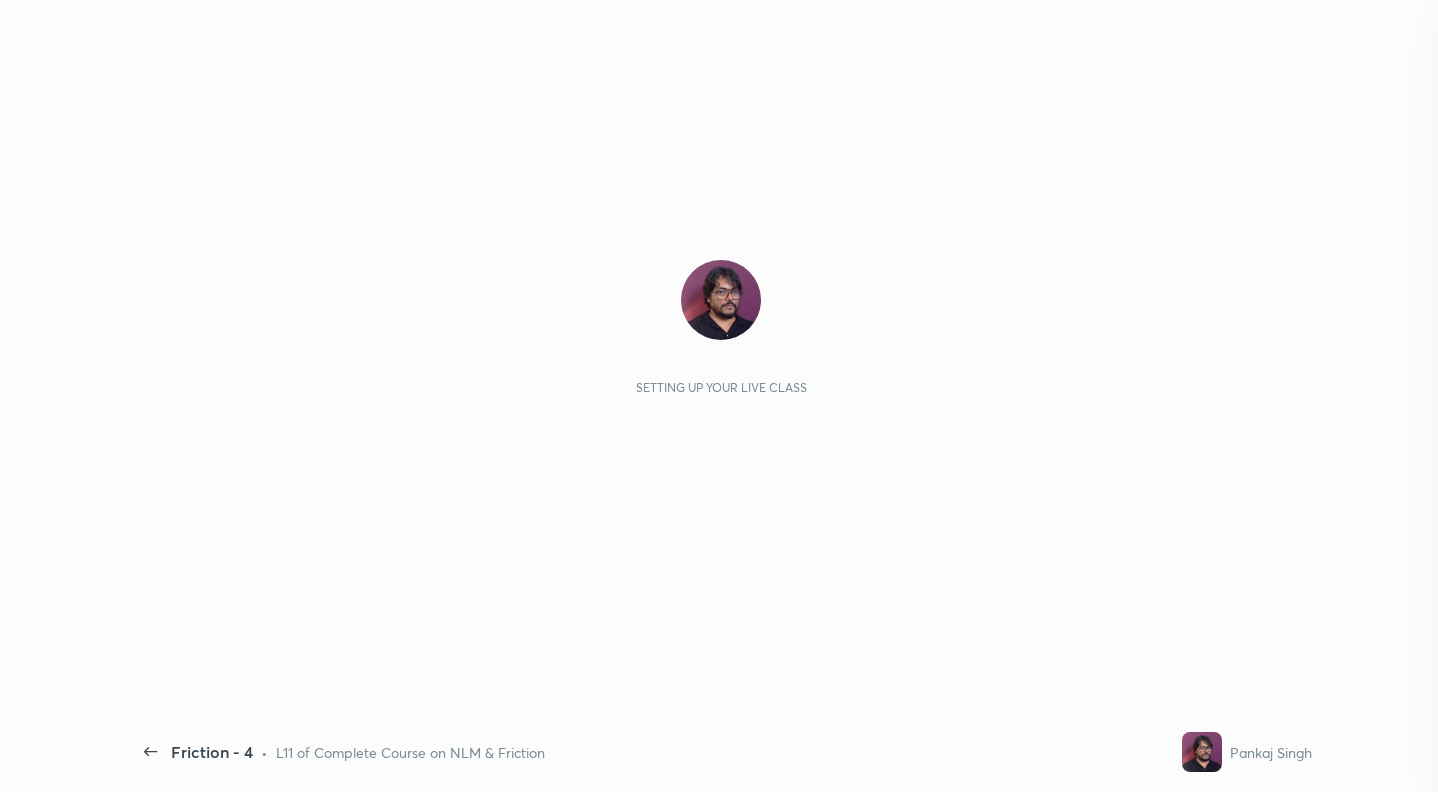 scroll, scrollTop: 0, scrollLeft: 0, axis: both 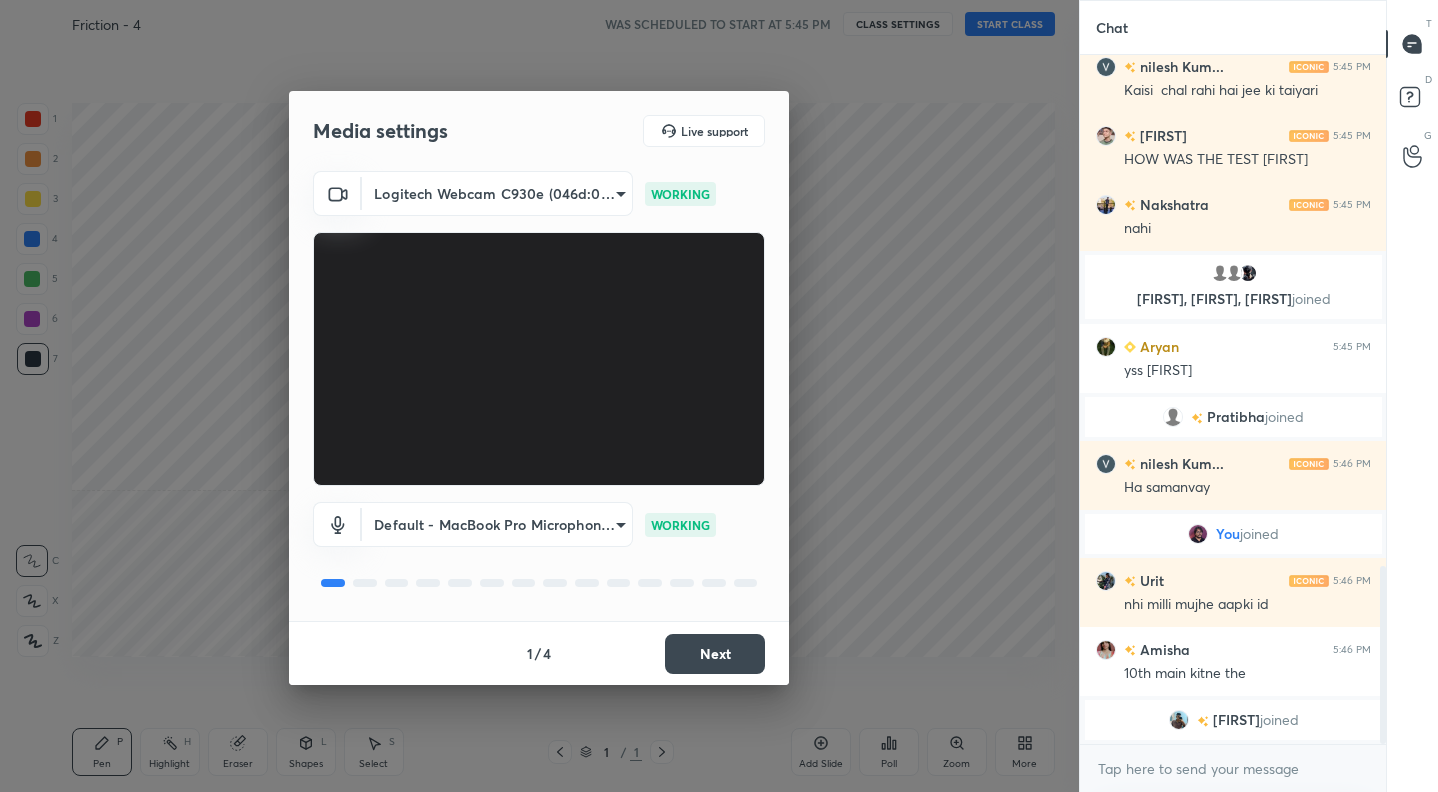 click on "Next" at bounding box center [715, 654] 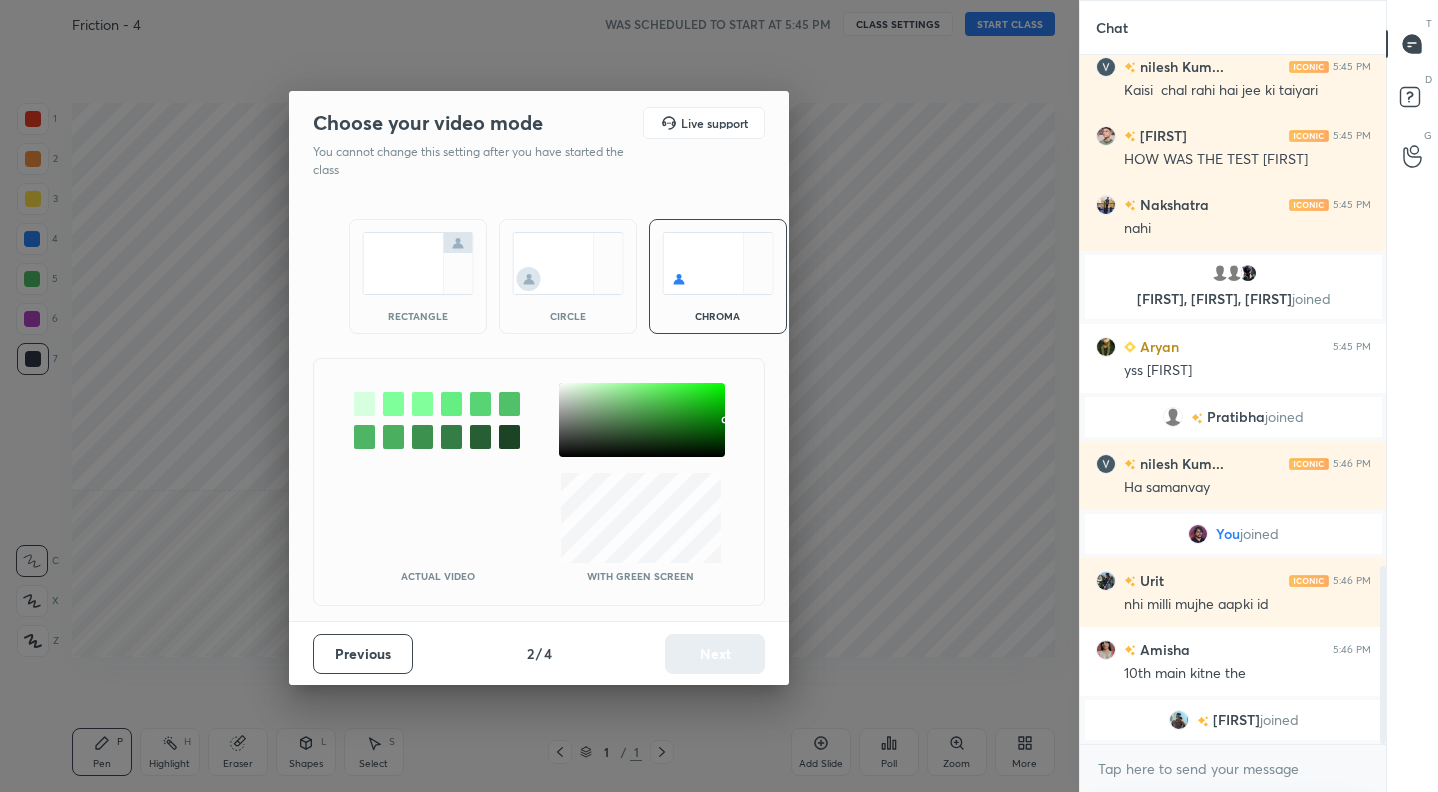 click at bounding box center [568, 263] 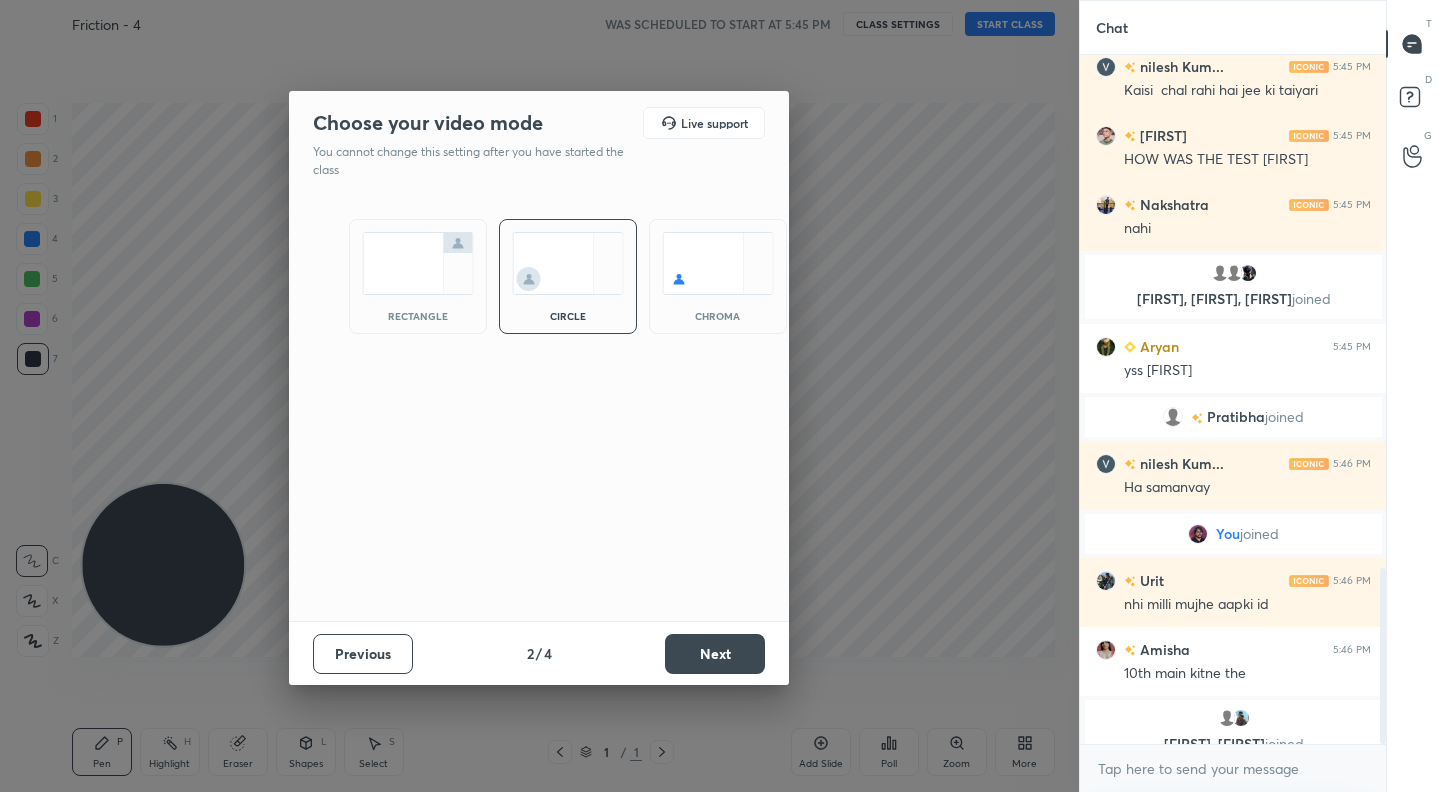 scroll, scrollTop: 2005, scrollLeft: 0, axis: vertical 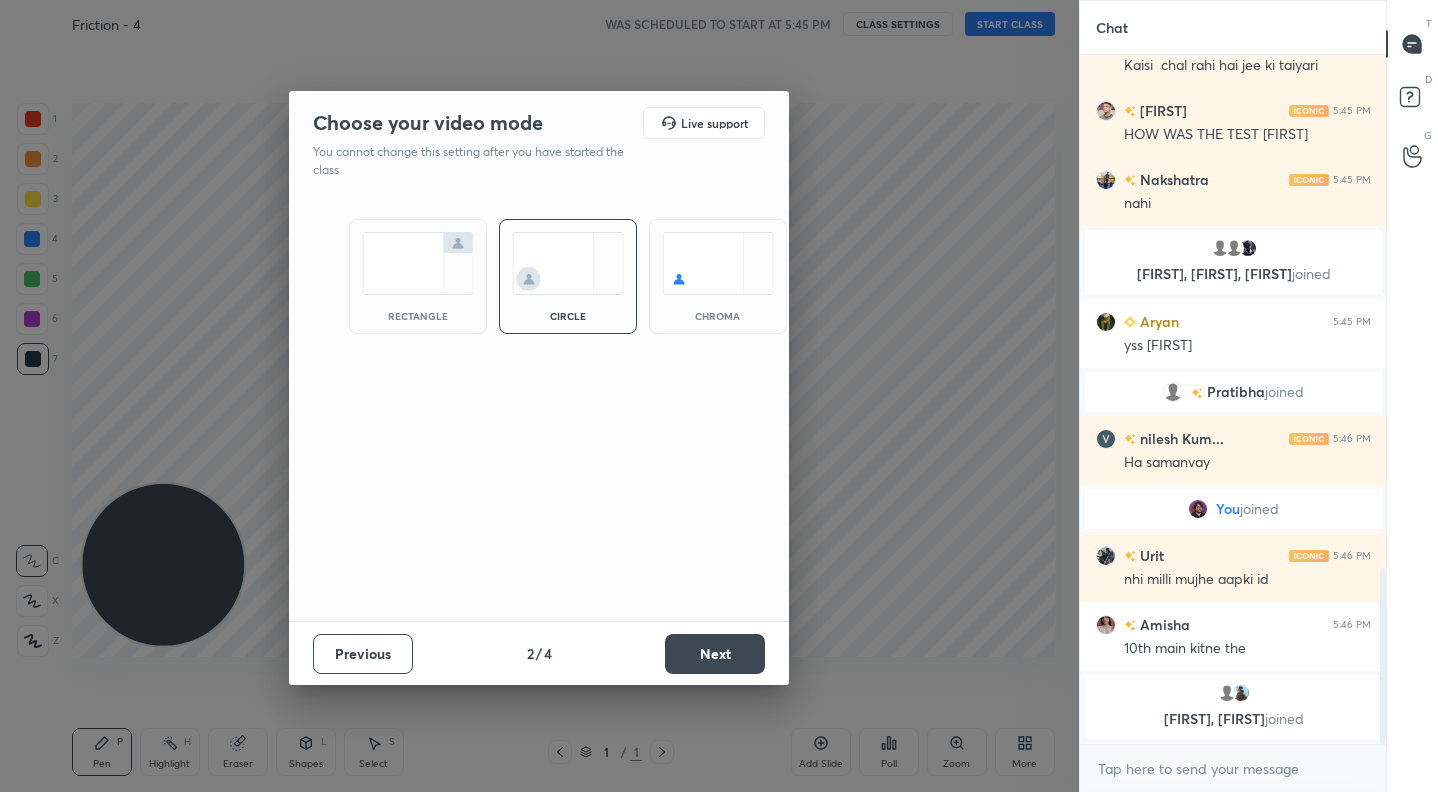 click on "Next" at bounding box center [715, 654] 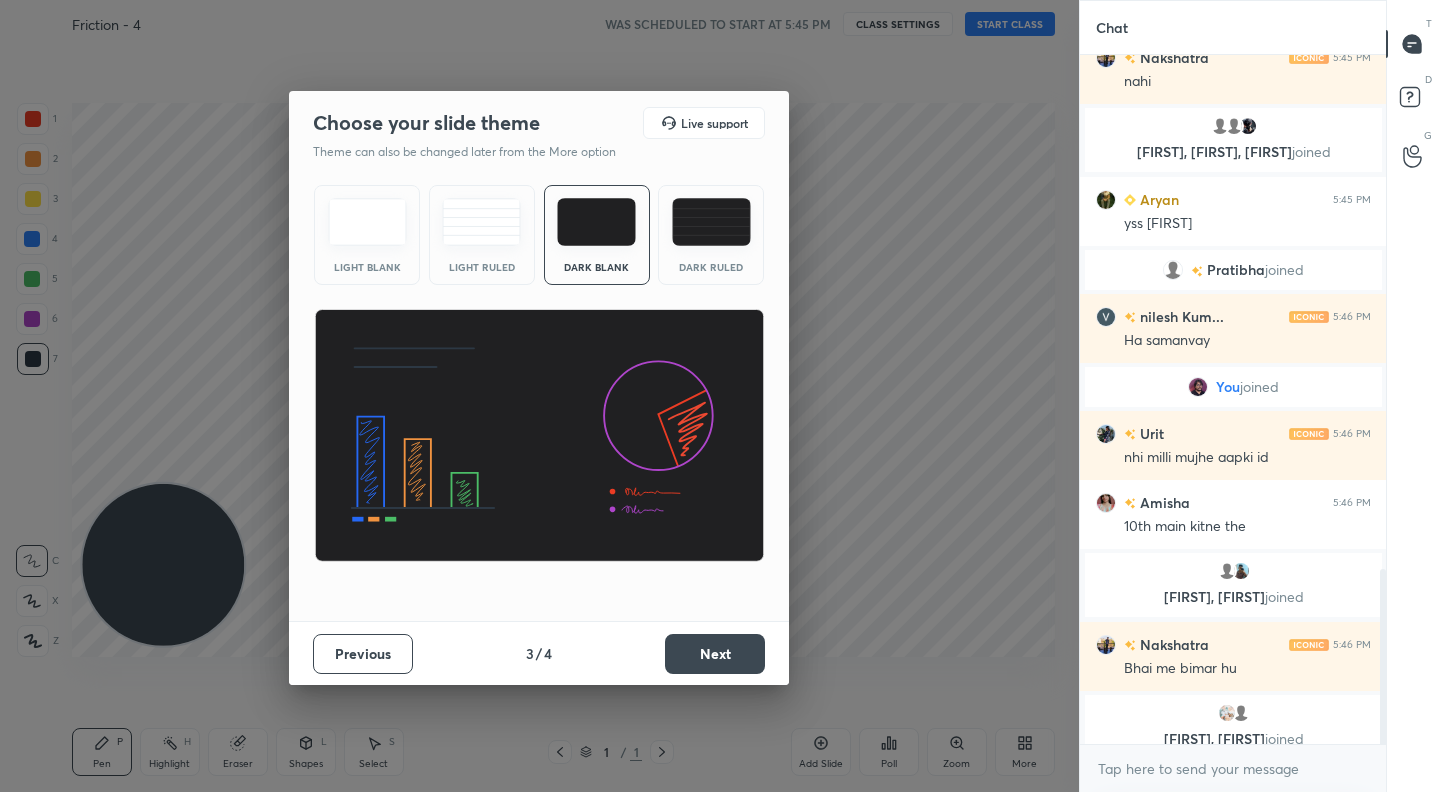 click on "Next" at bounding box center [715, 654] 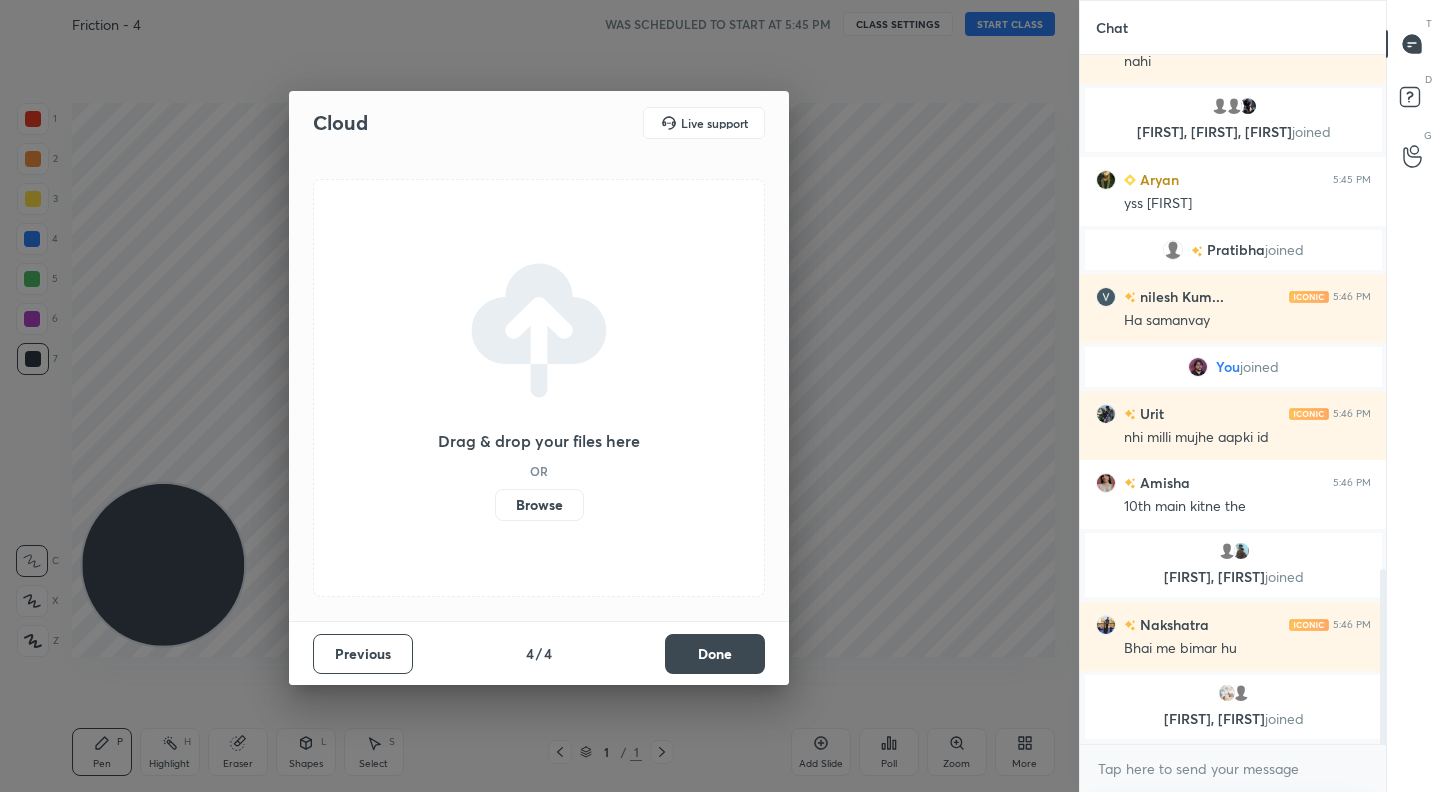 click on "Done" at bounding box center [715, 654] 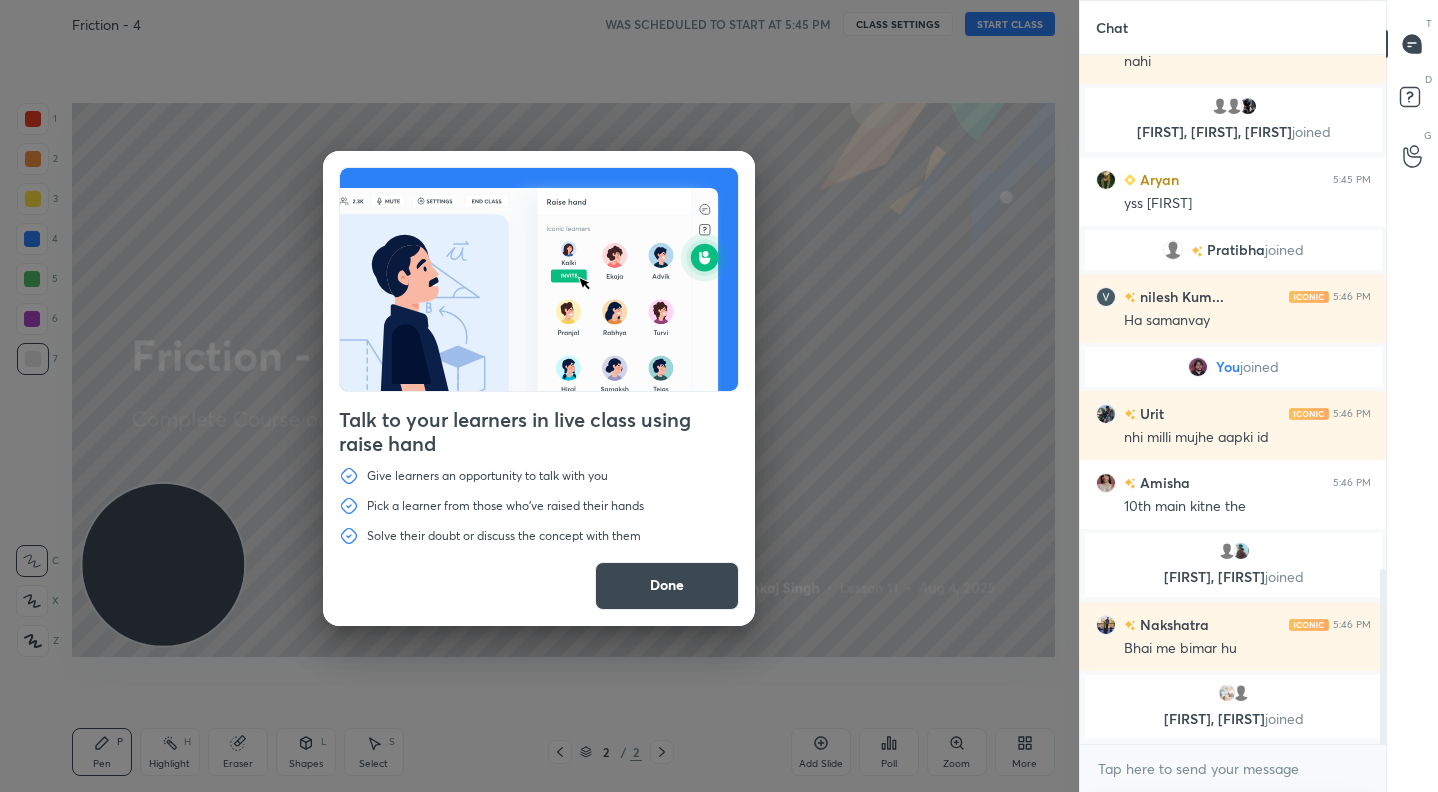click on "Done" at bounding box center [667, 586] 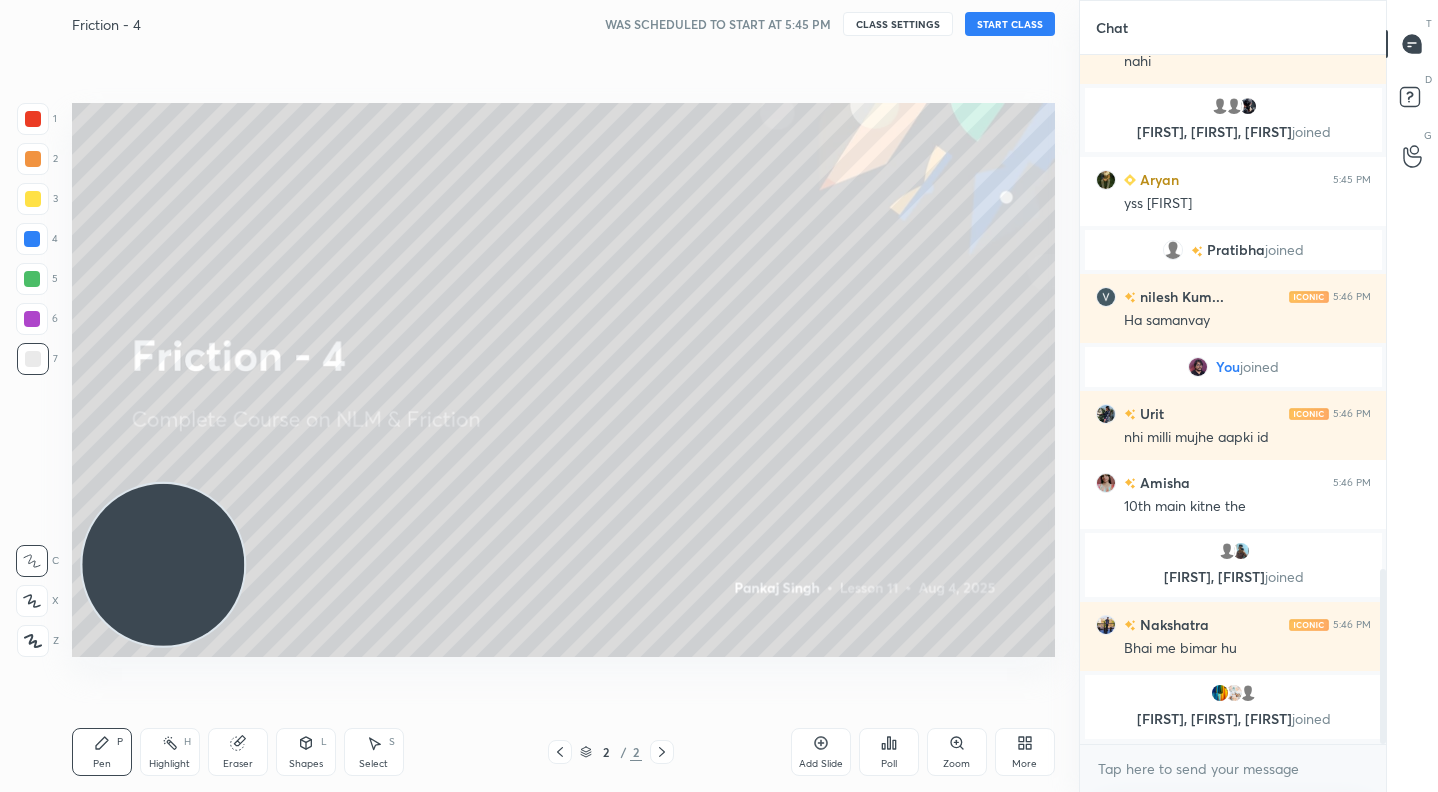 scroll, scrollTop: 2163, scrollLeft: 0, axis: vertical 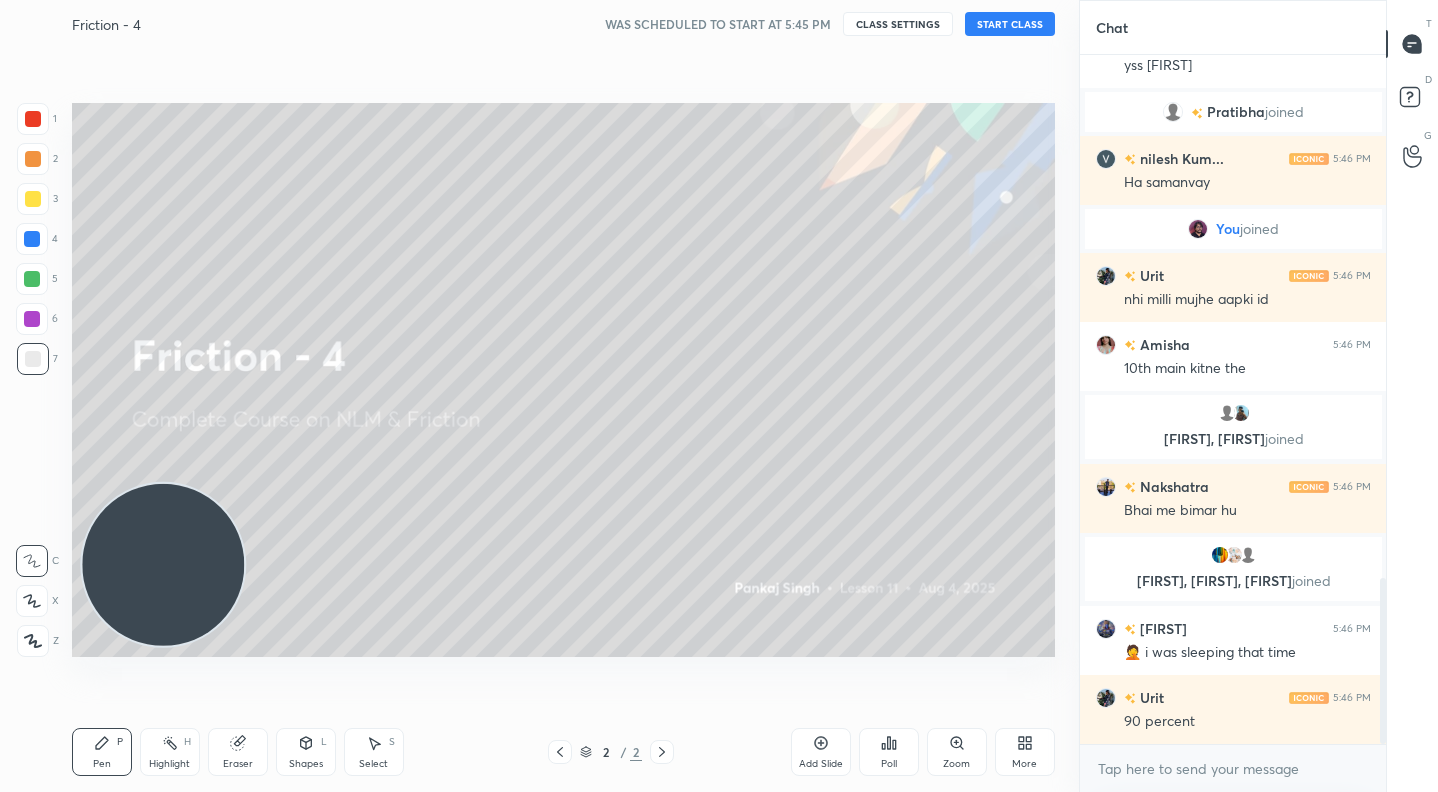 click on "START CLASS" at bounding box center [1010, 24] 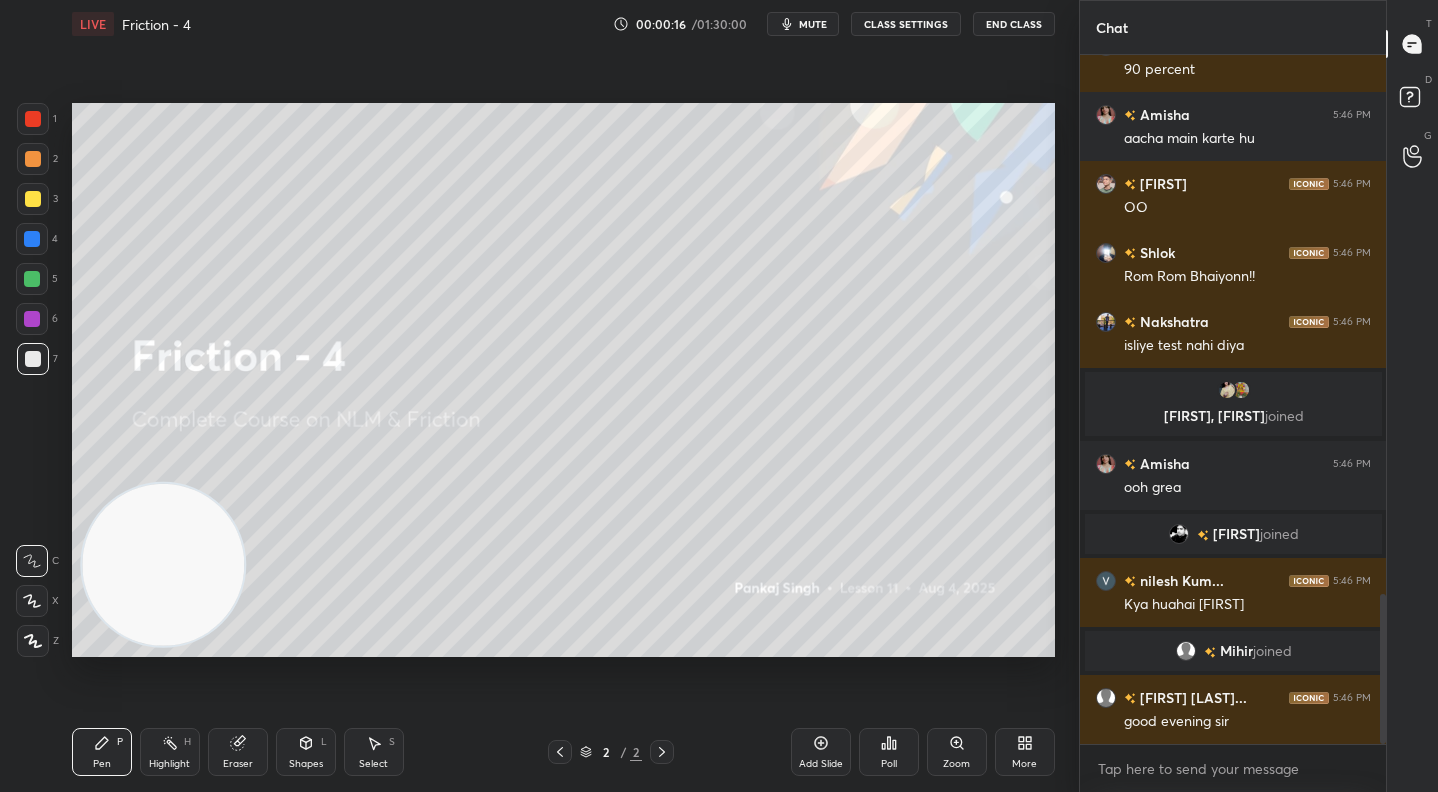scroll, scrollTop: 2535, scrollLeft: 0, axis: vertical 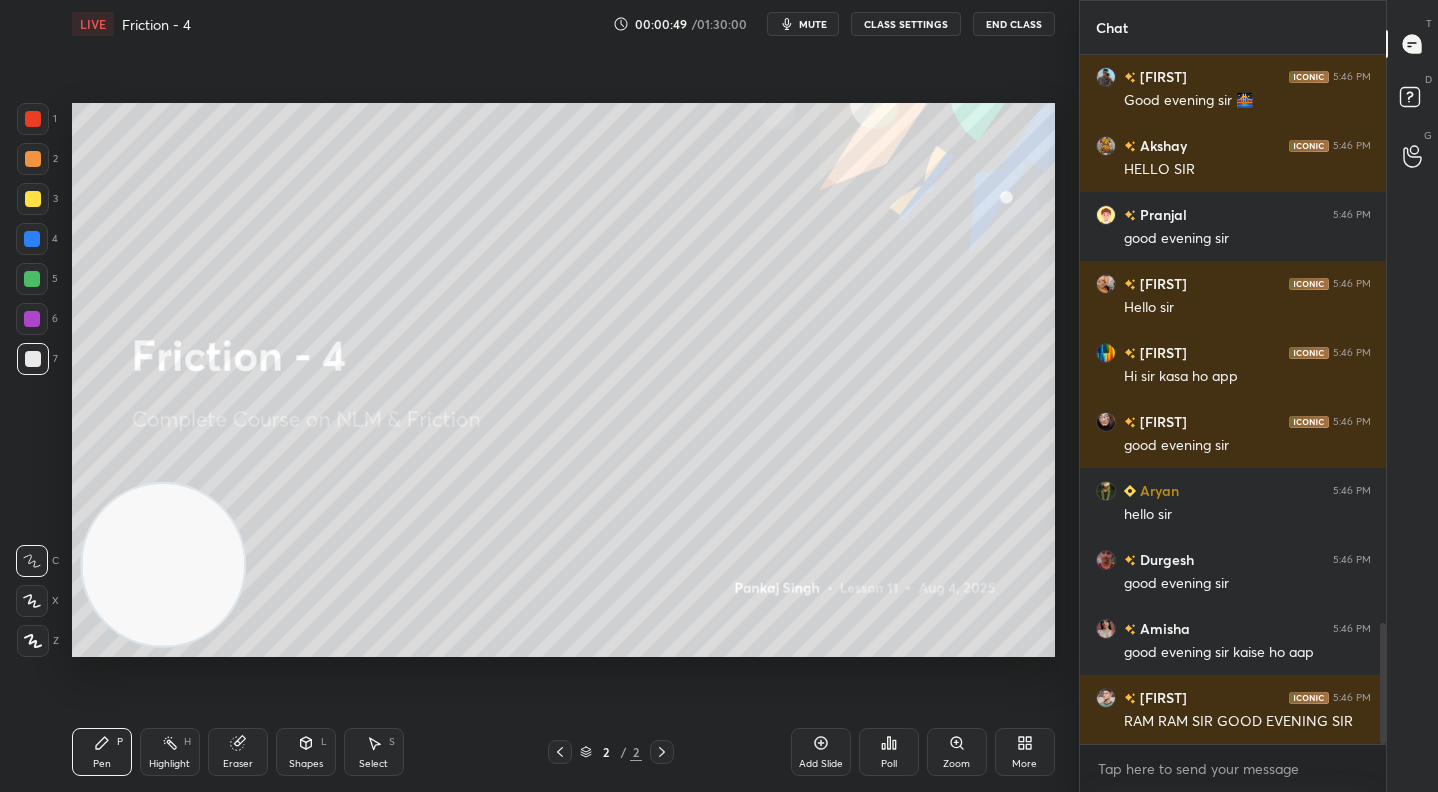 click on "Add Slide" at bounding box center (821, 752) 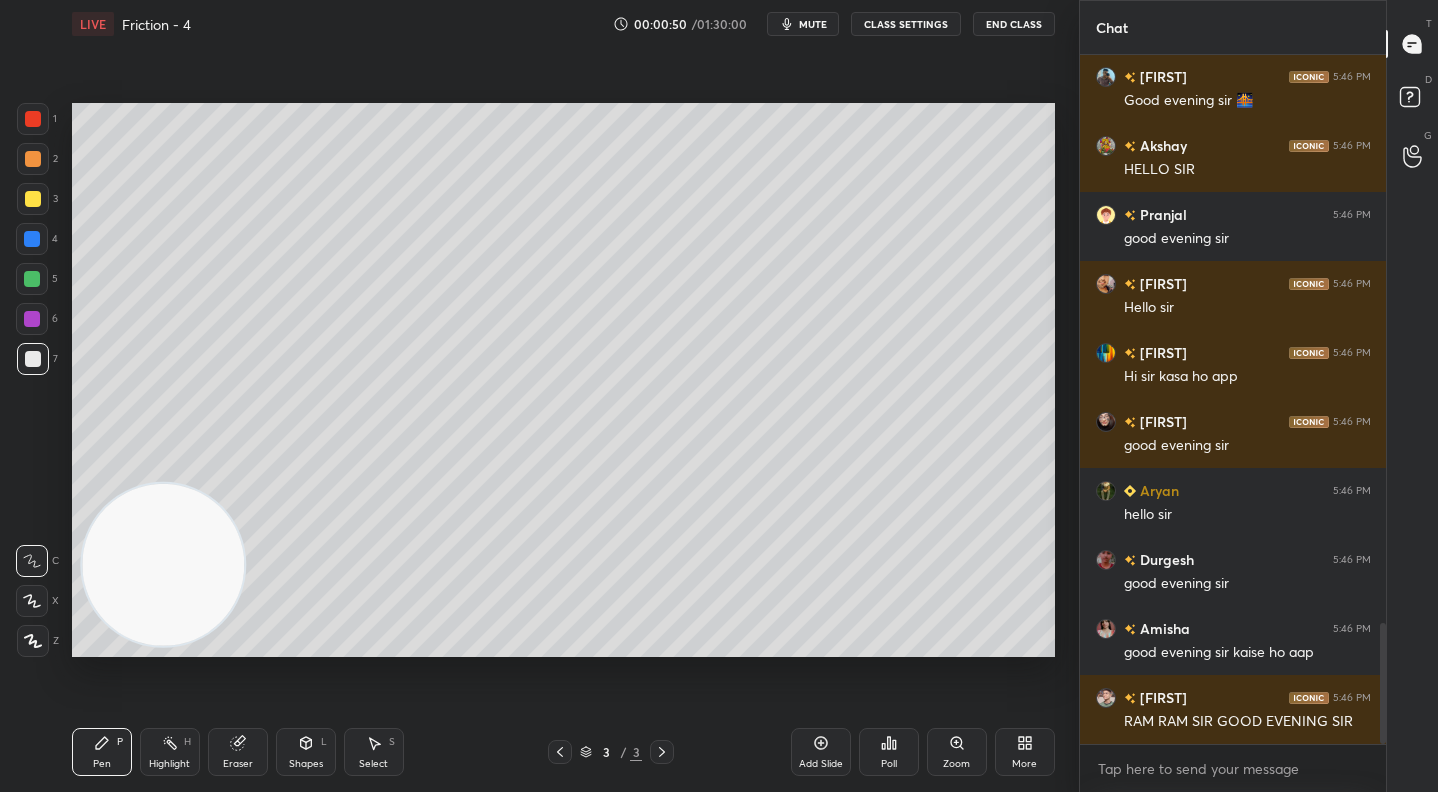 click at bounding box center (33, 159) 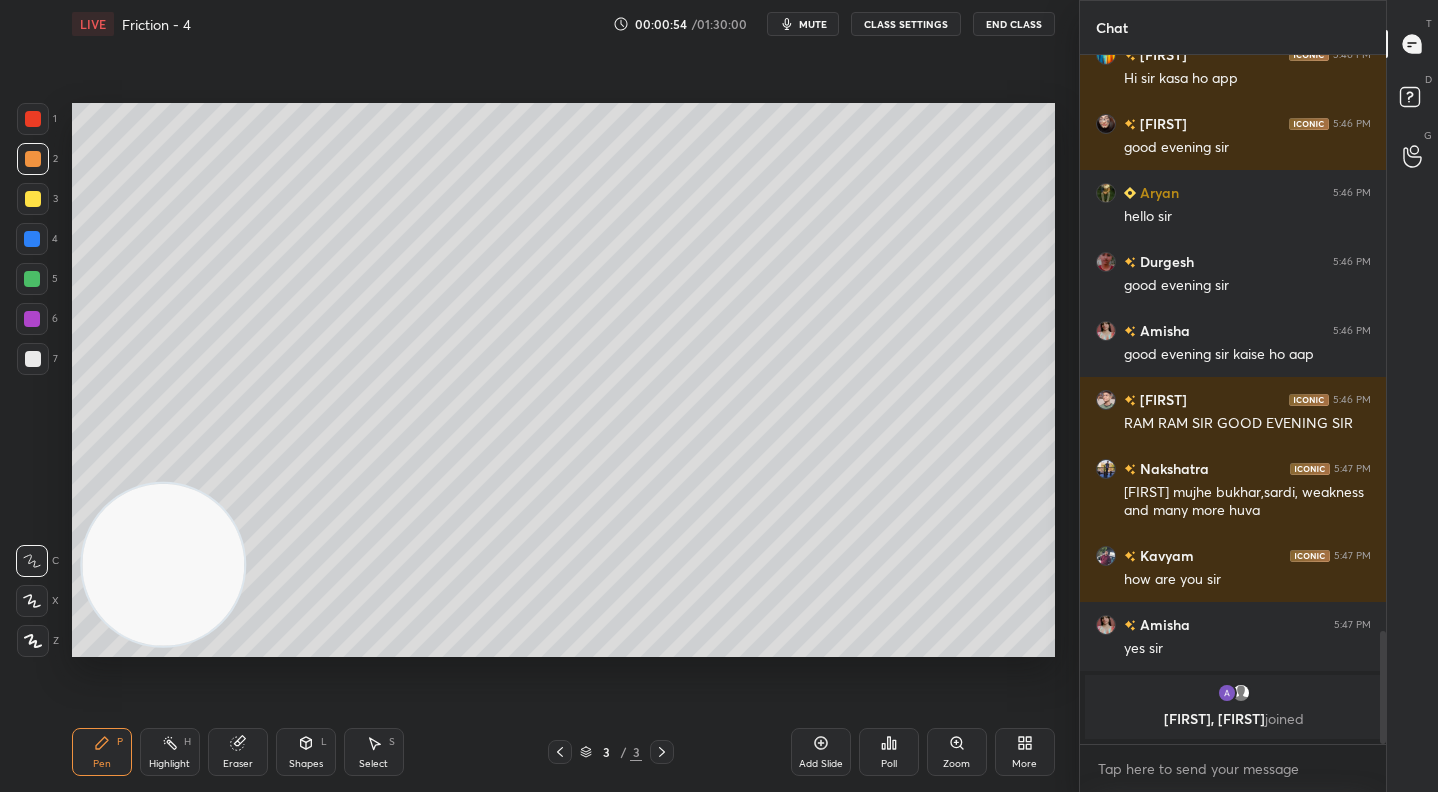 scroll, scrollTop: 3413, scrollLeft: 0, axis: vertical 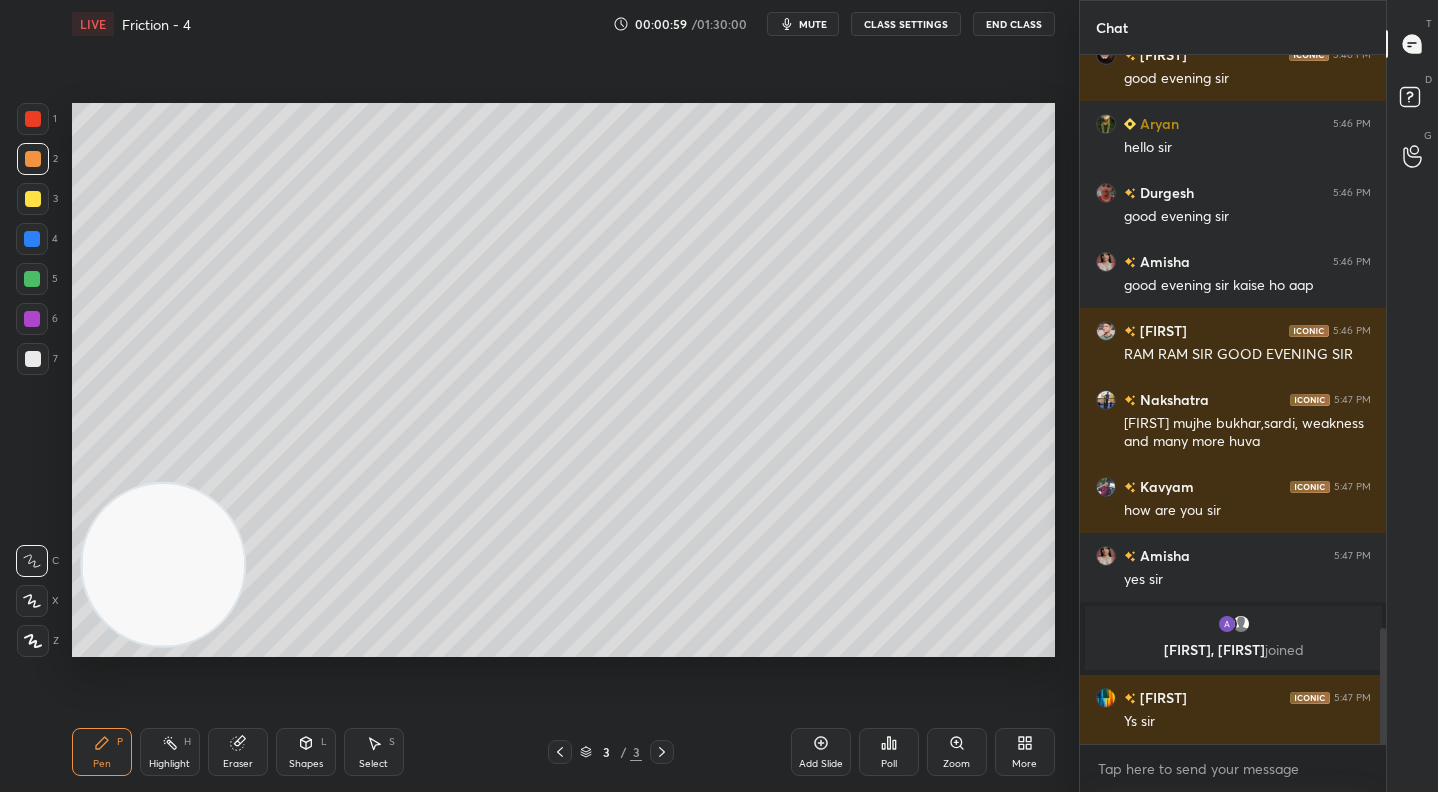 click at bounding box center (33, 199) 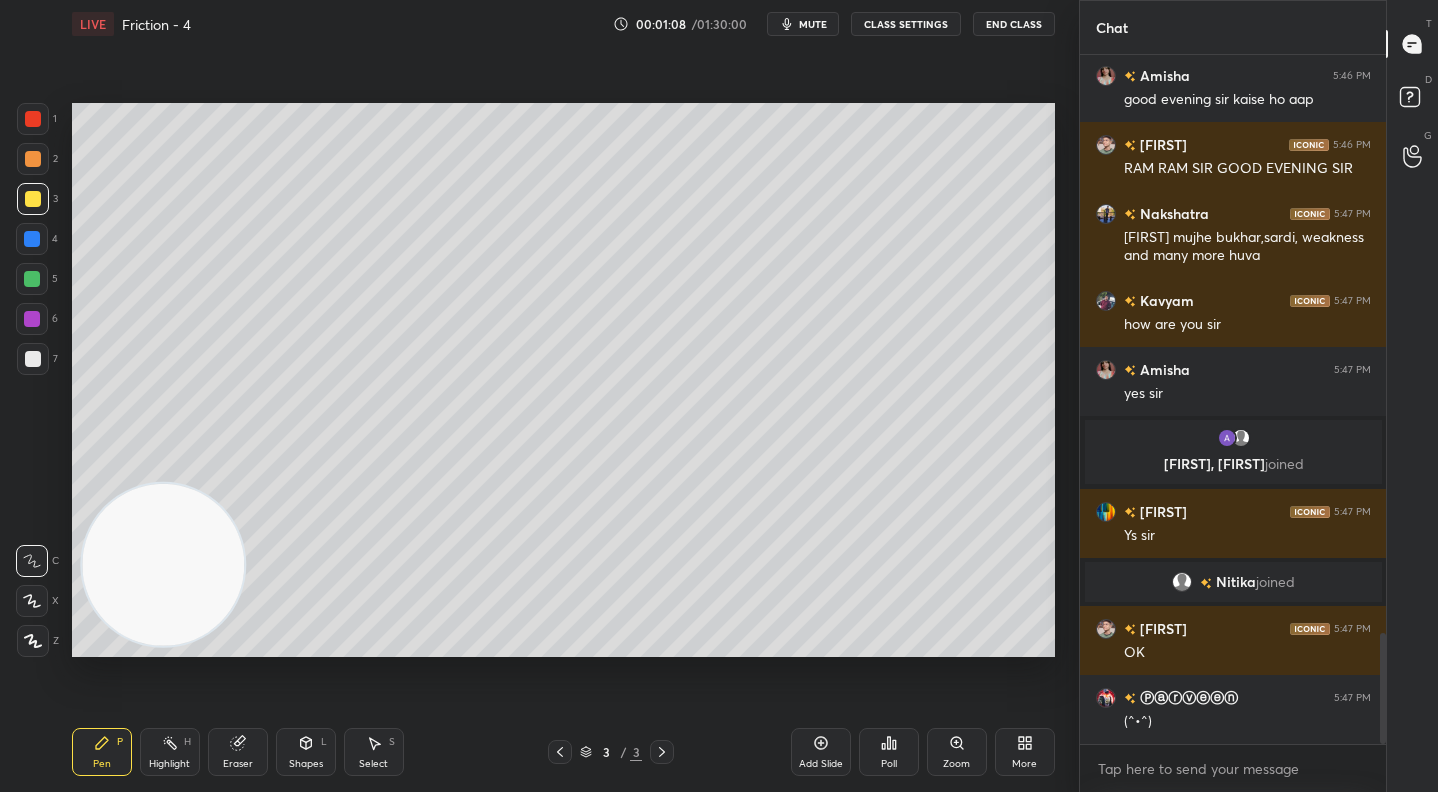 scroll, scrollTop: 3605, scrollLeft: 0, axis: vertical 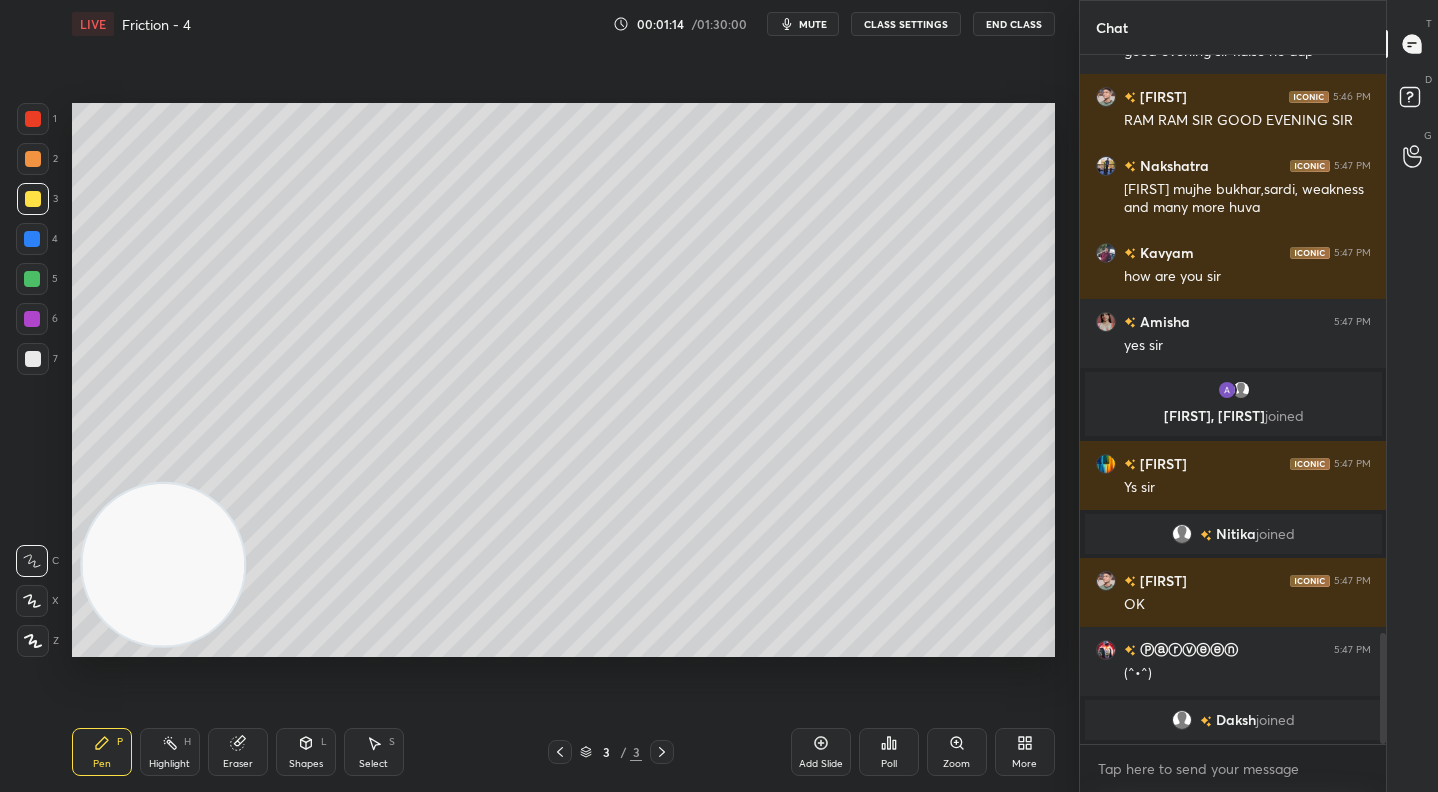click on "mute" at bounding box center [803, 24] 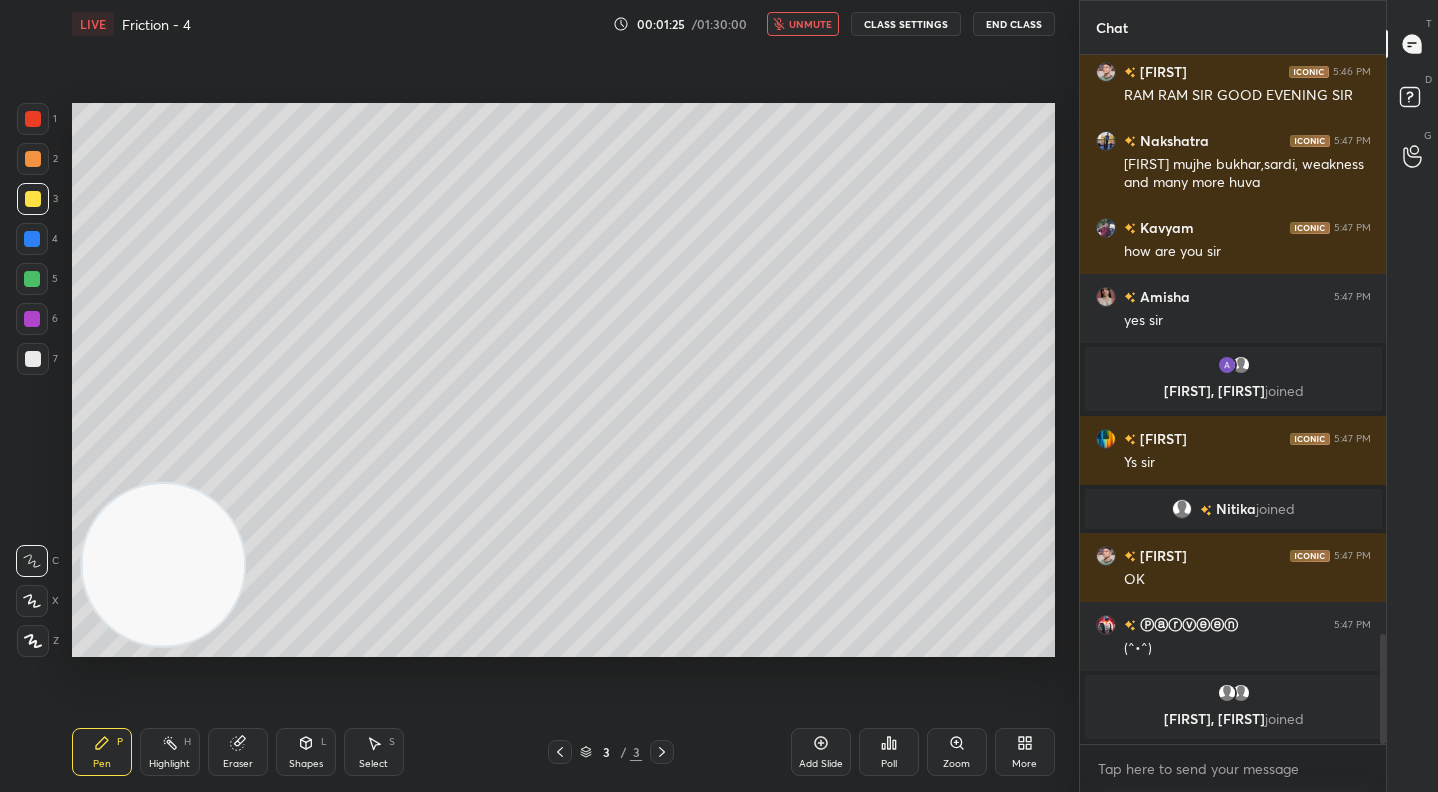 scroll, scrollTop: 3699, scrollLeft: 0, axis: vertical 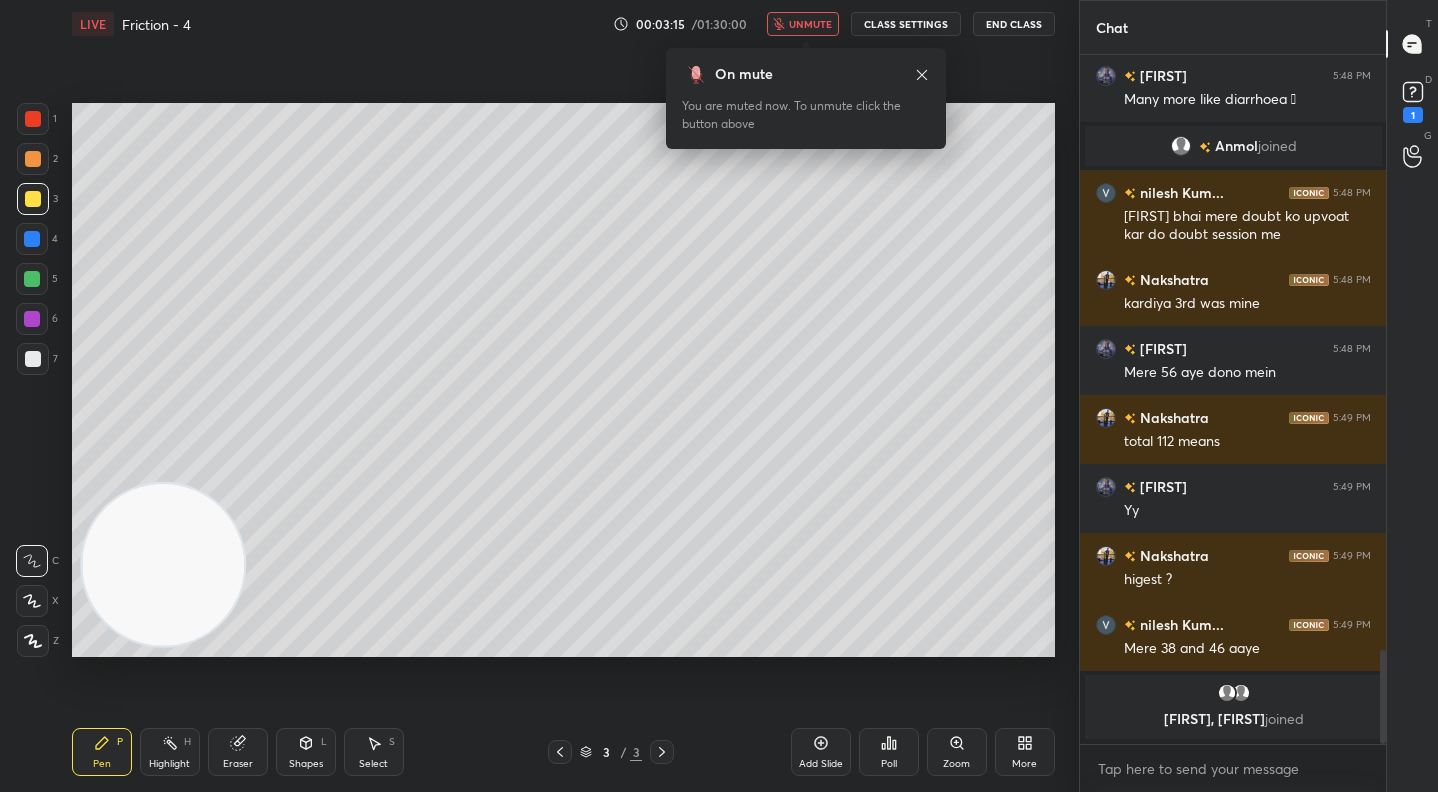 click on "unmute" at bounding box center [810, 24] 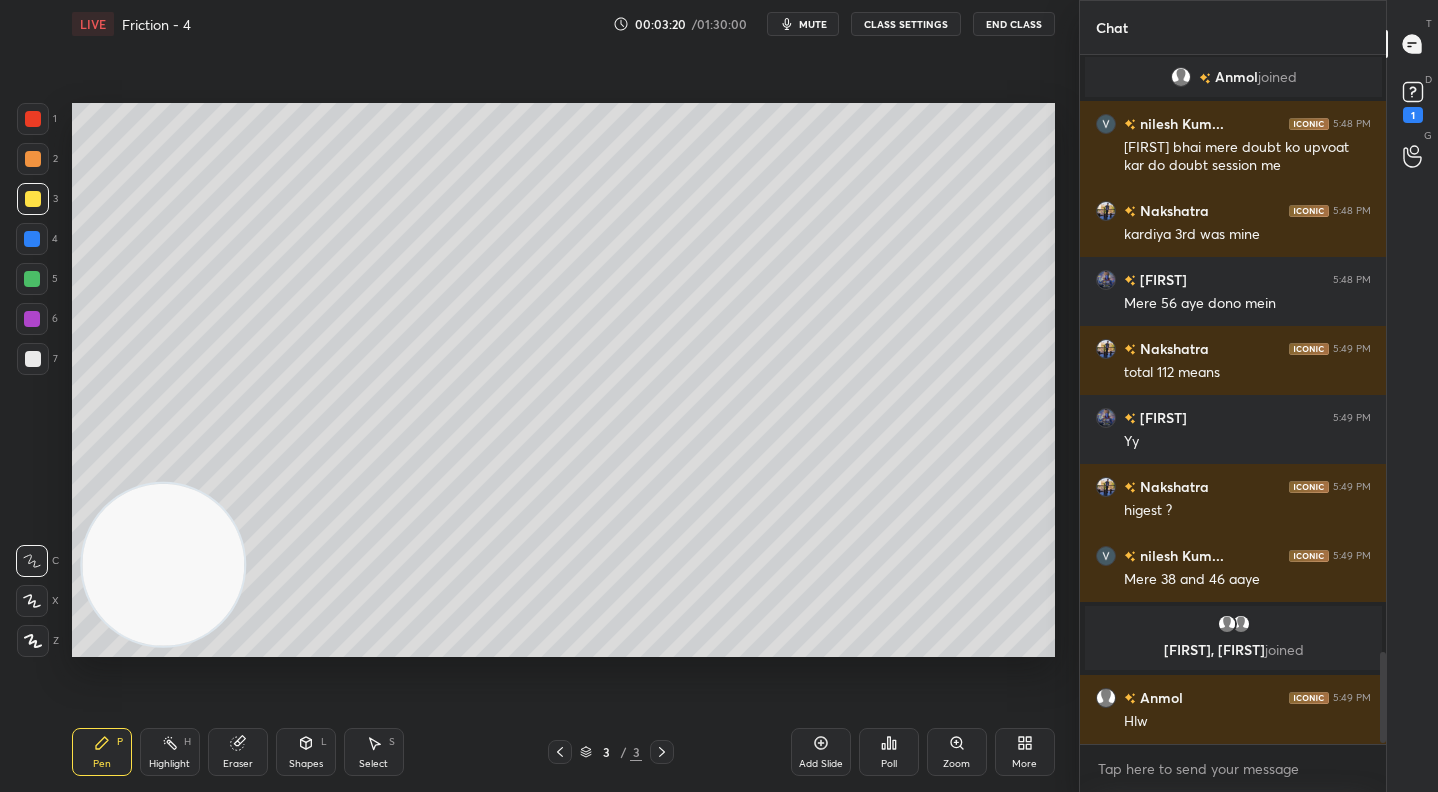 scroll, scrollTop: 4509, scrollLeft: 0, axis: vertical 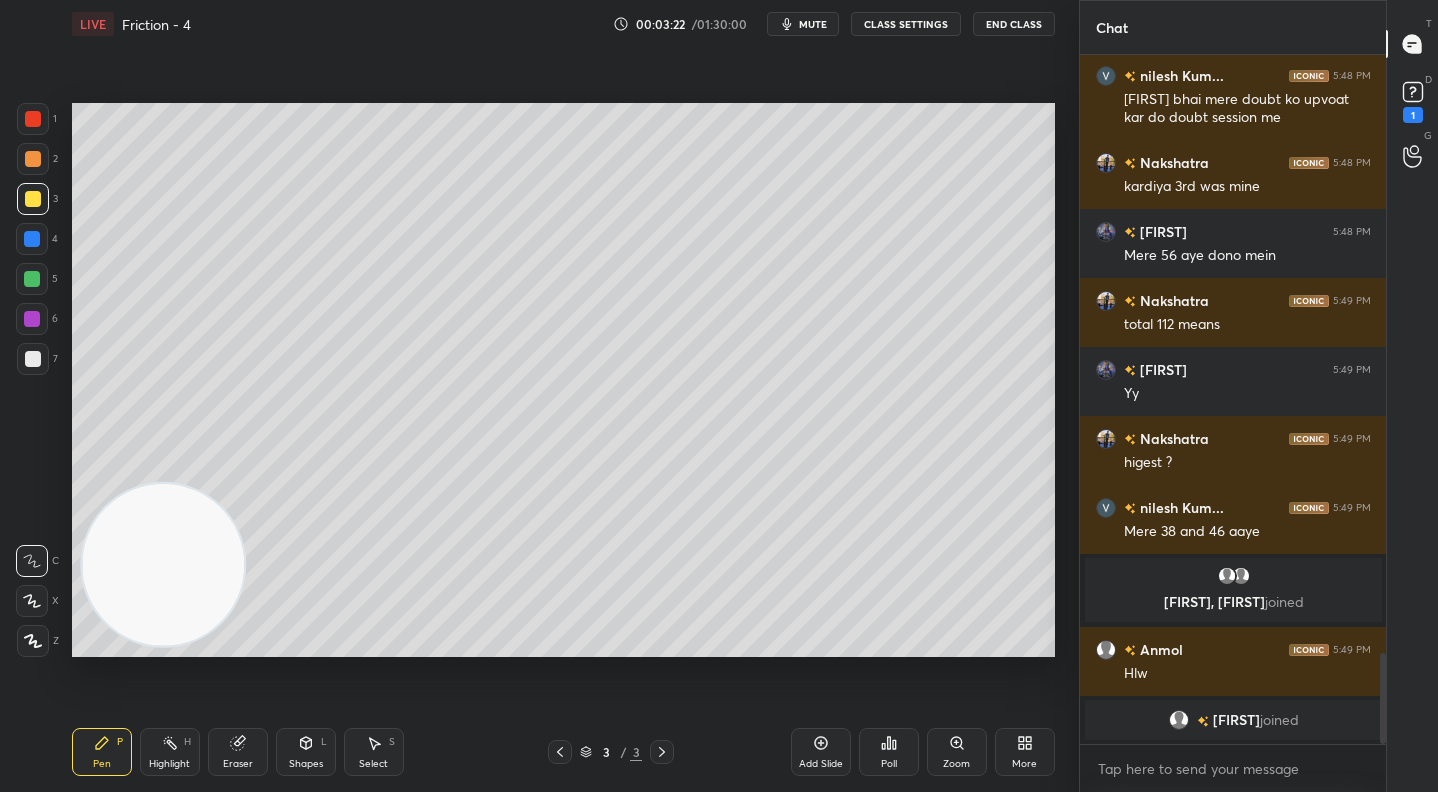 click at bounding box center [33, 159] 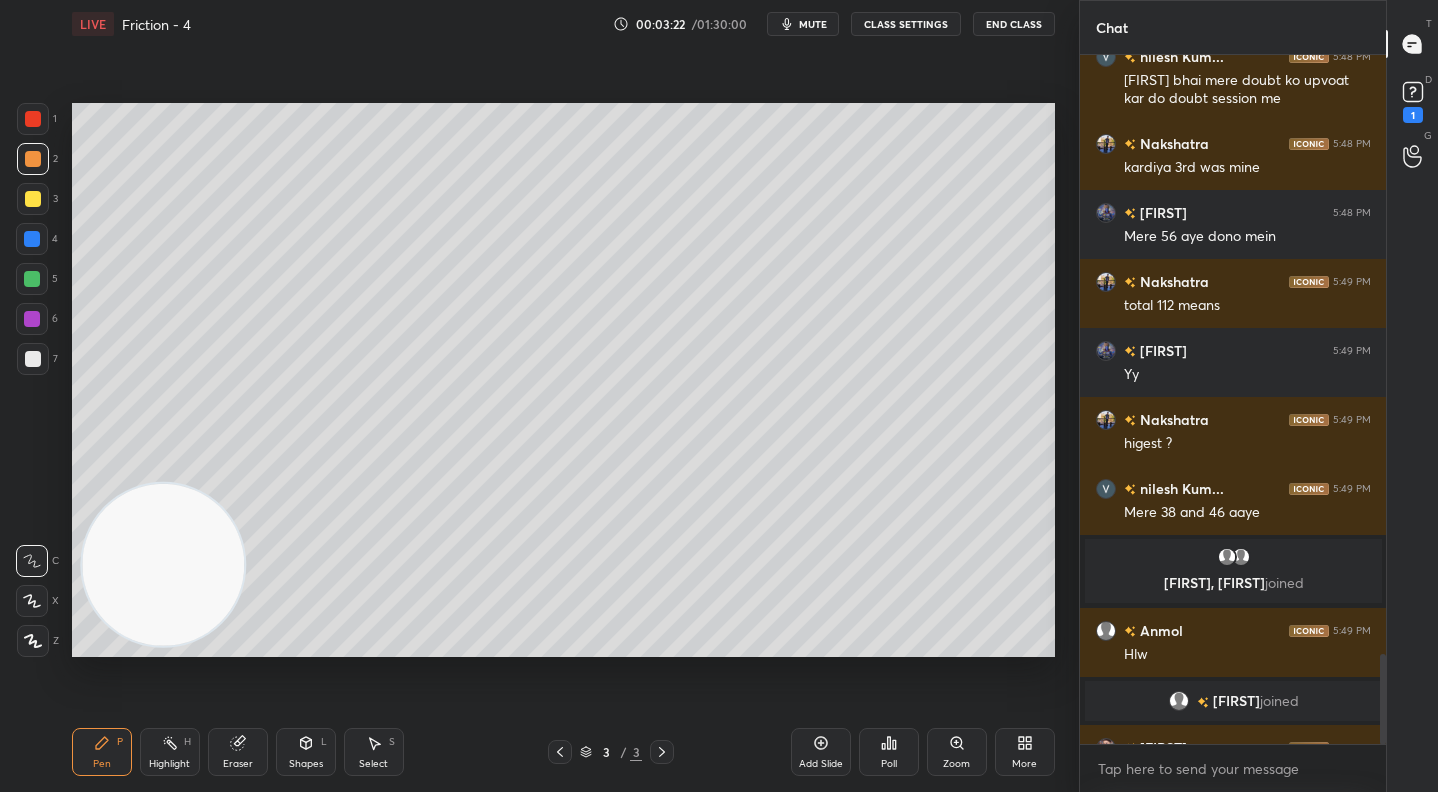 scroll, scrollTop: 4559, scrollLeft: 0, axis: vertical 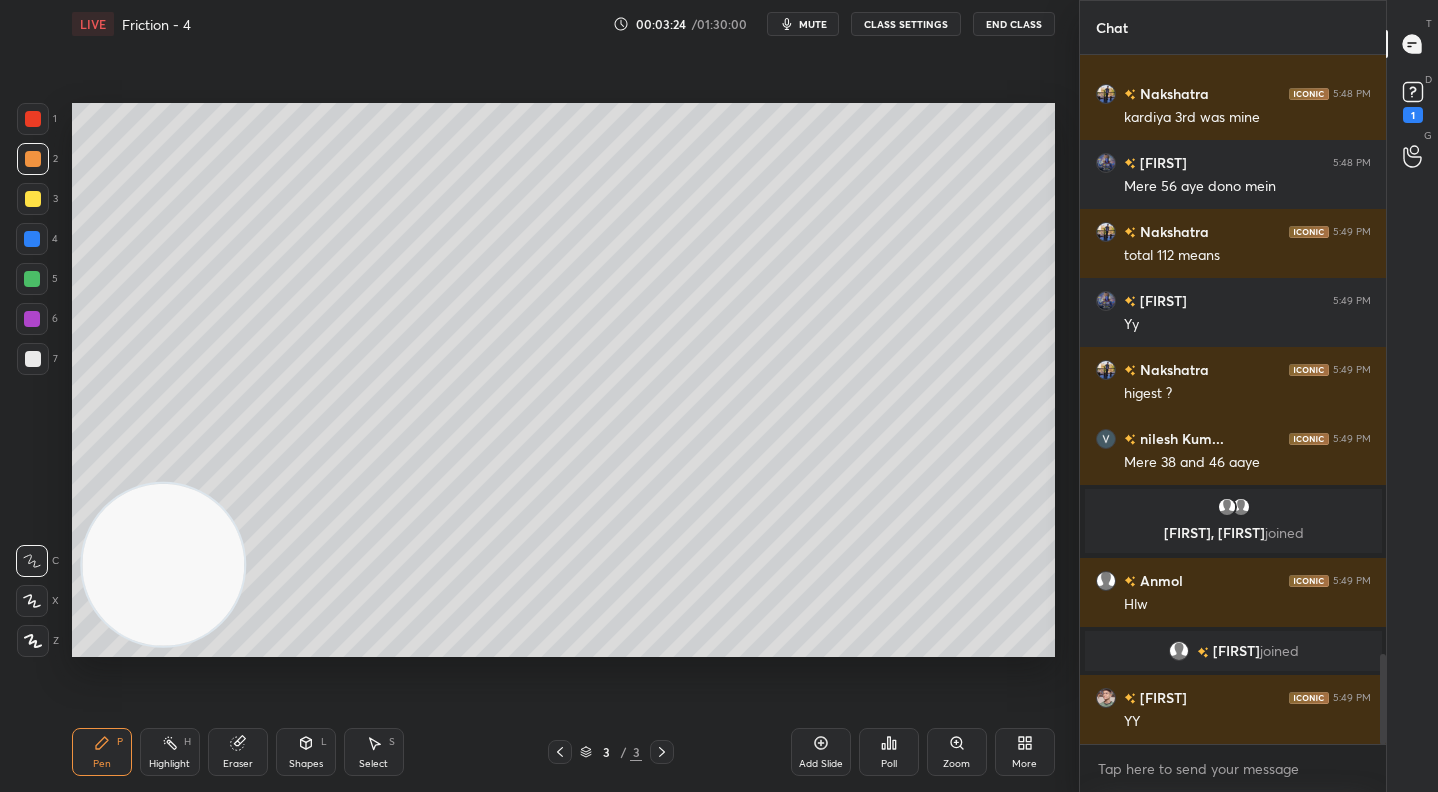 click at bounding box center (33, 199) 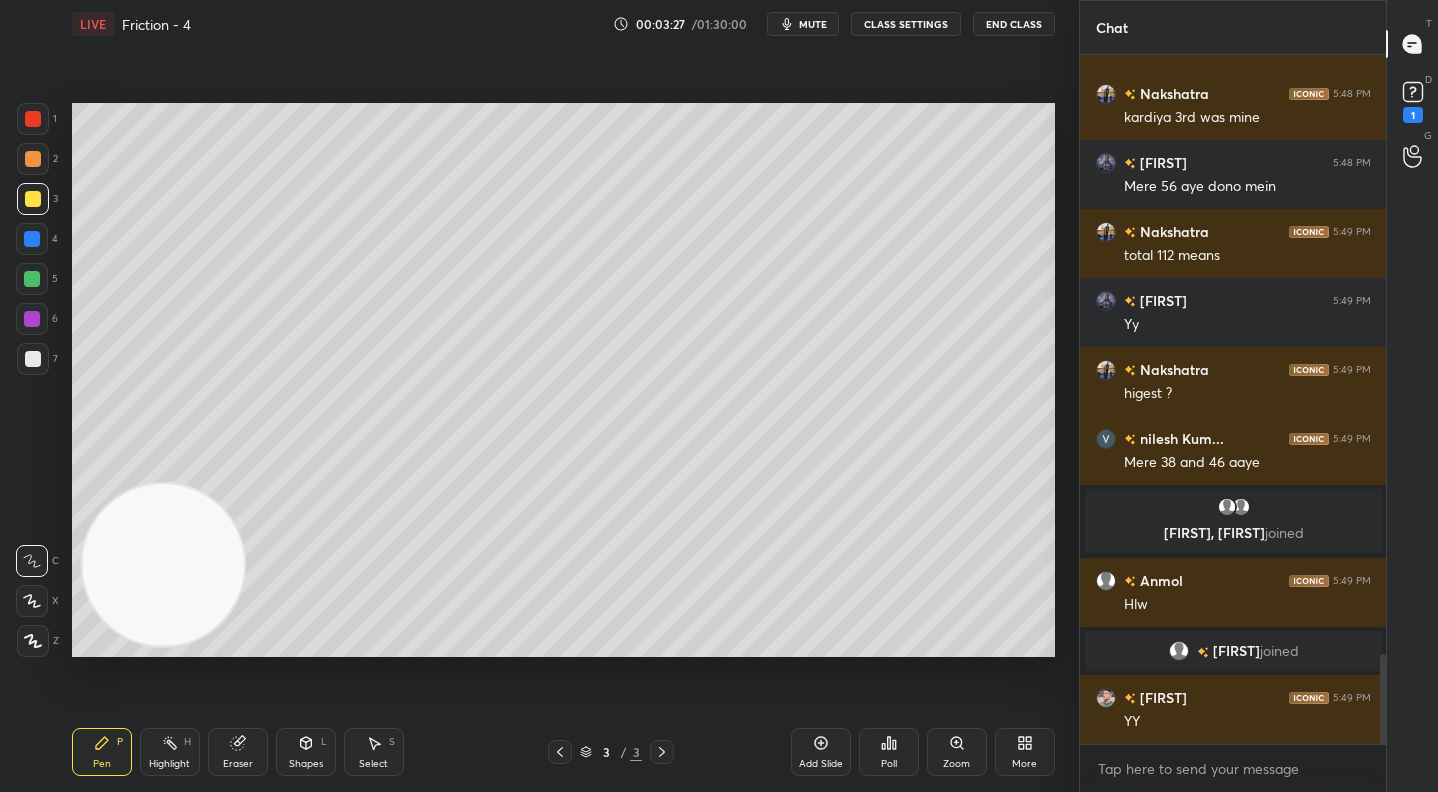 click at bounding box center [32, 279] 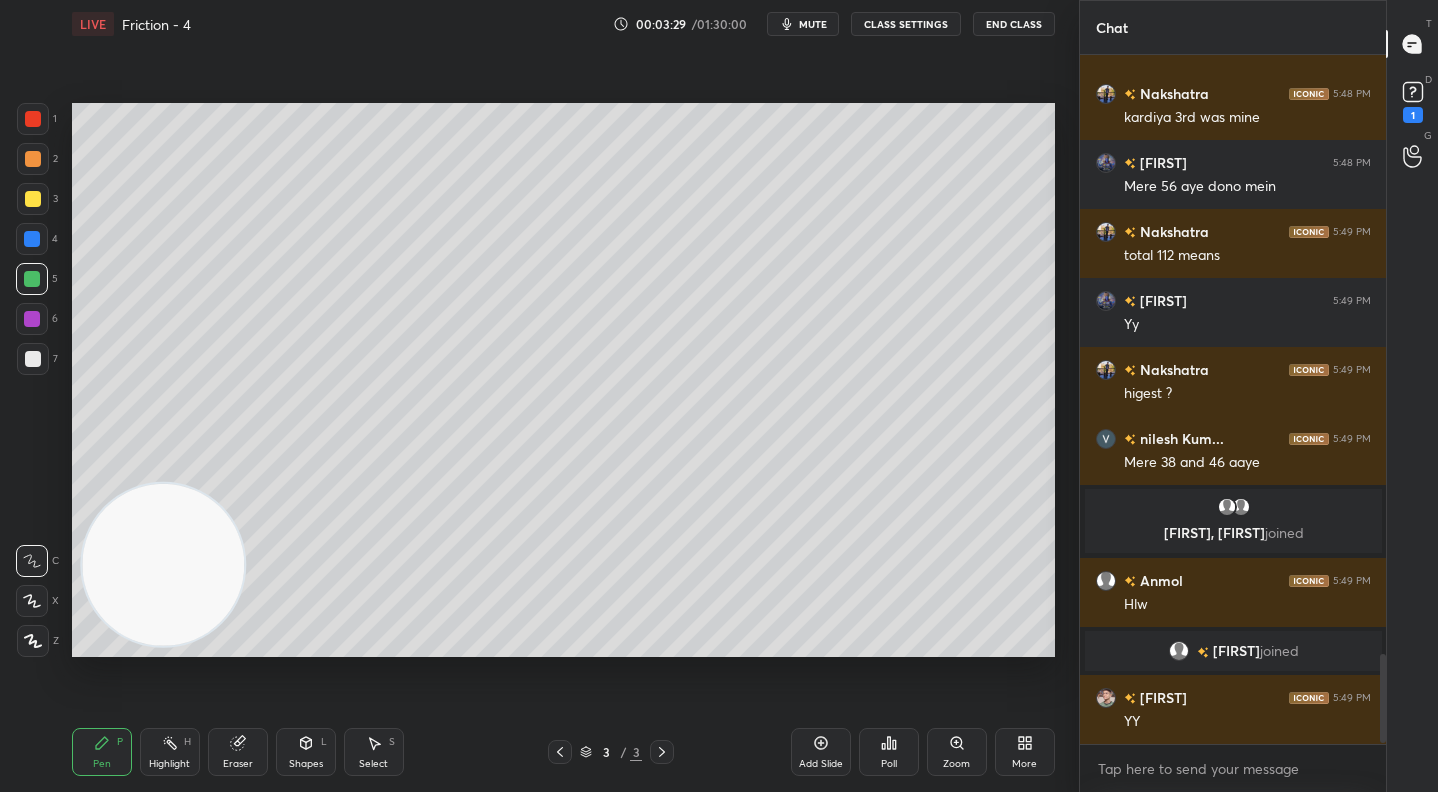 scroll, scrollTop: 4628, scrollLeft: 0, axis: vertical 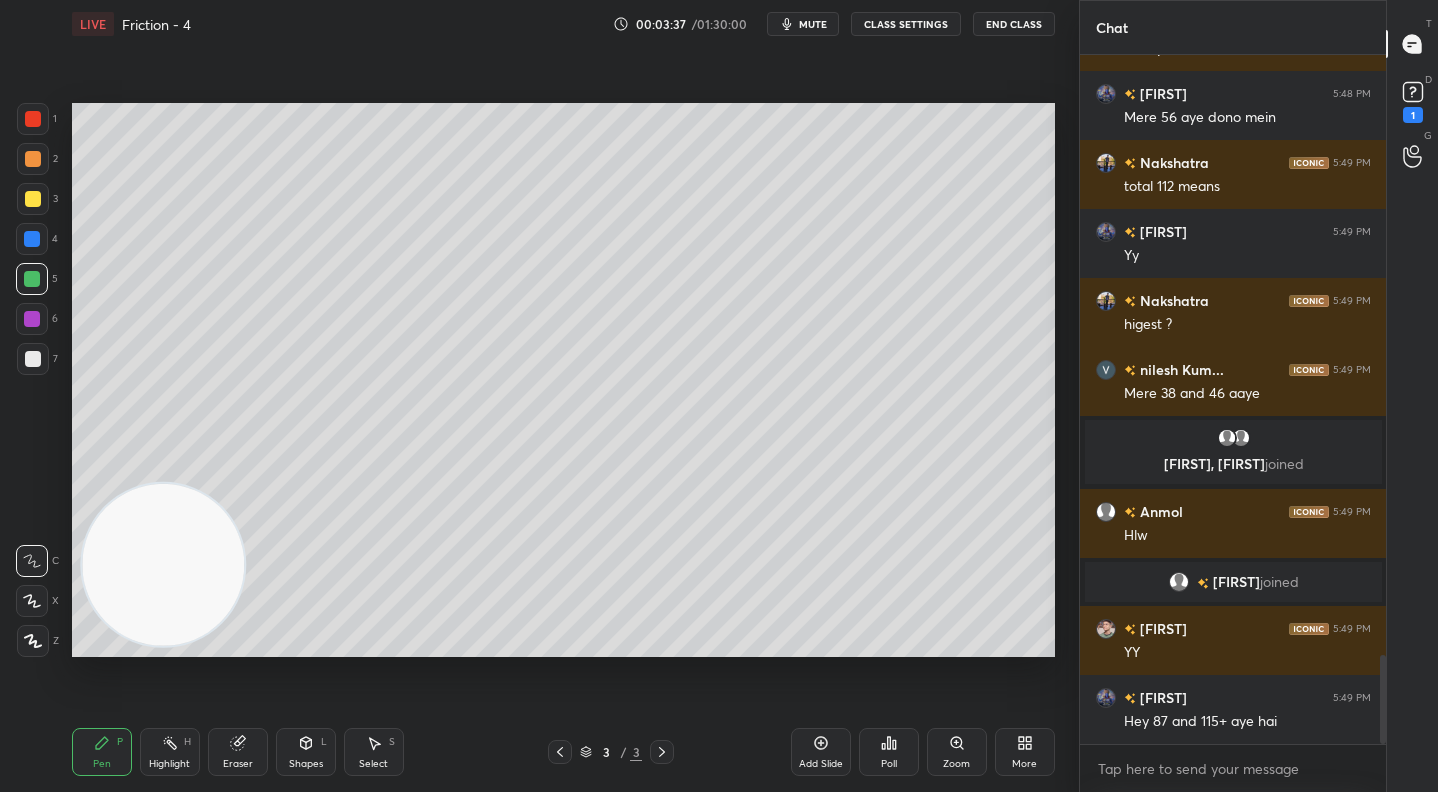 click at bounding box center [33, 159] 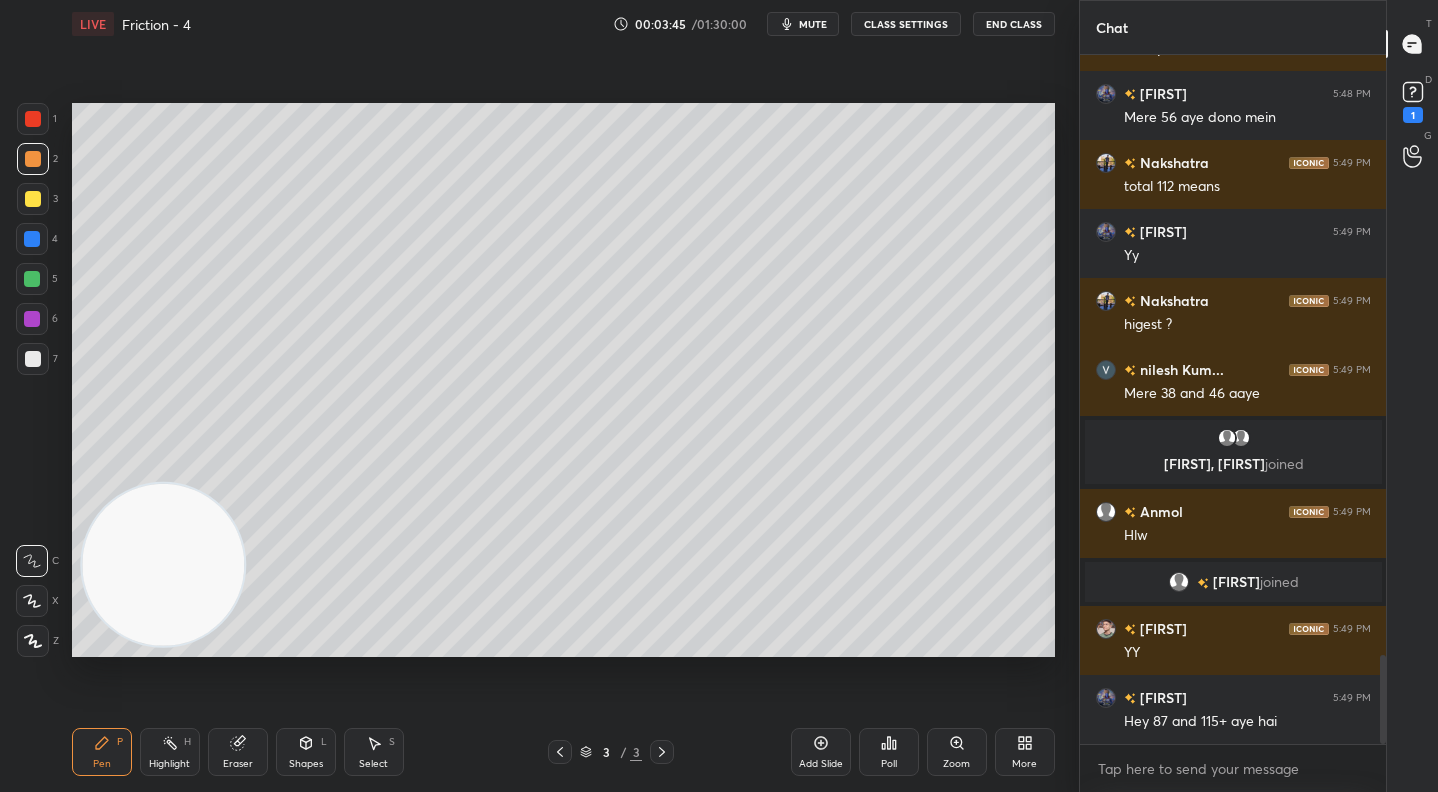 click at bounding box center (32, 279) 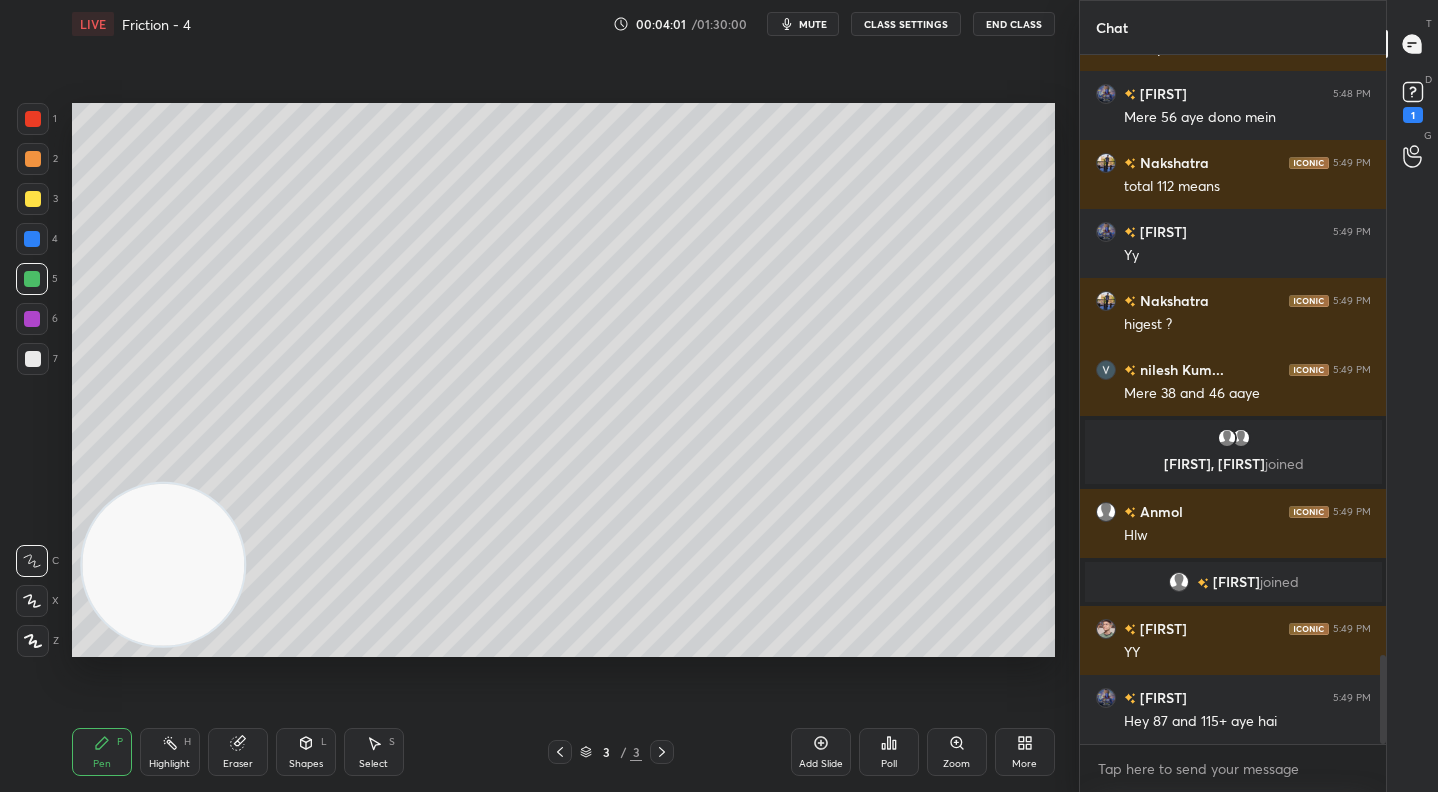 click at bounding box center (33, 159) 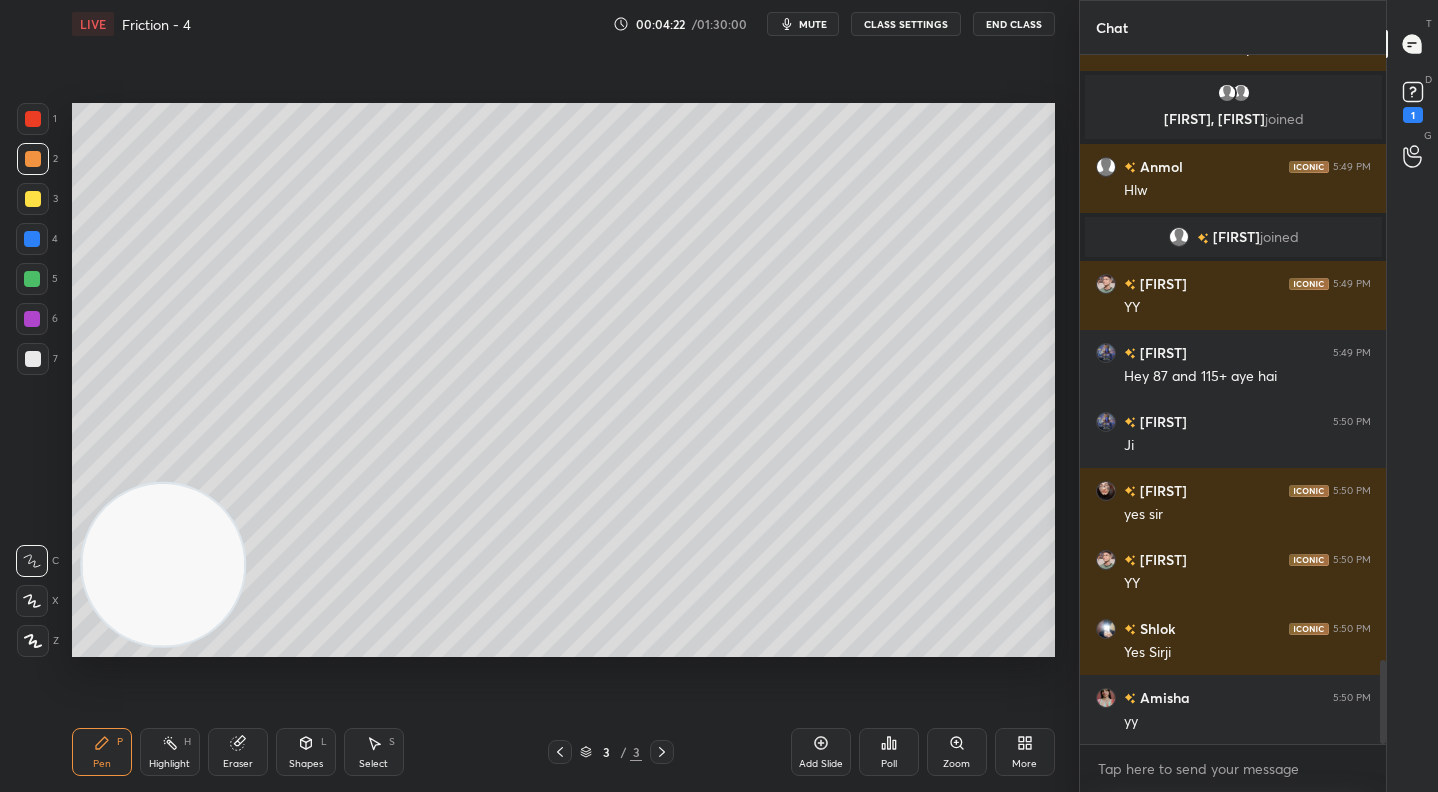 scroll, scrollTop: 5042, scrollLeft: 0, axis: vertical 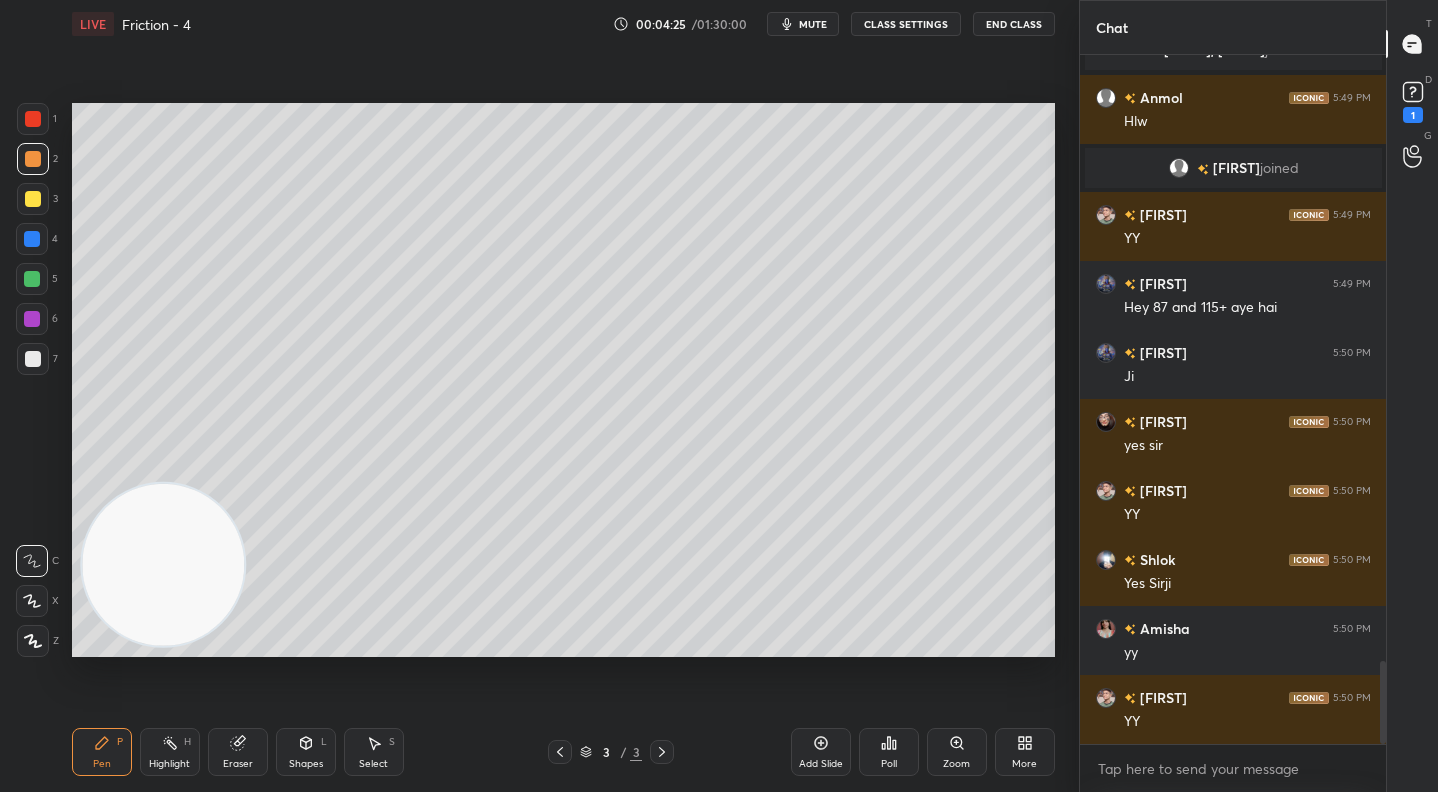 click on "LIVE Friction - 4 00:04:25 /  01:30:00 mute CLASS SETTINGS End Class" at bounding box center [563, 24] 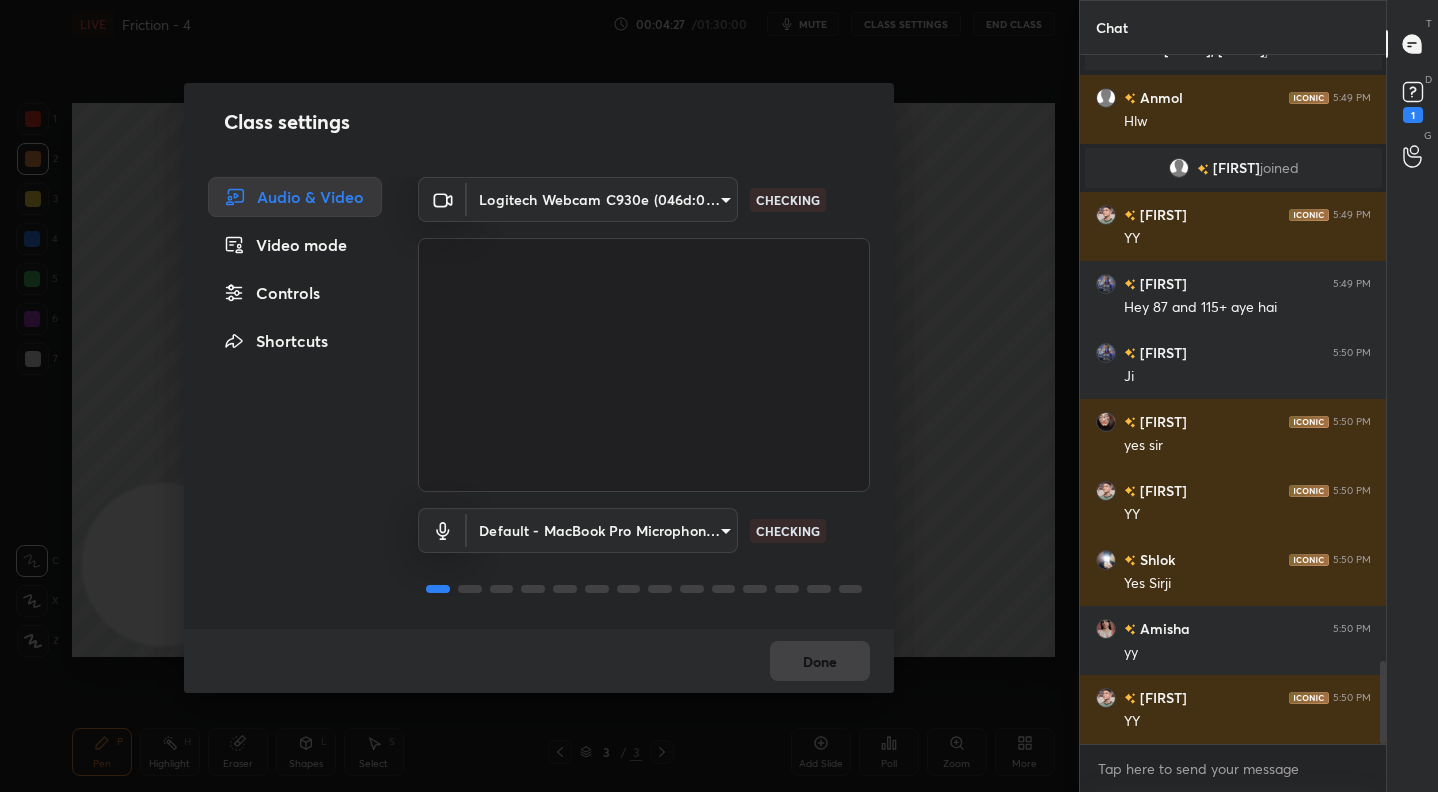 scroll, scrollTop: 5090, scrollLeft: 0, axis: vertical 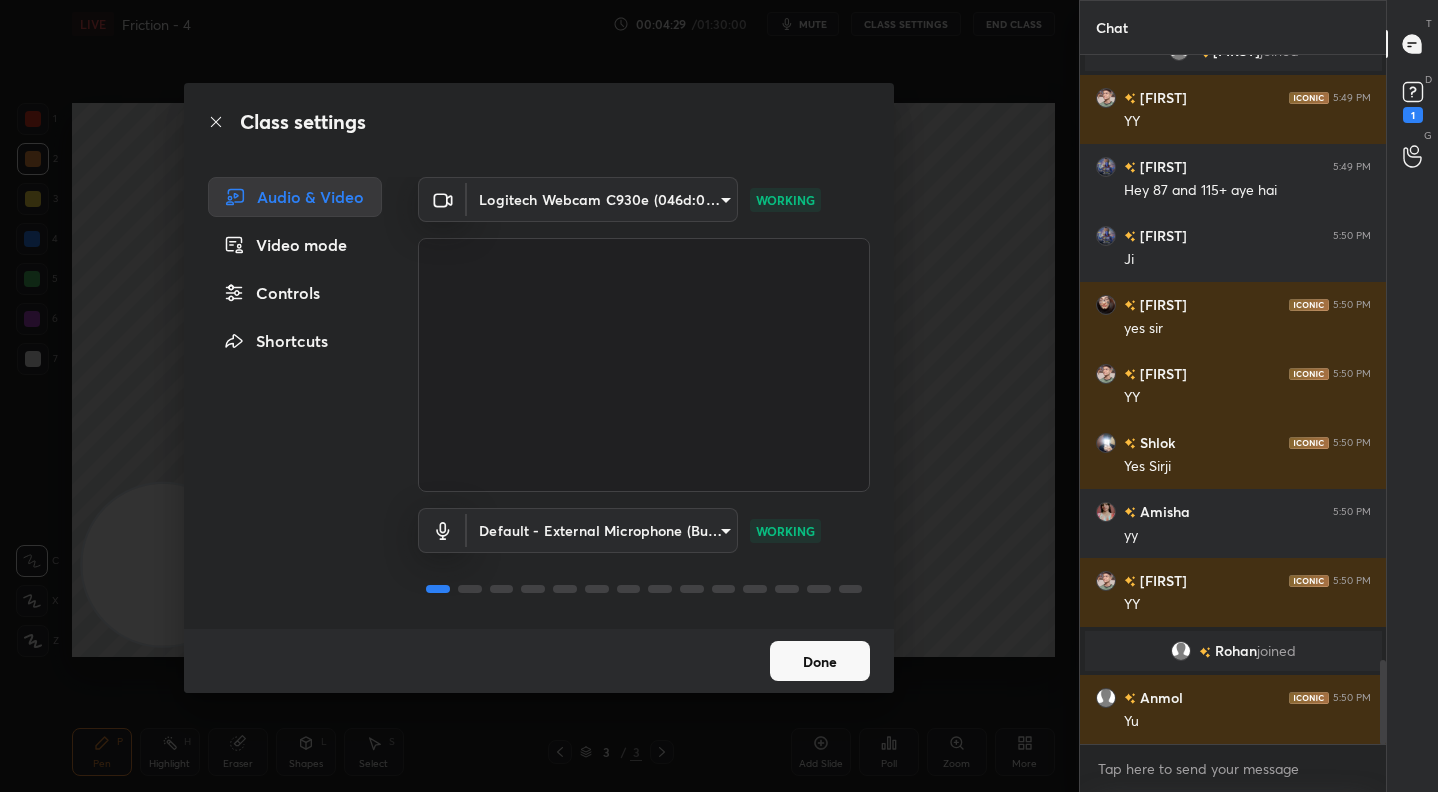 click on "Class settings Audio & Video Video mode Controls Shortcuts Logitech Webcam C930e (046d:0843) 8a863d65ce414354d80d76c38d92e203c99f080ea4999c5bf829d36ca55c73d1 WORKING Default - External Microphone (Built-in) default WORKING Done" at bounding box center [539, 396] 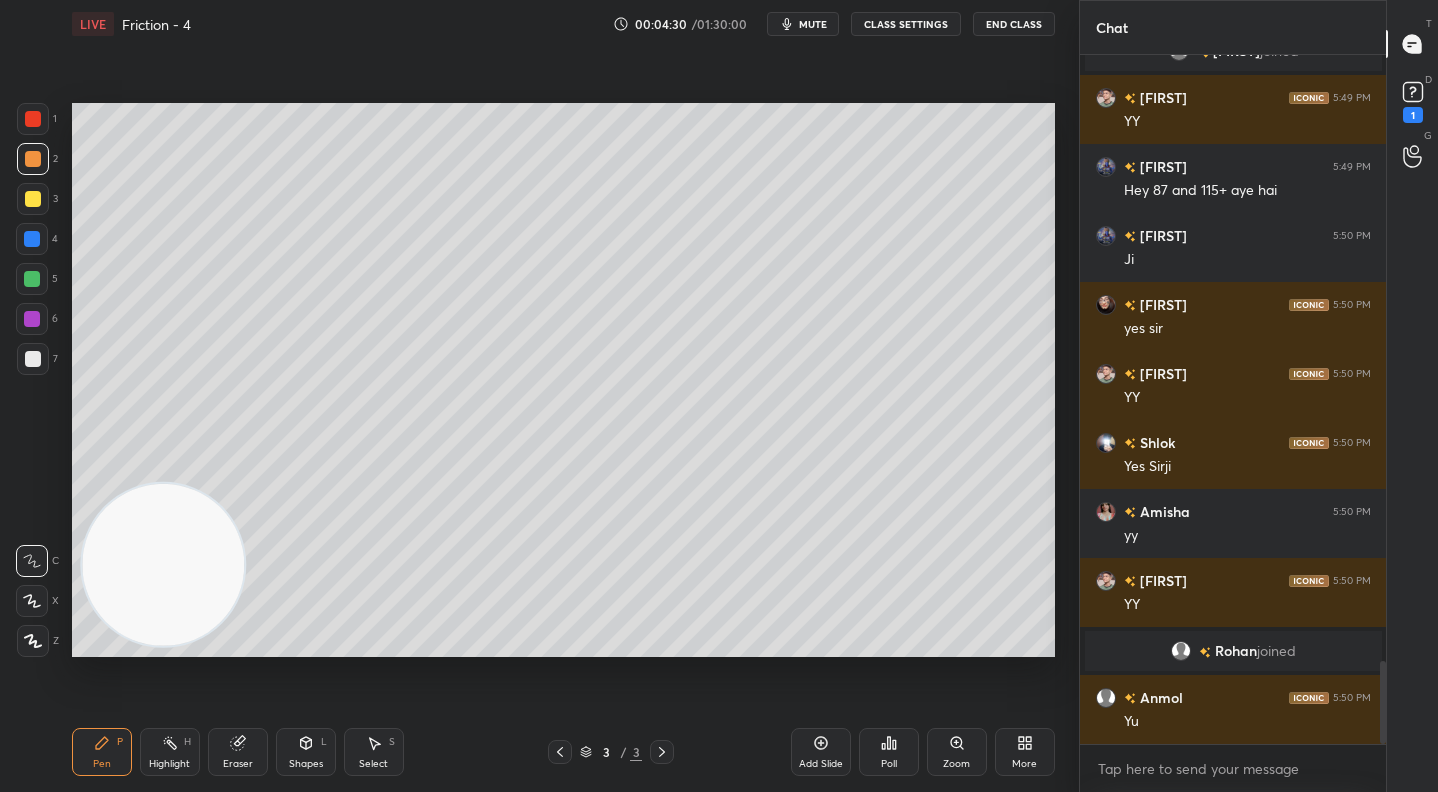 scroll, scrollTop: 5005, scrollLeft: 0, axis: vertical 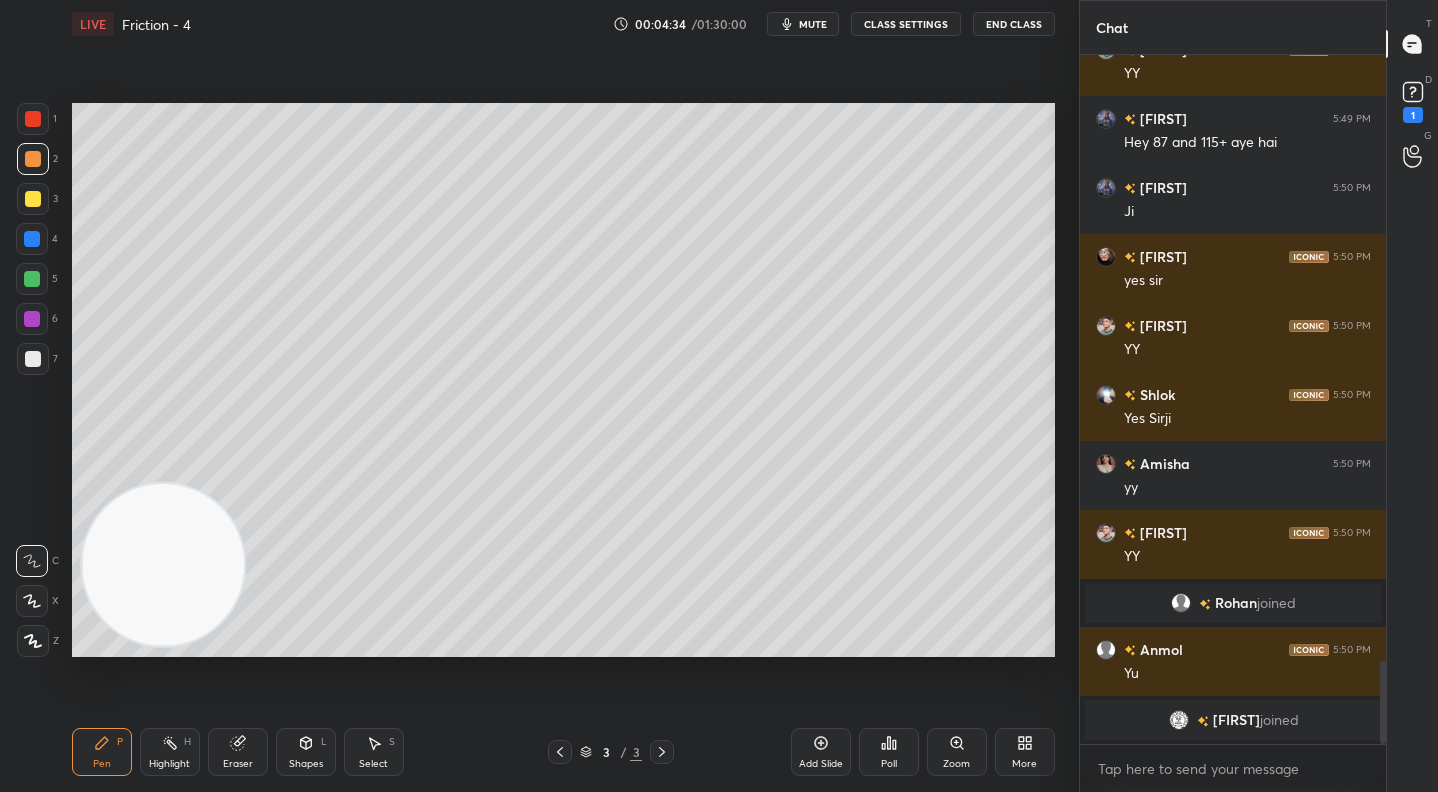 click at bounding box center (33, 159) 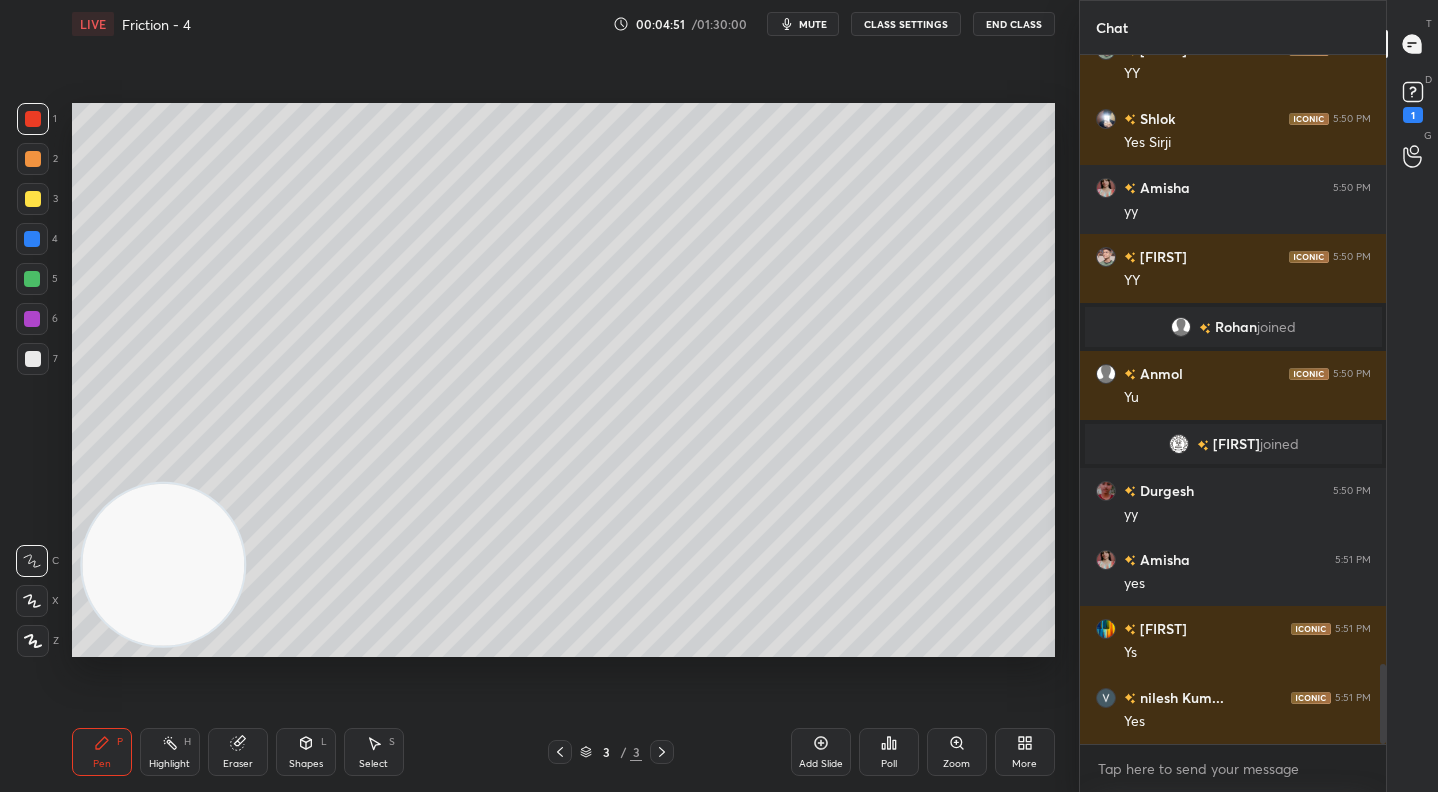 scroll, scrollTop: 5331, scrollLeft: 0, axis: vertical 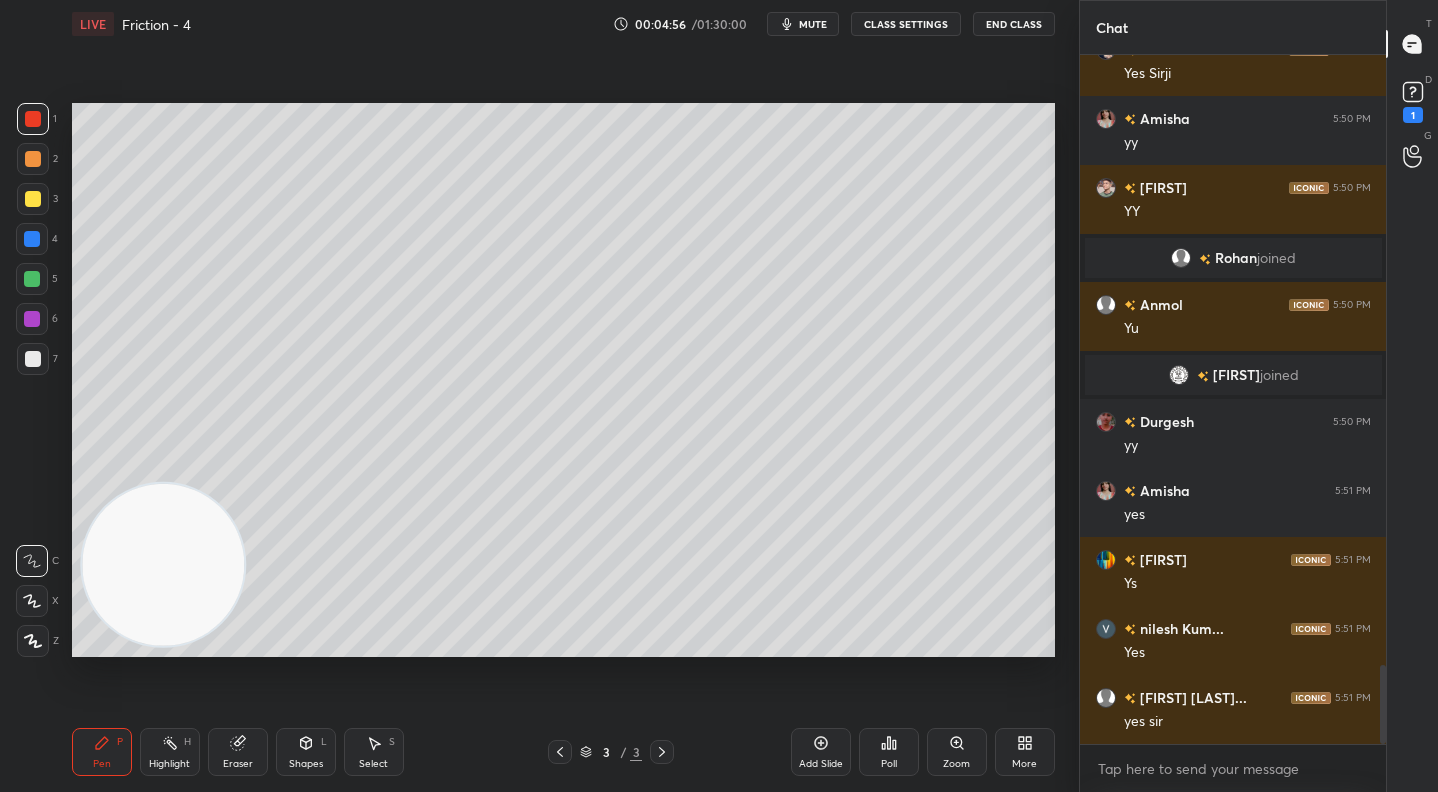 click at bounding box center (33, 199) 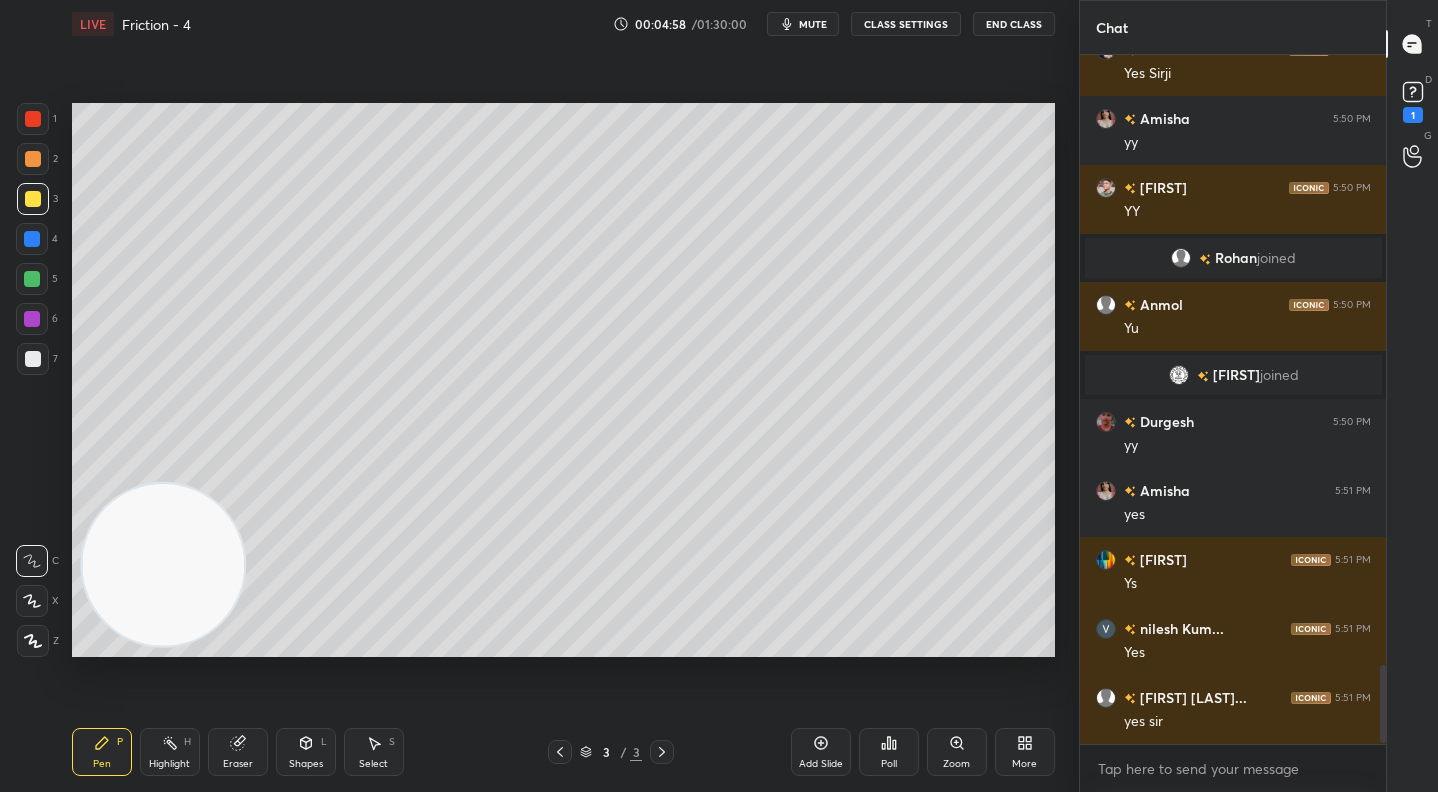 scroll, scrollTop: 5400, scrollLeft: 0, axis: vertical 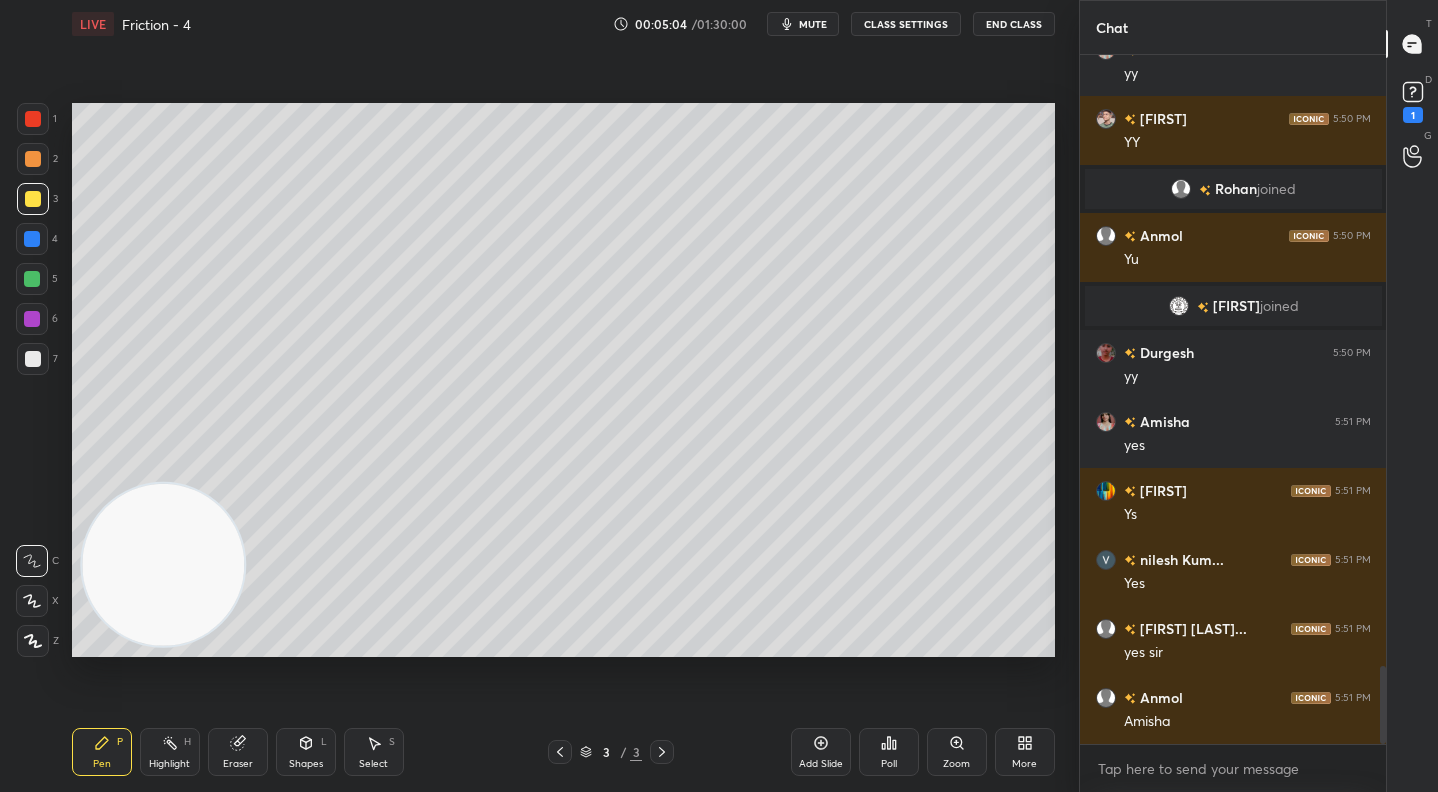 click at bounding box center [32, 279] 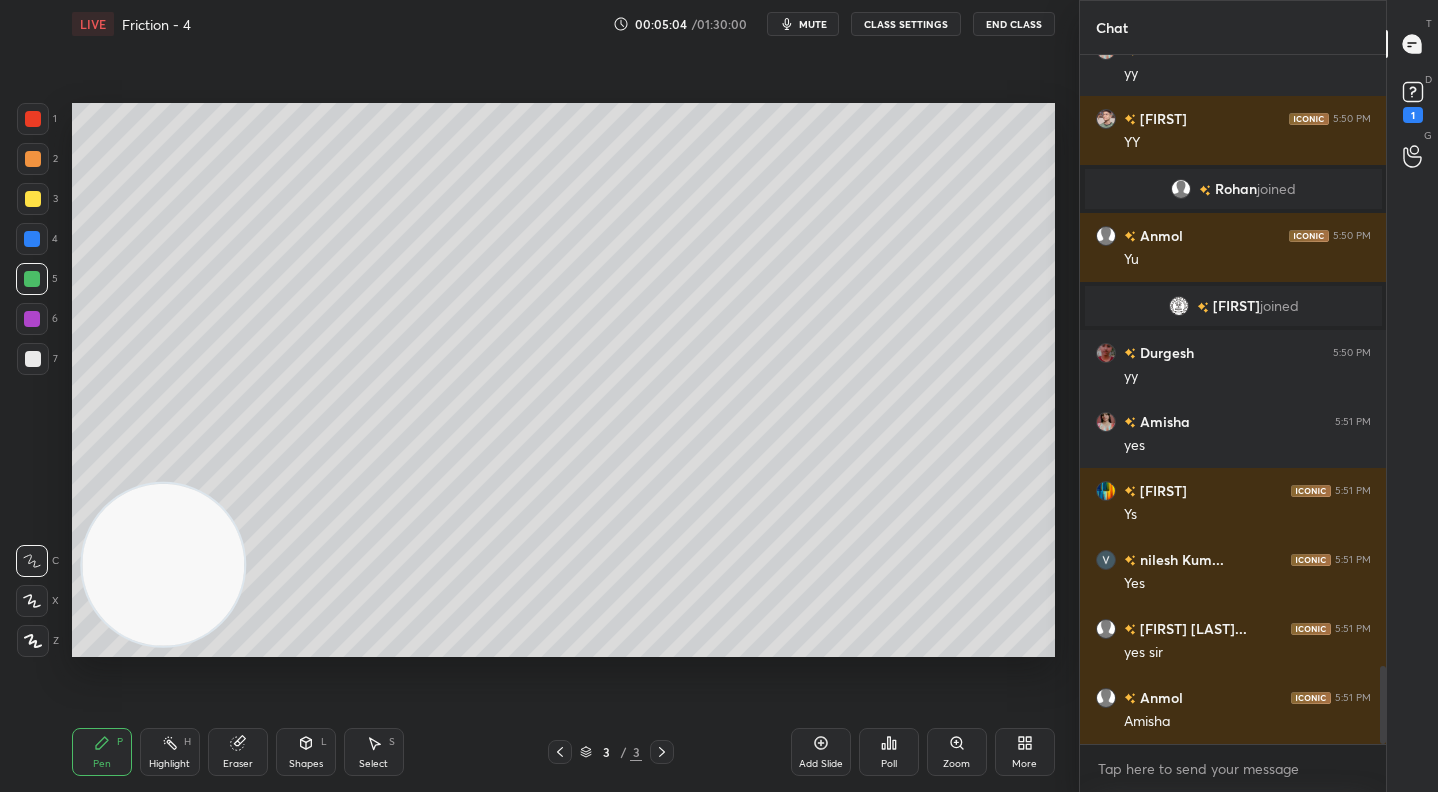 click at bounding box center (32, 319) 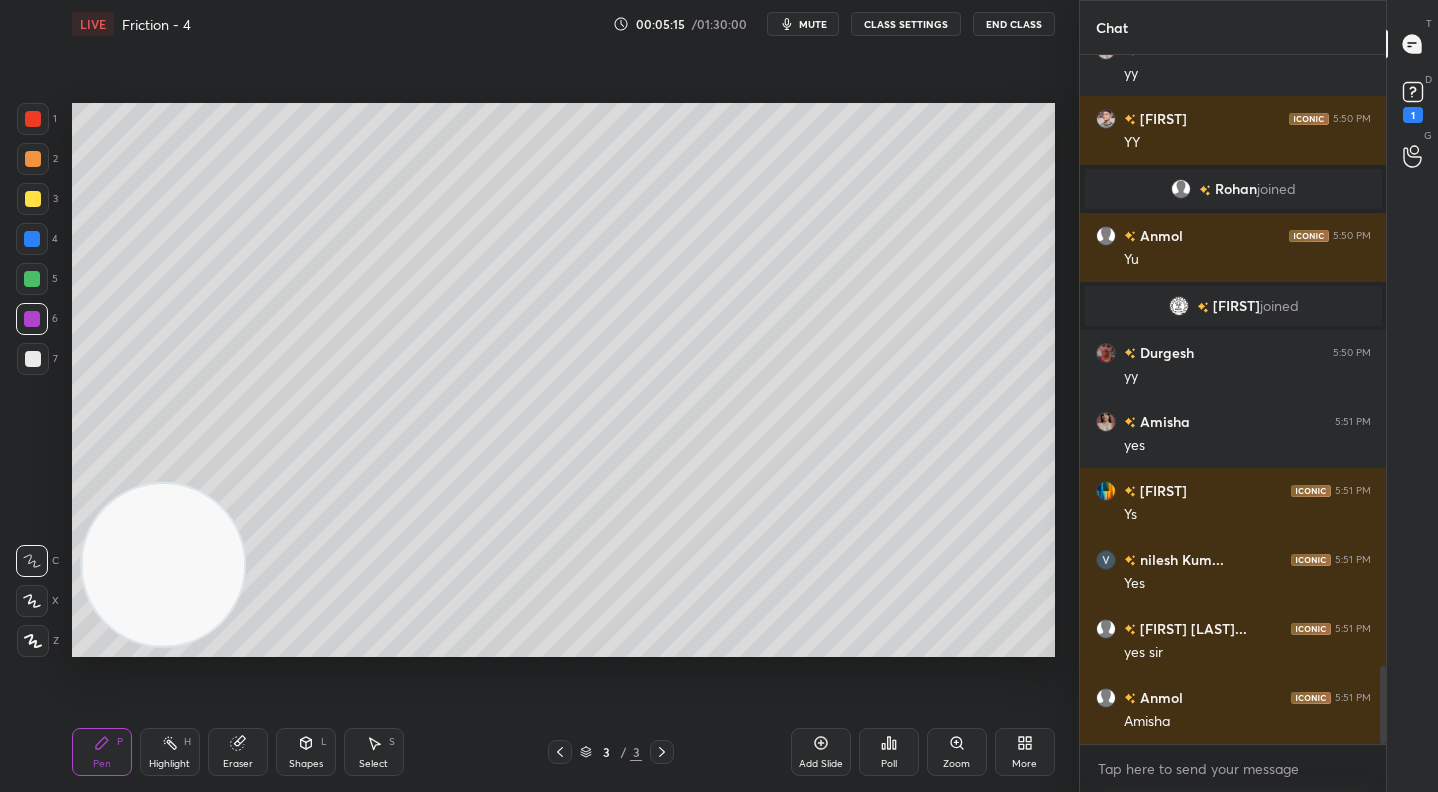 drag, startPoint x: 33, startPoint y: 357, endPoint x: 53, endPoint y: 353, distance: 20.396078 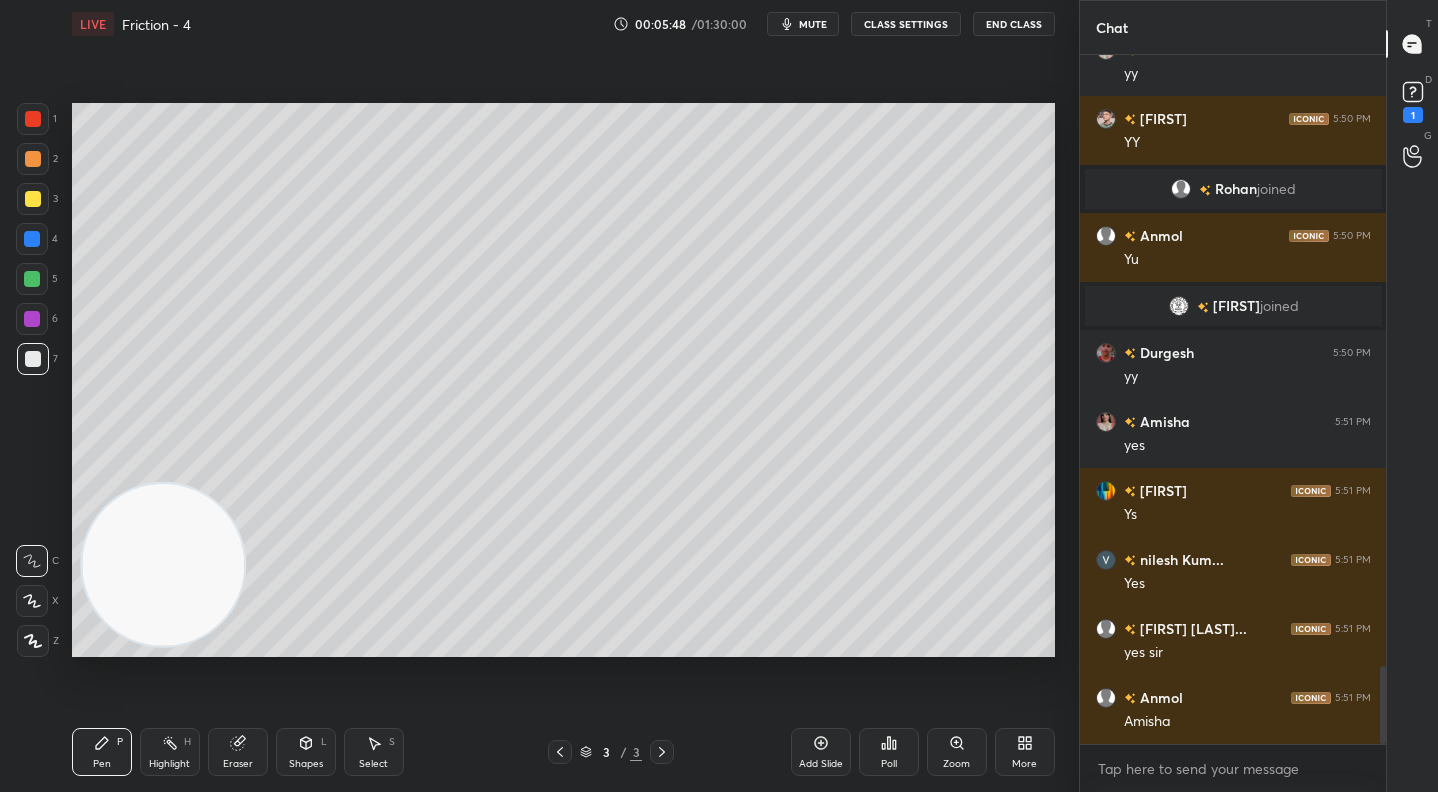 scroll, scrollTop: 5469, scrollLeft: 0, axis: vertical 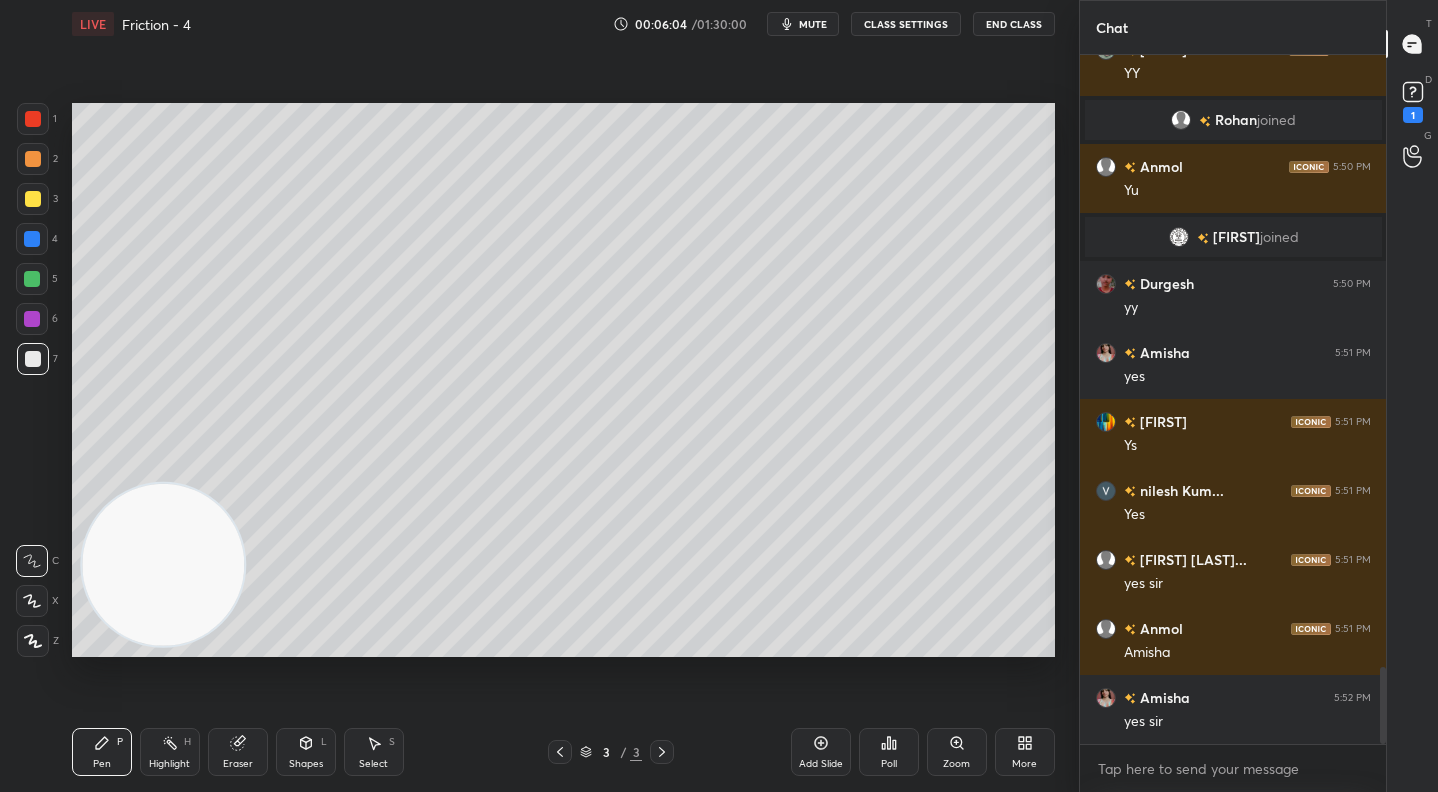 drag, startPoint x: 32, startPoint y: 317, endPoint x: 67, endPoint y: 272, distance: 57.00877 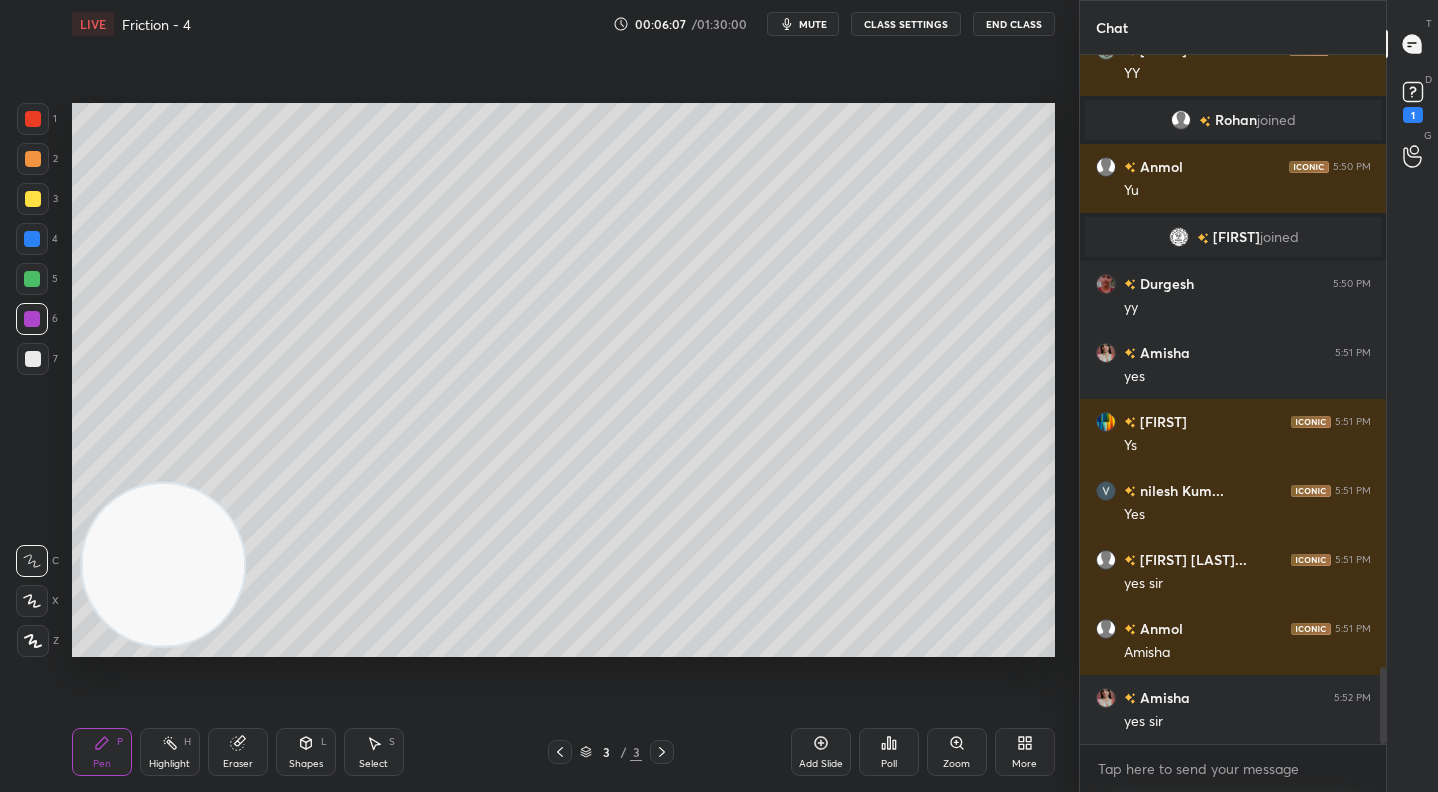 drag, startPoint x: 25, startPoint y: 274, endPoint x: 43, endPoint y: 267, distance: 19.313208 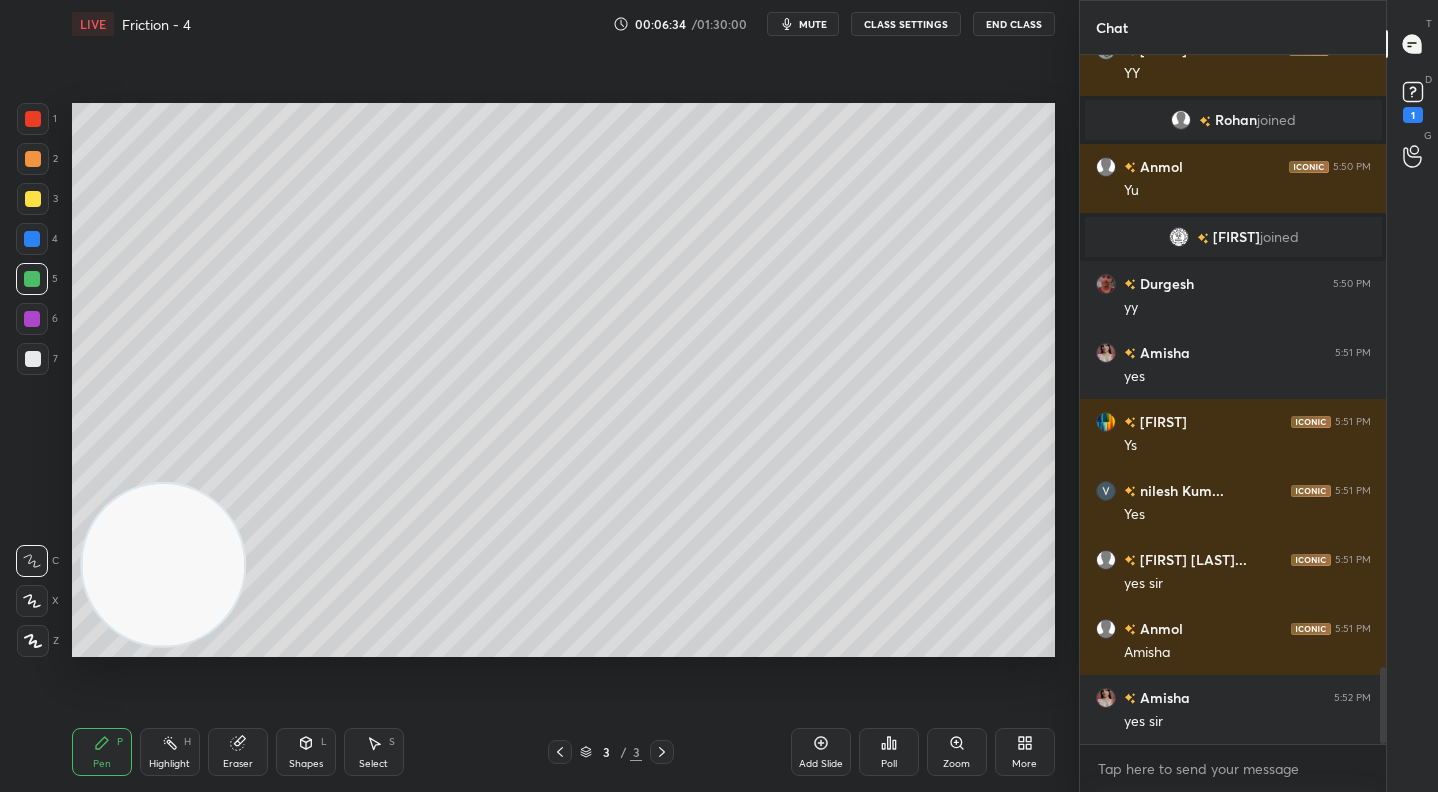 click at bounding box center [33, 359] 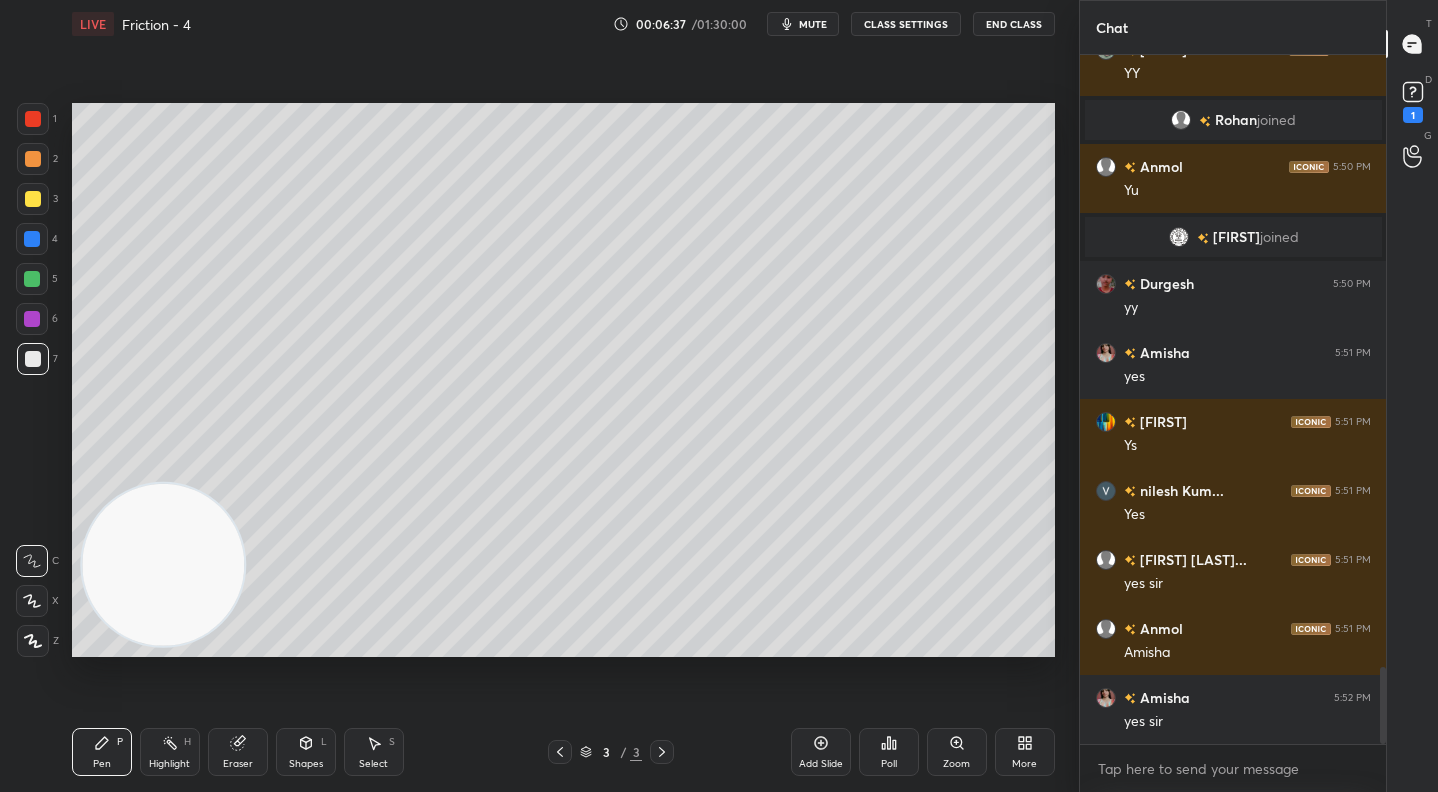 scroll, scrollTop: 5517, scrollLeft: 0, axis: vertical 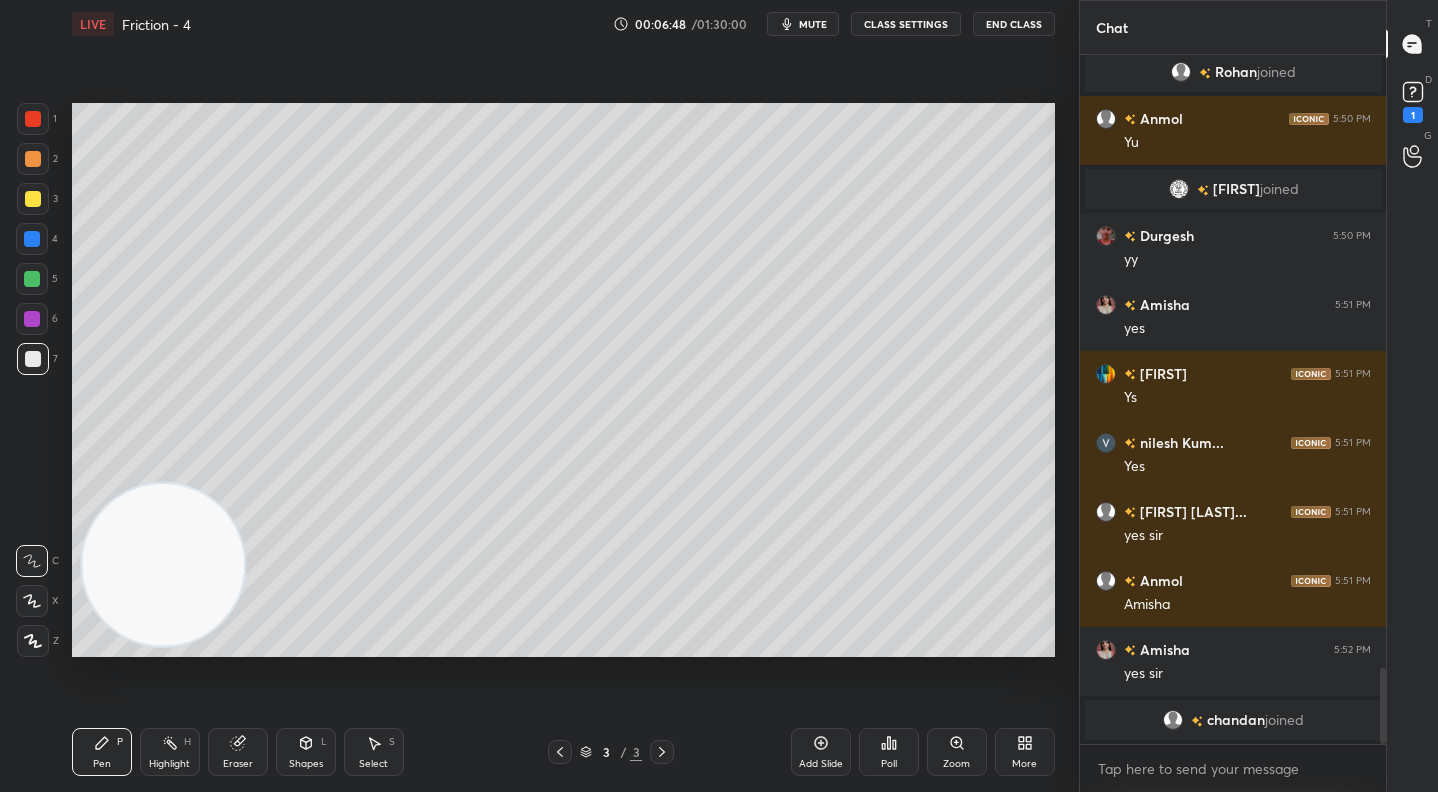 click at bounding box center [33, 199] 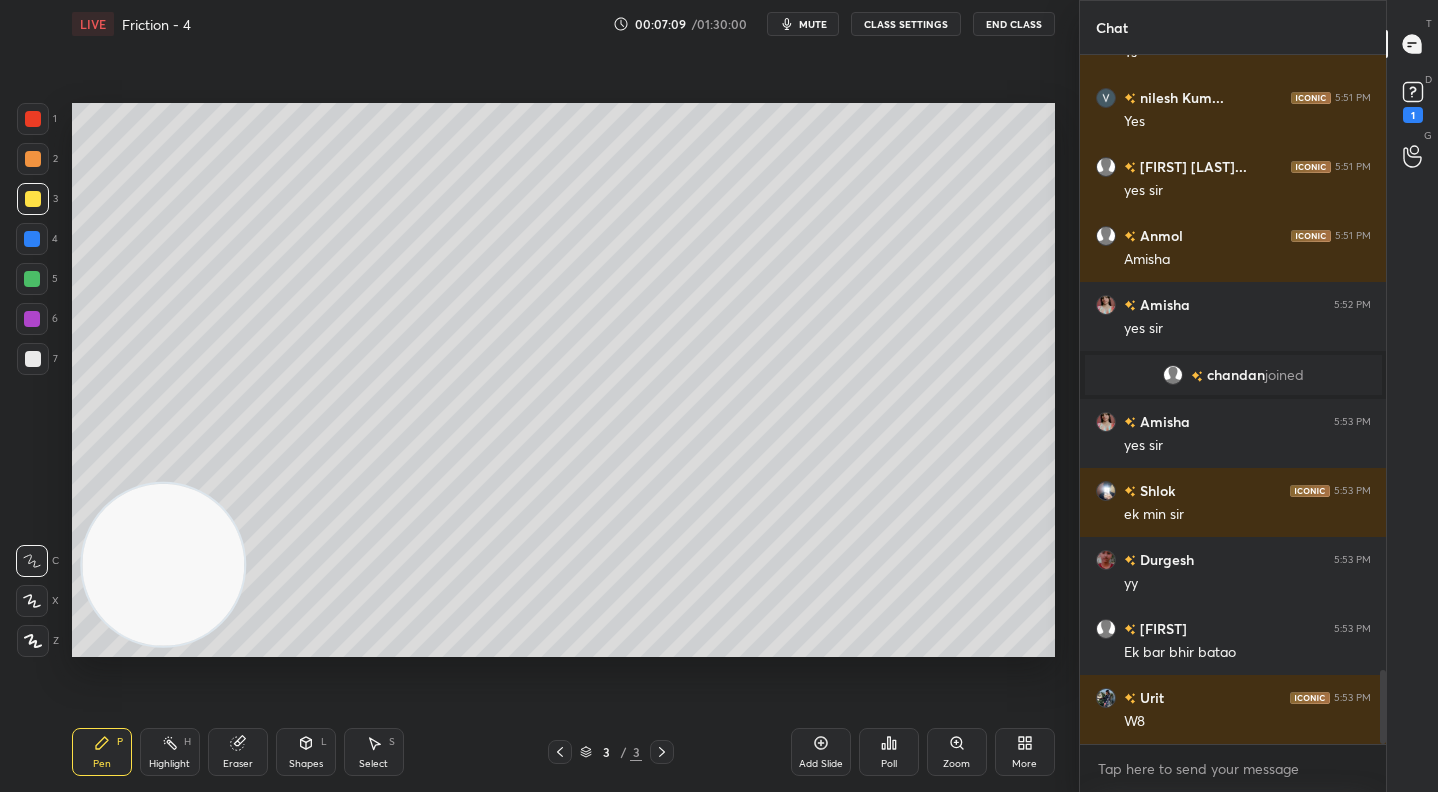 scroll, scrollTop: 5782, scrollLeft: 0, axis: vertical 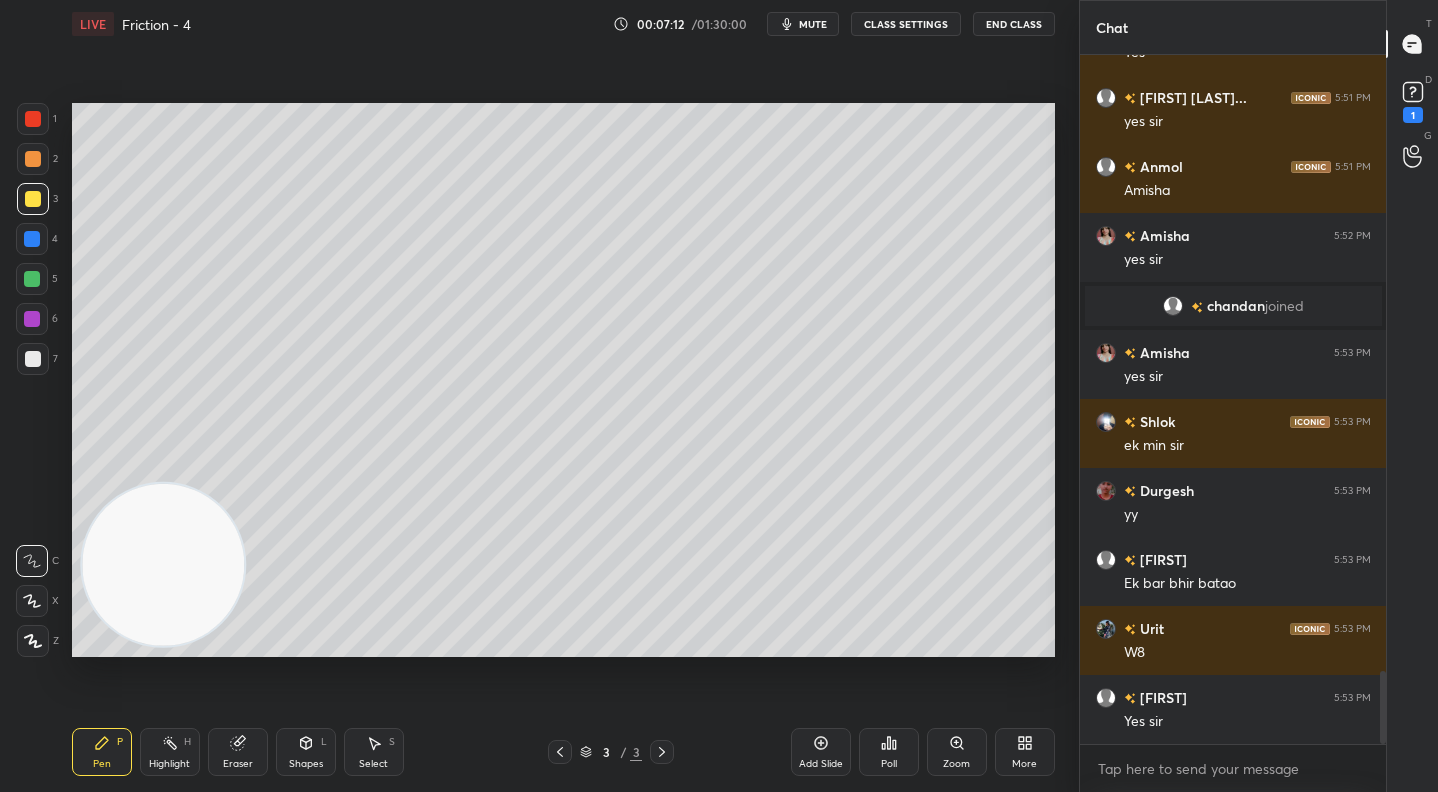 drag, startPoint x: 33, startPoint y: 274, endPoint x: 56, endPoint y: 276, distance: 23.086792 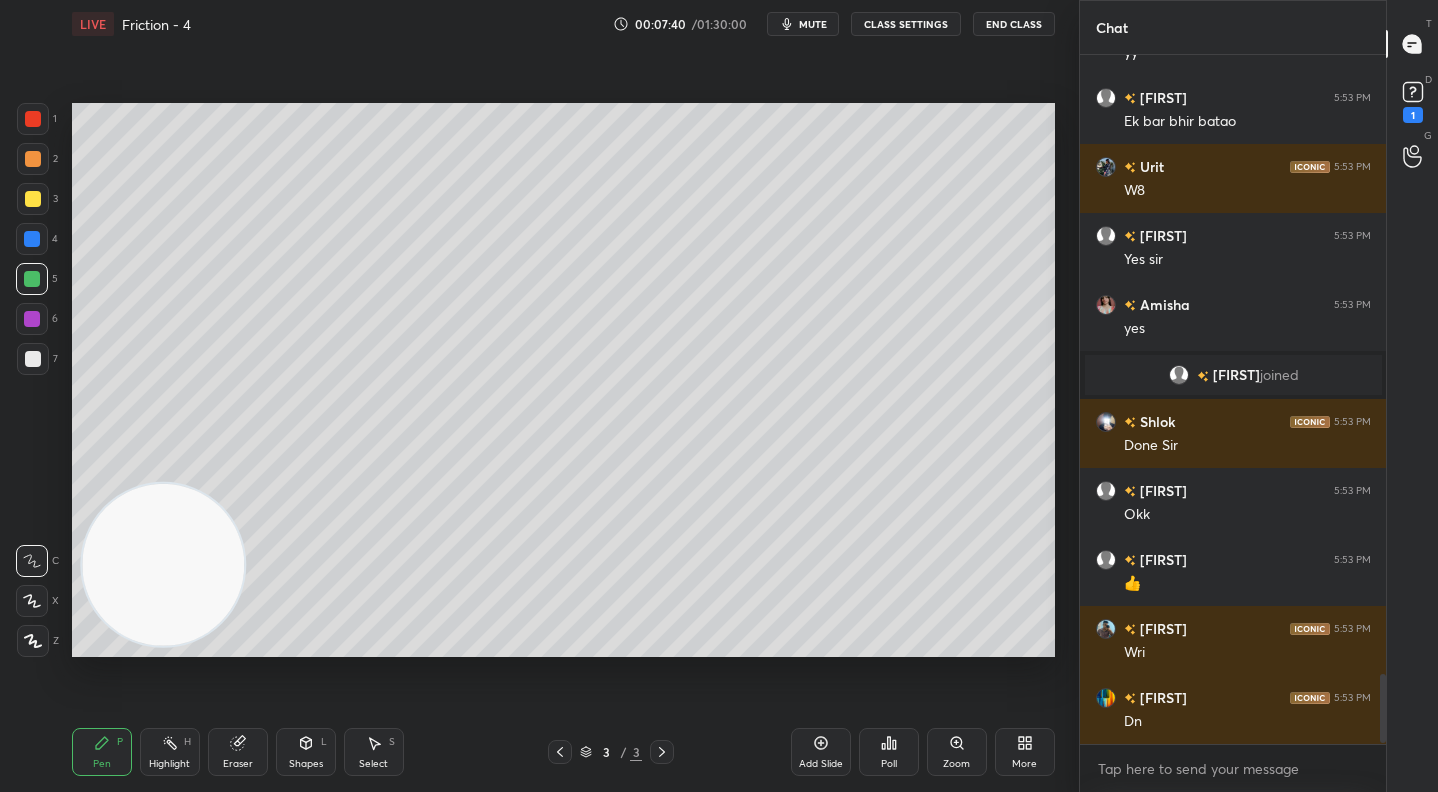 scroll, scrollTop: 6121, scrollLeft: 0, axis: vertical 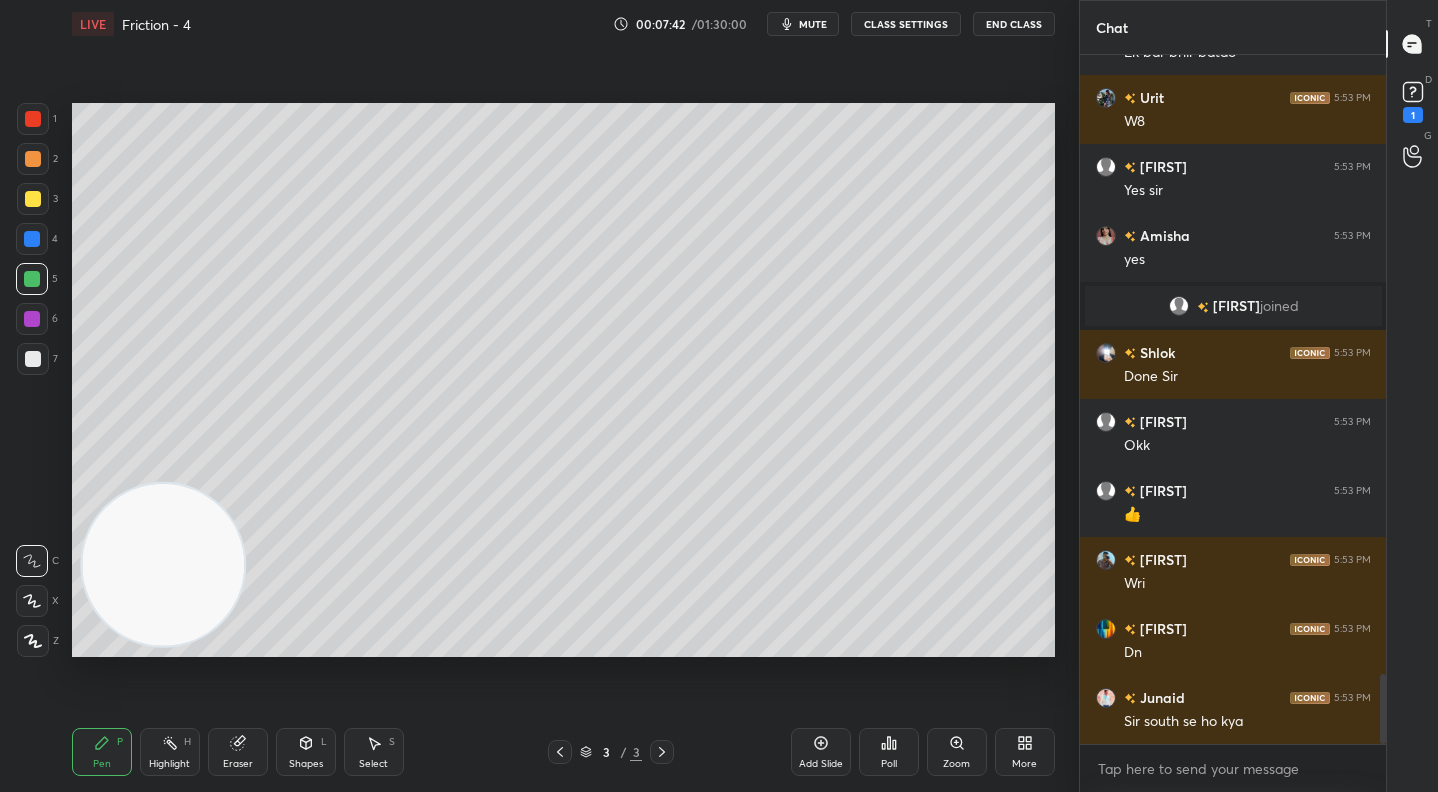 click on "Add Slide" at bounding box center [821, 752] 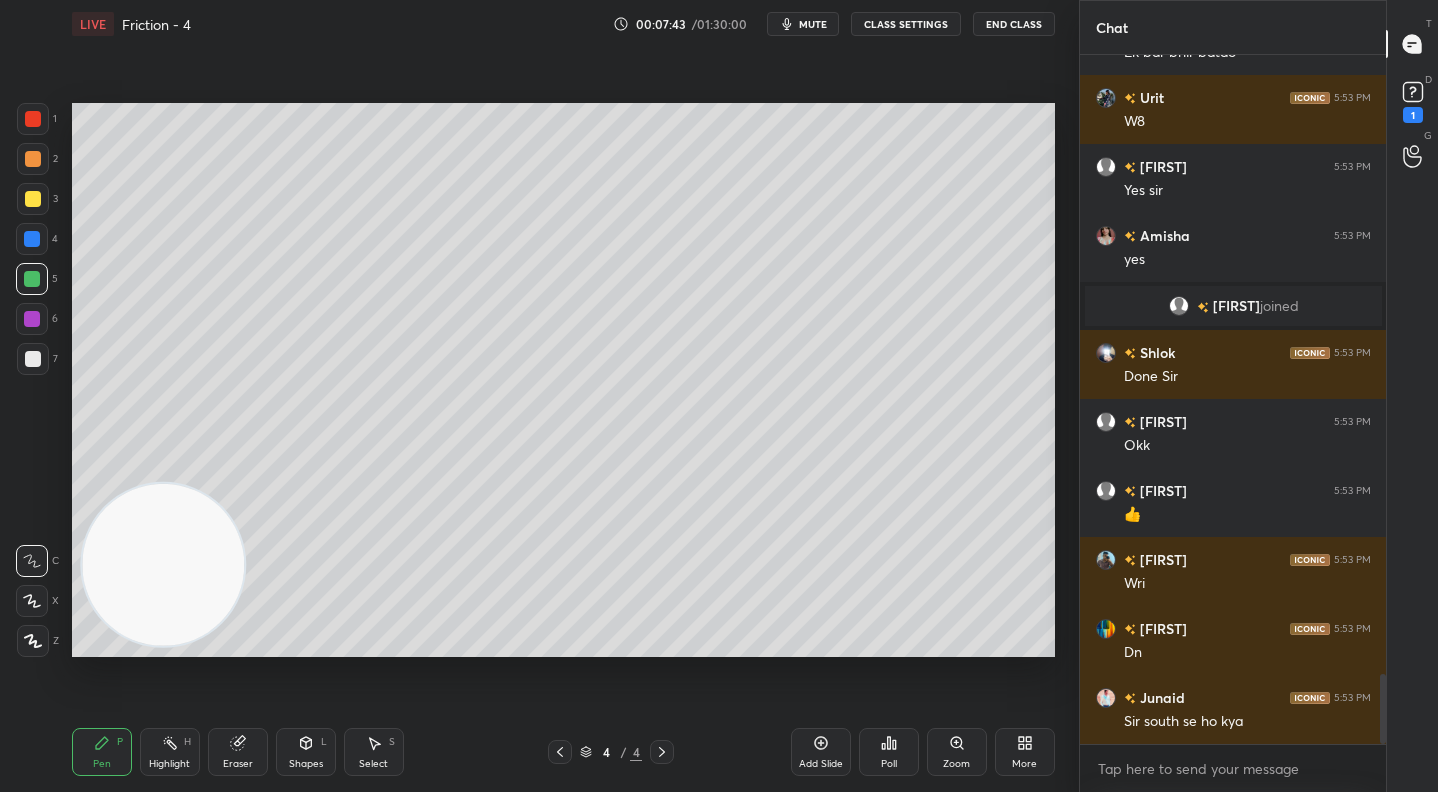 drag, startPoint x: 34, startPoint y: 123, endPoint x: 55, endPoint y: 158, distance: 40.81666 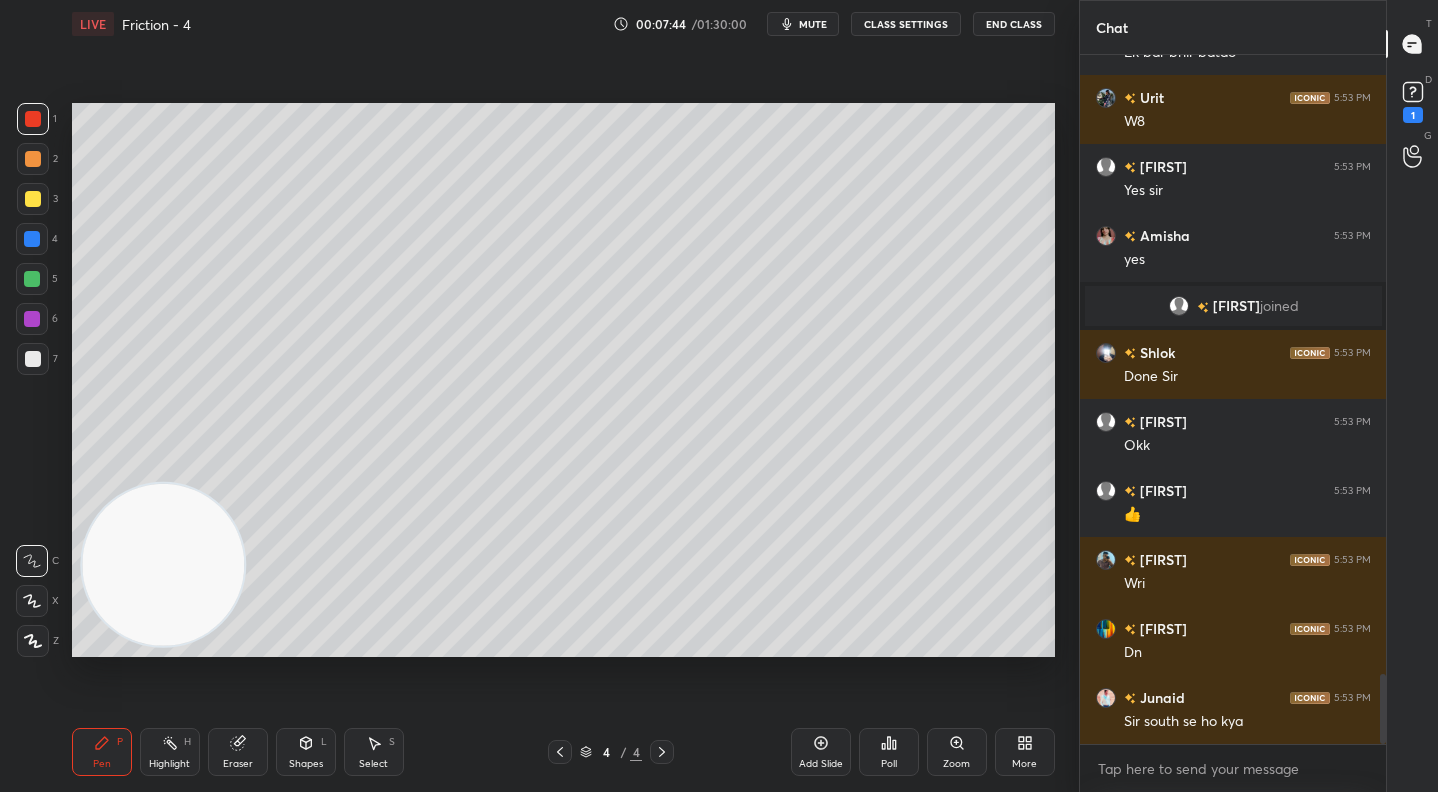 click 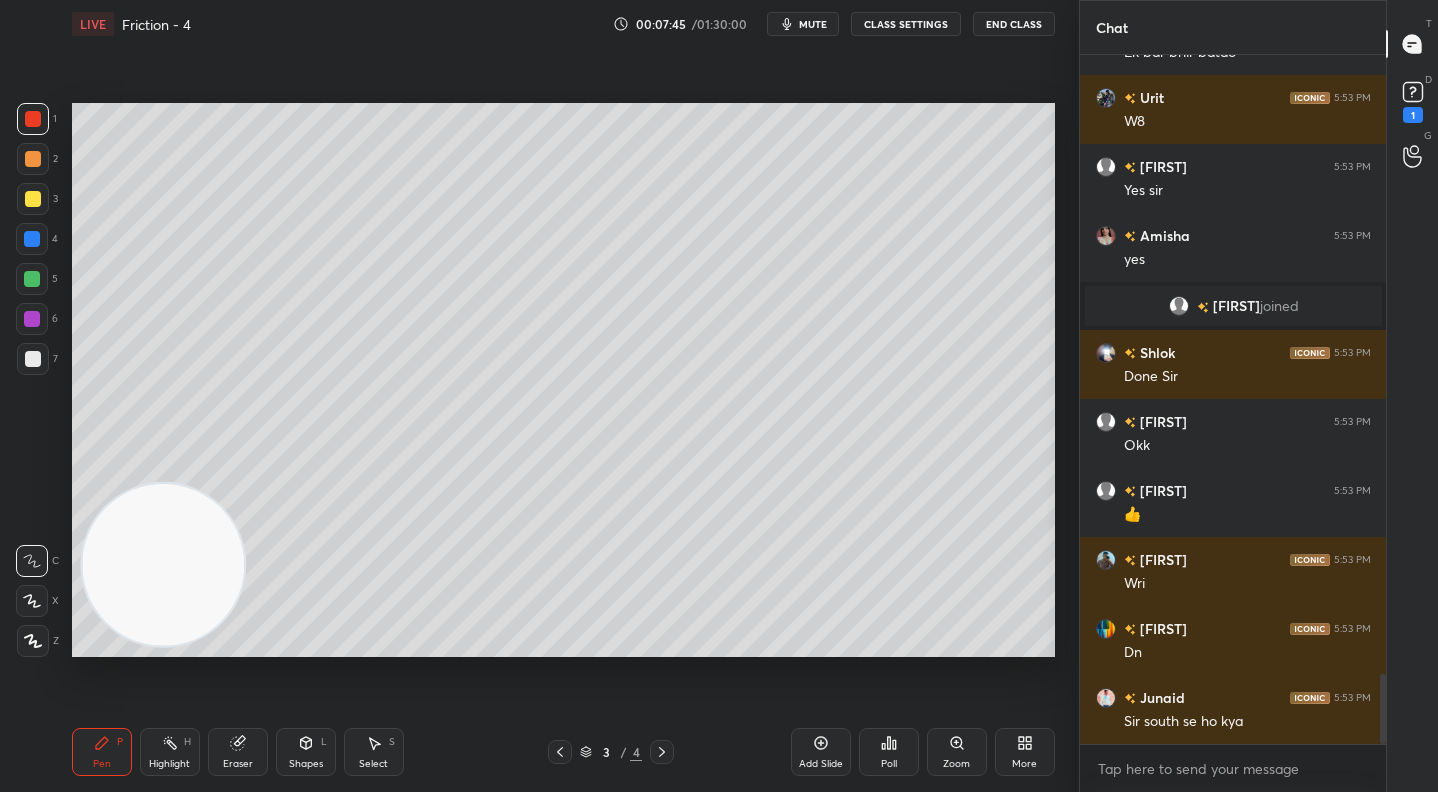 click 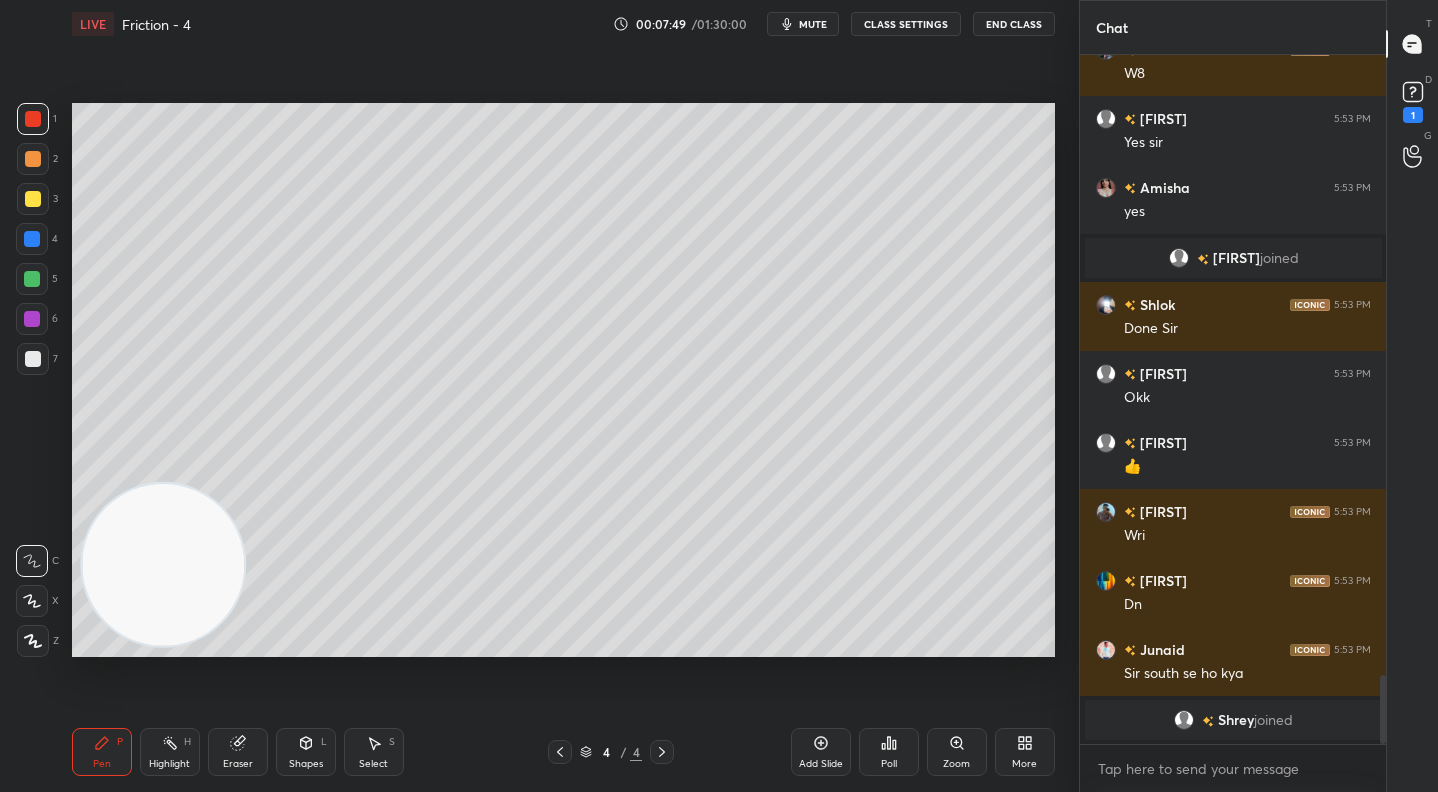 scroll, scrollTop: 6203, scrollLeft: 0, axis: vertical 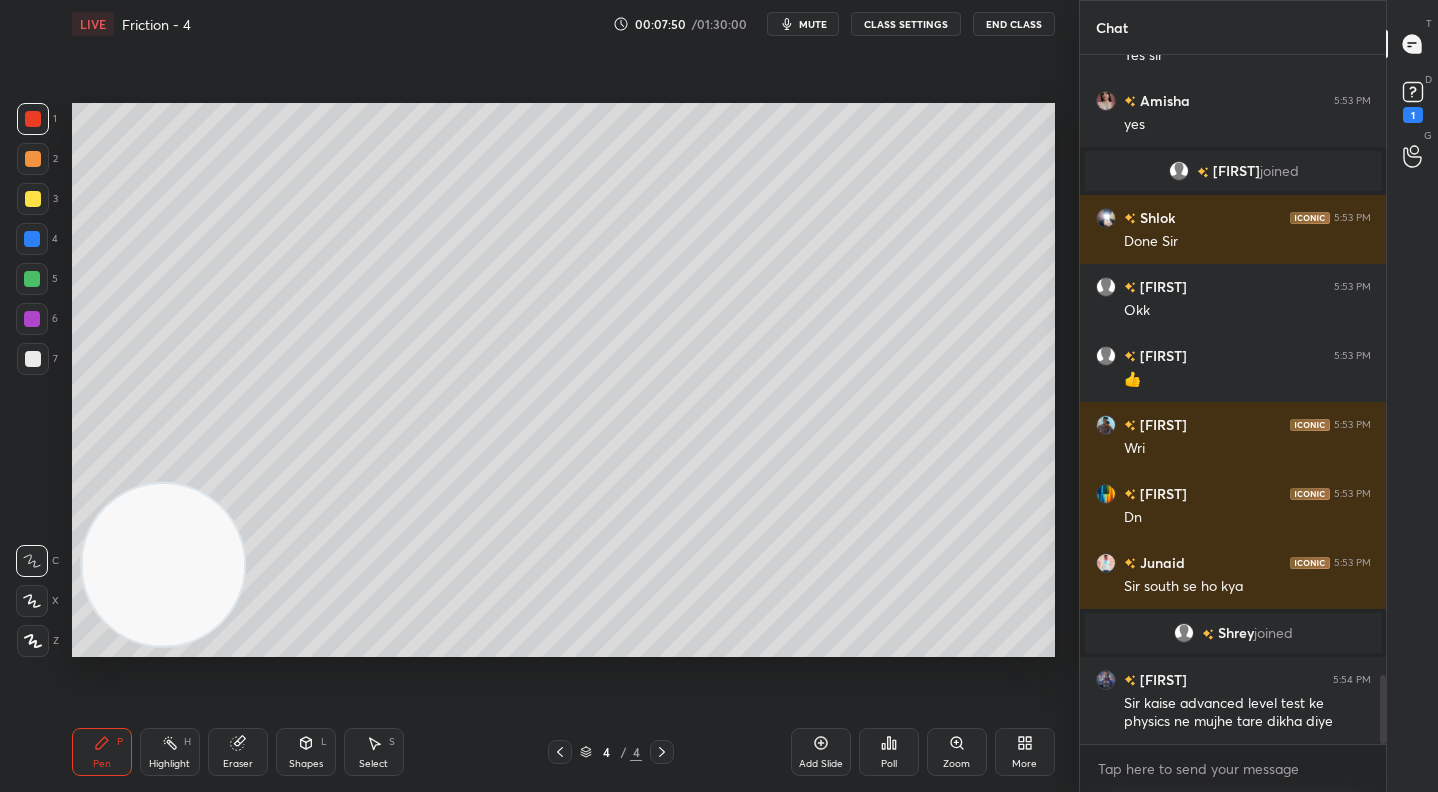 click at bounding box center (33, 199) 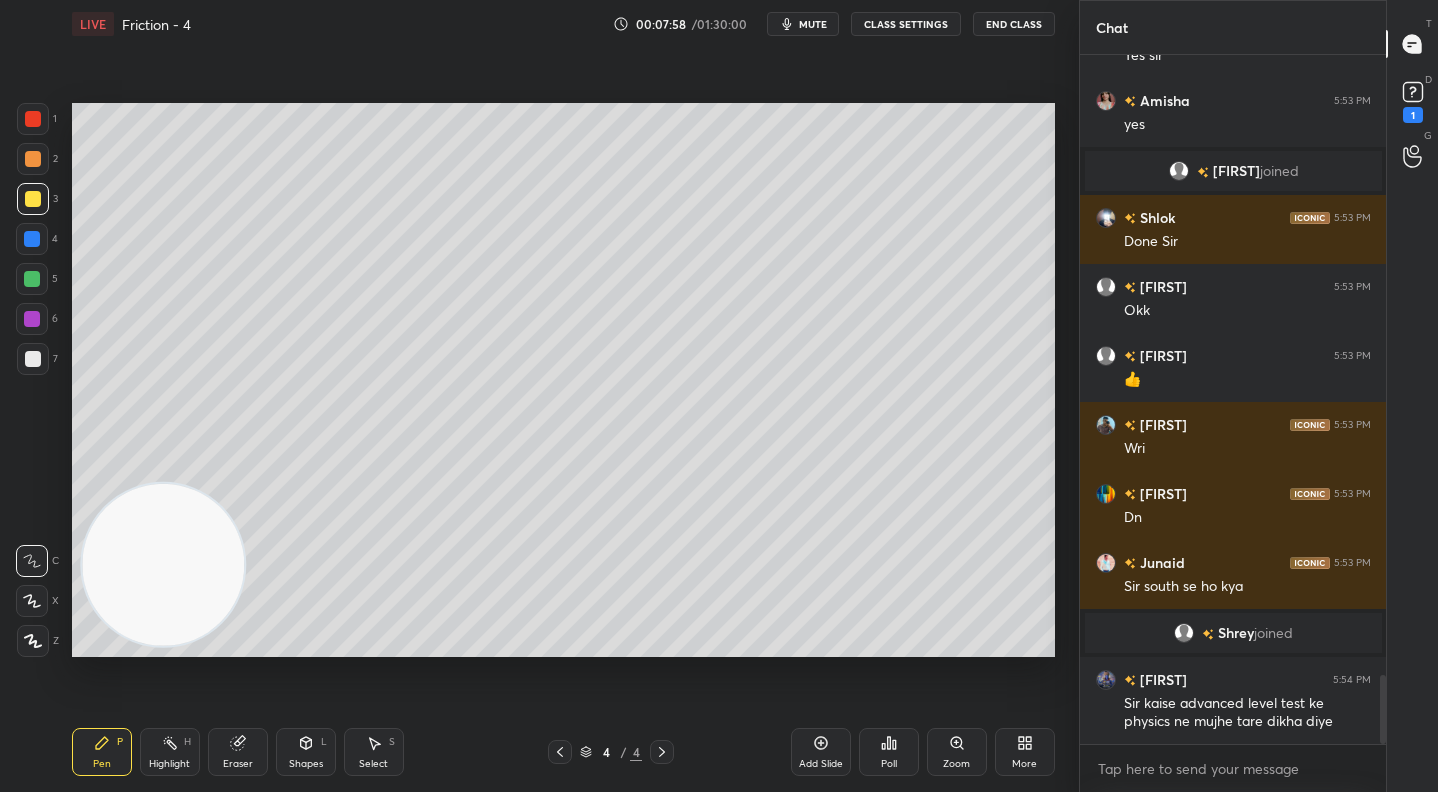 click at bounding box center (32, 279) 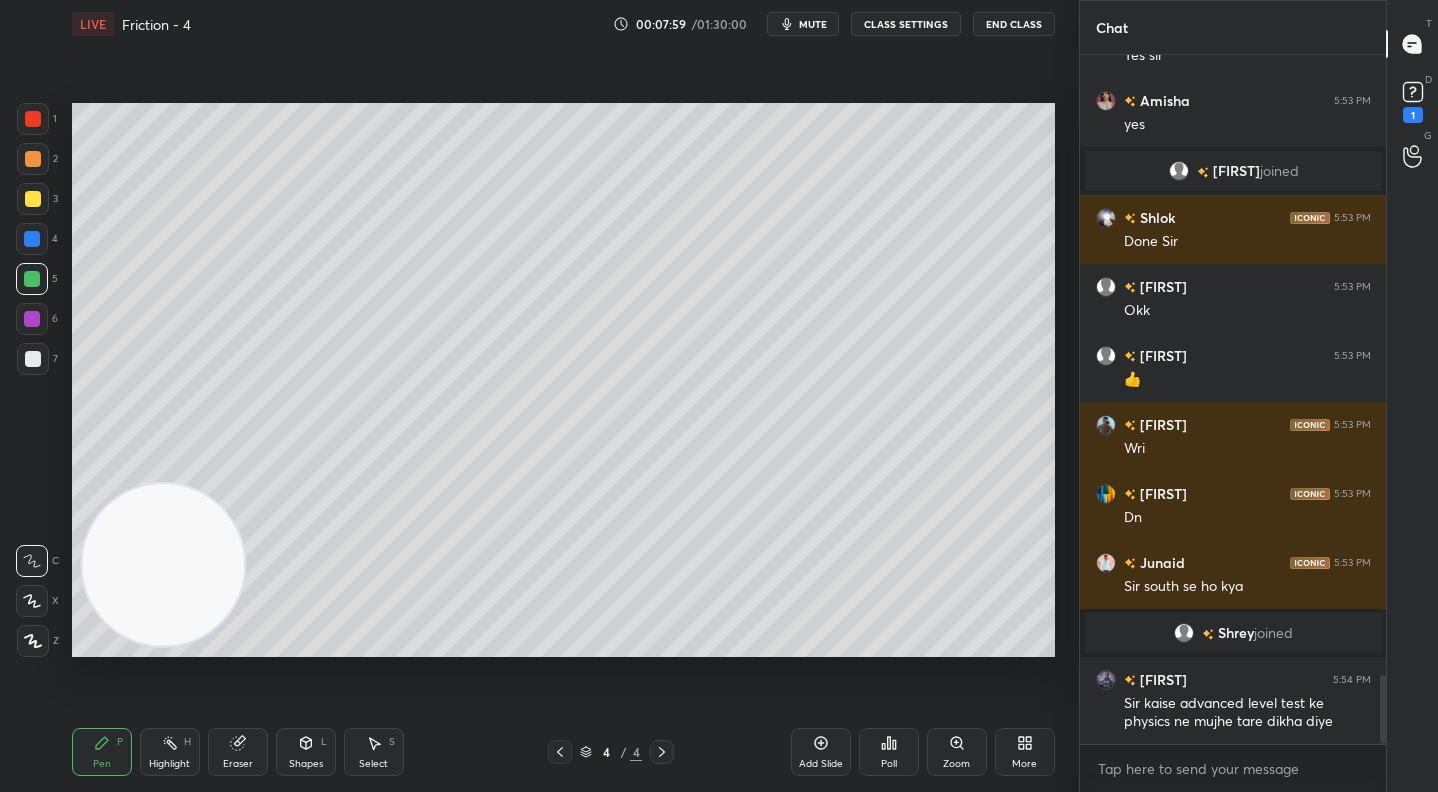 click on "4 / 4" at bounding box center (611, 752) 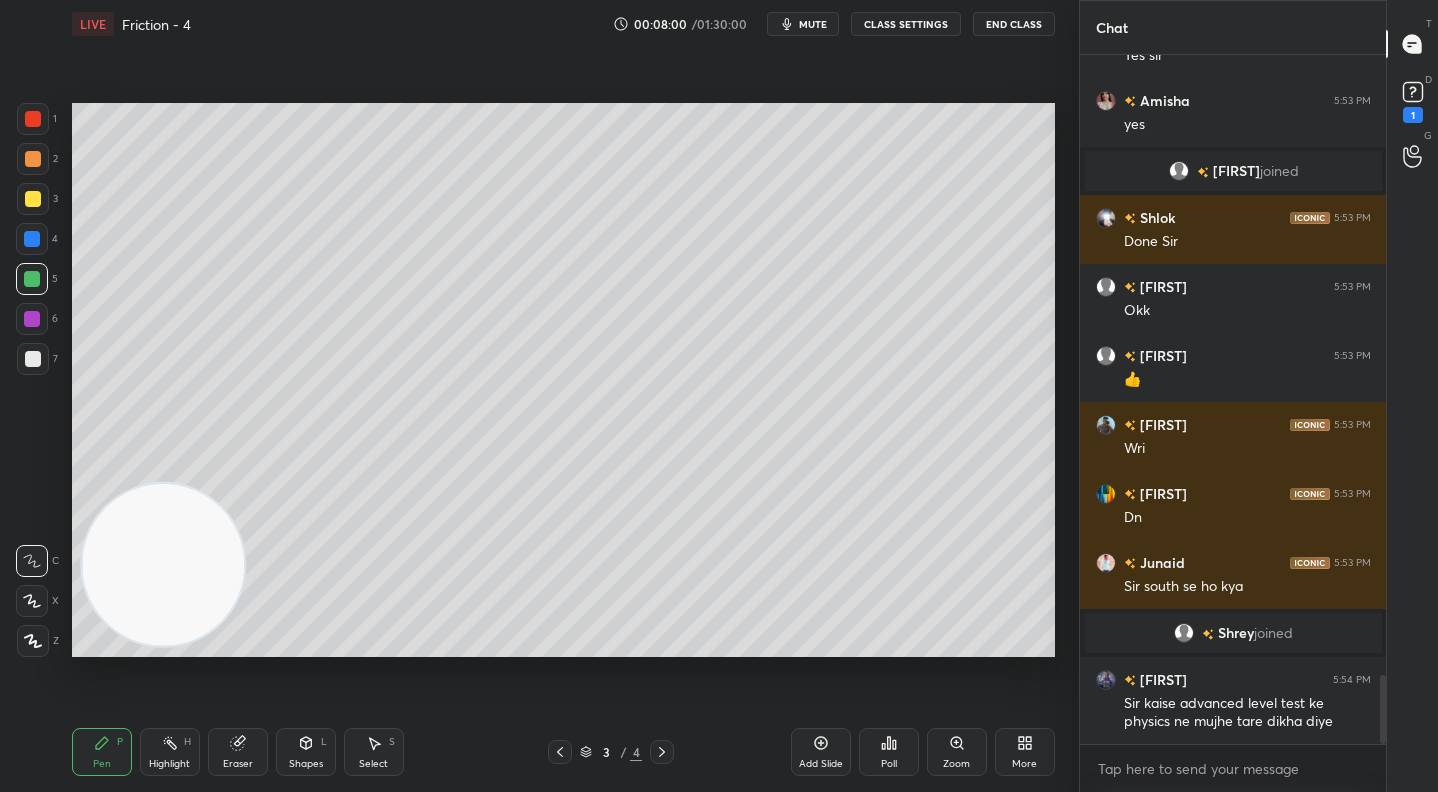 click at bounding box center [662, 752] 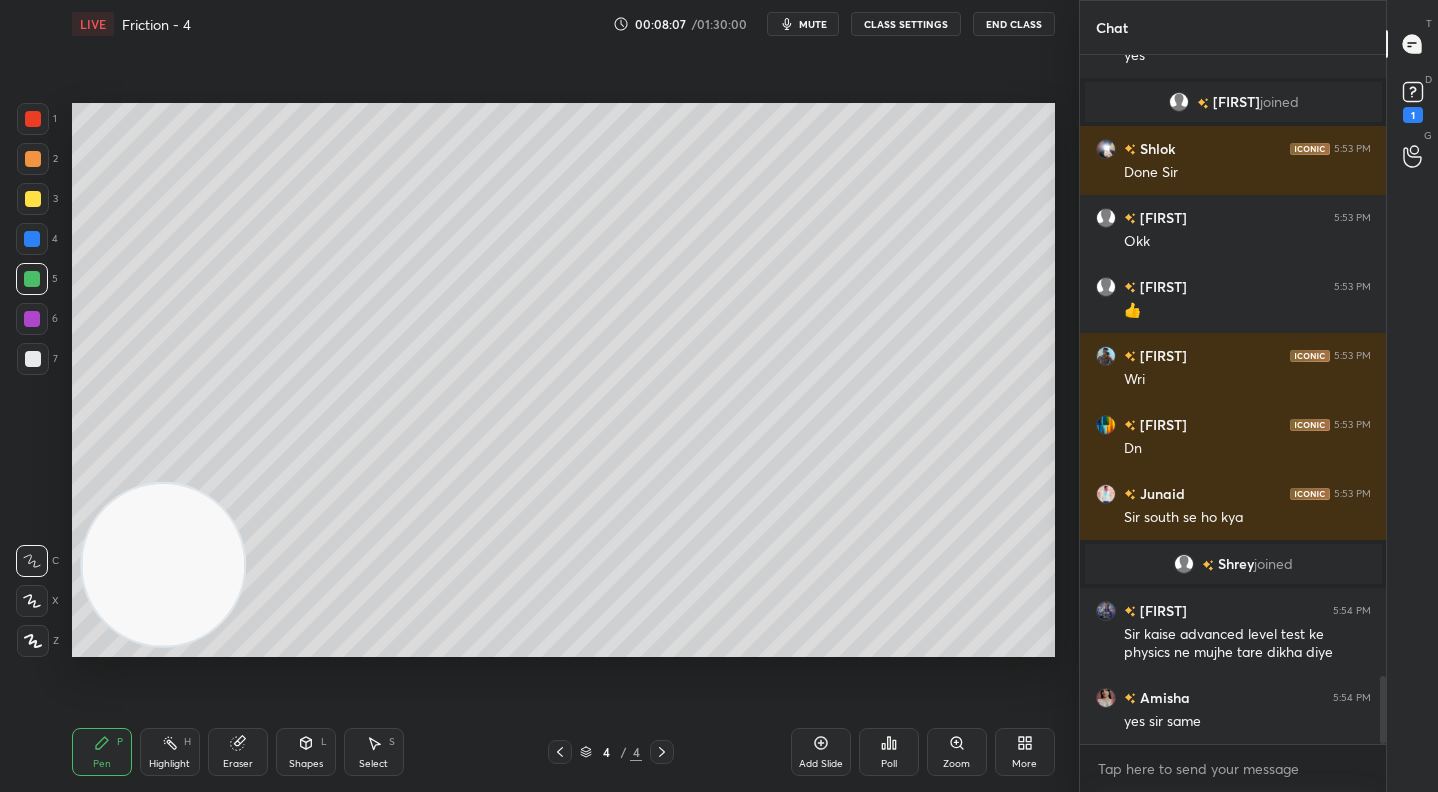 scroll, scrollTop: 6341, scrollLeft: 0, axis: vertical 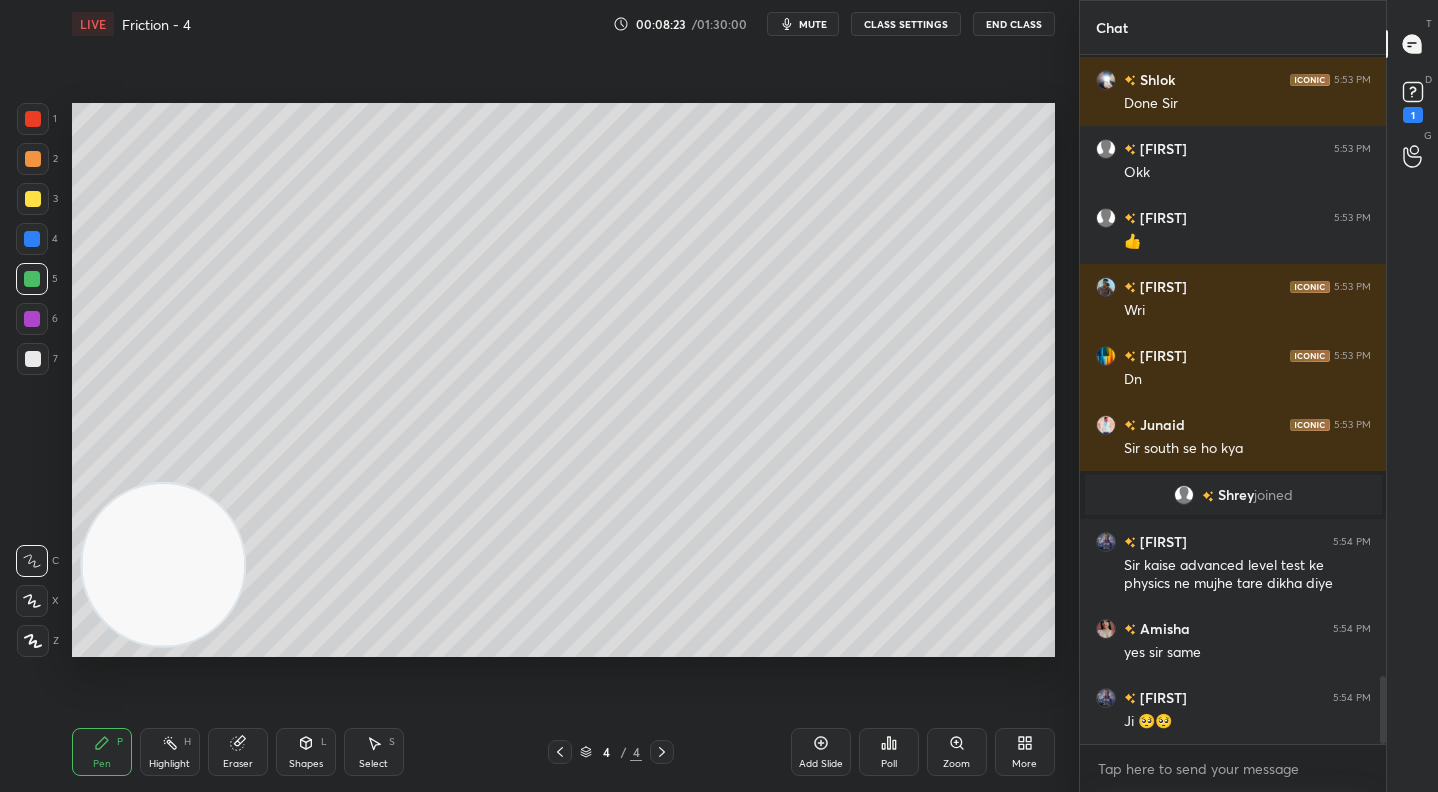 click at bounding box center (33, 159) 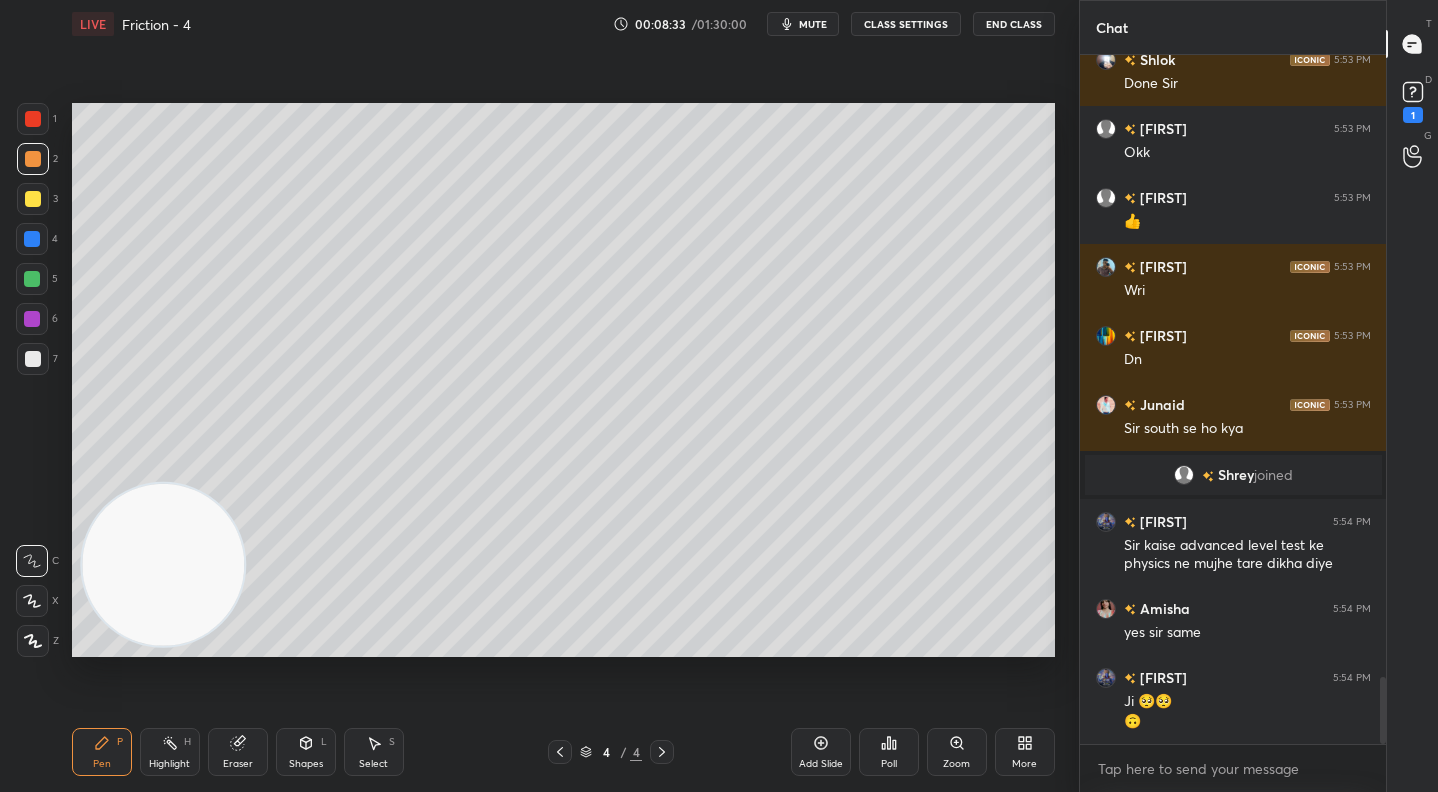 scroll, scrollTop: 6430, scrollLeft: 0, axis: vertical 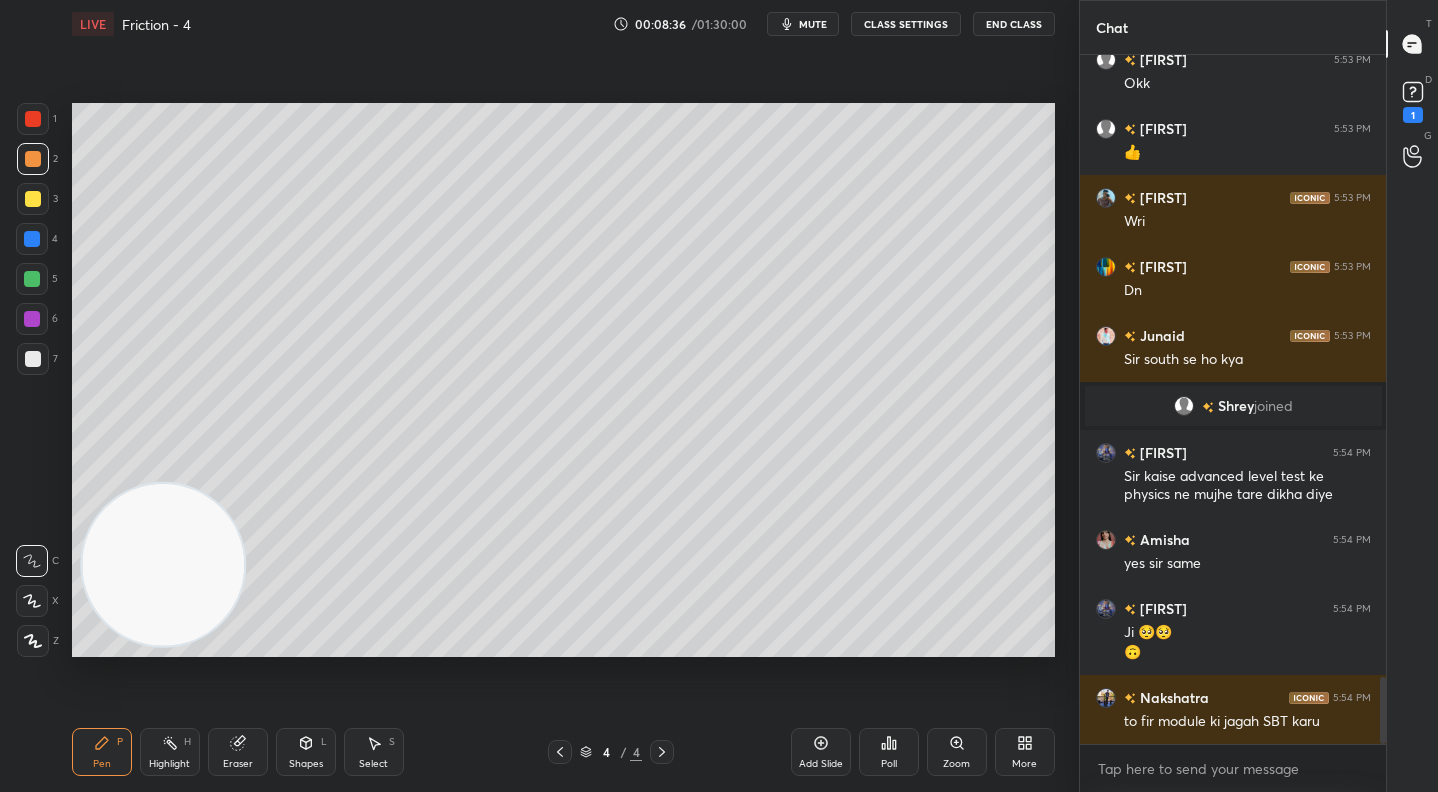 drag, startPoint x: 26, startPoint y: 278, endPoint x: 45, endPoint y: 270, distance: 20.615528 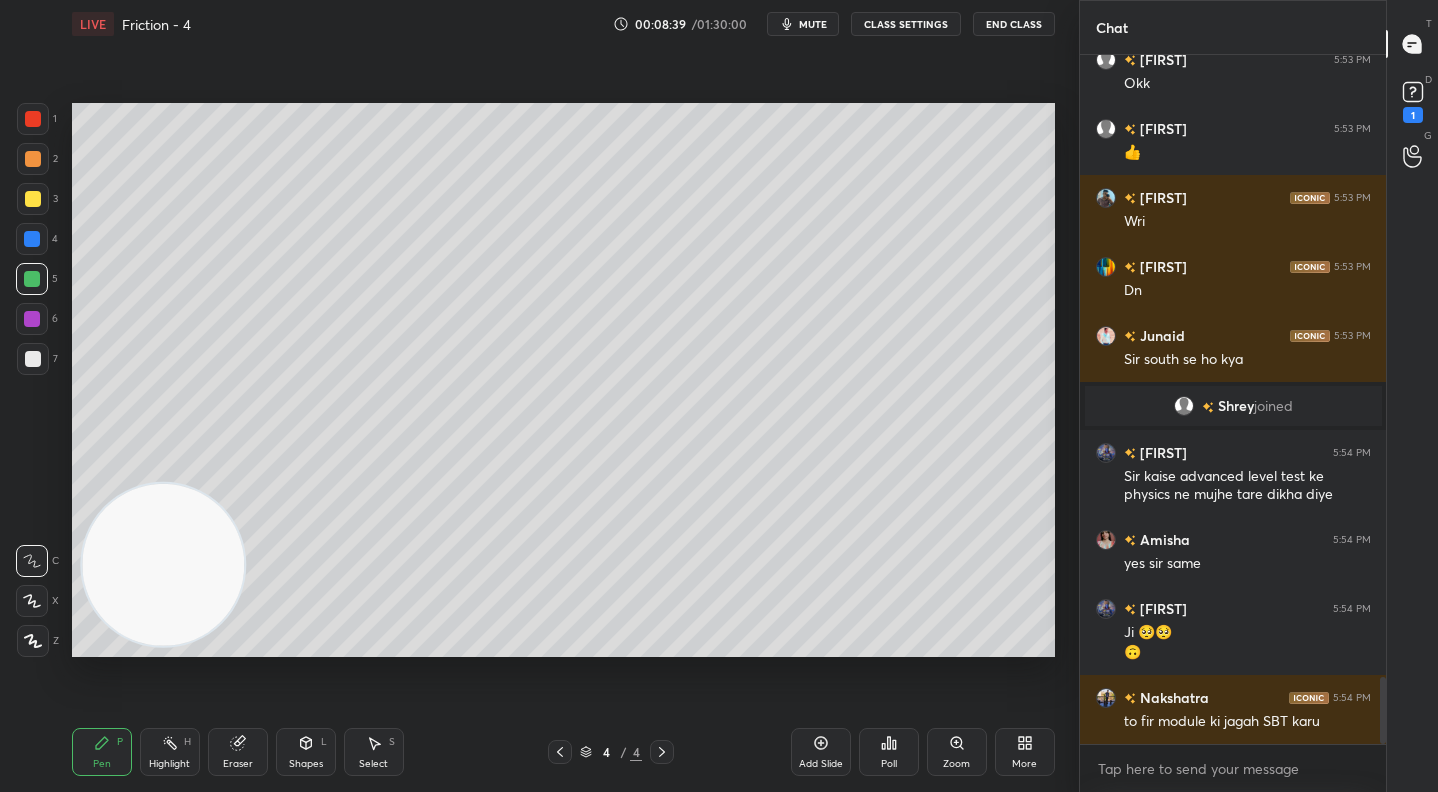click at bounding box center [33, 159] 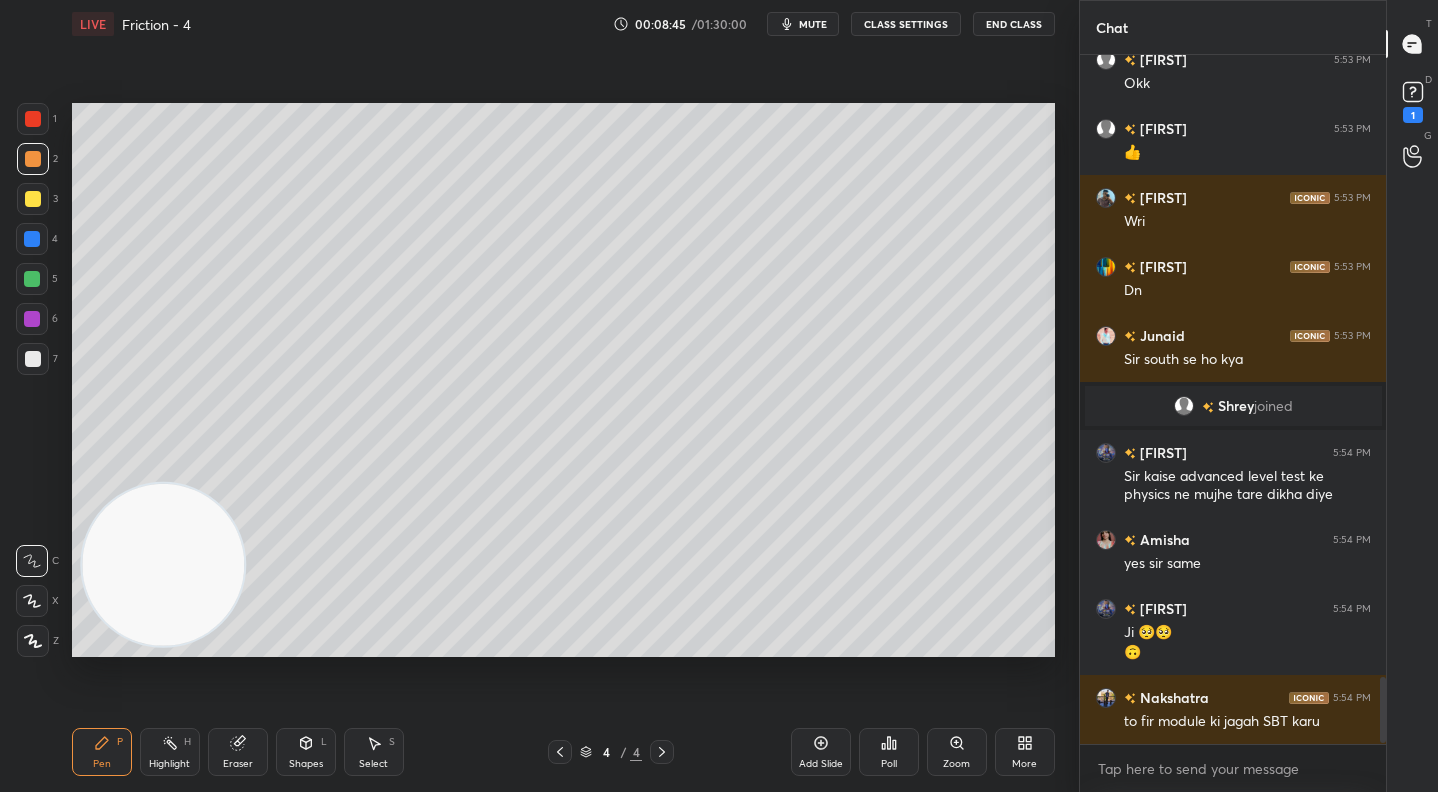 scroll, scrollTop: 6499, scrollLeft: 0, axis: vertical 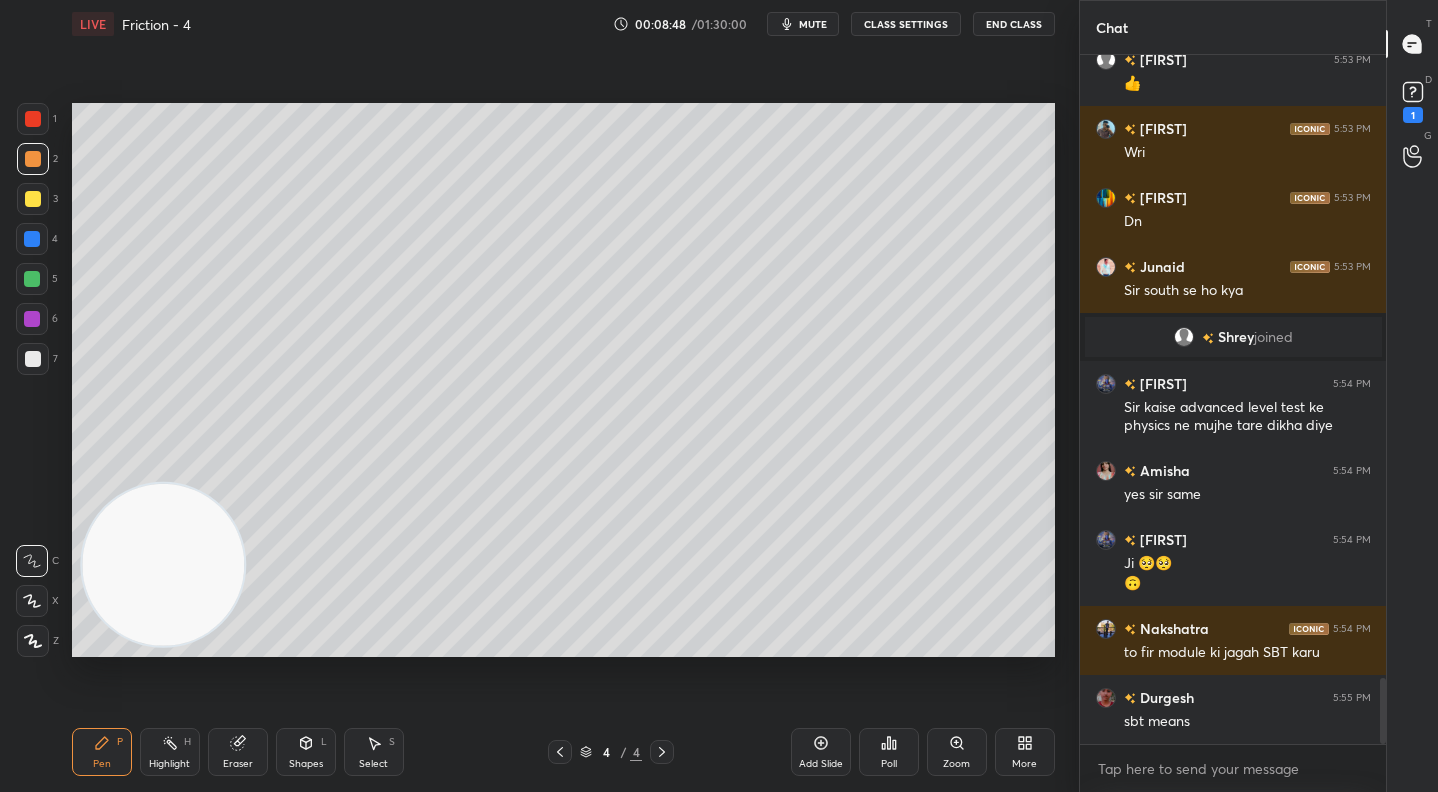 click at bounding box center [33, 199] 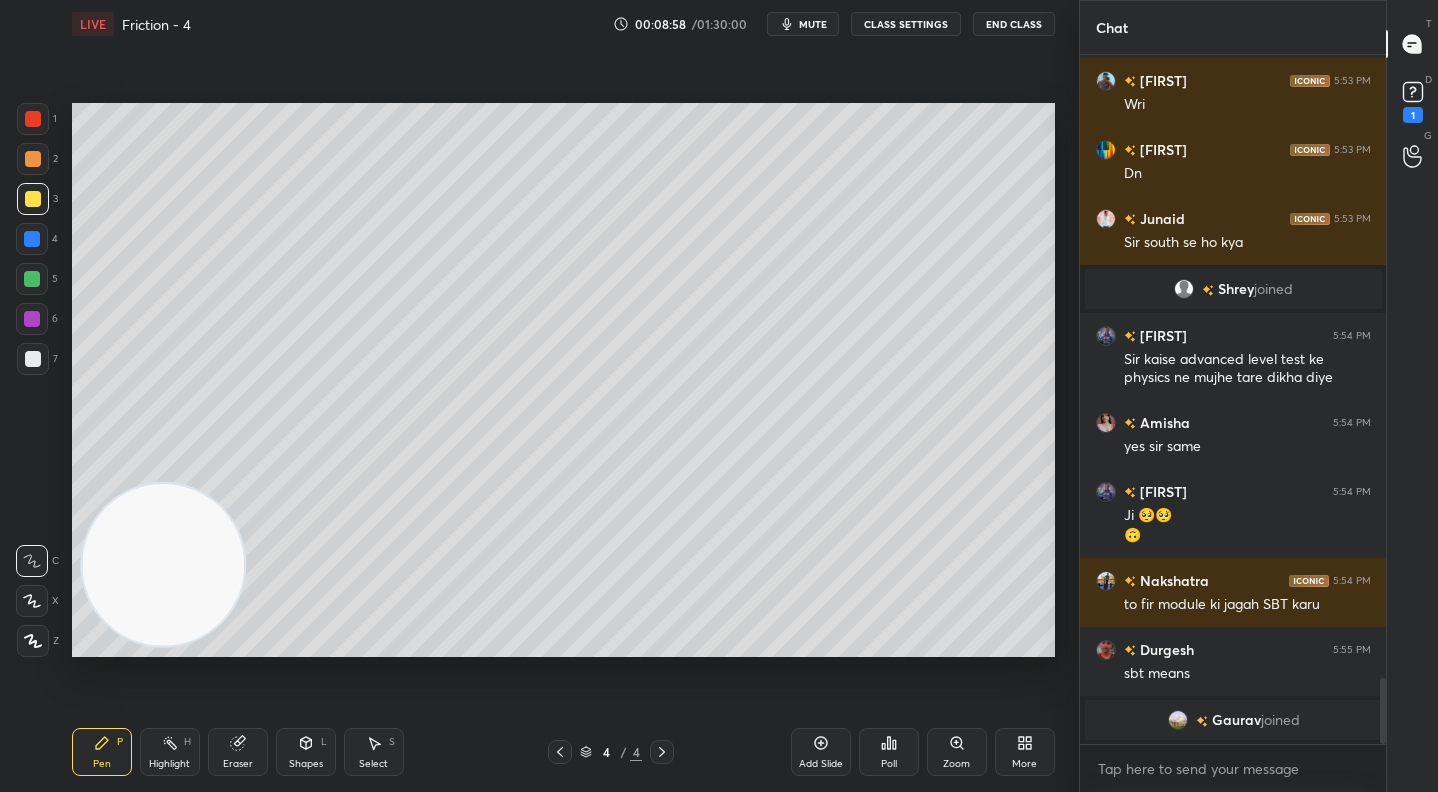 drag, startPoint x: 36, startPoint y: 282, endPoint x: 55, endPoint y: 285, distance: 19.235384 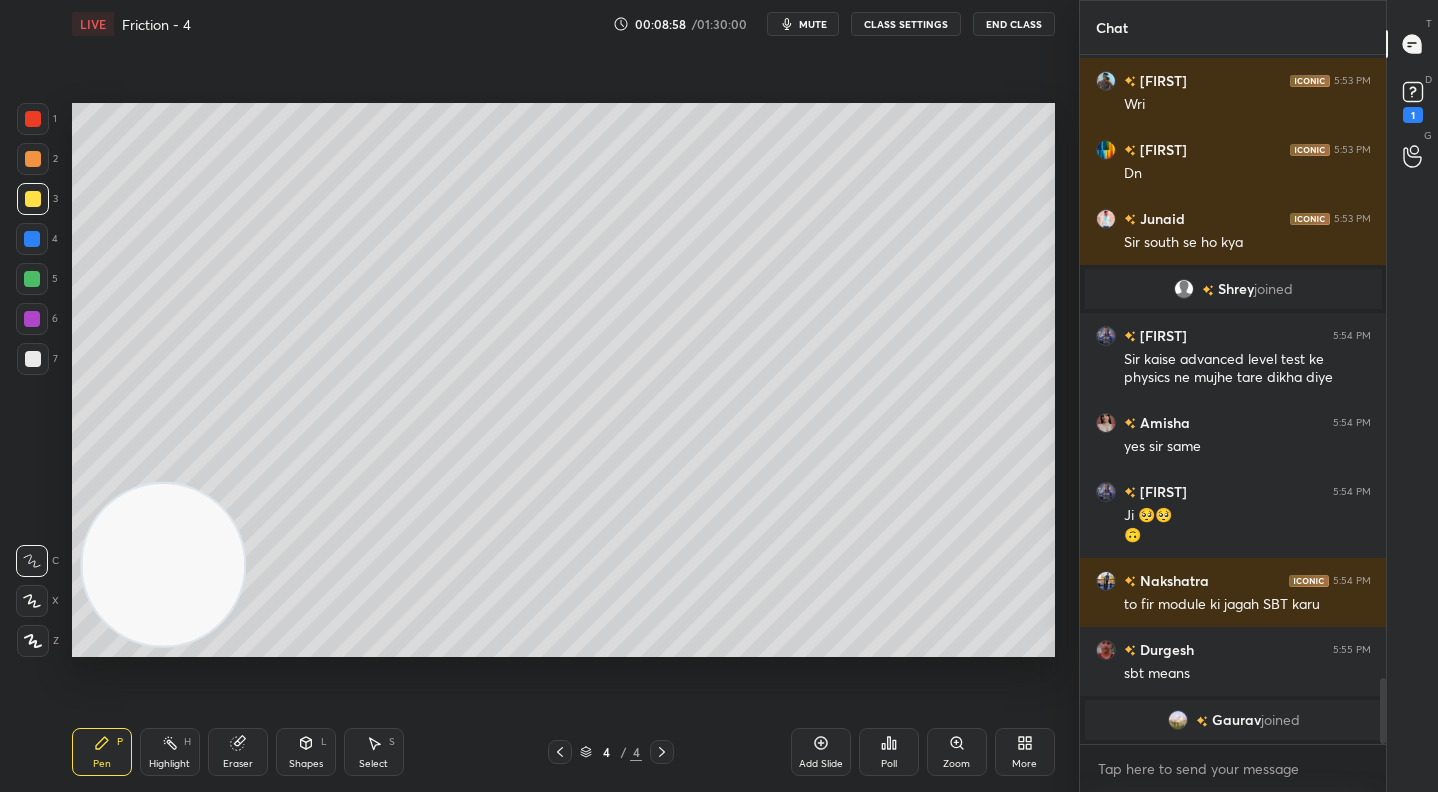 click at bounding box center (32, 279) 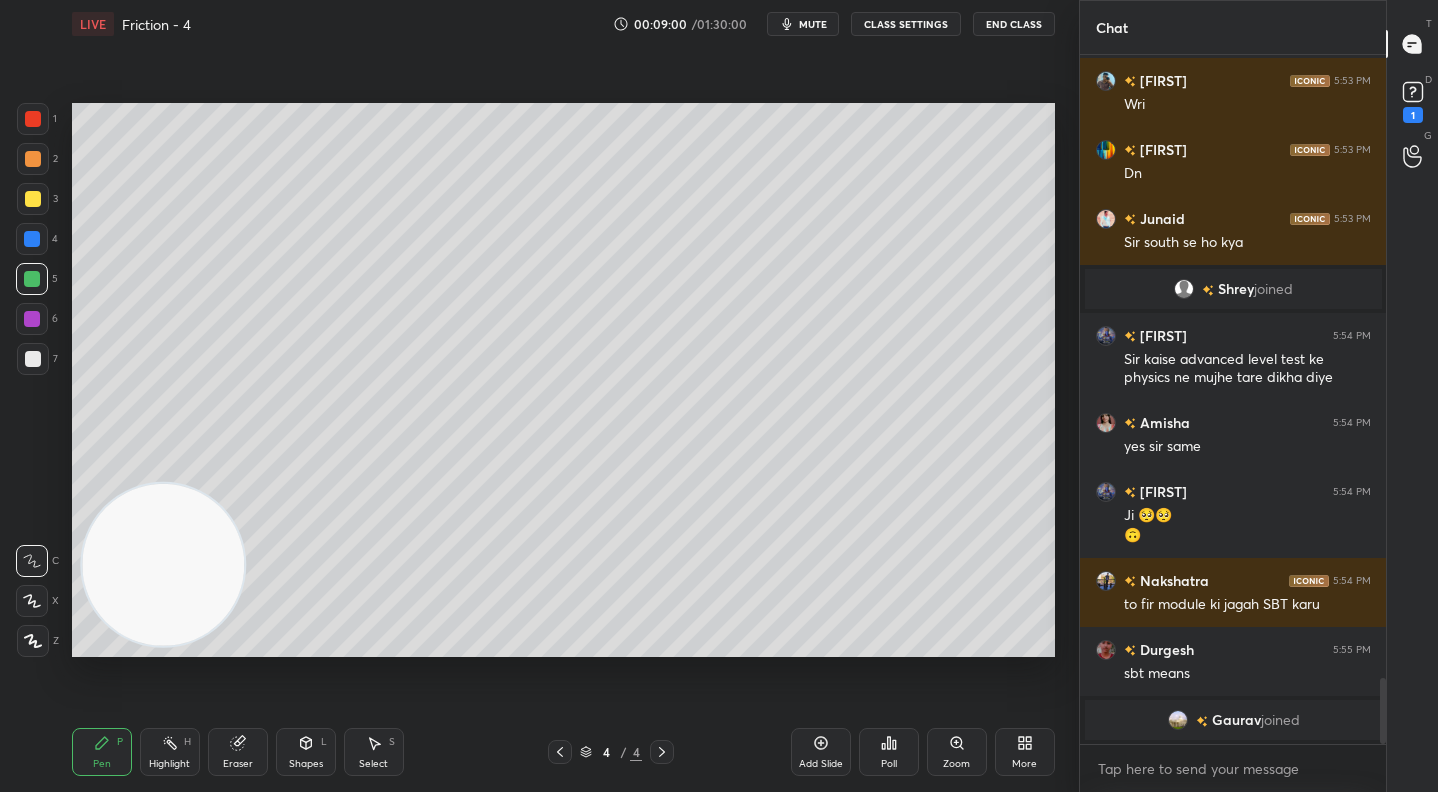 click at bounding box center [32, 319] 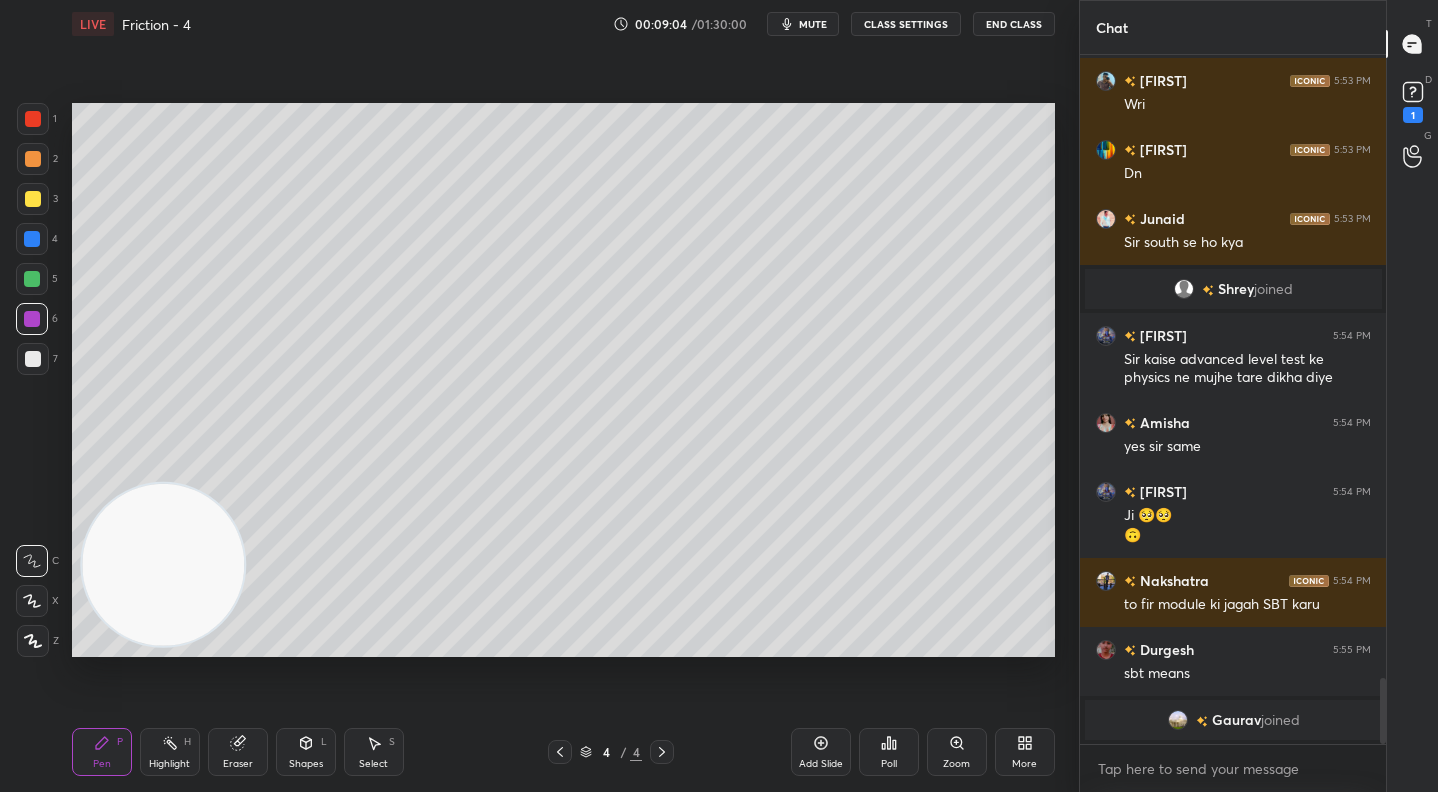 click 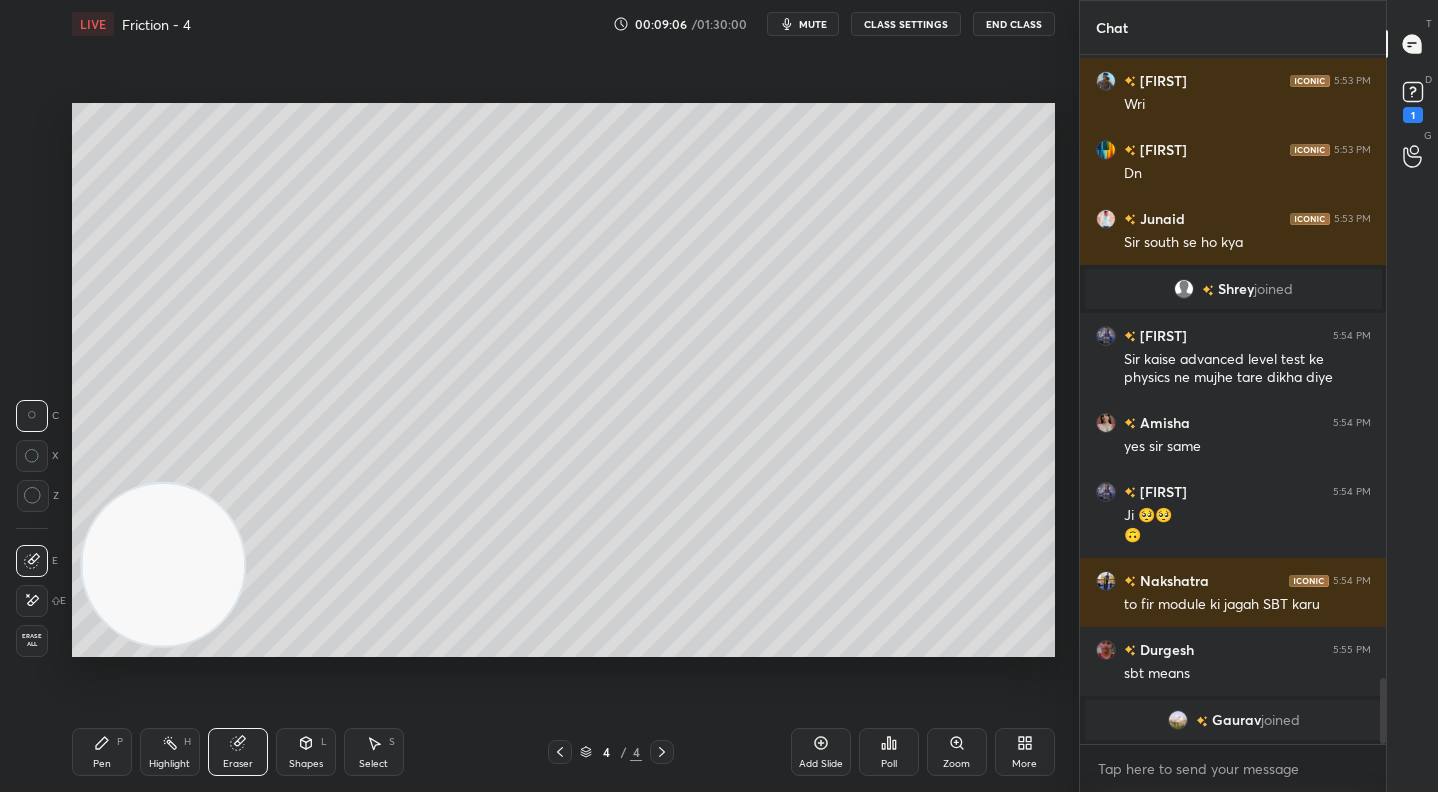click on "Pen P" at bounding box center (102, 752) 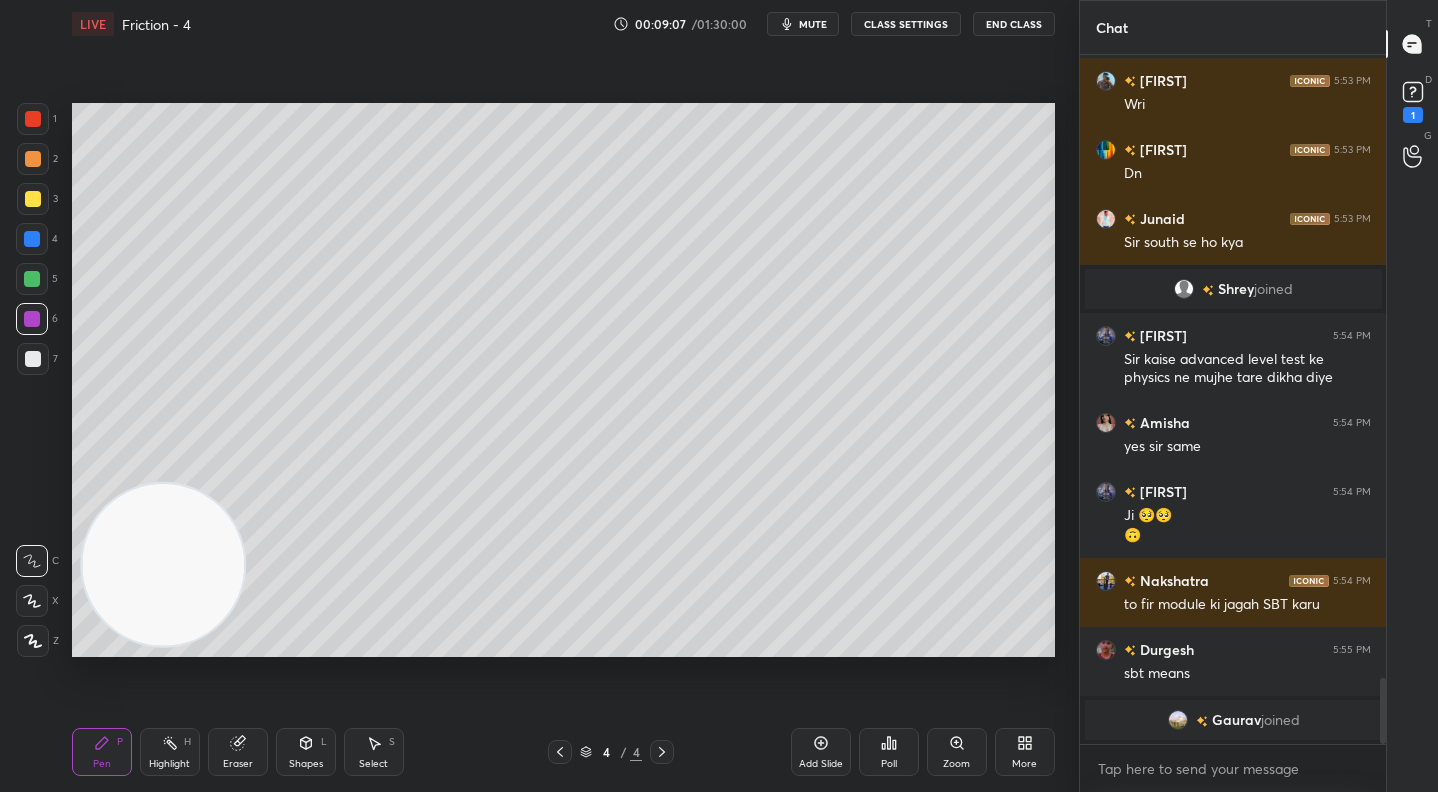 scroll, scrollTop: 6502, scrollLeft: 0, axis: vertical 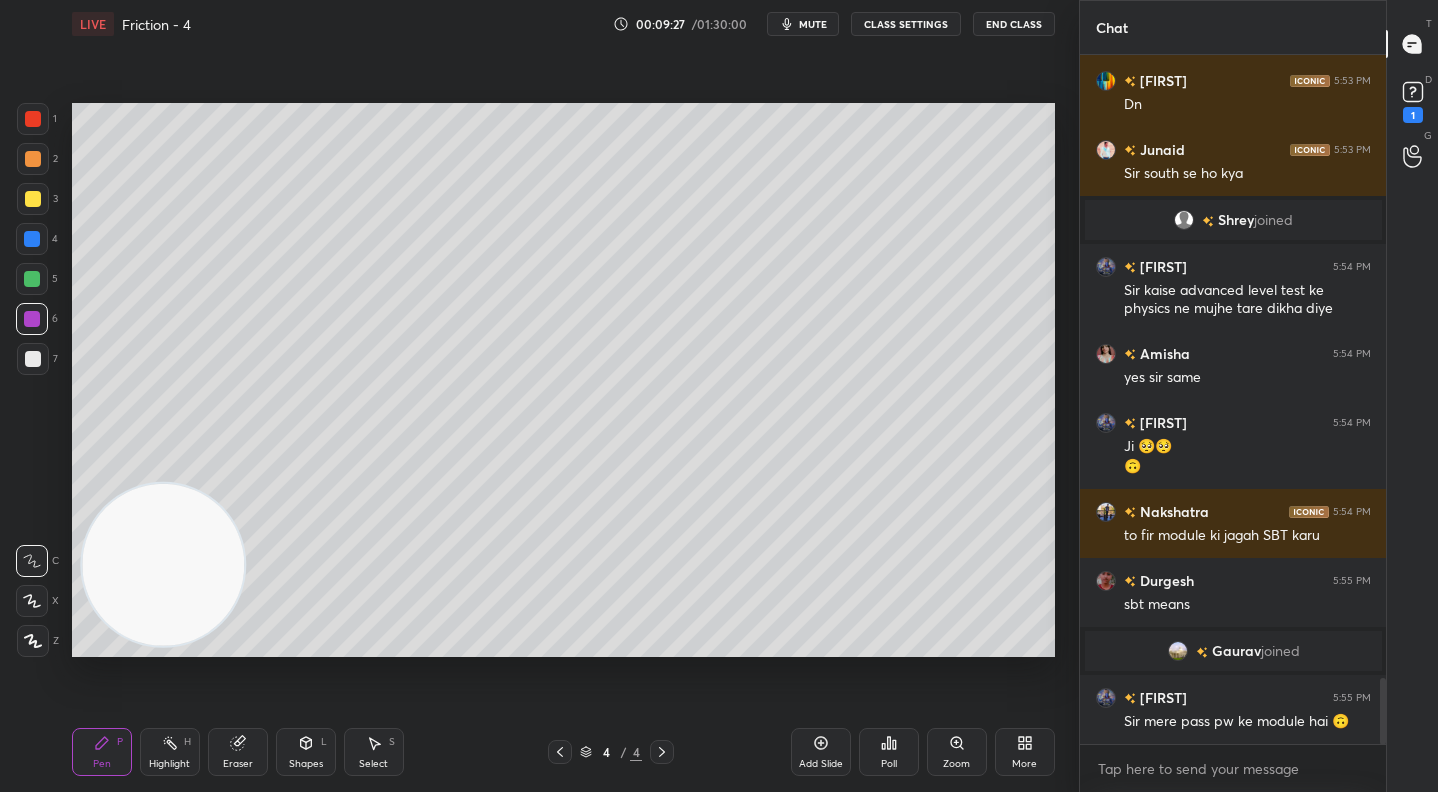 click at bounding box center (32, 279) 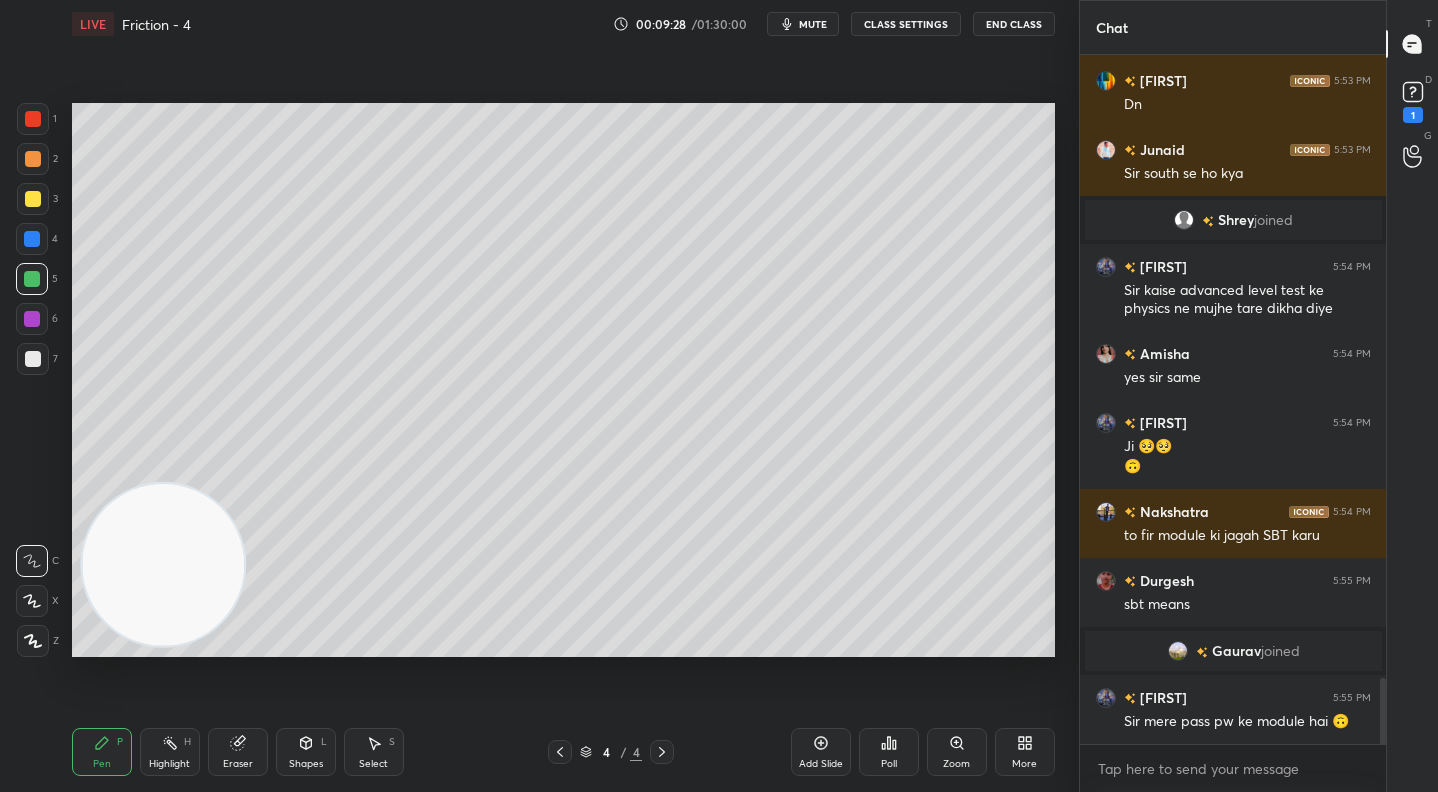 drag, startPoint x: 25, startPoint y: 609, endPoint x: 54, endPoint y: 592, distance: 33.61547 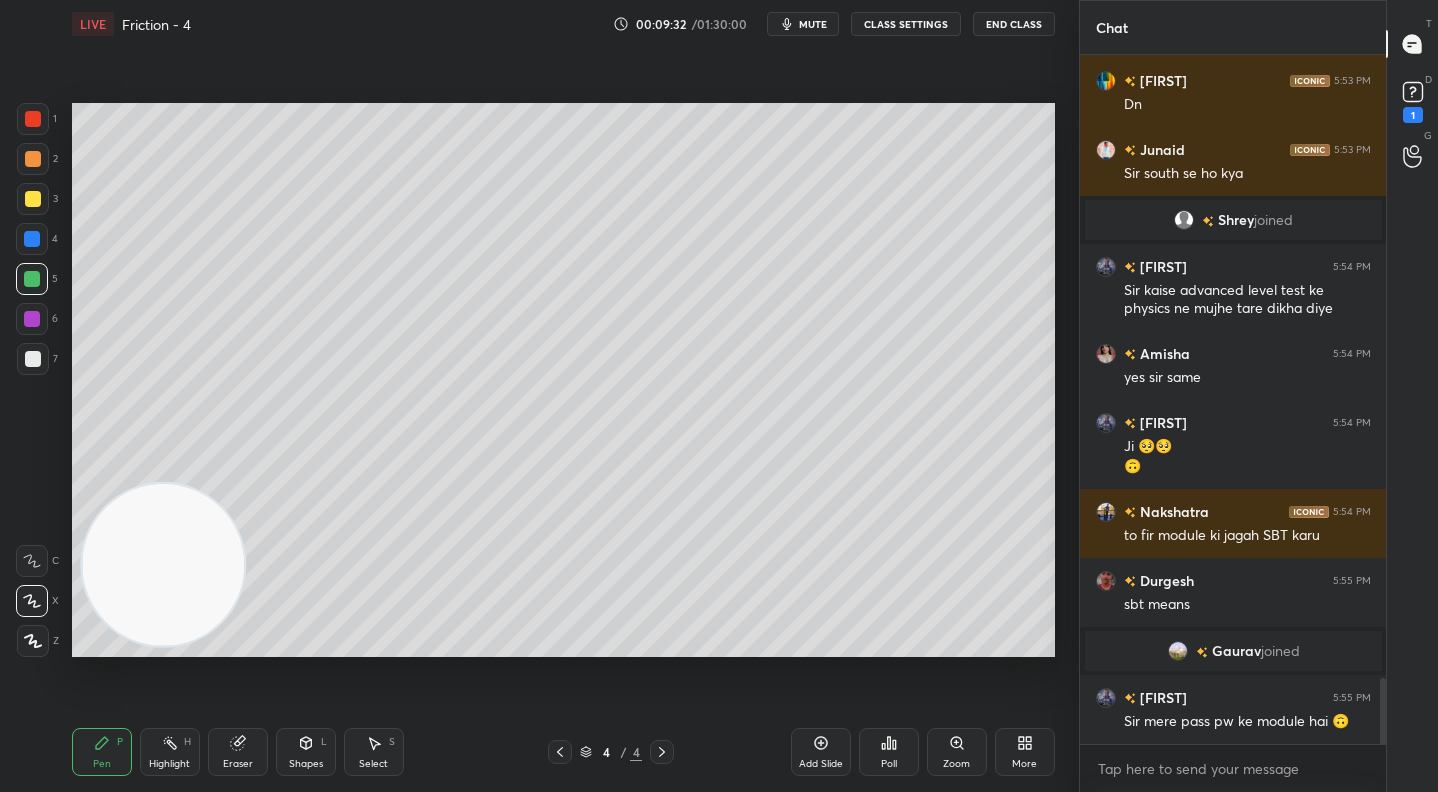 click at bounding box center (33, 359) 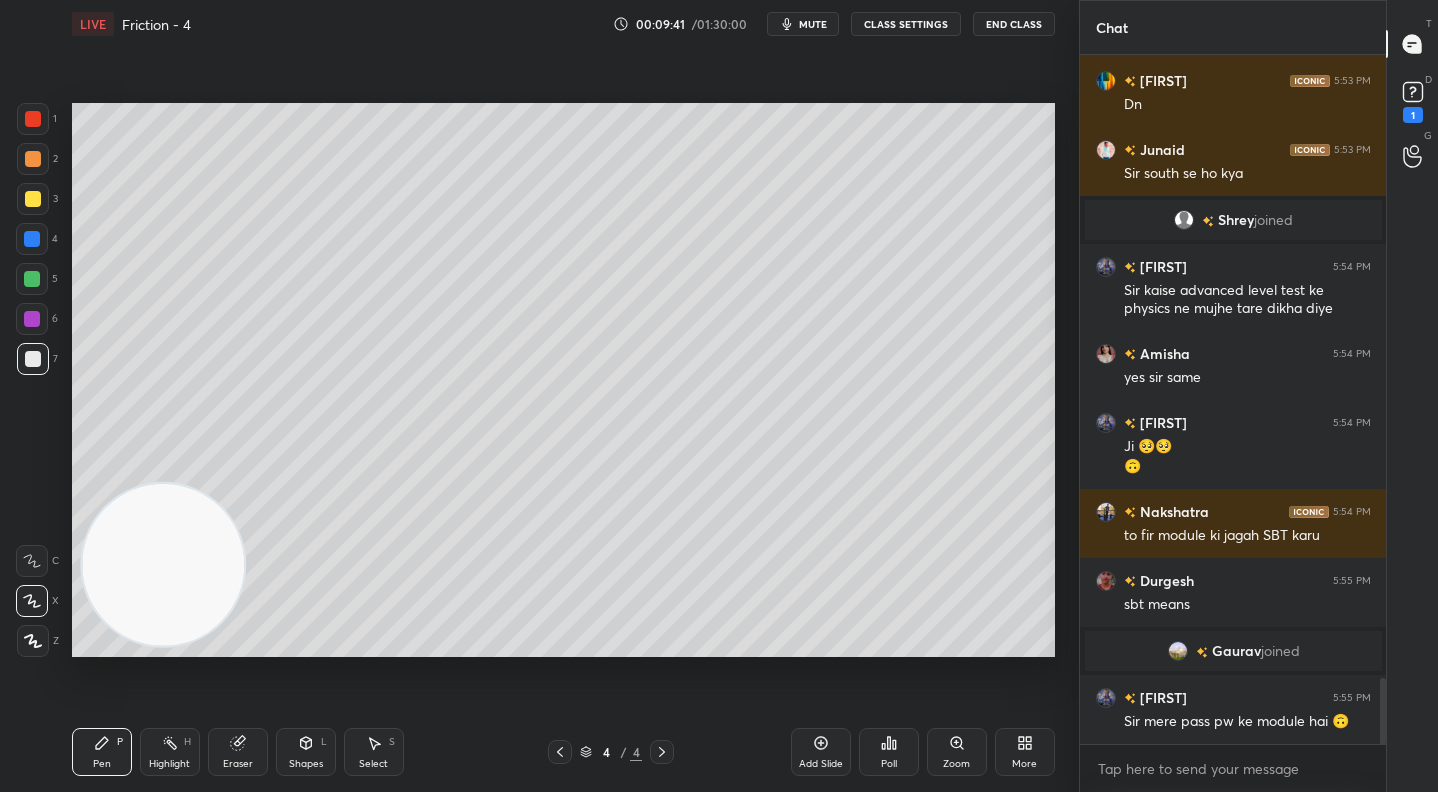 click at bounding box center [33, 159] 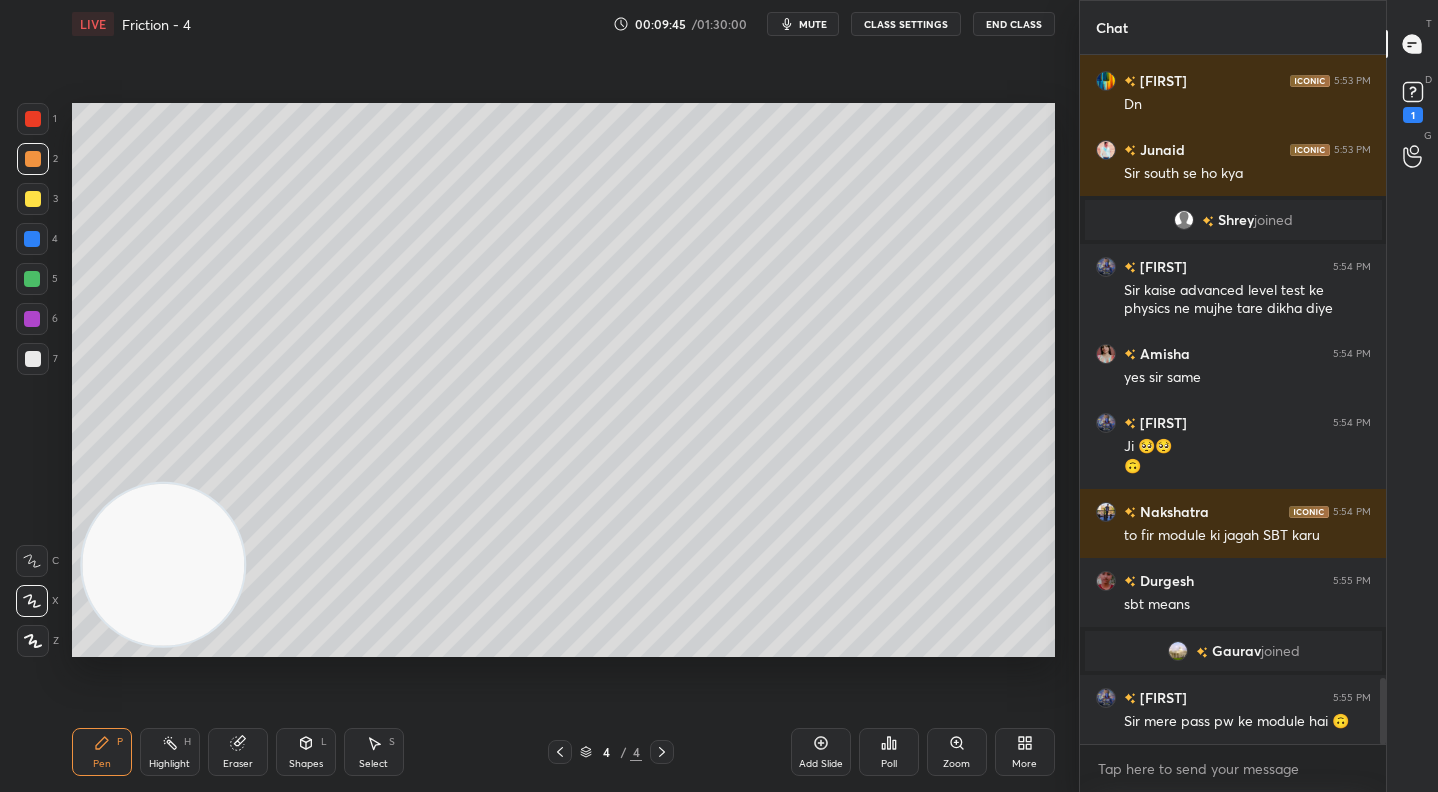 click on "Shapes L" at bounding box center (306, 752) 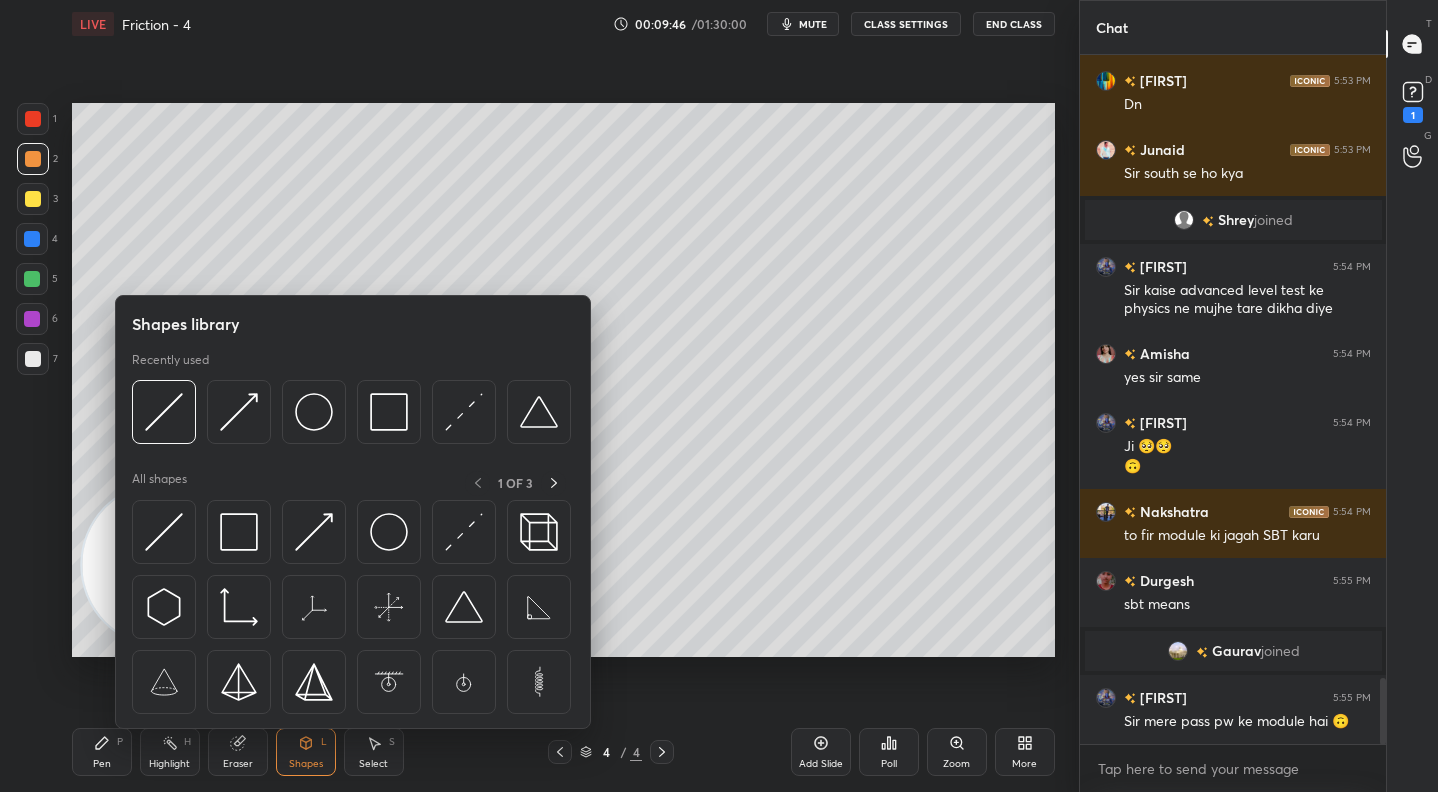 click on "Select S" at bounding box center [374, 752] 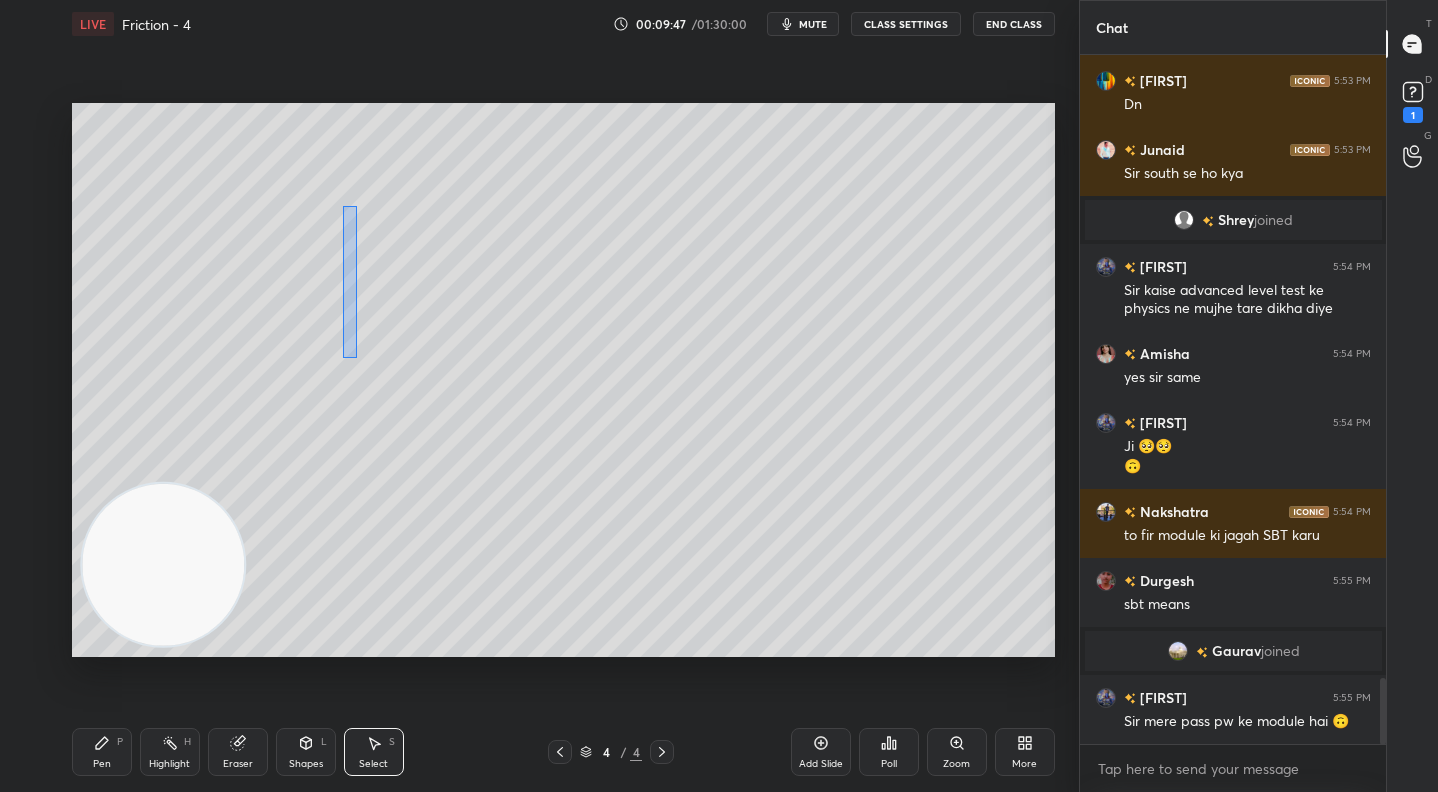 drag, startPoint x: 343, startPoint y: 205, endPoint x: 481, endPoint y: 521, distance: 344.8188 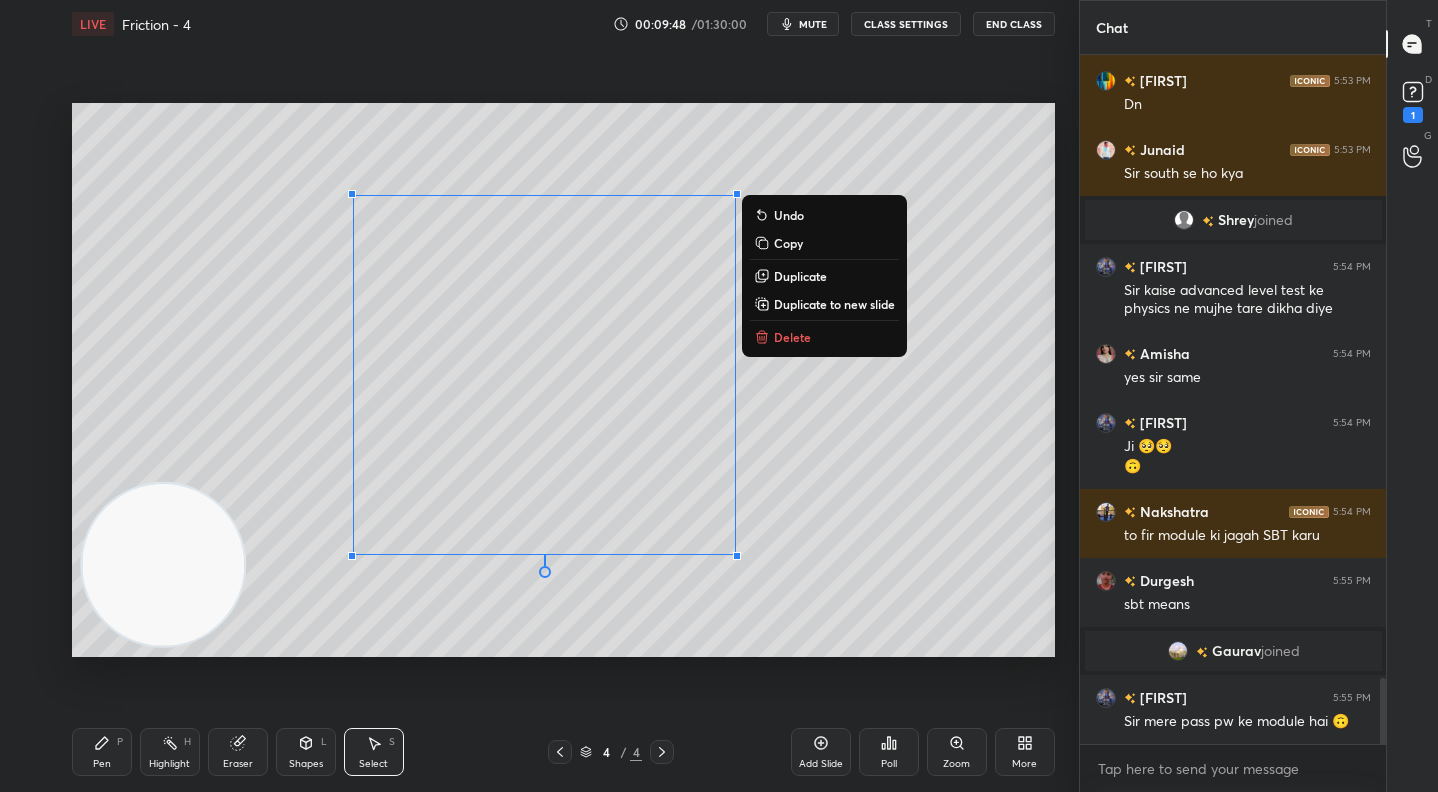 drag, startPoint x: 837, startPoint y: 336, endPoint x: 808, endPoint y: 341, distance: 29.427877 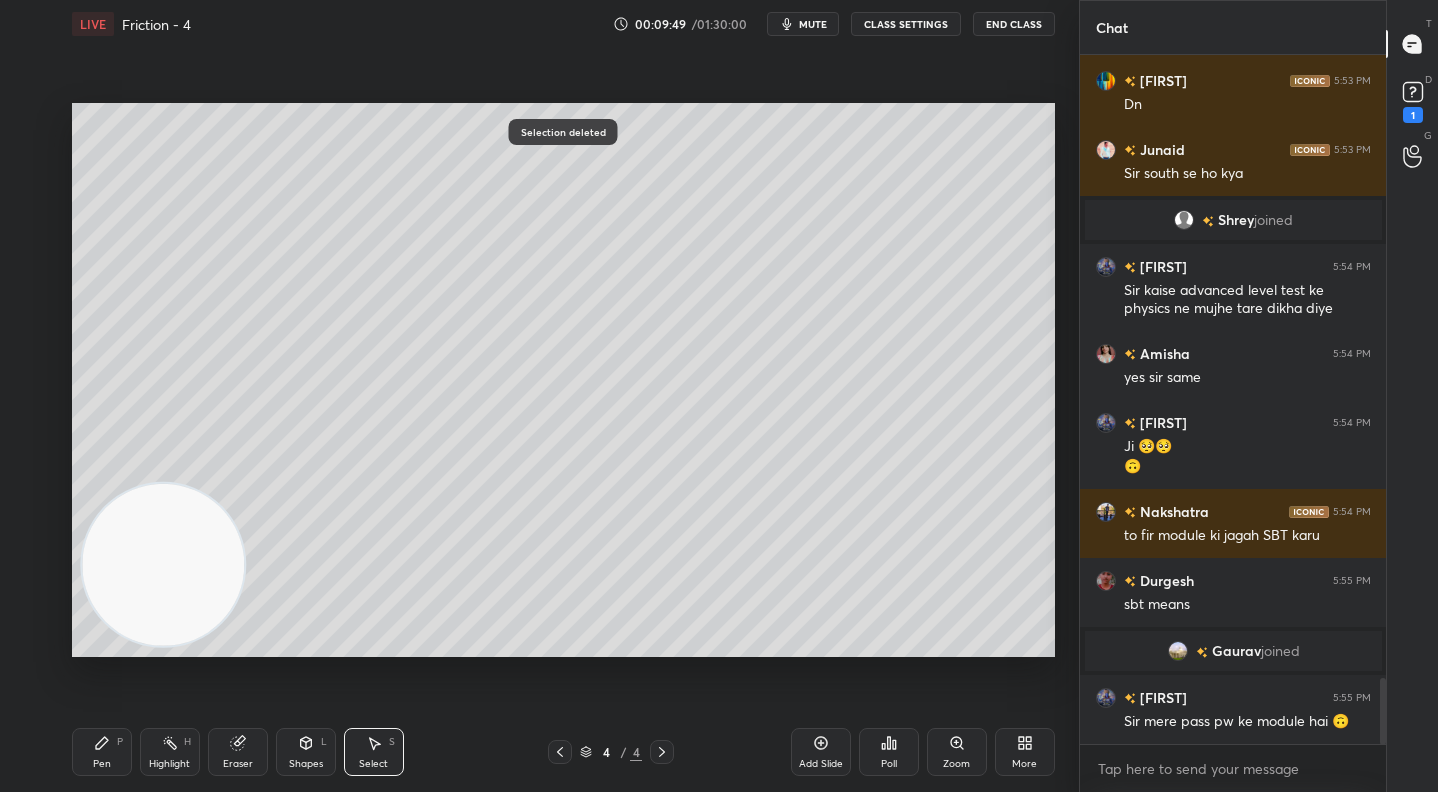 click on "Pen P" at bounding box center (102, 752) 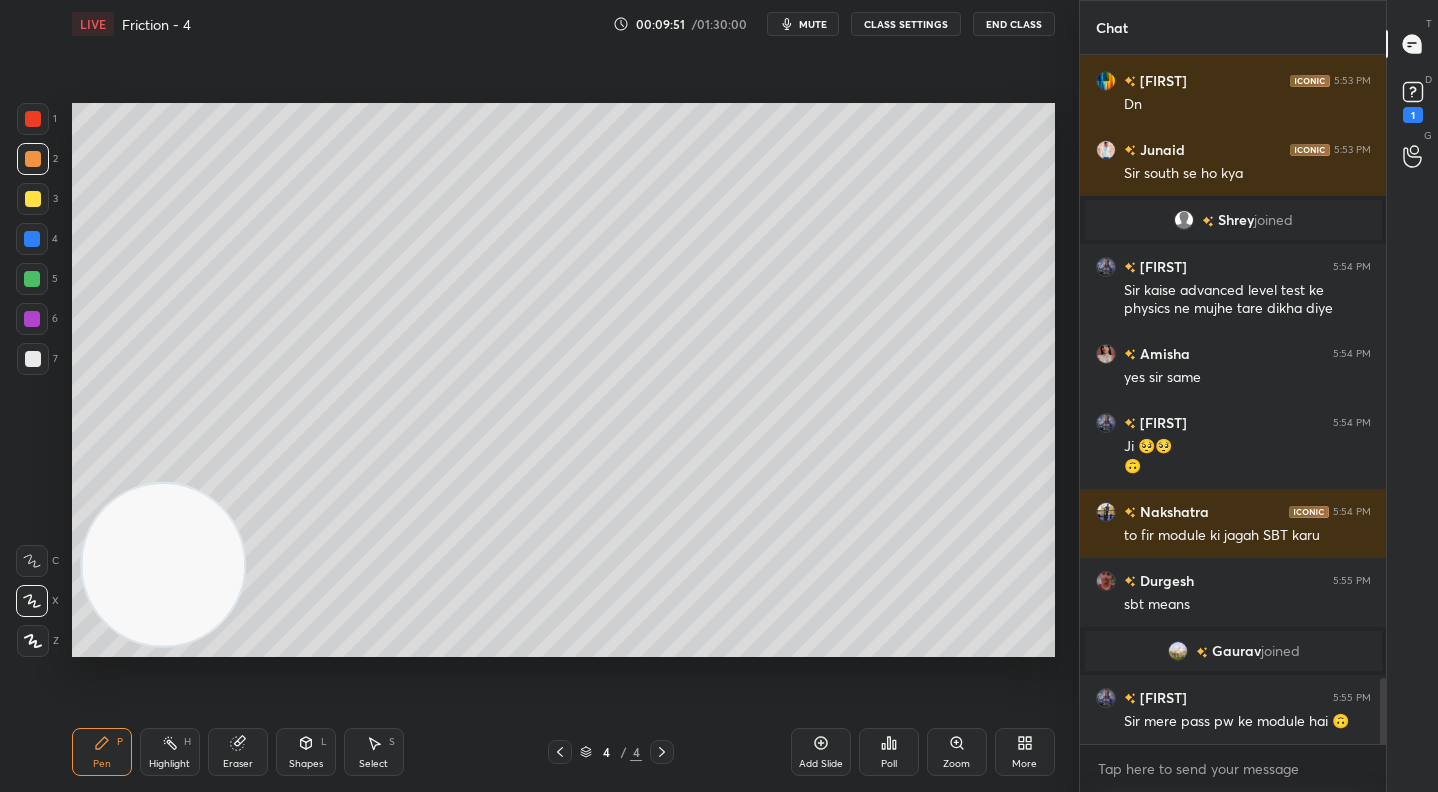 click at bounding box center [32, 279] 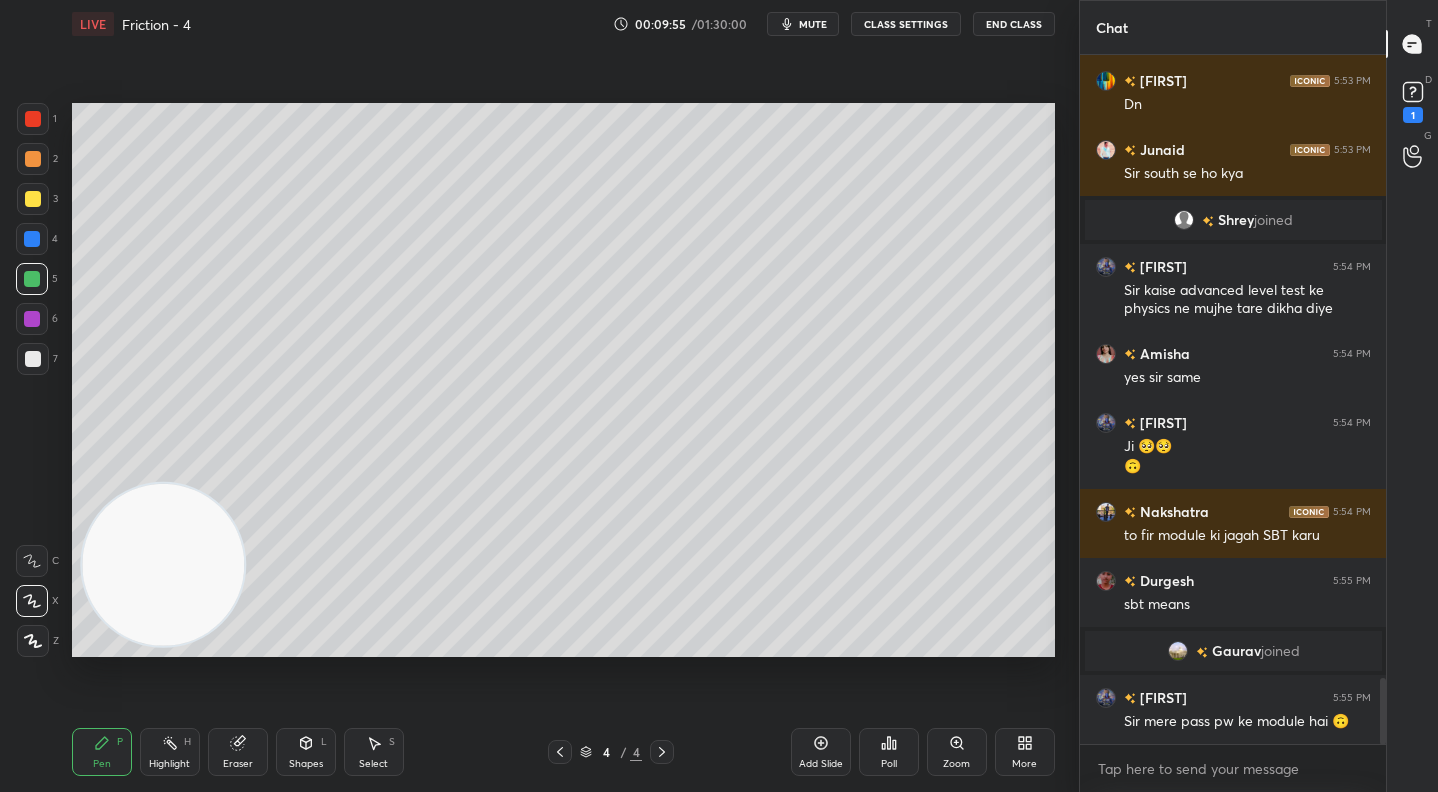 drag, startPoint x: 34, startPoint y: 556, endPoint x: 39, endPoint y: 520, distance: 36.345562 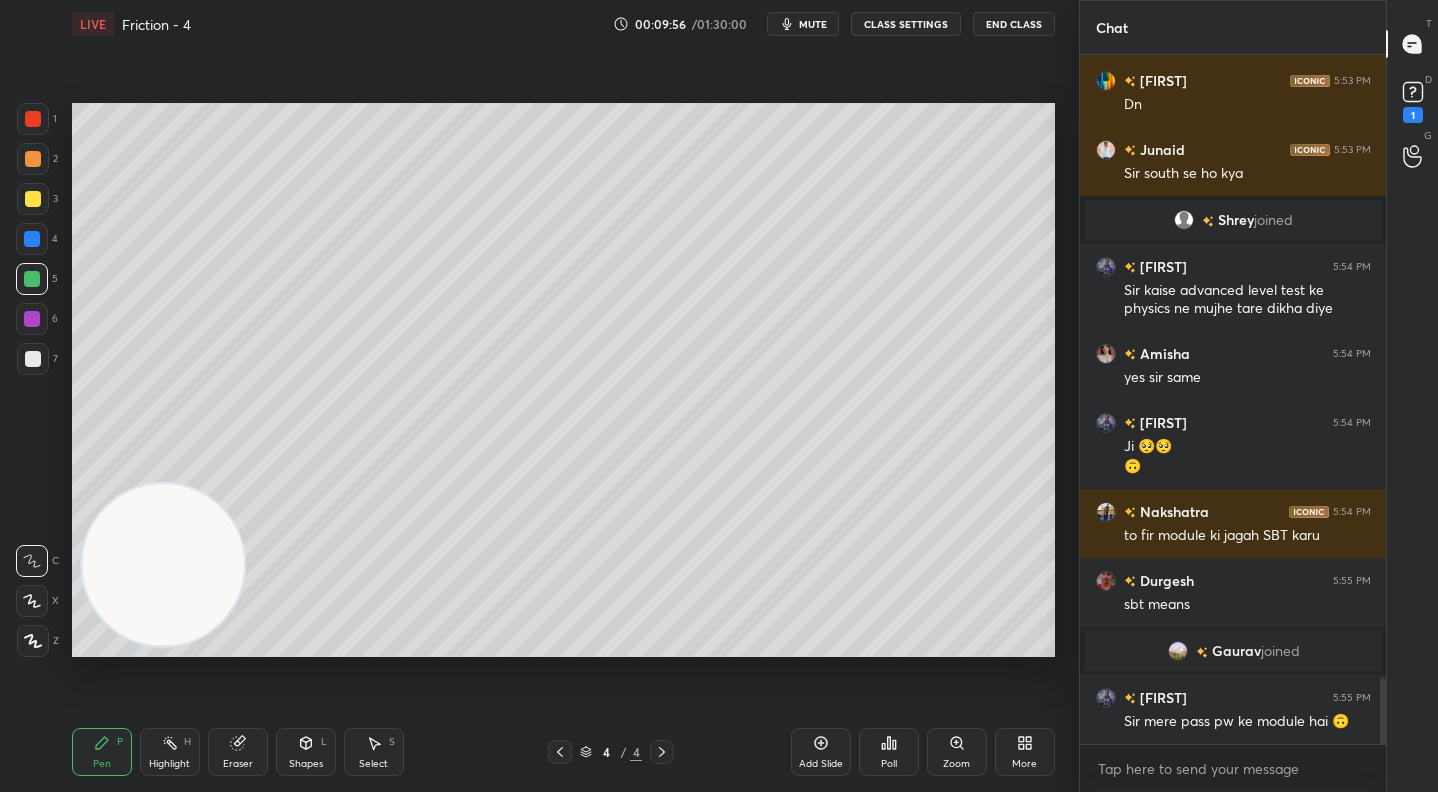 click at bounding box center [33, 159] 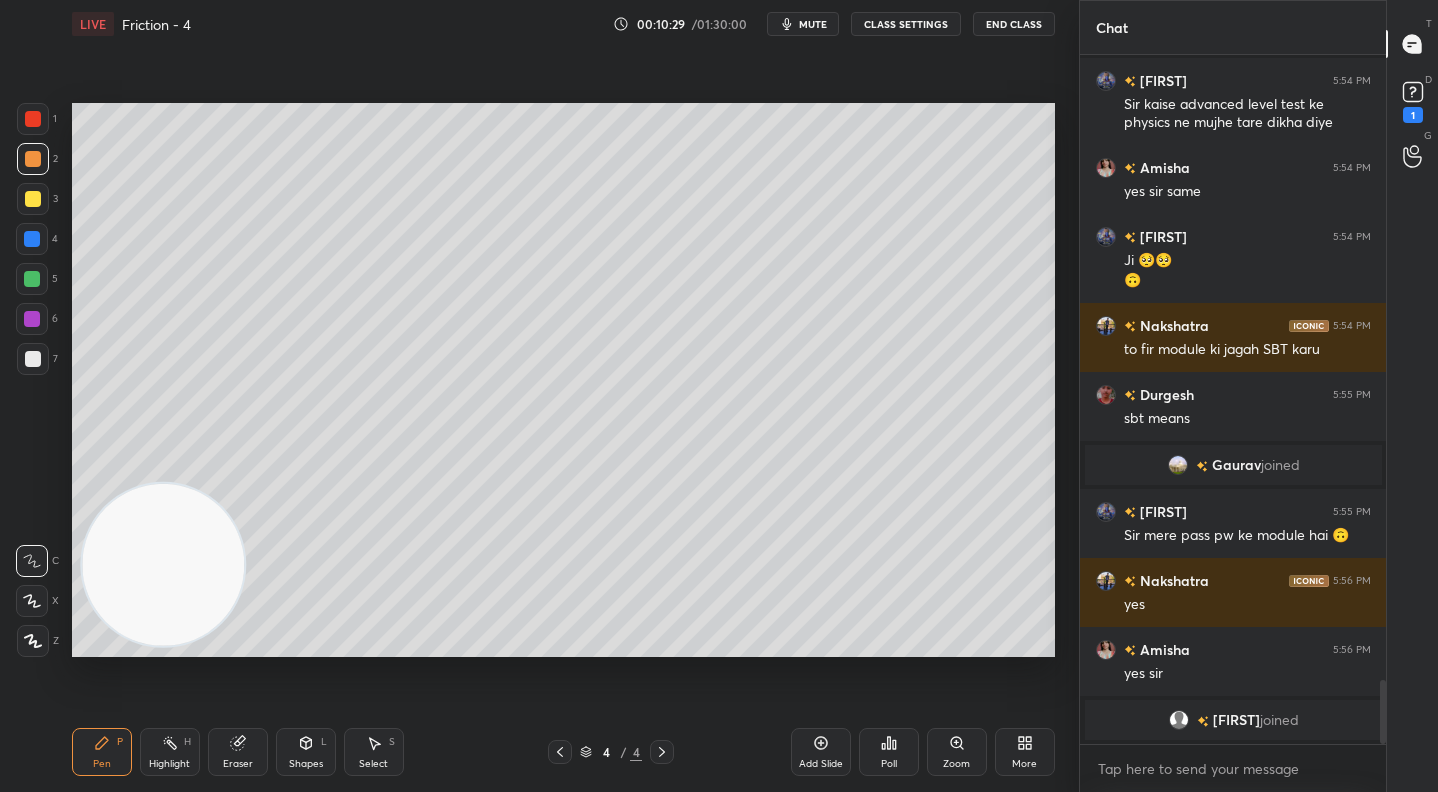 scroll, scrollTop: 6702, scrollLeft: 0, axis: vertical 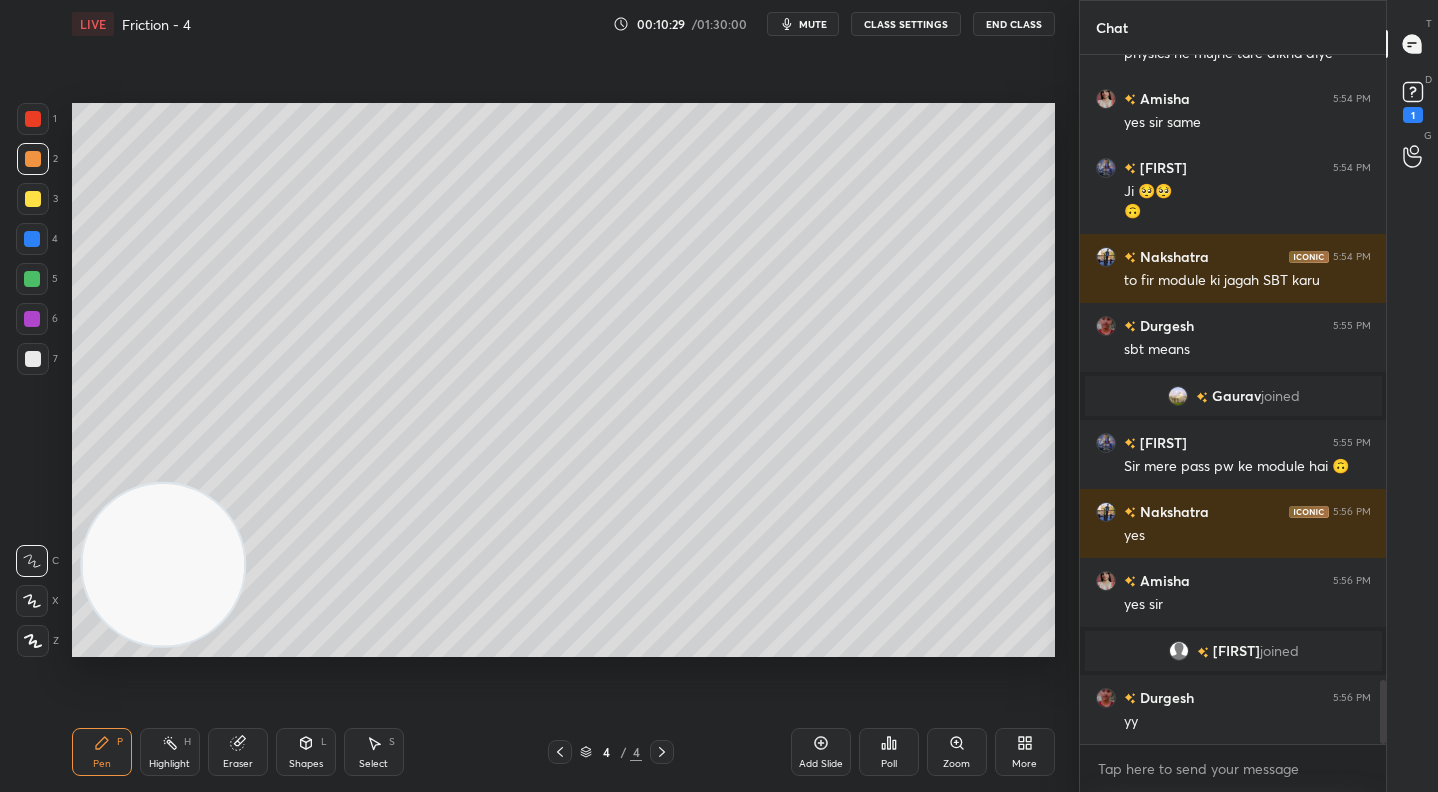 click at bounding box center (33, 199) 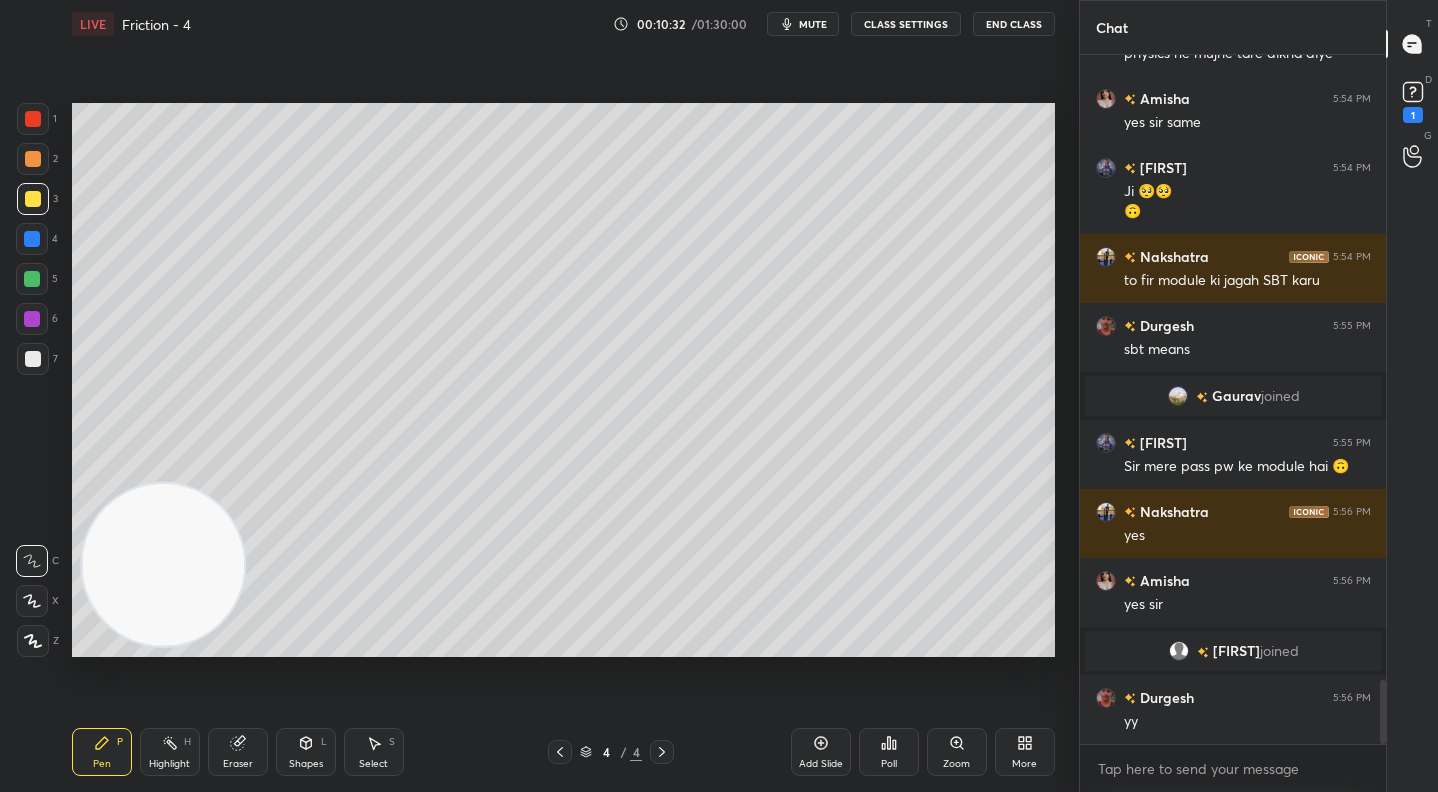 click on "Add Slide" at bounding box center [821, 752] 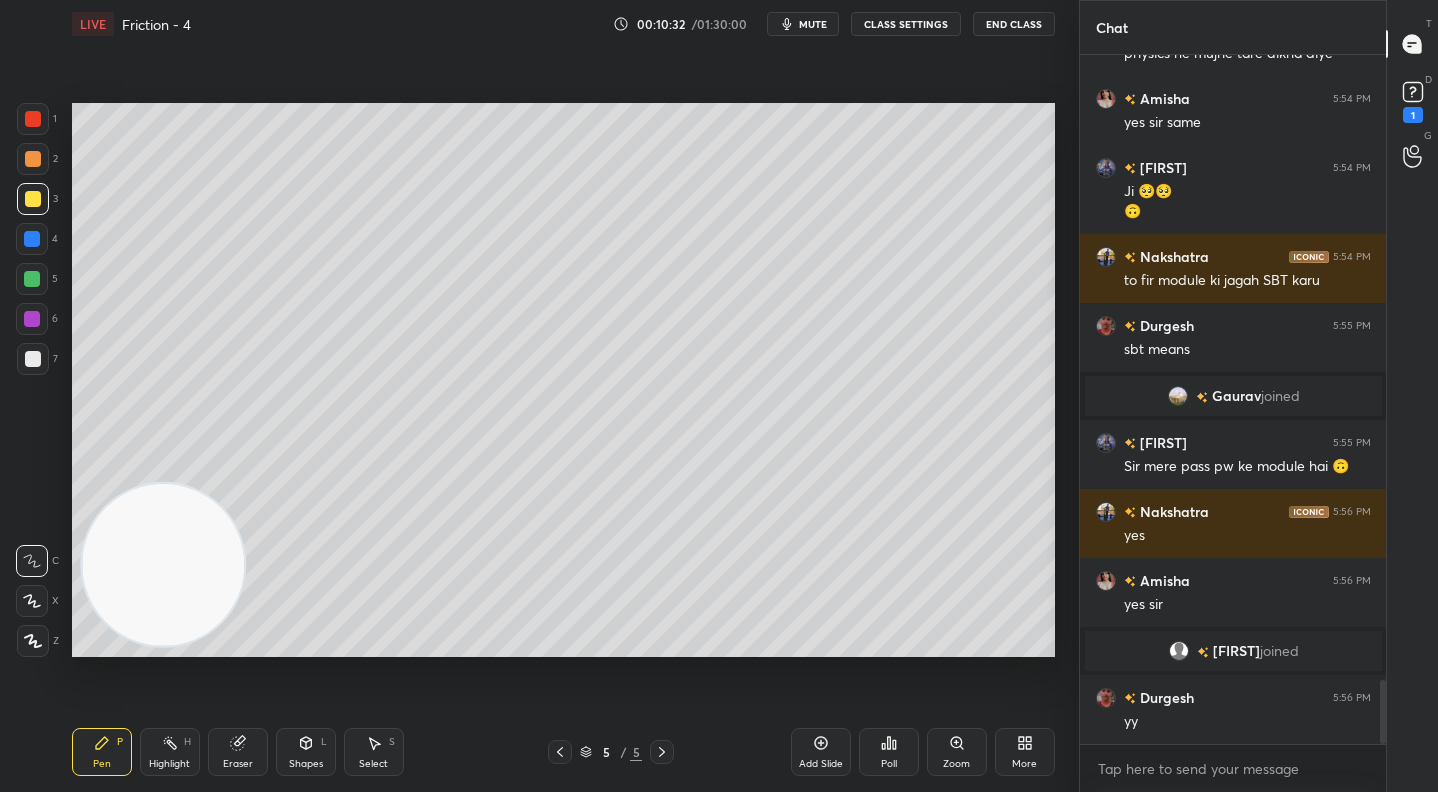 click at bounding box center [33, 159] 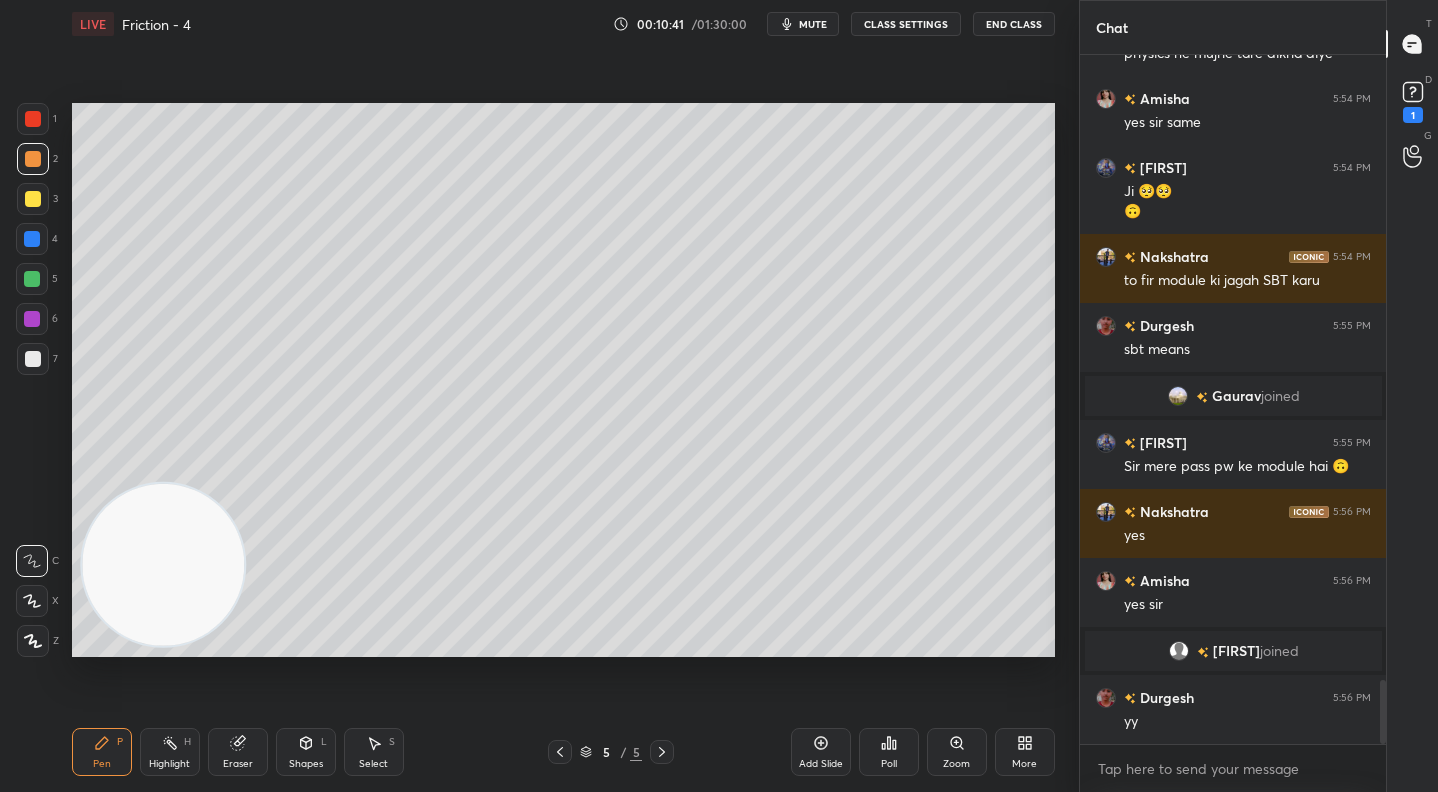 scroll, scrollTop: 6771, scrollLeft: 0, axis: vertical 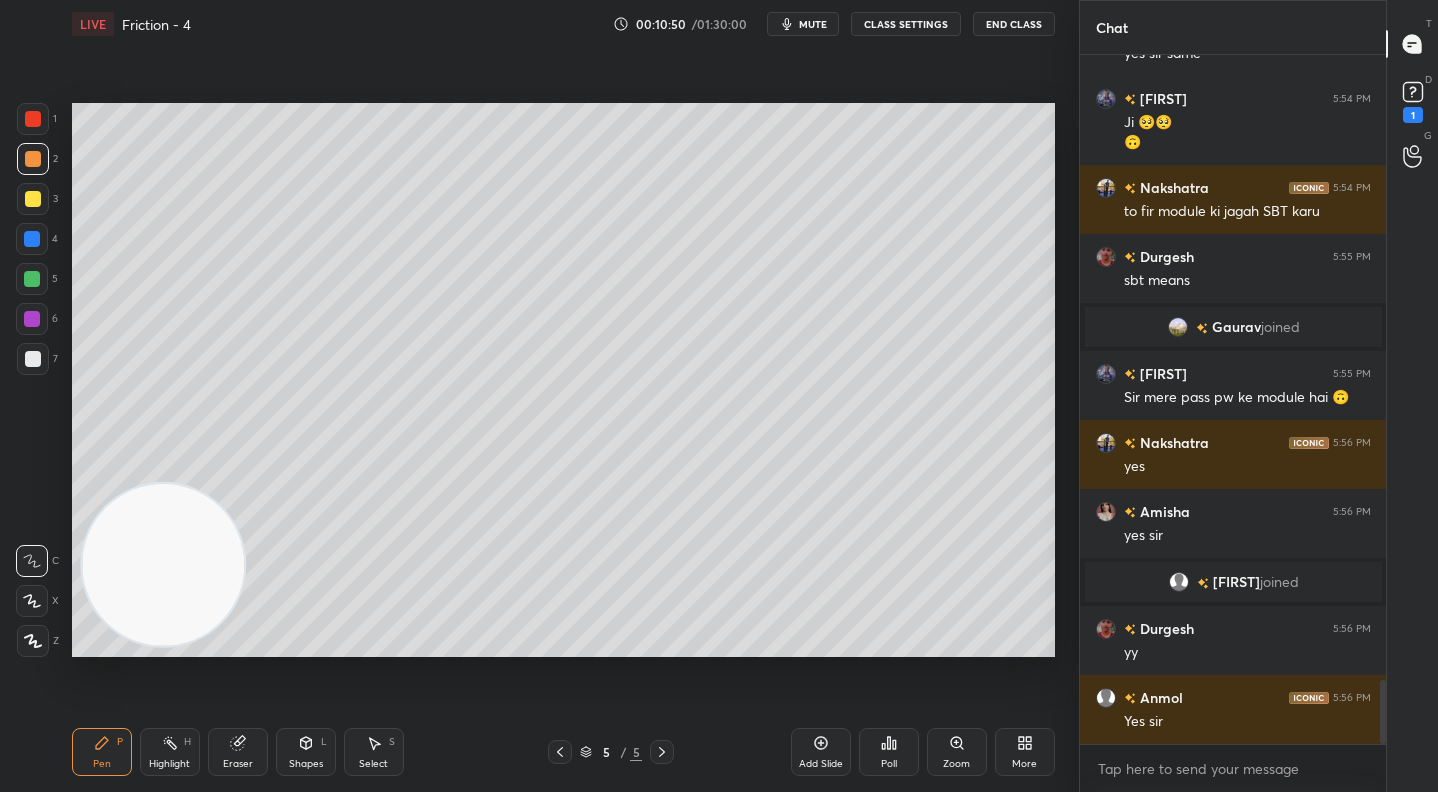 click at bounding box center (32, 279) 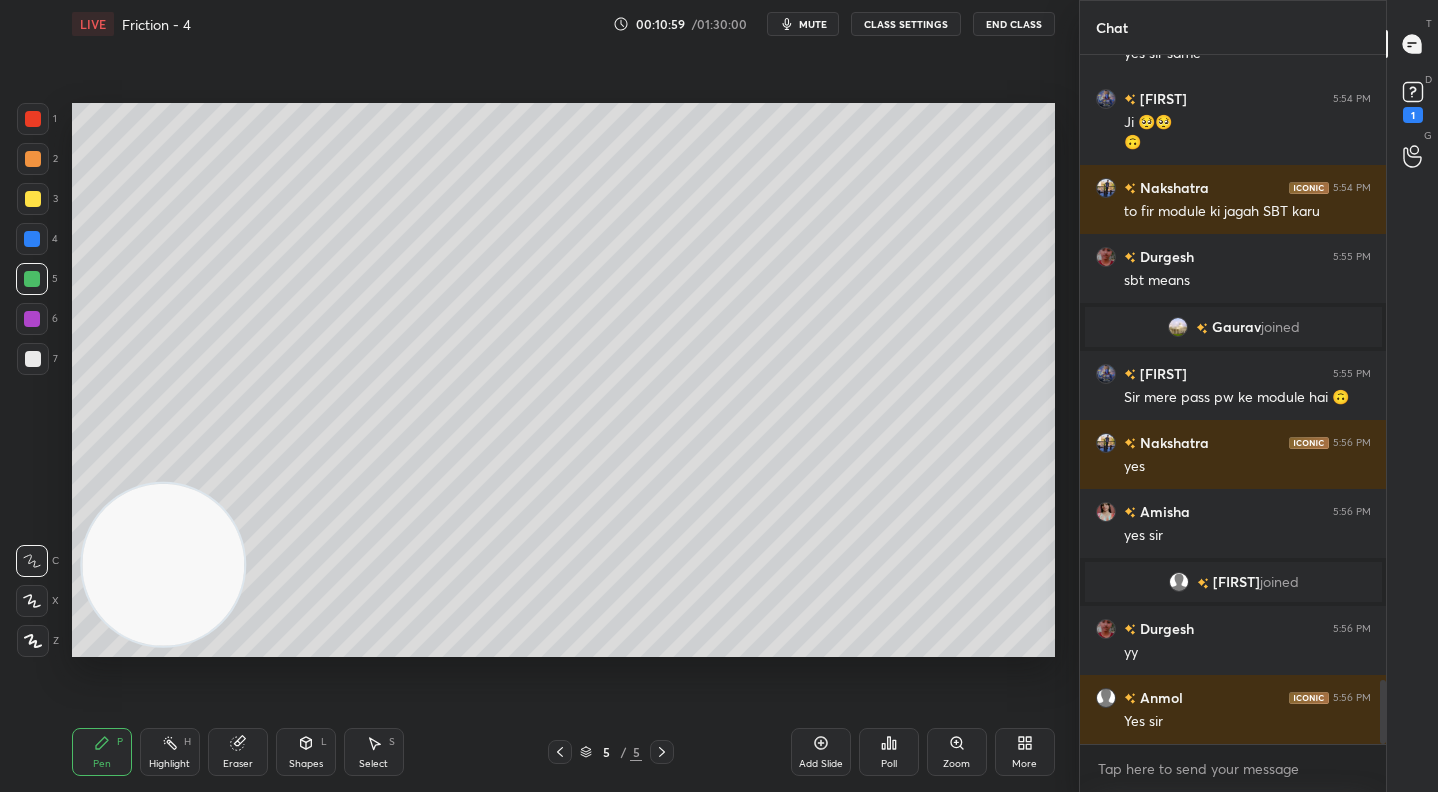click 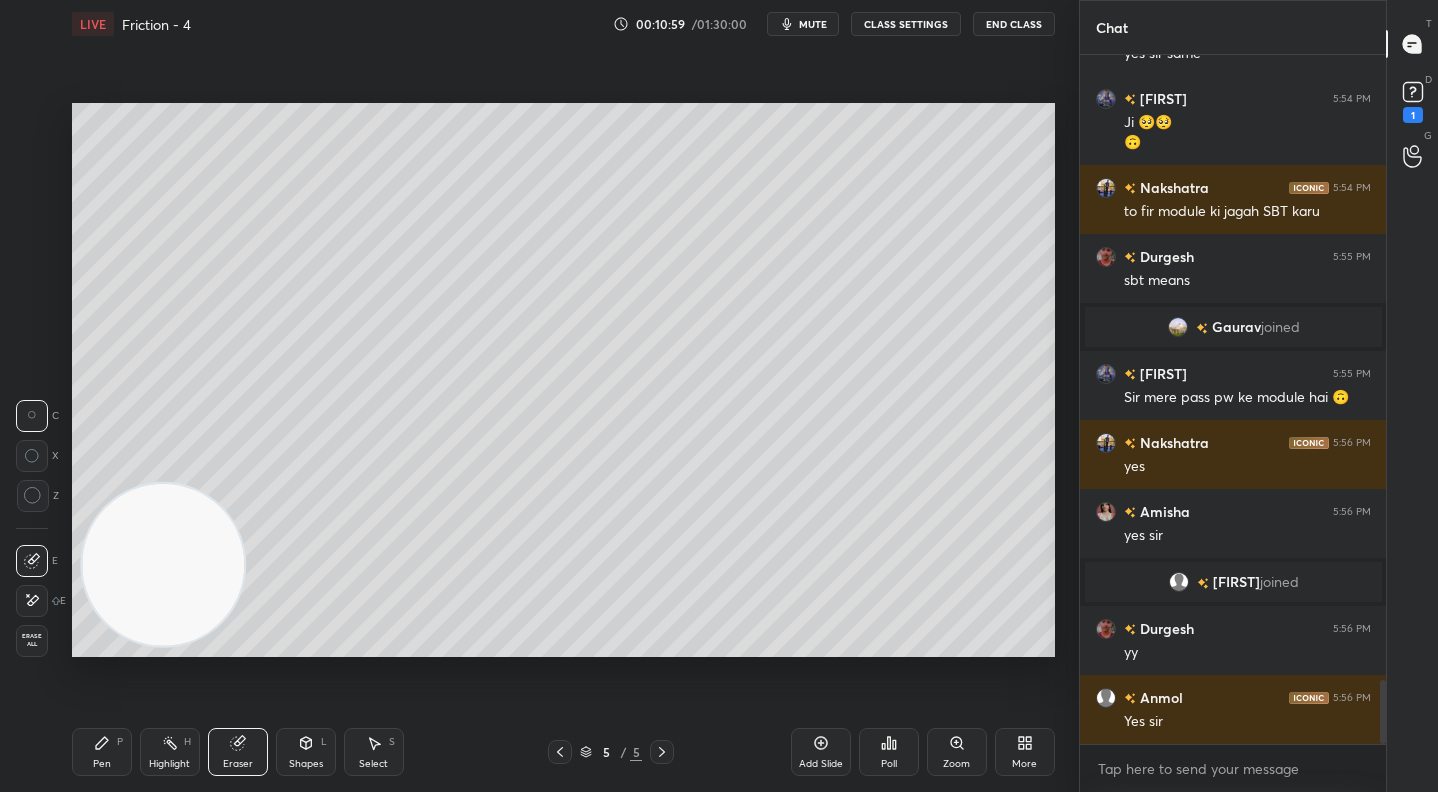 click 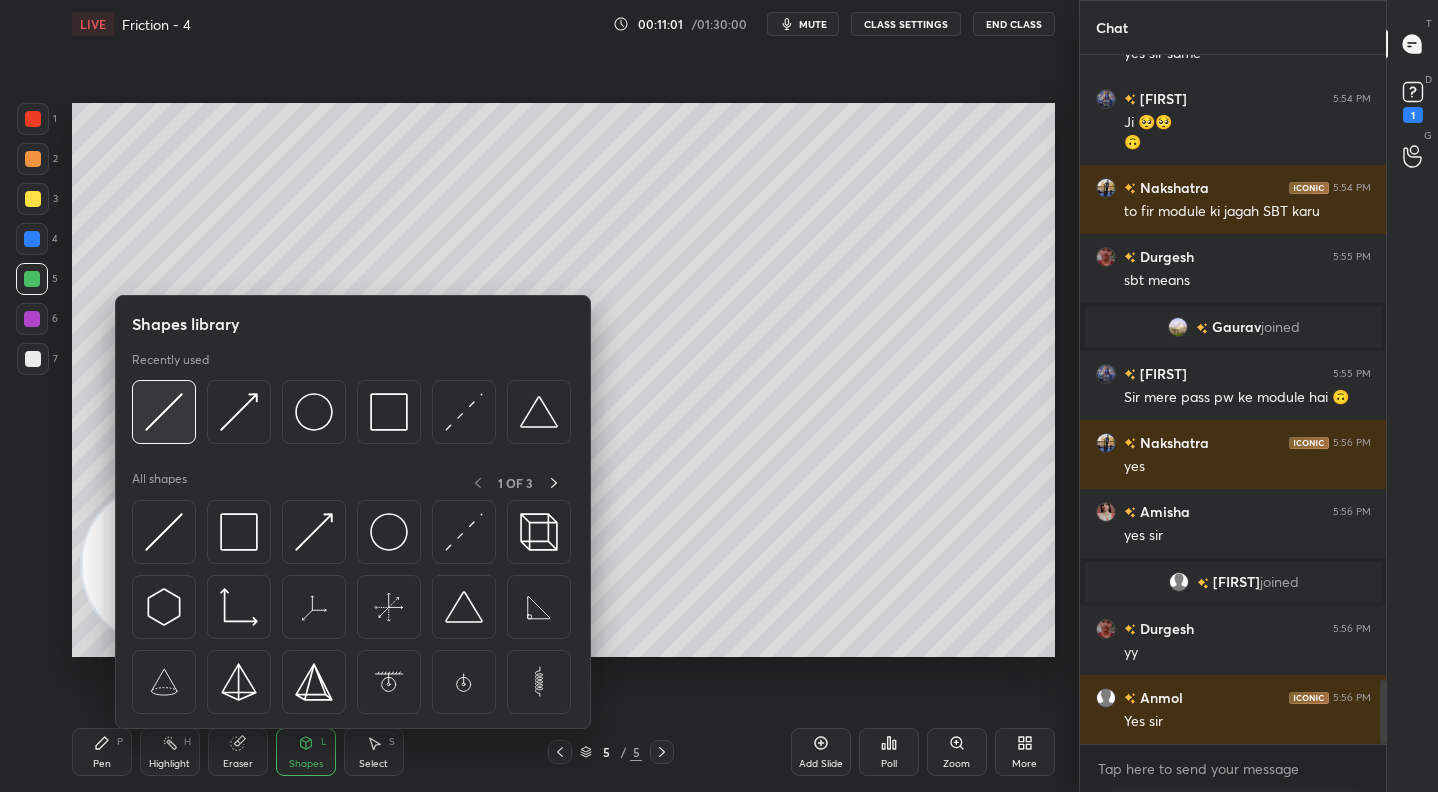 click at bounding box center (164, 412) 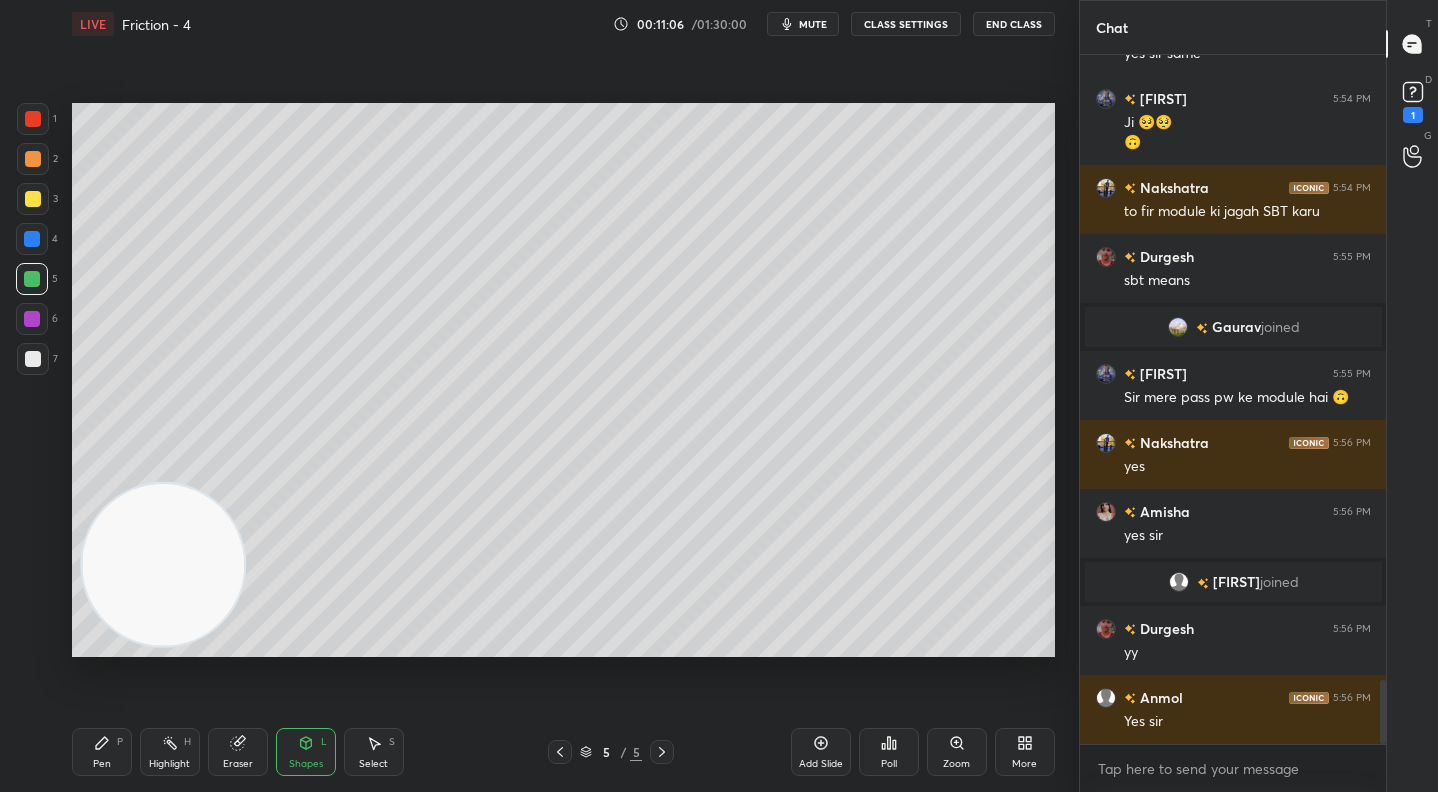 click on "Select S" at bounding box center [374, 752] 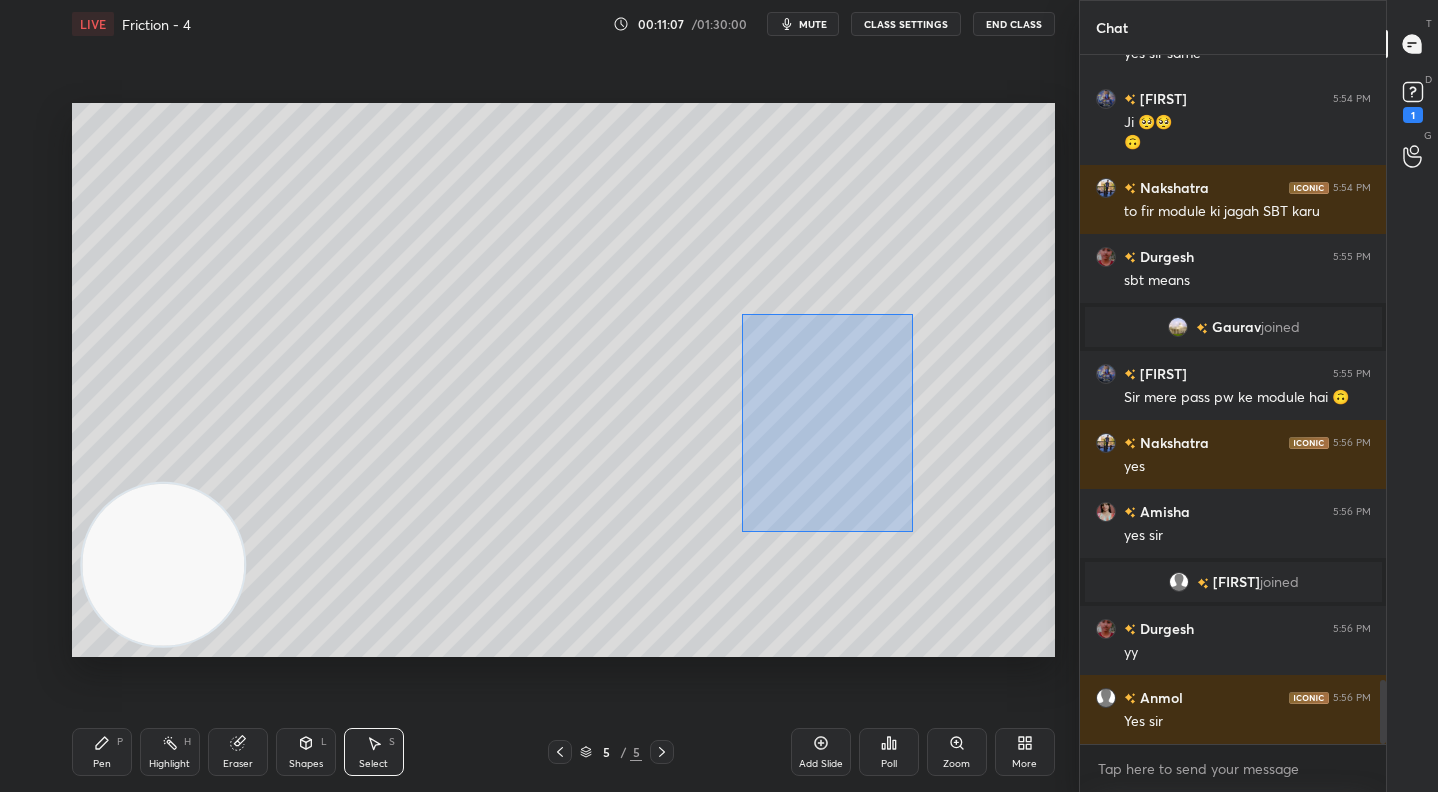 drag, startPoint x: 796, startPoint y: 474, endPoint x: 928, endPoint y: 482, distance: 132.2422 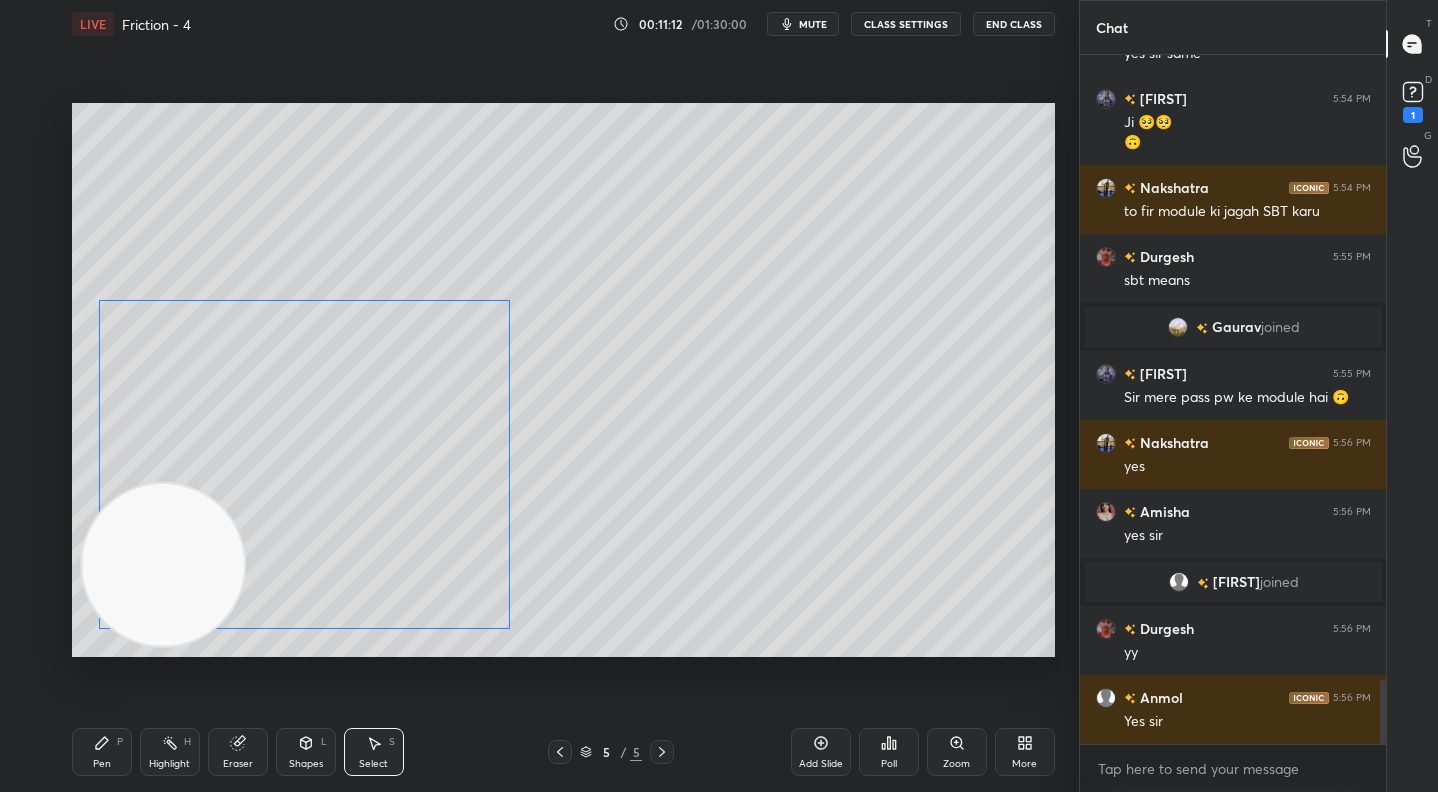 drag, startPoint x: 824, startPoint y: 417, endPoint x: 330, endPoint y: 391, distance: 494.68375 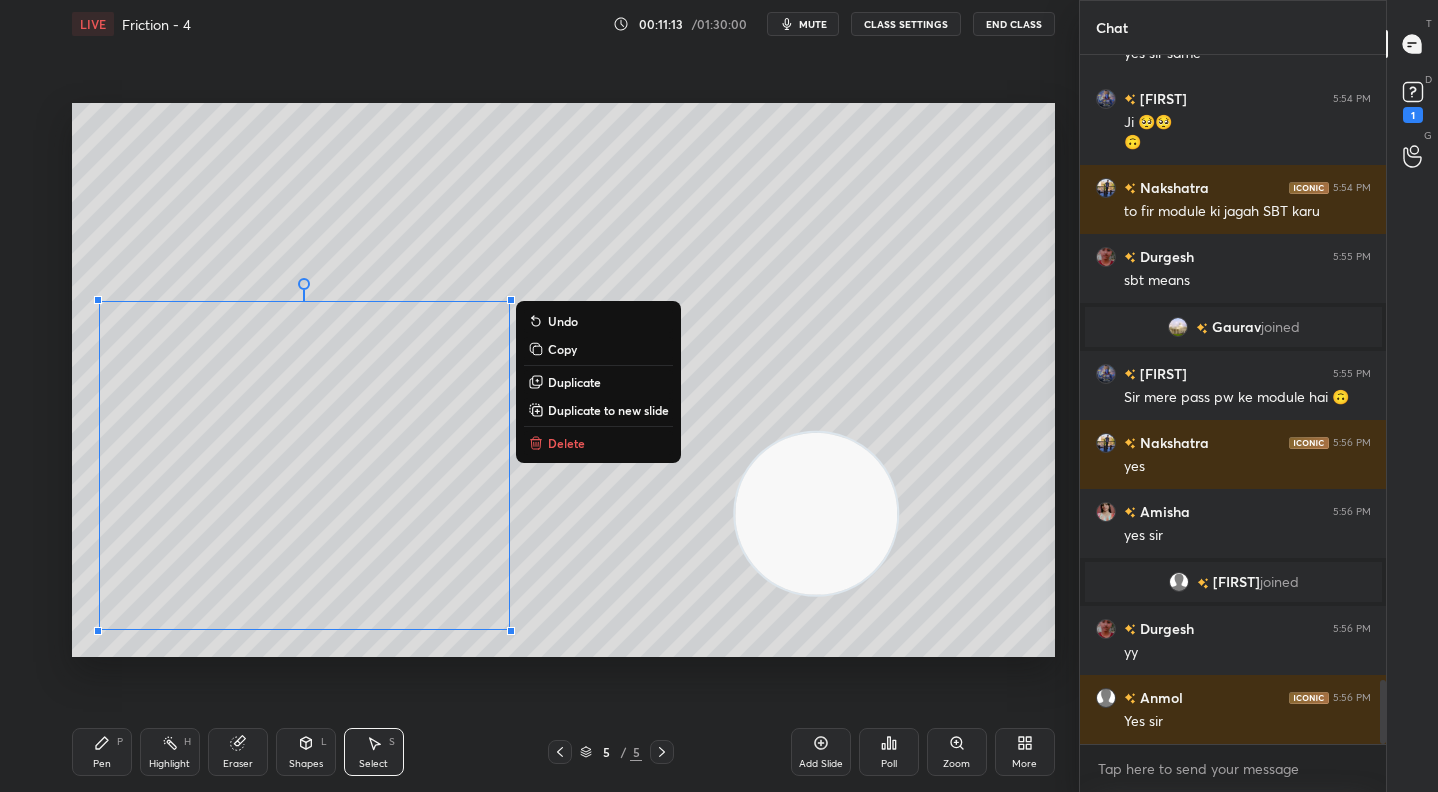 drag, startPoint x: 158, startPoint y: 547, endPoint x: 764, endPoint y: 506, distance: 607.3854 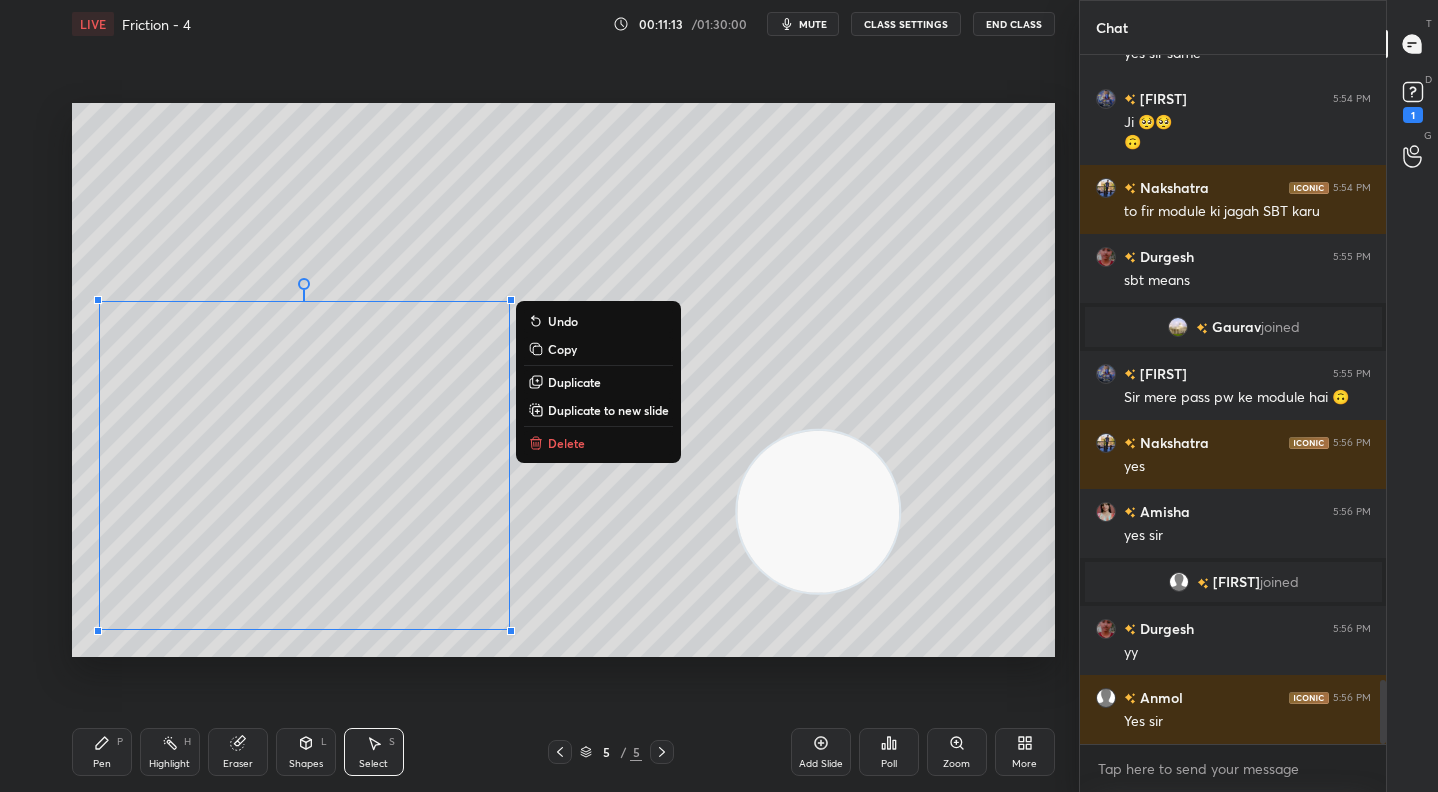 click on "0 ° Undo Copy Duplicate Duplicate to new slide Delete" at bounding box center (563, 379) 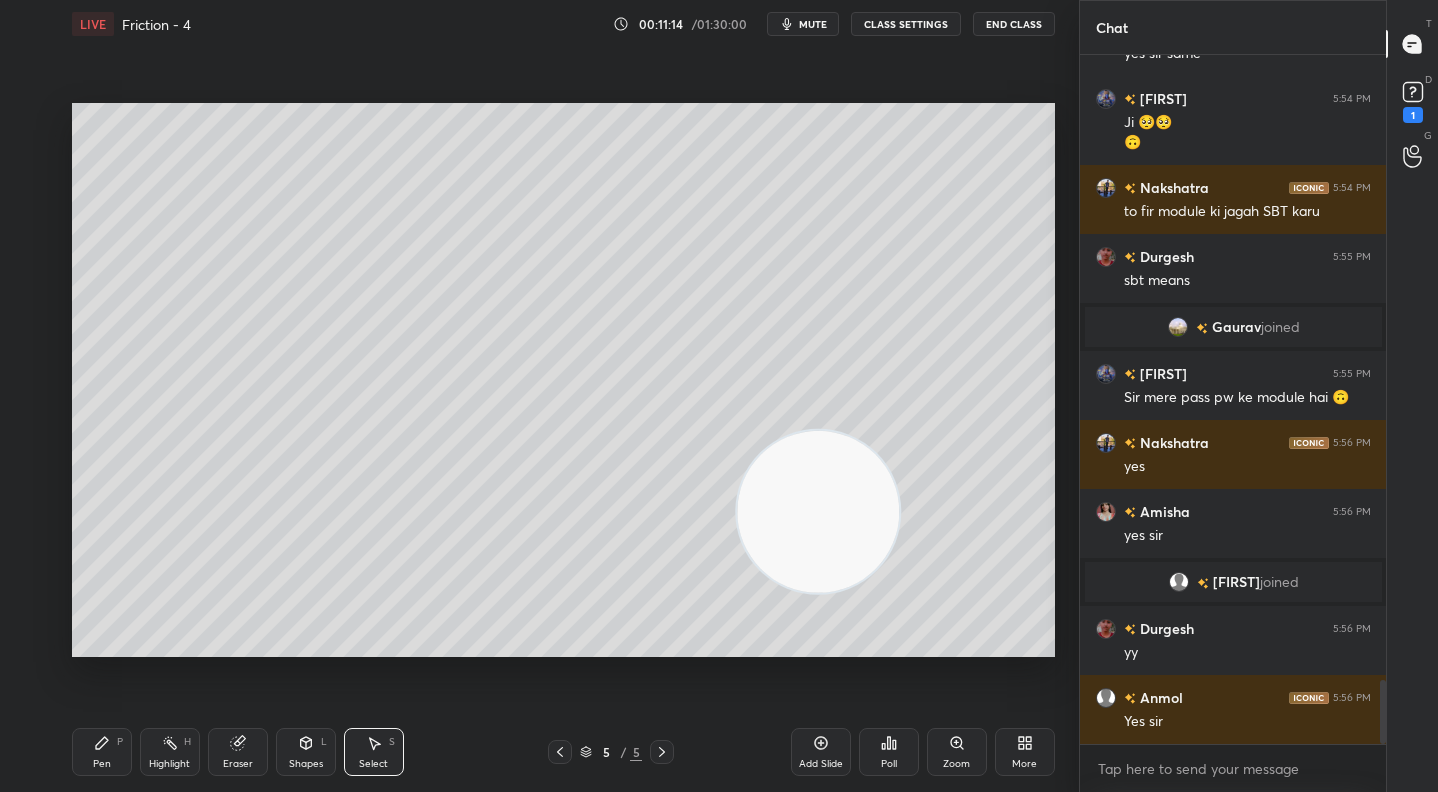 click on "Pen" at bounding box center (102, 764) 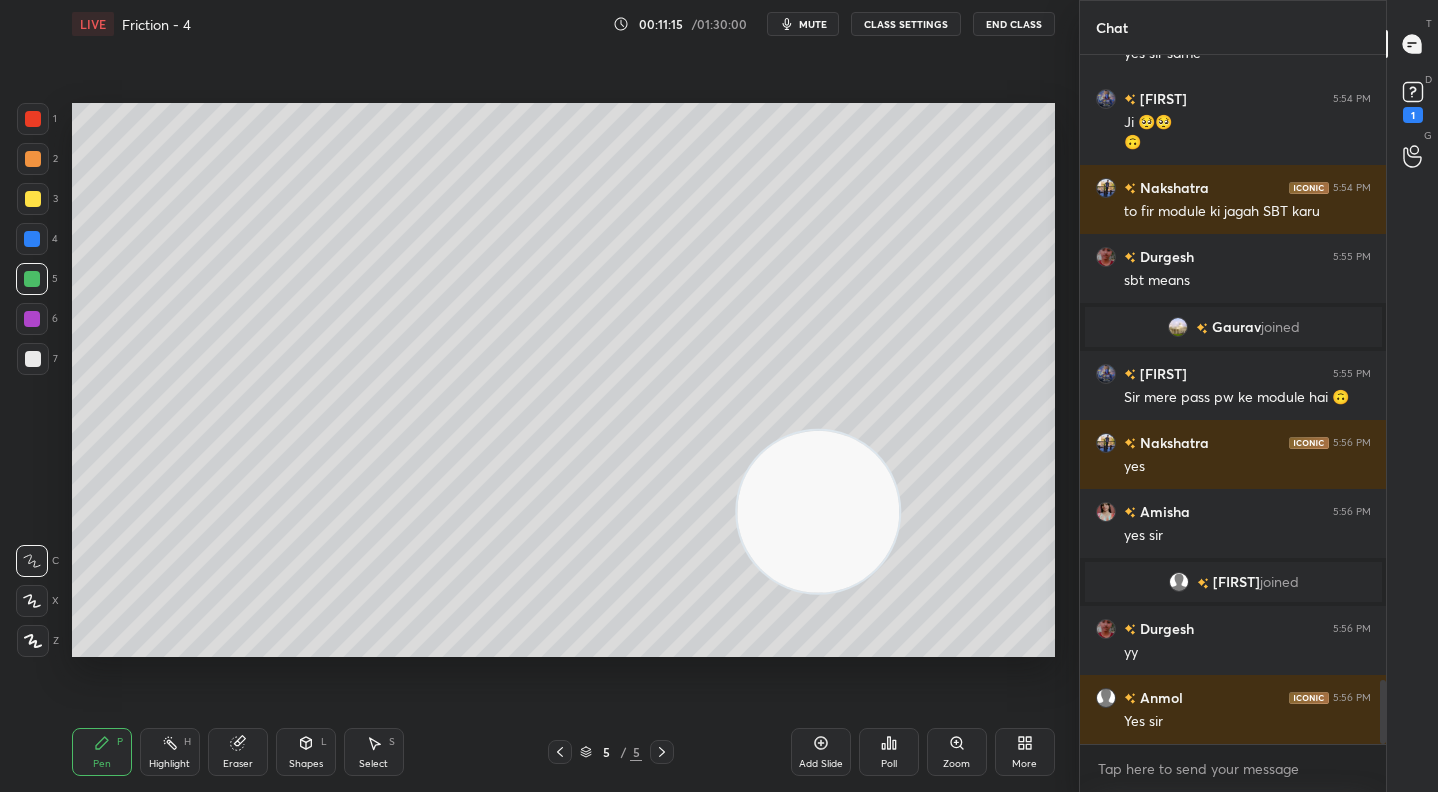 click at bounding box center (33, 199) 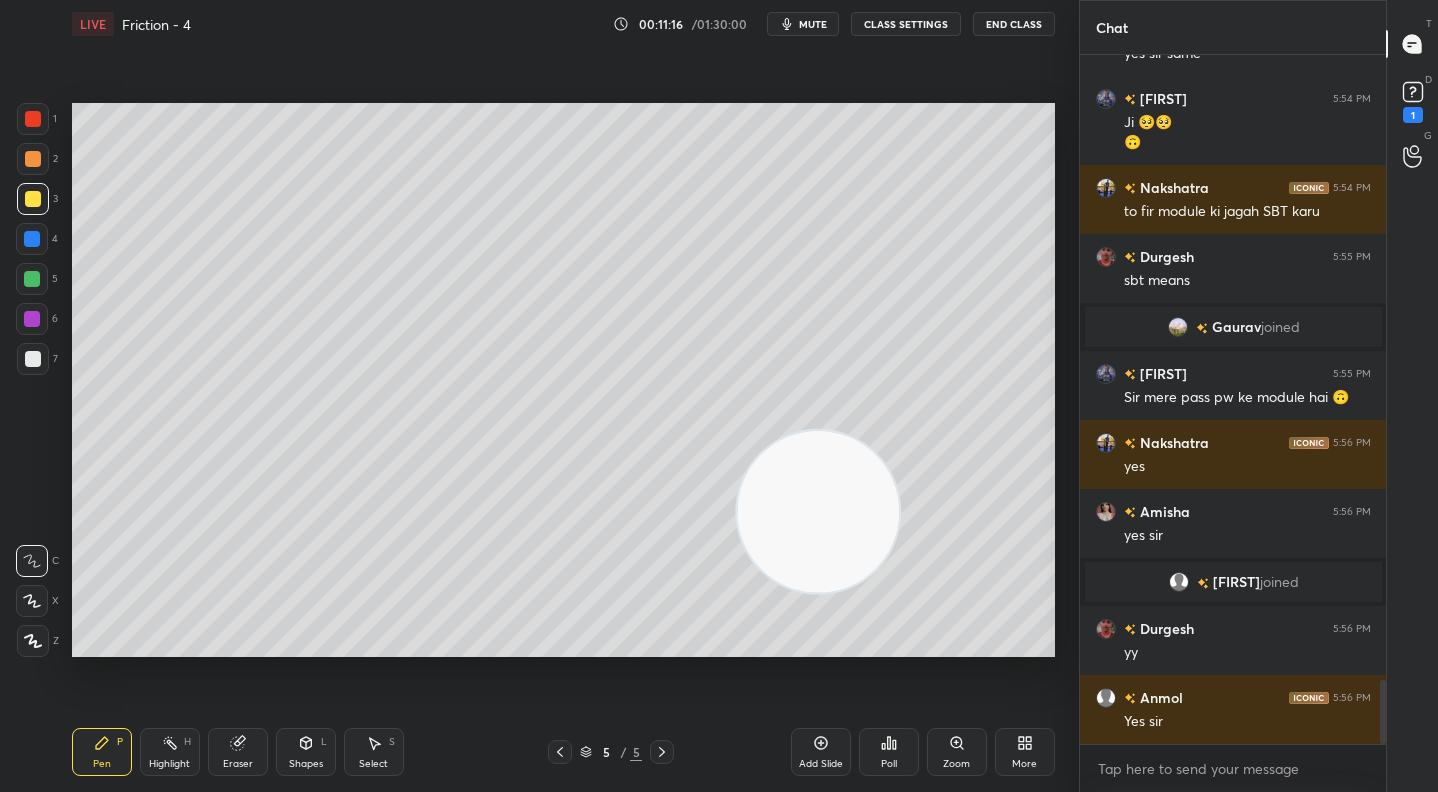 click 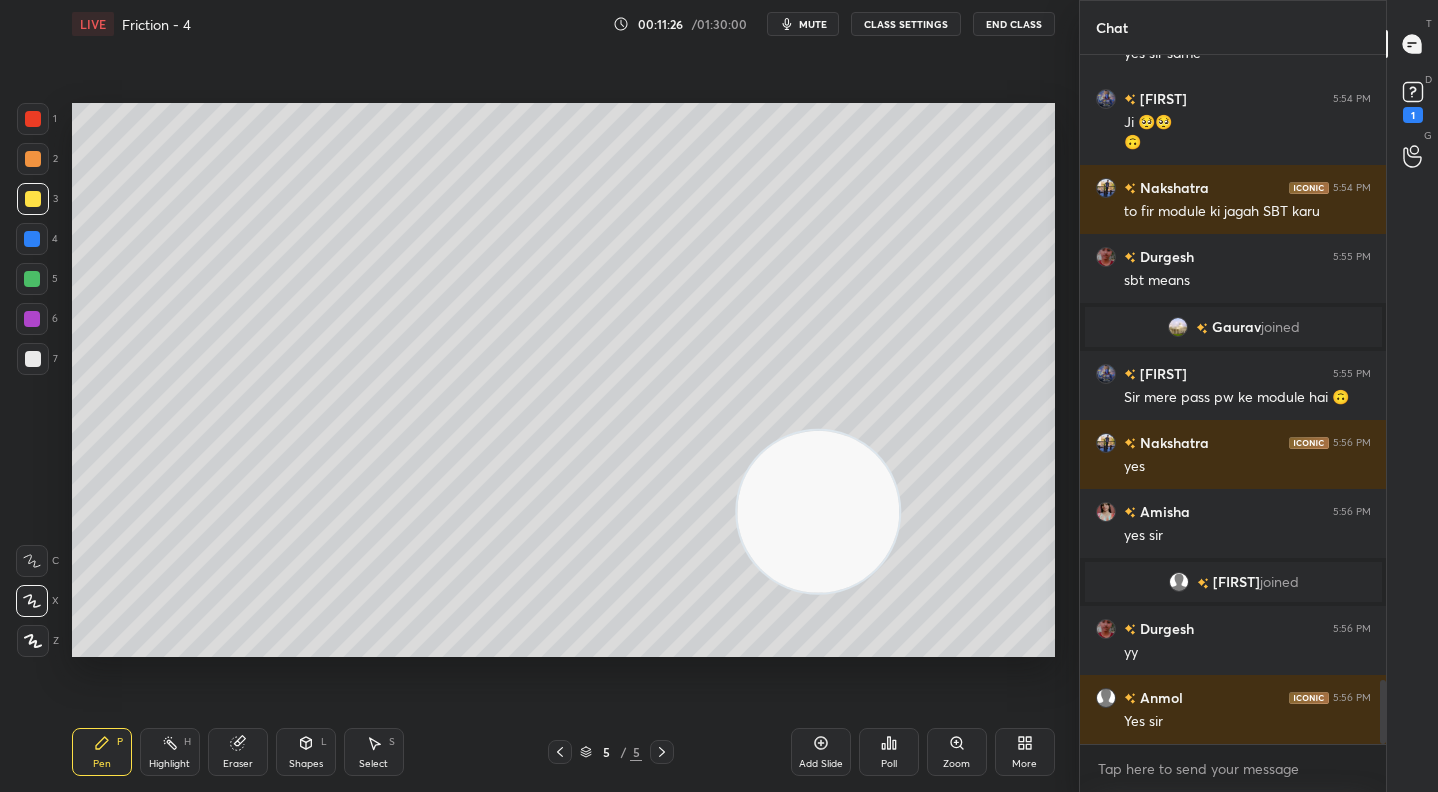 drag, startPoint x: 26, startPoint y: 321, endPoint x: 70, endPoint y: 354, distance: 55 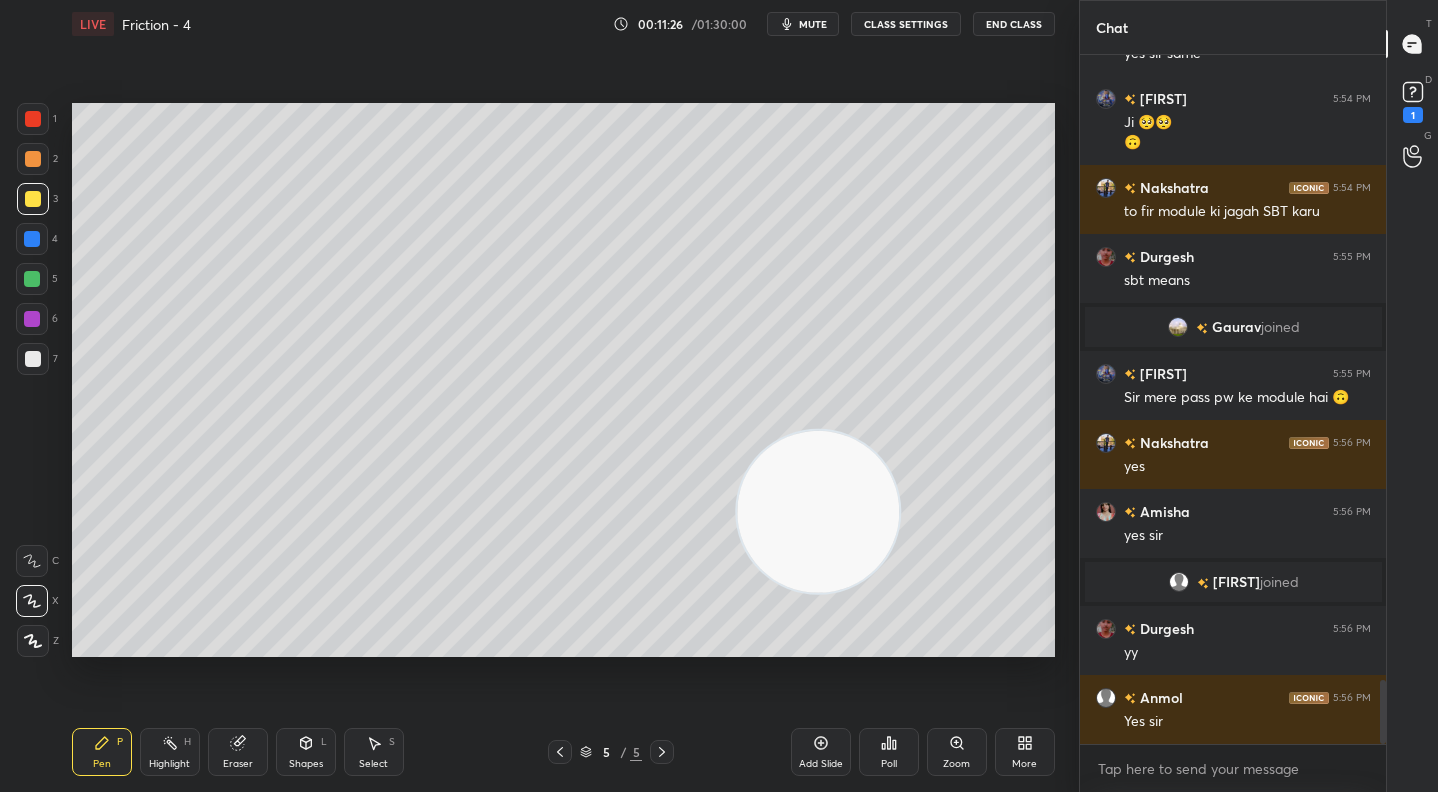 click at bounding box center [32, 319] 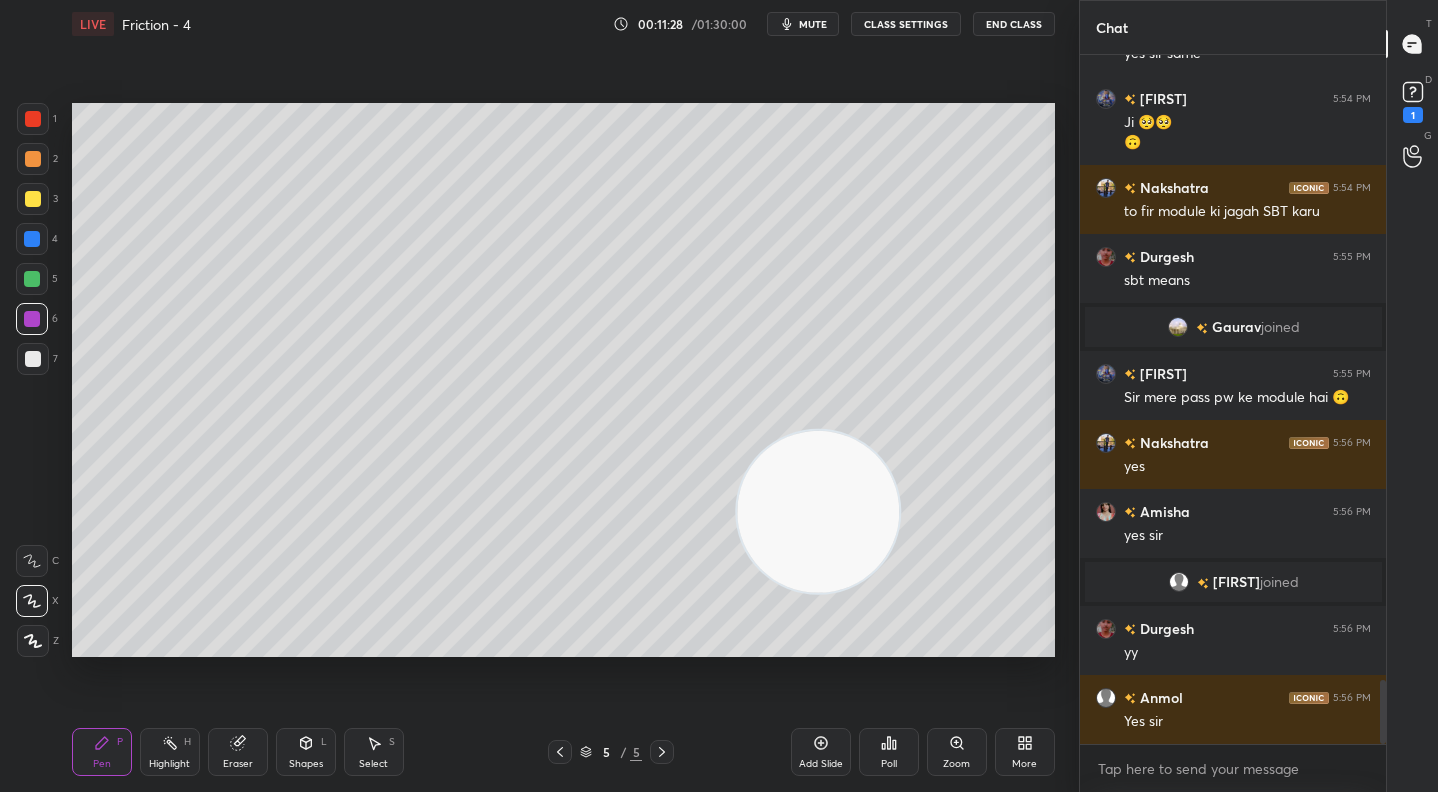 drag, startPoint x: 311, startPoint y: 753, endPoint x: 306, endPoint y: 735, distance: 18.681541 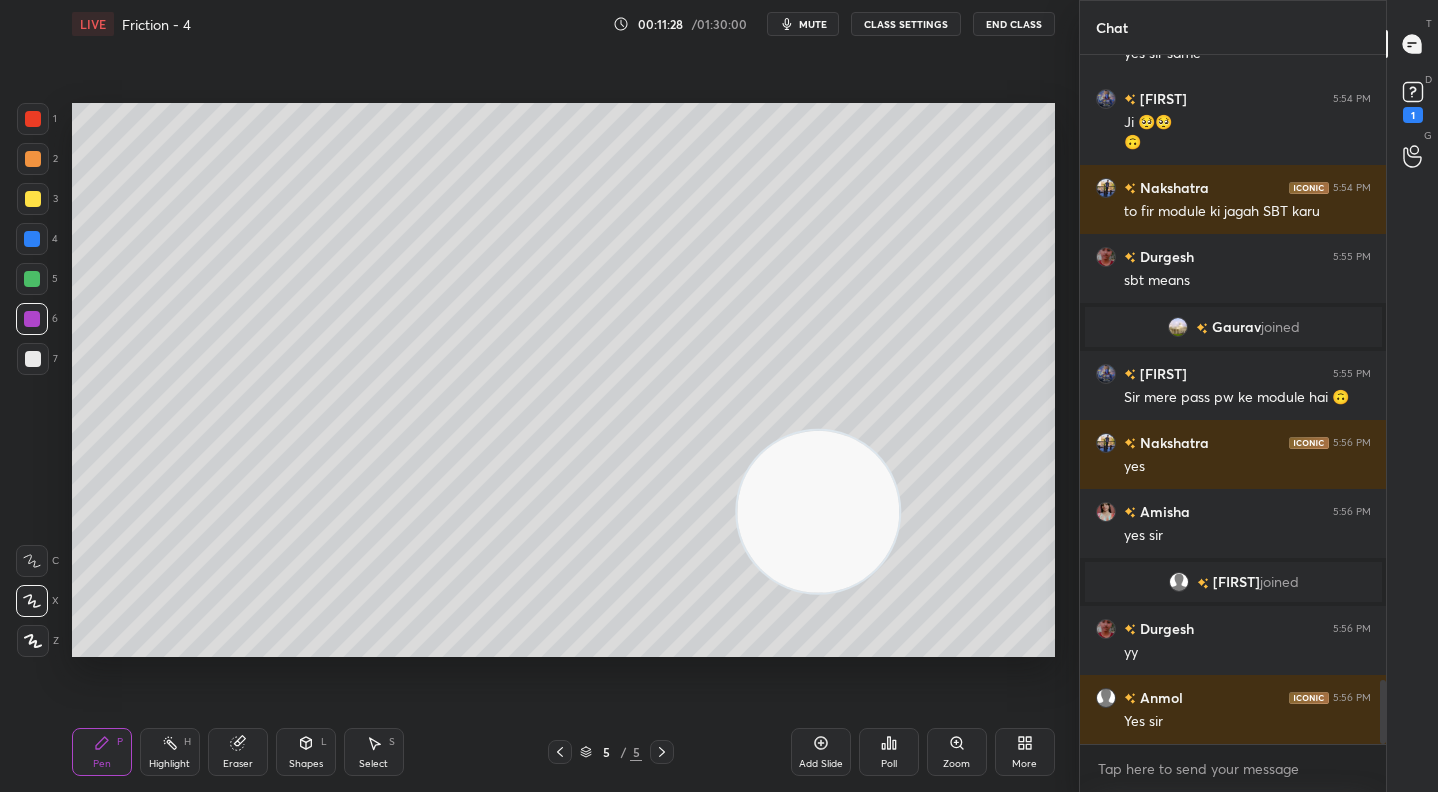 click on "Shapes L" at bounding box center (306, 752) 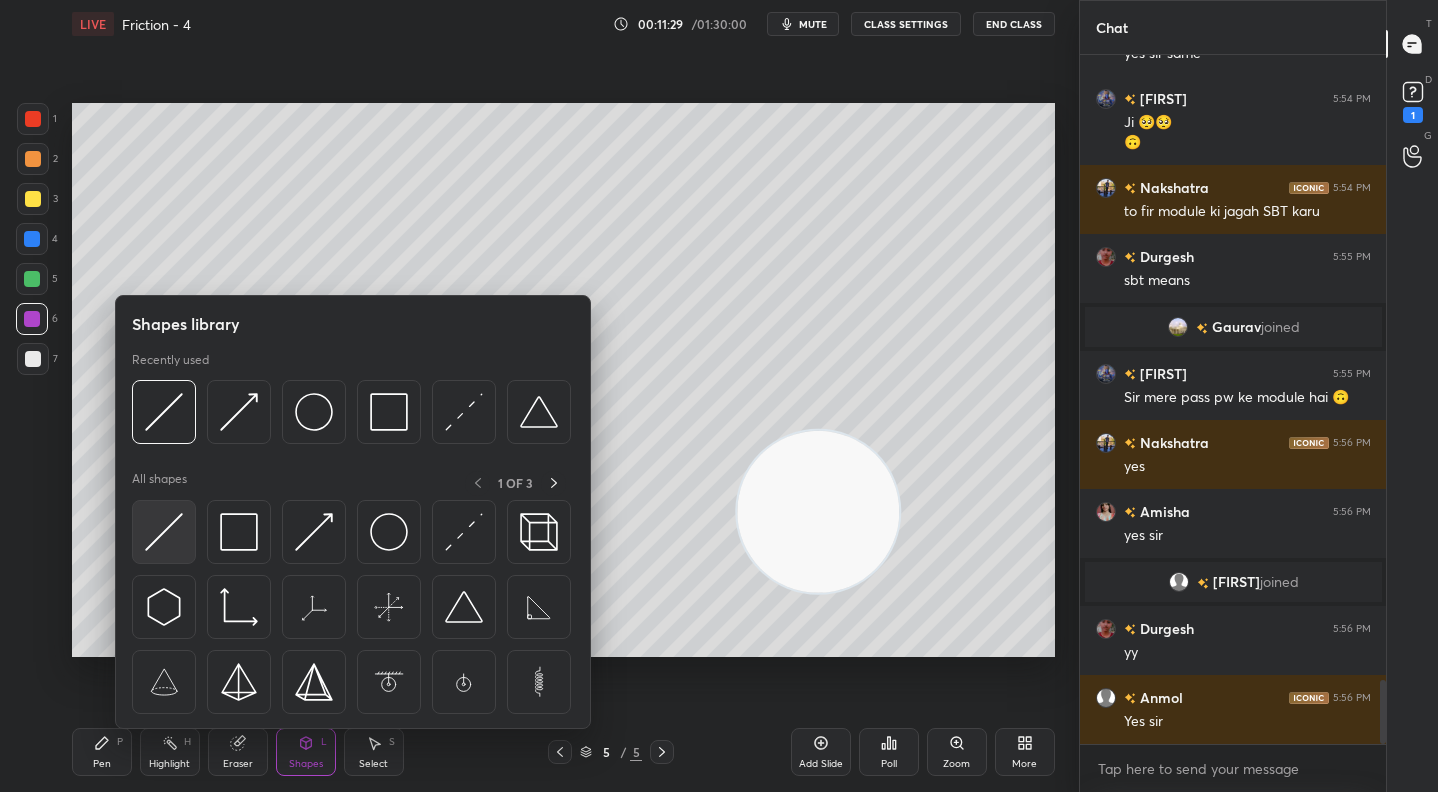 click at bounding box center (164, 532) 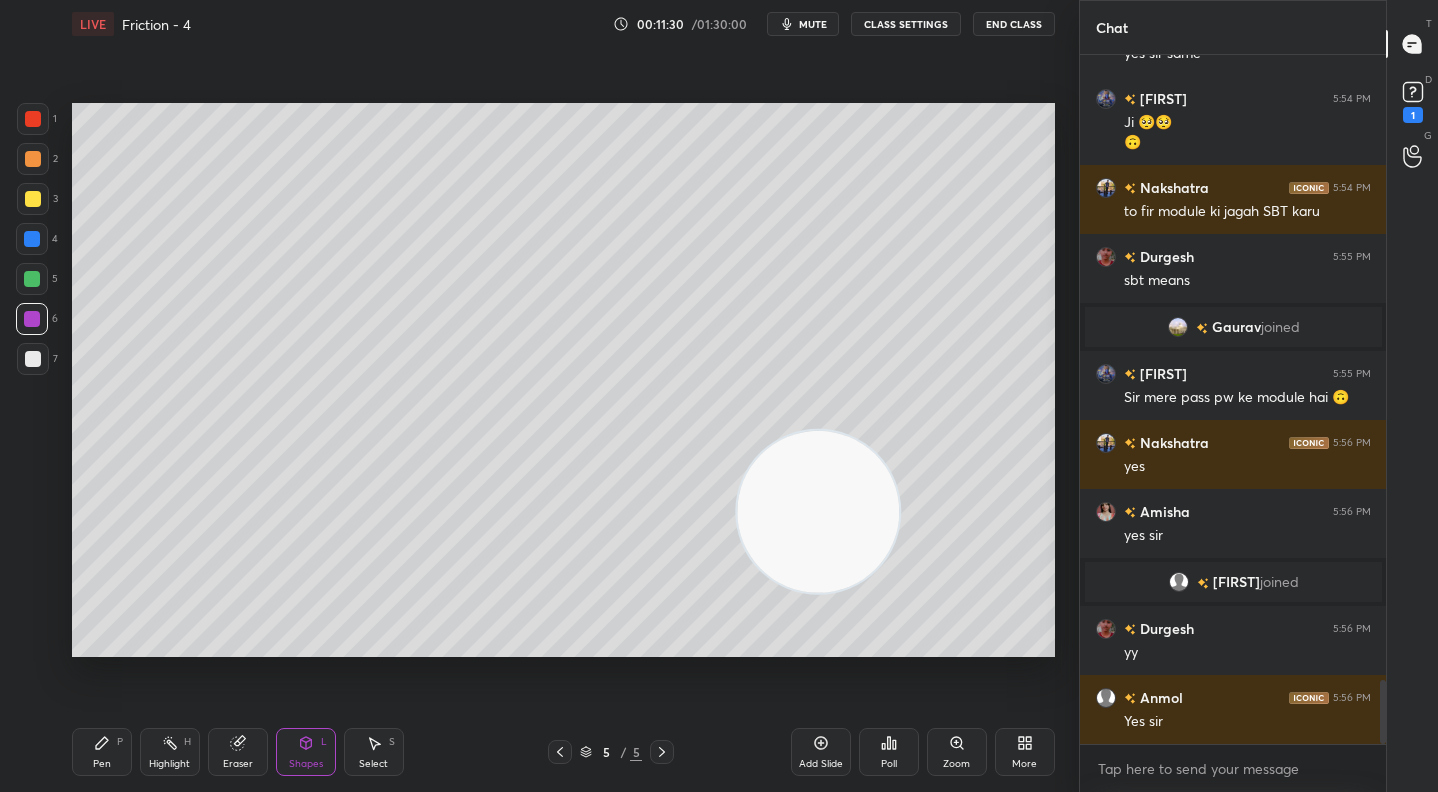 click on "Shapes L" at bounding box center [306, 752] 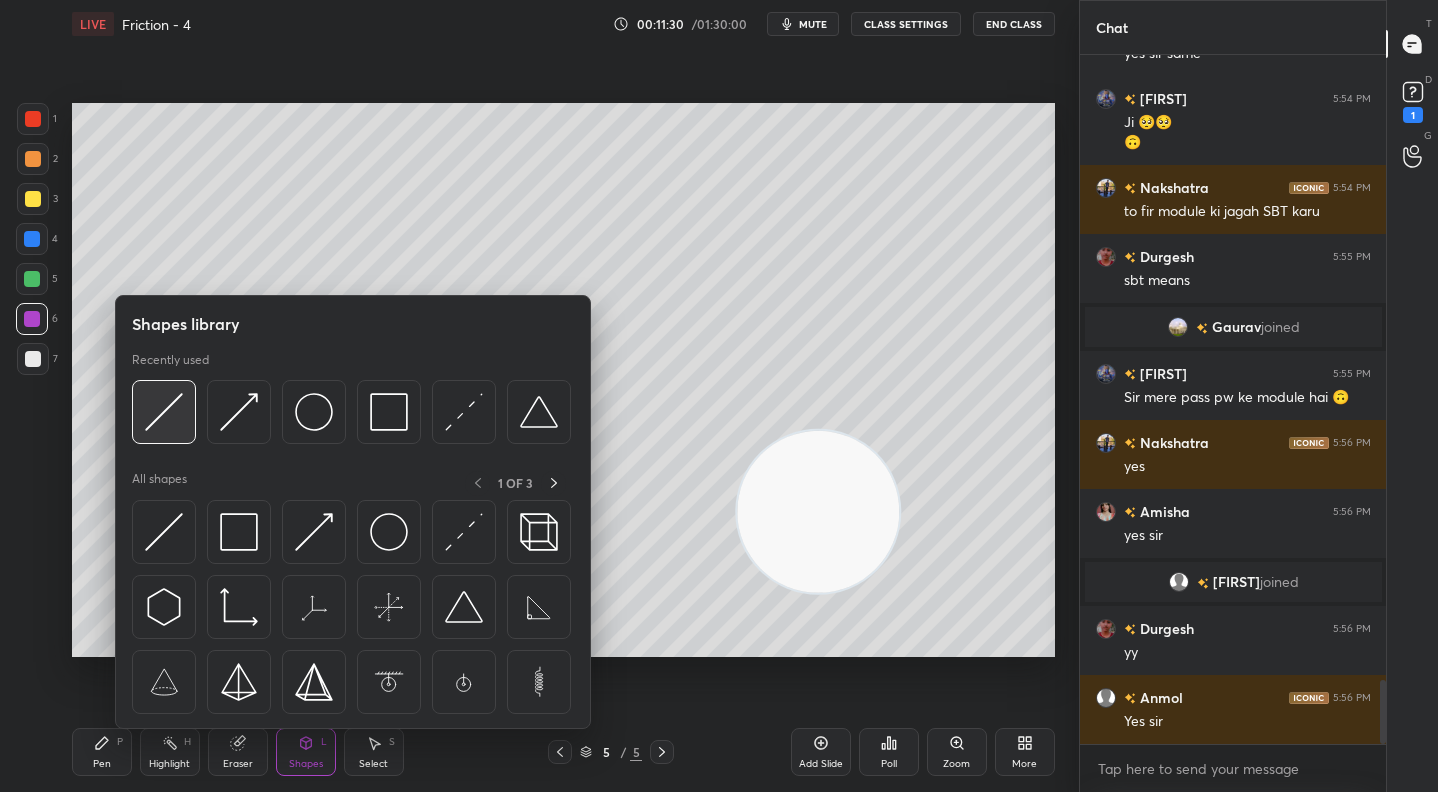 click at bounding box center (164, 412) 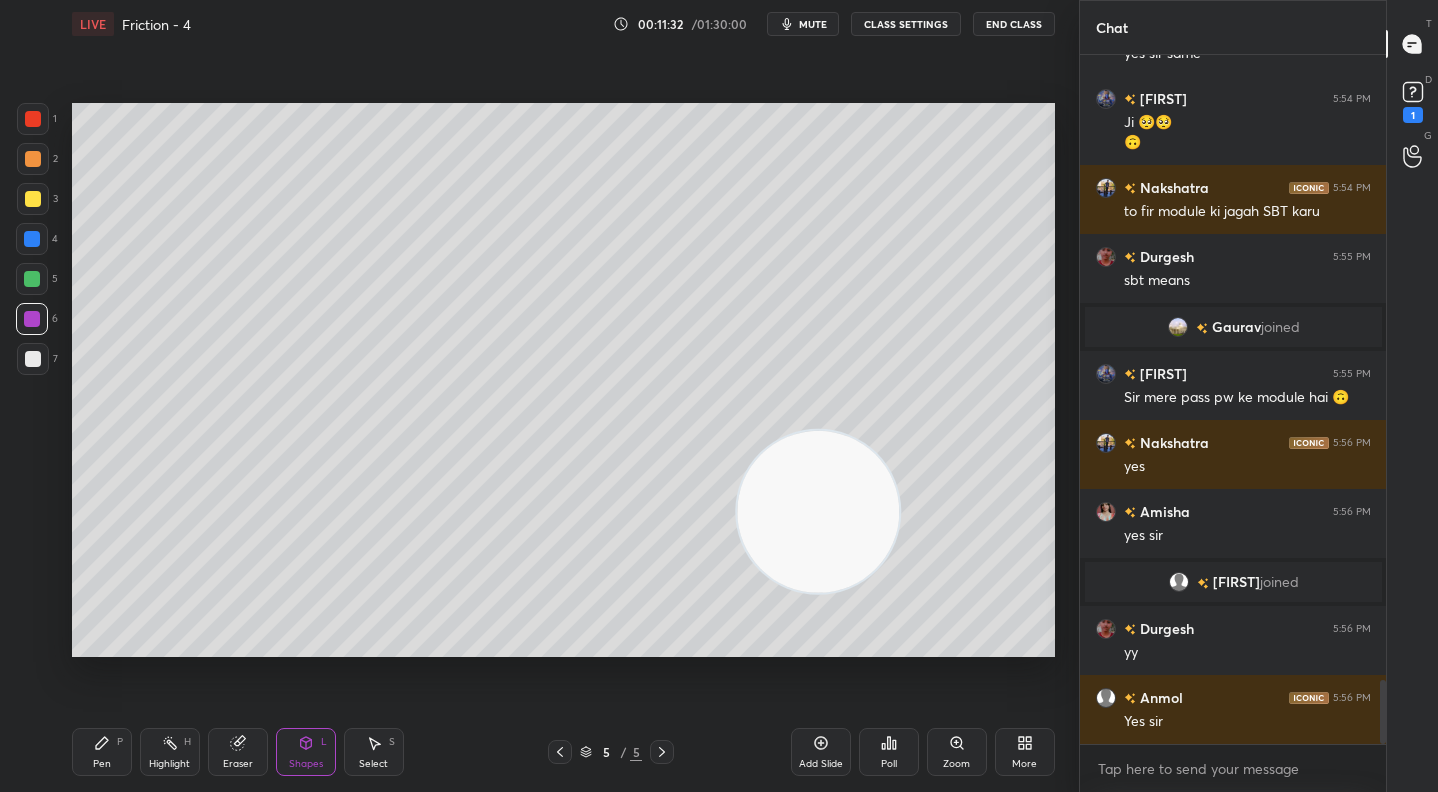 drag, startPoint x: 26, startPoint y: 312, endPoint x: 66, endPoint y: 338, distance: 47.707443 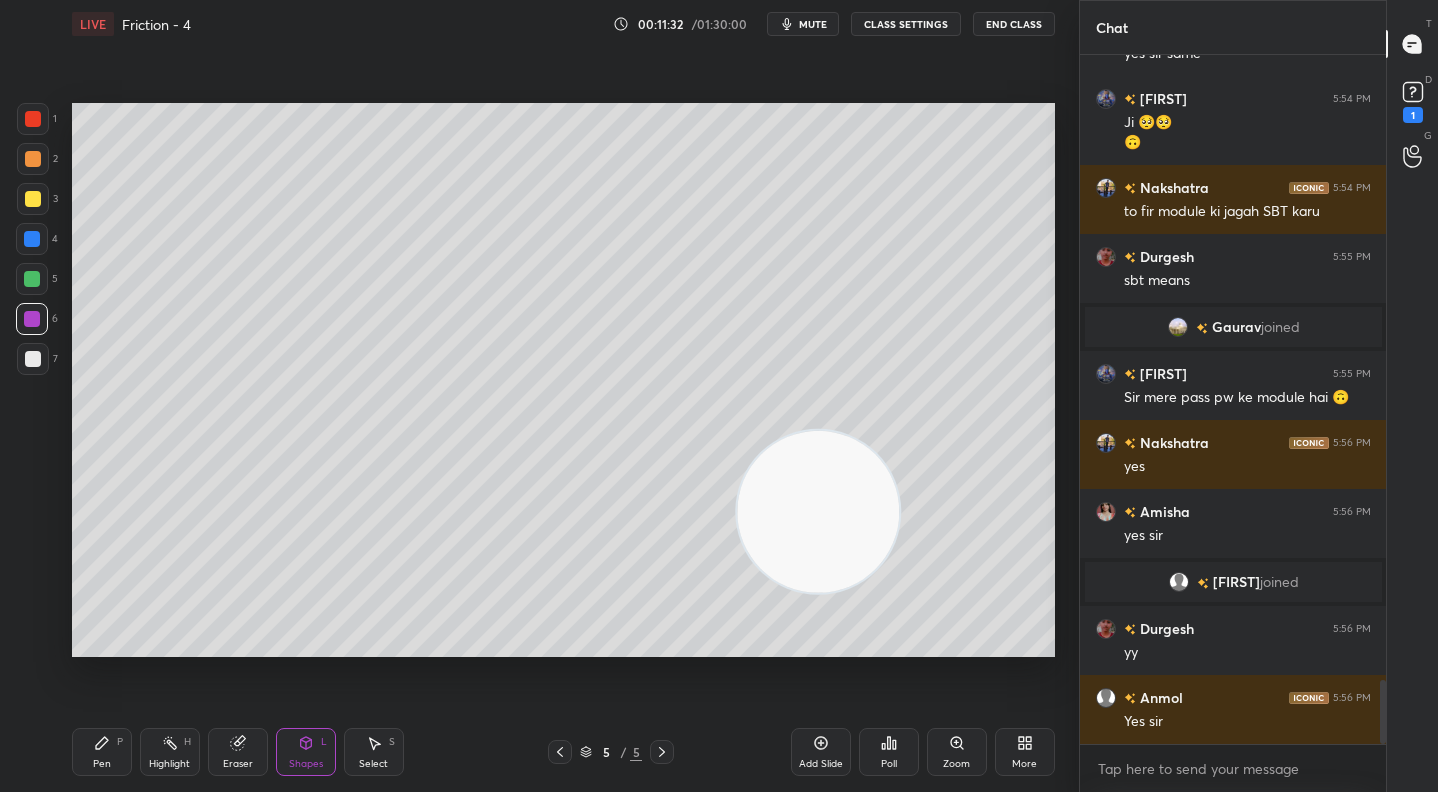 click at bounding box center (32, 319) 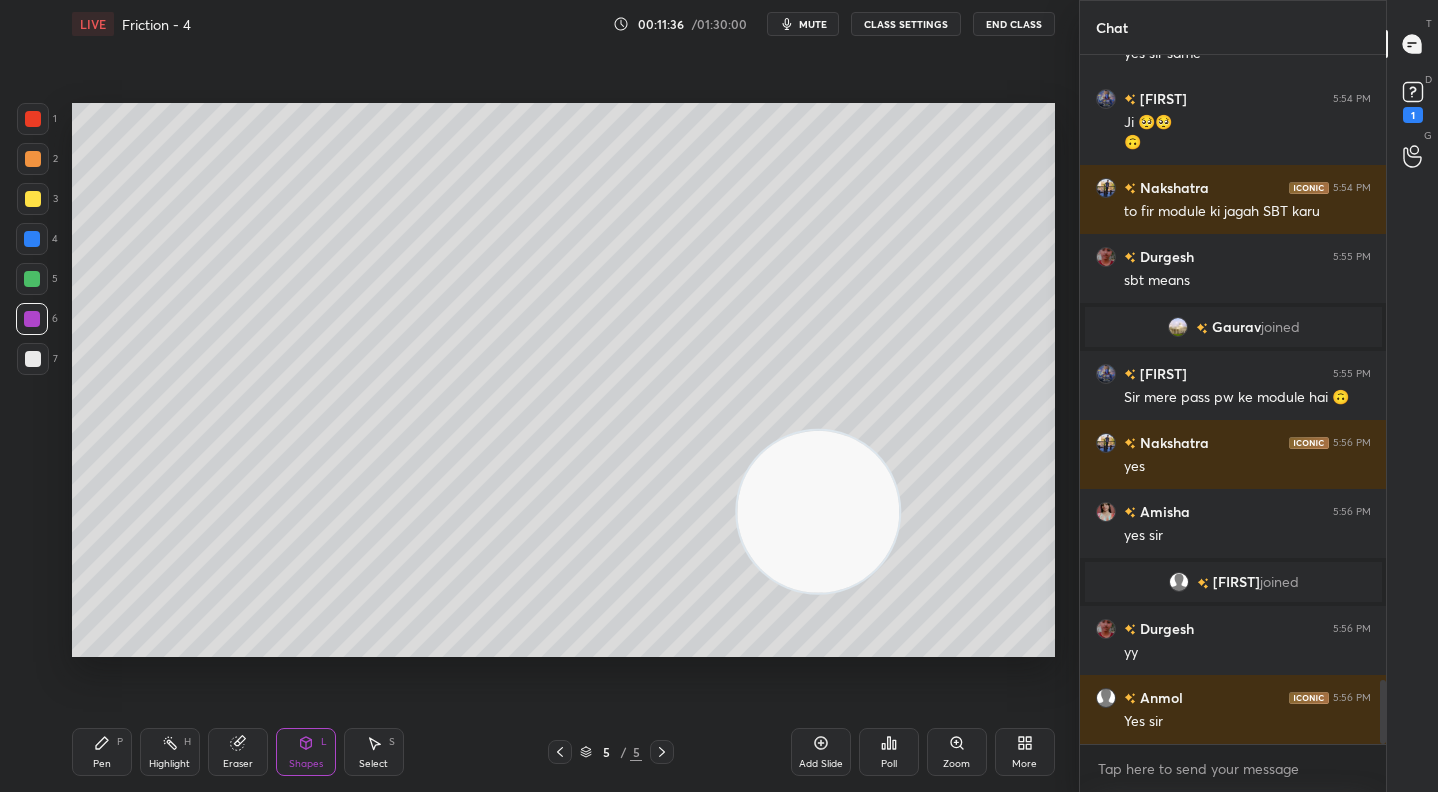 drag, startPoint x: 80, startPoint y: 736, endPoint x: 62, endPoint y: 656, distance: 82 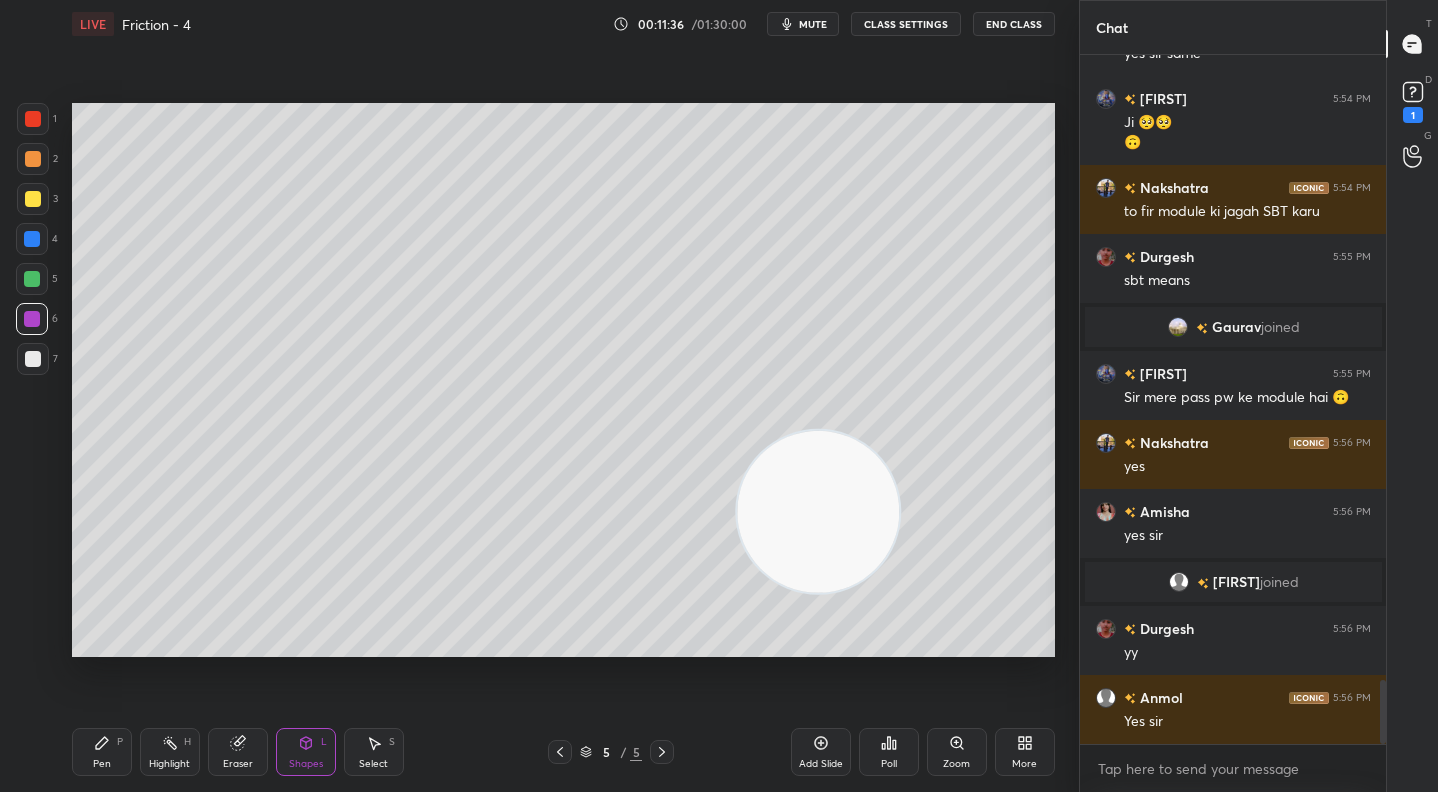 click on "Pen P" at bounding box center (102, 752) 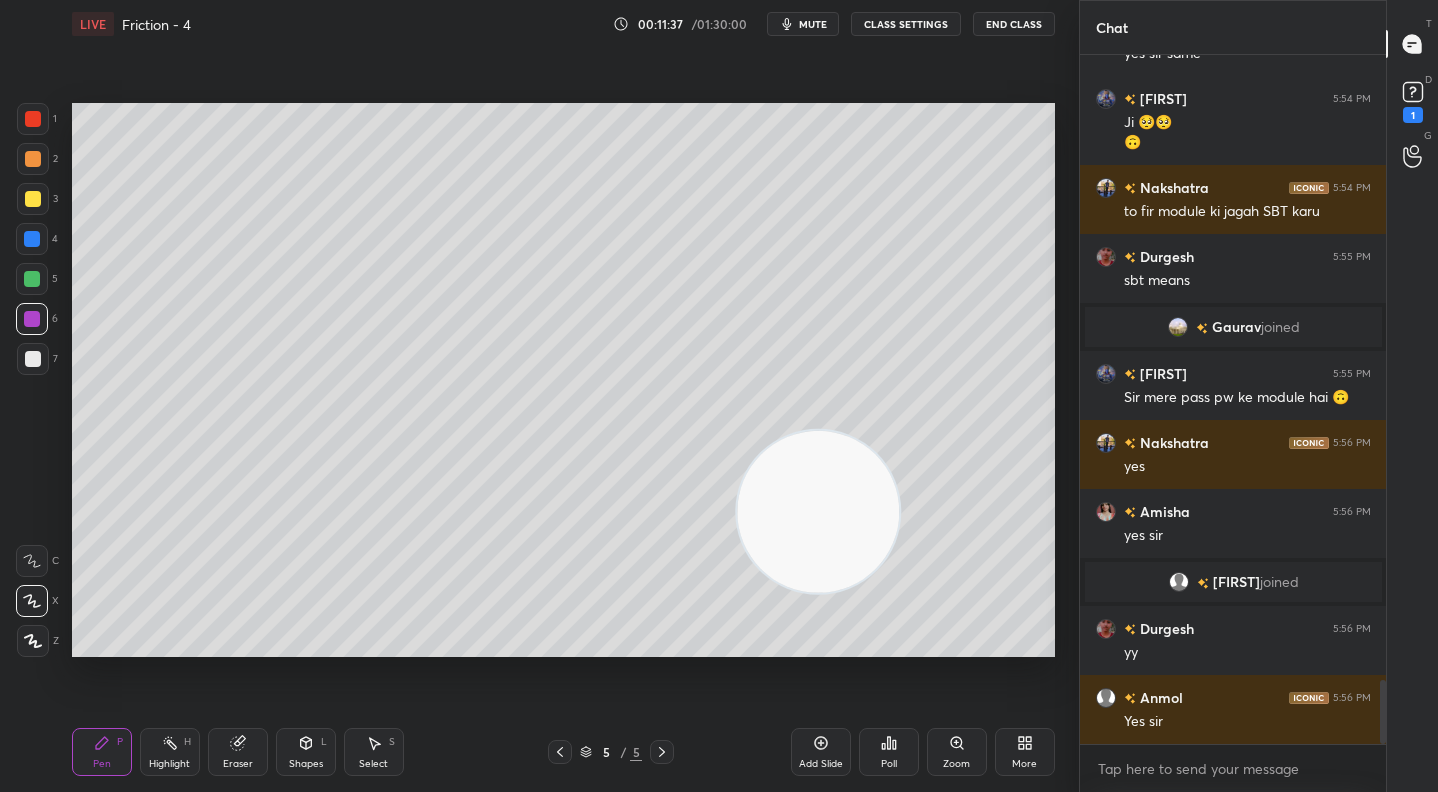 click at bounding box center [32, 561] 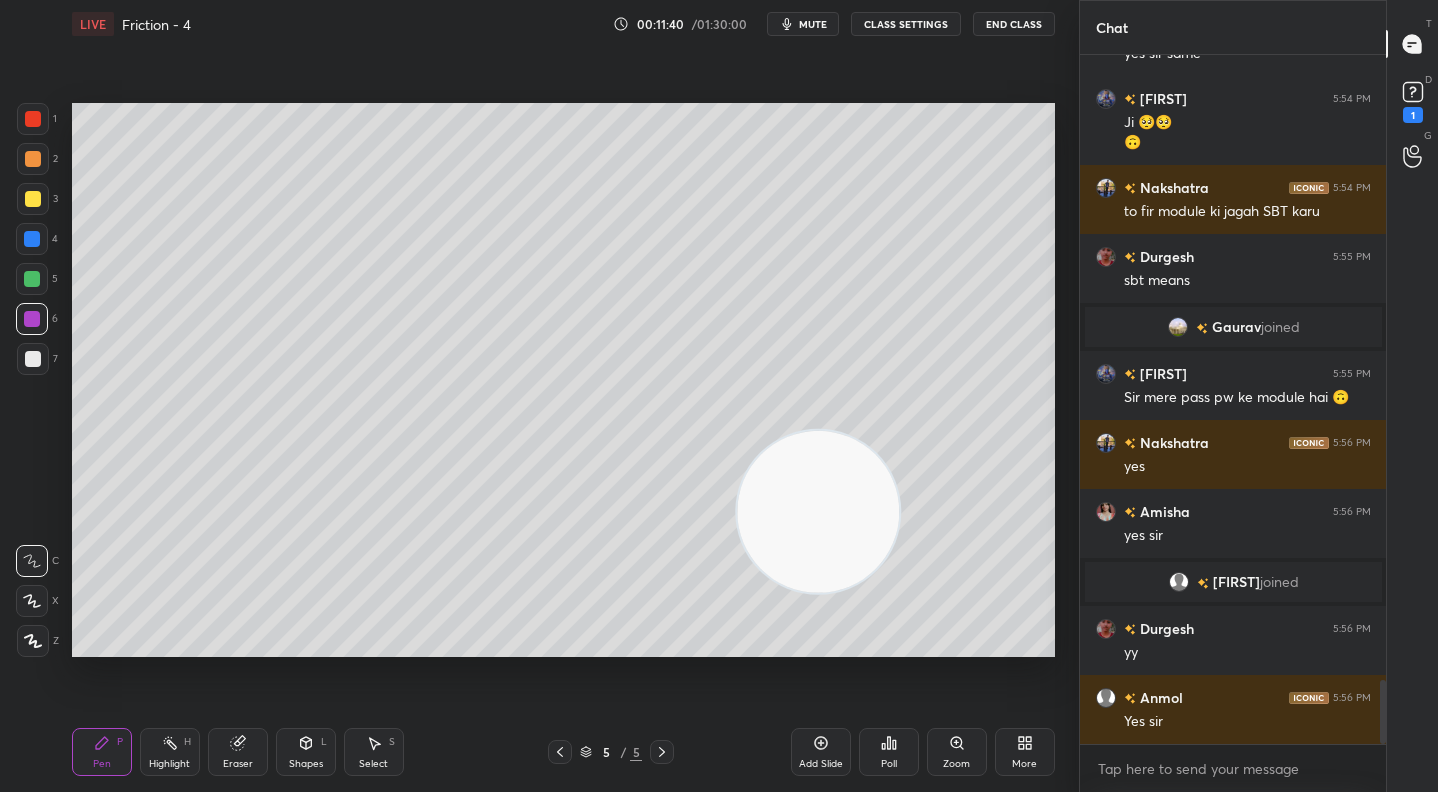 click 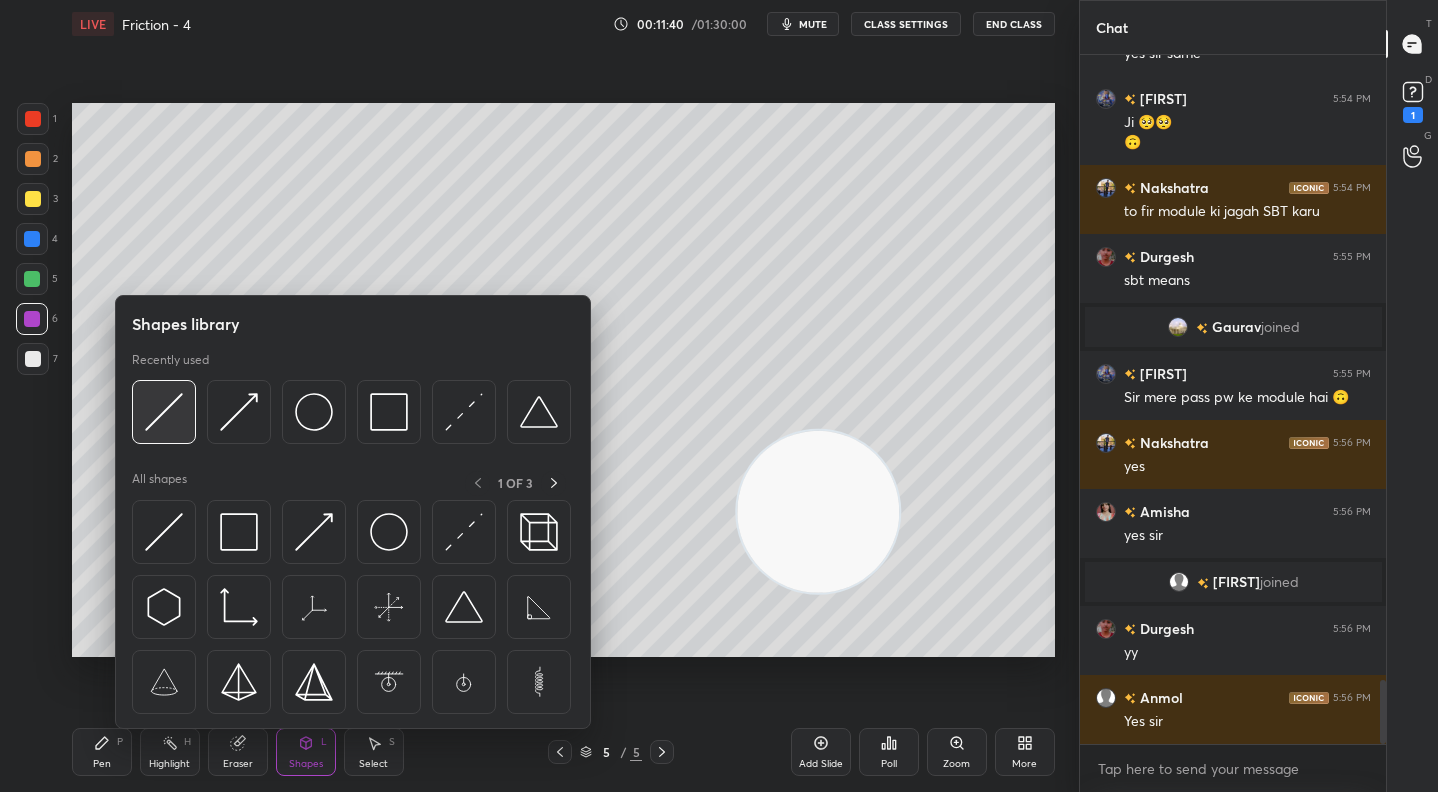 click at bounding box center (164, 412) 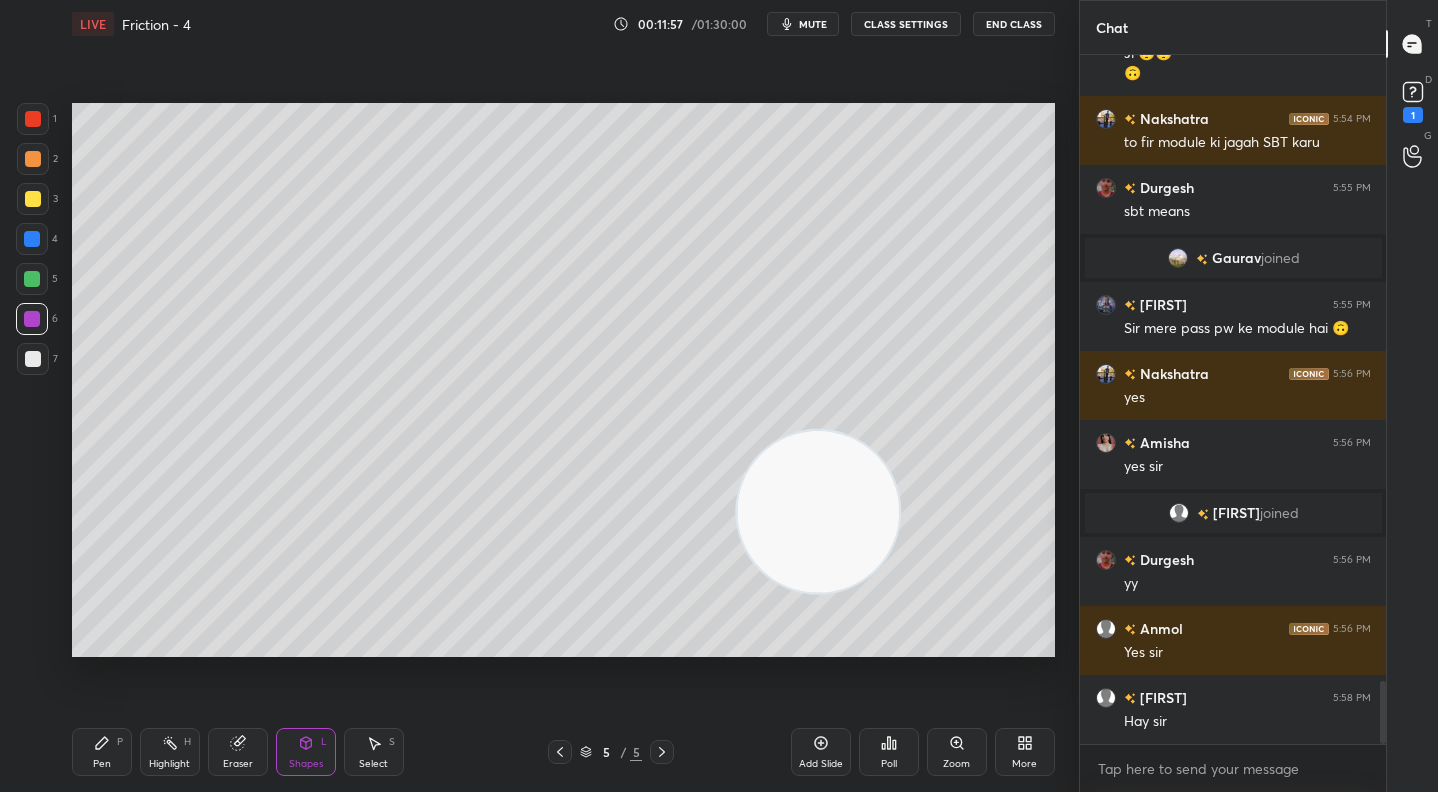 scroll, scrollTop: 6888, scrollLeft: 0, axis: vertical 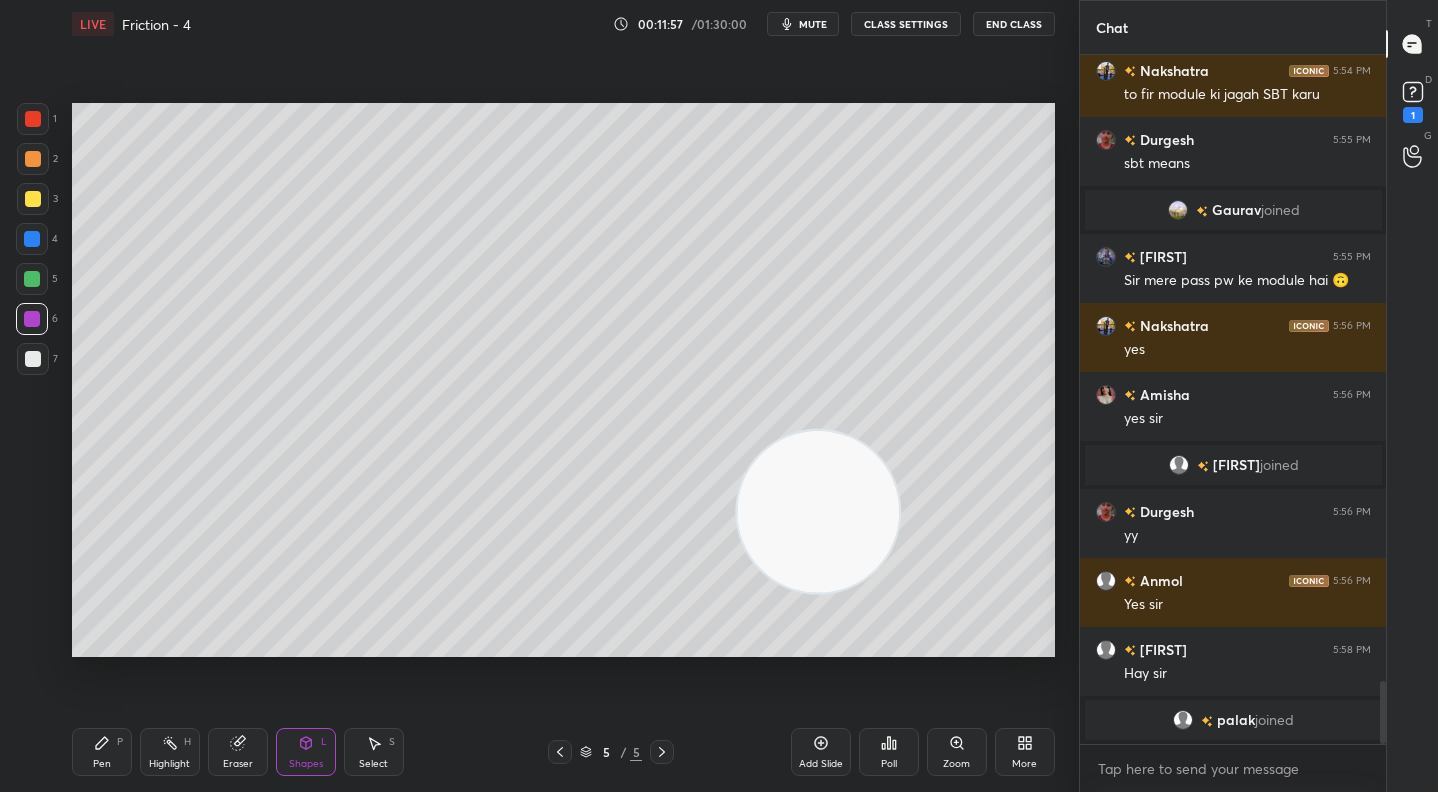 click 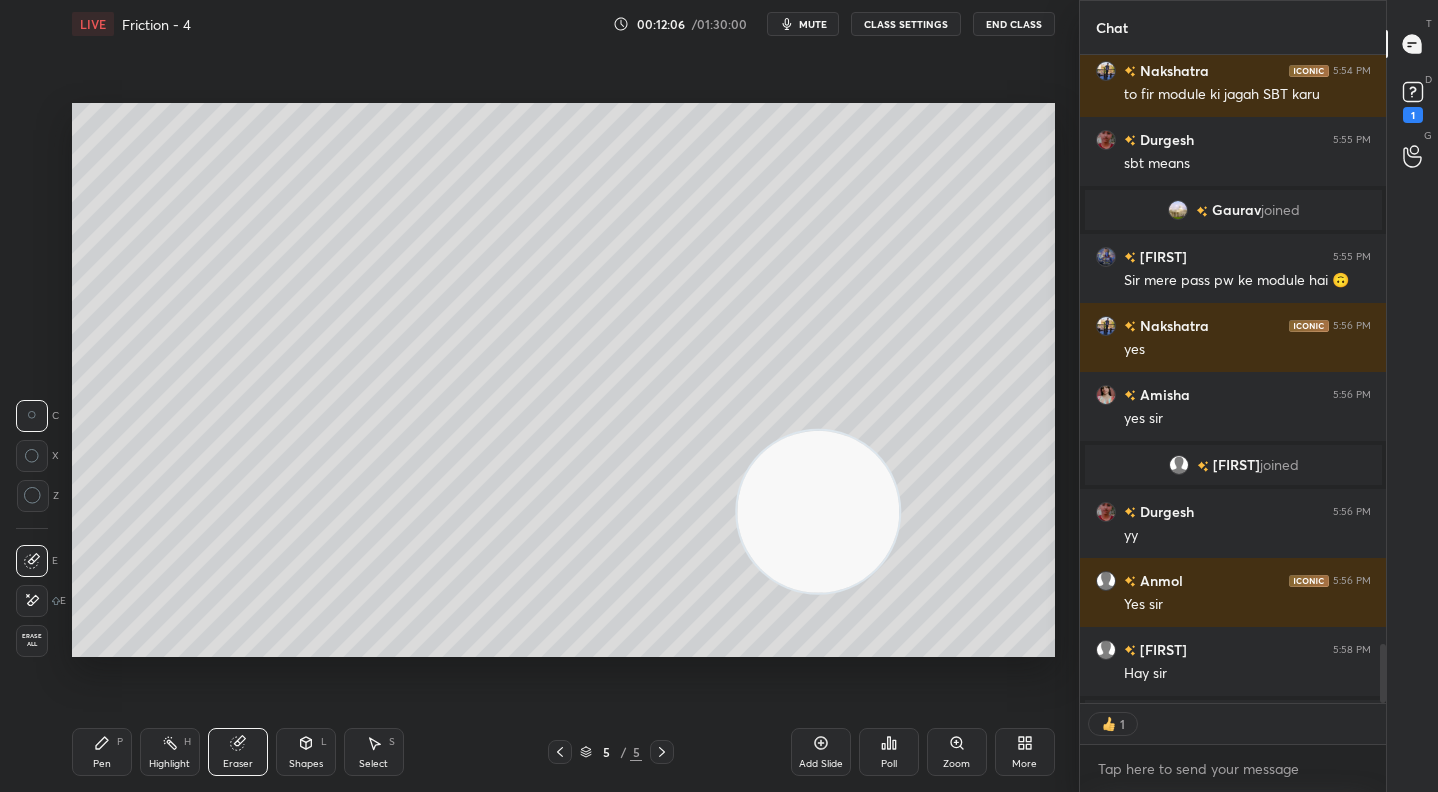 scroll, scrollTop: 642, scrollLeft: 300, axis: both 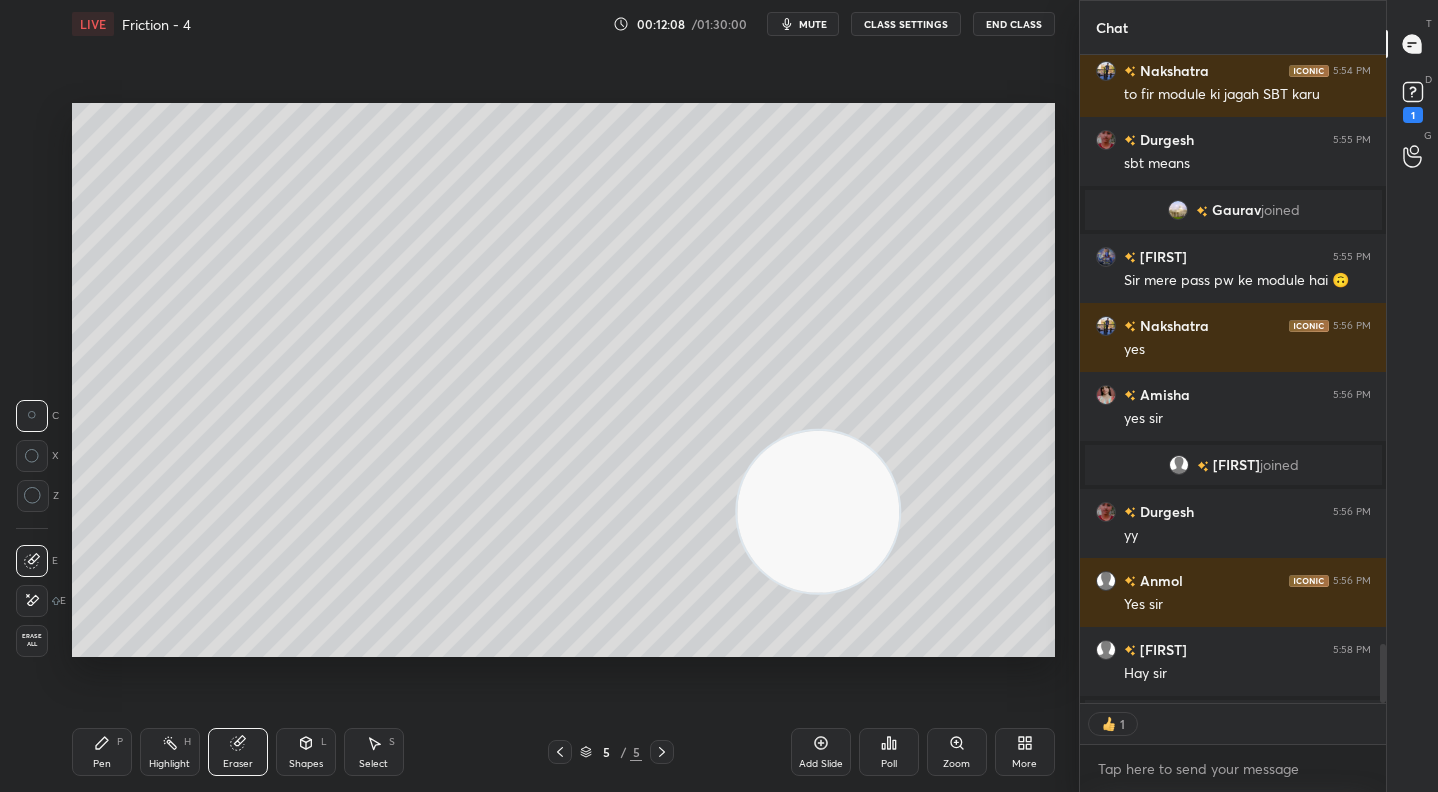 click 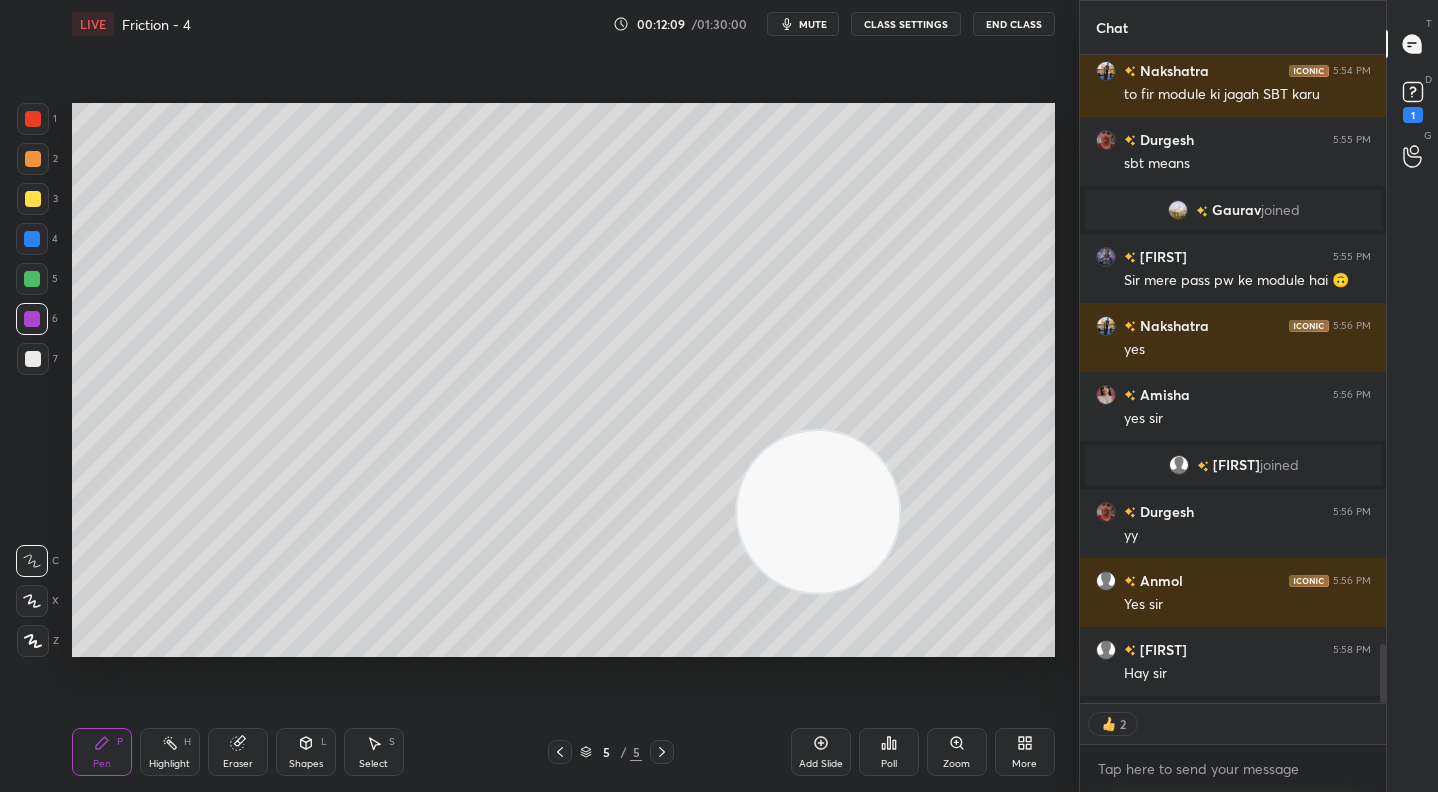 click at bounding box center [33, 359] 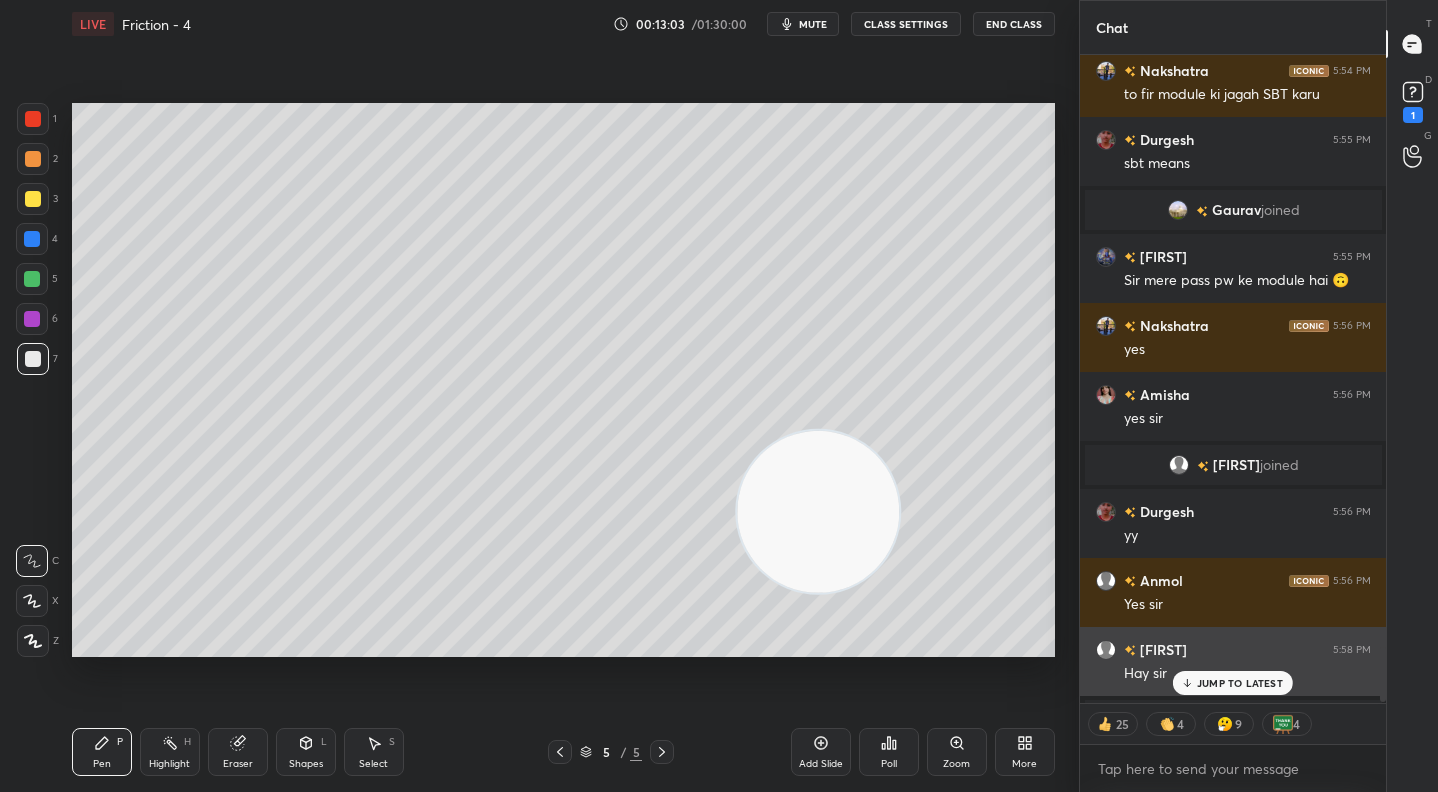 scroll, scrollTop: 6929, scrollLeft: 0, axis: vertical 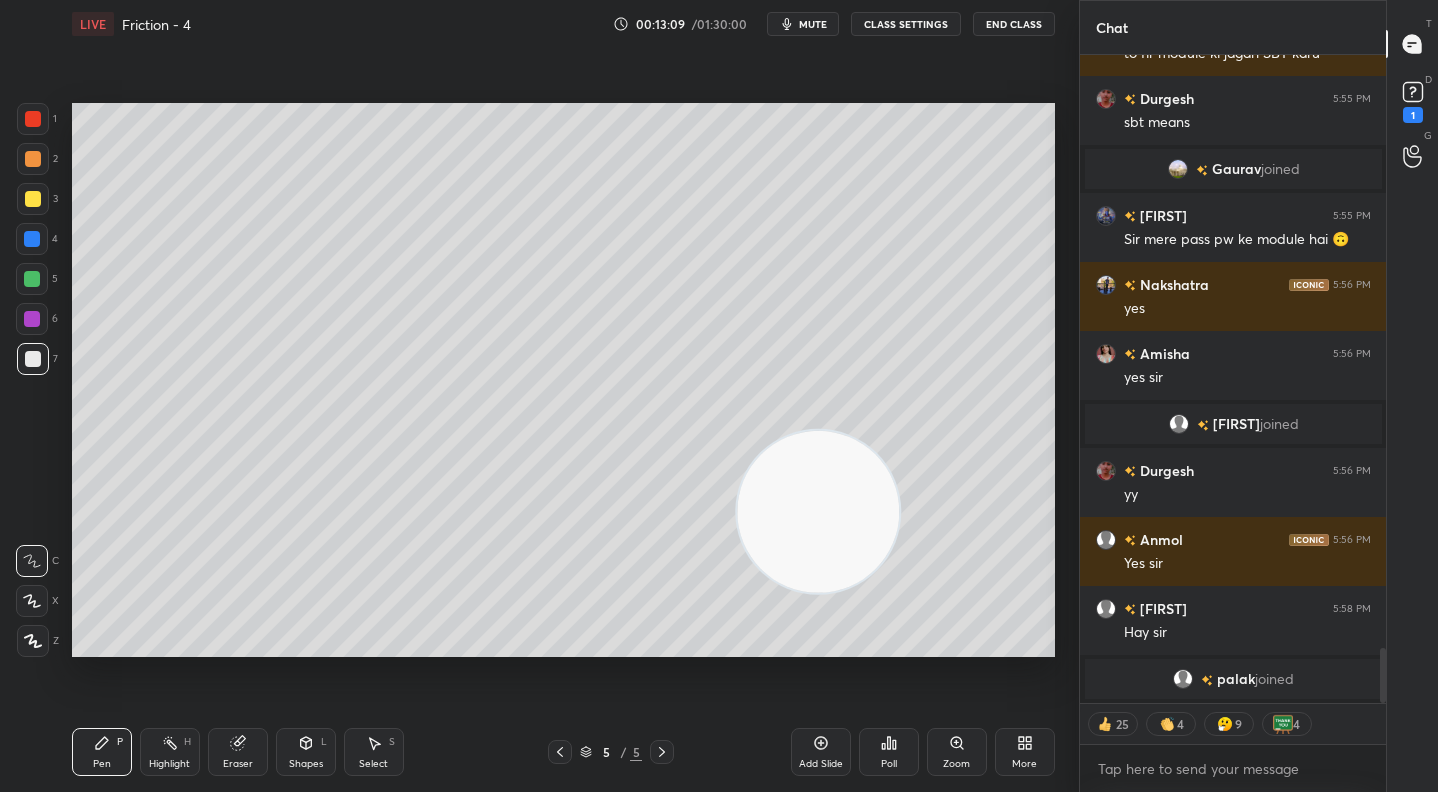 click 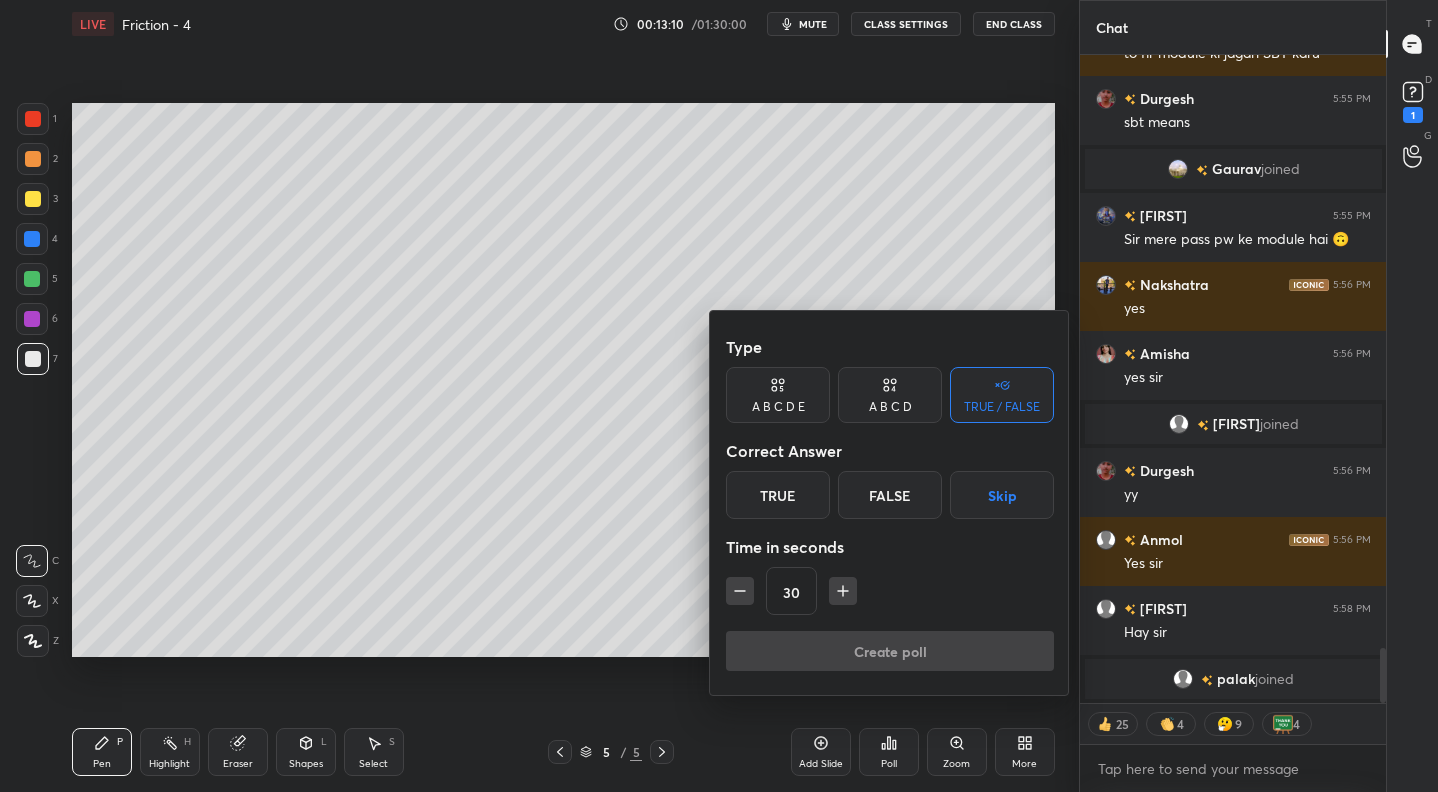 click on "True" at bounding box center (778, 495) 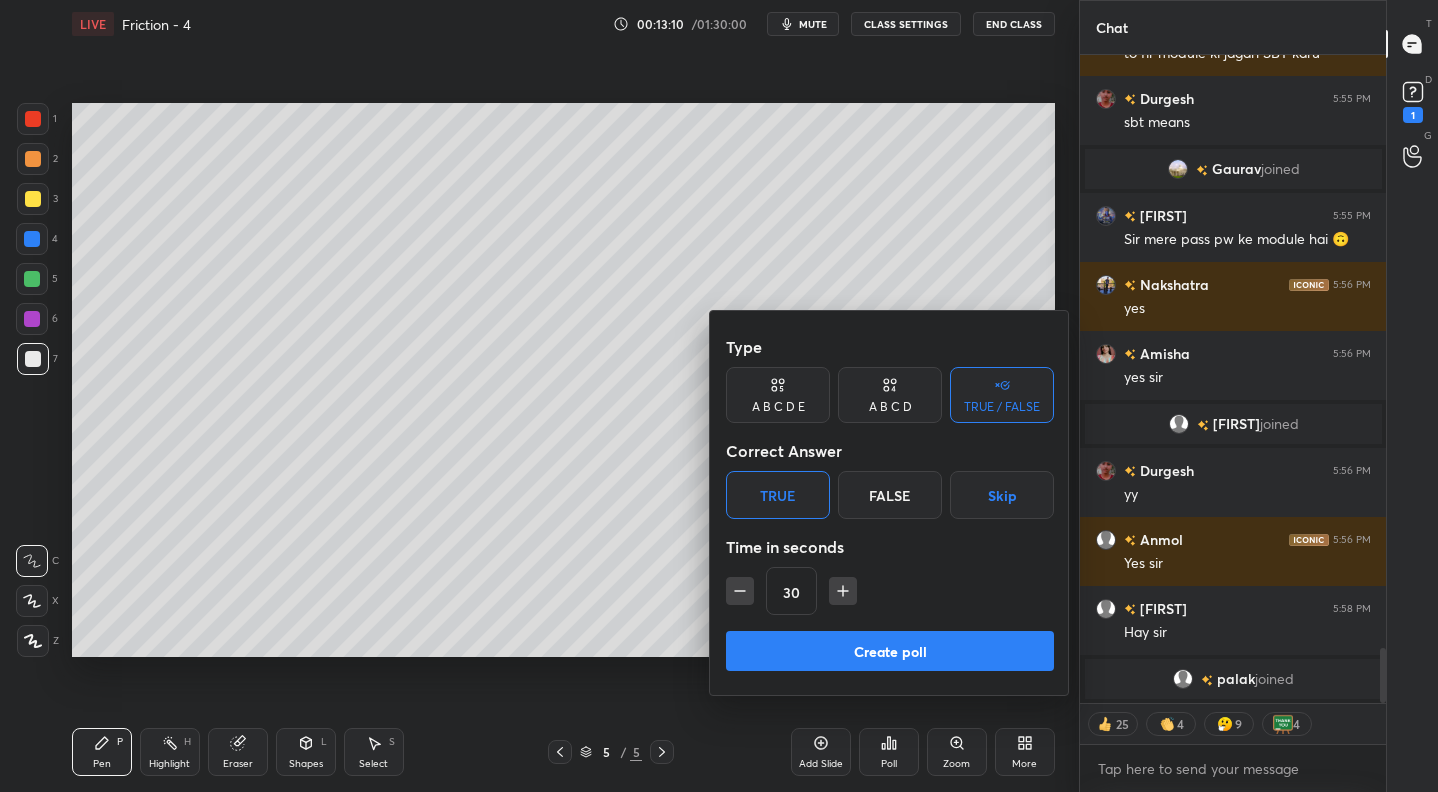 click on "Create poll" at bounding box center (890, 651) 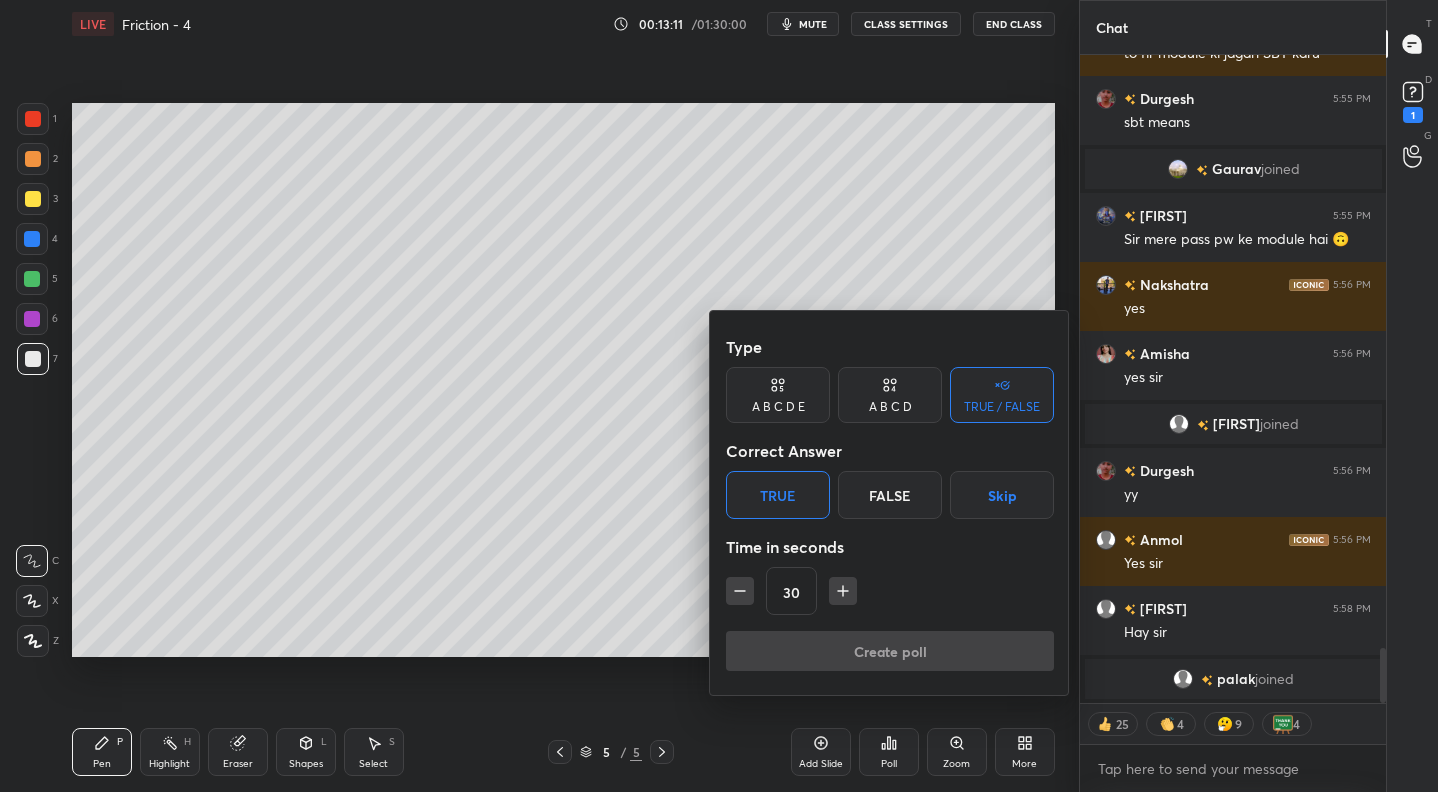 scroll, scrollTop: 600, scrollLeft: 300, axis: both 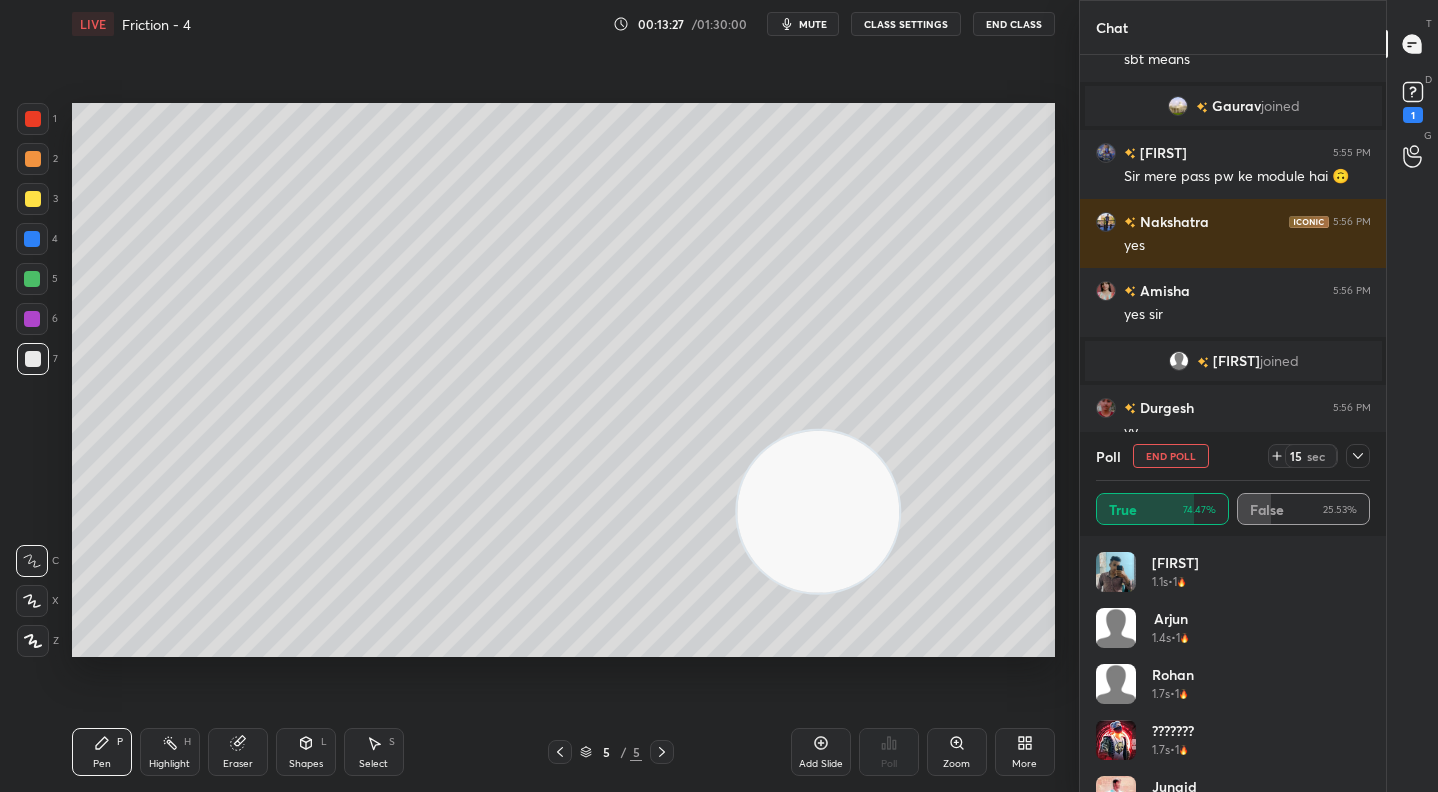 click on "15" at bounding box center [1296, 456] 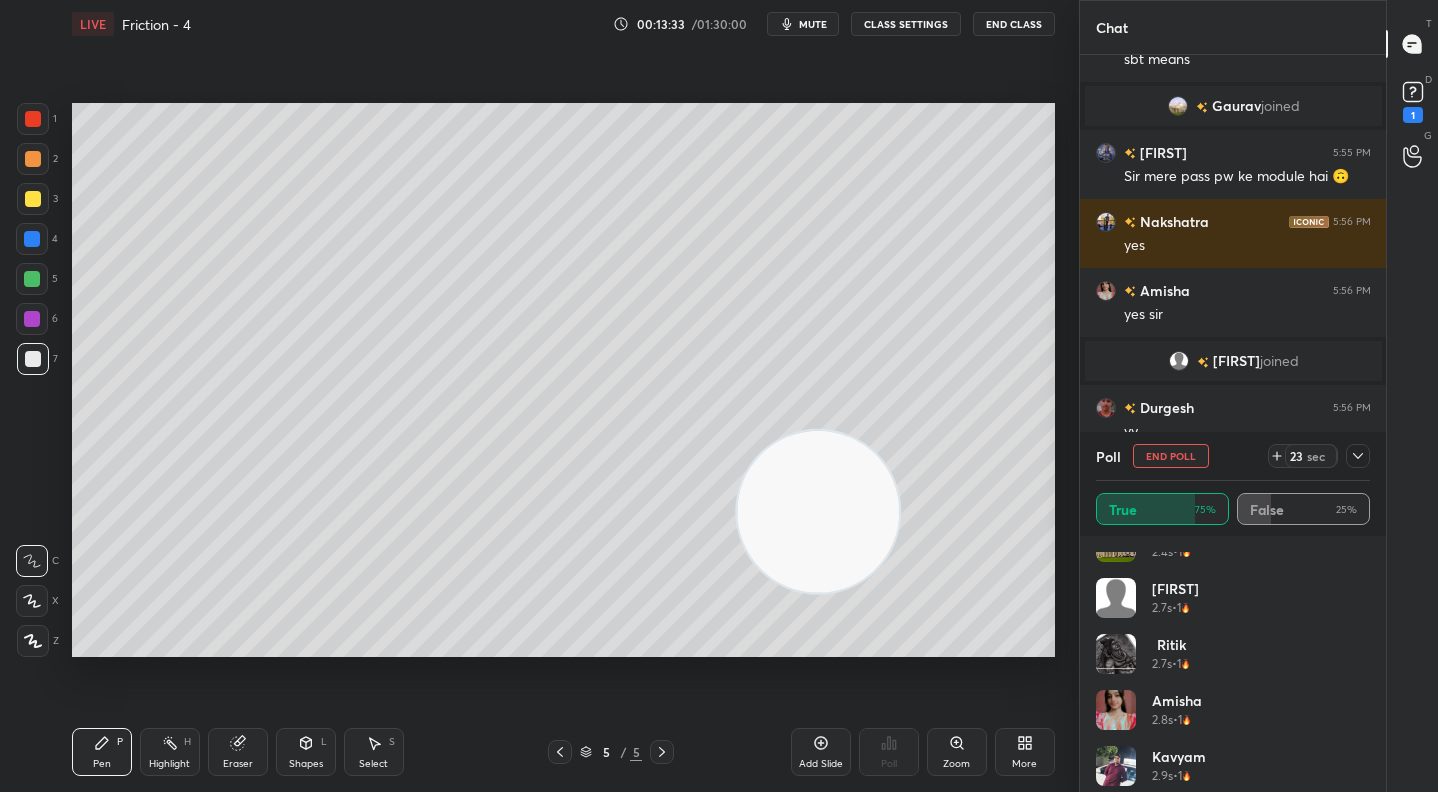 scroll, scrollTop: 601, scrollLeft: 0, axis: vertical 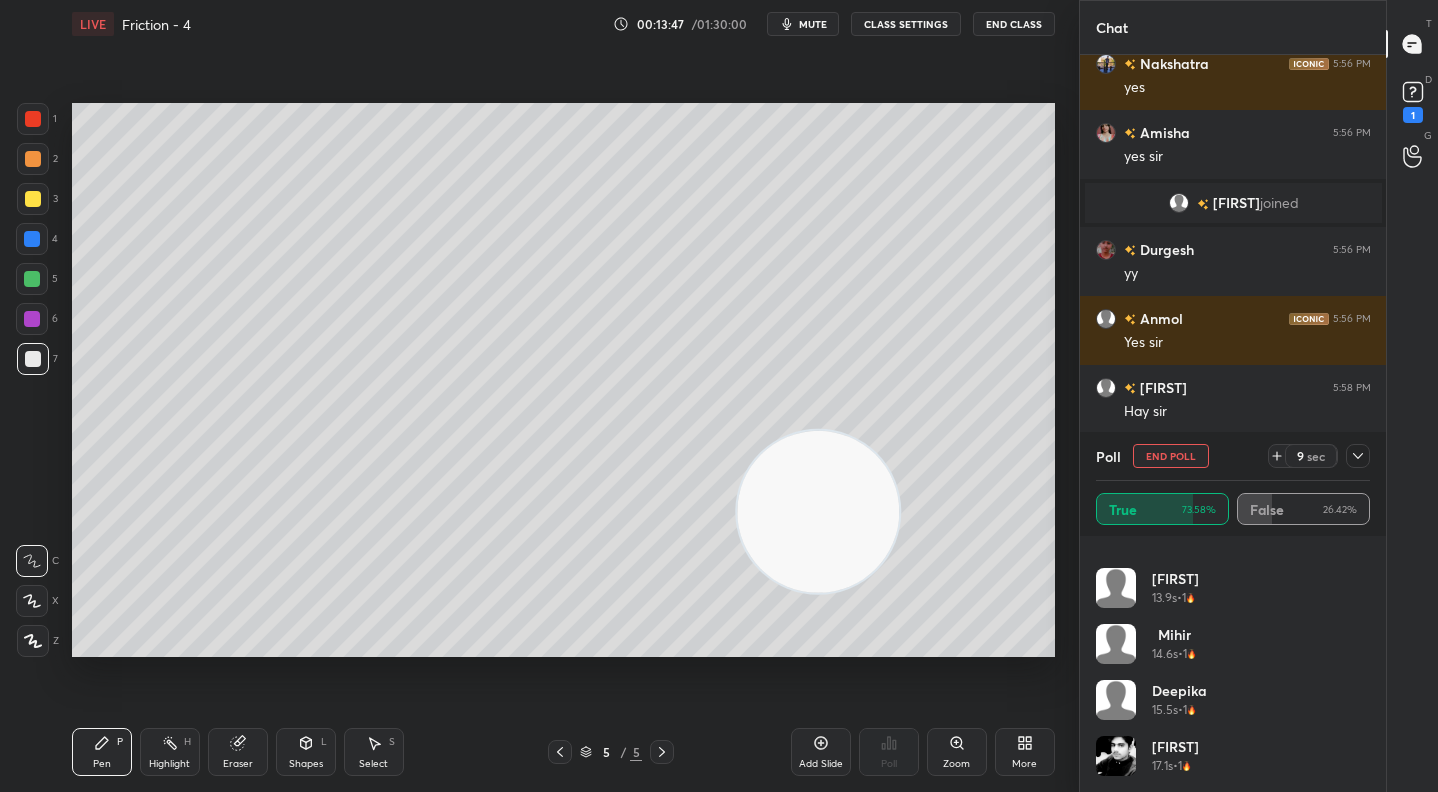click 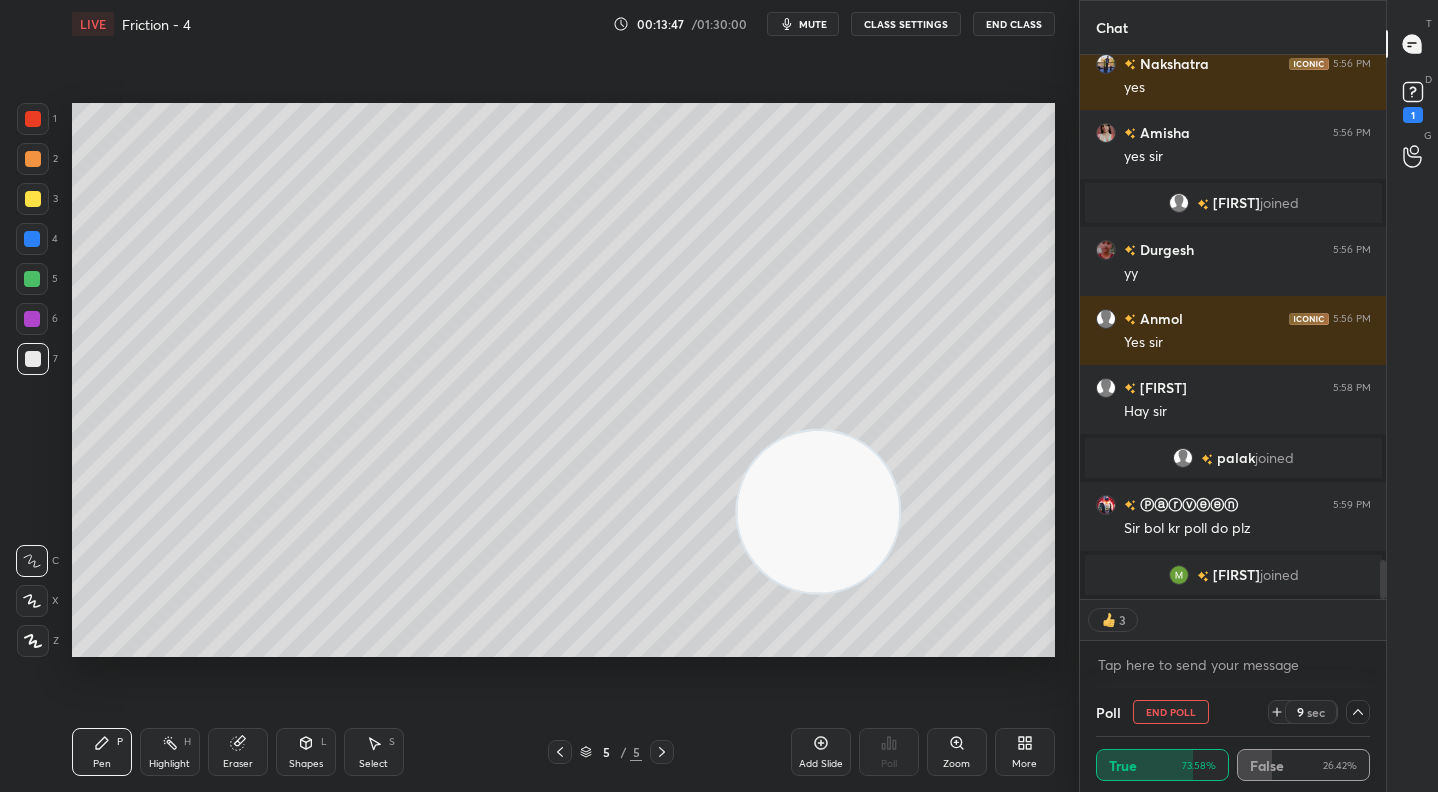 scroll, scrollTop: 18, scrollLeft: 268, axis: both 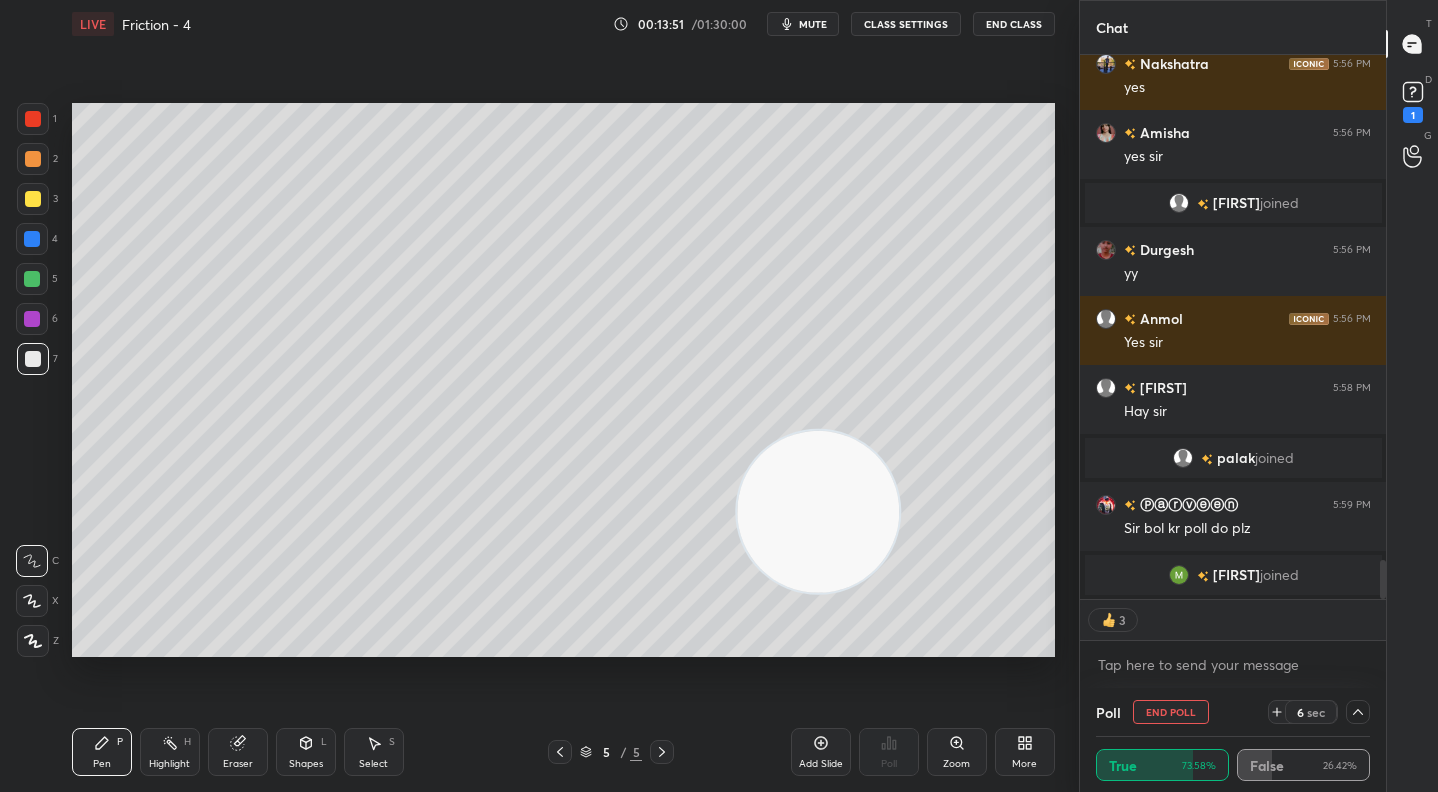 click on "6" at bounding box center (1300, 712) 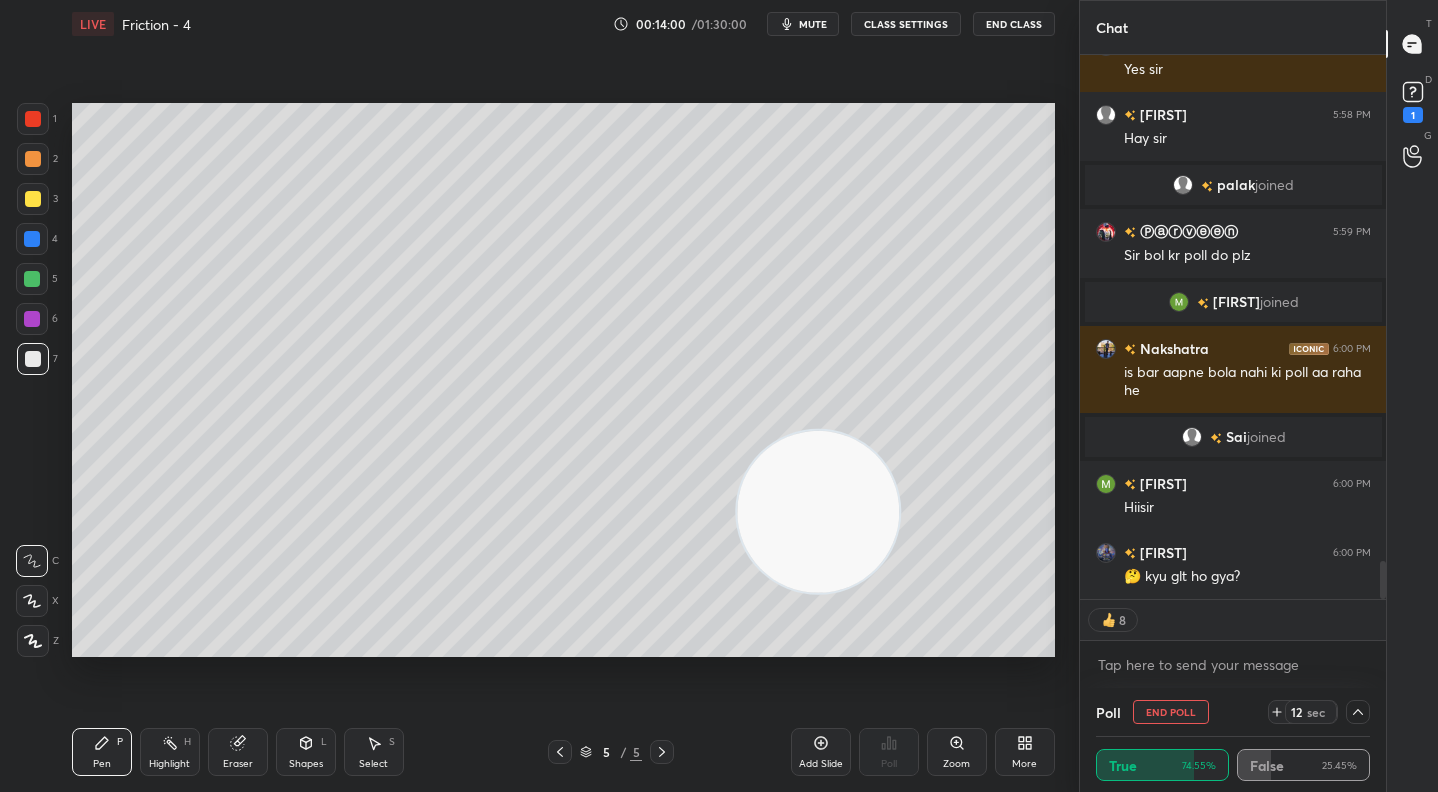 click on "12" at bounding box center [1296, 712] 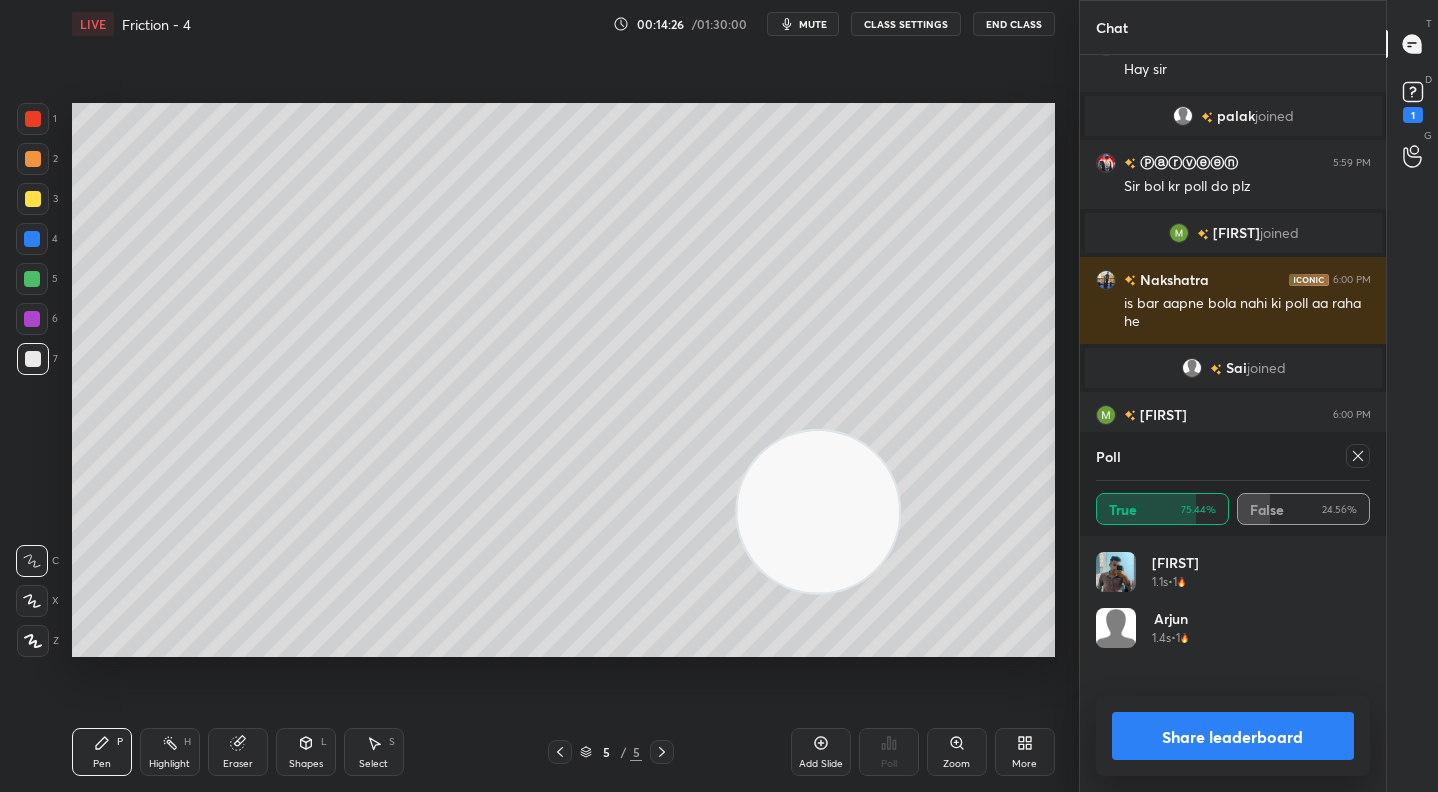 scroll, scrollTop: 7, scrollLeft: 7, axis: both 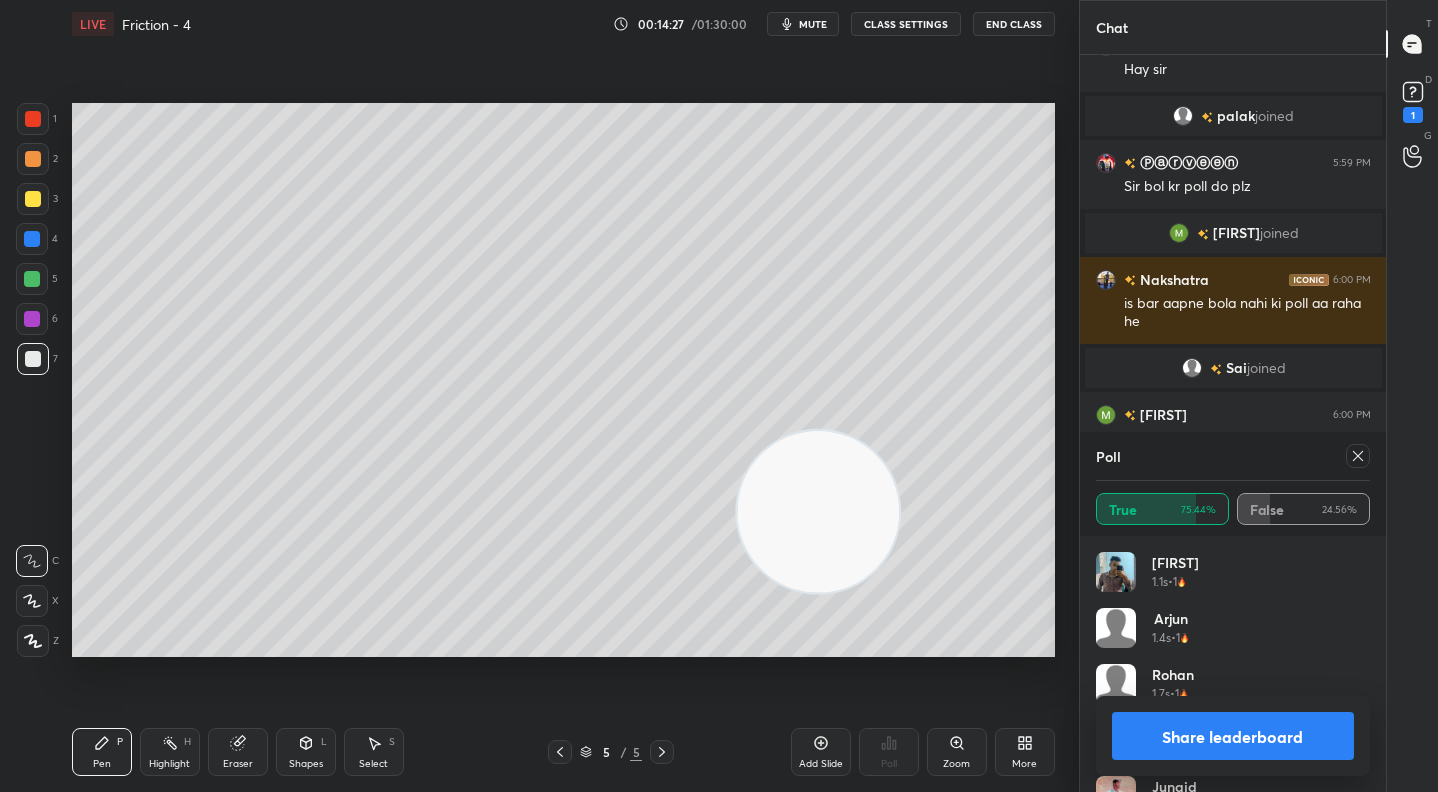 click on "Share leaderboard" at bounding box center [1233, 736] 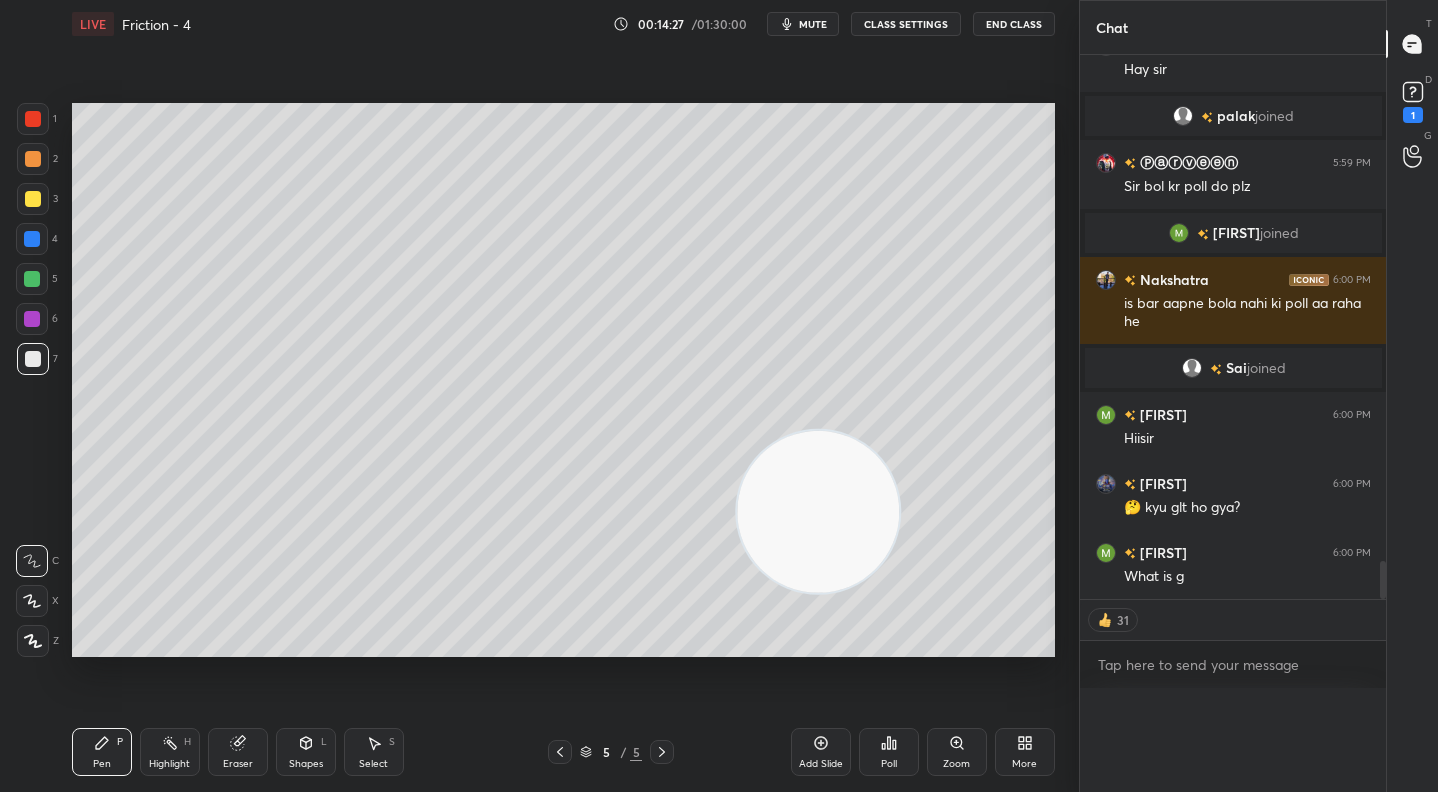 scroll, scrollTop: 86, scrollLeft: 268, axis: both 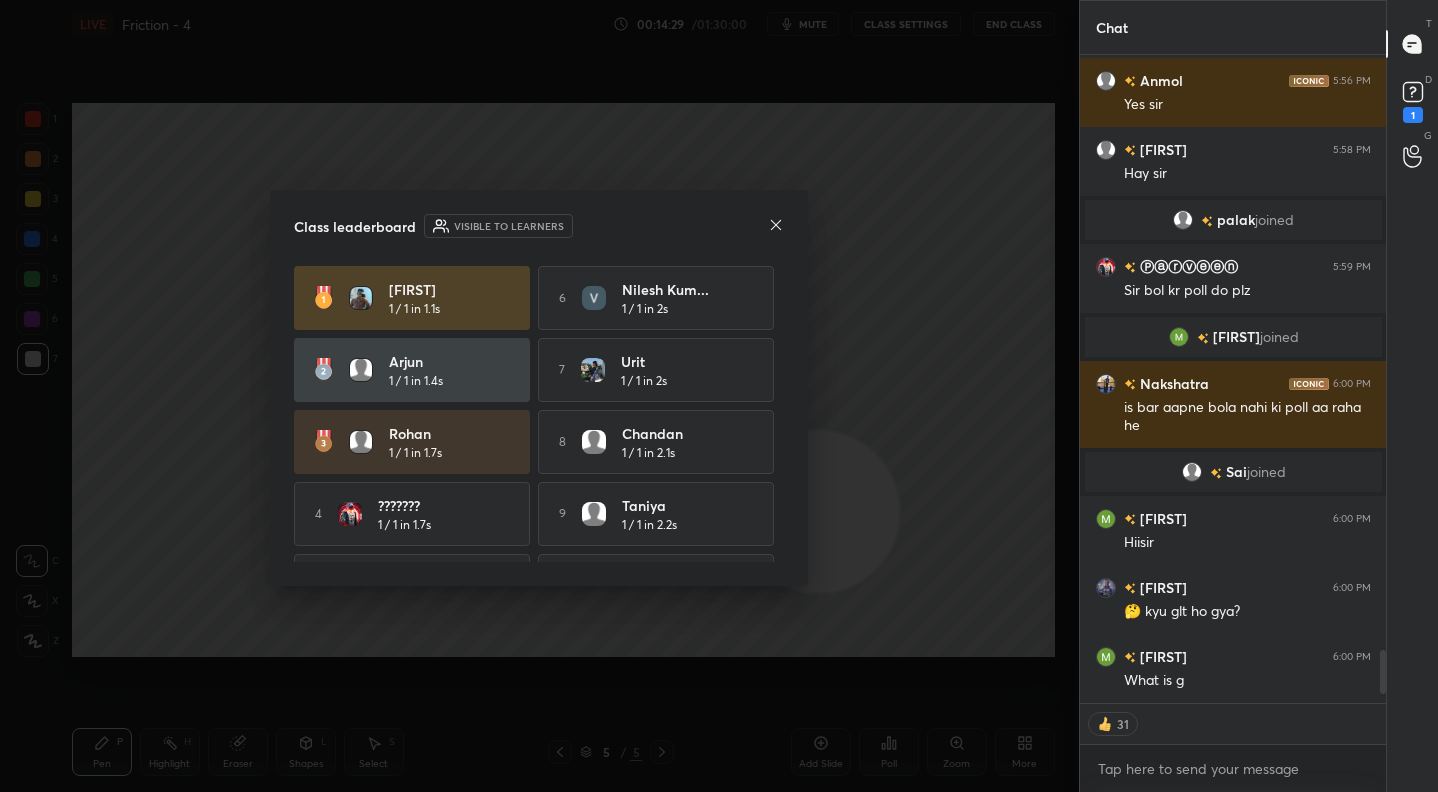 click 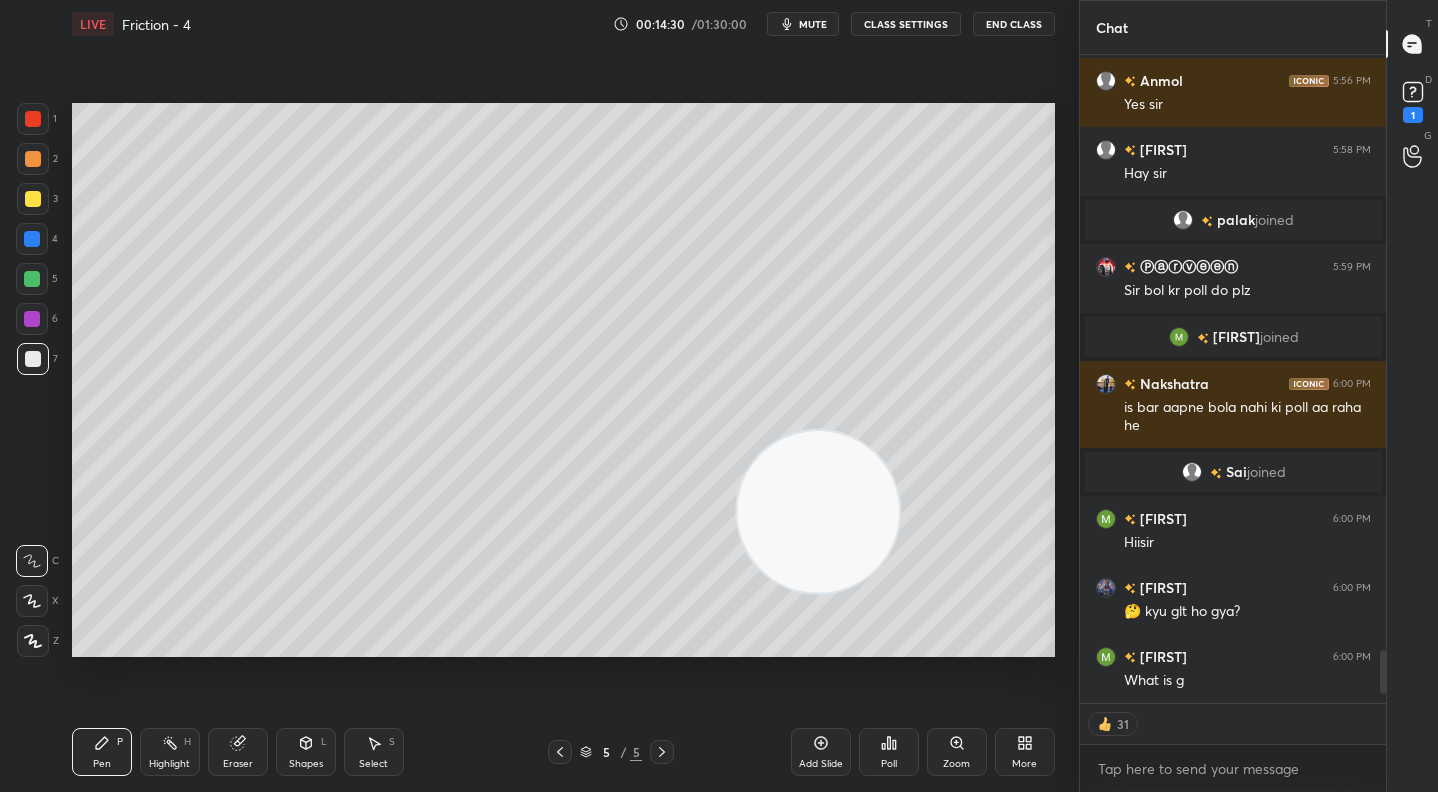 click at bounding box center (33, 119) 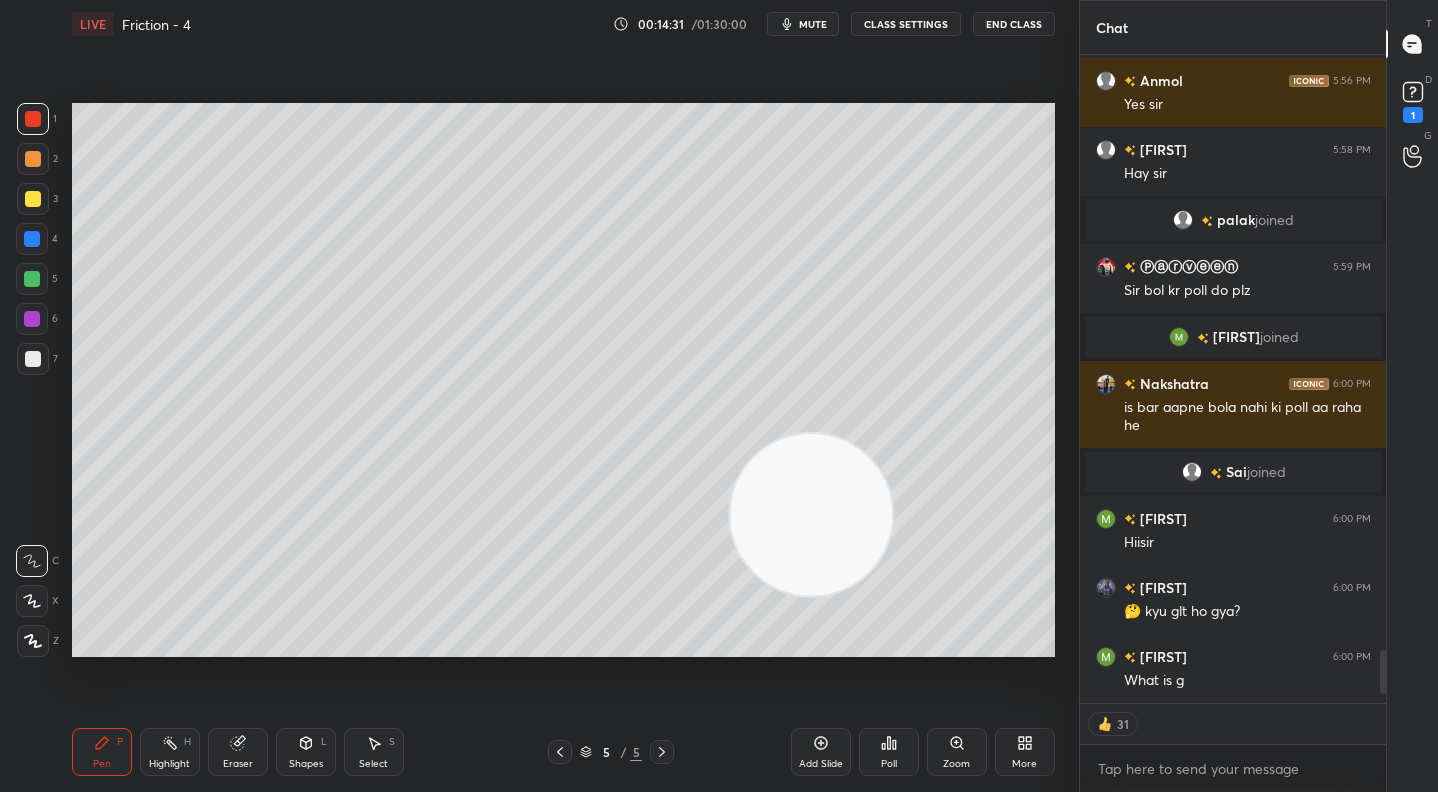 drag, startPoint x: 782, startPoint y: 520, endPoint x: 619, endPoint y: 570, distance: 170.49634 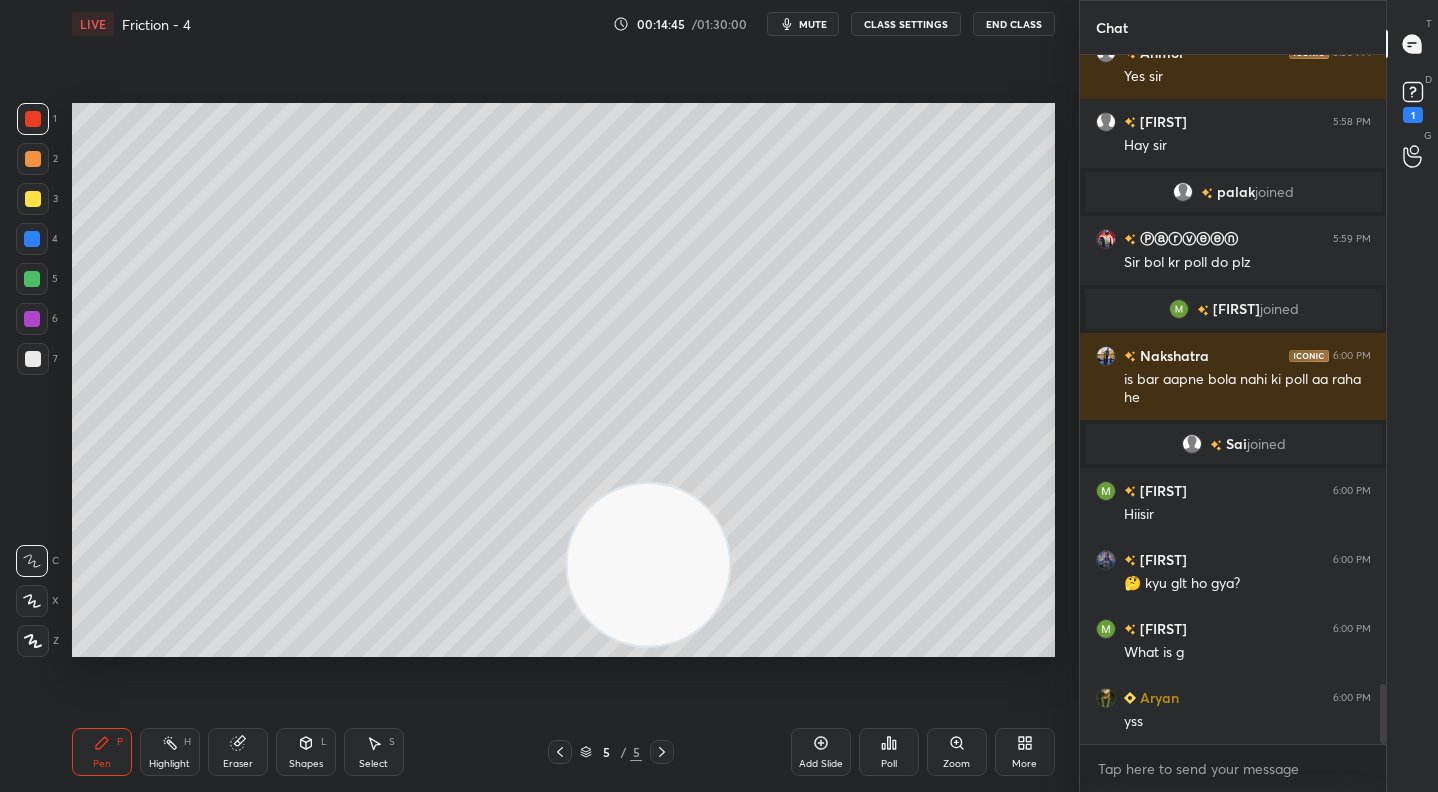 drag, startPoint x: 28, startPoint y: 156, endPoint x: 69, endPoint y: 165, distance: 41.976185 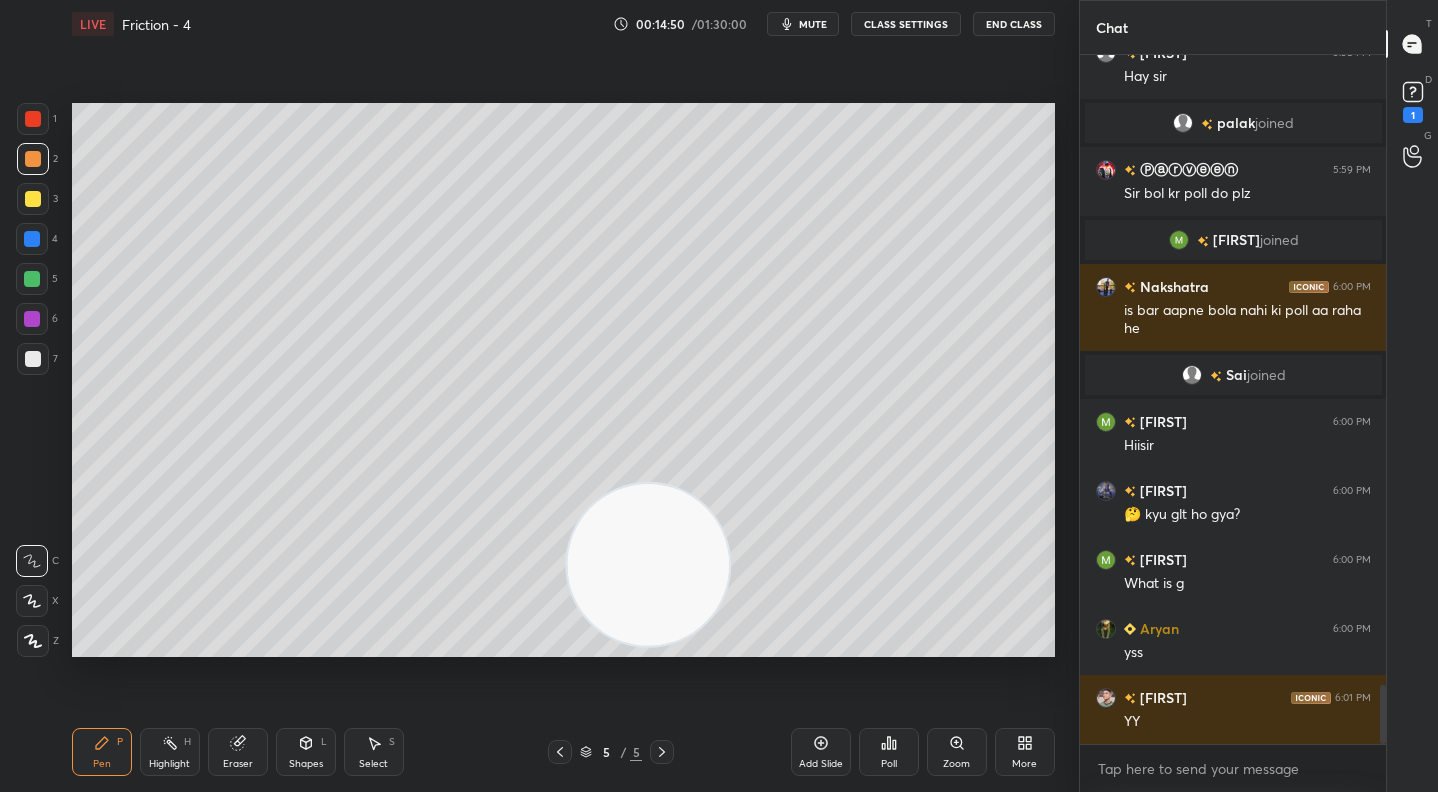 scroll, scrollTop: 7404, scrollLeft: 0, axis: vertical 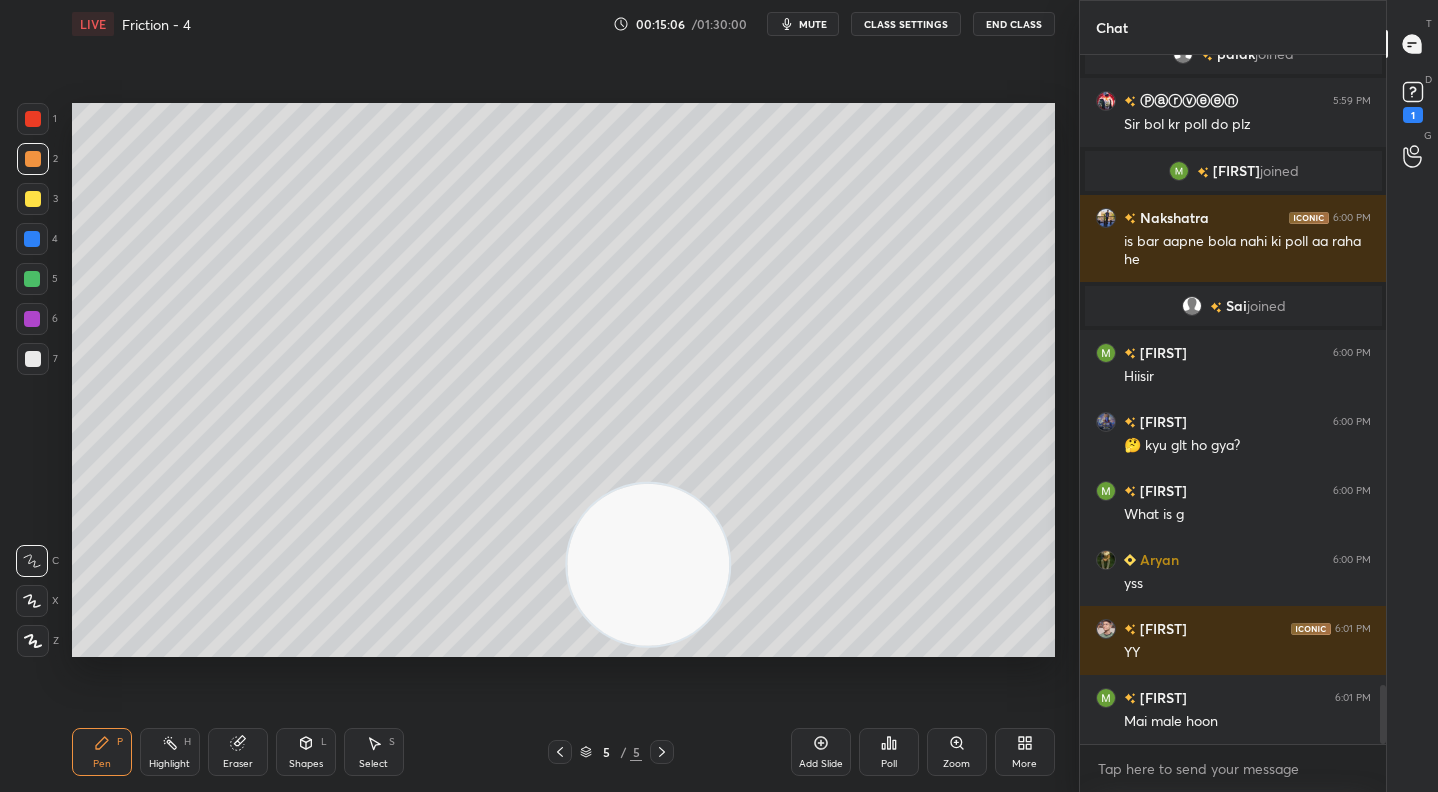 drag, startPoint x: 24, startPoint y: 268, endPoint x: 66, endPoint y: 288, distance: 46.518814 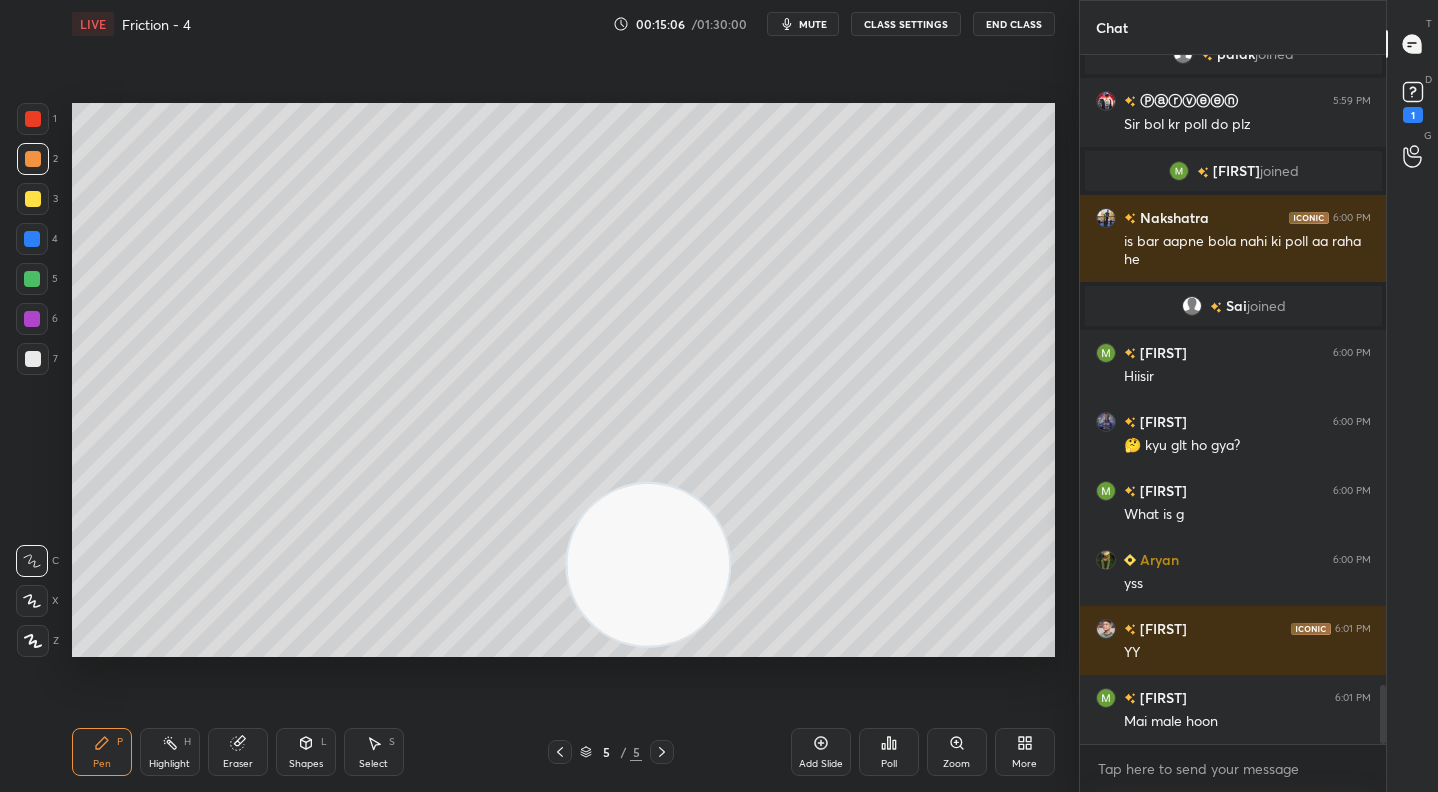 click at bounding box center [32, 279] 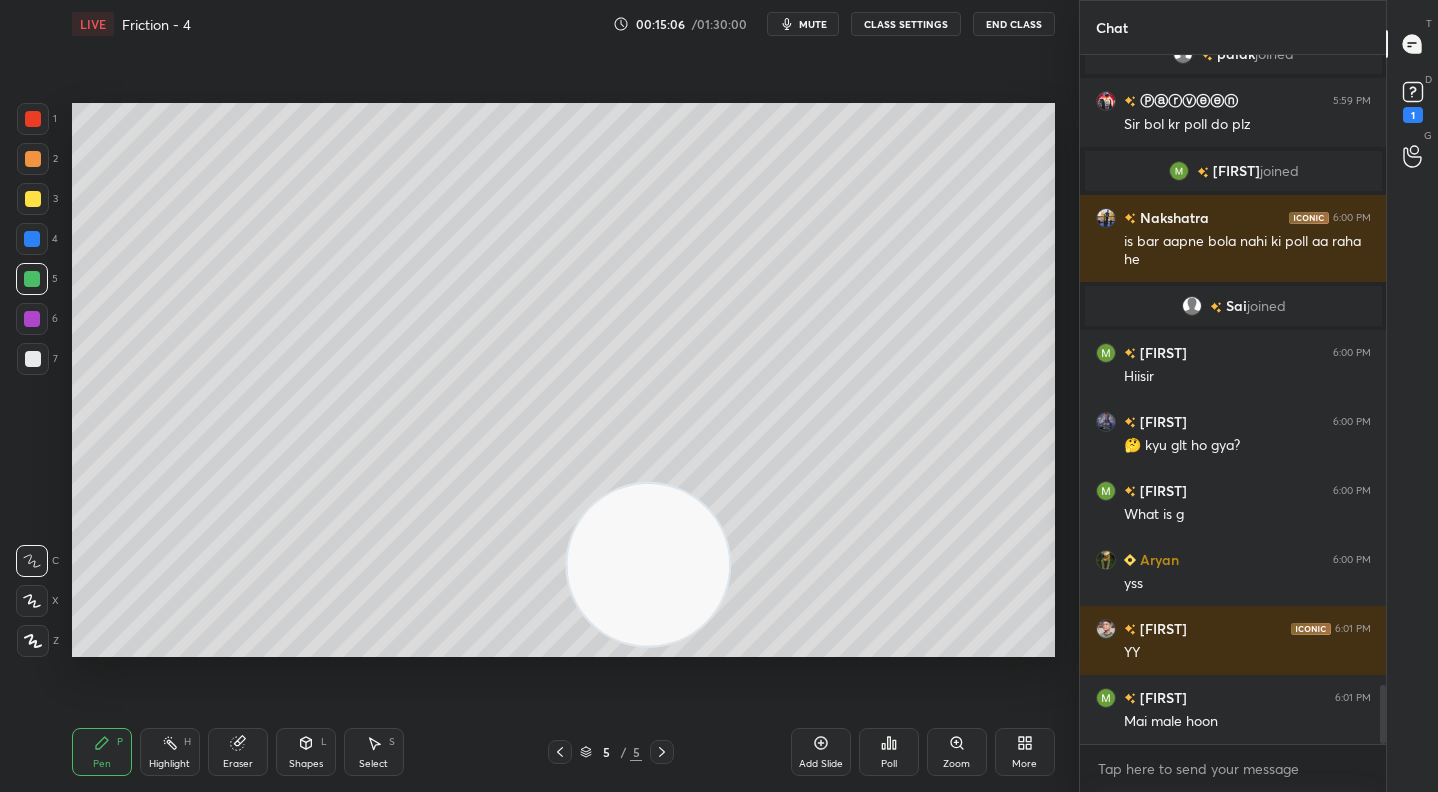 click at bounding box center [33, 199] 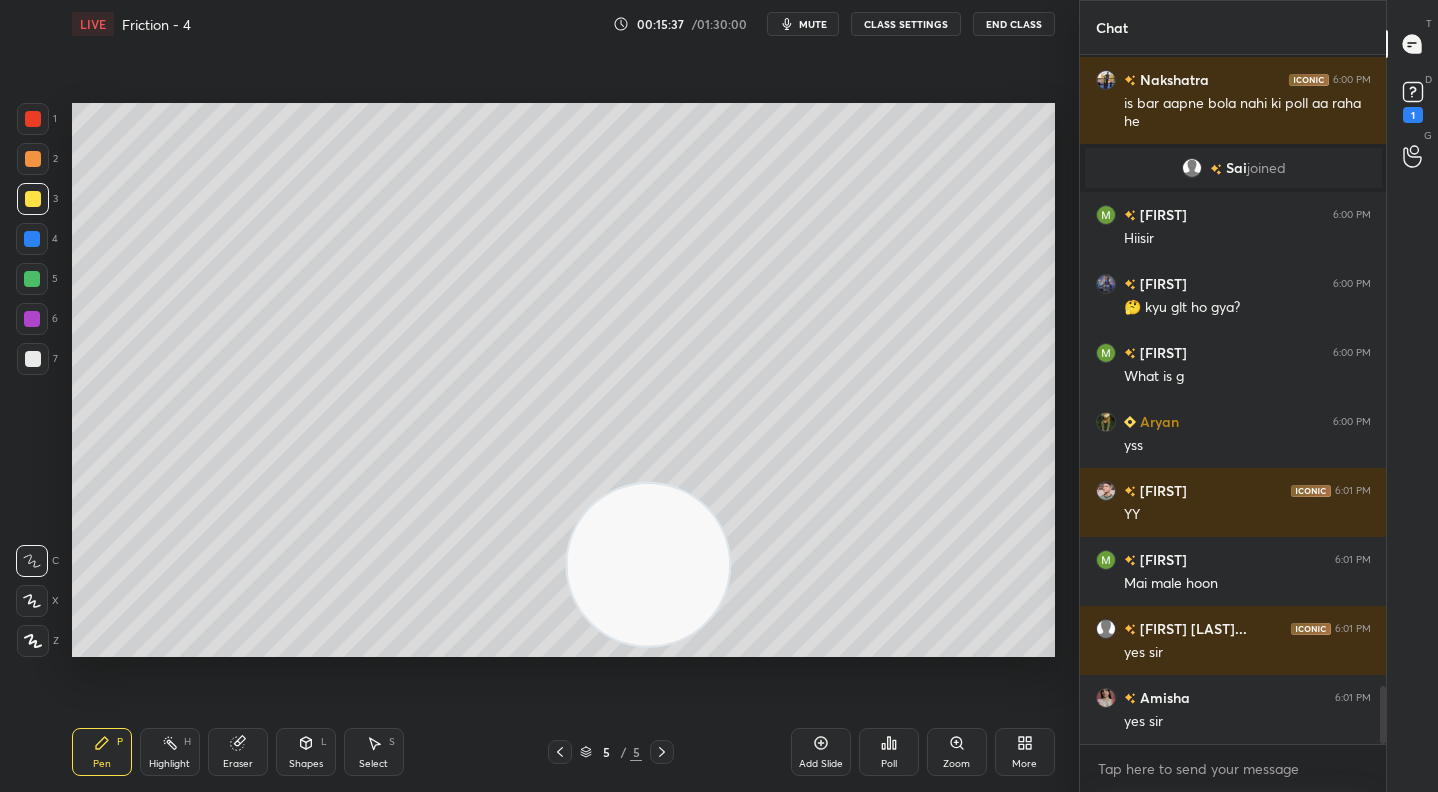 scroll, scrollTop: 7611, scrollLeft: 0, axis: vertical 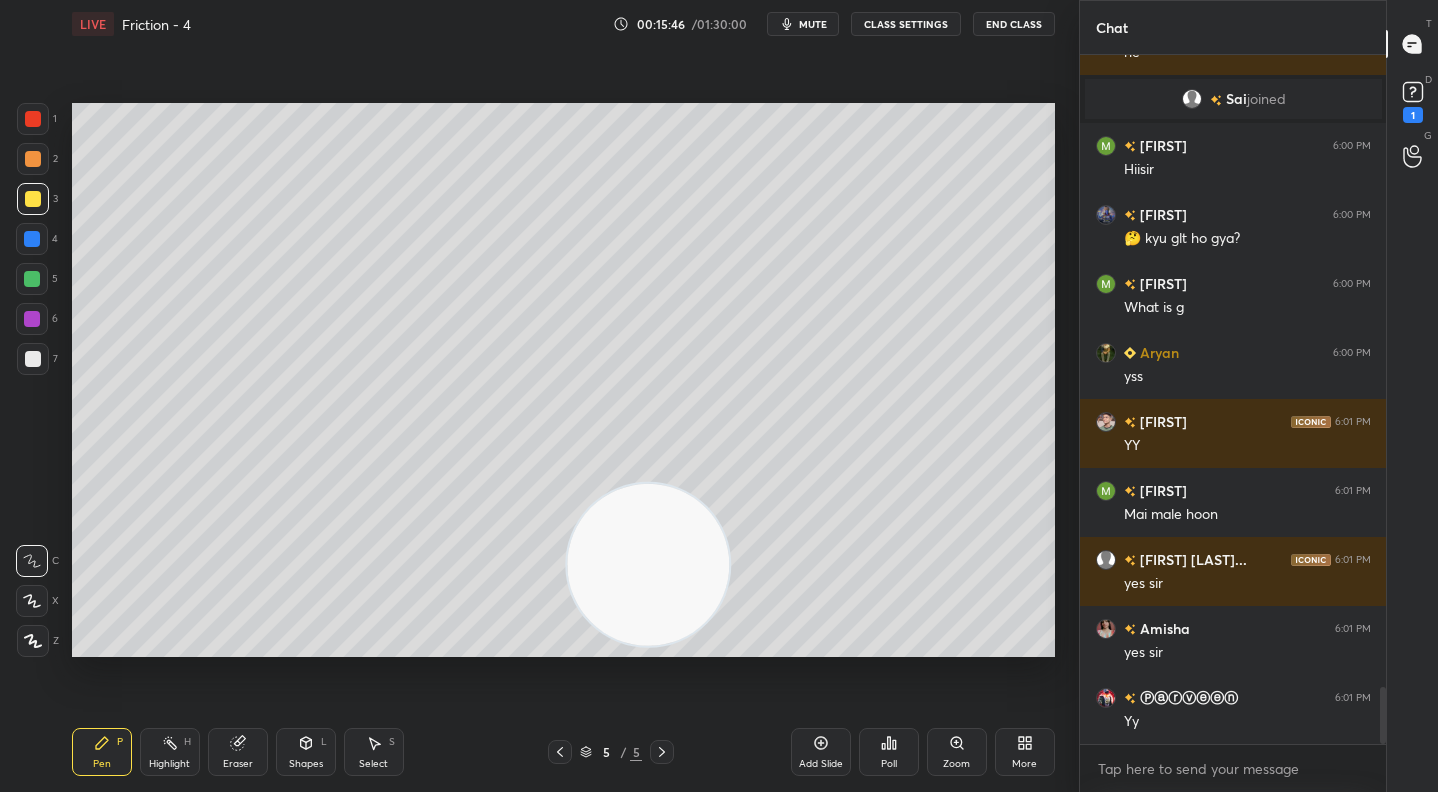 click 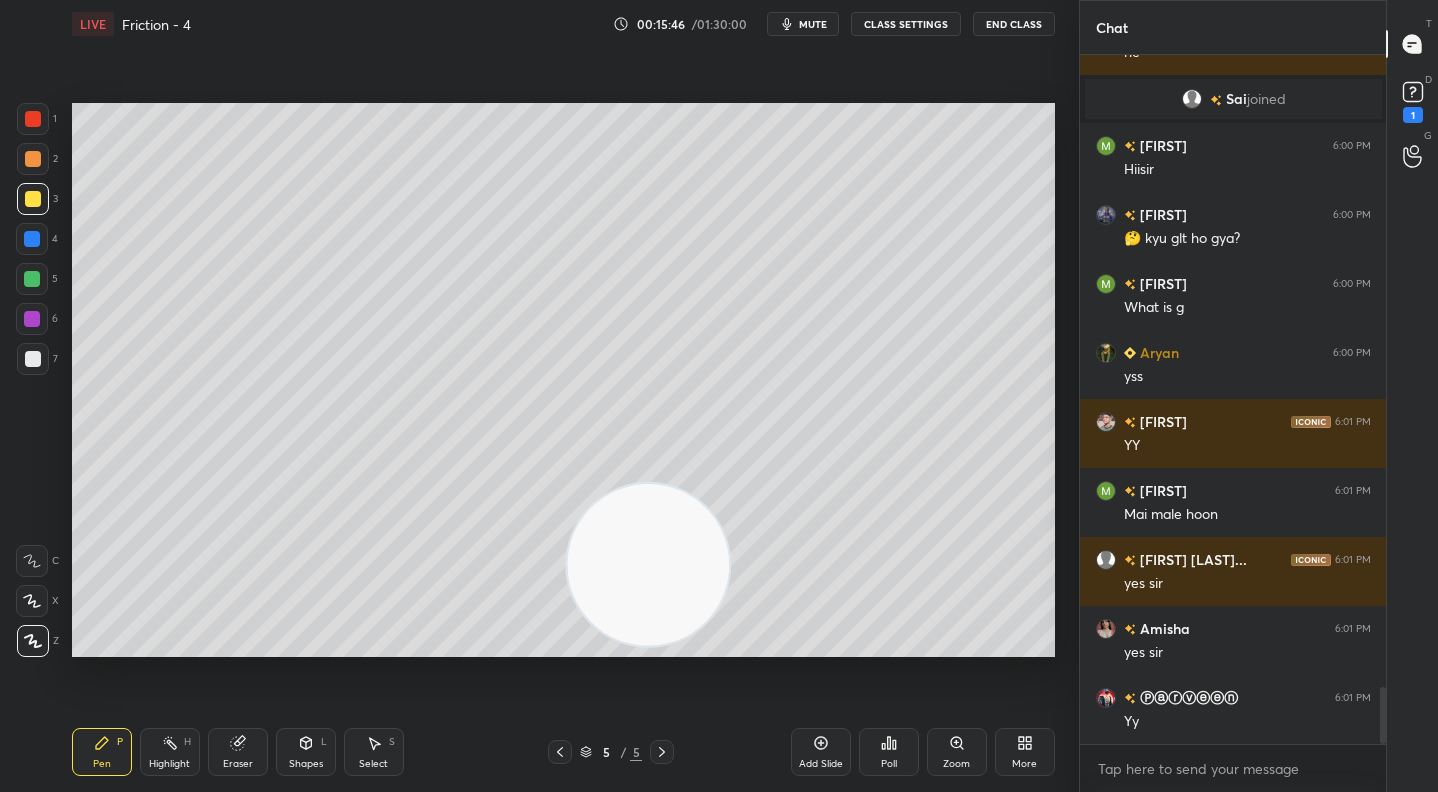 scroll, scrollTop: 7680, scrollLeft: 0, axis: vertical 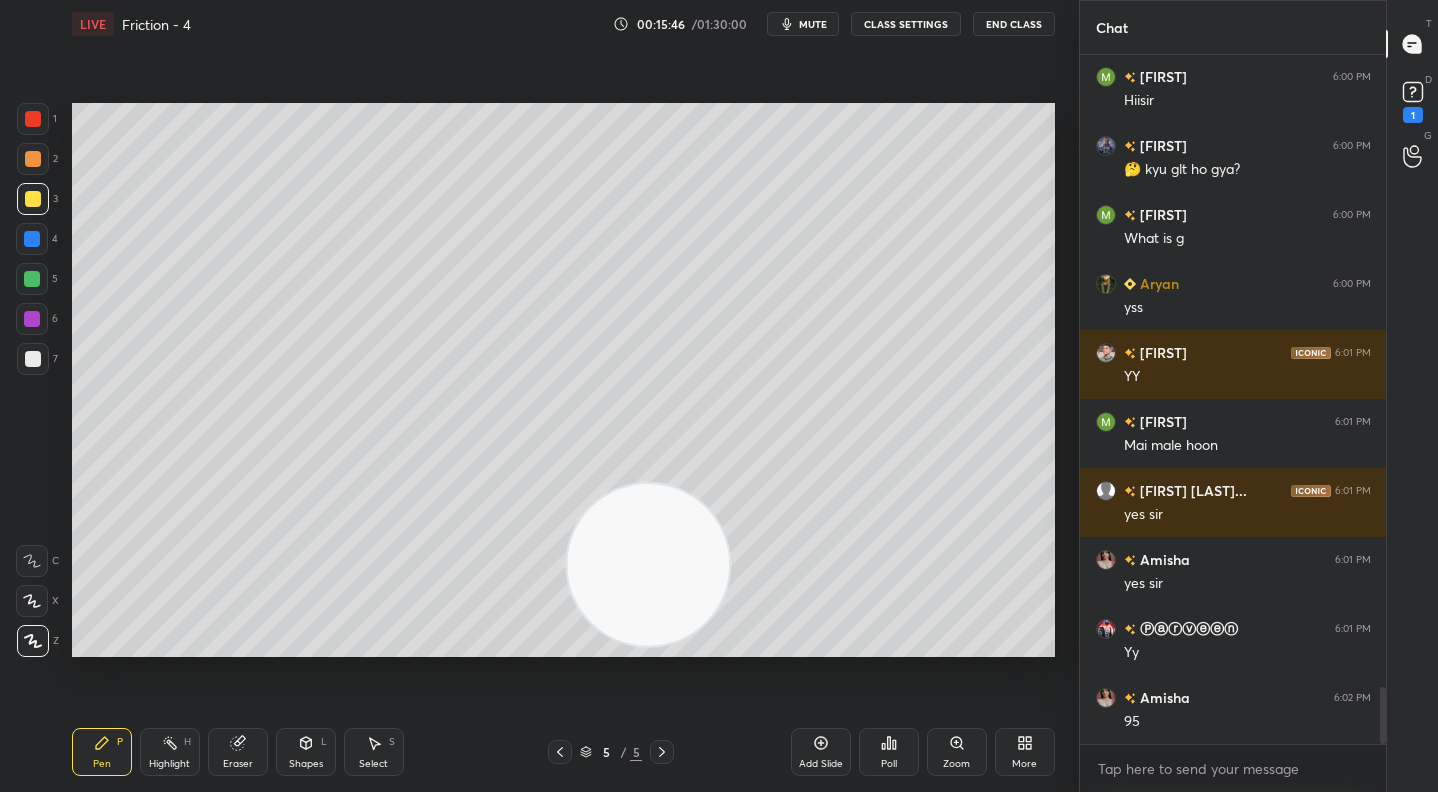 click at bounding box center [33, 359] 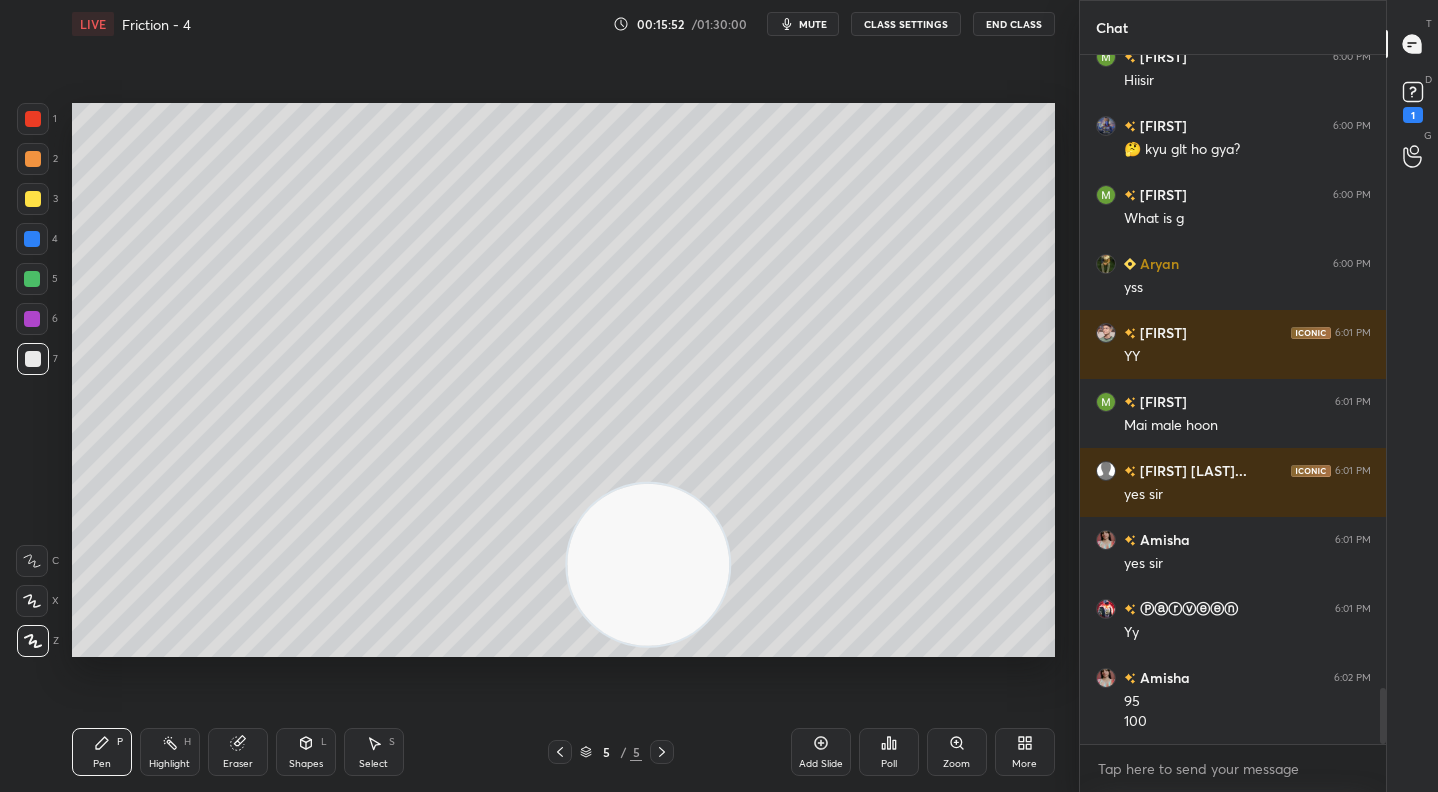 scroll, scrollTop: 7769, scrollLeft: 0, axis: vertical 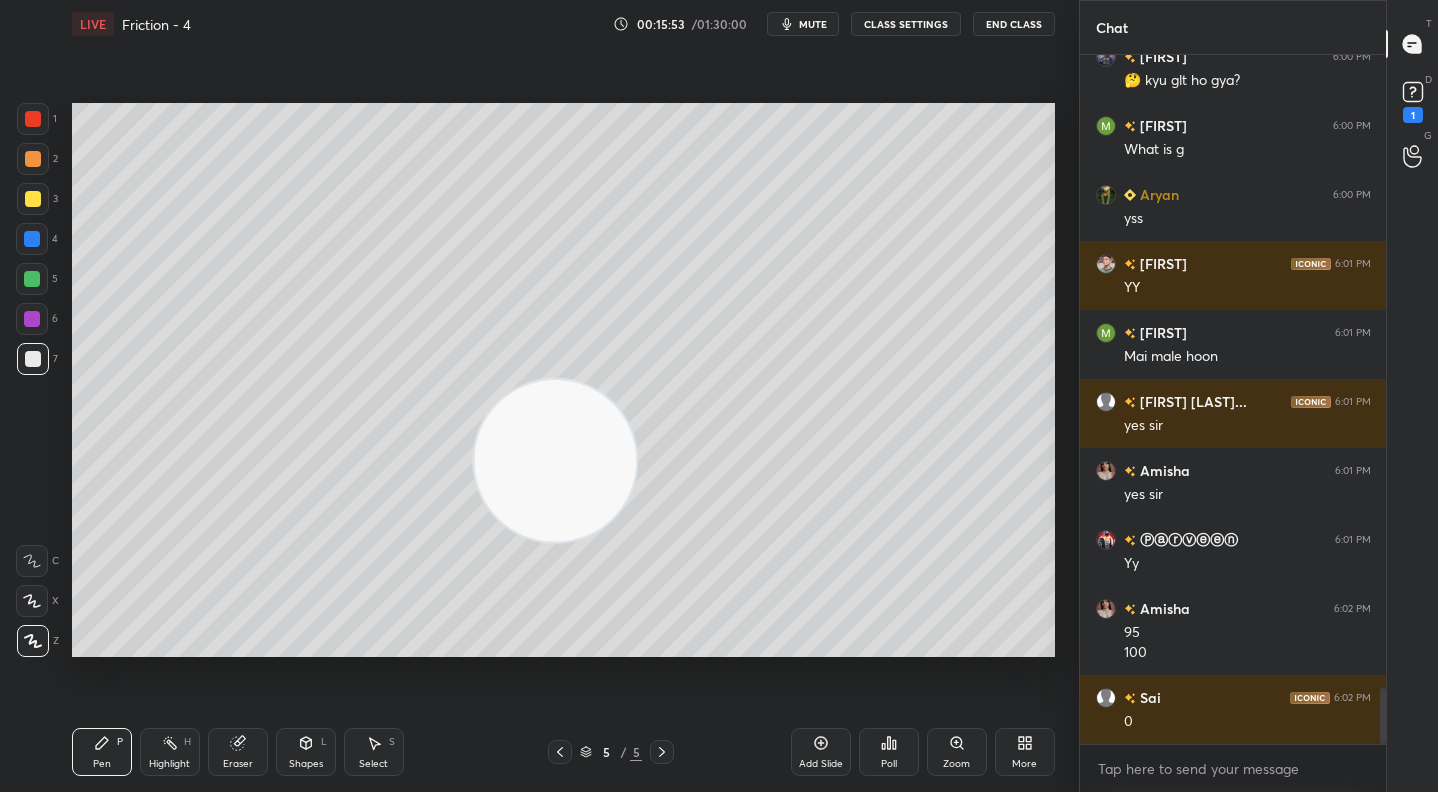 drag, startPoint x: 699, startPoint y: 560, endPoint x: 239, endPoint y: 107, distance: 645.6075 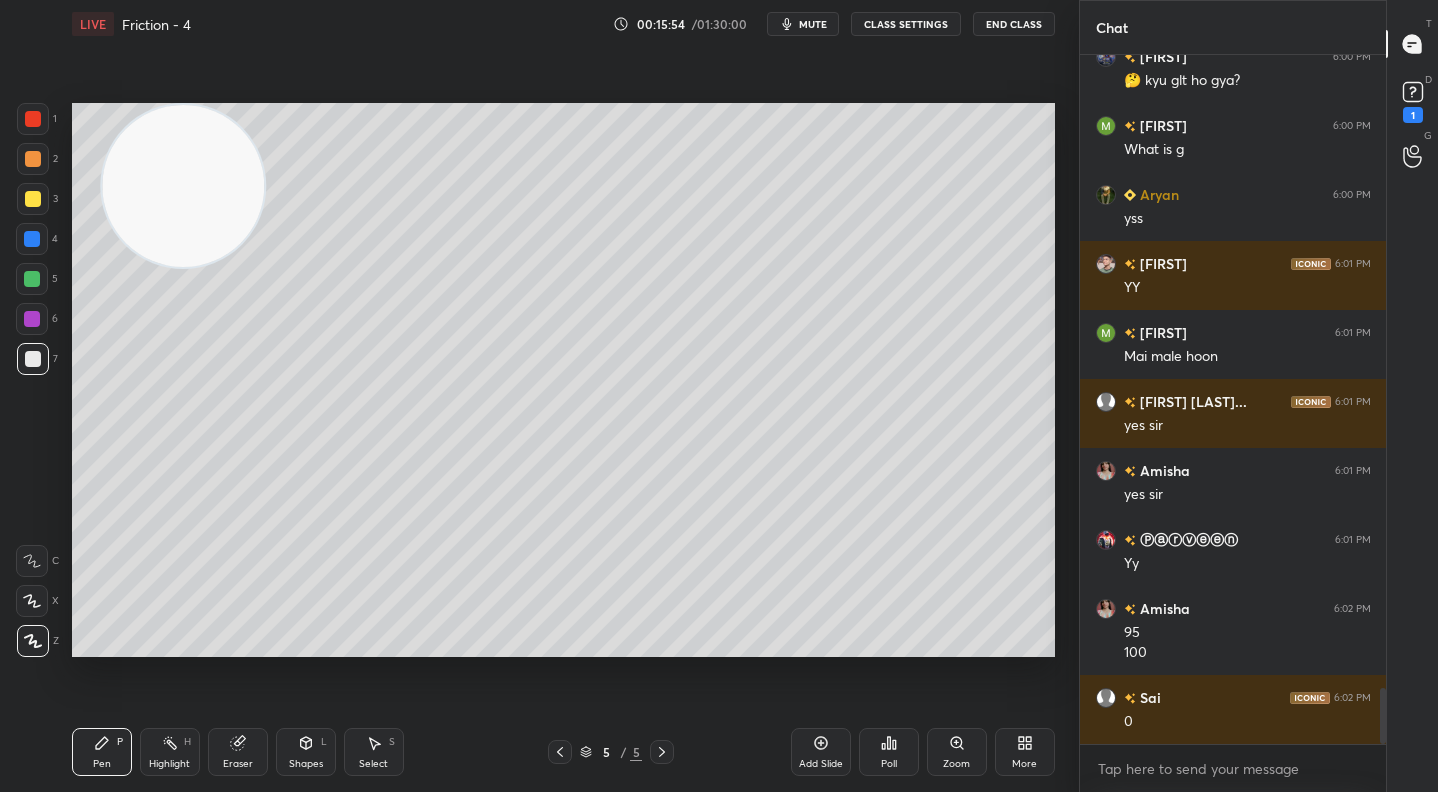 click at bounding box center [32, 319] 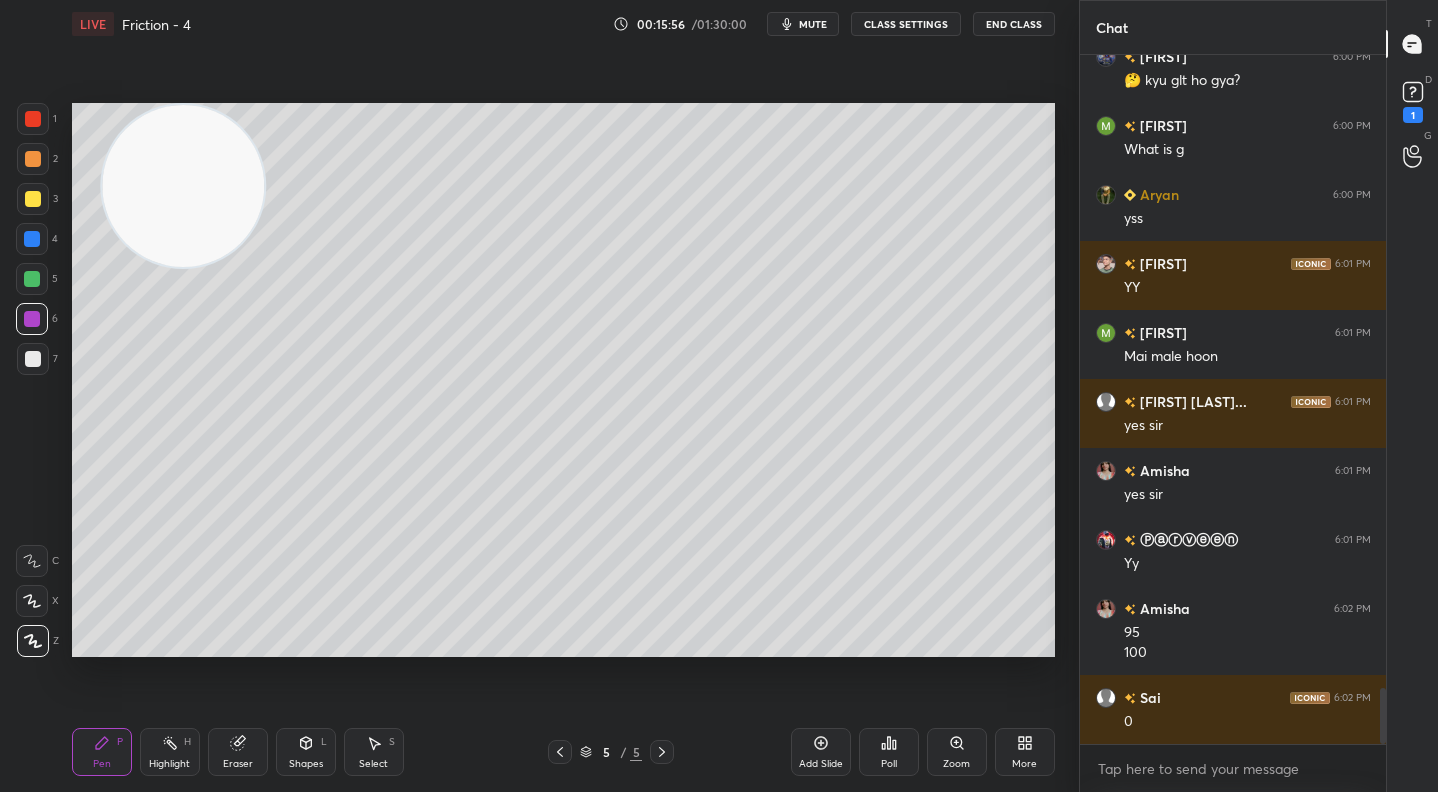 drag, startPoint x: 36, startPoint y: 120, endPoint x: 158, endPoint y: 234, distance: 166.97305 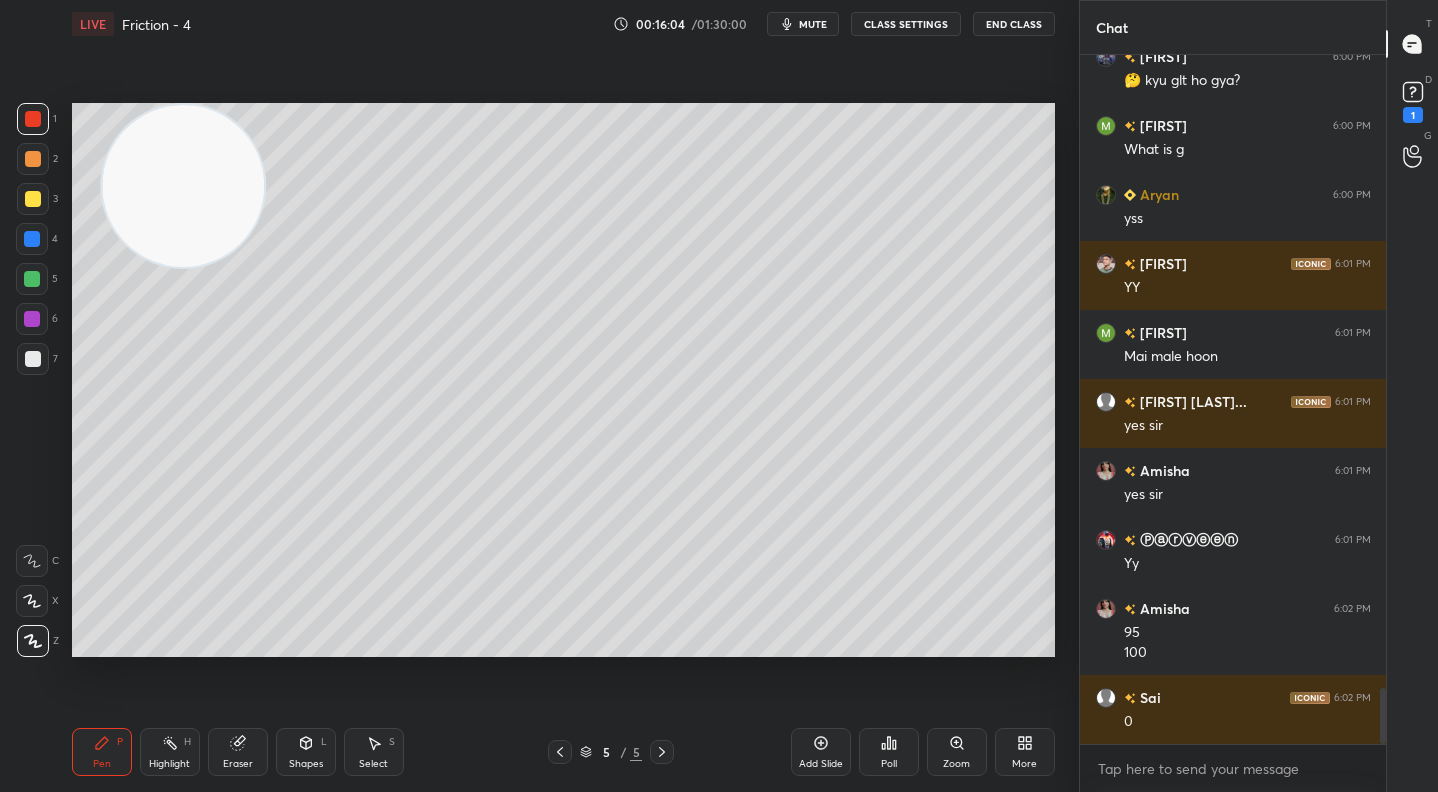 click 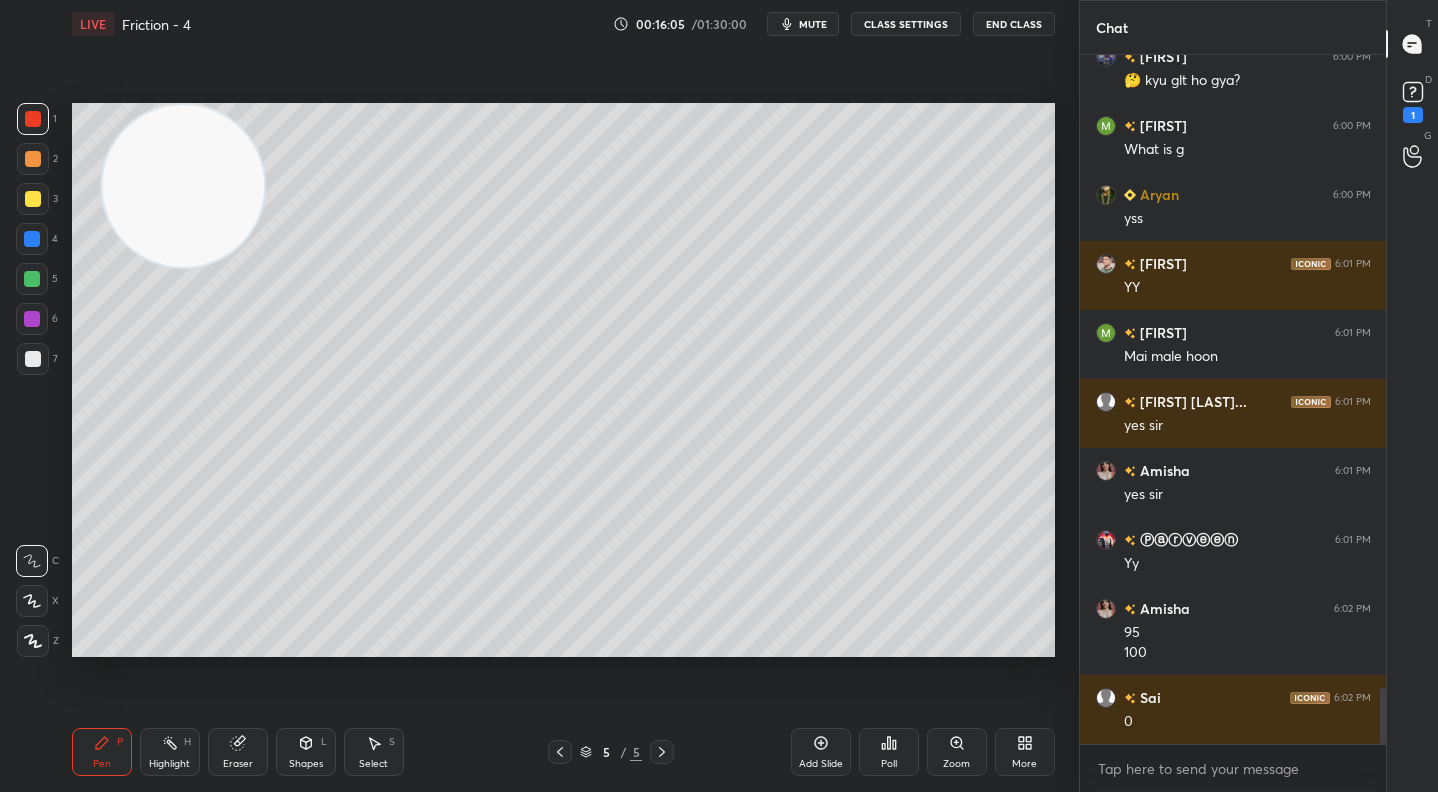 click at bounding box center [33, 359] 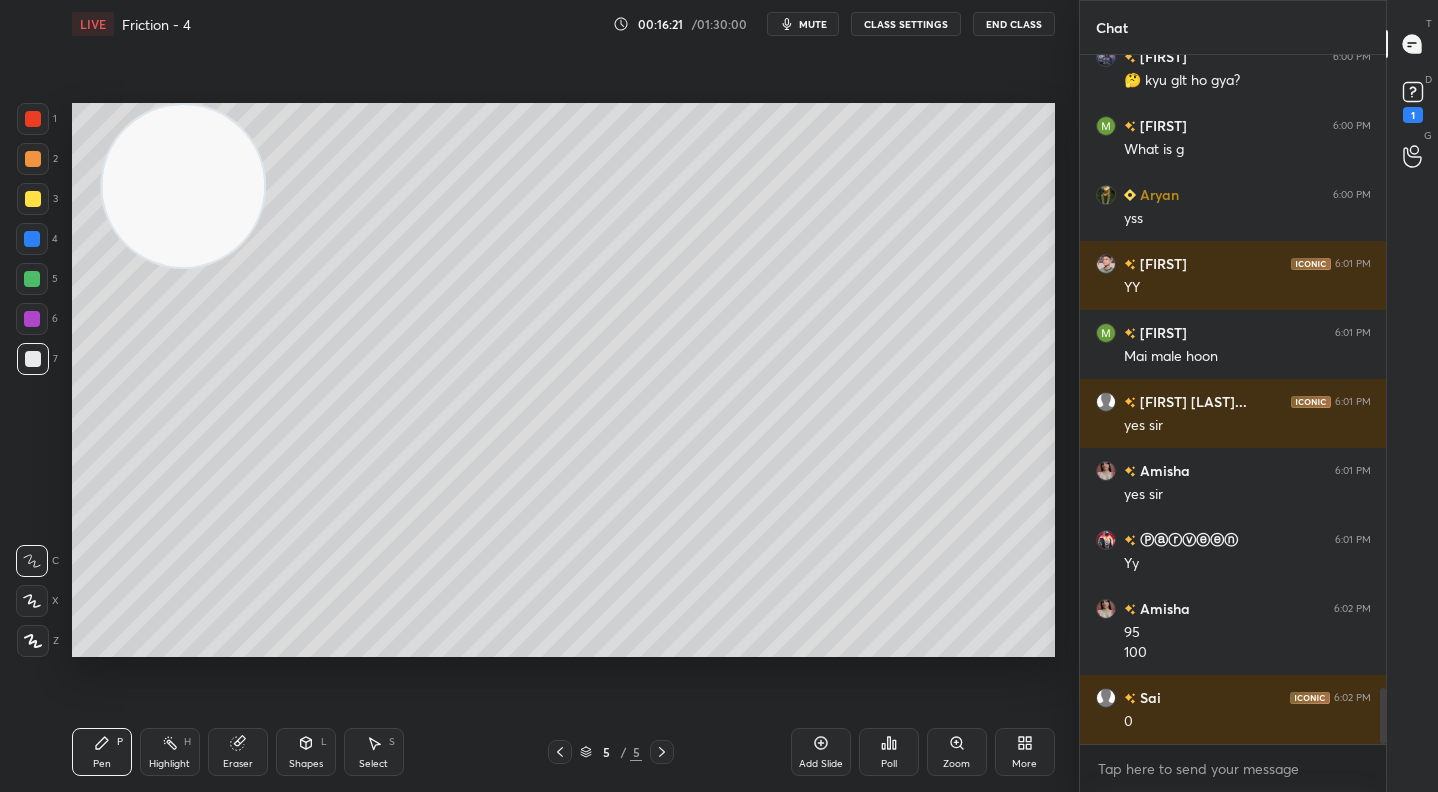 scroll, scrollTop: 7838, scrollLeft: 0, axis: vertical 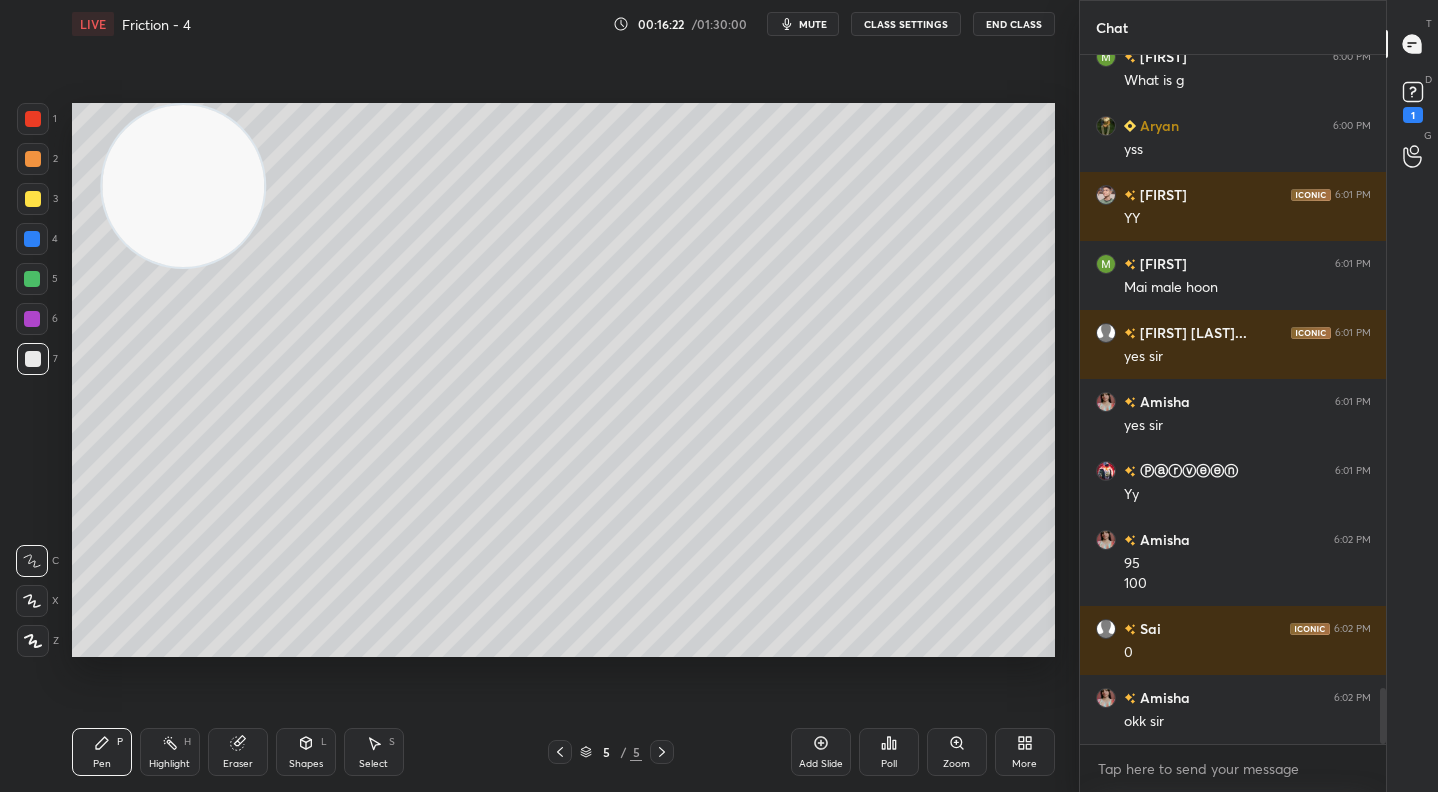 drag, startPoint x: 37, startPoint y: 117, endPoint x: 71, endPoint y: 309, distance: 194.98718 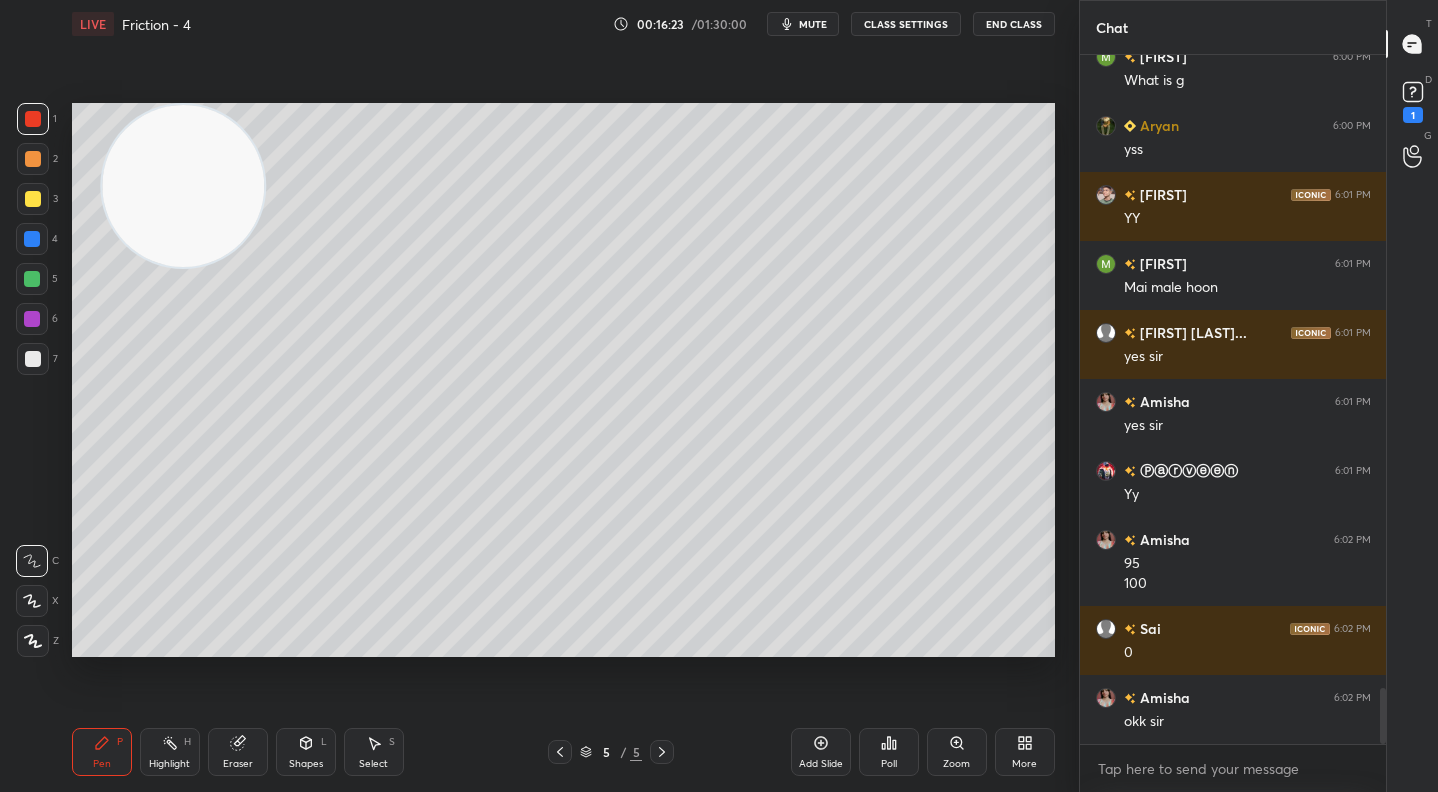 click 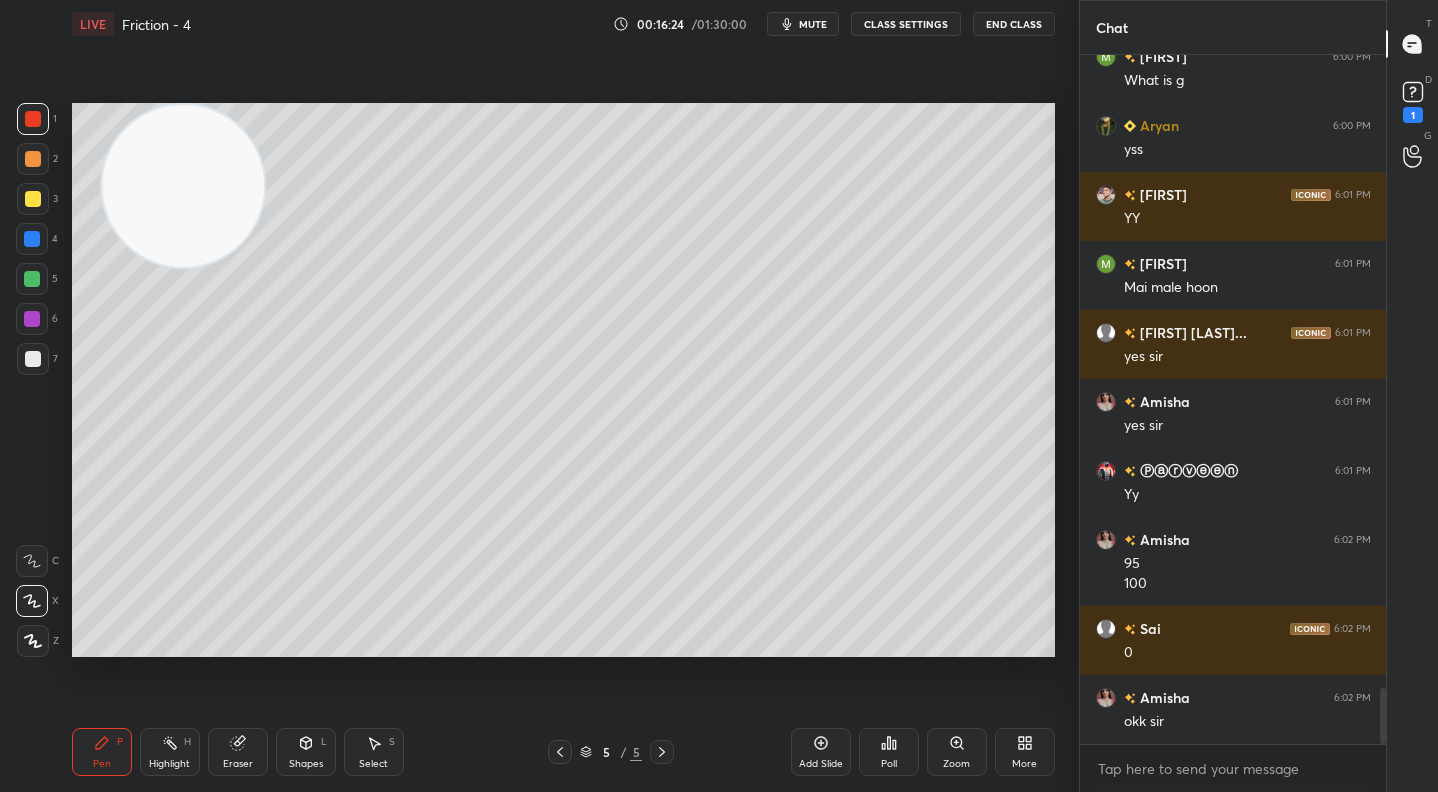 click at bounding box center (32, 279) 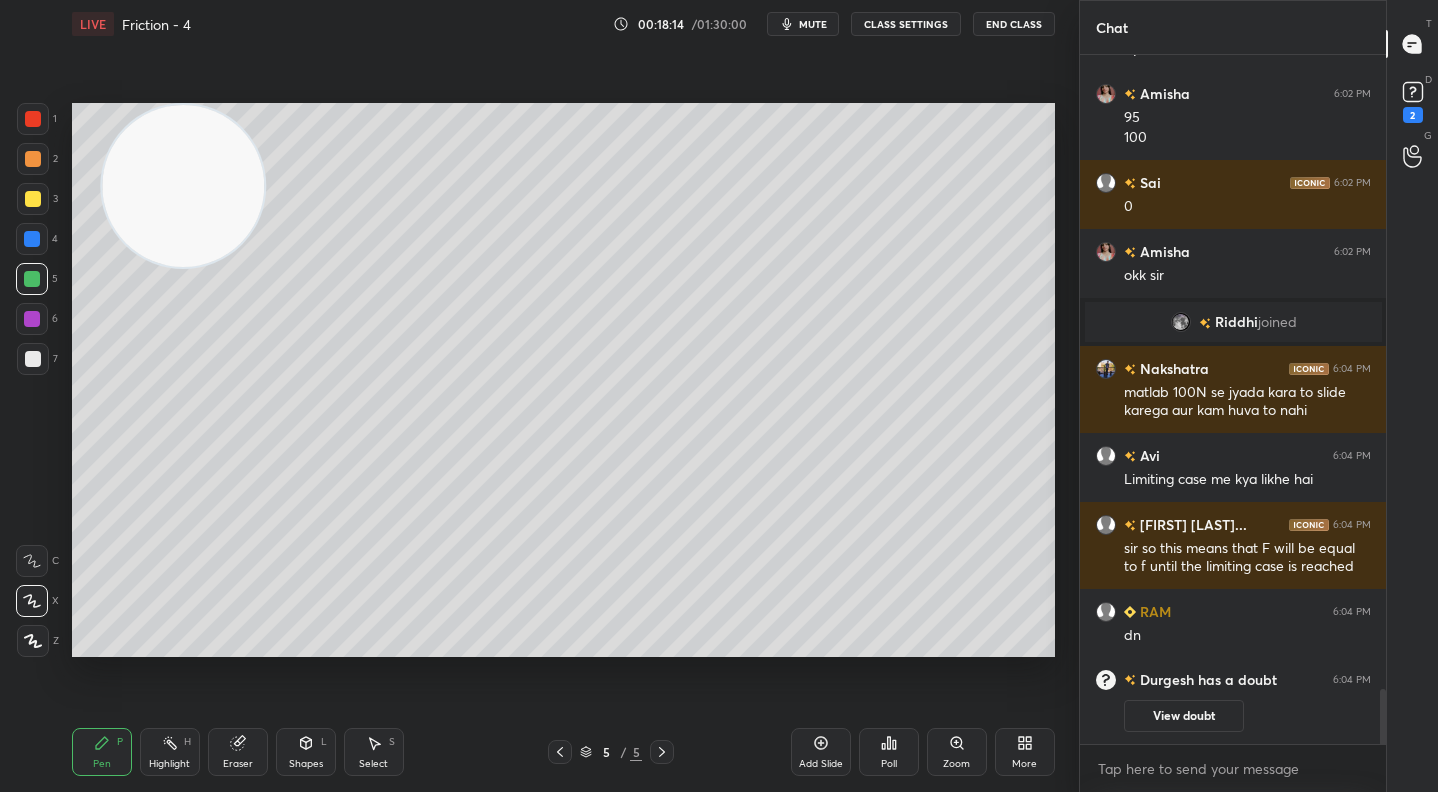 scroll, scrollTop: 8076, scrollLeft: 0, axis: vertical 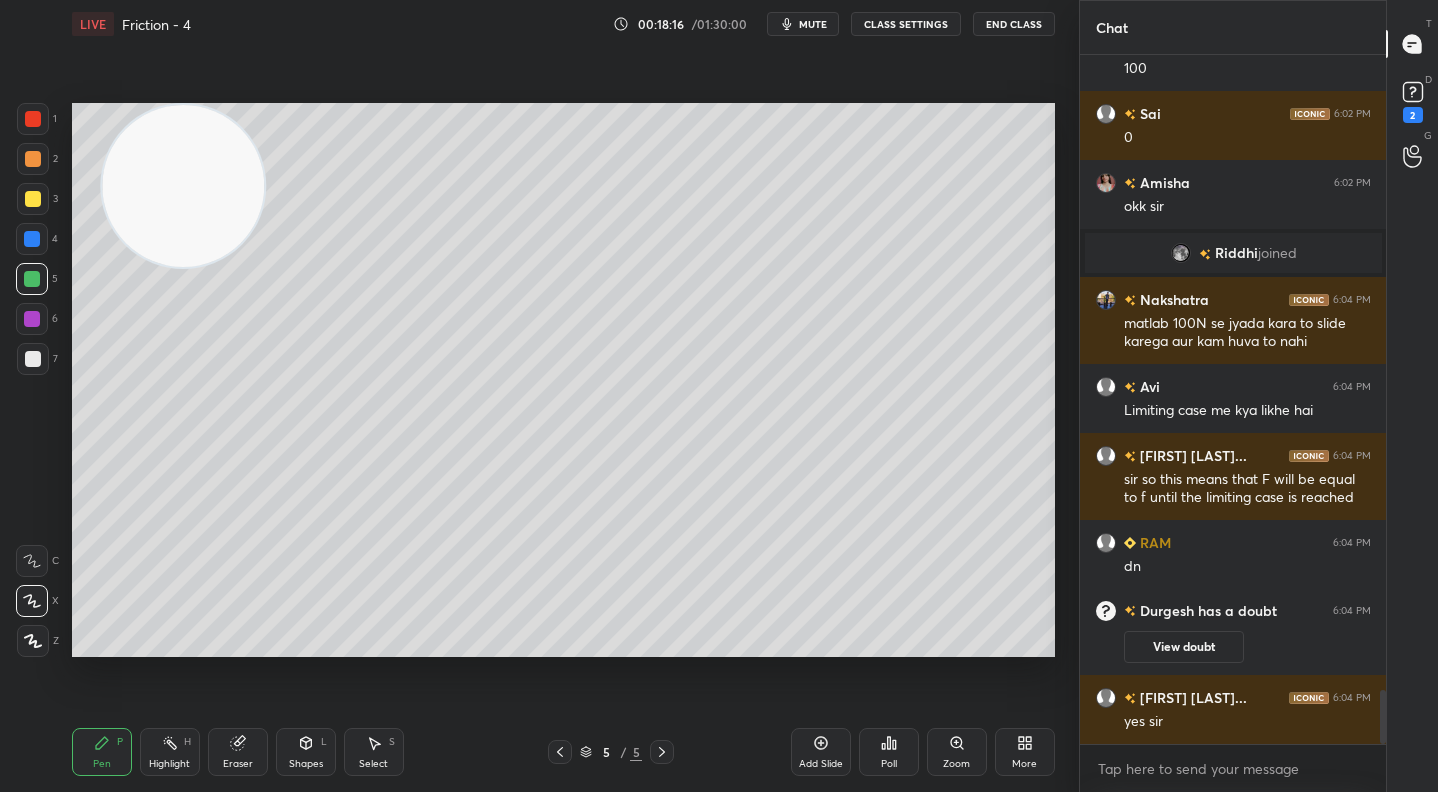 click at bounding box center (33, 119) 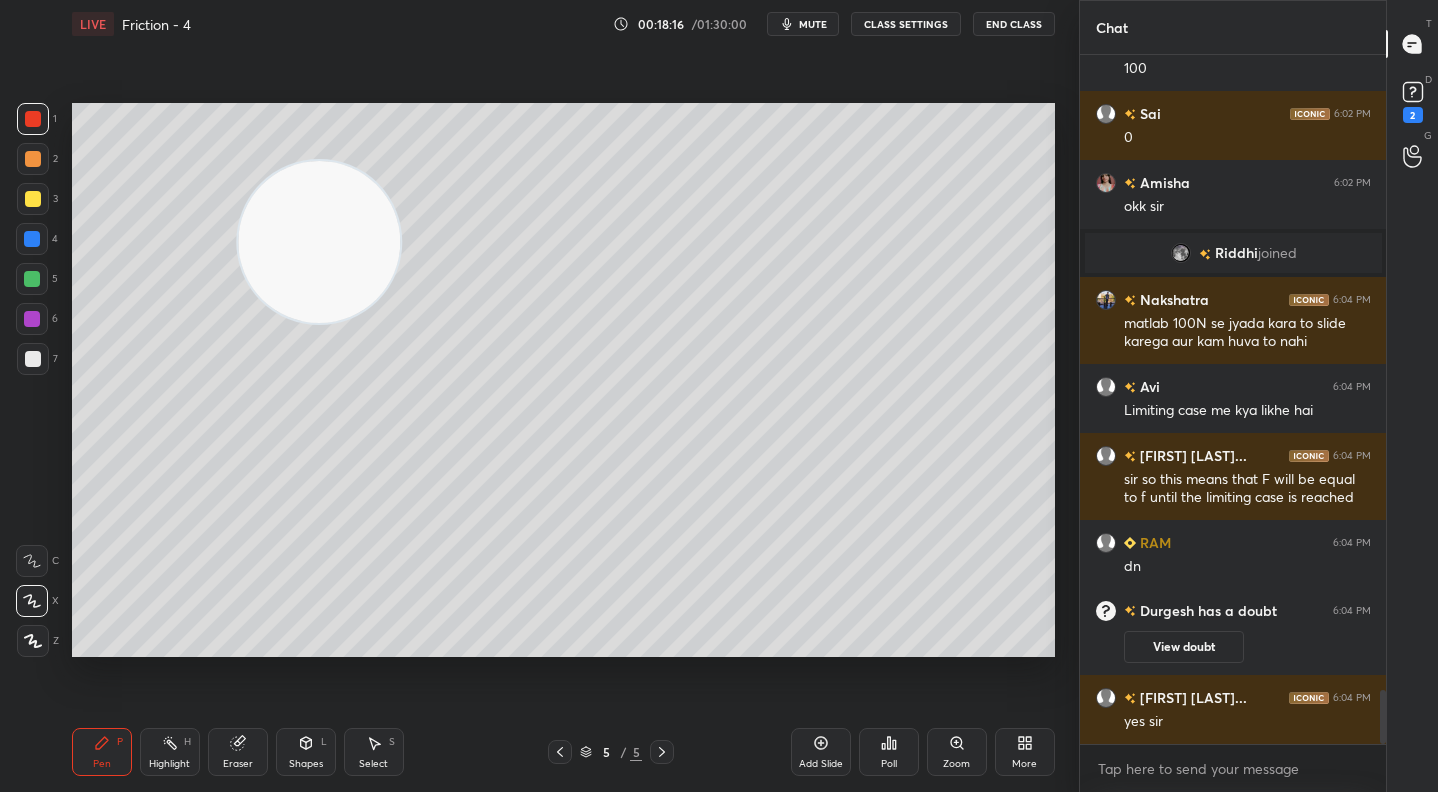 drag, startPoint x: 198, startPoint y: 194, endPoint x: 876, endPoint y: 503, distance: 745.09393 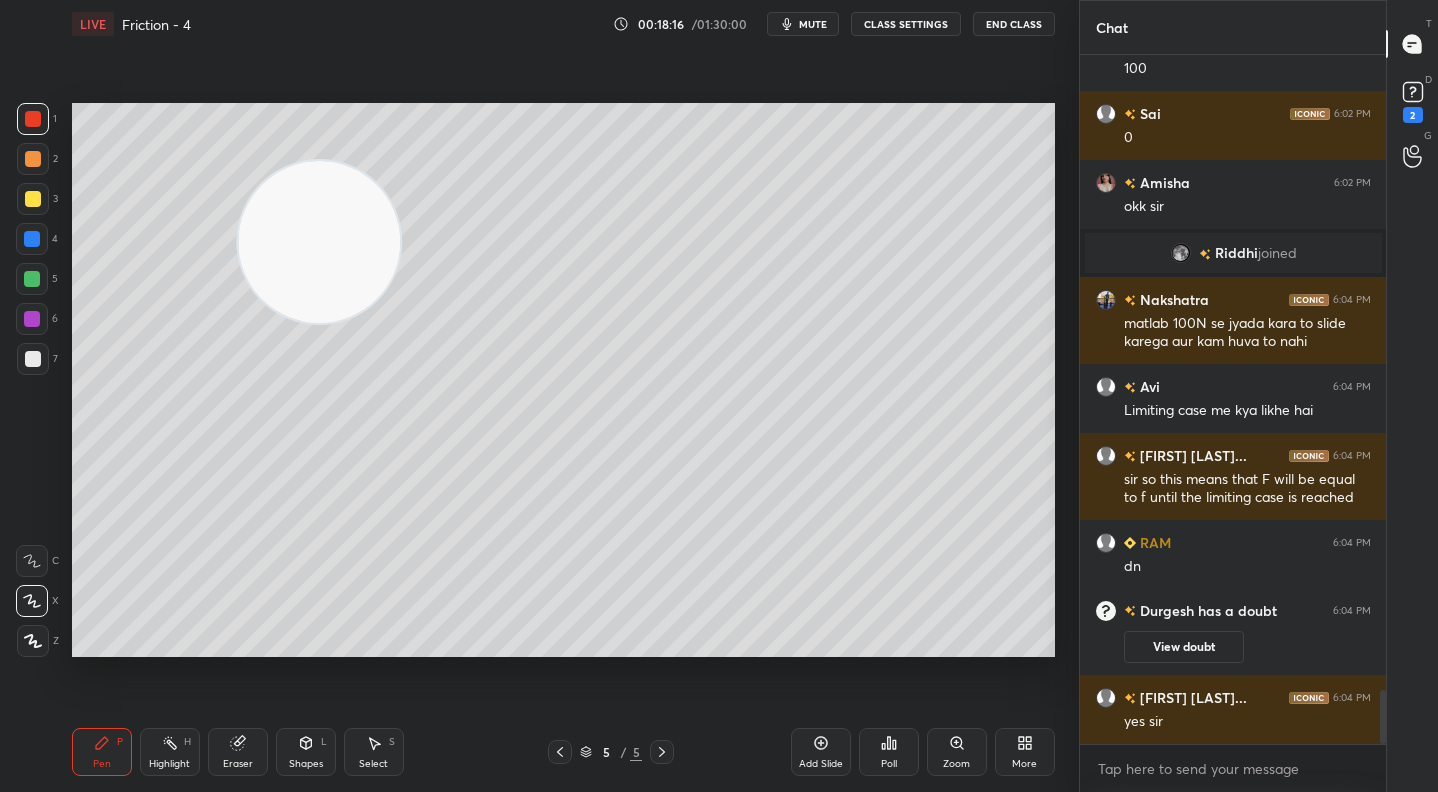 click at bounding box center [319, 242] 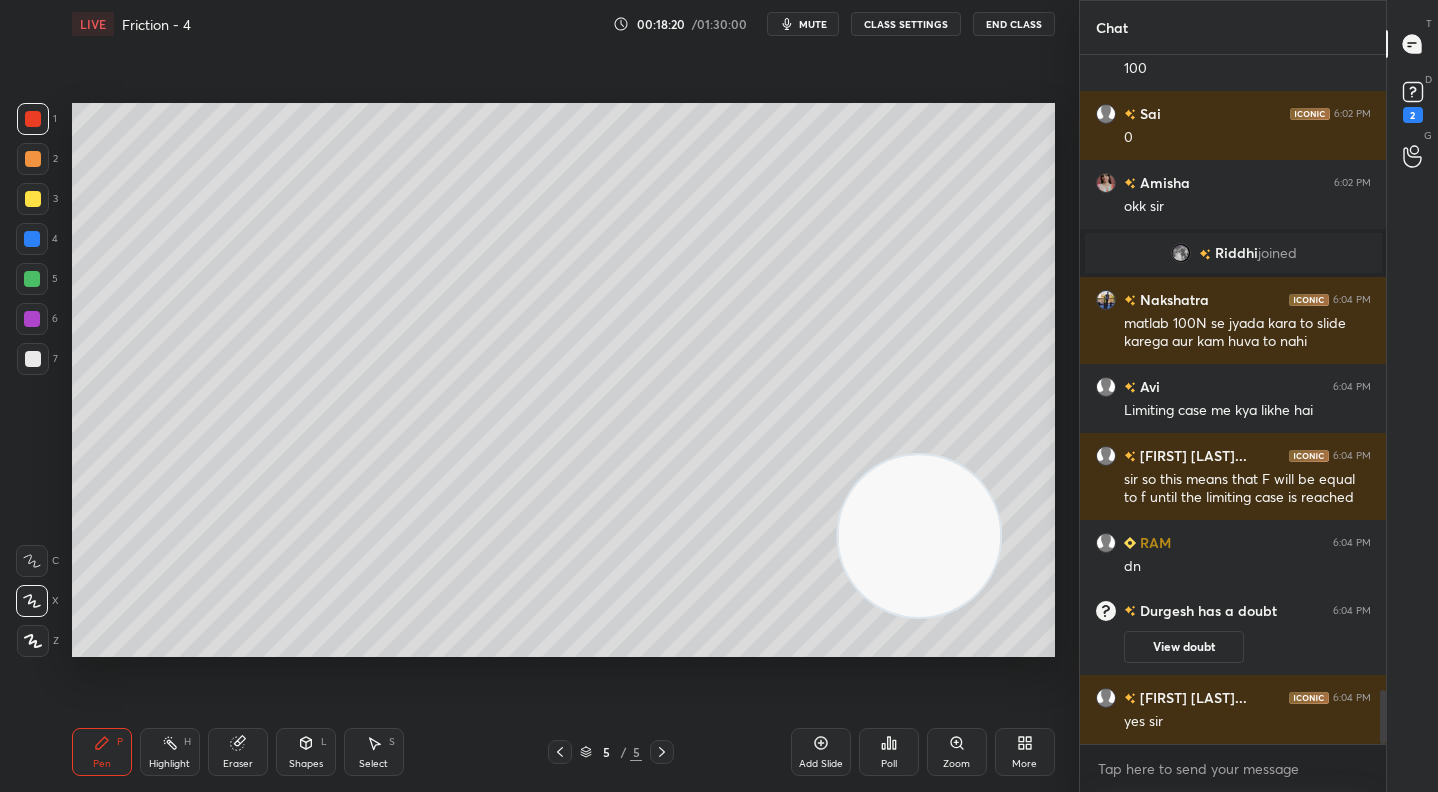 click at bounding box center (33, 359) 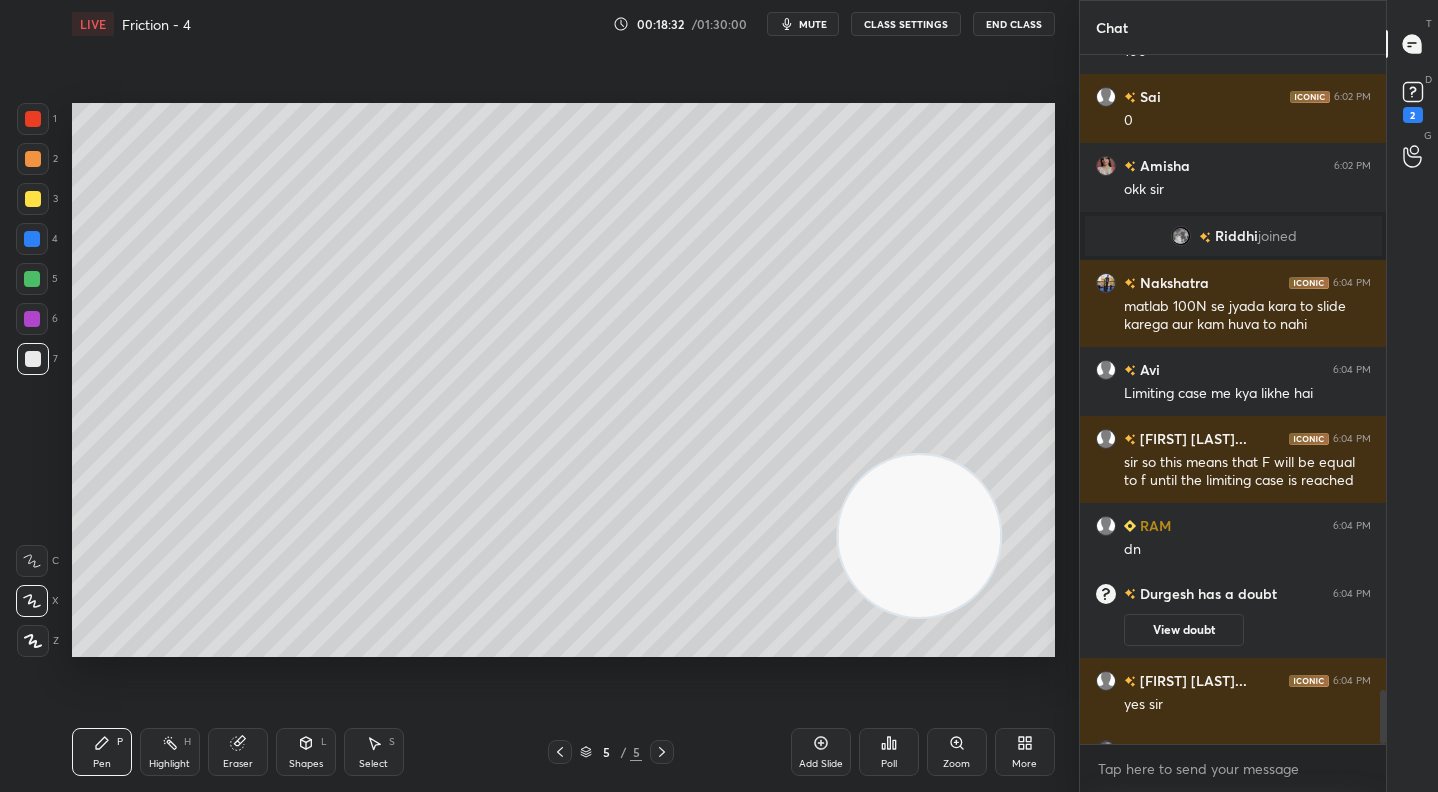 scroll, scrollTop: 8146, scrollLeft: 0, axis: vertical 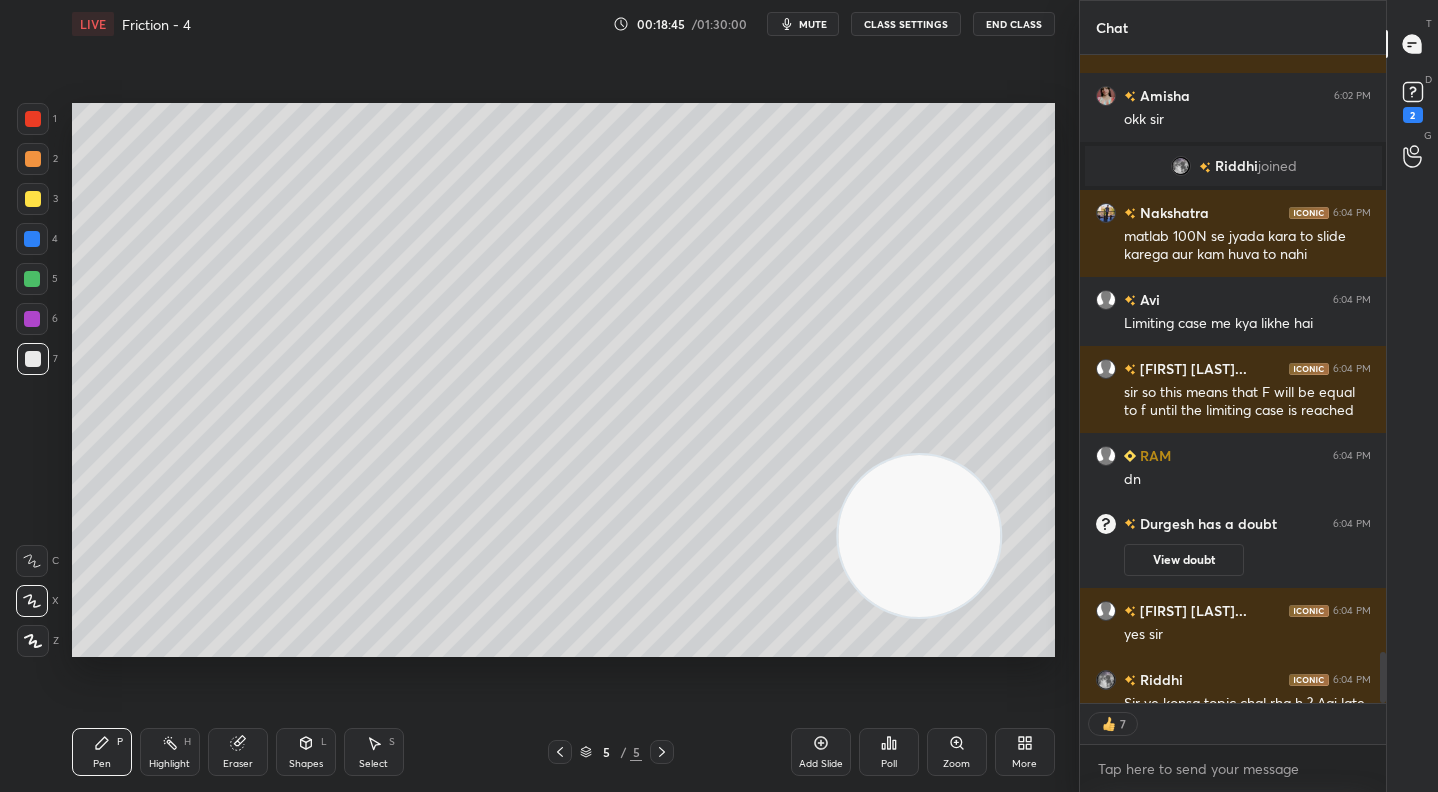 click on "5 / 5" at bounding box center (611, 752) 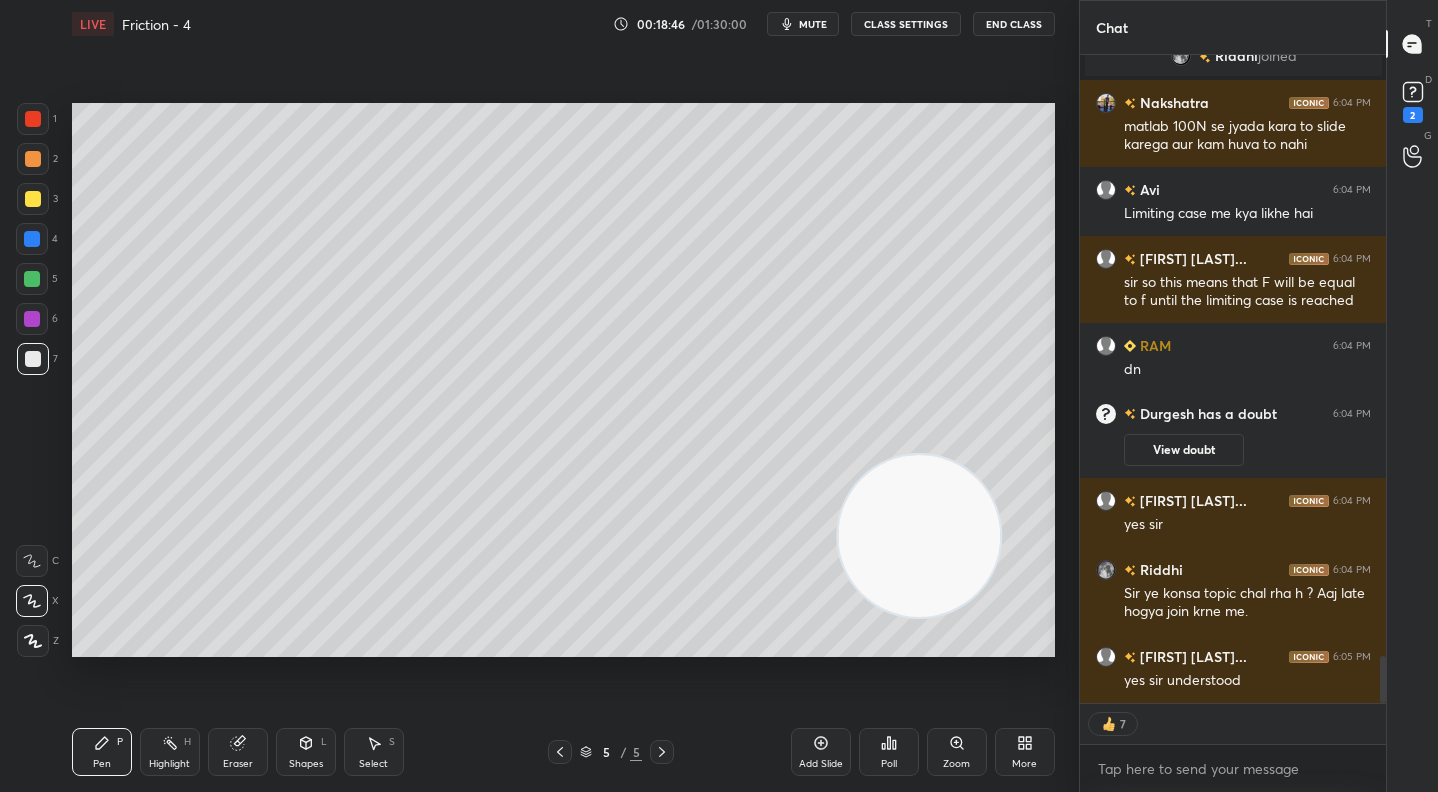 click 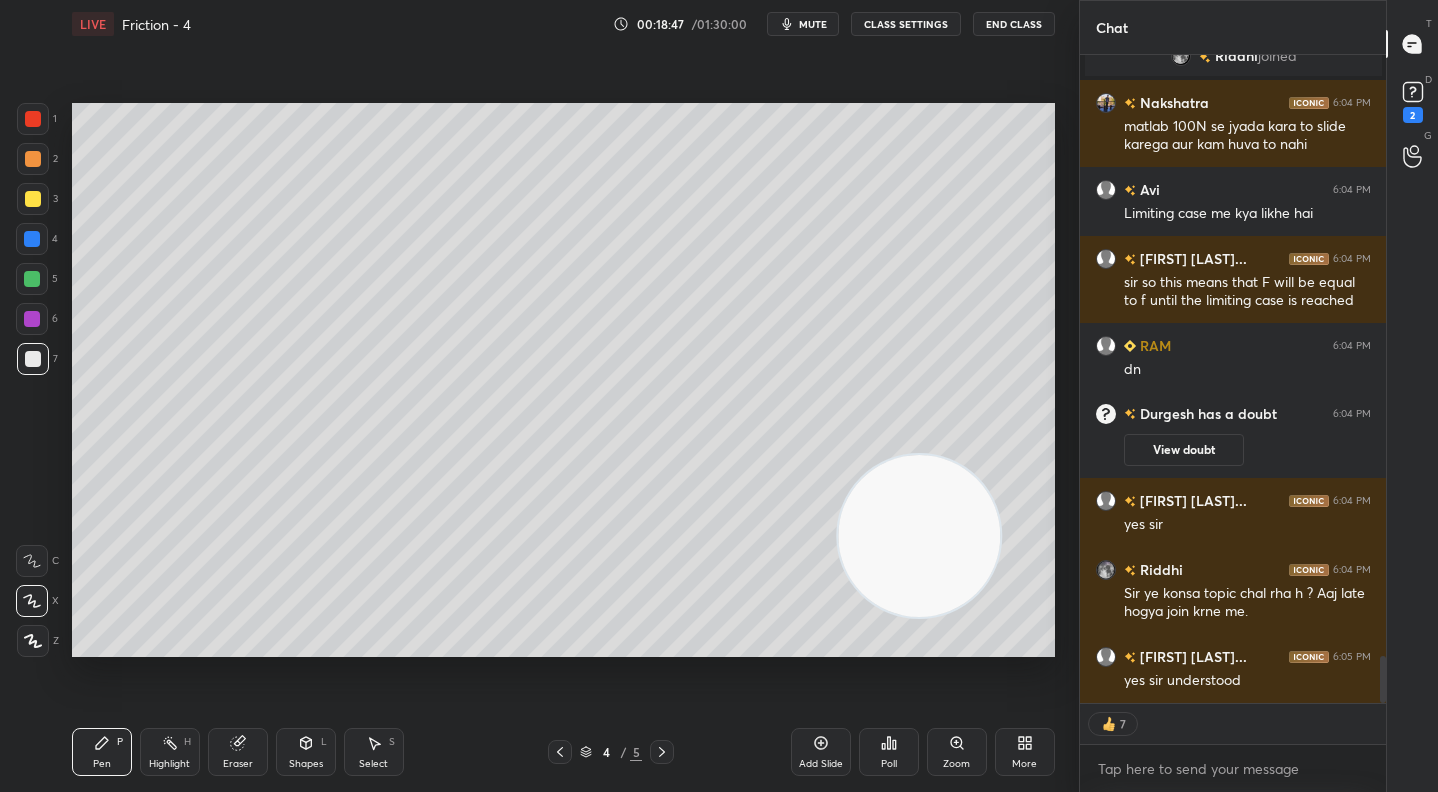 click 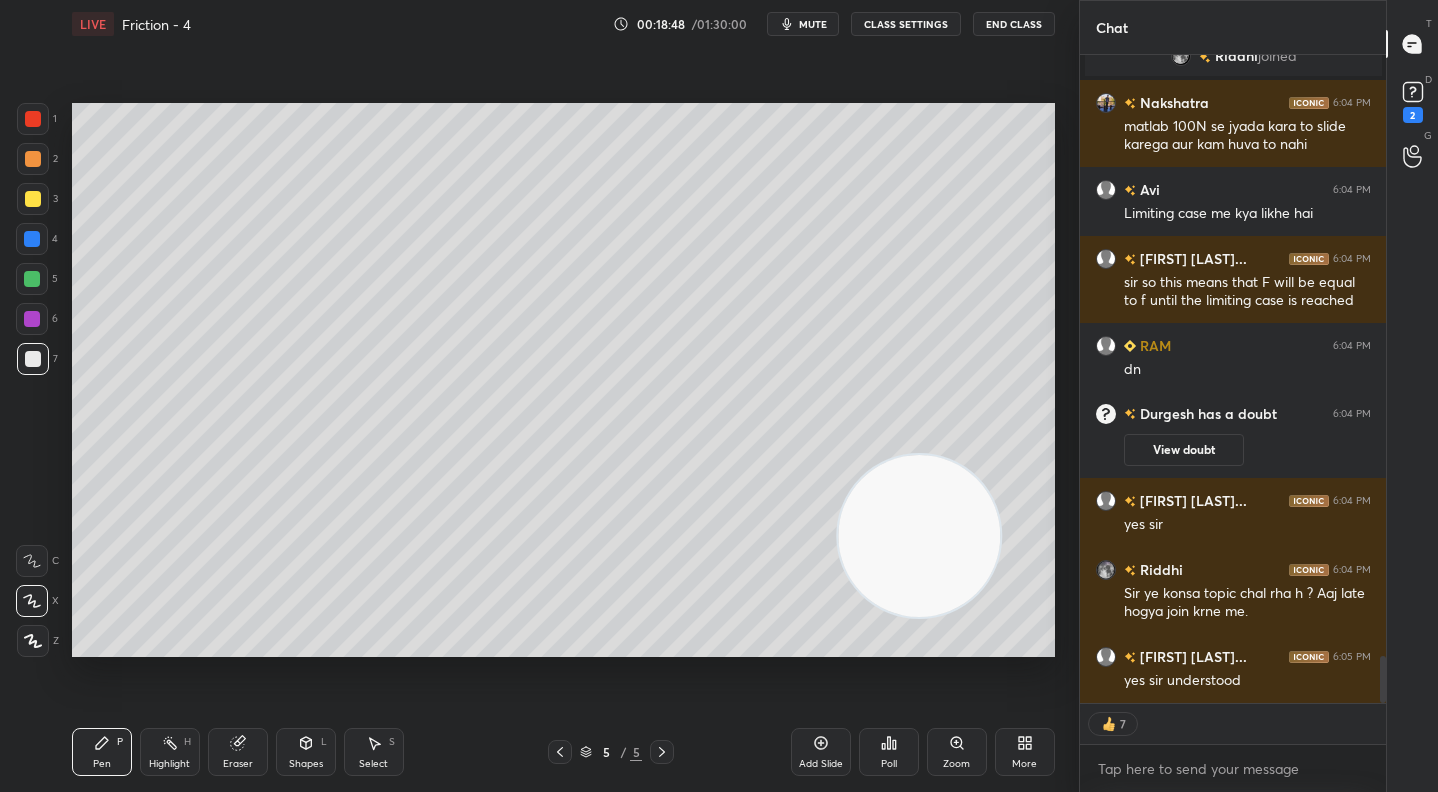 click at bounding box center (33, 199) 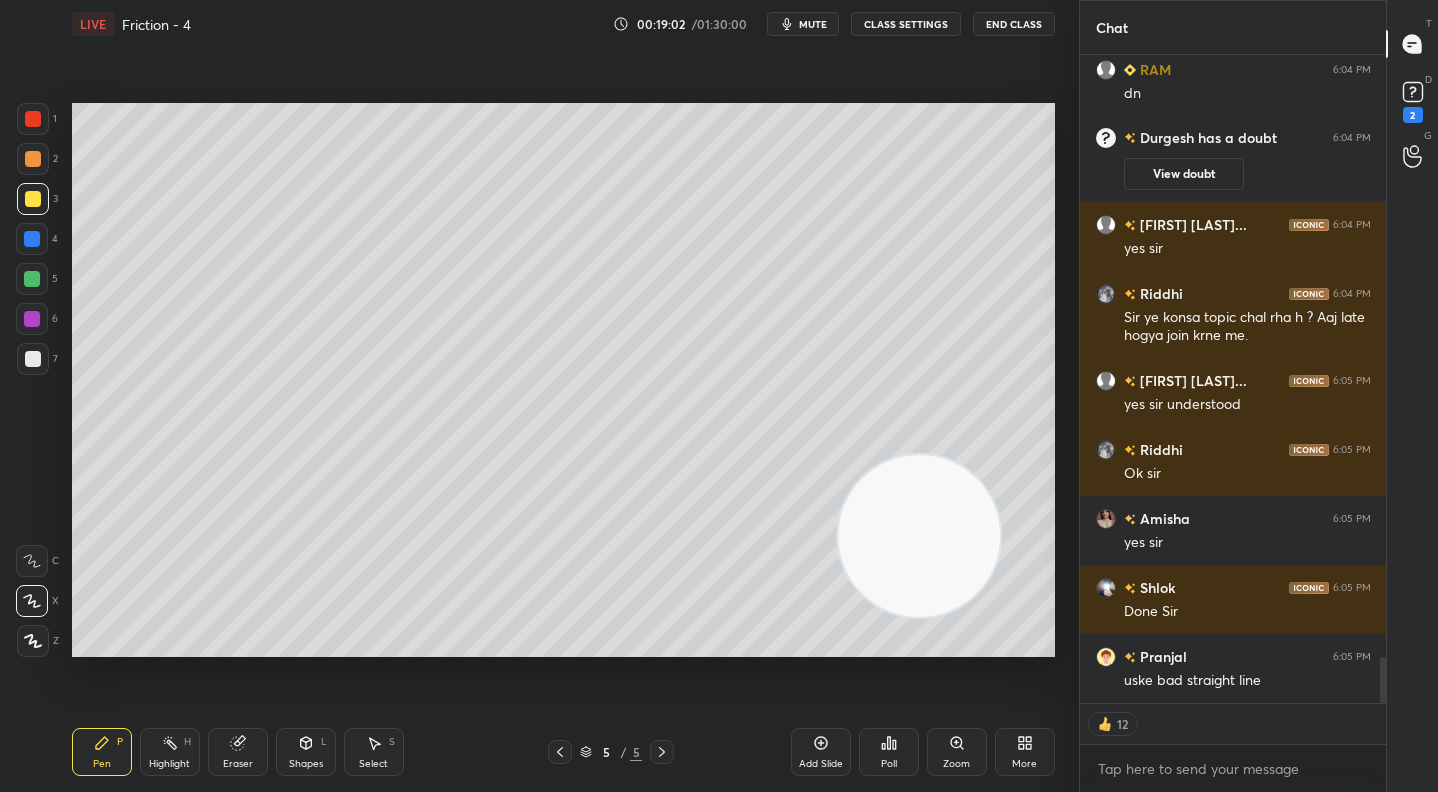 scroll, scrollTop: 8564, scrollLeft: 0, axis: vertical 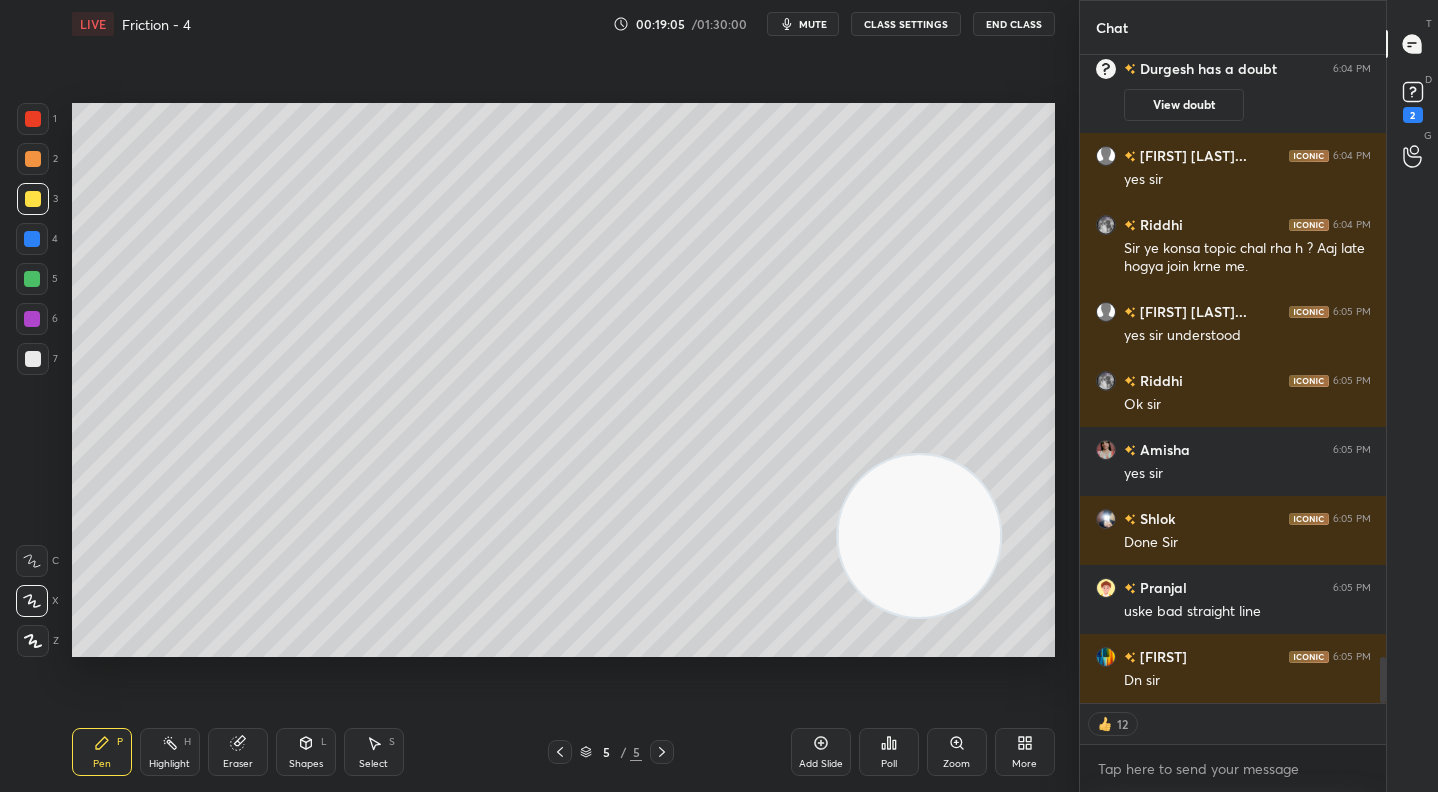 click 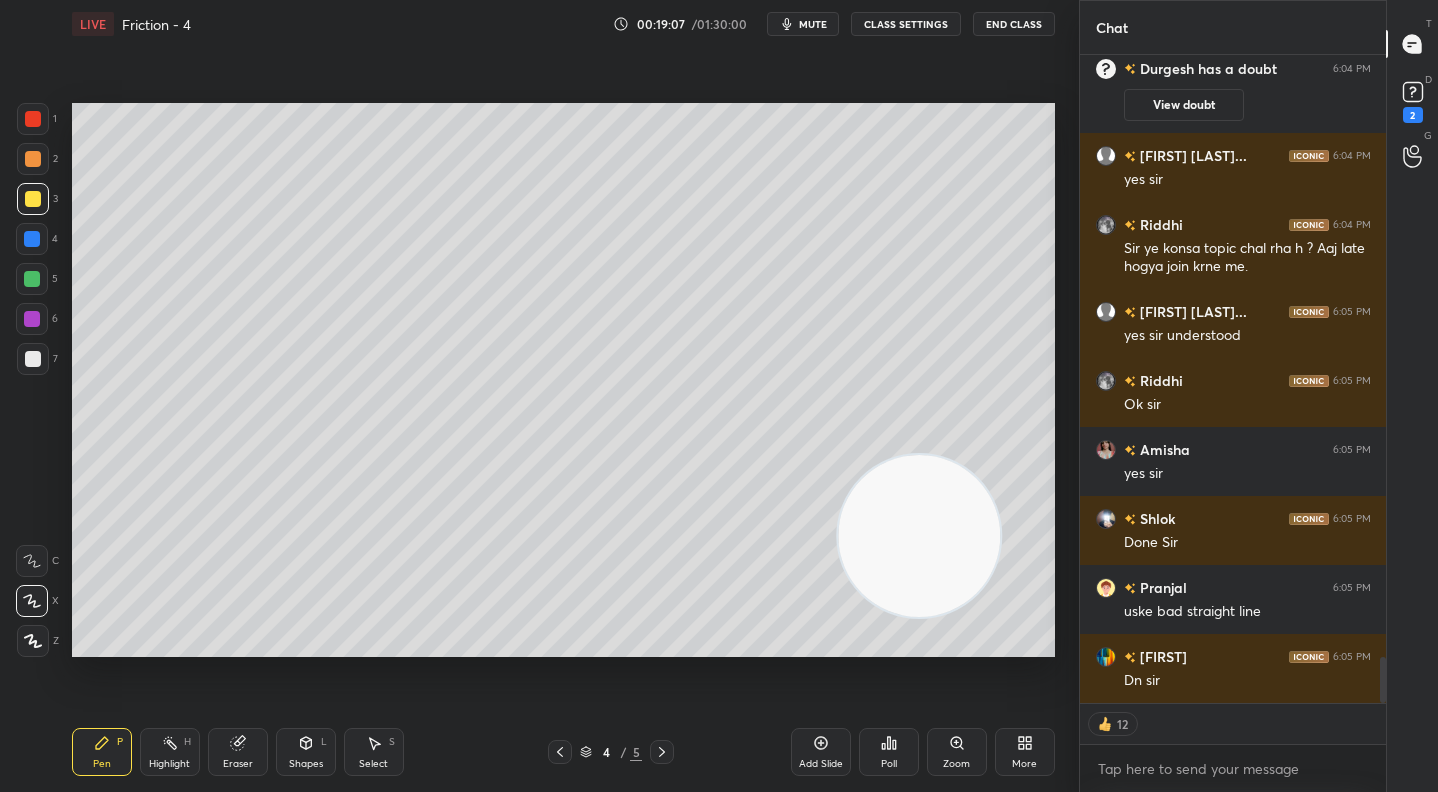 scroll, scrollTop: 7, scrollLeft: 7, axis: both 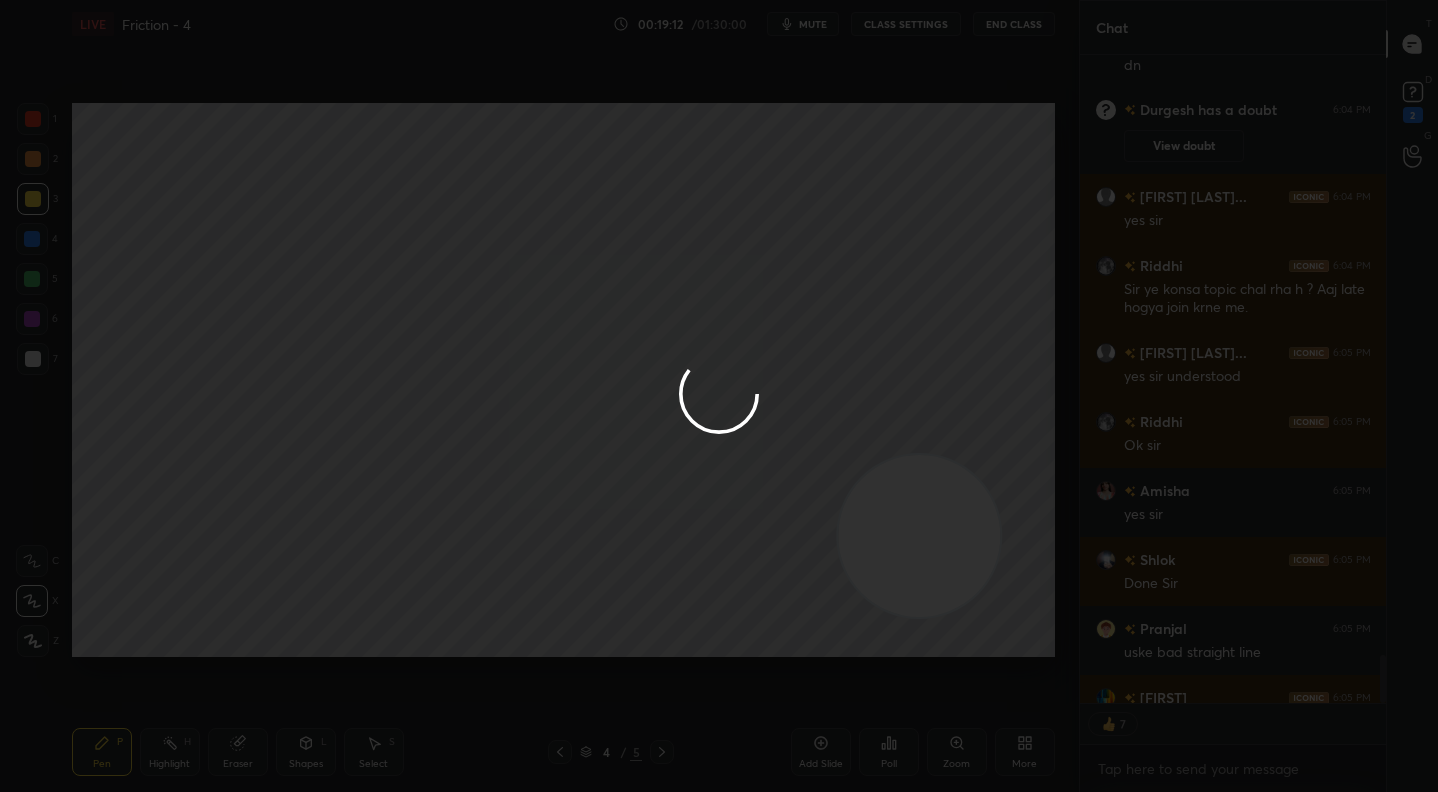 click at bounding box center (719, 396) 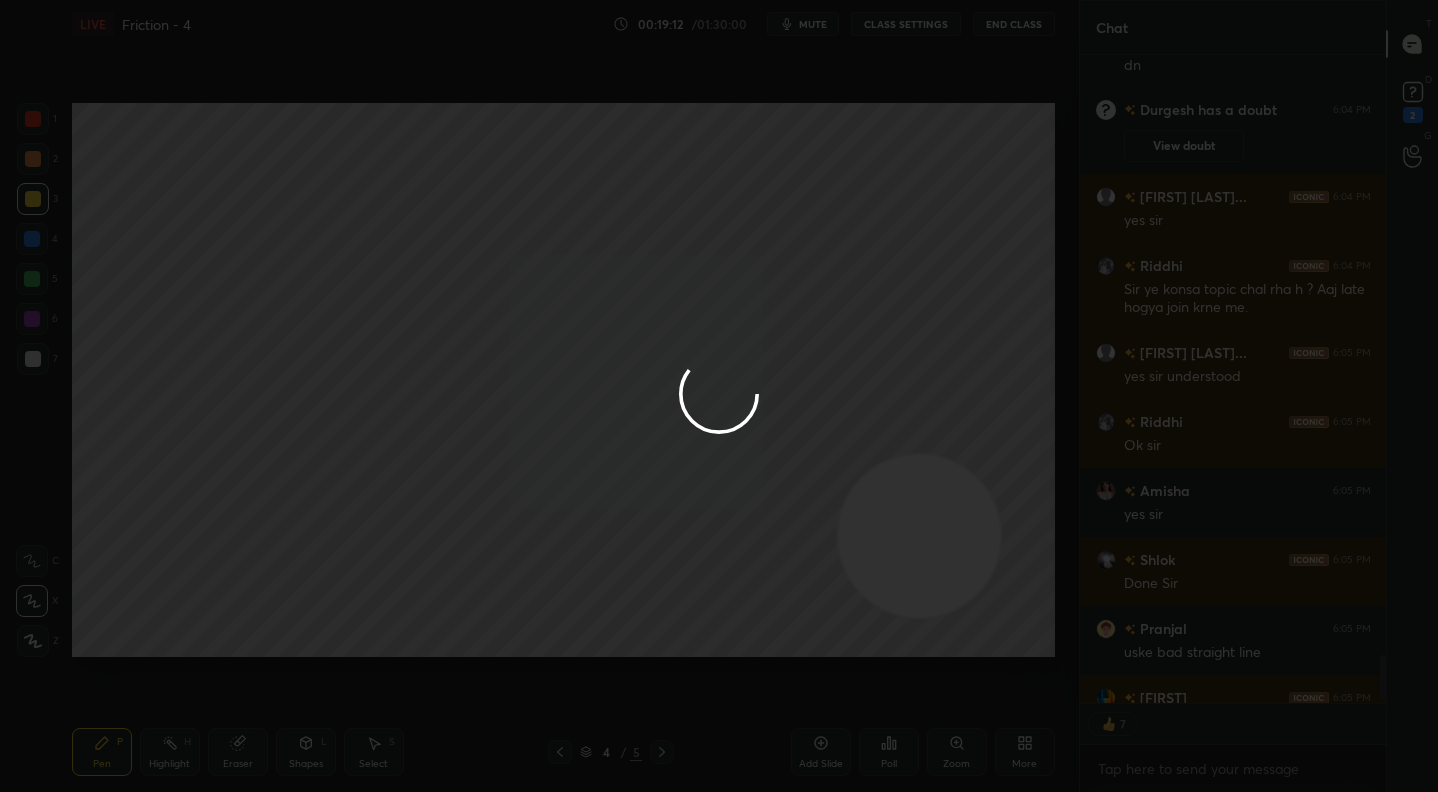 drag, startPoint x: 465, startPoint y: 536, endPoint x: 469, endPoint y: 552, distance: 16.492422 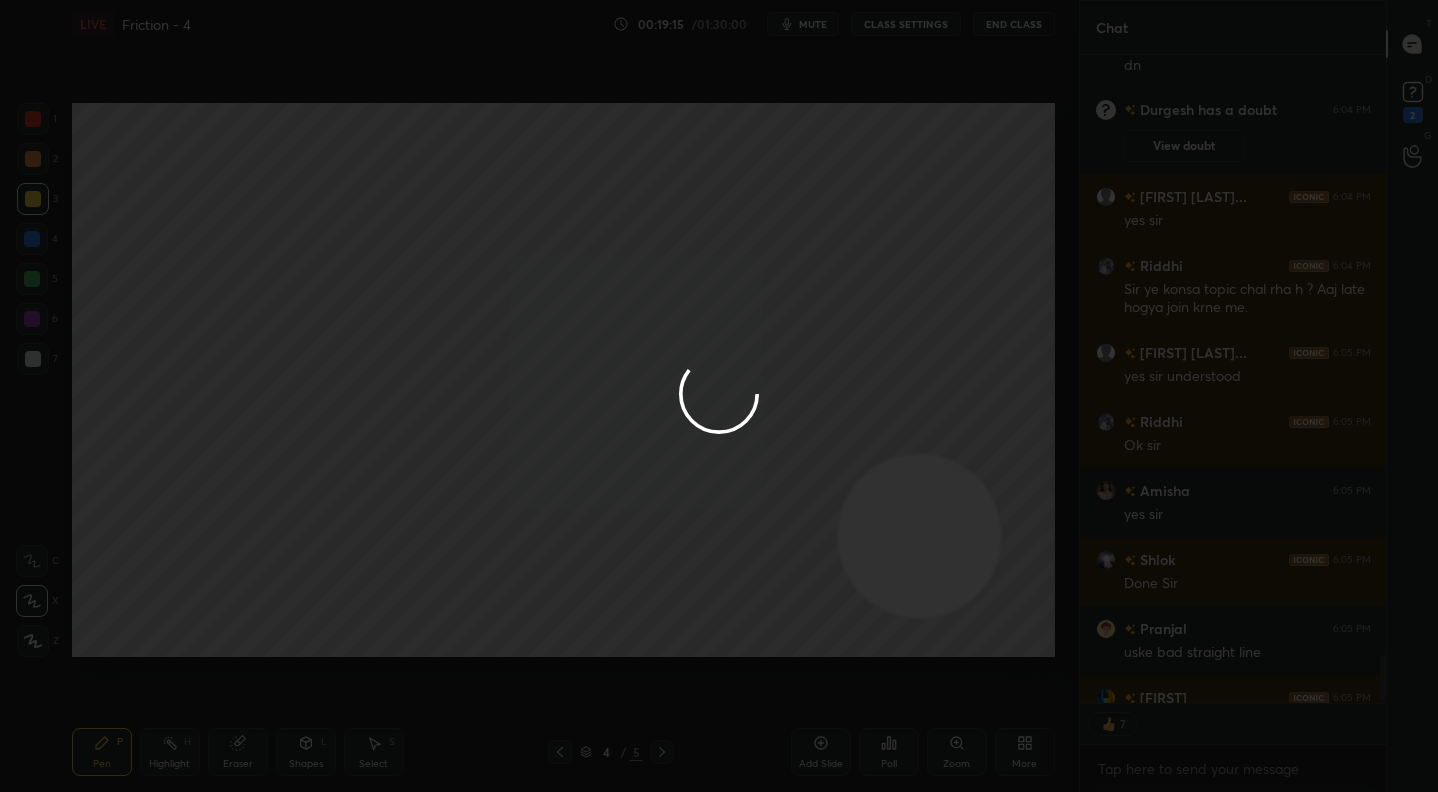 click at bounding box center [719, 396] 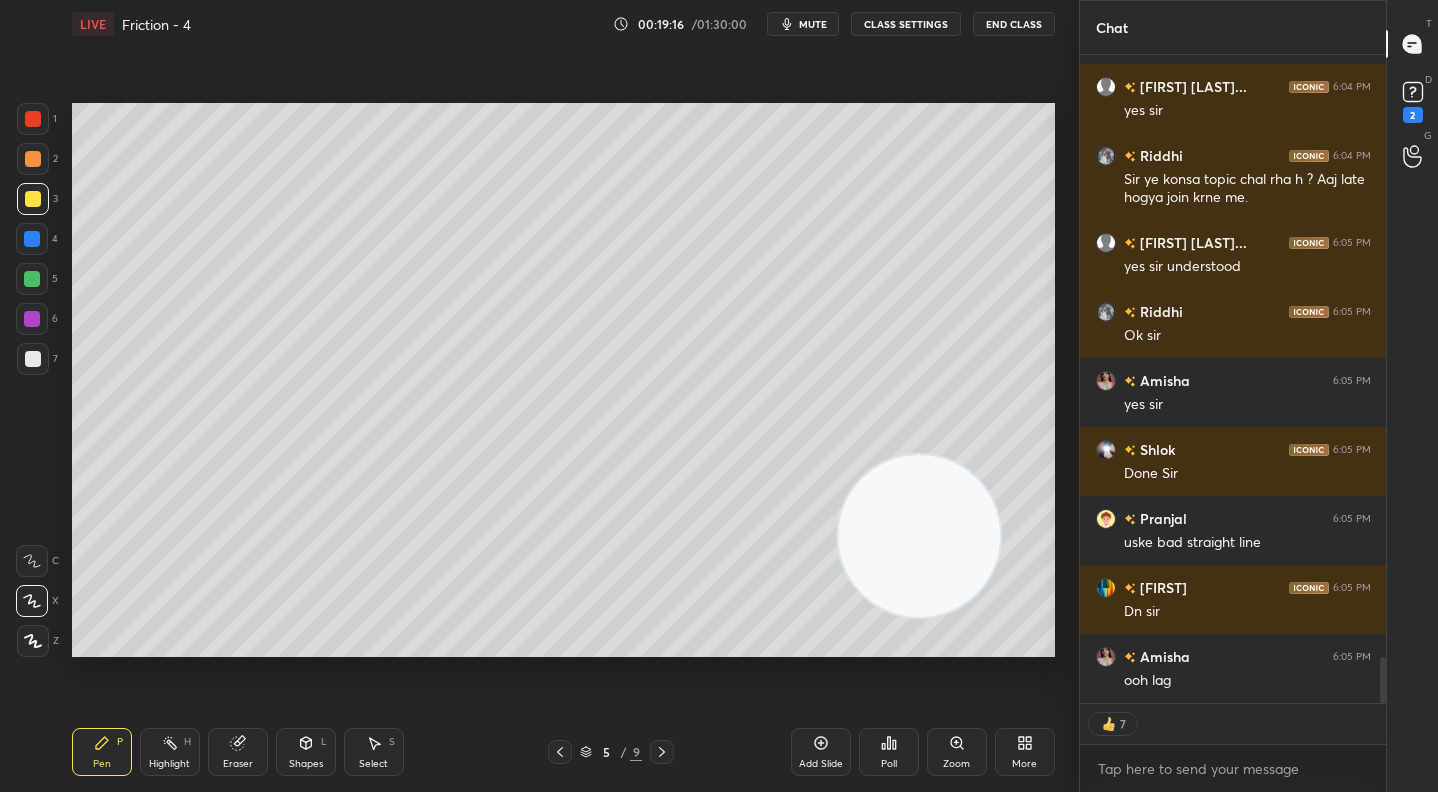 scroll, scrollTop: 8521, scrollLeft: 0, axis: vertical 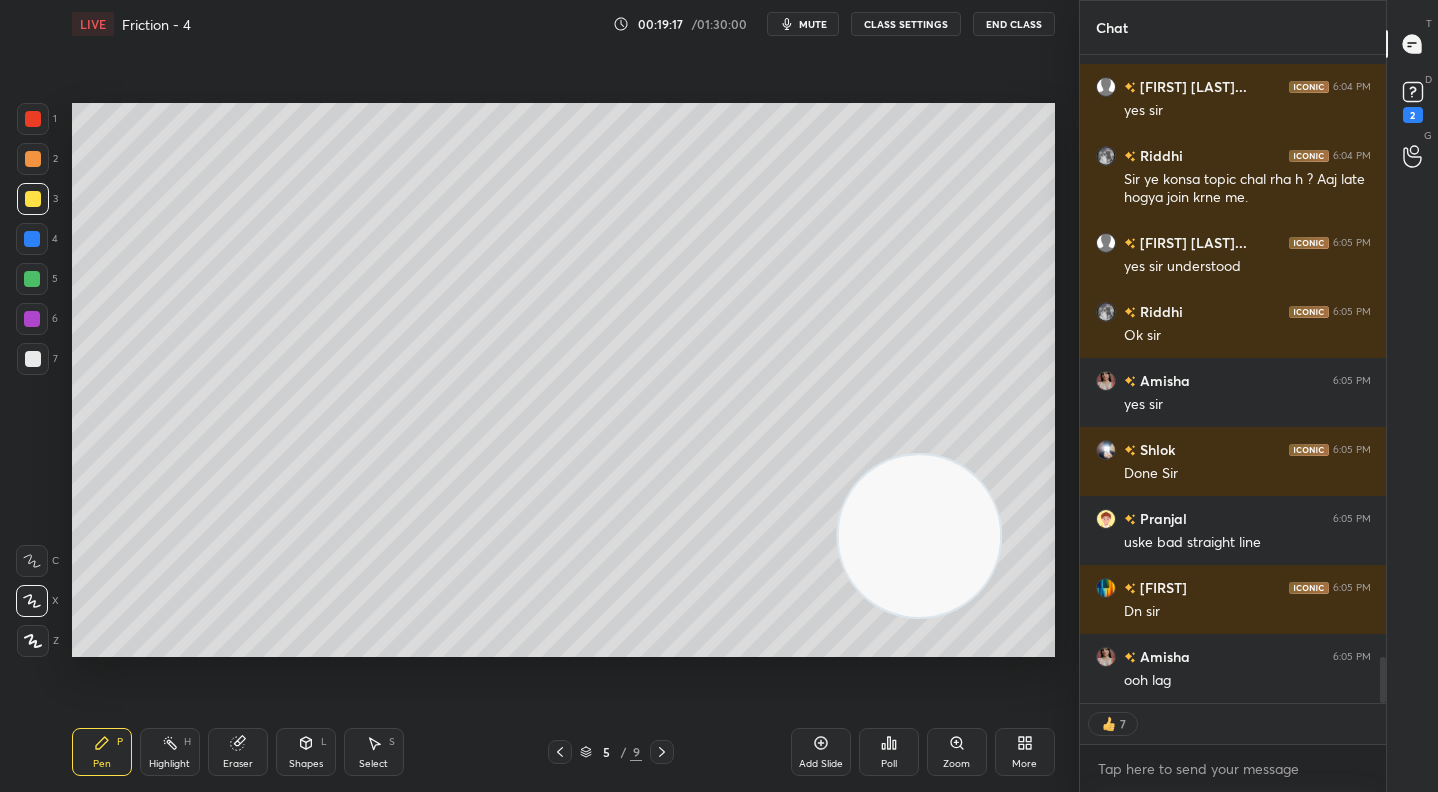click 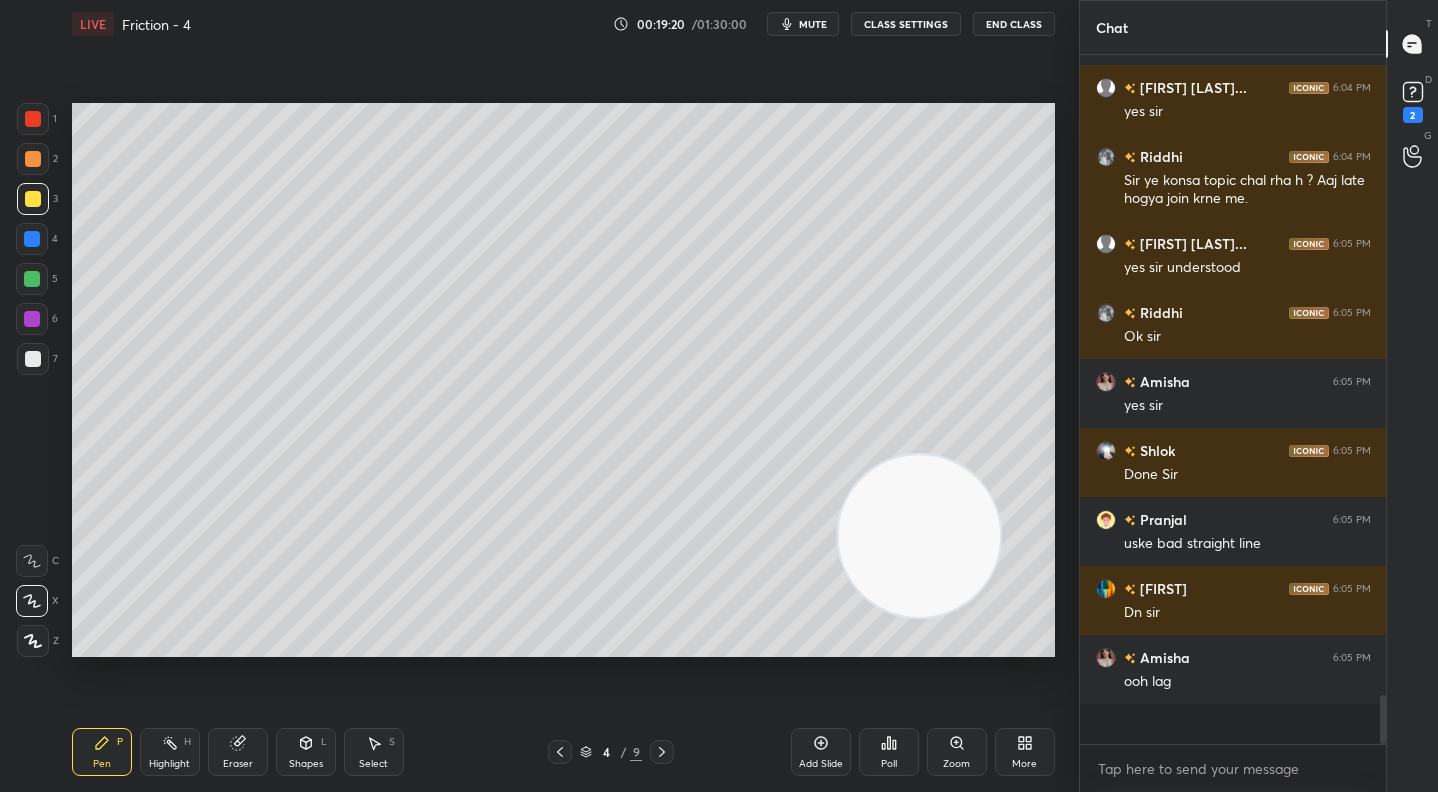 scroll, scrollTop: 7, scrollLeft: 7, axis: both 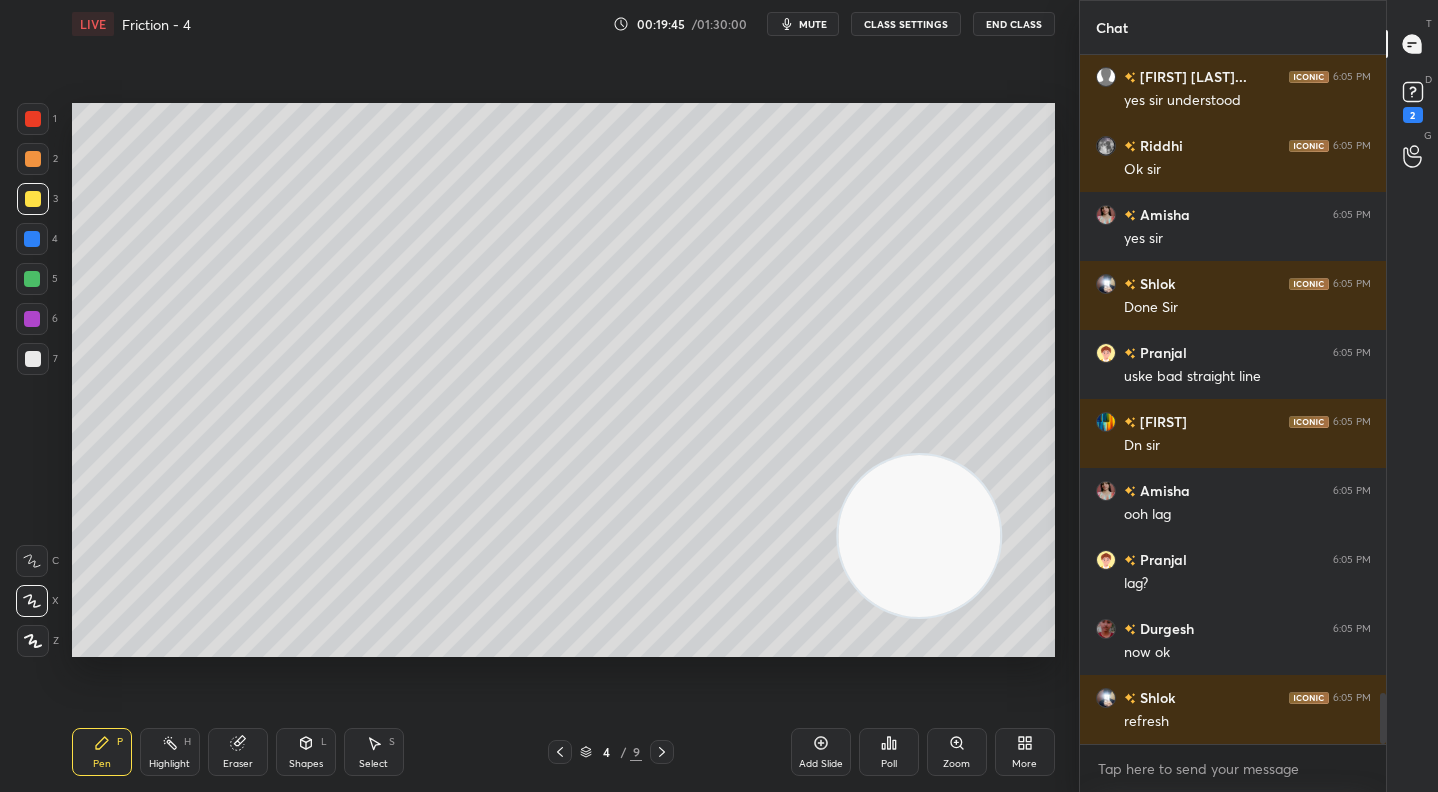 click at bounding box center (32, 279) 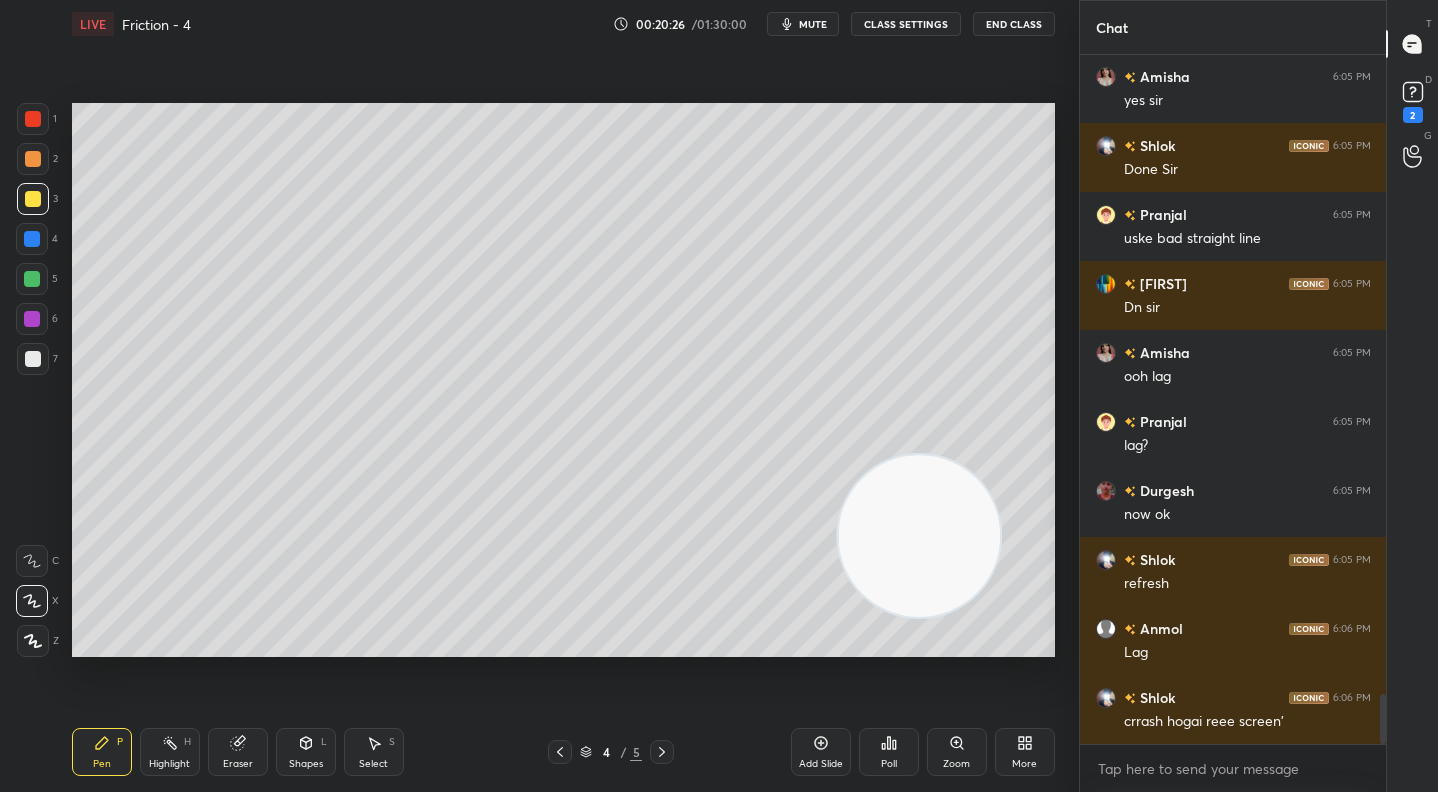 scroll, scrollTop: 8894, scrollLeft: 0, axis: vertical 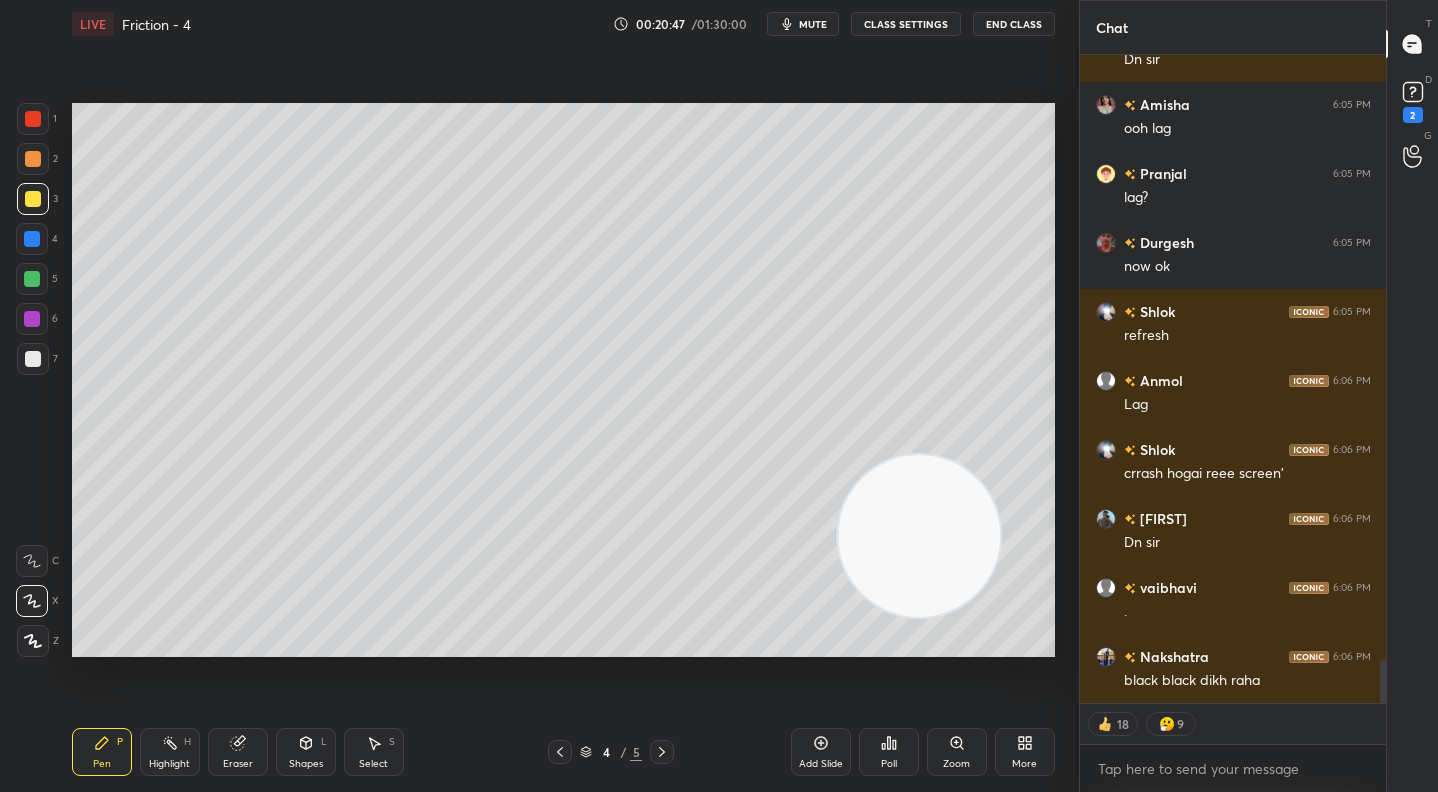 click at bounding box center [560, 752] 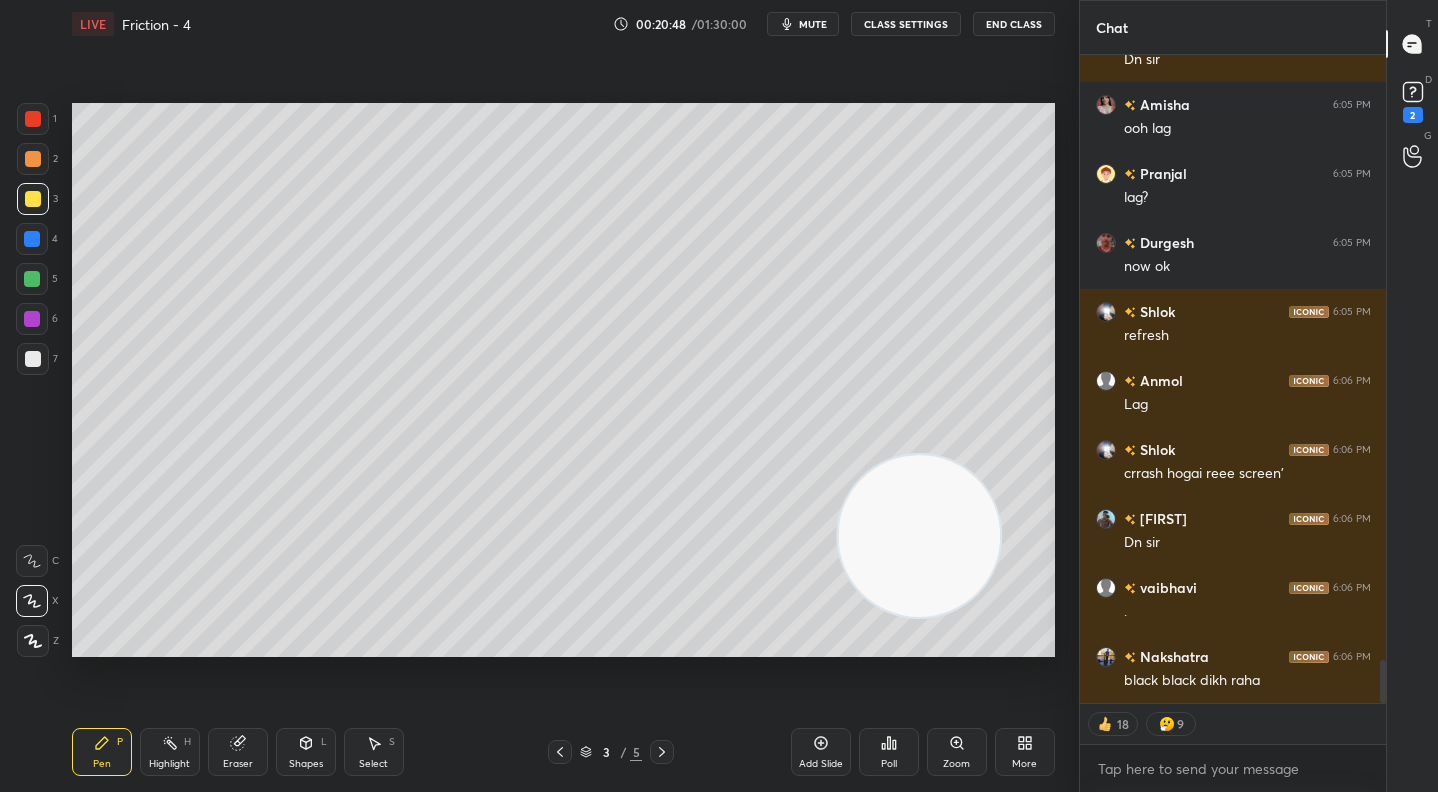 click at bounding box center (662, 752) 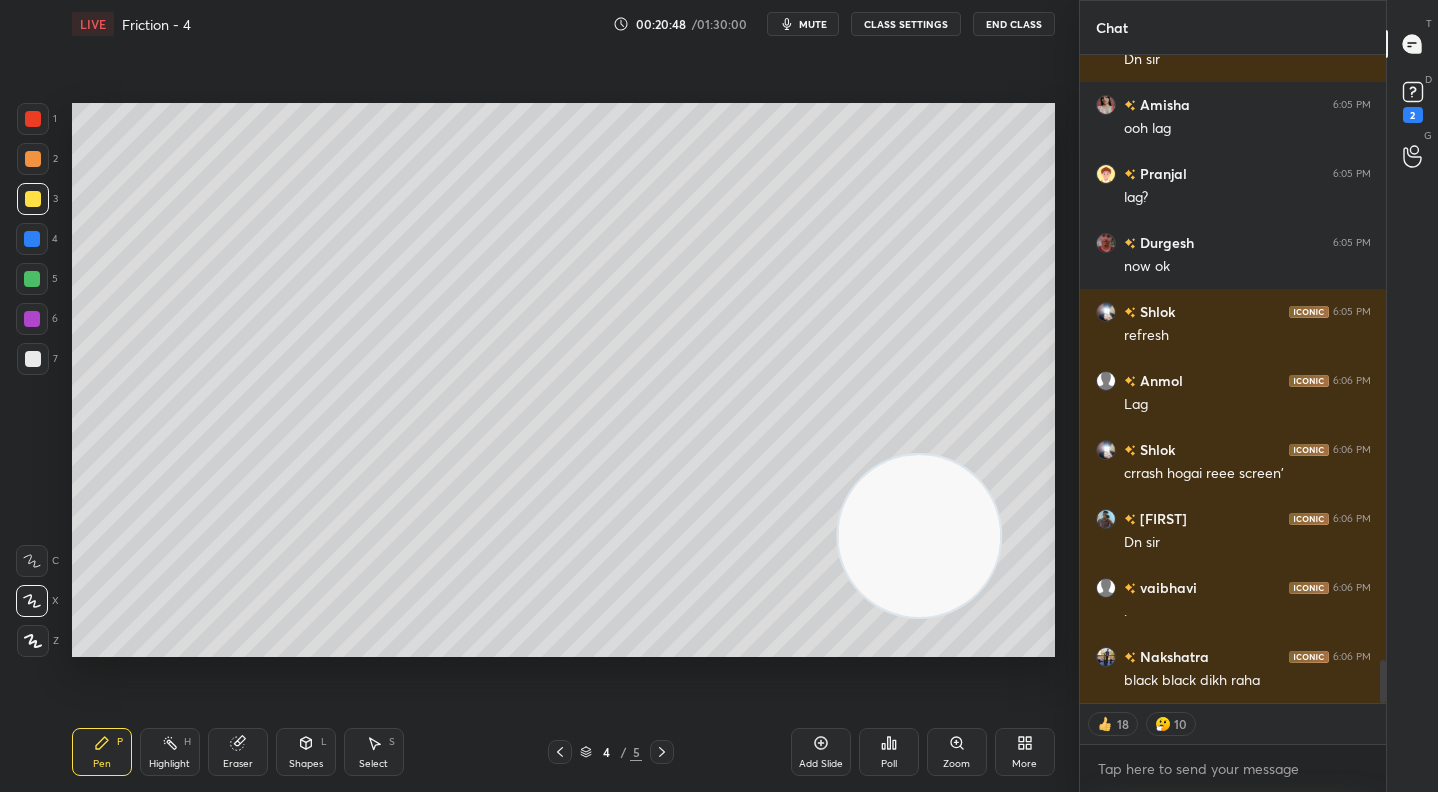 click at bounding box center [662, 752] 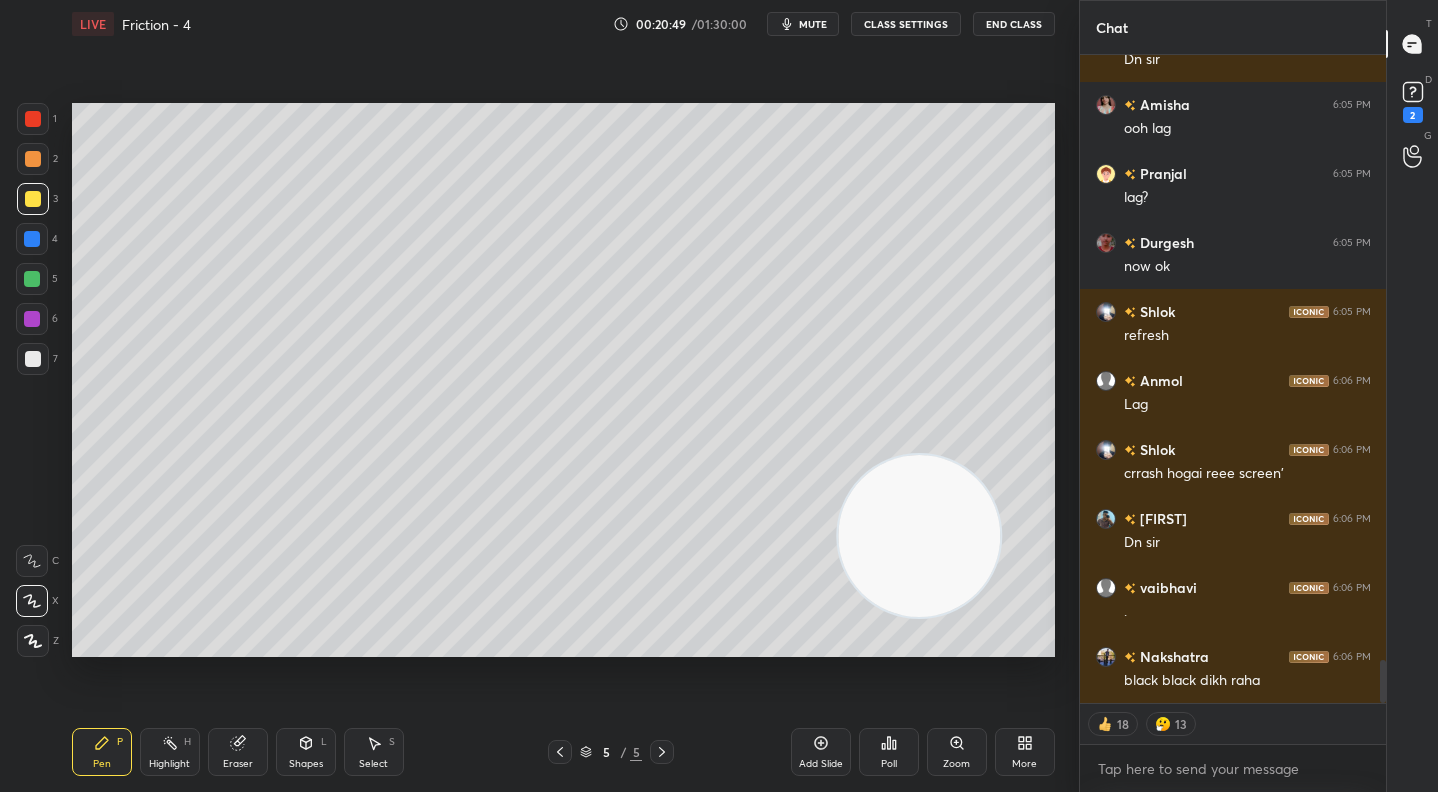 scroll, scrollTop: 9142, scrollLeft: 0, axis: vertical 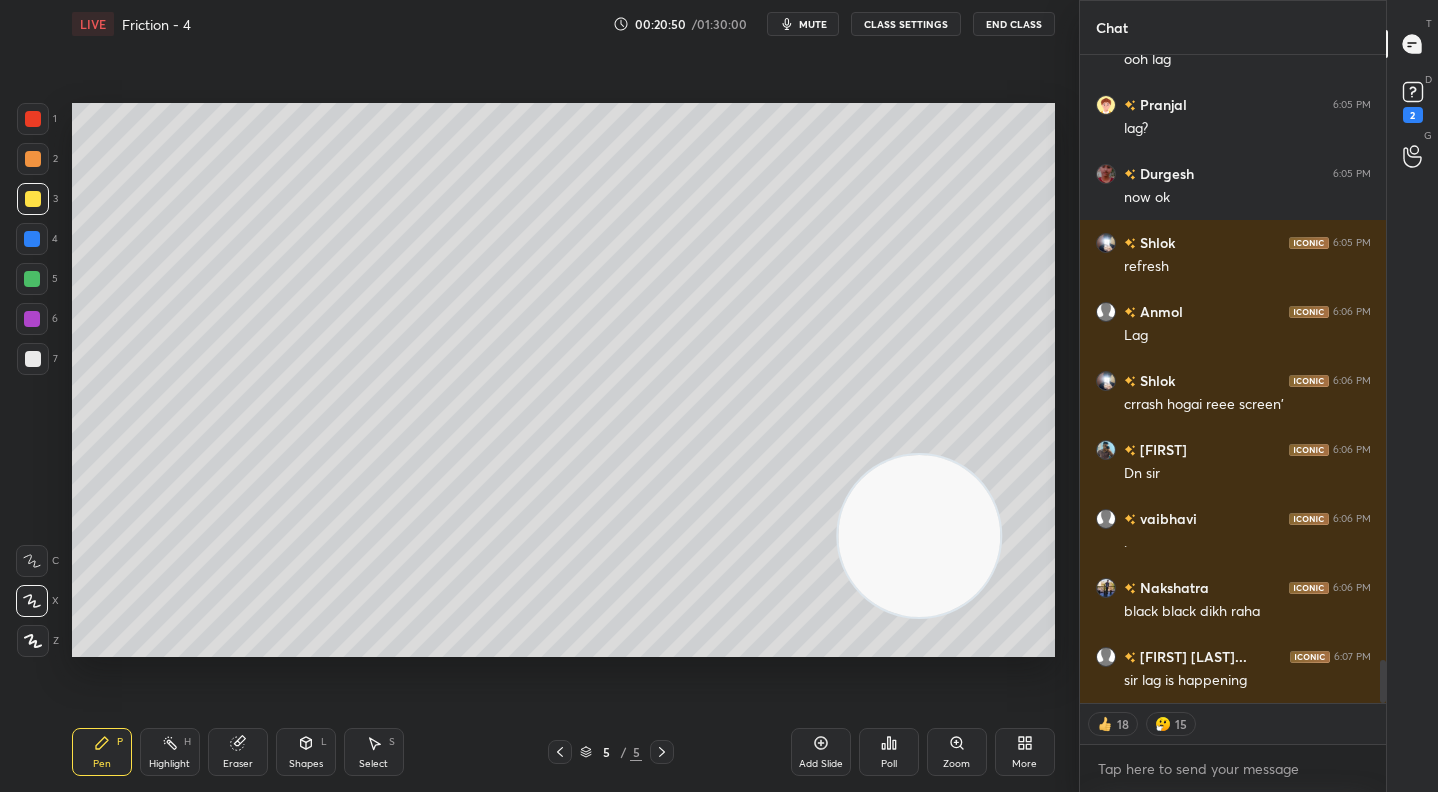 click 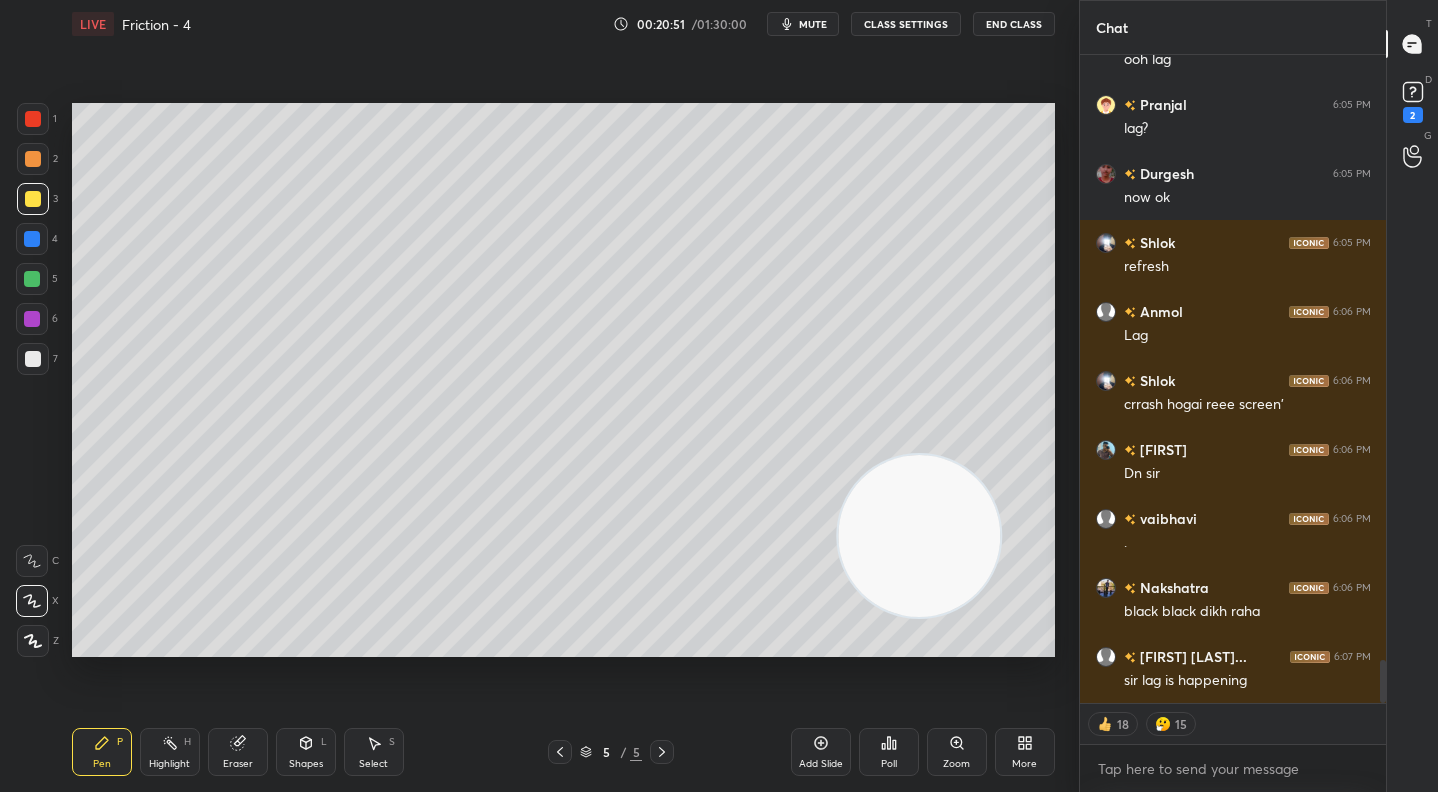click 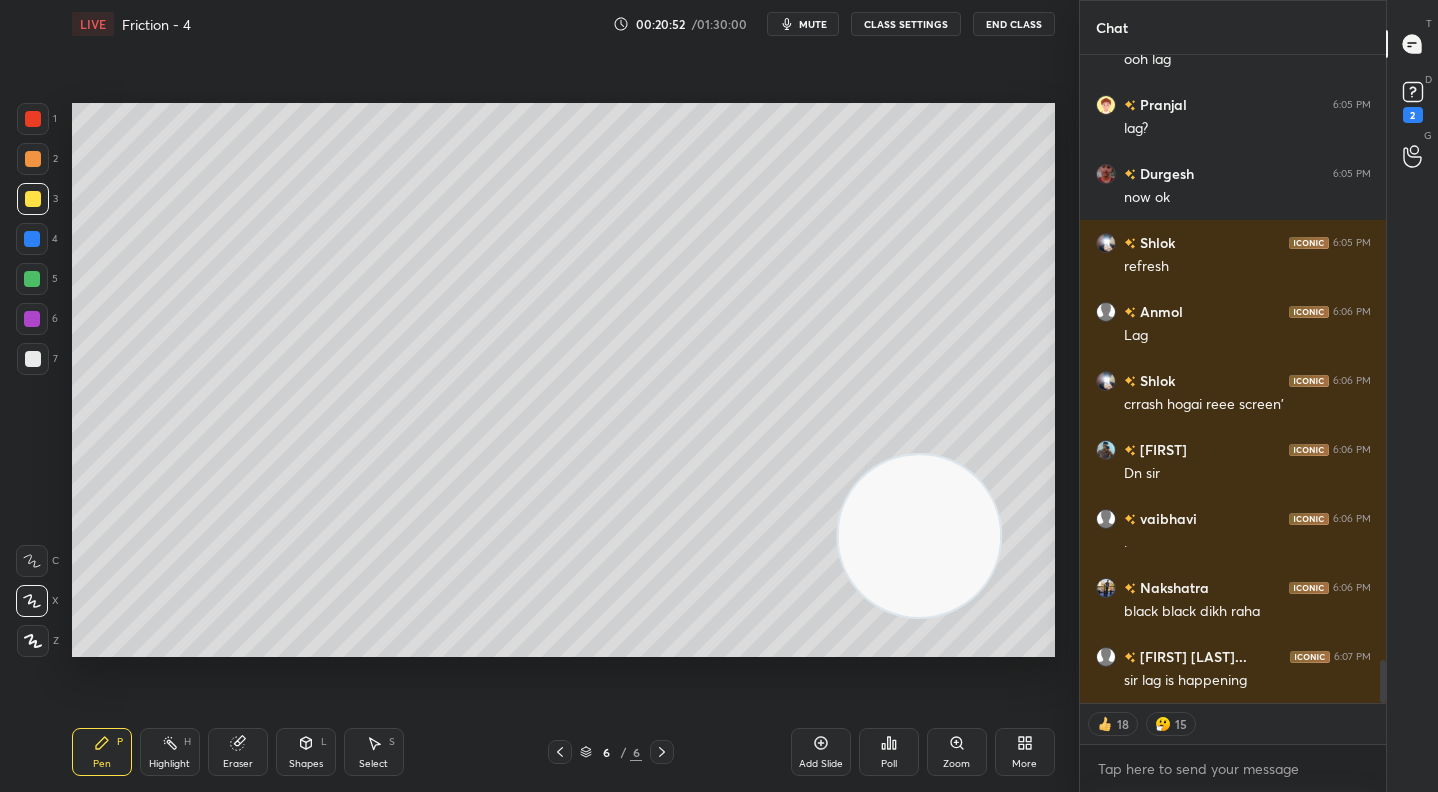 scroll, scrollTop: 9211, scrollLeft: 0, axis: vertical 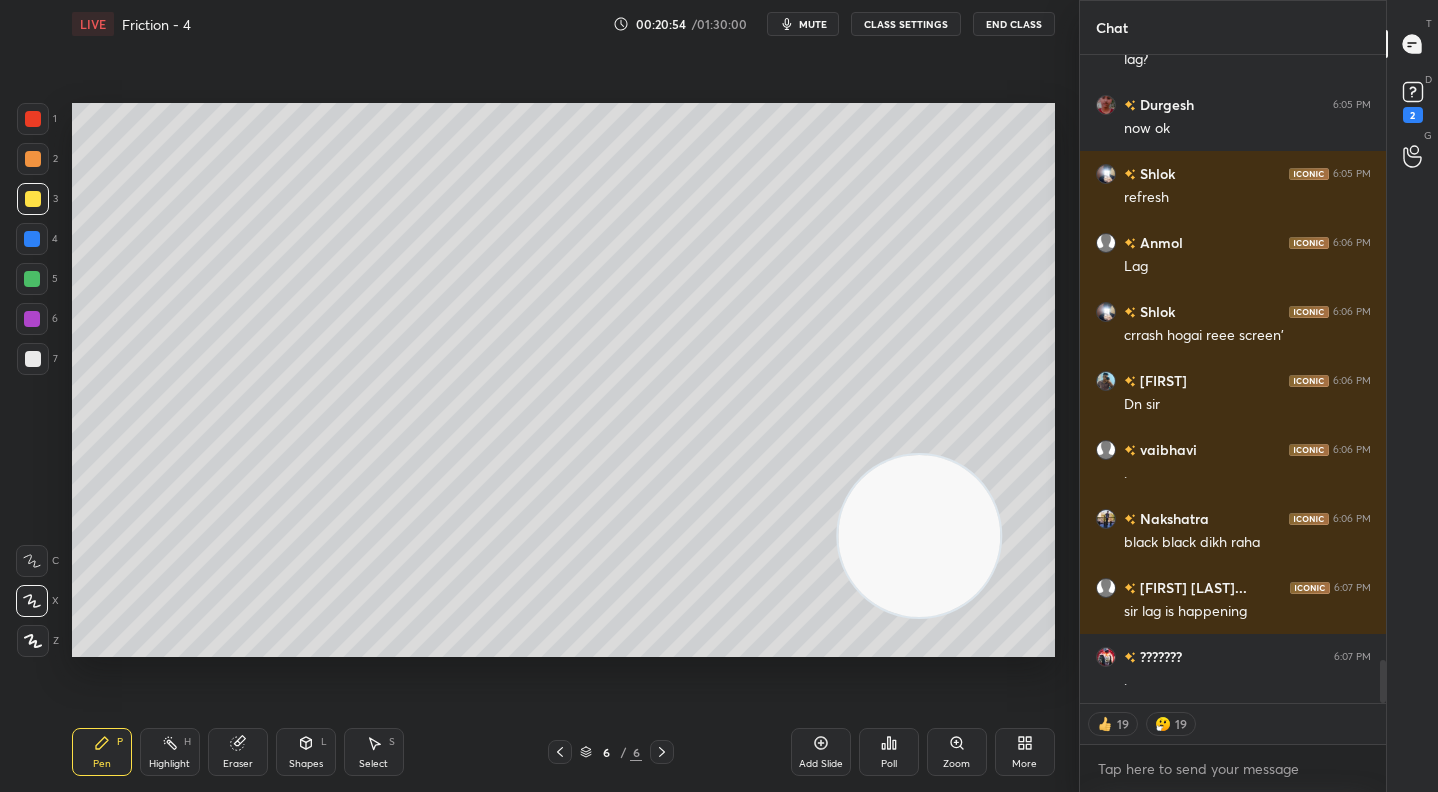 type on "x" 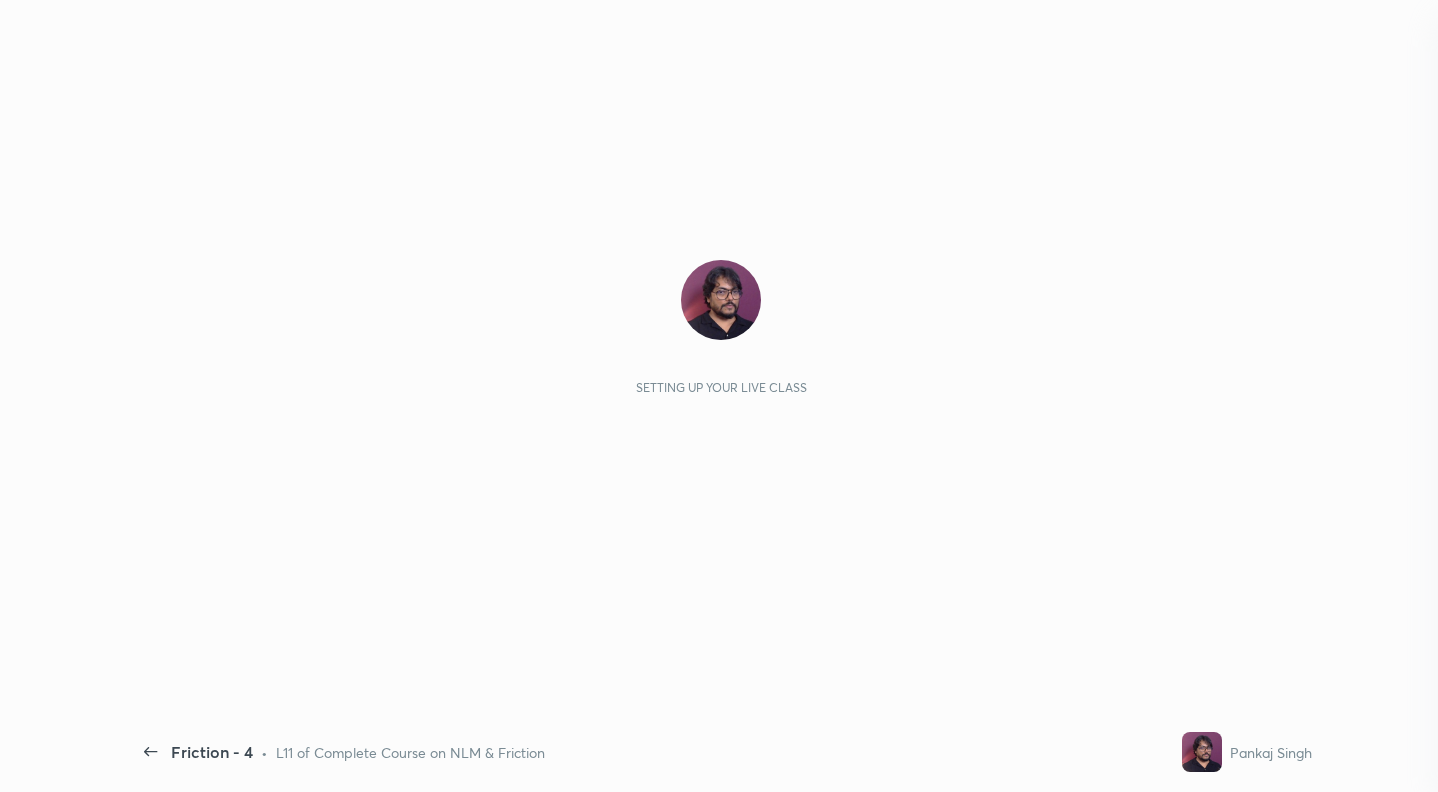 scroll, scrollTop: 0, scrollLeft: 0, axis: both 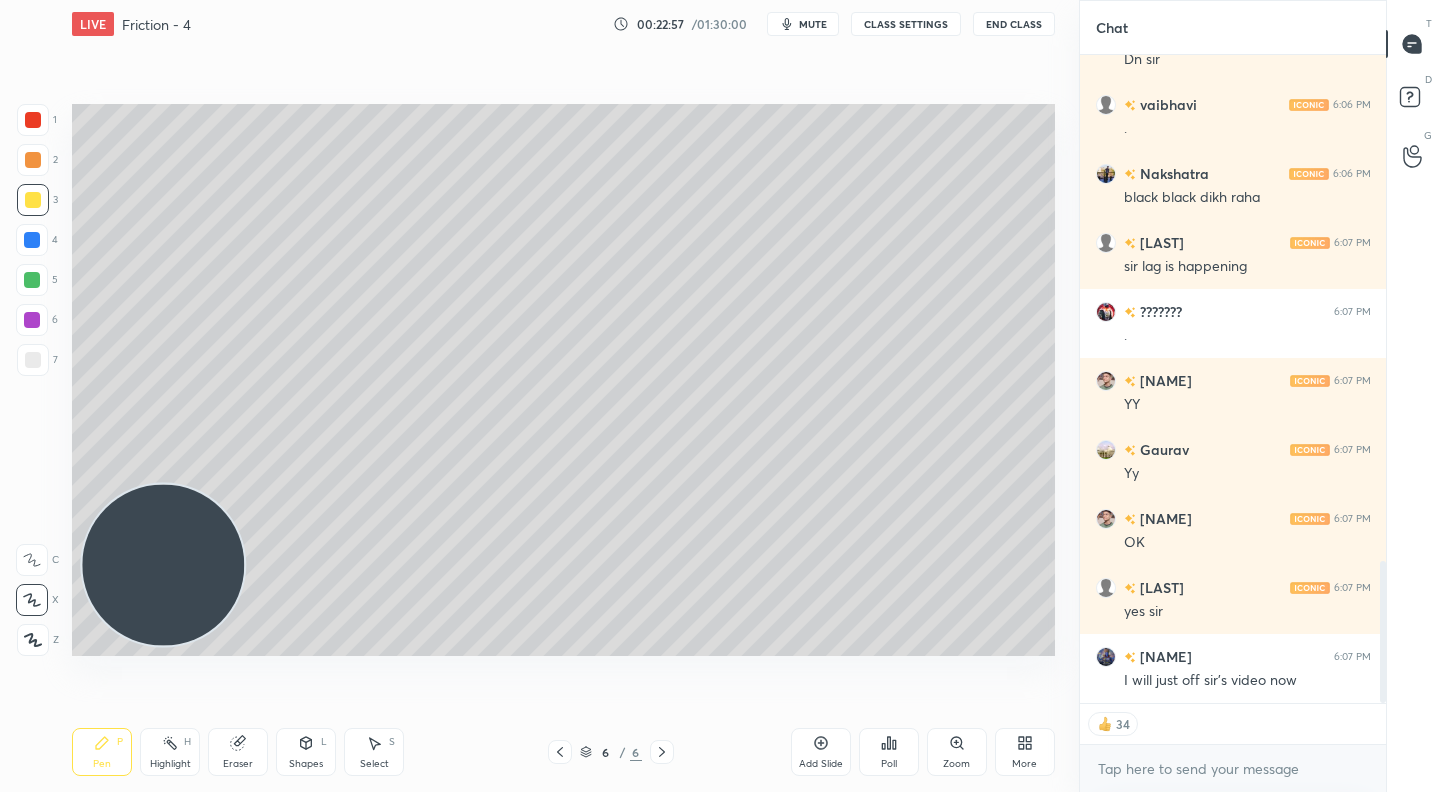 click at bounding box center [33, 160] 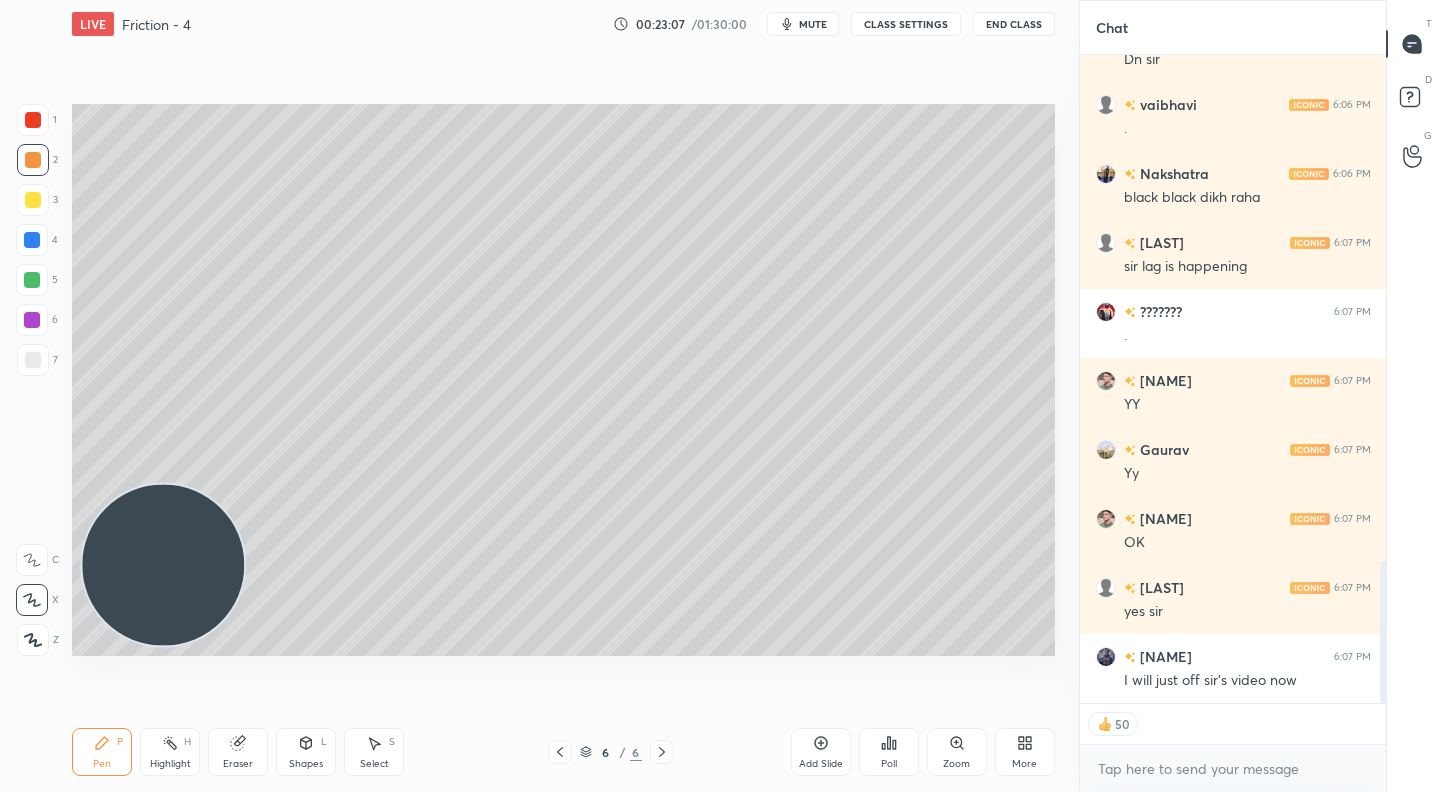 click at bounding box center (33, 200) 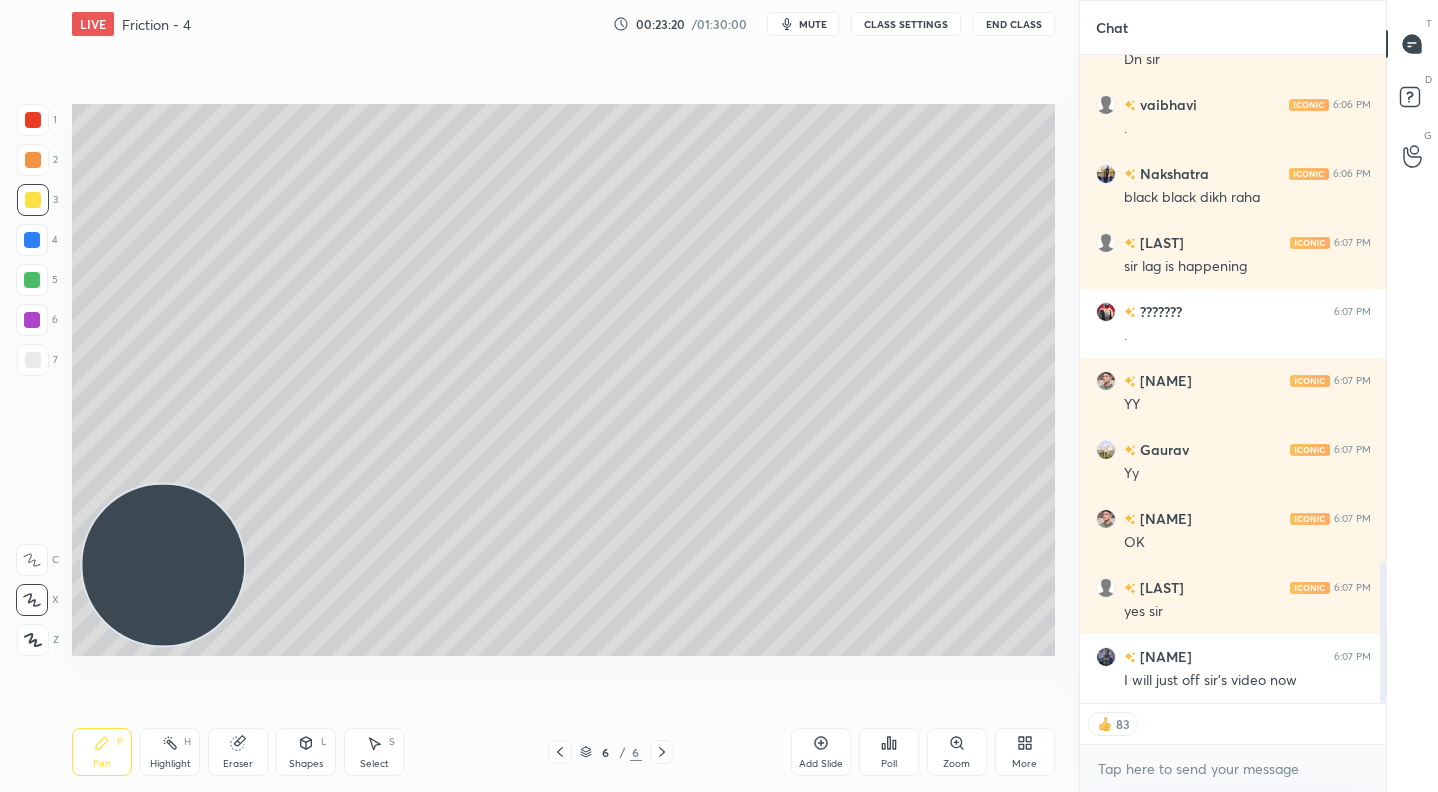 click at bounding box center (32, 280) 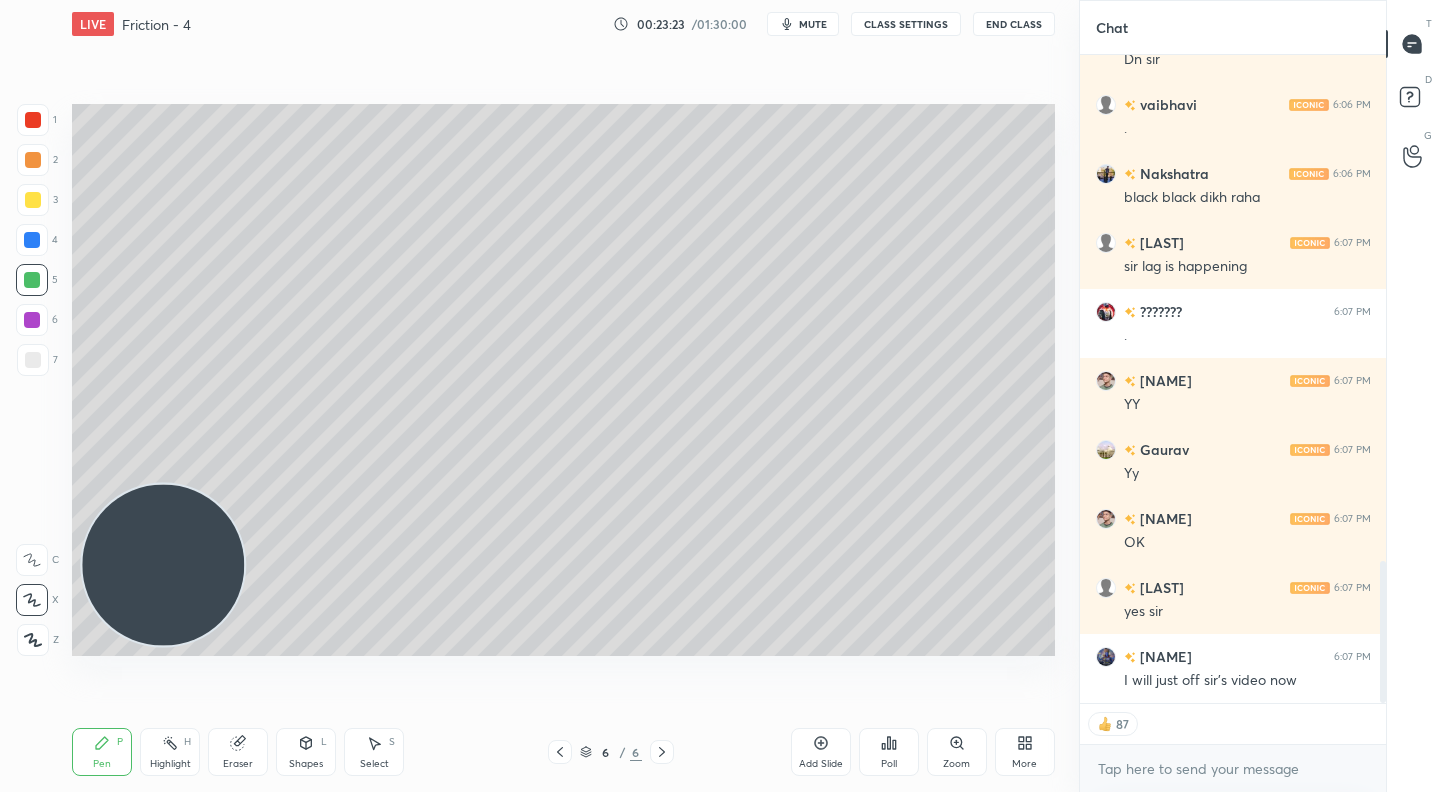 drag, startPoint x: 249, startPoint y: 741, endPoint x: 250, endPoint y: 676, distance: 65.00769 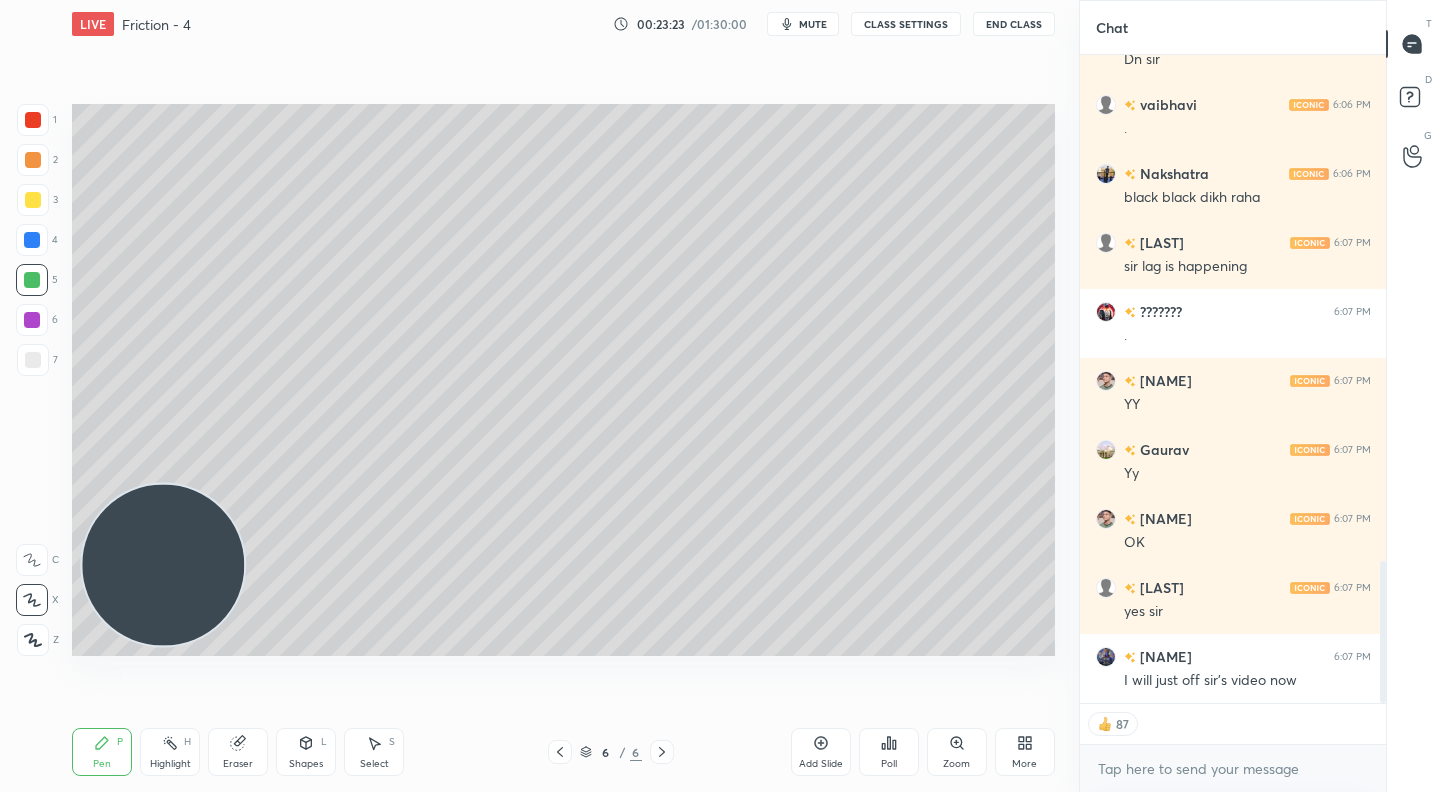 click on "Eraser" at bounding box center (238, 752) 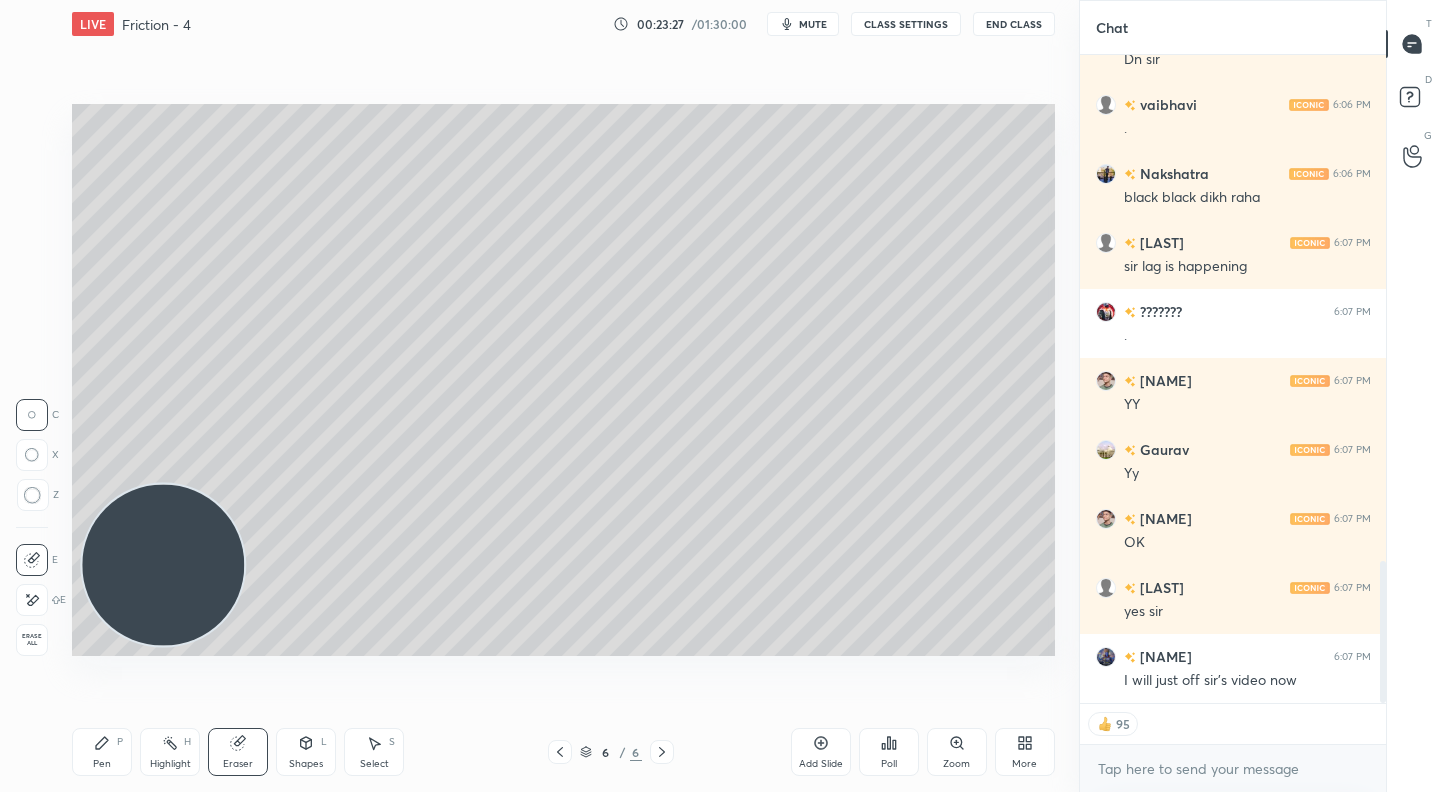click 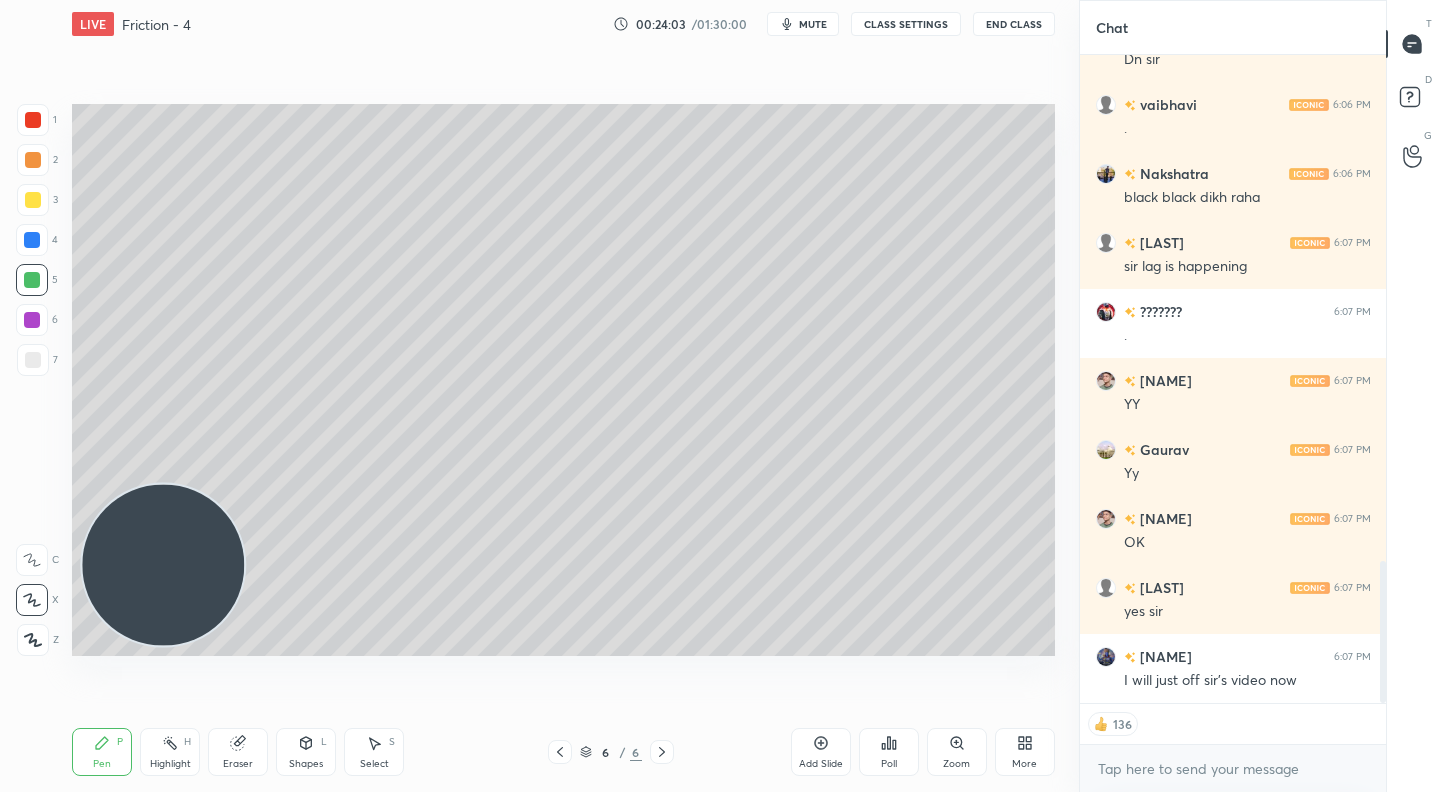 scroll, scrollTop: 7, scrollLeft: 7, axis: both 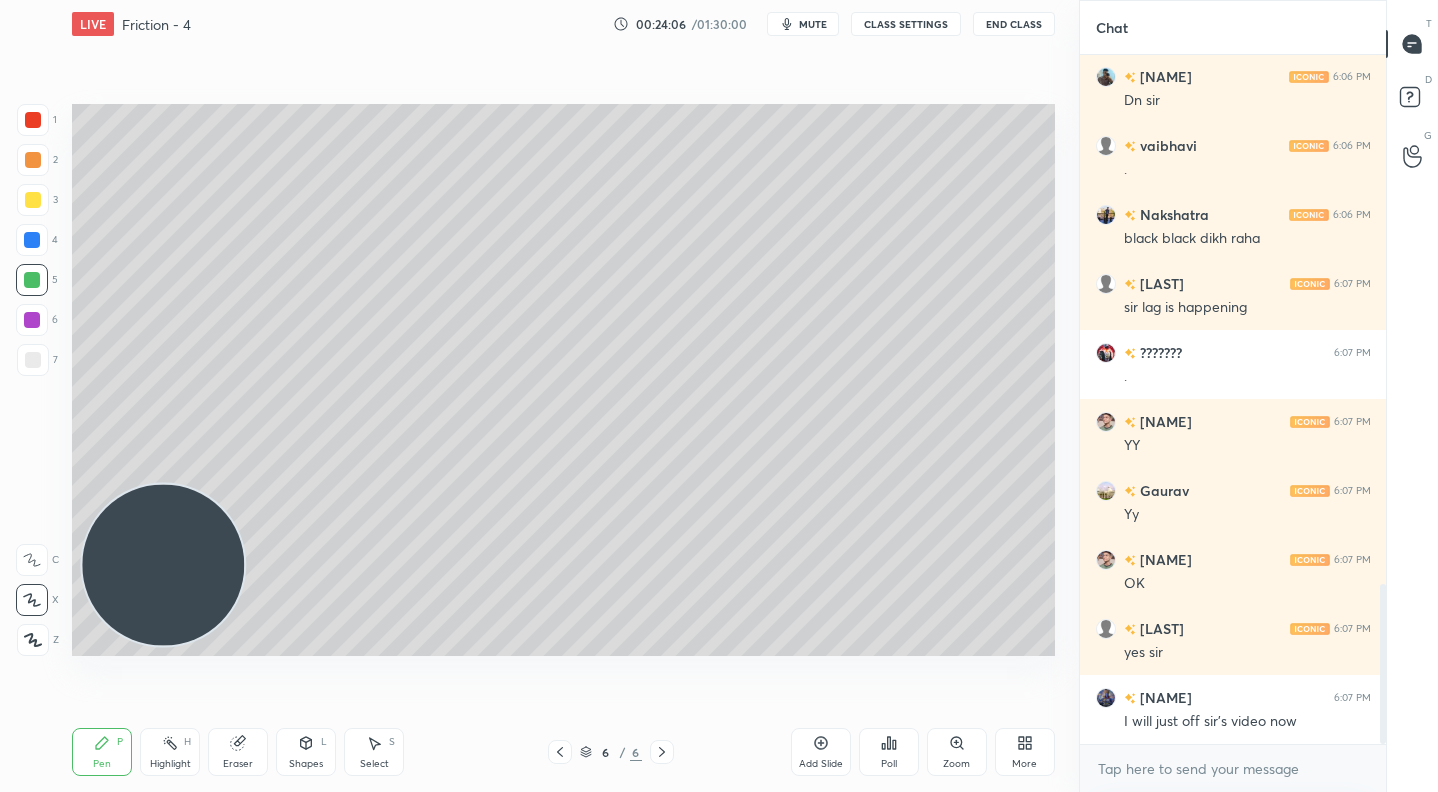 click 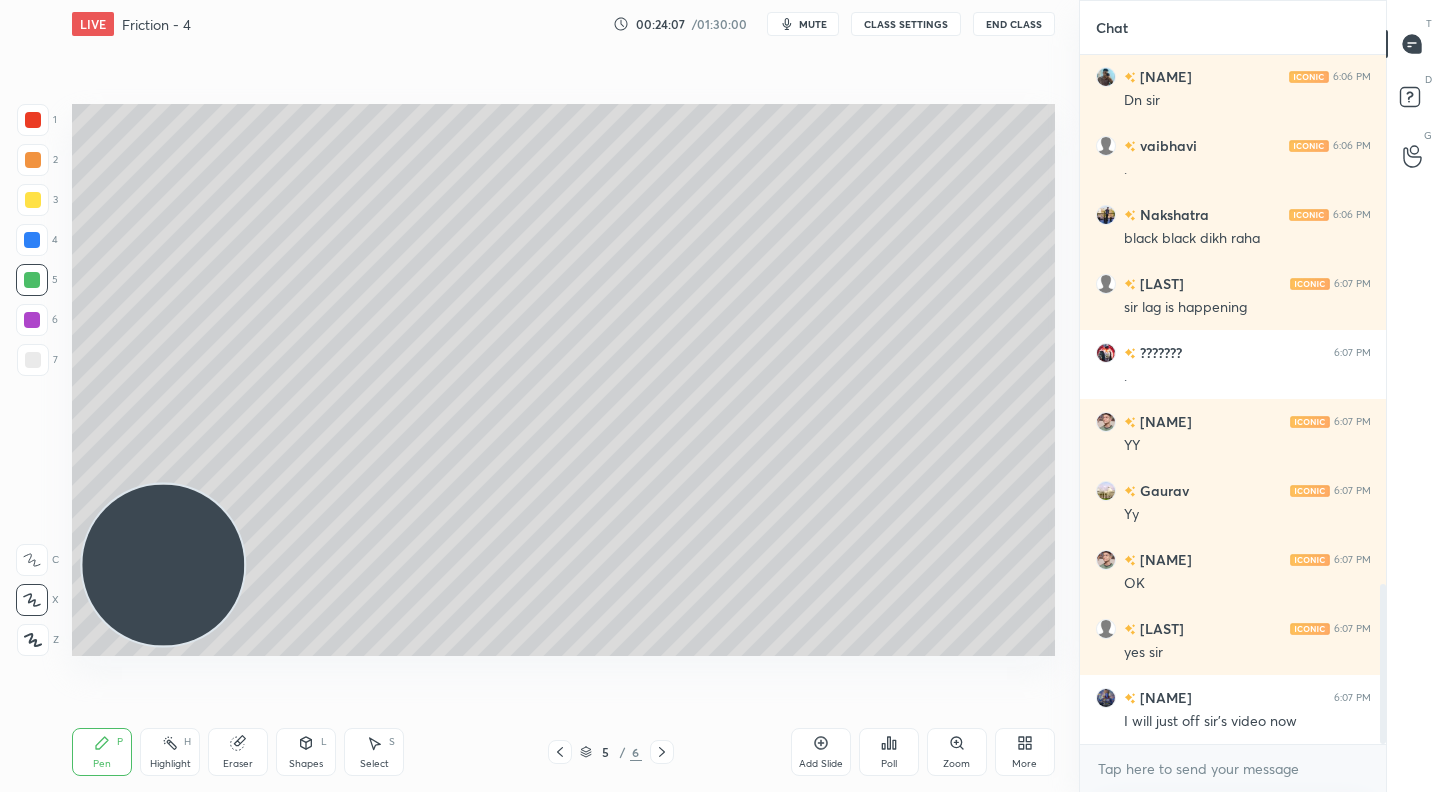 click 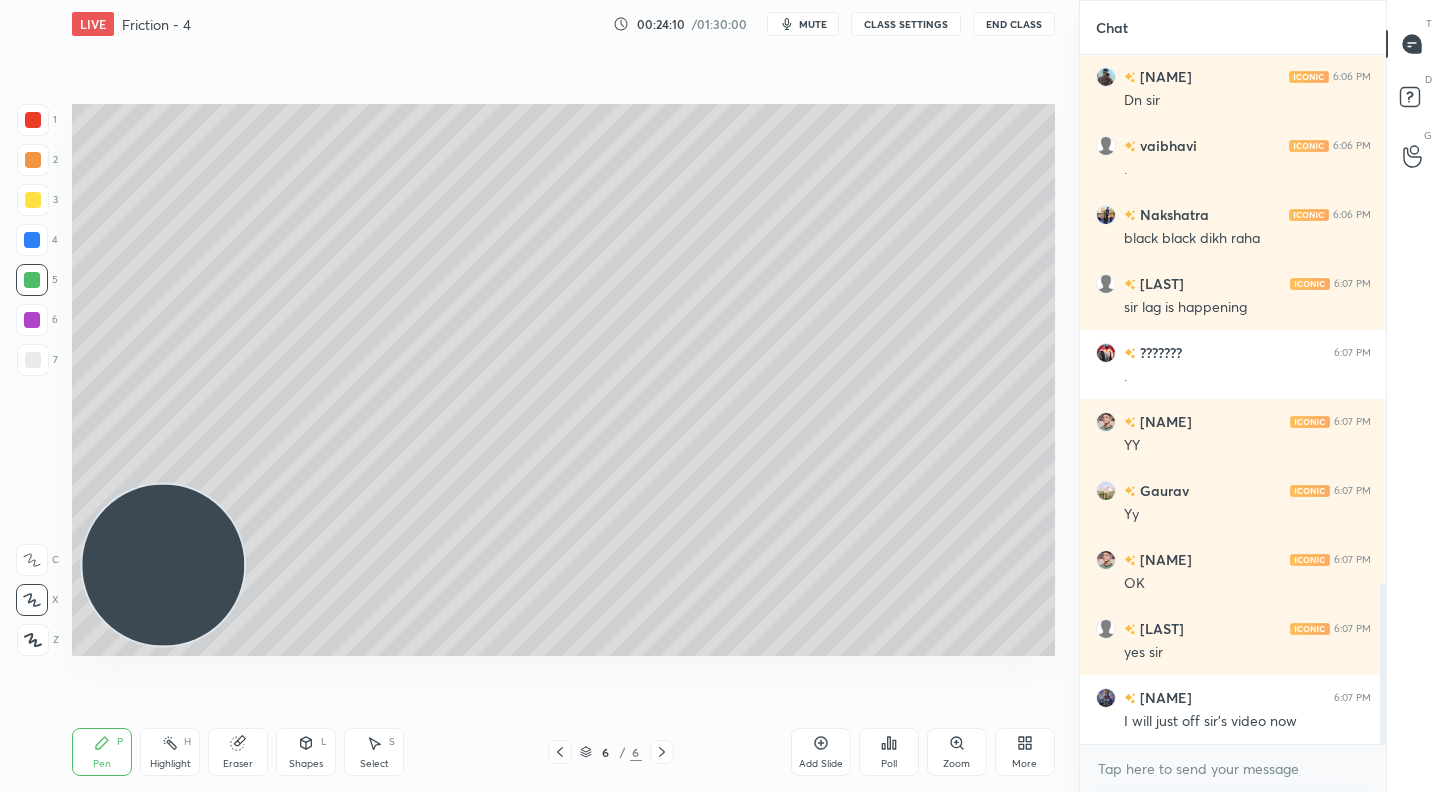 click at bounding box center [33, 160] 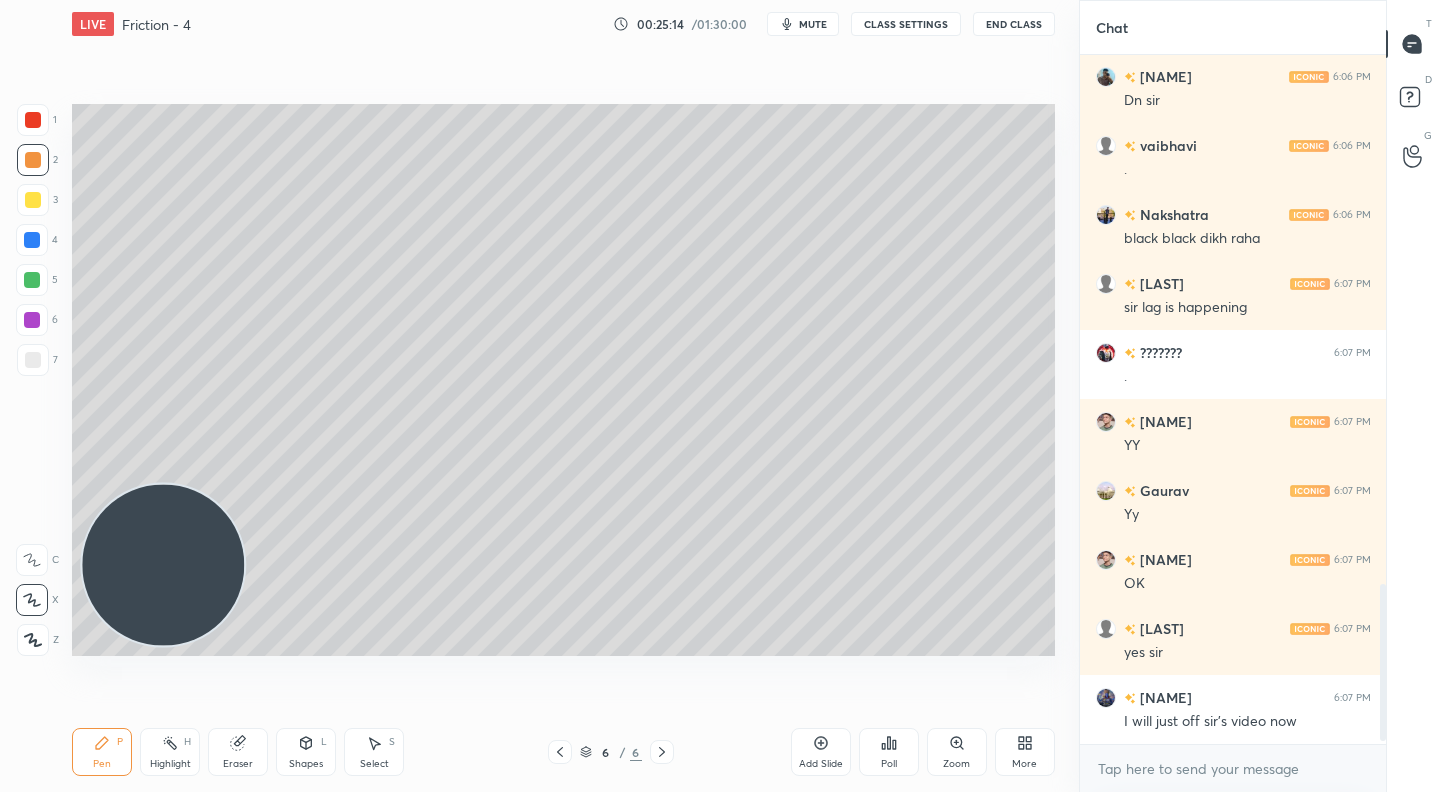 scroll, scrollTop: 2343, scrollLeft: 0, axis: vertical 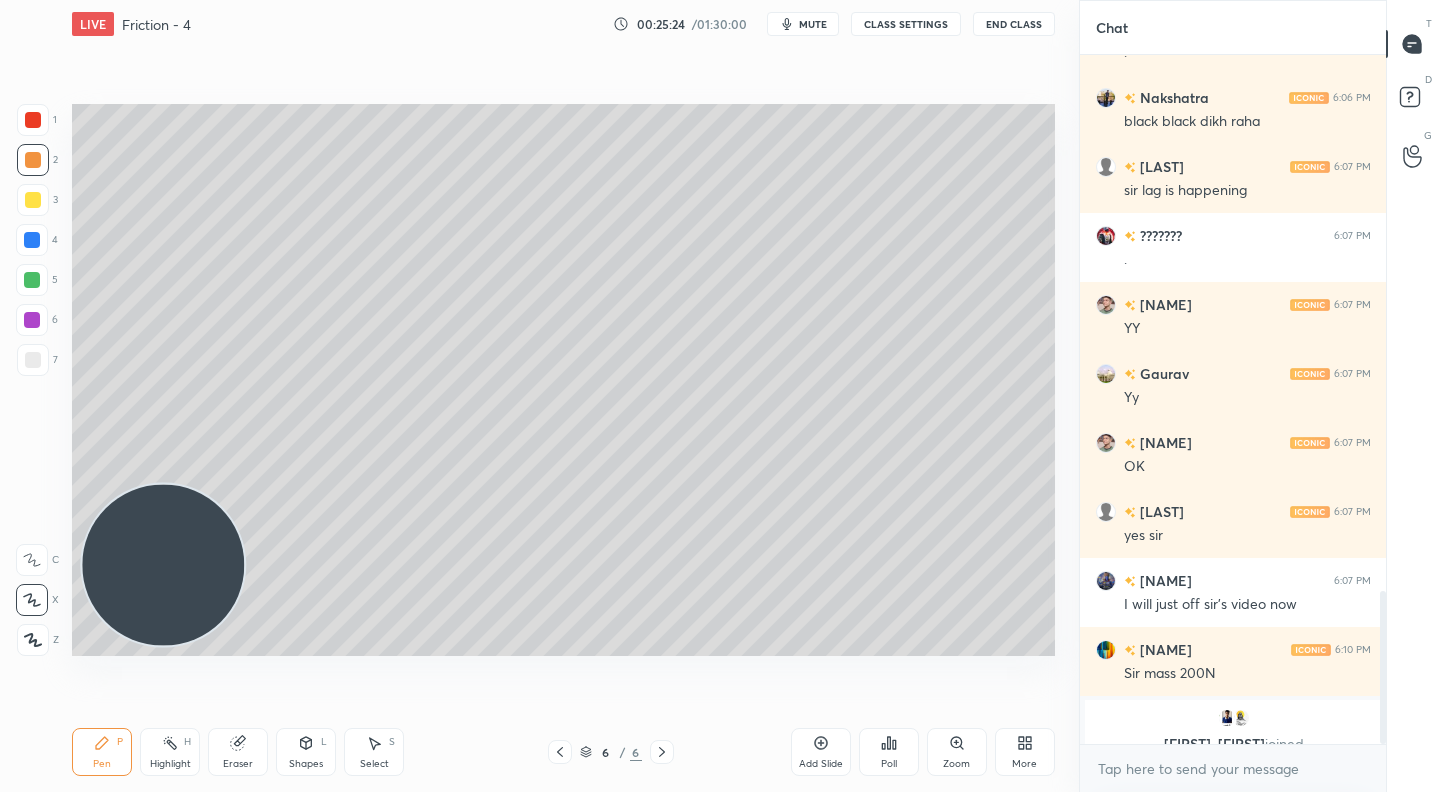 drag, startPoint x: 240, startPoint y: 748, endPoint x: 265, endPoint y: 713, distance: 43.011627 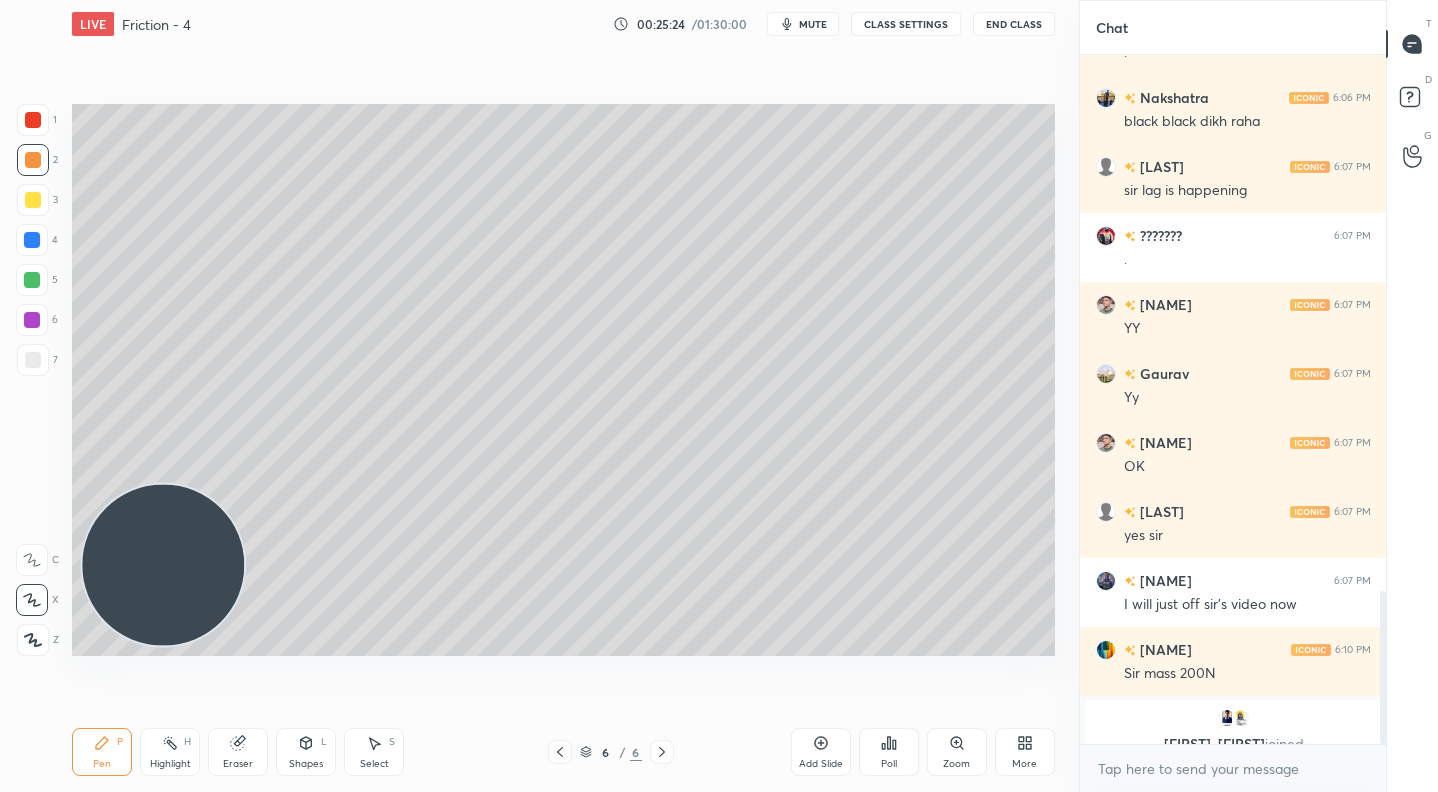 click 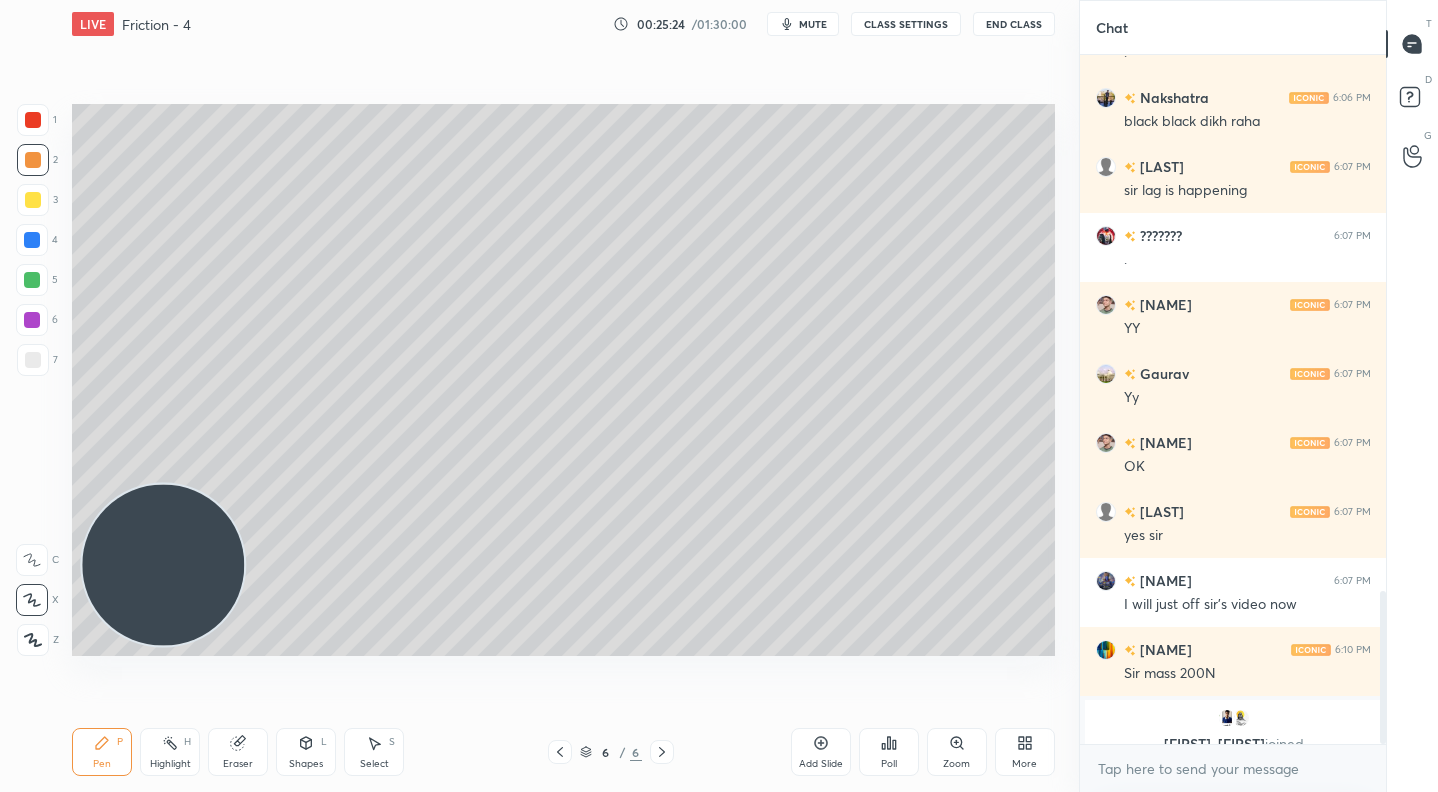 scroll, scrollTop: 2416, scrollLeft: 0, axis: vertical 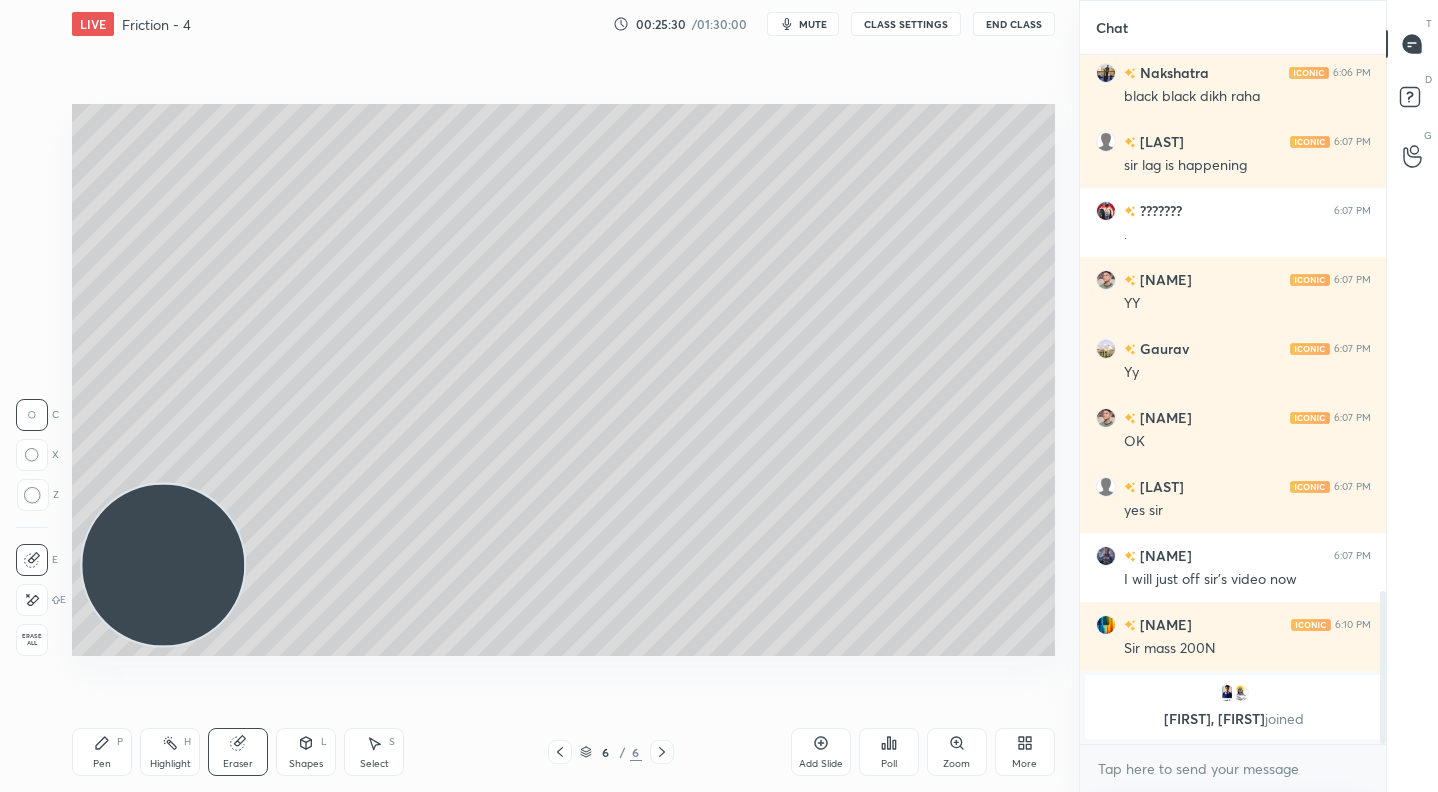 click on "Pen P" at bounding box center [102, 752] 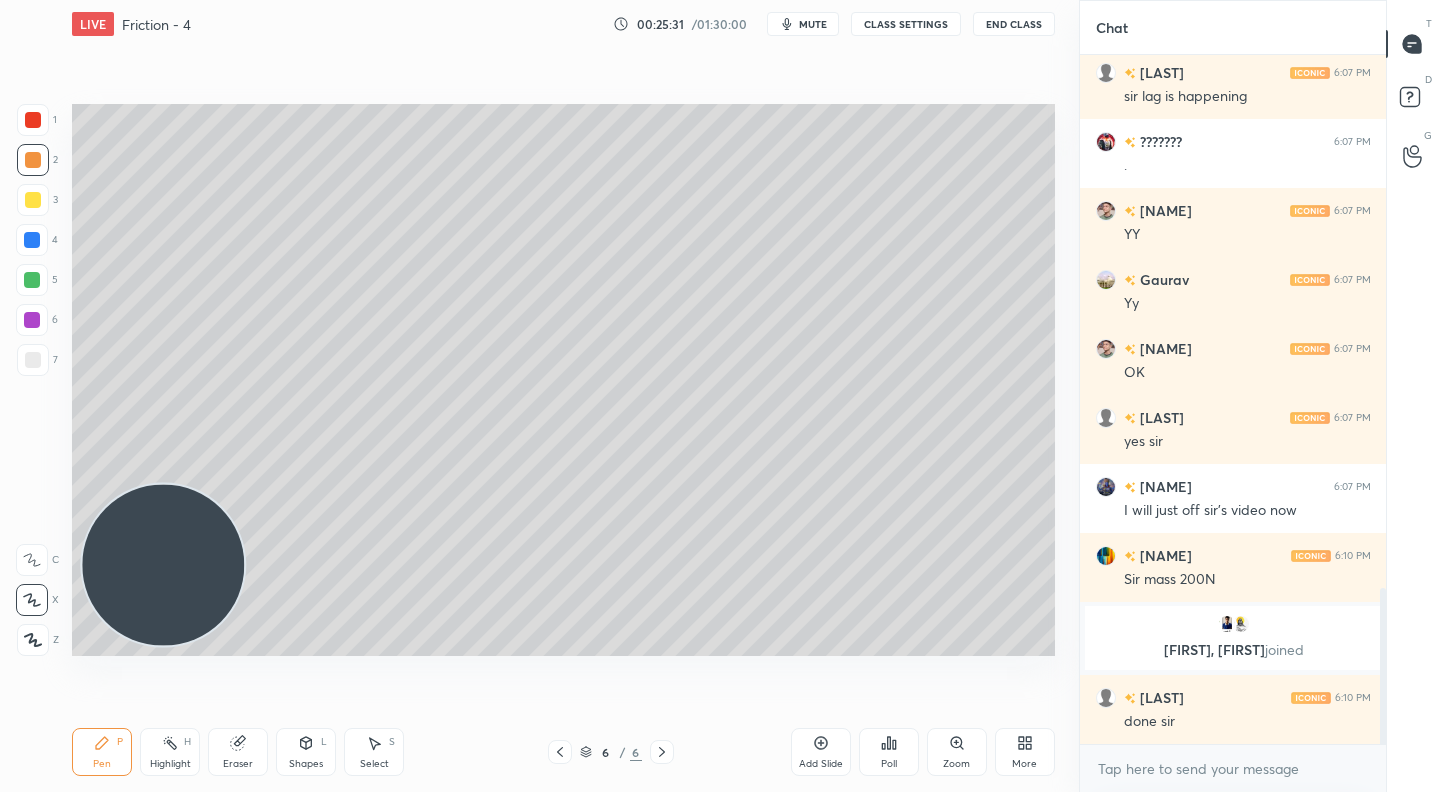 click at bounding box center [33, 160] 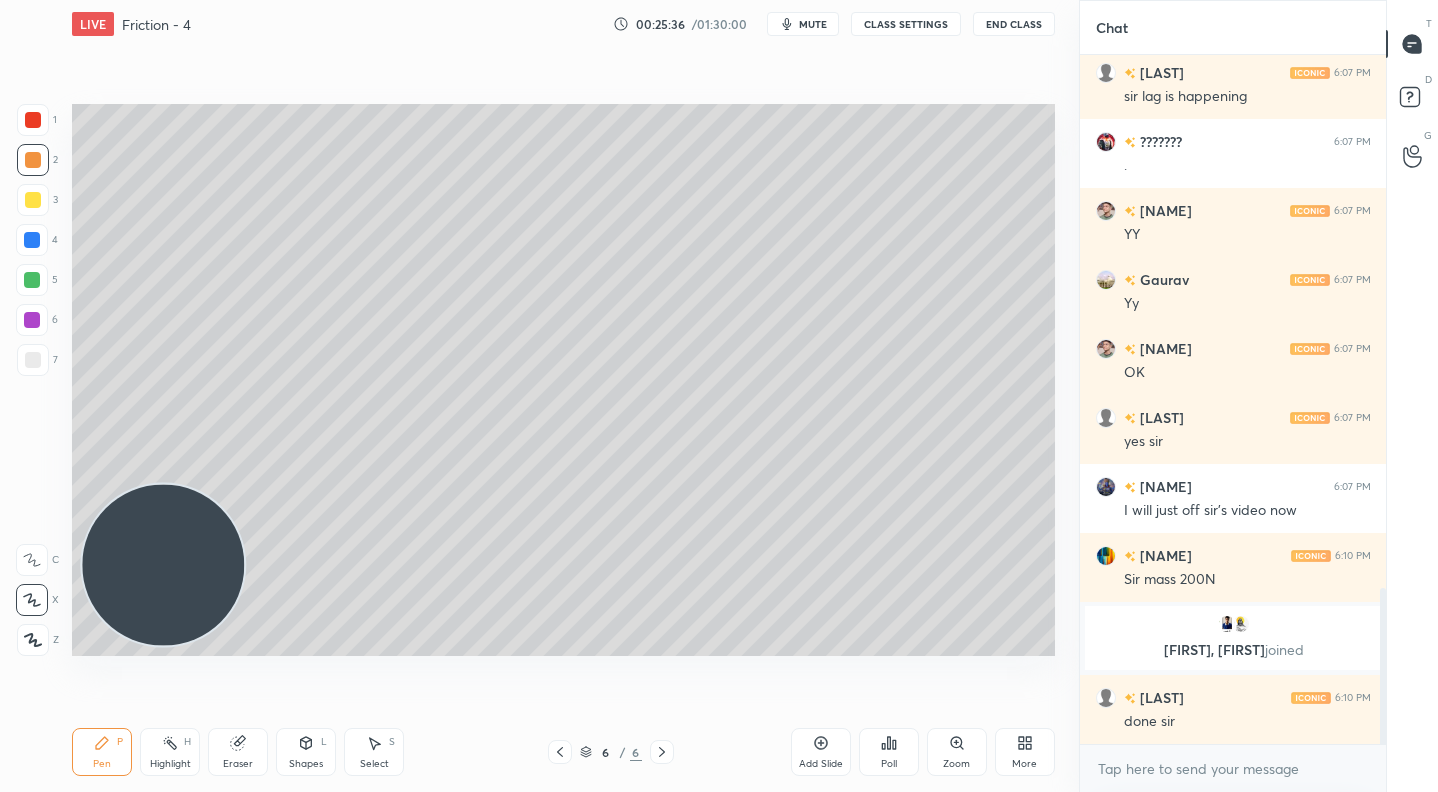 click at bounding box center [33, 200] 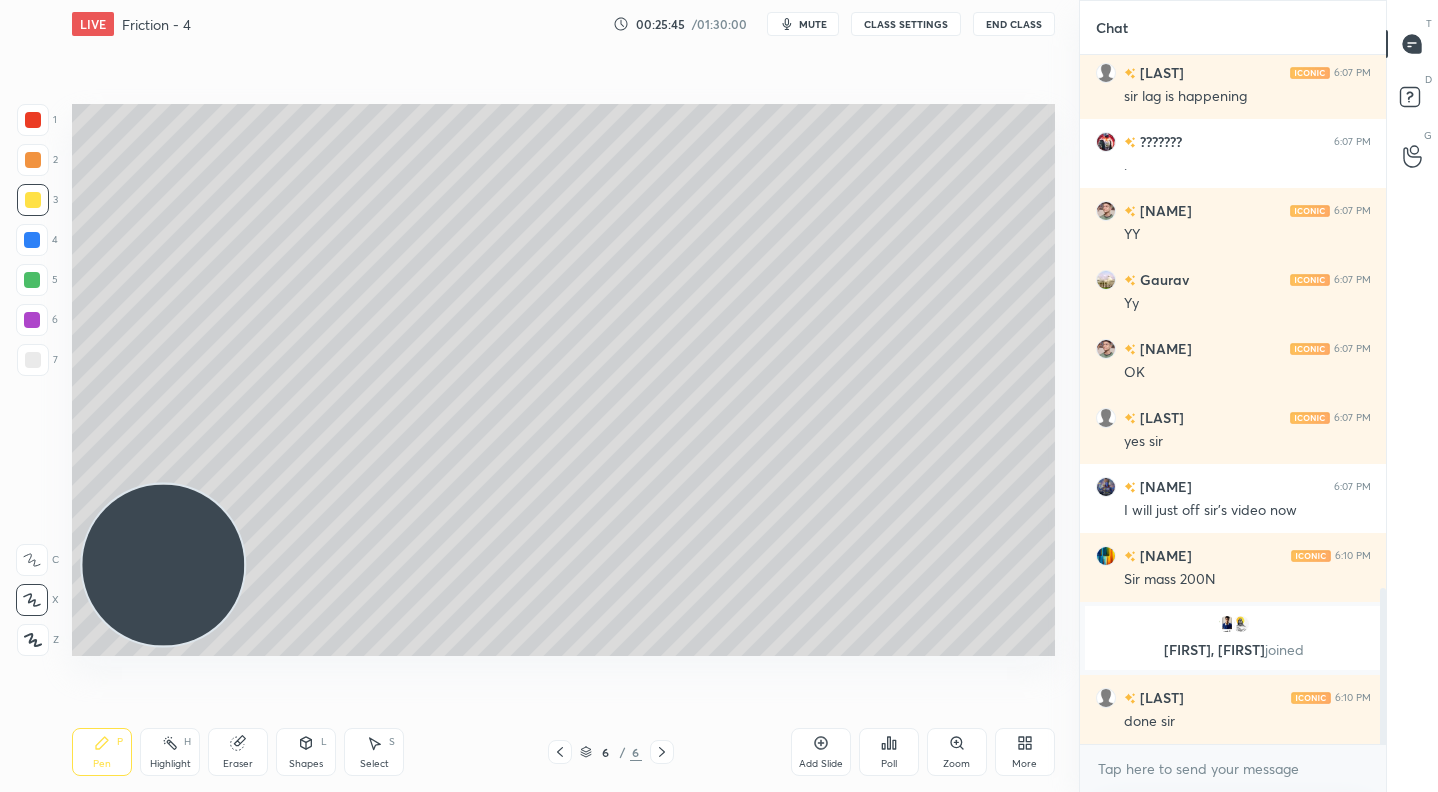 scroll, scrollTop: 2421, scrollLeft: 0, axis: vertical 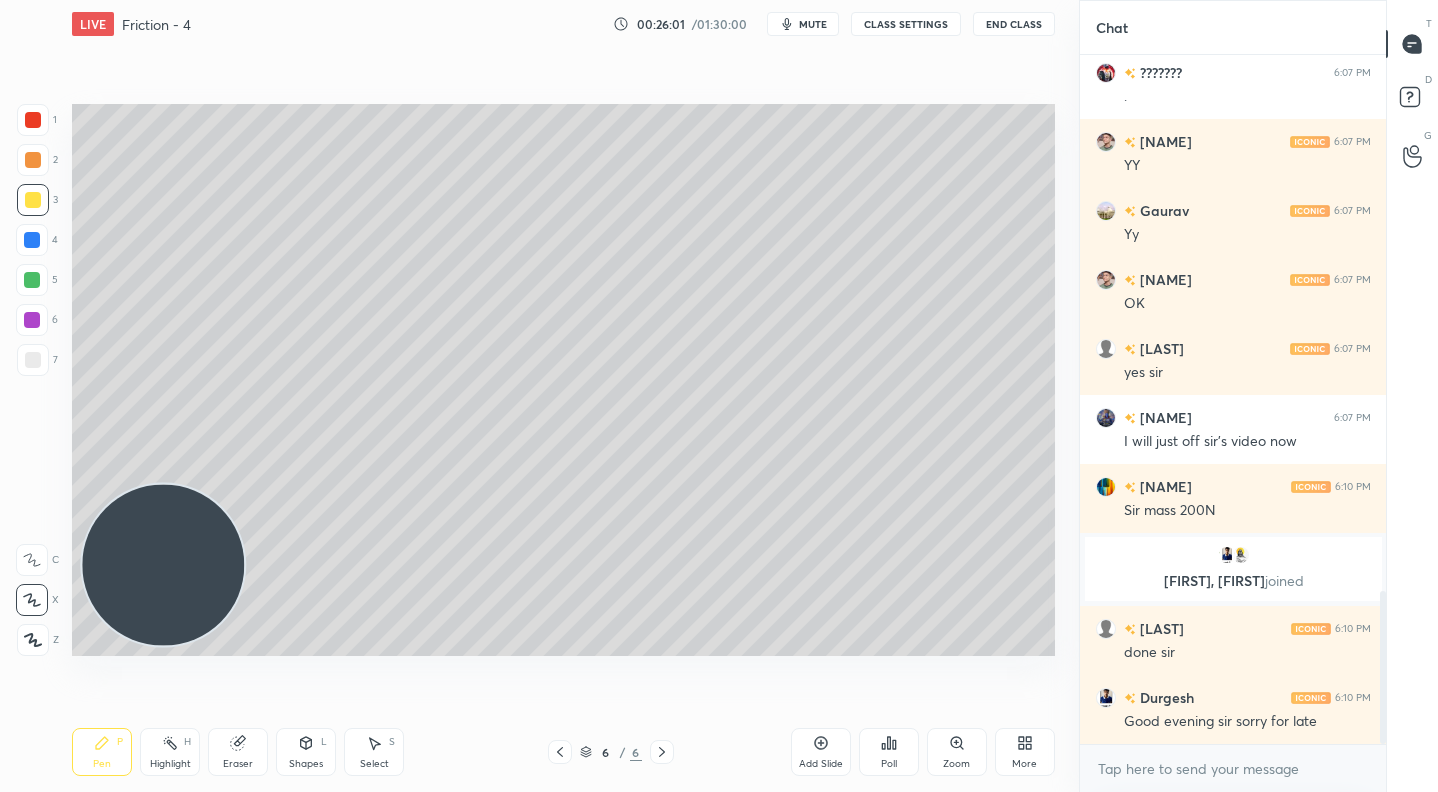 click on "Poll" at bounding box center [889, 752] 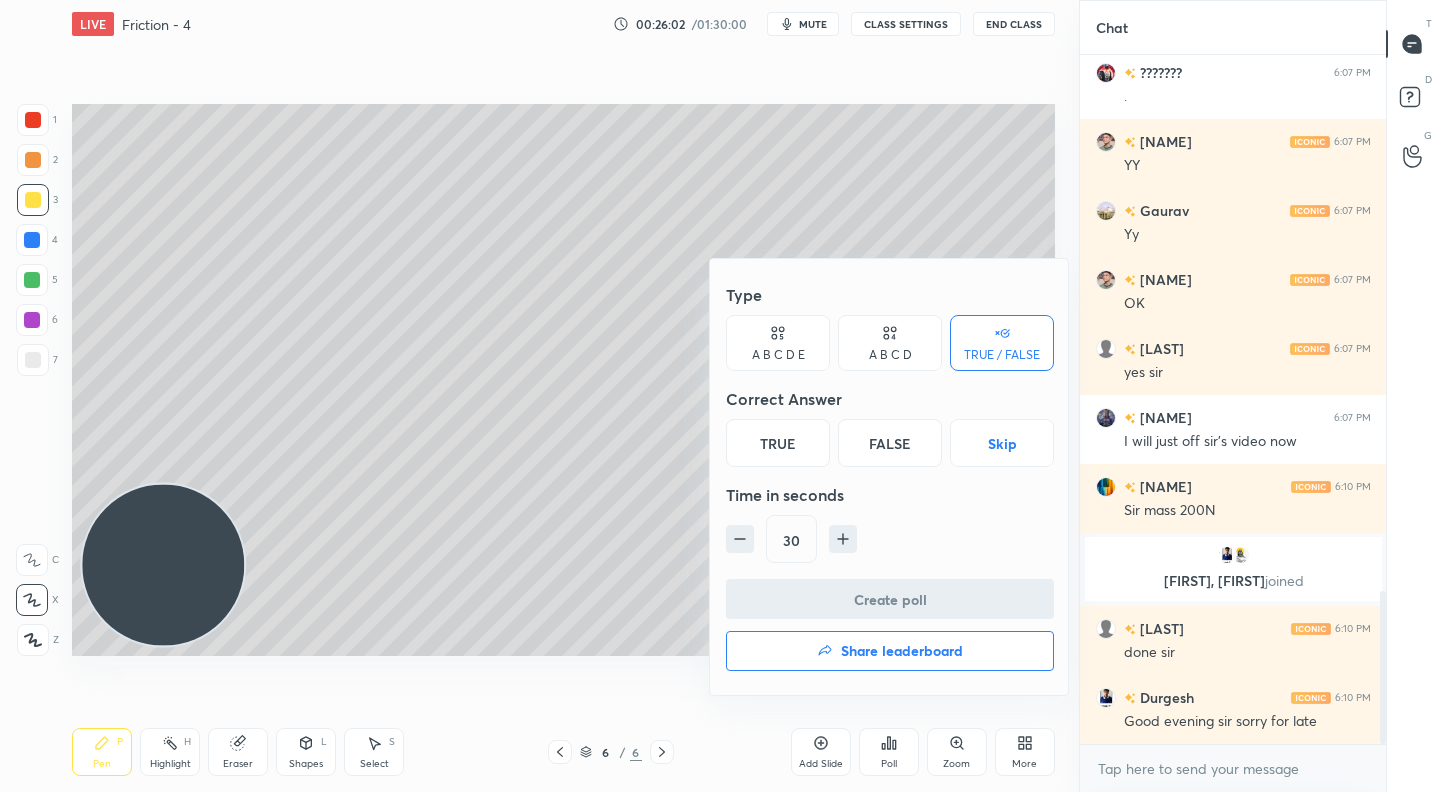 click on "A B C D" at bounding box center (890, 355) 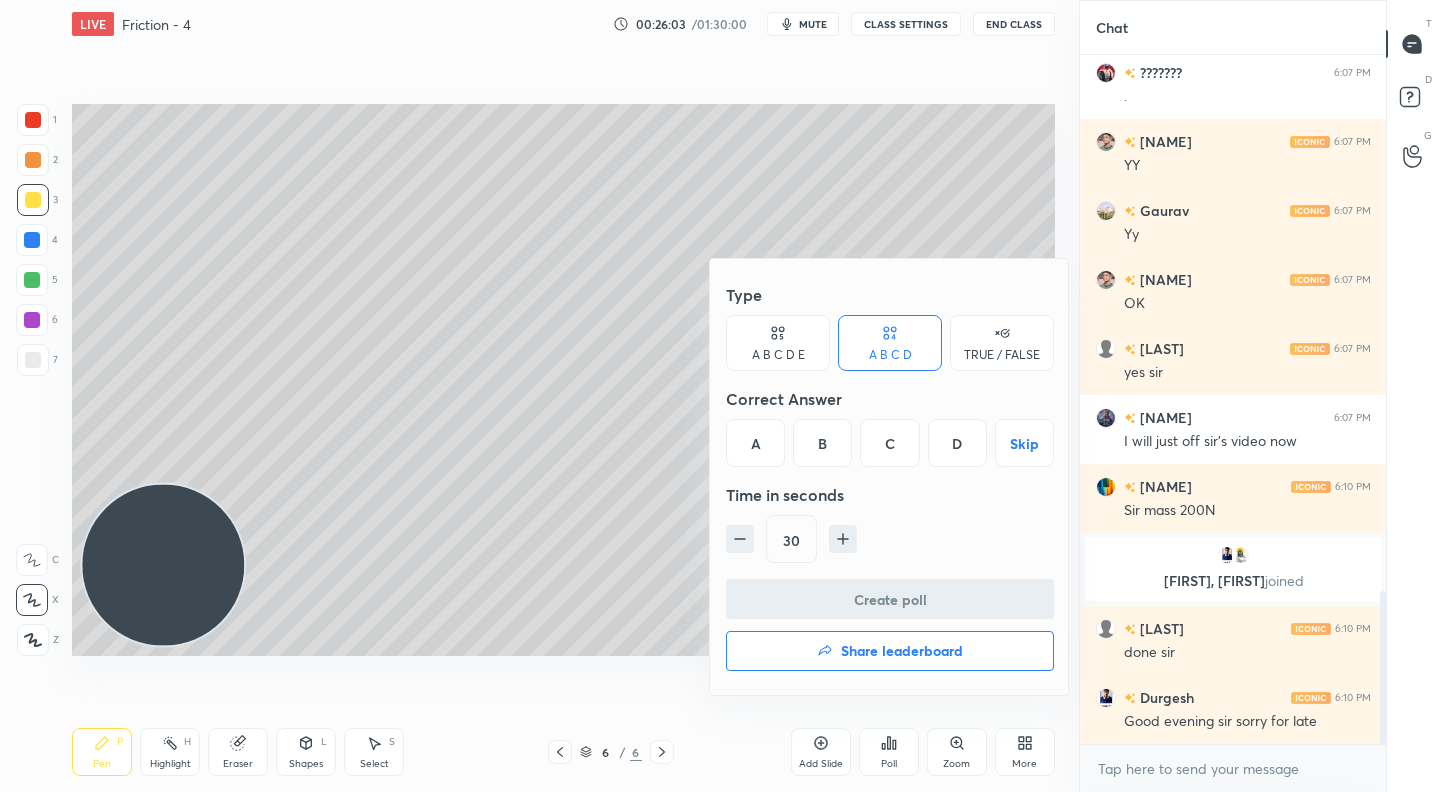 click on "D" at bounding box center [957, 443] 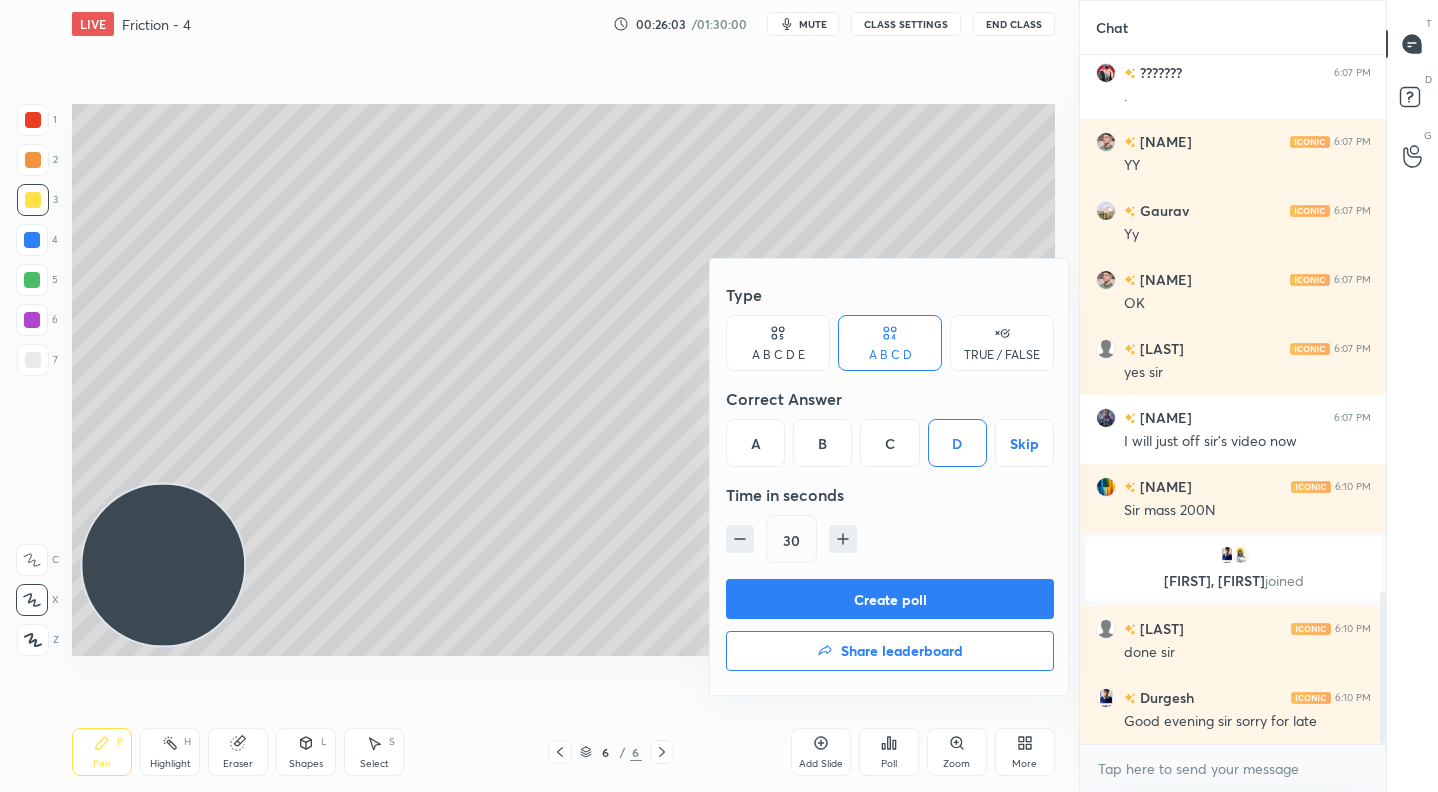 click on "Create poll" at bounding box center (890, 599) 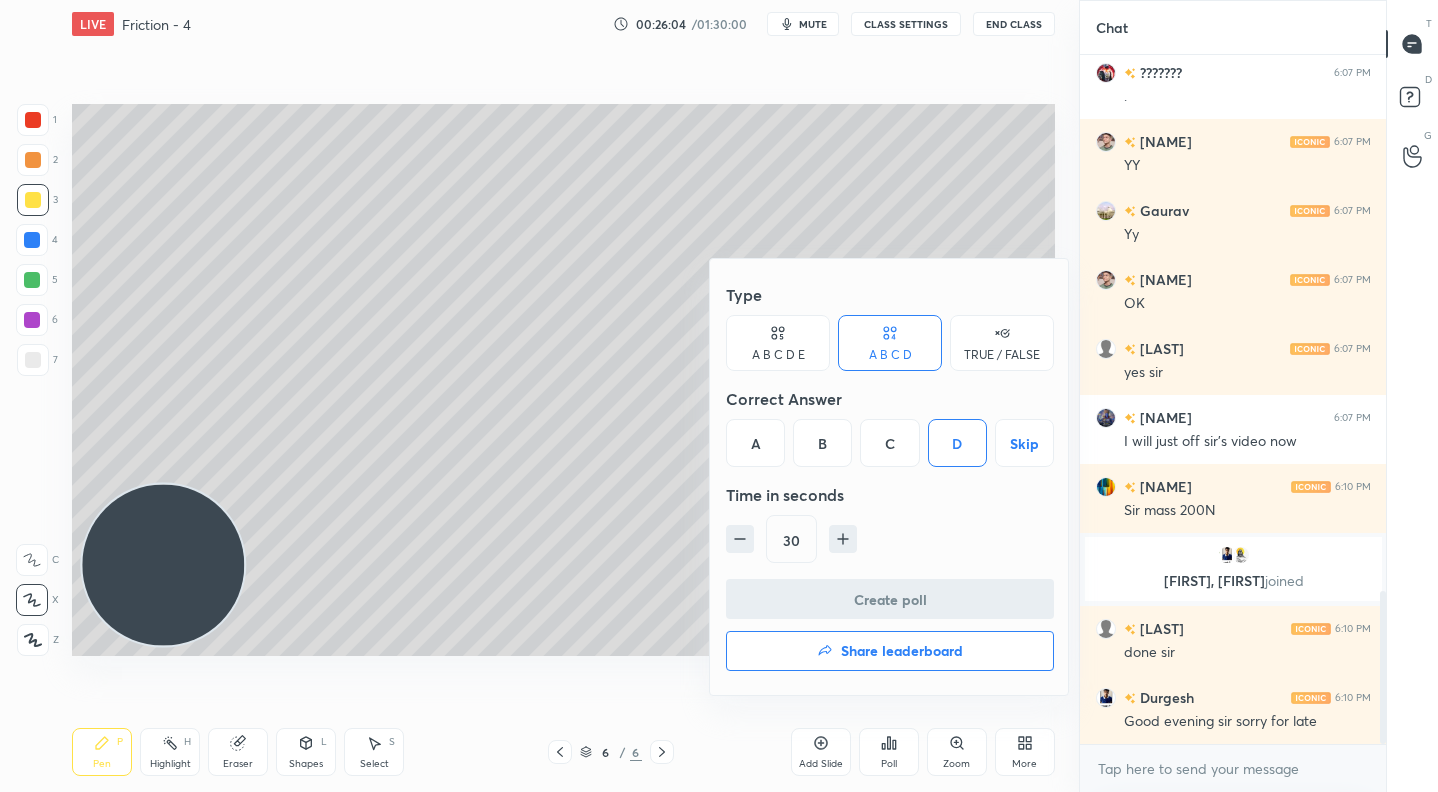 scroll, scrollTop: 641, scrollLeft: 300, axis: both 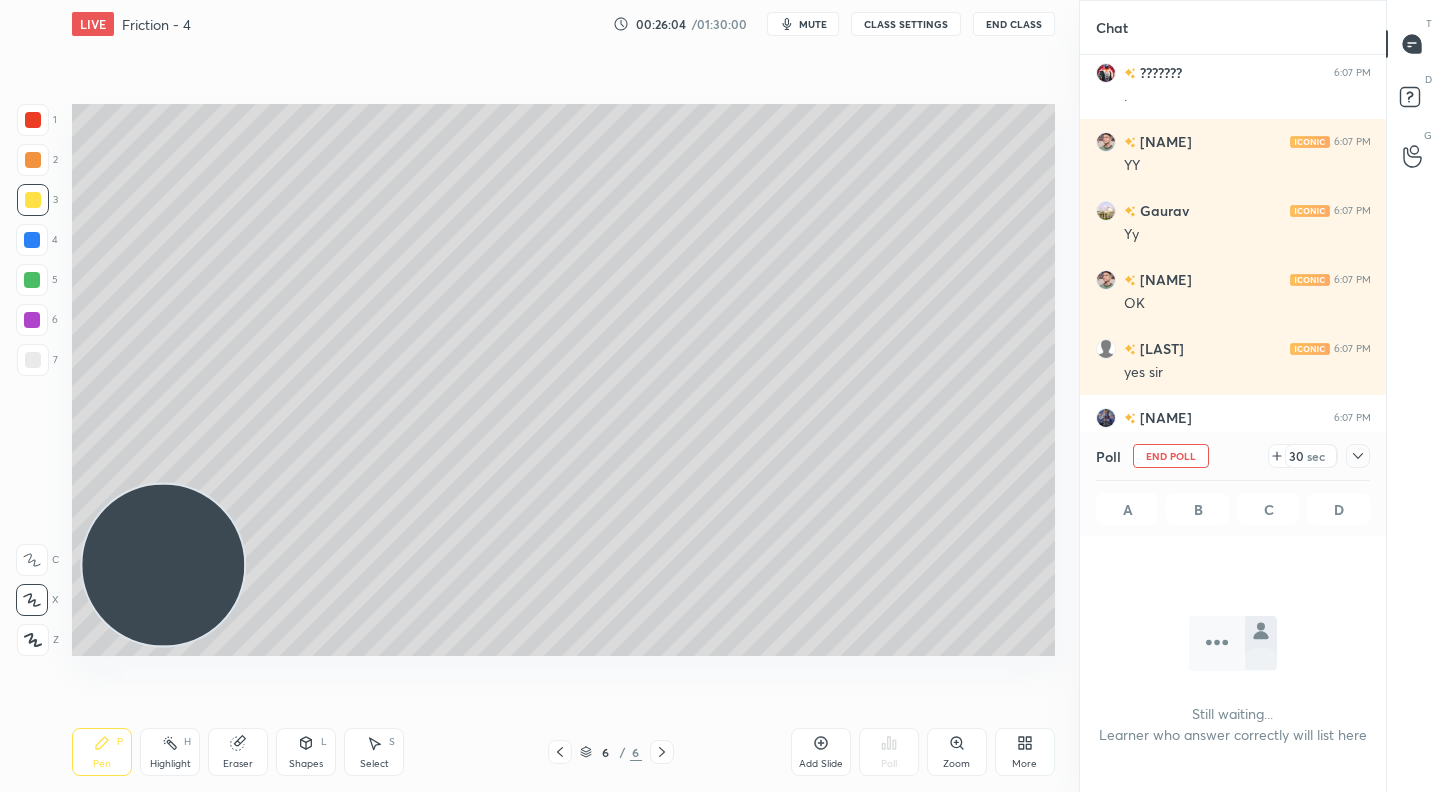 click on "sec" at bounding box center [1316, 456] 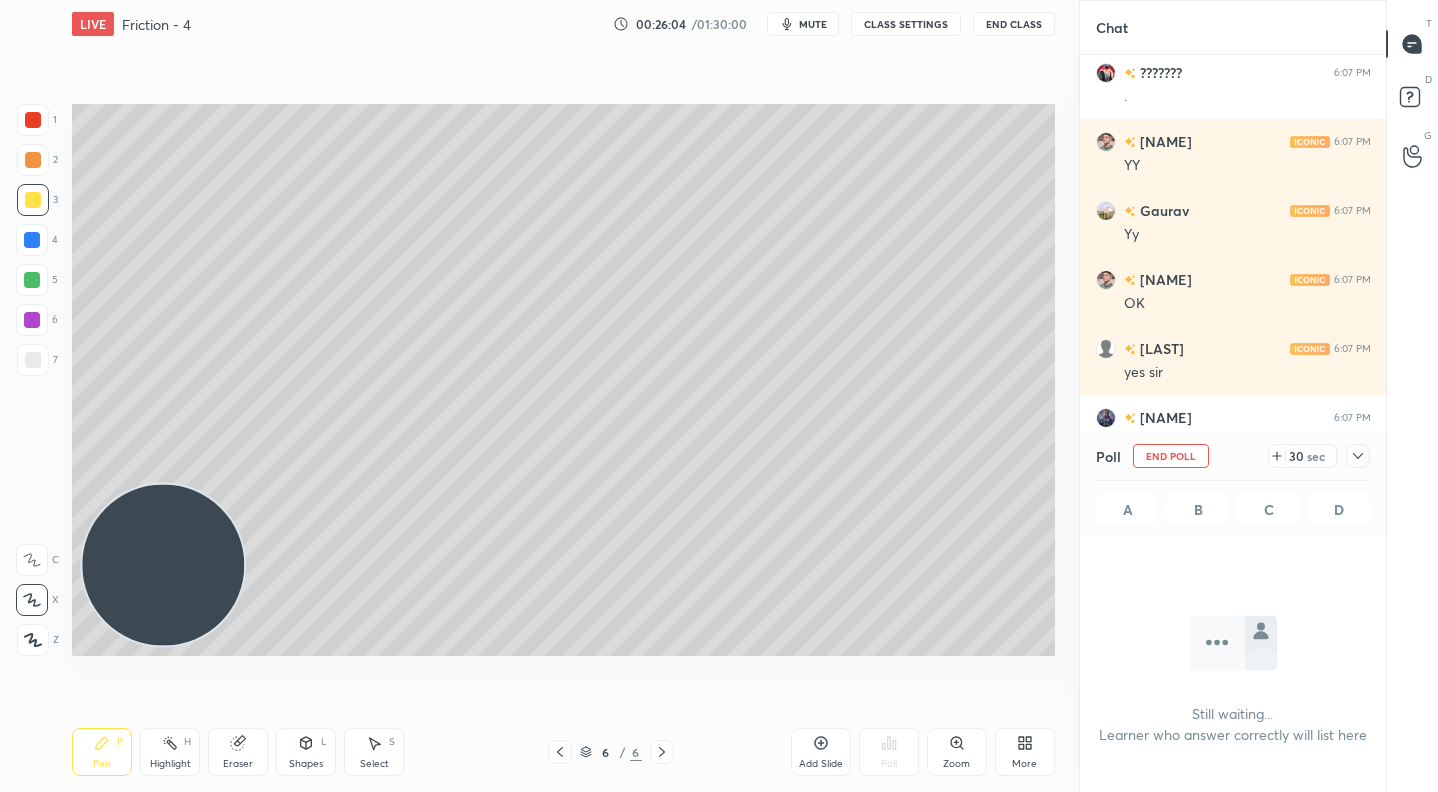 click on "sec" at bounding box center [1316, 456] 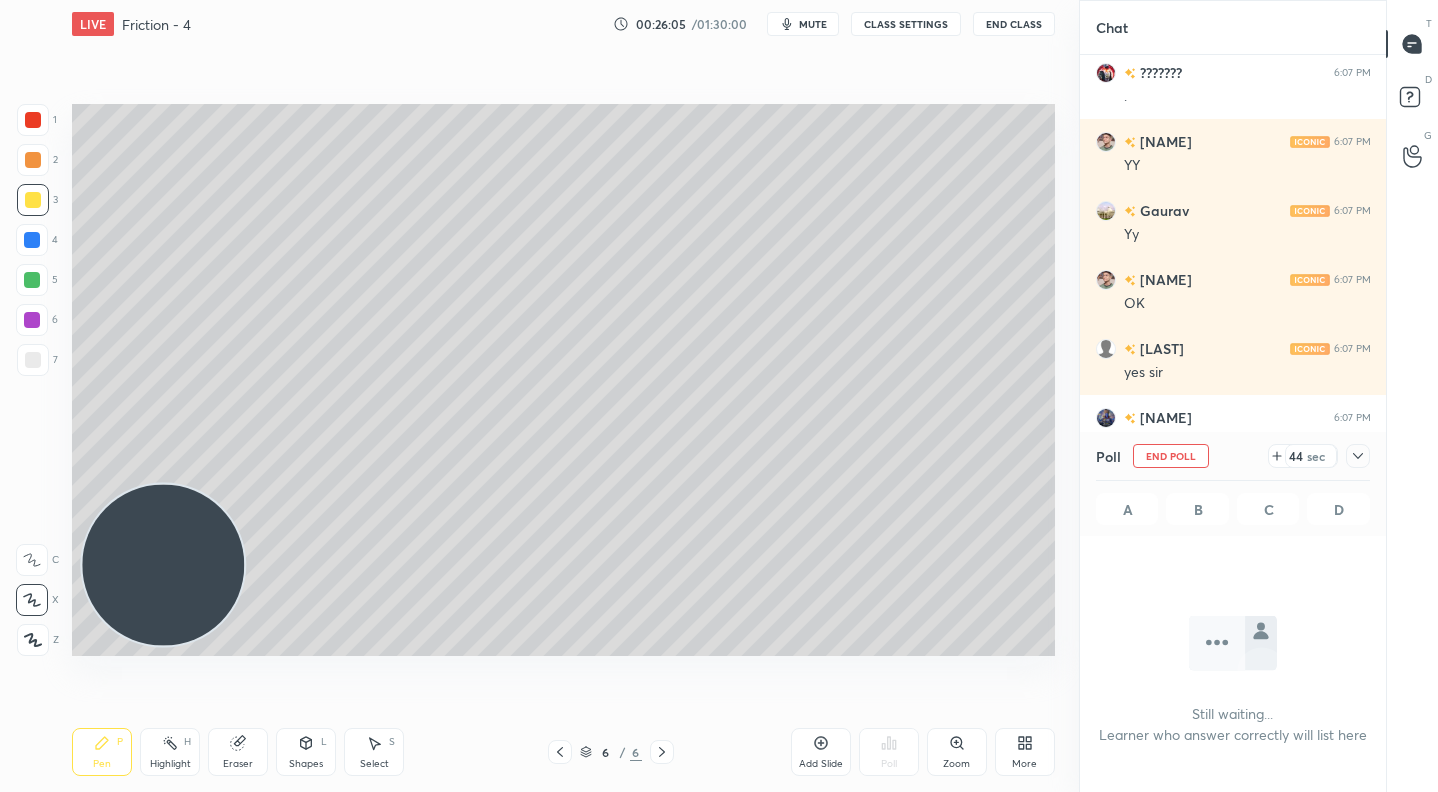 drag, startPoint x: 1310, startPoint y: 461, endPoint x: 1289, endPoint y: 457, distance: 21.377558 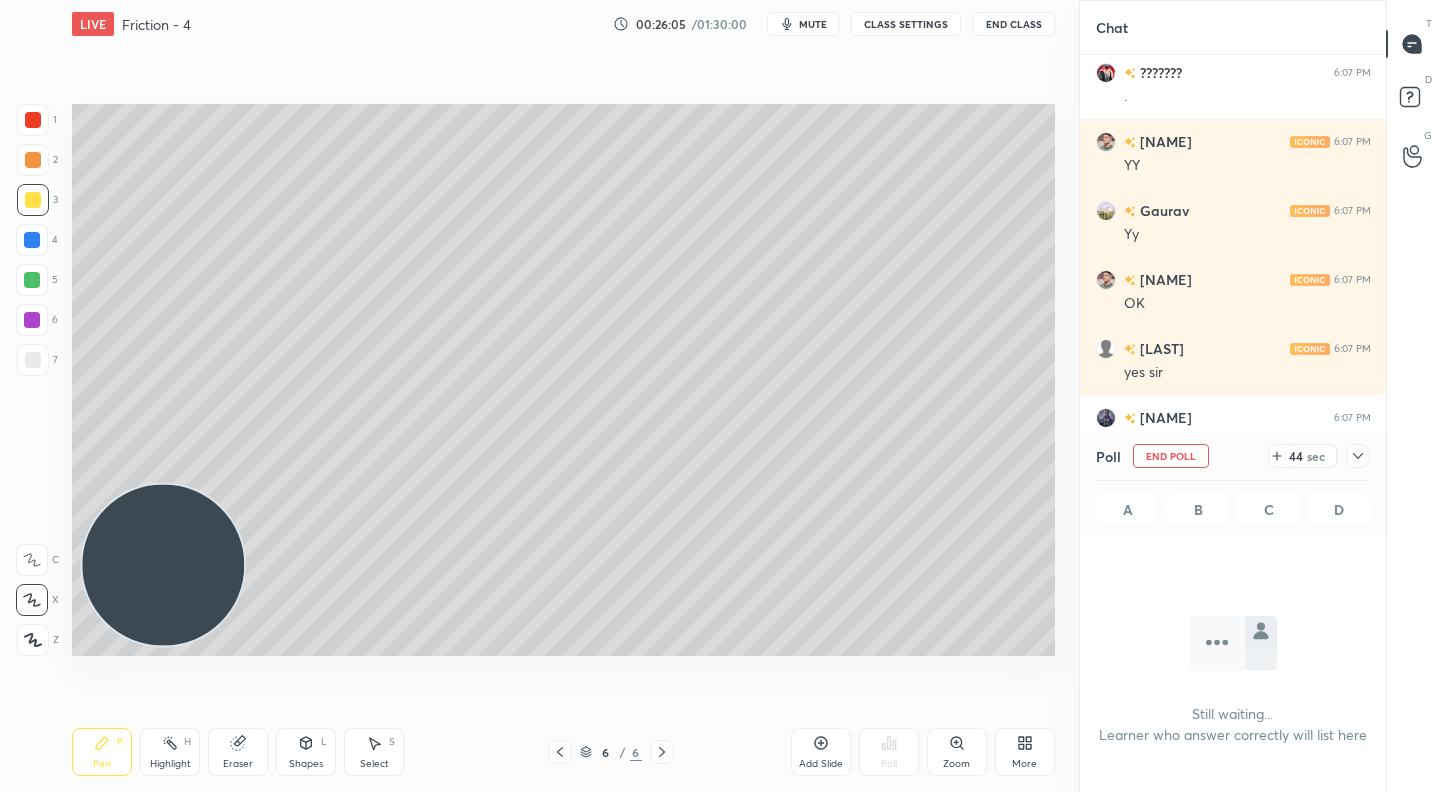 click on "44  sec" at bounding box center [1303, 456] 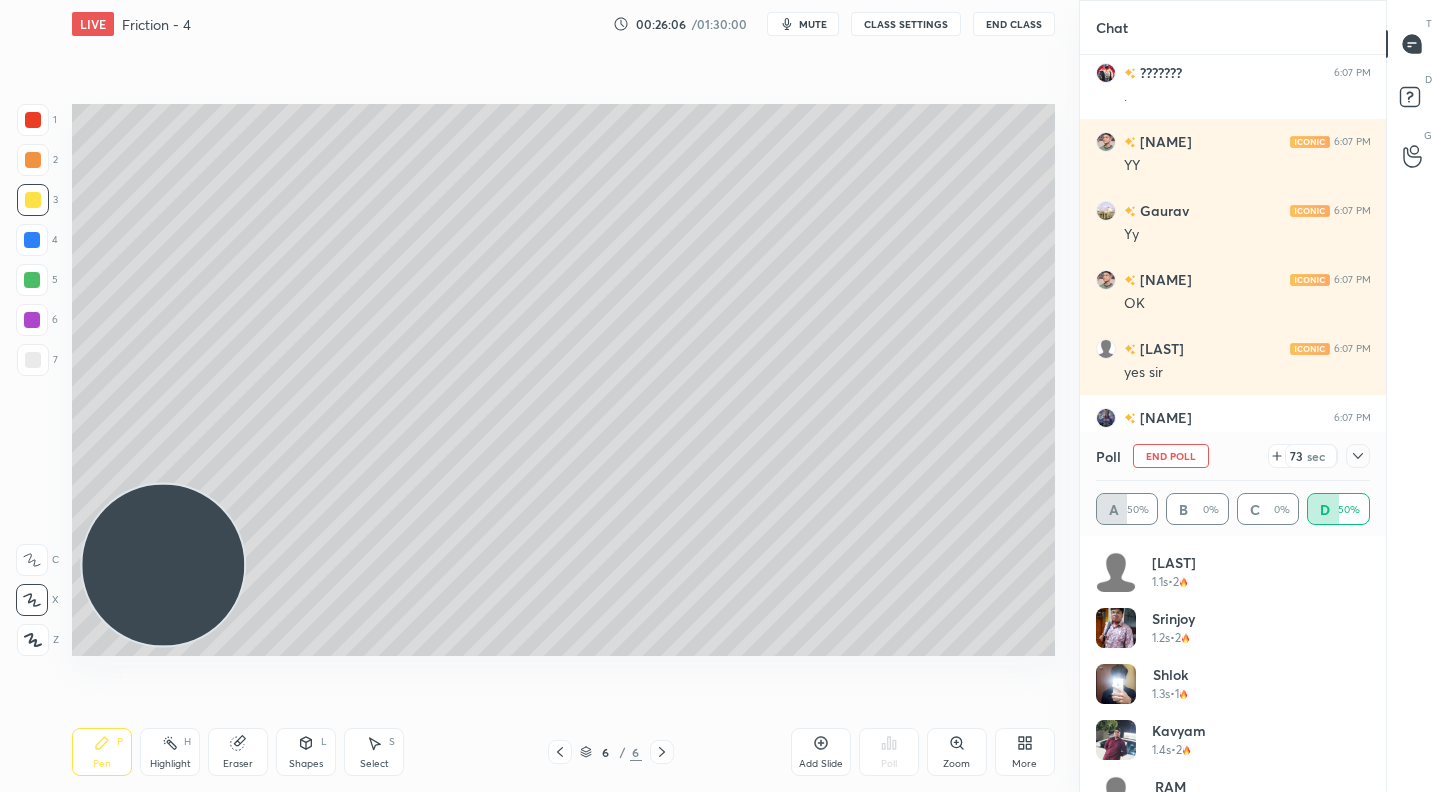scroll, scrollTop: 7, scrollLeft: 7, axis: both 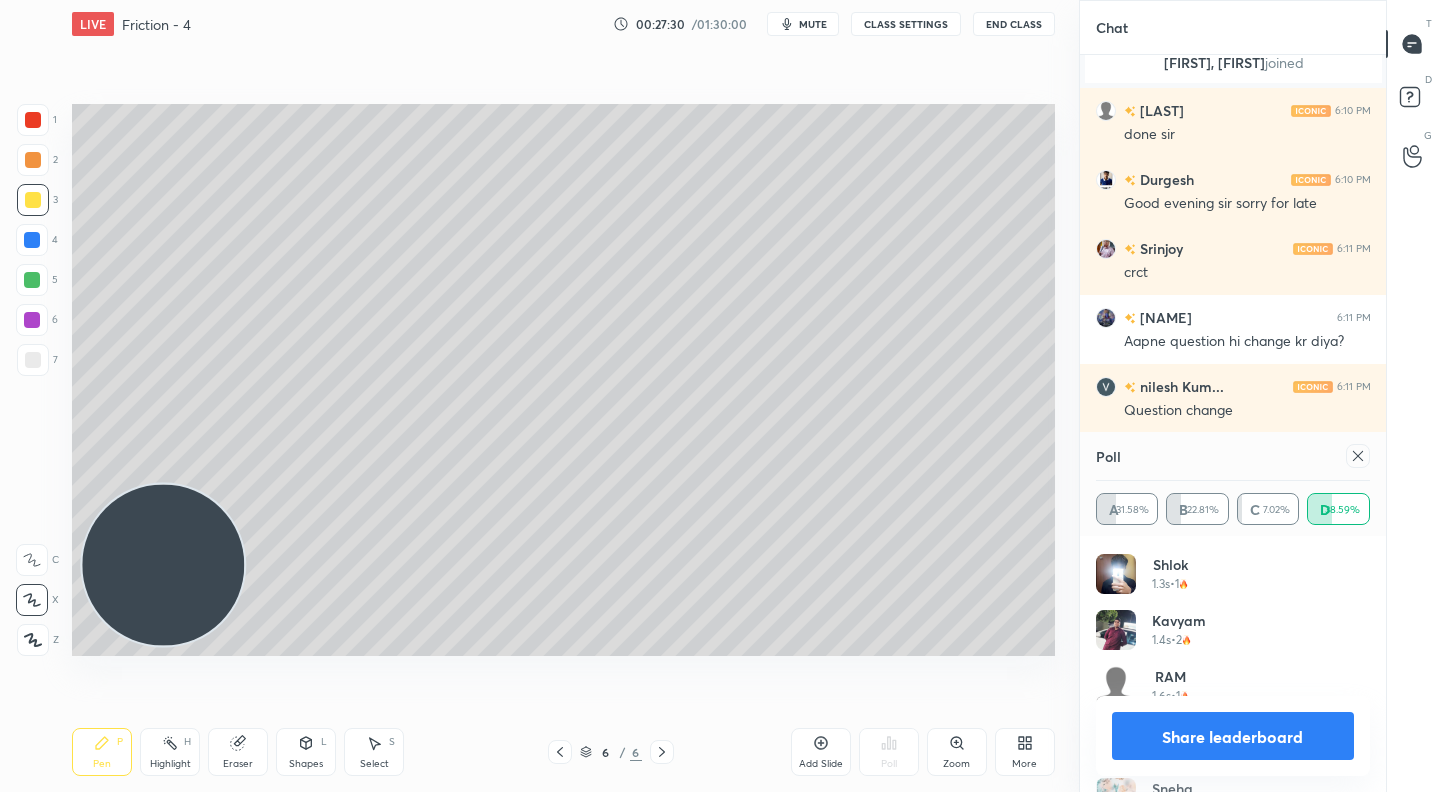 click on "Share leaderboard" at bounding box center [1233, 736] 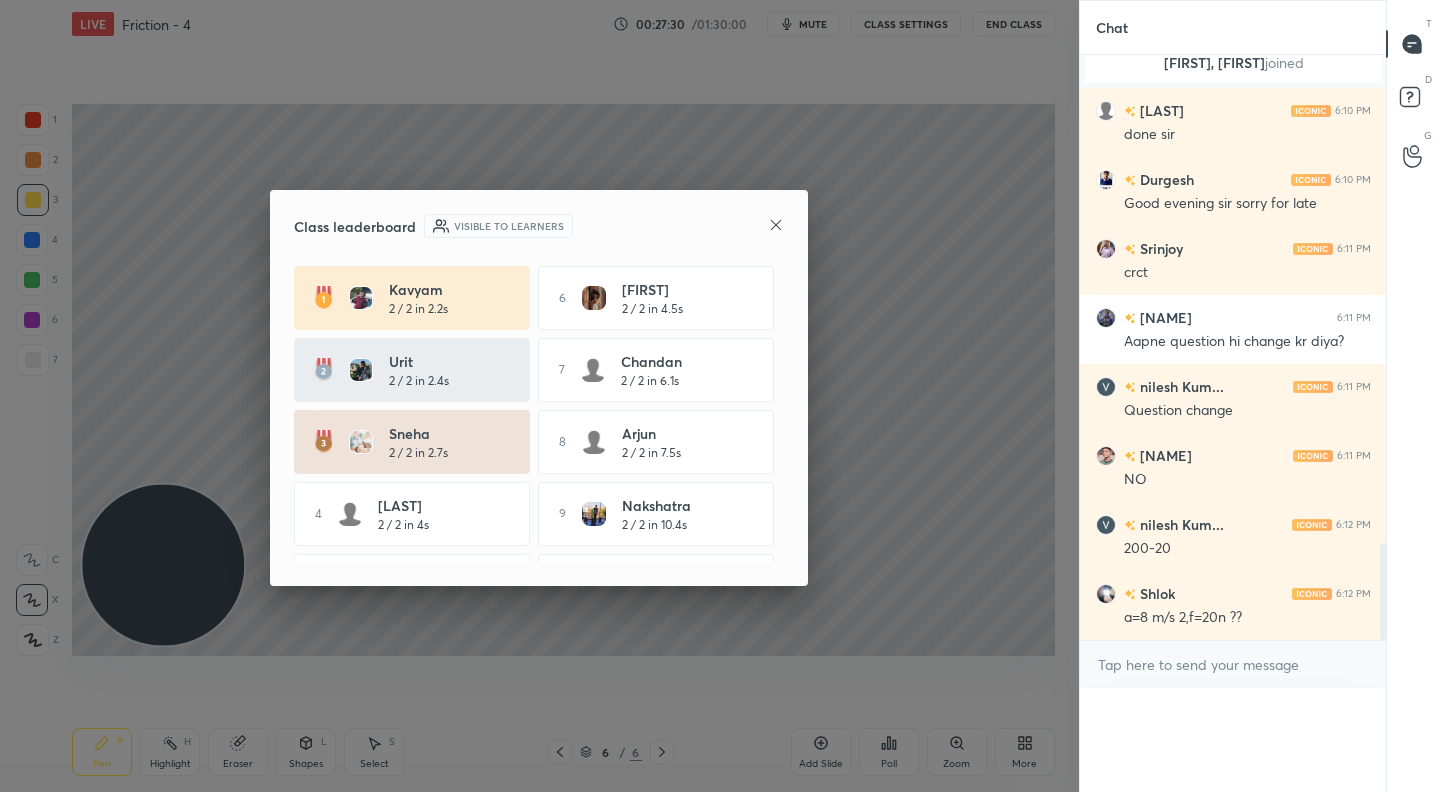 scroll, scrollTop: 0, scrollLeft: 0, axis: both 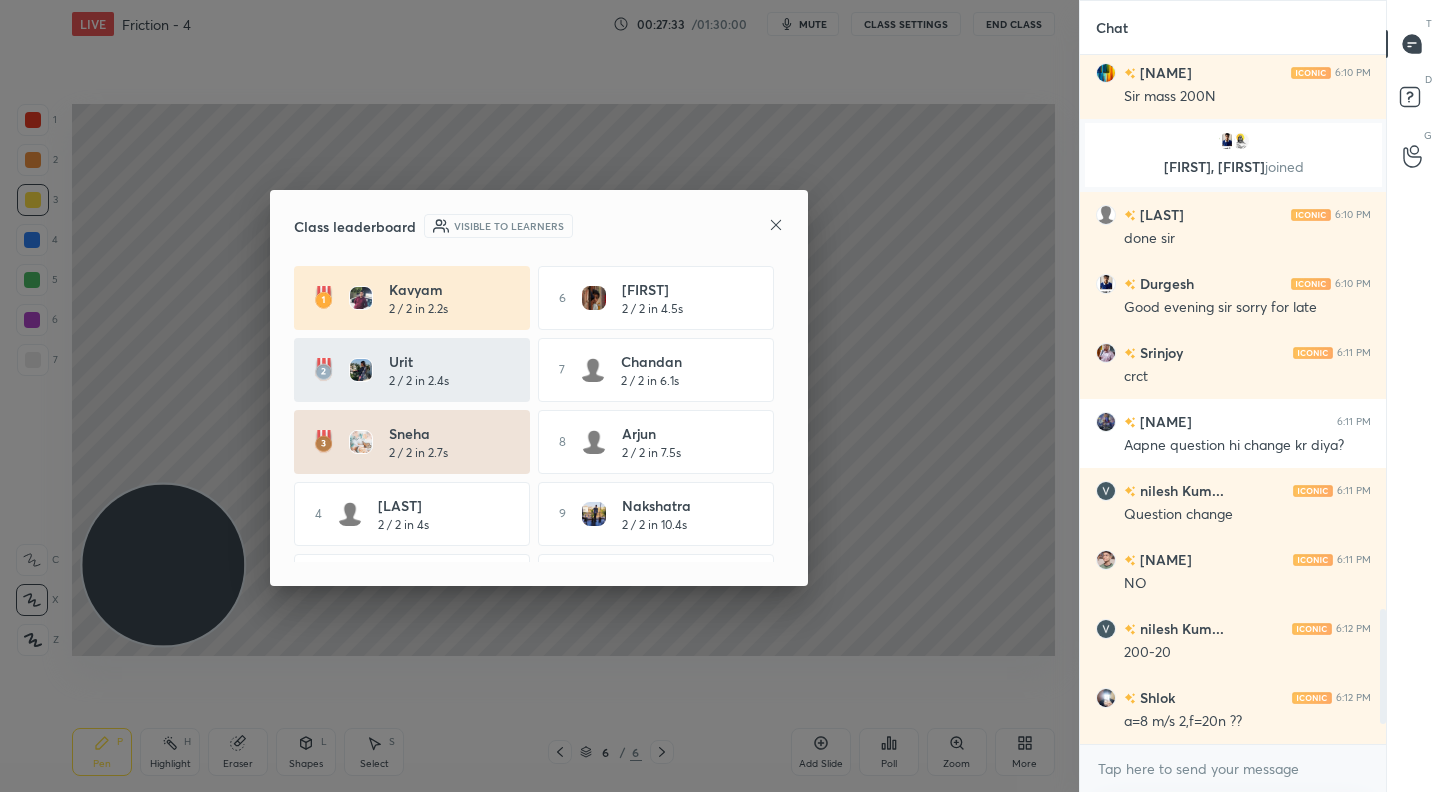 click 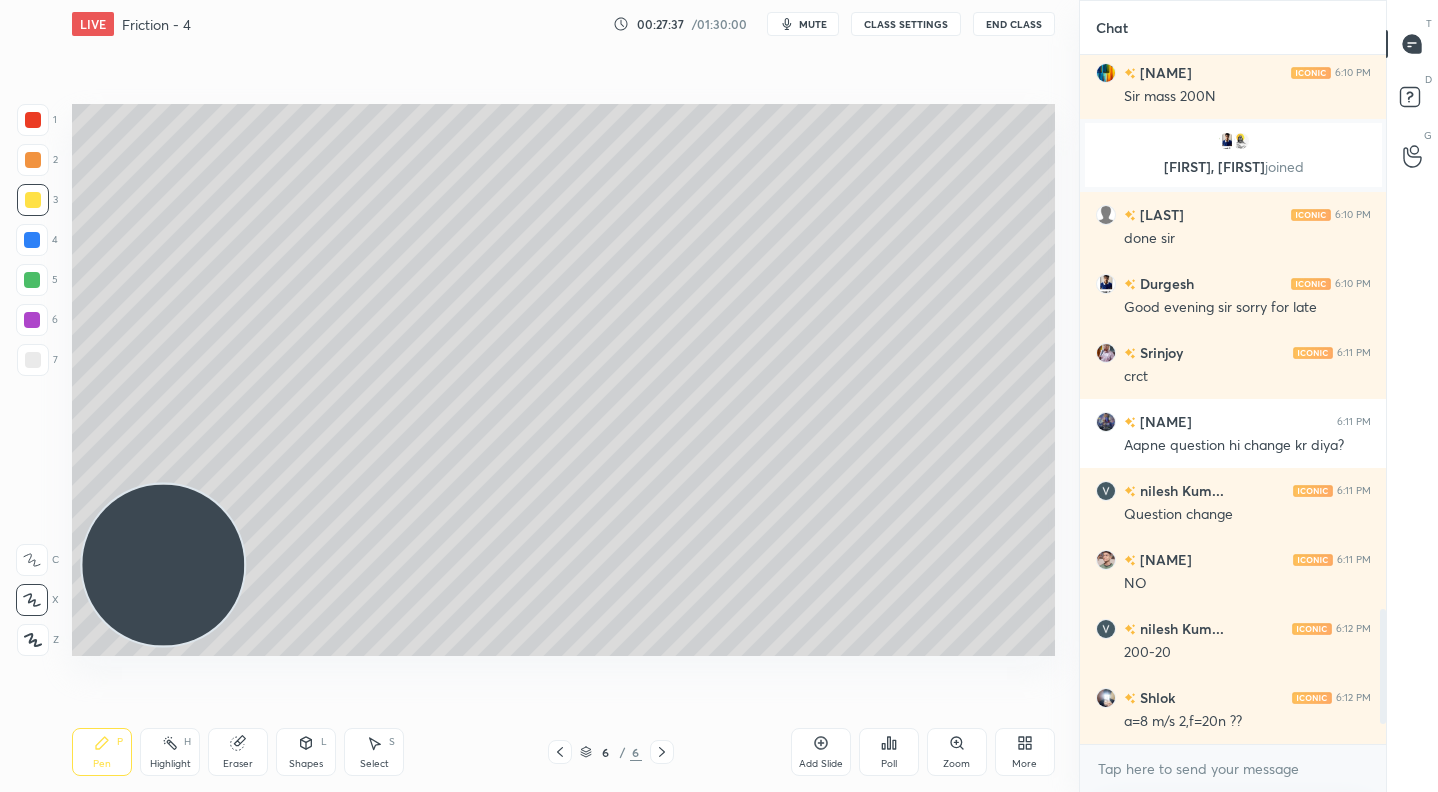 scroll, scrollTop: 2904, scrollLeft: 0, axis: vertical 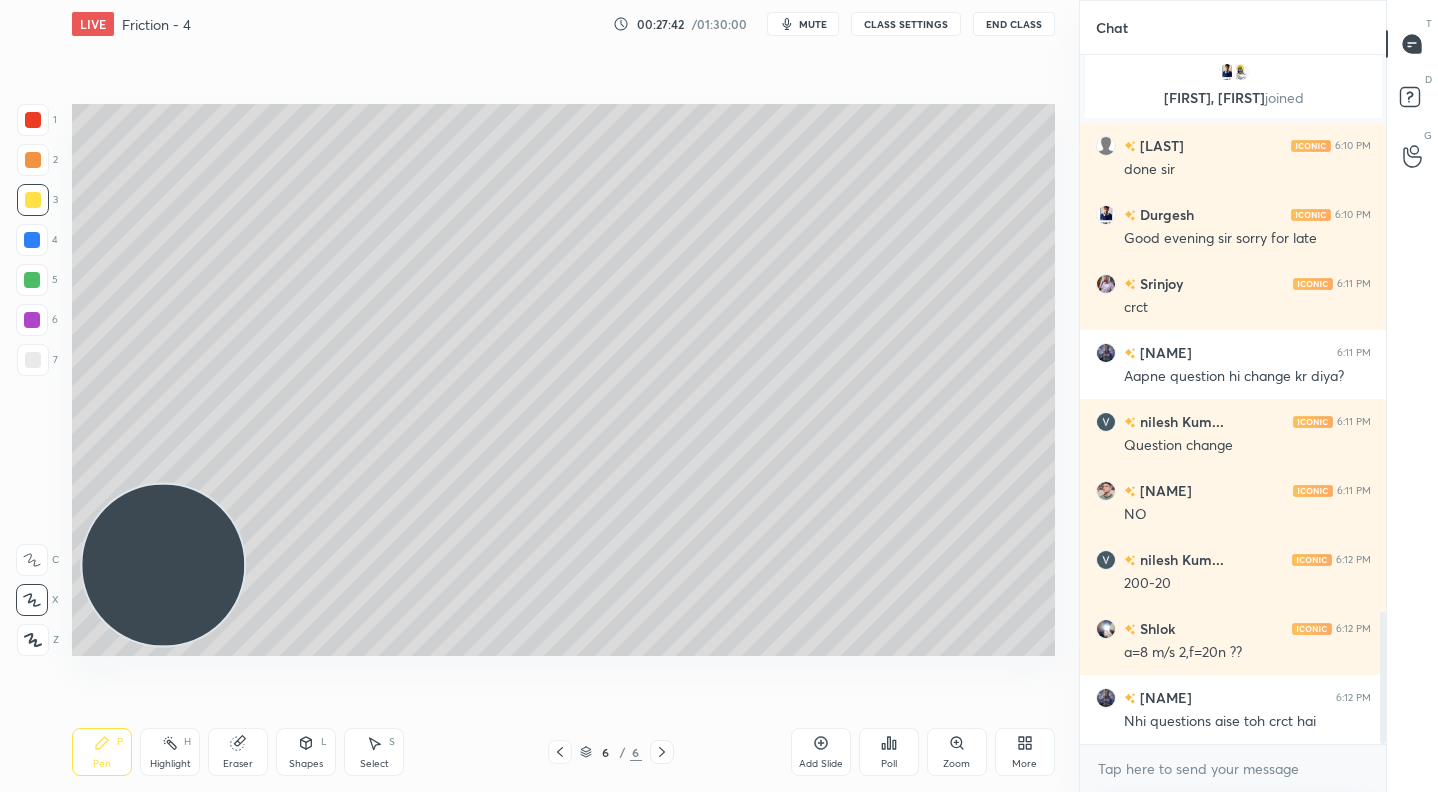 click at bounding box center (33, 160) 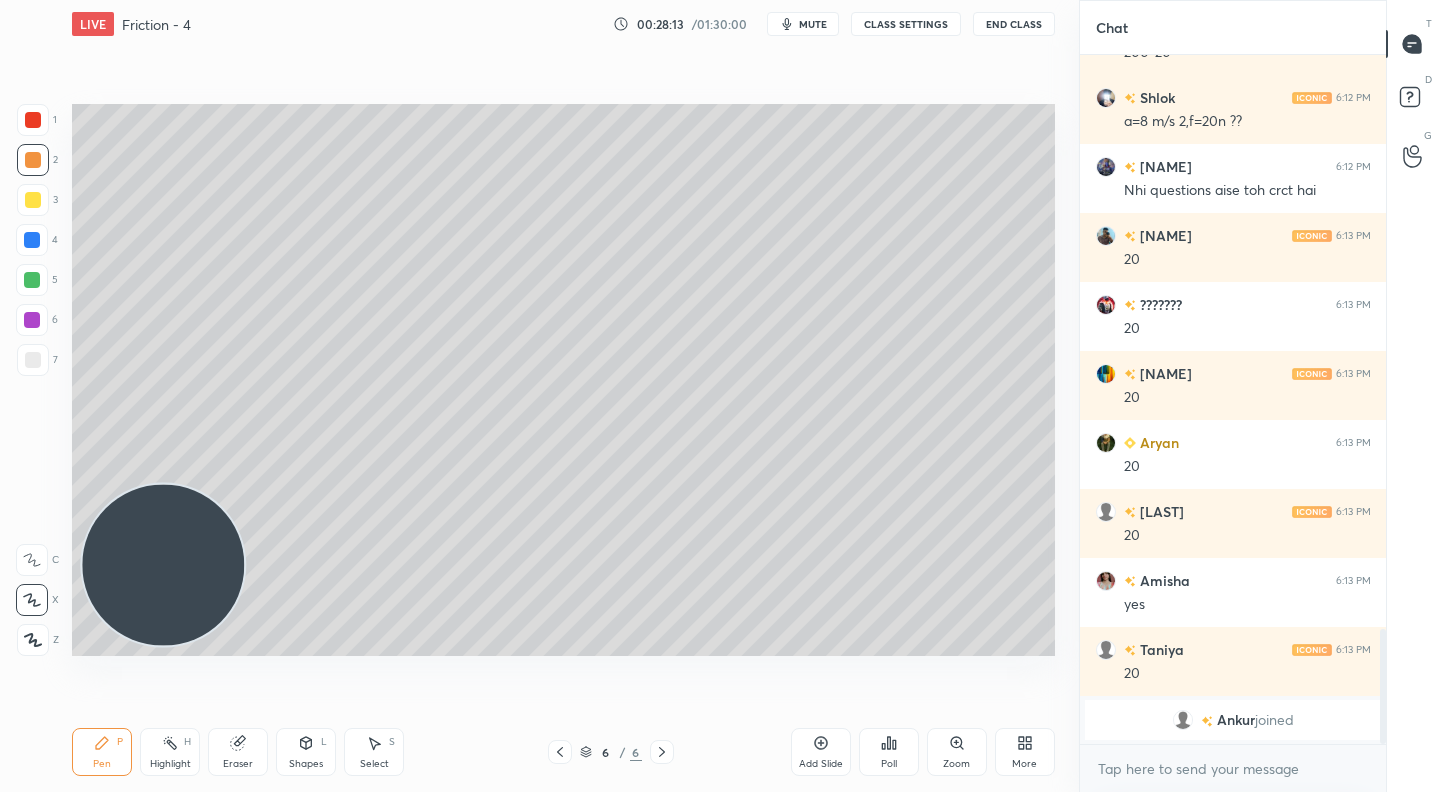 scroll, scrollTop: 3181, scrollLeft: 0, axis: vertical 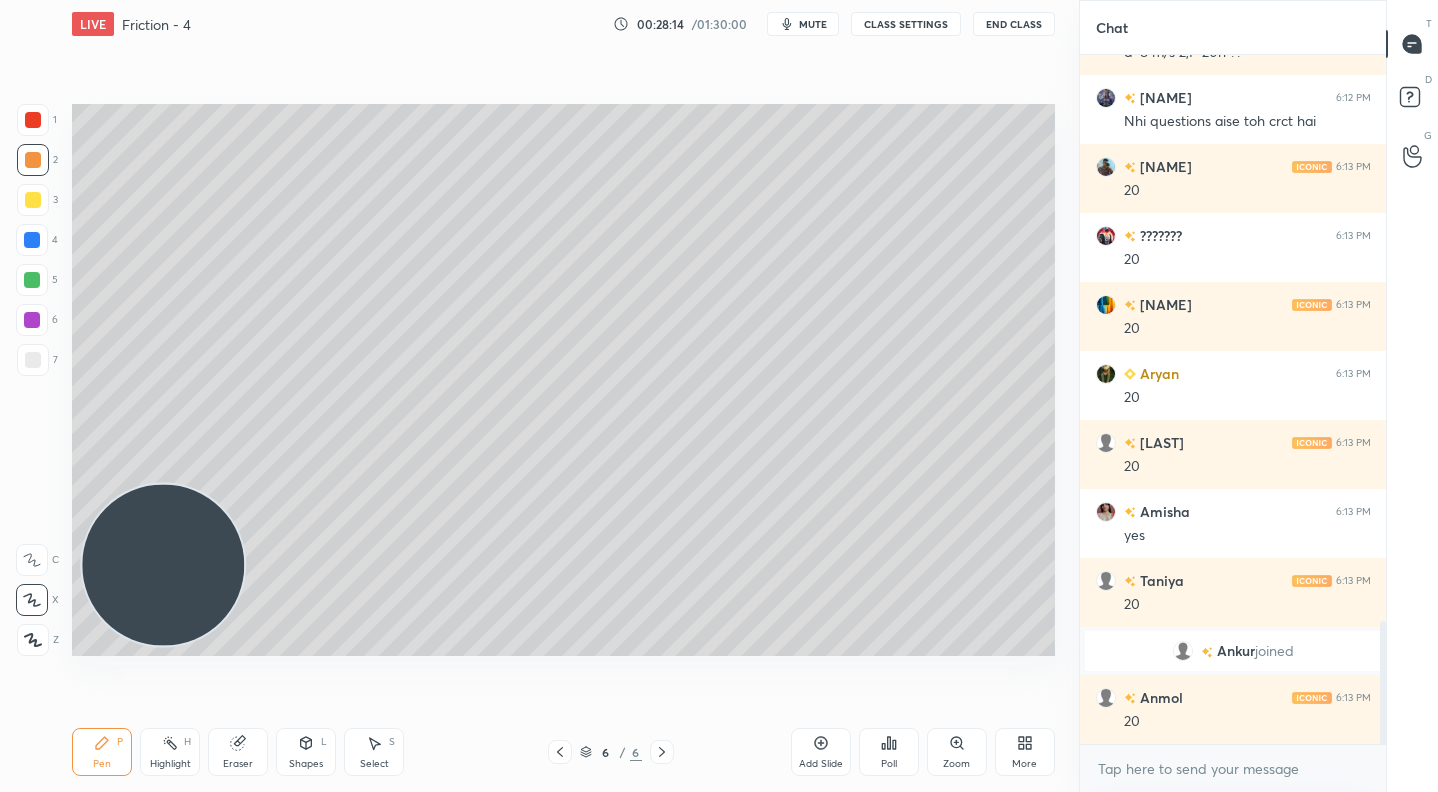 drag, startPoint x: 38, startPoint y: 282, endPoint x: 66, endPoint y: 273, distance: 29.410883 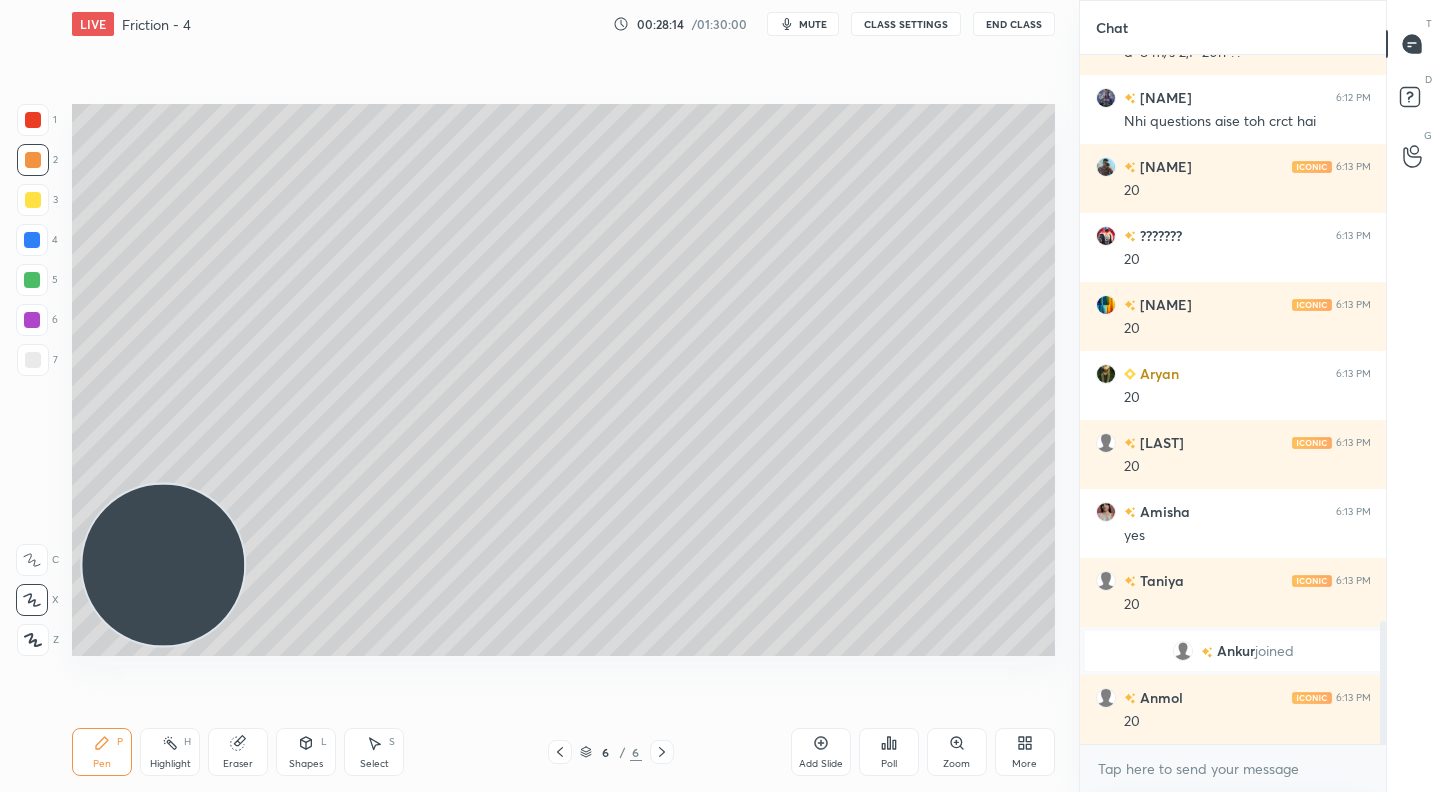 click at bounding box center (32, 280) 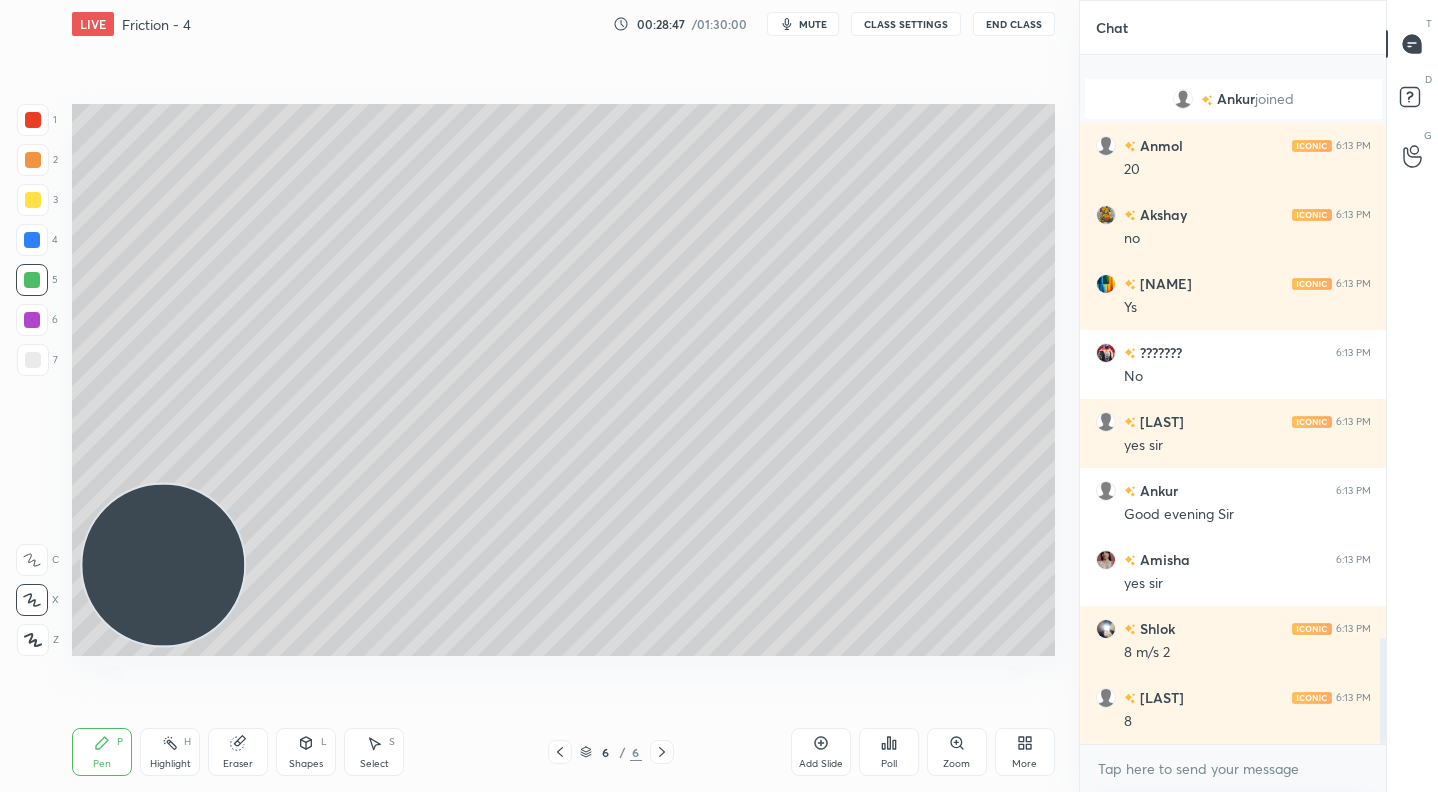 scroll, scrollTop: 3802, scrollLeft: 0, axis: vertical 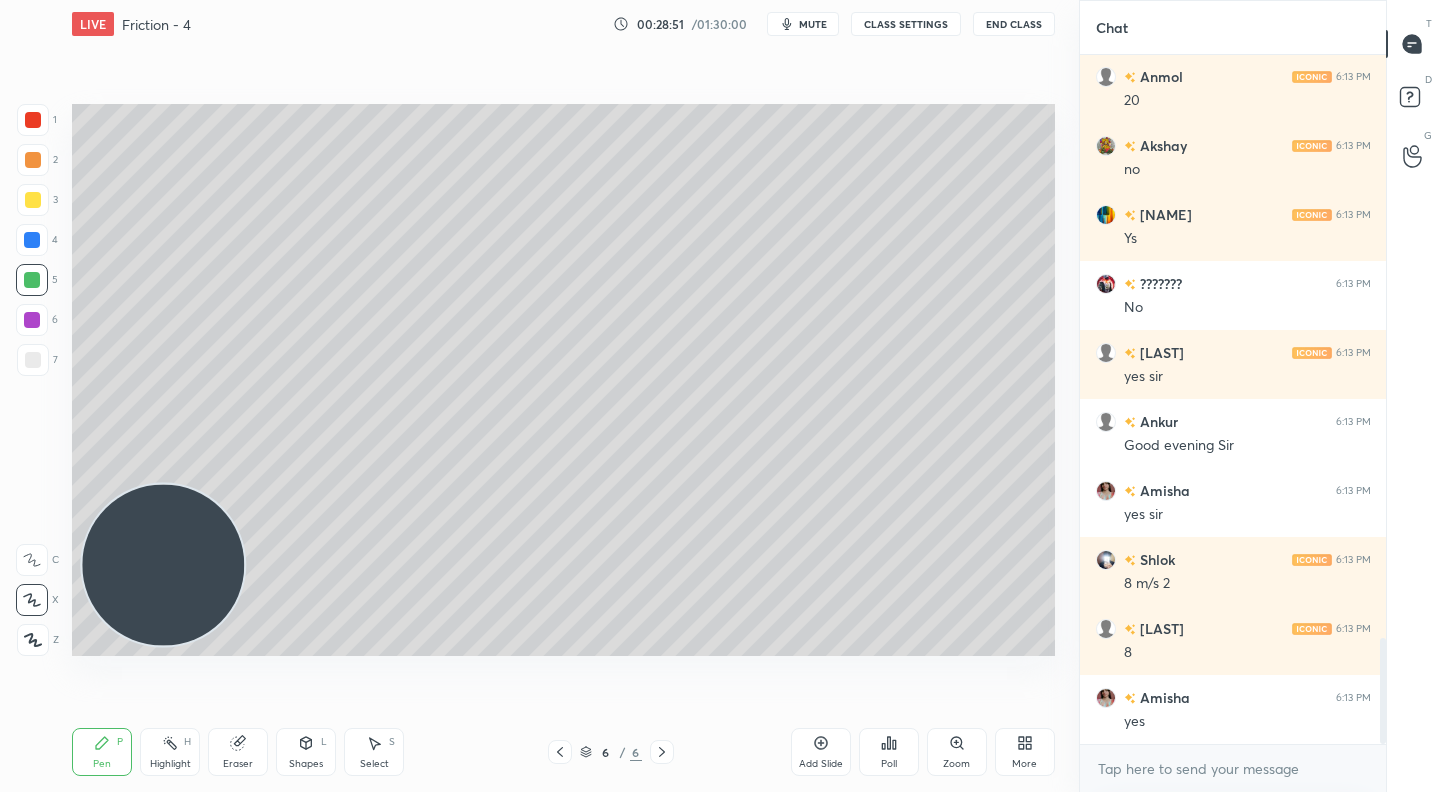 click on "Select S" at bounding box center (374, 752) 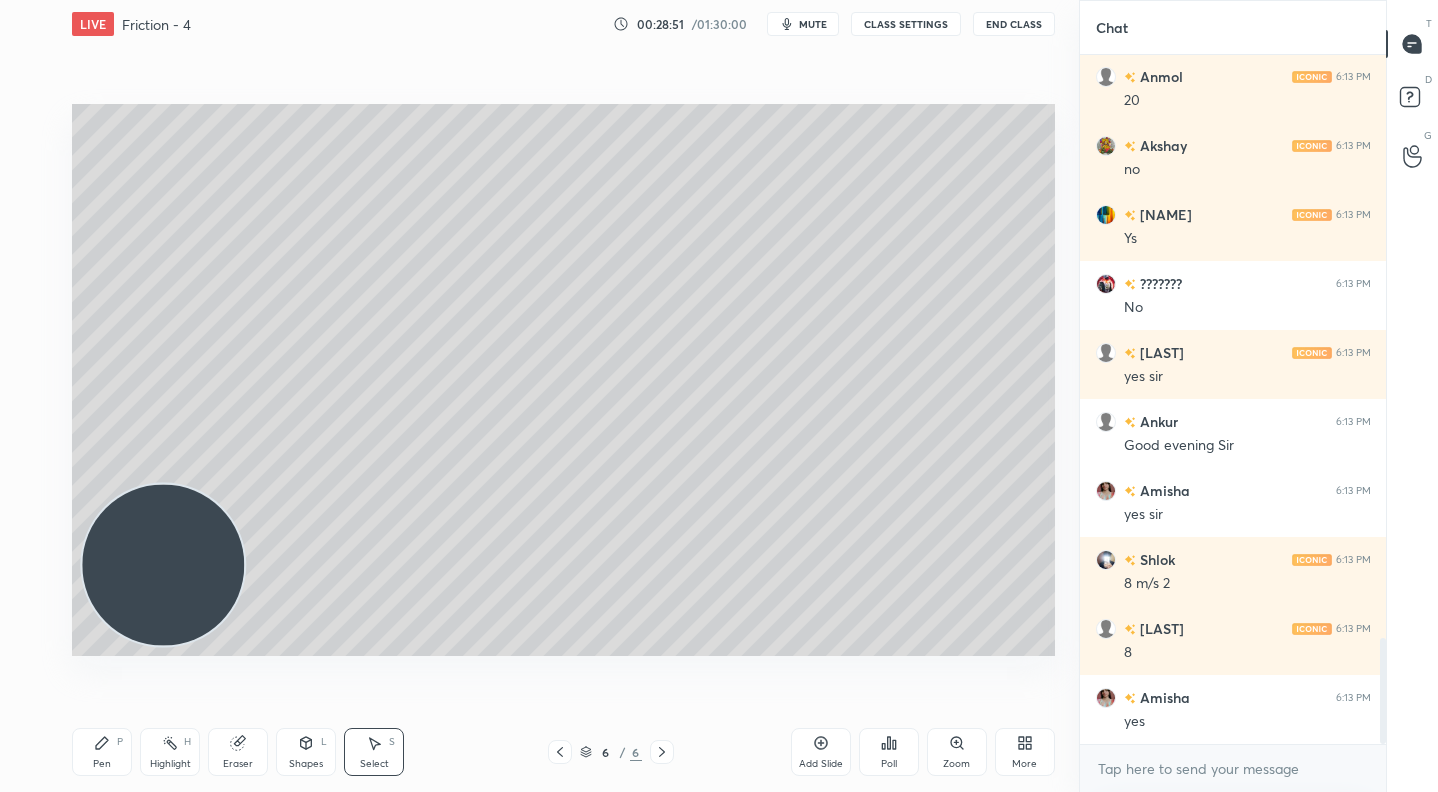 scroll, scrollTop: 3871, scrollLeft: 0, axis: vertical 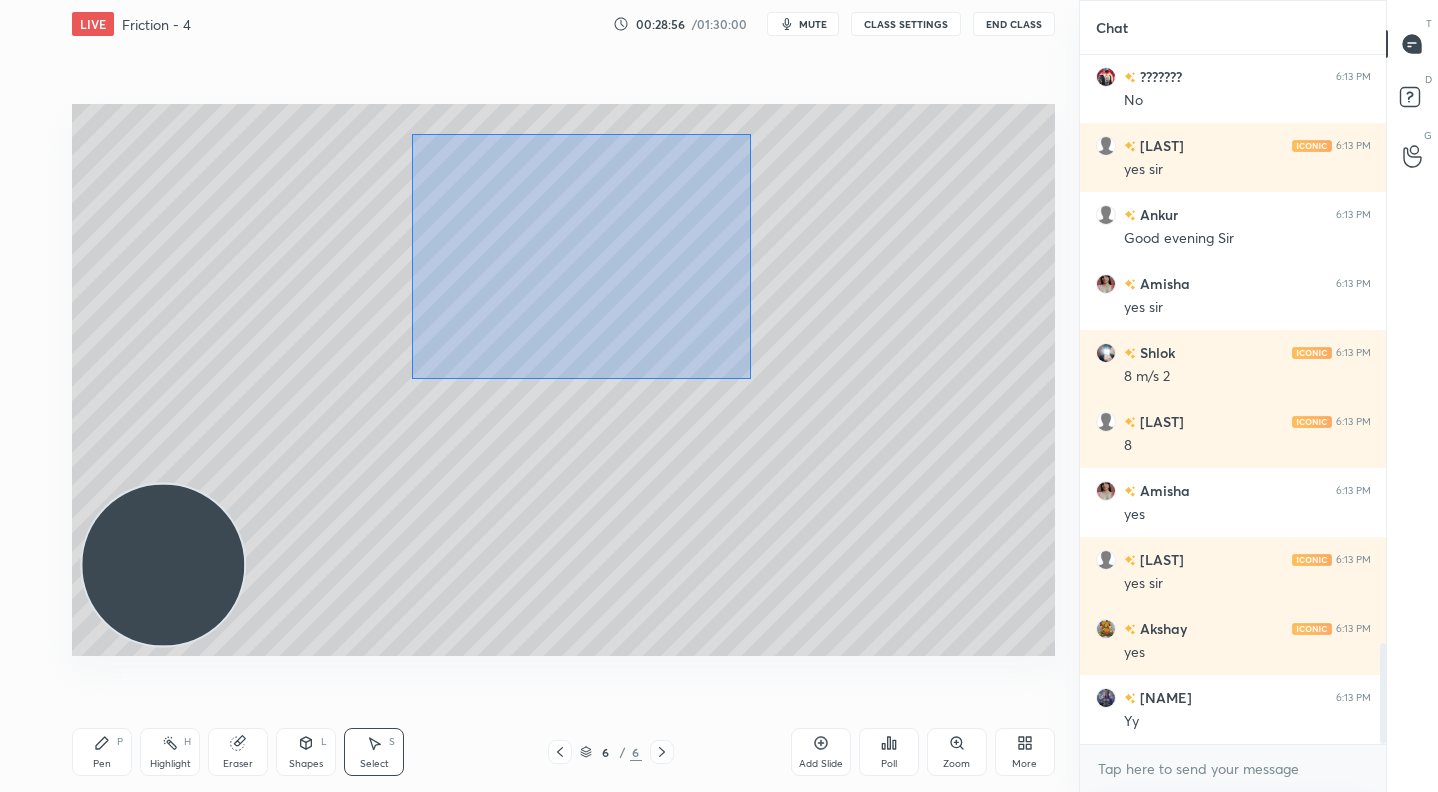 drag, startPoint x: 412, startPoint y: 133, endPoint x: 749, endPoint y: 380, distance: 417.82532 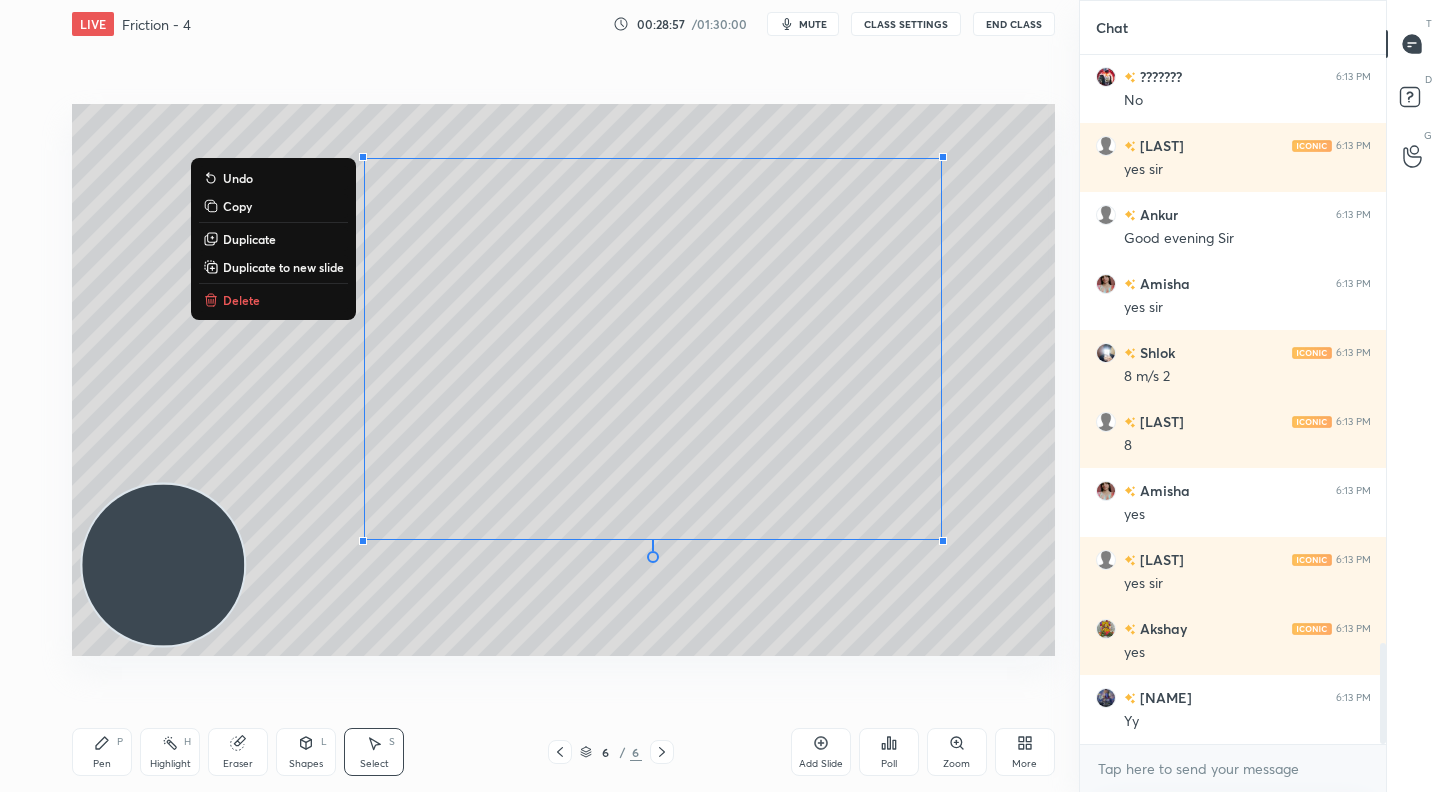 click on "Duplicate to new slide" at bounding box center (283, 267) 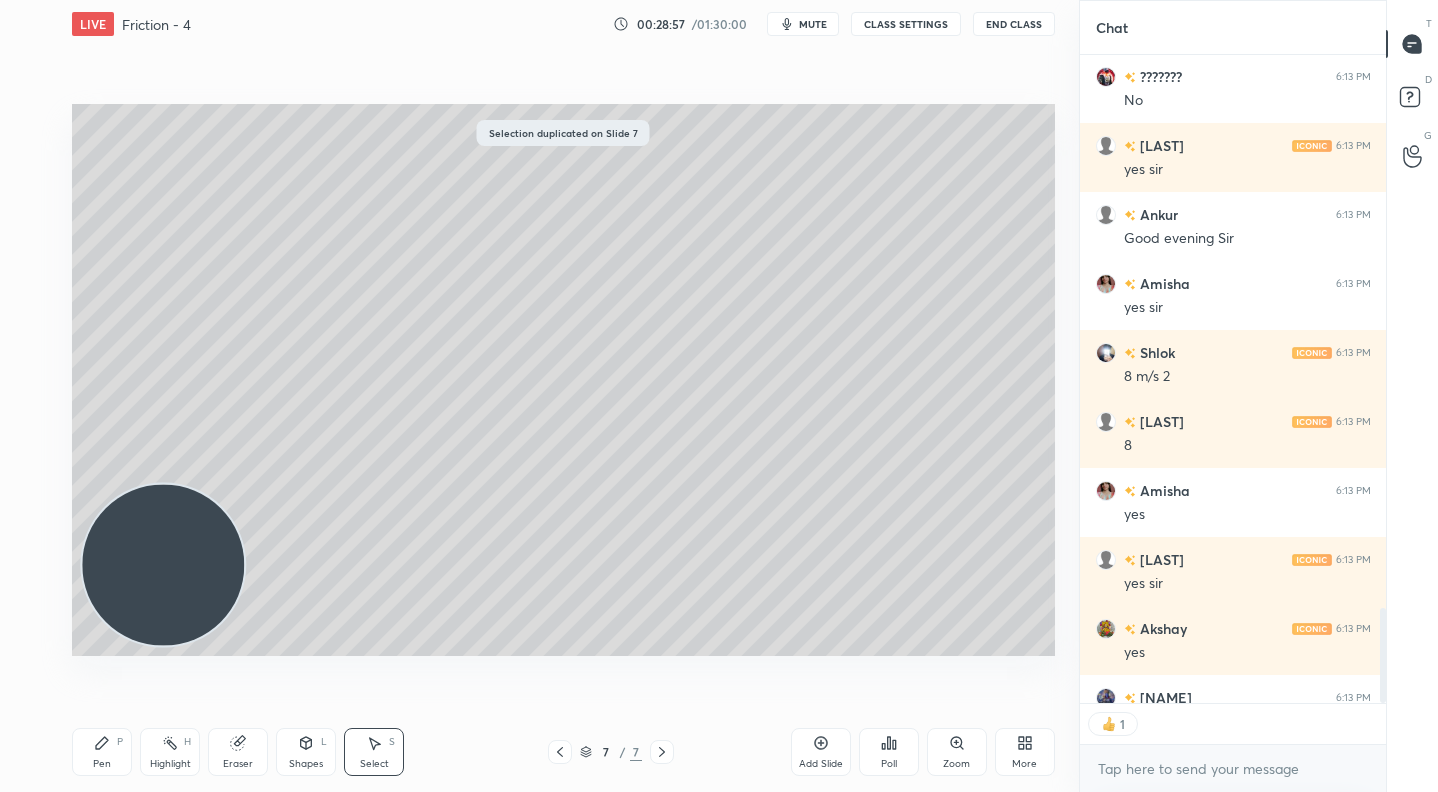 scroll, scrollTop: 642, scrollLeft: 300, axis: both 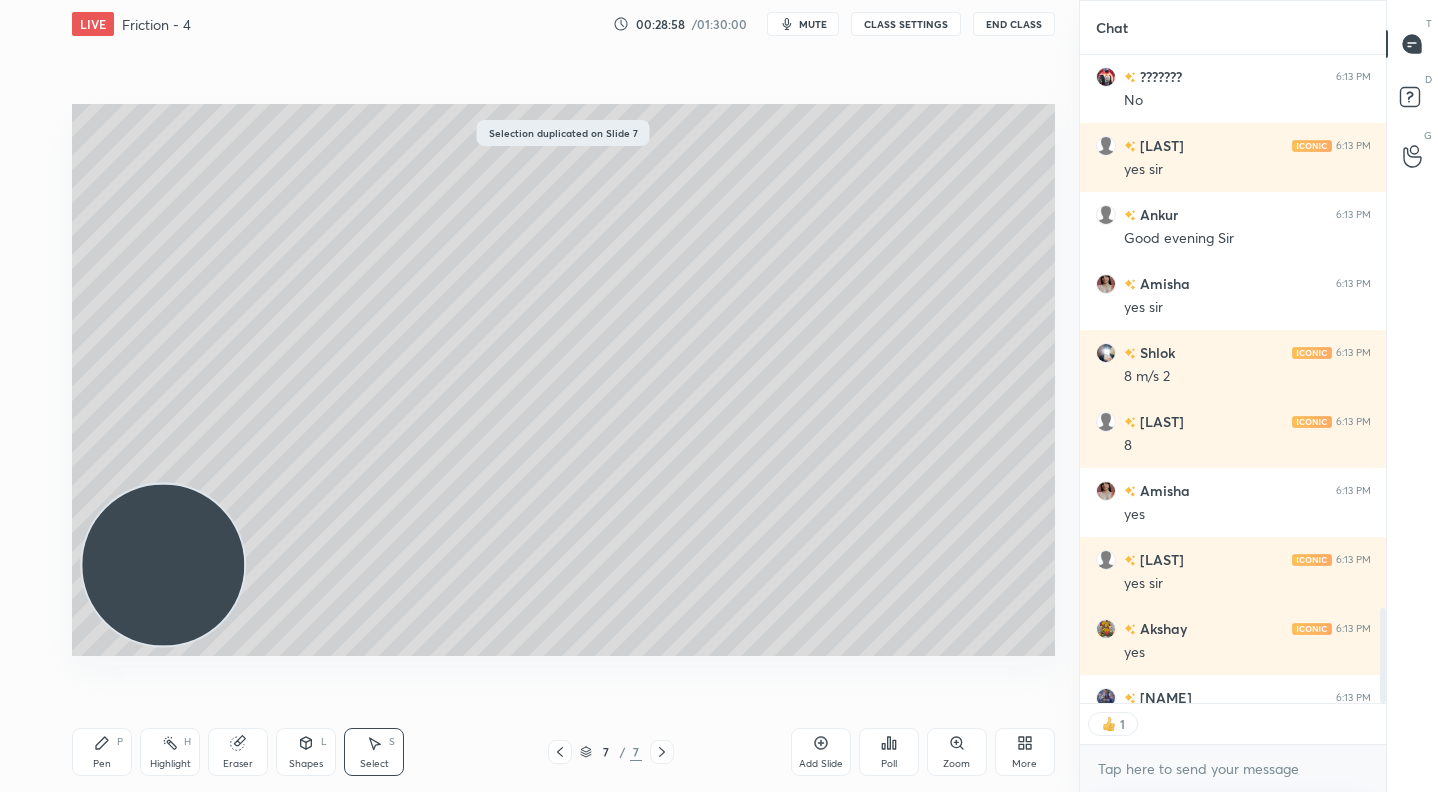 click on "Eraser" at bounding box center [238, 752] 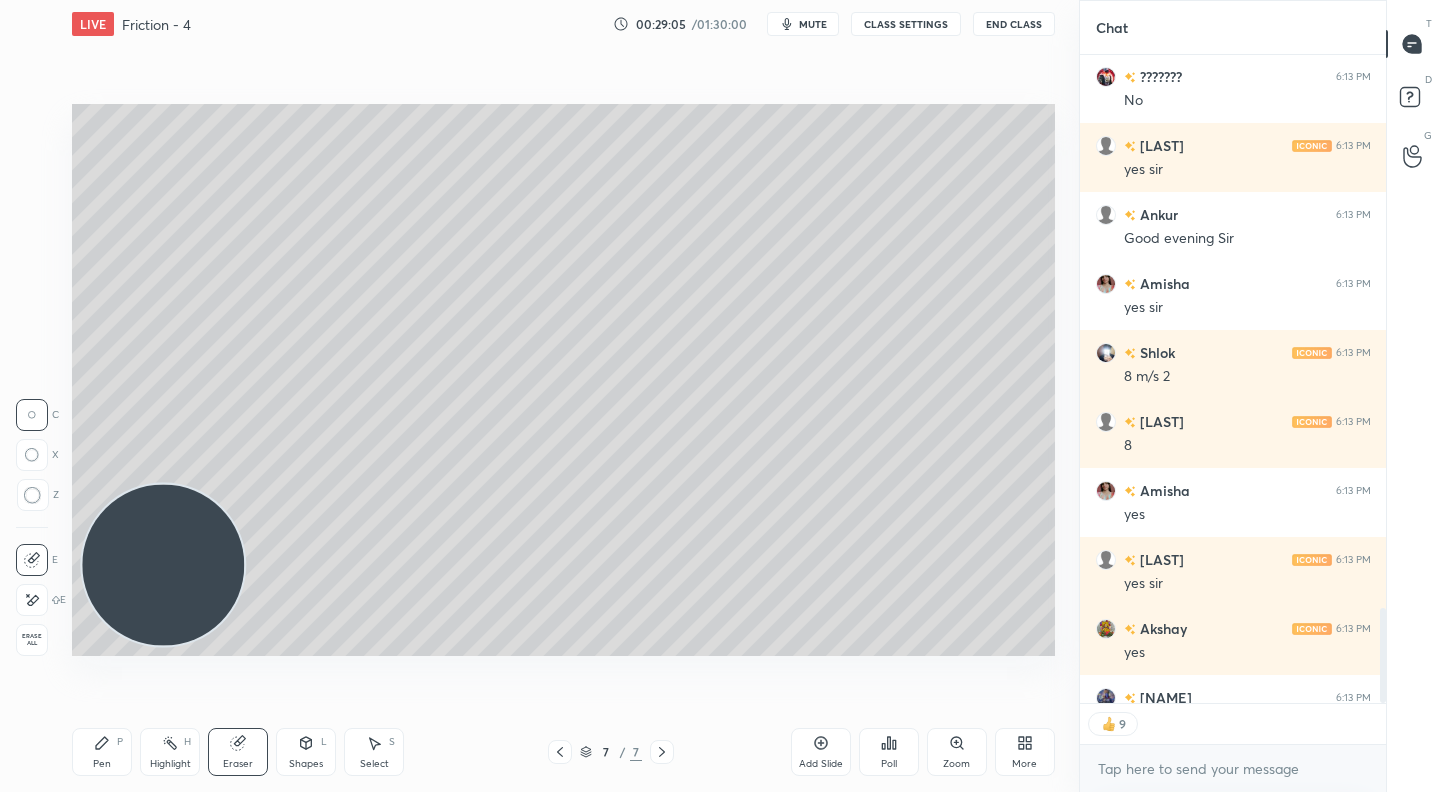 click on "Pen P" at bounding box center [102, 752] 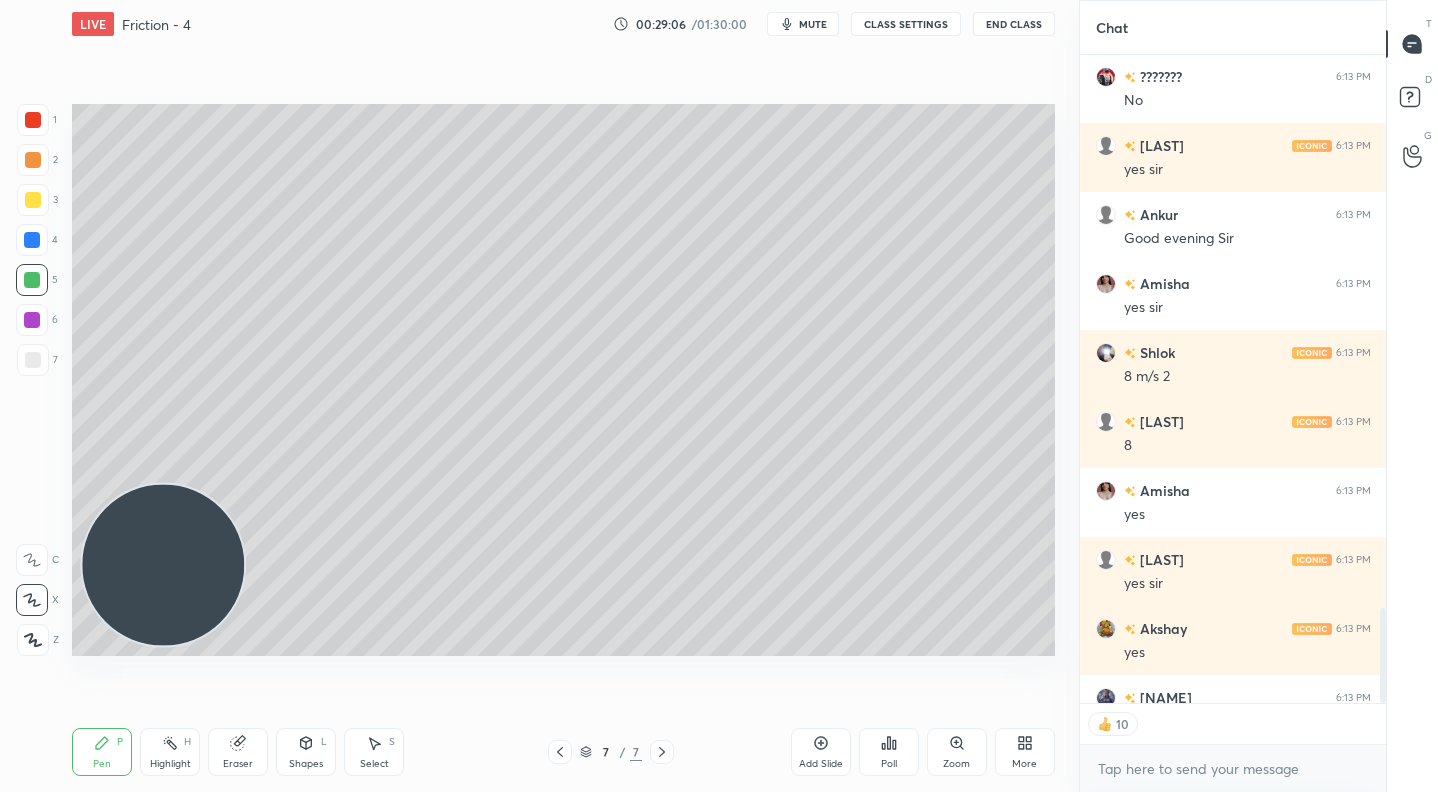 click at bounding box center (33, 160) 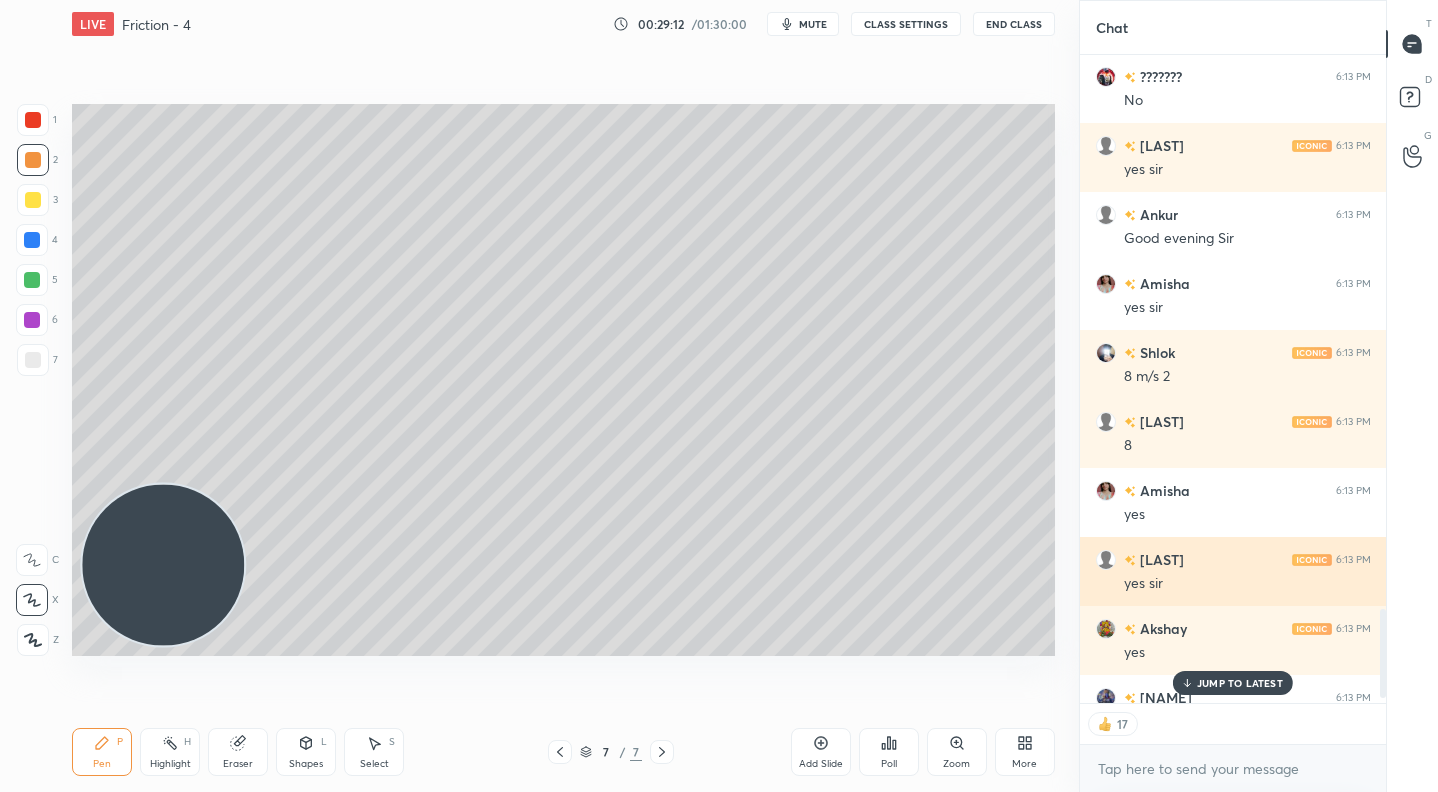scroll, scrollTop: 4050, scrollLeft: 0, axis: vertical 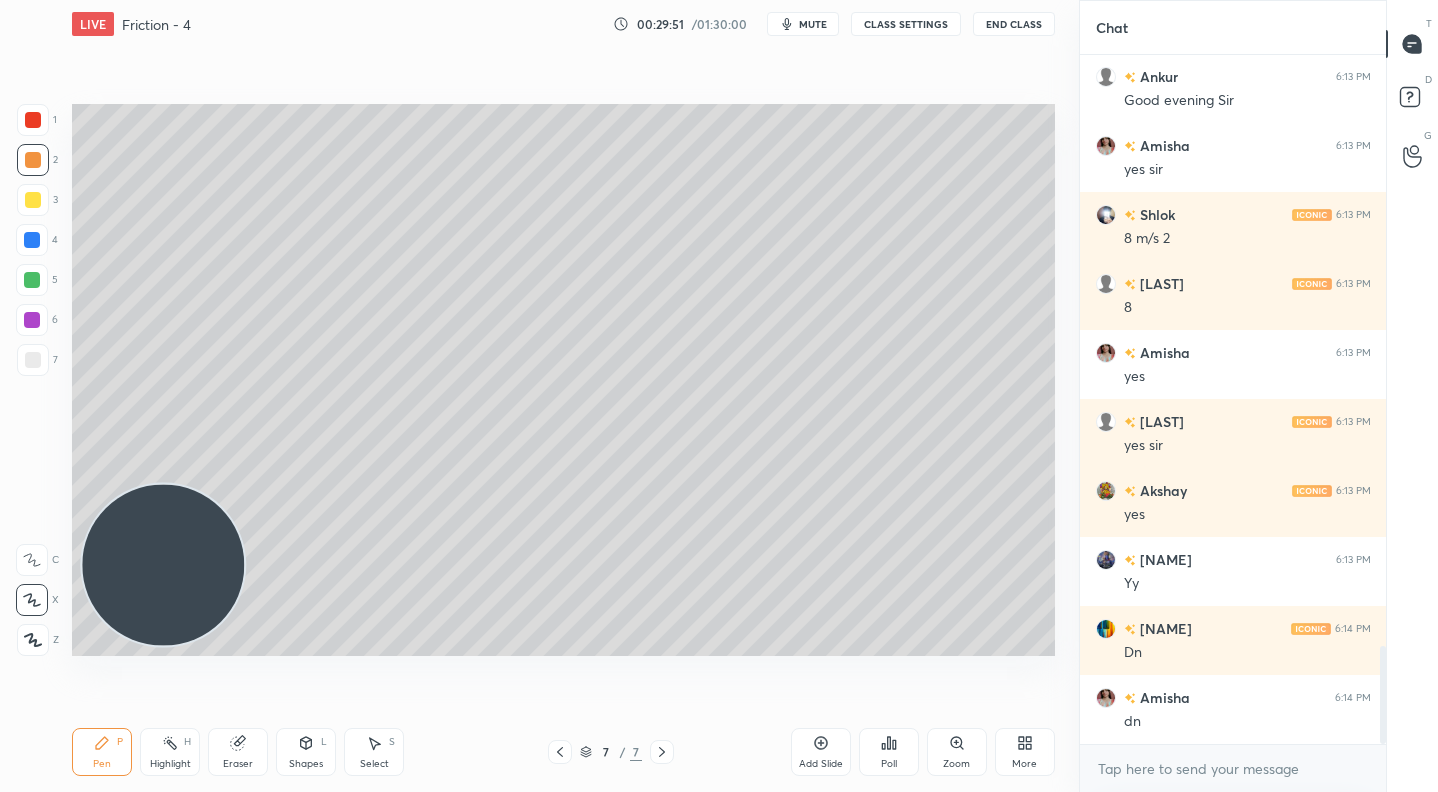 click on "mute" at bounding box center [813, 24] 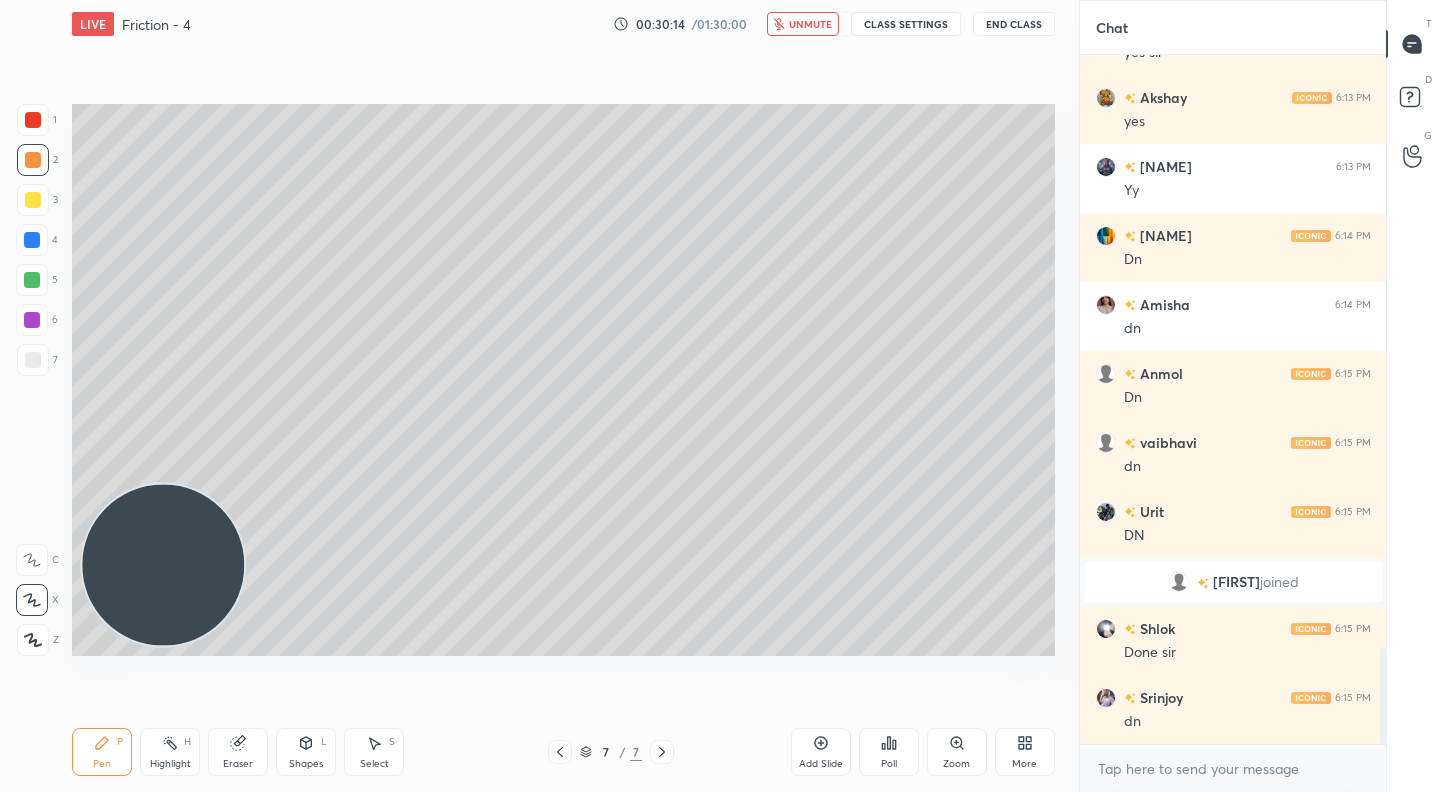 scroll, scrollTop: 4244, scrollLeft: 0, axis: vertical 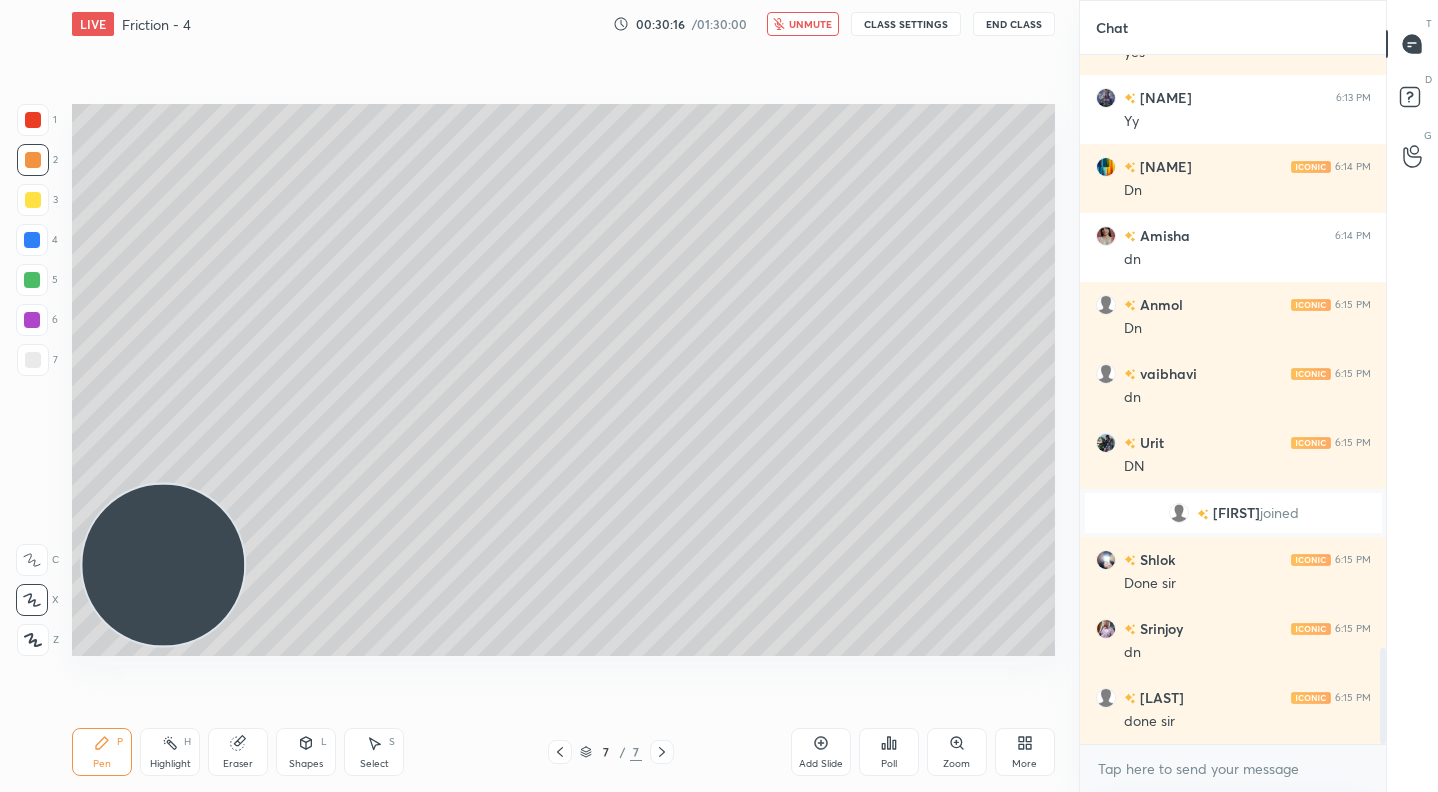 click at bounding box center [33, 200] 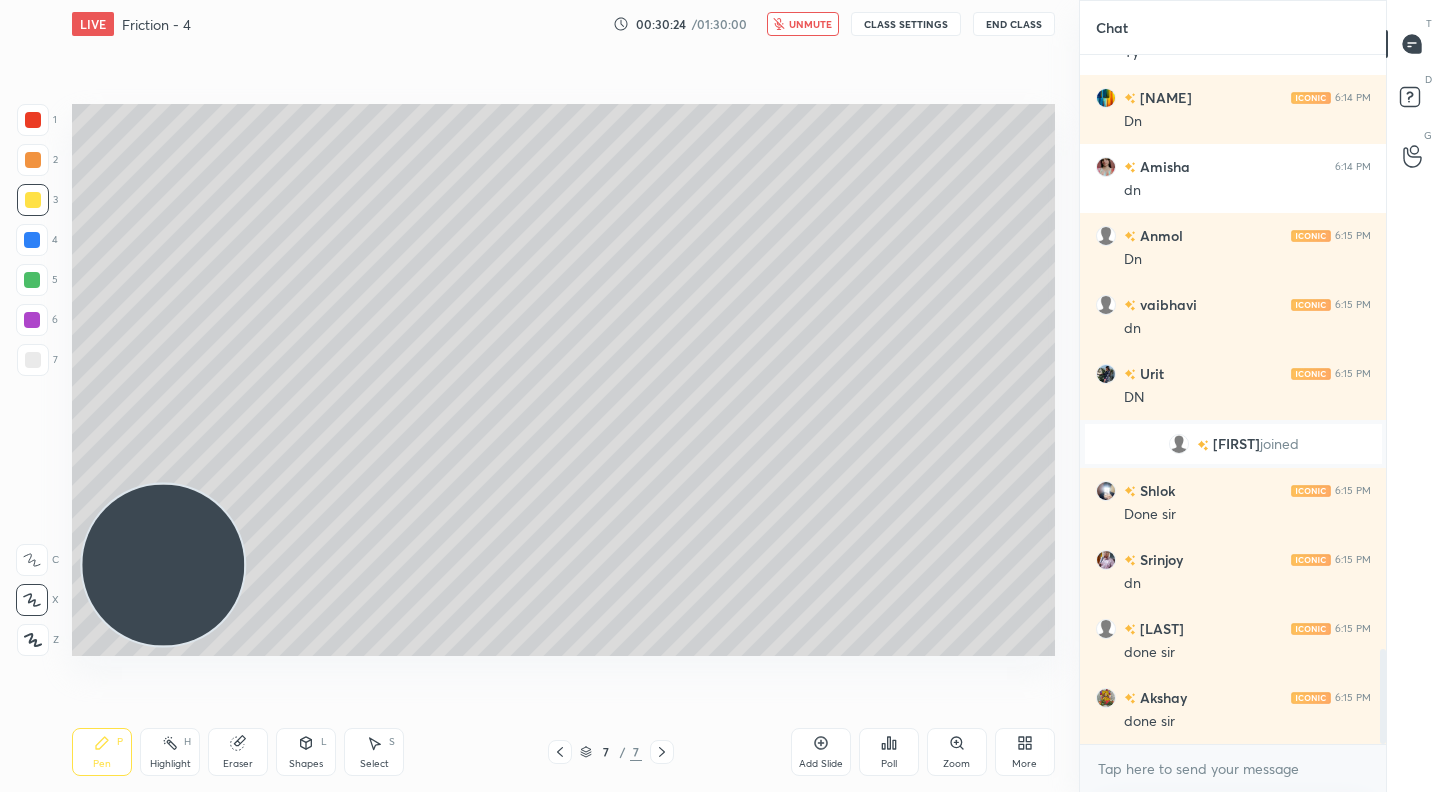 scroll, scrollTop: 4382, scrollLeft: 0, axis: vertical 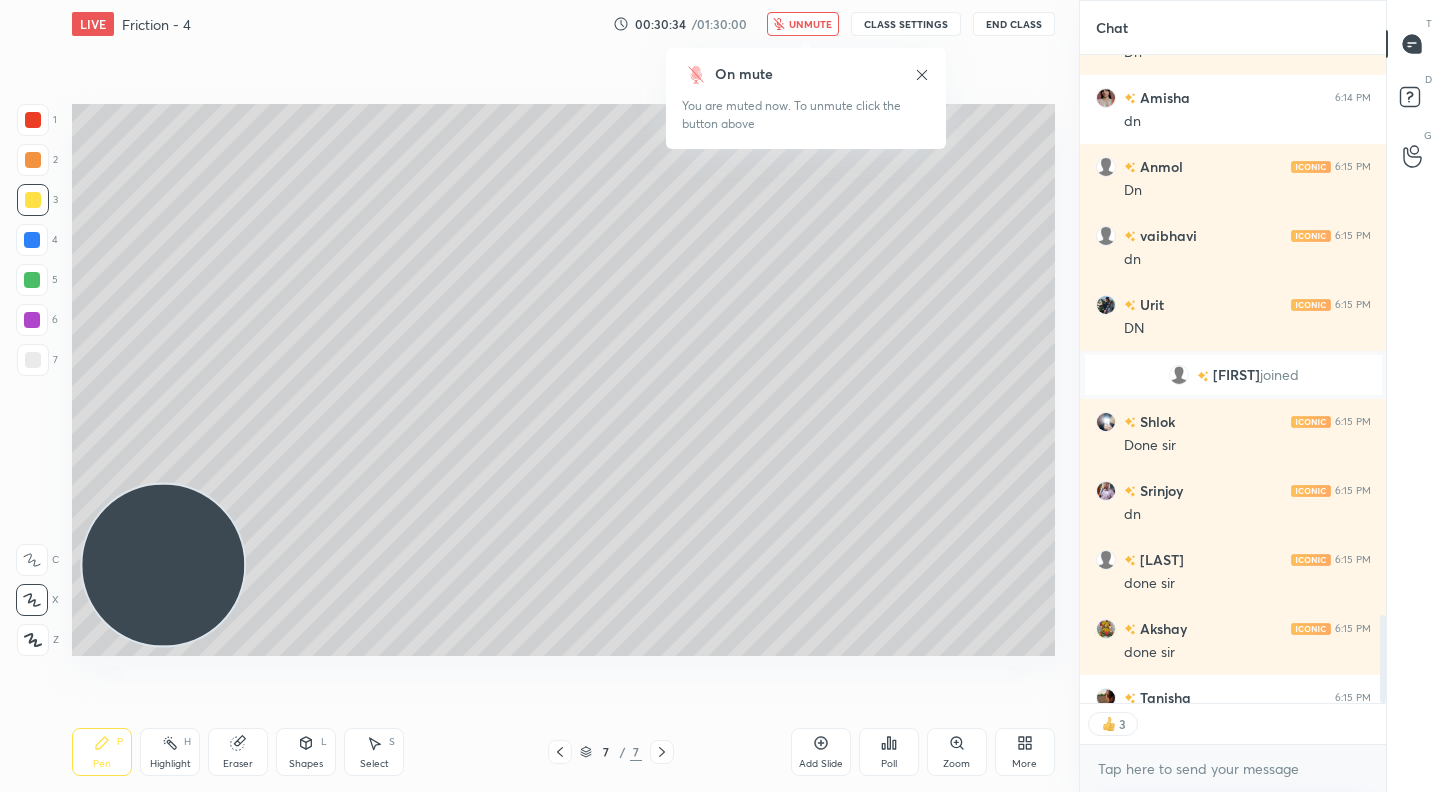 click on "unmute" at bounding box center (810, 24) 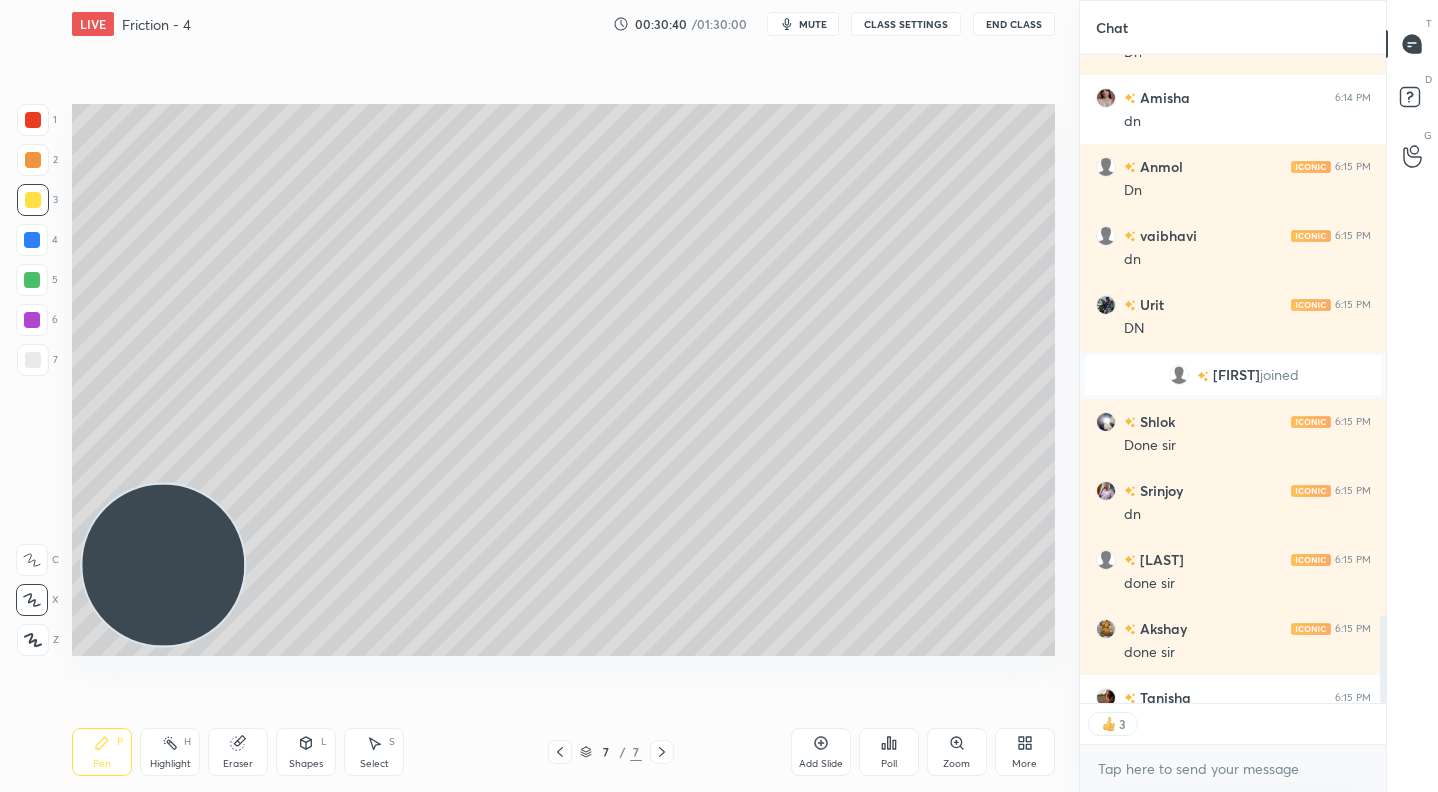 scroll, scrollTop: 7, scrollLeft: 7, axis: both 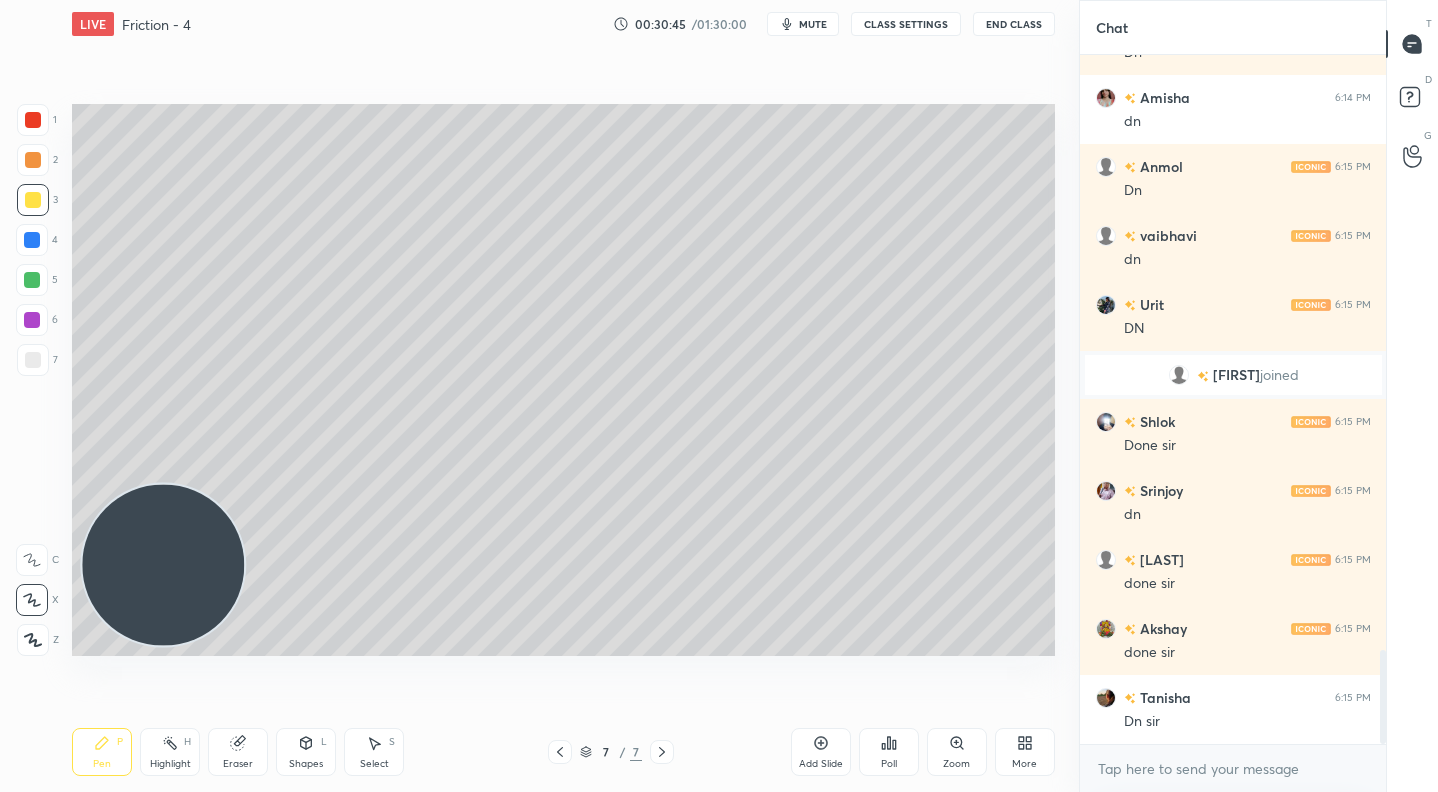 click on "Poll" at bounding box center [889, 752] 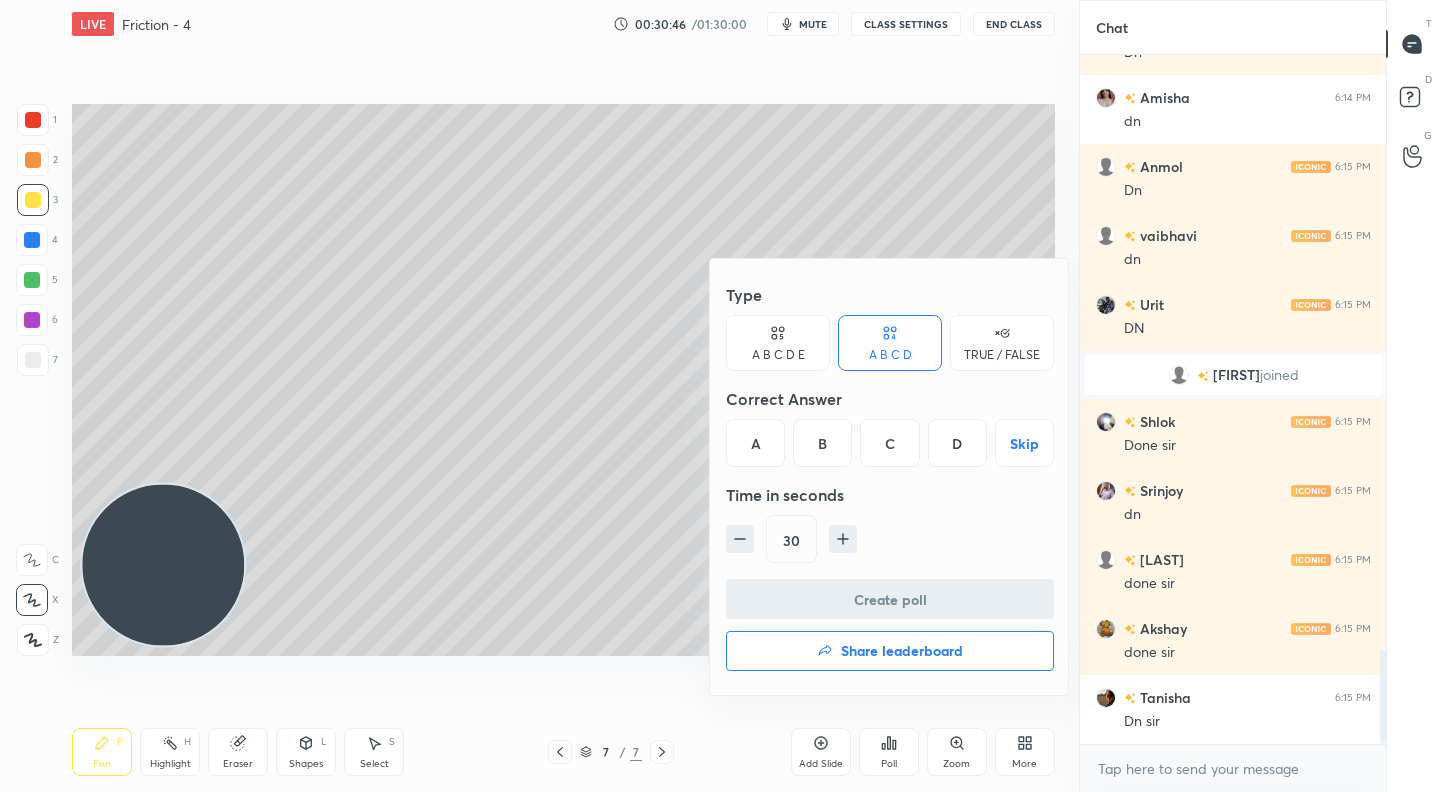 drag, startPoint x: 772, startPoint y: 441, endPoint x: 786, endPoint y: 446, distance: 14.866069 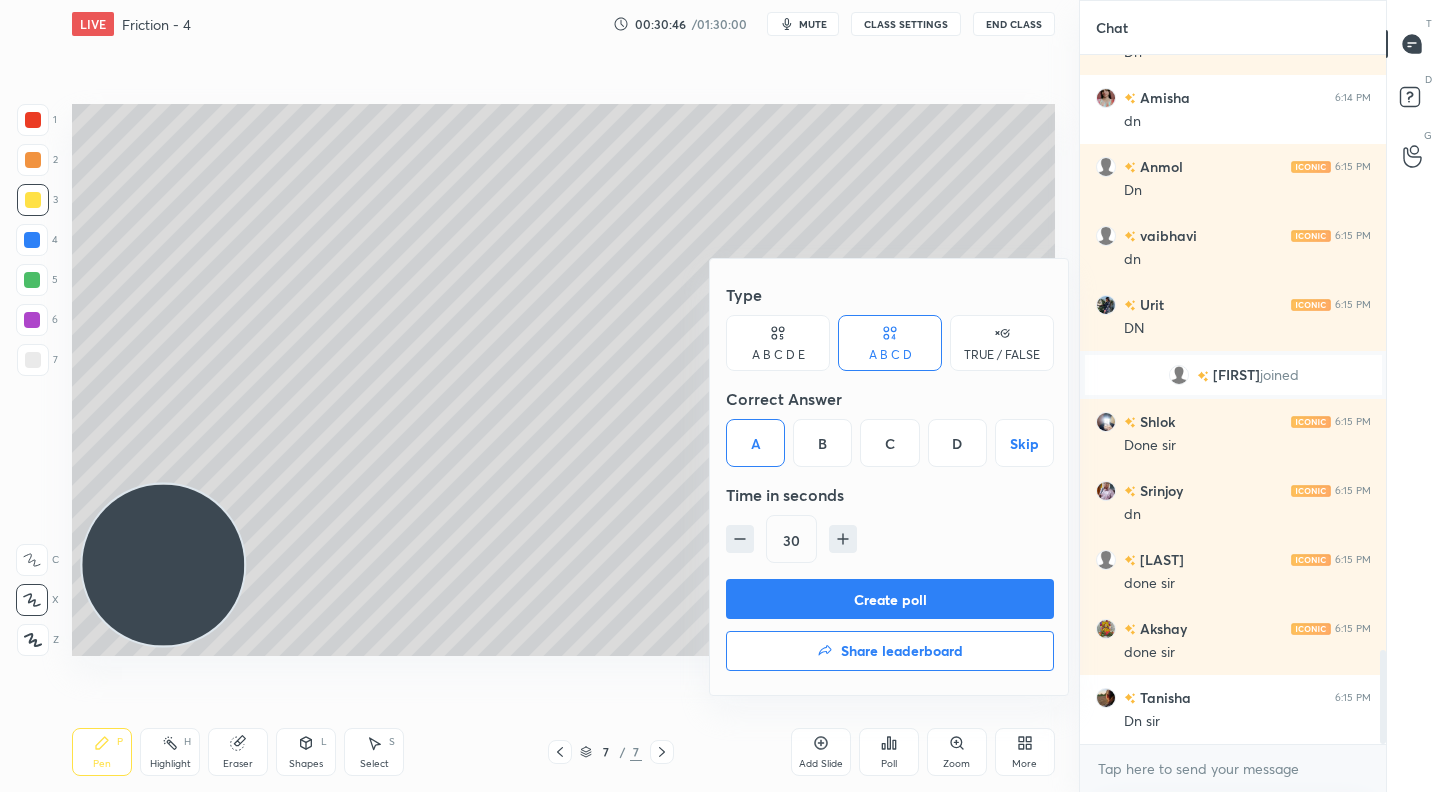 click on "Type A B C D E A B C D TRUE / FALSE Correct Answer A B C D Skip Time in seconds 30" at bounding box center [890, 427] 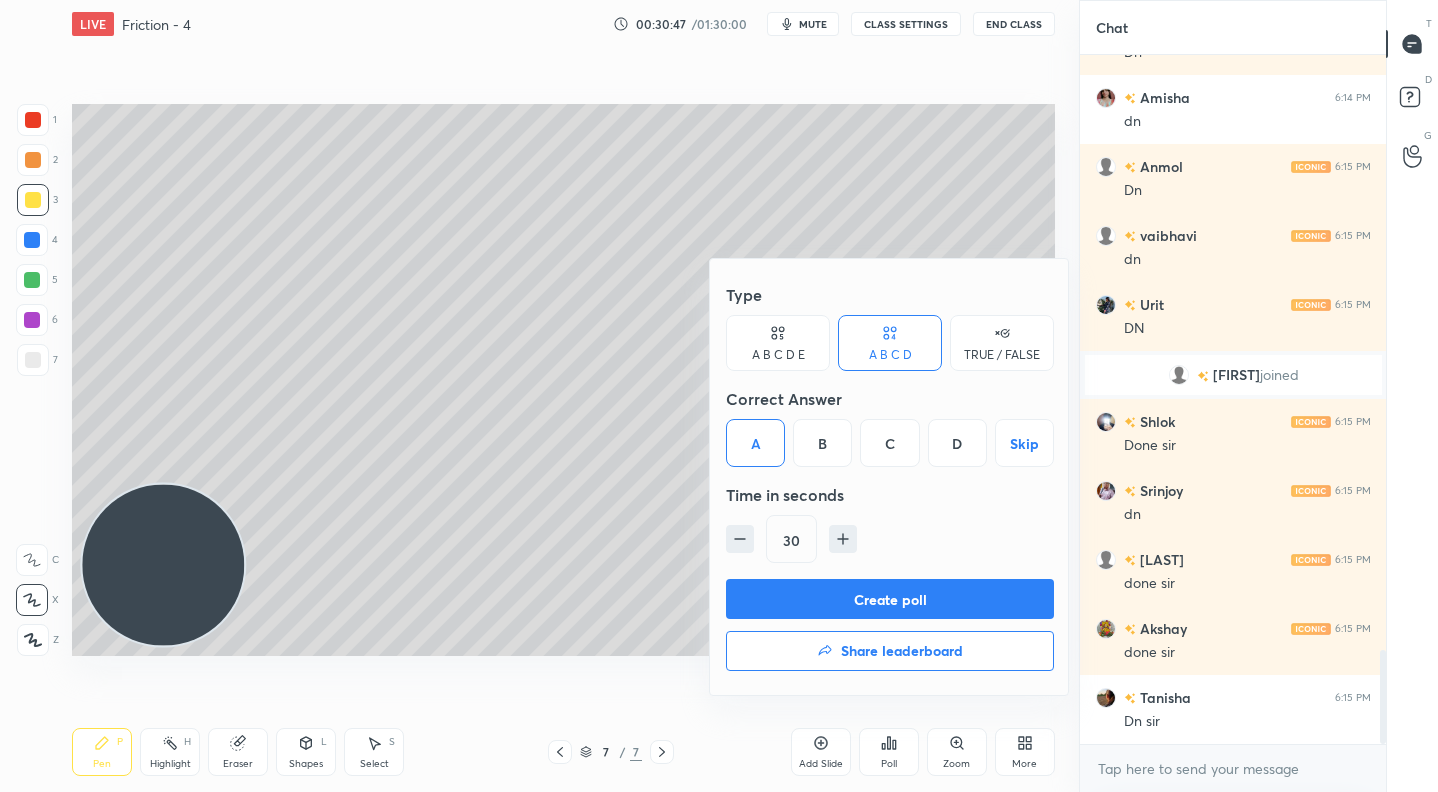 click on "Create poll" at bounding box center [890, 599] 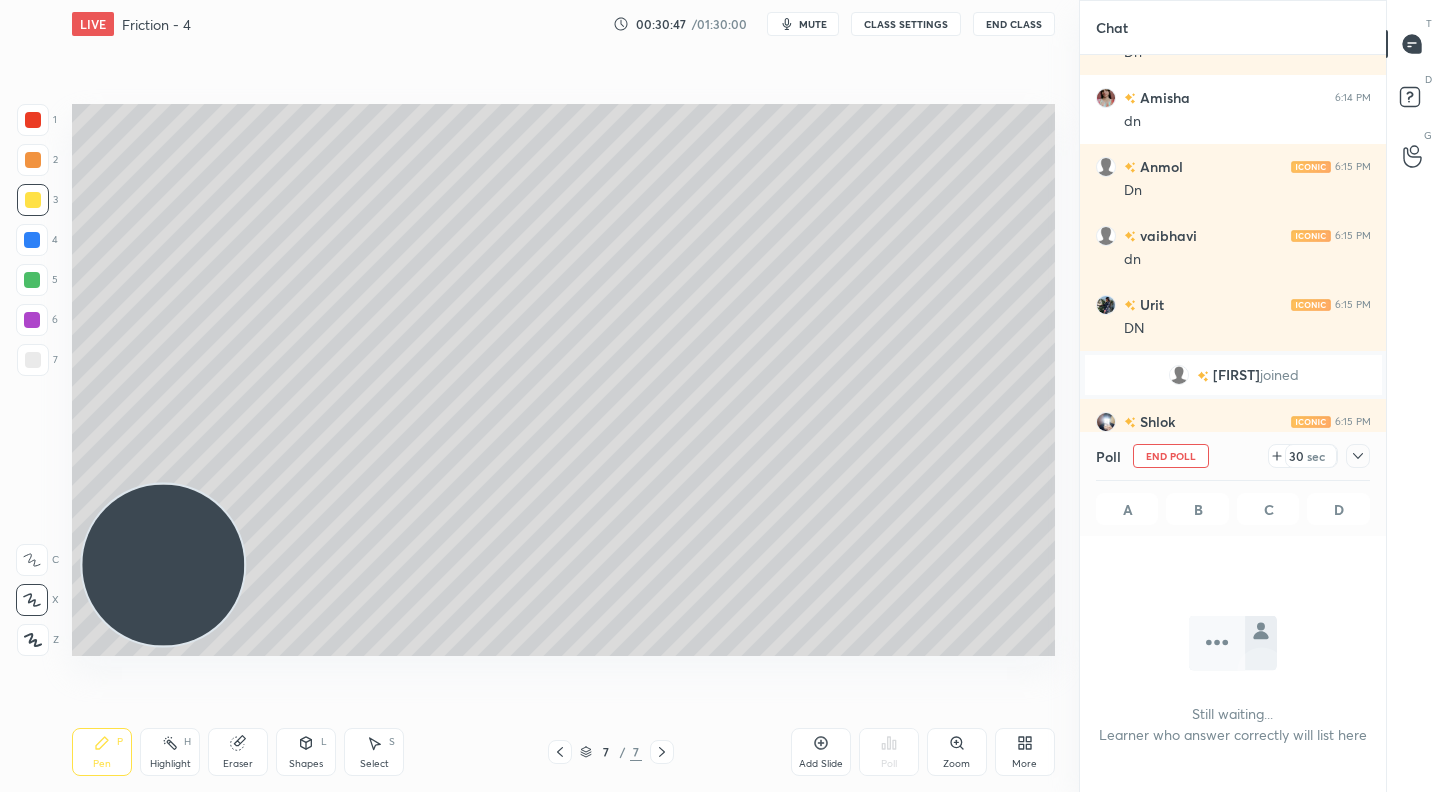 scroll, scrollTop: 641, scrollLeft: 300, axis: both 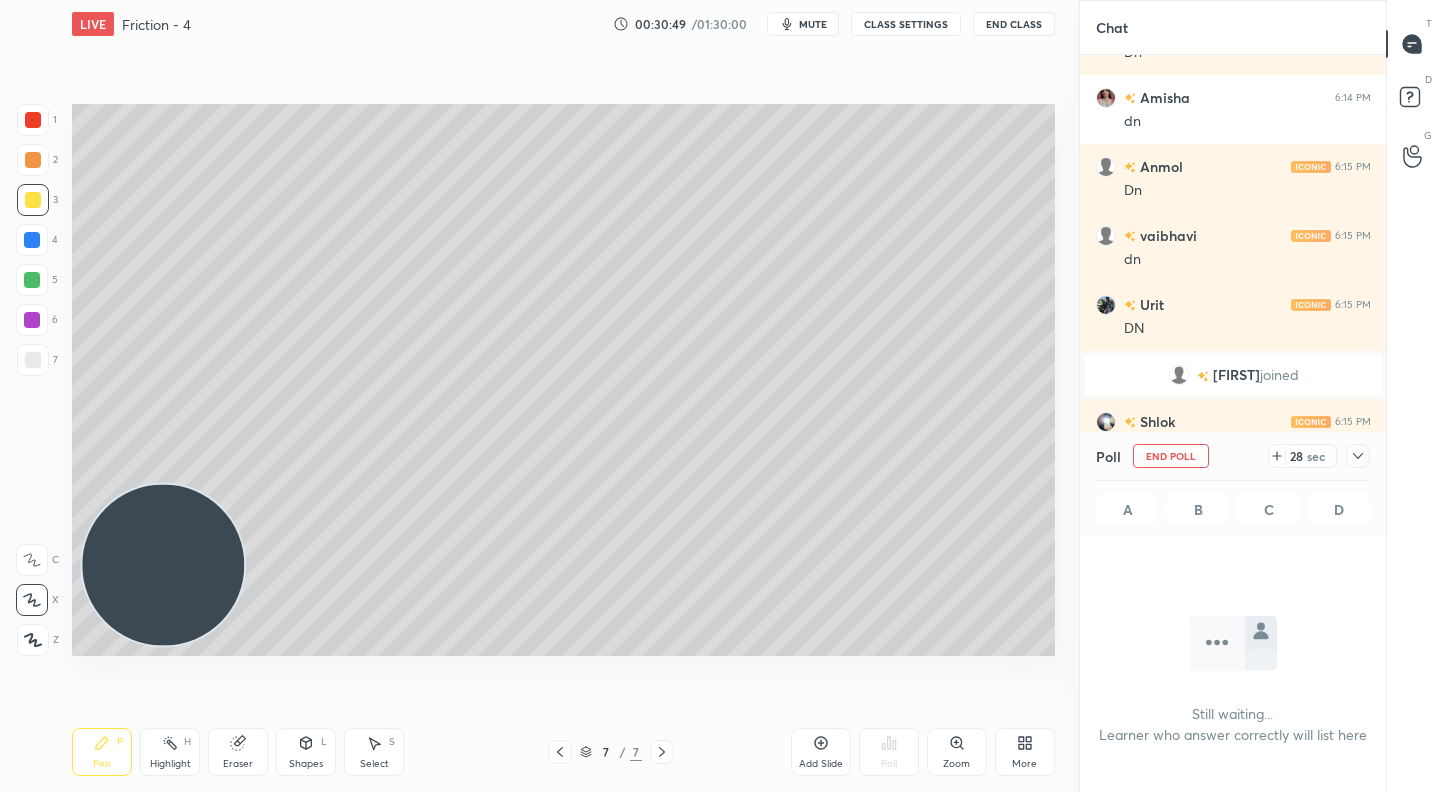 click on "28" at bounding box center [1296, 456] 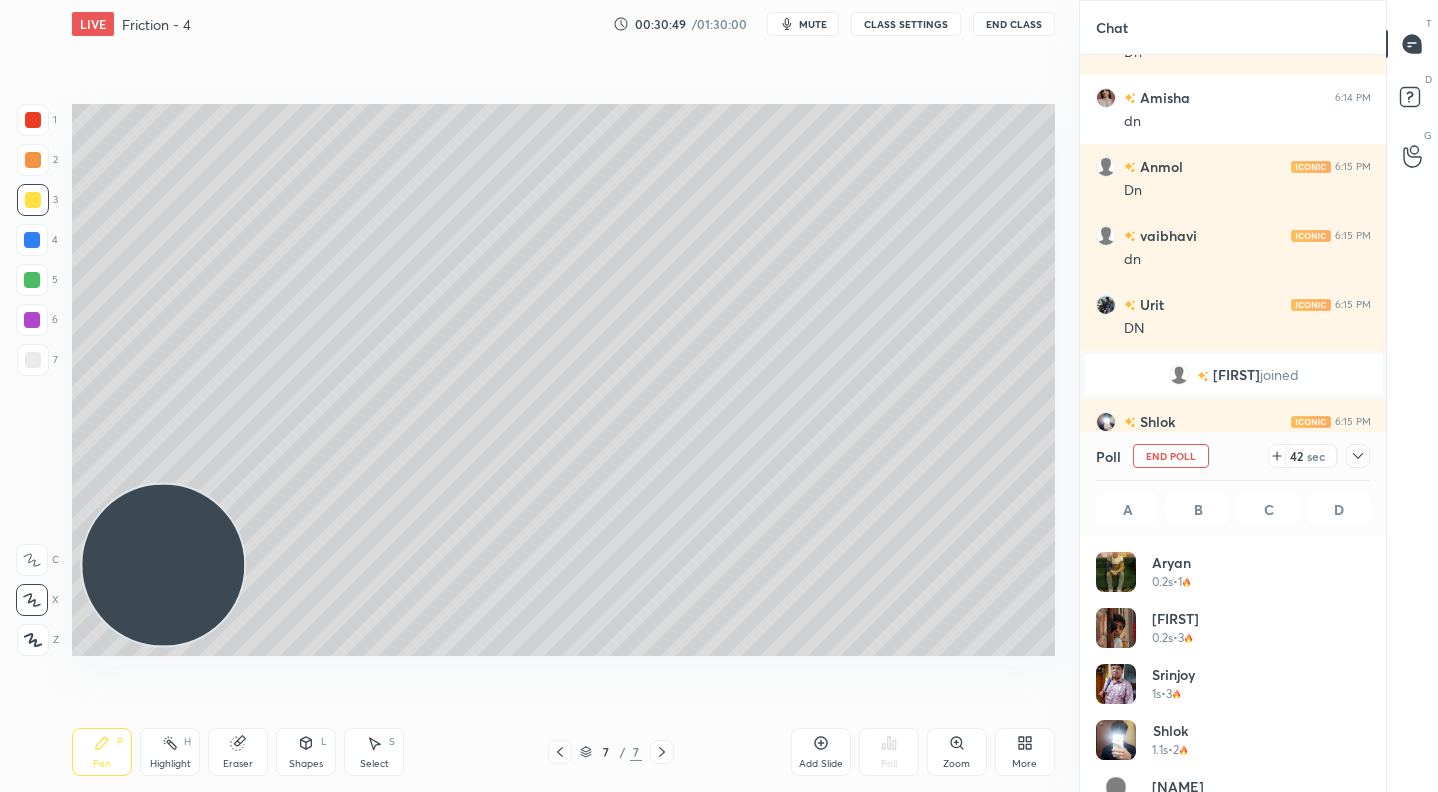 click on "42" at bounding box center (1296, 456) 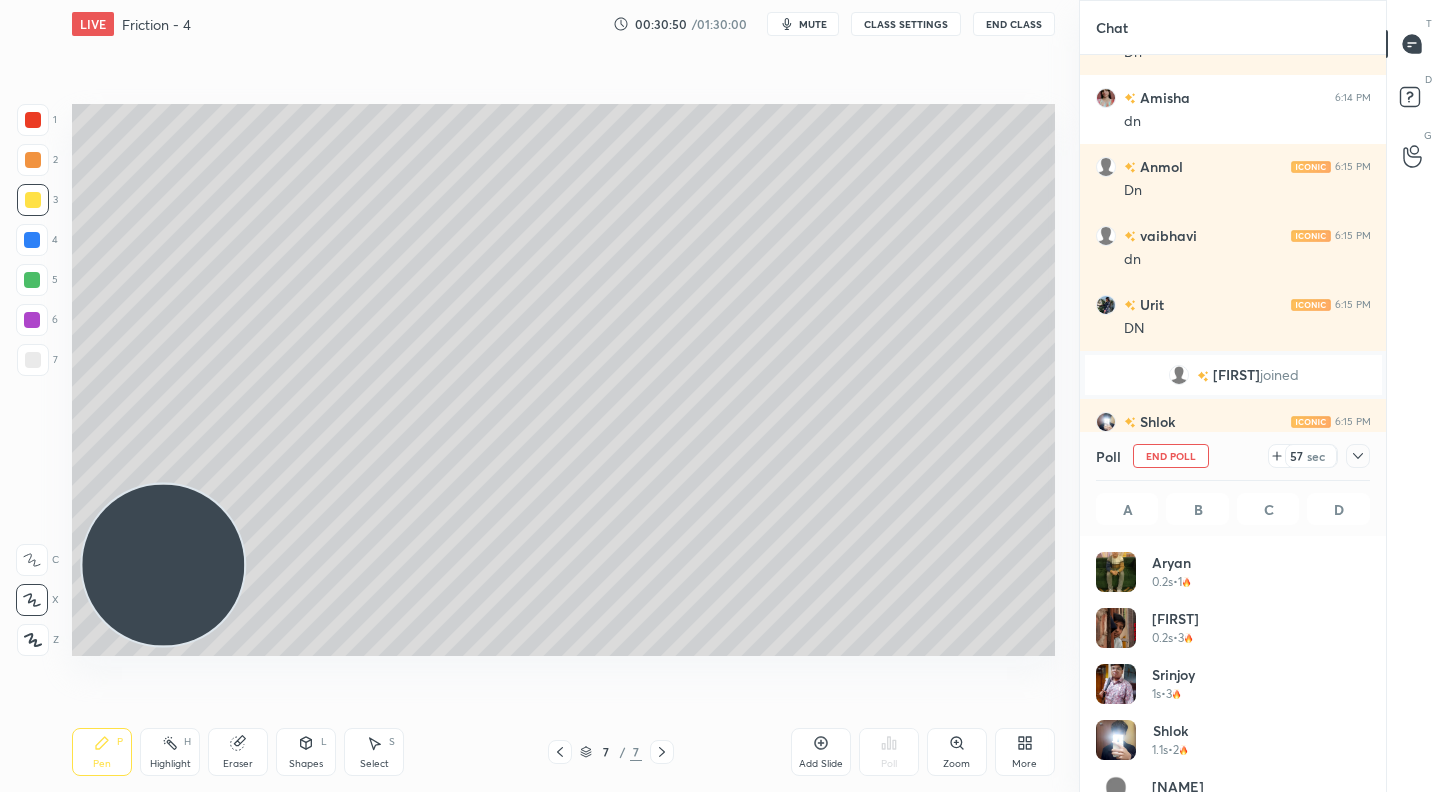 click 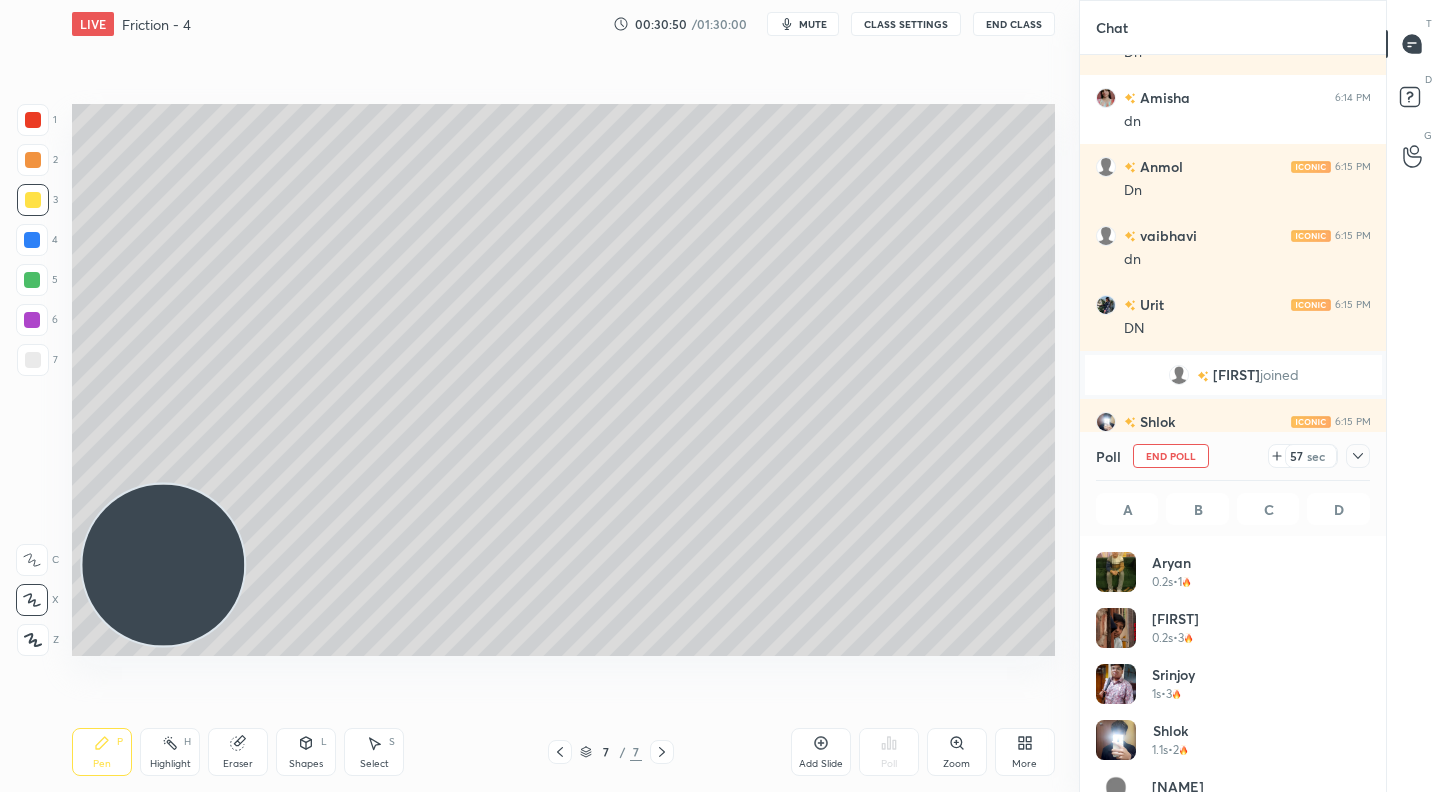scroll, scrollTop: 7, scrollLeft: 7, axis: both 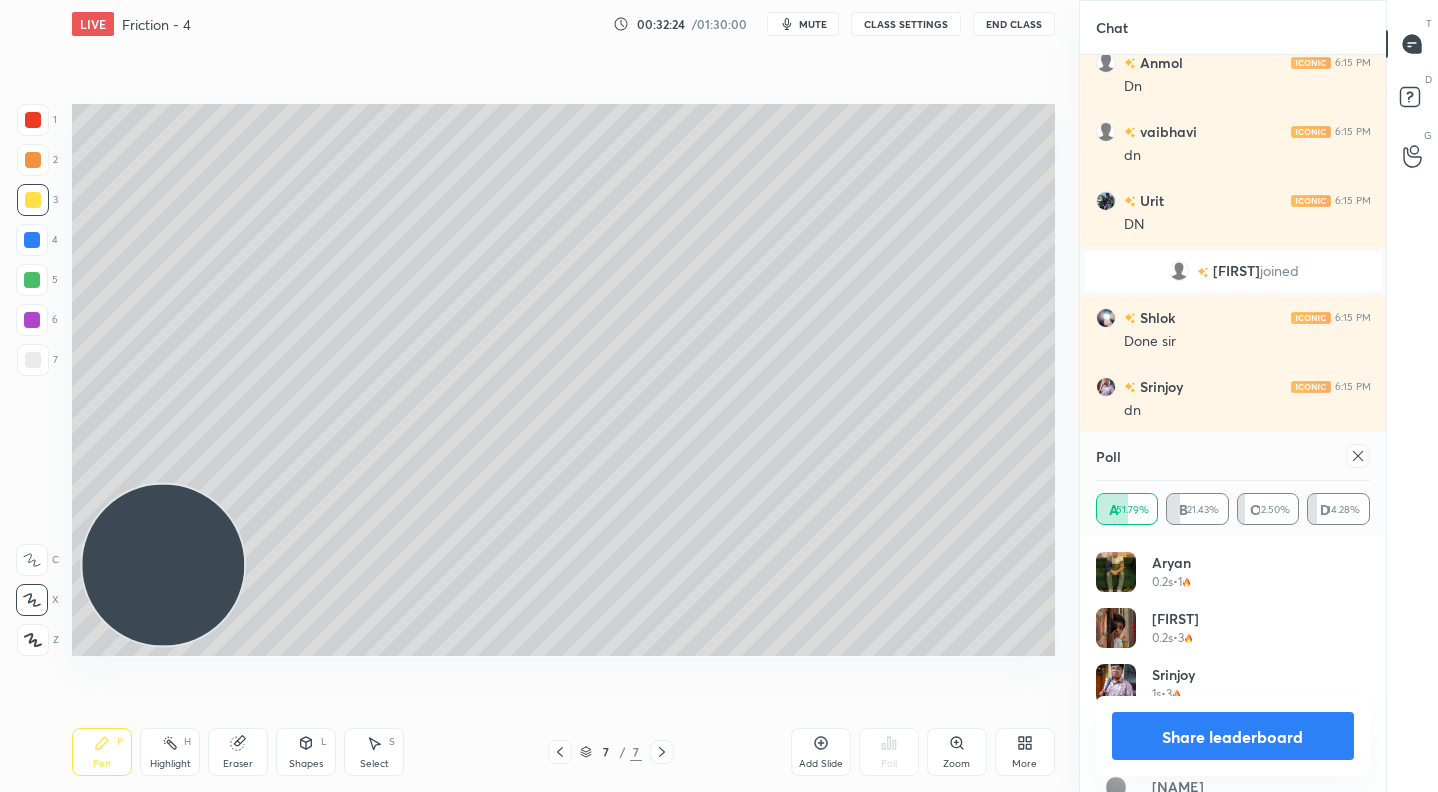 click on "Share leaderboard" at bounding box center (1233, 736) 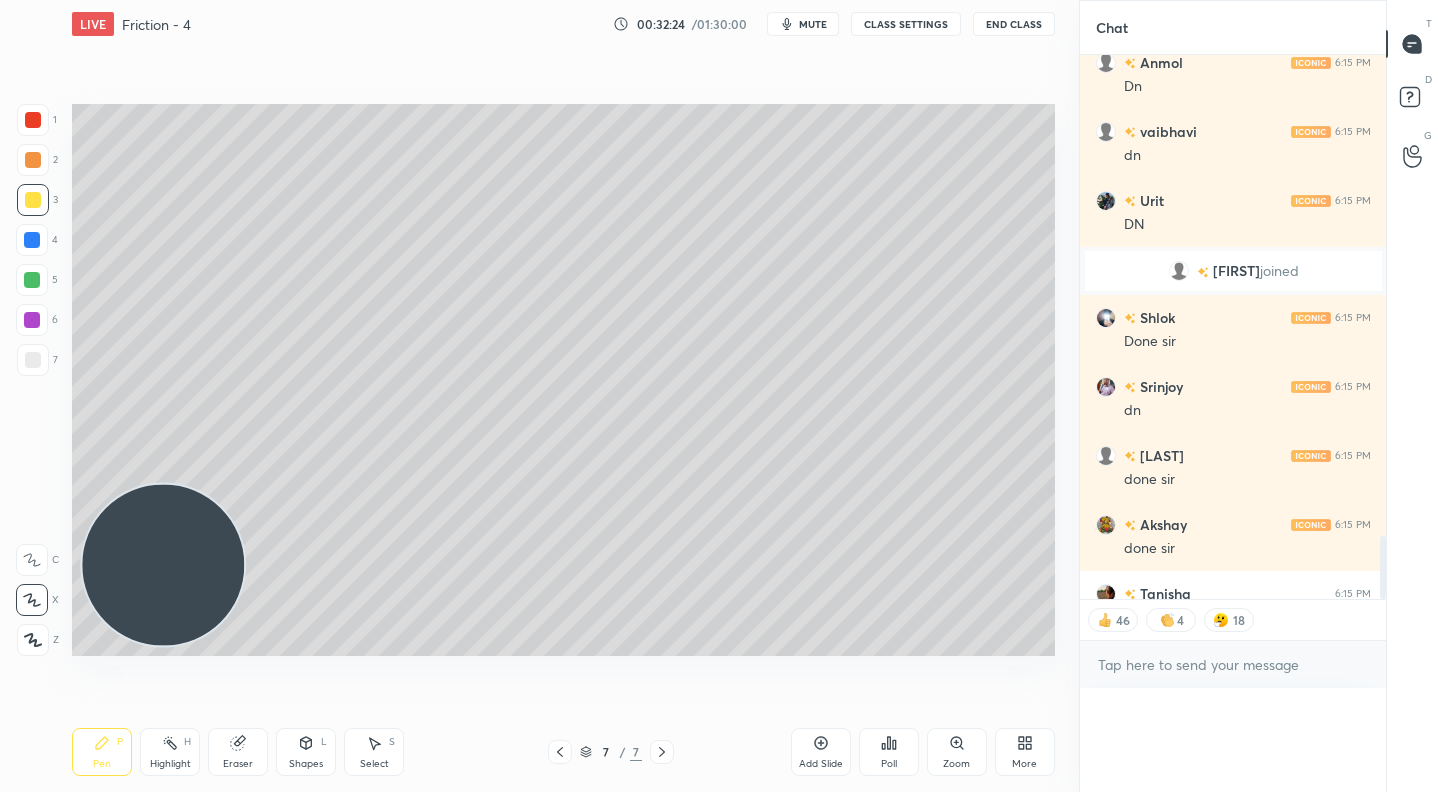 scroll, scrollTop: 0, scrollLeft: 0, axis: both 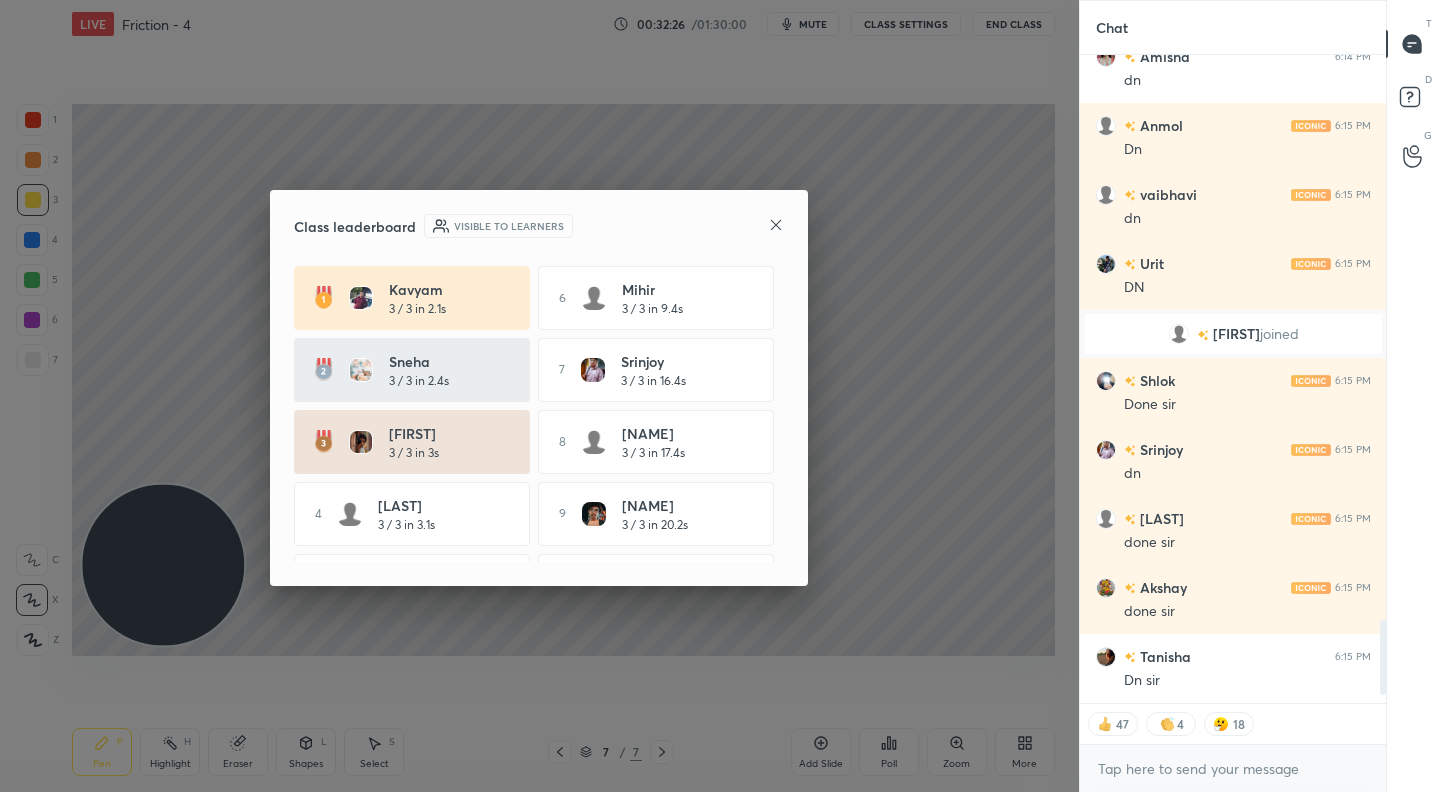click 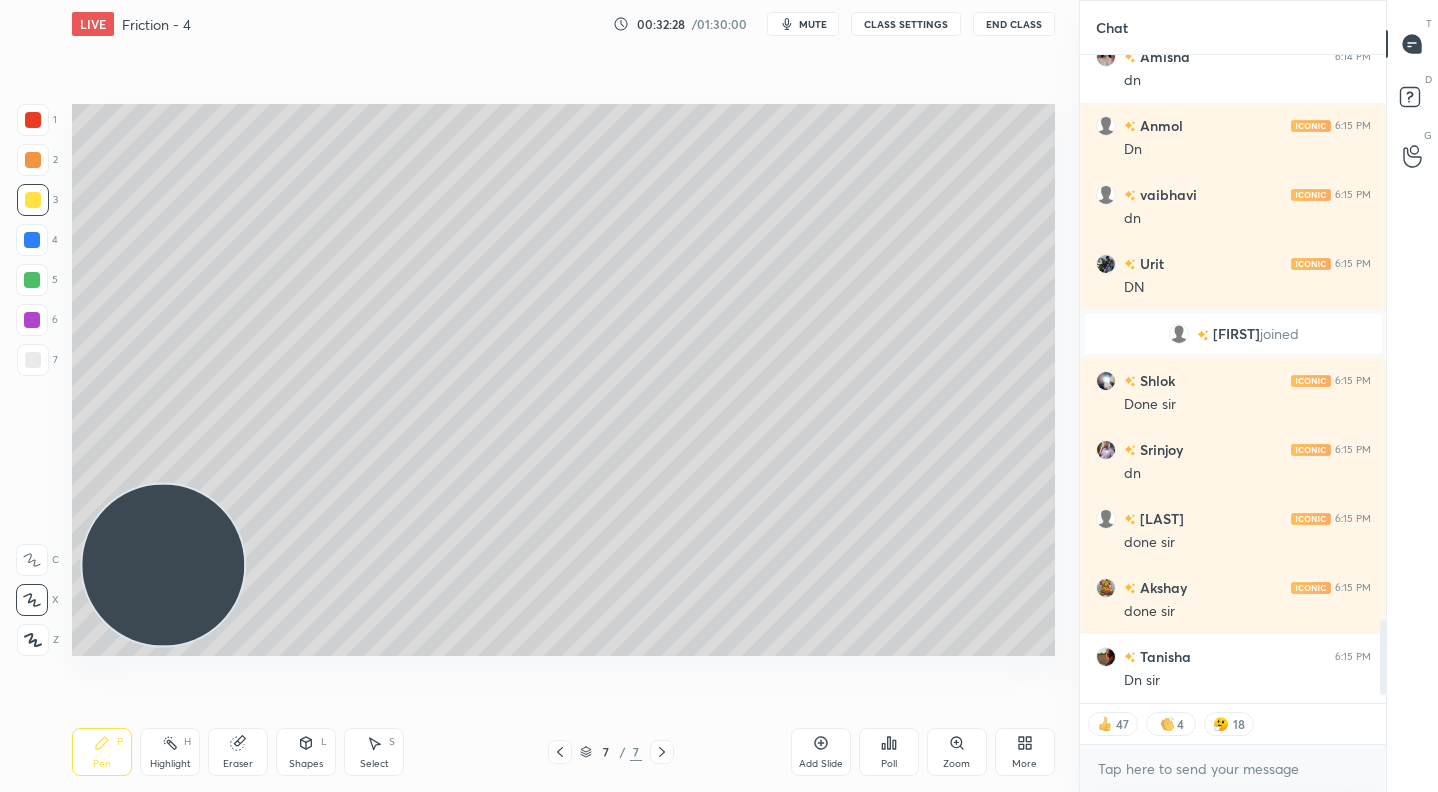 drag, startPoint x: 26, startPoint y: 153, endPoint x: 32, endPoint y: 144, distance: 10.816654 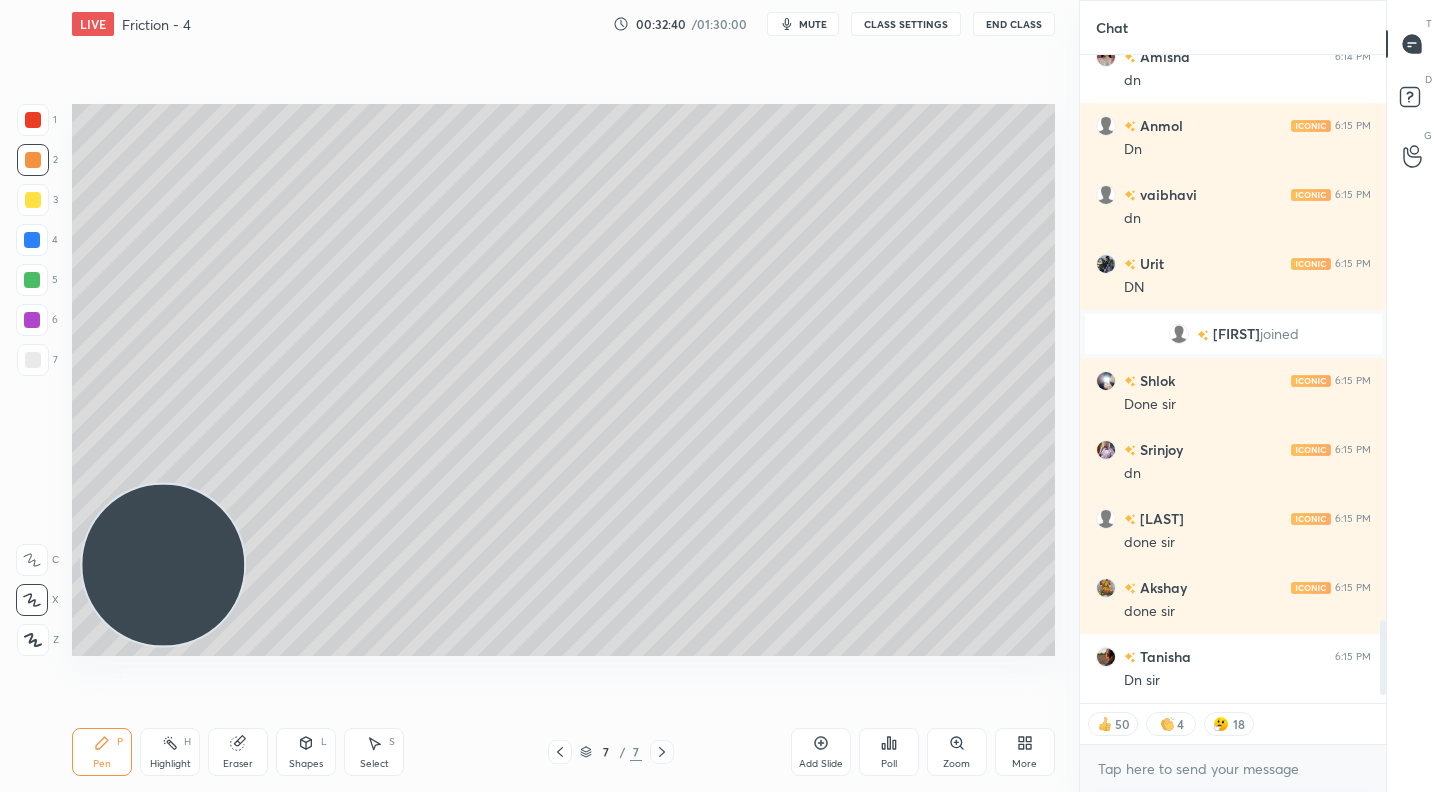 scroll, scrollTop: 7, scrollLeft: 7, axis: both 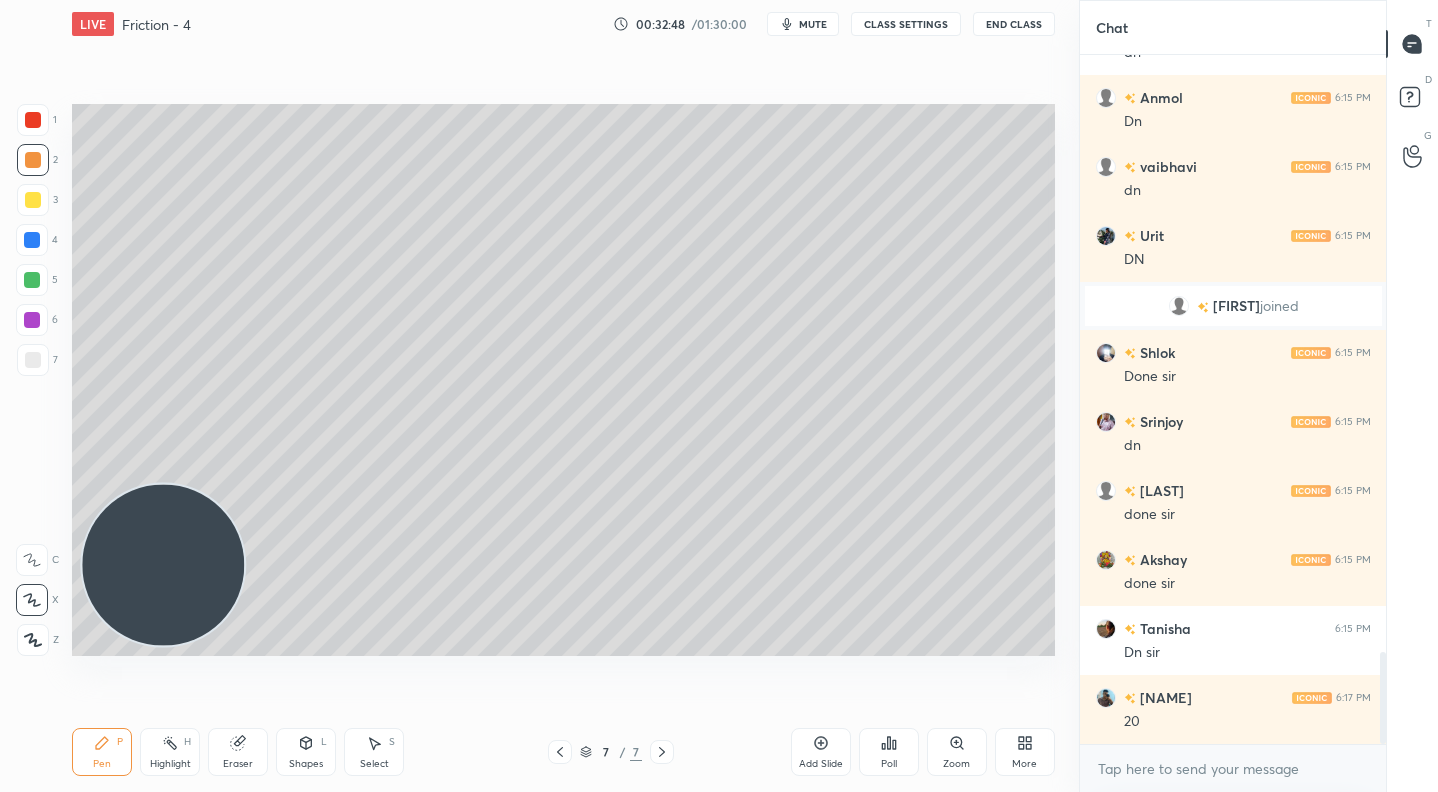 click at bounding box center [33, 200] 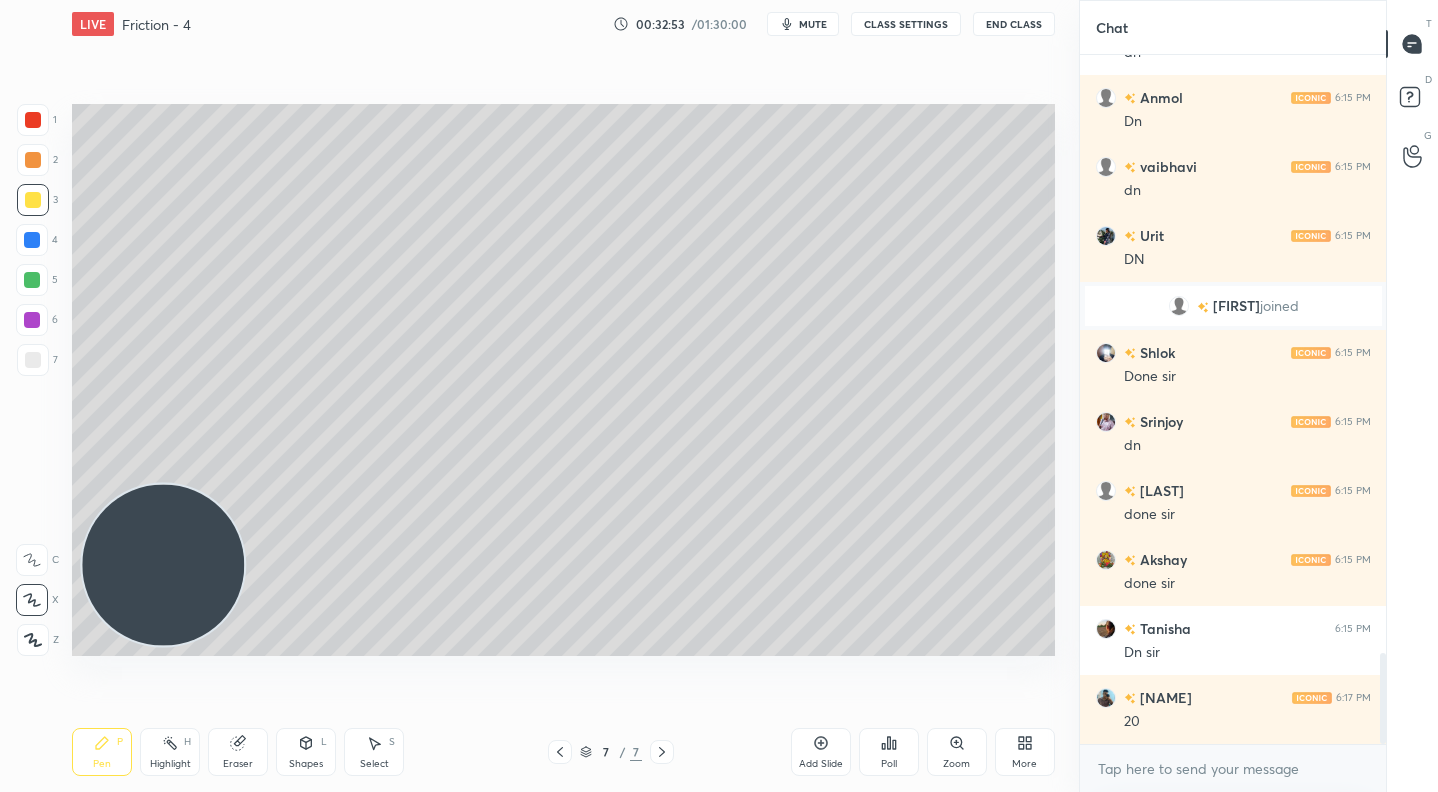 scroll, scrollTop: 4538, scrollLeft: 0, axis: vertical 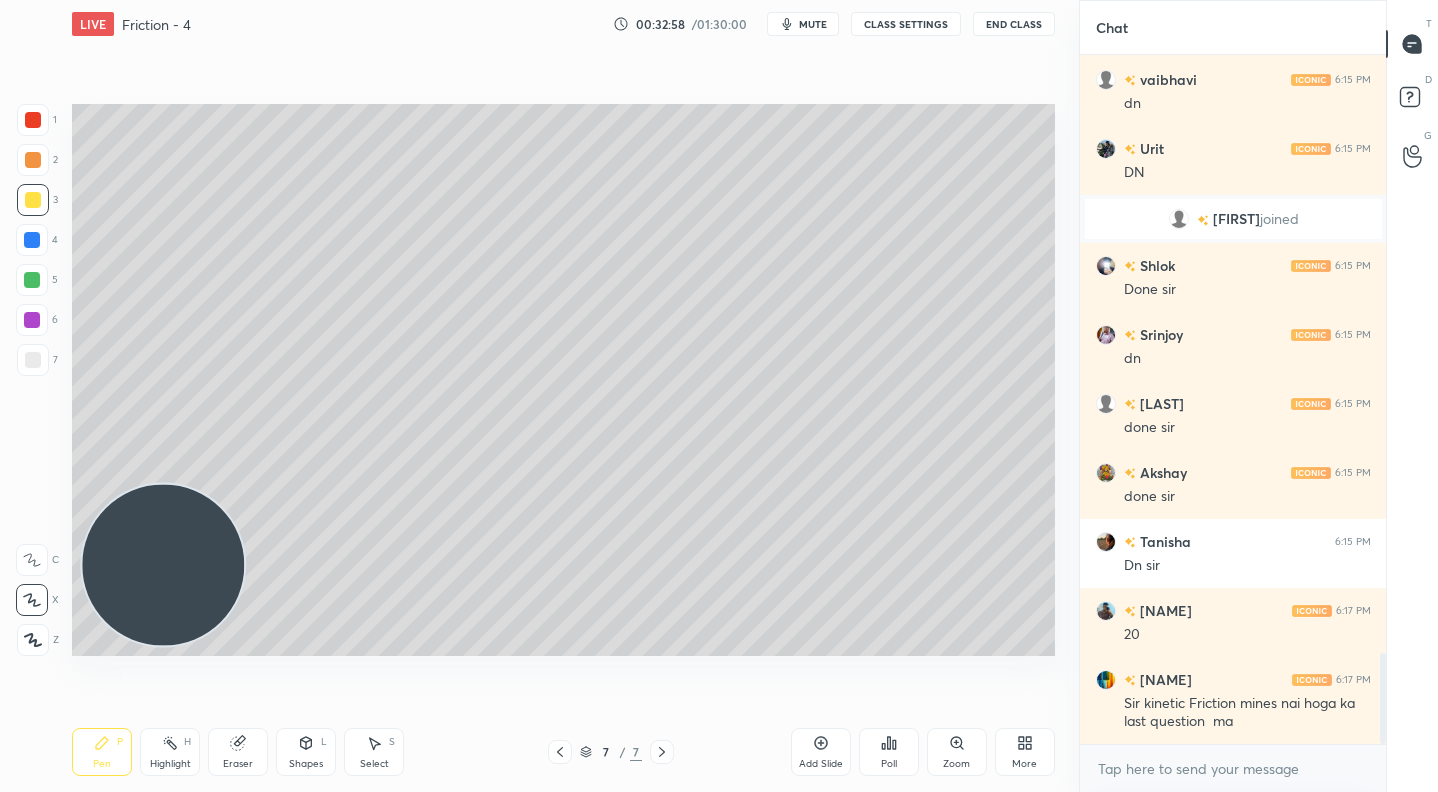 click 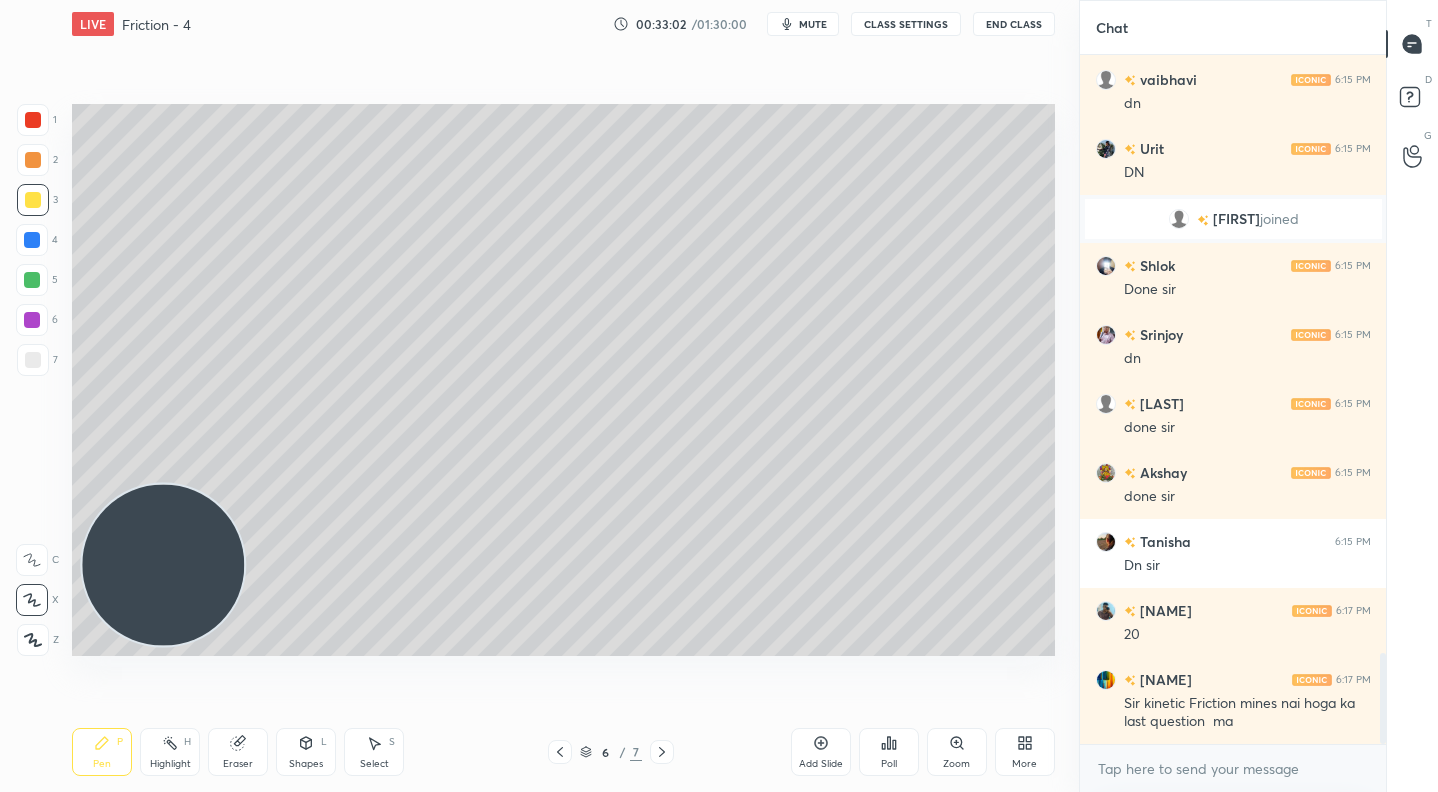 scroll, scrollTop: 4607, scrollLeft: 0, axis: vertical 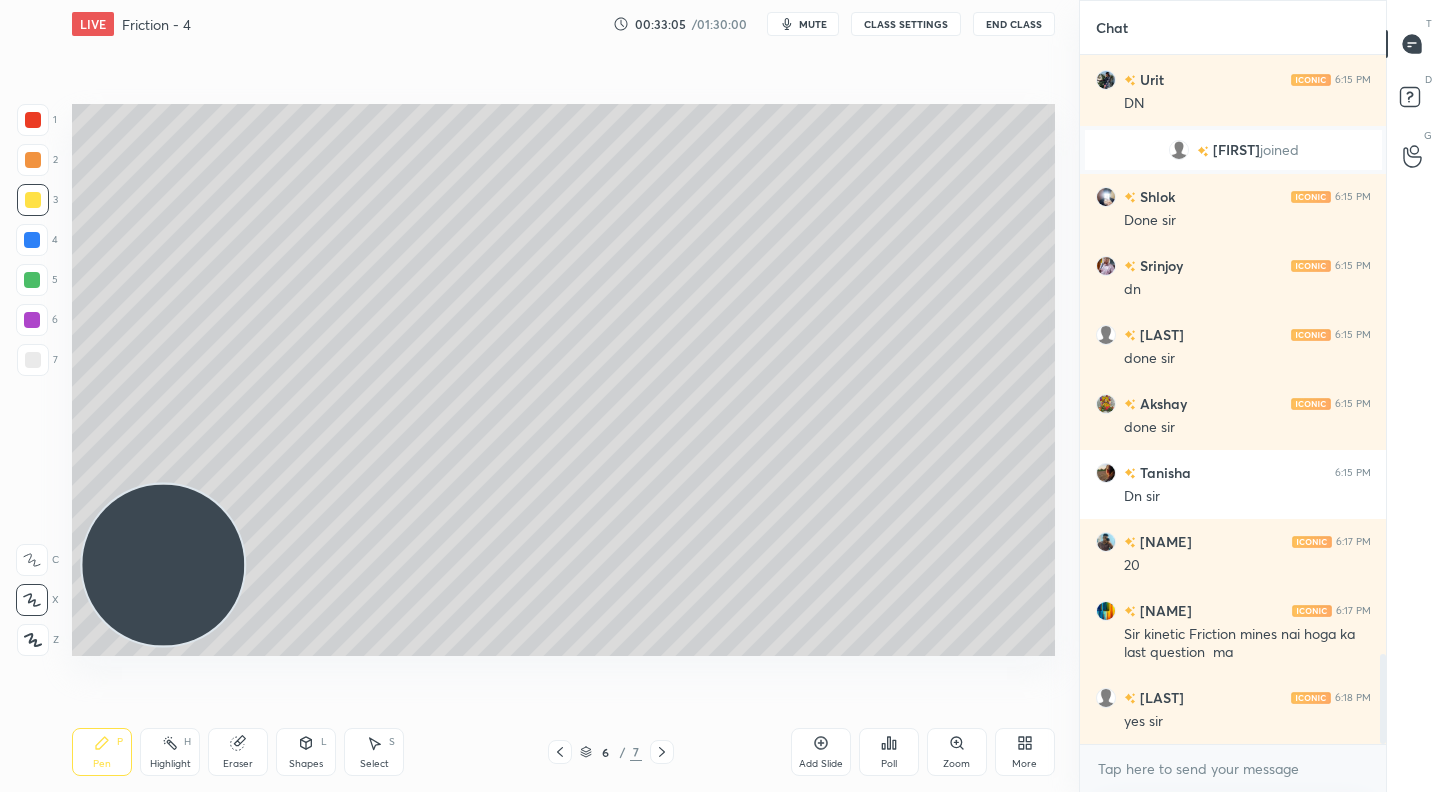 click 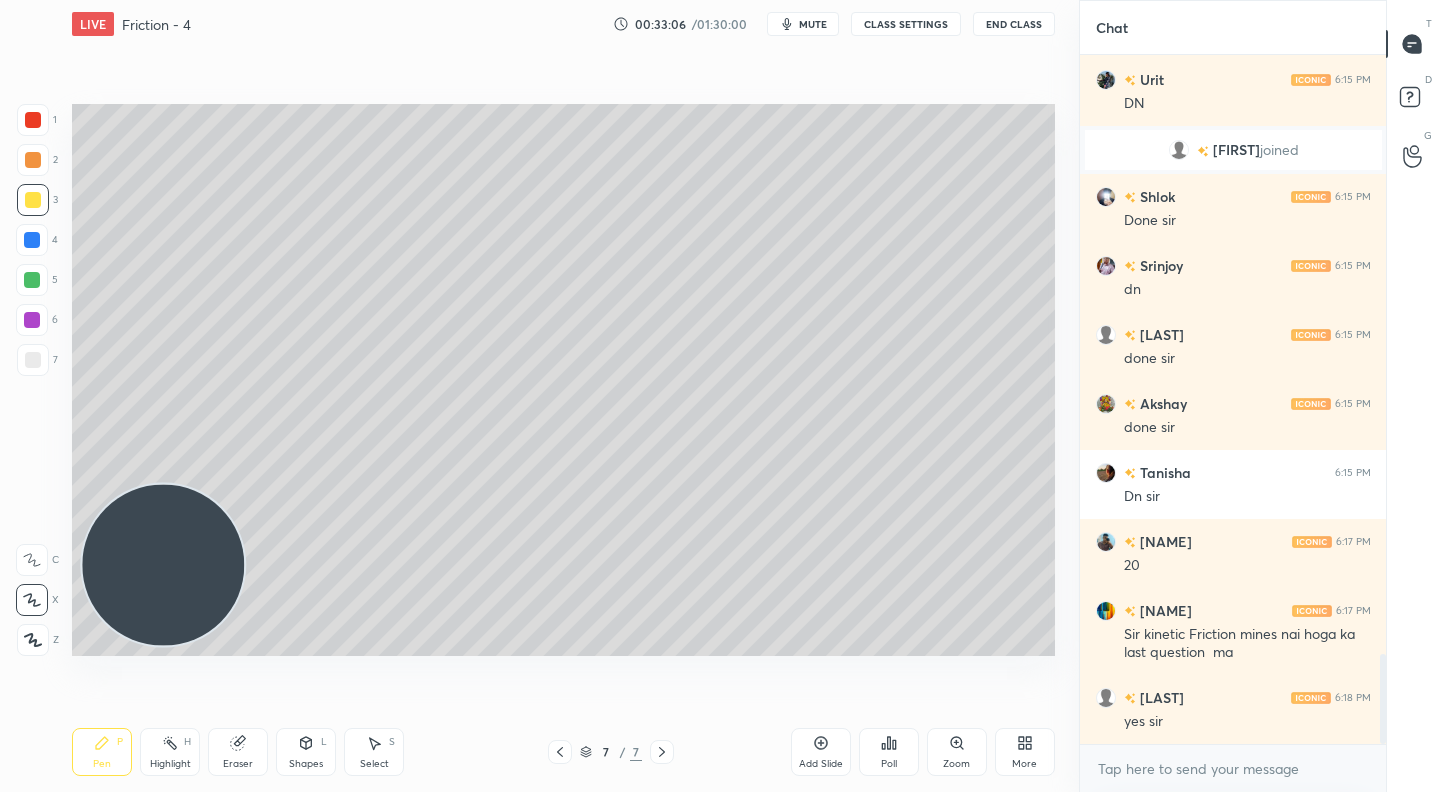 click 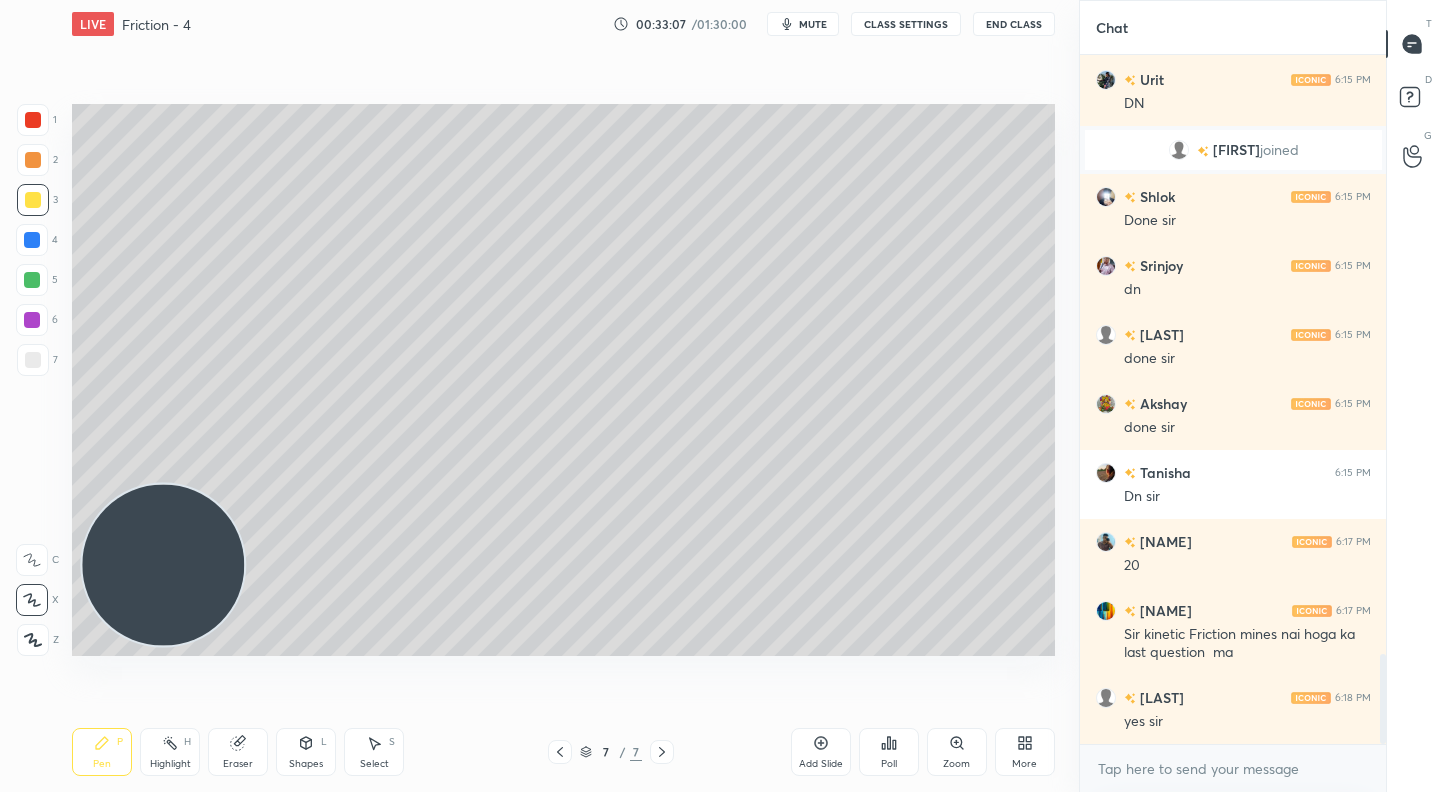click 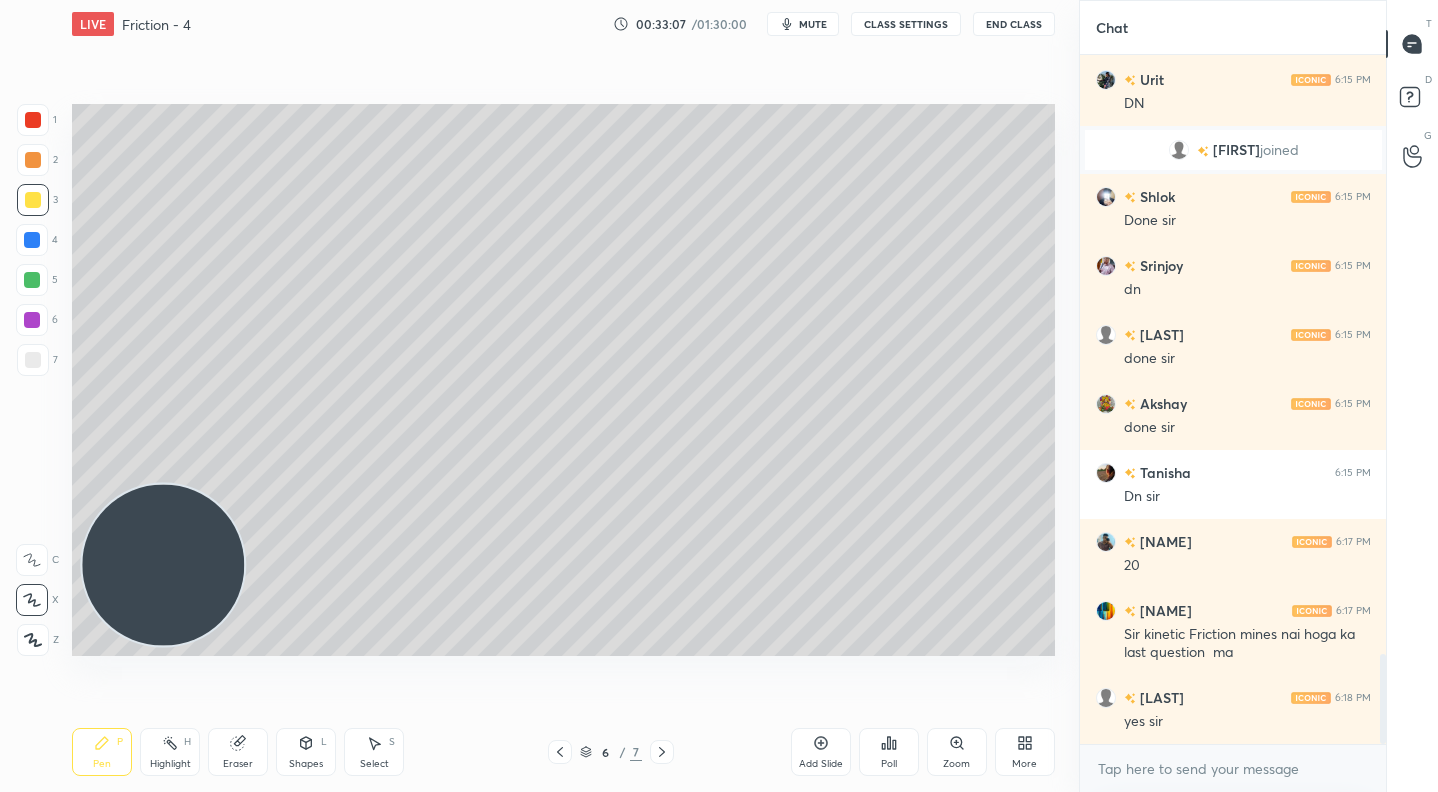 click 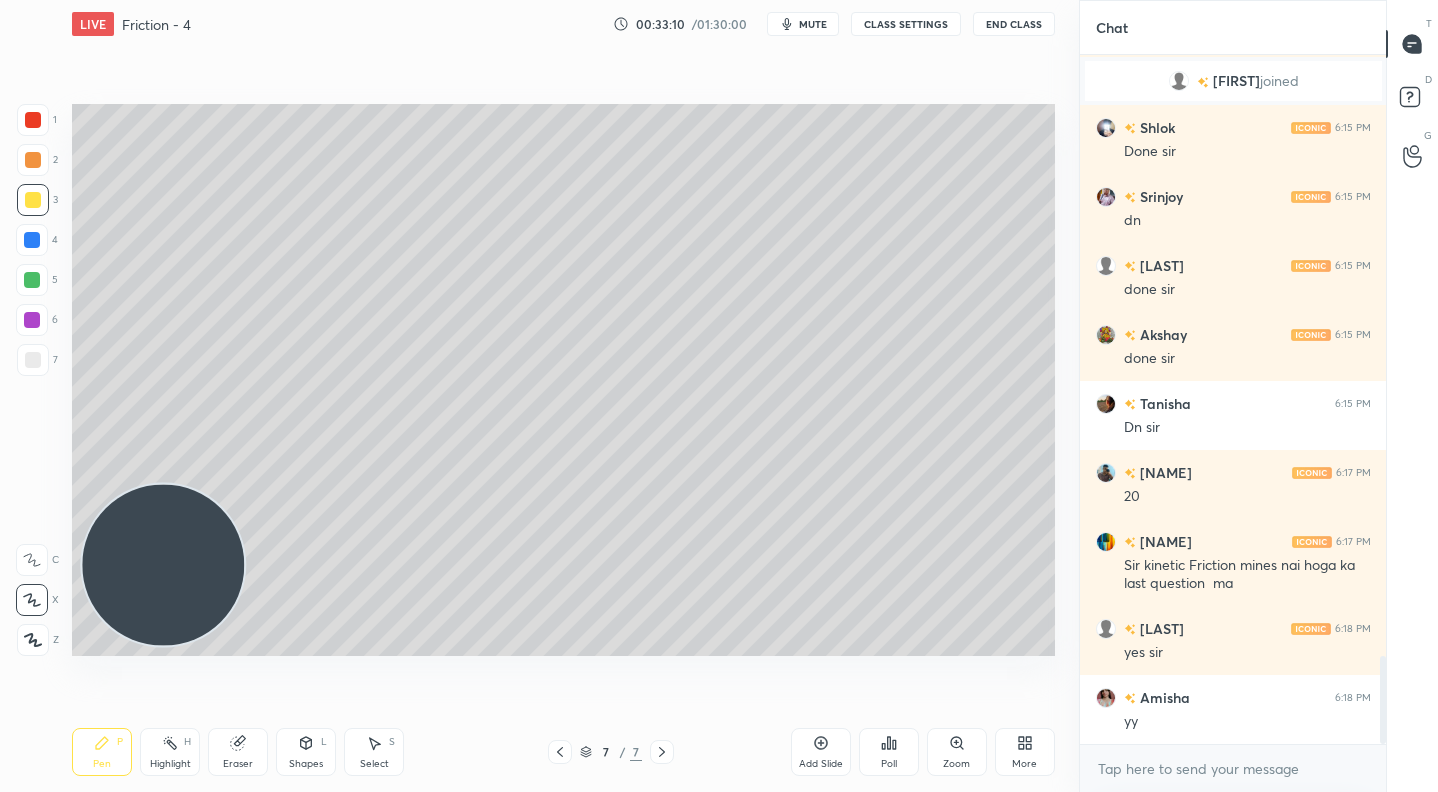 click on "Add Slide" at bounding box center (821, 752) 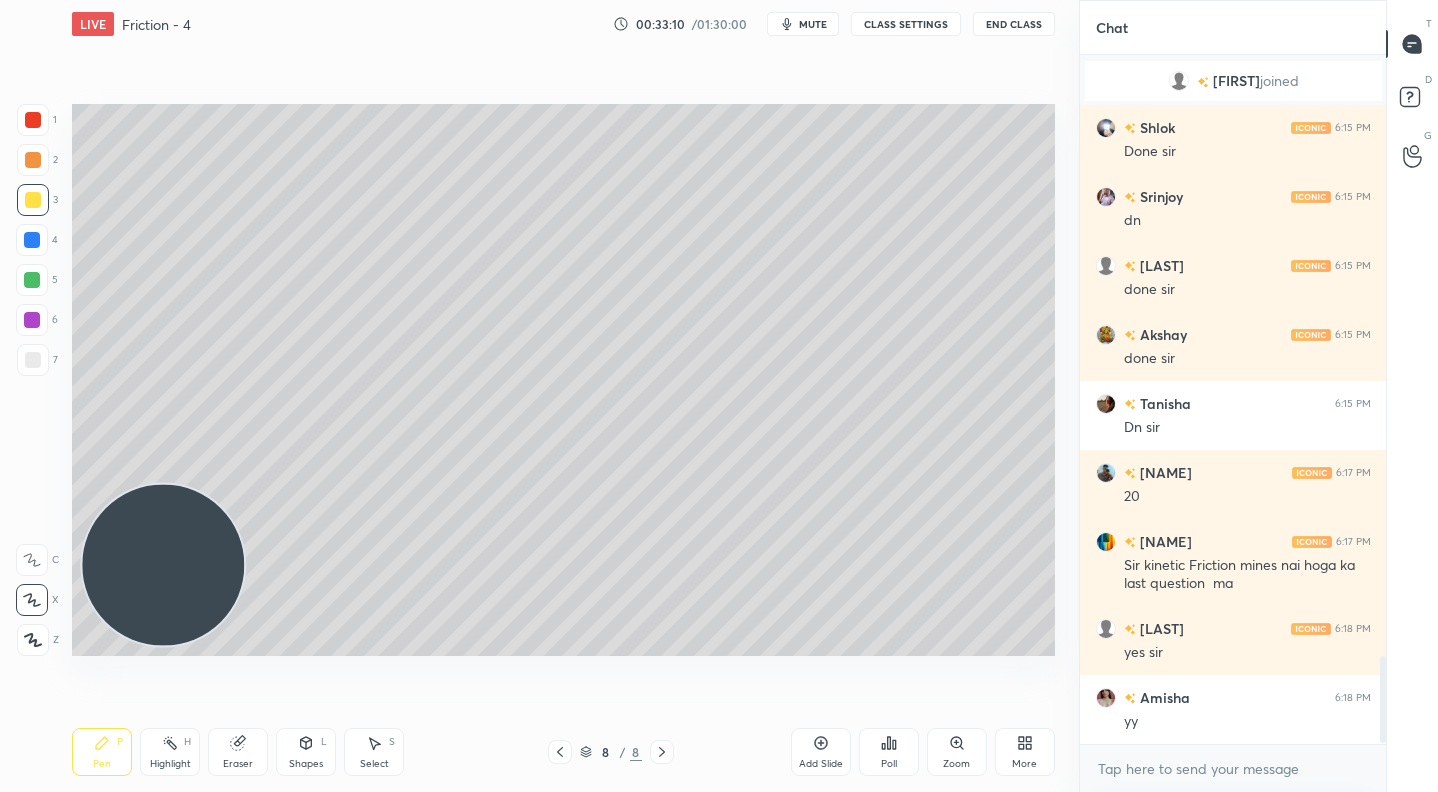 scroll, scrollTop: 4745, scrollLeft: 0, axis: vertical 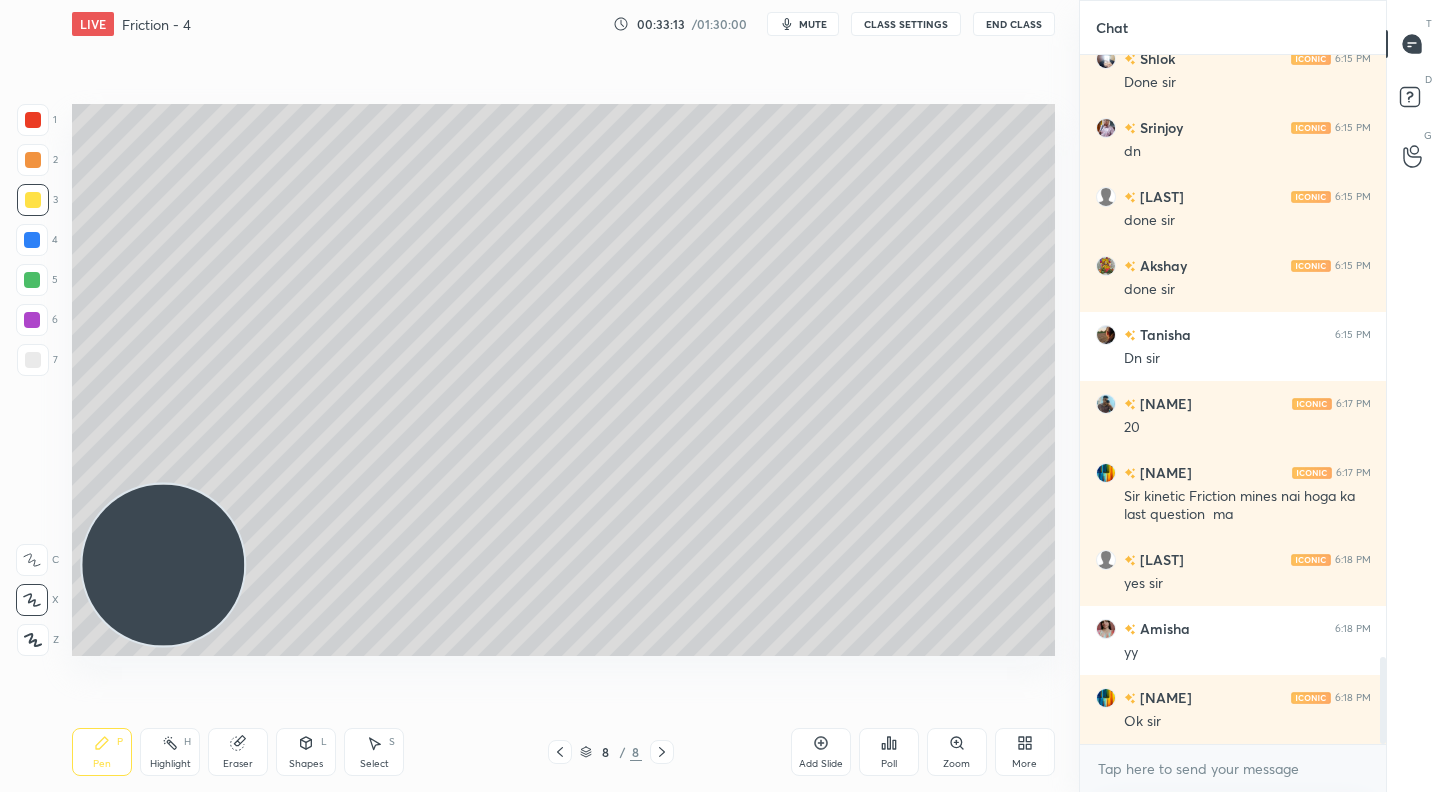click at bounding box center [32, 280] 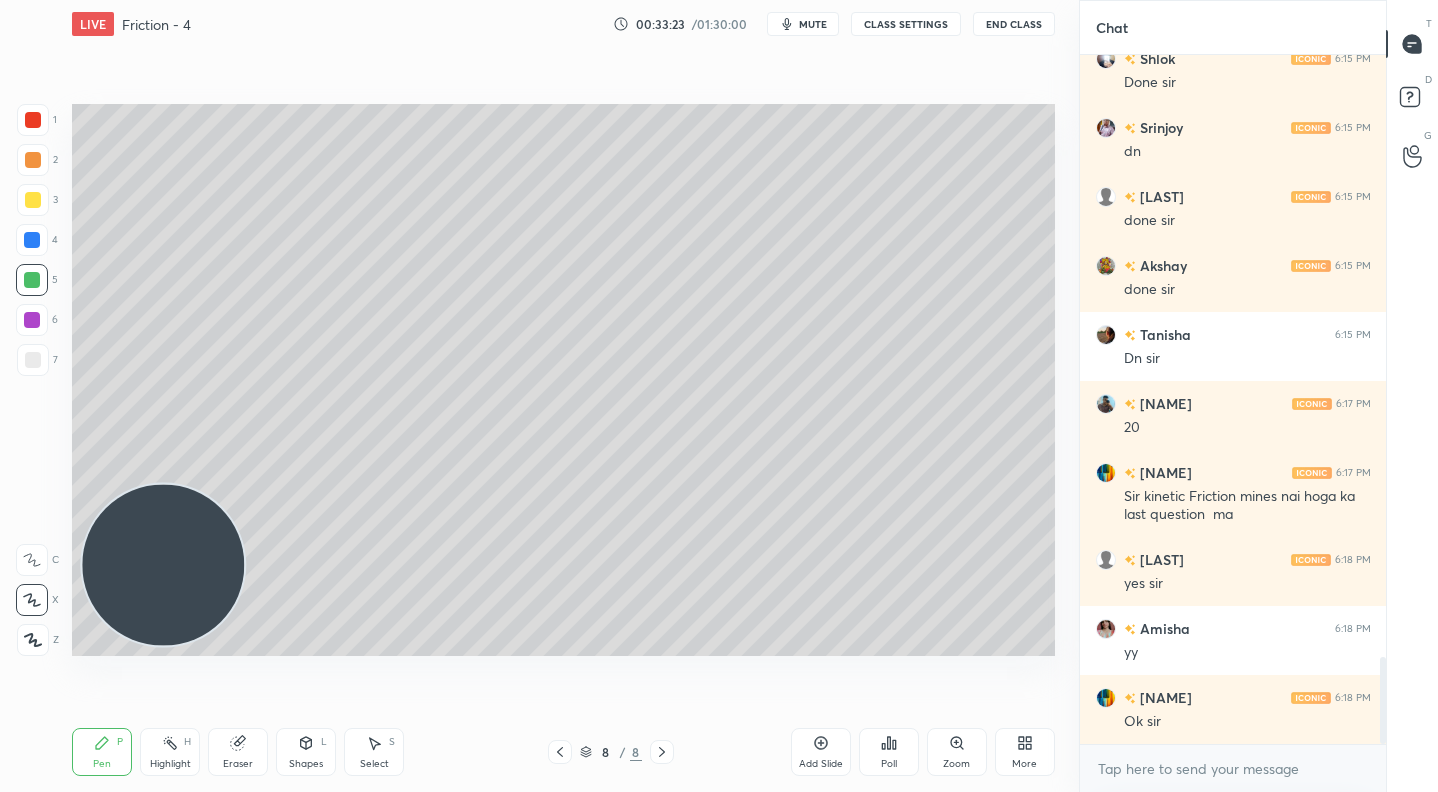 click at bounding box center [33, 200] 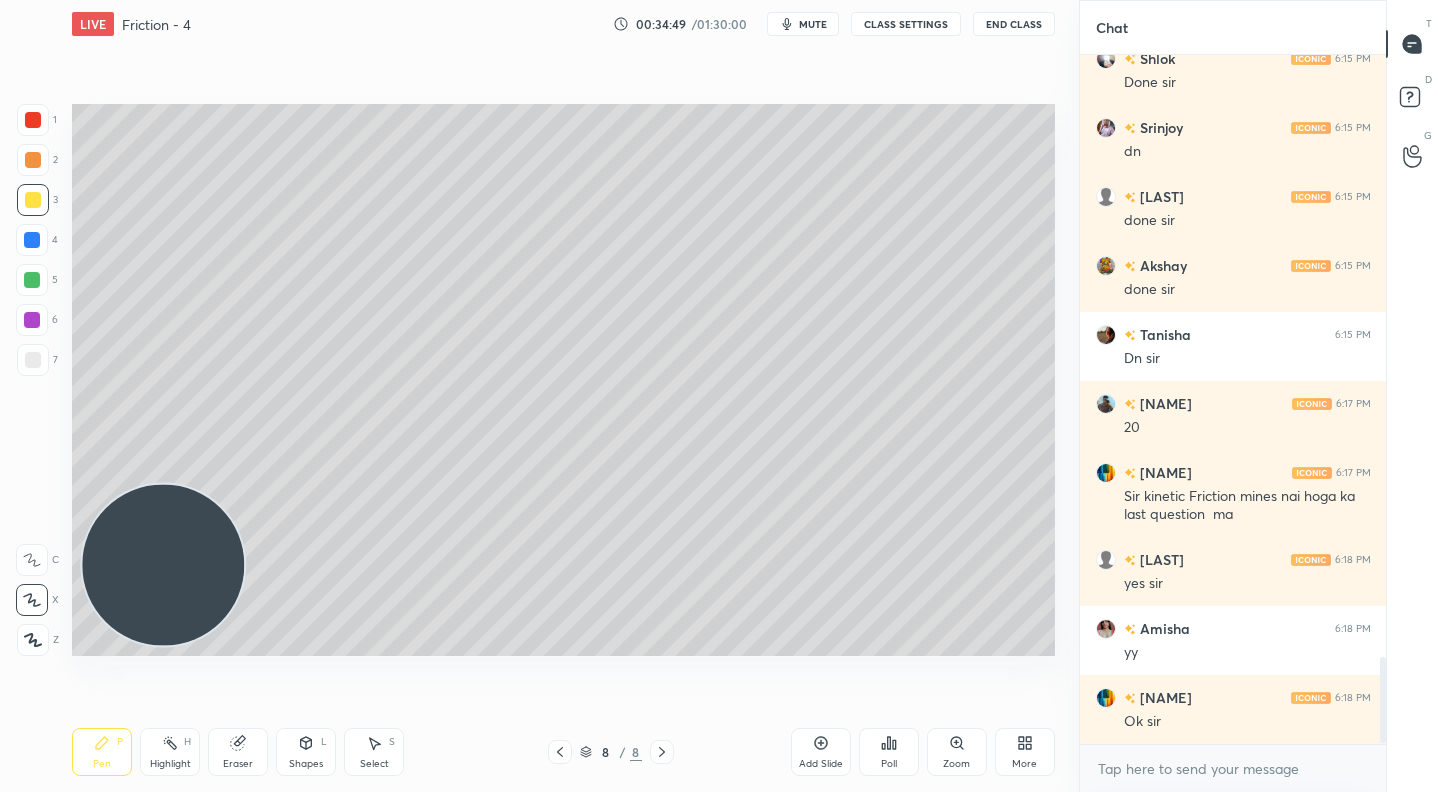 scroll, scrollTop: 4814, scrollLeft: 0, axis: vertical 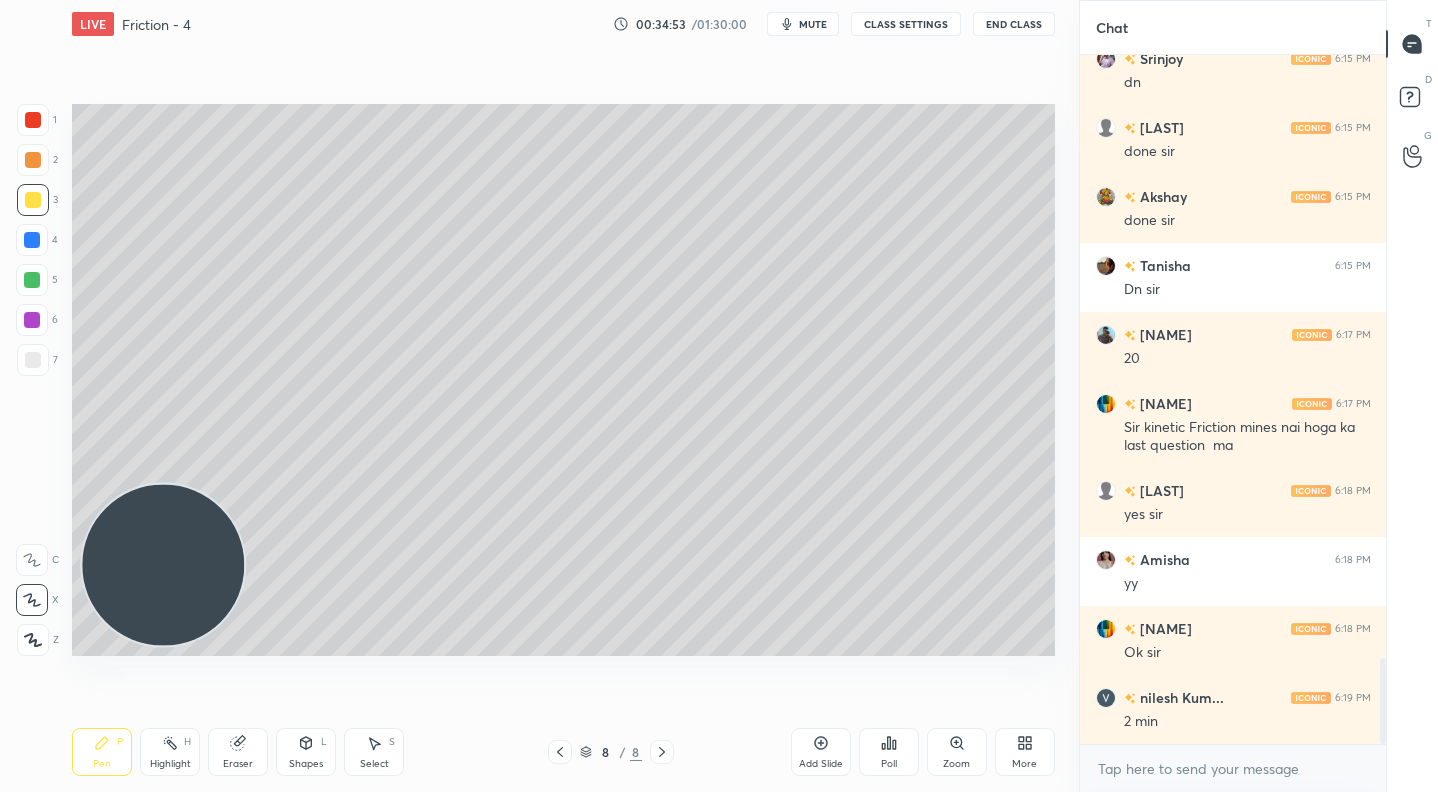 click on "mute" at bounding box center (813, 24) 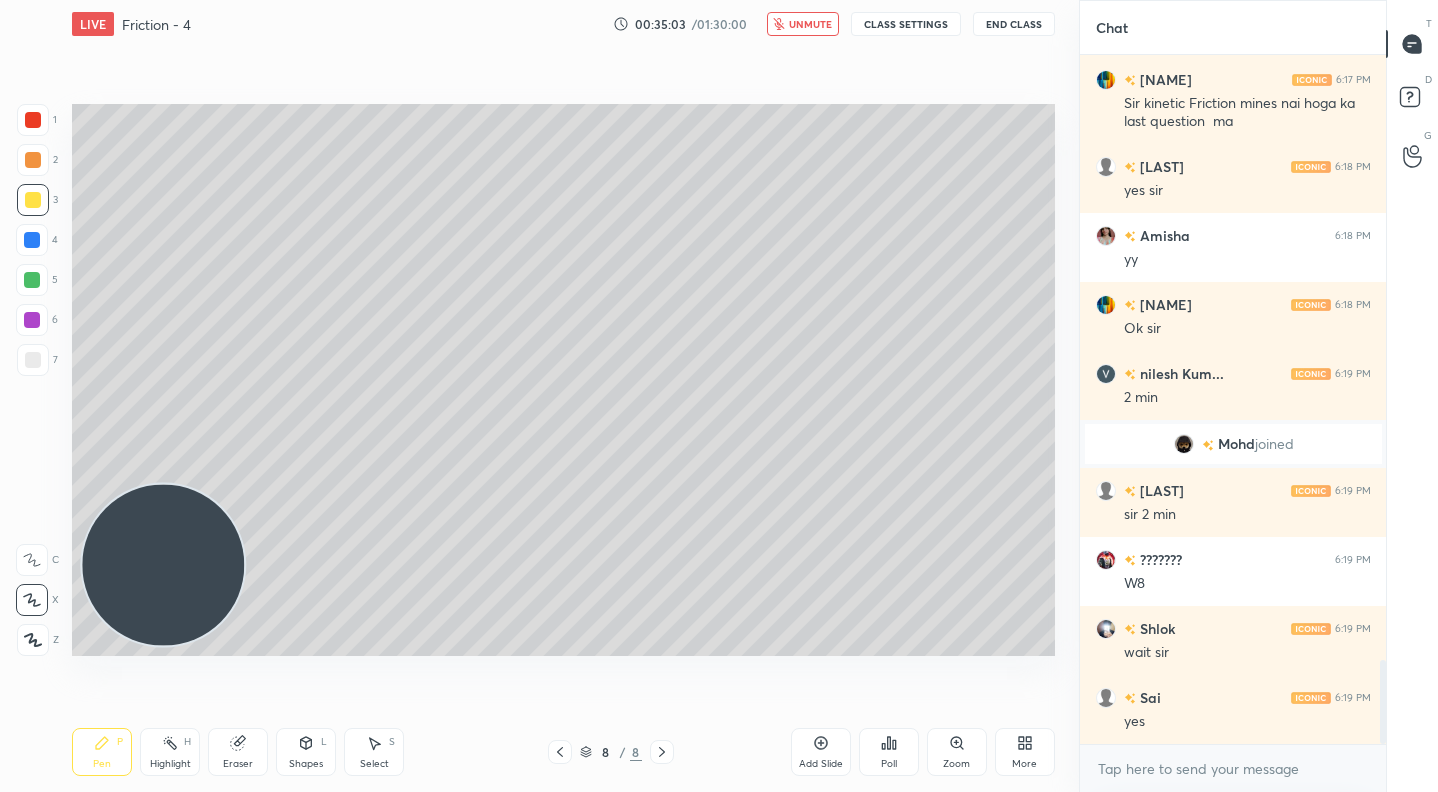 scroll, scrollTop: 5000, scrollLeft: 0, axis: vertical 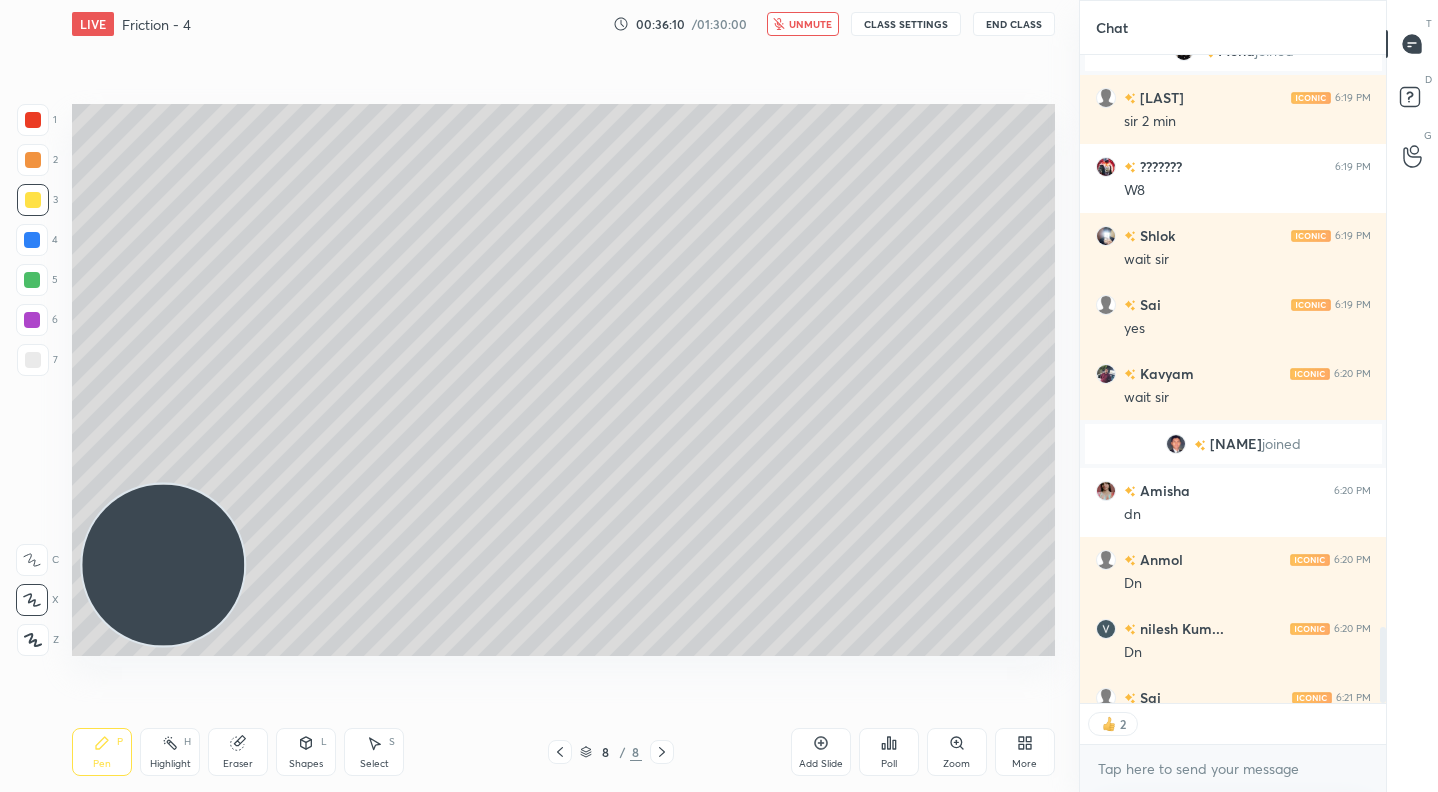click on "unmute" at bounding box center [810, 24] 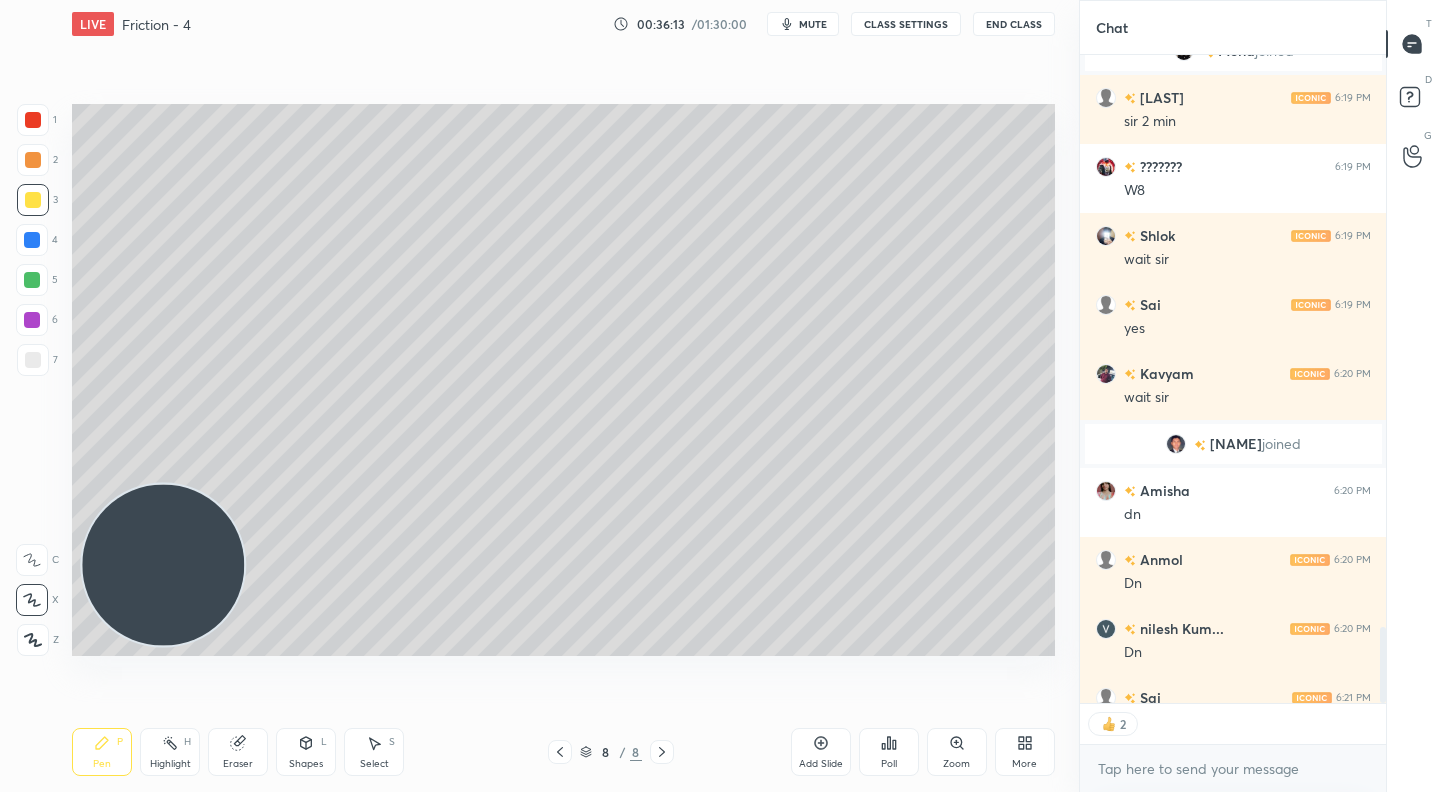 click at bounding box center (33, 160) 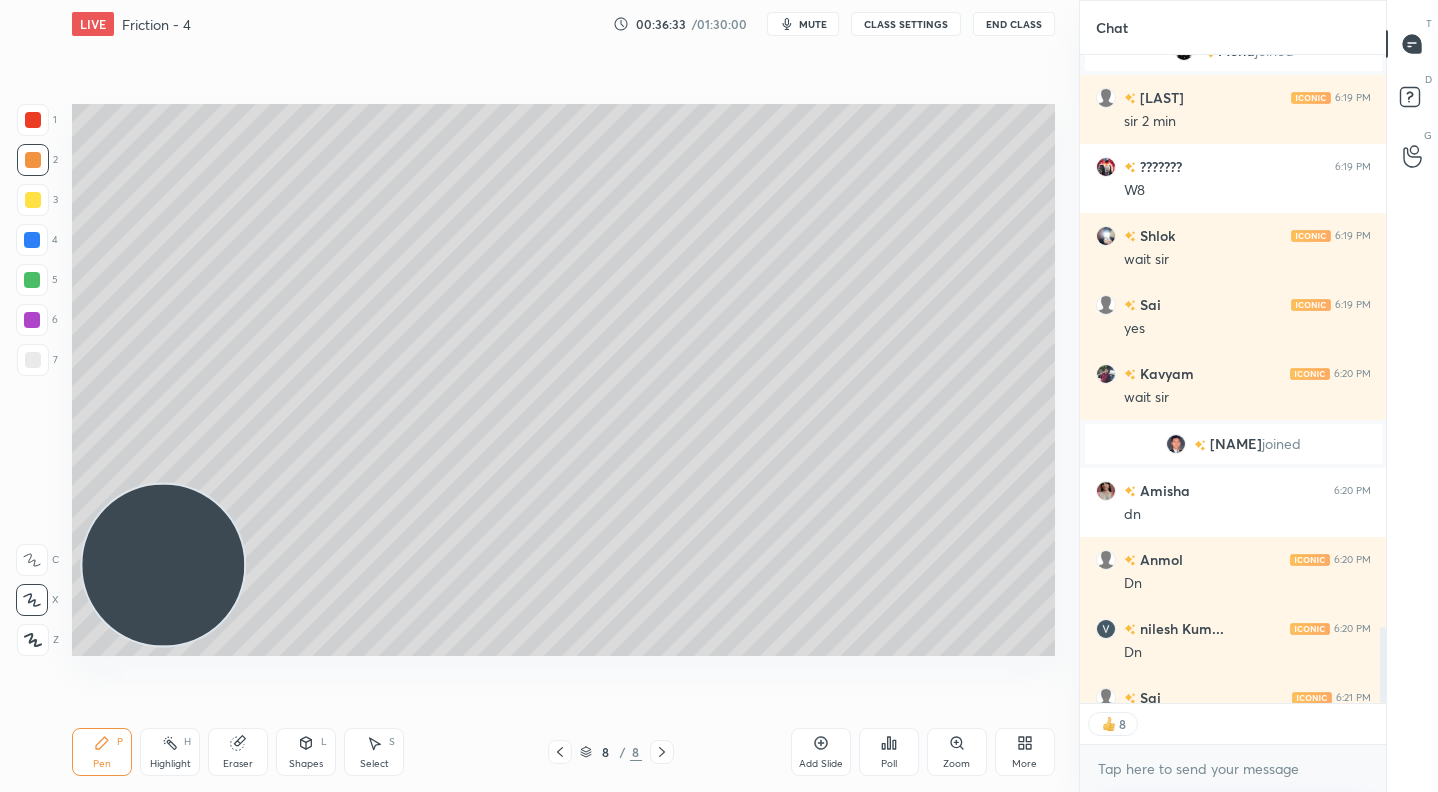 click at bounding box center [32, 320] 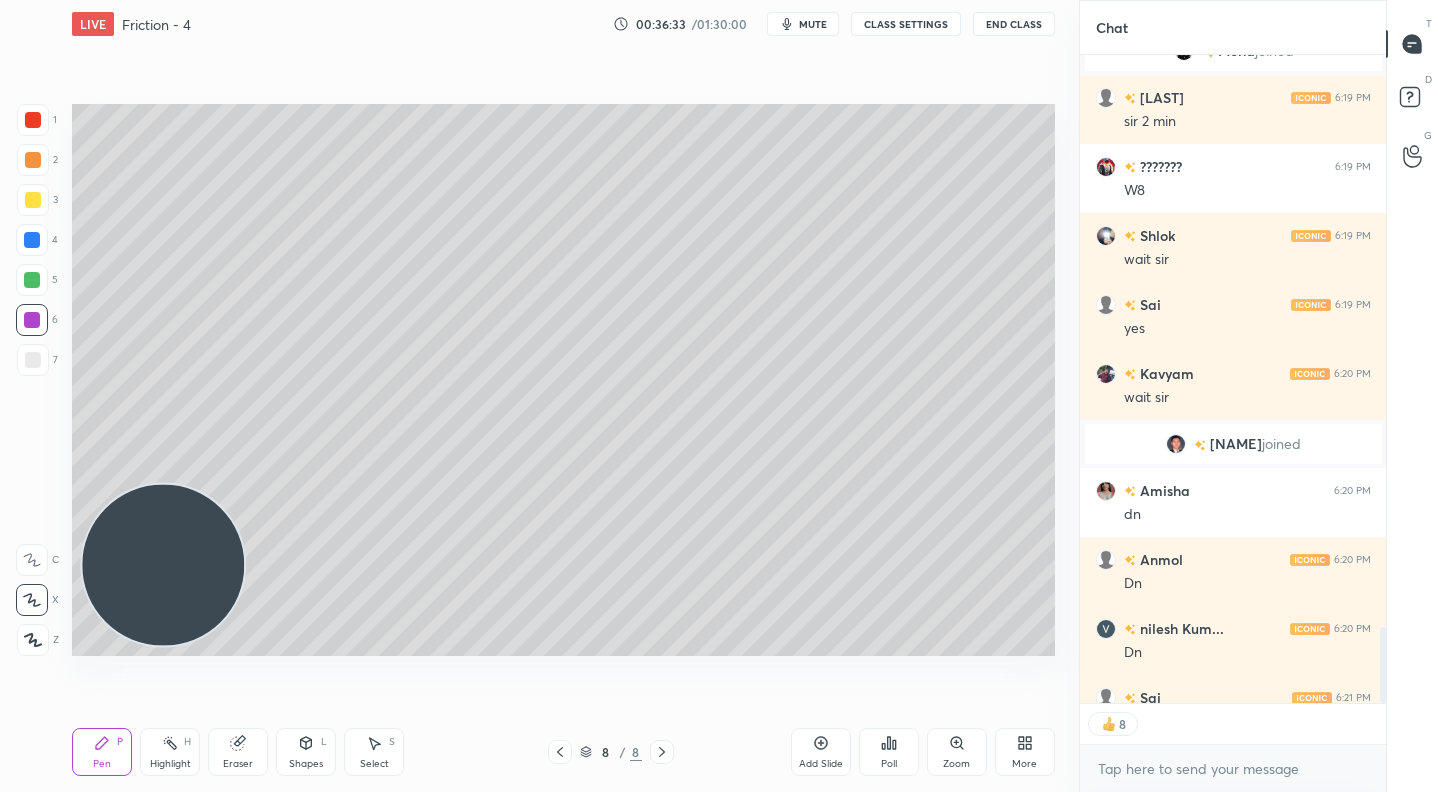 scroll, scrollTop: 7, scrollLeft: 7, axis: both 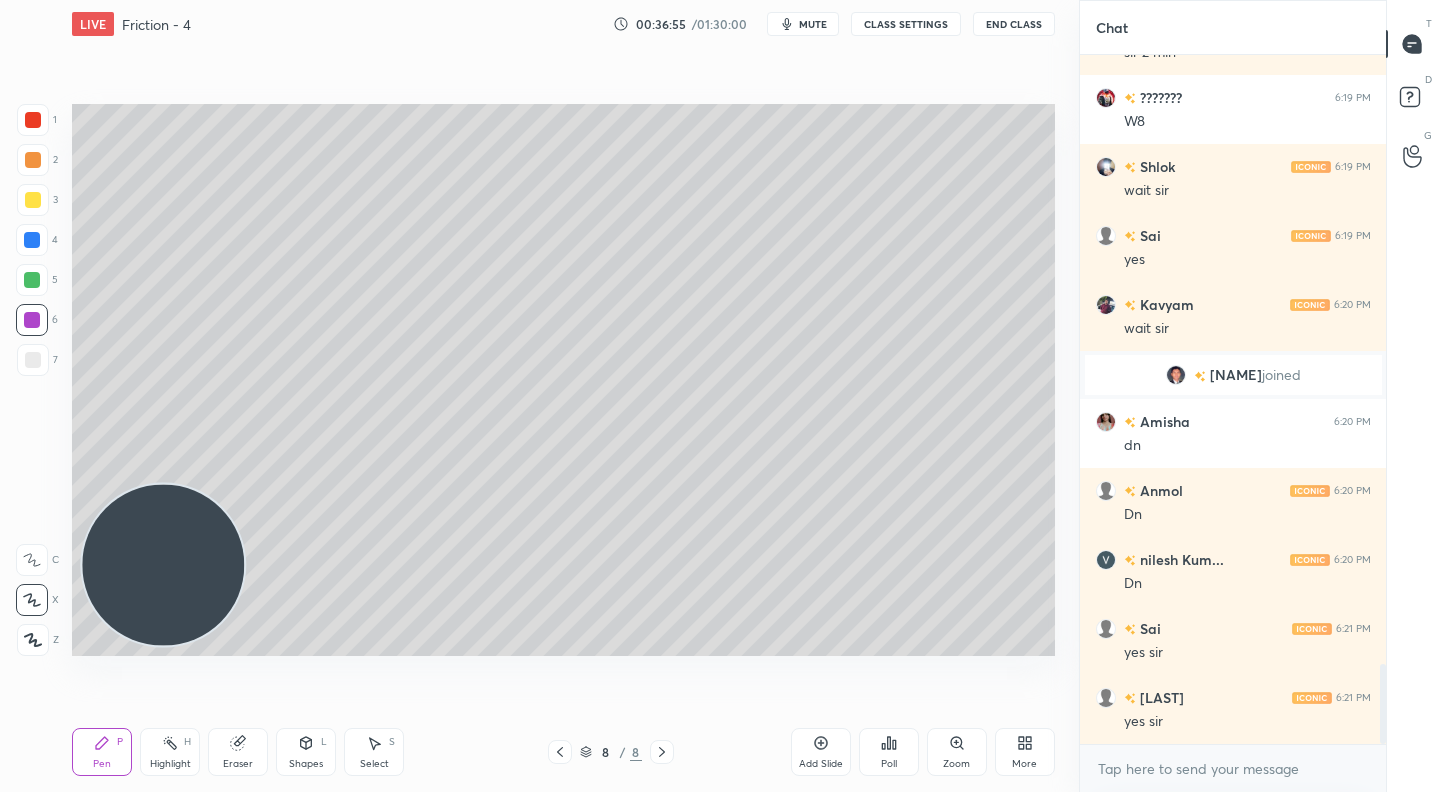 click 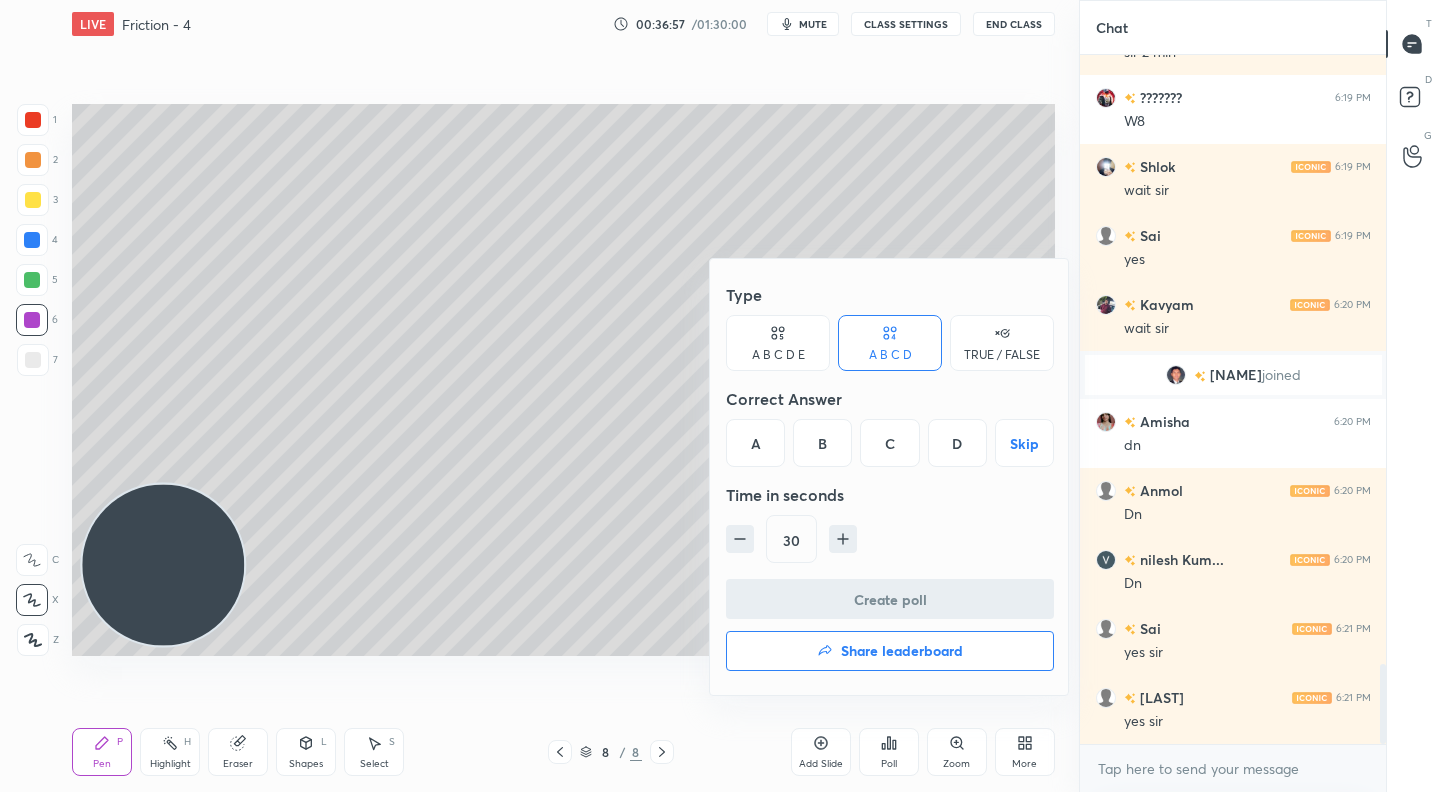 click on "A B C D E" at bounding box center (778, 355) 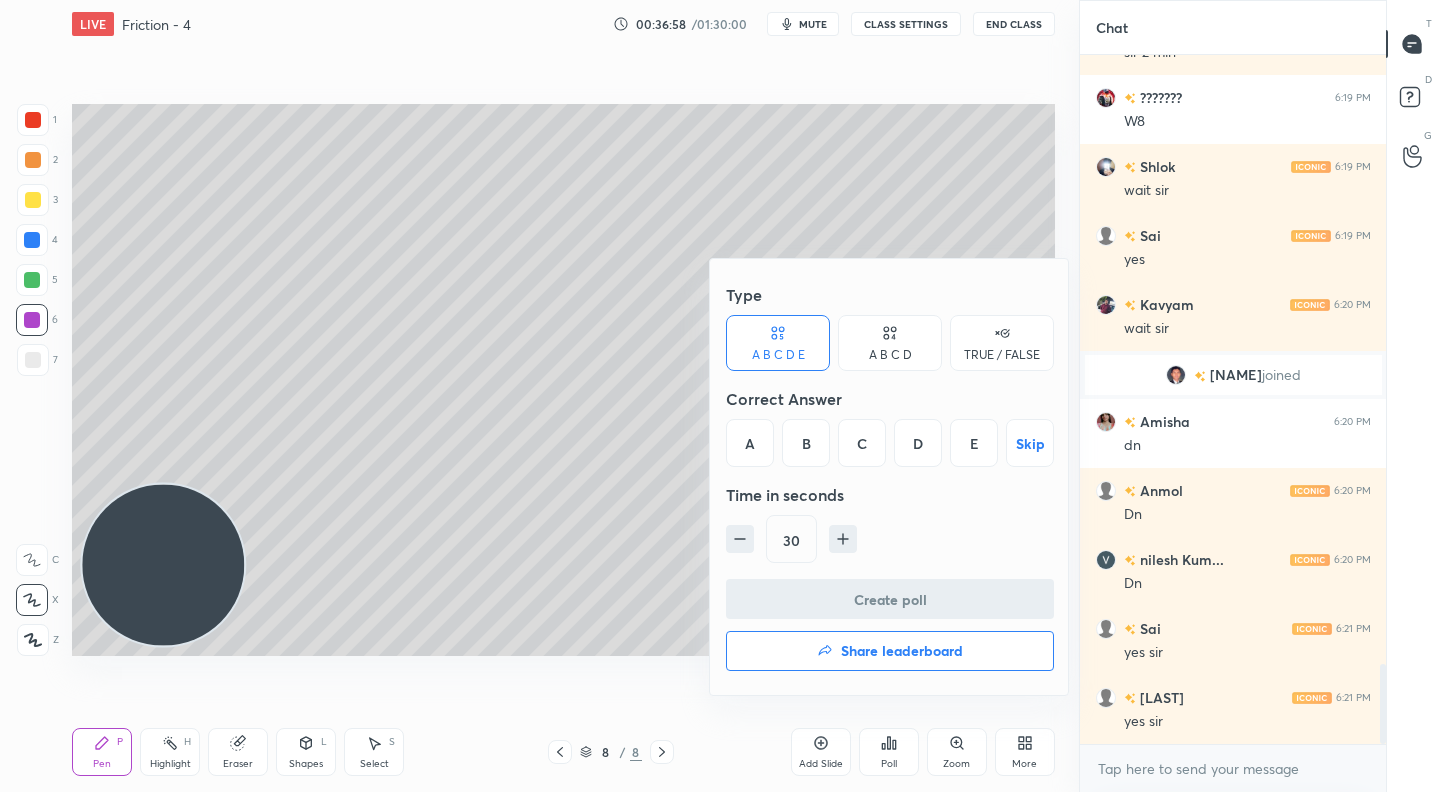 click on "A" at bounding box center [750, 443] 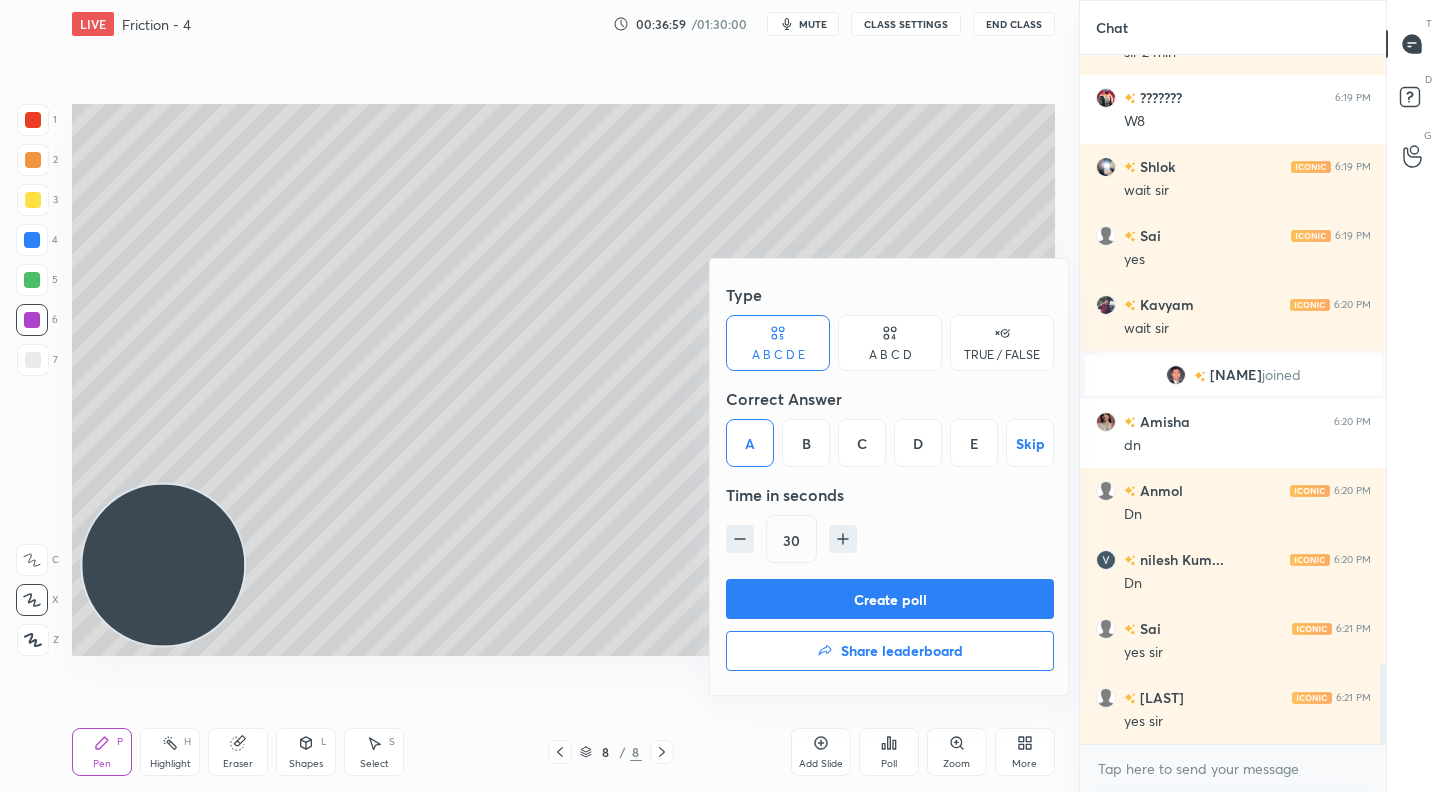 click on "Create poll" at bounding box center (890, 599) 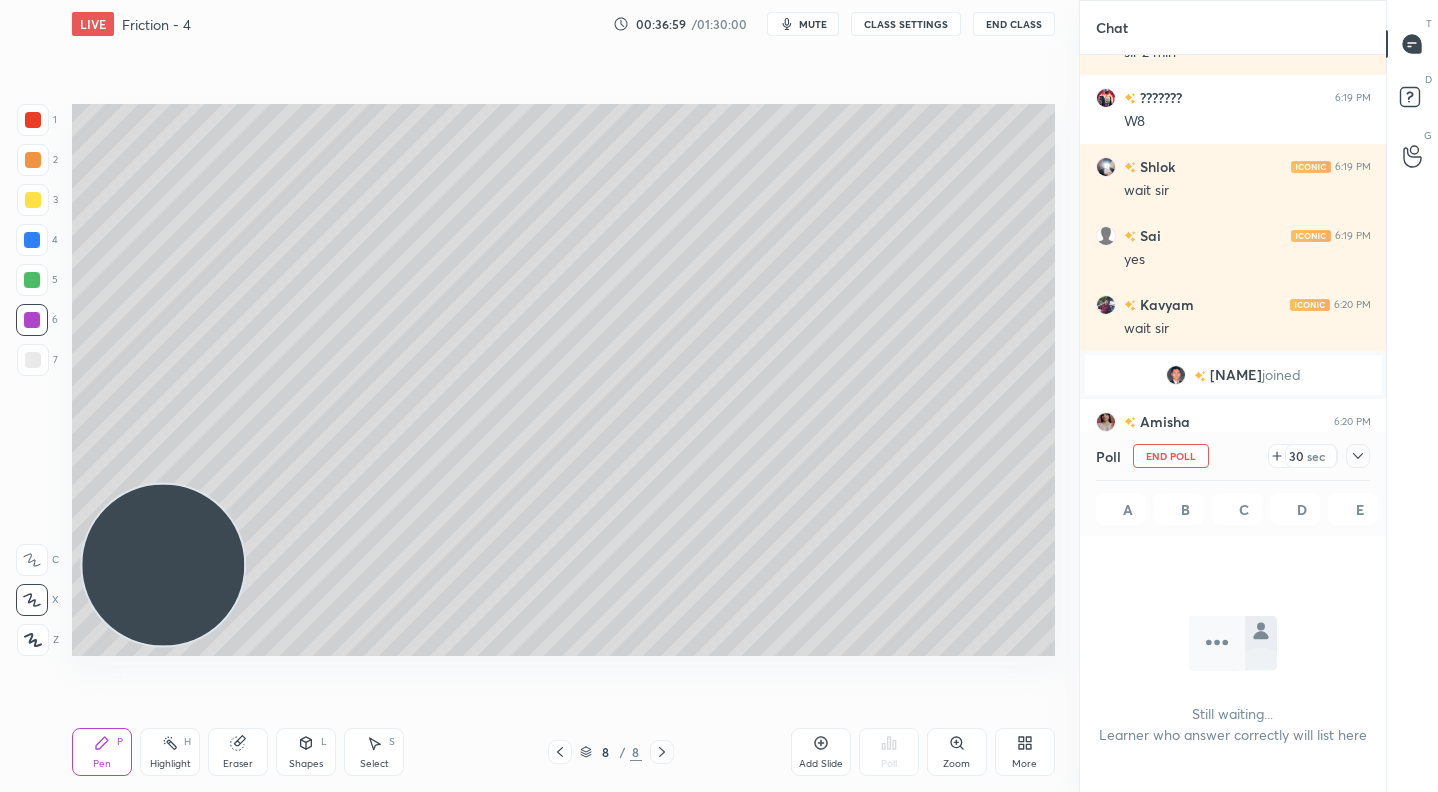 scroll, scrollTop: 585, scrollLeft: 300, axis: both 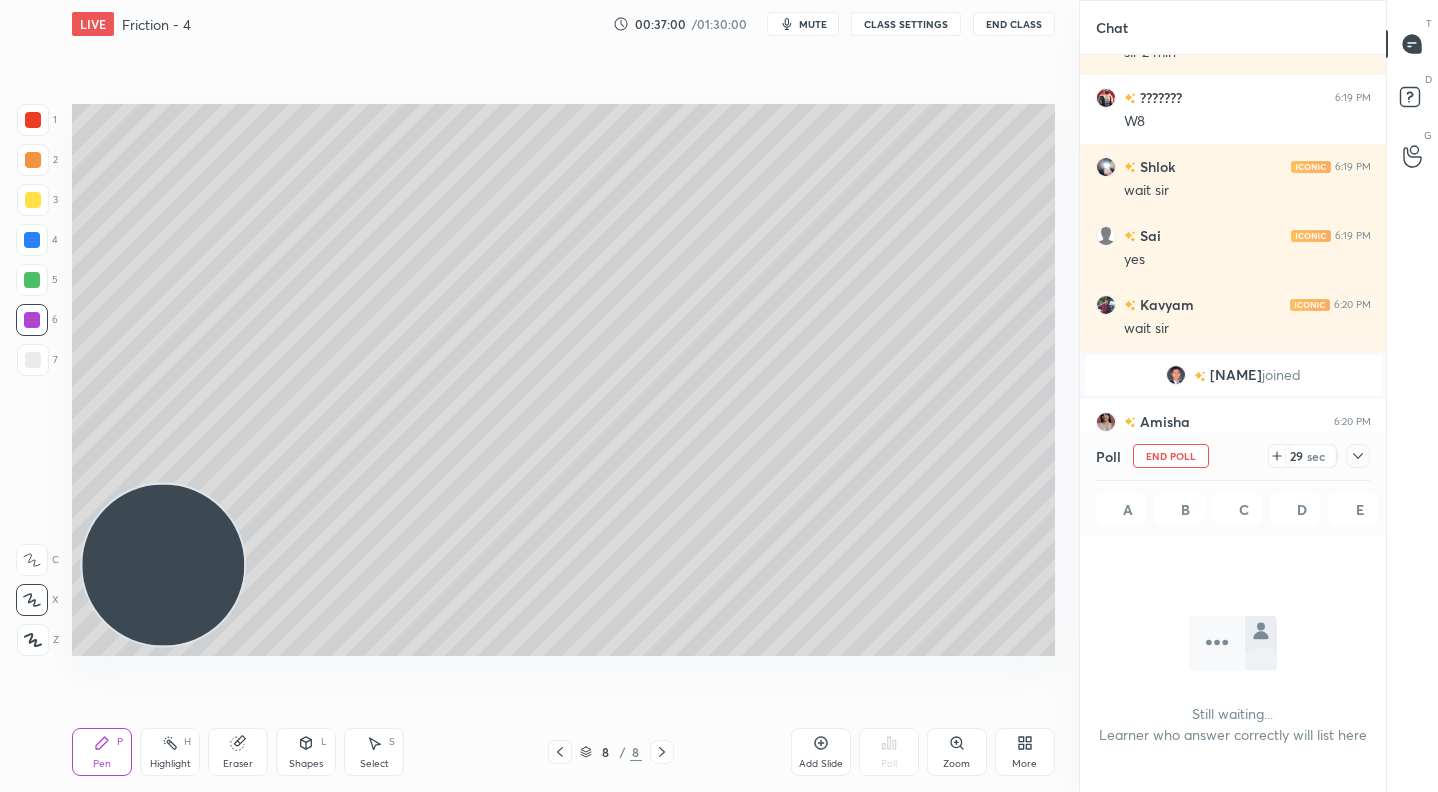 click on "29  sec" at bounding box center (1311, 456) 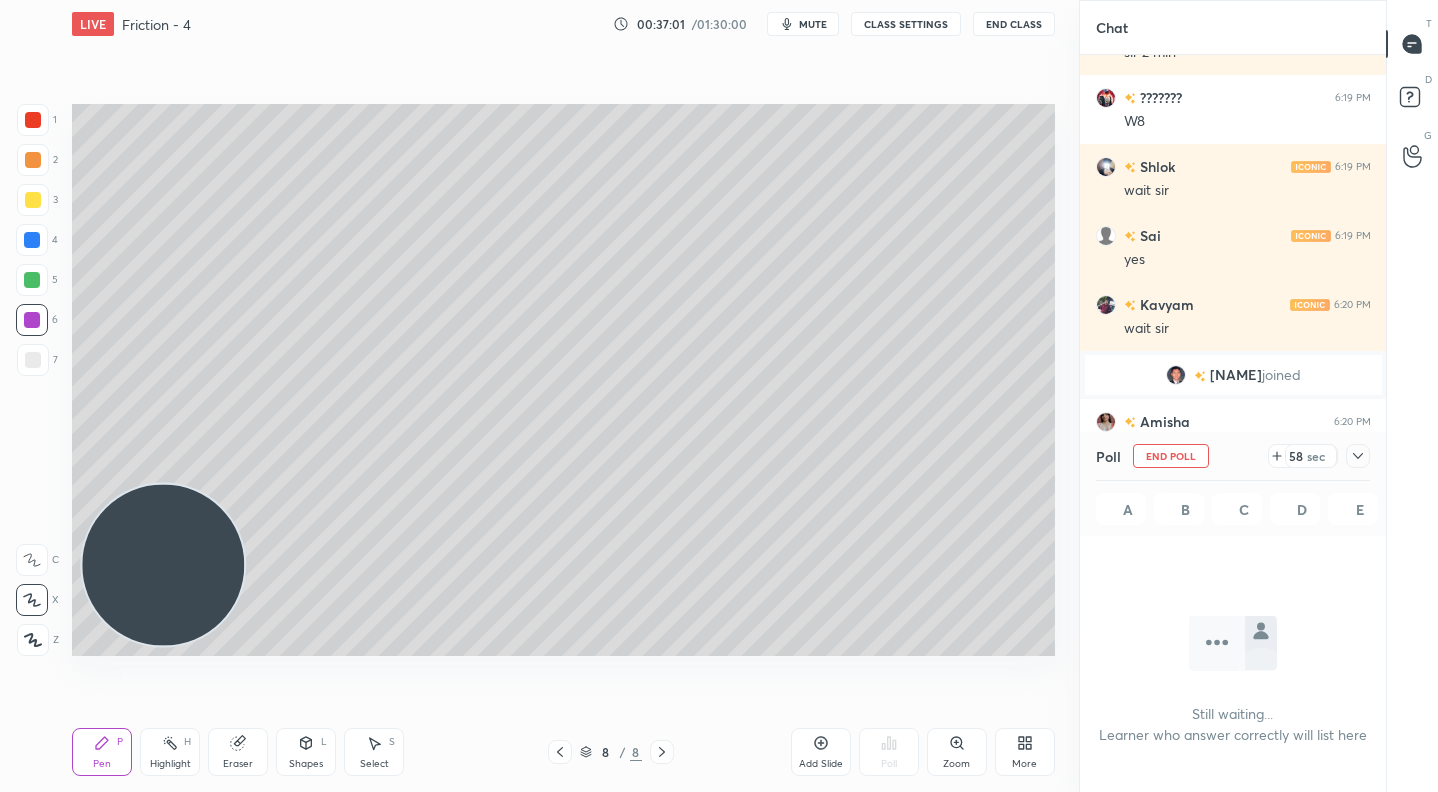 click at bounding box center [1358, 456] 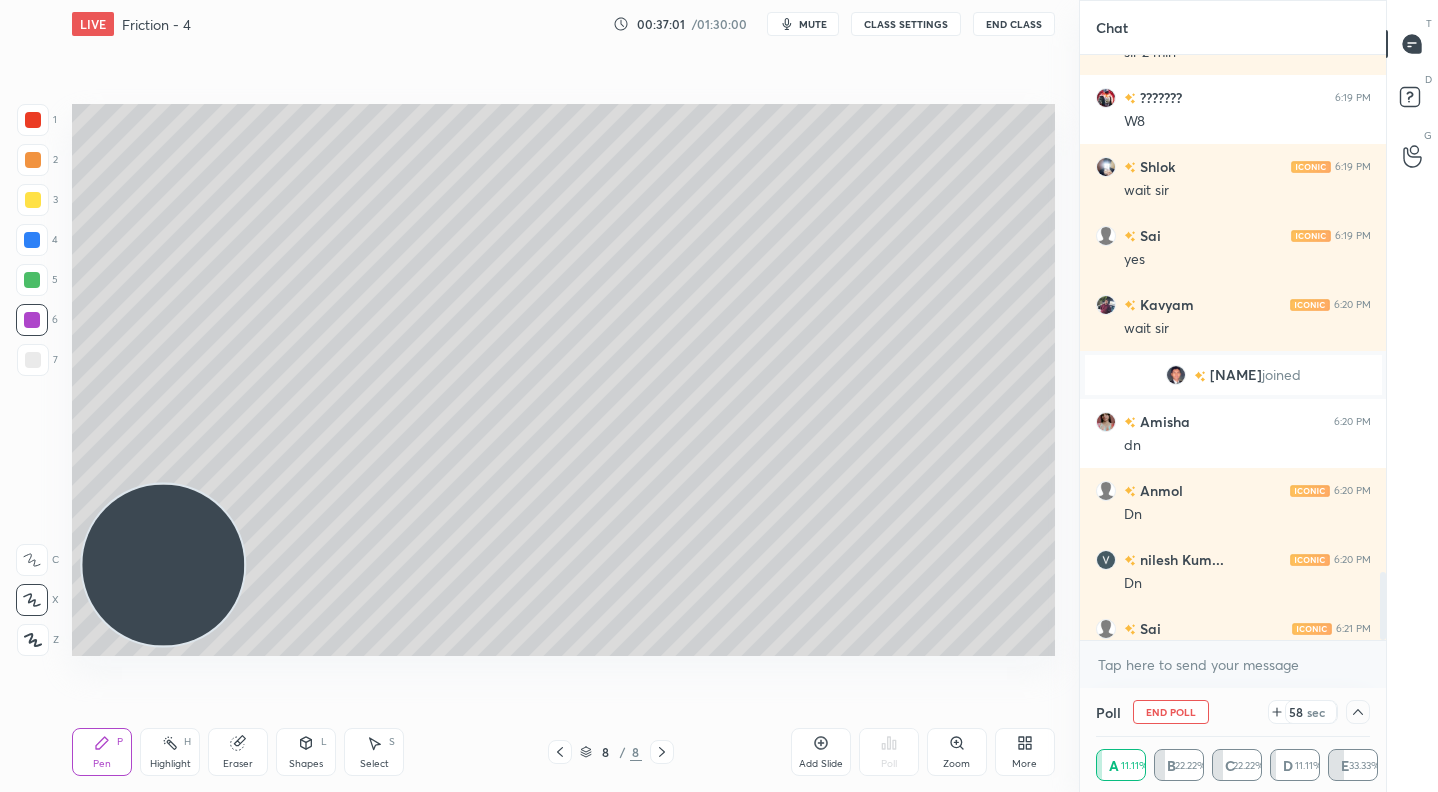 scroll, scrollTop: 0, scrollLeft: 0, axis: both 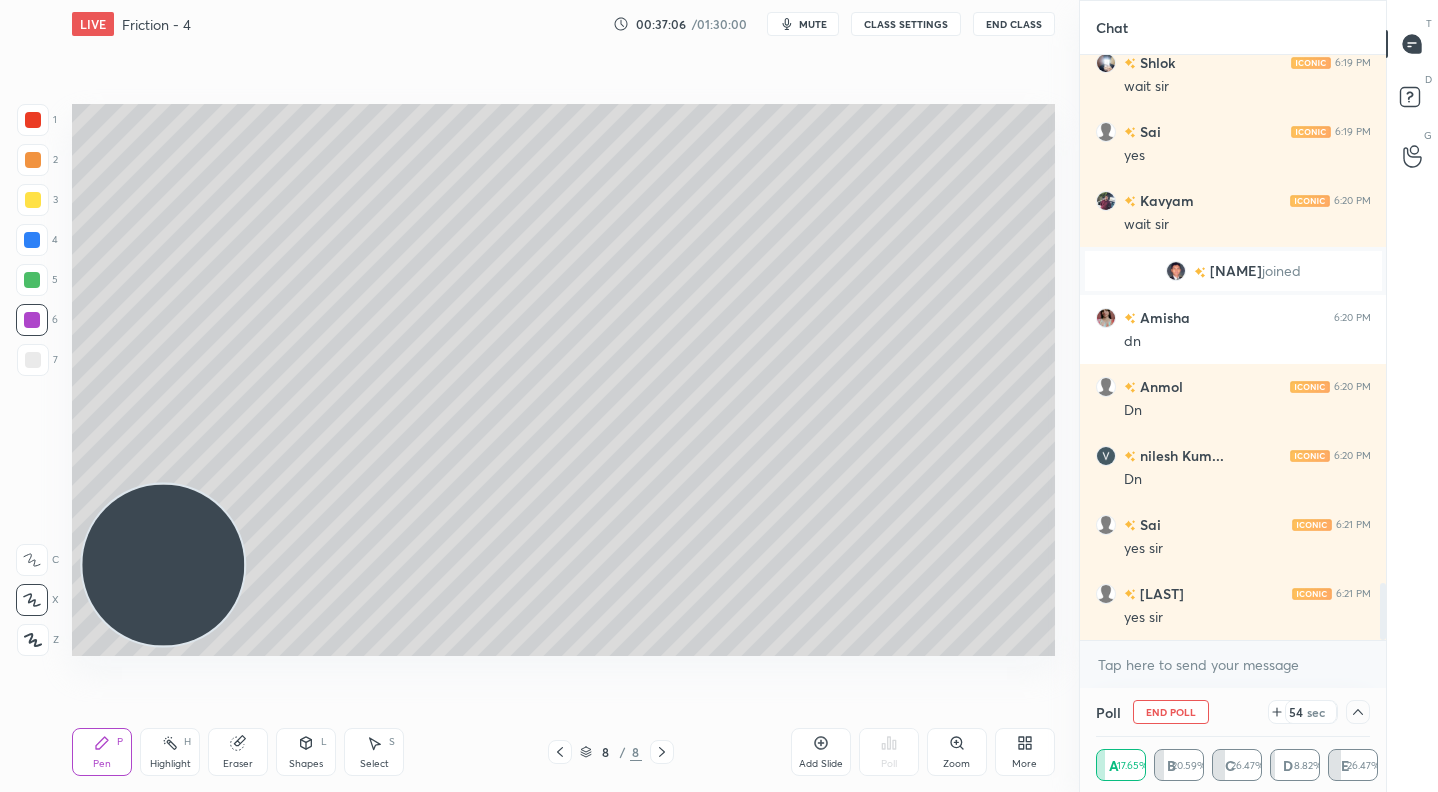 click on "mute" at bounding box center [813, 24] 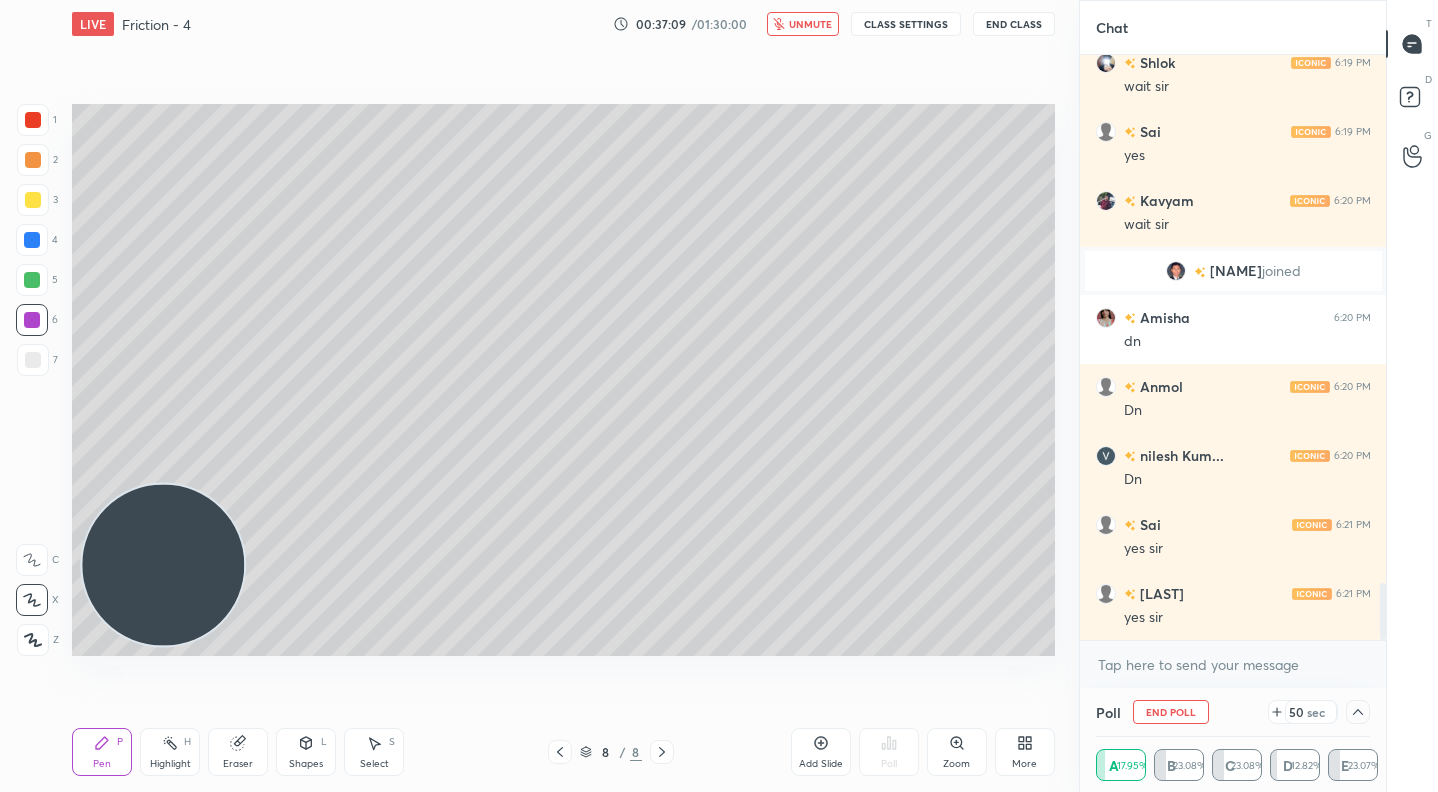 scroll, scrollTop: 5431, scrollLeft: 0, axis: vertical 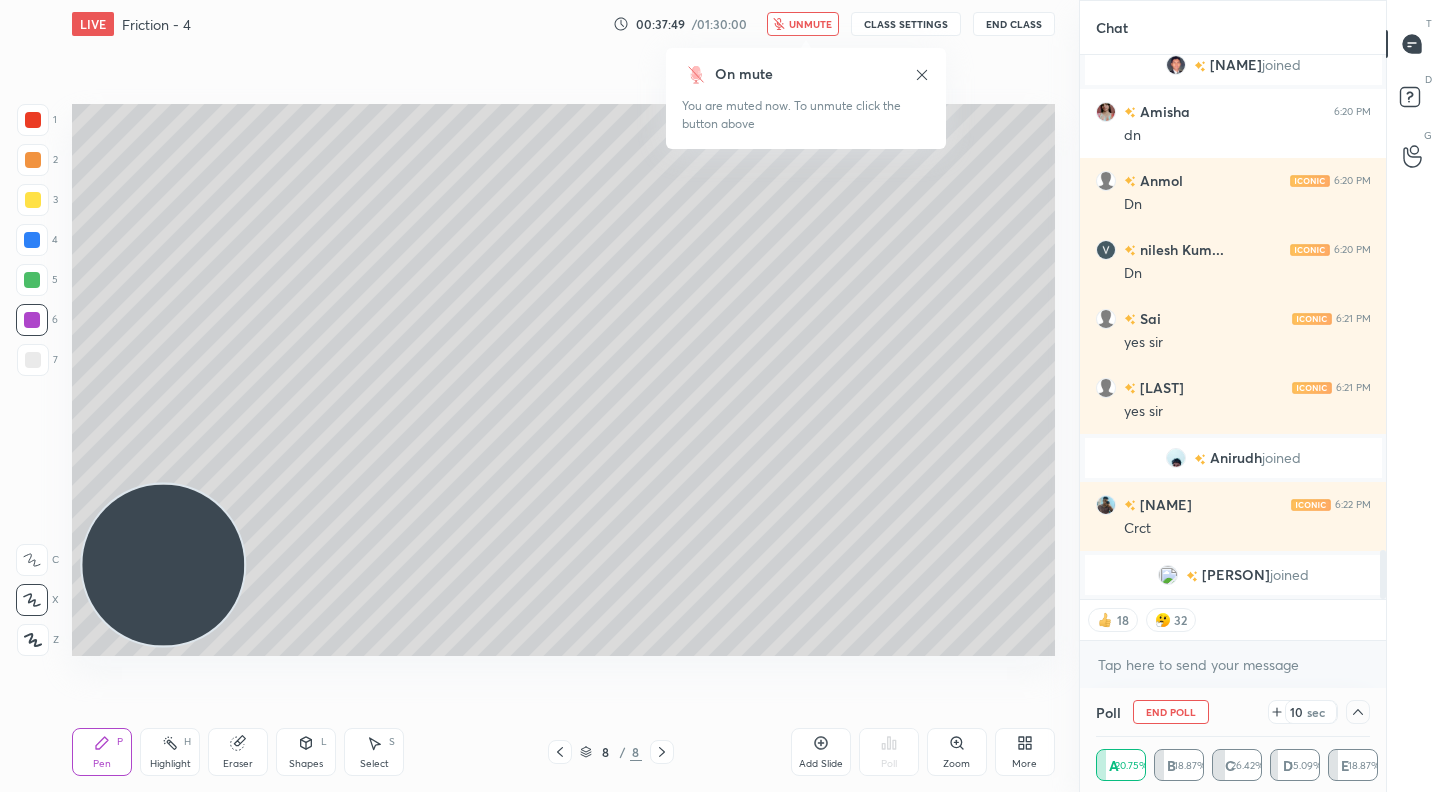 click on "unmute" at bounding box center [810, 24] 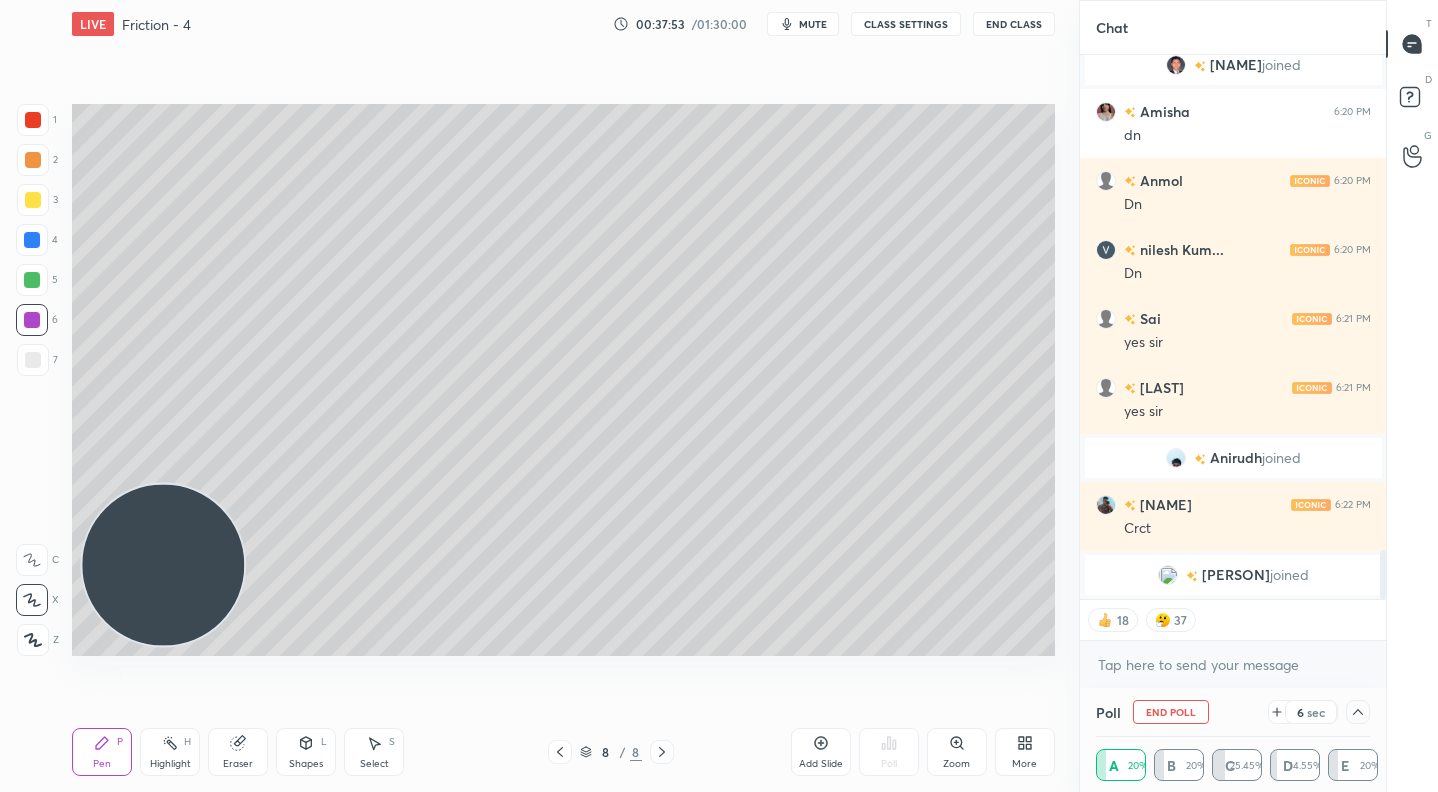 click at bounding box center (33, 200) 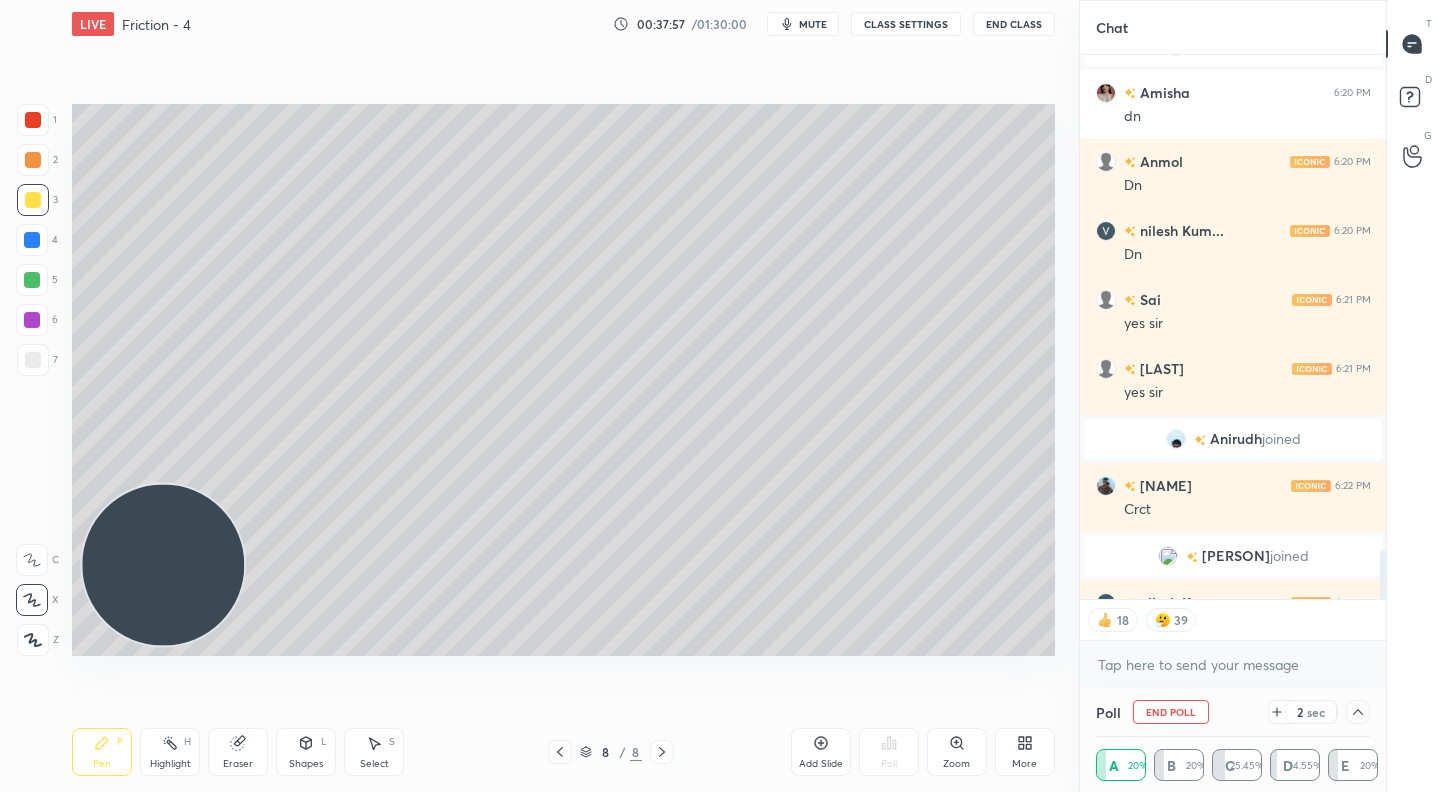 scroll, scrollTop: 5508, scrollLeft: 0, axis: vertical 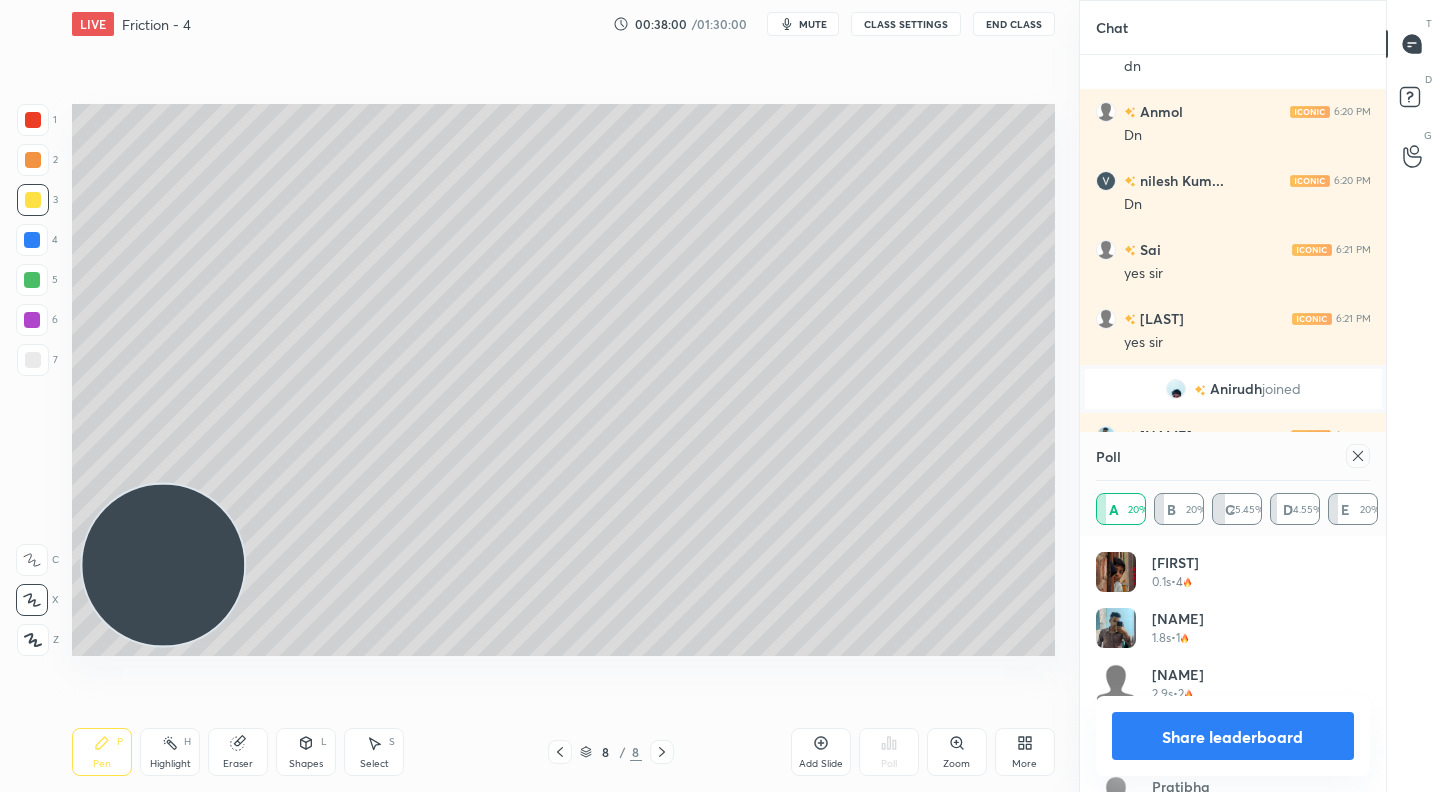 click on "Share leaderboard" at bounding box center [1233, 736] 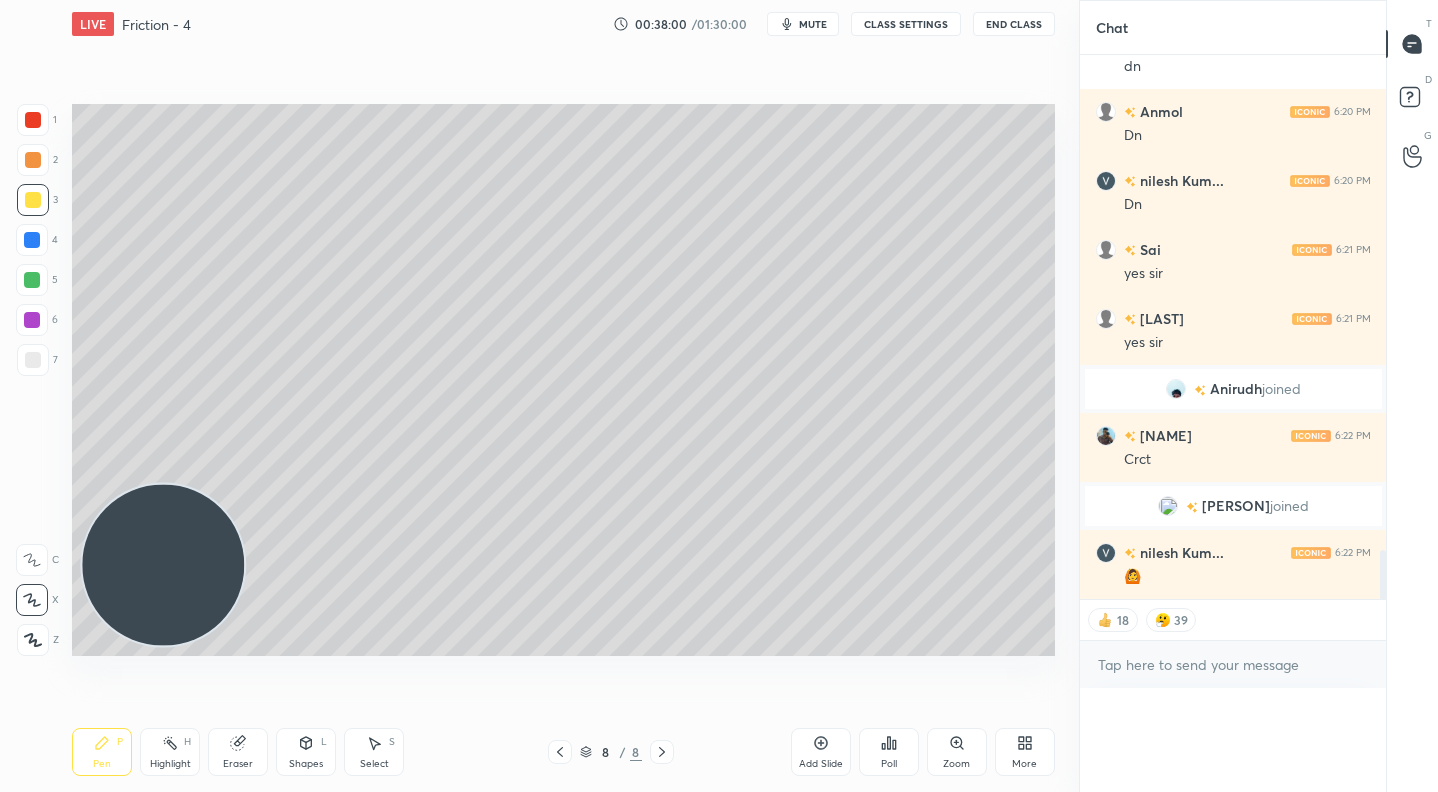scroll, scrollTop: 0, scrollLeft: 0, axis: both 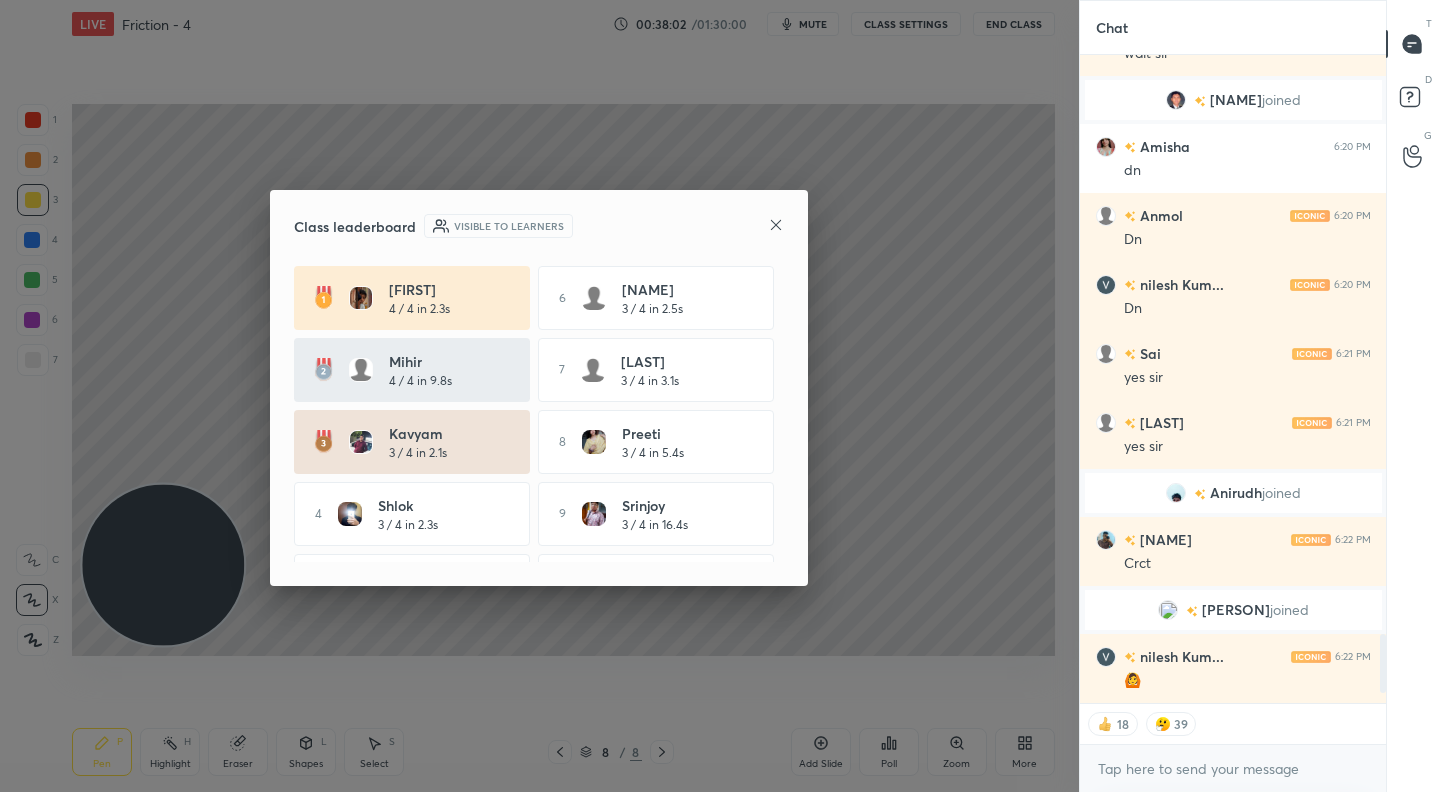 click 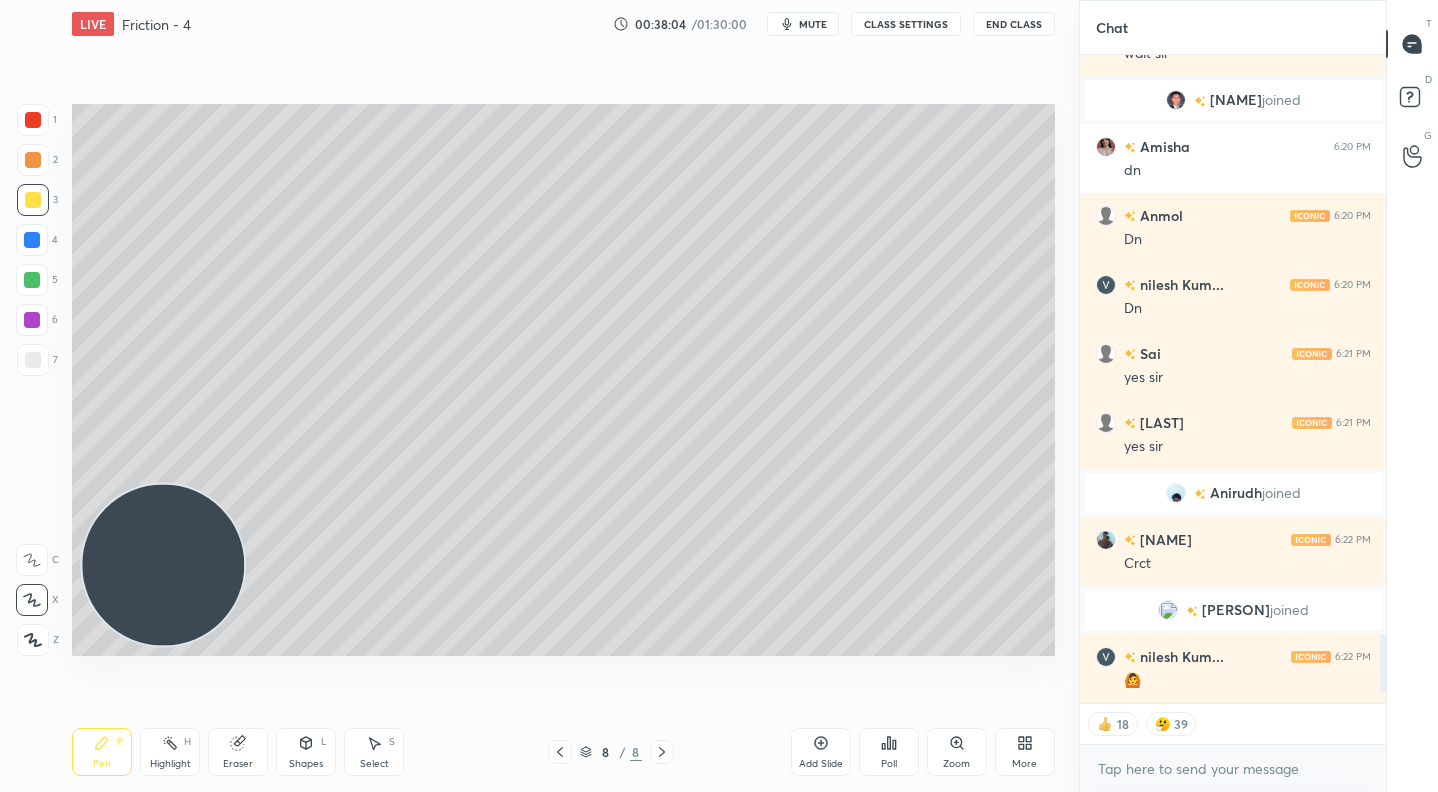 click on "Poll" at bounding box center (889, 764) 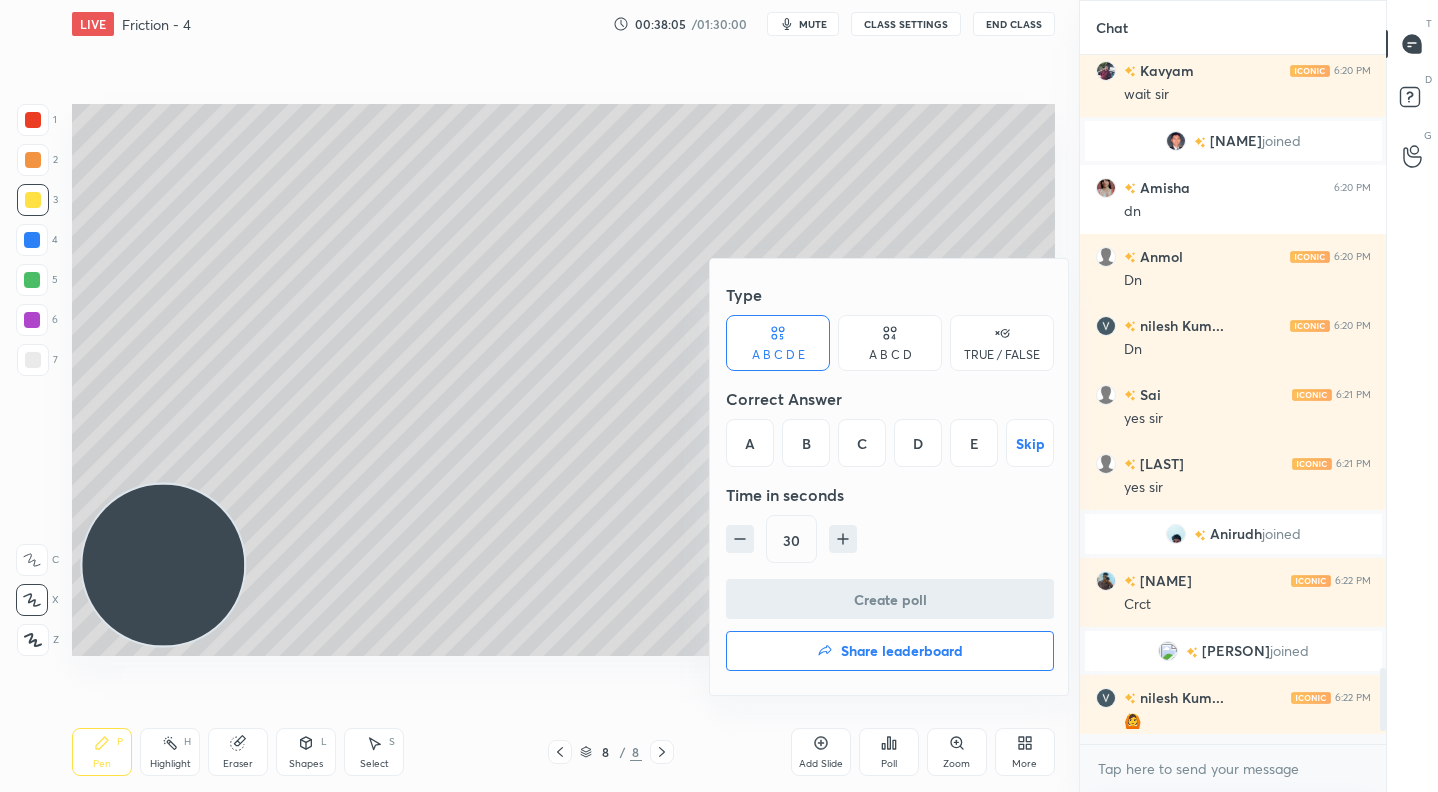 click on "B" at bounding box center (806, 443) 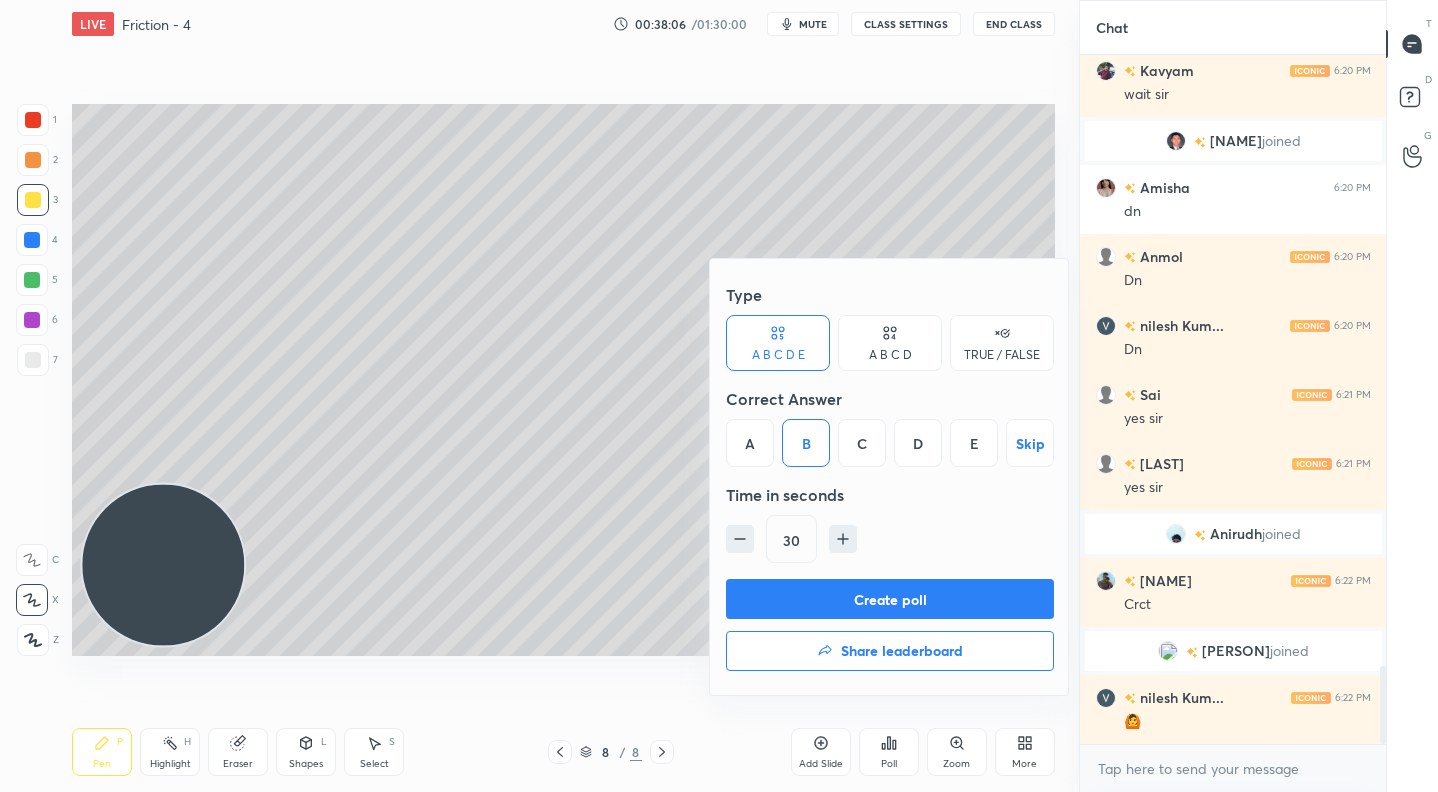 click on "Create poll" at bounding box center (890, 599) 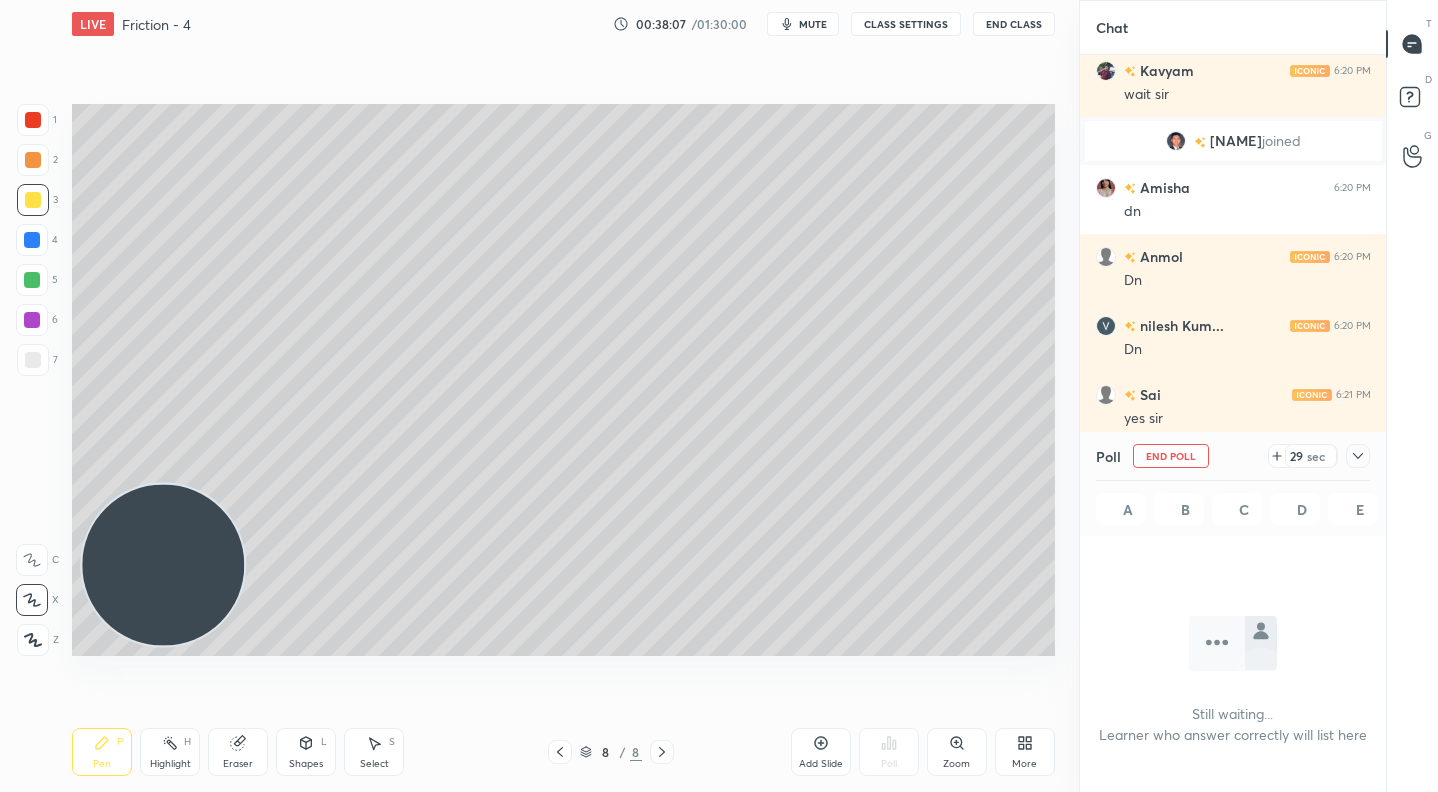 click on "29" at bounding box center [1296, 456] 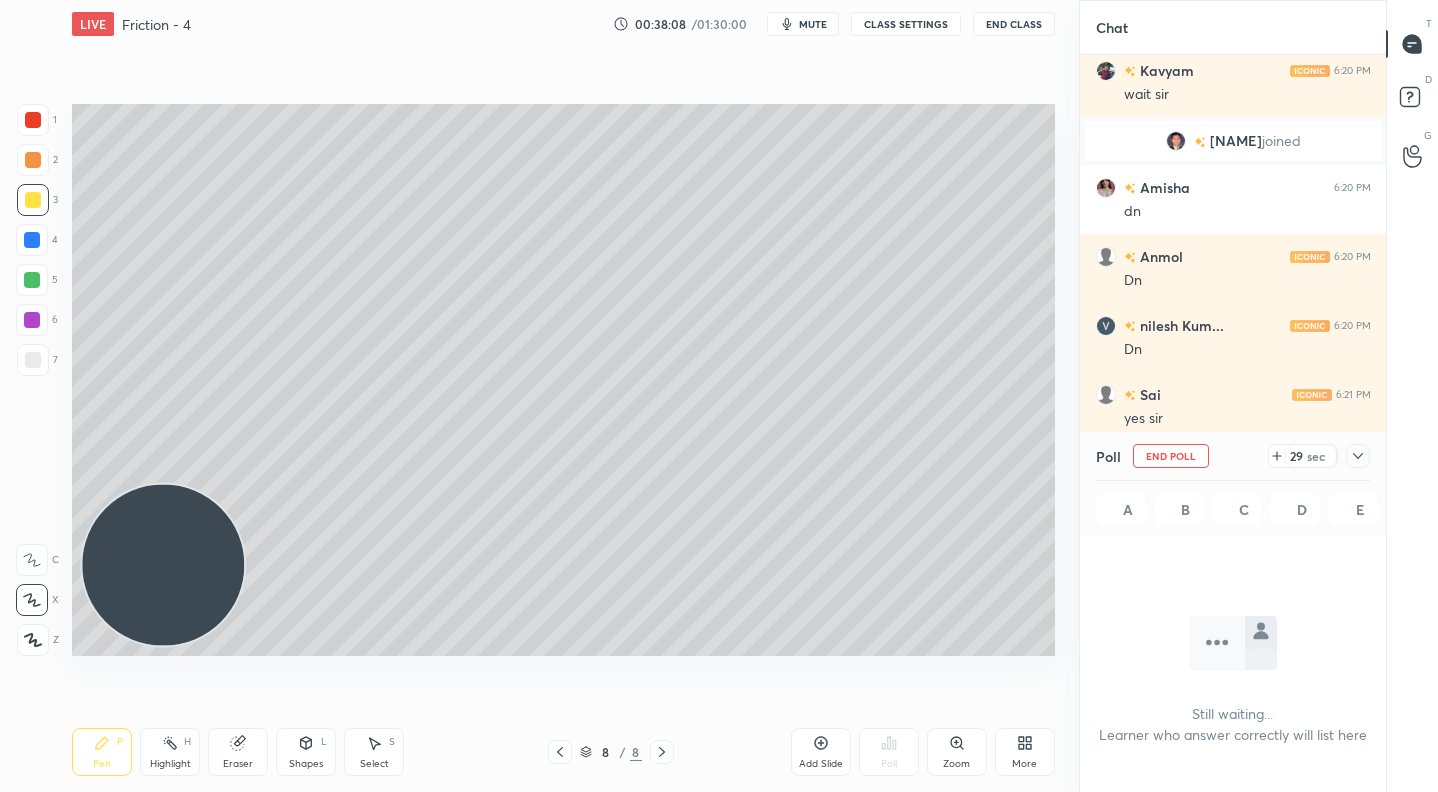 click on "29" at bounding box center [1296, 456] 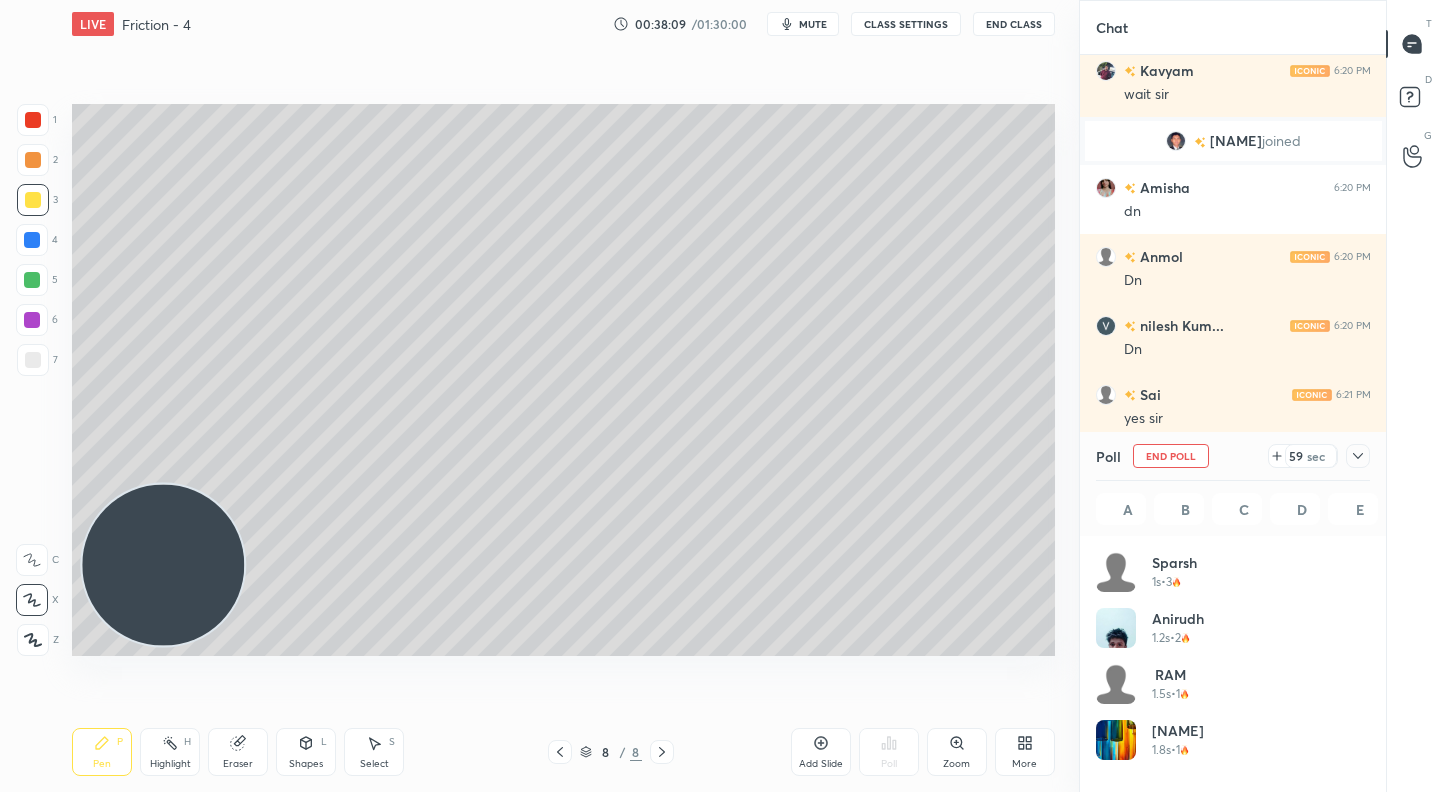 click 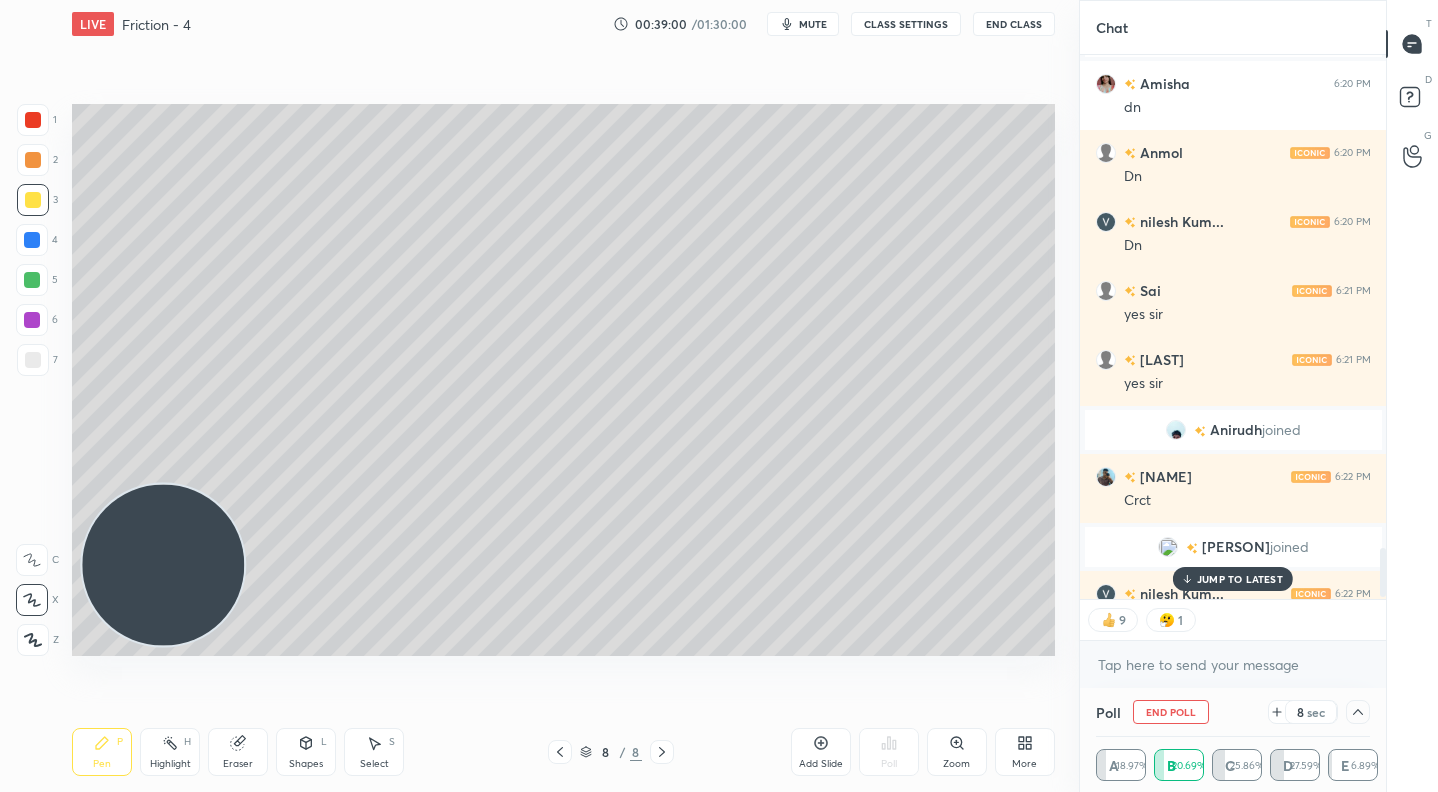 scroll, scrollTop: 5508, scrollLeft: 0, axis: vertical 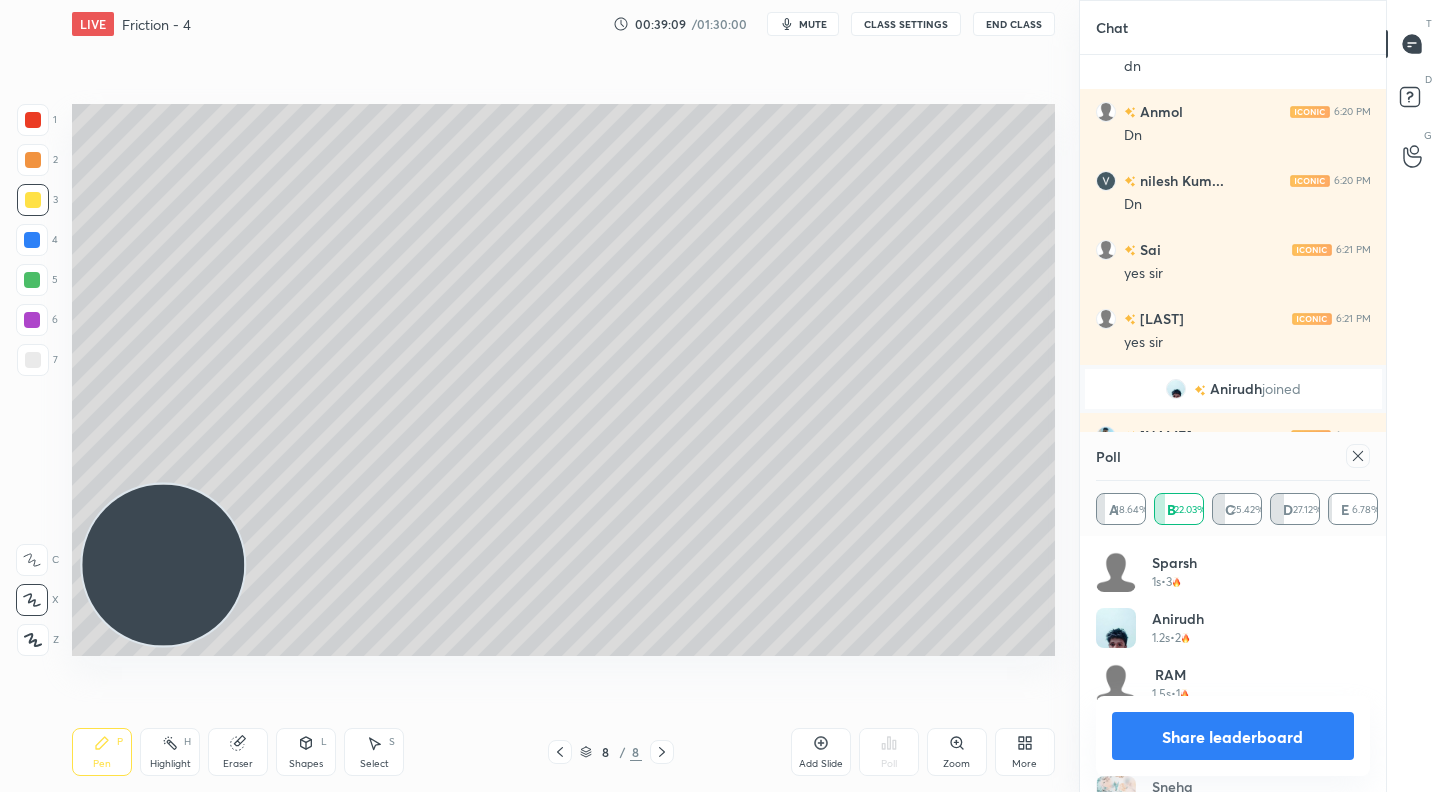 click on "Share leaderboard" at bounding box center (1233, 736) 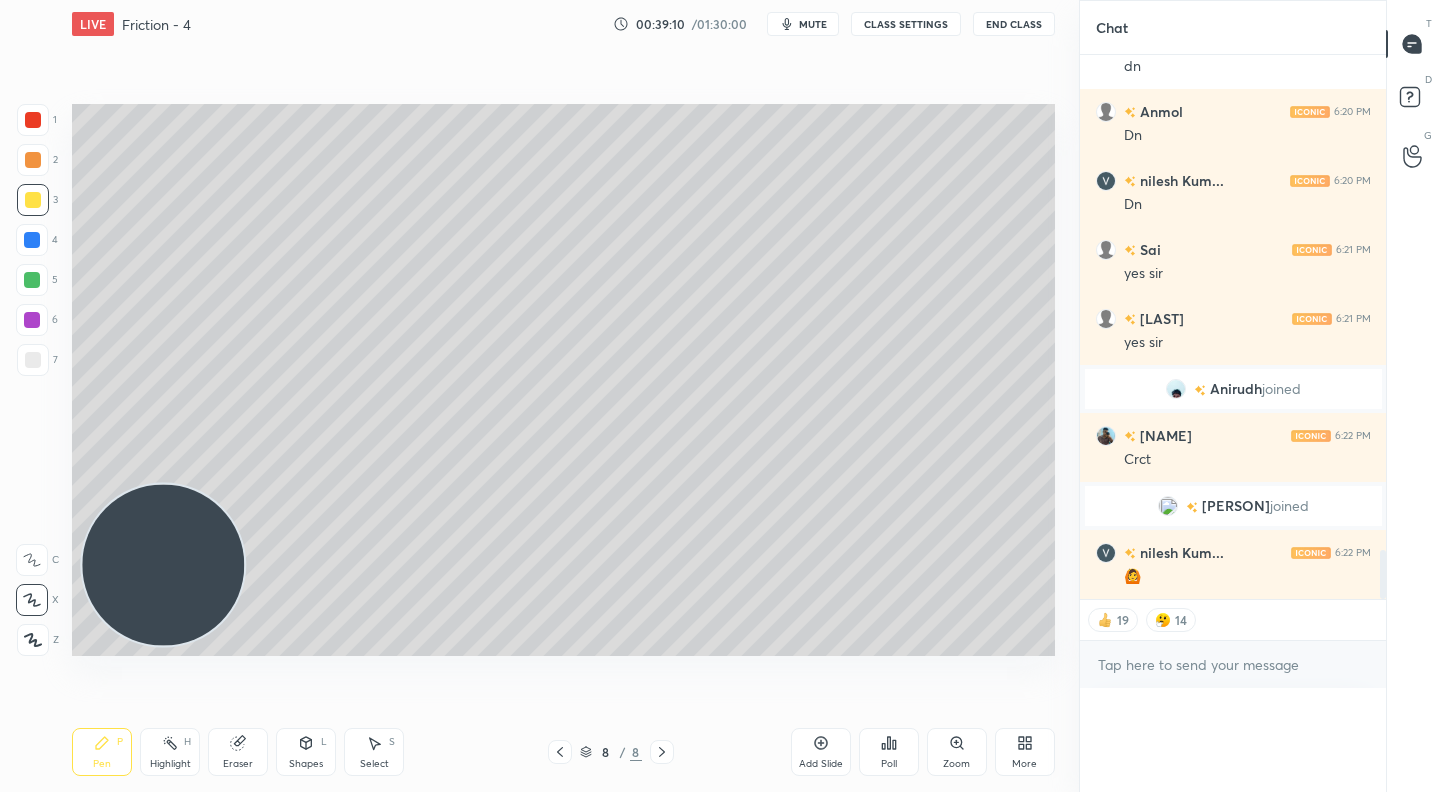 scroll, scrollTop: 0, scrollLeft: 0, axis: both 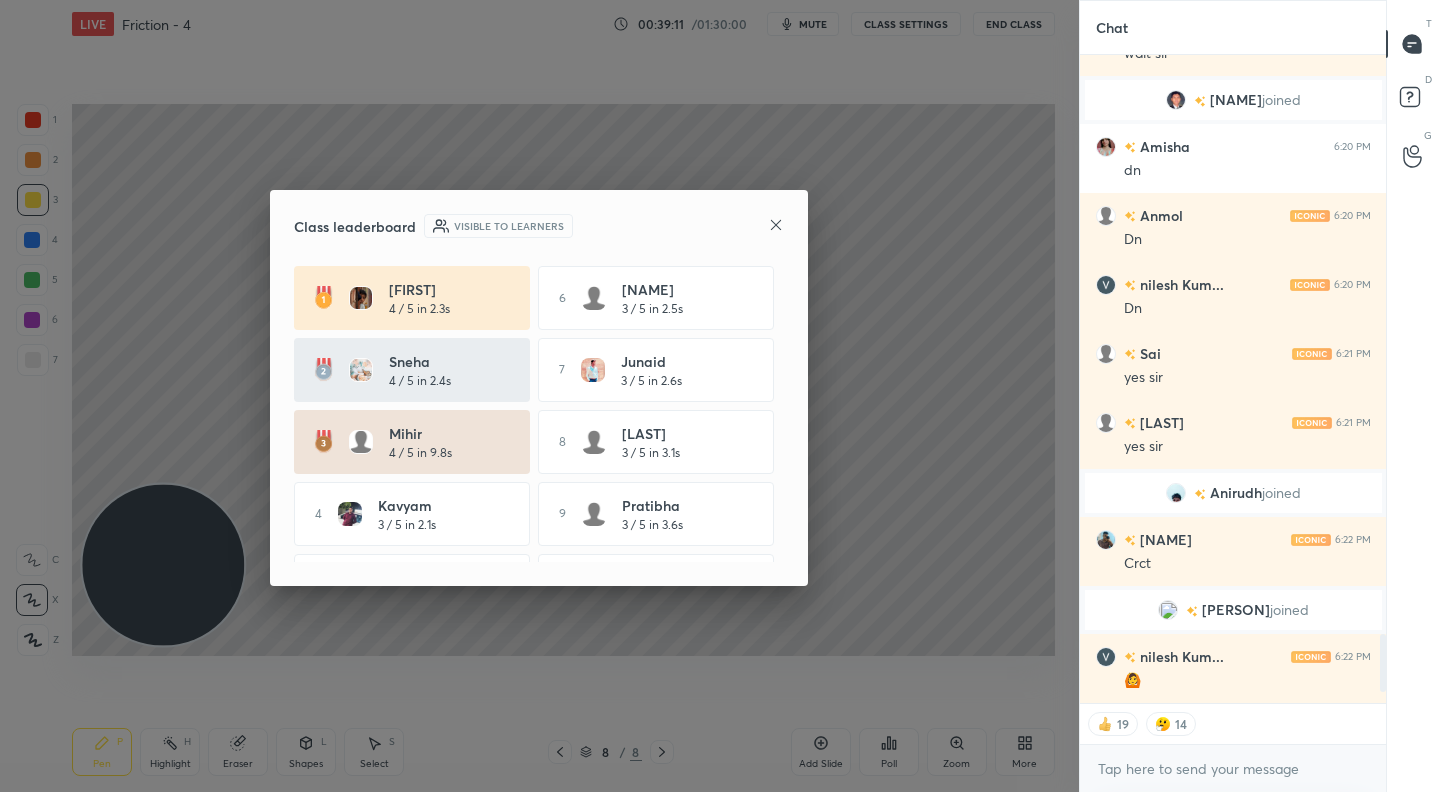 click 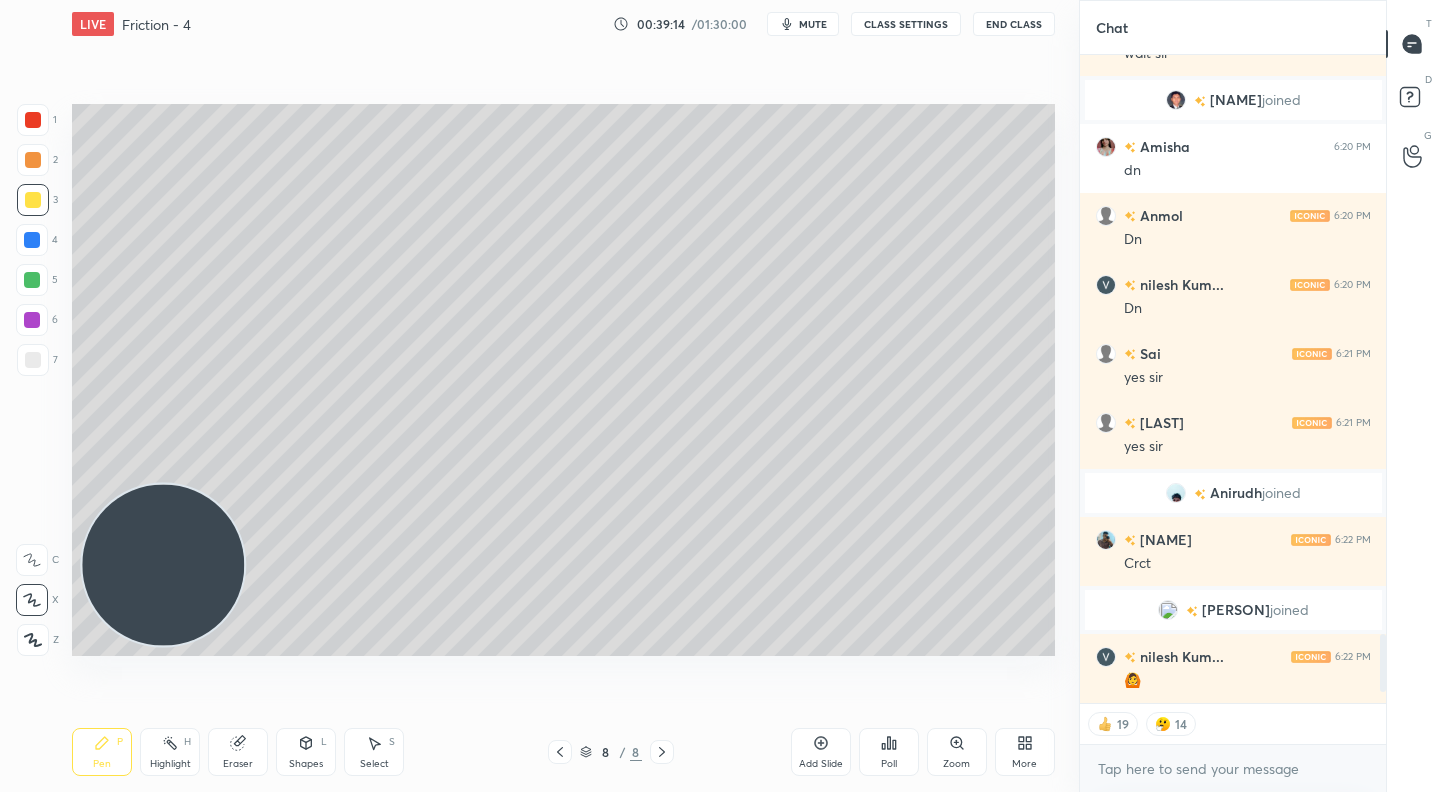 scroll, scrollTop: 6, scrollLeft: 7, axis: both 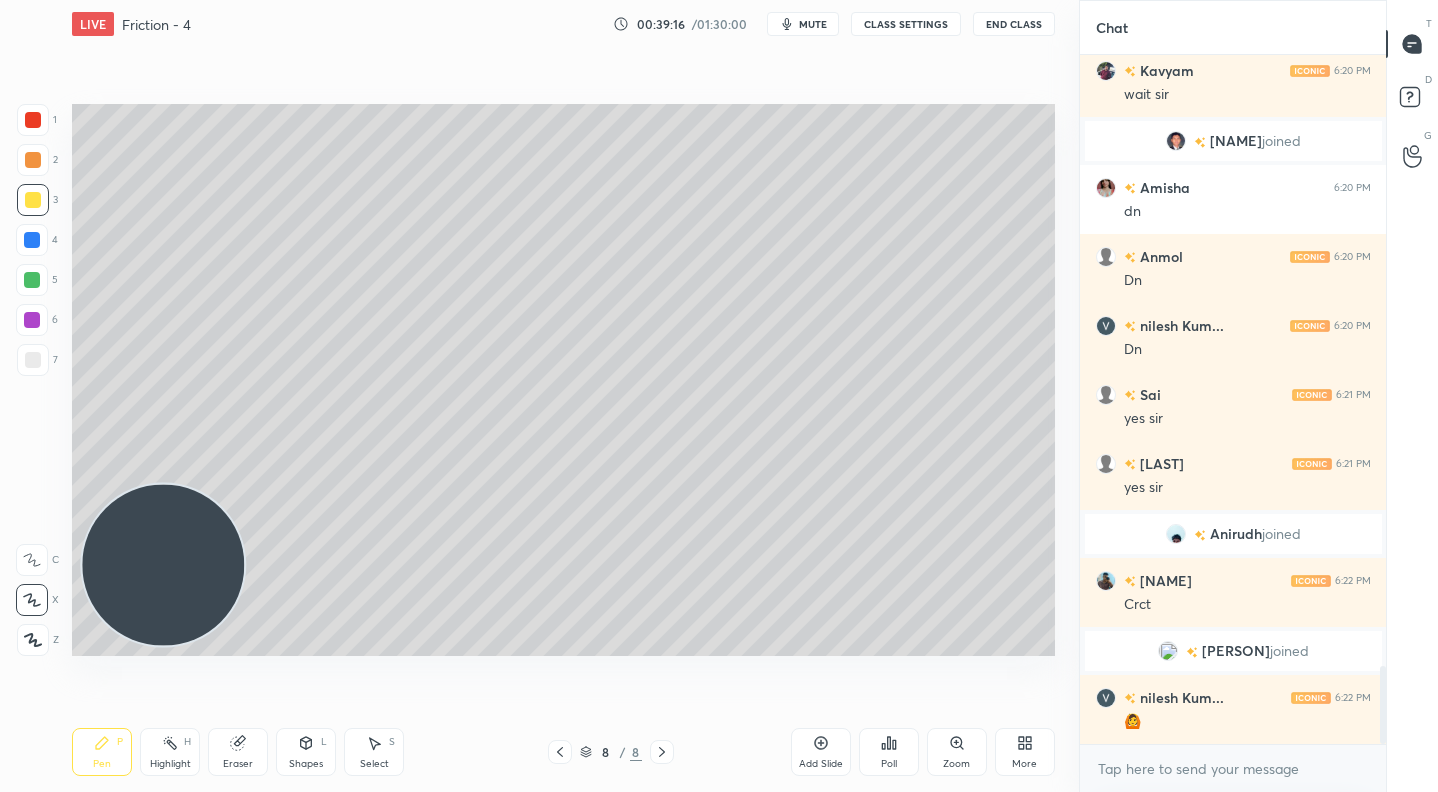 click on "Poll" at bounding box center [889, 752] 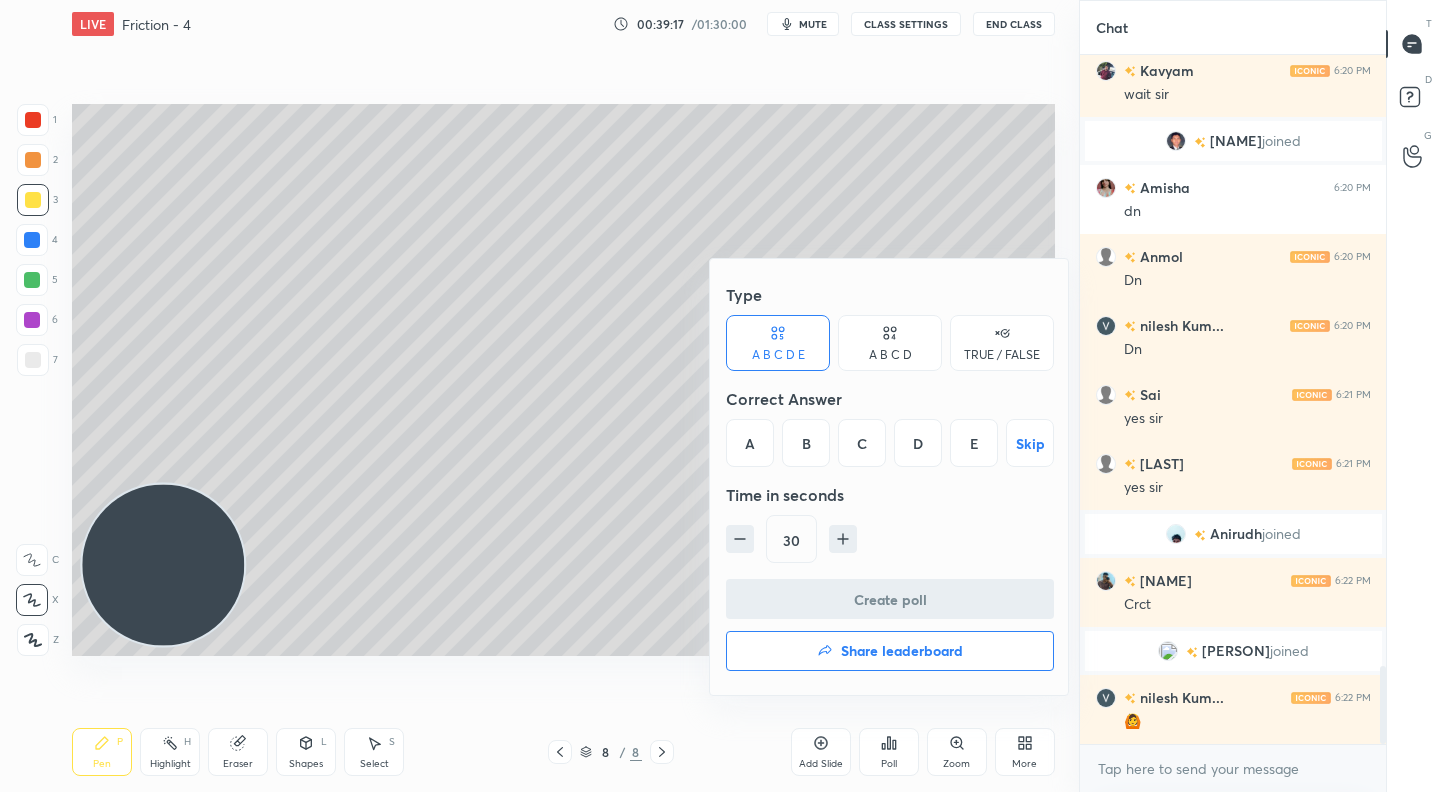 click on "A" at bounding box center (750, 443) 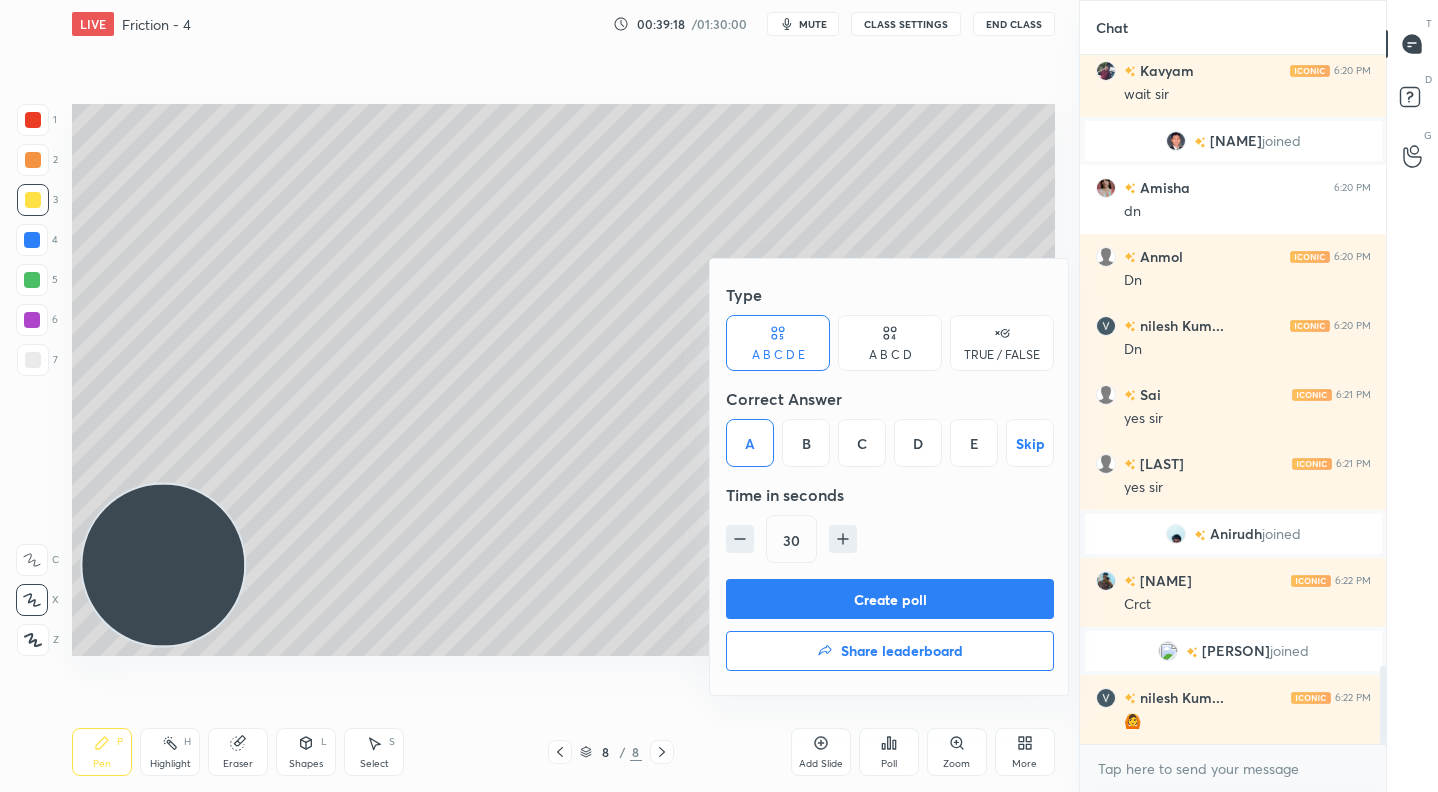 click on "Create poll" at bounding box center (890, 599) 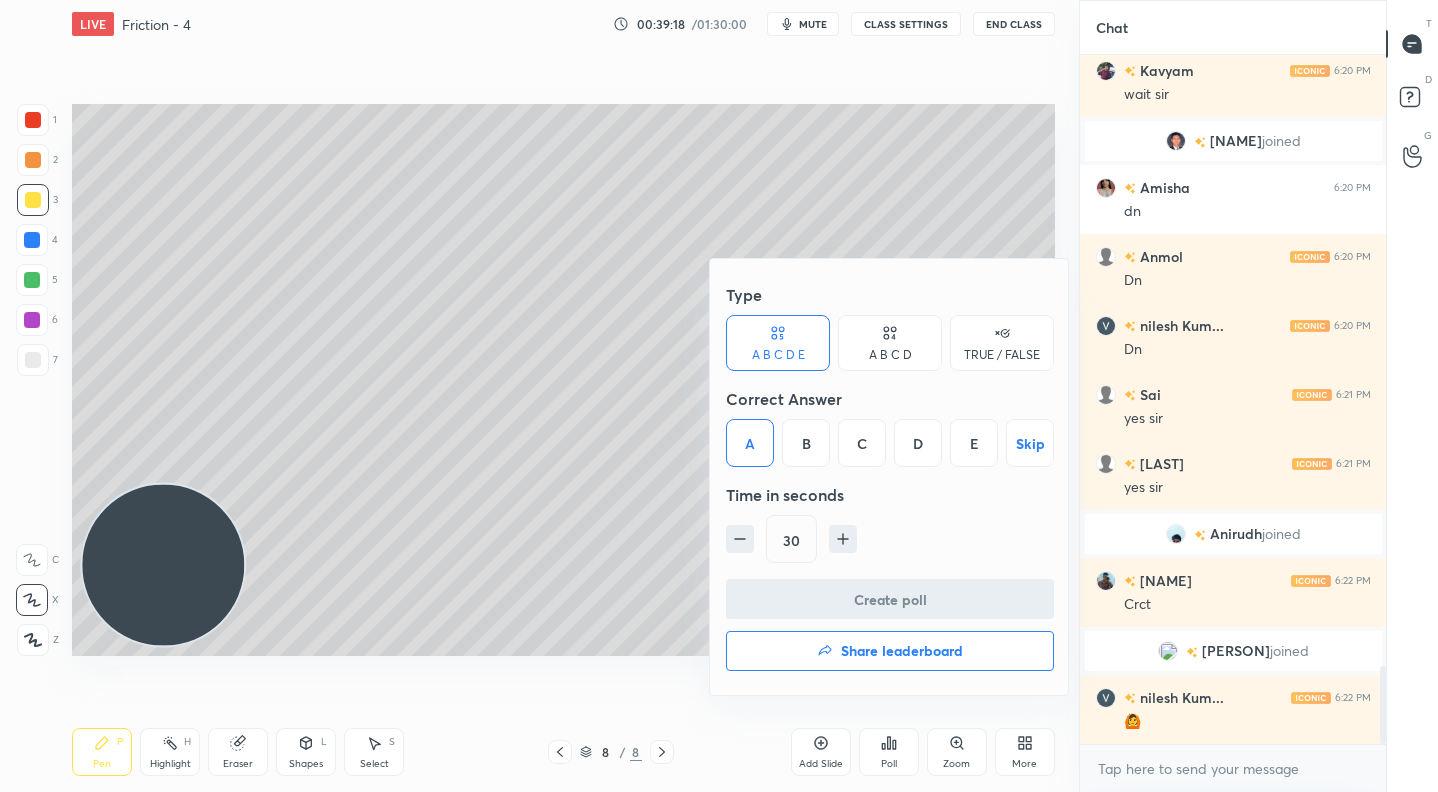 scroll, scrollTop: 641, scrollLeft: 300, axis: both 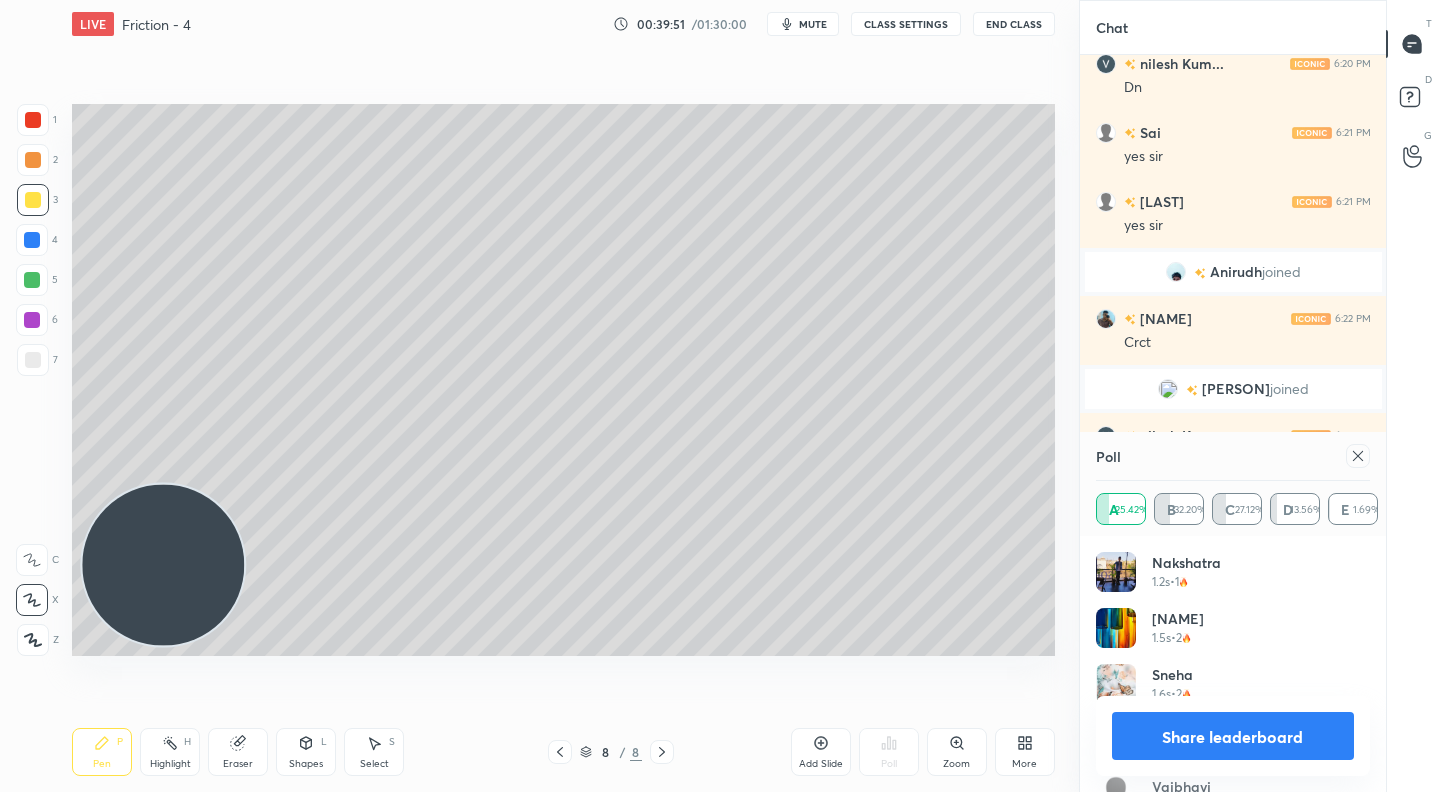 click on "Share leaderboard" at bounding box center (1233, 736) 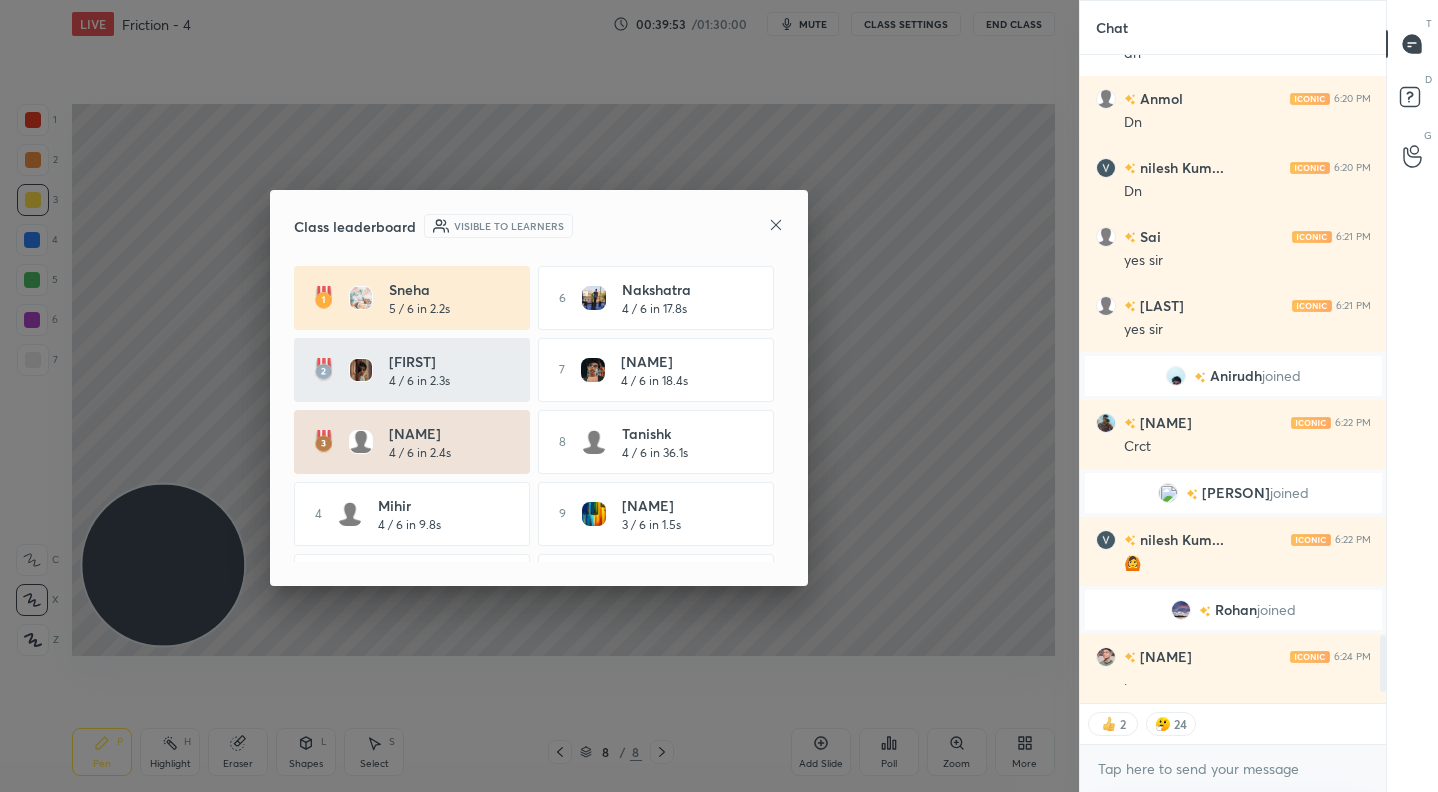 click 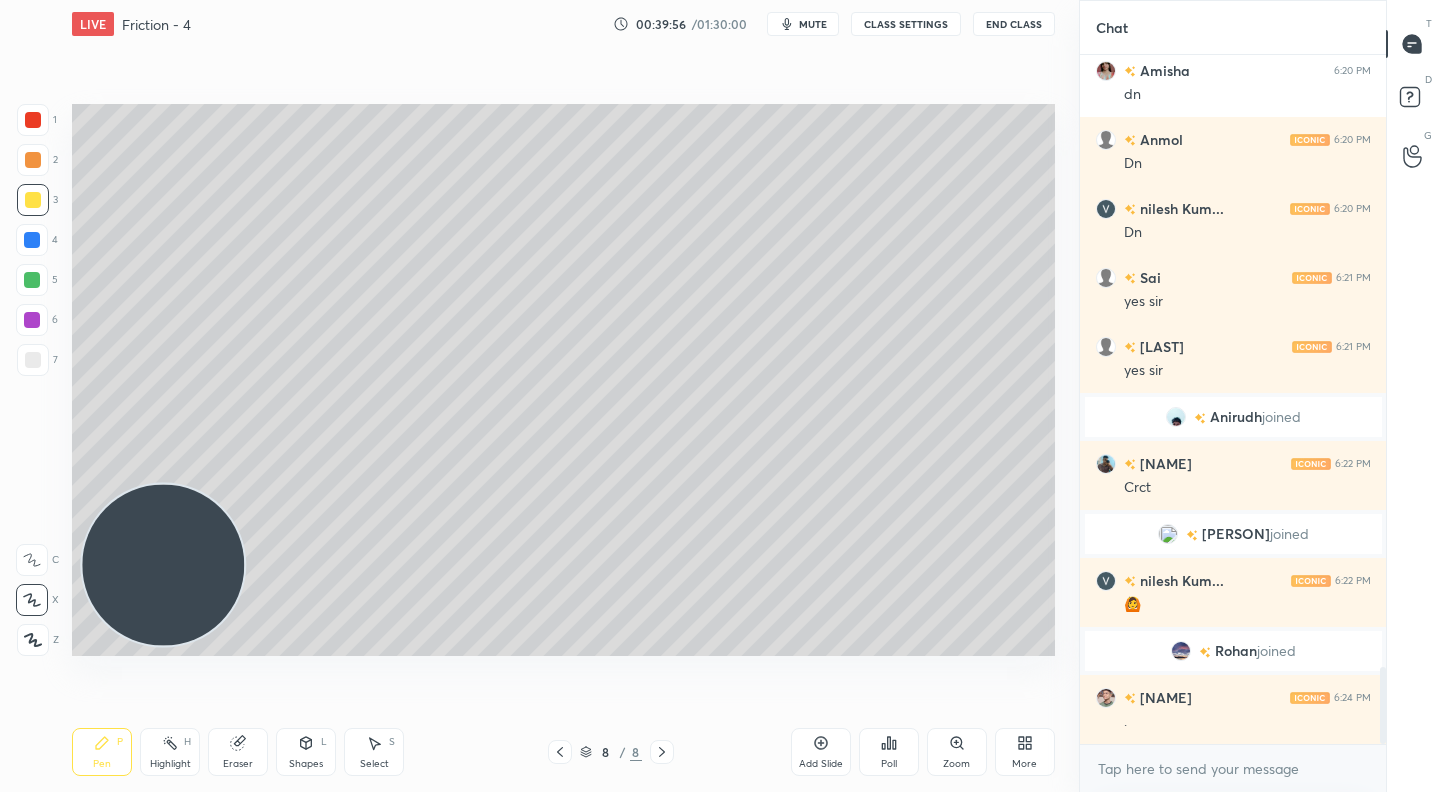 click at bounding box center (33, 160) 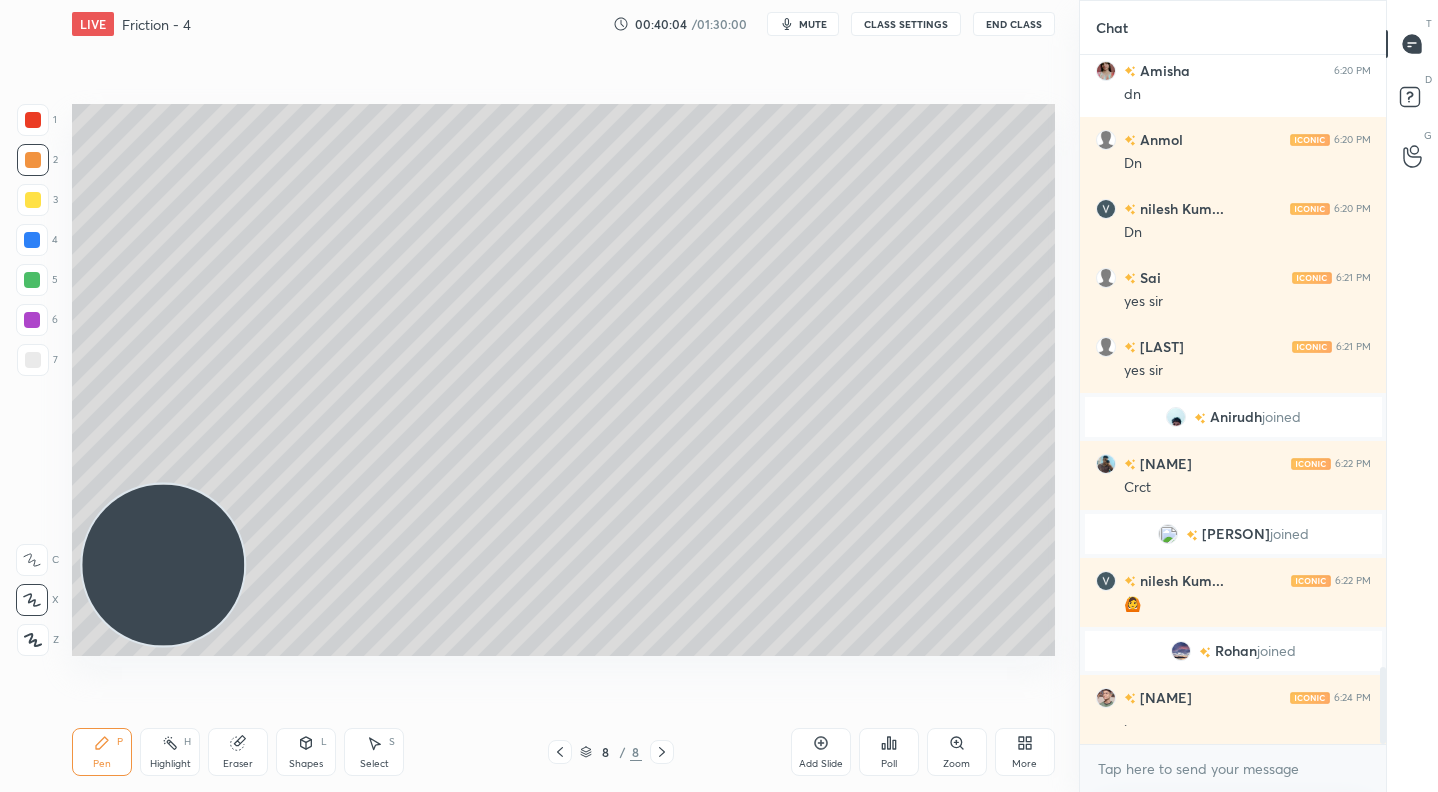 click on "Poll" at bounding box center (889, 752) 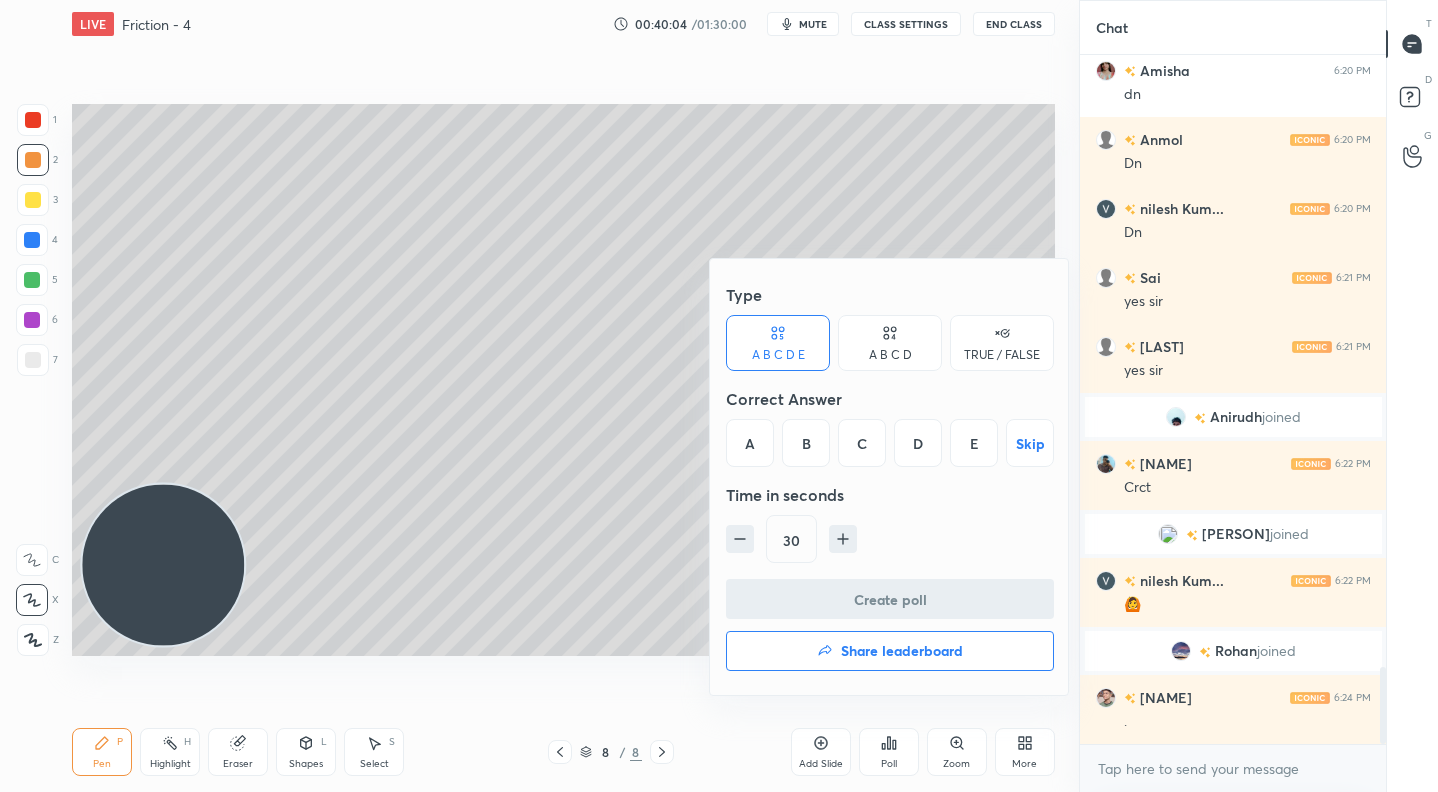 click on "TRUE / FALSE" at bounding box center [1002, 355] 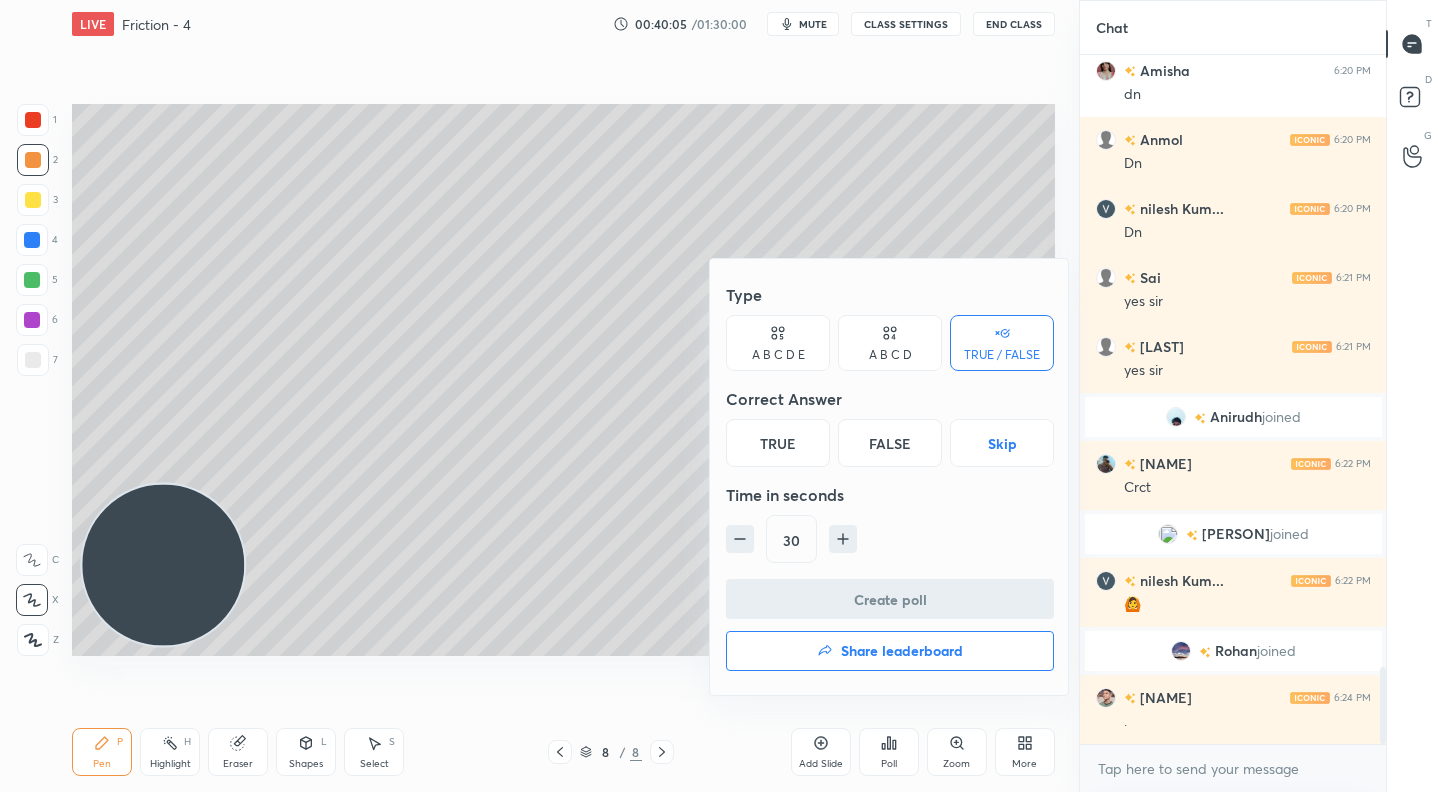 click on "True" at bounding box center [778, 443] 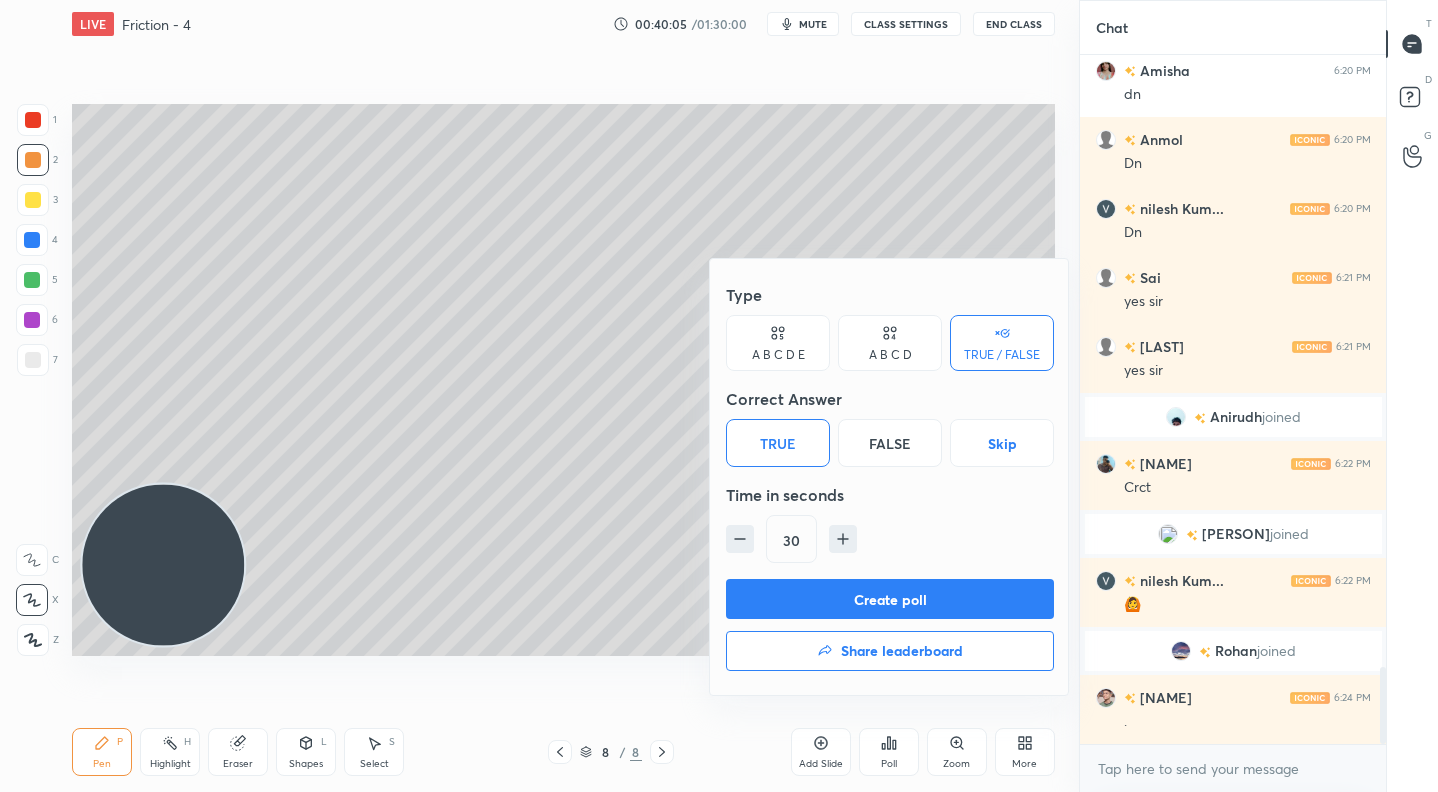 click on "Create poll" at bounding box center [890, 599] 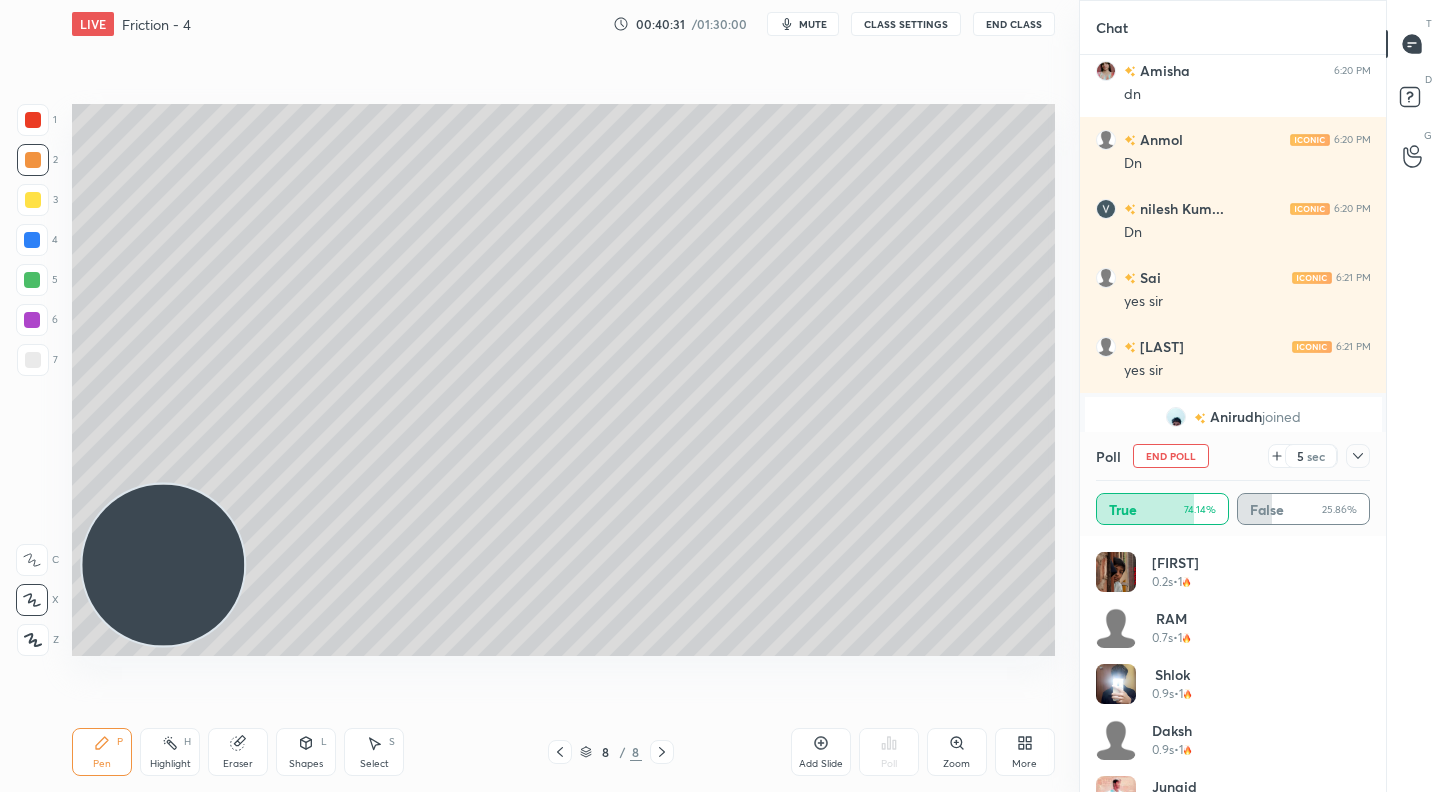 click on "sec" at bounding box center (1316, 456) 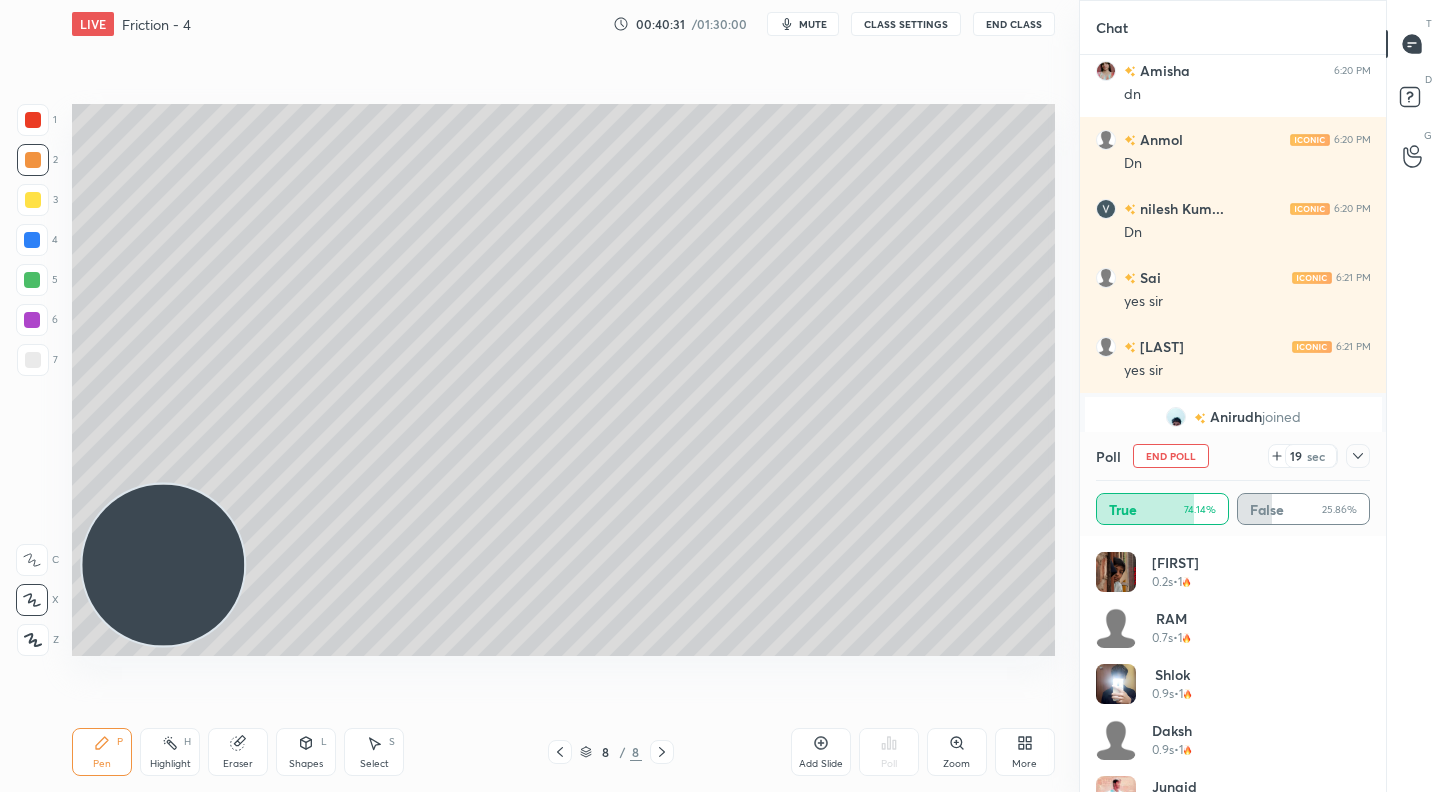 click on "sec" at bounding box center [1316, 456] 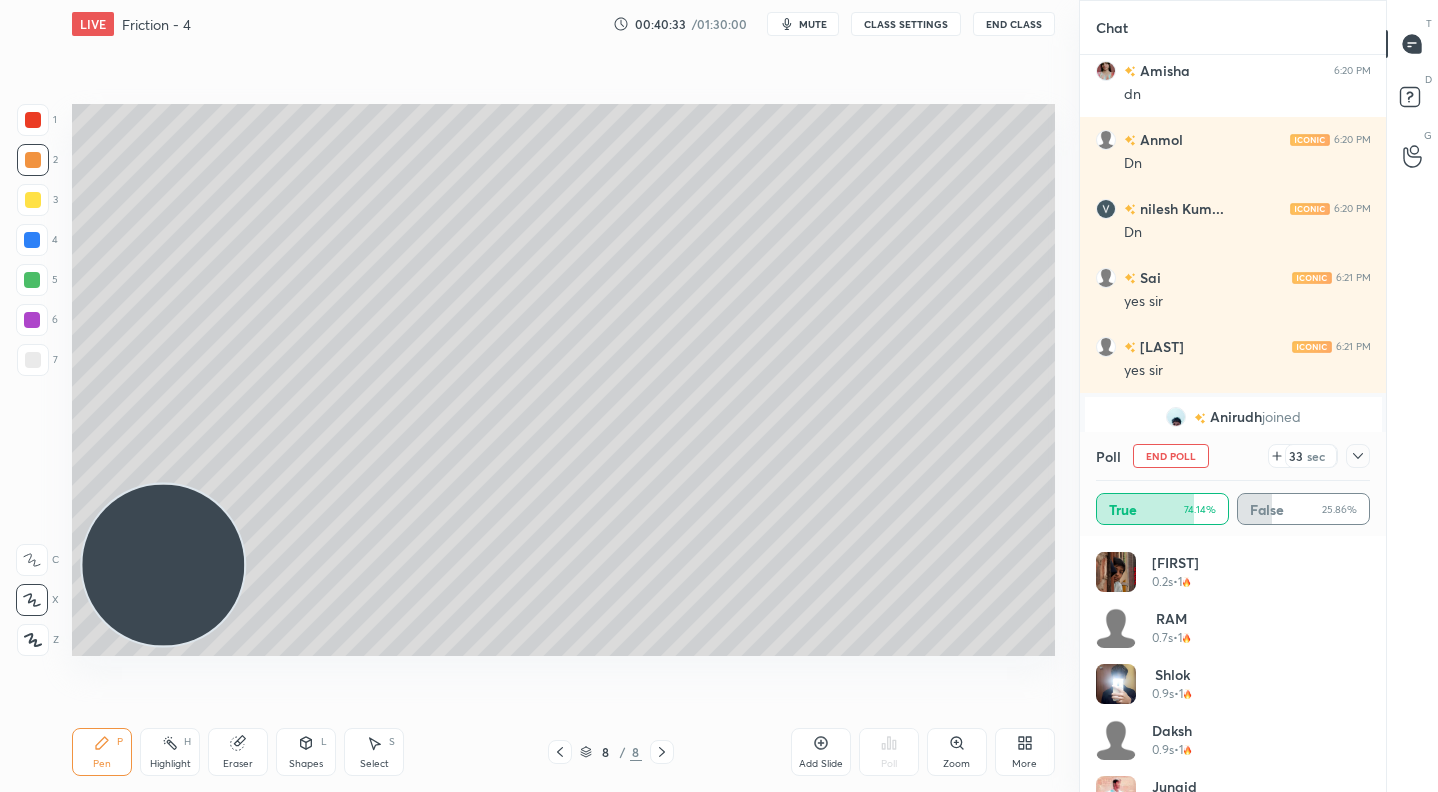 click 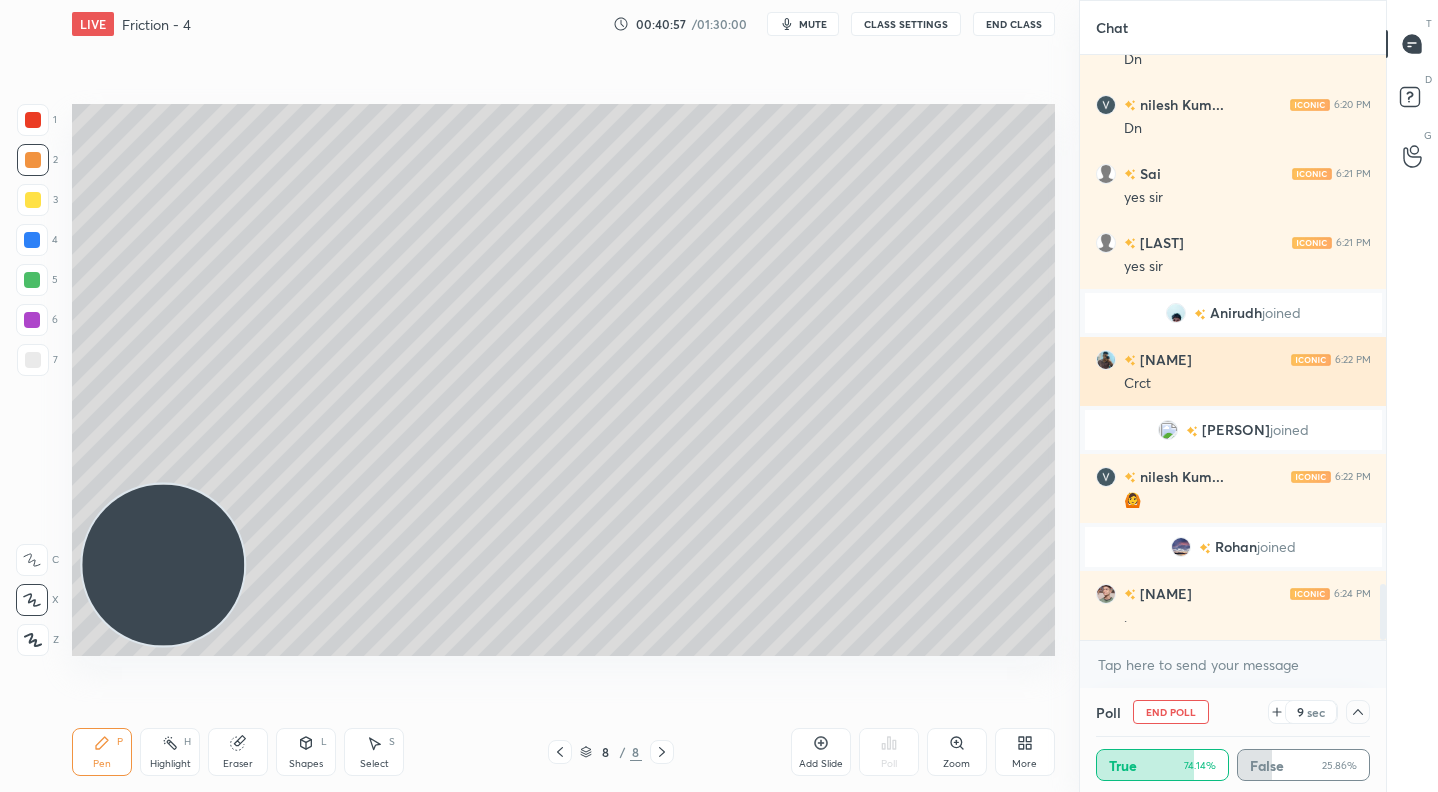 scroll, scrollTop: 5559, scrollLeft: 0, axis: vertical 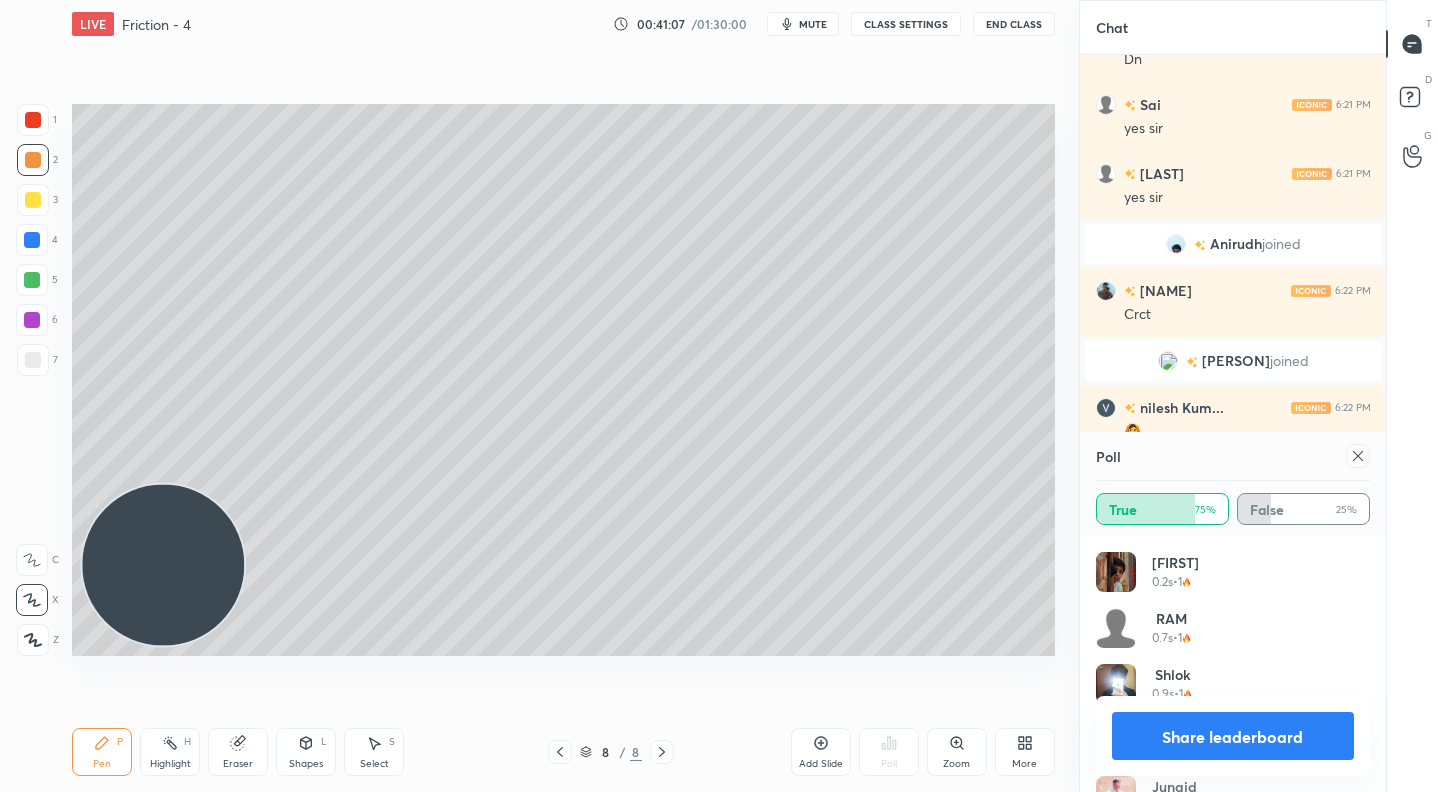 click on "Share leaderboard" at bounding box center (1233, 736) 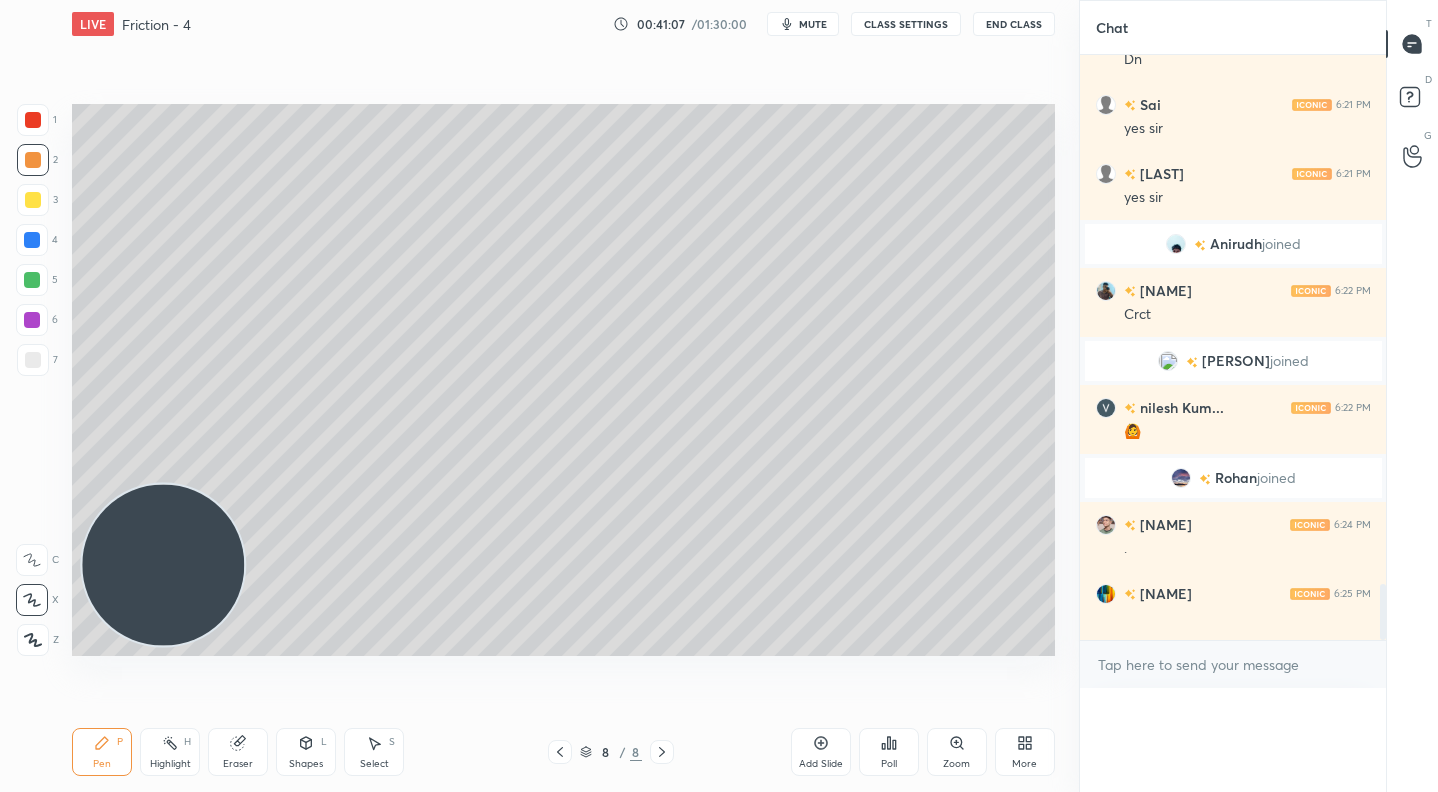 scroll, scrollTop: 0, scrollLeft: 0, axis: both 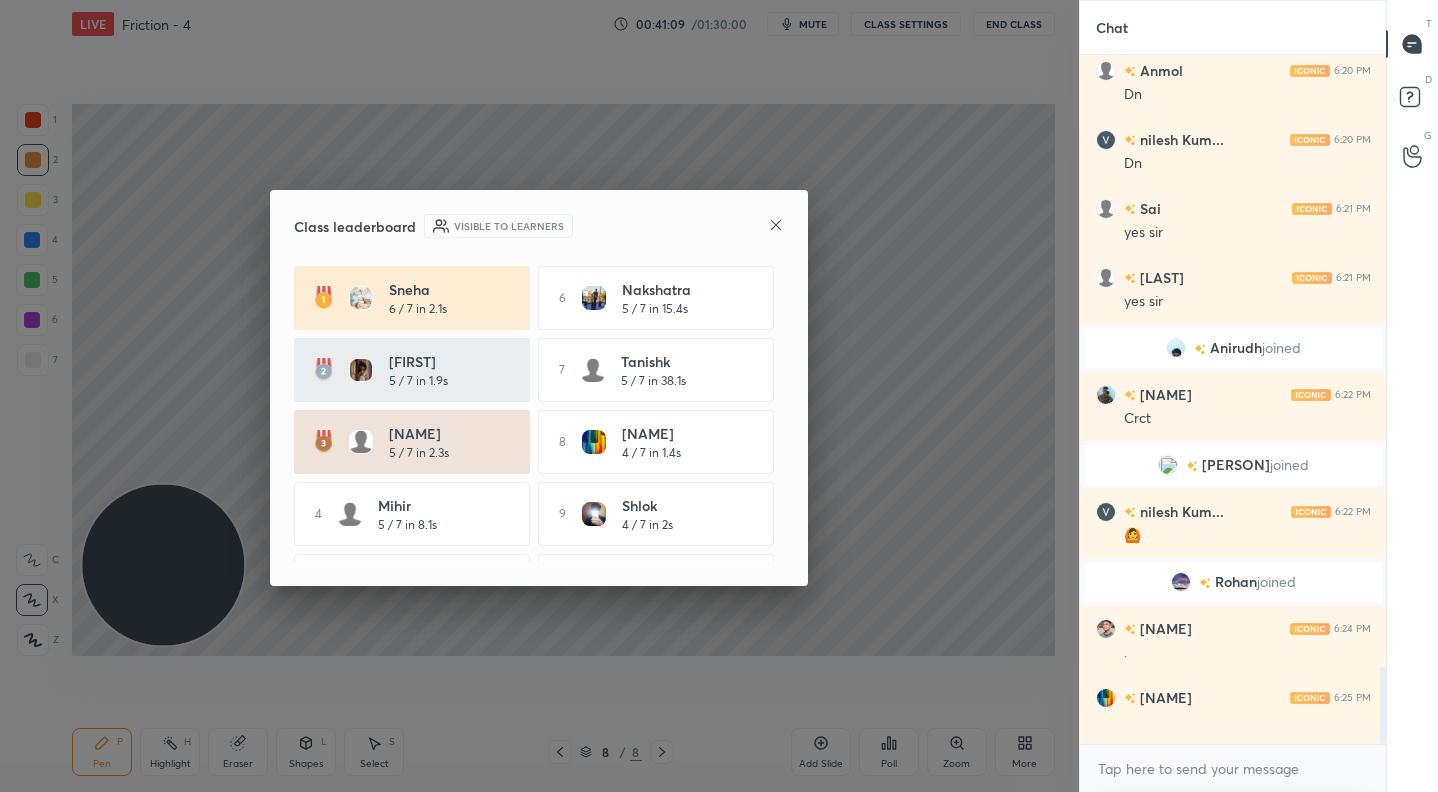 click 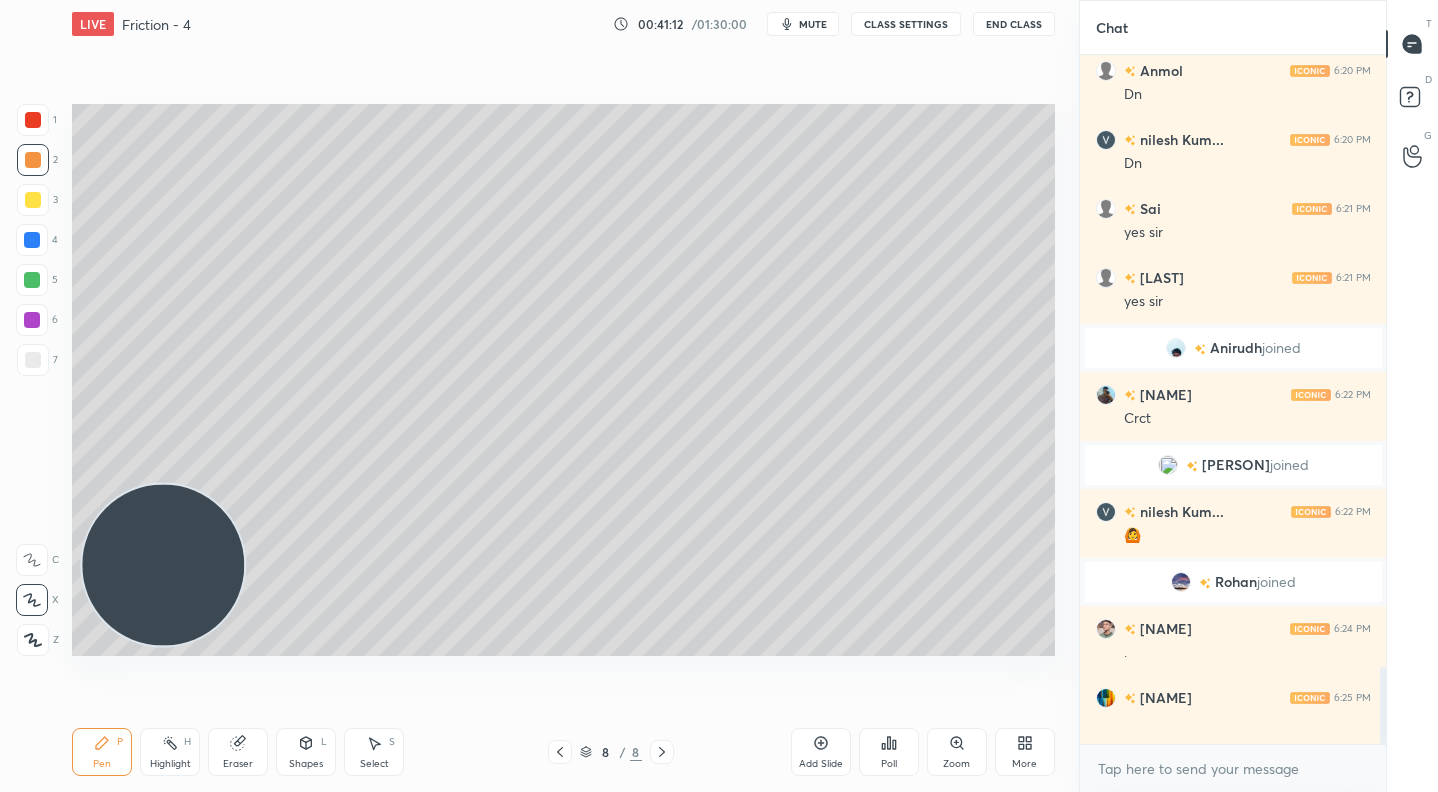 click 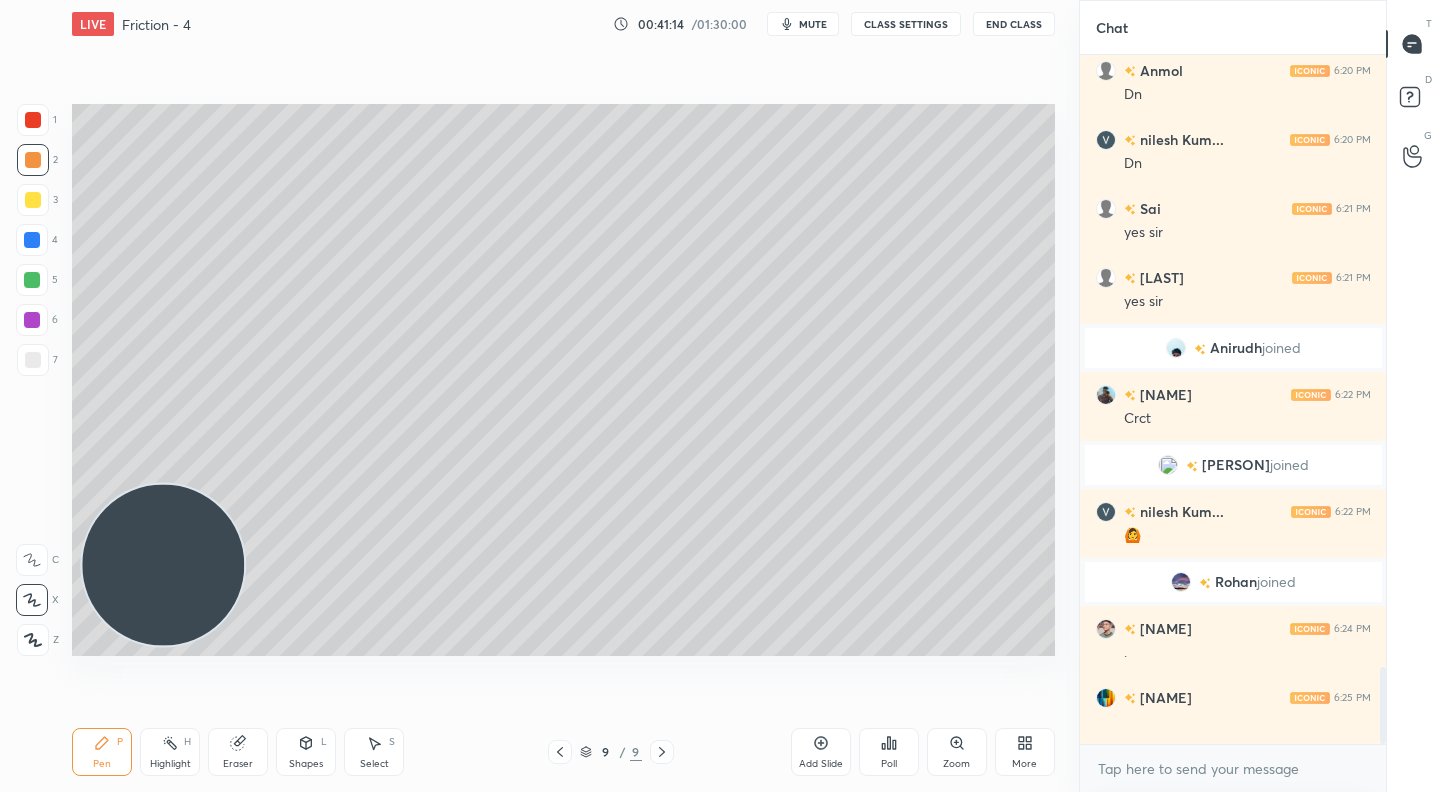 click at bounding box center (32, 280) 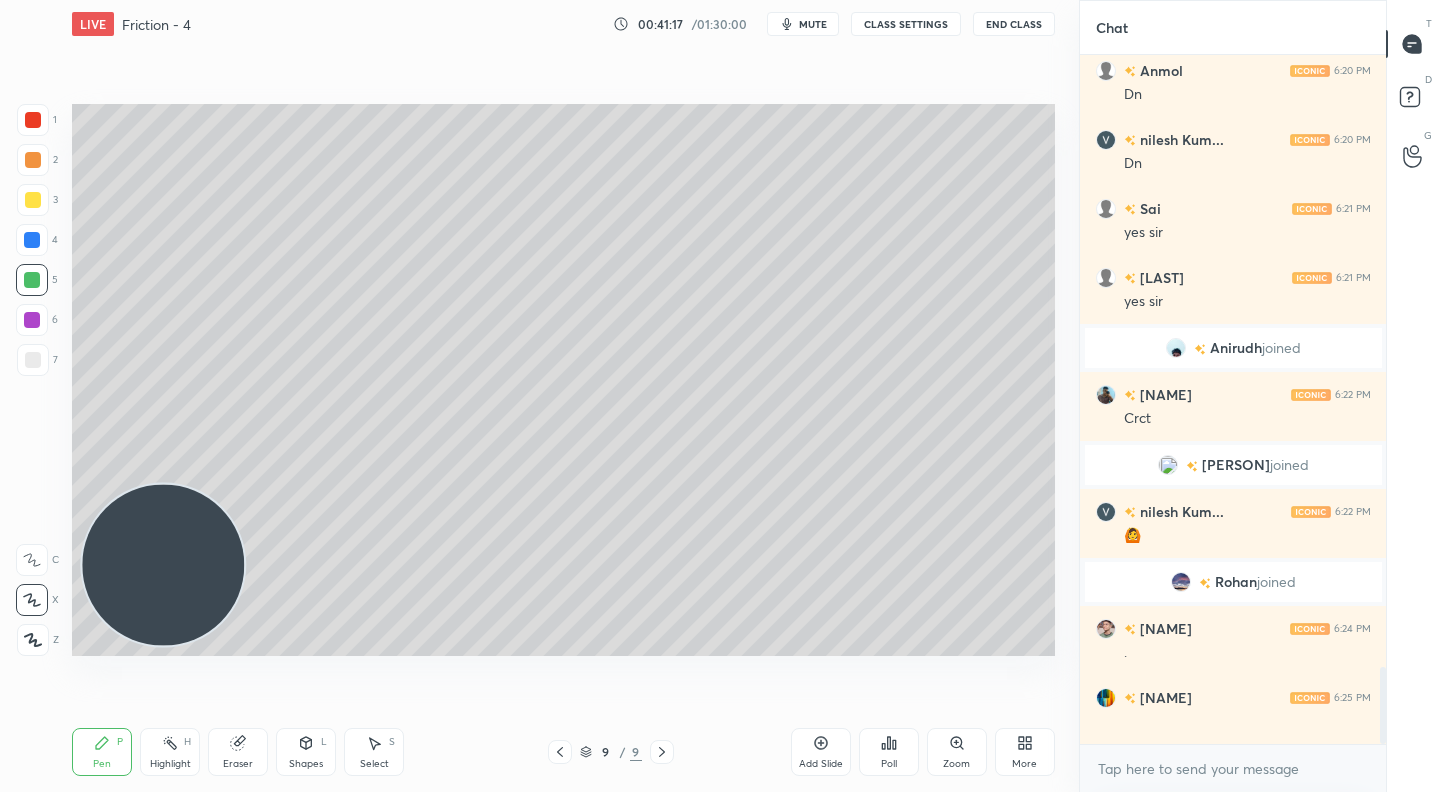 click 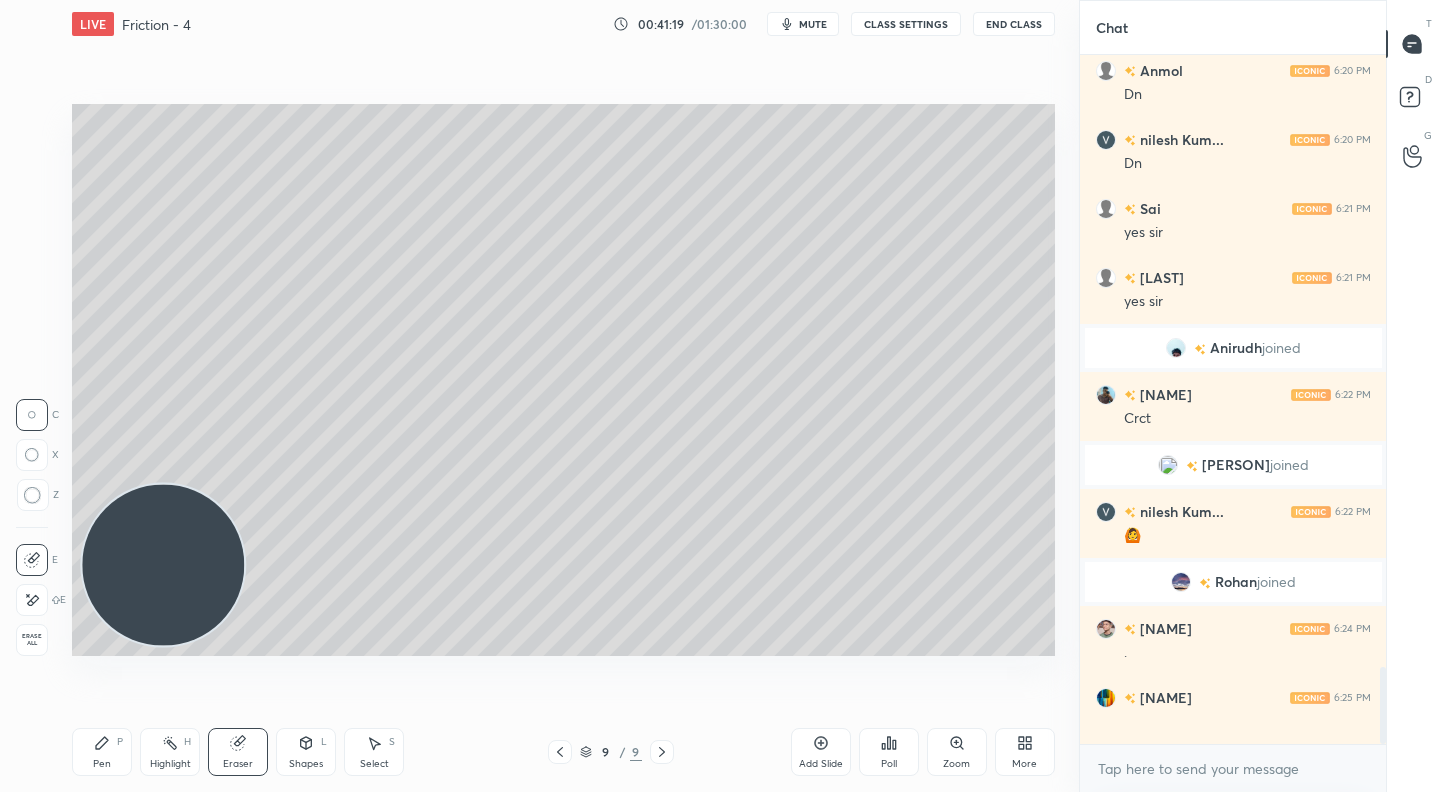 click 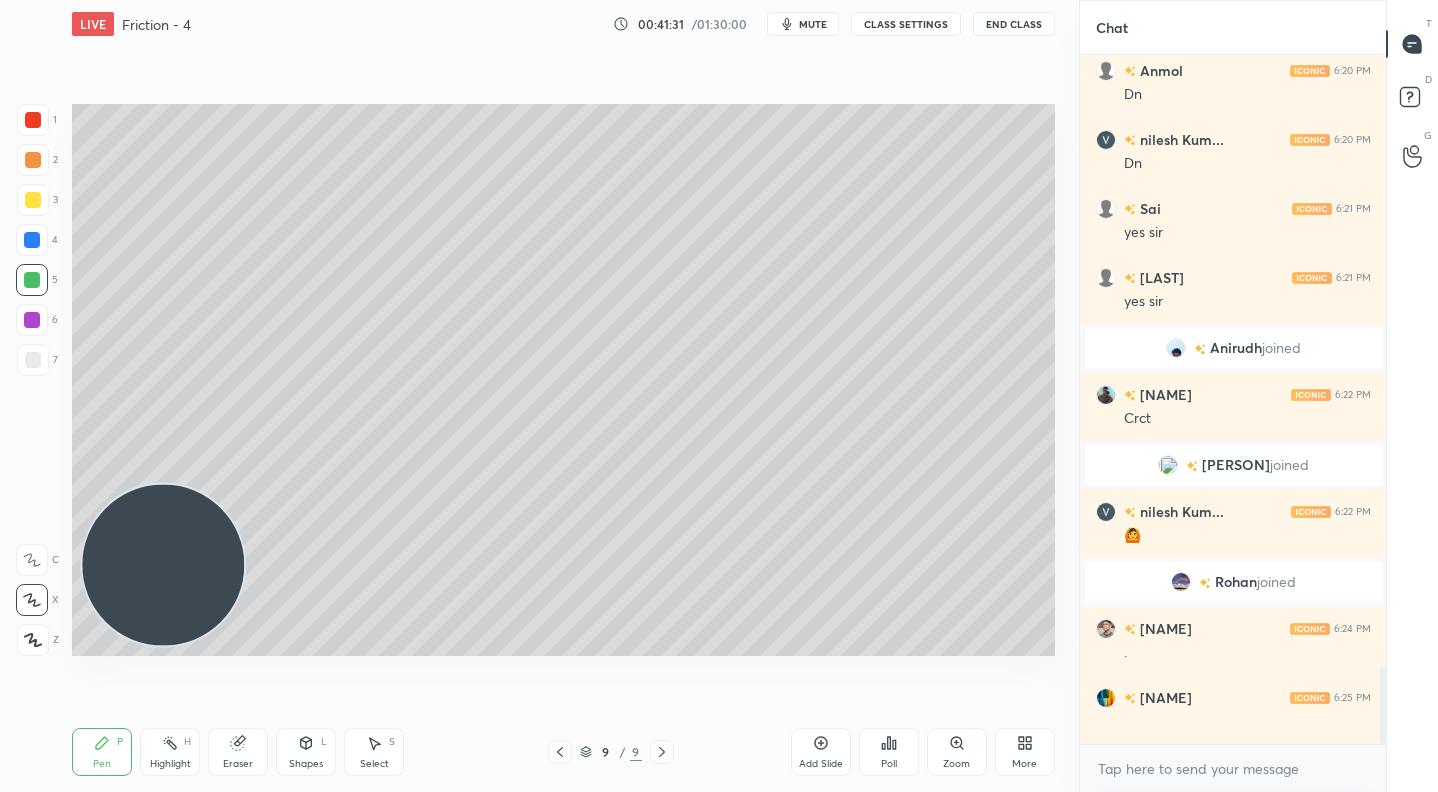 drag, startPoint x: 33, startPoint y: 199, endPoint x: 60, endPoint y: 212, distance: 29.966648 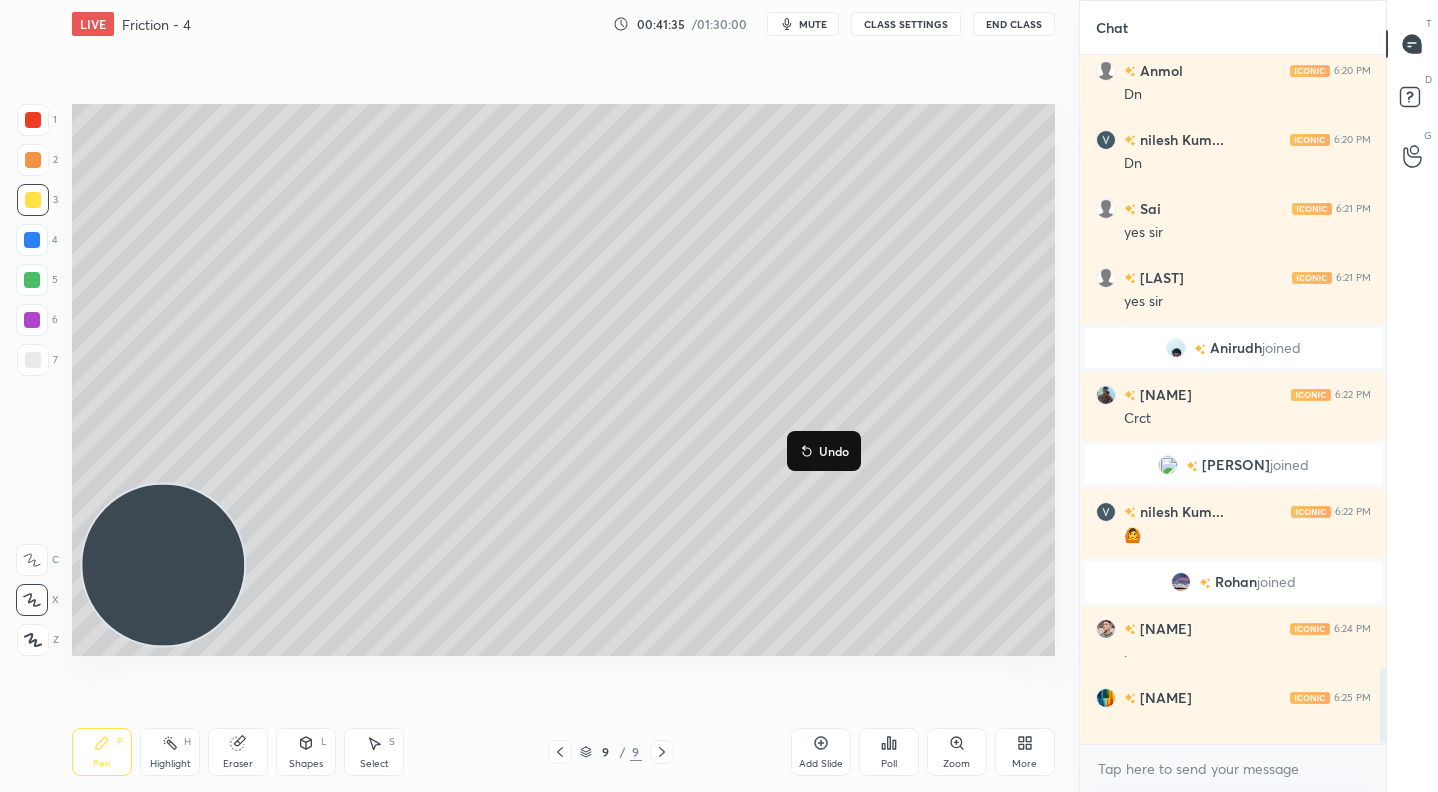 scroll, scrollTop: 5524, scrollLeft: 0, axis: vertical 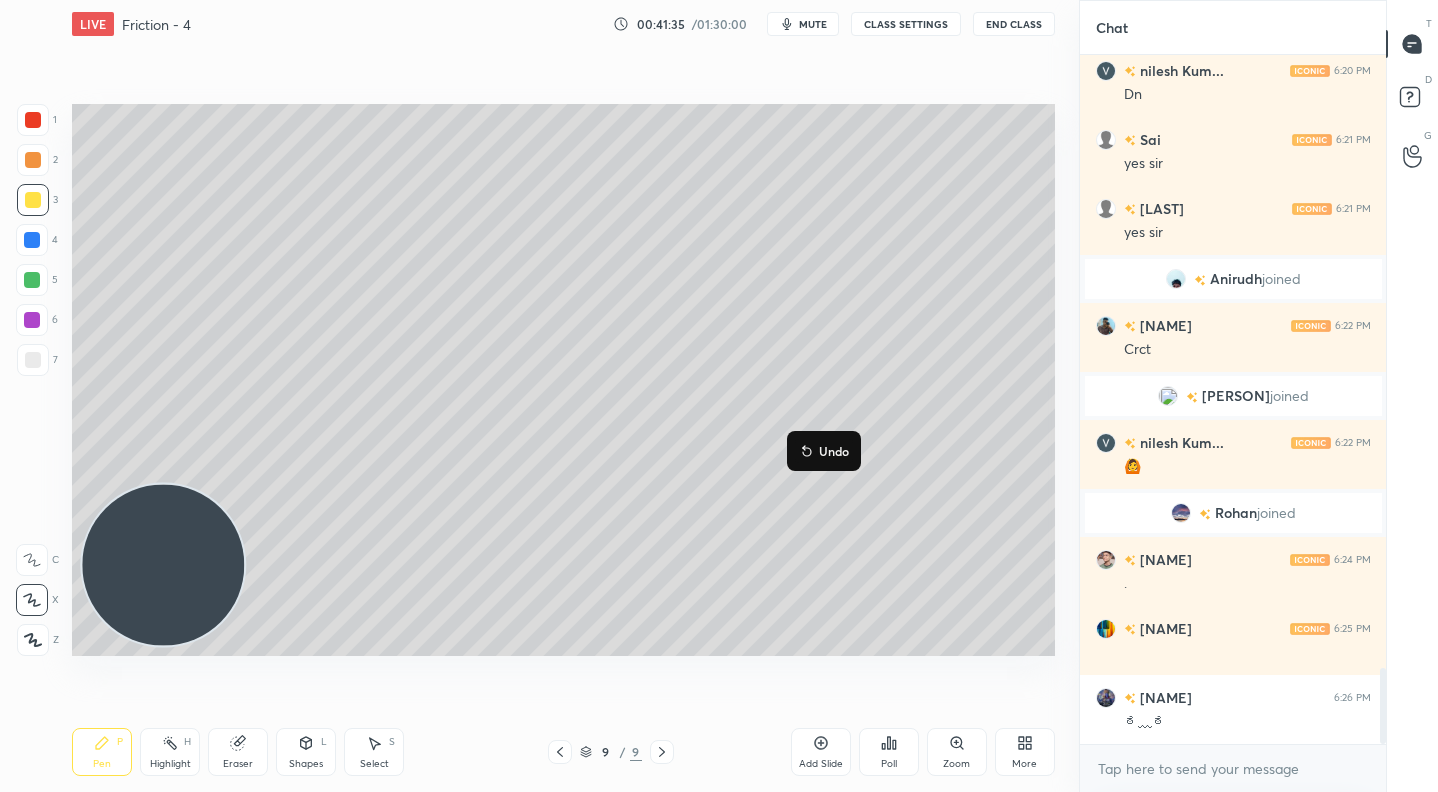 click on "Undo" at bounding box center (834, 451) 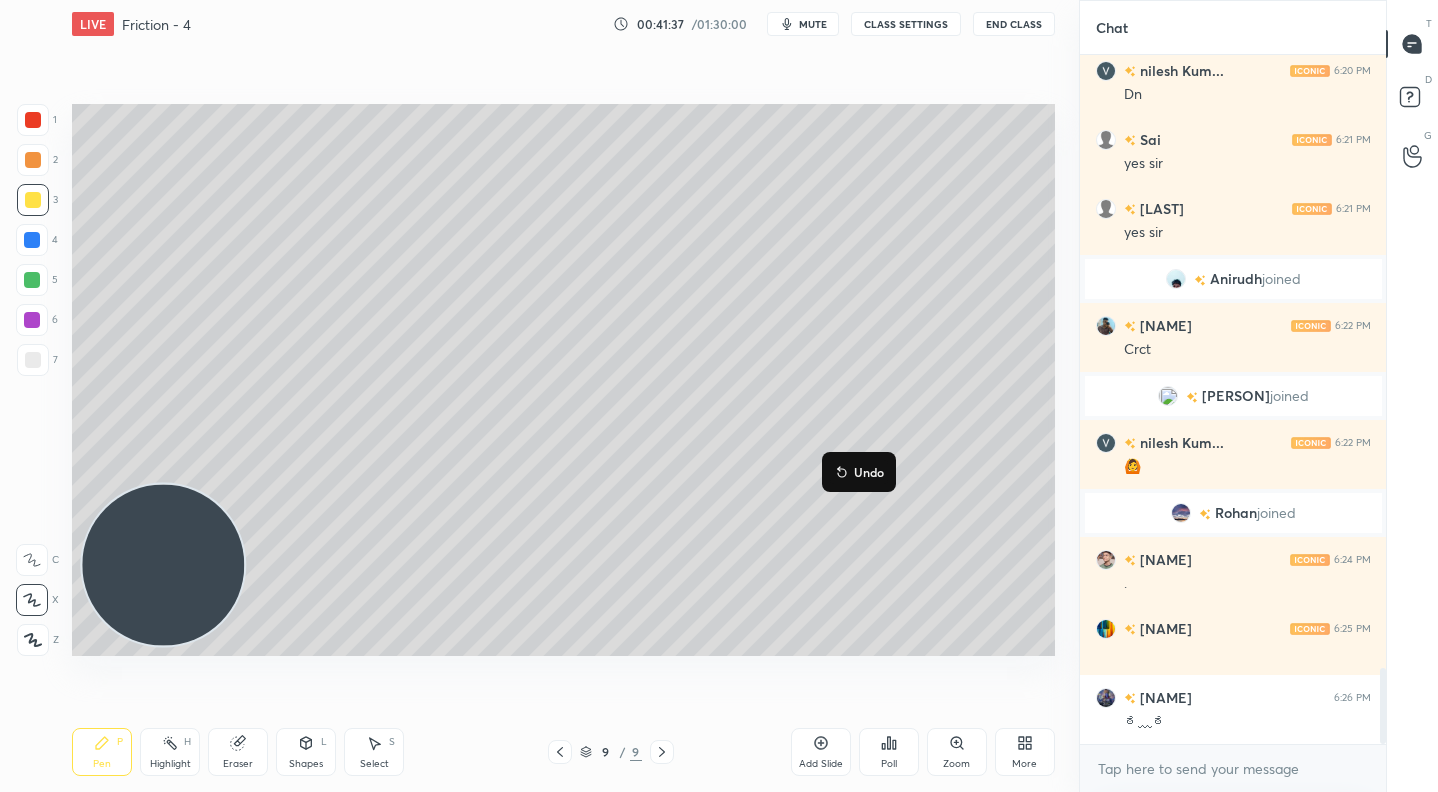 click on "Undo" at bounding box center (869, 472) 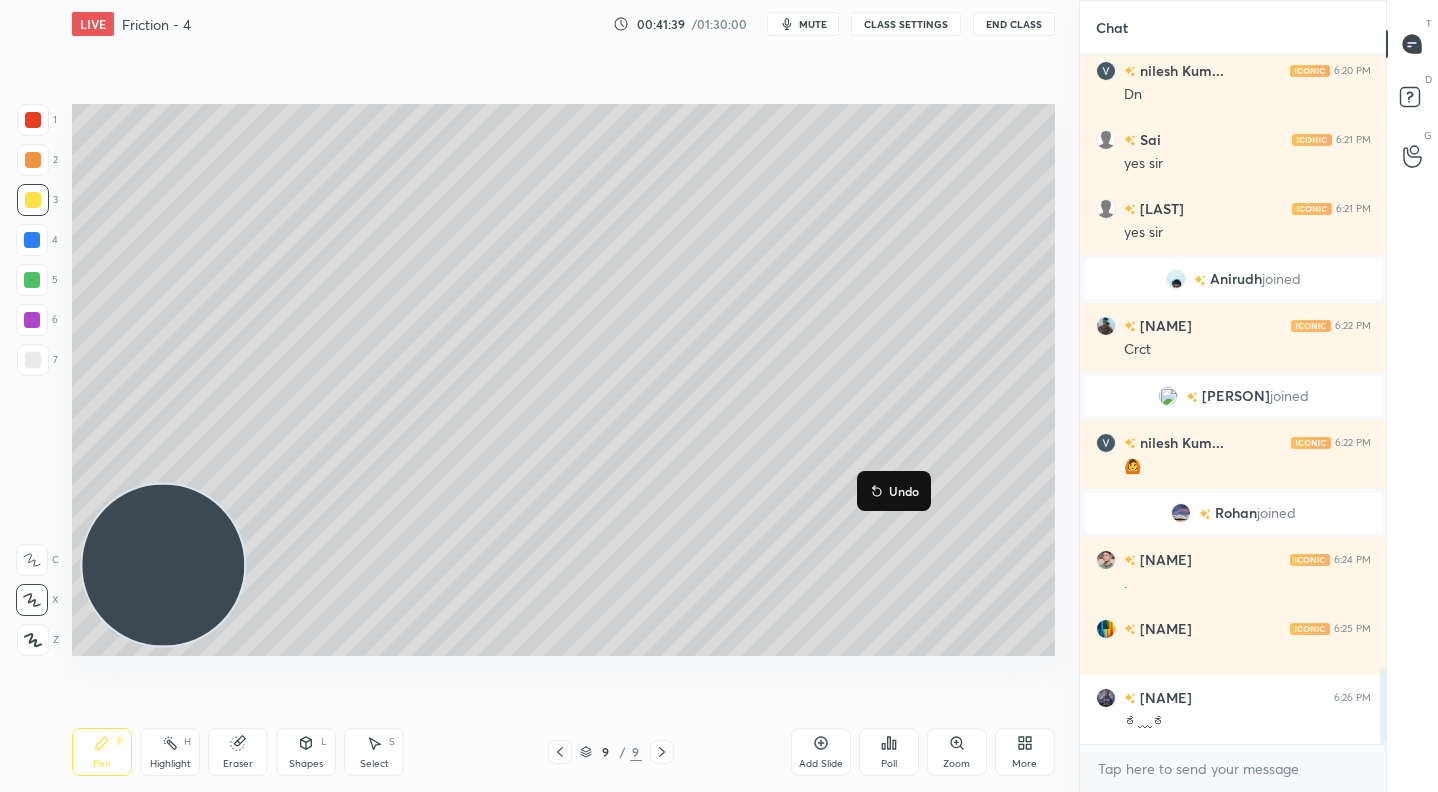 click on "Undo" at bounding box center (904, 491) 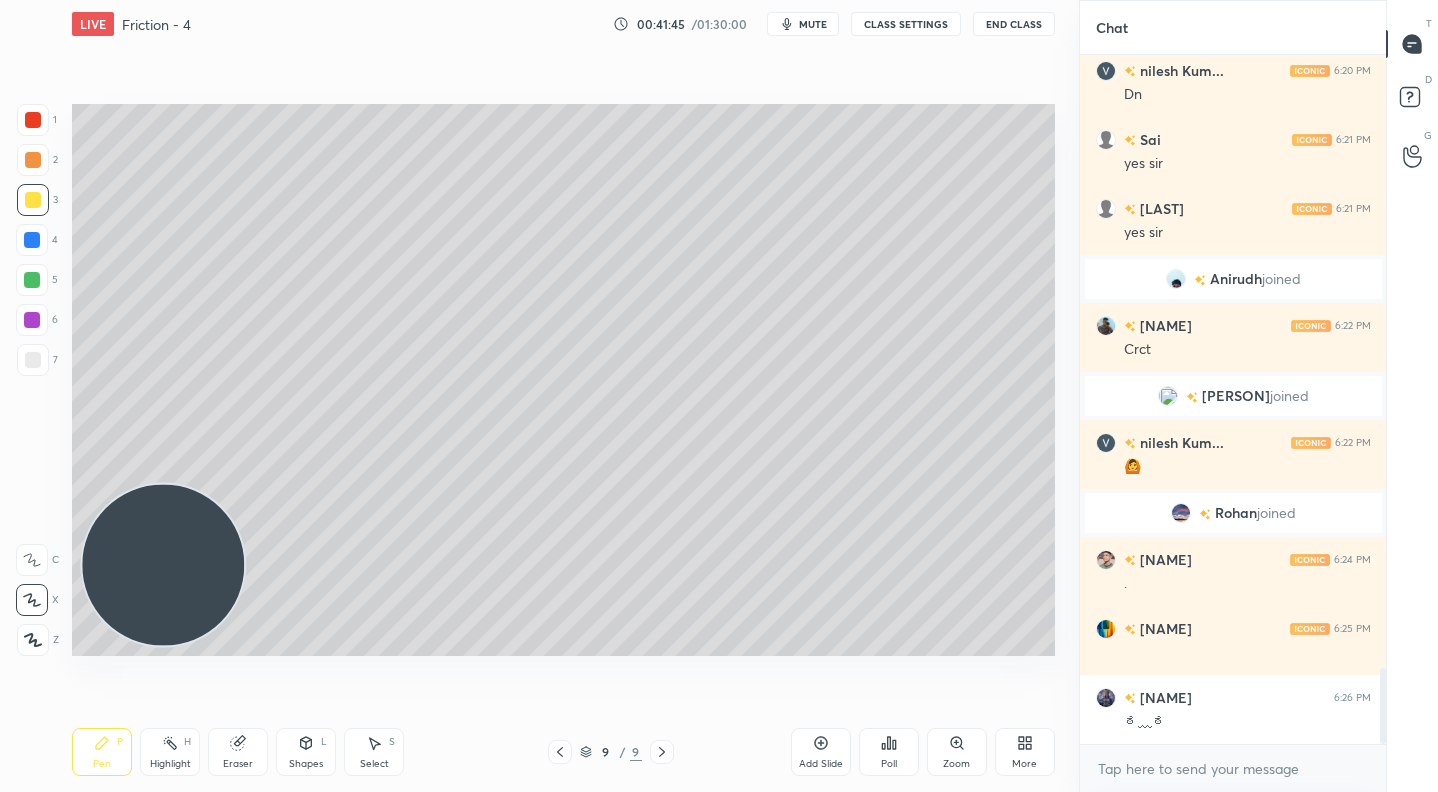 scroll, scrollTop: 5593, scrollLeft: 0, axis: vertical 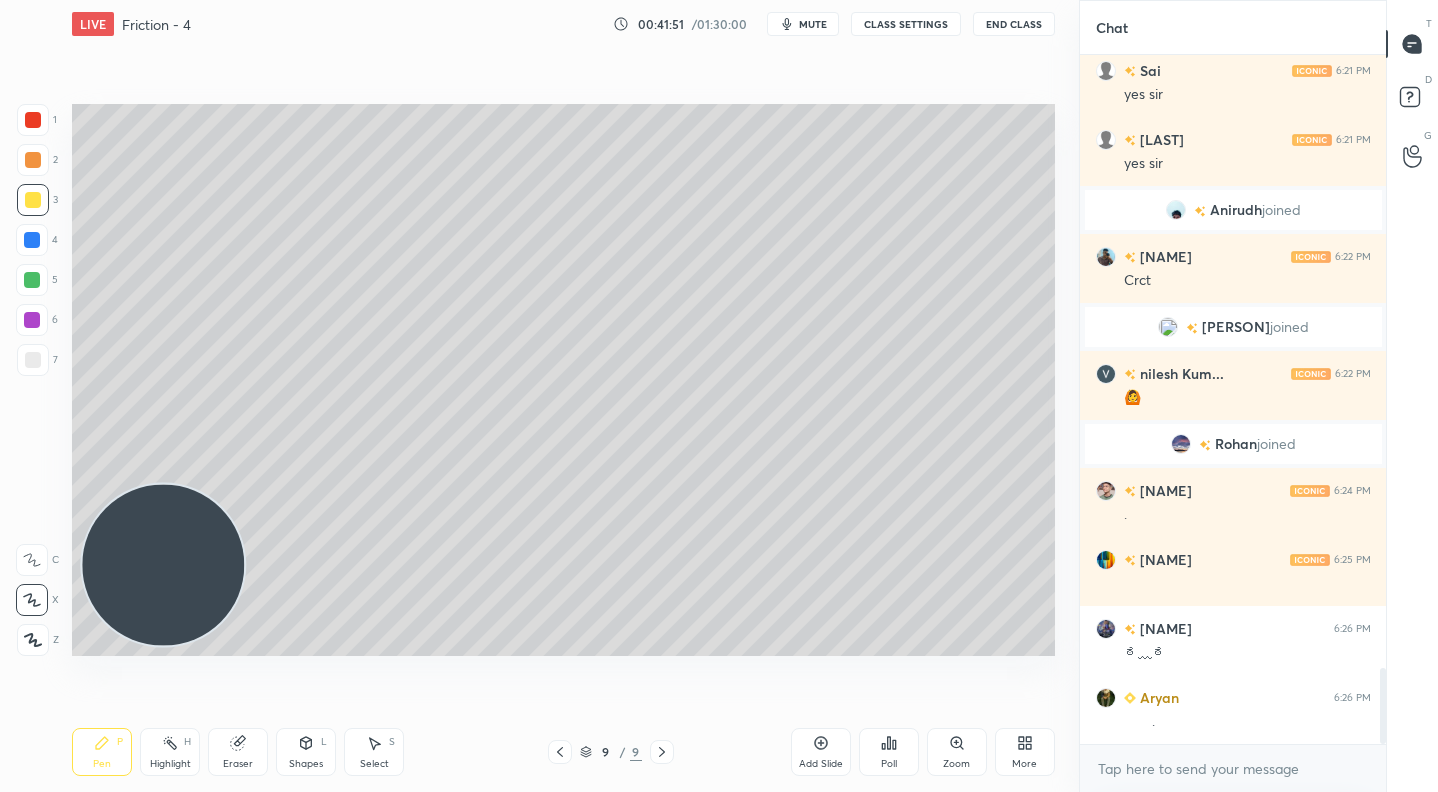 click at bounding box center [32, 280] 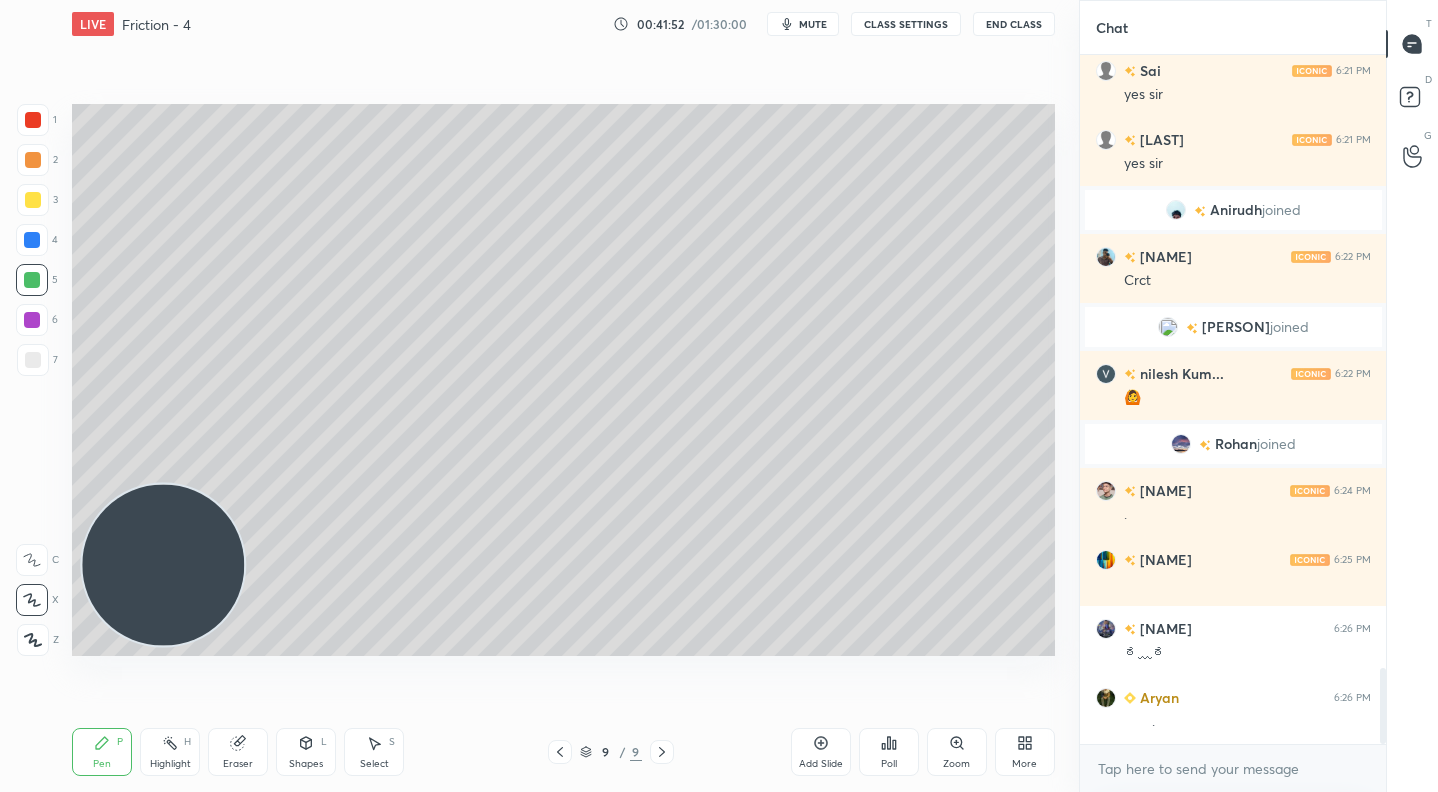 click at bounding box center (32, 320) 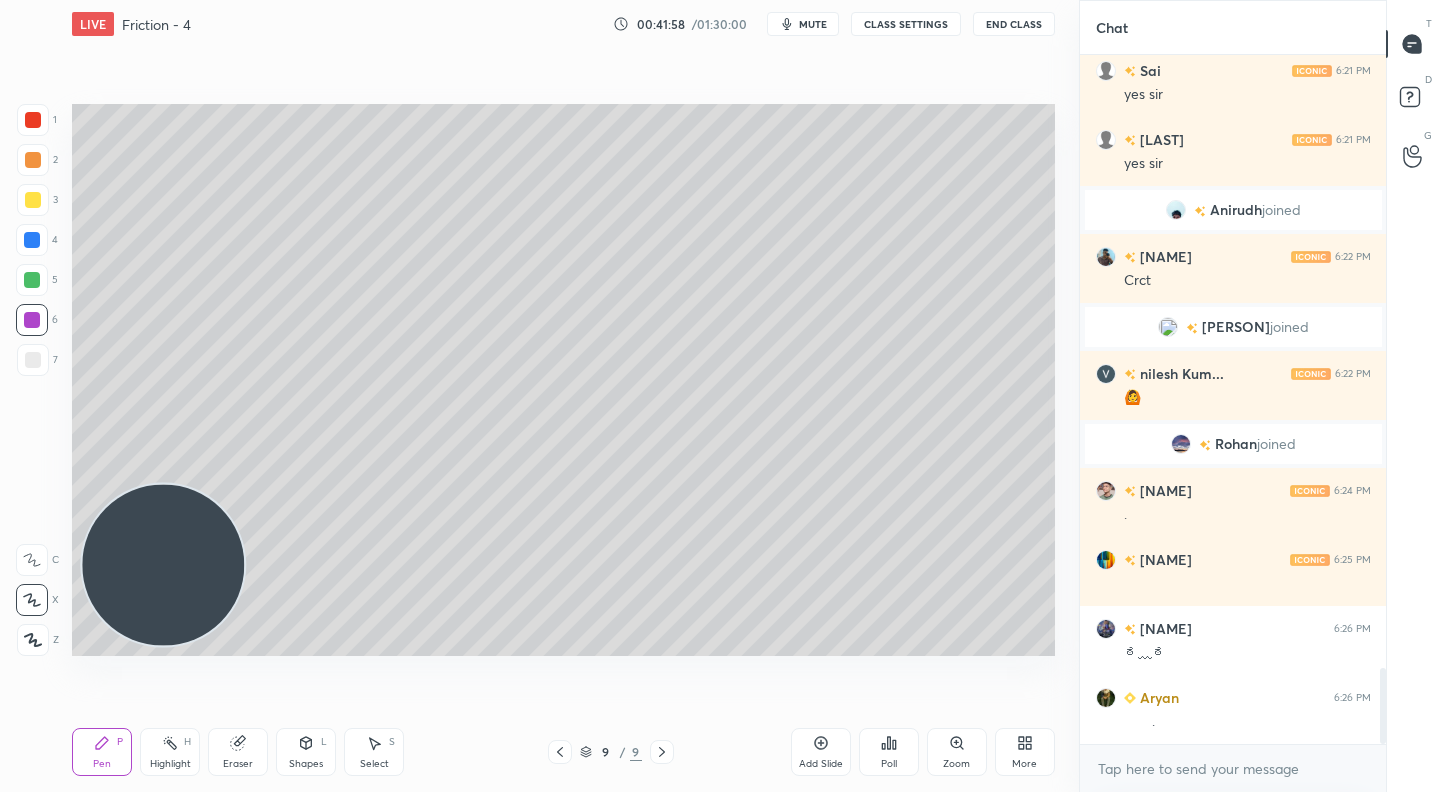 click at bounding box center (33, 200) 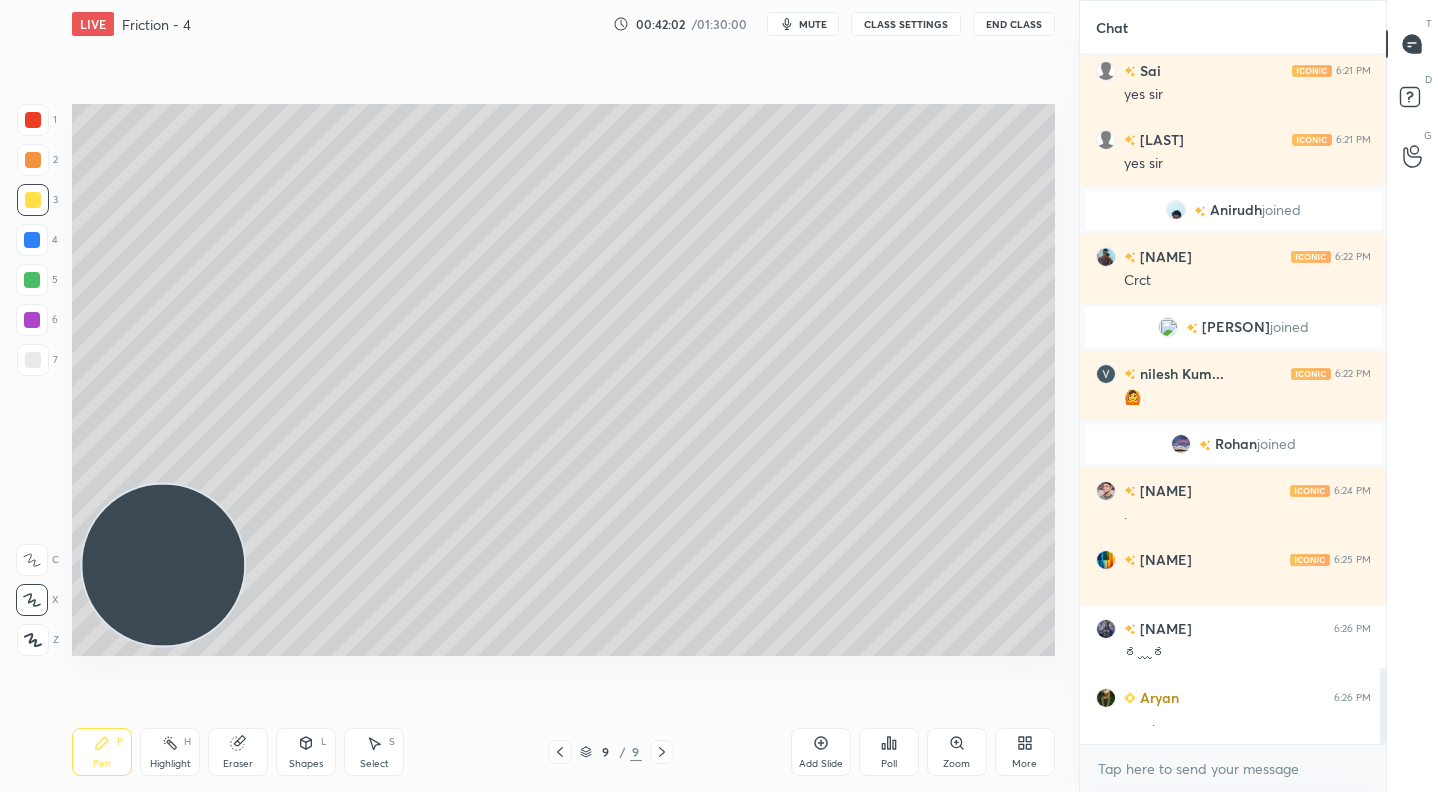 click on "Pen P Highlight H Eraser Shapes L Select S 9 / 9 Add Slide Poll Zoom More" at bounding box center [563, 752] 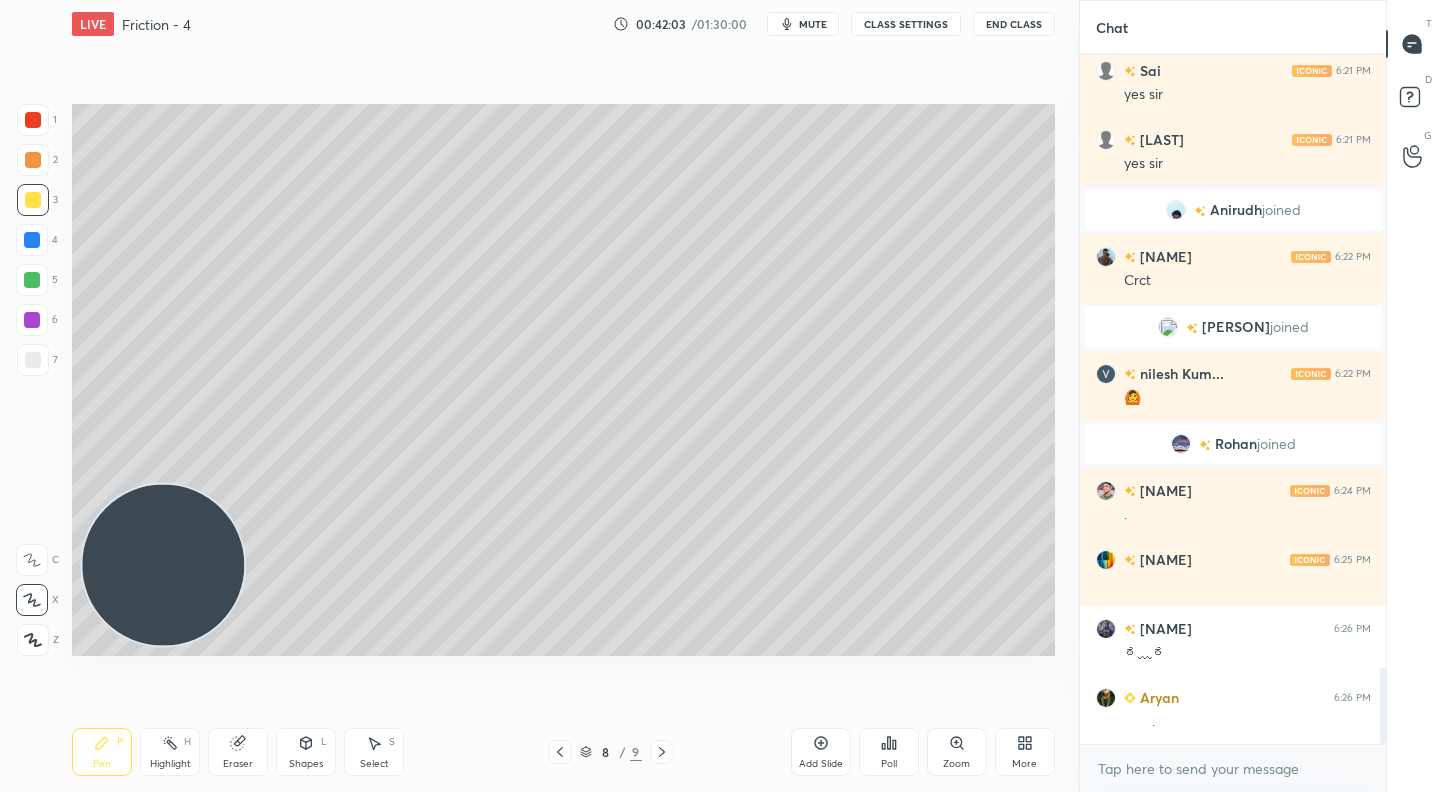 click 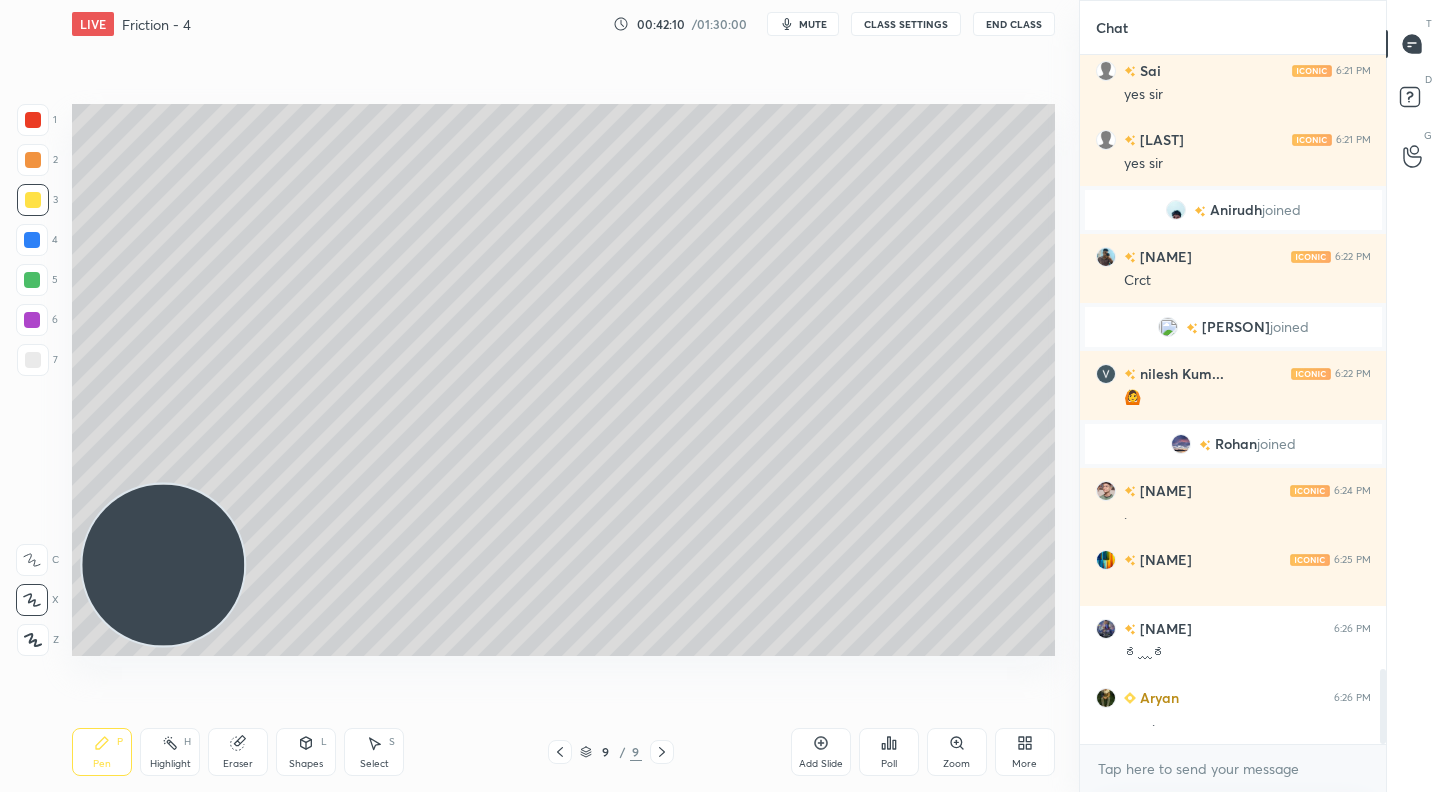 scroll, scrollTop: 5680, scrollLeft: 0, axis: vertical 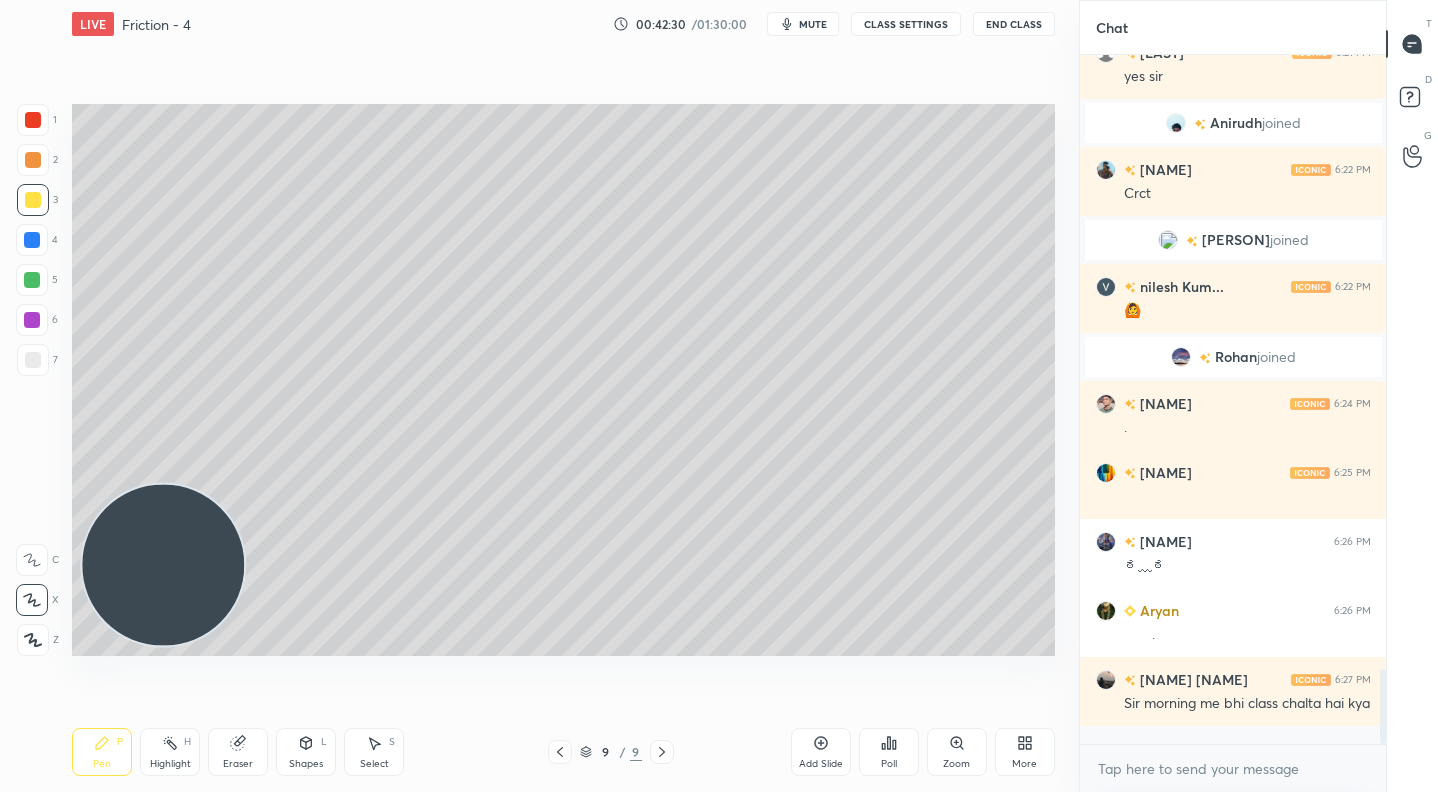 click at bounding box center [32, 280] 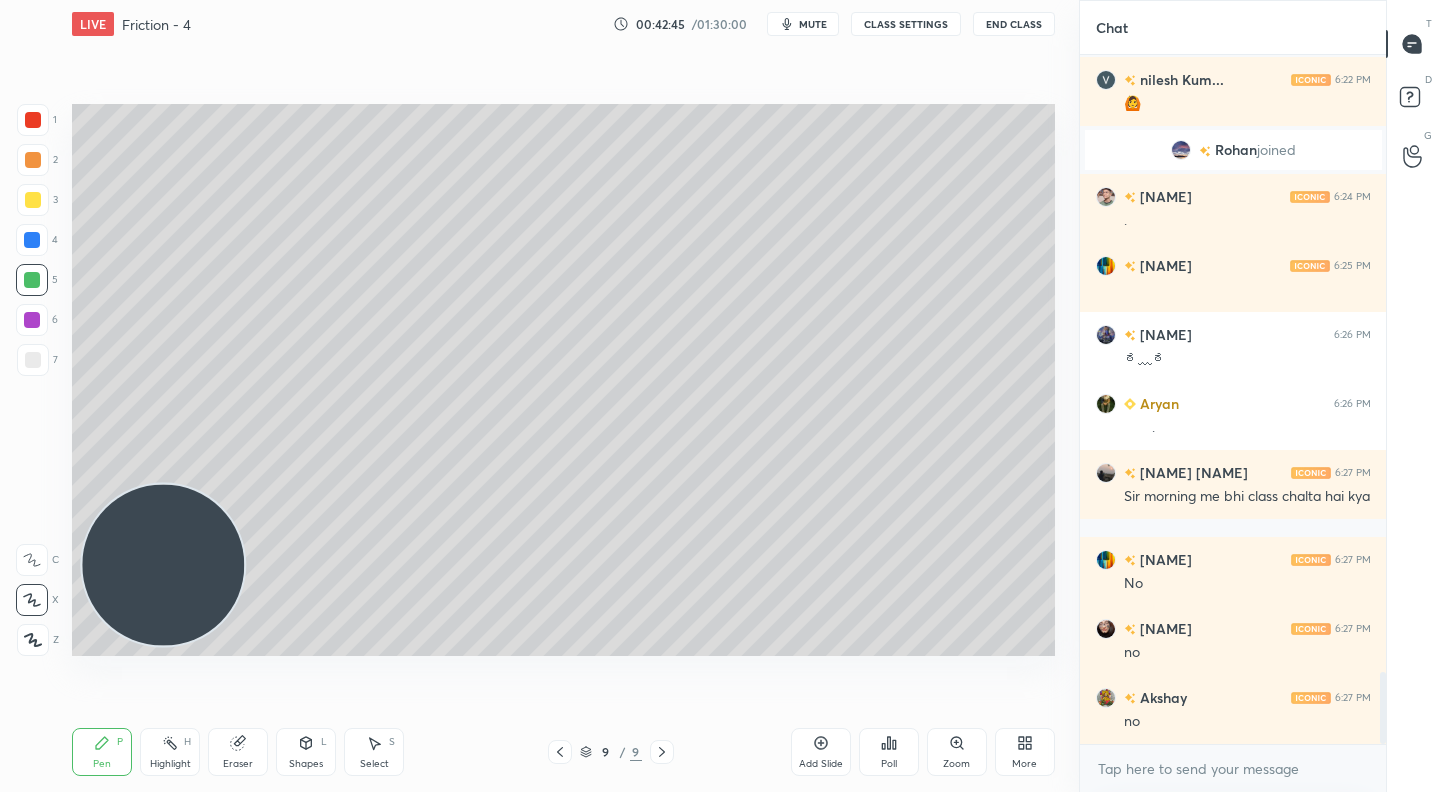 scroll, scrollTop: 5956, scrollLeft: 0, axis: vertical 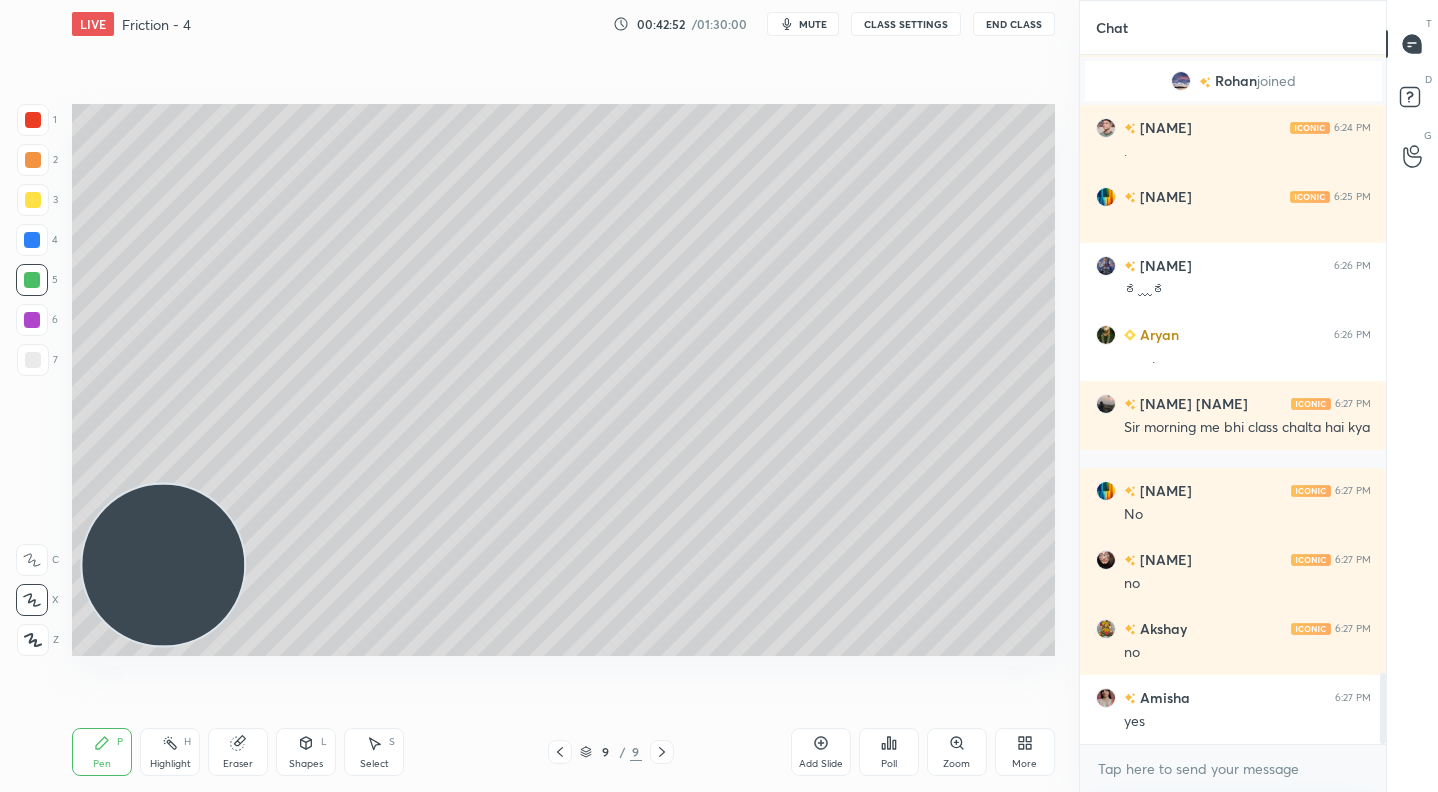 drag, startPoint x: 20, startPoint y: 315, endPoint x: 47, endPoint y: 314, distance: 27.018513 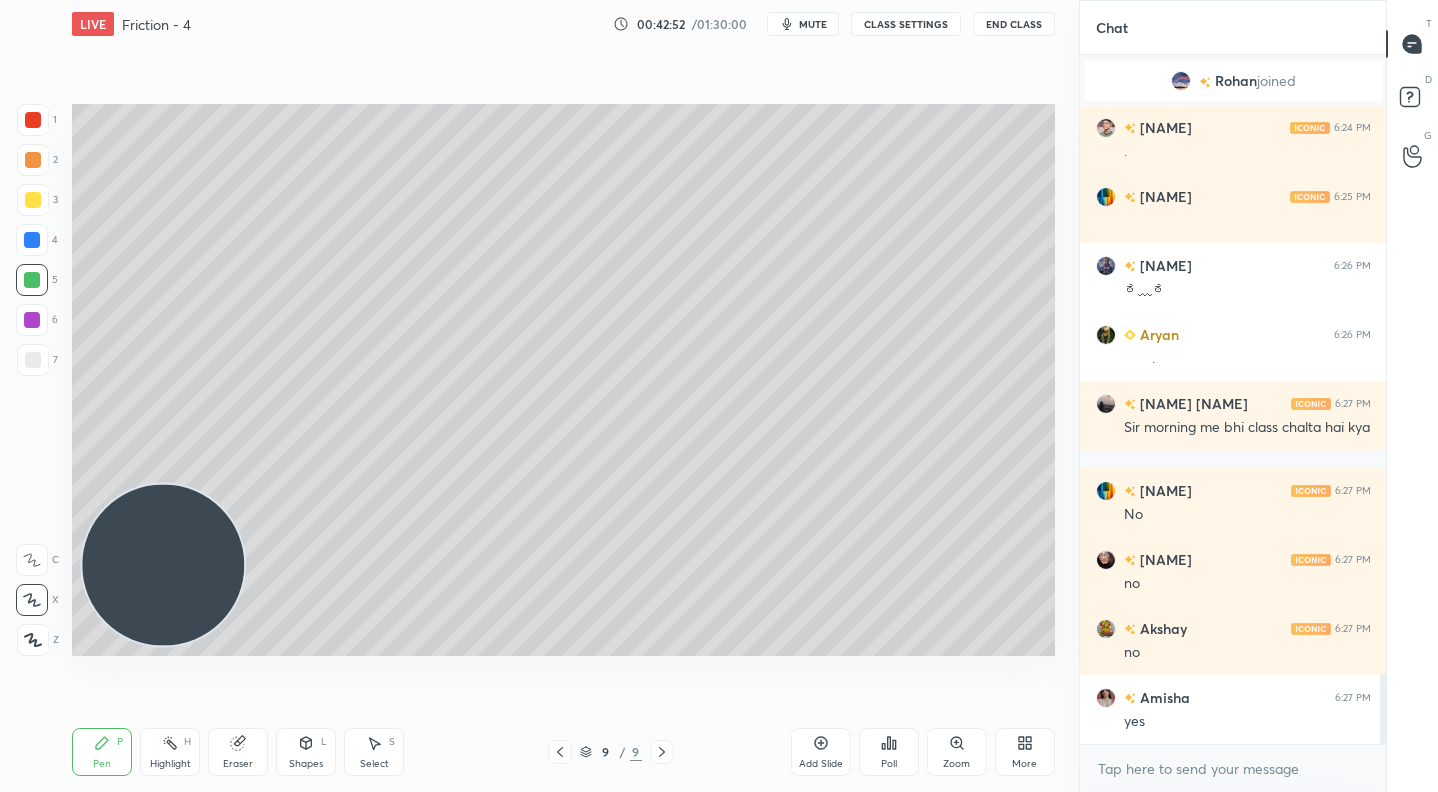 click at bounding box center (32, 320) 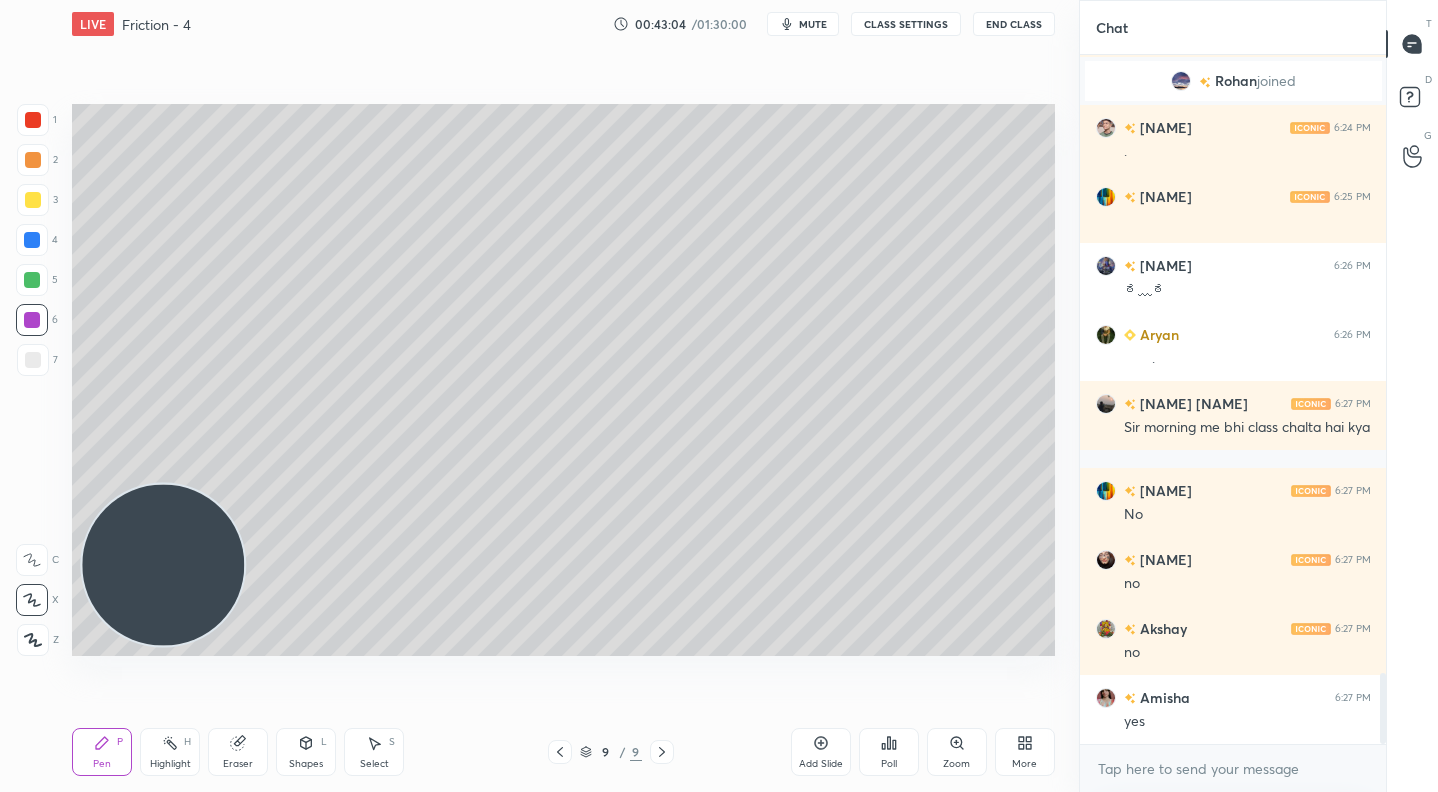 click at bounding box center (33, 360) 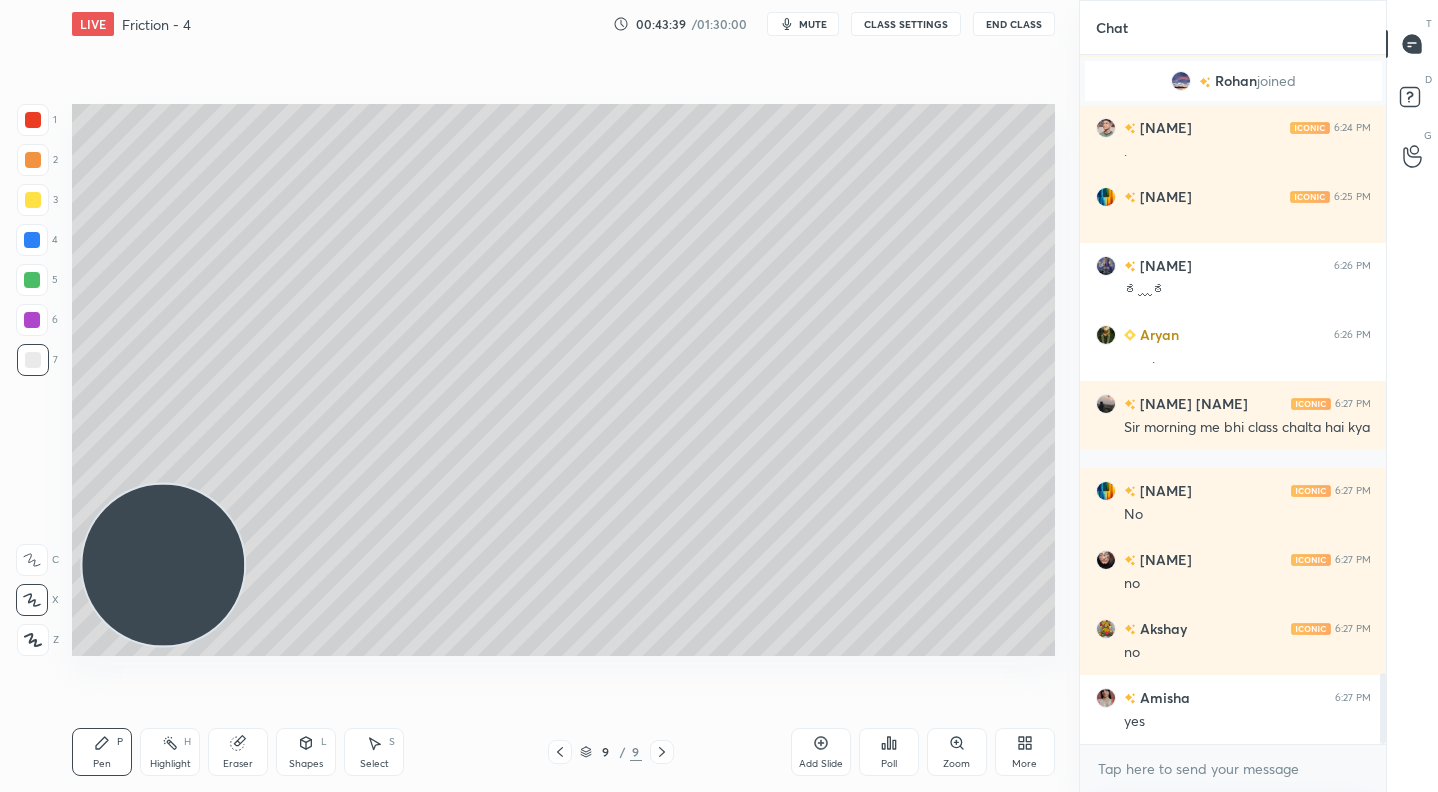 scroll, scrollTop: 6025, scrollLeft: 0, axis: vertical 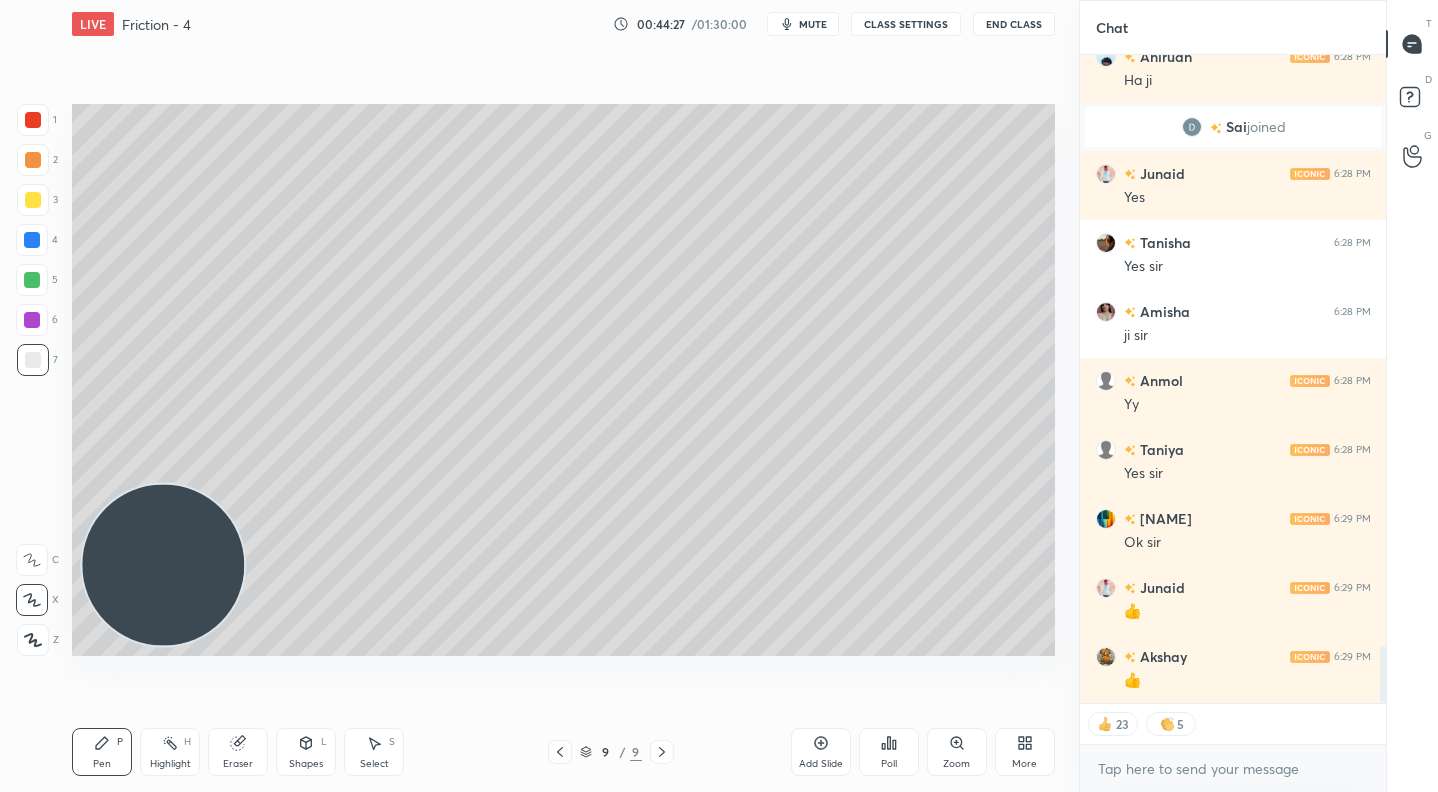 click on "More" at bounding box center [1025, 752] 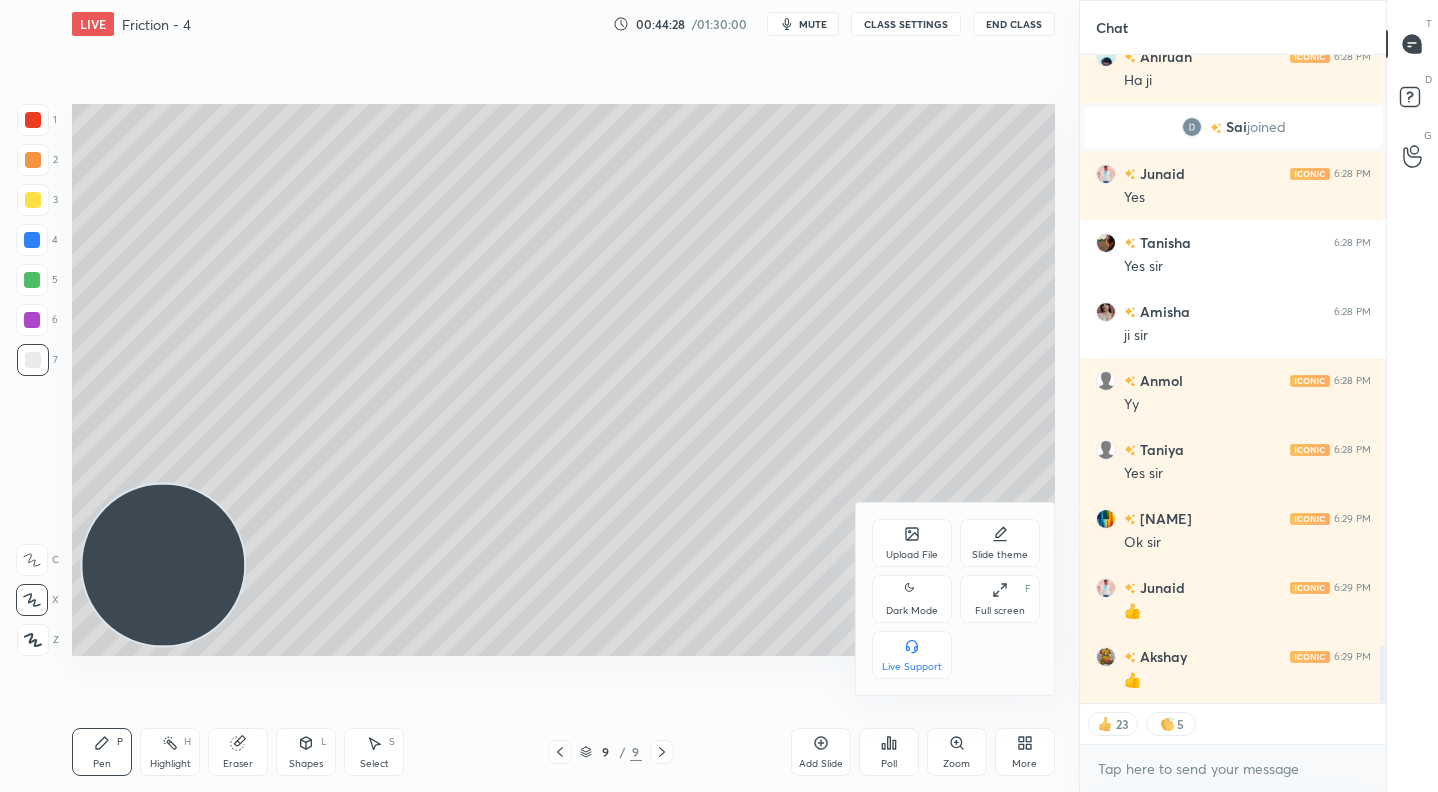 click on "Upload File" at bounding box center (912, 543) 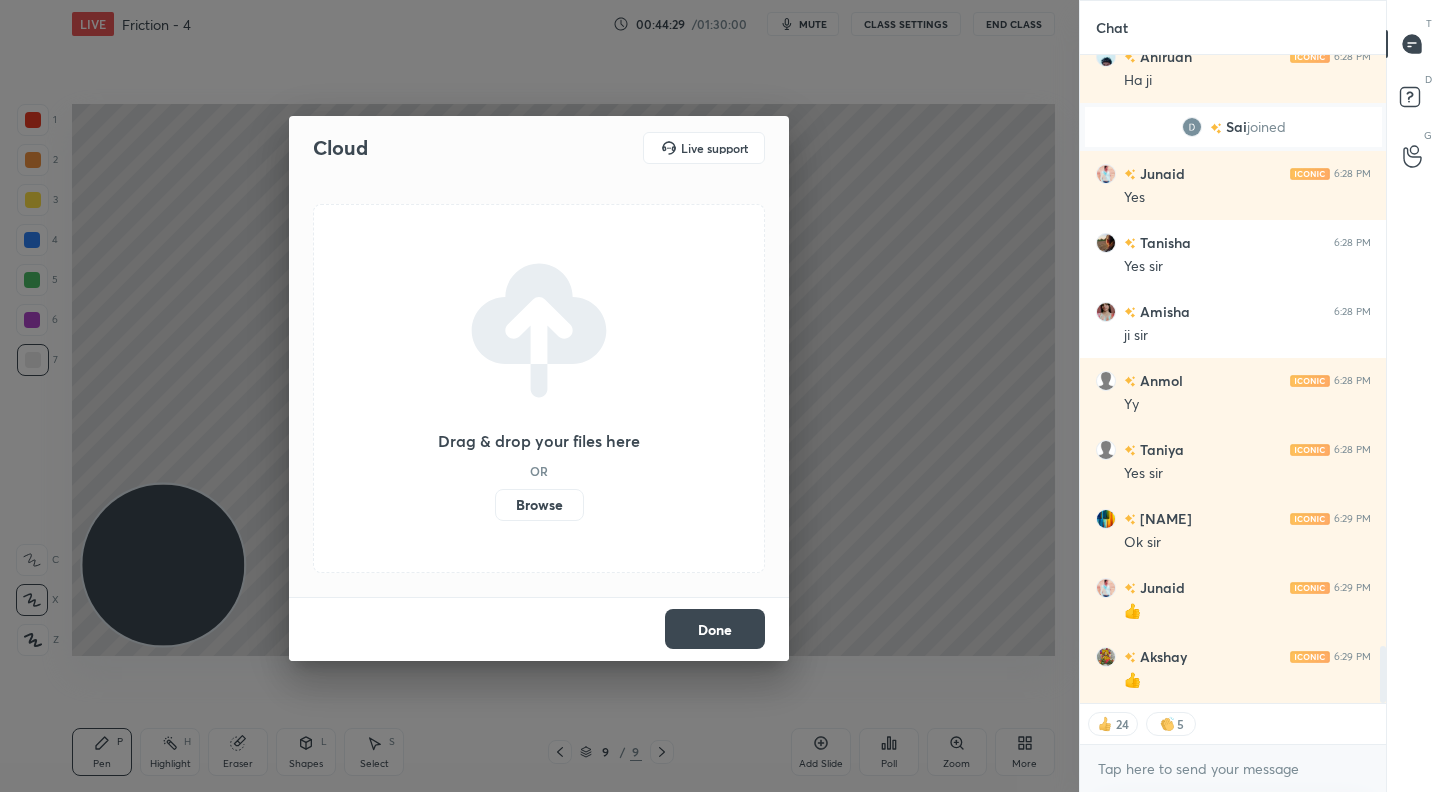 click on "Browse" at bounding box center (539, 505) 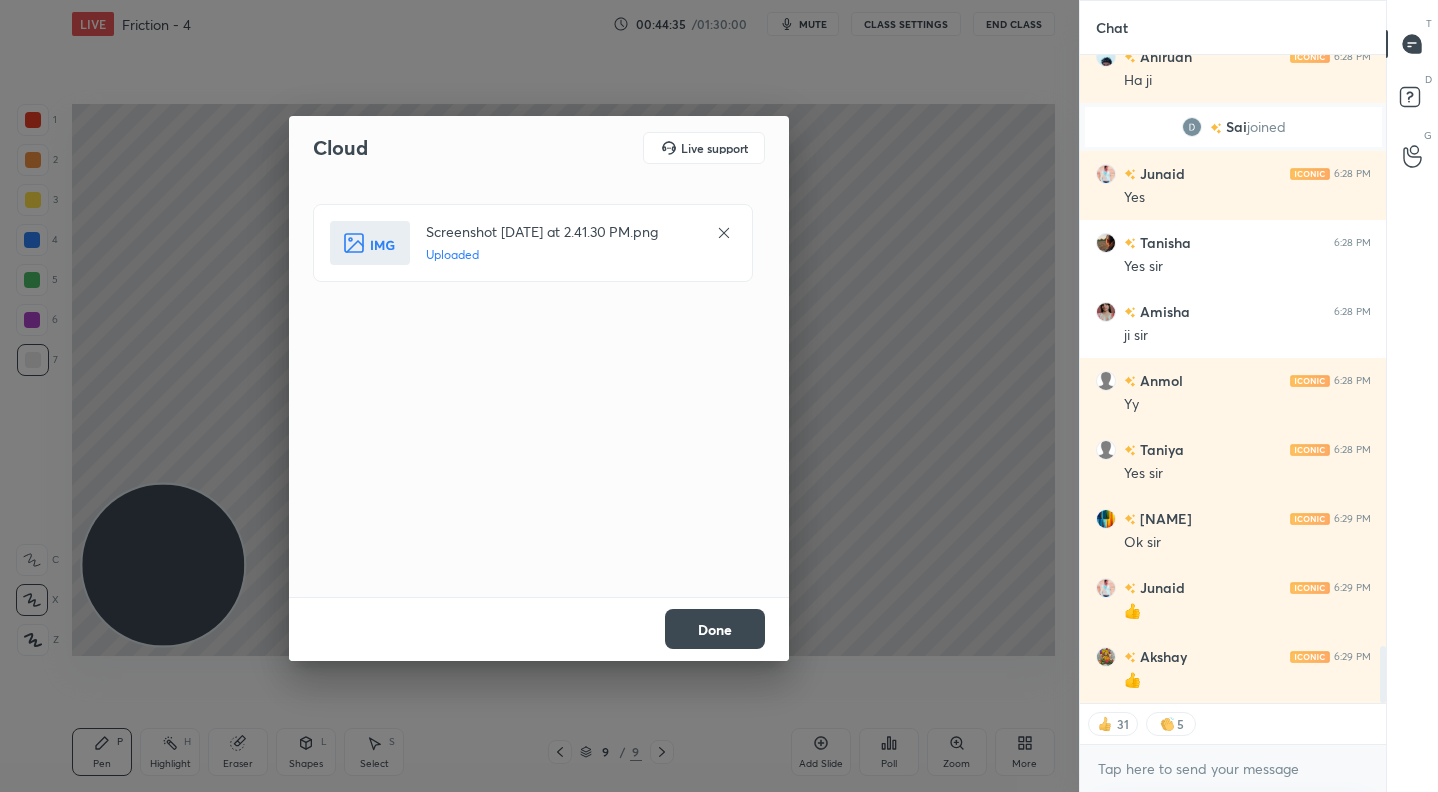 click on "Done" at bounding box center [715, 629] 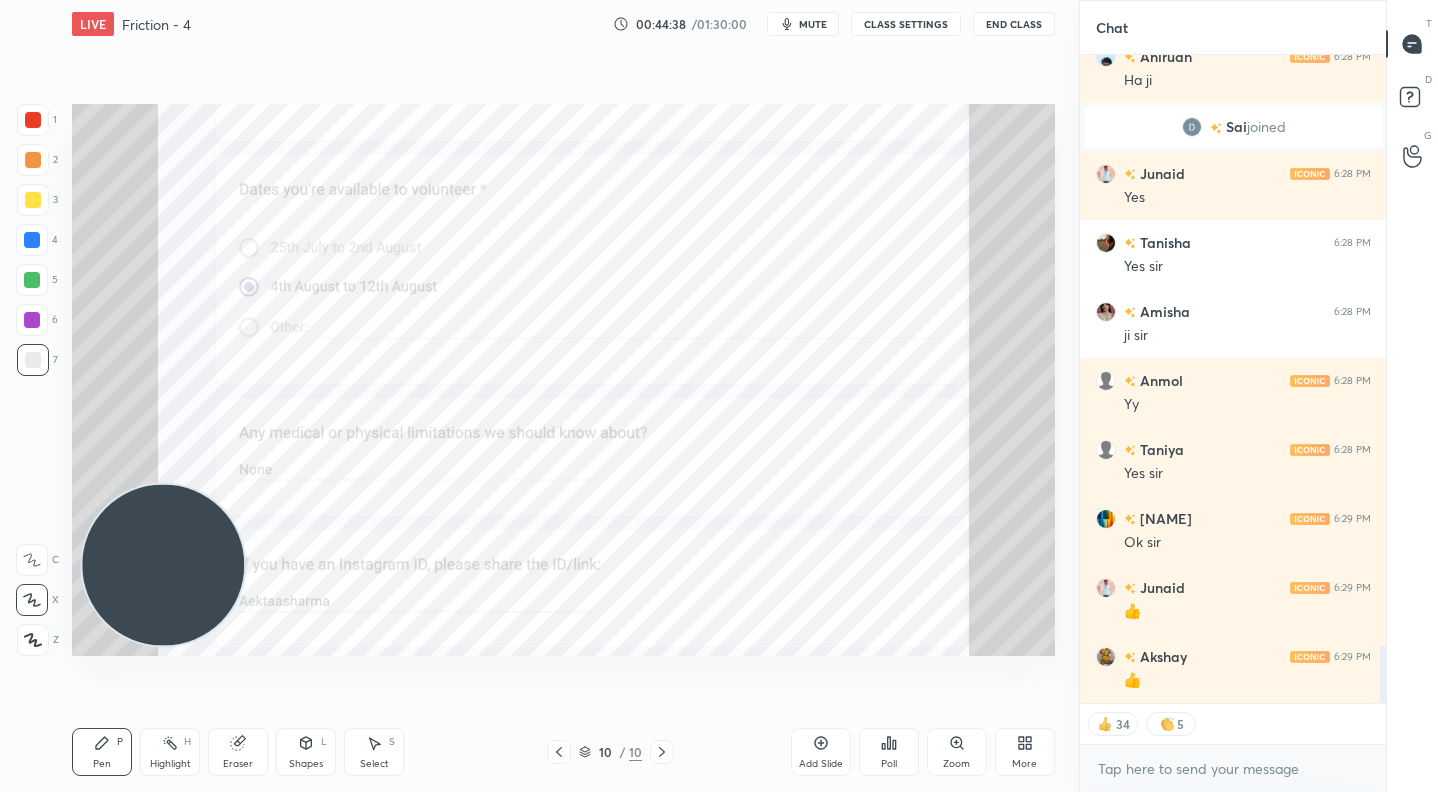 click 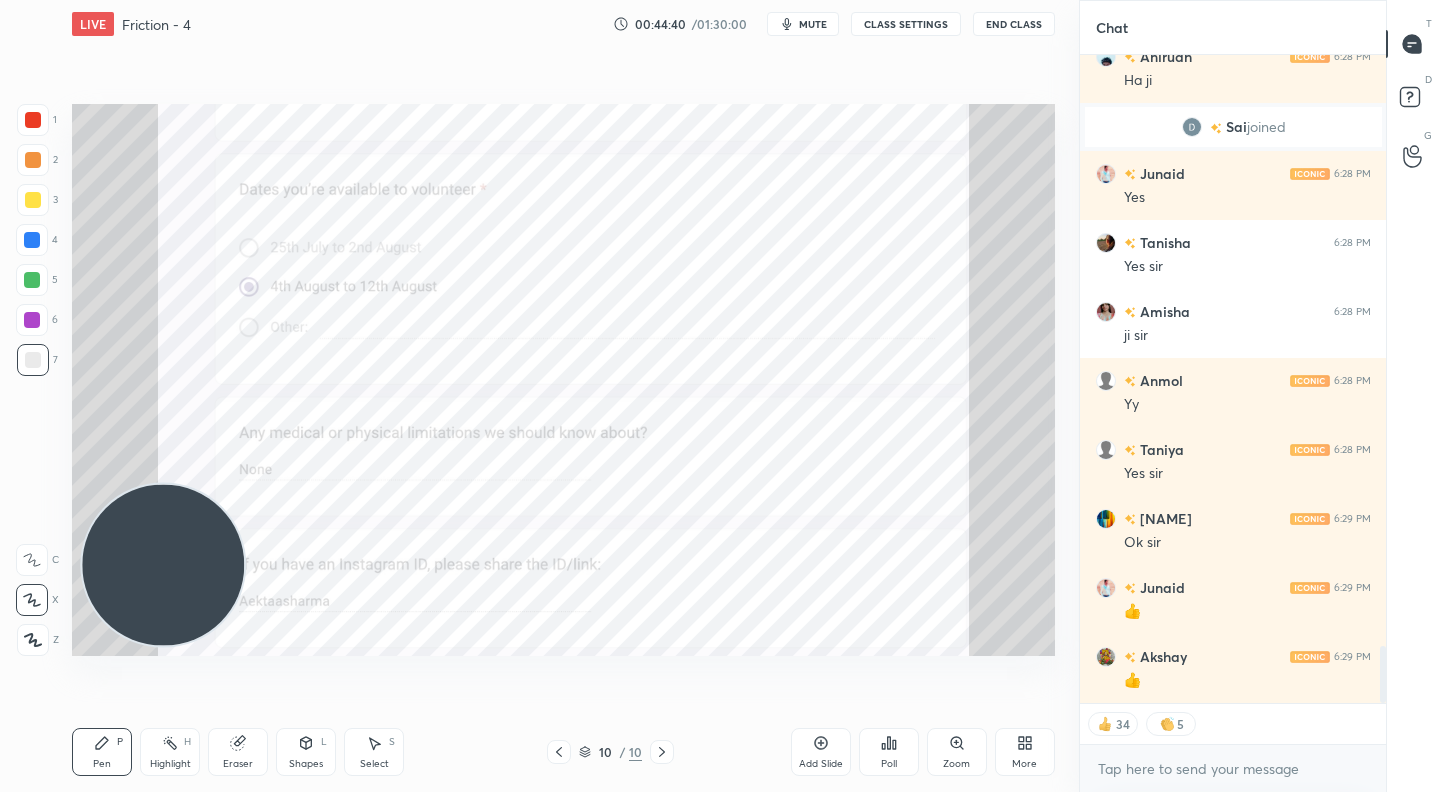 click 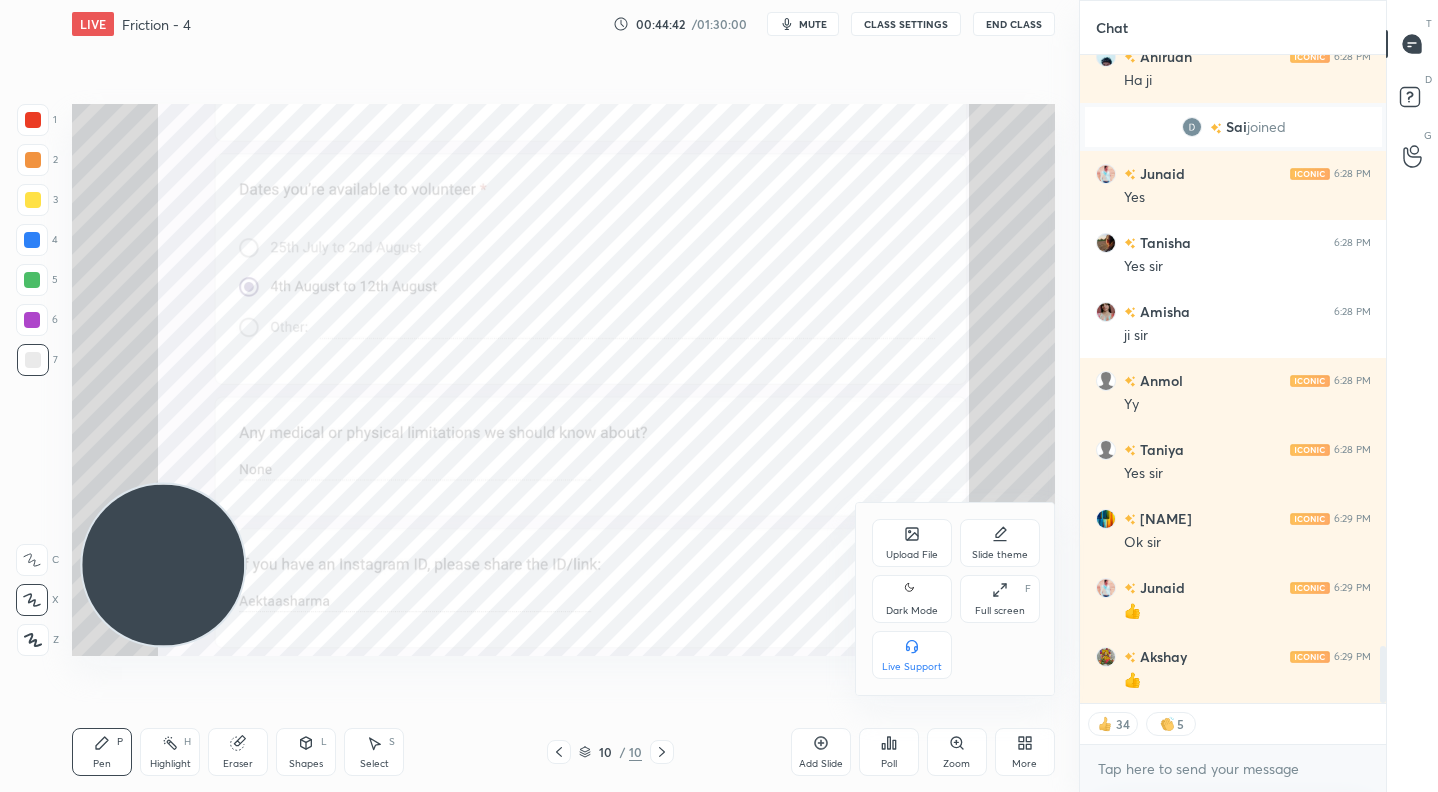 click on "Upload File" at bounding box center (912, 555) 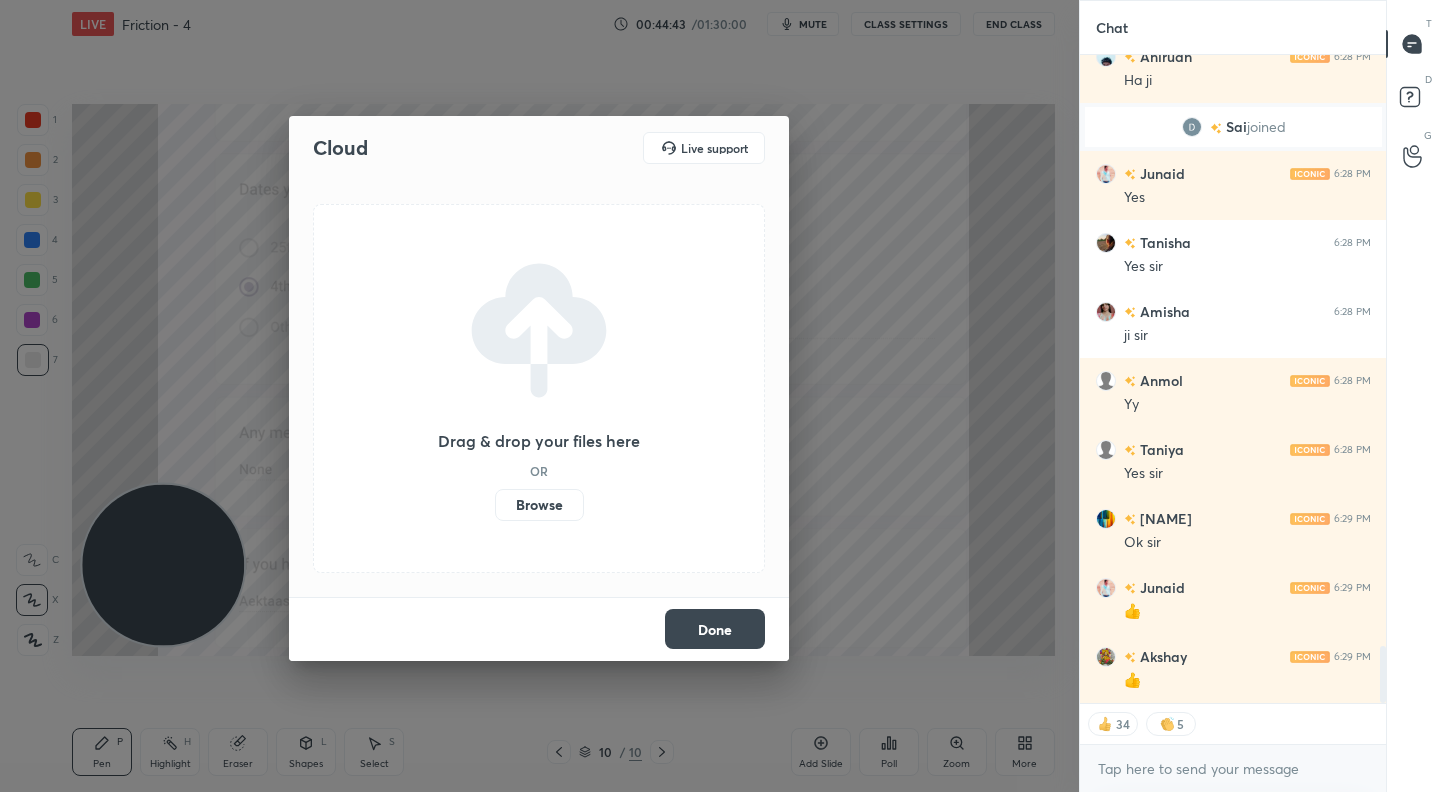 click on "Browse" at bounding box center (539, 505) 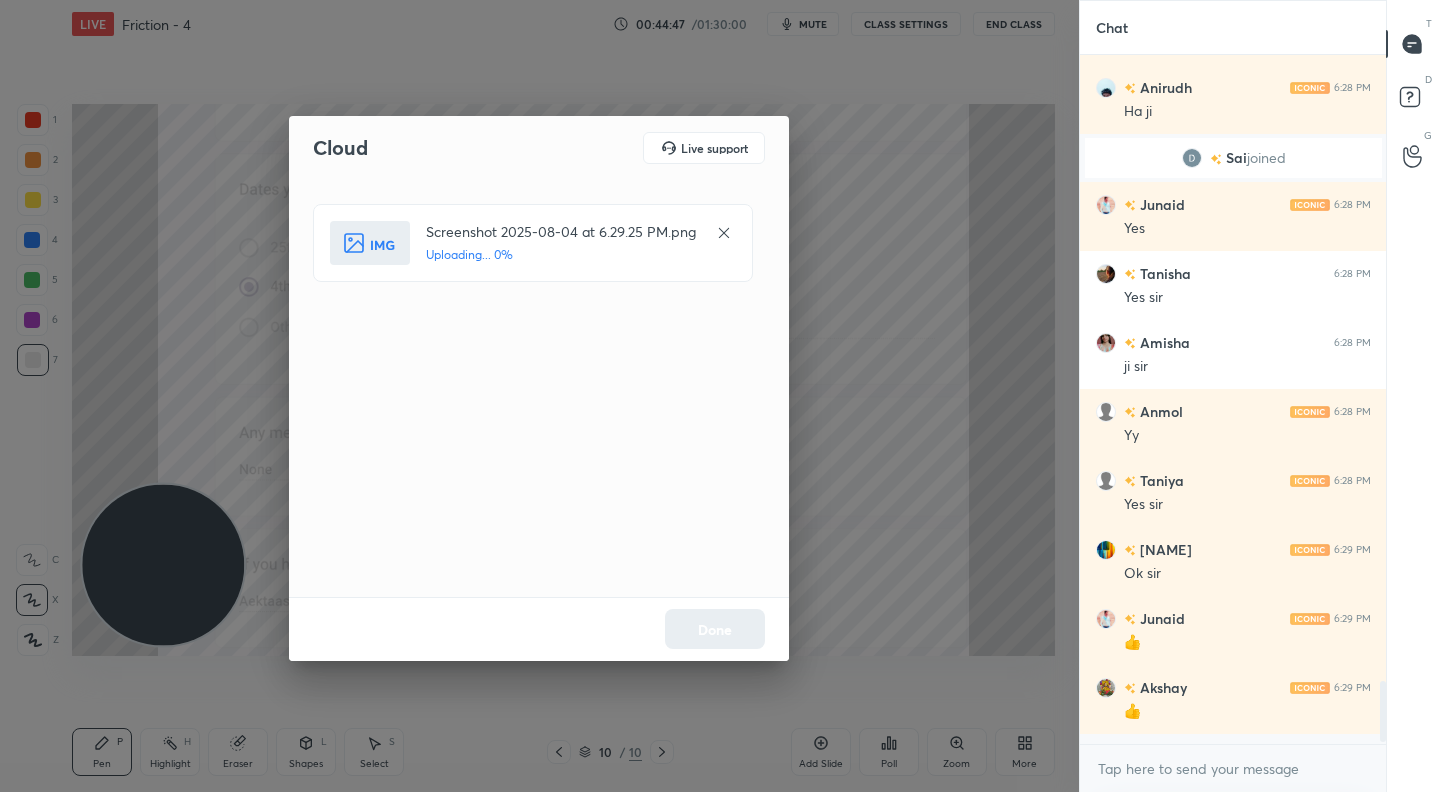 scroll, scrollTop: 7, scrollLeft: 7, axis: both 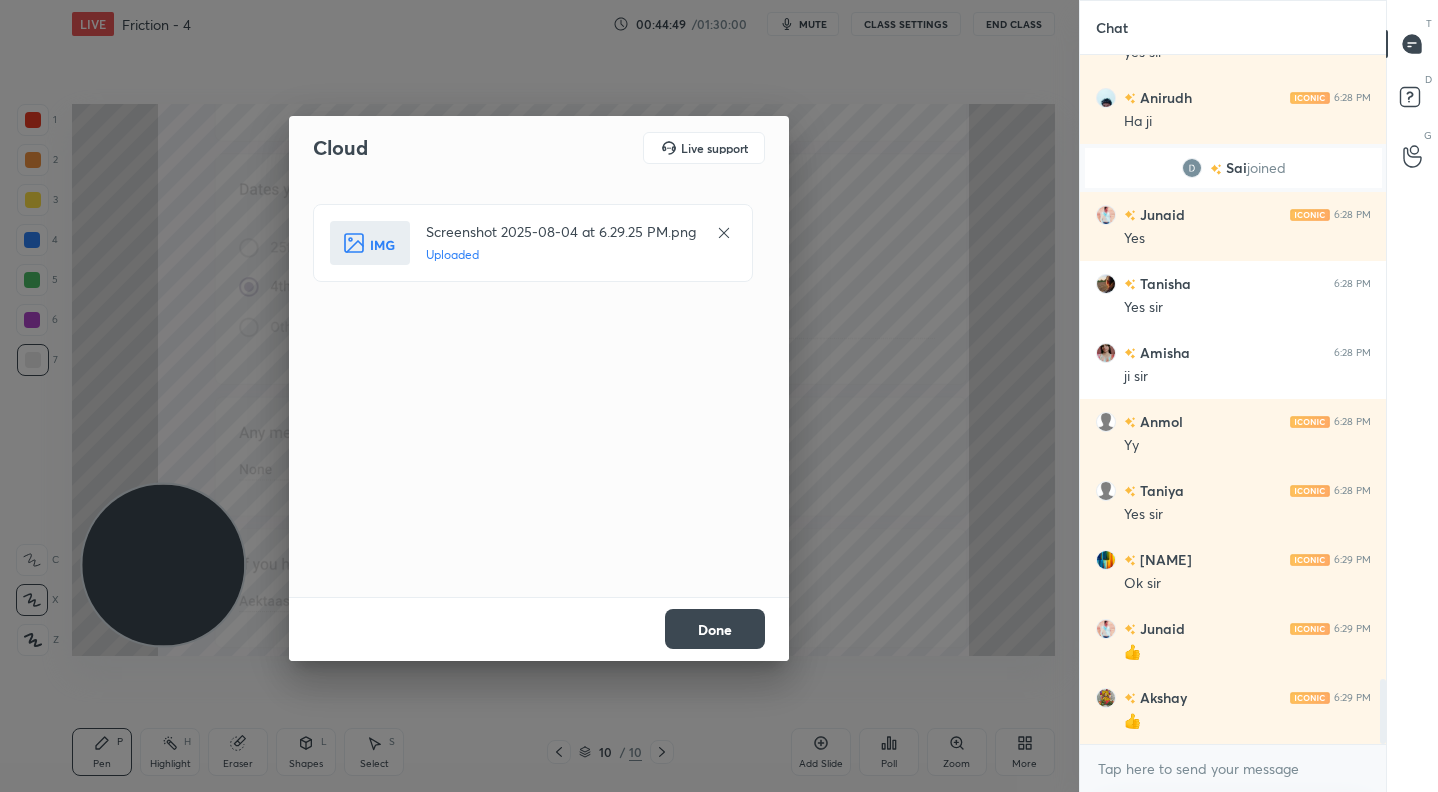click on "Done" at bounding box center [715, 629] 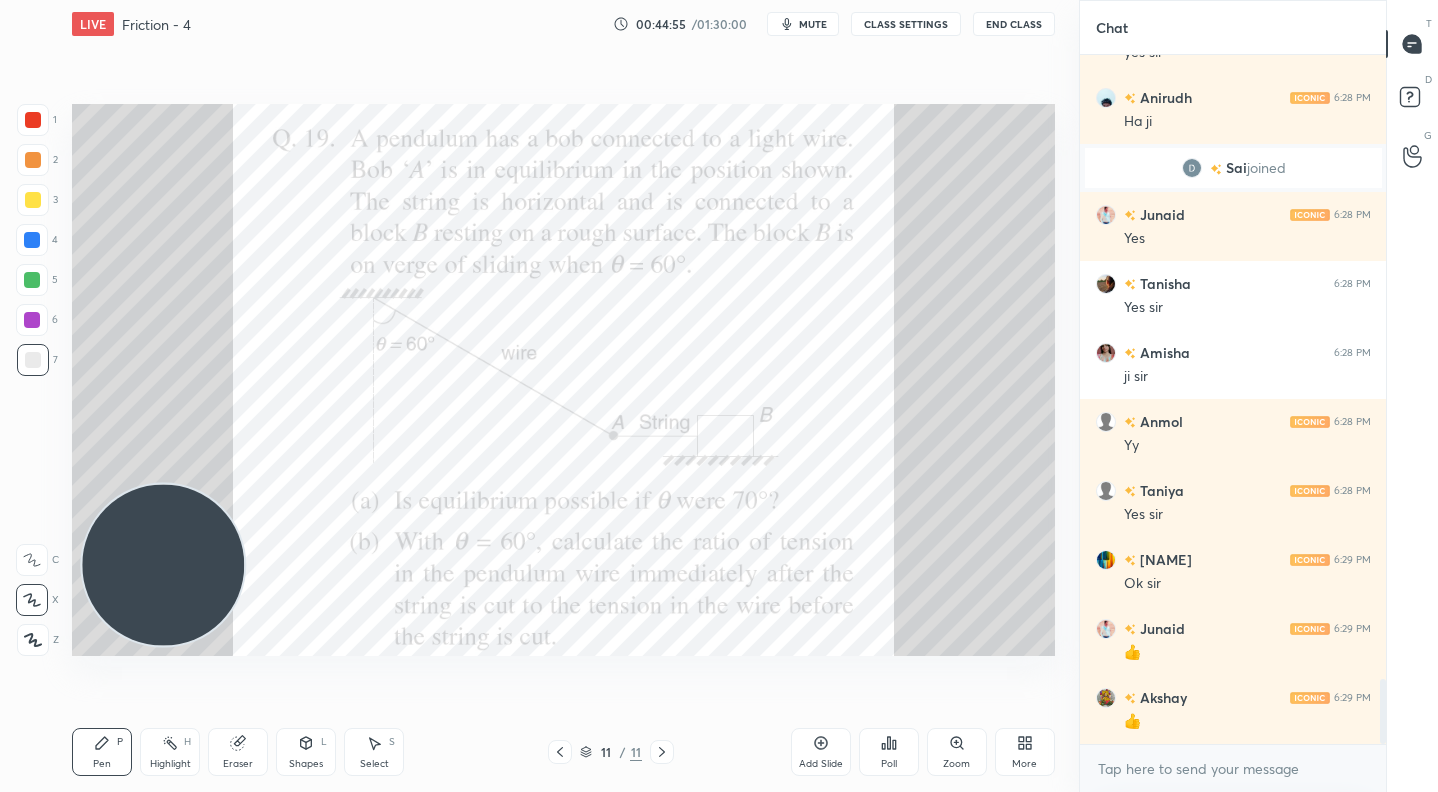 click 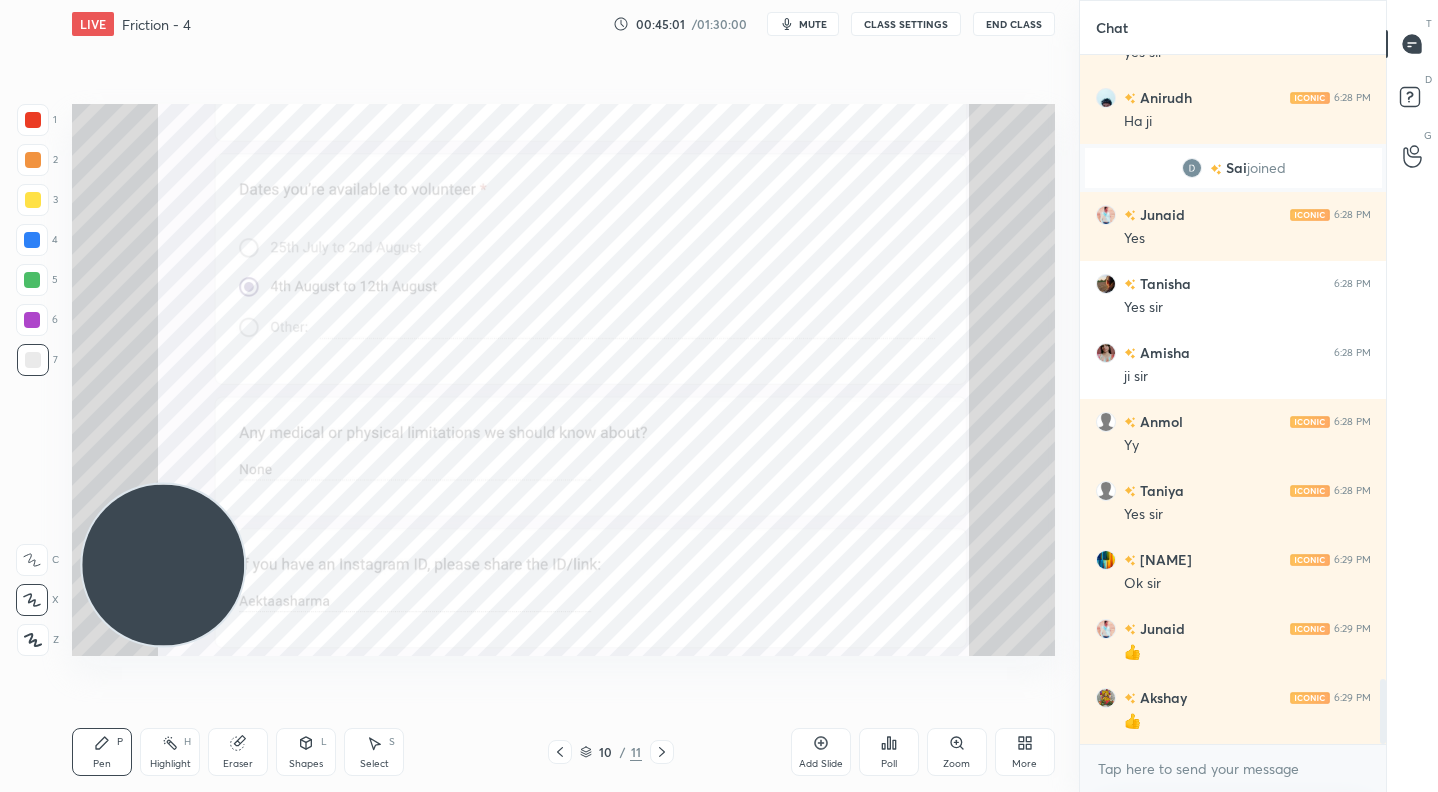 click 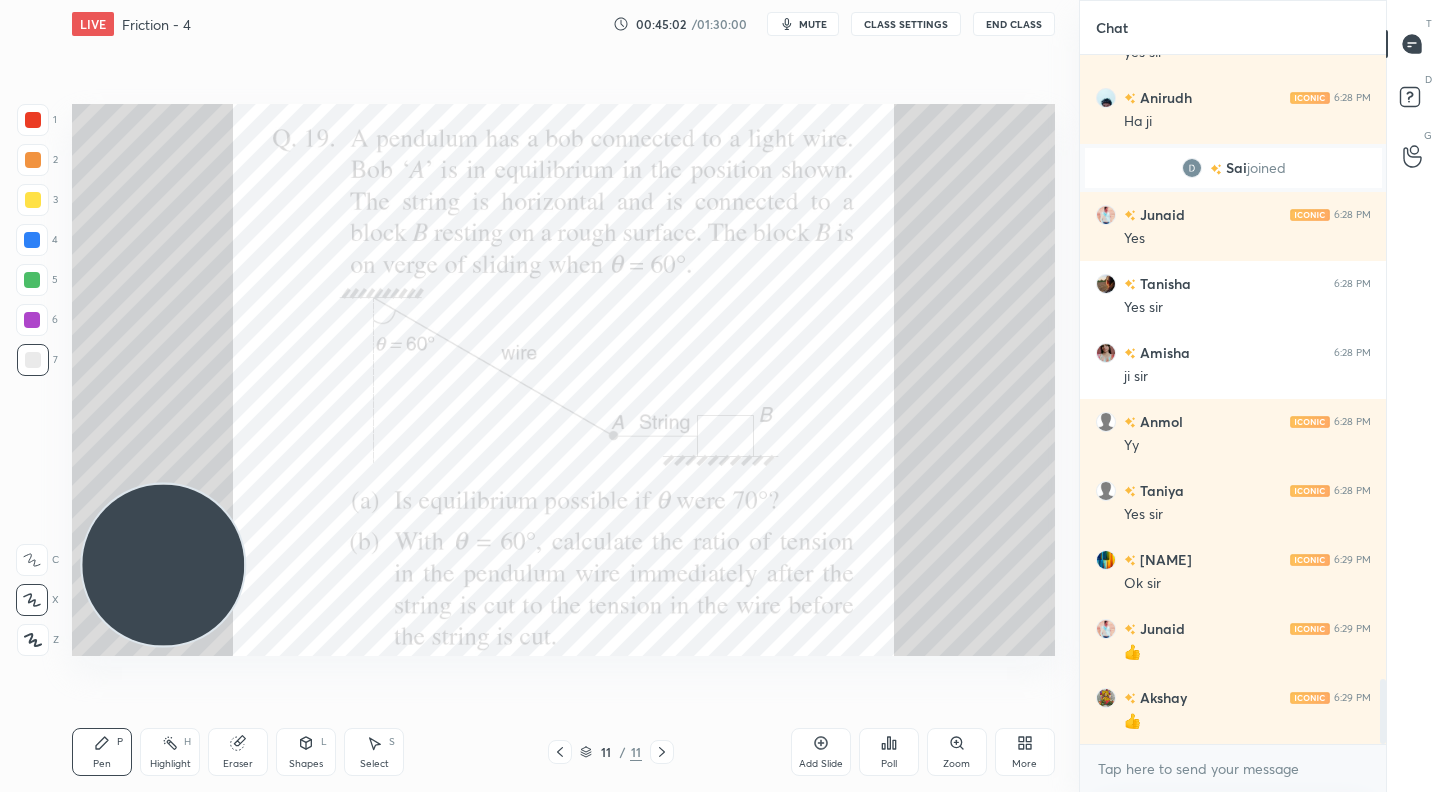scroll, scrollTop: 642, scrollLeft: 300, axis: both 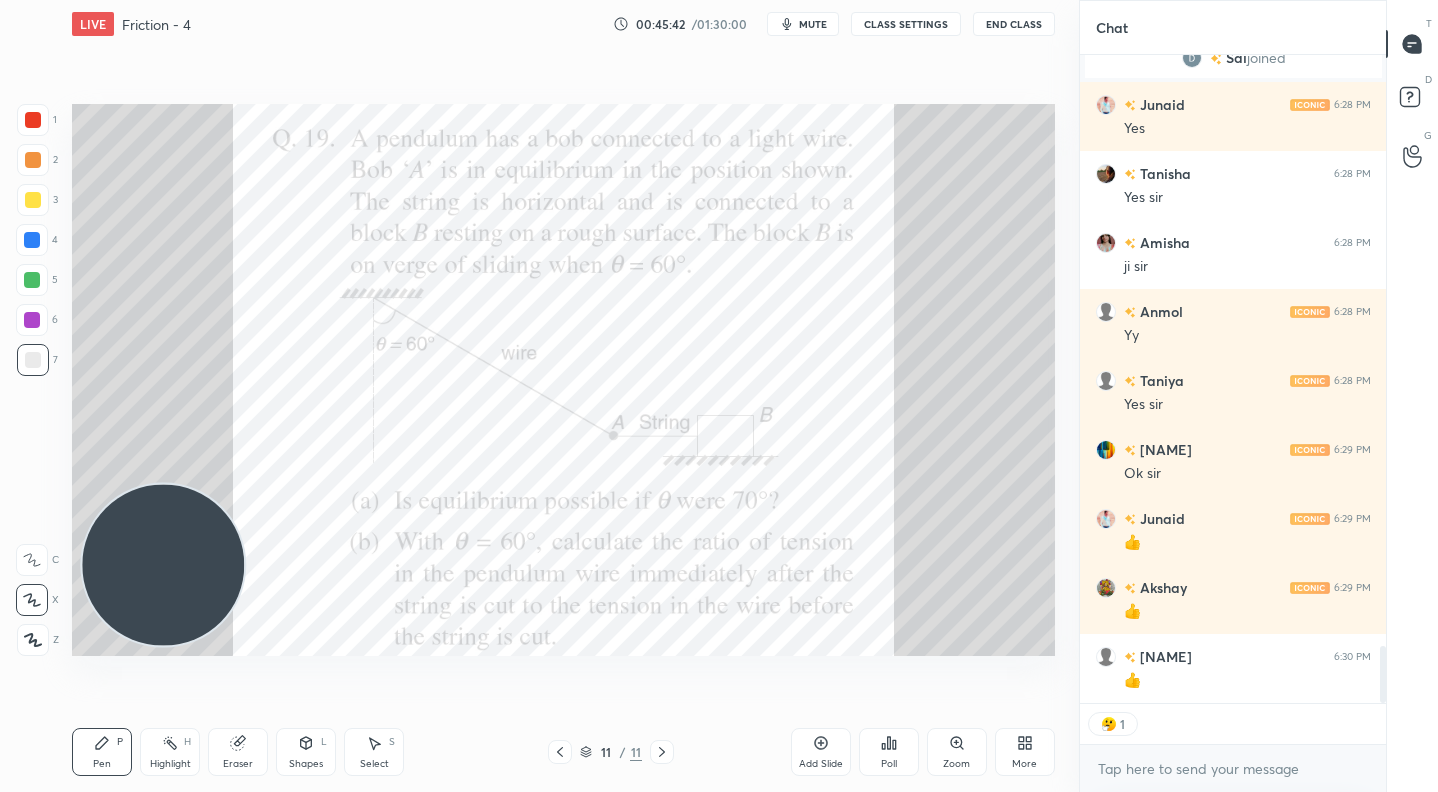 click on "mute" at bounding box center (813, 24) 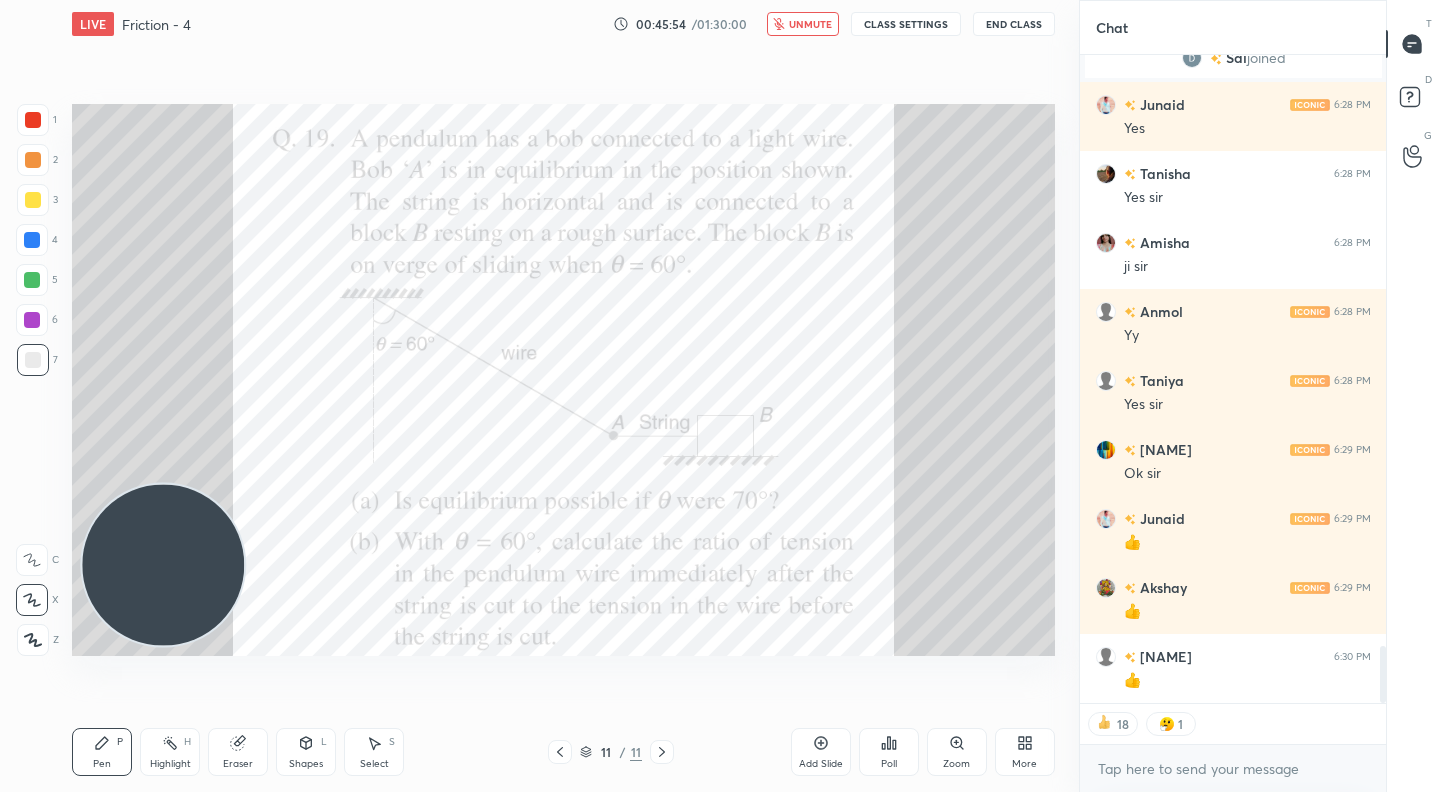 scroll, scrollTop: 6785, scrollLeft: 0, axis: vertical 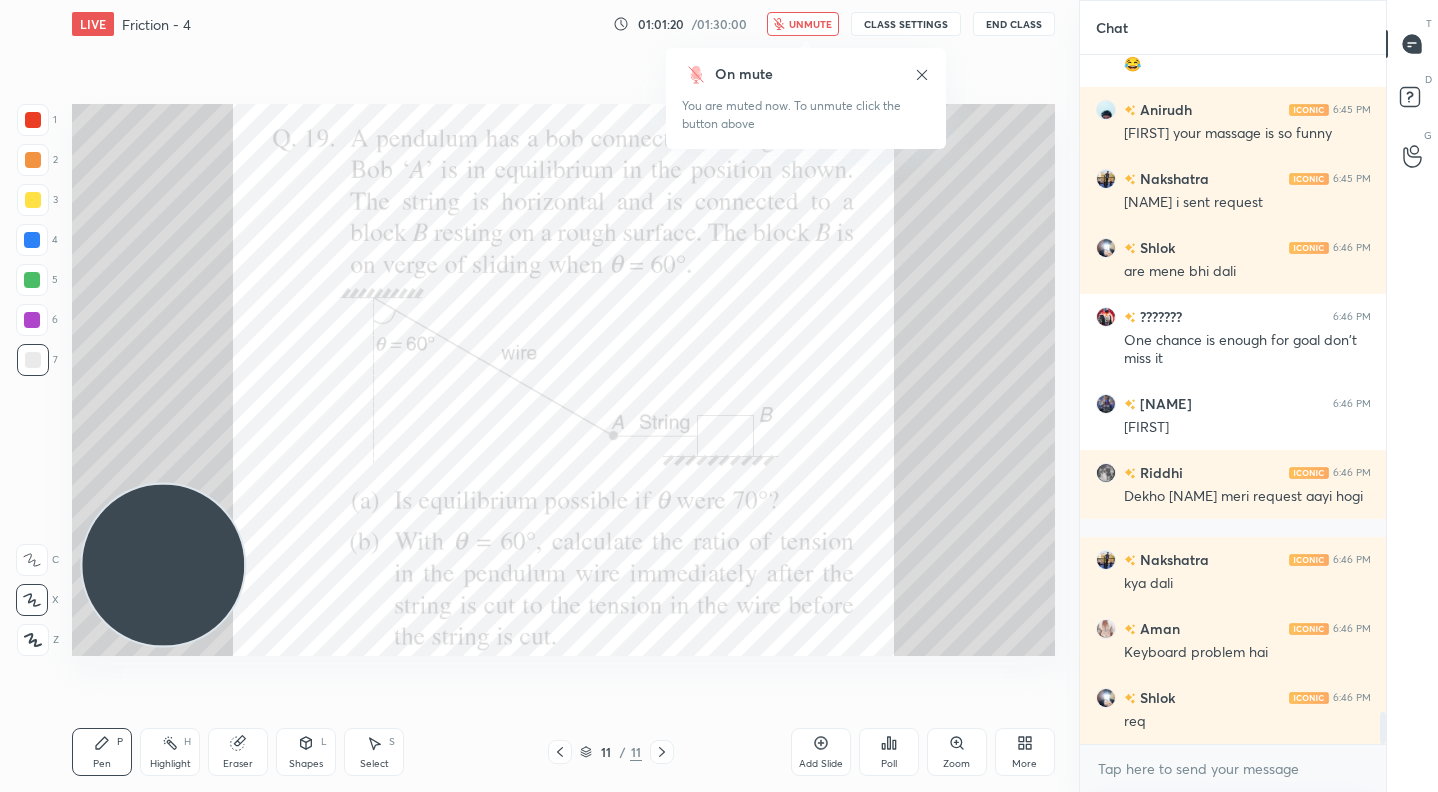 click on "unmute" at bounding box center [803, 24] 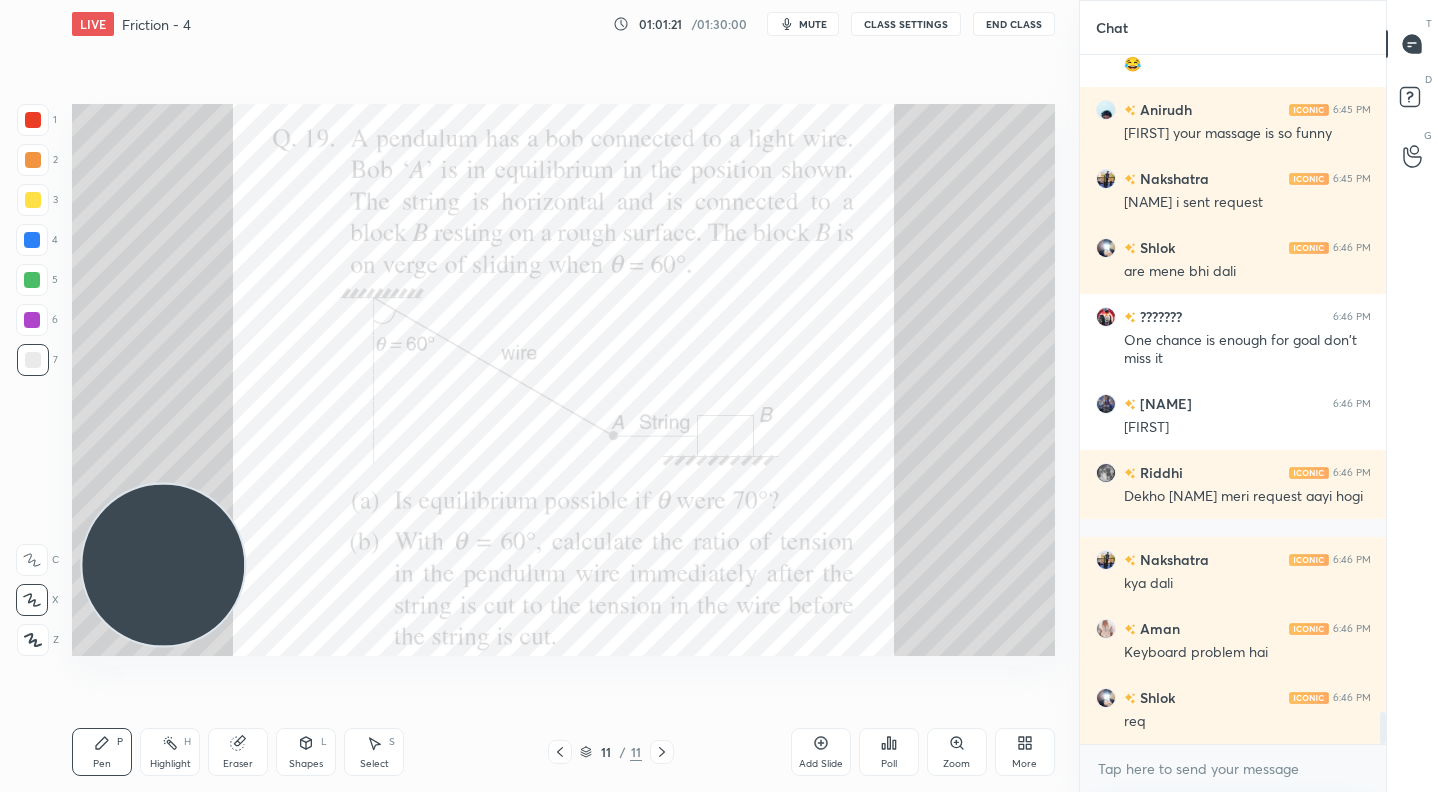 scroll, scrollTop: 14380, scrollLeft: 0, axis: vertical 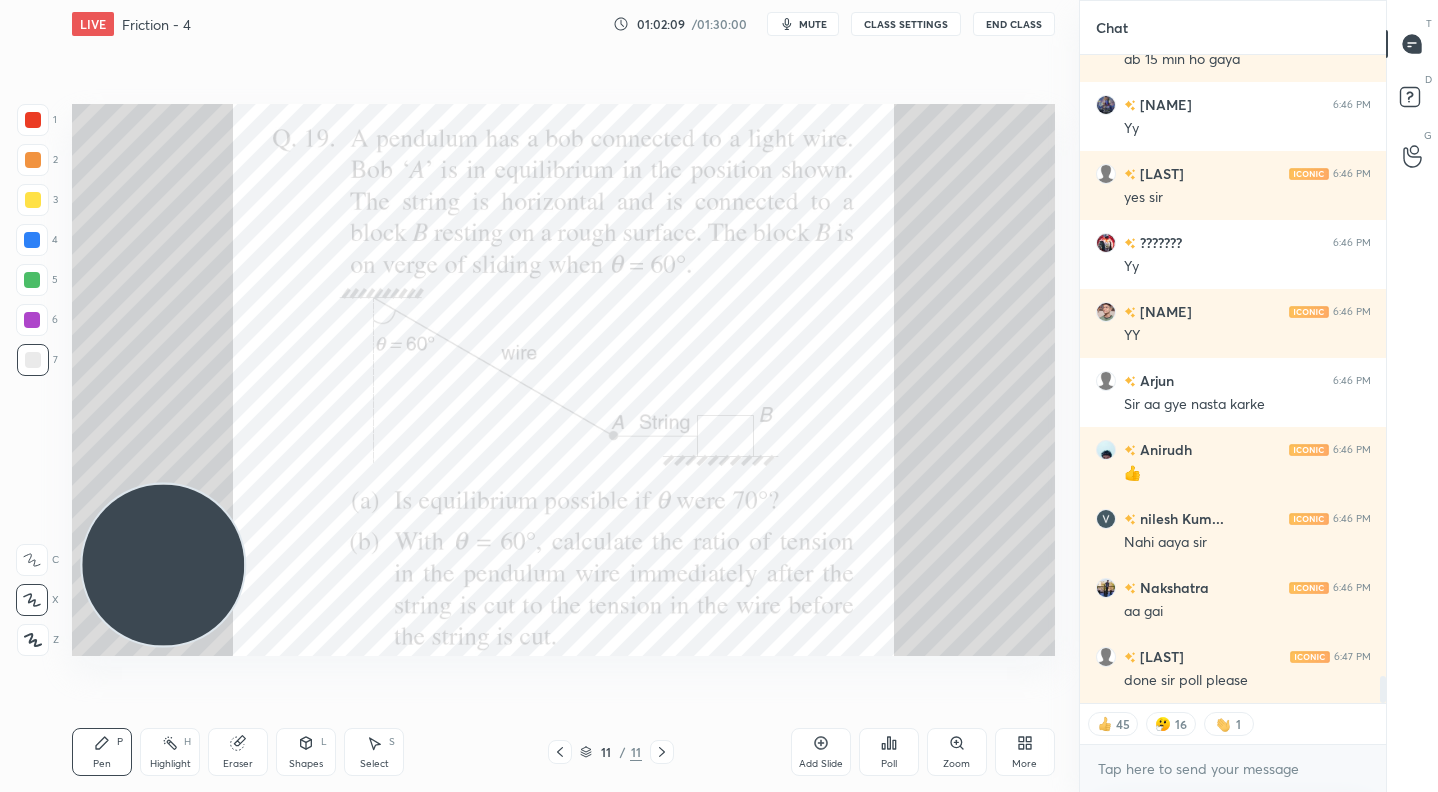 click on "Poll" at bounding box center [889, 764] 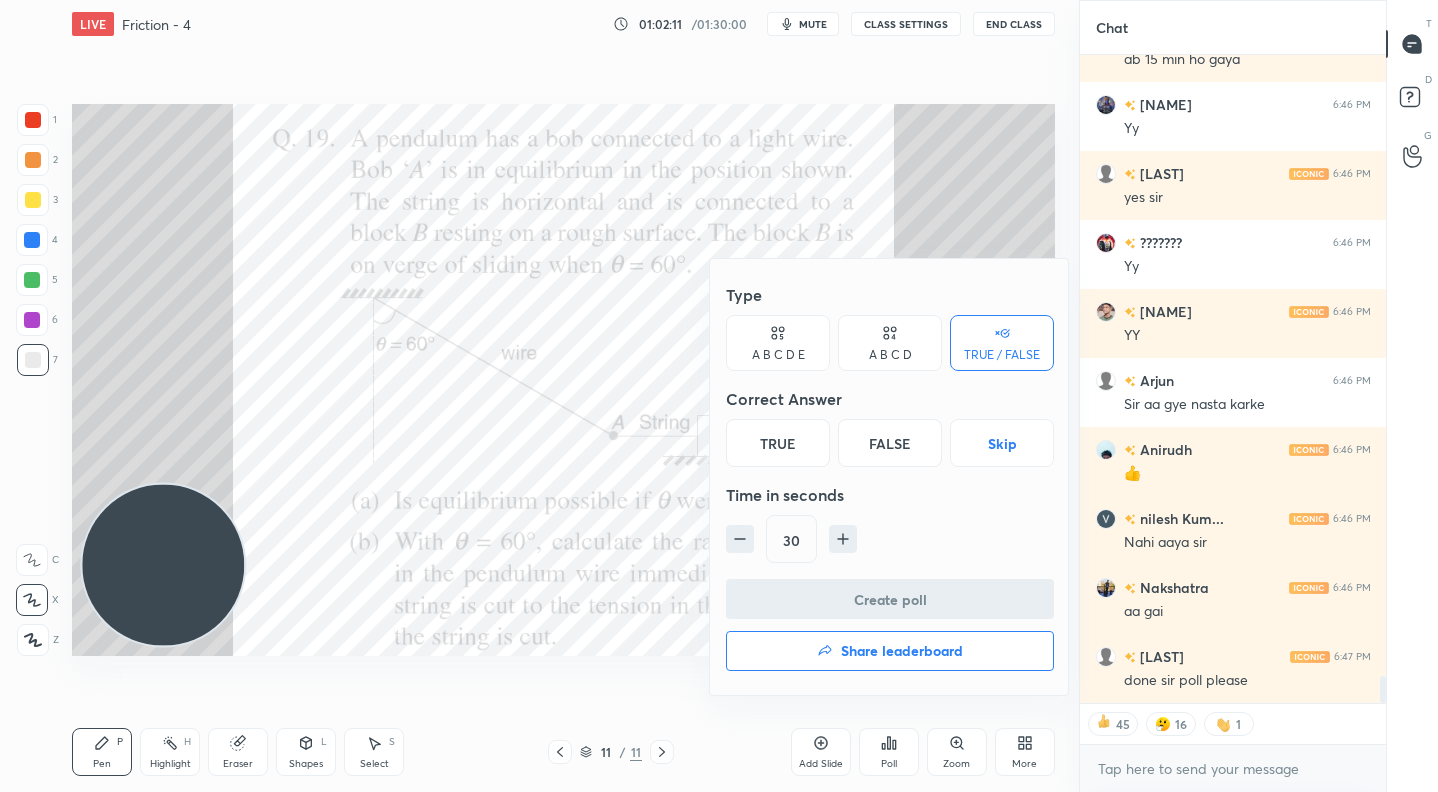 click on "True" at bounding box center [778, 443] 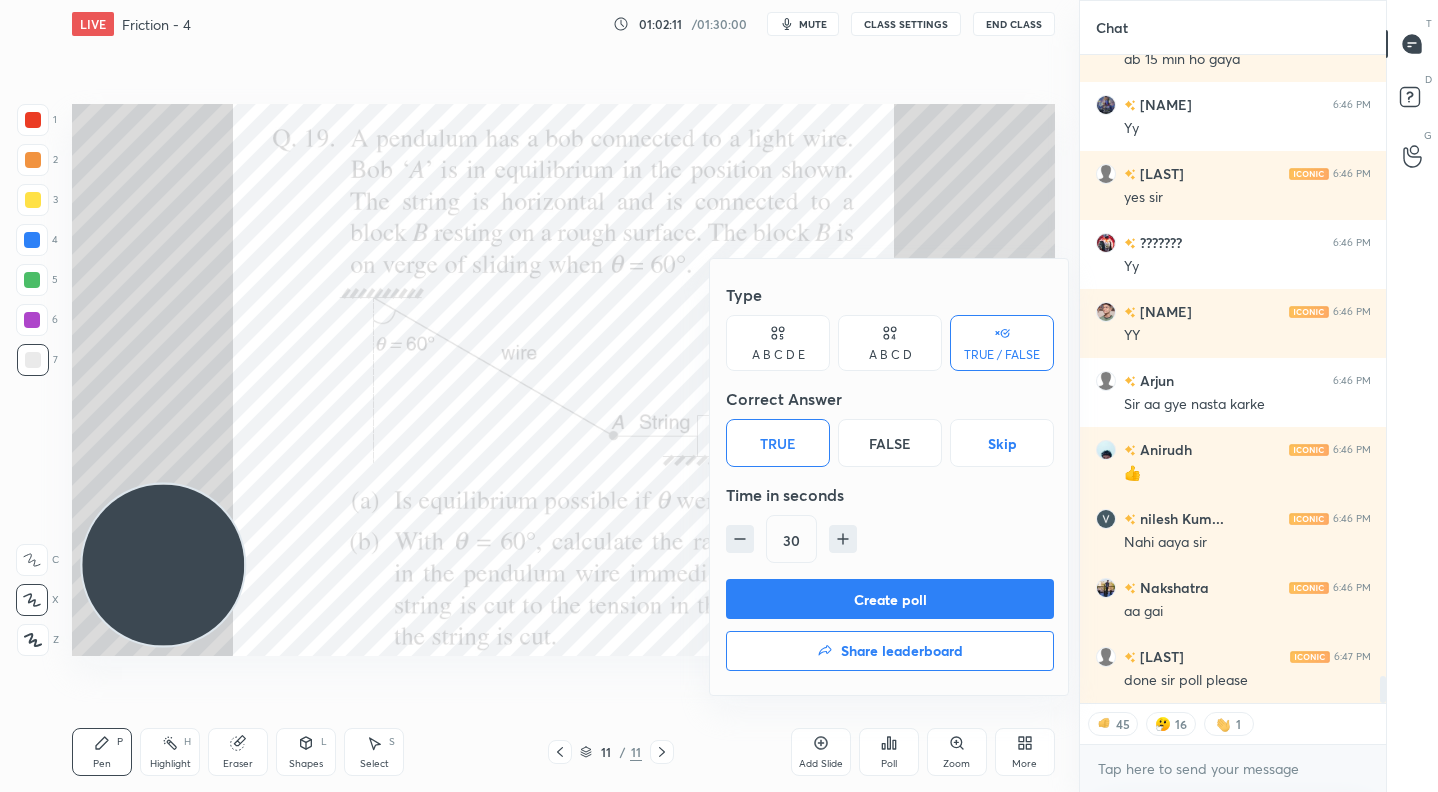 click on "Create poll" at bounding box center (890, 599) 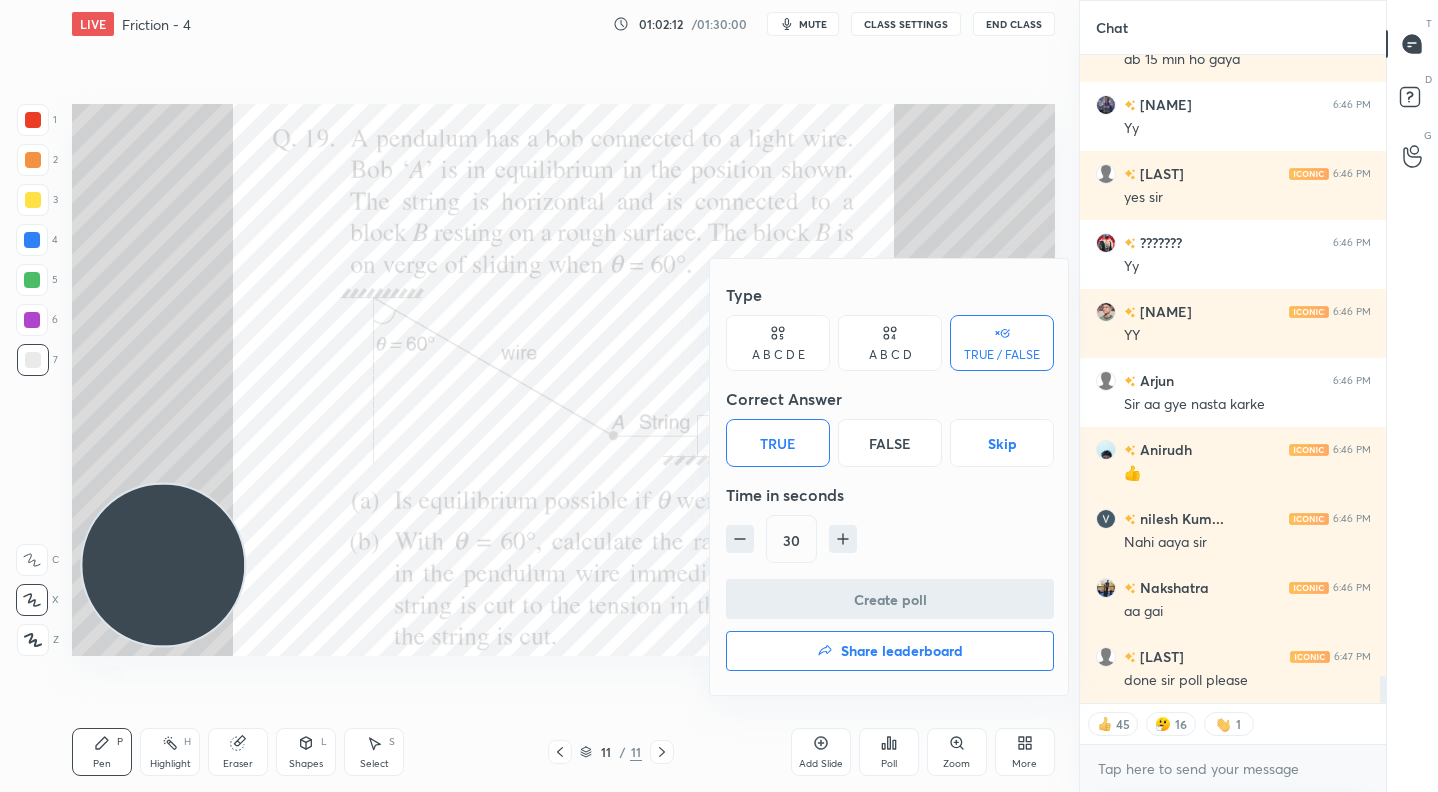 scroll, scrollTop: 609, scrollLeft: 300, axis: both 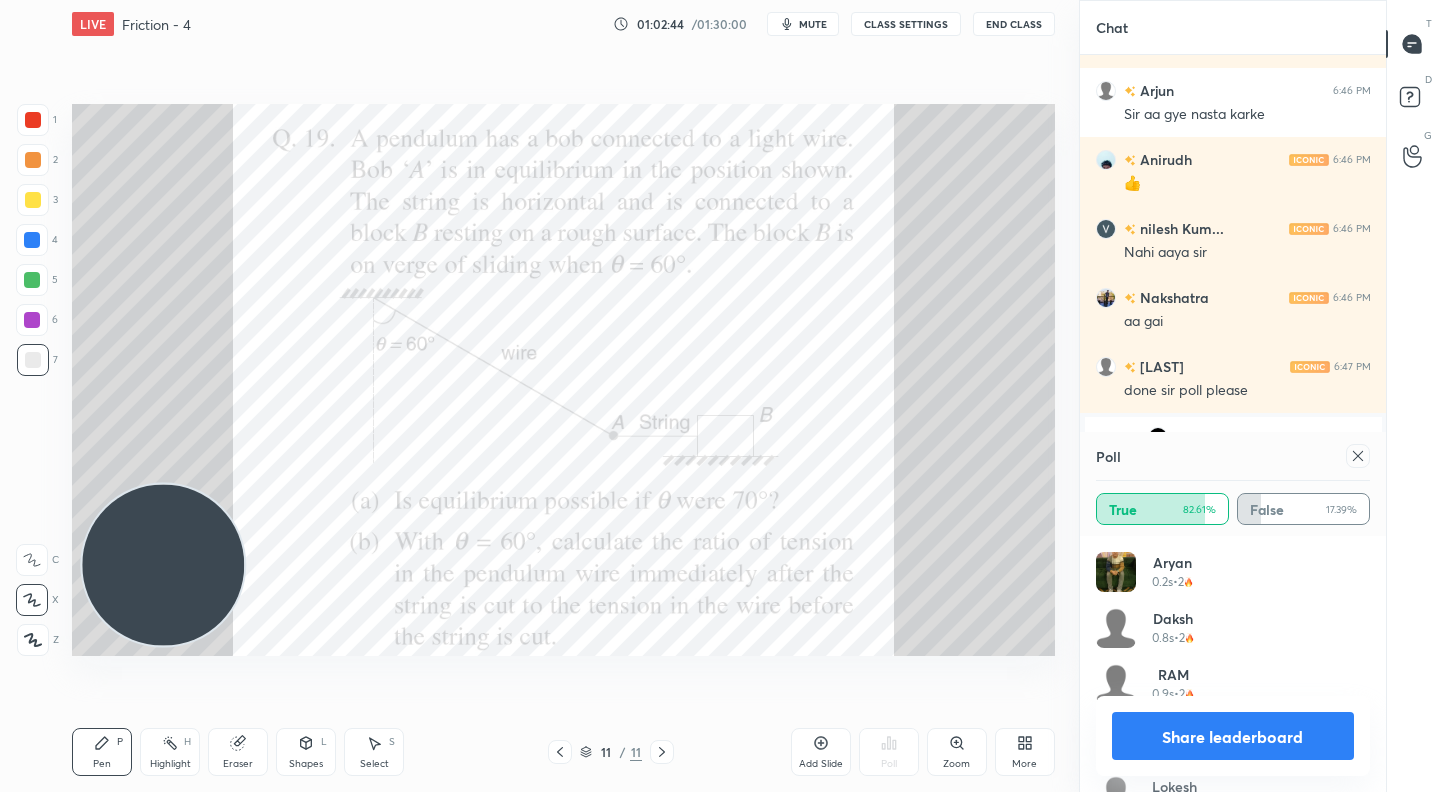 click on "Share leaderboard" at bounding box center (1233, 736) 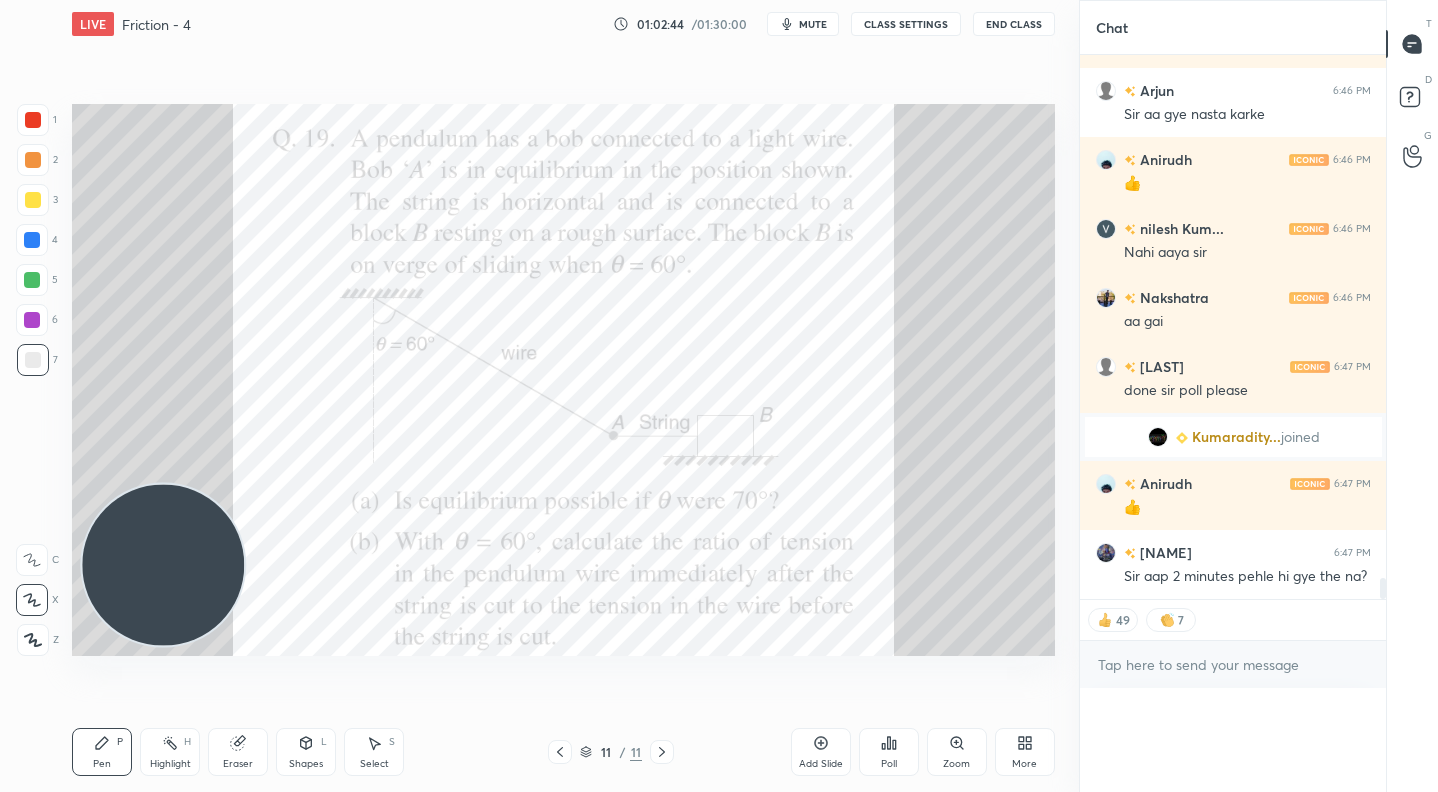 scroll, scrollTop: 120, scrollLeft: 268, axis: both 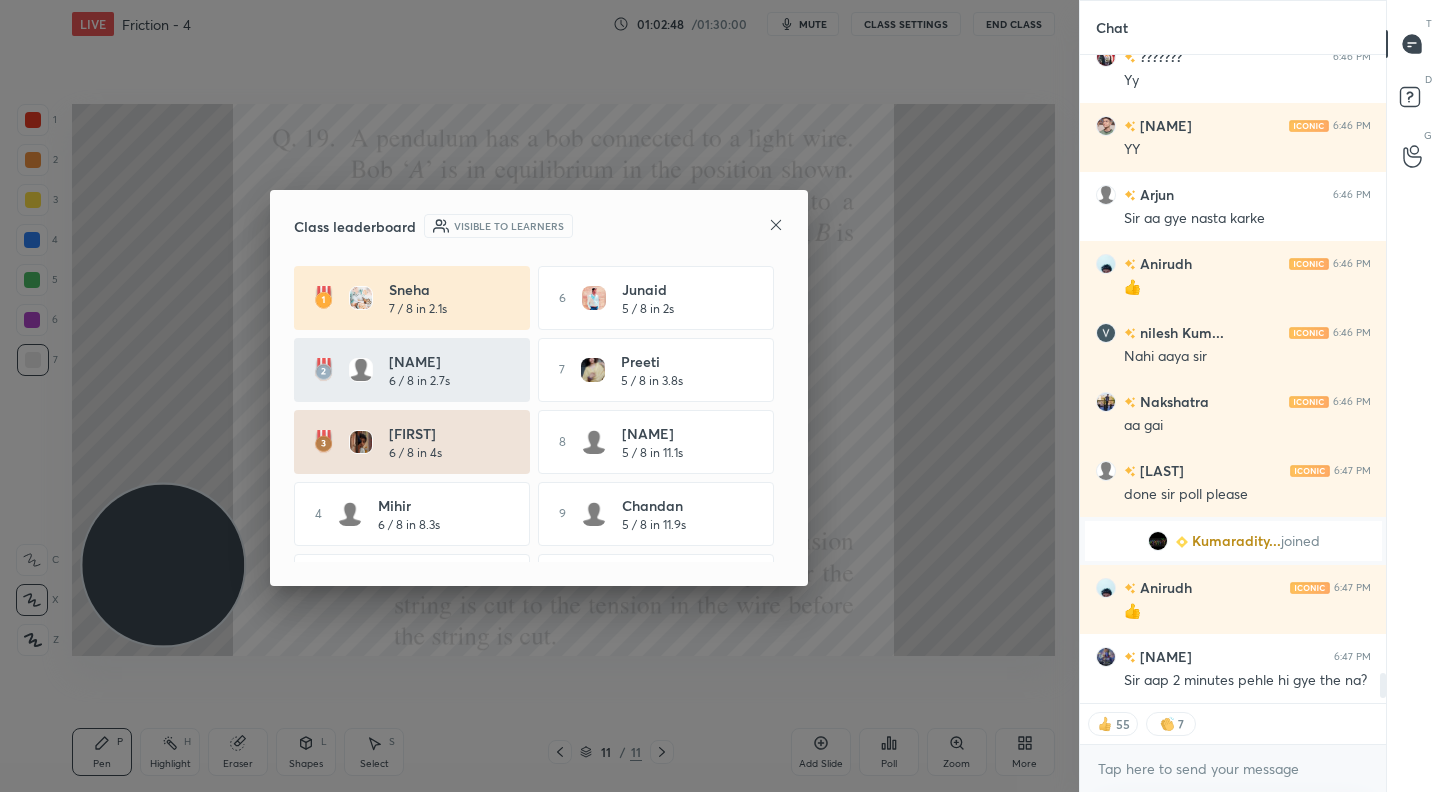 click 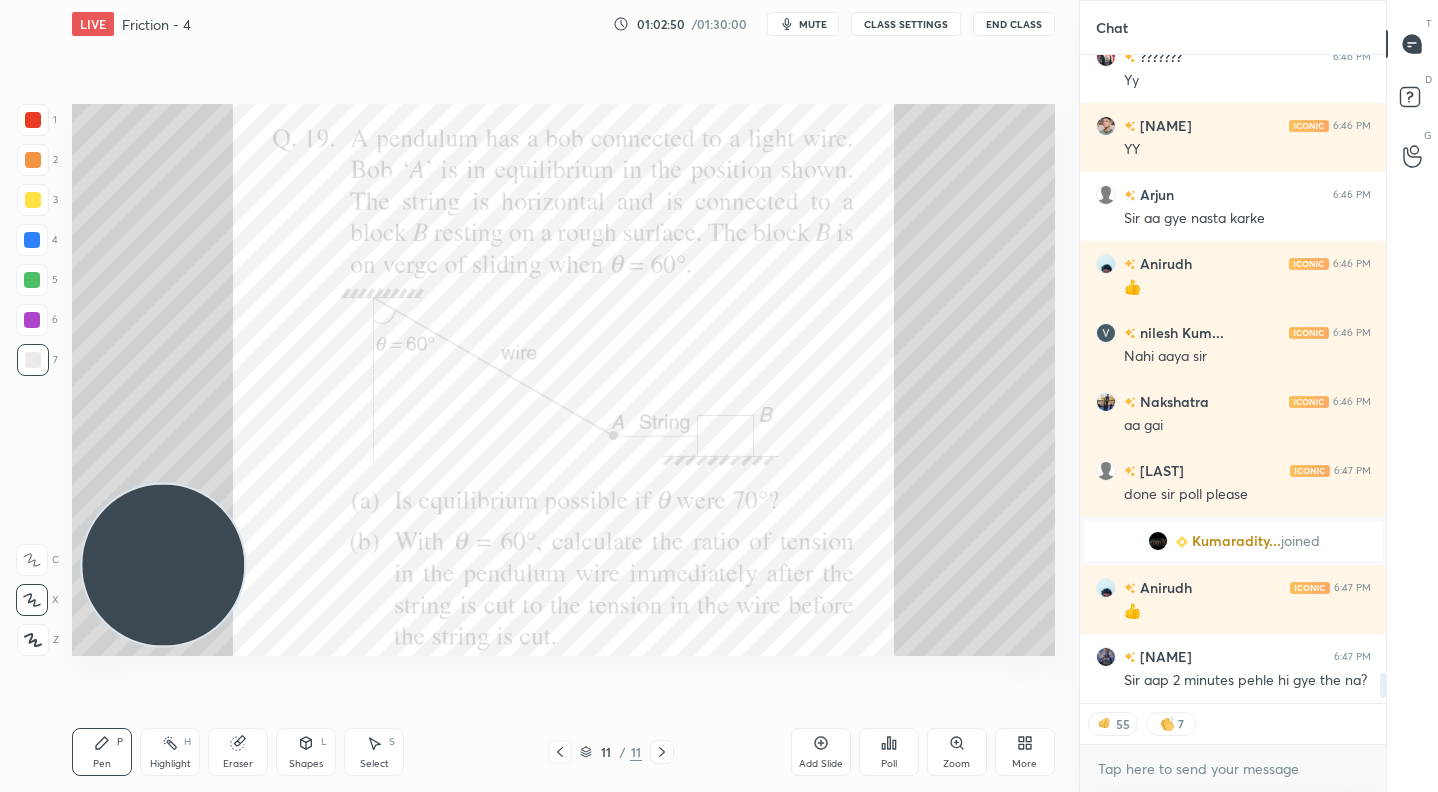 click at bounding box center [33, 120] 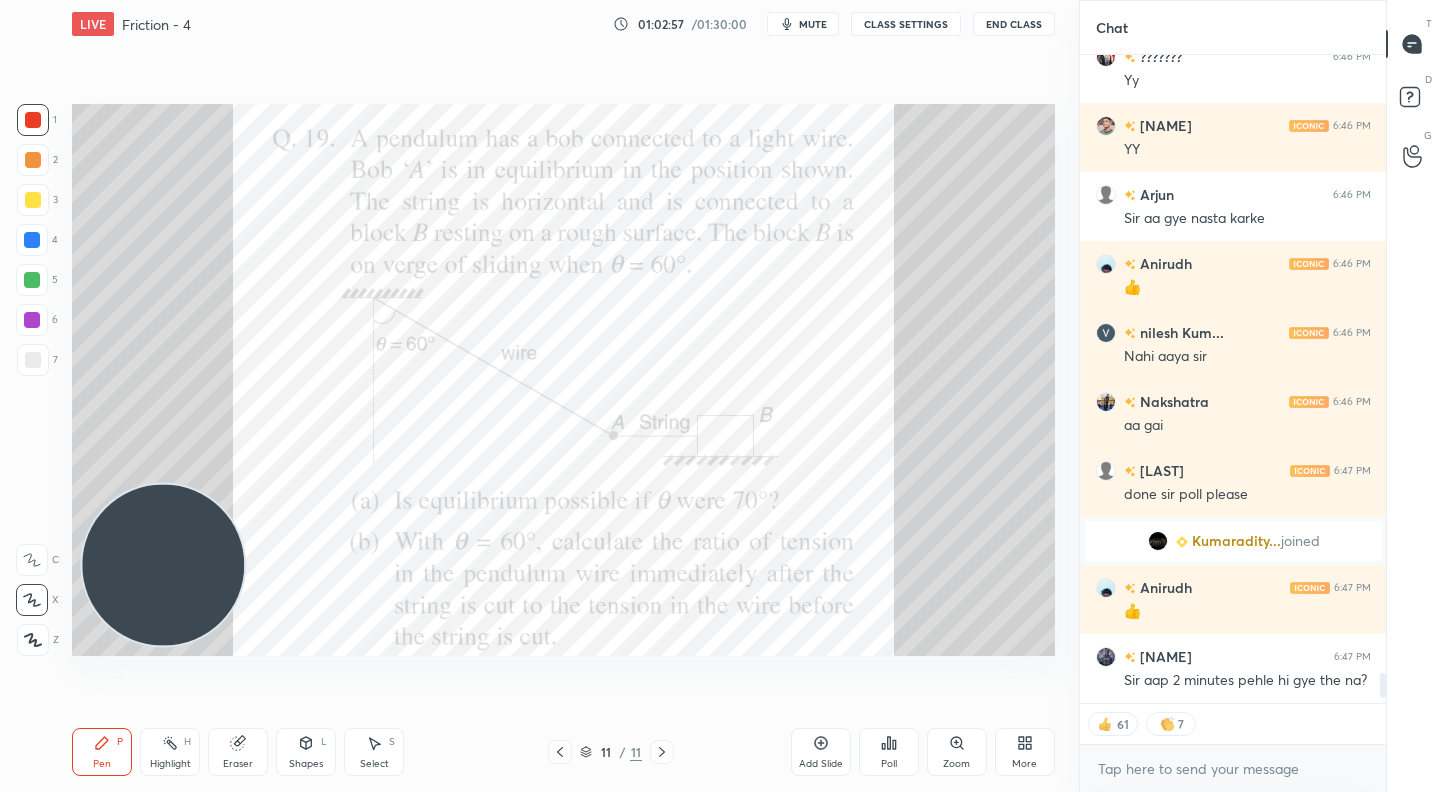 click on "Eraser" at bounding box center (238, 752) 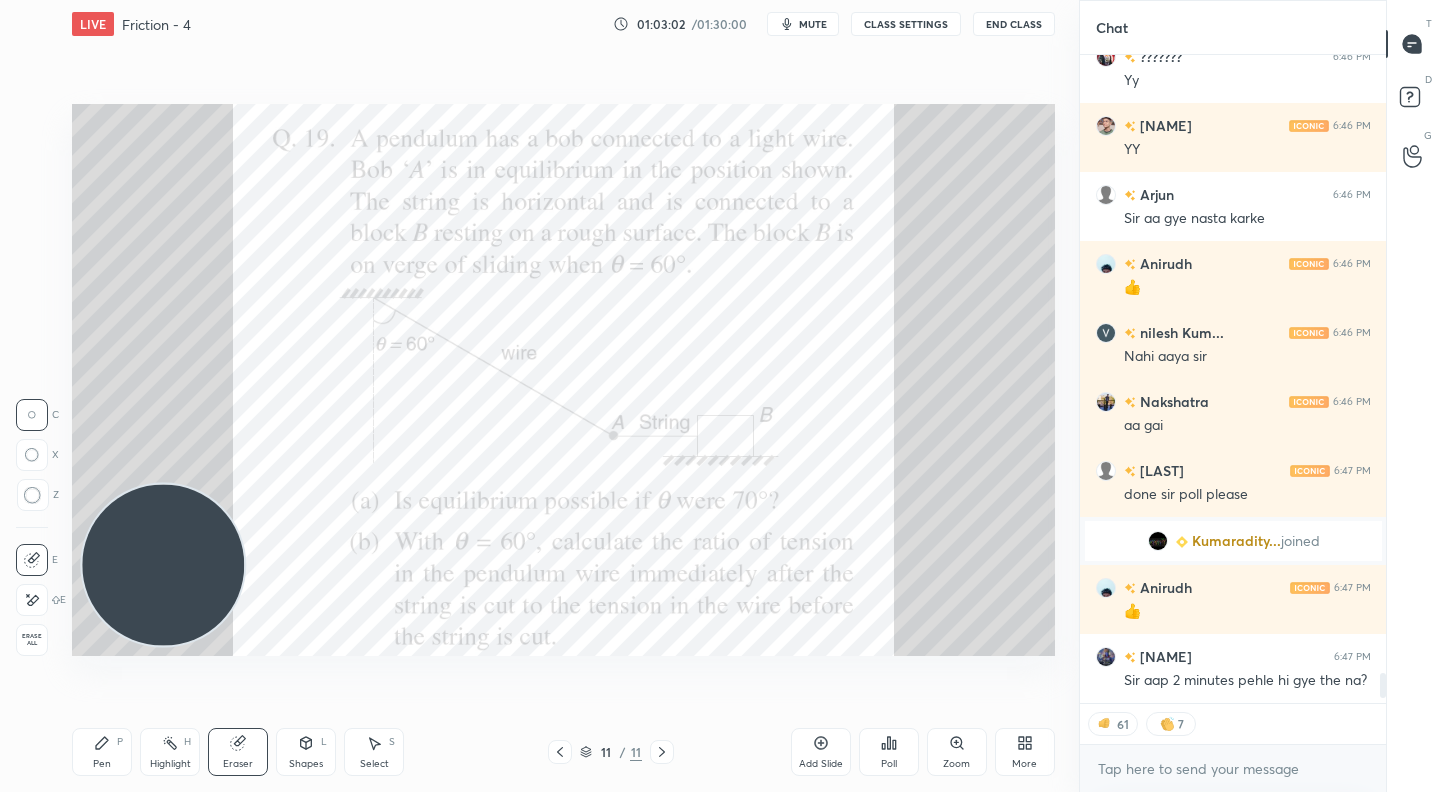 click on "Pen P" at bounding box center [102, 752] 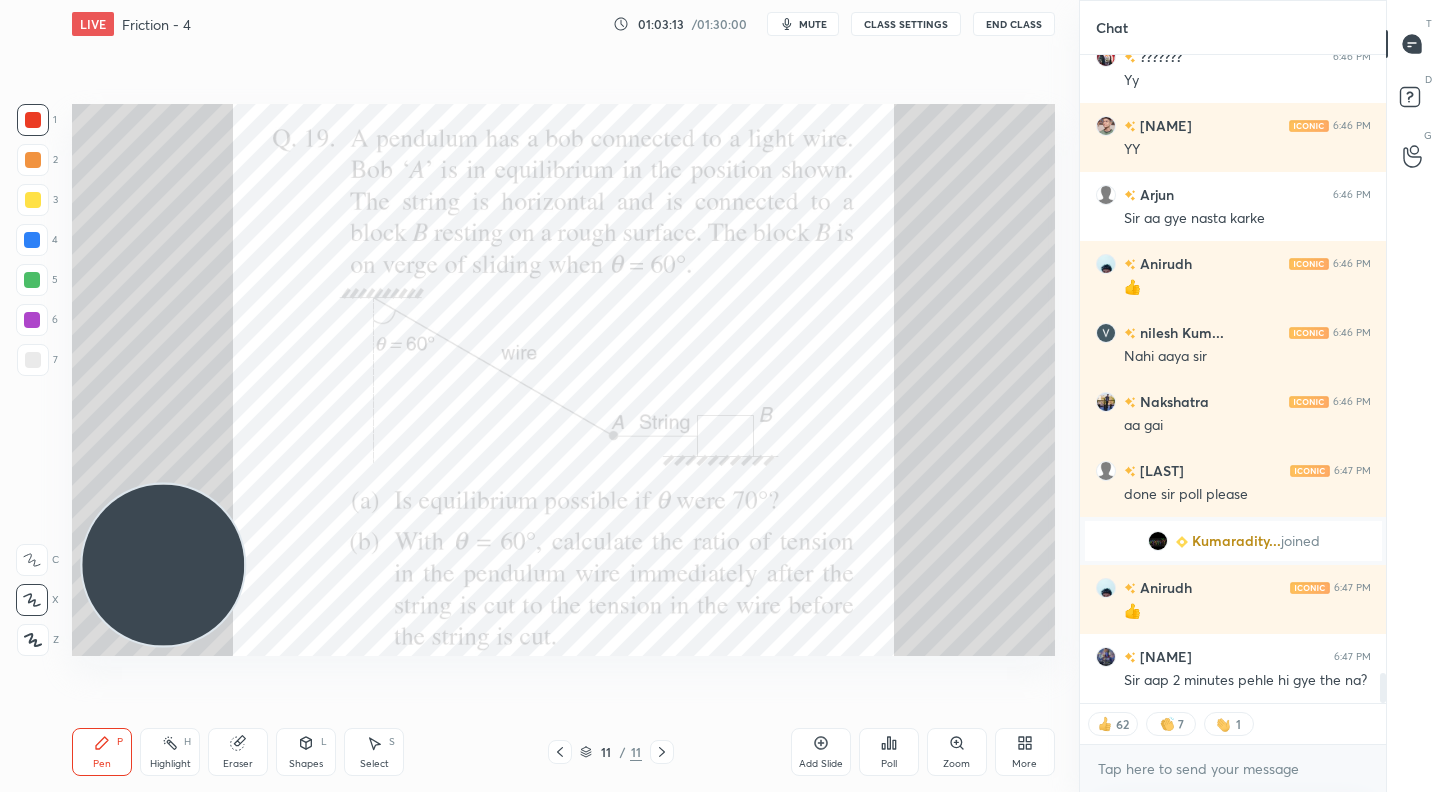 click 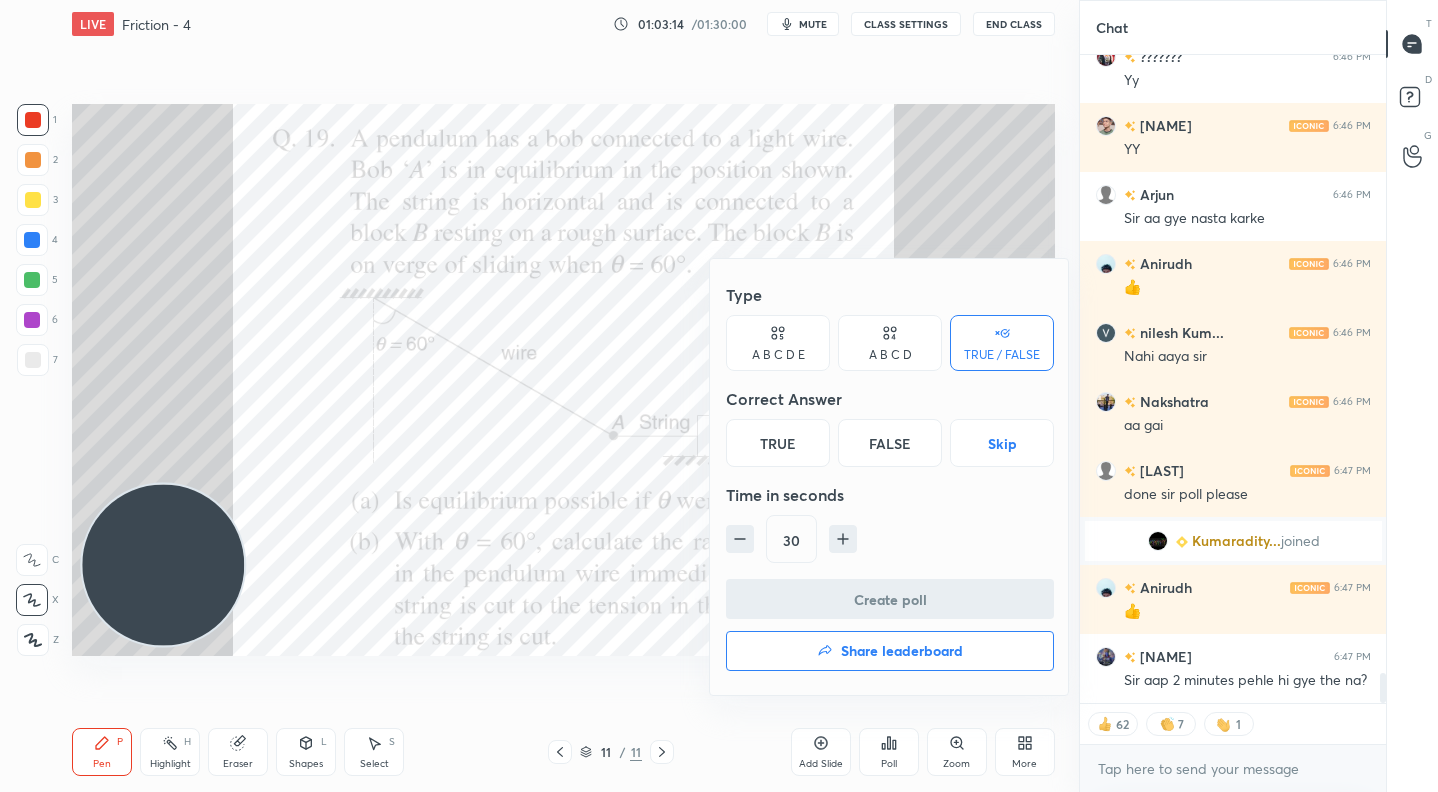click on "True" at bounding box center (778, 443) 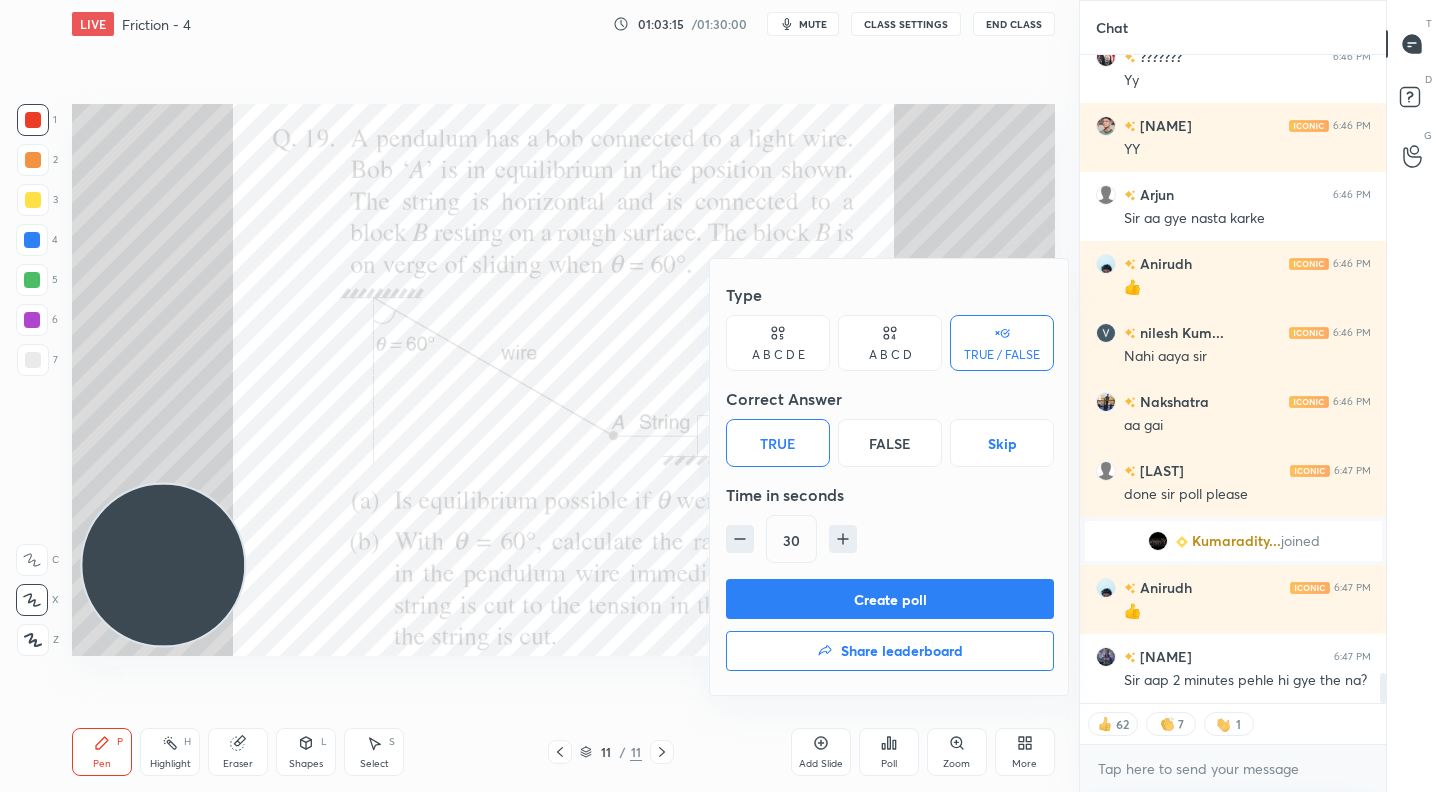 click on "Create poll" at bounding box center [890, 599] 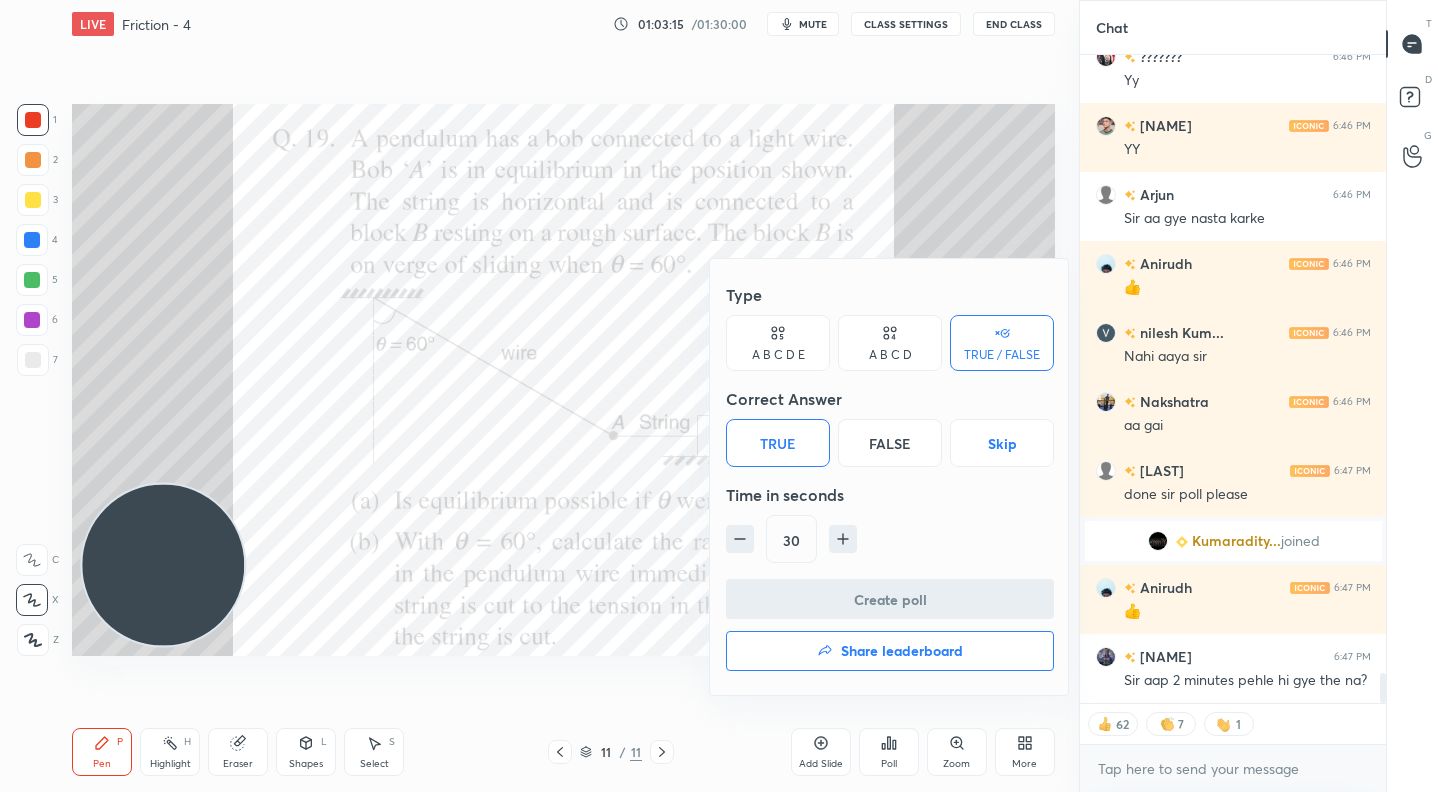 scroll, scrollTop: 600, scrollLeft: 300, axis: both 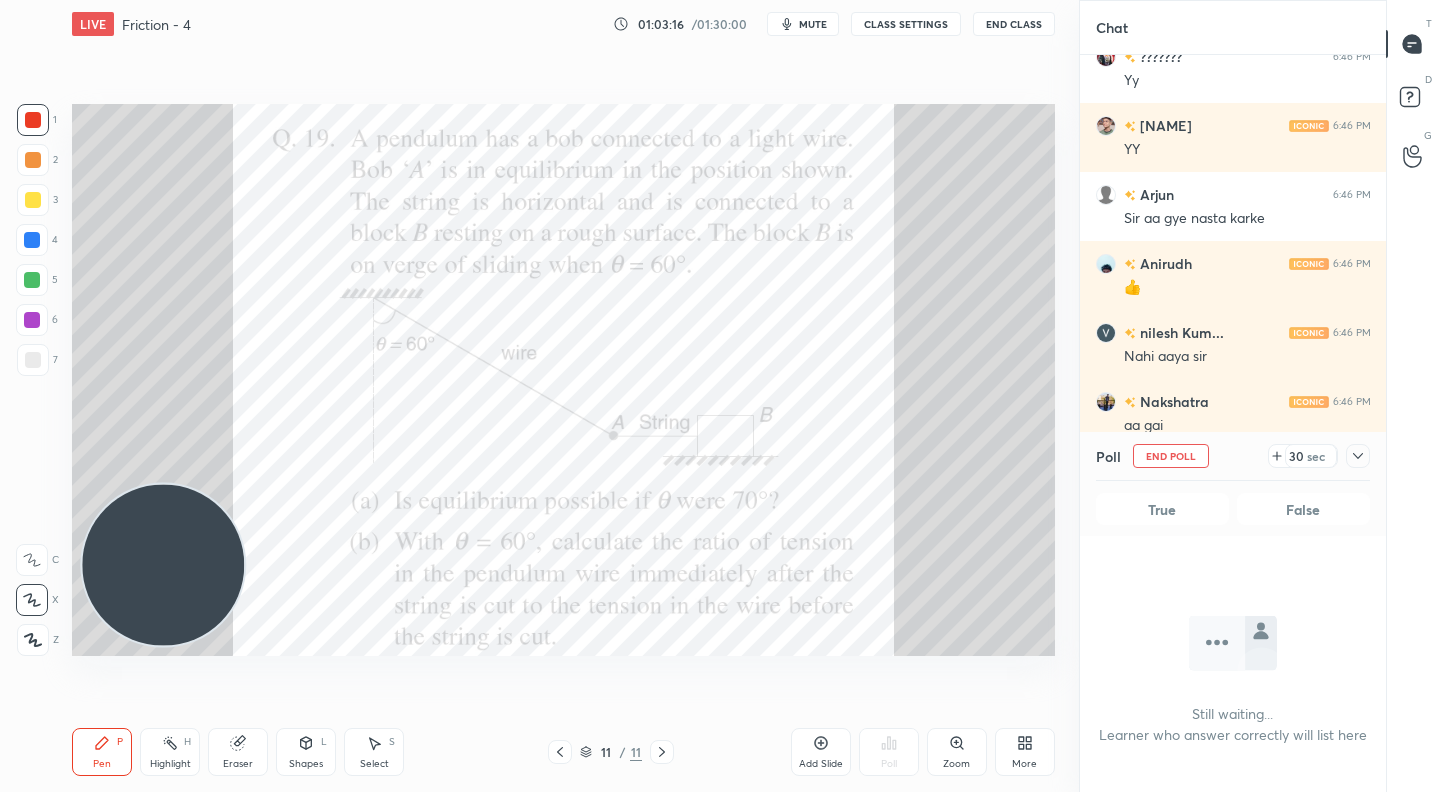 click on "sec" at bounding box center [1316, 456] 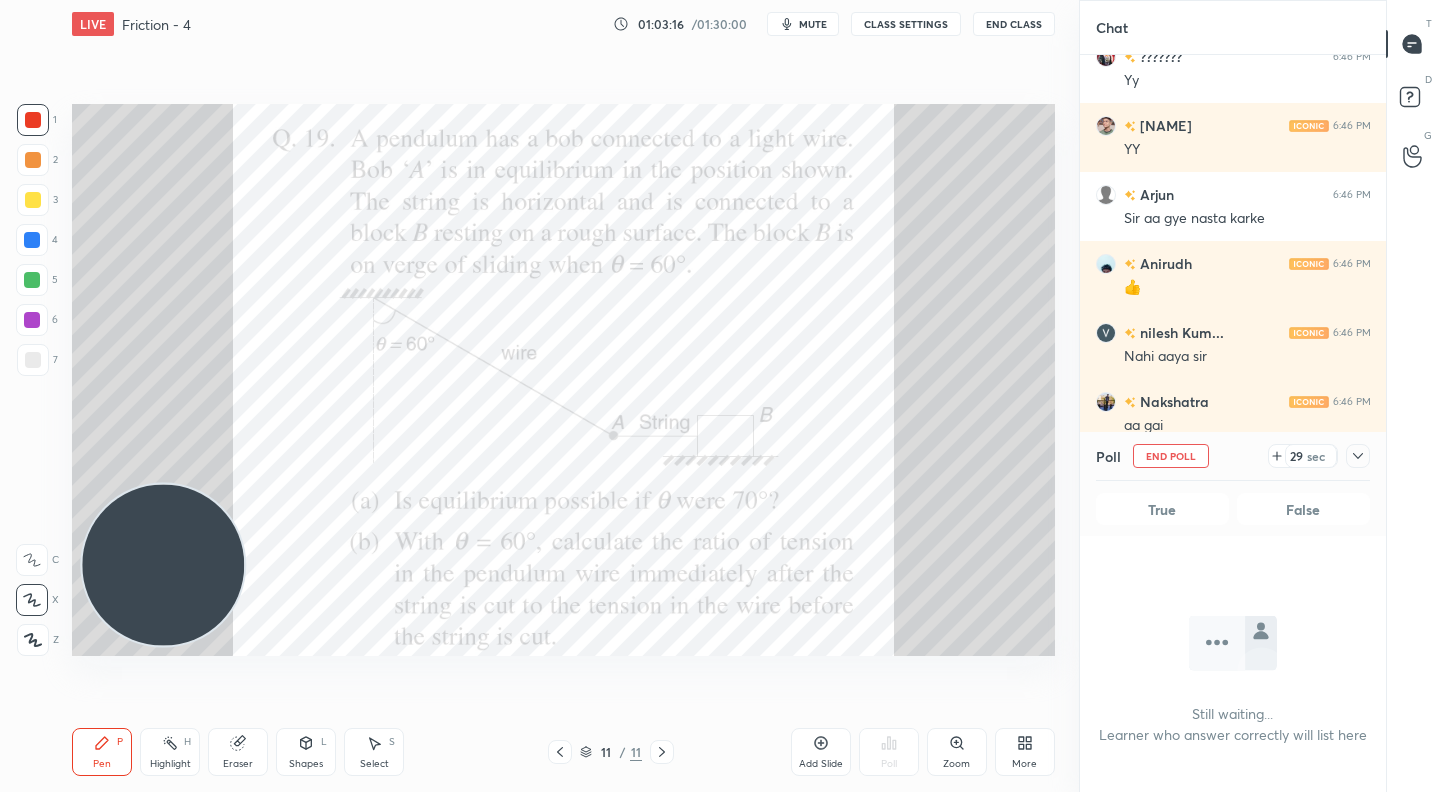 click on "sec" at bounding box center (1316, 456) 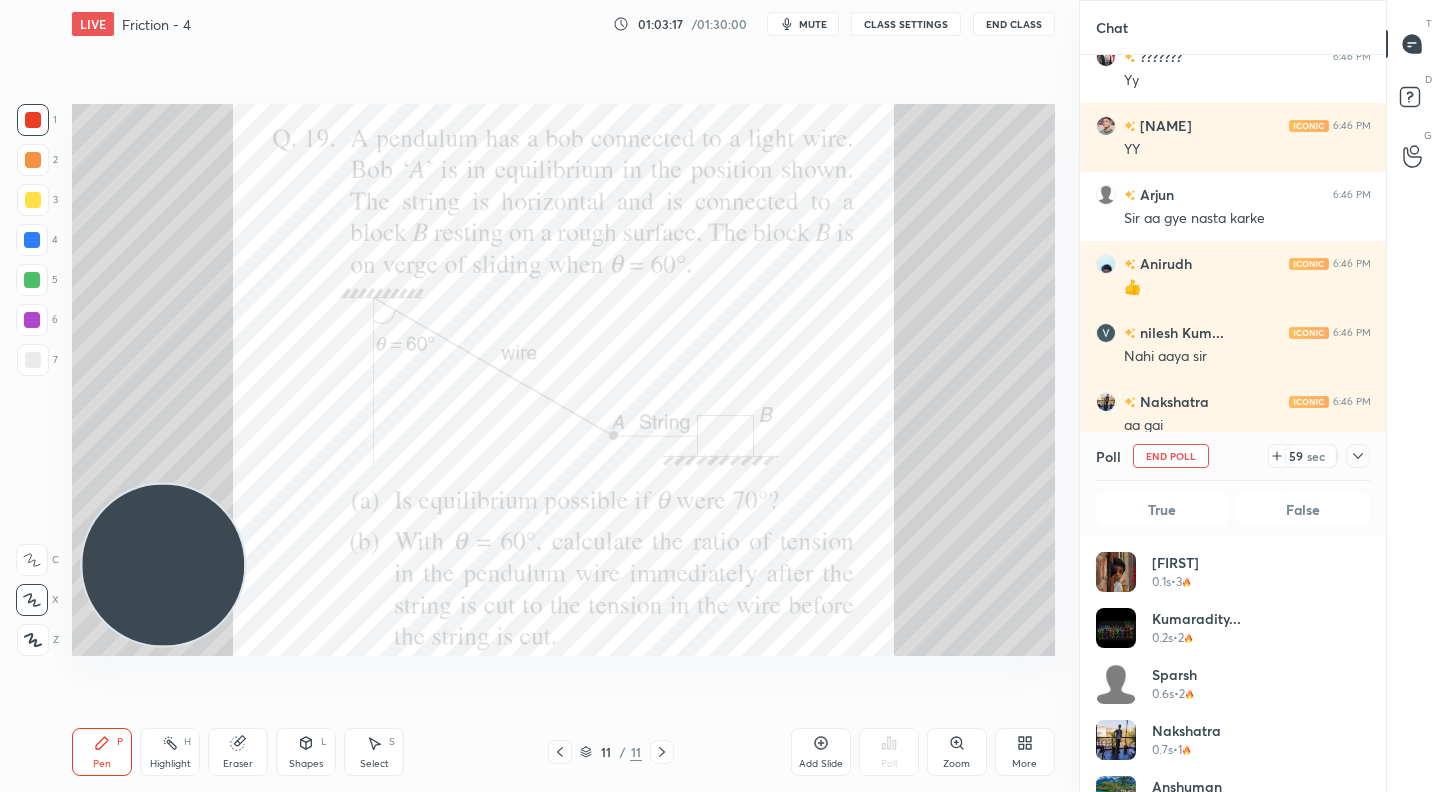 scroll, scrollTop: 234, scrollLeft: 268, axis: both 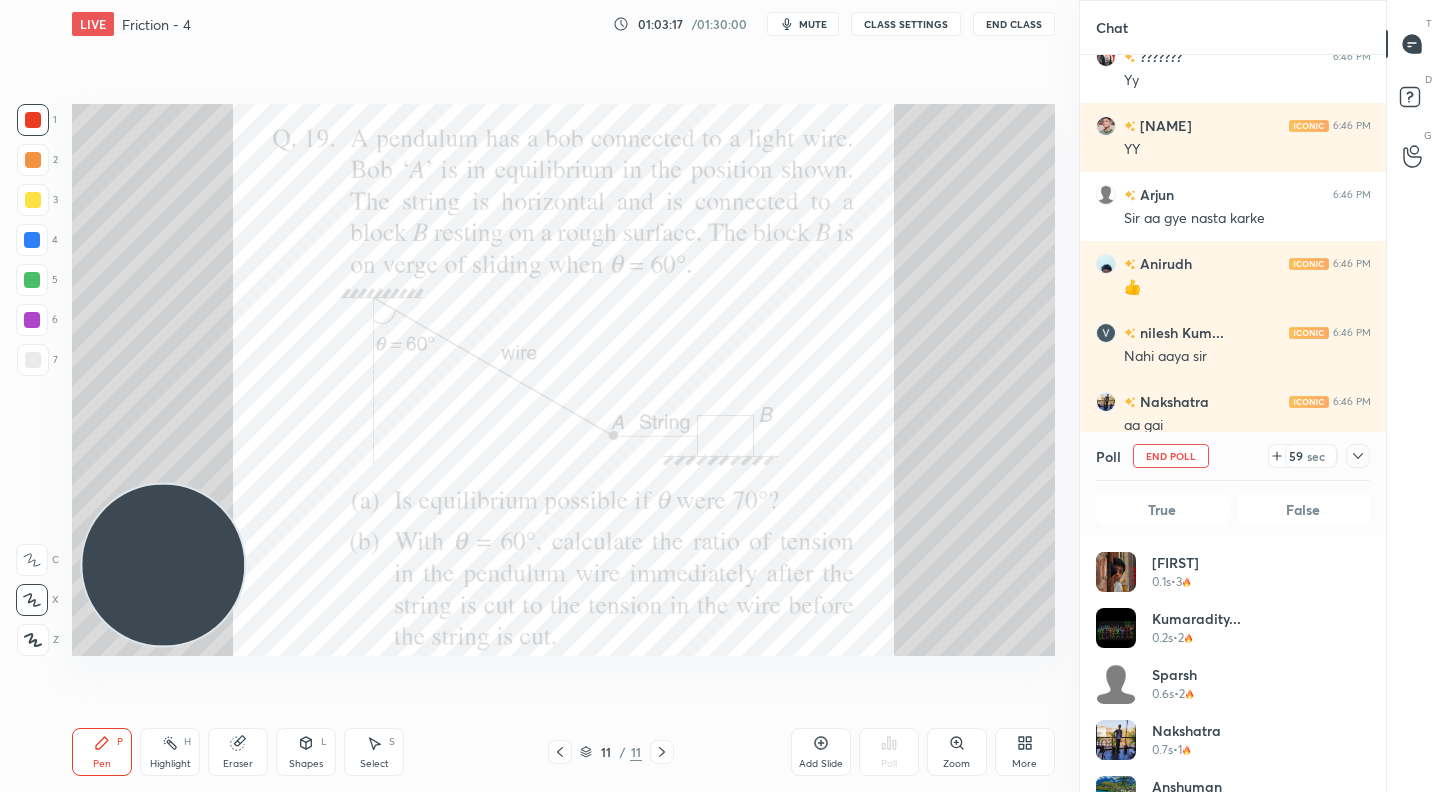 click 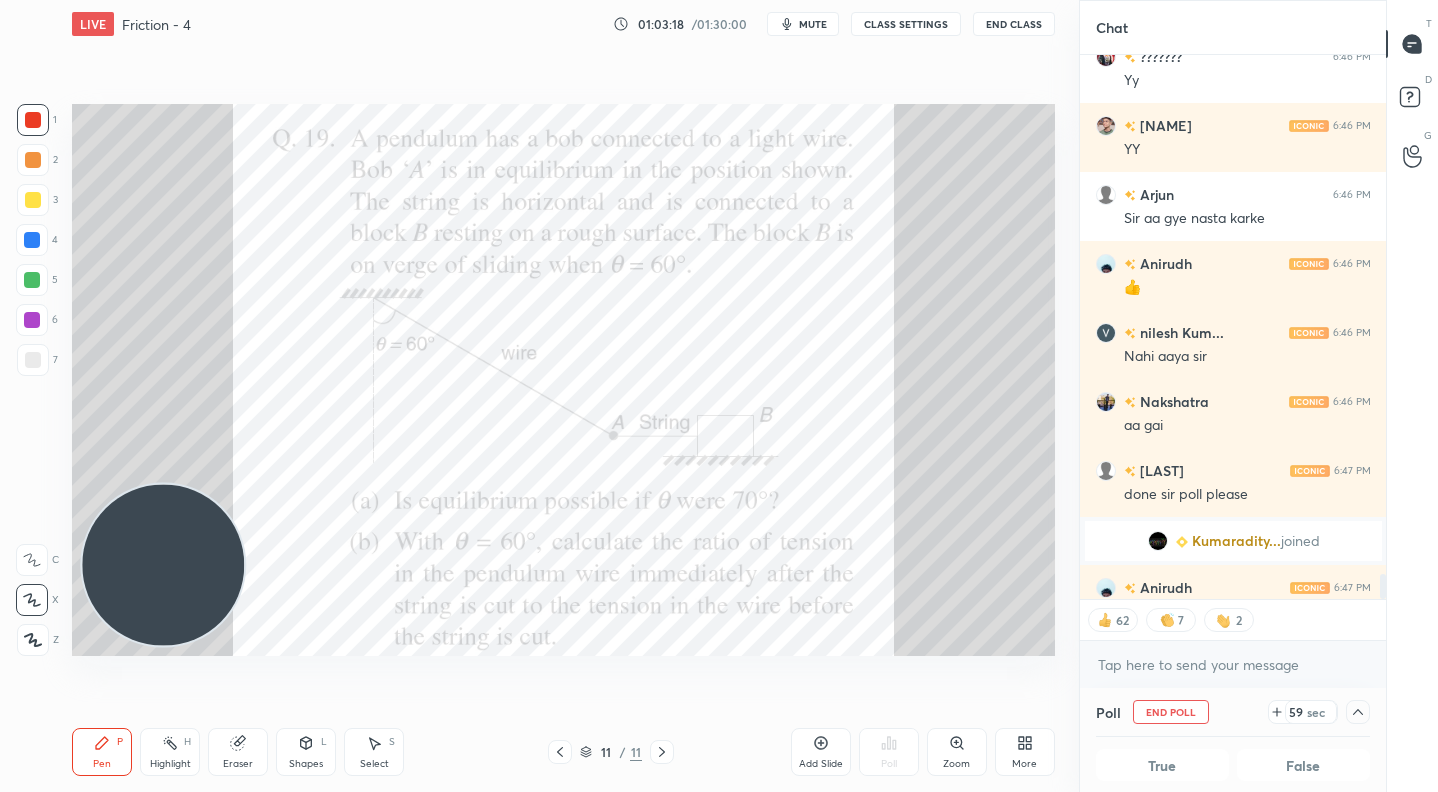 scroll, scrollTop: 3, scrollLeft: 268, axis: both 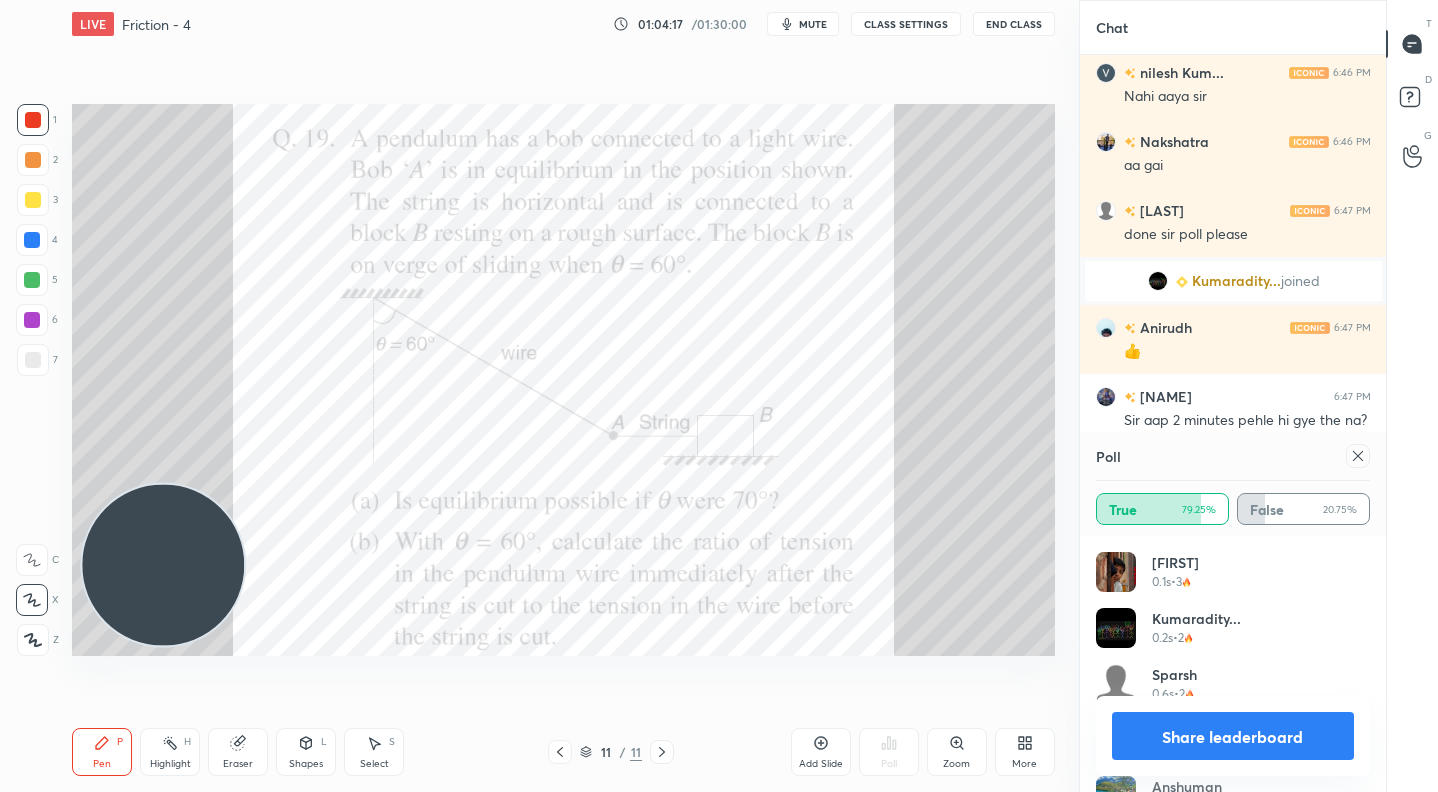 click on "Share leaderboard" at bounding box center [1233, 736] 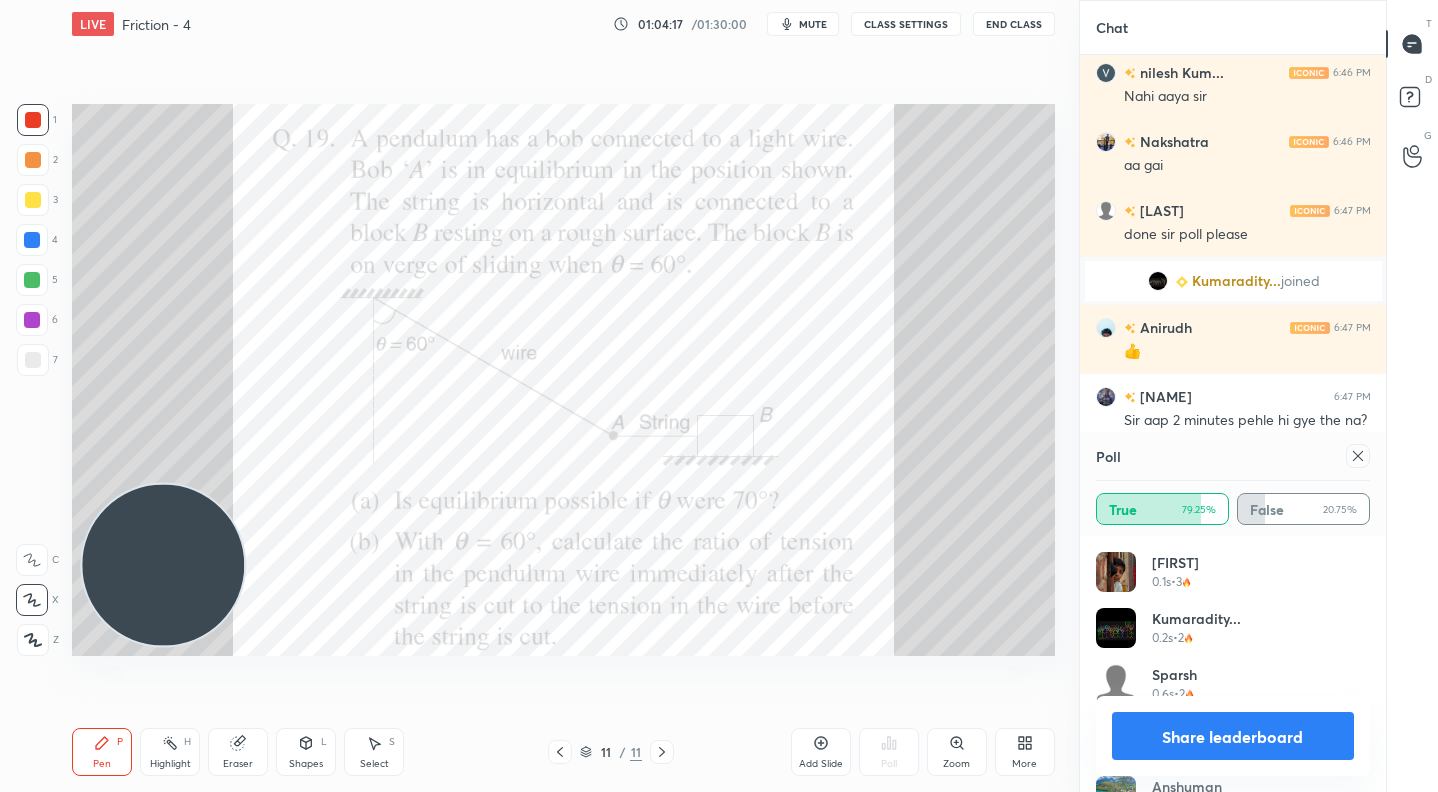 scroll, scrollTop: 88, scrollLeft: 268, axis: both 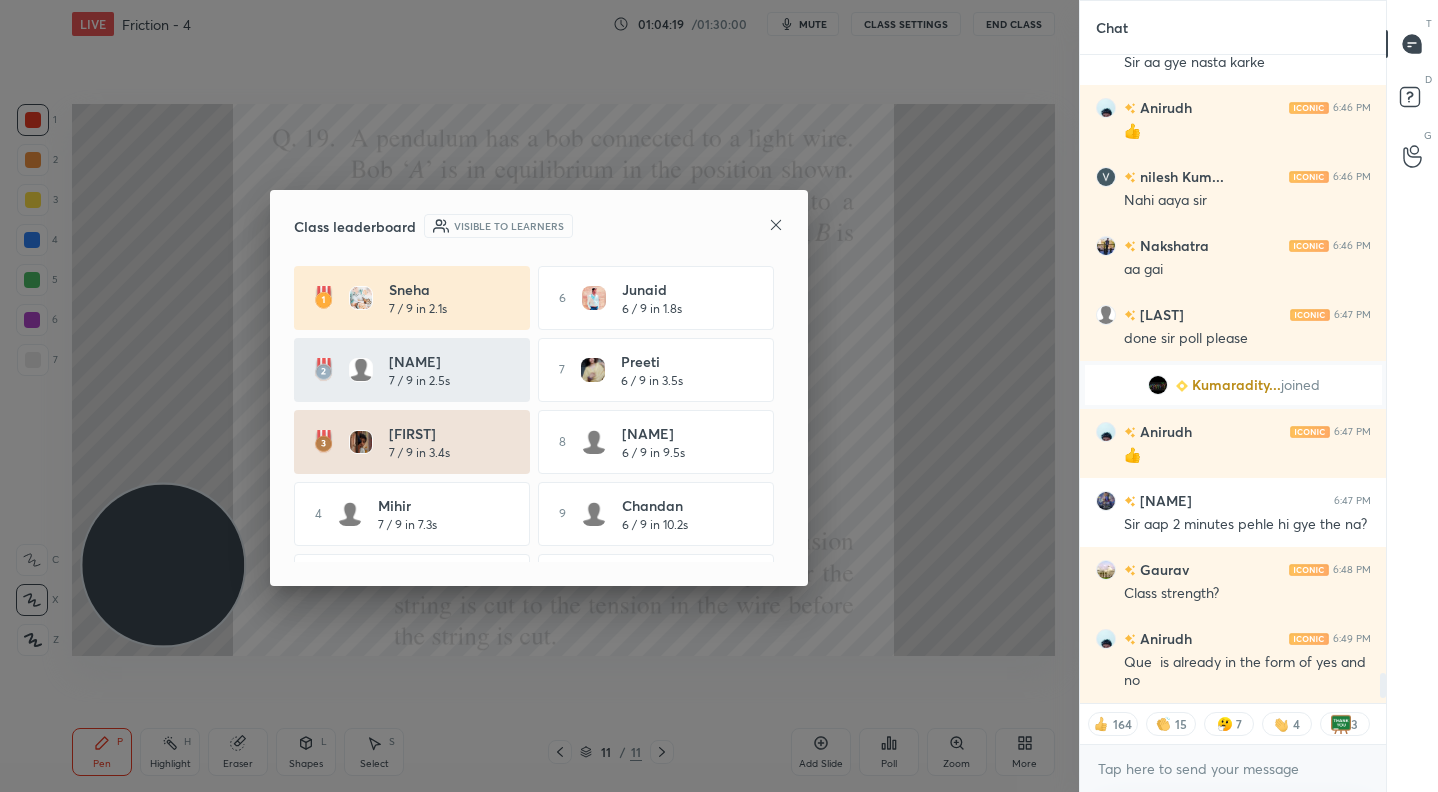 click 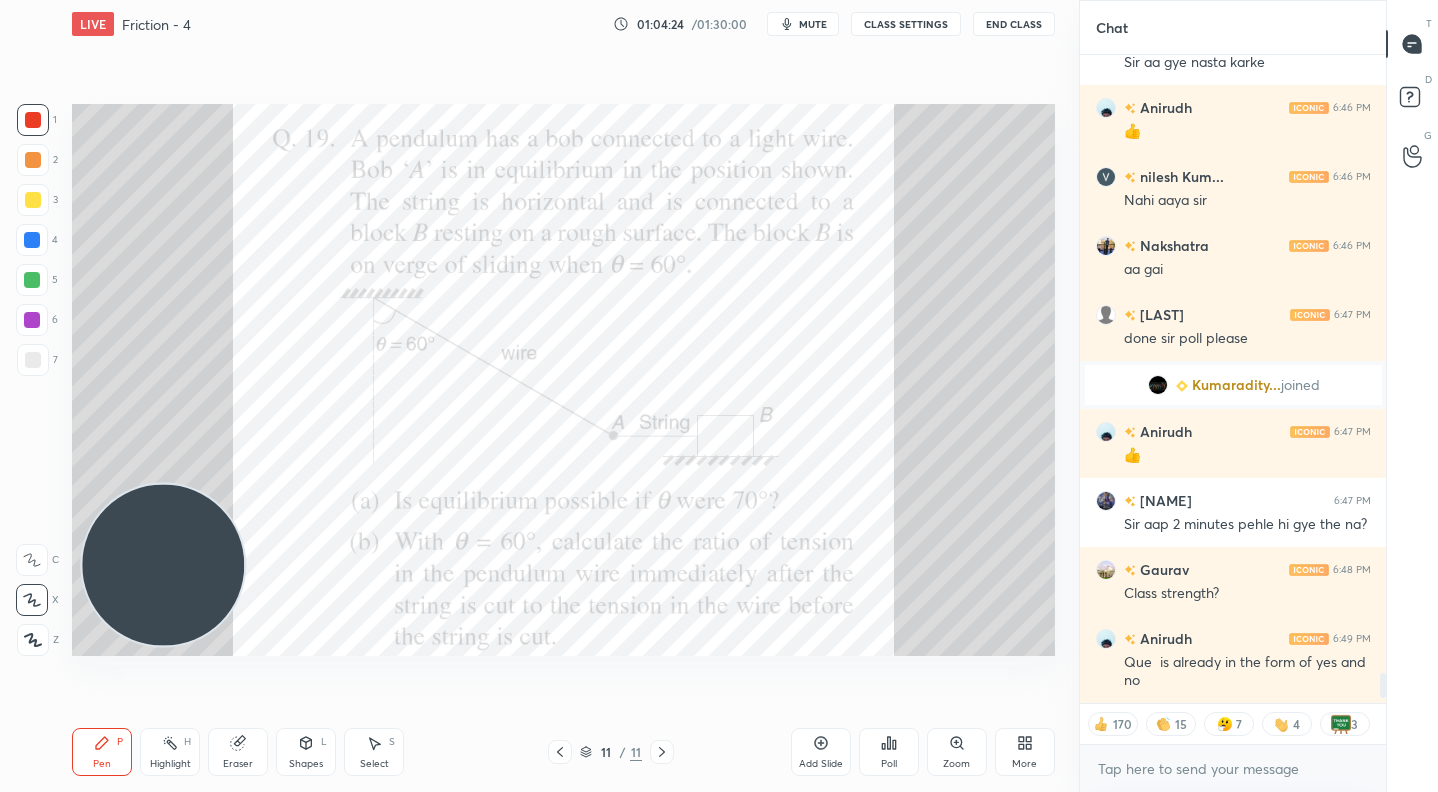 drag, startPoint x: 35, startPoint y: 133, endPoint x: 62, endPoint y: 164, distance: 41.109608 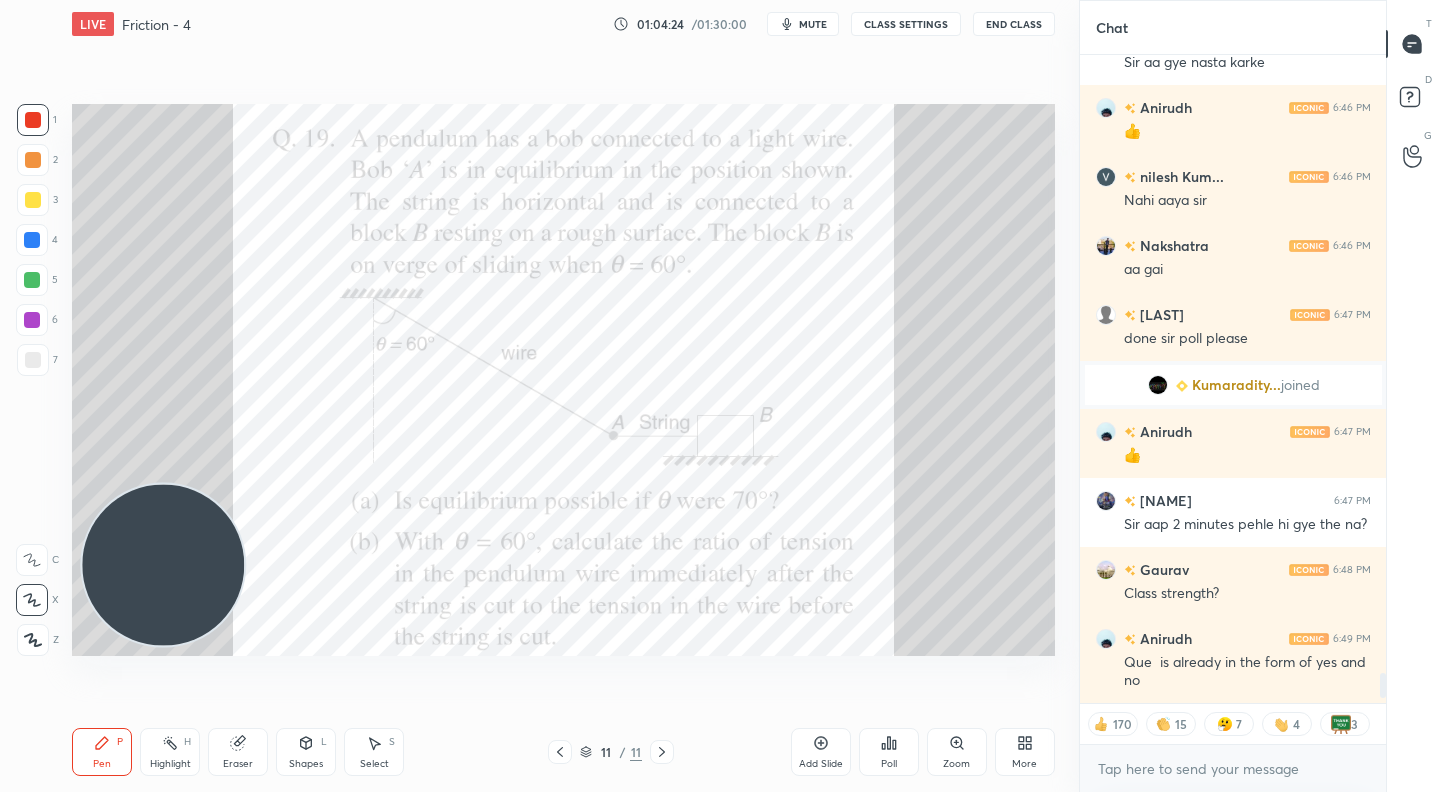 click at bounding box center [33, 120] 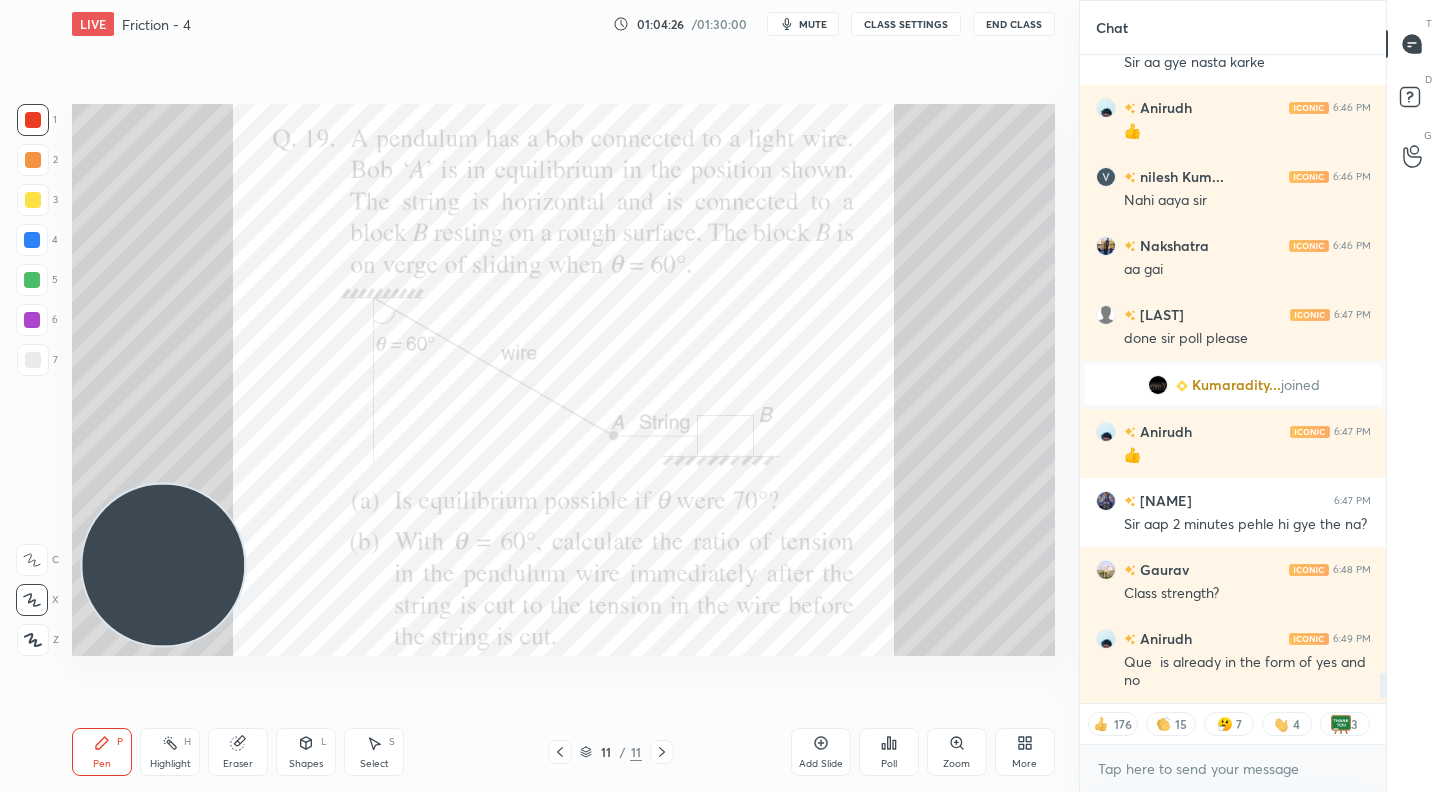 click on "Add Slide" at bounding box center [821, 752] 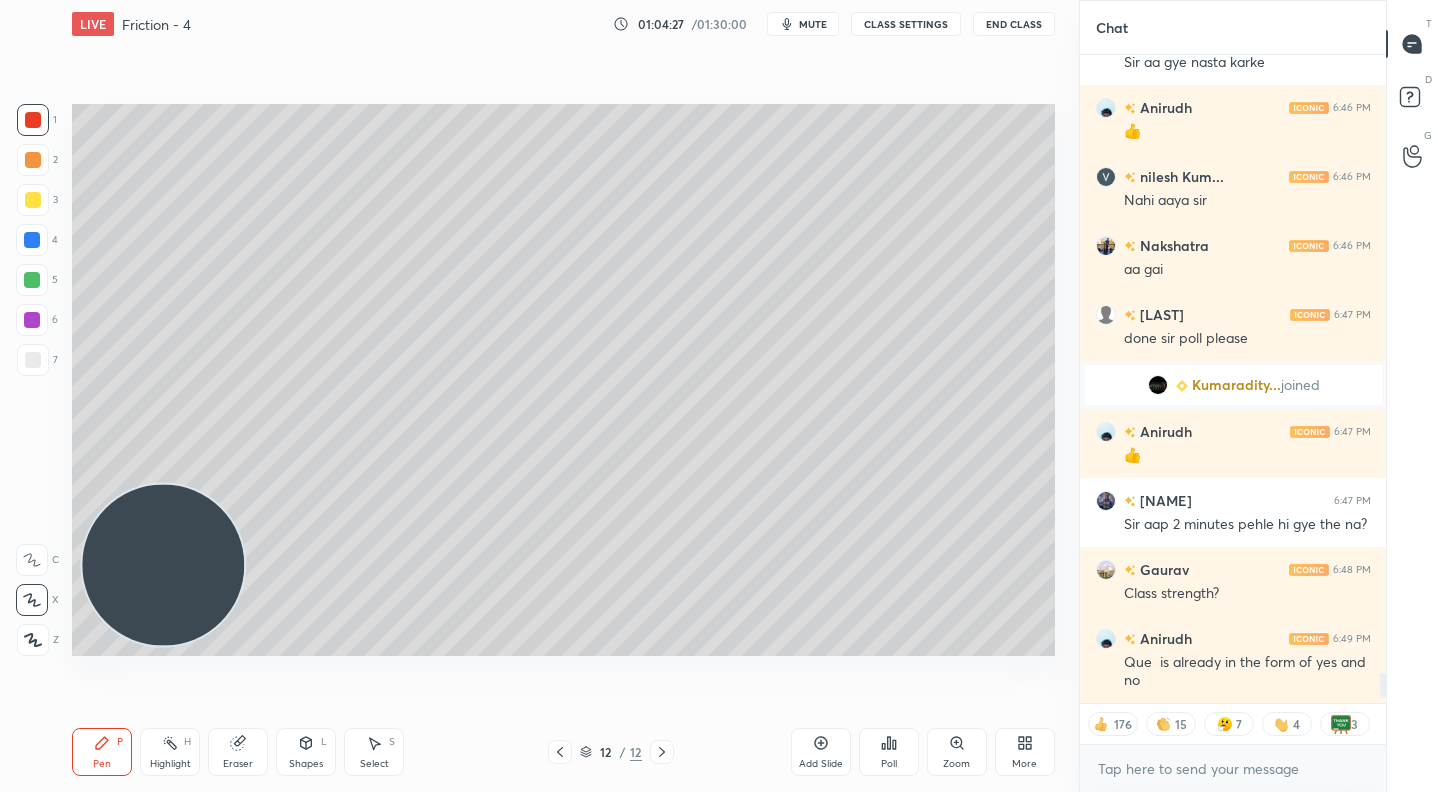 click at bounding box center [33, 120] 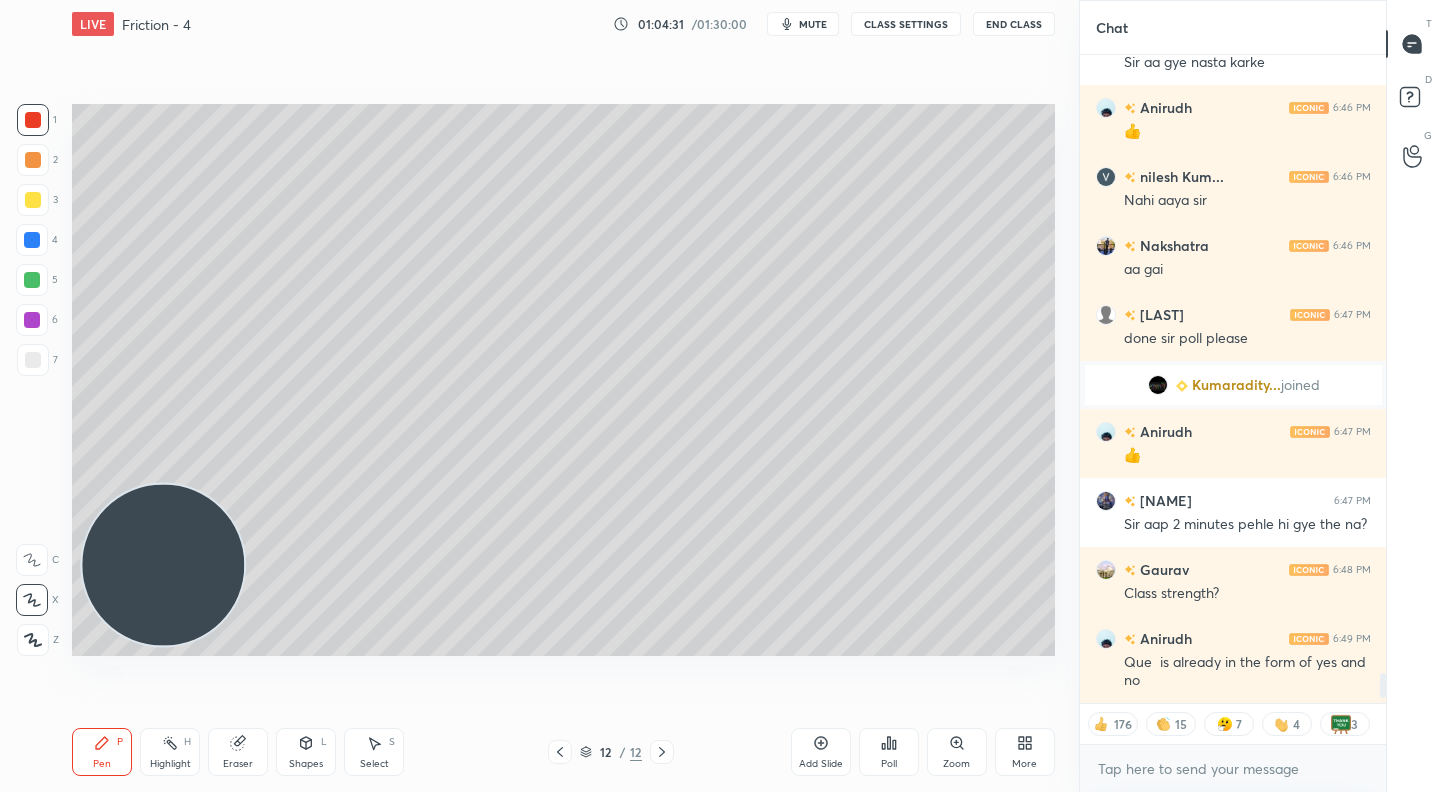 scroll, scrollTop: 13591, scrollLeft: 0, axis: vertical 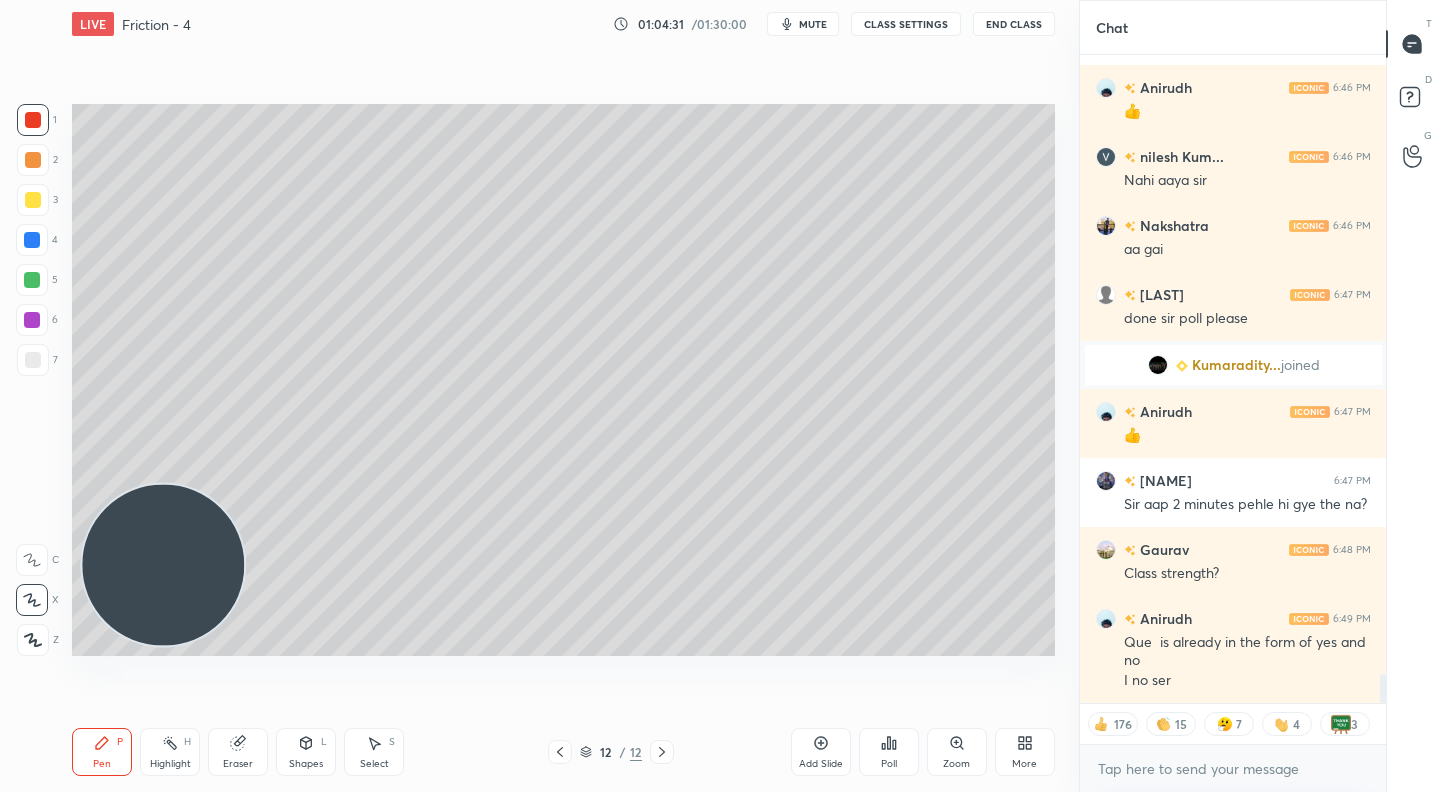 drag, startPoint x: 553, startPoint y: 747, endPoint x: 661, endPoint y: 752, distance: 108.11568 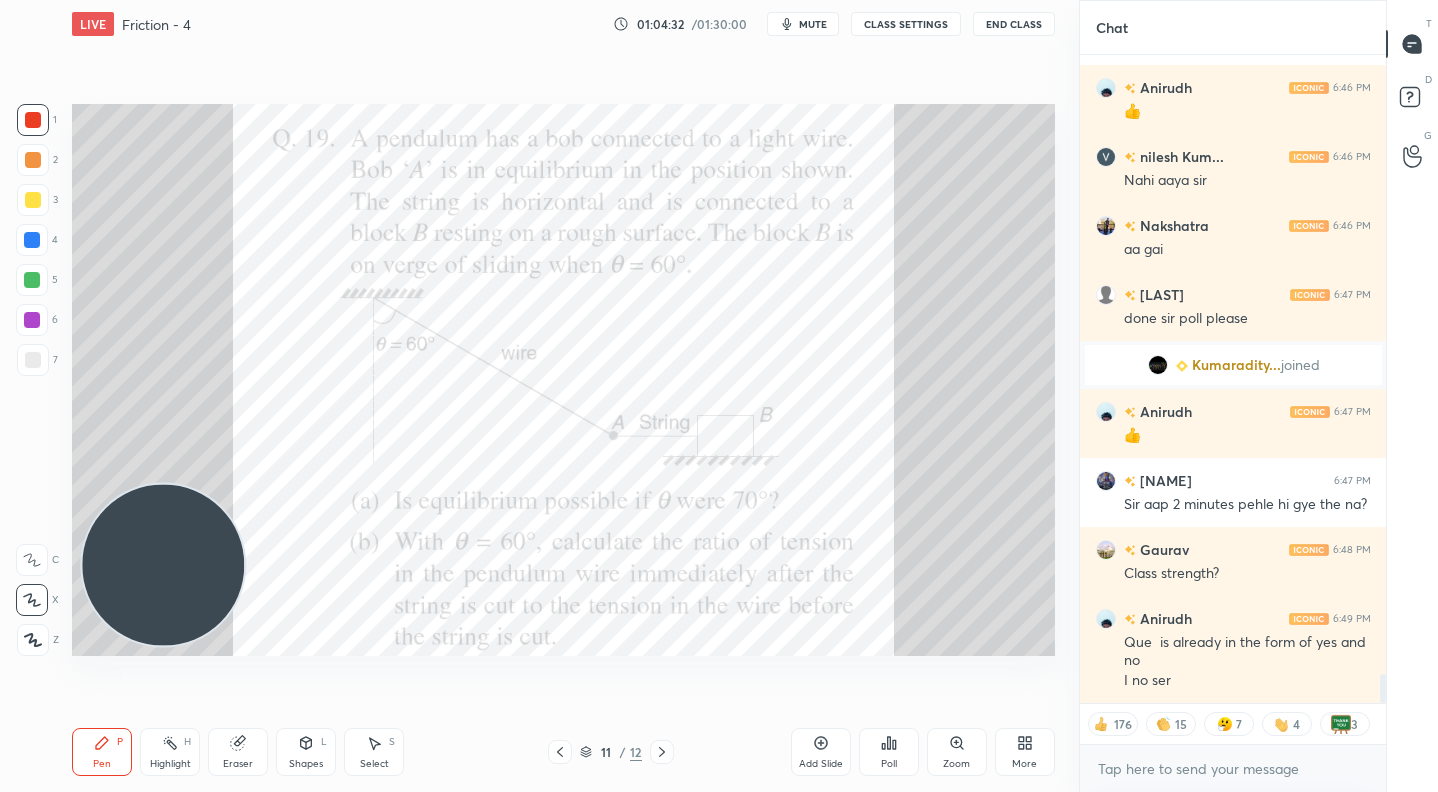 click 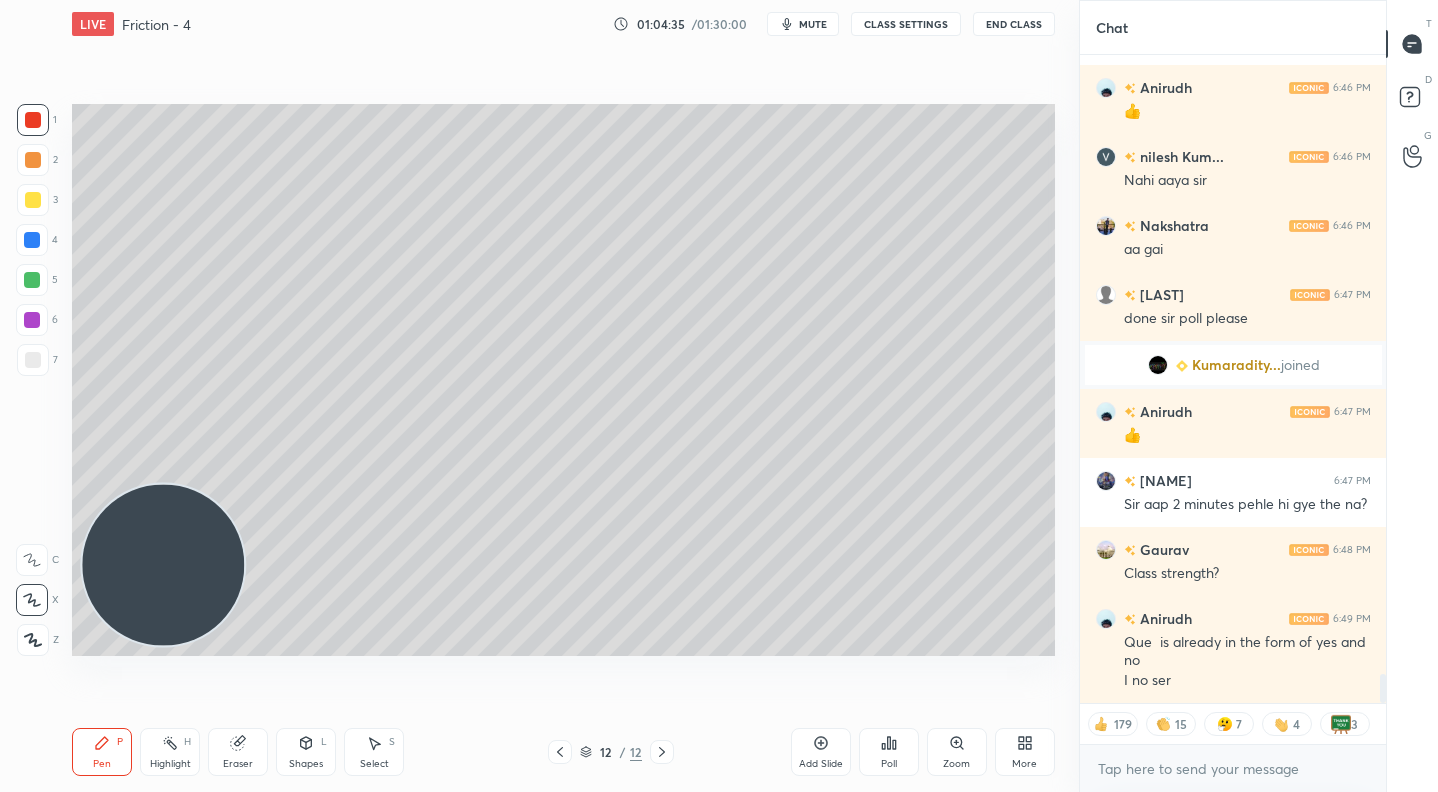 click 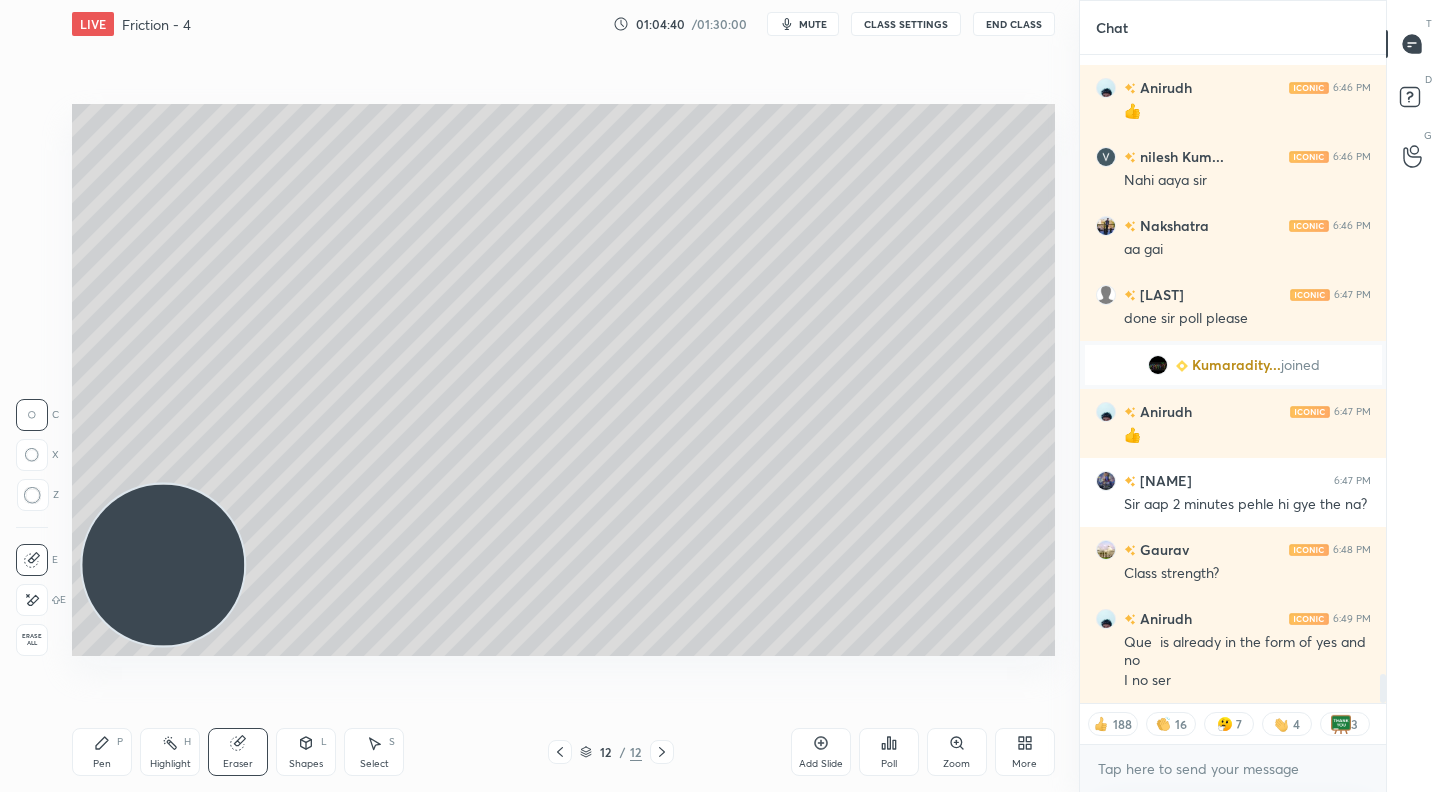 click on "Pen P" at bounding box center (102, 752) 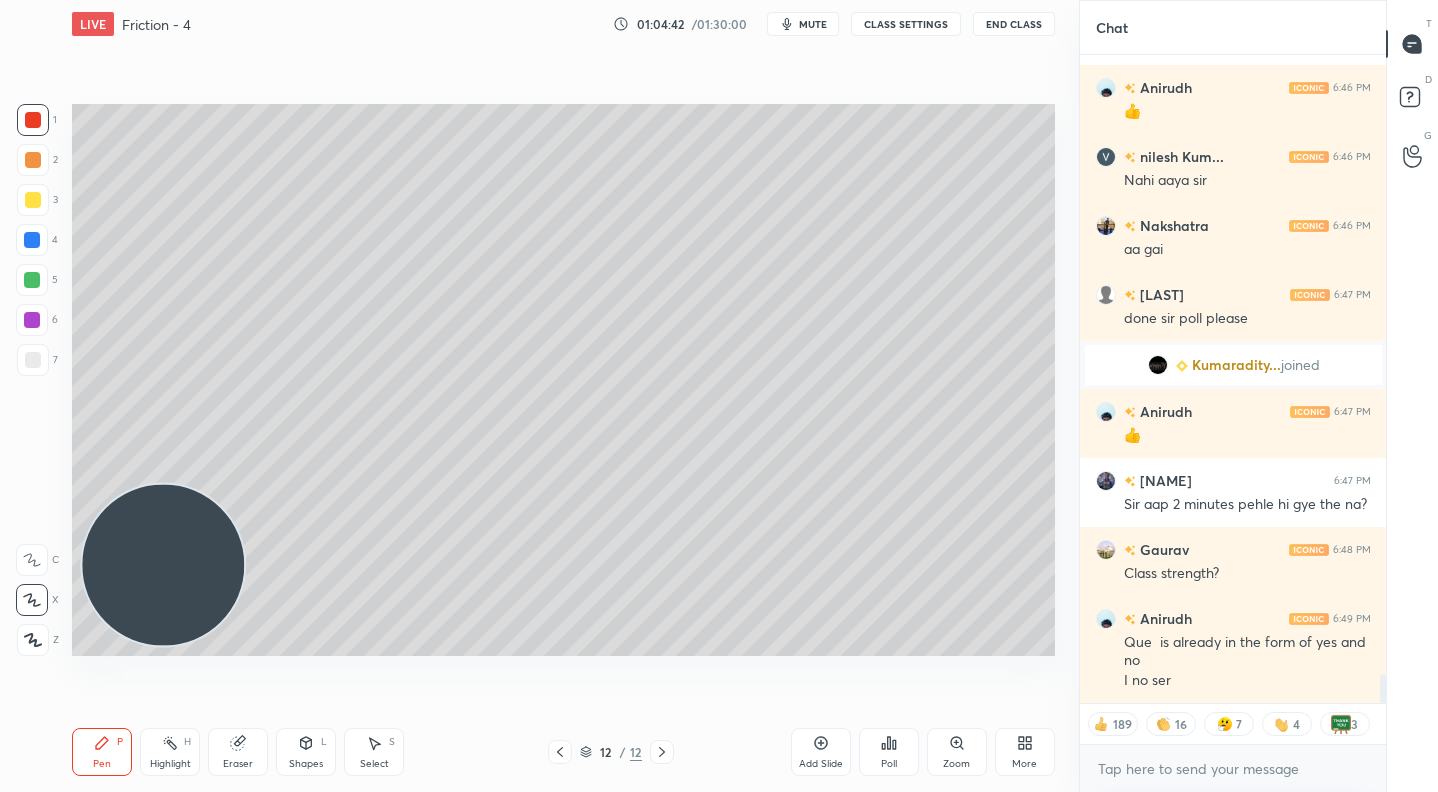click at bounding box center (33, 200) 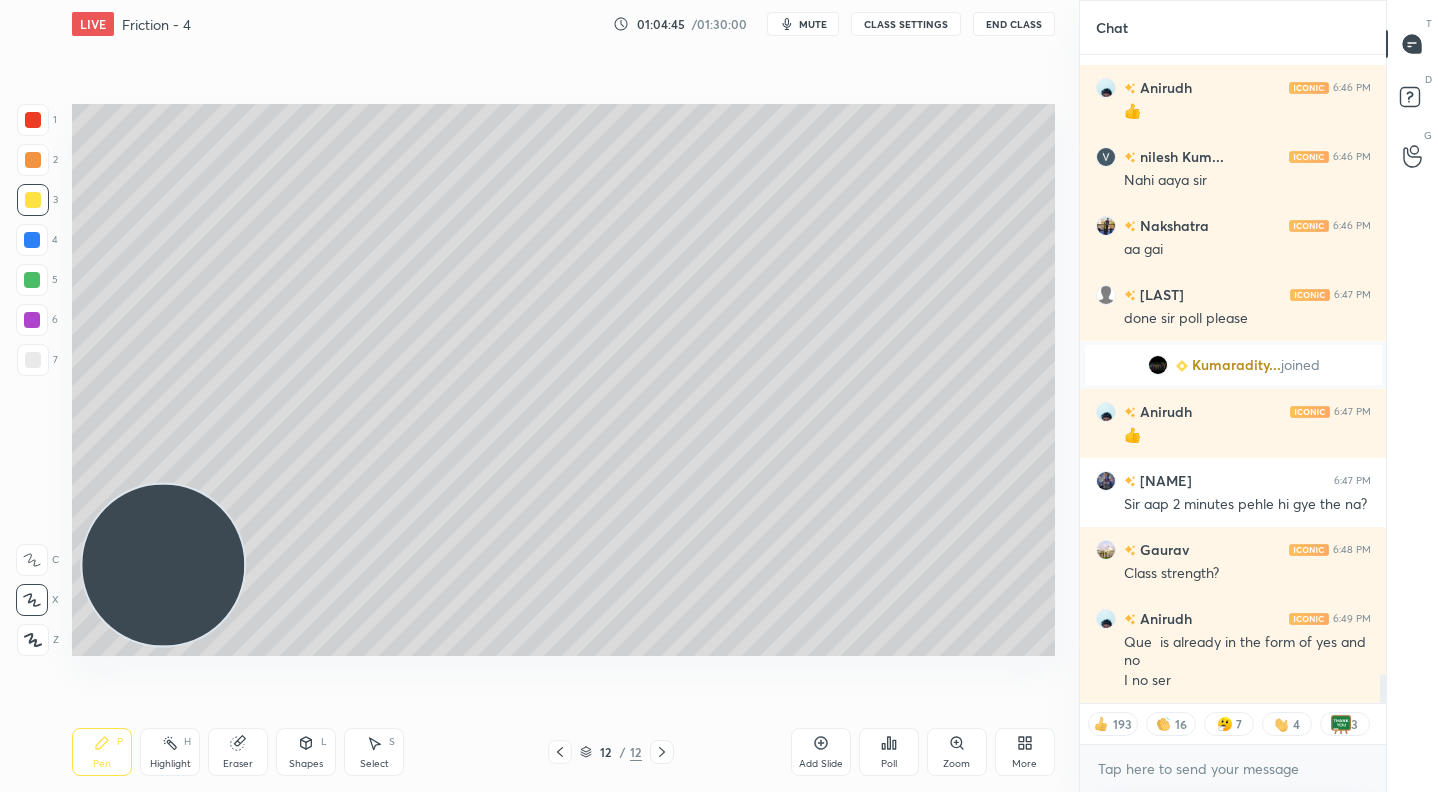 click 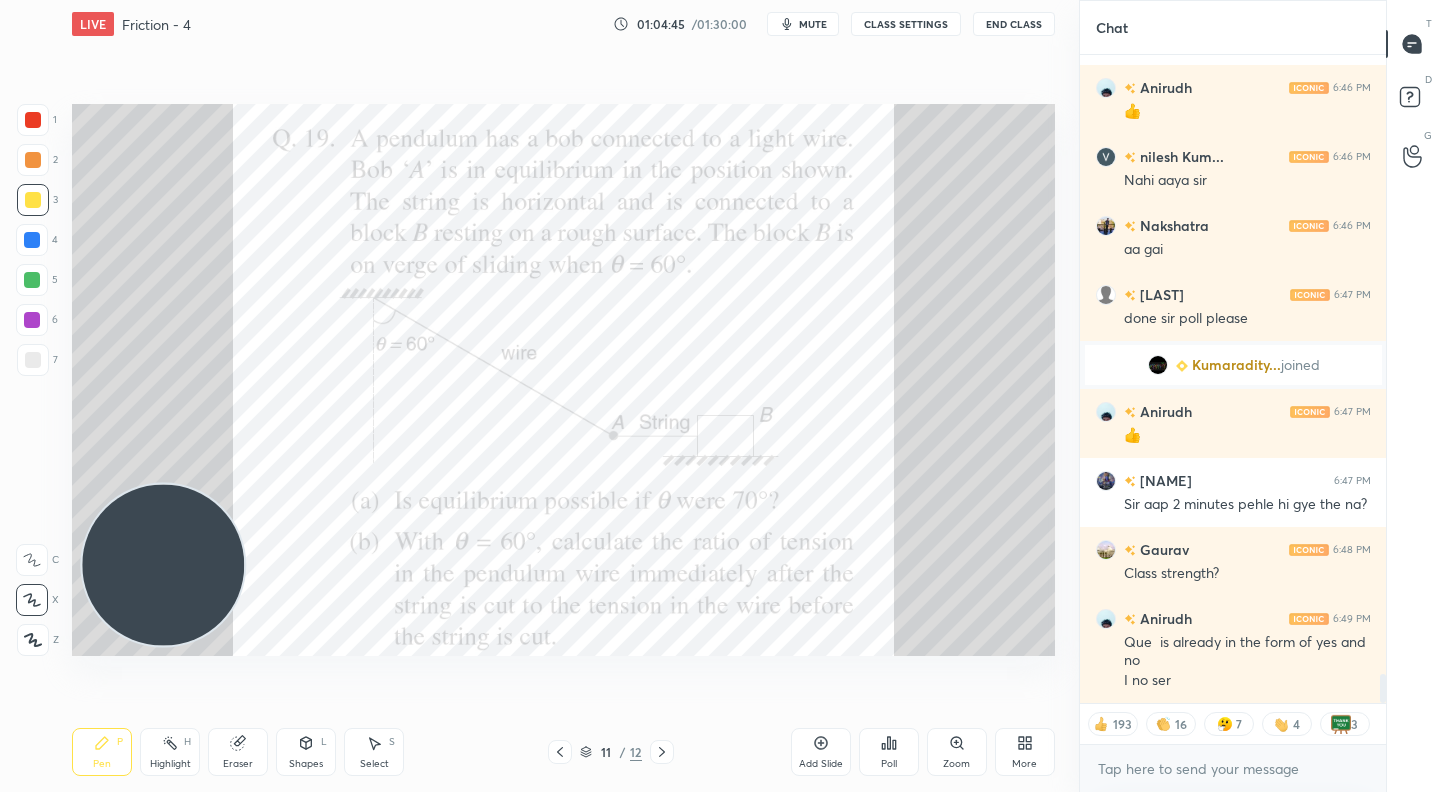 click 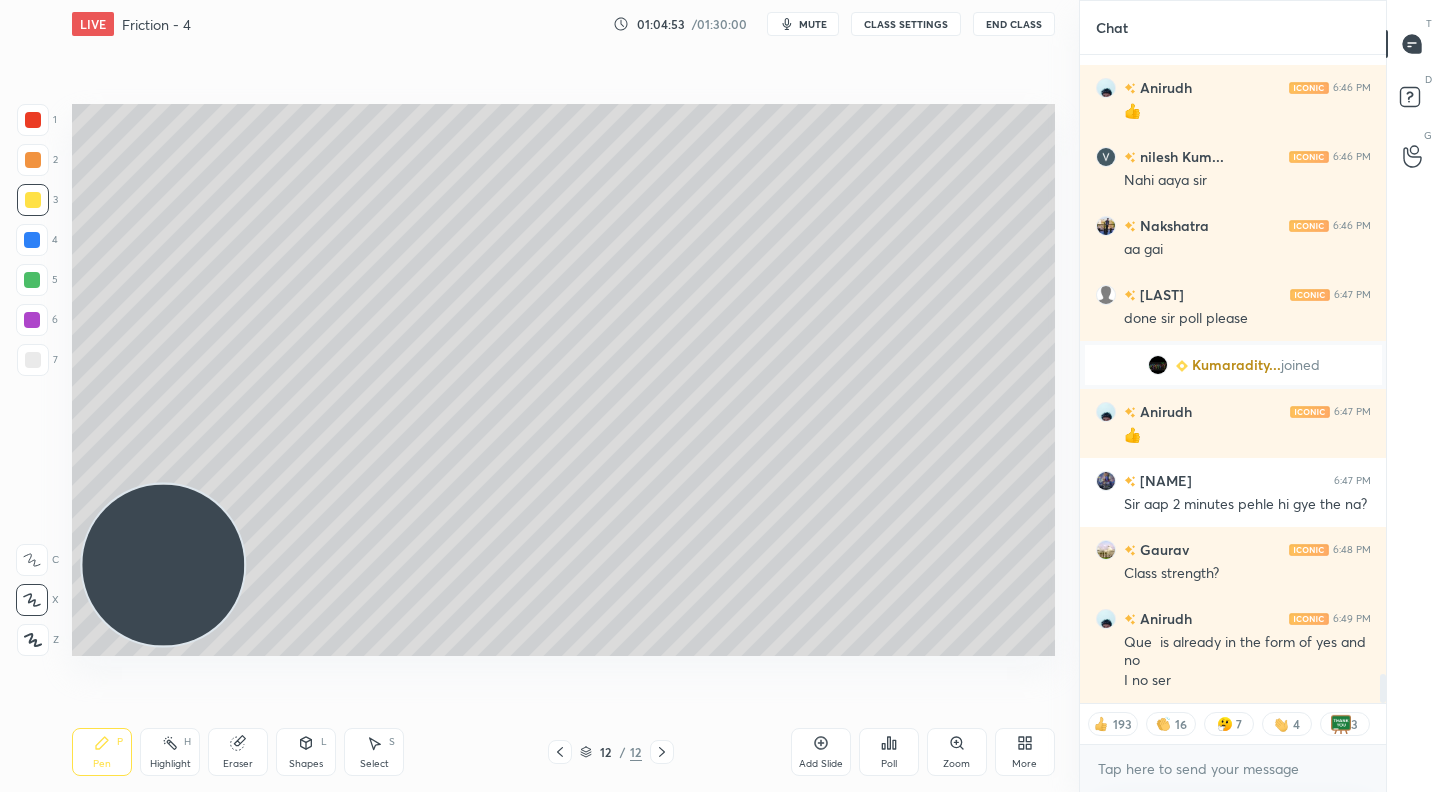 click 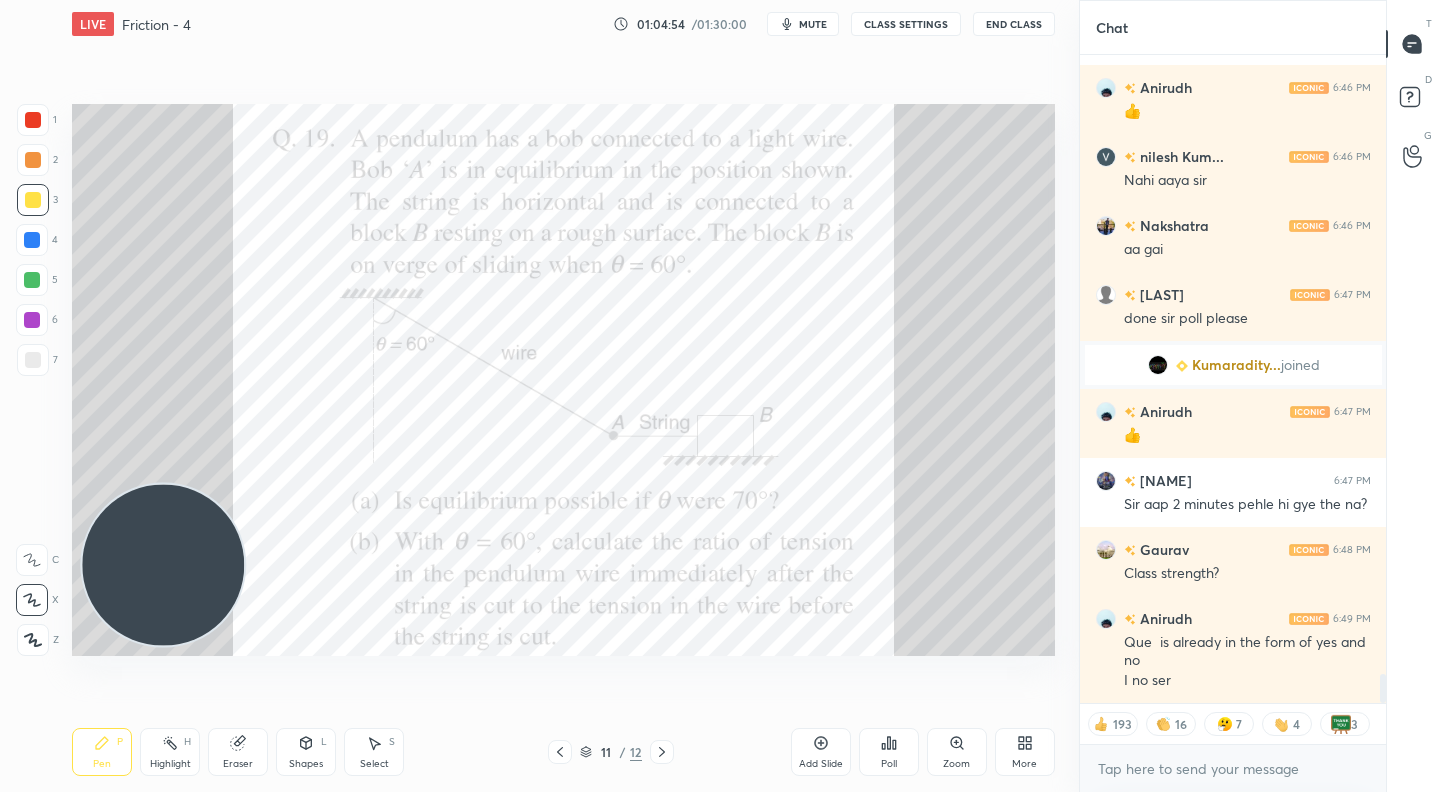 scroll, scrollTop: 7, scrollLeft: 7, axis: both 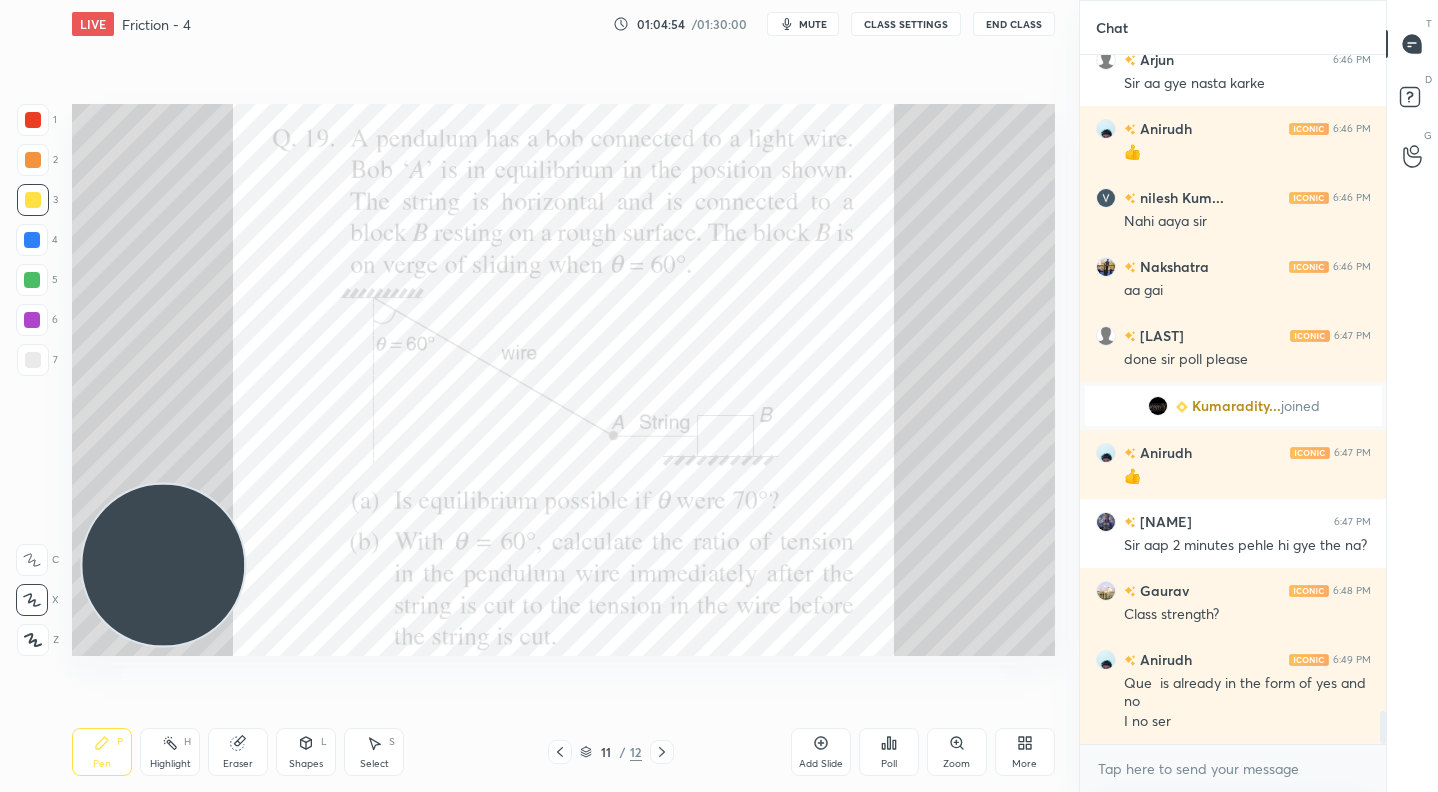 click 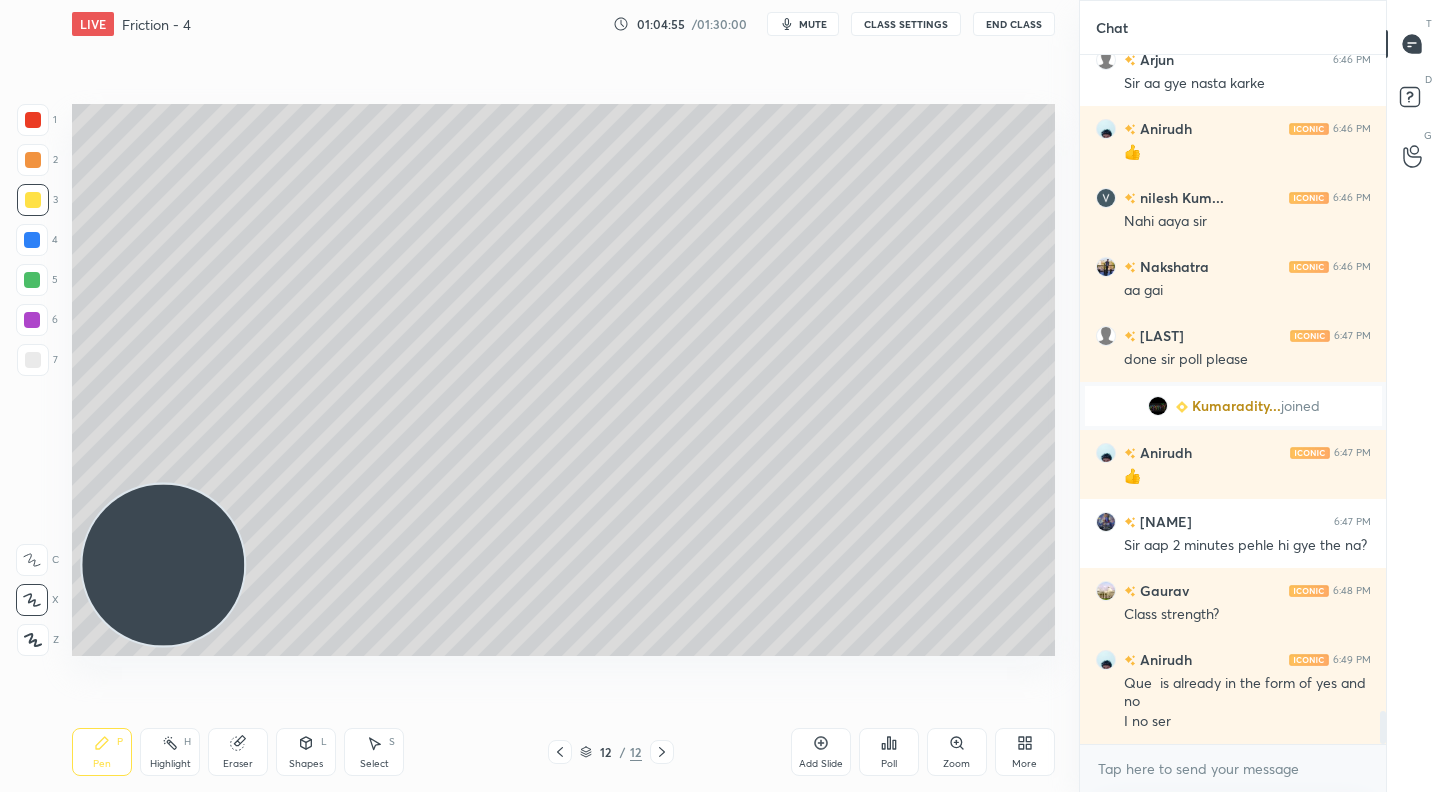 click at bounding box center [33, 160] 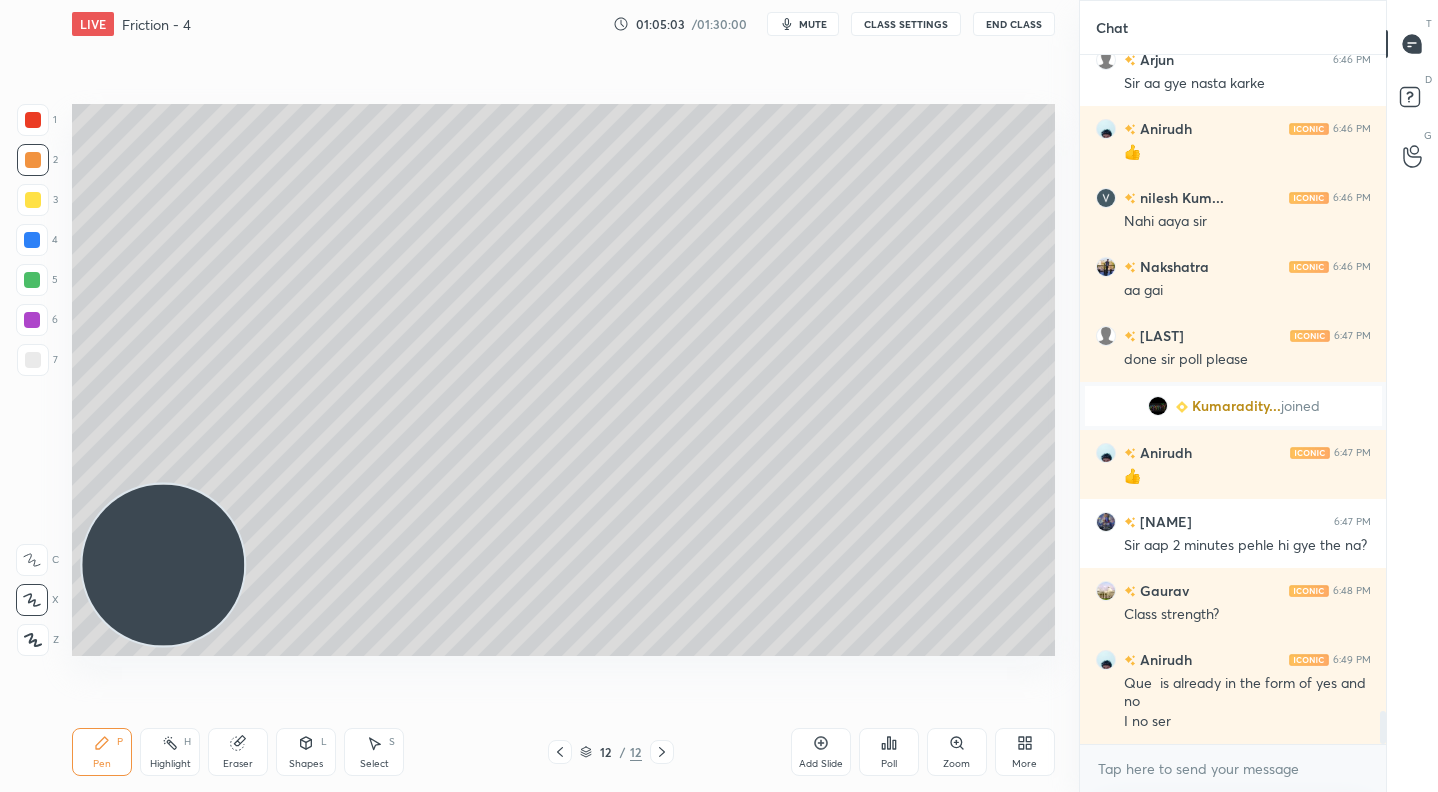 click 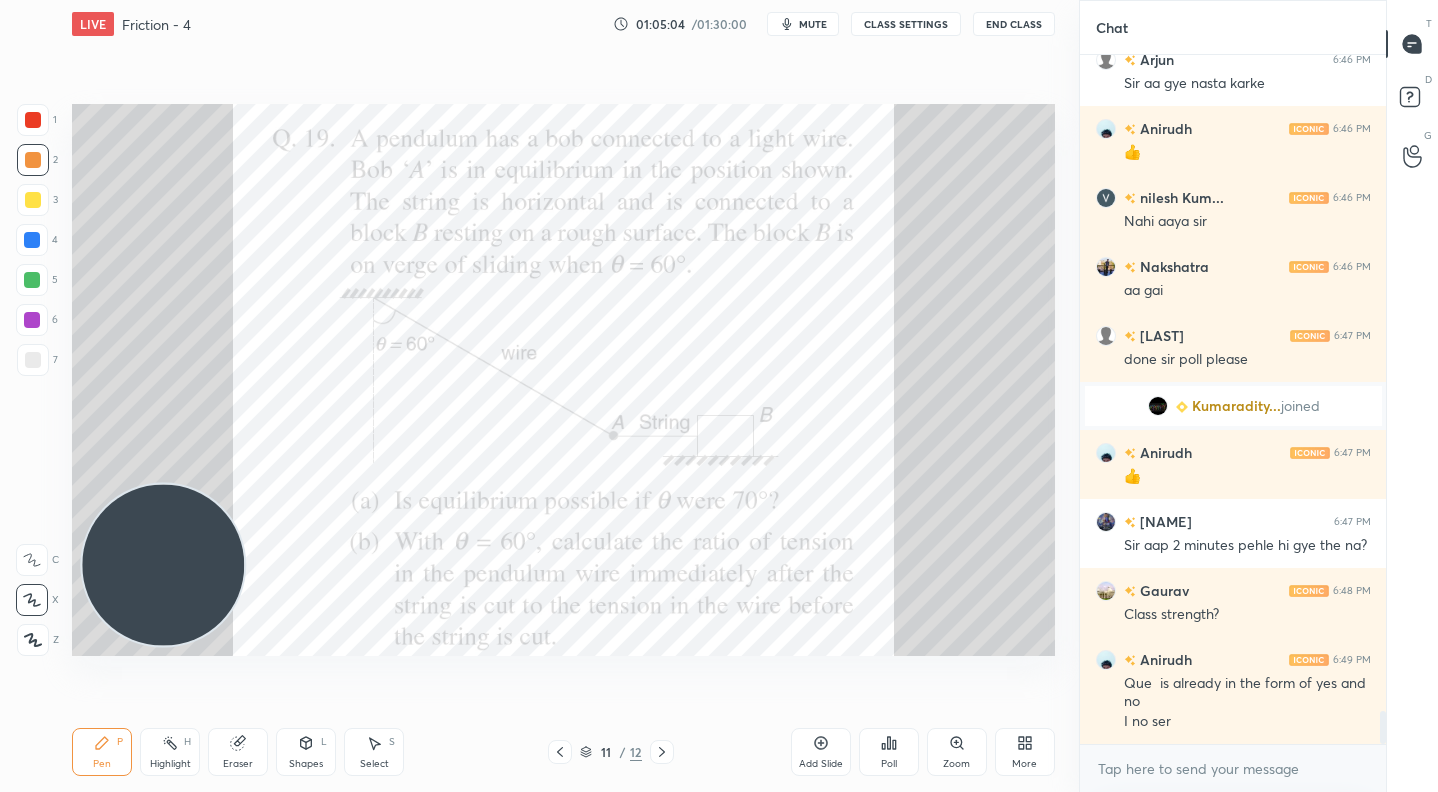 click 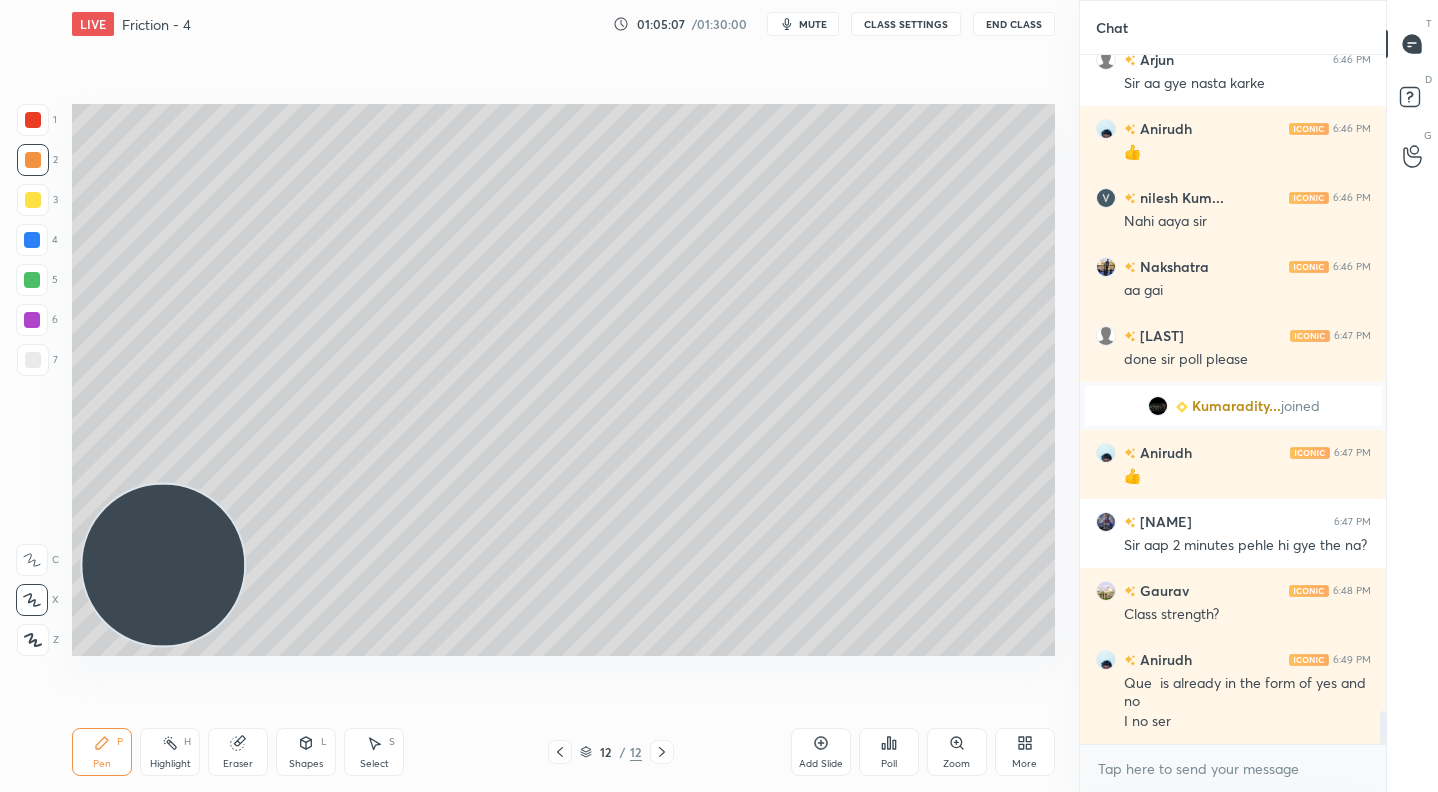 click 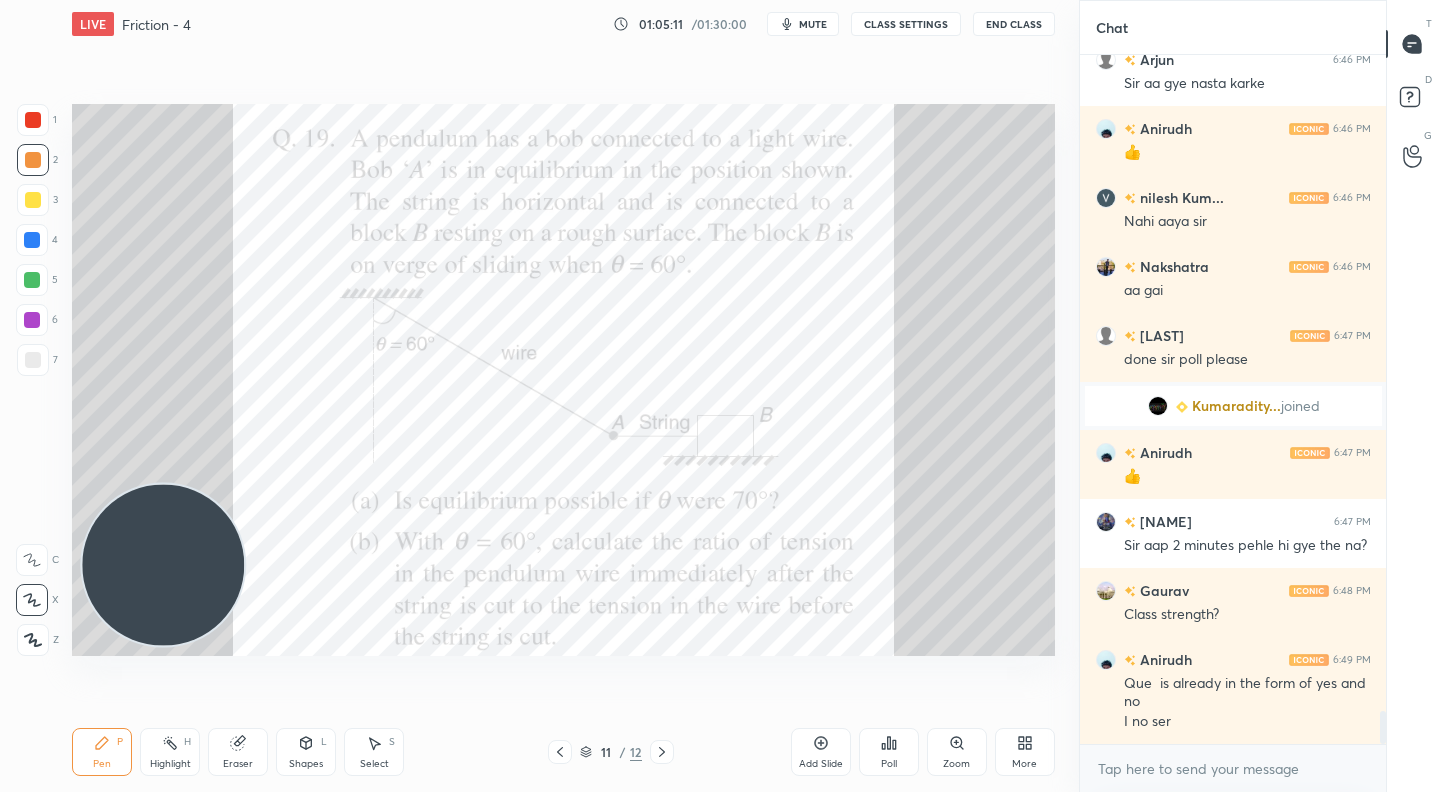 click 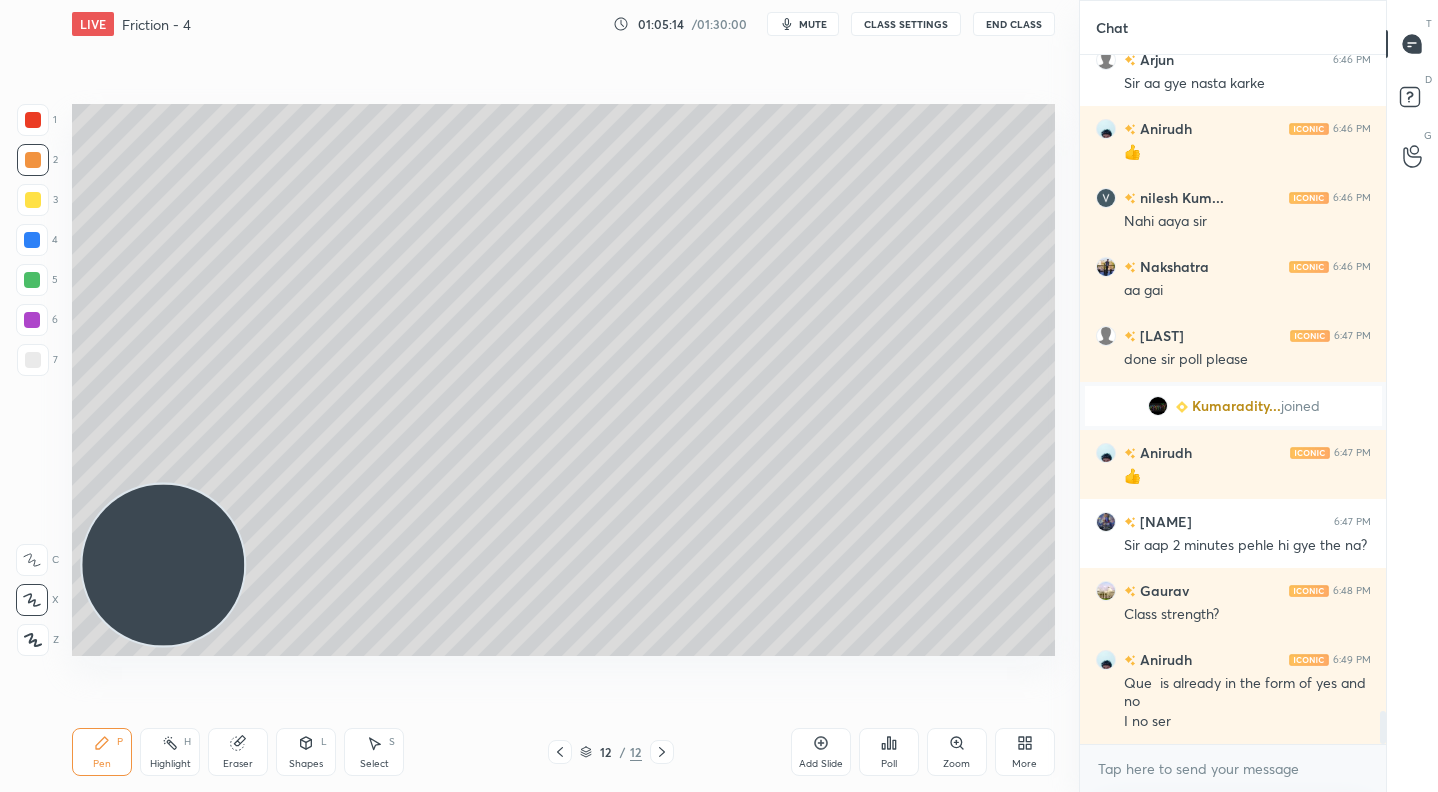 click 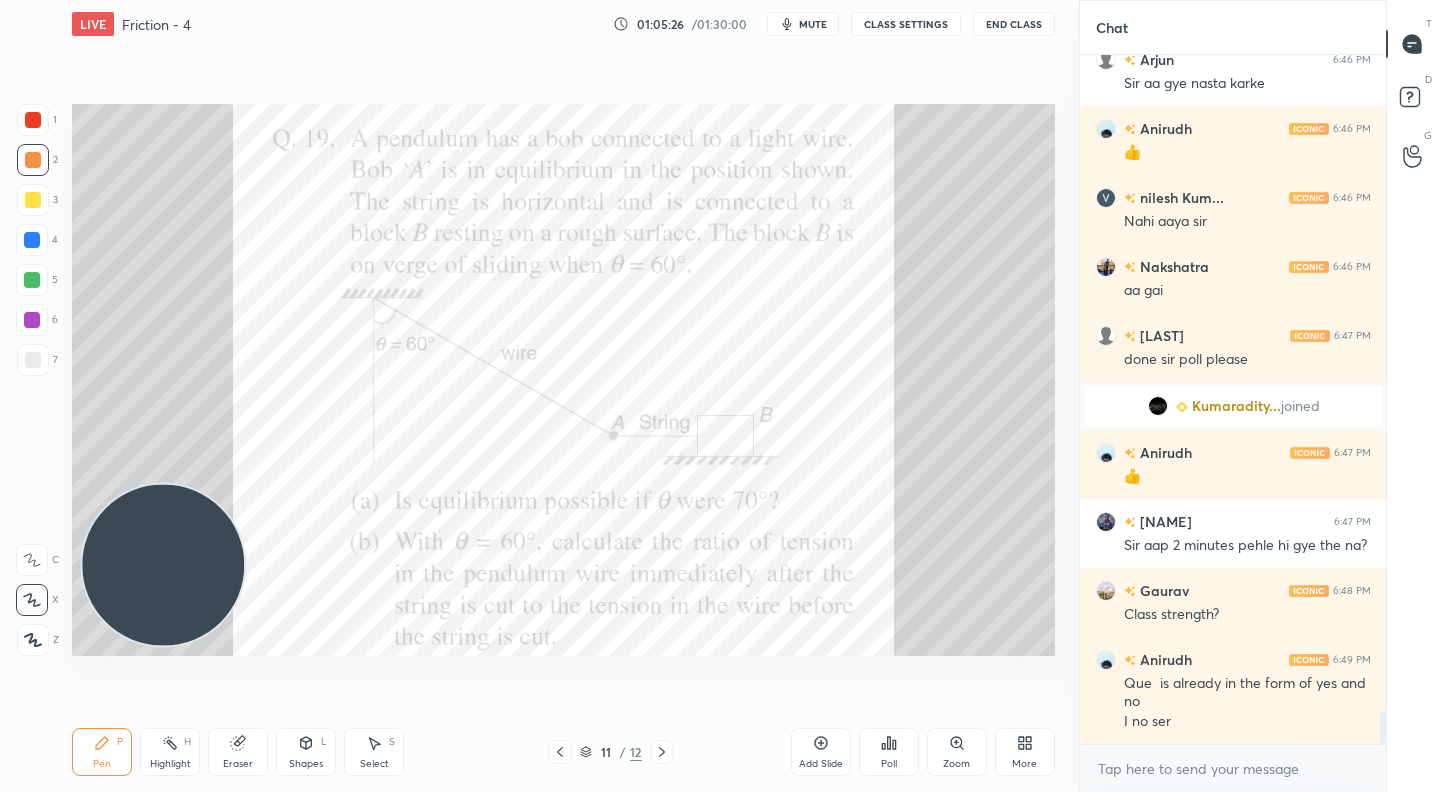 click 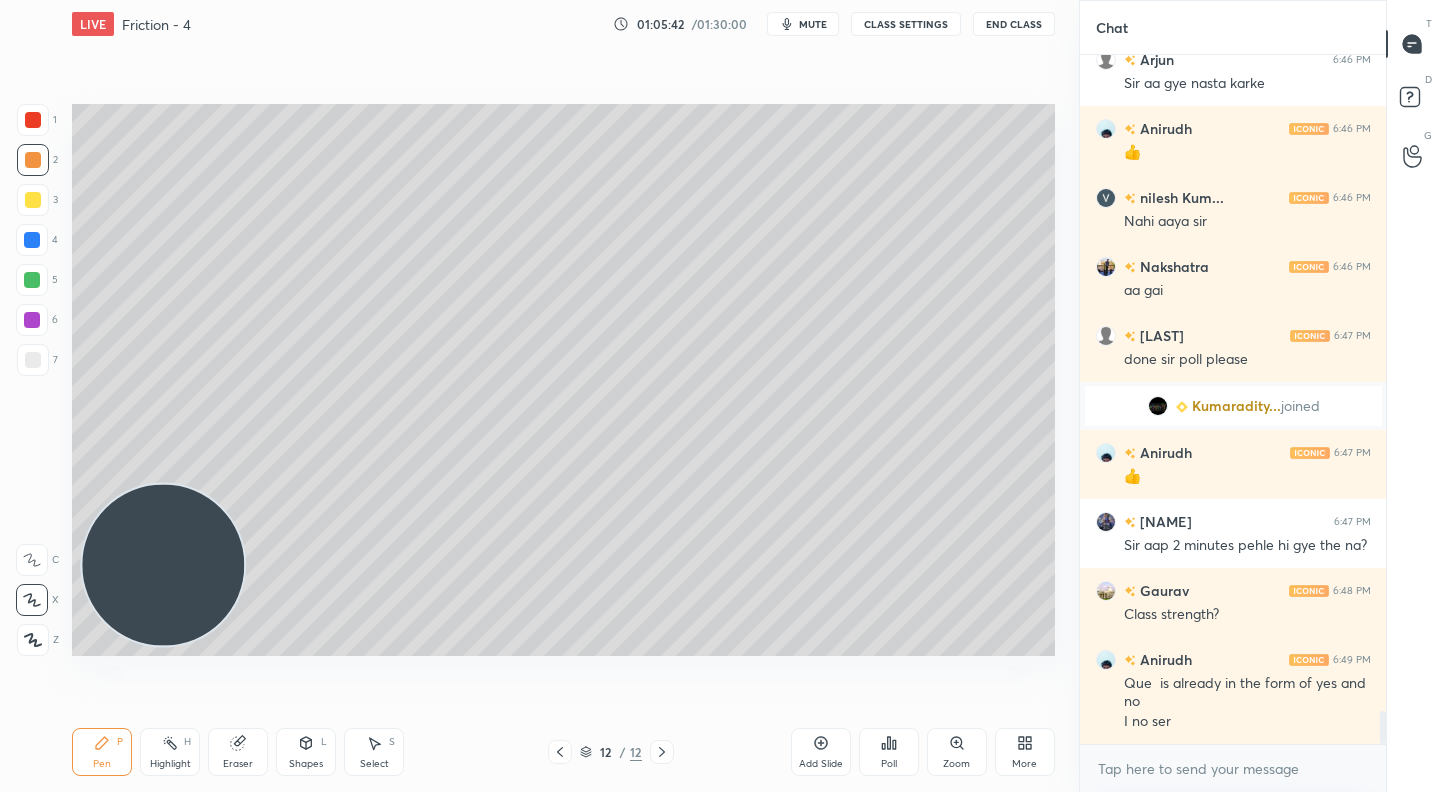 click at bounding box center (32, 240) 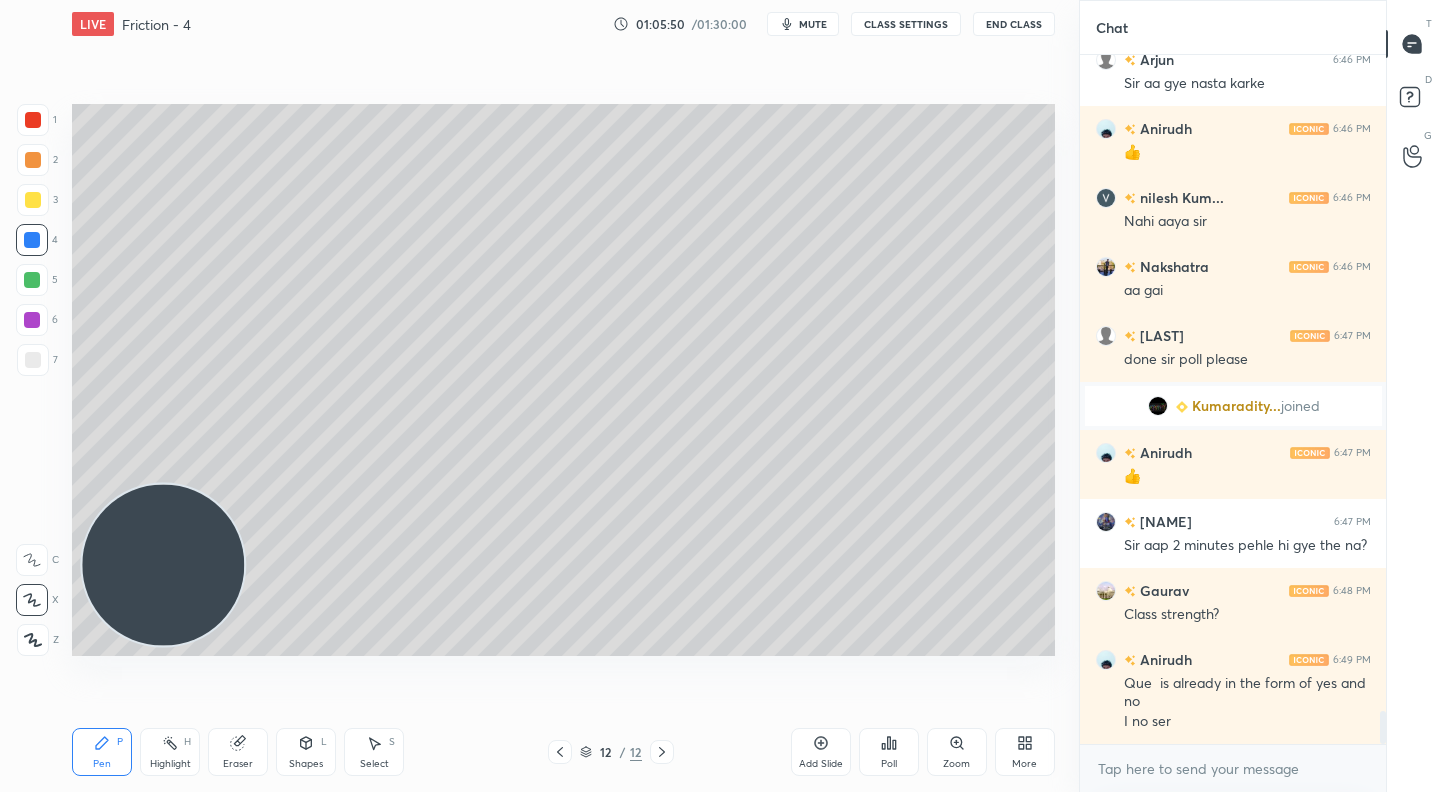 scroll, scrollTop: 13619, scrollLeft: 0, axis: vertical 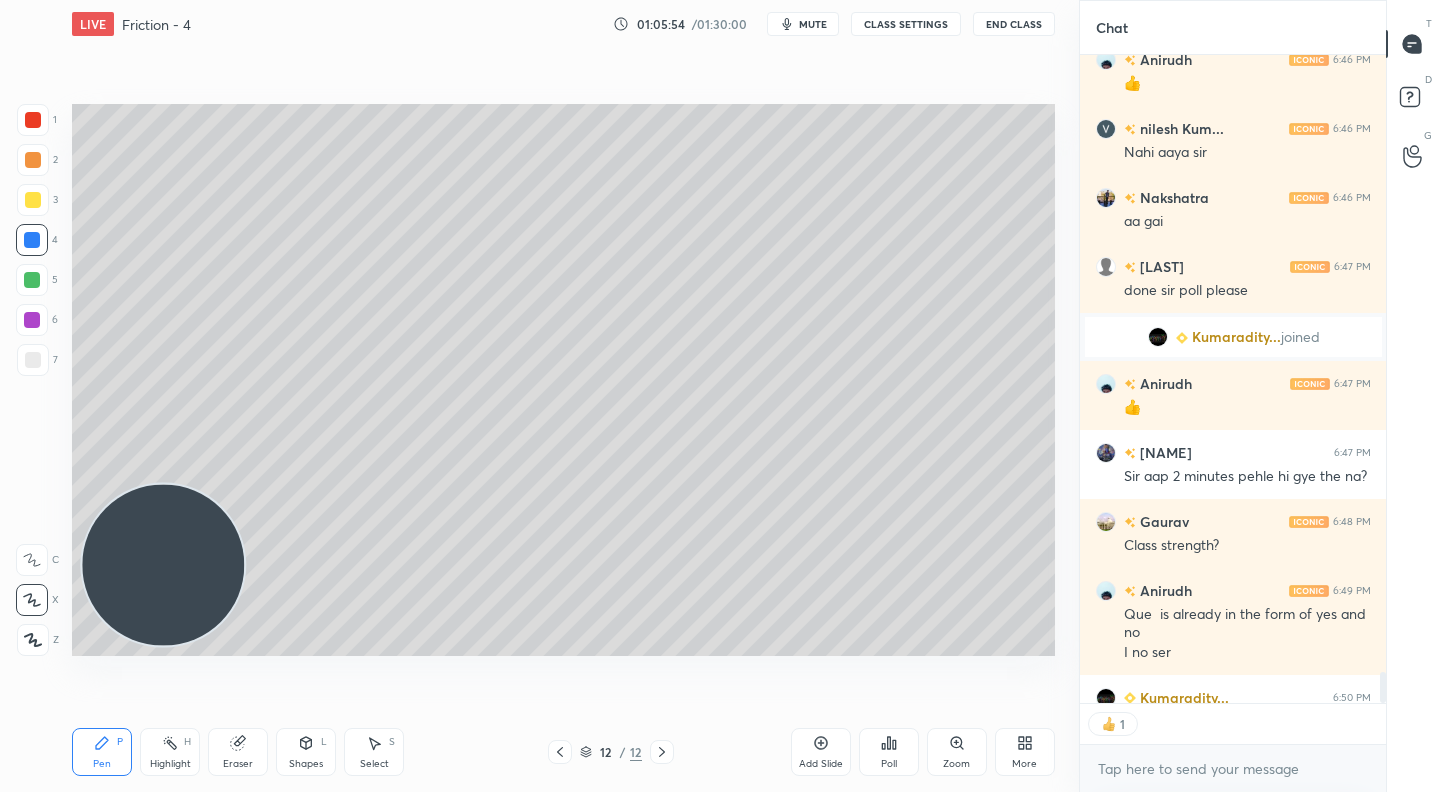 click at bounding box center (33, 360) 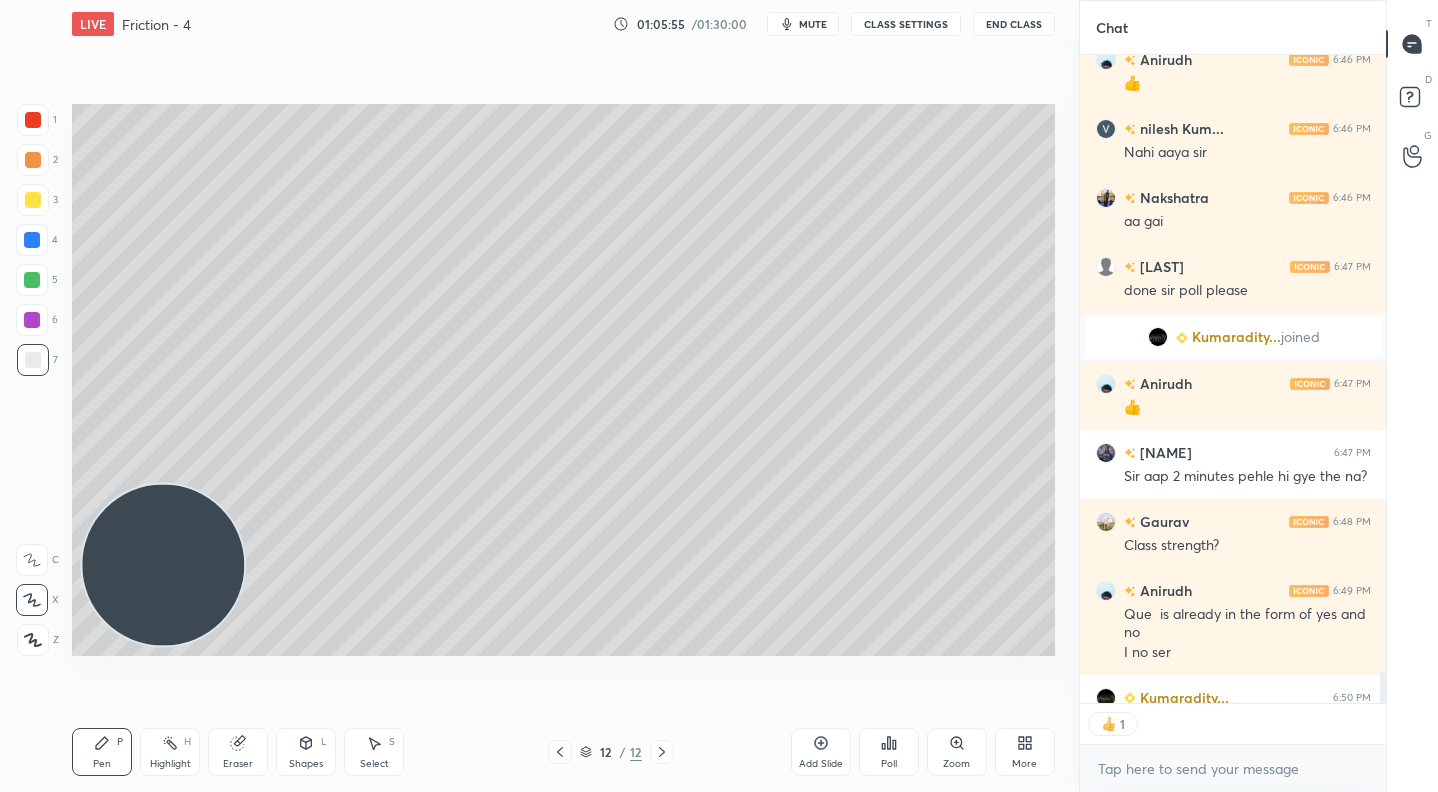 scroll, scrollTop: 13729, scrollLeft: 0, axis: vertical 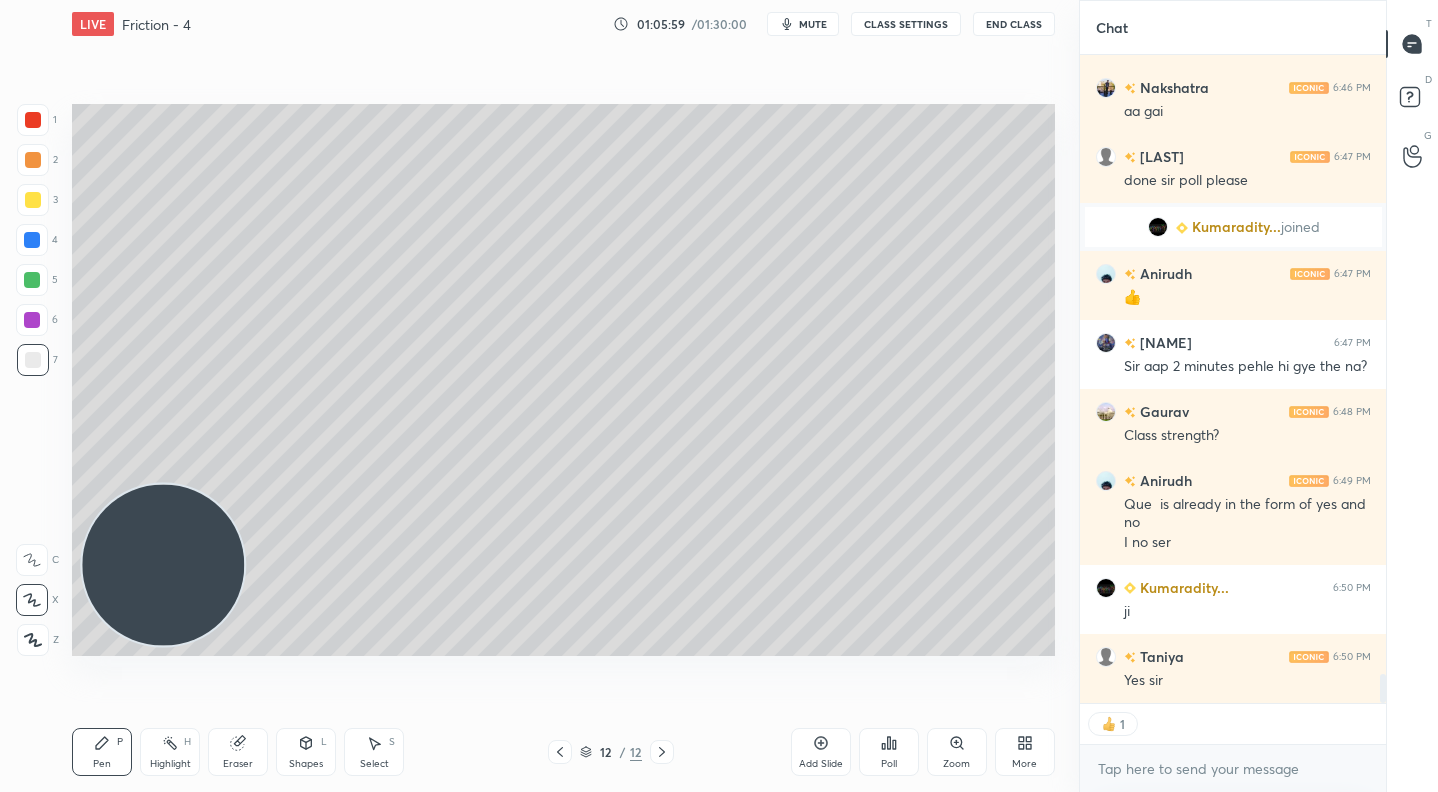 click at bounding box center [33, 200] 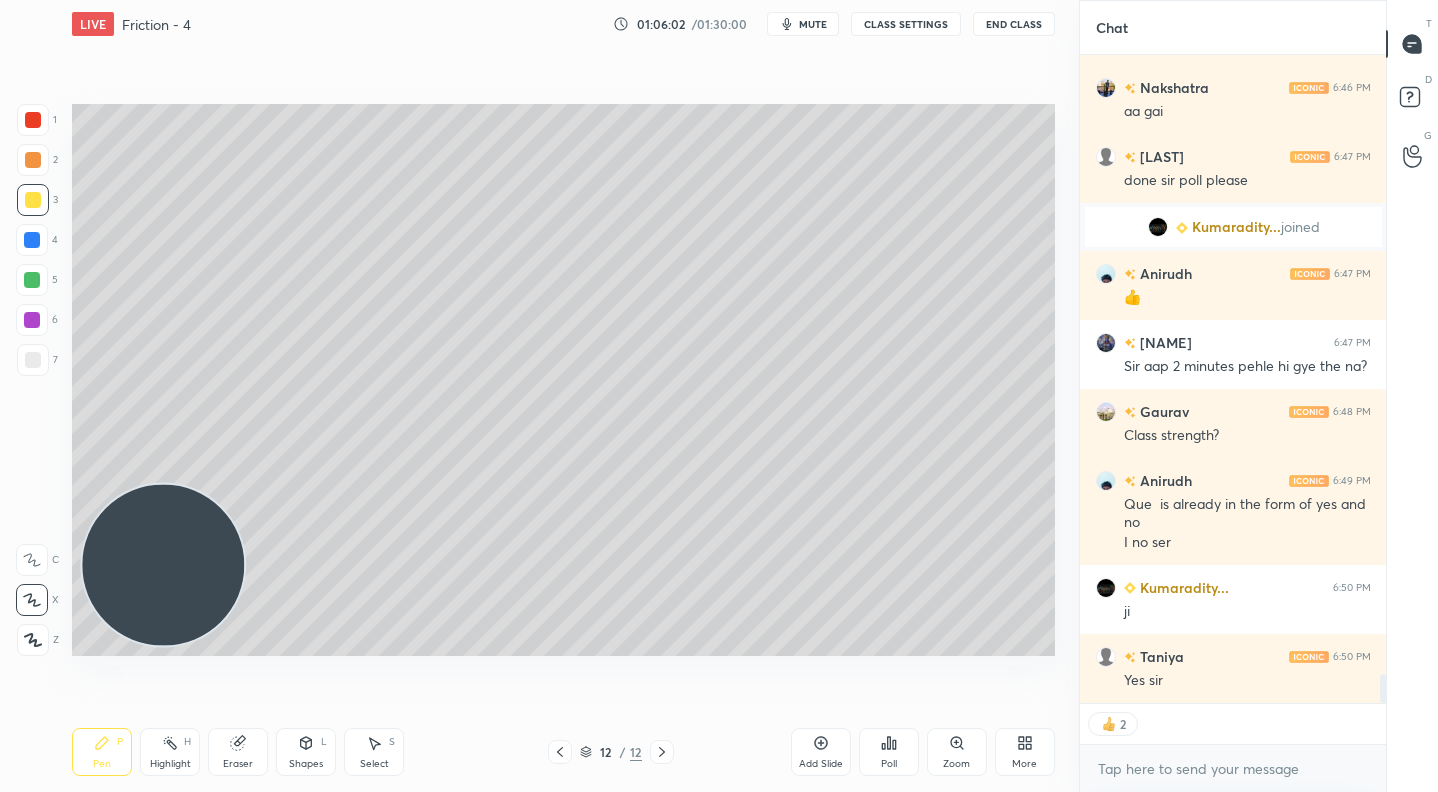 scroll, scrollTop: 13798, scrollLeft: 0, axis: vertical 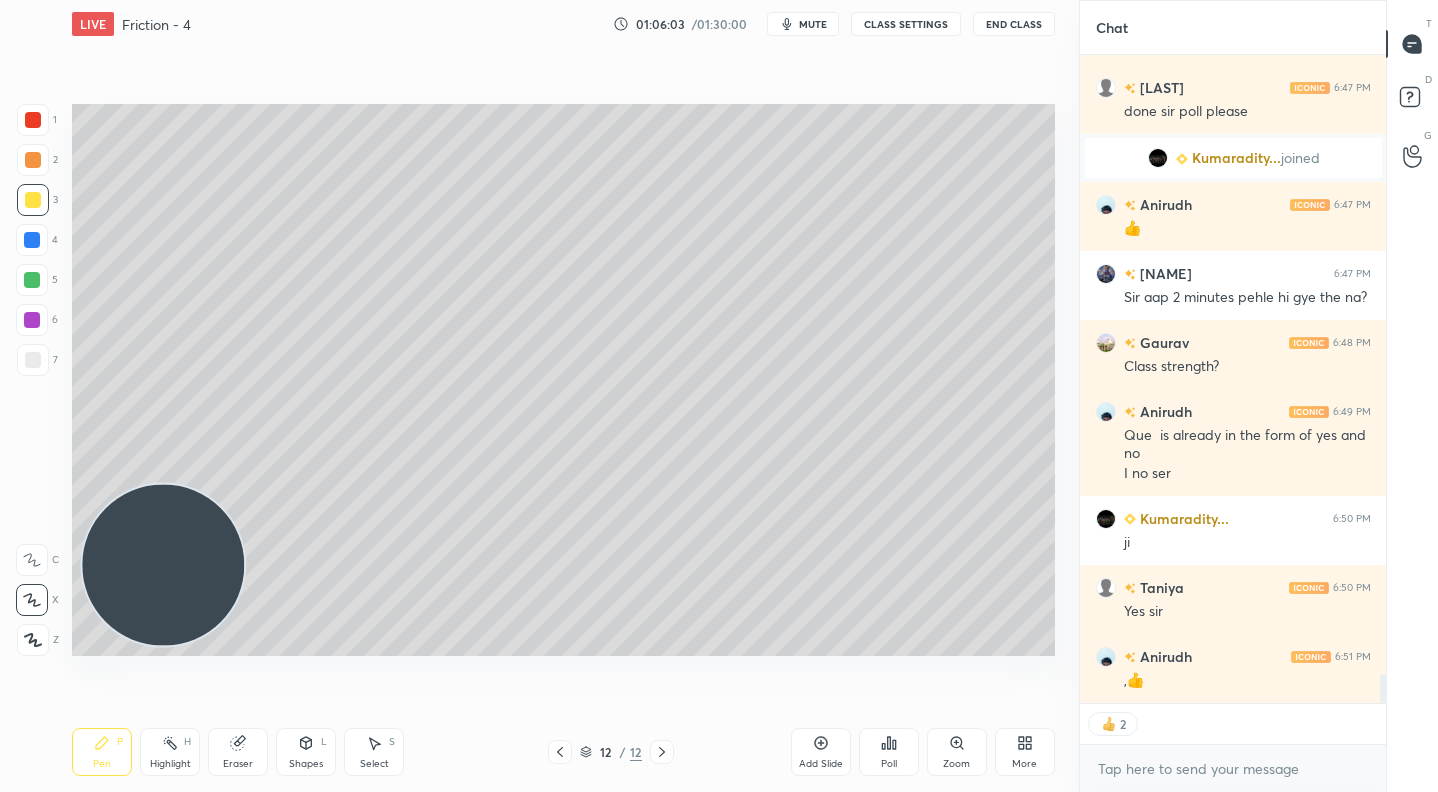 click on "Pen P Highlight H Eraser Shapes L Select S 12 / 12 Add Slide Poll Zoom More" at bounding box center (563, 752) 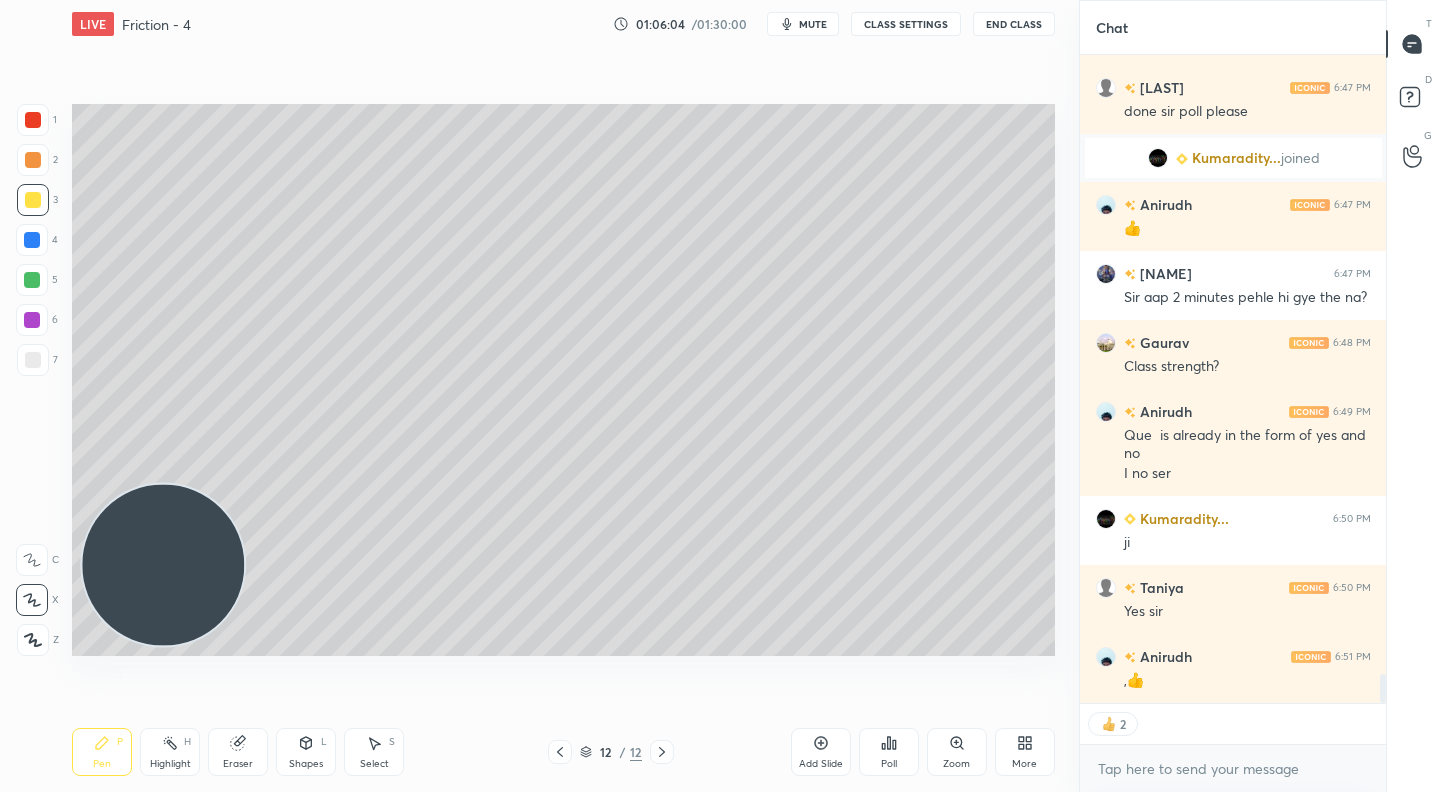 click 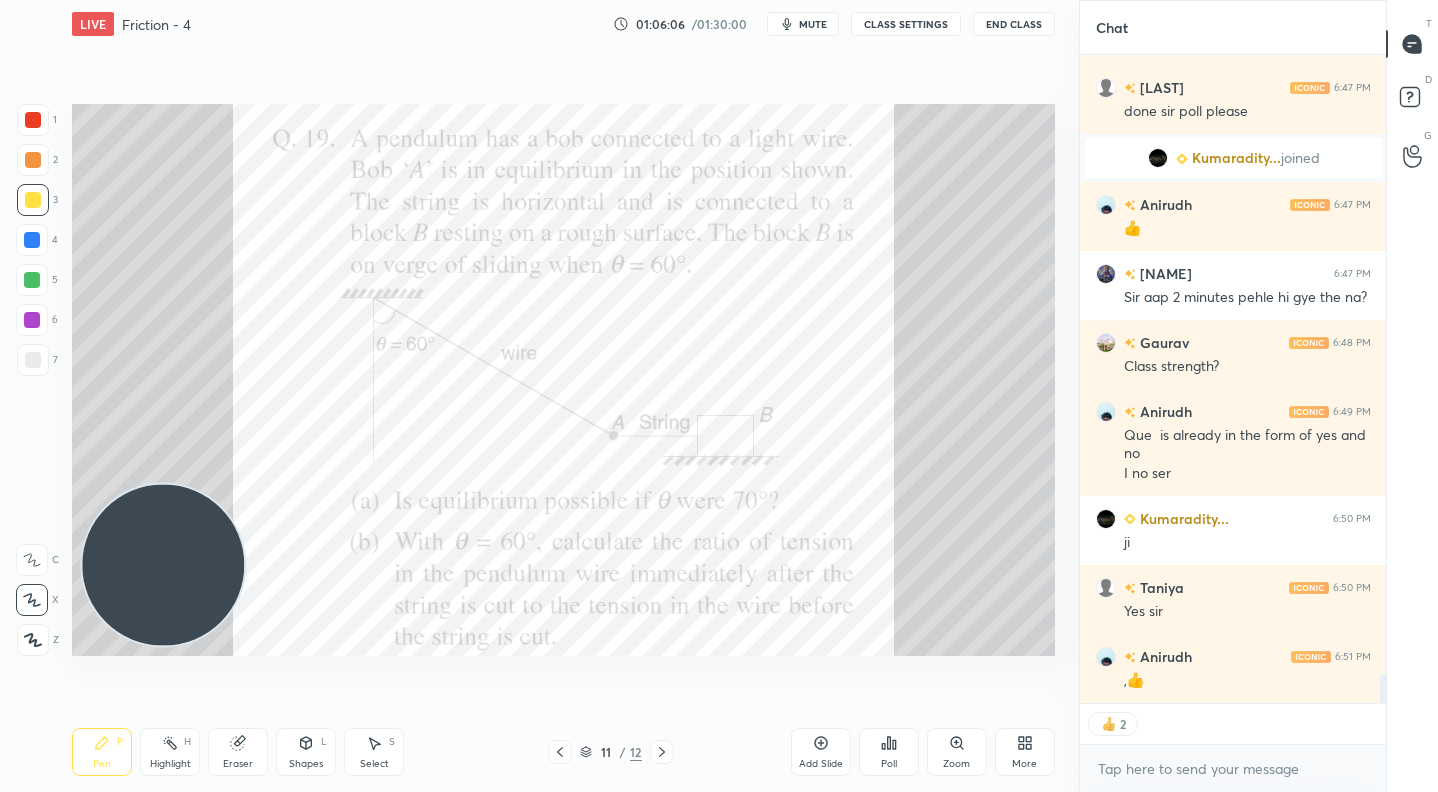 scroll, scrollTop: 13867, scrollLeft: 0, axis: vertical 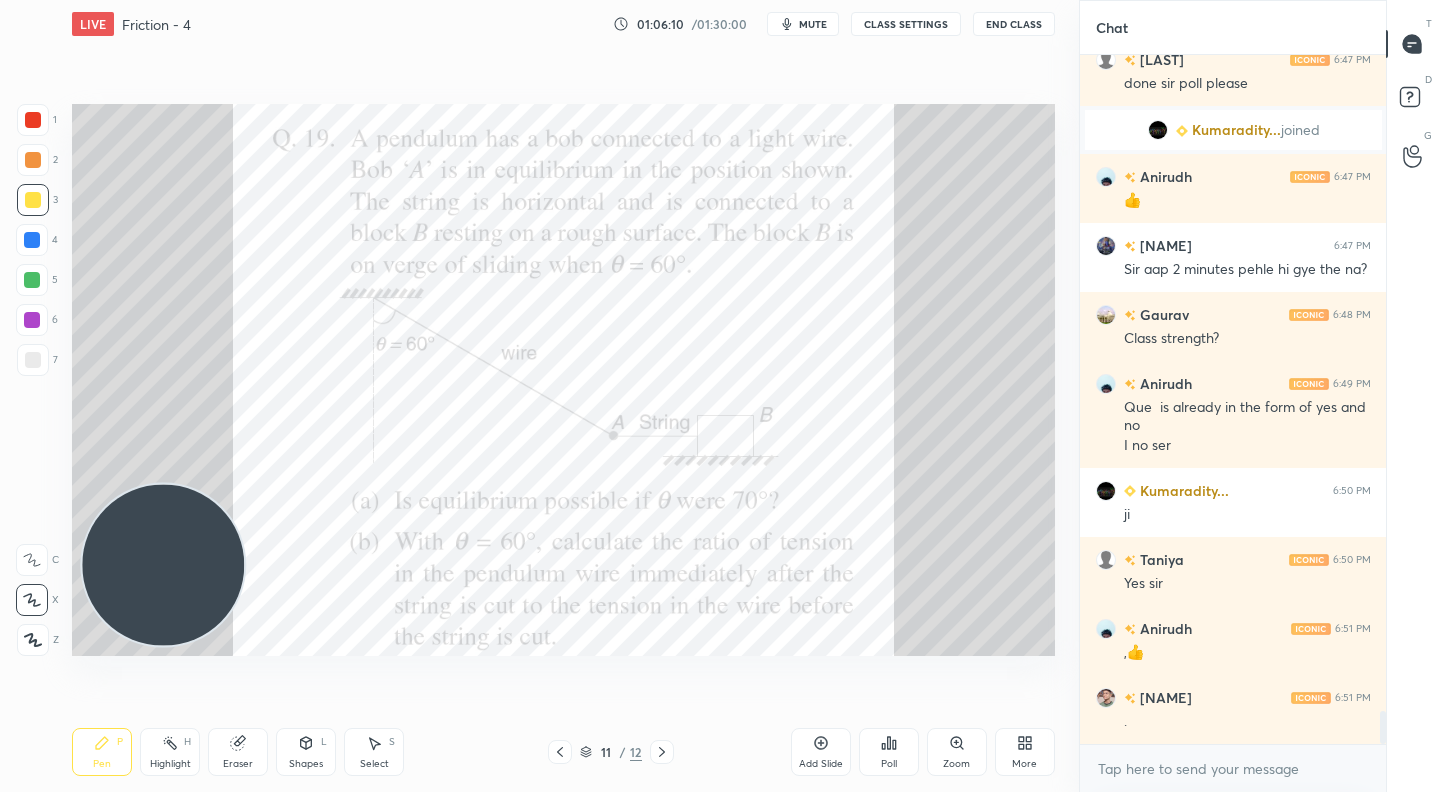 click 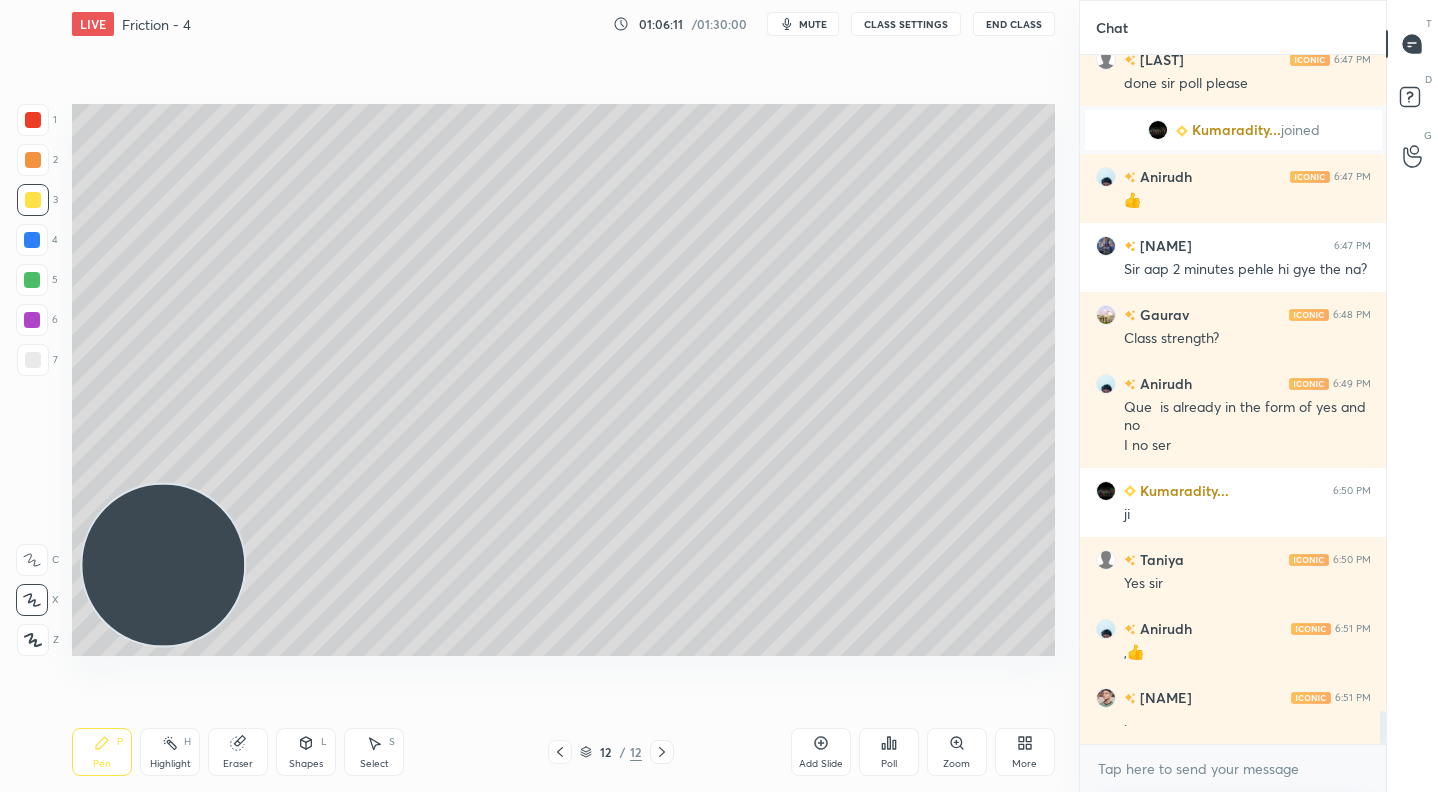 scroll, scrollTop: 13895, scrollLeft: 0, axis: vertical 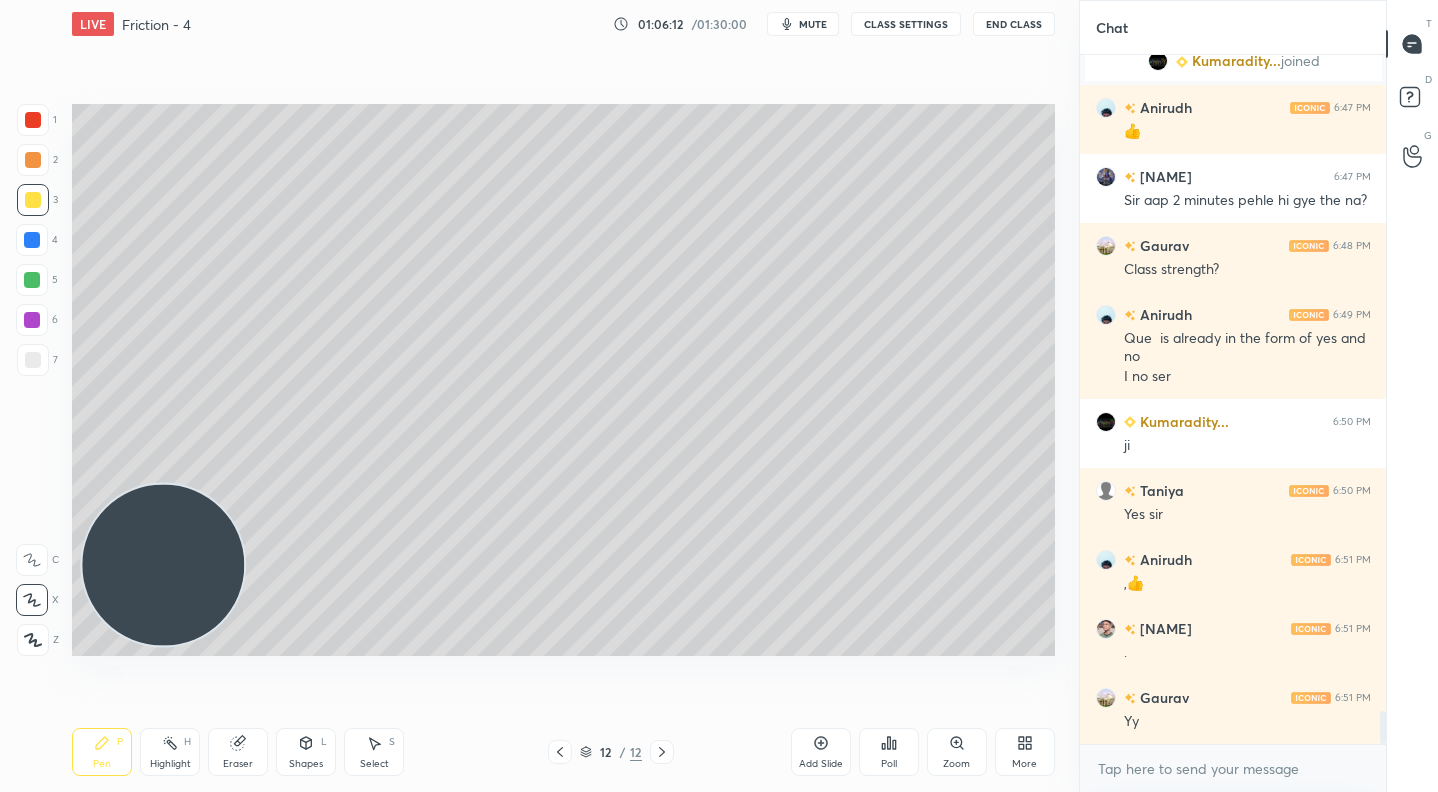 click at bounding box center [32, 280] 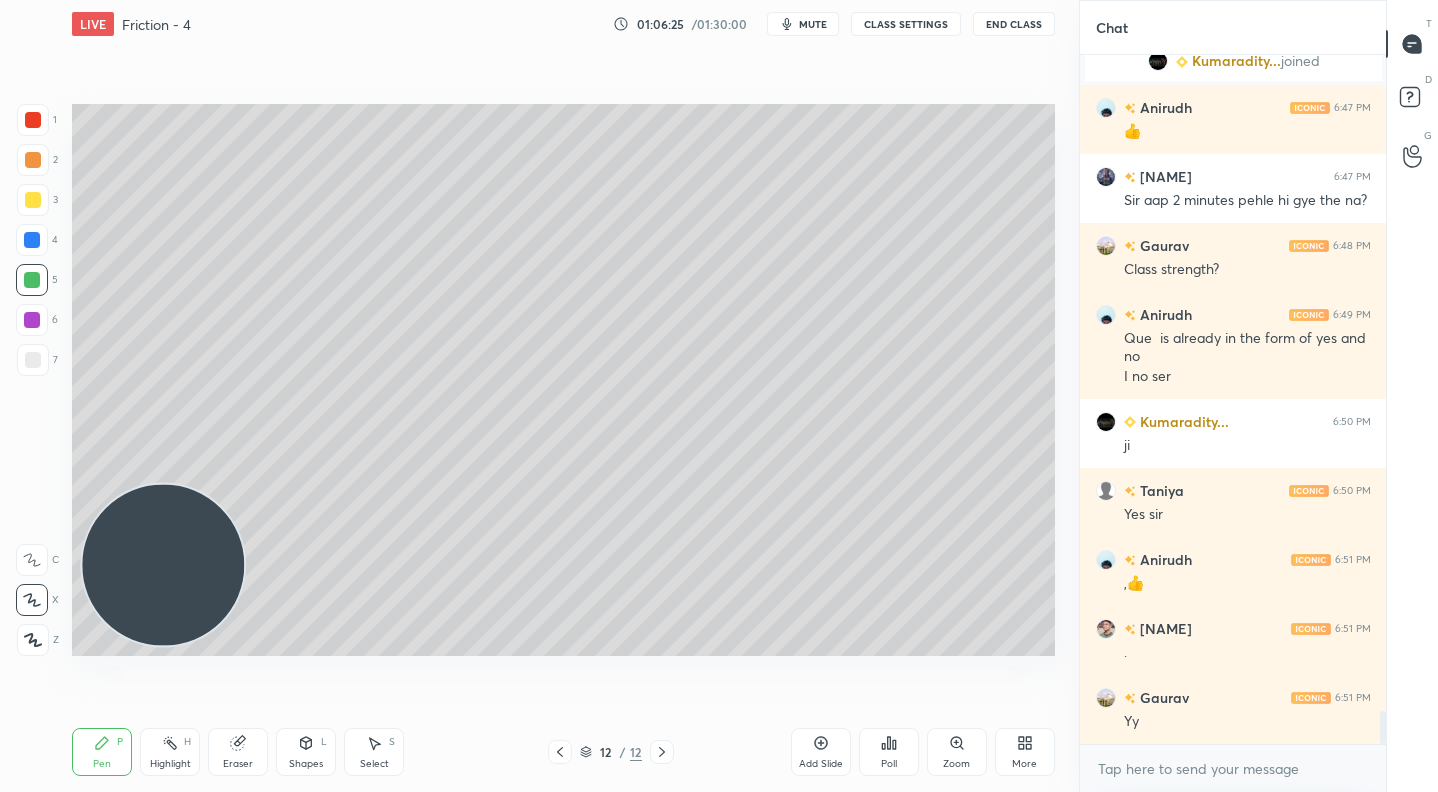 click at bounding box center [33, 200] 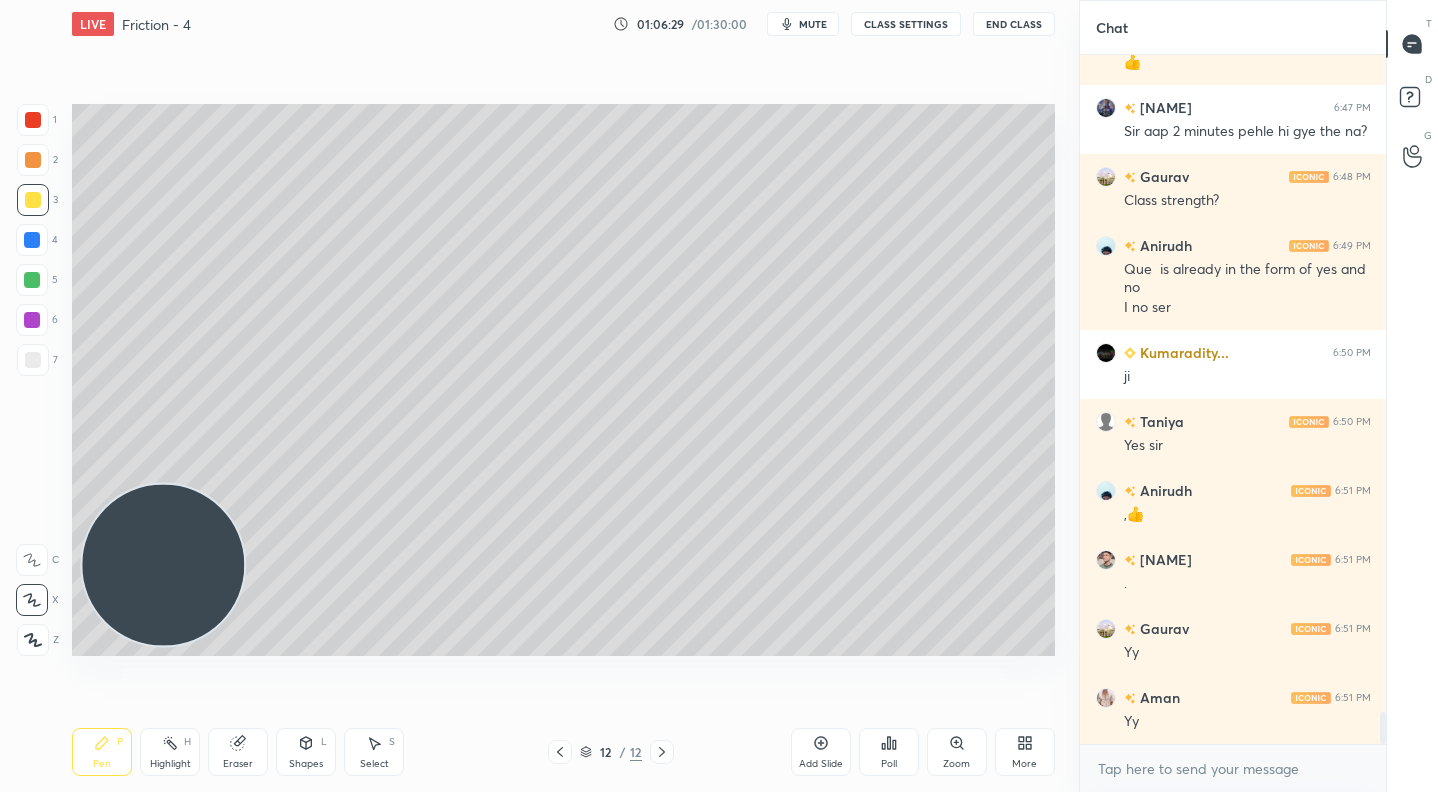 scroll, scrollTop: 14012, scrollLeft: 0, axis: vertical 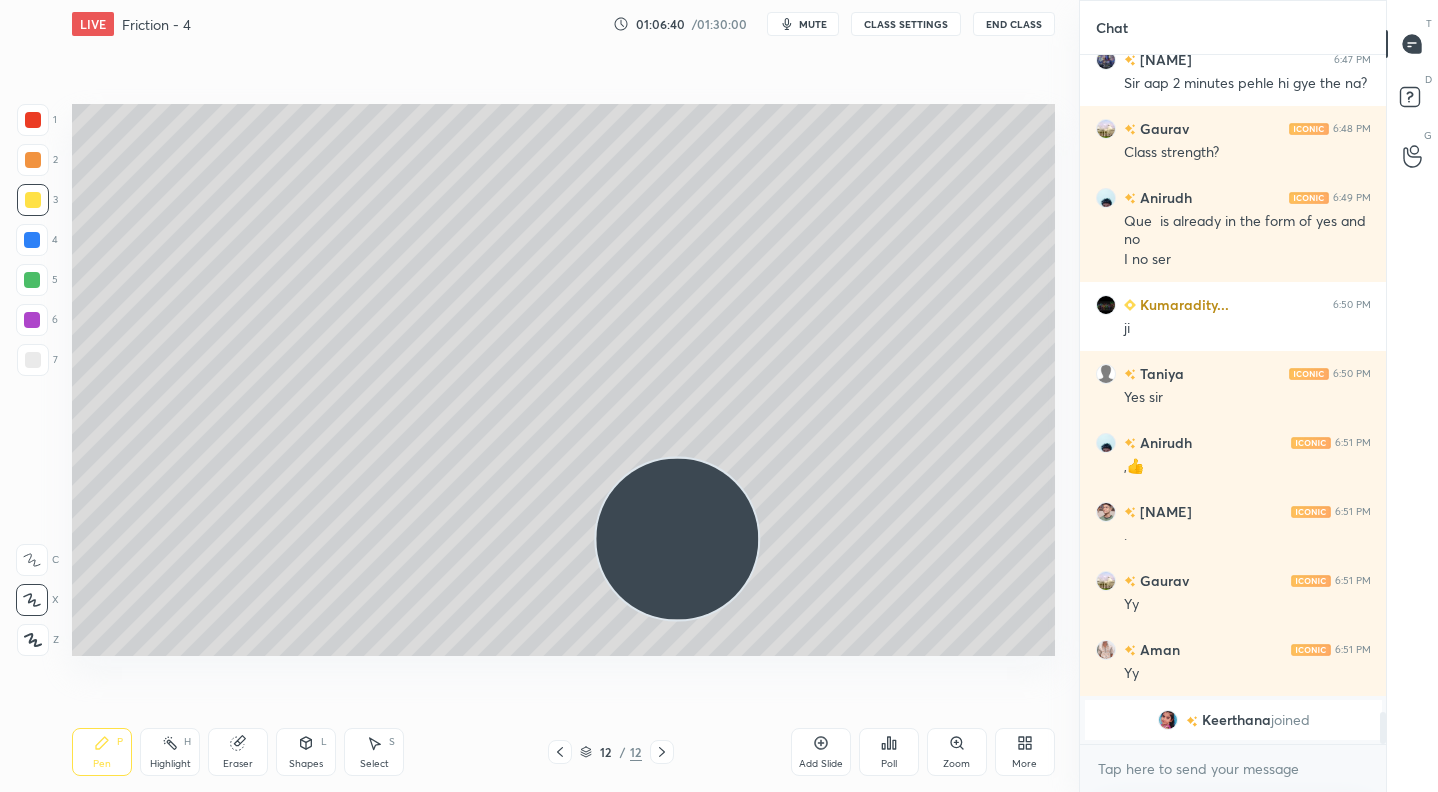drag, startPoint x: 190, startPoint y: 548, endPoint x: 903, endPoint y: 508, distance: 714.12115 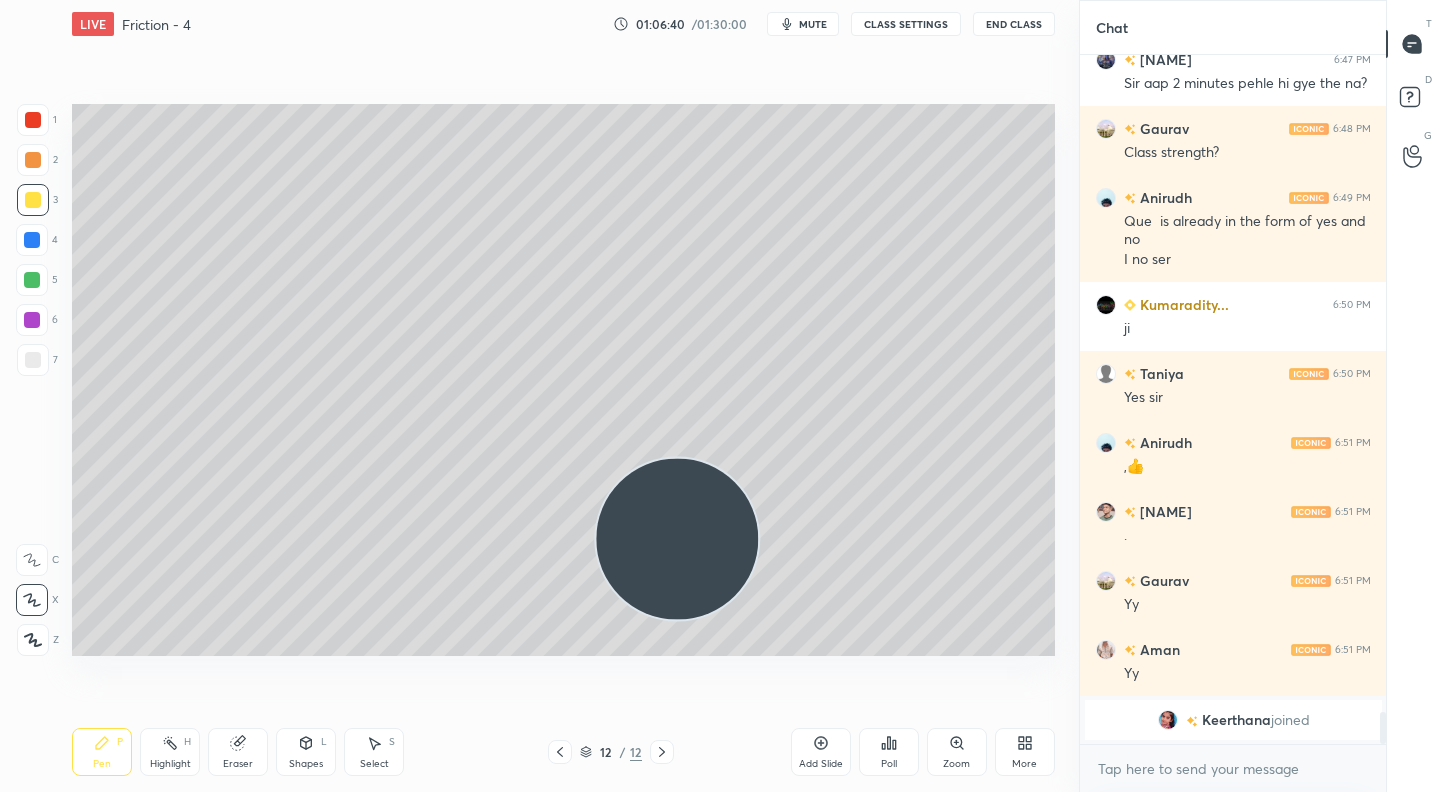 click at bounding box center (677, 539) 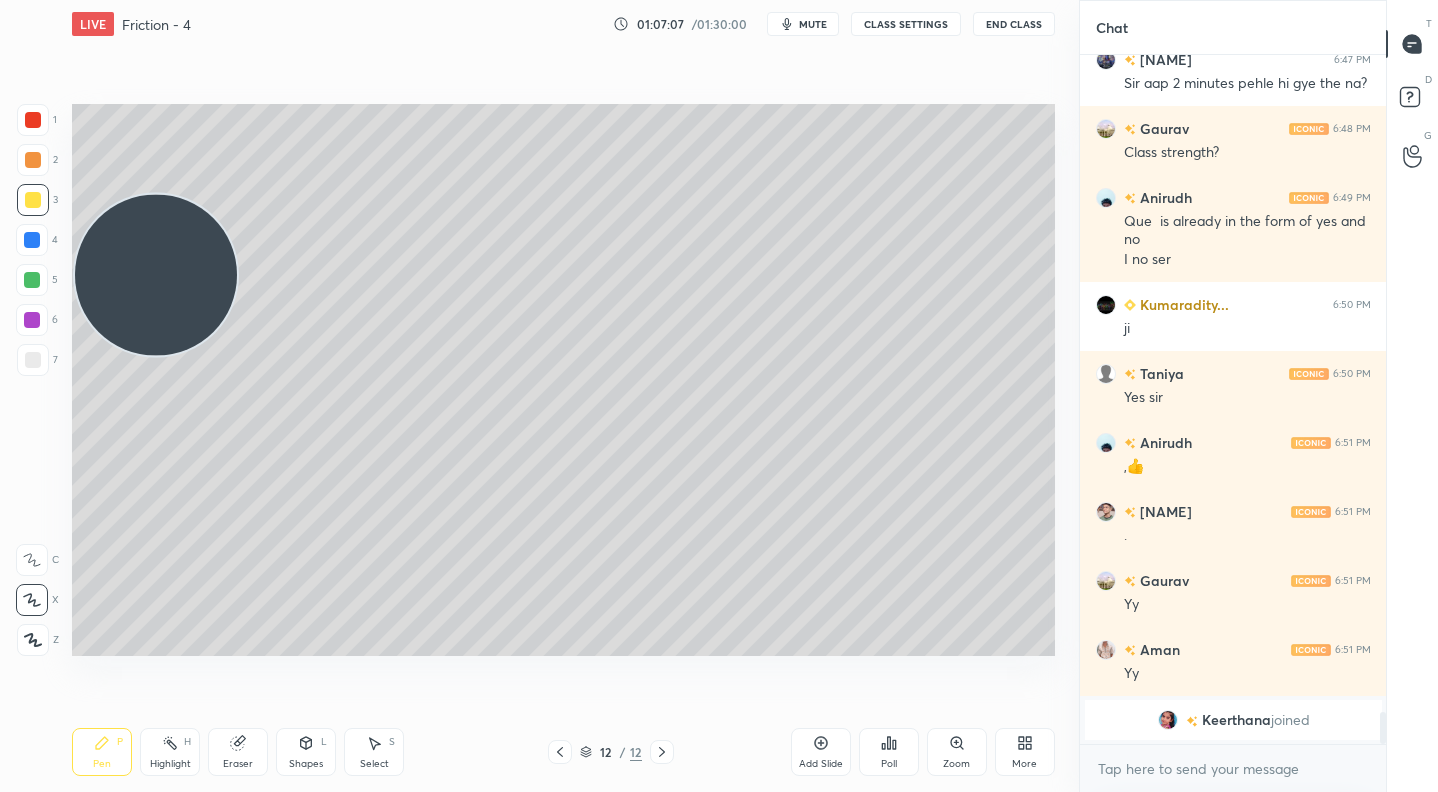 drag, startPoint x: 937, startPoint y: 522, endPoint x: 121, endPoint y: 258, distance: 857.6433 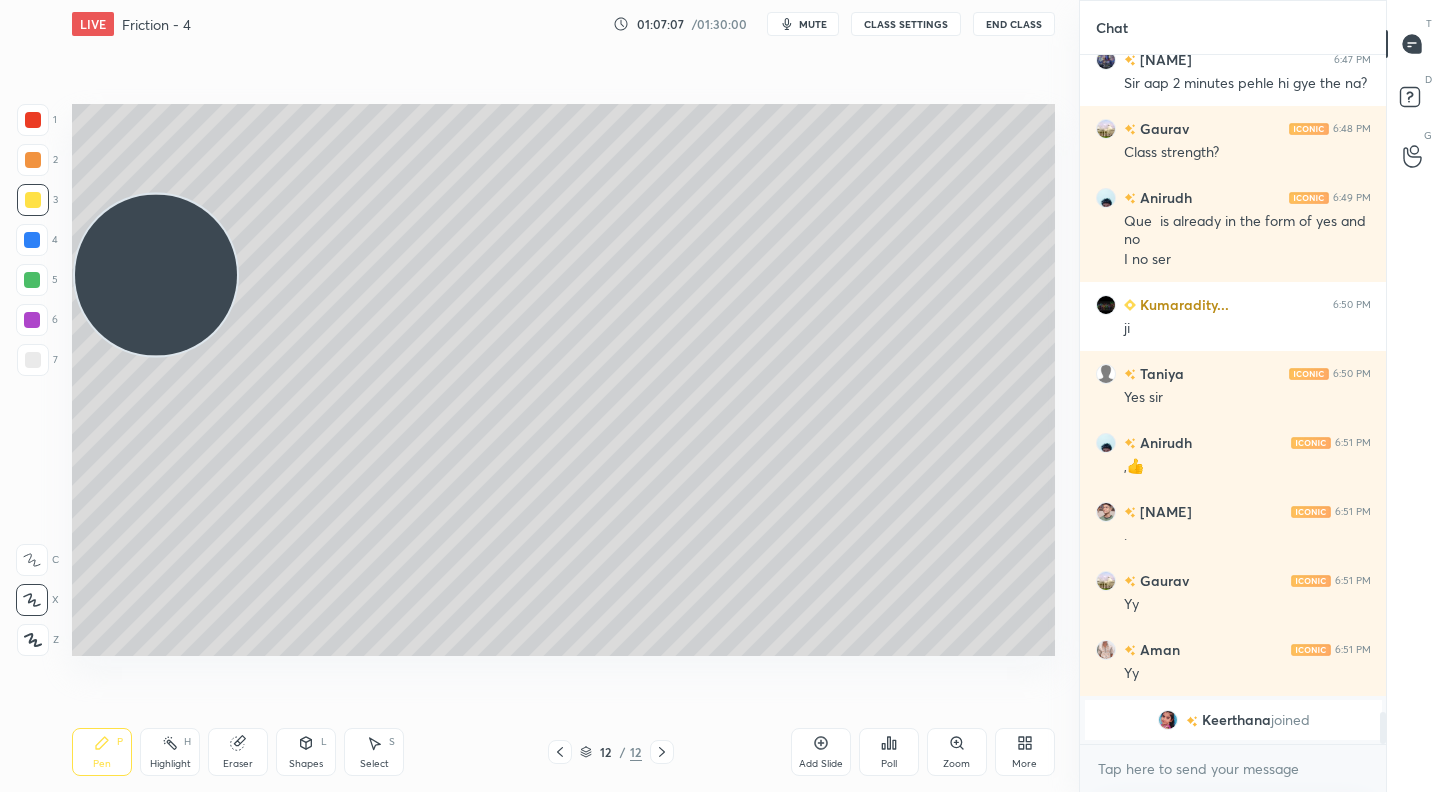 click at bounding box center (156, 275) 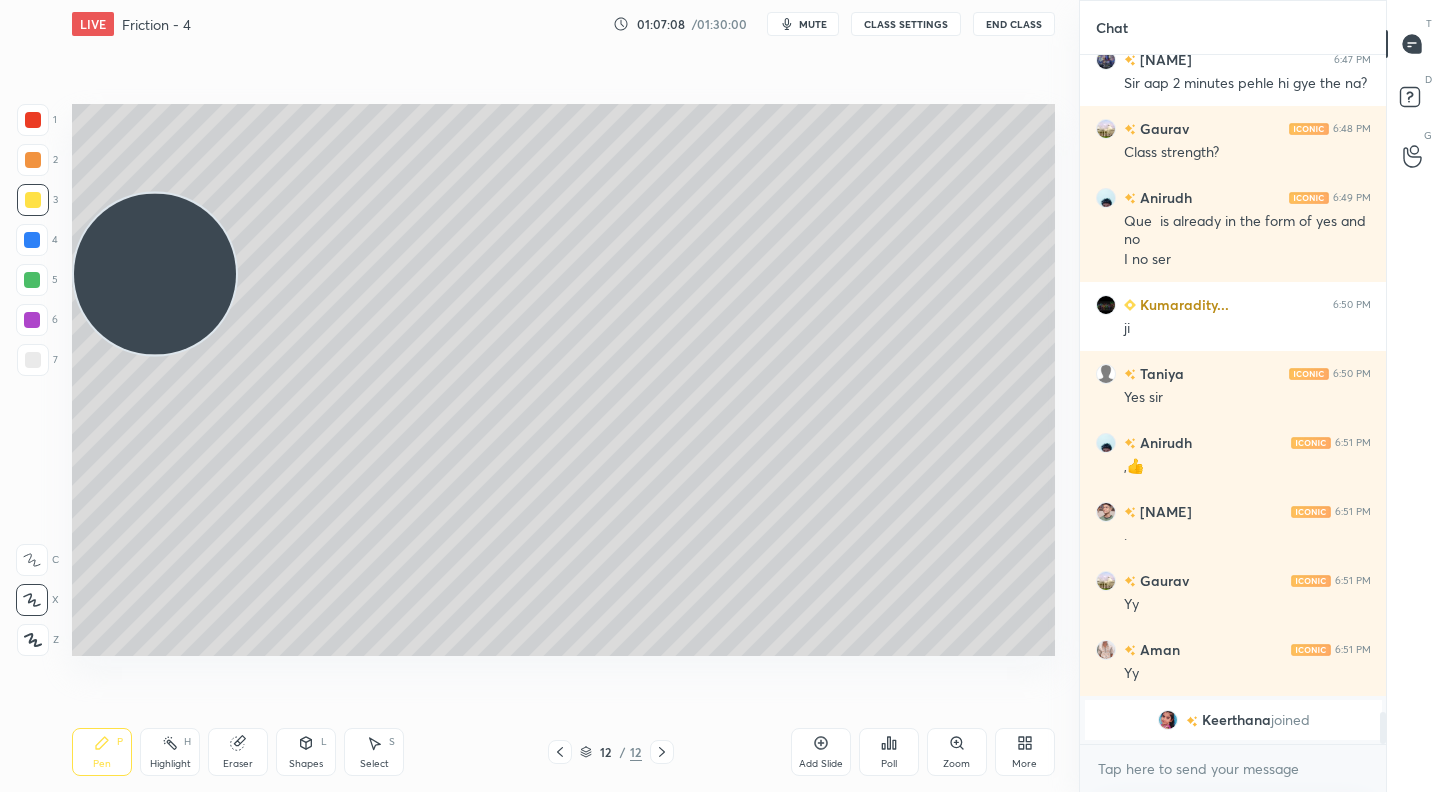 click at bounding box center [32, 280] 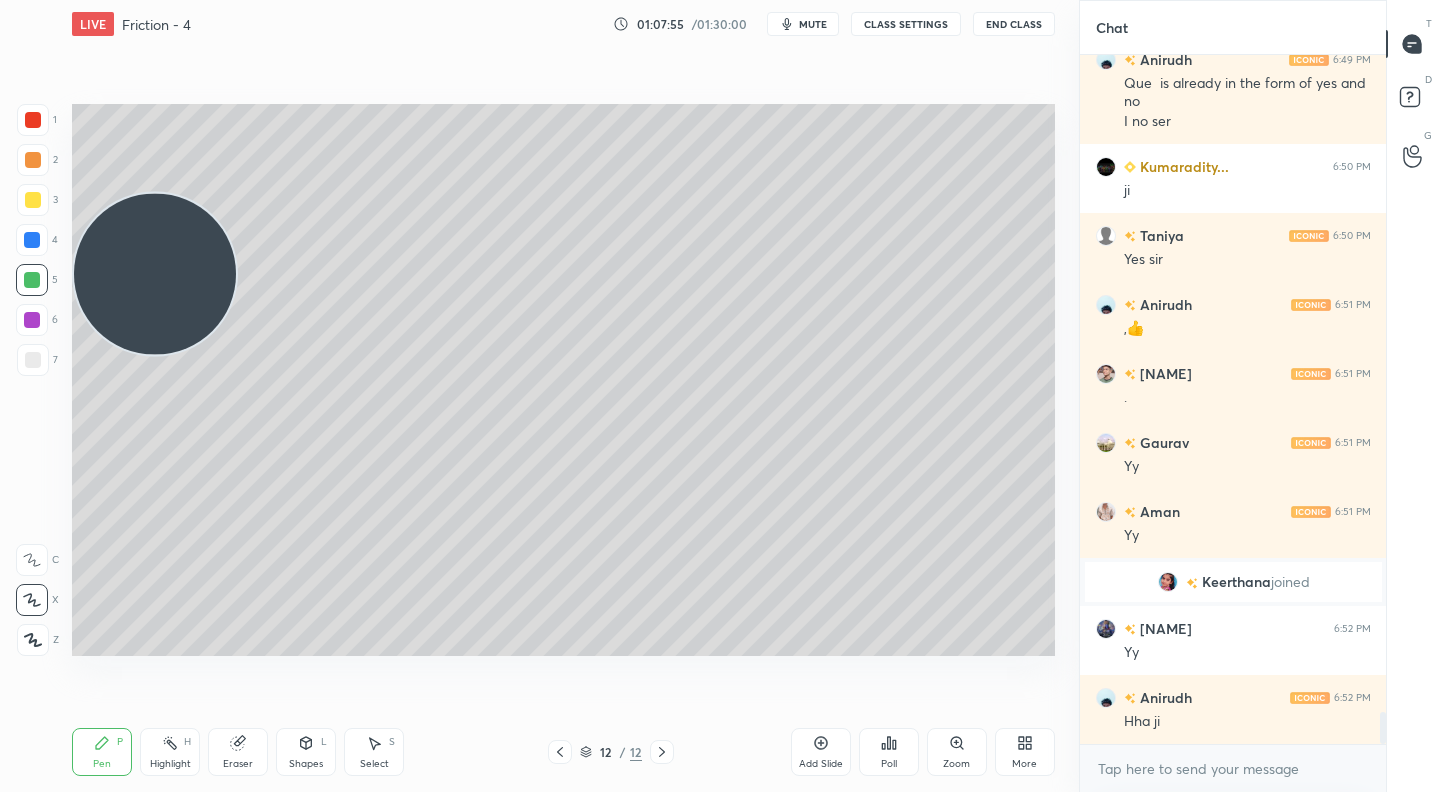 scroll, scrollTop: 14069, scrollLeft: 0, axis: vertical 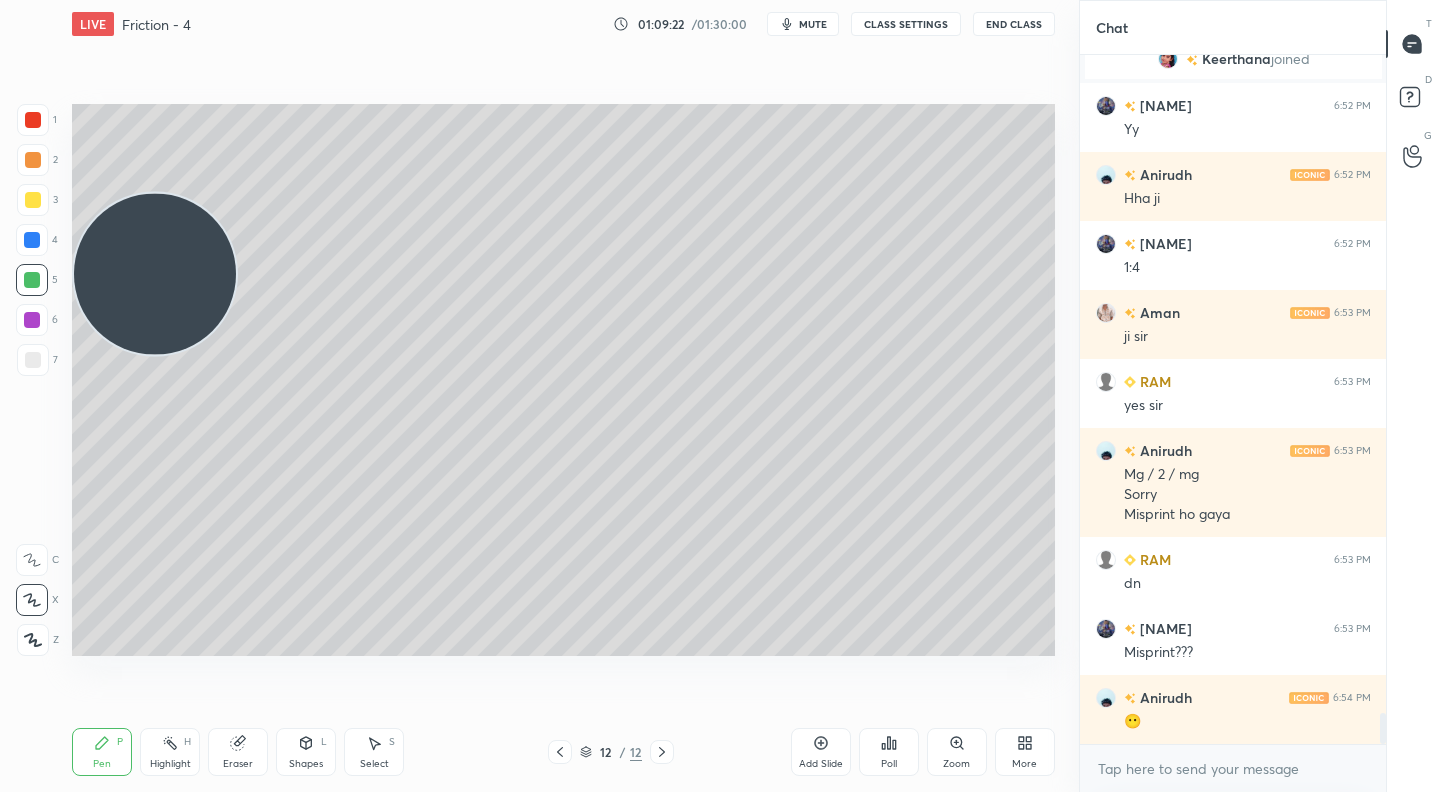 click 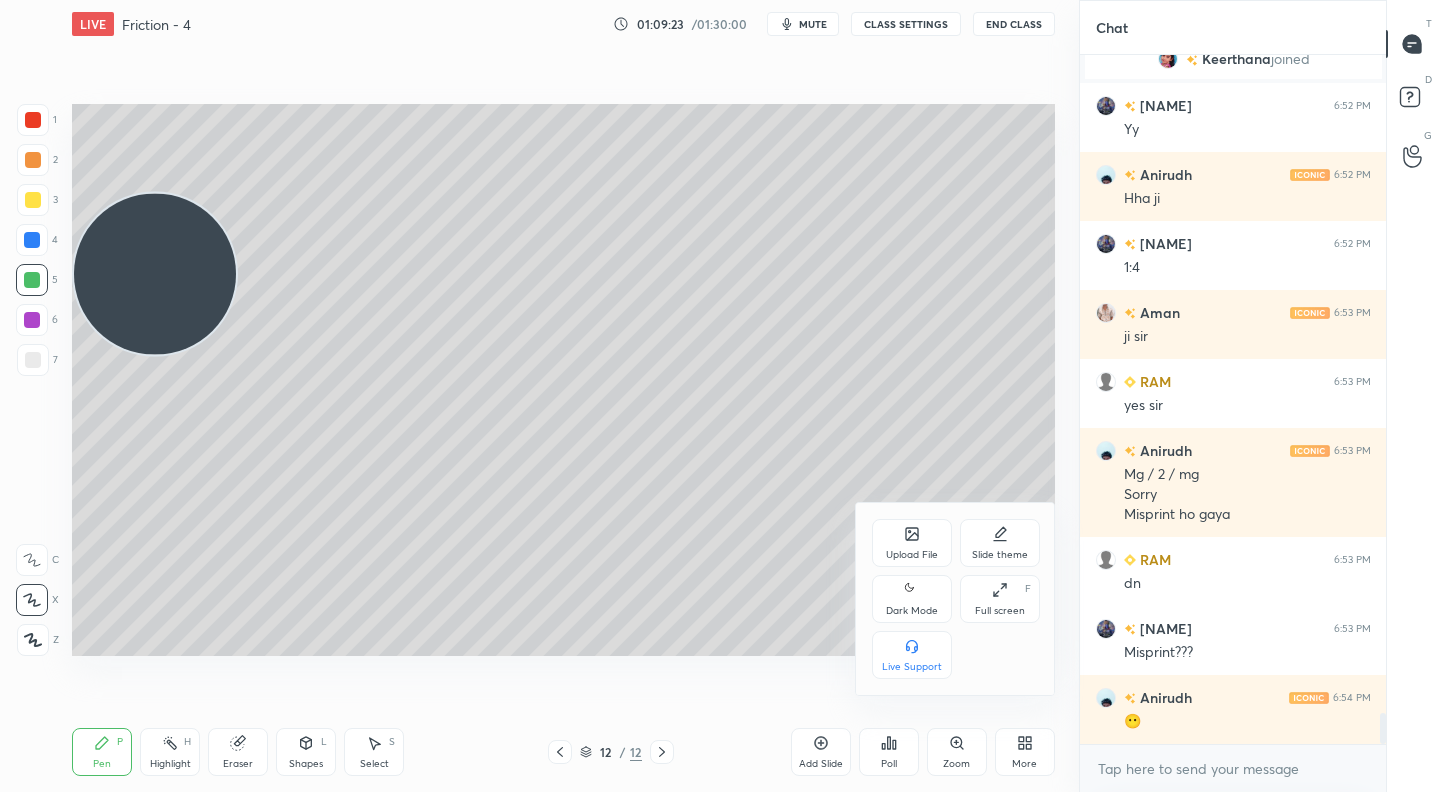 click 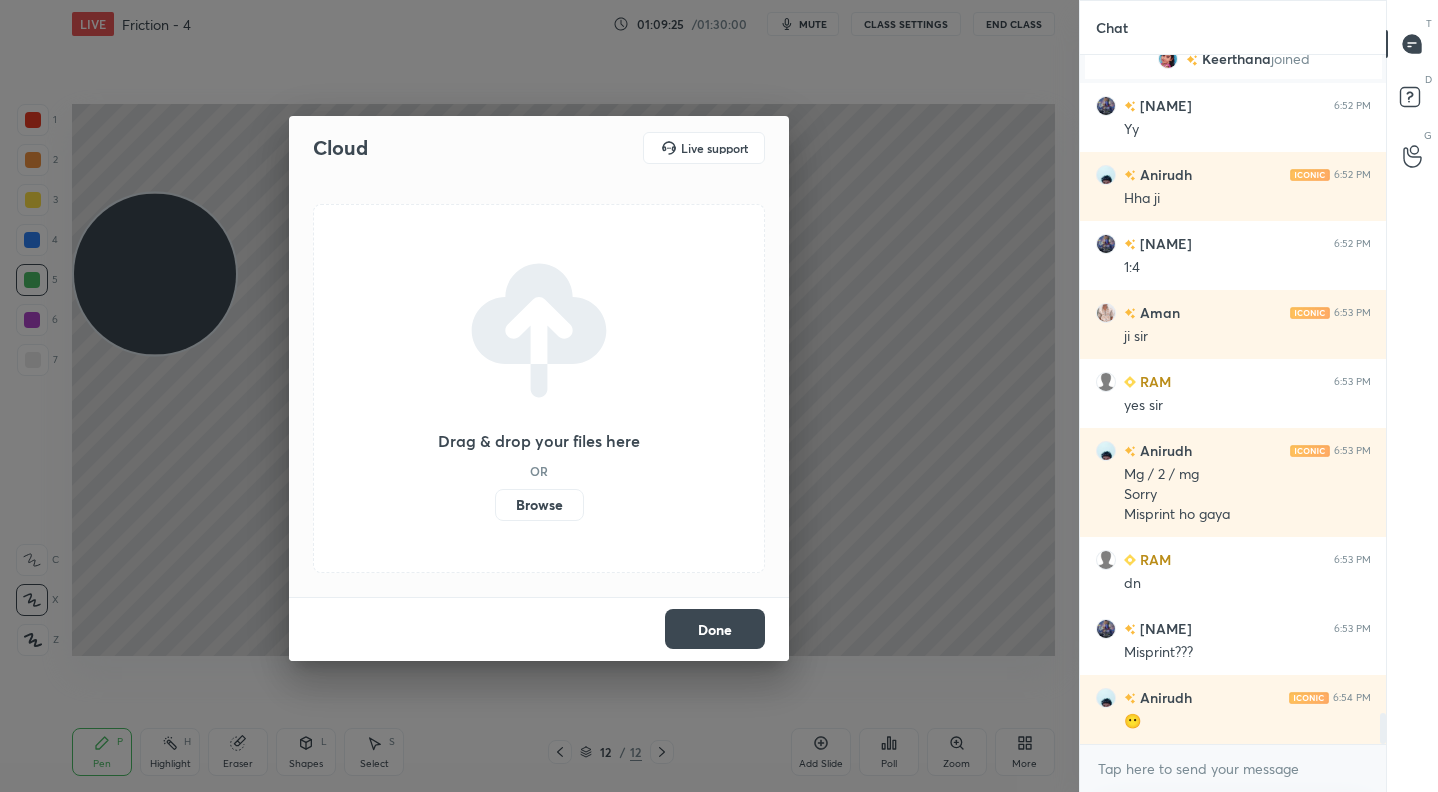 click on "Browse" at bounding box center (539, 505) 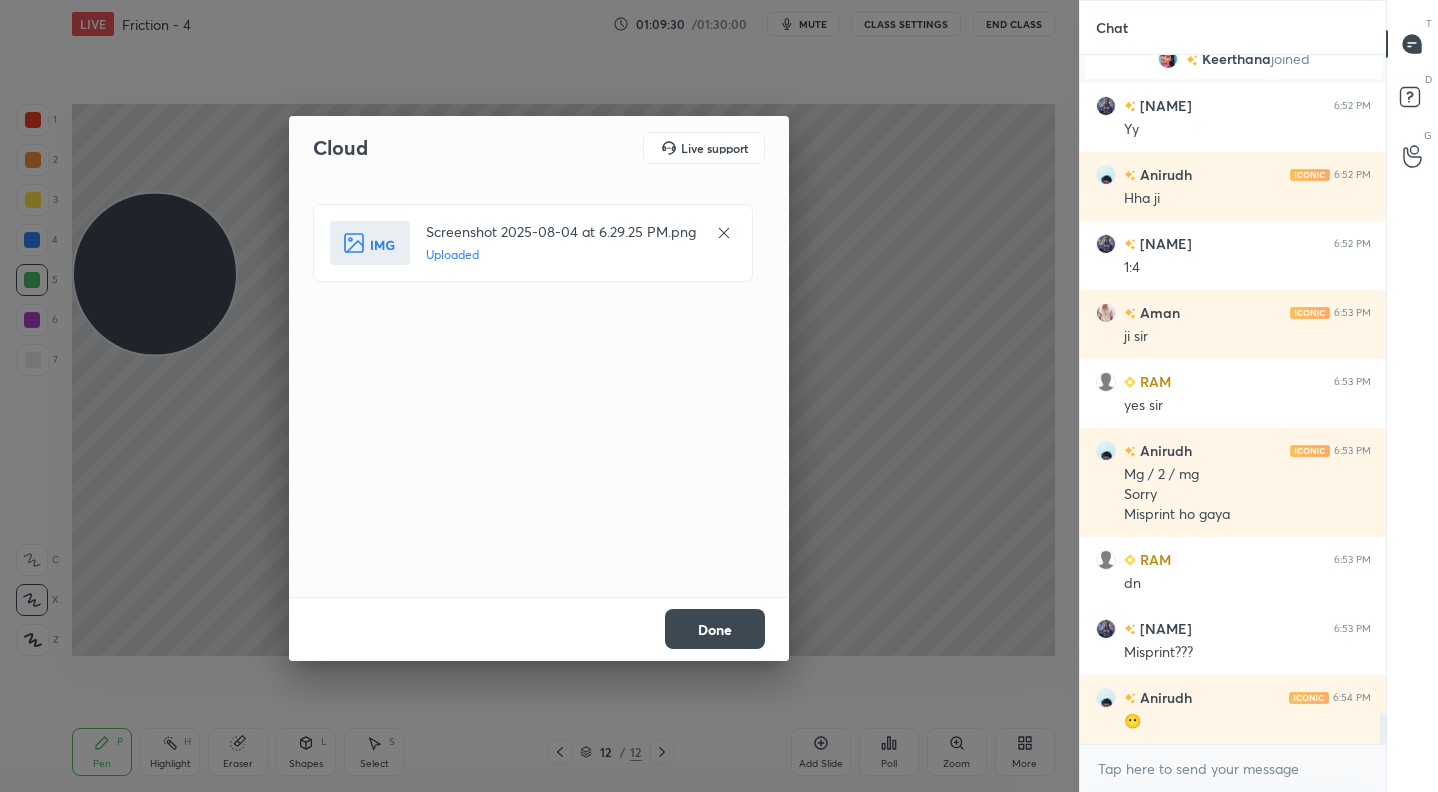 click on "Done" at bounding box center (715, 629) 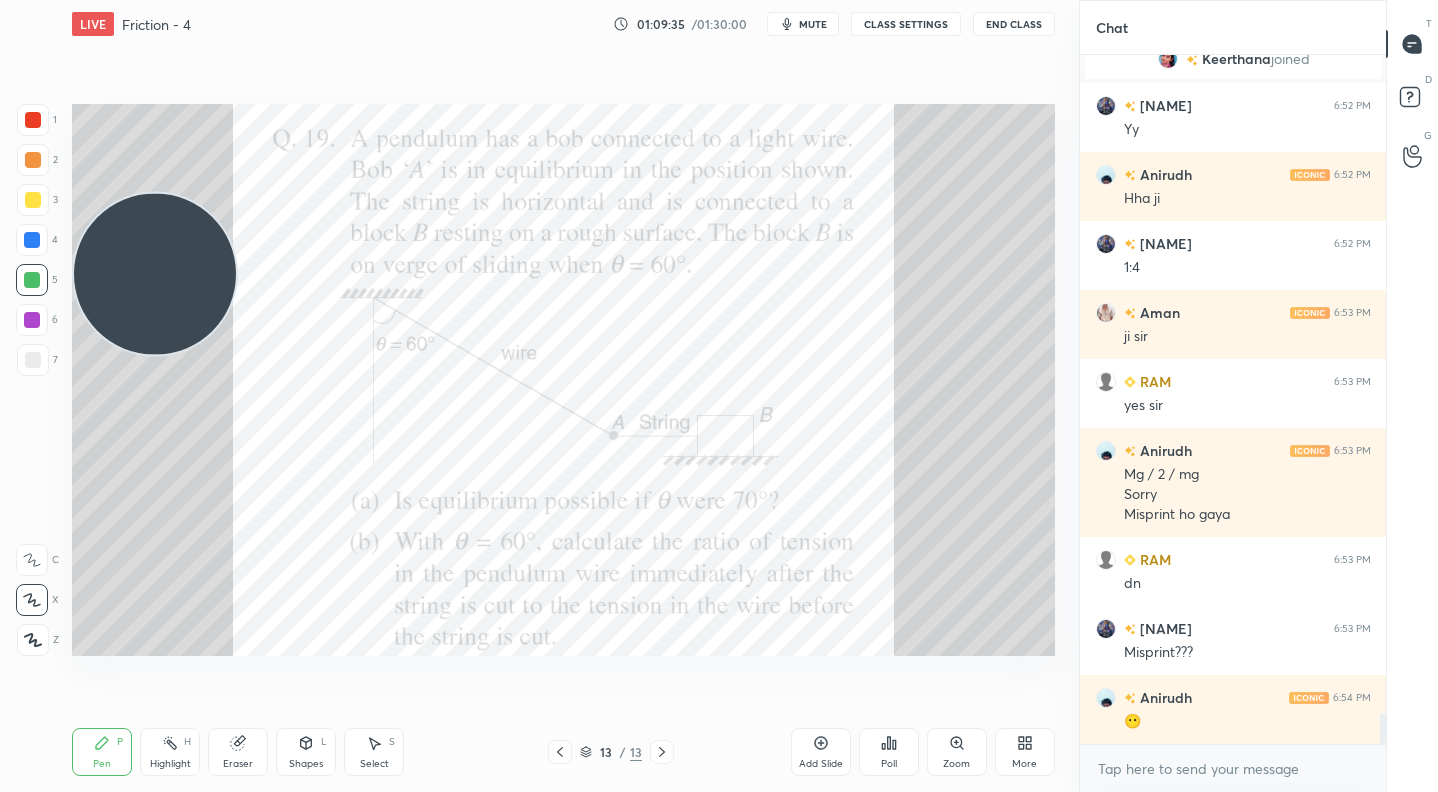 click on "More" at bounding box center [1024, 764] 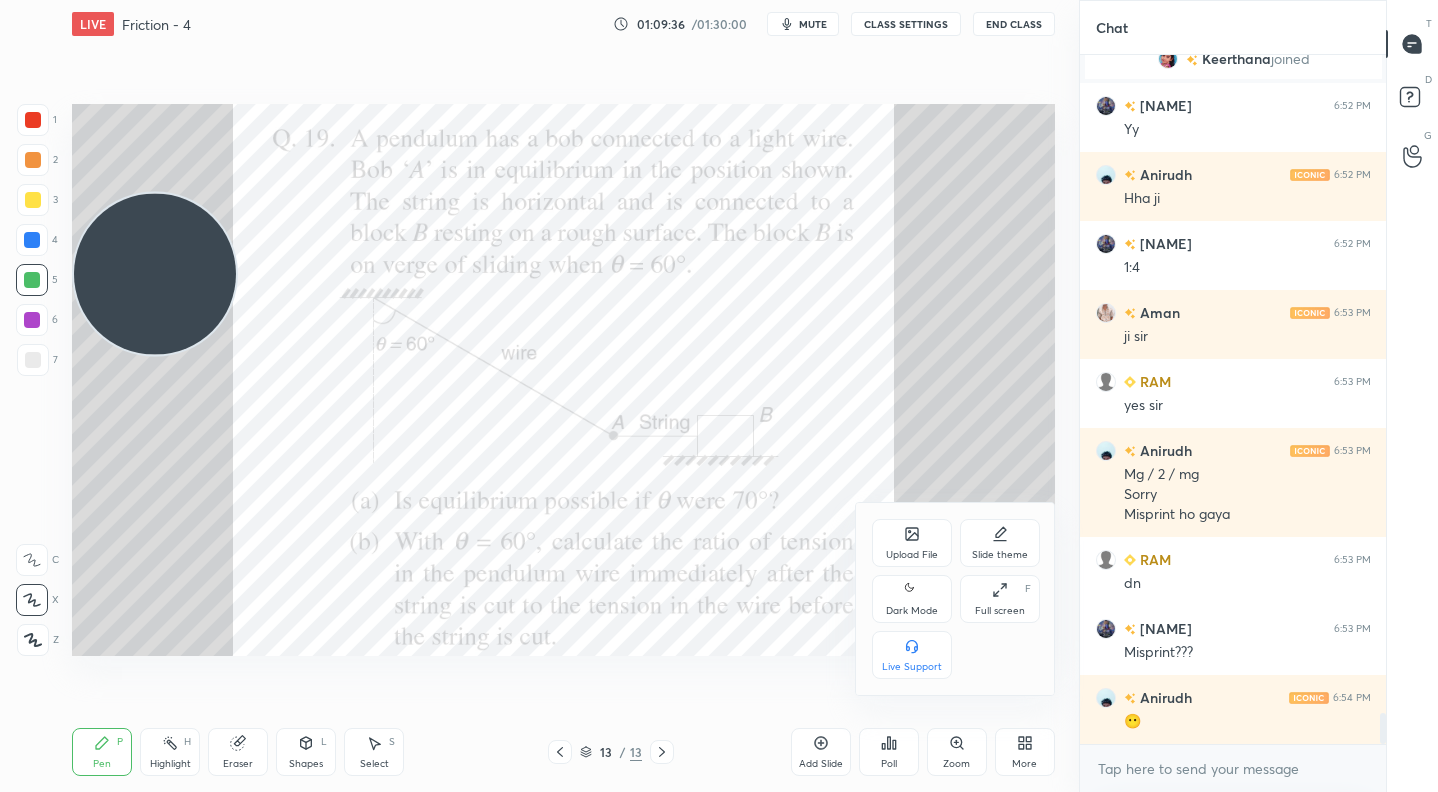 click on "Upload File" at bounding box center [912, 555] 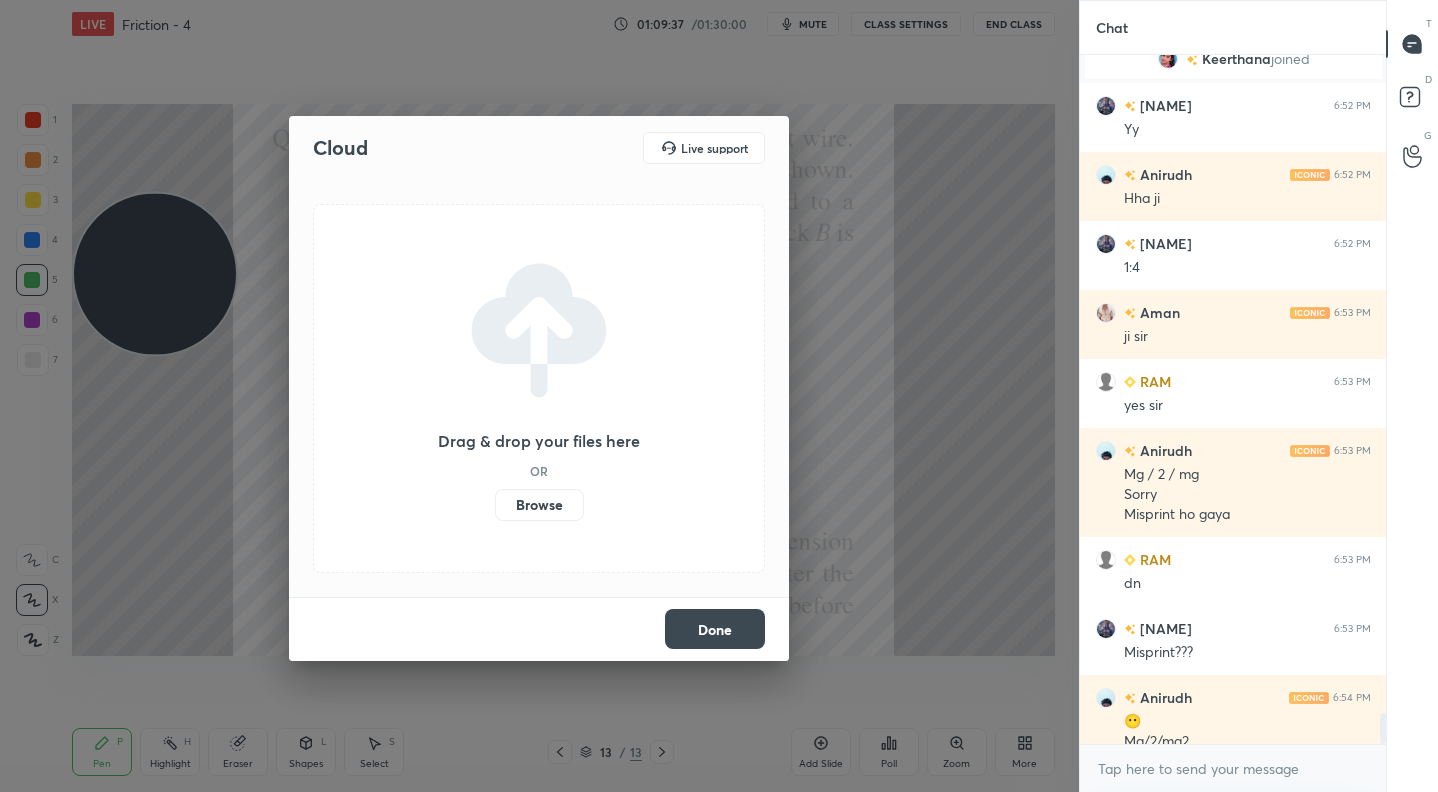 scroll, scrollTop: 14543, scrollLeft: 0, axis: vertical 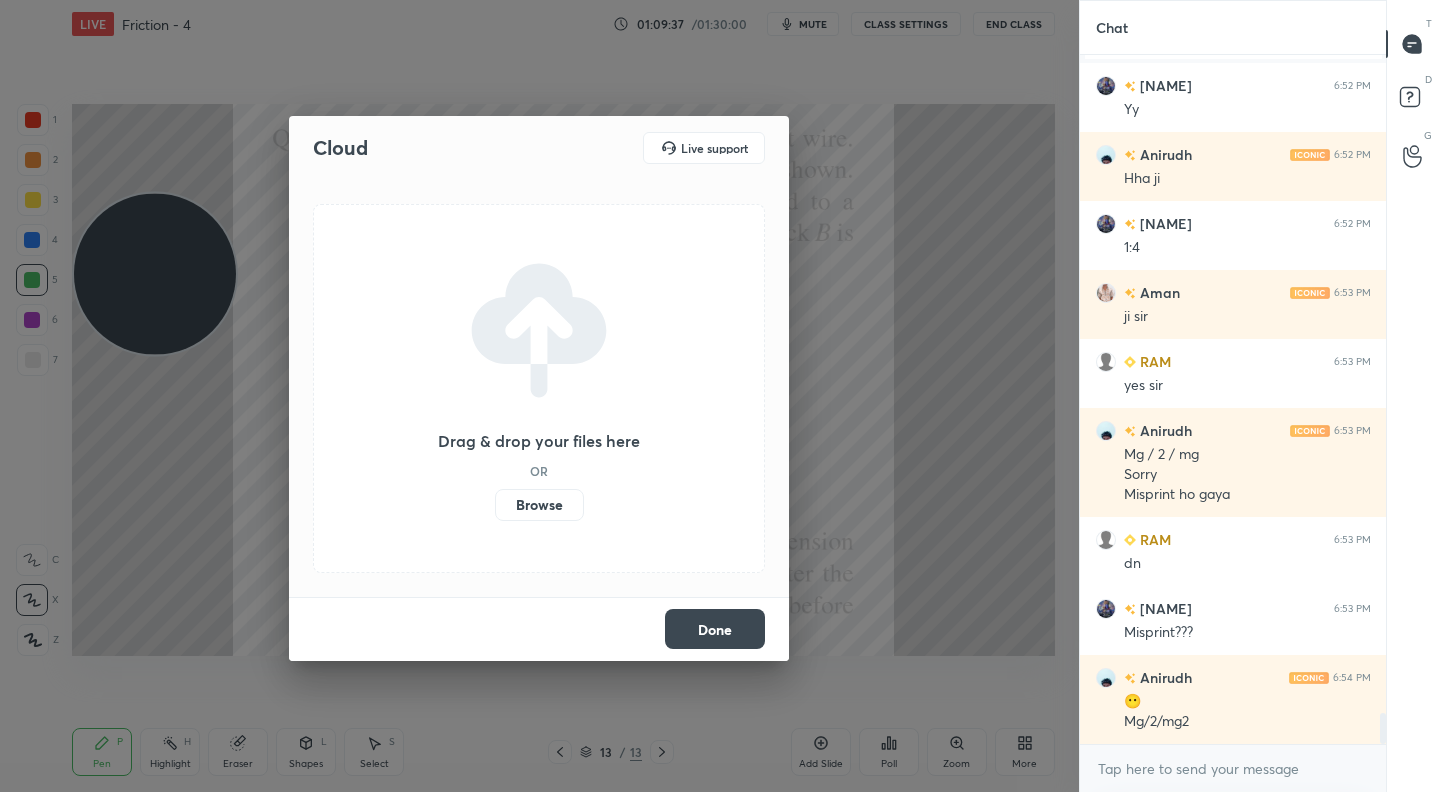 click on "Browse" at bounding box center (539, 505) 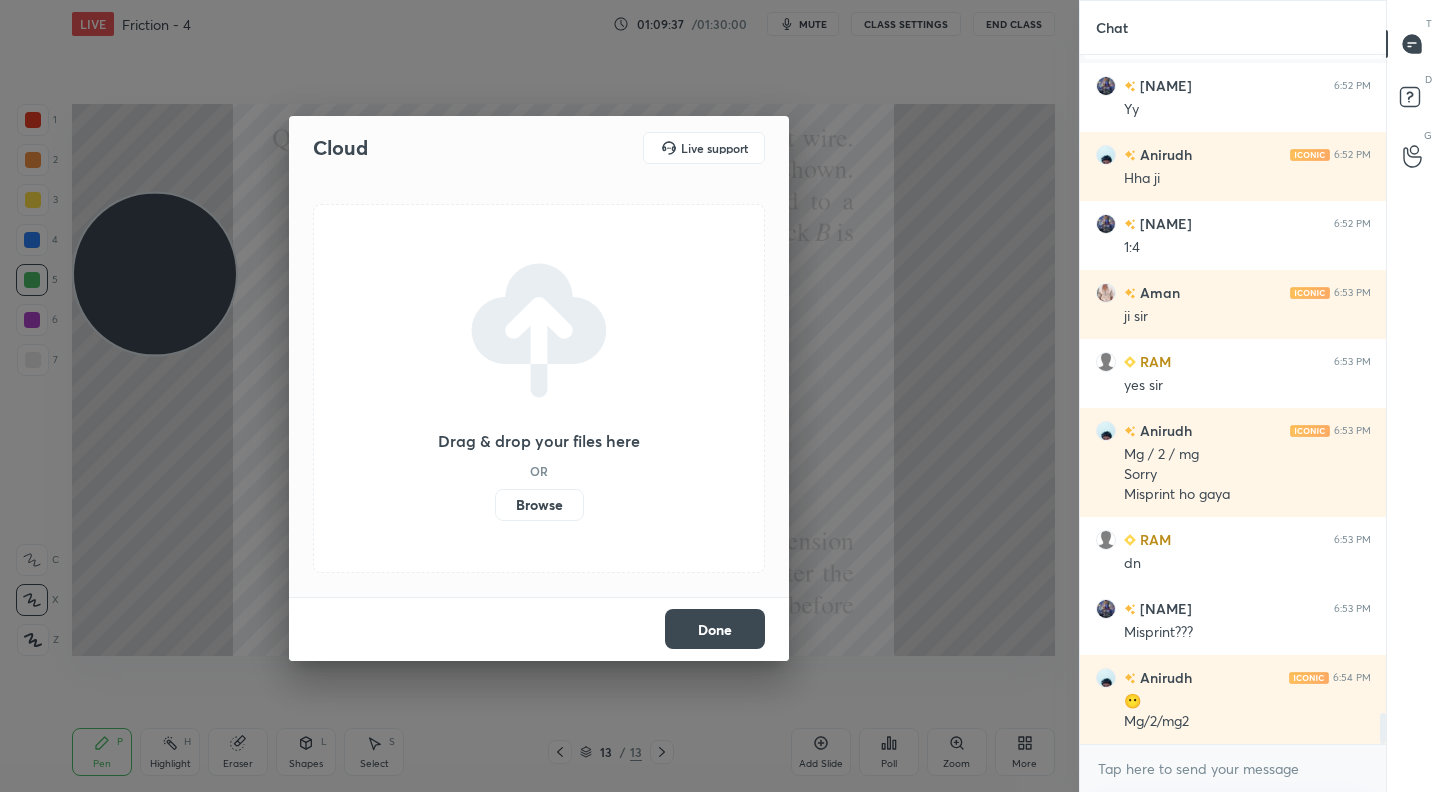 click on "Browse" at bounding box center (495, 505) 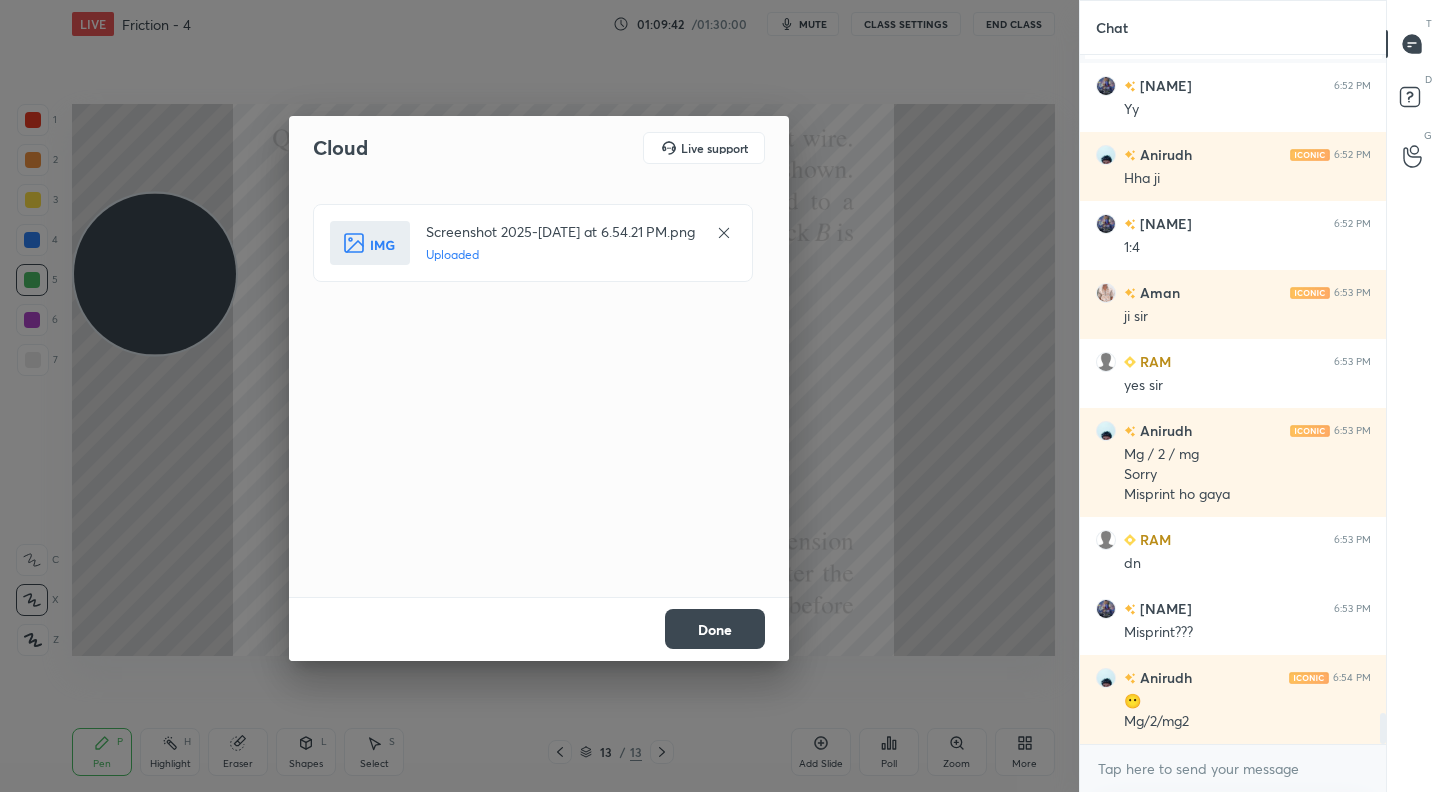 click on "Done" at bounding box center [715, 629] 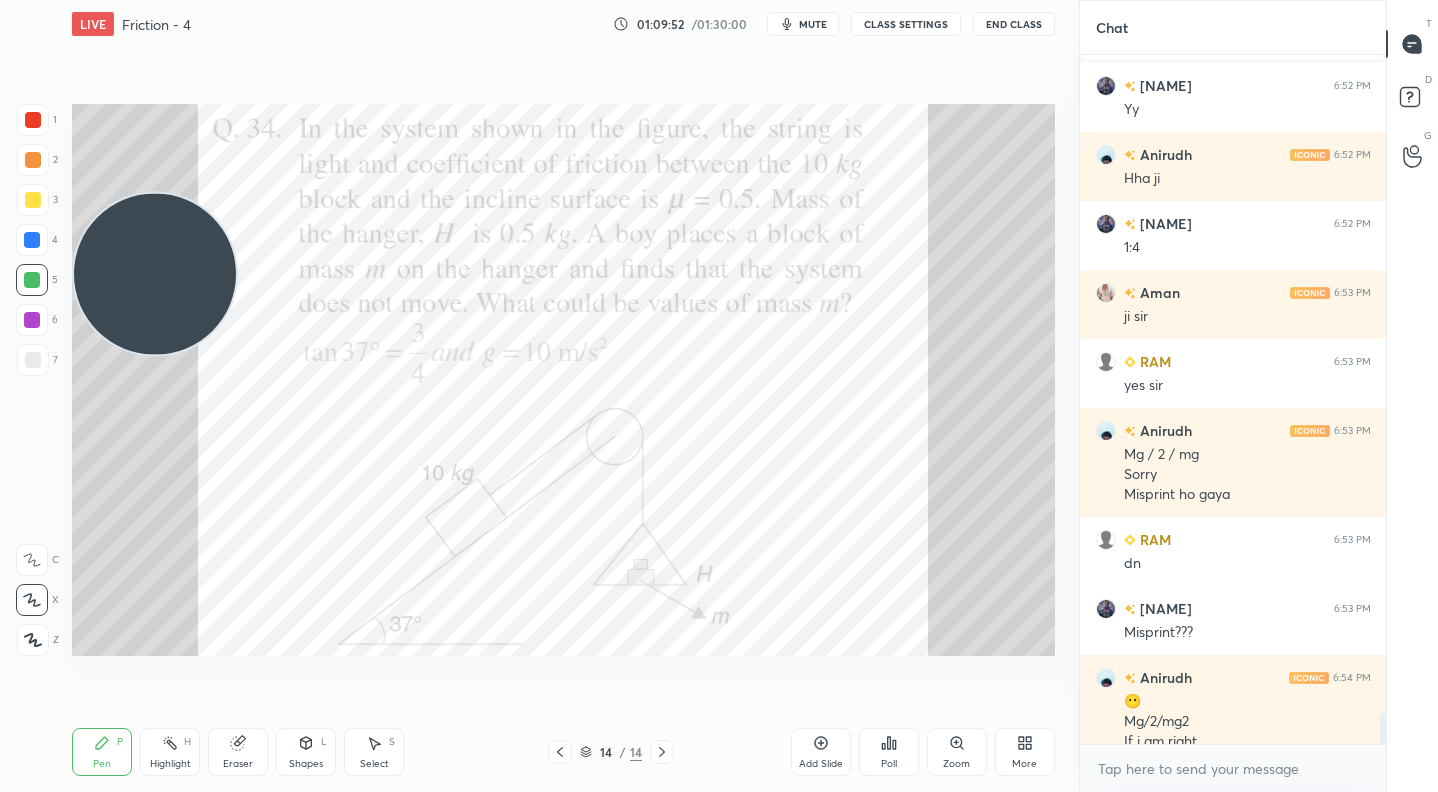scroll, scrollTop: 14563, scrollLeft: 0, axis: vertical 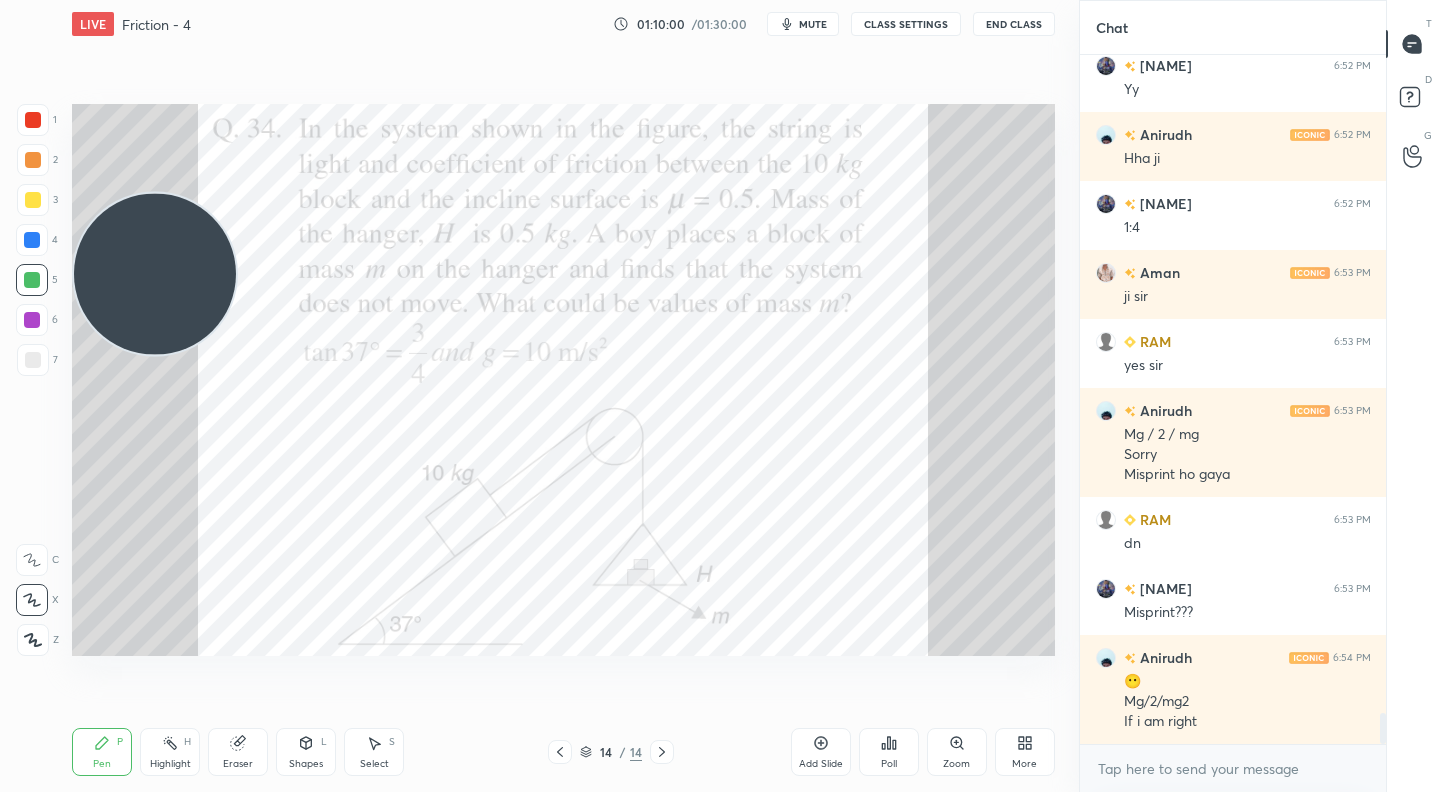 click on "mute" at bounding box center (813, 24) 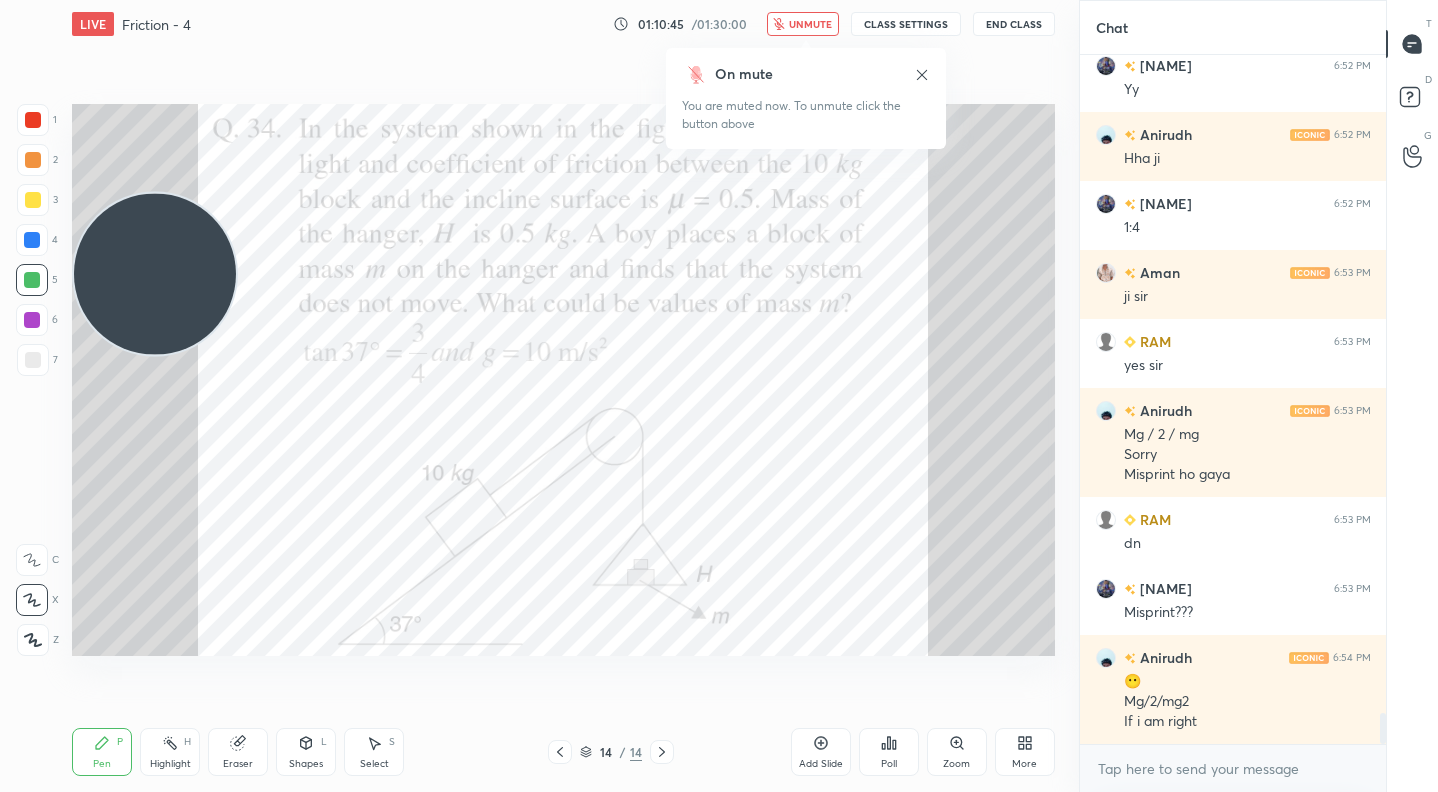 click on "unmute" at bounding box center [810, 24] 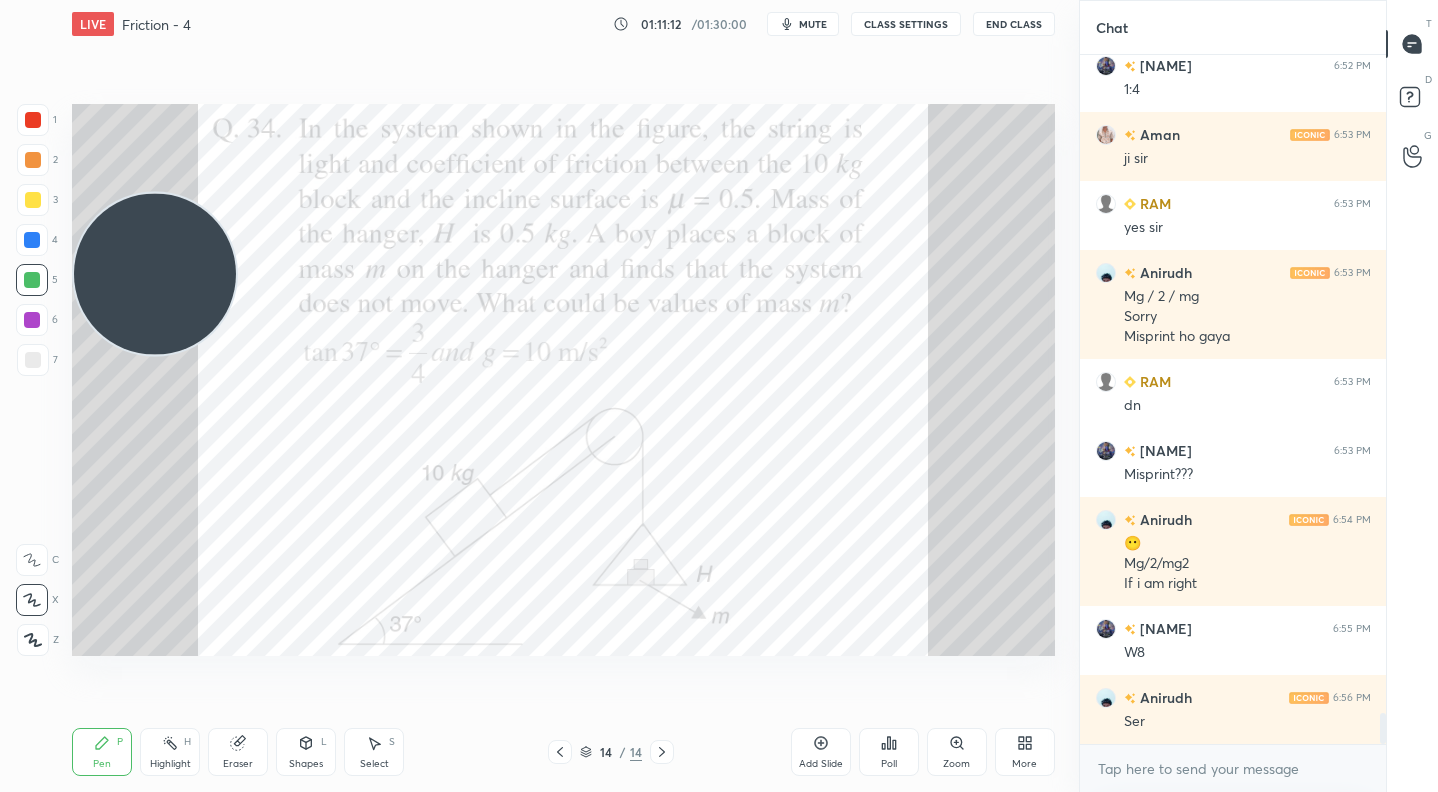 scroll, scrollTop: 14580, scrollLeft: 0, axis: vertical 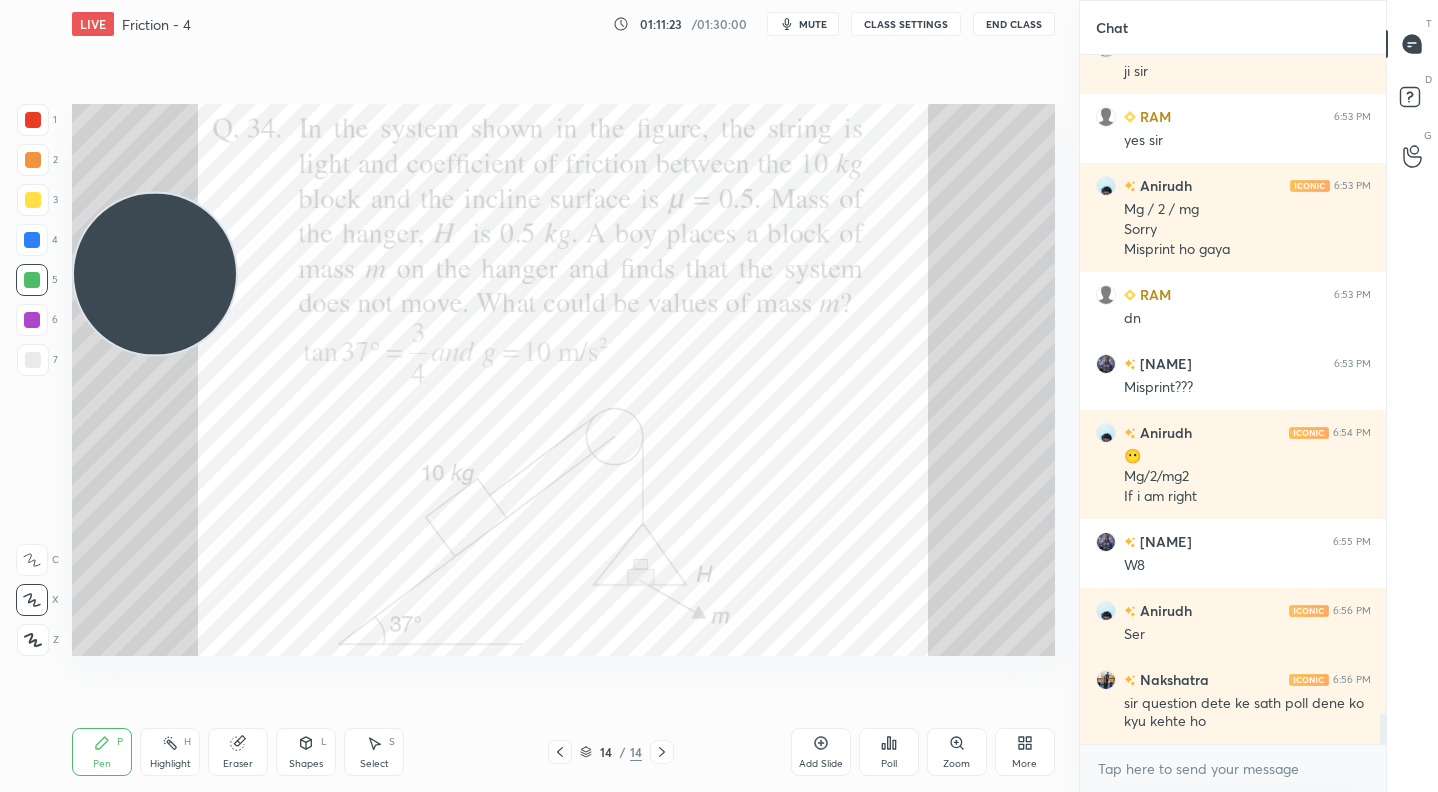 click on "mute" at bounding box center (813, 24) 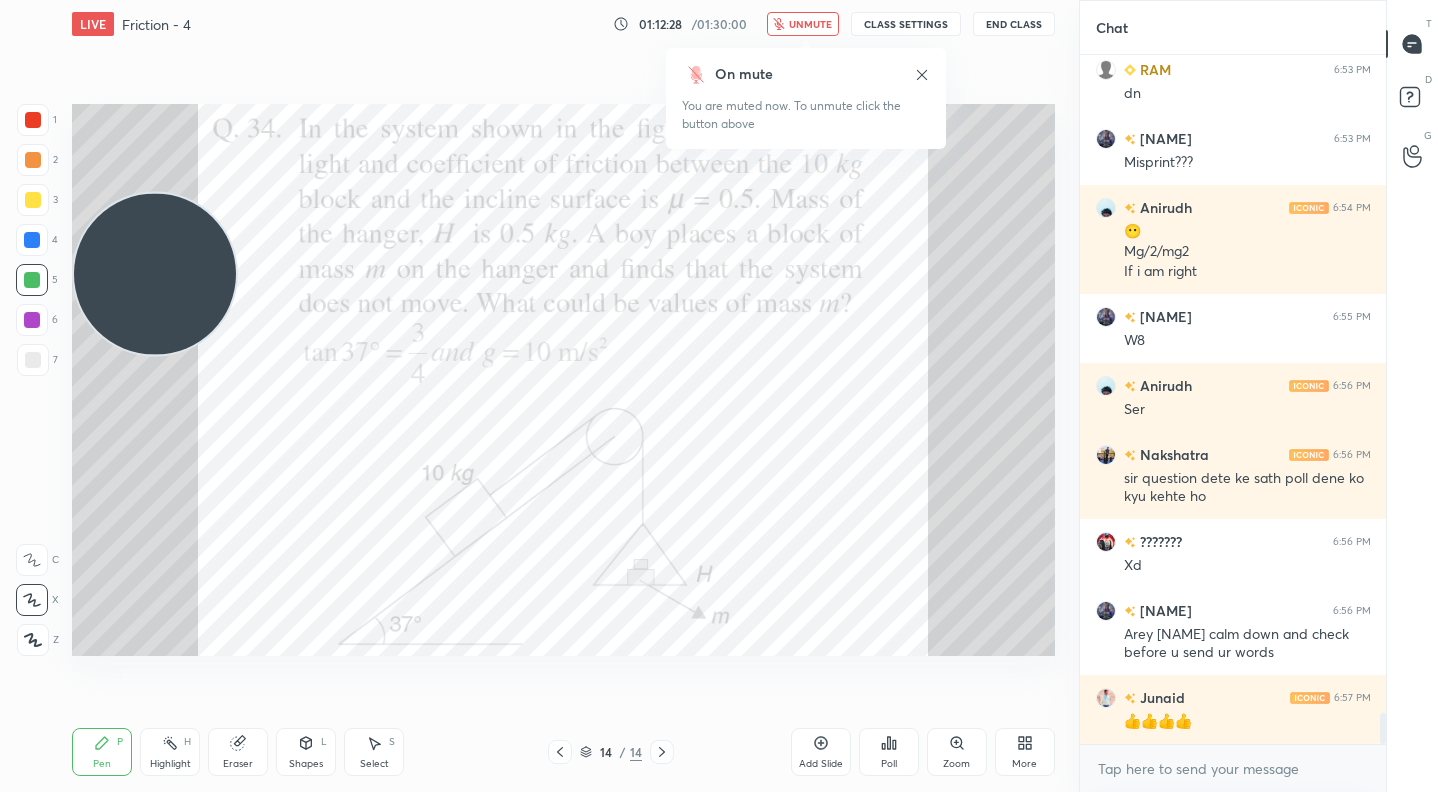 scroll, scrollTop: 14743, scrollLeft: 0, axis: vertical 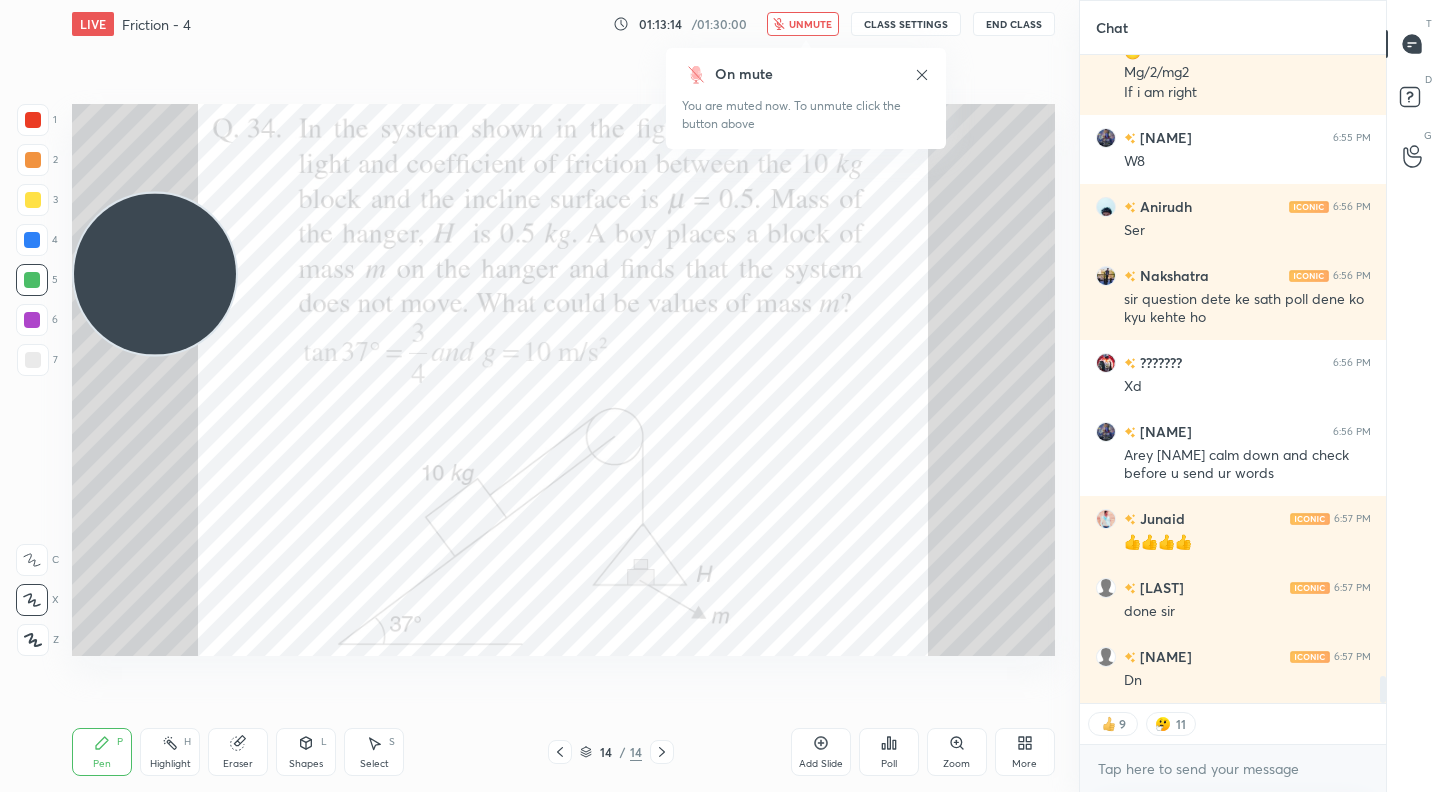 click on "unmute" at bounding box center (803, 24) 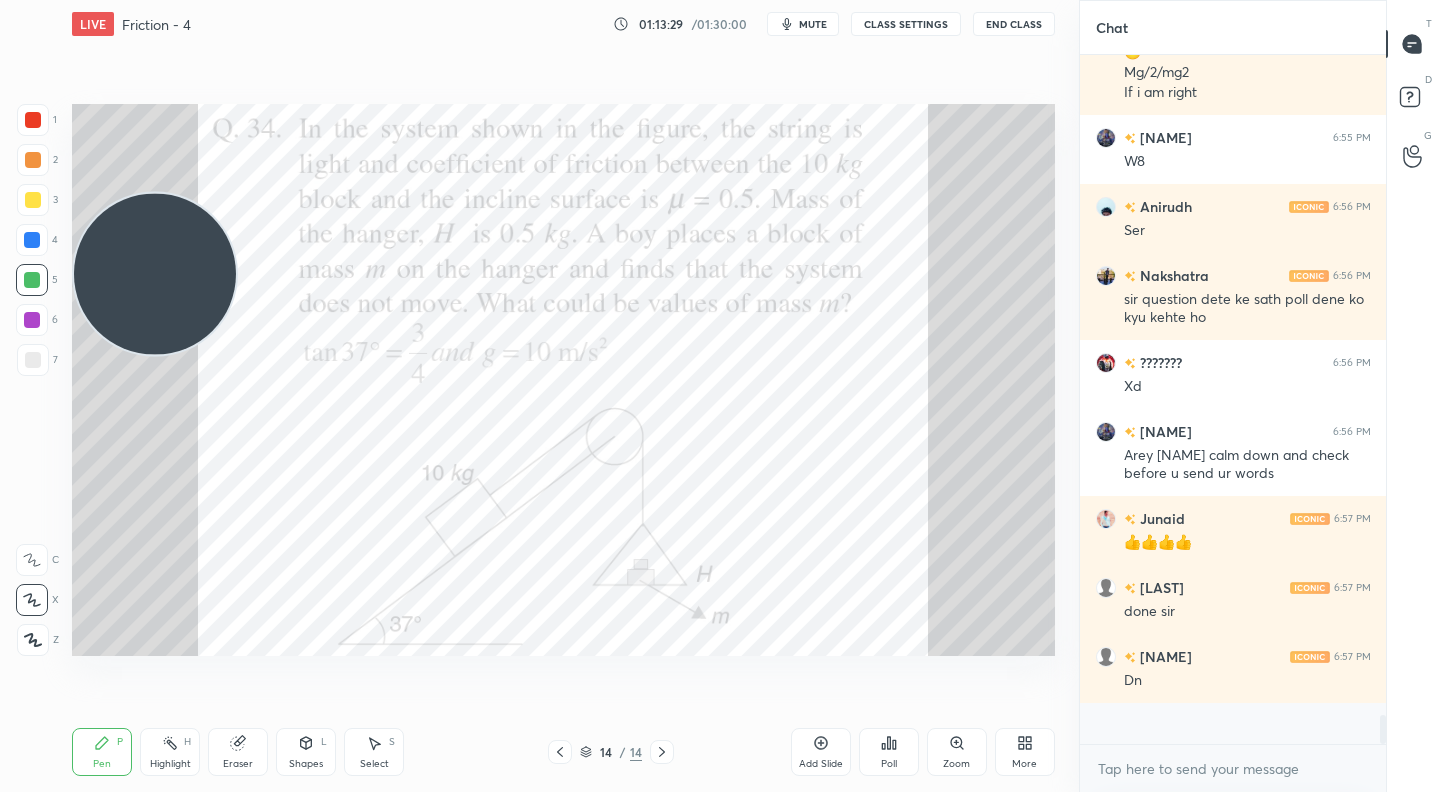 scroll, scrollTop: 7, scrollLeft: 7, axis: both 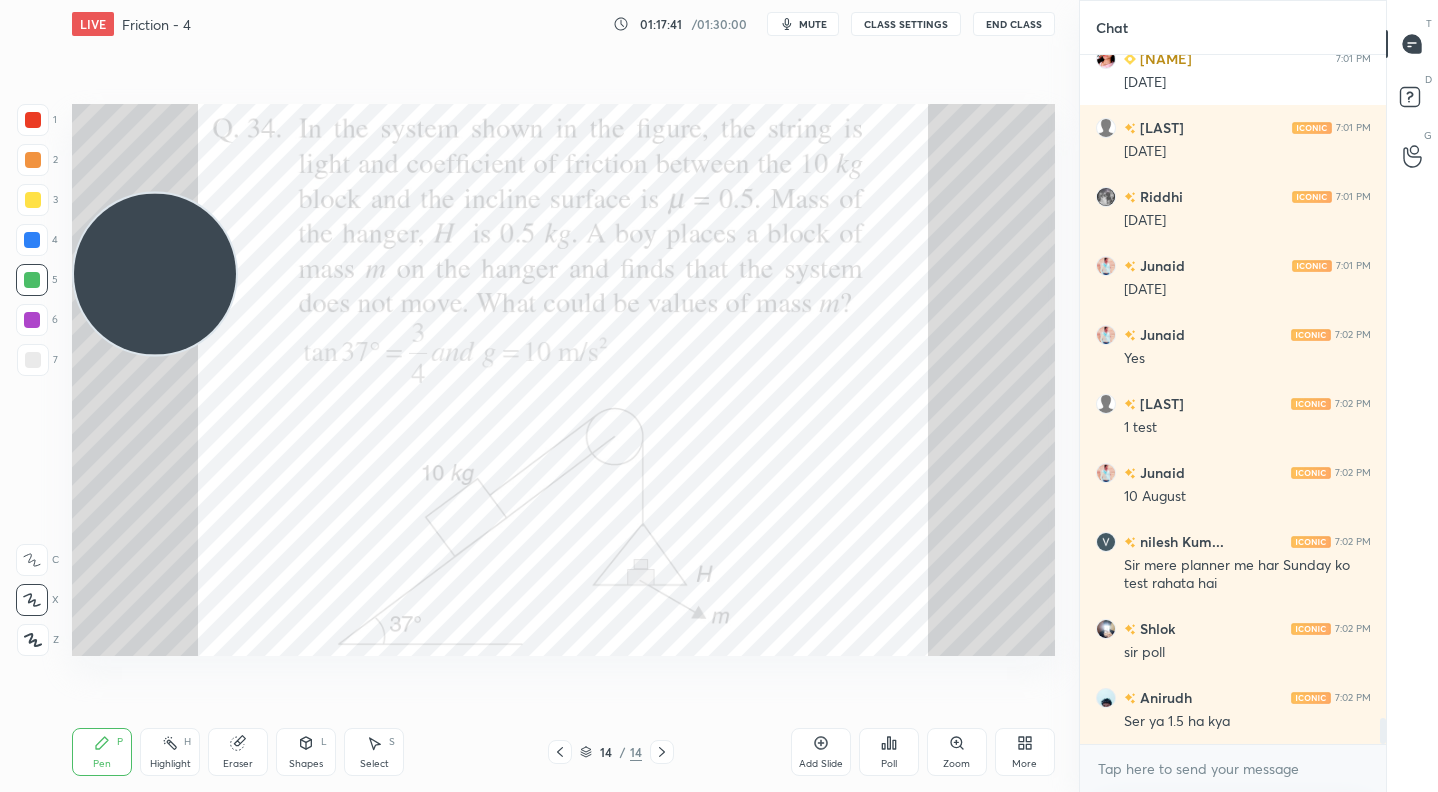 click on "Poll" at bounding box center (889, 752) 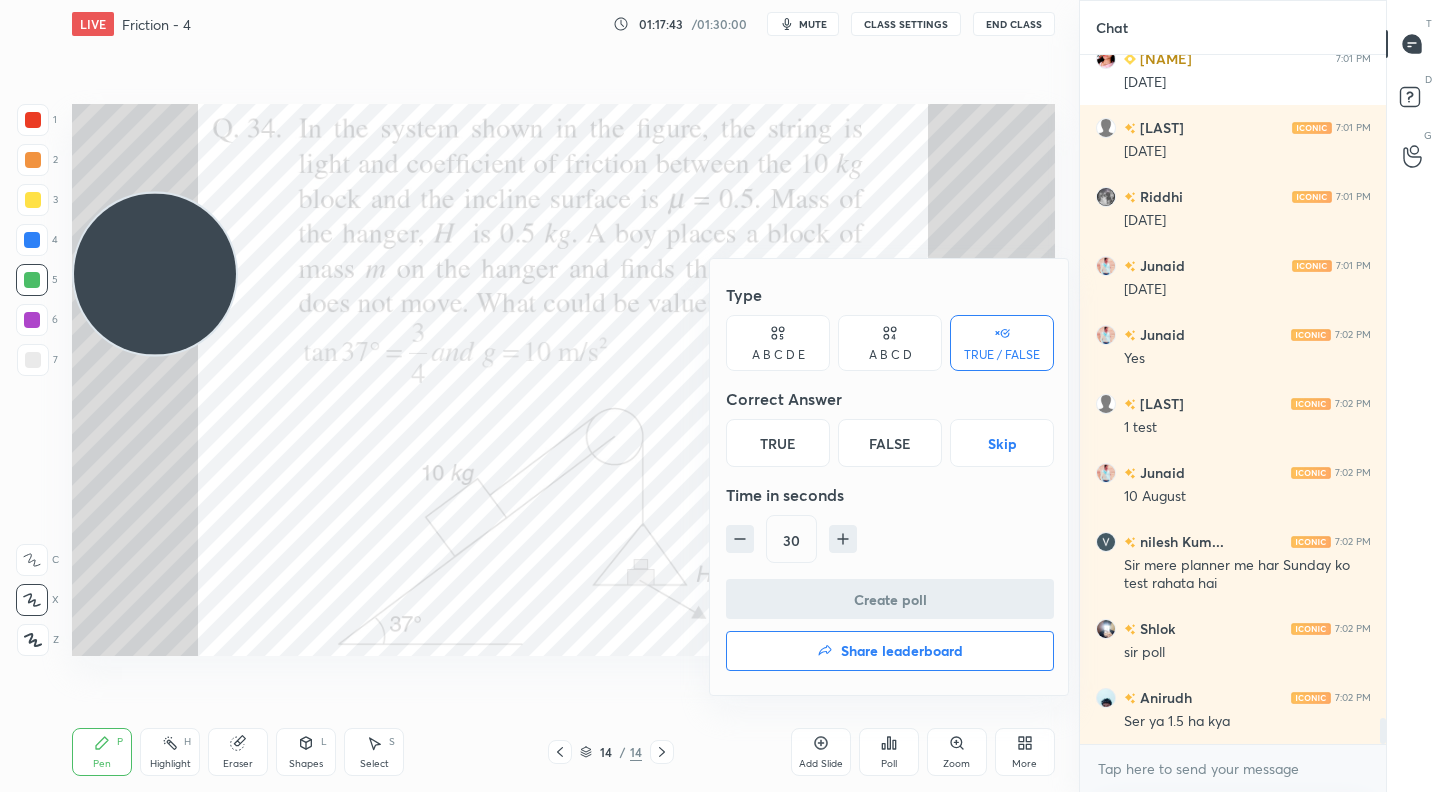 click on "True" at bounding box center [778, 443] 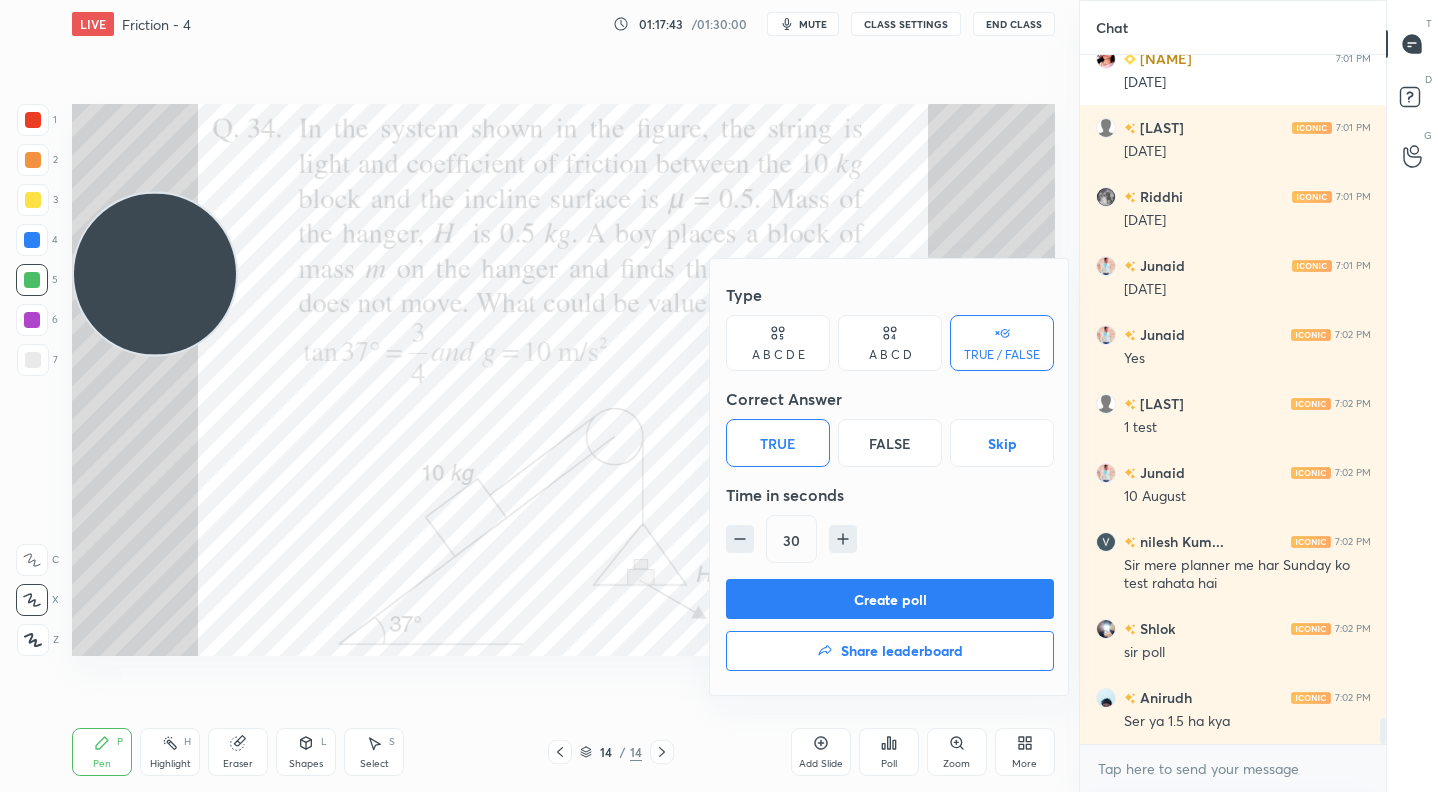 click on "Create poll" at bounding box center (890, 599) 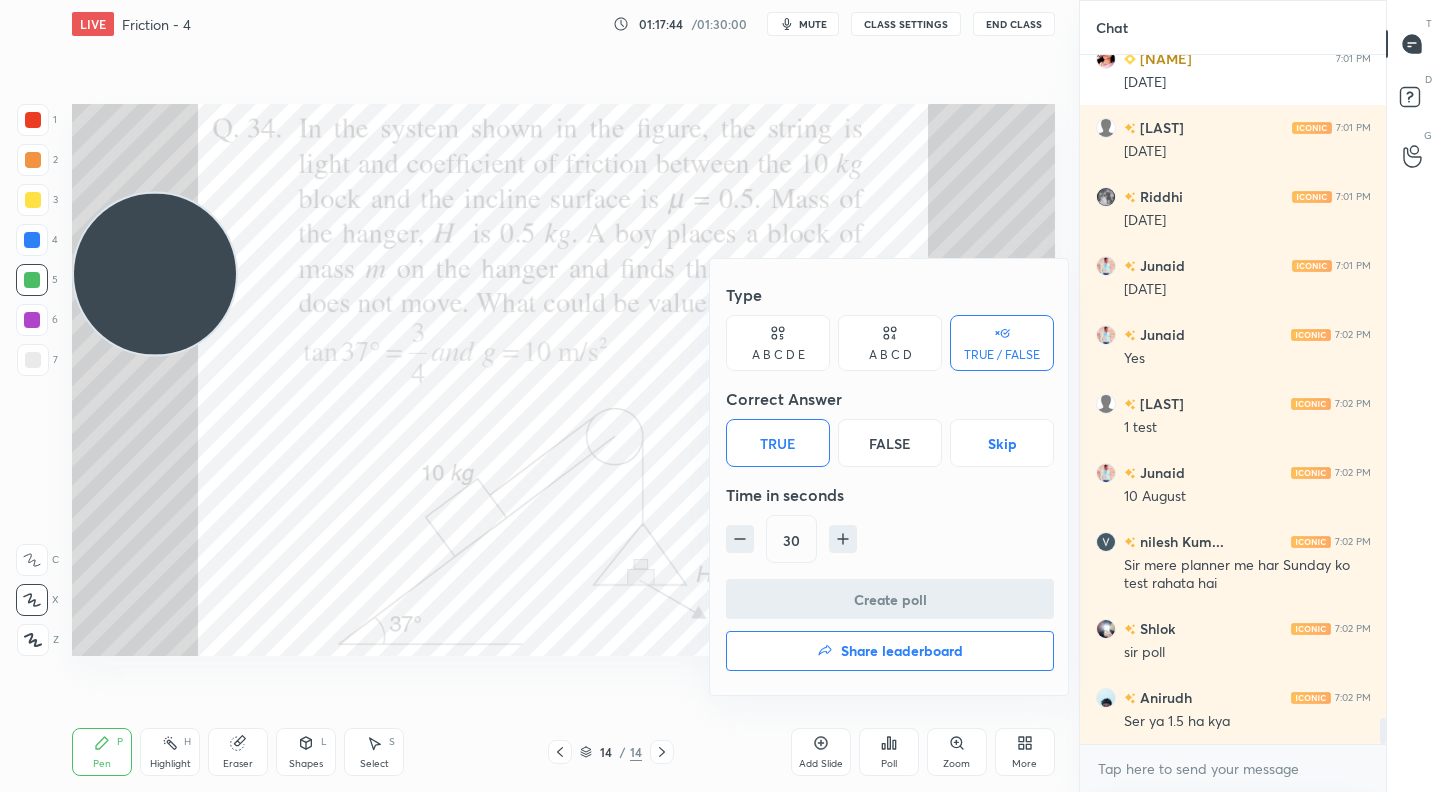 scroll, scrollTop: 17509, scrollLeft: 0, axis: vertical 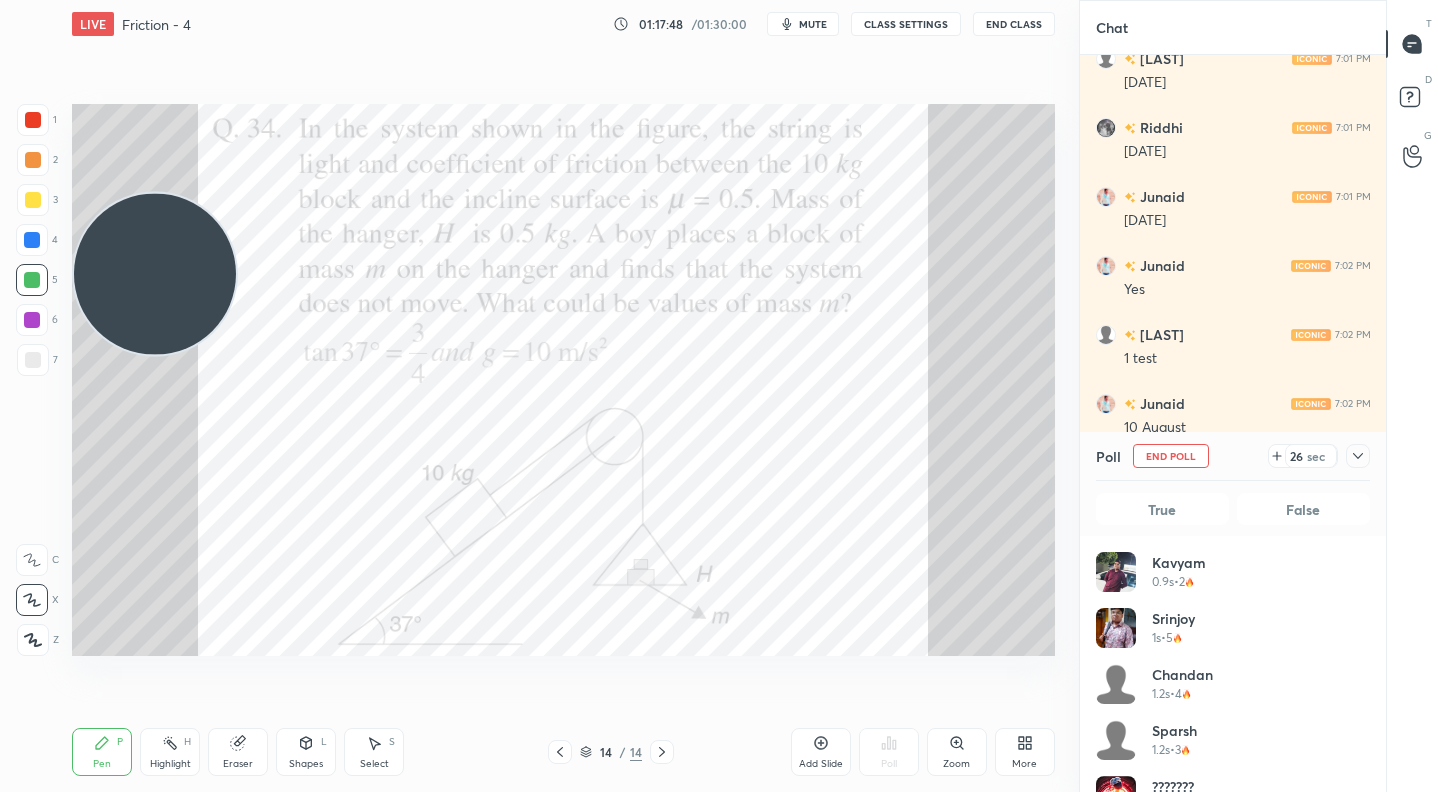 click on "26" at bounding box center (1296, 456) 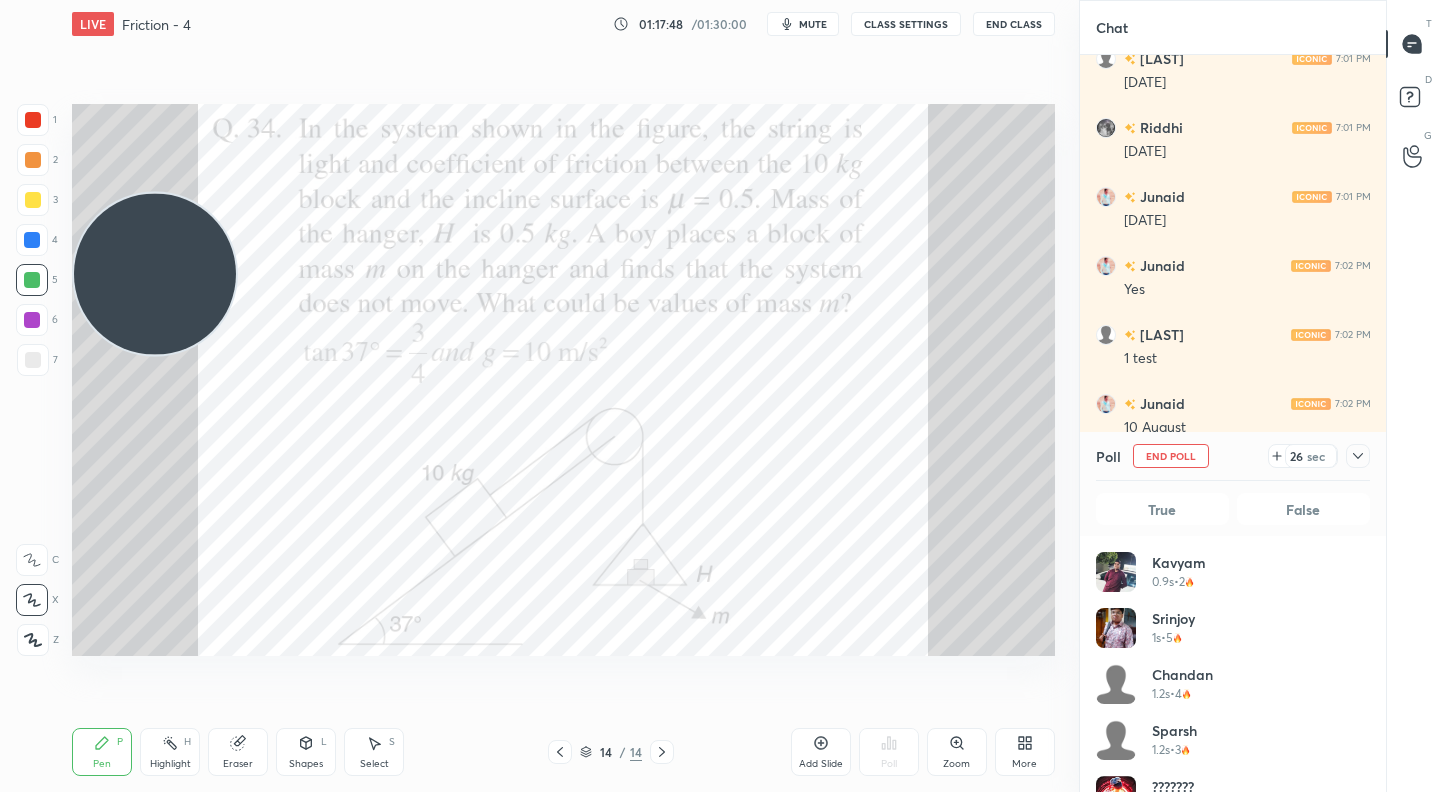 click on "26" at bounding box center [1296, 456] 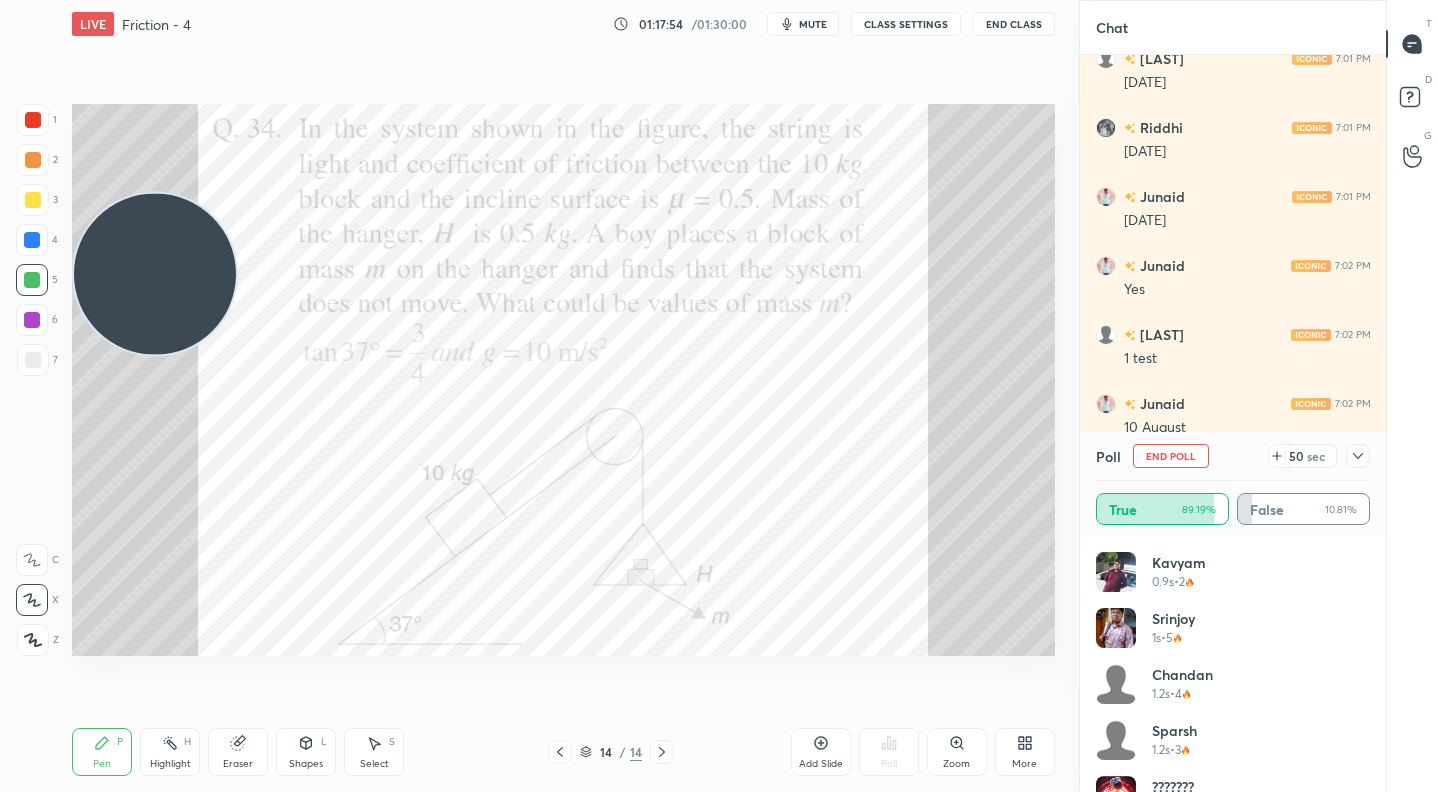 click 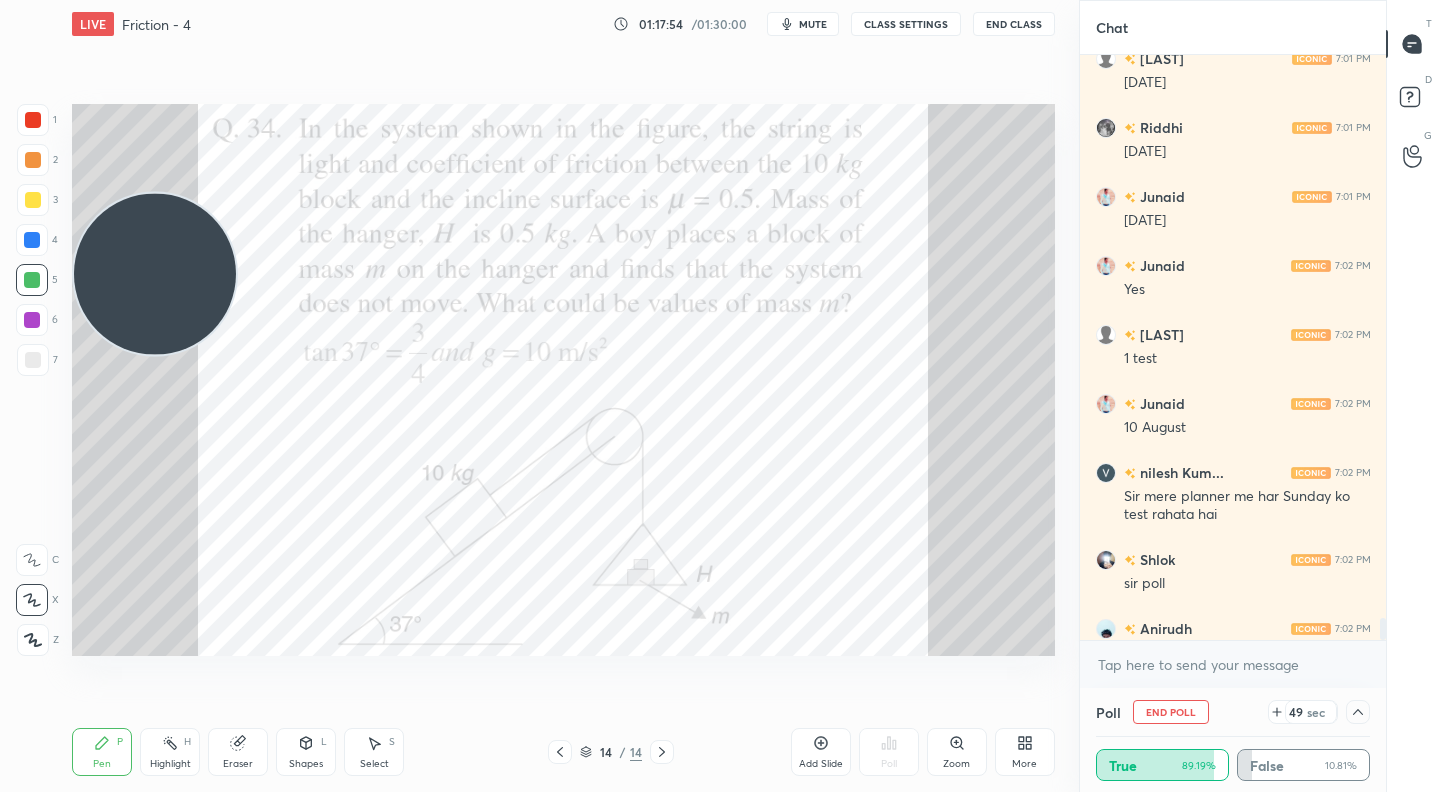 scroll, scrollTop: 130, scrollLeft: 268, axis: both 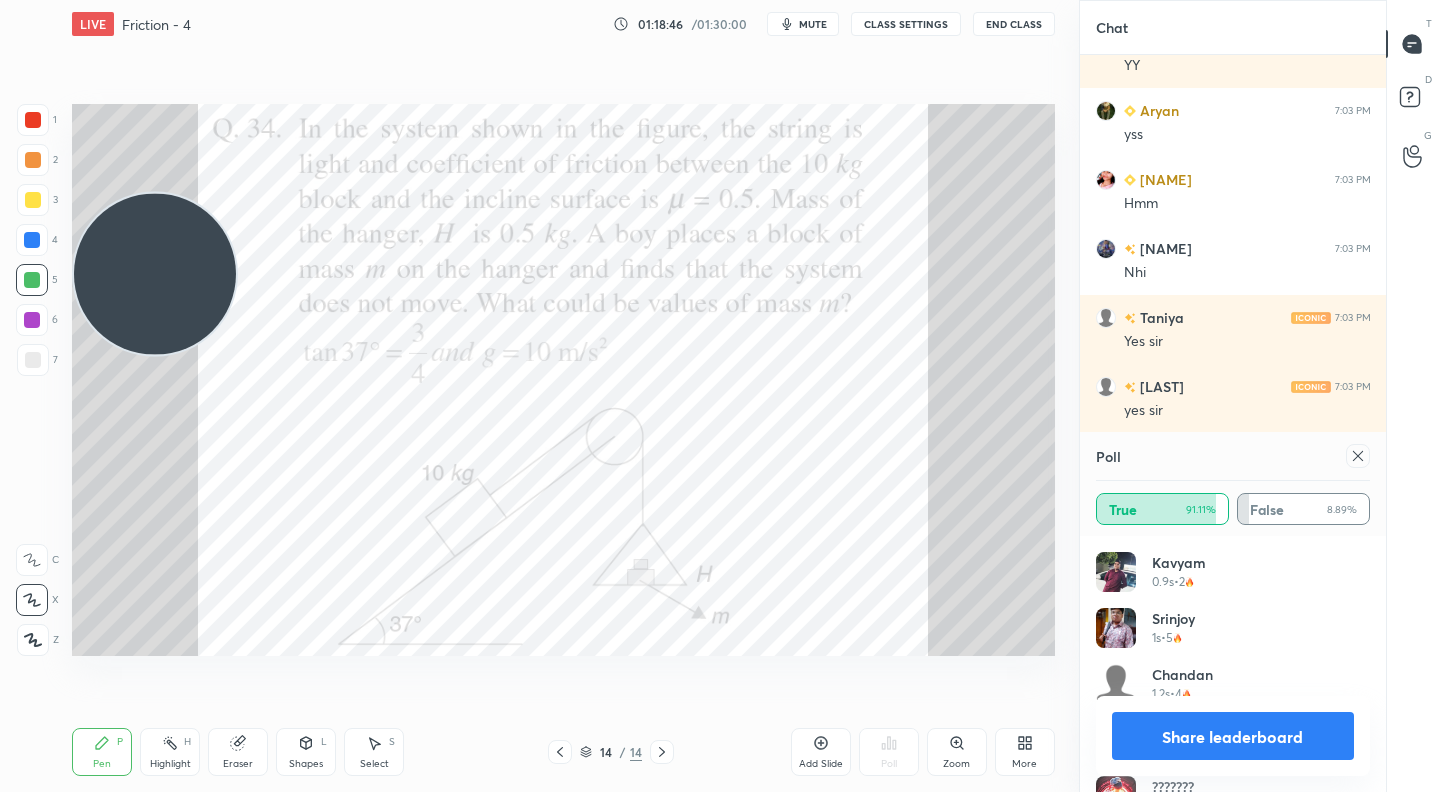 click on "Share leaderboard" at bounding box center (1233, 736) 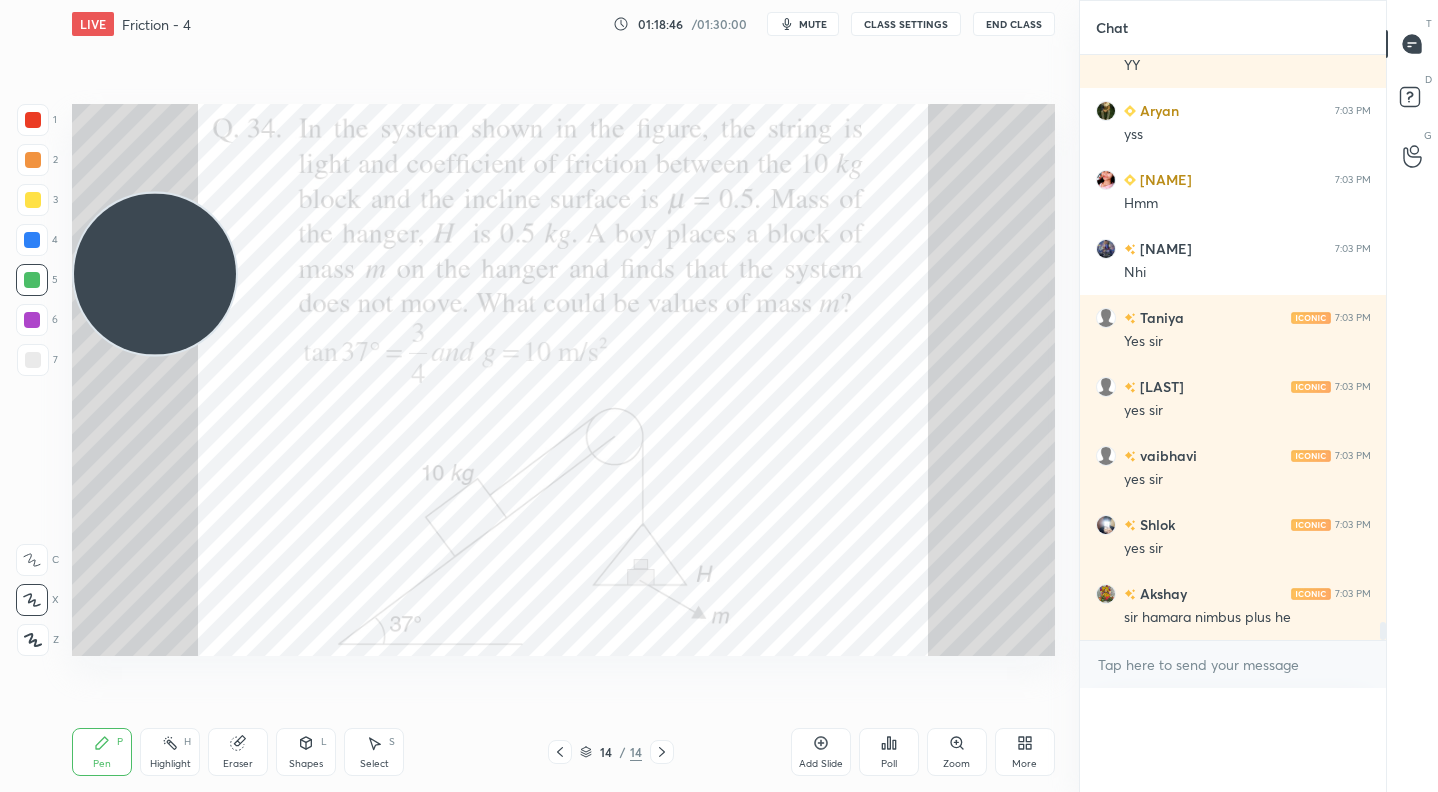 scroll, scrollTop: 0, scrollLeft: 0, axis: both 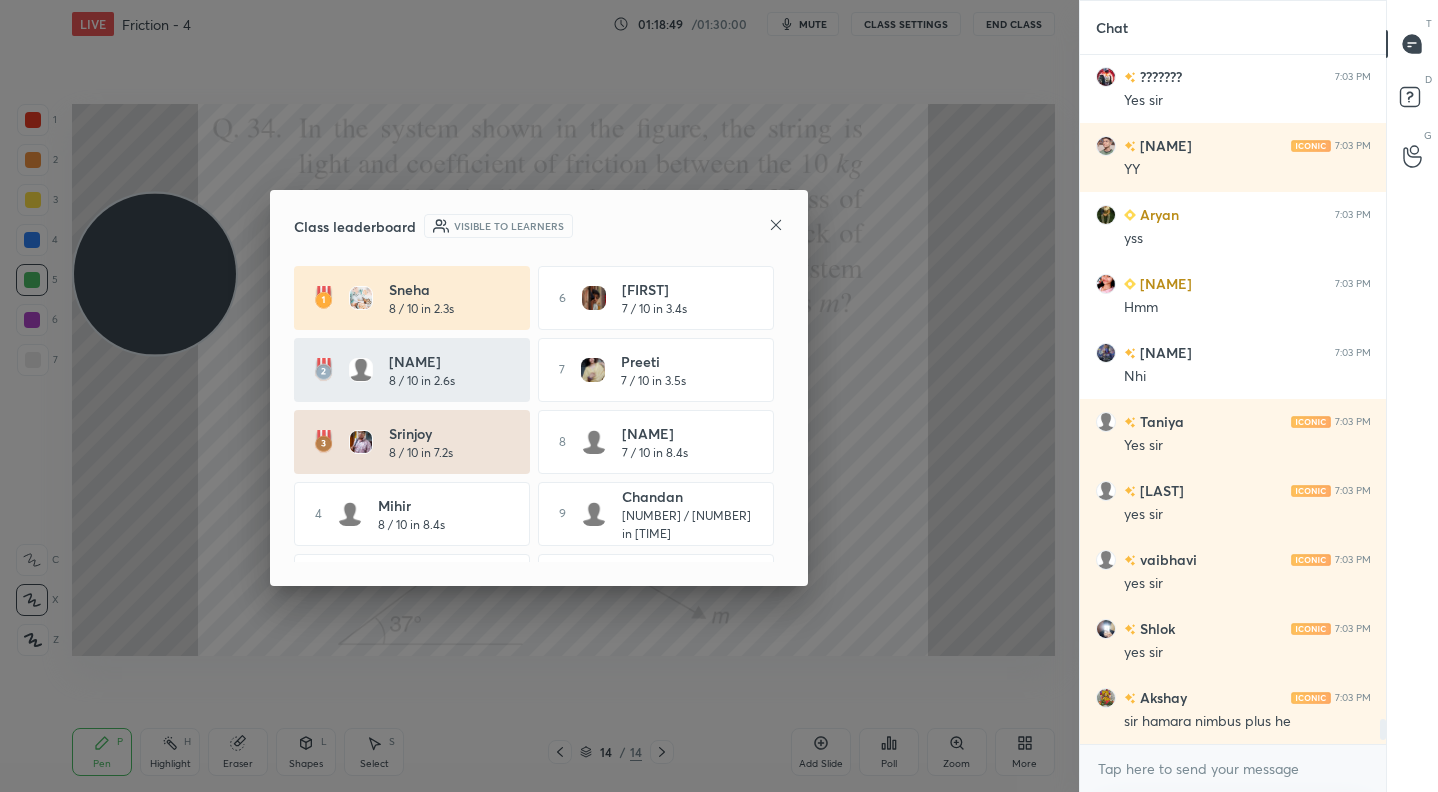 click 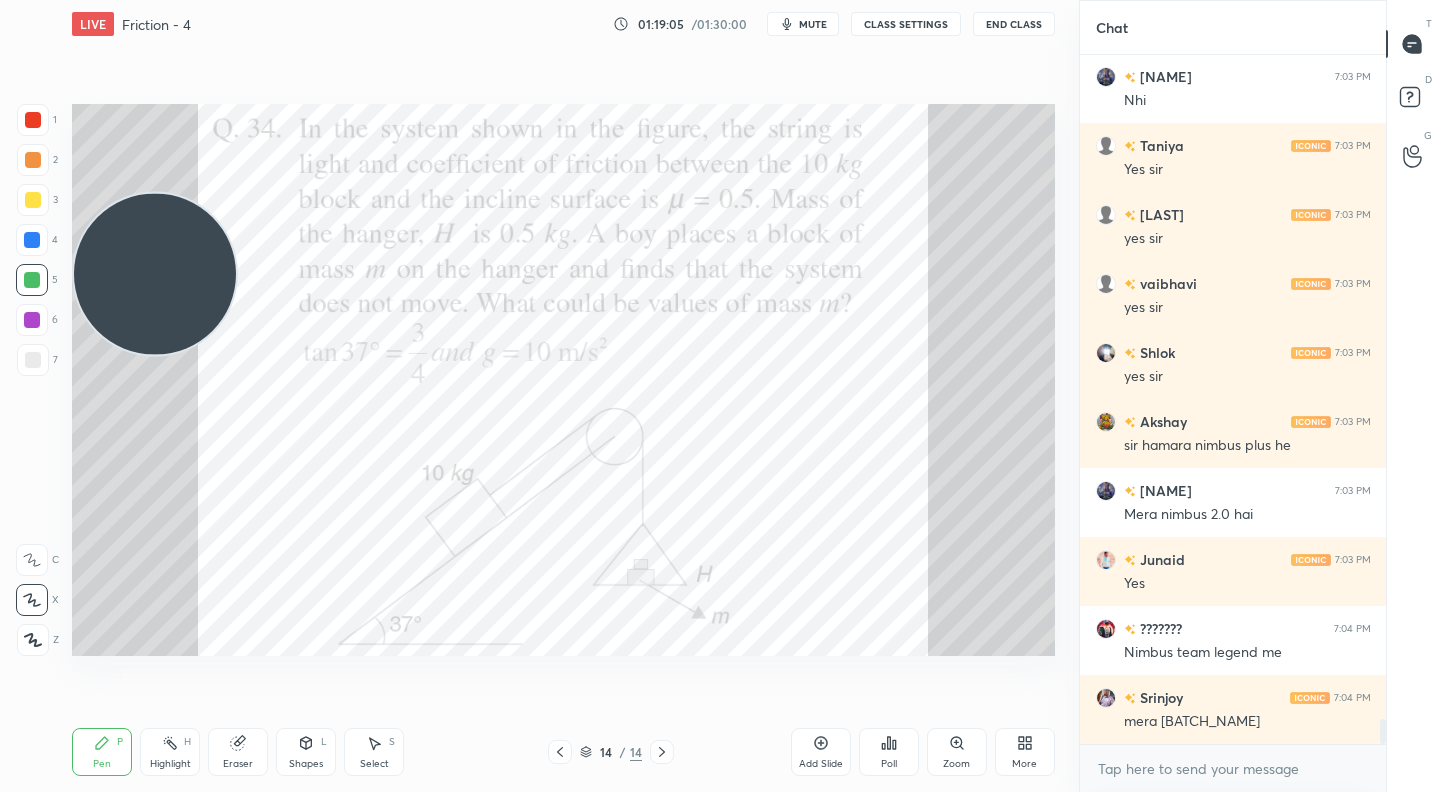 scroll, scrollTop: 18287, scrollLeft: 0, axis: vertical 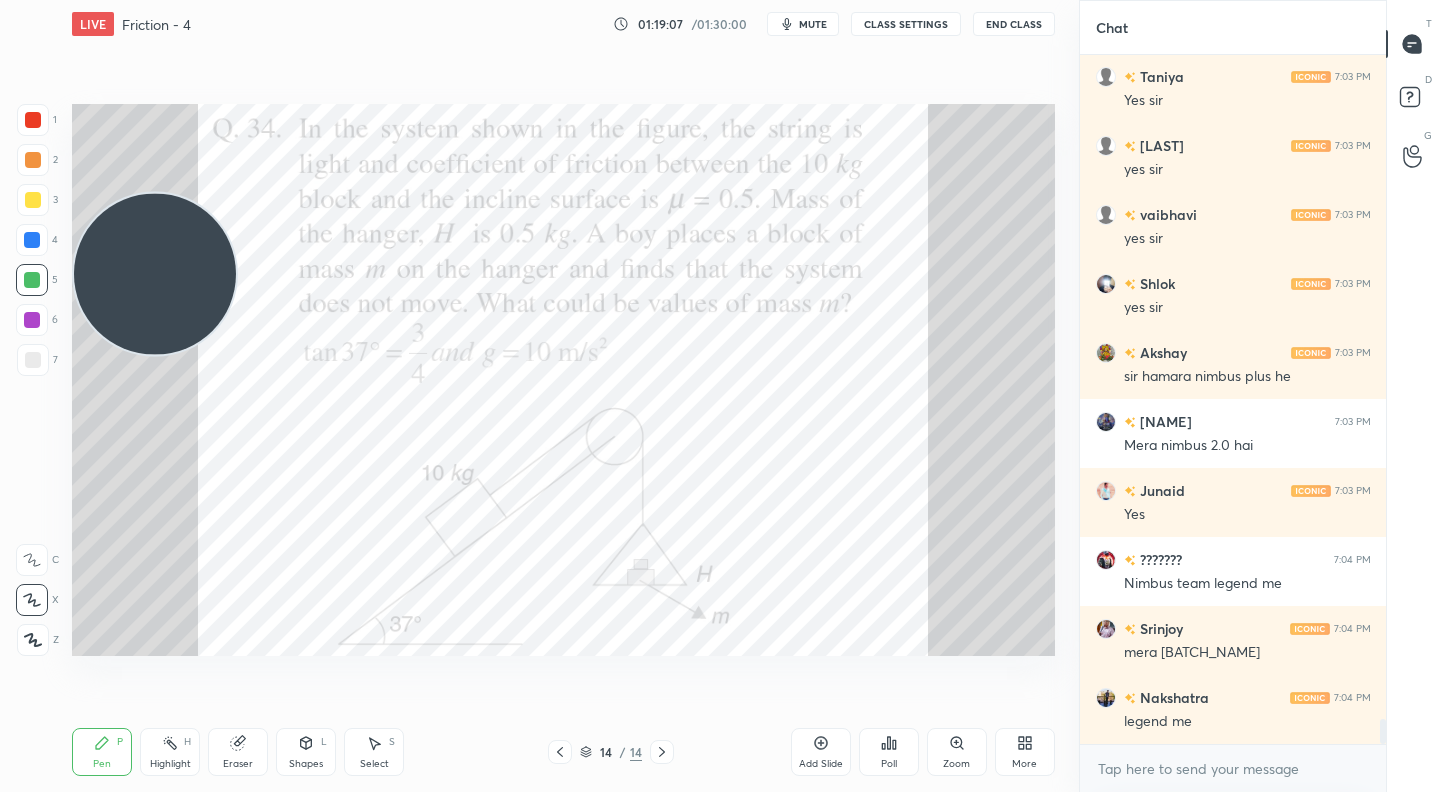 click 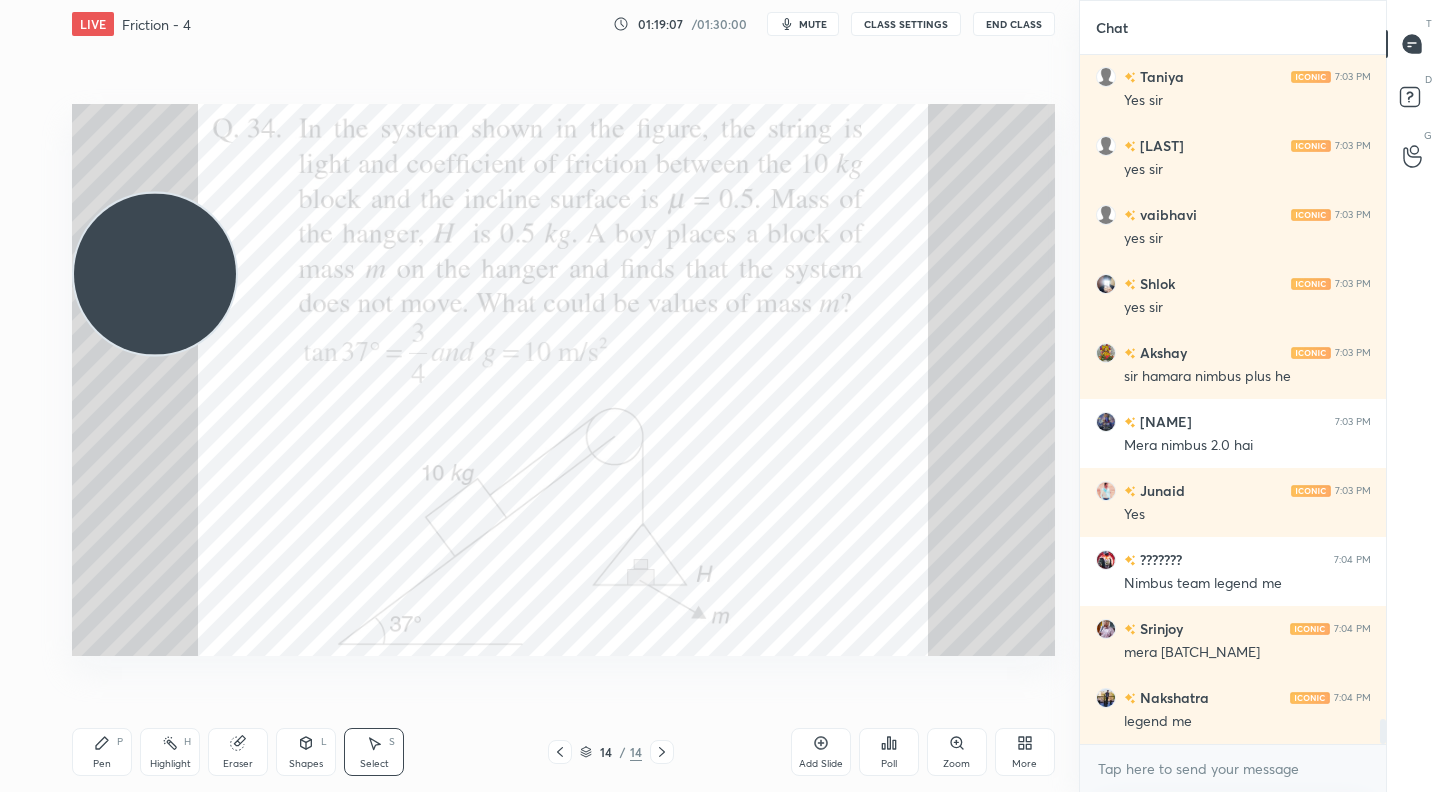scroll, scrollTop: 18356, scrollLeft: 0, axis: vertical 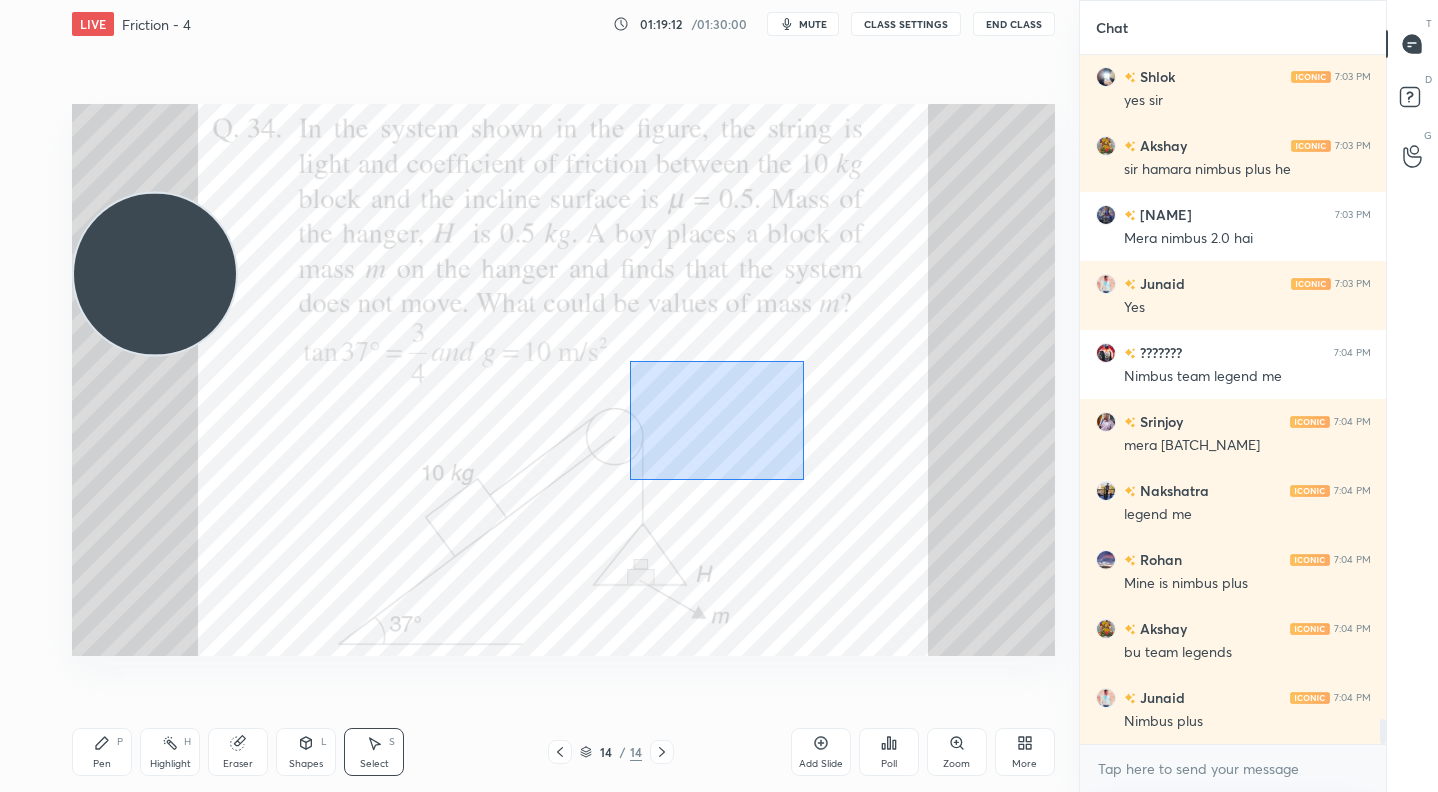 drag, startPoint x: 629, startPoint y: 360, endPoint x: 825, endPoint y: 482, distance: 230.86794 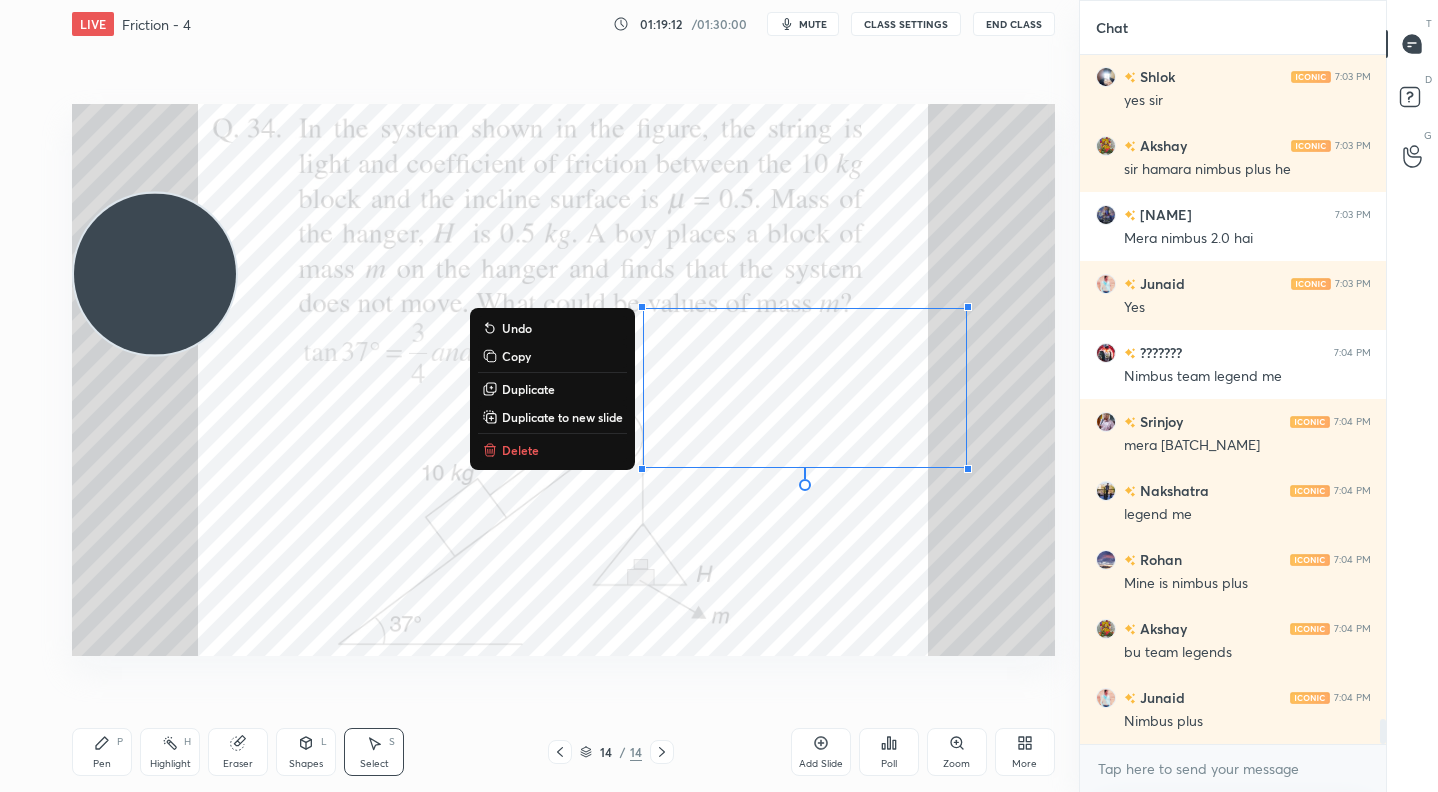 click on "0 ° Undo Copy Duplicate Duplicate to new slide Delete" at bounding box center [563, 380] 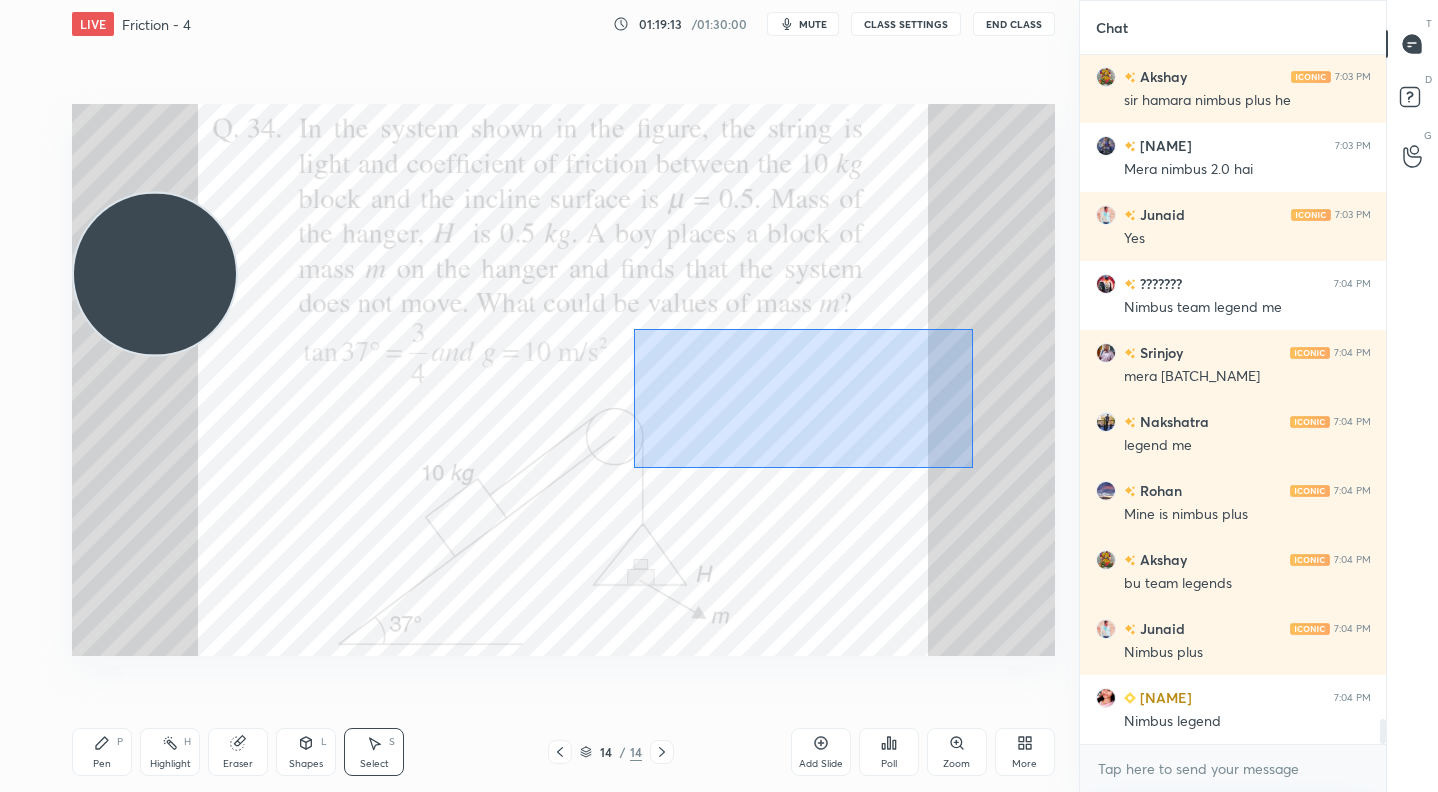 drag, startPoint x: 633, startPoint y: 329, endPoint x: 938, endPoint y: 472, distance: 336.859 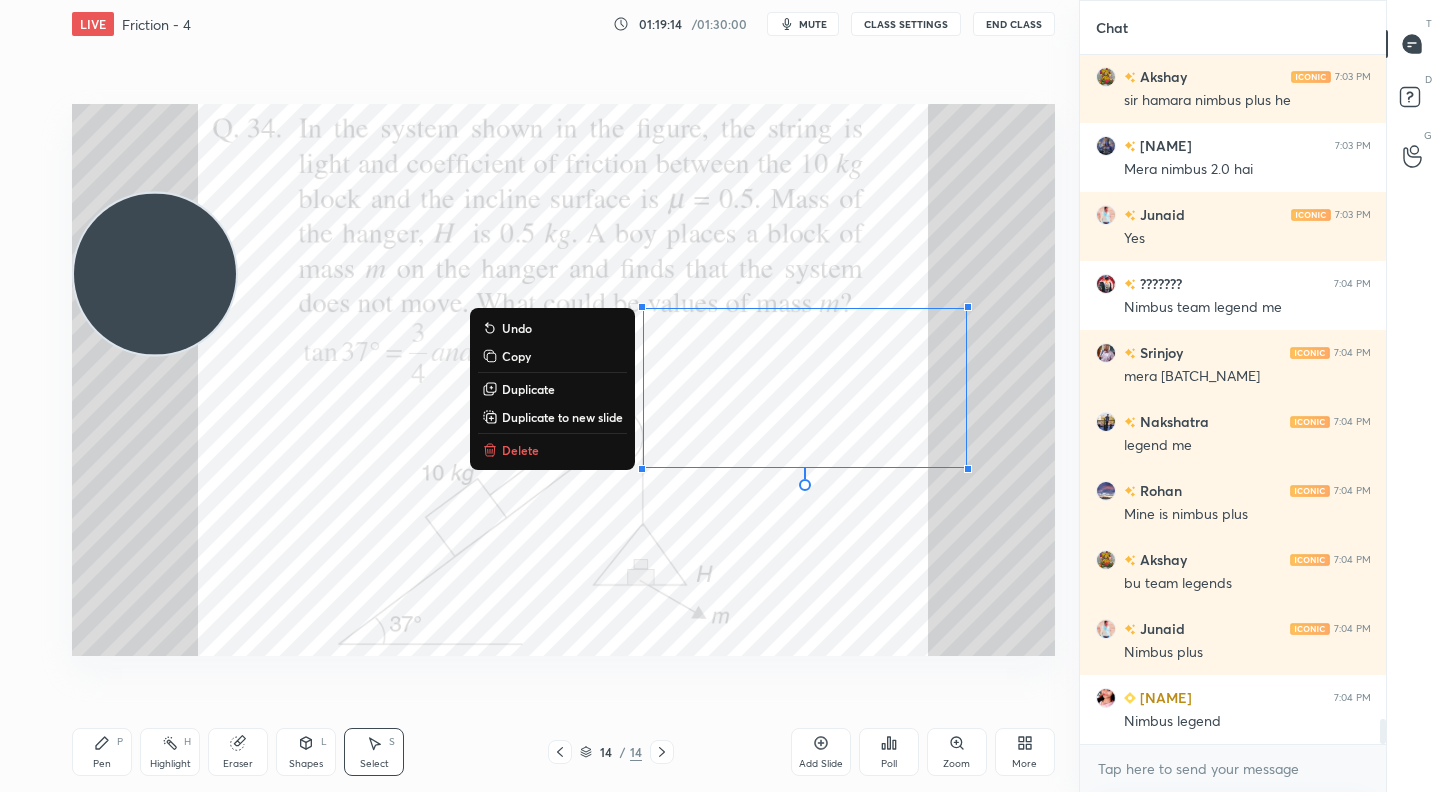 click on "0 ° Undo Copy Duplicate Duplicate to new slide Delete" at bounding box center [563, 380] 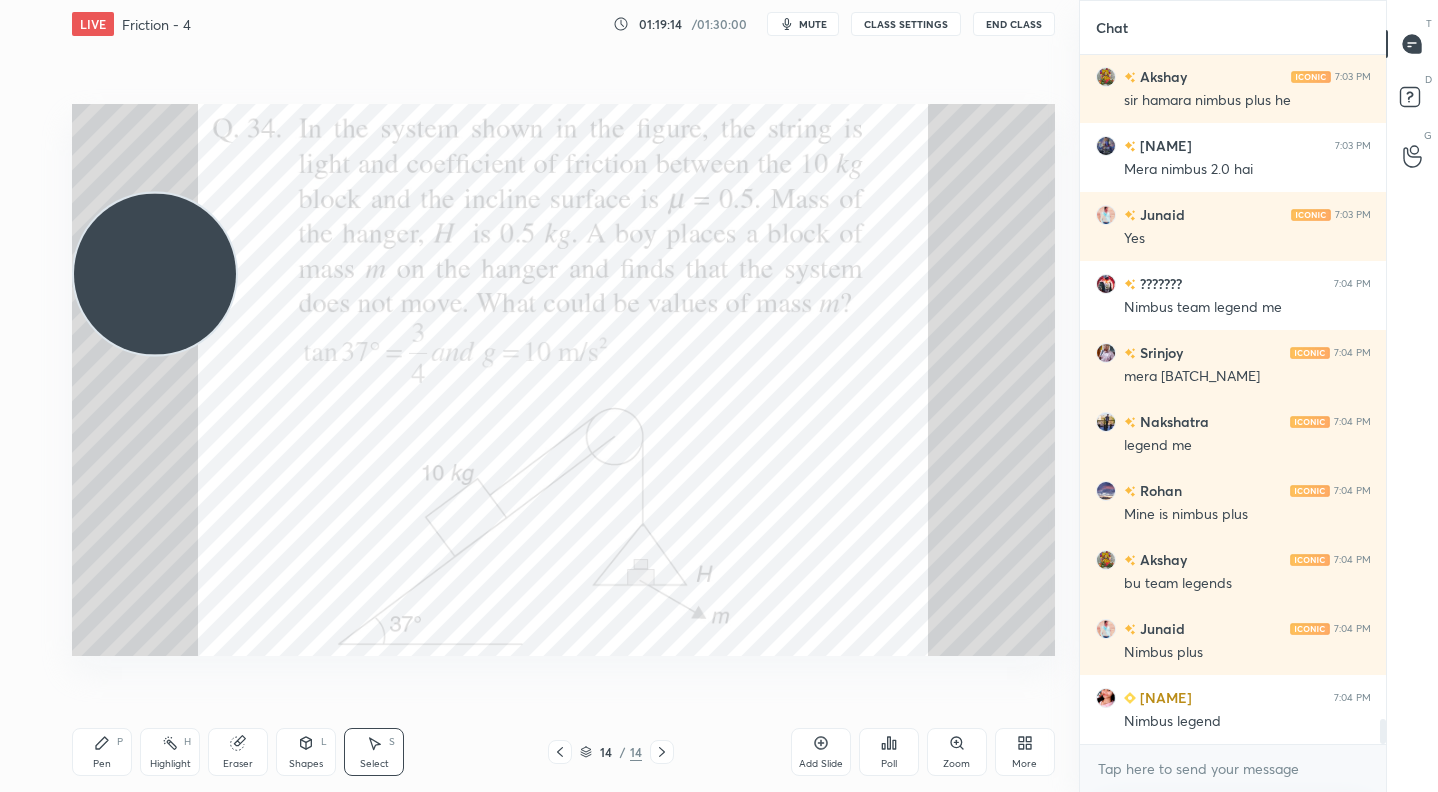 click 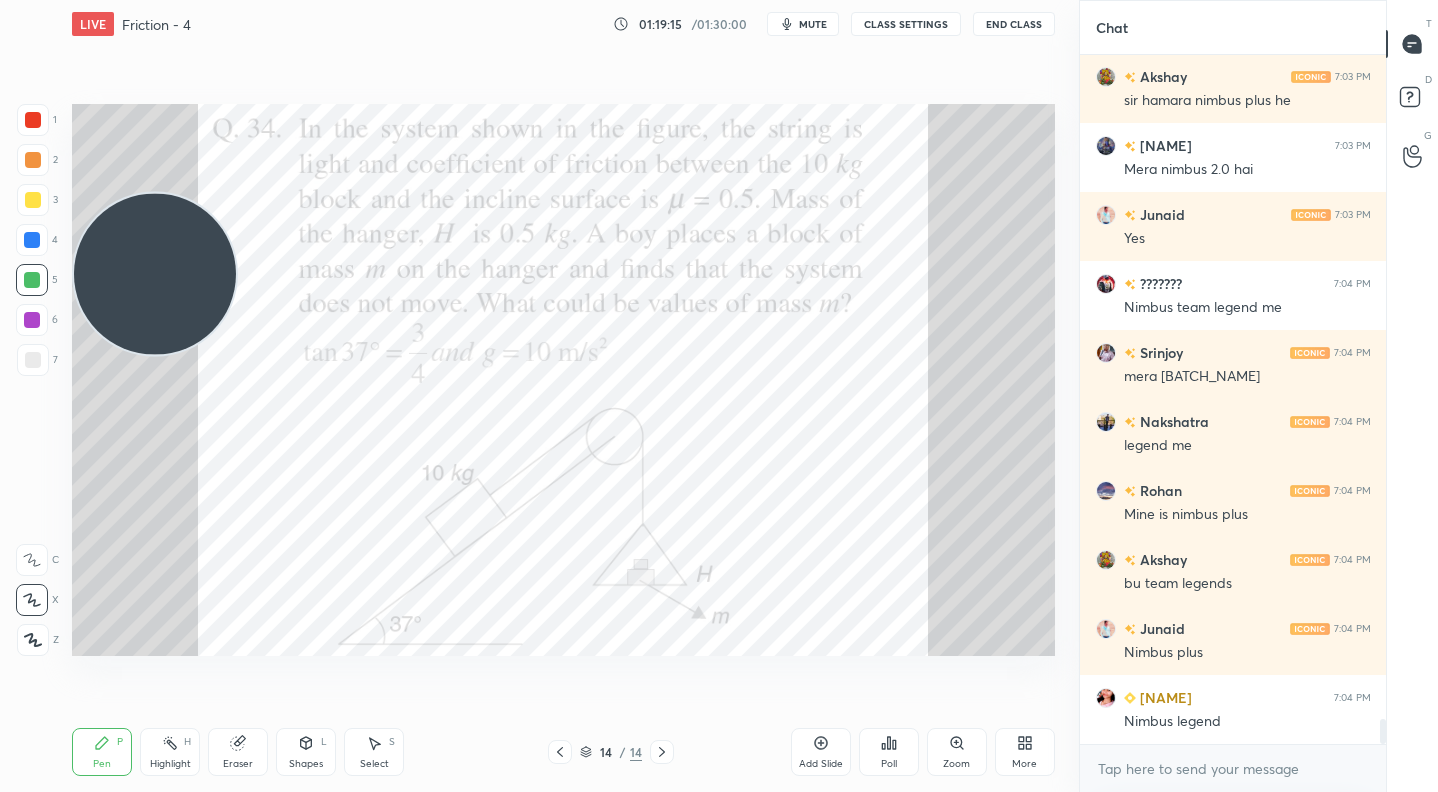 click at bounding box center (33, 120) 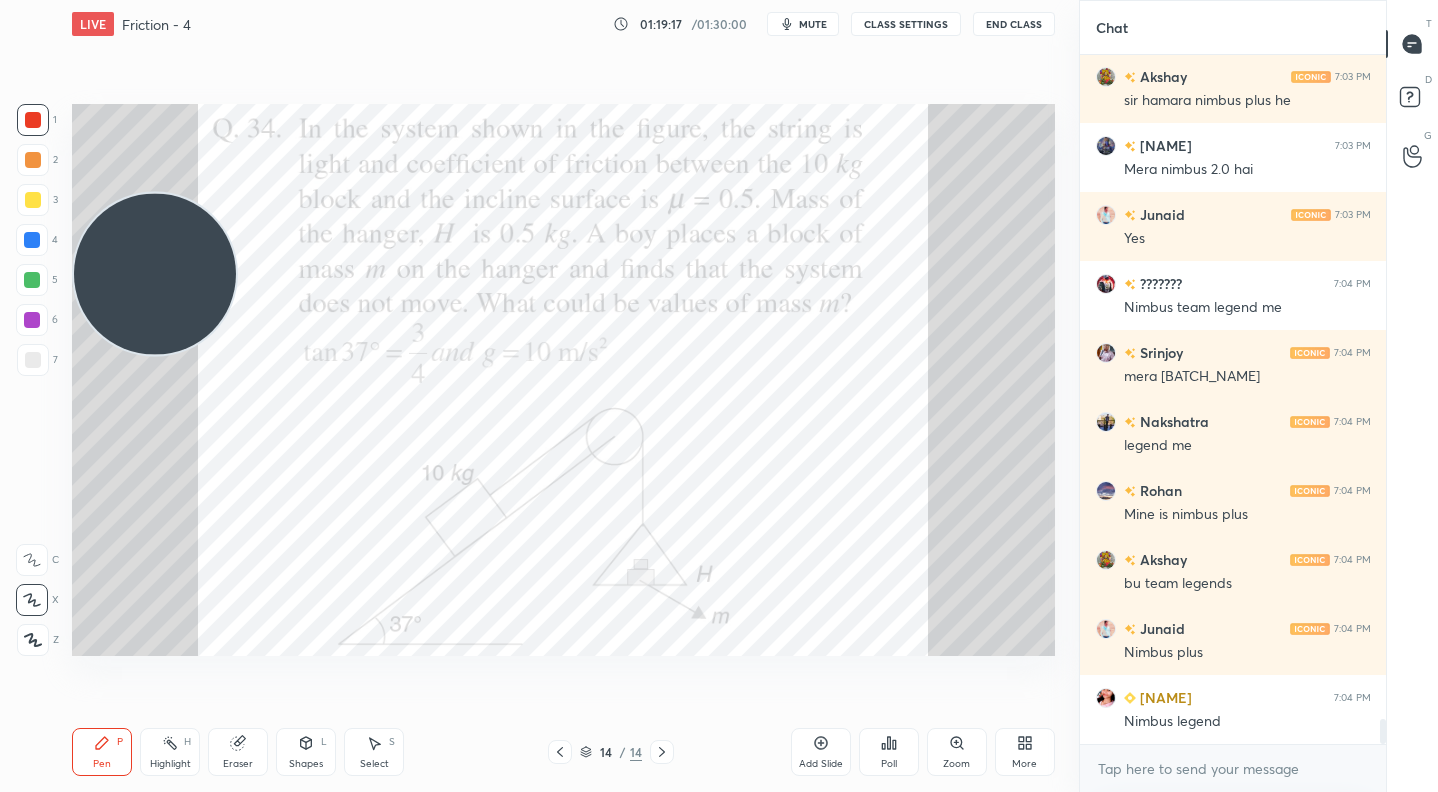 click 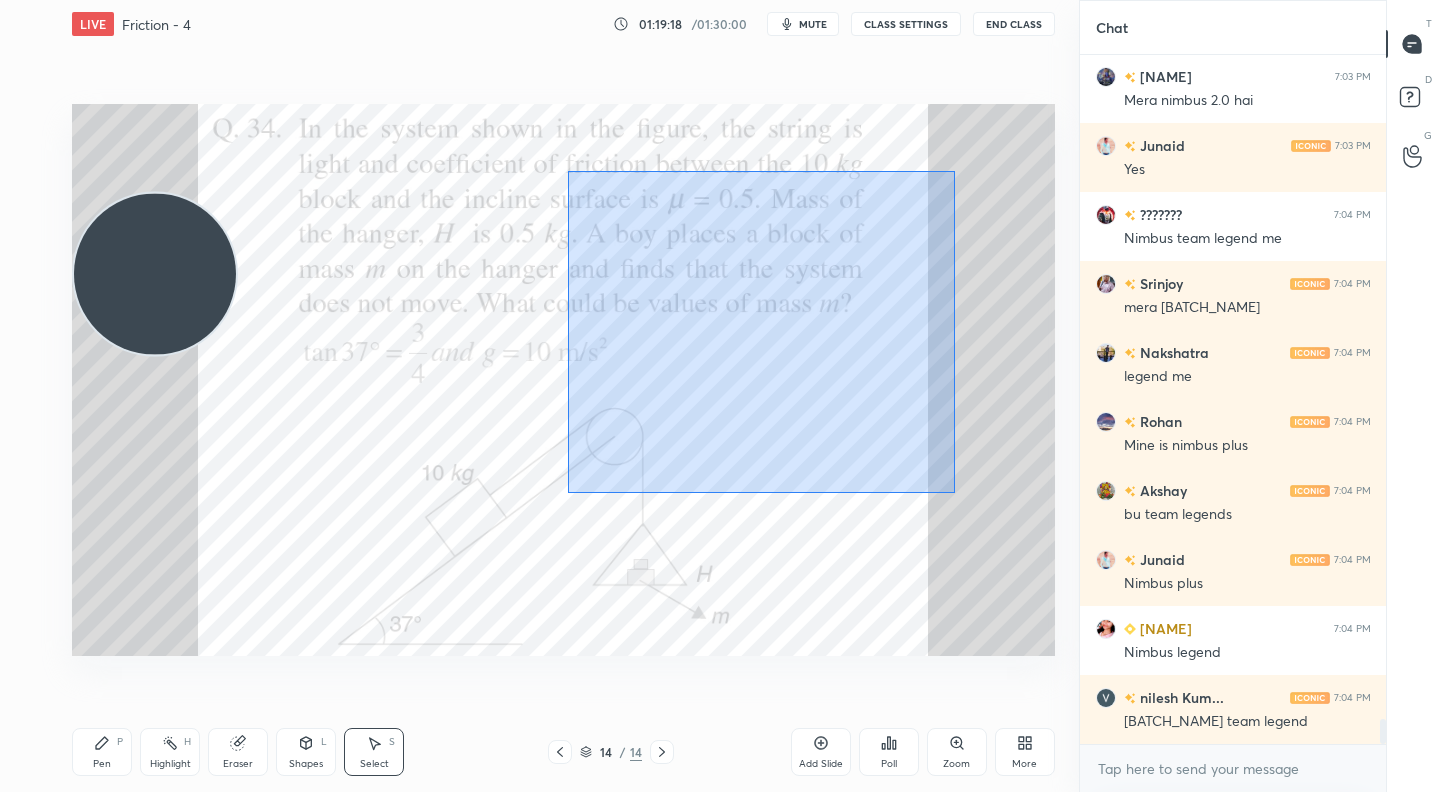 drag, startPoint x: 567, startPoint y: 170, endPoint x: 930, endPoint y: 471, distance: 471.56125 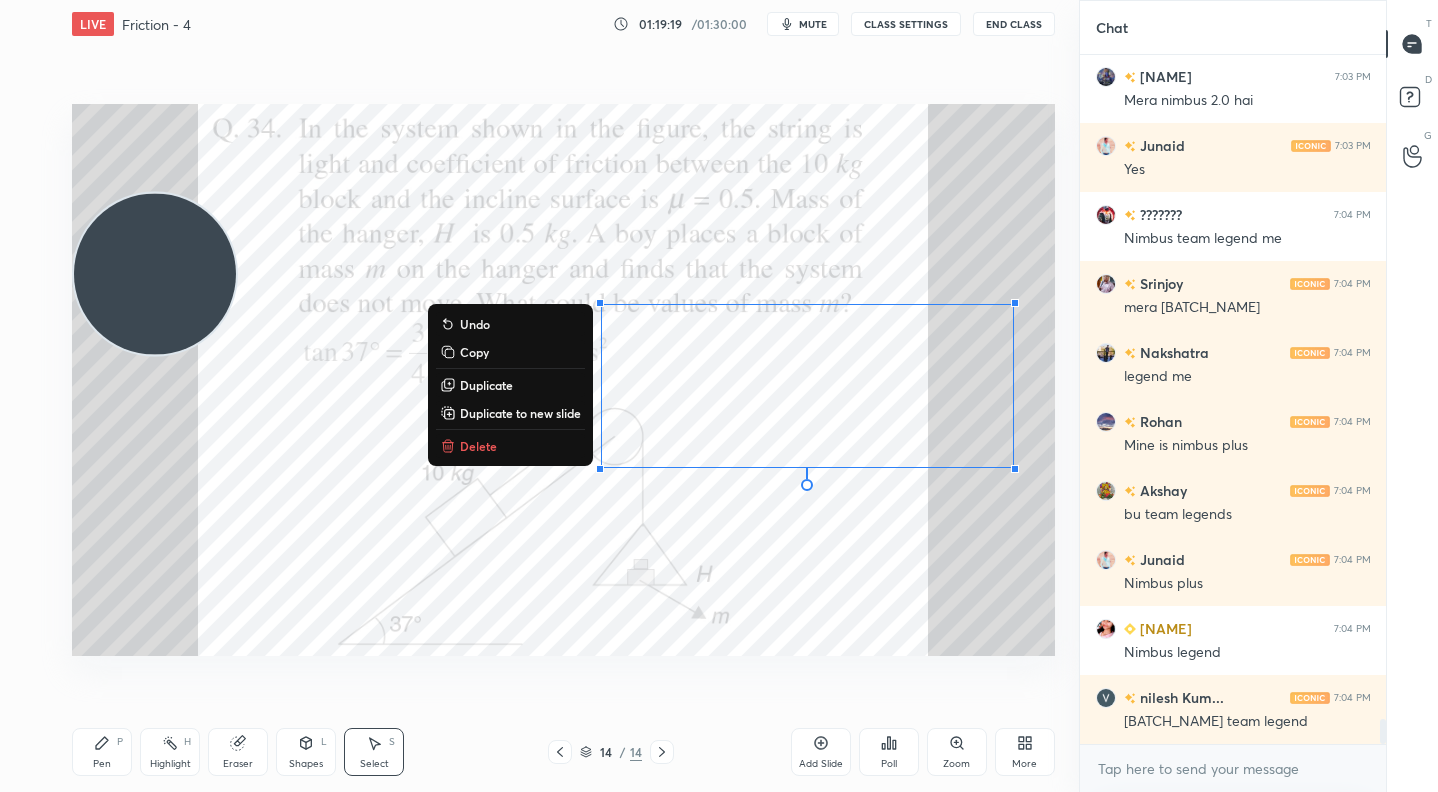 click on "Delete" at bounding box center (510, 446) 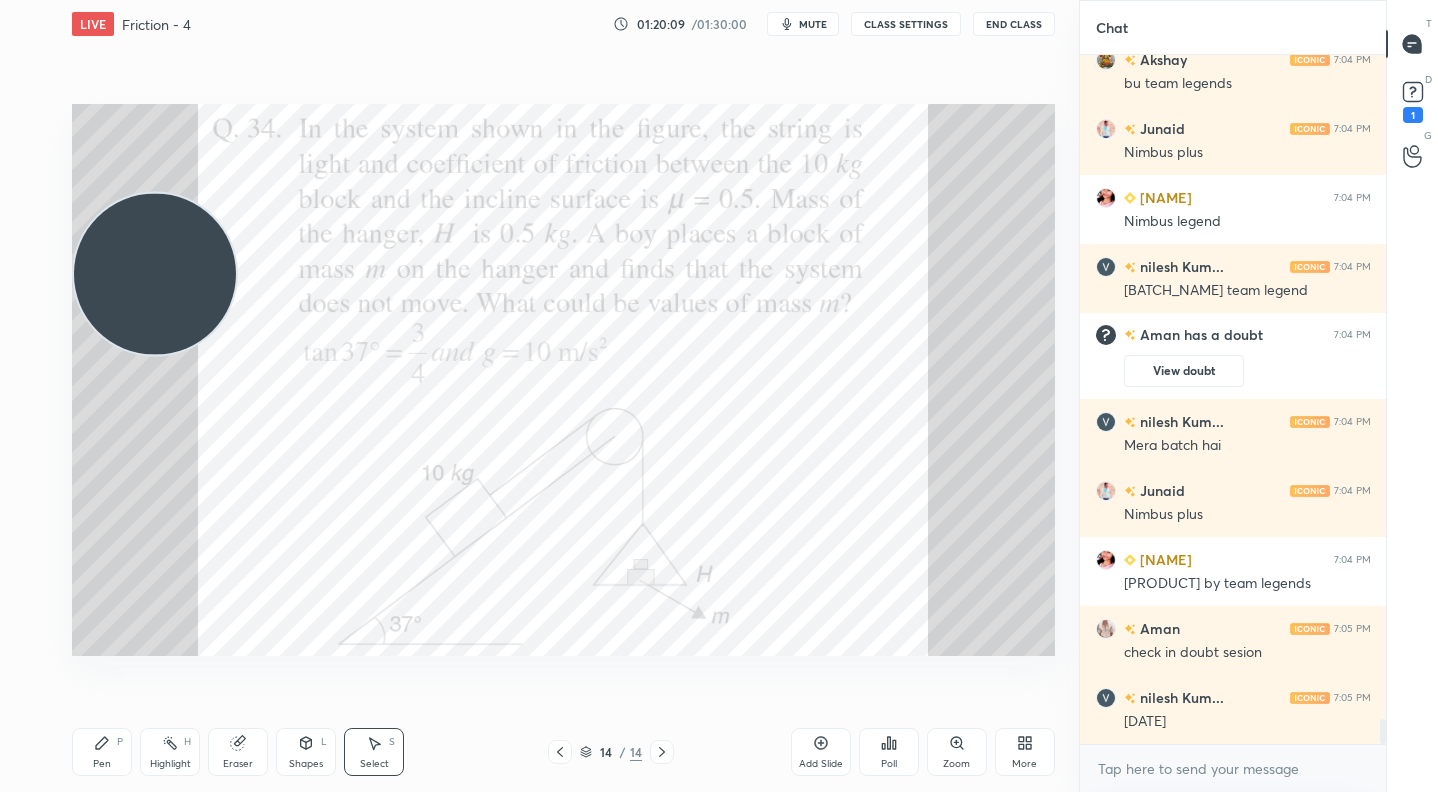 scroll, scrollTop: 18565, scrollLeft: 0, axis: vertical 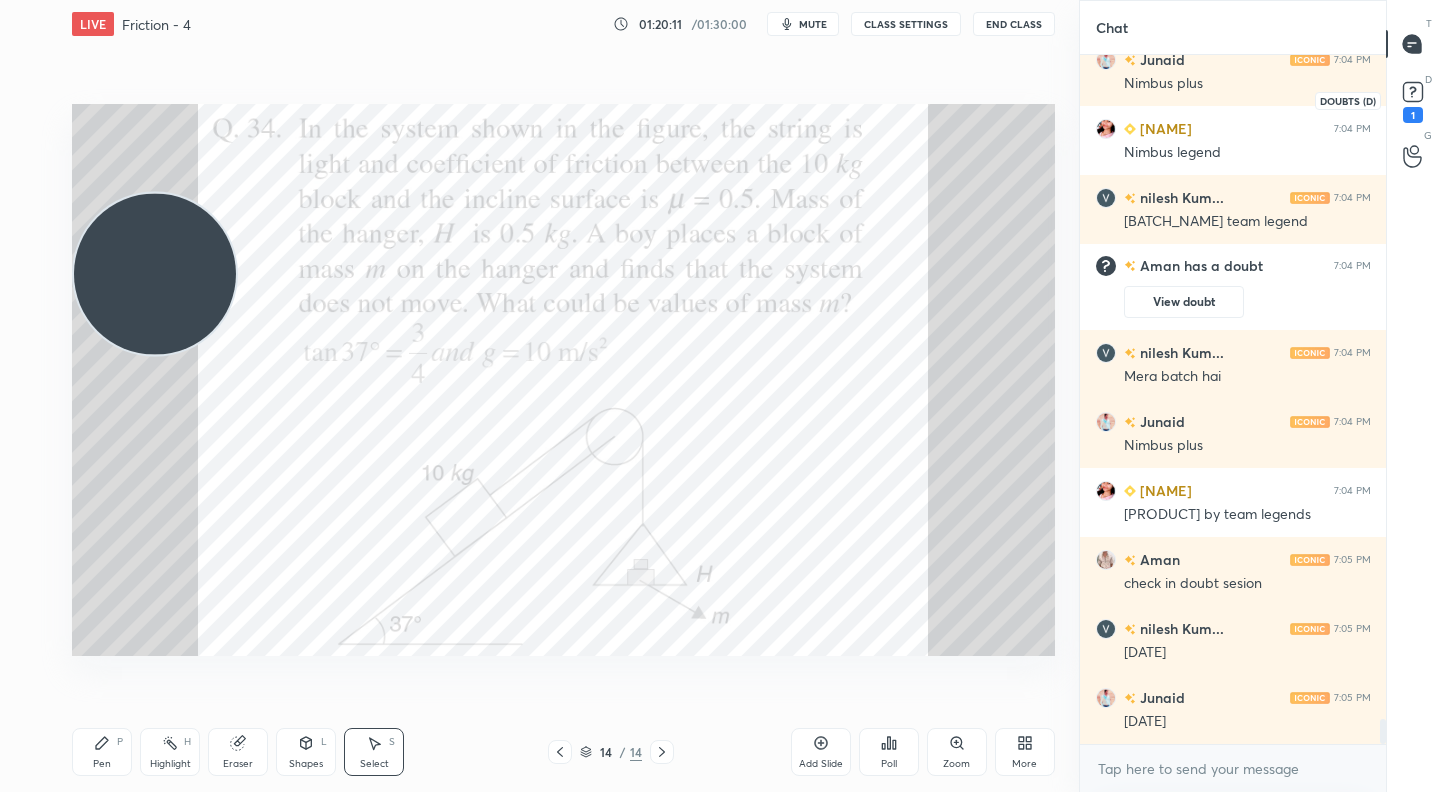click 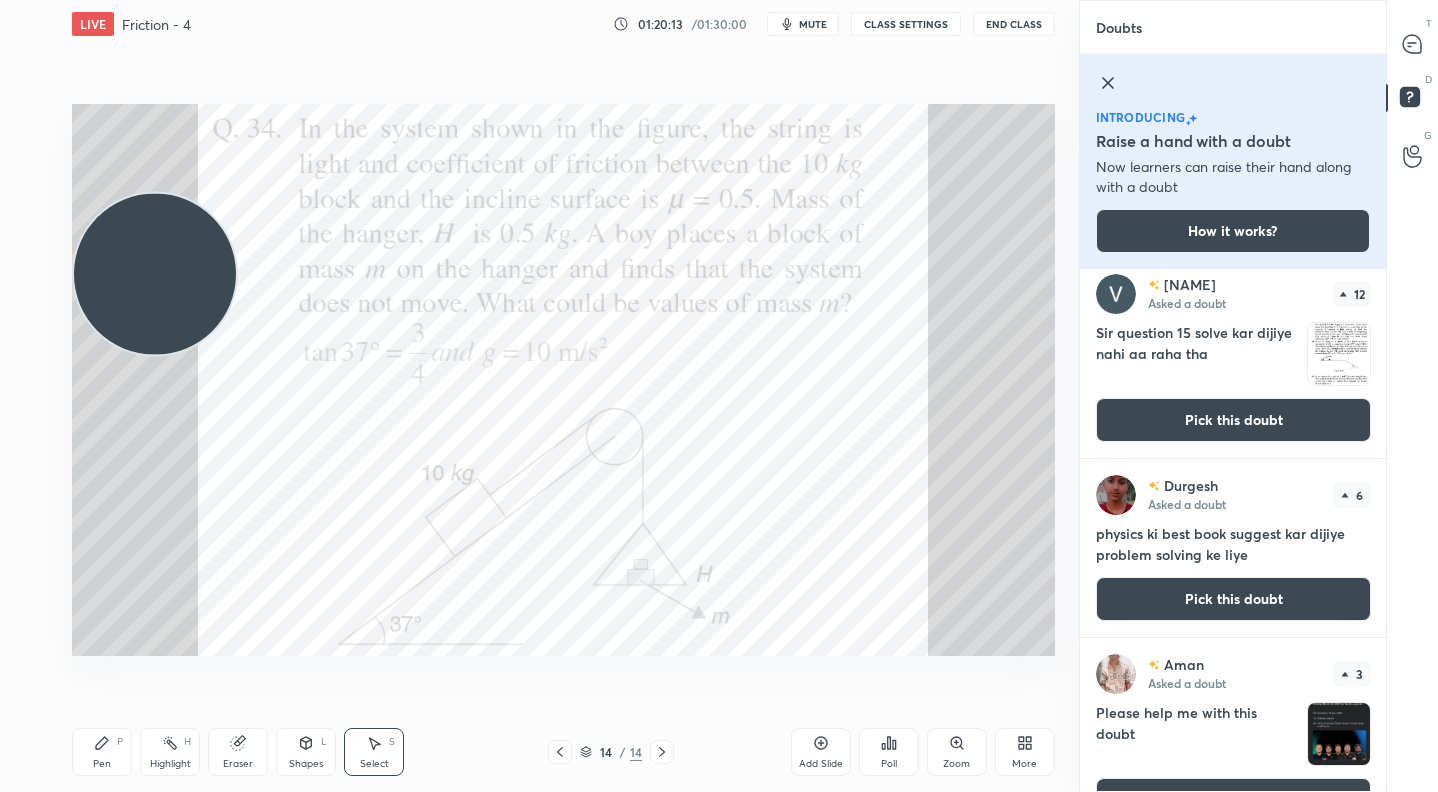 scroll, scrollTop: 59, scrollLeft: 0, axis: vertical 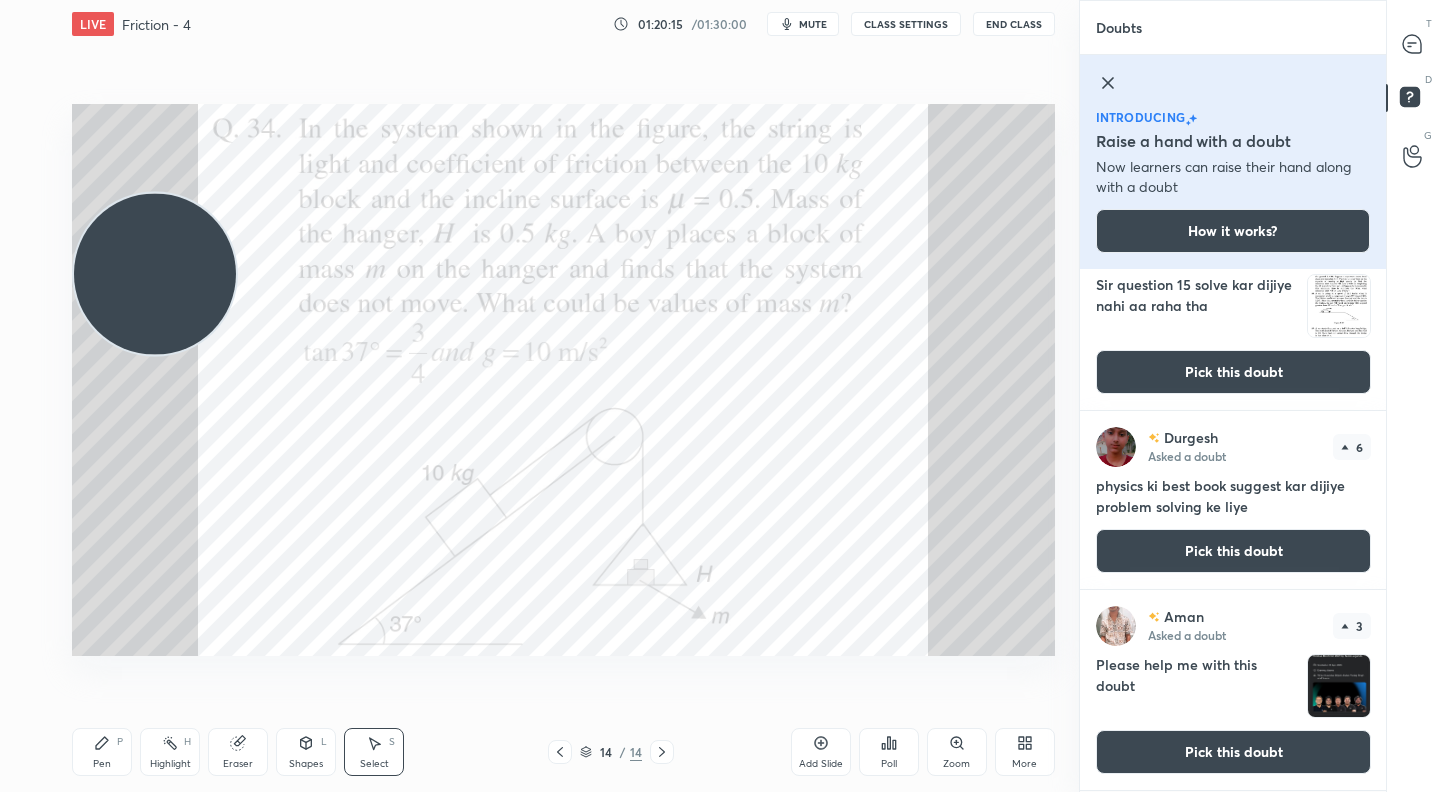 click on "Pick this doubt" at bounding box center (1233, 752) 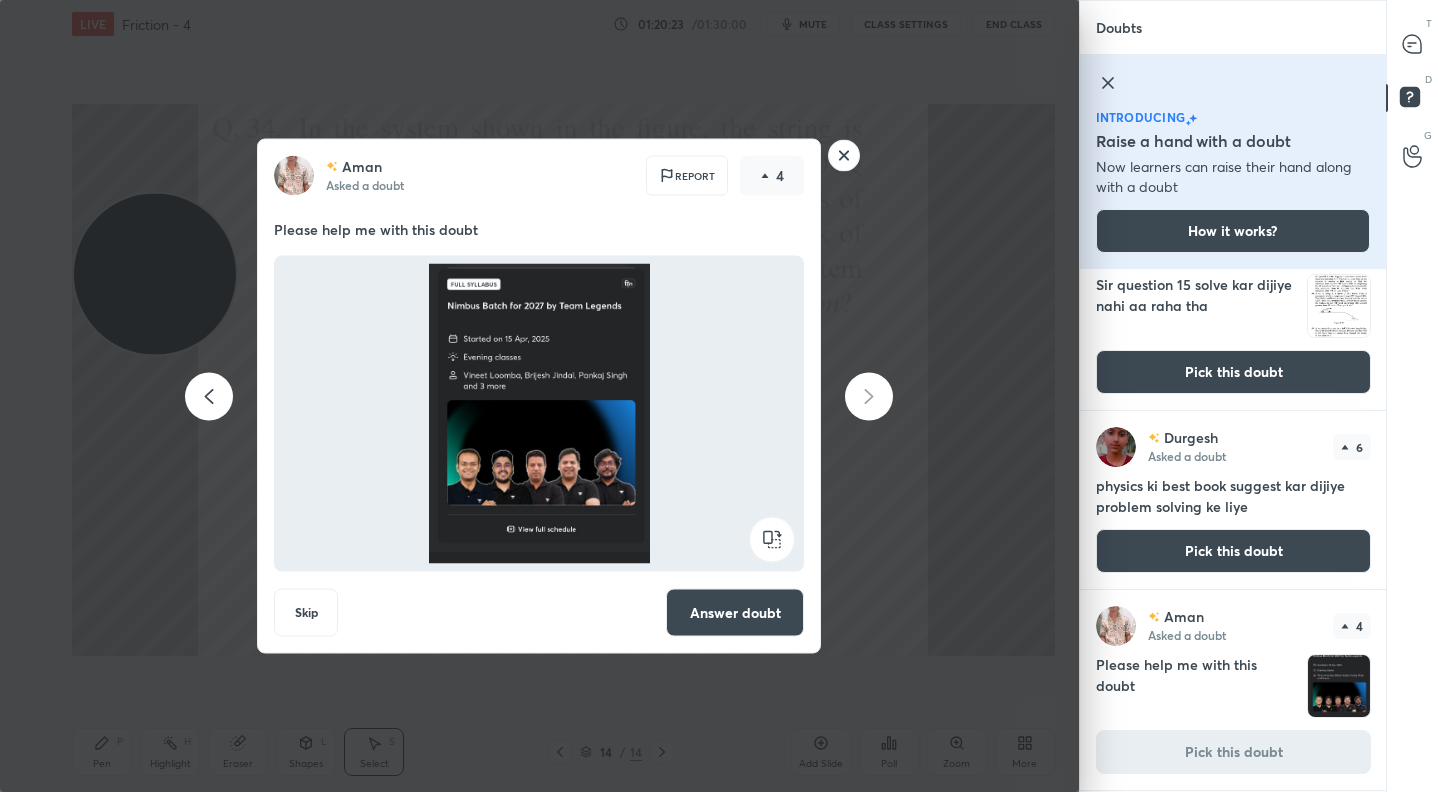 click 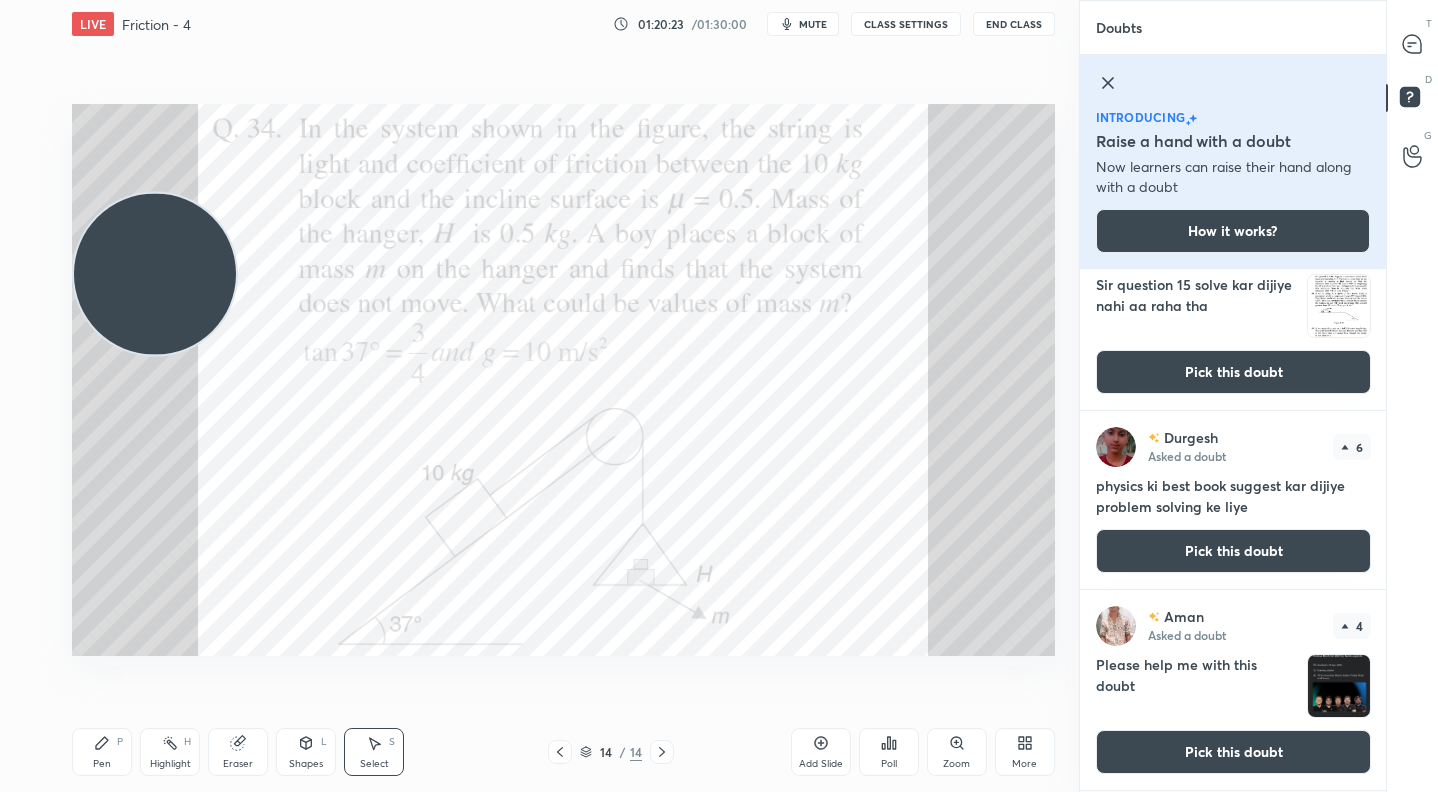 scroll, scrollTop: 0, scrollLeft: 0, axis: both 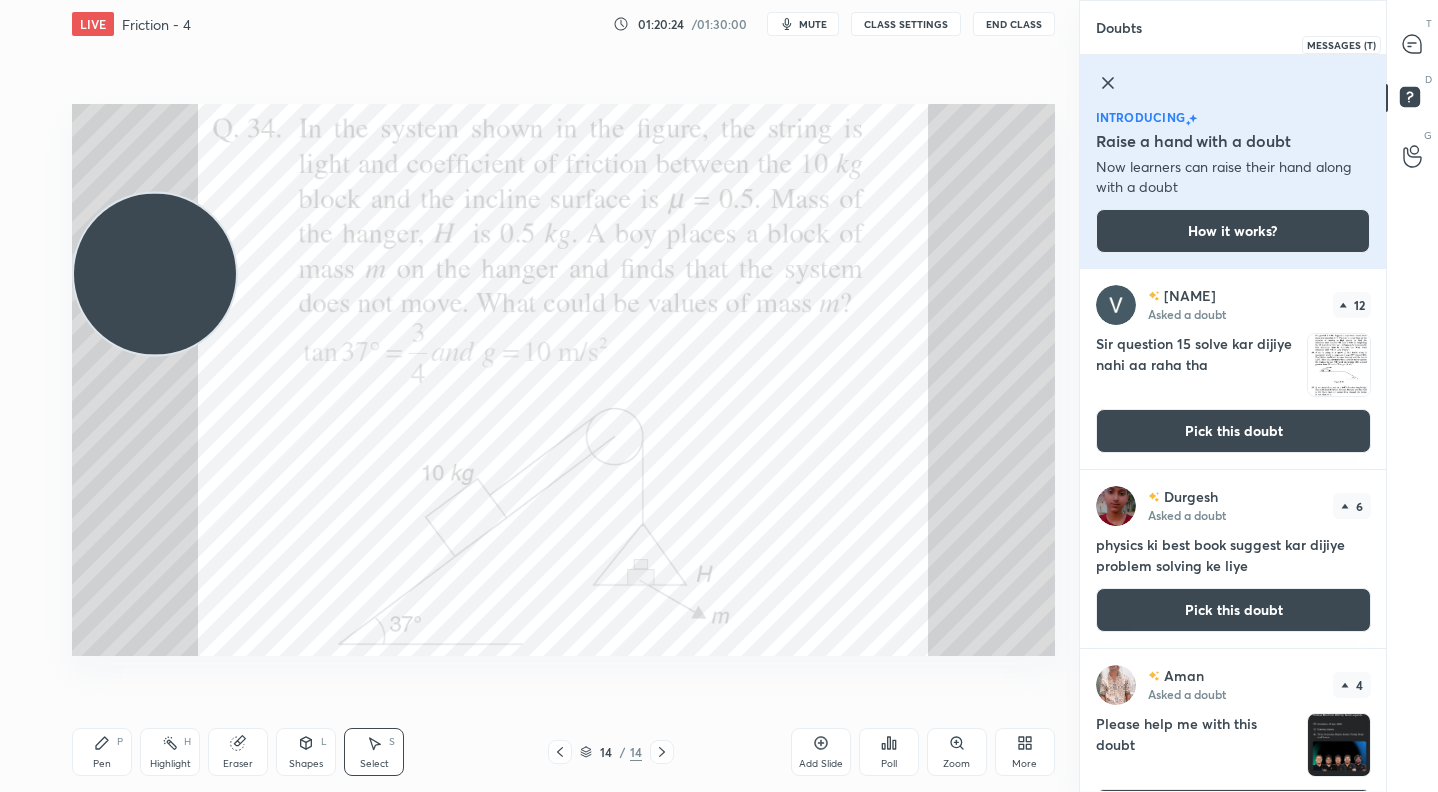 click 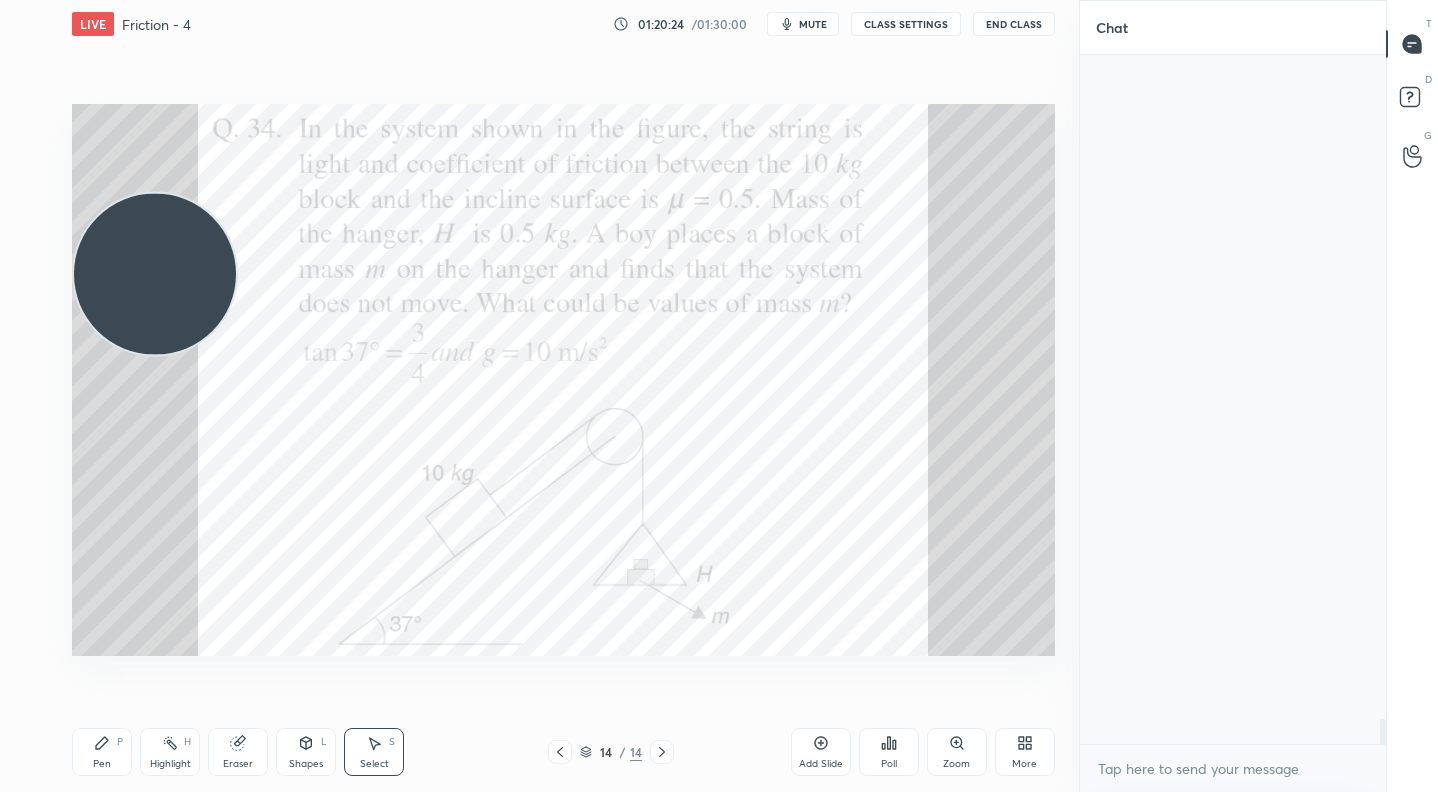 scroll, scrollTop: 19190, scrollLeft: 0, axis: vertical 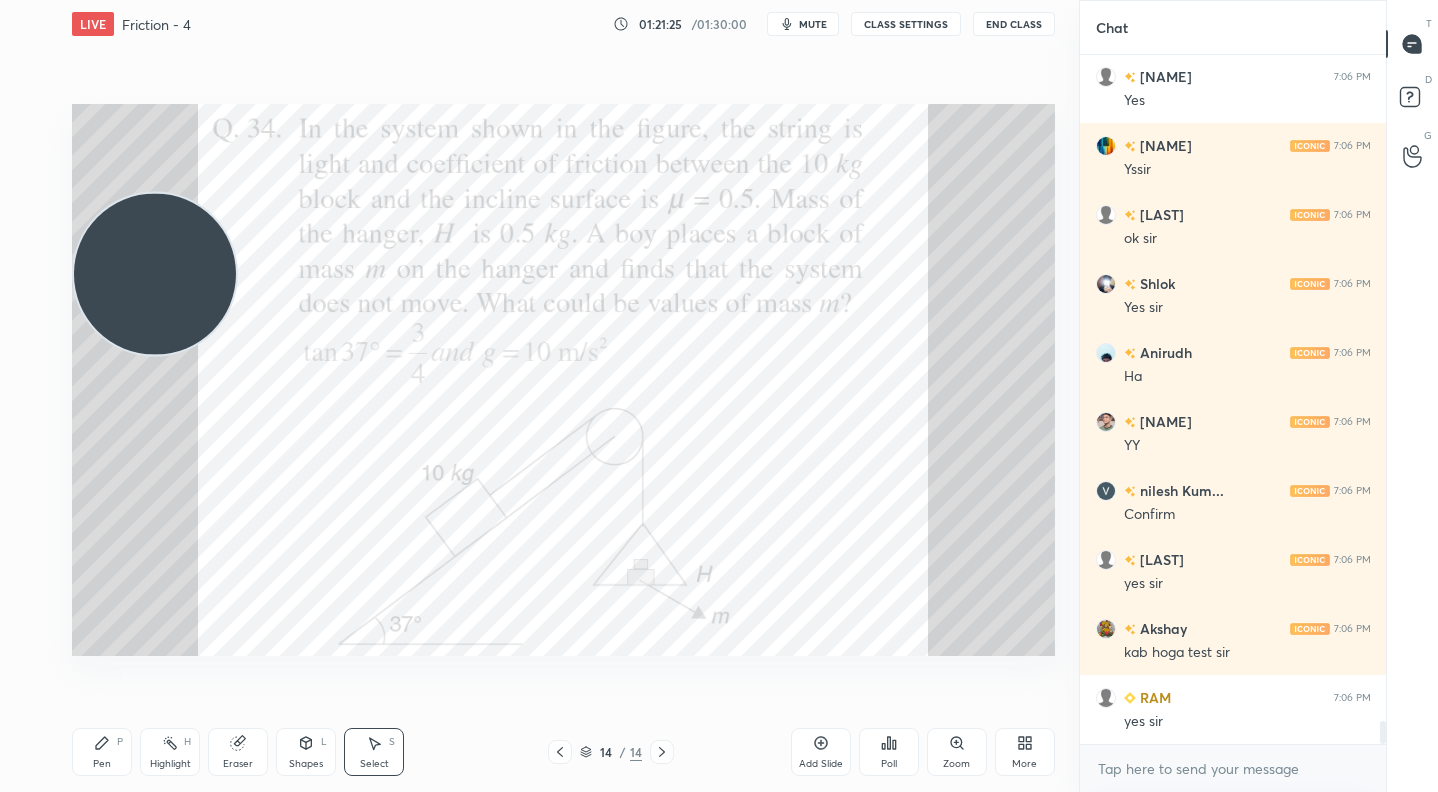 click on "Pen" at bounding box center [102, 764] 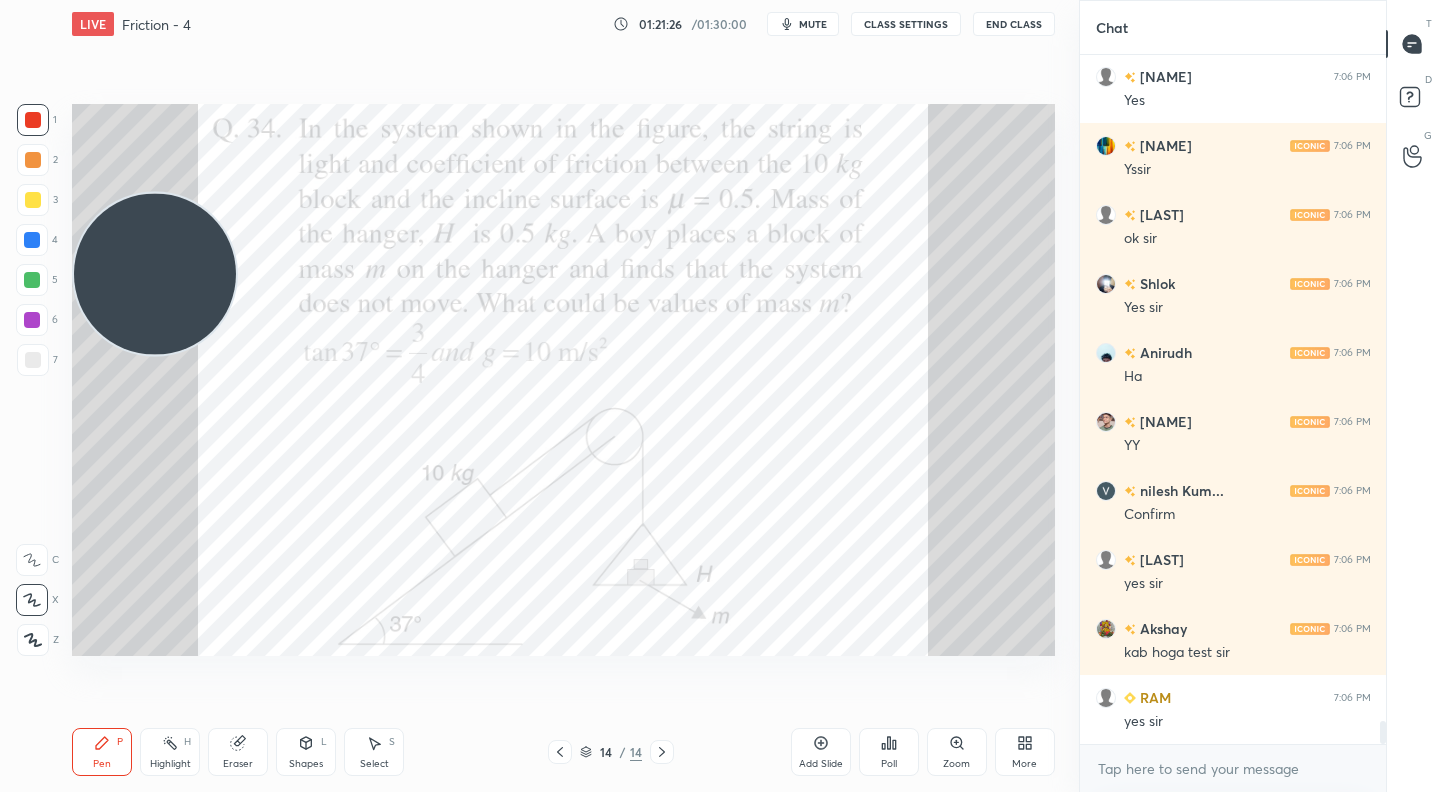 click at bounding box center [33, 120] 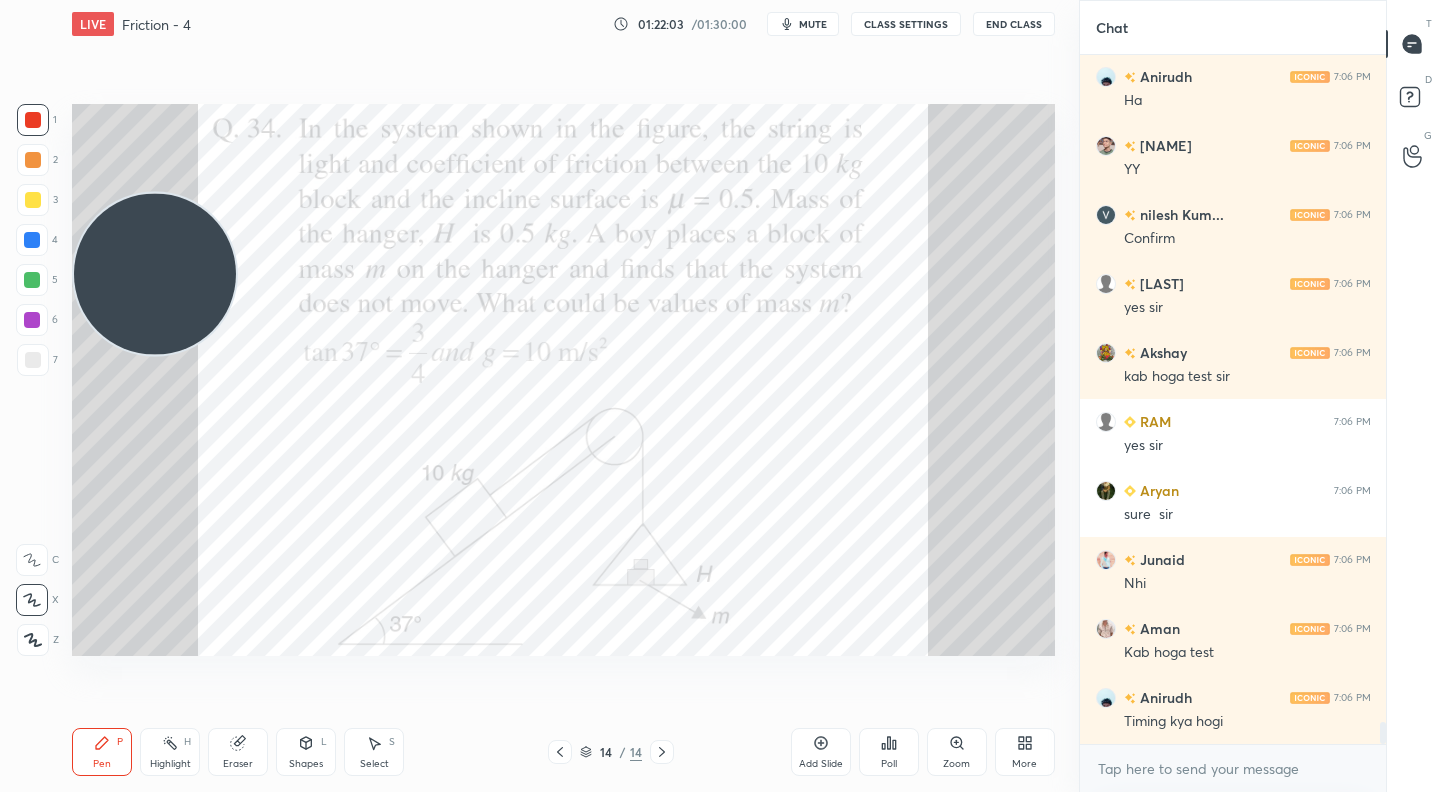 scroll, scrollTop: 20452, scrollLeft: 0, axis: vertical 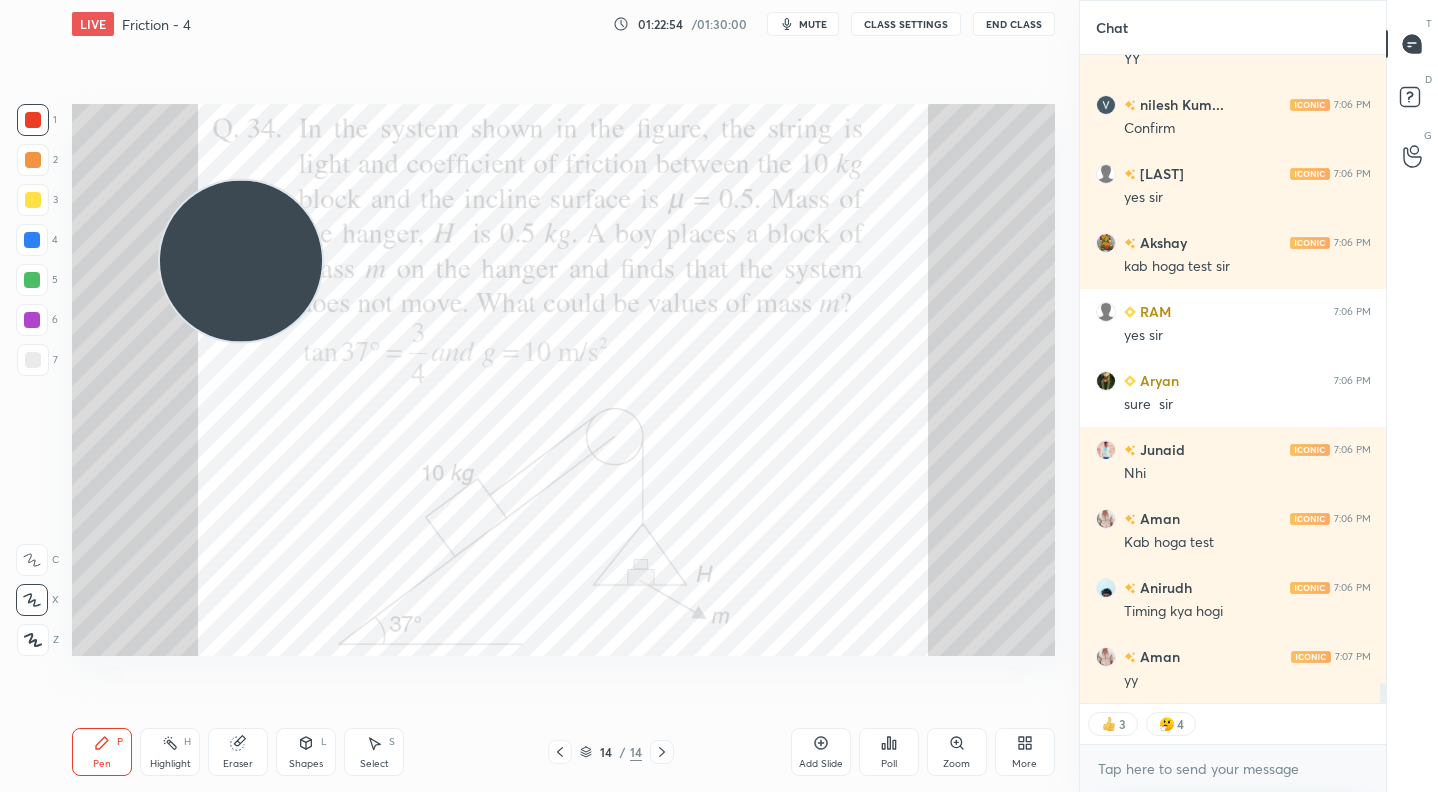 drag, startPoint x: 239, startPoint y: 269, endPoint x: 756, endPoint y: 171, distance: 526.20624 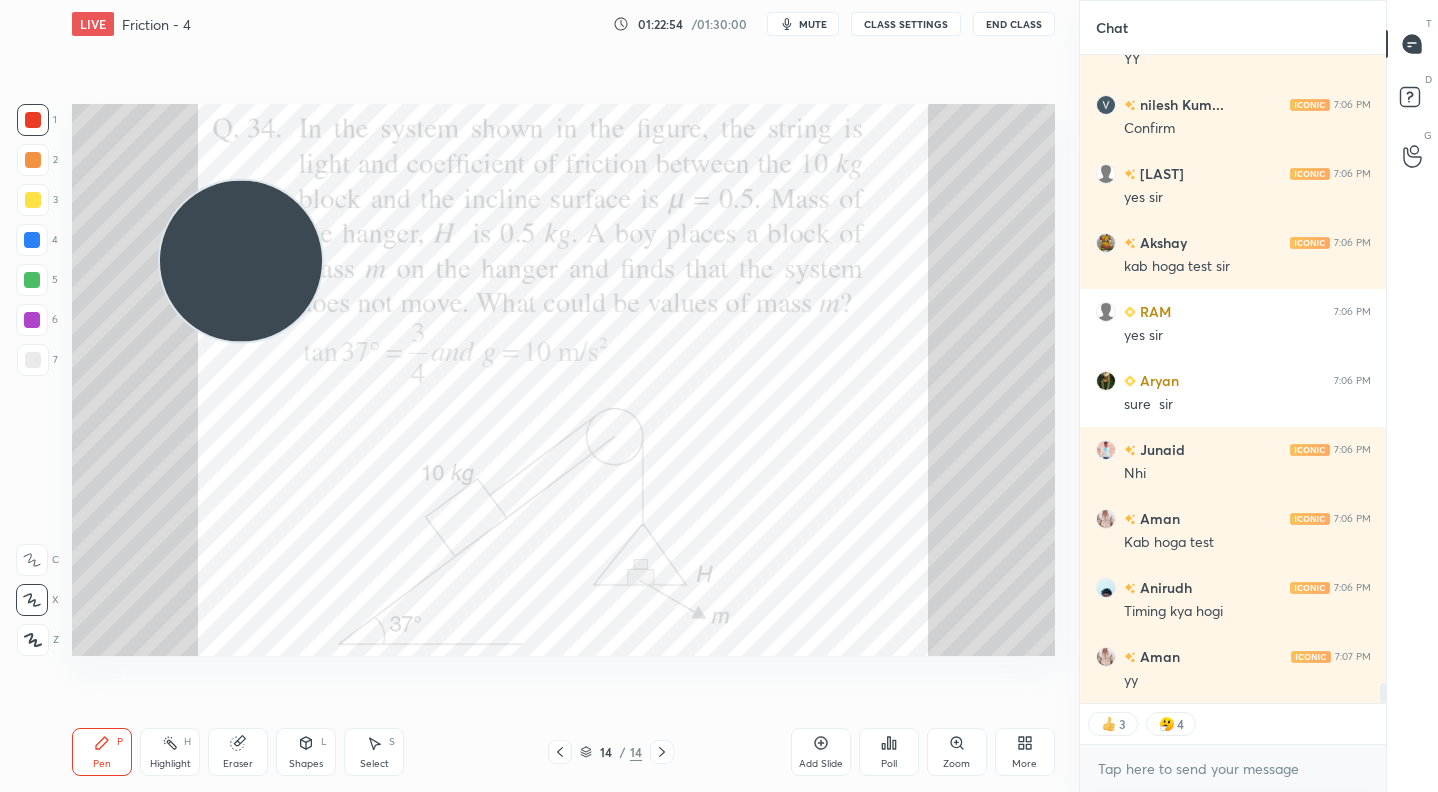 click at bounding box center (241, 261) 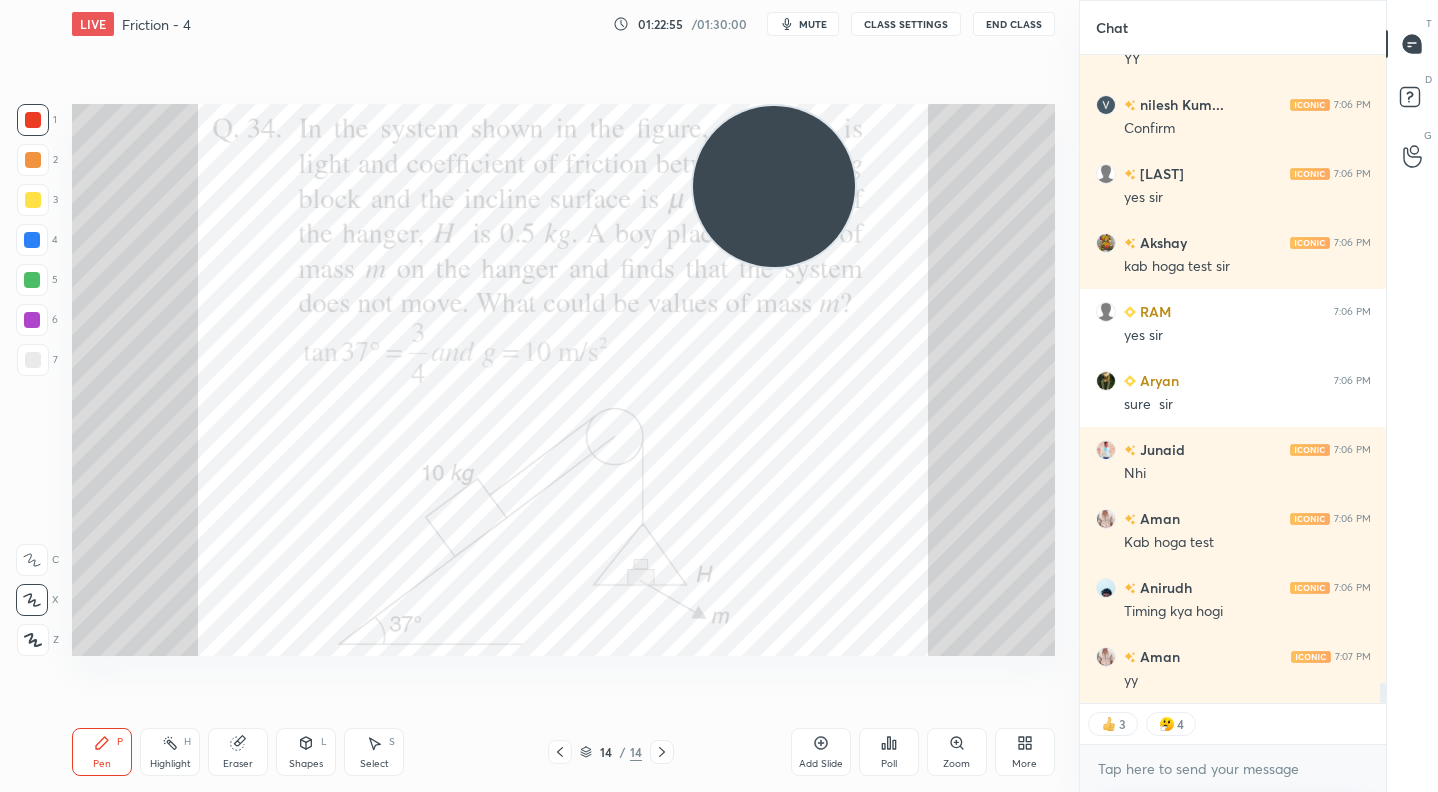 click at bounding box center [33, 120] 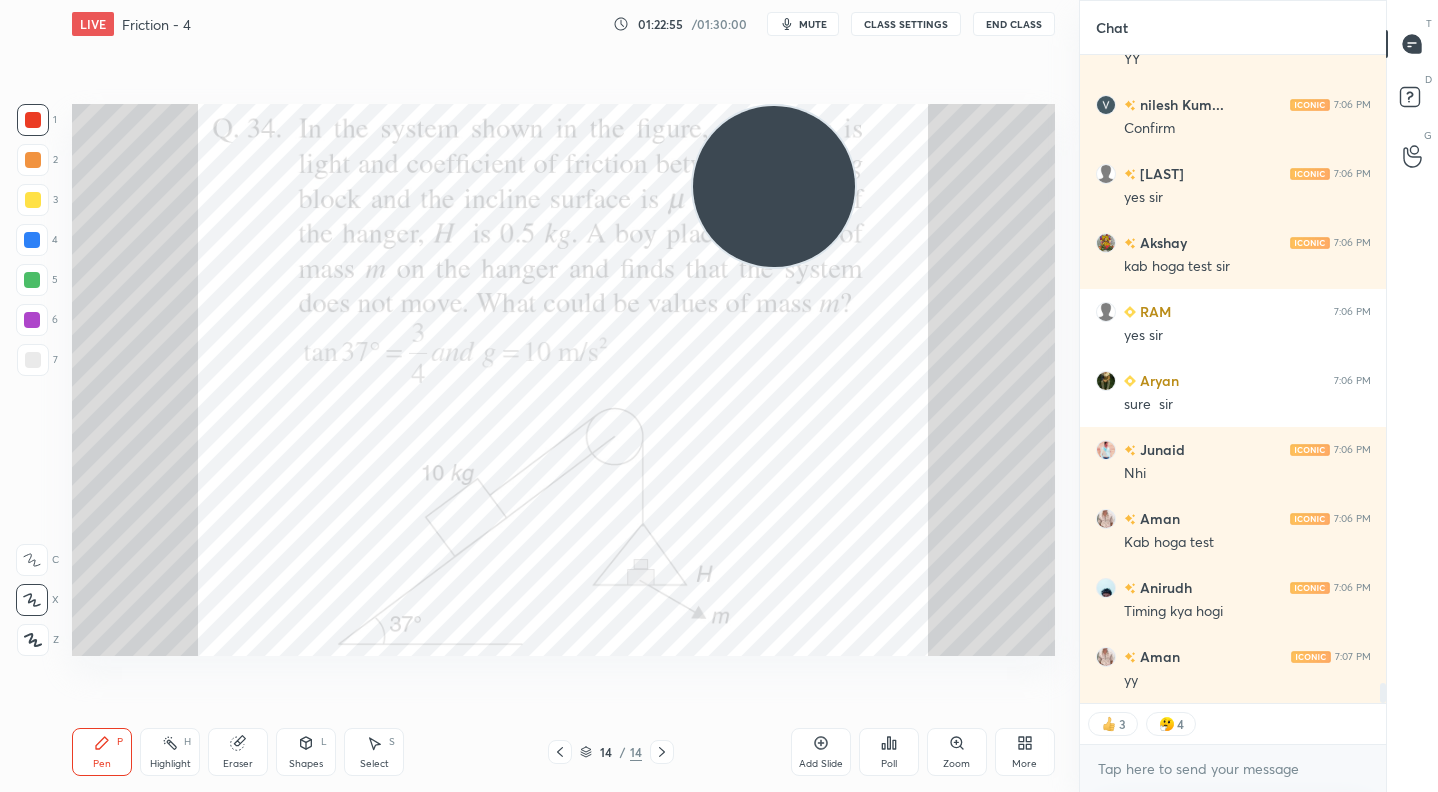 scroll, scrollTop: 7, scrollLeft: 7, axis: both 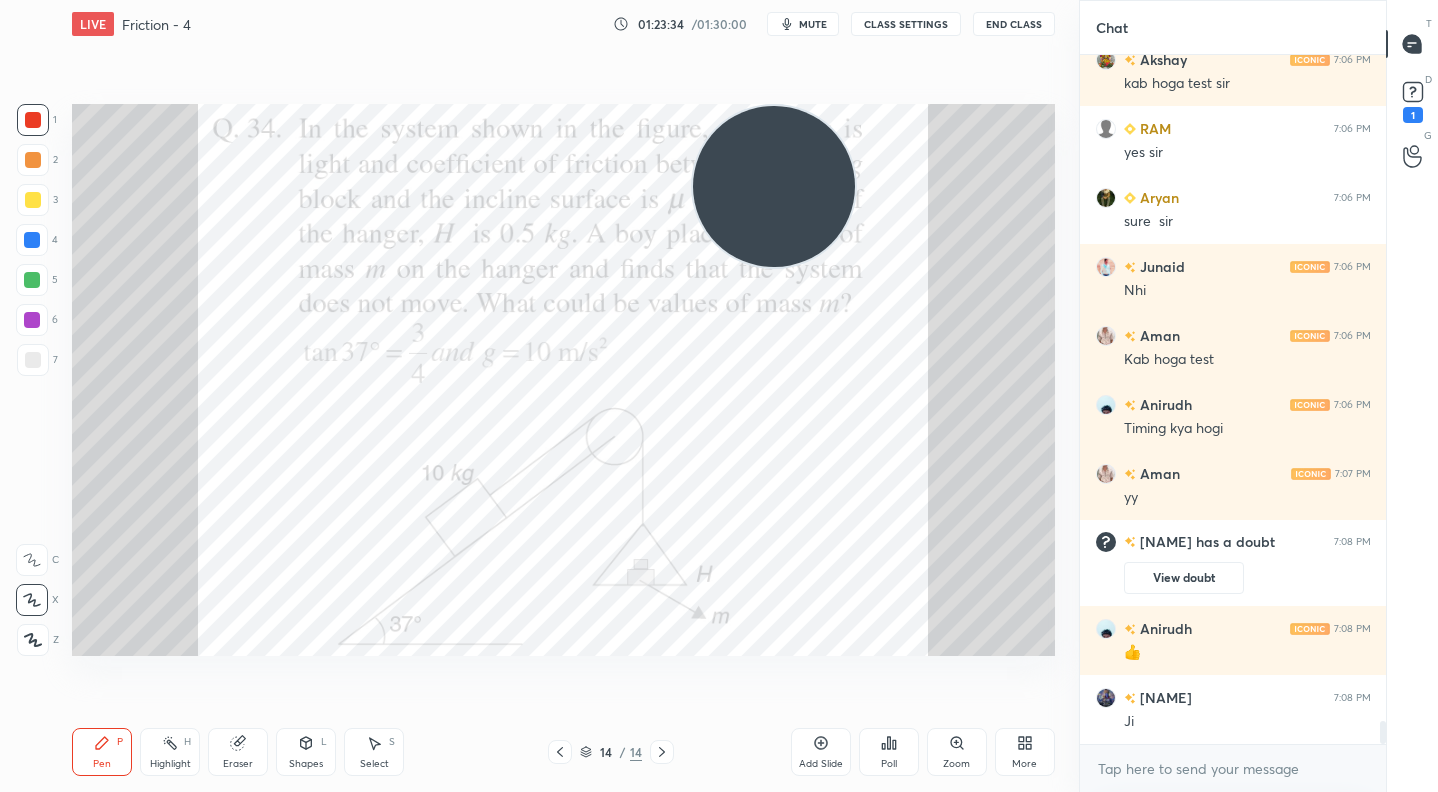 click at bounding box center [33, 160] 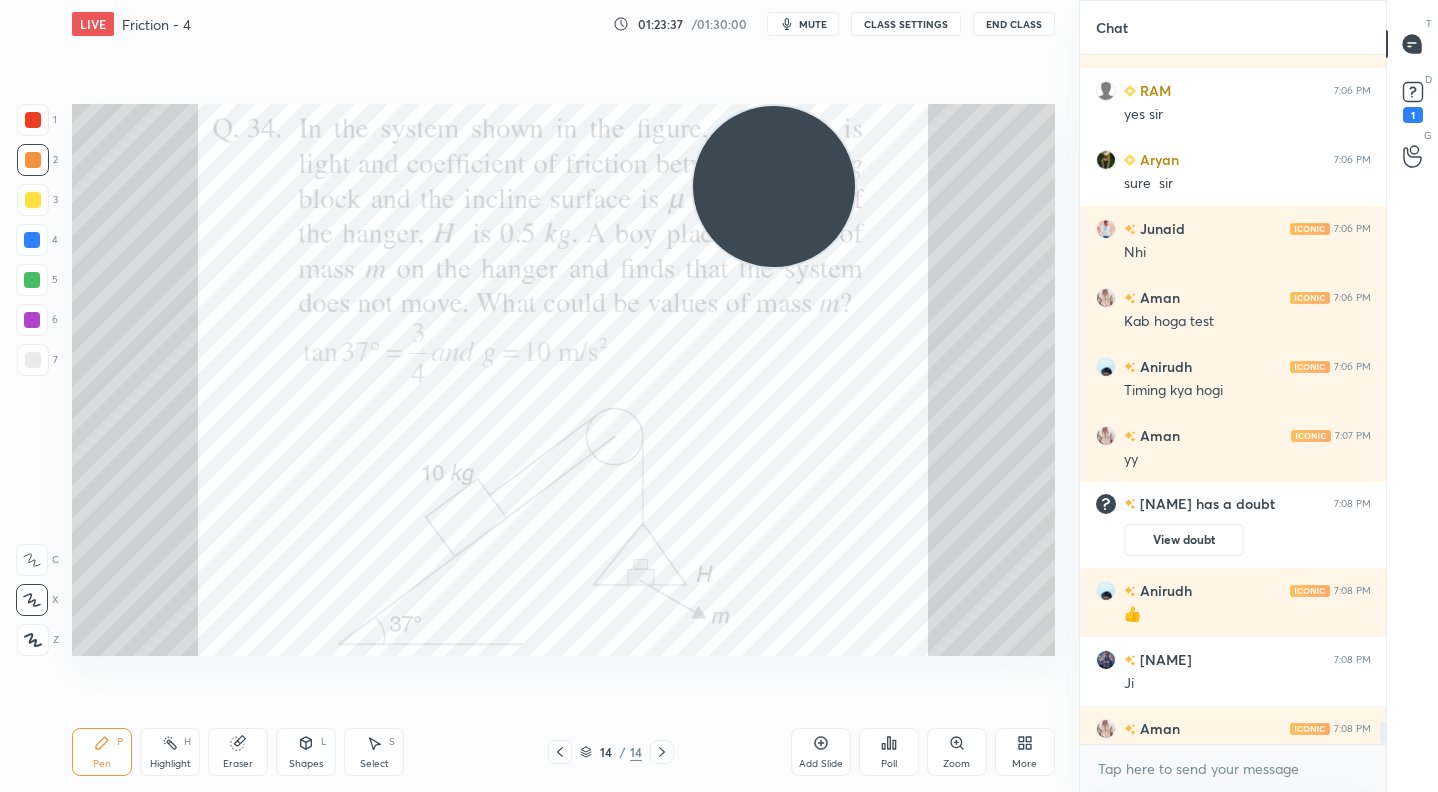 scroll, scrollTop: 20254, scrollLeft: 0, axis: vertical 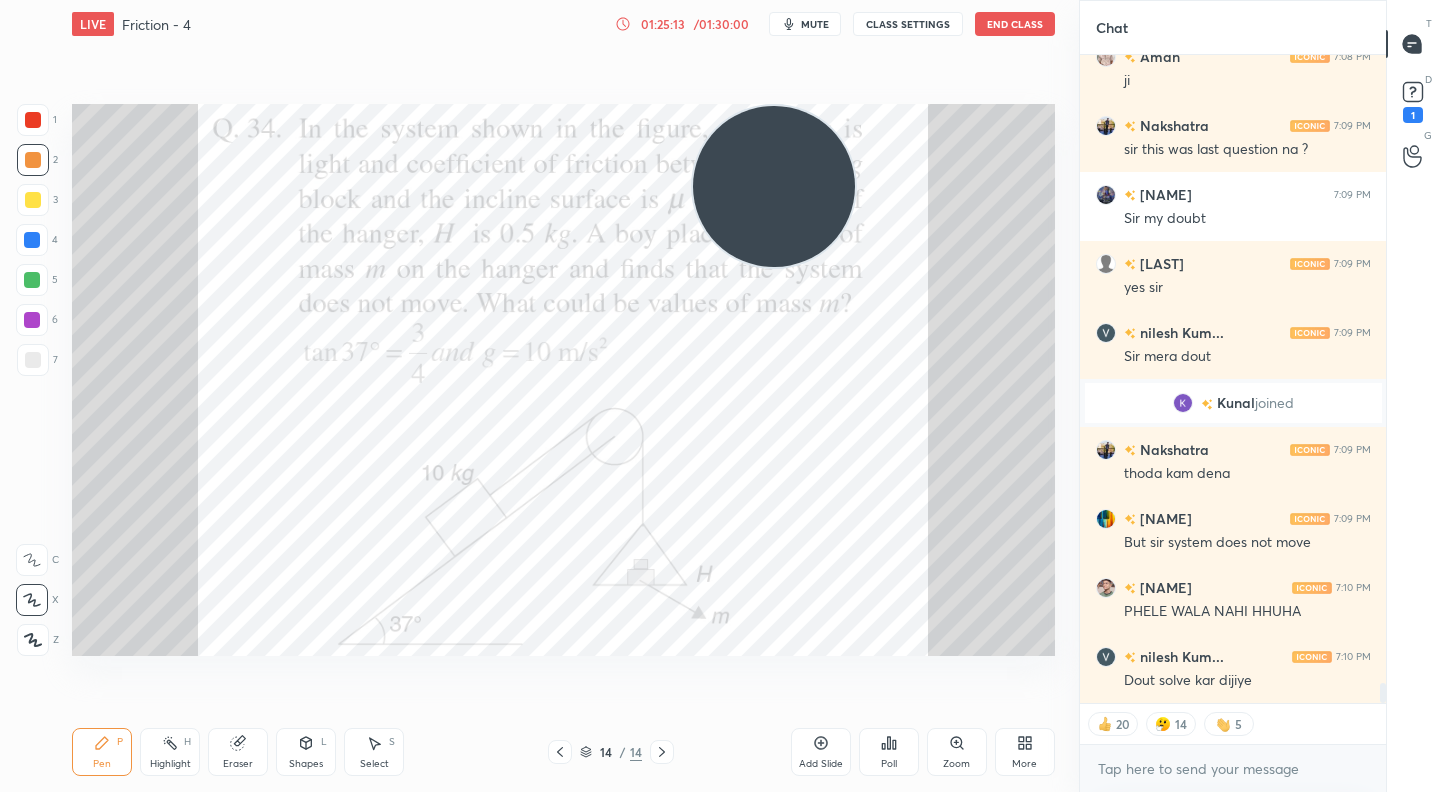 drag, startPoint x: 839, startPoint y: 743, endPoint x: 810, endPoint y: 663, distance: 85.09406 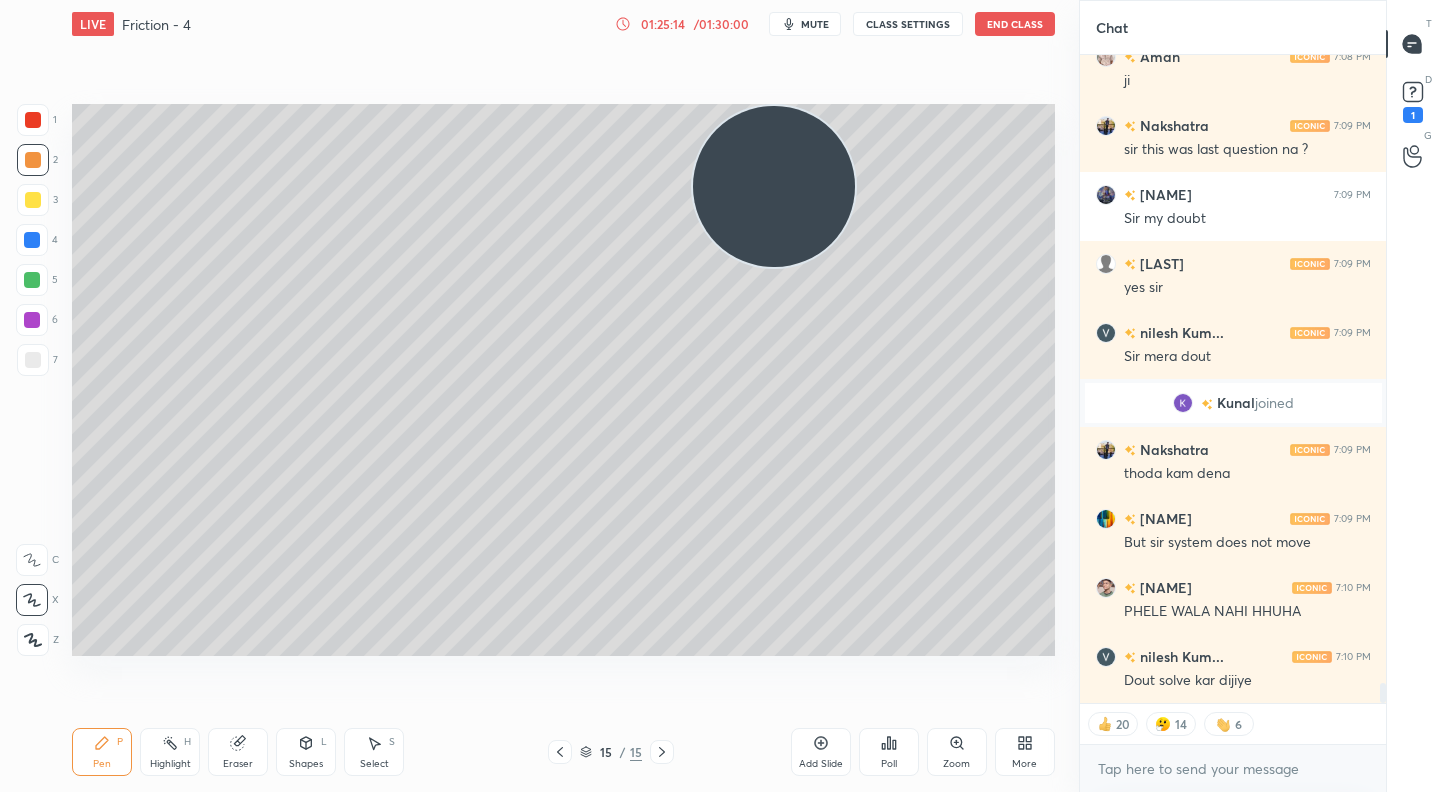 drag, startPoint x: 786, startPoint y: 197, endPoint x: 258, endPoint y: 360, distance: 552.5875 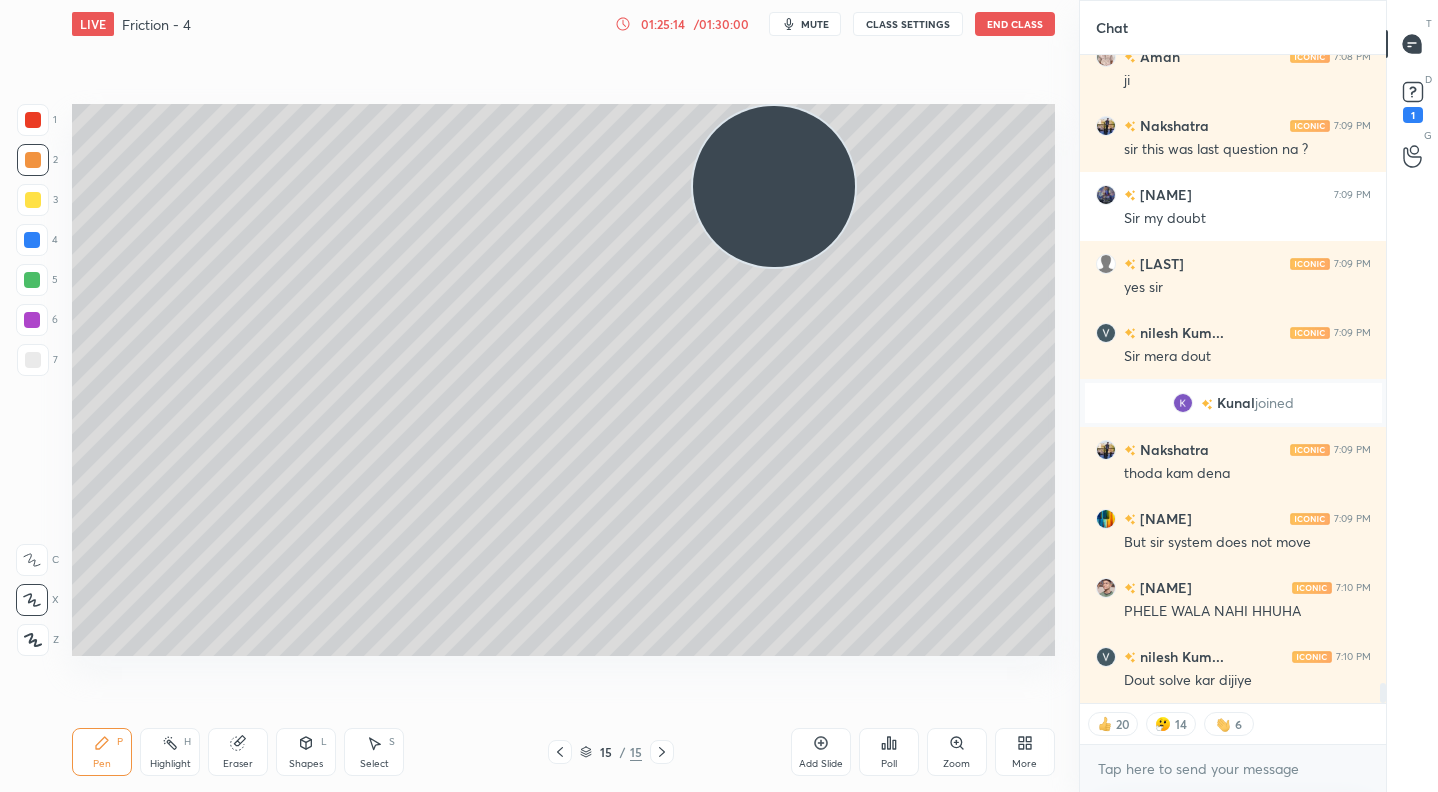 click at bounding box center [774, 187] 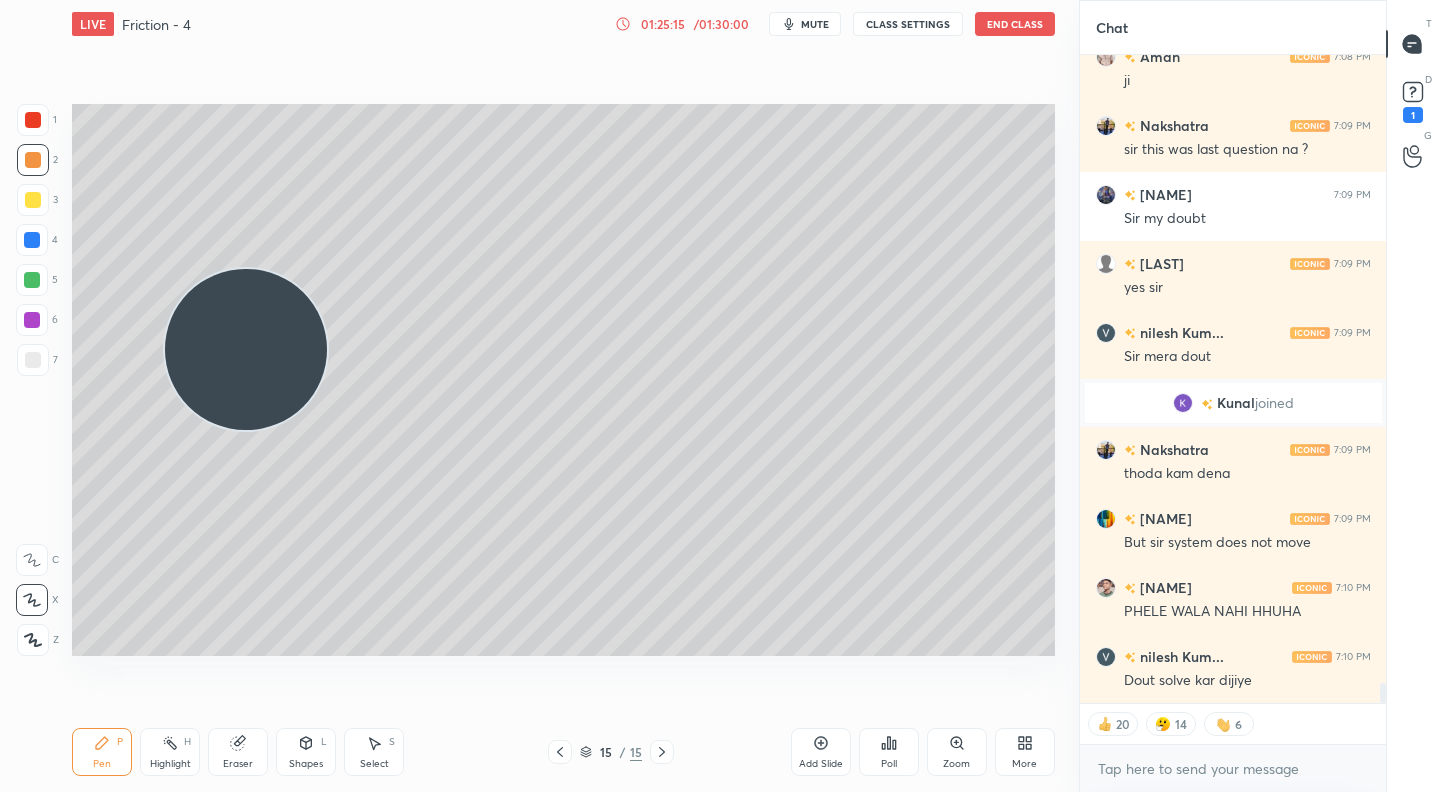 click at bounding box center [33, 200] 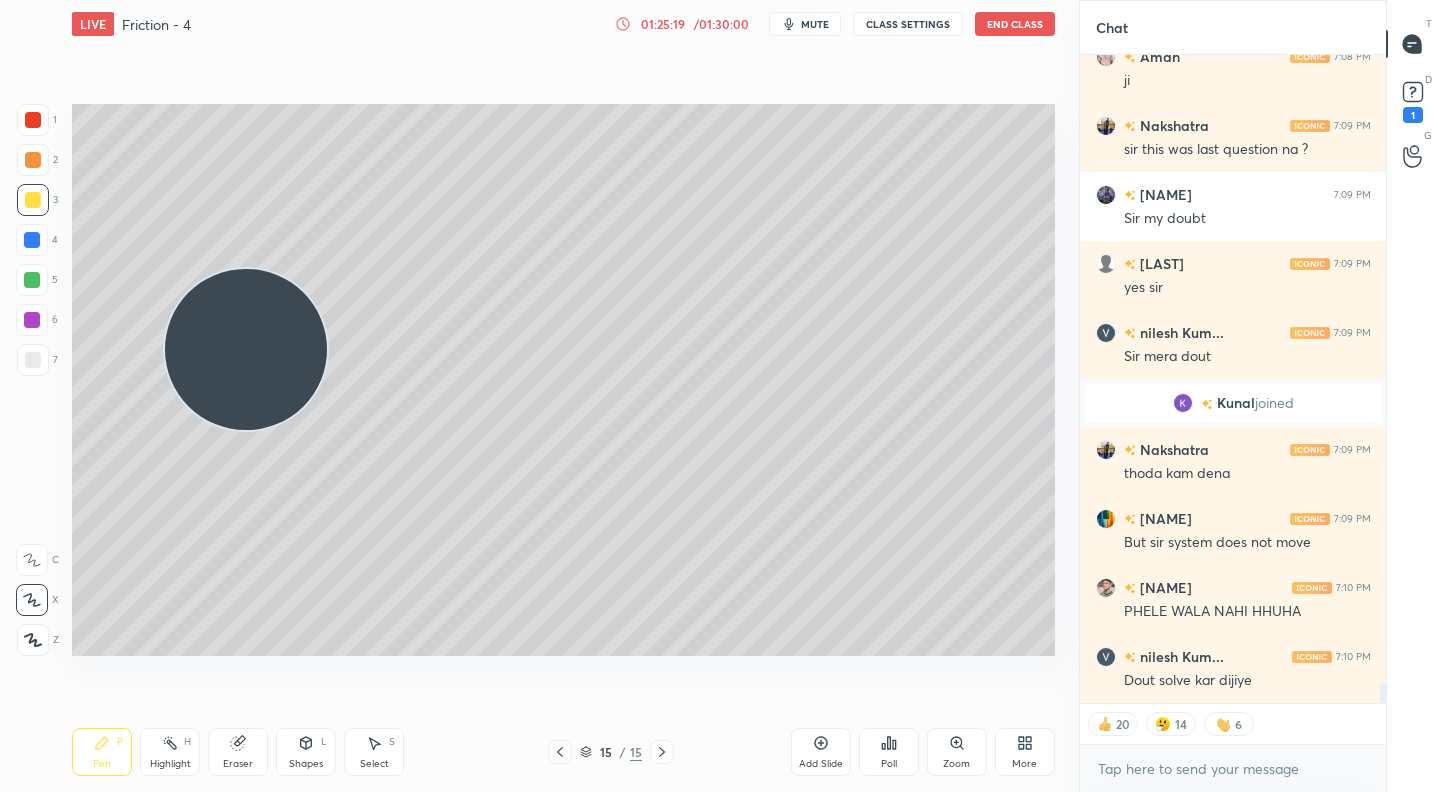 click 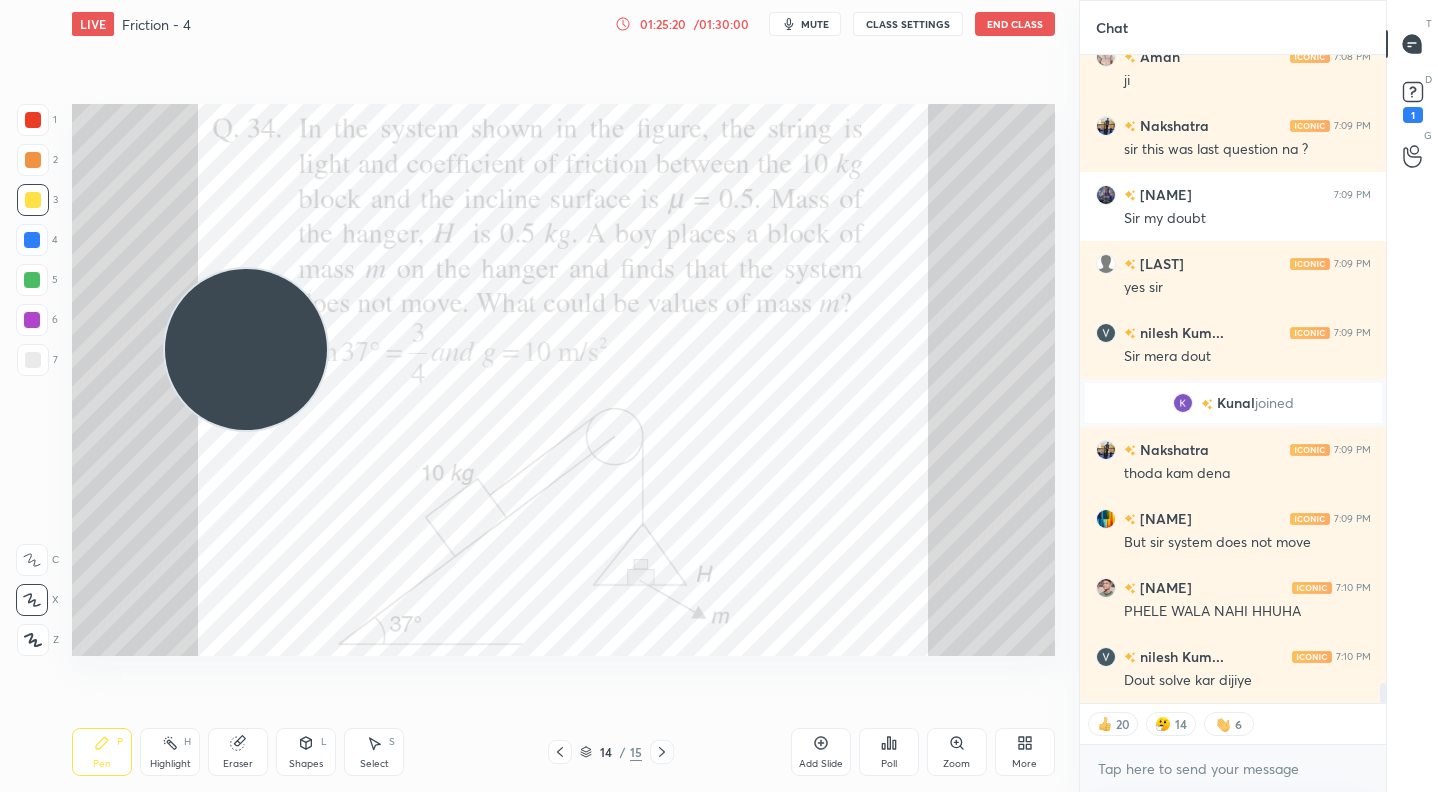click 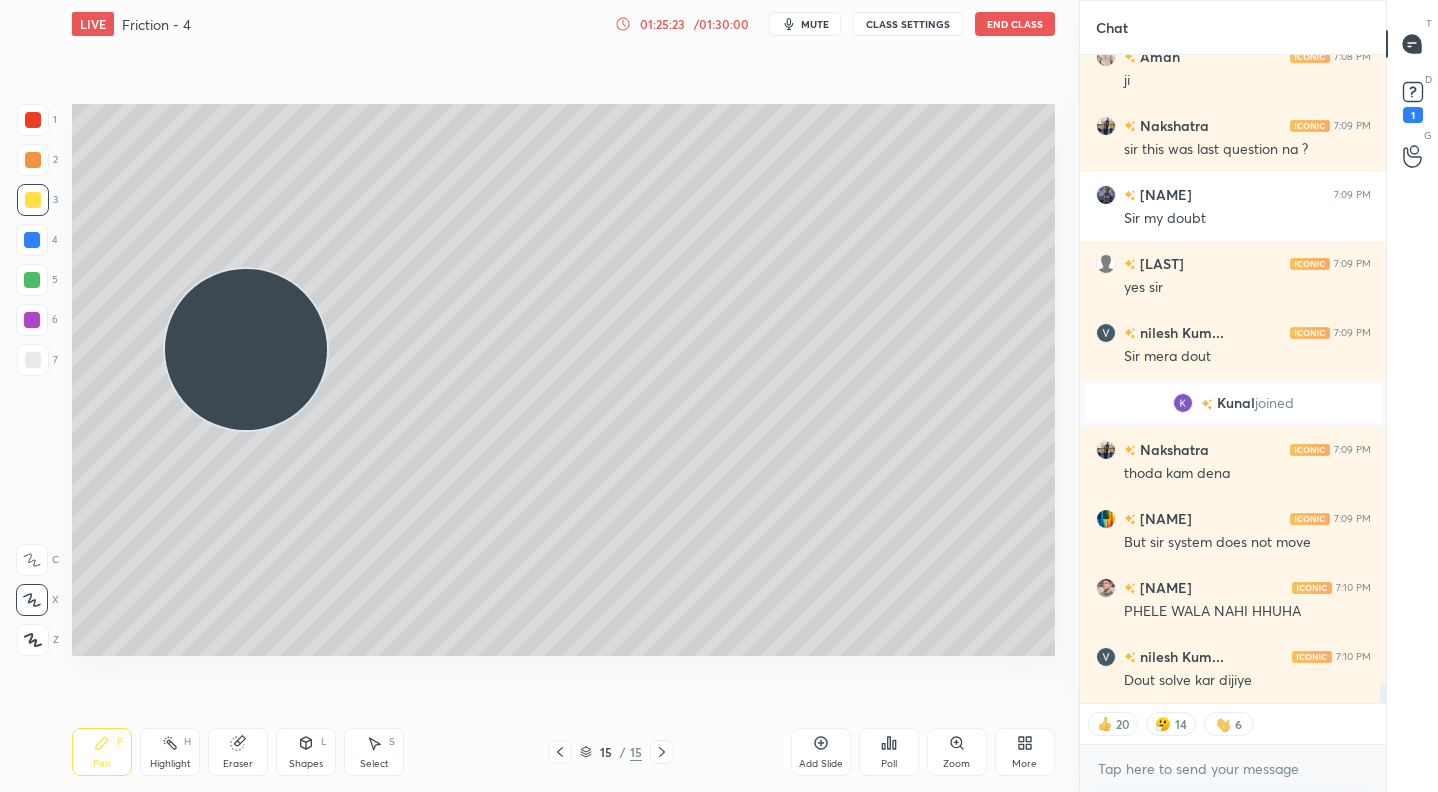 scroll, scrollTop: 7, scrollLeft: 7, axis: both 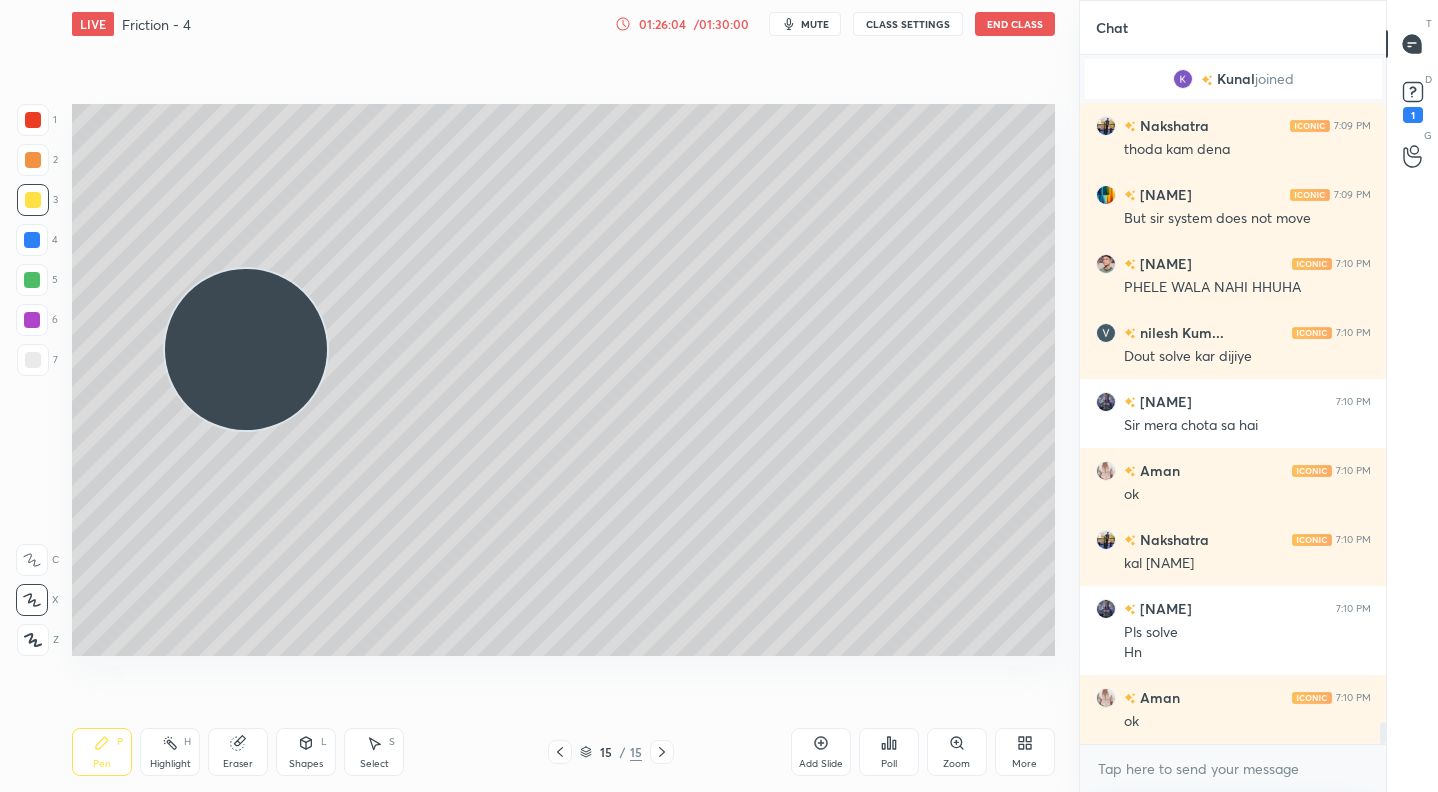 drag, startPoint x: 245, startPoint y: 741, endPoint x: 277, endPoint y: 664, distance: 83.38465 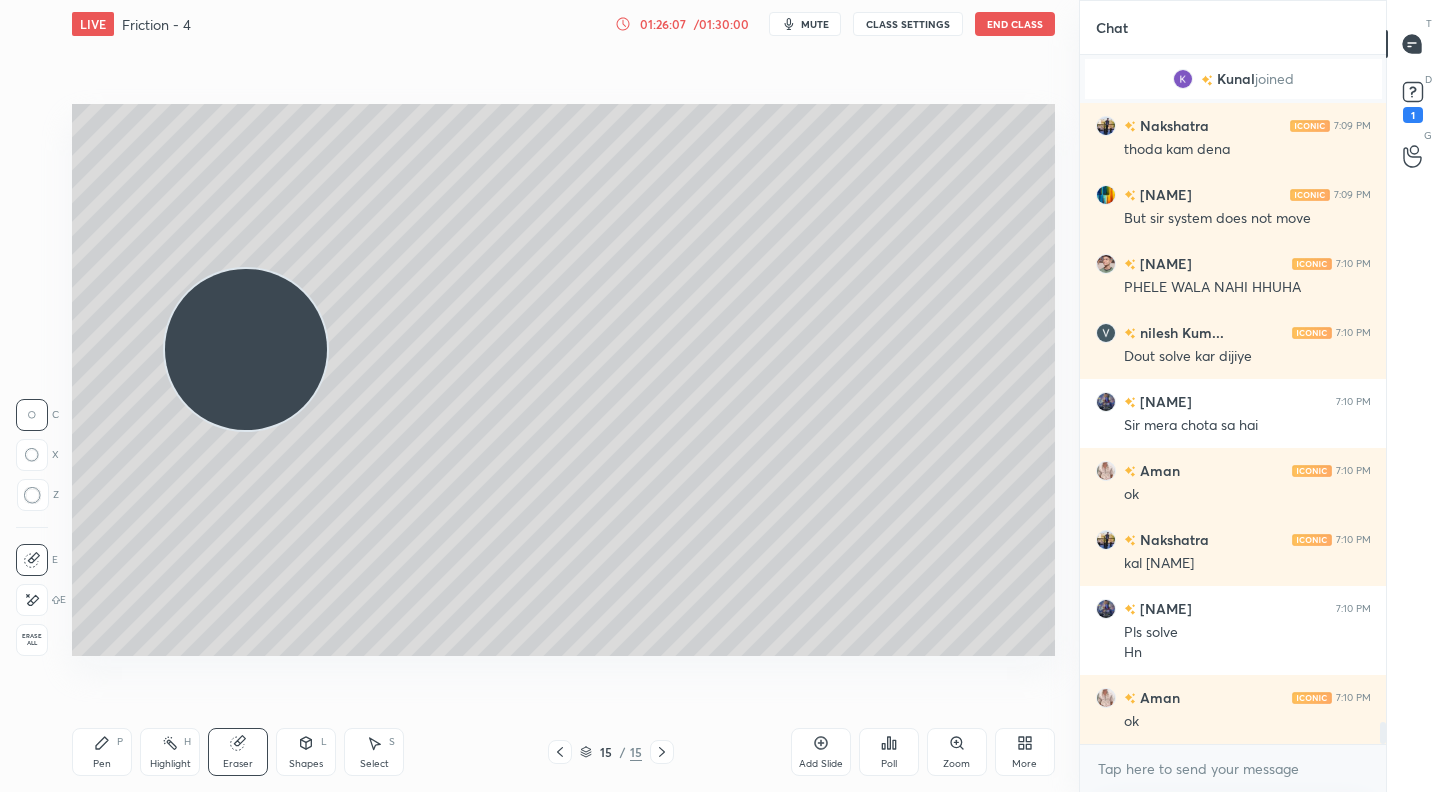 scroll, scrollTop: 21097, scrollLeft: 0, axis: vertical 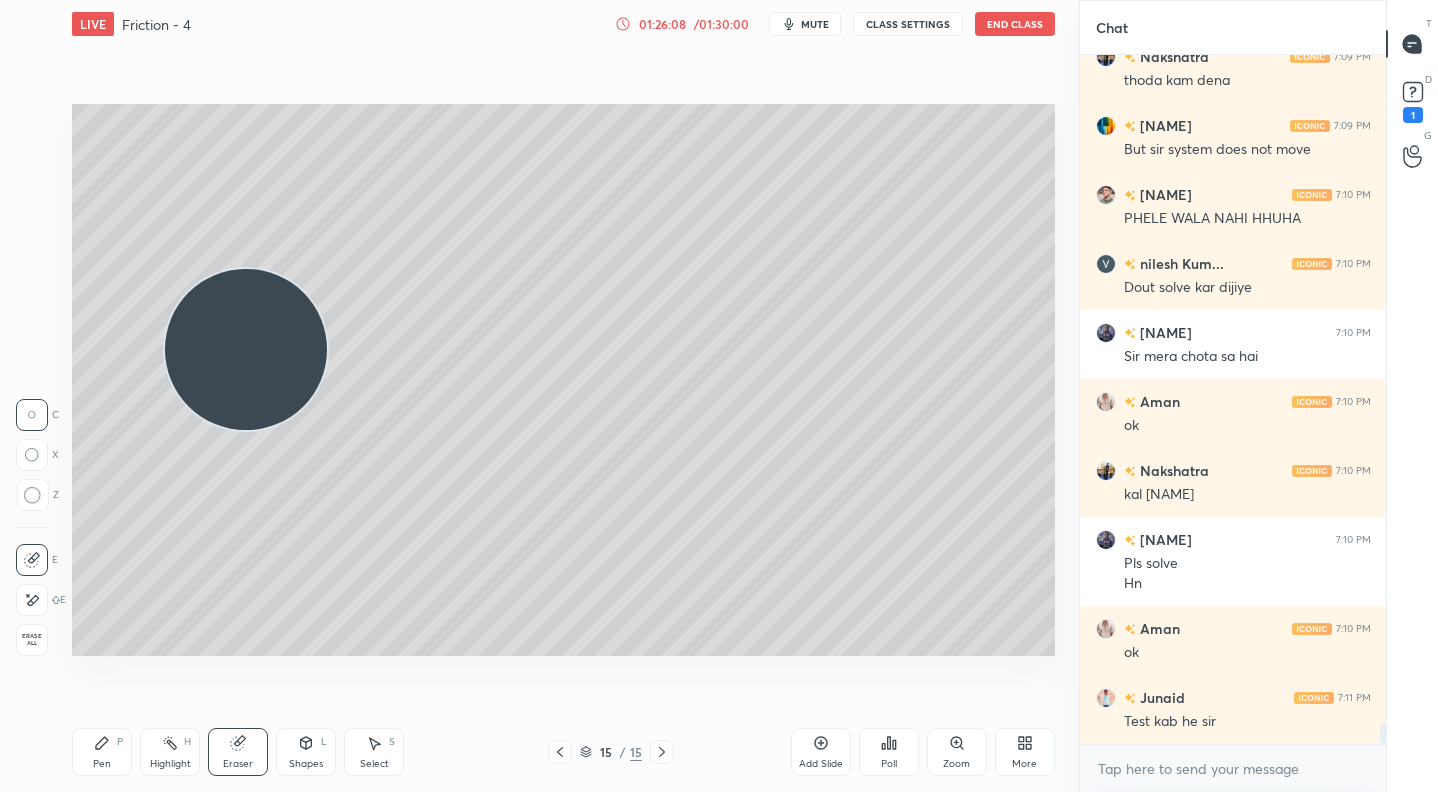 click on "Pen P" at bounding box center [102, 752] 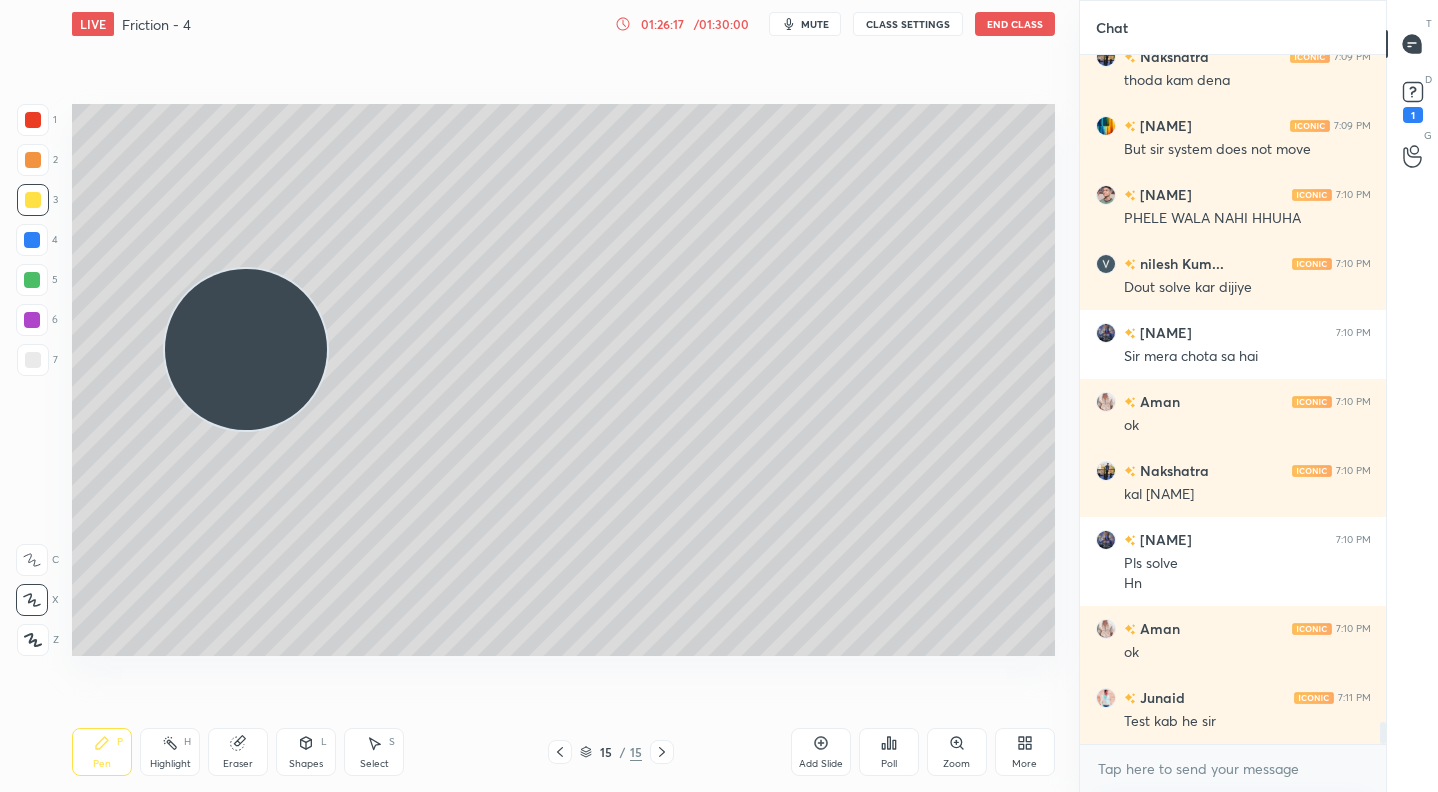 scroll, scrollTop: 642, scrollLeft: 300, axis: both 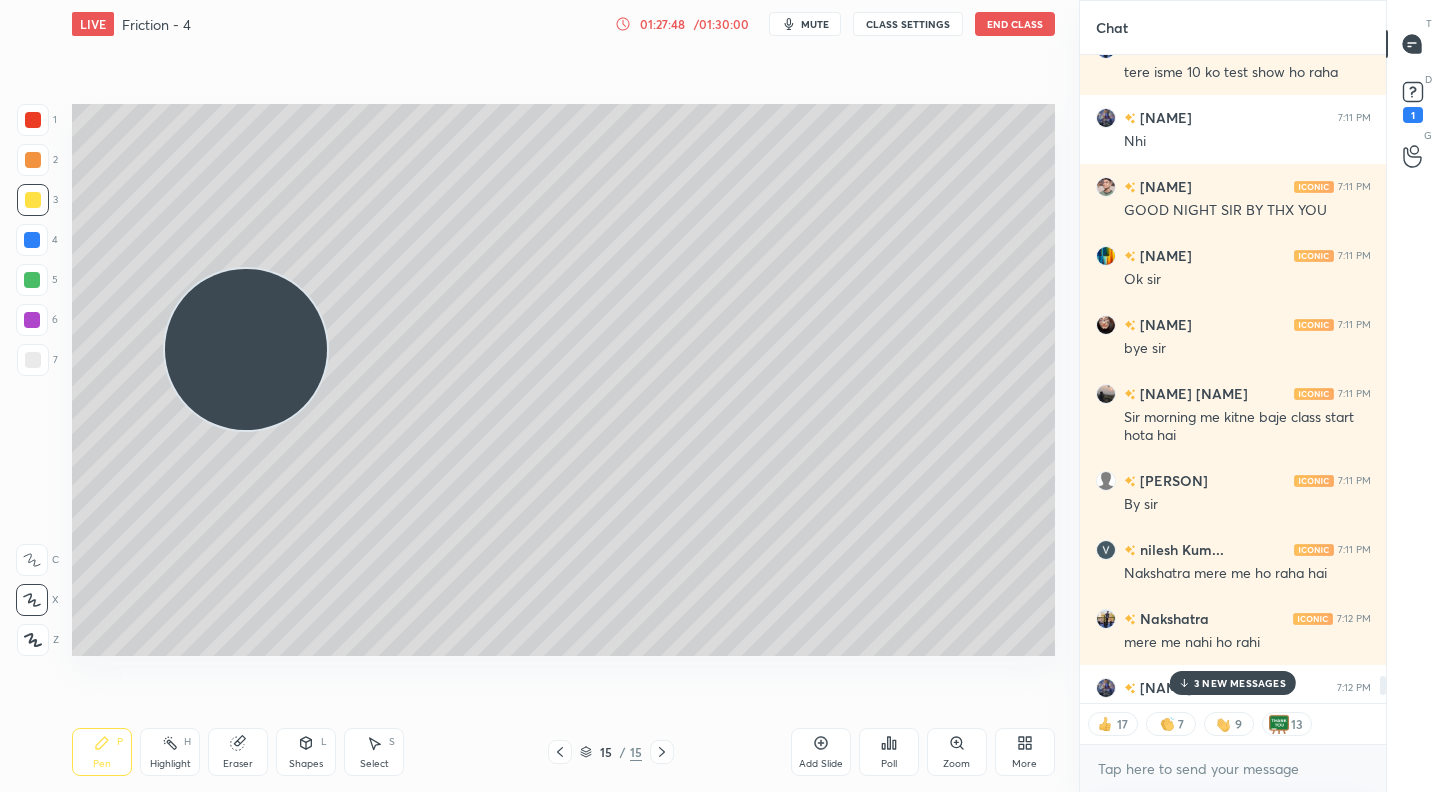 click on "mute" at bounding box center (815, 24) 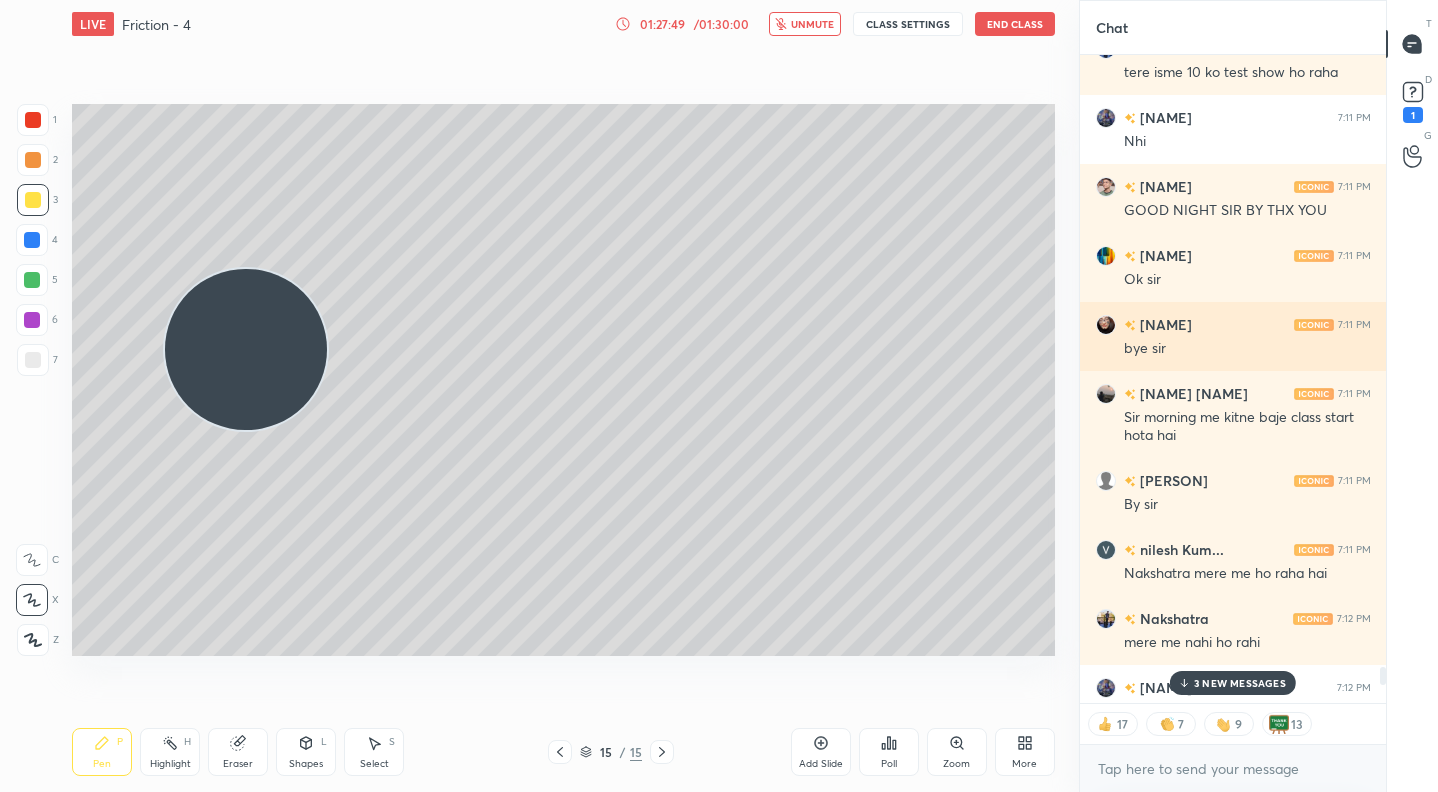 scroll, scrollTop: 22388, scrollLeft: 0, axis: vertical 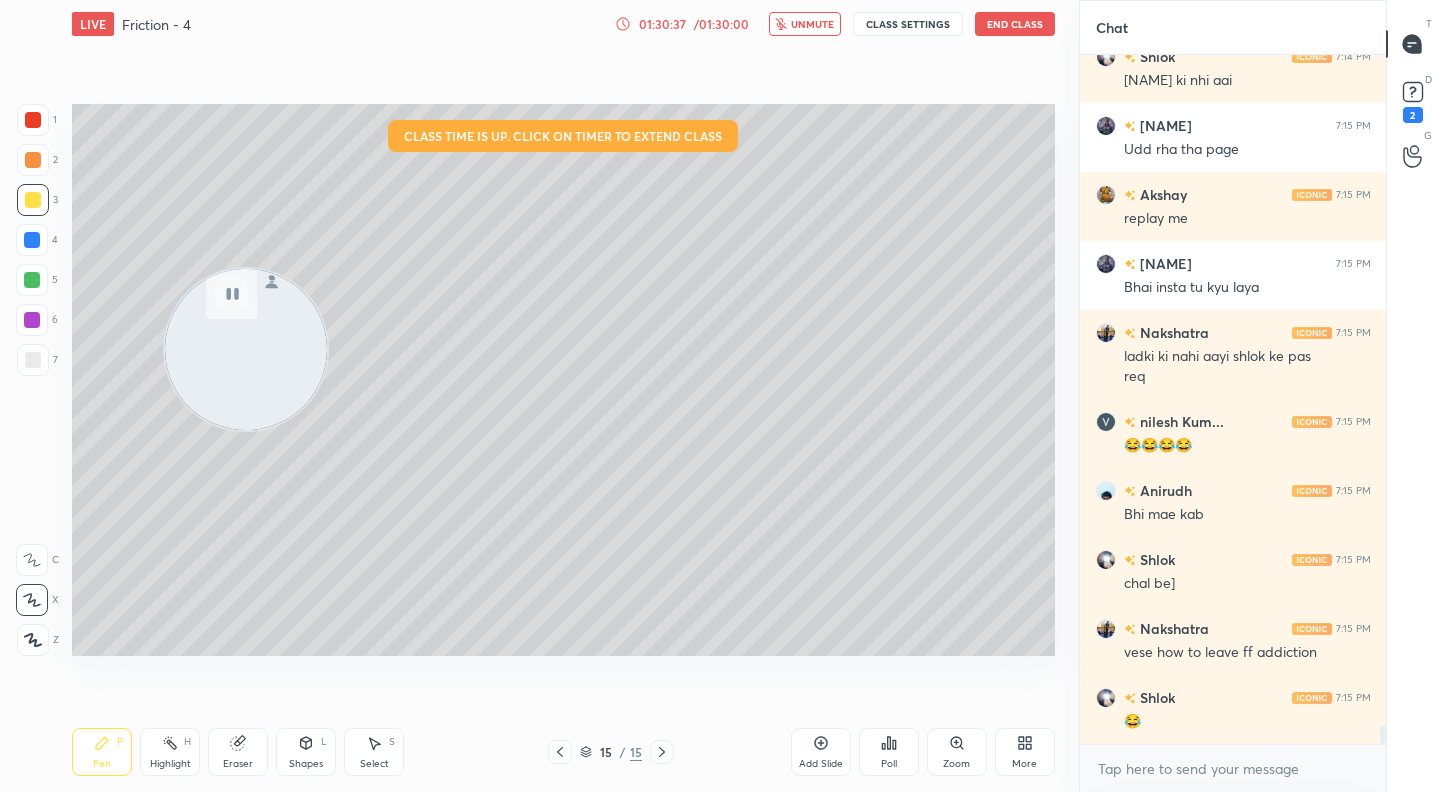 click on "End Class" at bounding box center [1015, 24] 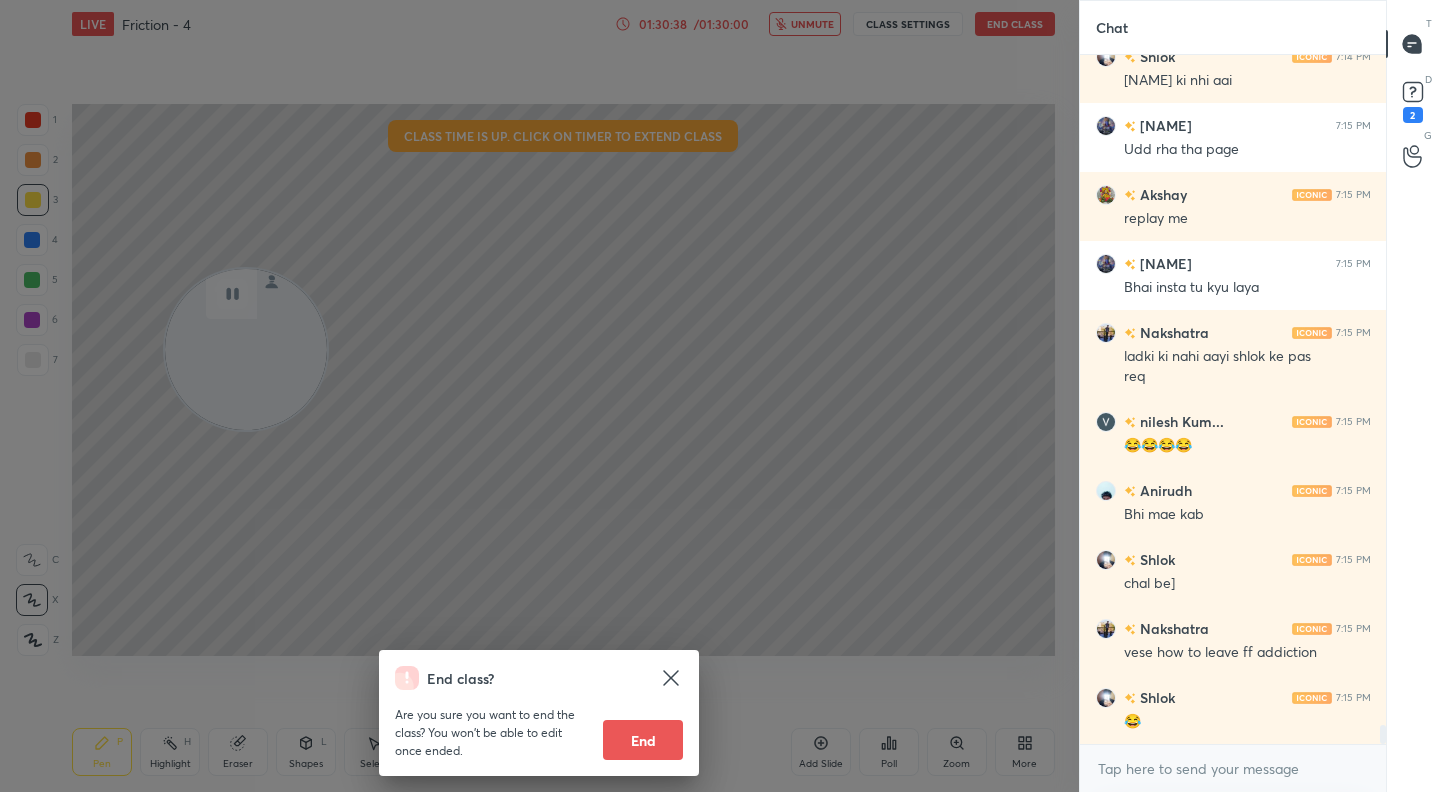 click on "End" at bounding box center [643, 740] 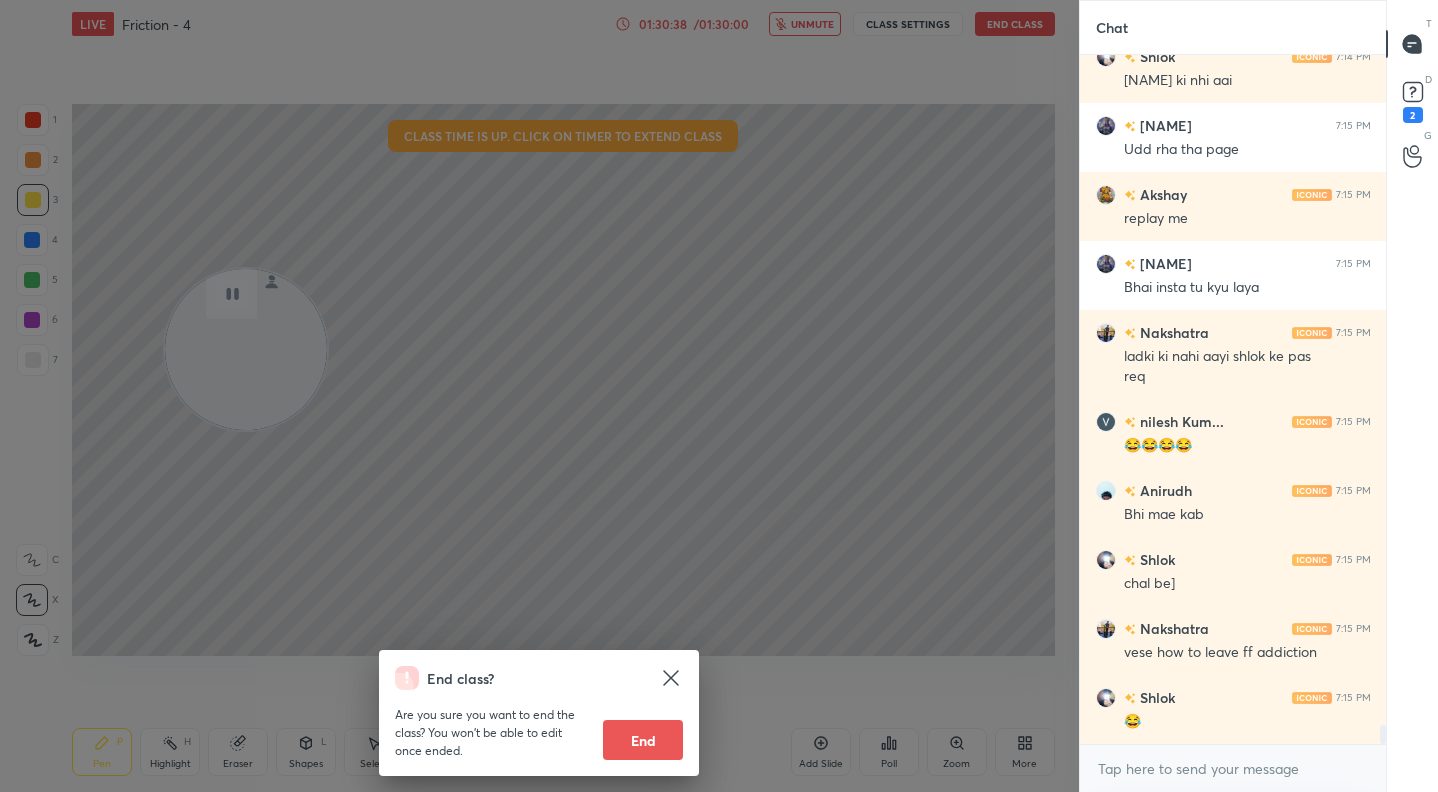 scroll, scrollTop: 731, scrollLeft: 280, axis: both 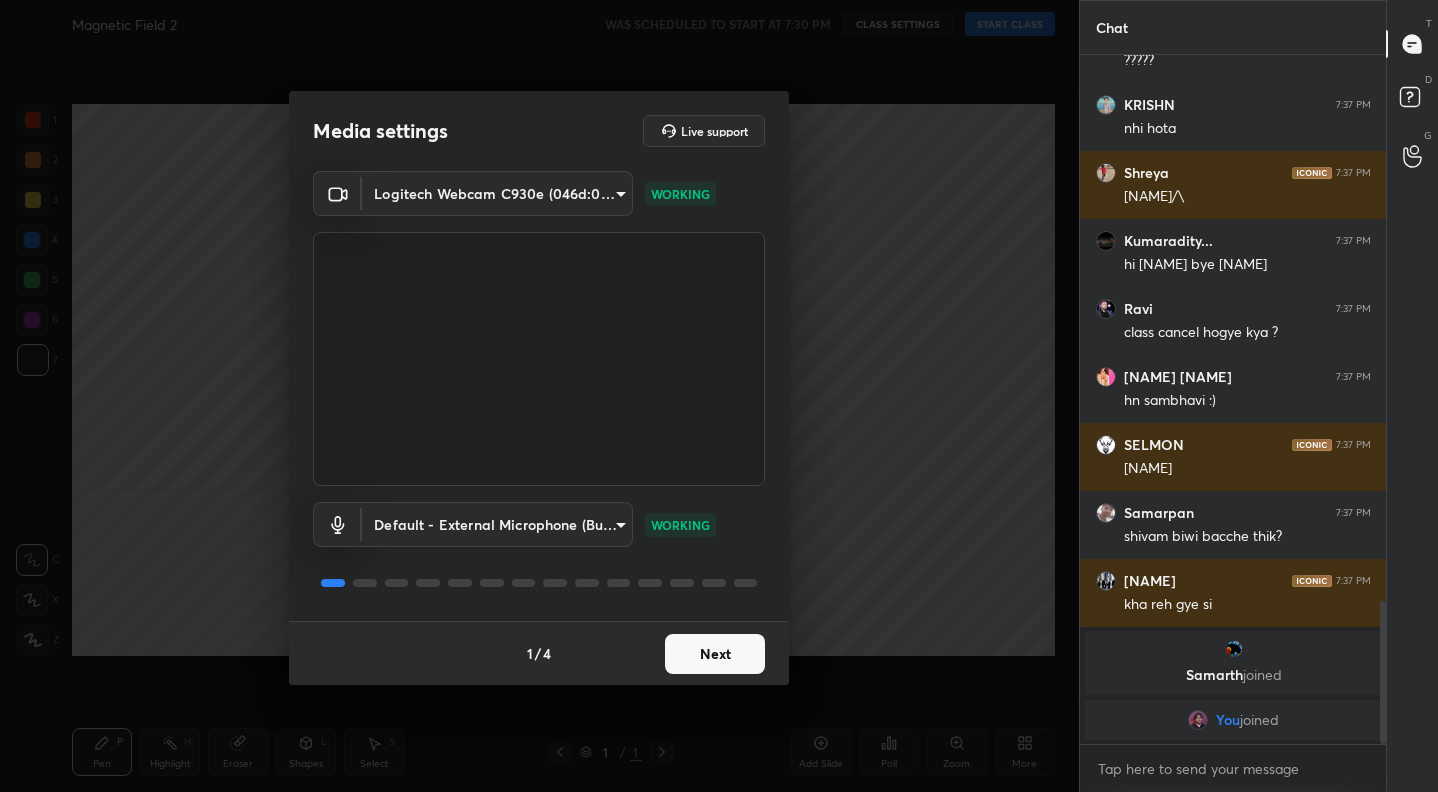 click on "Next" at bounding box center (715, 654) 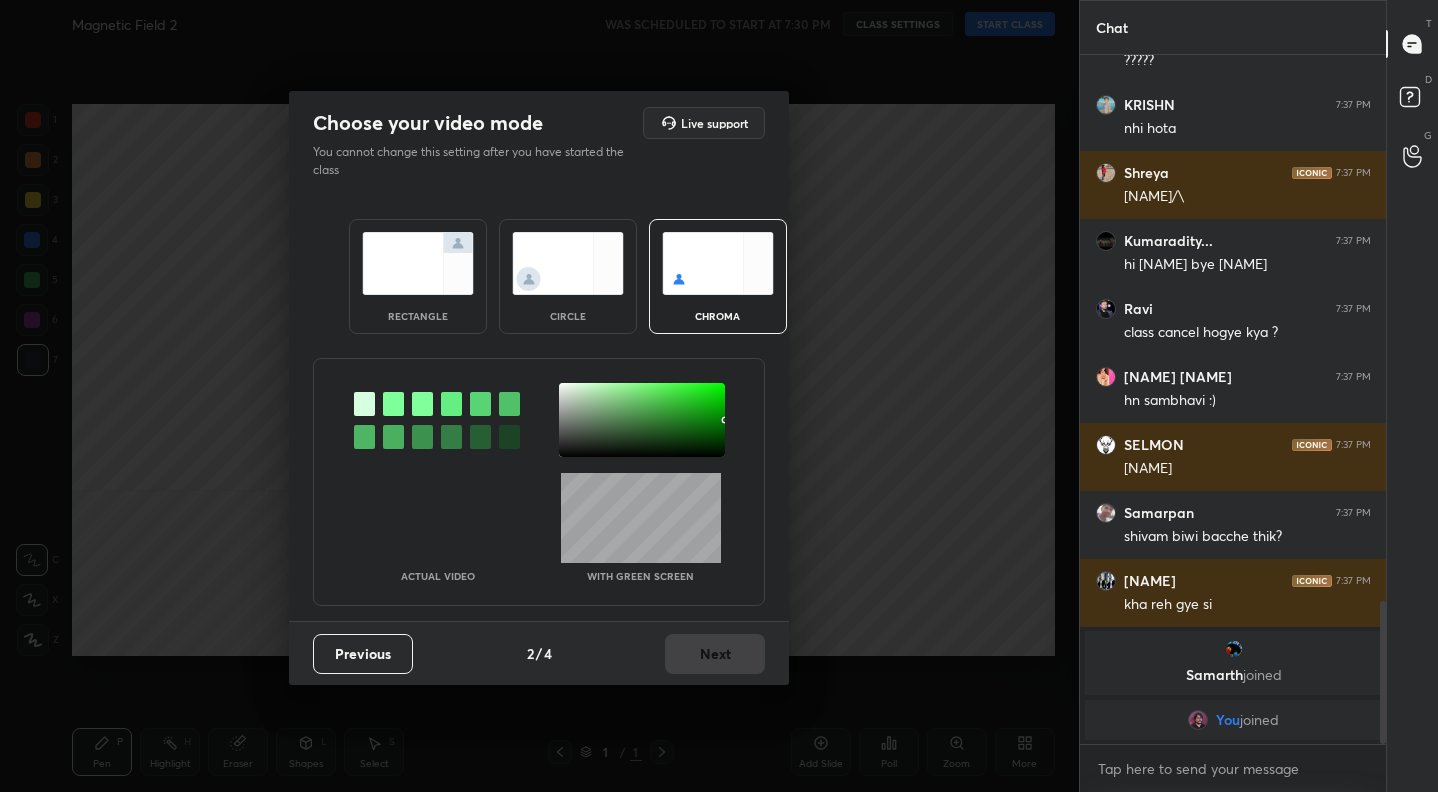 click at bounding box center (568, 263) 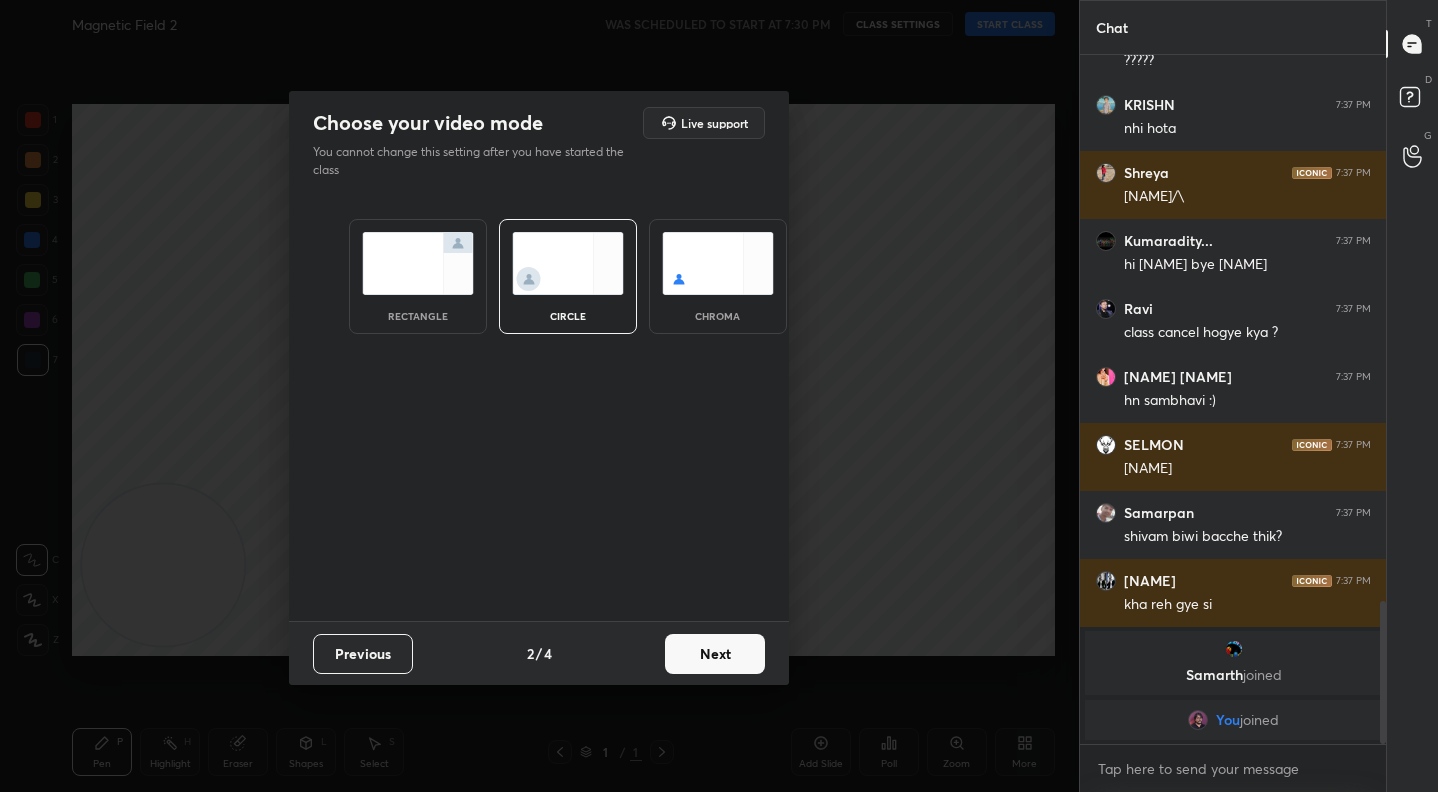 scroll, scrollTop: 2316, scrollLeft: 0, axis: vertical 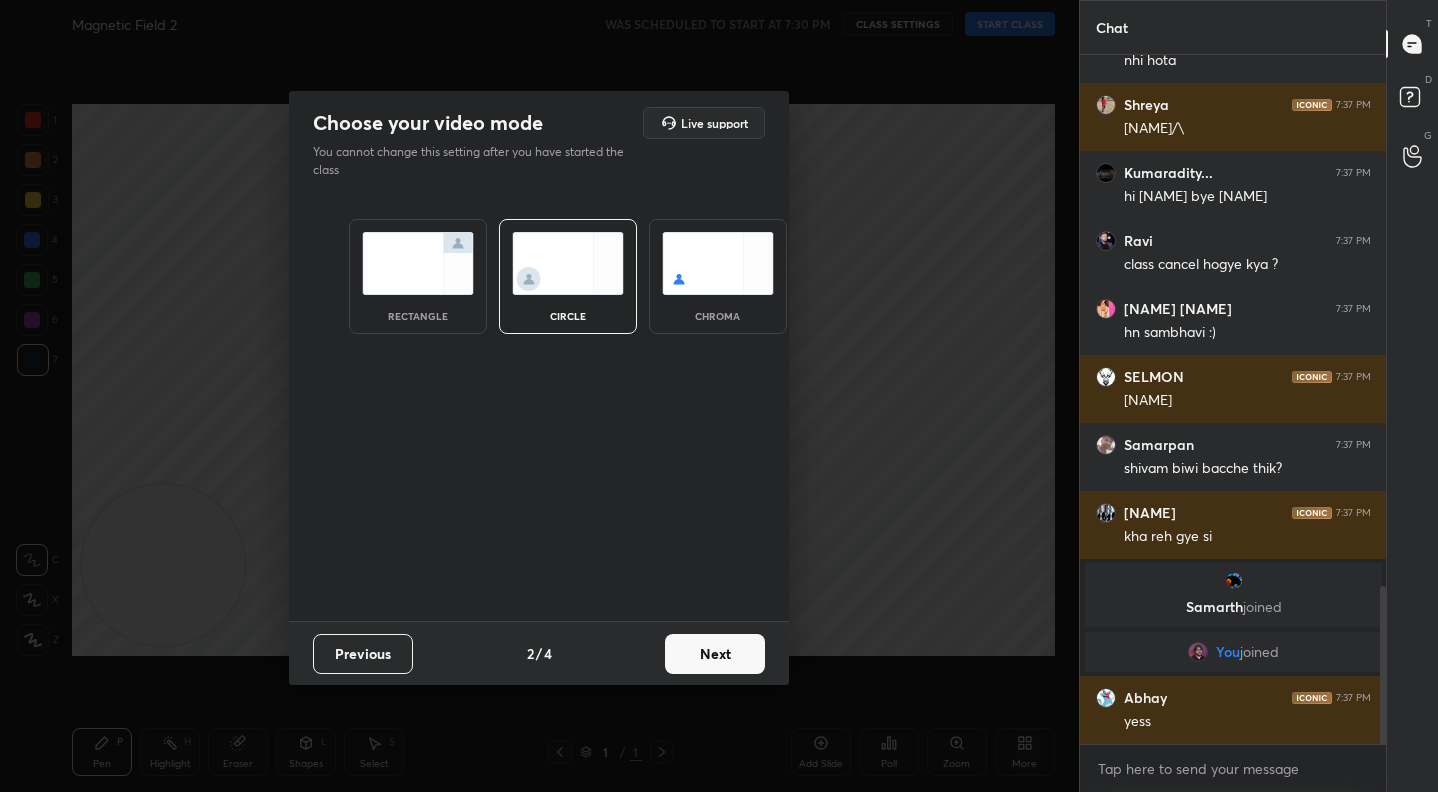 click on "Next" at bounding box center (715, 654) 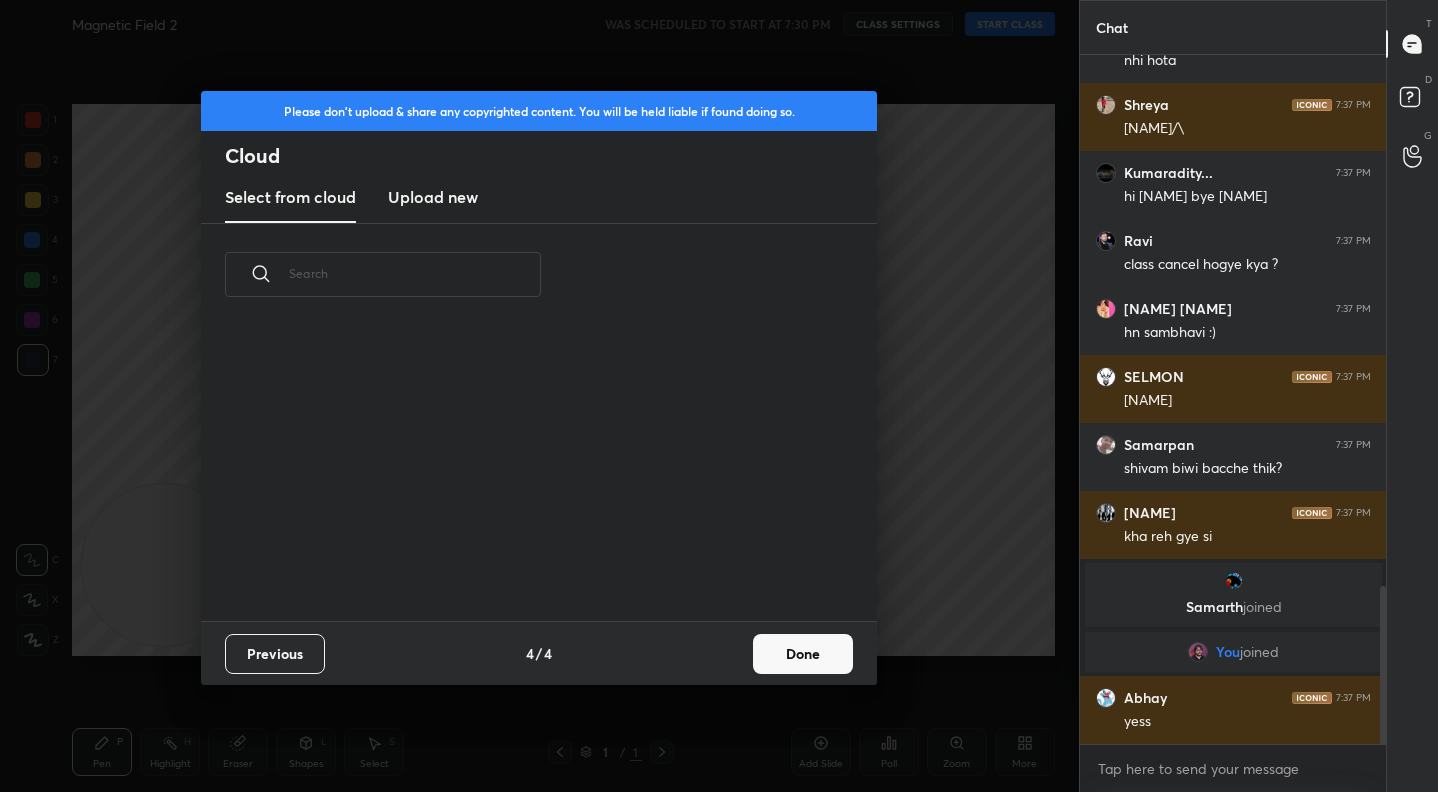 click on "Previous 4 / 4 Done" at bounding box center (539, 653) 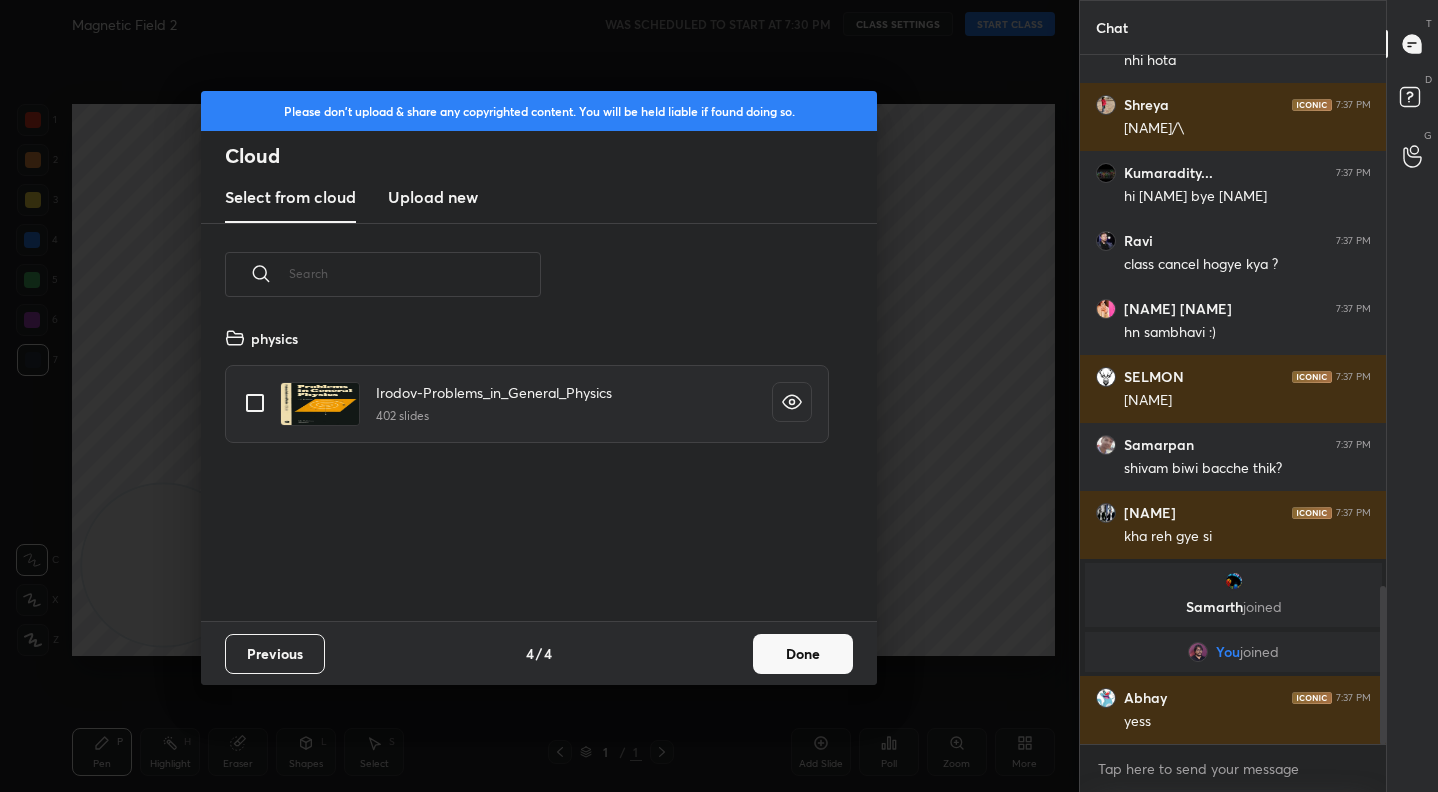 scroll, scrollTop: 7, scrollLeft: 11, axis: both 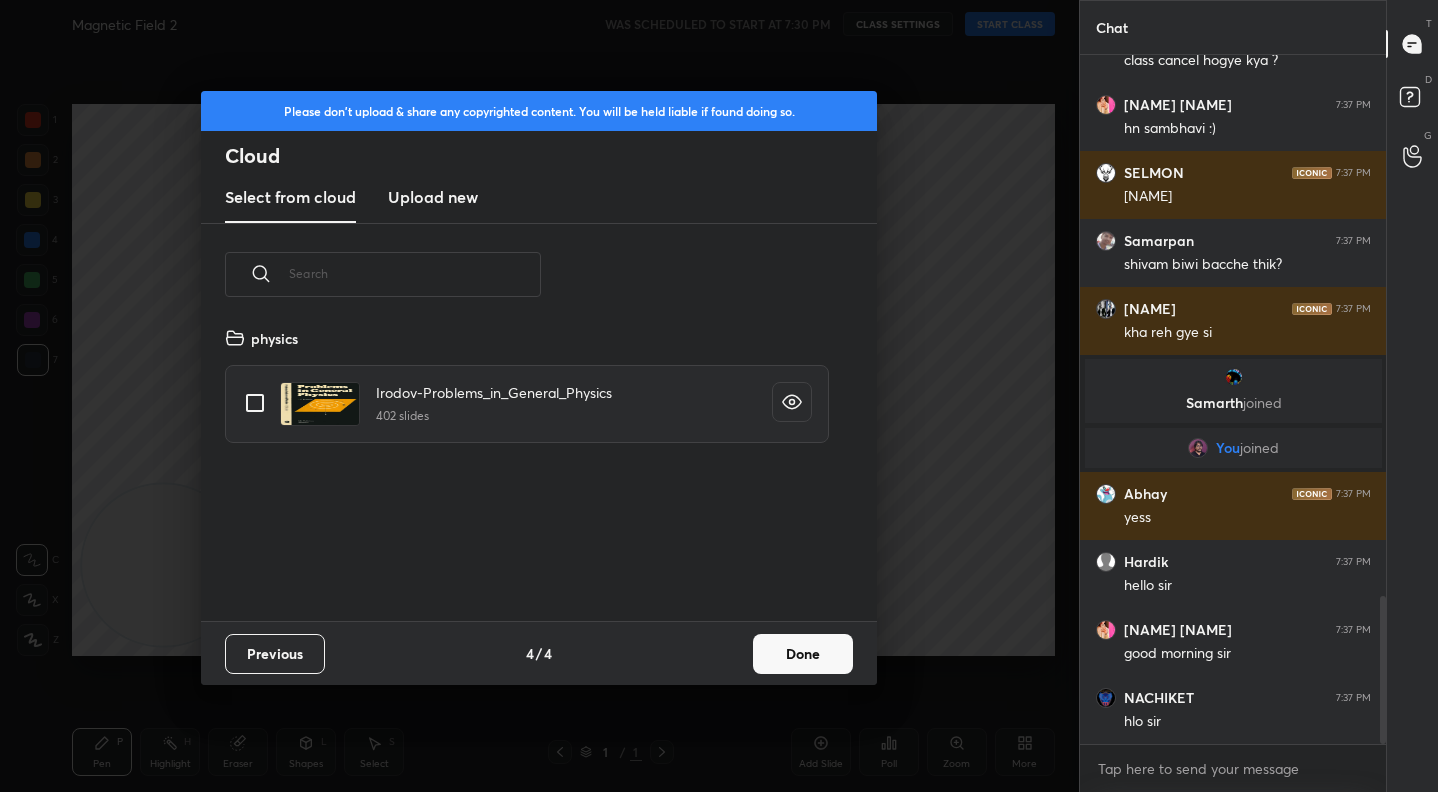 click on "Done" at bounding box center (803, 654) 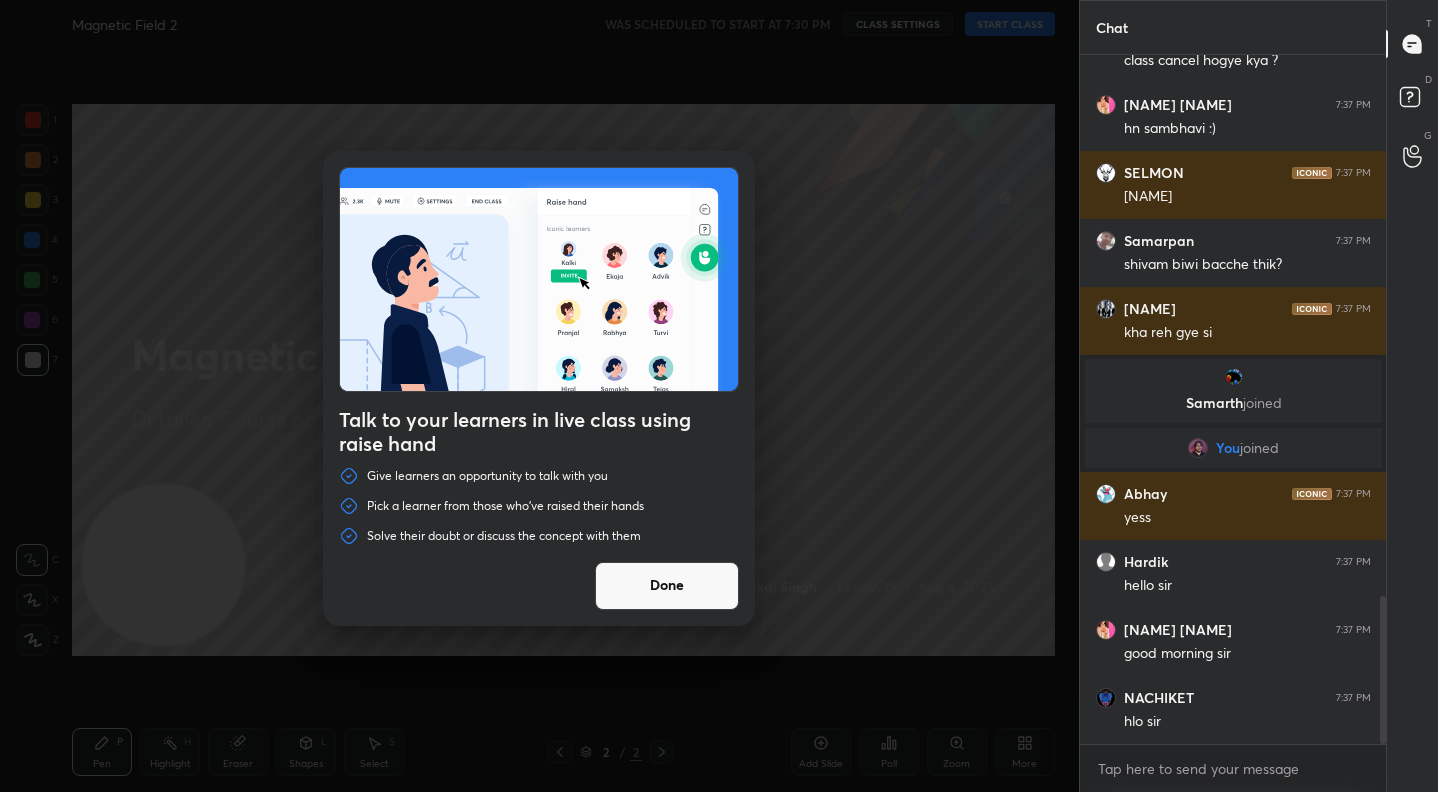 click on "Done" at bounding box center [667, 586] 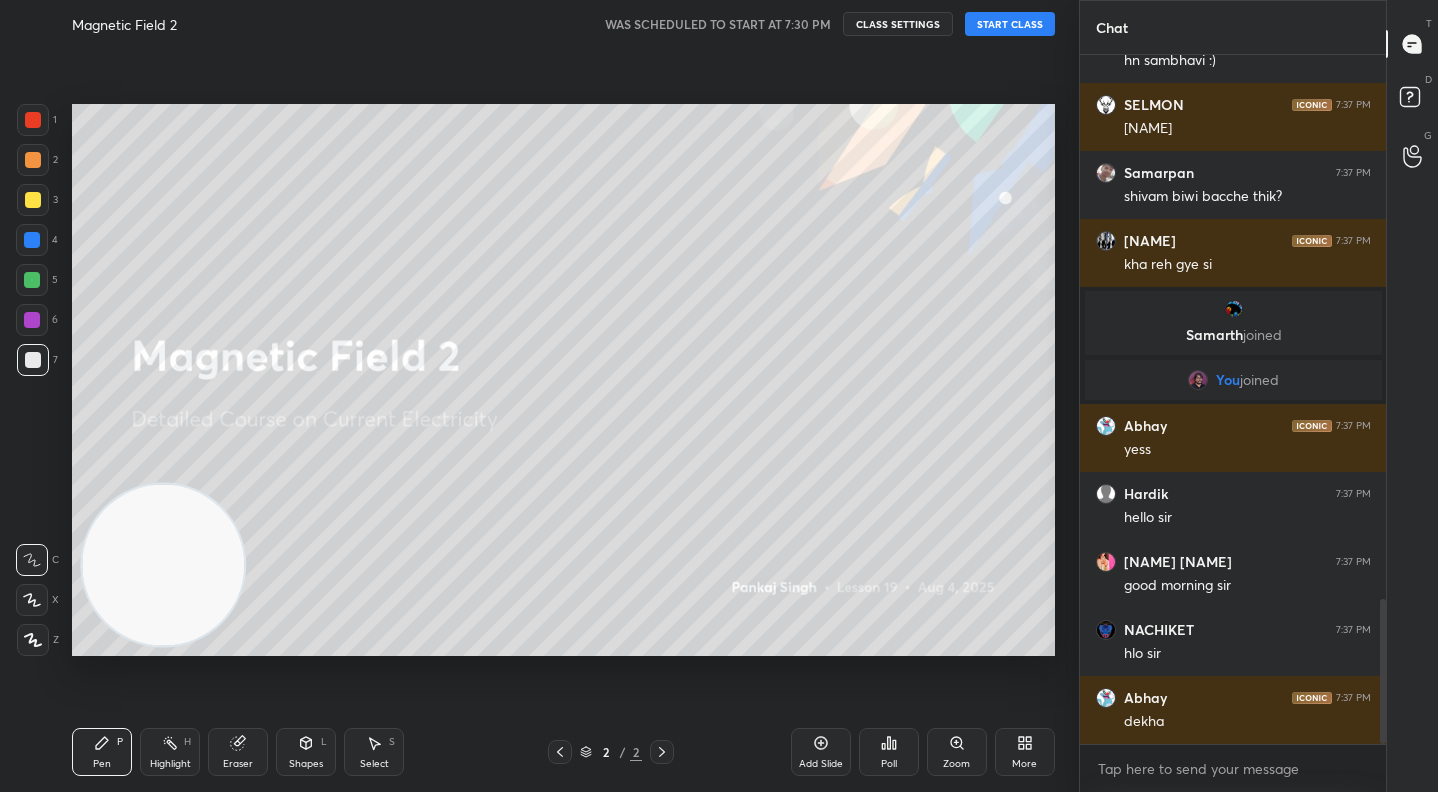 click on "Talk to your learners in live class using raise hand Give learners an opportunity to talk with you Pick a learner from those who've raised their hands Solve their doubt or discuss the concept with them Done" at bounding box center [539, 396] 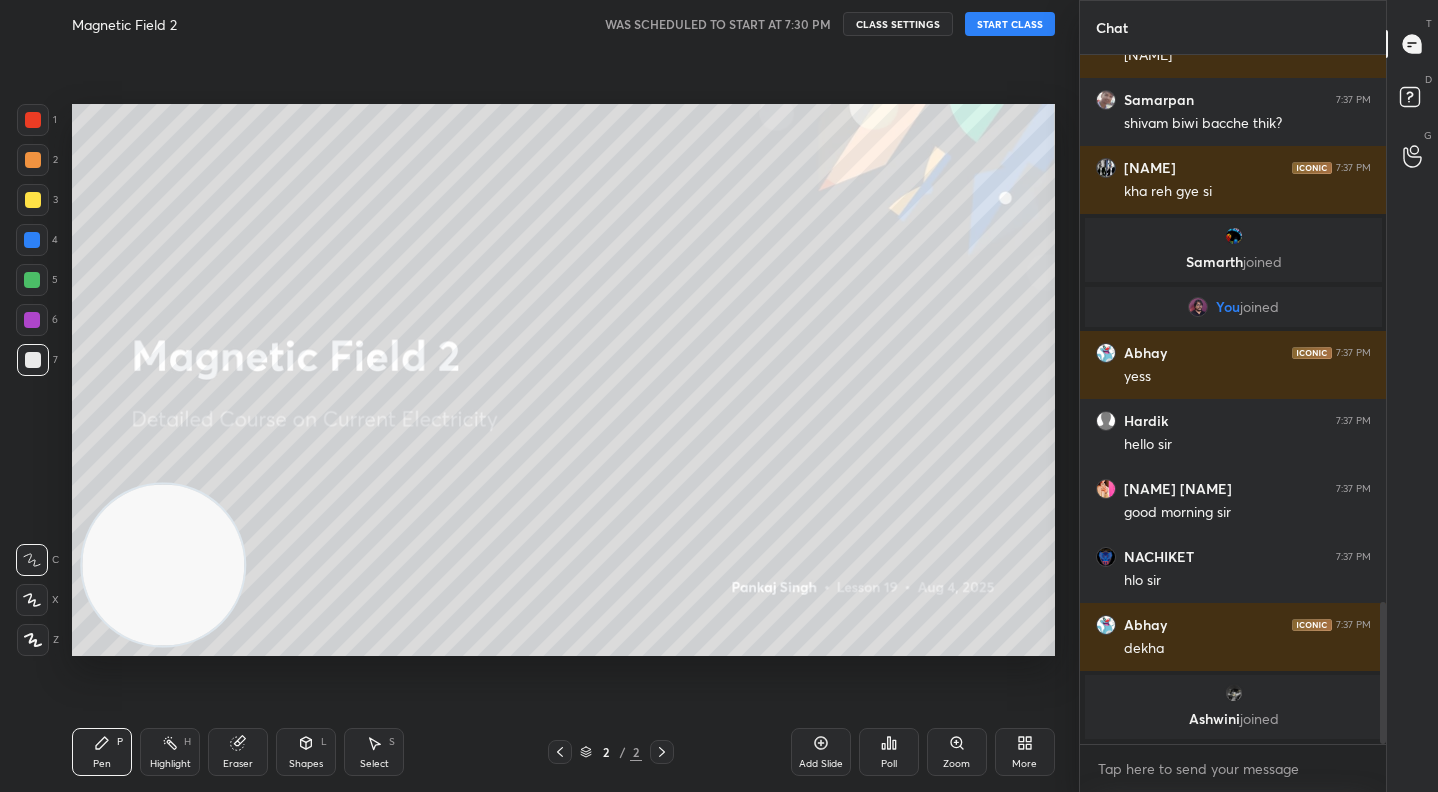 click on "START CLASS" at bounding box center (1010, 24) 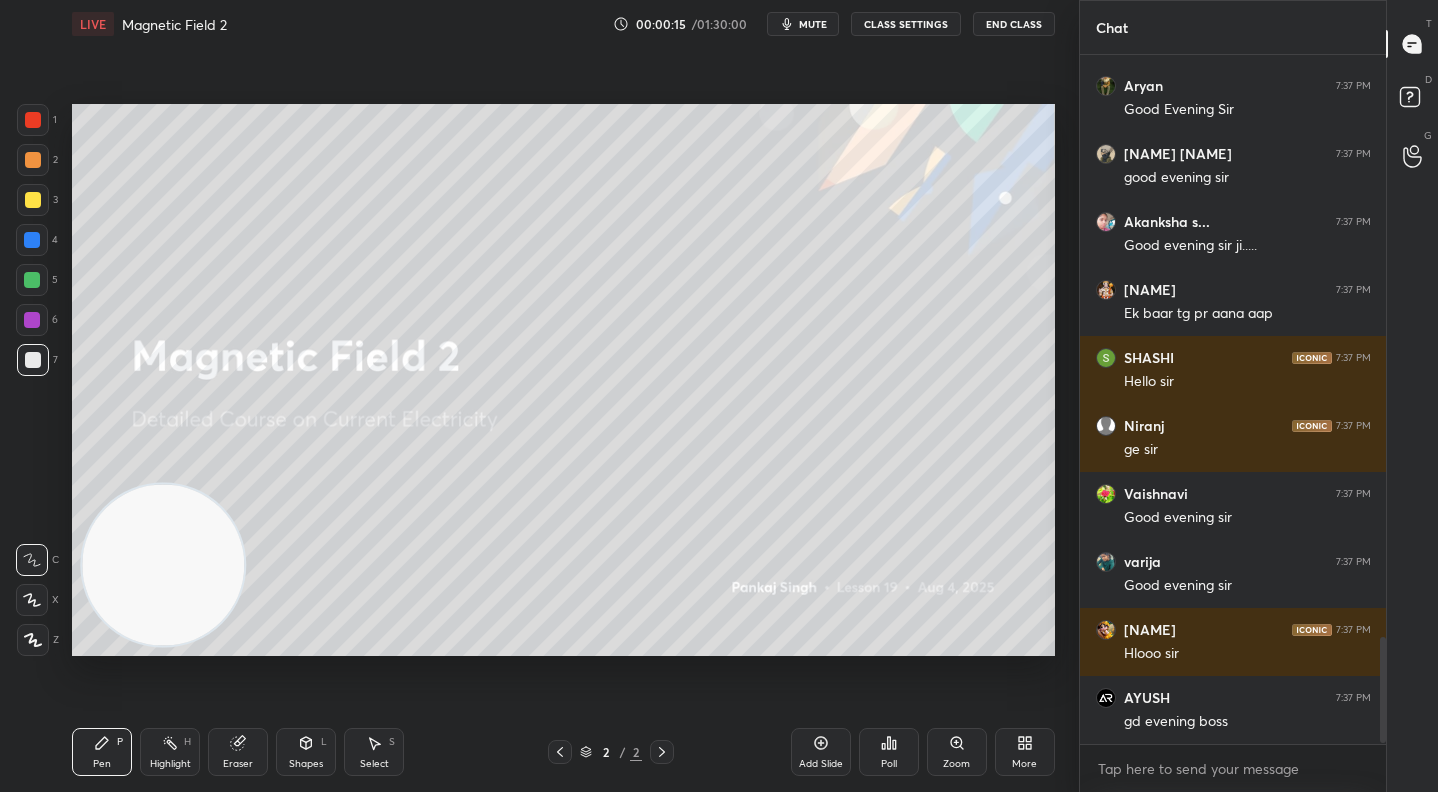 scroll, scrollTop: 3808, scrollLeft: 0, axis: vertical 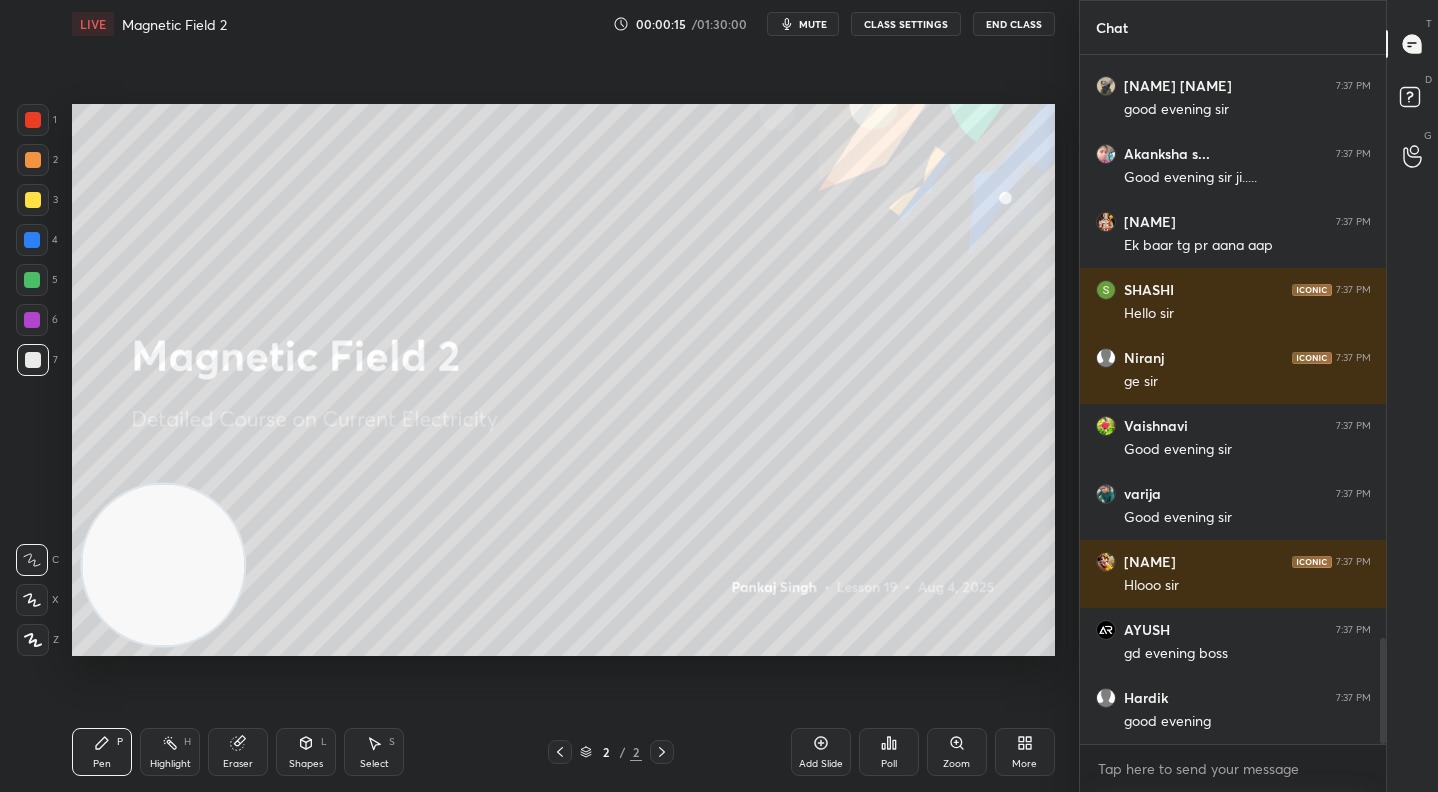 click 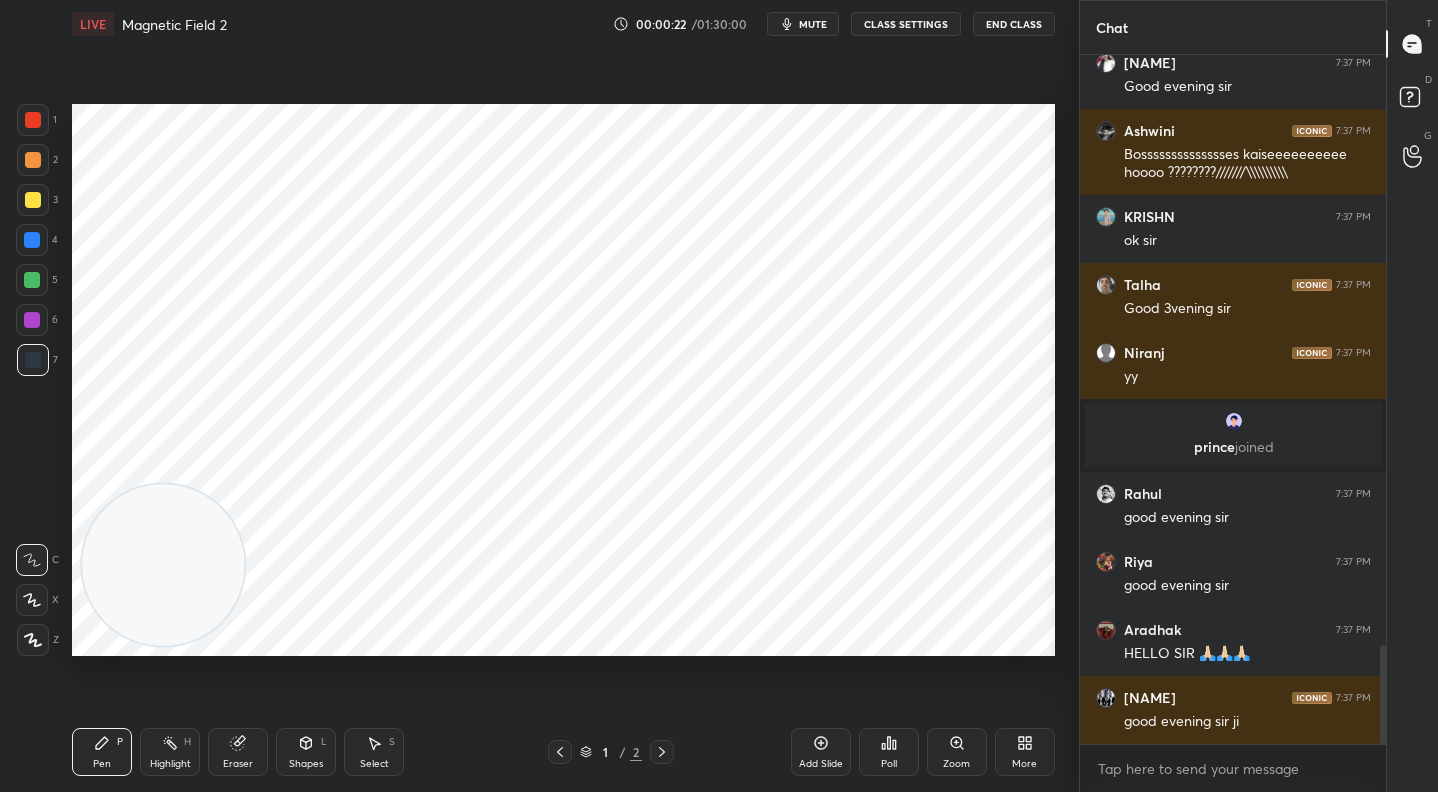 scroll, scrollTop: 4180, scrollLeft: 0, axis: vertical 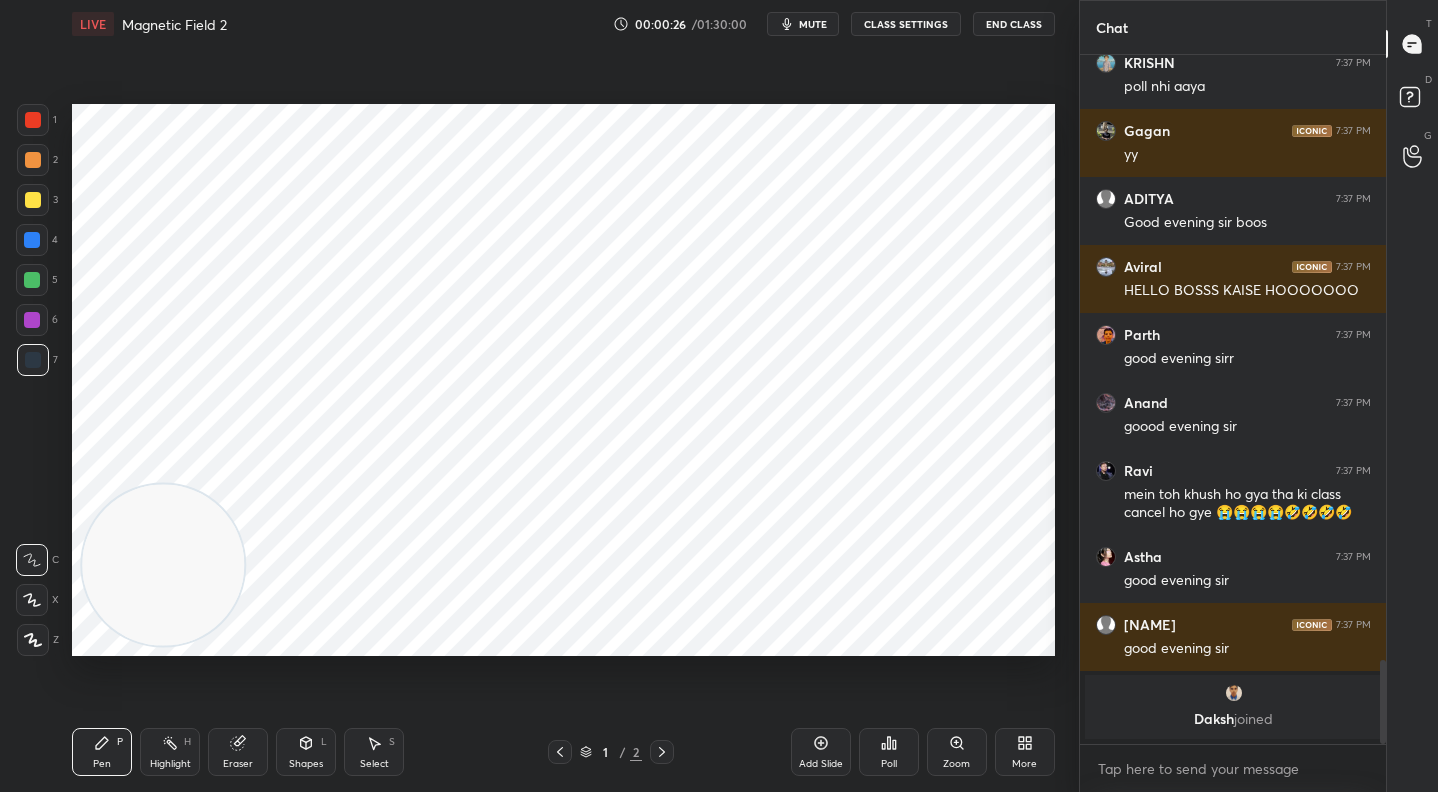 click on "LIVE Magnetic Field 2 00:00:26 /  01:30:00 mute CLASS SETTINGS End Class Setting up your live class Poll for   secs No correct answer Start poll Back Magnetic Field 2 • L19 of Detailed Course on Current Electricity [PERSON] Pen P Highlight H Eraser Shapes L Select S 1 / 2 Add Slide Poll Zoom More" at bounding box center (563, 396) 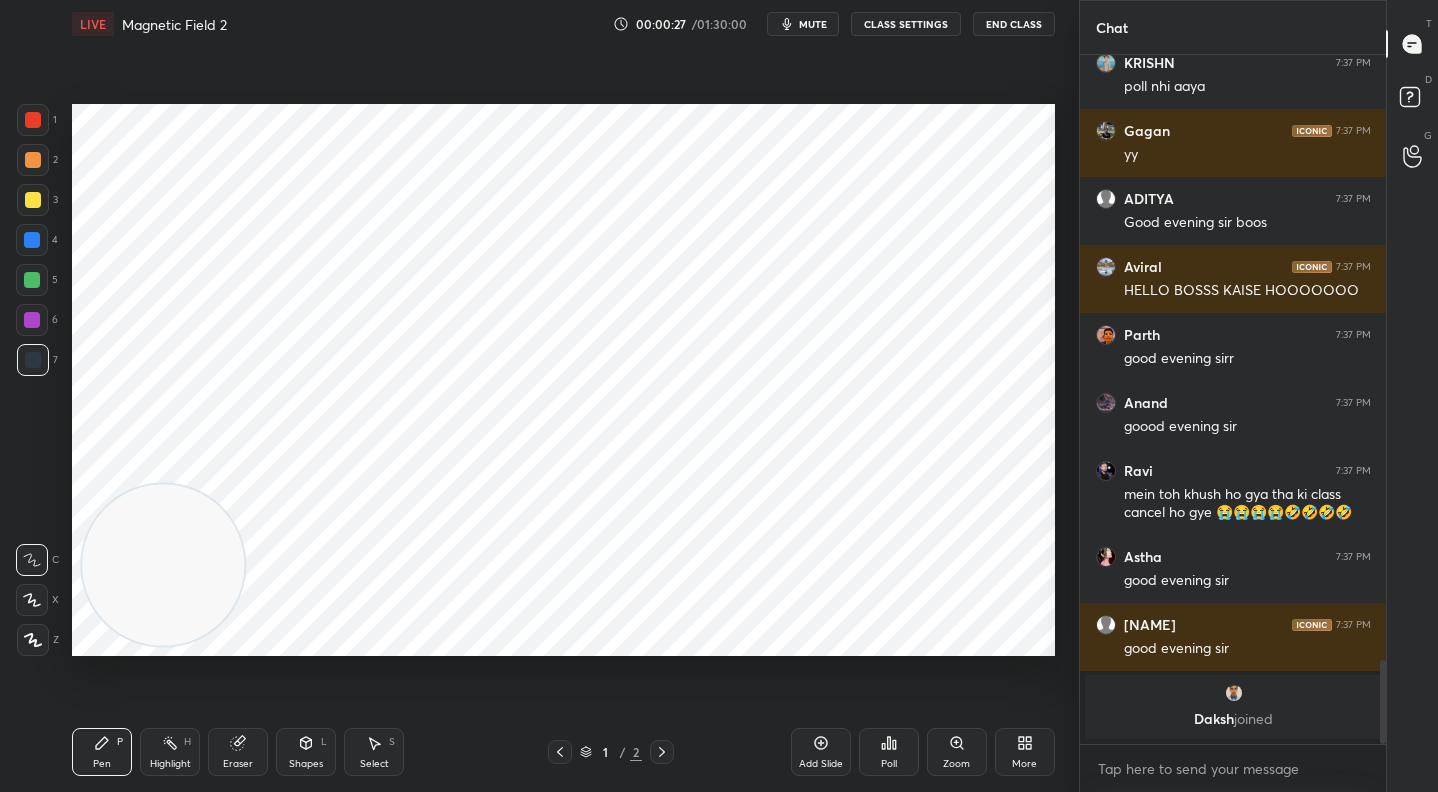 click 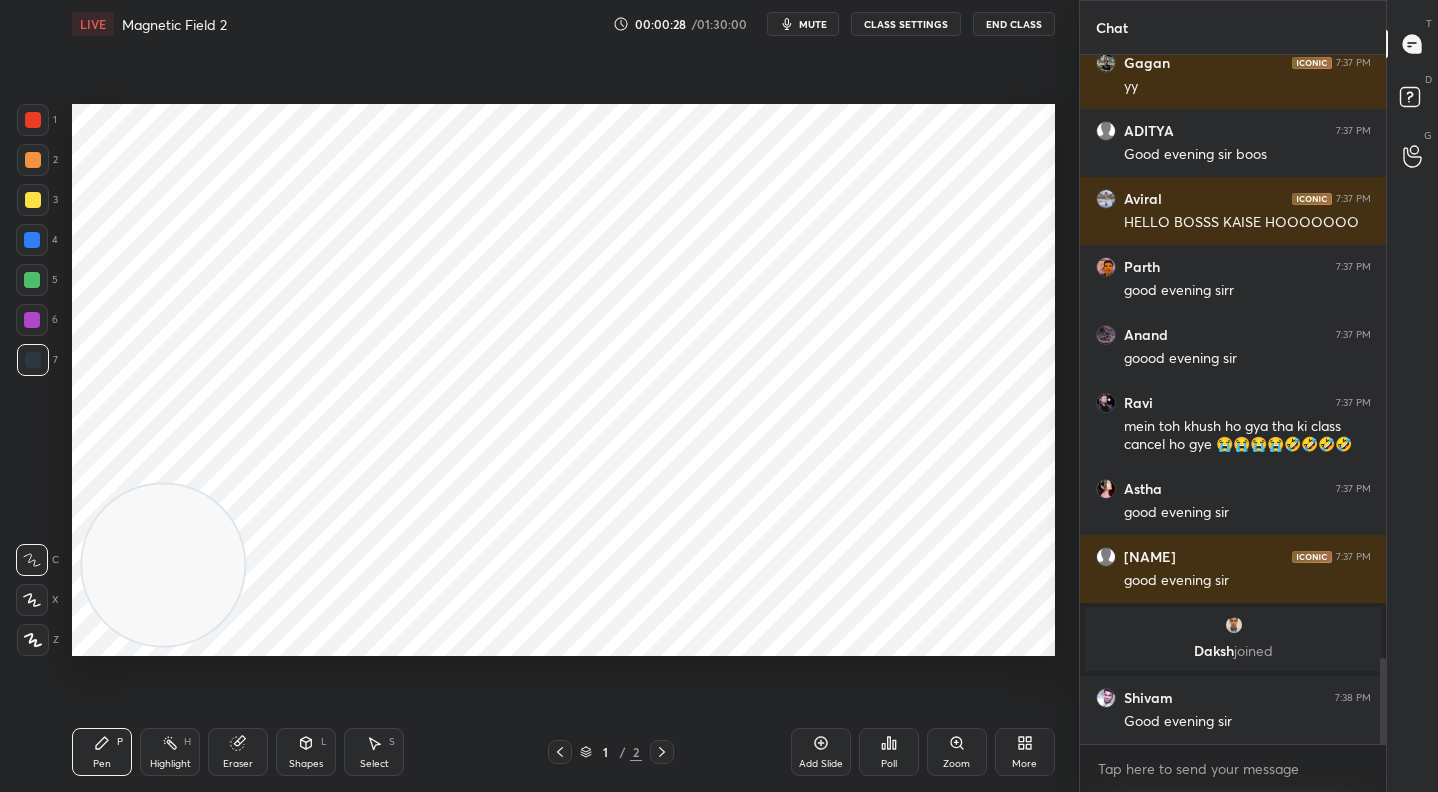 click at bounding box center [560, 752] 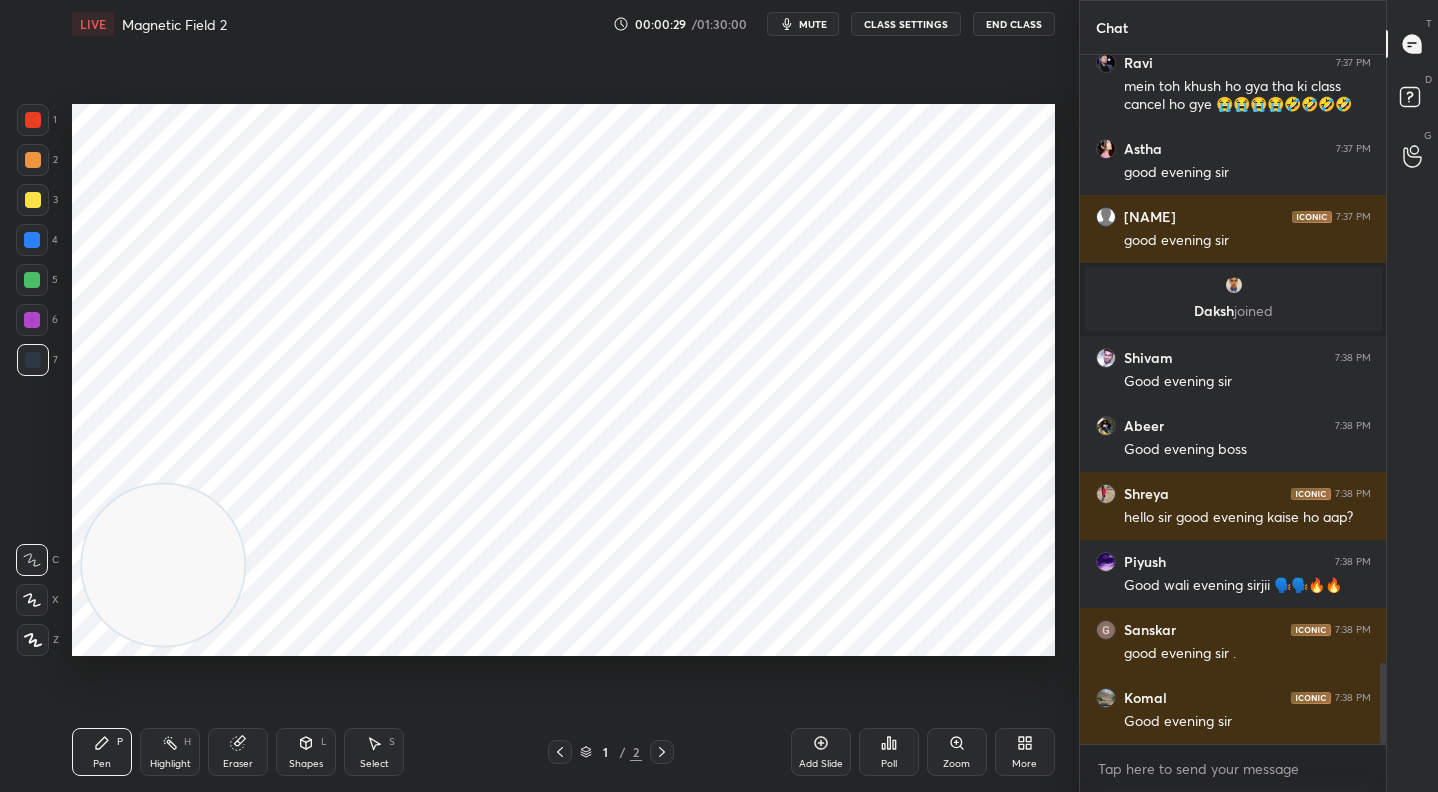 click 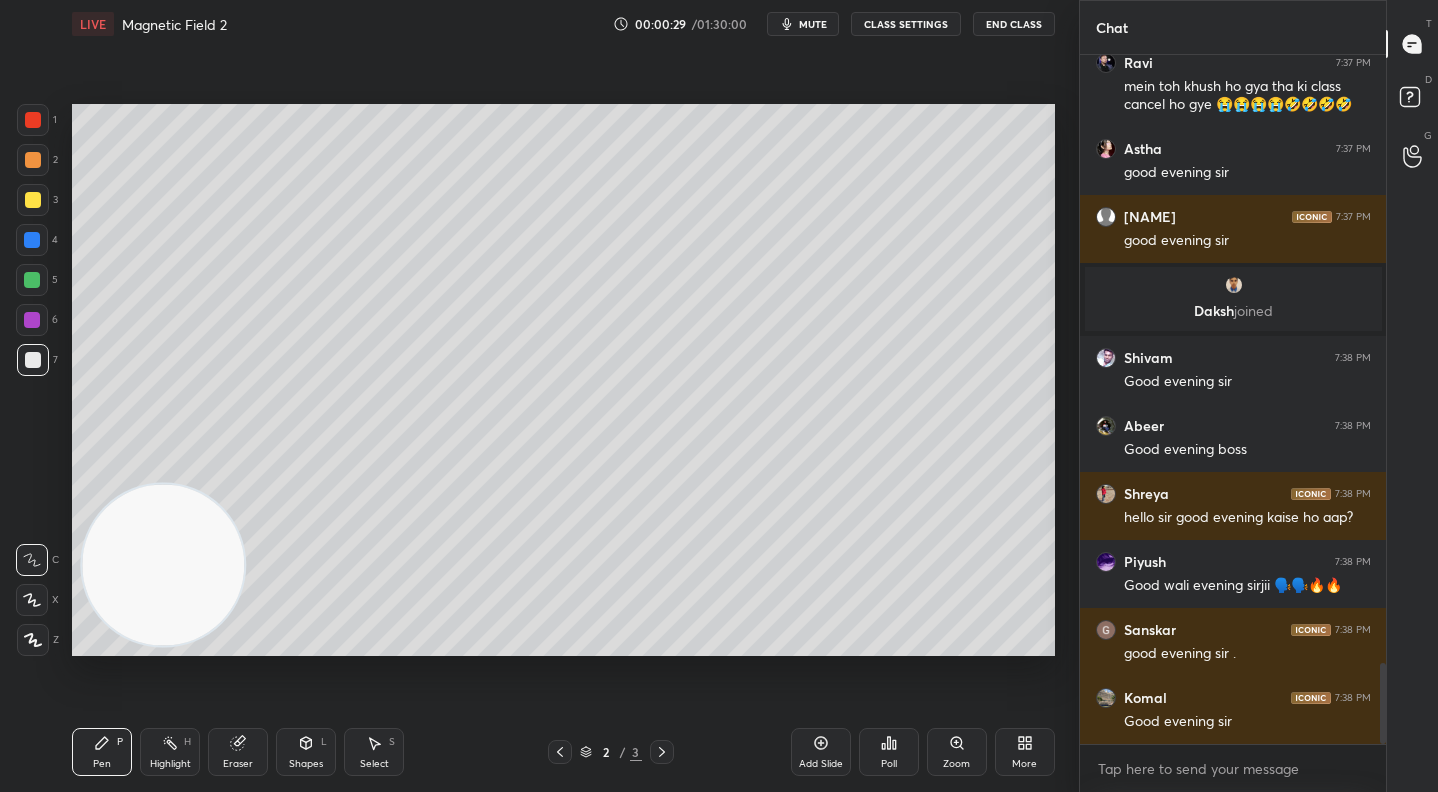 drag, startPoint x: 816, startPoint y: 744, endPoint x: 804, endPoint y: 738, distance: 13.416408 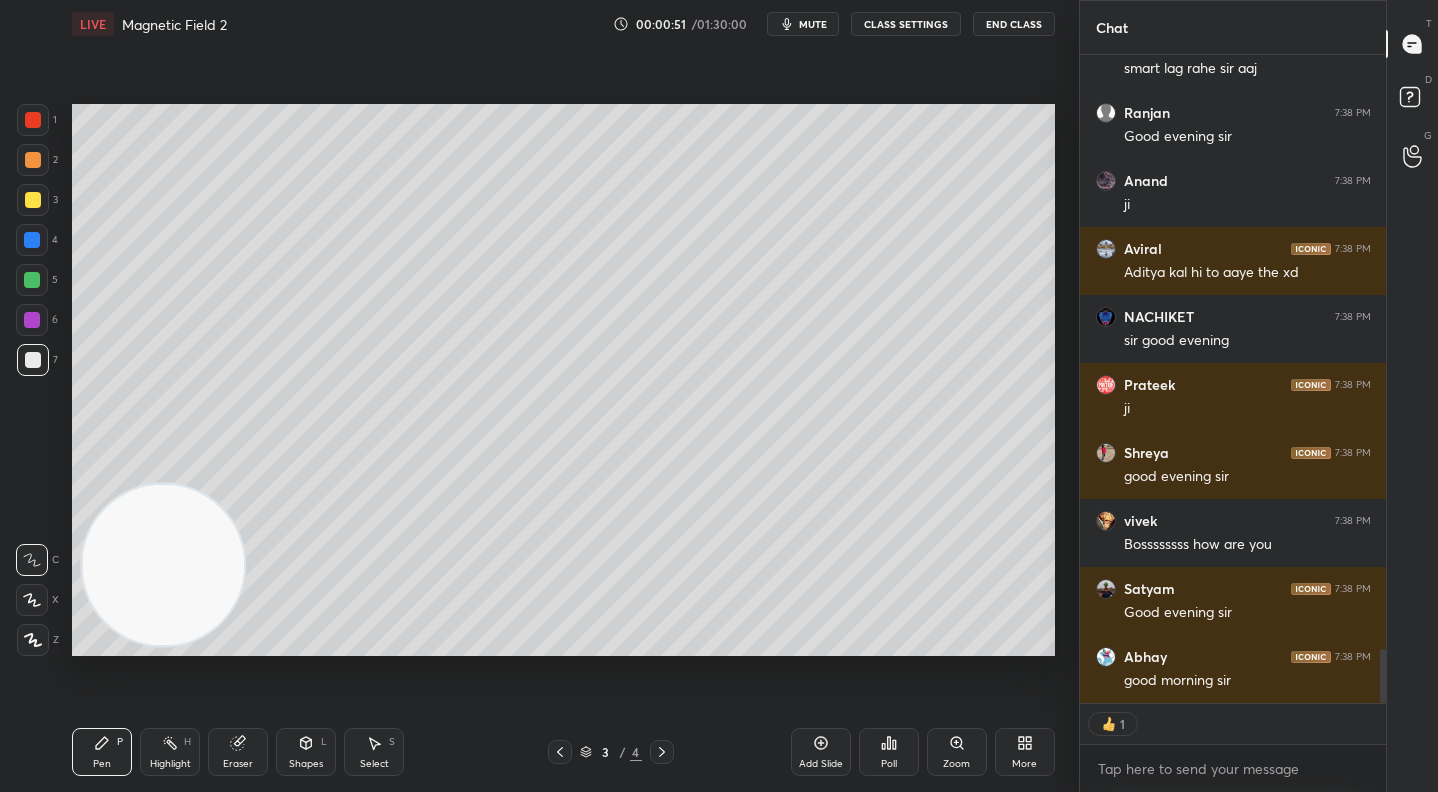 click at bounding box center (33, 120) 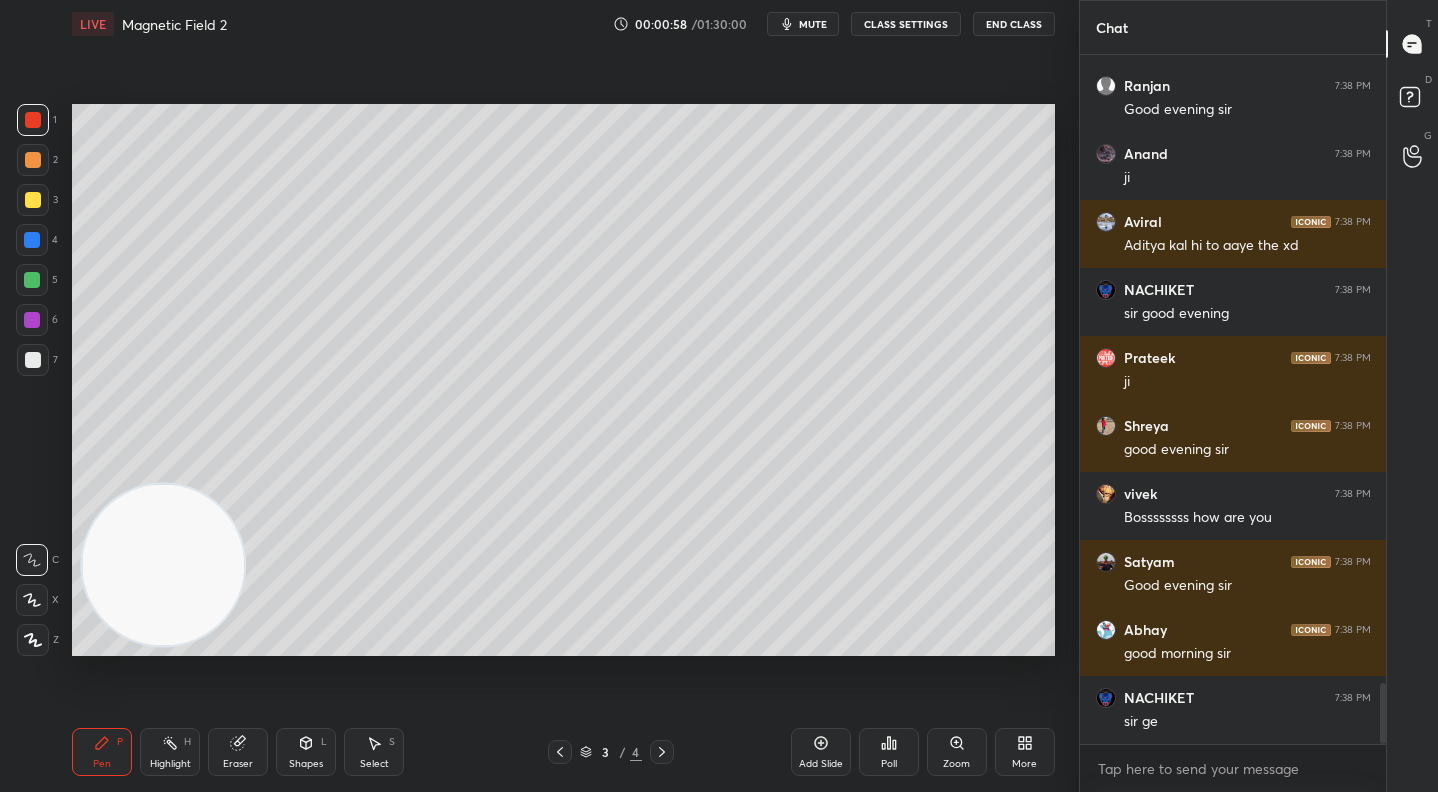 click at bounding box center [33, 200] 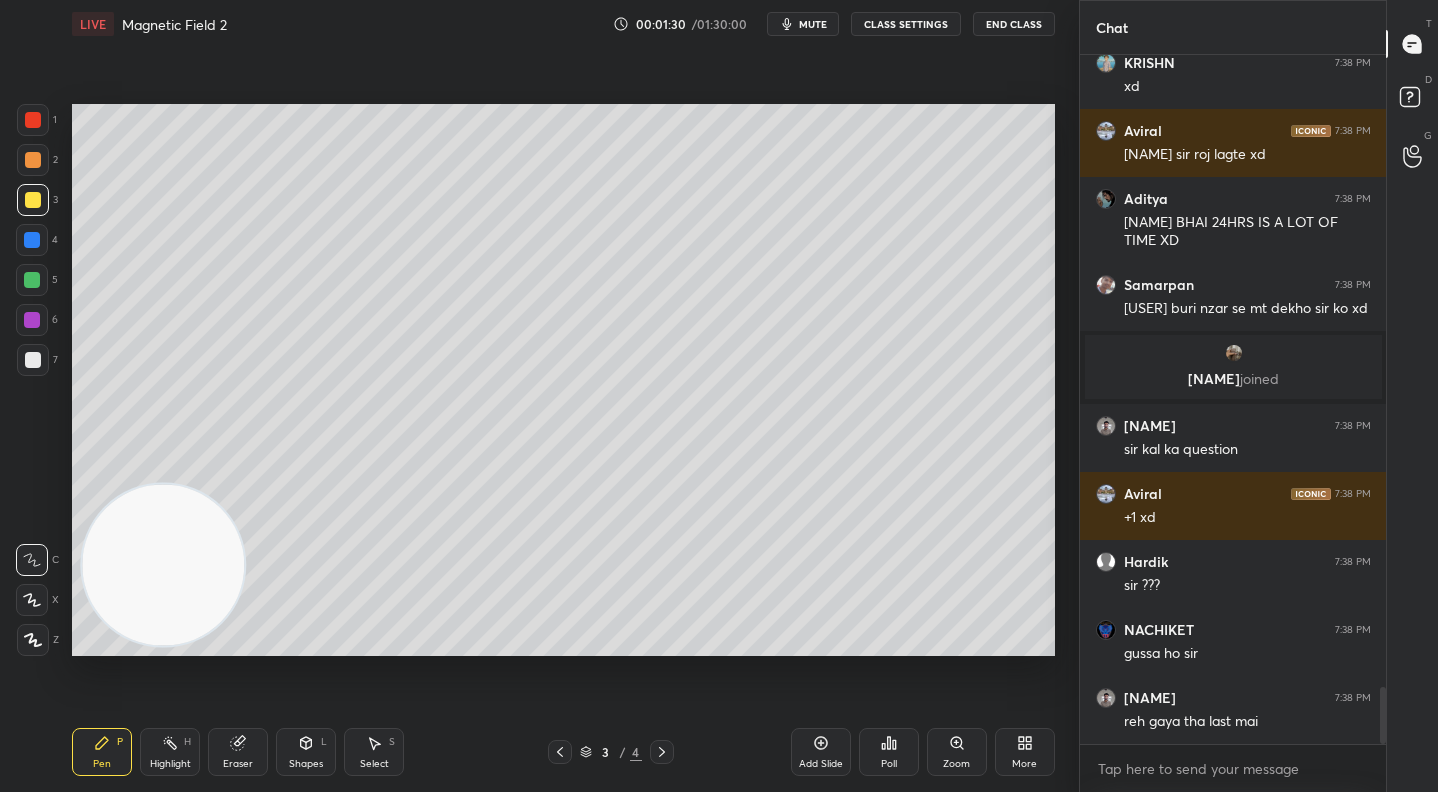 click at bounding box center (32, 280) 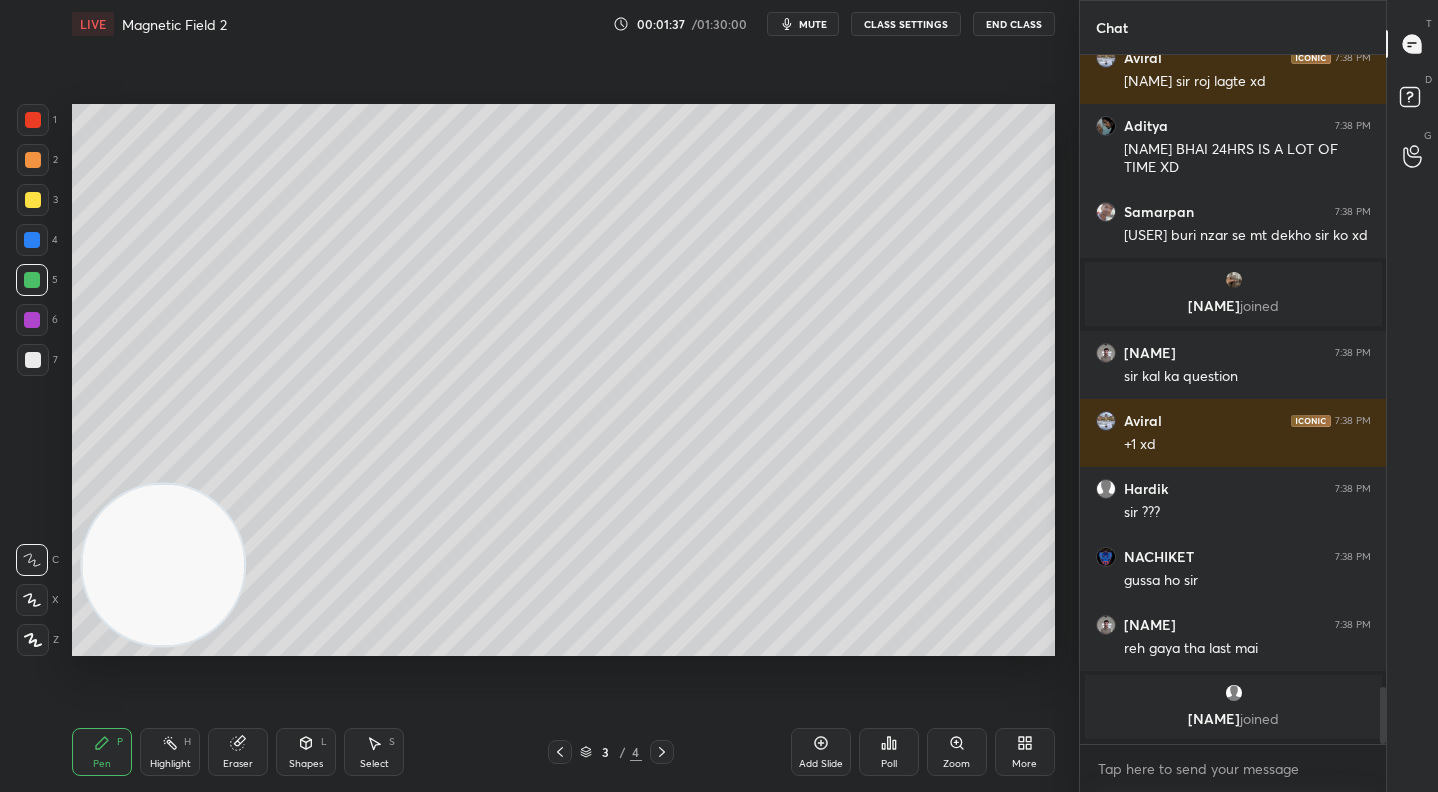 click at bounding box center [33, 360] 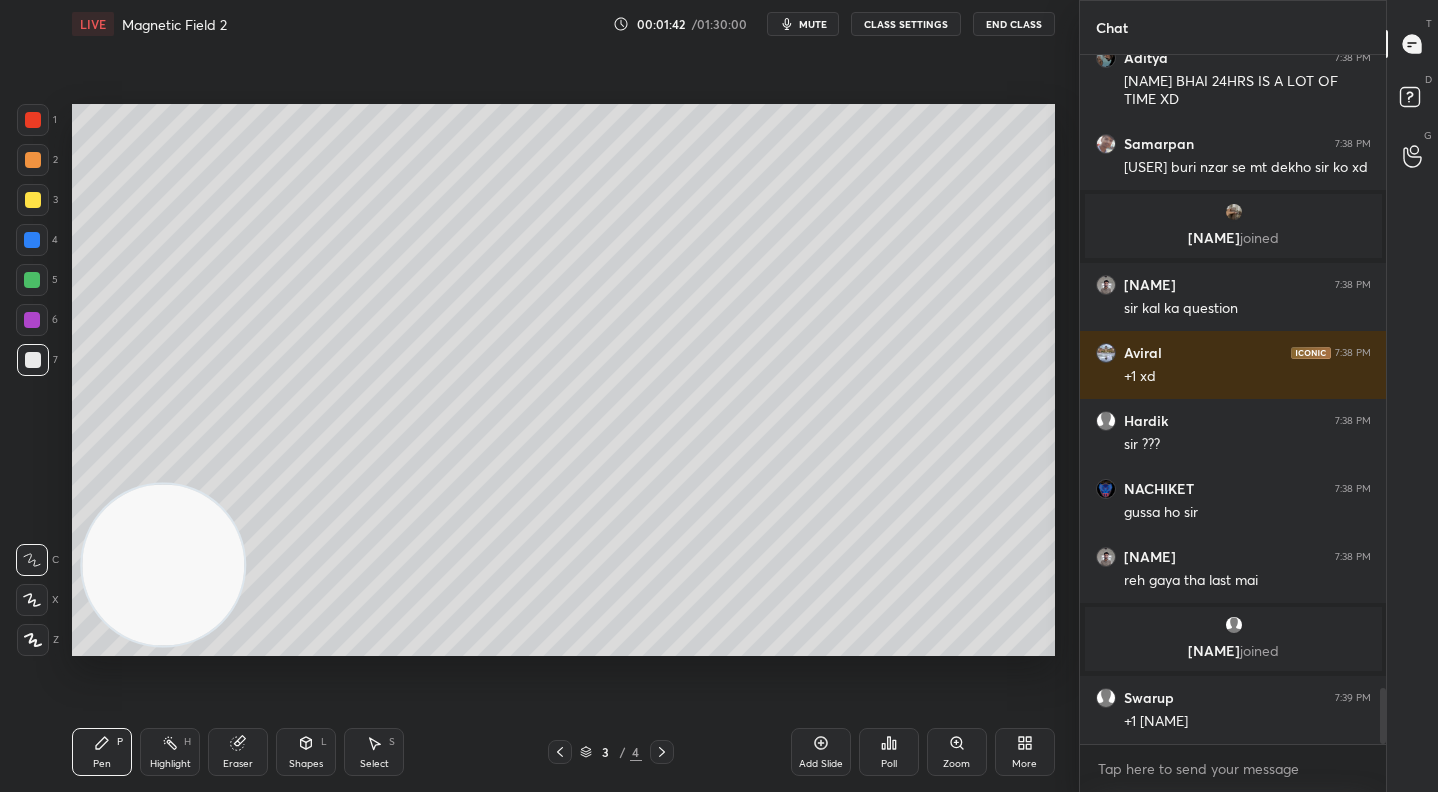 scroll, scrollTop: 7721, scrollLeft: 0, axis: vertical 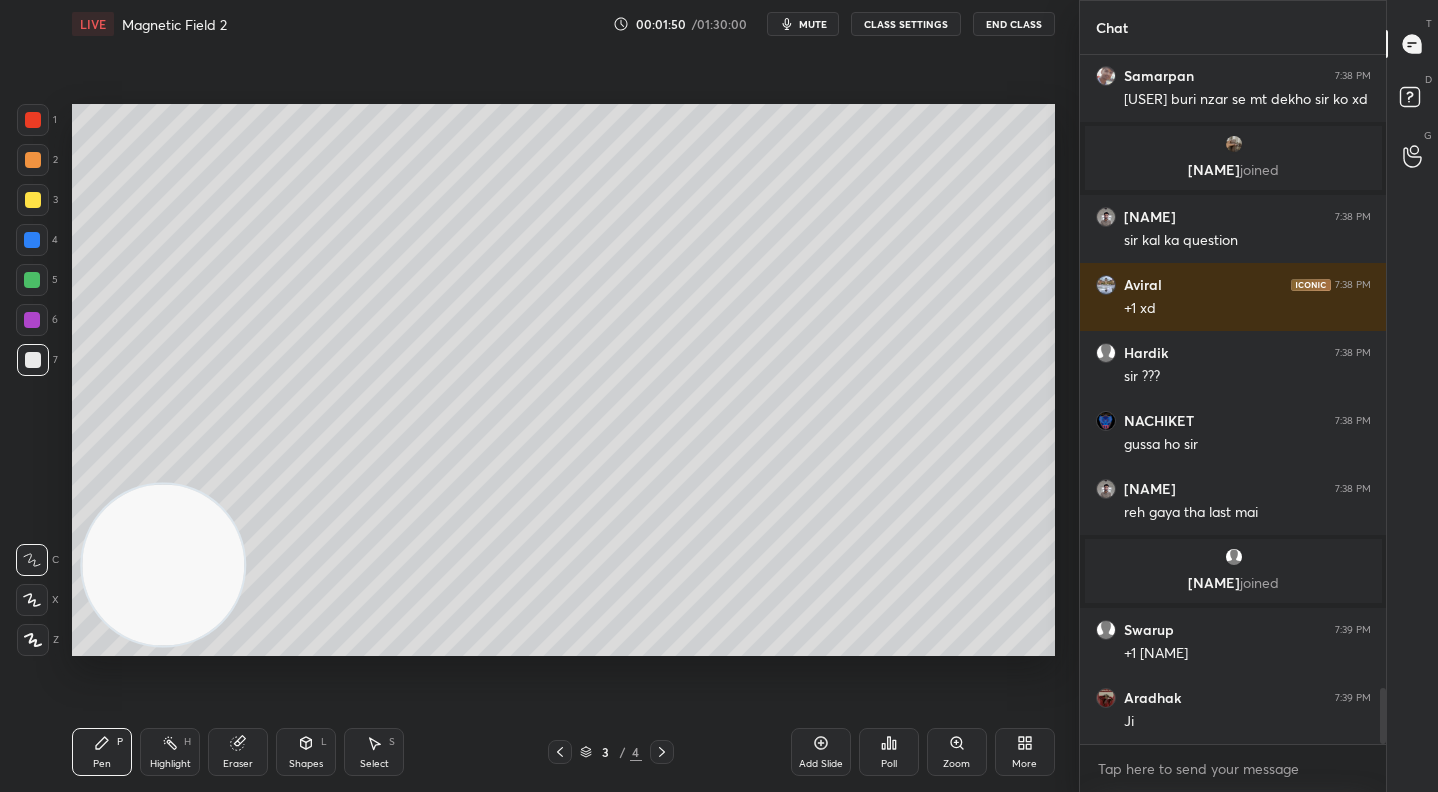 click on "Eraser" at bounding box center [238, 752] 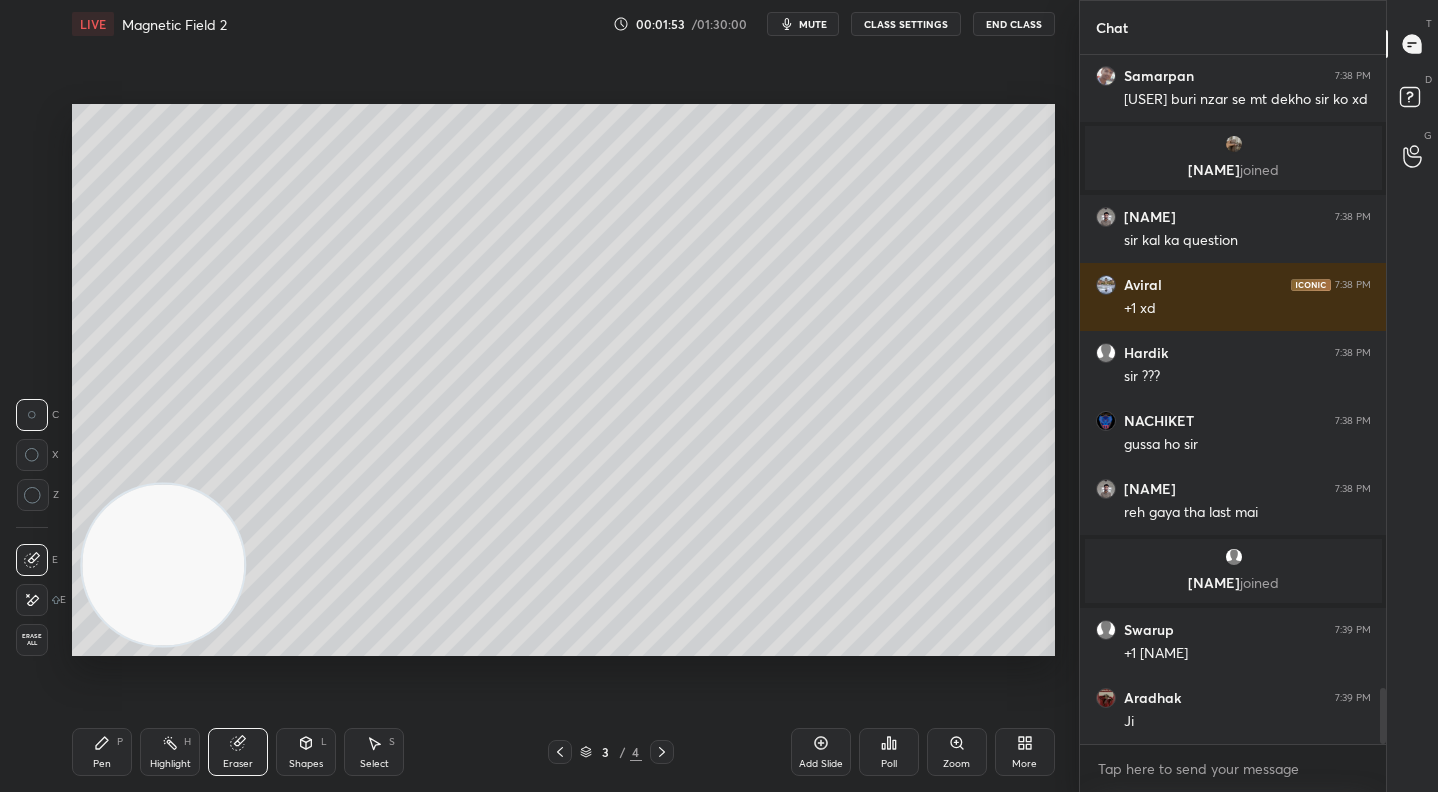click on "Pen P" at bounding box center (102, 752) 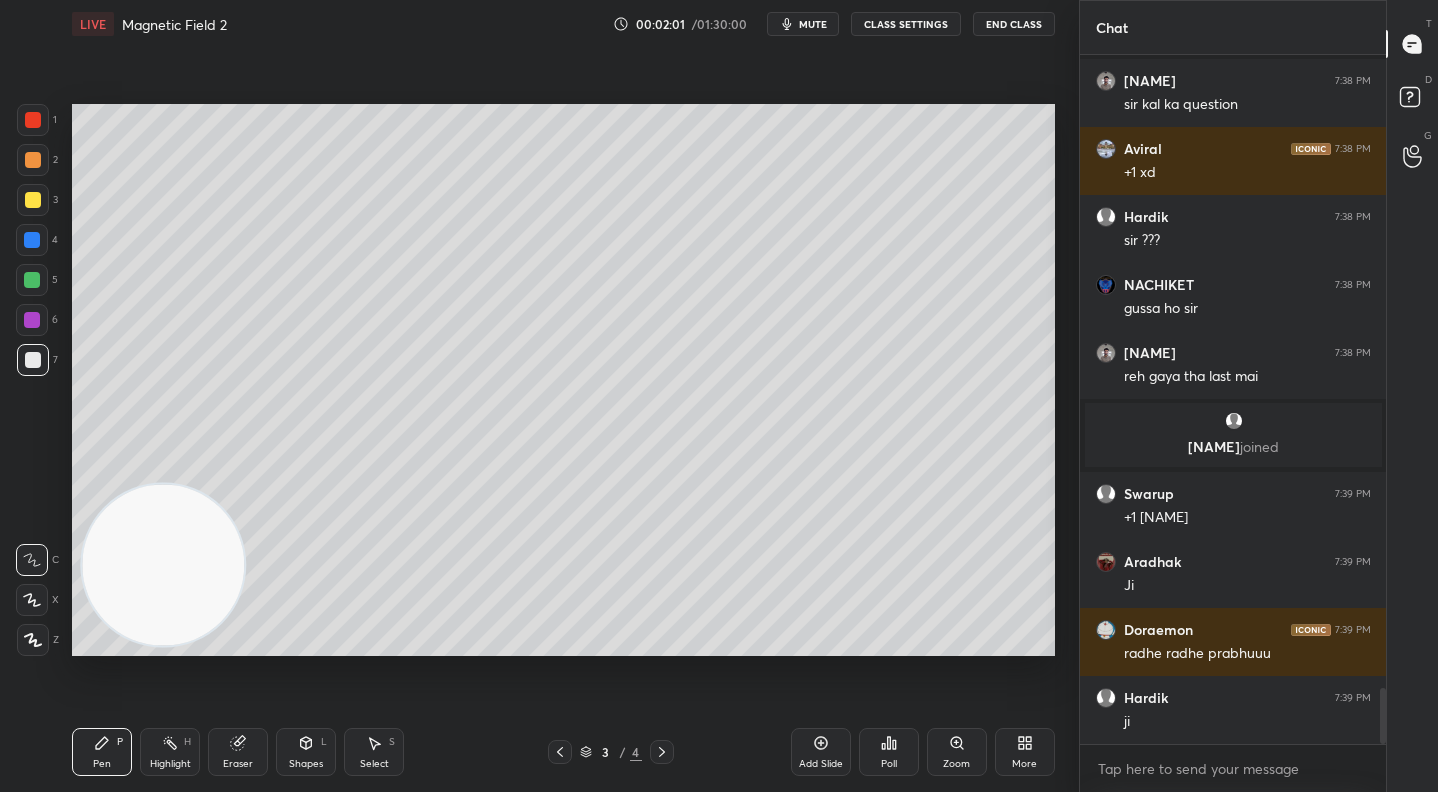 scroll, scrollTop: 7930, scrollLeft: 0, axis: vertical 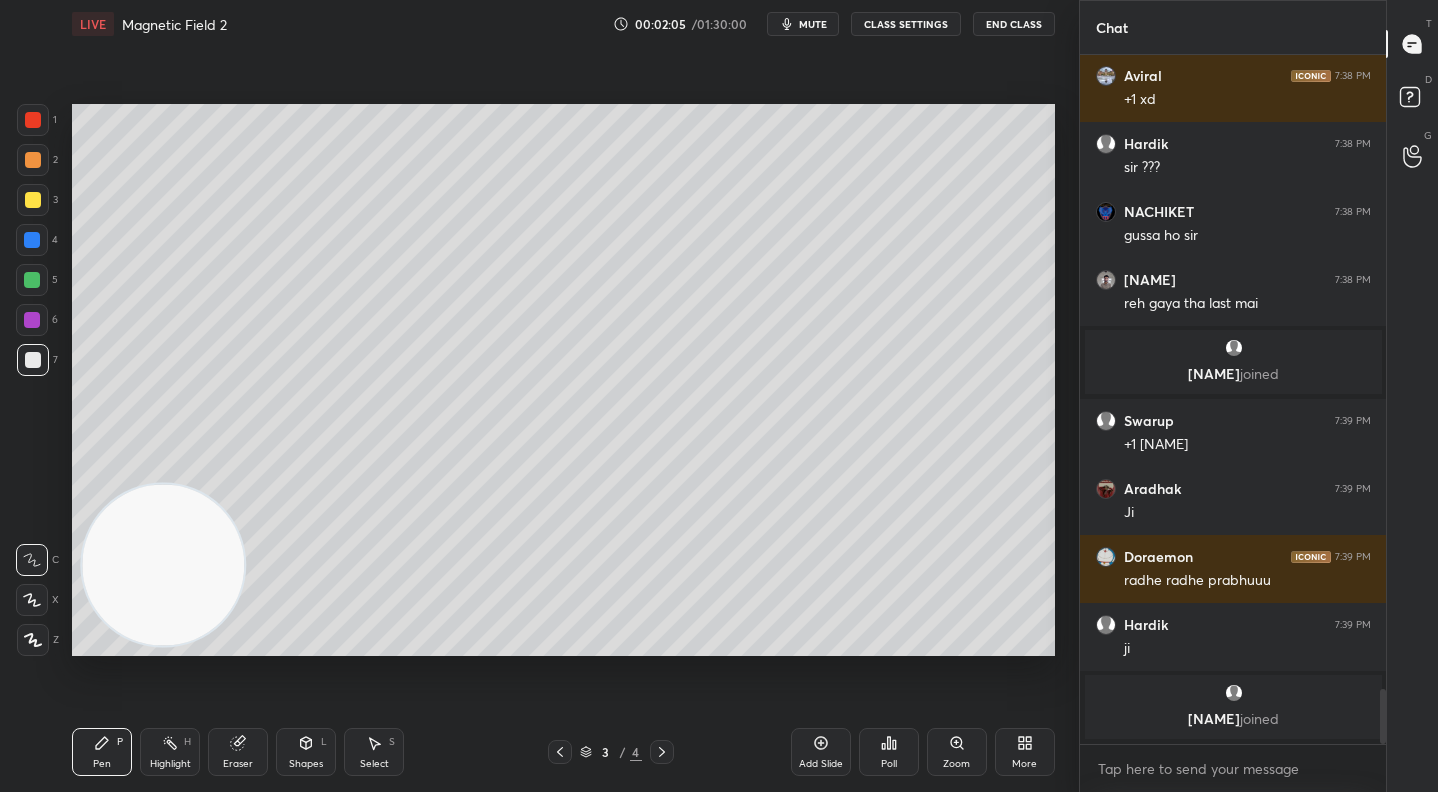 drag, startPoint x: 32, startPoint y: 284, endPoint x: 48, endPoint y: 285, distance: 16.03122 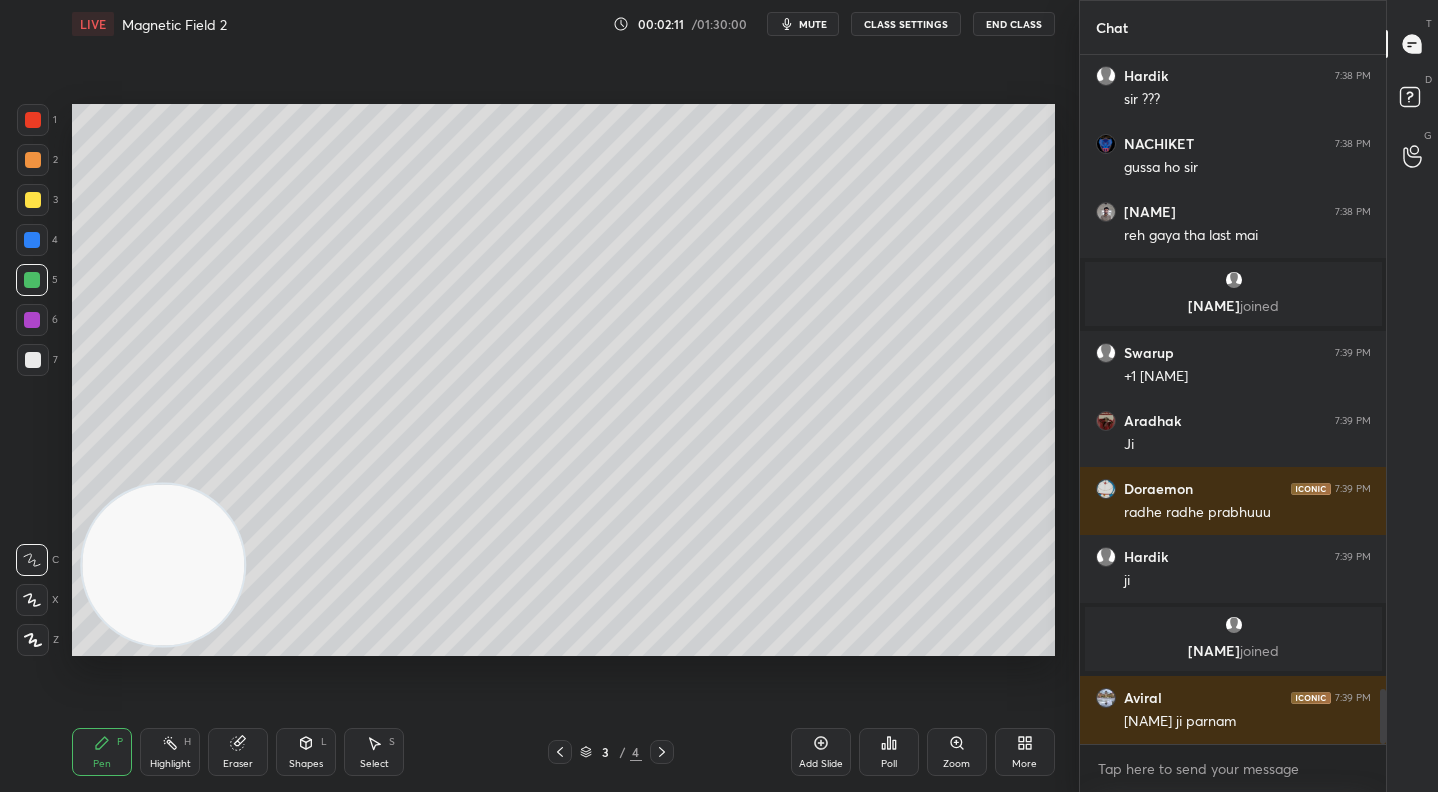 scroll, scrollTop: 7976, scrollLeft: 0, axis: vertical 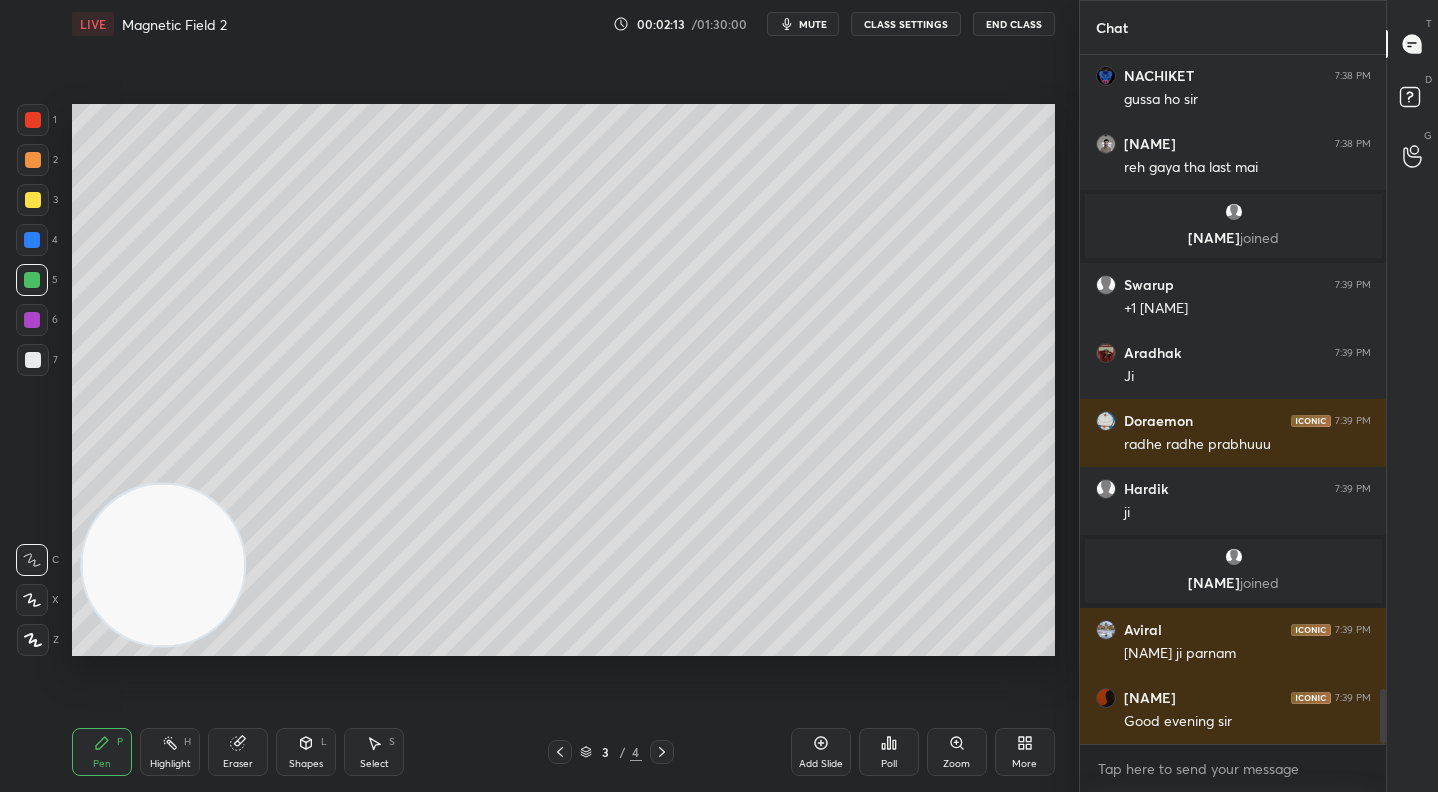 click at bounding box center (33, 160) 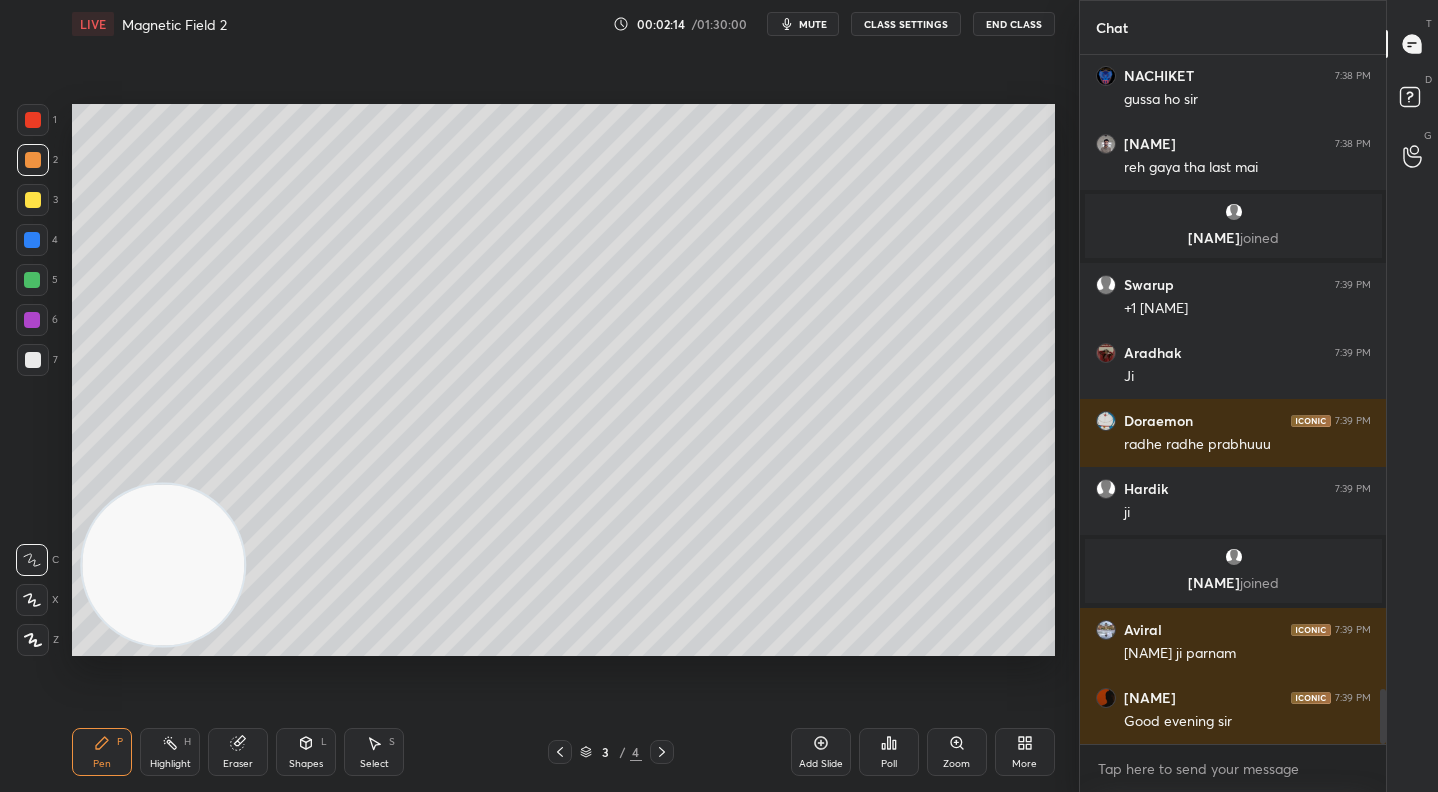 scroll, scrollTop: 8049, scrollLeft: 0, axis: vertical 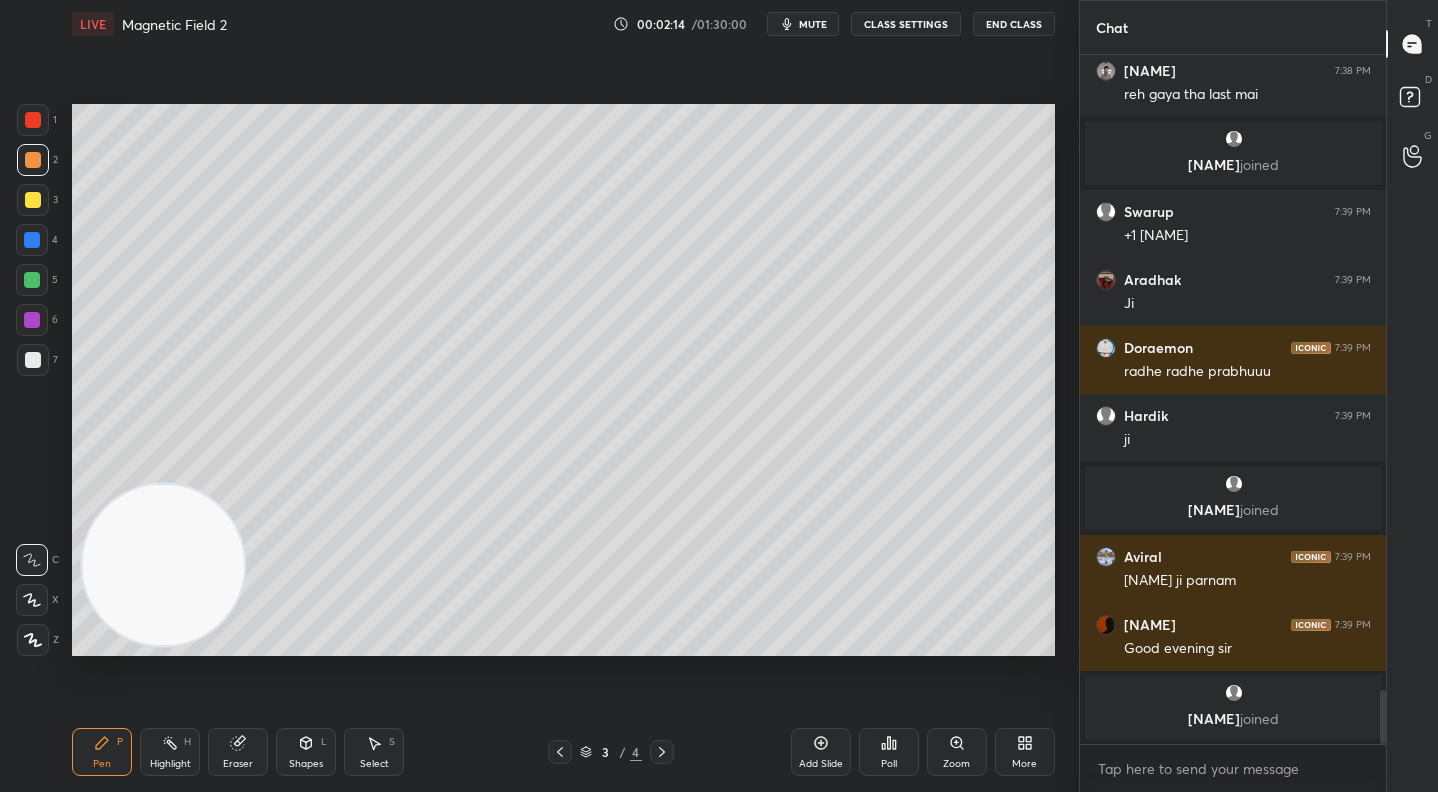 click at bounding box center (32, 320) 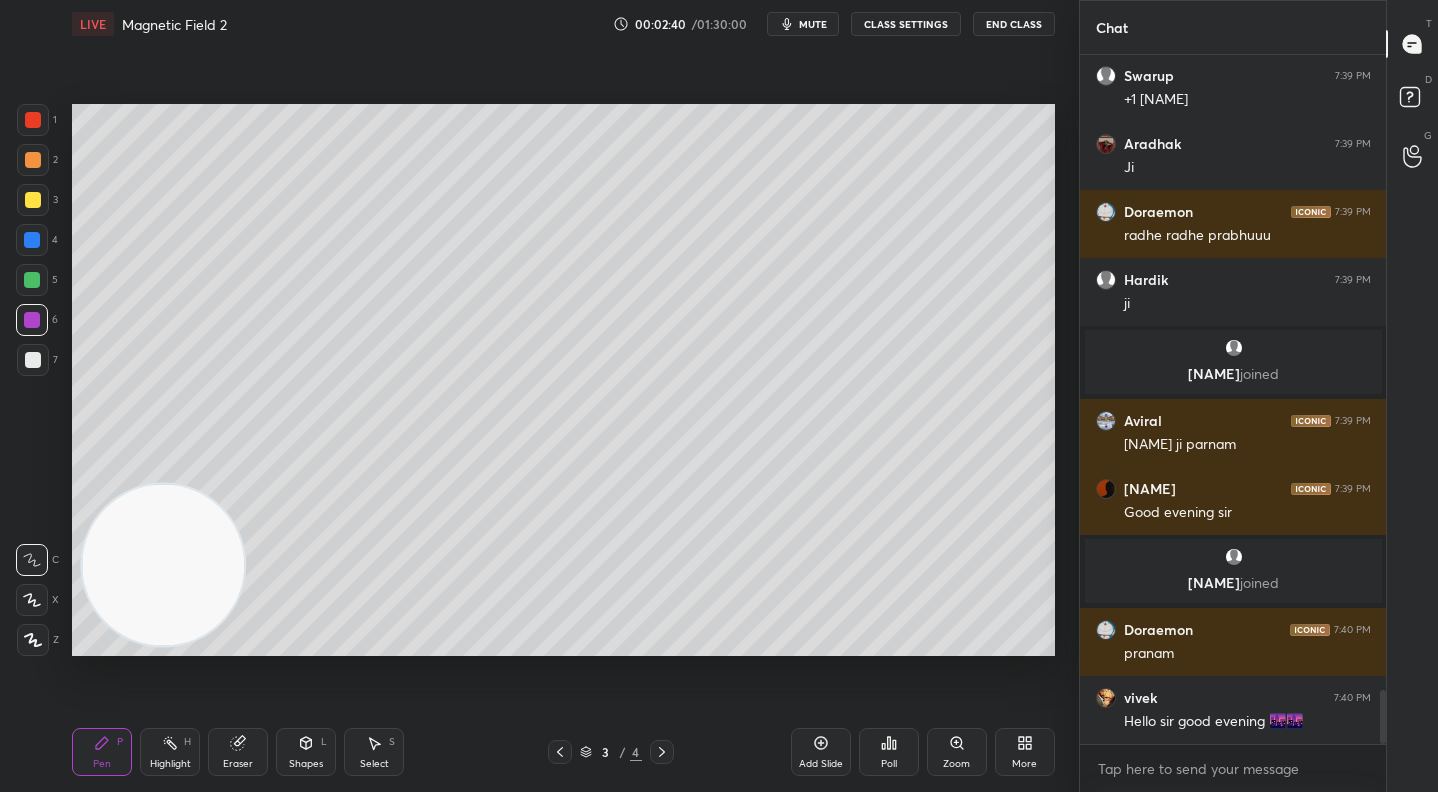 scroll, scrollTop: 8199, scrollLeft: 0, axis: vertical 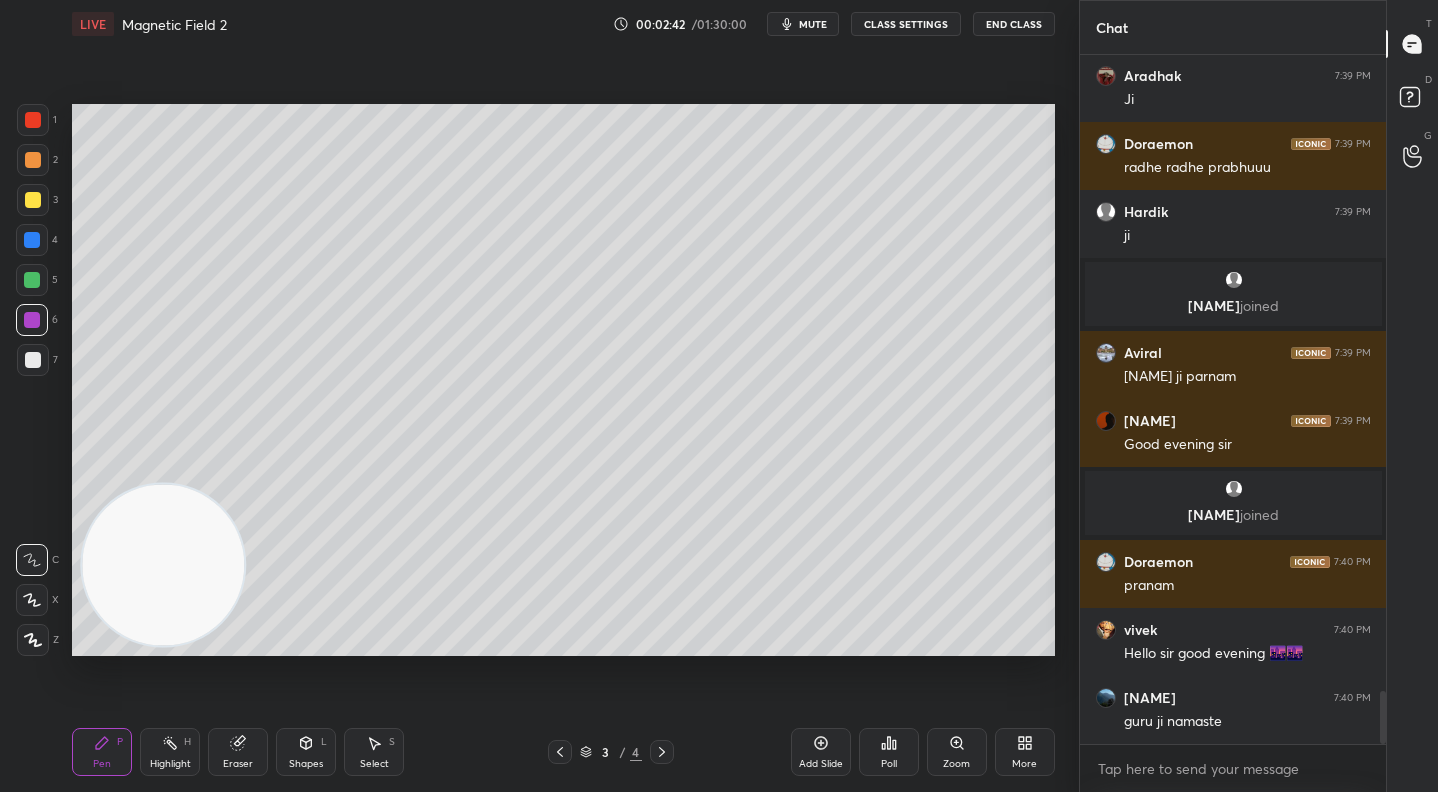 click at bounding box center (33, 160) 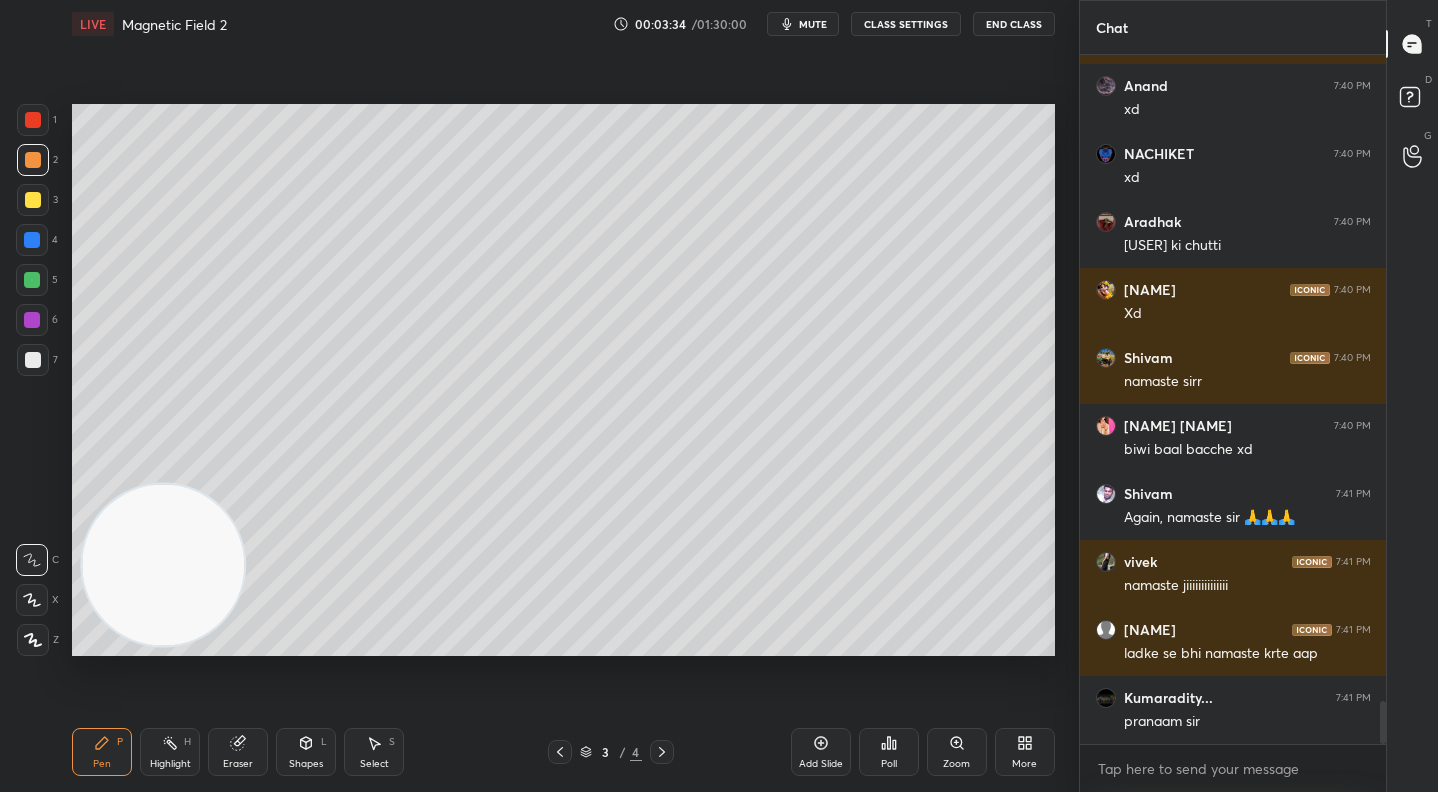 scroll, scrollTop: 10383, scrollLeft: 0, axis: vertical 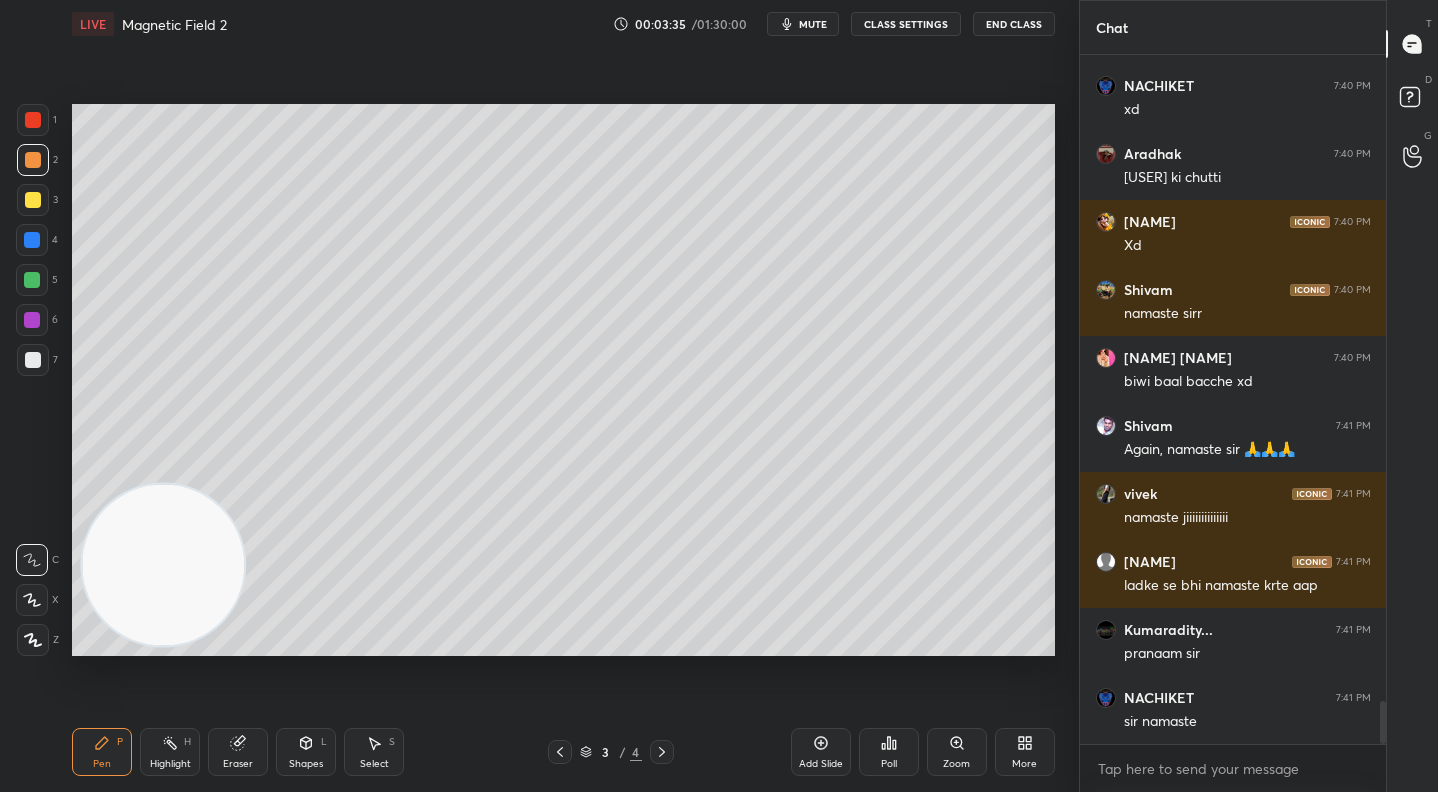 click at bounding box center [33, 200] 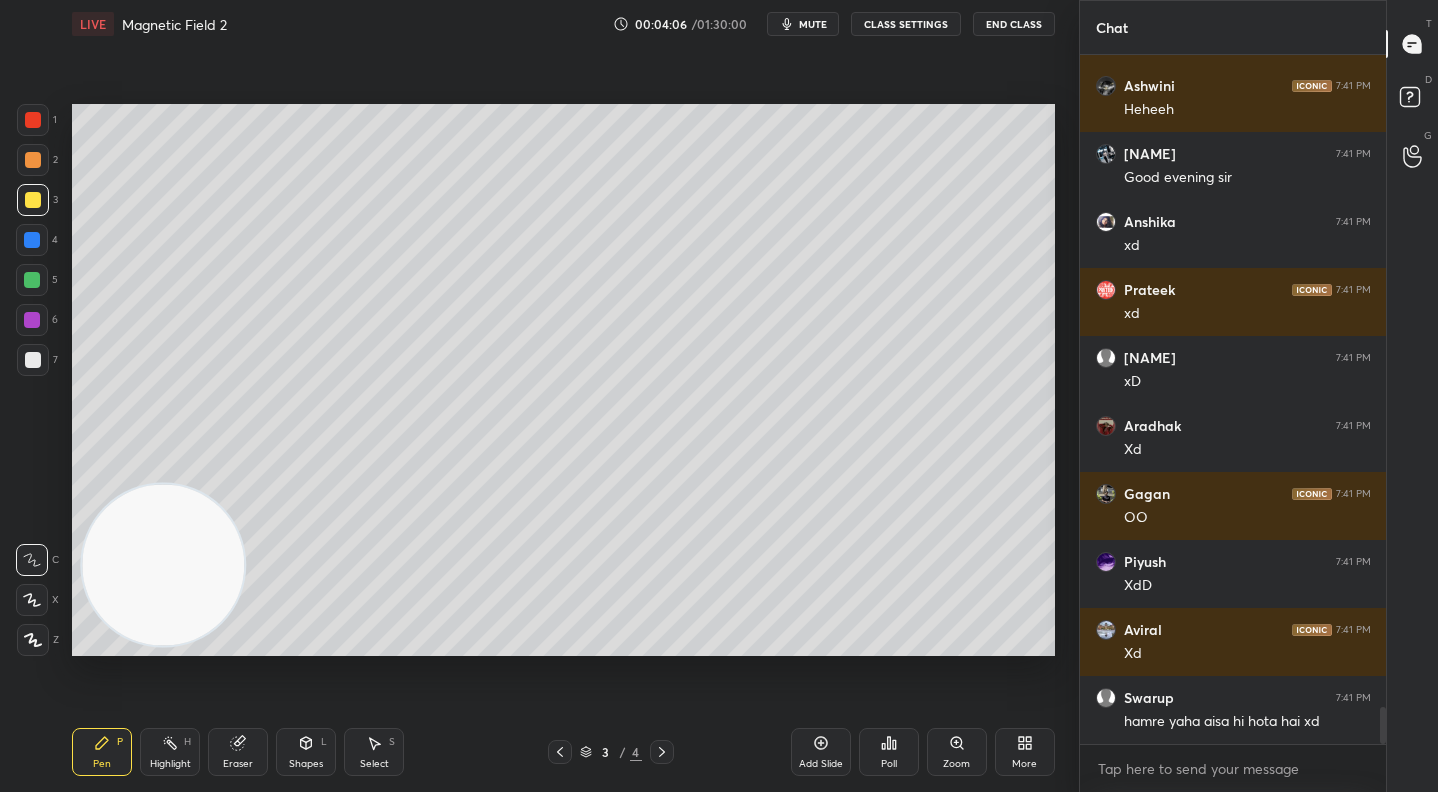 scroll, scrollTop: 12223, scrollLeft: 0, axis: vertical 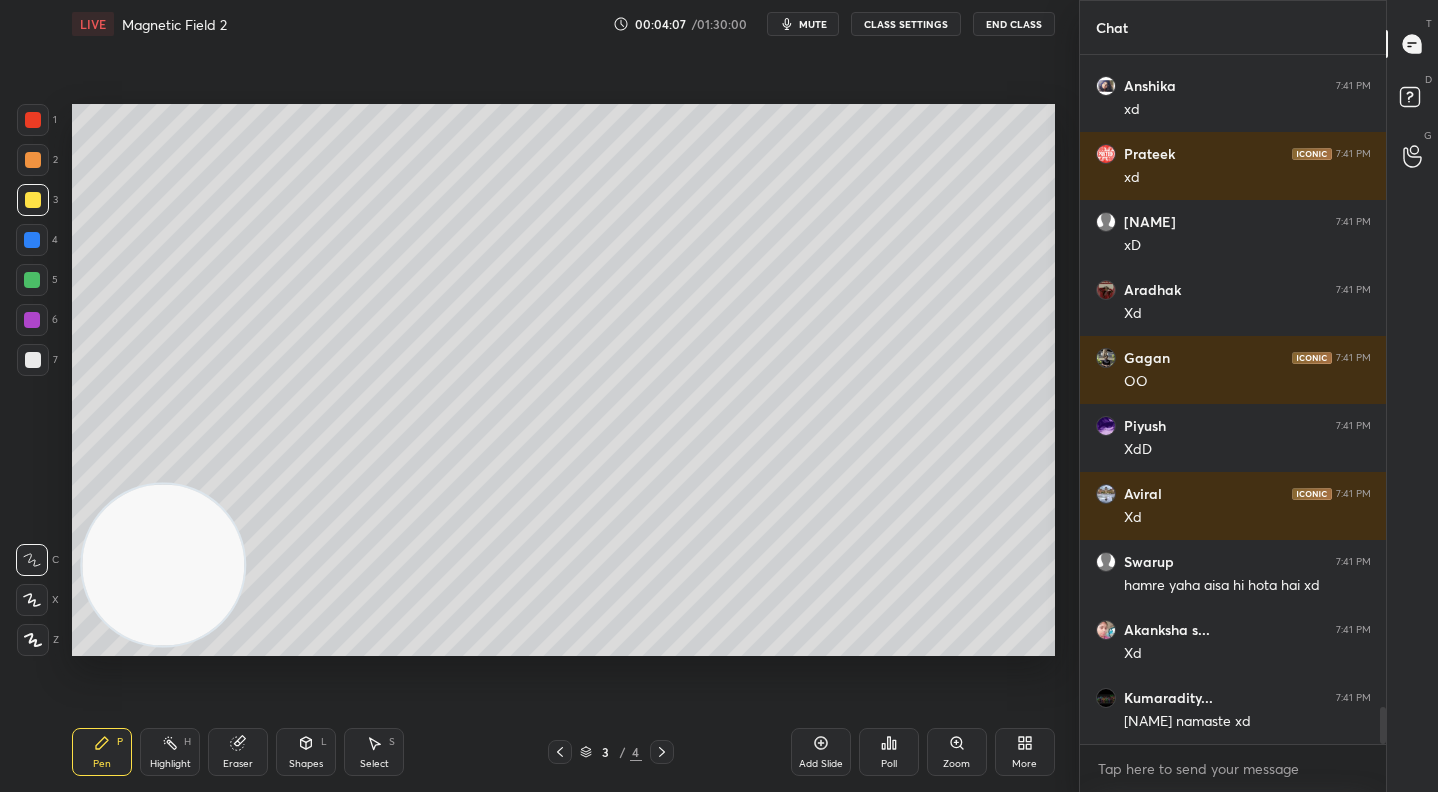drag, startPoint x: 35, startPoint y: 163, endPoint x: 69, endPoint y: 159, distance: 34.234486 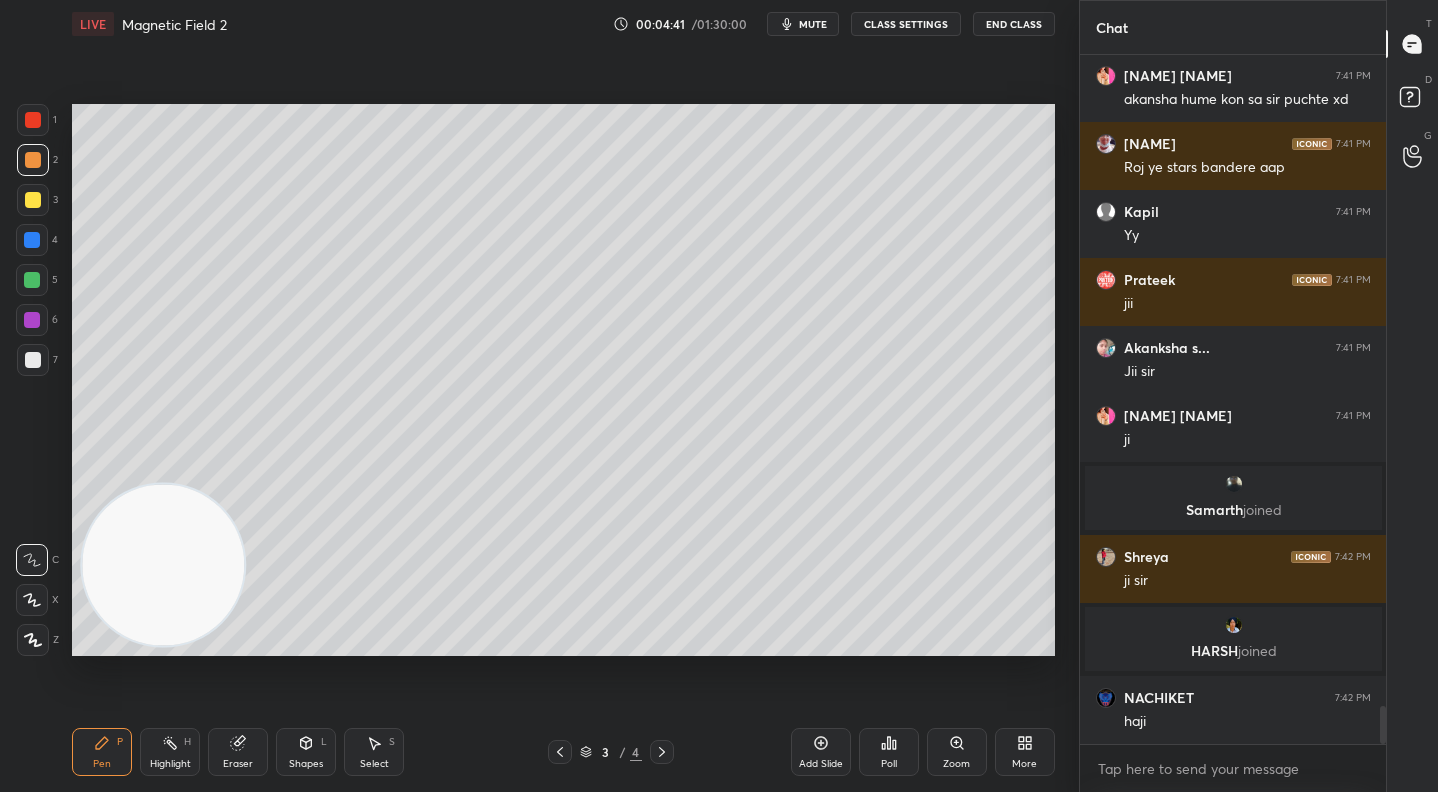 scroll, scrollTop: 11803, scrollLeft: 0, axis: vertical 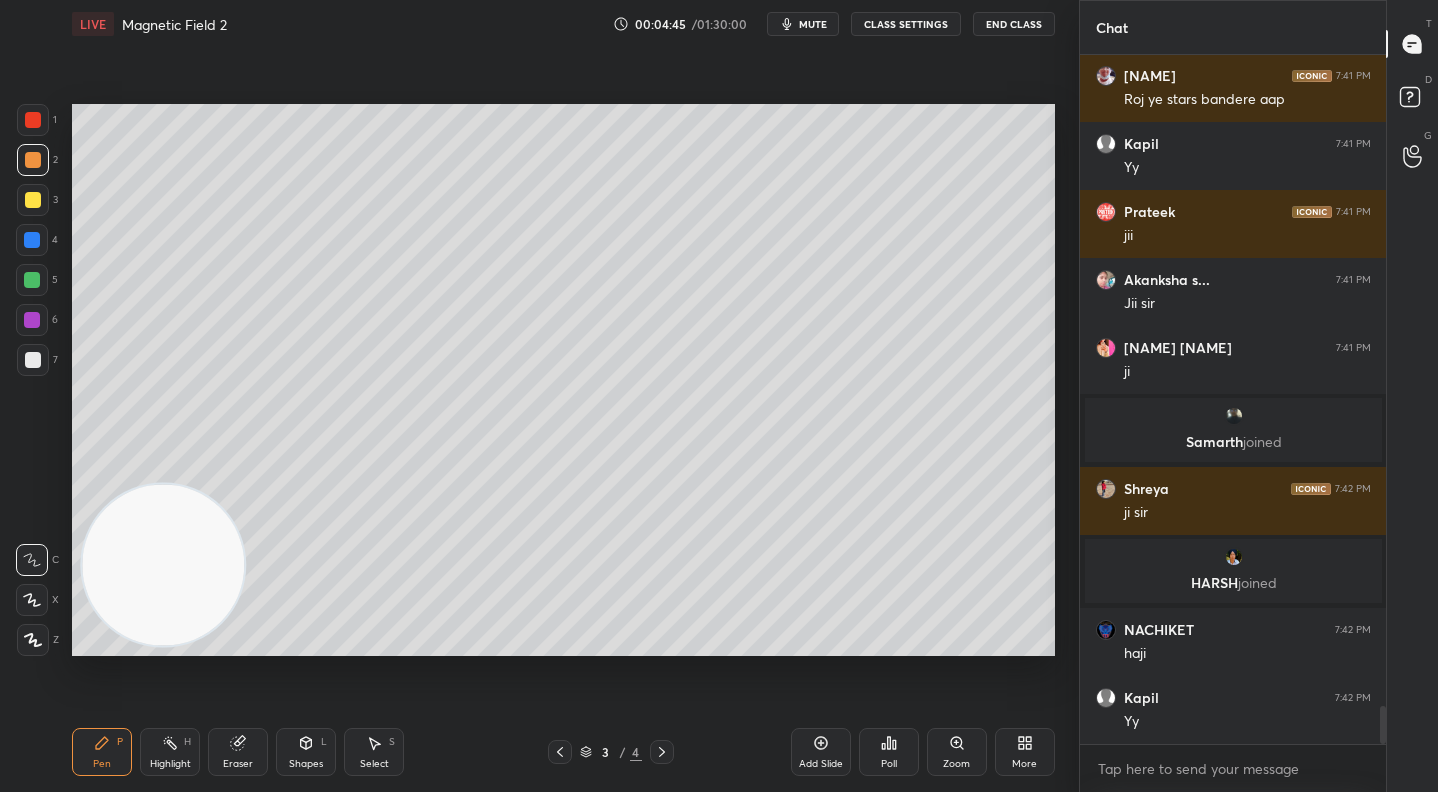 click at bounding box center [32, 320] 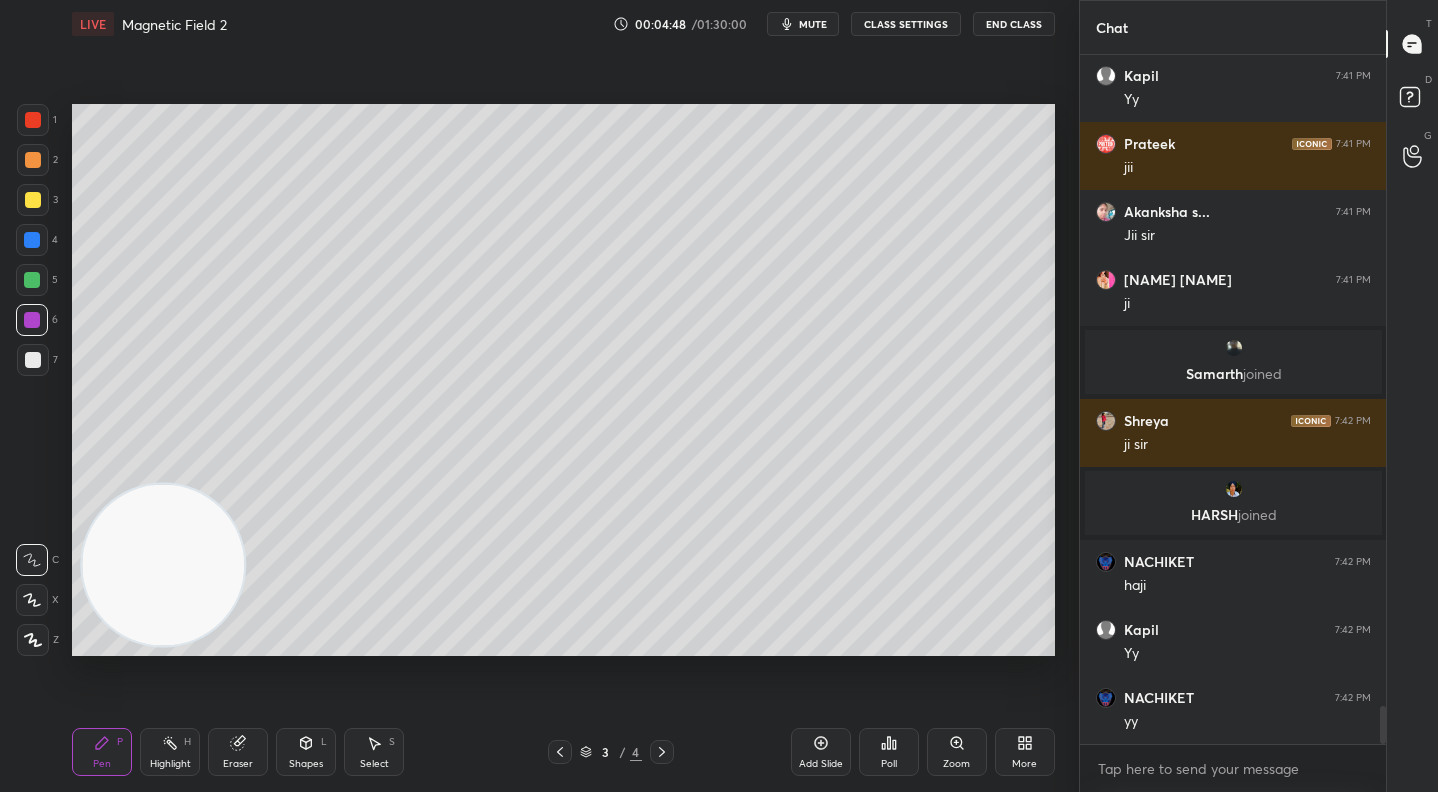 scroll, scrollTop: 11944, scrollLeft: 0, axis: vertical 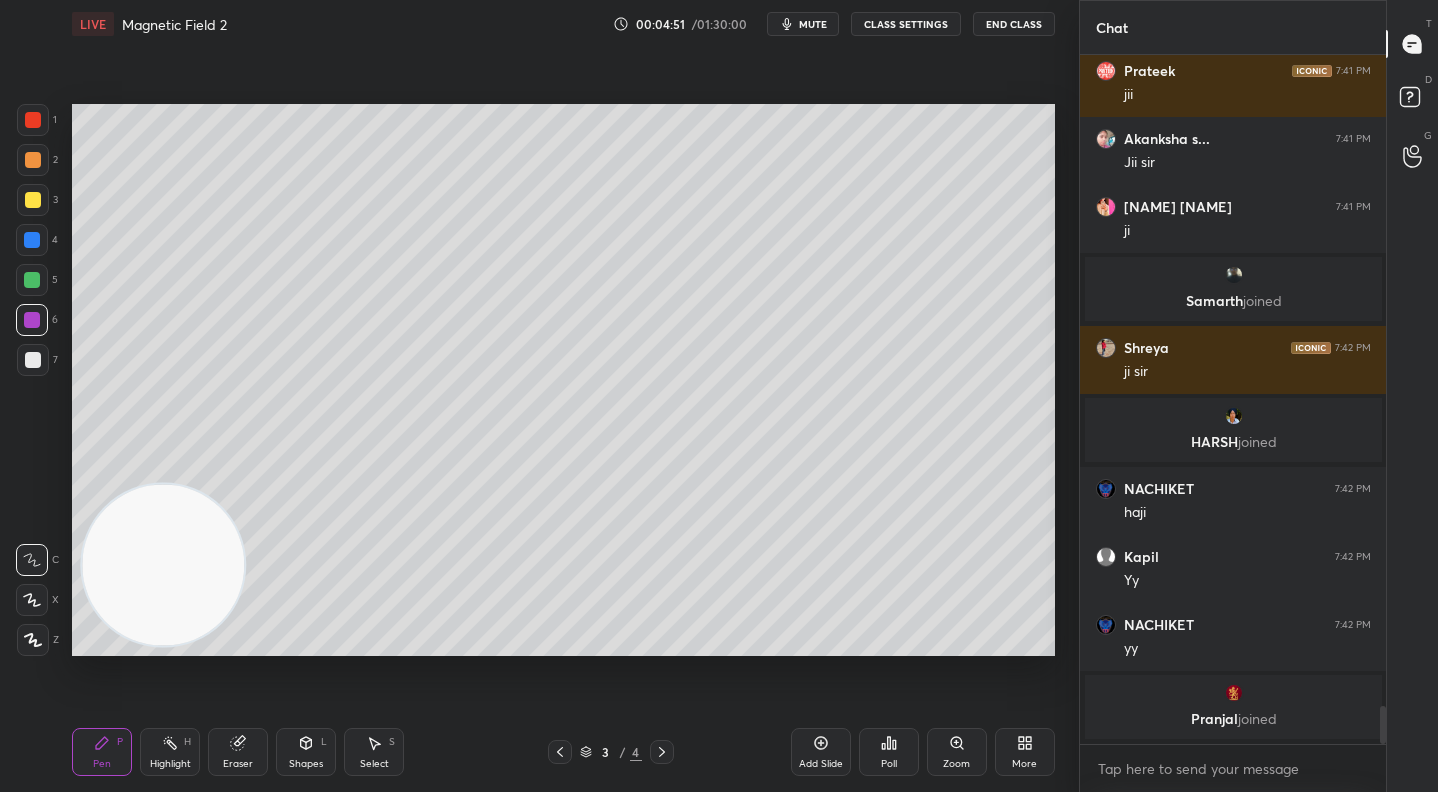click at bounding box center [33, 160] 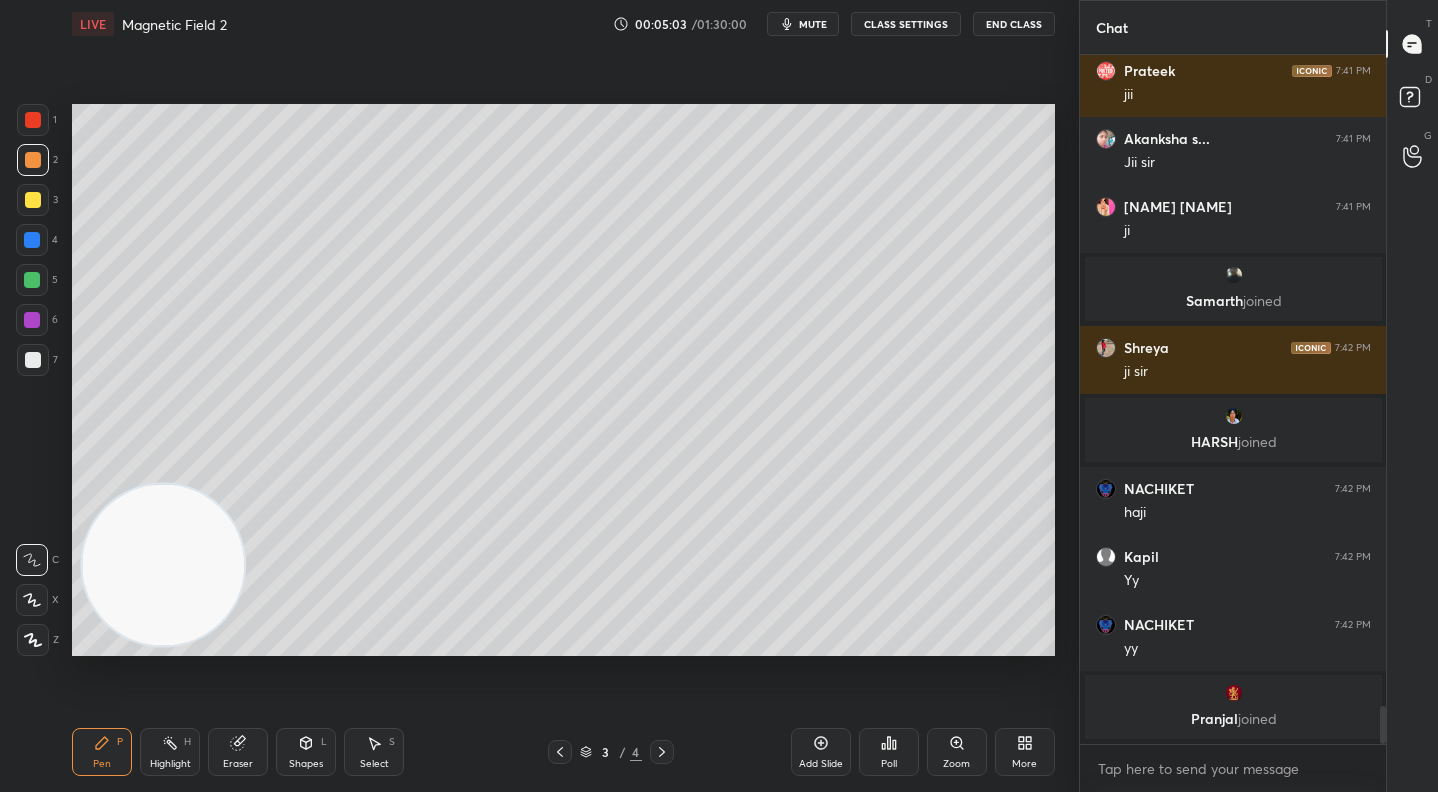 drag, startPoint x: 29, startPoint y: 202, endPoint x: 47, endPoint y: 199, distance: 18.248287 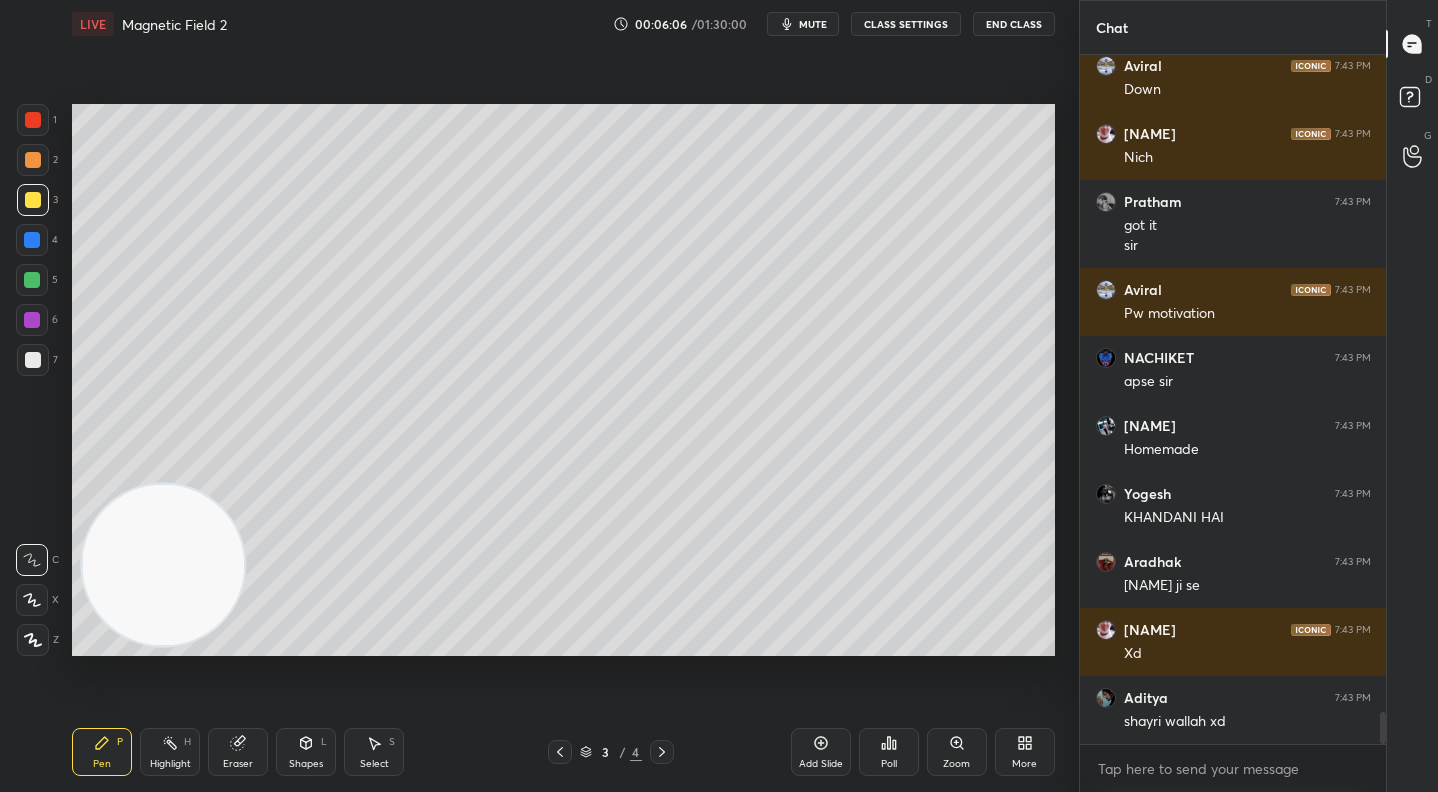 scroll, scrollTop: 14161, scrollLeft: 0, axis: vertical 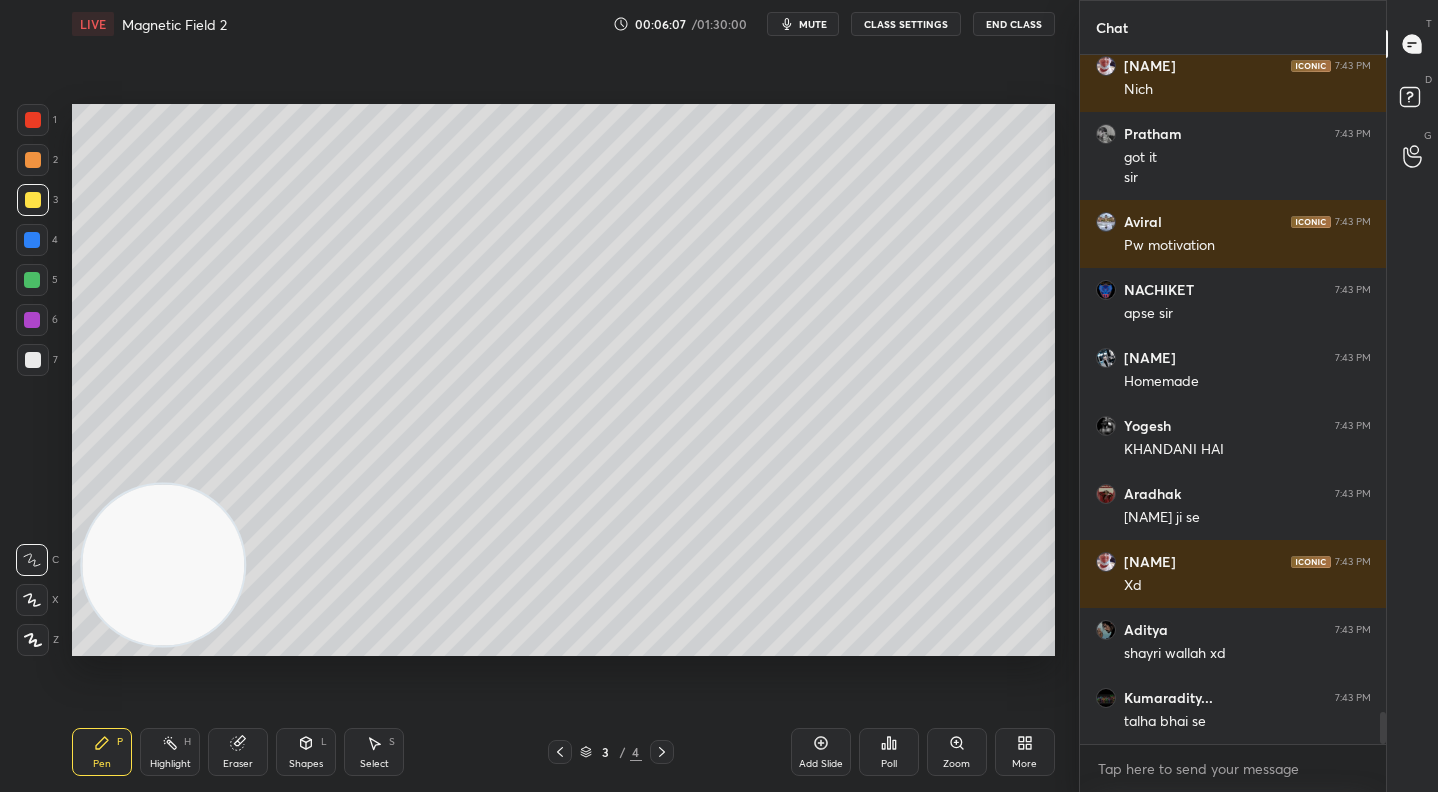 click at bounding box center (33, 360) 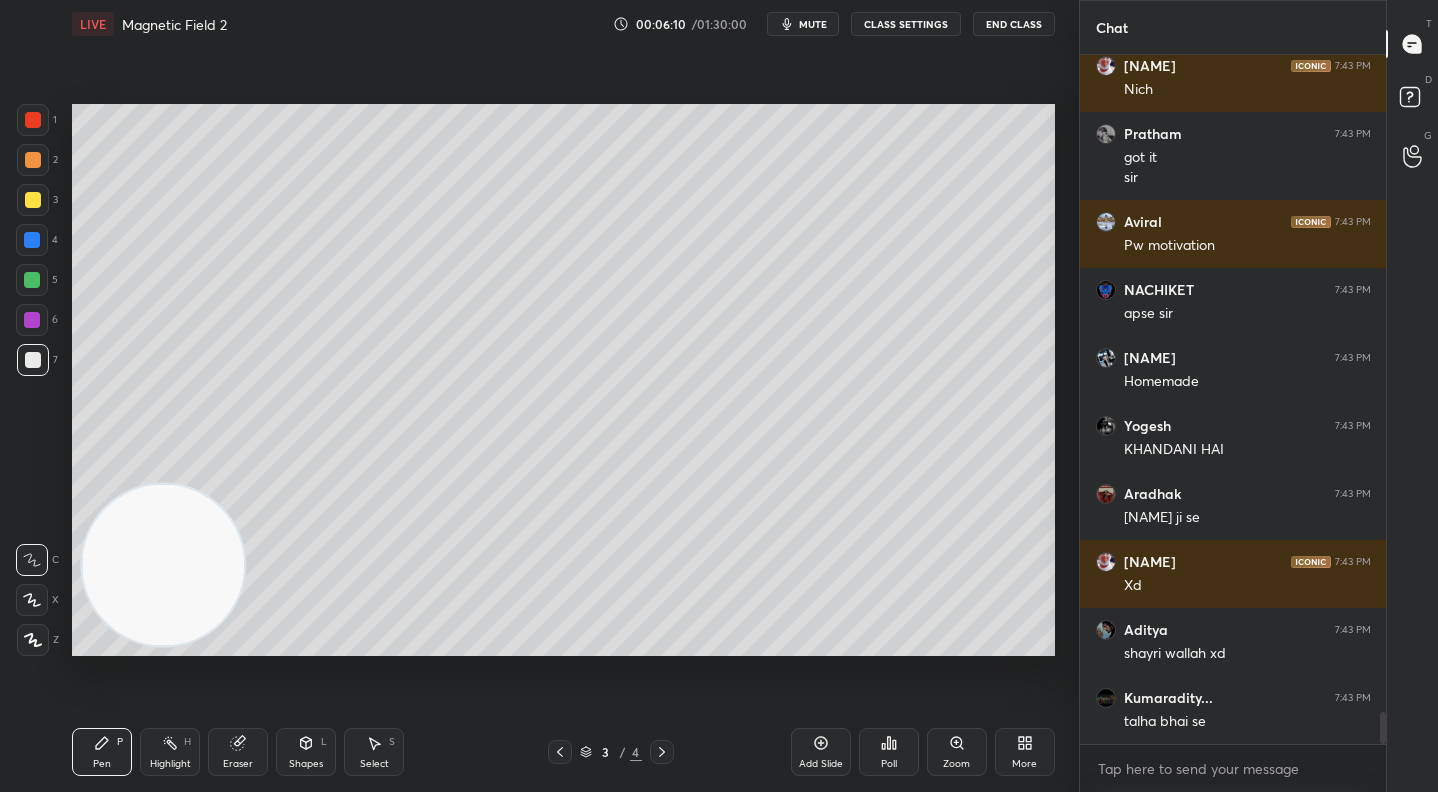 scroll, scrollTop: 14229, scrollLeft: 0, axis: vertical 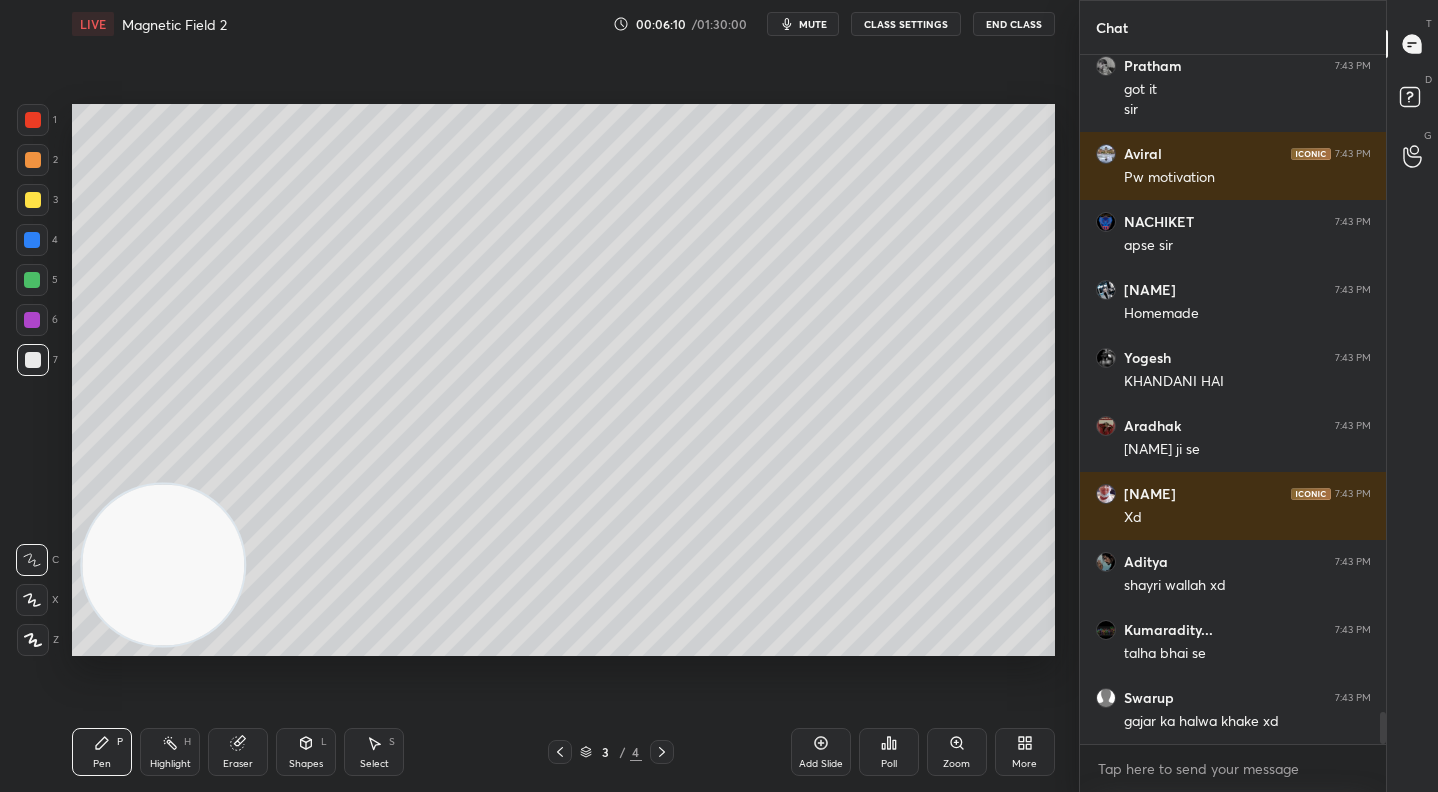 click on "Add Slide" at bounding box center (821, 764) 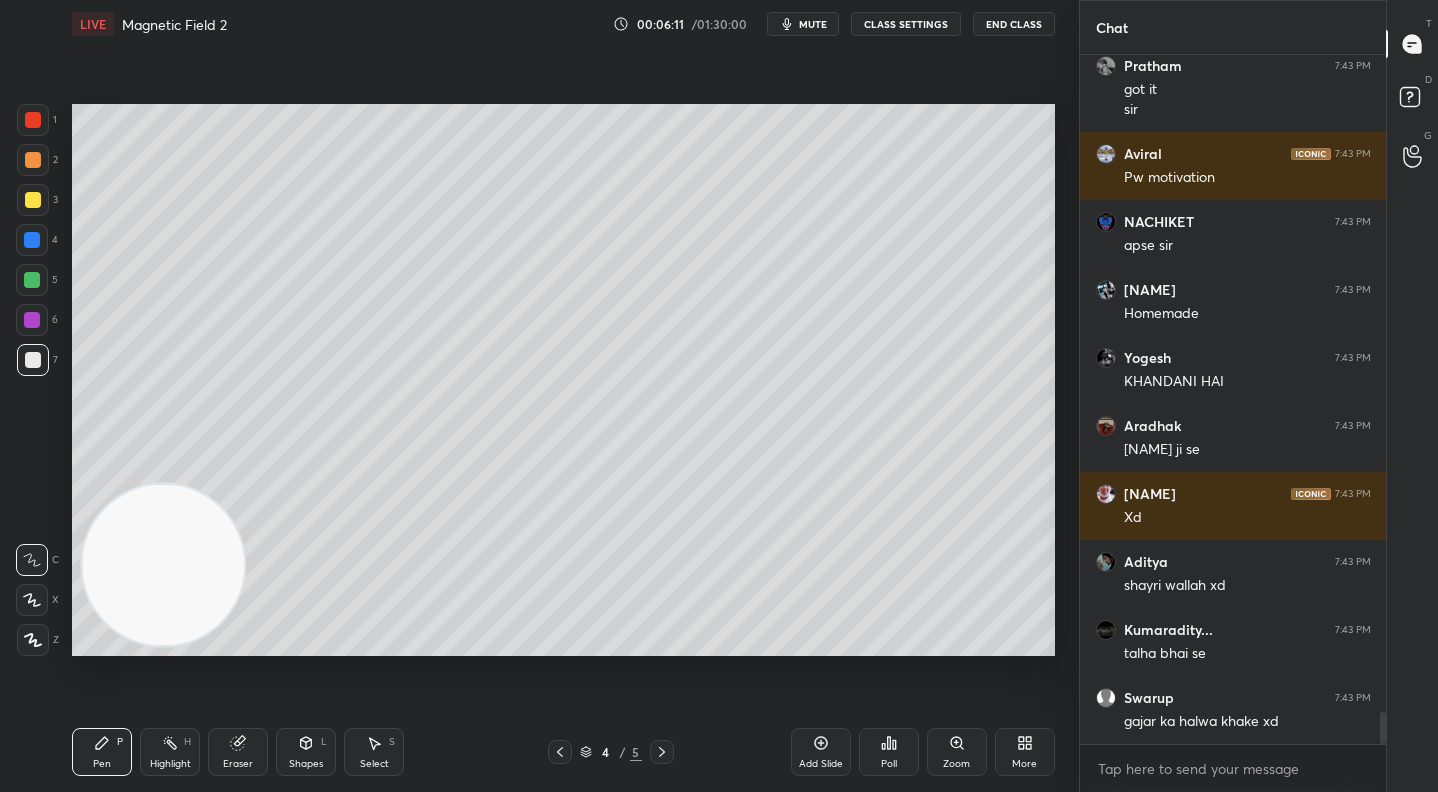 click at bounding box center [33, 160] 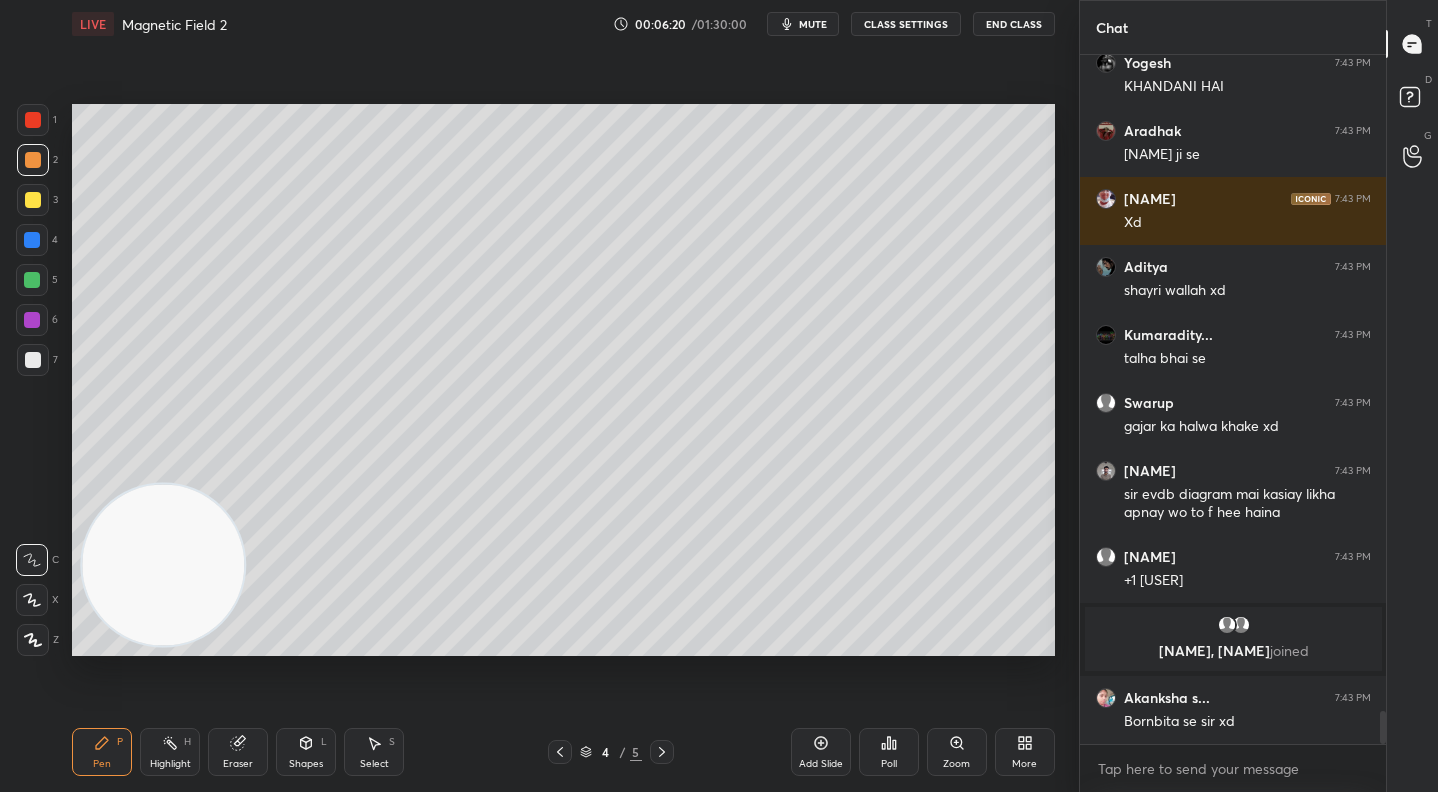 scroll, scrollTop: 13818, scrollLeft: 0, axis: vertical 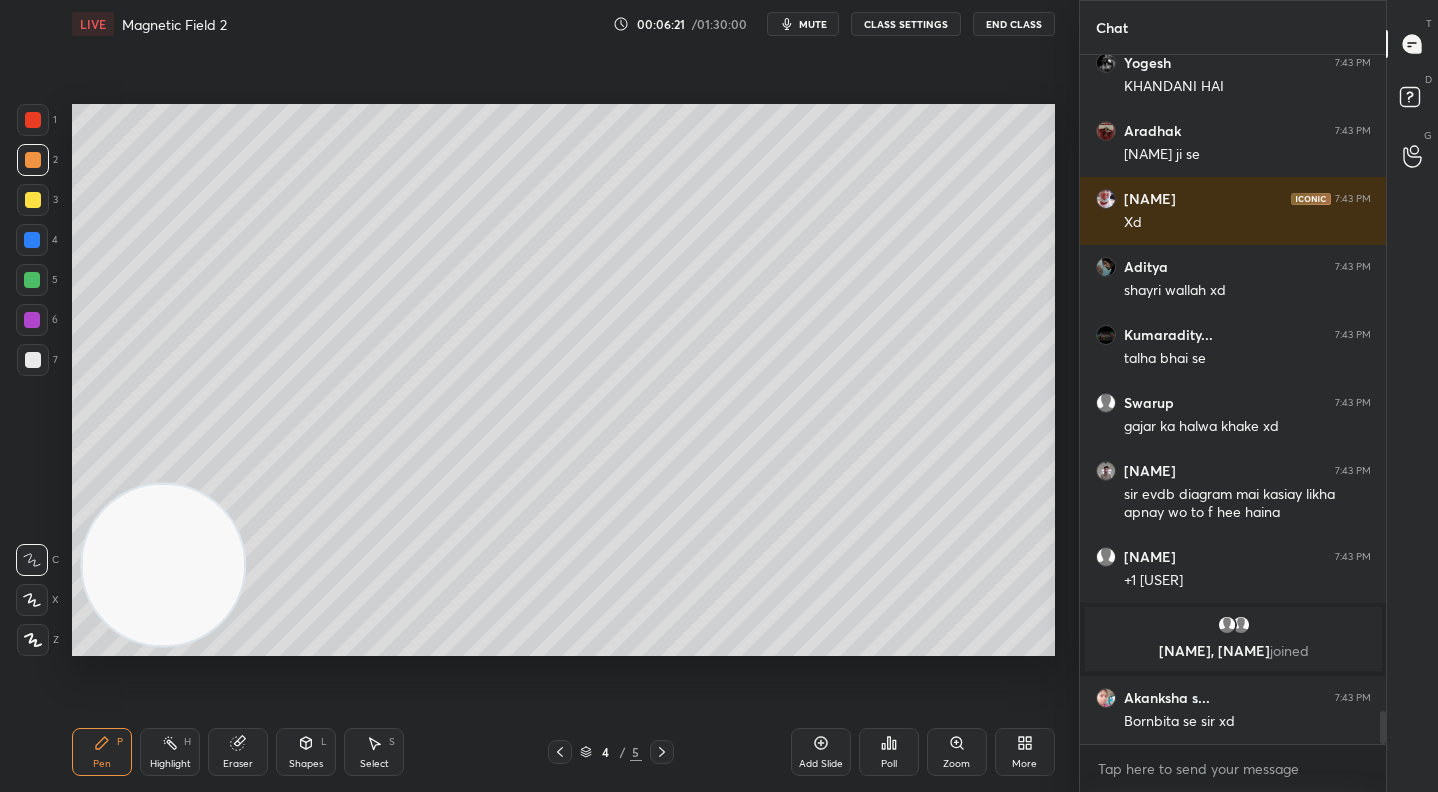 click at bounding box center [32, 280] 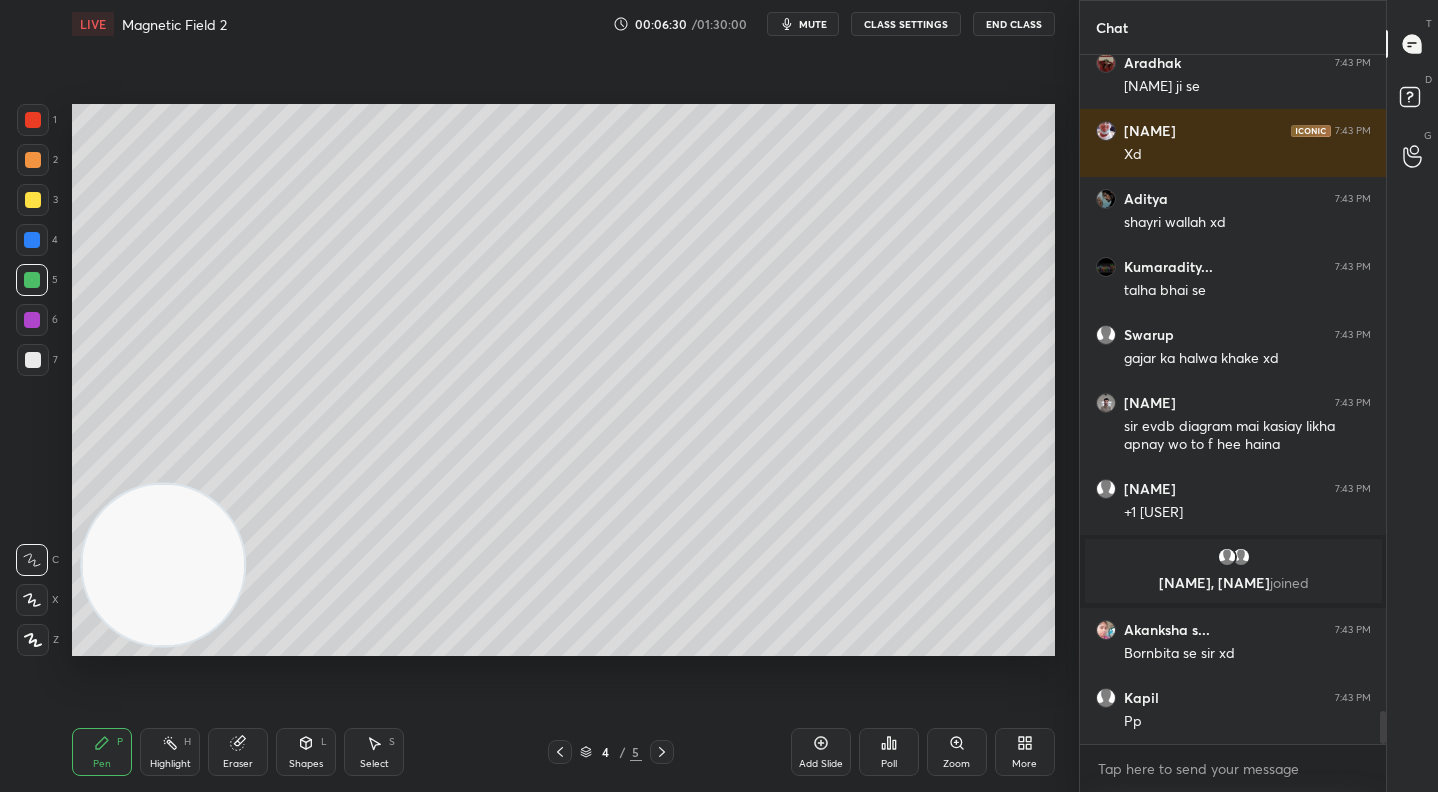 click 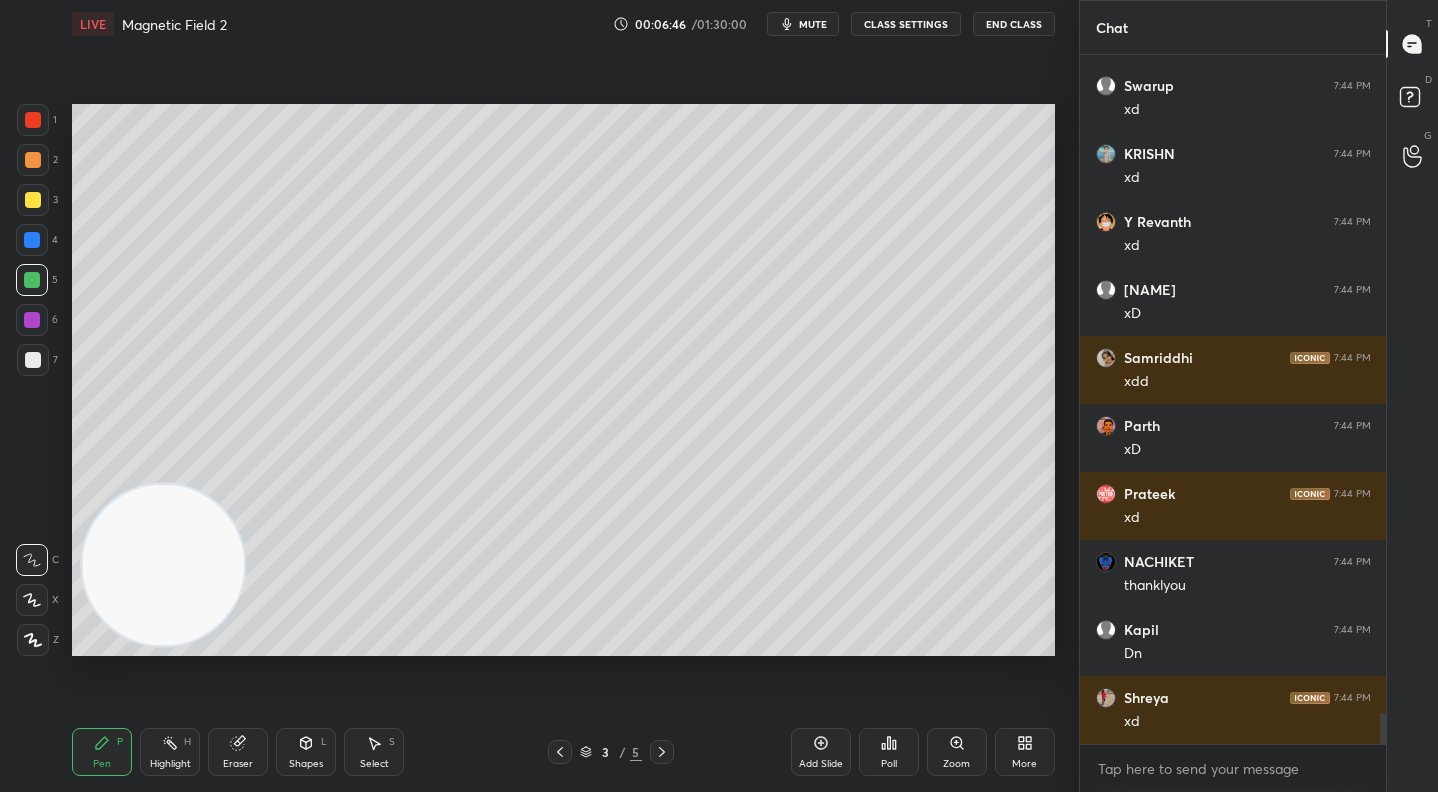 scroll, scrollTop: 14775, scrollLeft: 0, axis: vertical 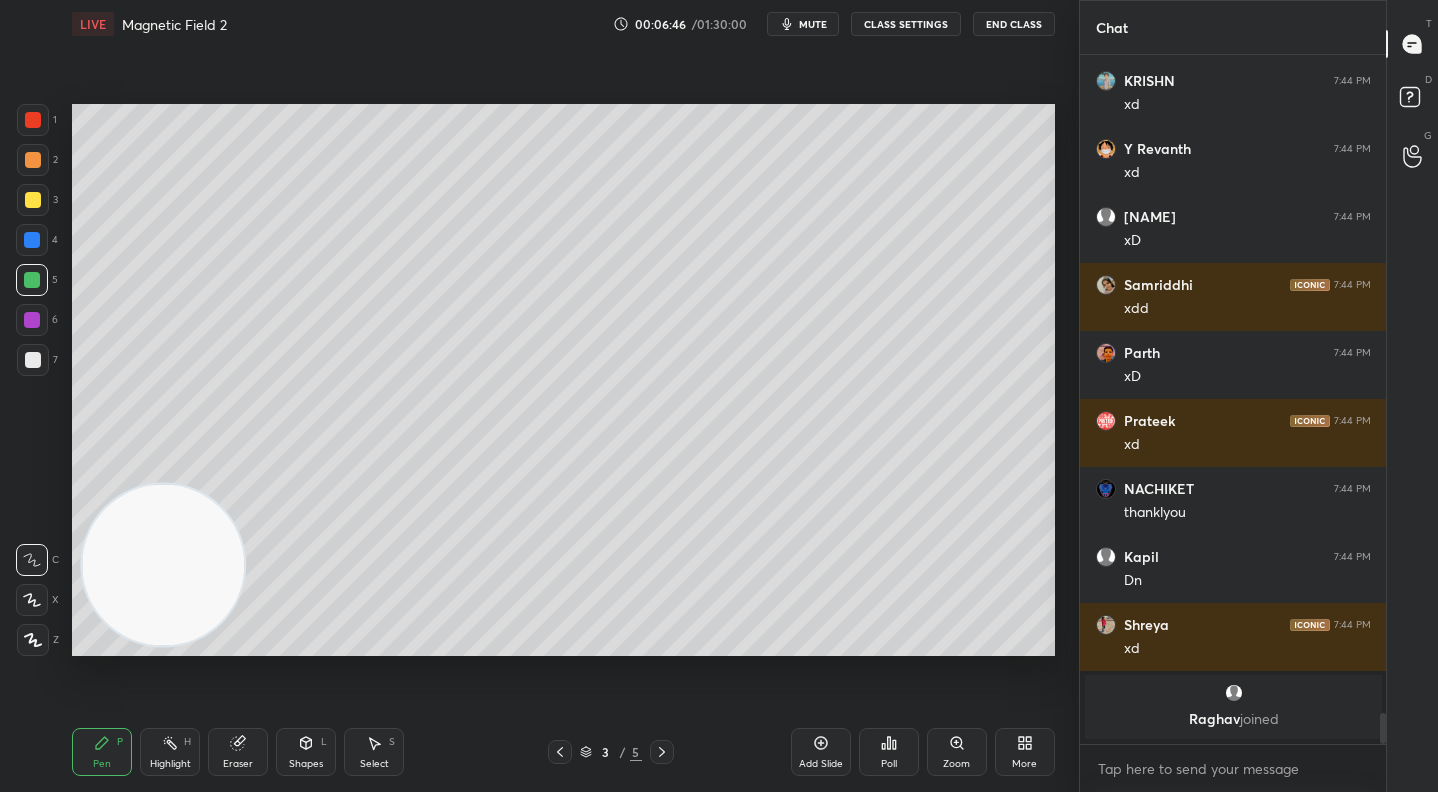click 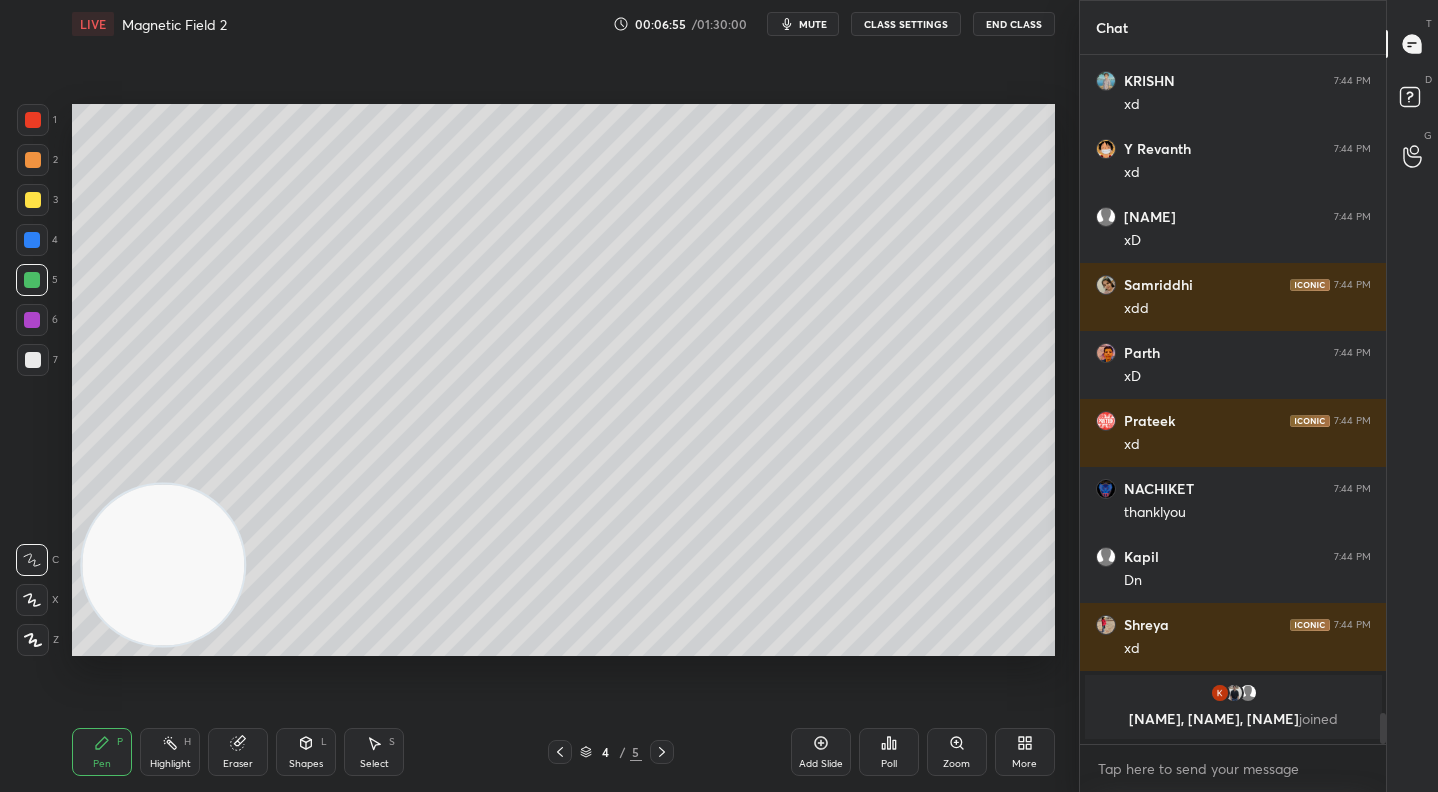 drag, startPoint x: 30, startPoint y: 196, endPoint x: 35, endPoint y: 213, distance: 17.720045 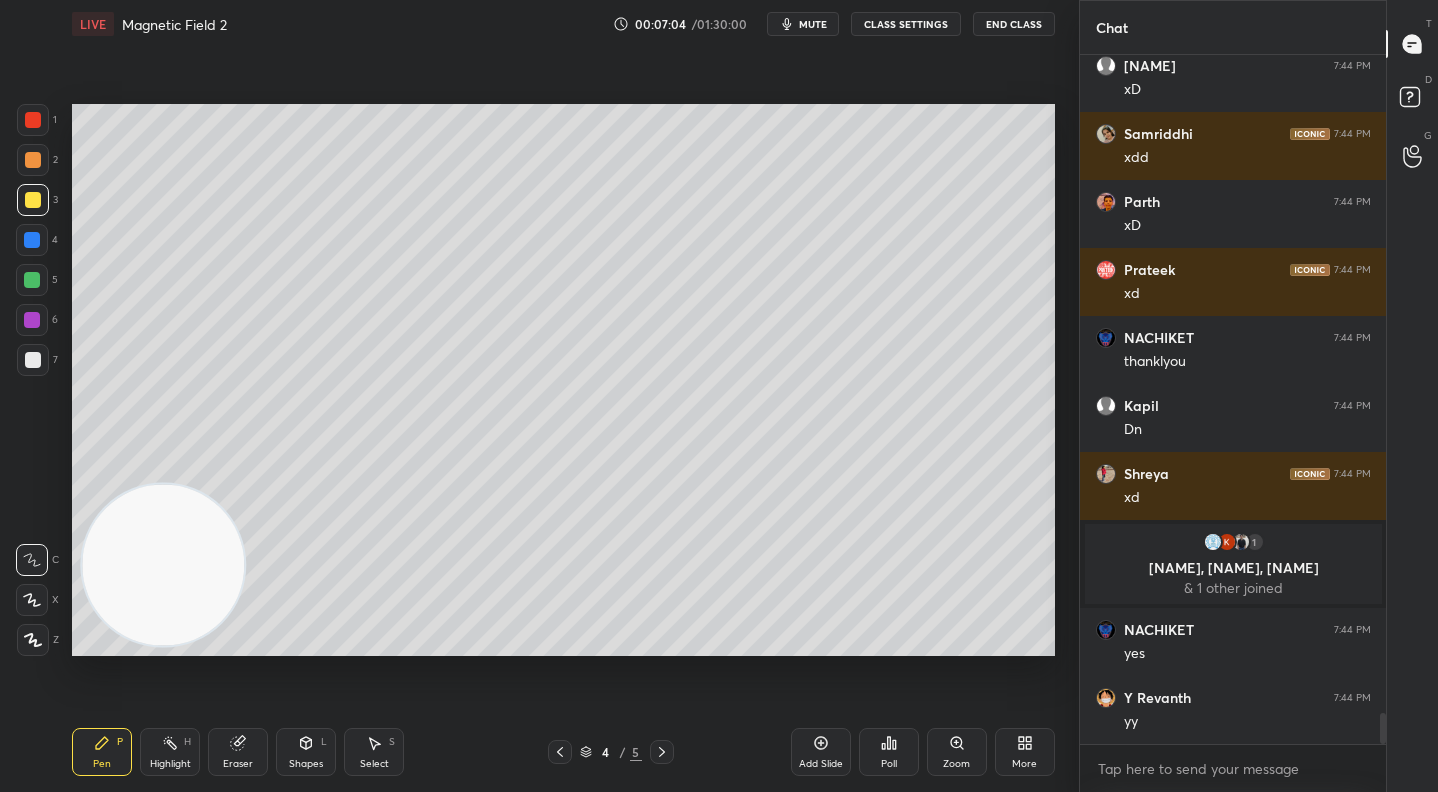 scroll, scrollTop: 14704, scrollLeft: 0, axis: vertical 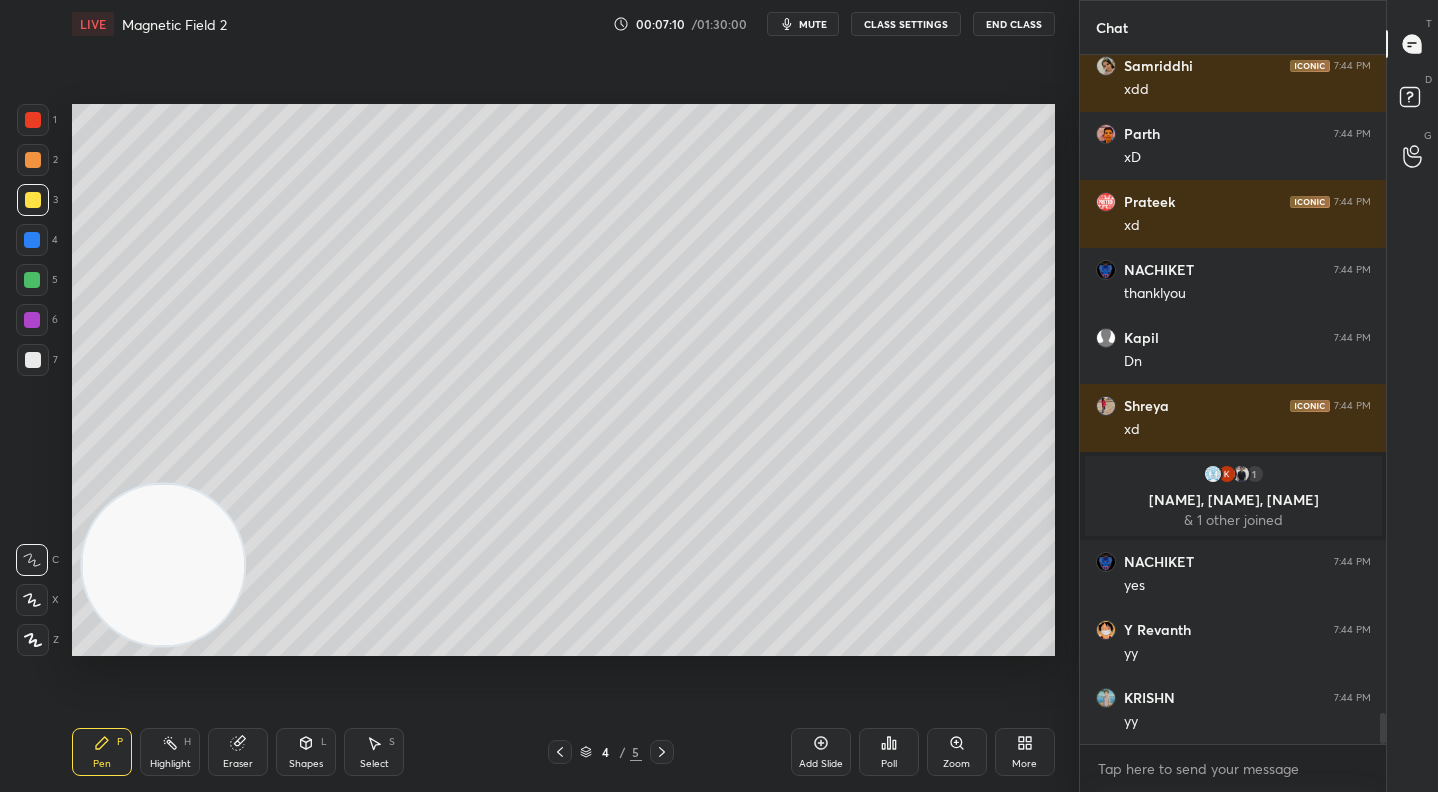 click at bounding box center (32, 280) 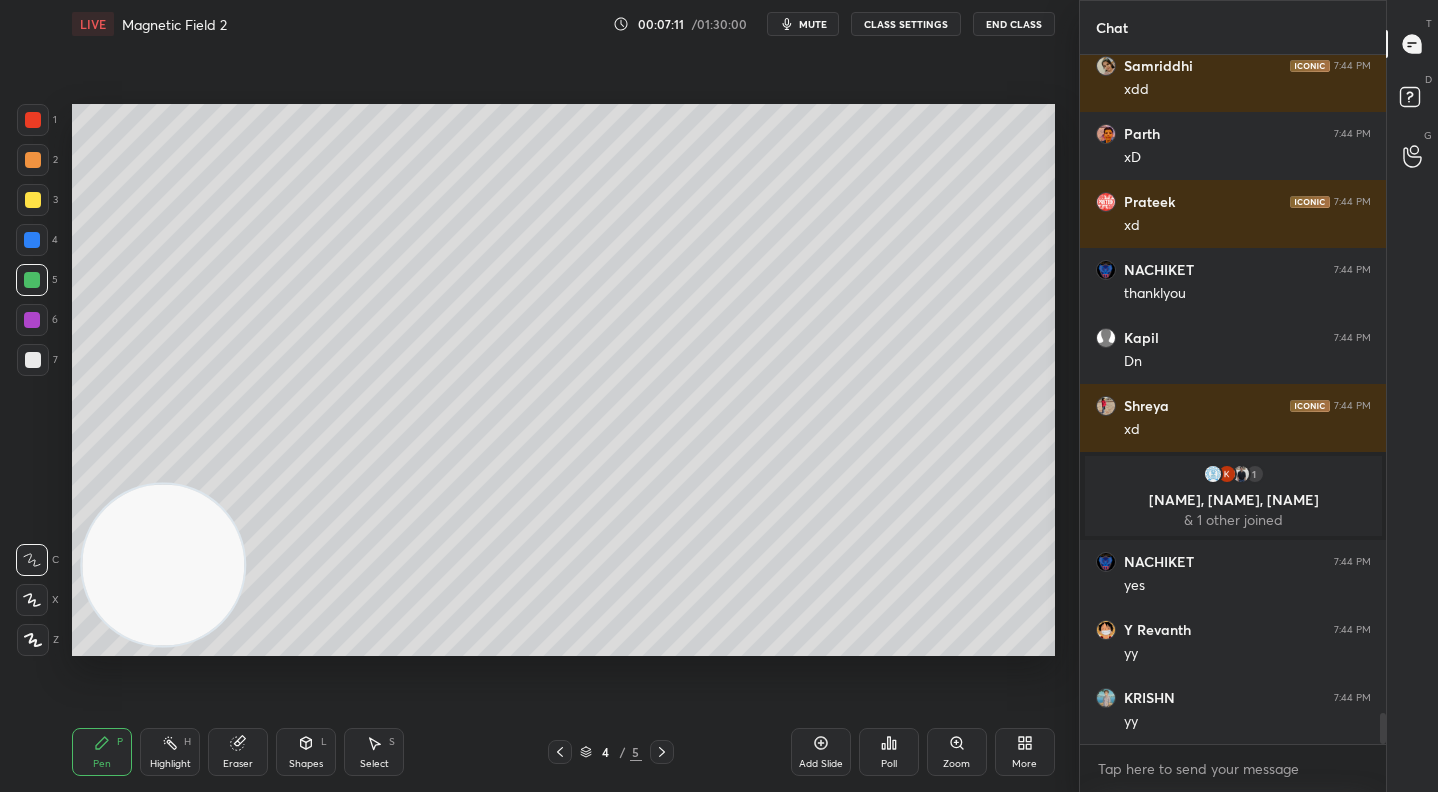 drag, startPoint x: 29, startPoint y: 358, endPoint x: 51, endPoint y: 357, distance: 22.022715 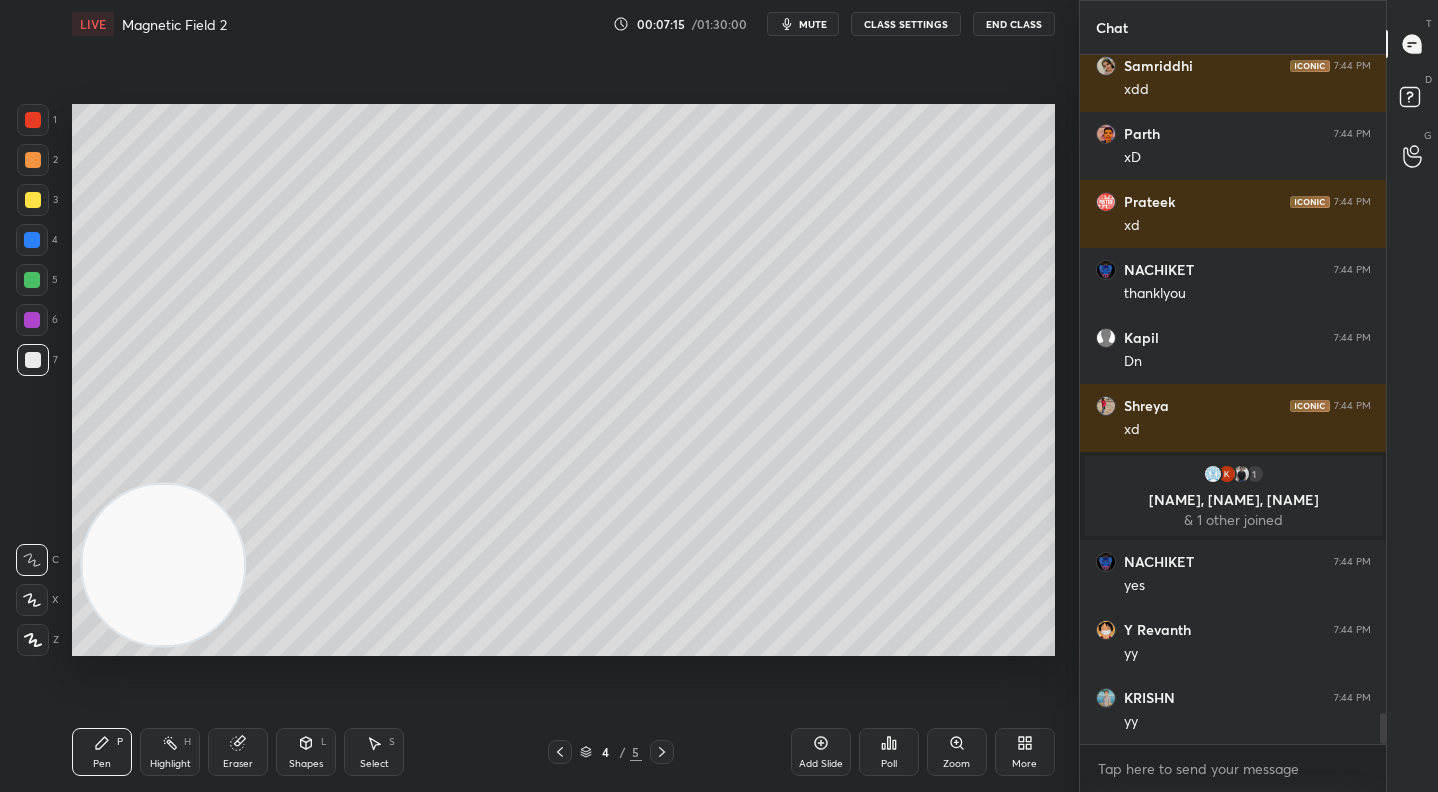 scroll, scrollTop: 14772, scrollLeft: 0, axis: vertical 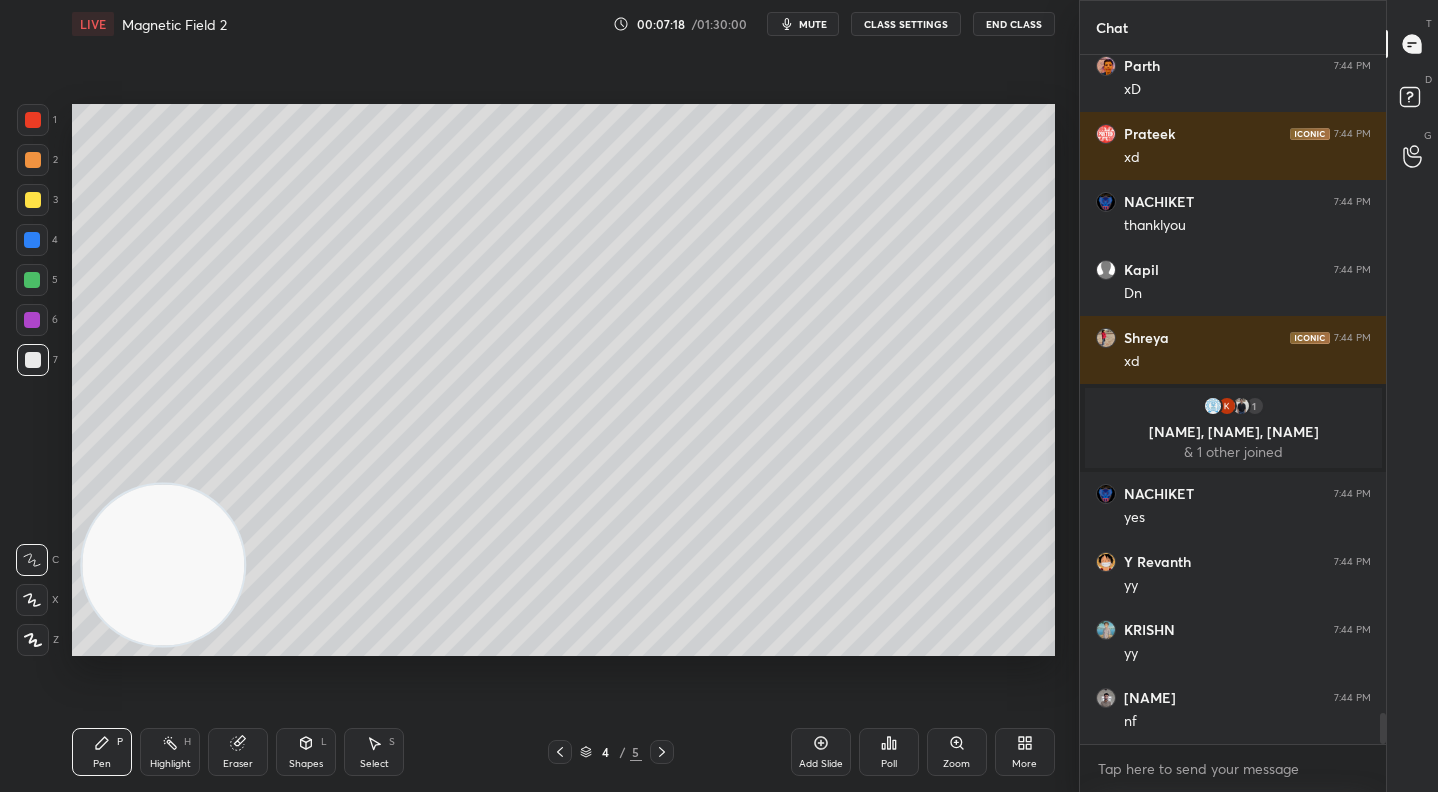 click at bounding box center (33, 160) 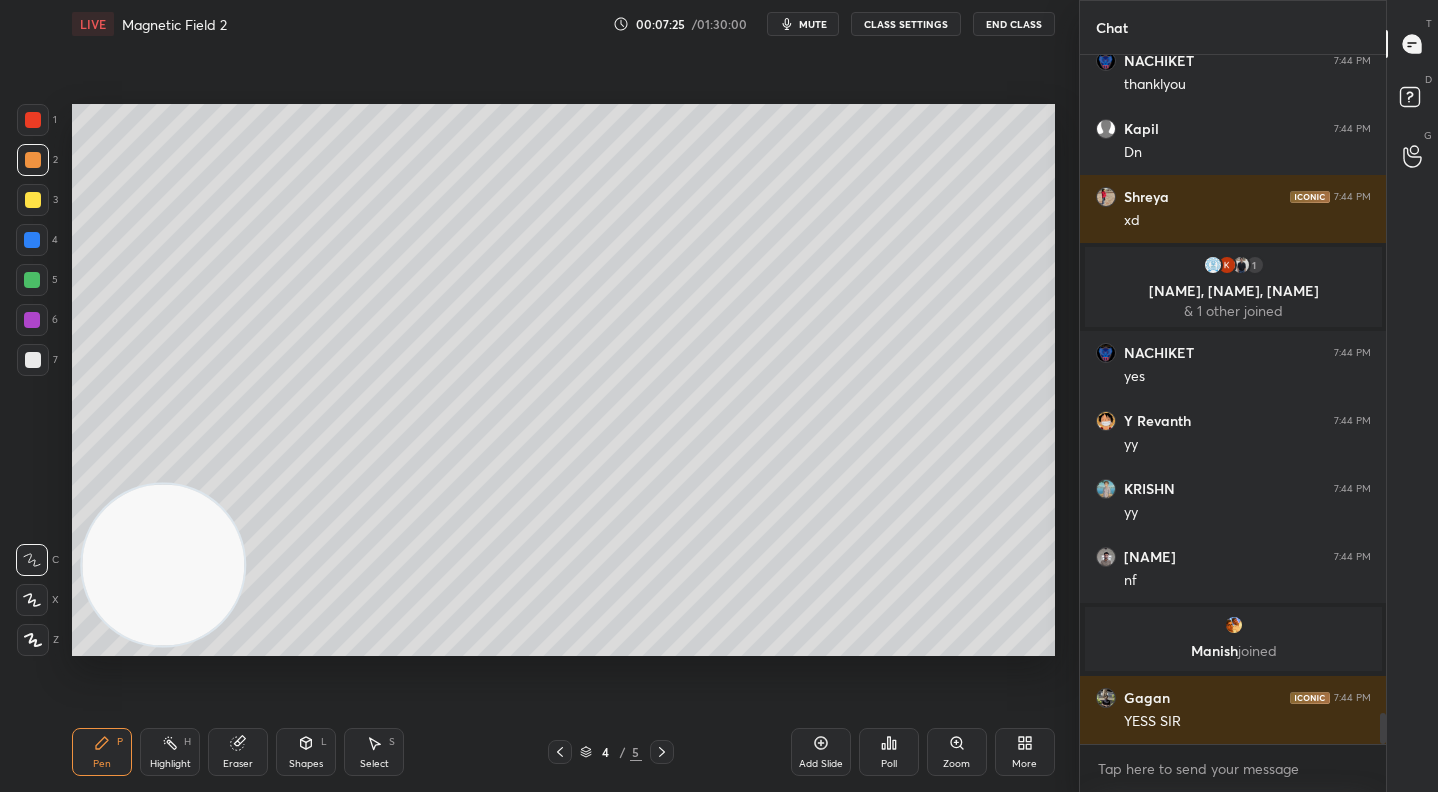 scroll, scrollTop: 14873, scrollLeft: 0, axis: vertical 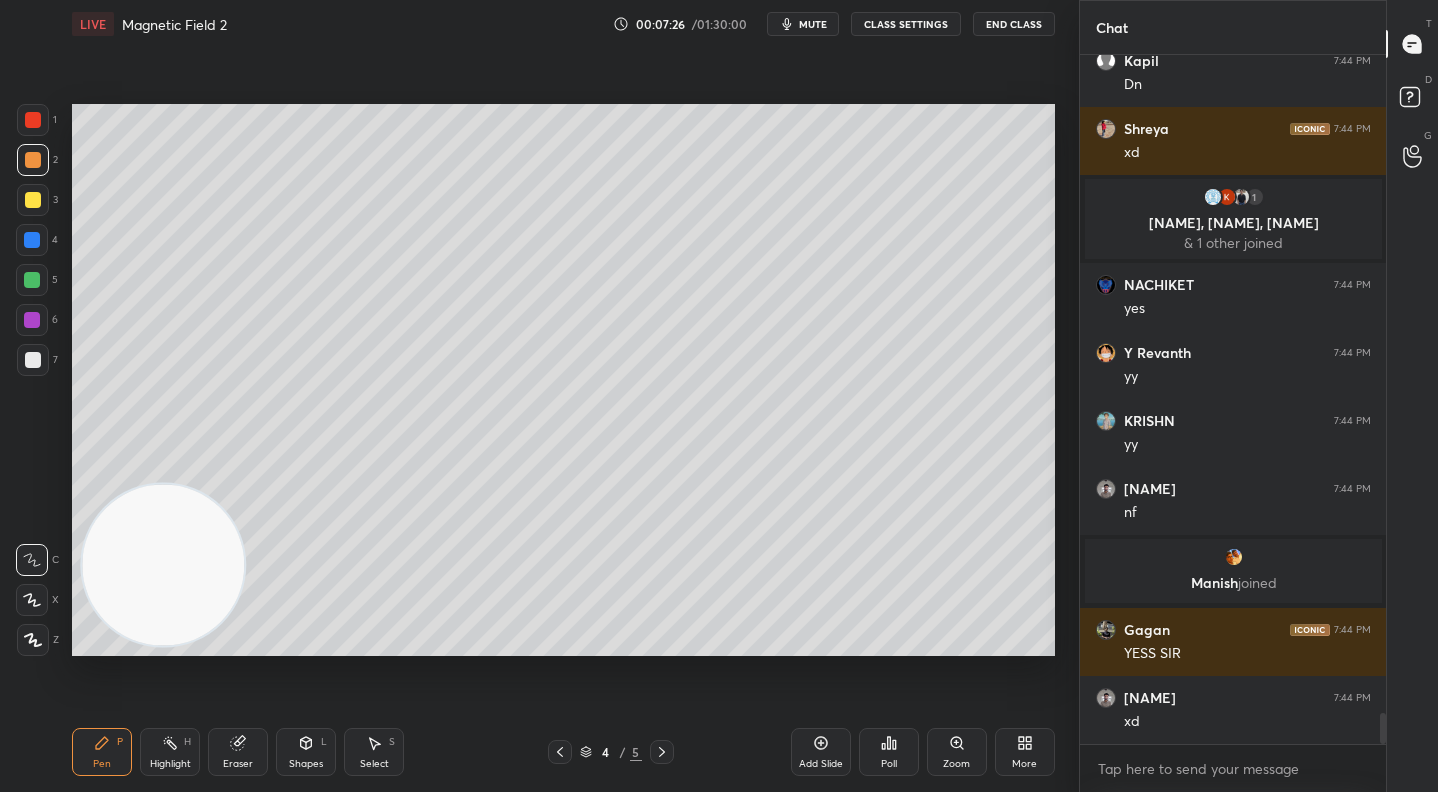 click at bounding box center (33, 200) 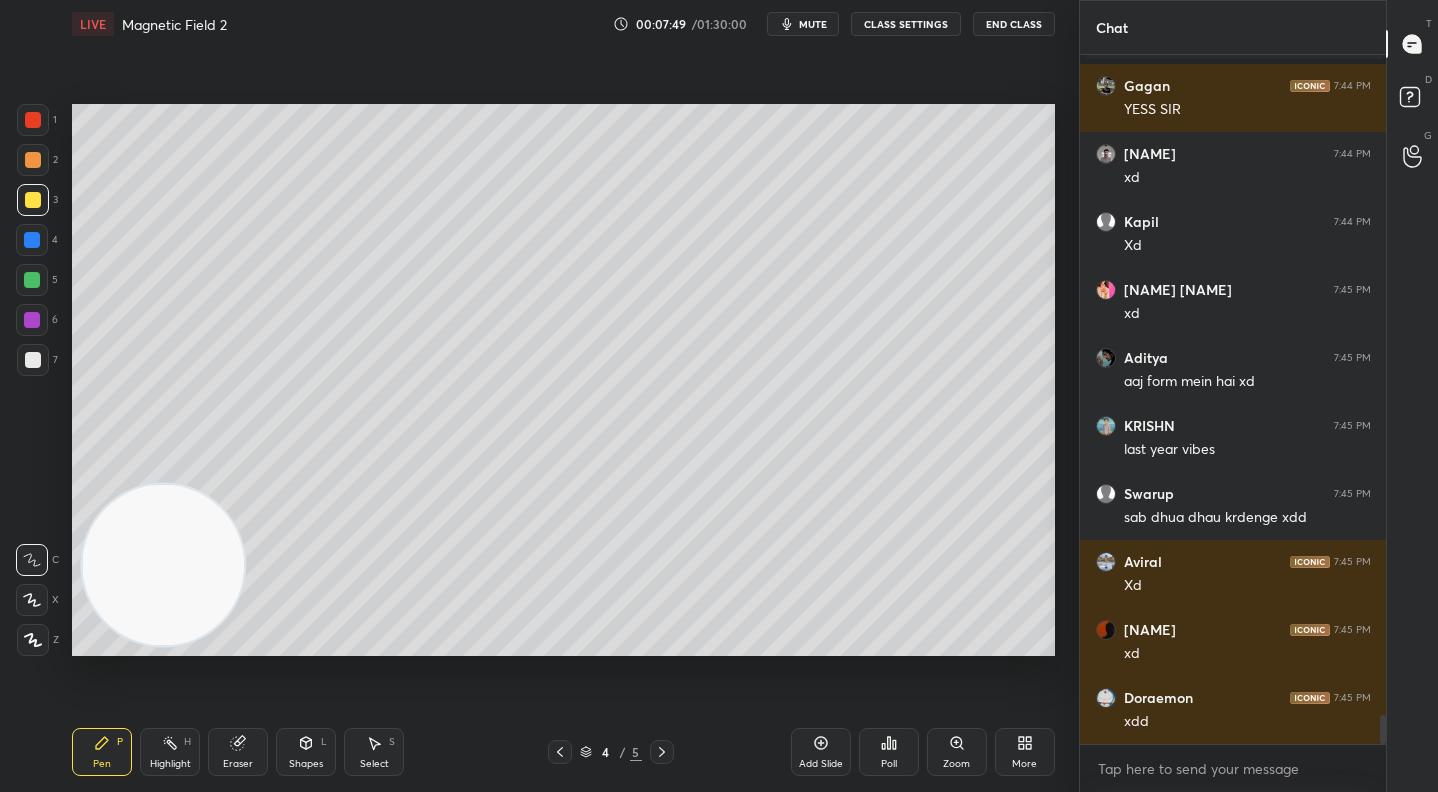 scroll, scrollTop: 15503, scrollLeft: 0, axis: vertical 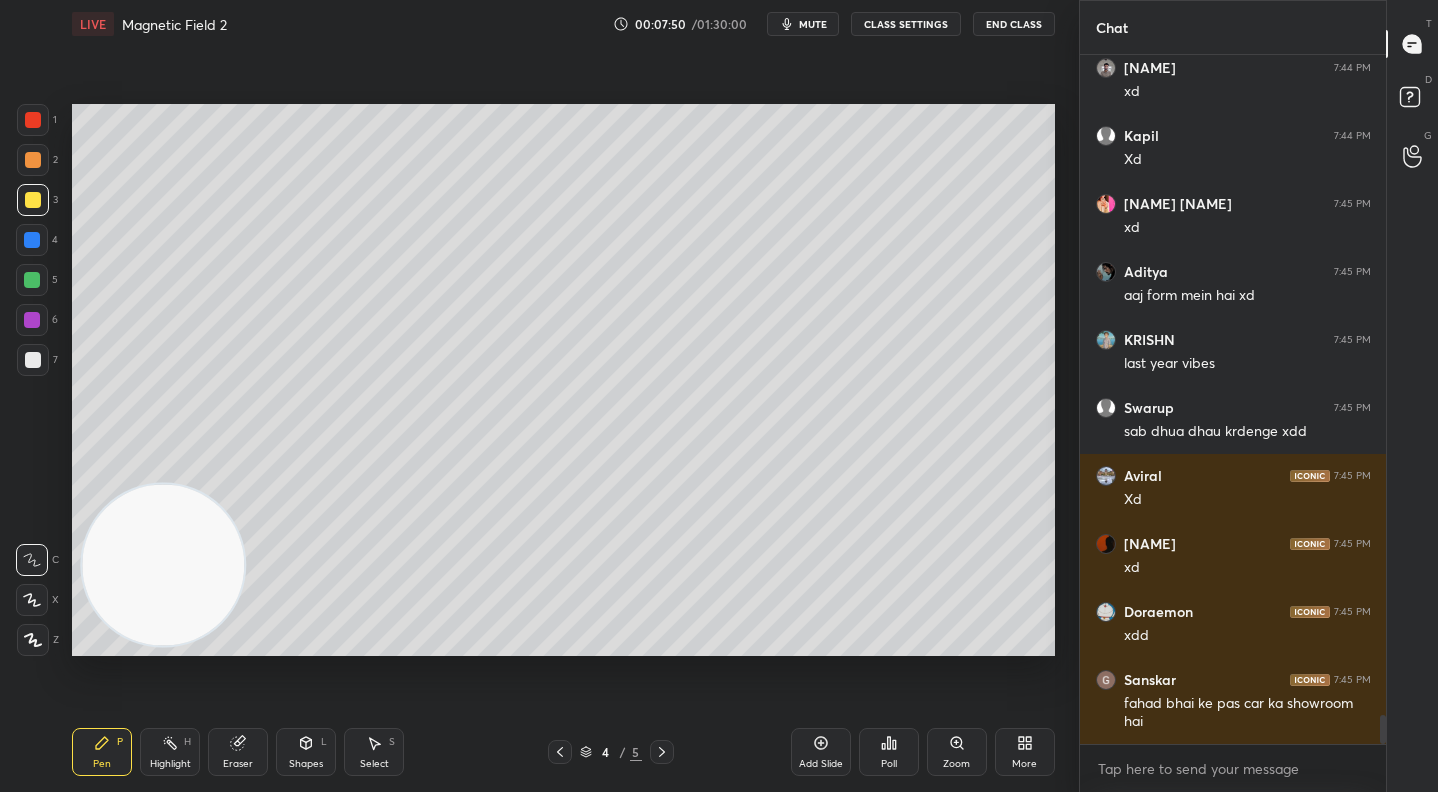 click at bounding box center (32, 280) 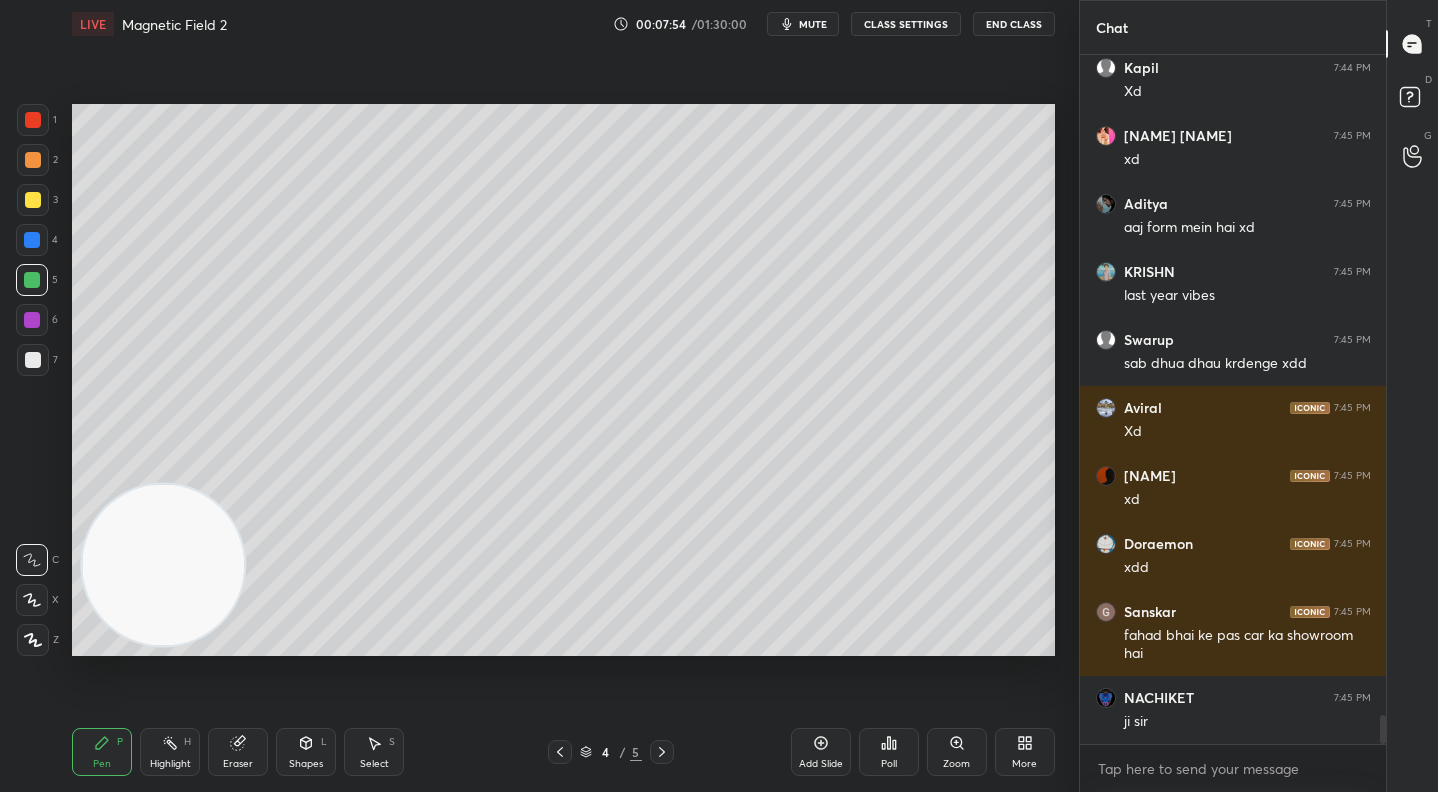 scroll, scrollTop: 15639, scrollLeft: 0, axis: vertical 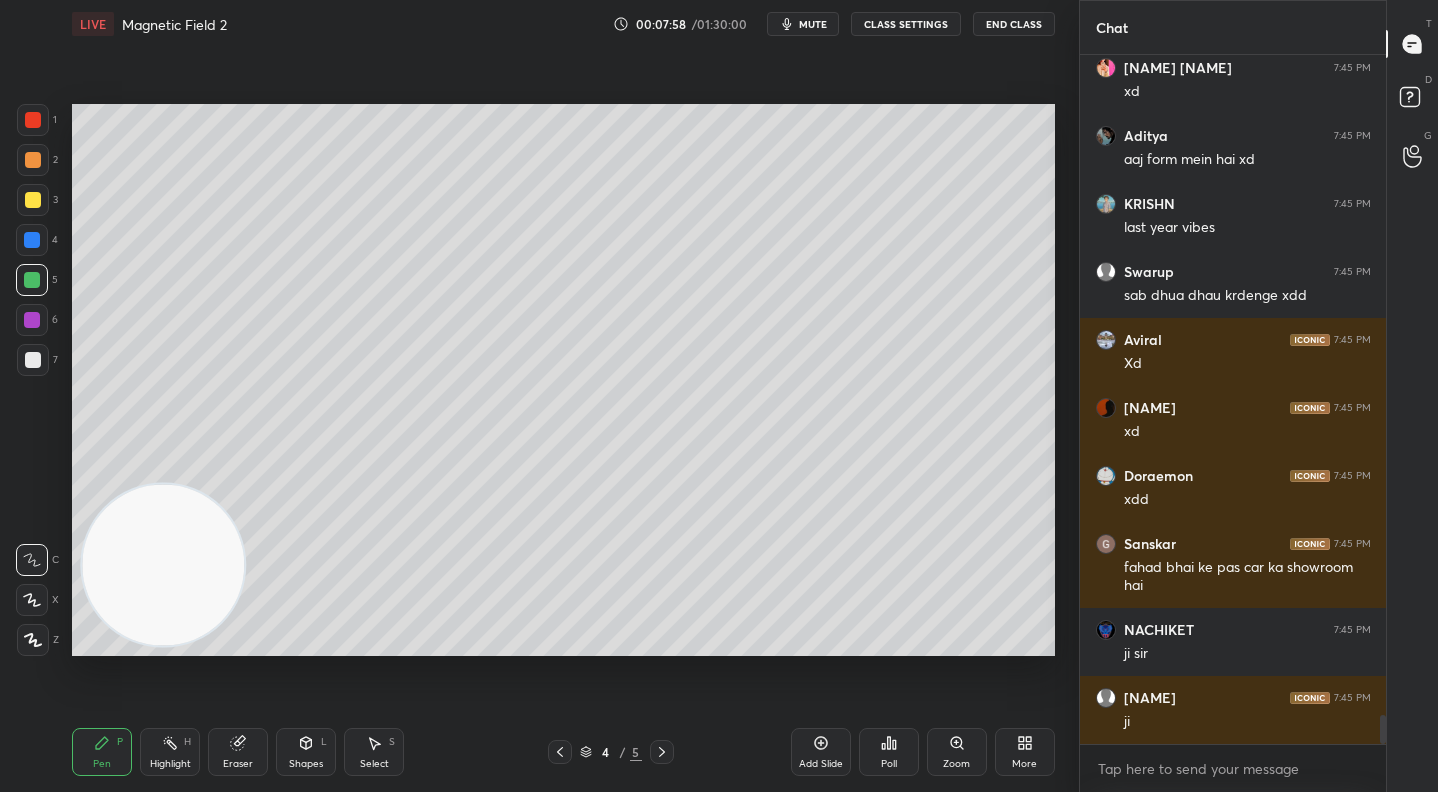click at bounding box center (33, 360) 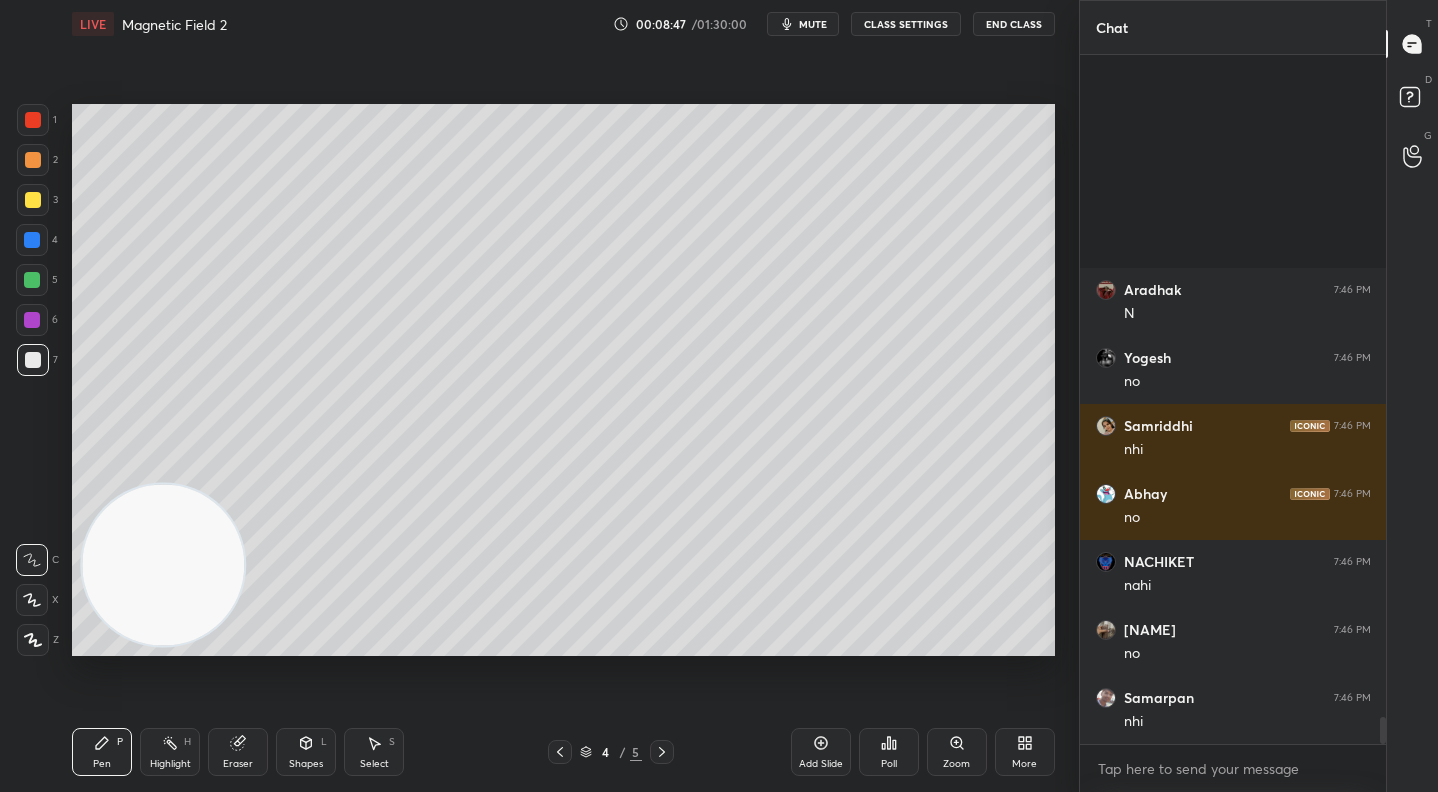 scroll, scrollTop: 17135, scrollLeft: 0, axis: vertical 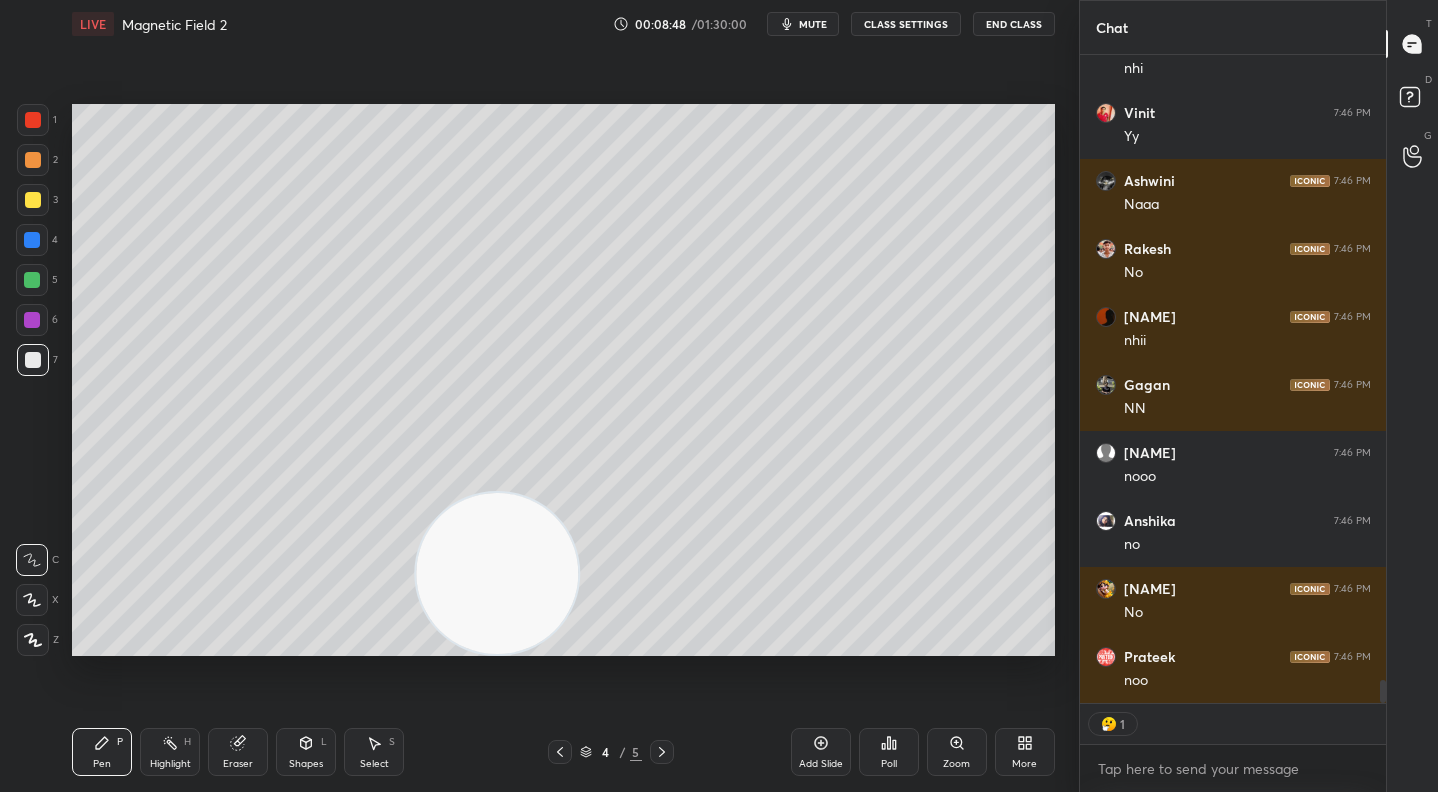 drag, startPoint x: 144, startPoint y: 561, endPoint x: 600, endPoint y: 646, distance: 463.8545 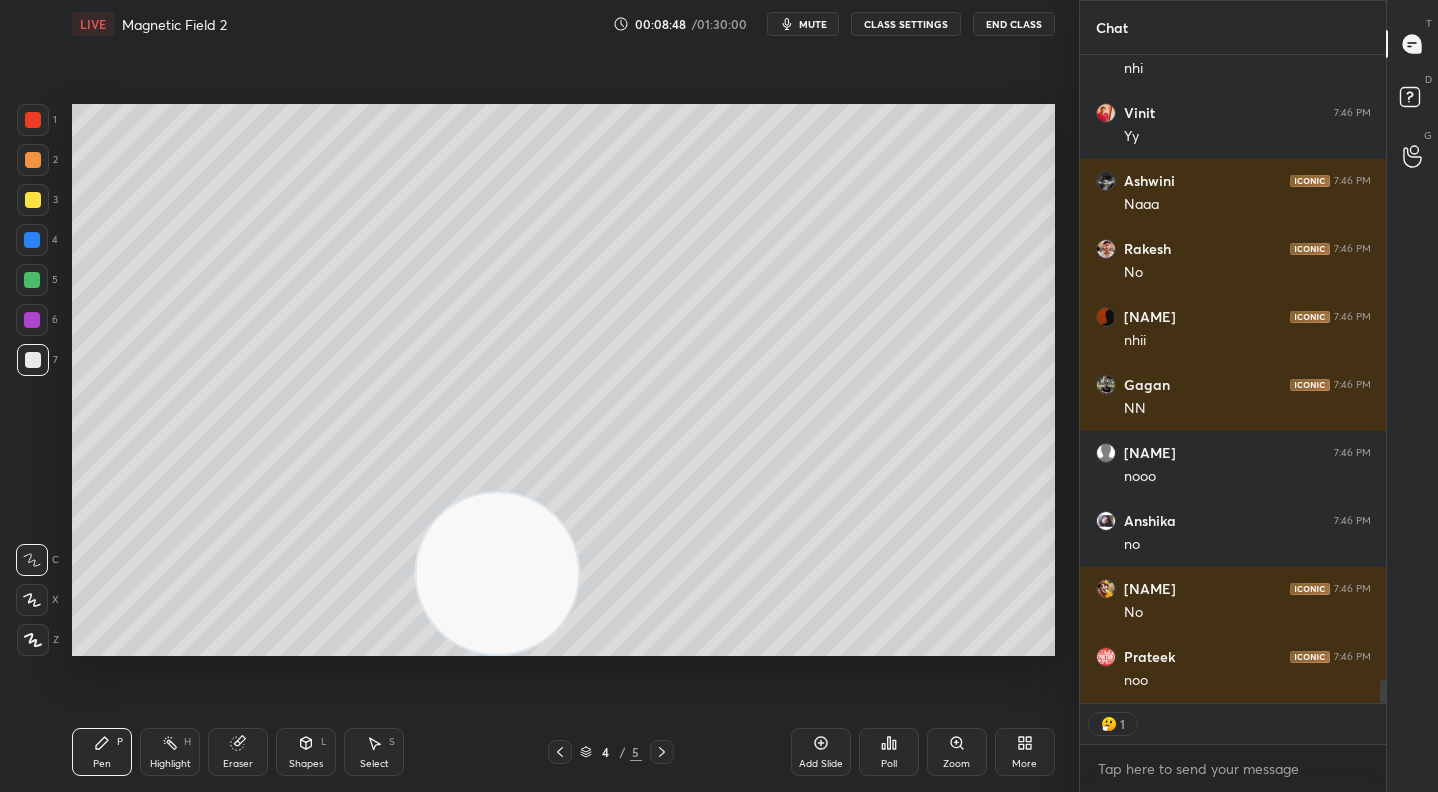 click on "Setting up your live class Poll for   secs No correct answer Start poll" at bounding box center (563, 380) 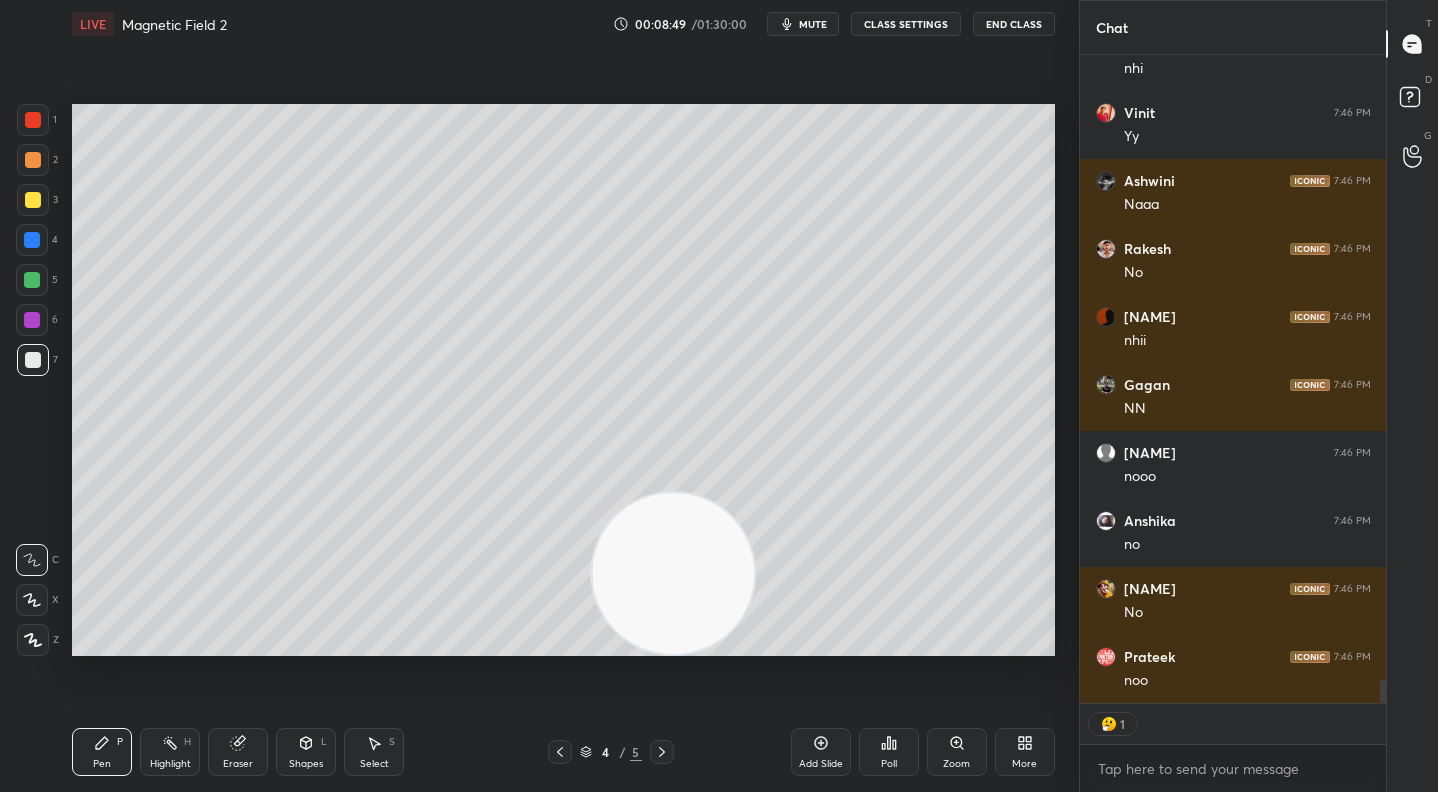 scroll, scrollTop: 18065, scrollLeft: 0, axis: vertical 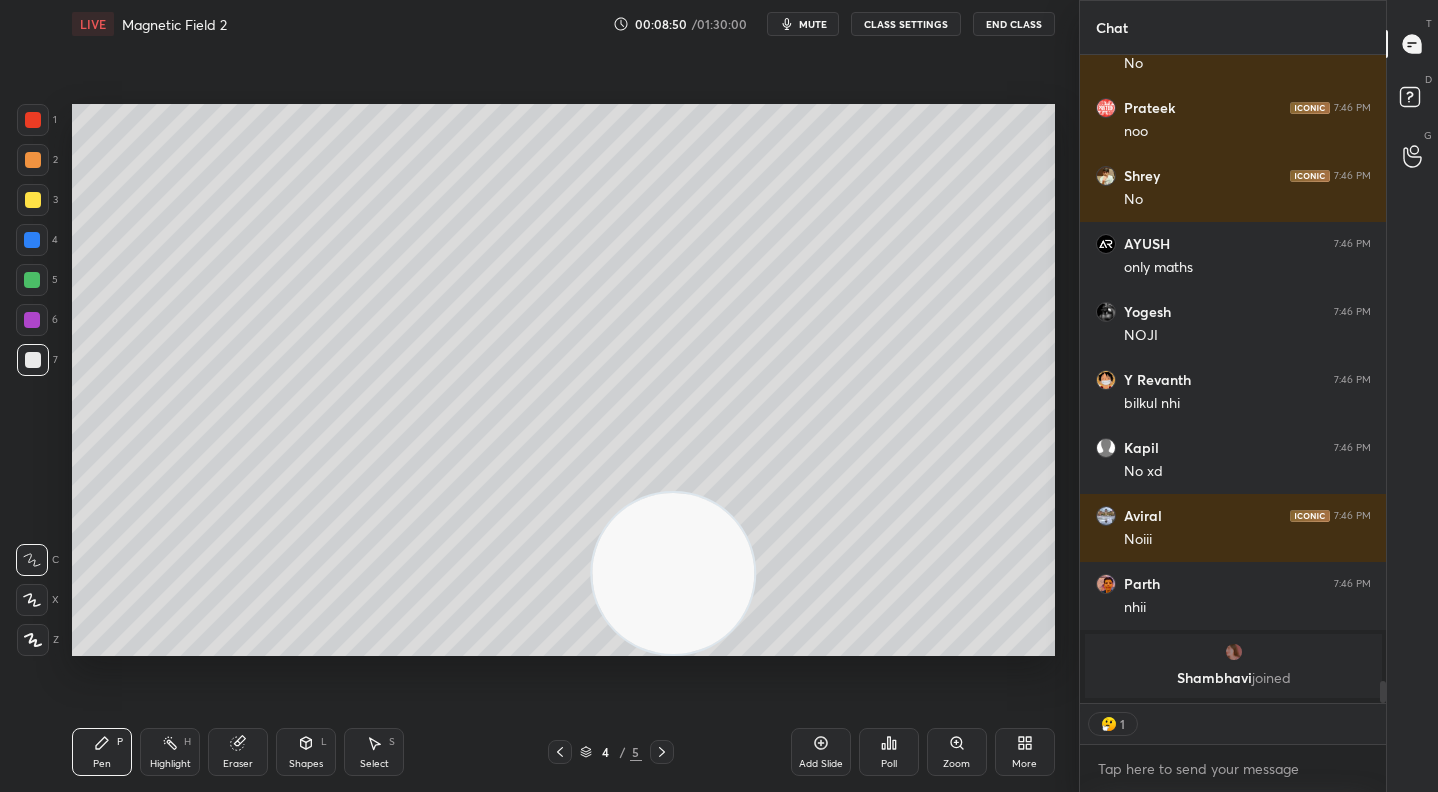 click at bounding box center (33, 160) 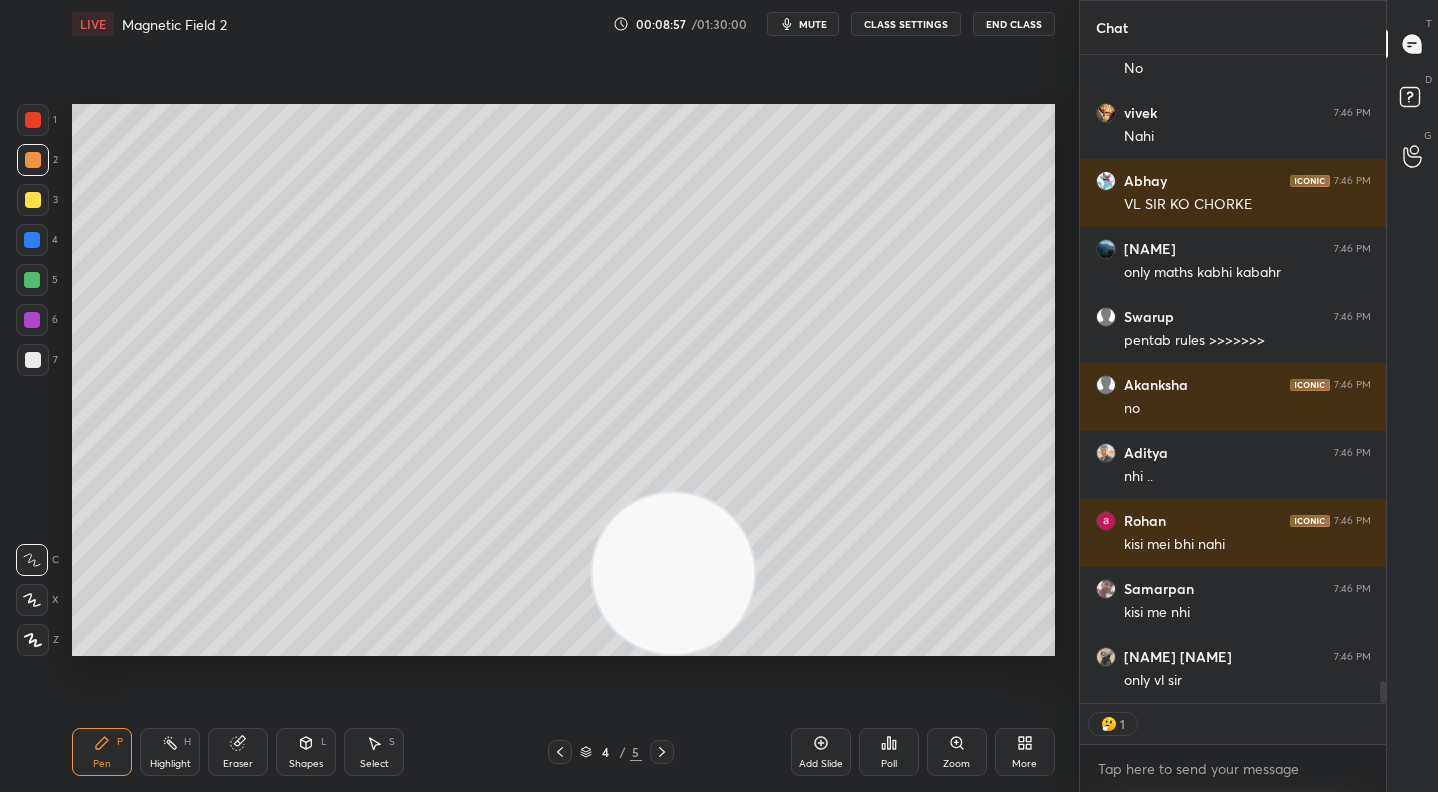 scroll, scrollTop: 18051, scrollLeft: 0, axis: vertical 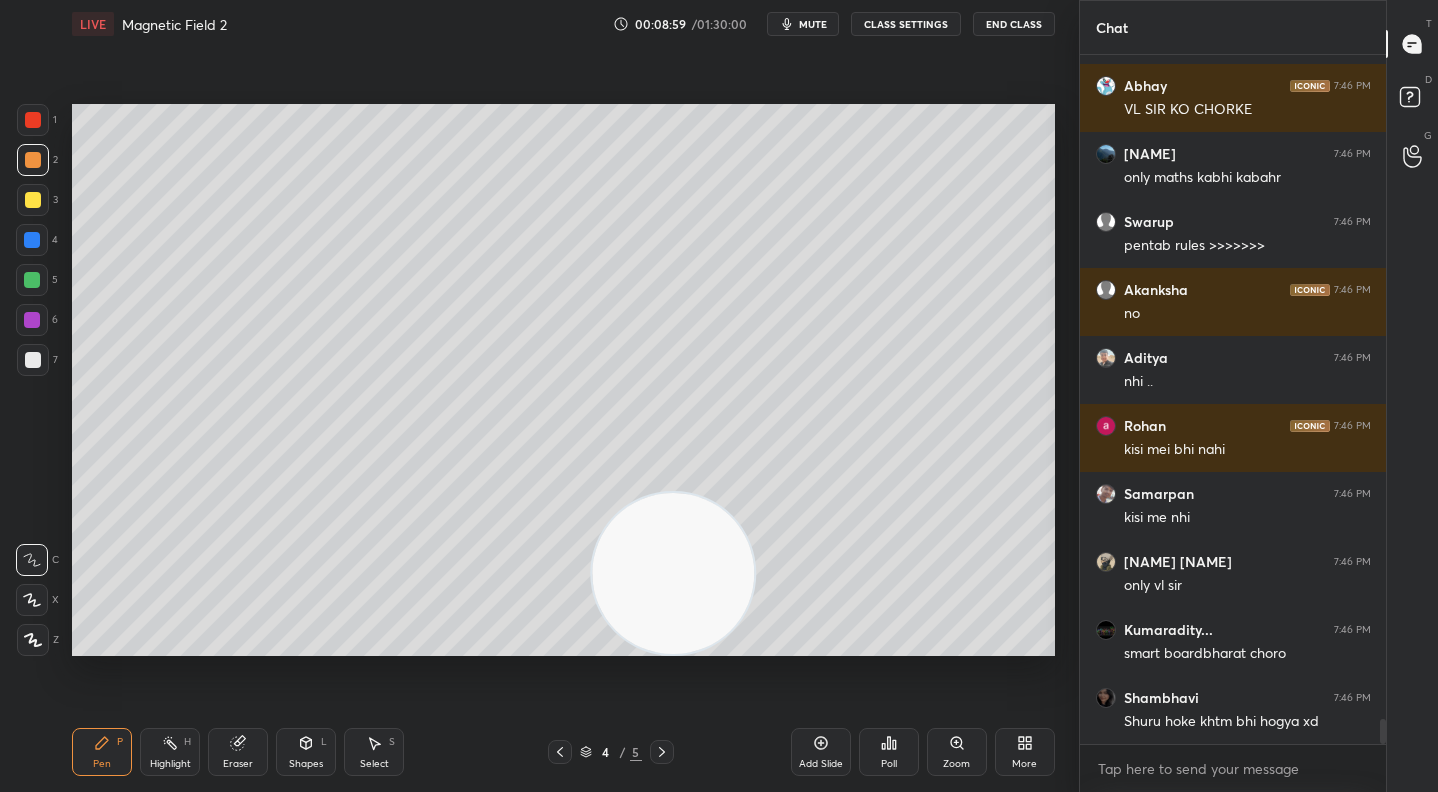 click on "Eraser" at bounding box center [238, 752] 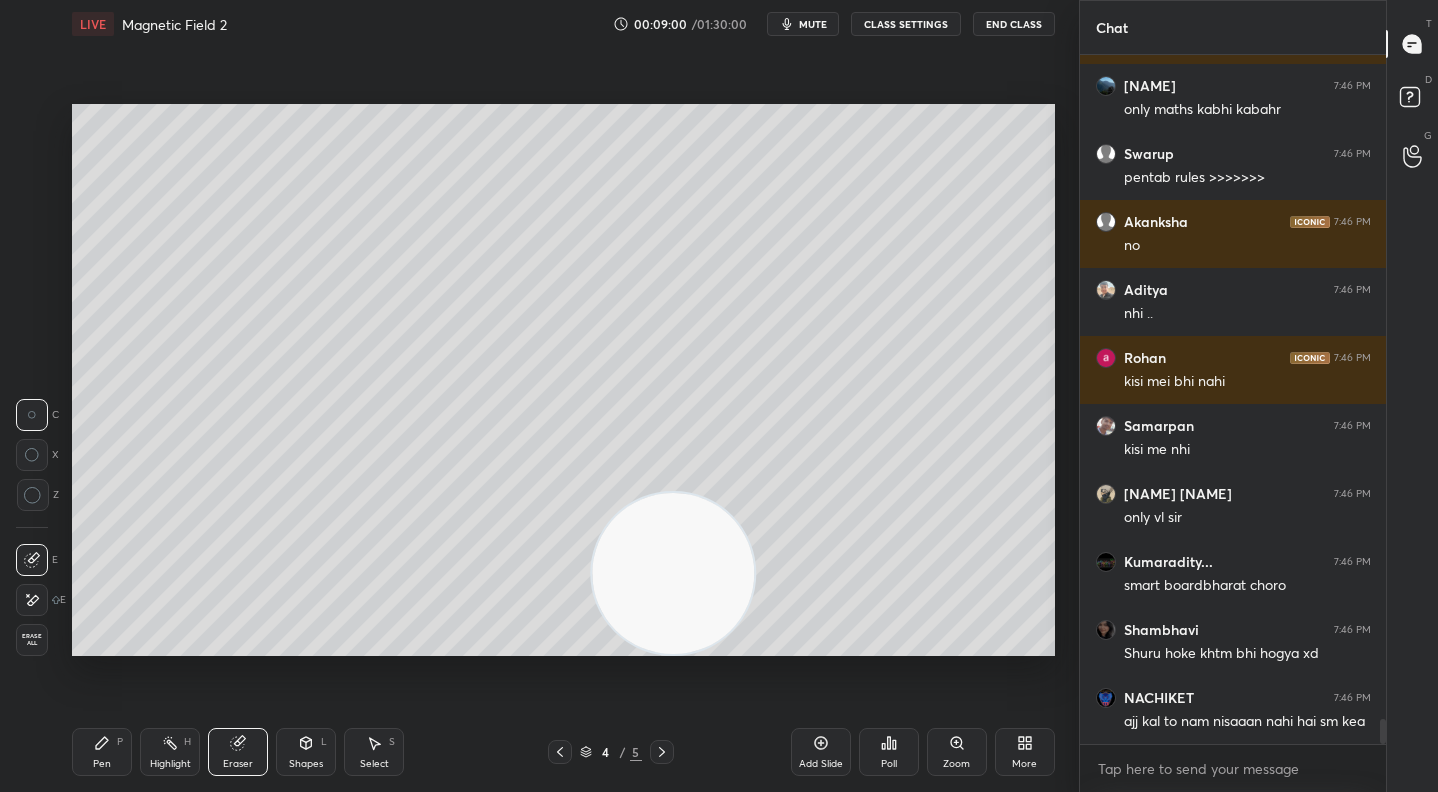 scroll, scrollTop: 18219, scrollLeft: 0, axis: vertical 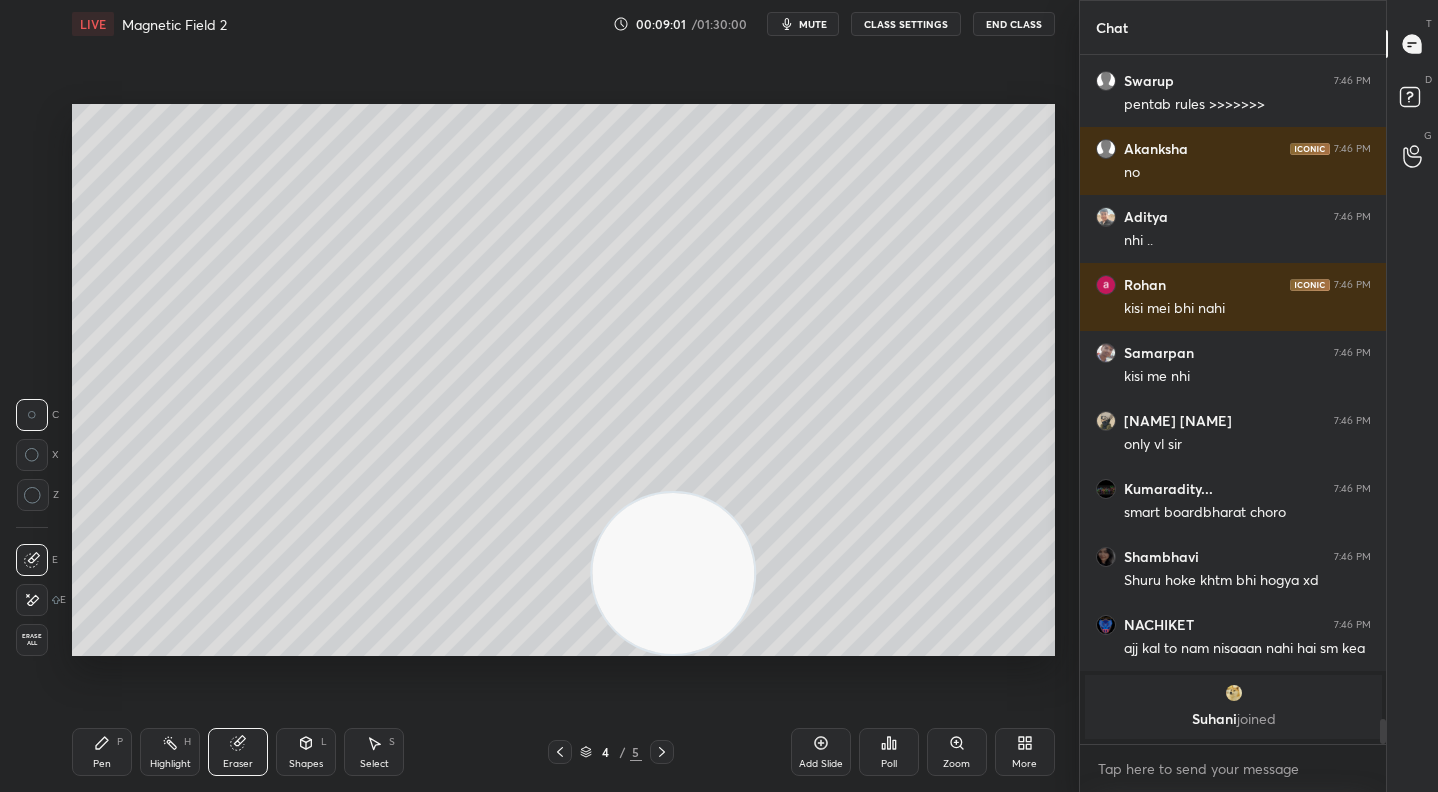 click on "Pen P" at bounding box center (102, 752) 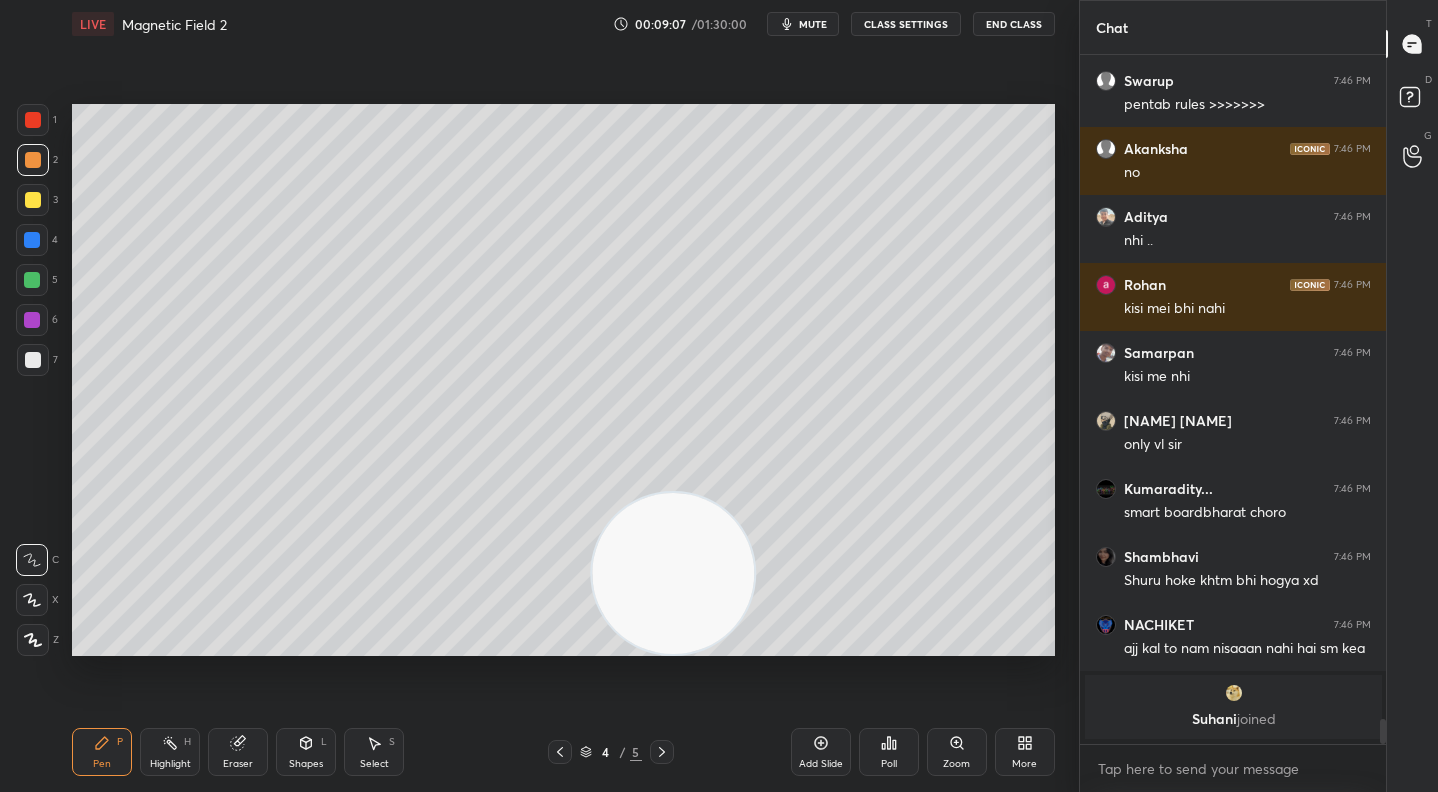 scroll, scrollTop: 18035, scrollLeft: 0, axis: vertical 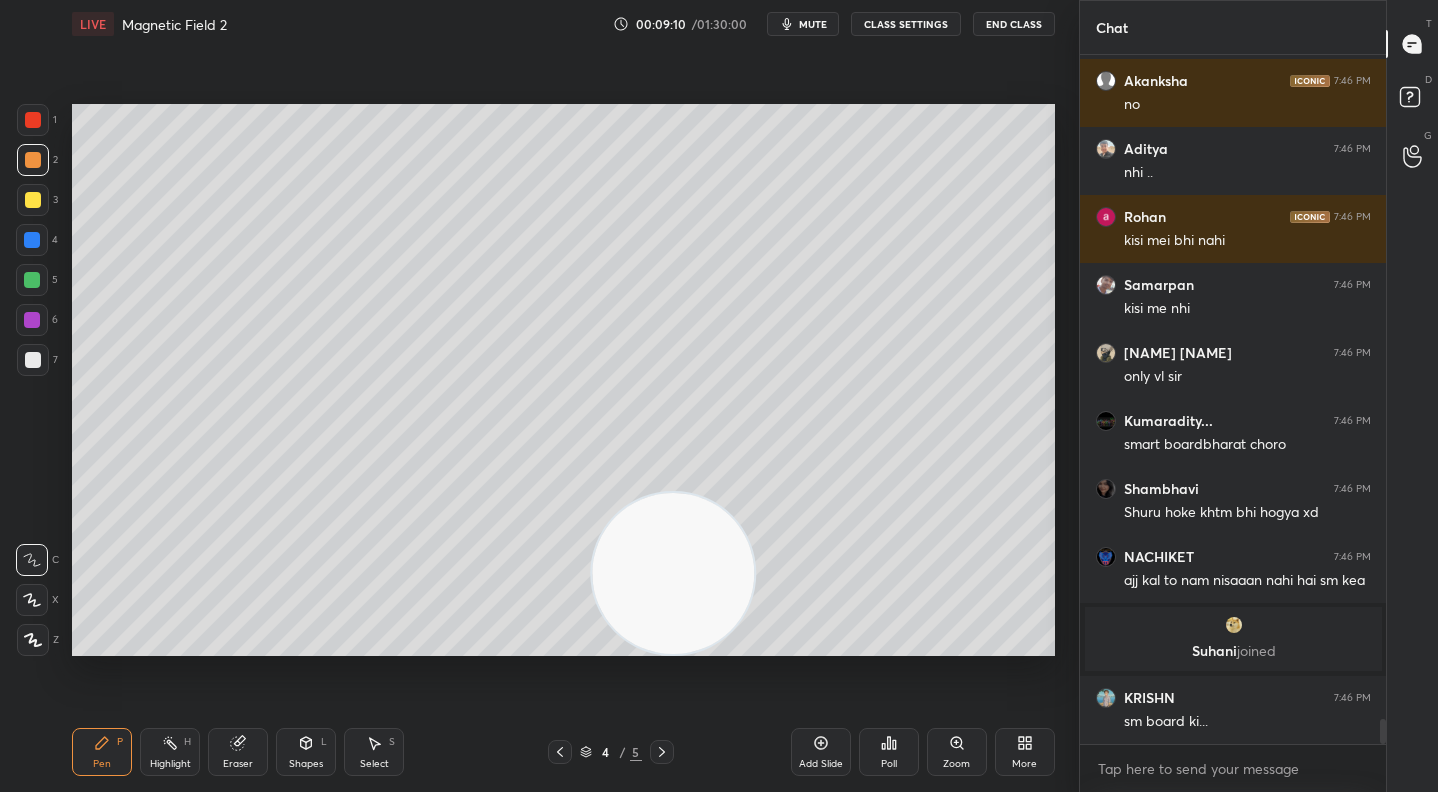 click at bounding box center [33, 200] 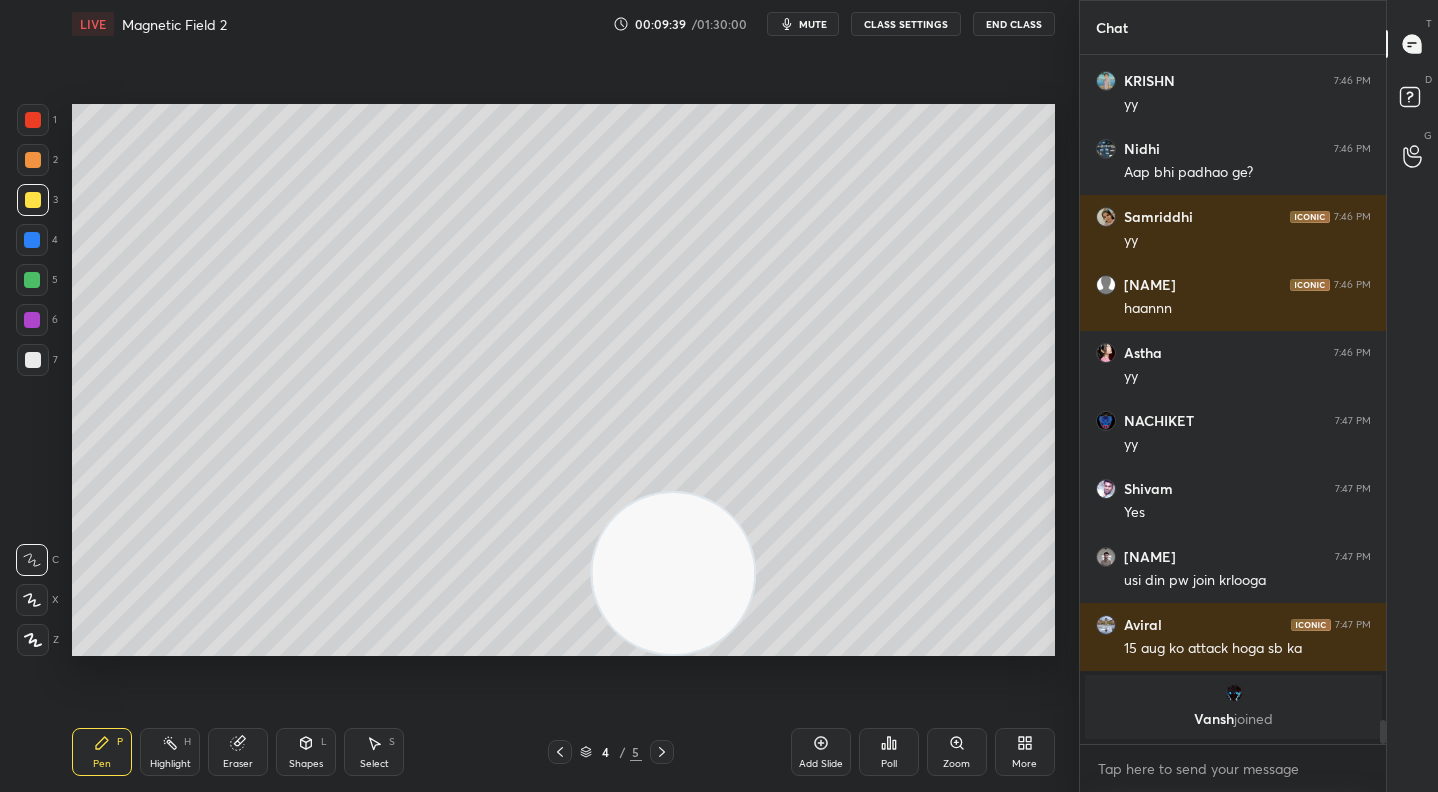 scroll, scrollTop: 18995, scrollLeft: 0, axis: vertical 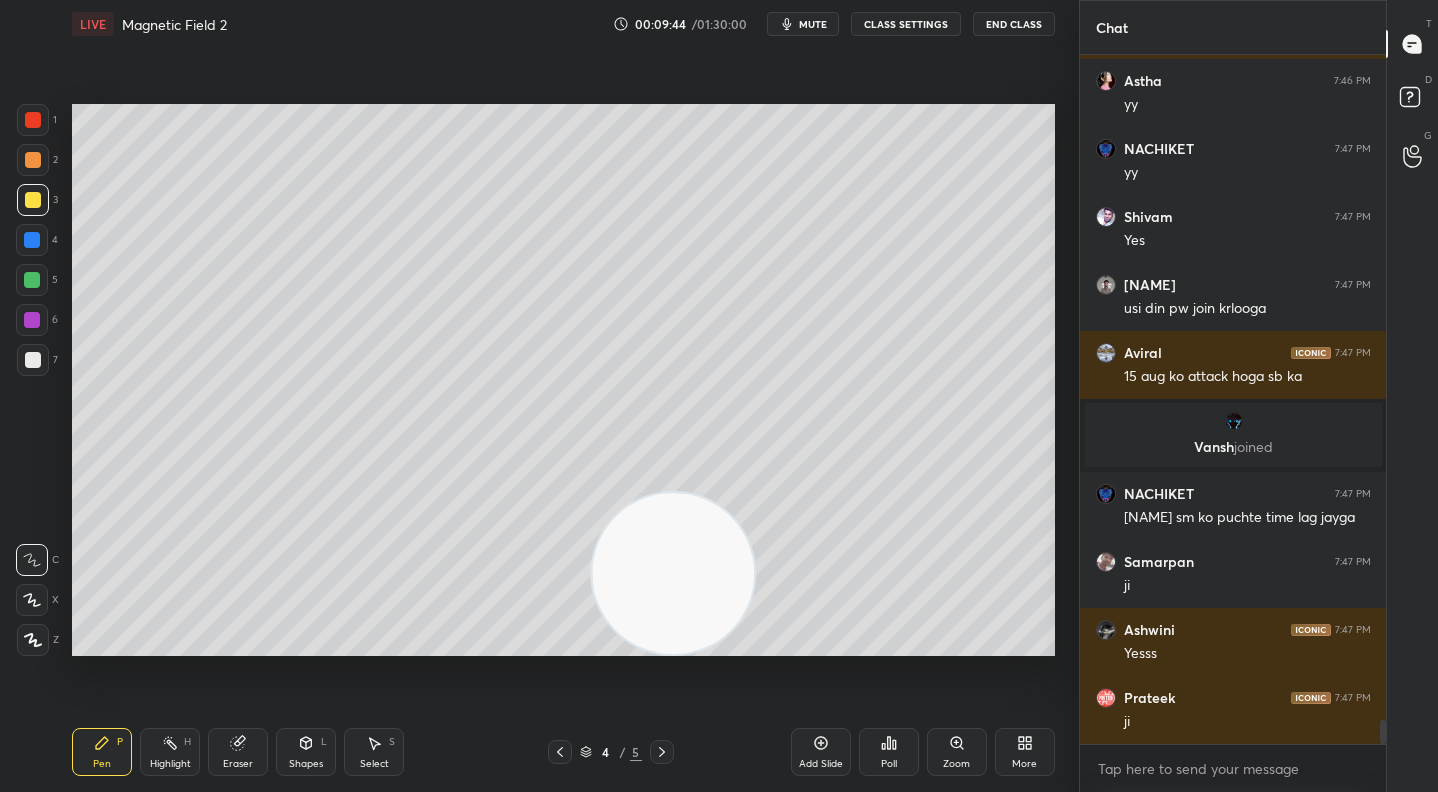 drag, startPoint x: 569, startPoint y: 751, endPoint x: 631, endPoint y: 753, distance: 62.03225 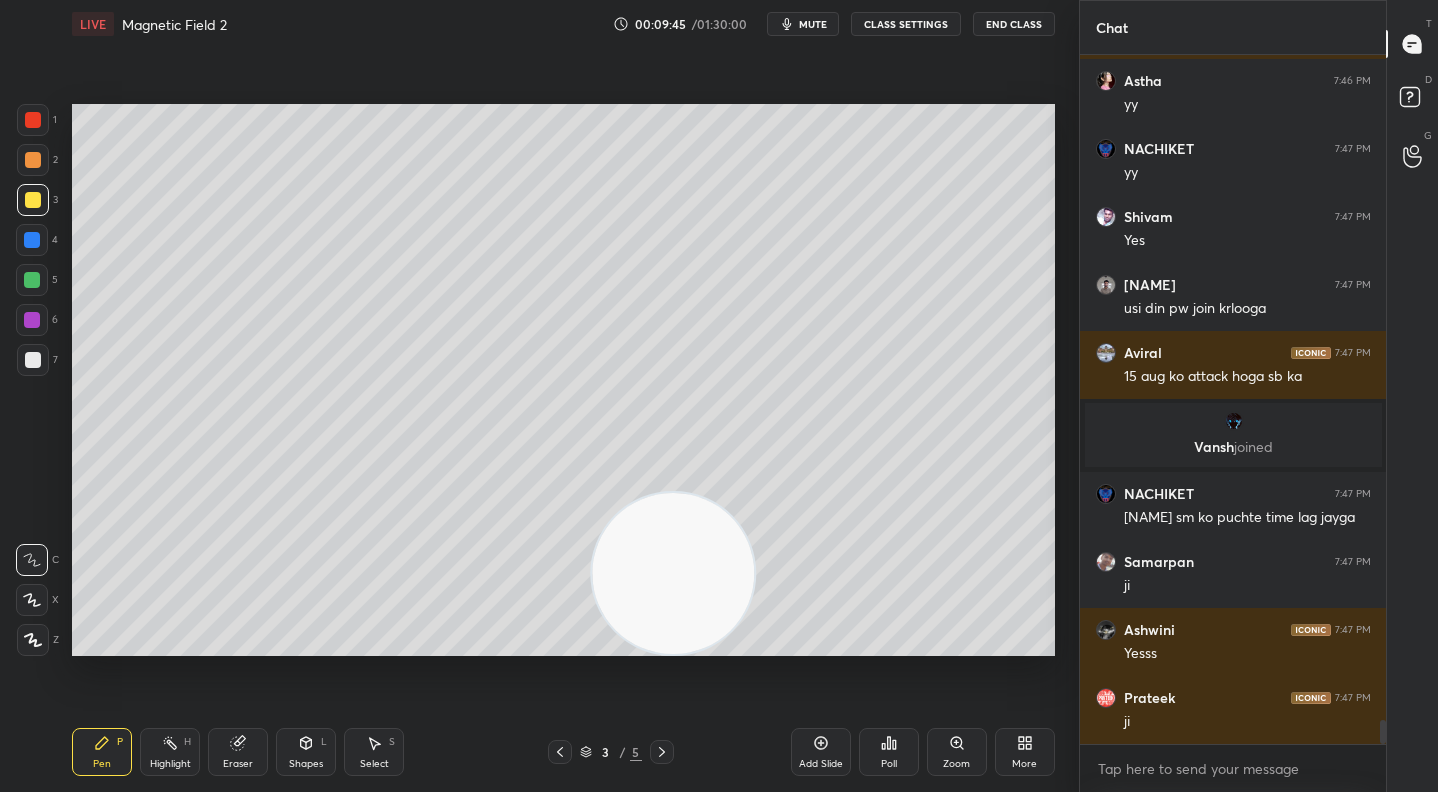 click 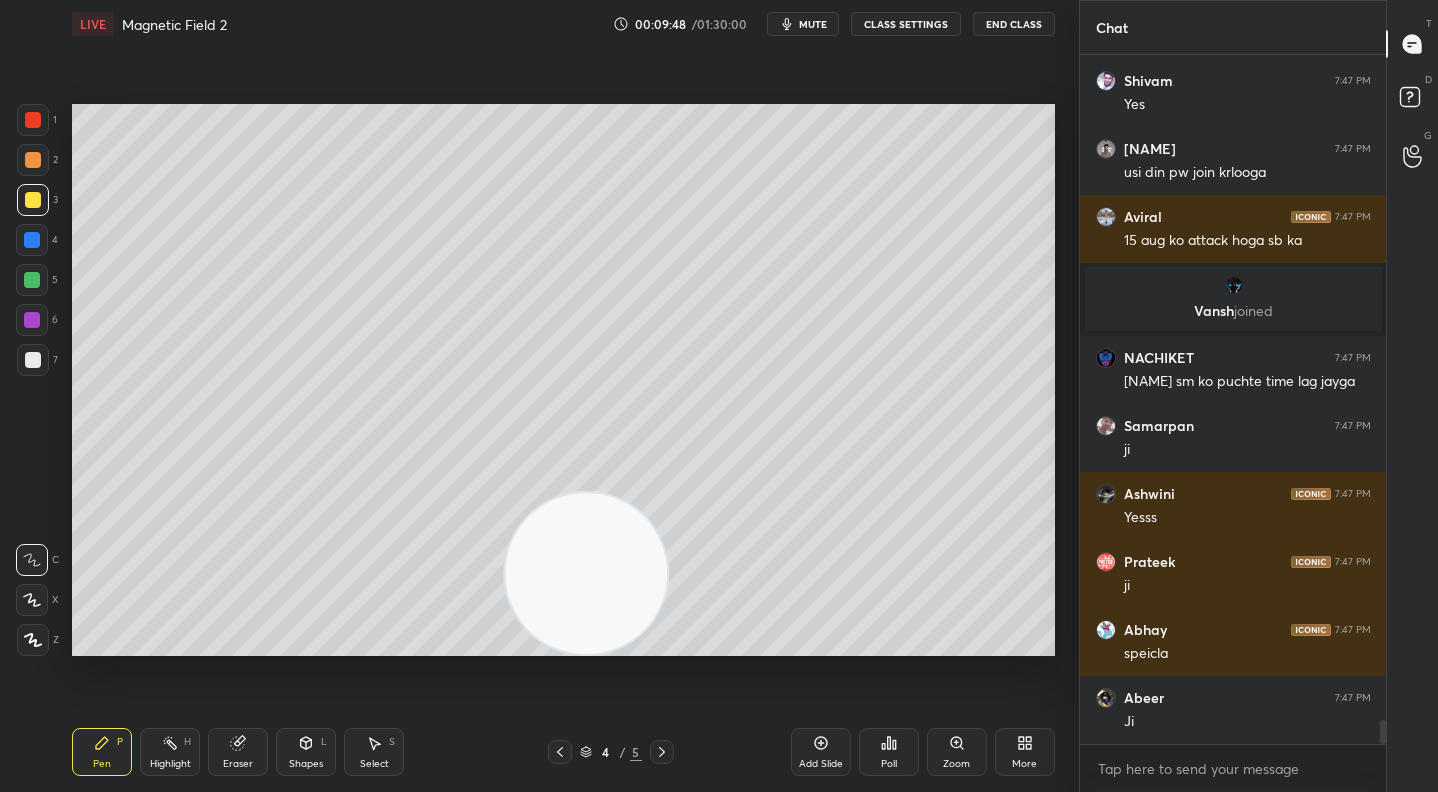 drag, startPoint x: 683, startPoint y: 580, endPoint x: 486, endPoint y: 562, distance: 197.82063 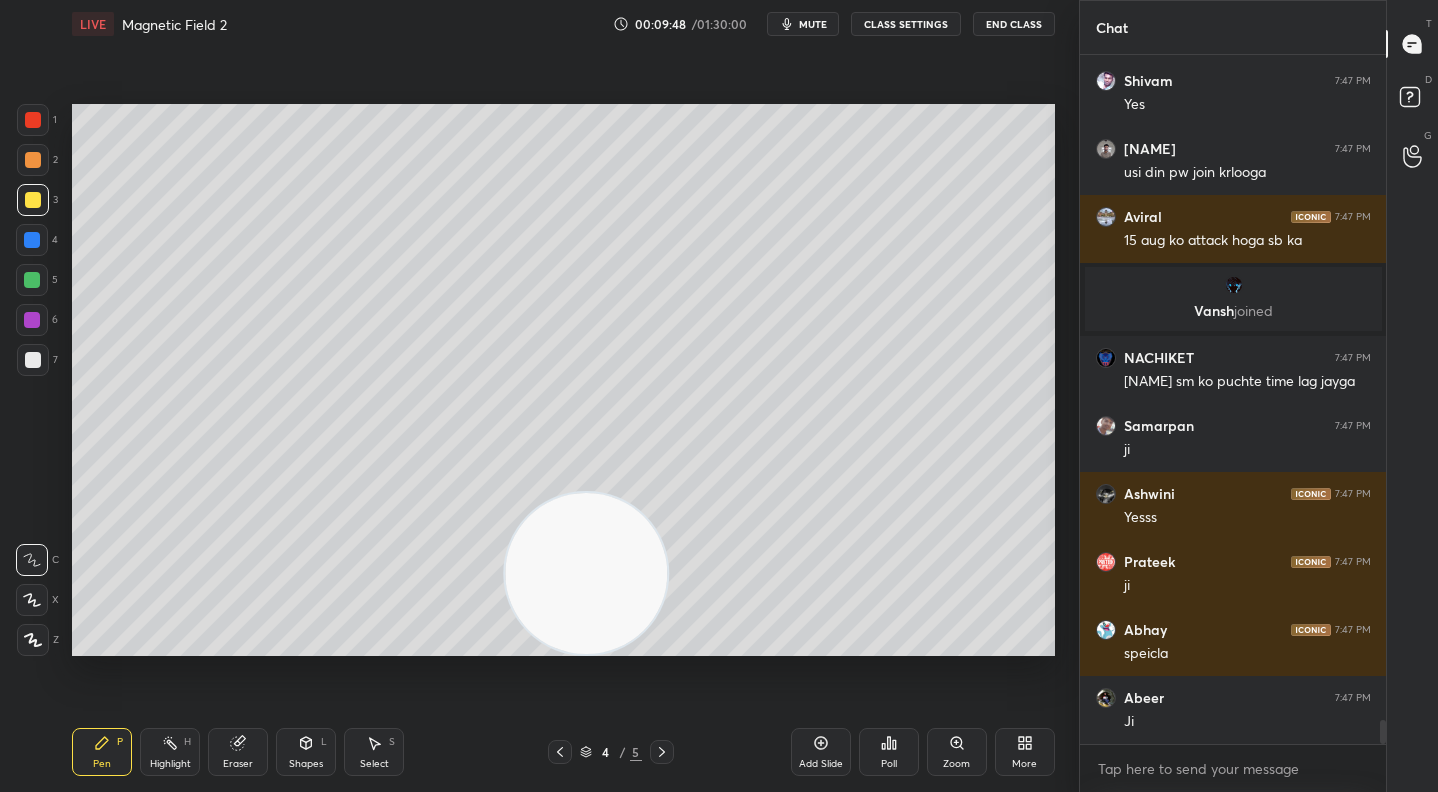 click at bounding box center (586, 574) 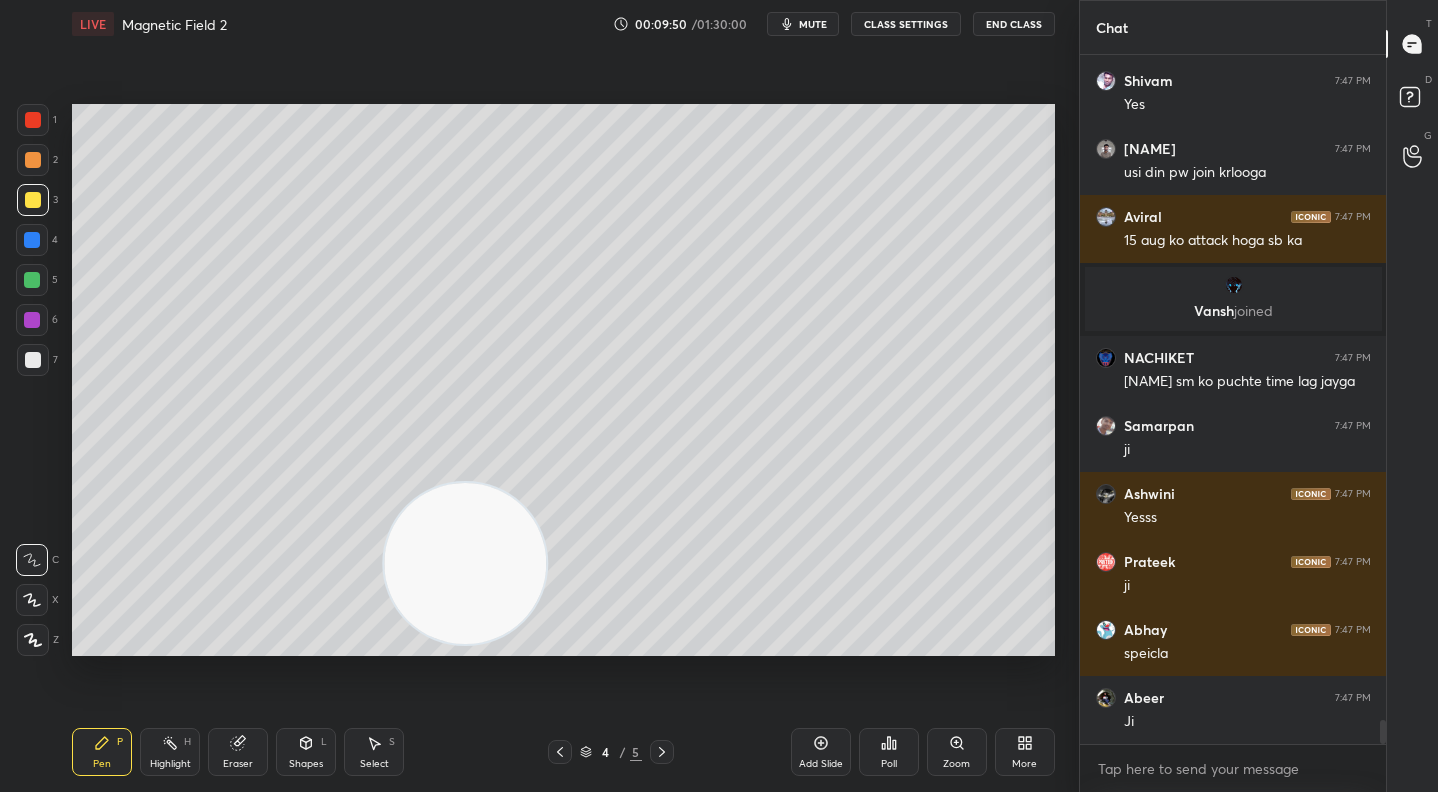 click at bounding box center [33, 160] 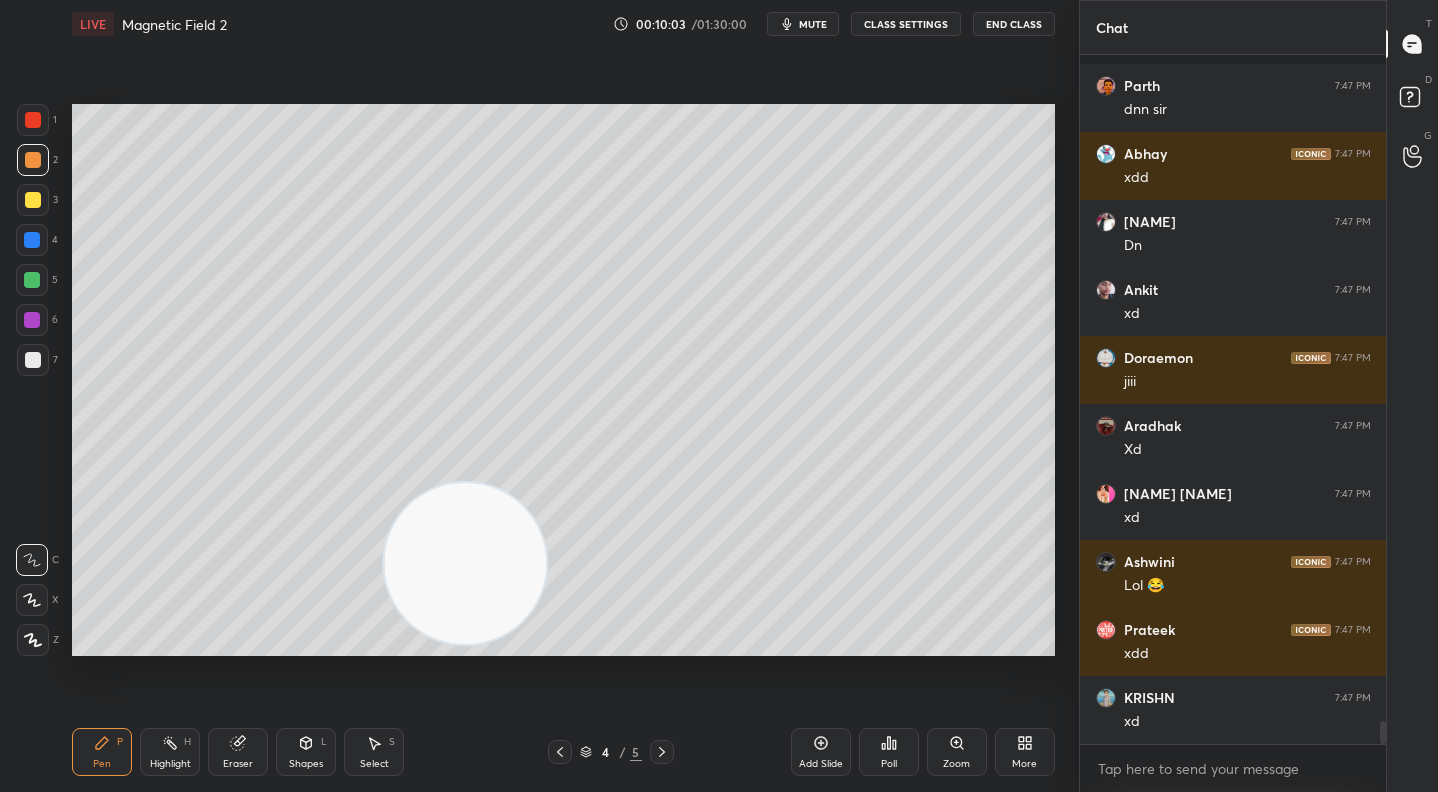 scroll, scrollTop: 20355, scrollLeft: 0, axis: vertical 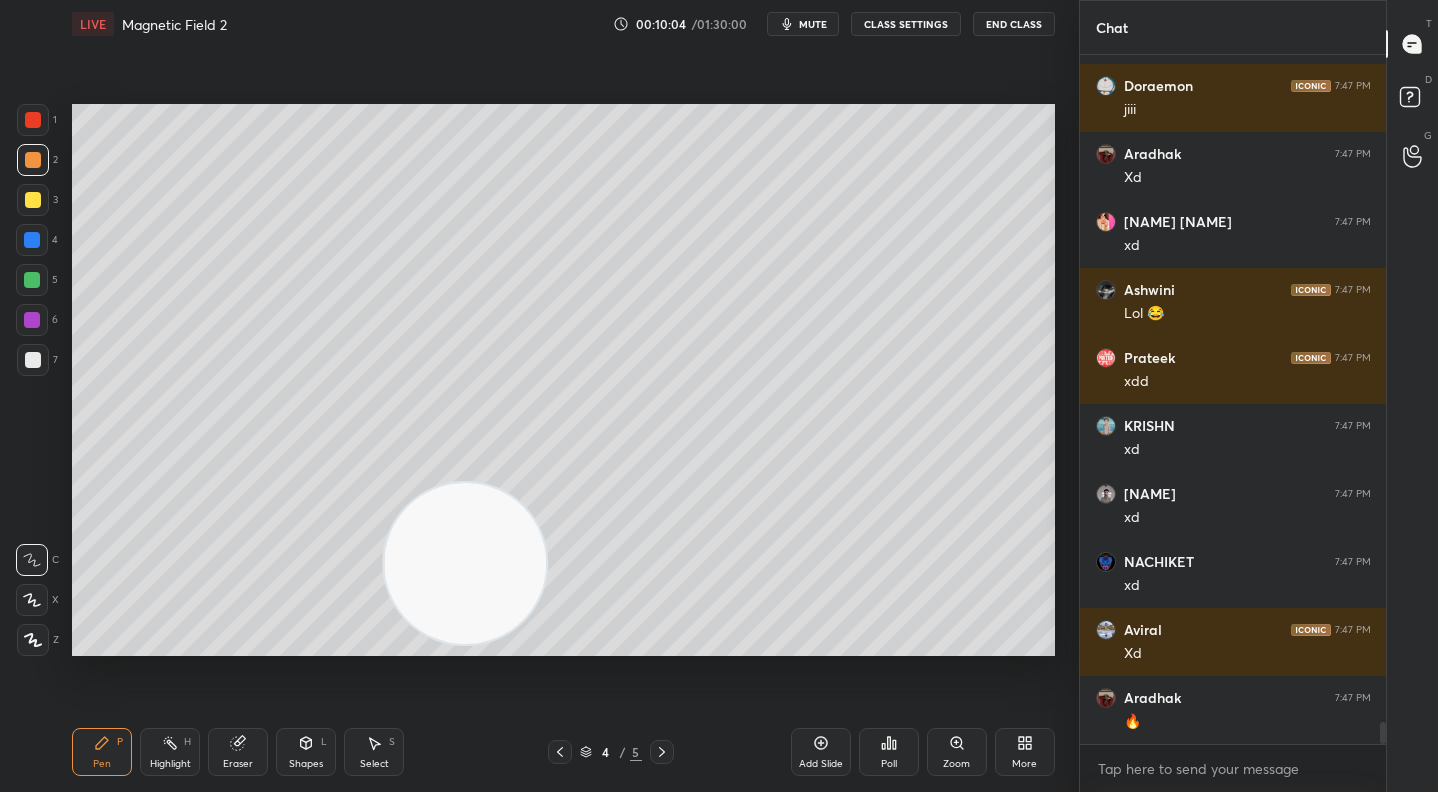 click on "Add Slide" at bounding box center (821, 752) 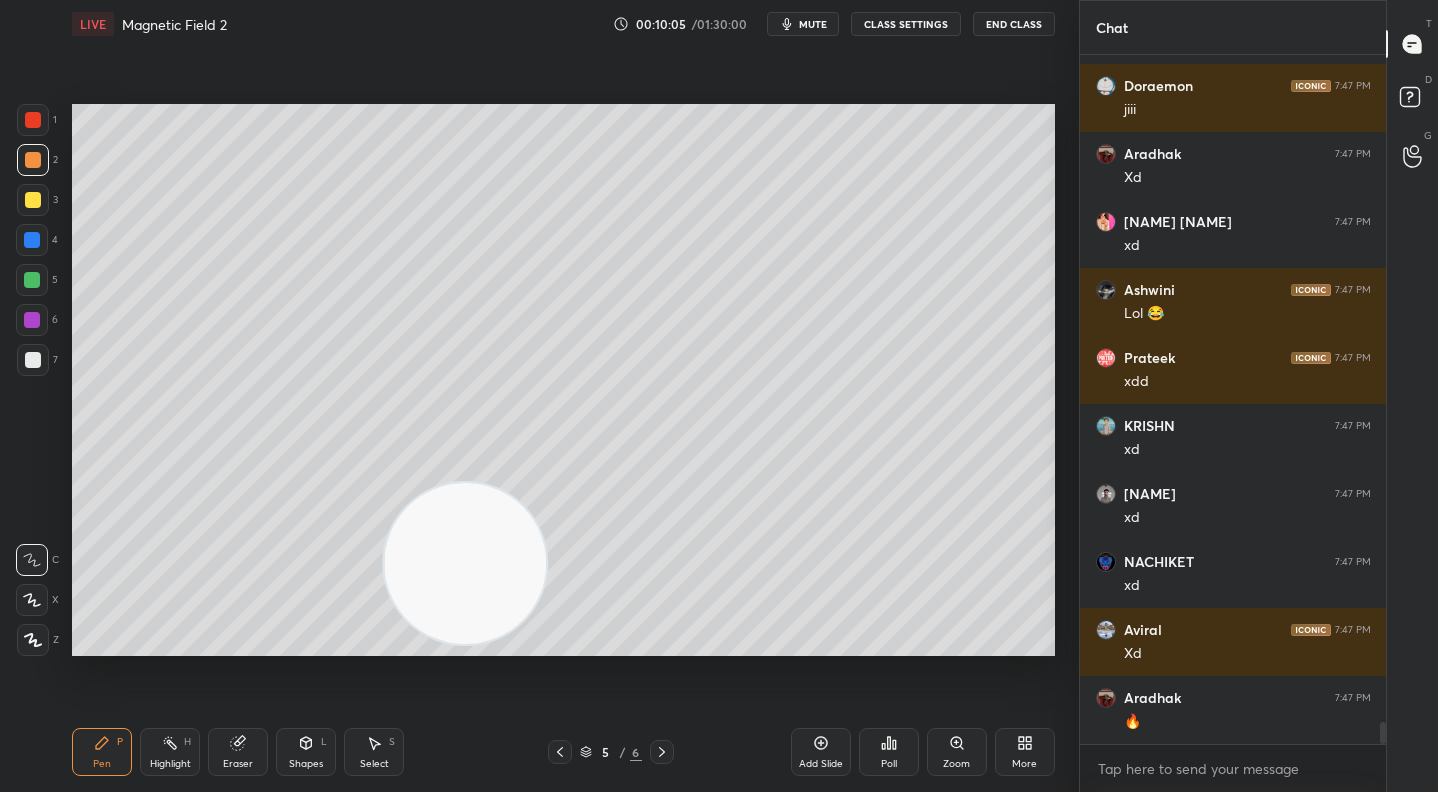 scroll, scrollTop: 20559, scrollLeft: 0, axis: vertical 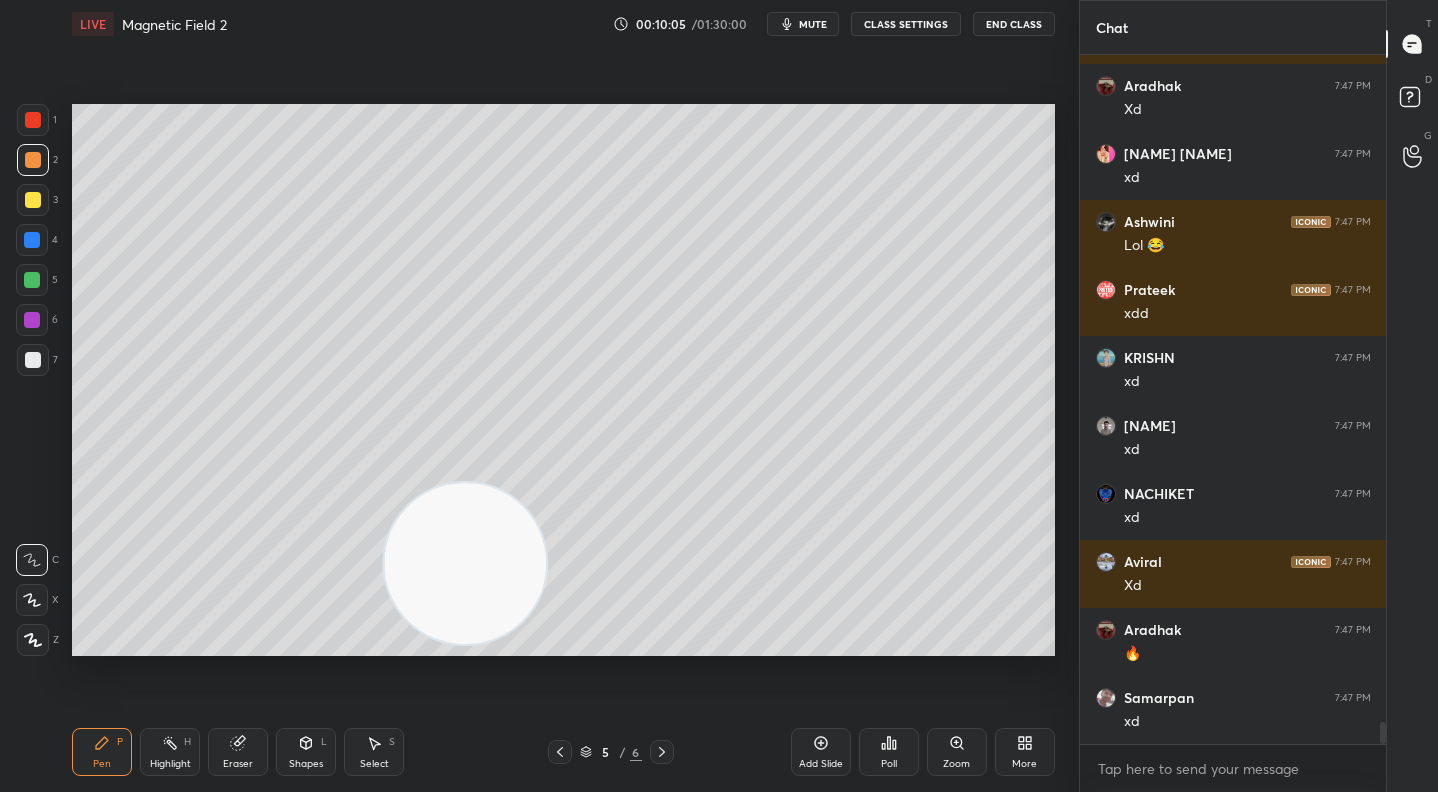 drag, startPoint x: 347, startPoint y: 577, endPoint x: 285, endPoint y: 543, distance: 70.71068 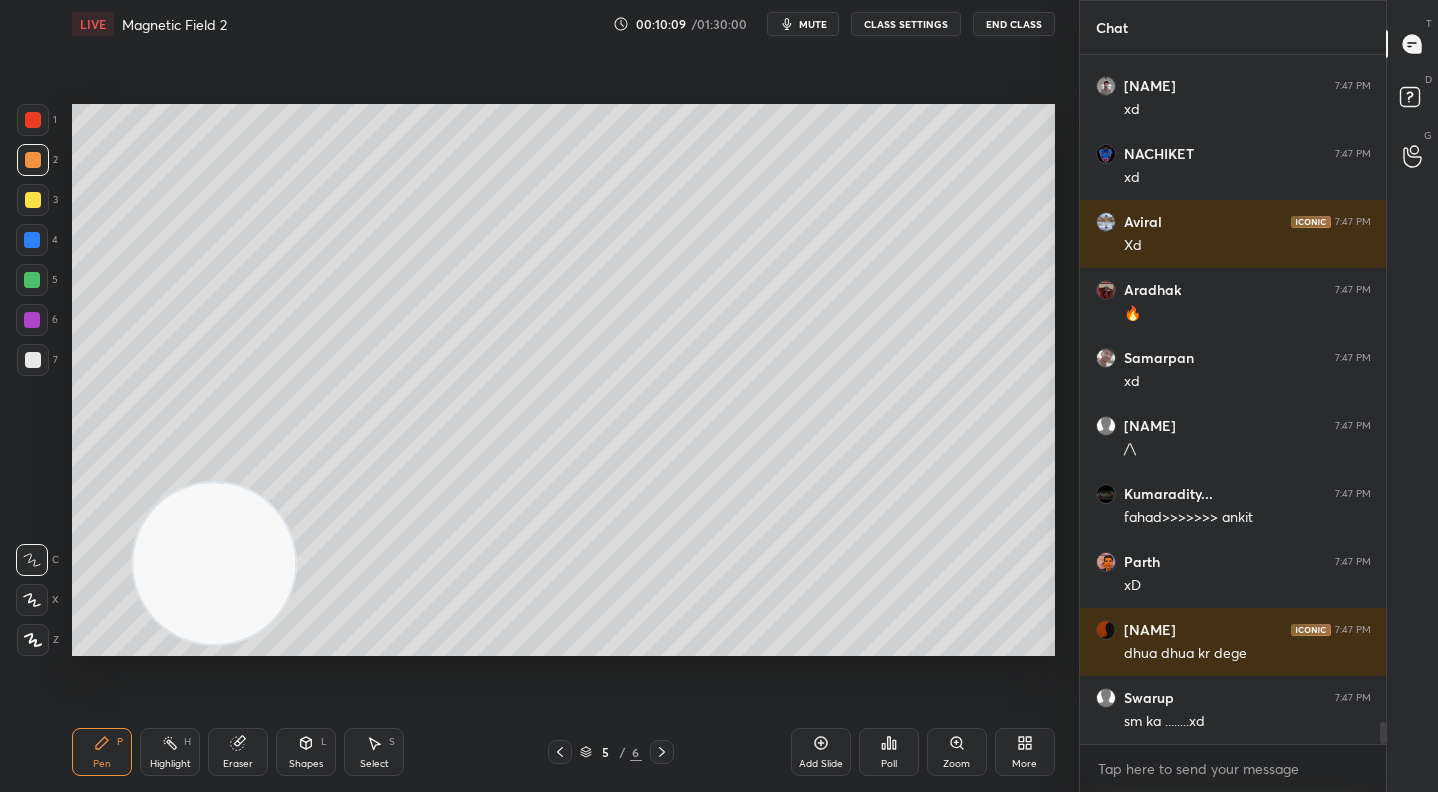 scroll, scrollTop: 20967, scrollLeft: 0, axis: vertical 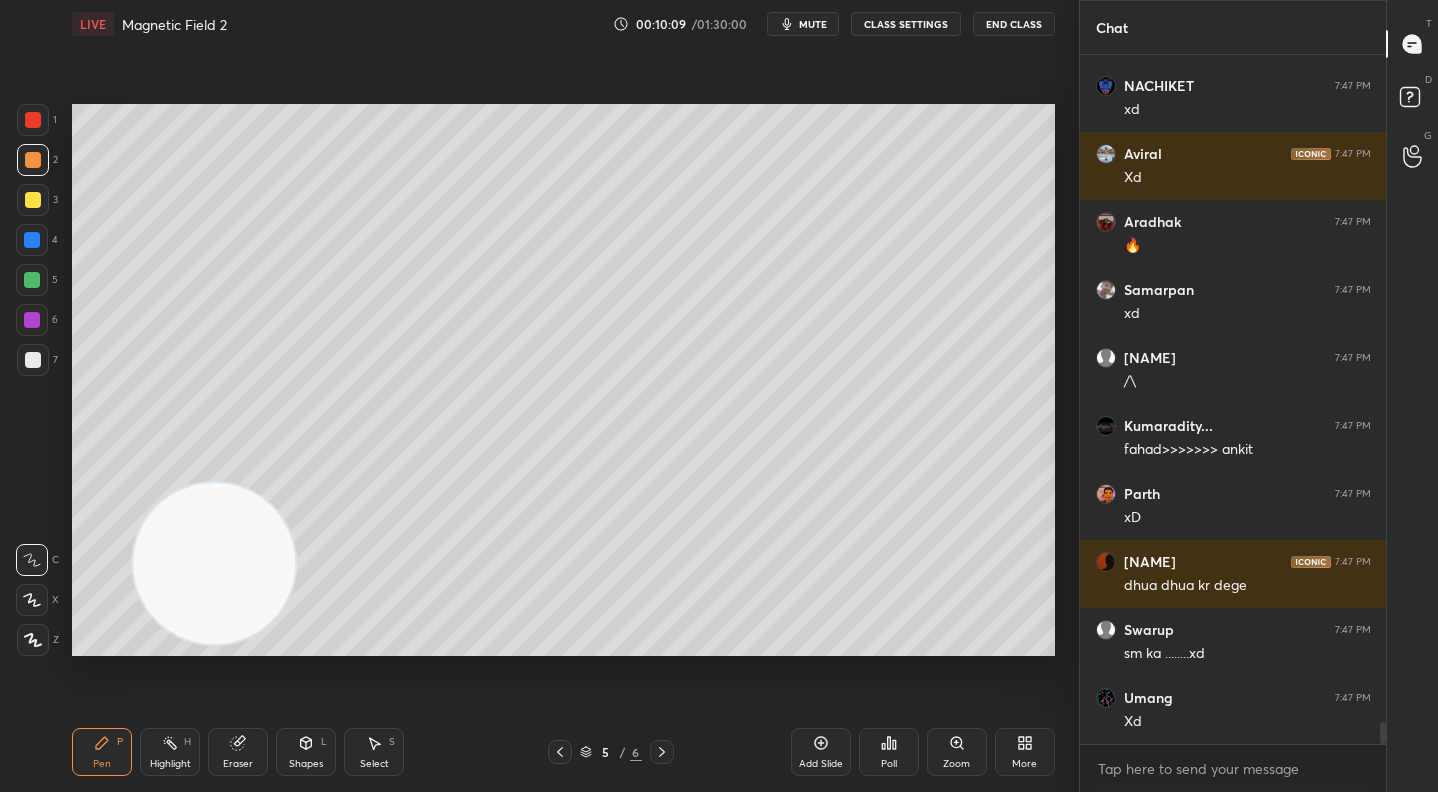 click at bounding box center (33, 200) 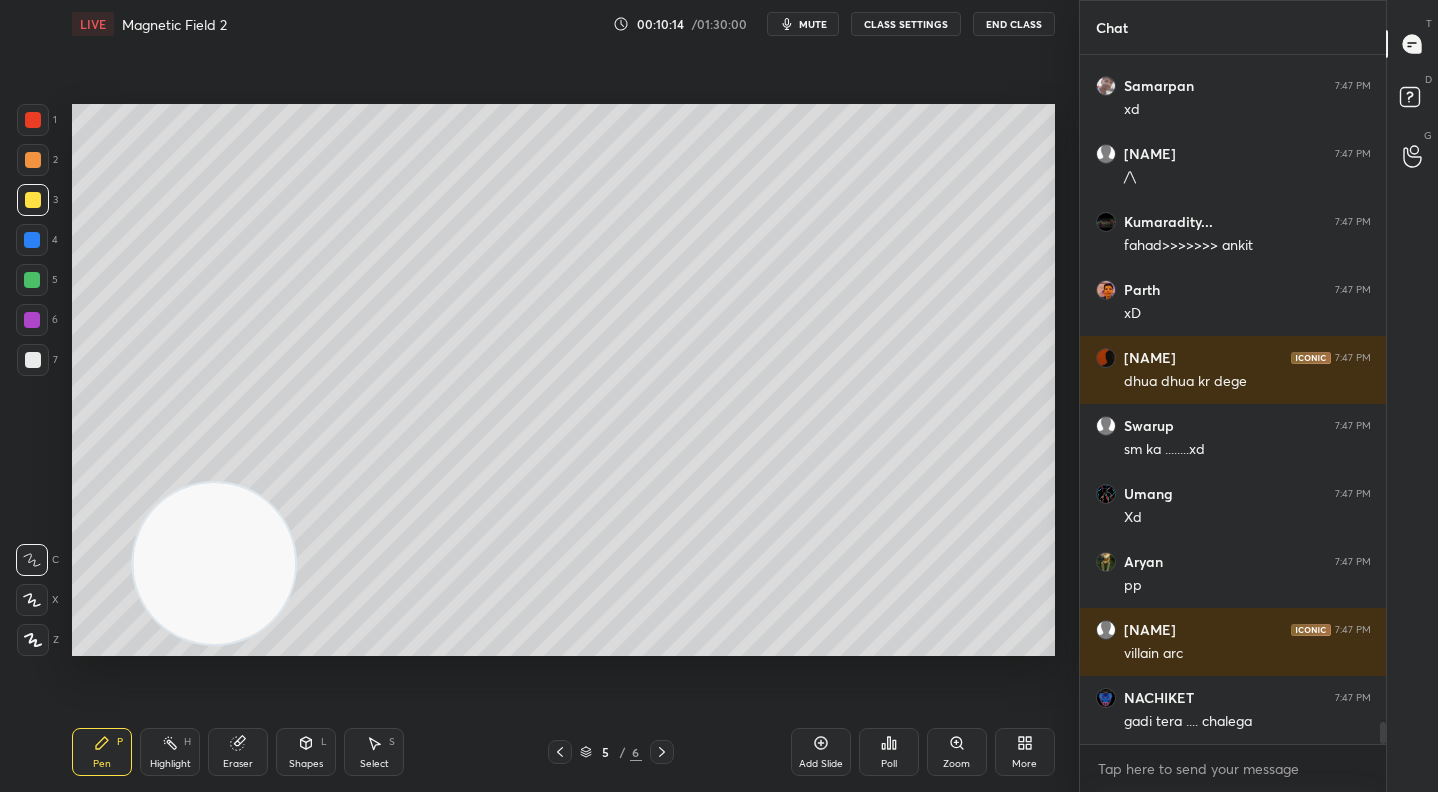 click 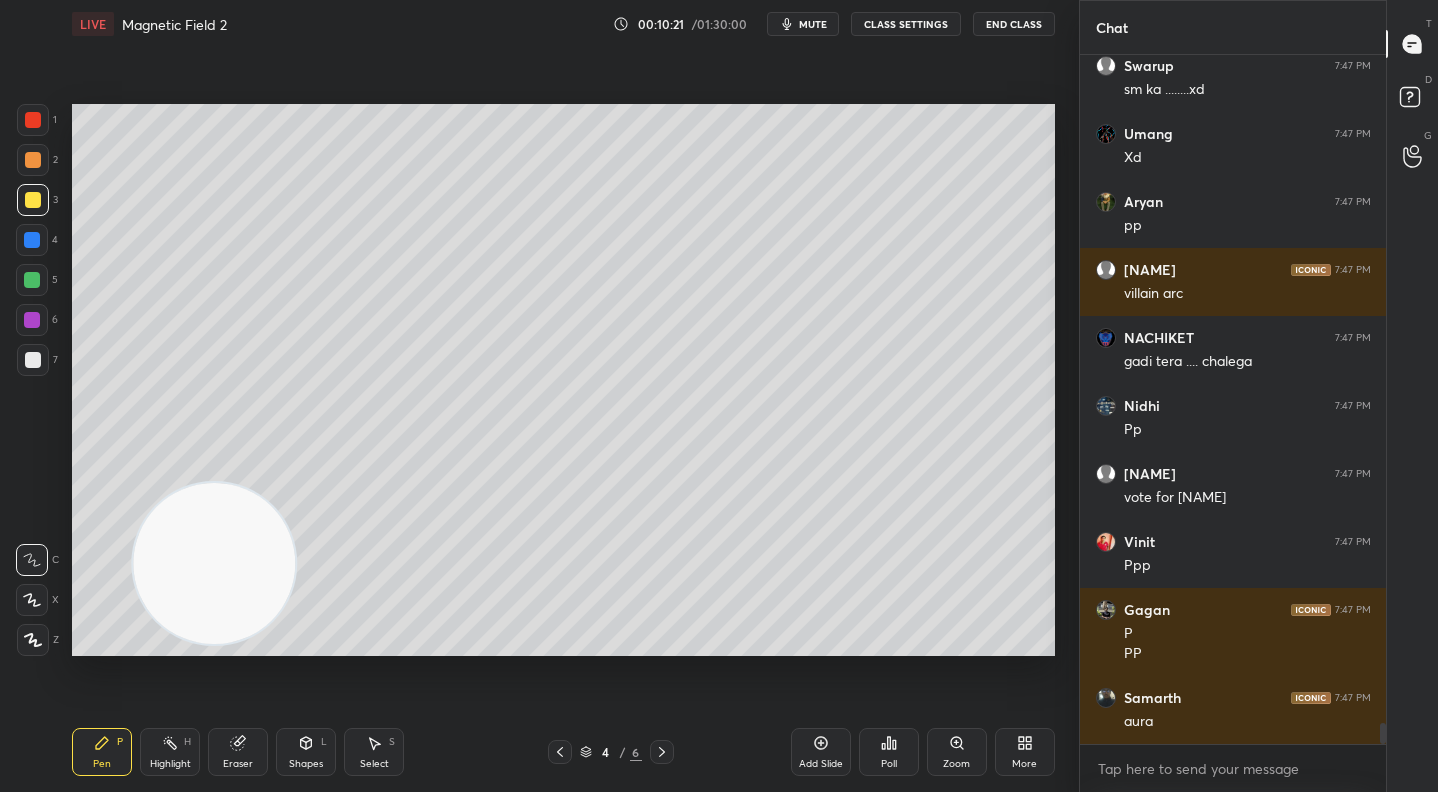 scroll, scrollTop: 21617, scrollLeft: 0, axis: vertical 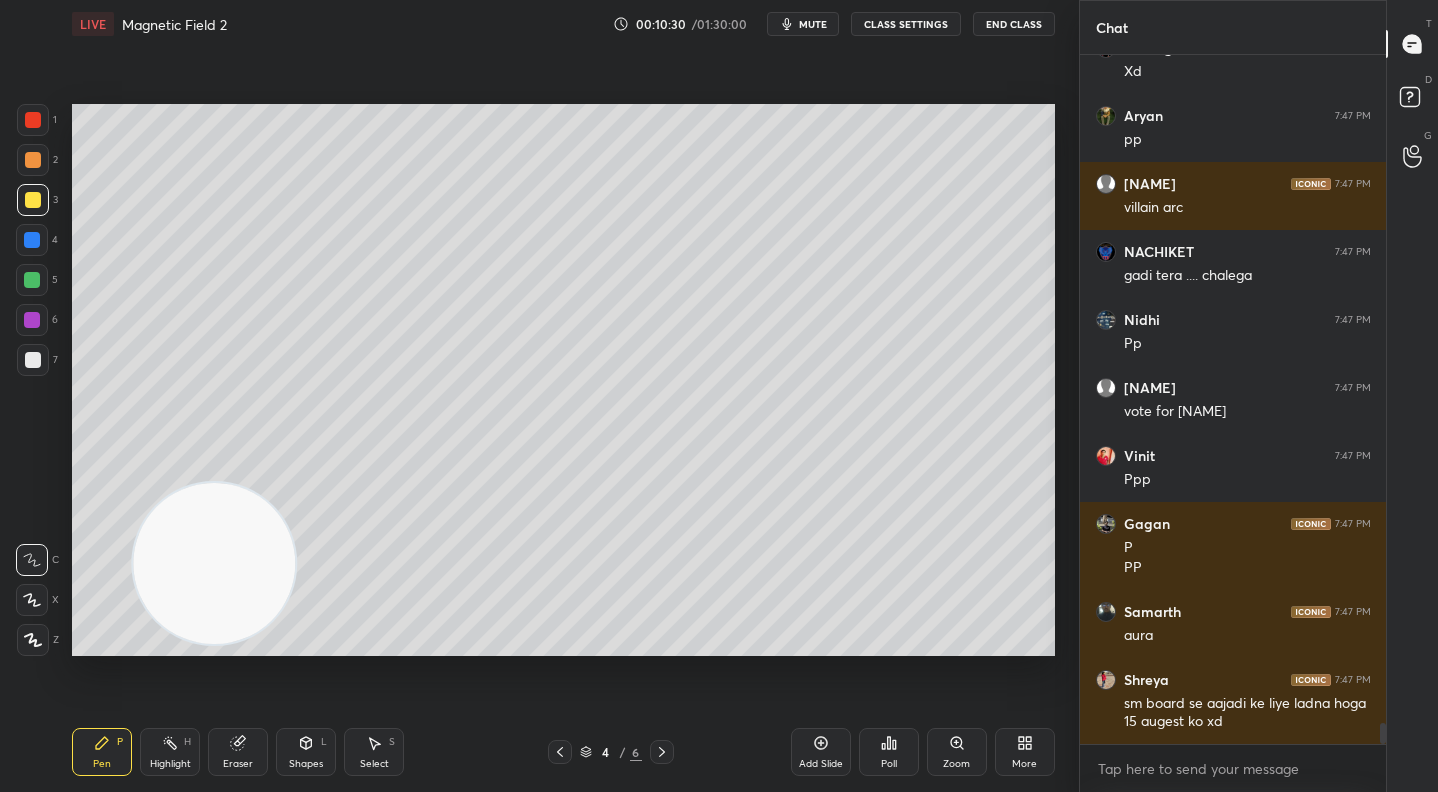 click 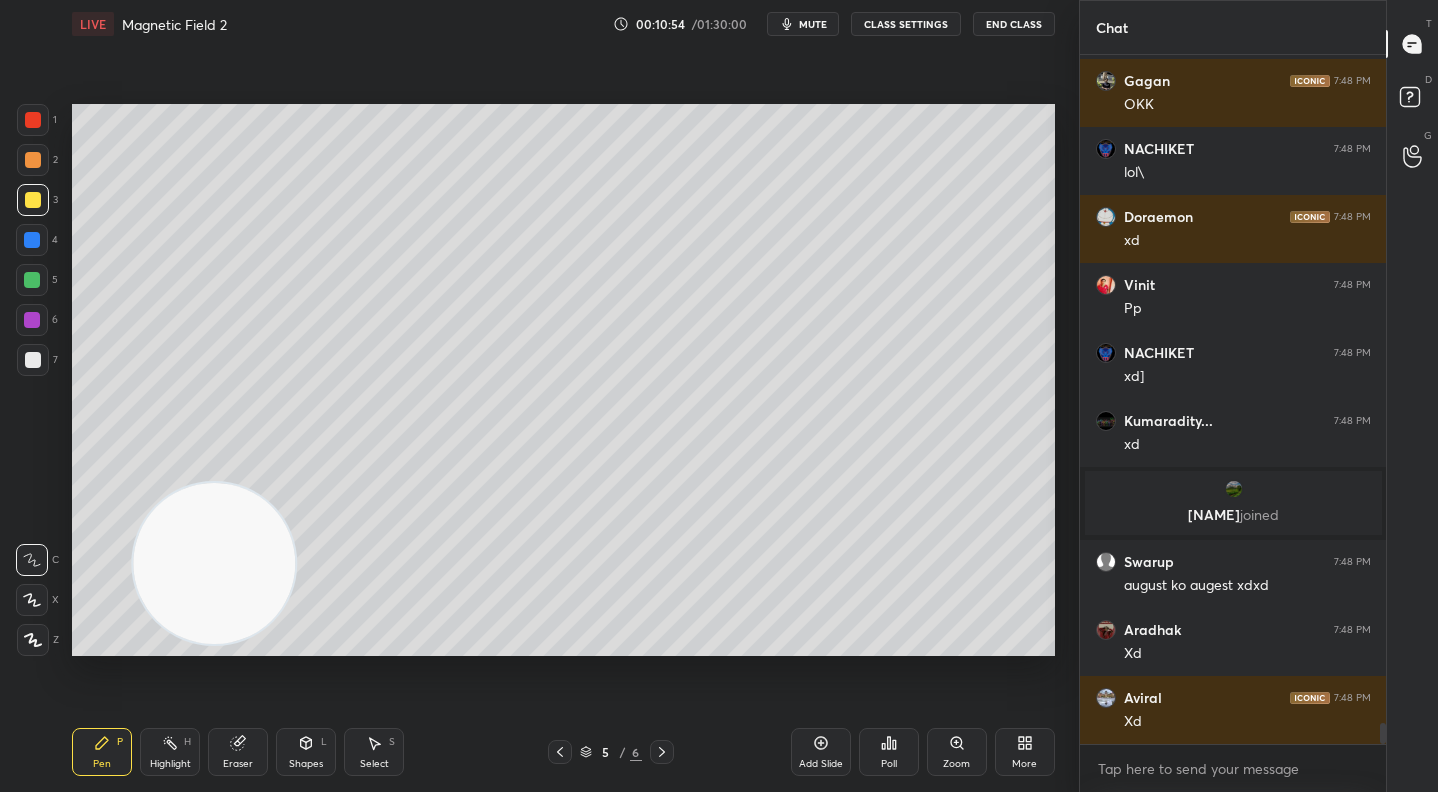 scroll, scrollTop: 21672, scrollLeft: 0, axis: vertical 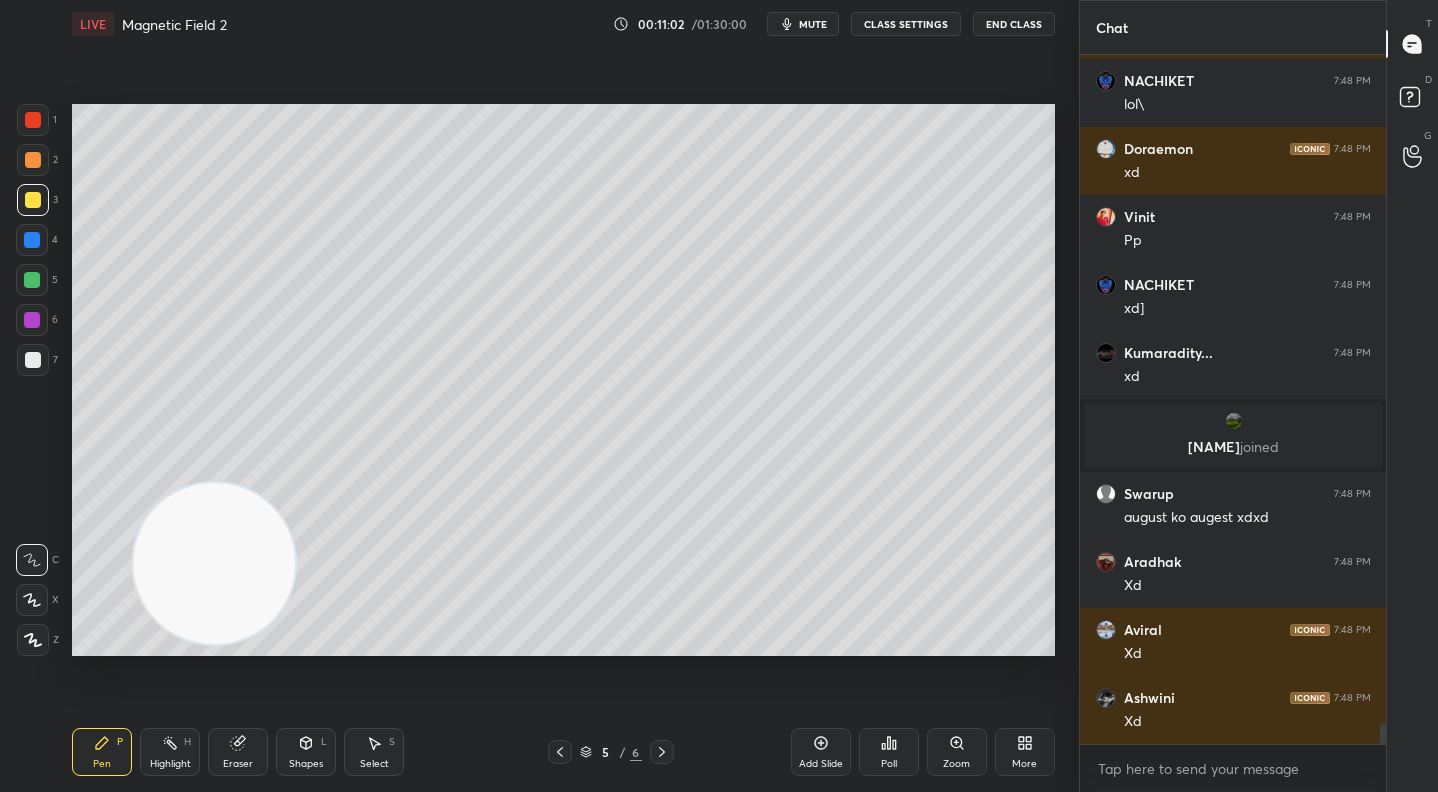 click at bounding box center (32, 320) 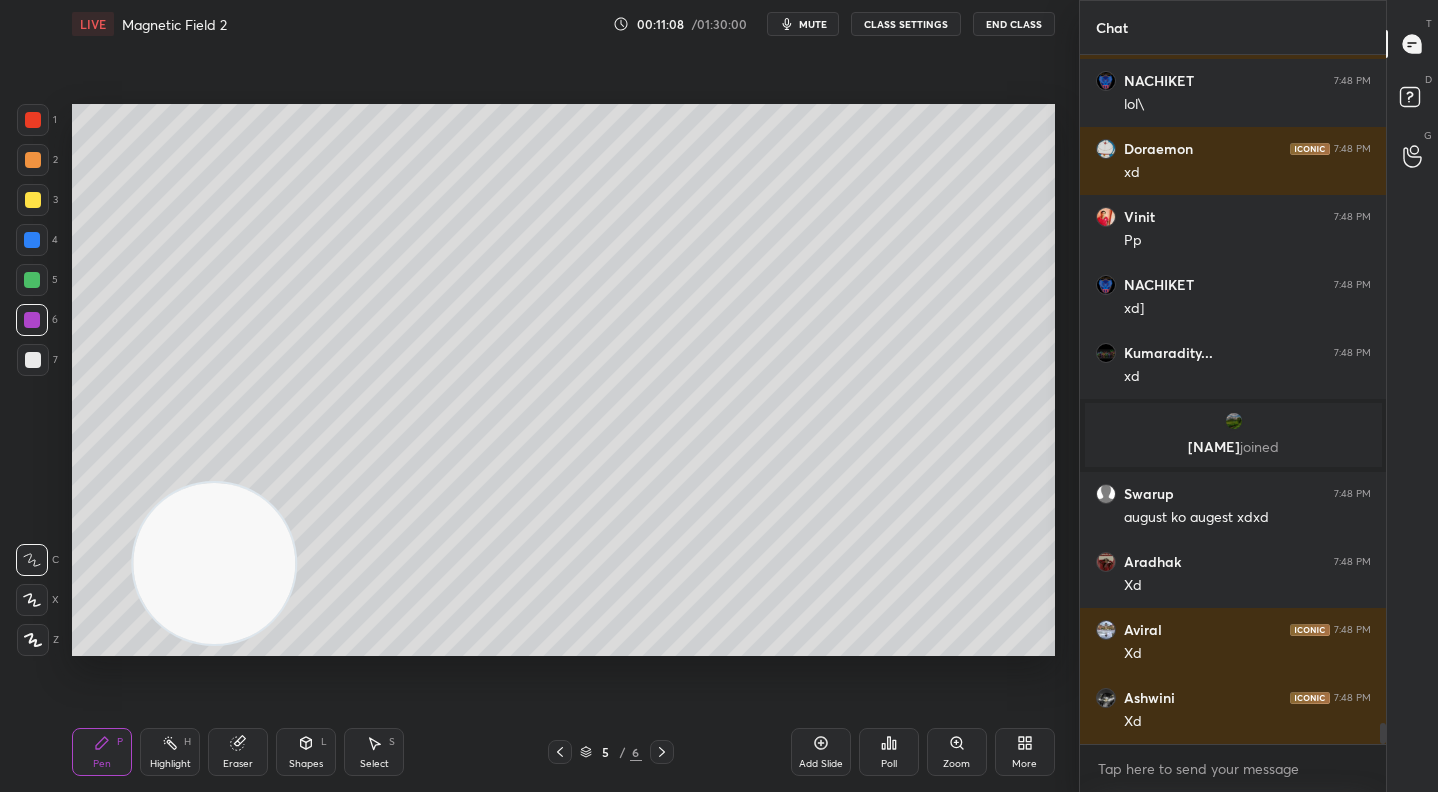 drag, startPoint x: 28, startPoint y: 283, endPoint x: 49, endPoint y: 316, distance: 39.115215 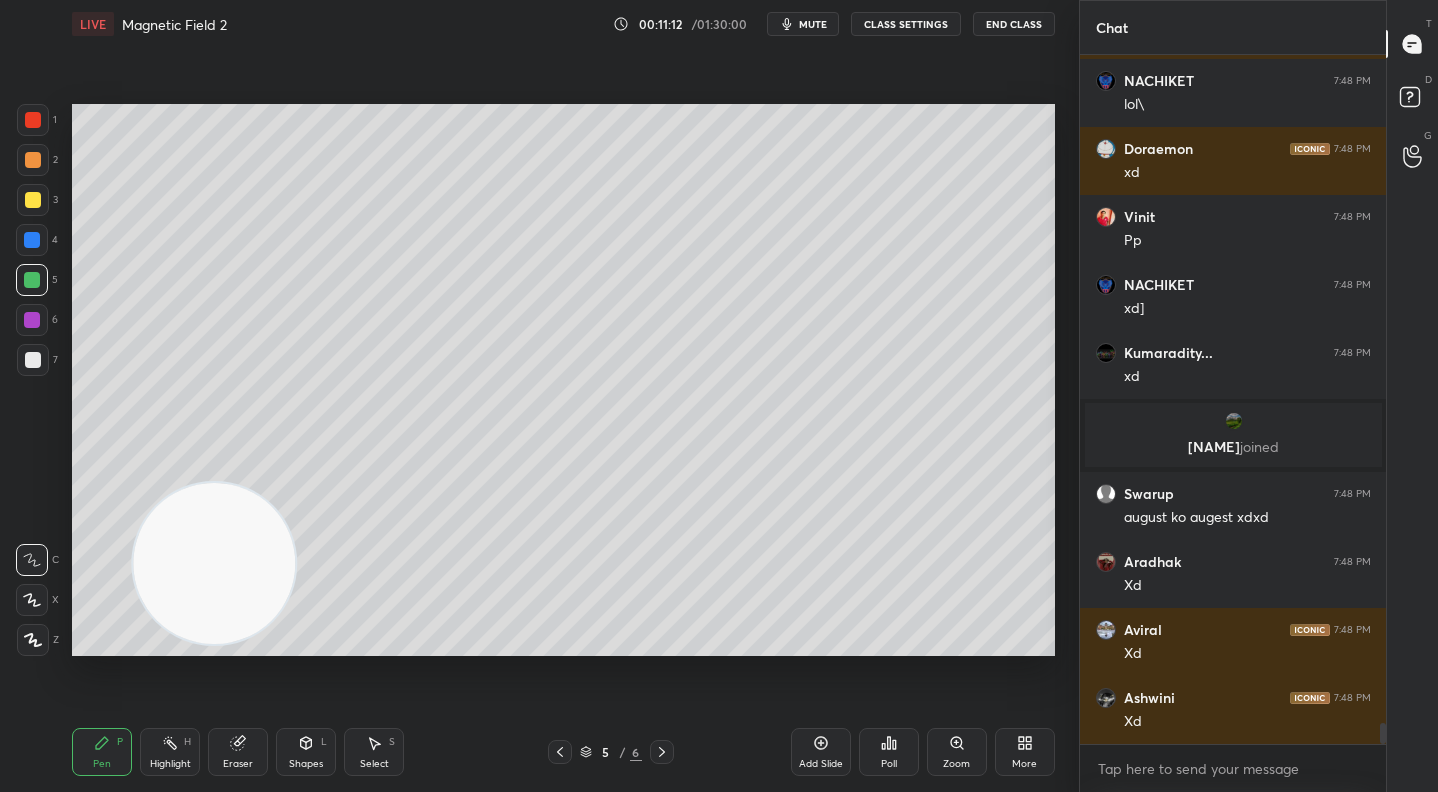 scroll, scrollTop: 21692, scrollLeft: 0, axis: vertical 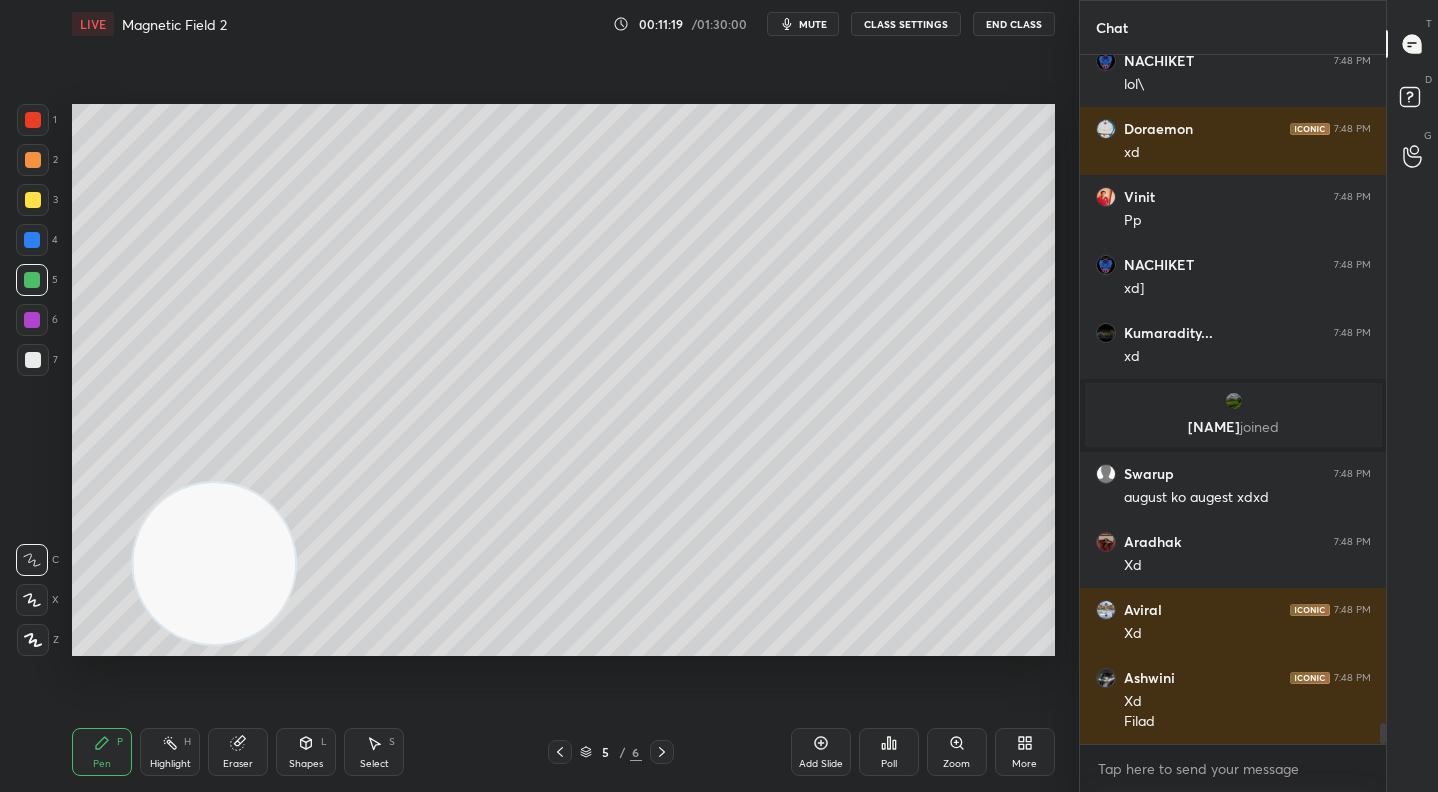 click at bounding box center (33, 160) 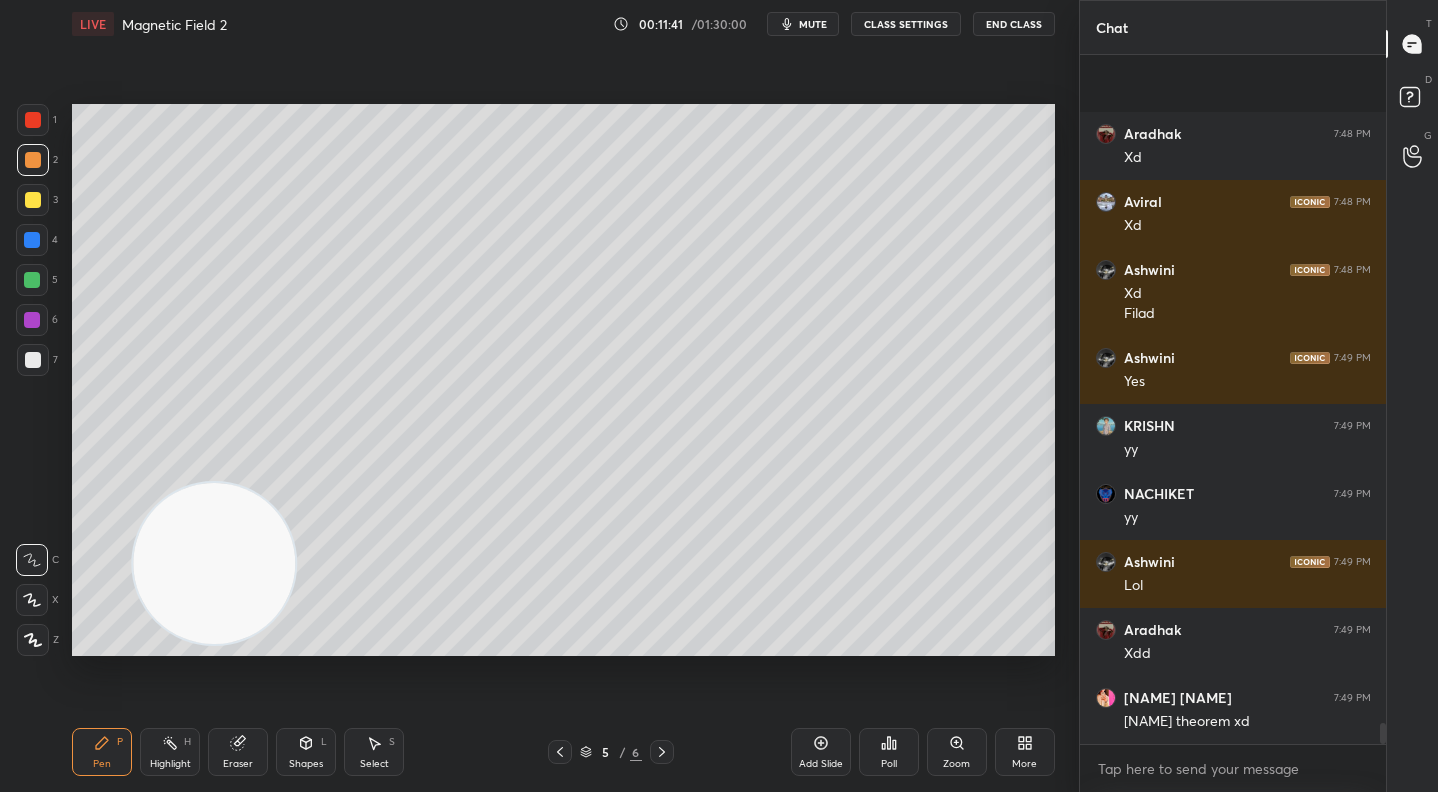 scroll, scrollTop: 22236, scrollLeft: 0, axis: vertical 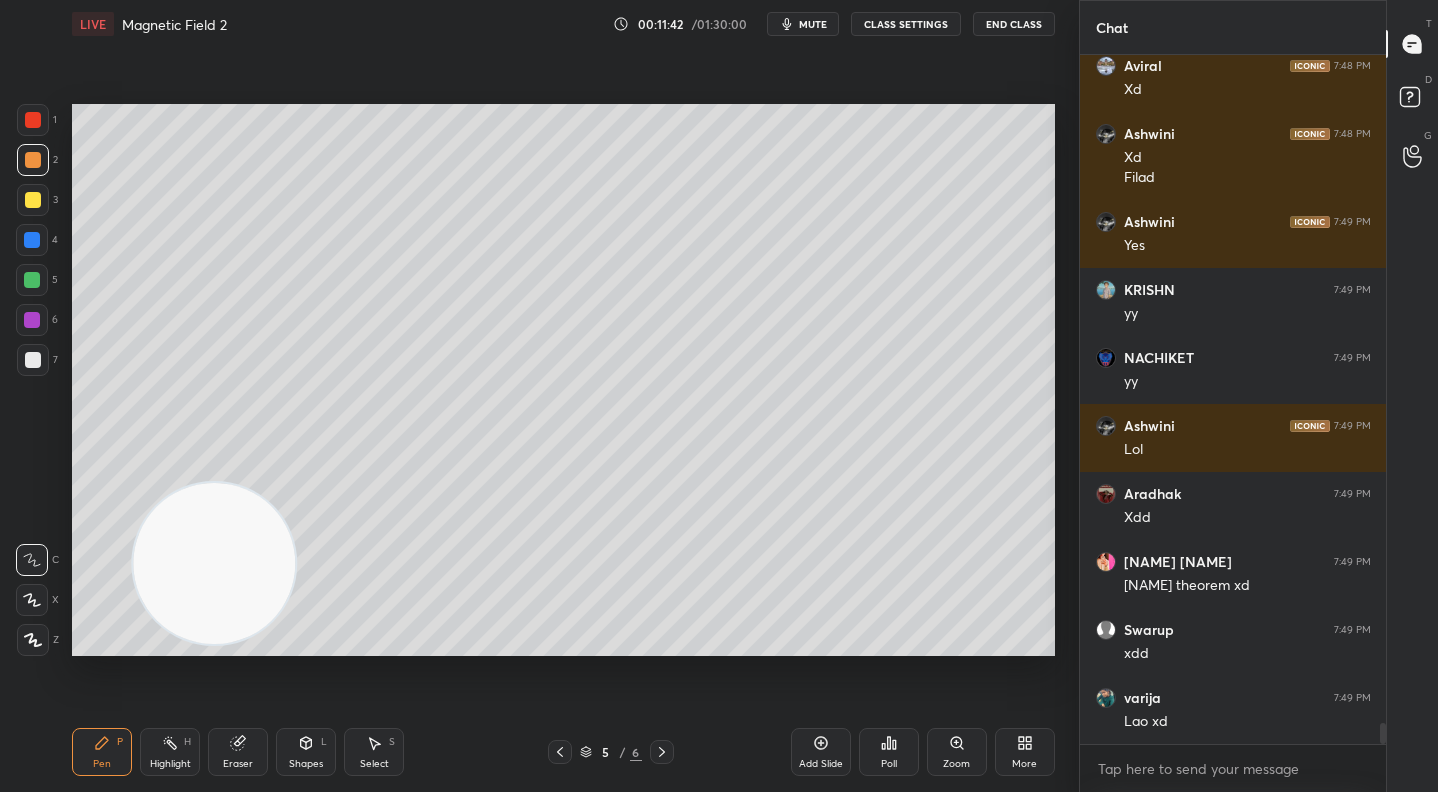 click at bounding box center [32, 280] 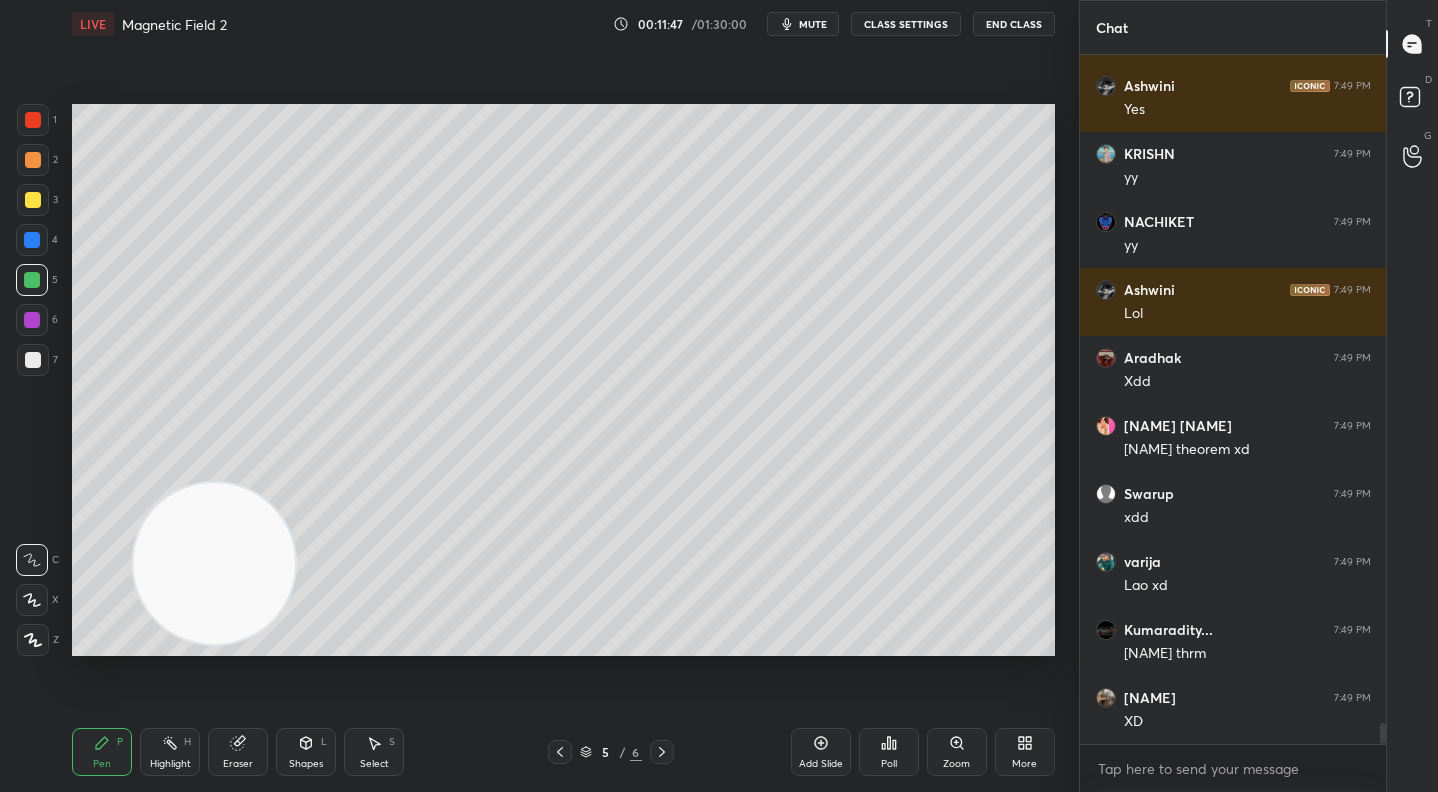 scroll, scrollTop: 22440, scrollLeft: 0, axis: vertical 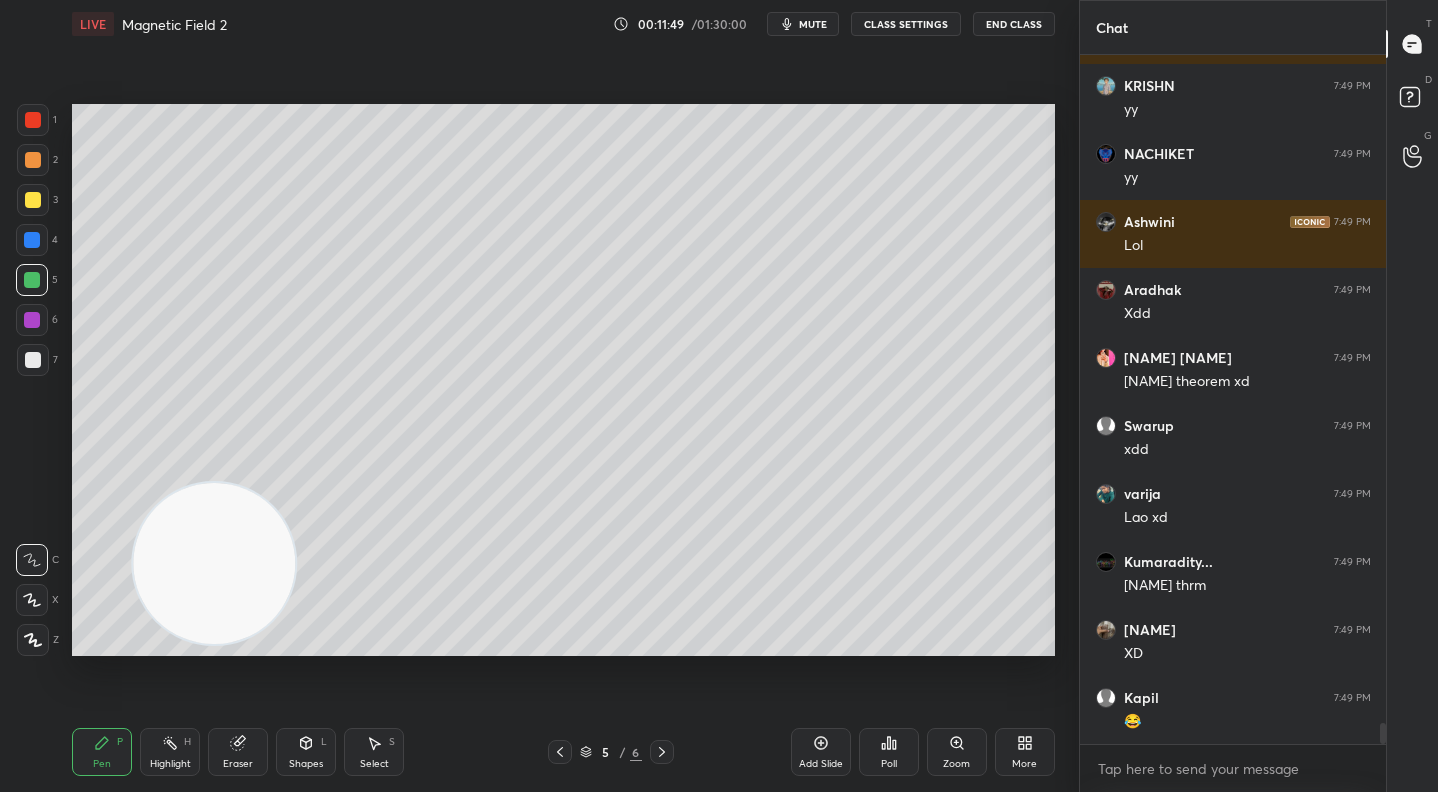 click at bounding box center [33, 360] 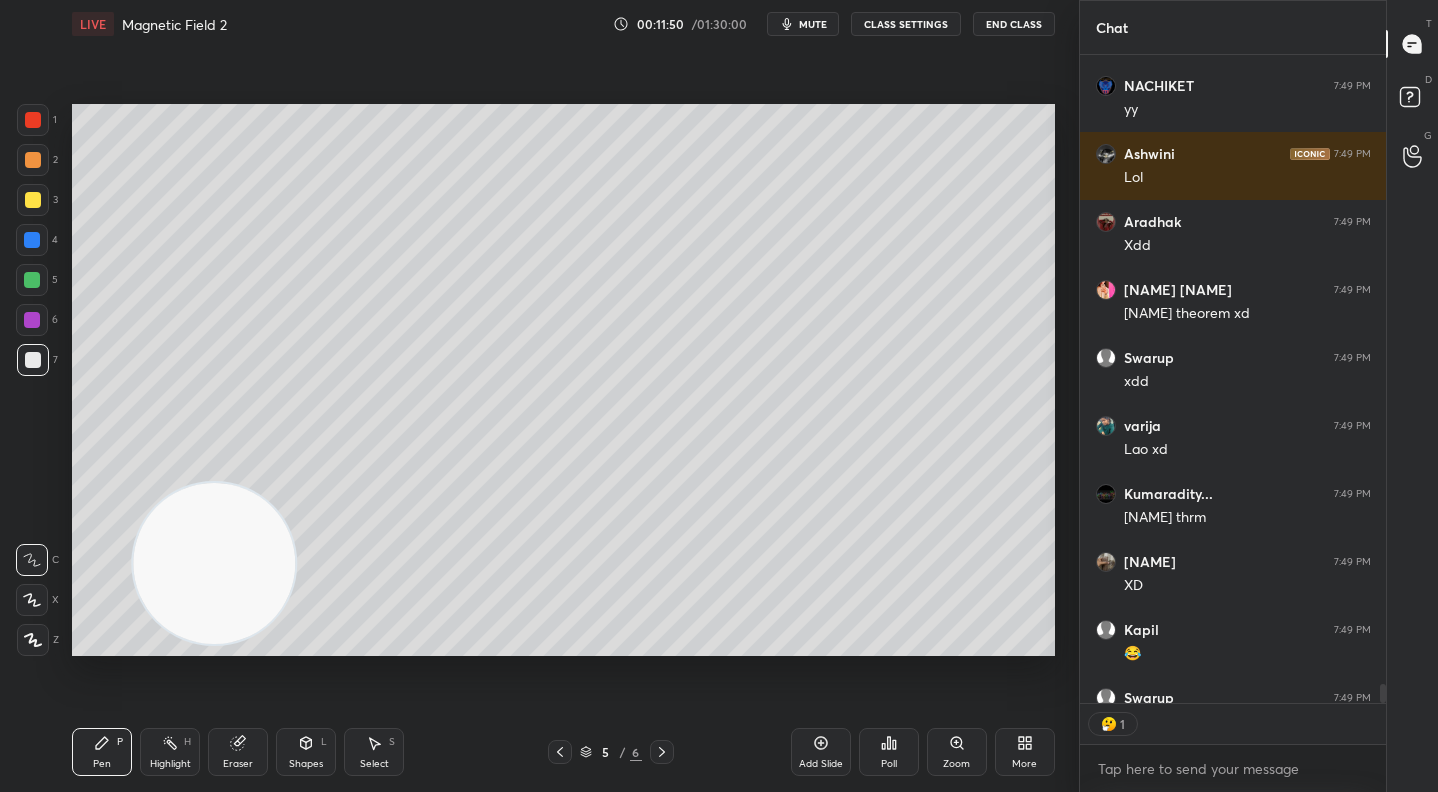 scroll, scrollTop: 642, scrollLeft: 300, axis: both 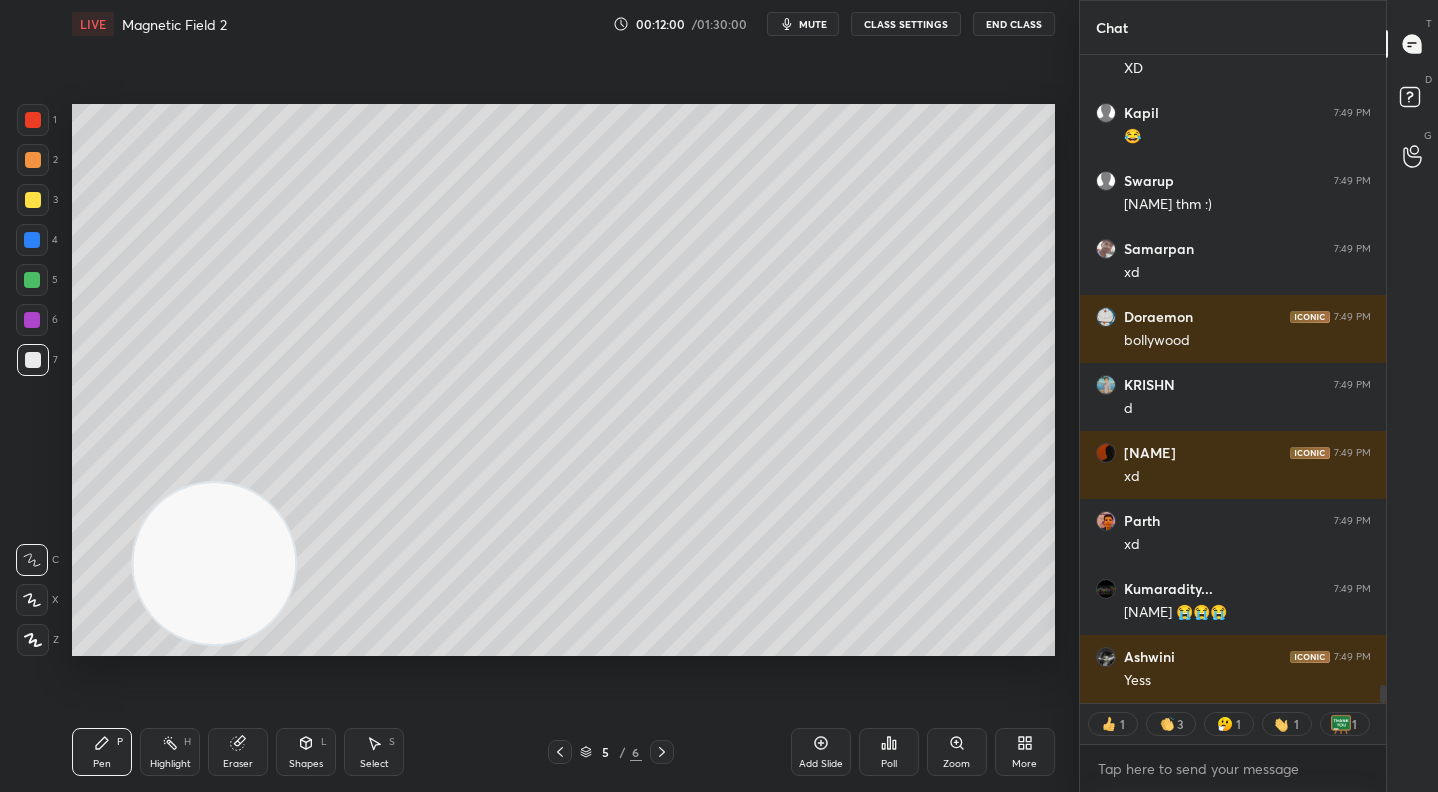 click 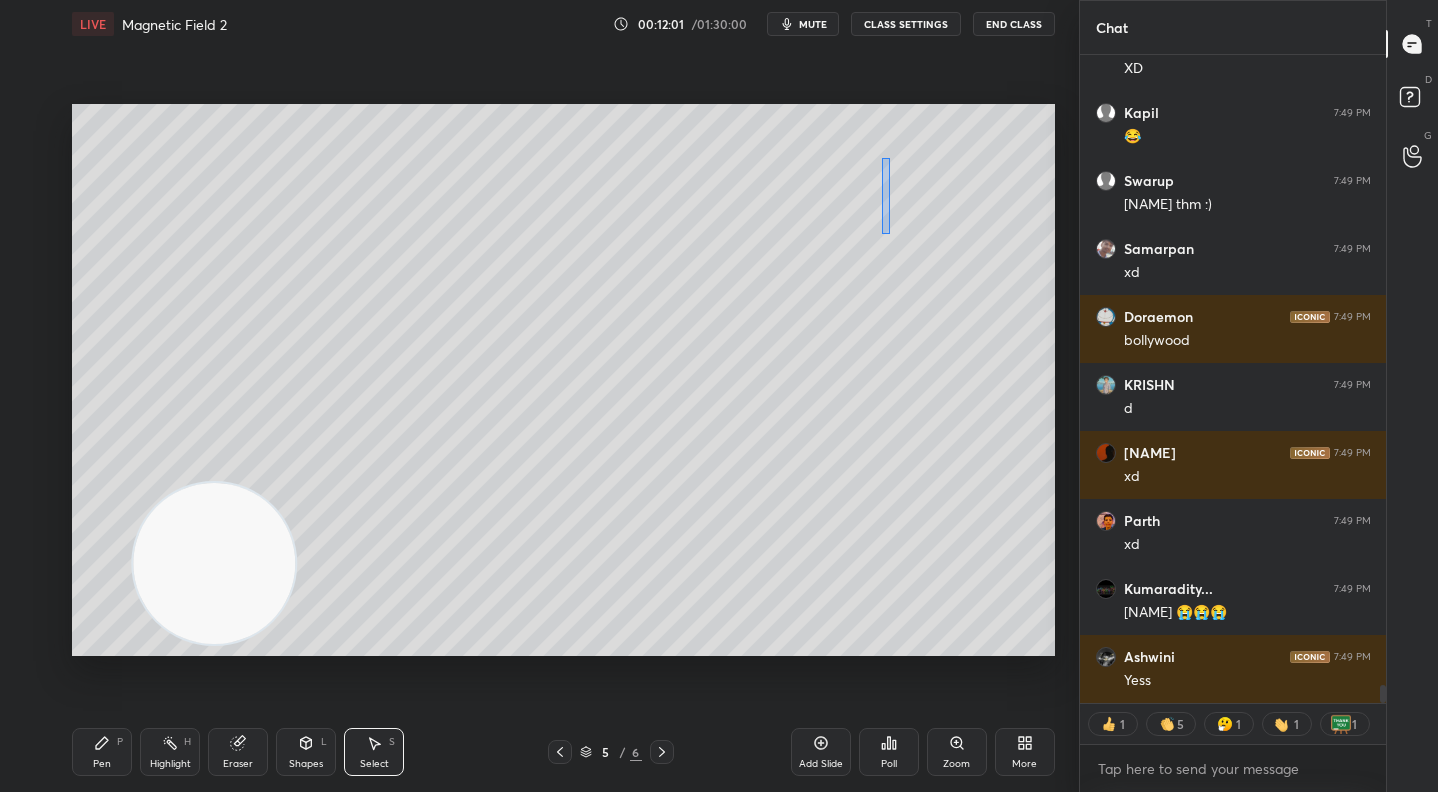 drag, startPoint x: 881, startPoint y: 158, endPoint x: 970, endPoint y: 396, distance: 254.09644 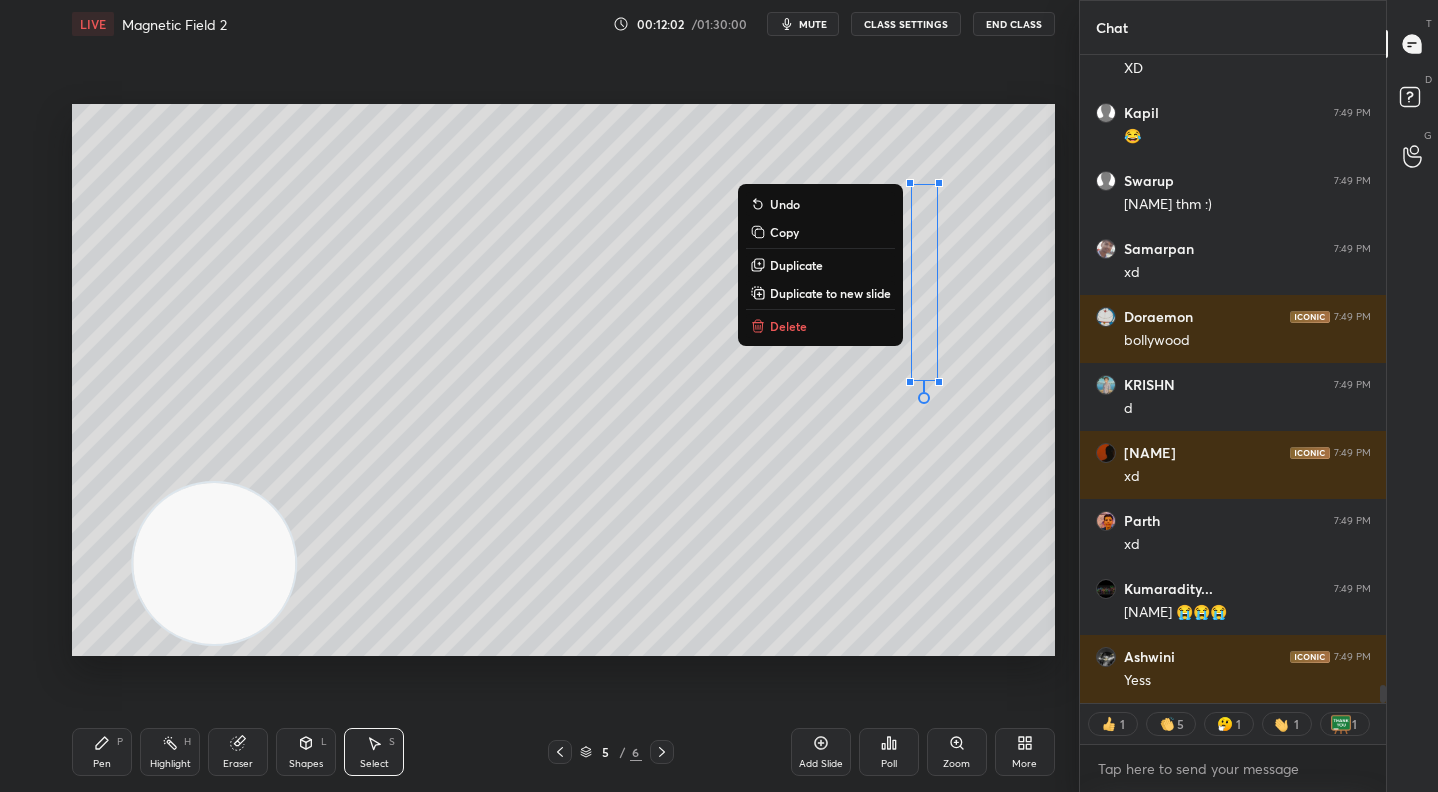 drag, startPoint x: 820, startPoint y: 323, endPoint x: 780, endPoint y: 346, distance: 46.141087 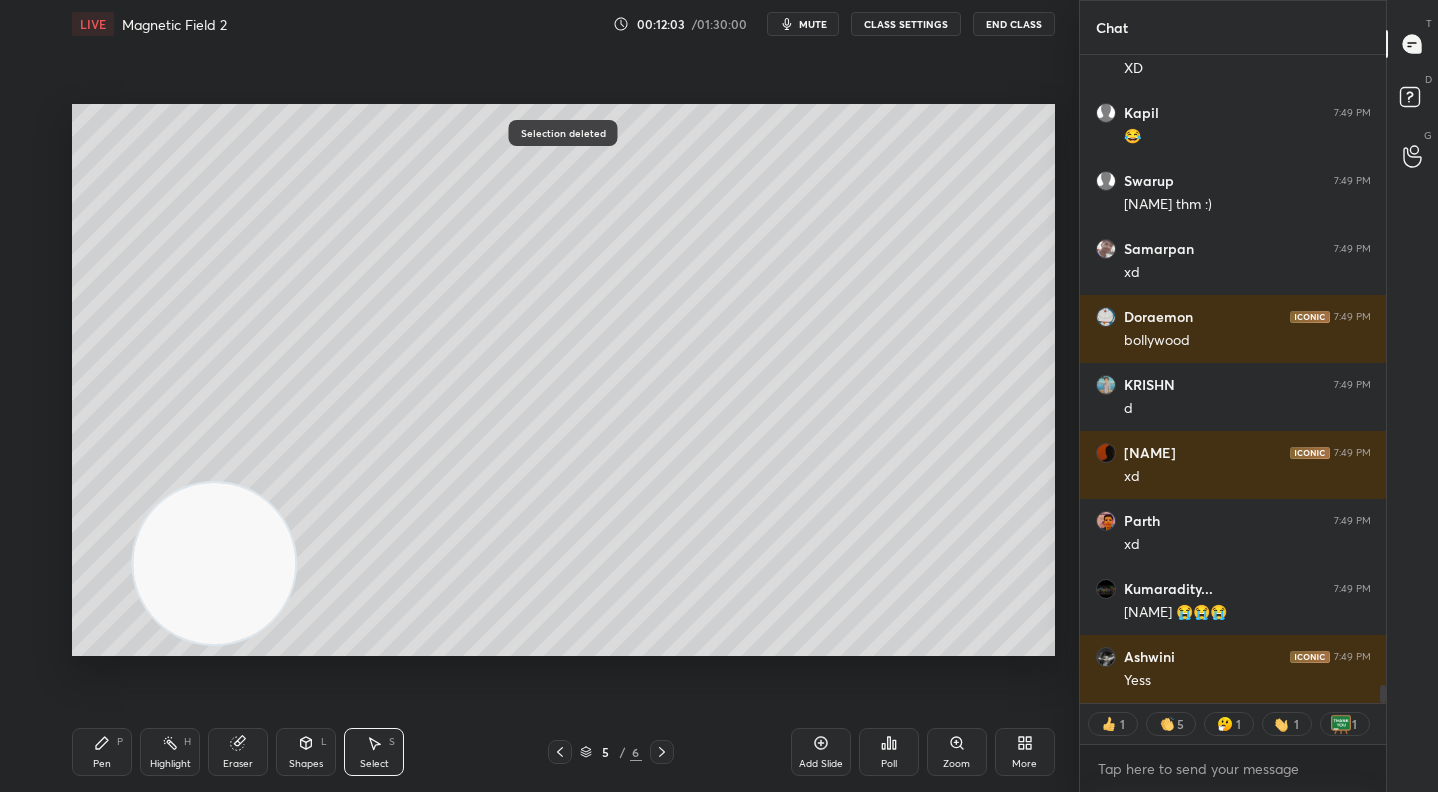 click on "Pen P" at bounding box center [102, 752] 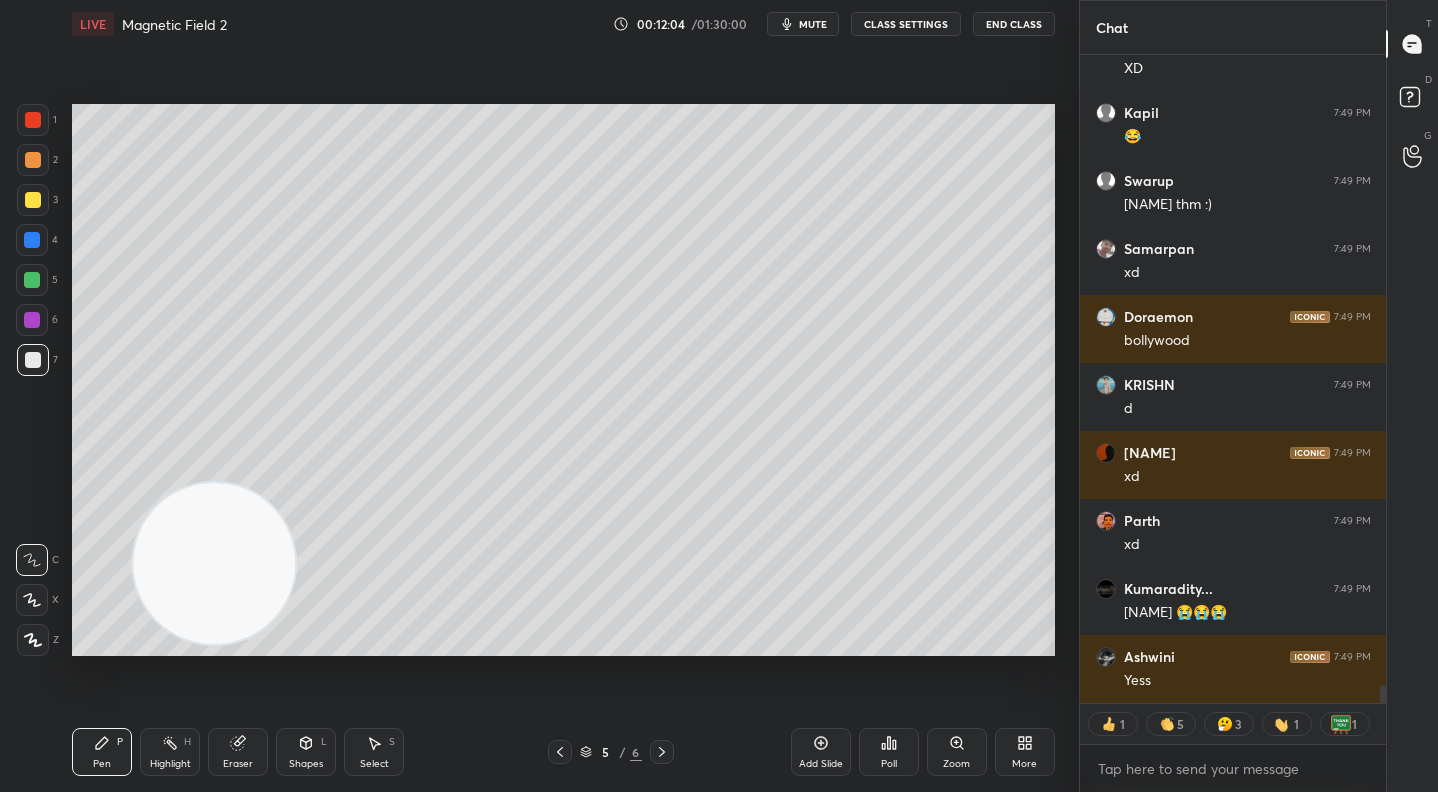 scroll, scrollTop: 23093, scrollLeft: 0, axis: vertical 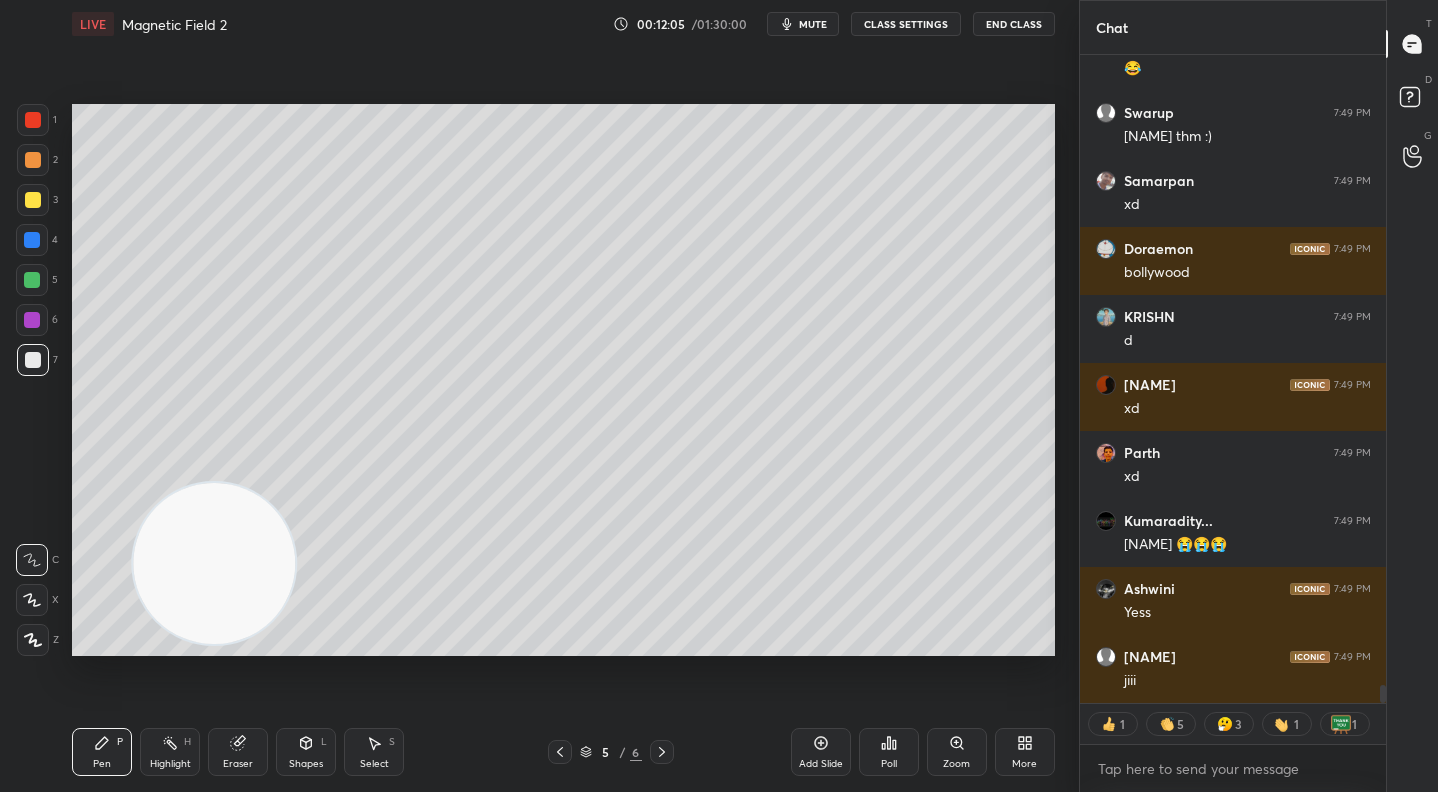 click at bounding box center (560, 752) 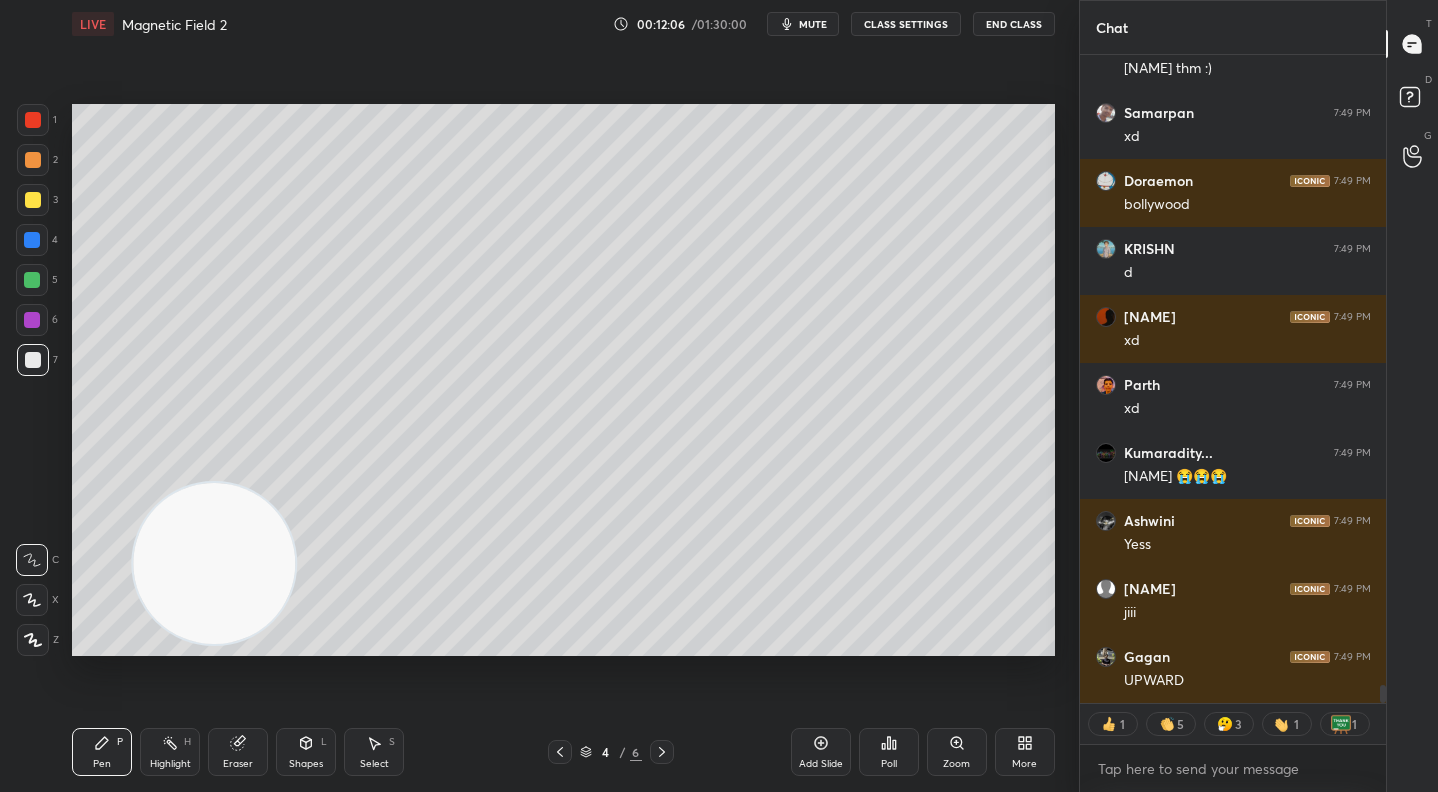 scroll, scrollTop: 23229, scrollLeft: 0, axis: vertical 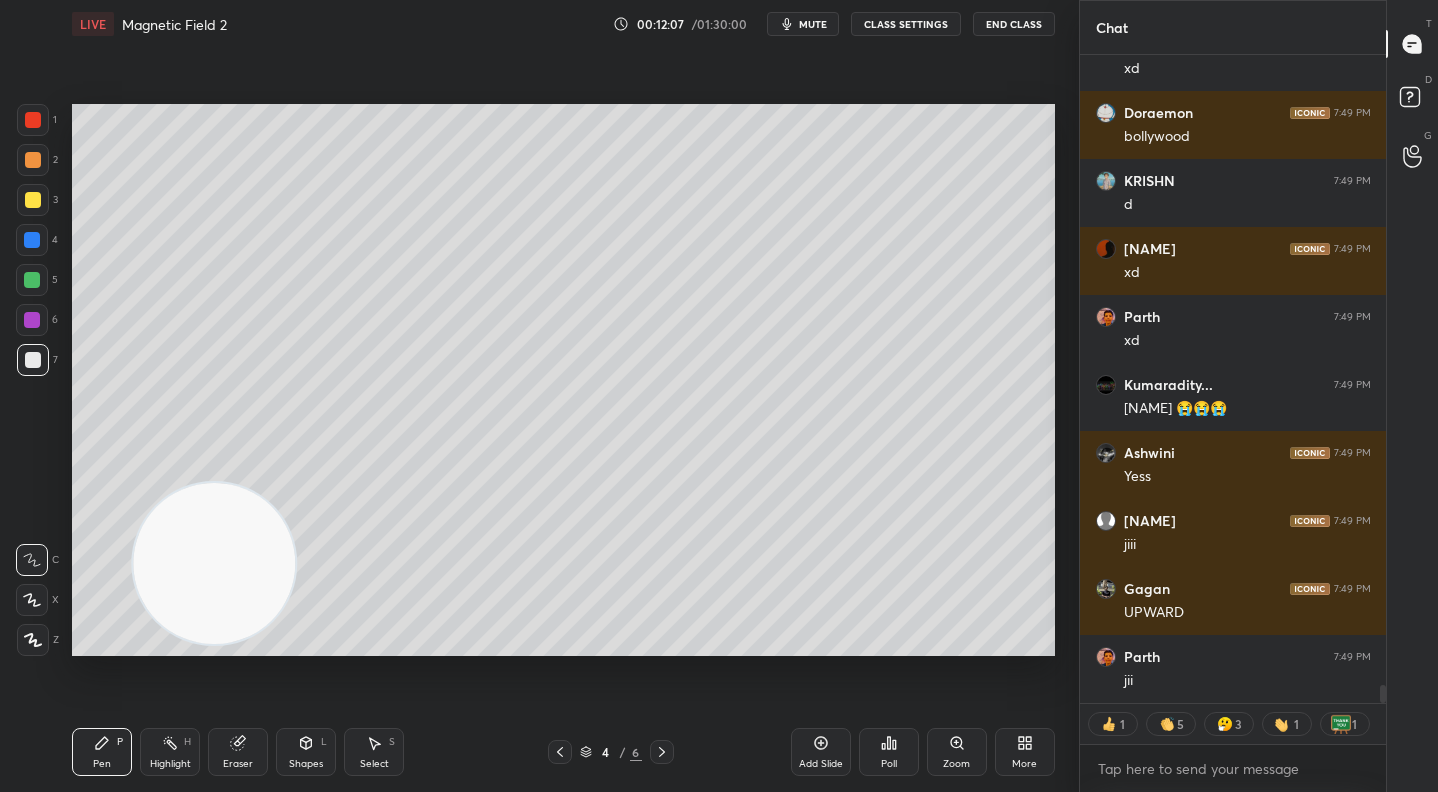 click at bounding box center (33, 160) 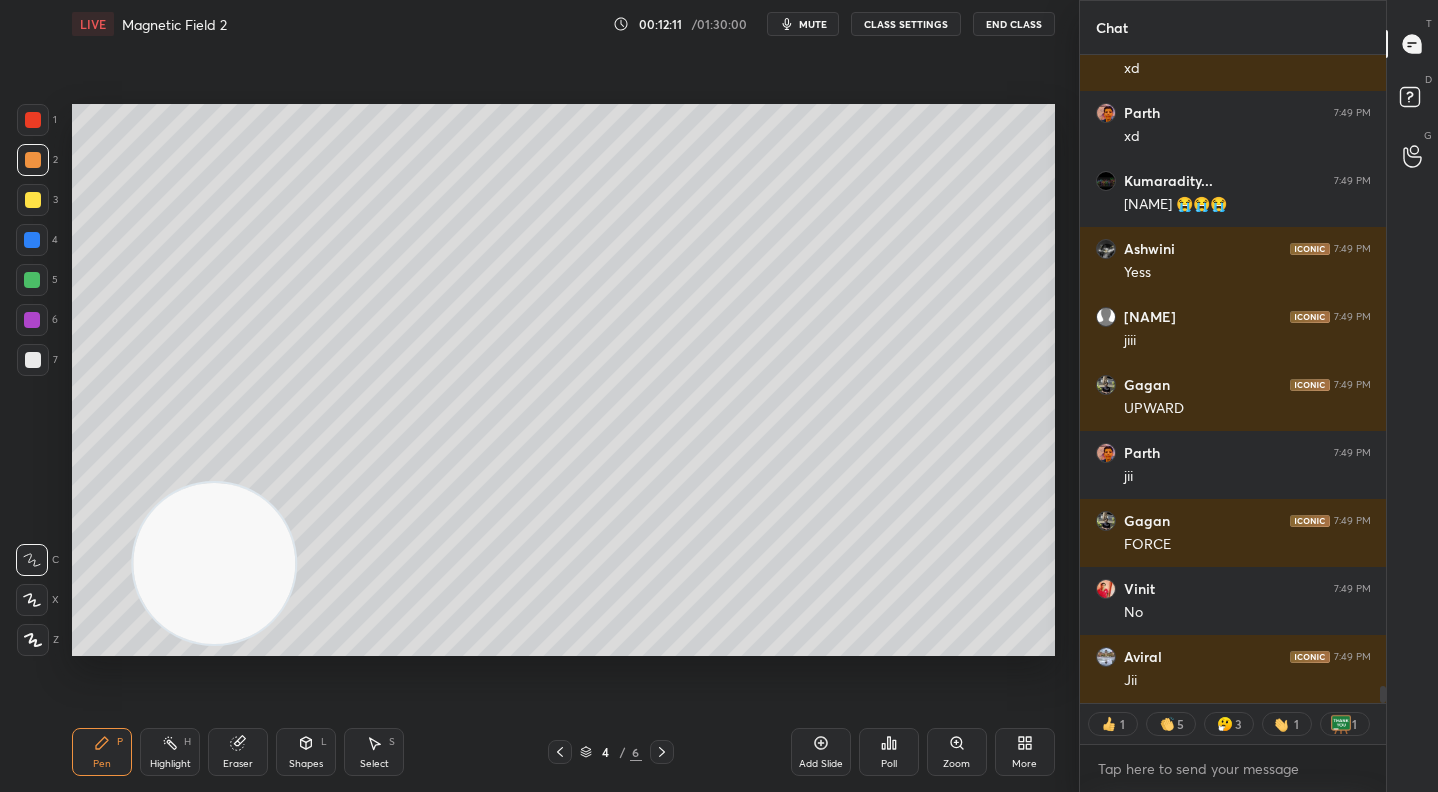 scroll, scrollTop: 23501, scrollLeft: 0, axis: vertical 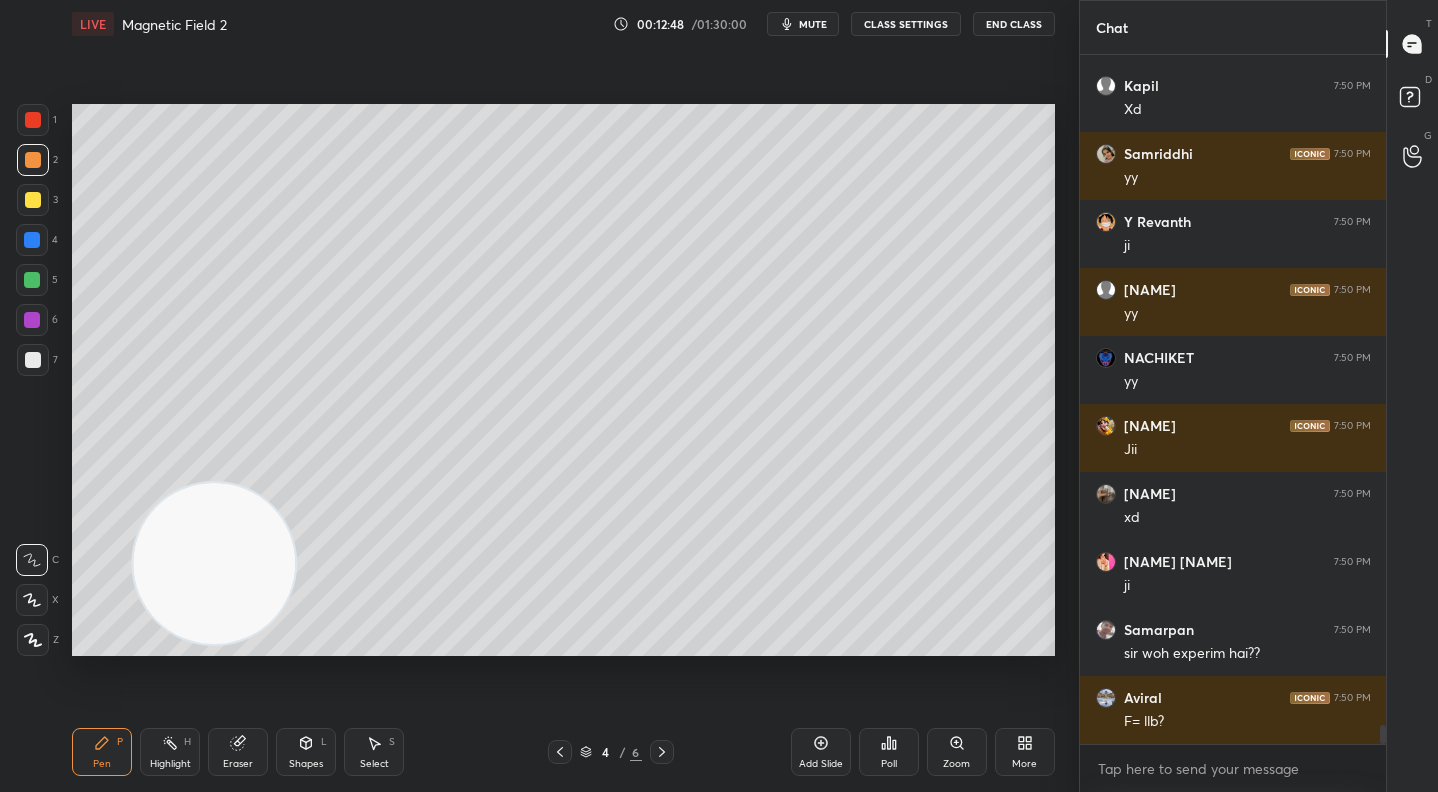 click at bounding box center (33, 200) 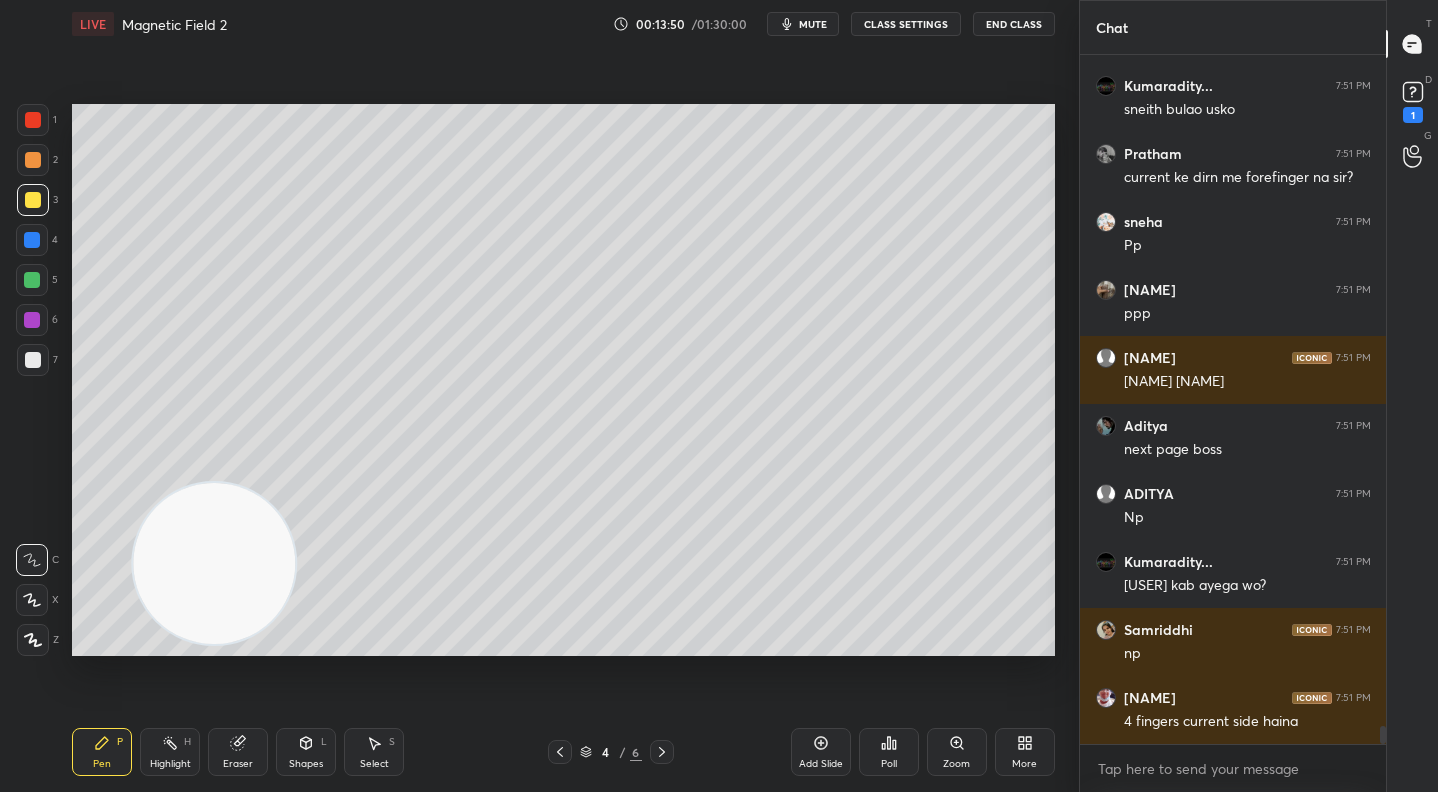 scroll, scrollTop: 25953, scrollLeft: 0, axis: vertical 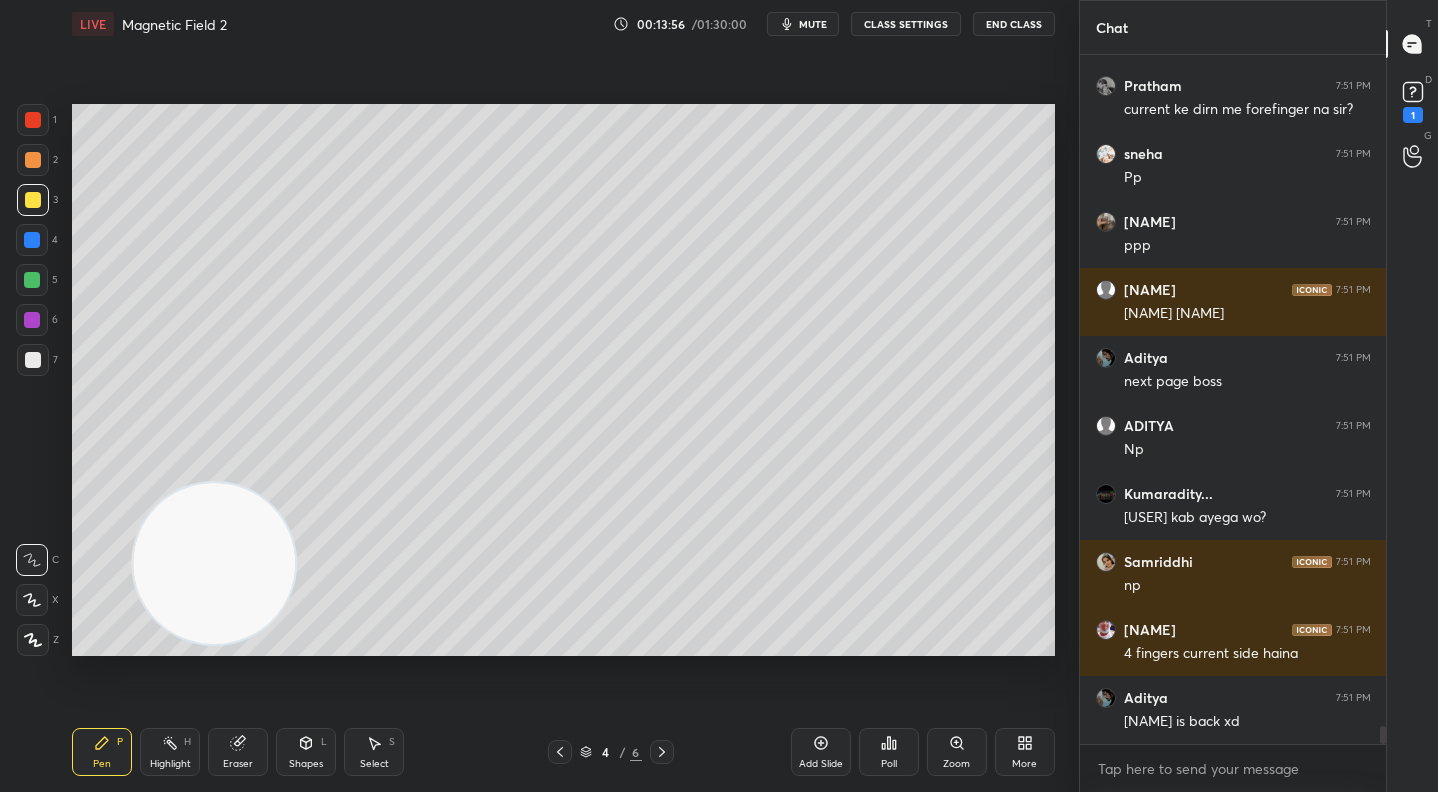 click at bounding box center [662, 752] 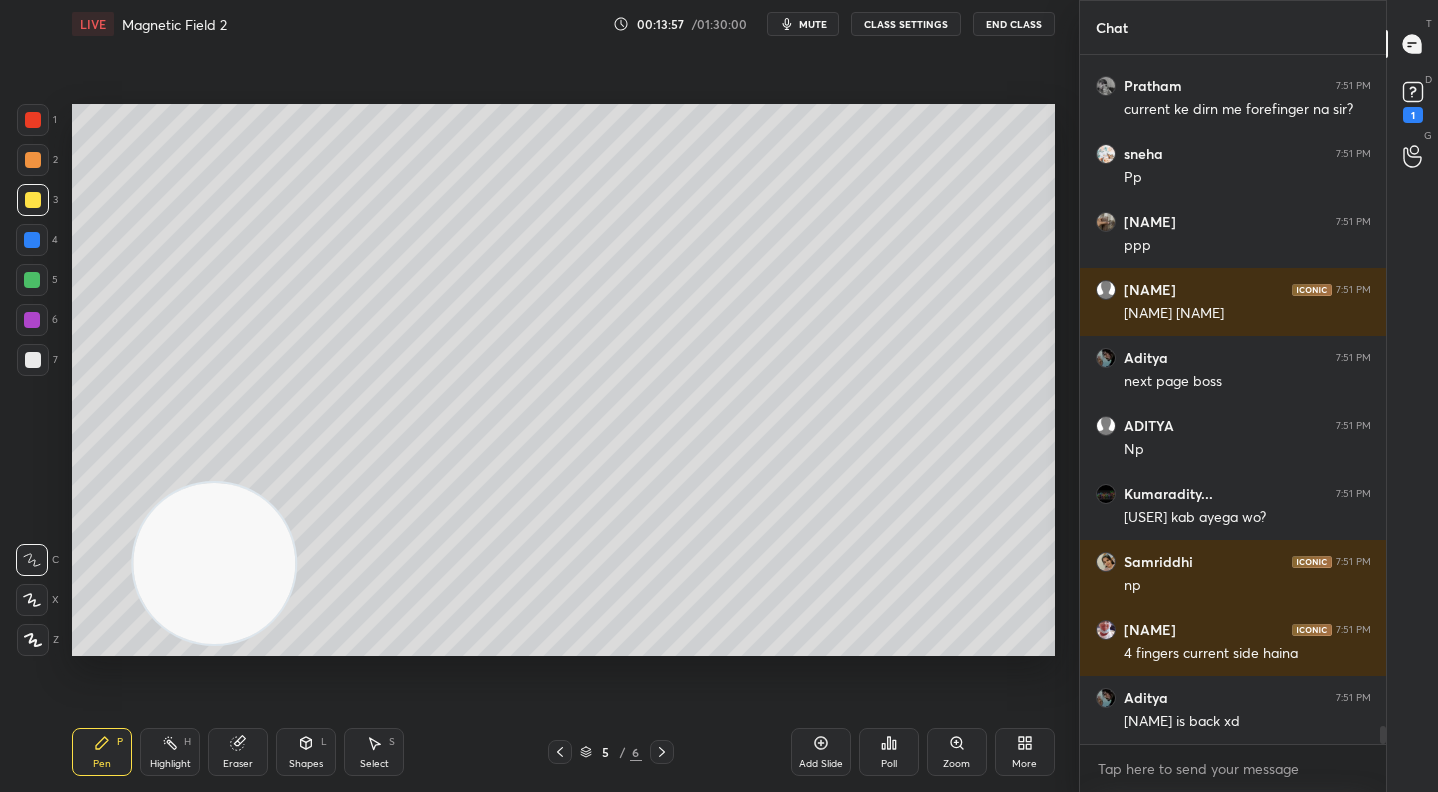 scroll, scrollTop: 26026, scrollLeft: 0, axis: vertical 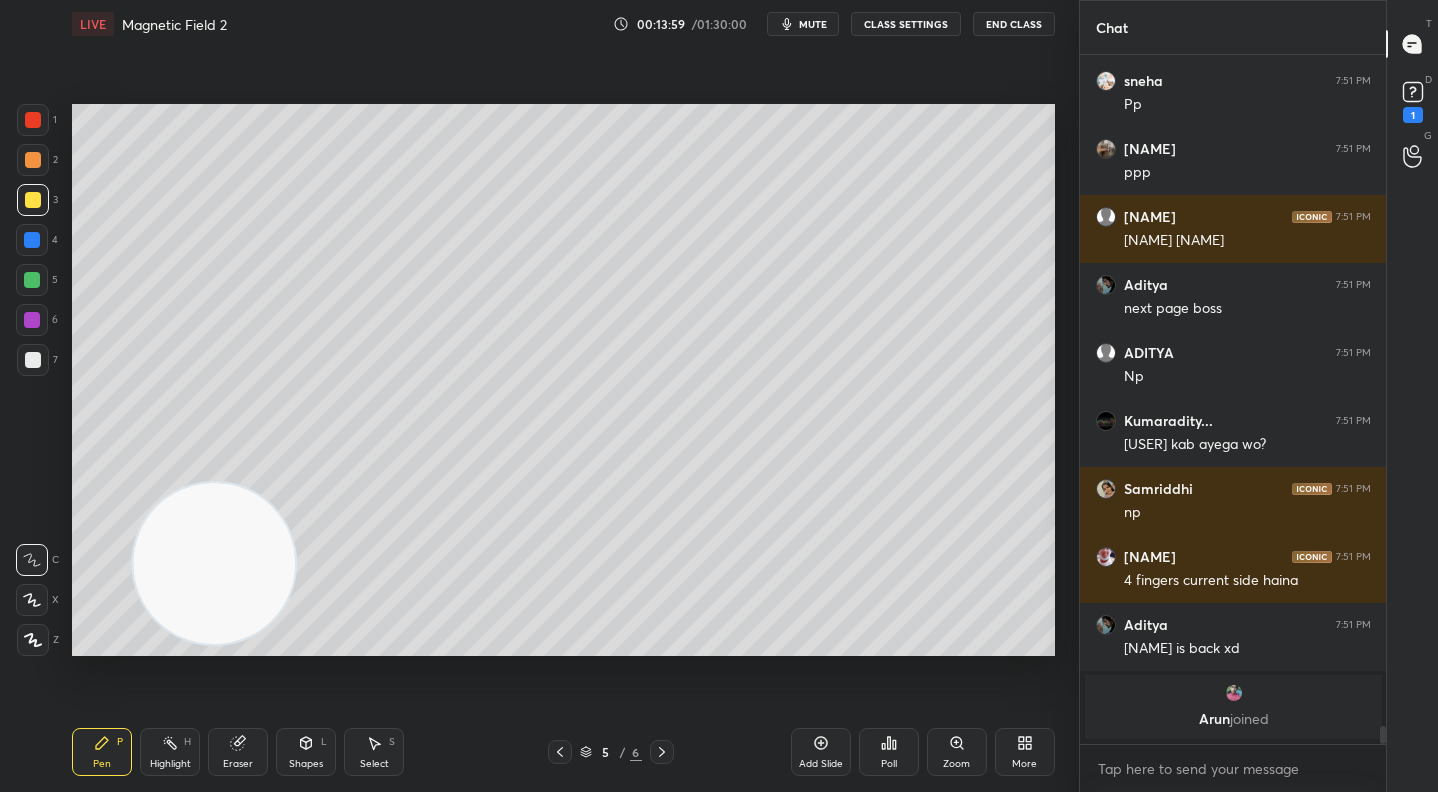 drag, startPoint x: 207, startPoint y: 536, endPoint x: 610, endPoint y: 509, distance: 403.90344 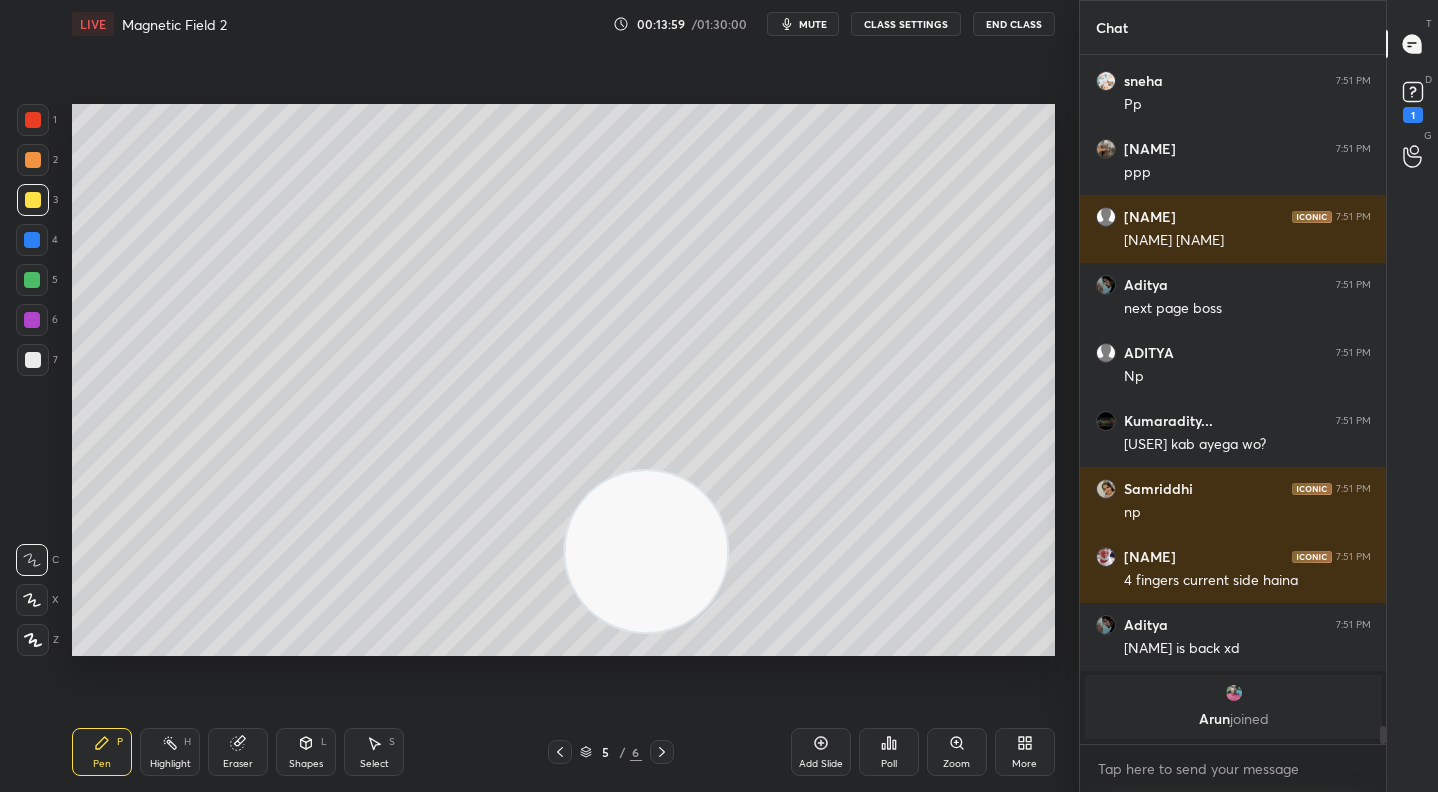 scroll, scrollTop: 25698, scrollLeft: 0, axis: vertical 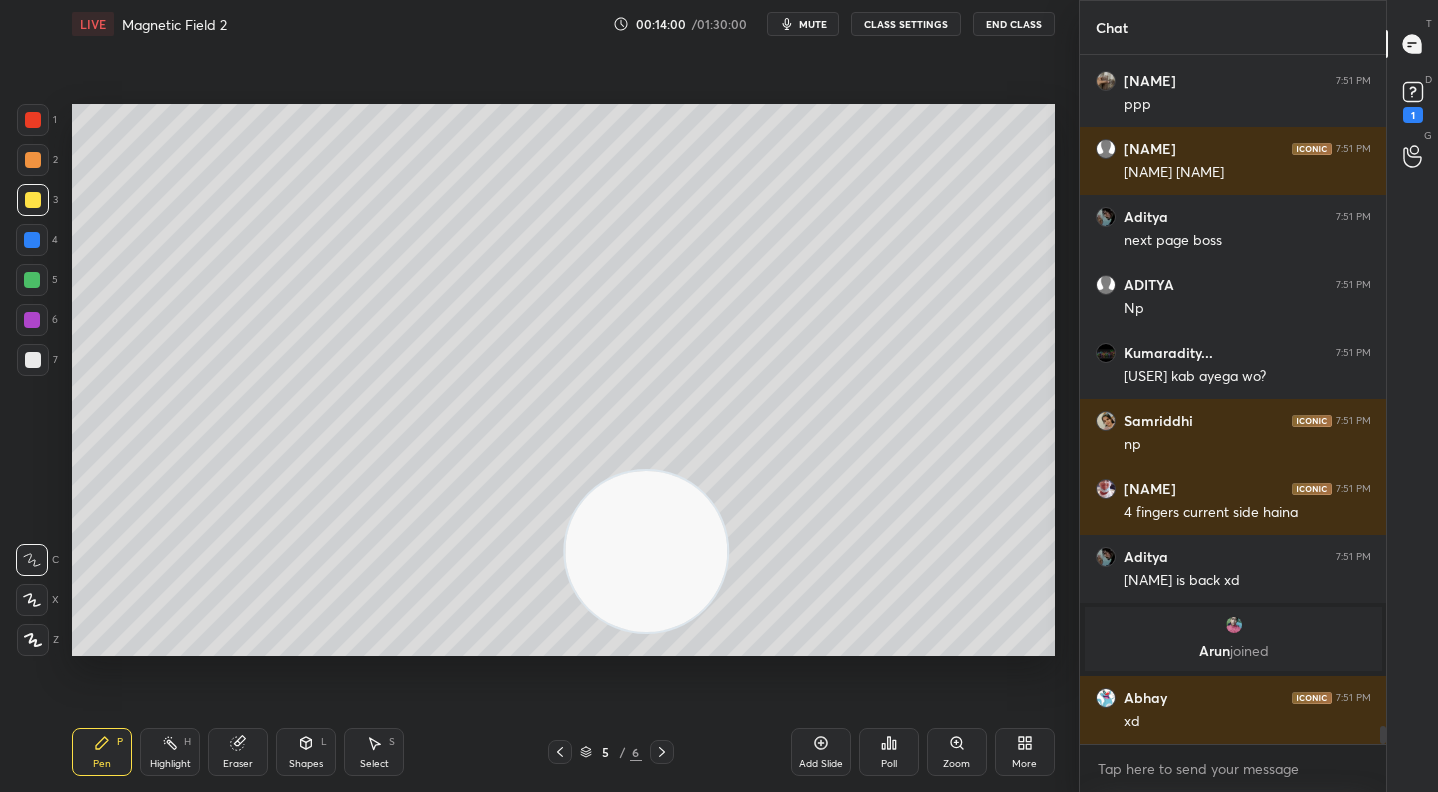 click at bounding box center (33, 360) 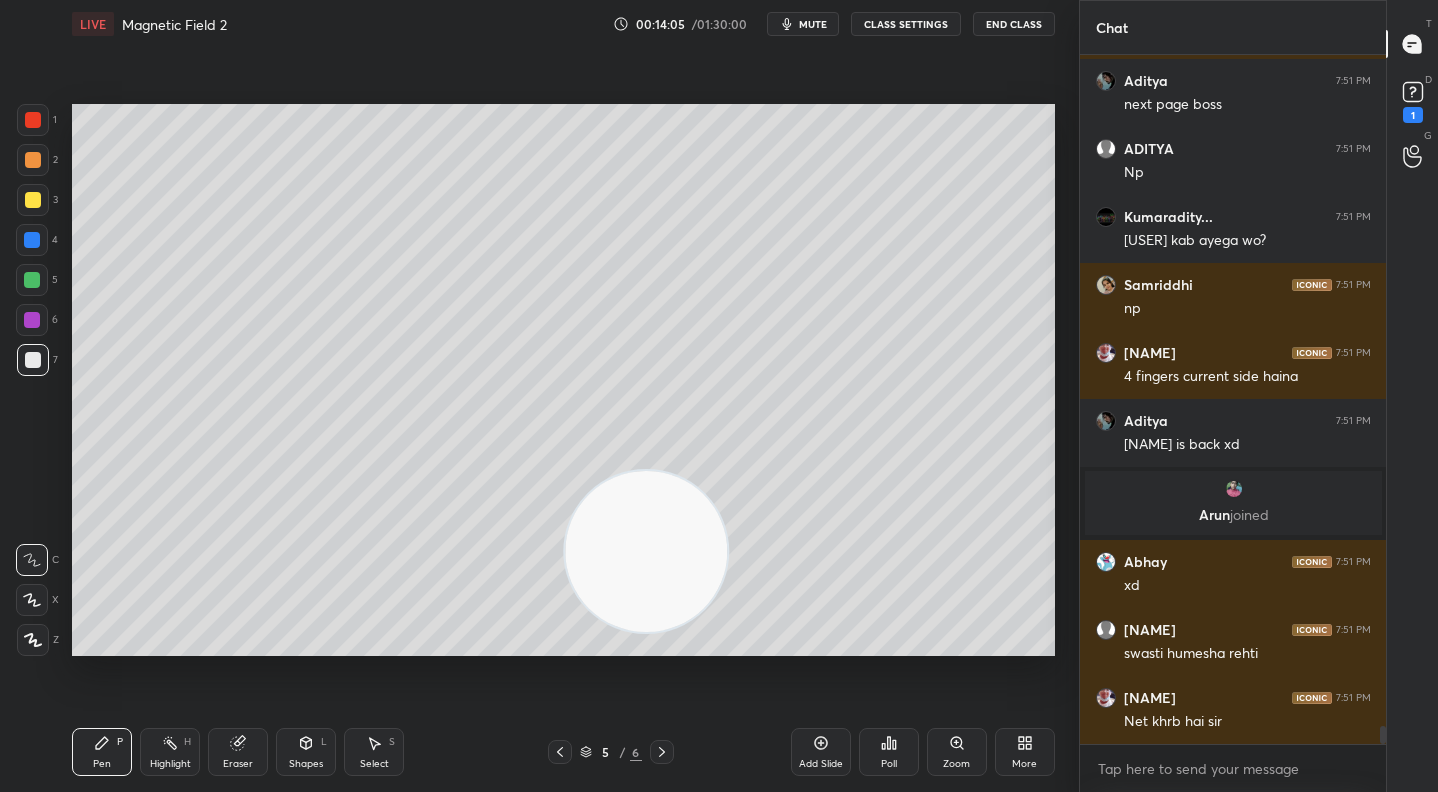 scroll, scrollTop: 25902, scrollLeft: 0, axis: vertical 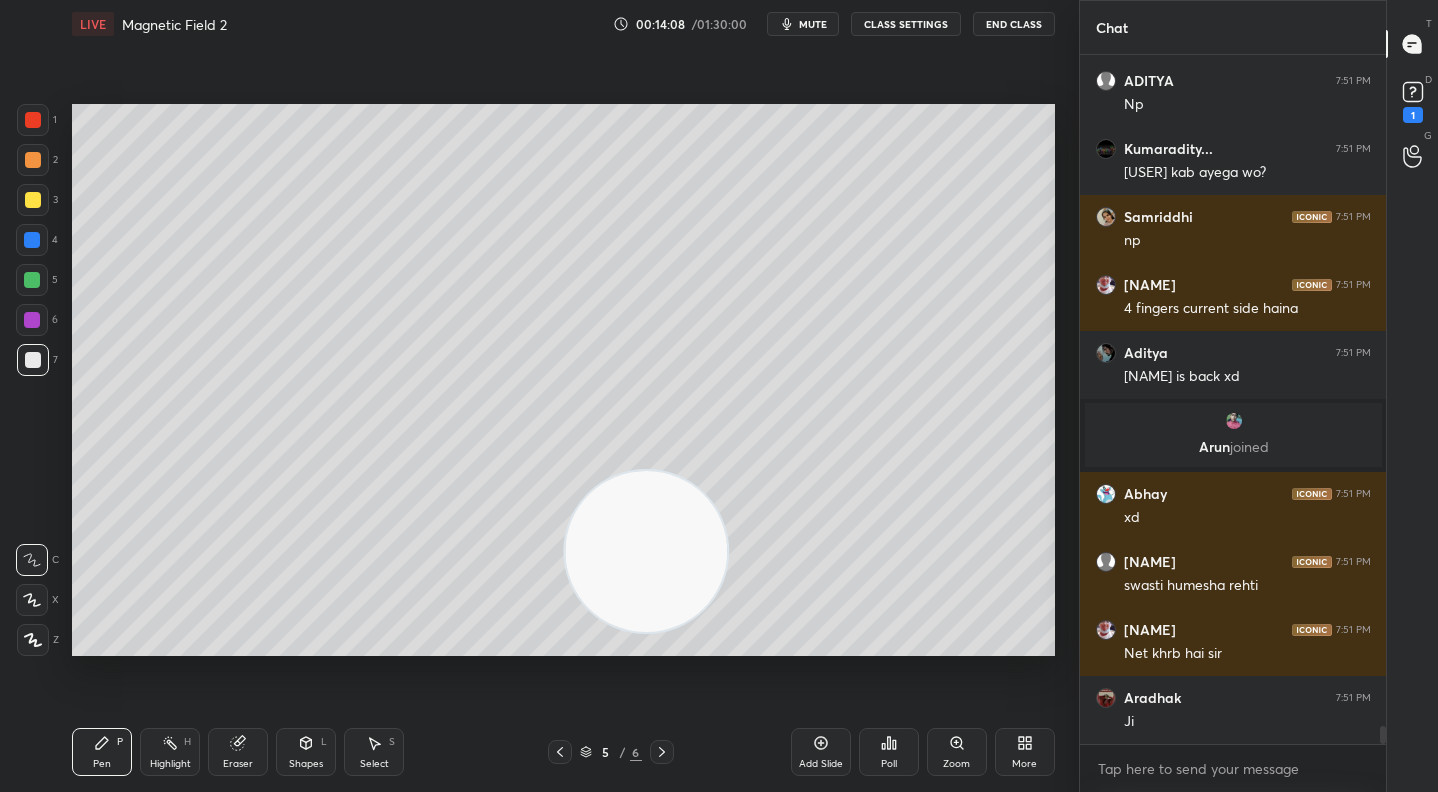 drag, startPoint x: 833, startPoint y: 755, endPoint x: 823, endPoint y: 745, distance: 14.142136 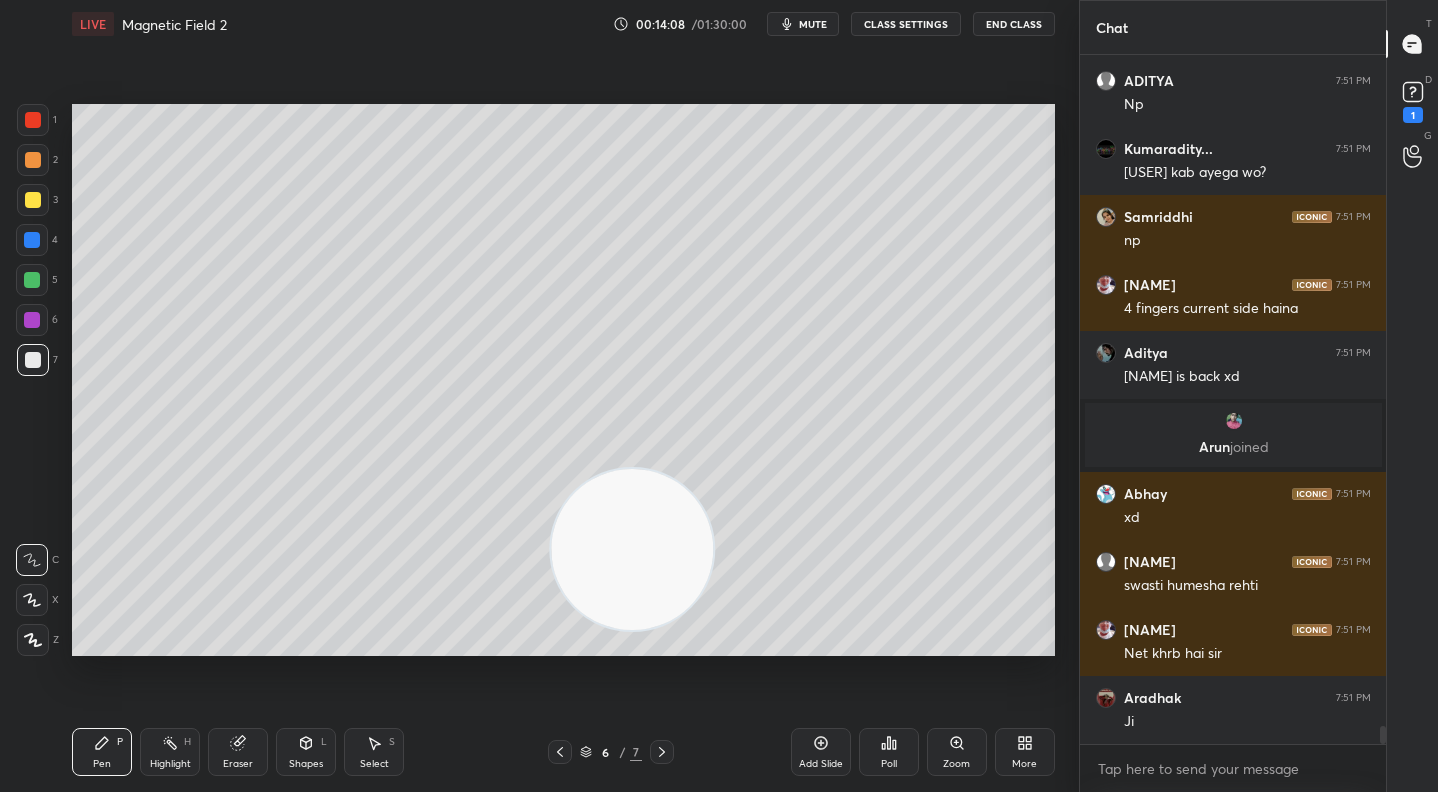 drag, startPoint x: 652, startPoint y: 584, endPoint x: 283, endPoint y: 514, distance: 375.58087 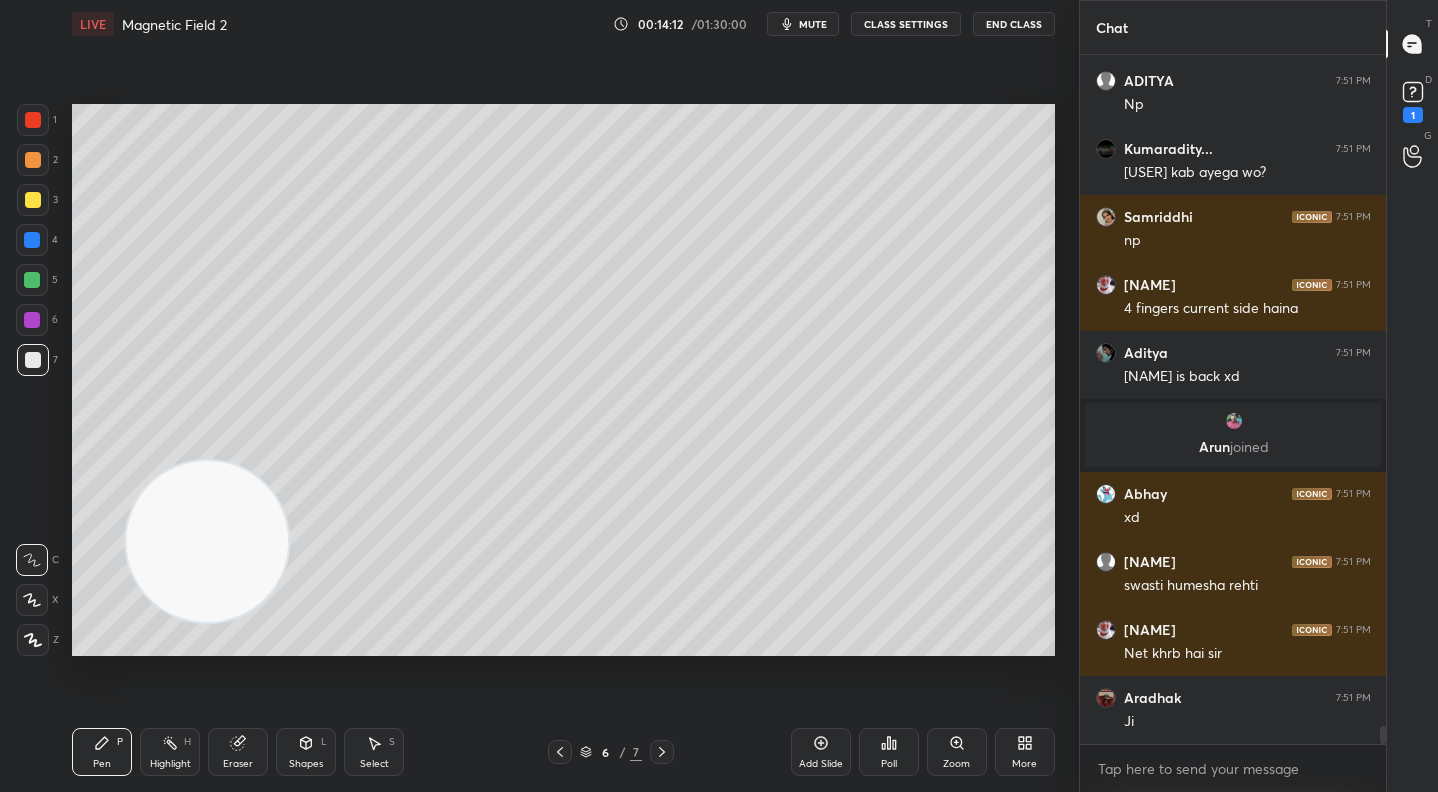 scroll, scrollTop: 25880, scrollLeft: 0, axis: vertical 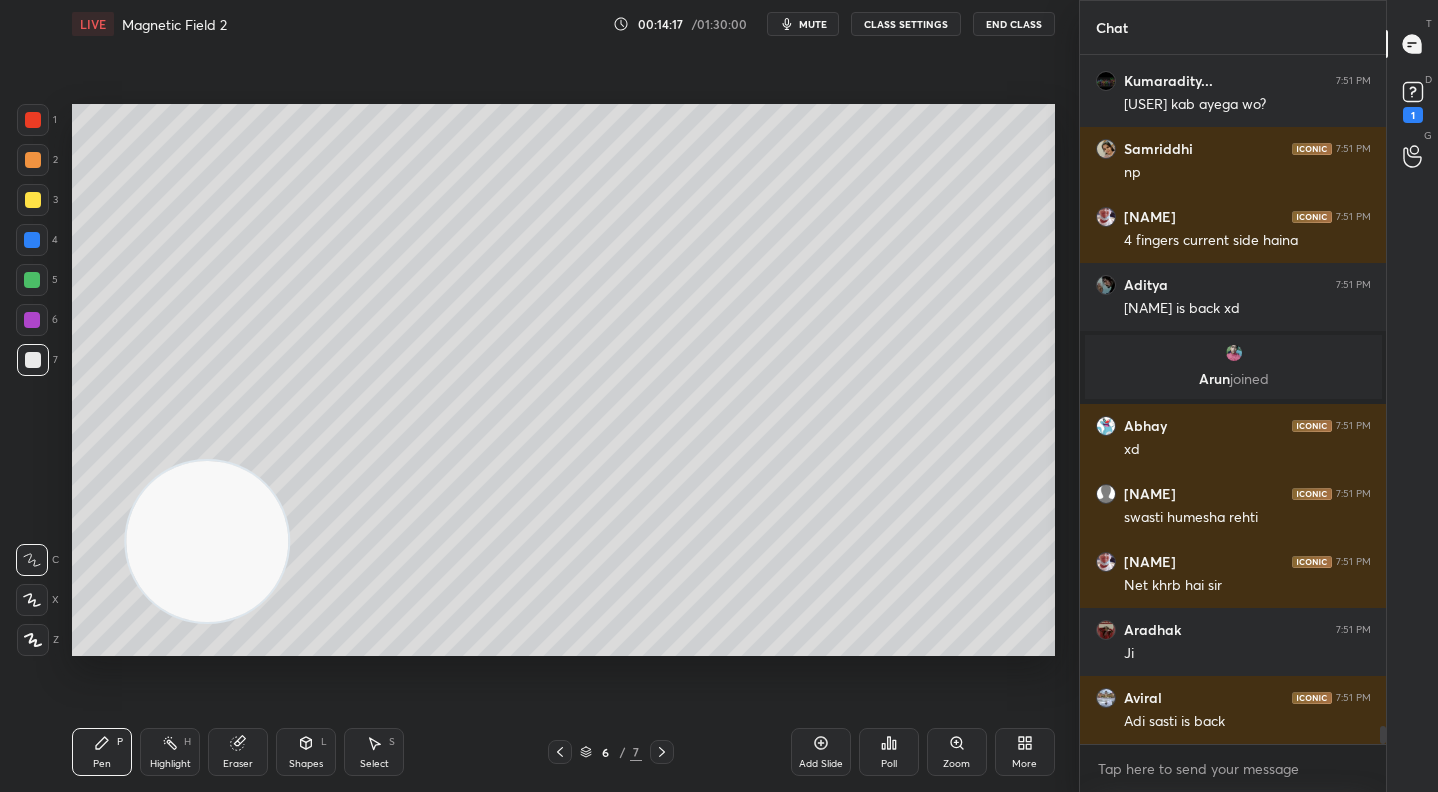 click at bounding box center (33, 200) 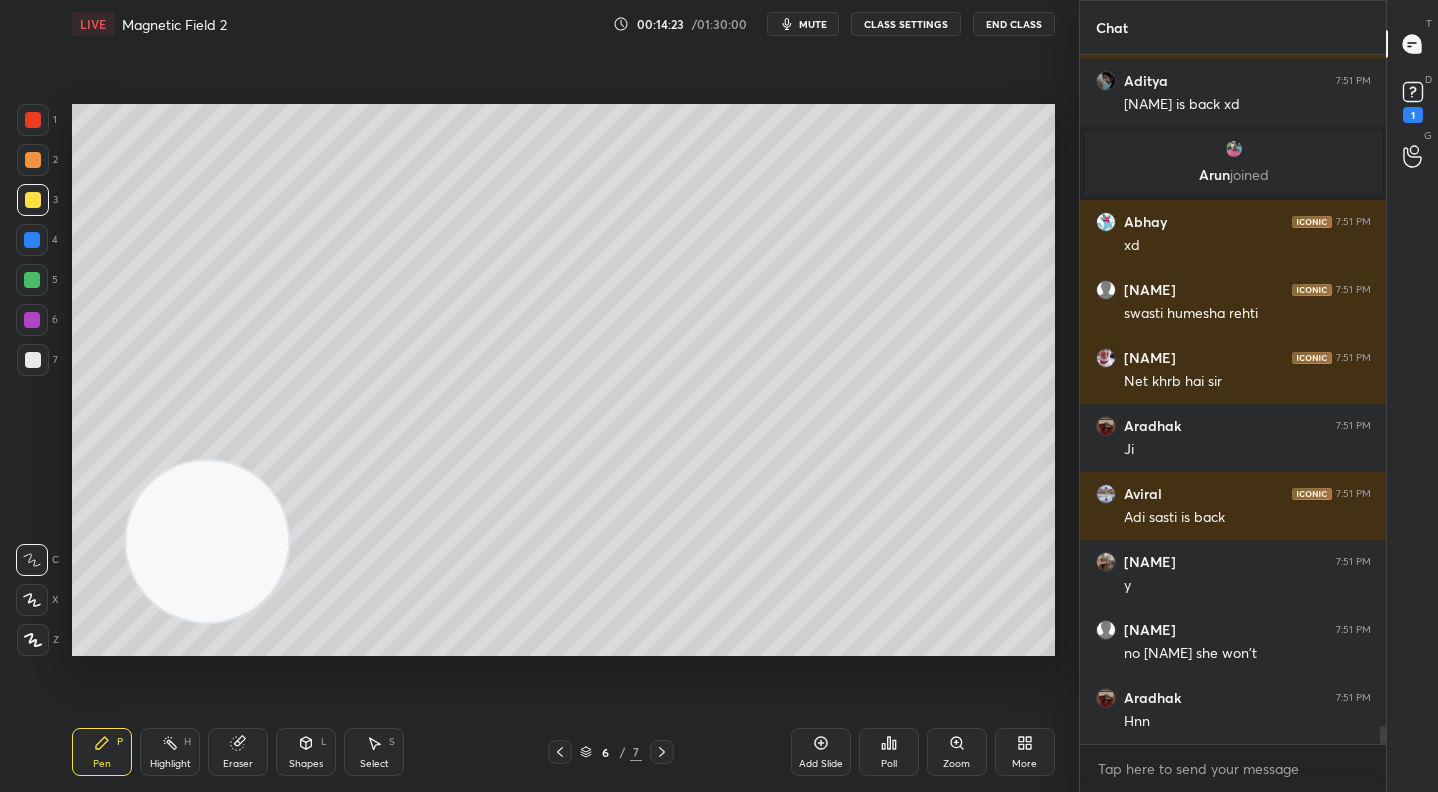 scroll, scrollTop: 26152, scrollLeft: 0, axis: vertical 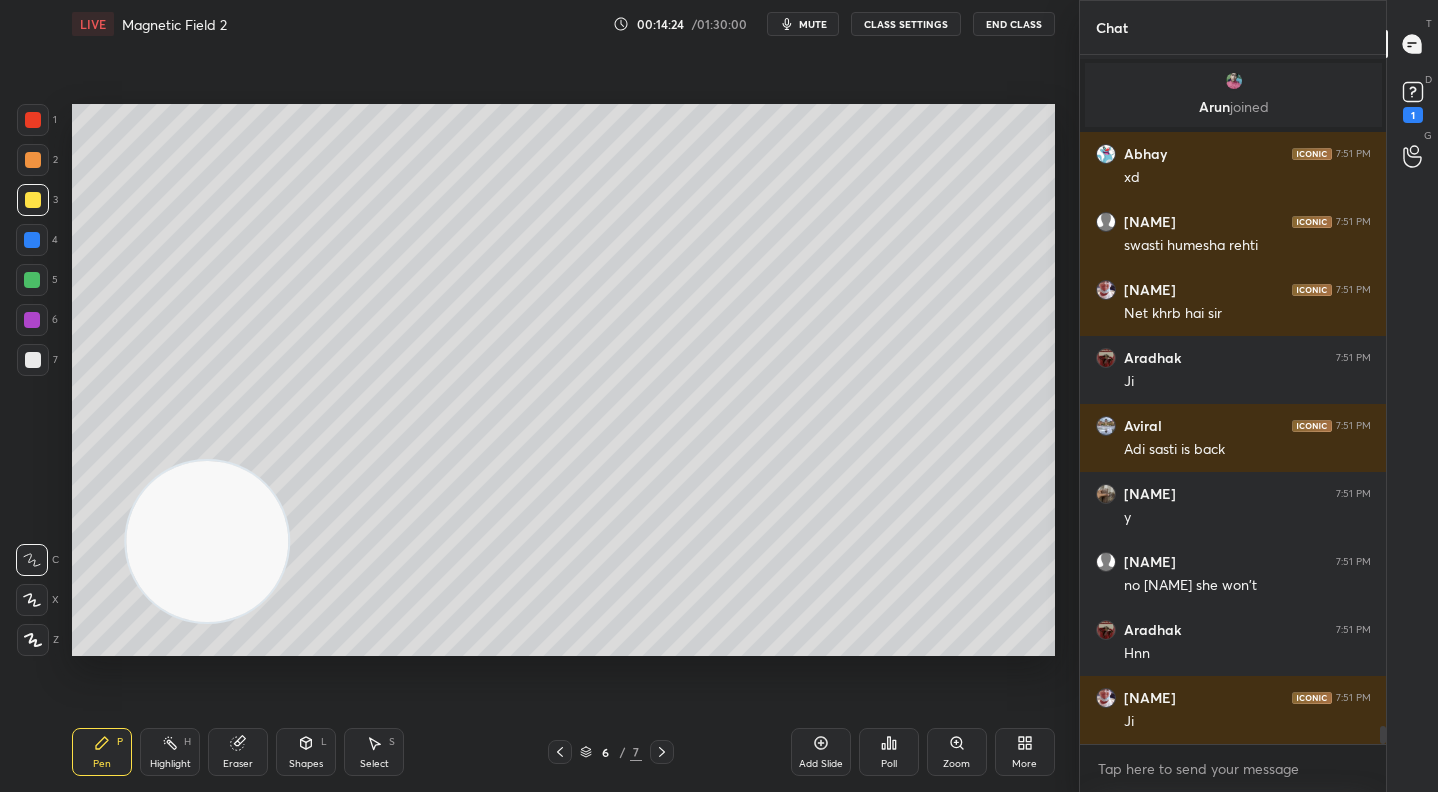 drag, startPoint x: 37, startPoint y: 285, endPoint x: 53, endPoint y: 282, distance: 16.27882 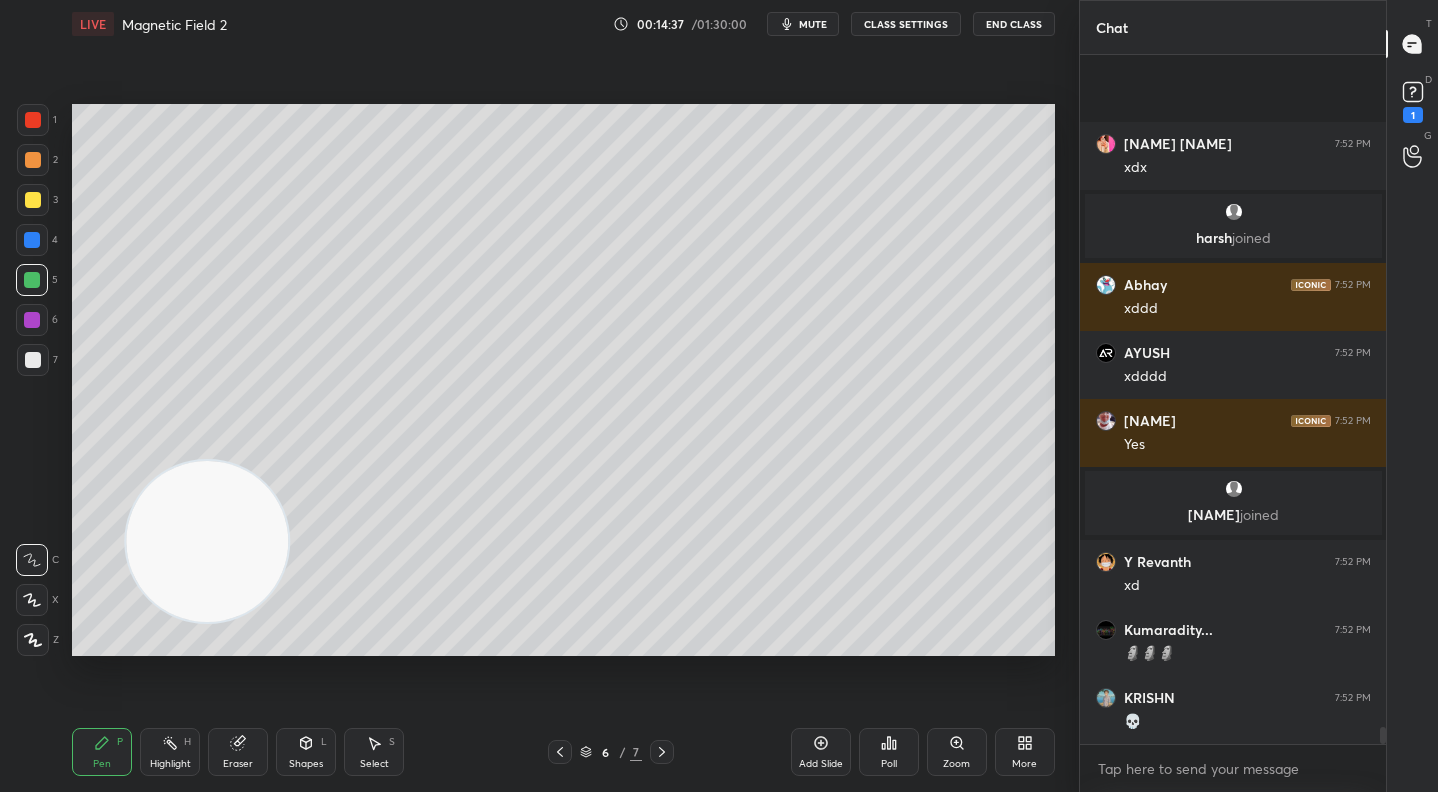 scroll, scrollTop: 27265, scrollLeft: 0, axis: vertical 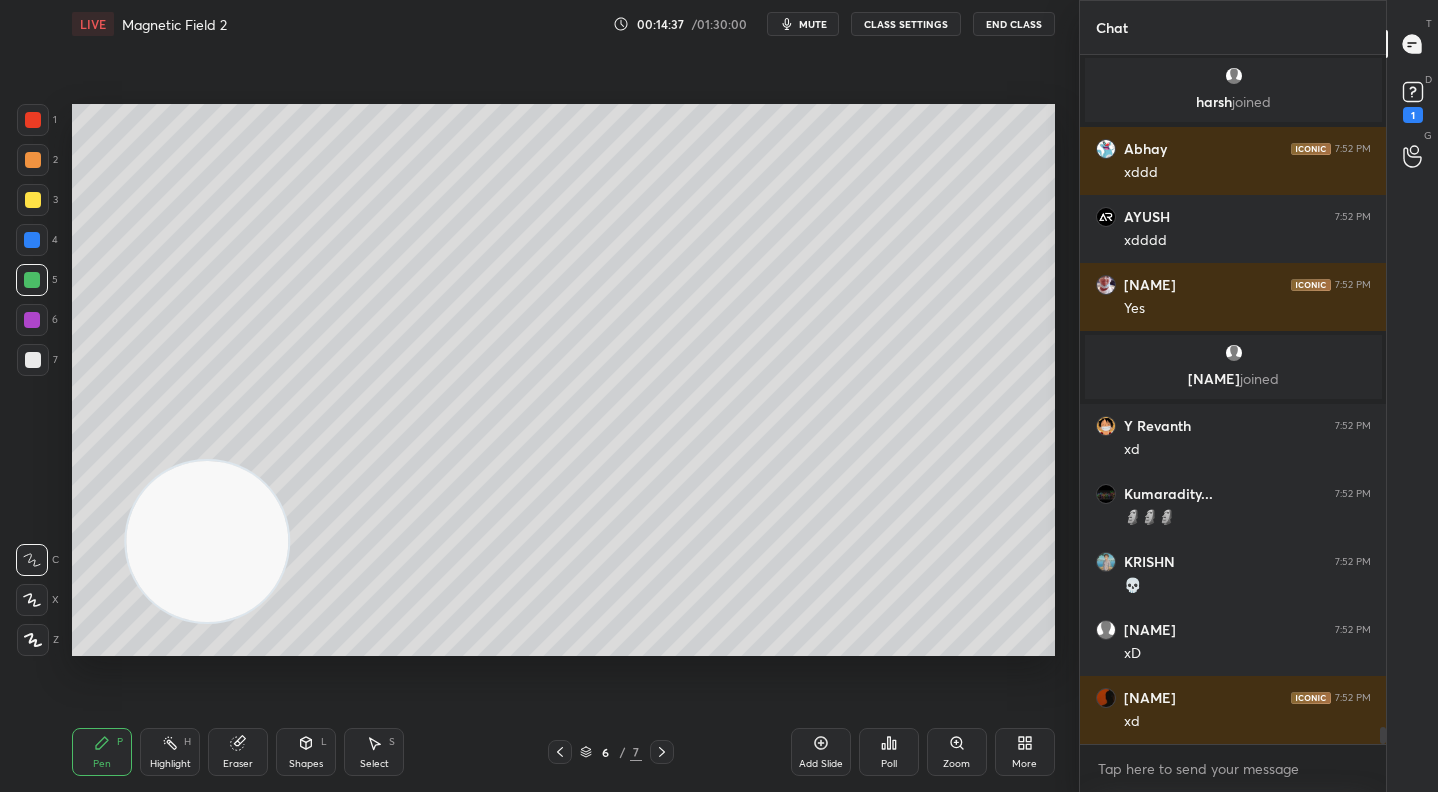 click at bounding box center [33, 200] 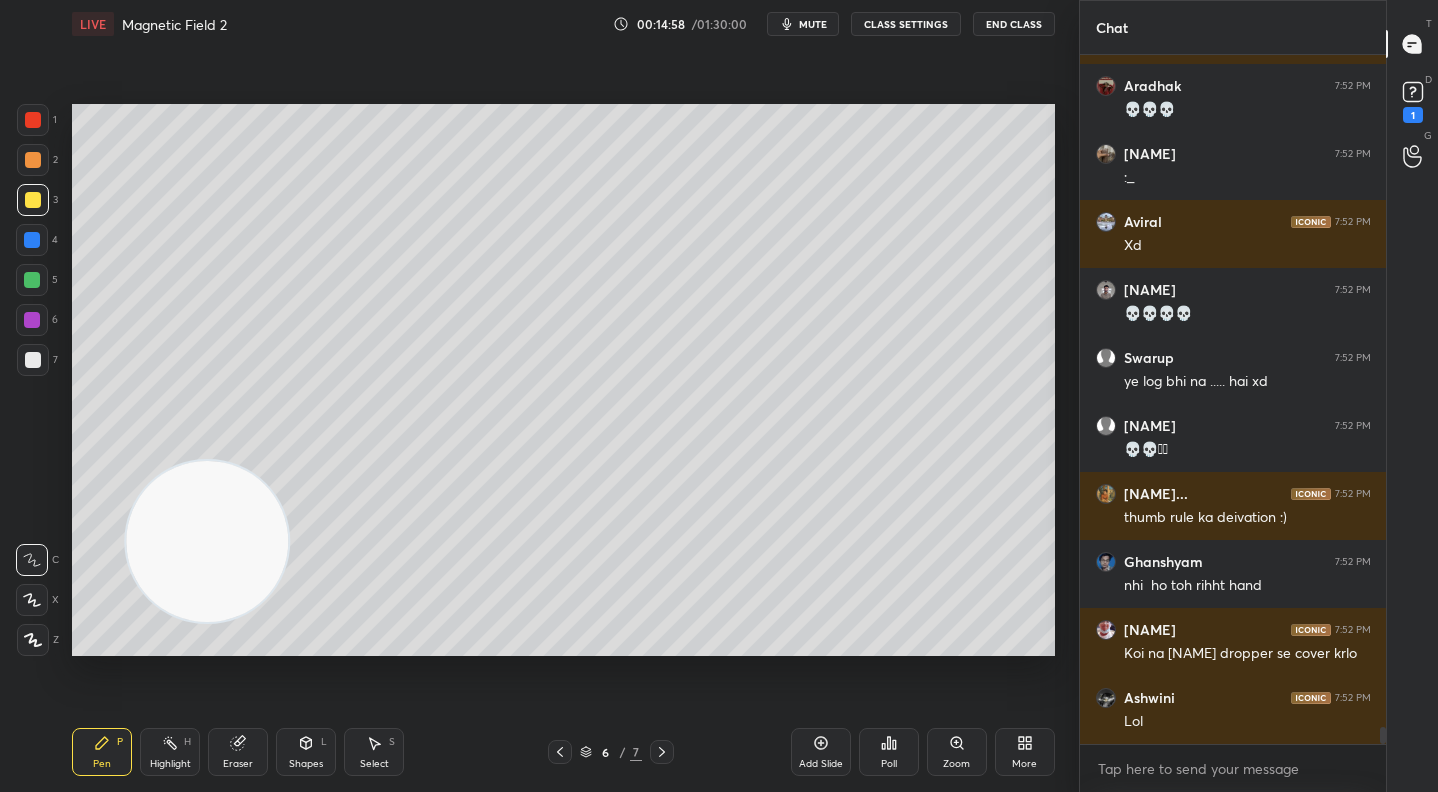 scroll, scrollTop: 28013, scrollLeft: 0, axis: vertical 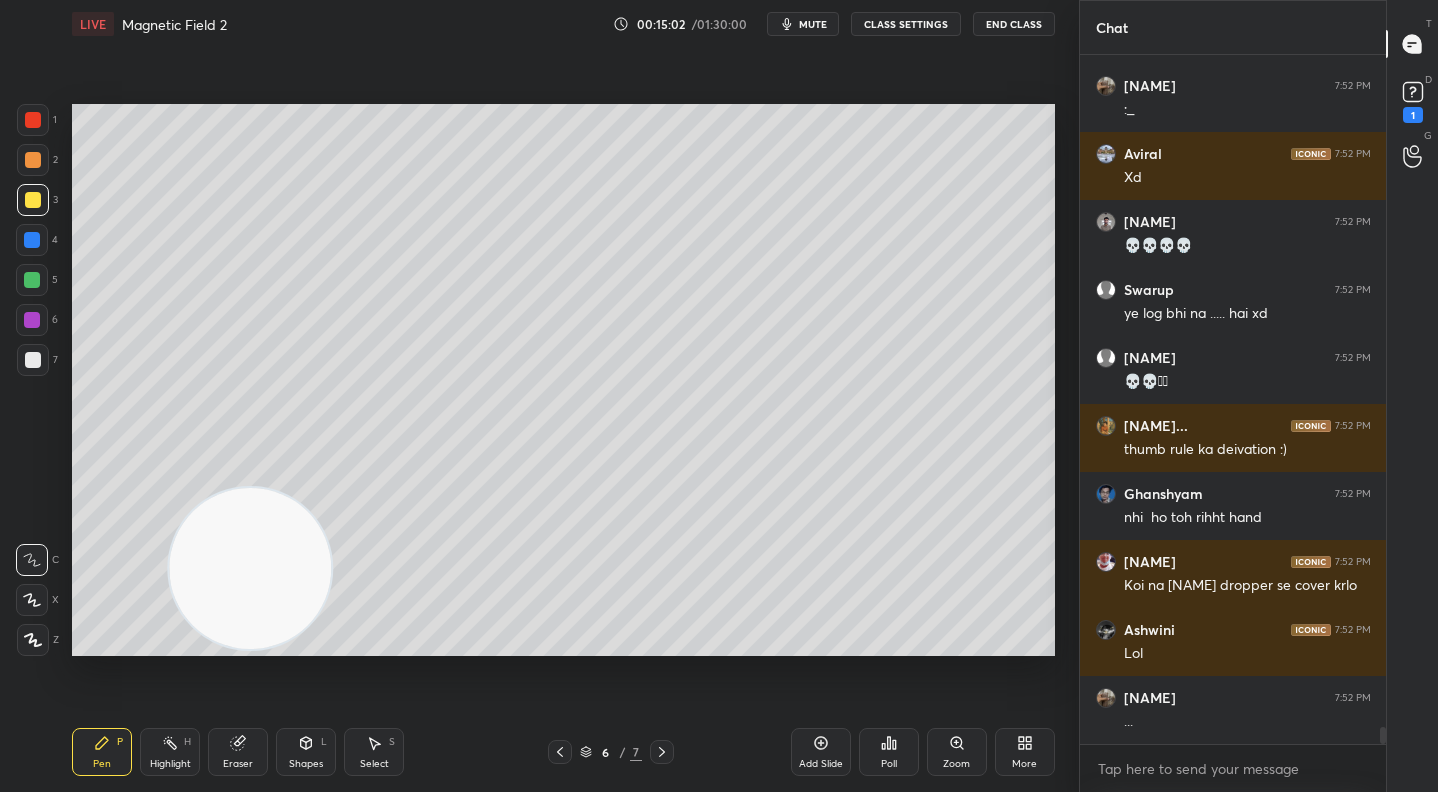 drag, startPoint x: 224, startPoint y: 501, endPoint x: 927, endPoint y: 547, distance: 704.50336 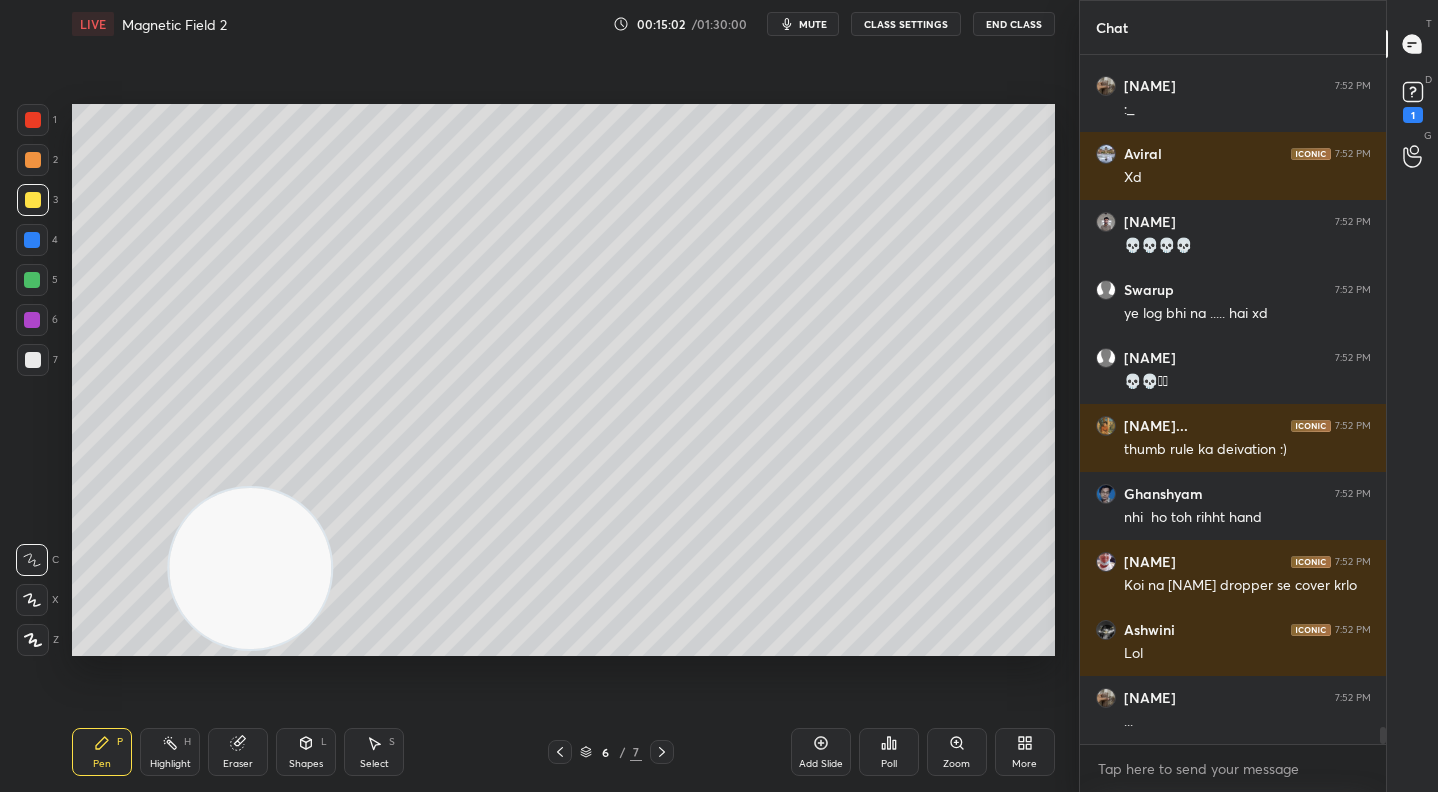 click at bounding box center (250, 569) 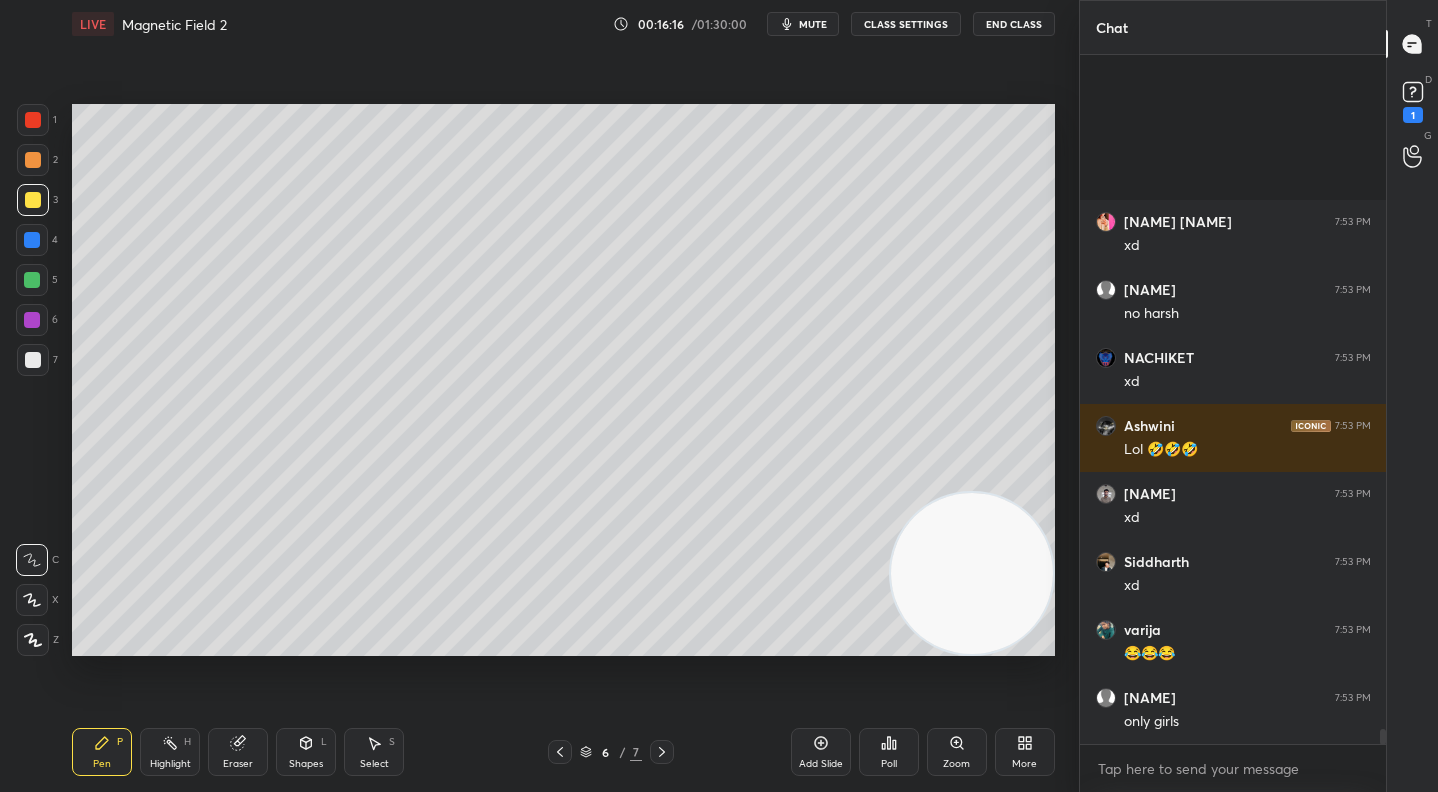 scroll, scrollTop: 30805, scrollLeft: 0, axis: vertical 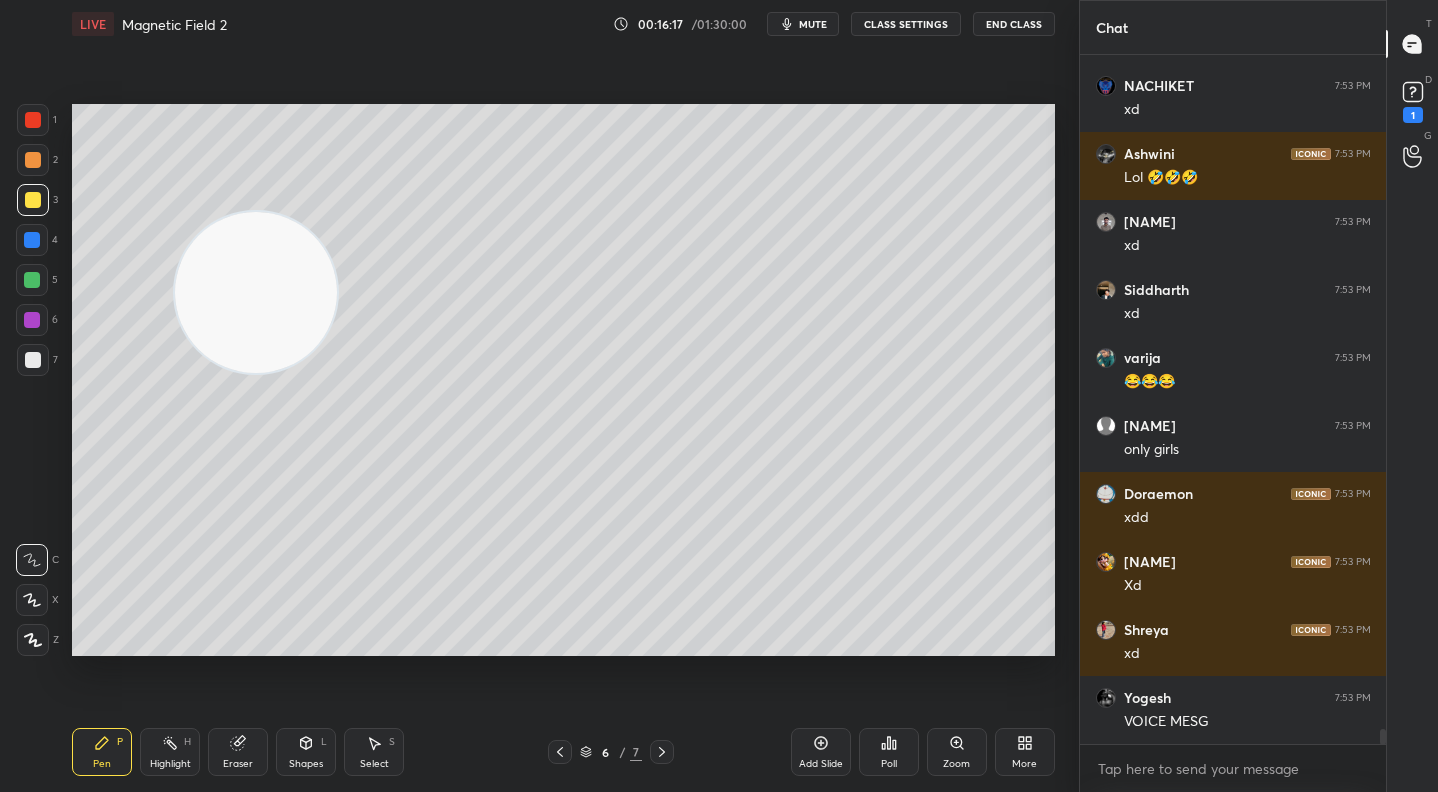 drag, startPoint x: 1014, startPoint y: 604, endPoint x: 251, endPoint y: 262, distance: 836.1417 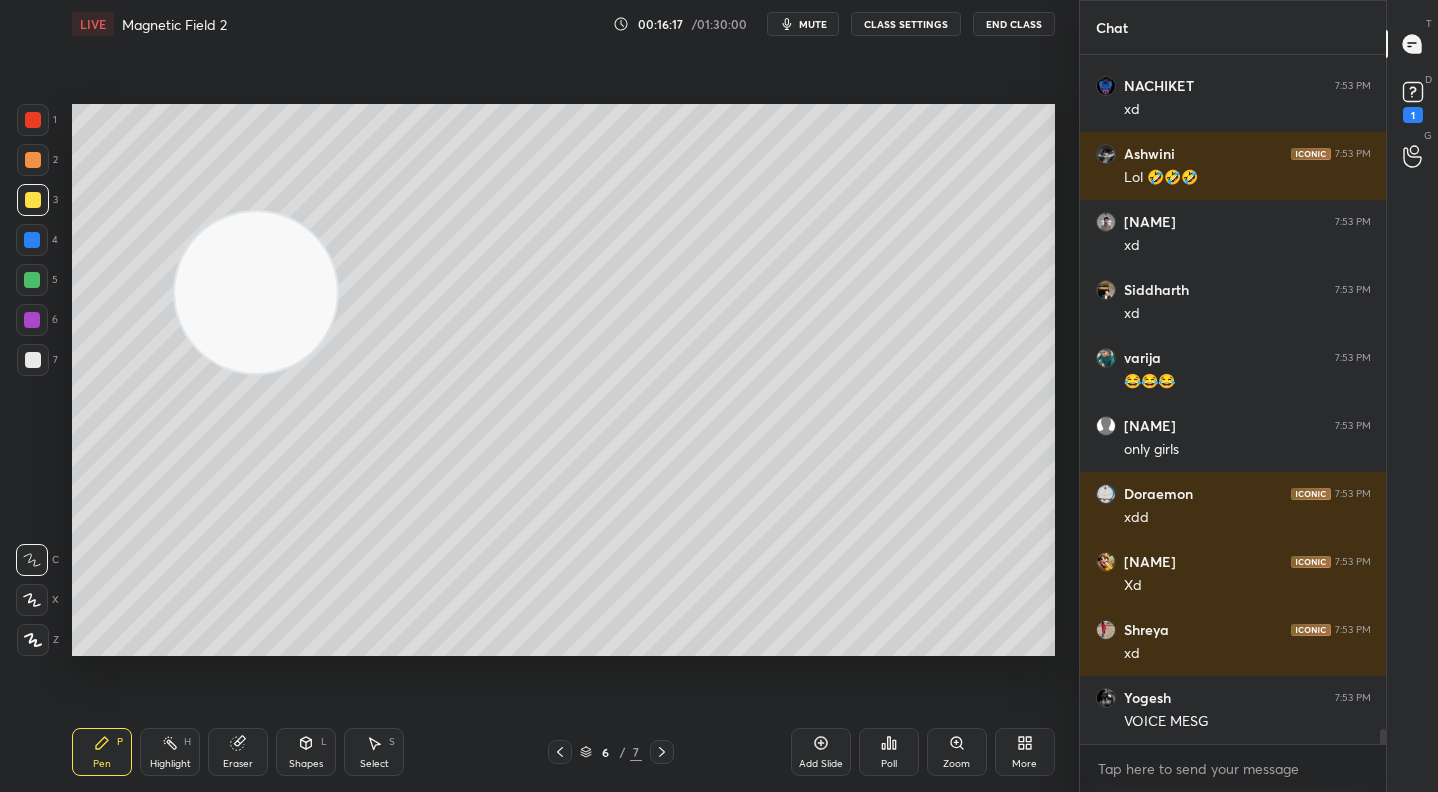 click at bounding box center (256, 293) 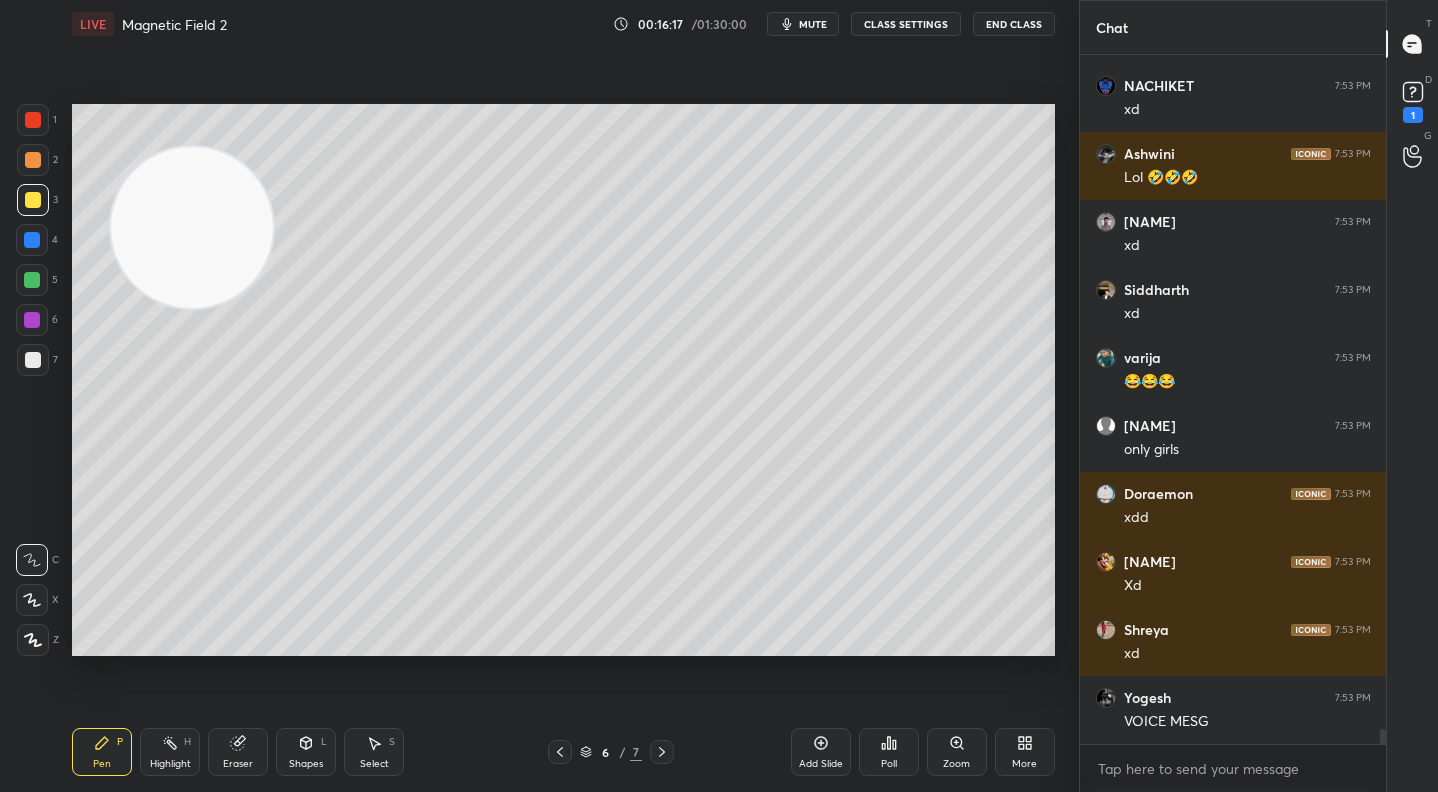 scroll, scrollTop: 31077, scrollLeft: 0, axis: vertical 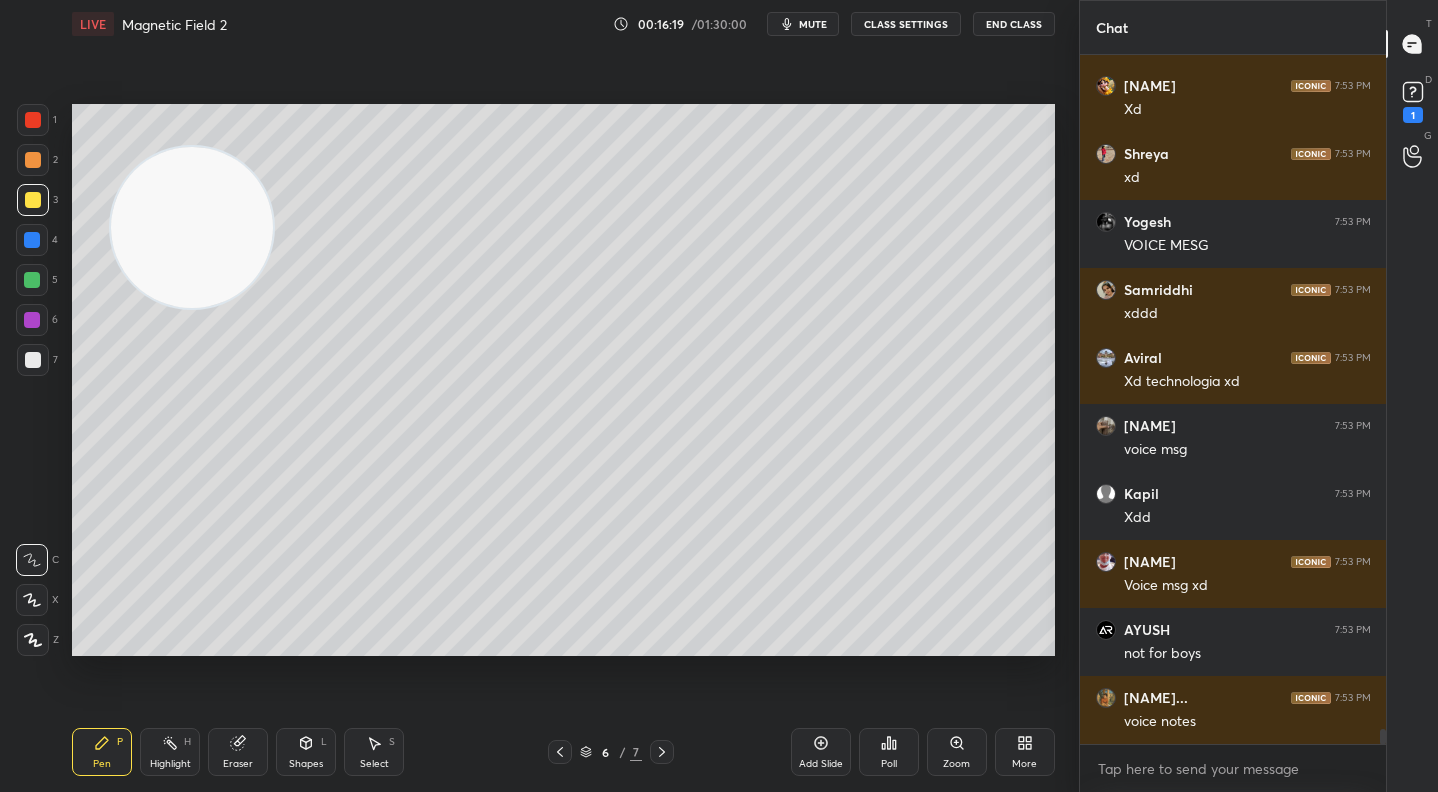 drag, startPoint x: 31, startPoint y: 115, endPoint x: 34, endPoint y: 169, distance: 54.08327 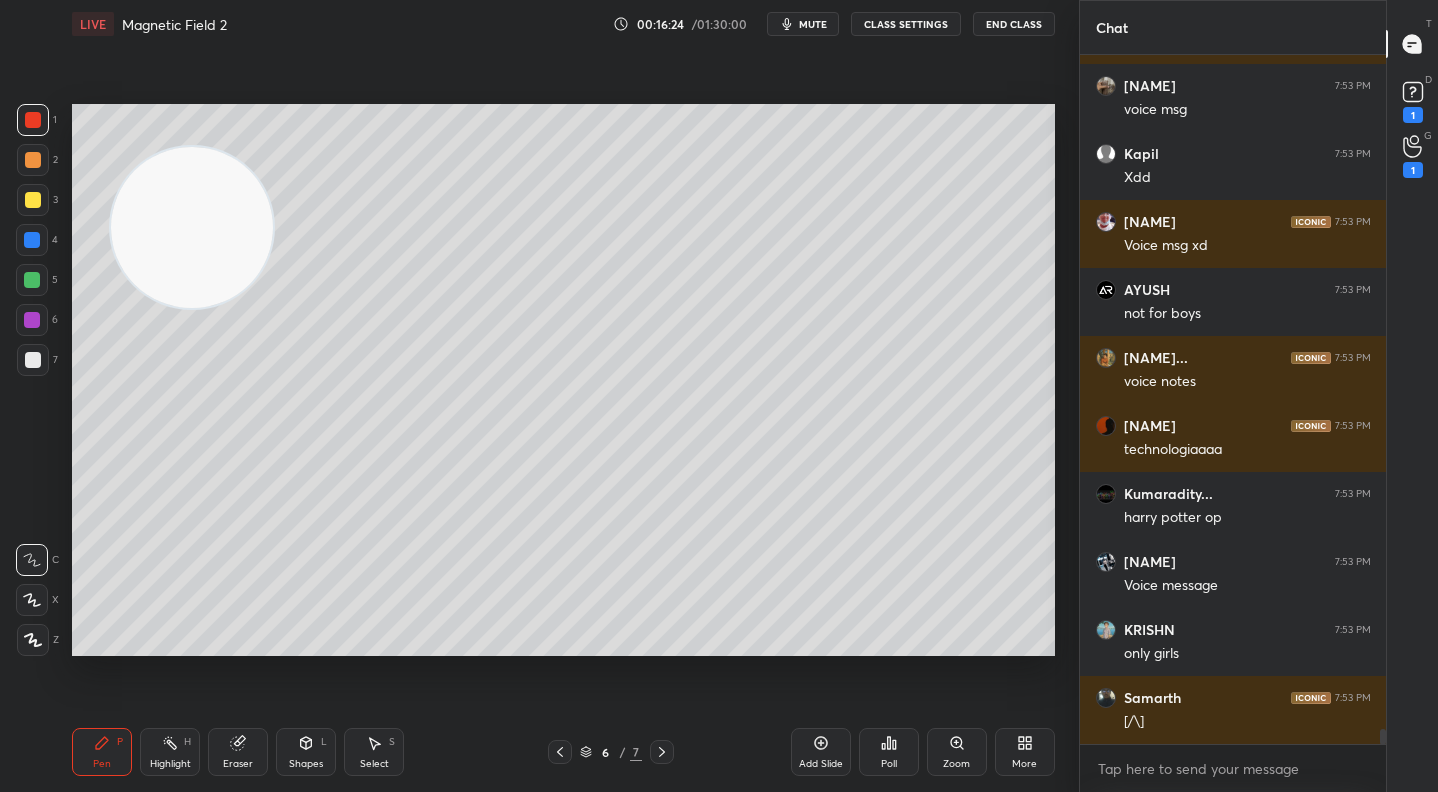 scroll, scrollTop: 31689, scrollLeft: 0, axis: vertical 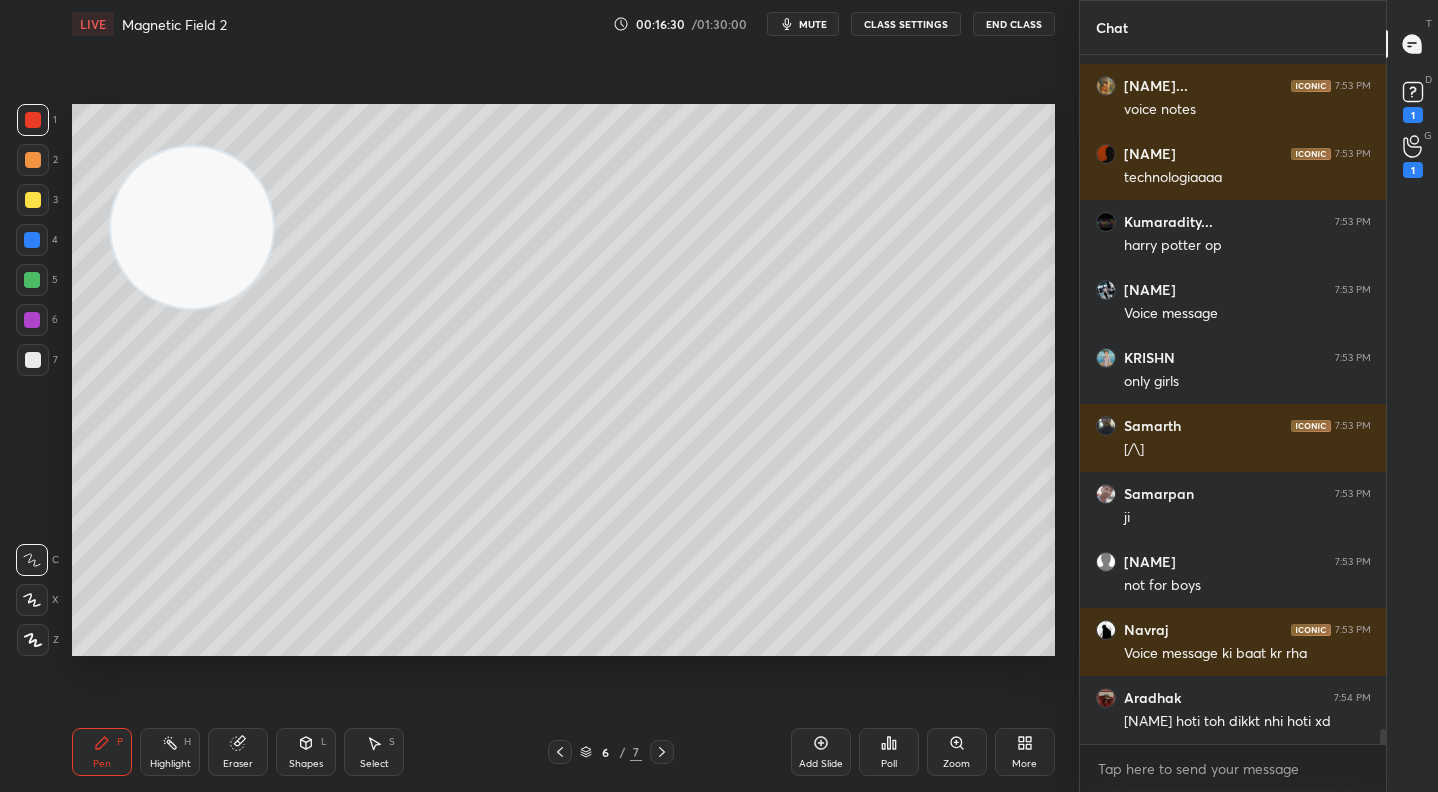 click 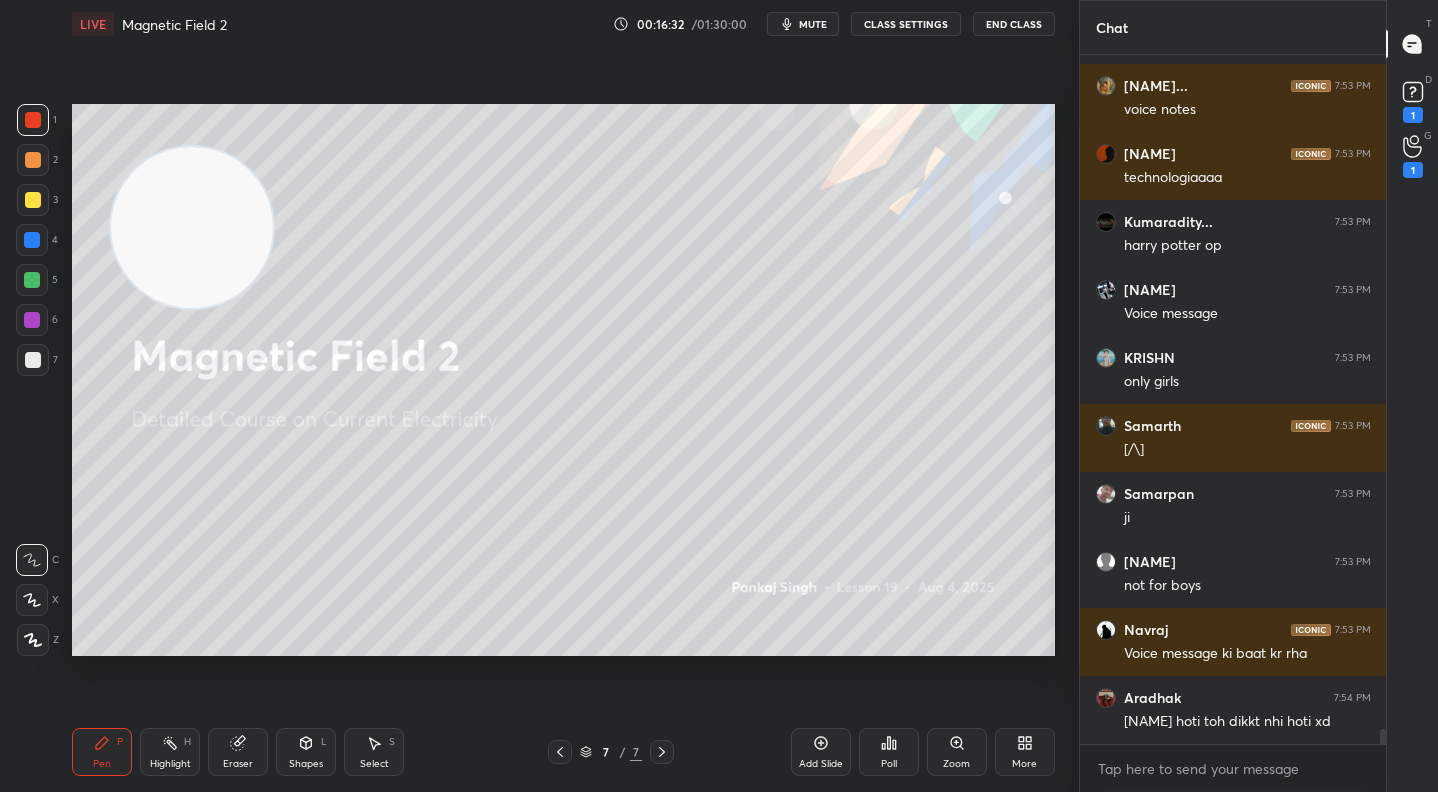 drag, startPoint x: 558, startPoint y: 745, endPoint x: 611, endPoint y: 734, distance: 54.129475 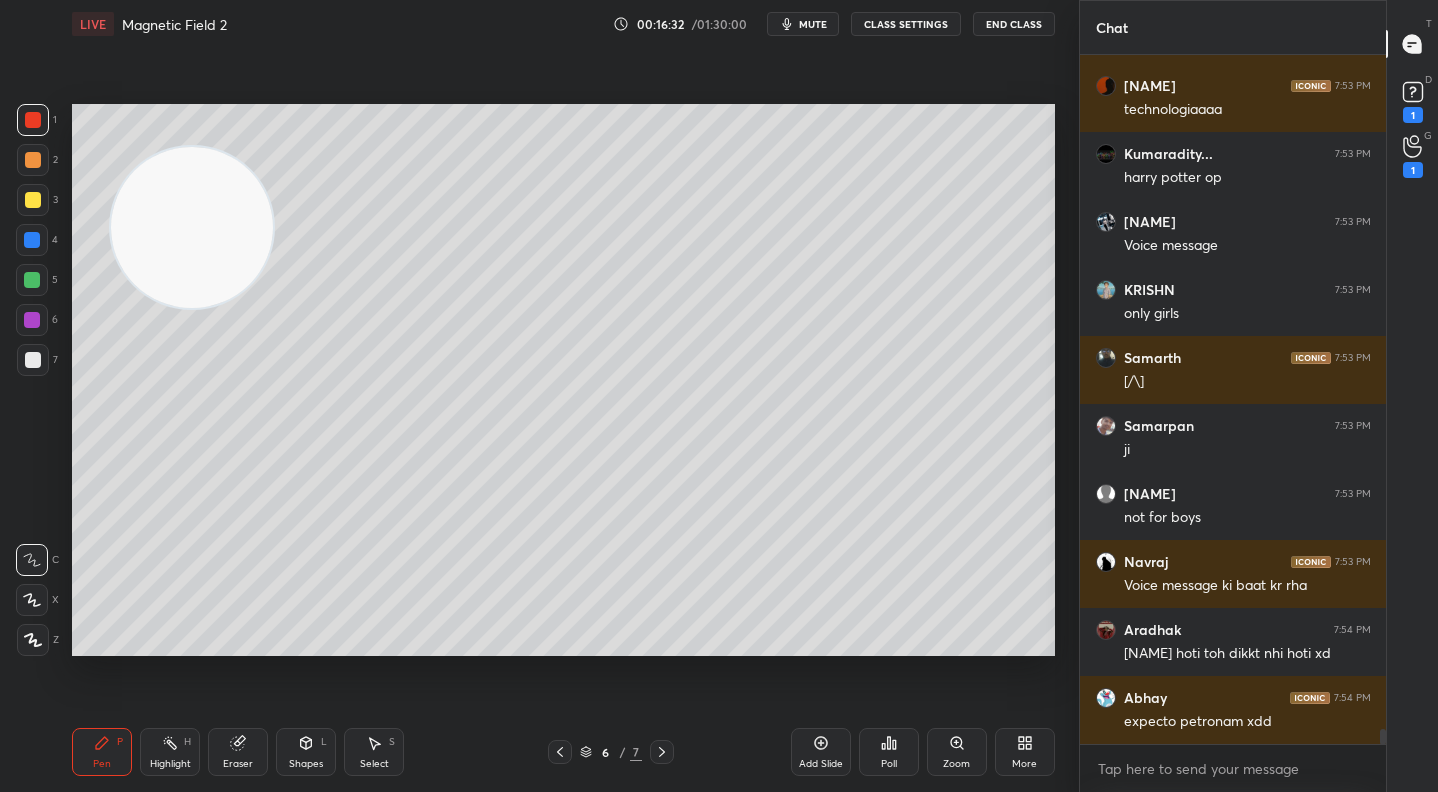 click on "Add Slide" at bounding box center (821, 764) 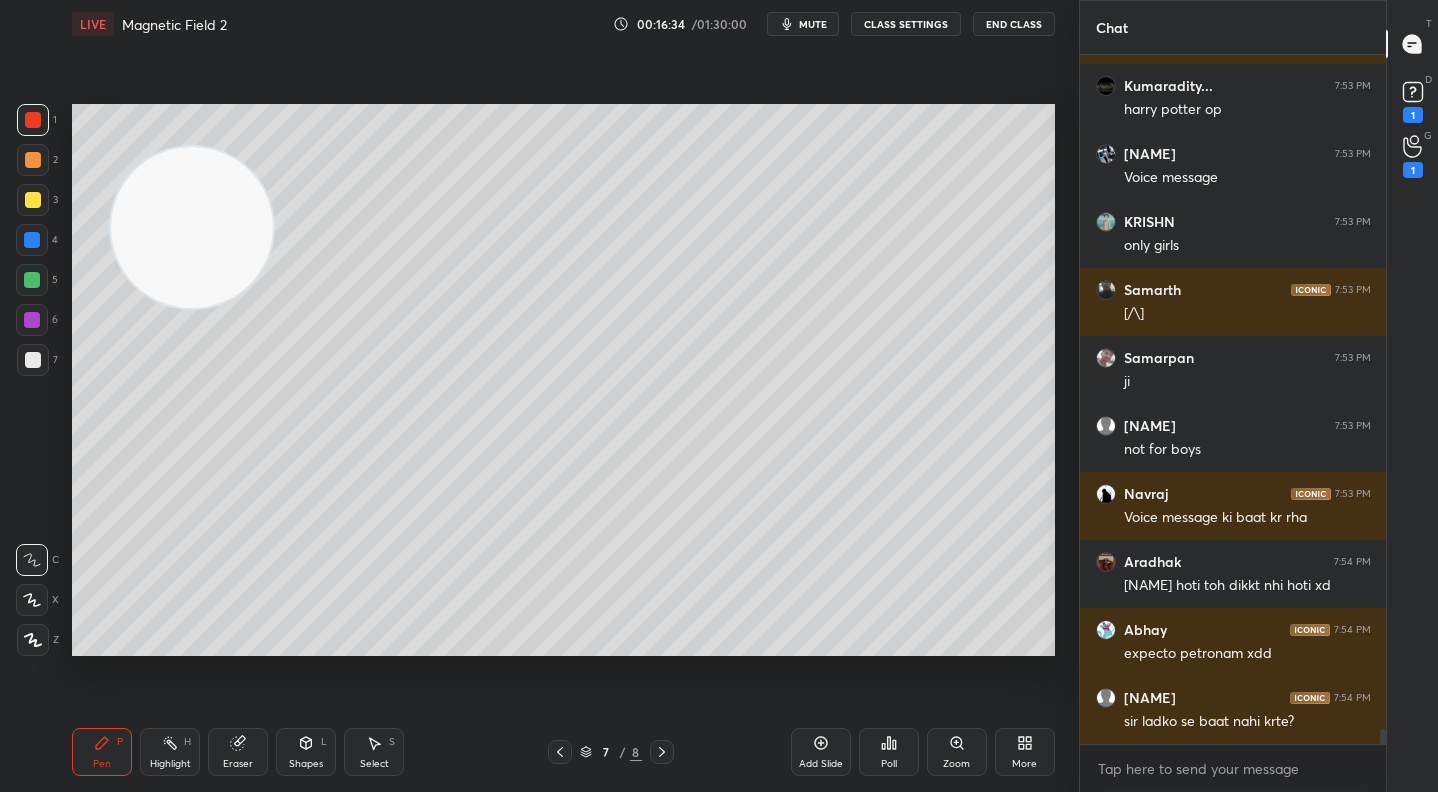 click at bounding box center (33, 200) 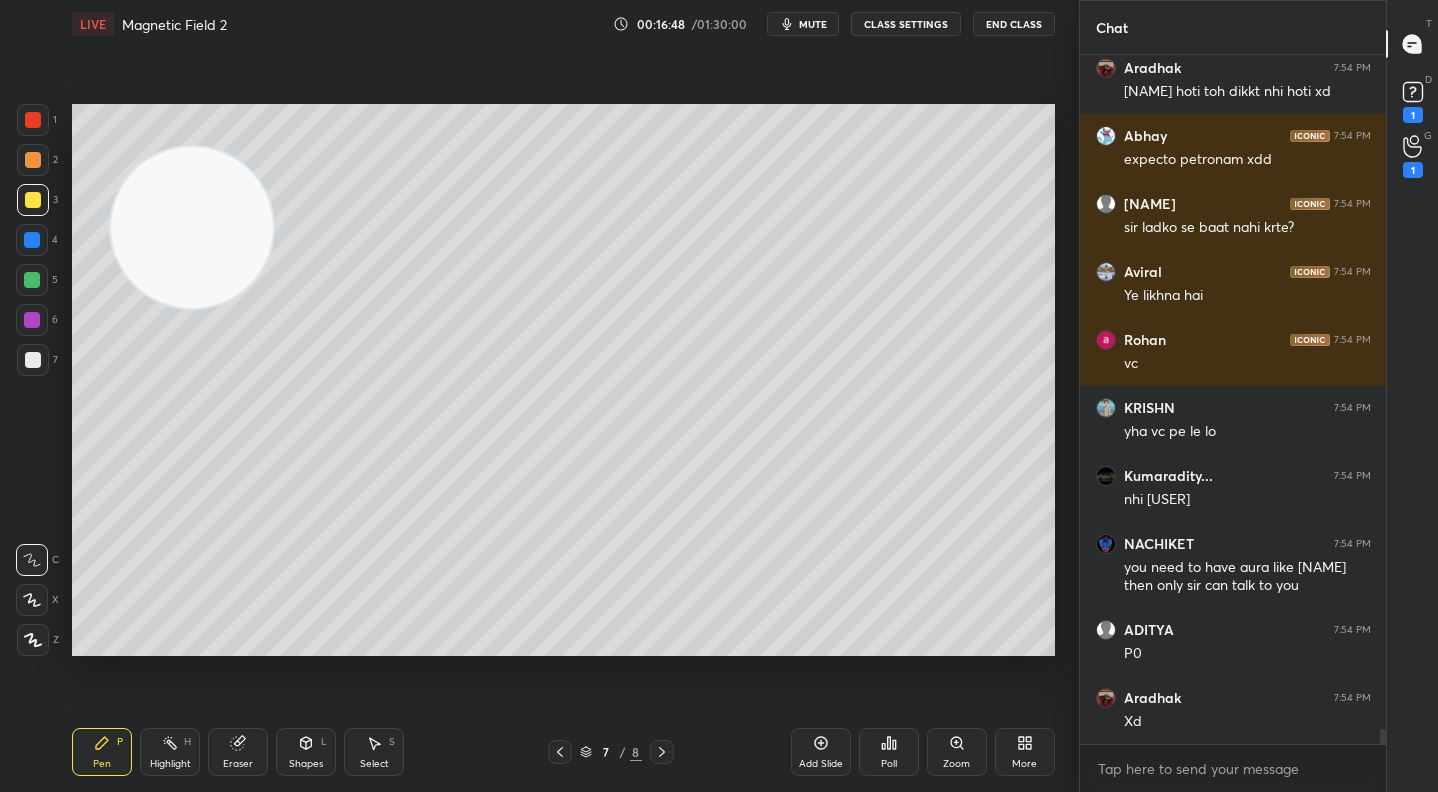 scroll, scrollTop: 31005, scrollLeft: 0, axis: vertical 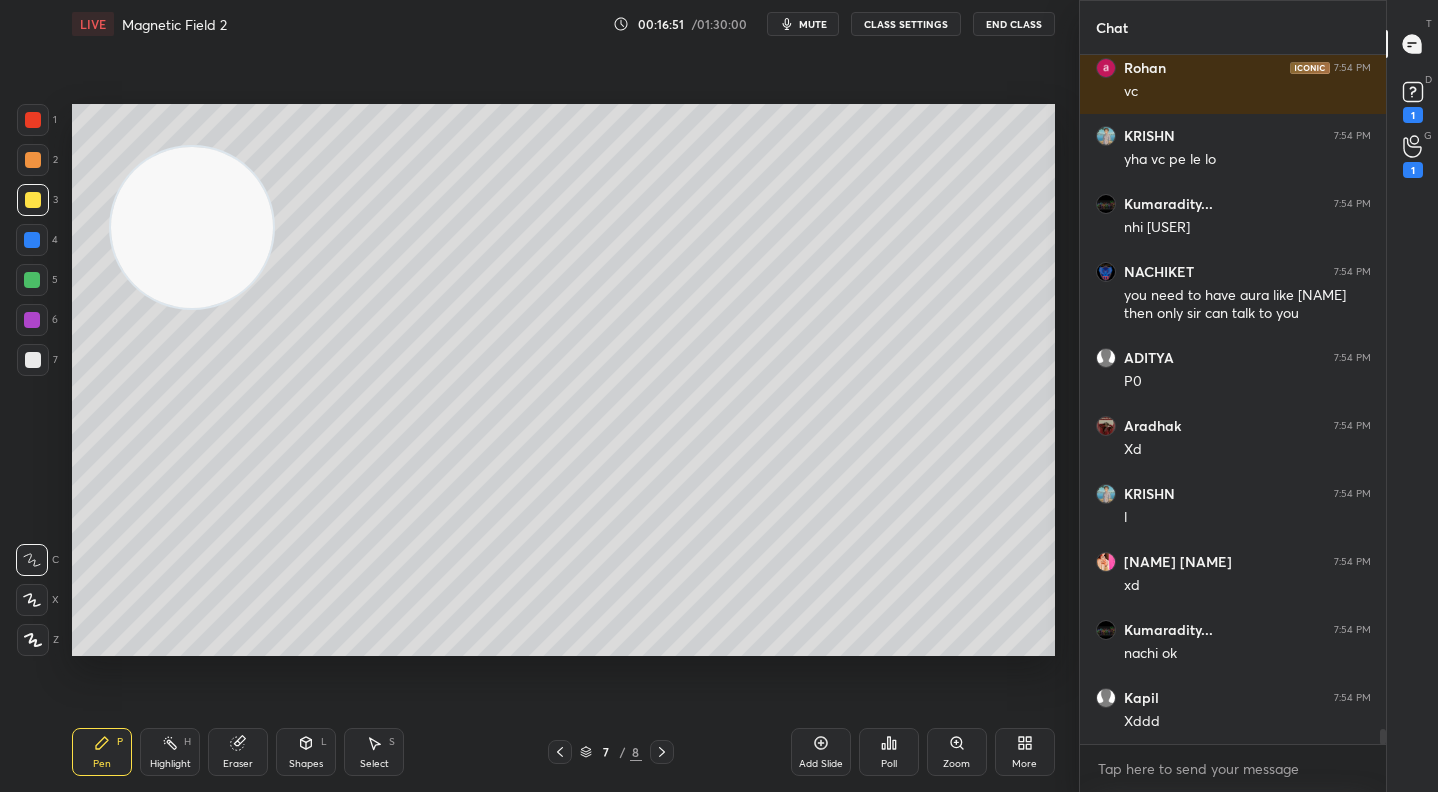 click at bounding box center (32, 320) 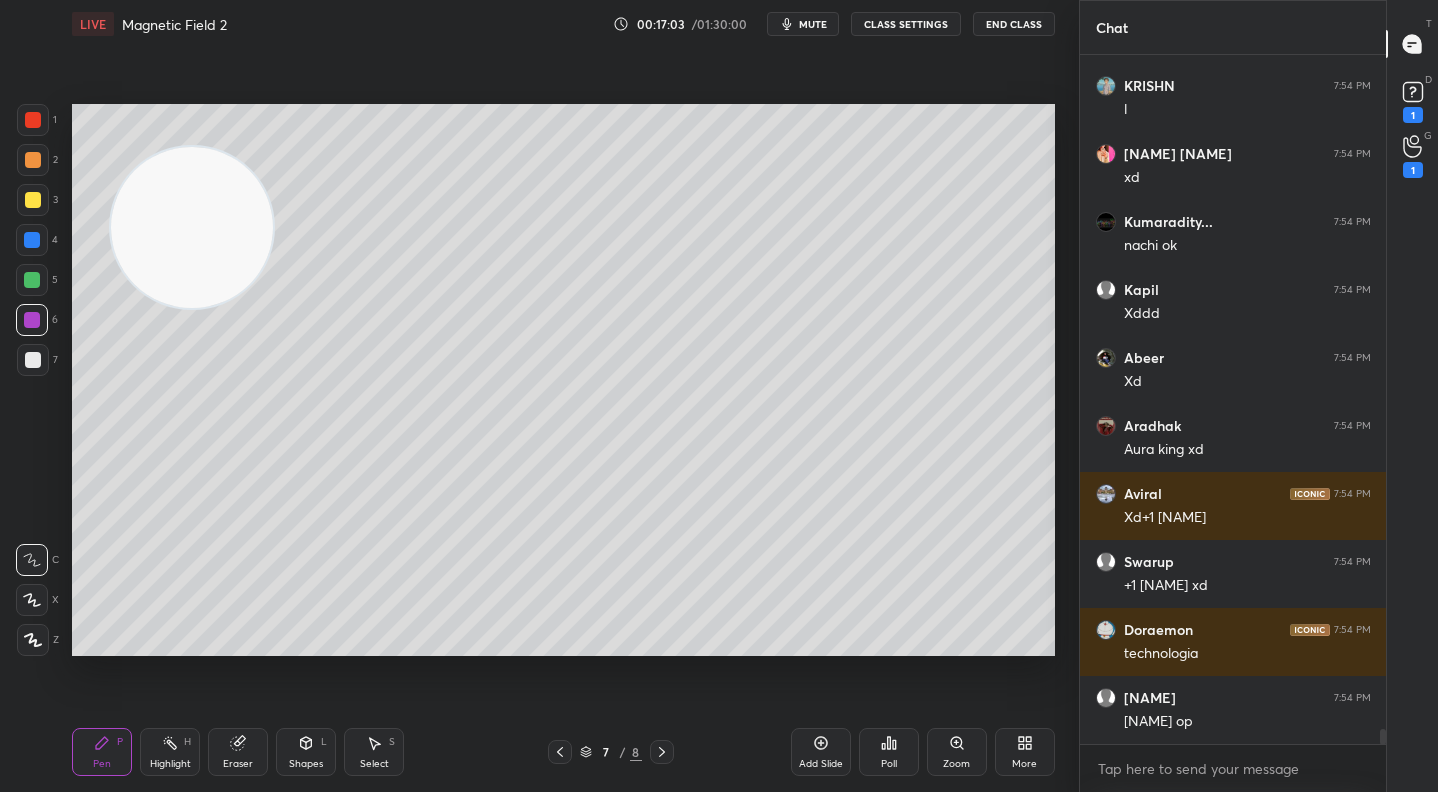 click at bounding box center (33, 200) 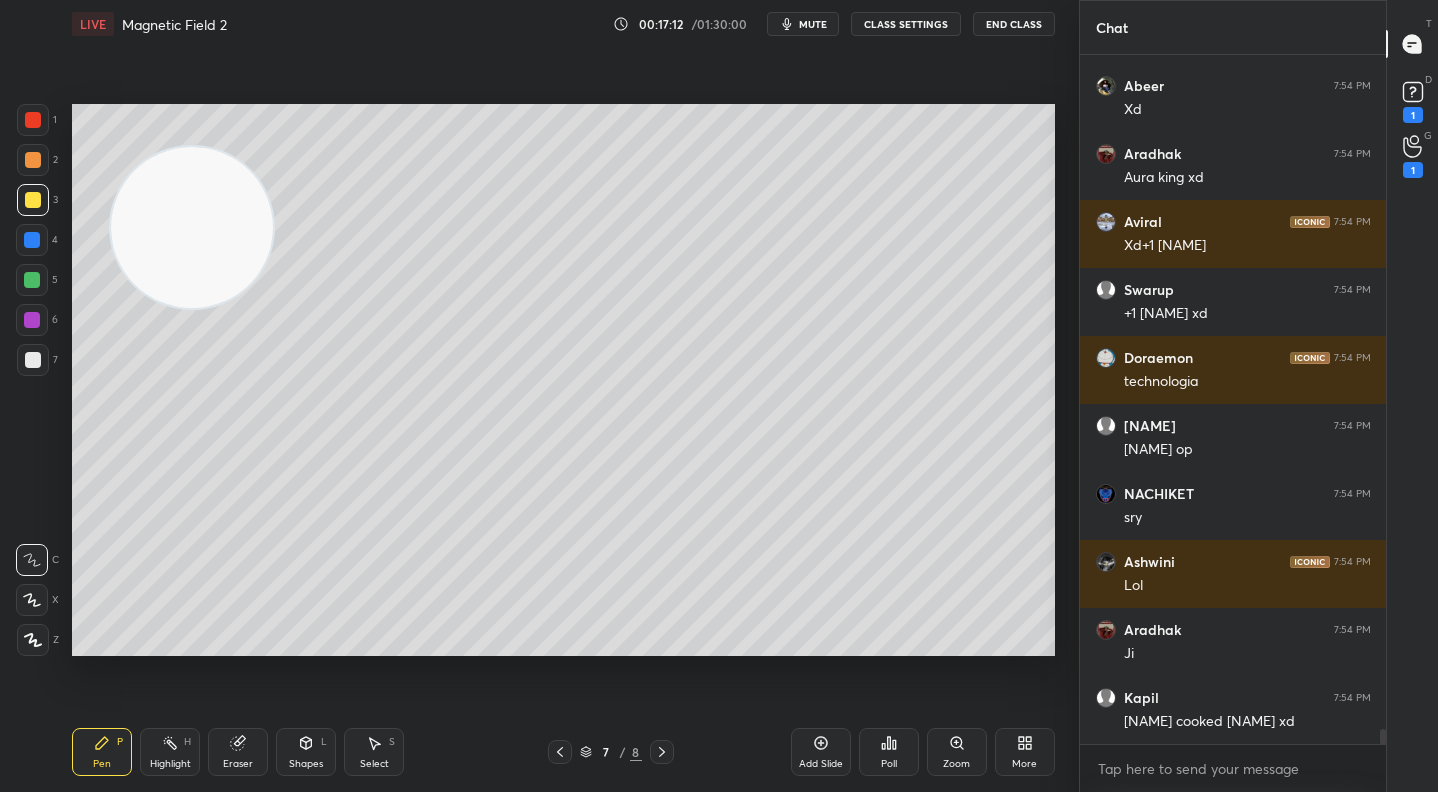 scroll, scrollTop: 31957, scrollLeft: 0, axis: vertical 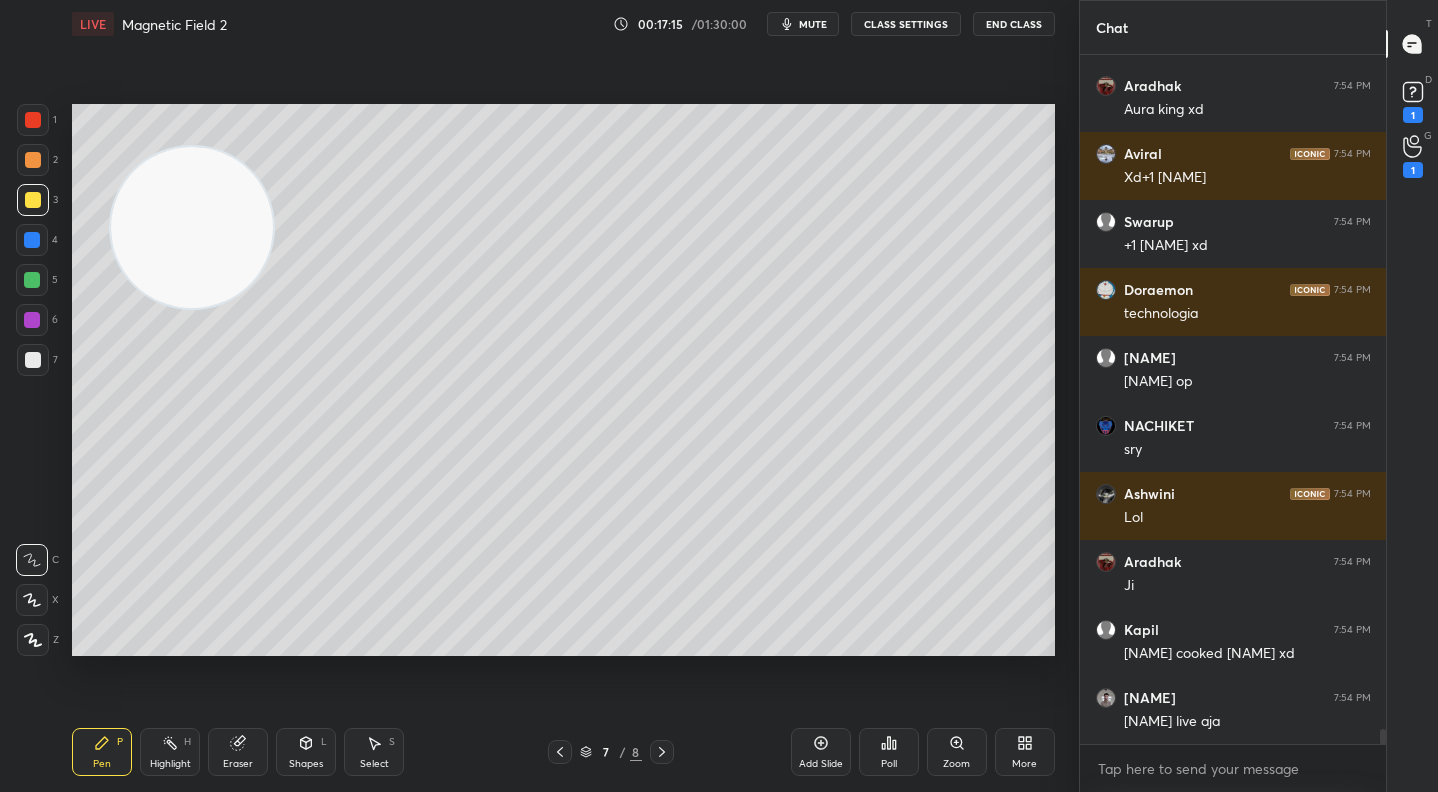 click at bounding box center [32, 280] 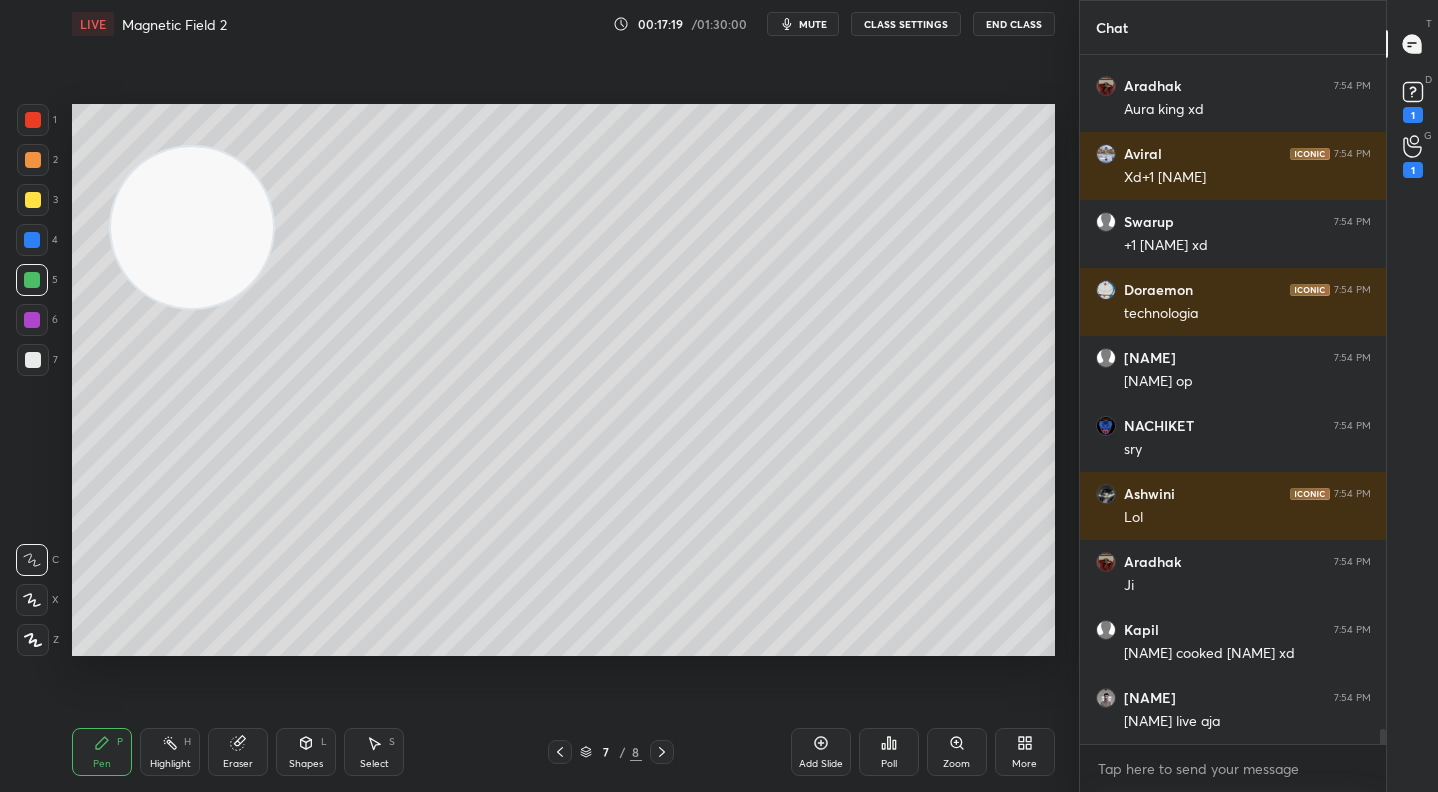 scroll, scrollTop: 32025, scrollLeft: 0, axis: vertical 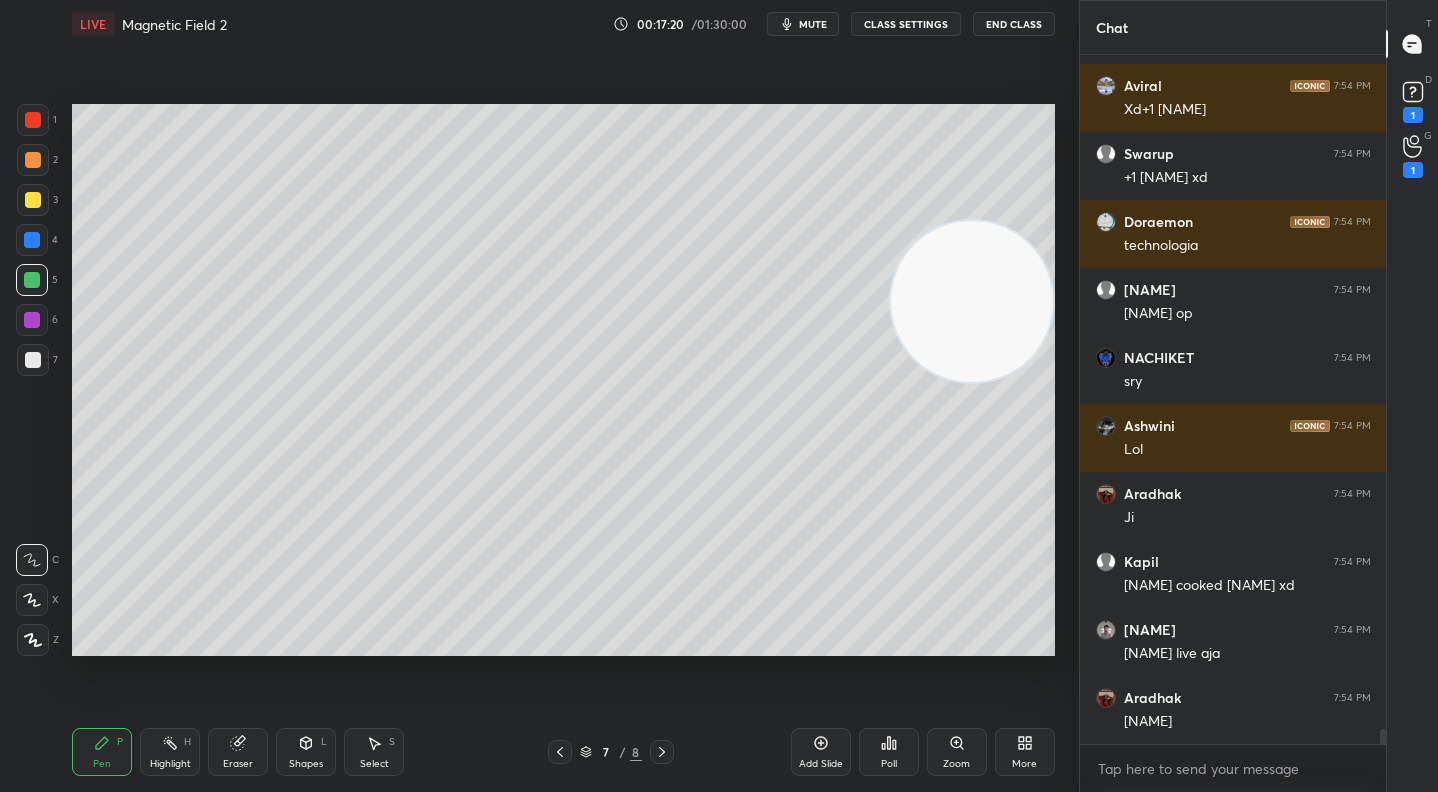 drag, startPoint x: 170, startPoint y: 230, endPoint x: 975, endPoint y: 302, distance: 808.21344 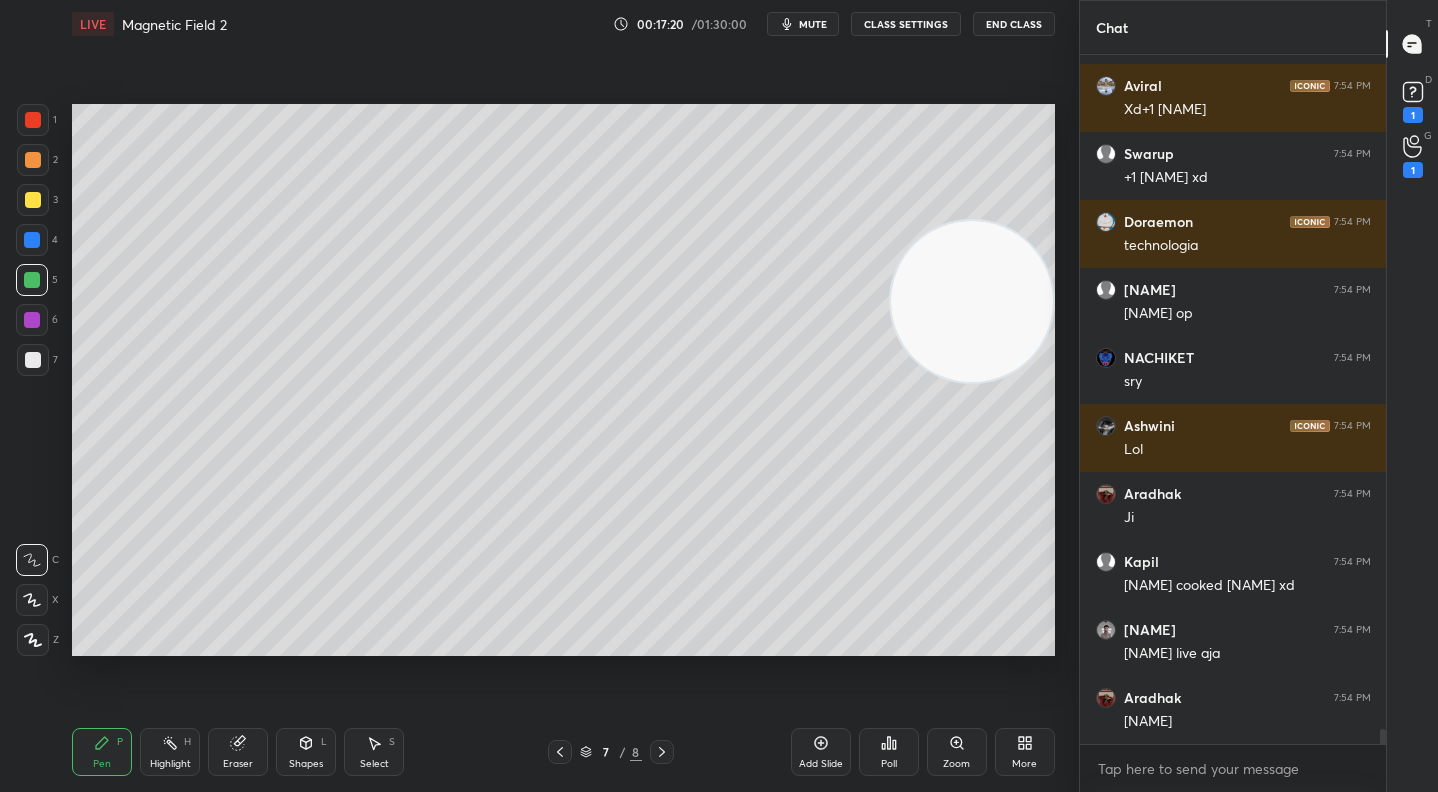 click at bounding box center (972, 302) 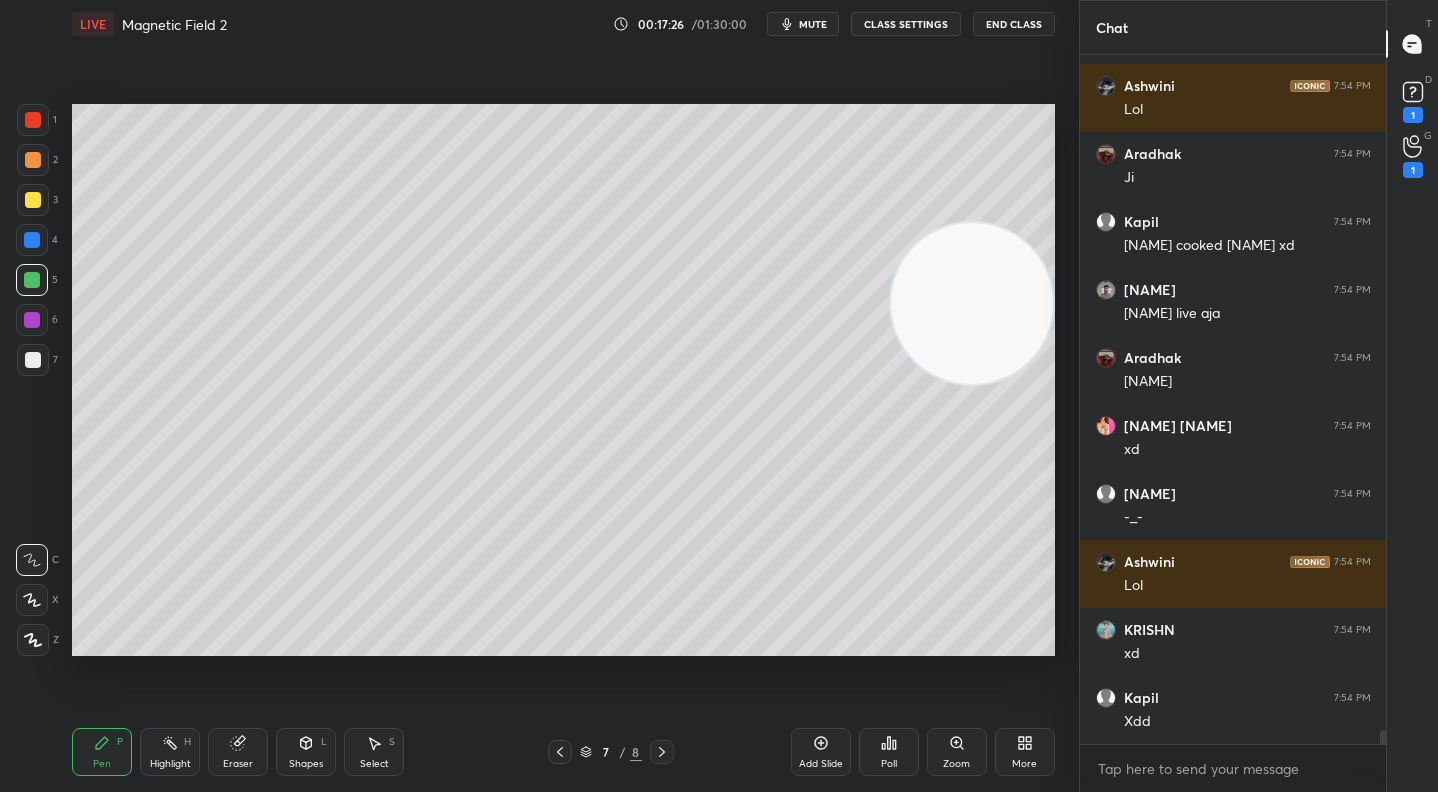 scroll, scrollTop: 32433, scrollLeft: 0, axis: vertical 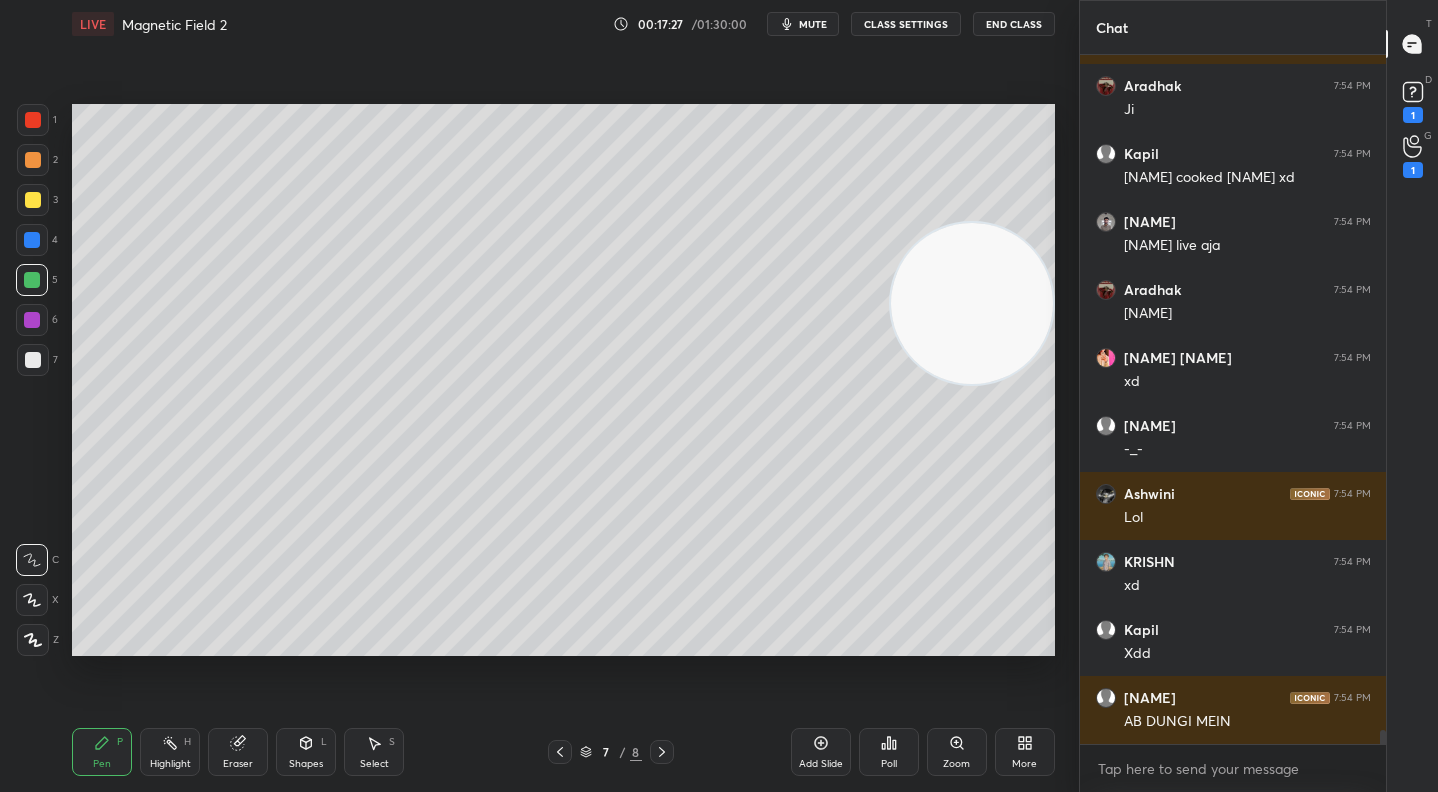 drag, startPoint x: 19, startPoint y: 196, endPoint x: 4, endPoint y: 202, distance: 16.155495 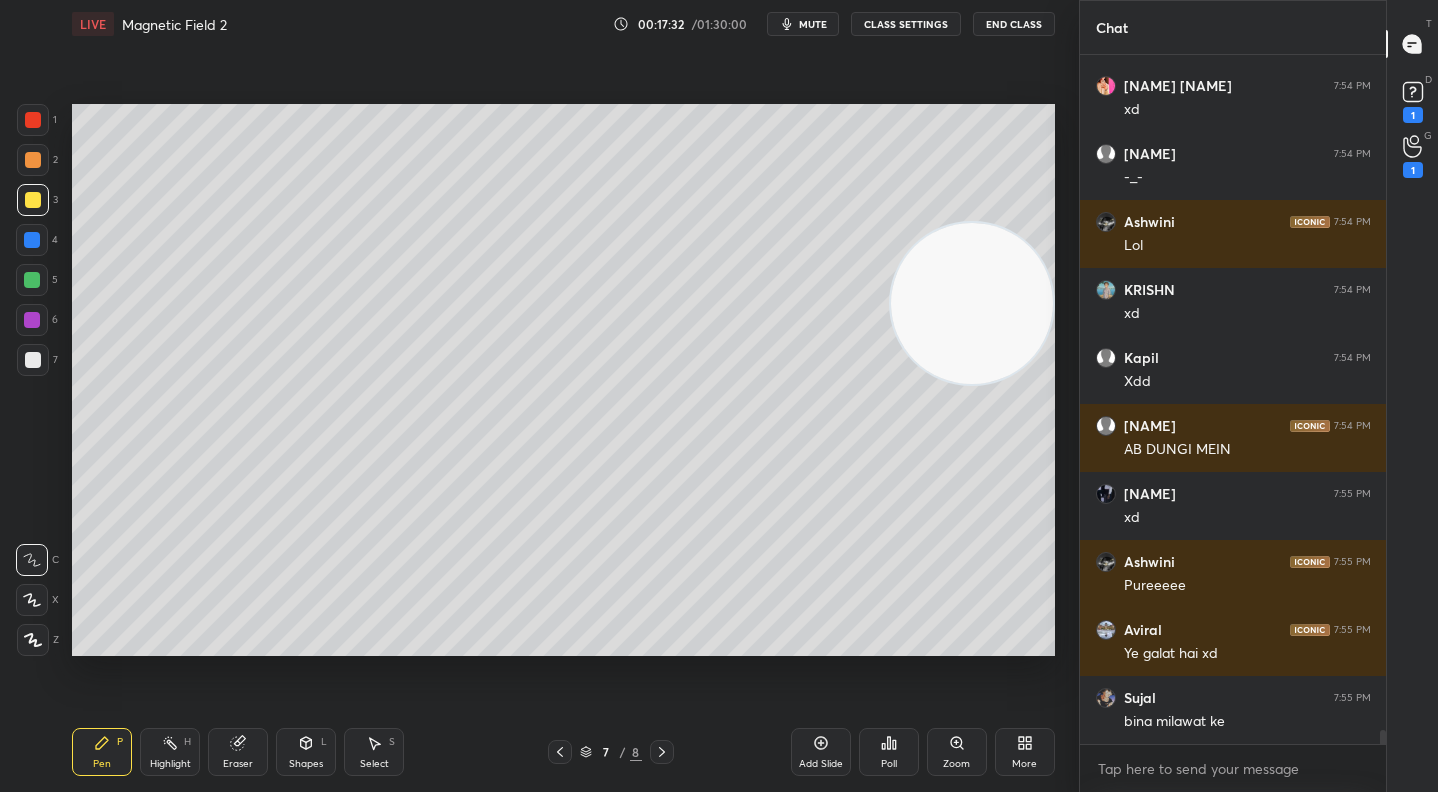 scroll, scrollTop: 32773, scrollLeft: 0, axis: vertical 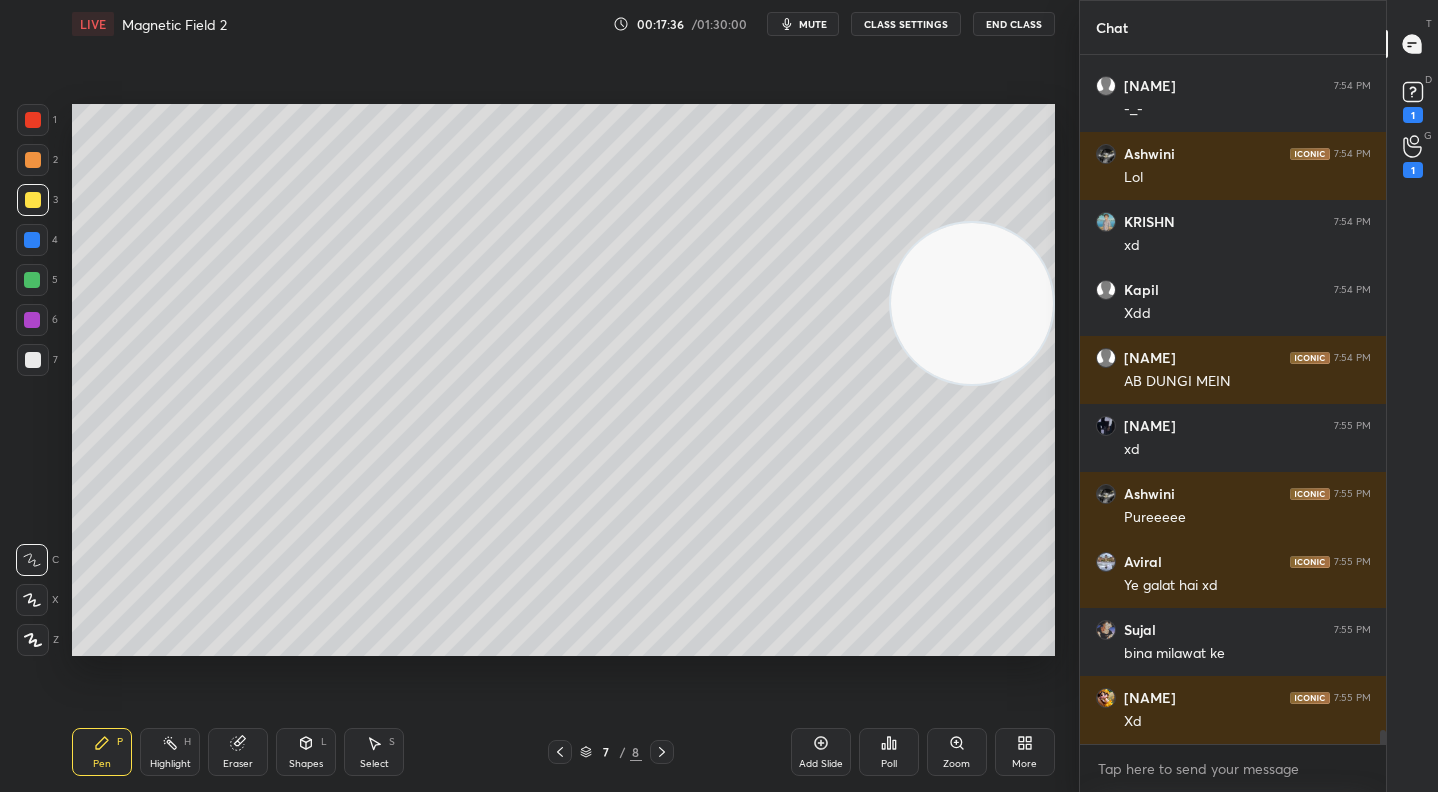 click at bounding box center (33, 160) 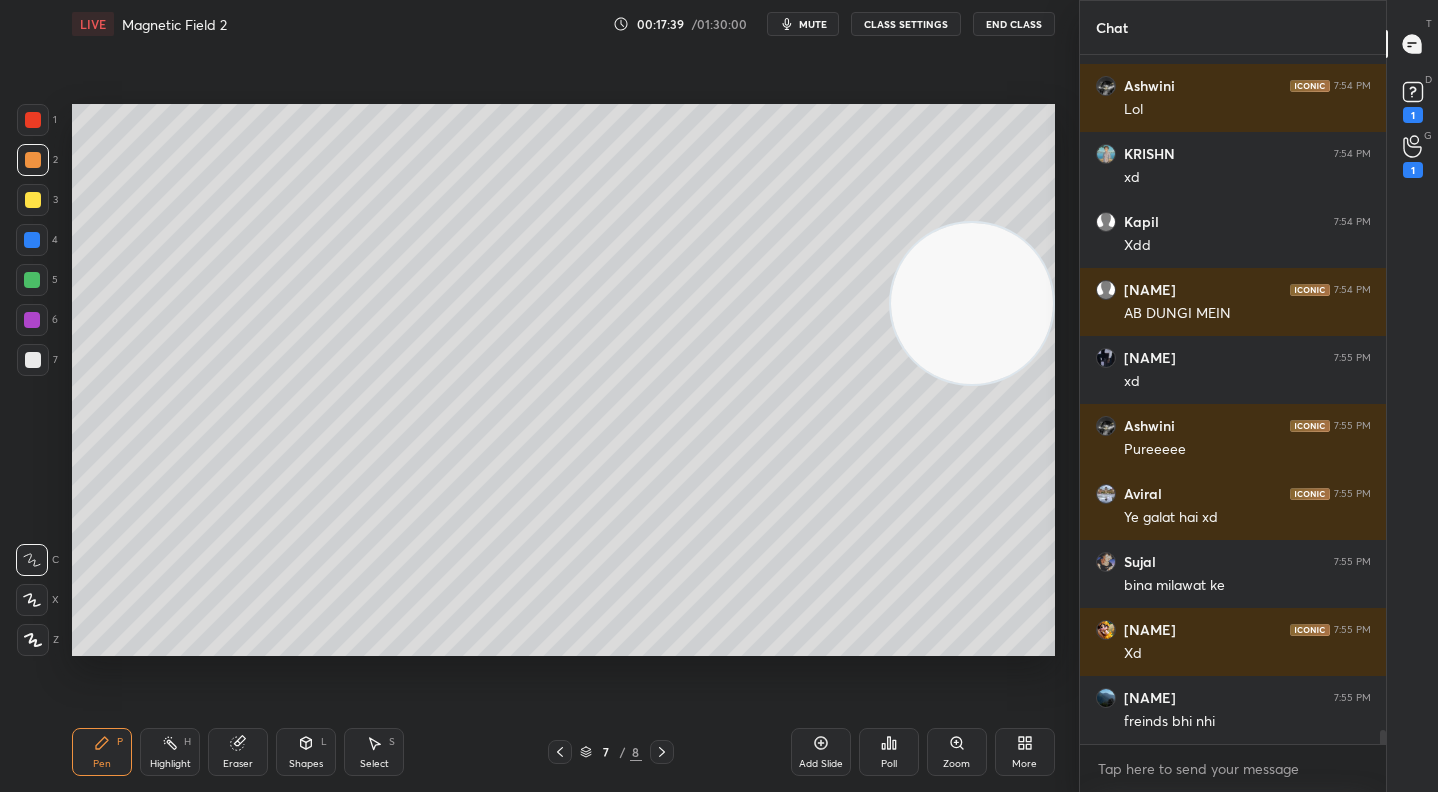 scroll, scrollTop: 32909, scrollLeft: 0, axis: vertical 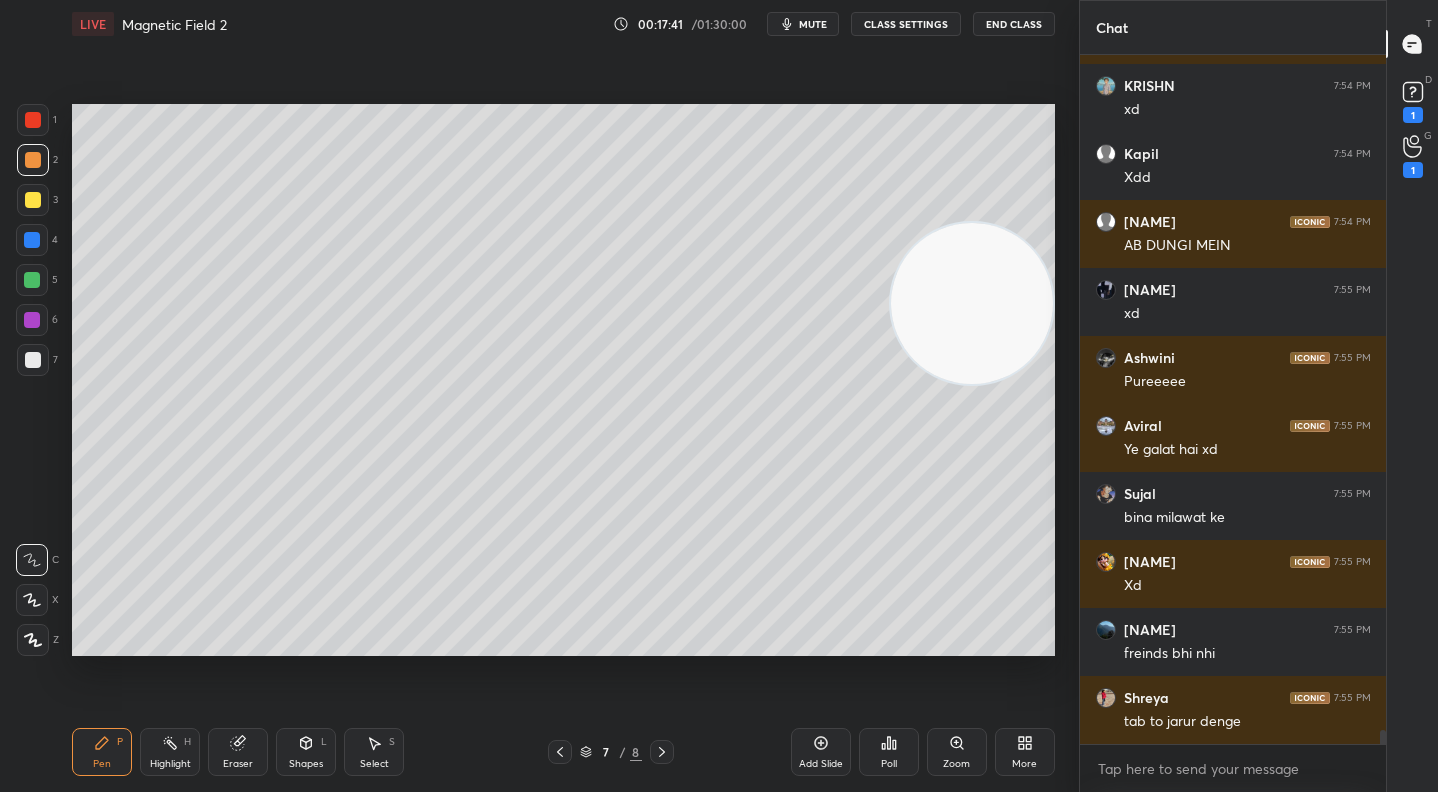 click at bounding box center [33, 200] 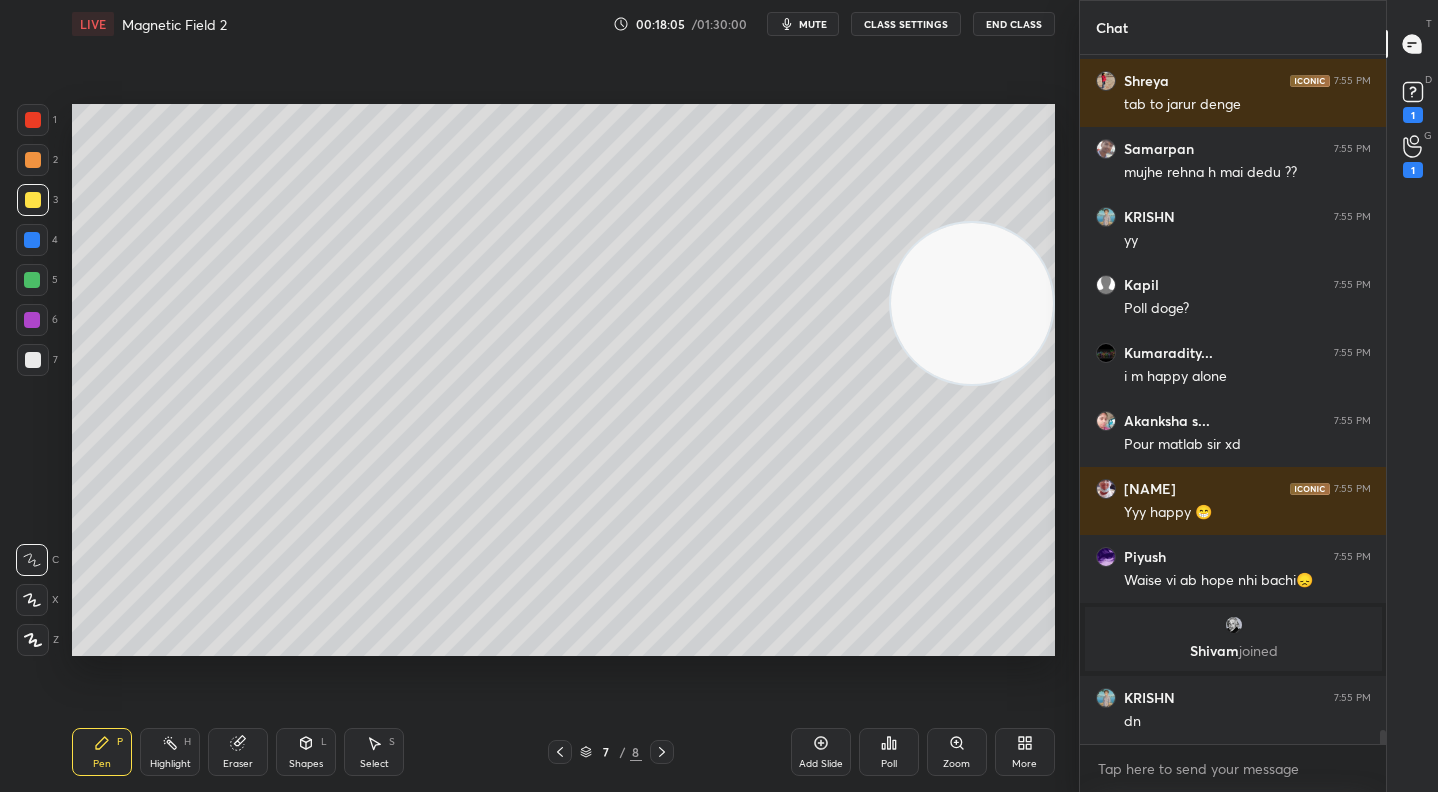 scroll, scrollTop: 32680, scrollLeft: 0, axis: vertical 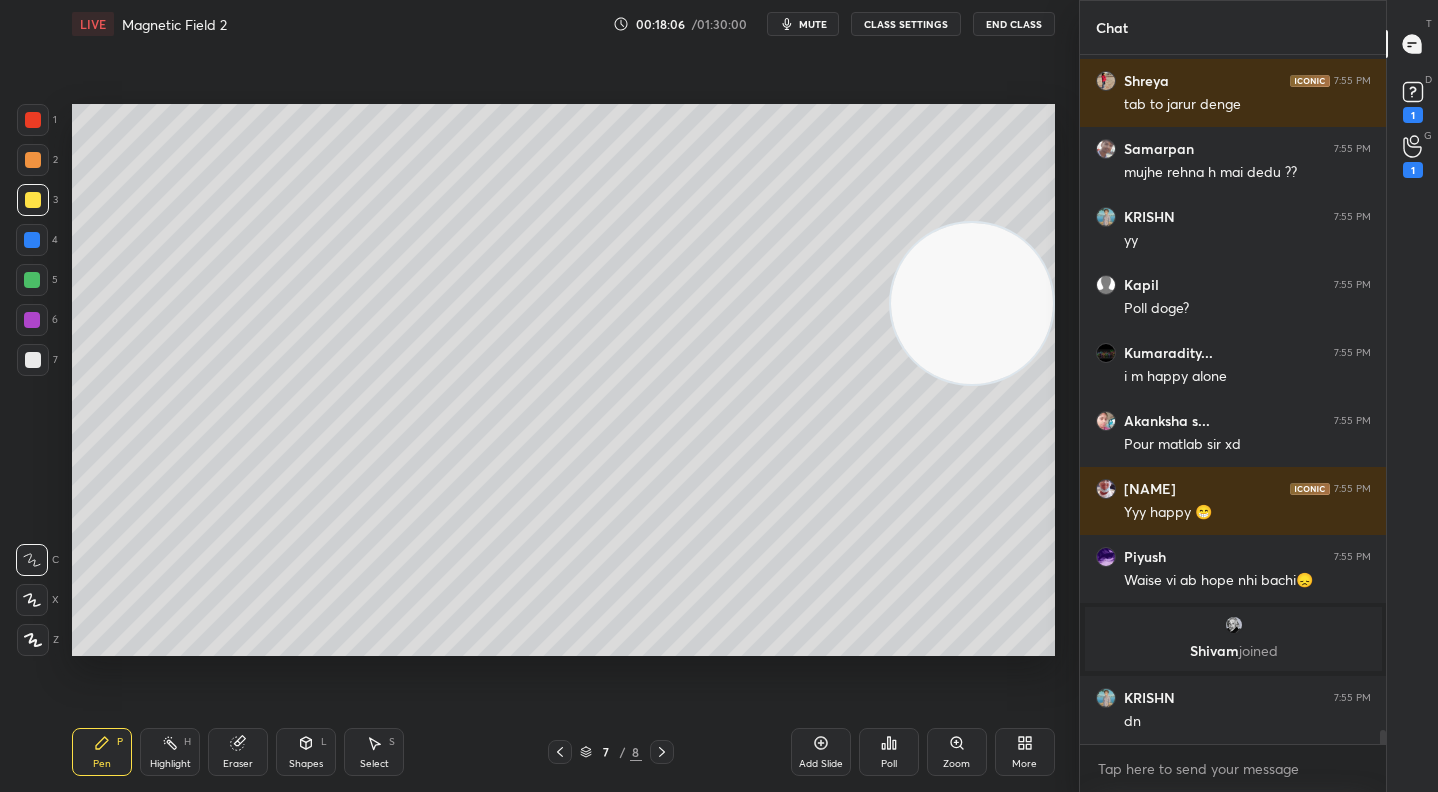 click on "Poll" at bounding box center [889, 752] 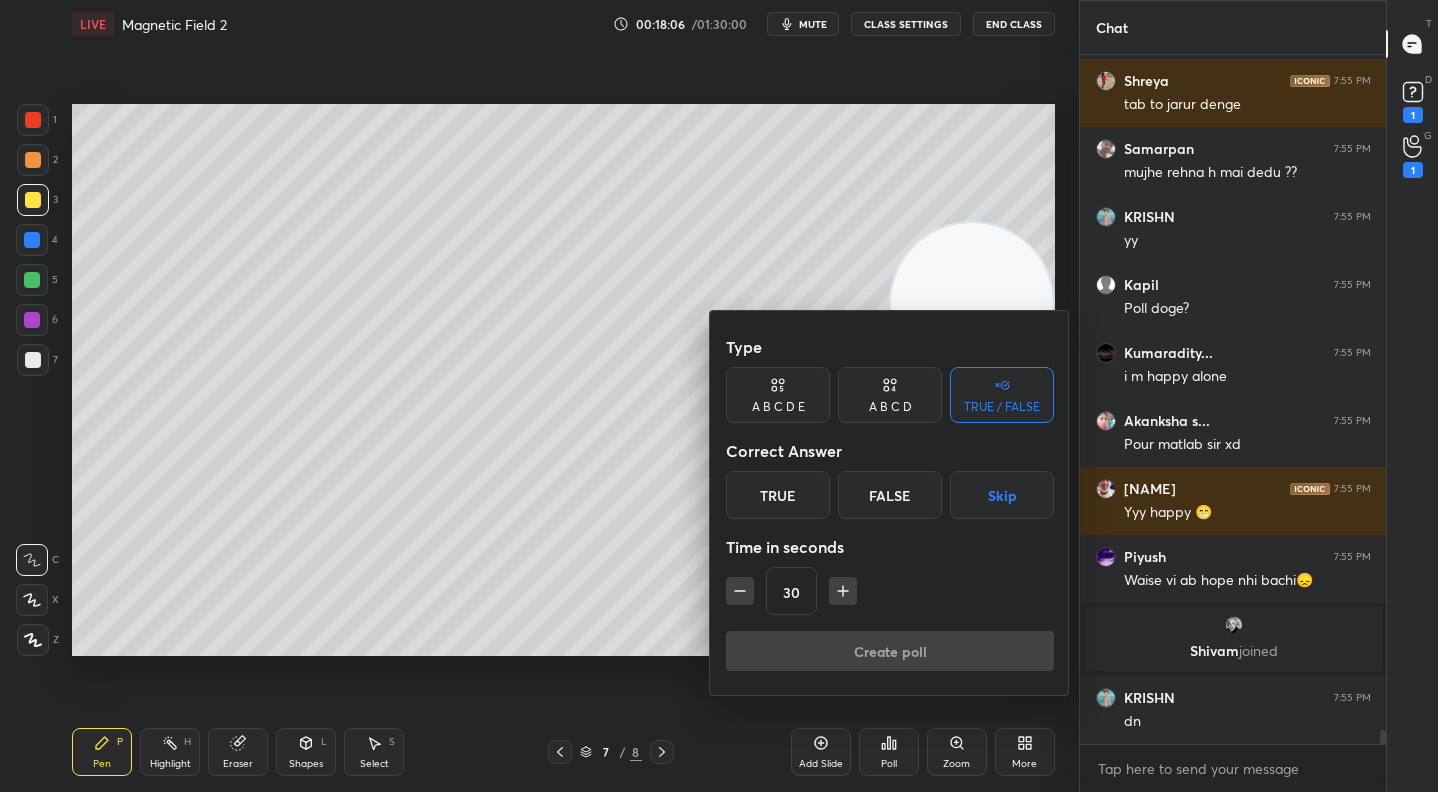 click 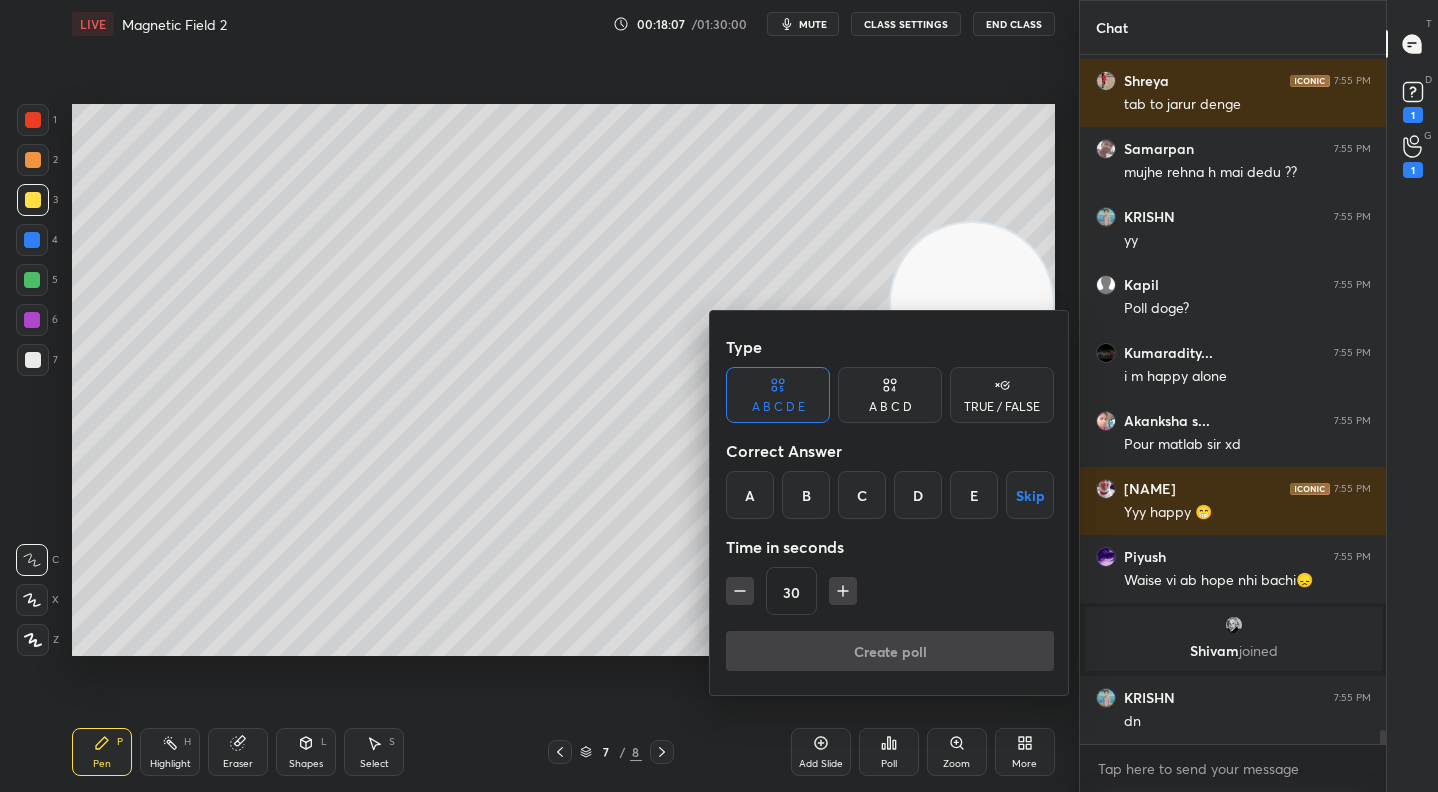click on "D" at bounding box center (918, 495) 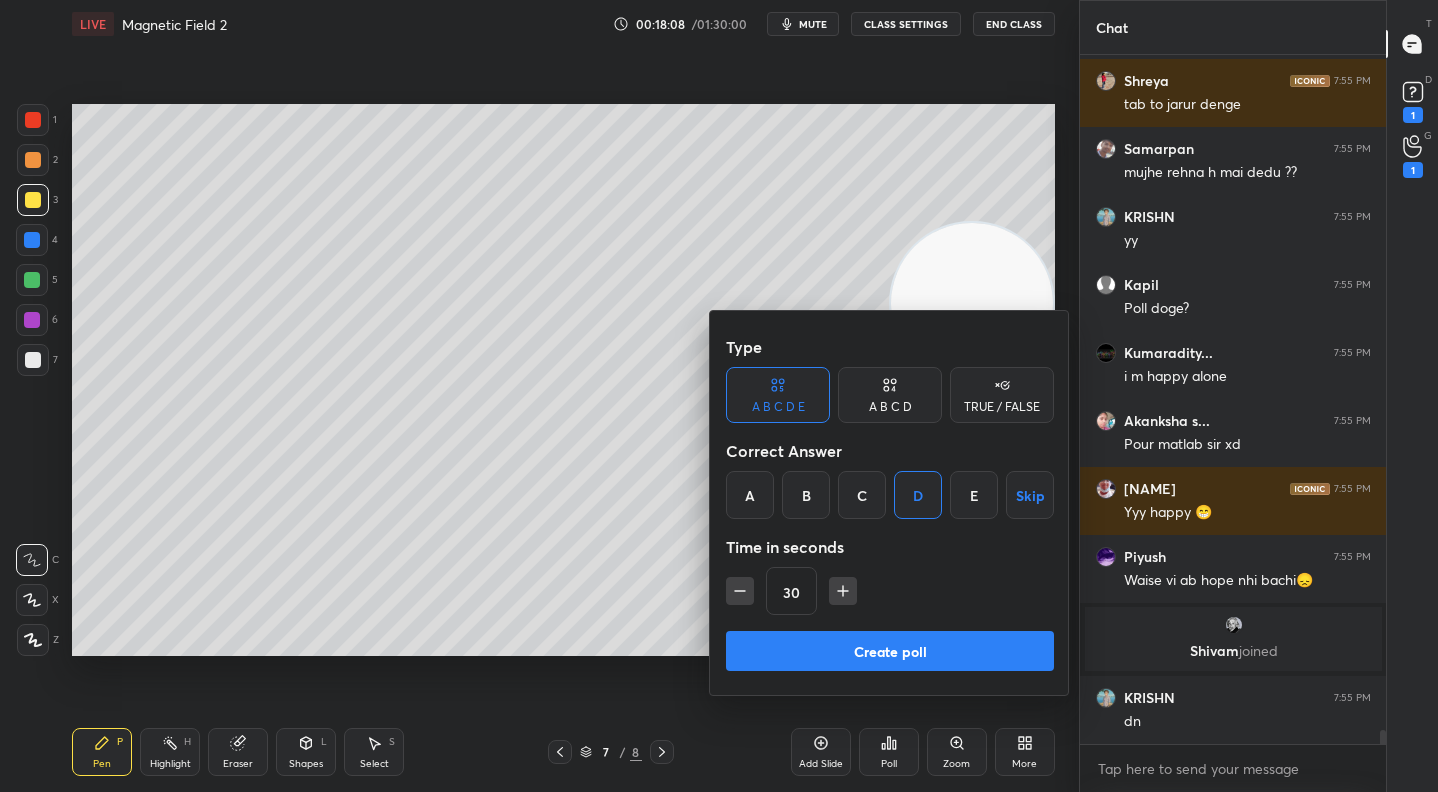 click on "Create poll" at bounding box center [890, 651] 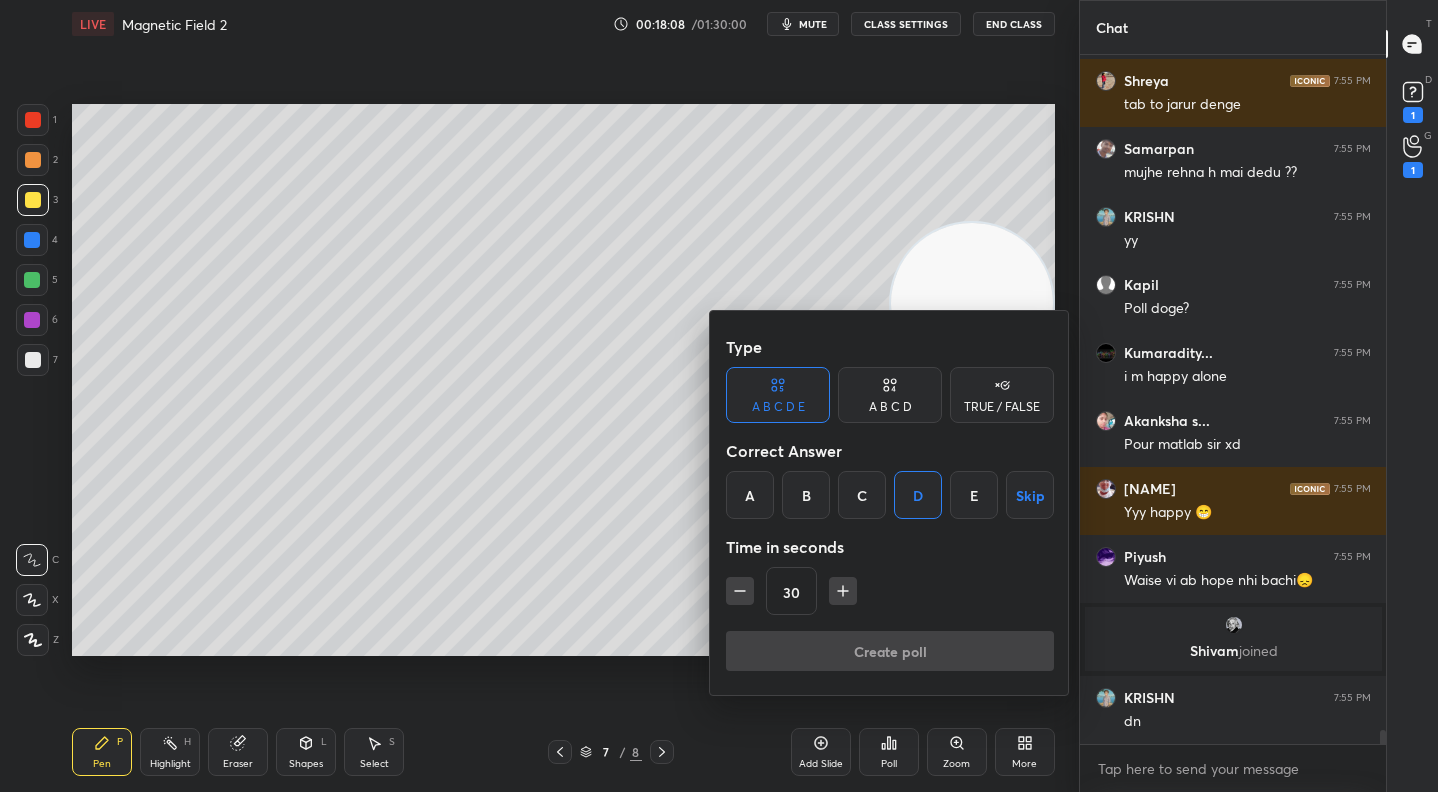 scroll, scrollTop: 650, scrollLeft: 300, axis: both 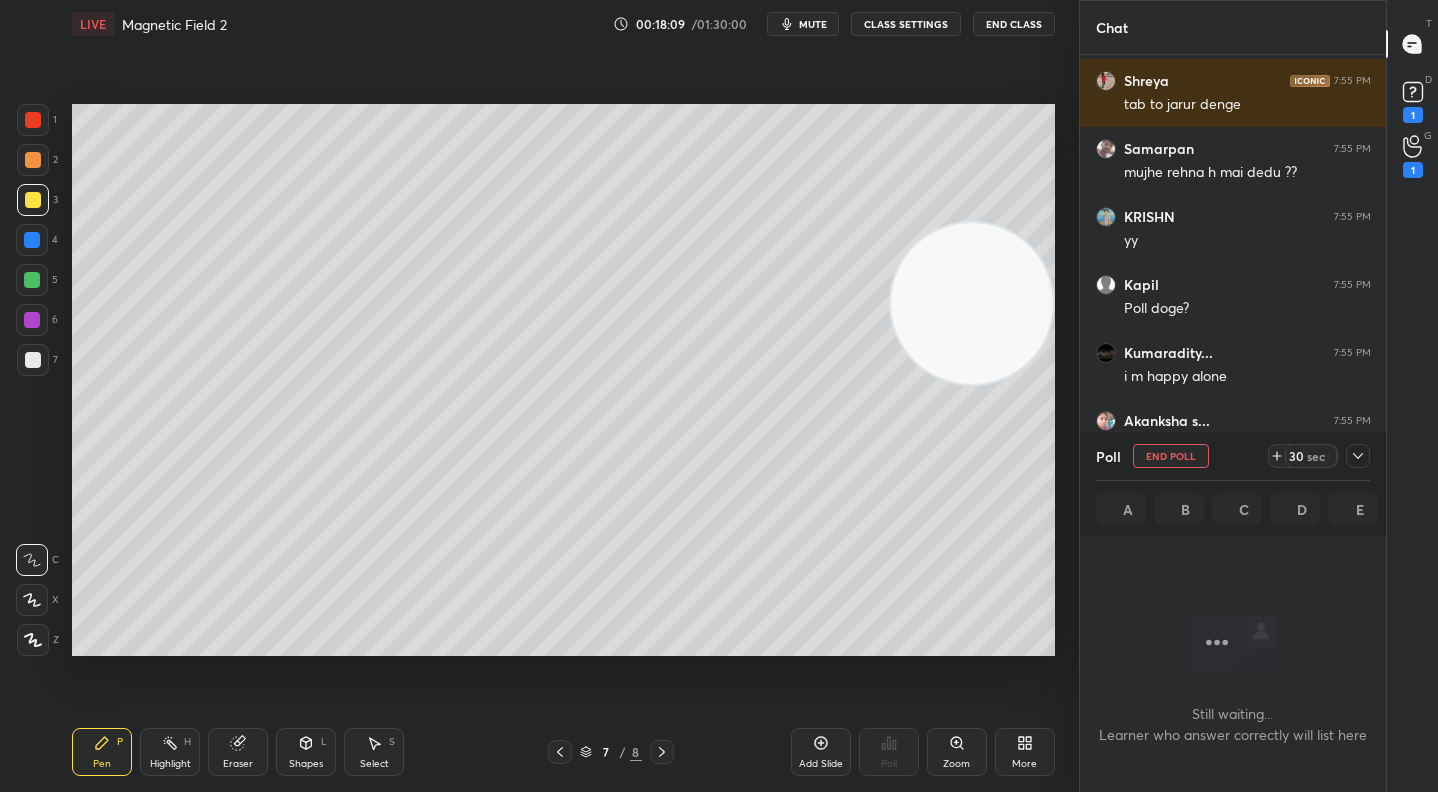click on "sec" at bounding box center (1316, 456) 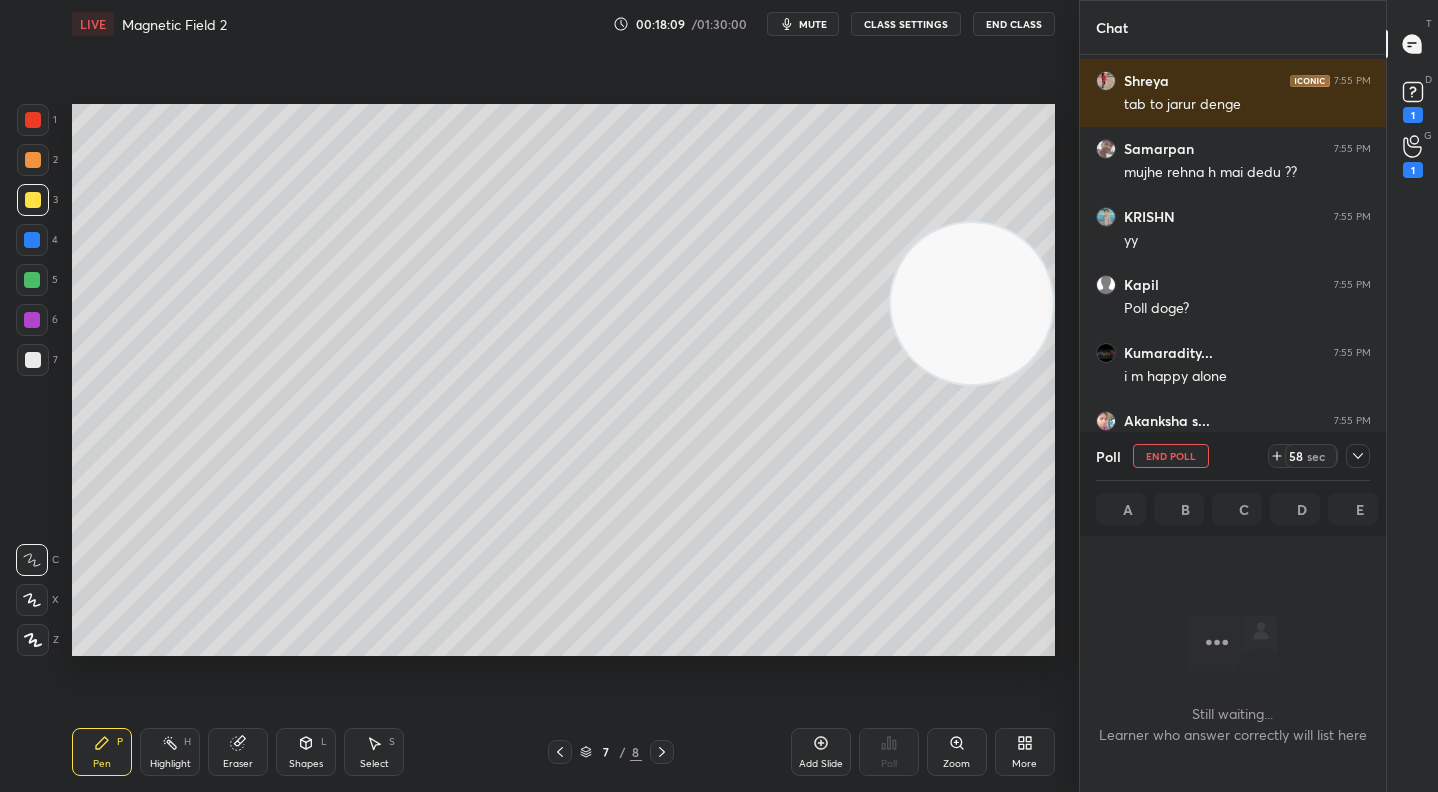 click 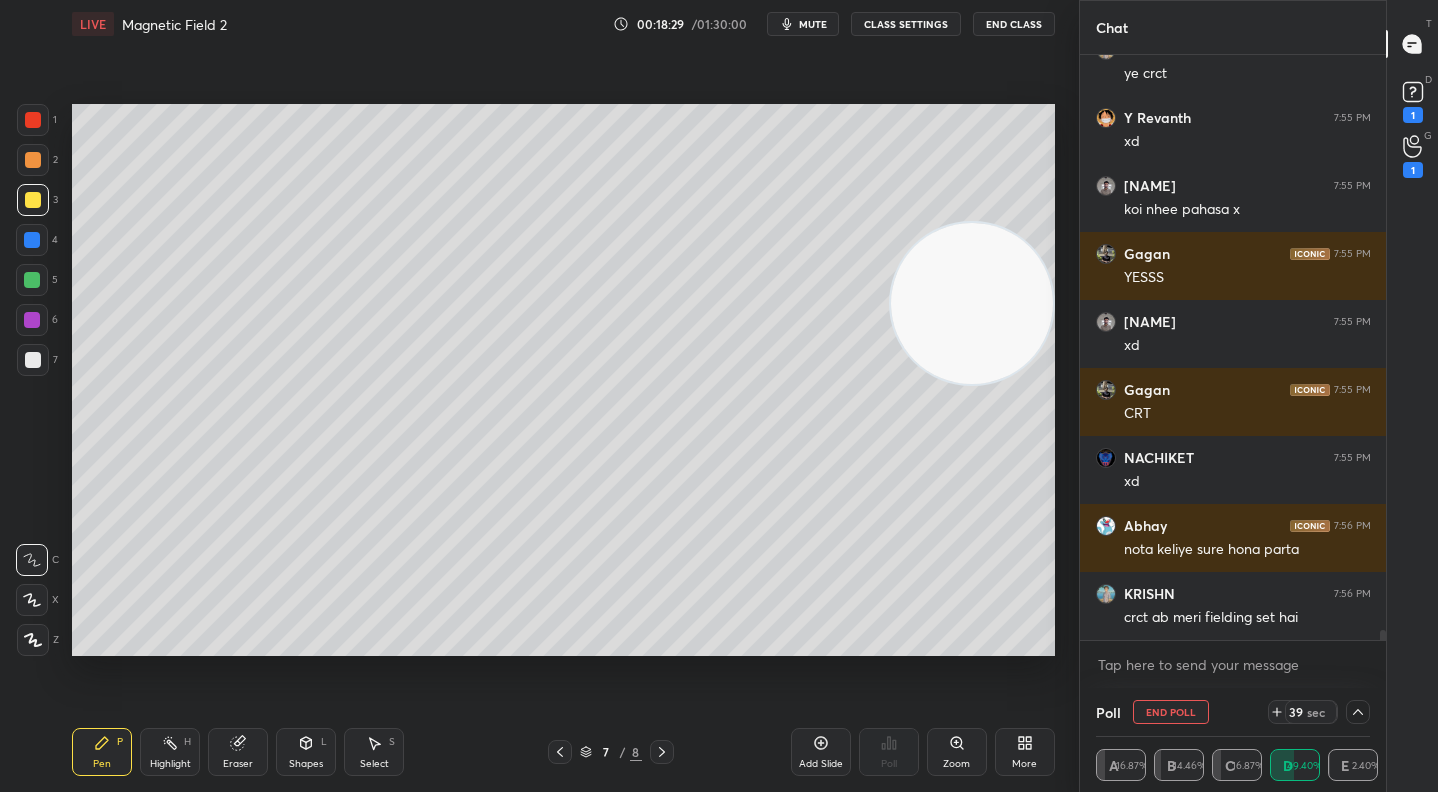 click on "39" at bounding box center [1296, 712] 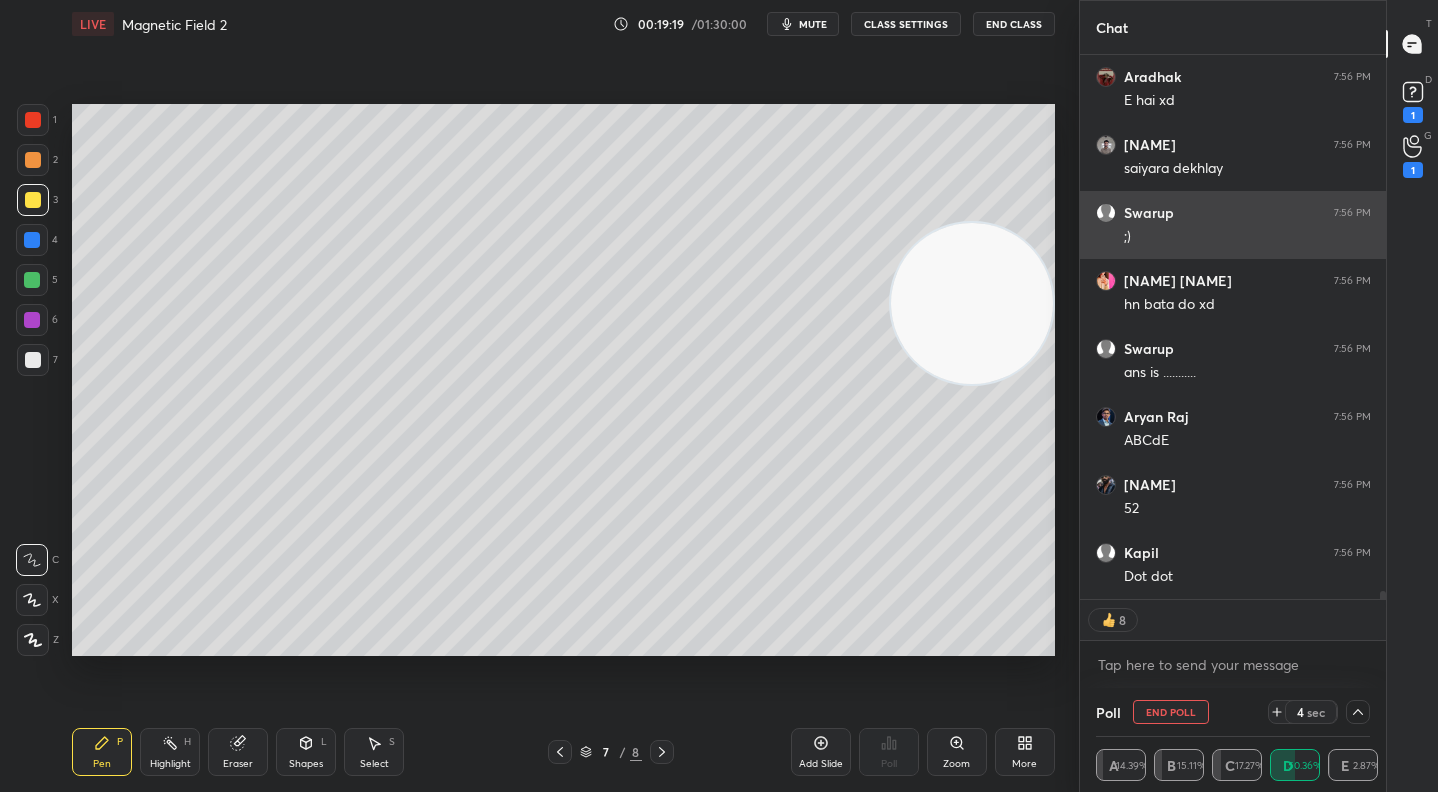 scroll, scrollTop: 34939, scrollLeft: 0, axis: vertical 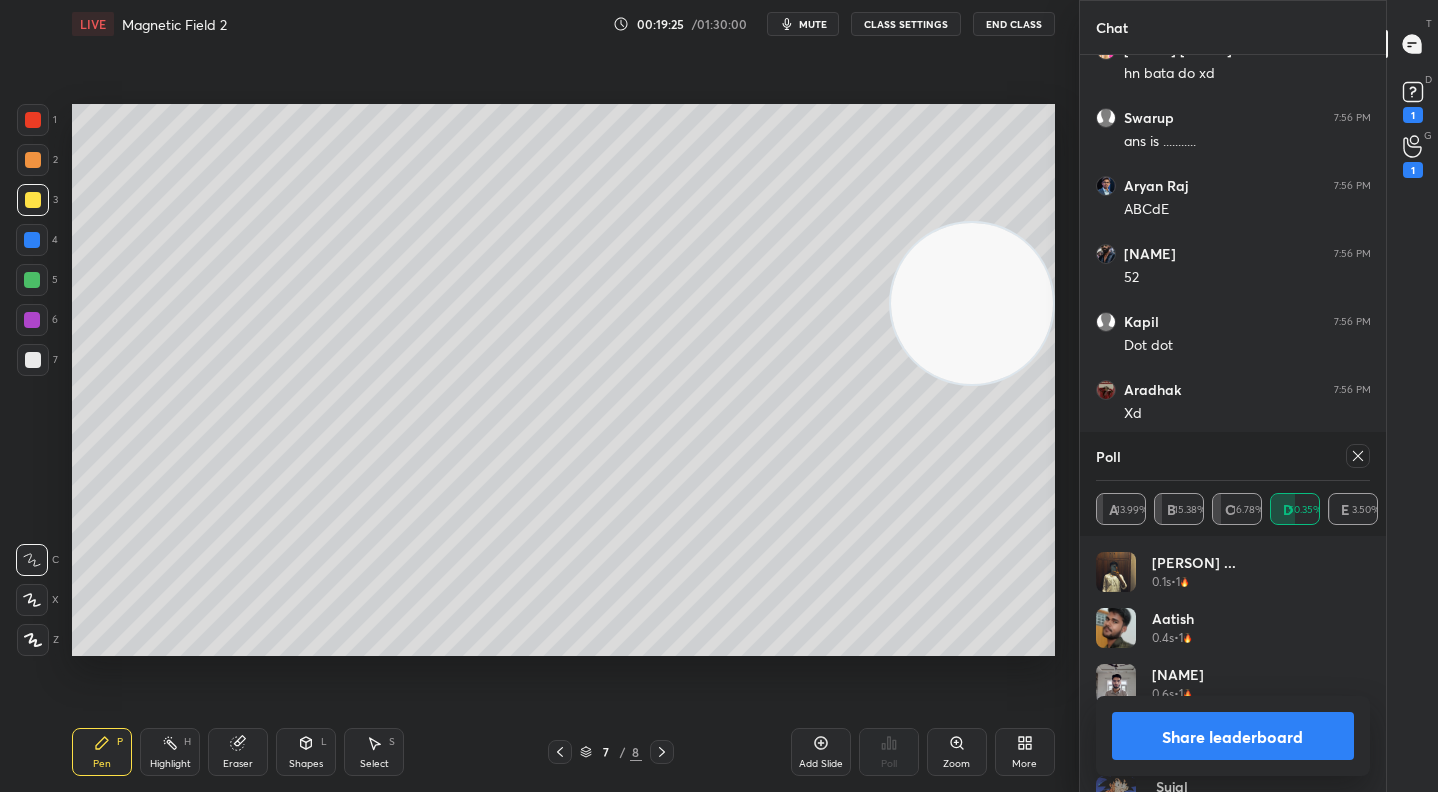 click on "Share leaderboard" at bounding box center (1233, 736) 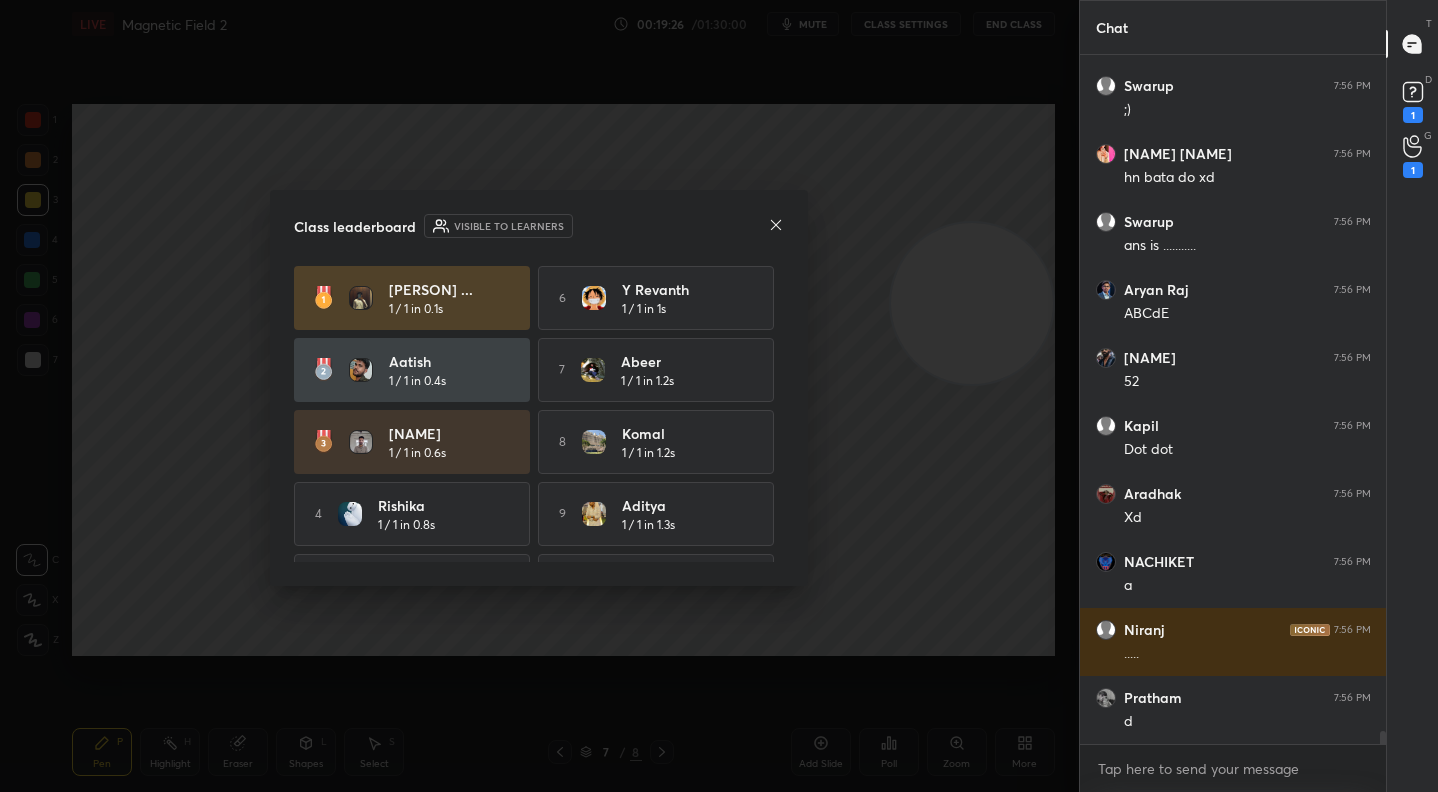 click 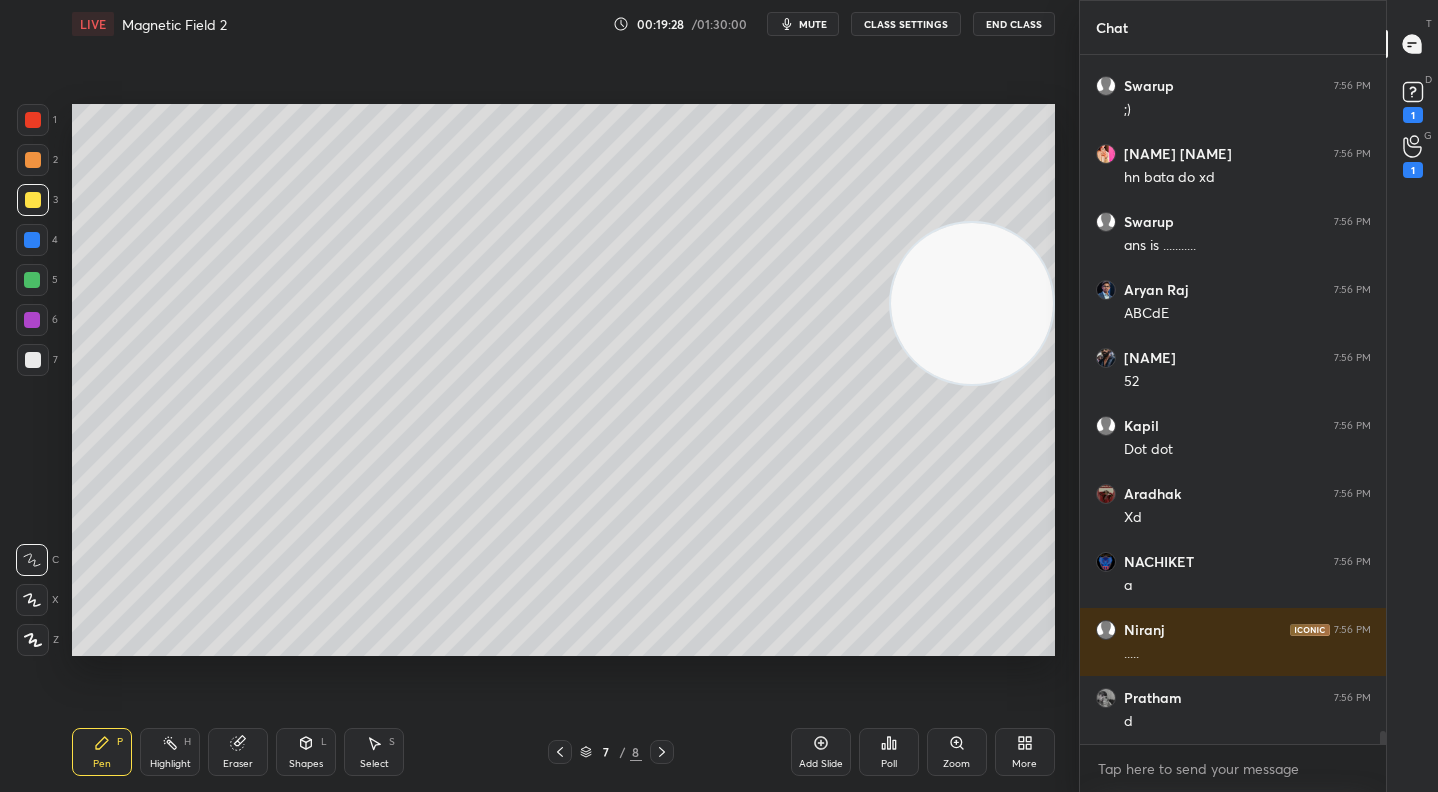 drag, startPoint x: 820, startPoint y: 761, endPoint x: 850, endPoint y: 668, distance: 97.71899 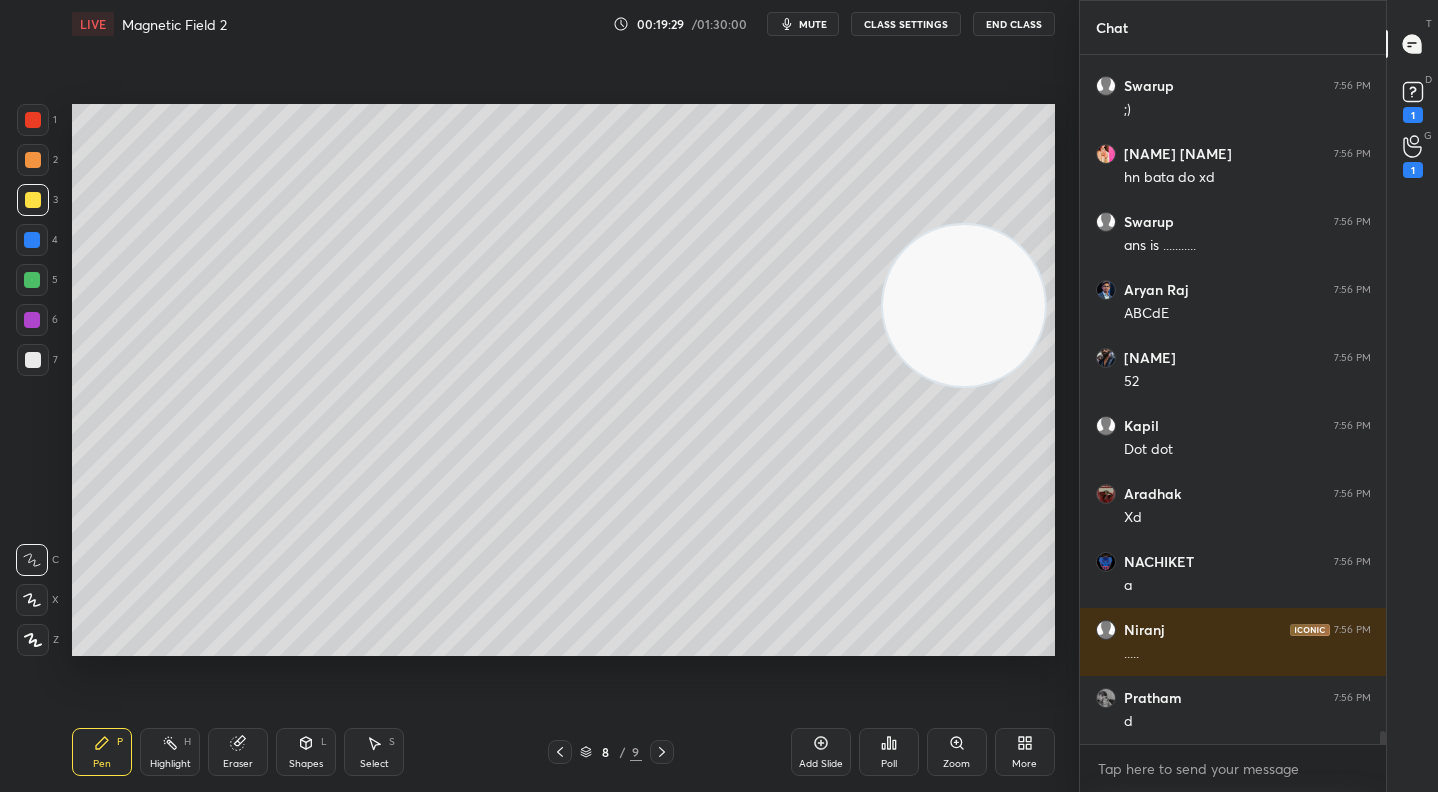 drag, startPoint x: 966, startPoint y: 314, endPoint x: 307, endPoint y: 330, distance: 659.1942 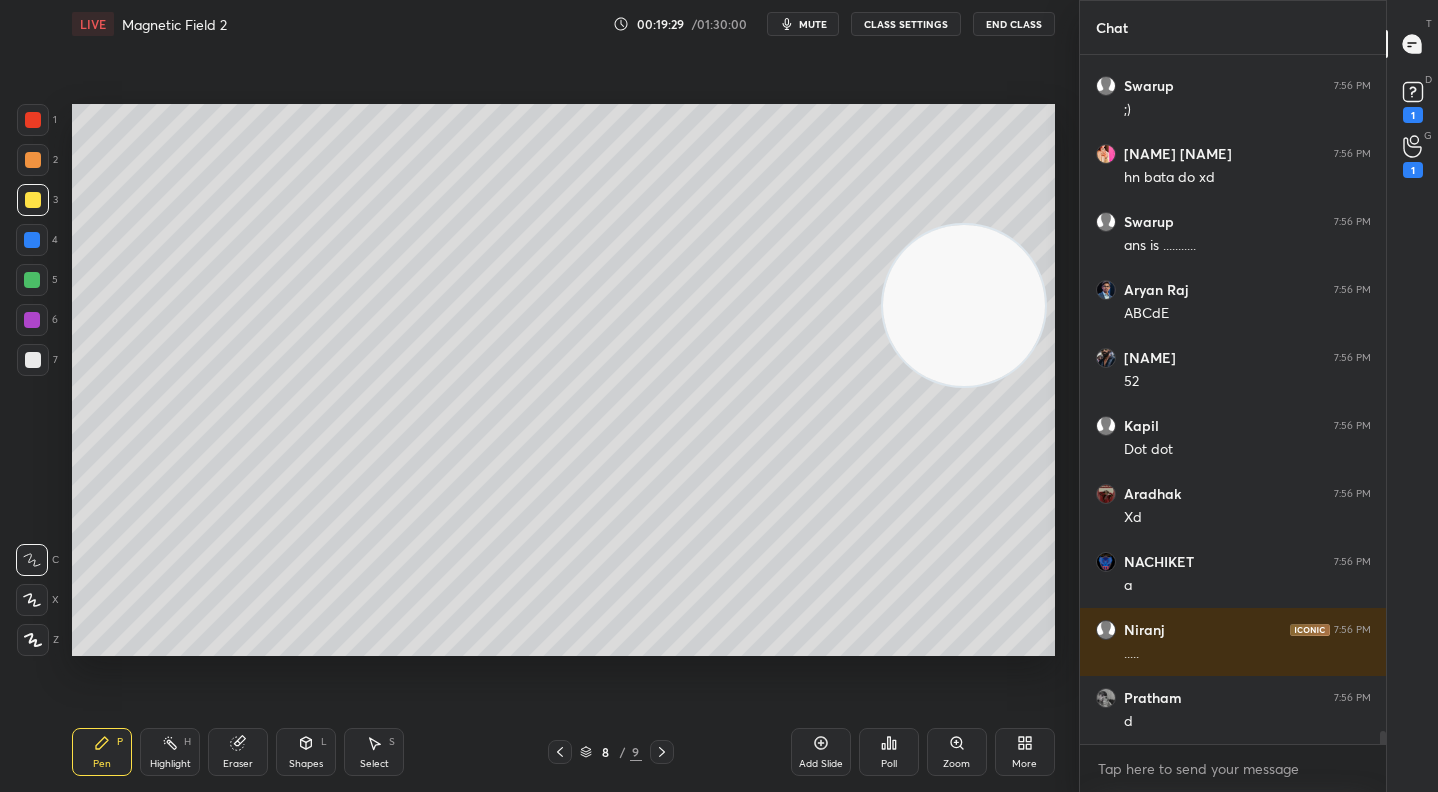 click at bounding box center [964, 306] 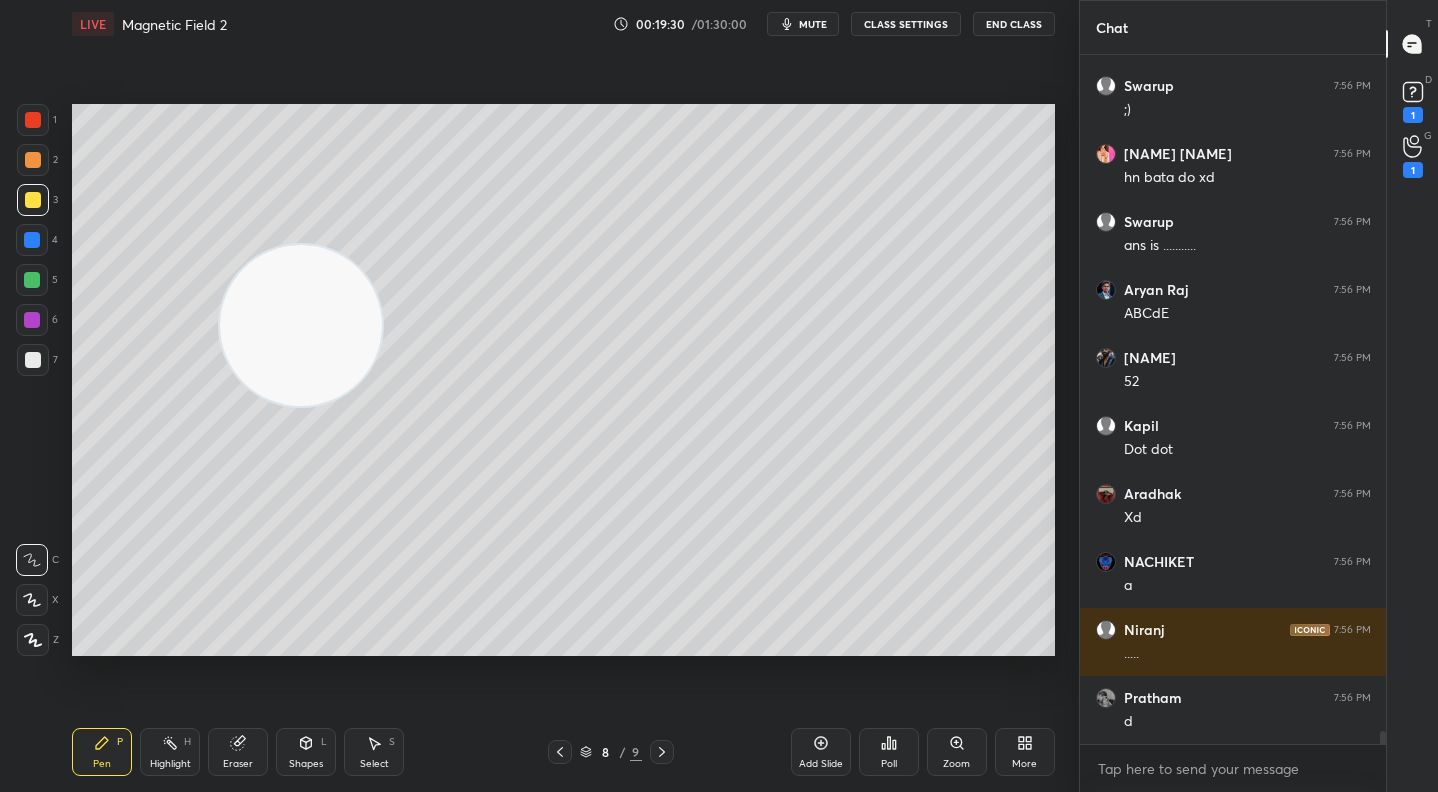 drag, startPoint x: 282, startPoint y: 316, endPoint x: 204, endPoint y: 327, distance: 78.77182 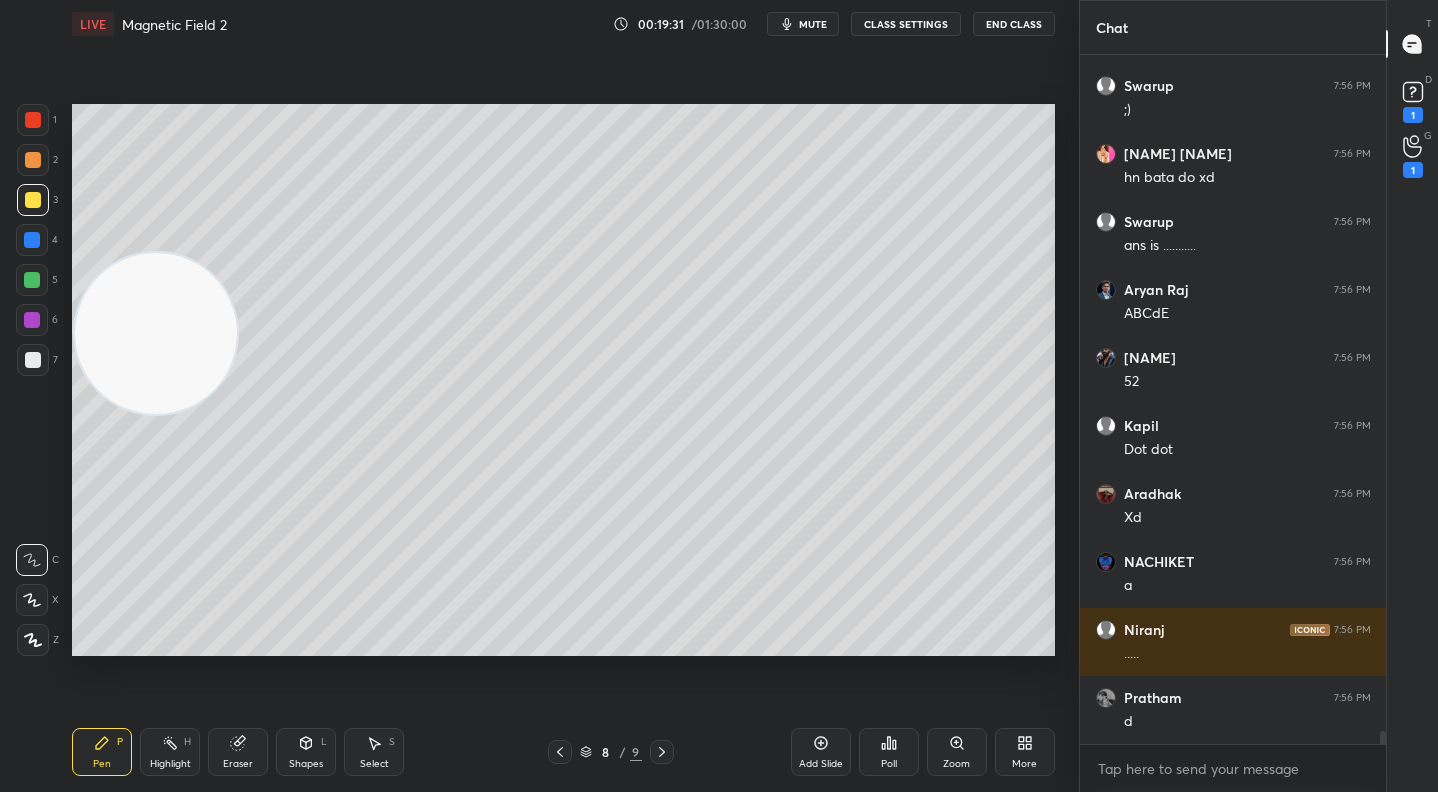 click 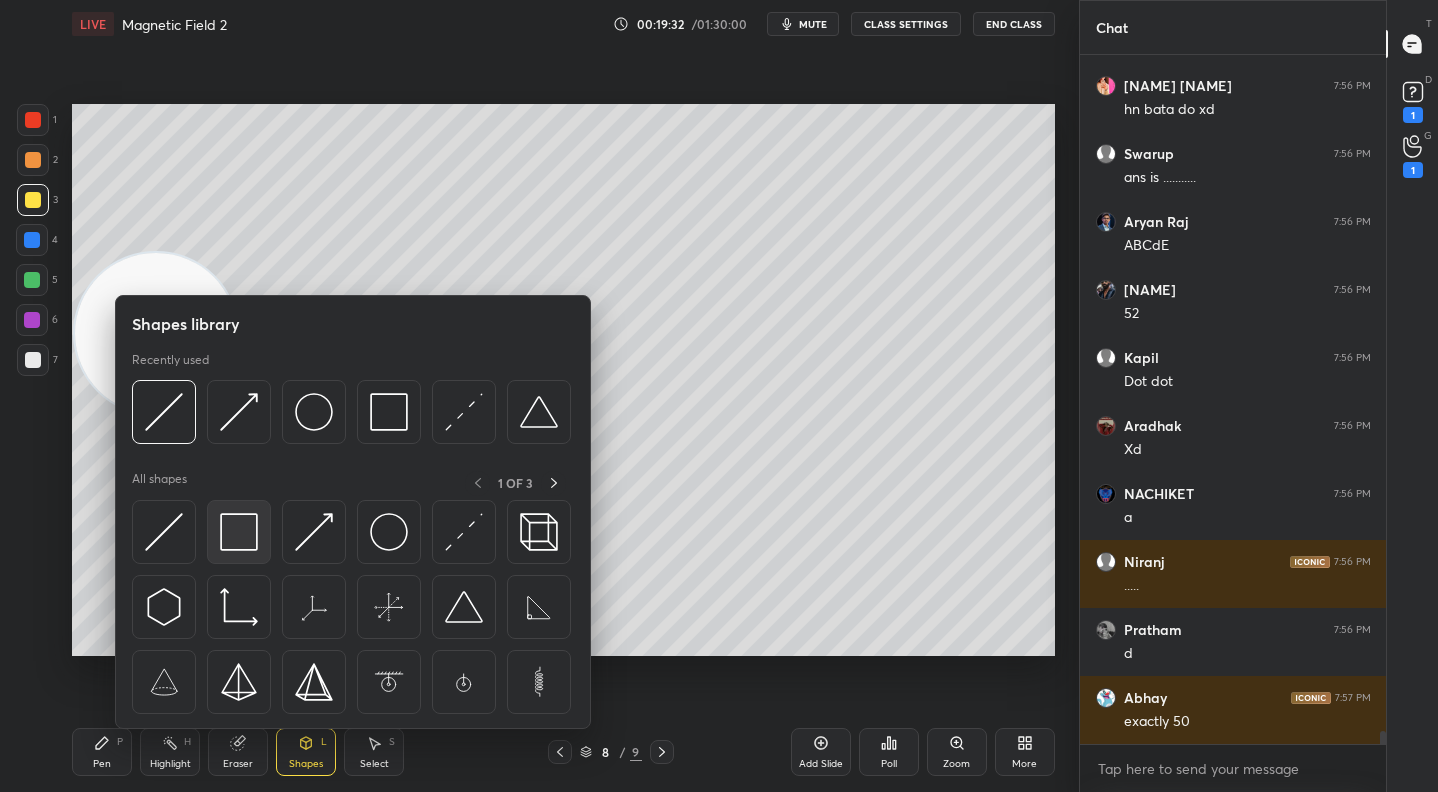 click at bounding box center (239, 532) 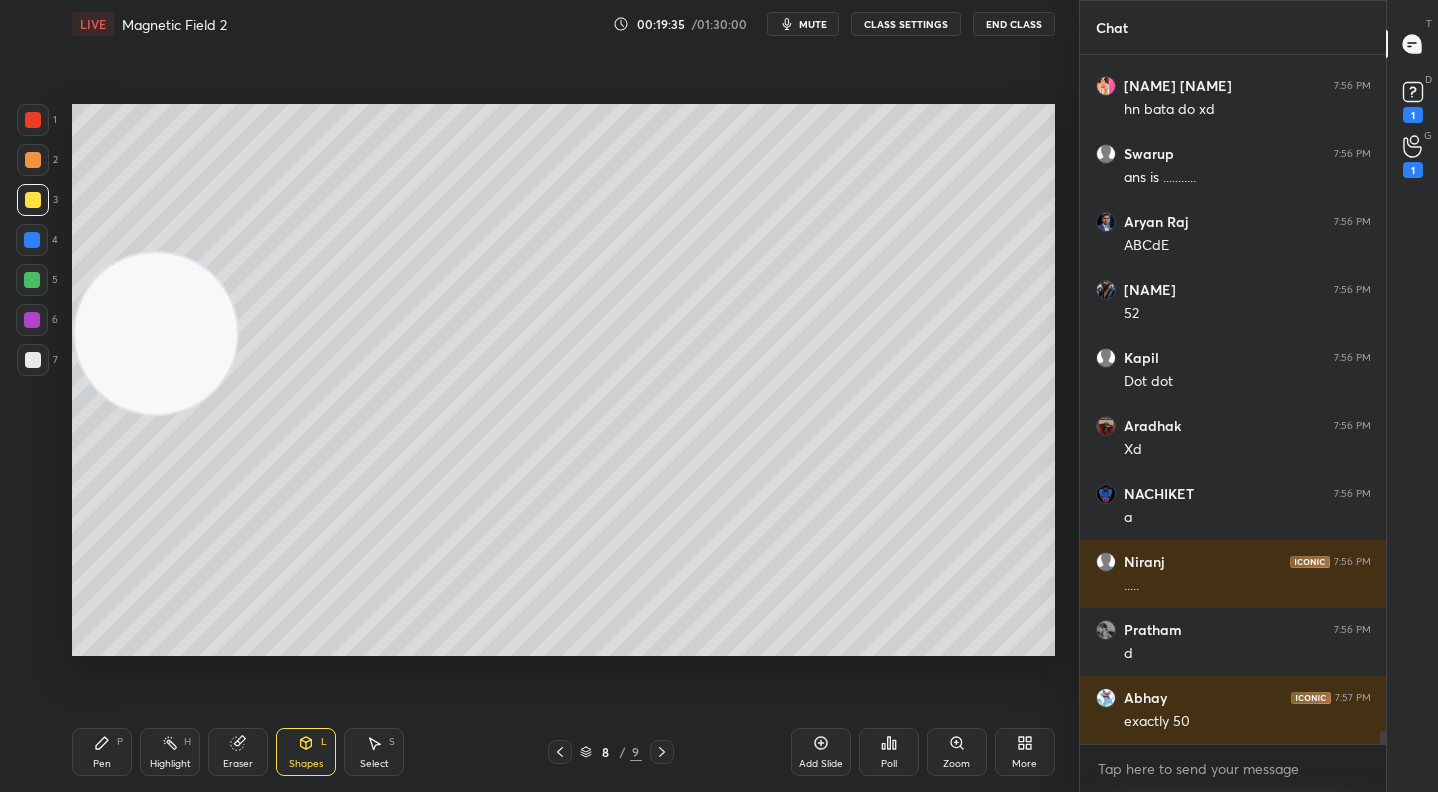 click 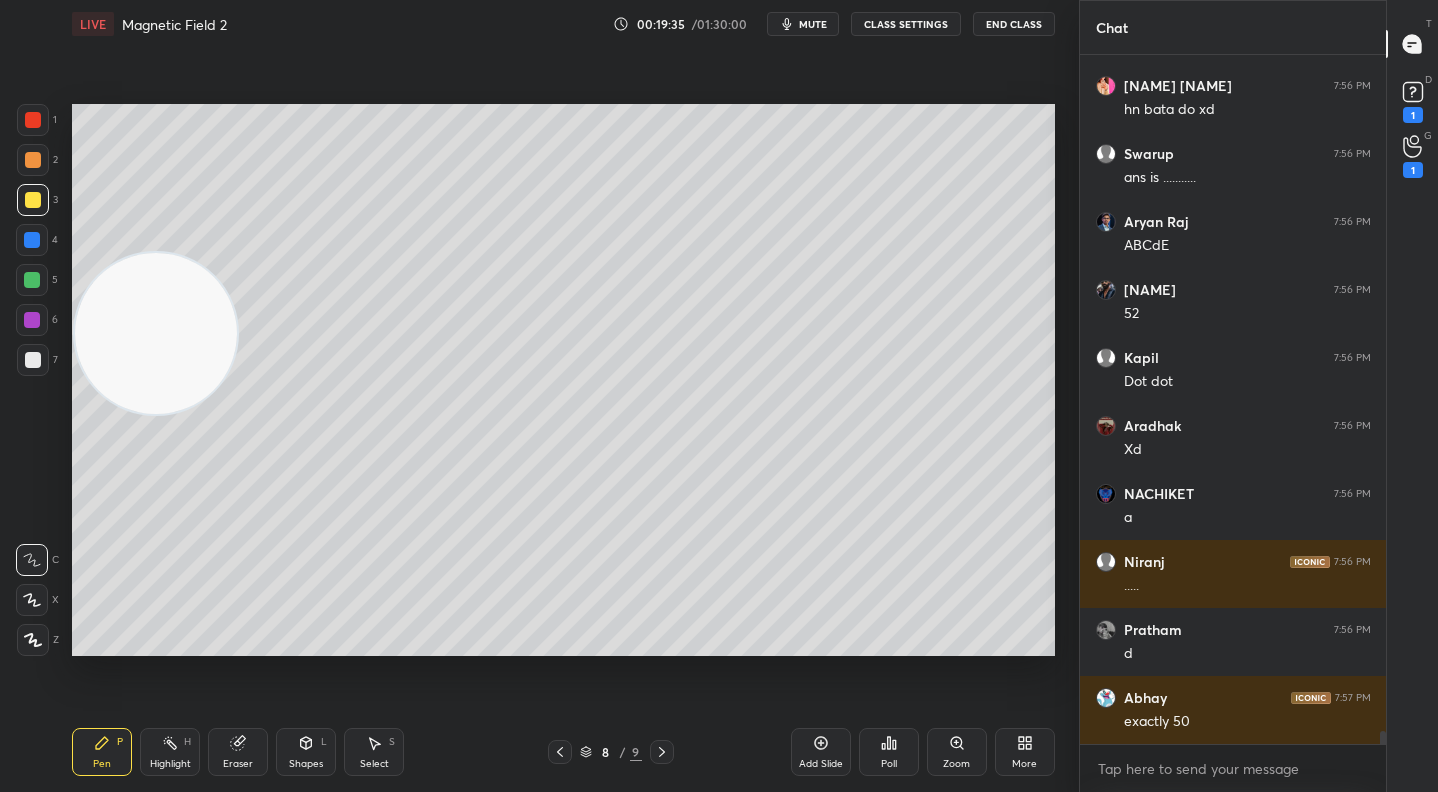 click at bounding box center (33, 160) 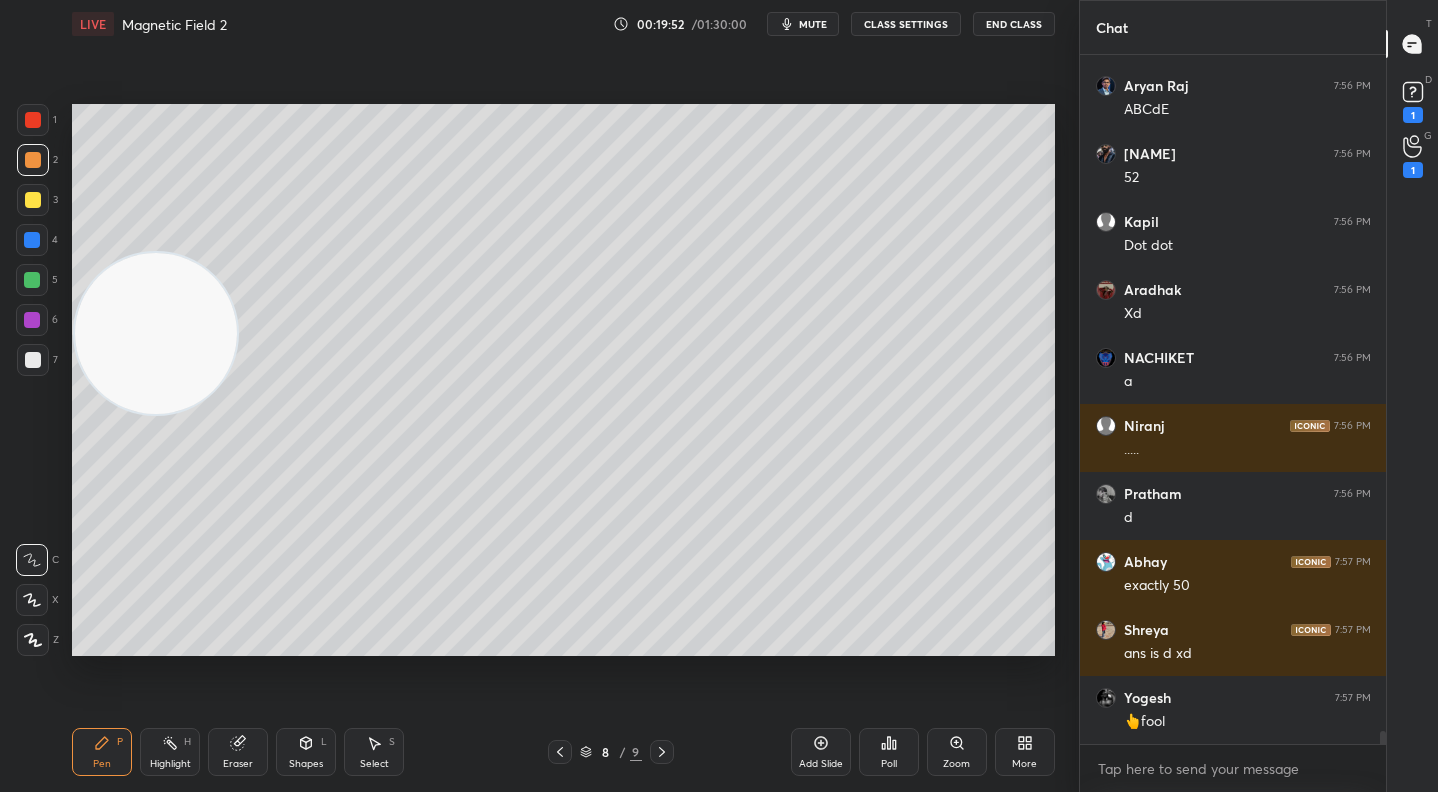 click at bounding box center (32, 280) 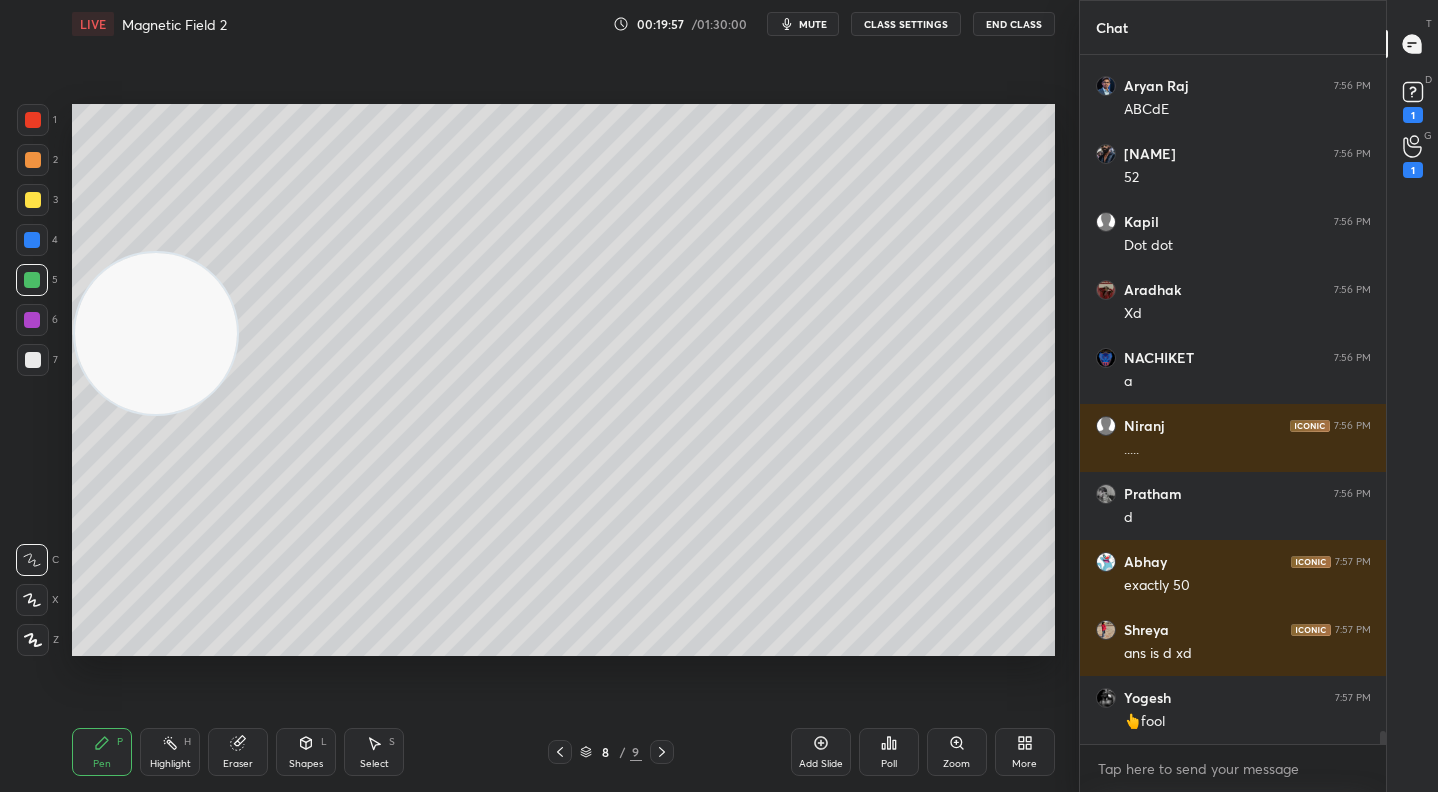 drag, startPoint x: 25, startPoint y: 349, endPoint x: 44, endPoint y: 338, distance: 21.954498 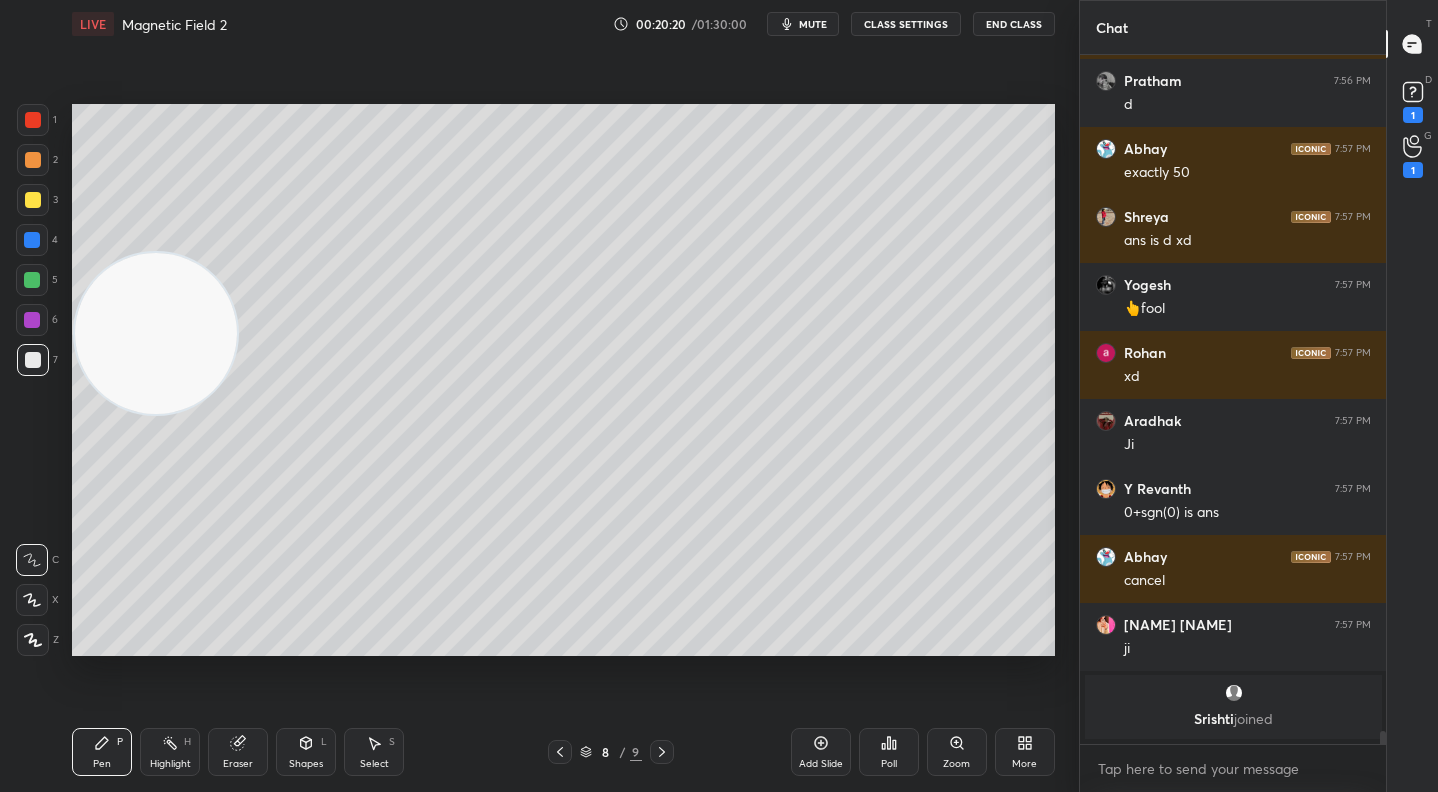 drag, startPoint x: 27, startPoint y: 210, endPoint x: 16, endPoint y: 215, distance: 12.083046 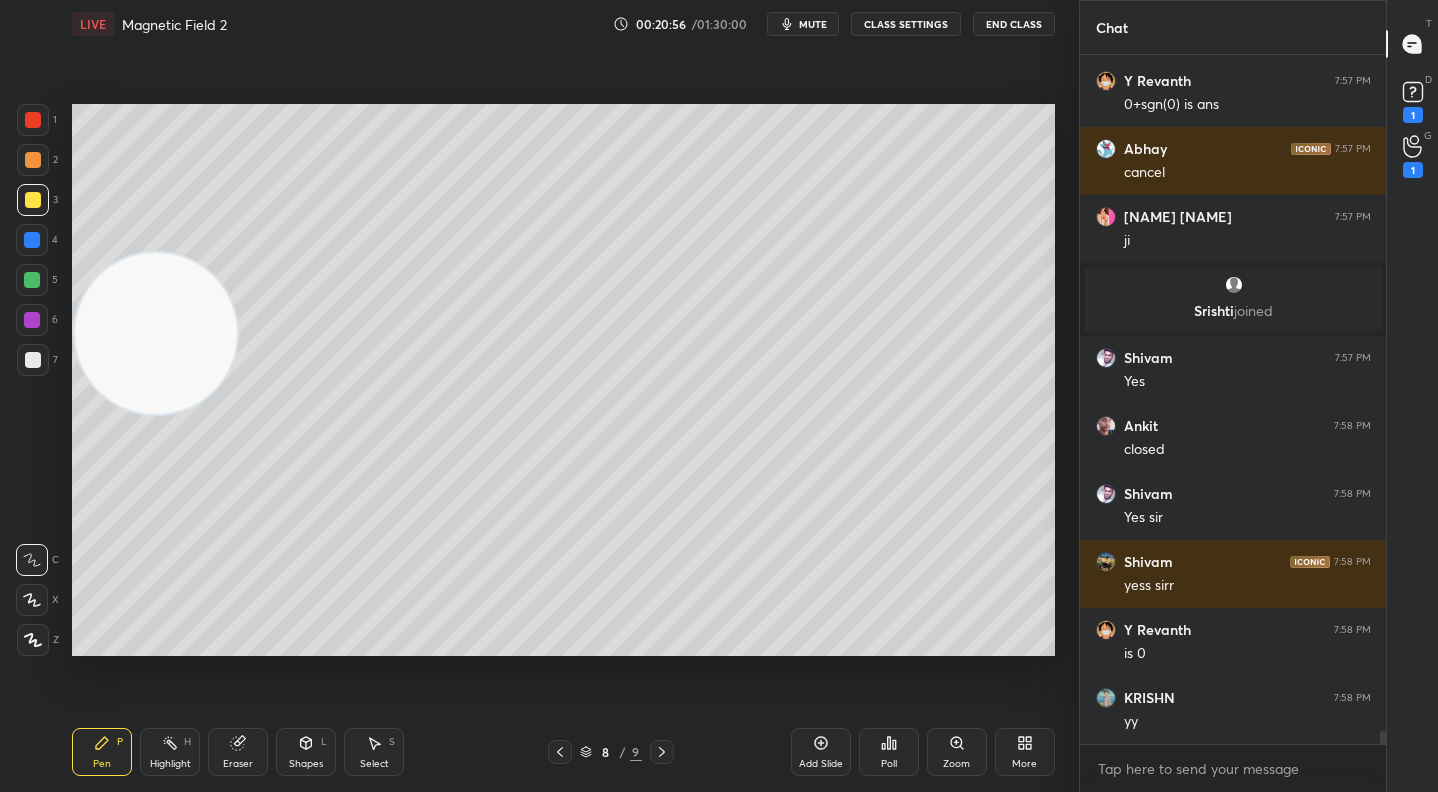 scroll, scrollTop: 35188, scrollLeft: 0, axis: vertical 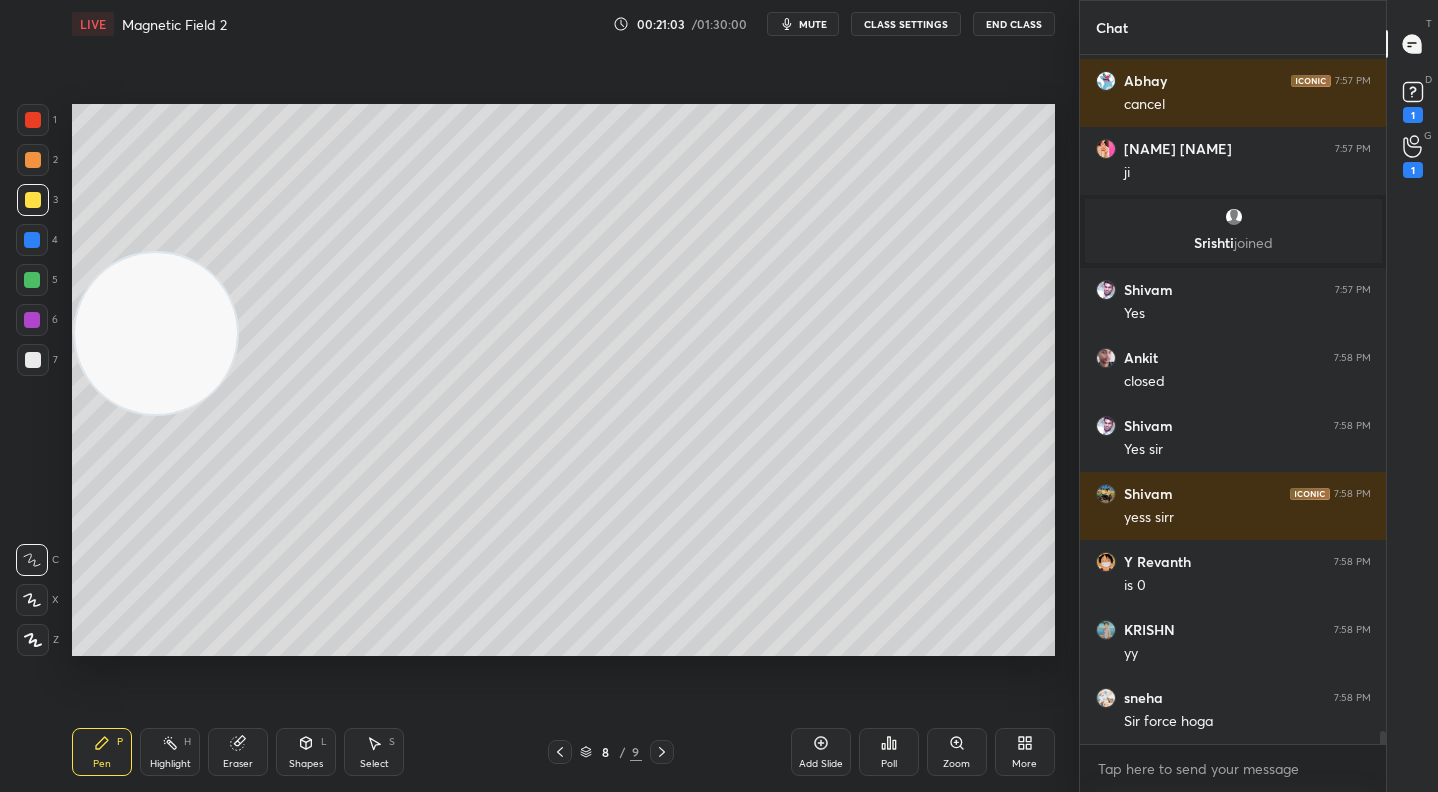 click on "Eraser" at bounding box center [238, 752] 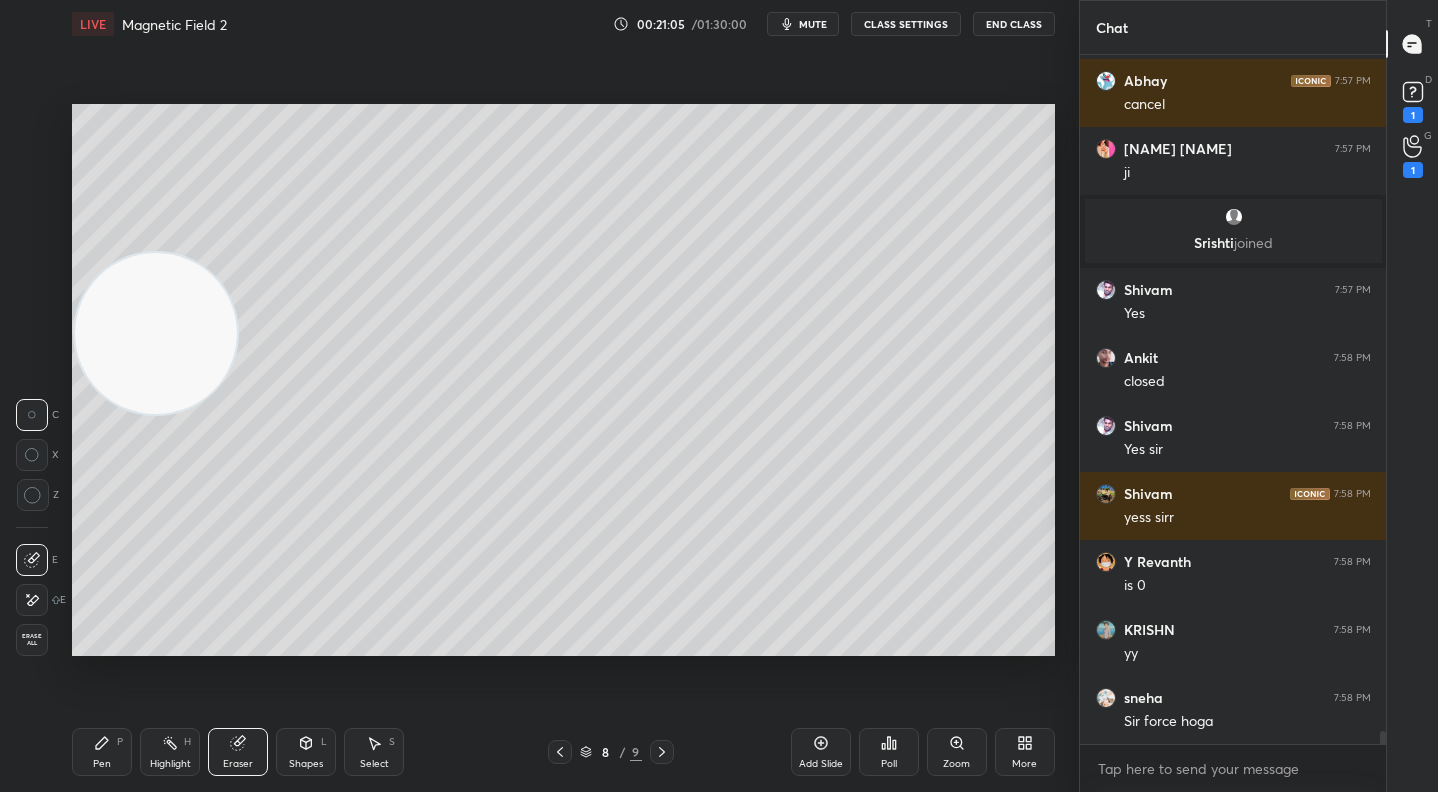 click on "Pen P" at bounding box center (102, 752) 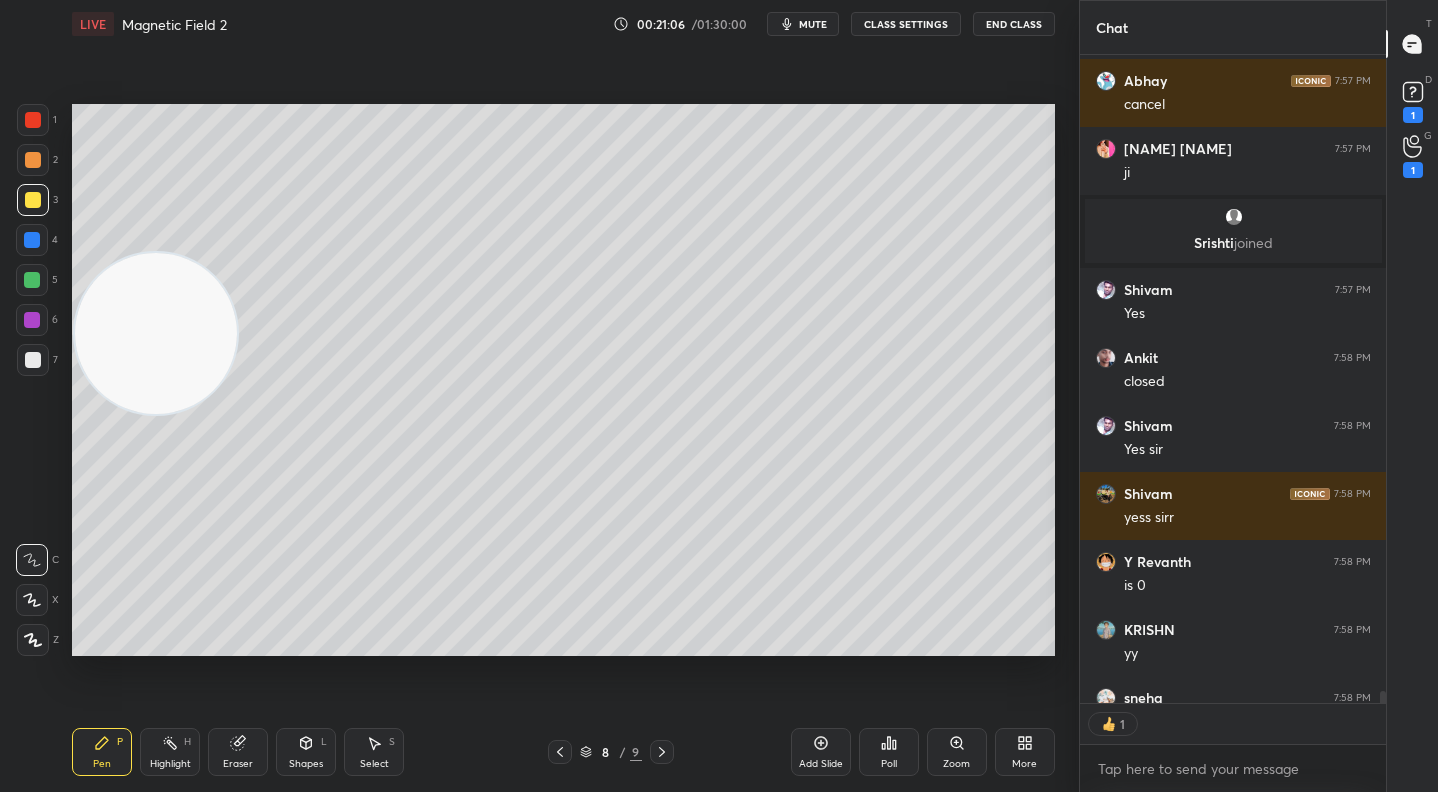 scroll, scrollTop: 642, scrollLeft: 300, axis: both 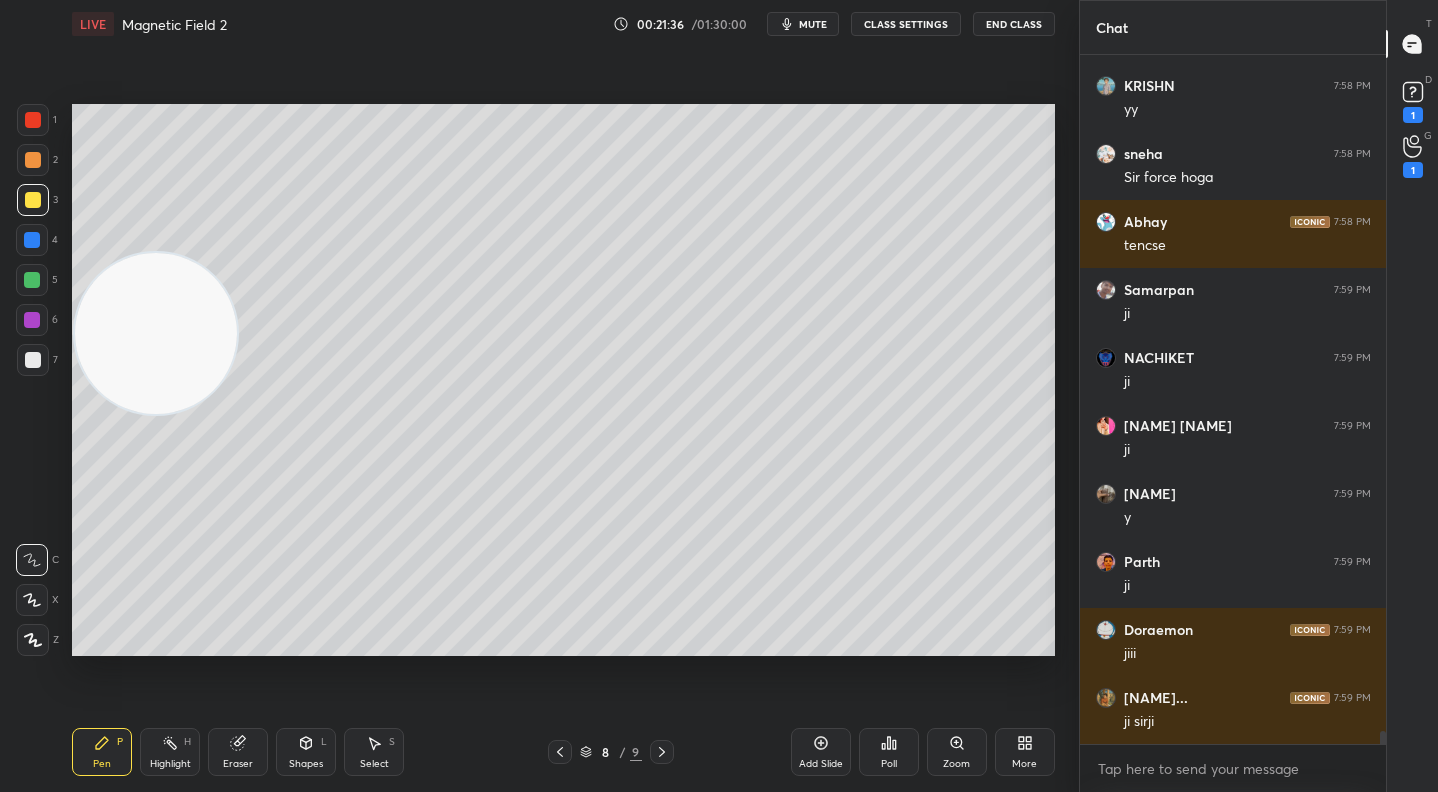 drag, startPoint x: 558, startPoint y: 755, endPoint x: 578, endPoint y: 753, distance: 20.09975 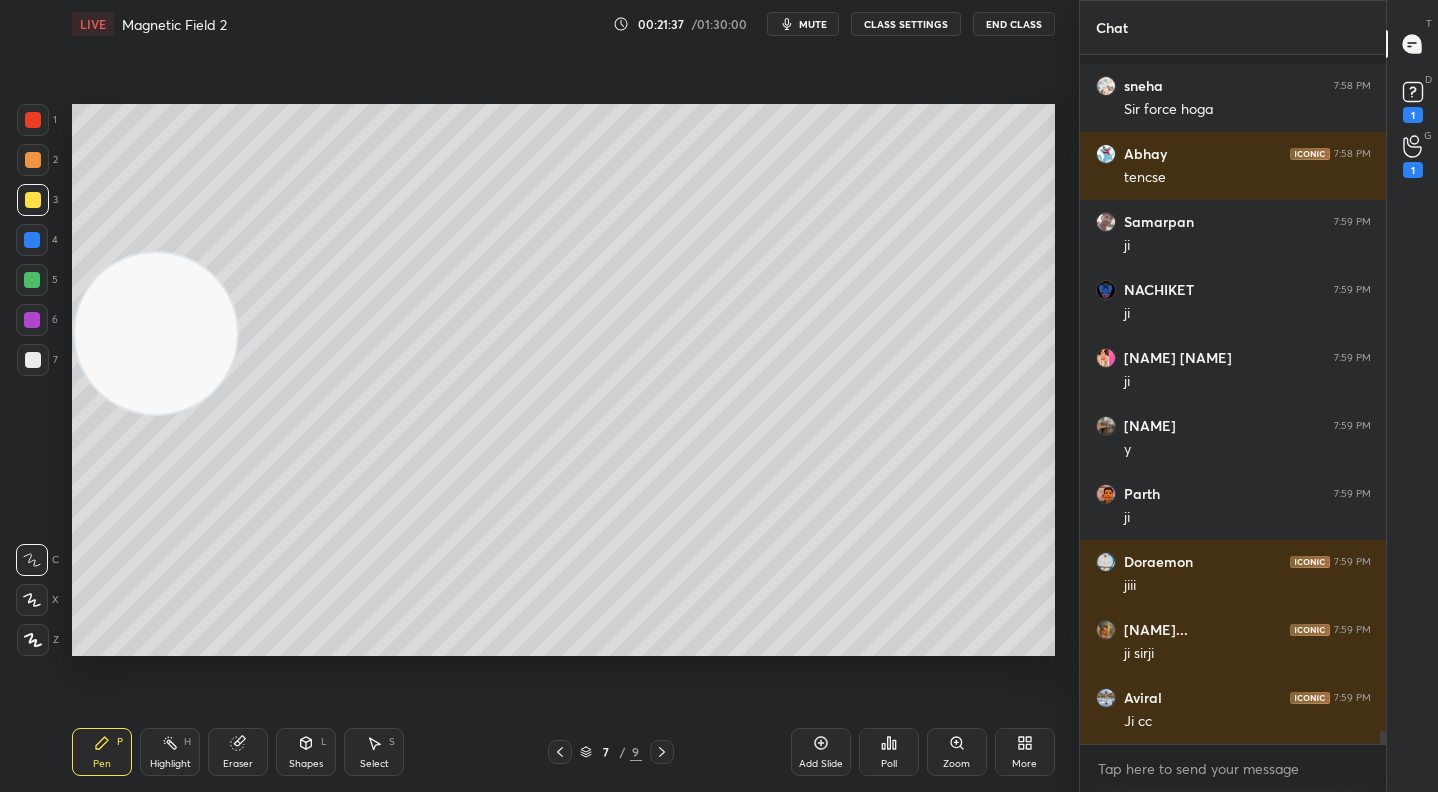 scroll, scrollTop: 35936, scrollLeft: 0, axis: vertical 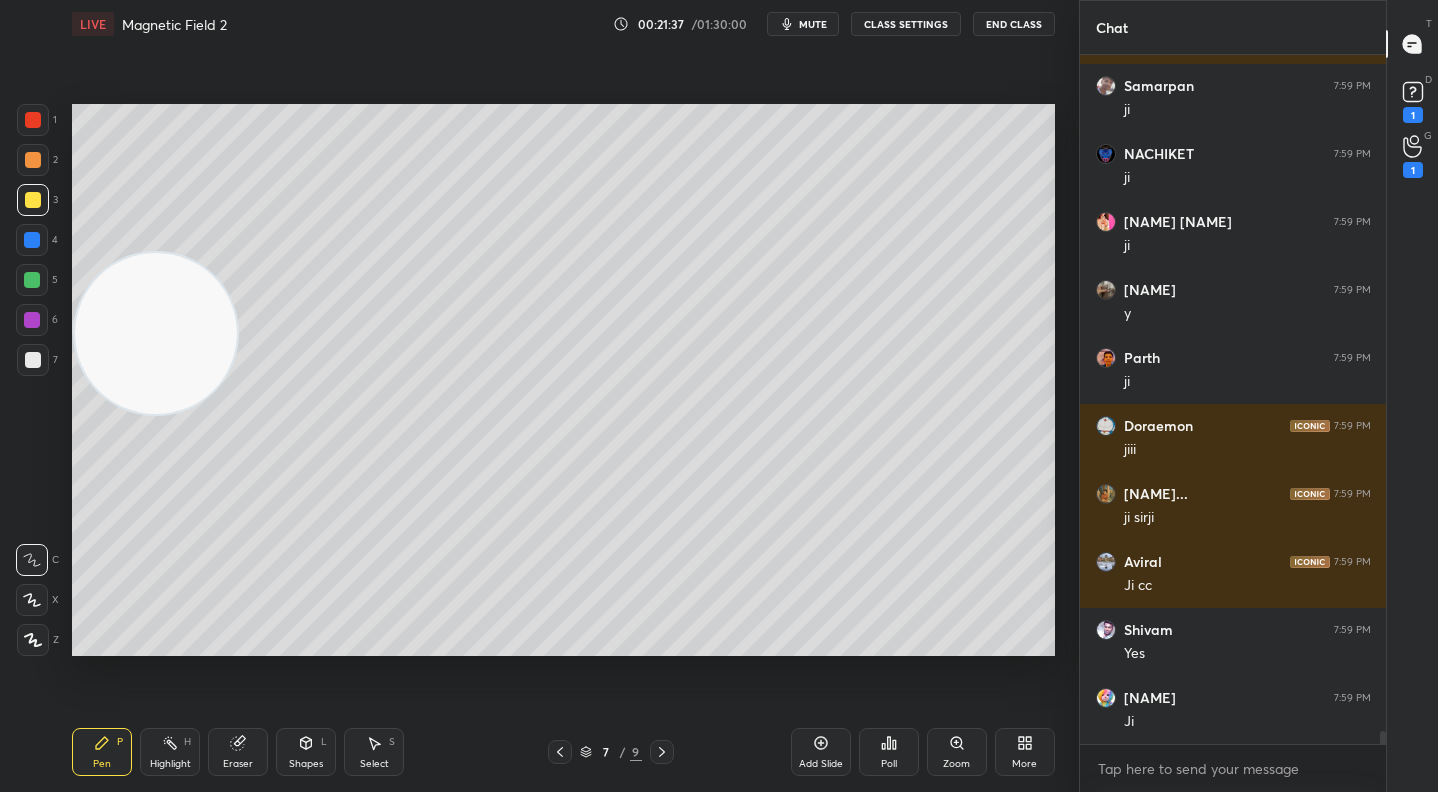 click 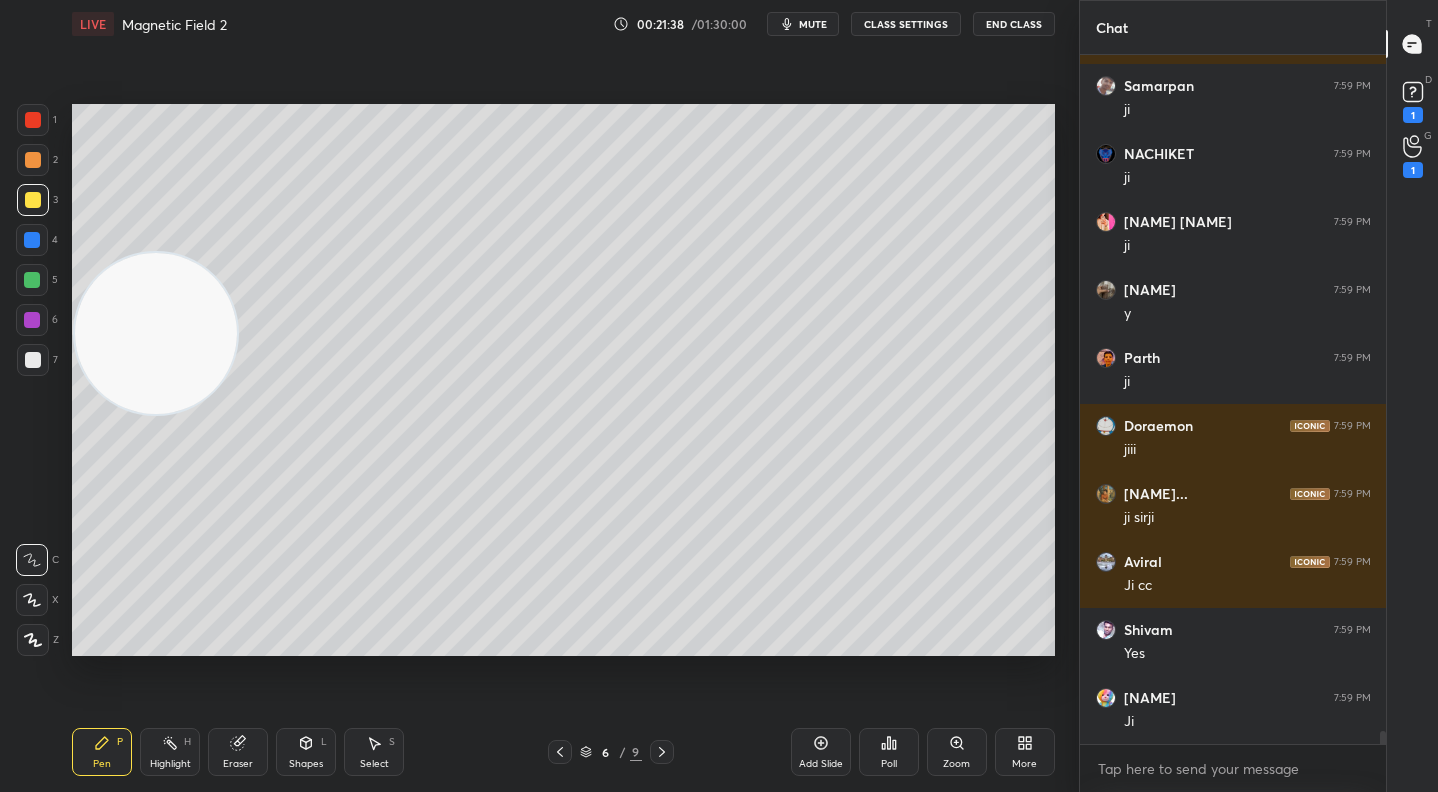 click 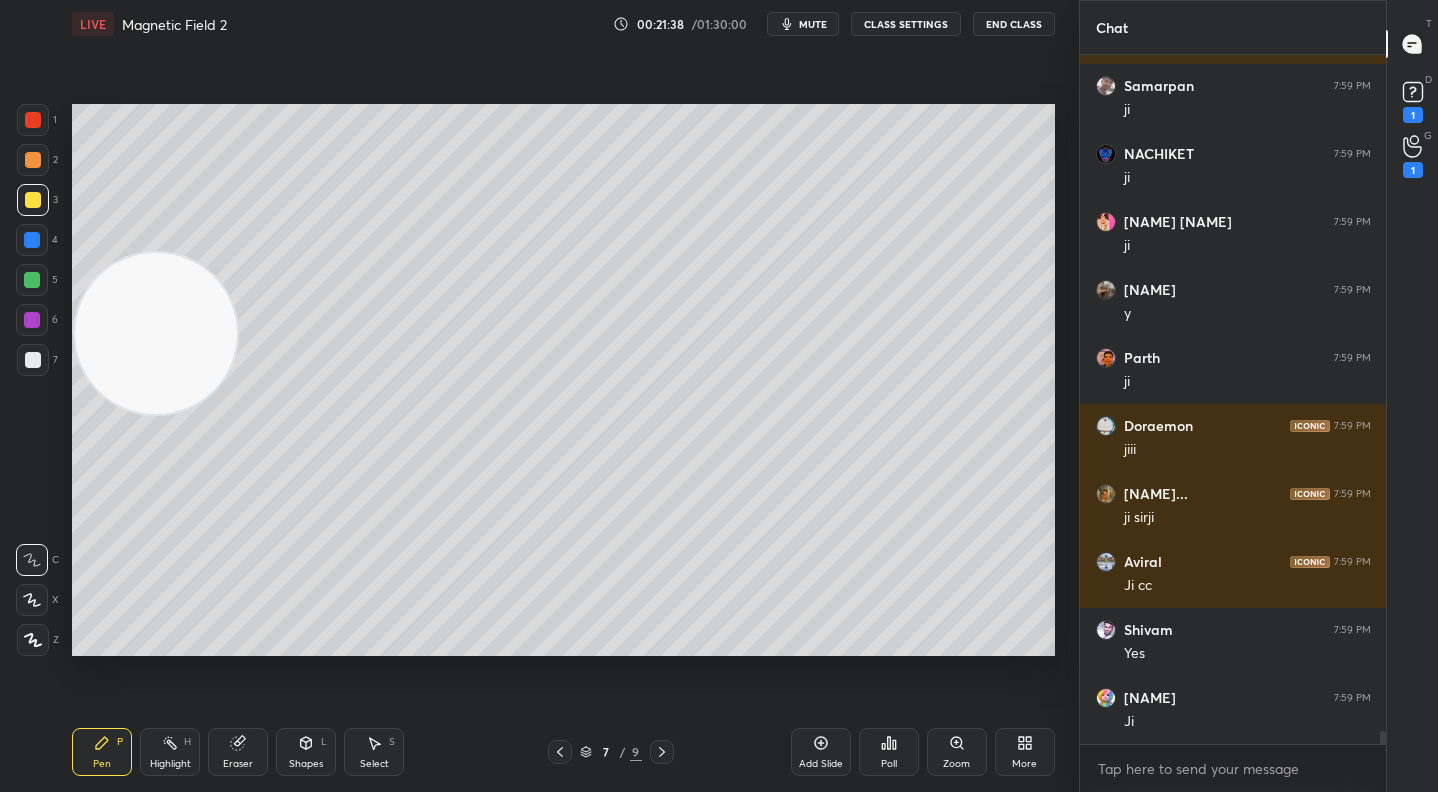 scroll, scrollTop: 36004, scrollLeft: 0, axis: vertical 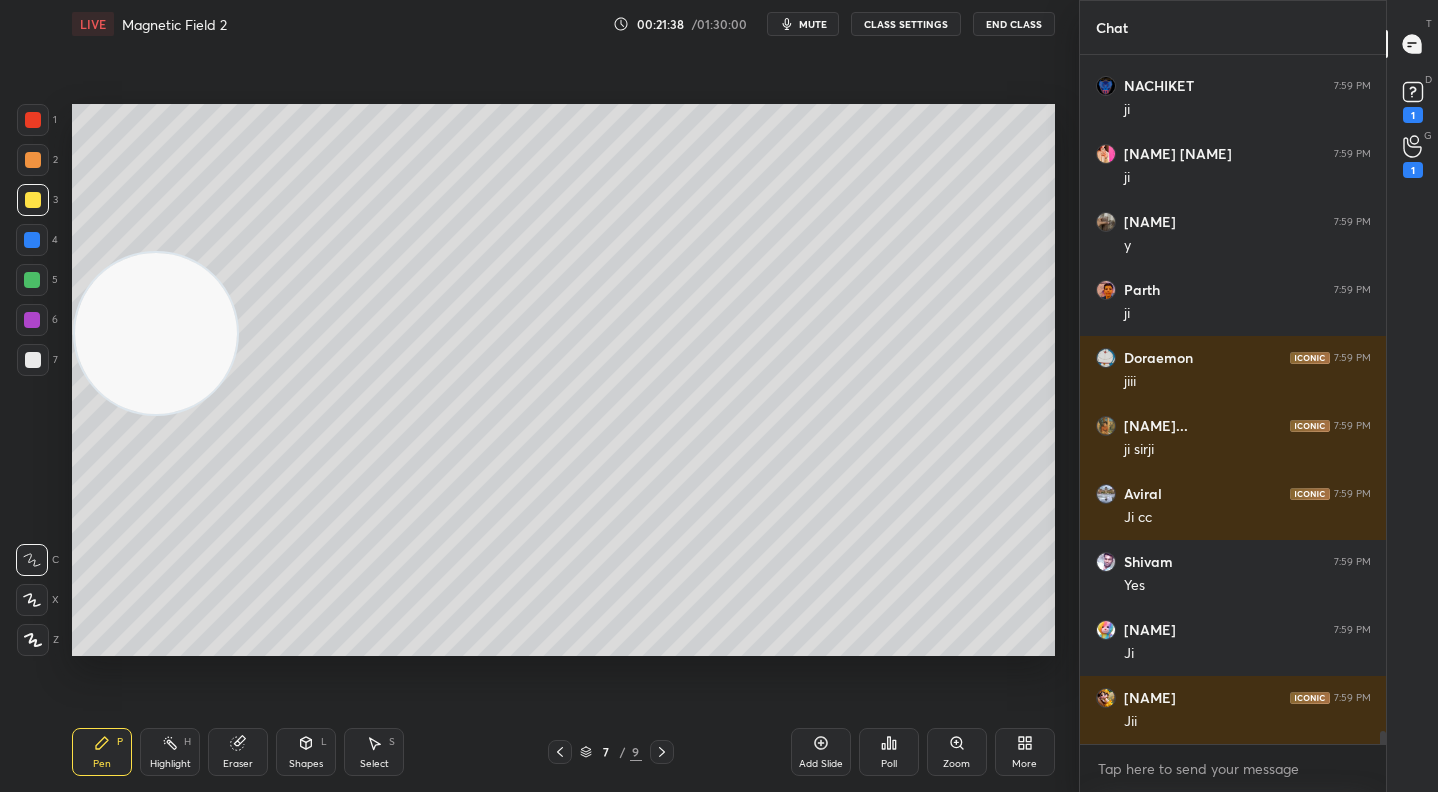 click 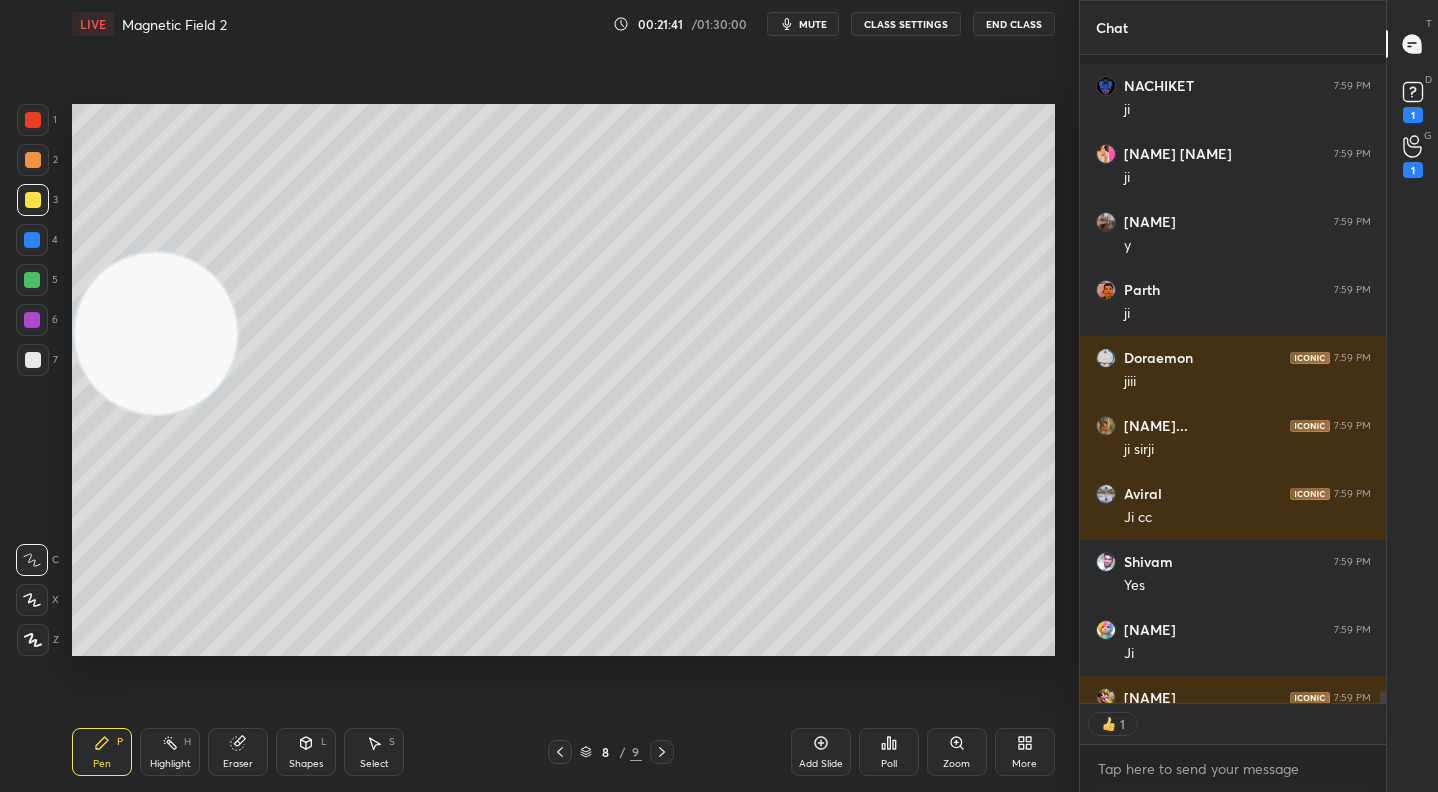 scroll, scrollTop: 642, scrollLeft: 300, axis: both 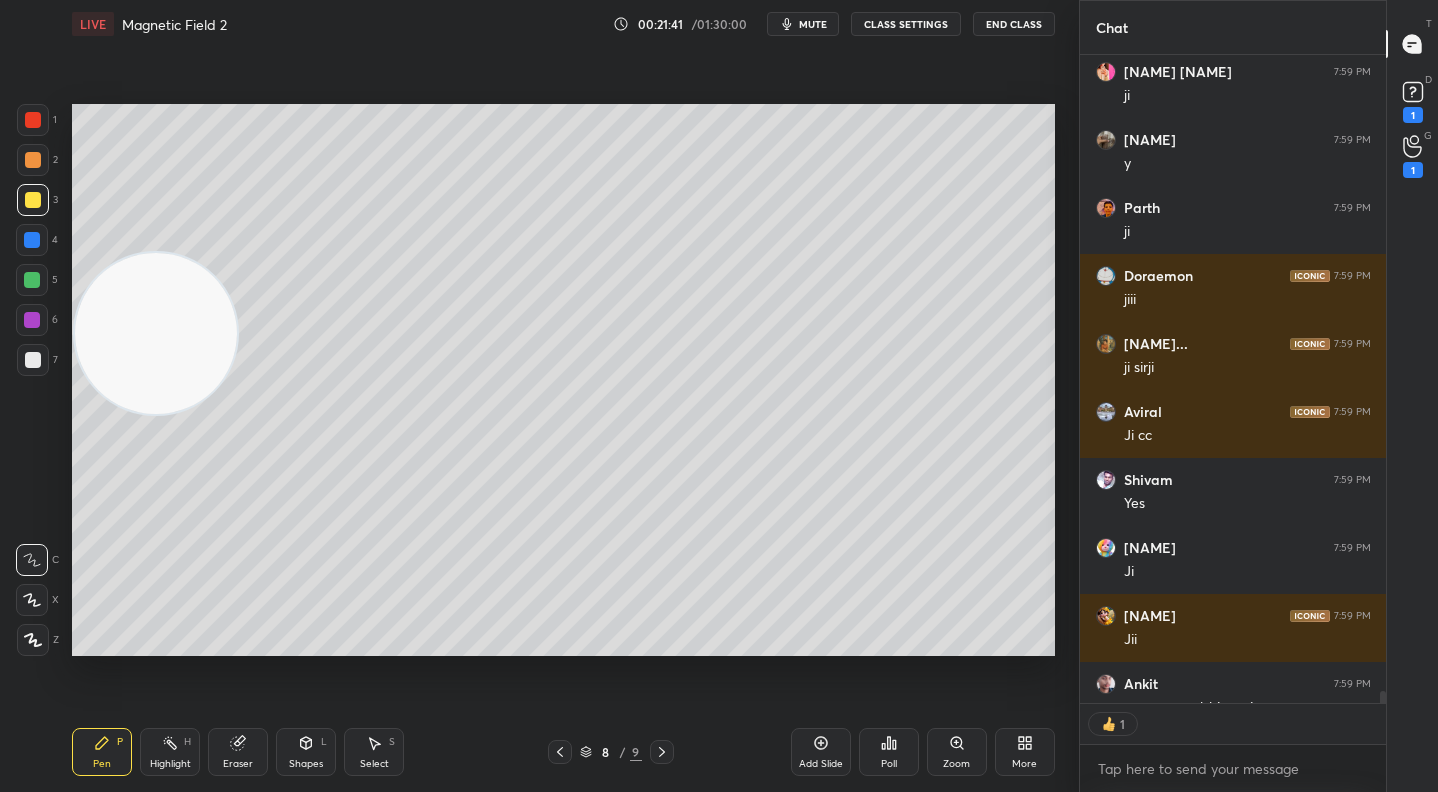 click 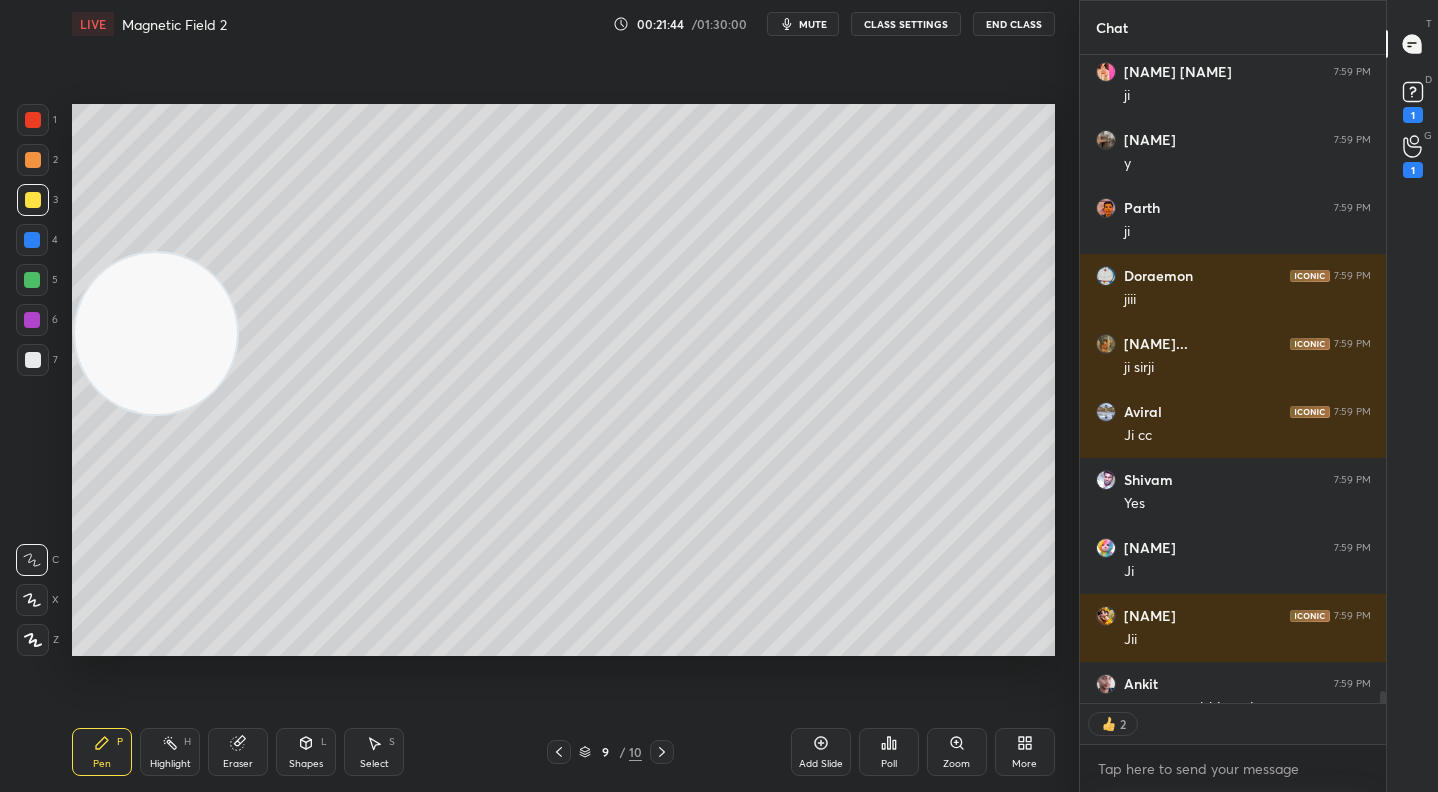 click on "Shapes L" at bounding box center (306, 752) 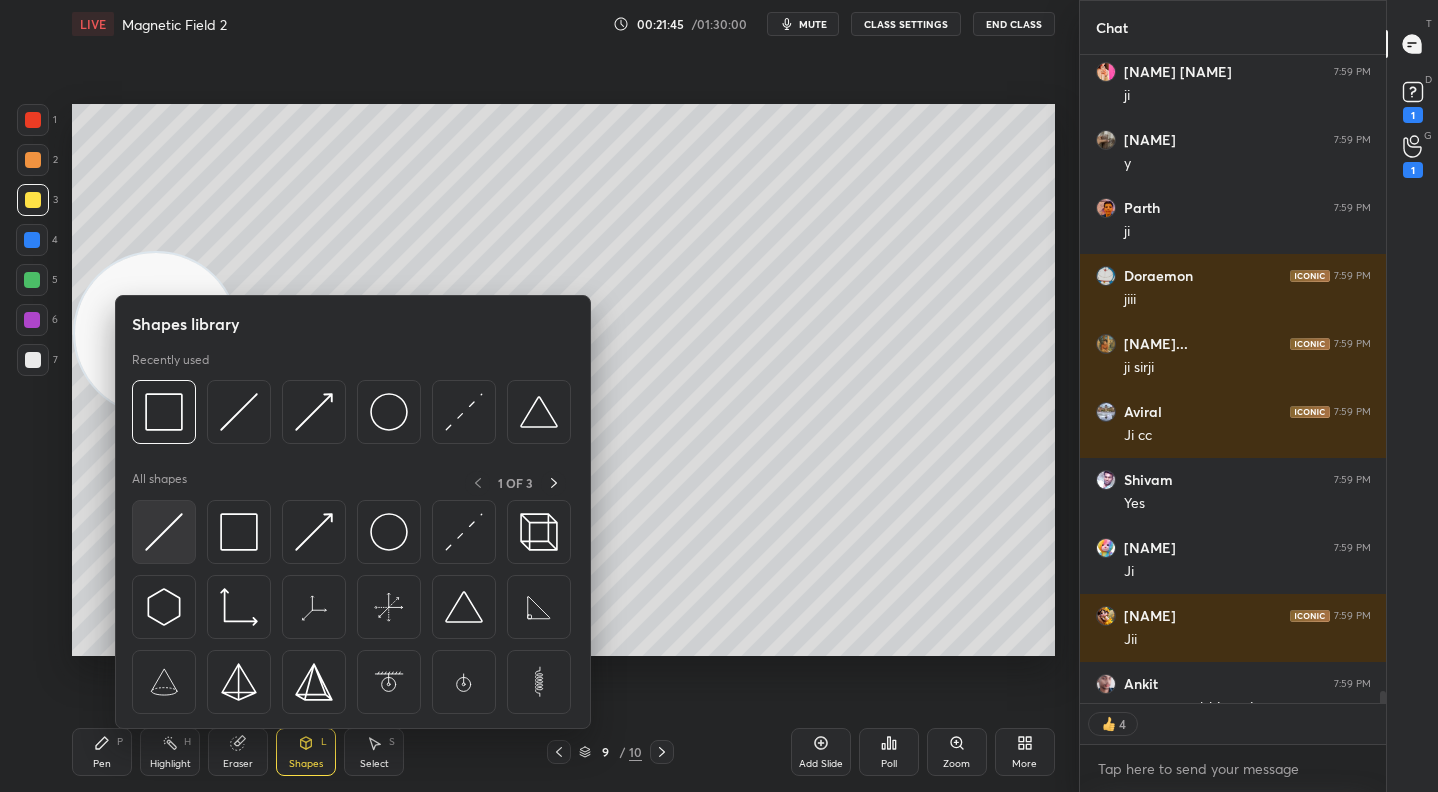 click at bounding box center [164, 532] 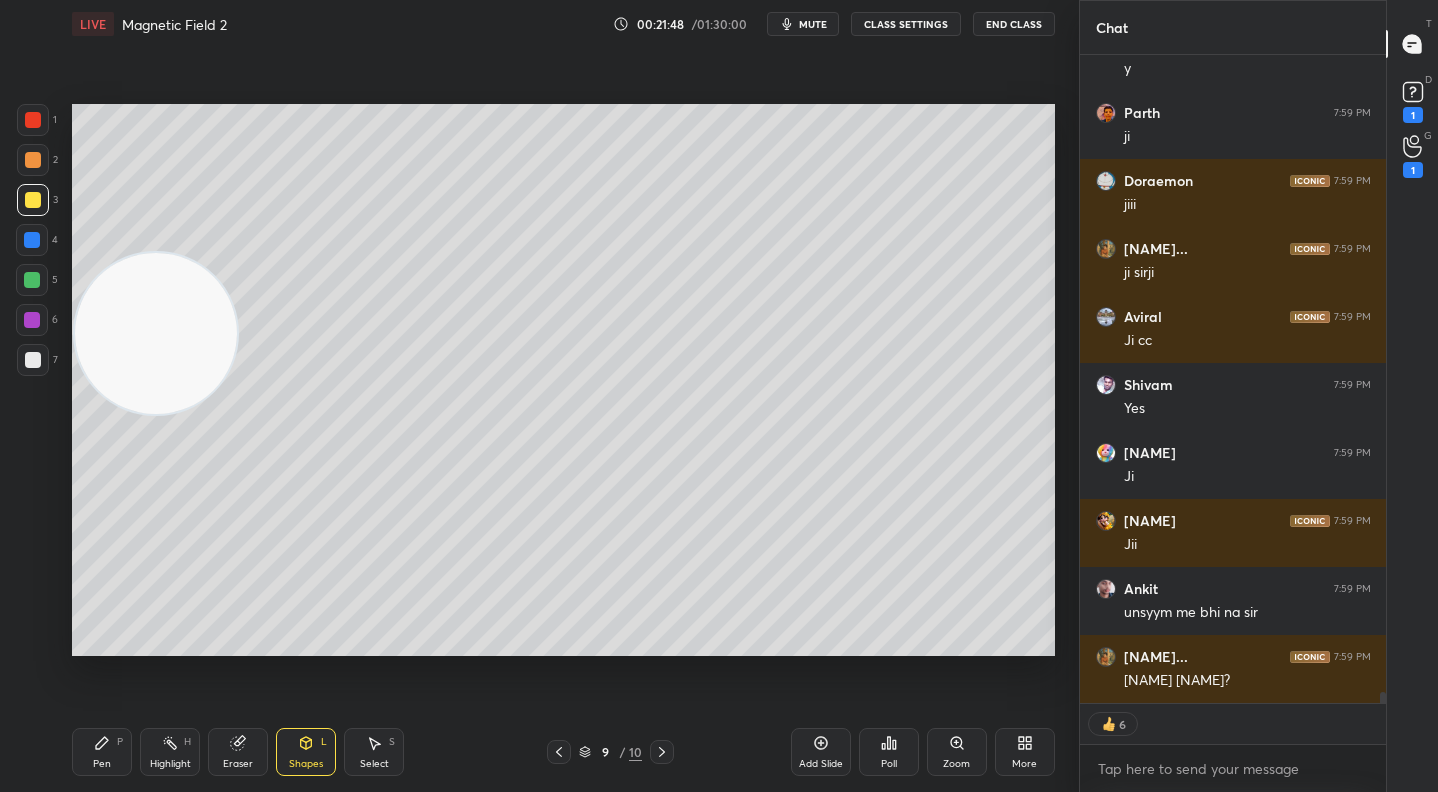 scroll, scrollTop: 36249, scrollLeft: 0, axis: vertical 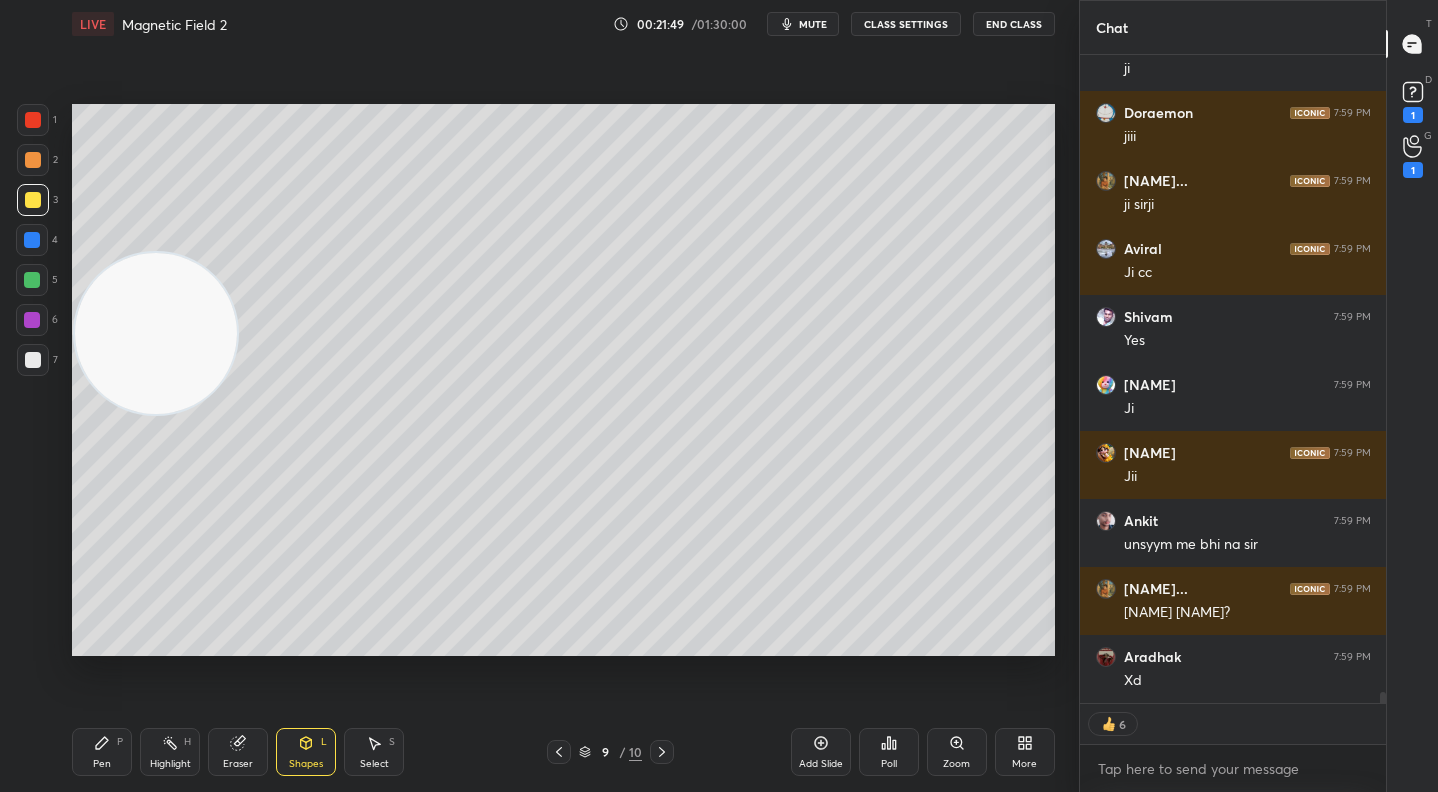 click on "Shapes L" at bounding box center [306, 752] 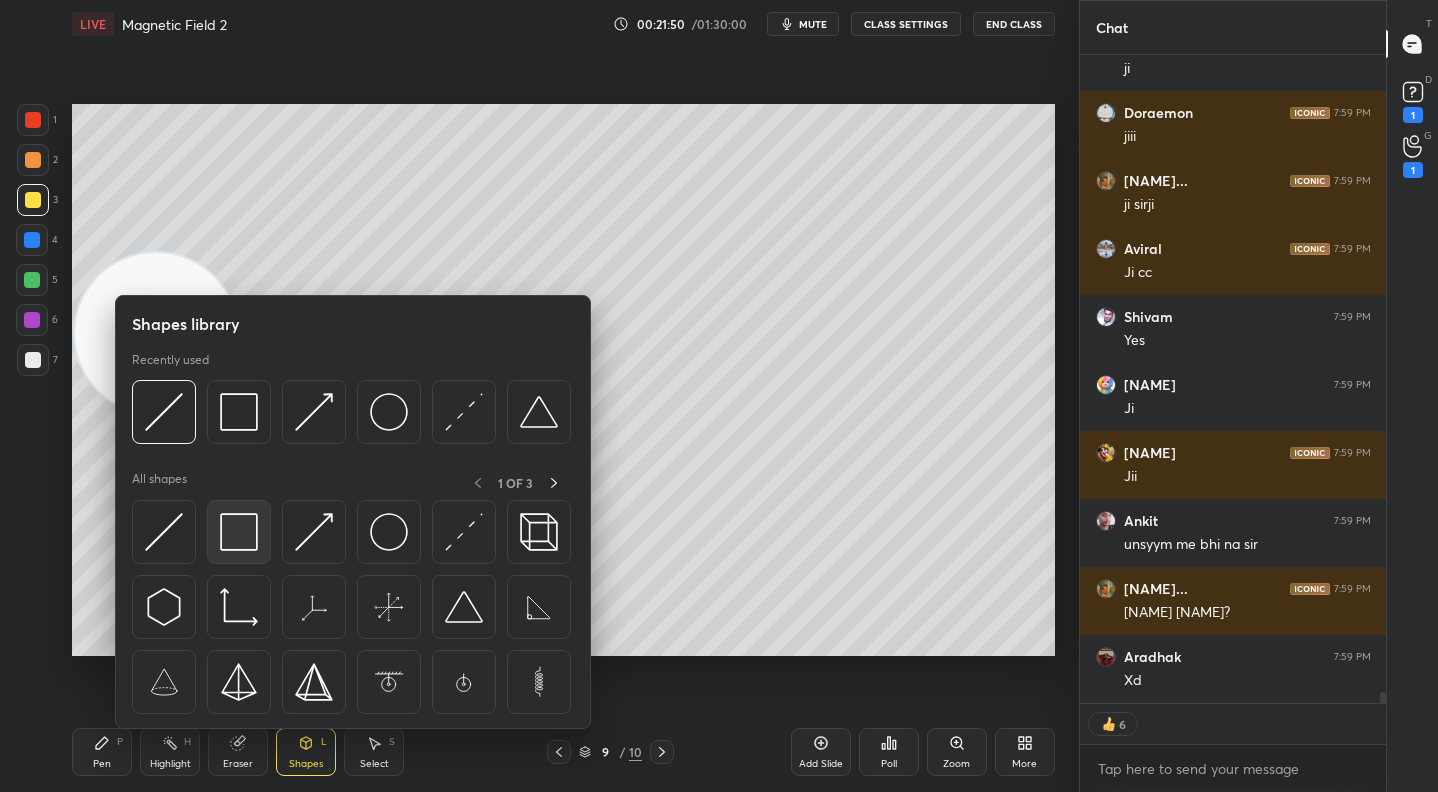 click at bounding box center [239, 532] 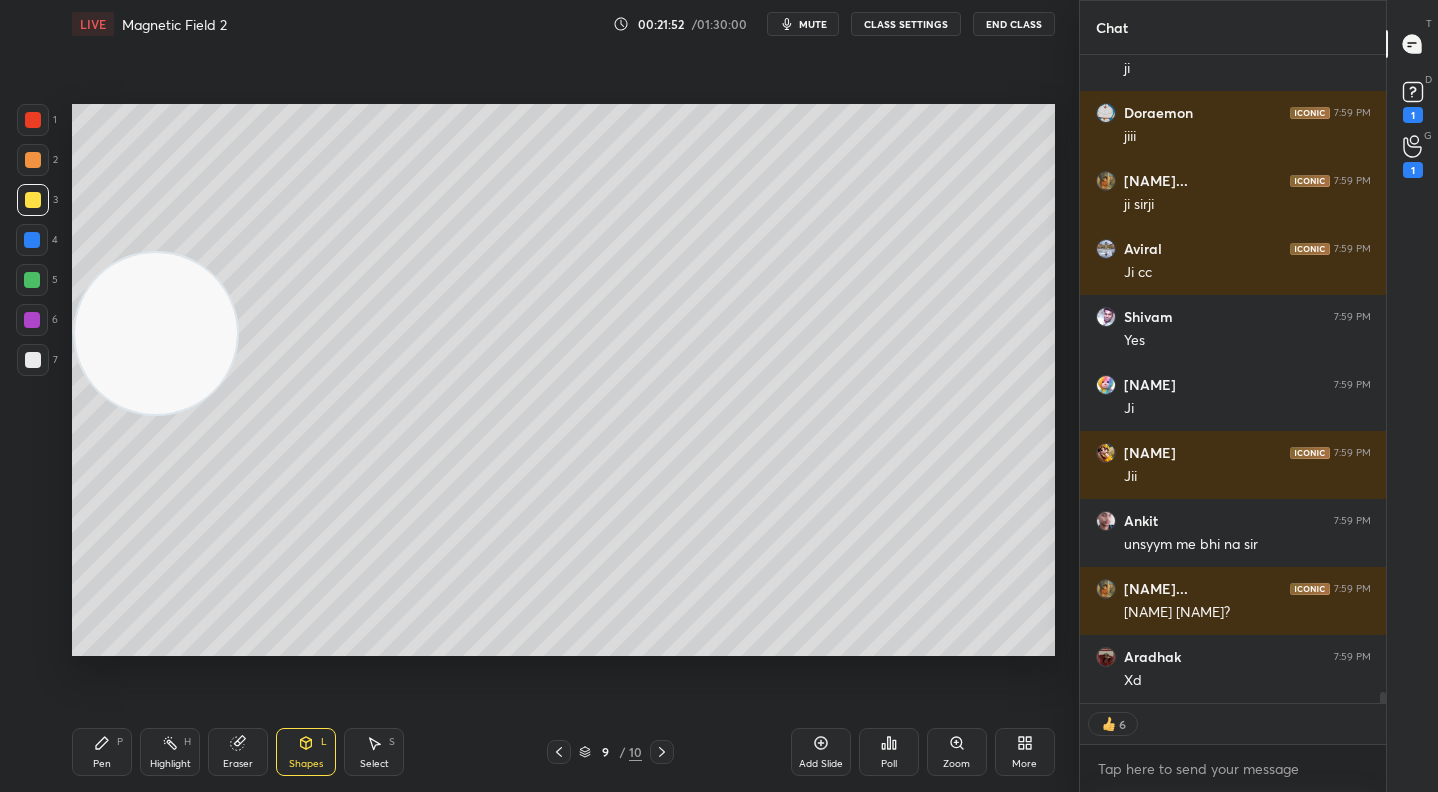 scroll, scrollTop: 36317, scrollLeft: 0, axis: vertical 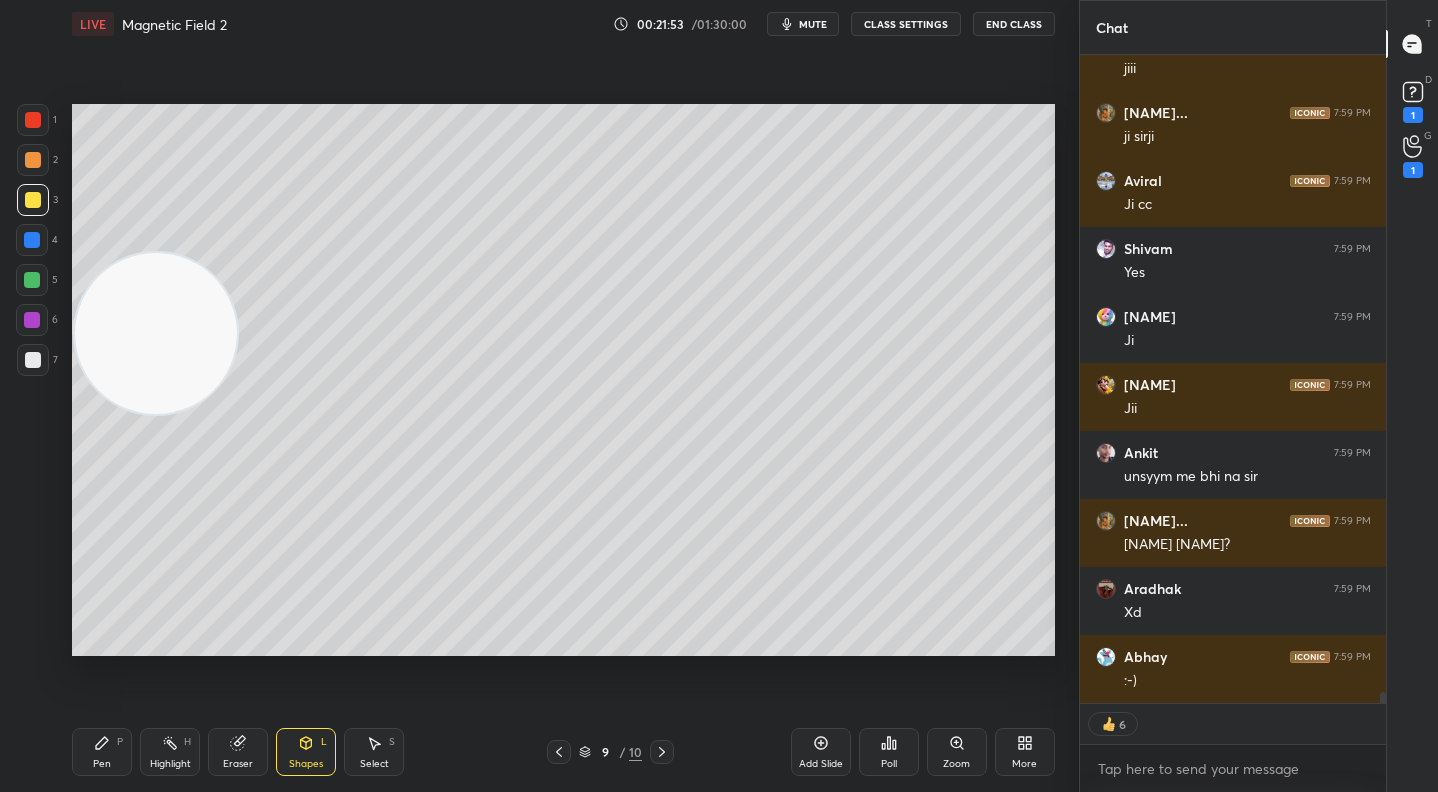 click 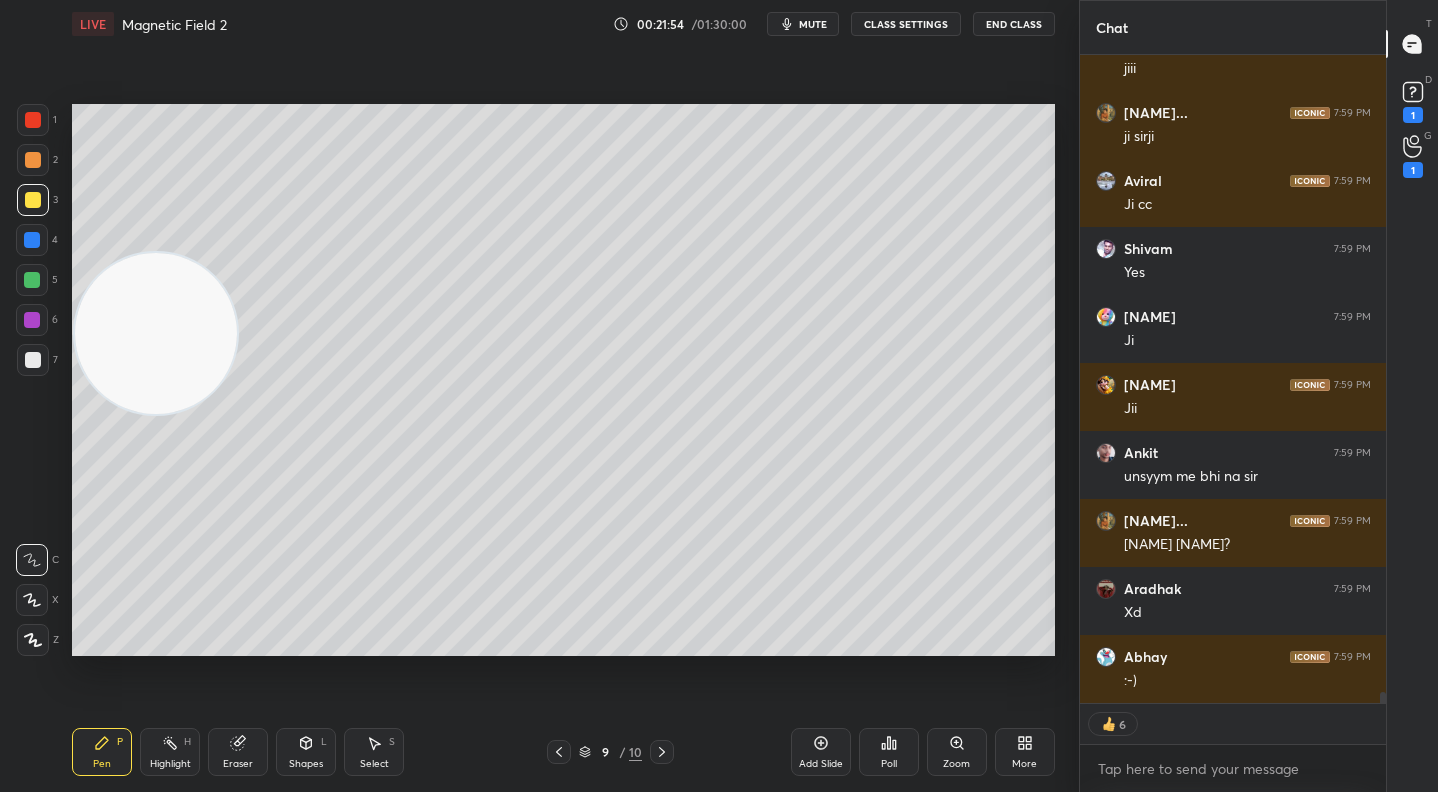 click at bounding box center [33, 160] 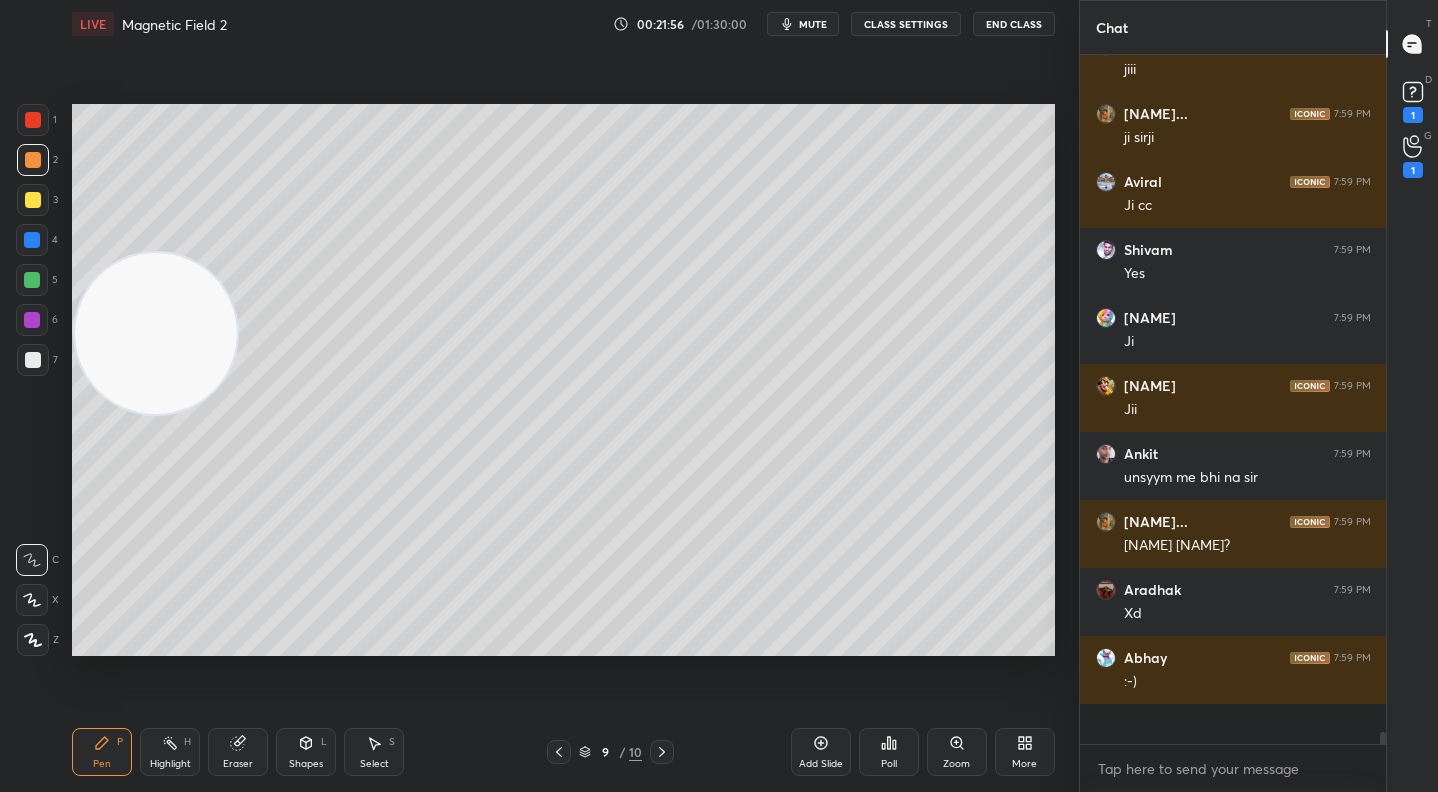 scroll, scrollTop: 7, scrollLeft: 7, axis: both 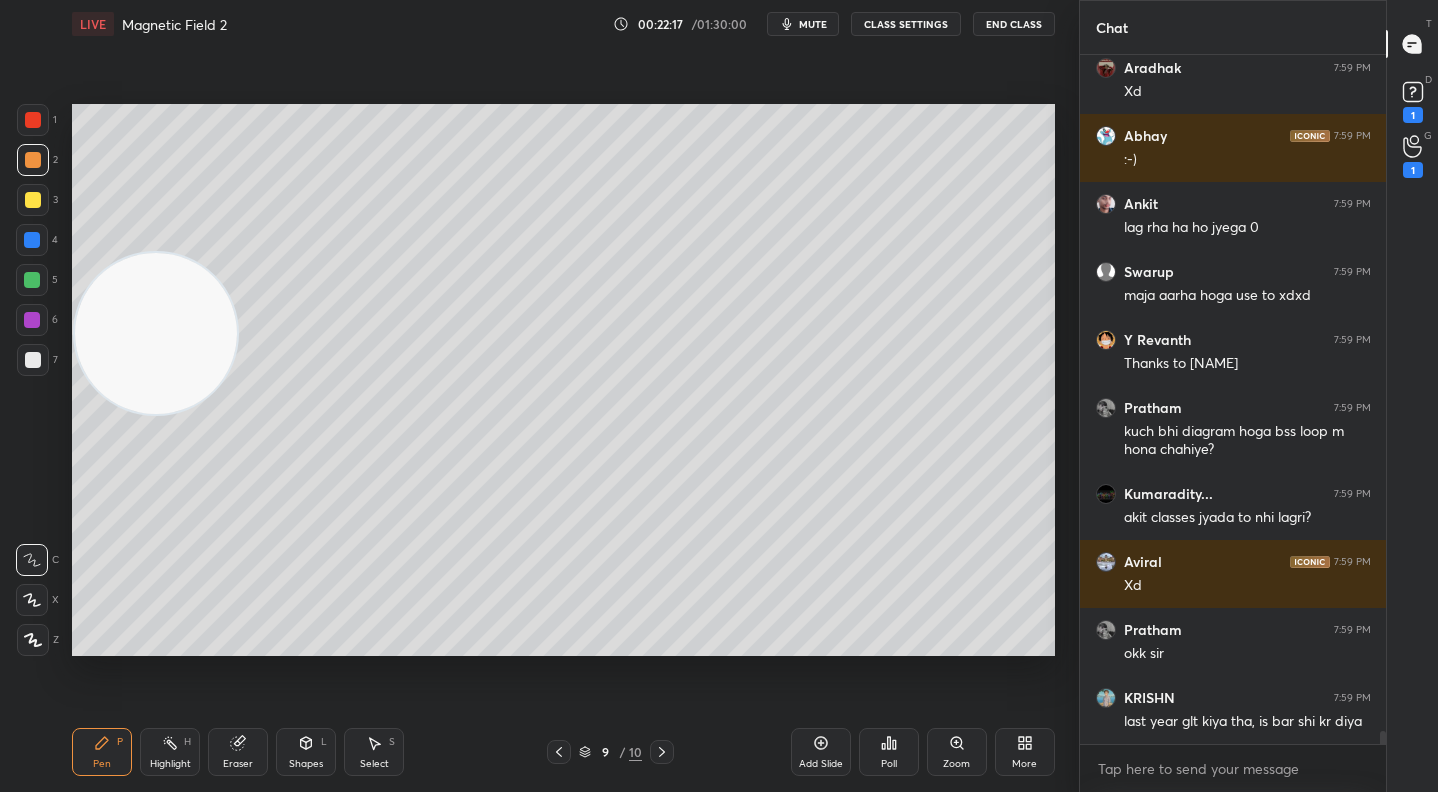 click at bounding box center (32, 280) 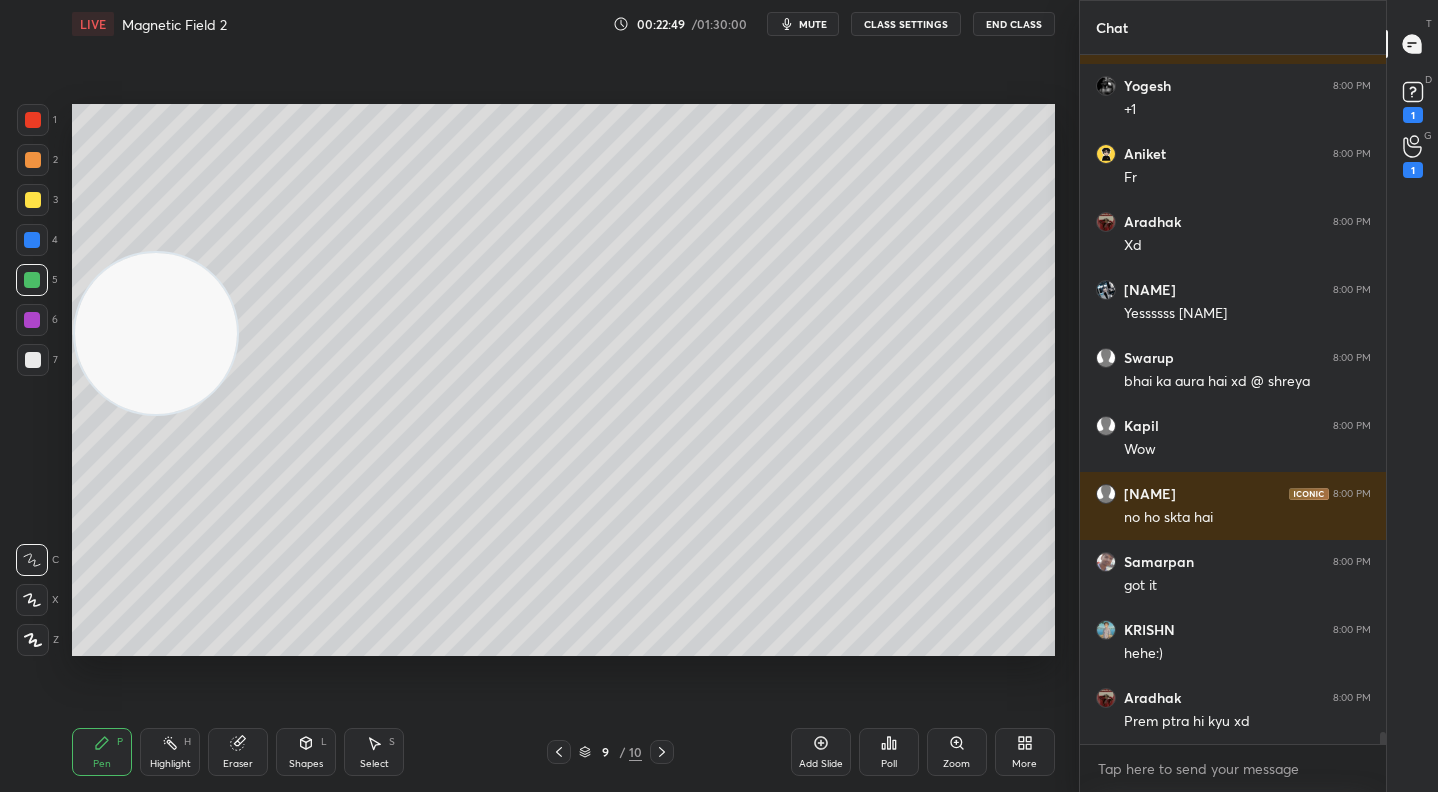 scroll, scrollTop: 37654, scrollLeft: 0, axis: vertical 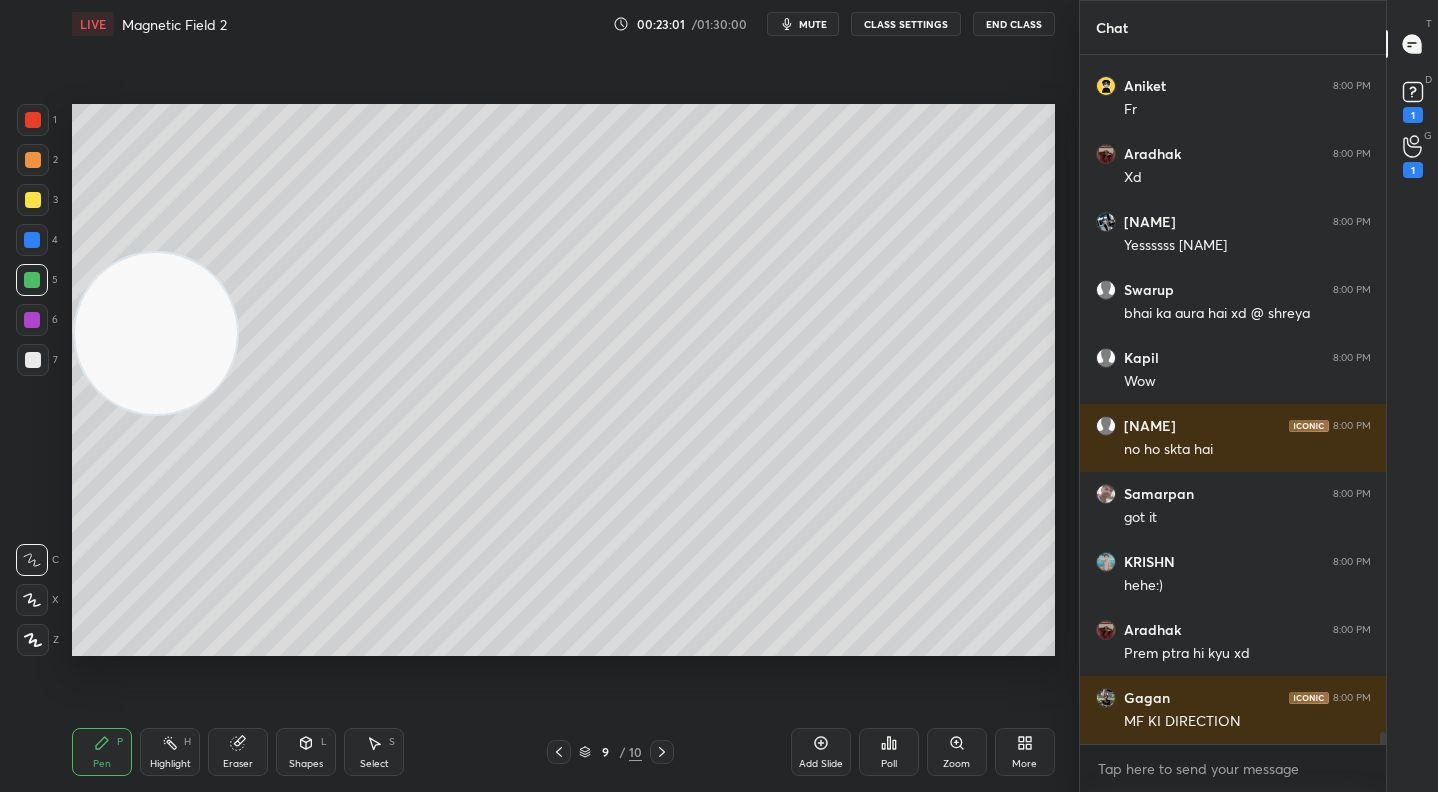click on "Poll" at bounding box center [889, 752] 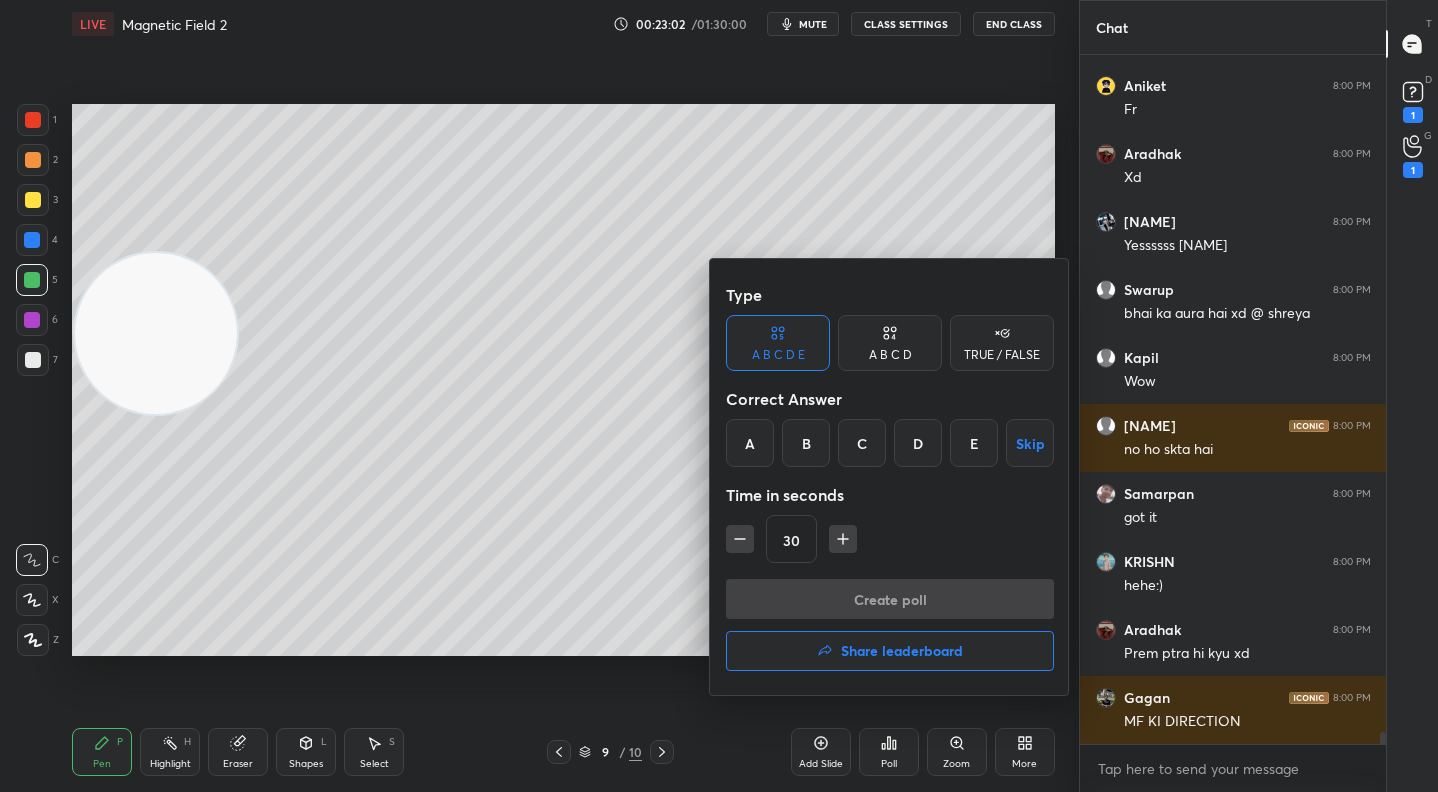 click on "TRUE / FALSE" at bounding box center (1002, 355) 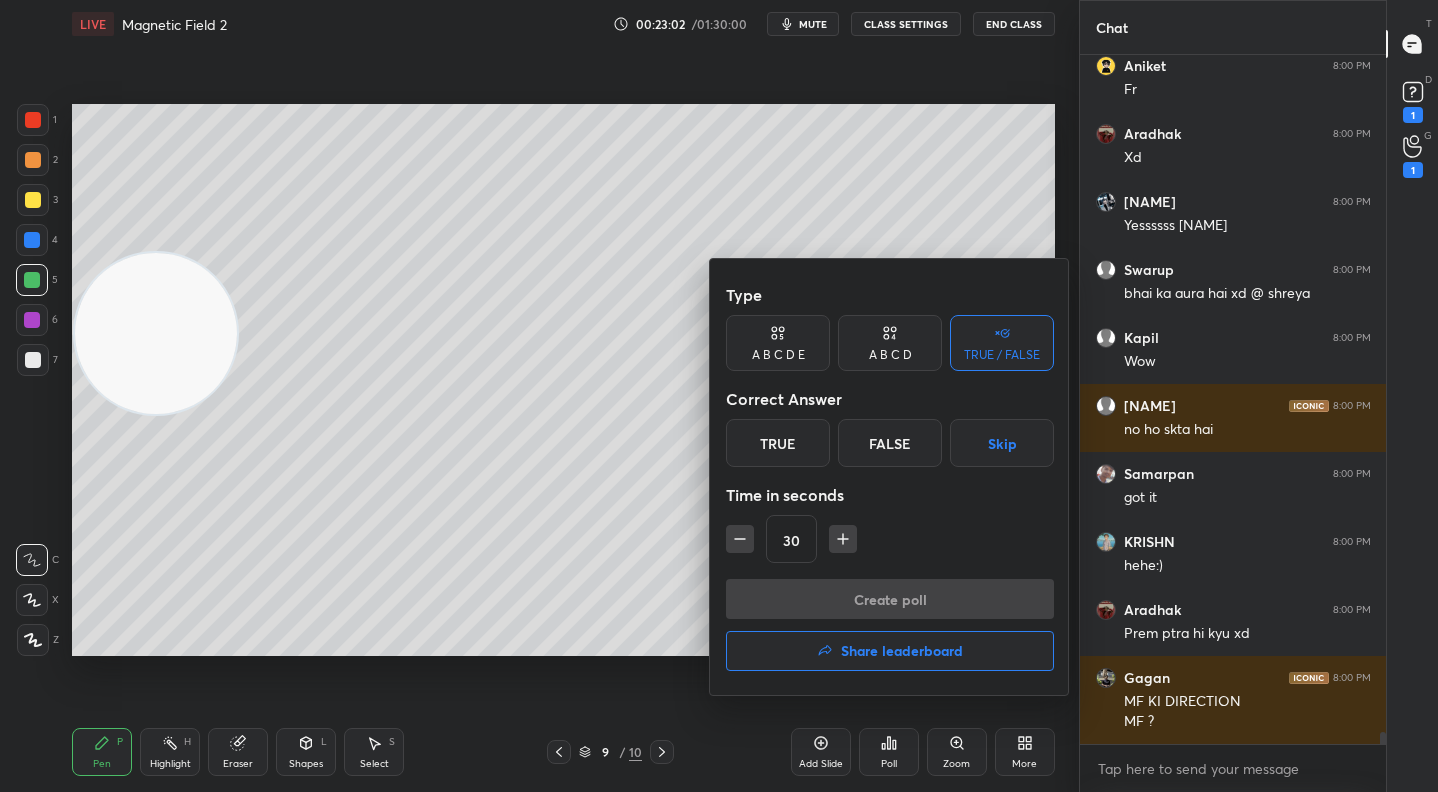 drag, startPoint x: 884, startPoint y: 443, endPoint x: 889, endPoint y: 571, distance: 128.09763 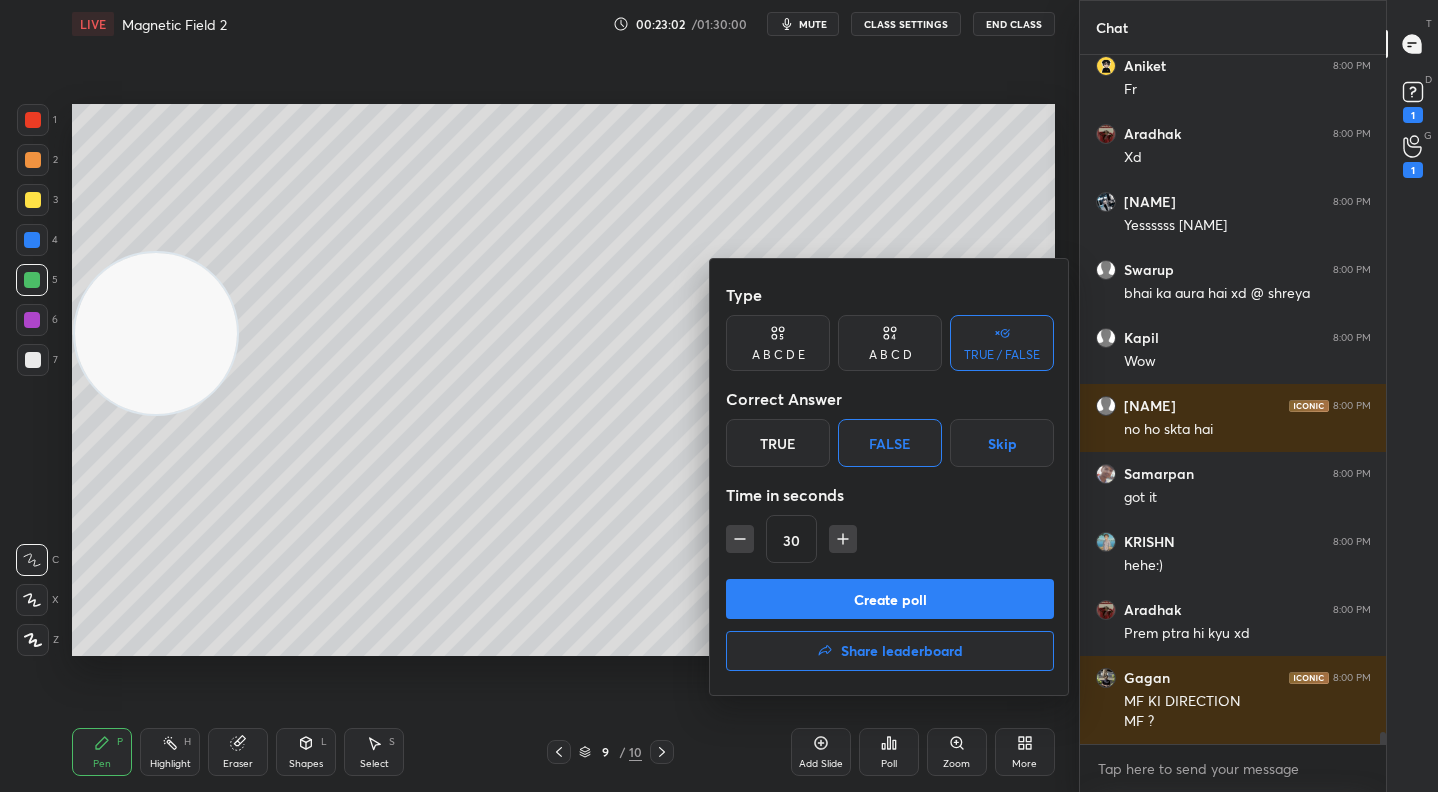 click on "Create poll" at bounding box center (890, 599) 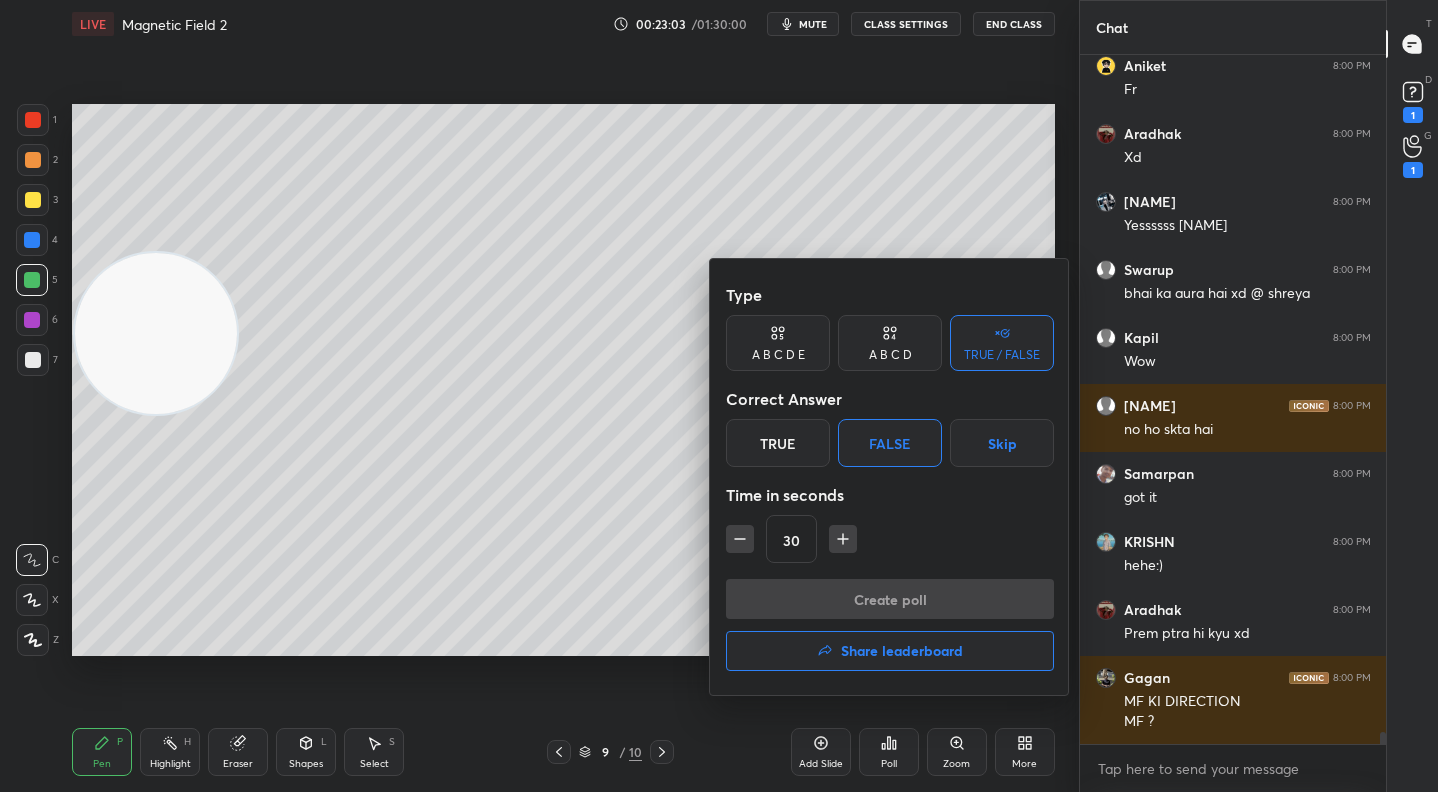 scroll, scrollTop: 641, scrollLeft: 300, axis: both 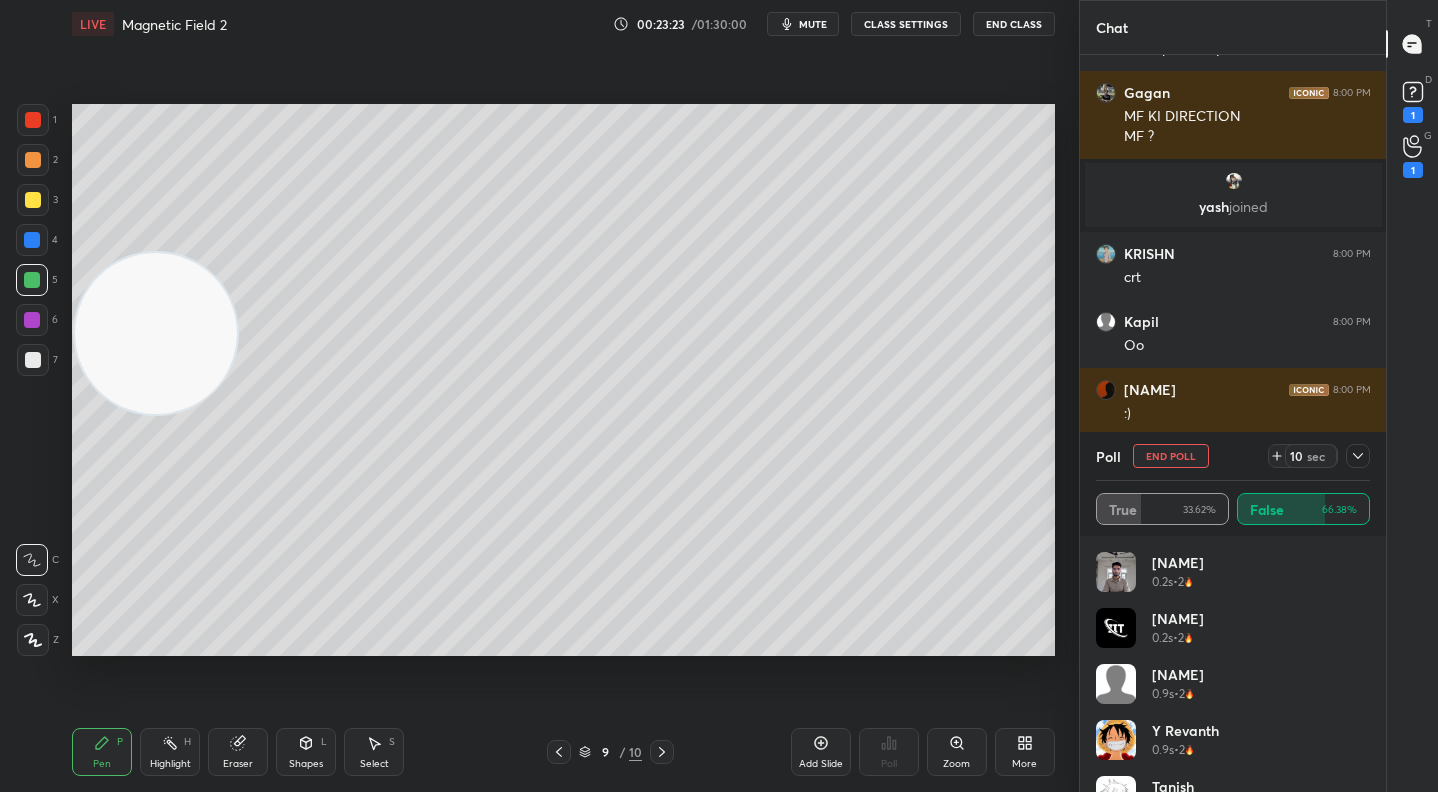 click on "10  sec" at bounding box center (1303, 456) 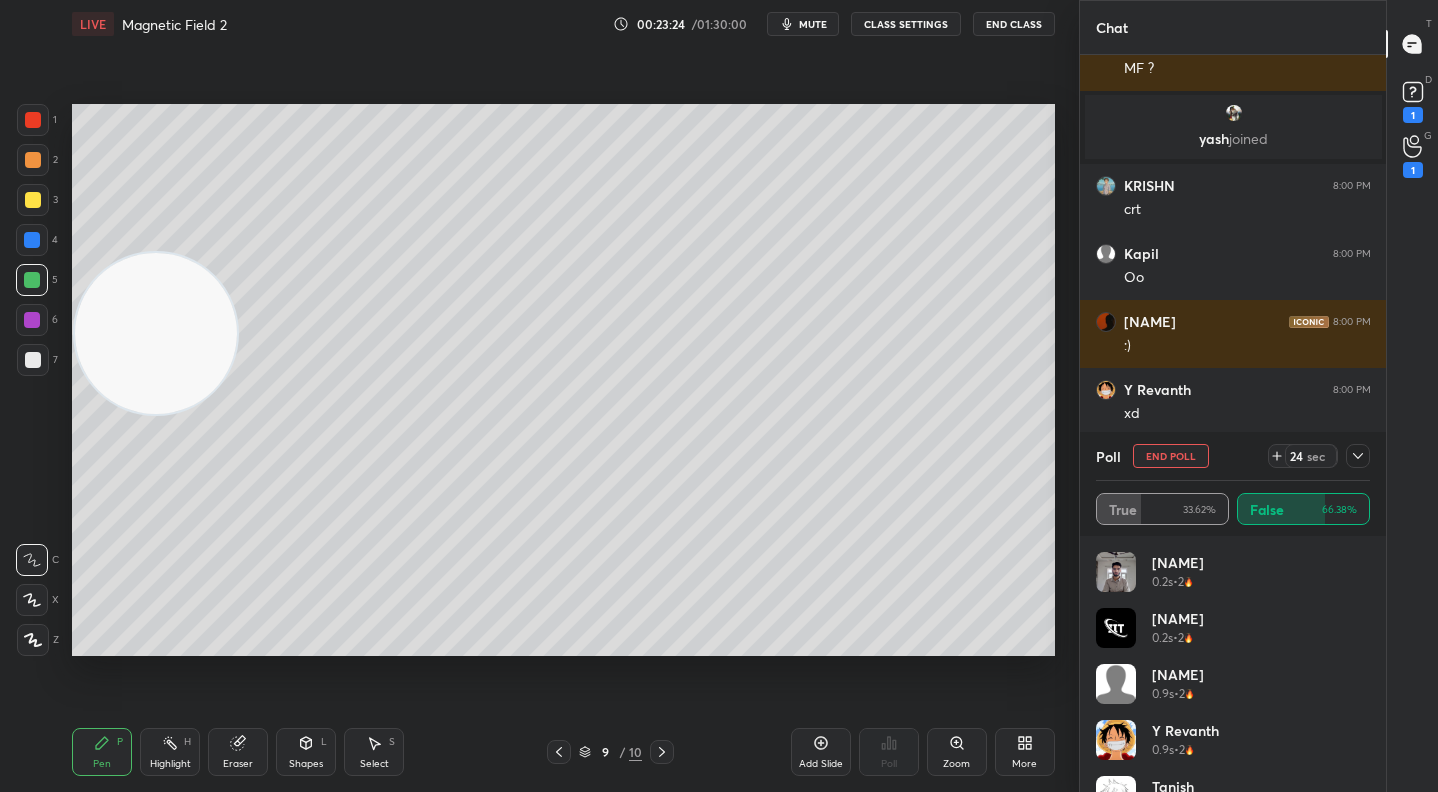 click on "sec" at bounding box center [1316, 456] 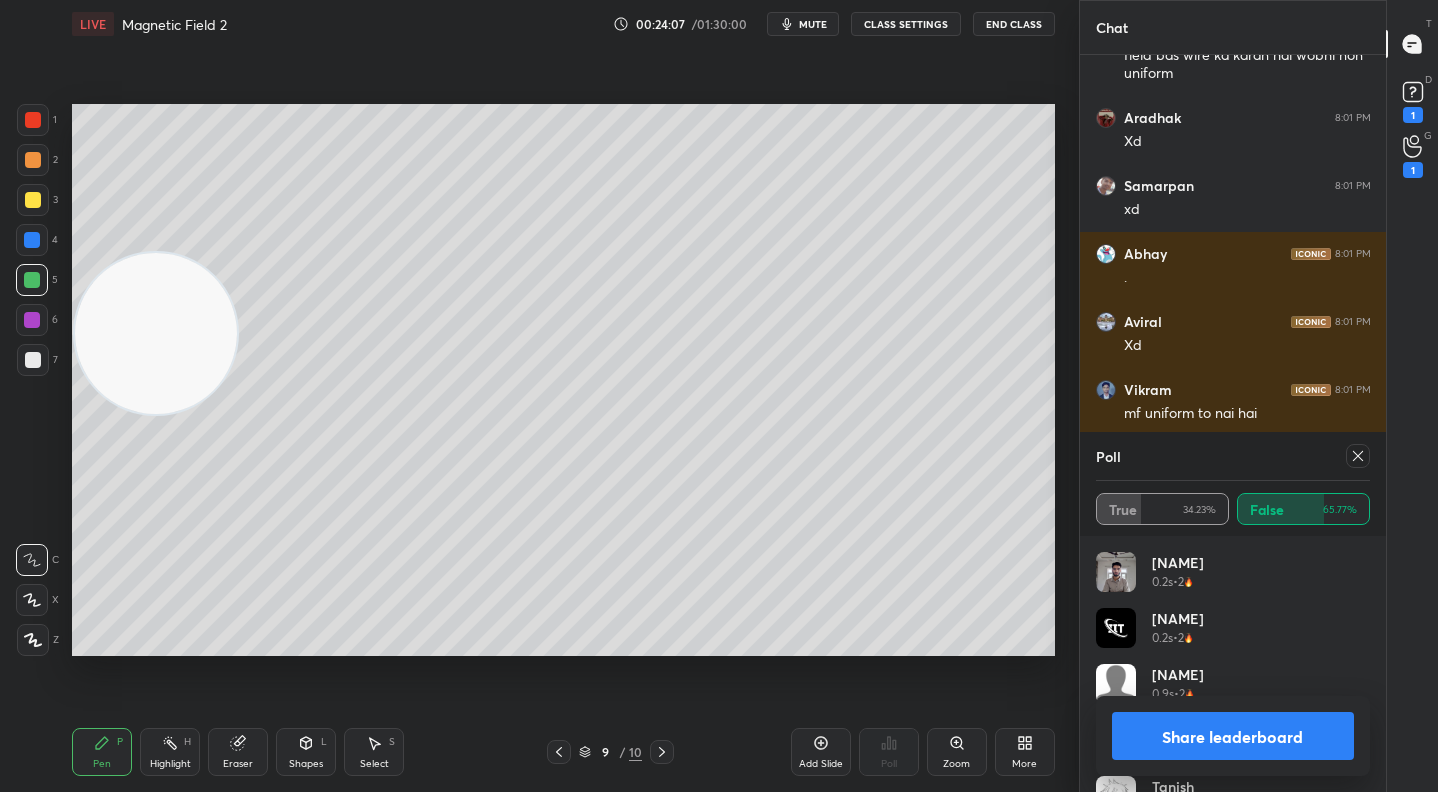 scroll, scrollTop: 39035, scrollLeft: 0, axis: vertical 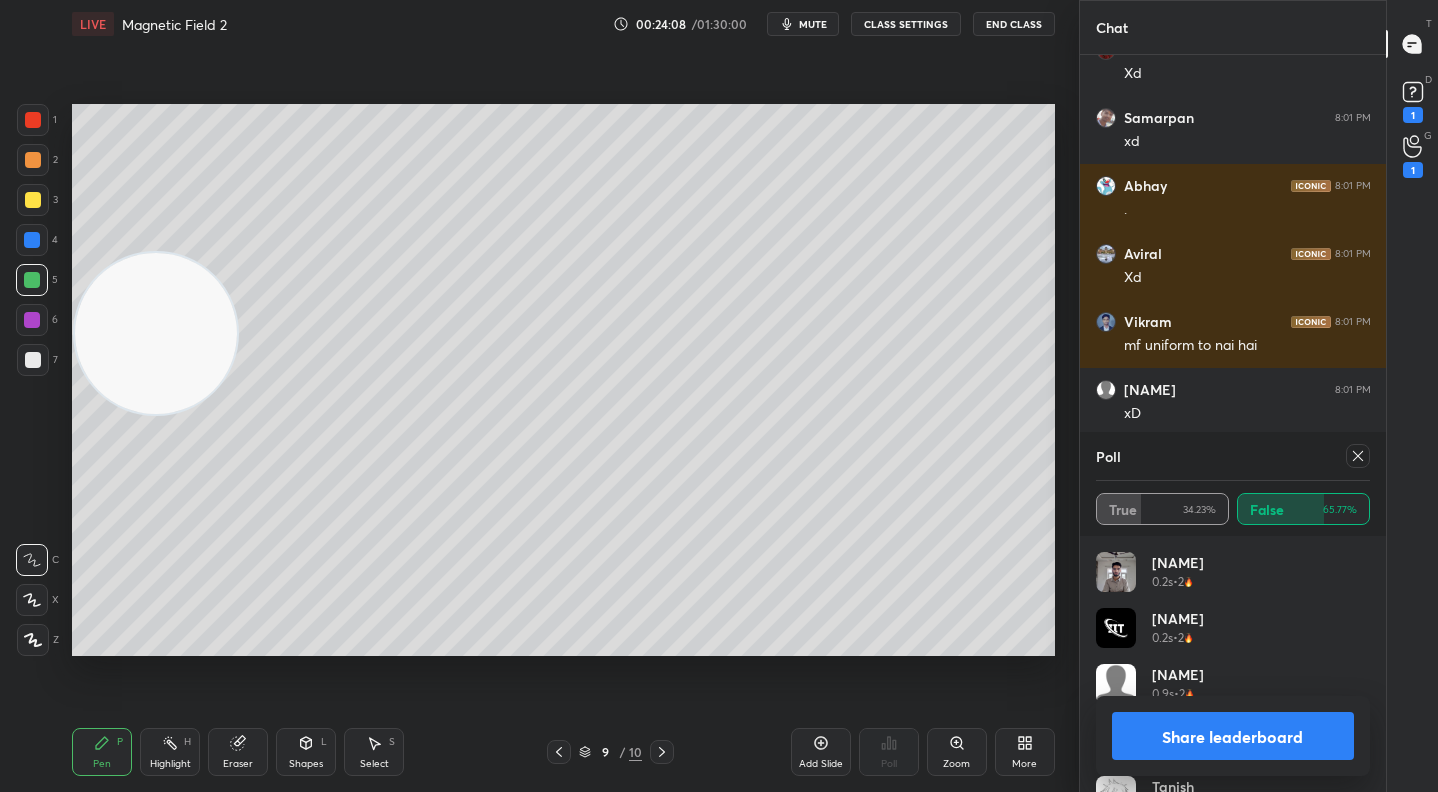 drag, startPoint x: 1220, startPoint y: 717, endPoint x: 1188, endPoint y: 715, distance: 32.06244 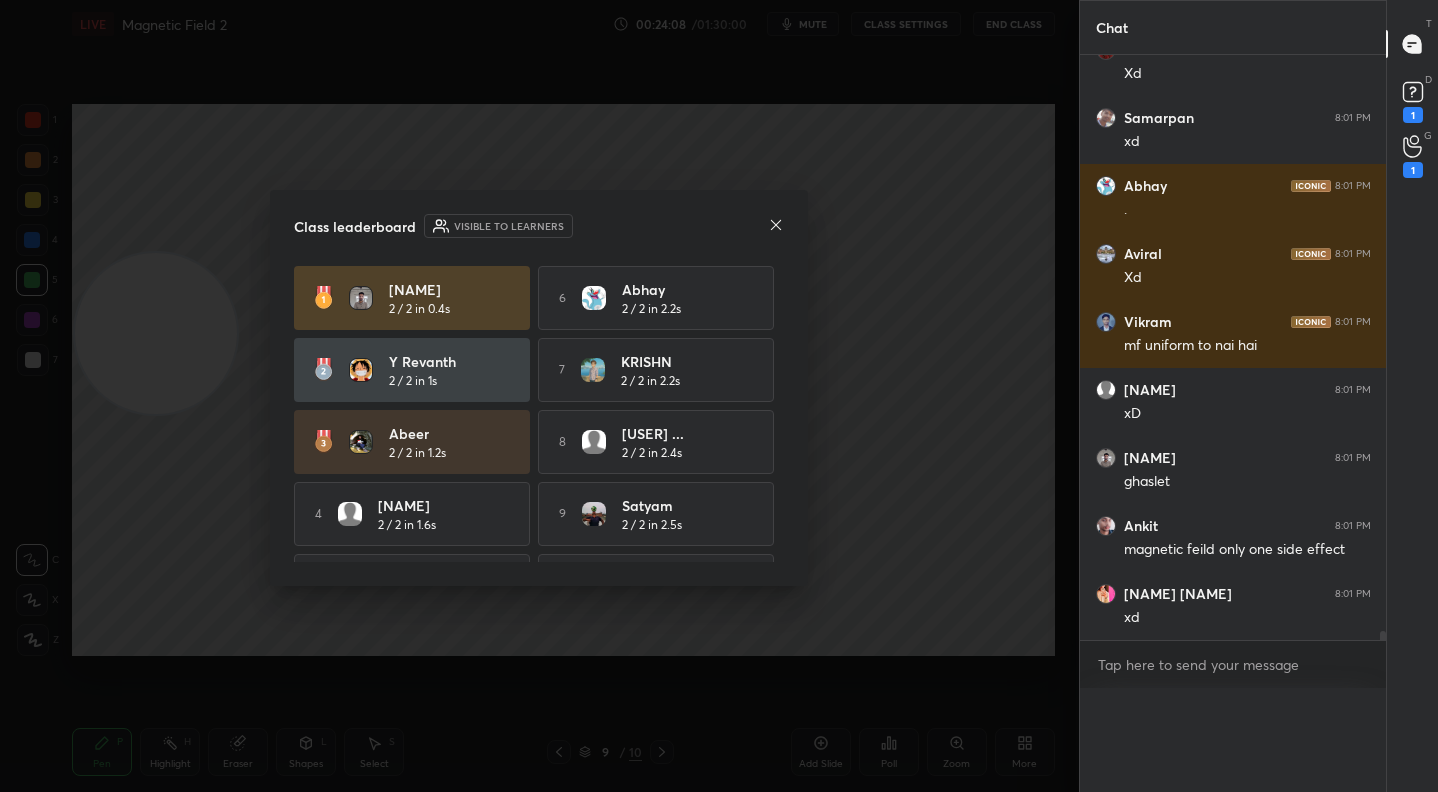 scroll, scrollTop: 0, scrollLeft: 0, axis: both 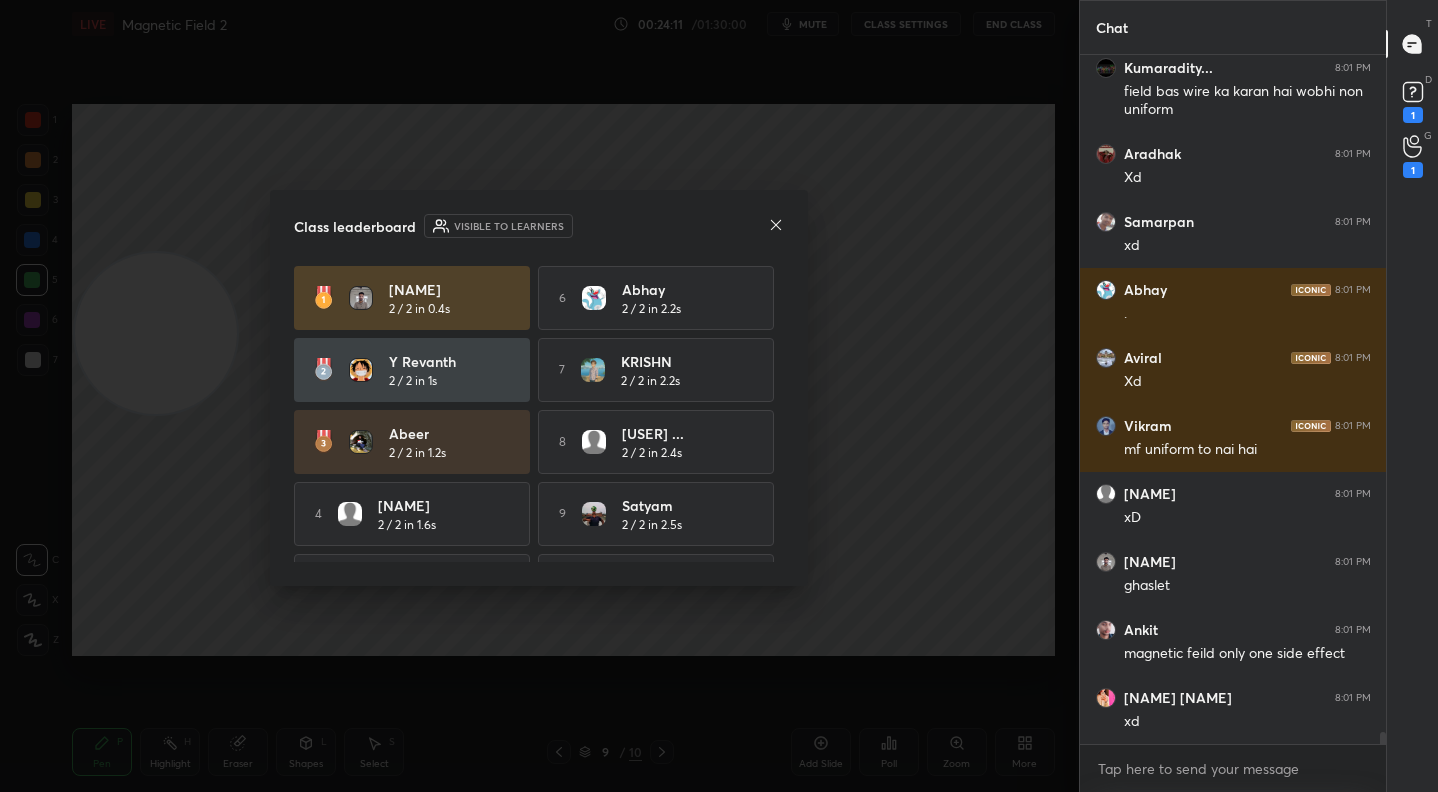 click 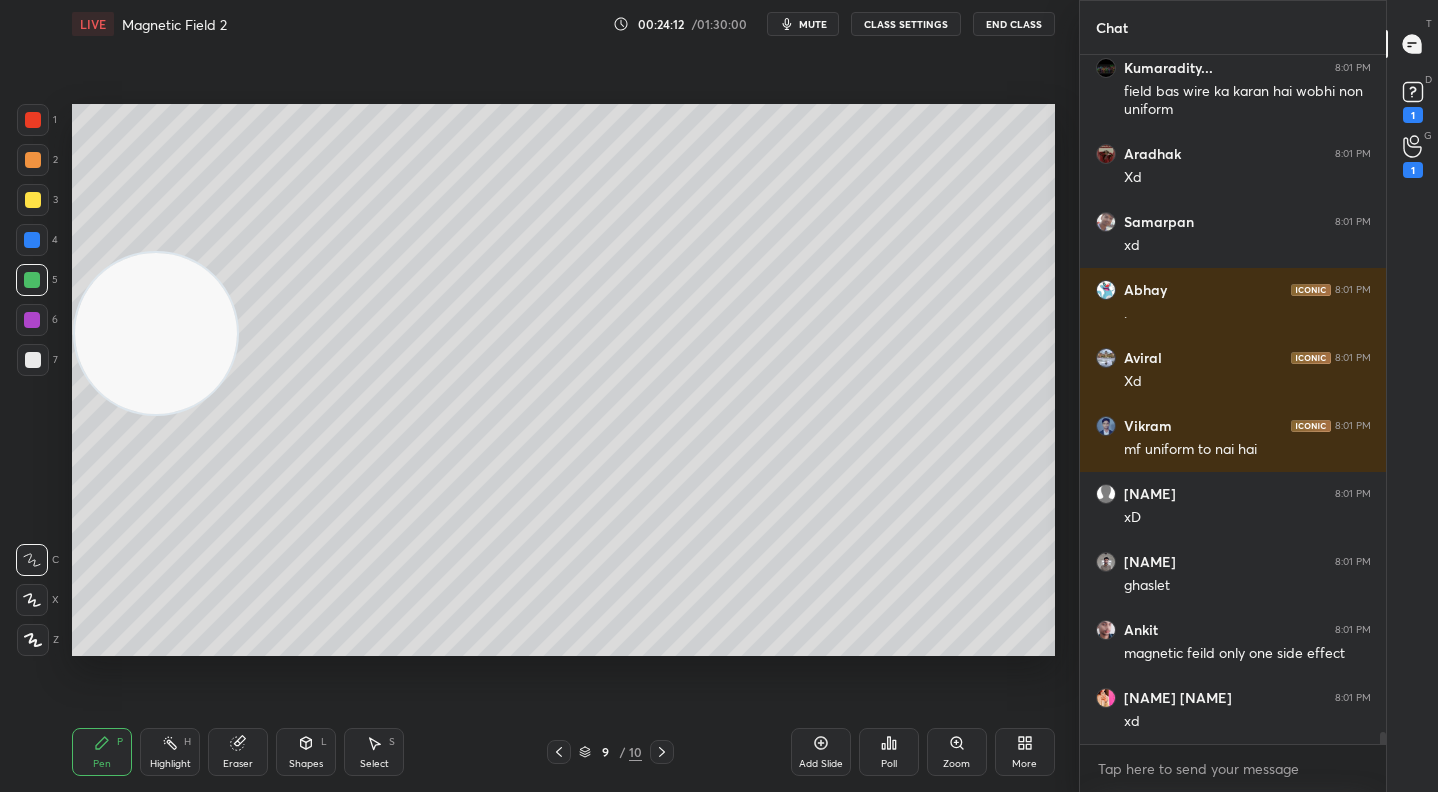 click at bounding box center [33, 120] 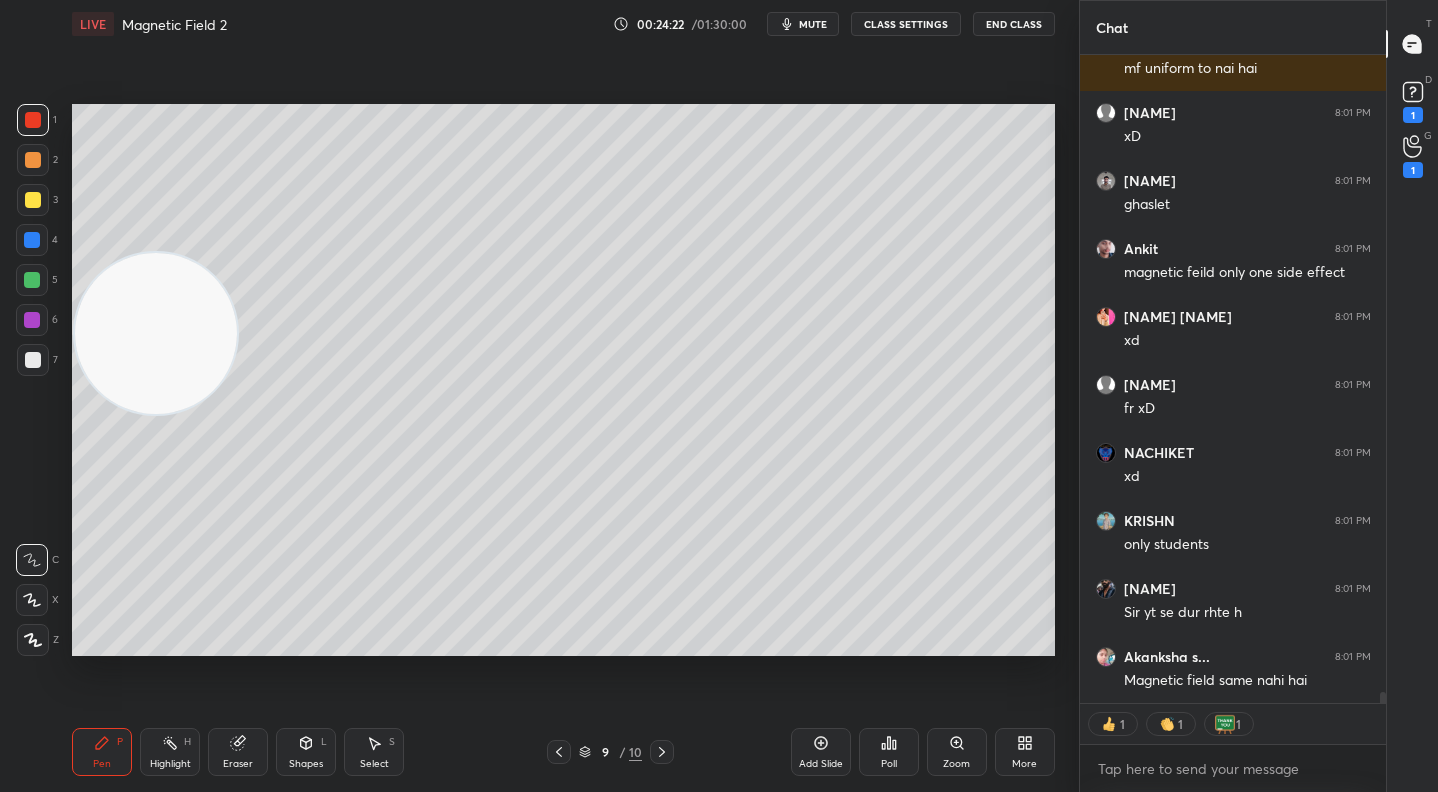 drag, startPoint x: 27, startPoint y: 196, endPoint x: 57, endPoint y: 199, distance: 30.149628 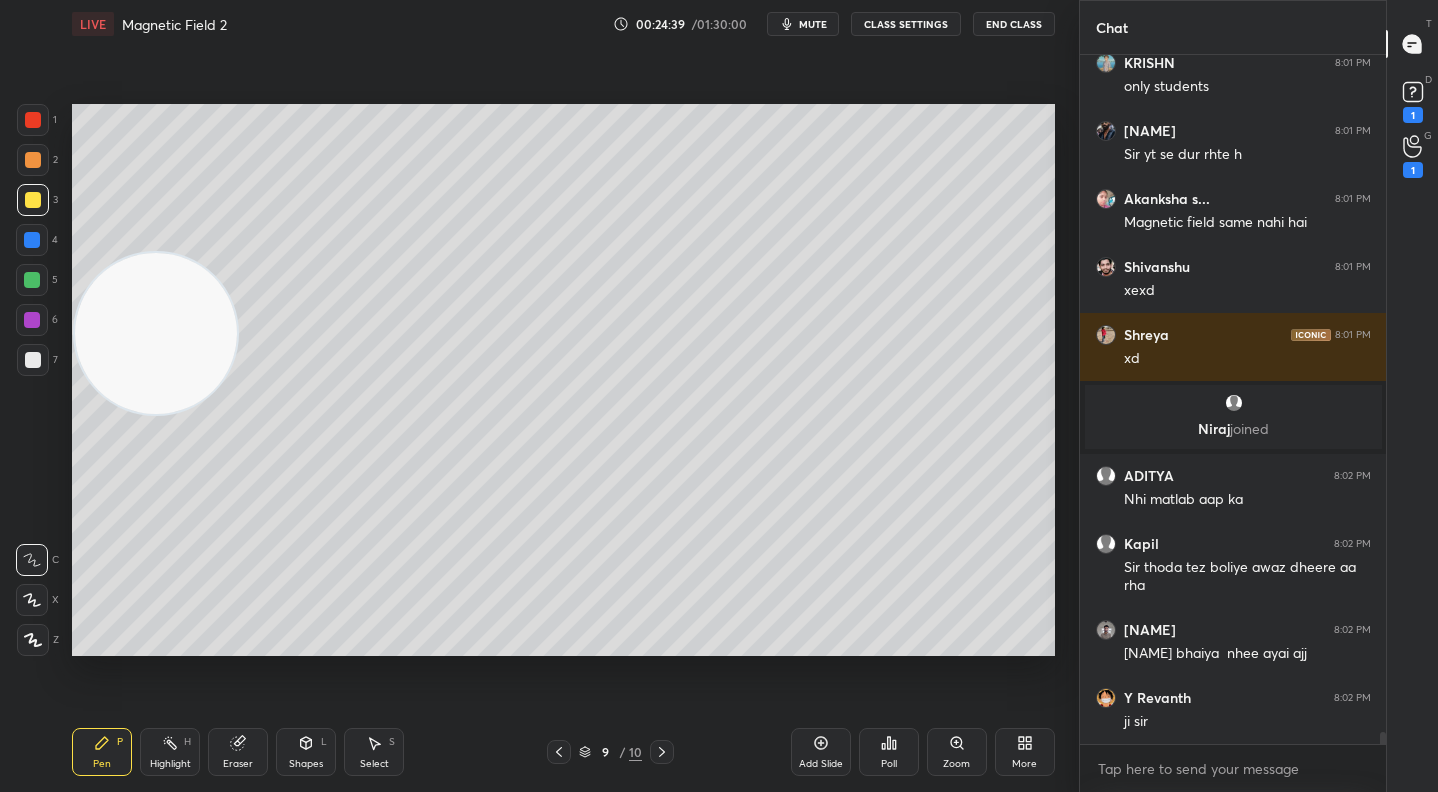 click at bounding box center (32, 280) 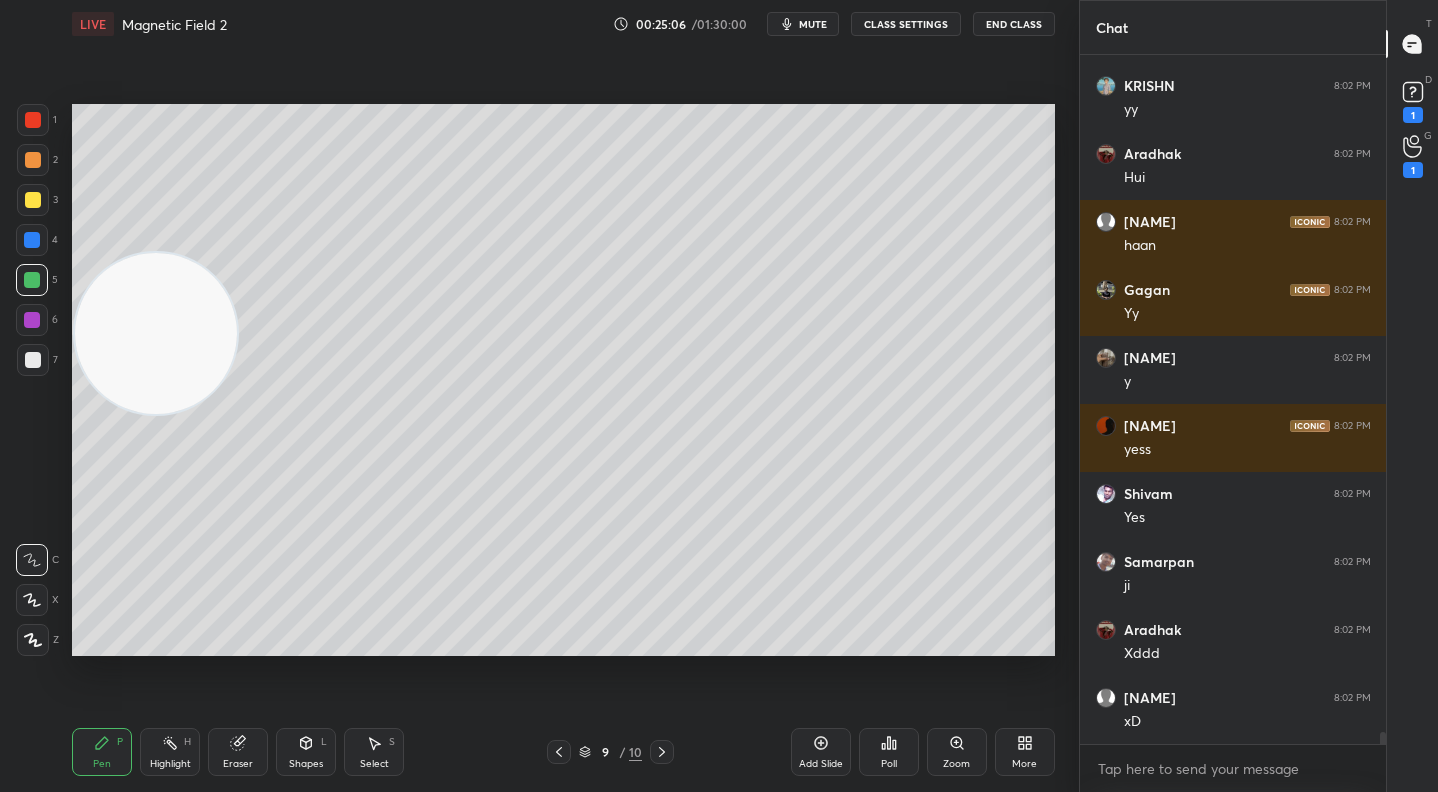 click at bounding box center (33, 200) 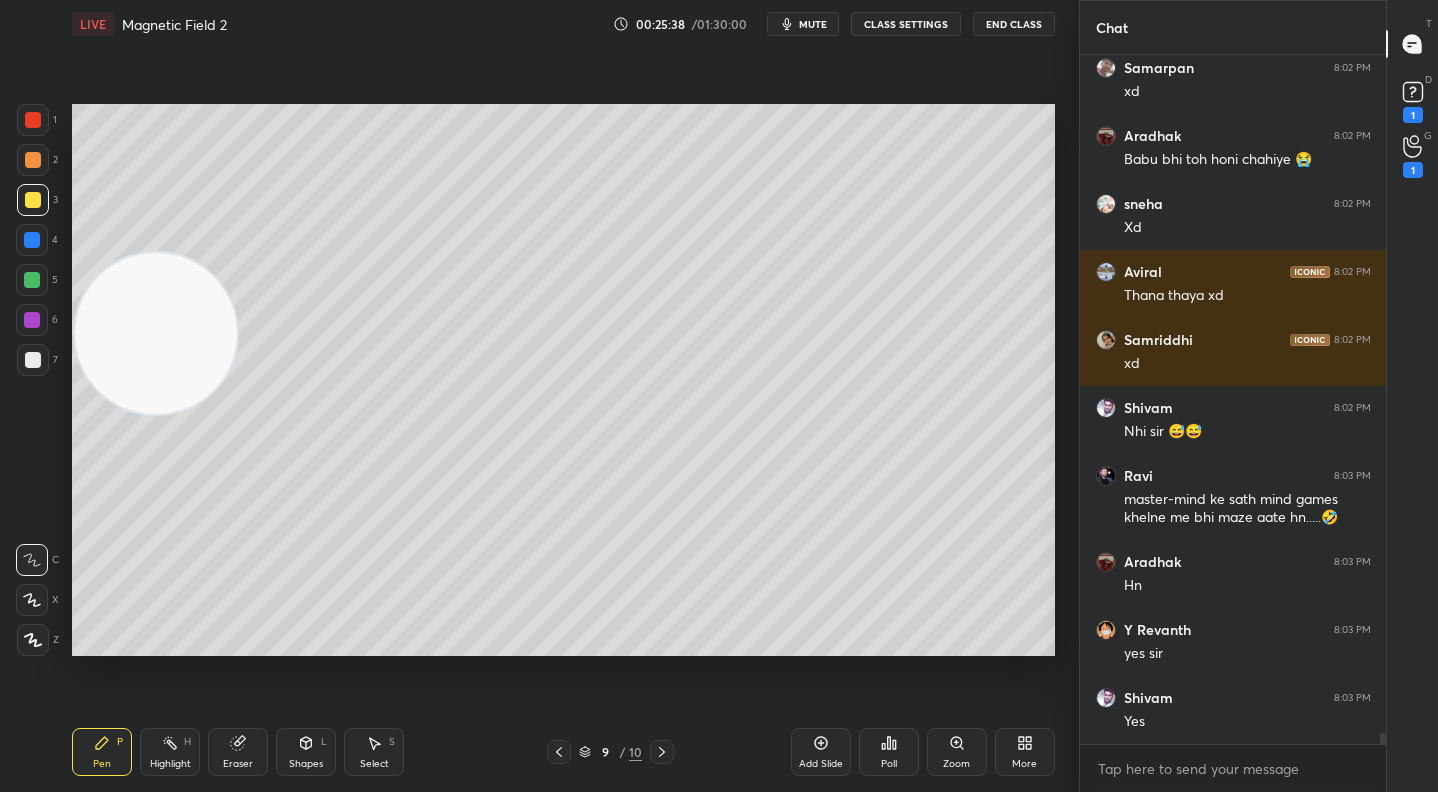 scroll, scrollTop: 41215, scrollLeft: 0, axis: vertical 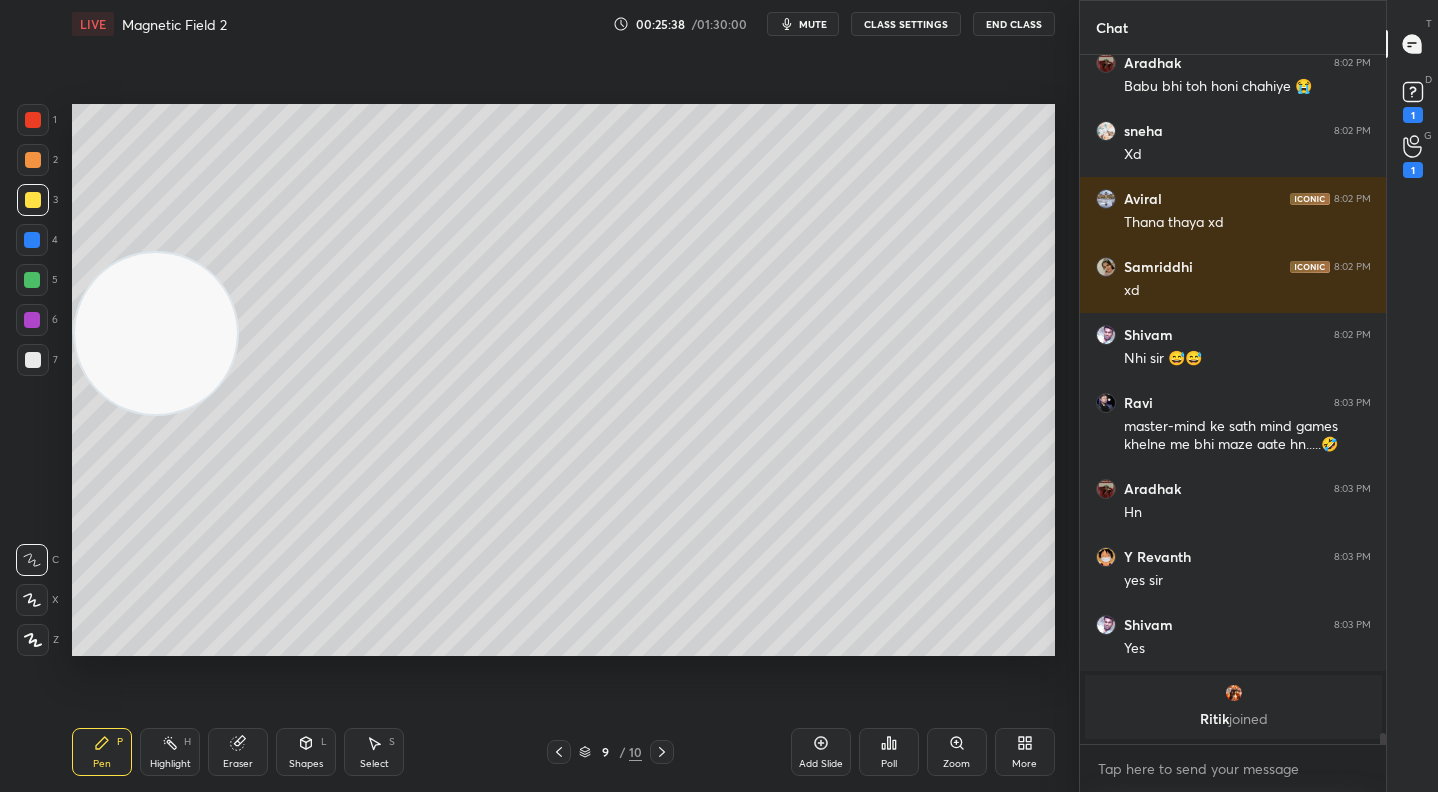 click at bounding box center (33, 160) 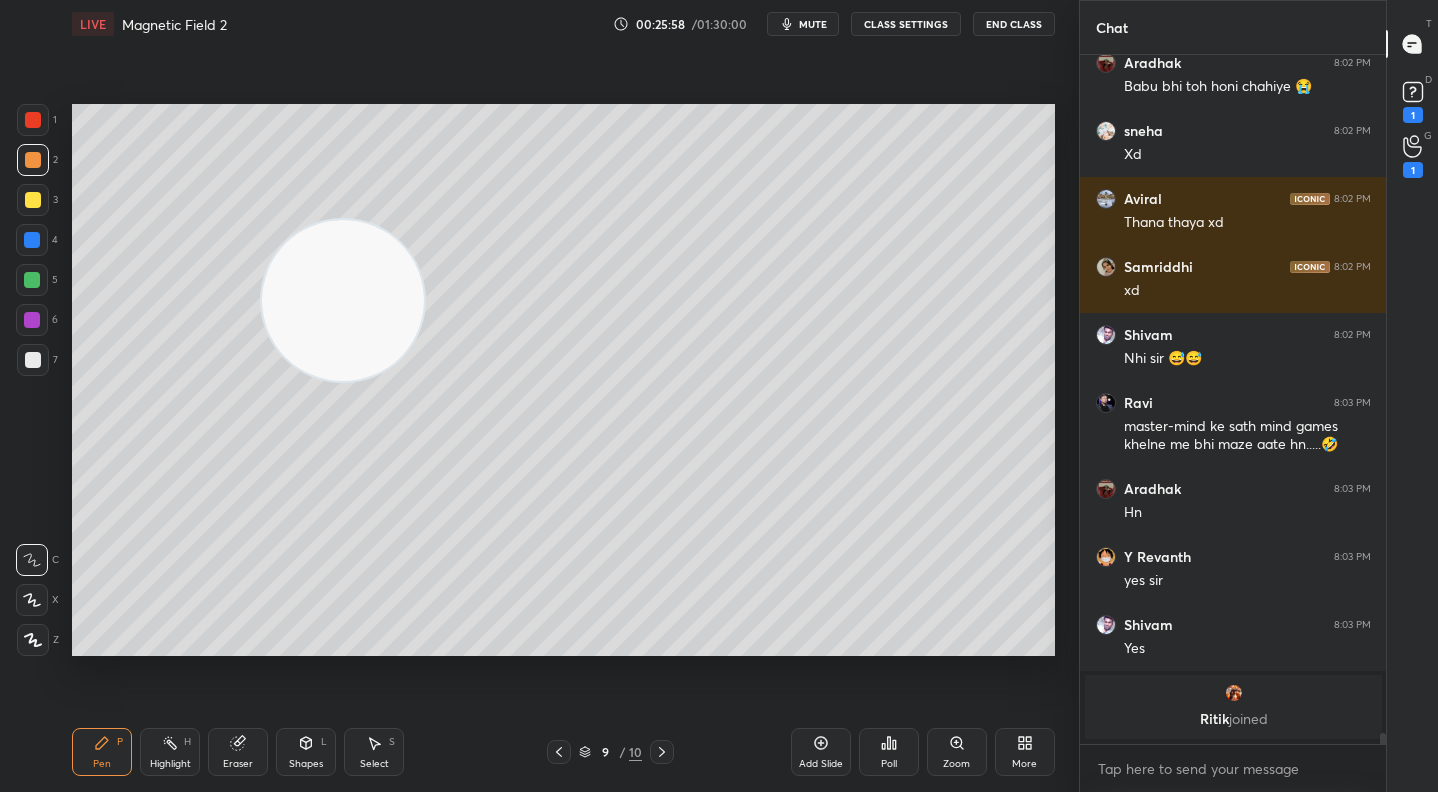 drag, startPoint x: 199, startPoint y: 335, endPoint x: 888, endPoint y: 242, distance: 695.24817 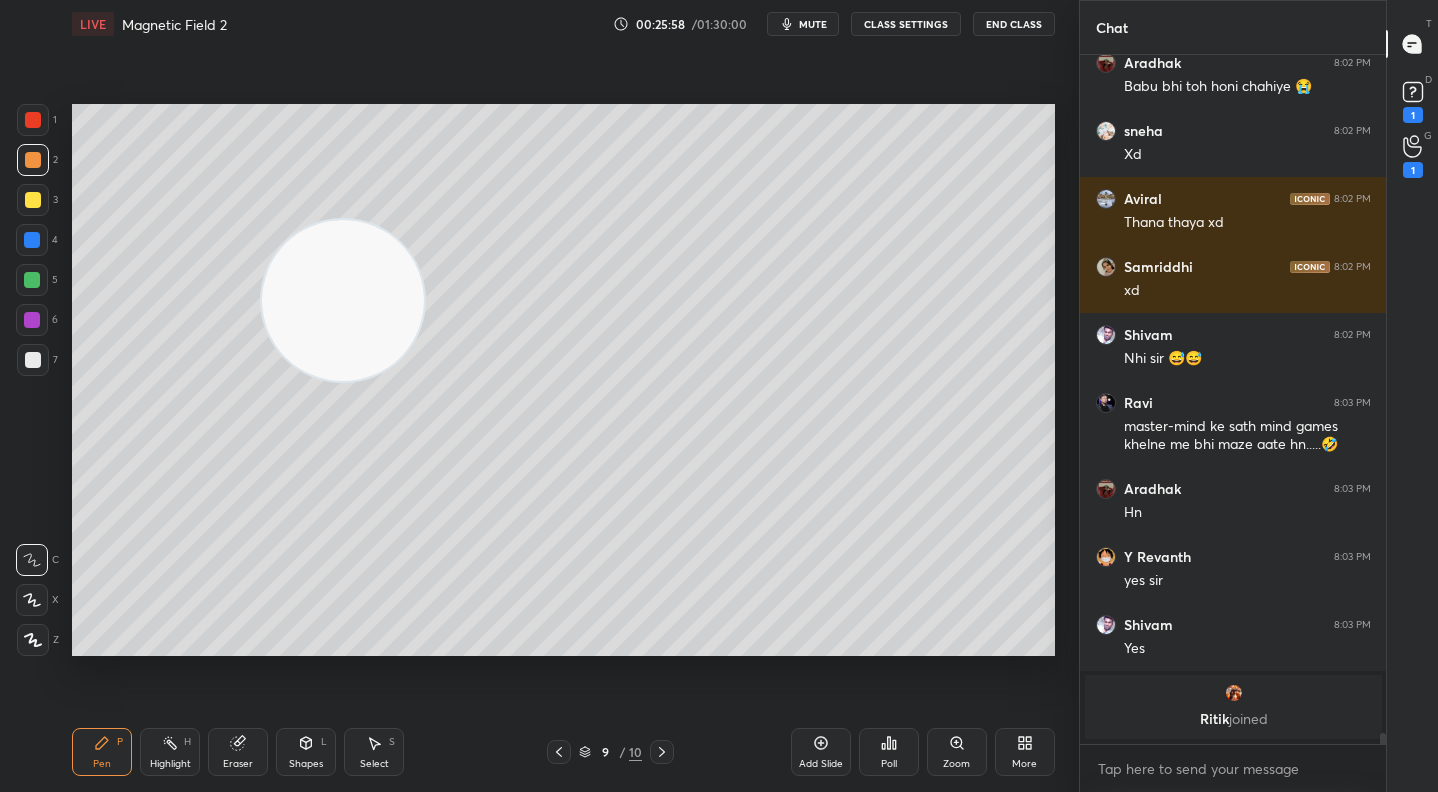 click at bounding box center [343, 301] 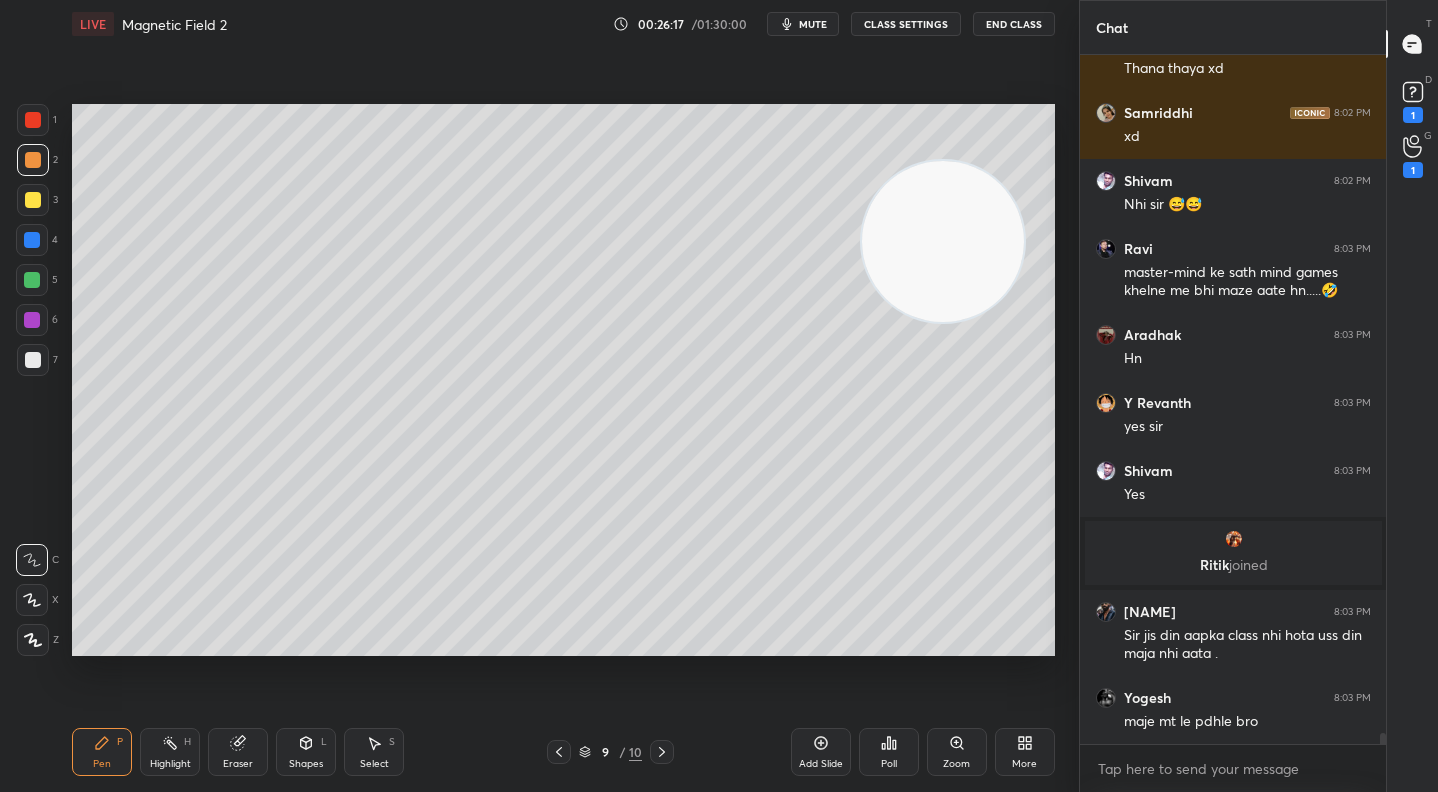 scroll, scrollTop: 40820, scrollLeft: 0, axis: vertical 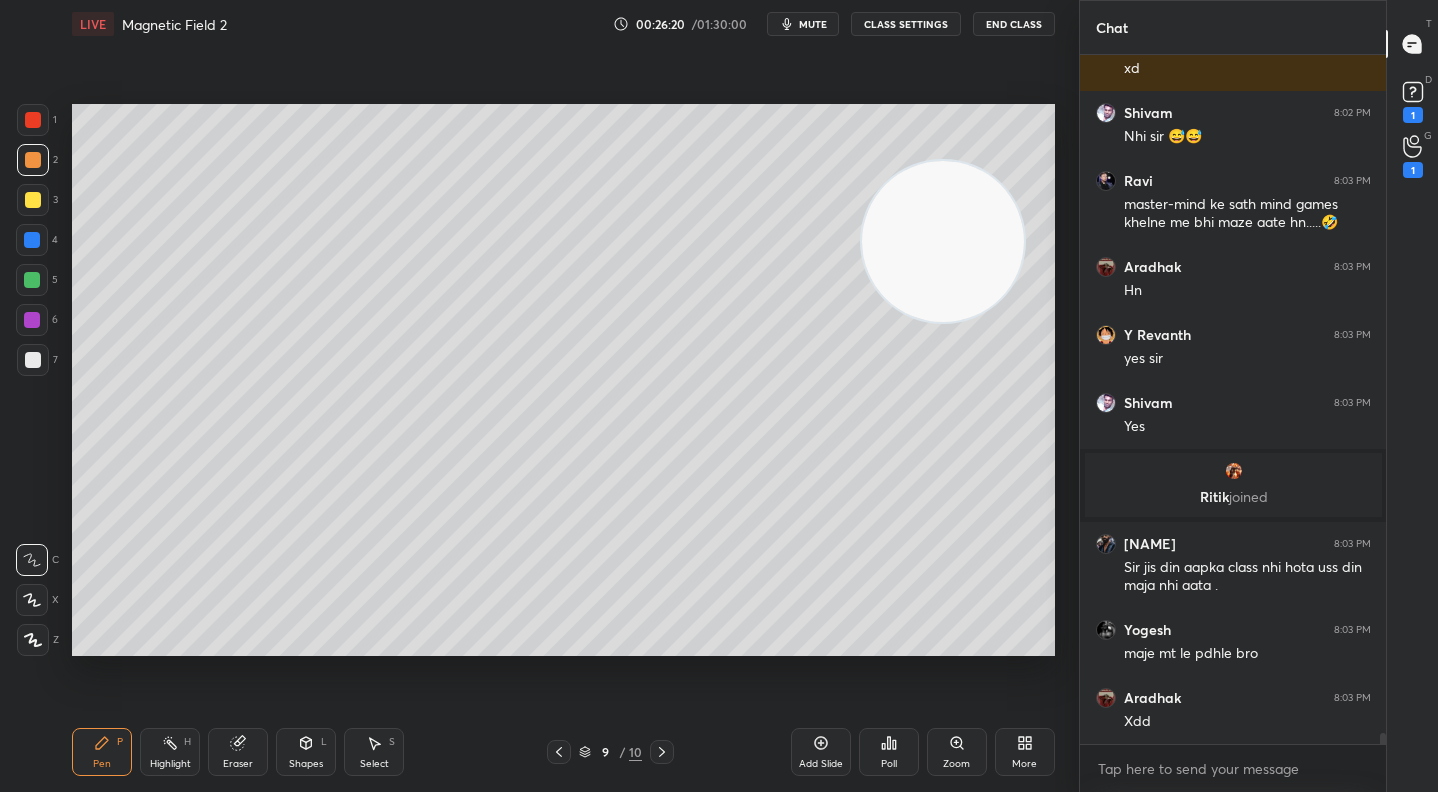 click at bounding box center (33, 200) 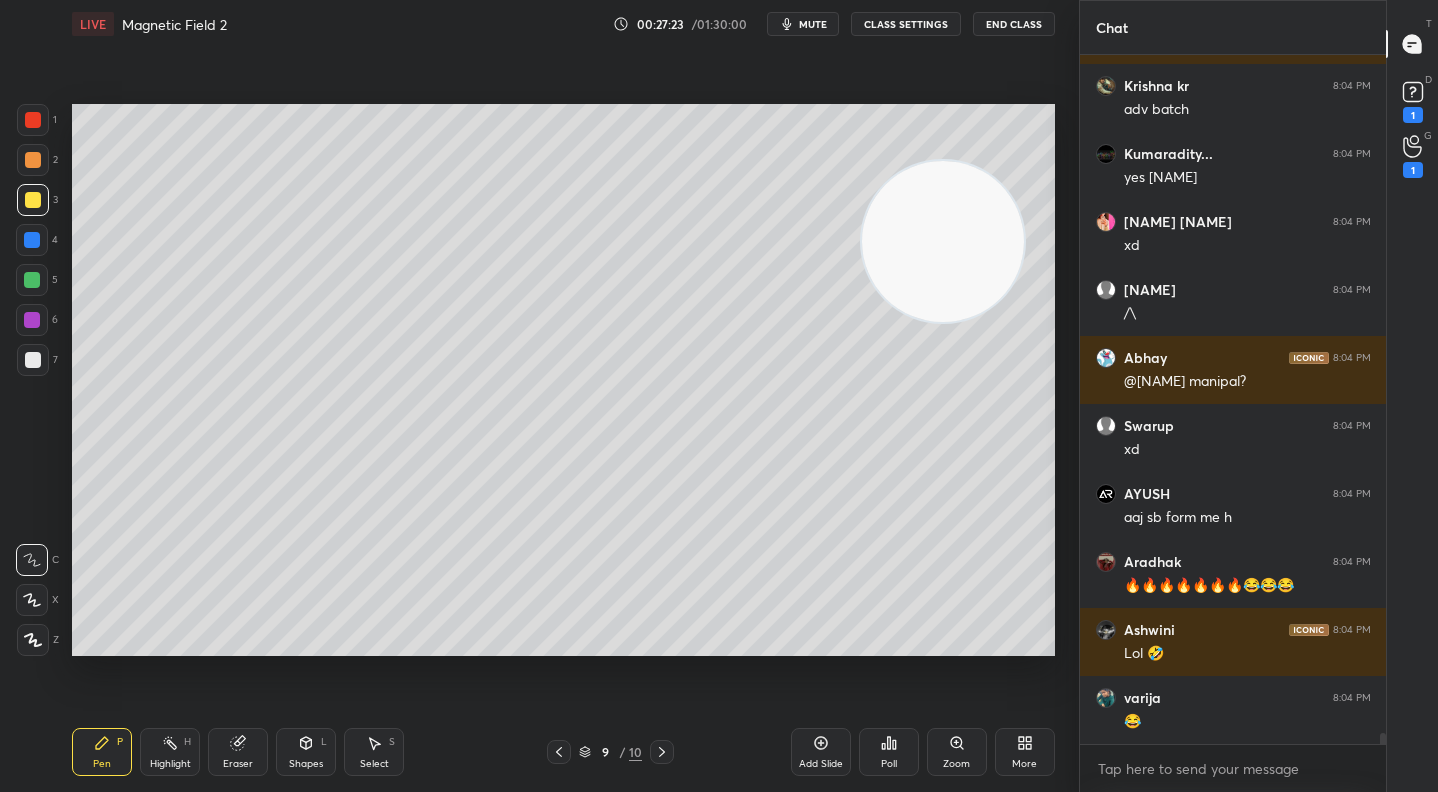 scroll, scrollTop: 43118, scrollLeft: 0, axis: vertical 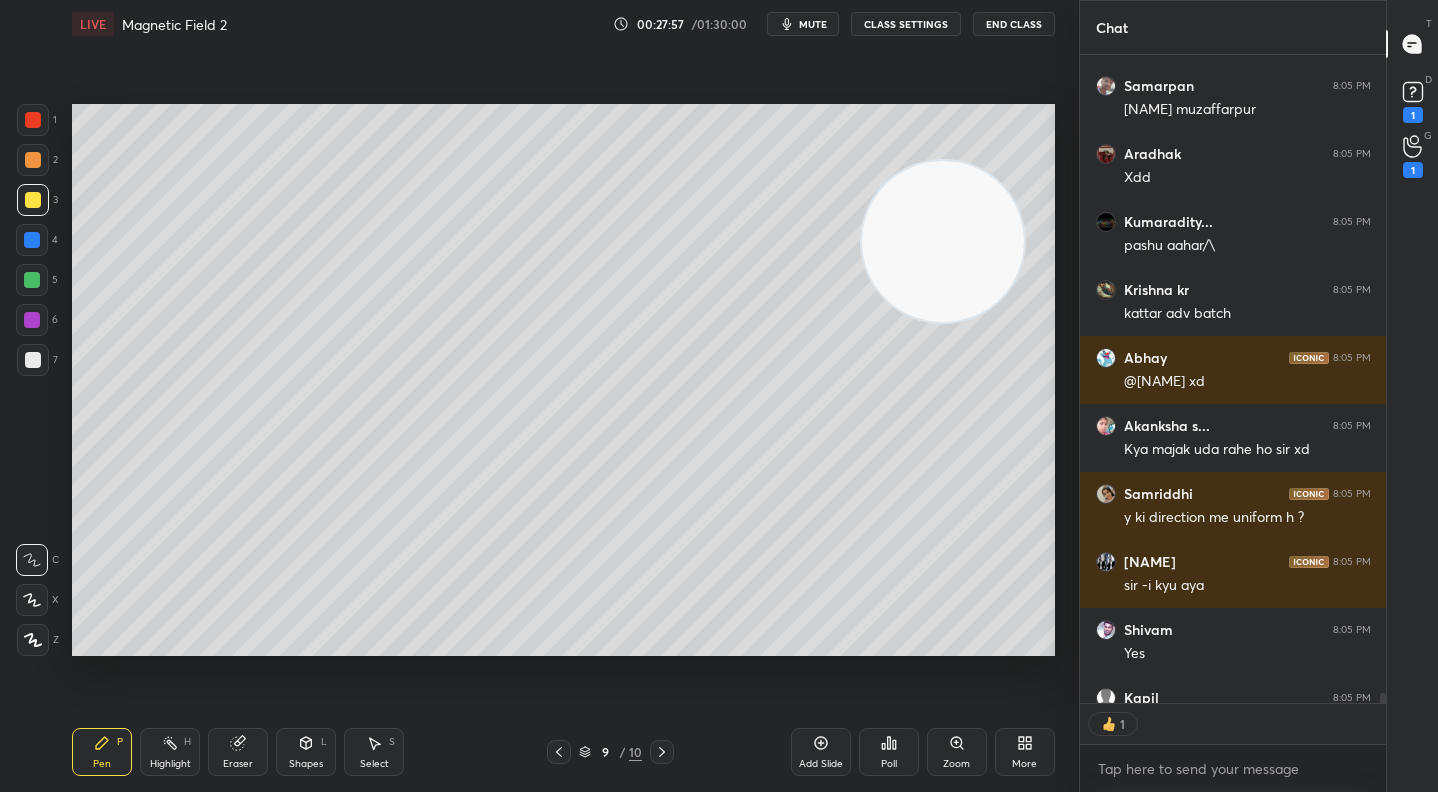 click on "Add Slide" at bounding box center [821, 752] 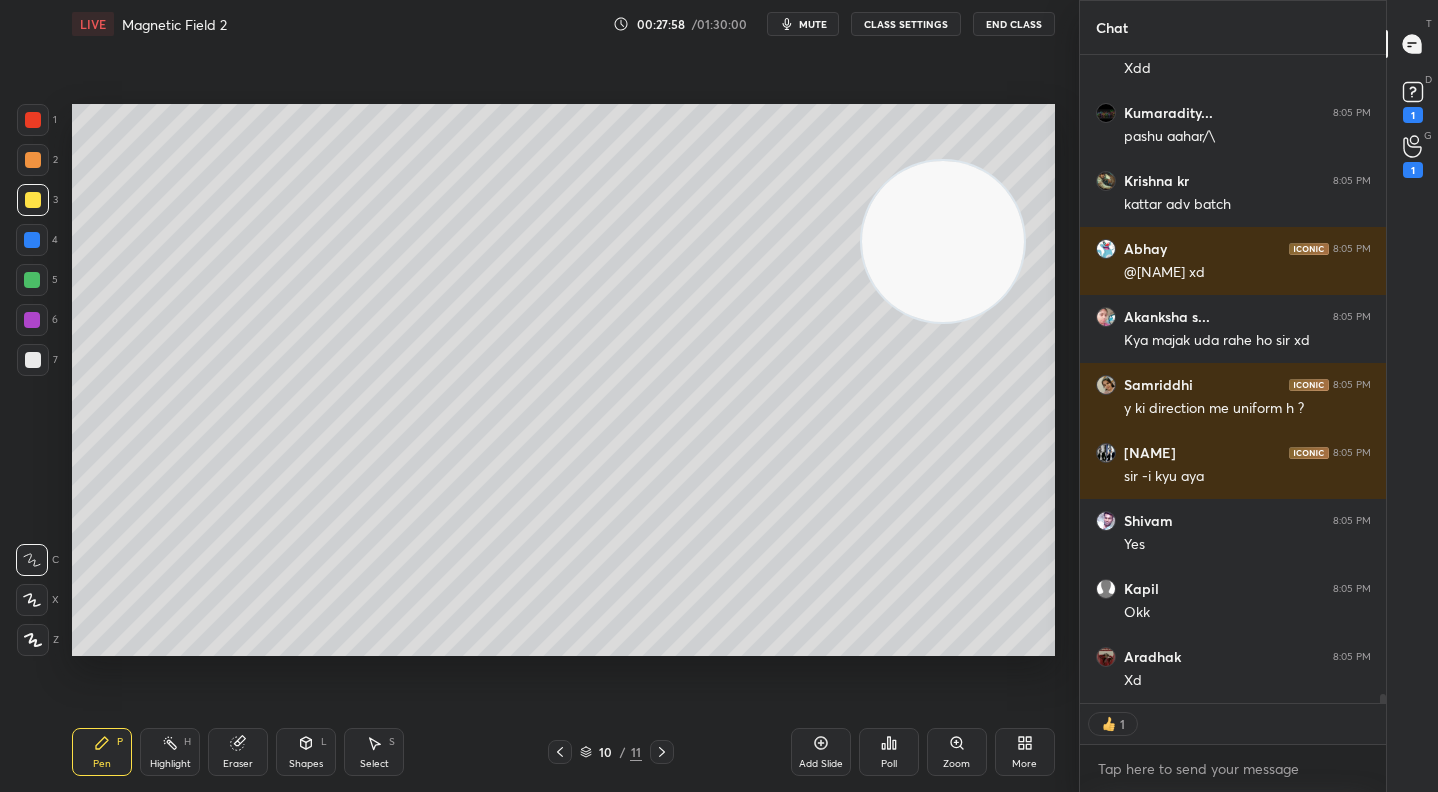 click 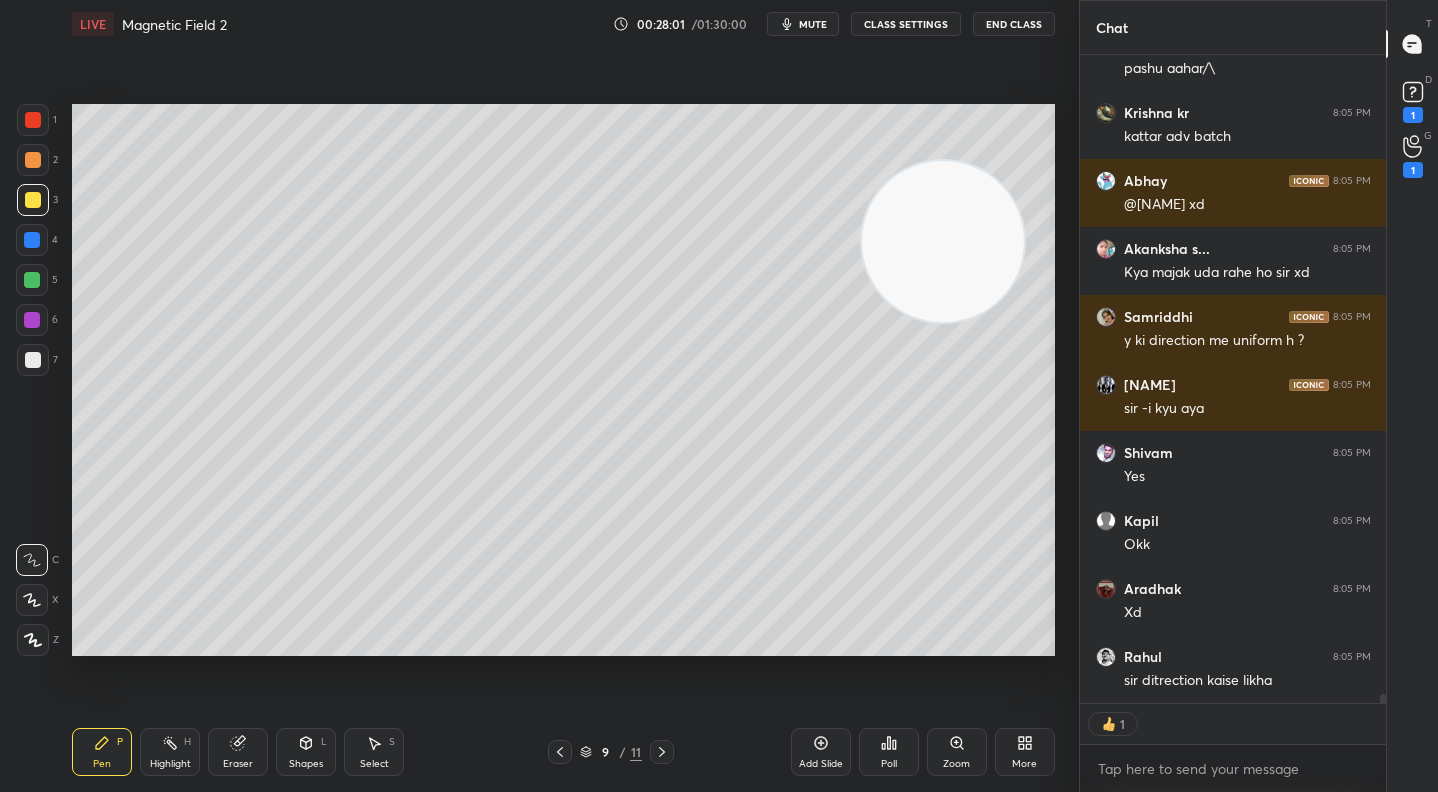 drag, startPoint x: 382, startPoint y: 738, endPoint x: 375, endPoint y: 666, distance: 72.33948 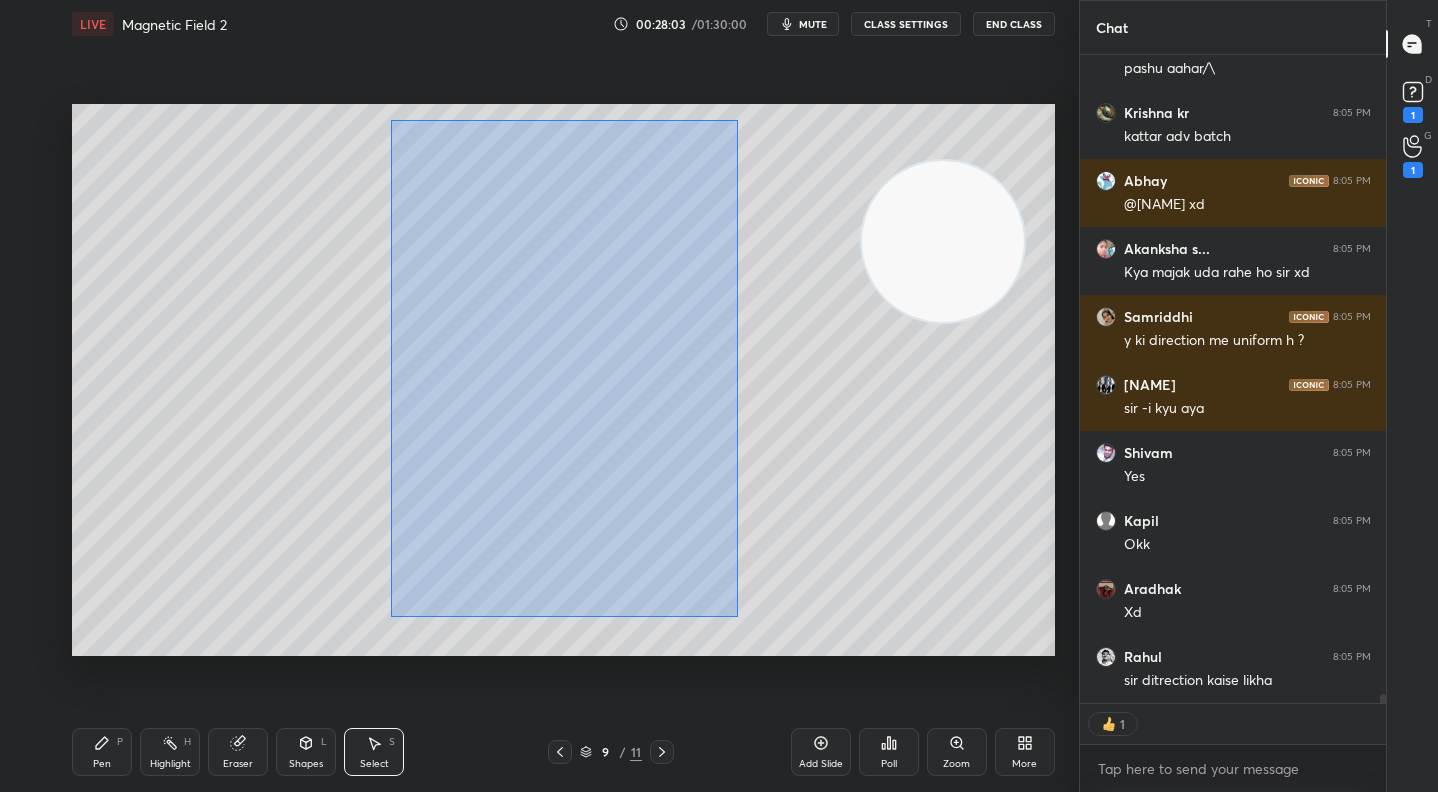 drag, startPoint x: 391, startPoint y: 119, endPoint x: 733, endPoint y: 606, distance: 595.09076 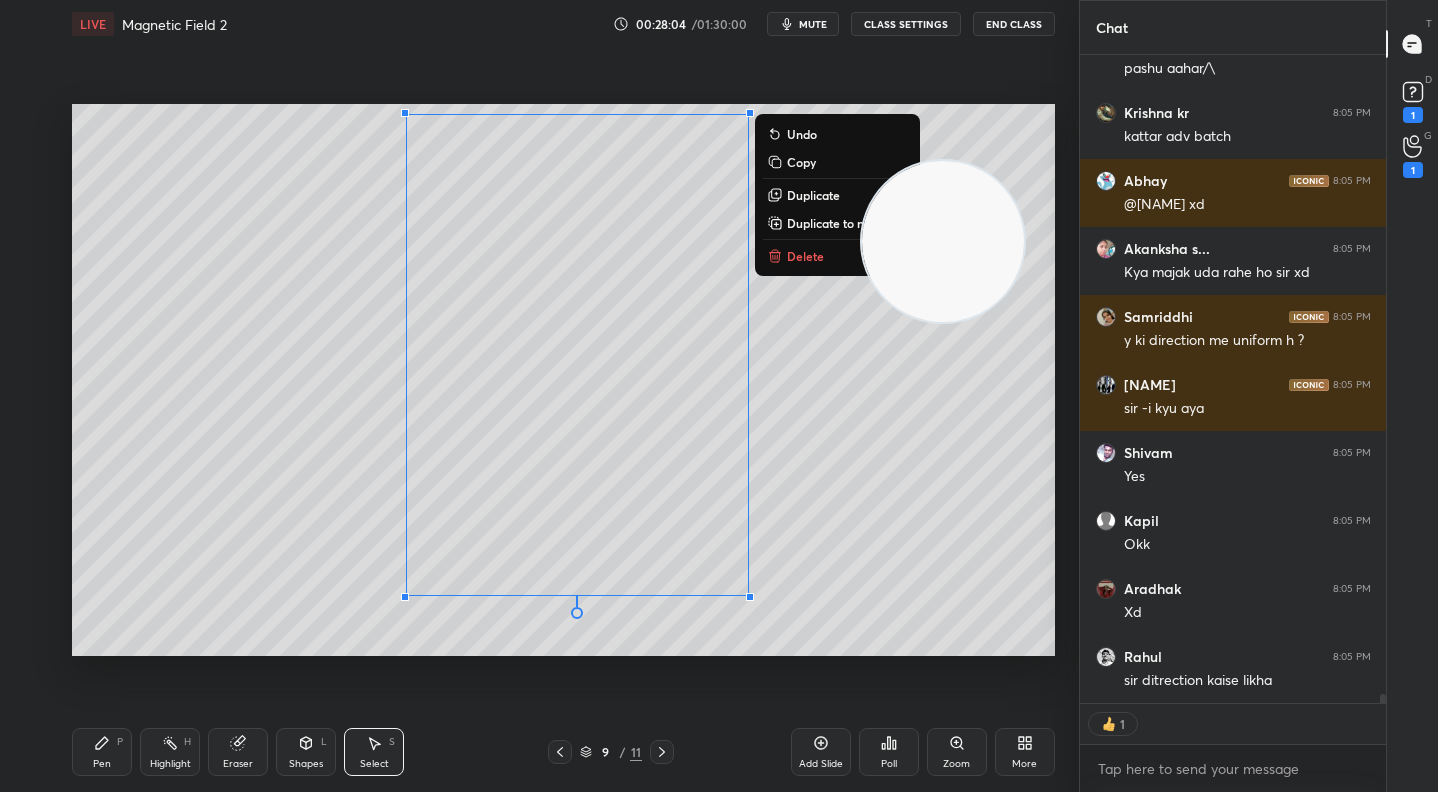 drag, startPoint x: 834, startPoint y: 219, endPoint x: 808, endPoint y: 215, distance: 26.305893 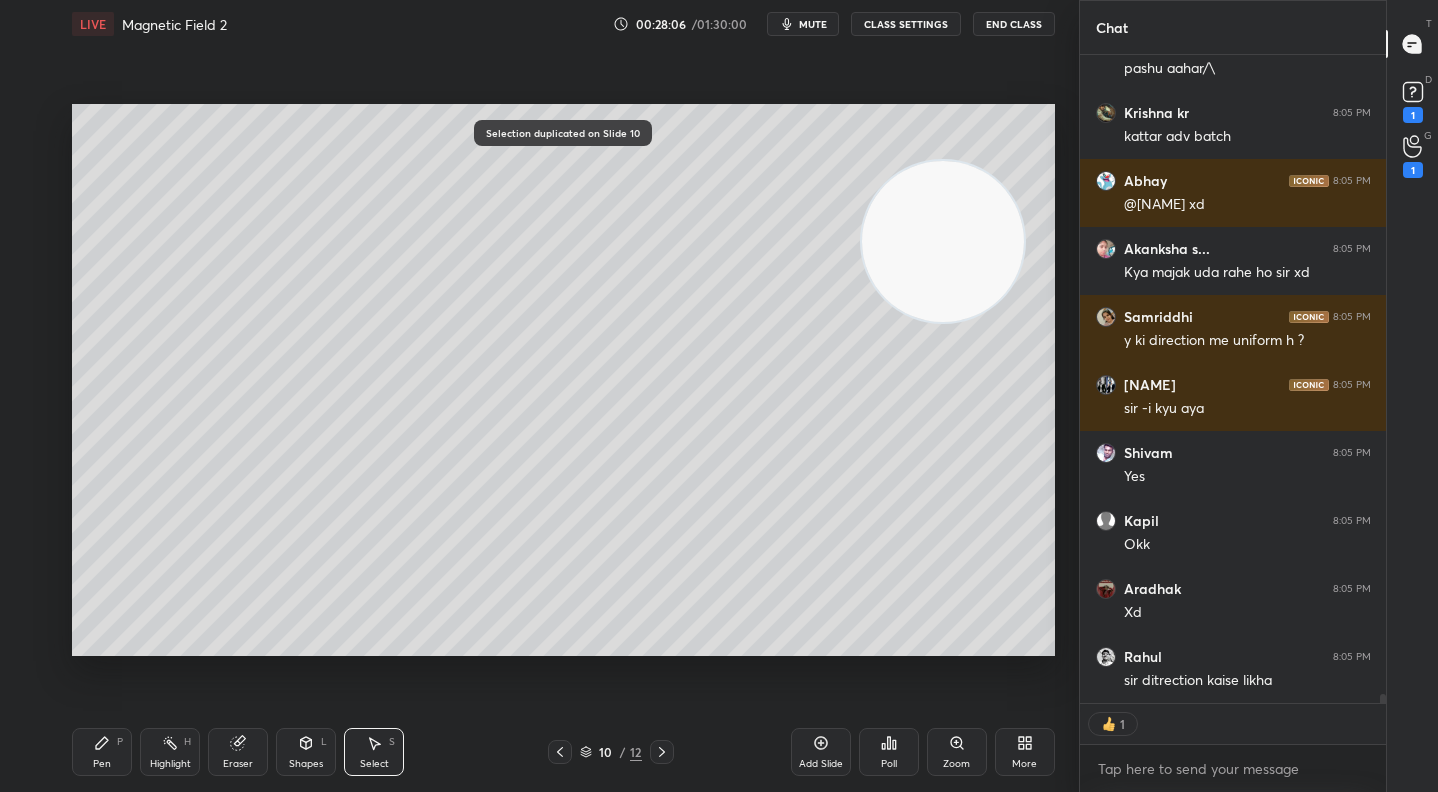 click on "Pen P" at bounding box center (102, 752) 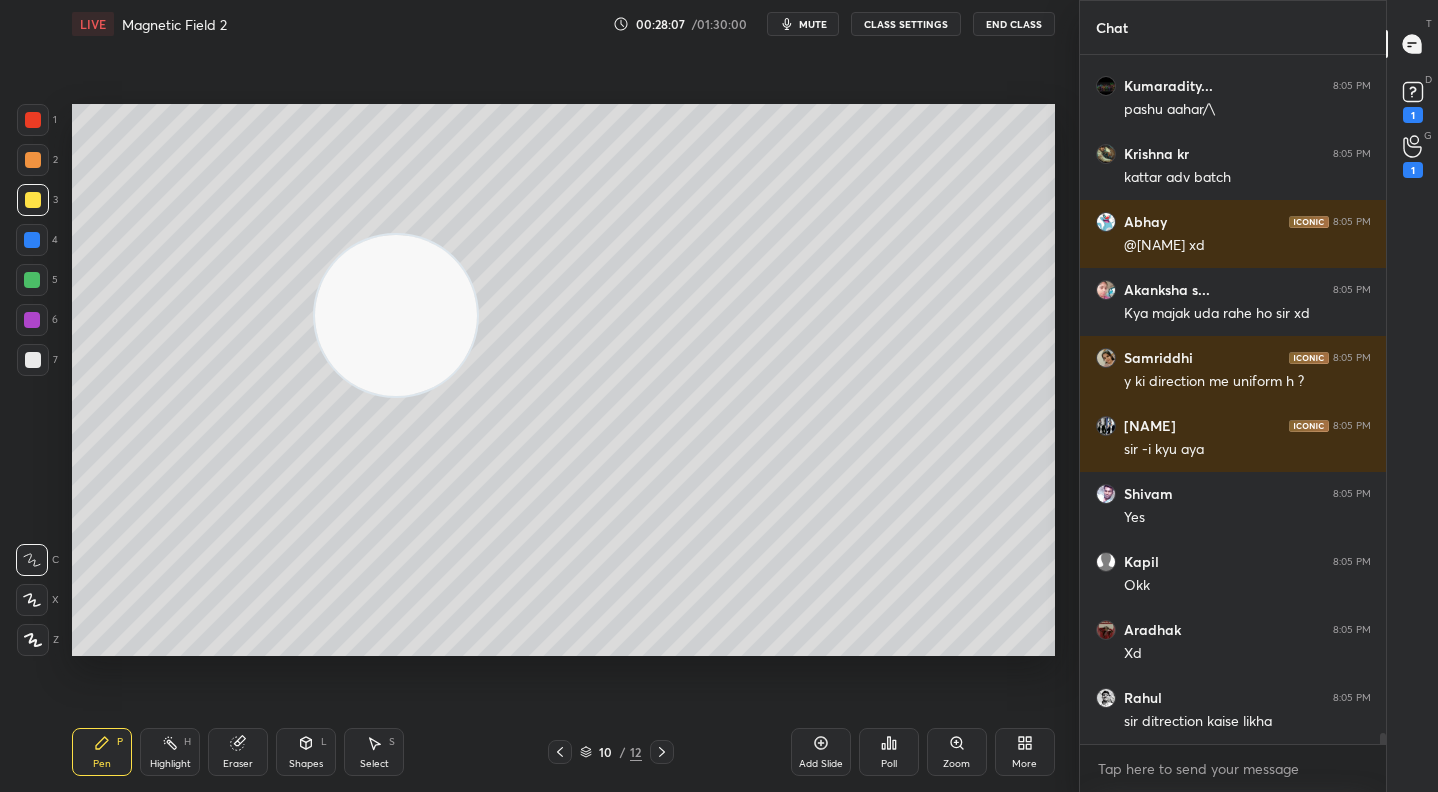 drag, startPoint x: 965, startPoint y: 265, endPoint x: 100, endPoint y: 360, distance: 870.2011 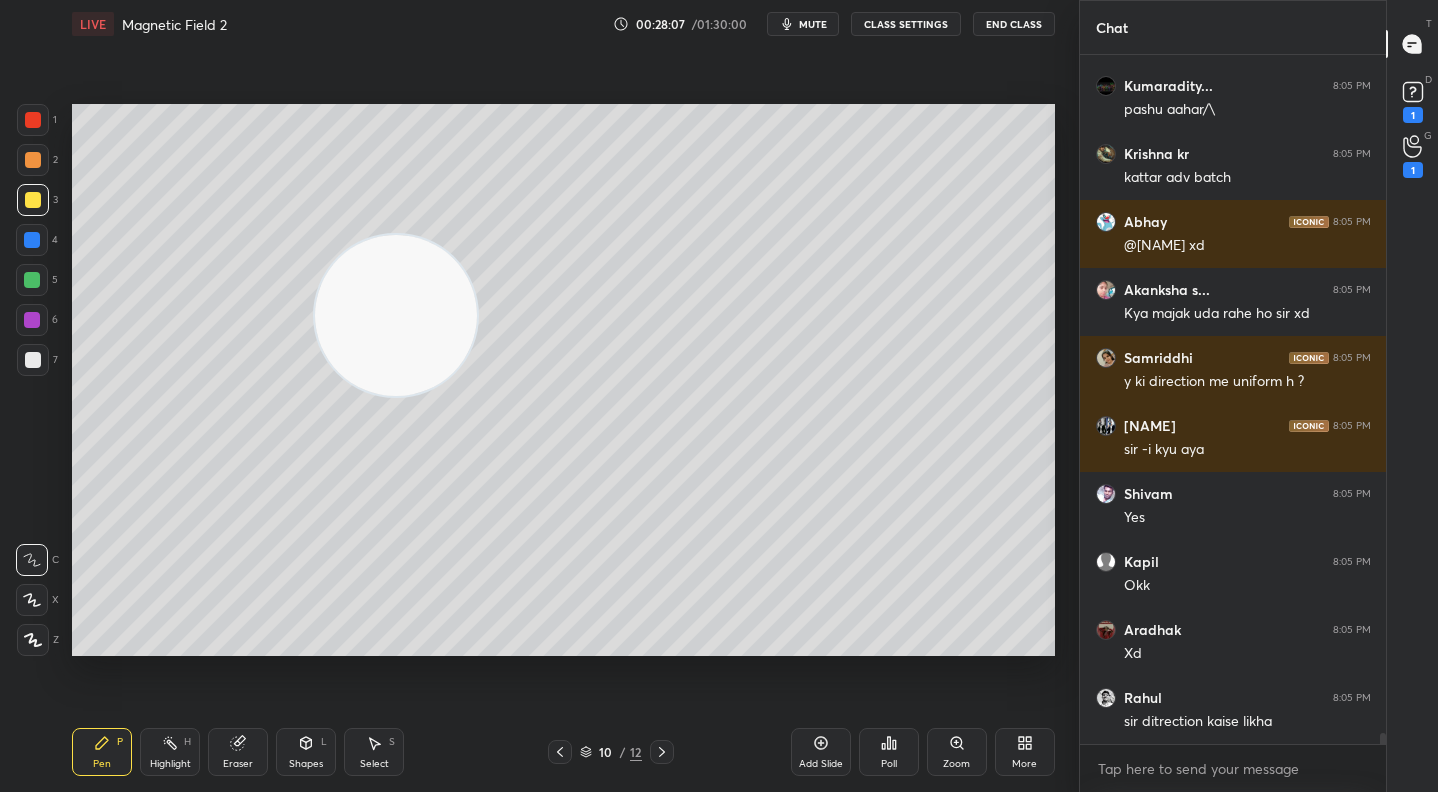 click at bounding box center [396, 316] 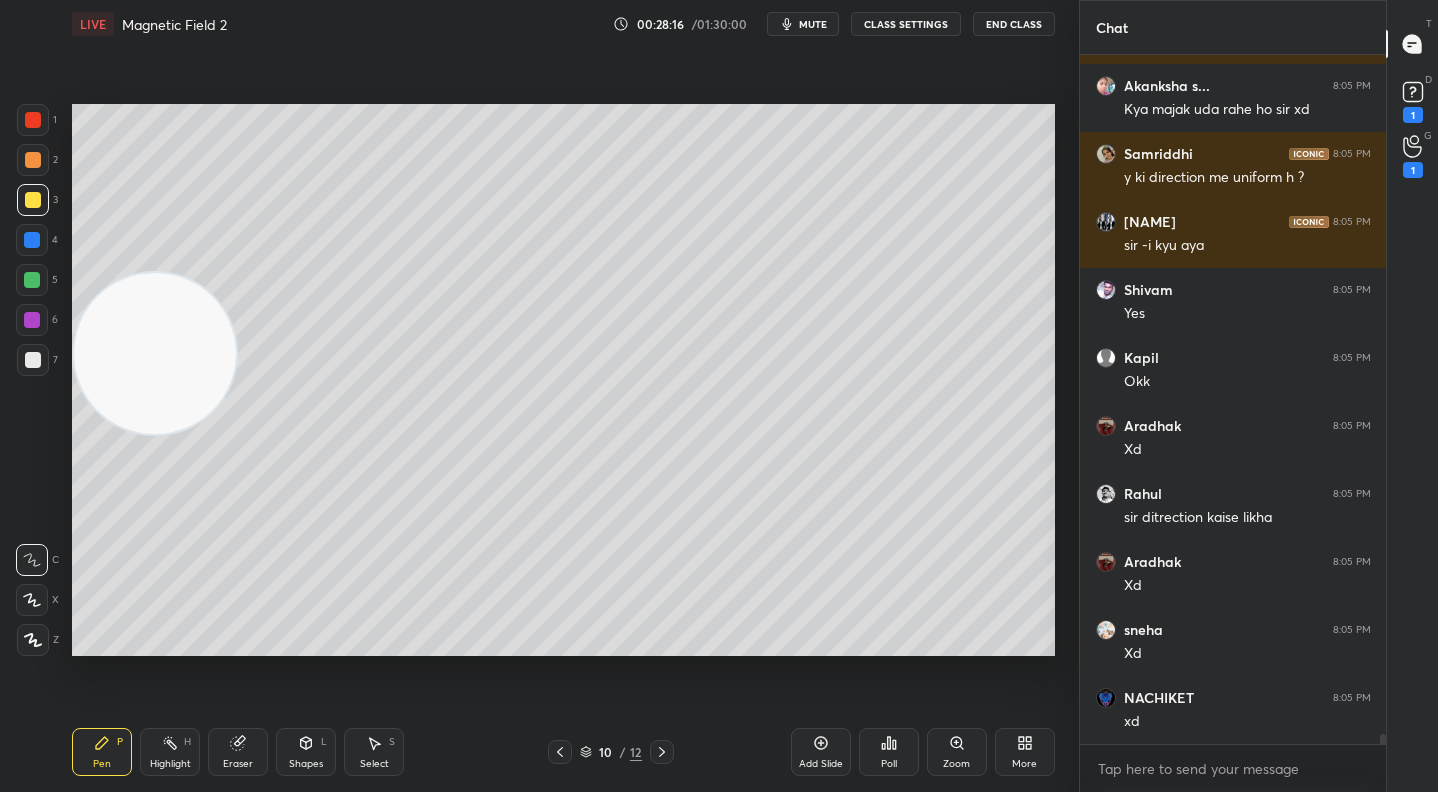 click 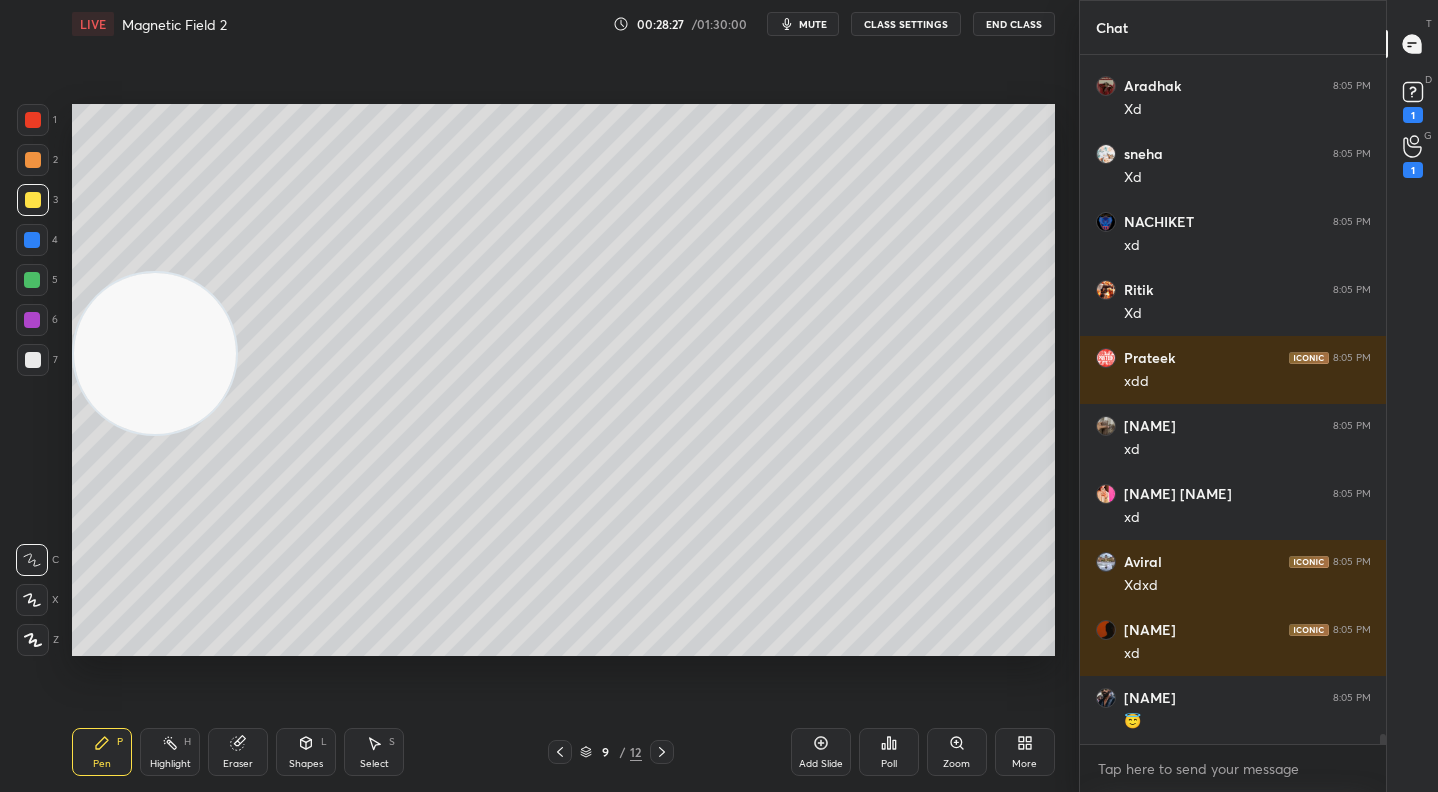 click 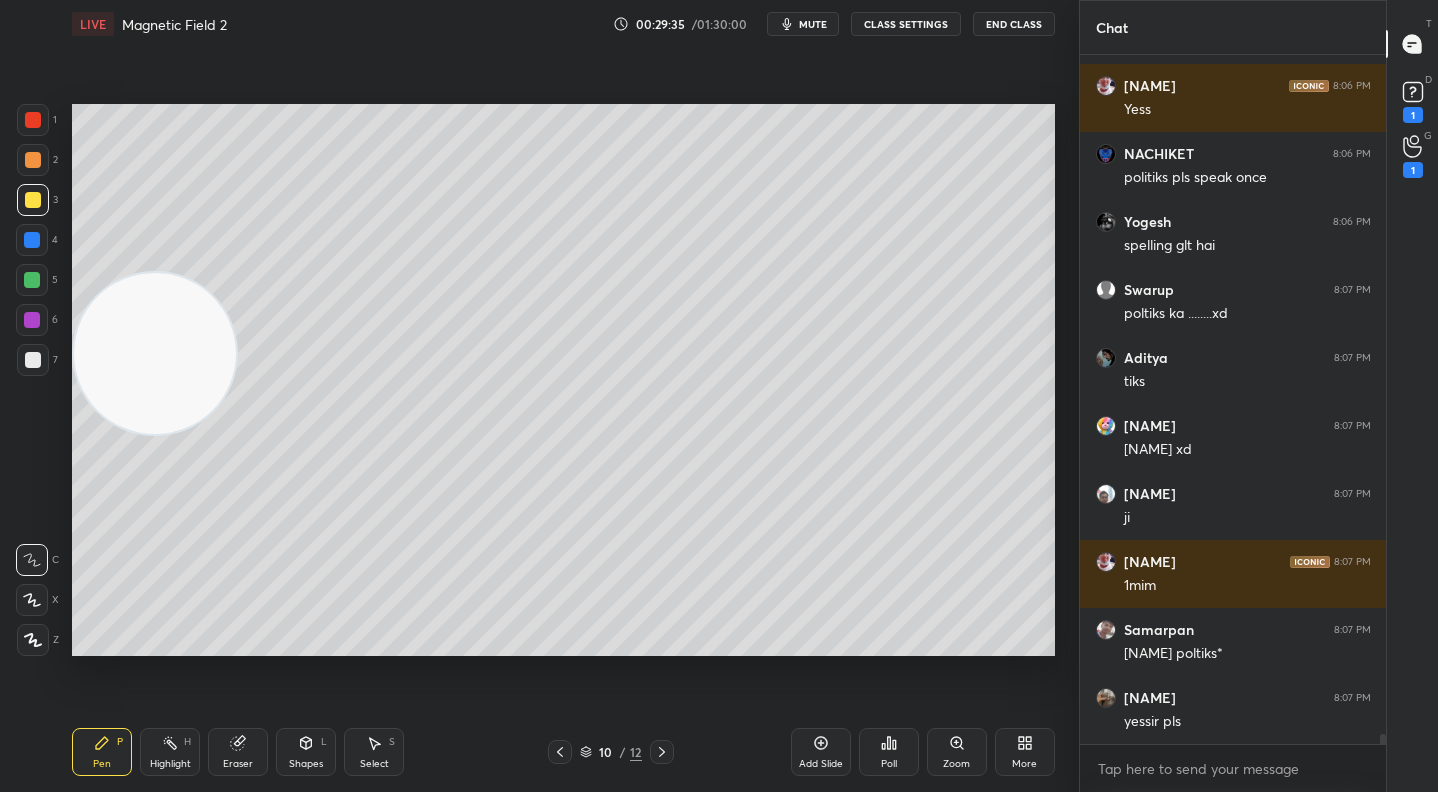 scroll, scrollTop: 46808, scrollLeft: 0, axis: vertical 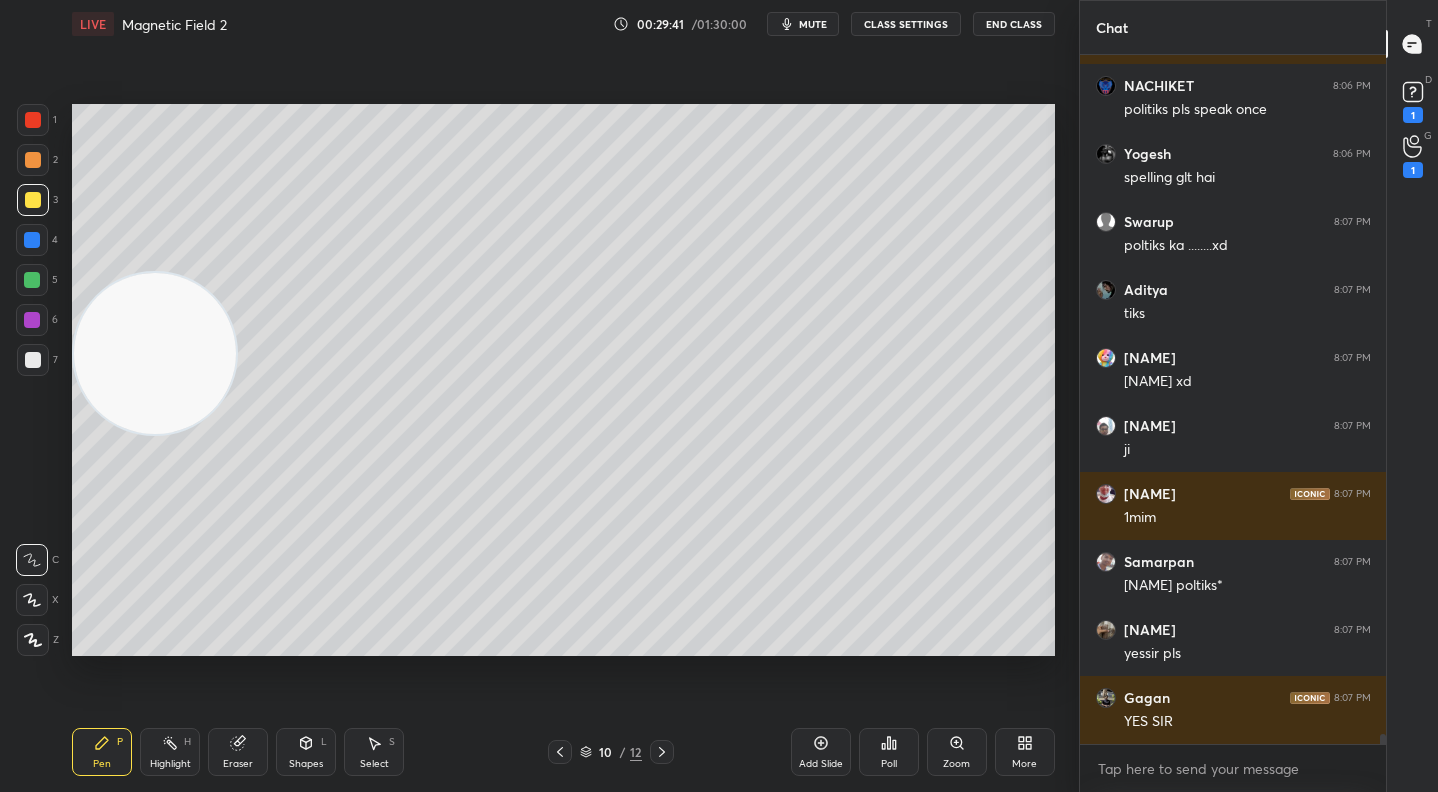 click at bounding box center [33, 120] 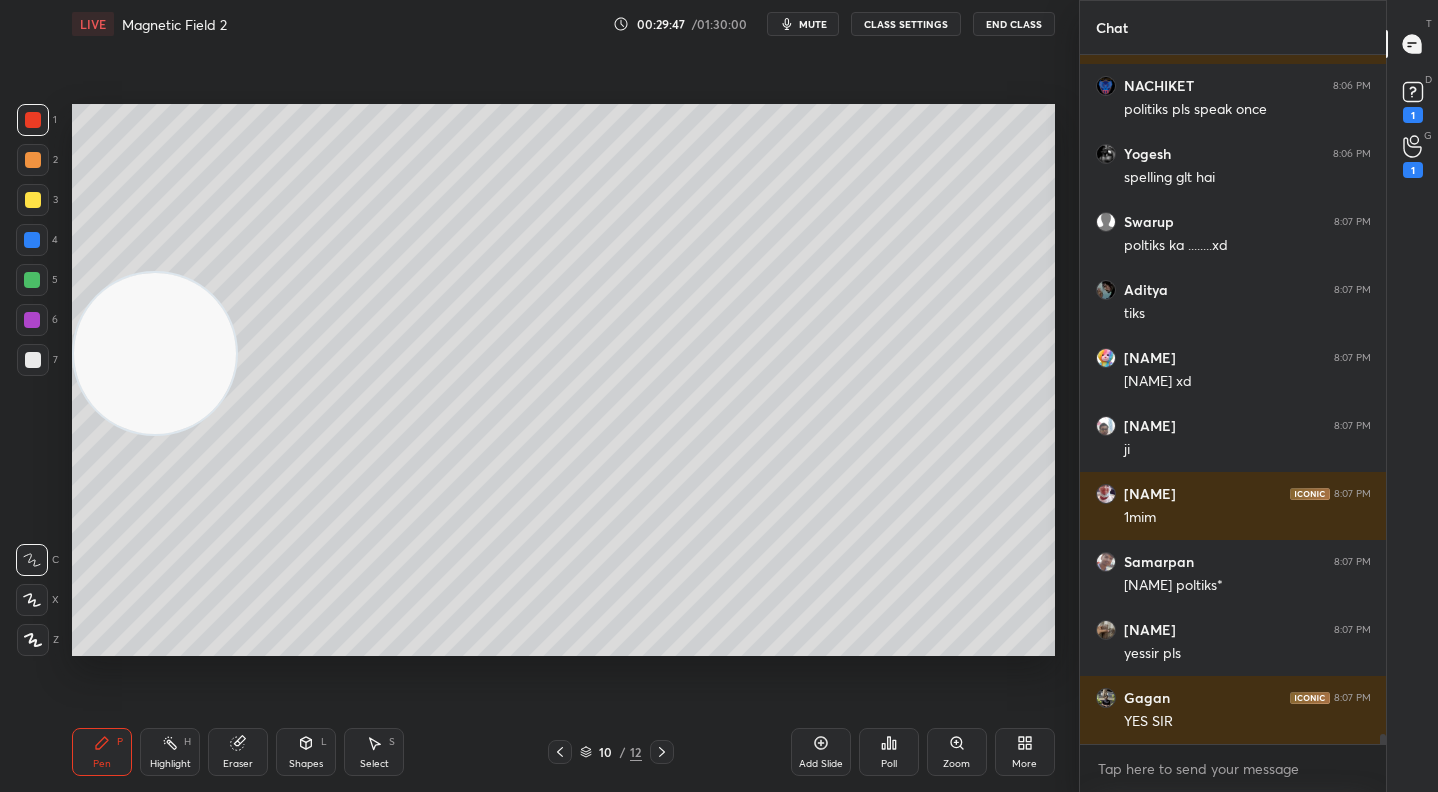 scroll, scrollTop: 46876, scrollLeft: 0, axis: vertical 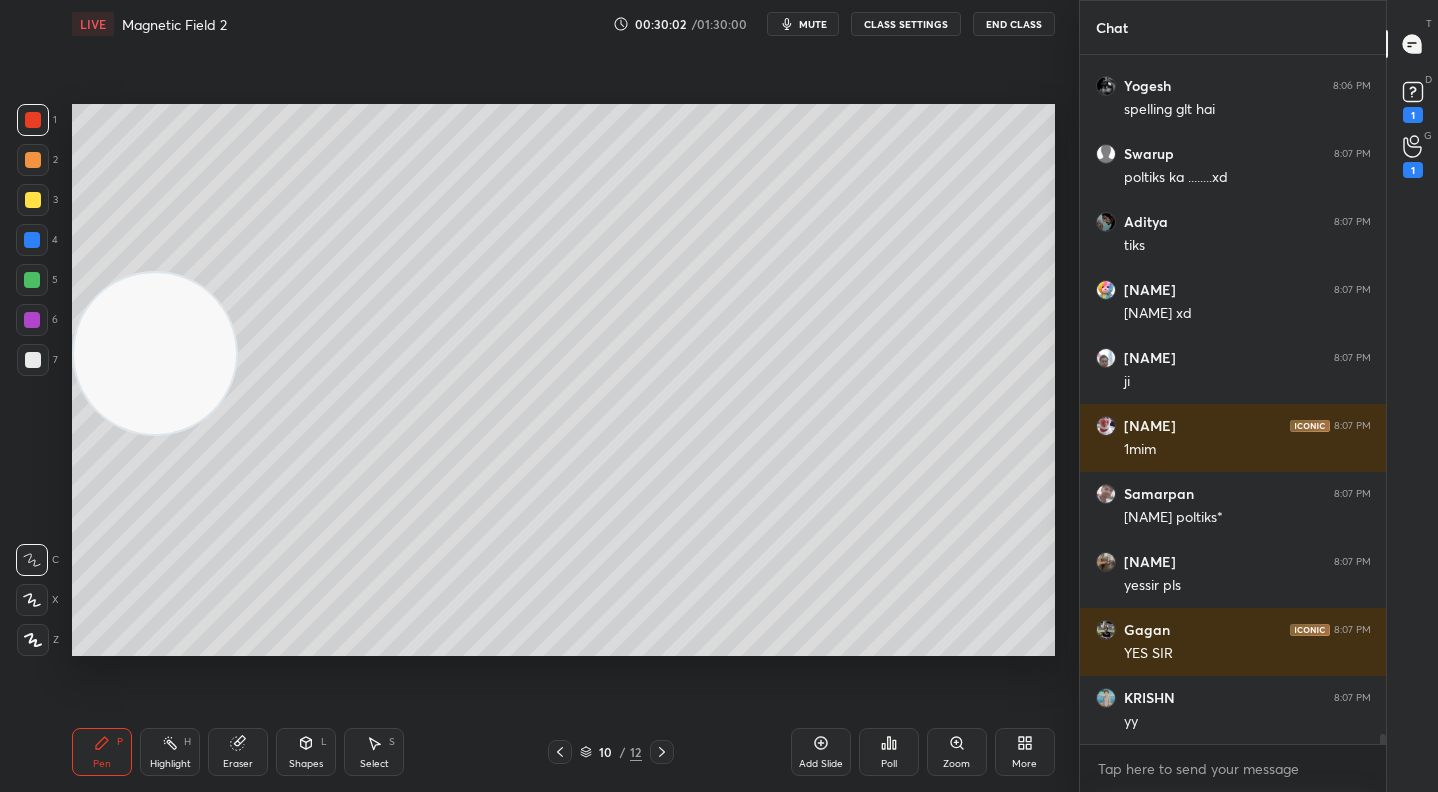 click on "Poll" at bounding box center [889, 752] 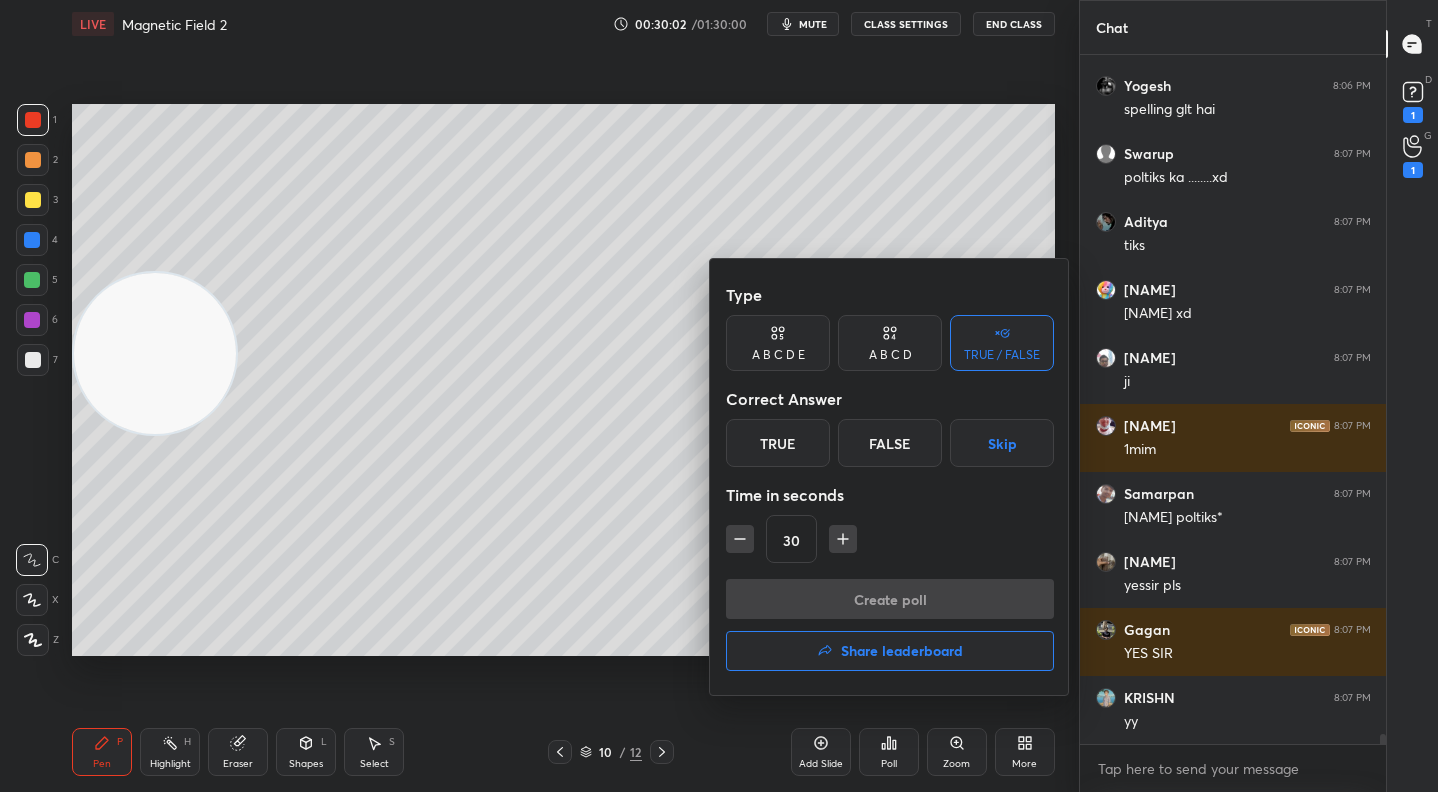 drag, startPoint x: 1000, startPoint y: 355, endPoint x: 989, endPoint y: 356, distance: 11.045361 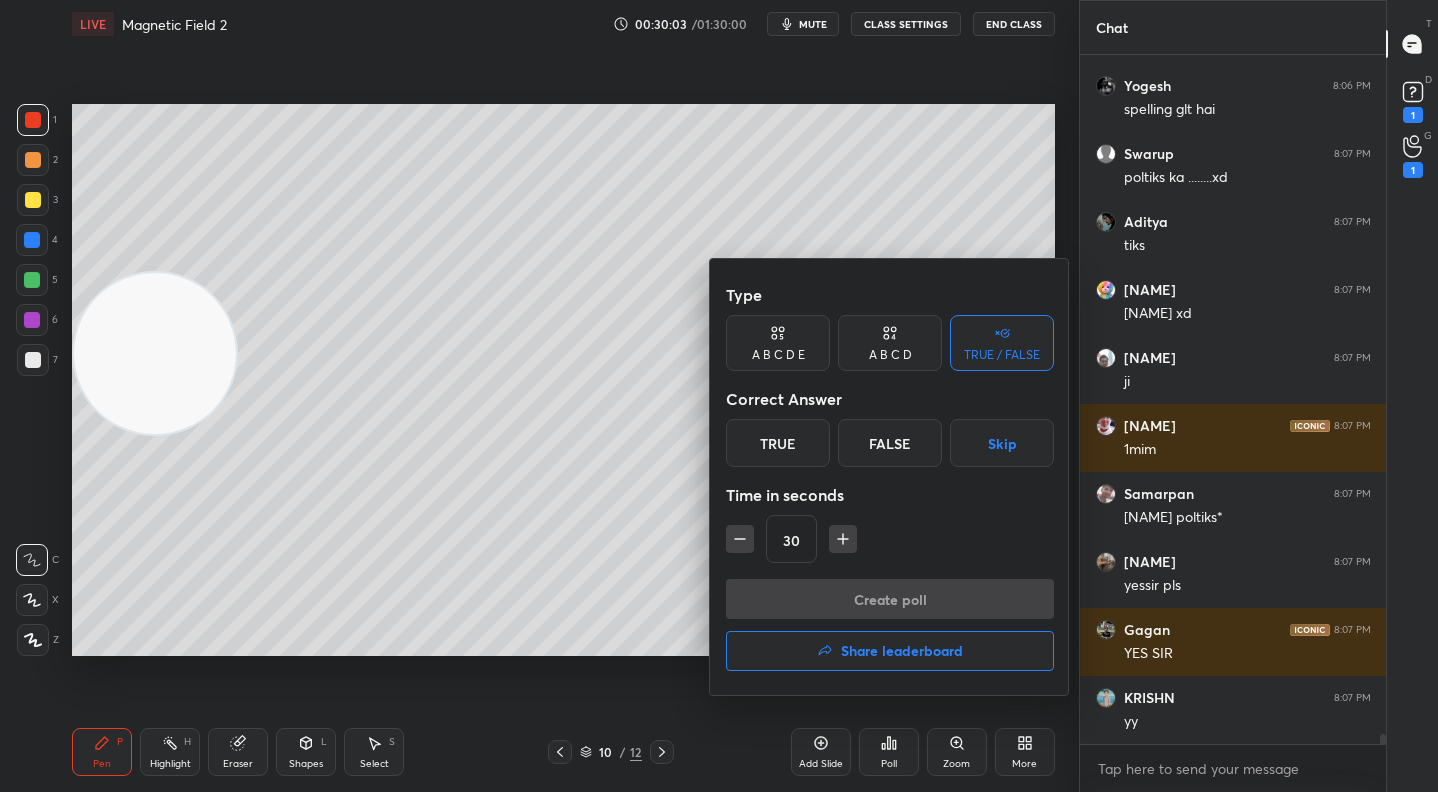 click on "False" at bounding box center [890, 443] 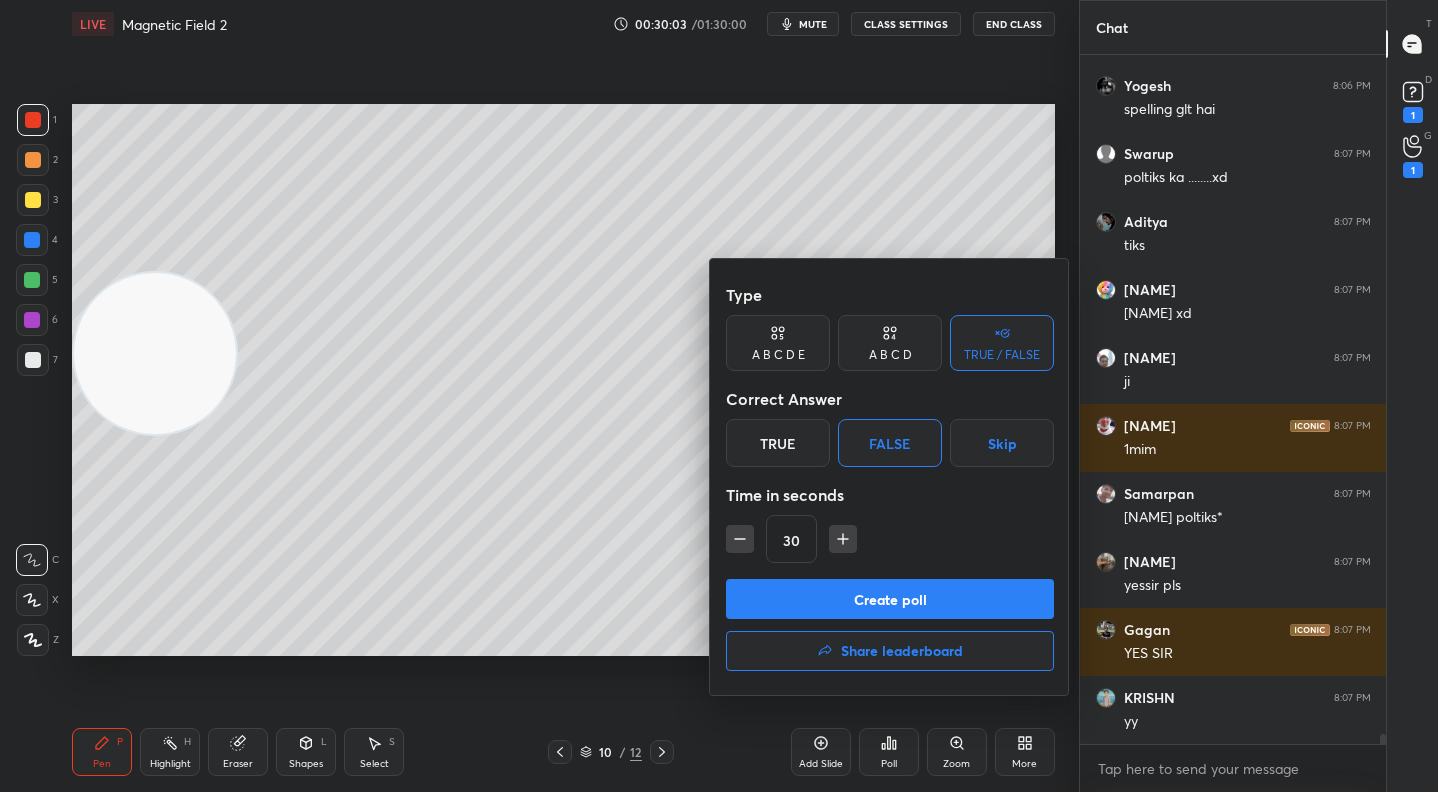 click on "Create poll" at bounding box center (890, 599) 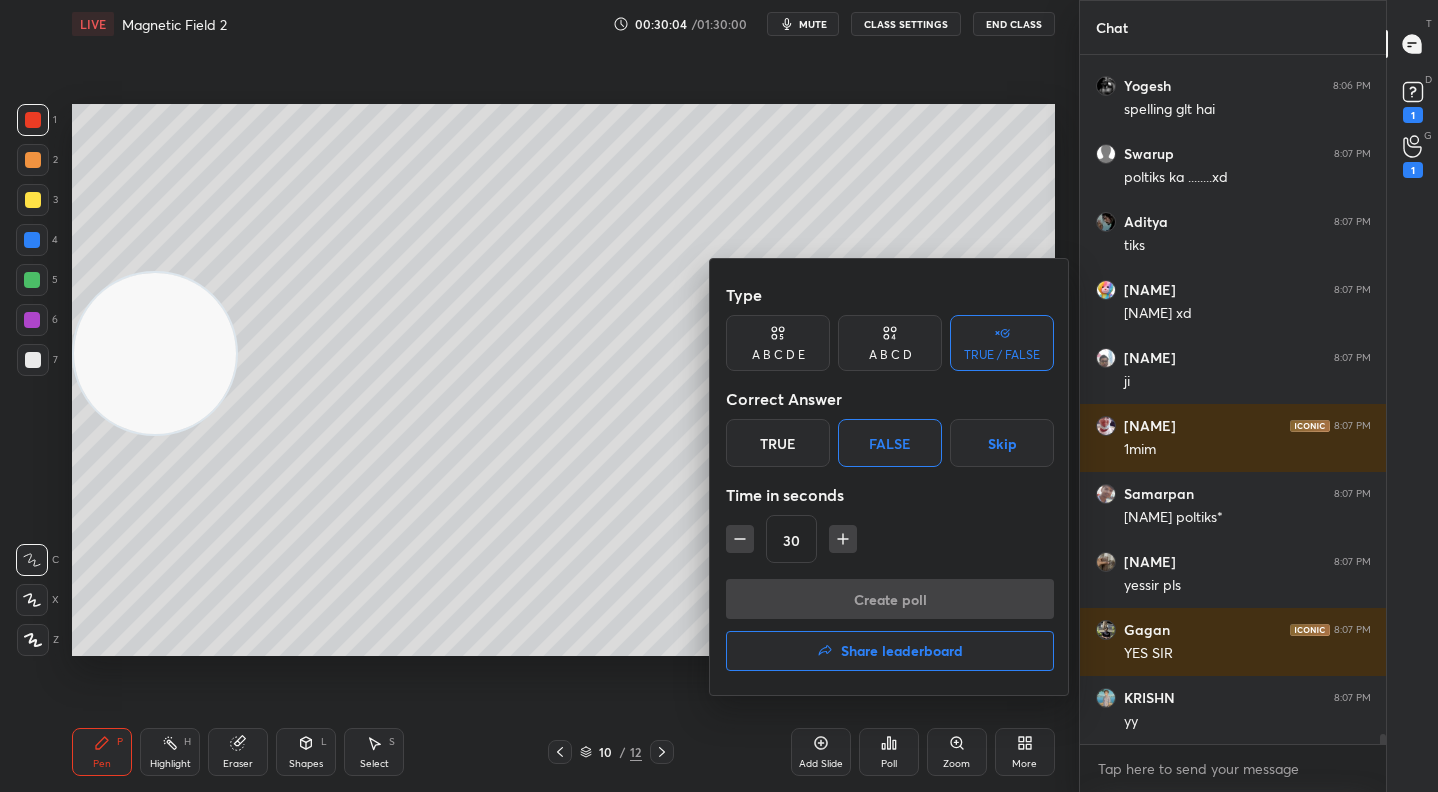 scroll, scrollTop: 641, scrollLeft: 300, axis: both 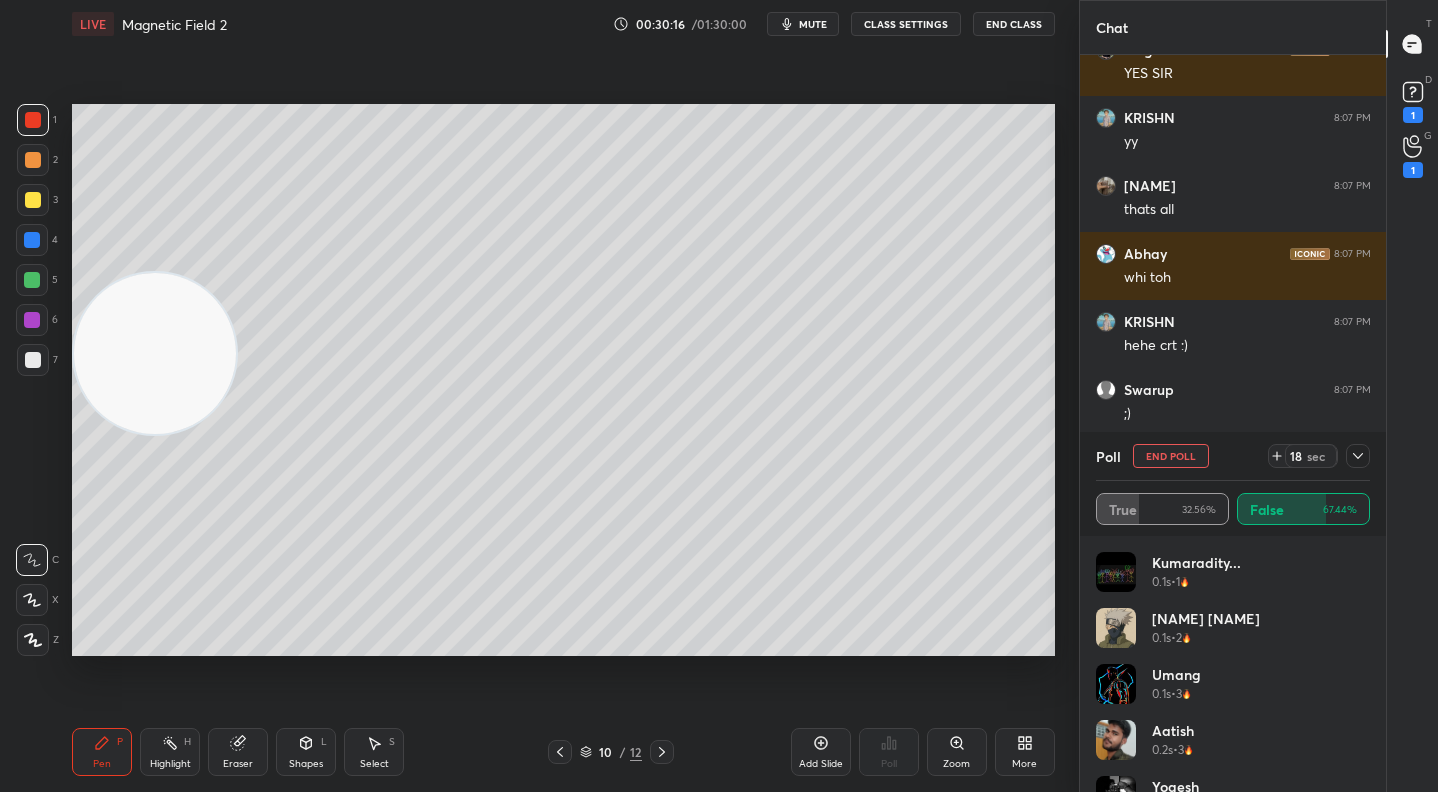 click on "sec" at bounding box center [1316, 456] 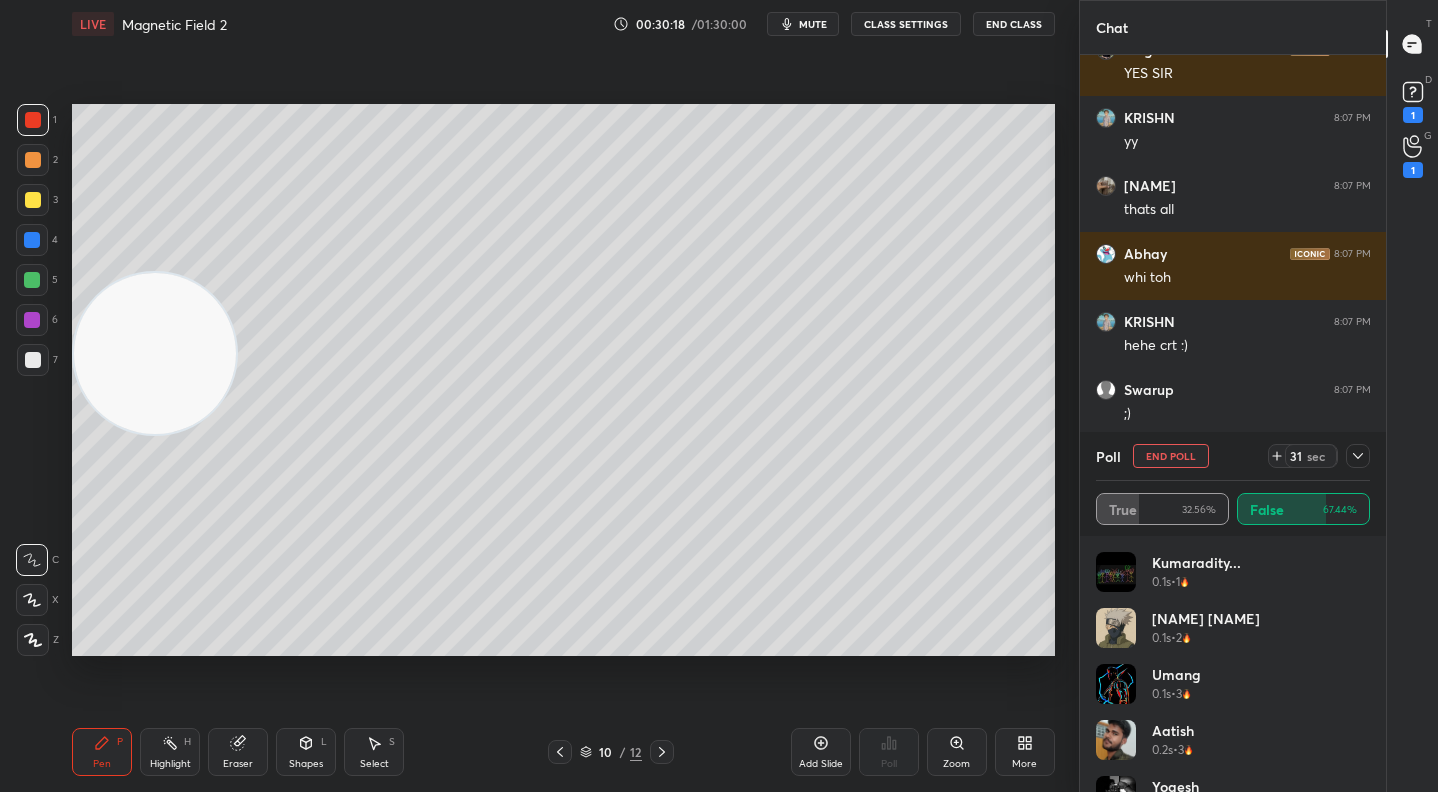 scroll, scrollTop: 47524, scrollLeft: 0, axis: vertical 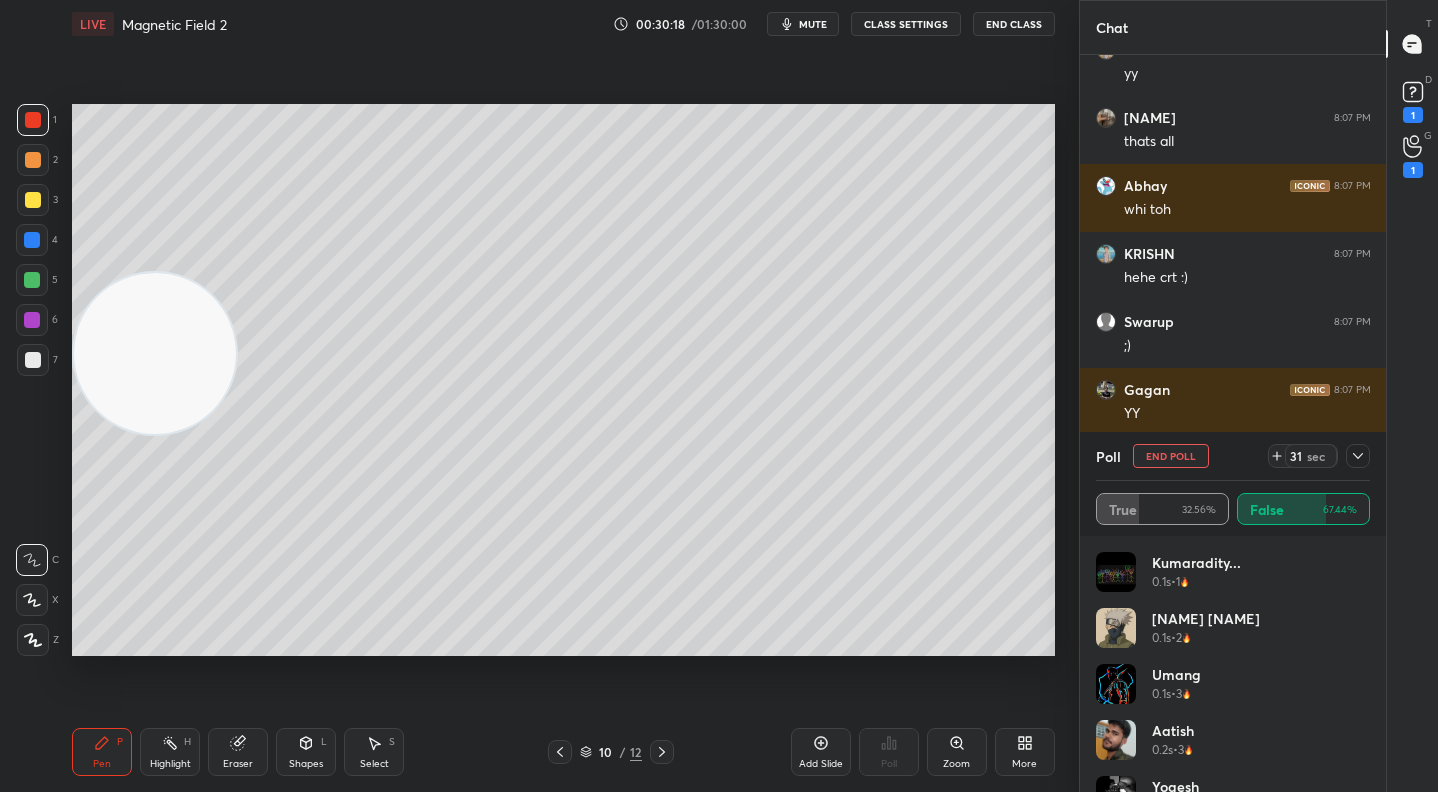 click 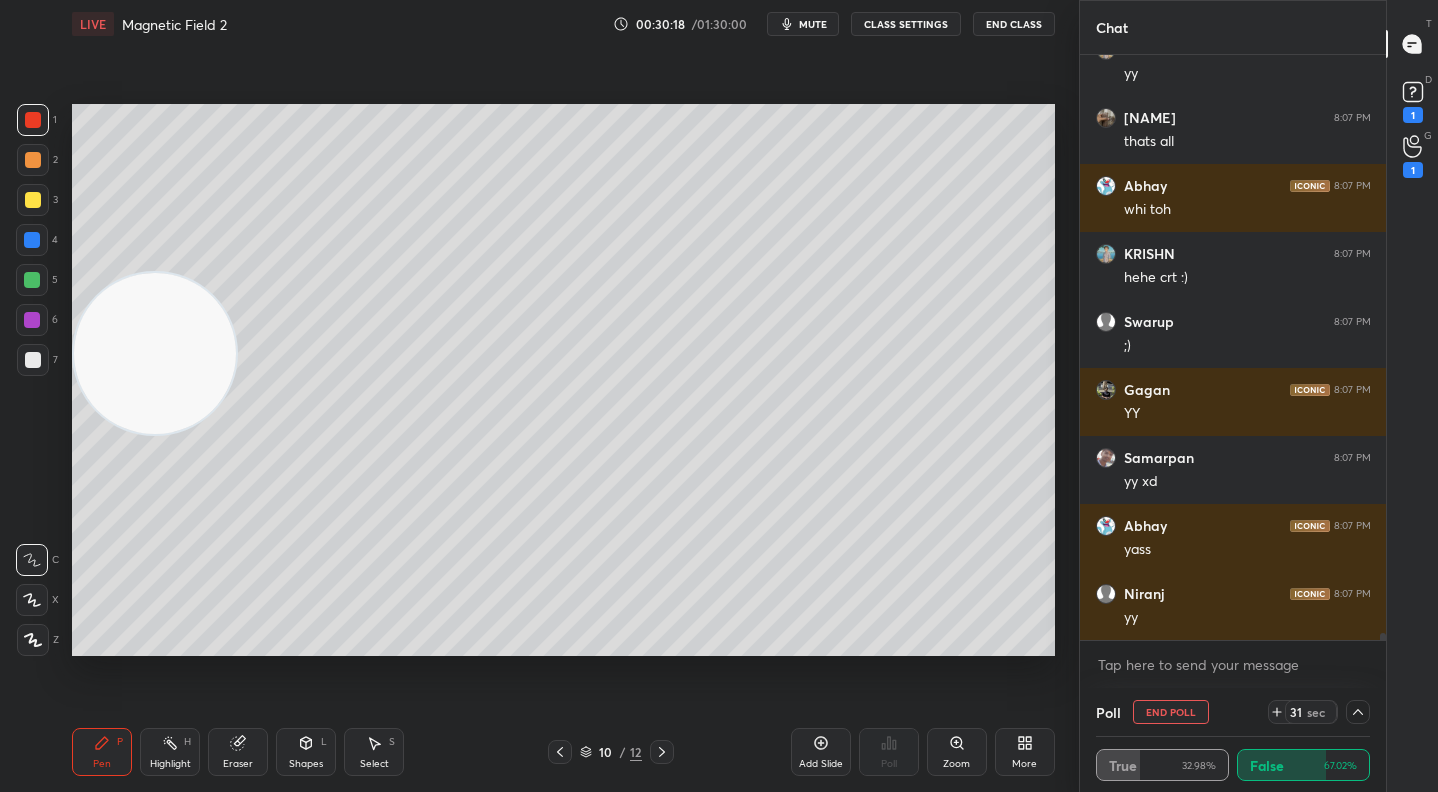 scroll, scrollTop: 19, scrollLeft: 268, axis: both 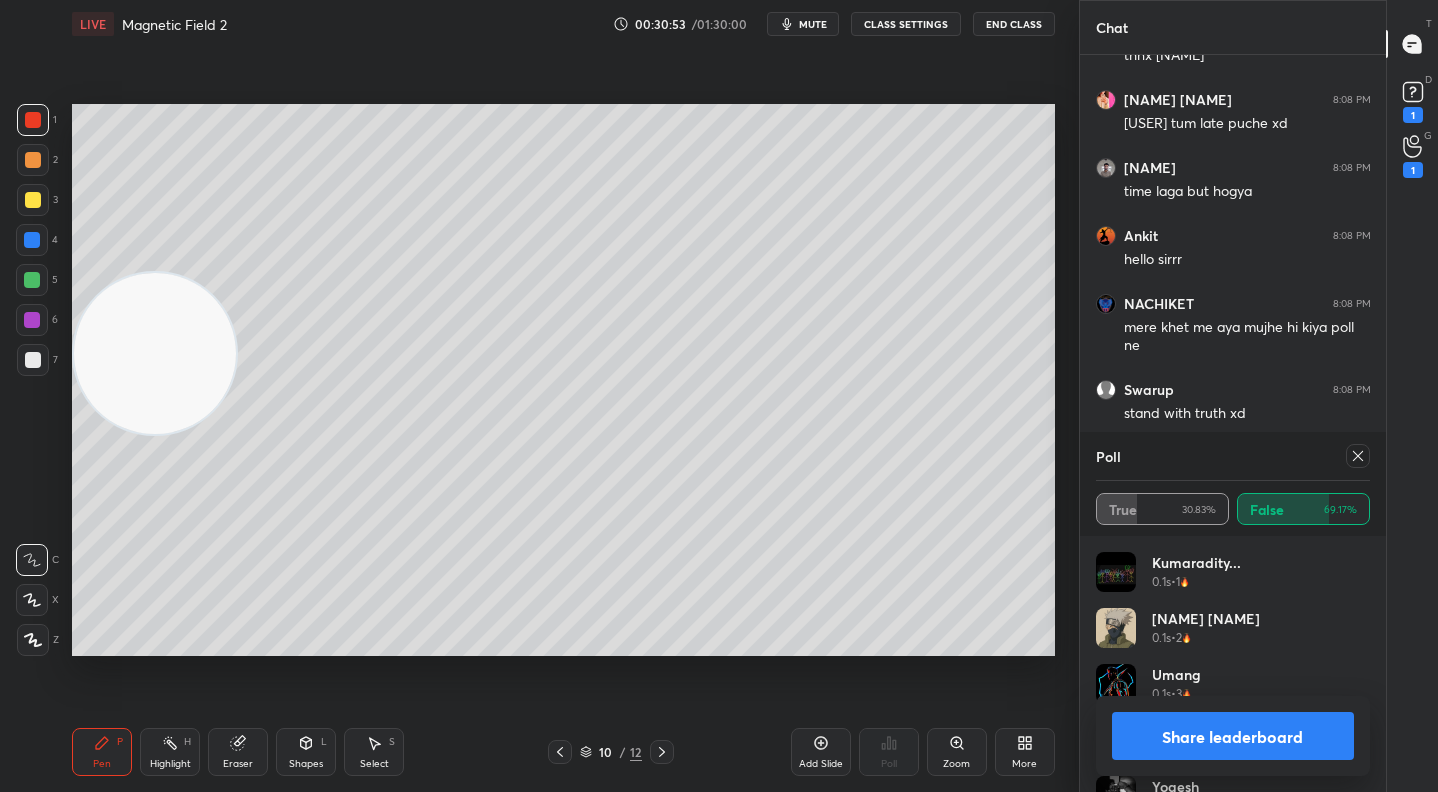 drag, startPoint x: 1203, startPoint y: 732, endPoint x: 1172, endPoint y: 701, distance: 43.840622 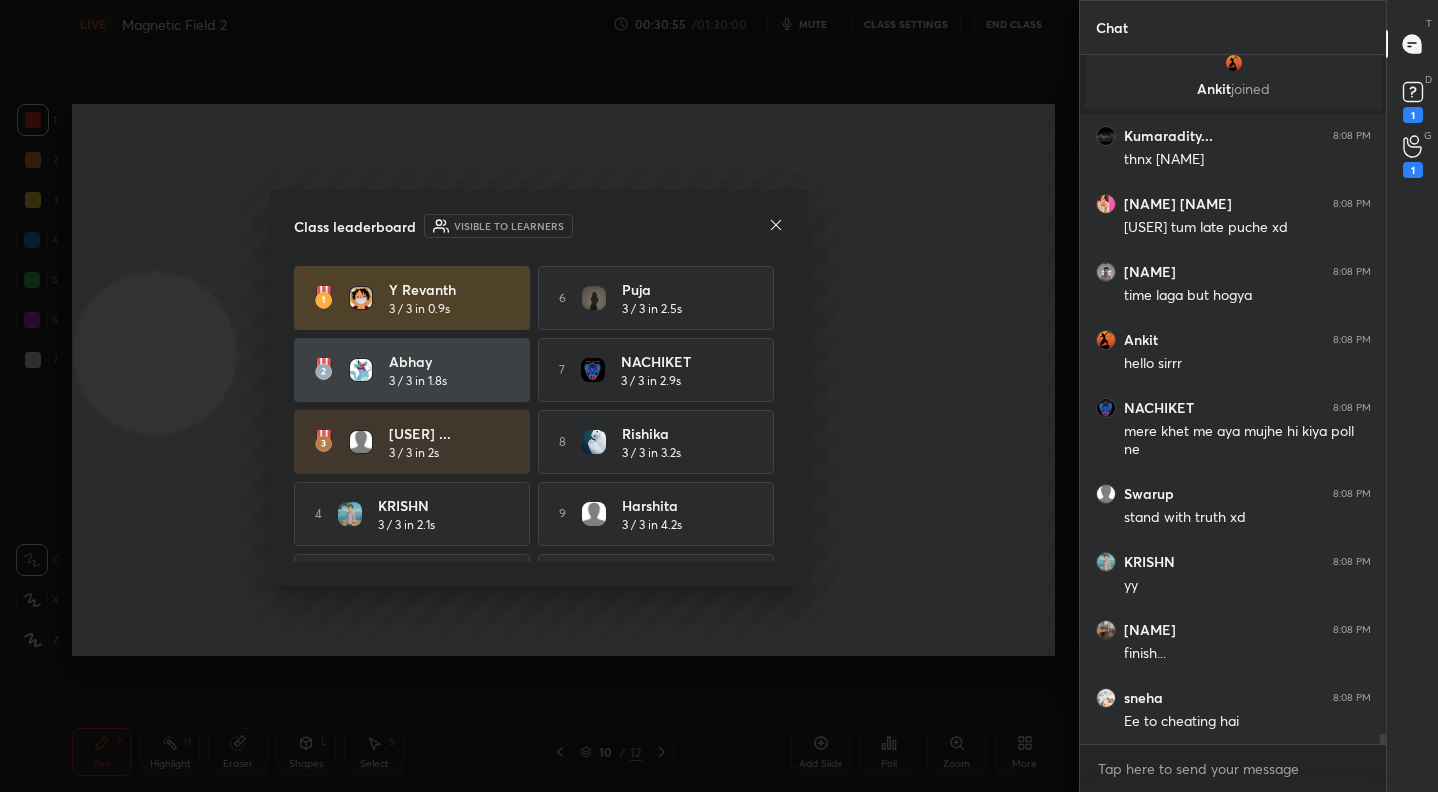 click 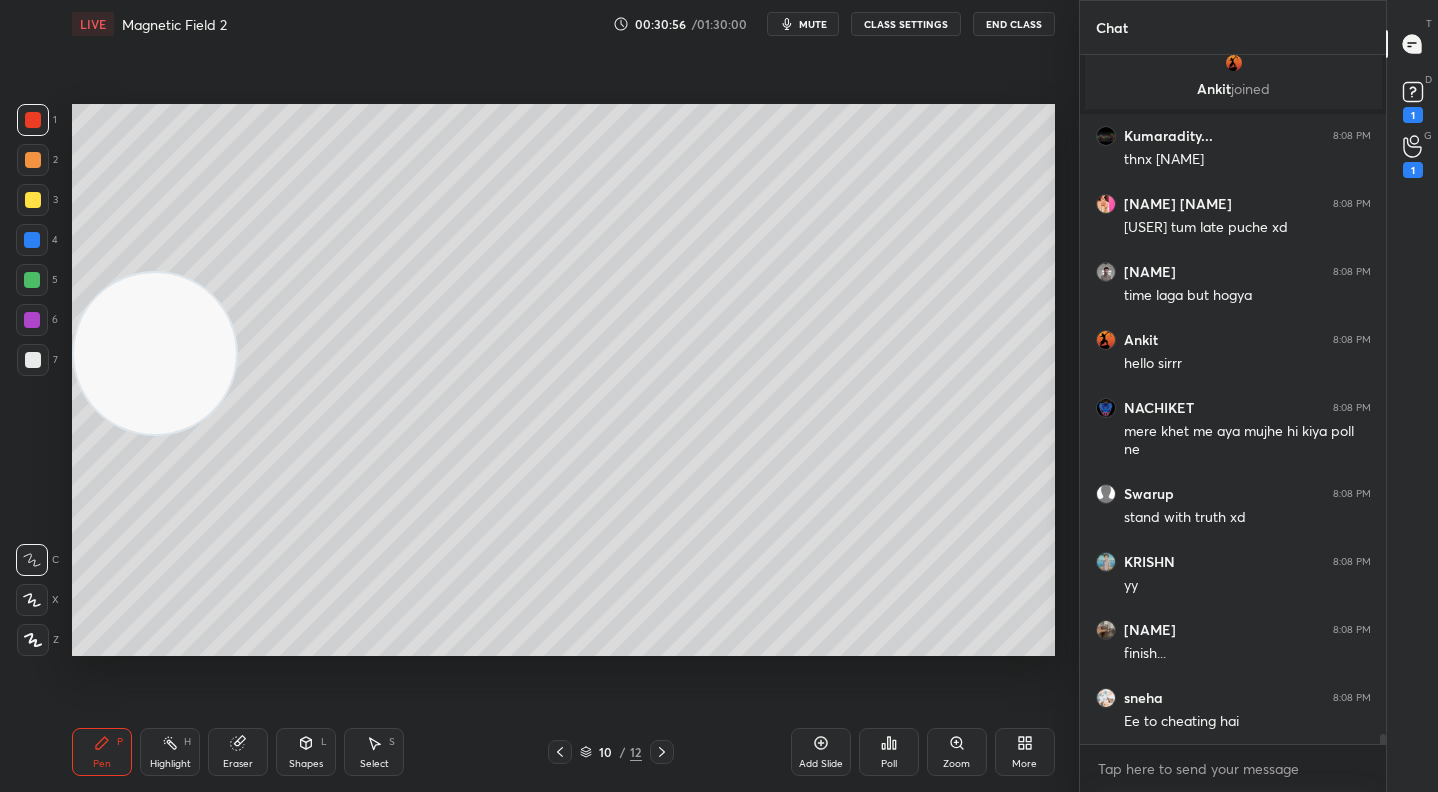 click 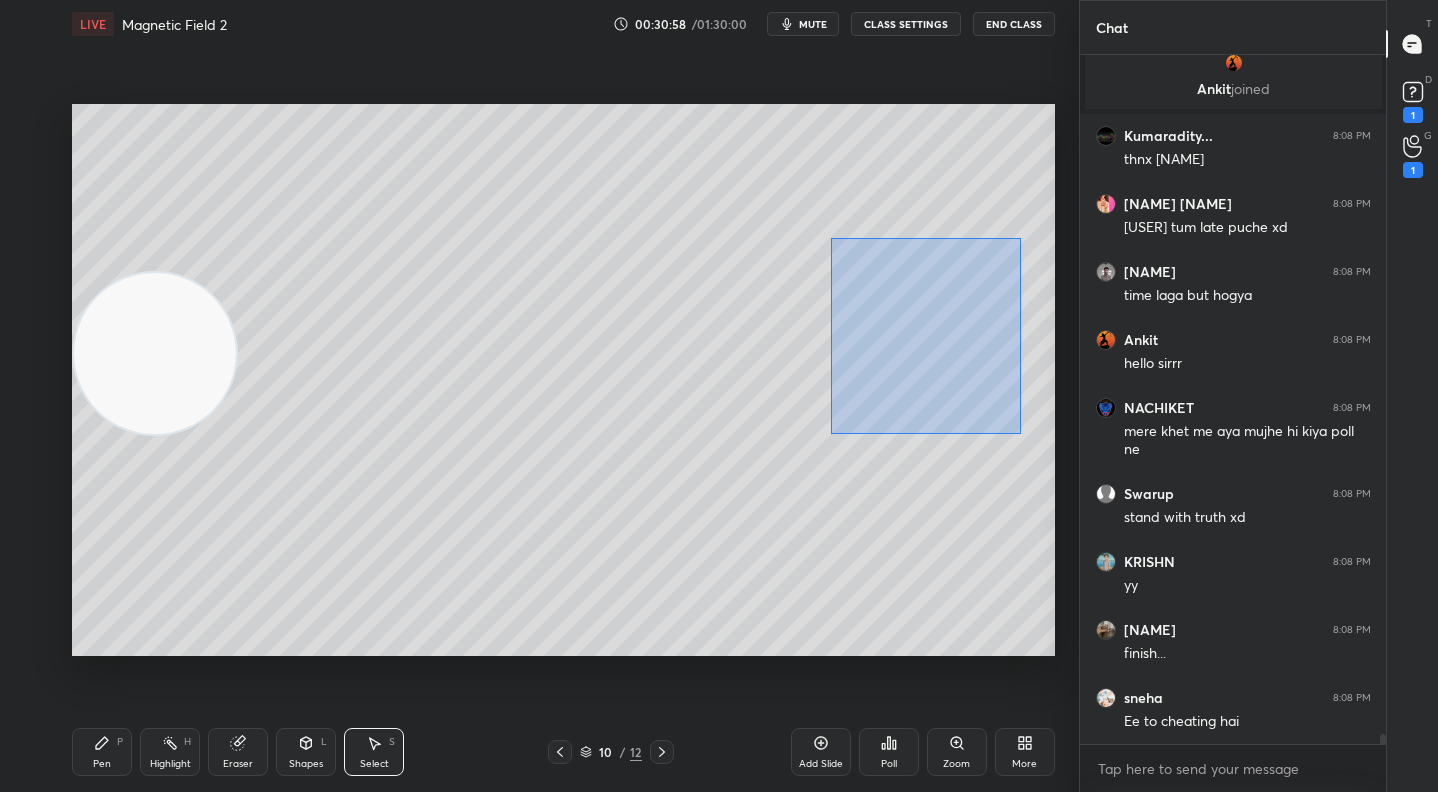 drag, startPoint x: 840, startPoint y: 277, endPoint x: 1017, endPoint y: 434, distance: 236.59671 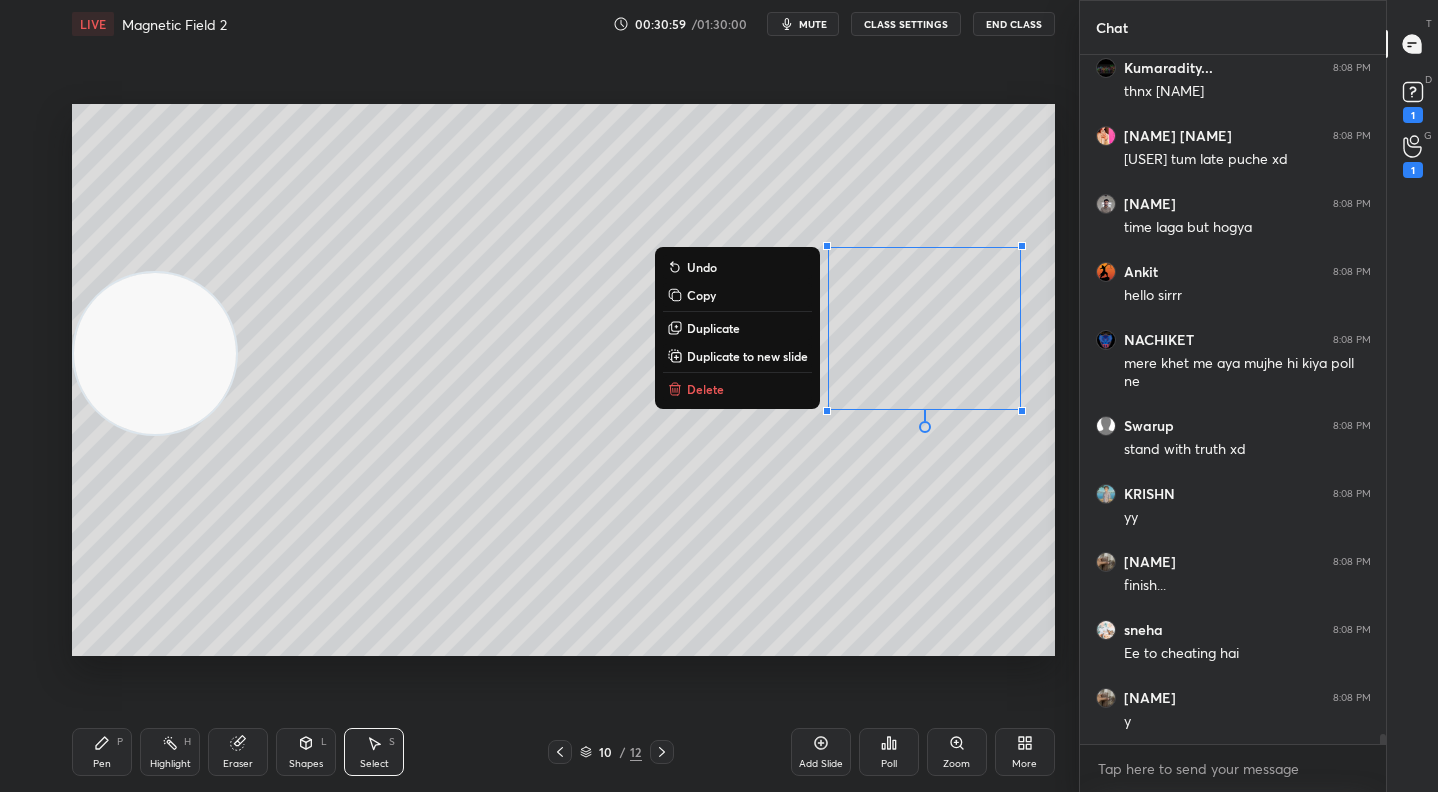 click on "Delete" at bounding box center (737, 389) 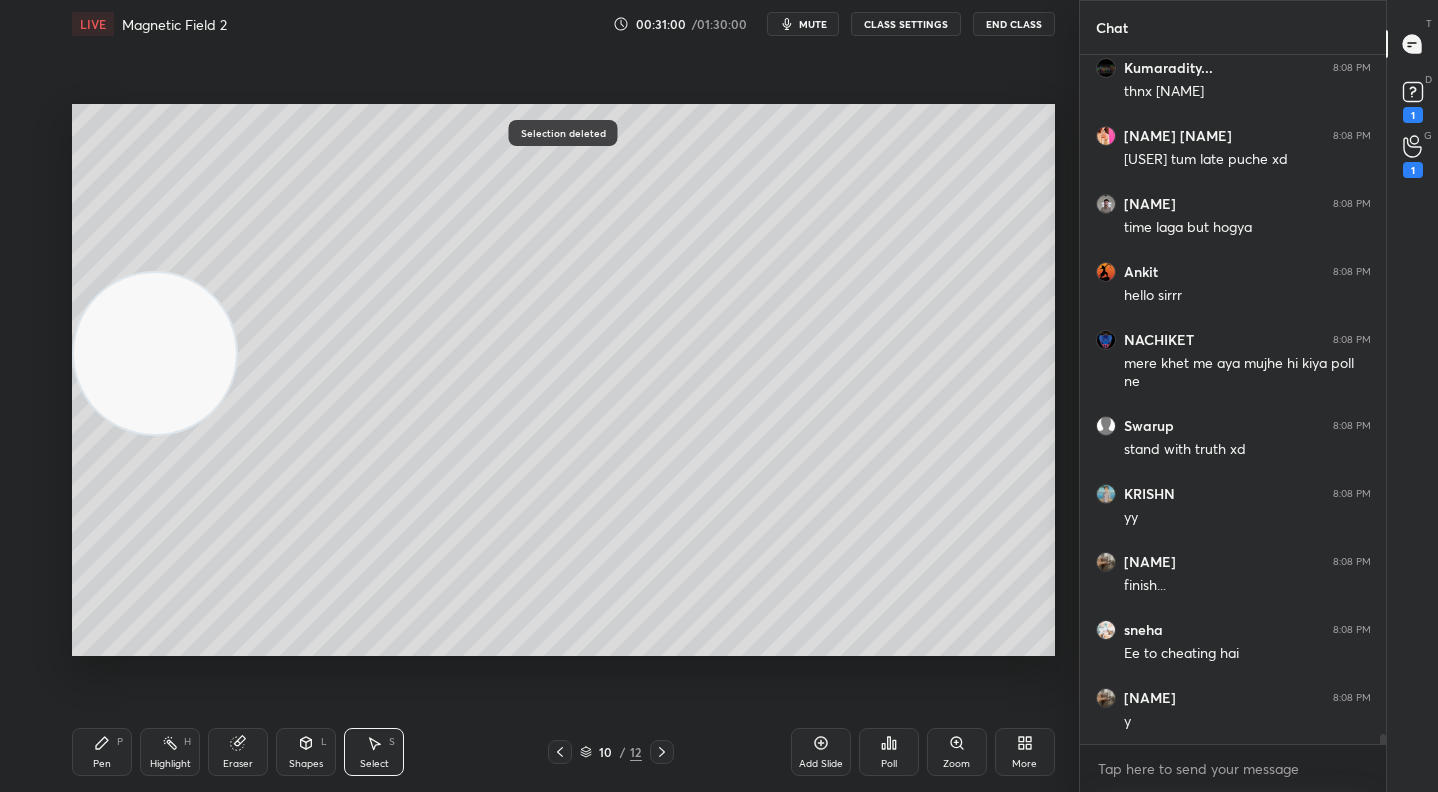 drag, startPoint x: 813, startPoint y: 742, endPoint x: 689, endPoint y: 703, distance: 129.98846 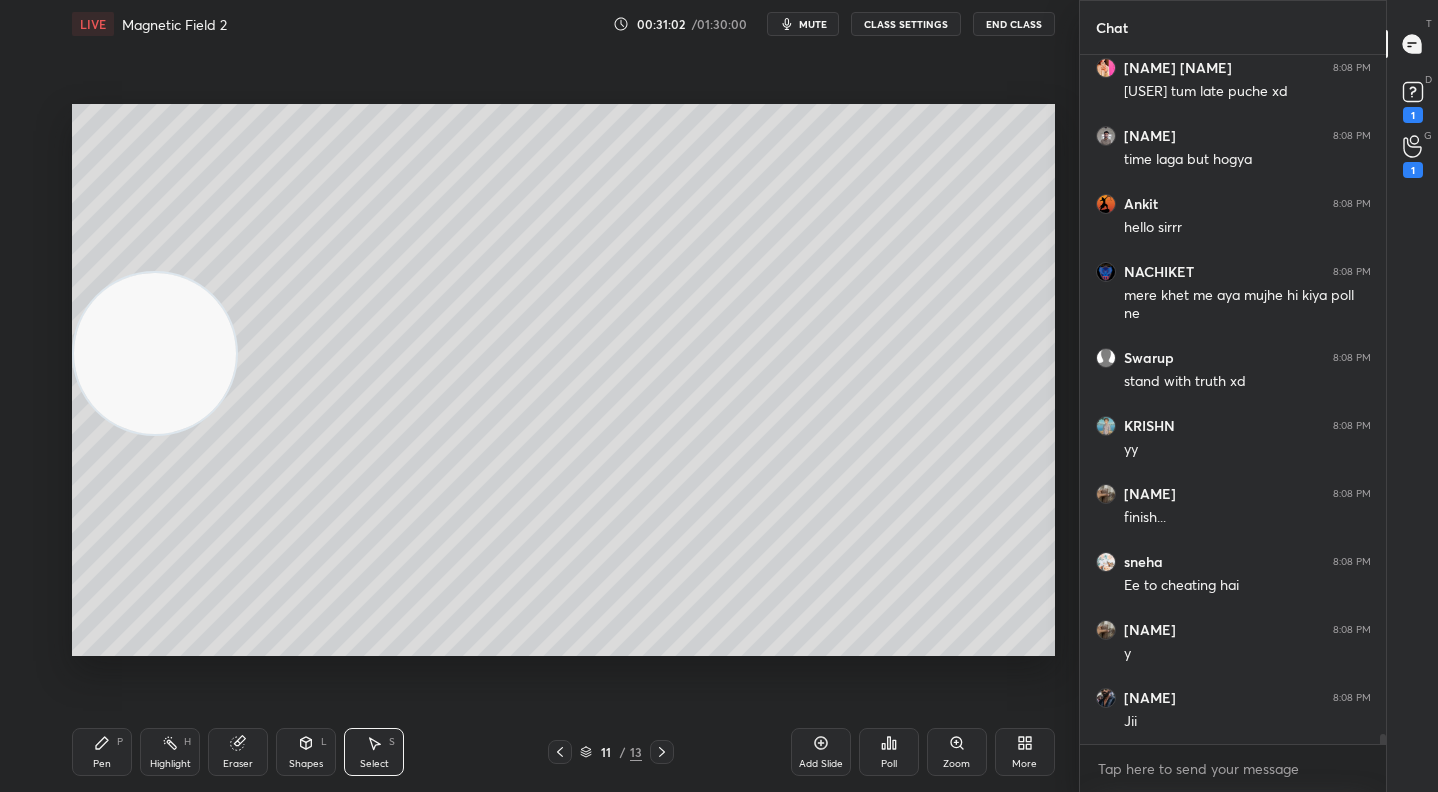click on "Shapes" at bounding box center [306, 764] 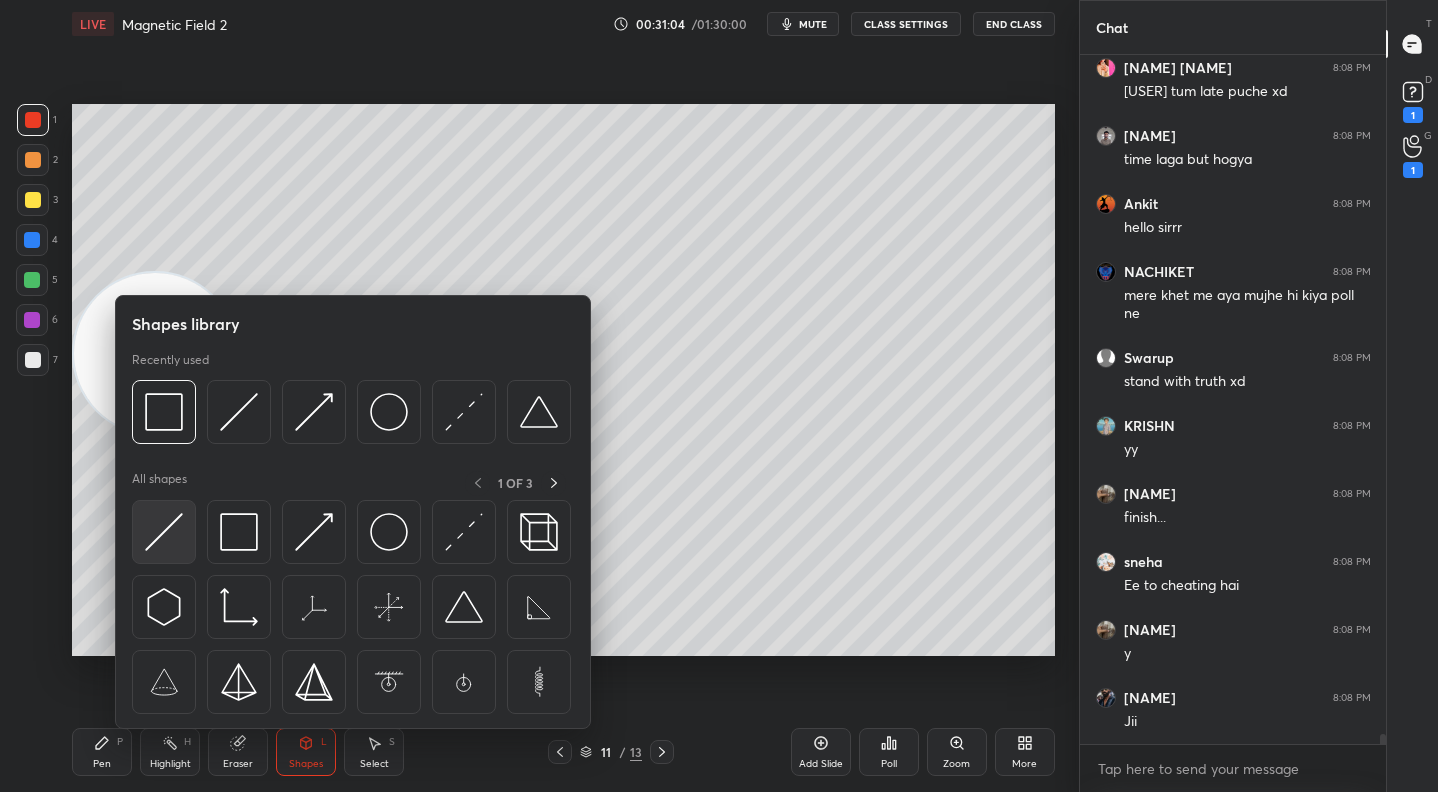 click at bounding box center (164, 532) 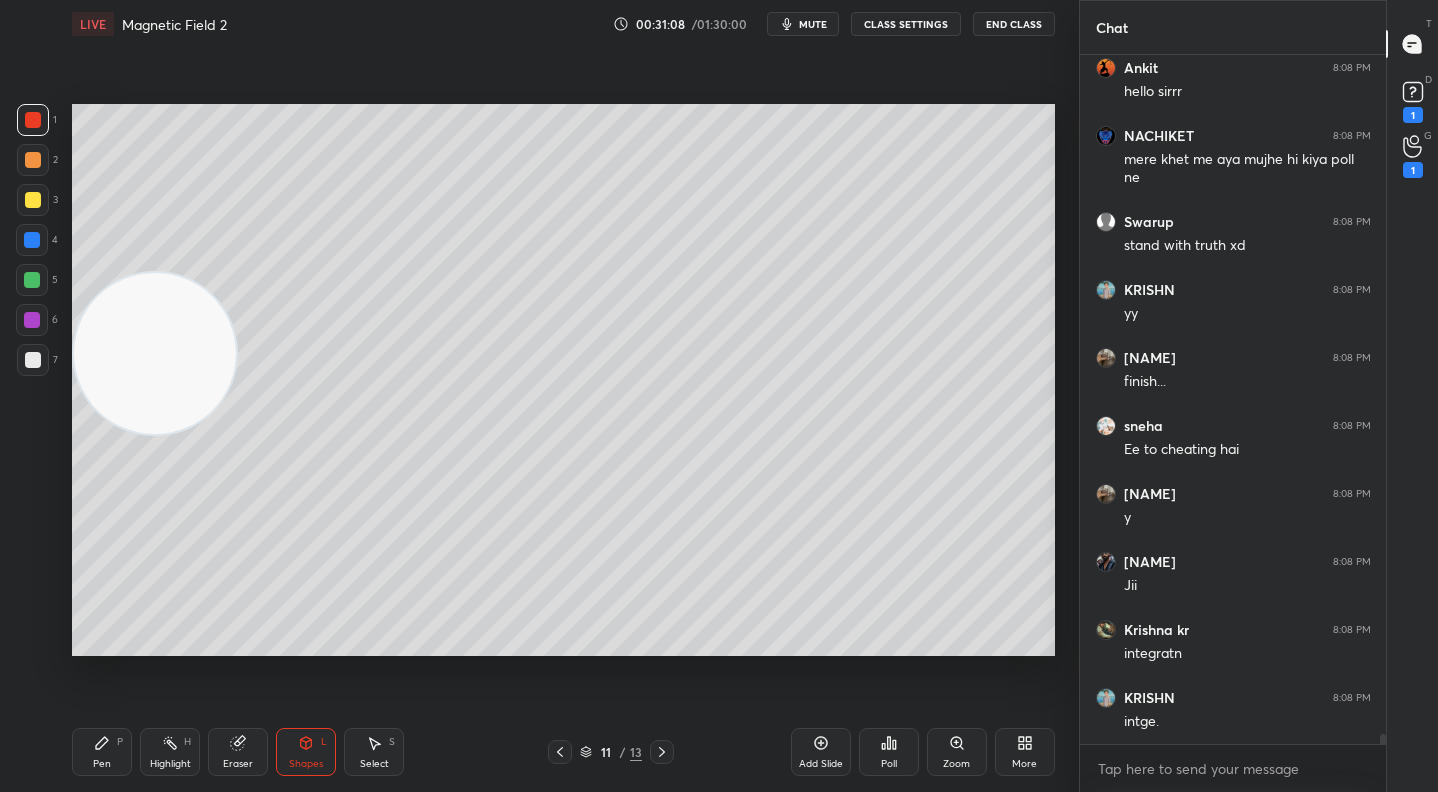 click at bounding box center (32, 280) 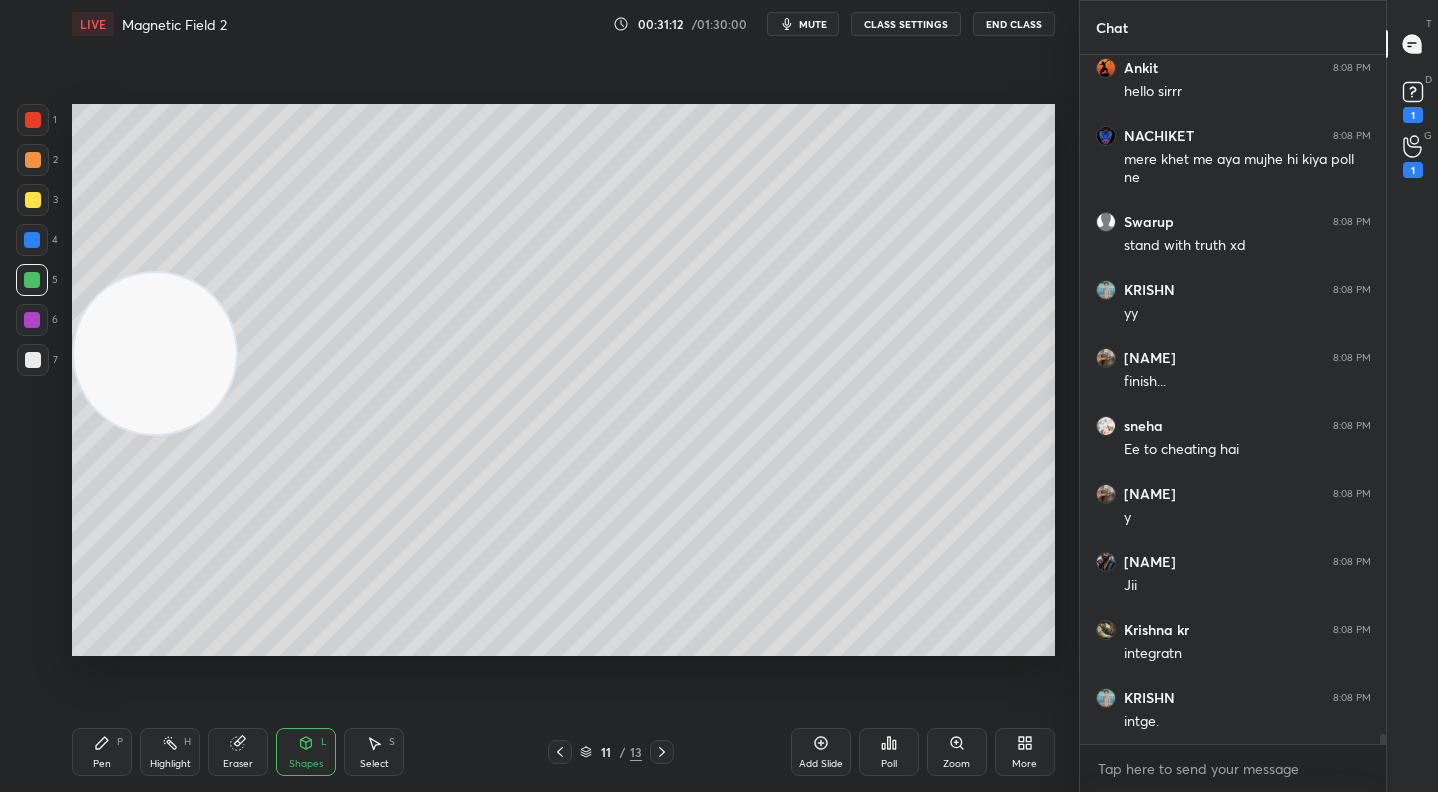 click on "Pen P" at bounding box center (102, 752) 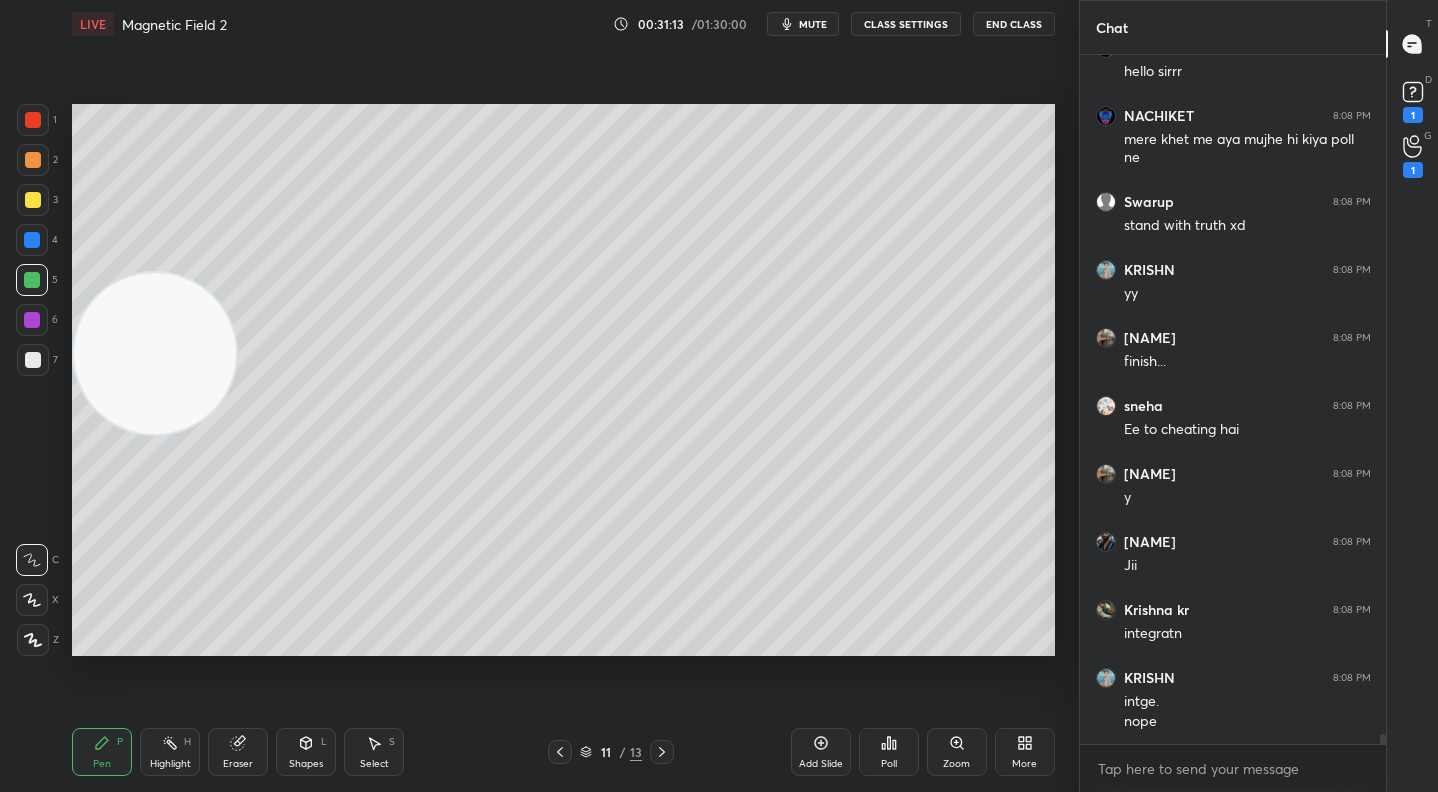click at bounding box center (33, 160) 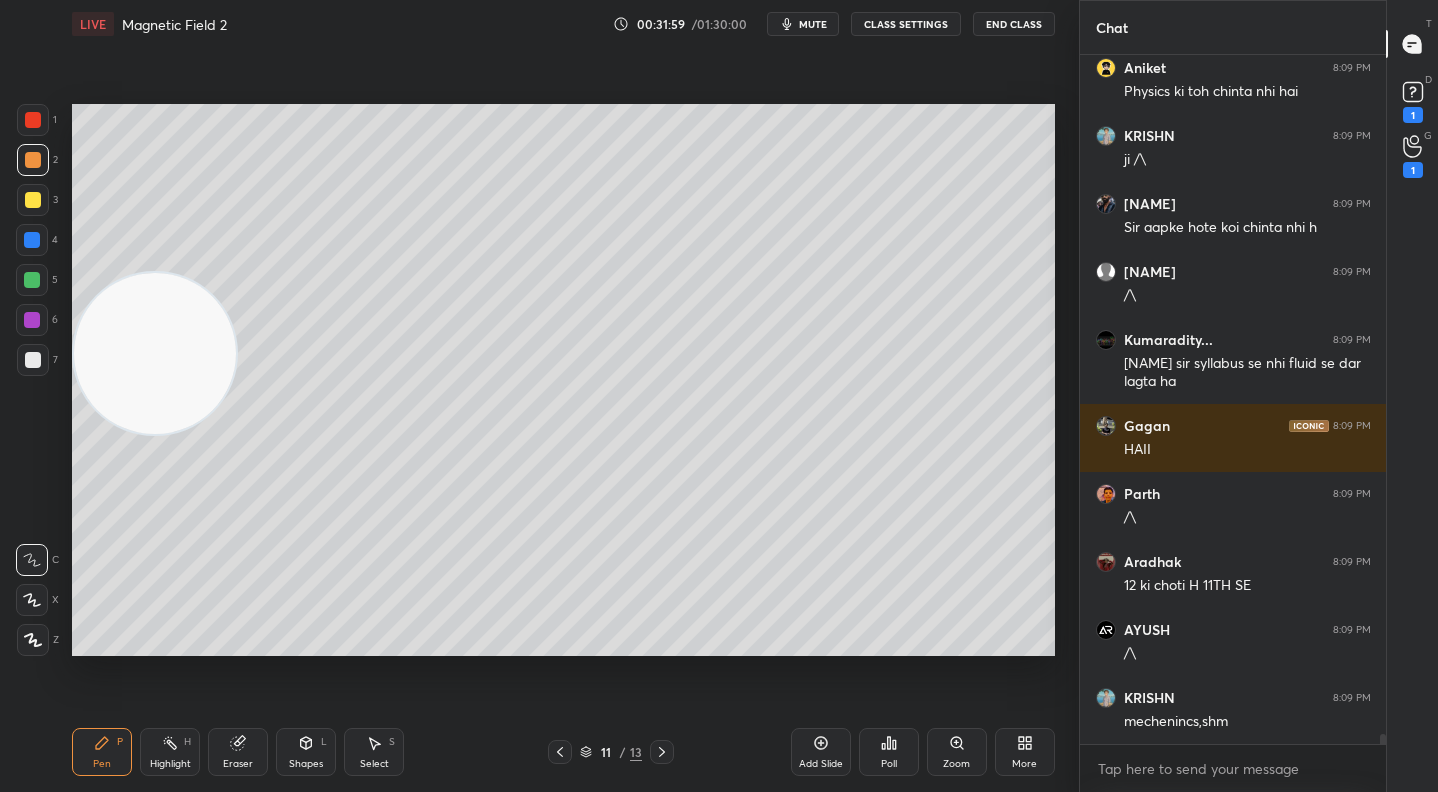 scroll, scrollTop: 48962, scrollLeft: 0, axis: vertical 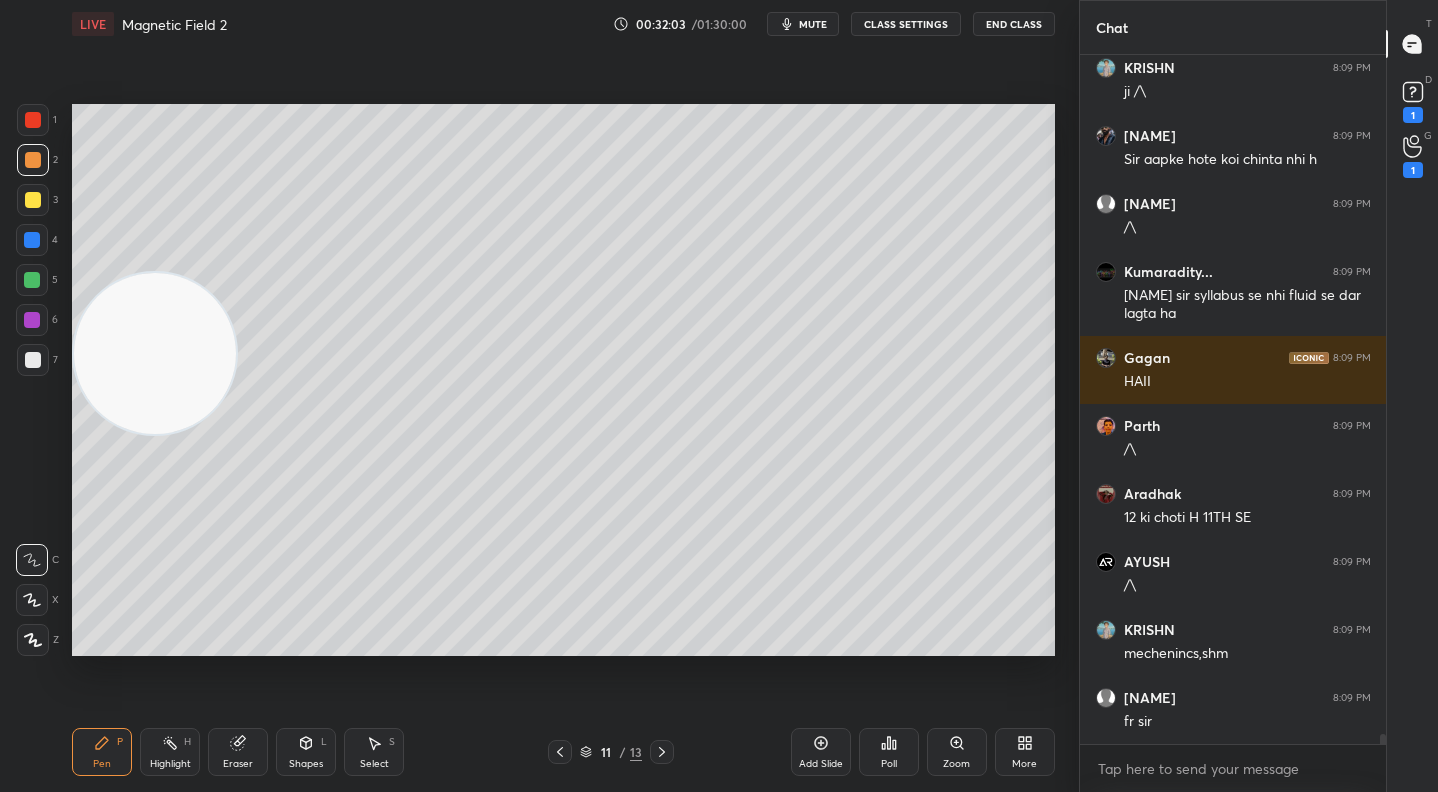 click at bounding box center (33, 200) 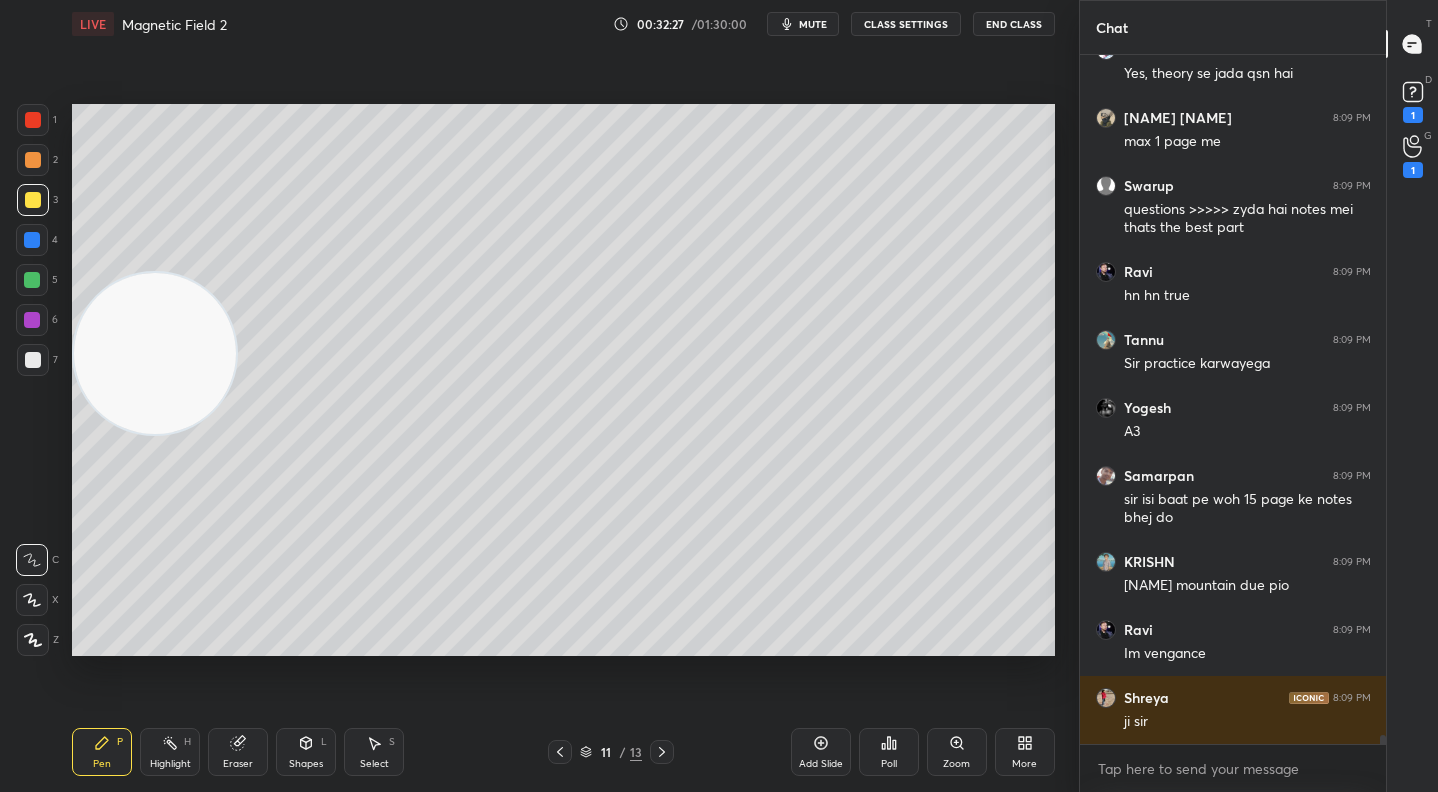 scroll, scrollTop: 49832, scrollLeft: 0, axis: vertical 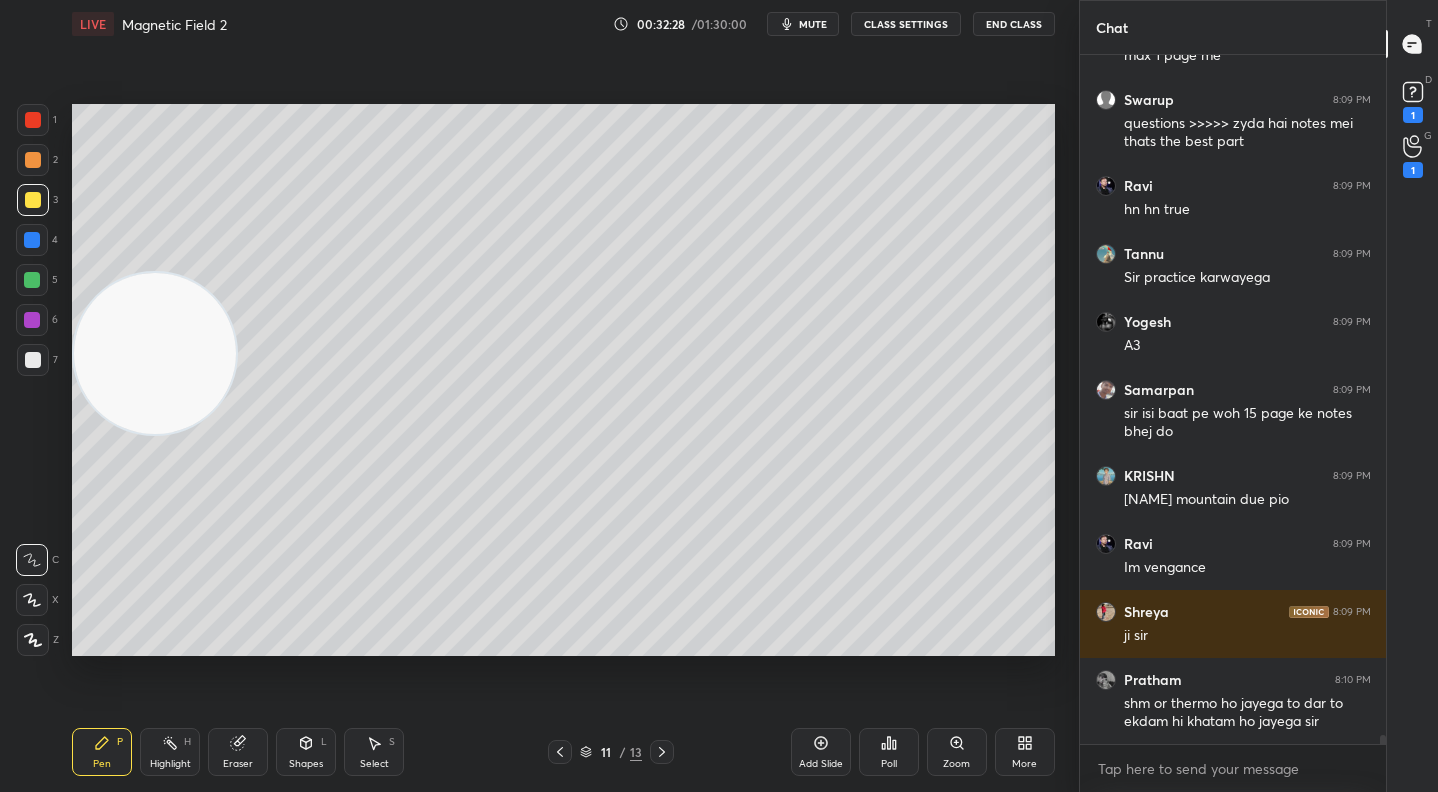 click at bounding box center [32, 280] 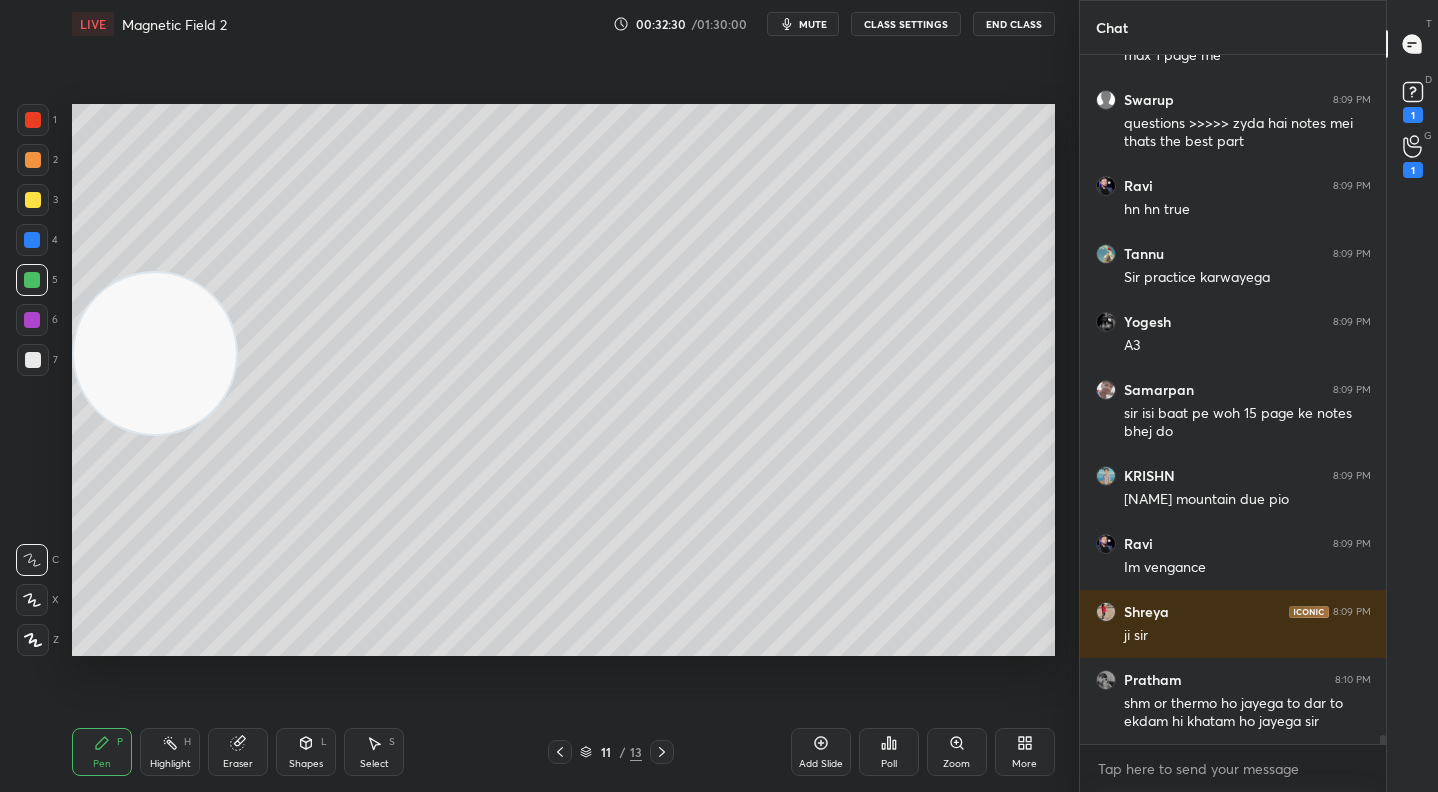 drag, startPoint x: 29, startPoint y: 162, endPoint x: 63, endPoint y: 150, distance: 36.05551 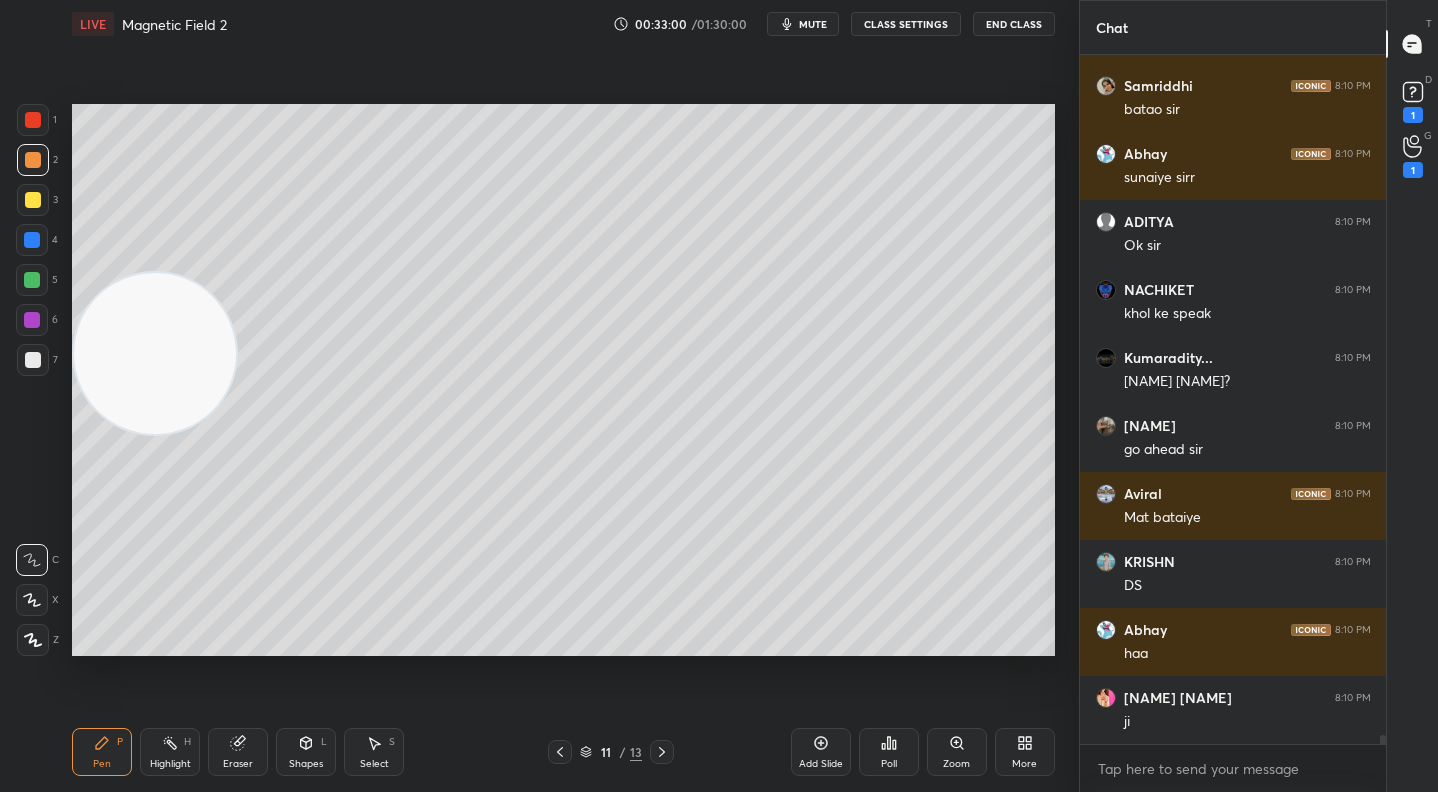 scroll, scrollTop: 51296, scrollLeft: 0, axis: vertical 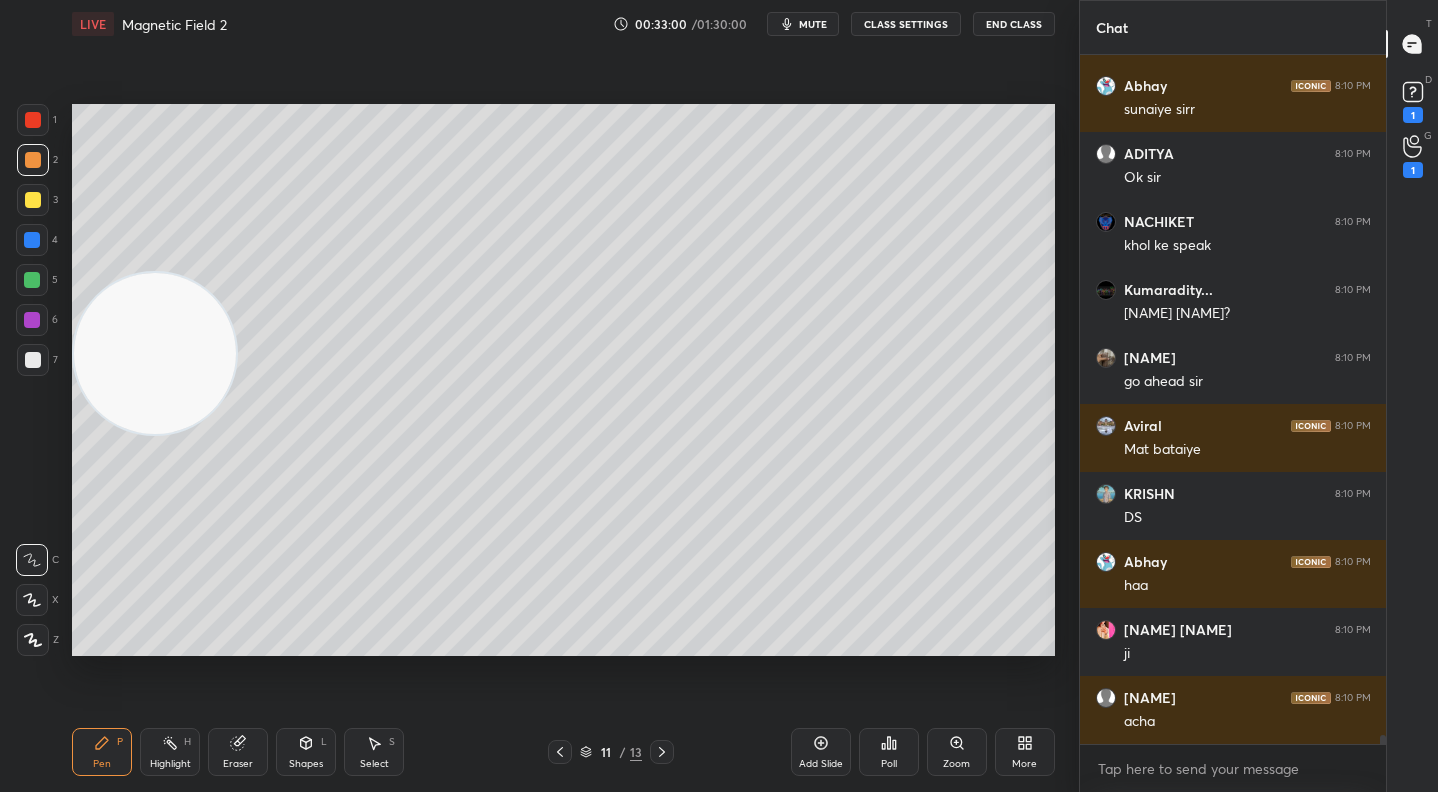 click at bounding box center (33, 200) 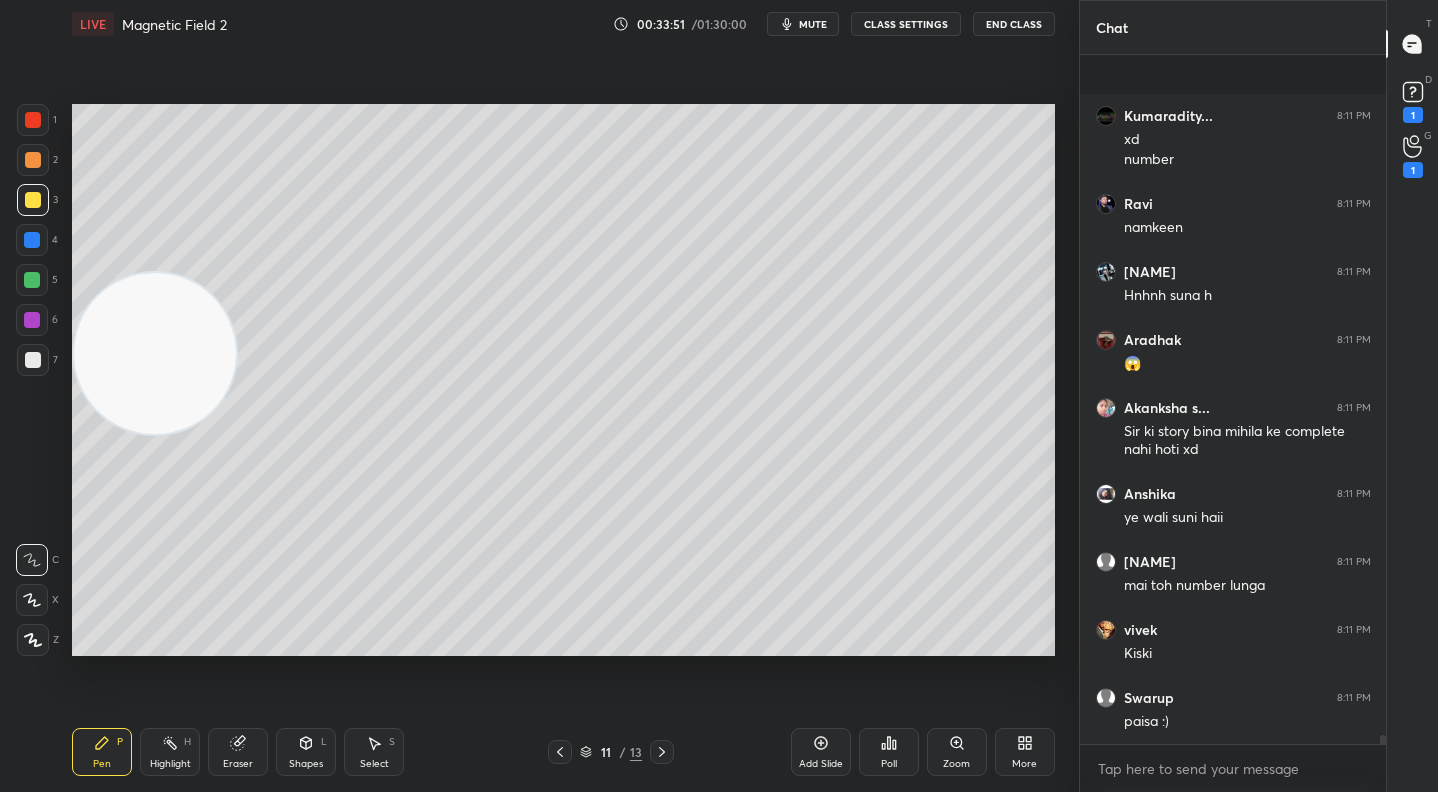 scroll, scrollTop: 54802, scrollLeft: 0, axis: vertical 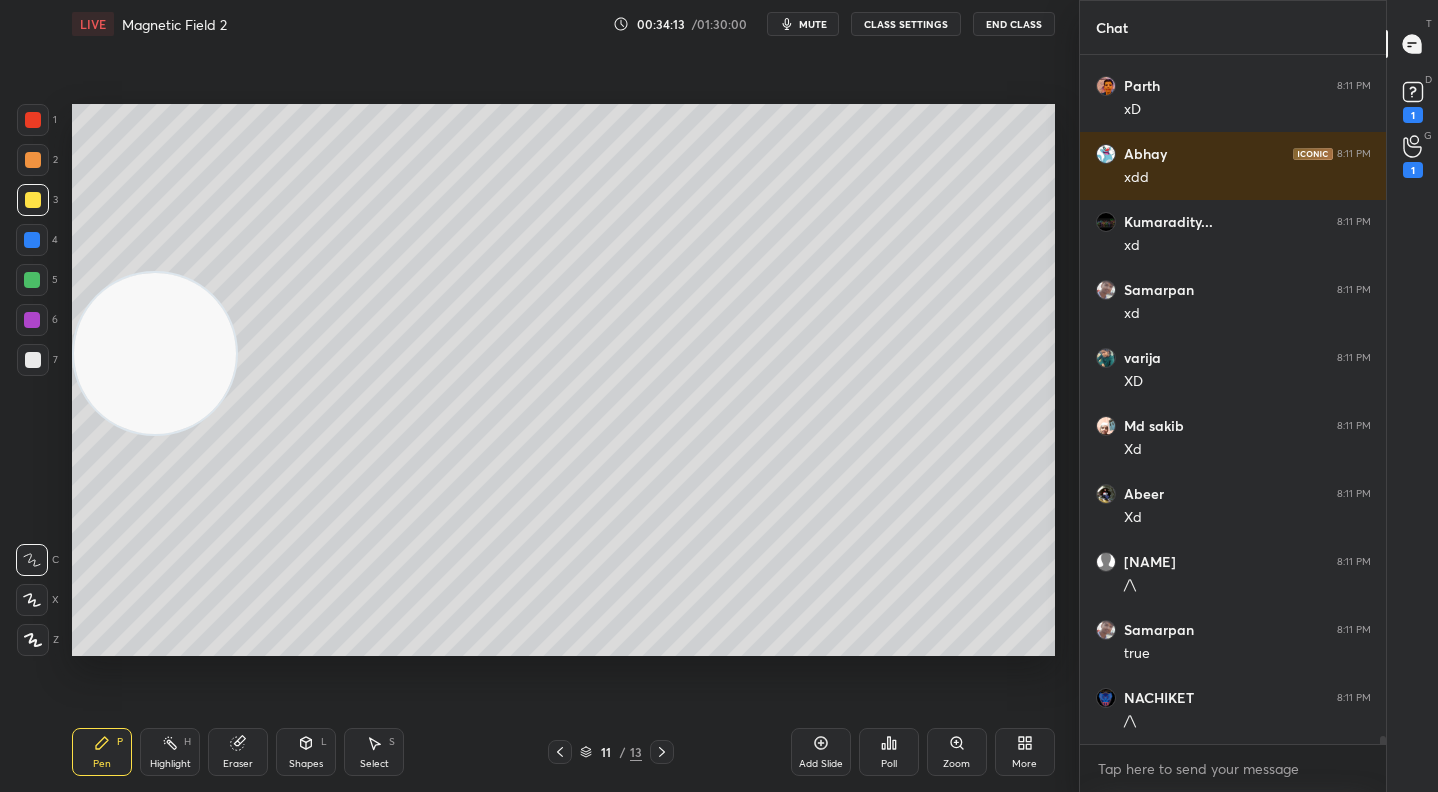 click on "Select S" at bounding box center (374, 752) 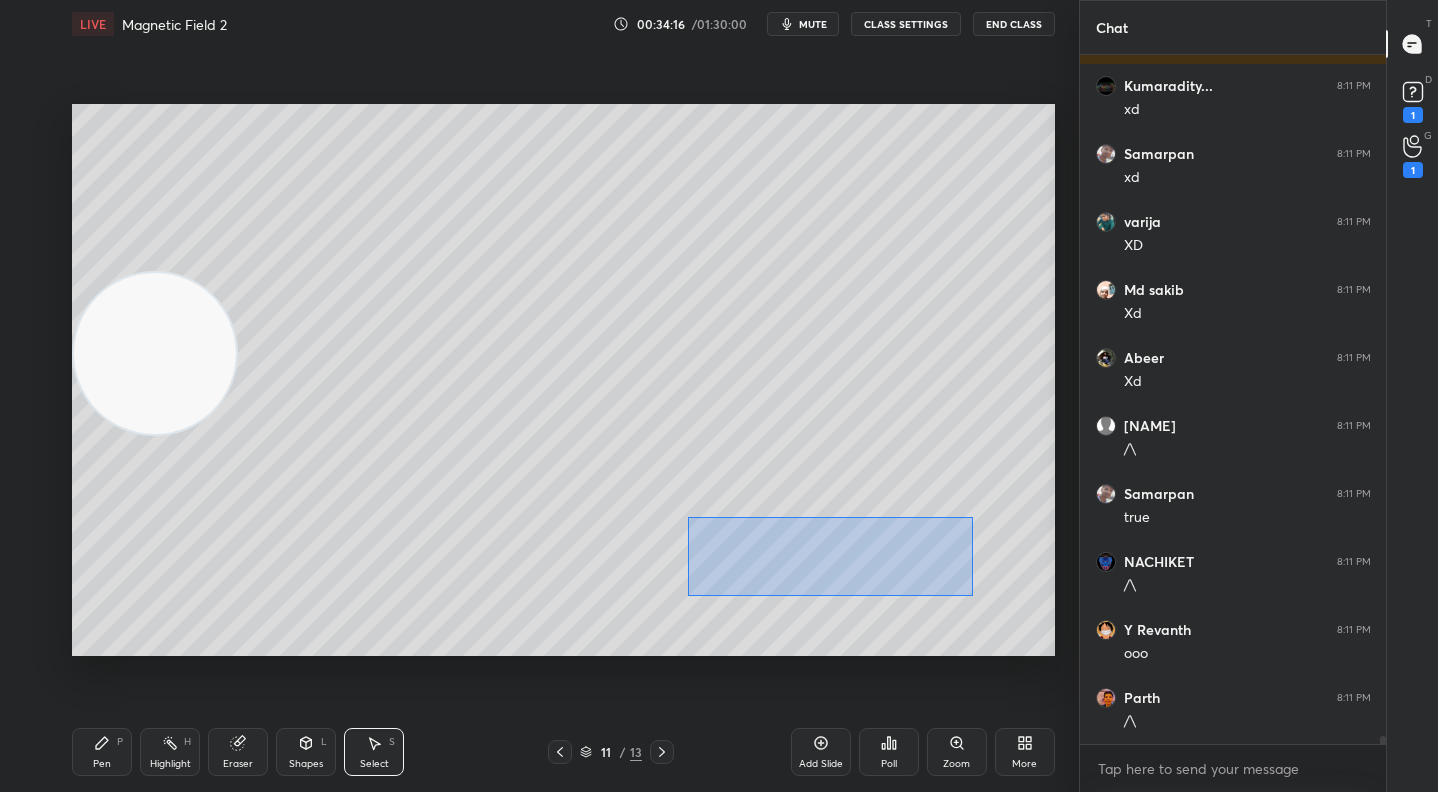 drag, startPoint x: 687, startPoint y: 516, endPoint x: 948, endPoint y: 594, distance: 272.40594 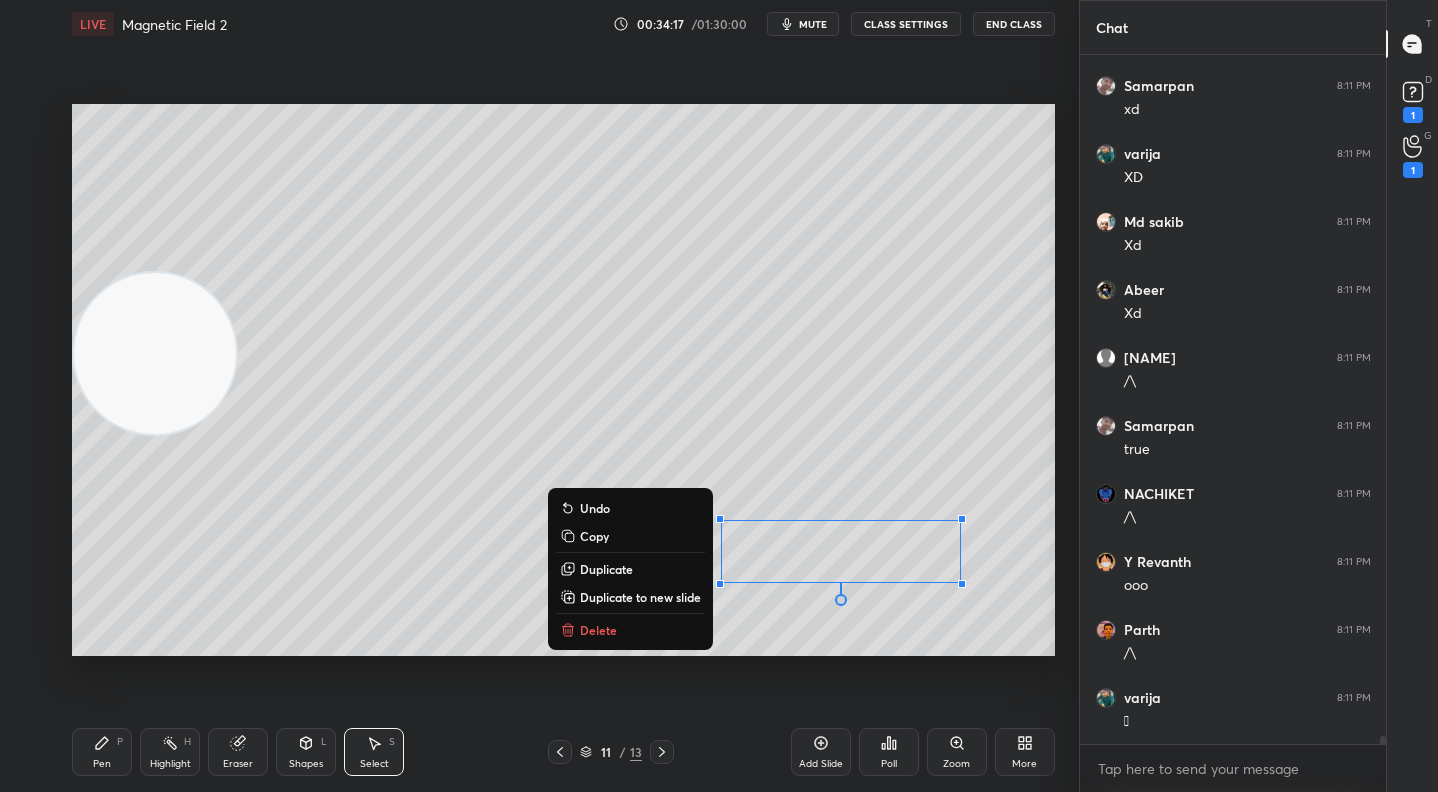 click on "Delete" at bounding box center [630, 630] 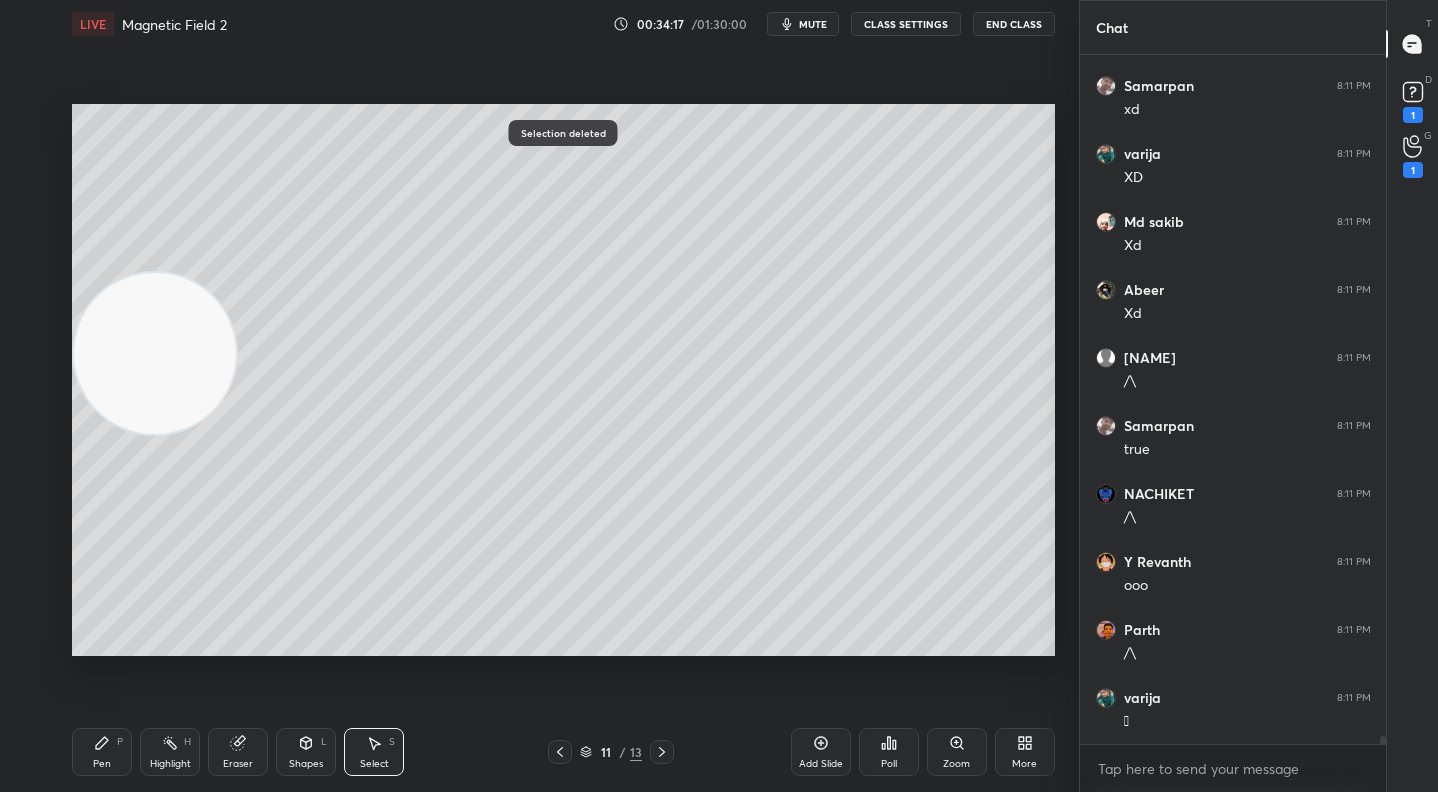 scroll, scrollTop: 56094, scrollLeft: 0, axis: vertical 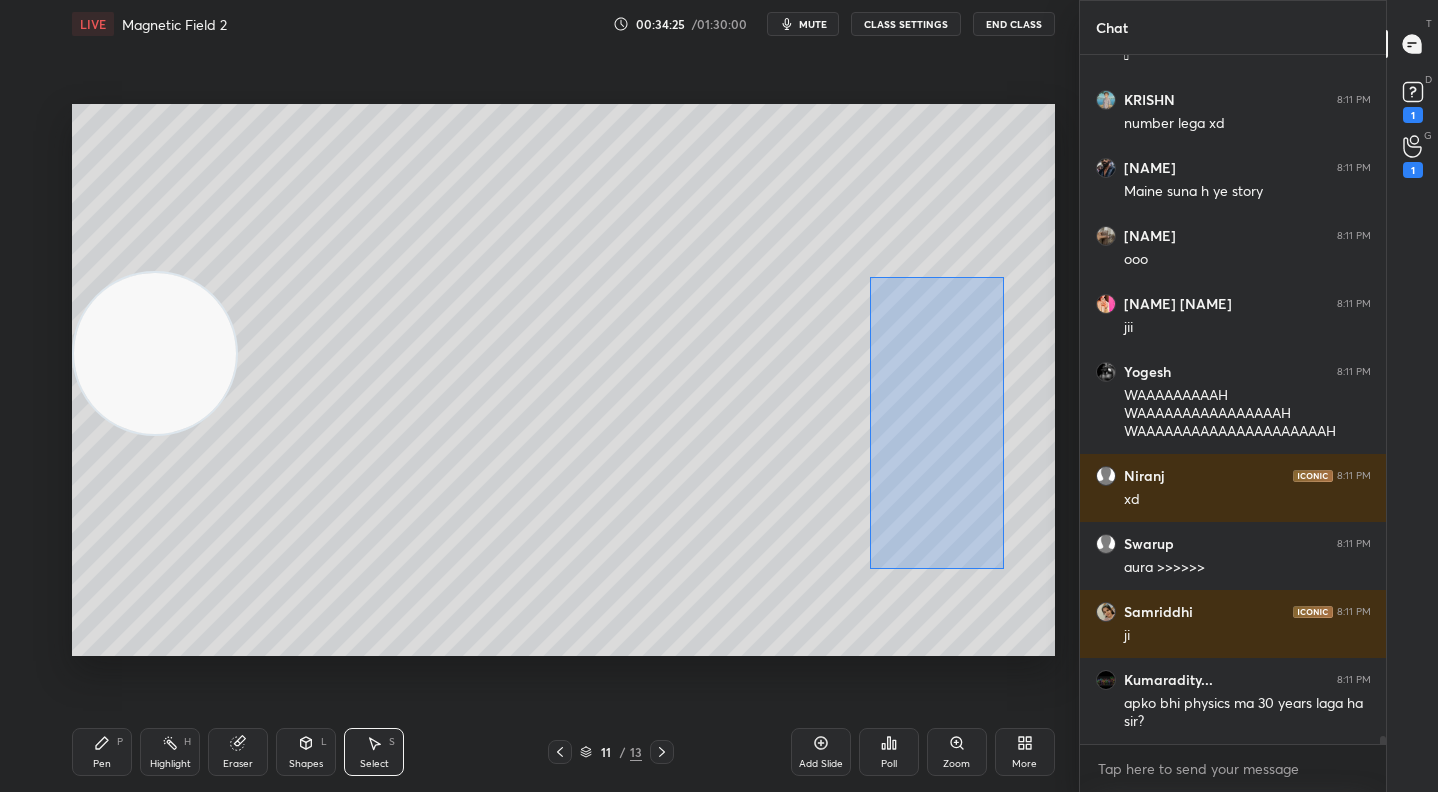 drag, startPoint x: 870, startPoint y: 277, endPoint x: 979, endPoint y: 561, distance: 304.19894 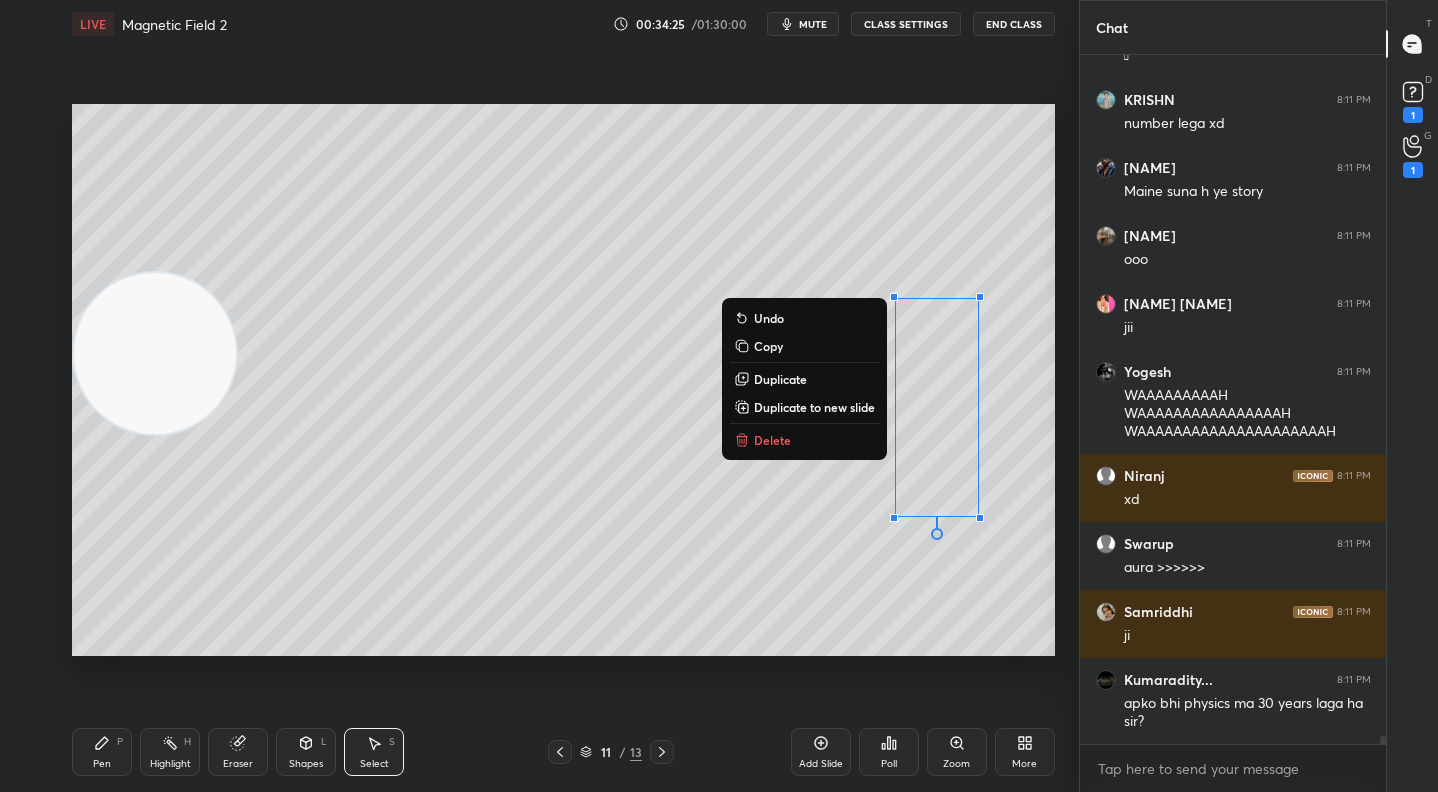 scroll, scrollTop: 56828, scrollLeft: 0, axis: vertical 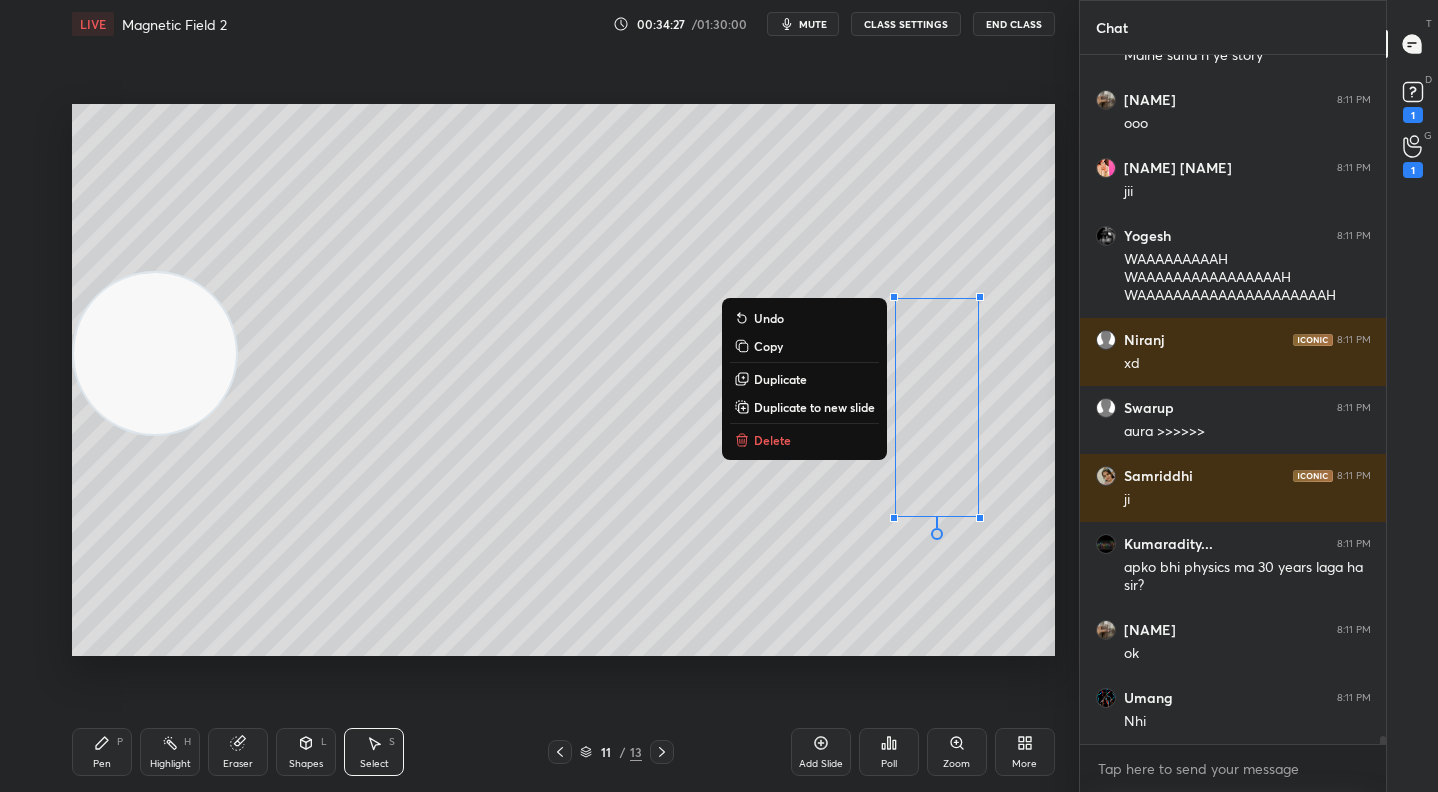 drag, startPoint x: 779, startPoint y: 440, endPoint x: 753, endPoint y: 443, distance: 26.172504 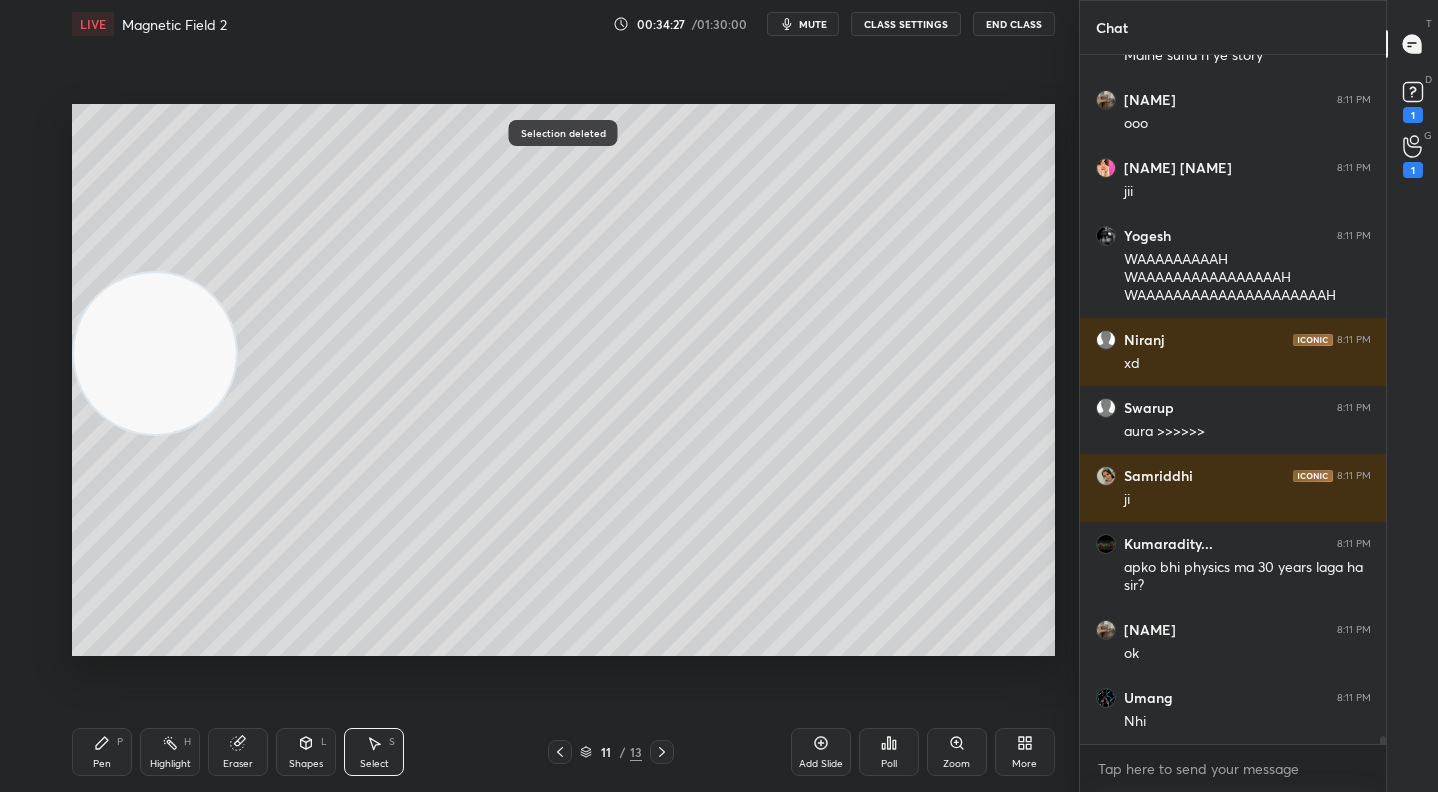 scroll, scrollTop: 56896, scrollLeft: 0, axis: vertical 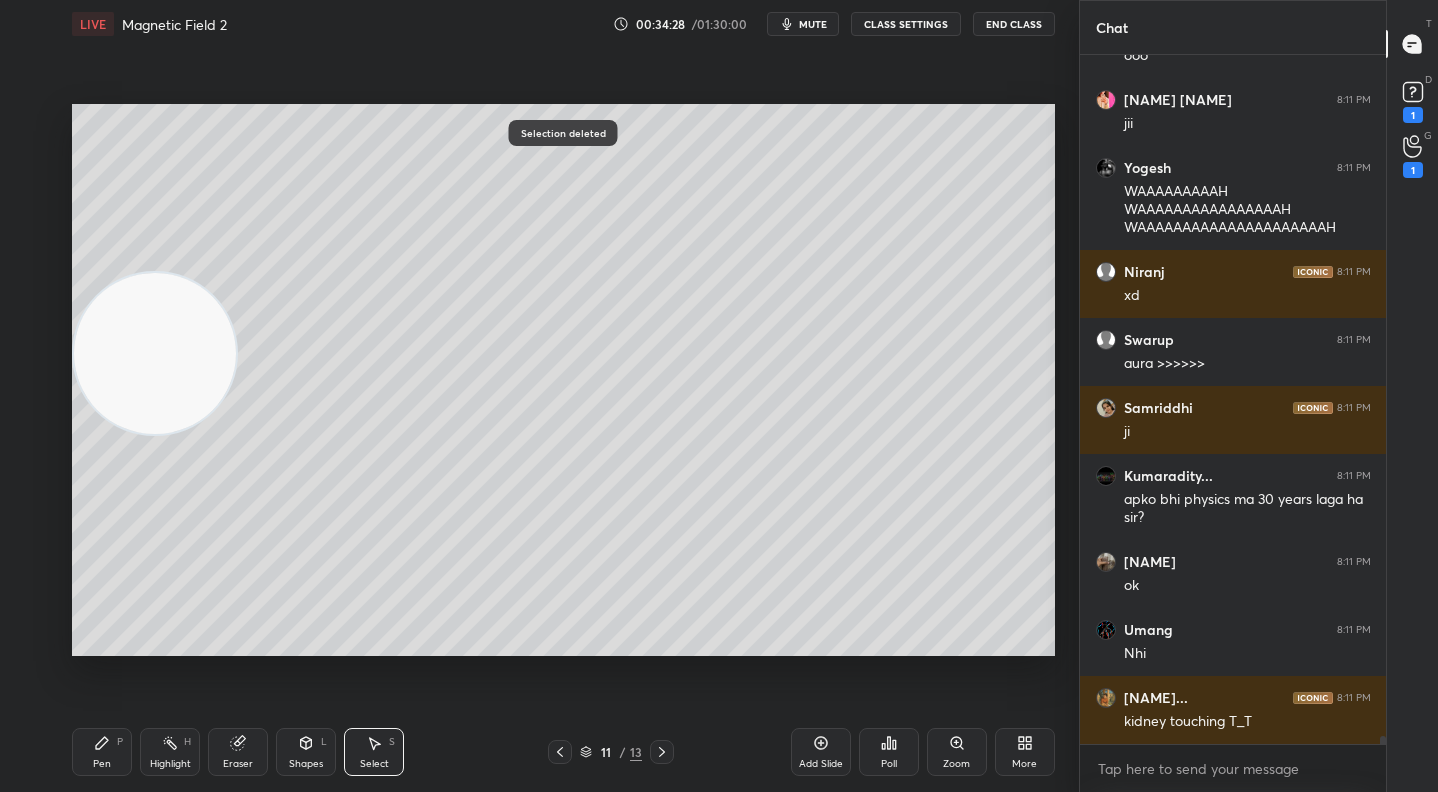 click on "Pen P" at bounding box center (102, 752) 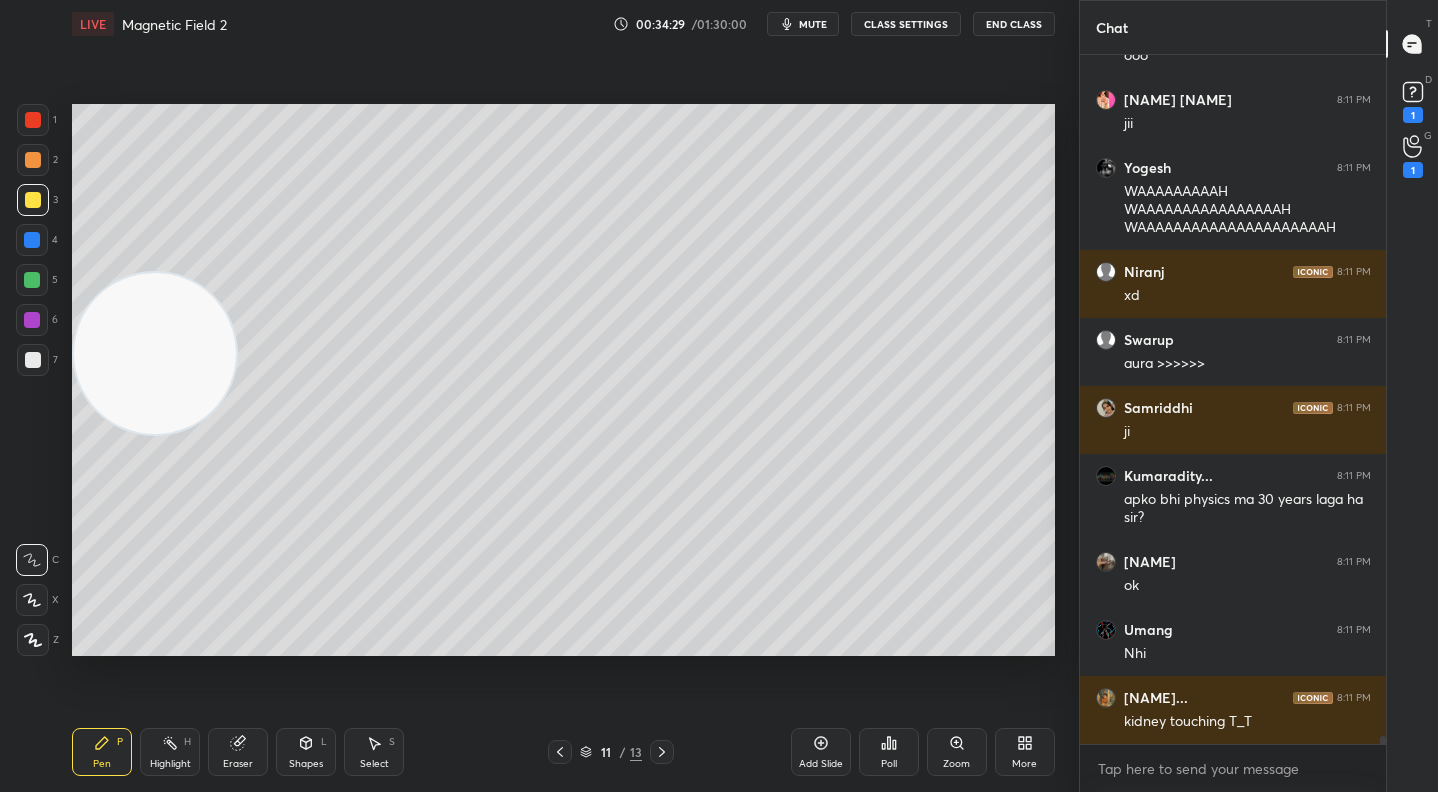 scroll, scrollTop: 56964, scrollLeft: 0, axis: vertical 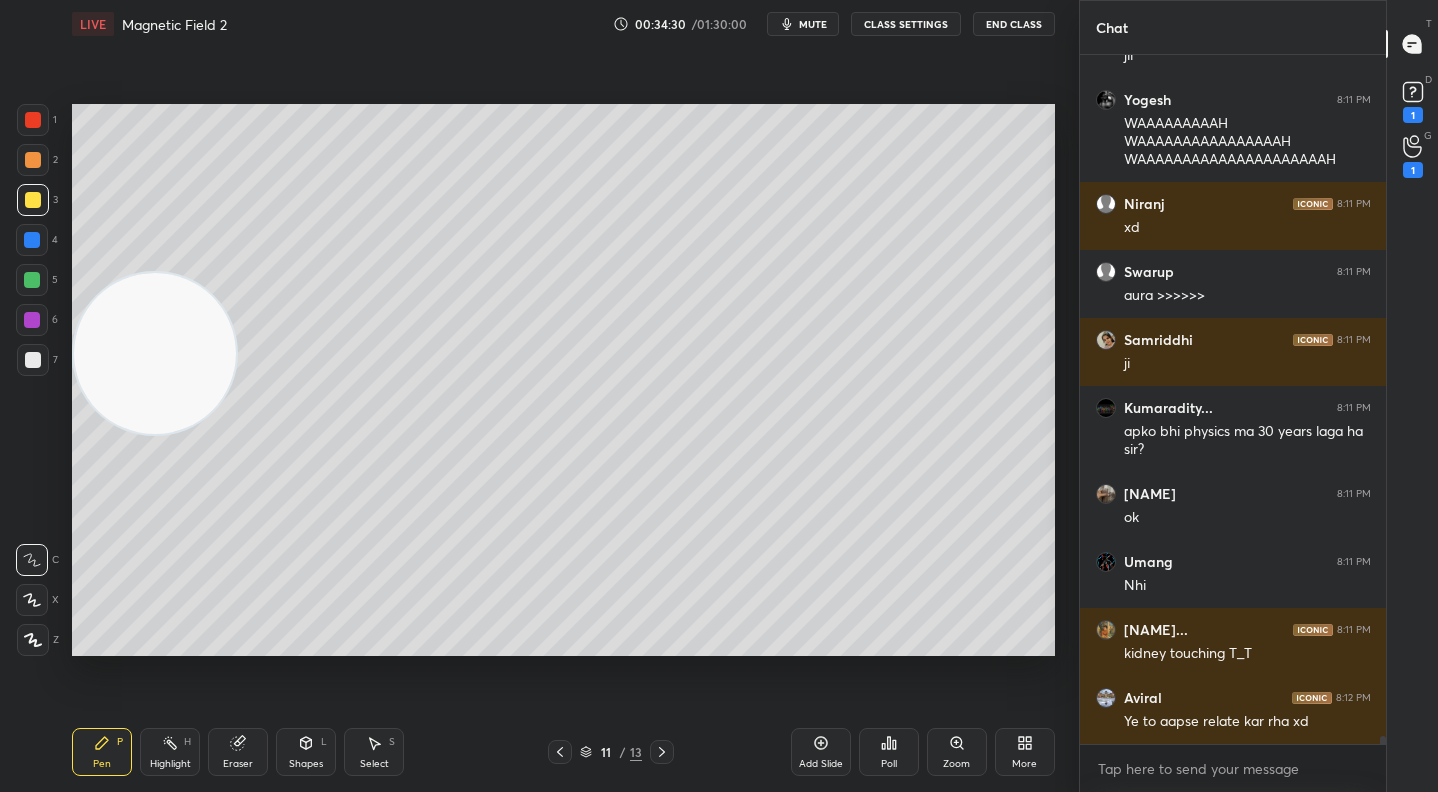 click at bounding box center (33, 160) 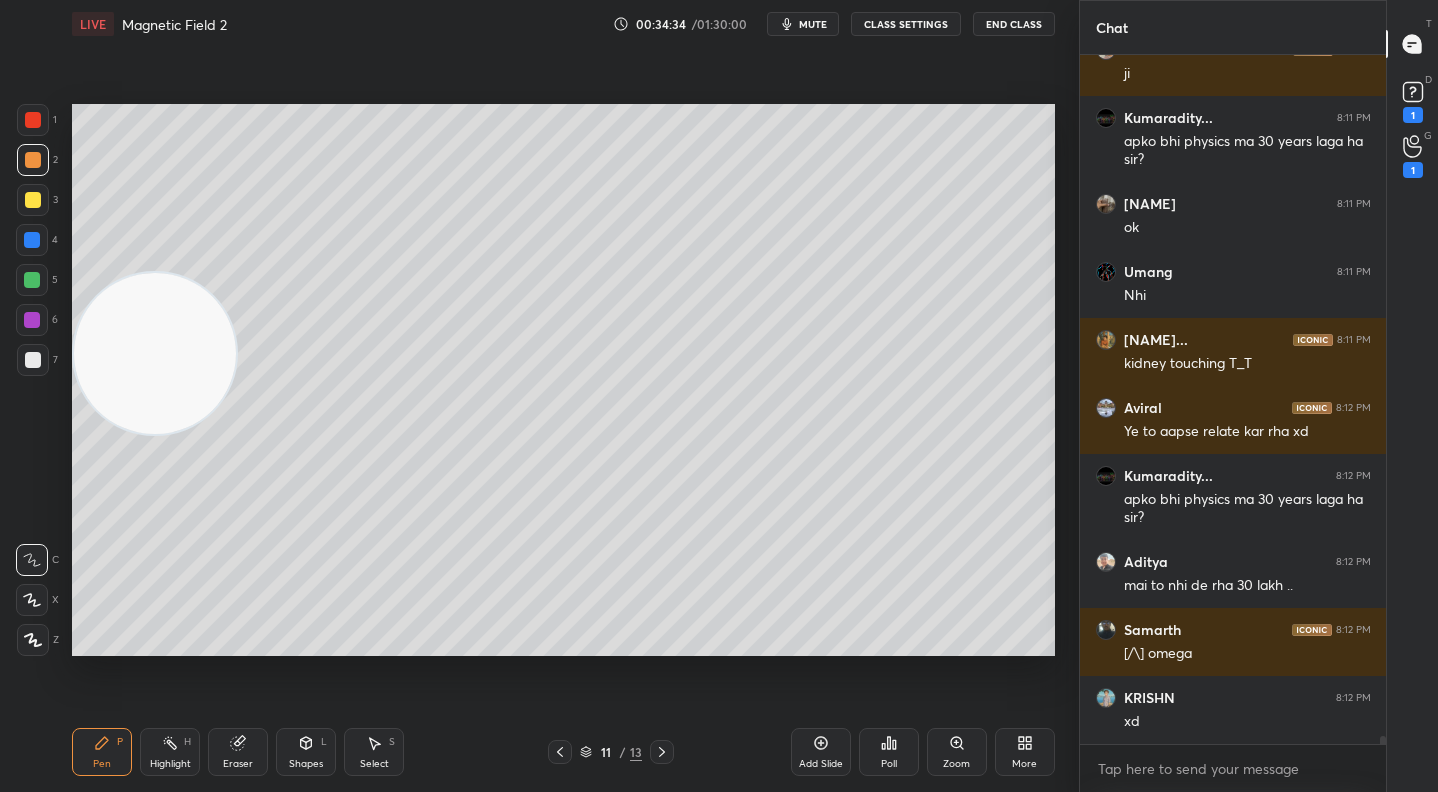 scroll, scrollTop: 57322, scrollLeft: 0, axis: vertical 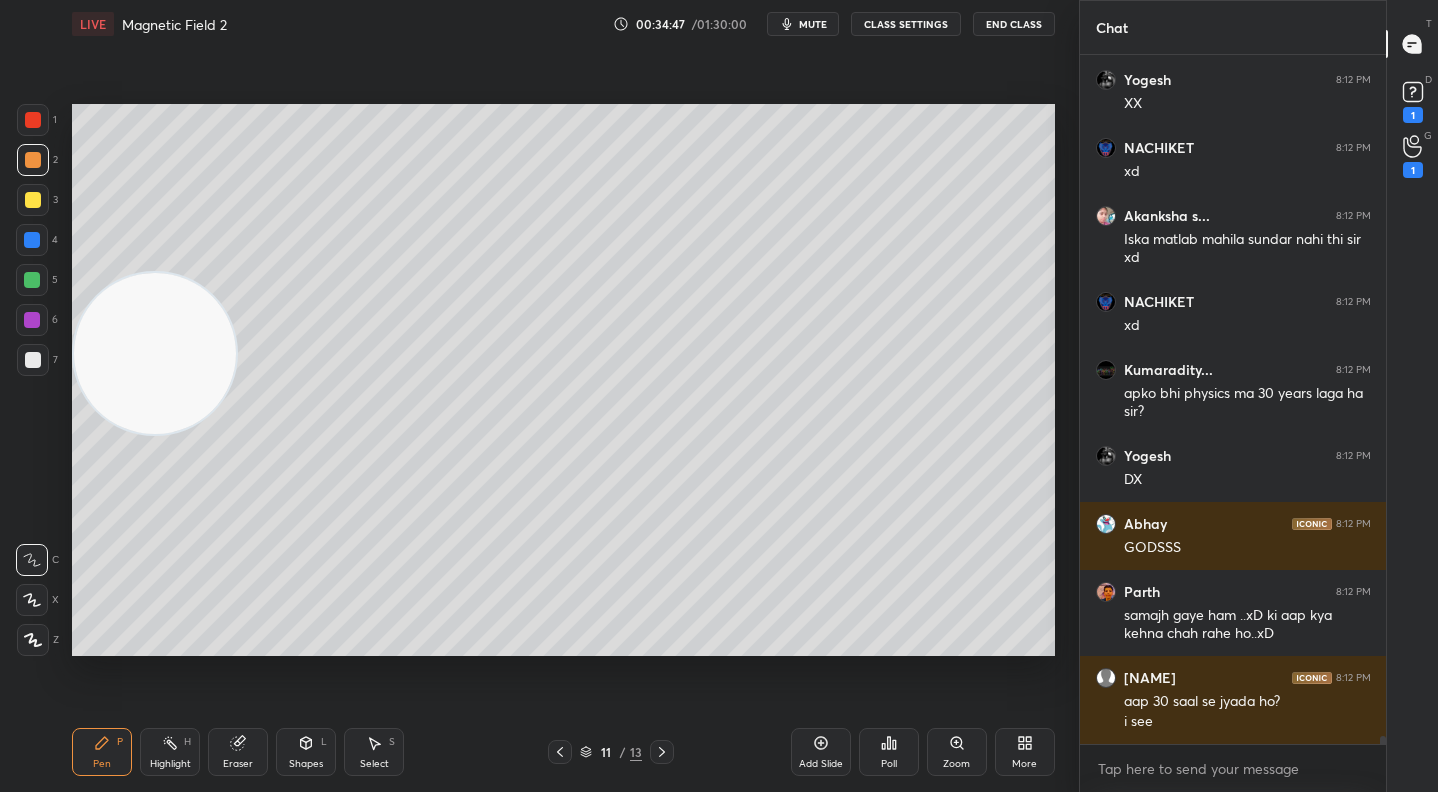 click at bounding box center [33, 200] 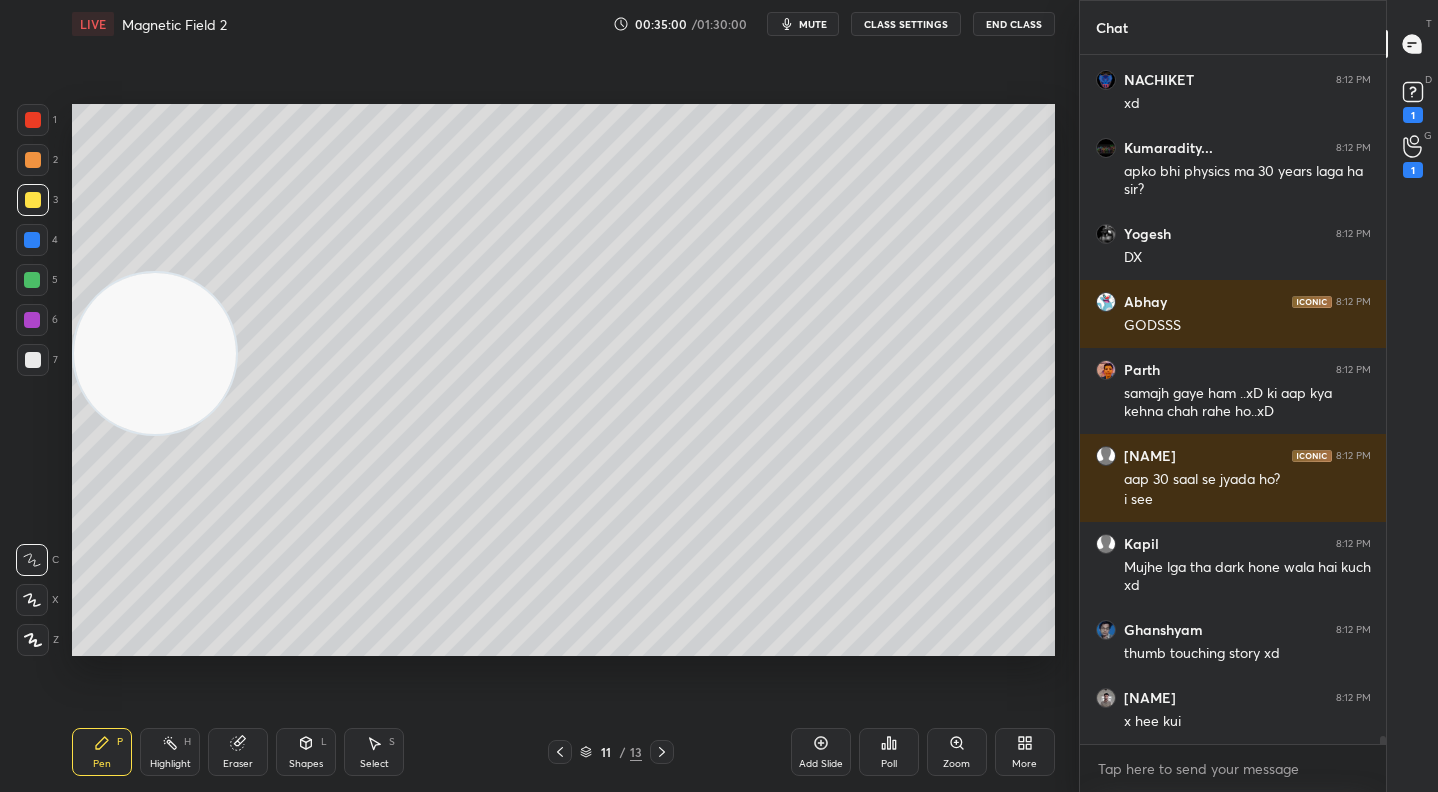 scroll, scrollTop: 58726, scrollLeft: 0, axis: vertical 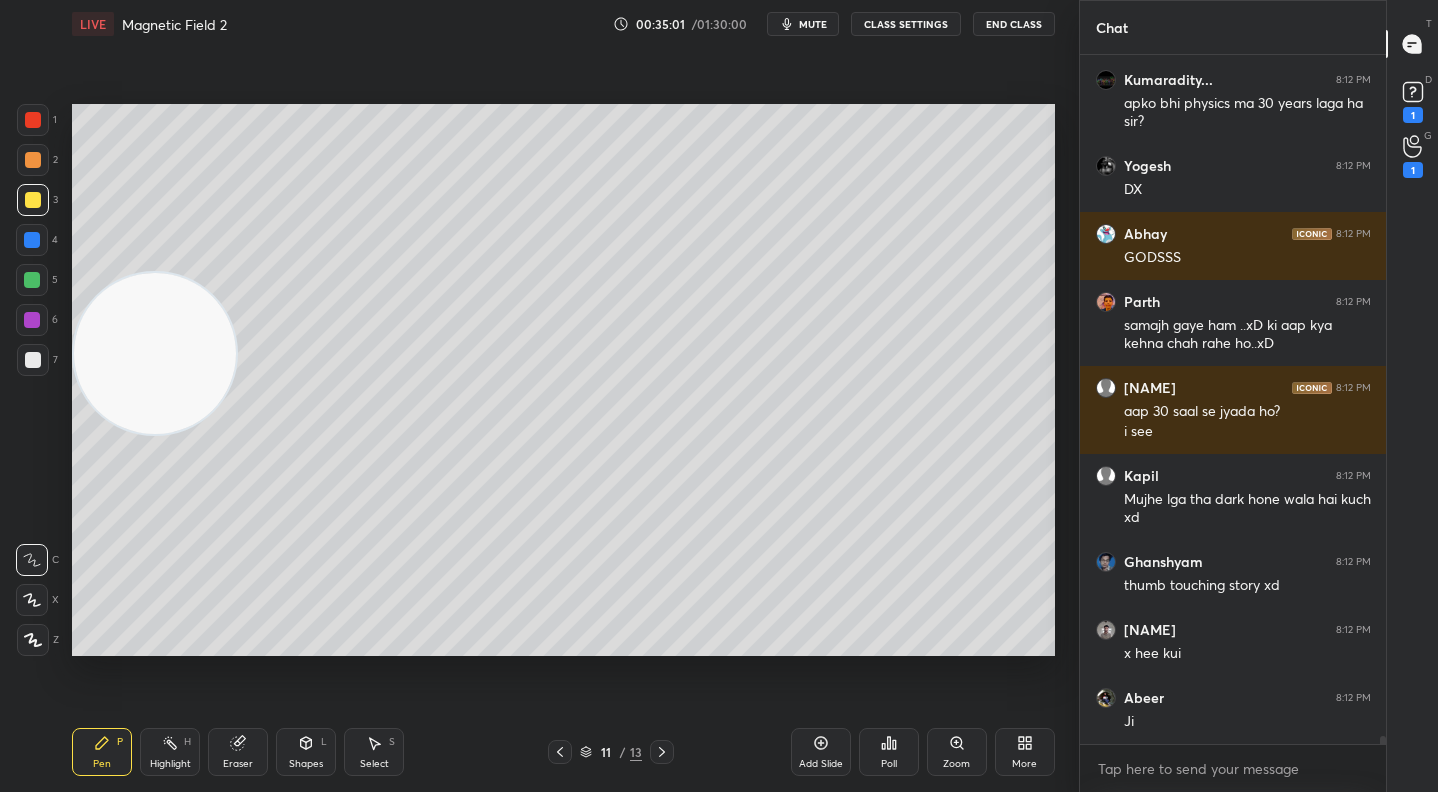 click at bounding box center [33, 200] 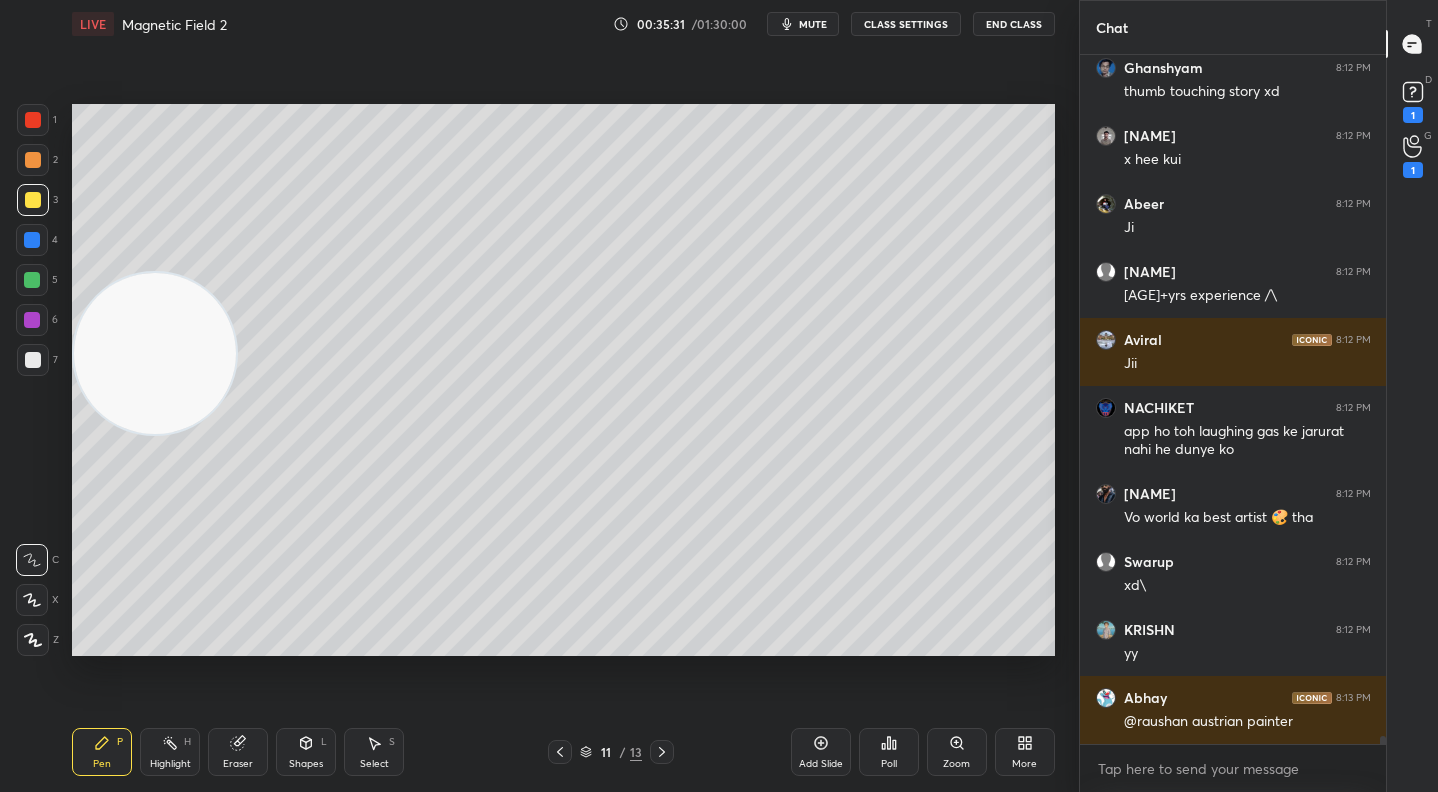 scroll, scrollTop: 59288, scrollLeft: 0, axis: vertical 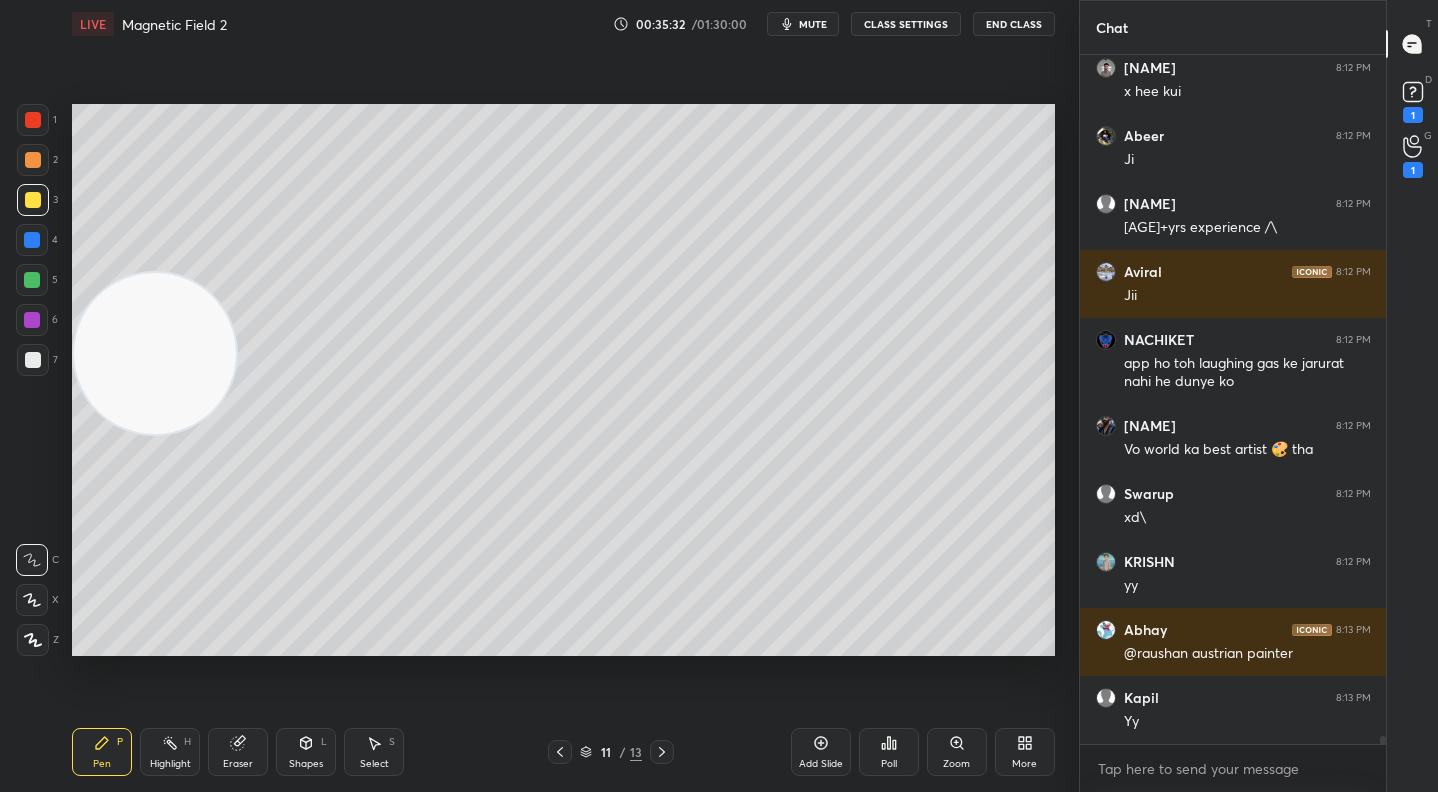 click on "Pen P Highlight H Eraser Shapes L Select S" at bounding box center [251, 752] 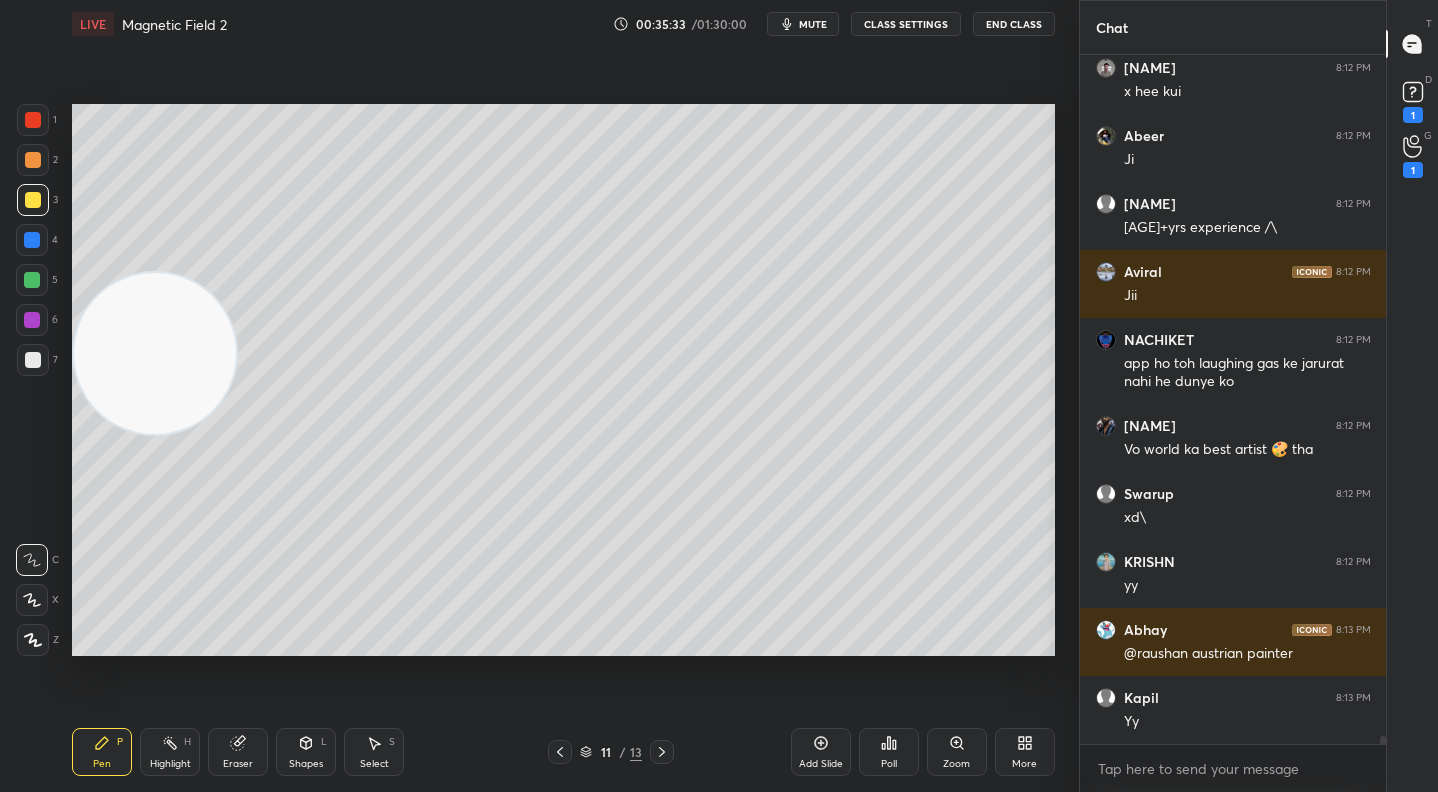 click on "Eraser" at bounding box center (238, 752) 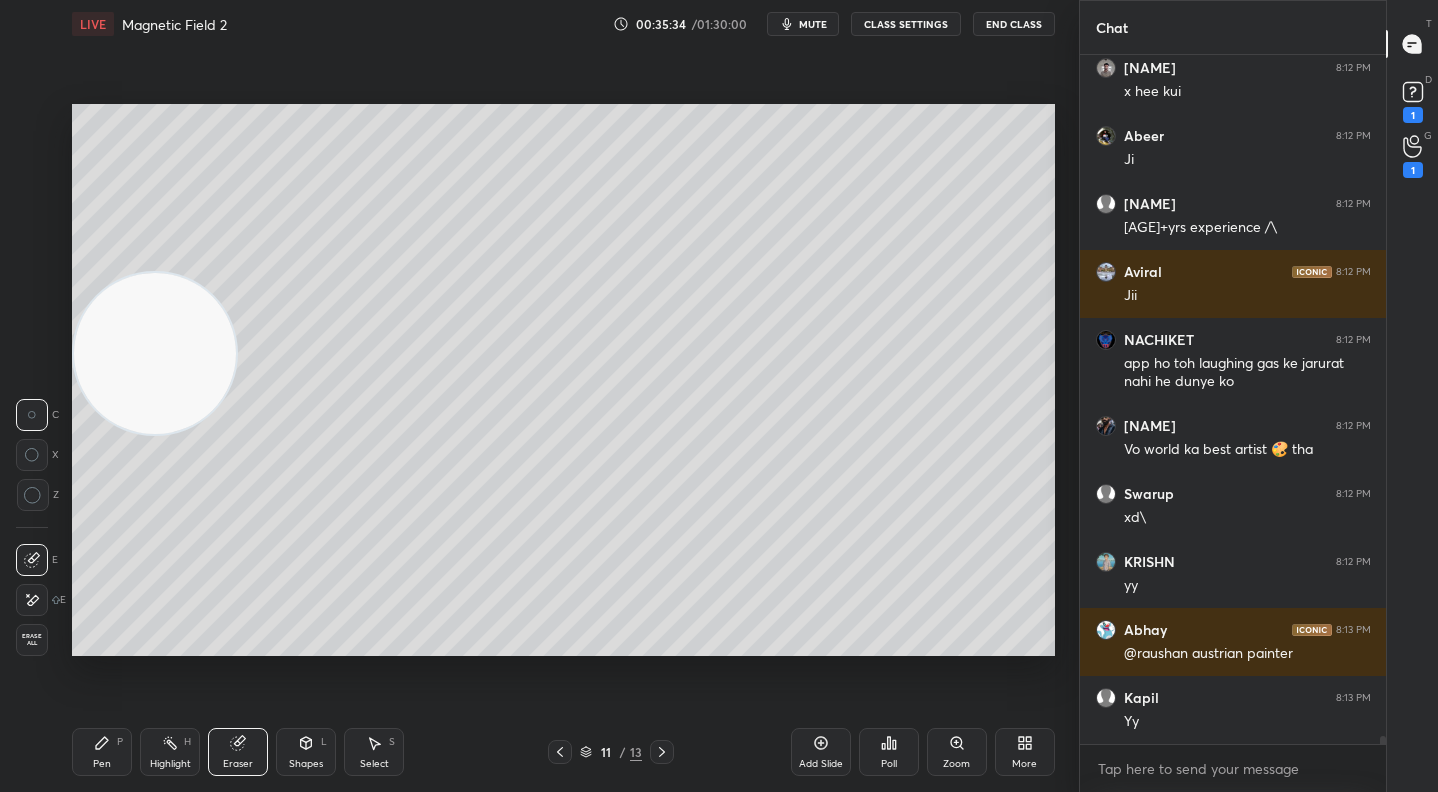 scroll, scrollTop: 59356, scrollLeft: 0, axis: vertical 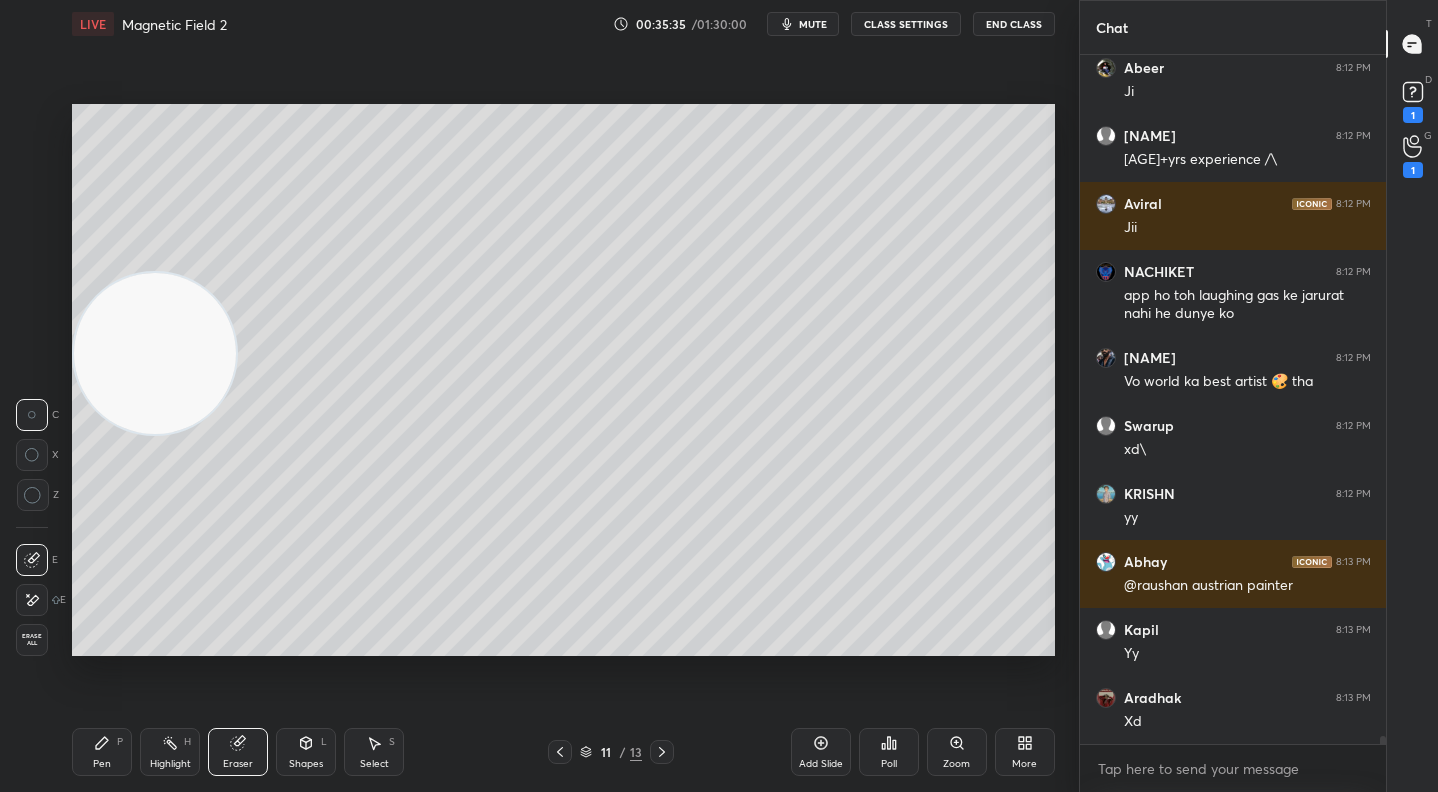 drag, startPoint x: 102, startPoint y: 743, endPoint x: 194, endPoint y: 659, distance: 124.57929 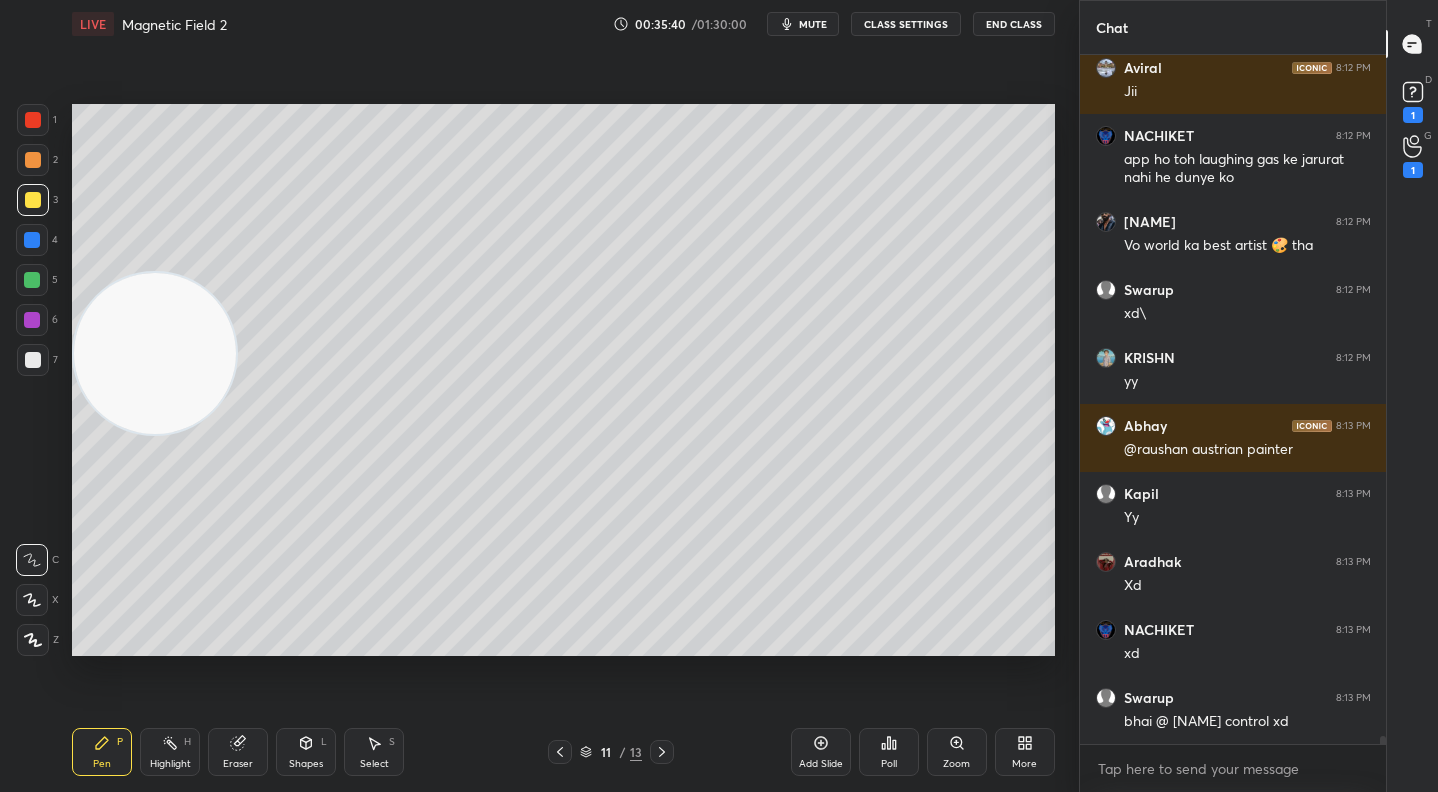 scroll, scrollTop: 59560, scrollLeft: 0, axis: vertical 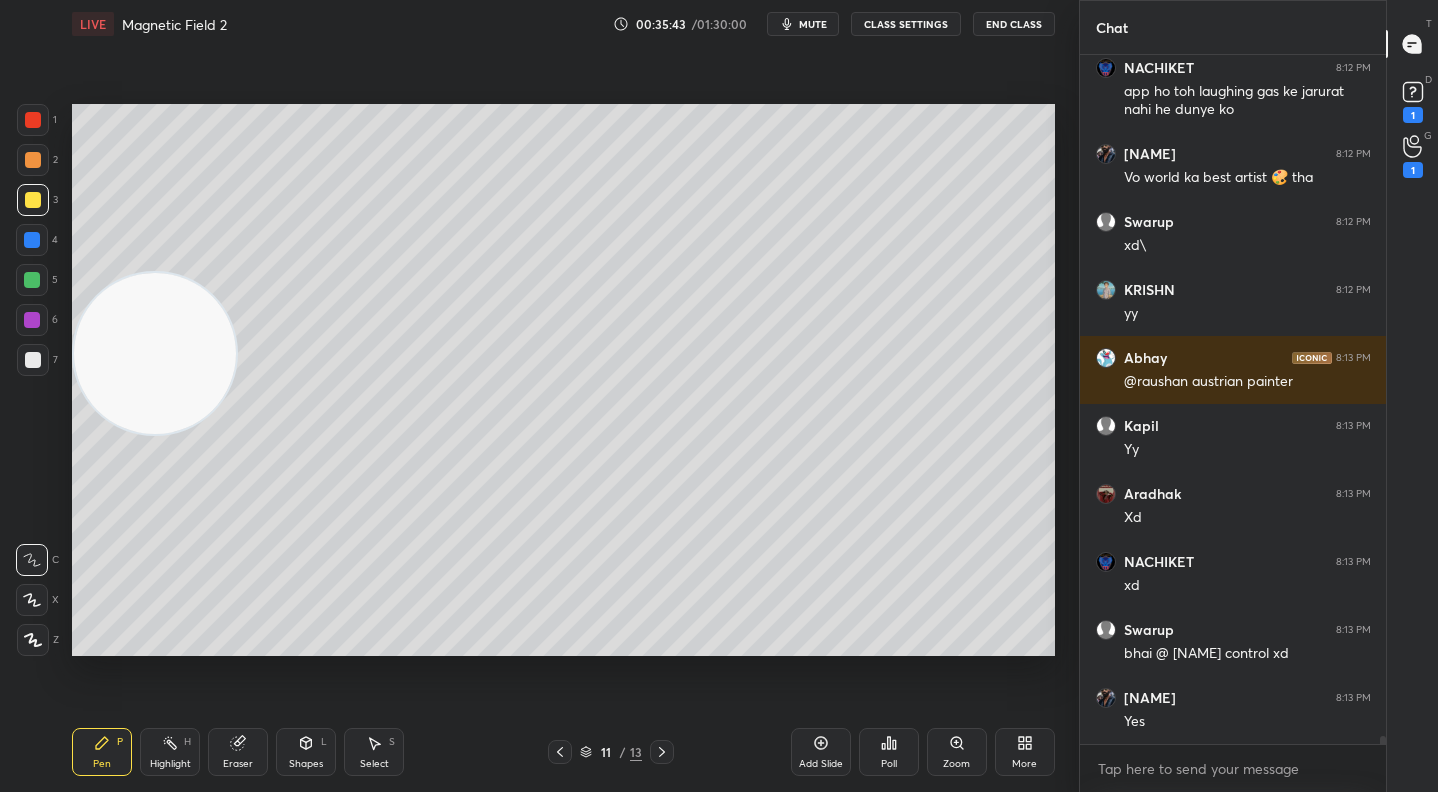 click 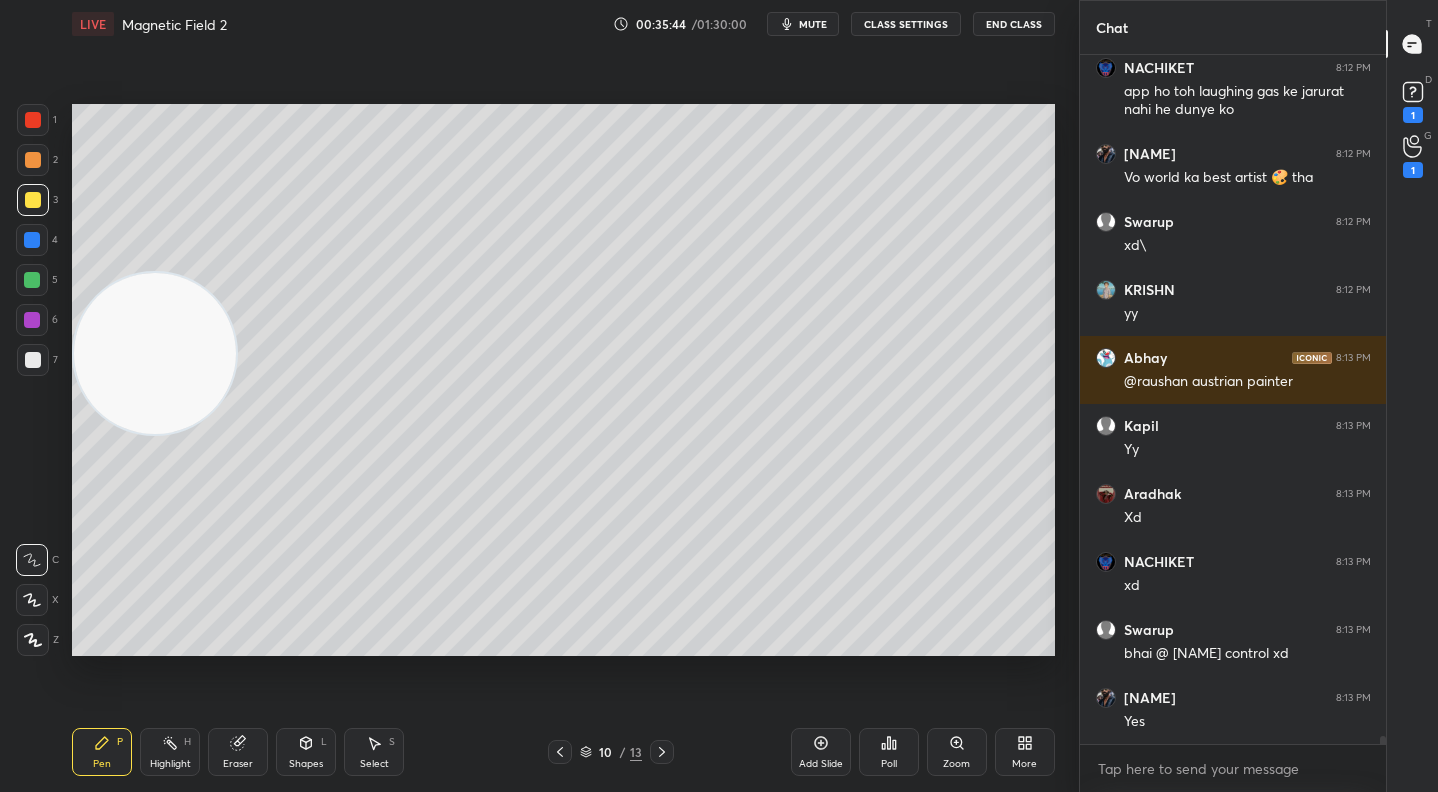 click 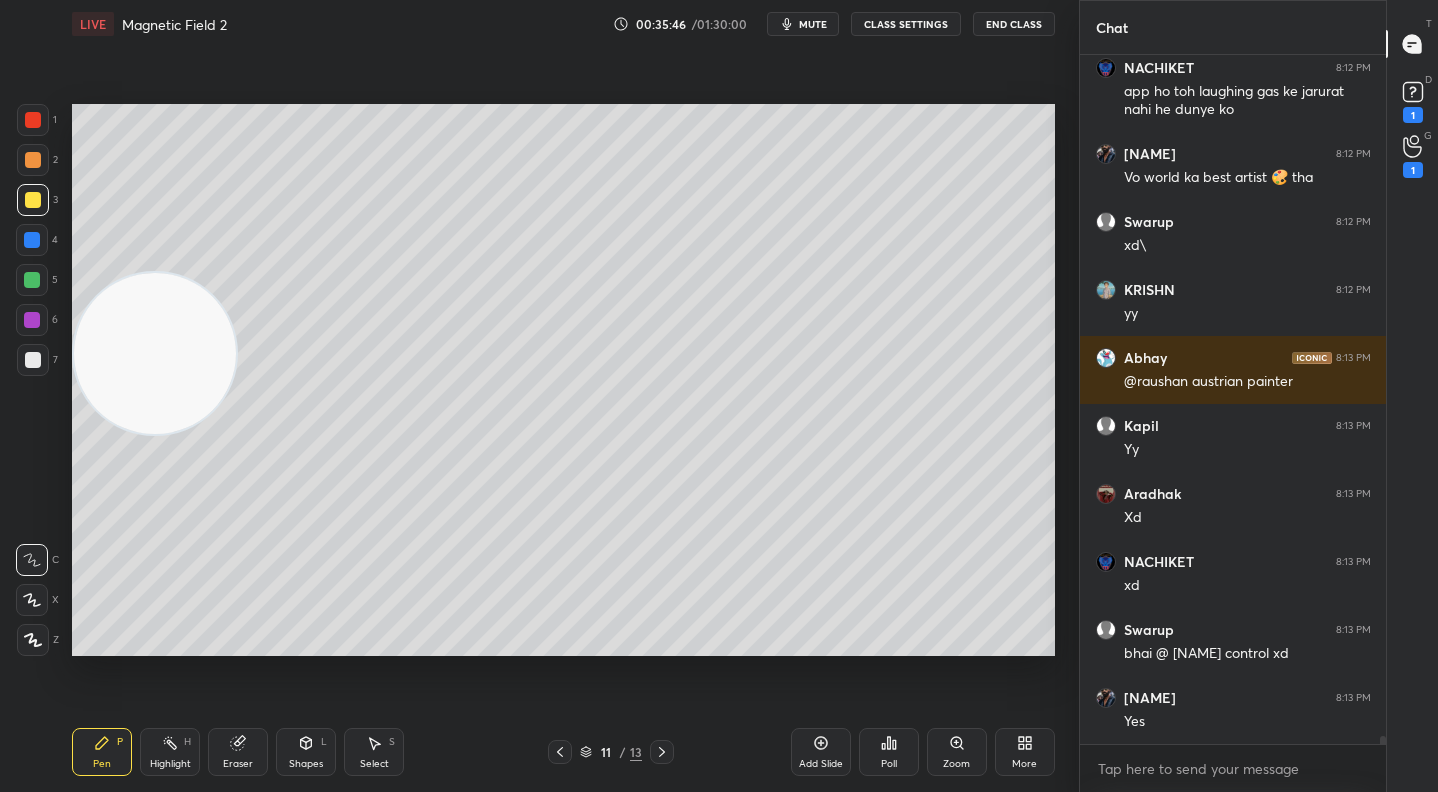click 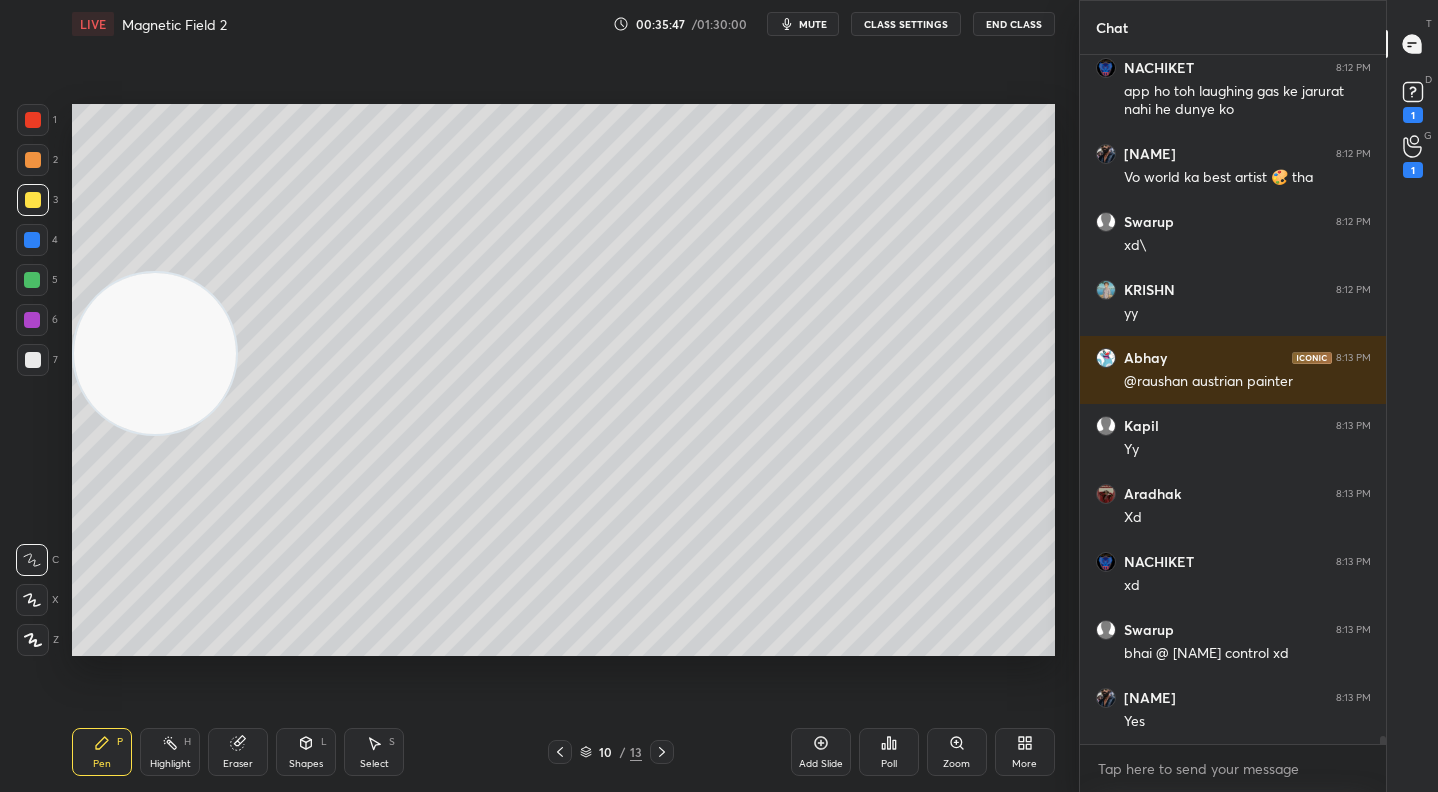 scroll, scrollTop: 59628, scrollLeft: 0, axis: vertical 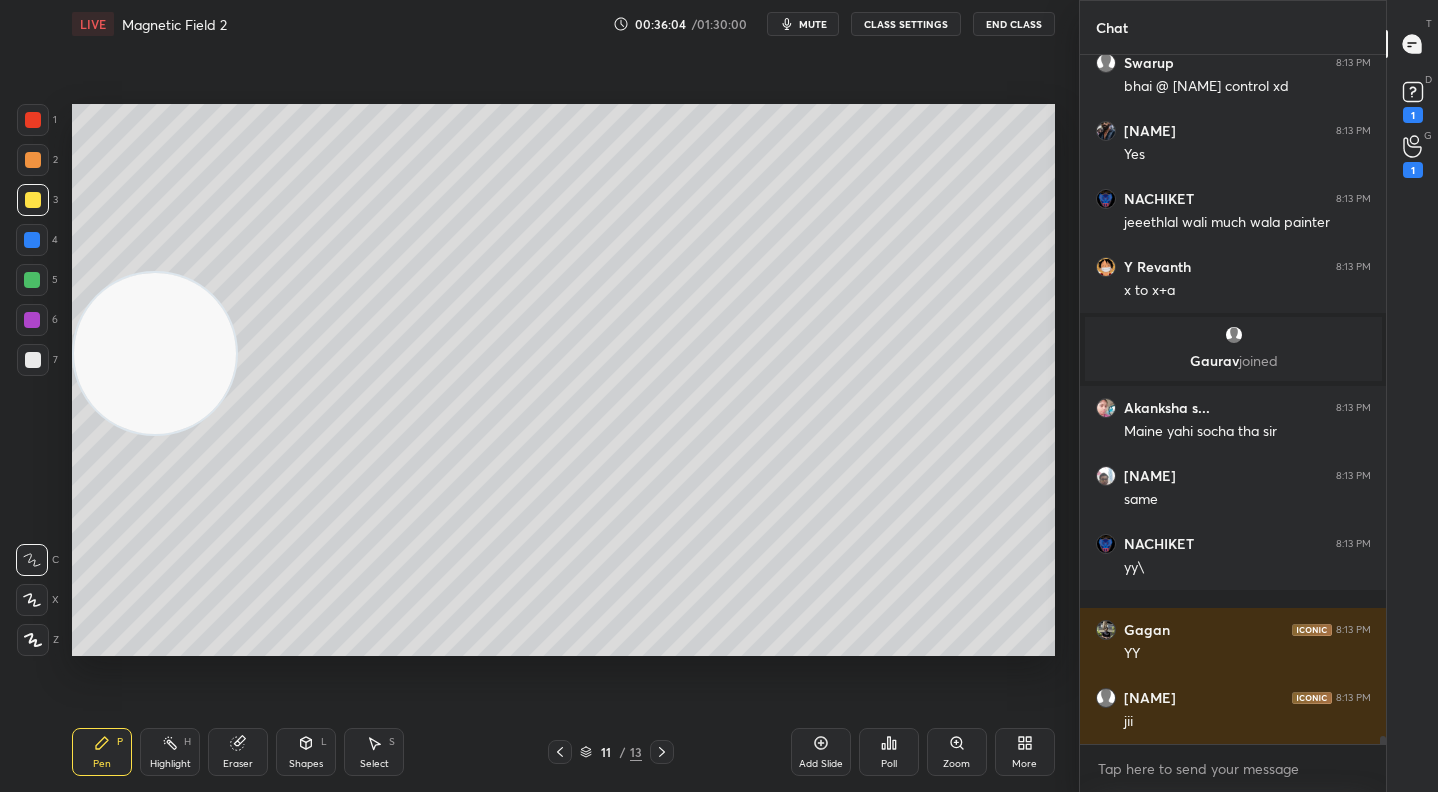 click at bounding box center [32, 280] 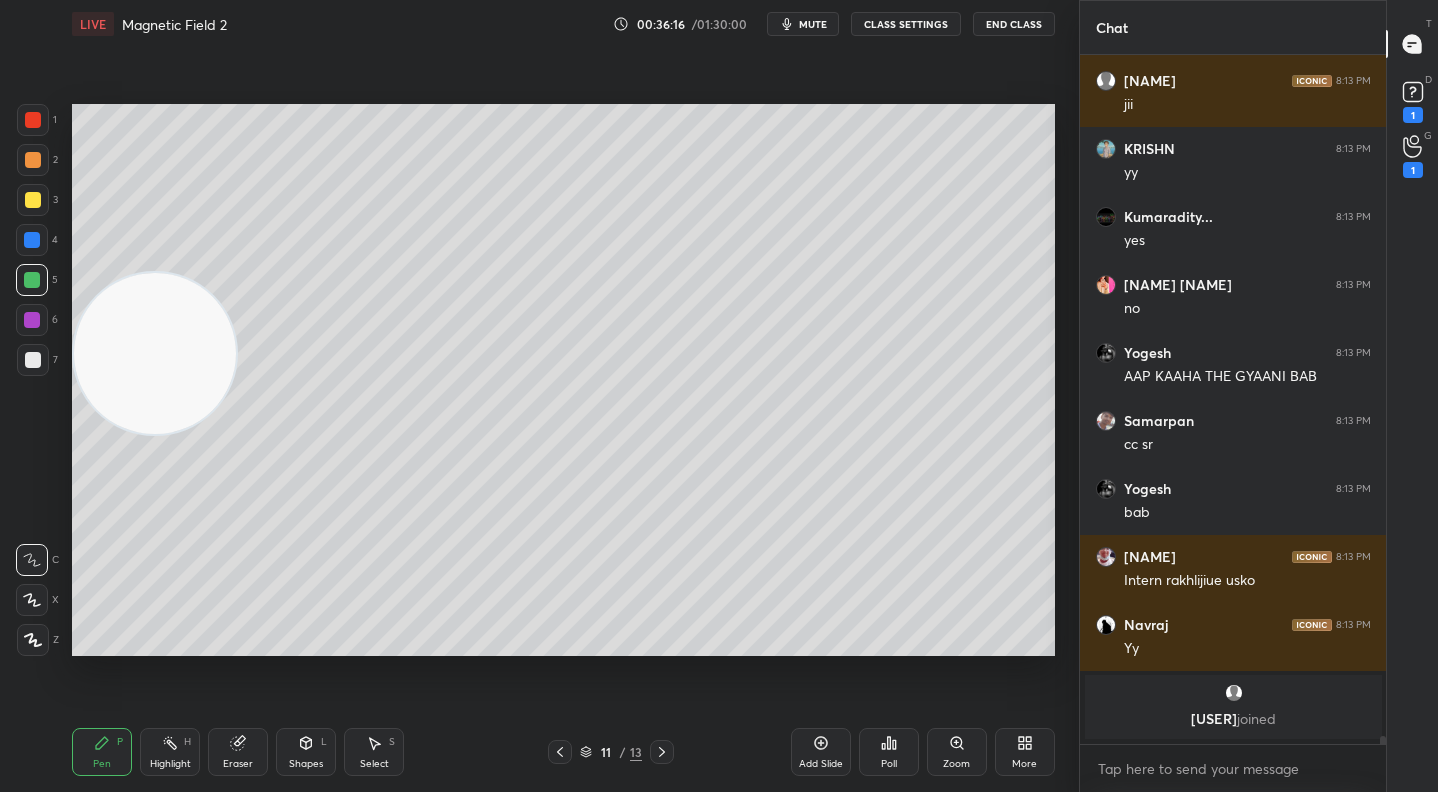scroll, scrollTop: 56885, scrollLeft: 0, axis: vertical 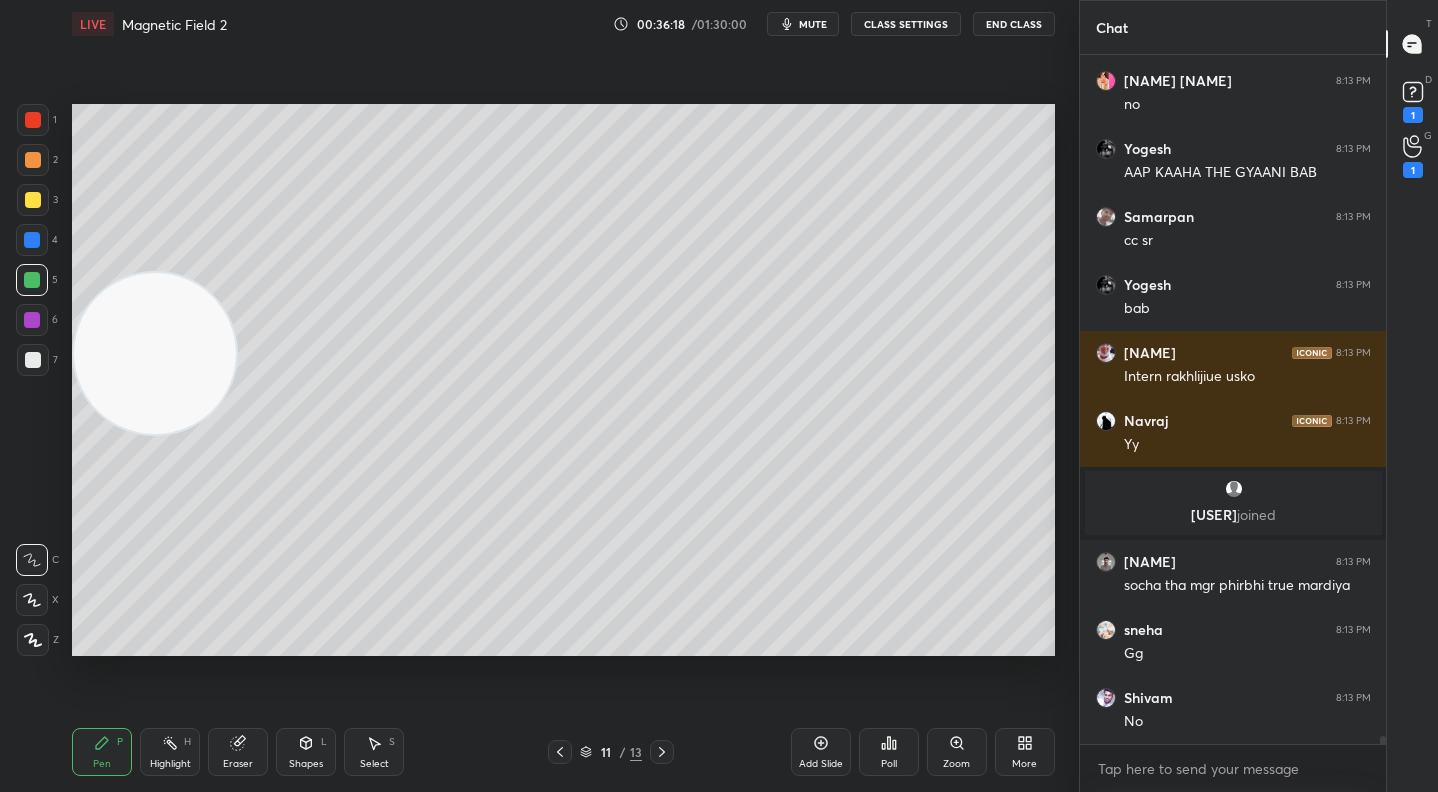 drag, startPoint x: 833, startPoint y: 748, endPoint x: 805, endPoint y: 673, distance: 80.05623 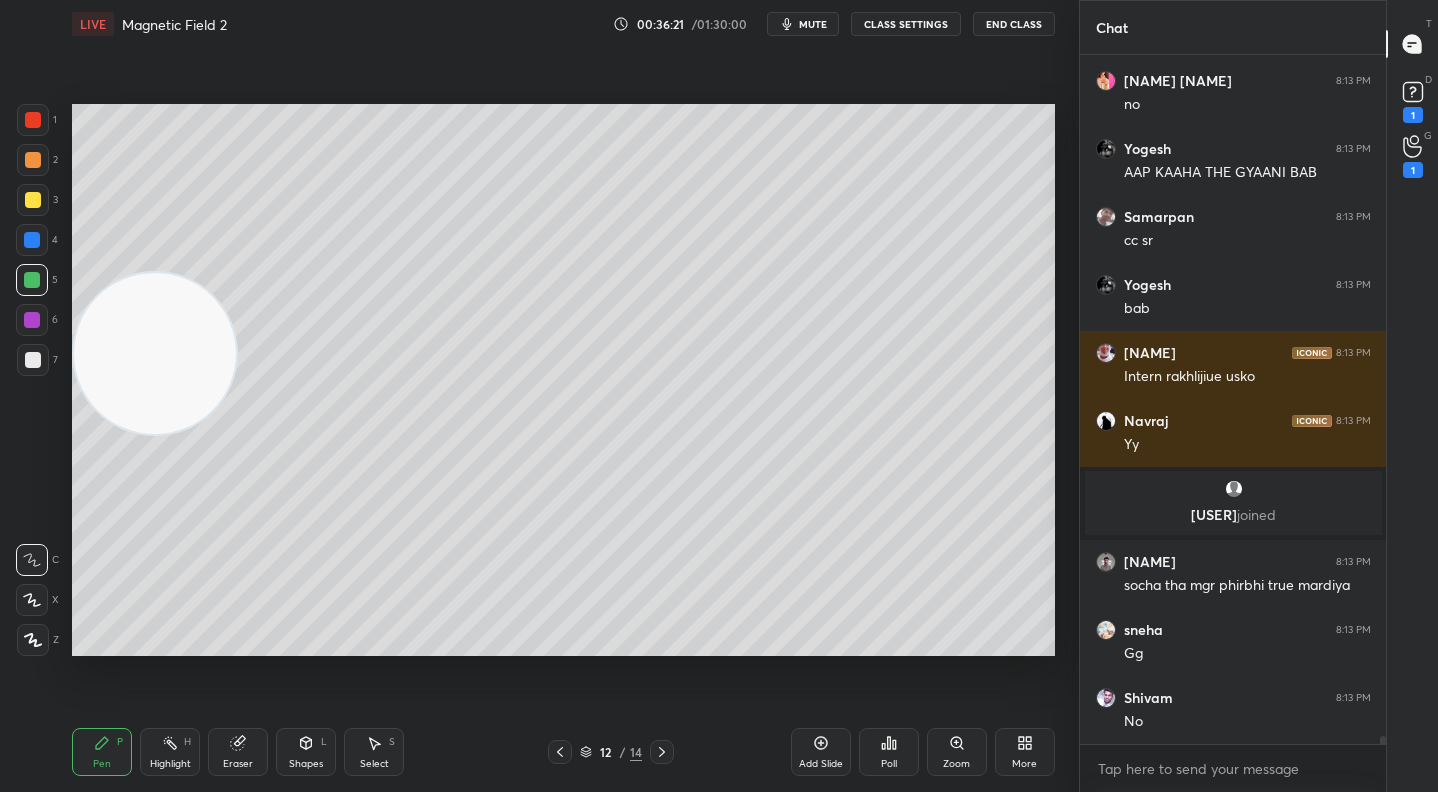 click 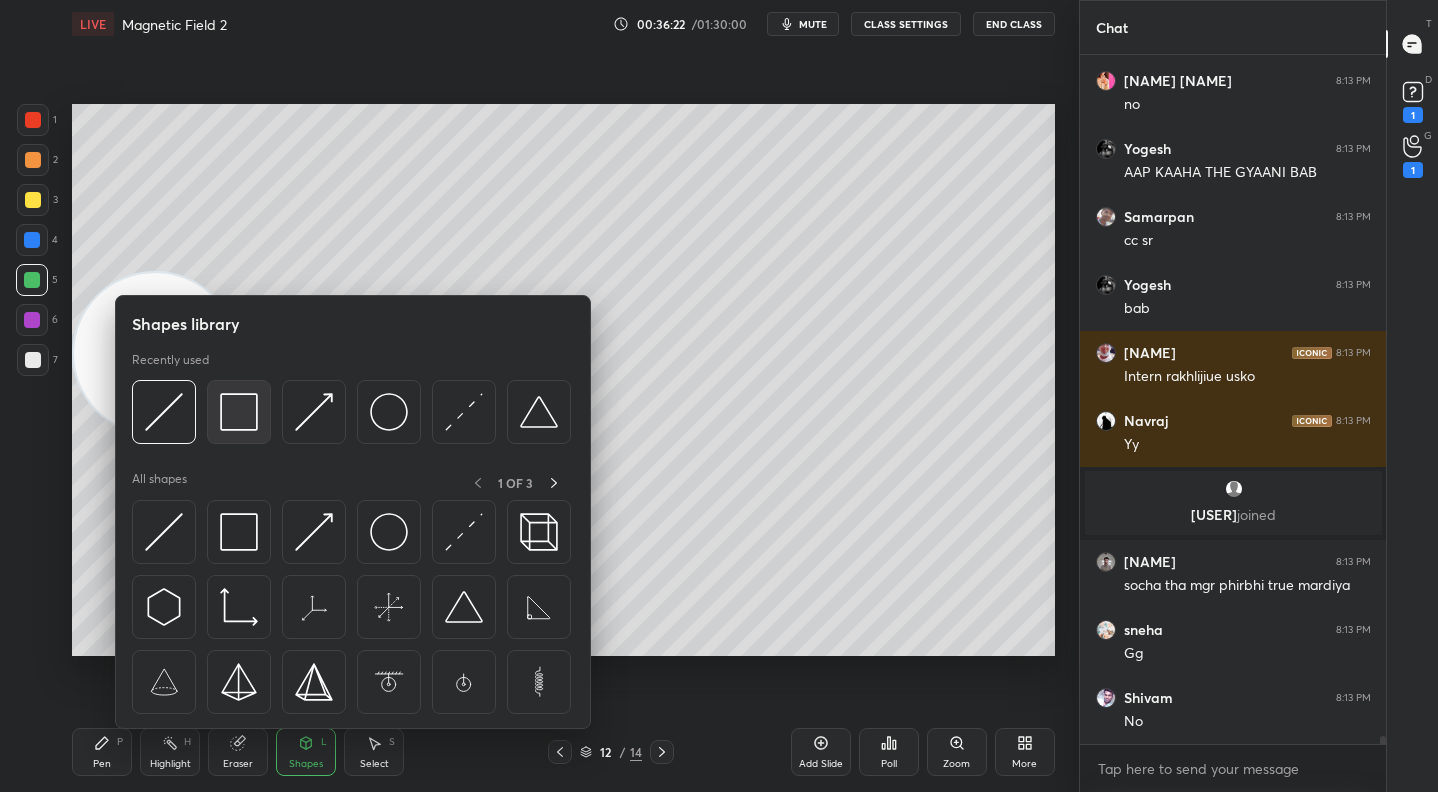 click at bounding box center (239, 412) 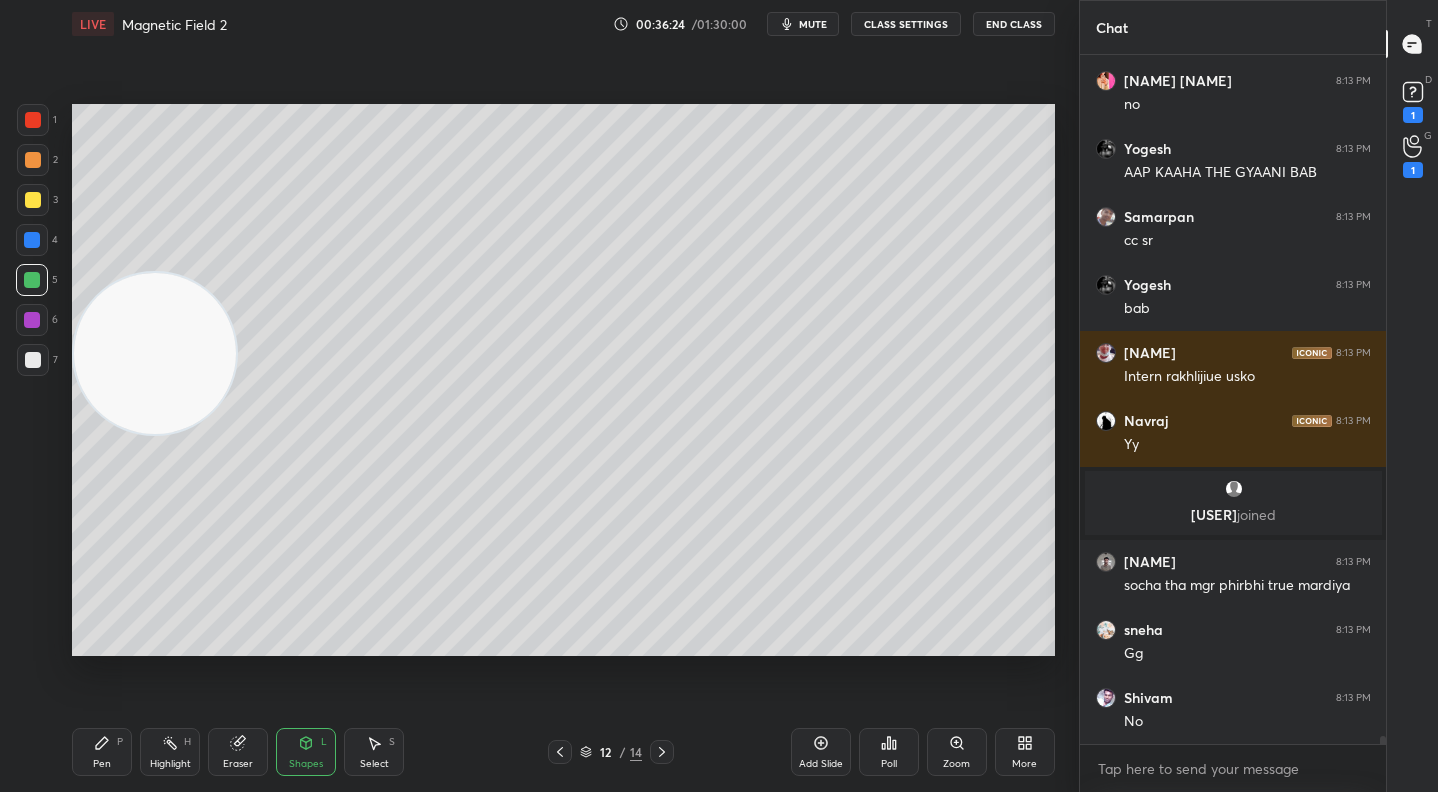 scroll, scrollTop: 56953, scrollLeft: 0, axis: vertical 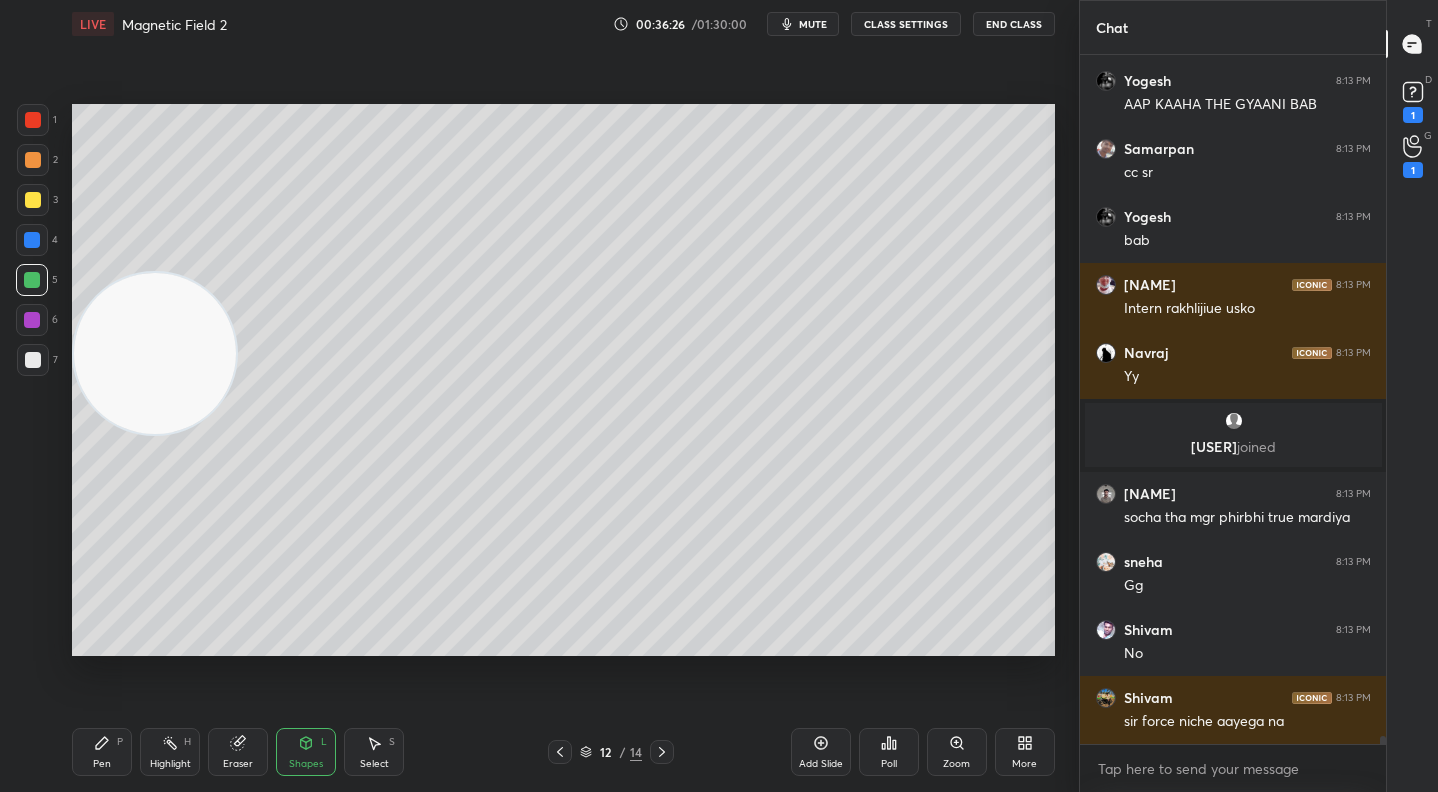 click 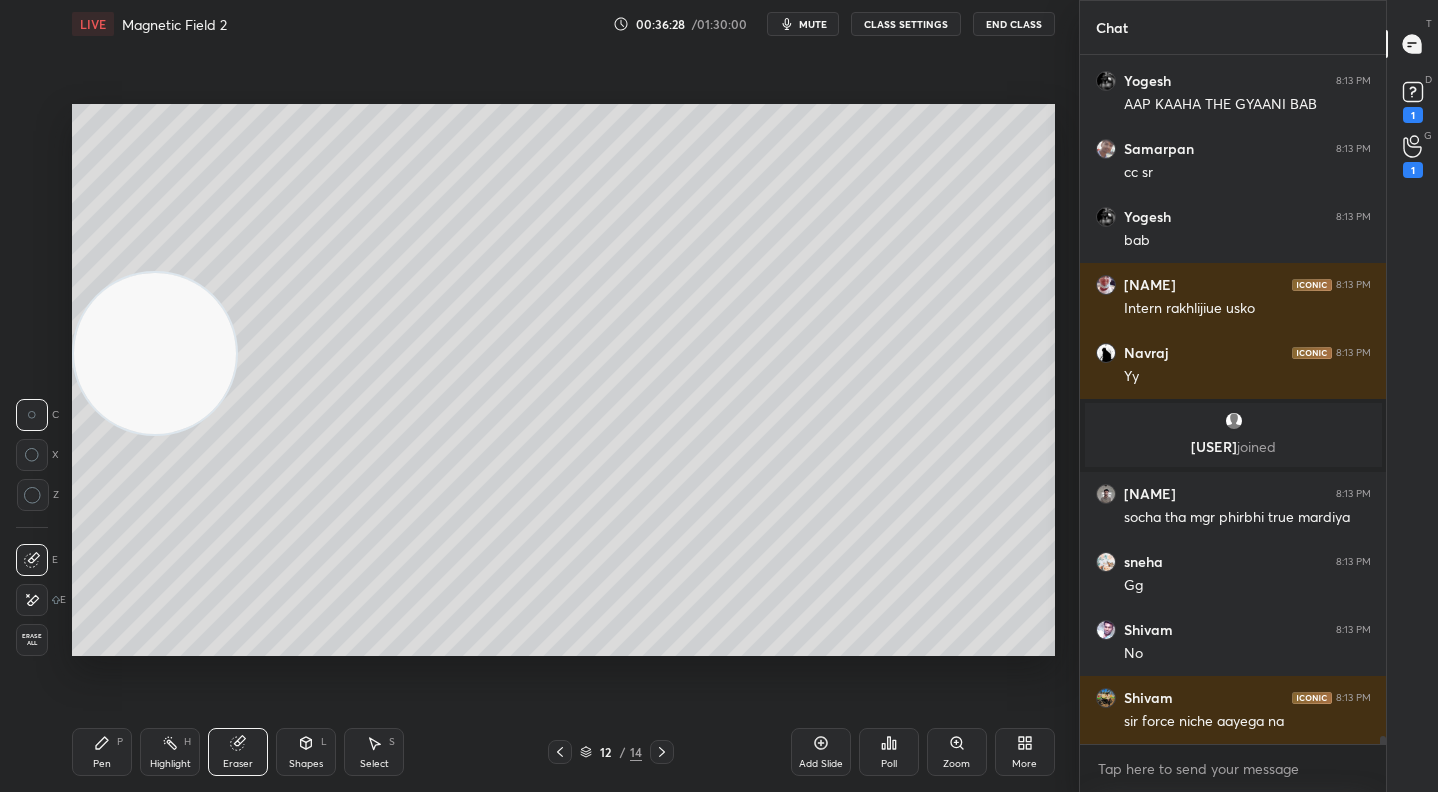 click 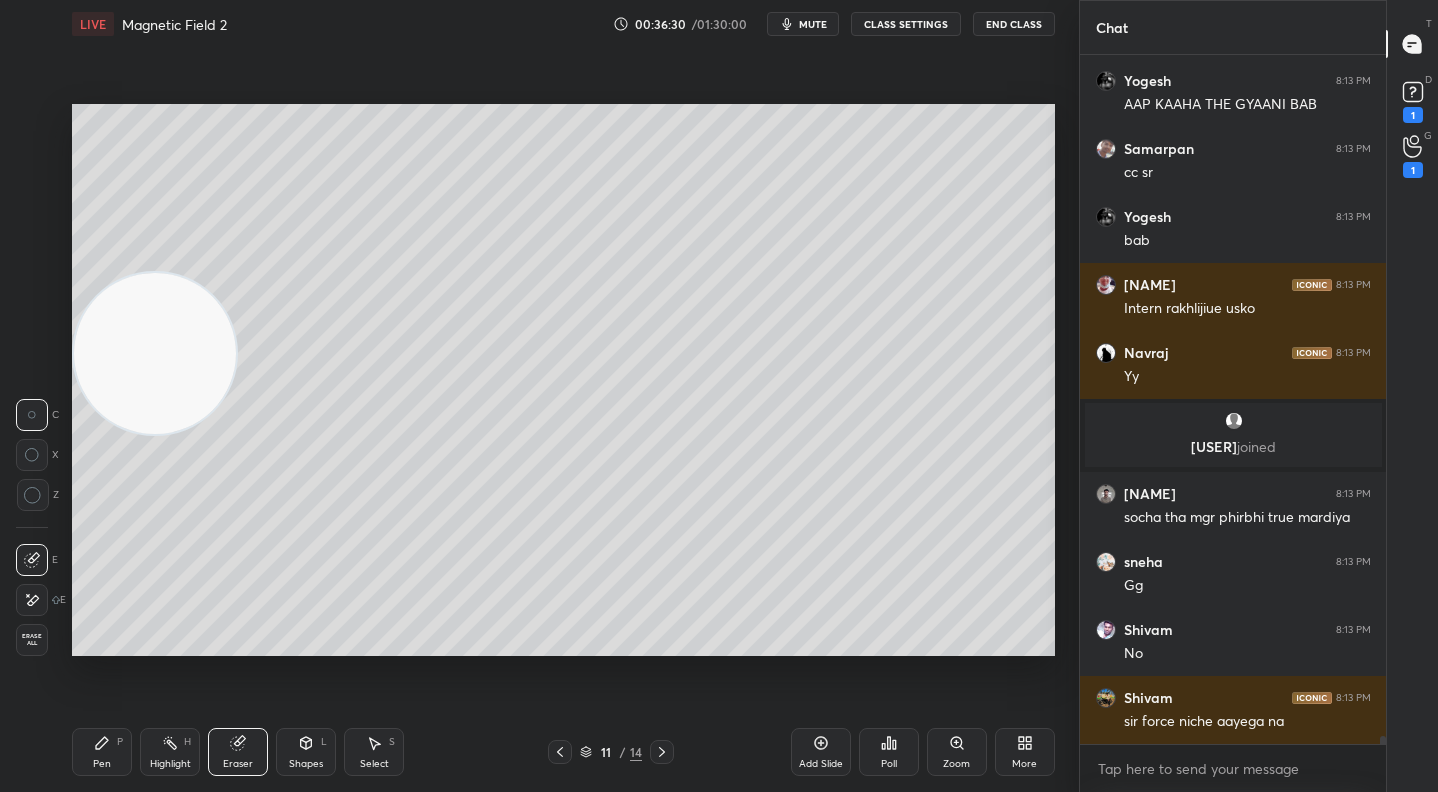click 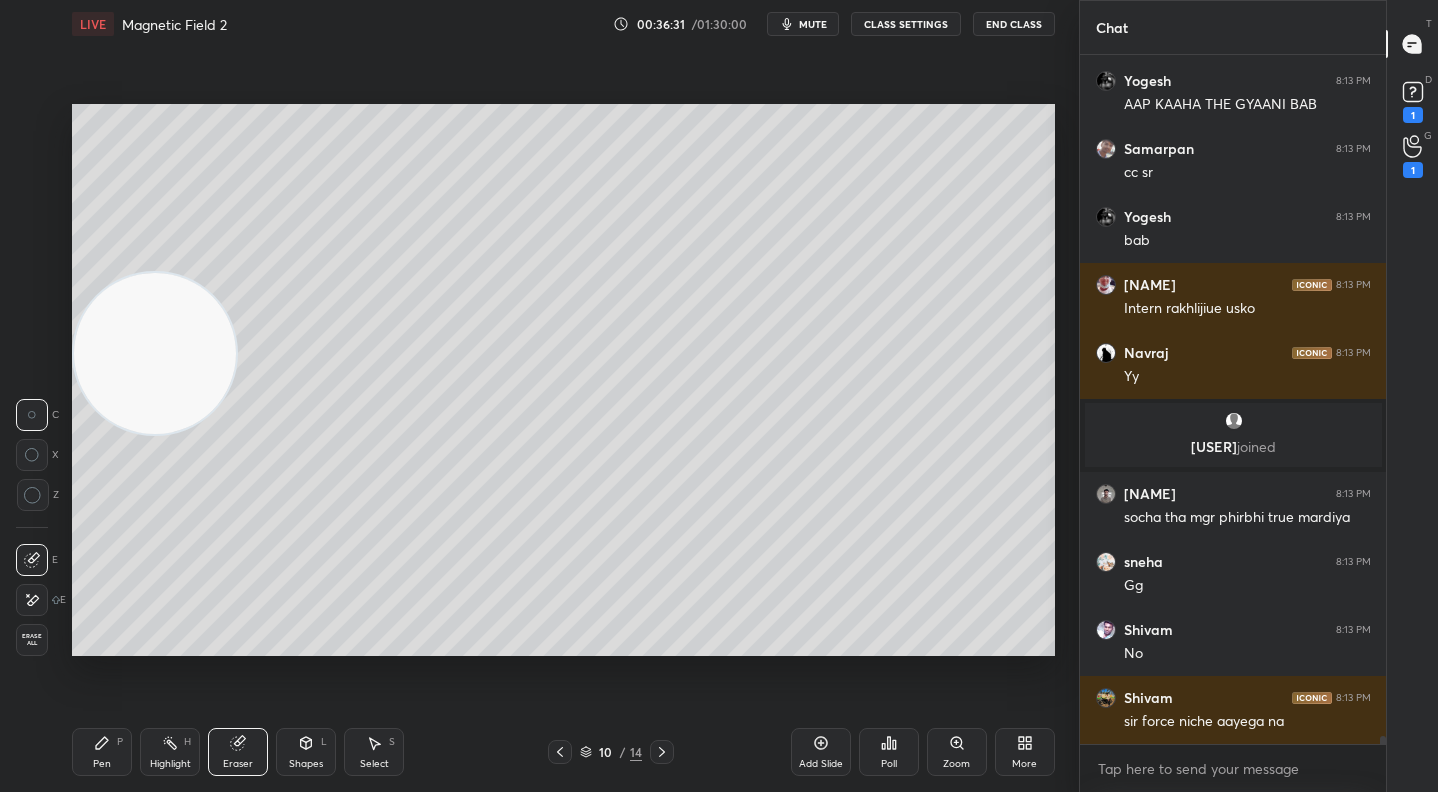 click 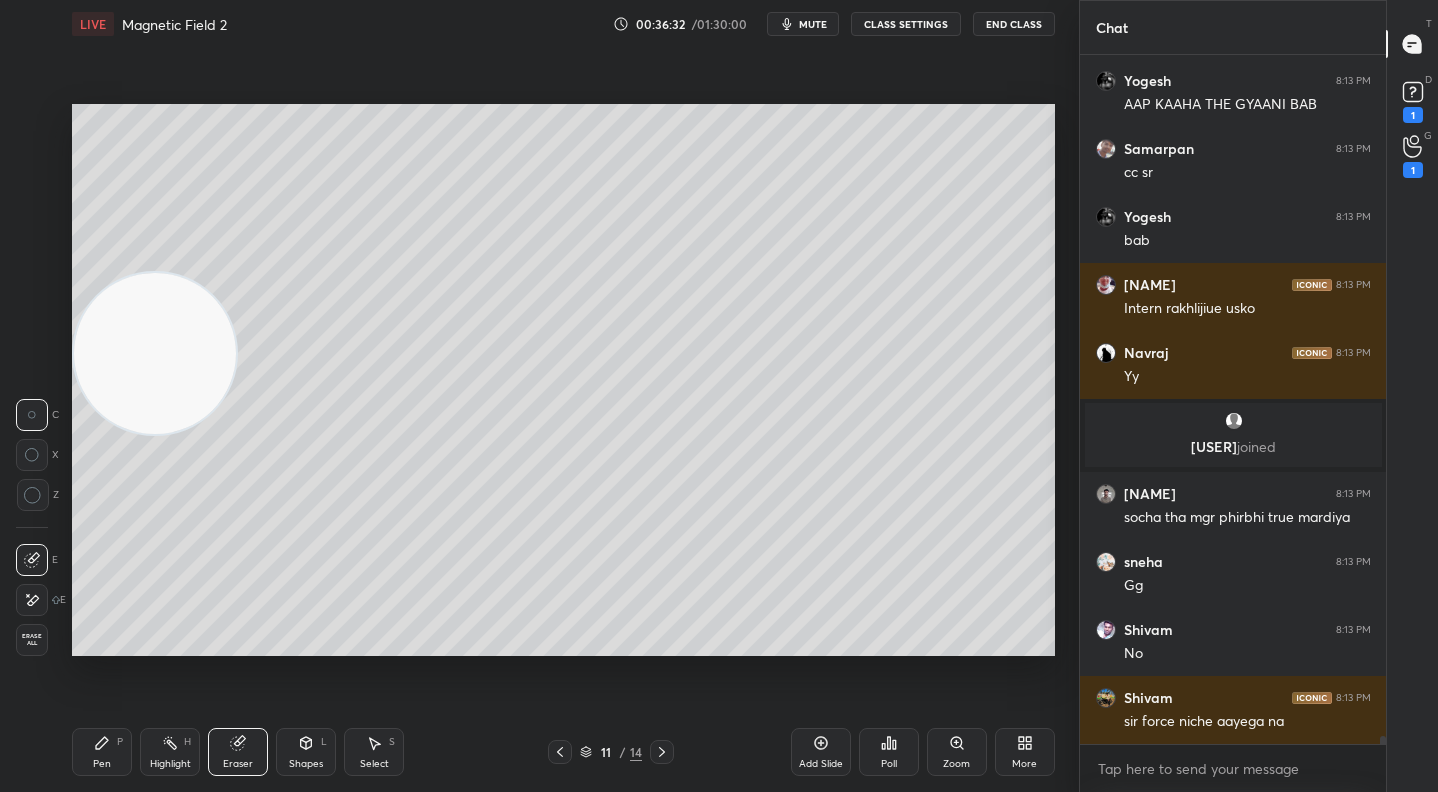 click 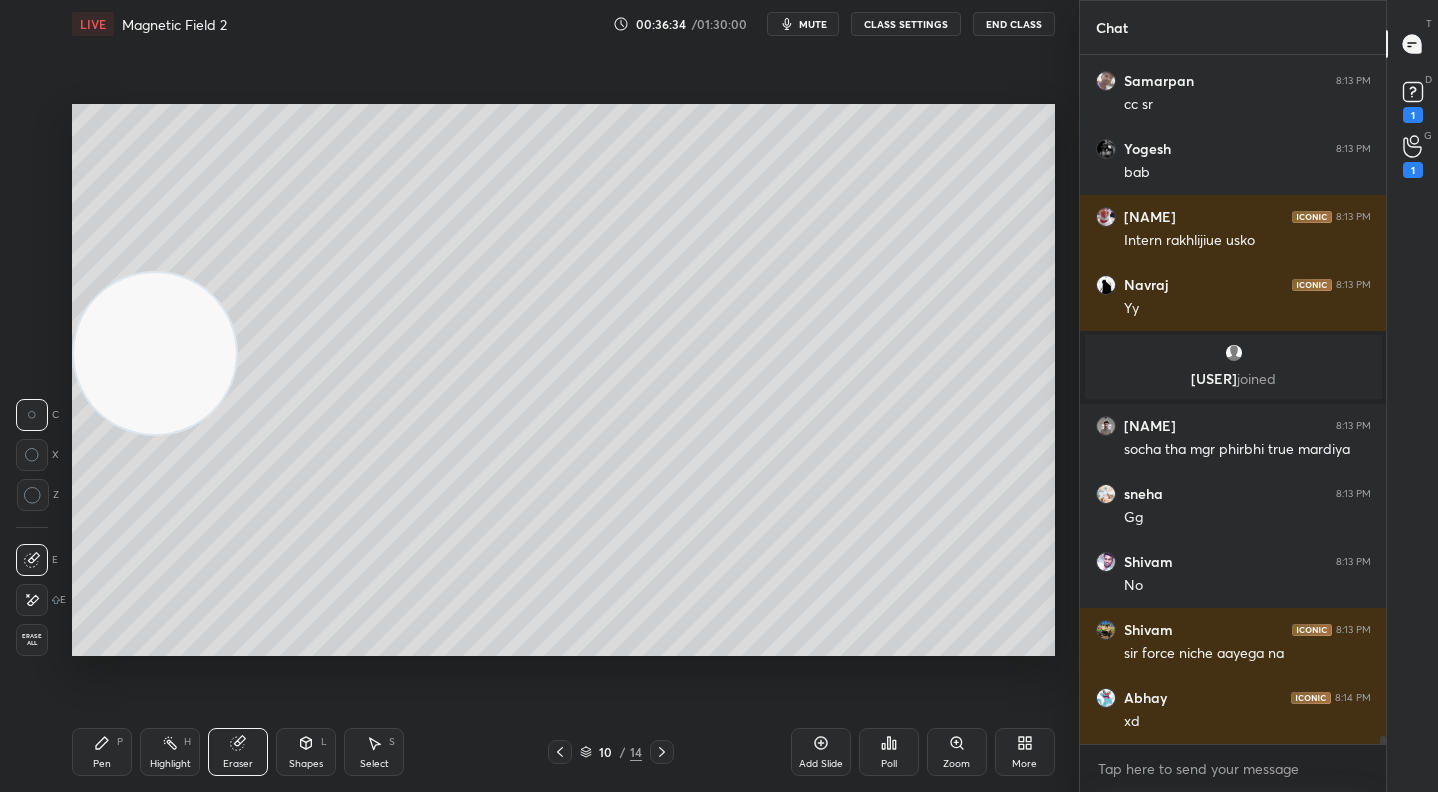 scroll, scrollTop: 57089, scrollLeft: 0, axis: vertical 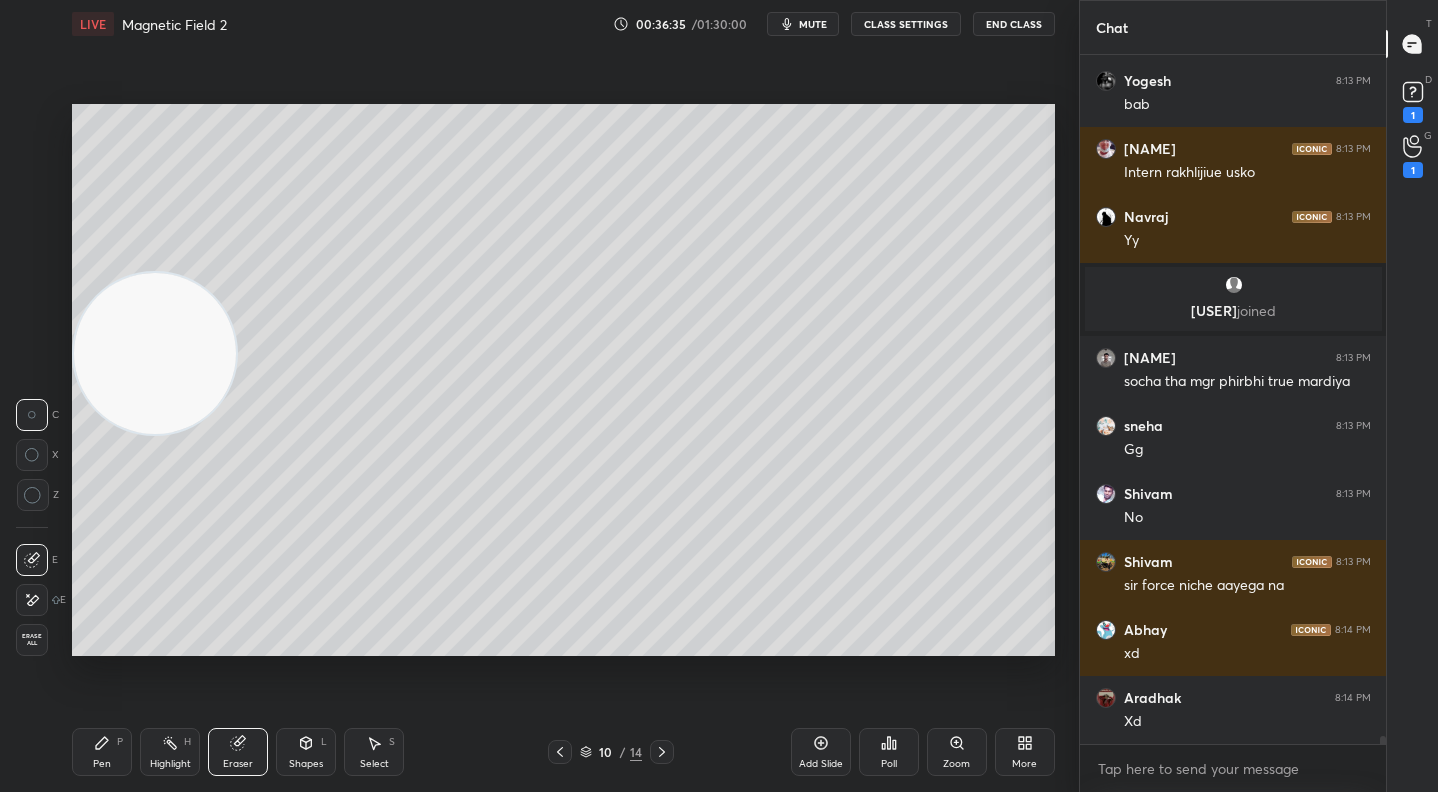 click on "Pen P" at bounding box center (102, 752) 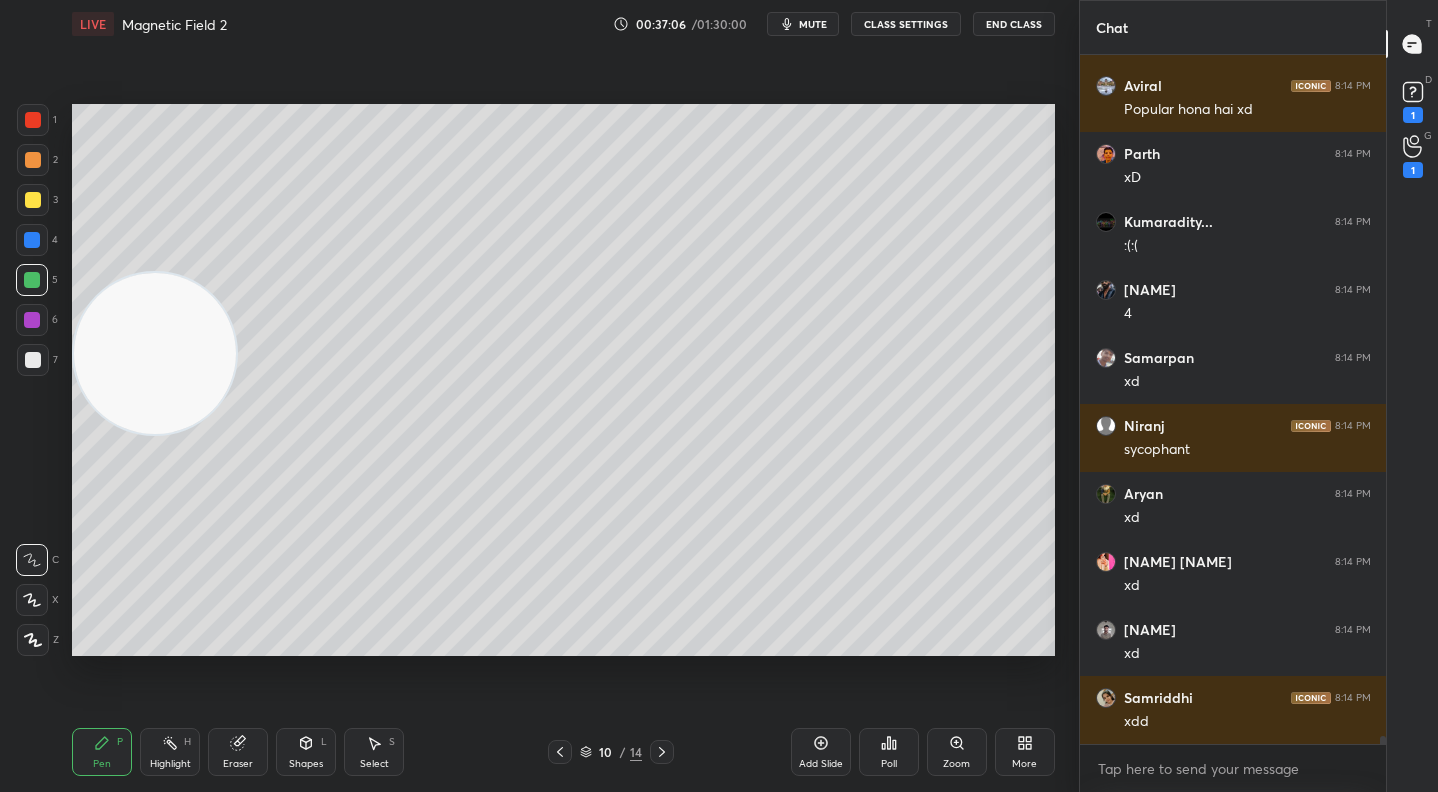 scroll, scrollTop: 58517, scrollLeft: 0, axis: vertical 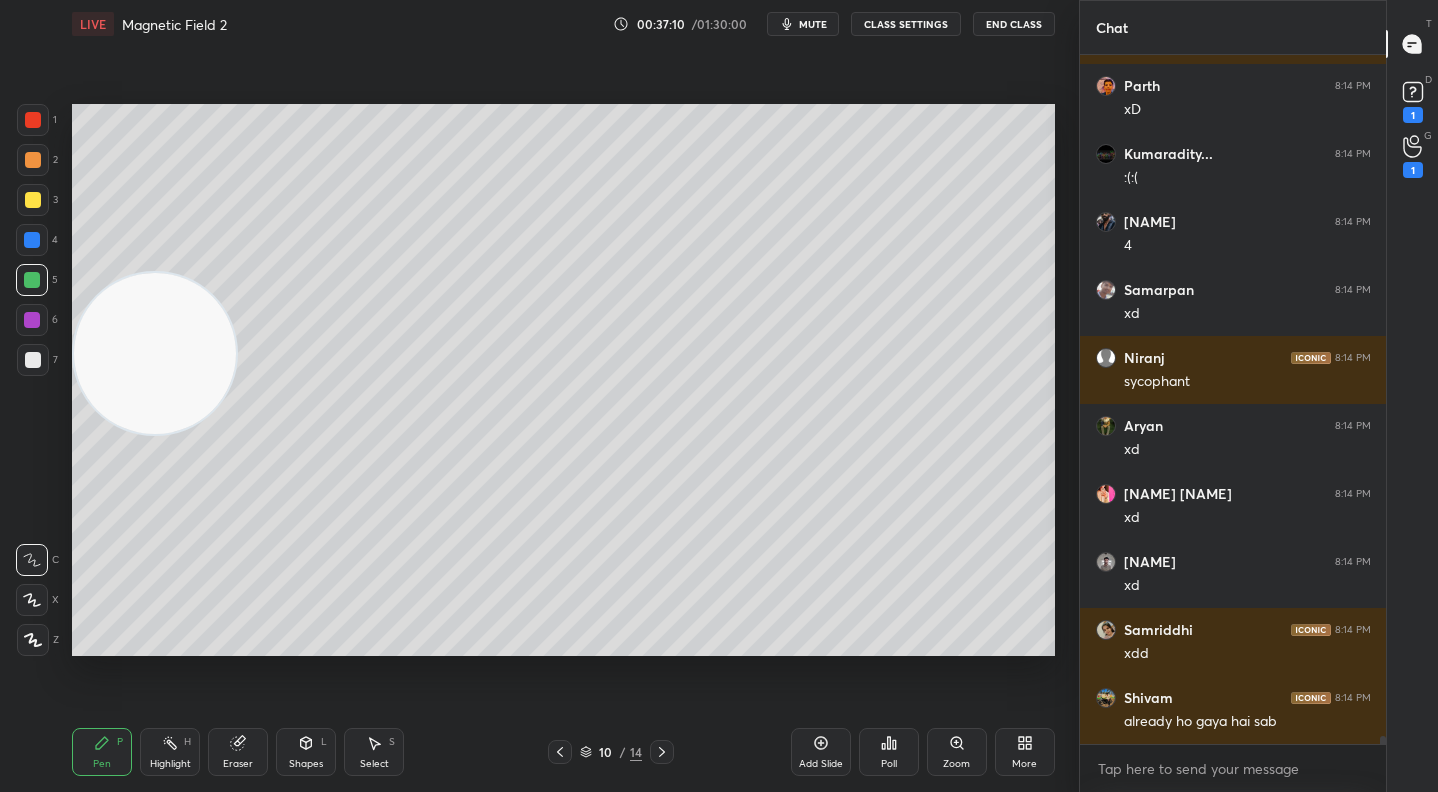 click 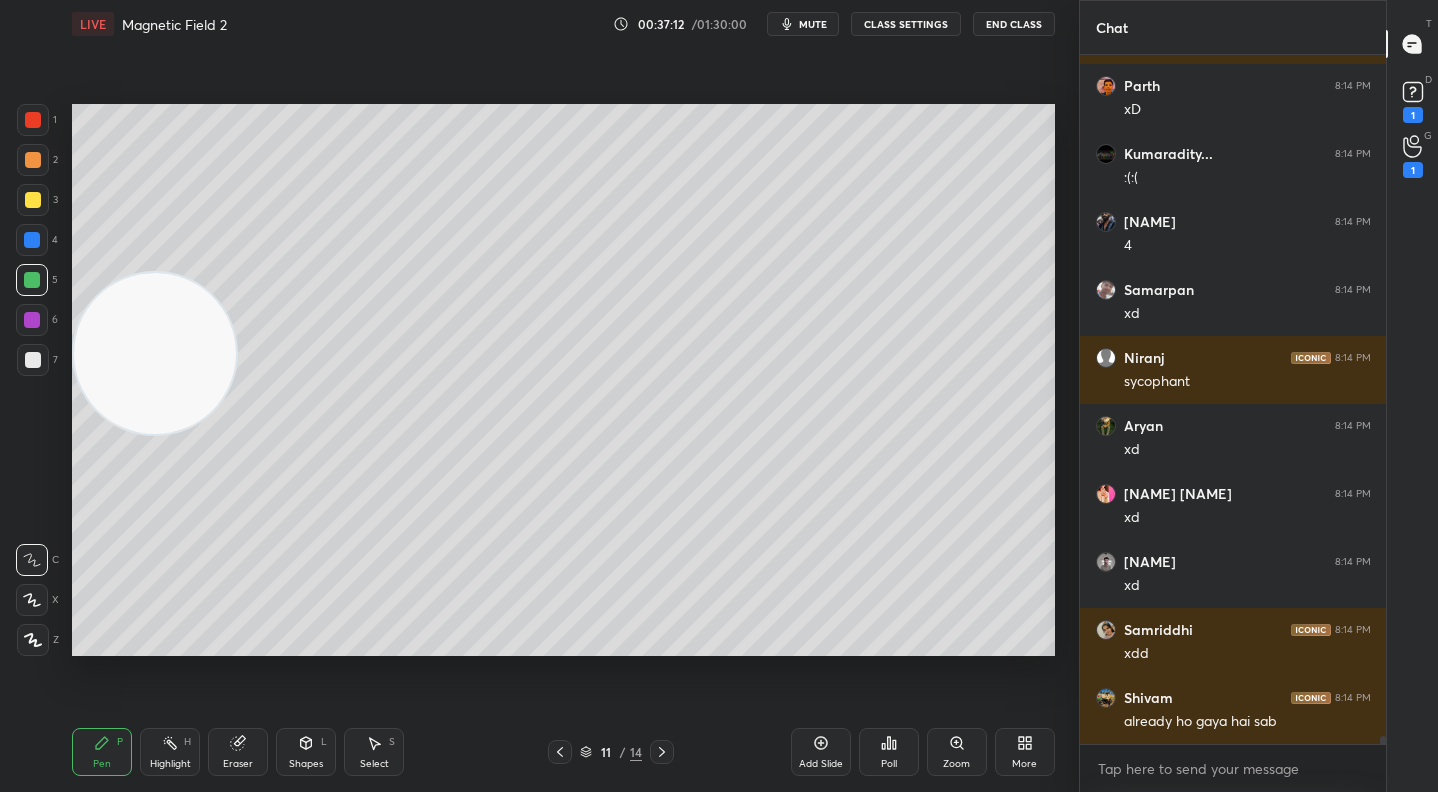 click at bounding box center (662, 752) 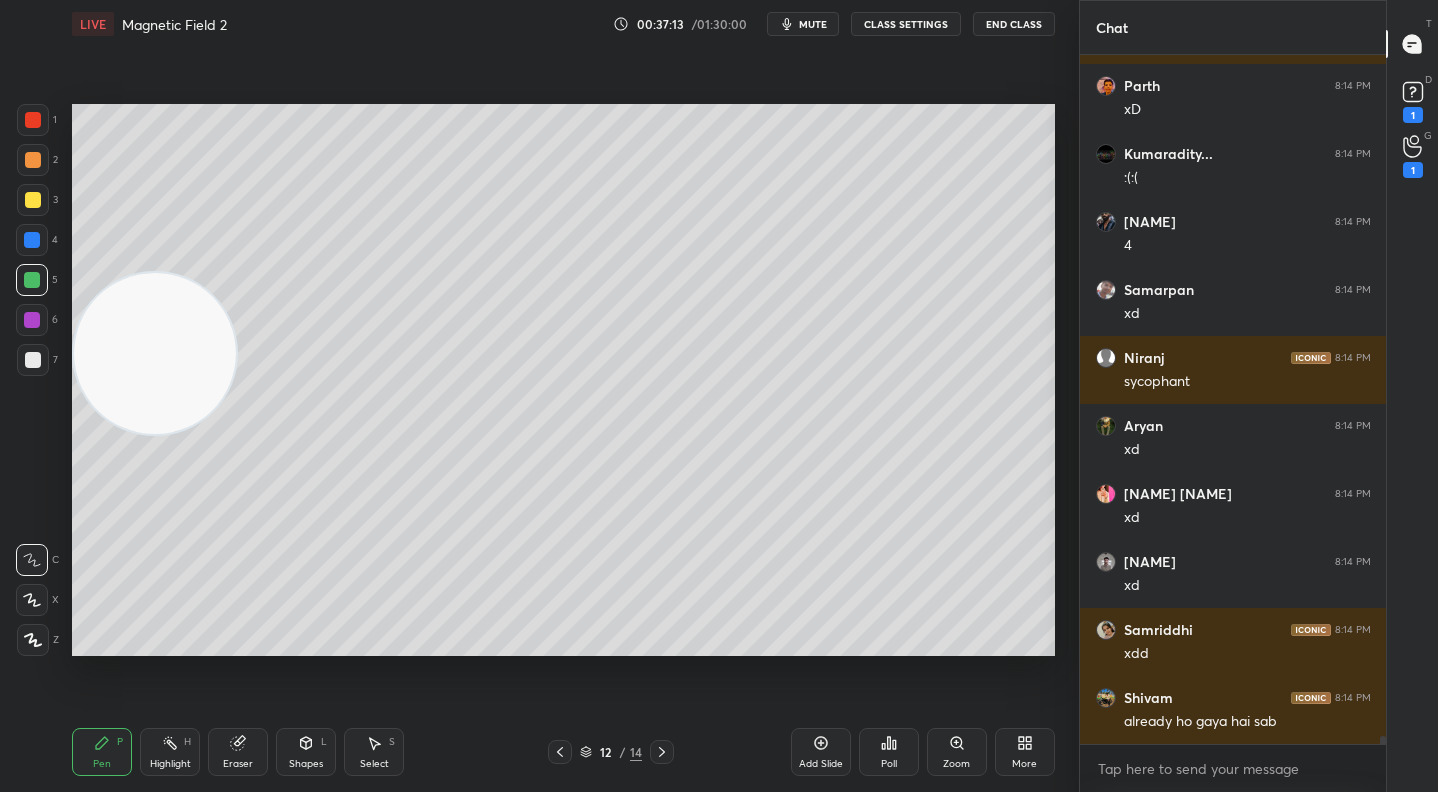 click on "Select S" at bounding box center [374, 752] 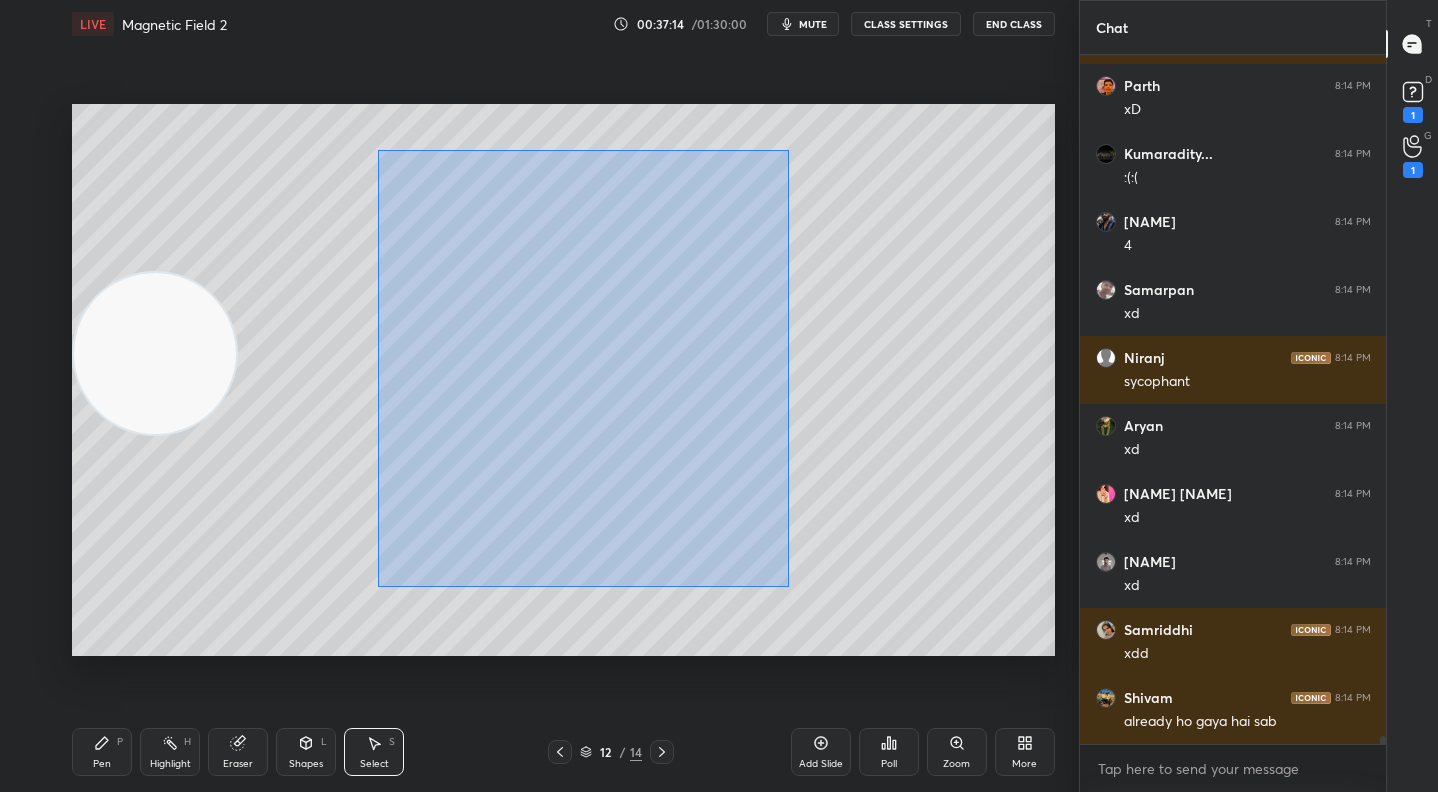 drag, startPoint x: 378, startPoint y: 150, endPoint x: 868, endPoint y: 601, distance: 665.9587 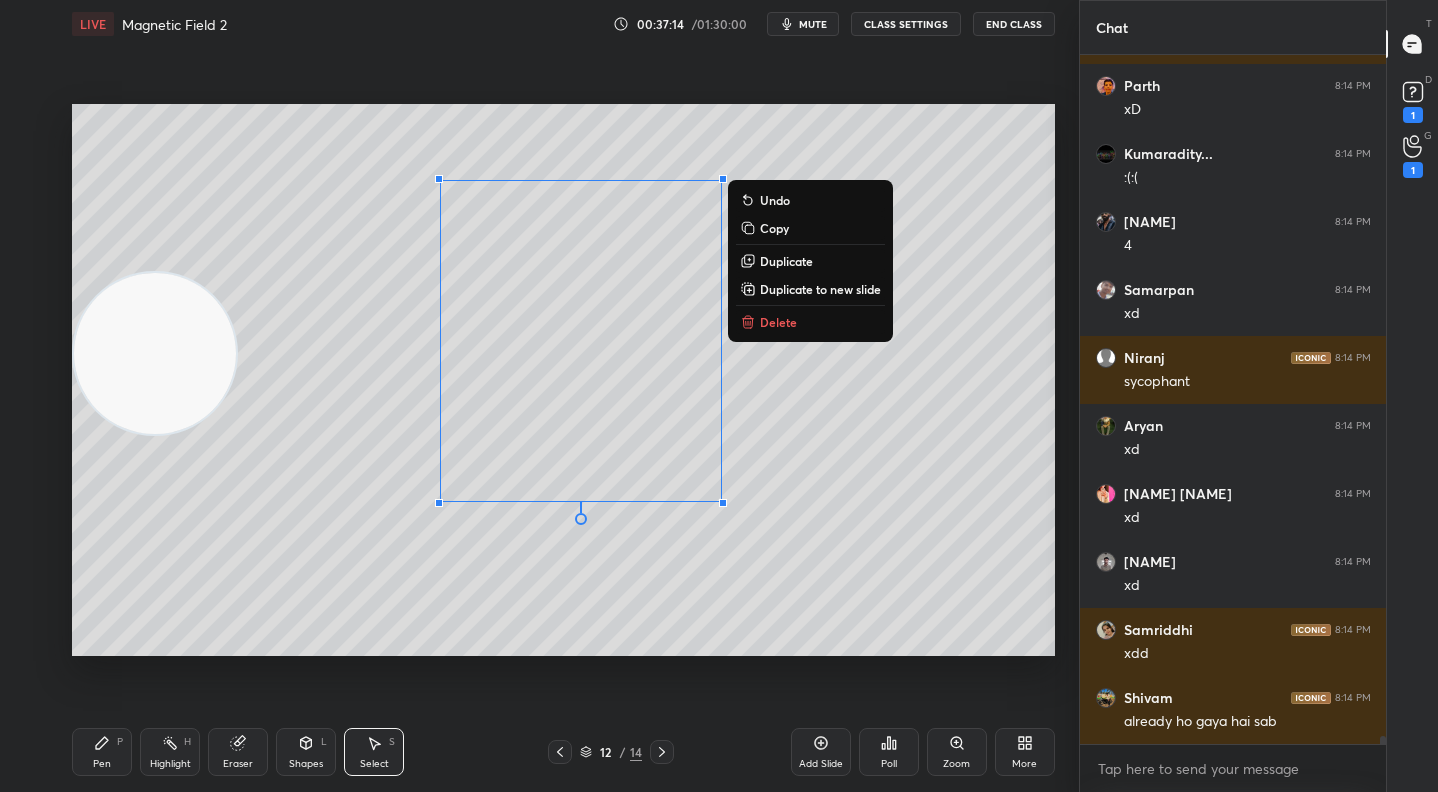 scroll, scrollTop: 58603, scrollLeft: 0, axis: vertical 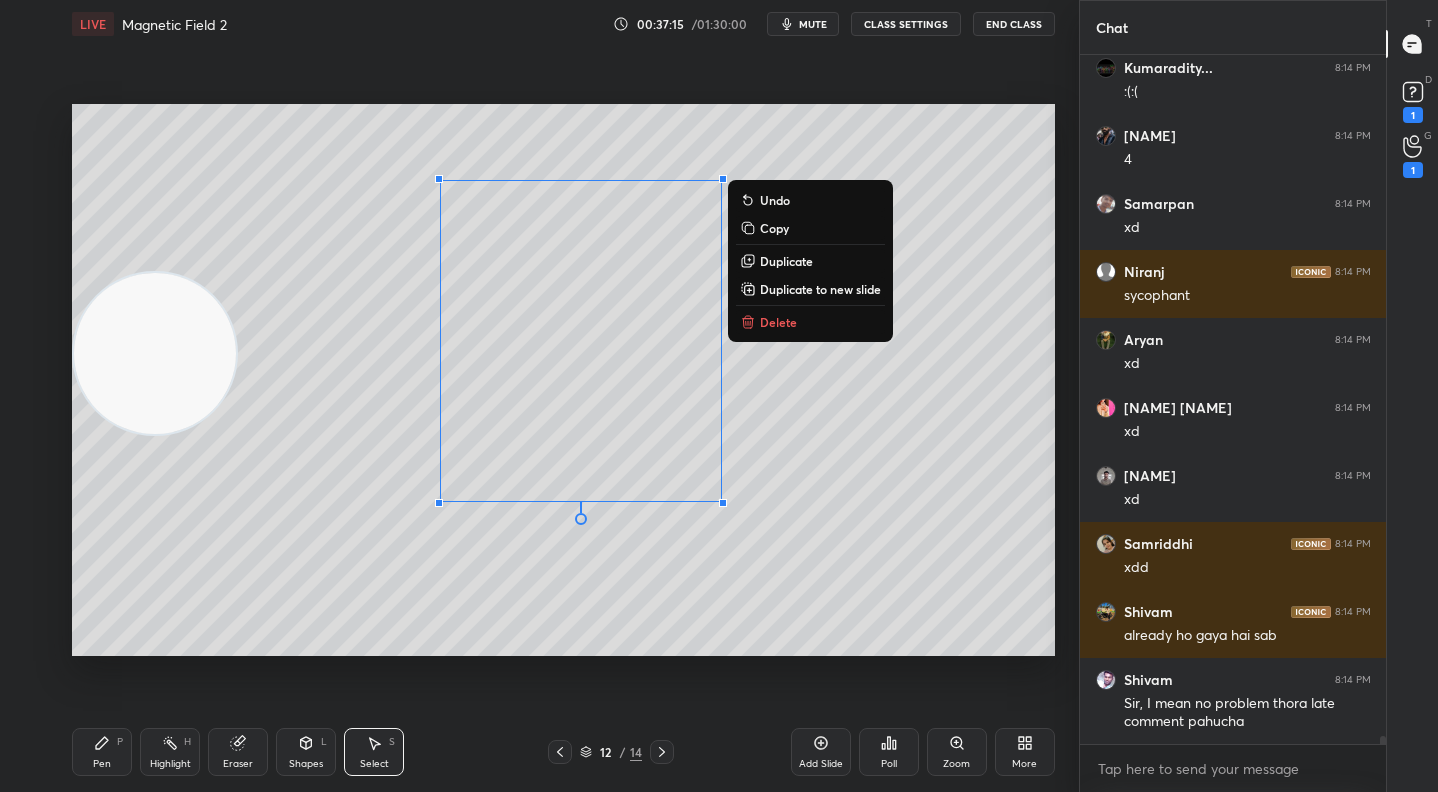click on "Delete" at bounding box center (810, 322) 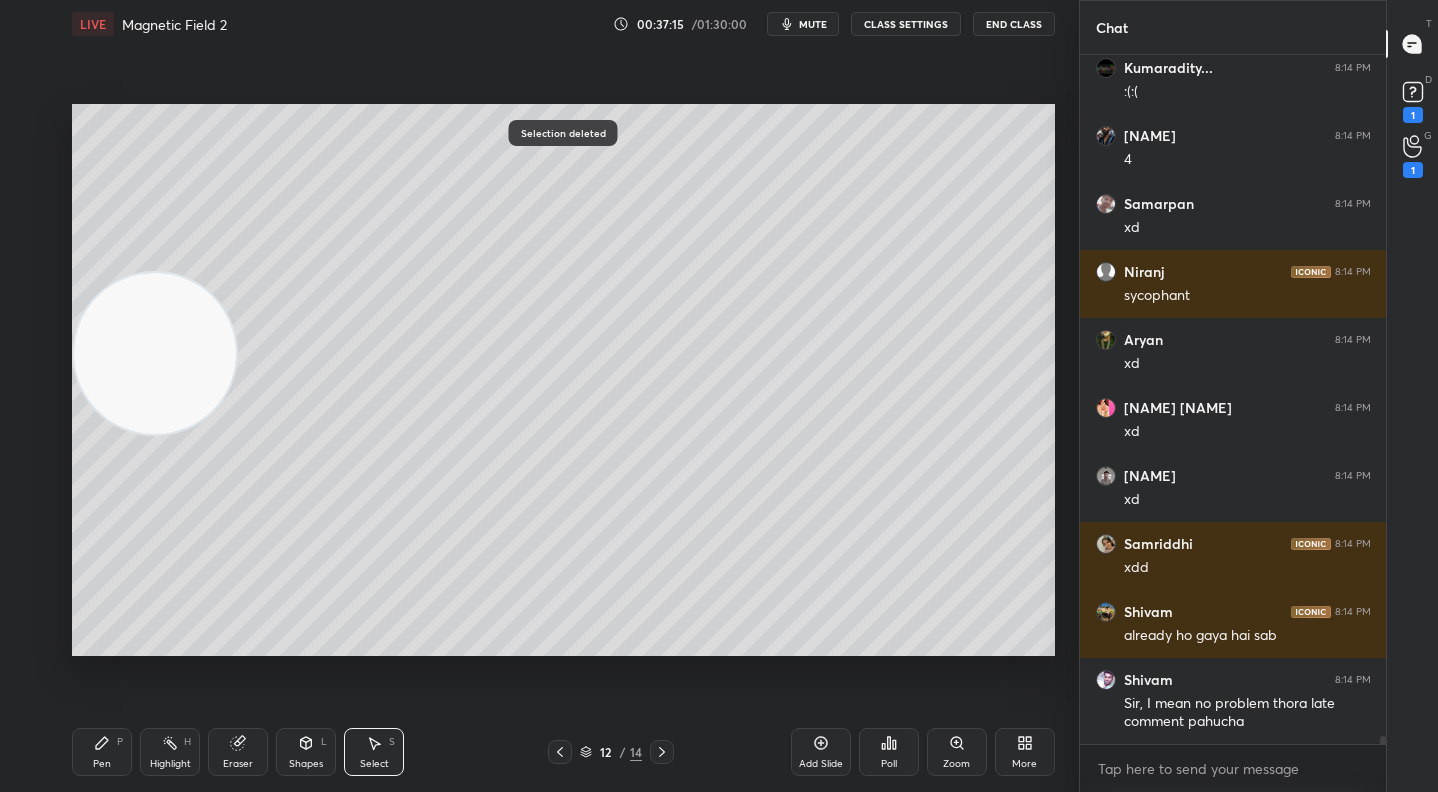 scroll, scrollTop: 58671, scrollLeft: 0, axis: vertical 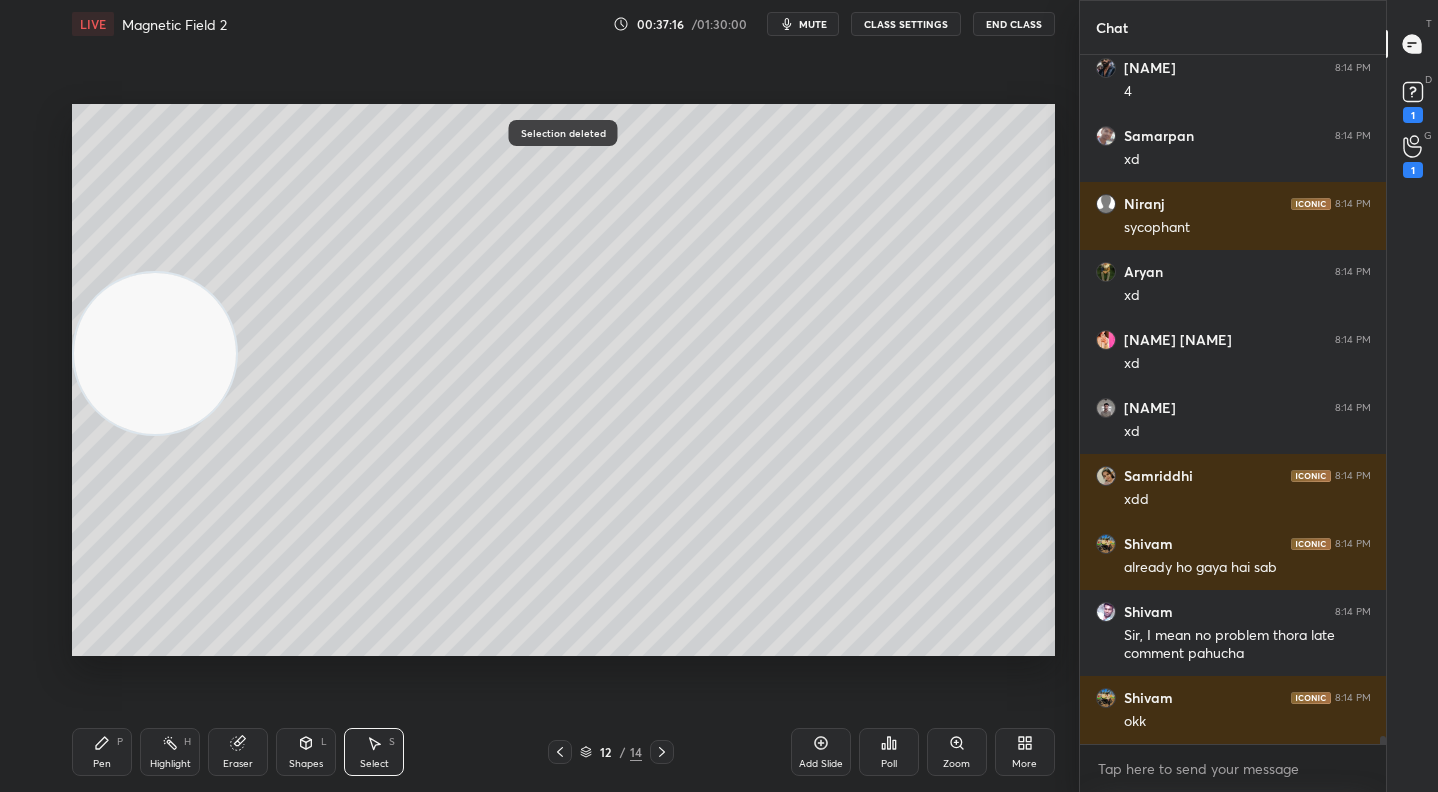 click on "Shapes L" at bounding box center [306, 752] 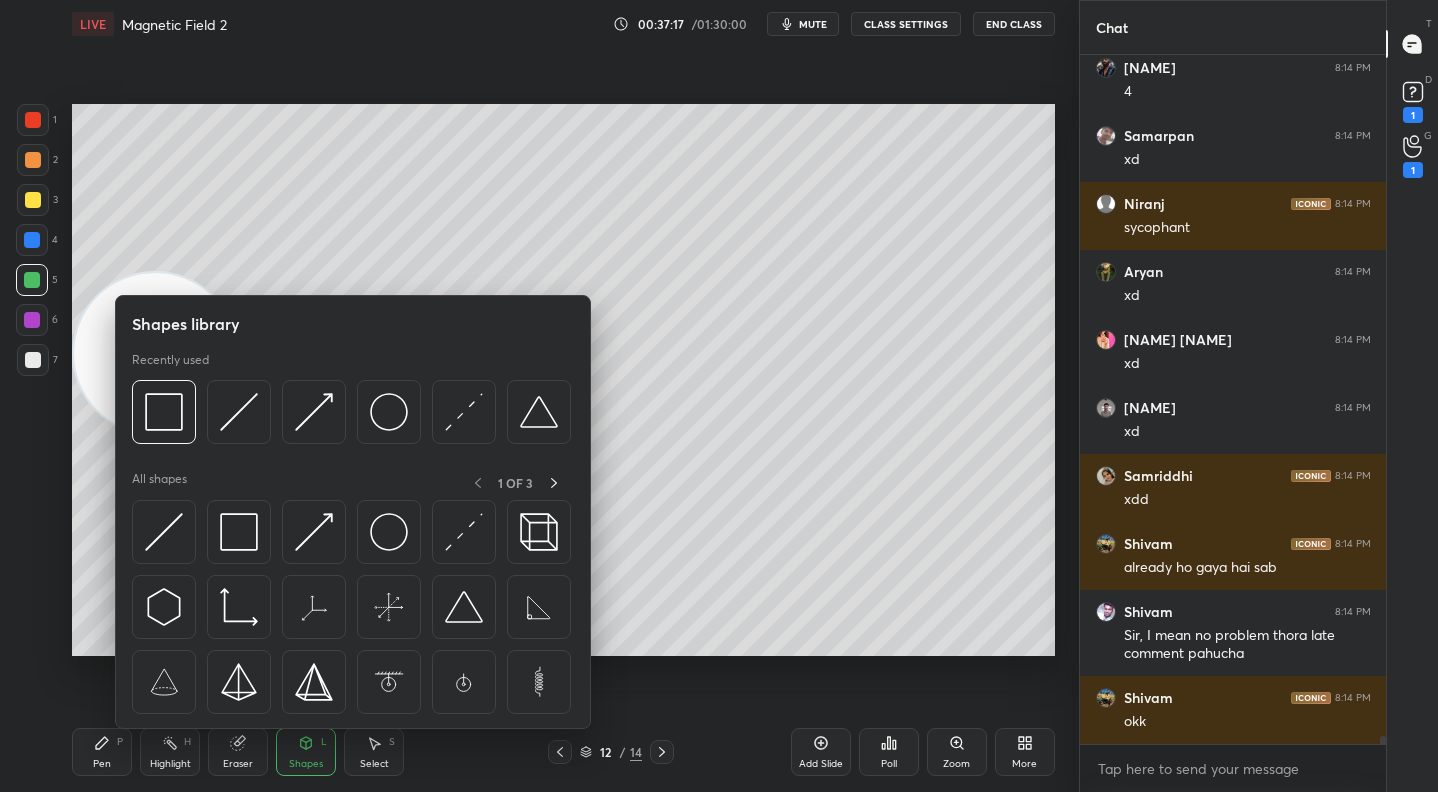 click at bounding box center (389, 412) 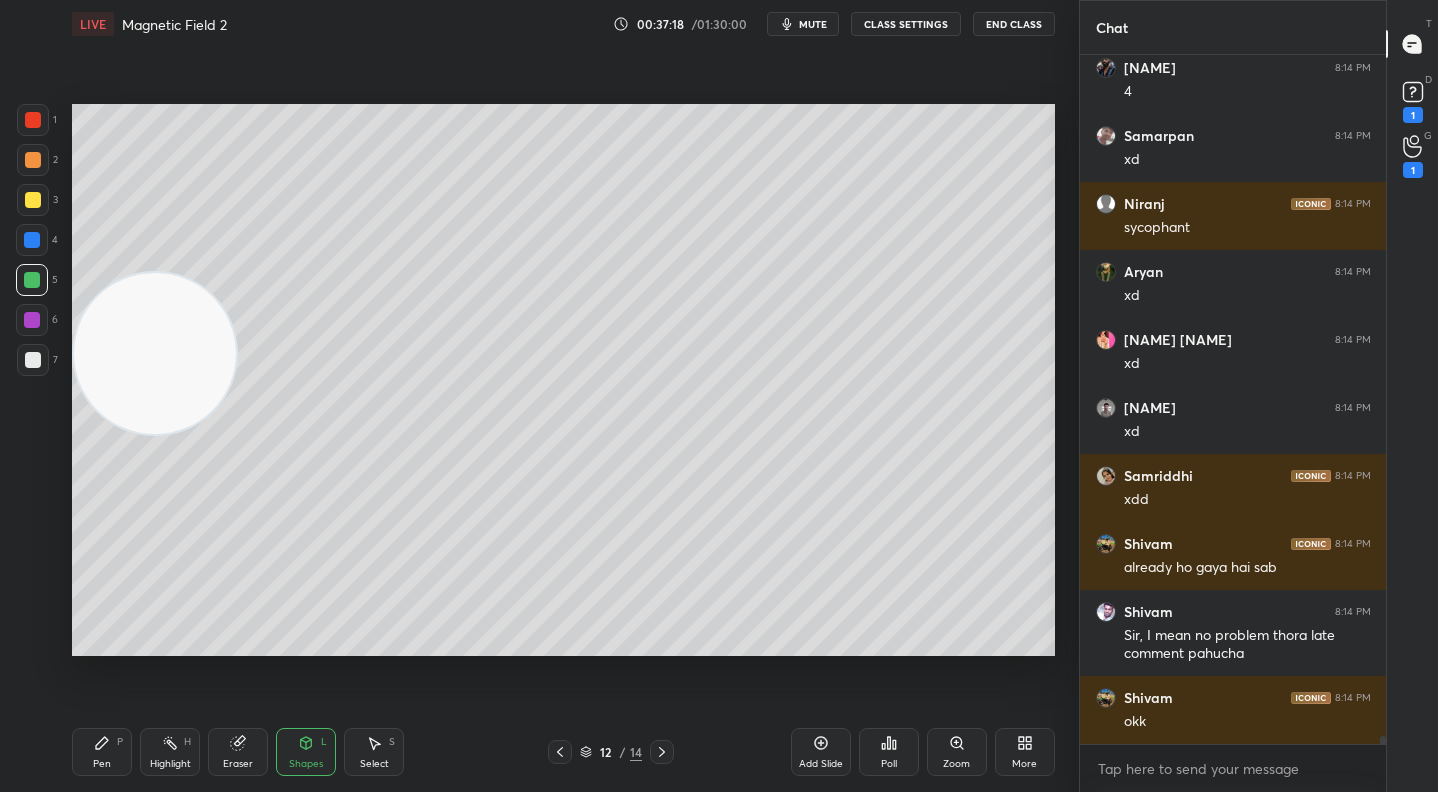 click at bounding box center [33, 160] 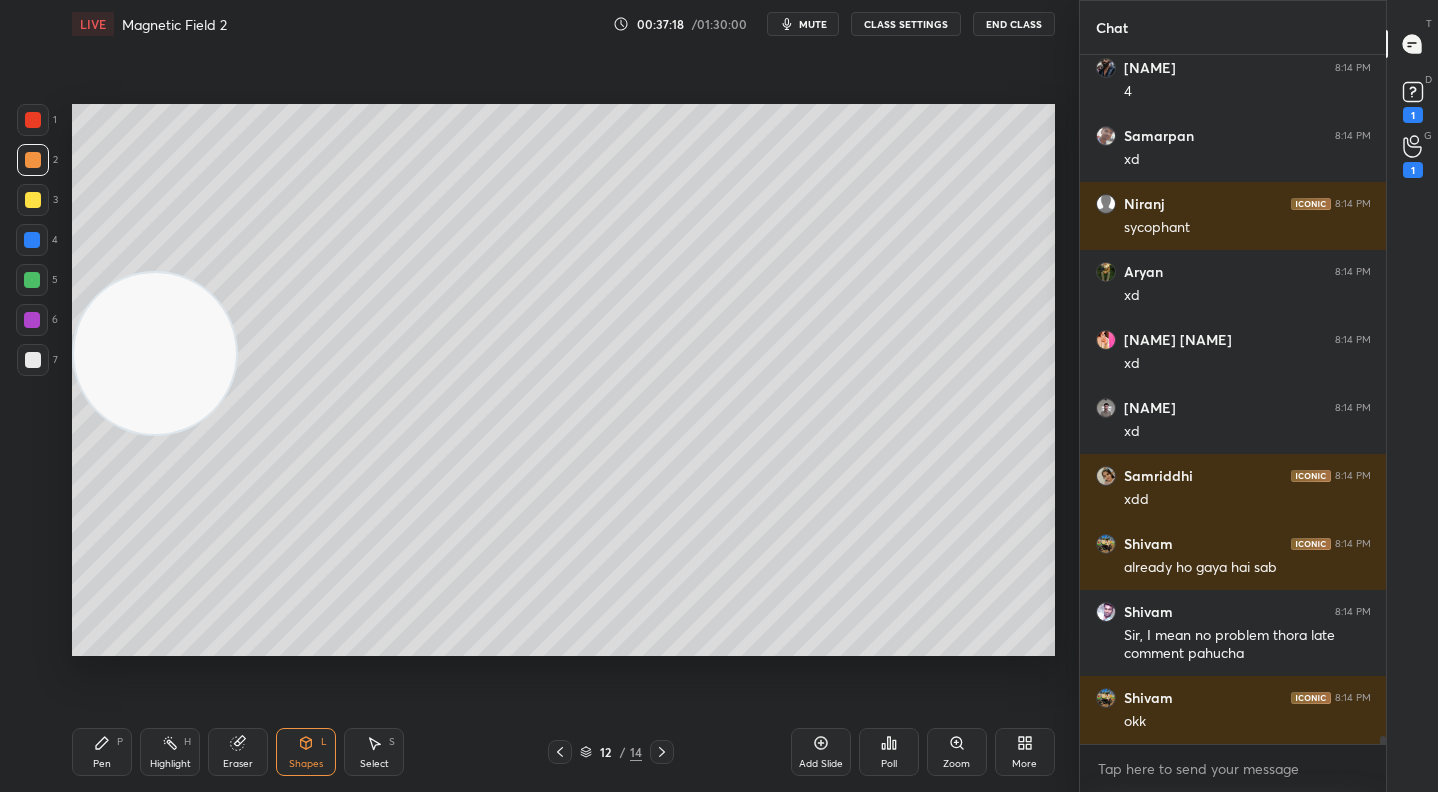 click at bounding box center (33, 120) 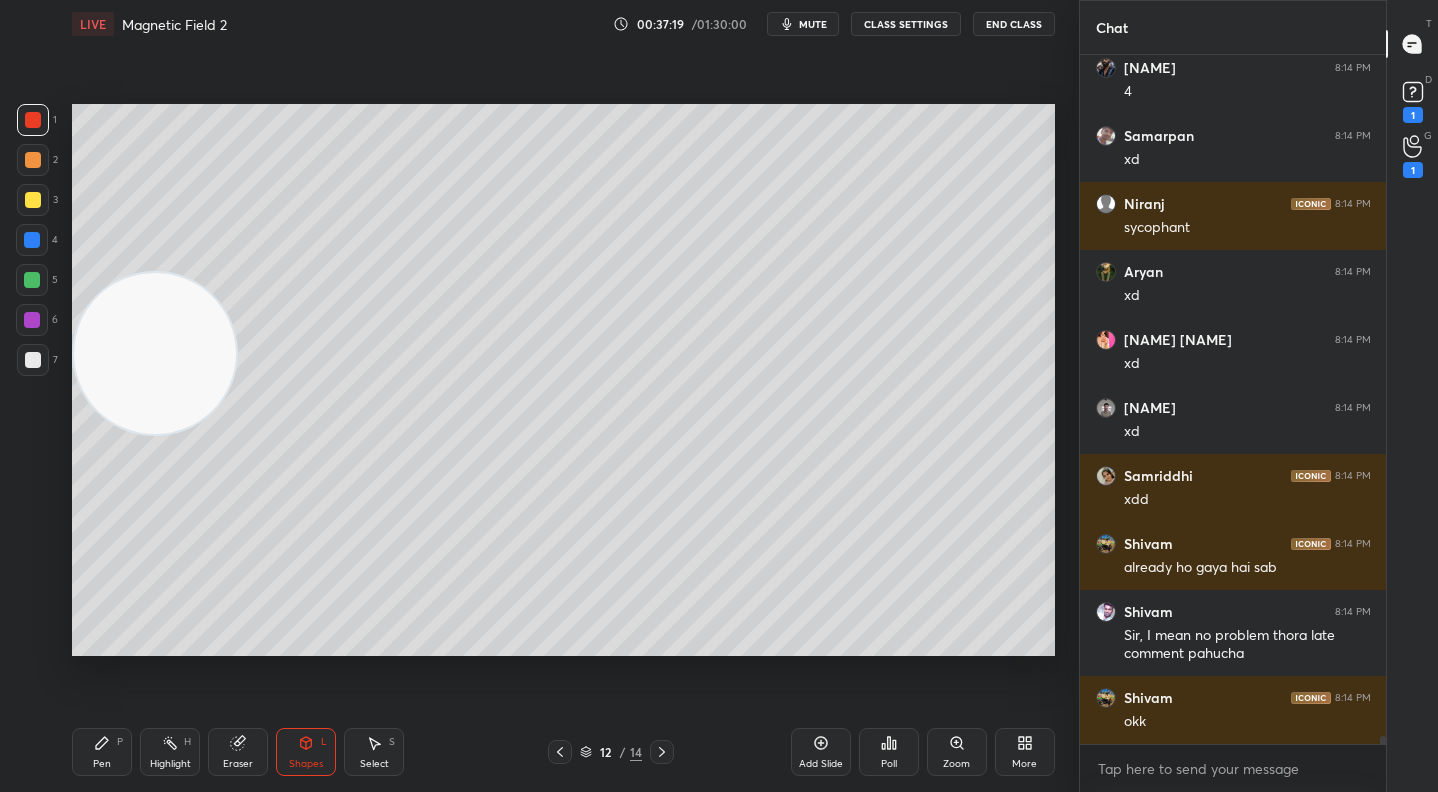 scroll, scrollTop: 58739, scrollLeft: 0, axis: vertical 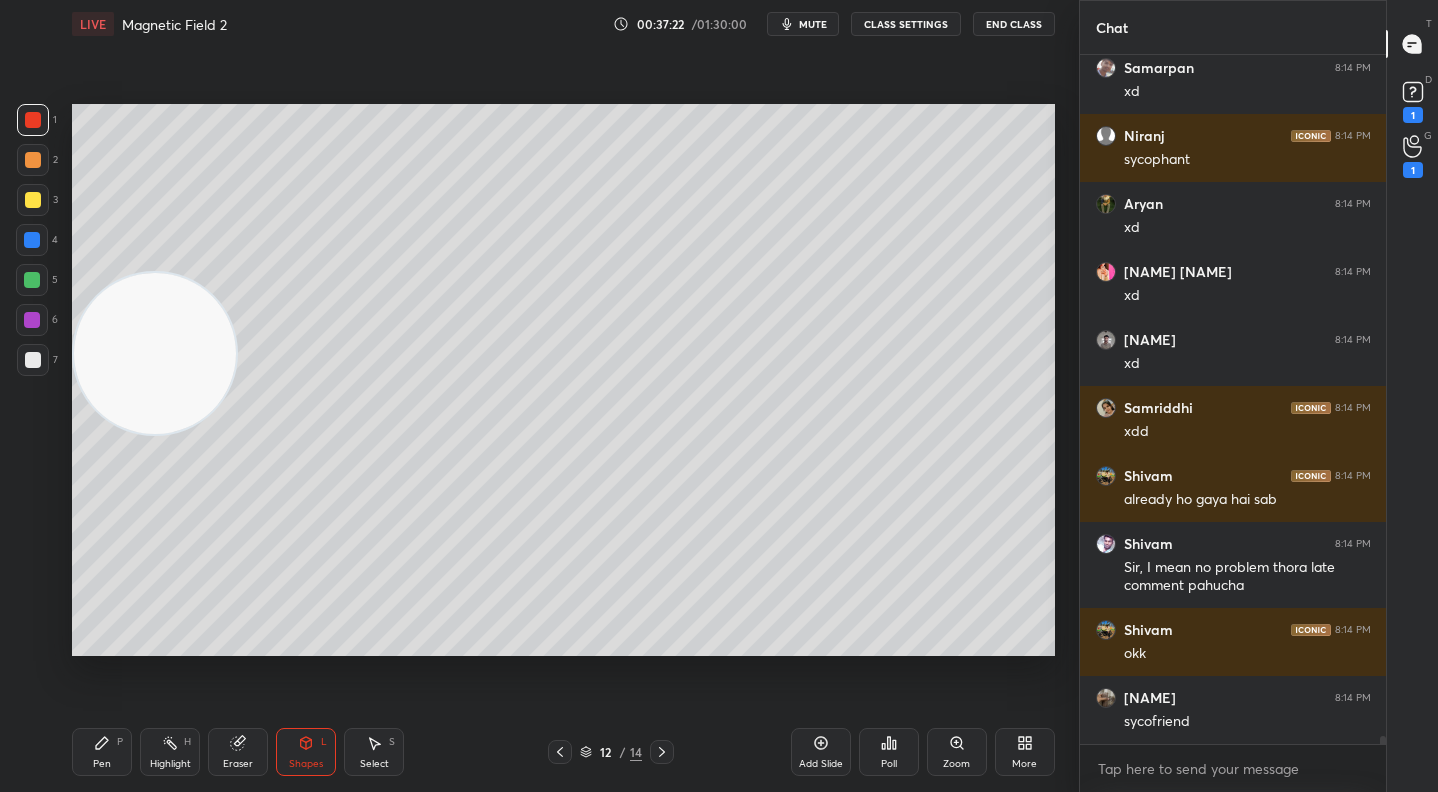 click on "Eraser" at bounding box center (238, 752) 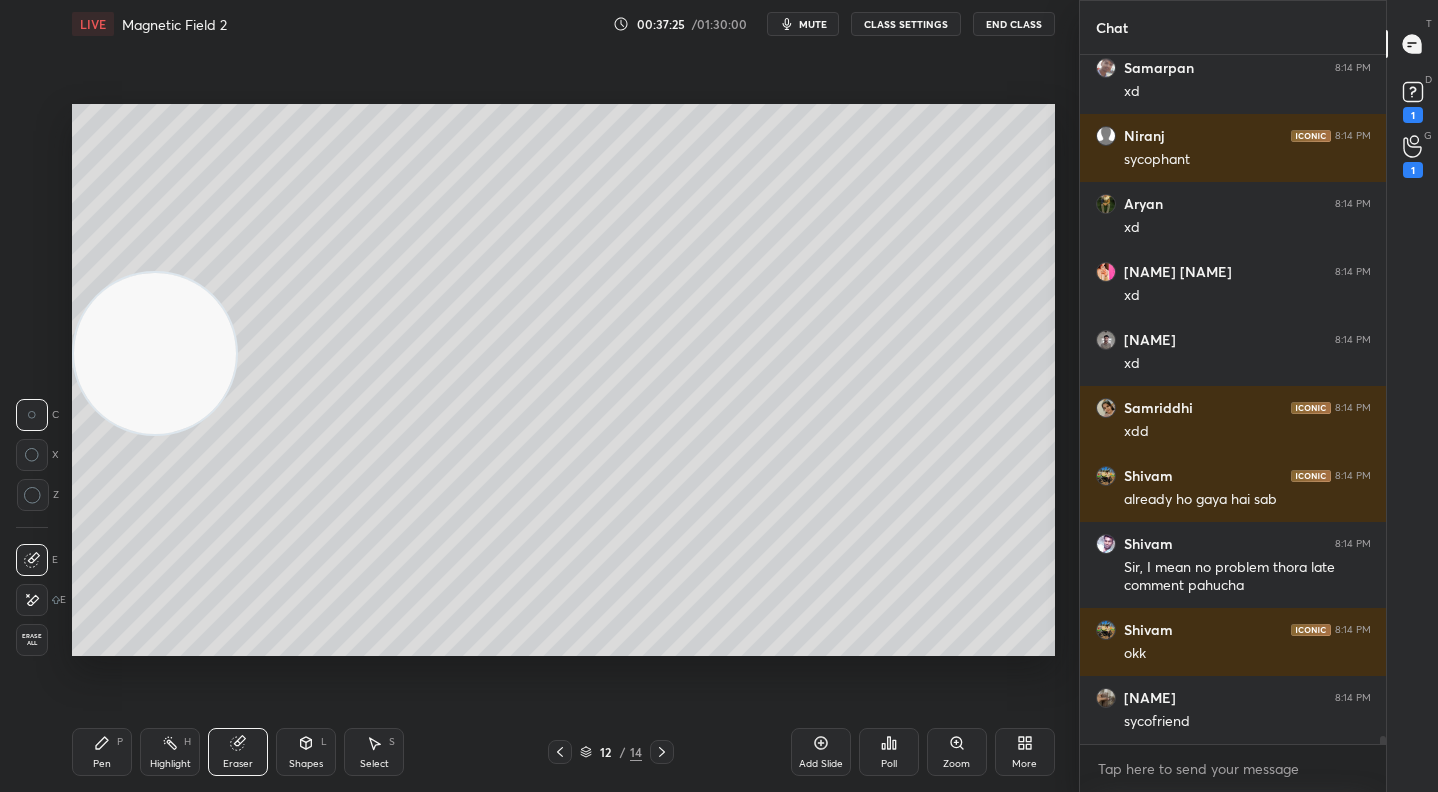 click on "Pen P" at bounding box center (102, 752) 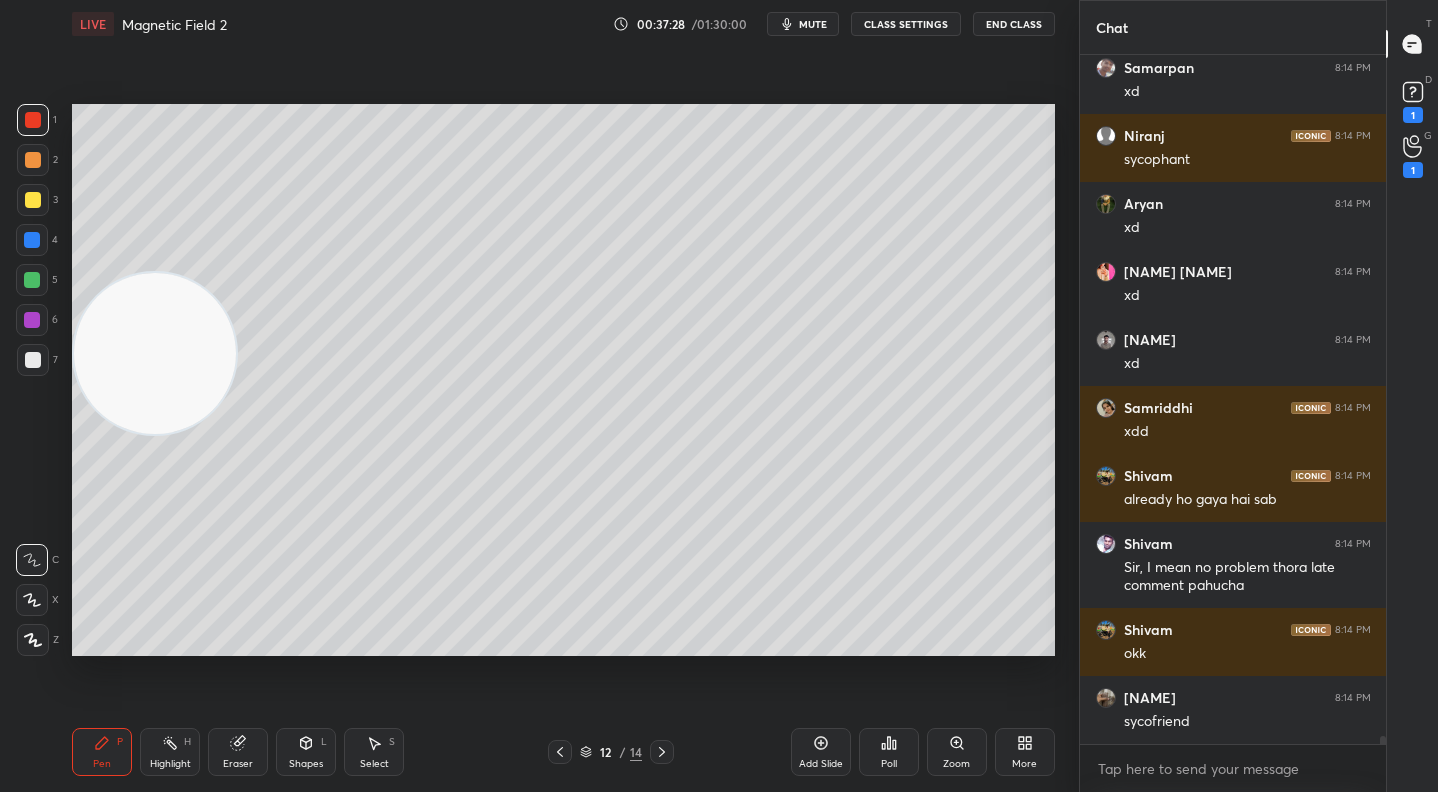 click 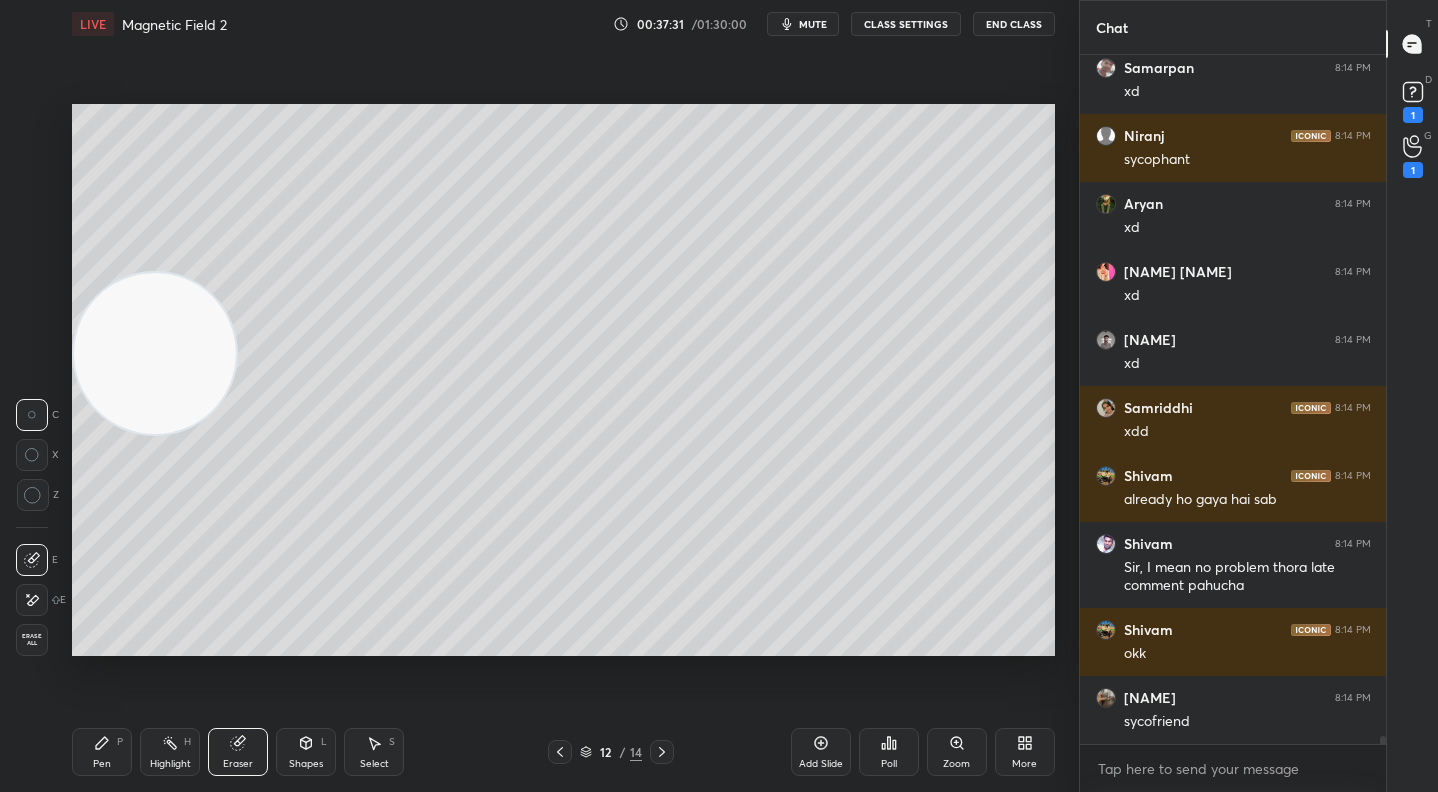 drag, startPoint x: 101, startPoint y: 738, endPoint x: 173, endPoint y: 658, distance: 107.62899 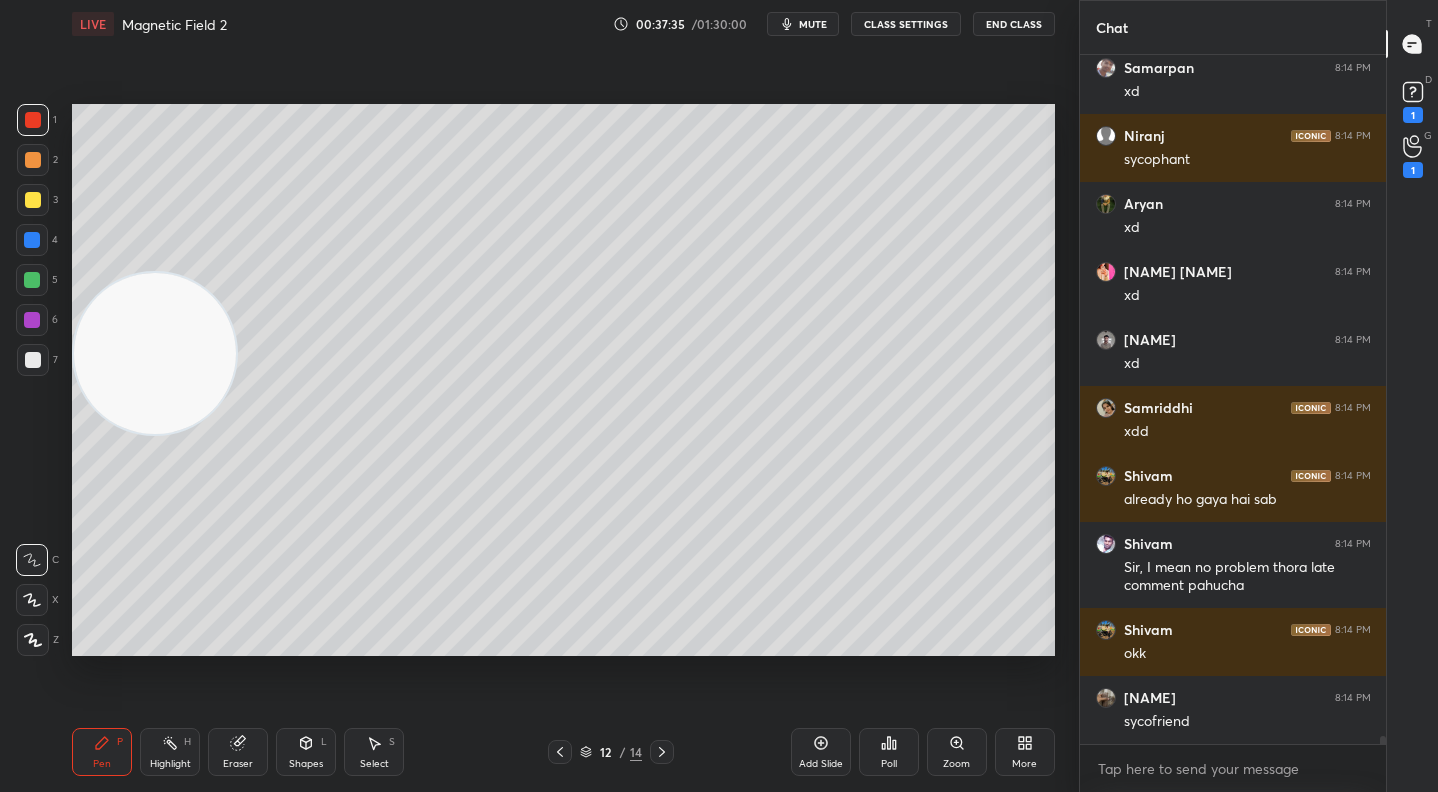 click at bounding box center (32, 280) 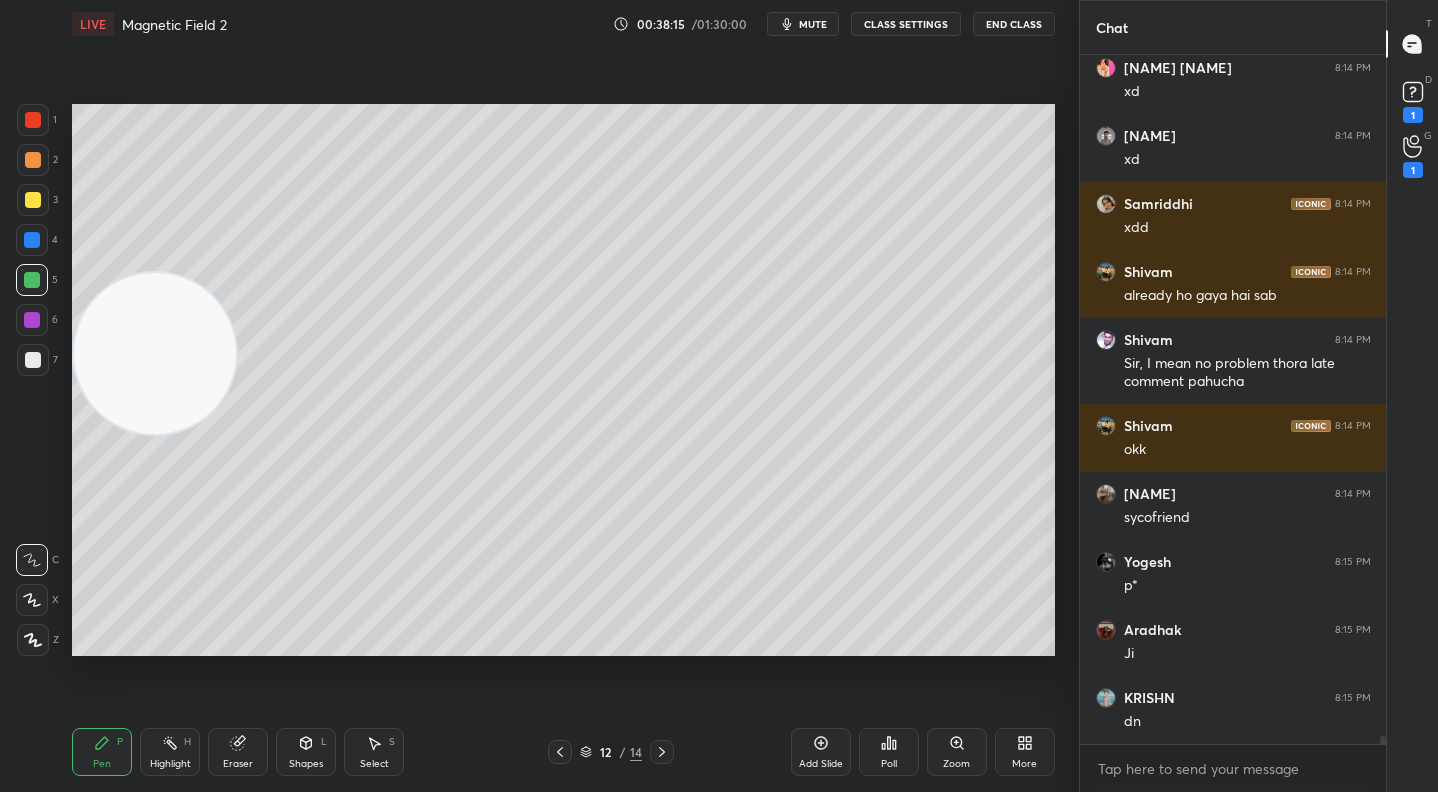 scroll, scrollTop: 59011, scrollLeft: 0, axis: vertical 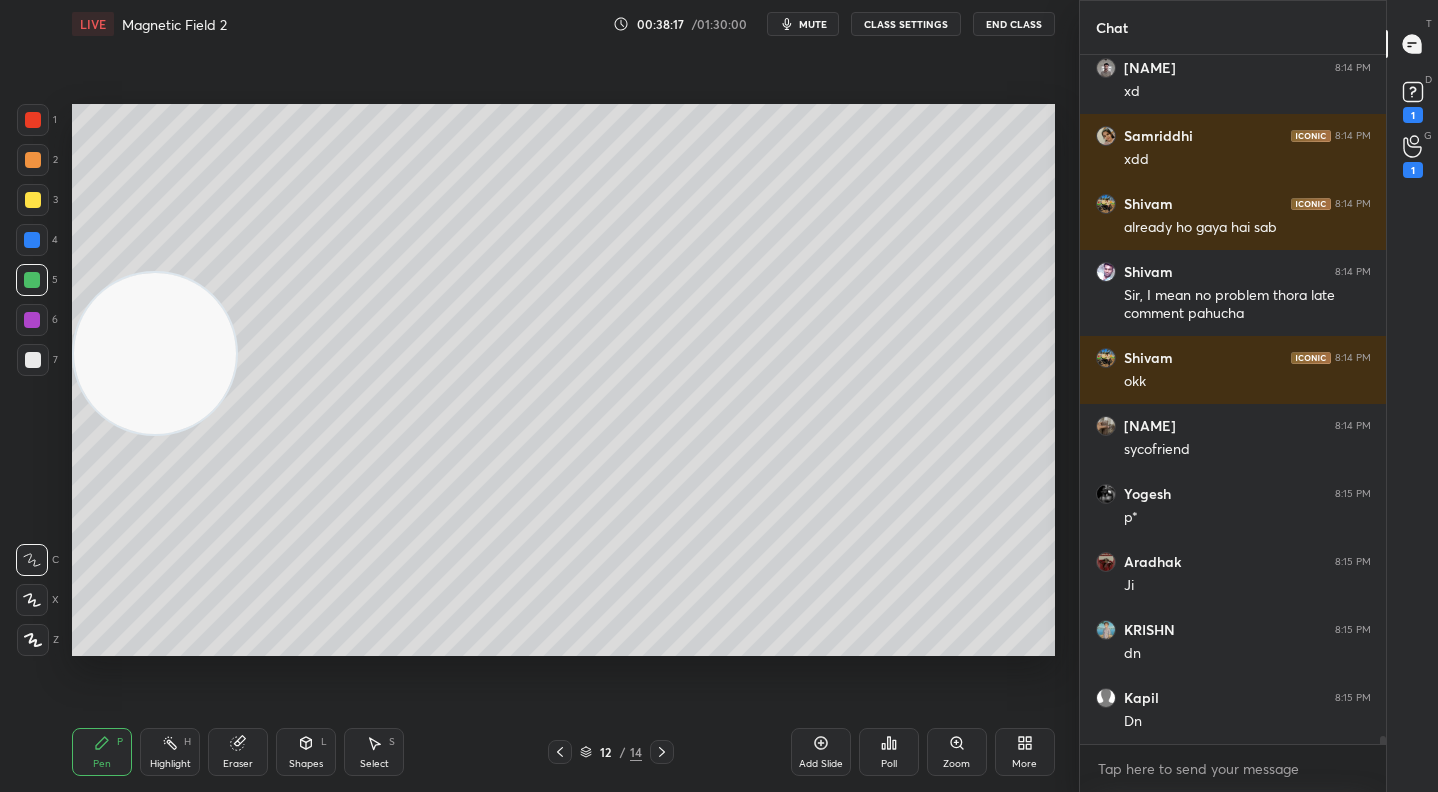 drag, startPoint x: 19, startPoint y: 197, endPoint x: 18, endPoint y: 187, distance: 10.049875 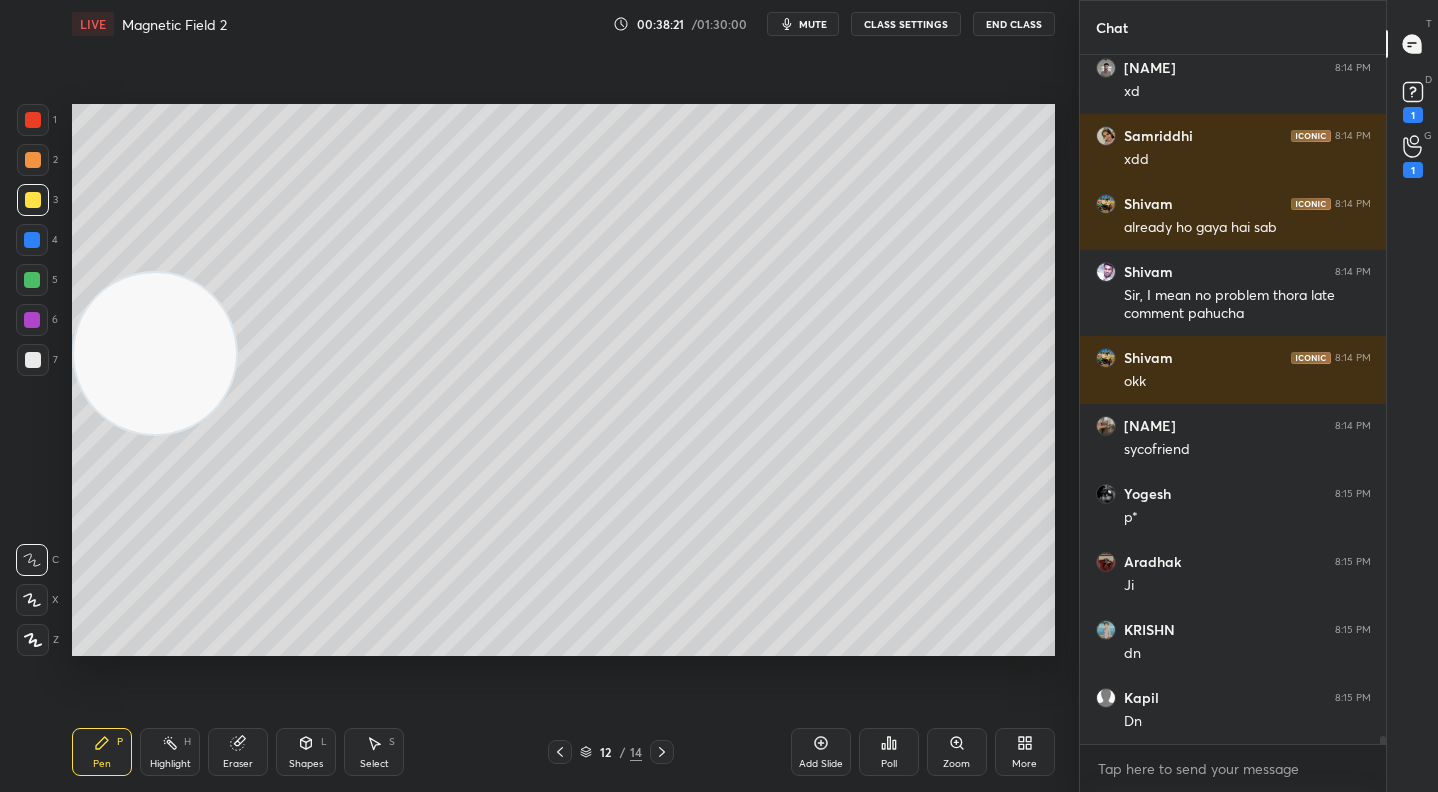 click on "Poll" at bounding box center (889, 752) 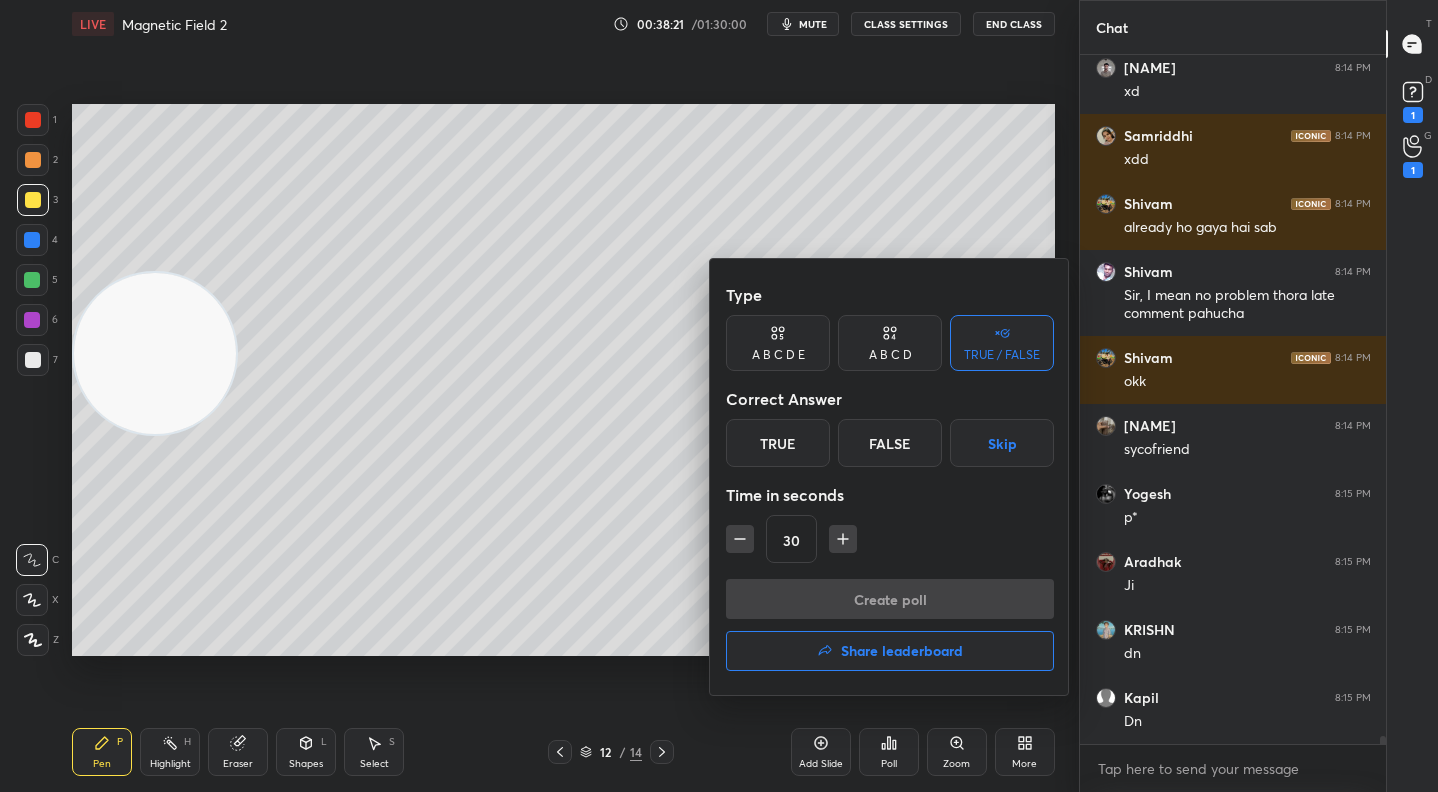 scroll, scrollTop: 59079, scrollLeft: 0, axis: vertical 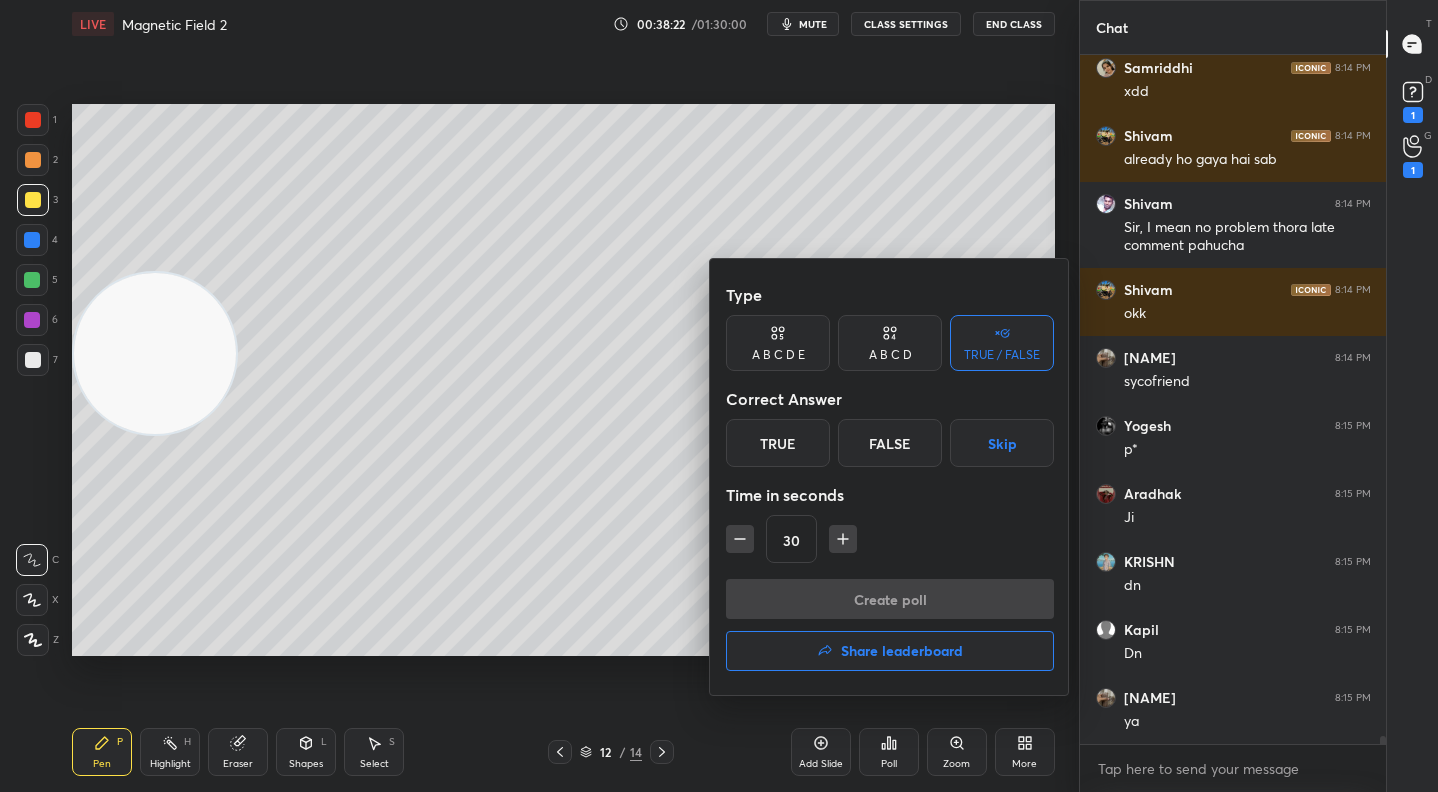 click on "False" at bounding box center (890, 443) 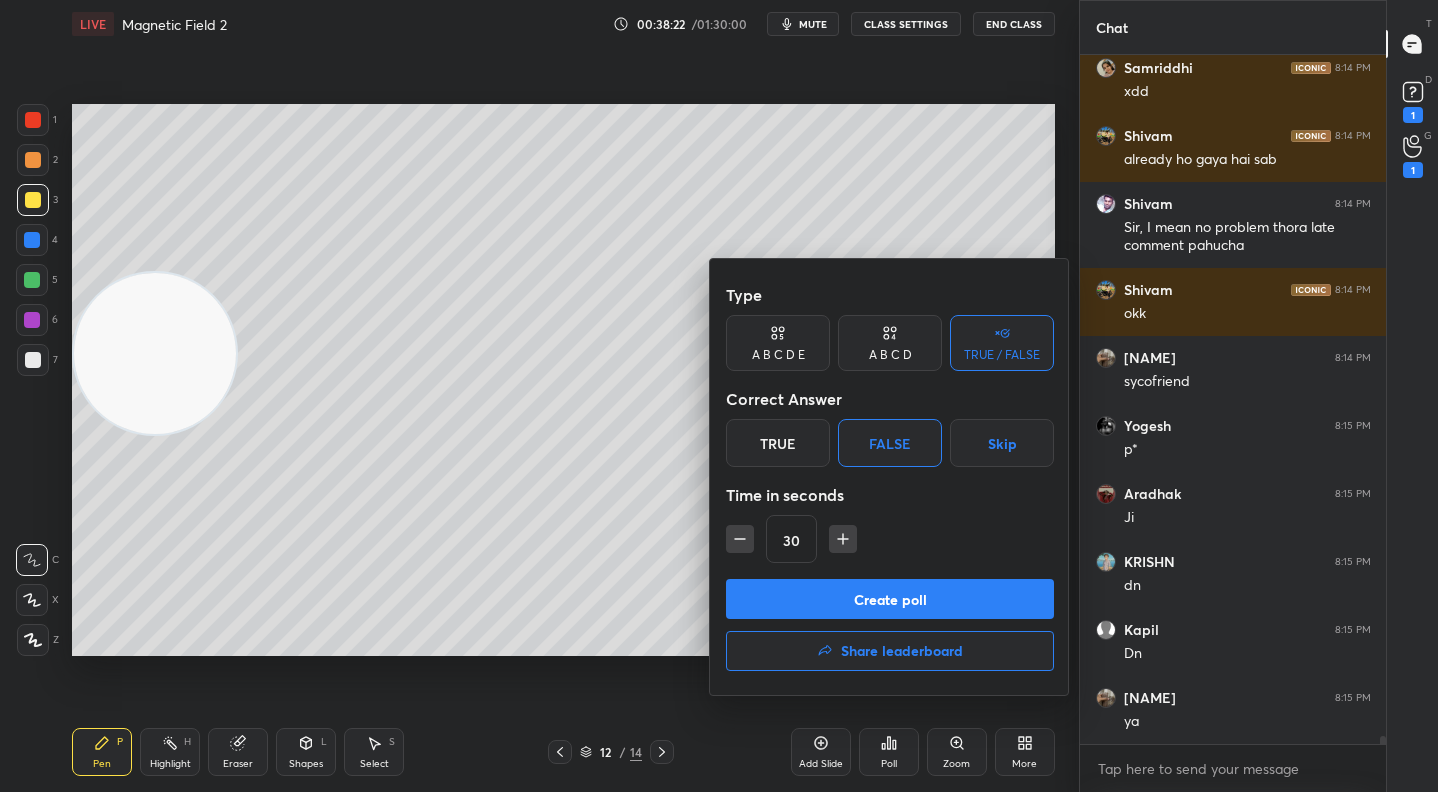 click on "Create poll" at bounding box center (890, 599) 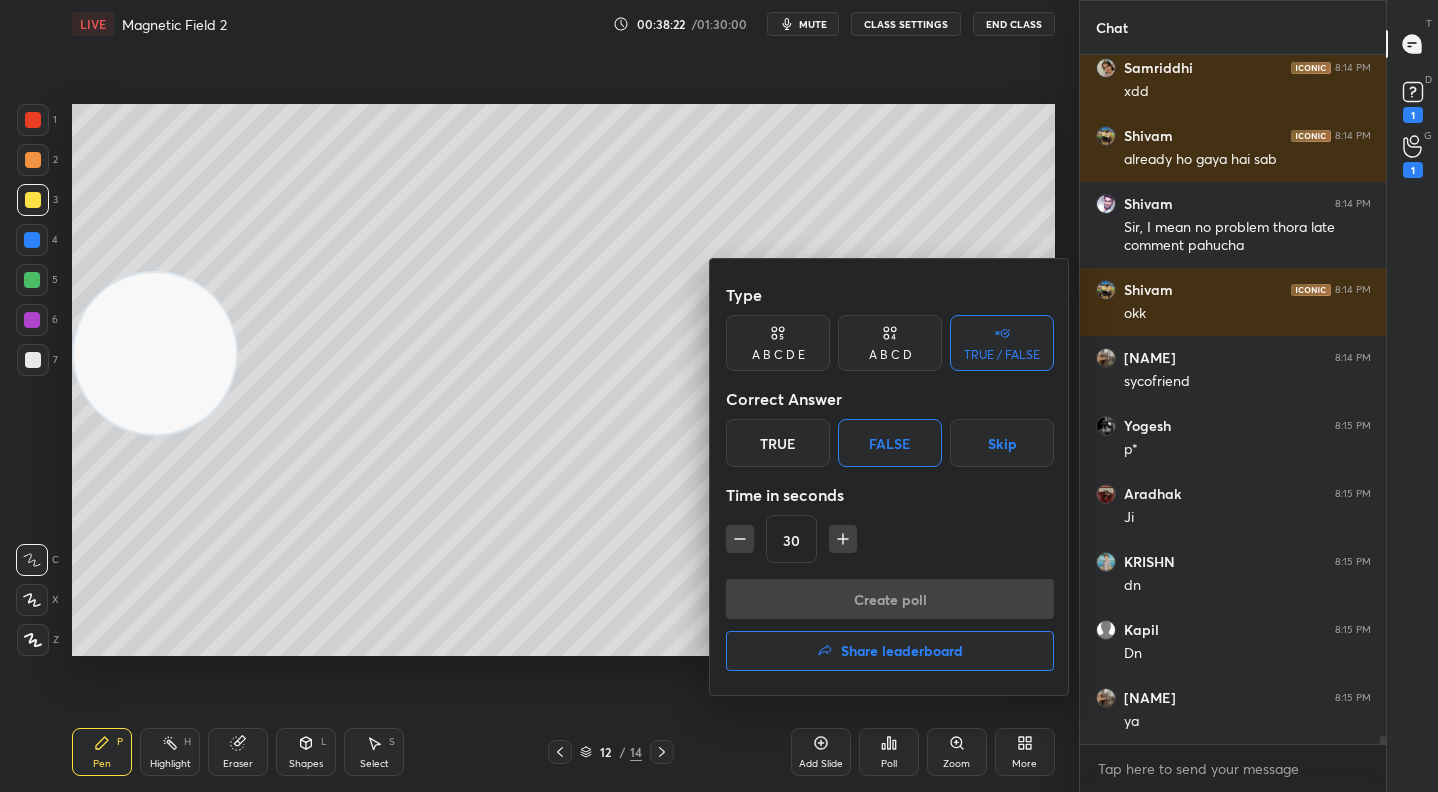 scroll, scrollTop: 650, scrollLeft: 300, axis: both 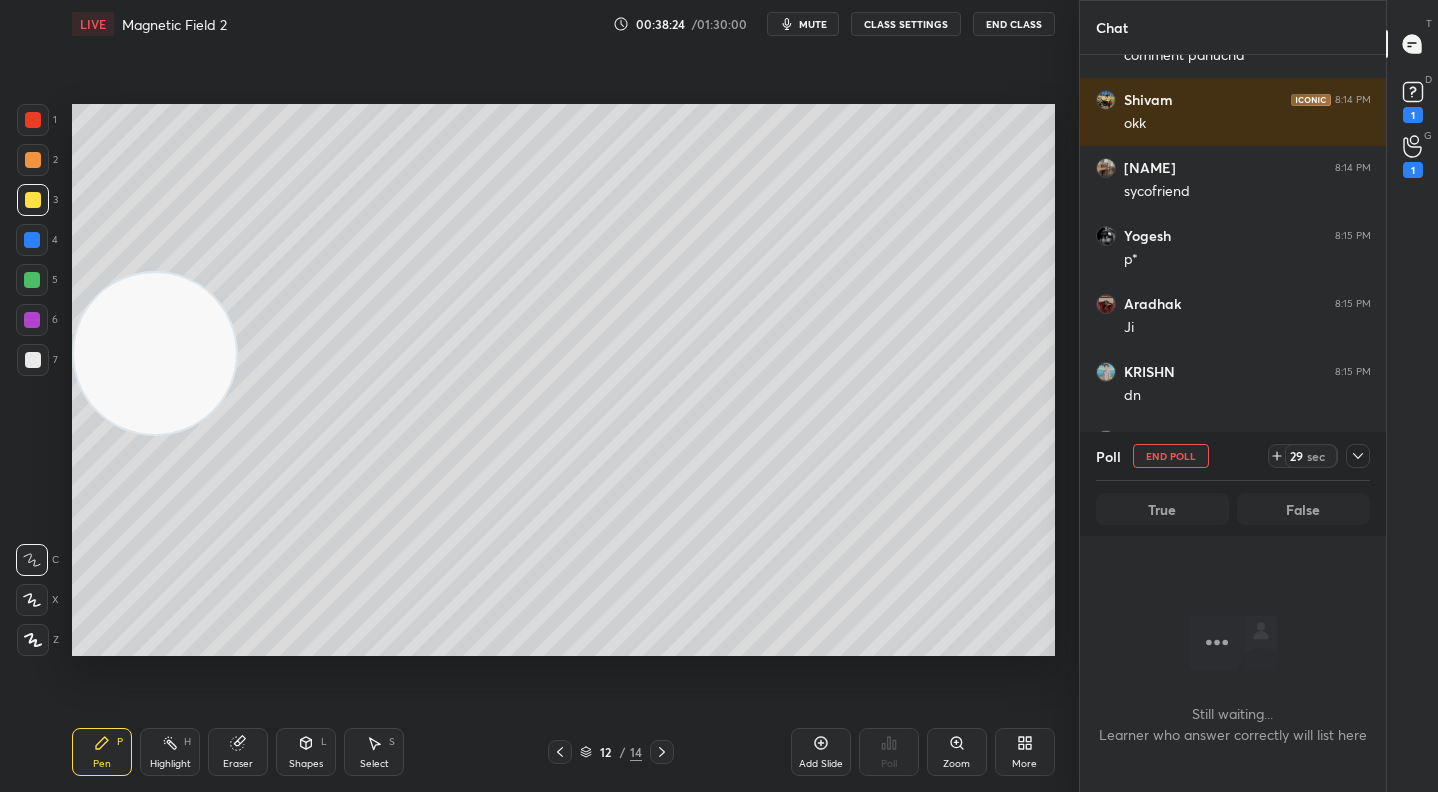 click on "sec" at bounding box center [1316, 456] 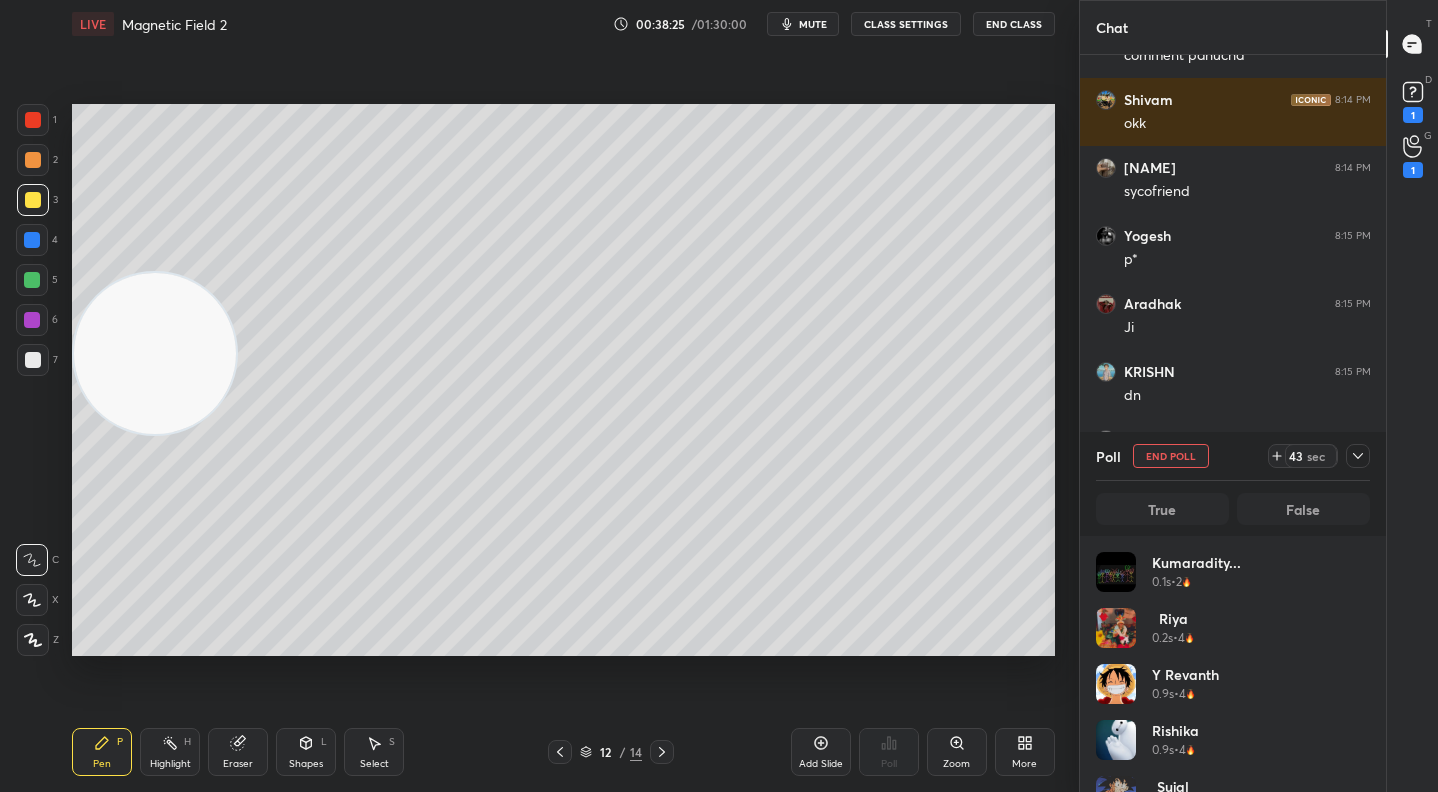 scroll, scrollTop: 7, scrollLeft: 7, axis: both 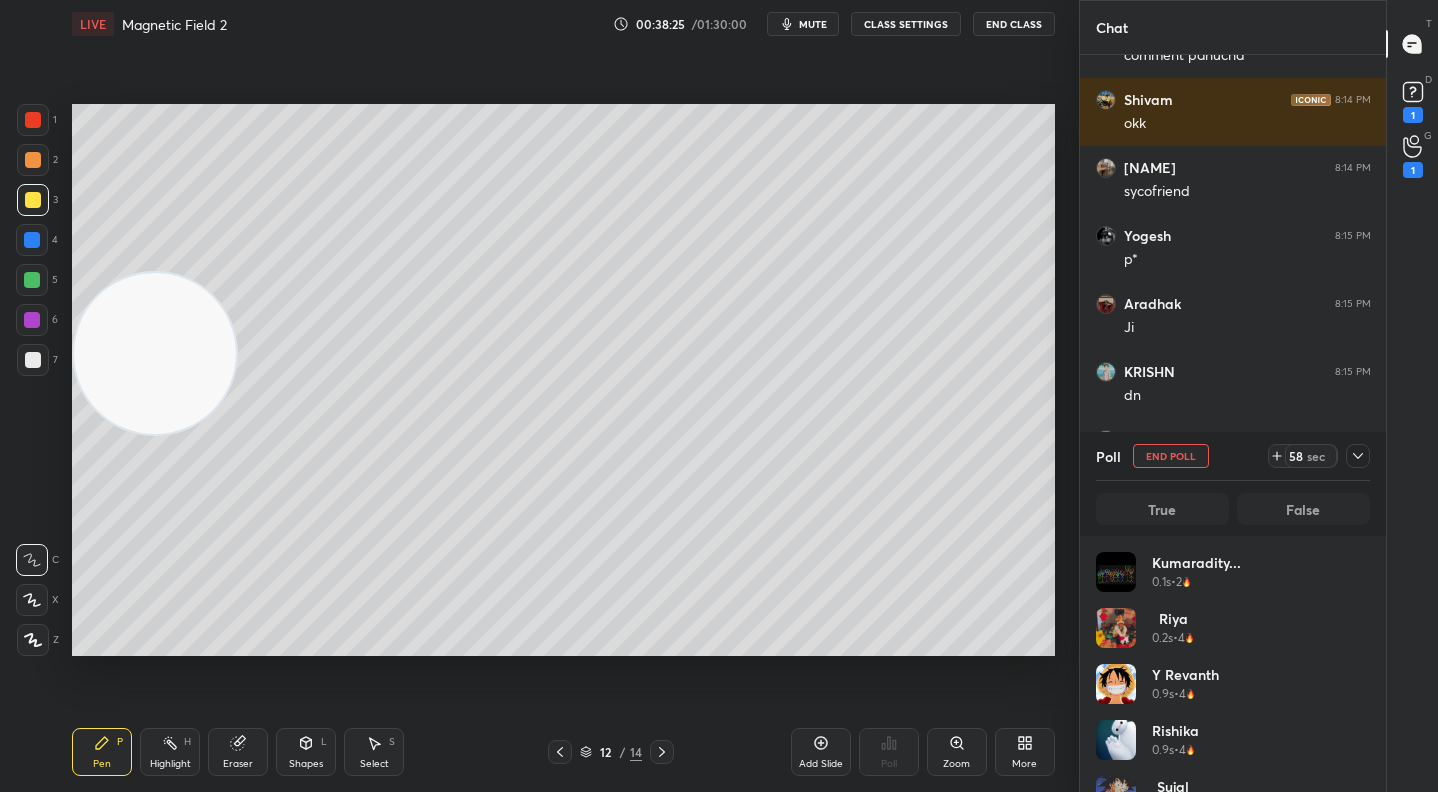 click 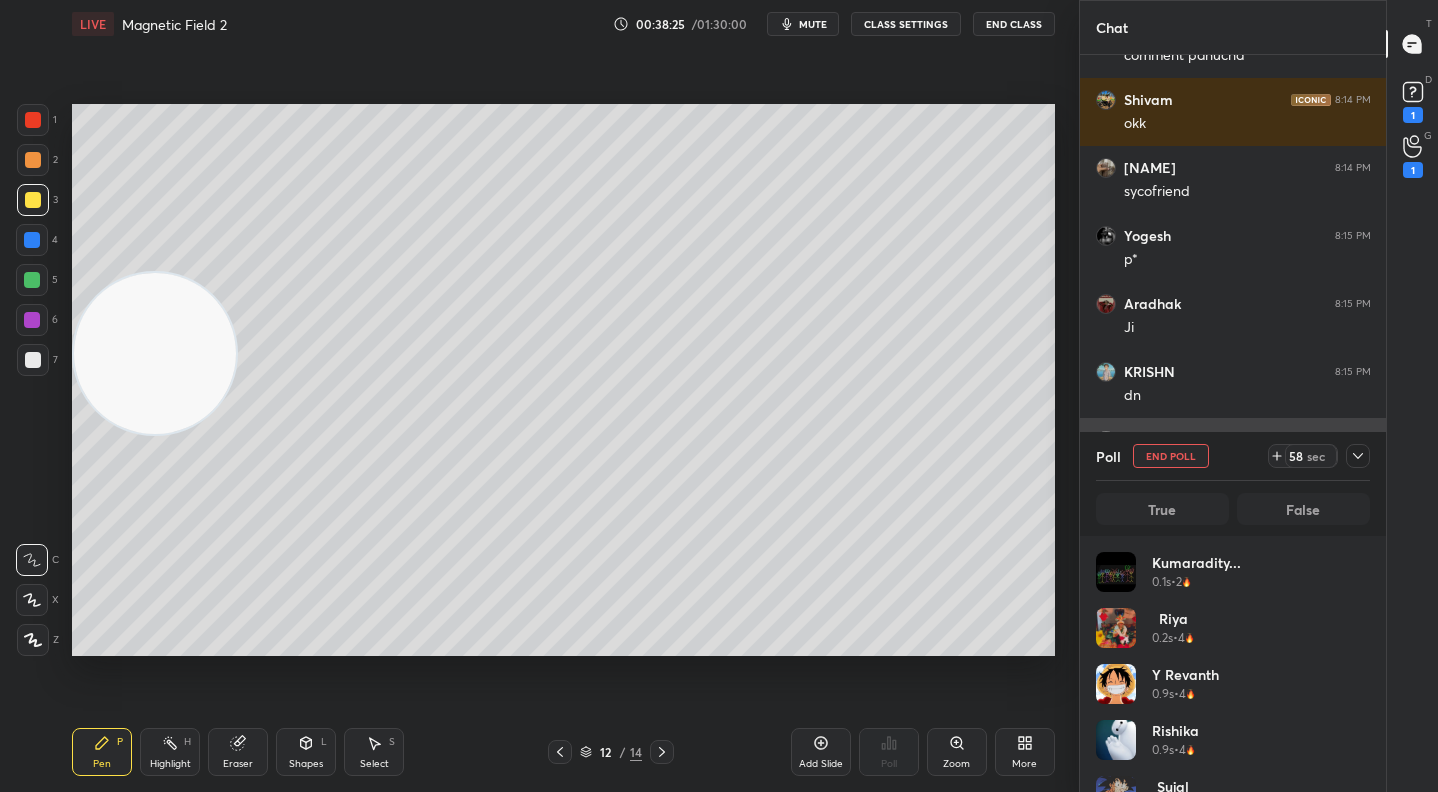 scroll, scrollTop: 154, scrollLeft: 268, axis: both 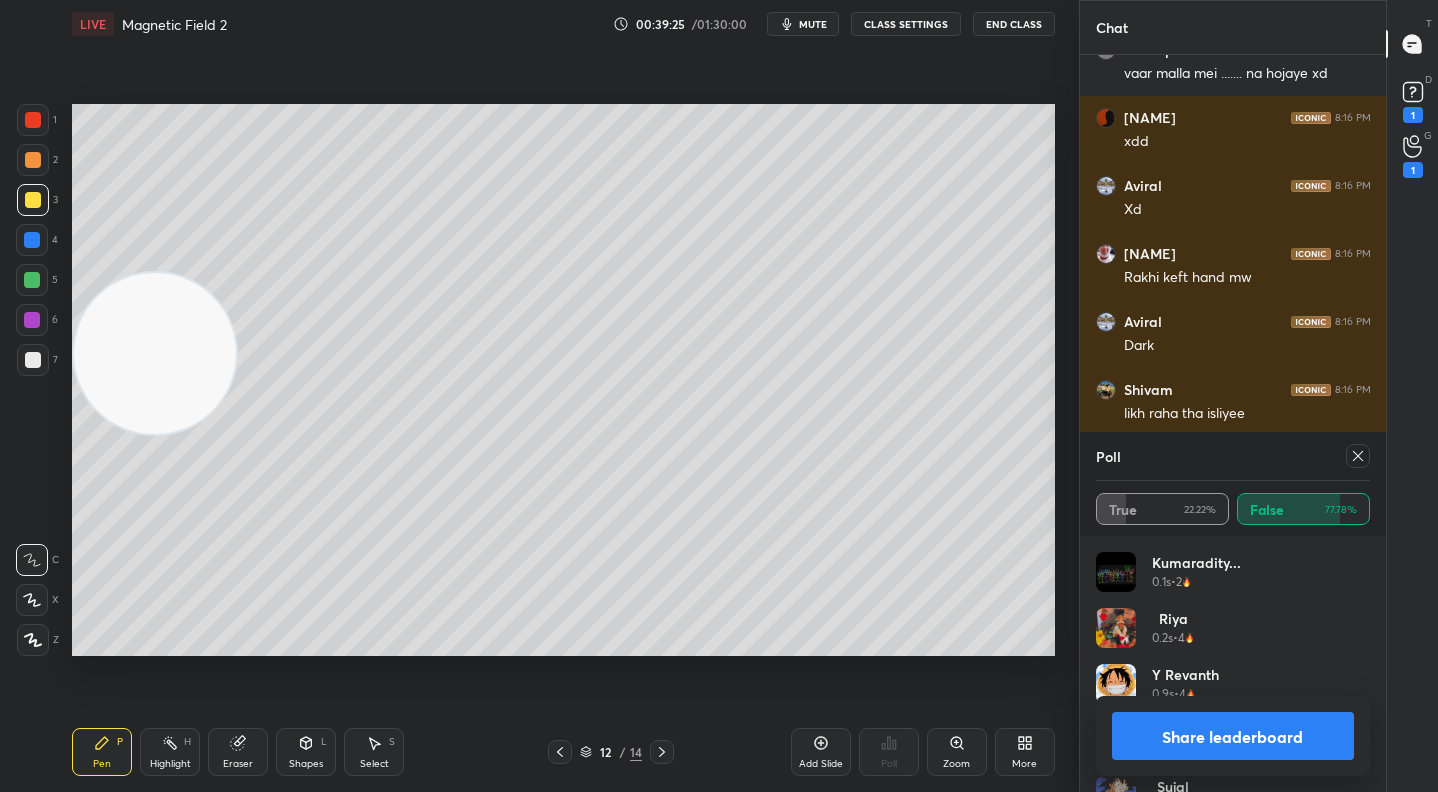 drag, startPoint x: 1190, startPoint y: 730, endPoint x: 1136, endPoint y: 706, distance: 59.093147 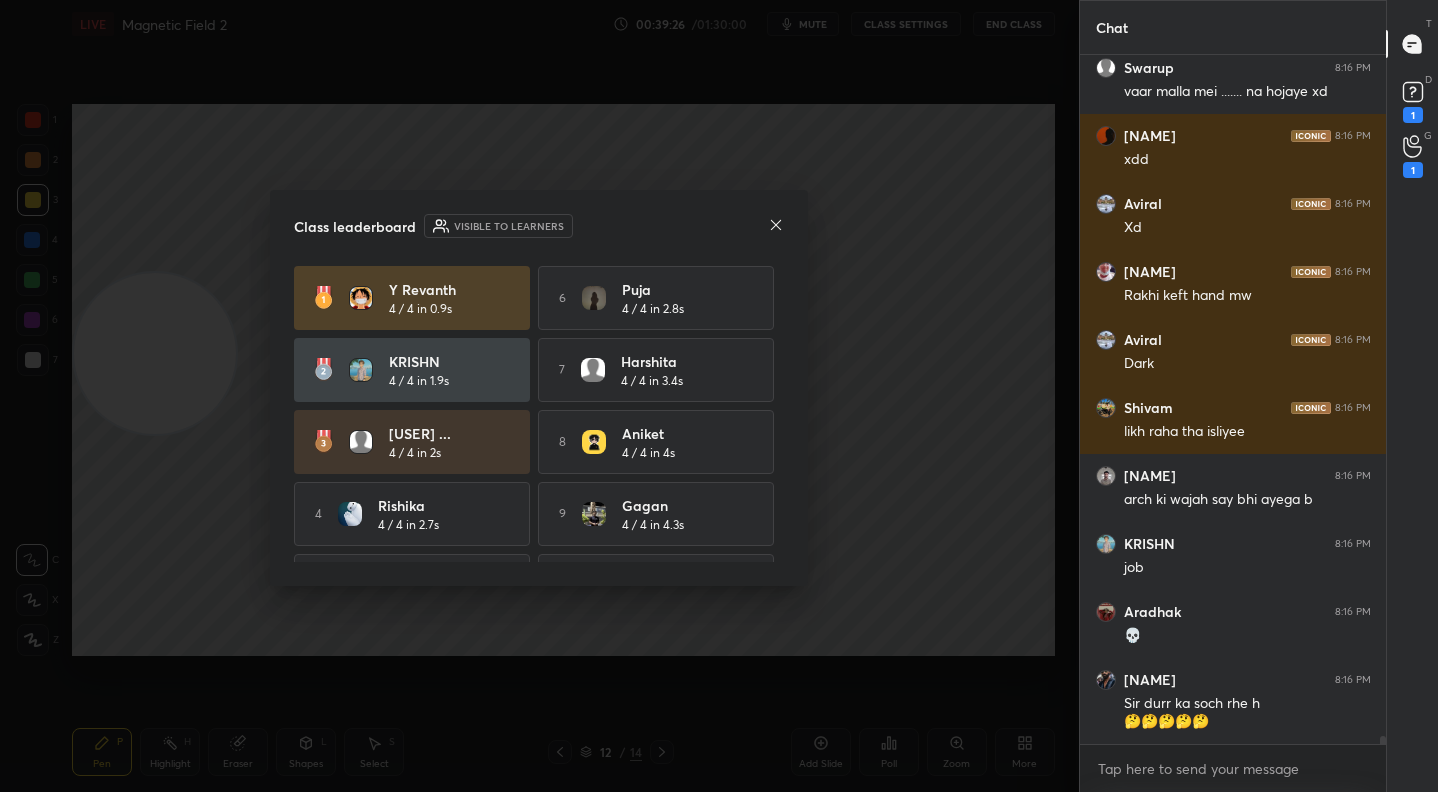 click 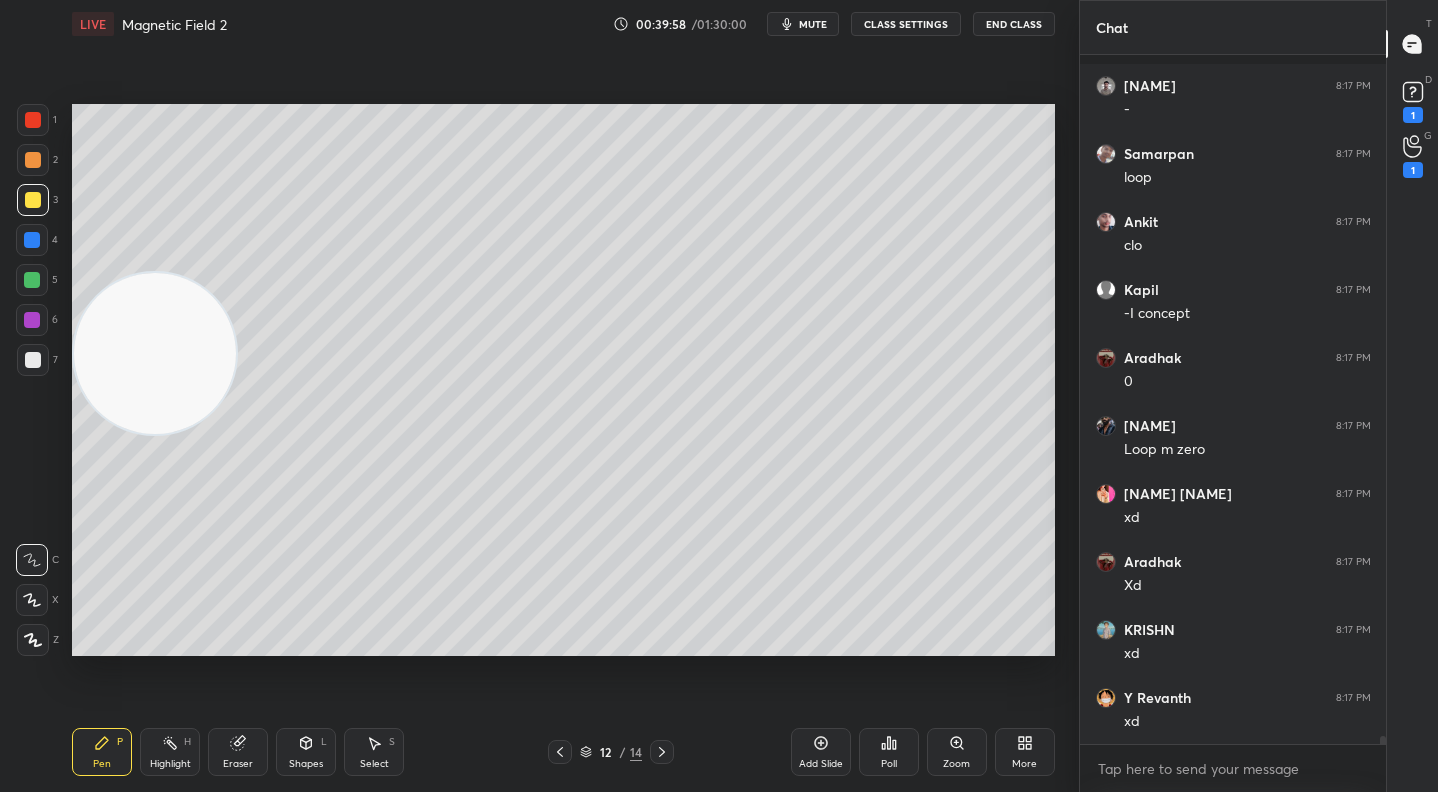 click at bounding box center [33, 160] 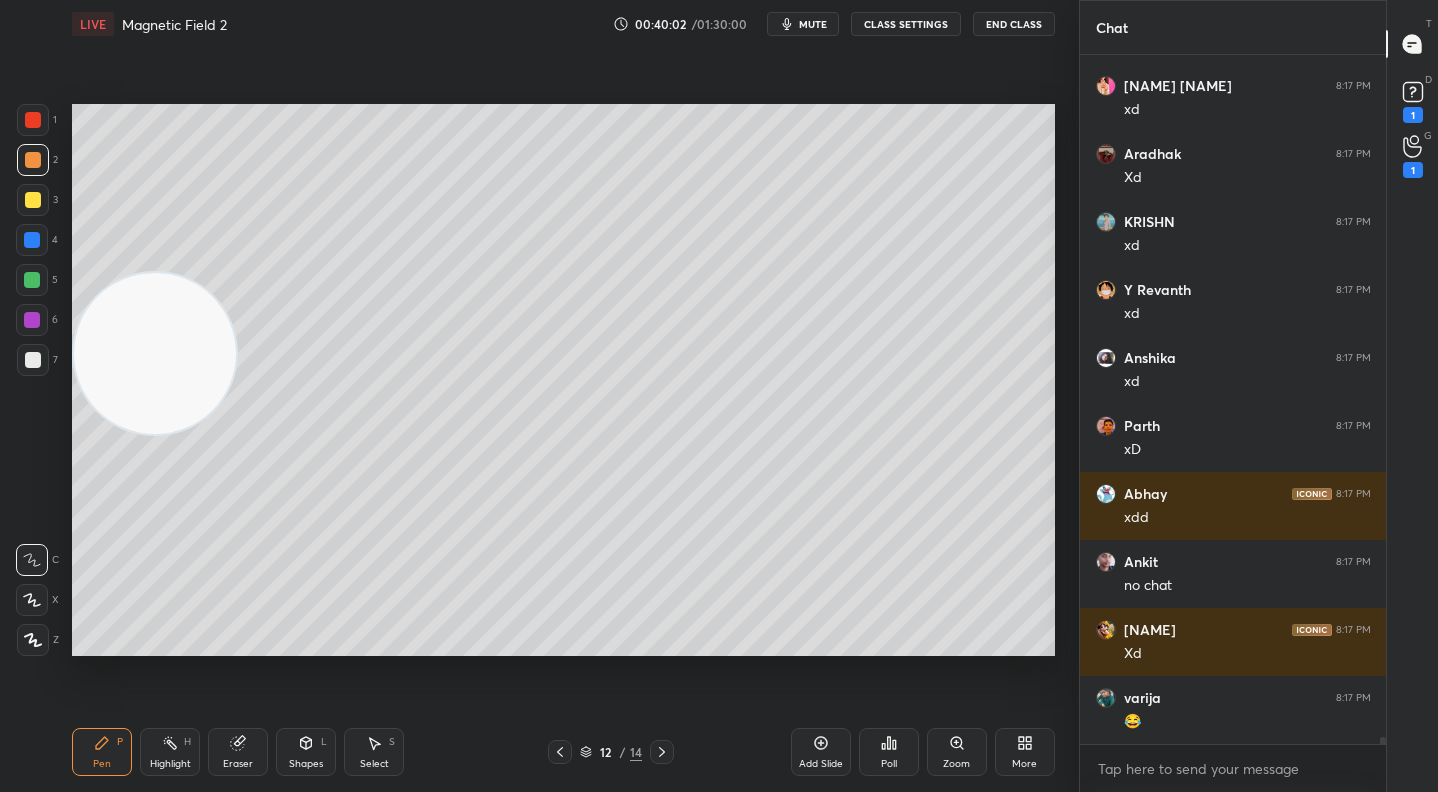 click on "Eraser" at bounding box center (238, 752) 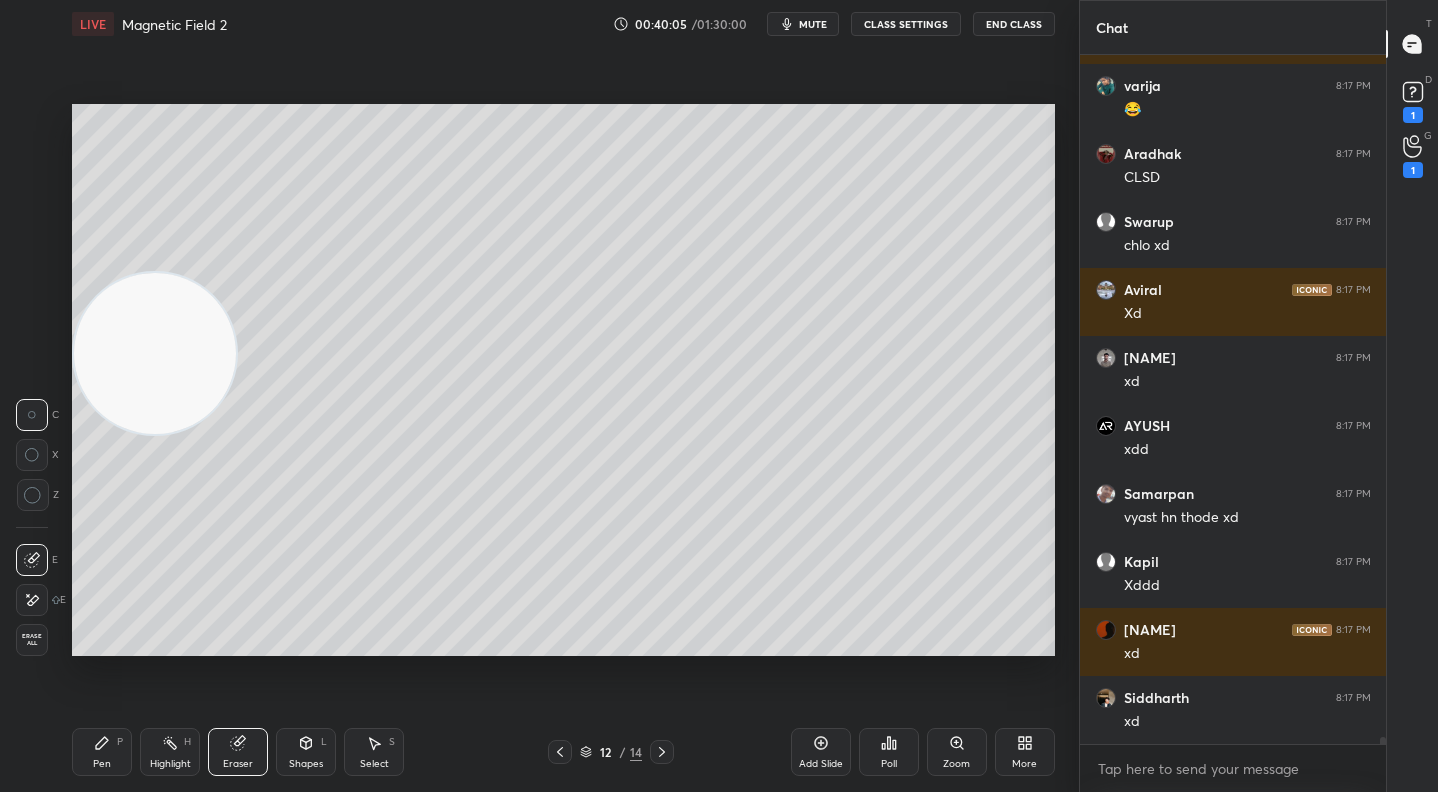 click on "Pen P" at bounding box center (102, 752) 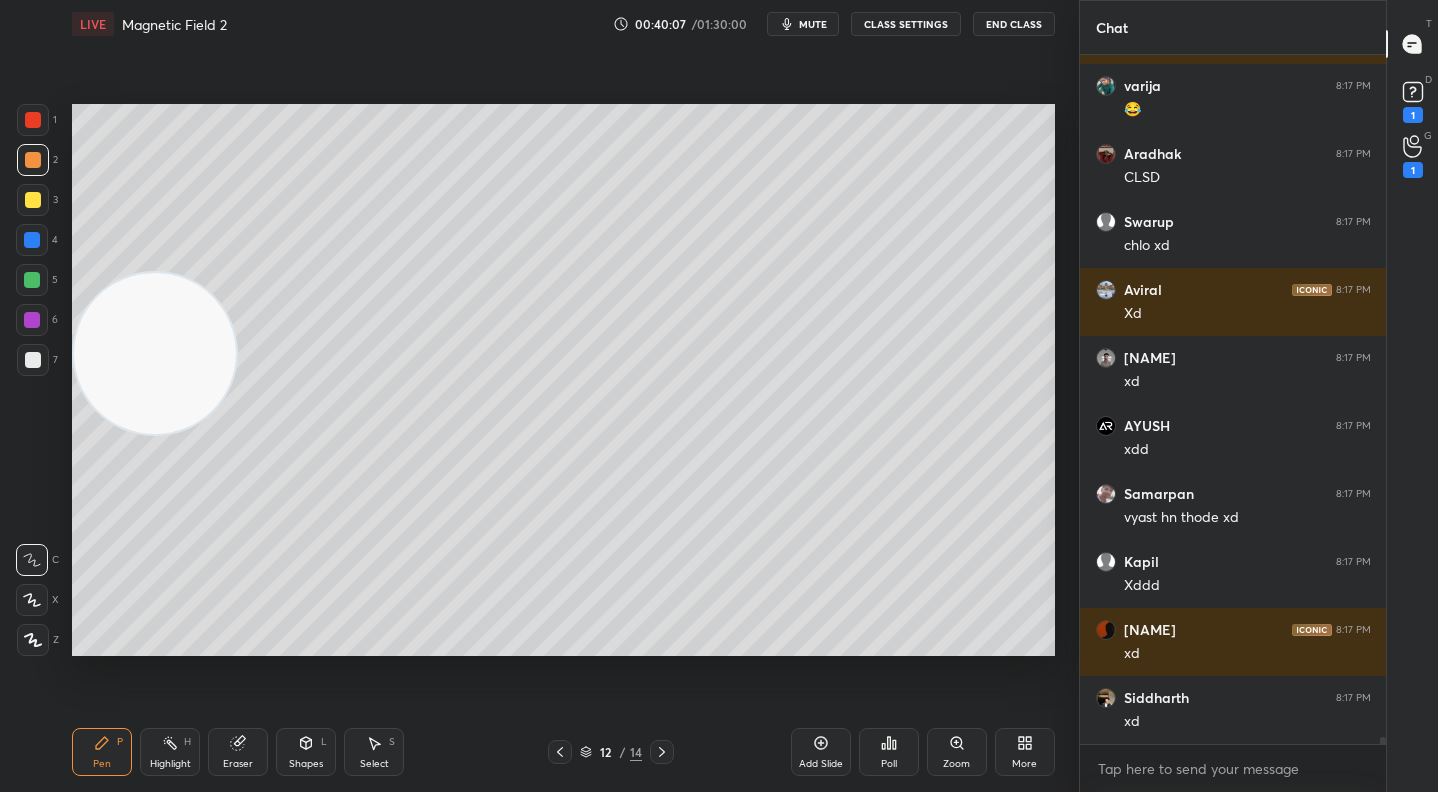 click at bounding box center (33, 120) 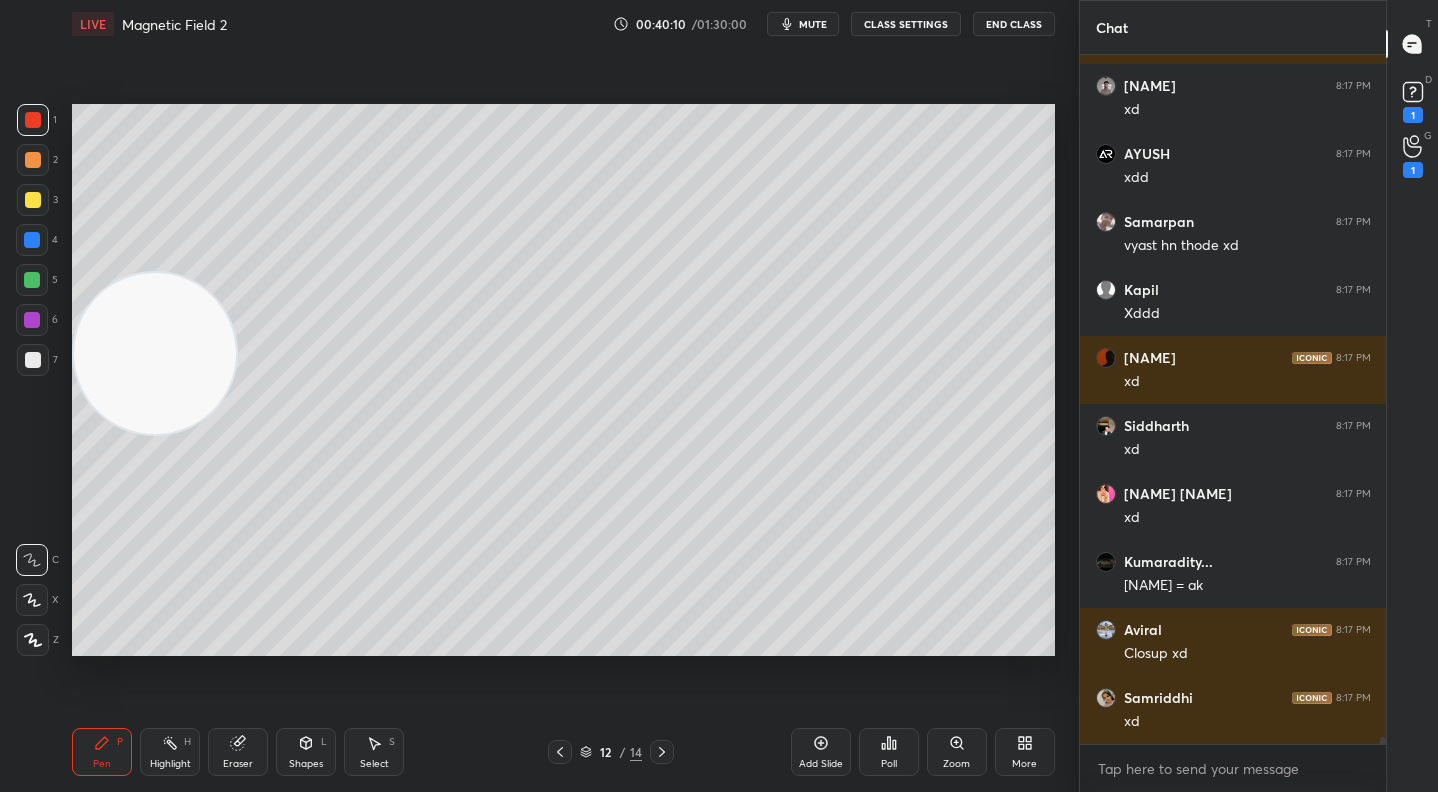 click at bounding box center (33, 200) 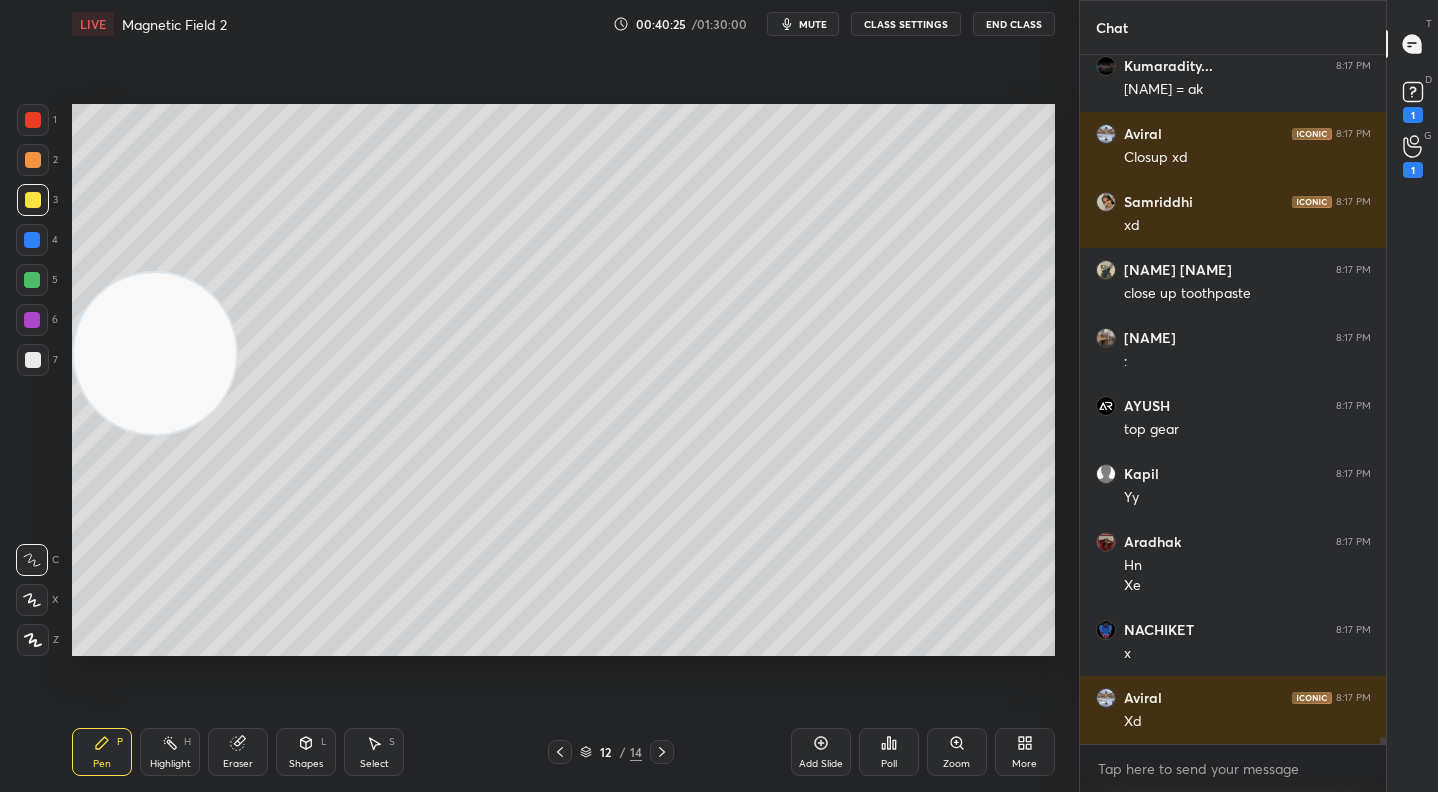 drag, startPoint x: 33, startPoint y: 121, endPoint x: 22, endPoint y: 117, distance: 11.7046995 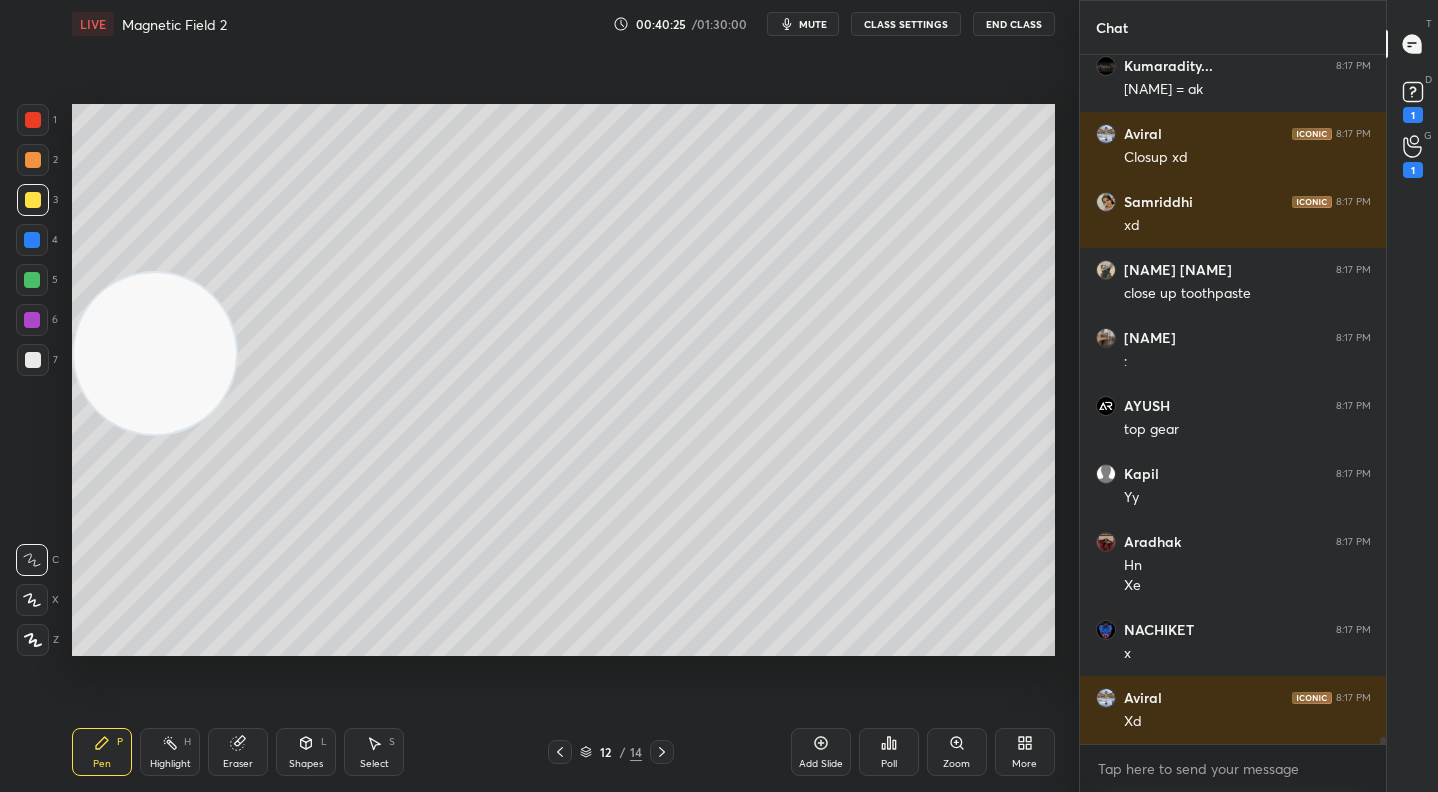click at bounding box center (33, 120) 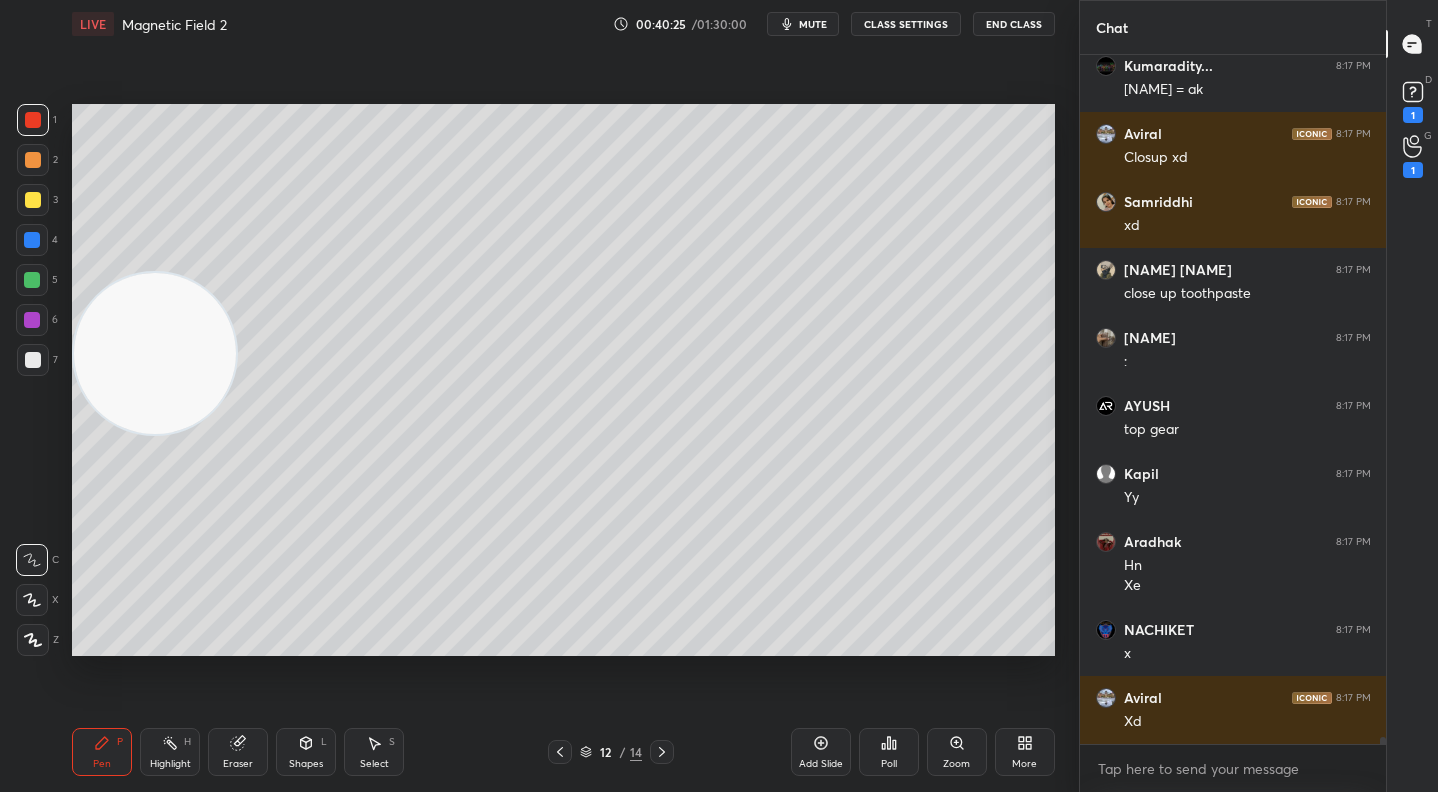 click 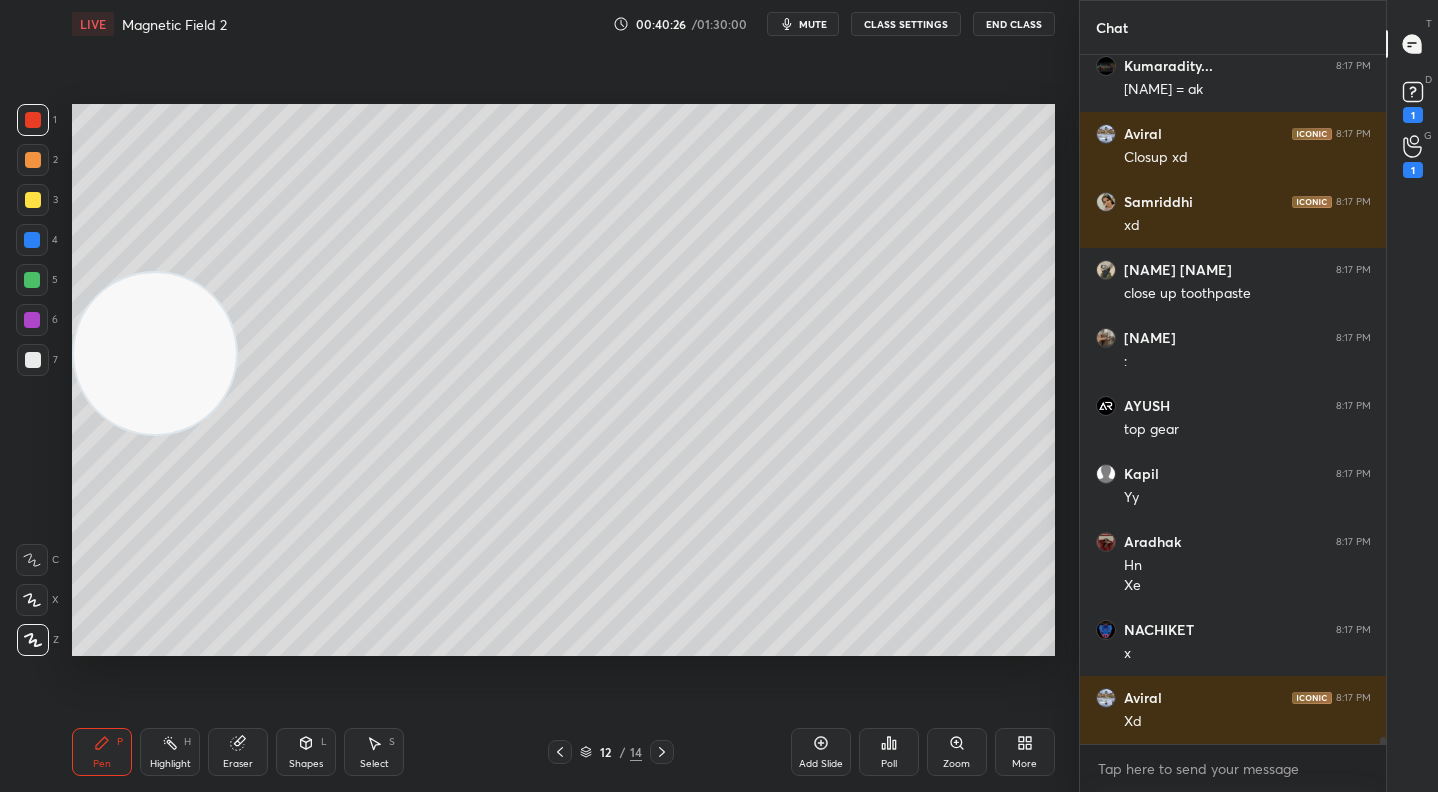scroll, scrollTop: 64303, scrollLeft: 0, axis: vertical 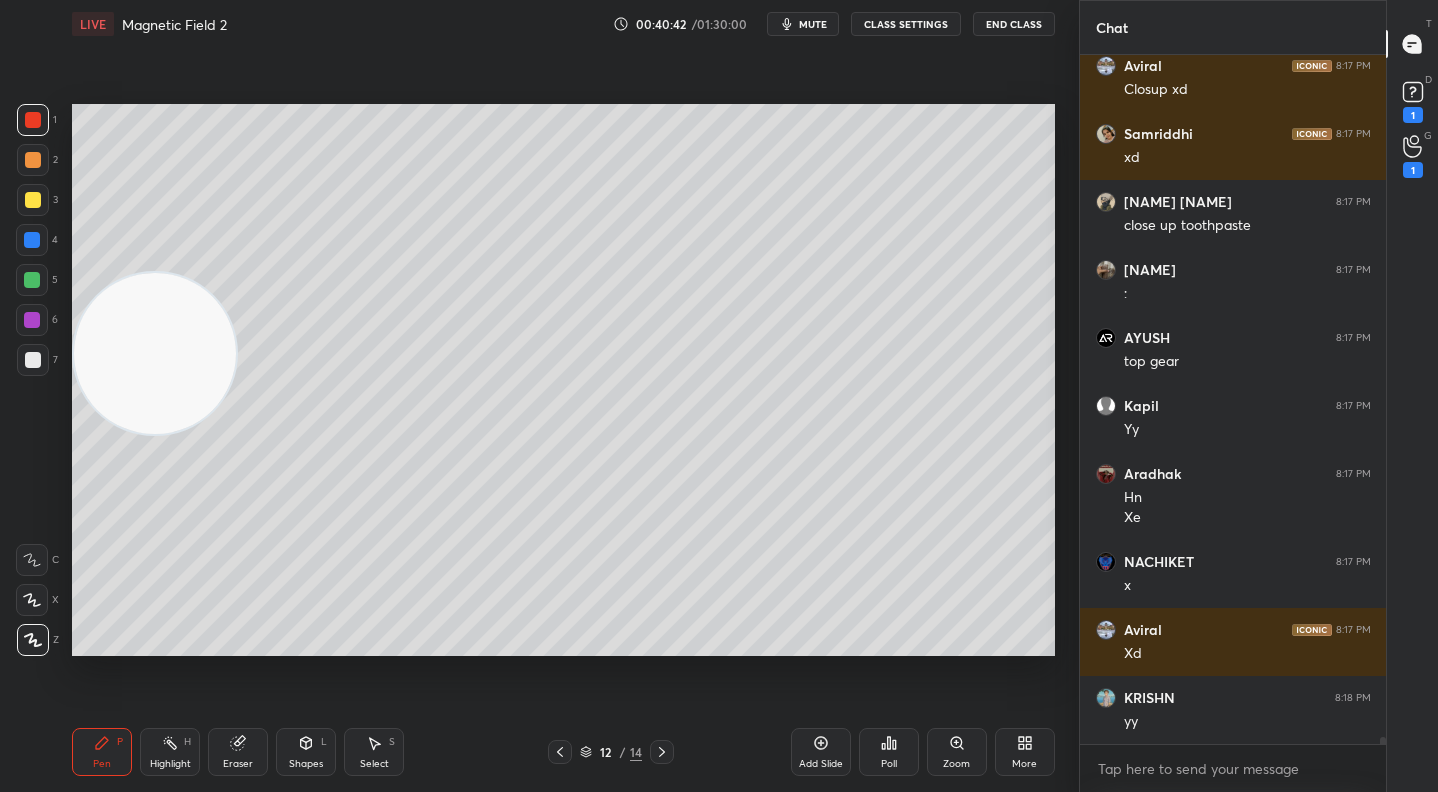click at bounding box center [33, 360] 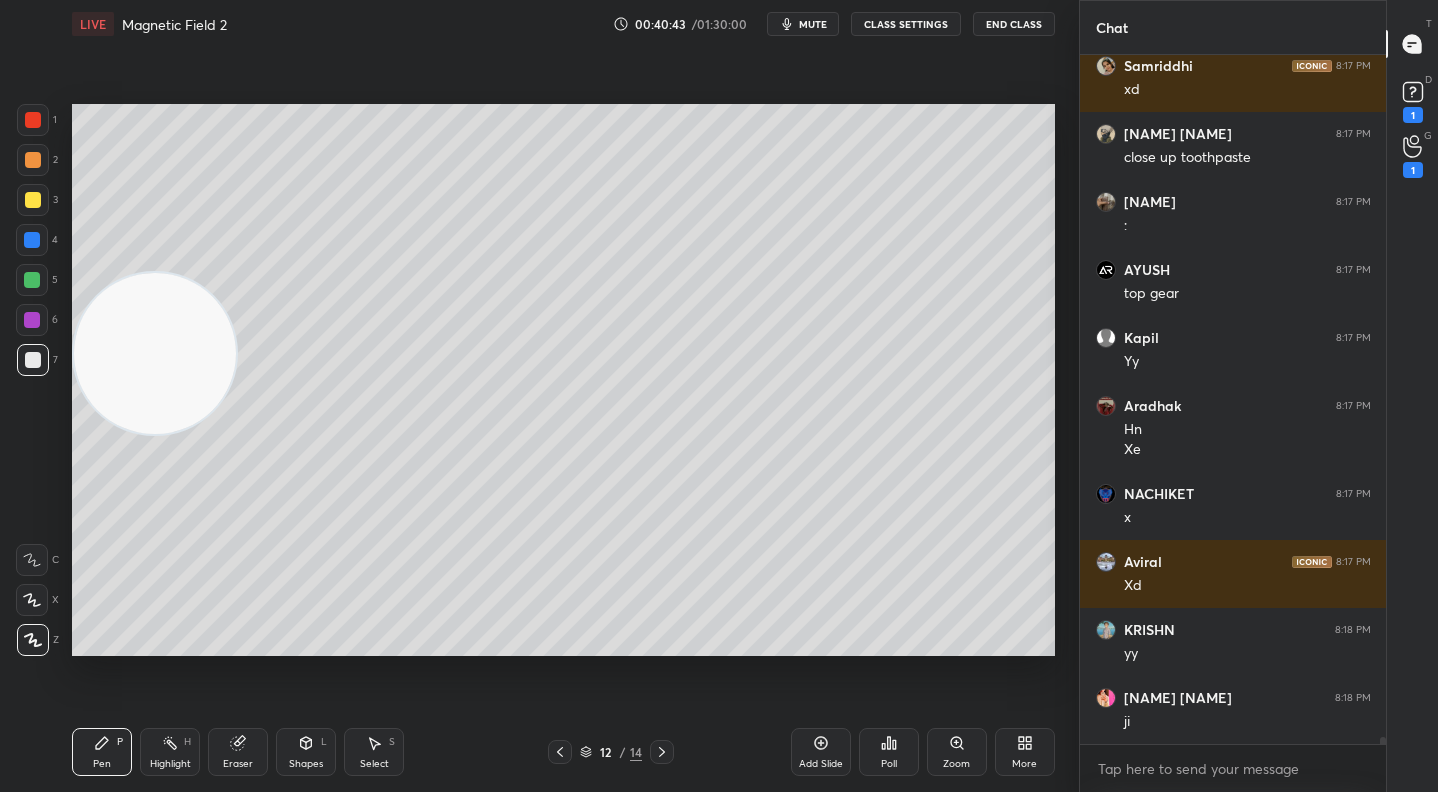 click at bounding box center [33, 120] 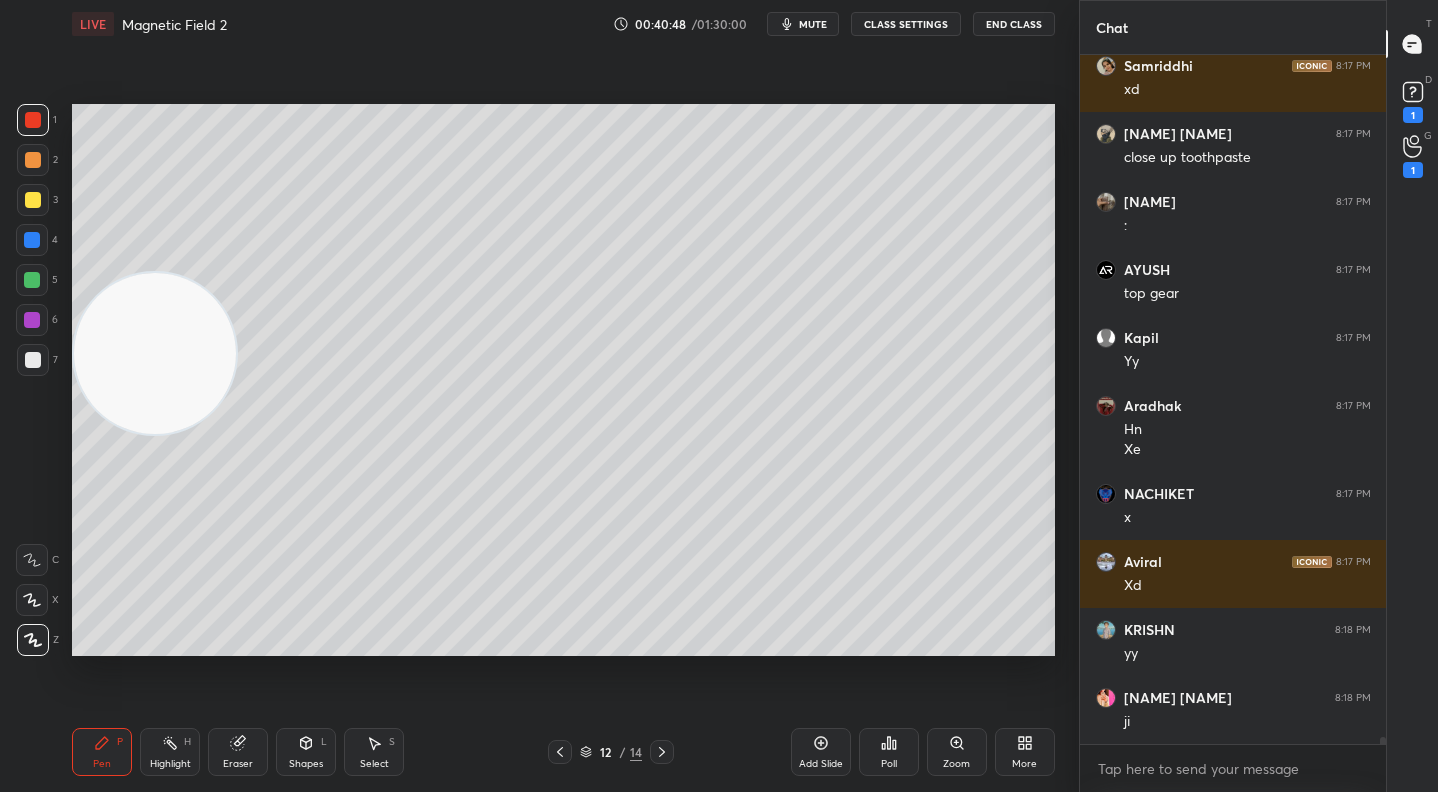 click at bounding box center [32, 280] 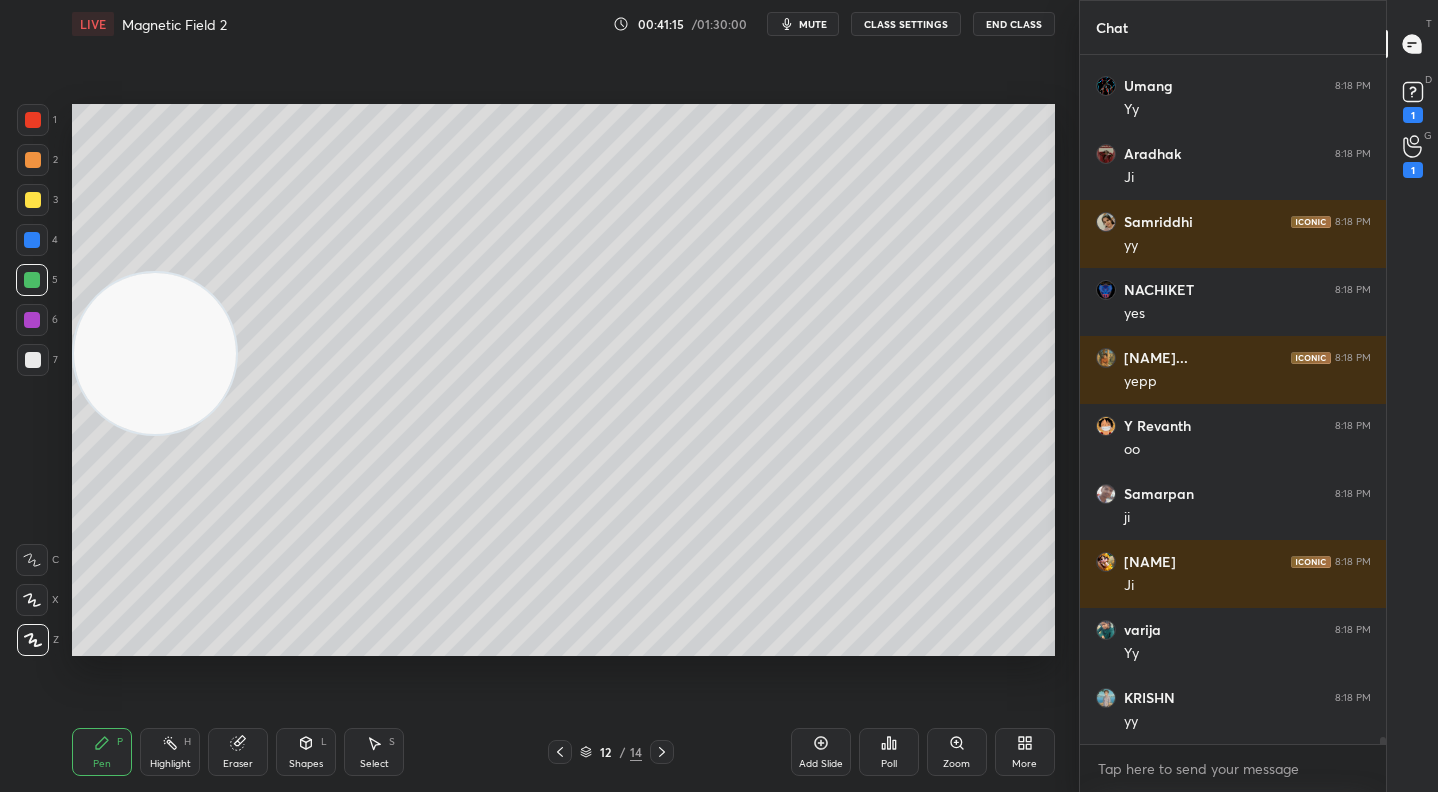 scroll, scrollTop: 65187, scrollLeft: 0, axis: vertical 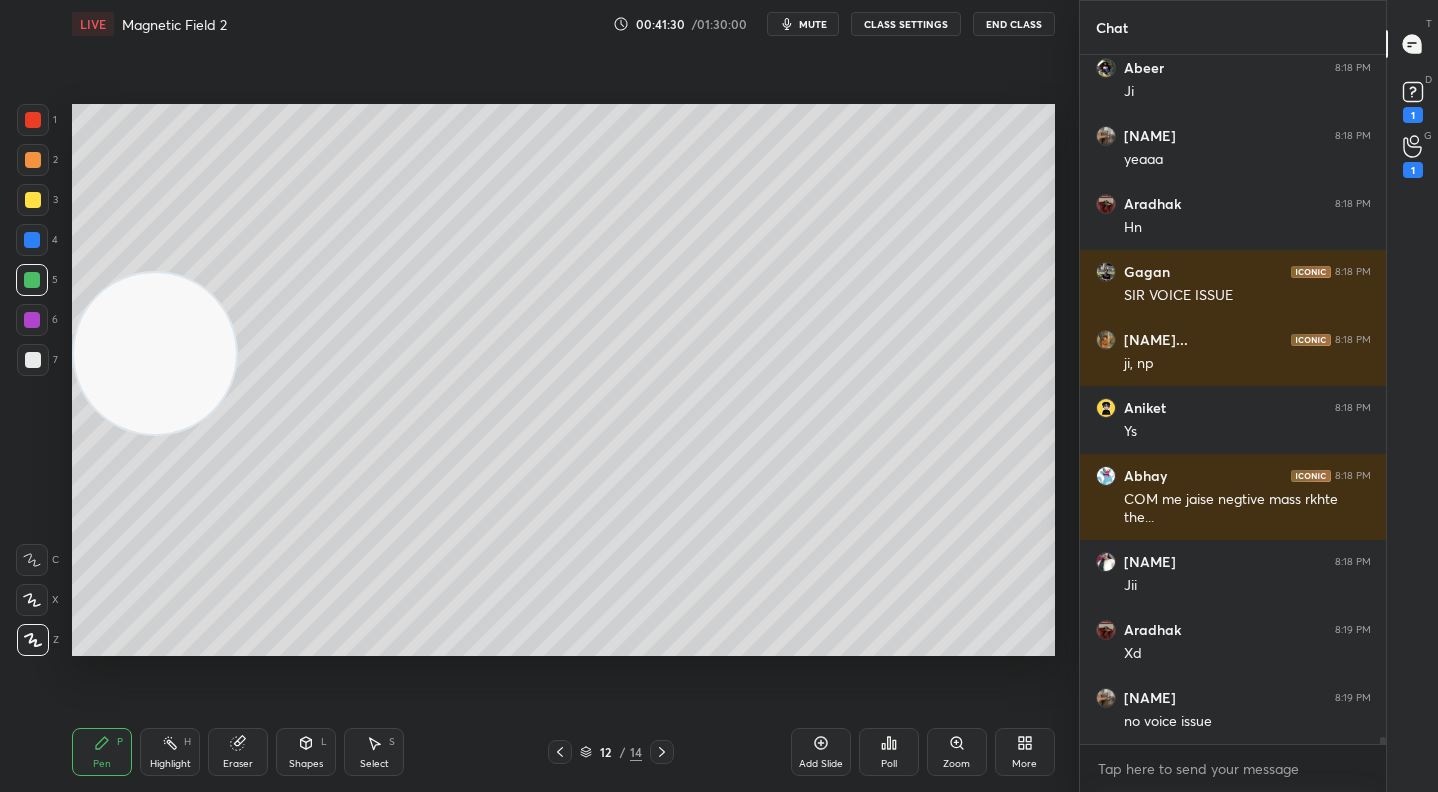 click at bounding box center [33, 160] 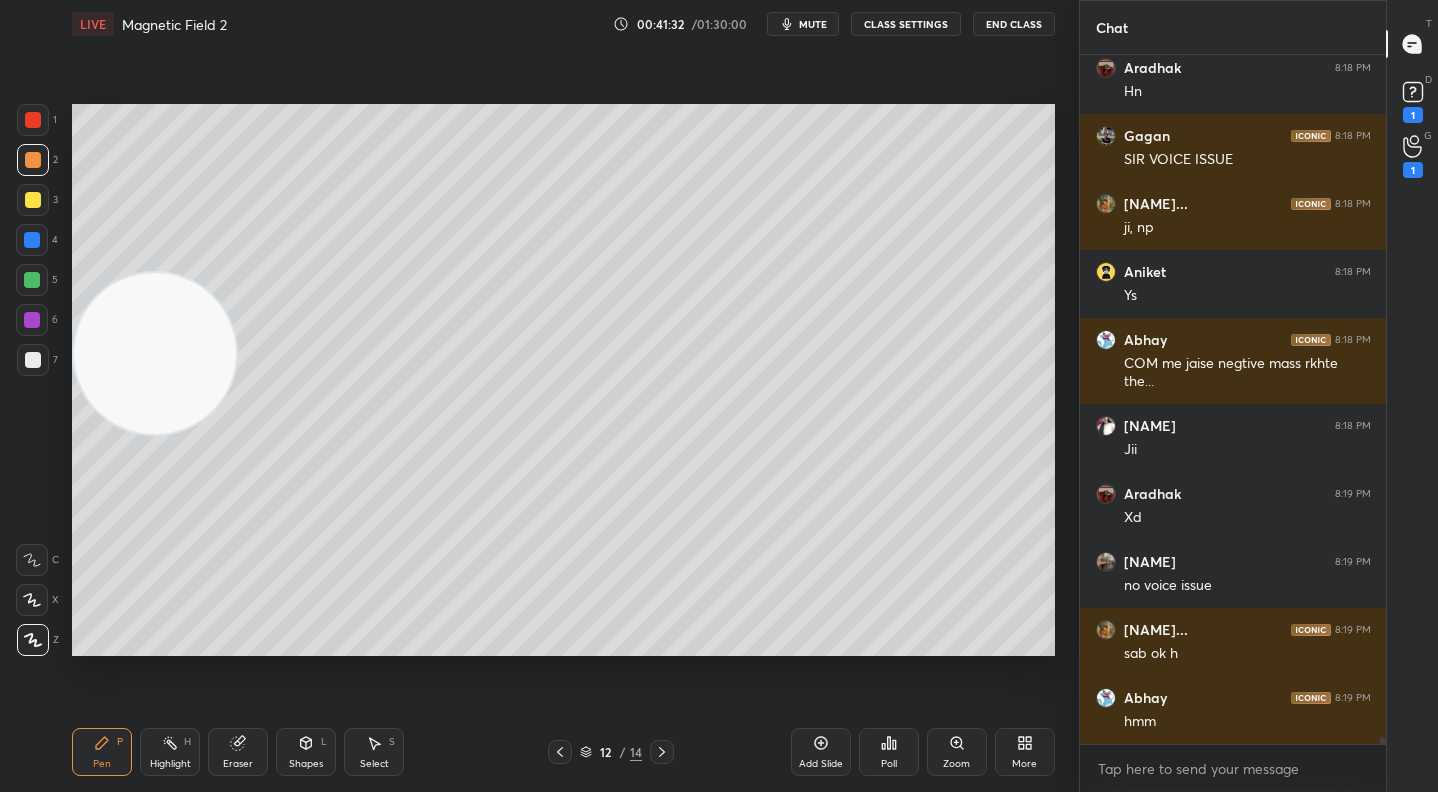 scroll, scrollTop: 66293, scrollLeft: 0, axis: vertical 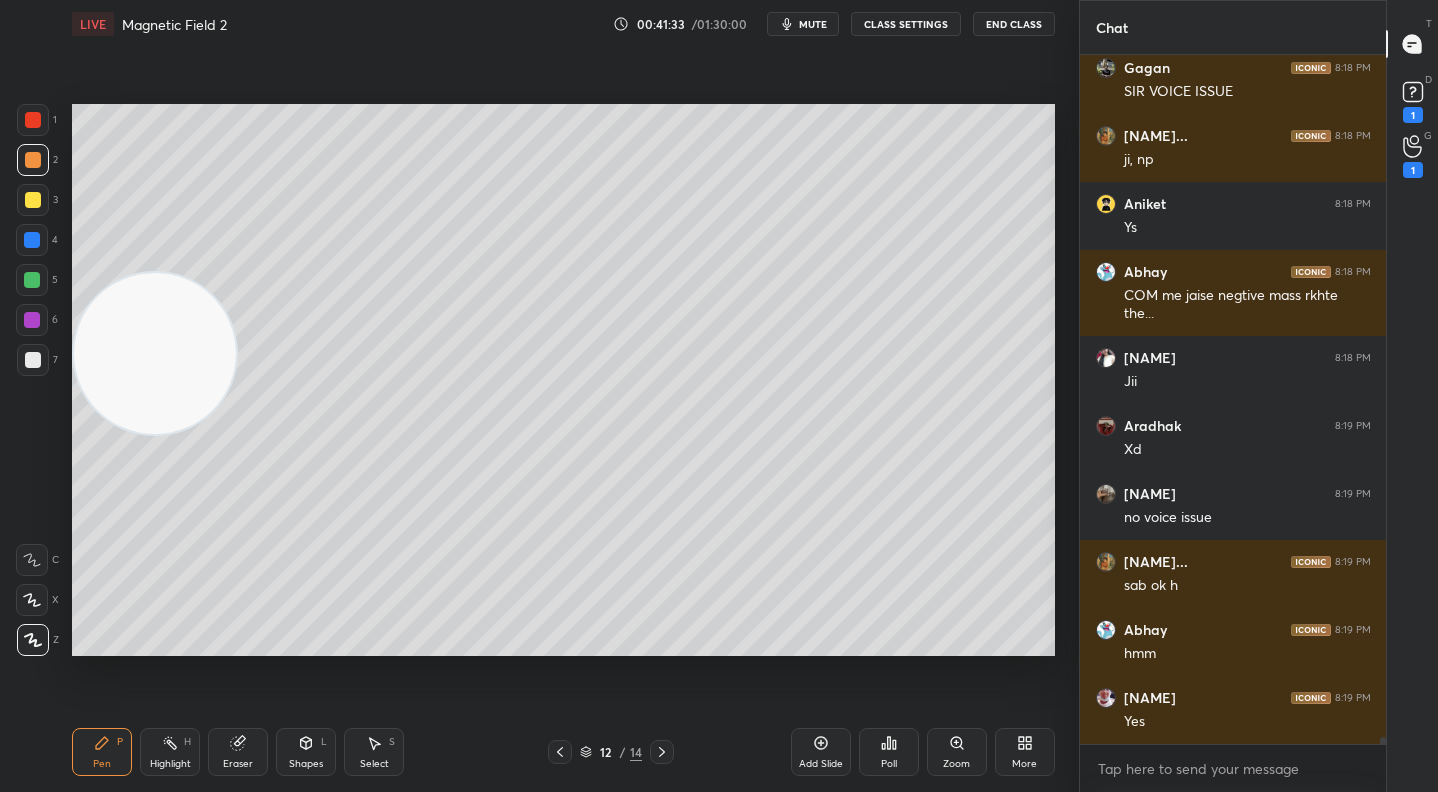 drag, startPoint x: 819, startPoint y: 754, endPoint x: 809, endPoint y: 752, distance: 10.198039 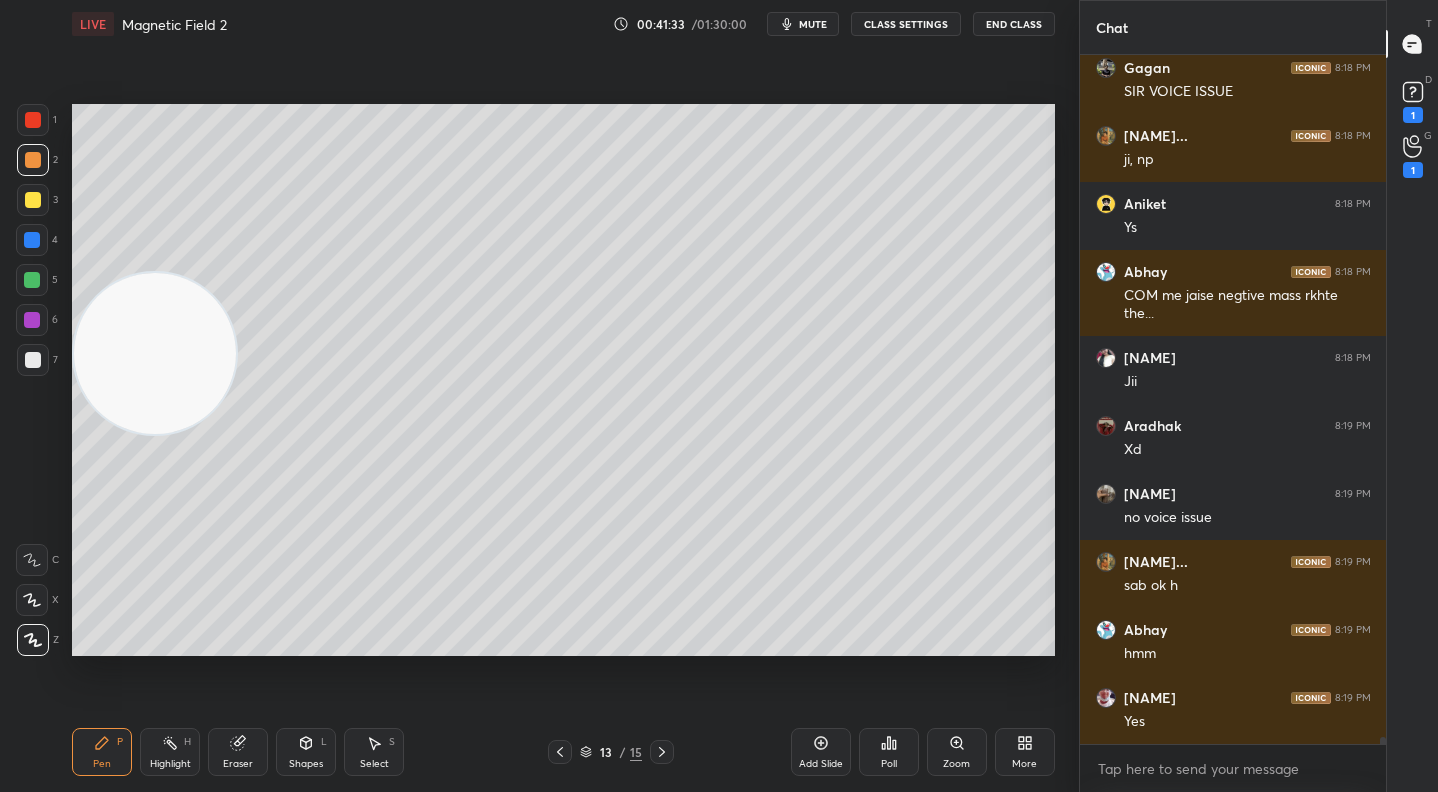 scroll, scrollTop: 66361, scrollLeft: 0, axis: vertical 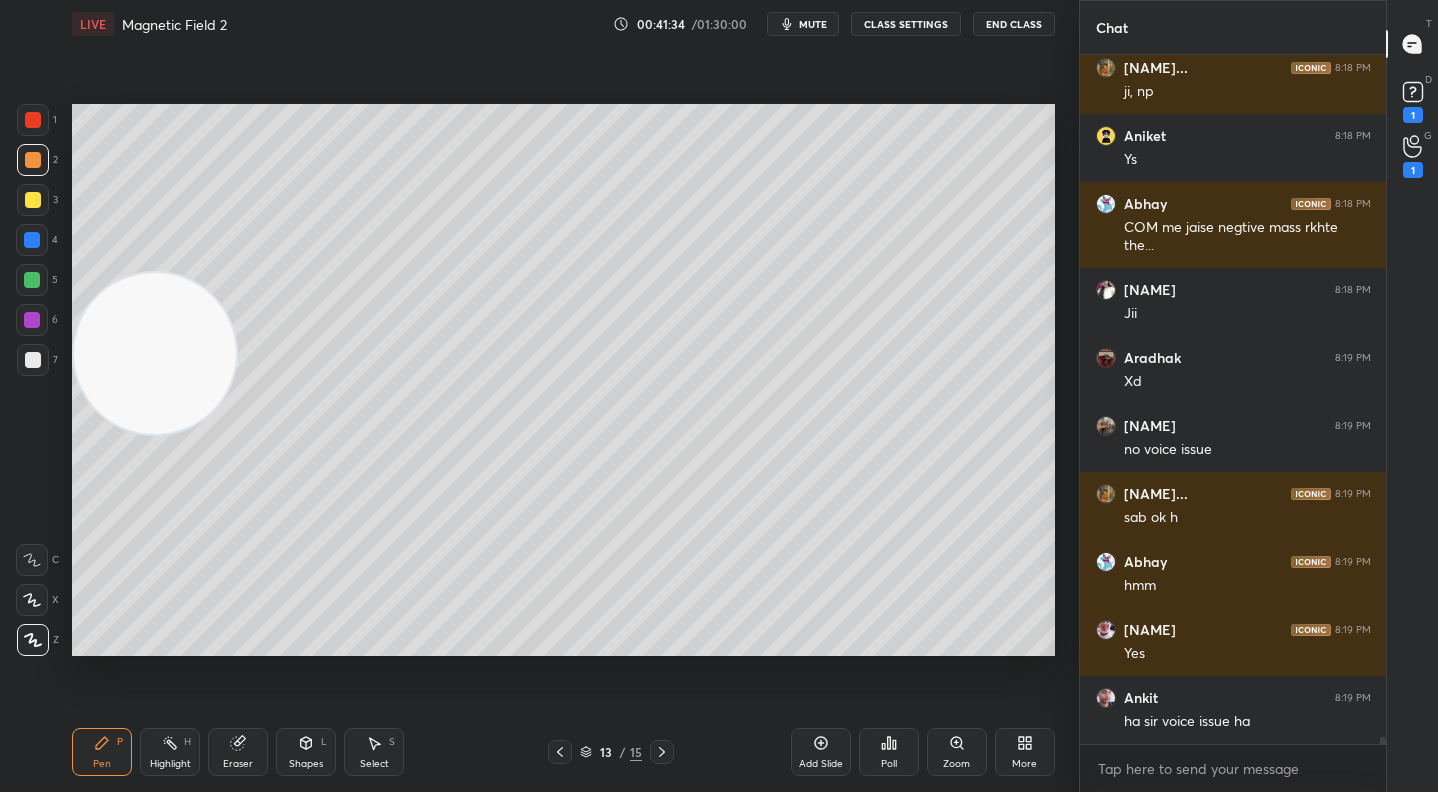 click at bounding box center (33, 200) 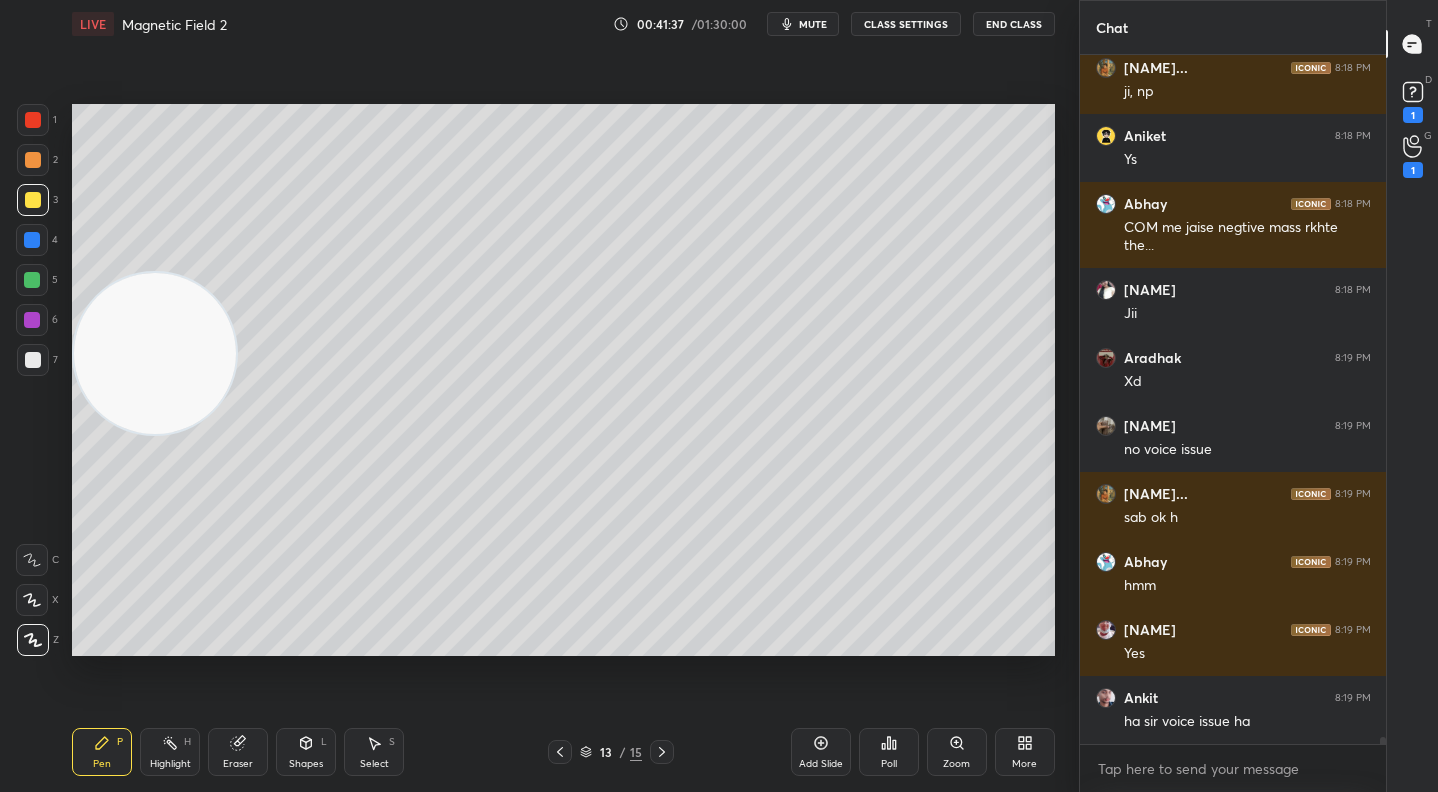 scroll, scrollTop: 66429, scrollLeft: 0, axis: vertical 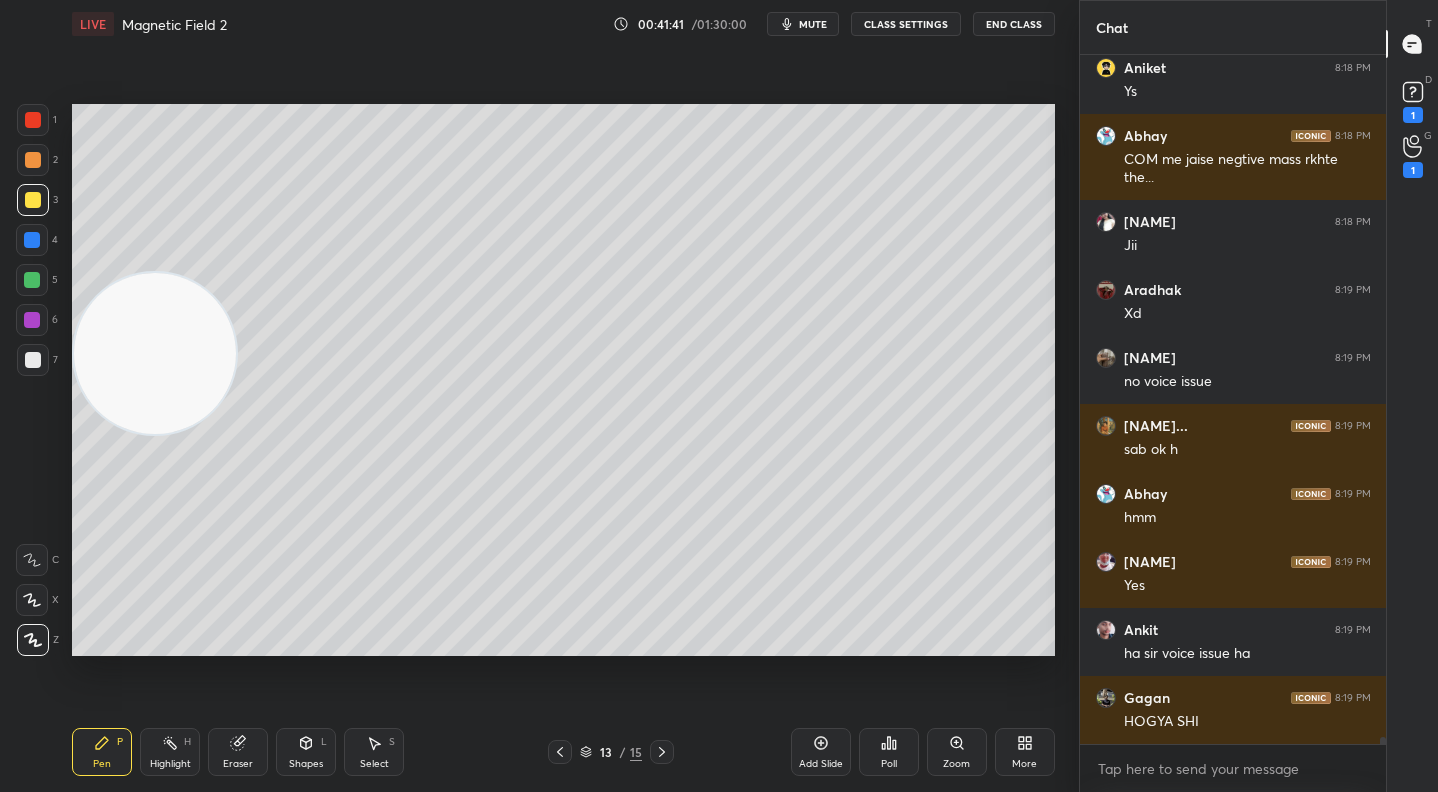 drag, startPoint x: 28, startPoint y: 611, endPoint x: 61, endPoint y: 552, distance: 67.601776 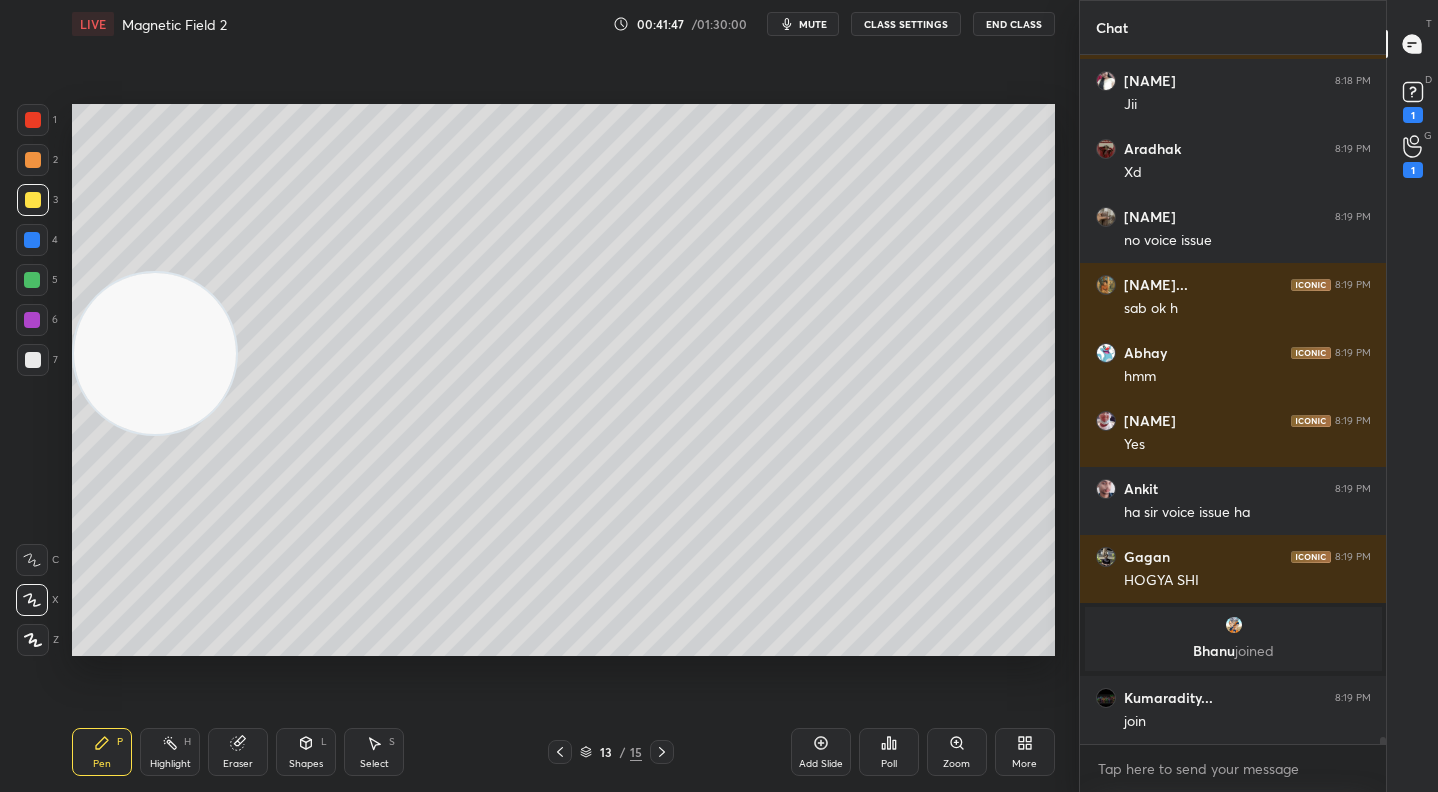 scroll, scrollTop: 64034, scrollLeft: 0, axis: vertical 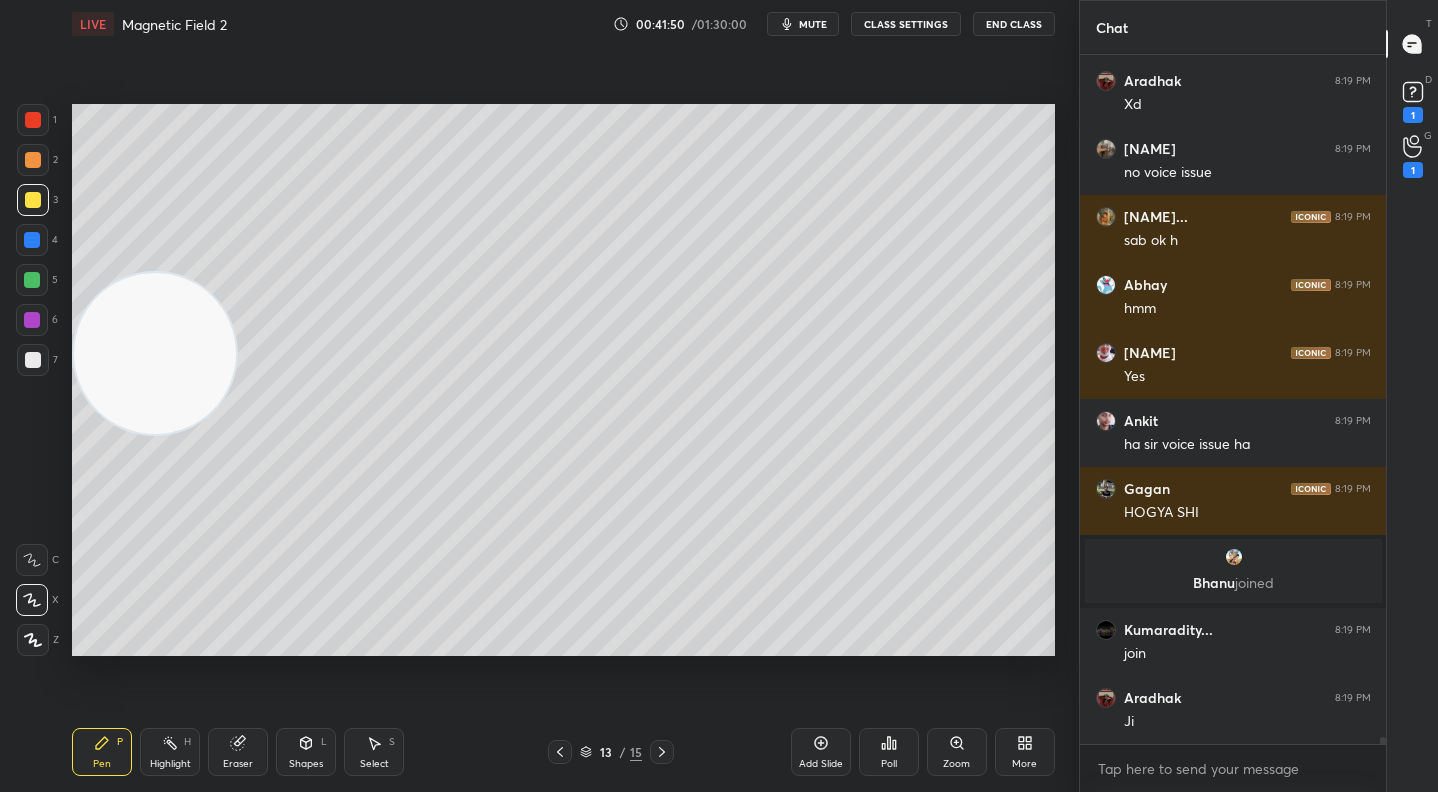 drag, startPoint x: 31, startPoint y: 554, endPoint x: 58, endPoint y: 411, distance: 145.52663 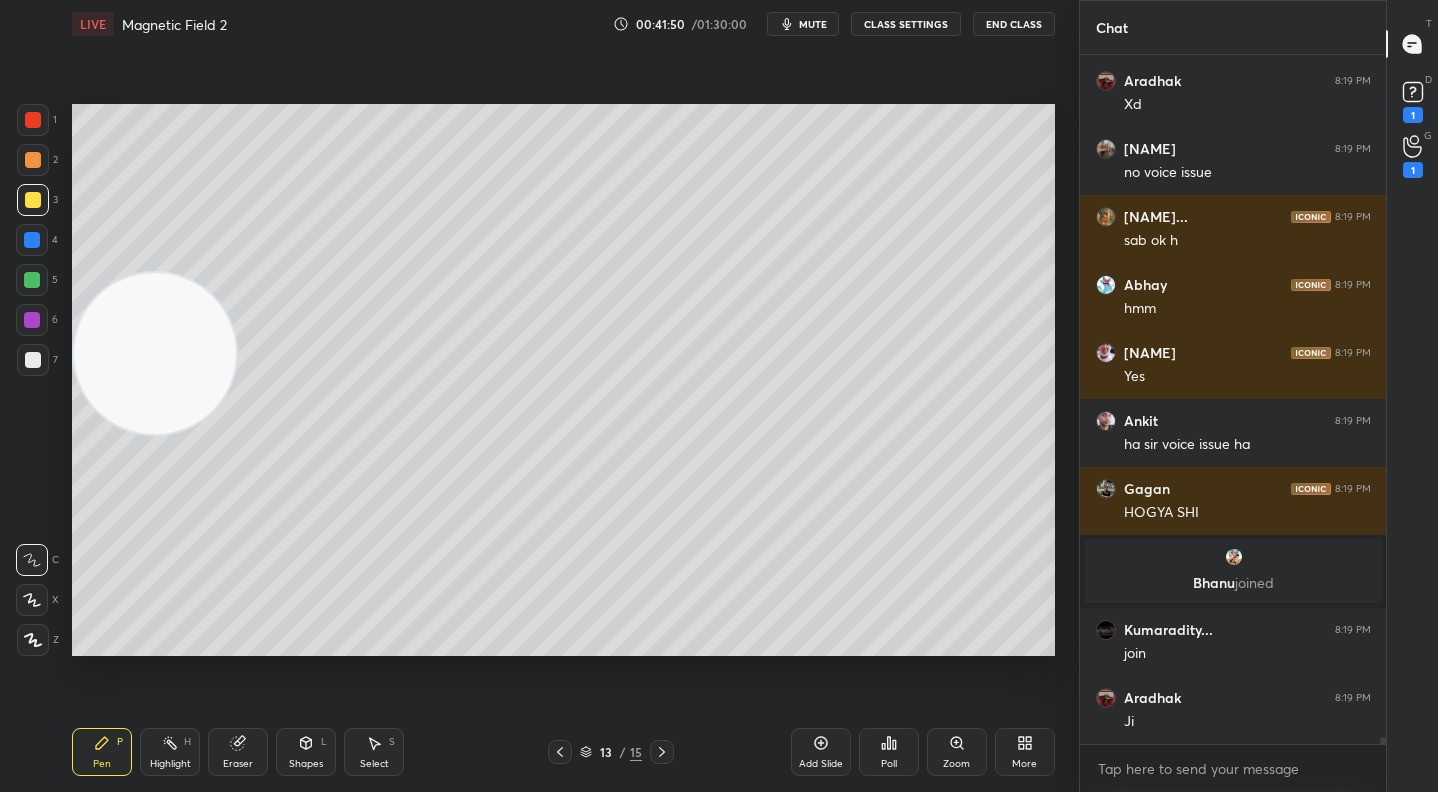 click at bounding box center [33, 120] 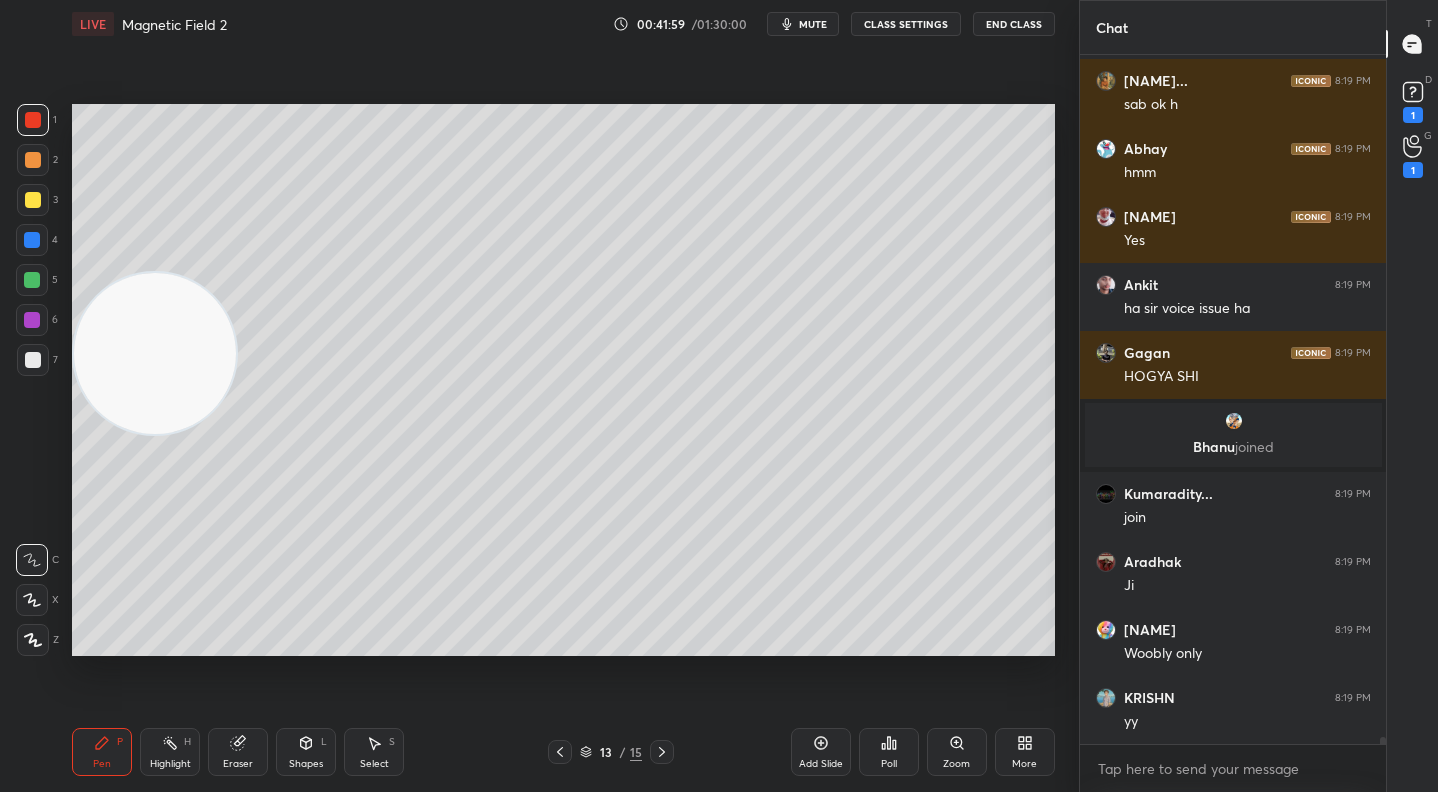 scroll, scrollTop: 64238, scrollLeft: 0, axis: vertical 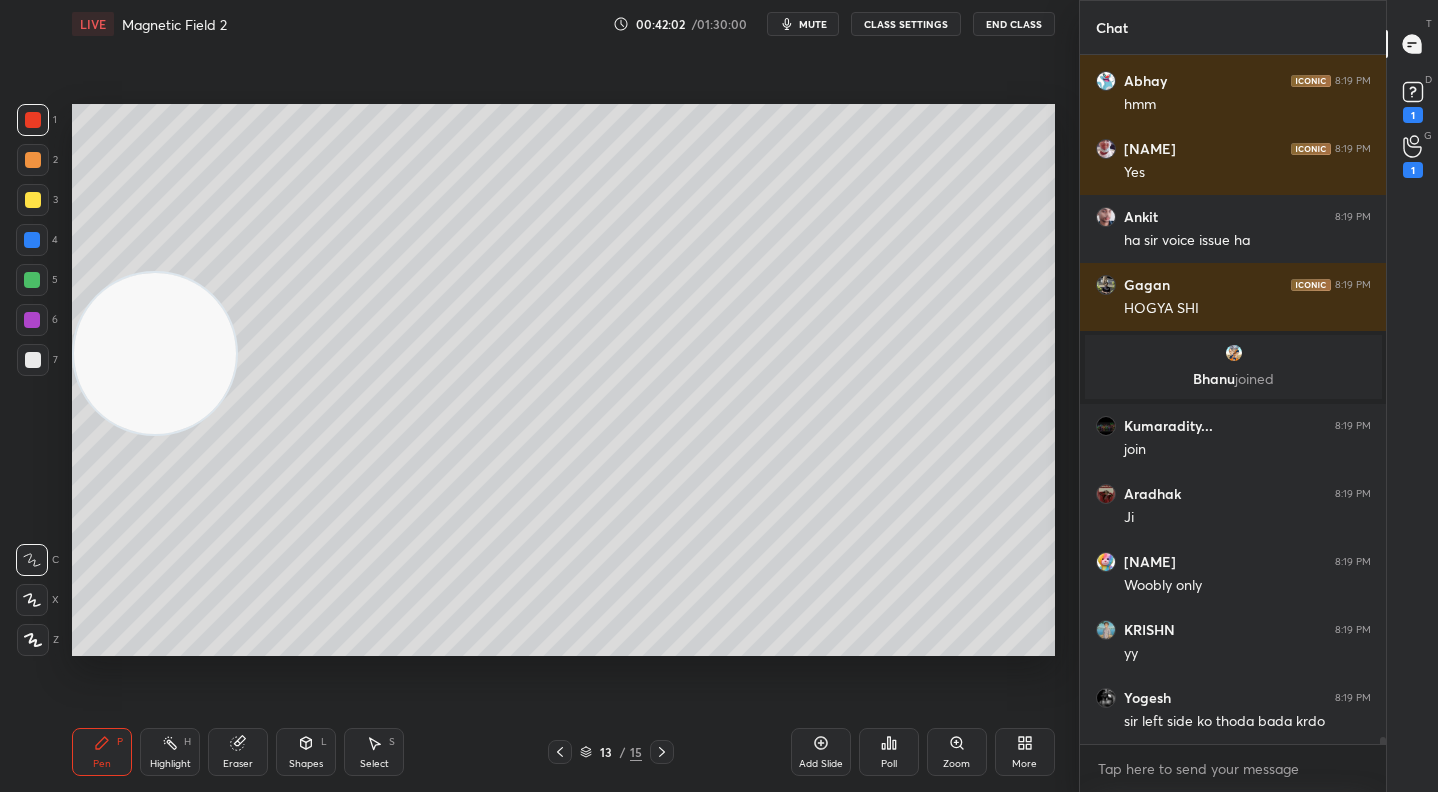 click at bounding box center (33, 160) 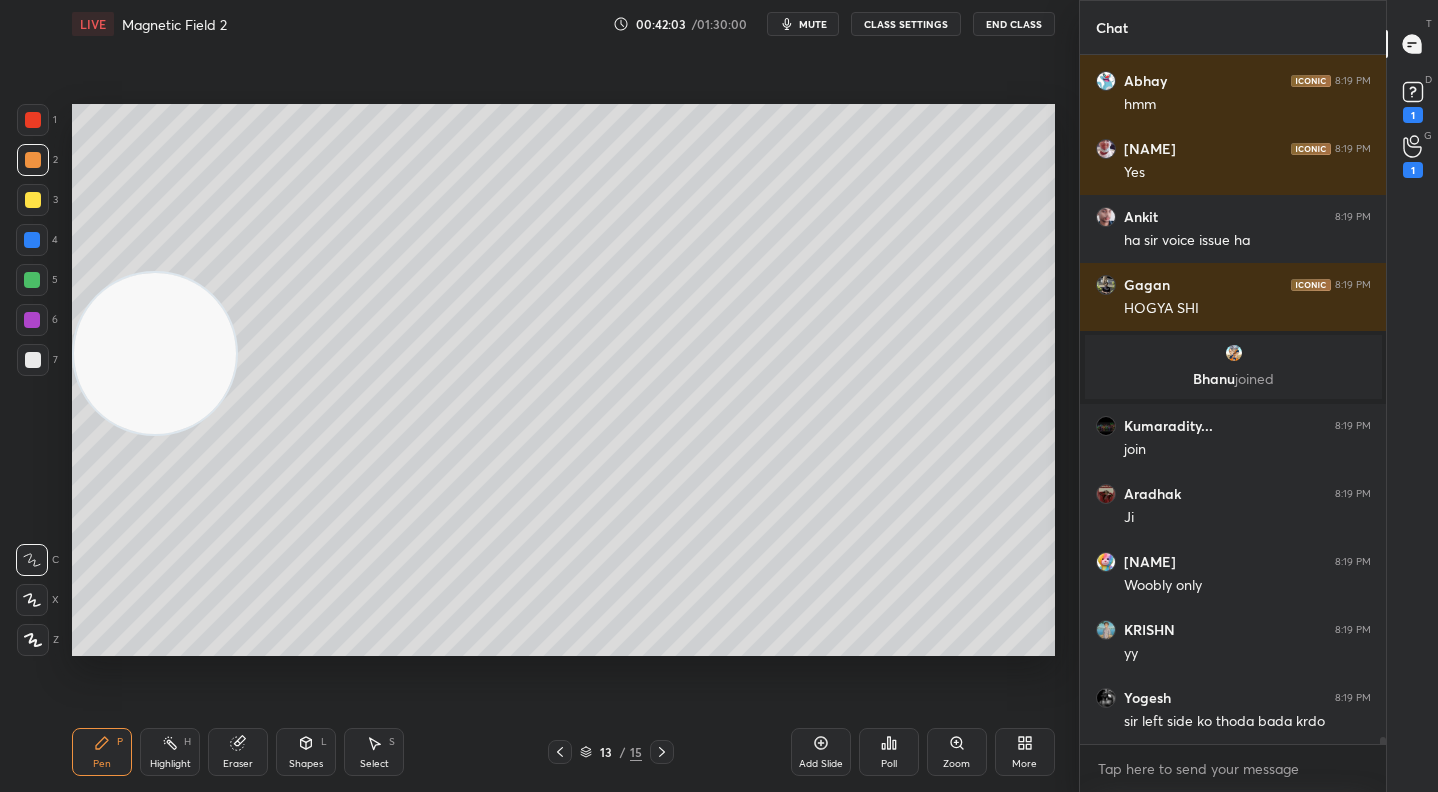 click at bounding box center [32, 320] 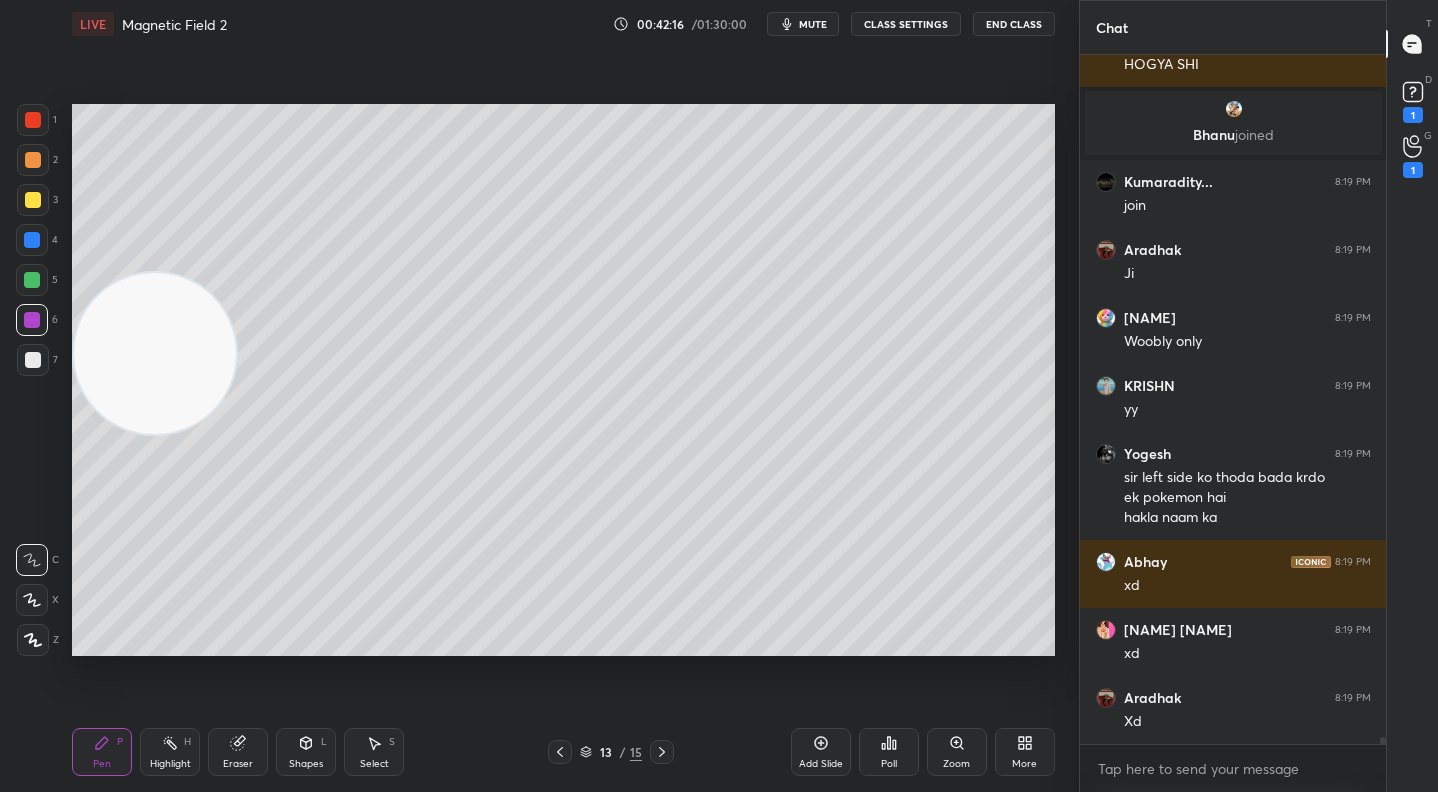 scroll, scrollTop: 64550, scrollLeft: 0, axis: vertical 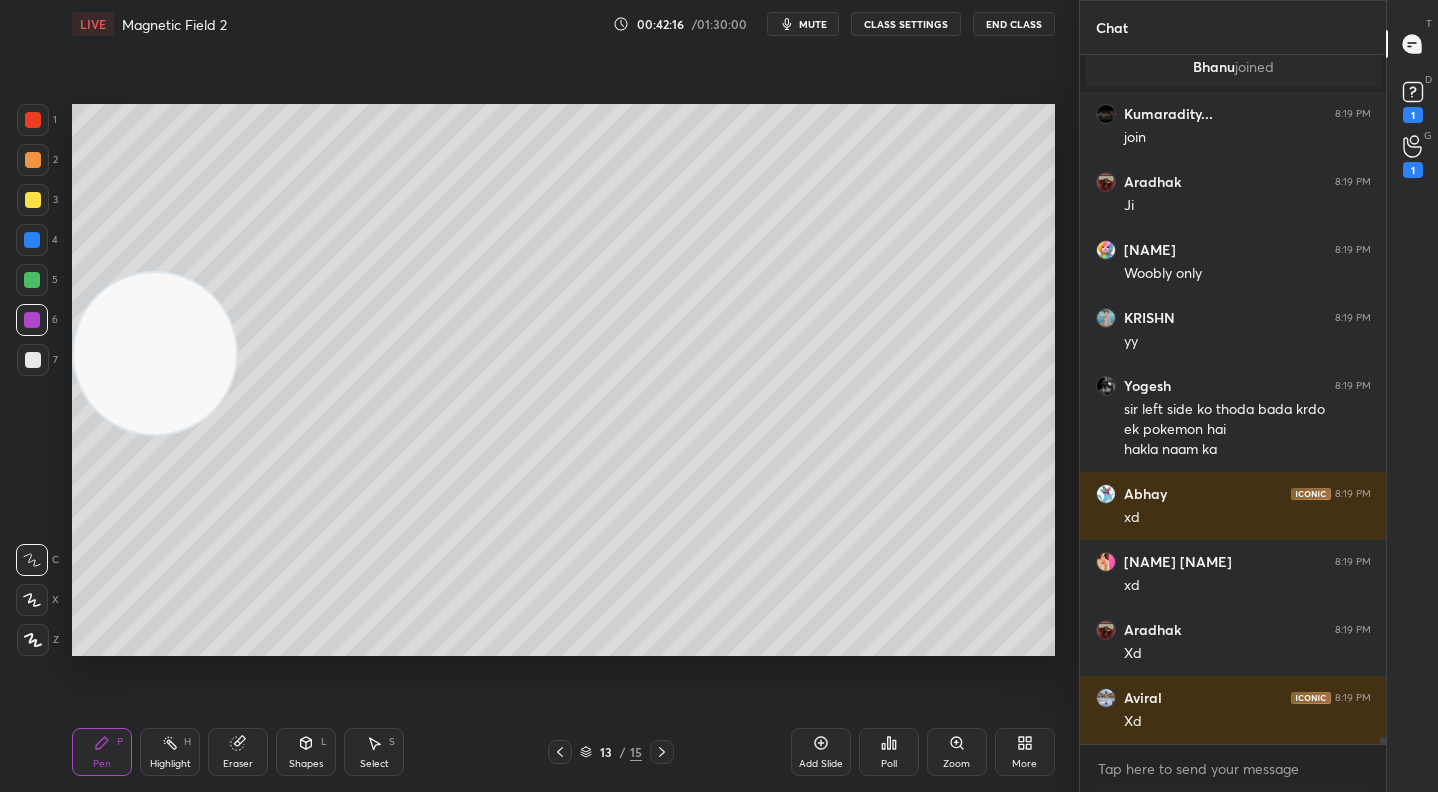 drag, startPoint x: 39, startPoint y: 156, endPoint x: 47, endPoint y: 176, distance: 21.540659 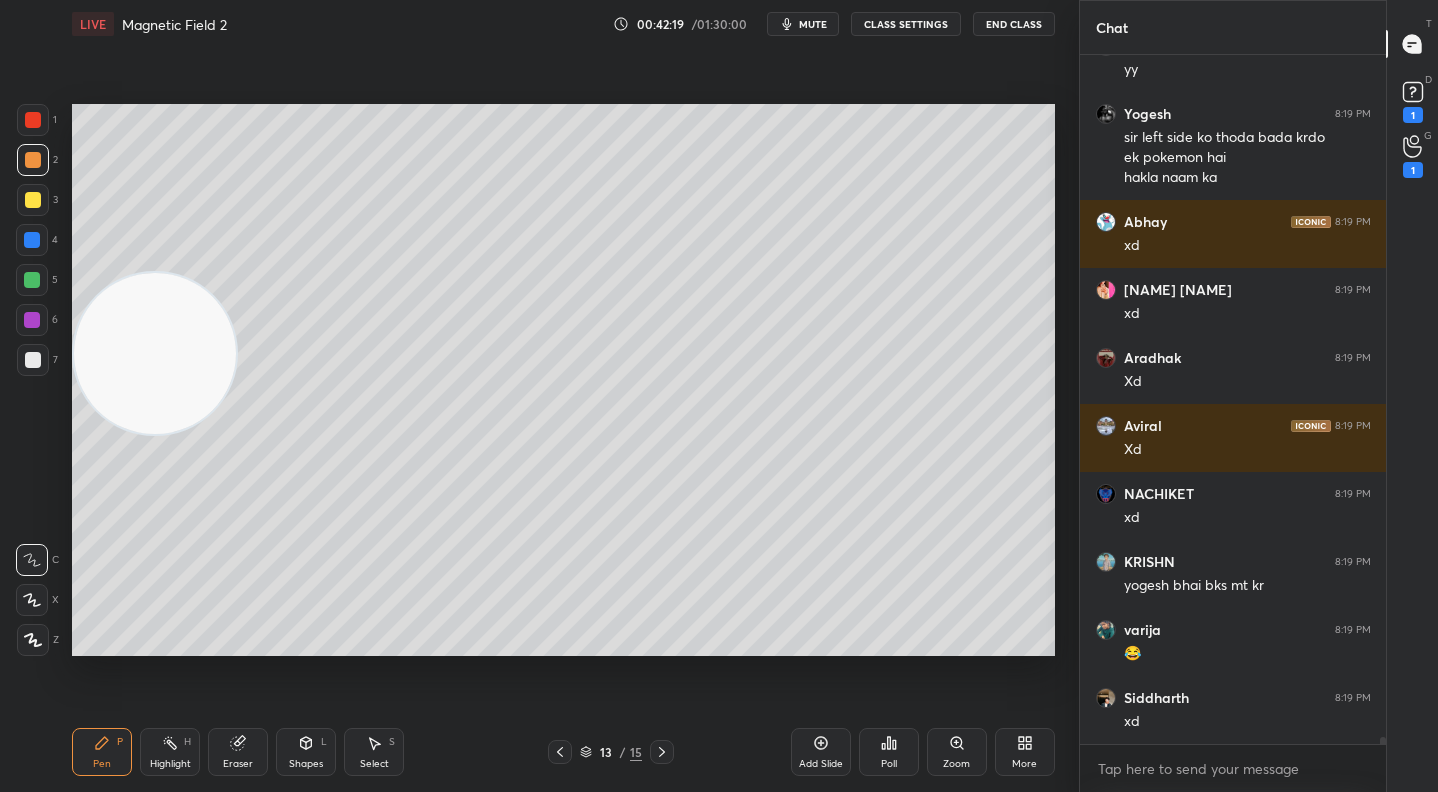 scroll, scrollTop: 64890, scrollLeft: 0, axis: vertical 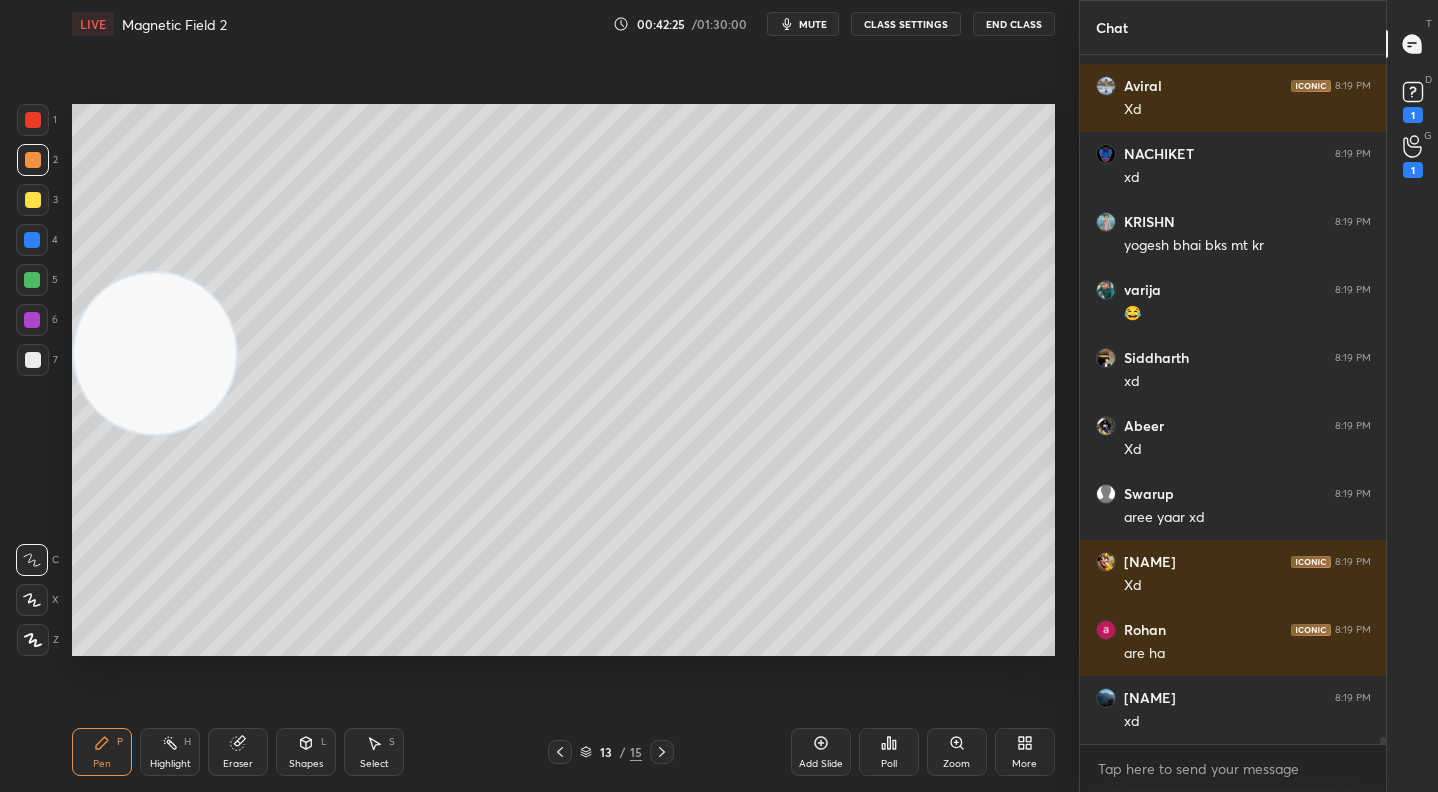 click at bounding box center (33, 160) 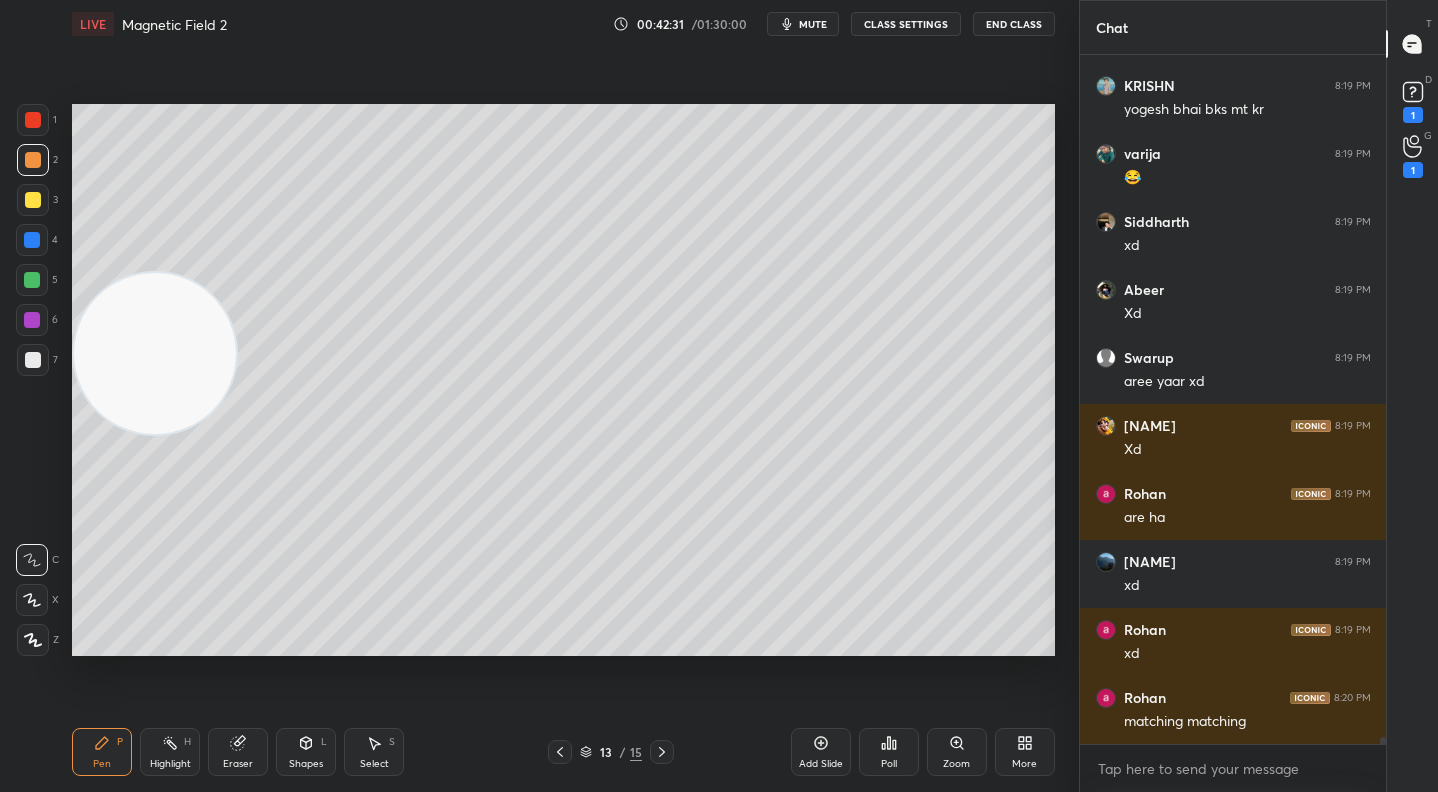 scroll, scrollTop: 65366, scrollLeft: 0, axis: vertical 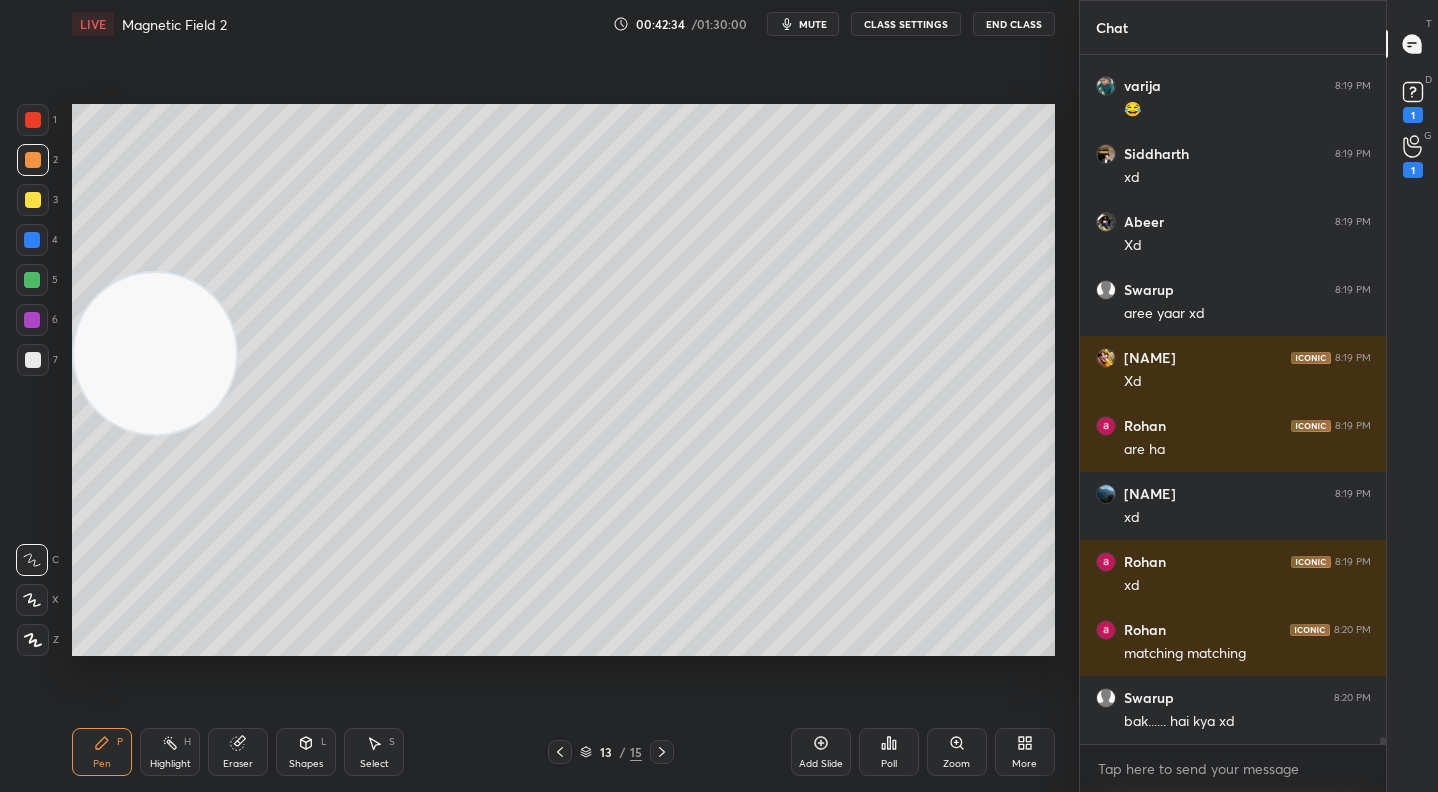 click at bounding box center [33, 360] 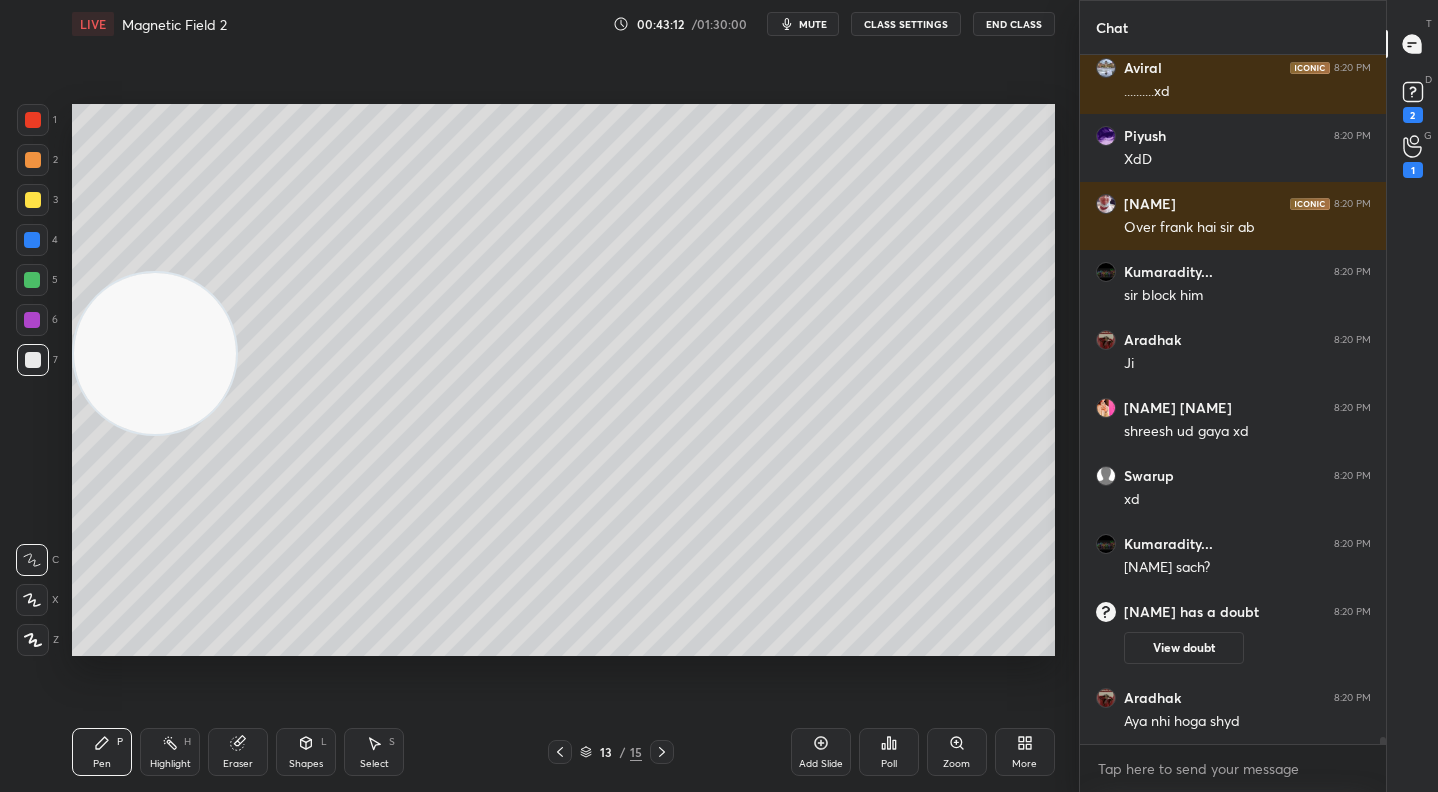 scroll, scrollTop: 65629, scrollLeft: 0, axis: vertical 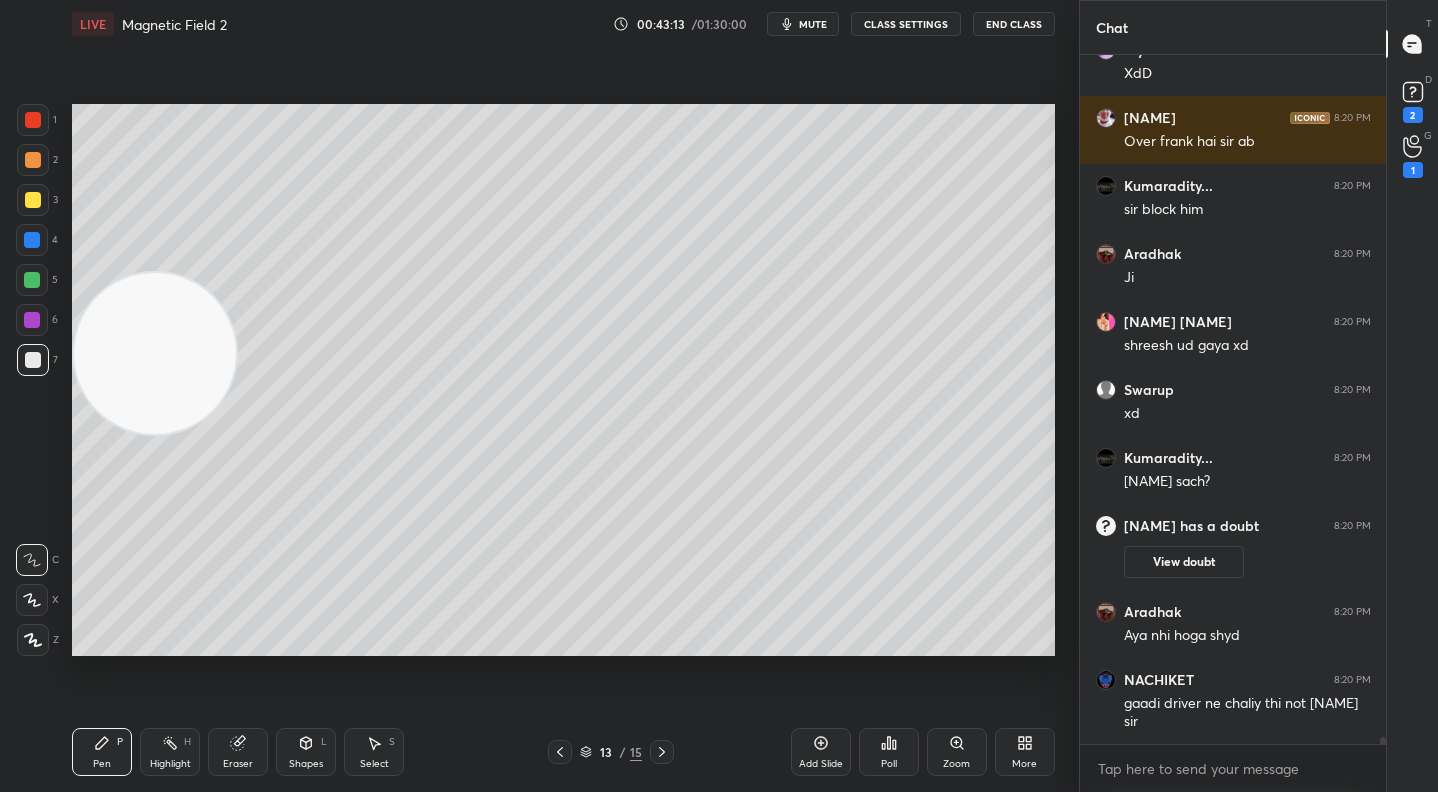 click at bounding box center [33, 120] 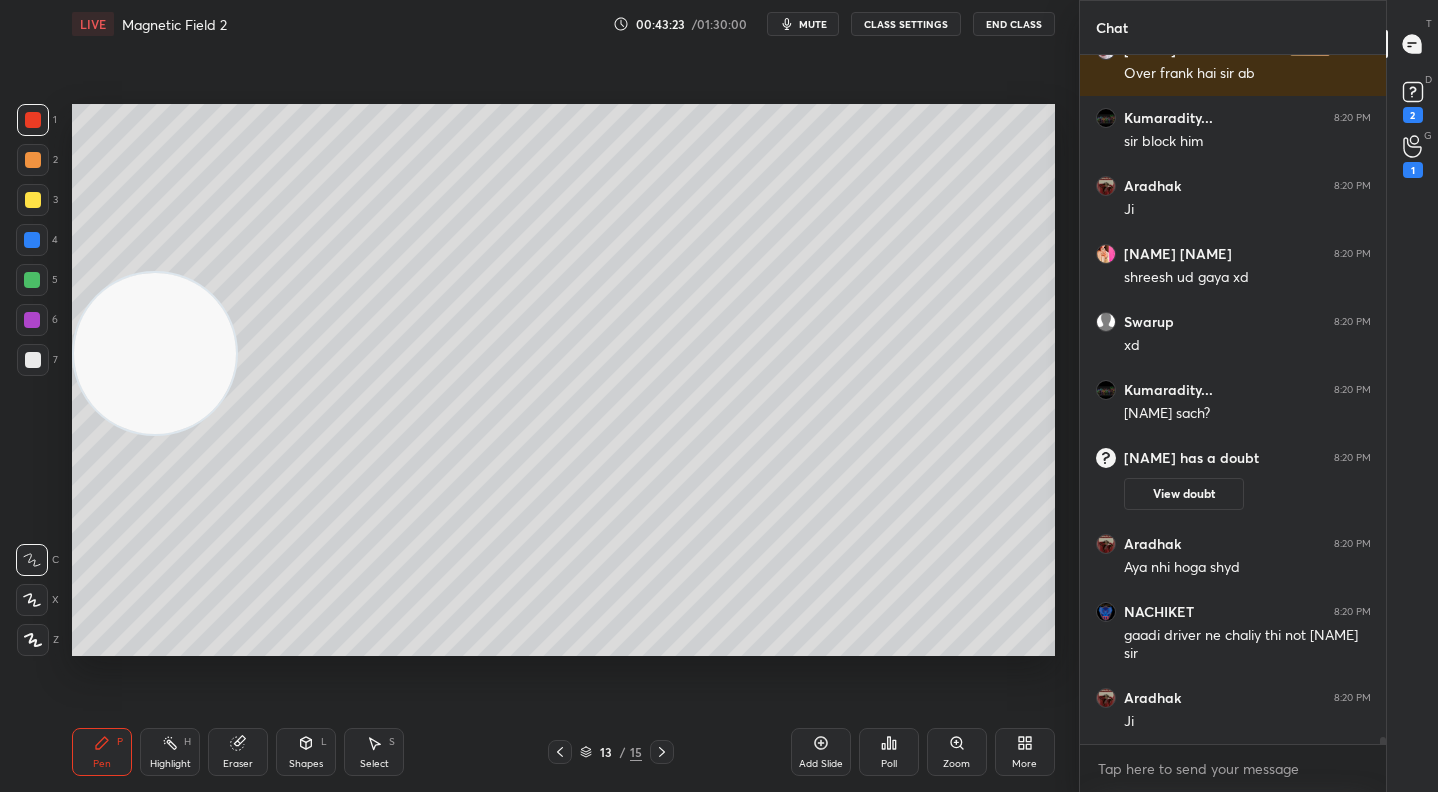 drag, startPoint x: 252, startPoint y: 746, endPoint x: 276, endPoint y: 665, distance: 84.48077 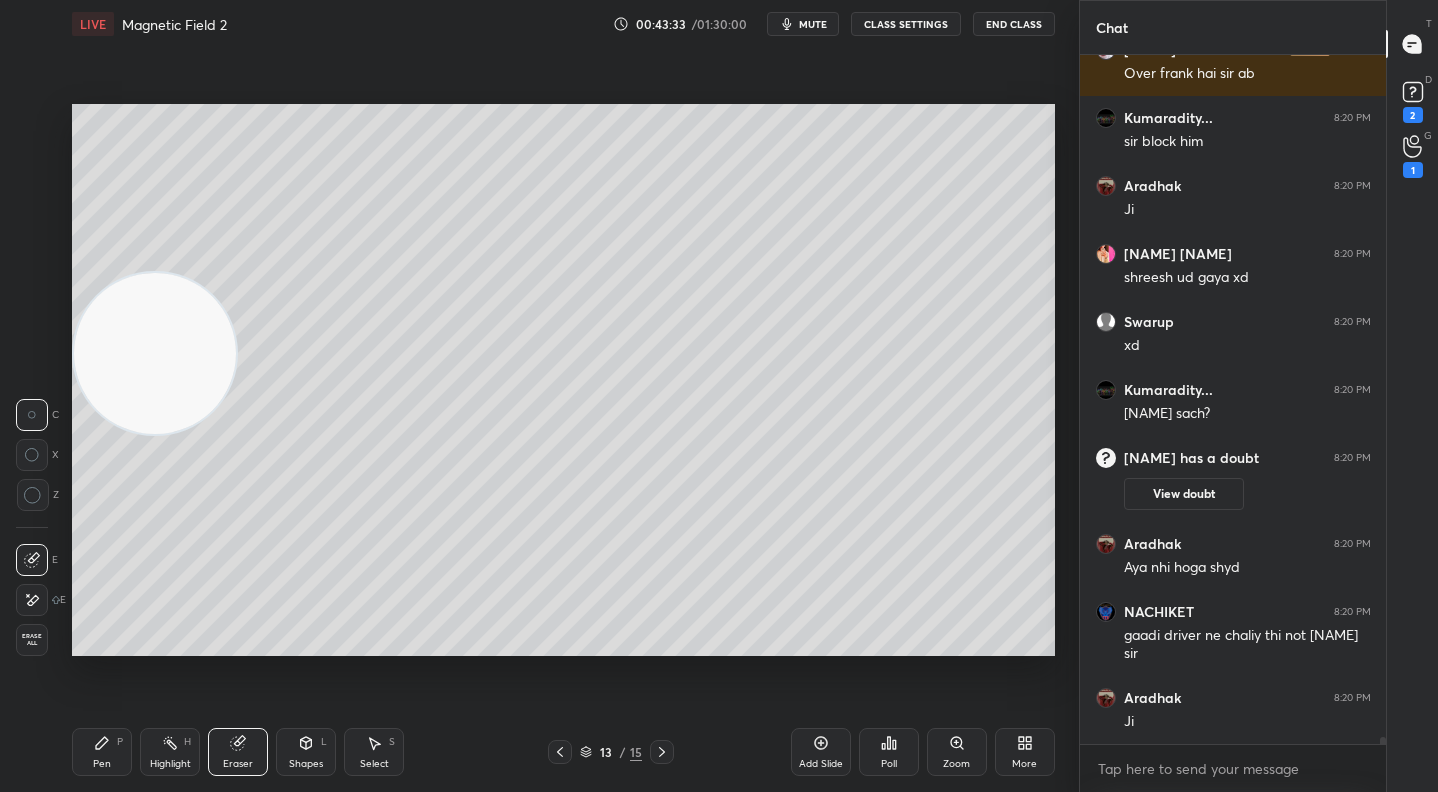 click 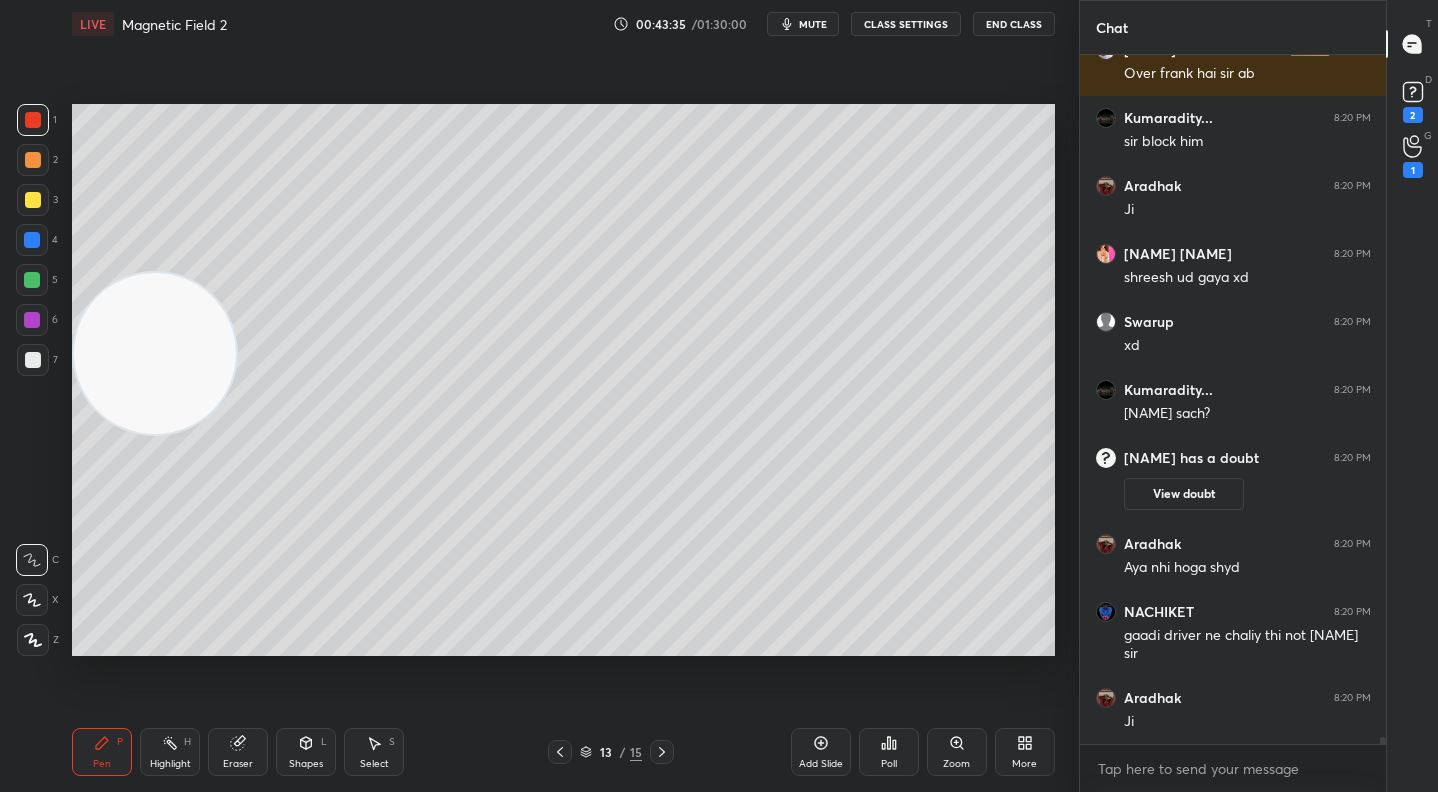 click at bounding box center (33, 200) 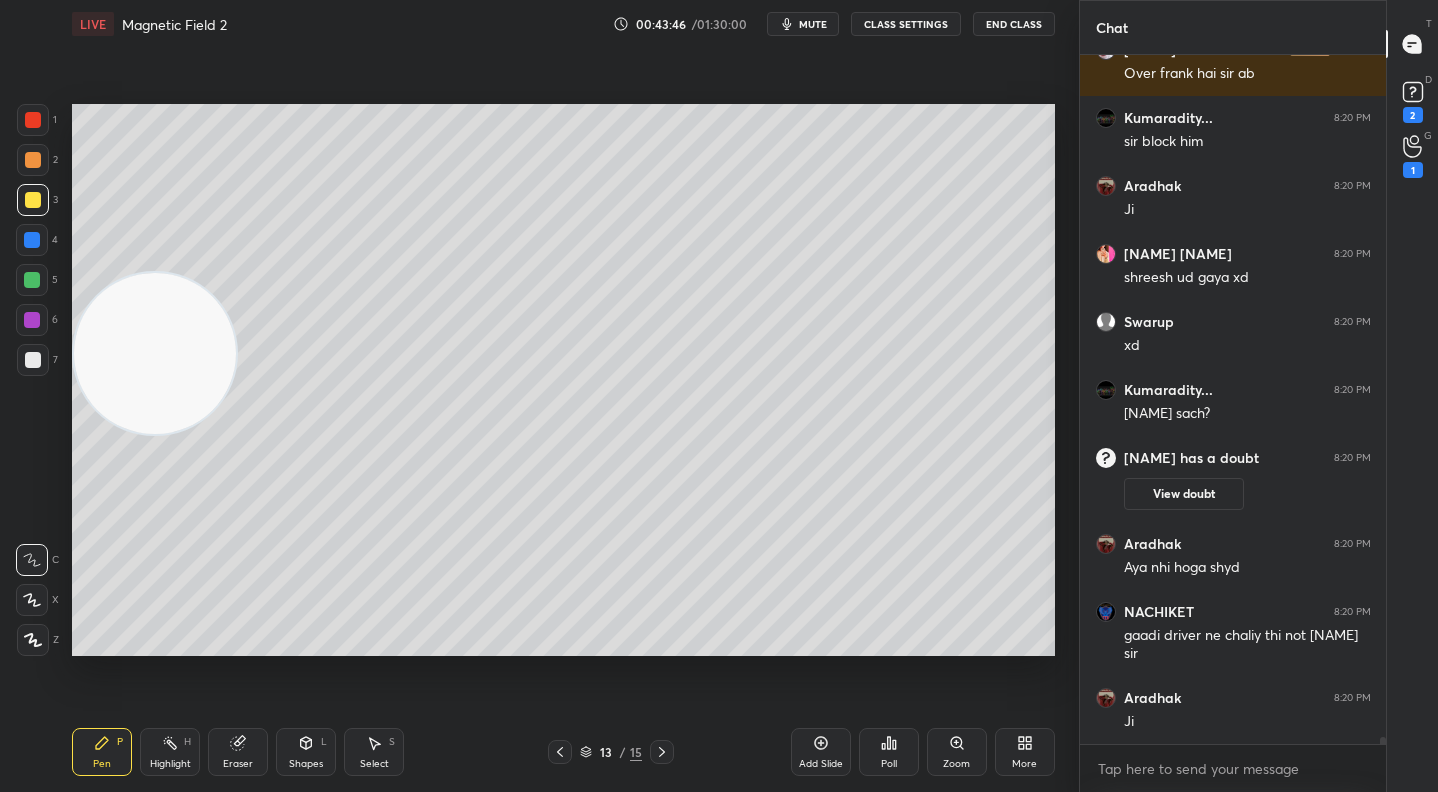 scroll, scrollTop: 65716, scrollLeft: 0, axis: vertical 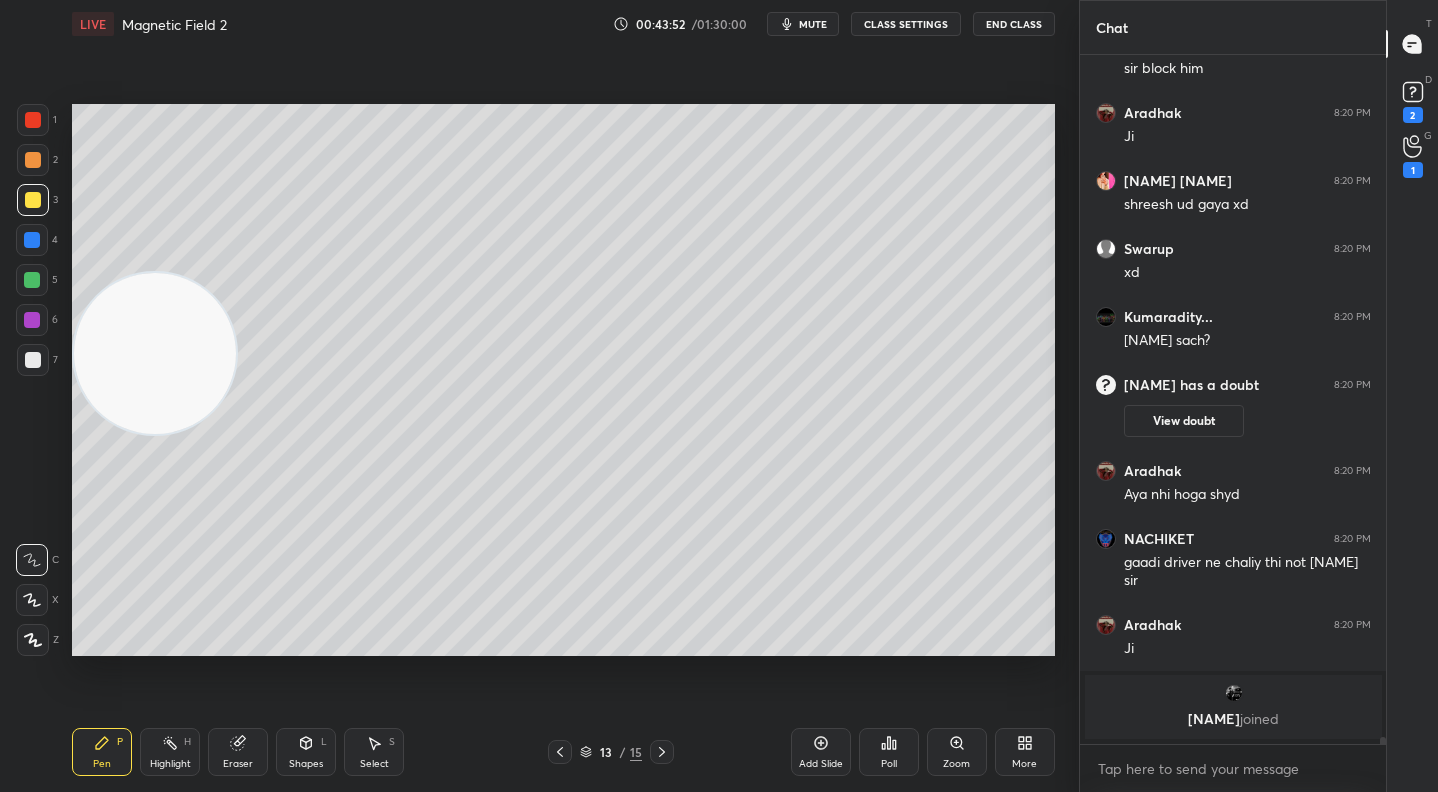 click at bounding box center [560, 752] 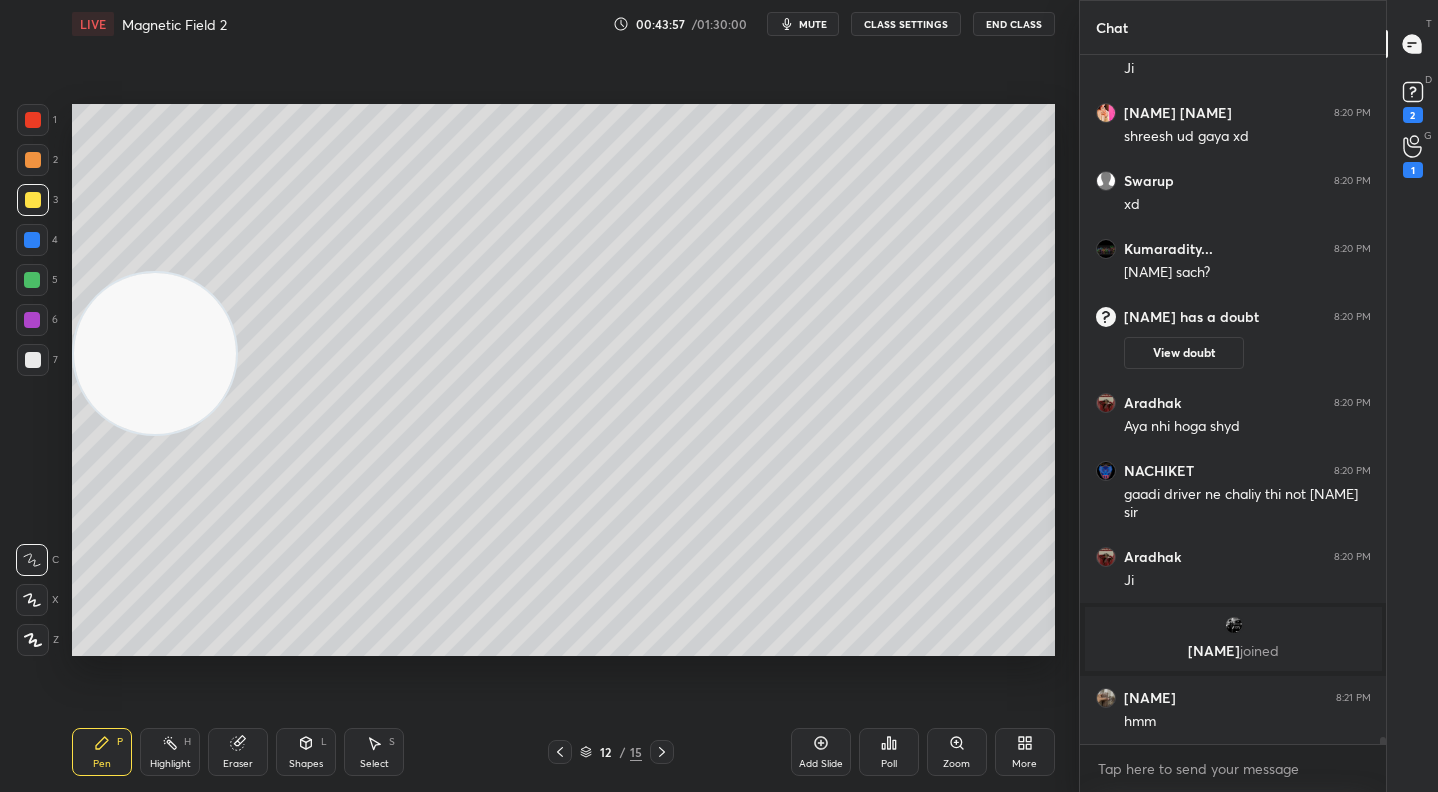 scroll, scrollTop: 65852, scrollLeft: 0, axis: vertical 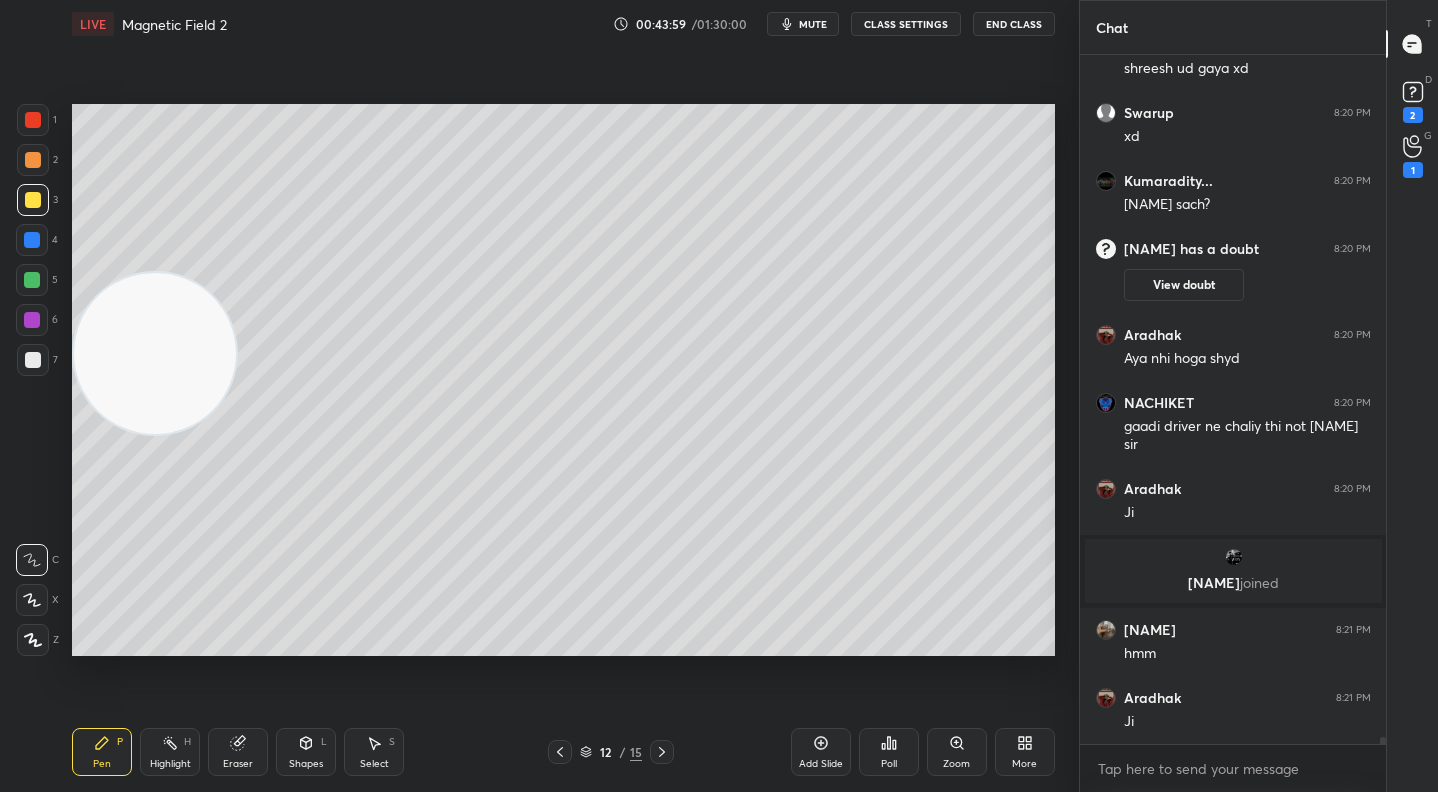 click 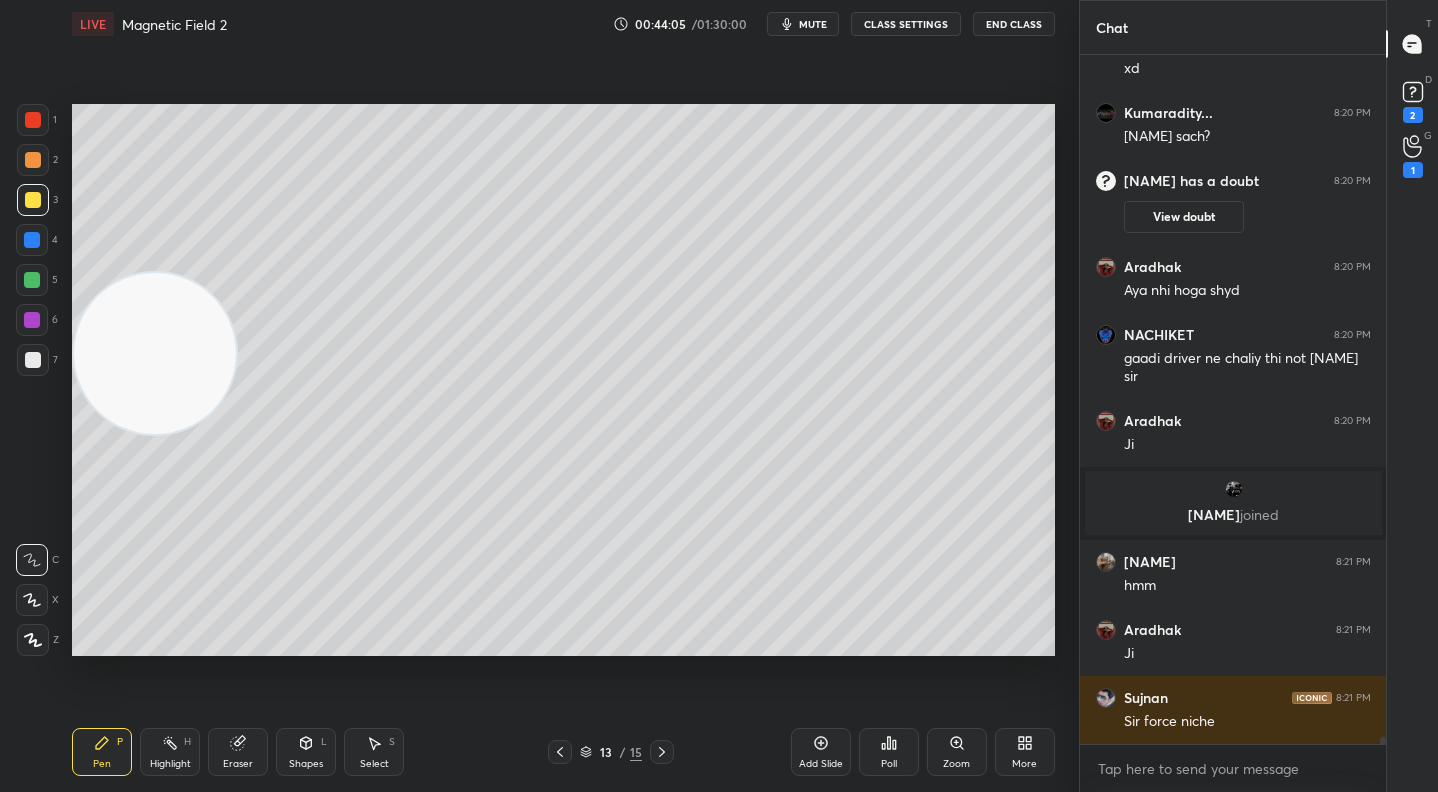 scroll, scrollTop: 65934, scrollLeft: 0, axis: vertical 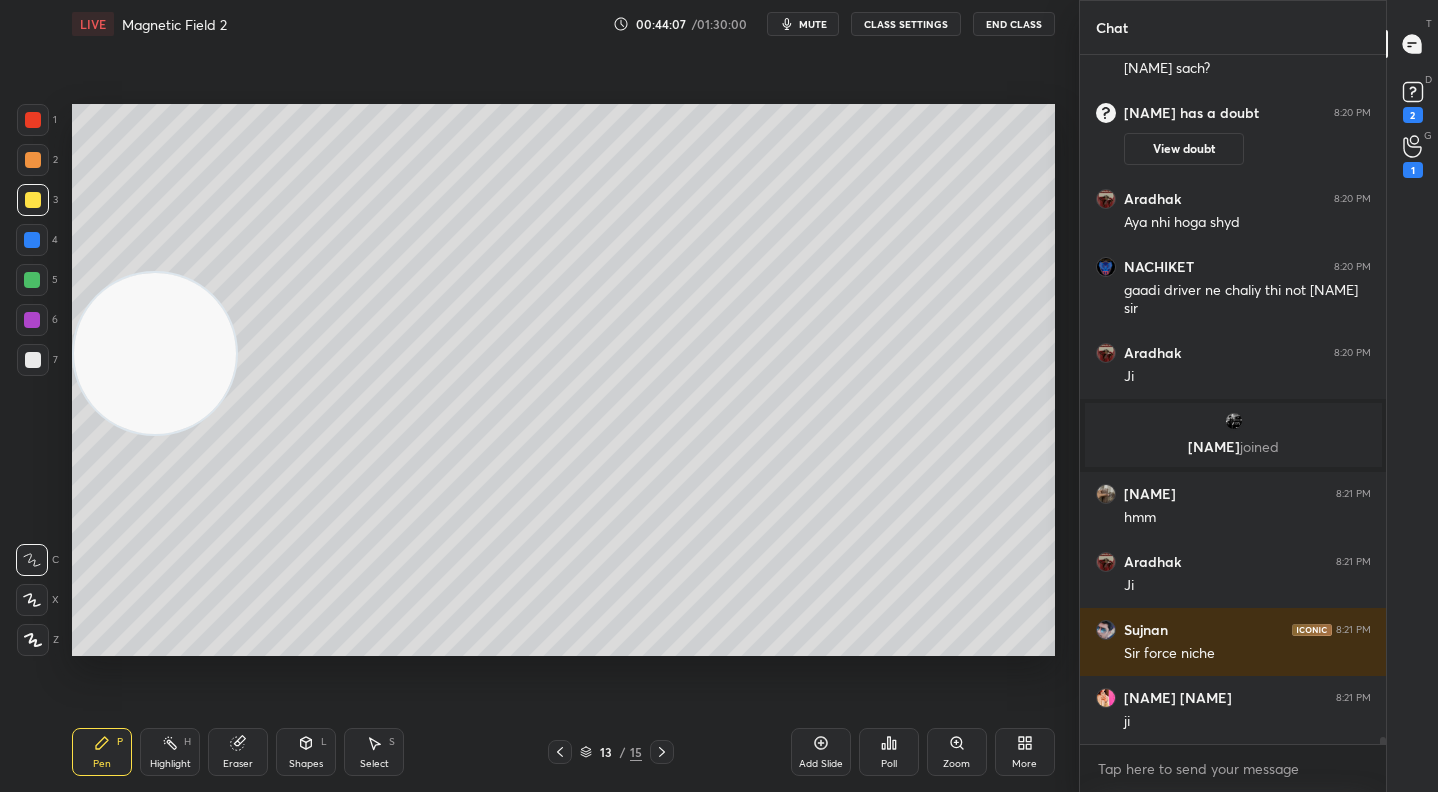 click 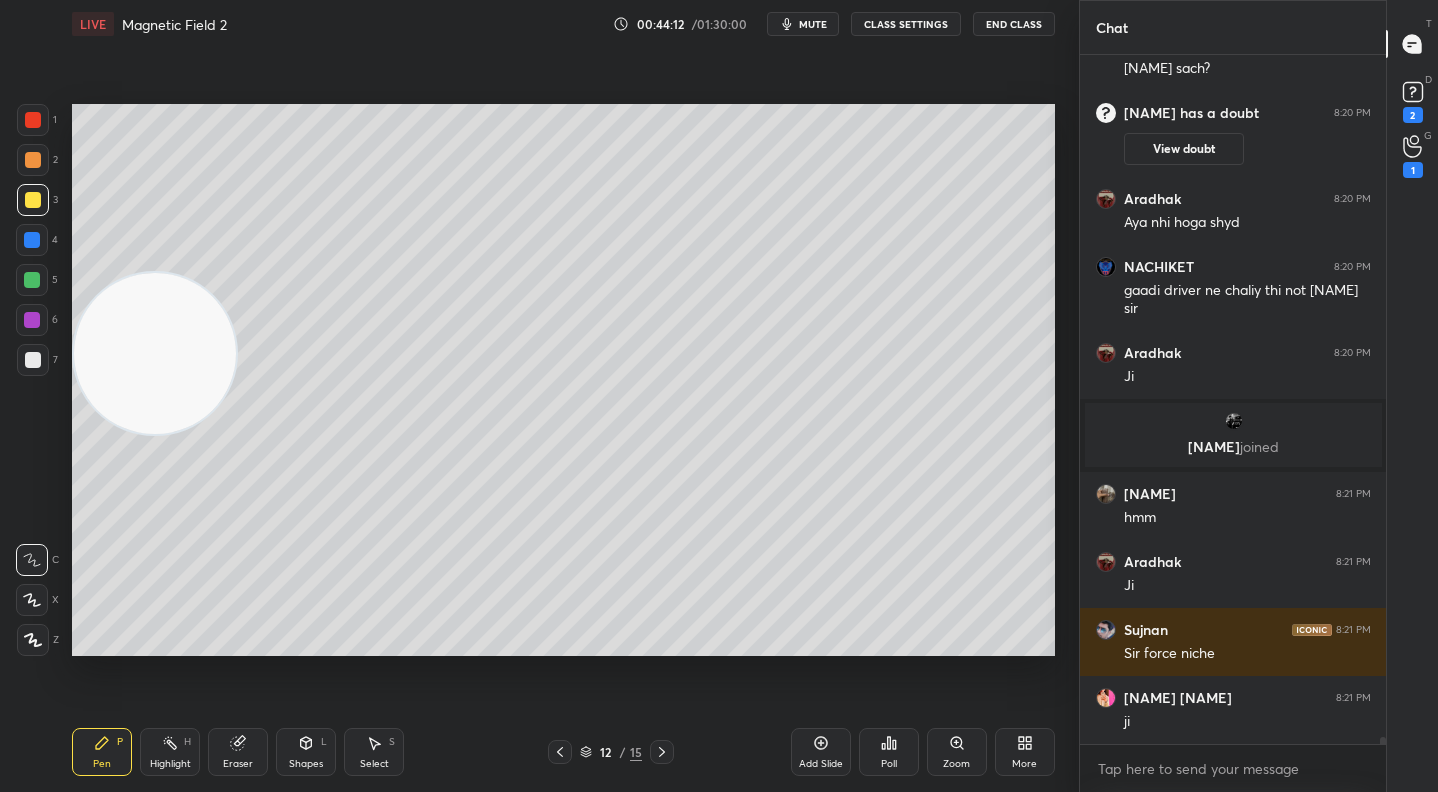 click 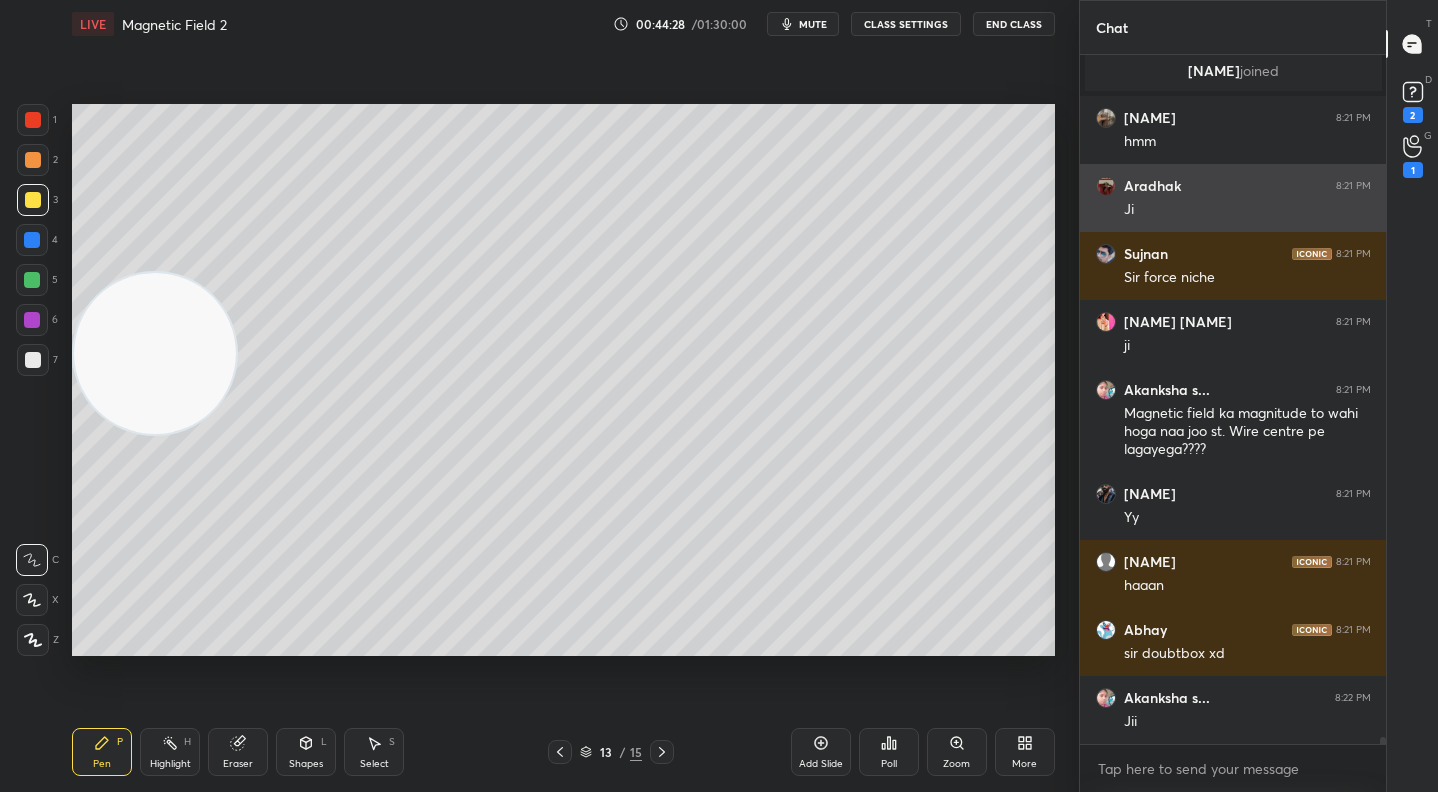 scroll, scrollTop: 66324, scrollLeft: 0, axis: vertical 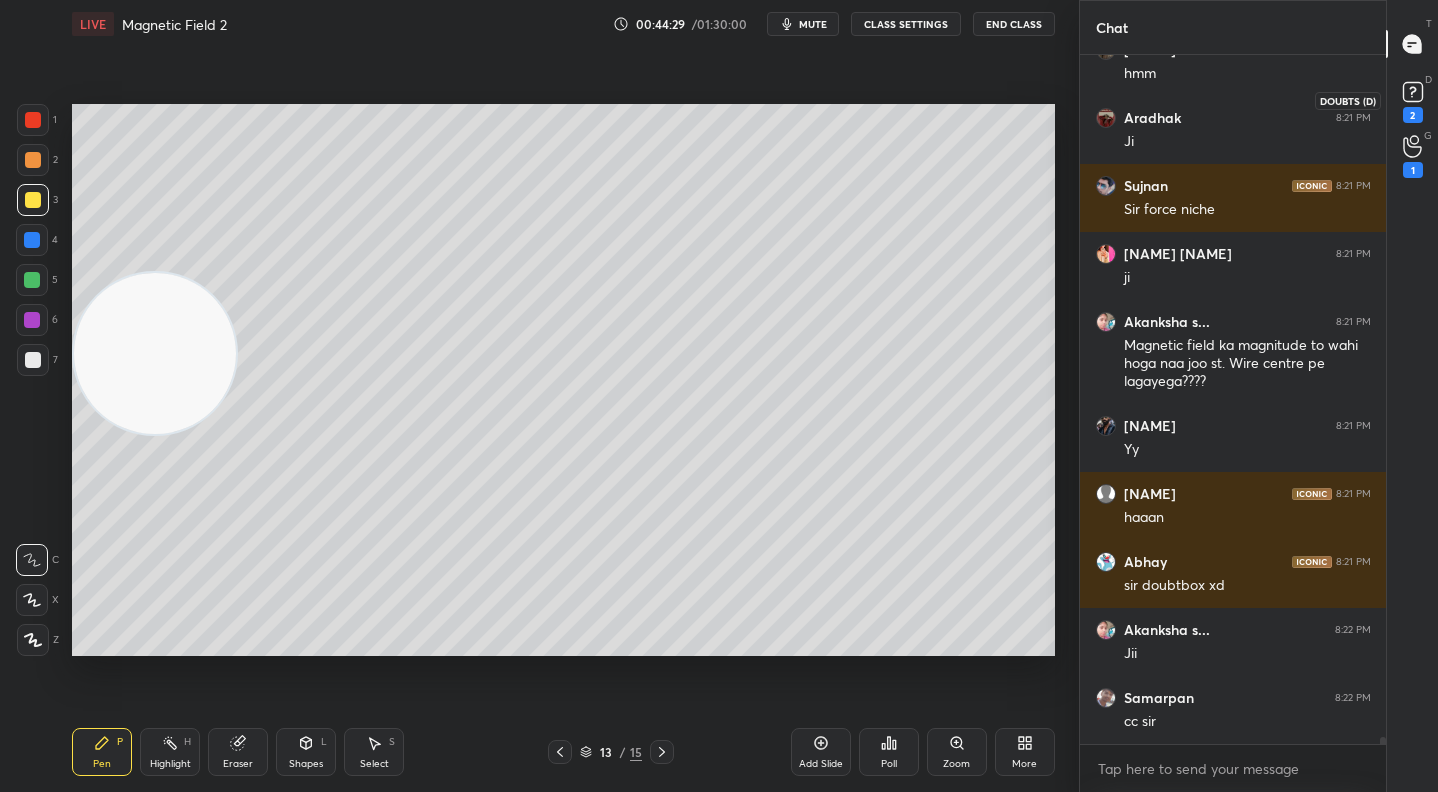 click 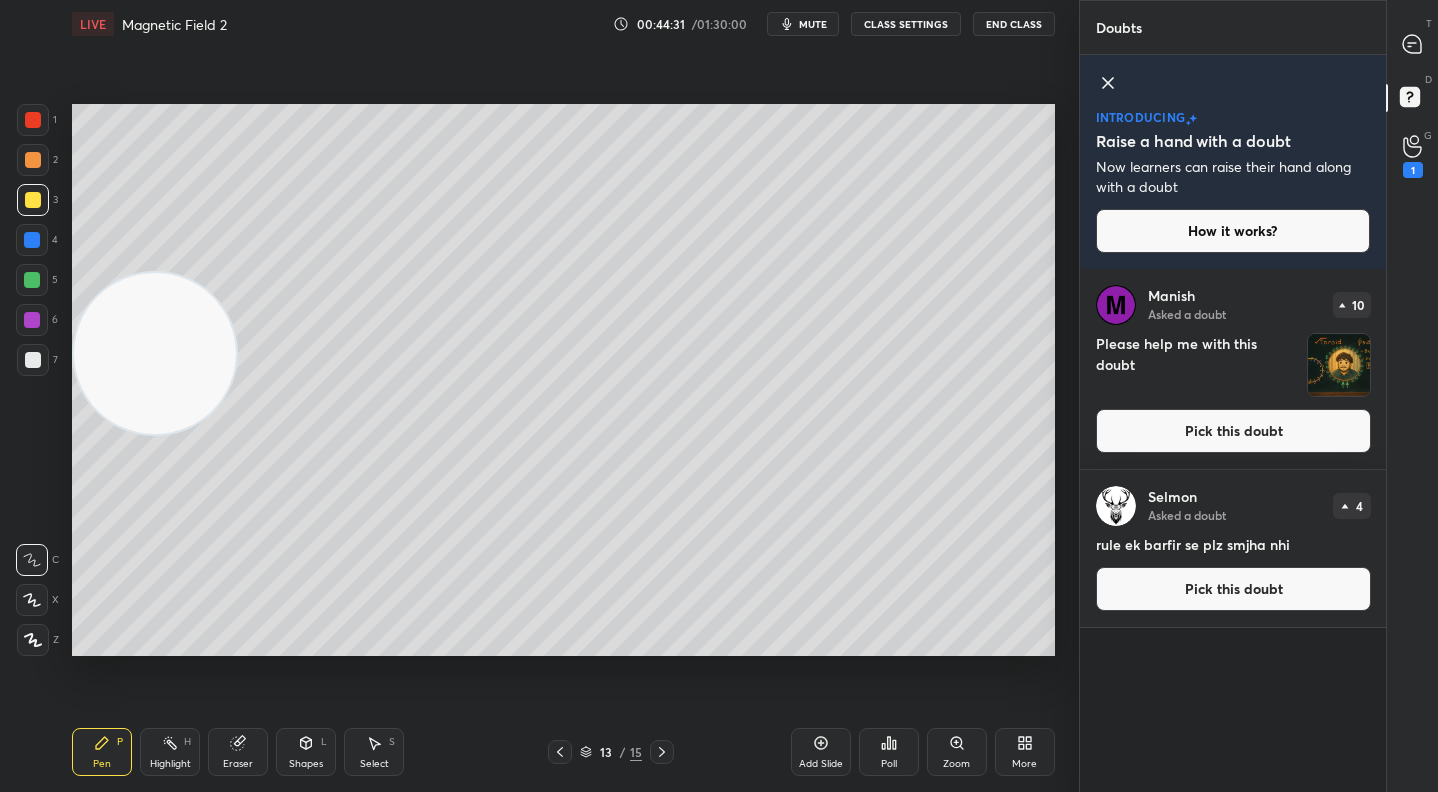 click on "Pick this doubt" at bounding box center [1233, 431] 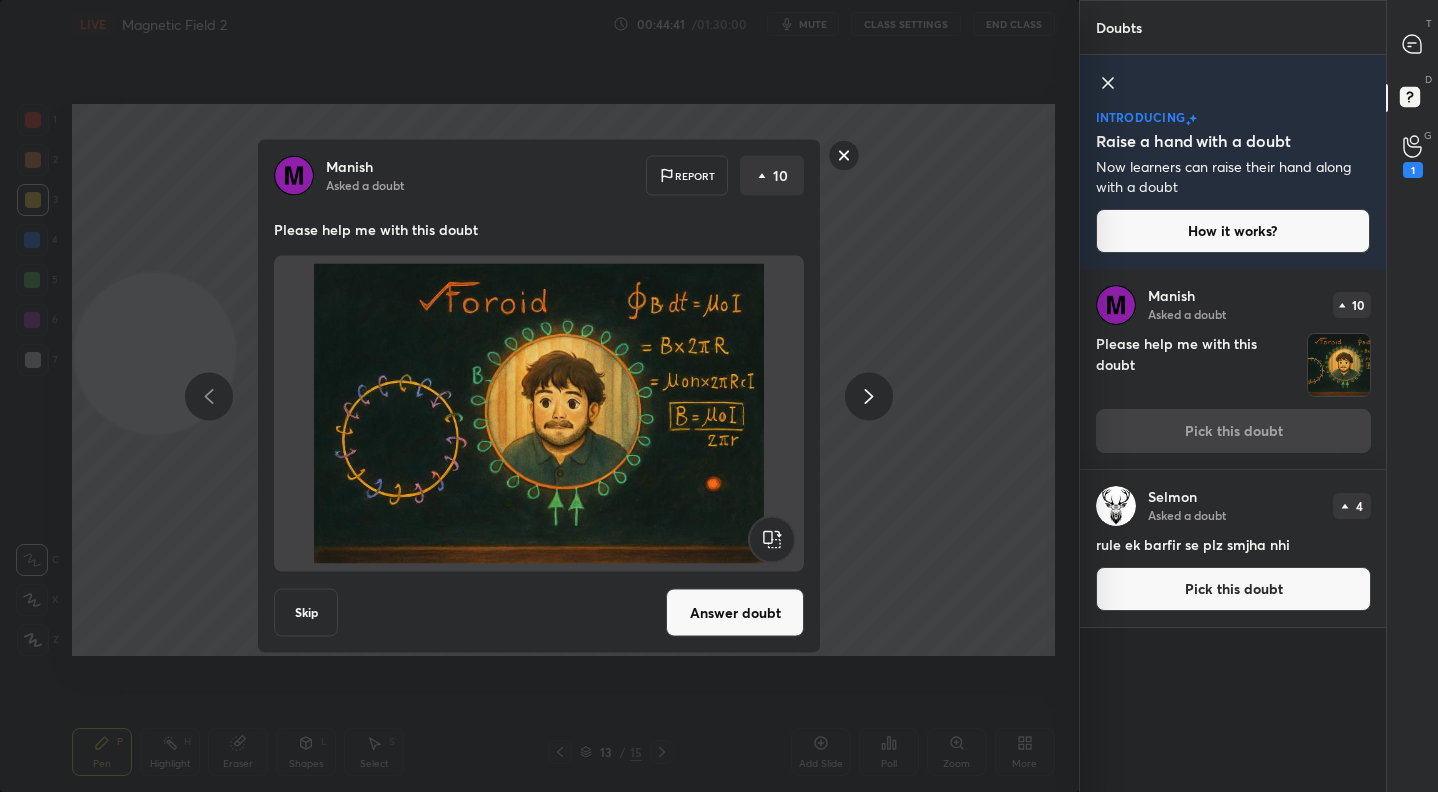 click 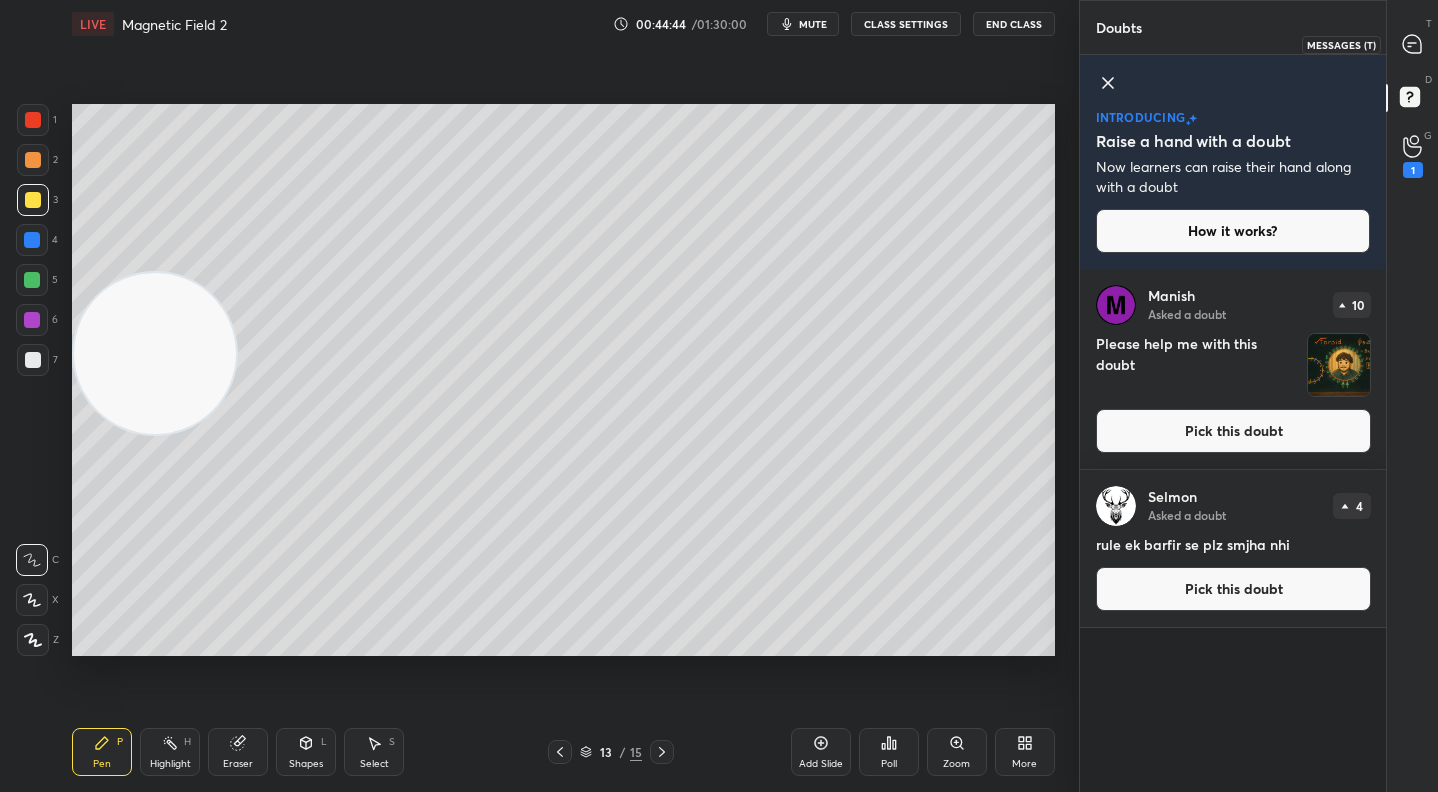 click 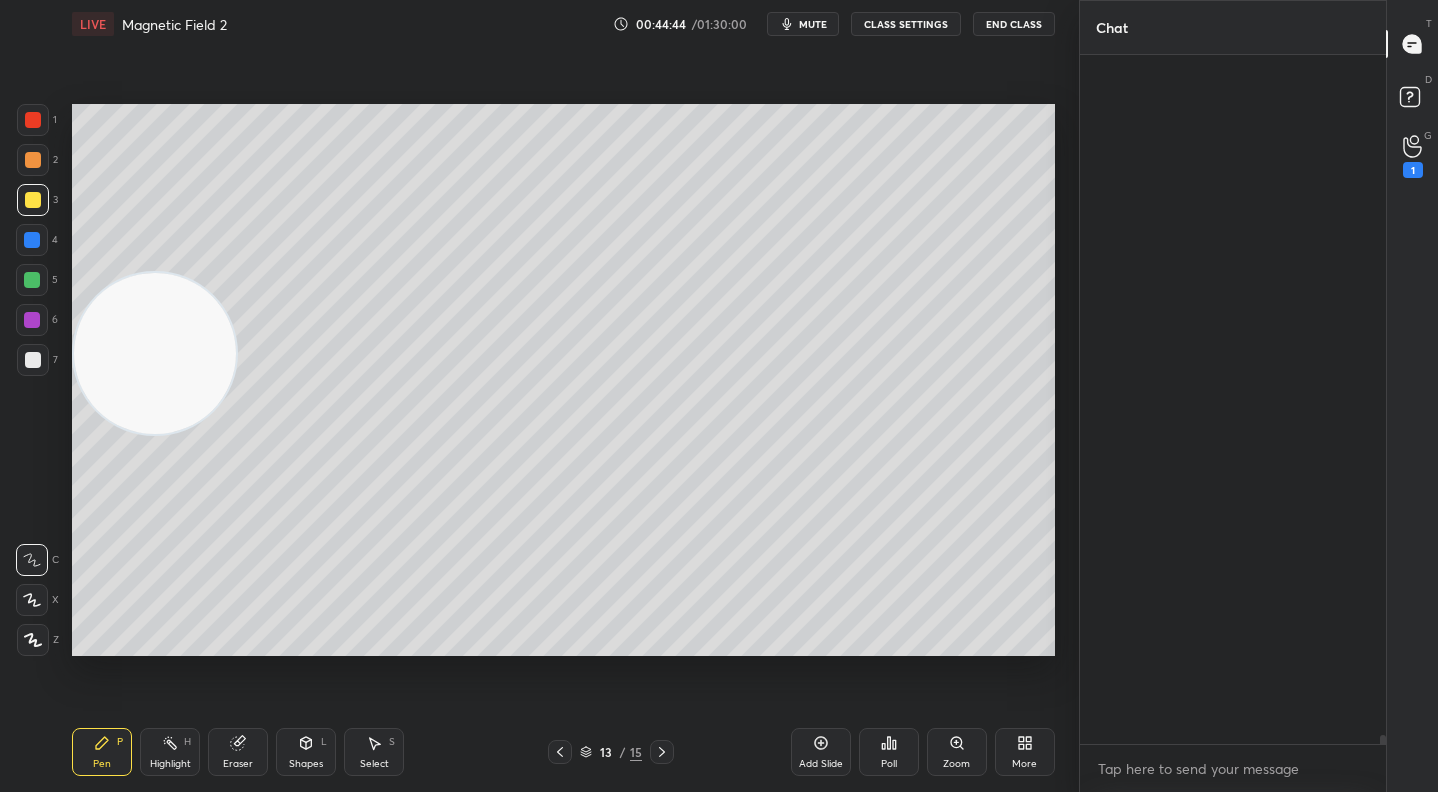 scroll, scrollTop: 67376, scrollLeft: 0, axis: vertical 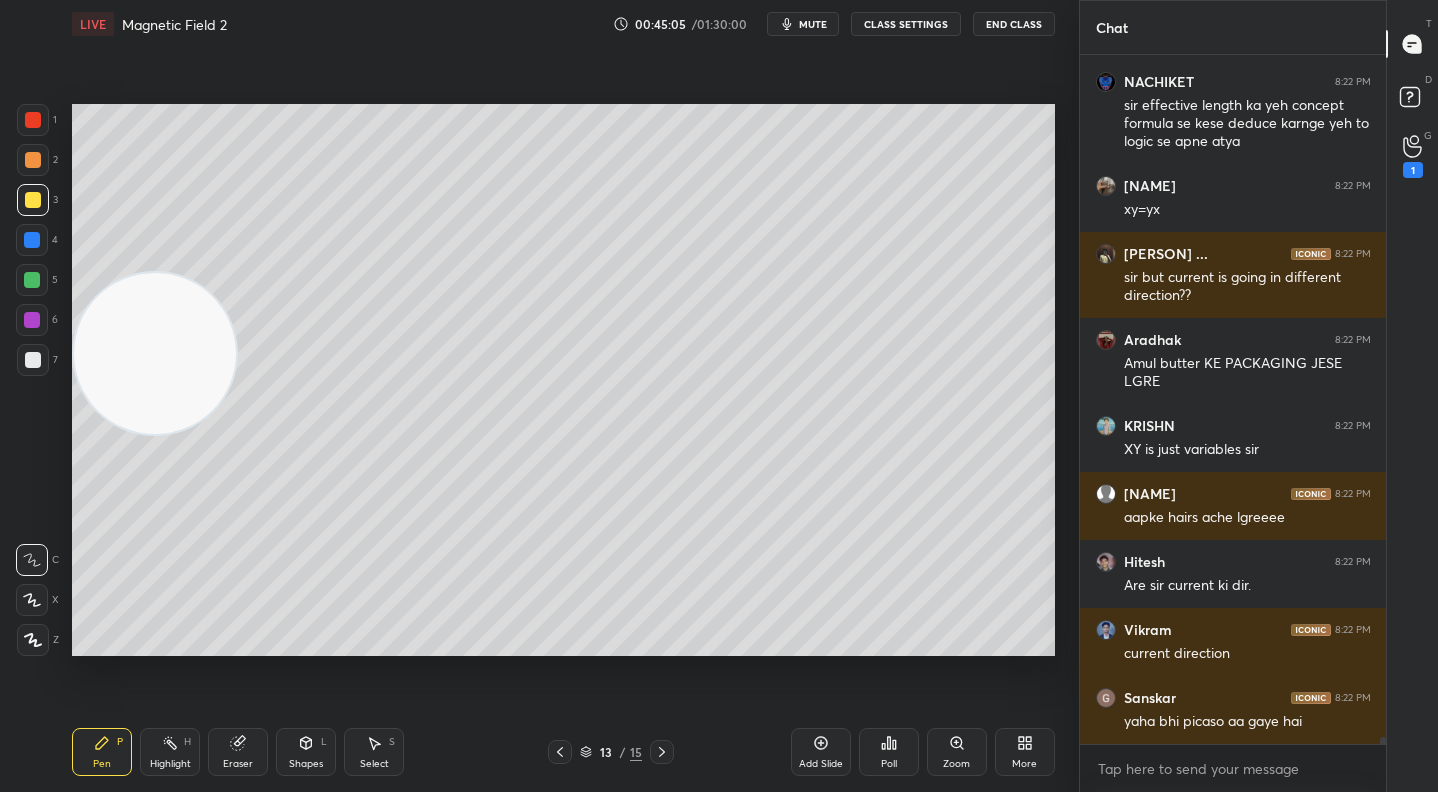 click 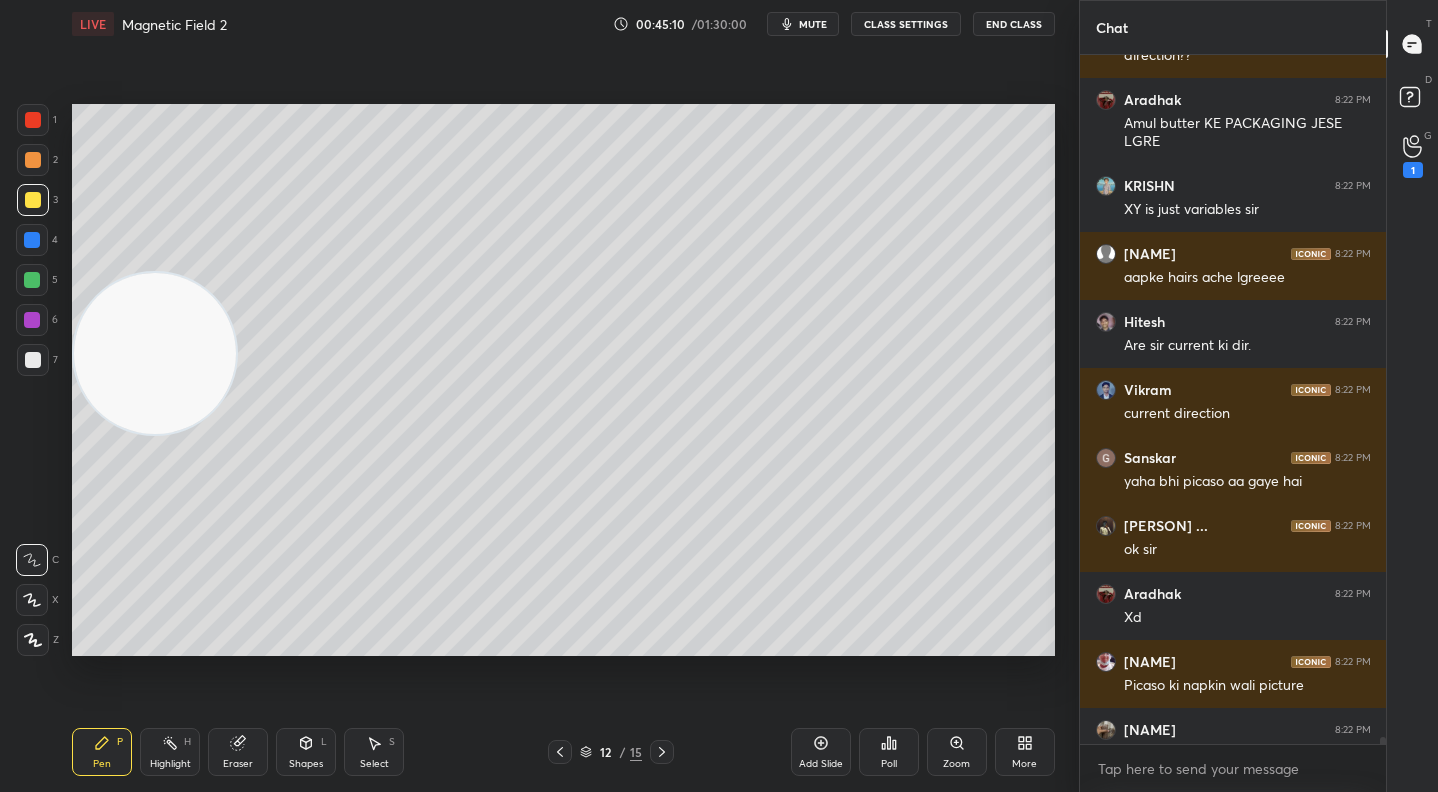 scroll, scrollTop: 67847, scrollLeft: 0, axis: vertical 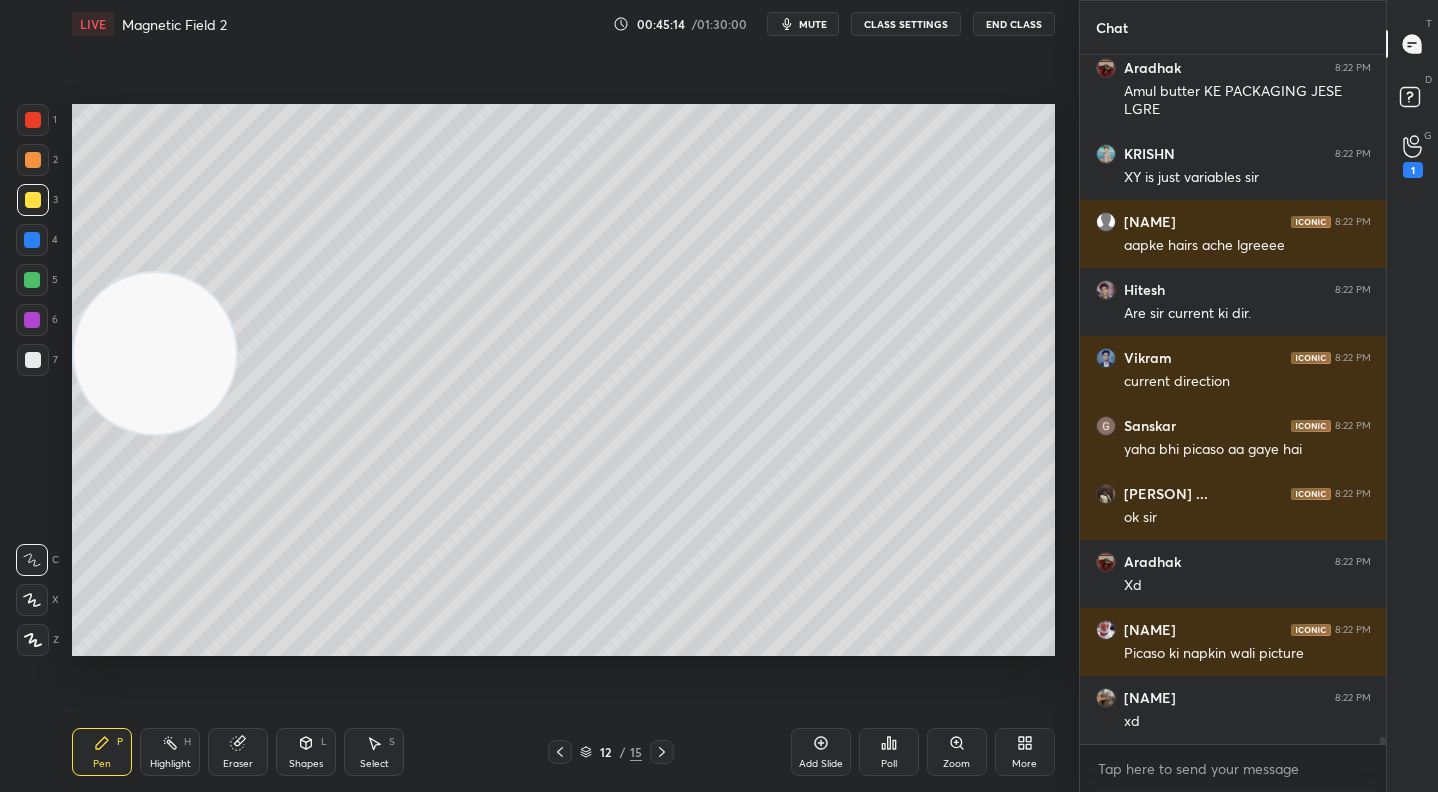 click 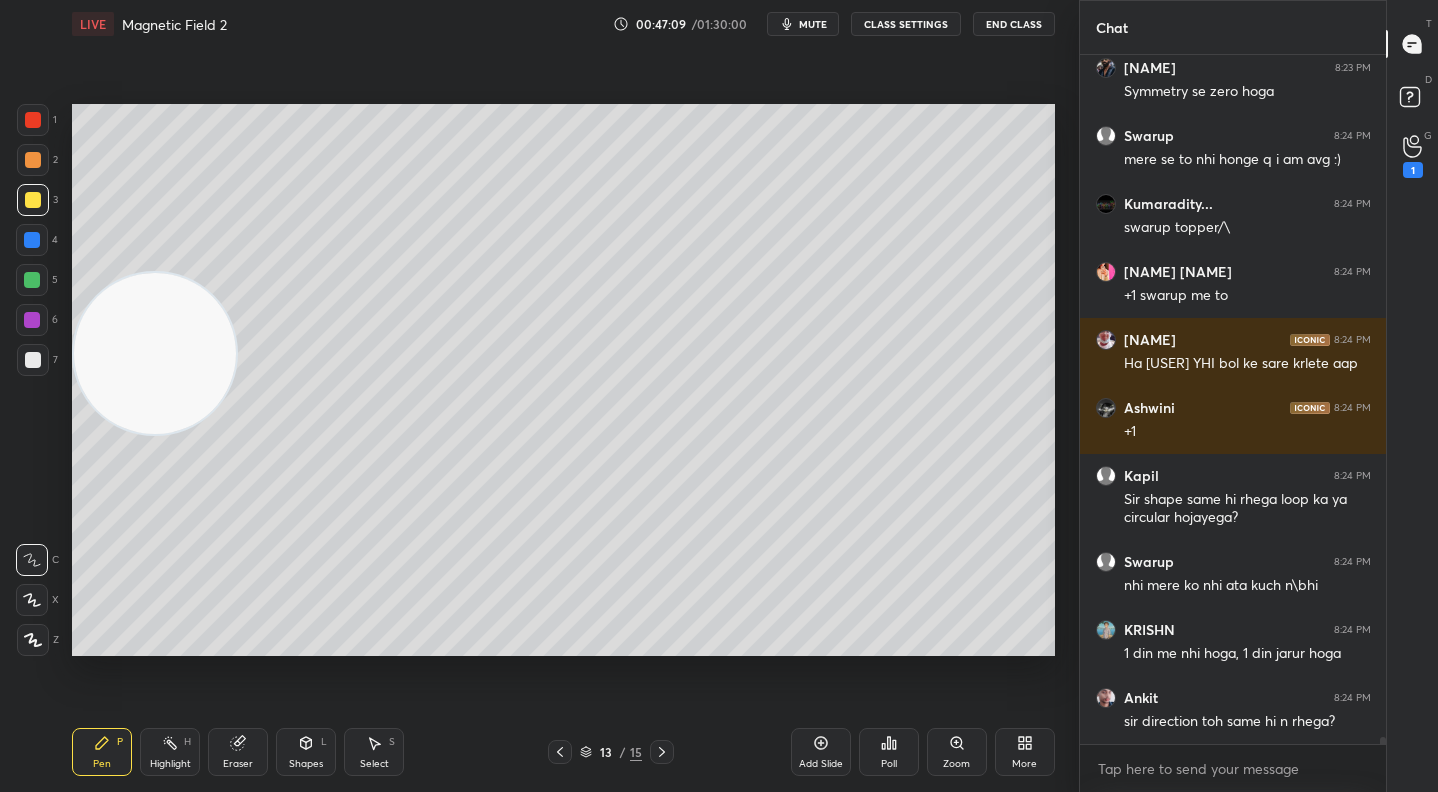 scroll, scrollTop: 70707, scrollLeft: 0, axis: vertical 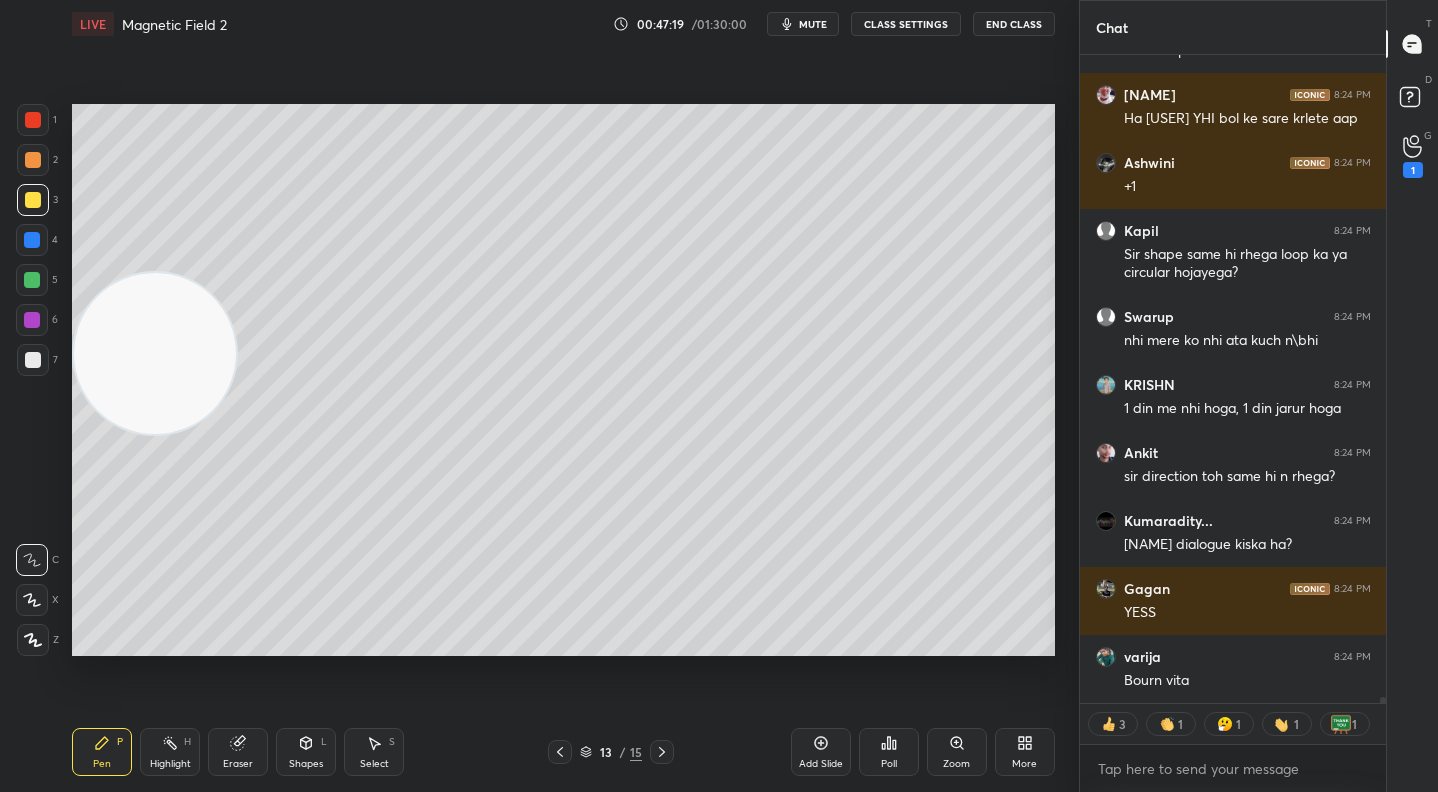 click on "More" at bounding box center [1025, 752] 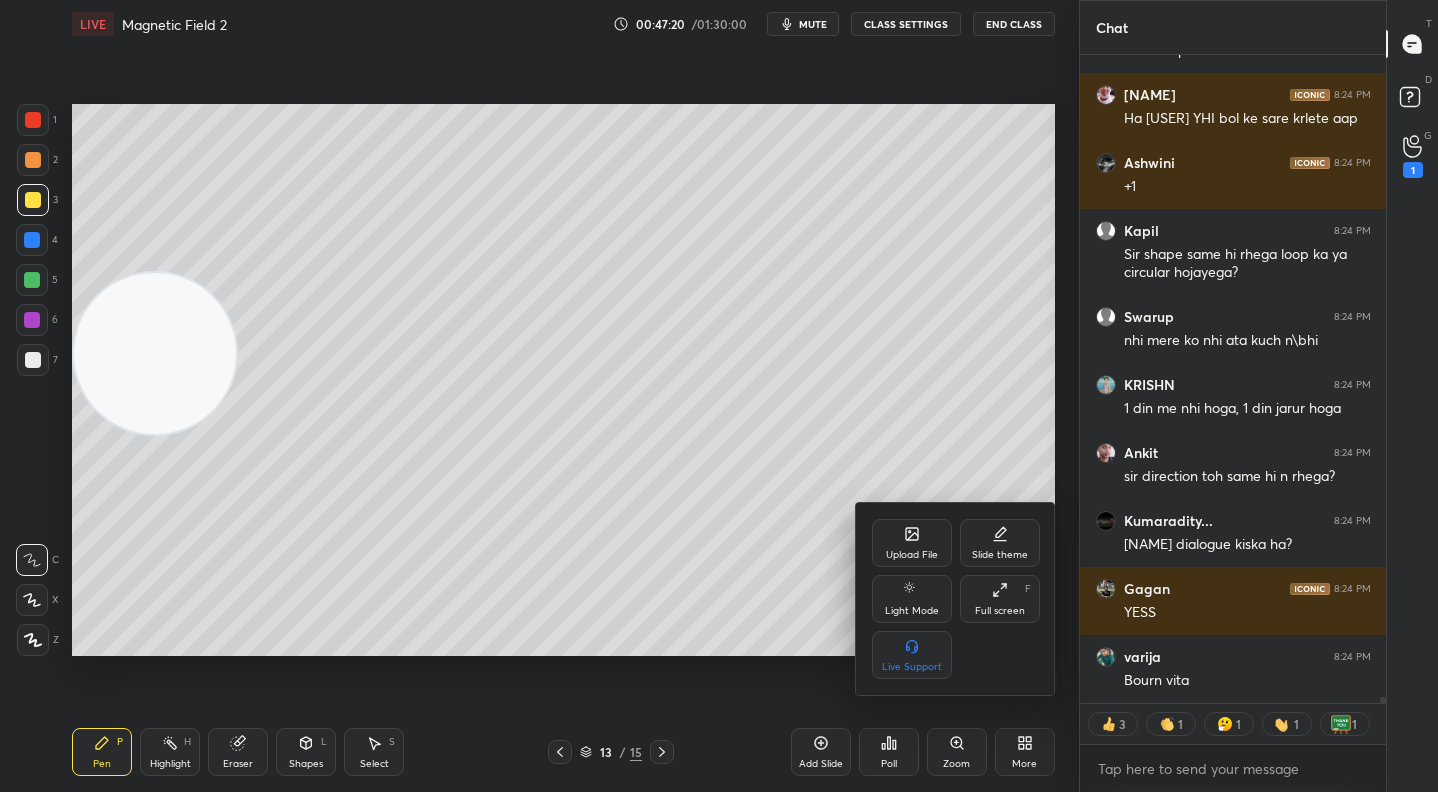click 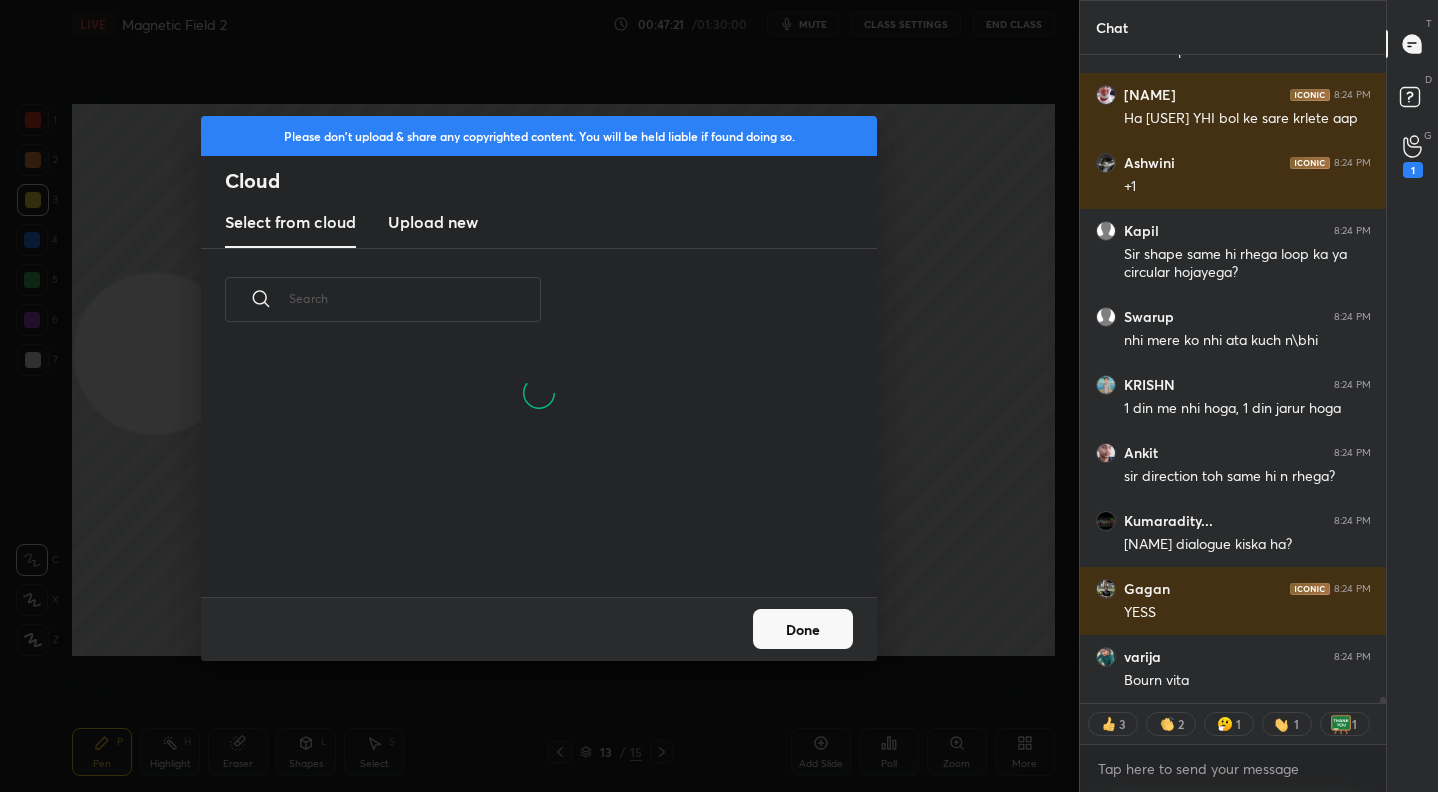 scroll, scrollTop: 70952, scrollLeft: 0, axis: vertical 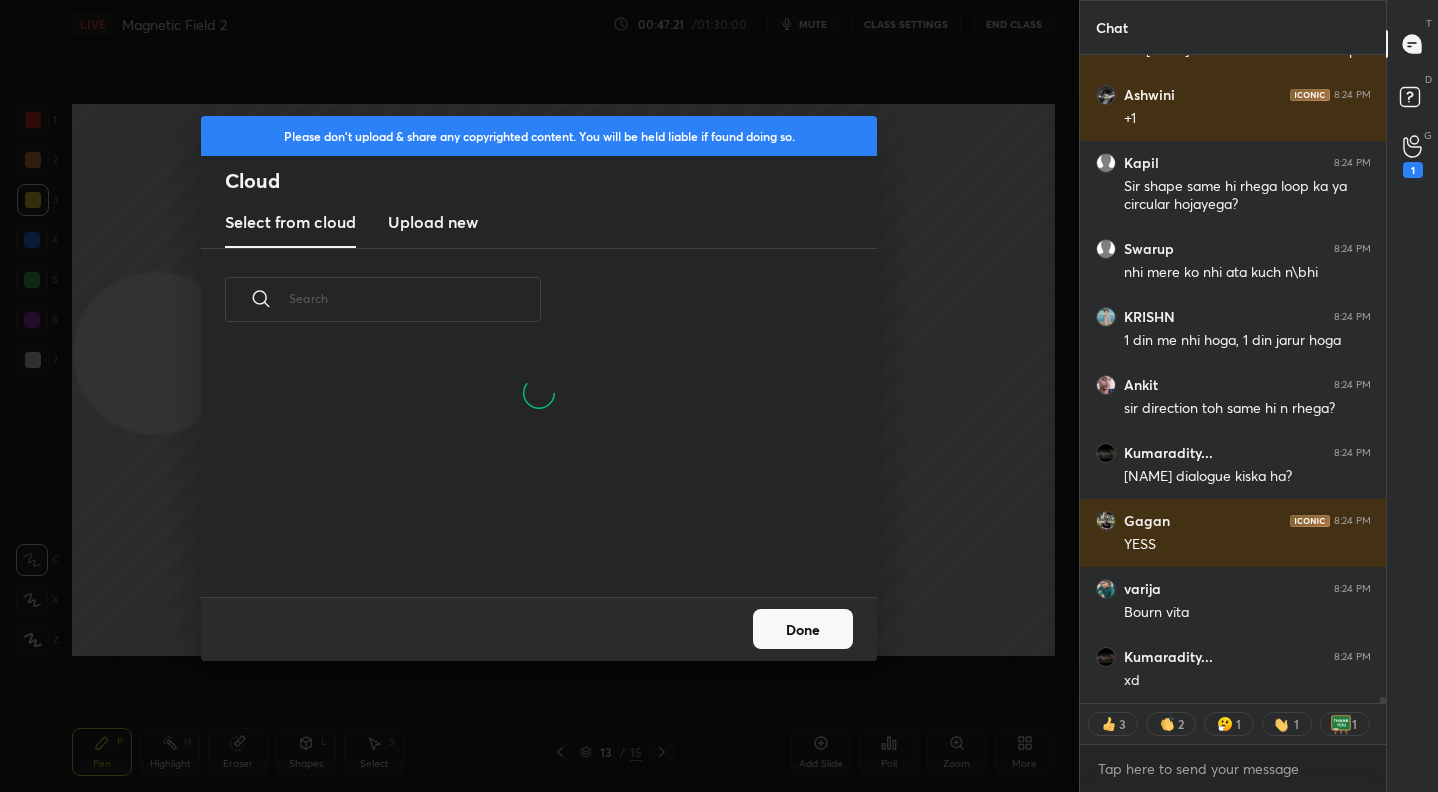 click on "Upload new" at bounding box center [433, 222] 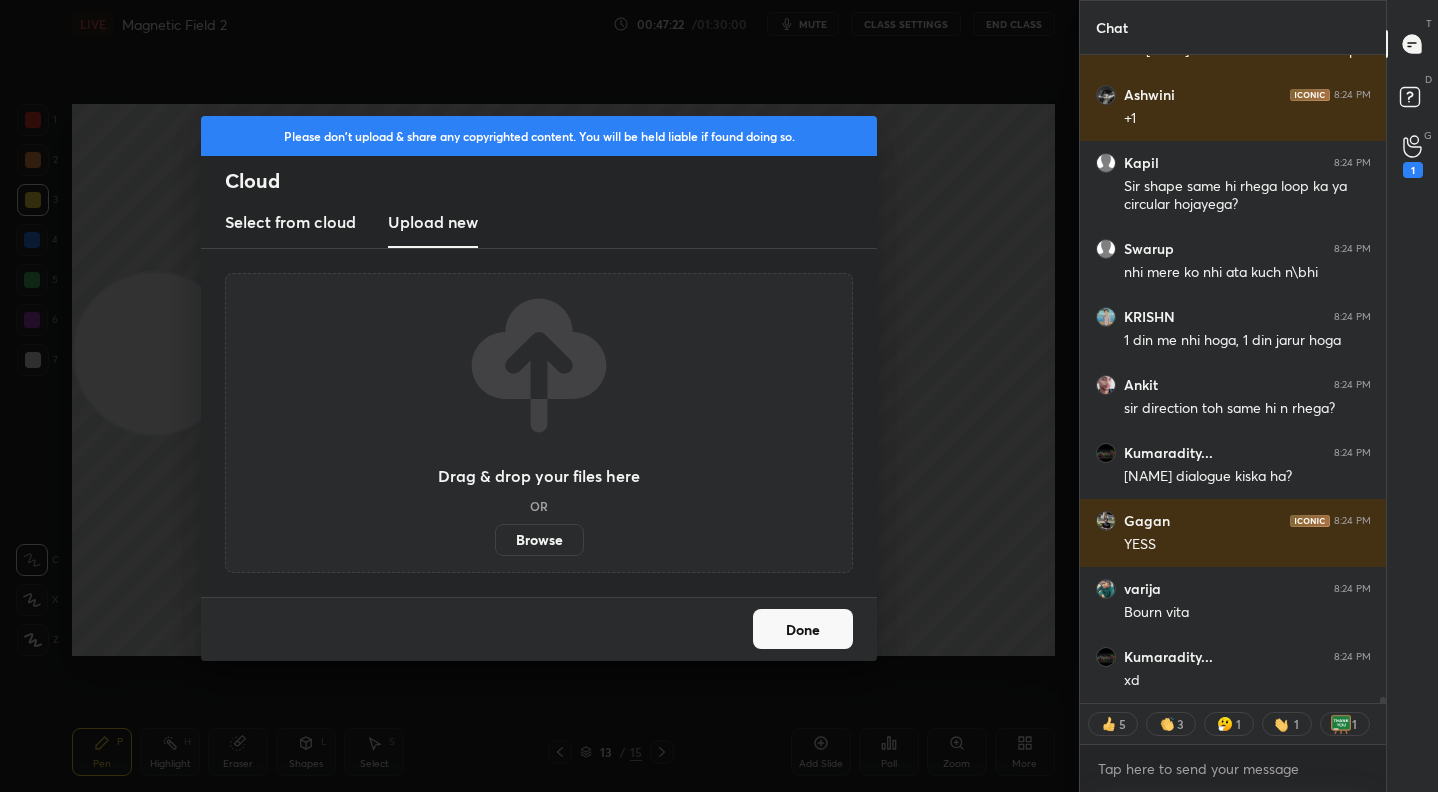 click on "Browse" at bounding box center [539, 540] 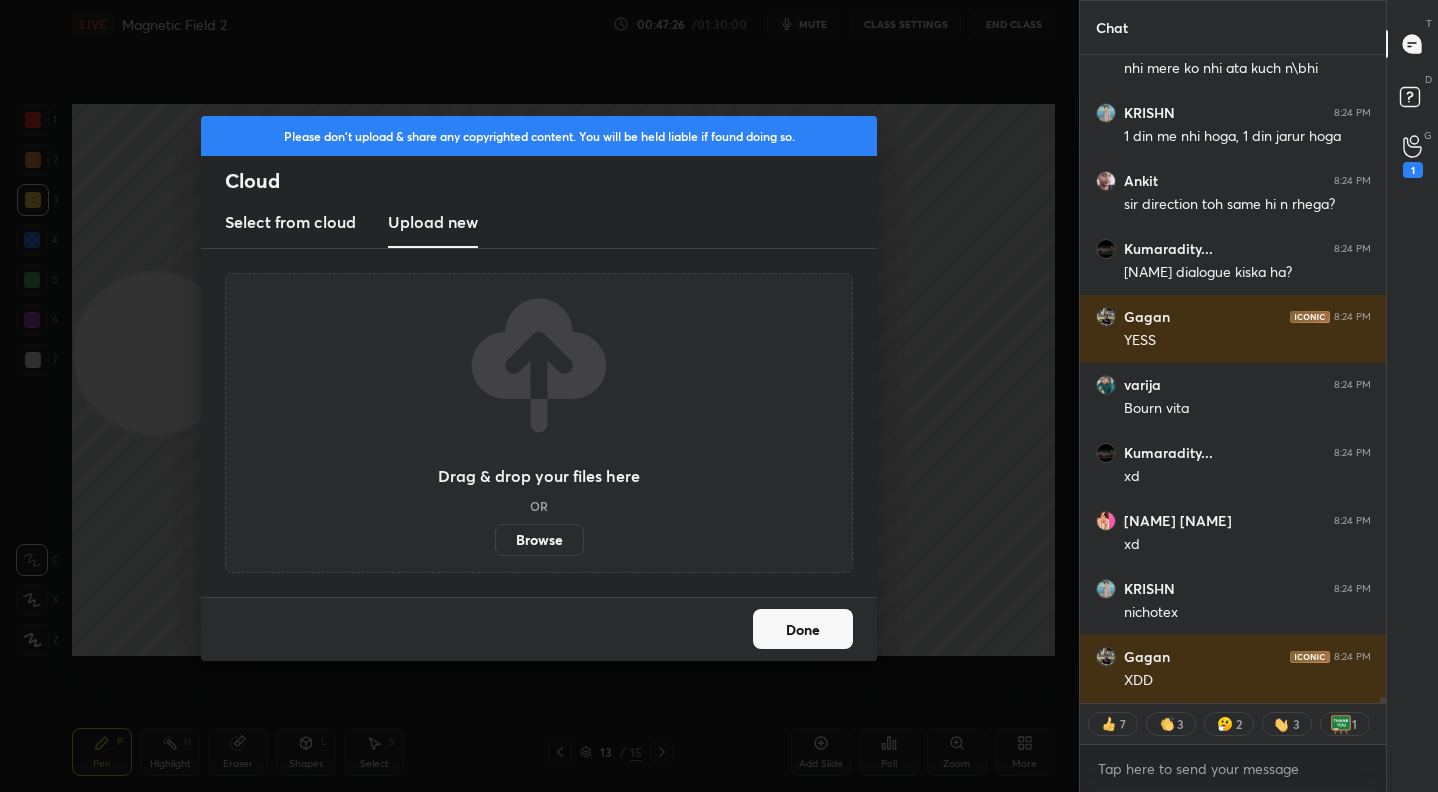 scroll, scrollTop: 71224, scrollLeft: 0, axis: vertical 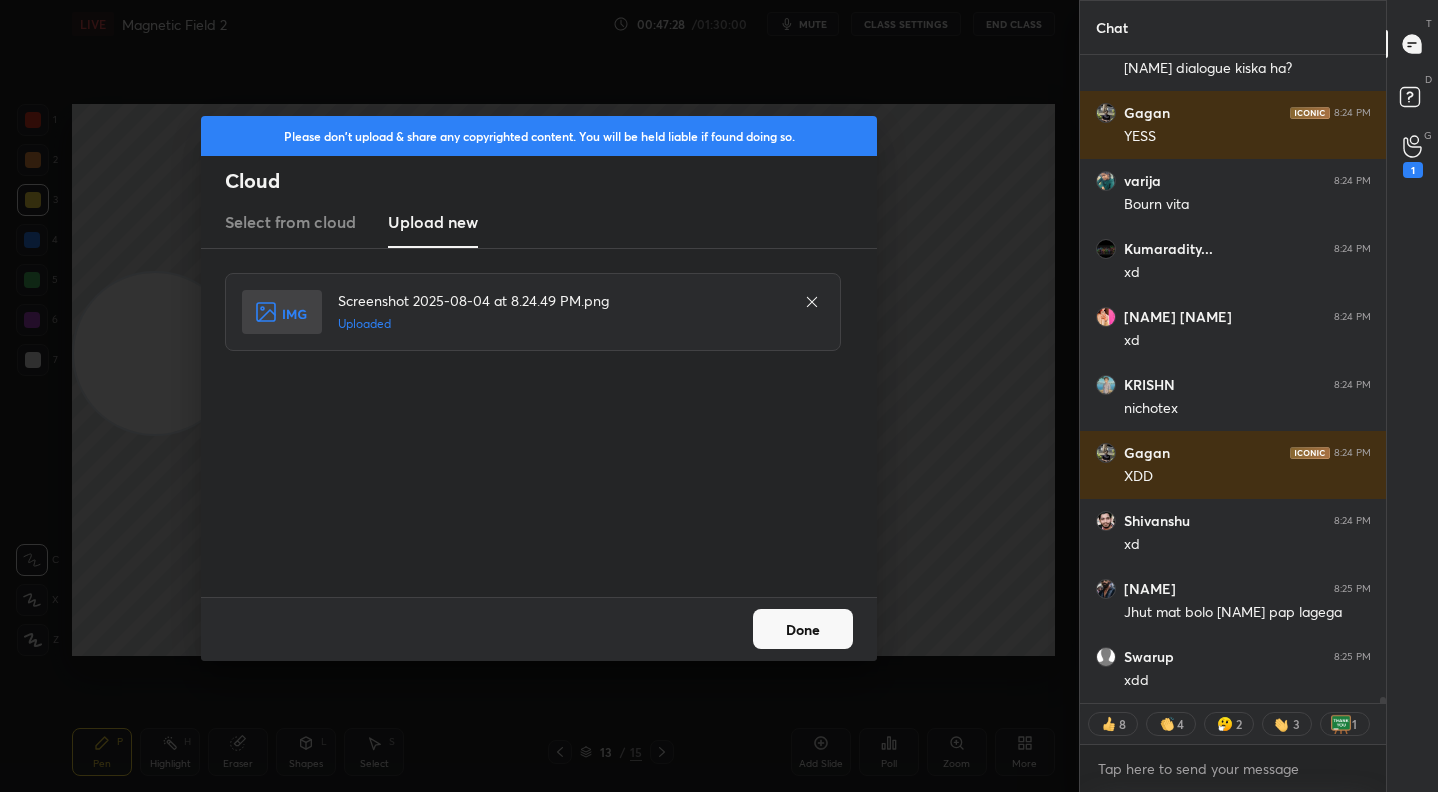 click on "Done" at bounding box center (803, 629) 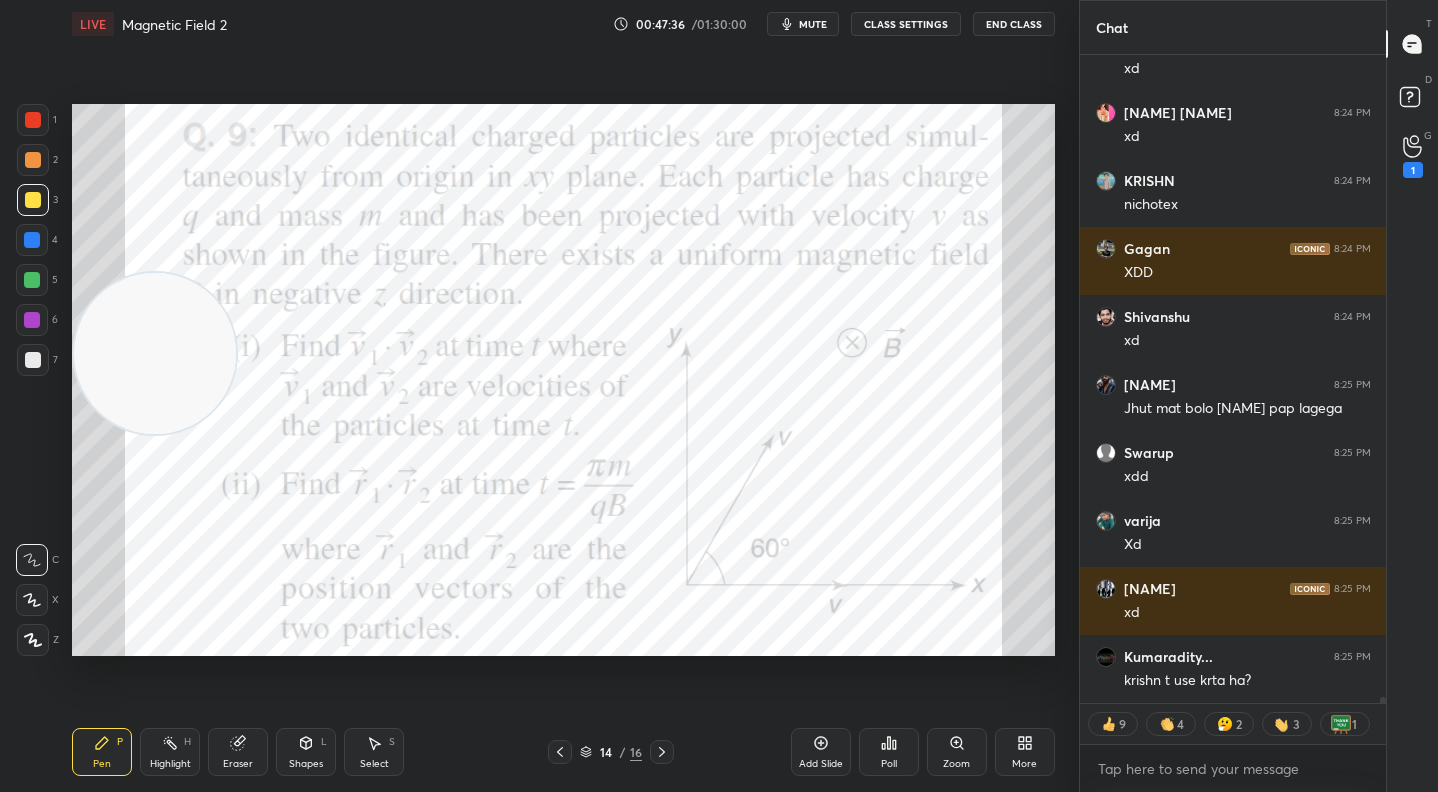 scroll, scrollTop: 71632, scrollLeft: 0, axis: vertical 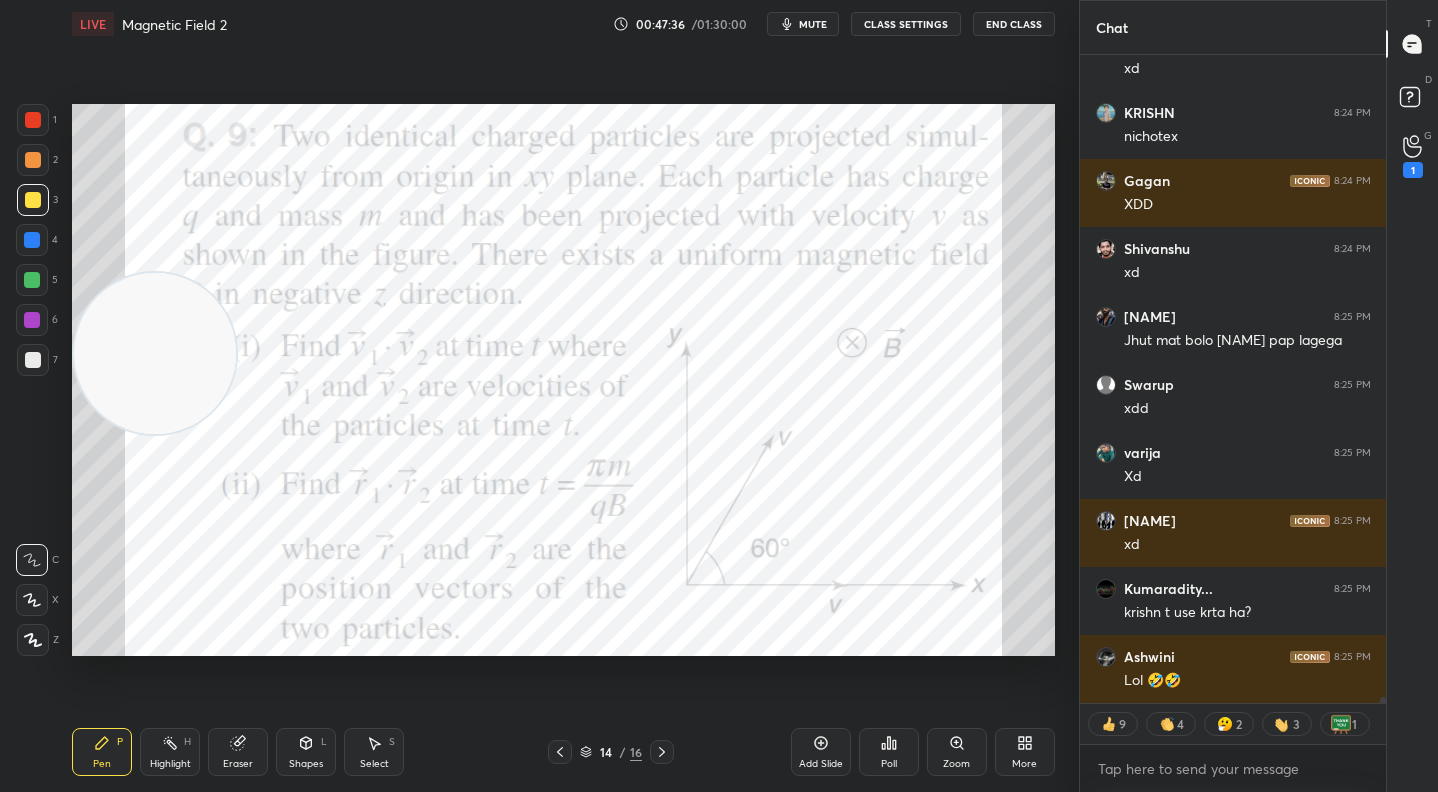 click 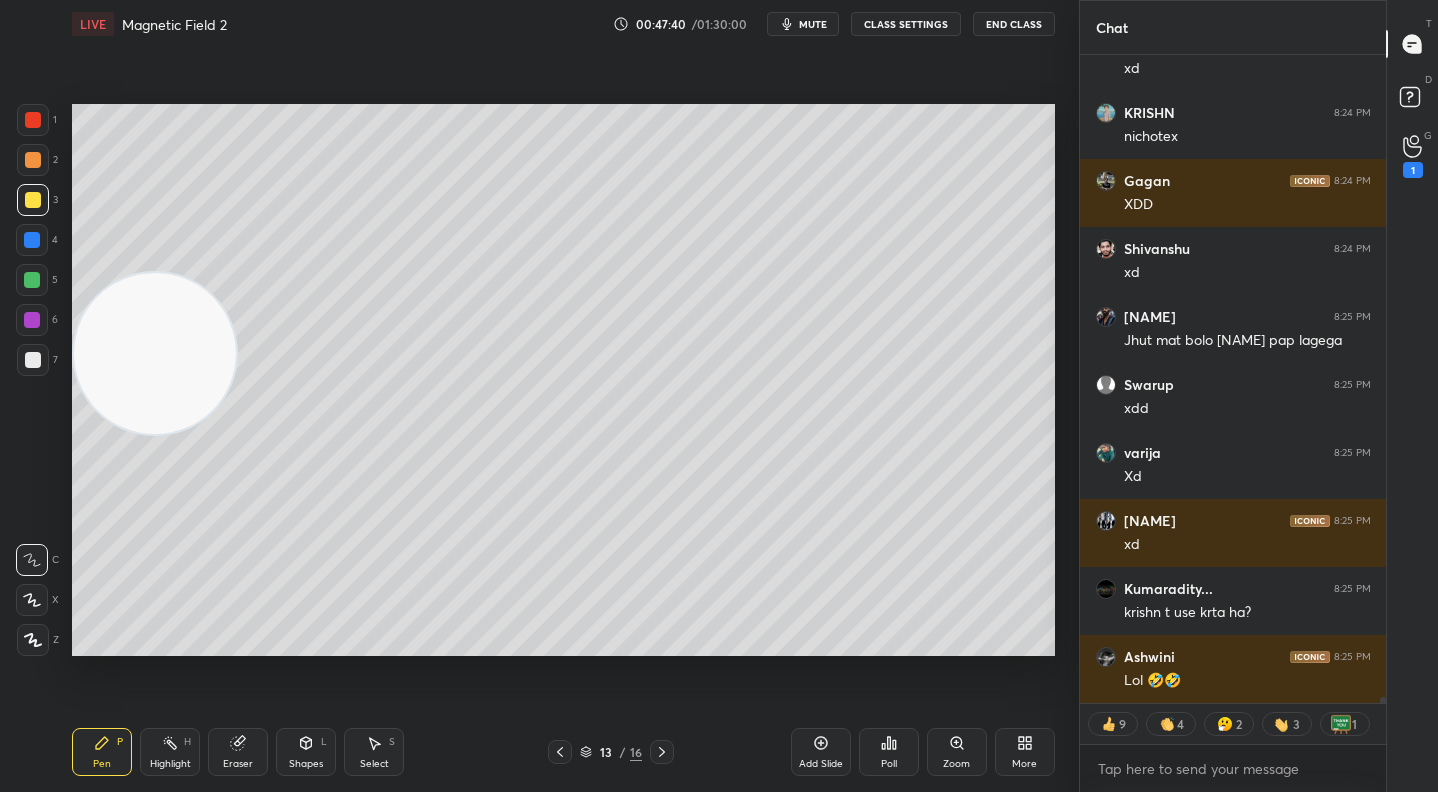 scroll, scrollTop: 71700, scrollLeft: 0, axis: vertical 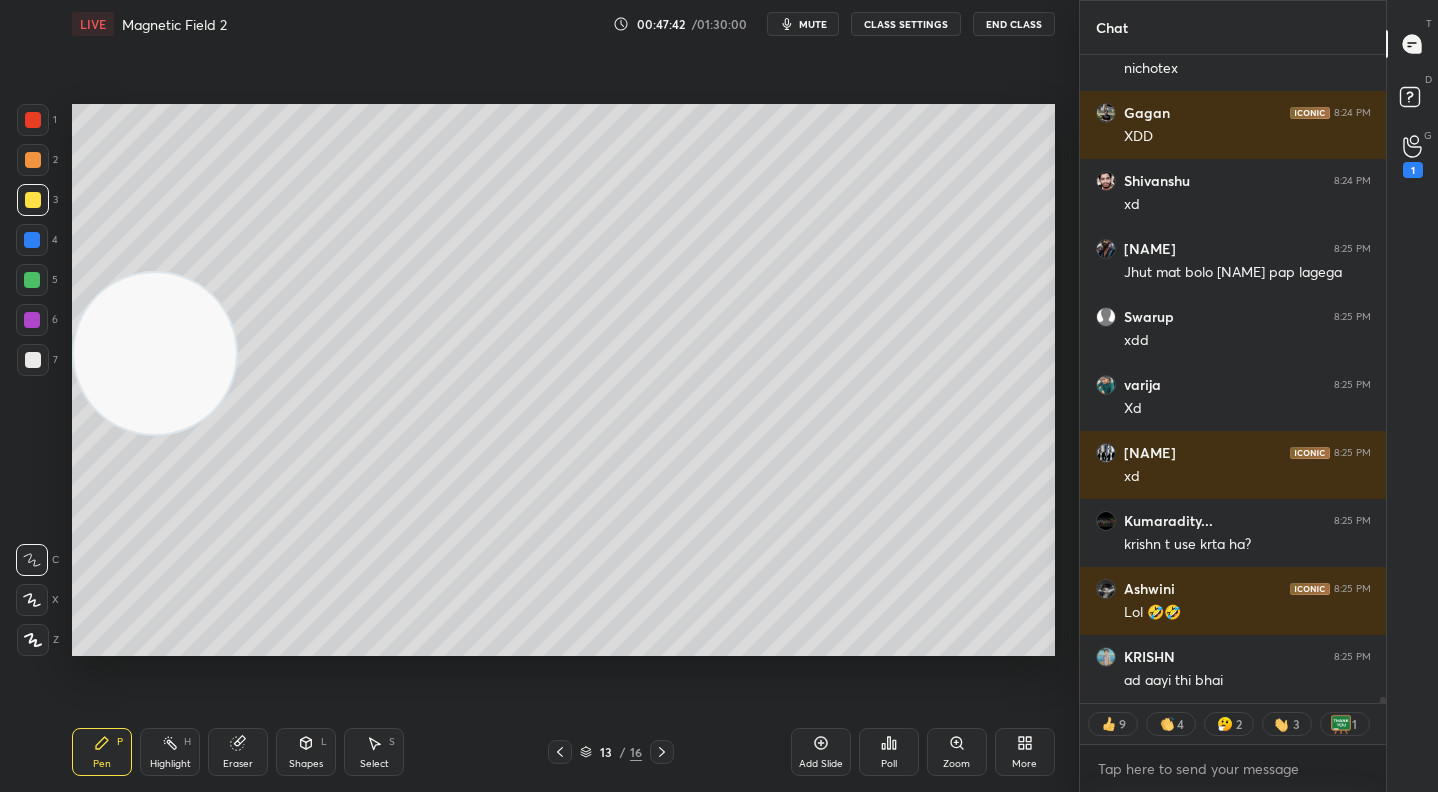 click 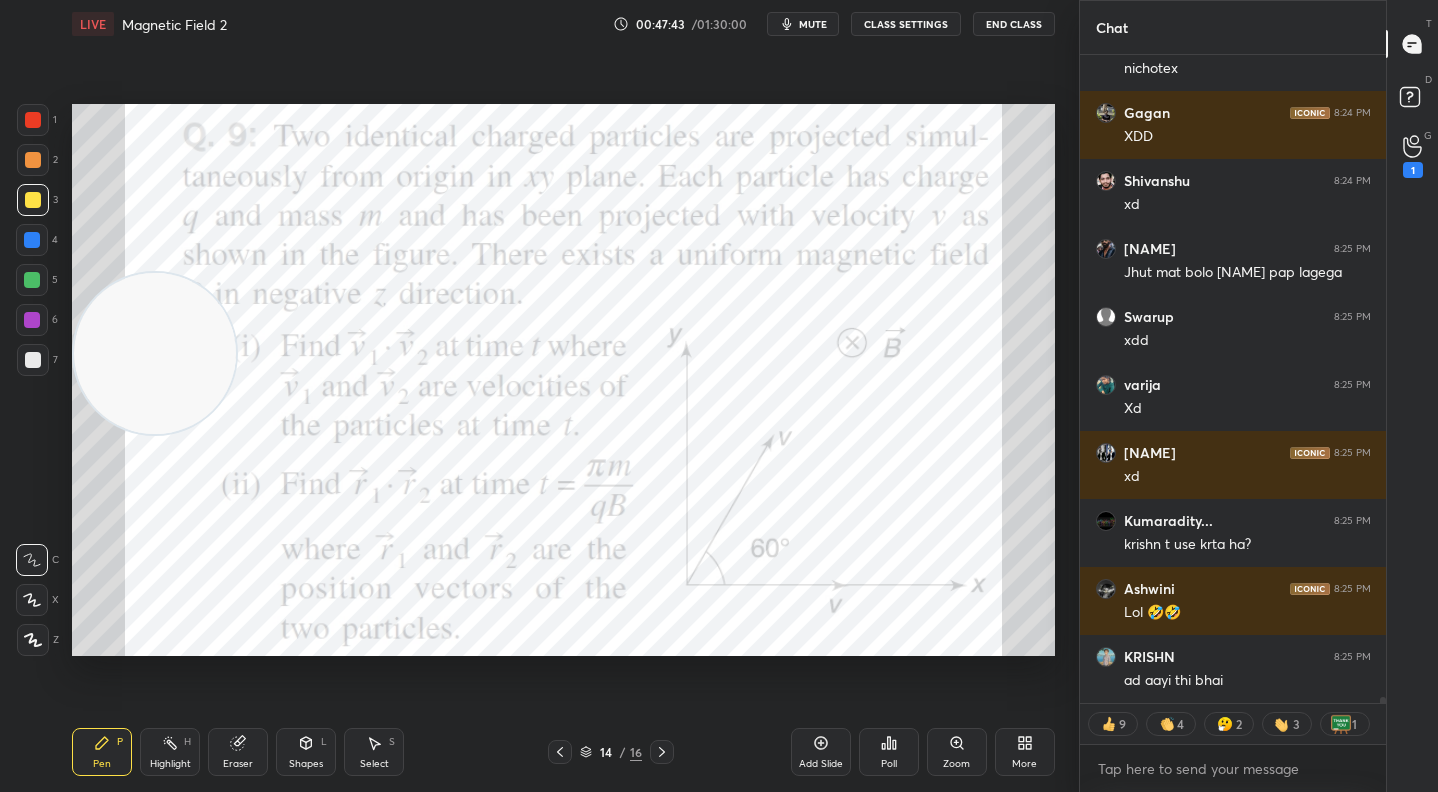 scroll, scrollTop: 7, scrollLeft: 7, axis: both 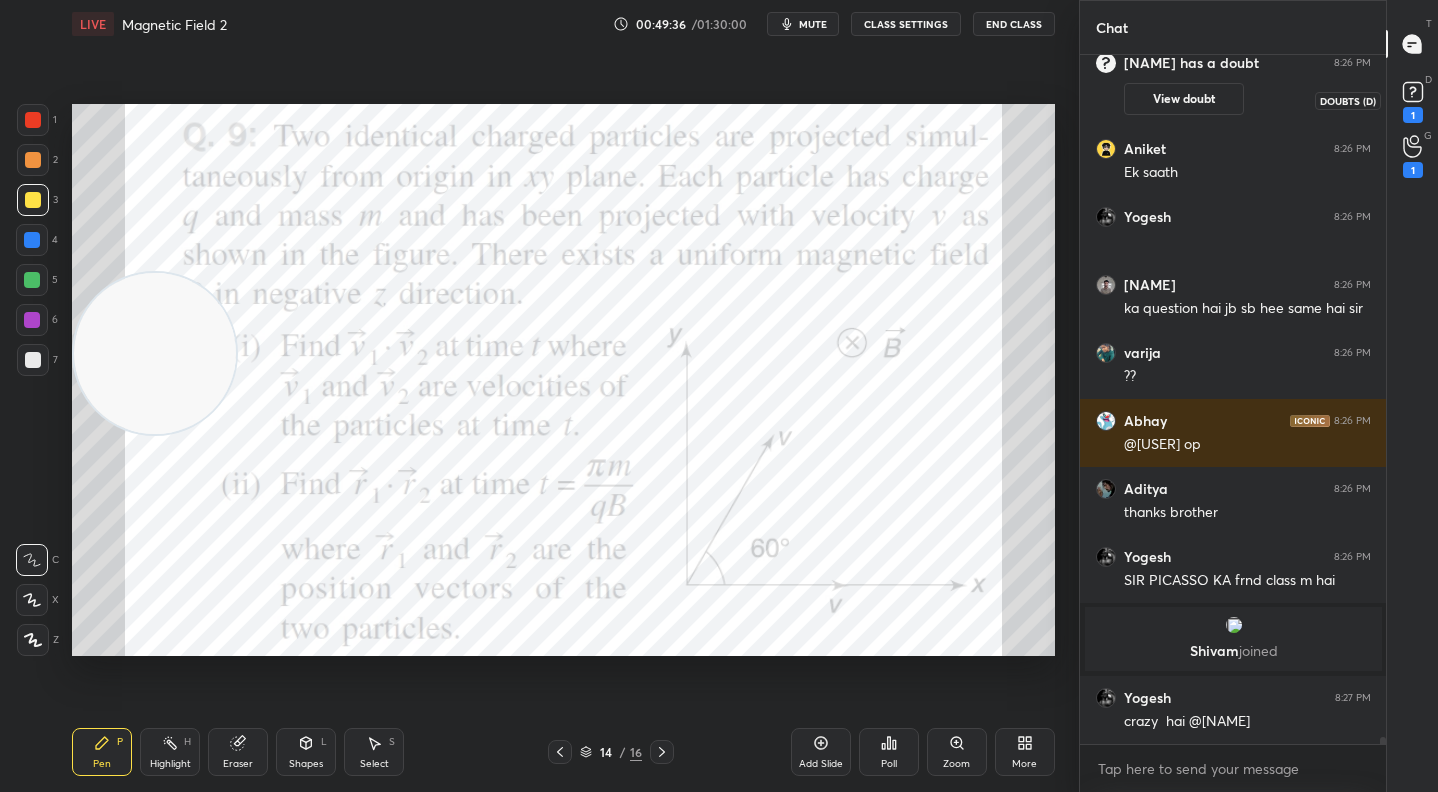 click on "1" at bounding box center (1413, 115) 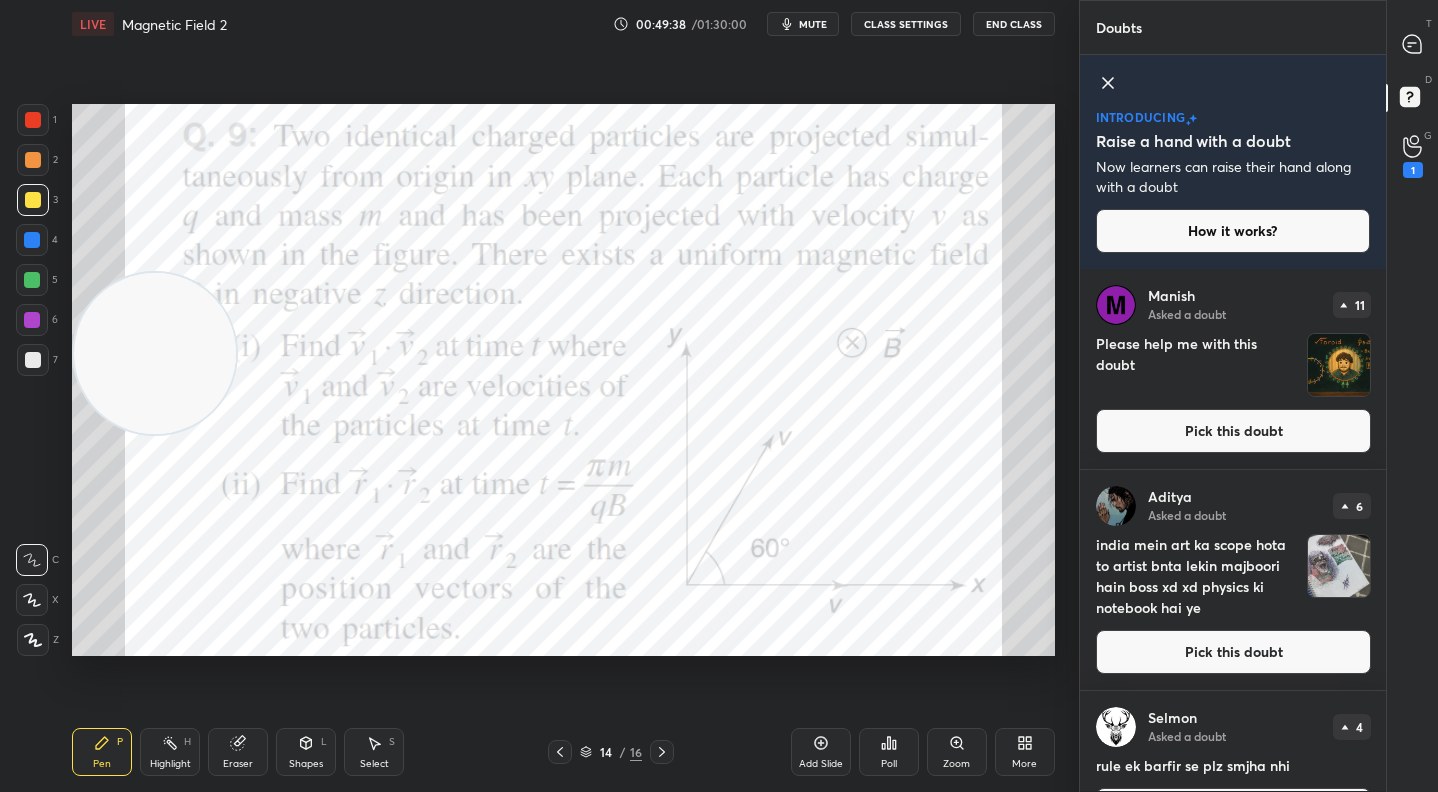 click on "Pick this doubt" at bounding box center (1233, 652) 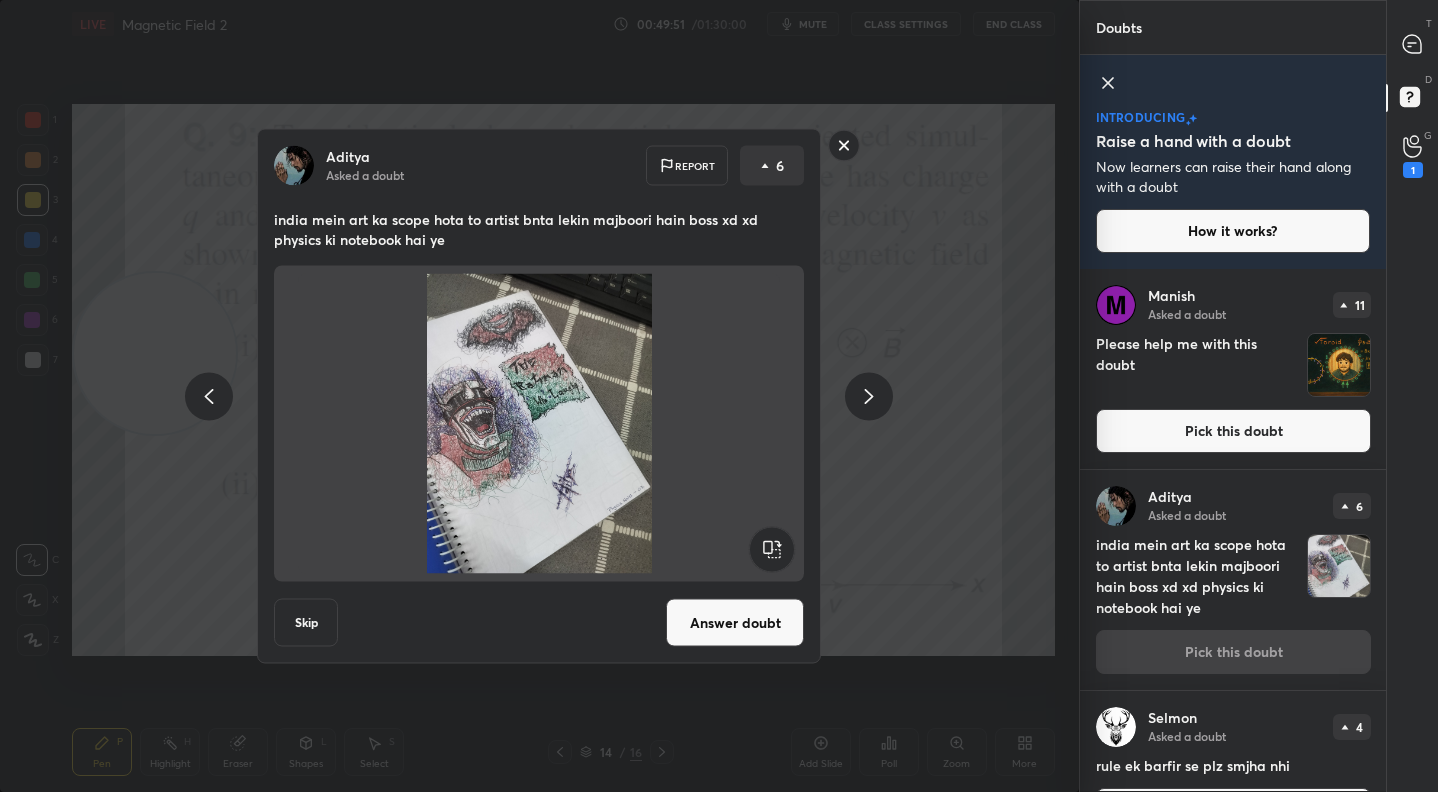 click on "Answer doubt" at bounding box center (735, 623) 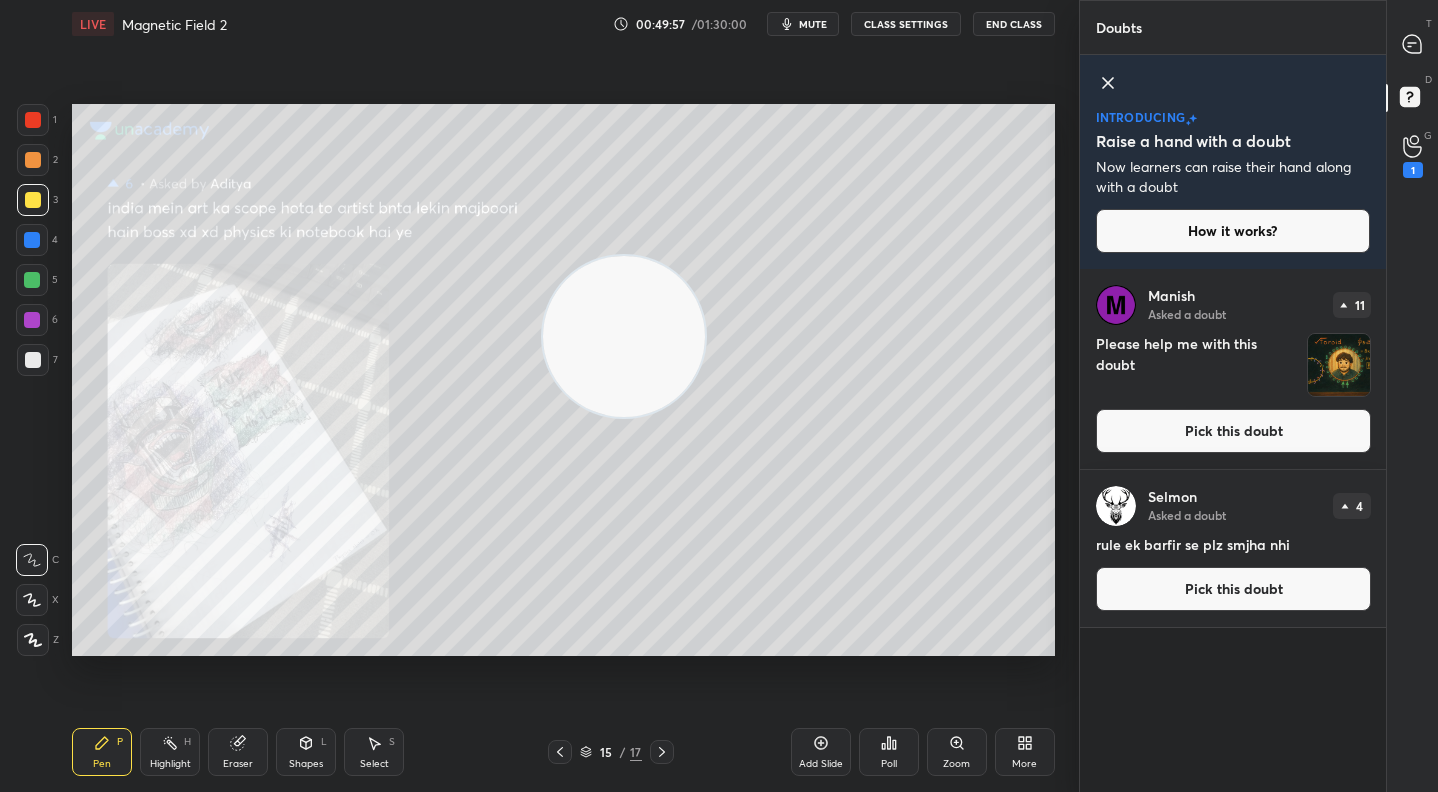 drag, startPoint x: 148, startPoint y: 368, endPoint x: 746, endPoint y: 305, distance: 601.3094 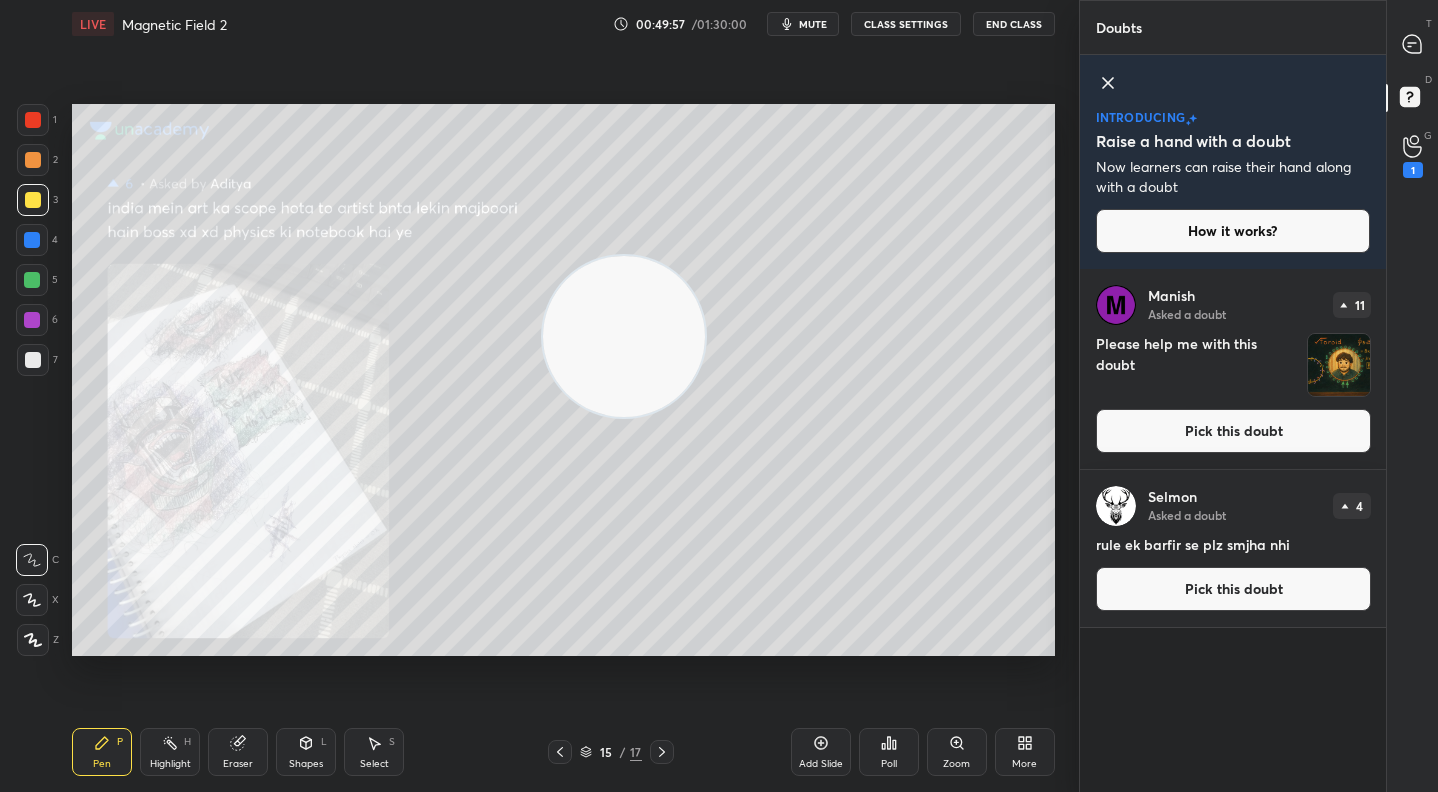 click at bounding box center (624, 337) 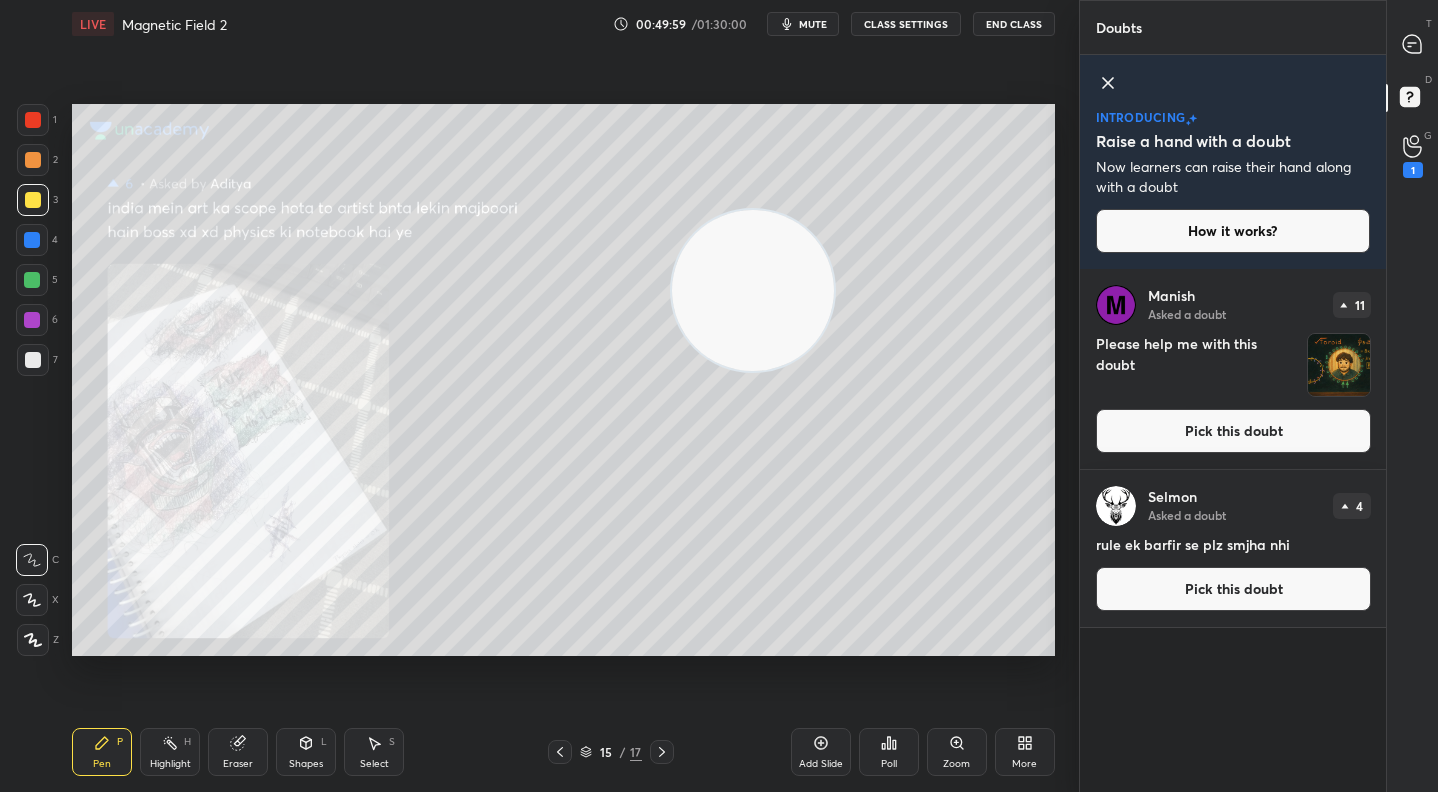 click 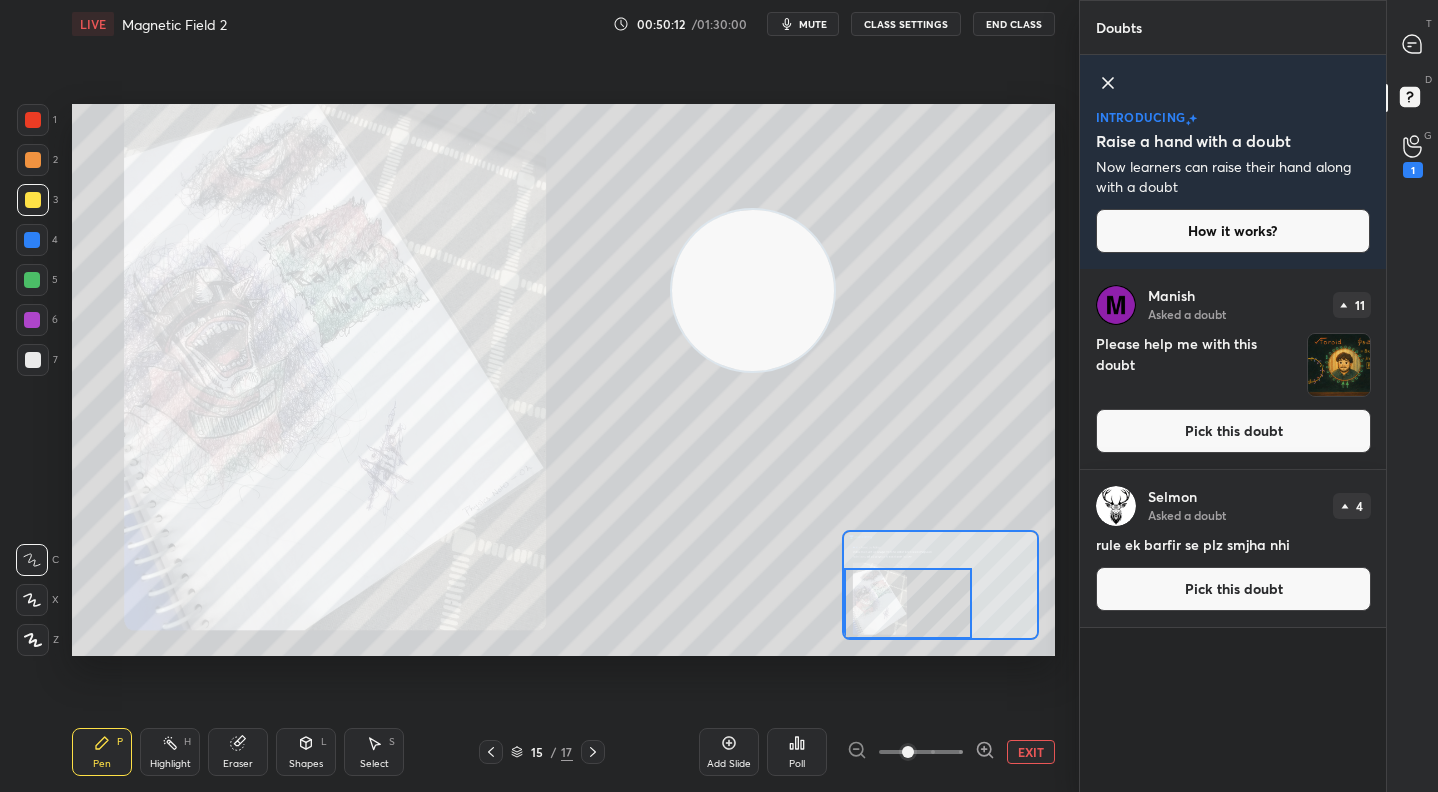 drag, startPoint x: 917, startPoint y: 574, endPoint x: 880, endPoint y: 602, distance: 46.400433 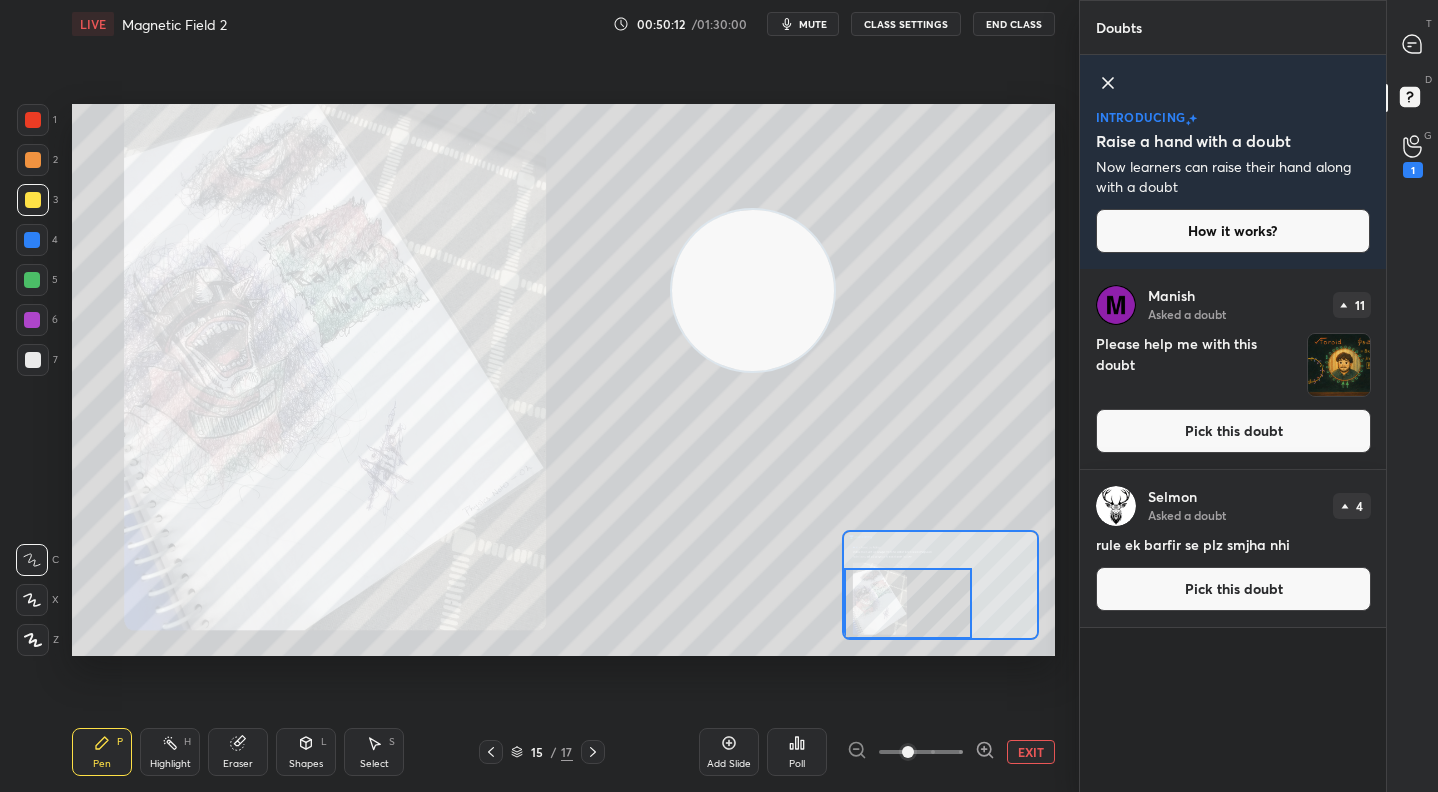 click at bounding box center [908, 603] 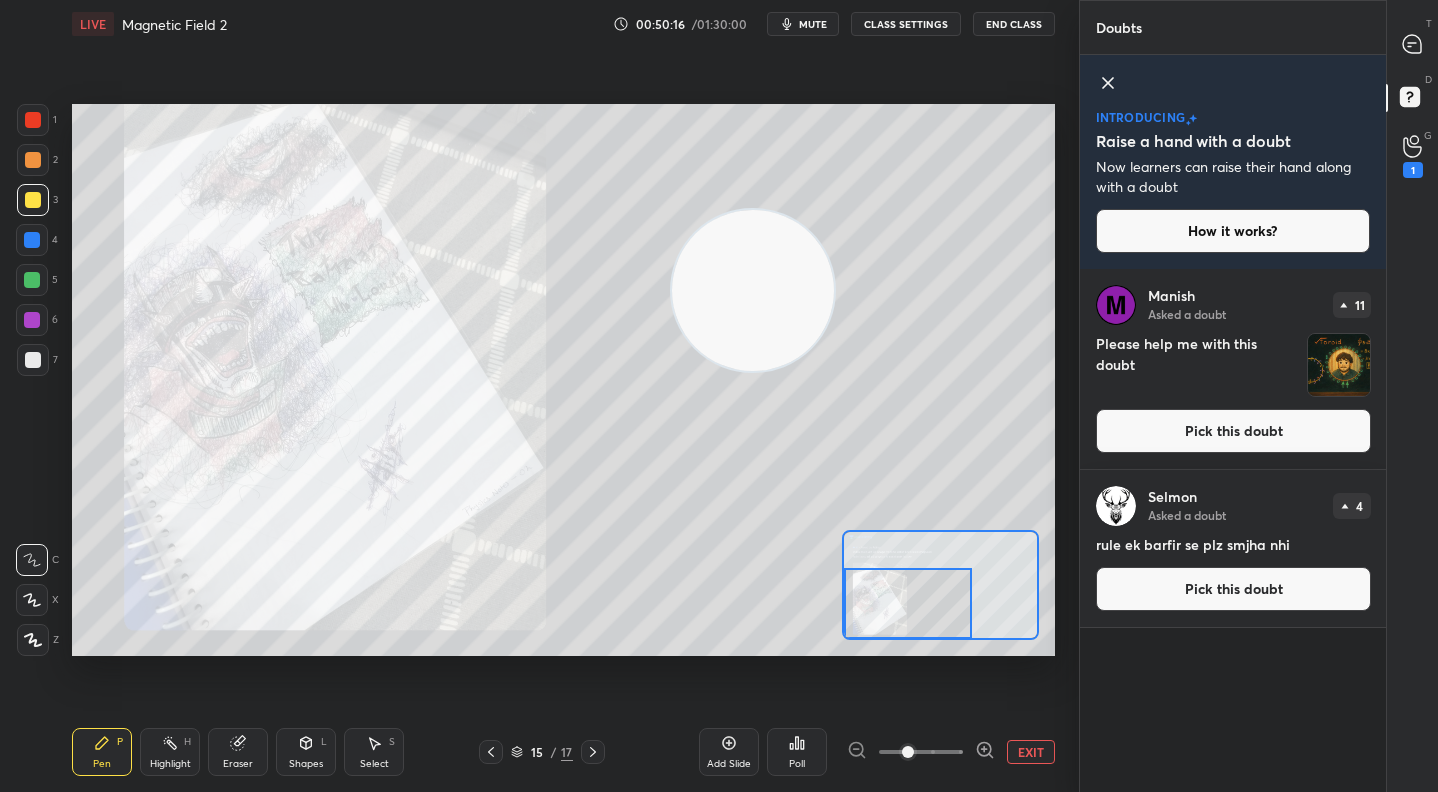 click on "EXIT" at bounding box center (1031, 752) 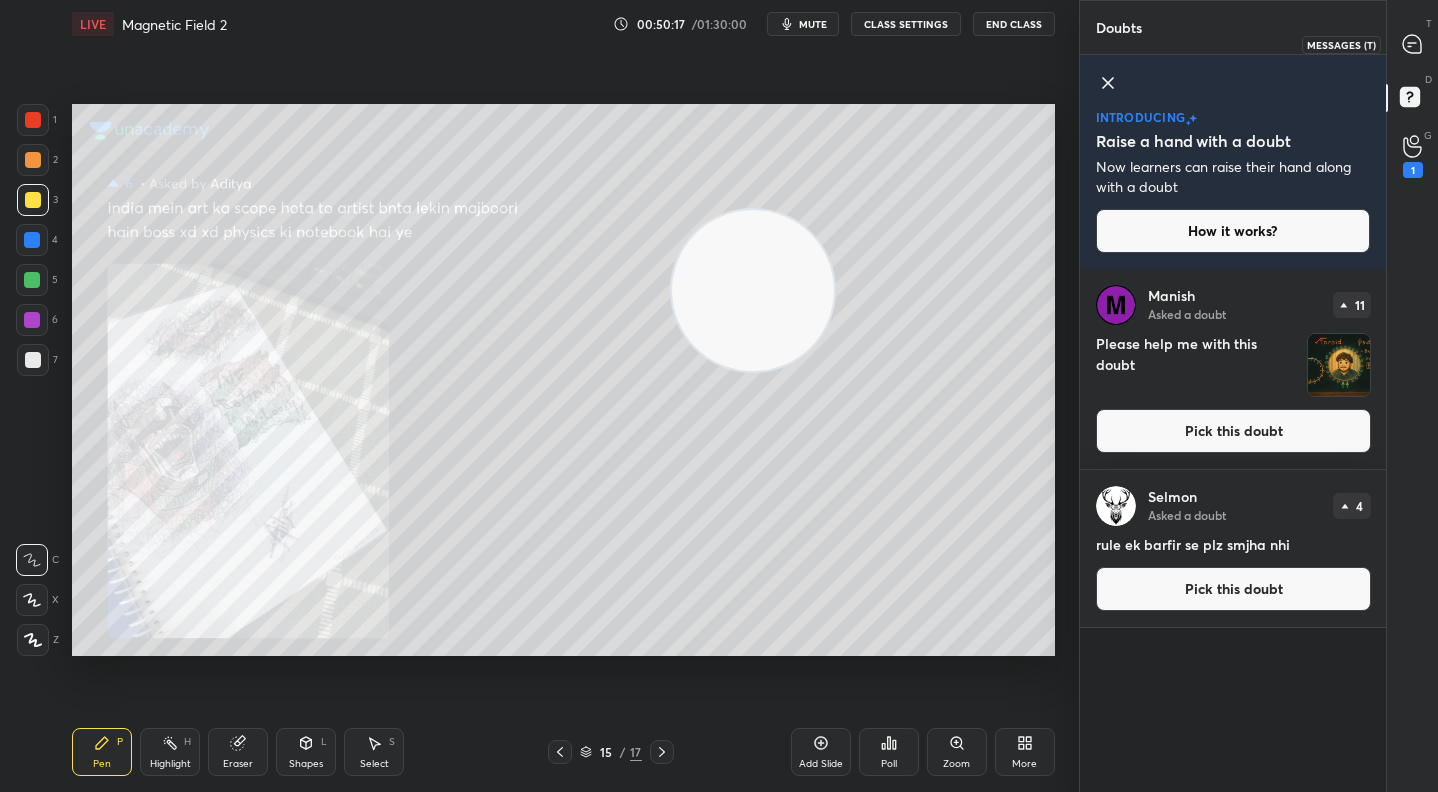 click 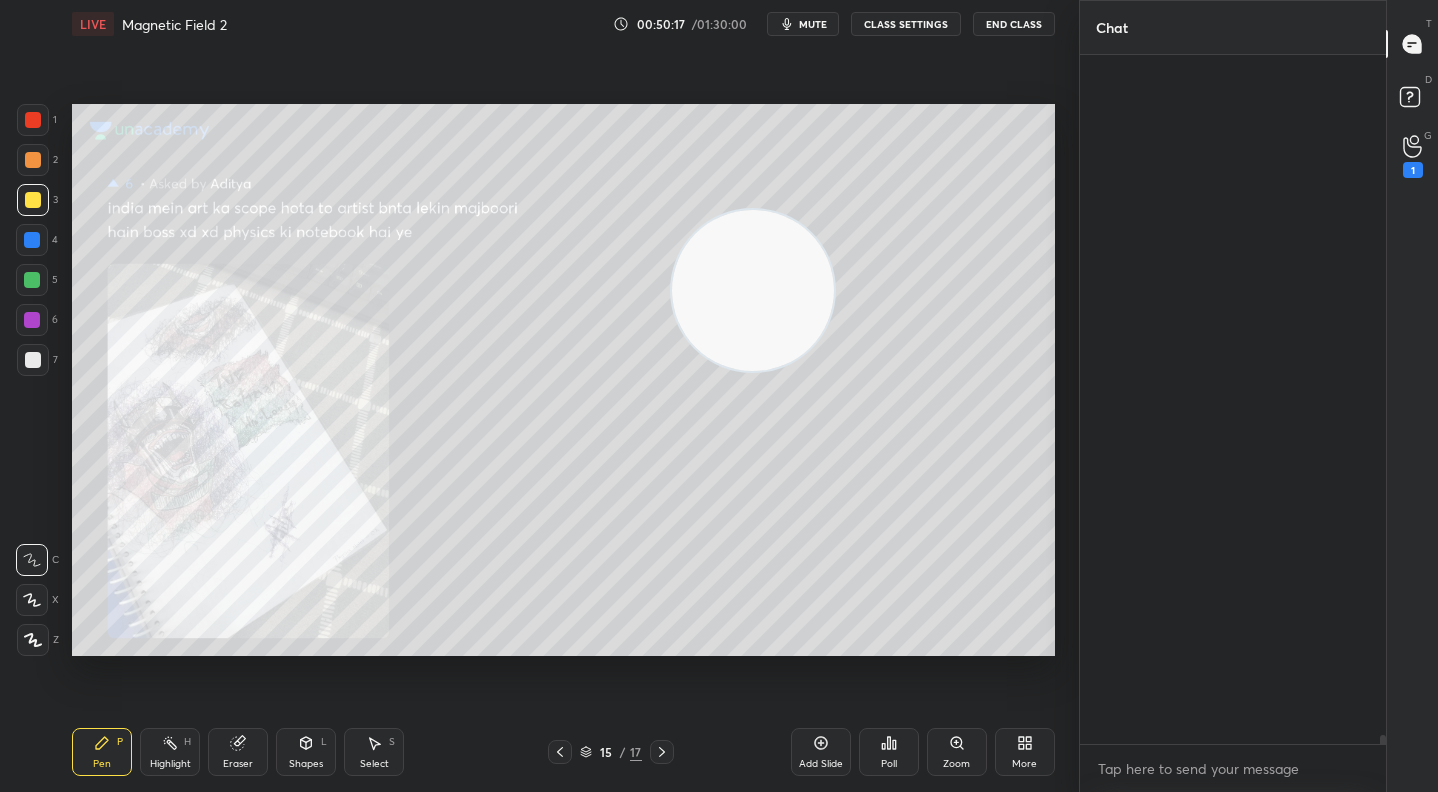scroll, scrollTop: 72659, scrollLeft: 0, axis: vertical 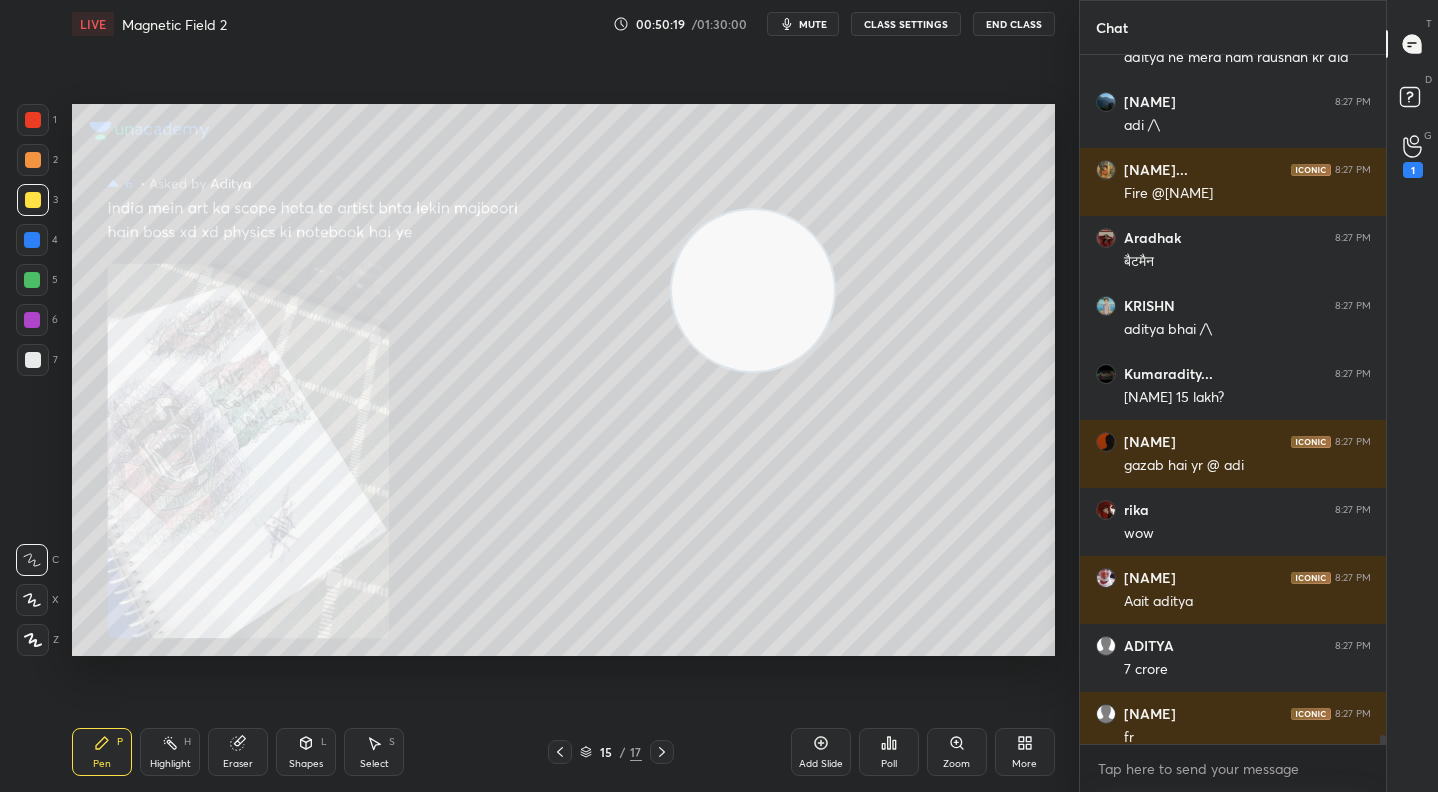 click at bounding box center [560, 752] 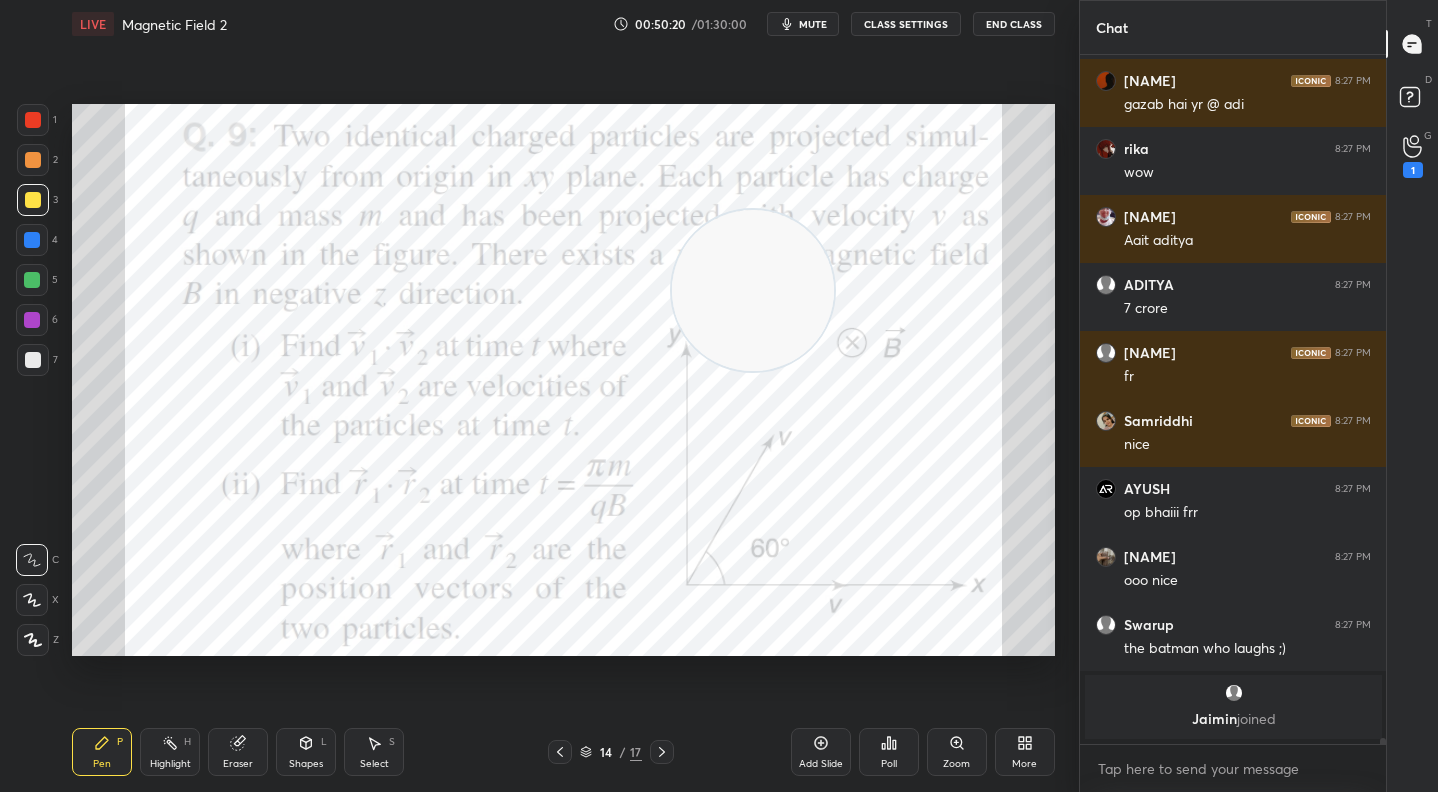 scroll, scrollTop: 72394, scrollLeft: 0, axis: vertical 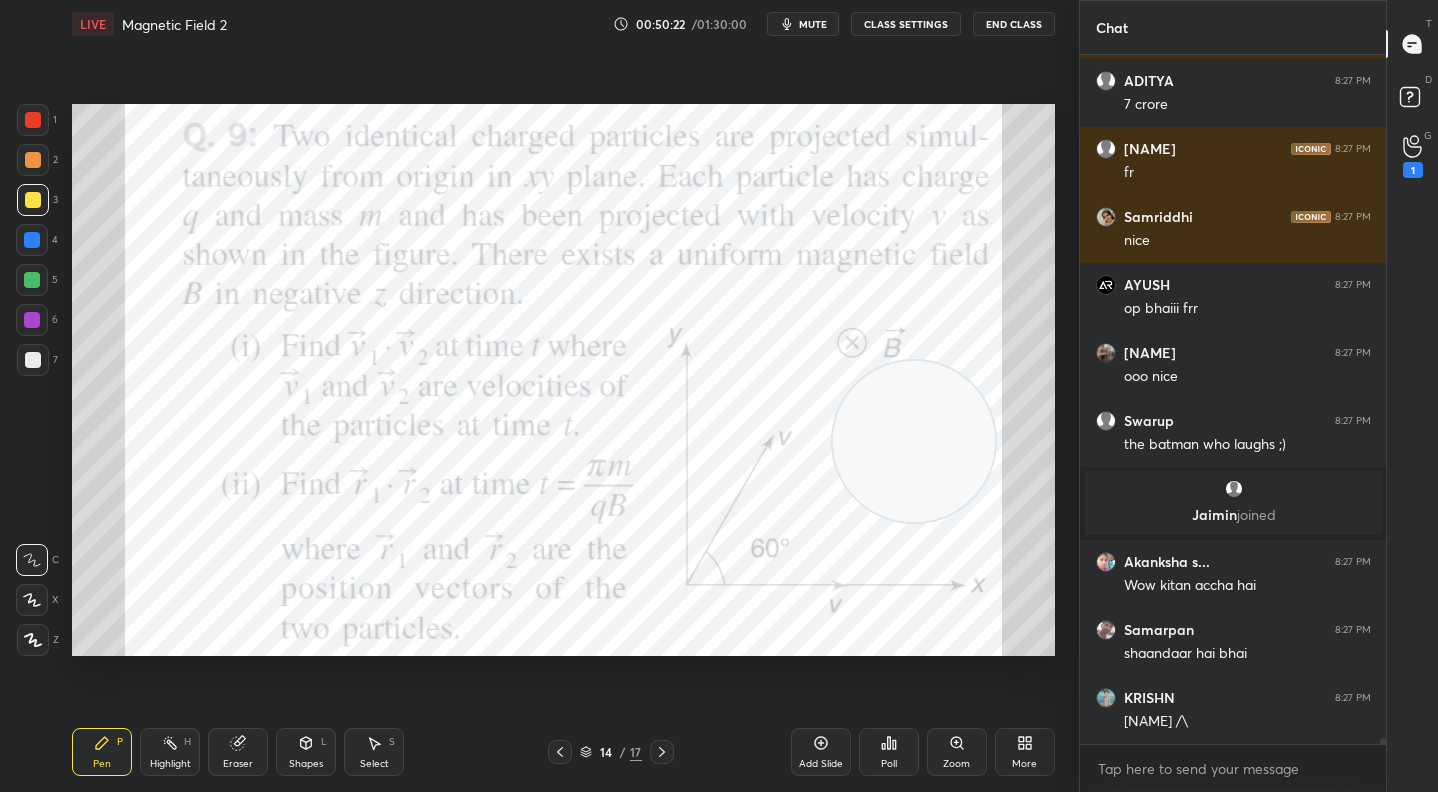 drag, startPoint x: 751, startPoint y: 307, endPoint x: 912, endPoint y: 458, distance: 220.7306 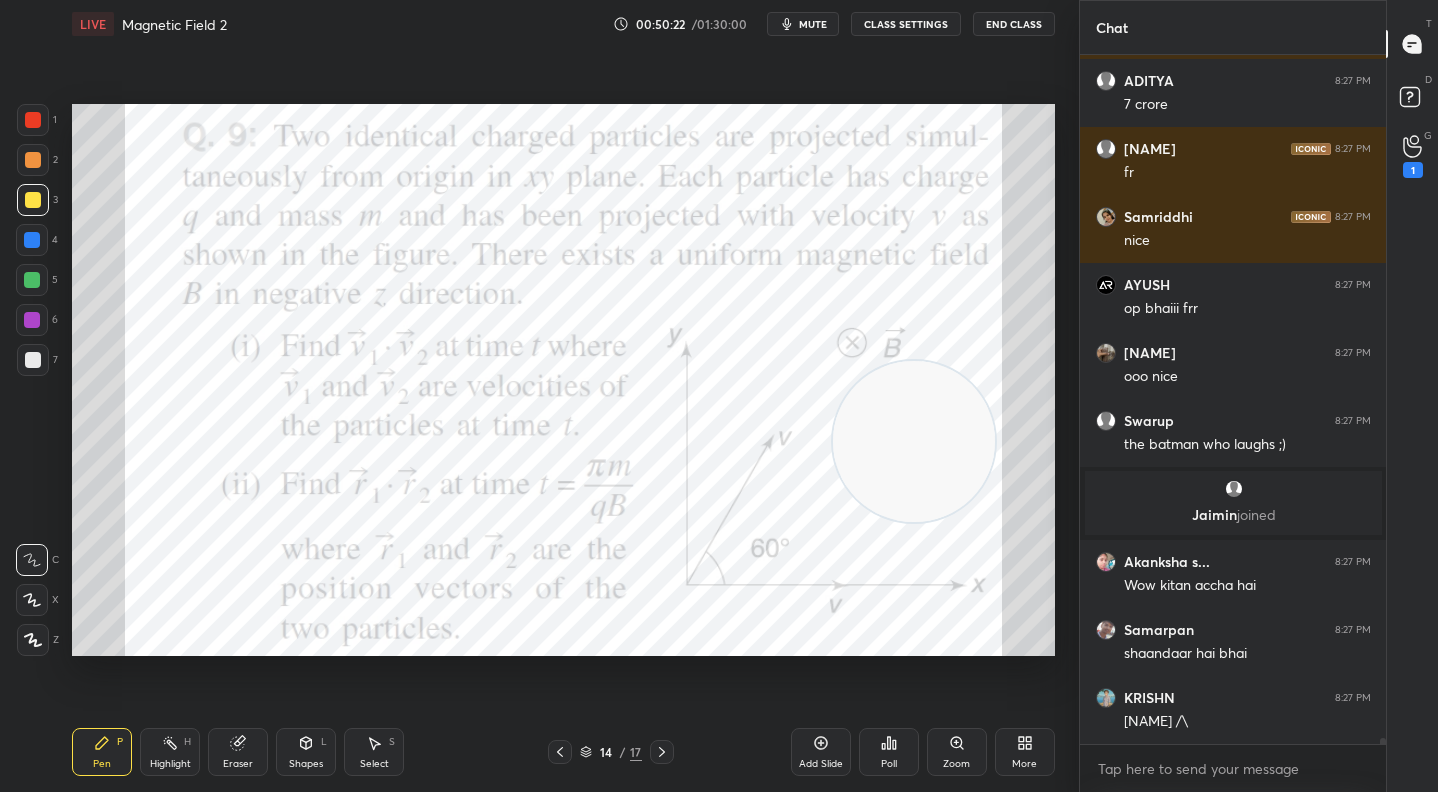 click at bounding box center (914, 442) 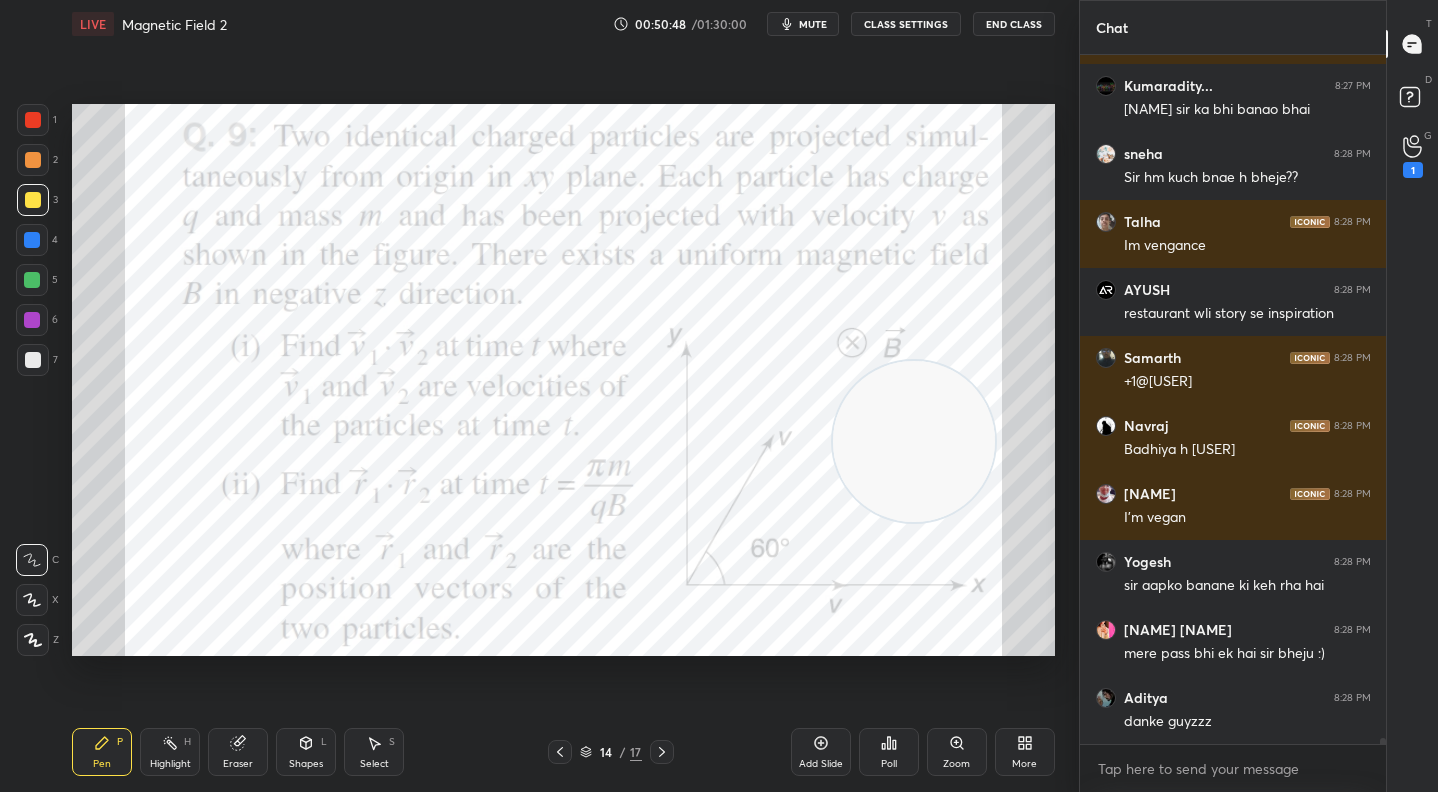 scroll, scrollTop: 73278, scrollLeft: 0, axis: vertical 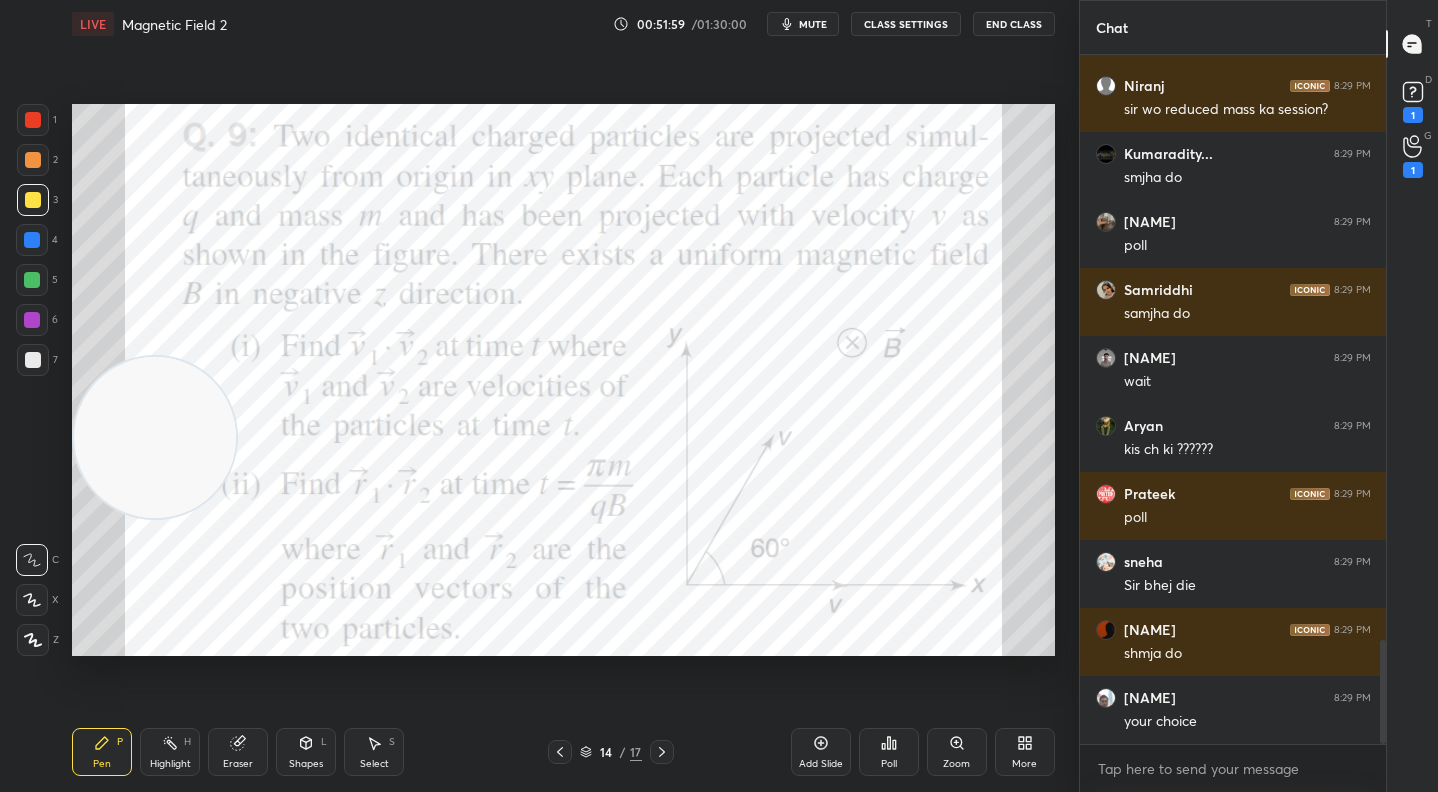 drag, startPoint x: 948, startPoint y: 442, endPoint x: 98, endPoint y: 443, distance: 850.0006 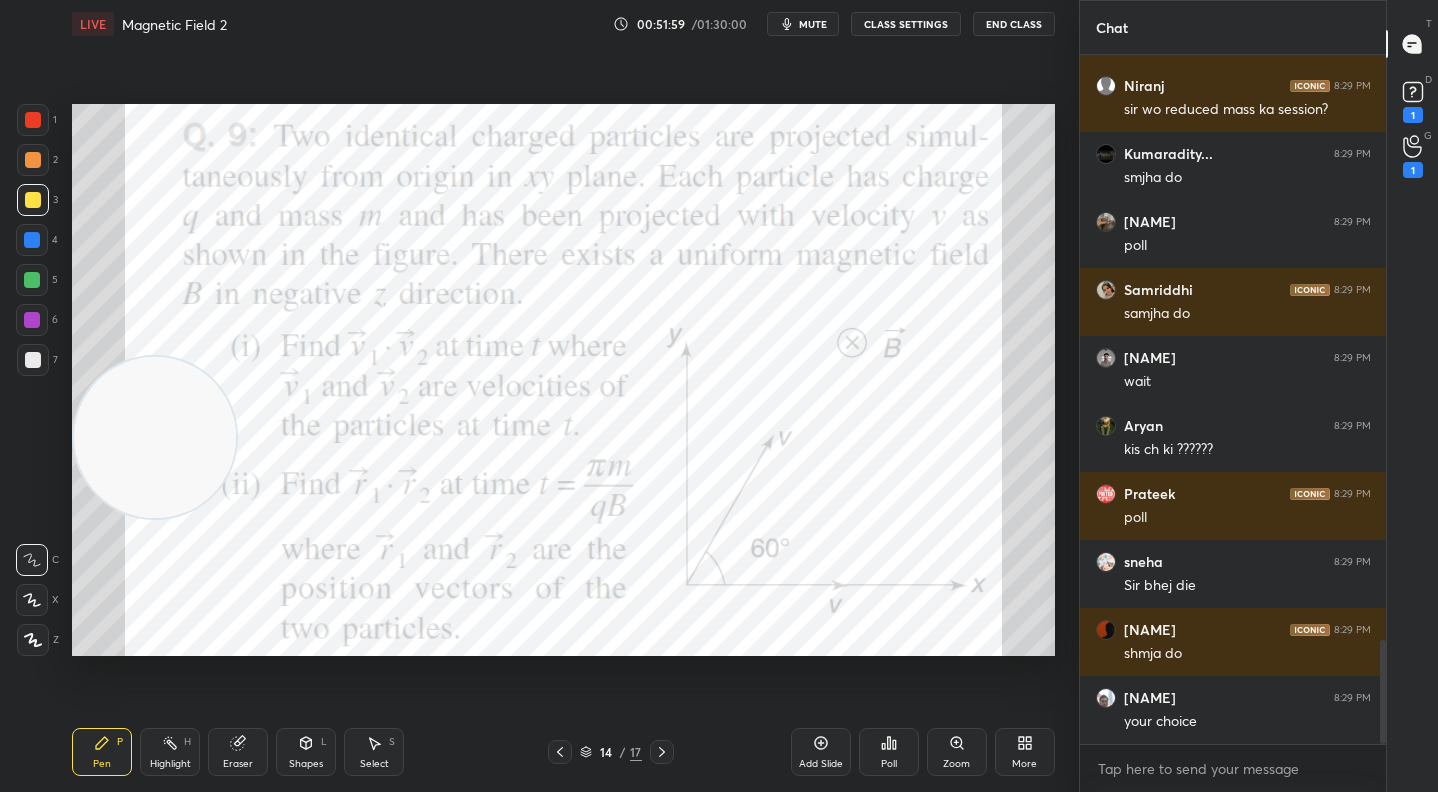 click at bounding box center [155, 438] 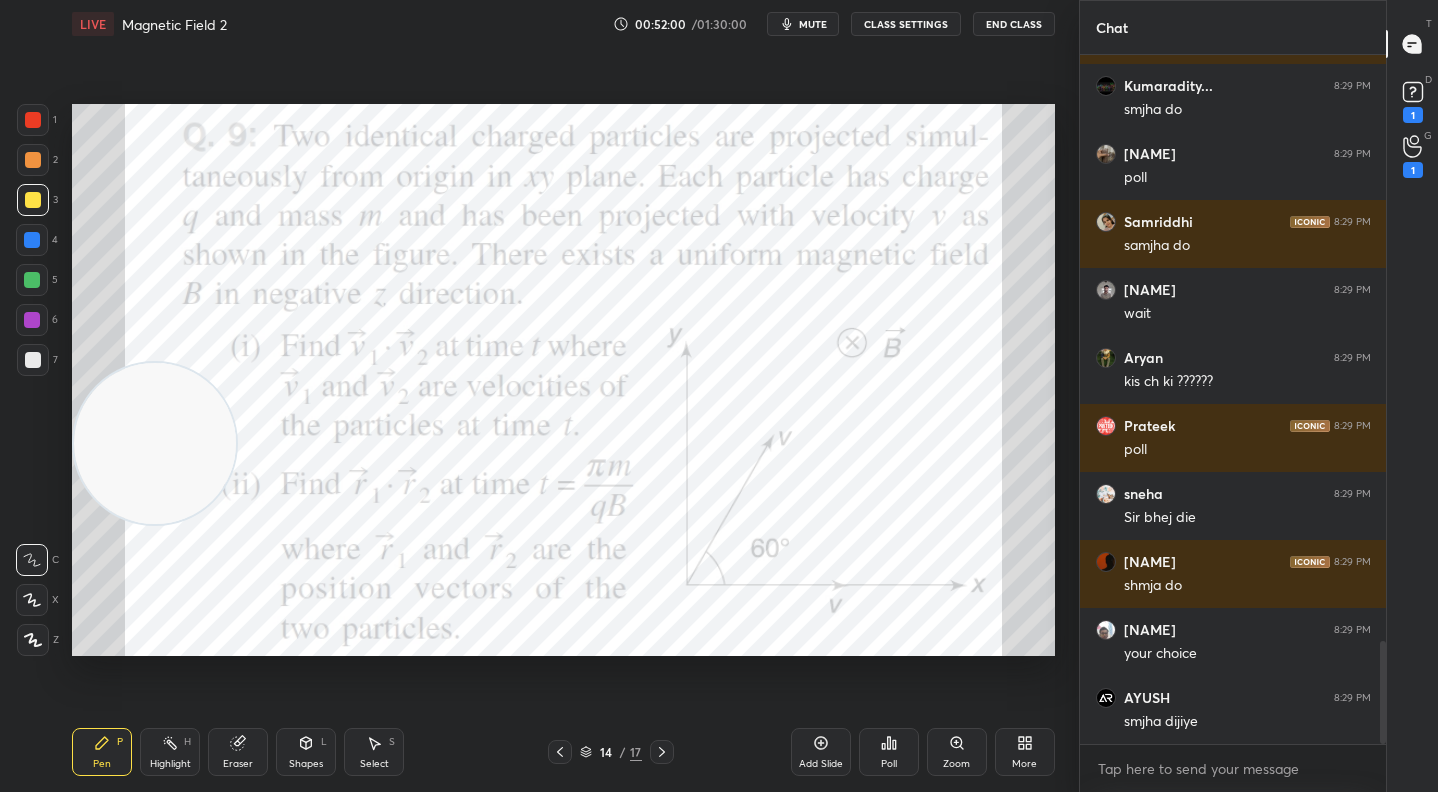 click on "1 2 3 4 5 6 7 C X Z C X Z E E Erase all   H H" at bounding box center [32, 380] 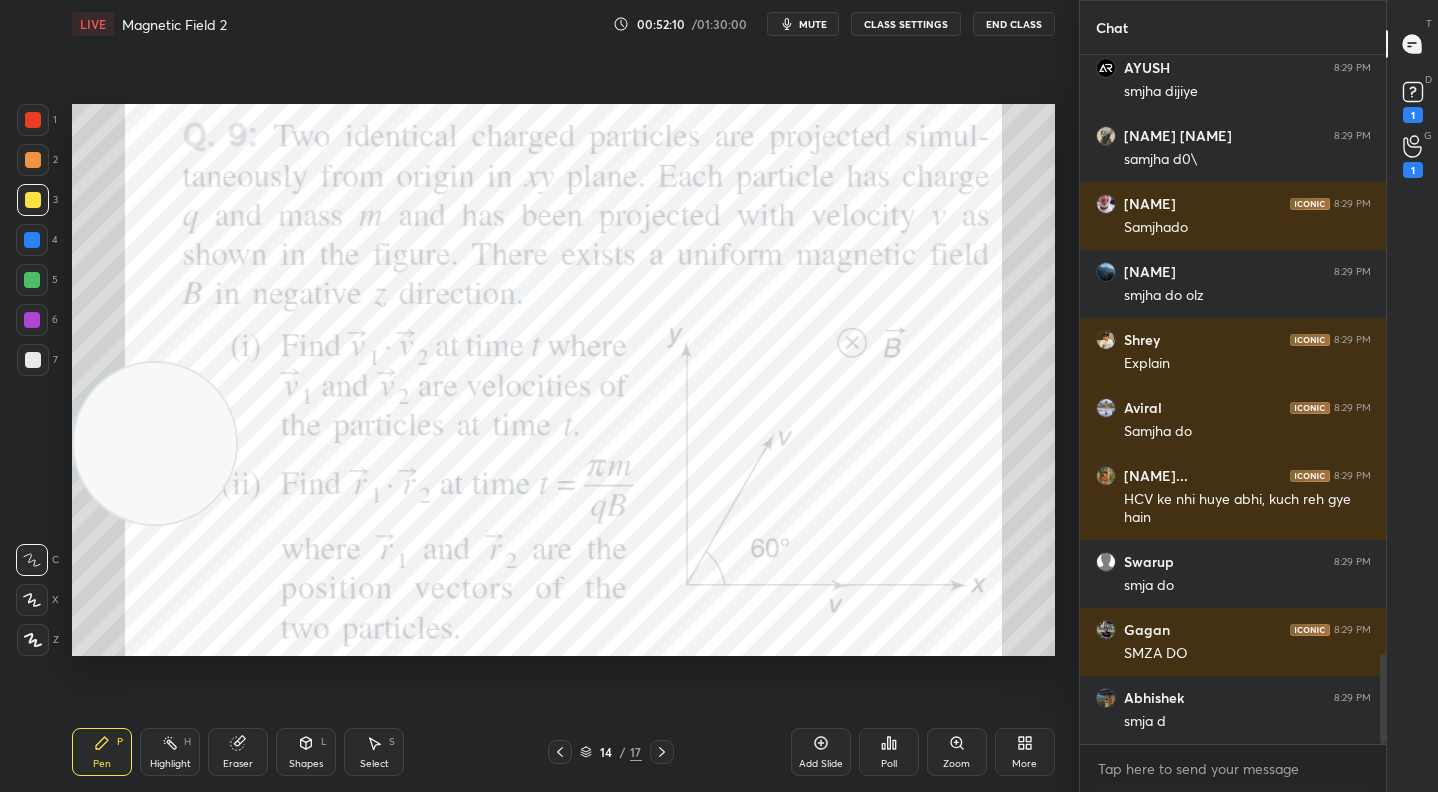 click at bounding box center (33, 120) 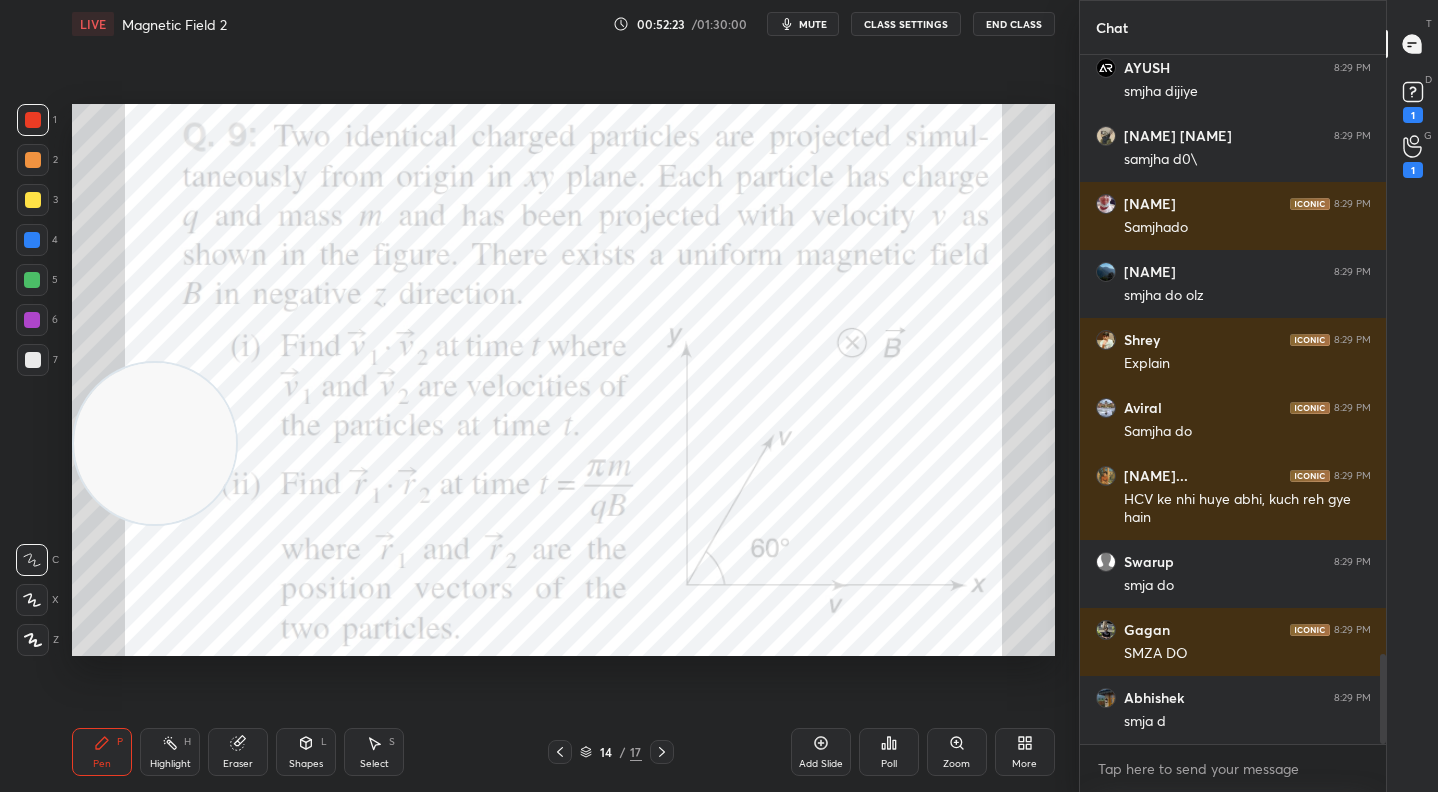 click on "Add Slide" at bounding box center [821, 752] 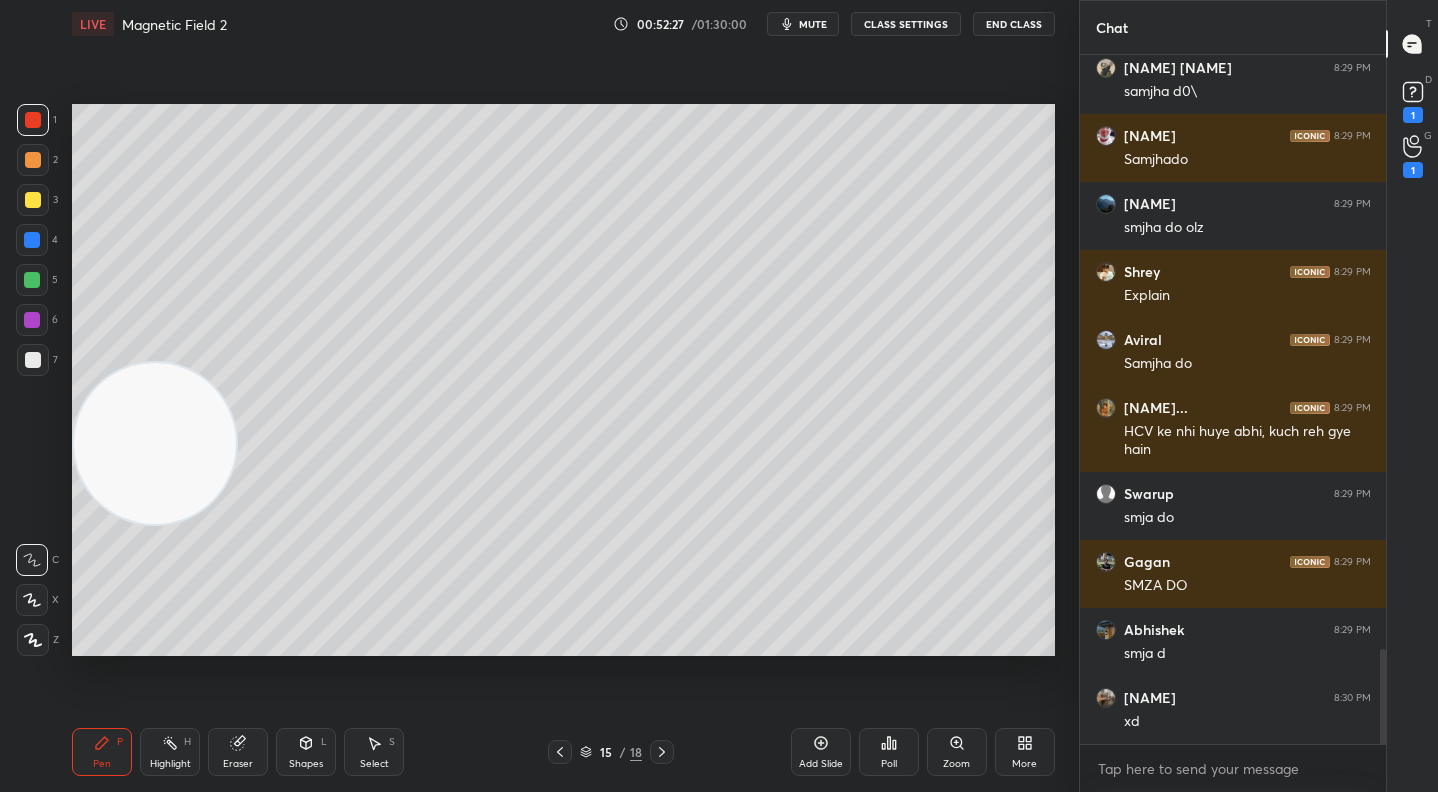 scroll, scrollTop: 4293, scrollLeft: 0, axis: vertical 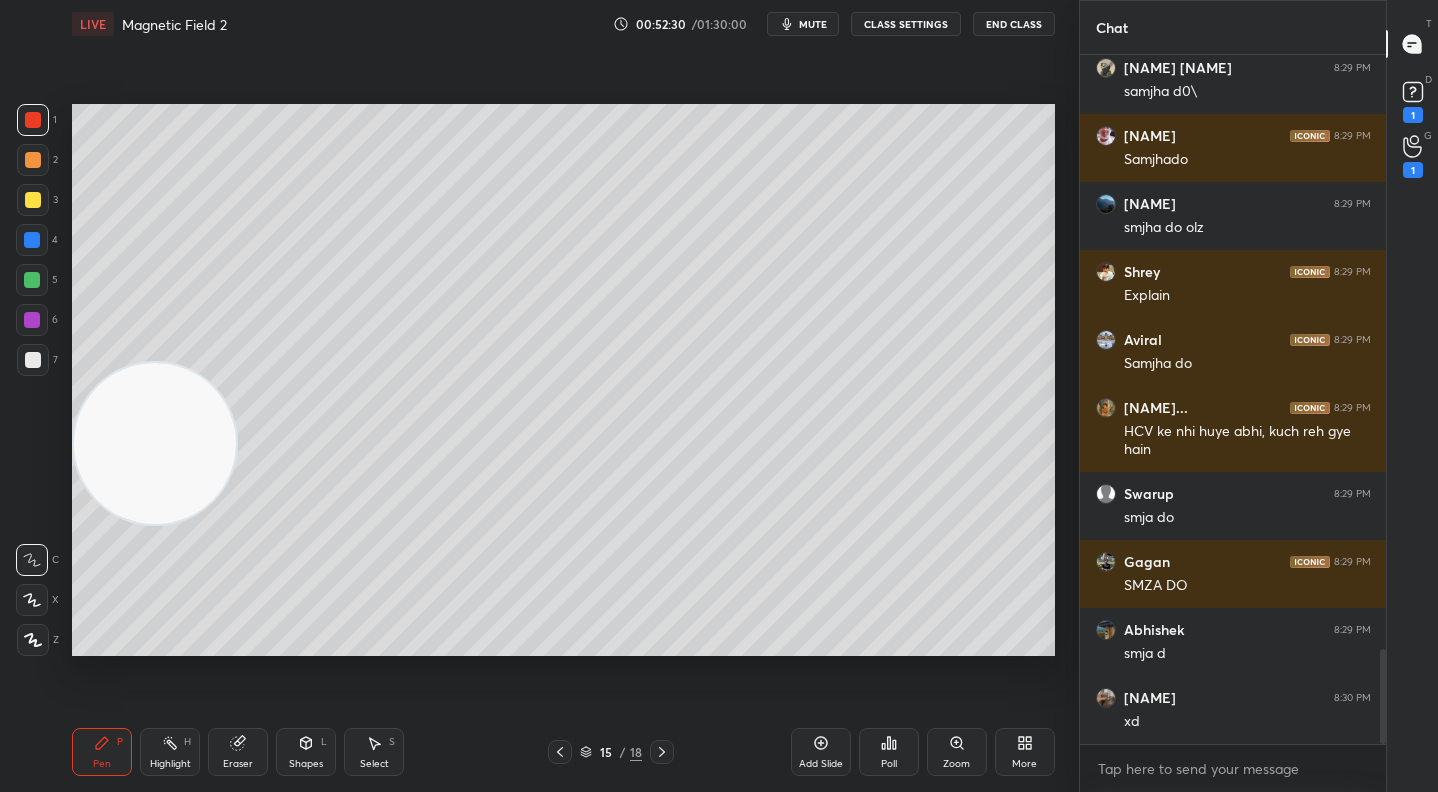 click at bounding box center (33, 200) 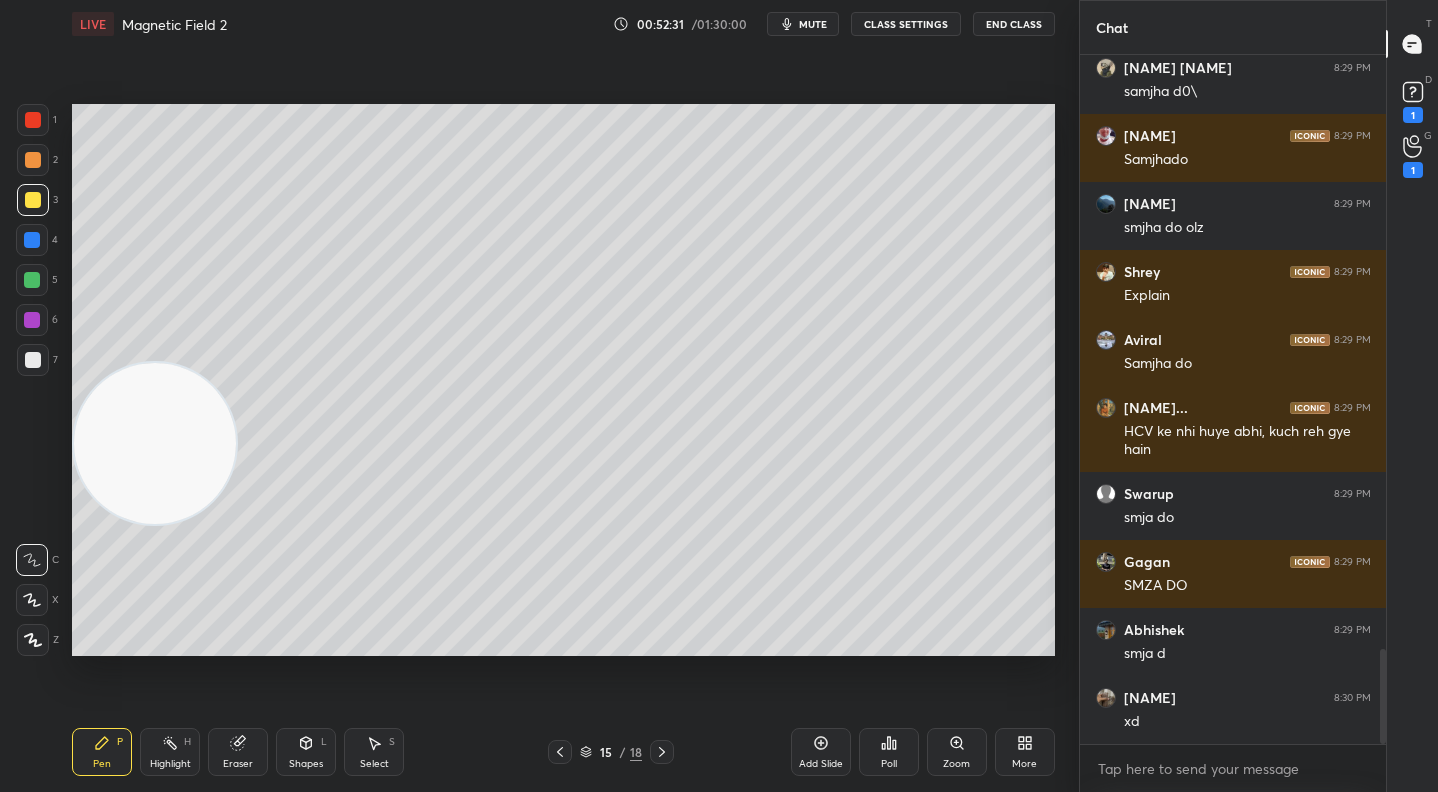 click at bounding box center (32, 600) 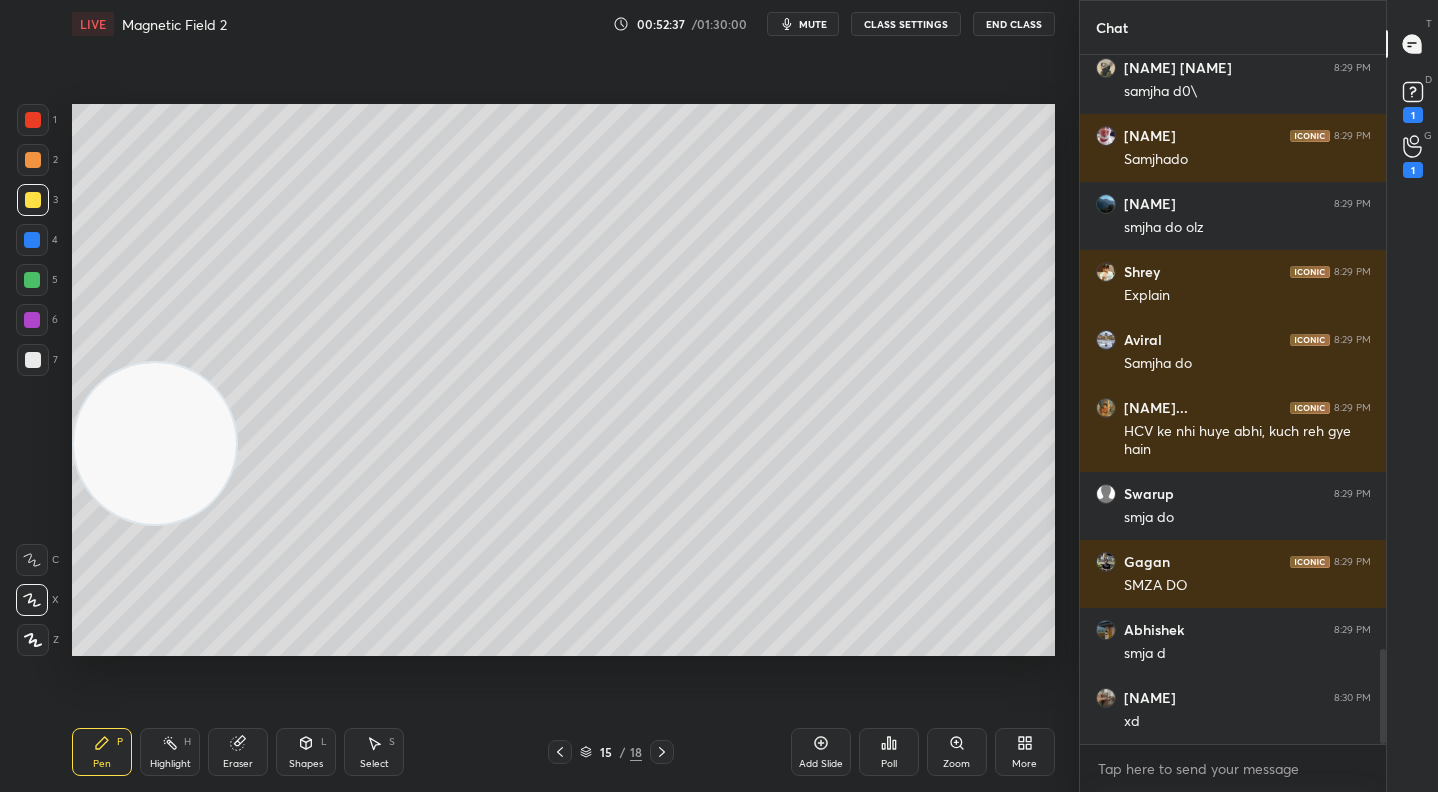 click 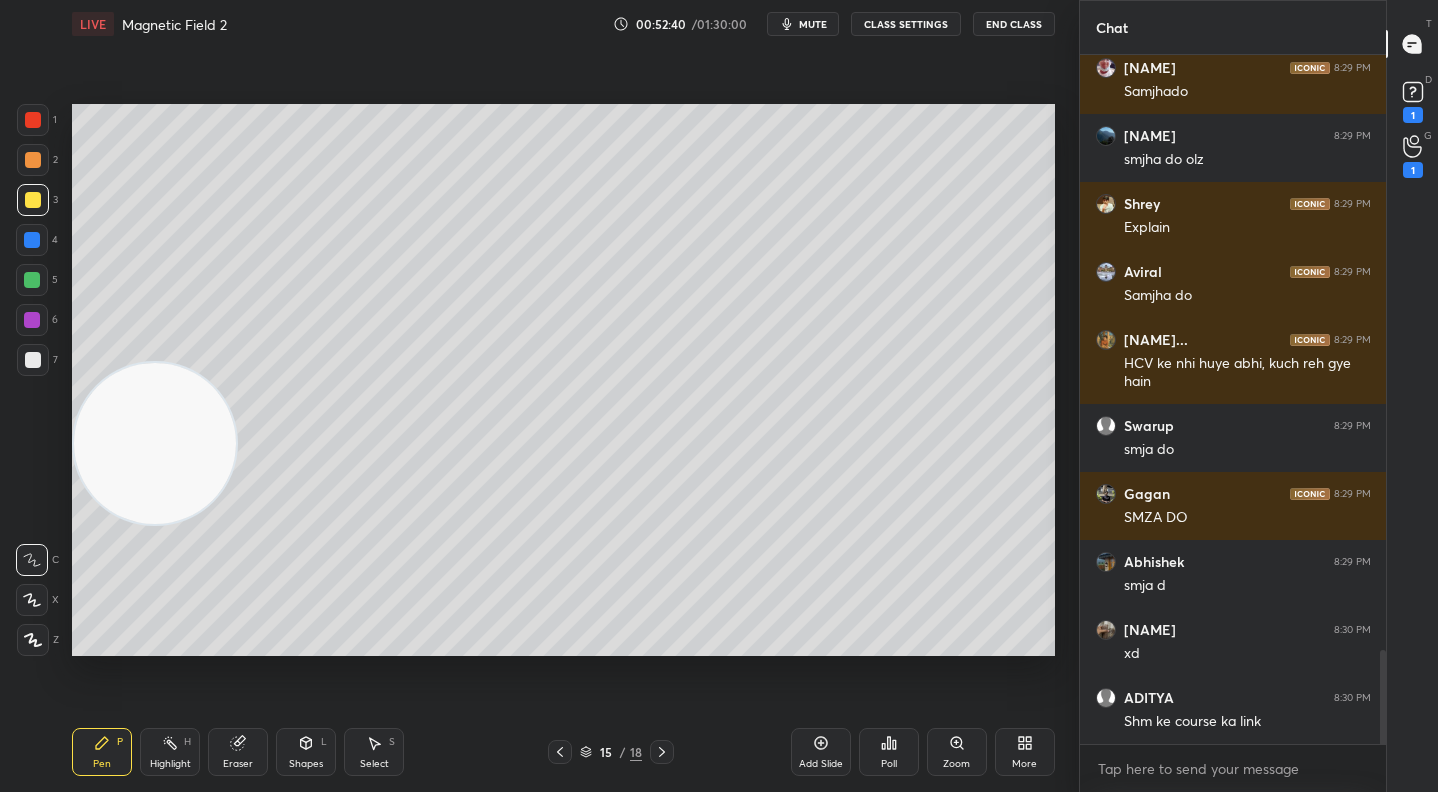 click 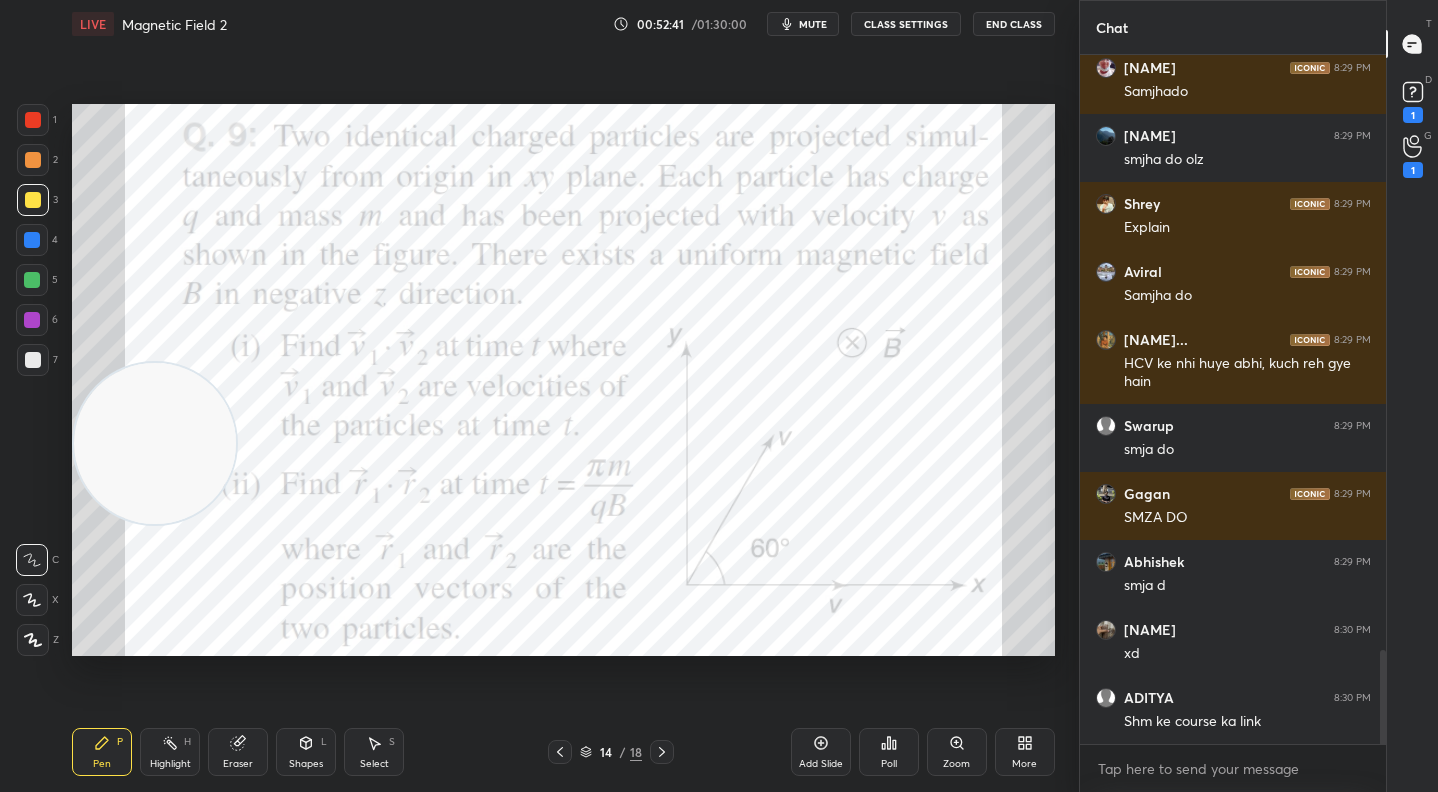 scroll, scrollTop: 4429, scrollLeft: 0, axis: vertical 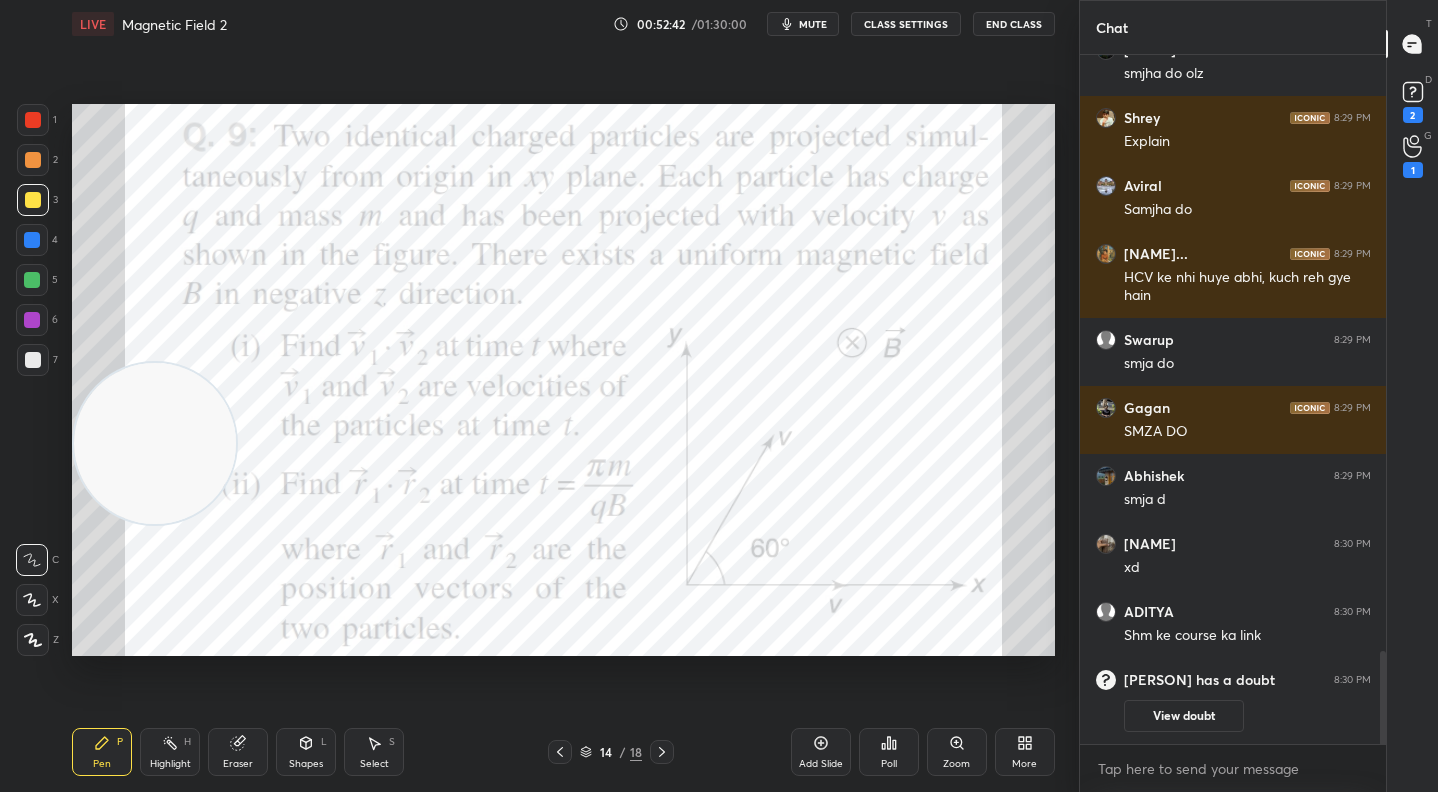 click 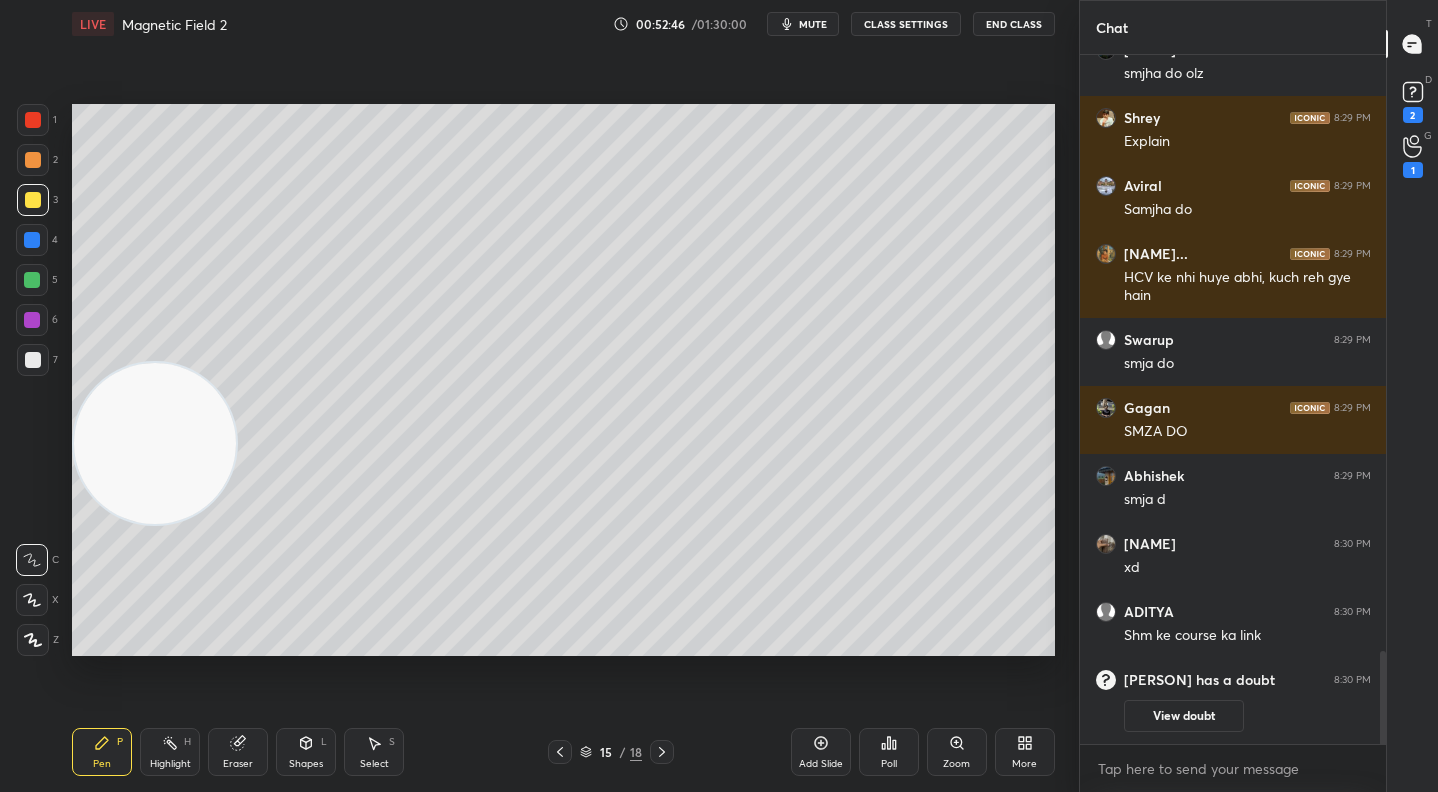 click 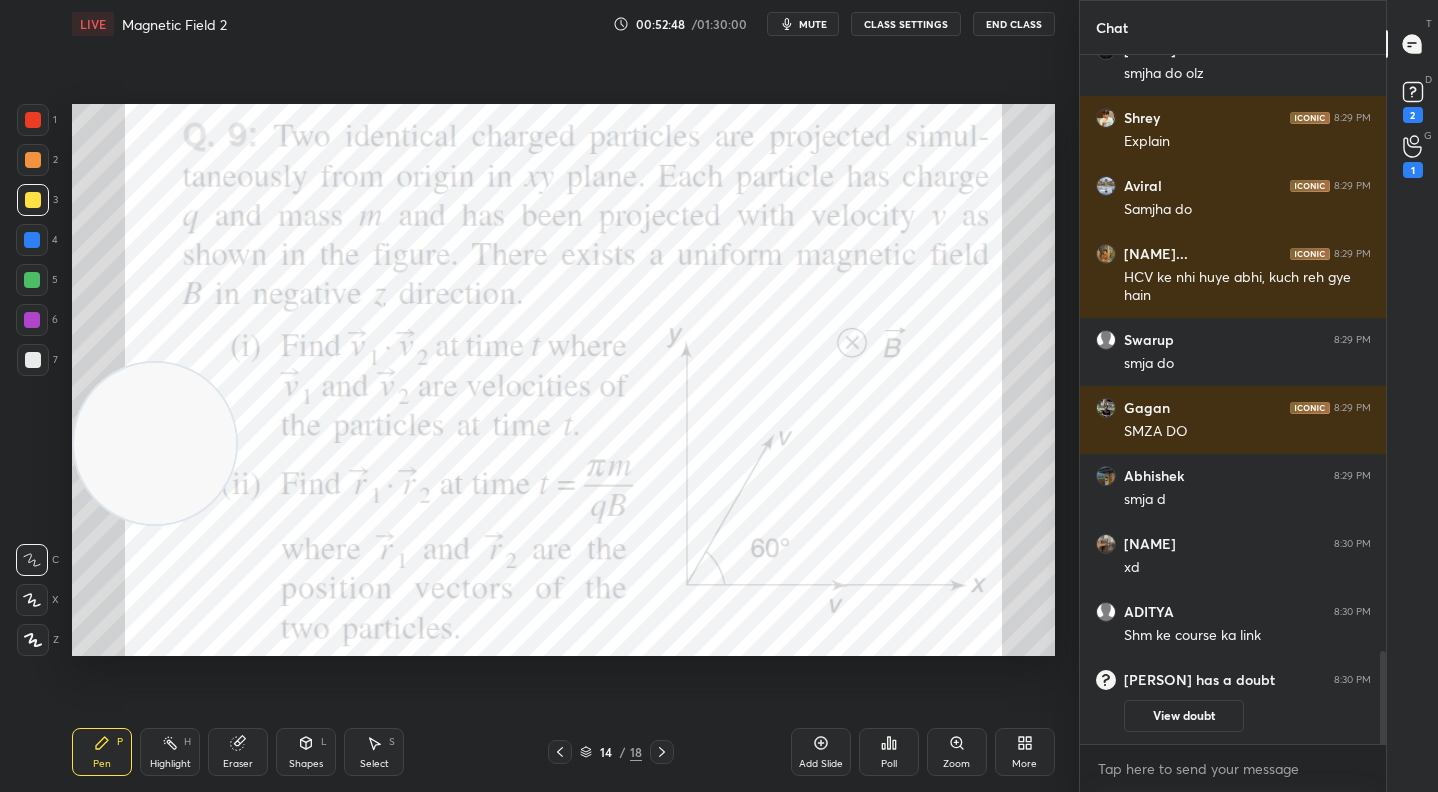 click 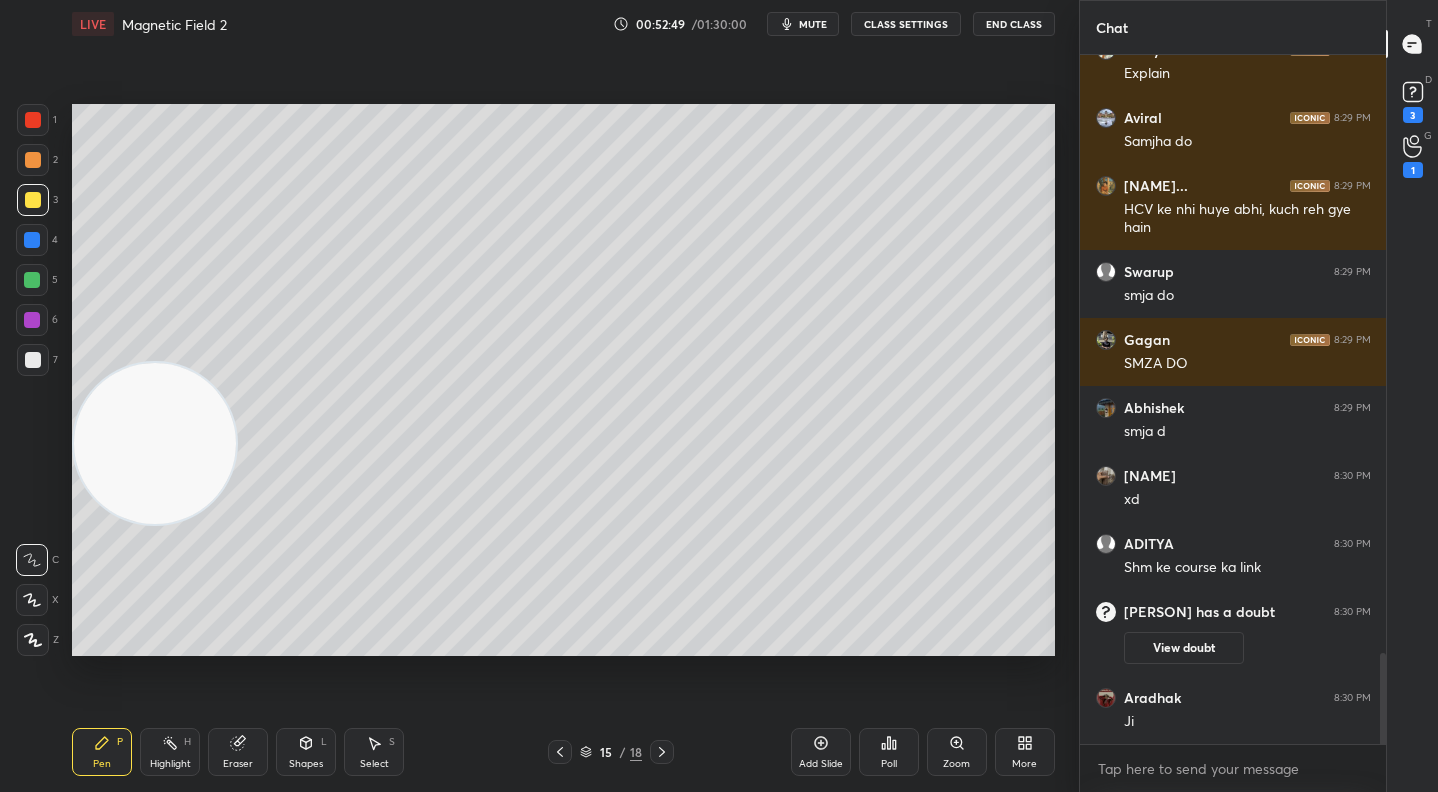 scroll, scrollTop: 4529, scrollLeft: 0, axis: vertical 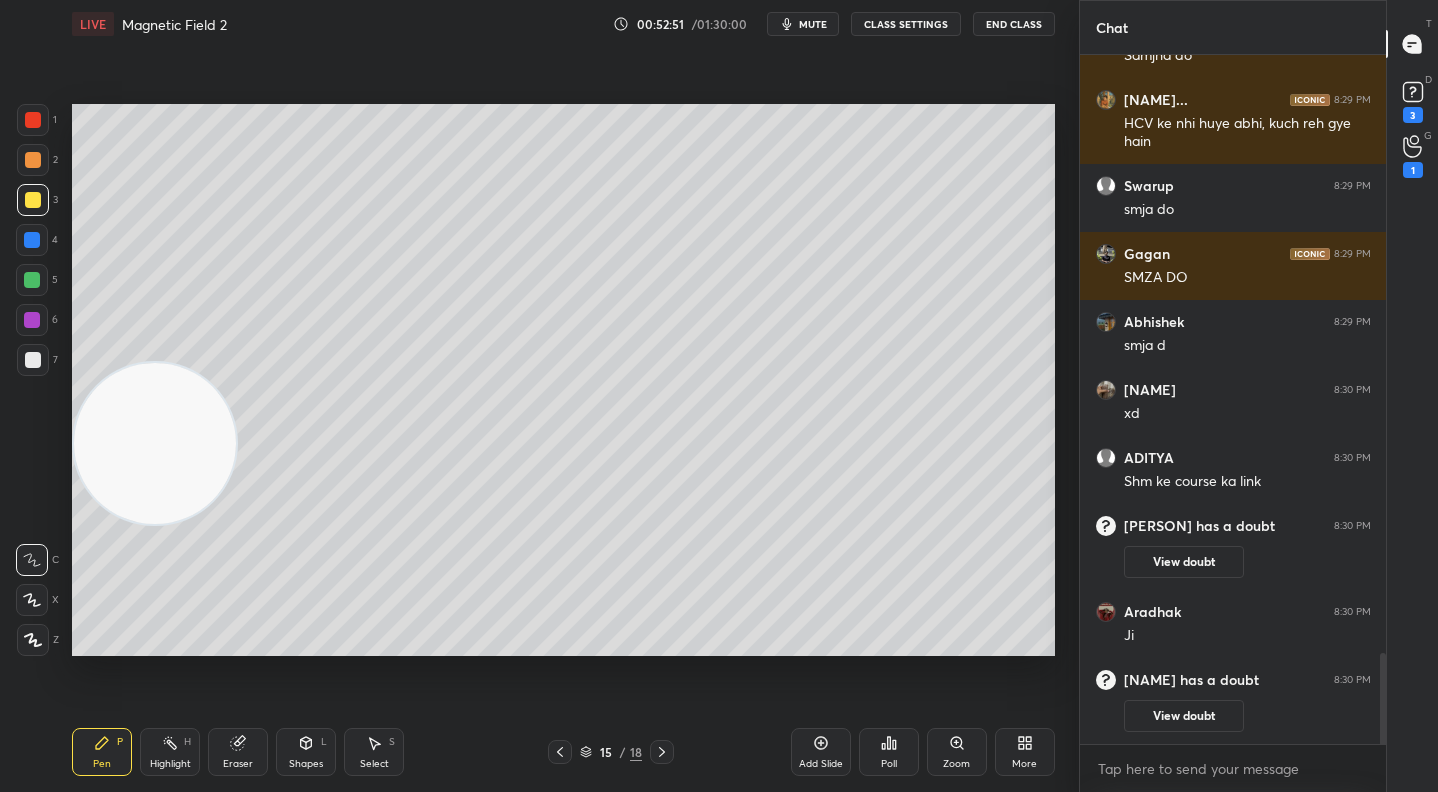 click 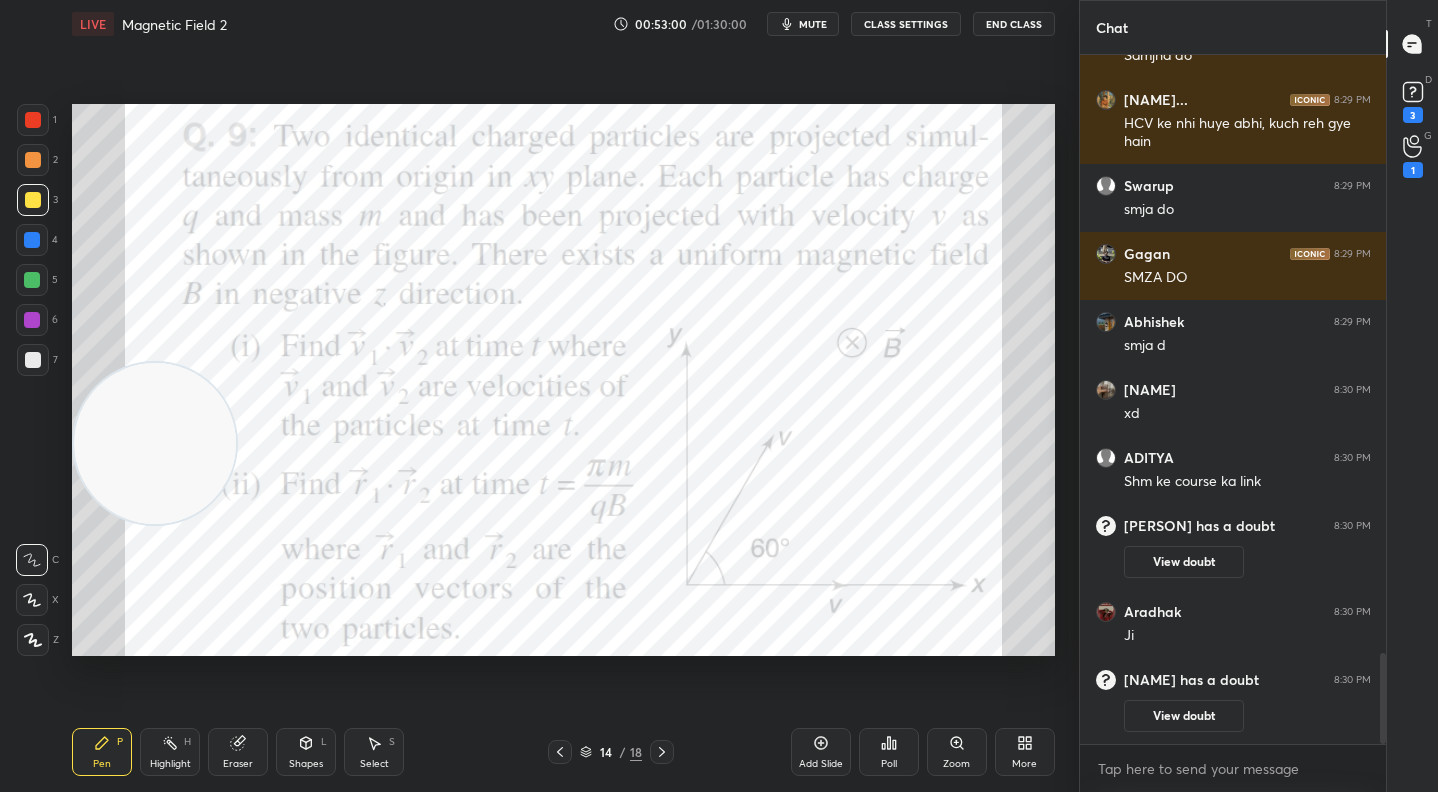 drag, startPoint x: 660, startPoint y: 745, endPoint x: 656, endPoint y: 722, distance: 23.345236 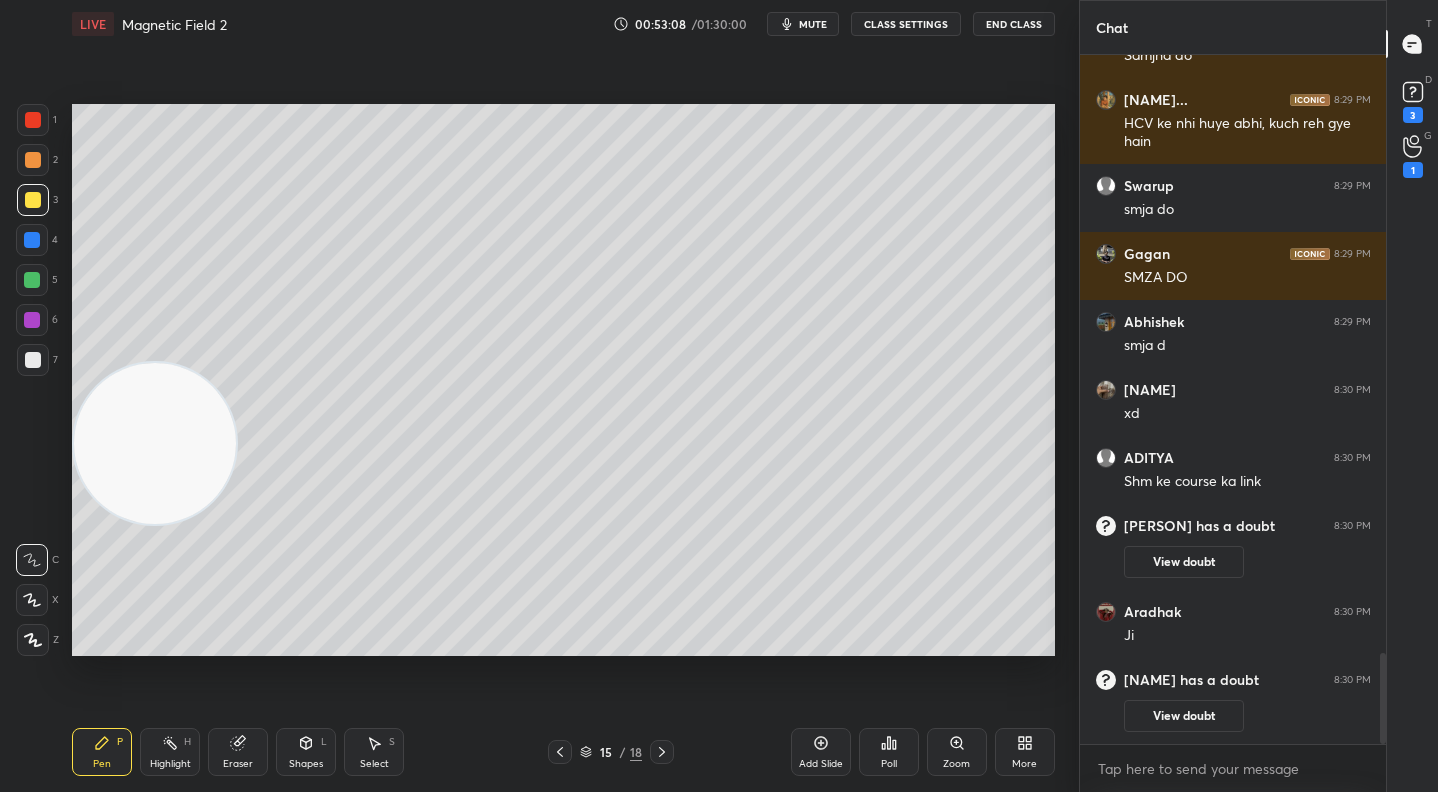 click on "Shapes L" at bounding box center [306, 752] 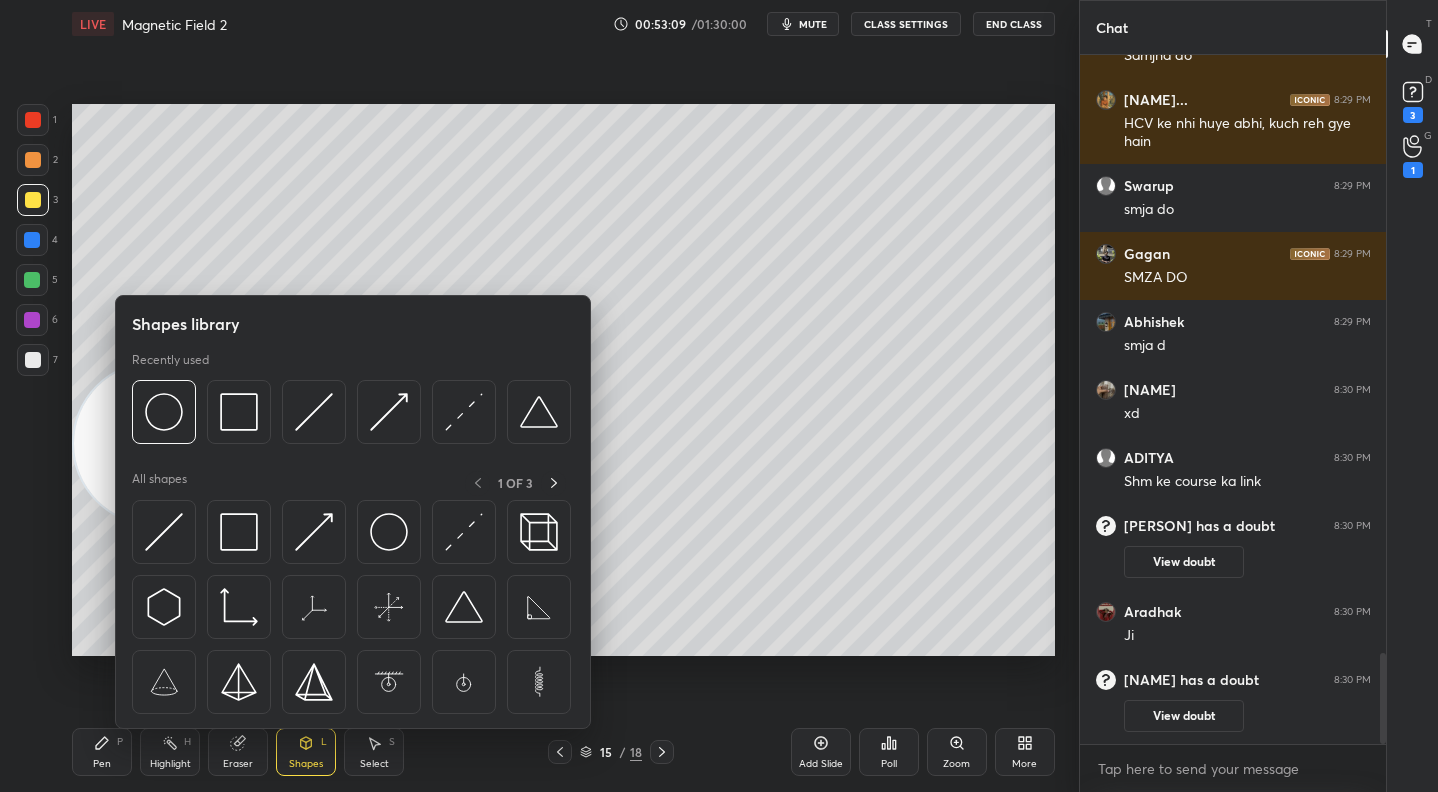 click at bounding box center [164, 412] 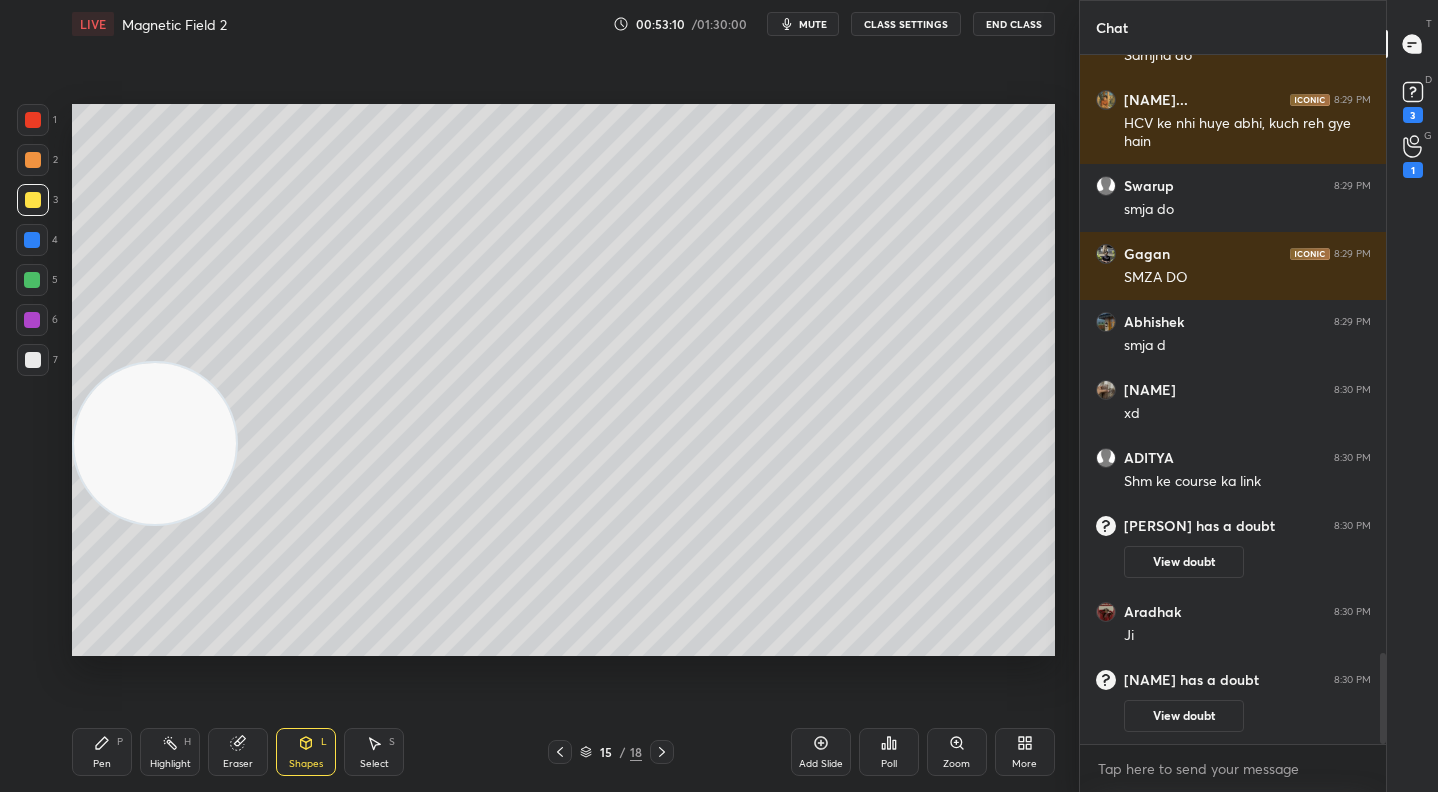 click at bounding box center (33, 160) 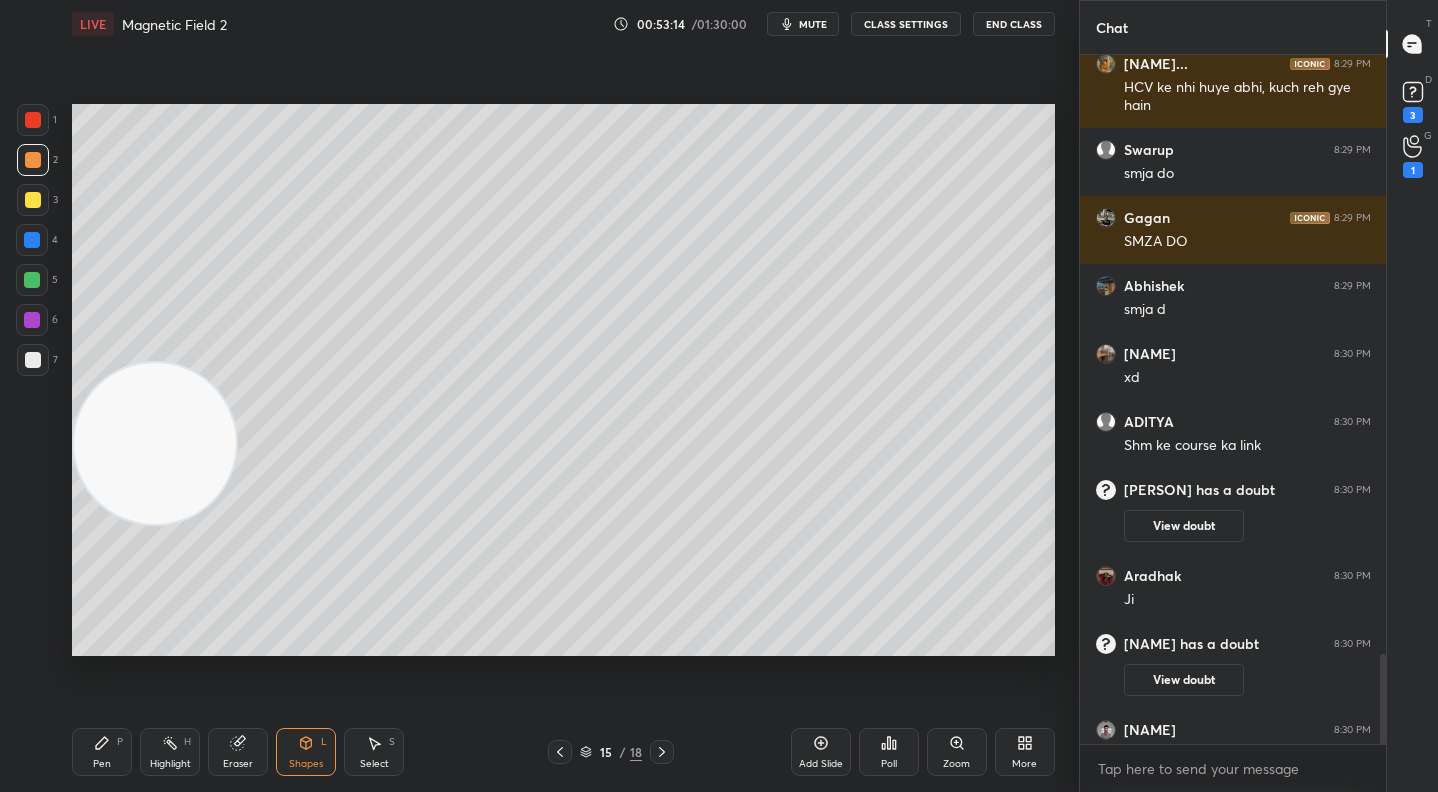 scroll, scrollTop: 4561, scrollLeft: 0, axis: vertical 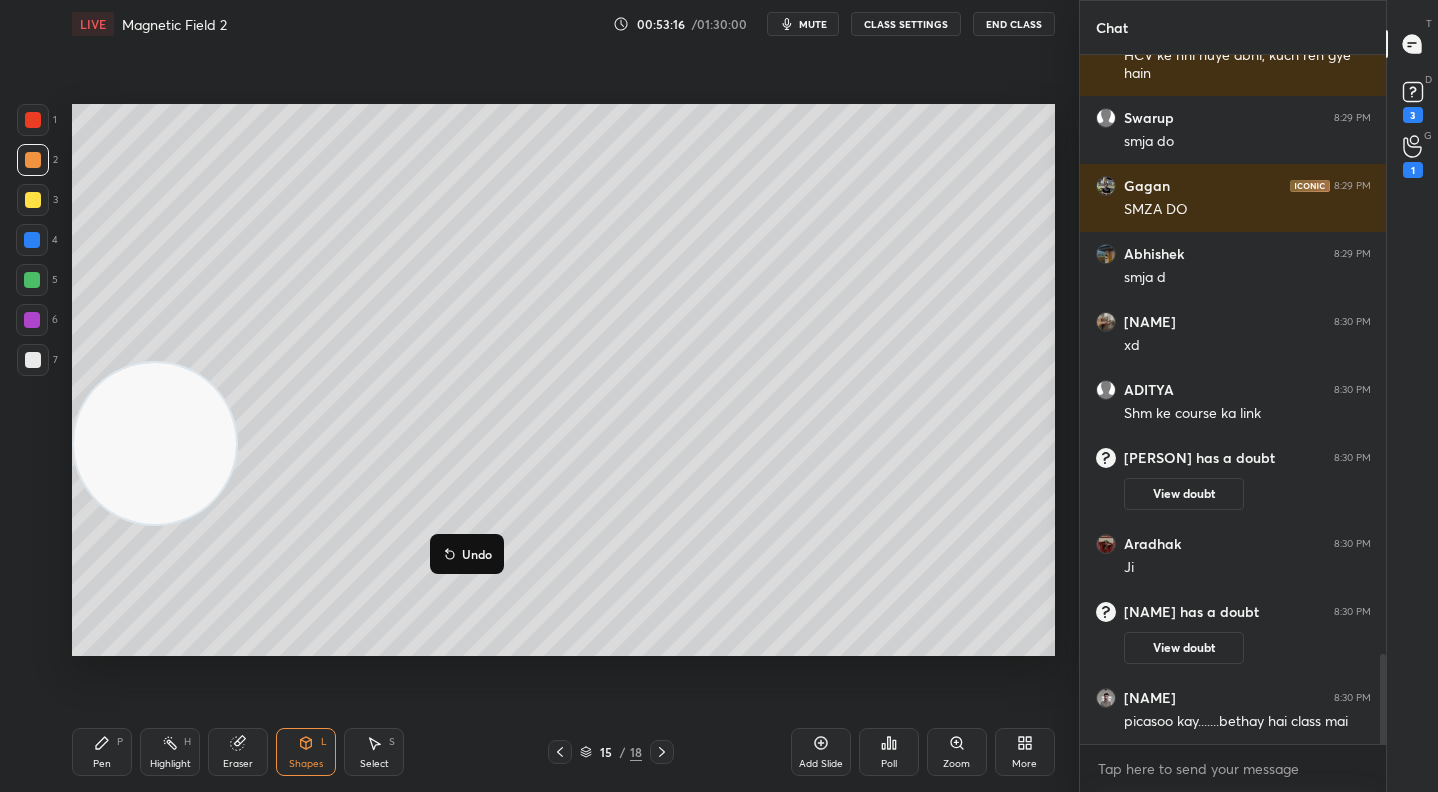 click on "Undo" at bounding box center (477, 554) 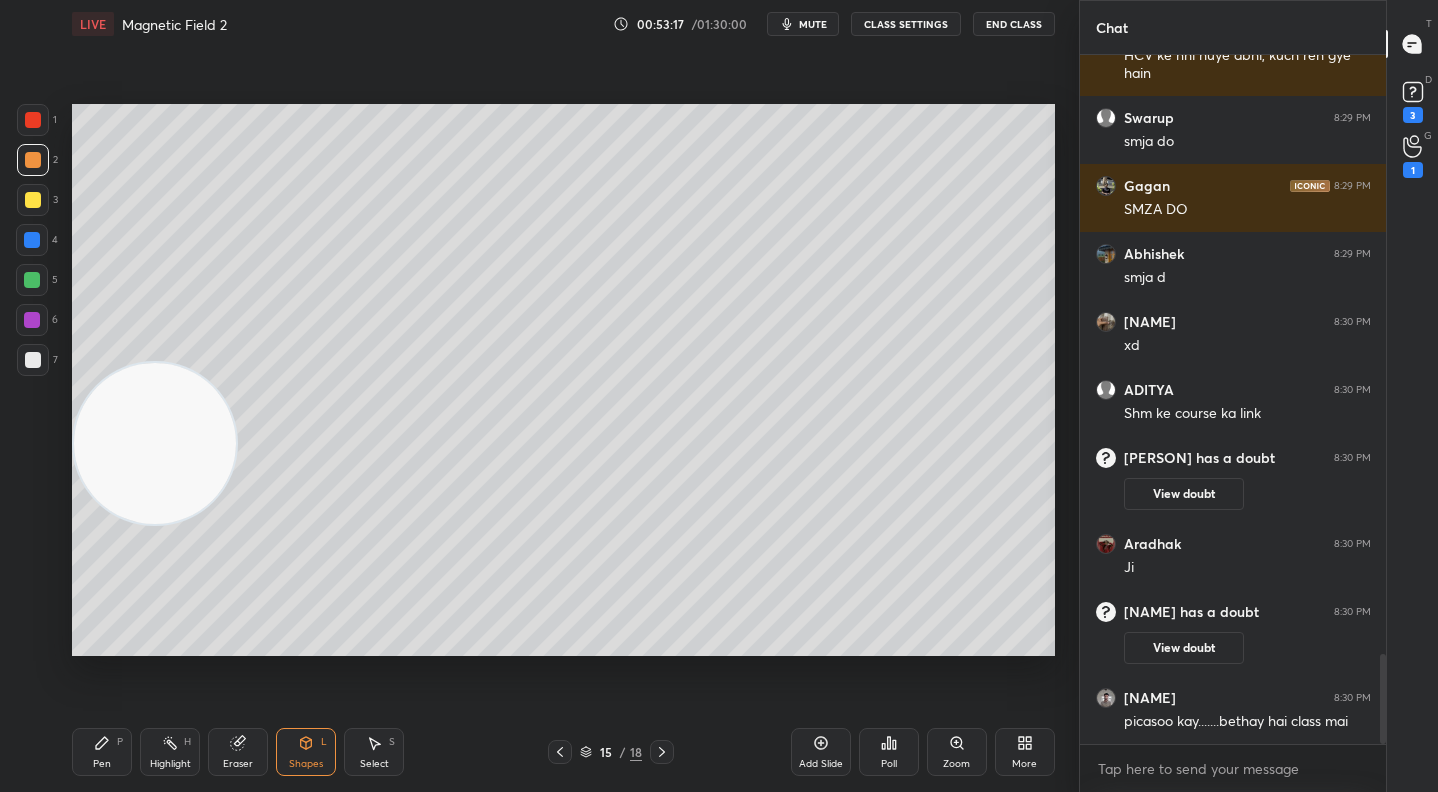 click on "Select S" at bounding box center (374, 752) 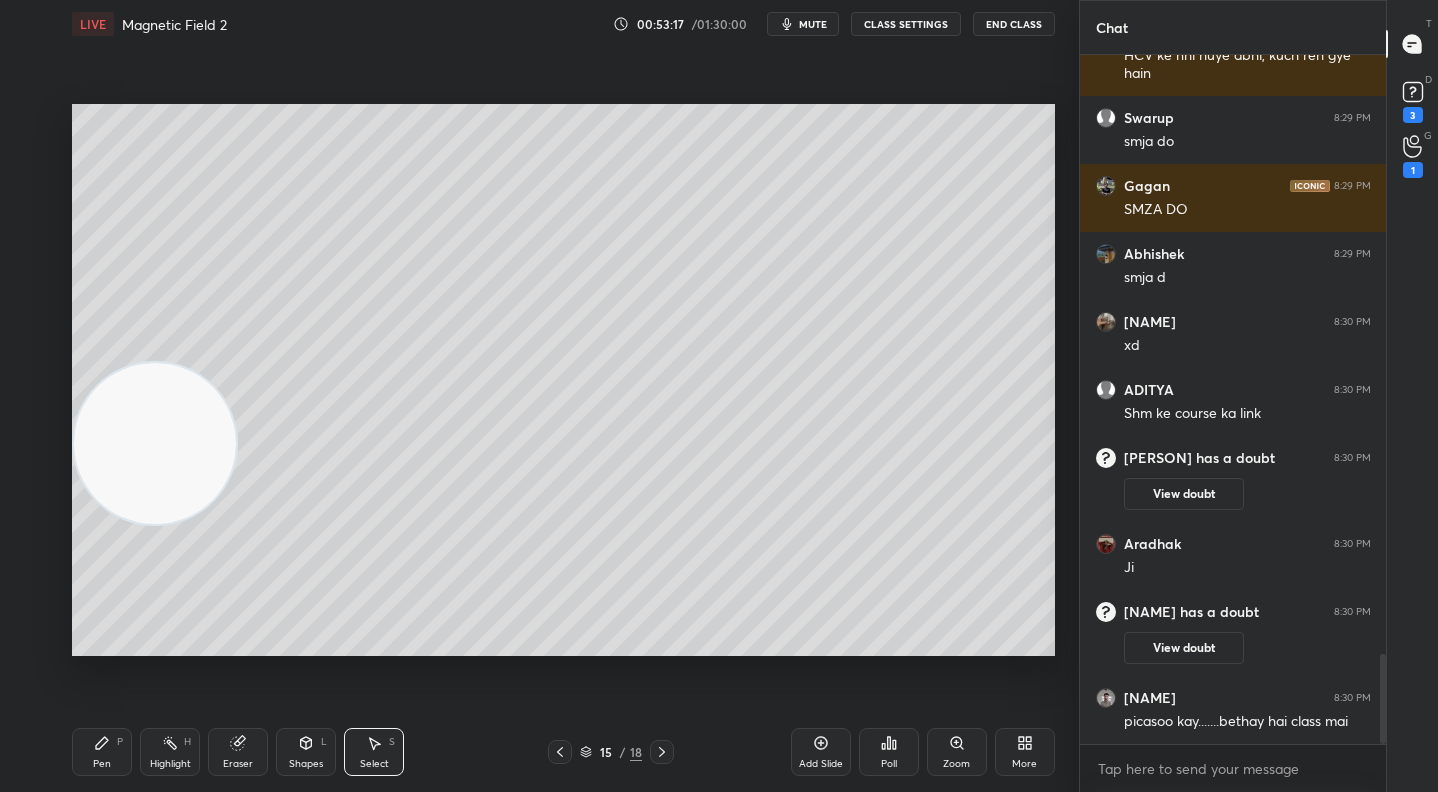 click on "0 ° Undo Copy Duplicate Duplicate to new slide Delete Setting up your live class Poll for   secs No correct answer Start poll" at bounding box center (563, 380) 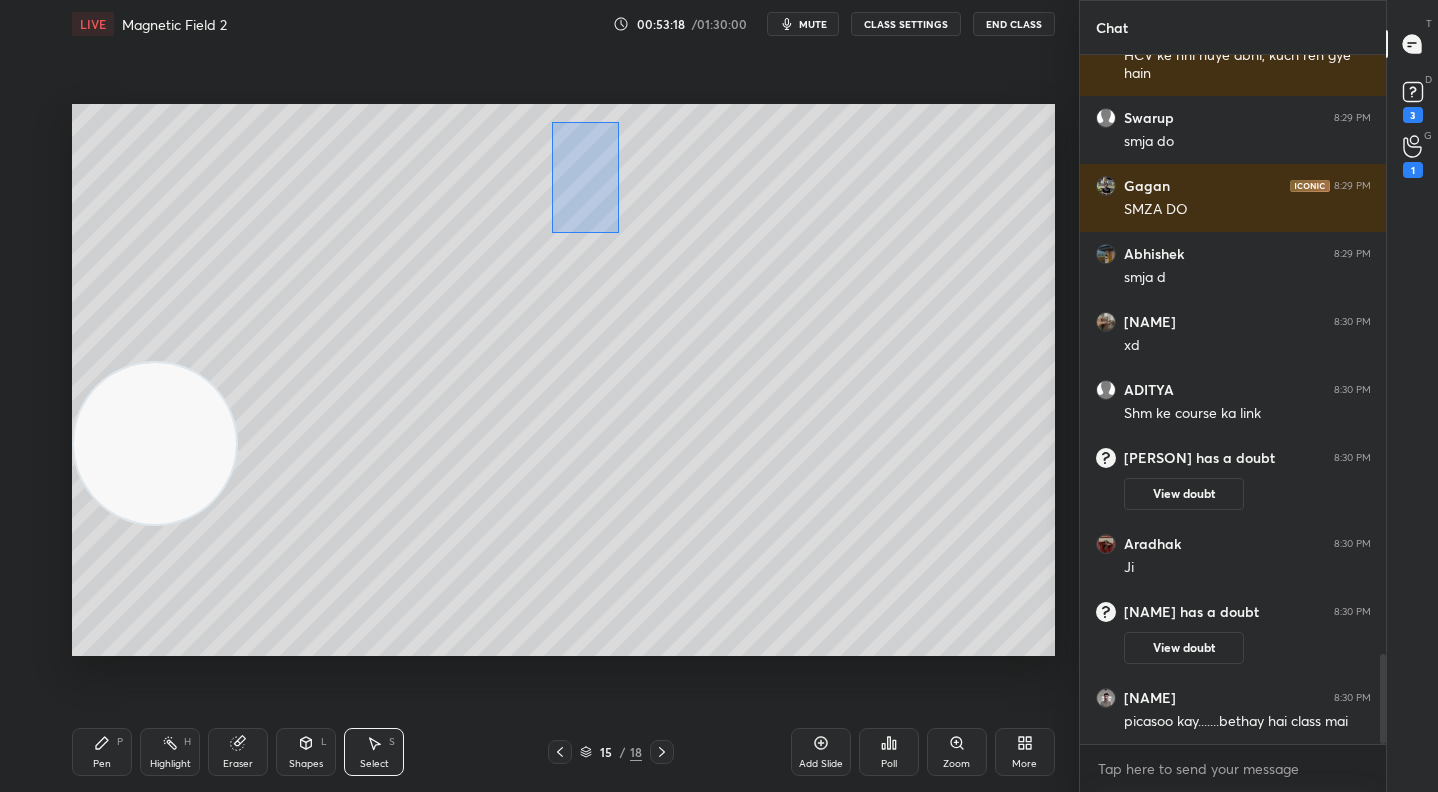 drag, startPoint x: 552, startPoint y: 121, endPoint x: 715, endPoint y: 233, distance: 197.77007 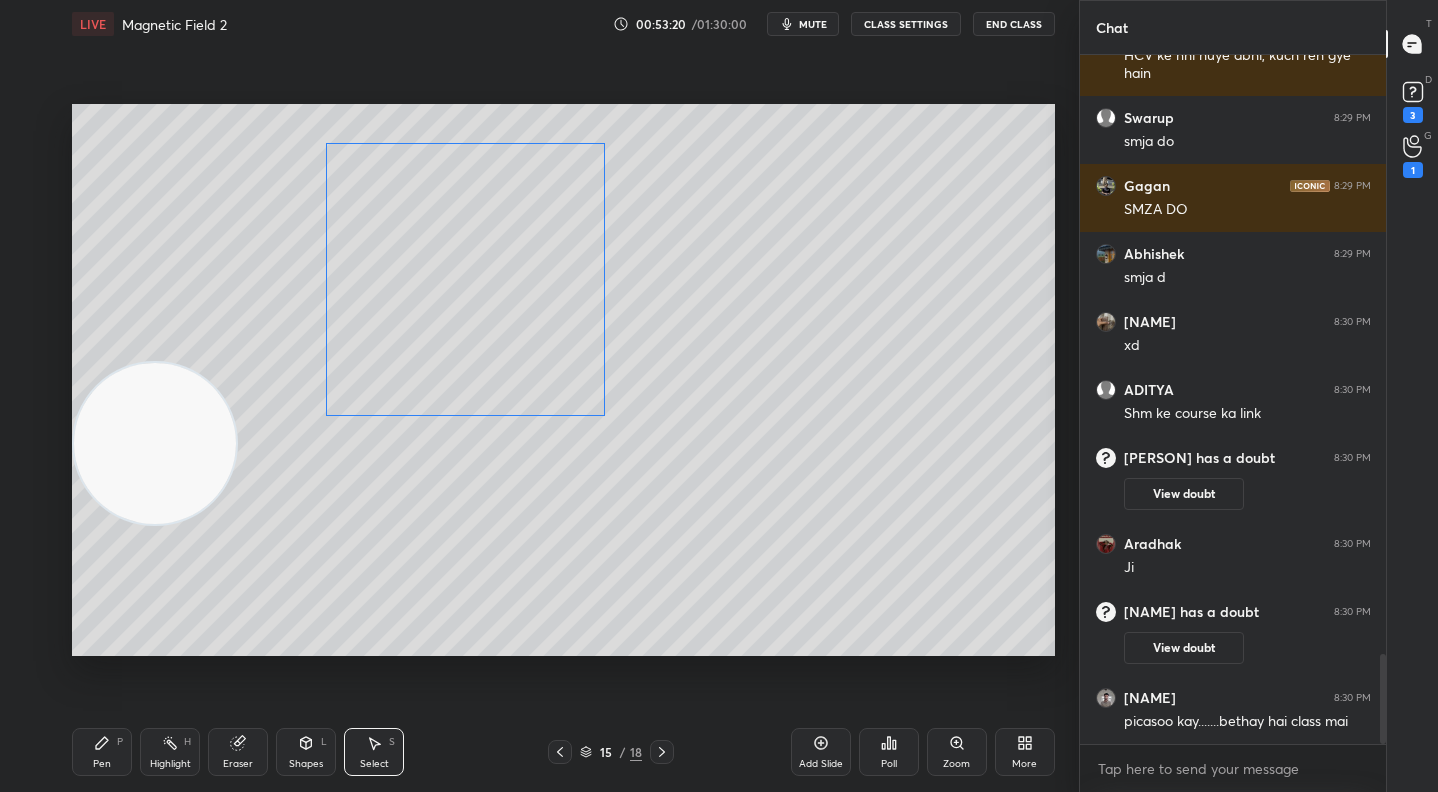 scroll, scrollTop: 4611, scrollLeft: 0, axis: vertical 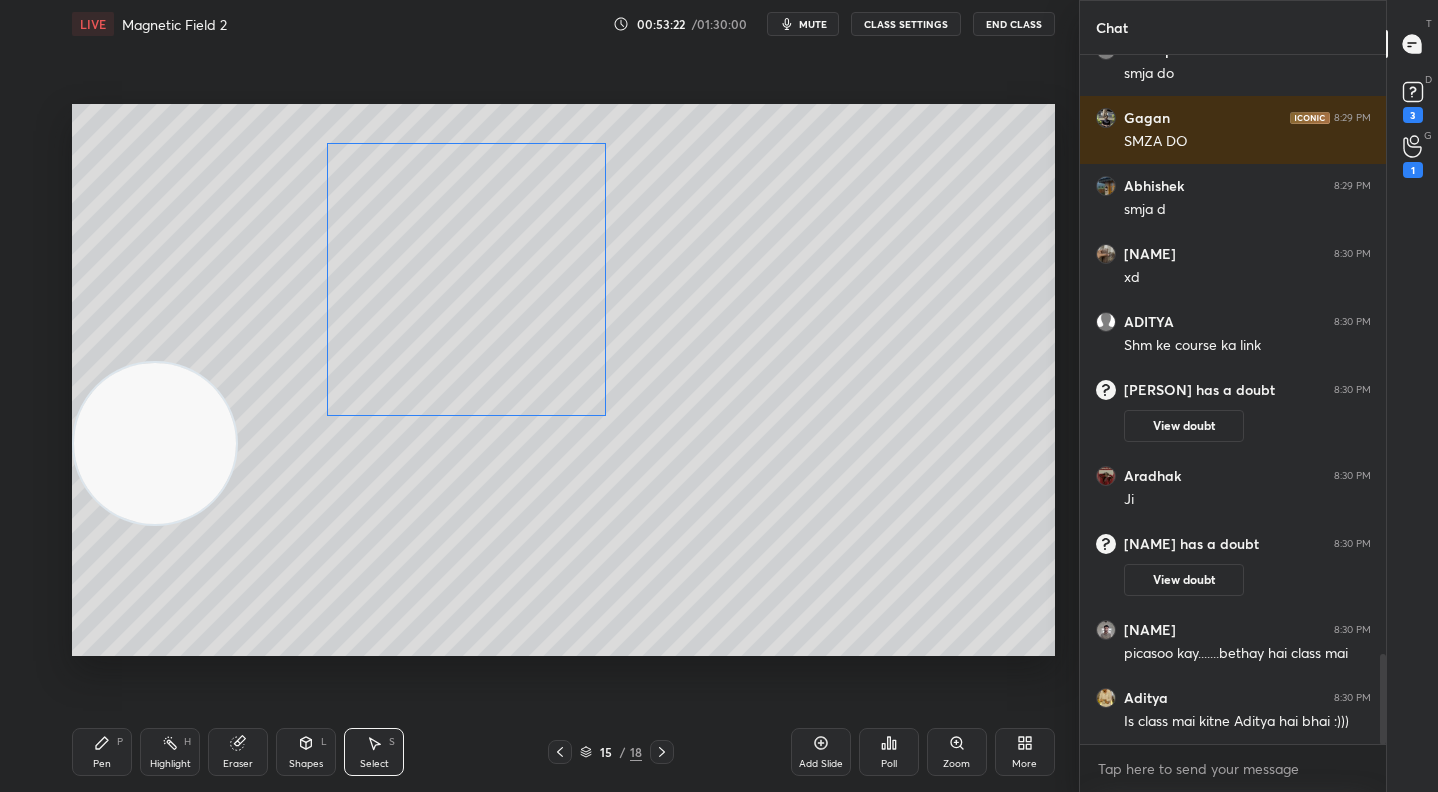 drag, startPoint x: 571, startPoint y: 193, endPoint x: 543, endPoint y: 201, distance: 29.12044 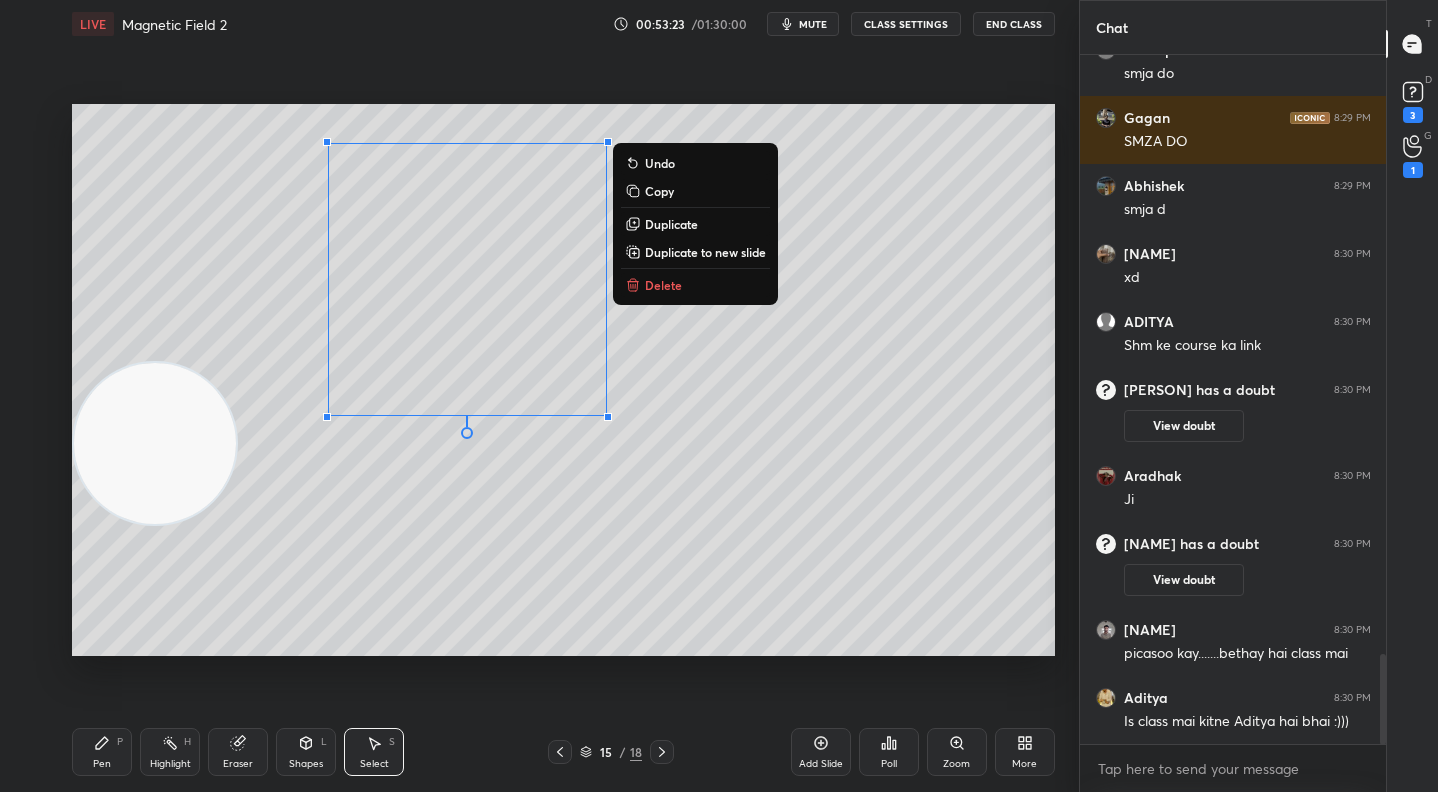 scroll, scrollTop: 4679, scrollLeft: 0, axis: vertical 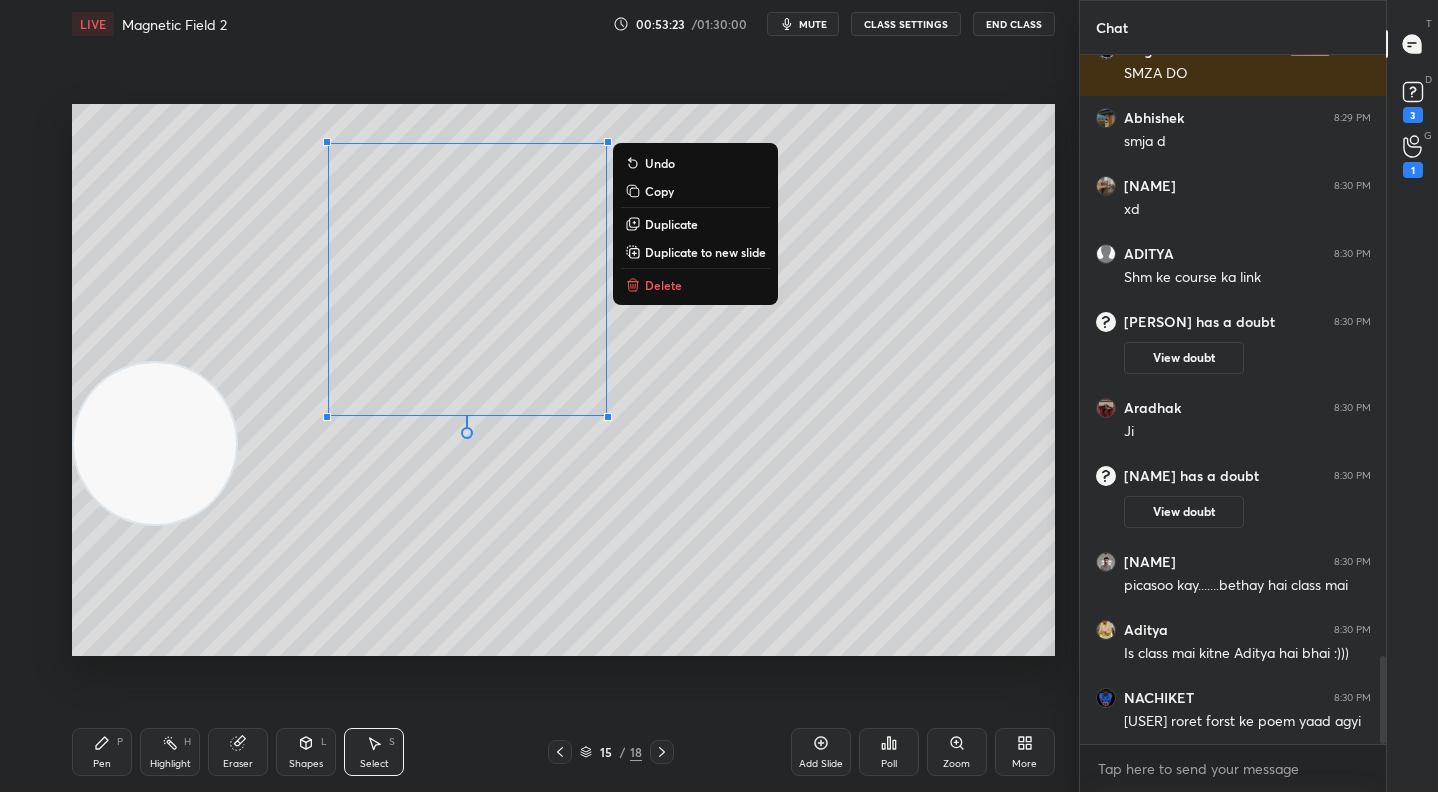 click on "0 ° Undo Copy Duplicate Duplicate to new slide Delete" at bounding box center [563, 380] 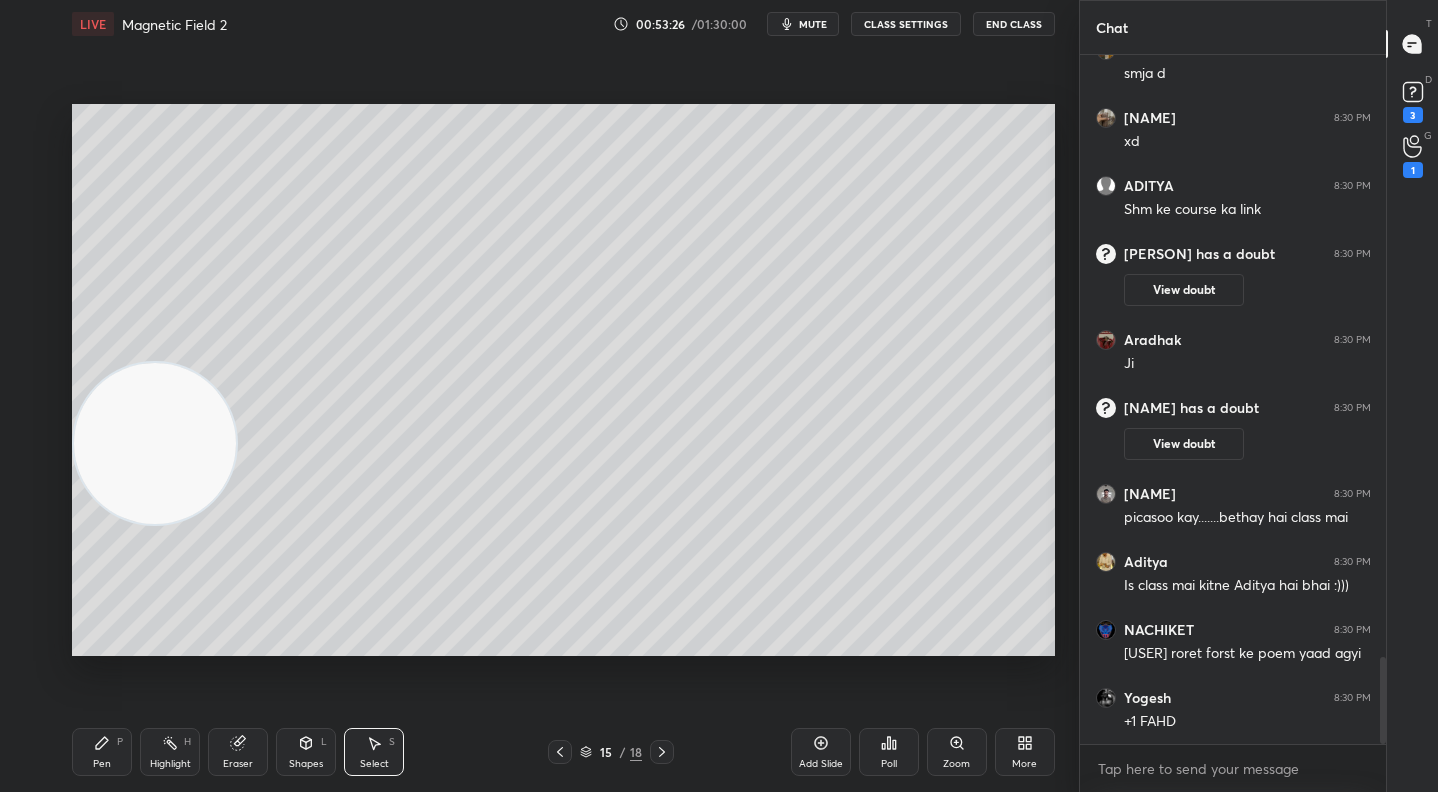 click on "Shapes L" at bounding box center [306, 752] 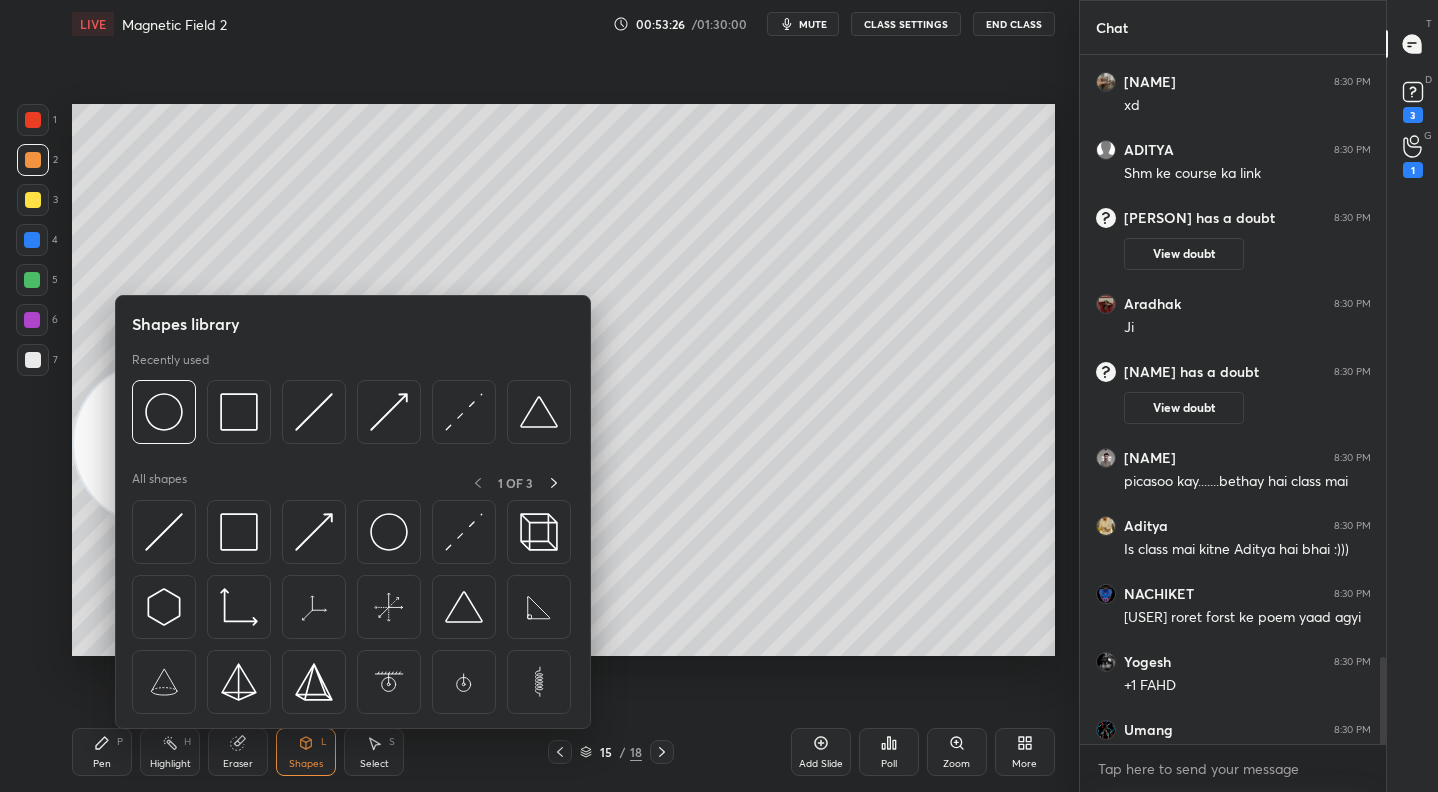 scroll, scrollTop: 4779, scrollLeft: 0, axis: vertical 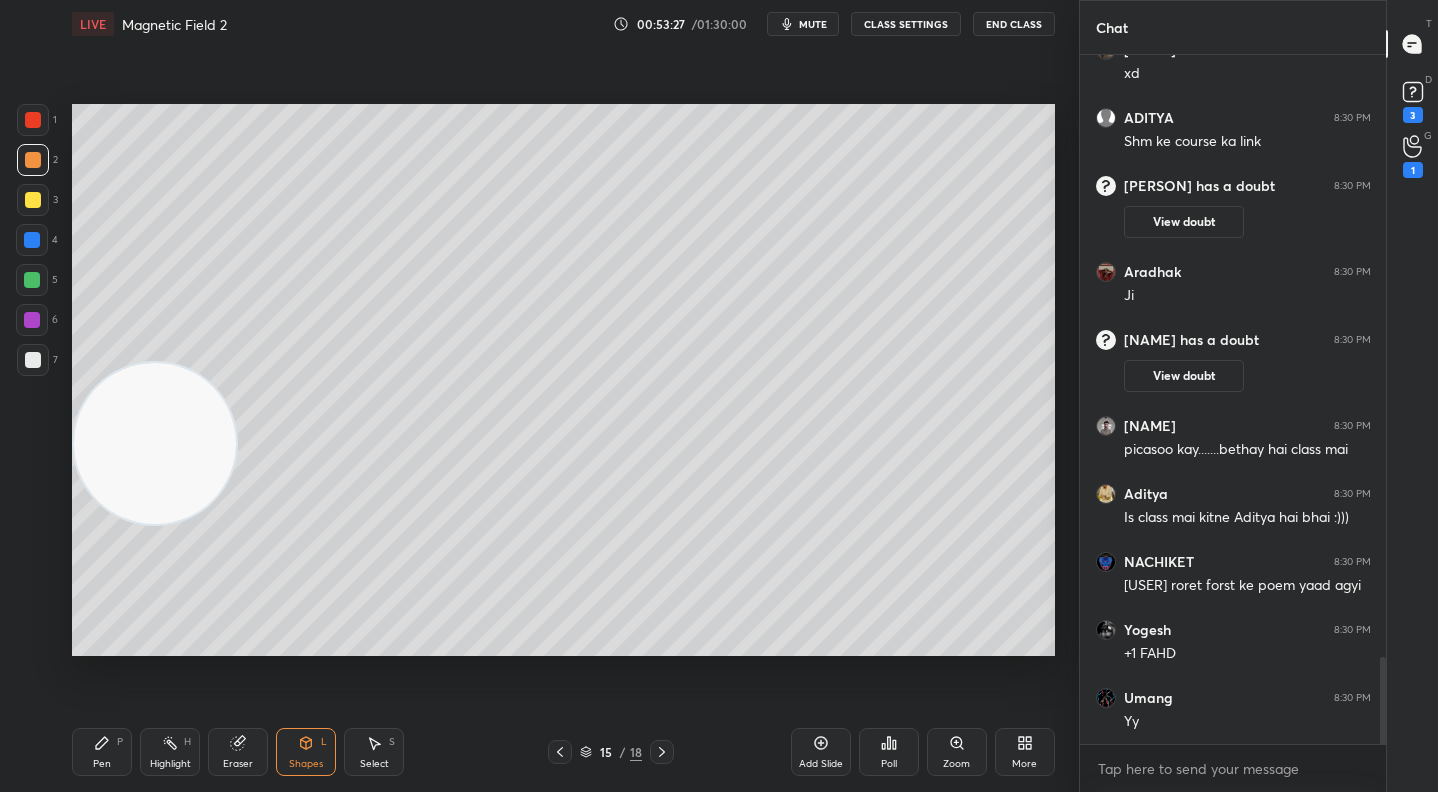click at bounding box center [32, 280] 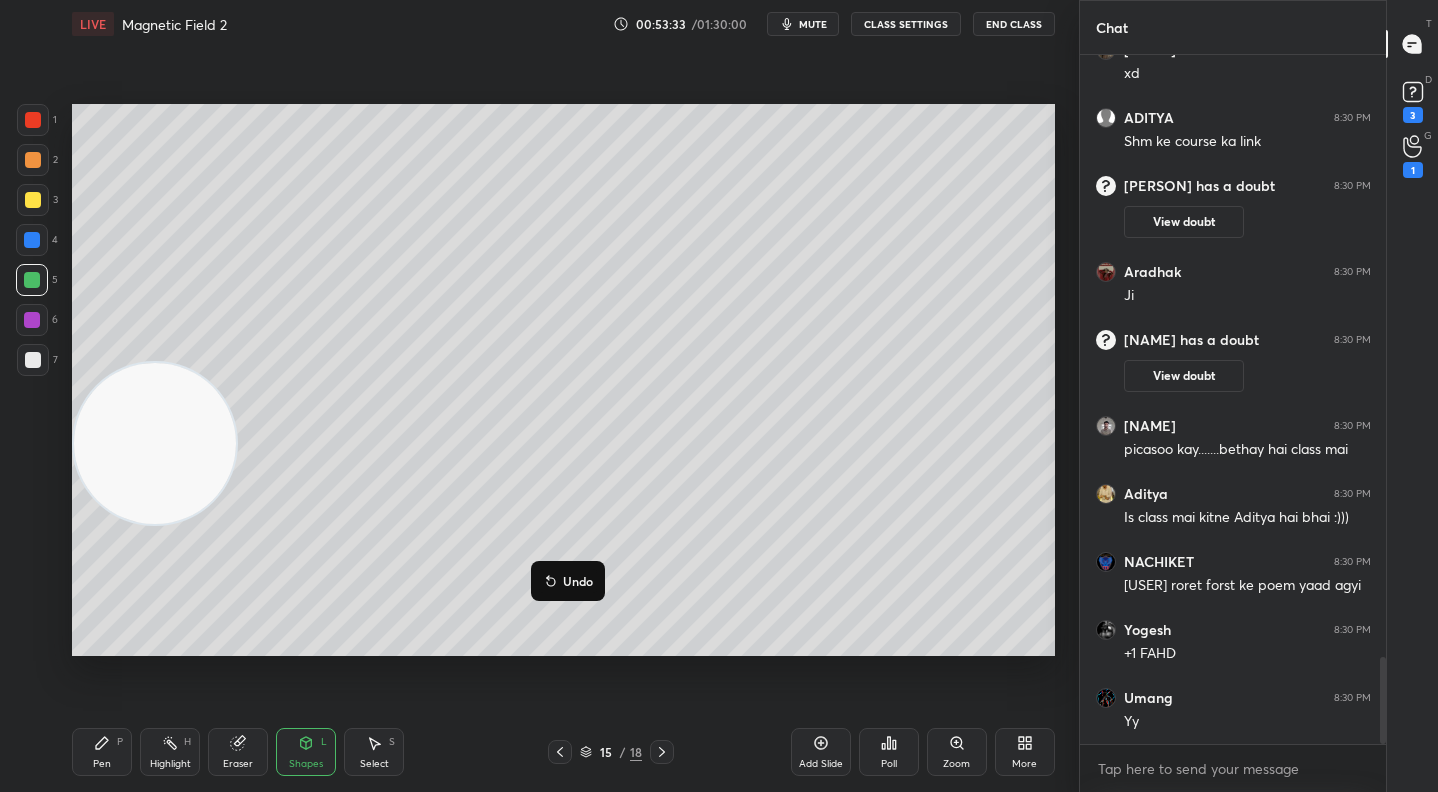 click on "Undo" at bounding box center [578, 581] 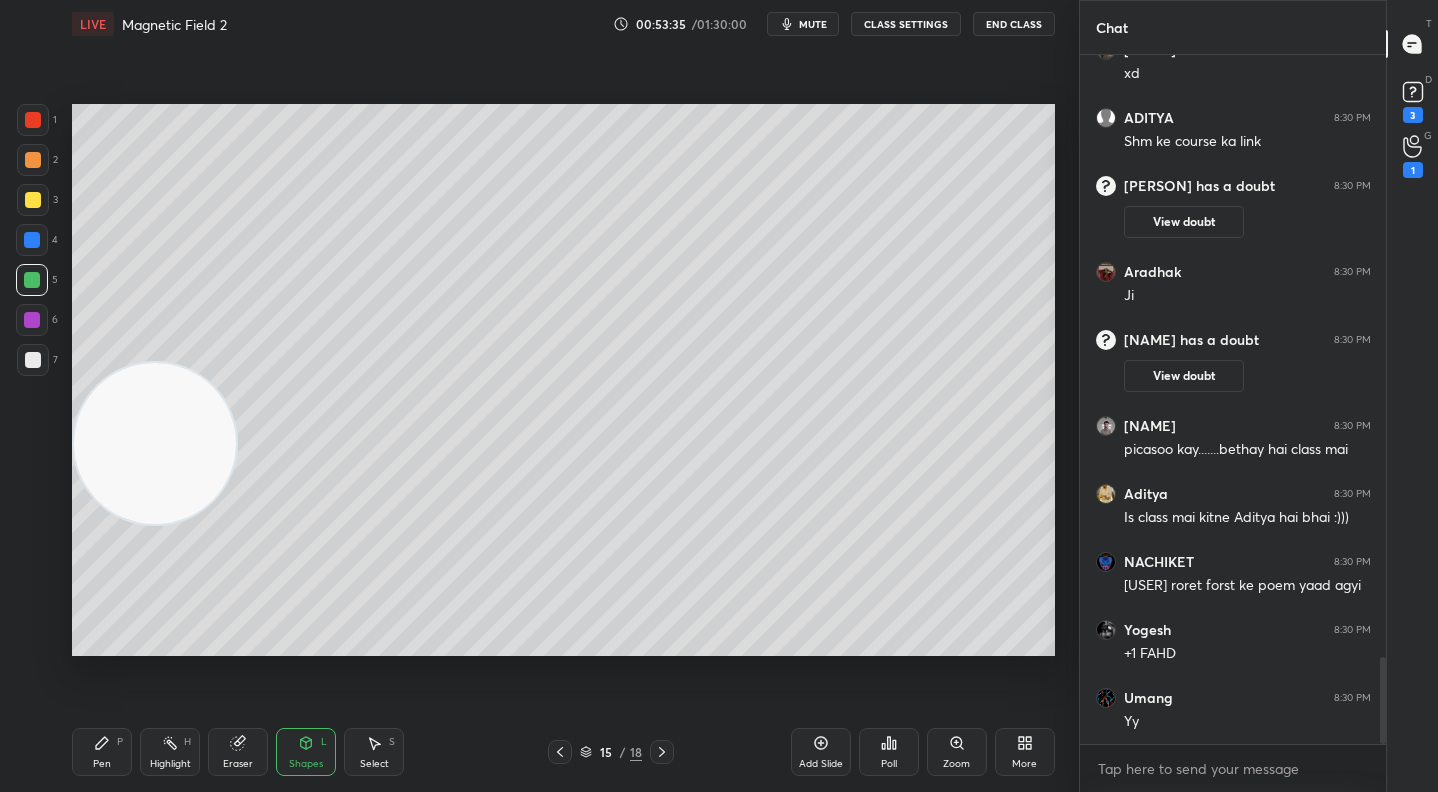 click on "Select" at bounding box center [374, 764] 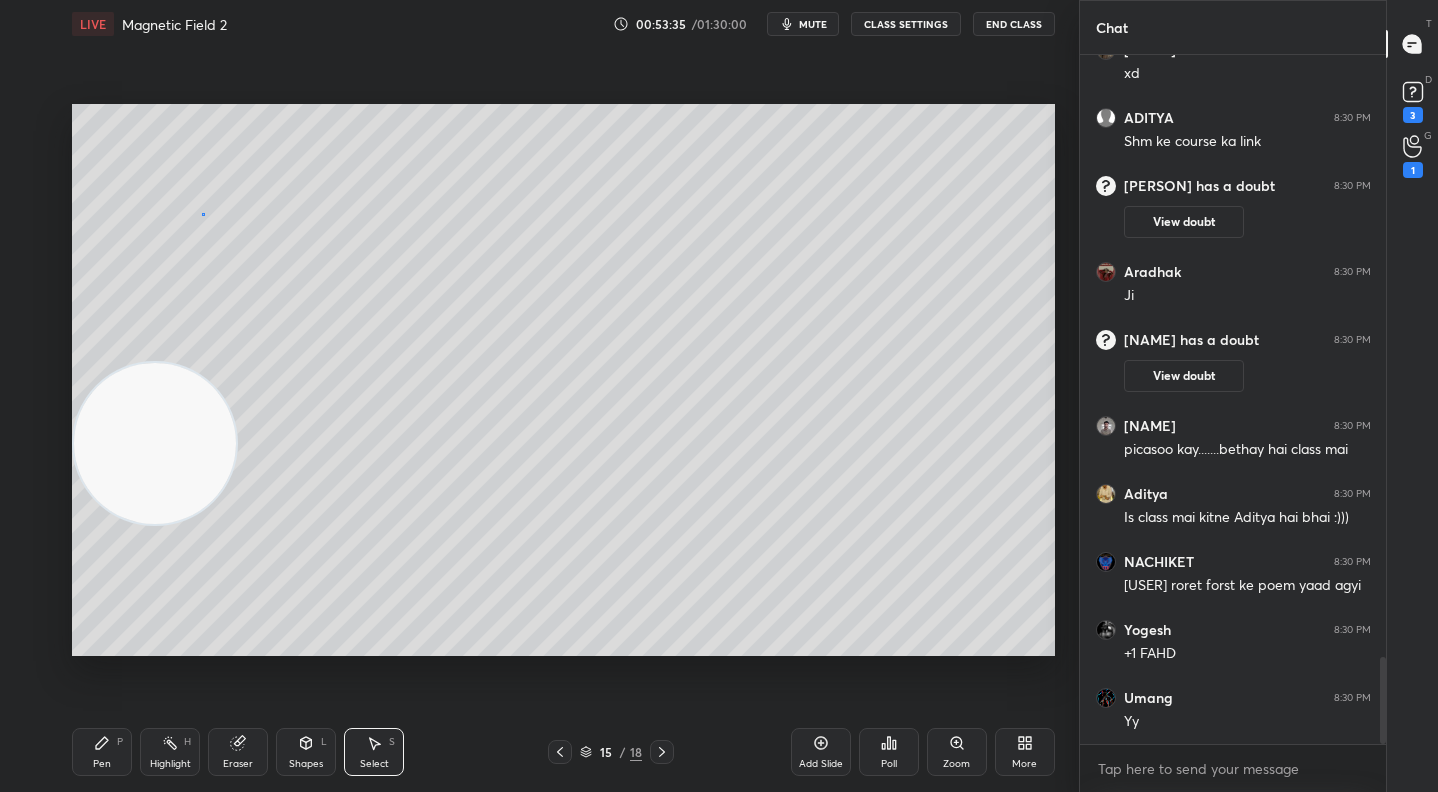 drag, startPoint x: 202, startPoint y: 212, endPoint x: 285, endPoint y: 324, distance: 139.4023 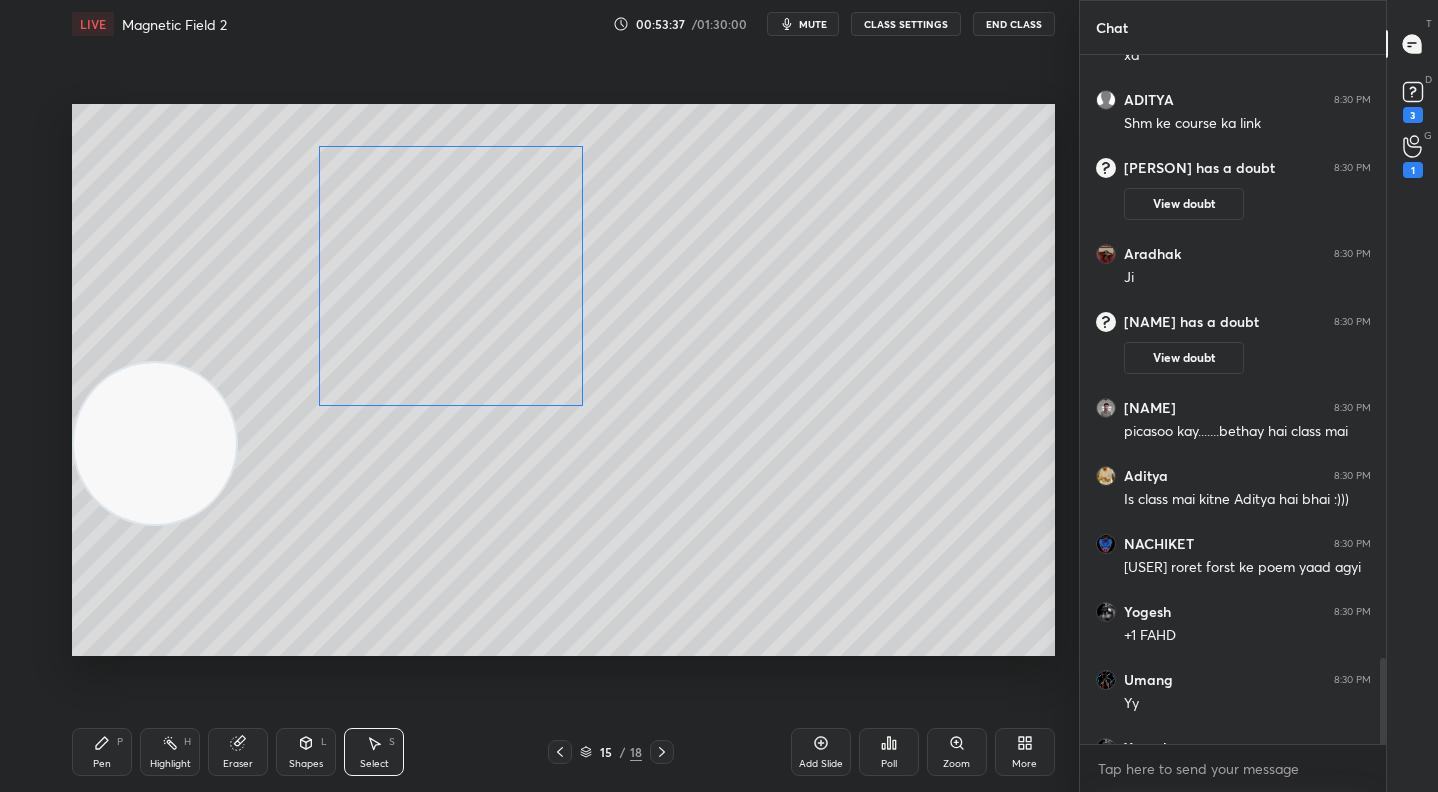scroll, scrollTop: 4829, scrollLeft: 0, axis: vertical 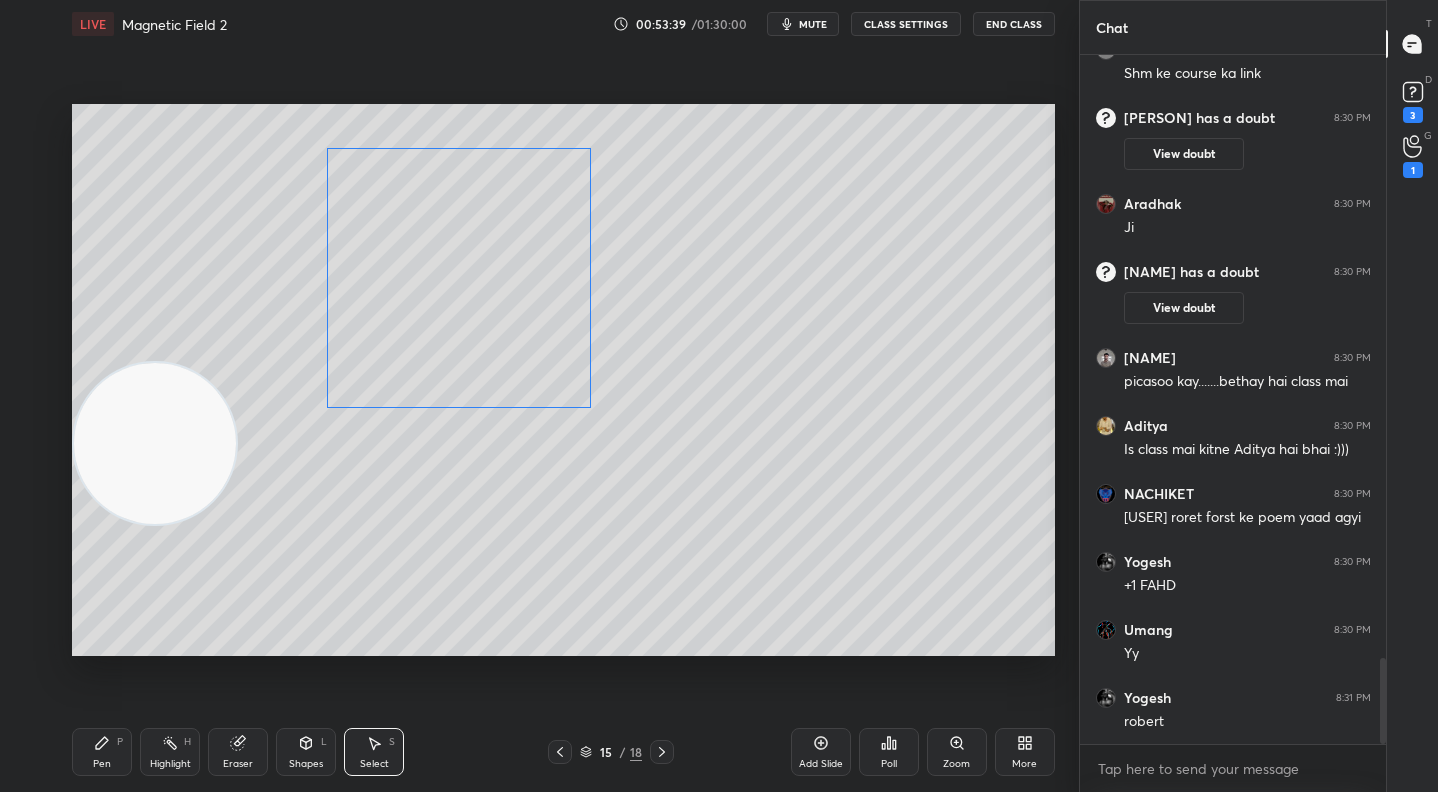 drag, startPoint x: 358, startPoint y: 348, endPoint x: 420, endPoint y: 318, distance: 68.8767 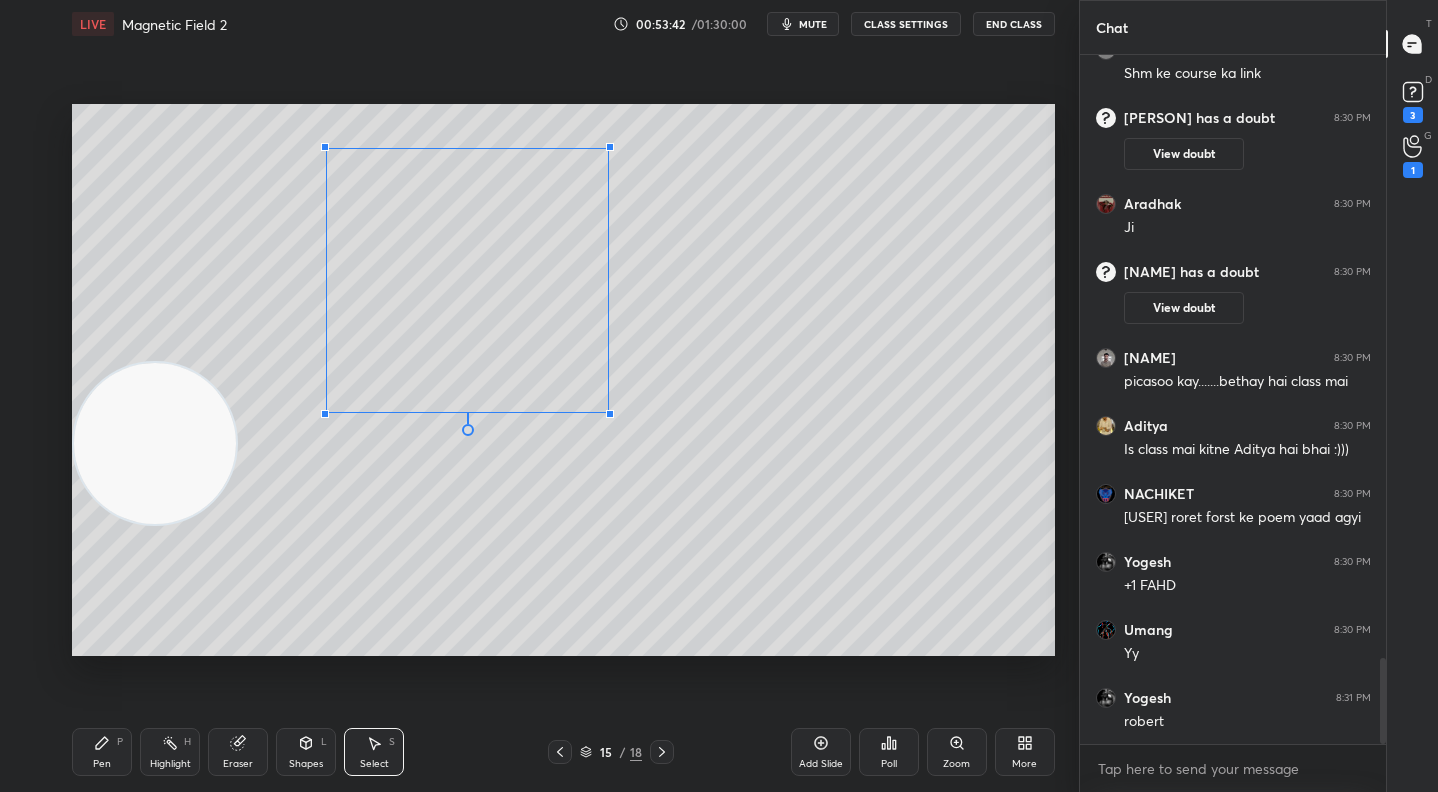 click at bounding box center [610, 414] 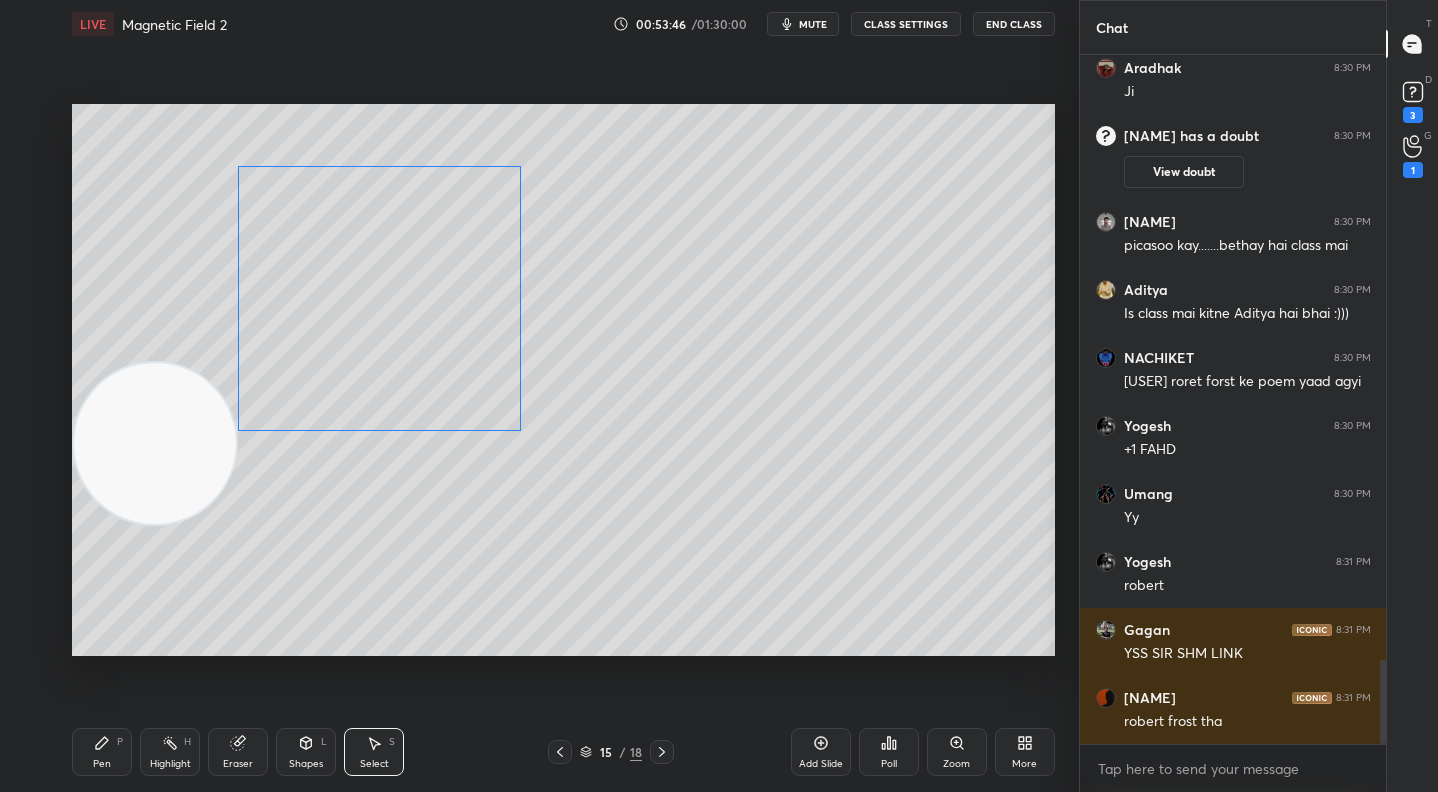 scroll, scrollTop: 5015, scrollLeft: 0, axis: vertical 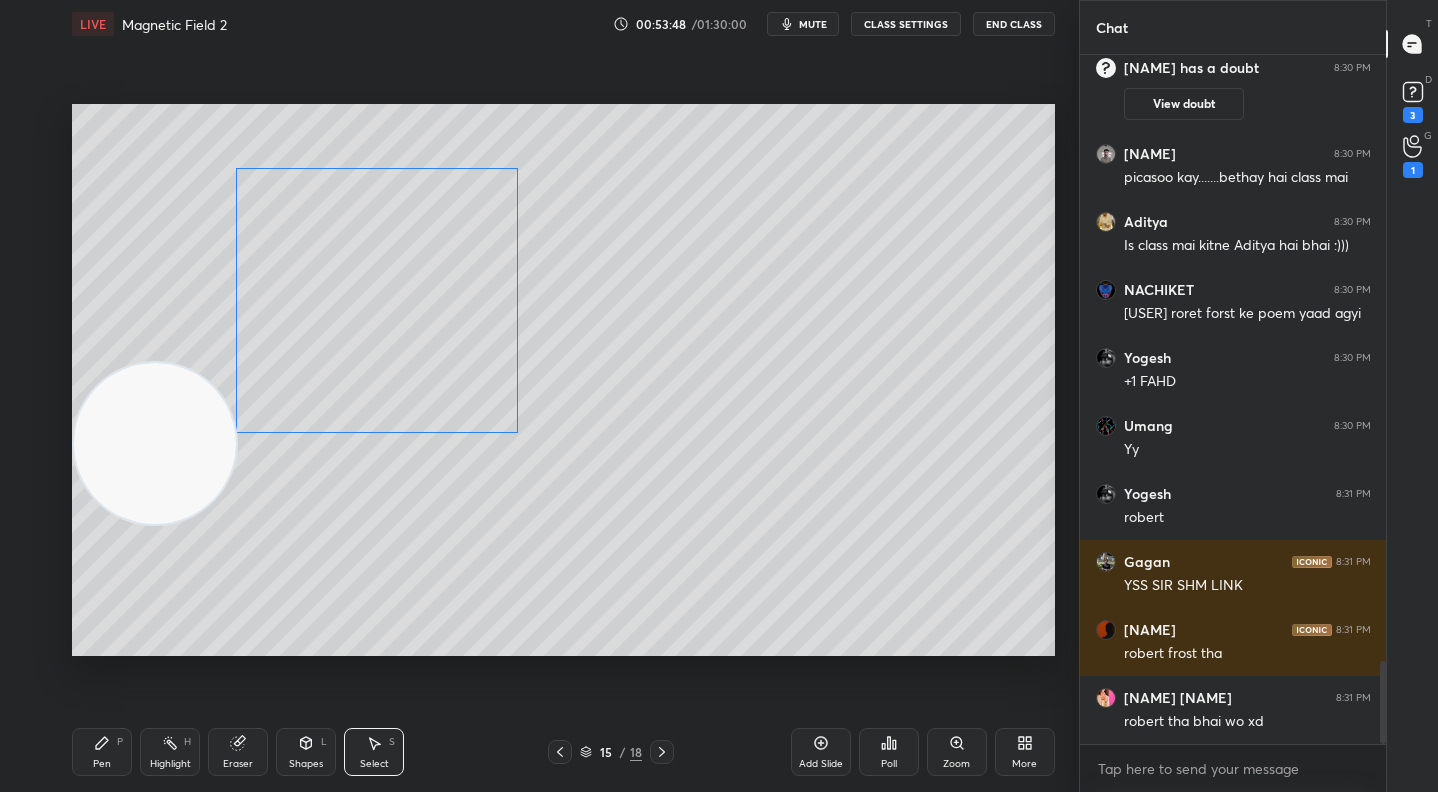 drag, startPoint x: 486, startPoint y: 311, endPoint x: 402, endPoint y: 331, distance: 86.34813 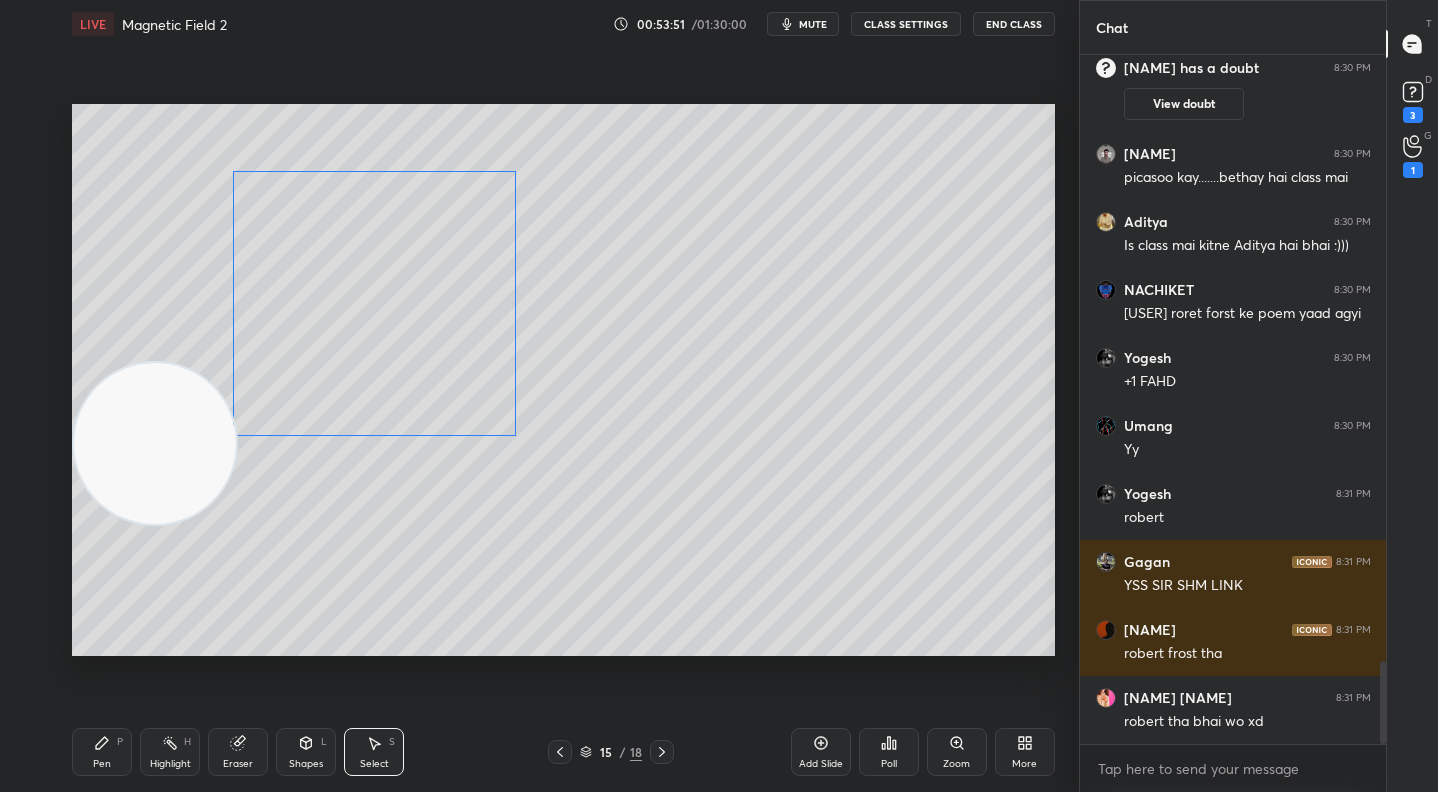 click on "0 ° Undo Copy Duplicate Duplicate to new slide Delete" at bounding box center [563, 380] 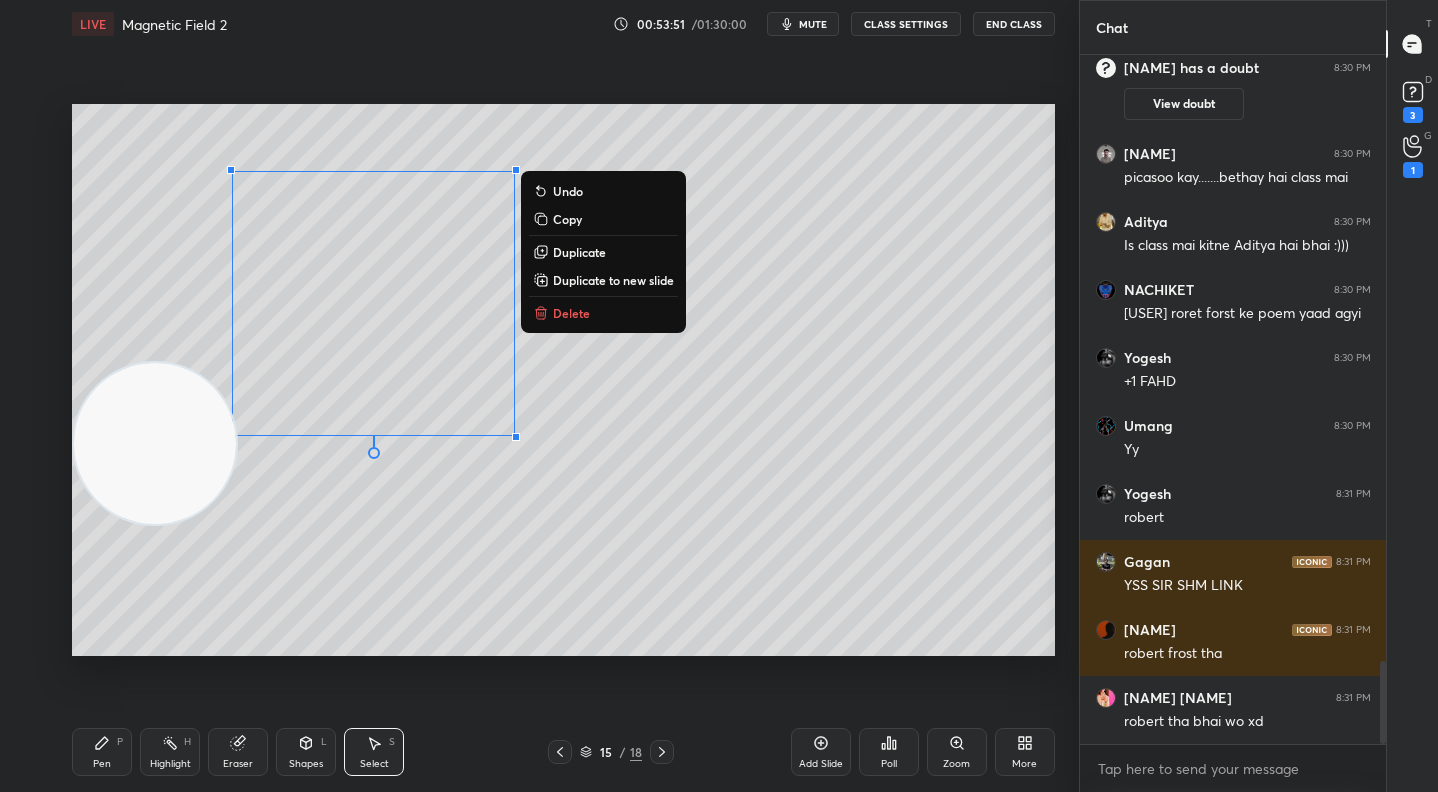 click on "0 ° Undo Copy Duplicate Duplicate to new slide Delete" at bounding box center [563, 380] 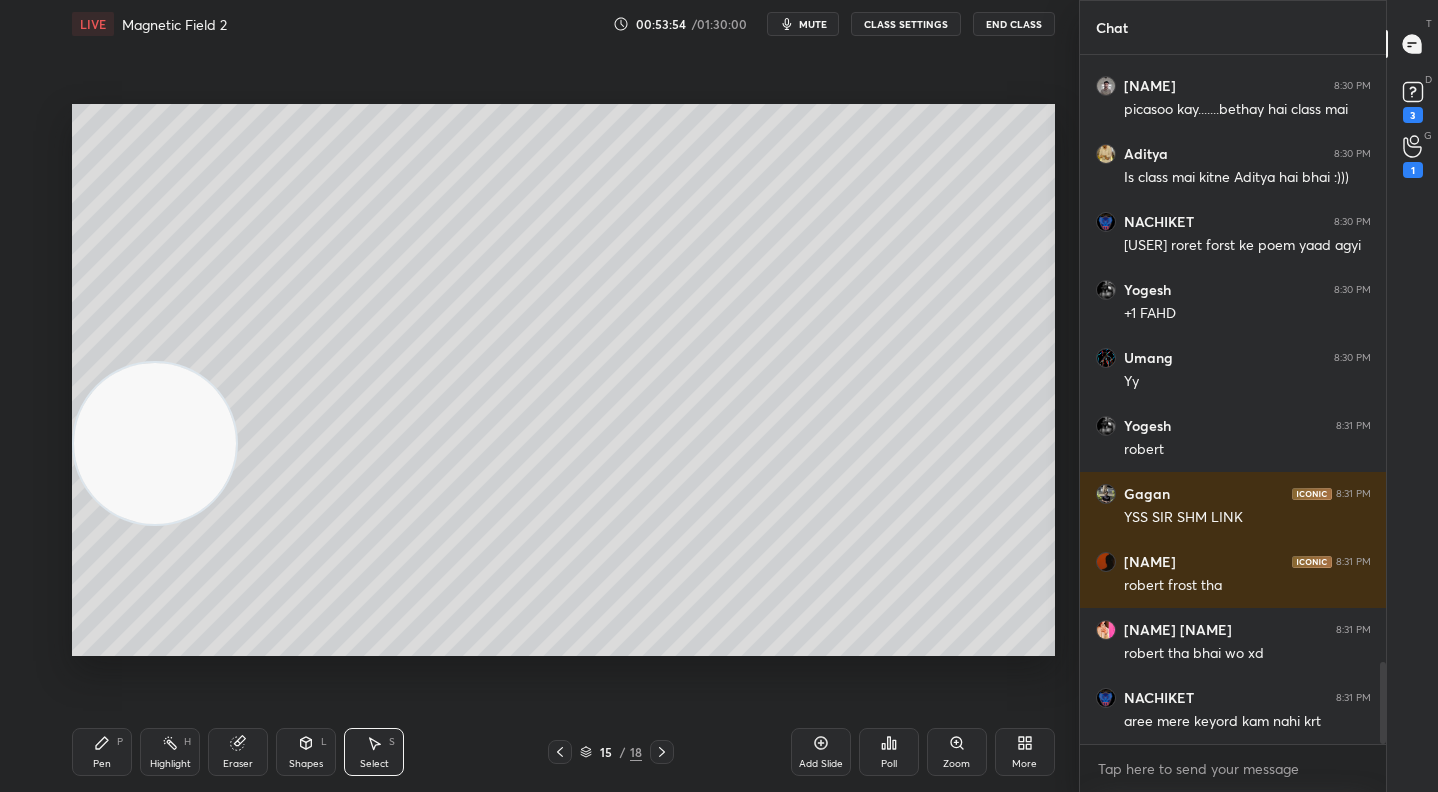 scroll, scrollTop: 5151, scrollLeft: 0, axis: vertical 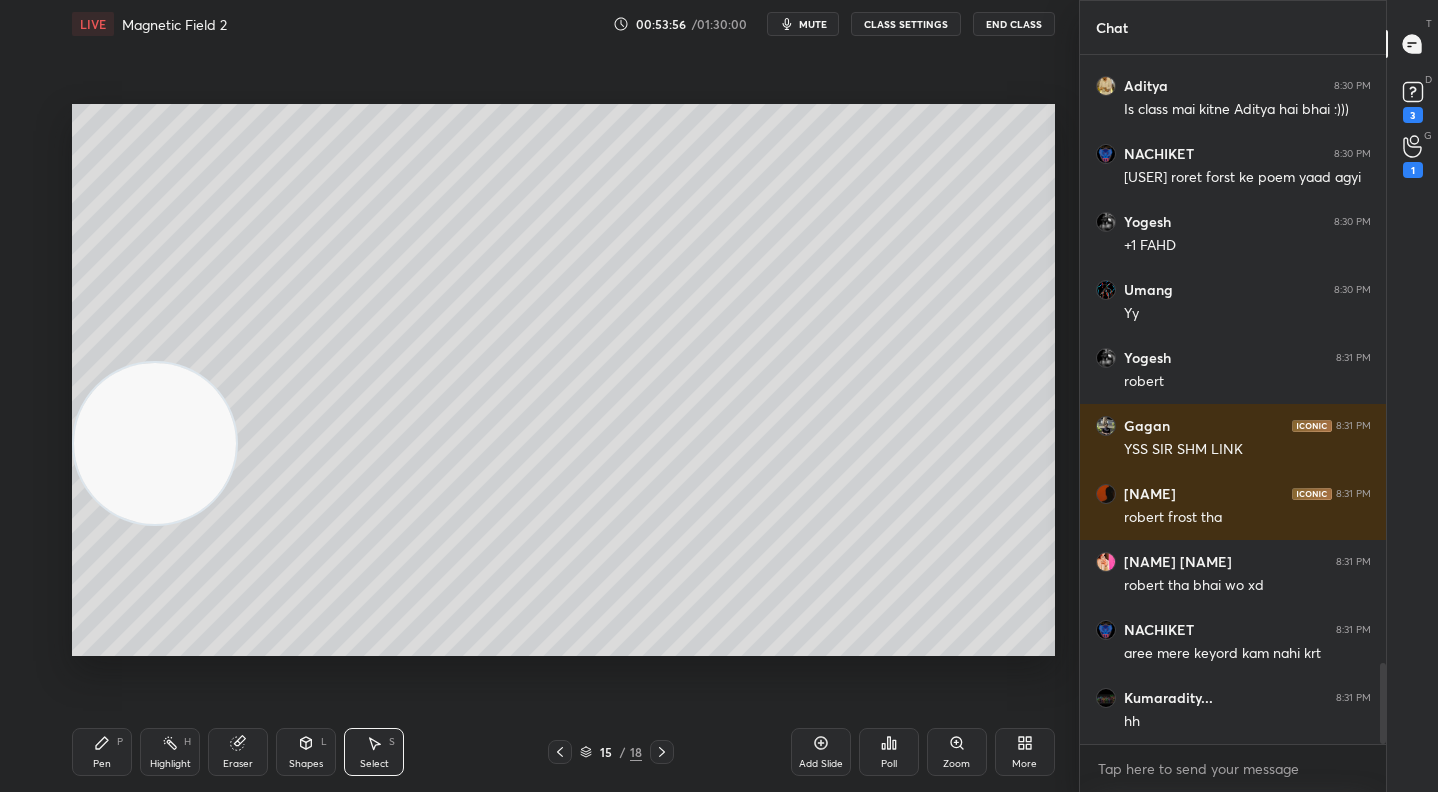 click on "Pen P" at bounding box center [102, 752] 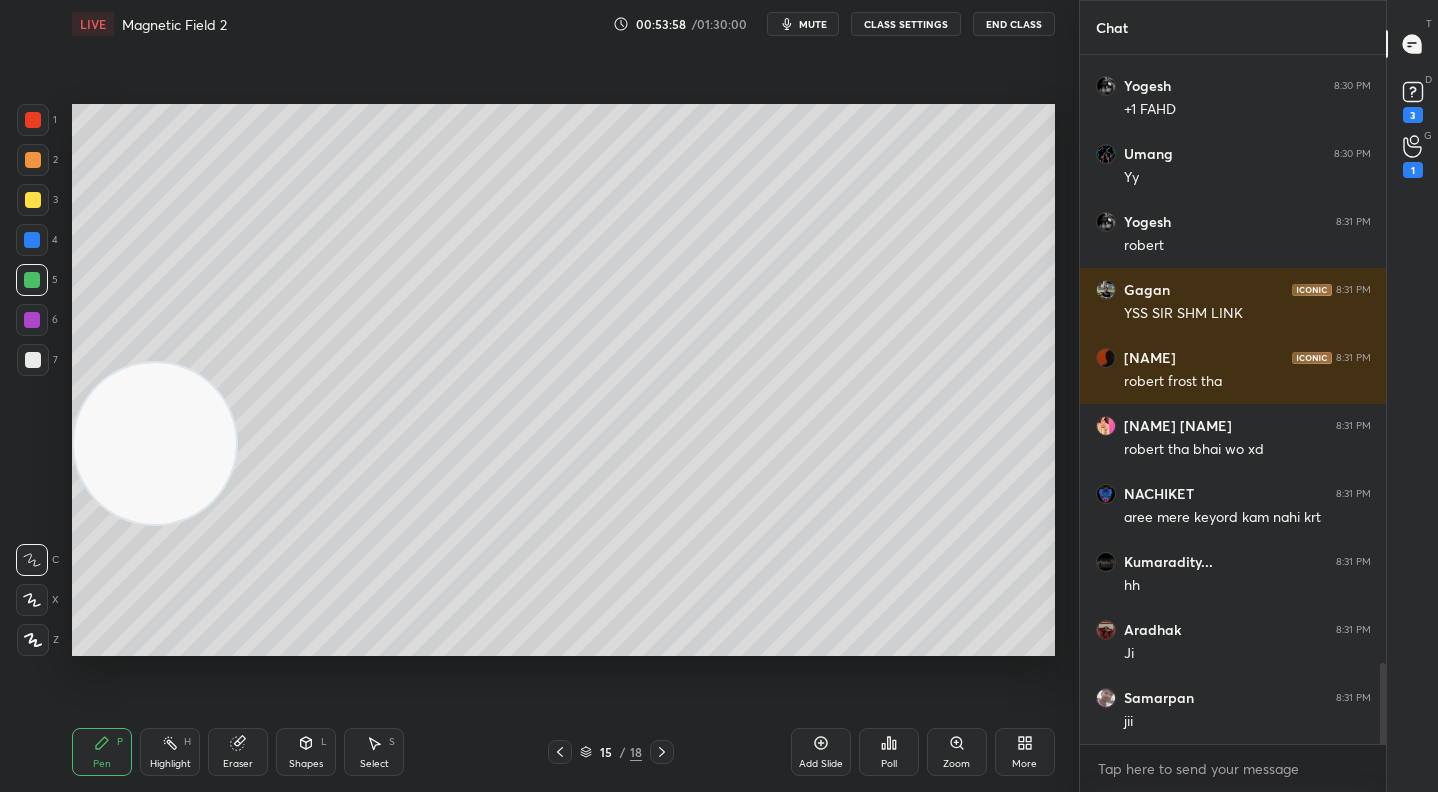 scroll, scrollTop: 5197, scrollLeft: 0, axis: vertical 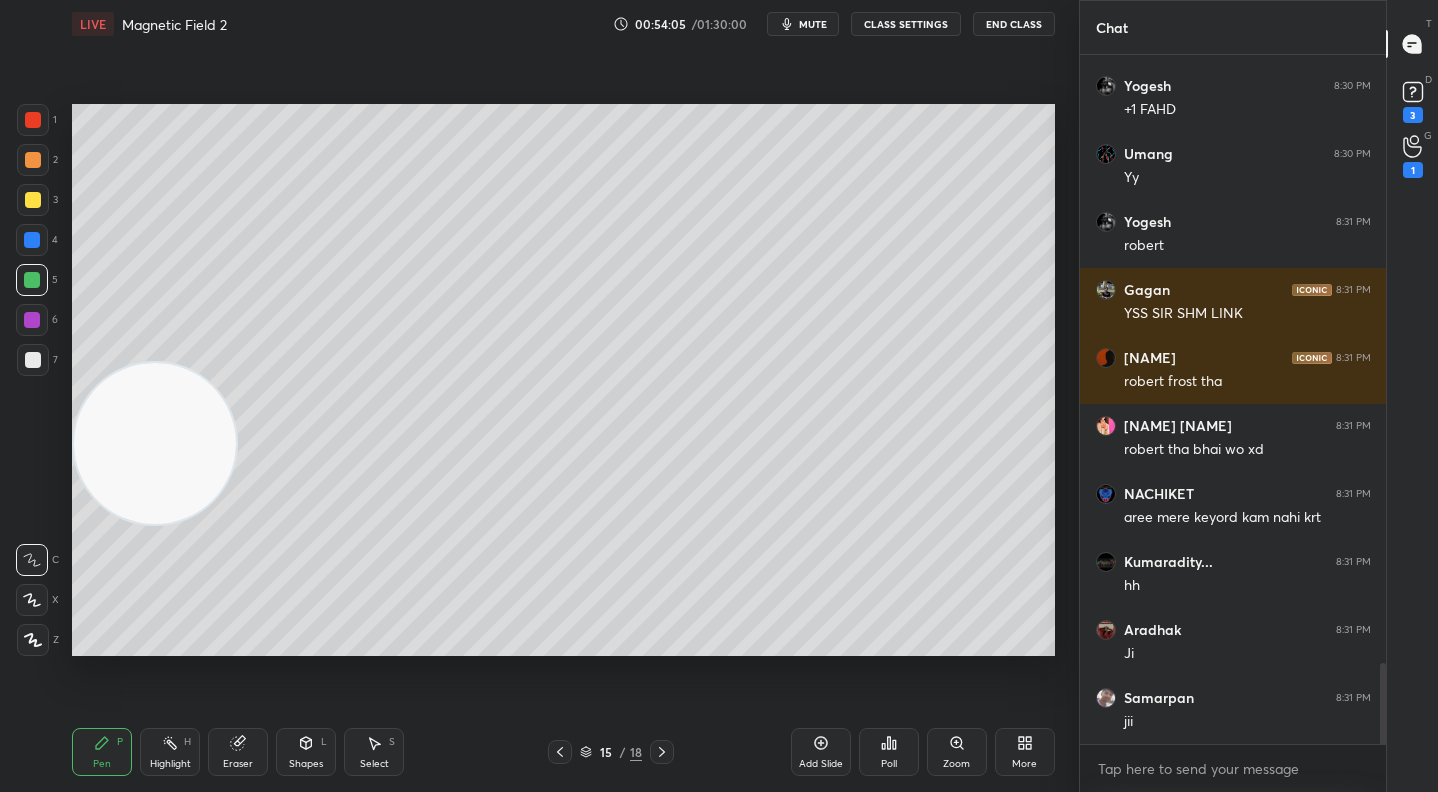 click at bounding box center (33, 160) 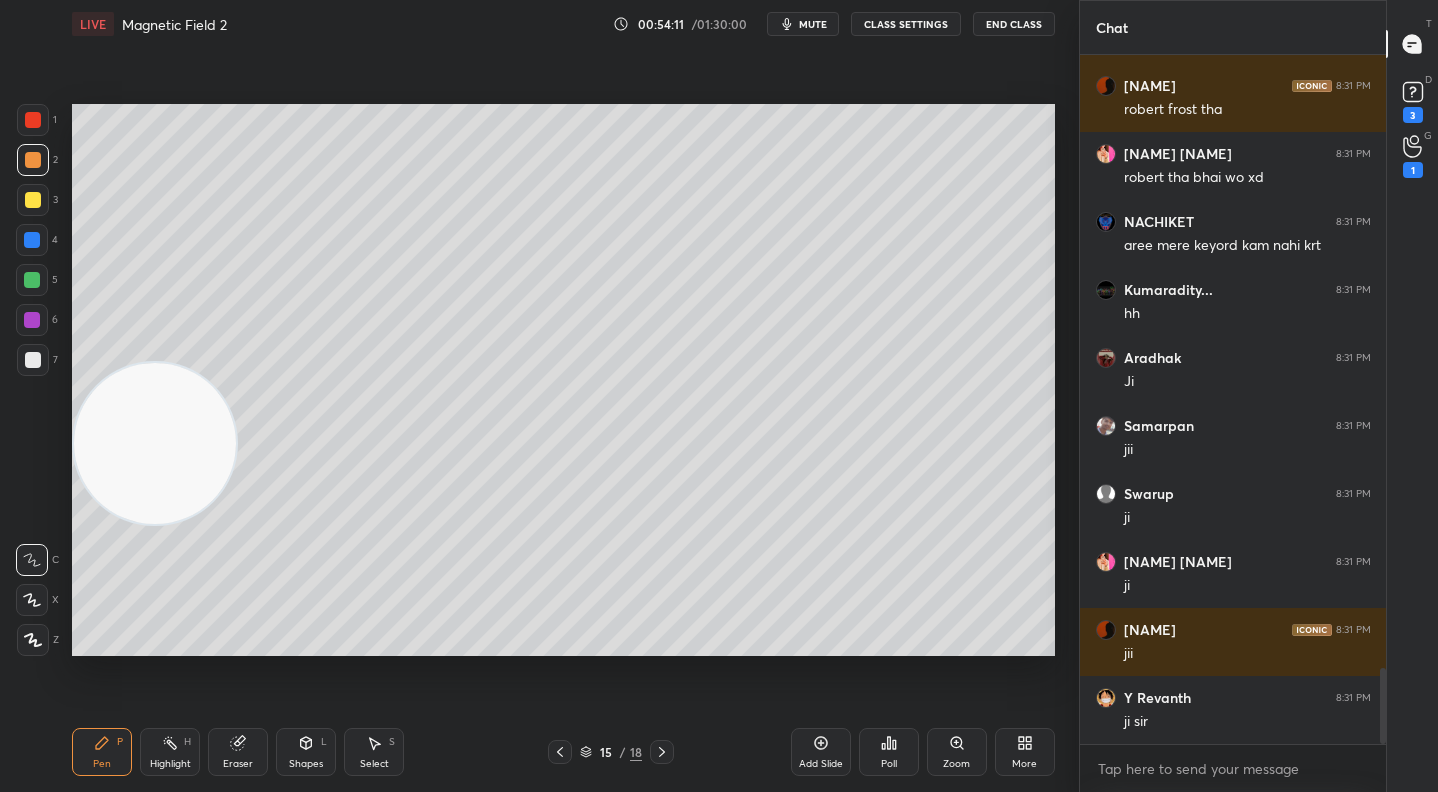 scroll, scrollTop: 5537, scrollLeft: 0, axis: vertical 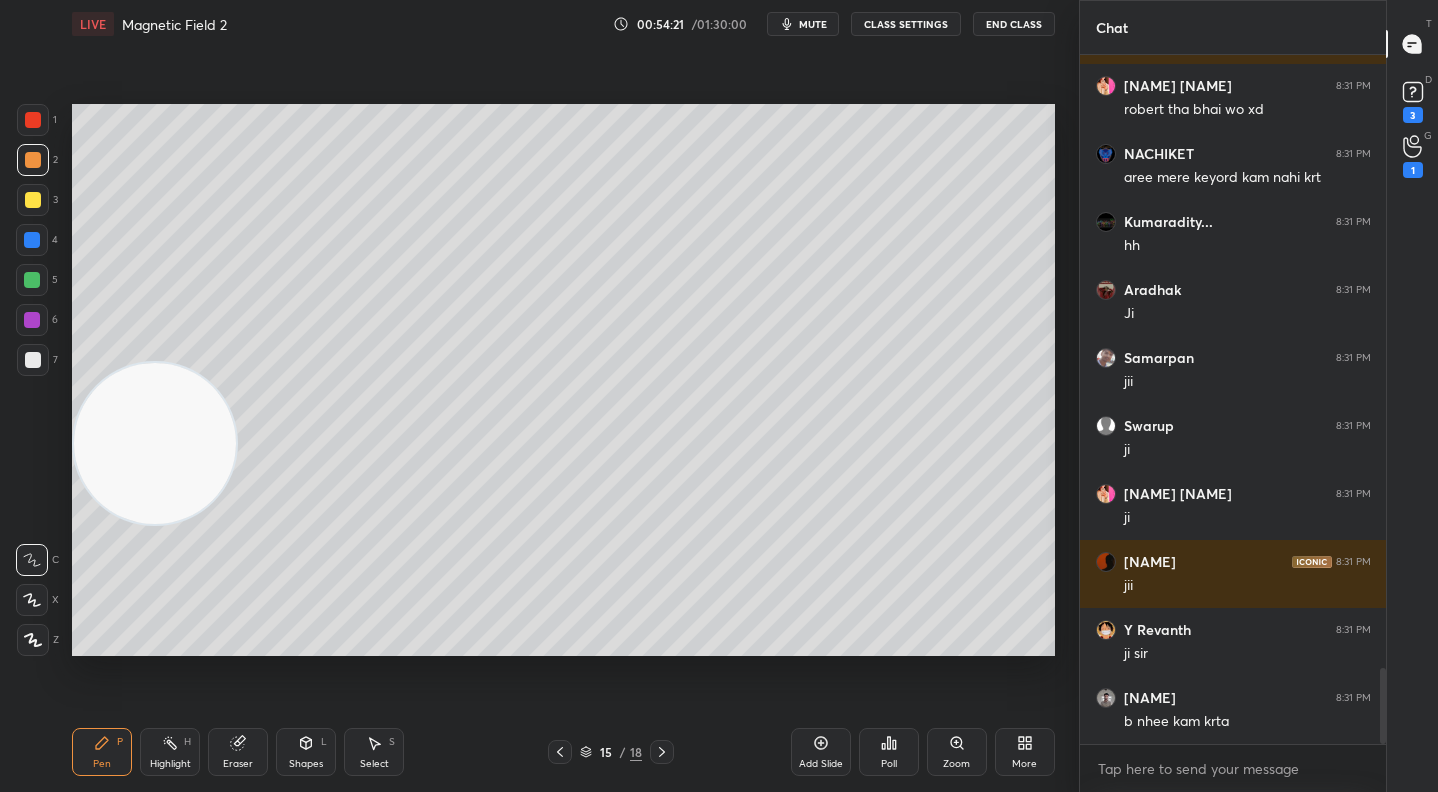 click 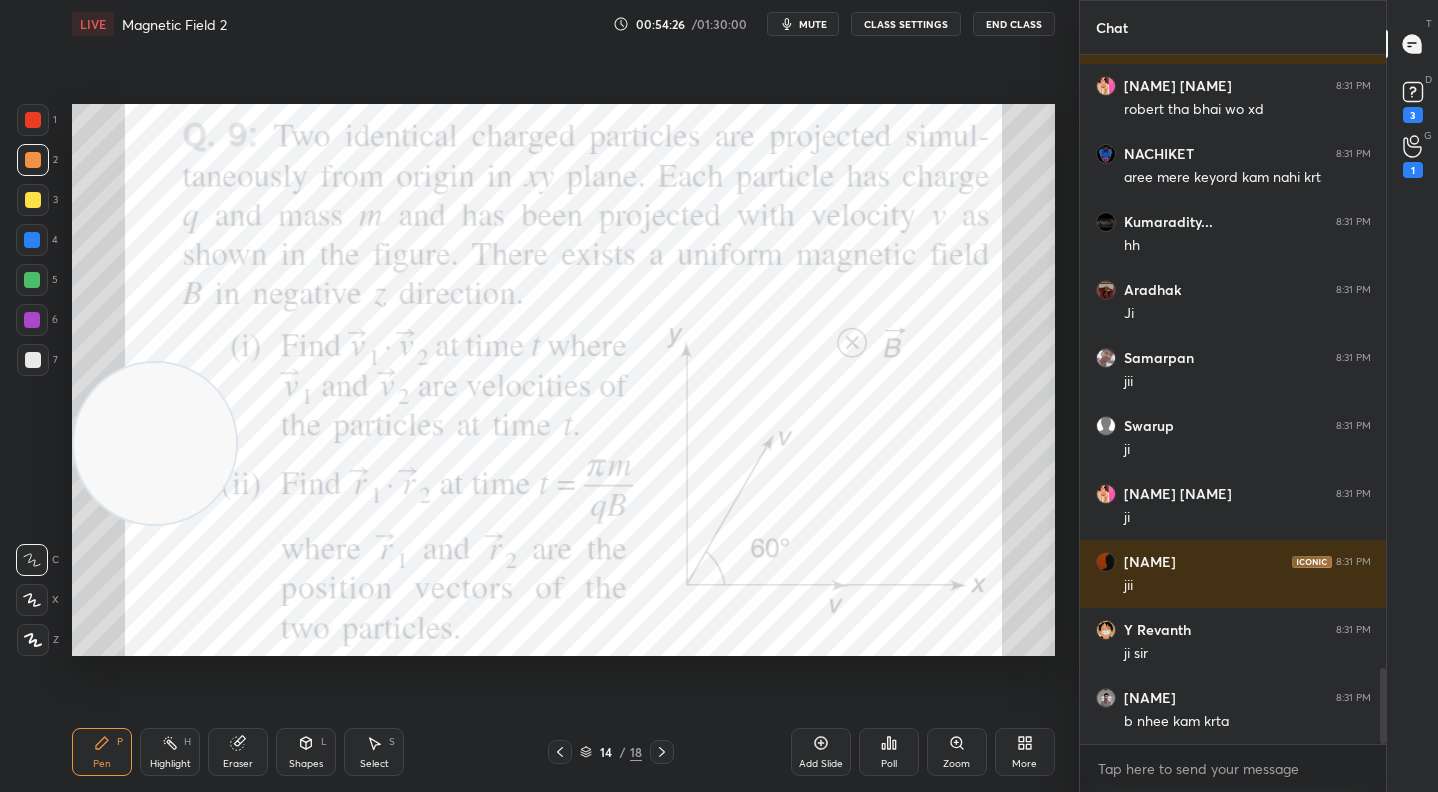 click at bounding box center (662, 752) 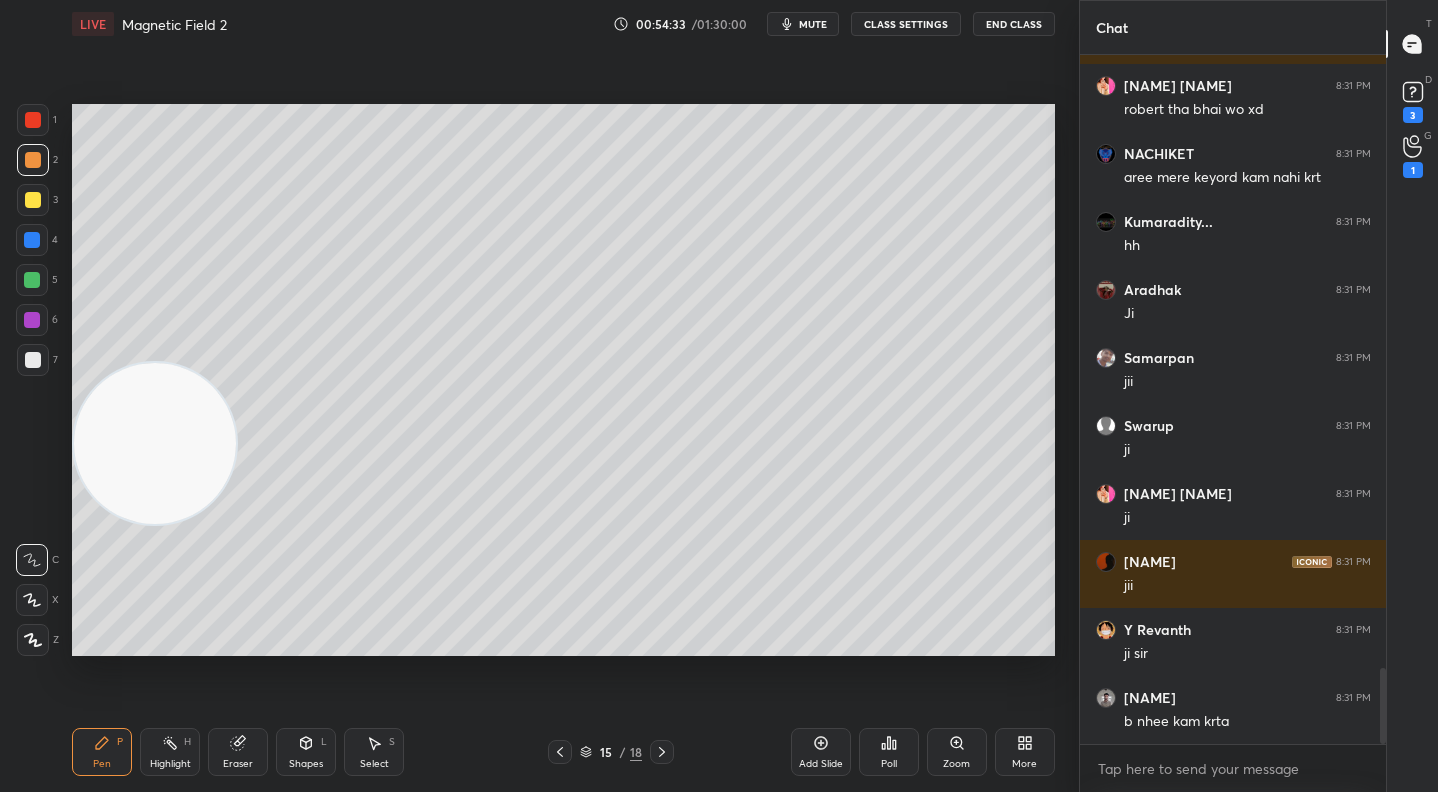 click at bounding box center (32, 280) 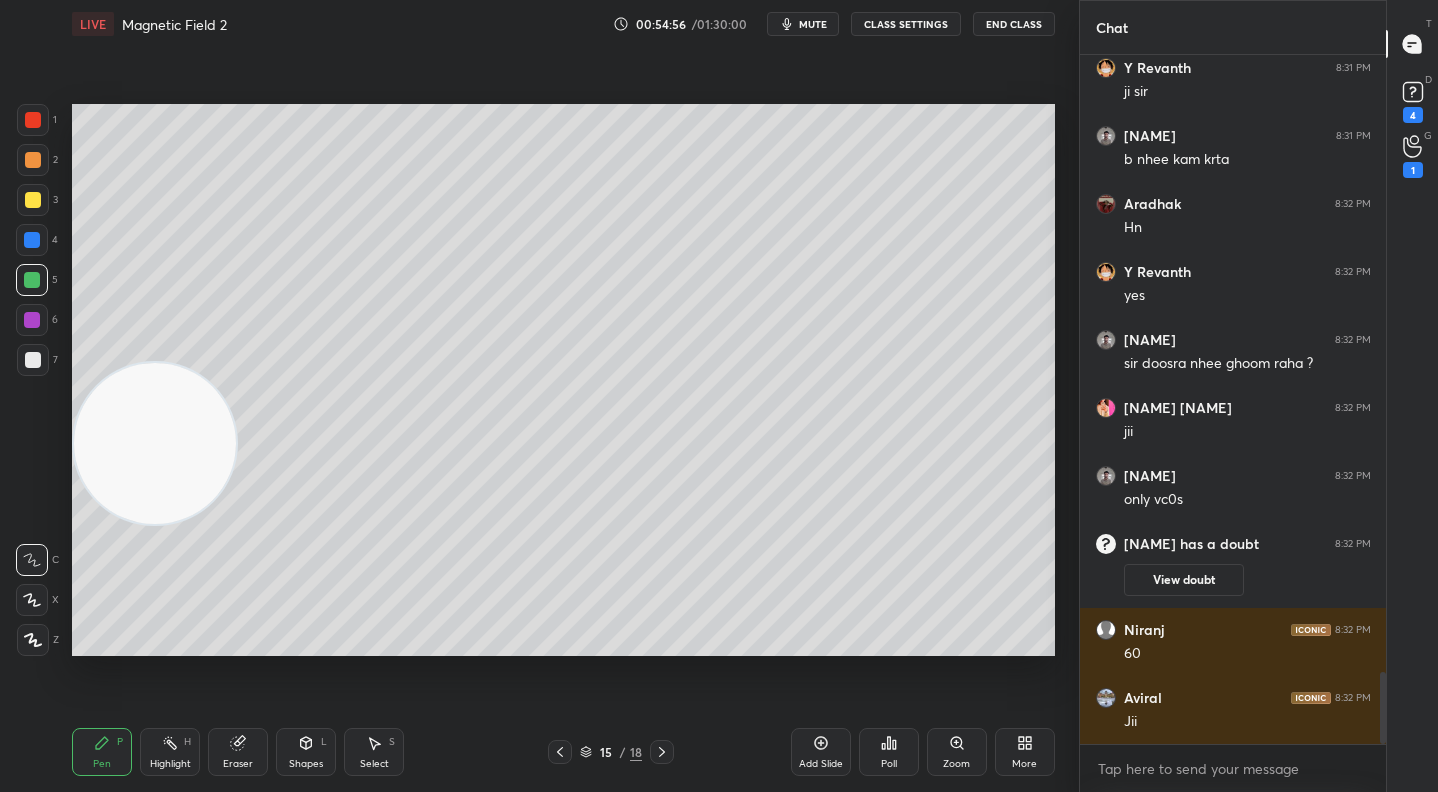 scroll, scrollTop: 5861, scrollLeft: 0, axis: vertical 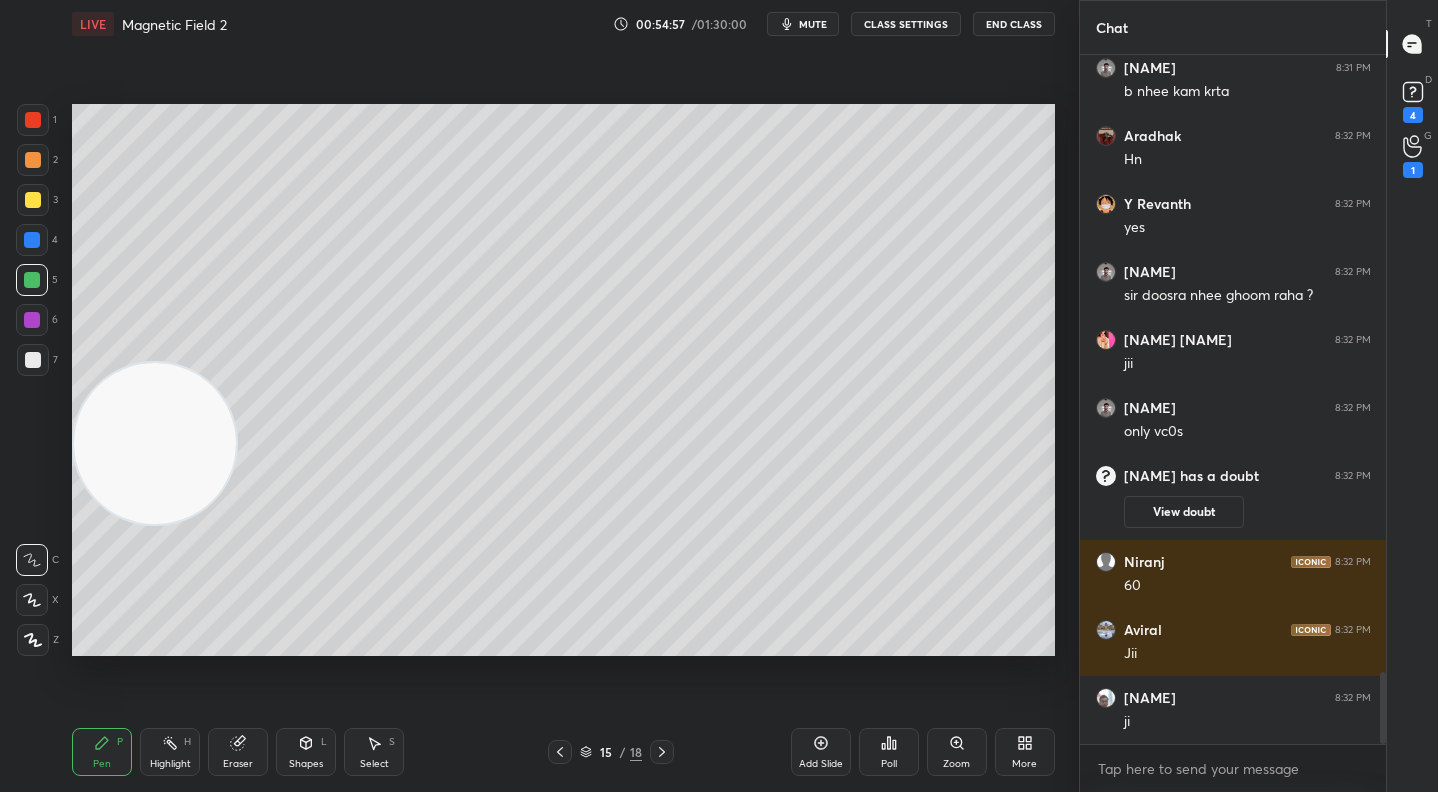 click at bounding box center (33, 160) 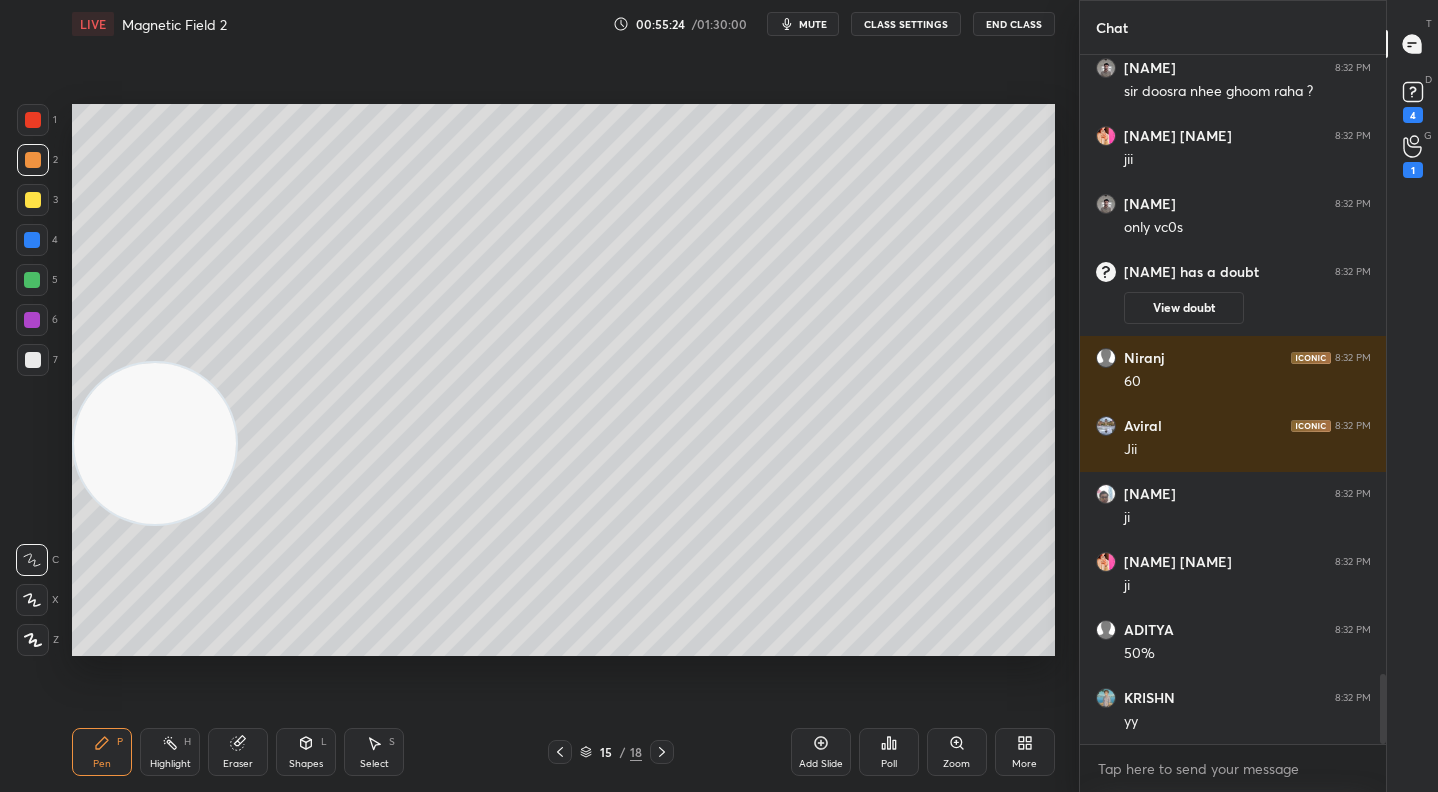 scroll, scrollTop: 6097, scrollLeft: 0, axis: vertical 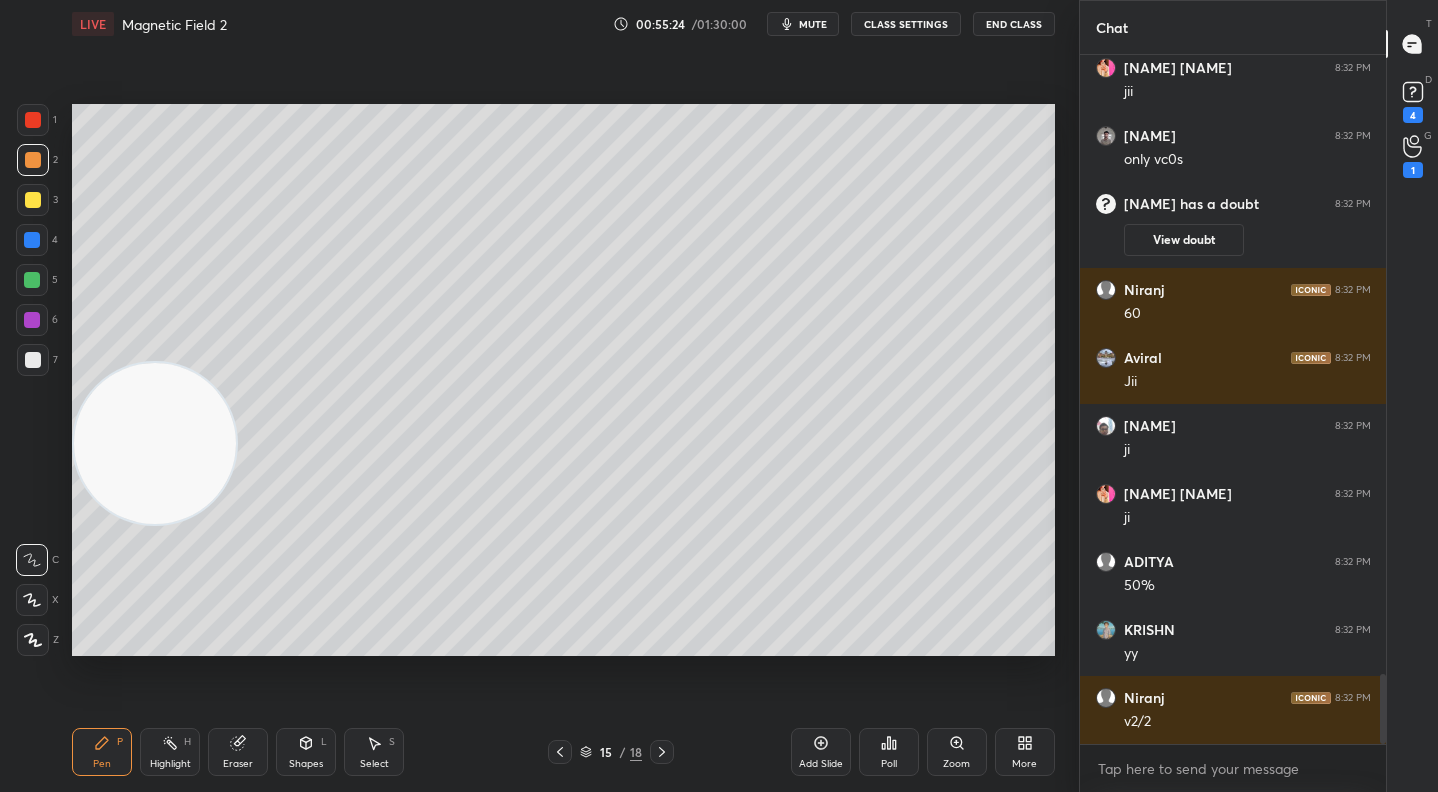 click 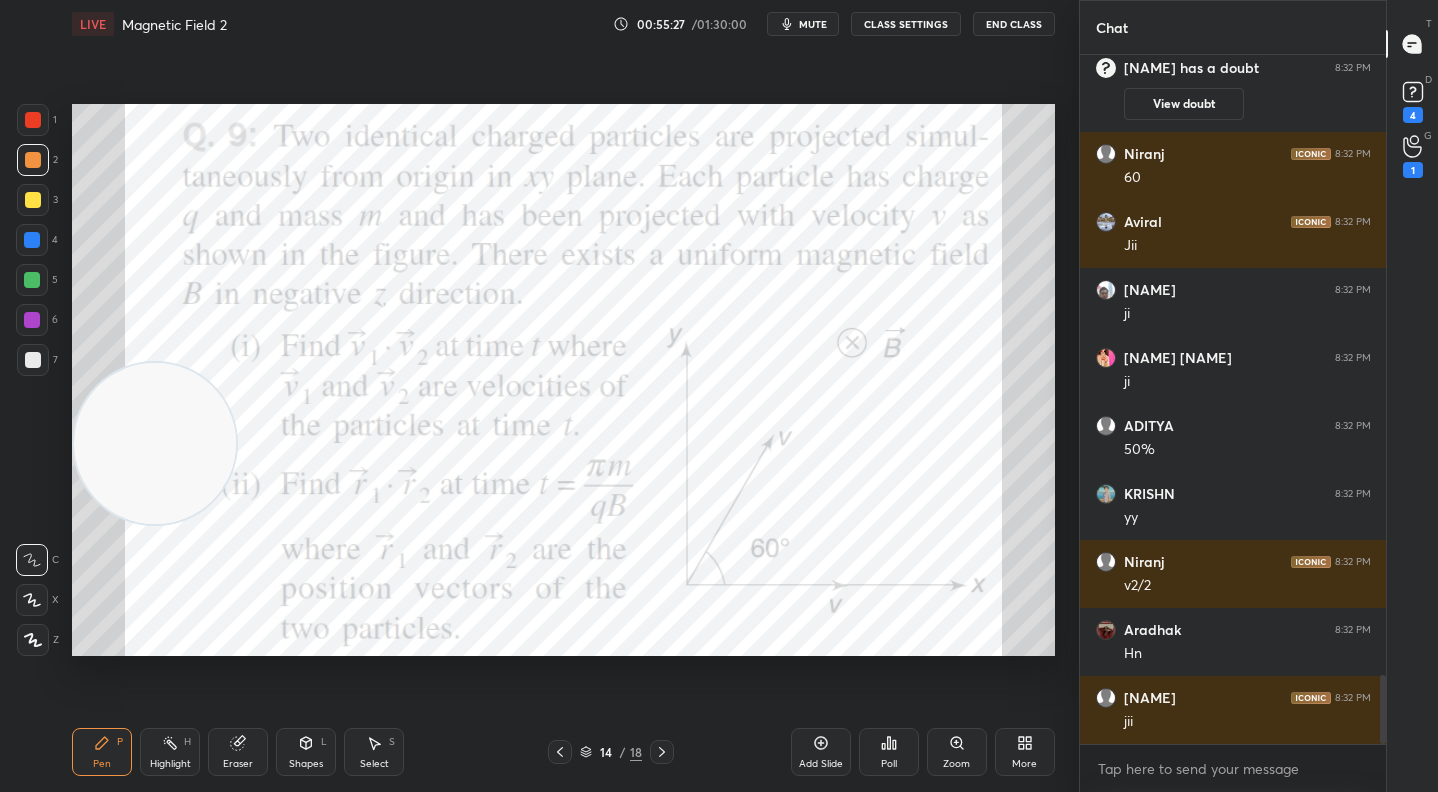 scroll, scrollTop: 6301, scrollLeft: 0, axis: vertical 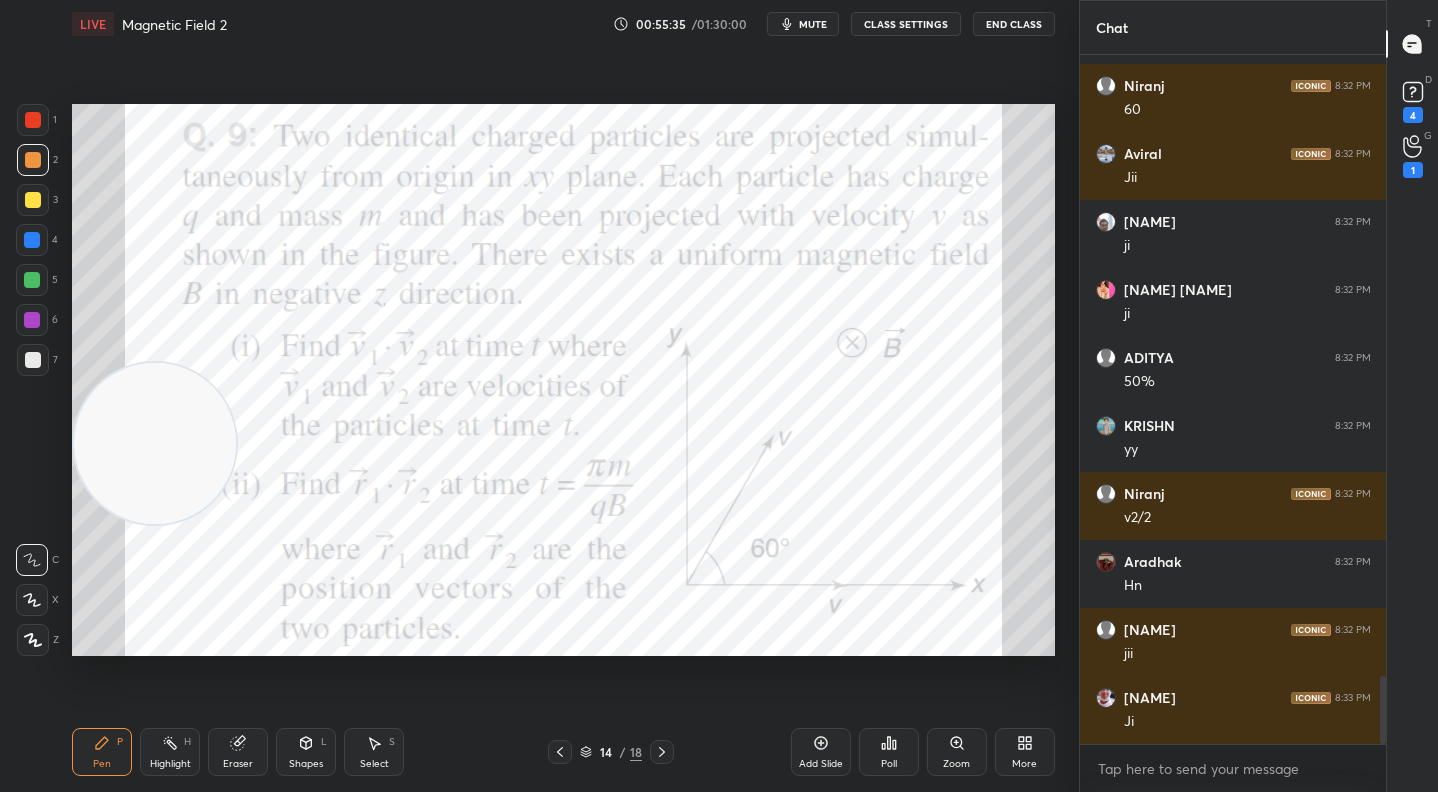 click 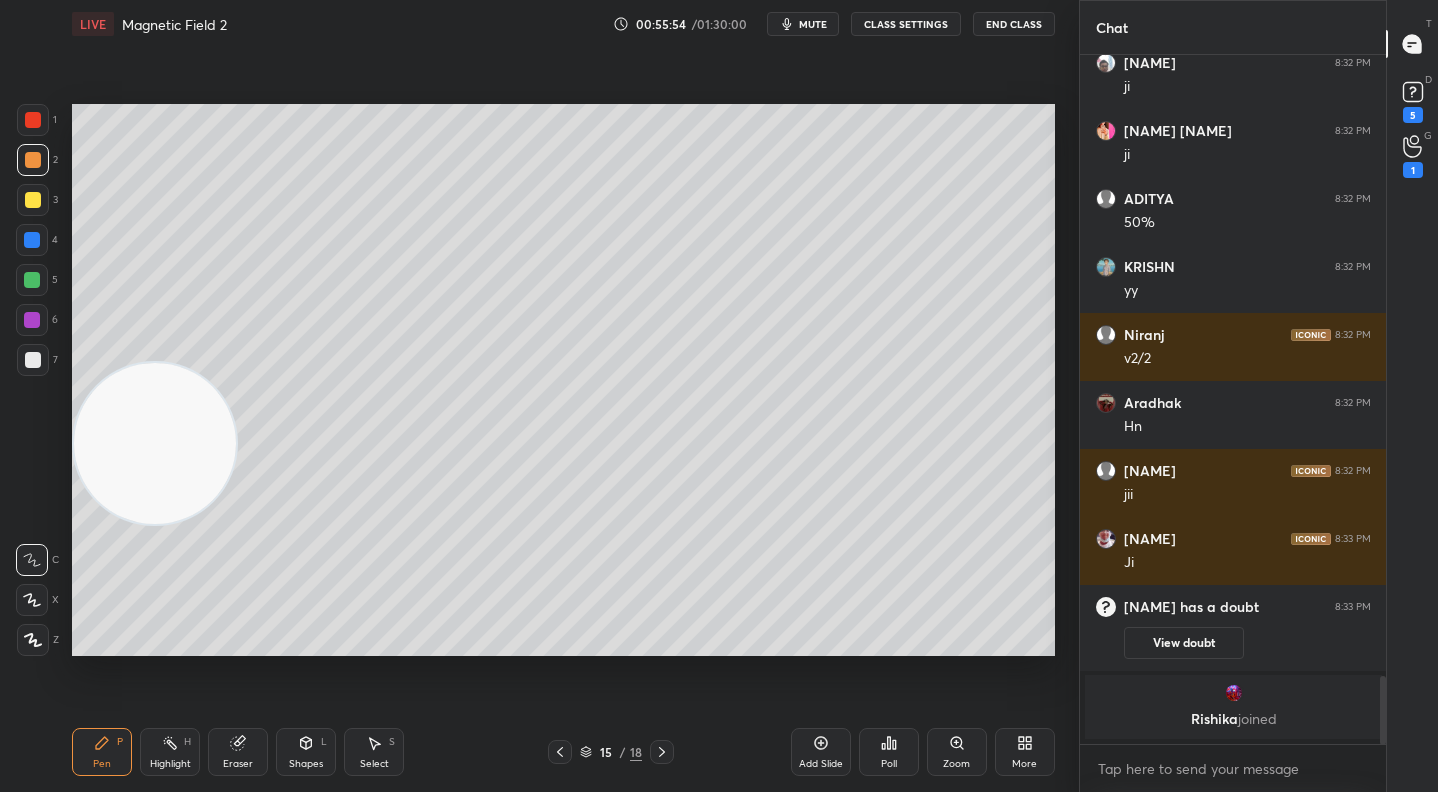 scroll, scrollTop: 6316, scrollLeft: 0, axis: vertical 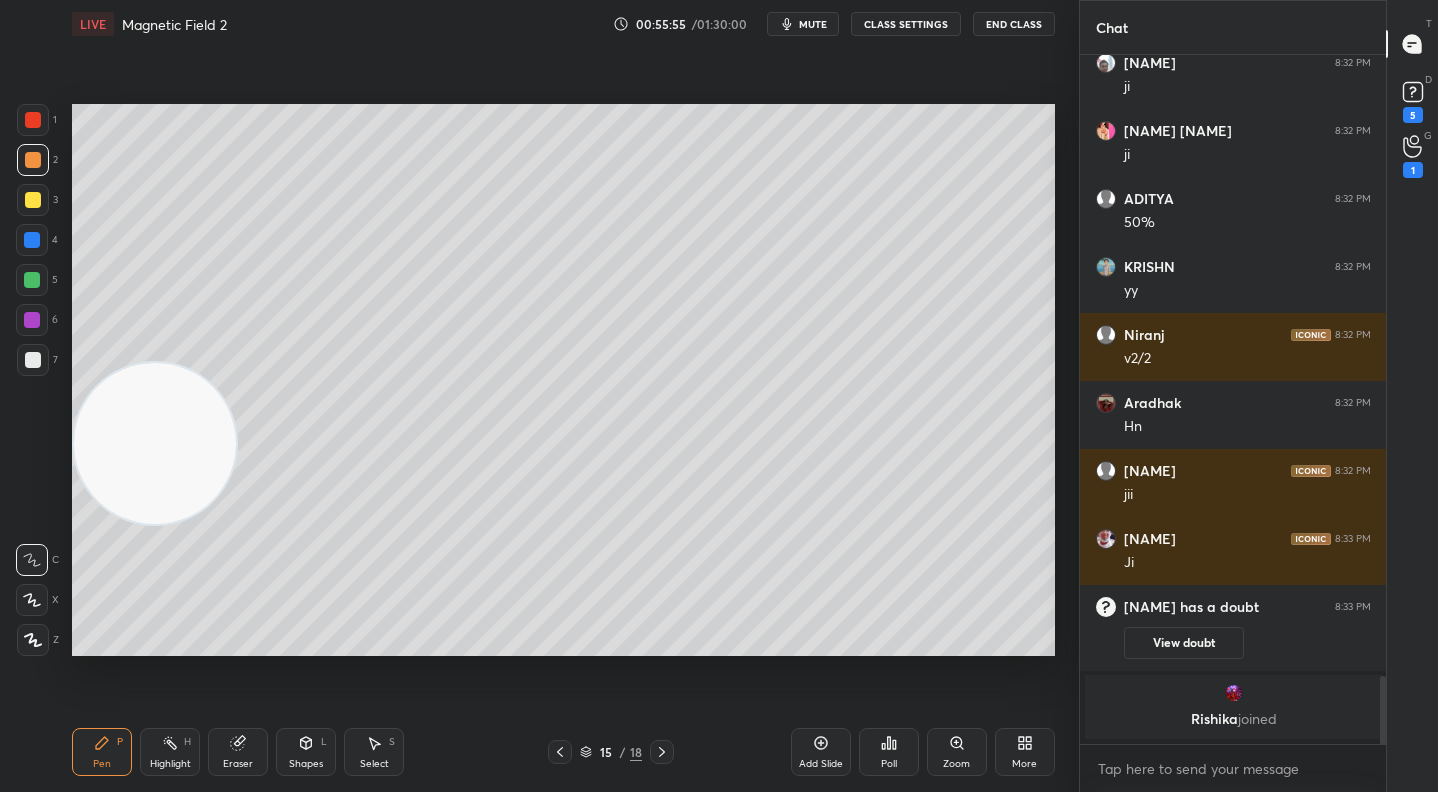 click 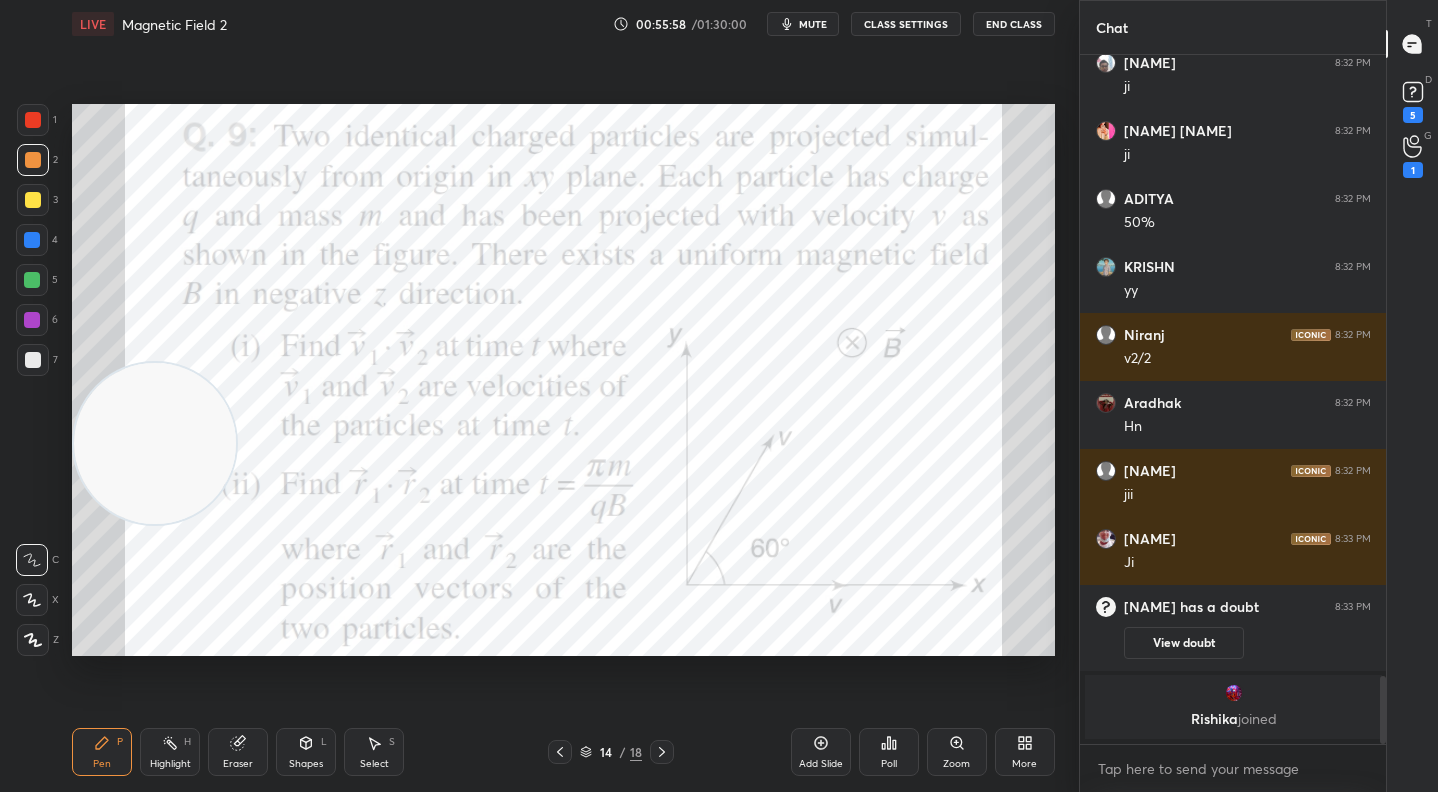 scroll, scrollTop: 6366, scrollLeft: 0, axis: vertical 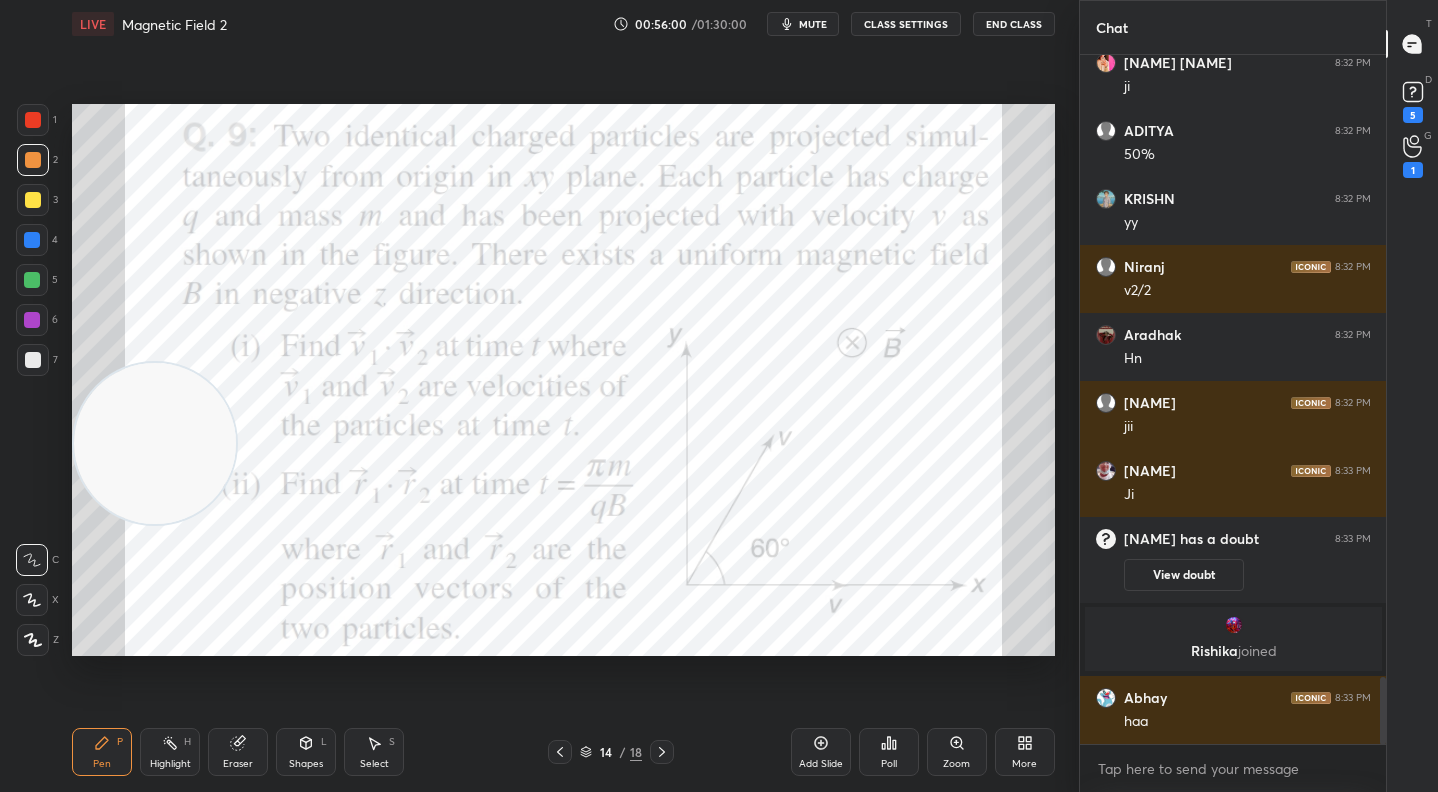 drag, startPoint x: 660, startPoint y: 728, endPoint x: 660, endPoint y: 744, distance: 16 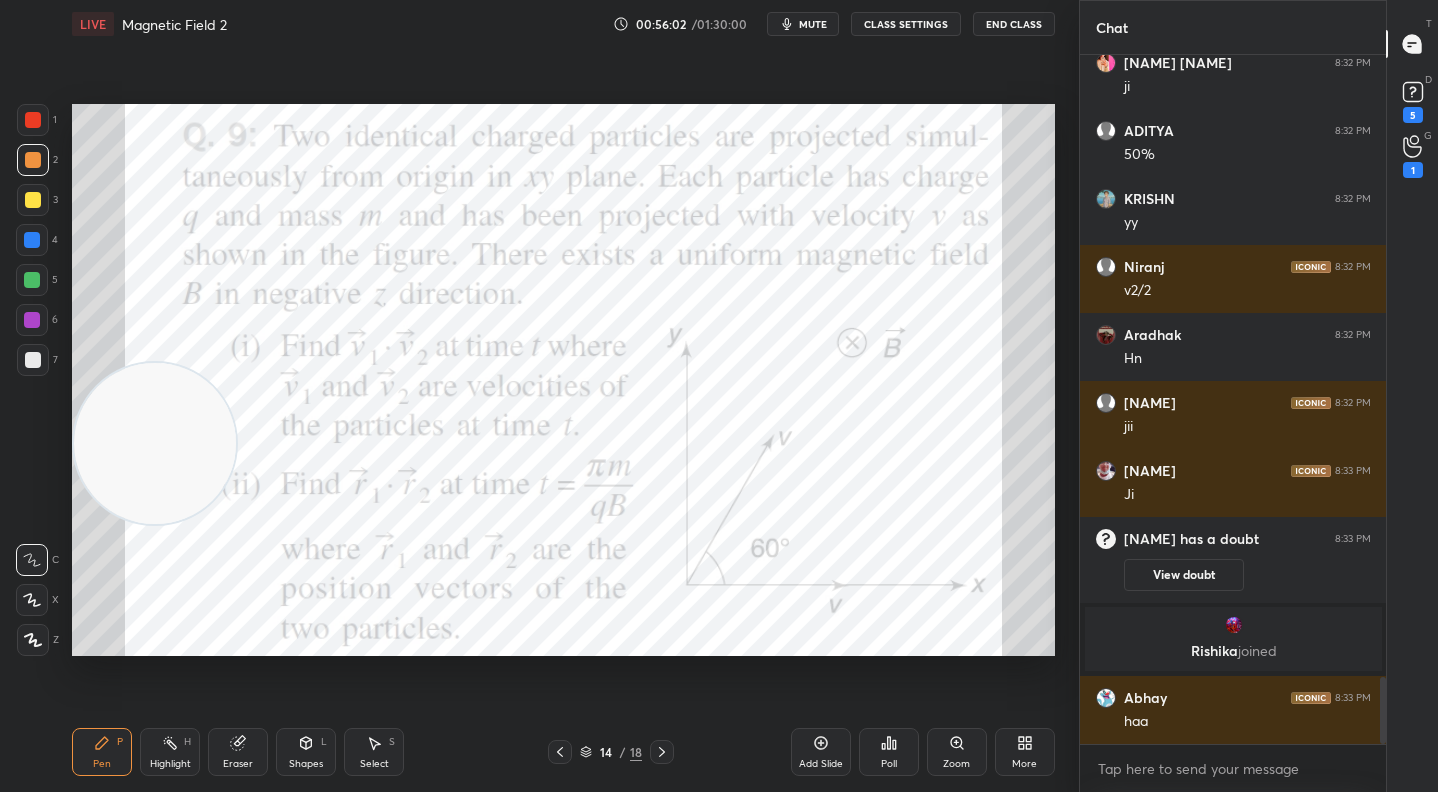 click 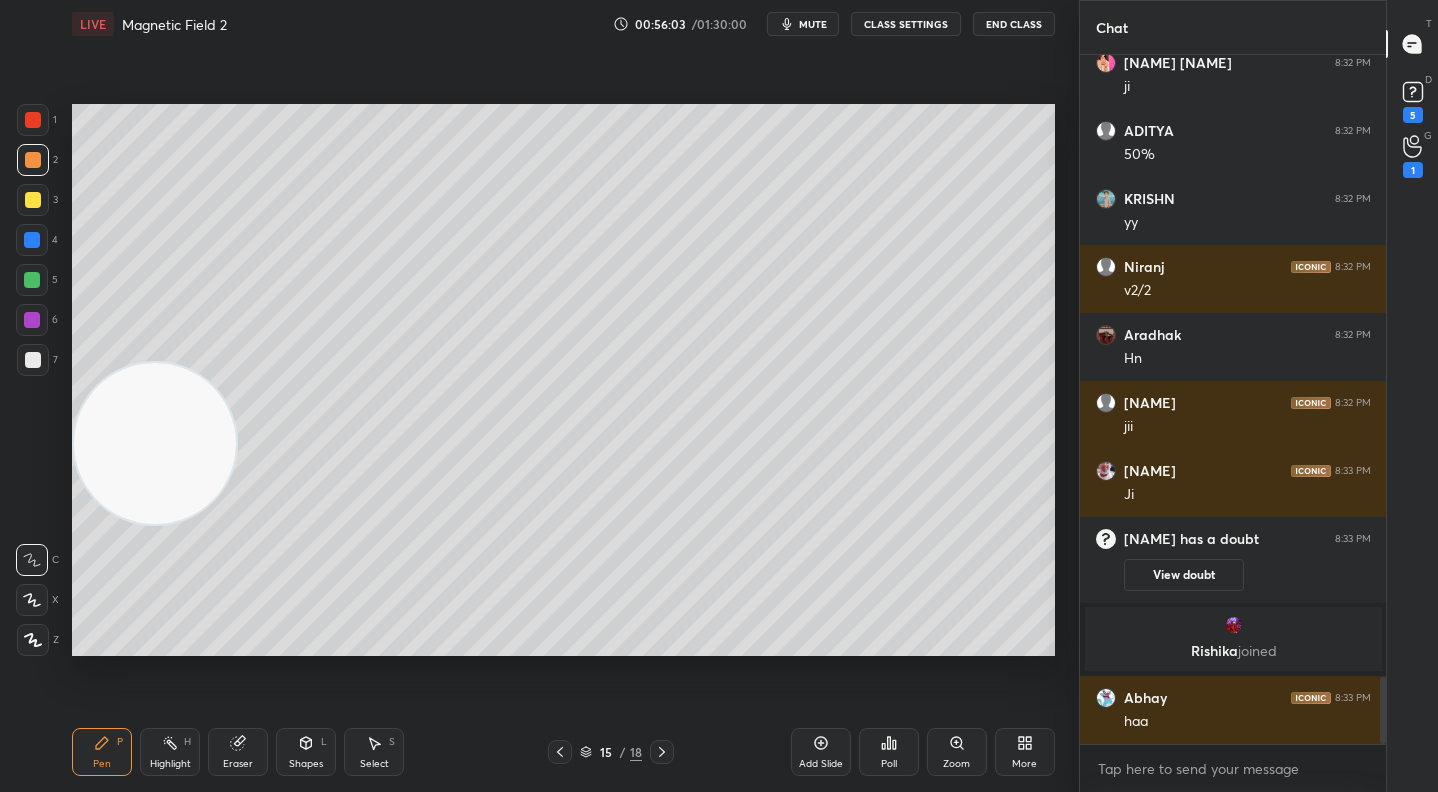 click 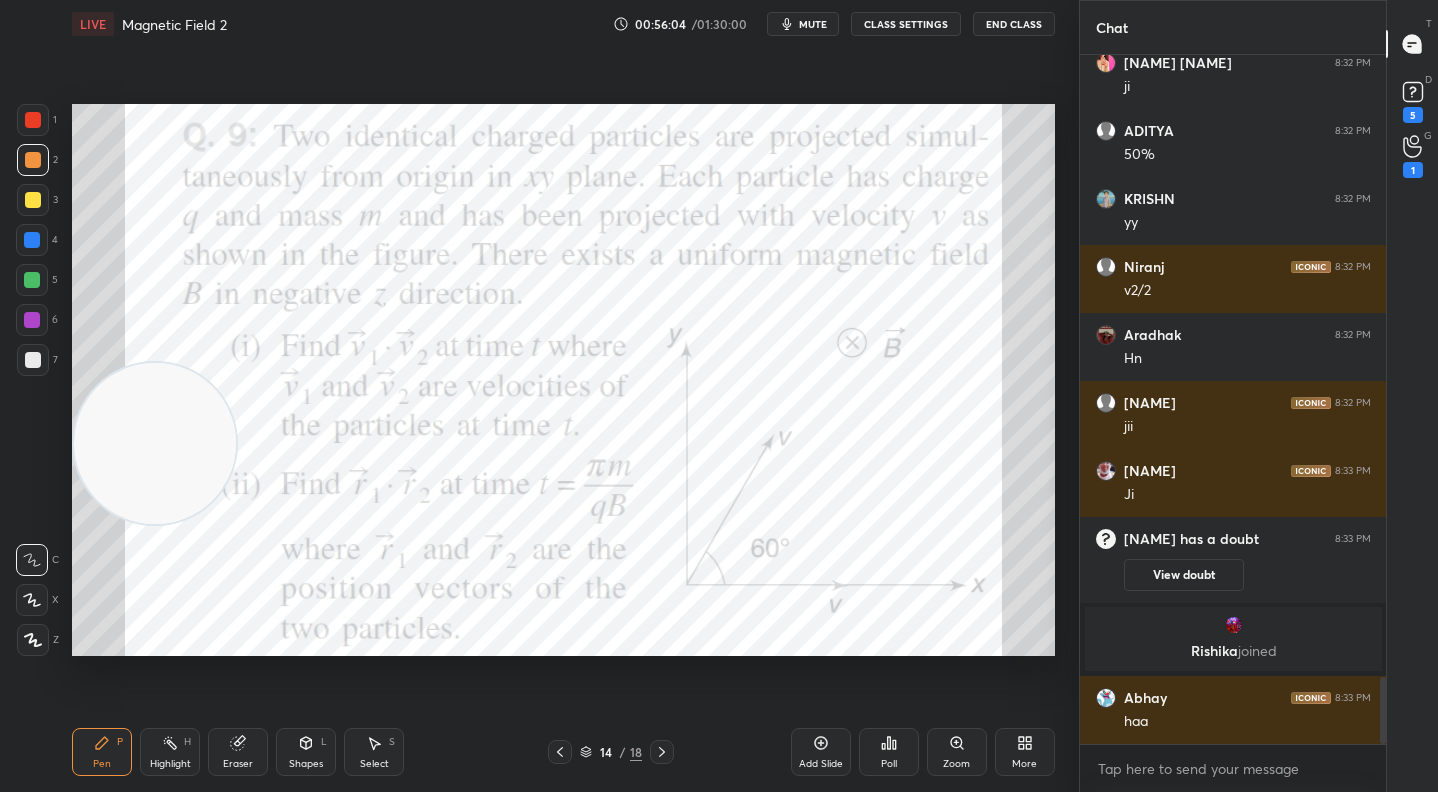 click 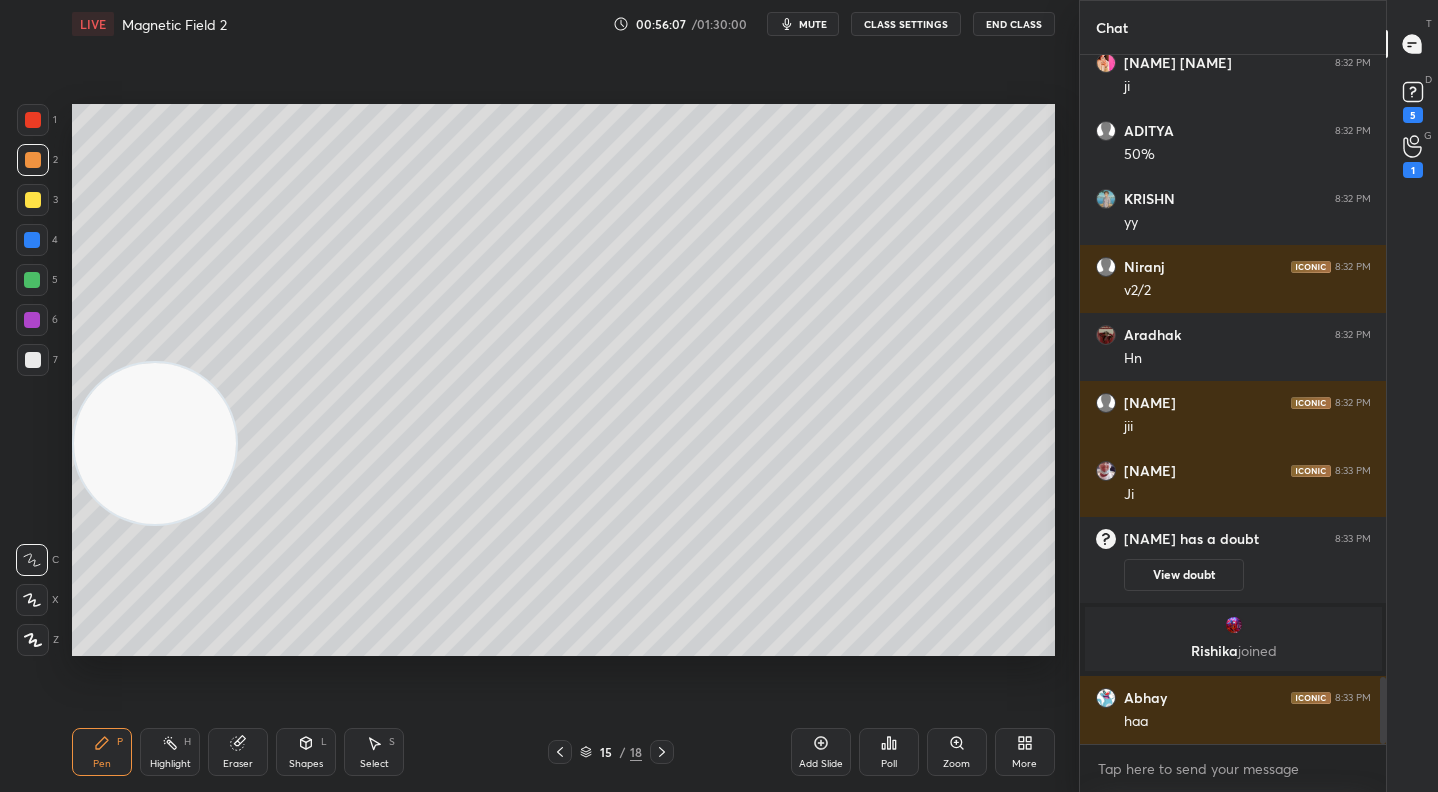 click at bounding box center (33, 360) 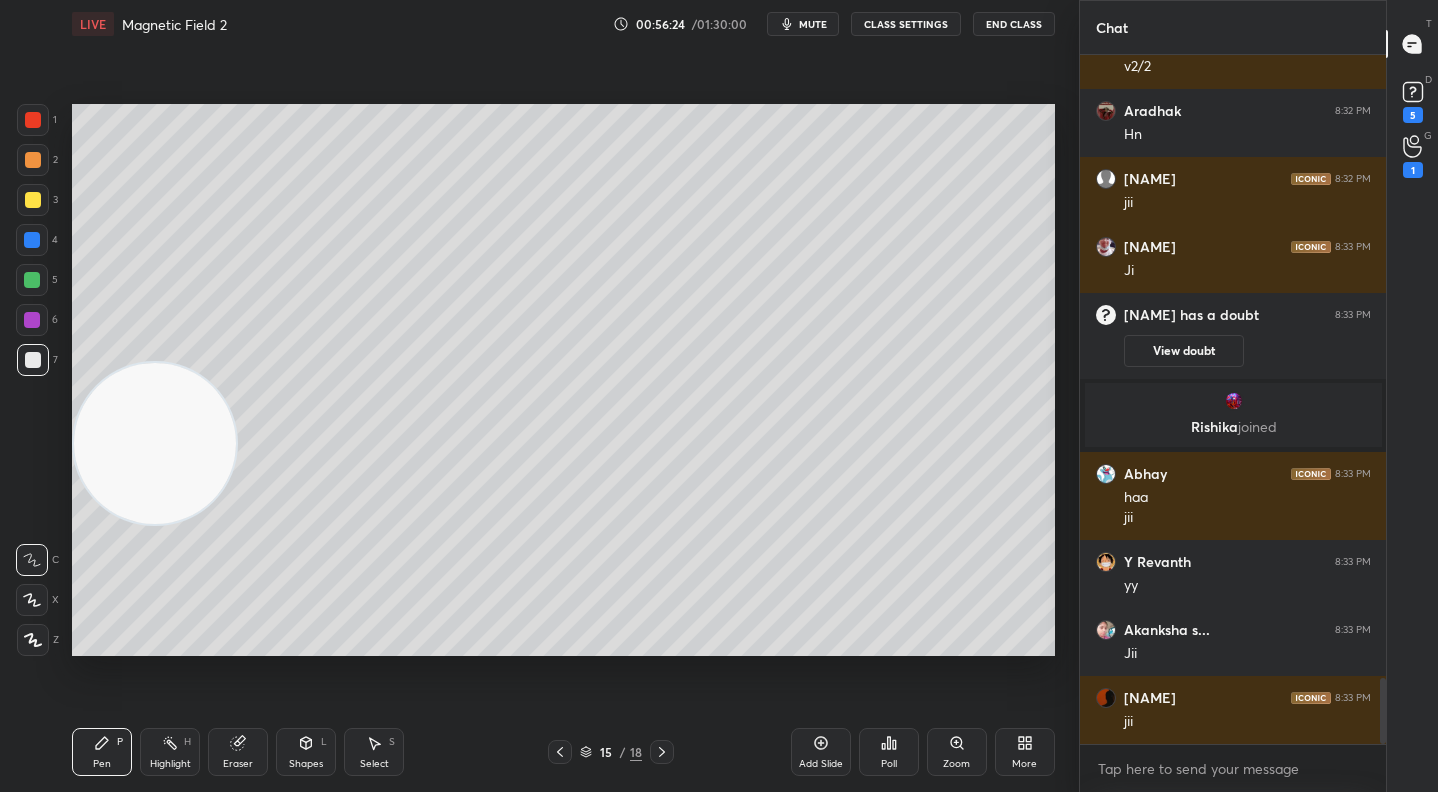 scroll, scrollTop: 6622, scrollLeft: 0, axis: vertical 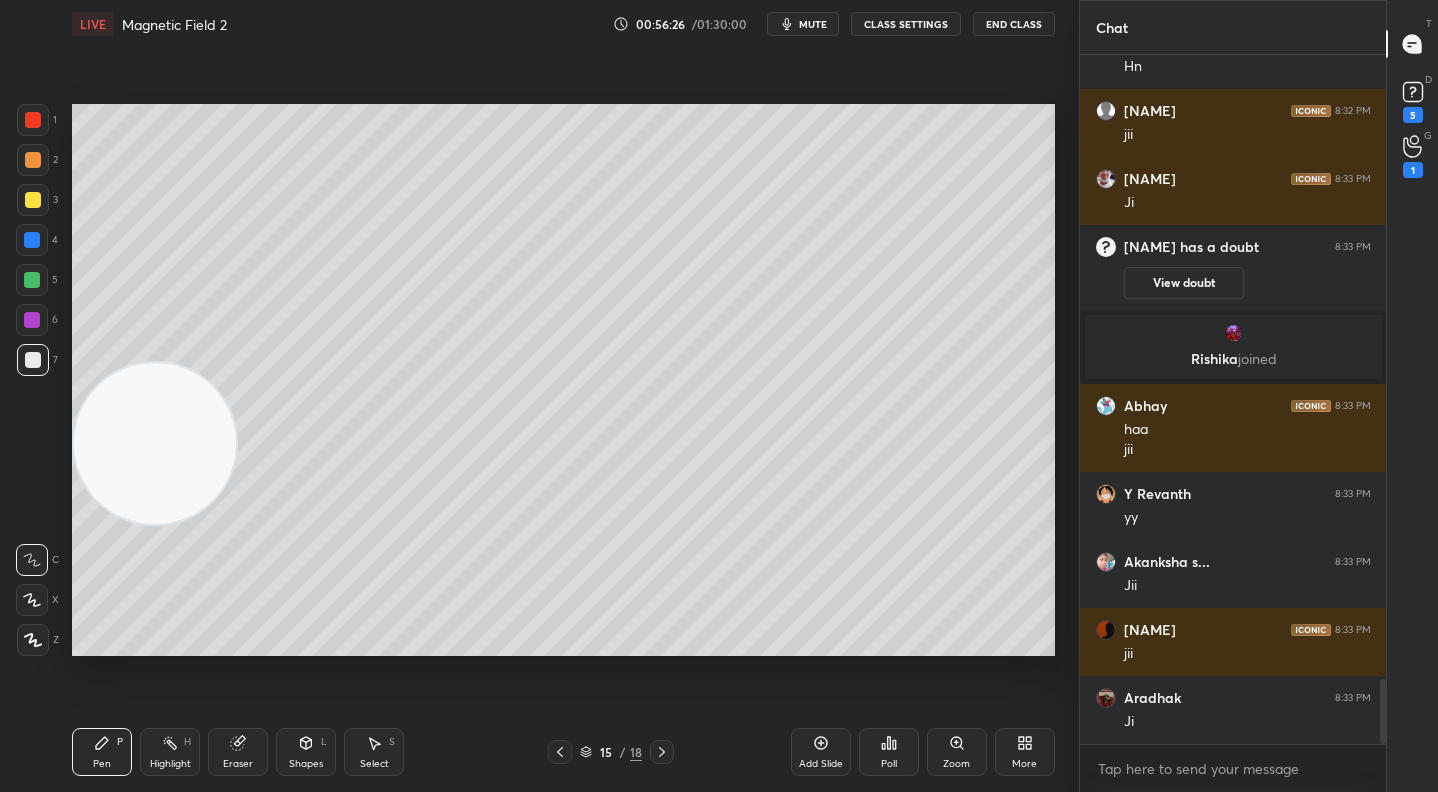 click on "Setting up your live class Poll for   secs No correct answer Start poll" at bounding box center (563, 380) 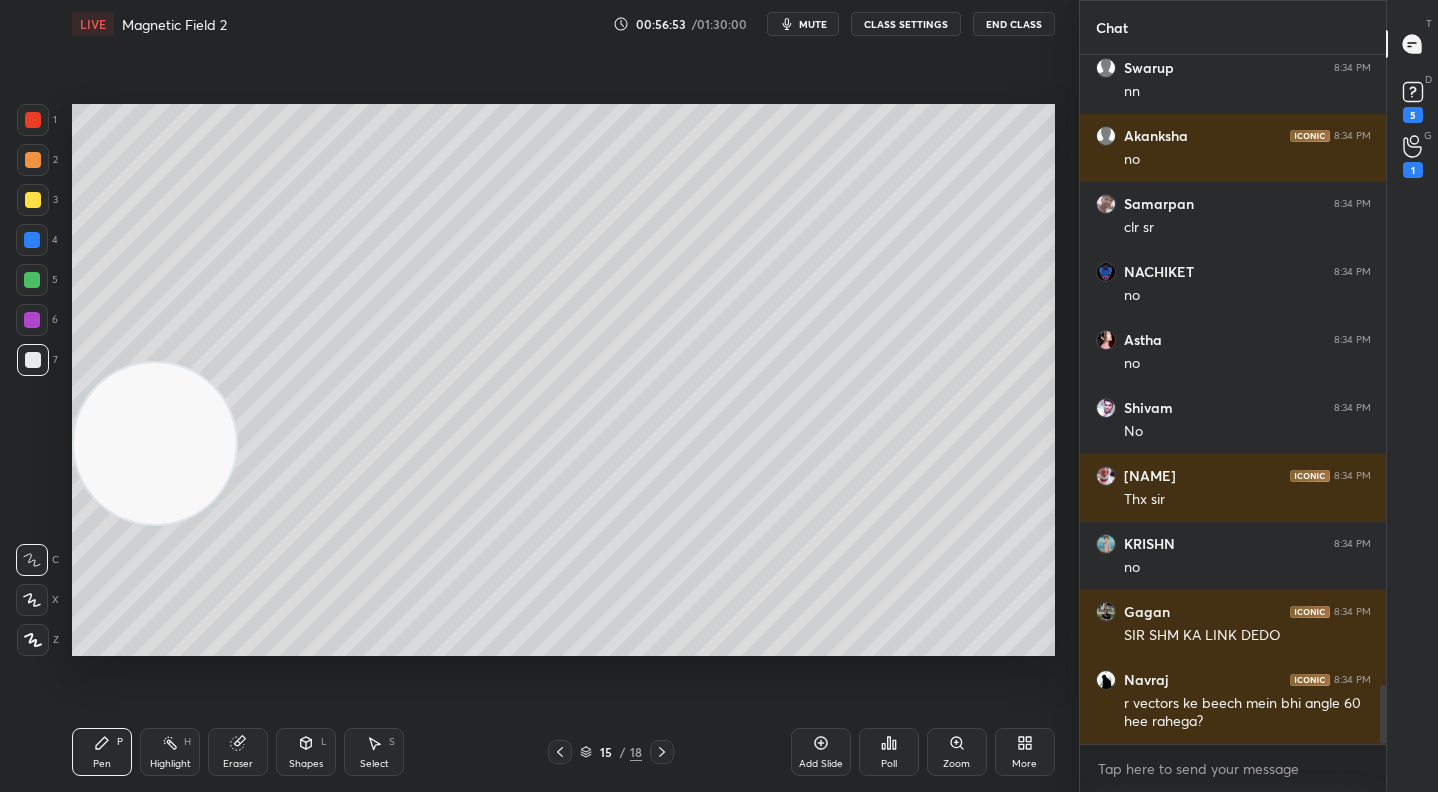 scroll, scrollTop: 7462, scrollLeft: 0, axis: vertical 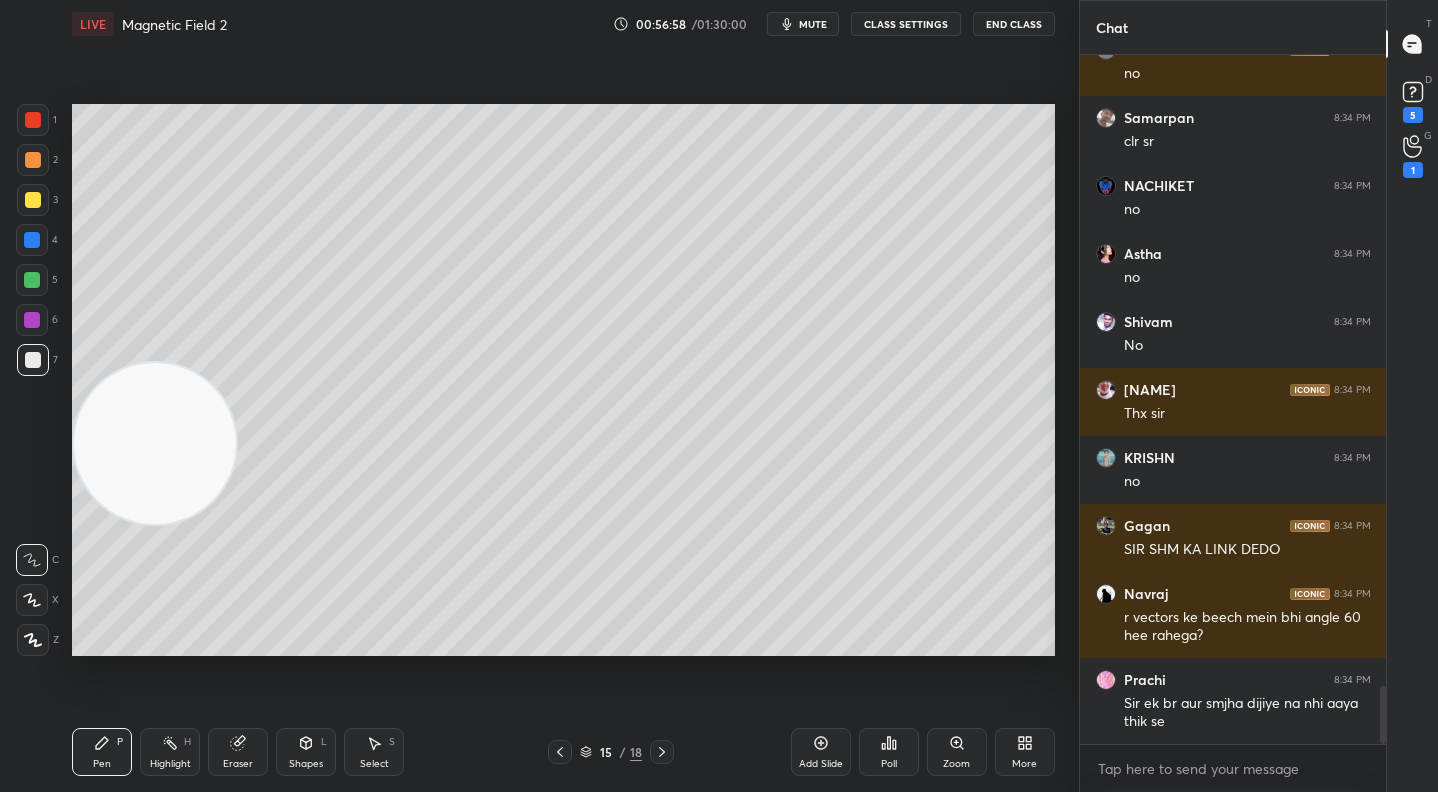 click on "More" at bounding box center (1024, 764) 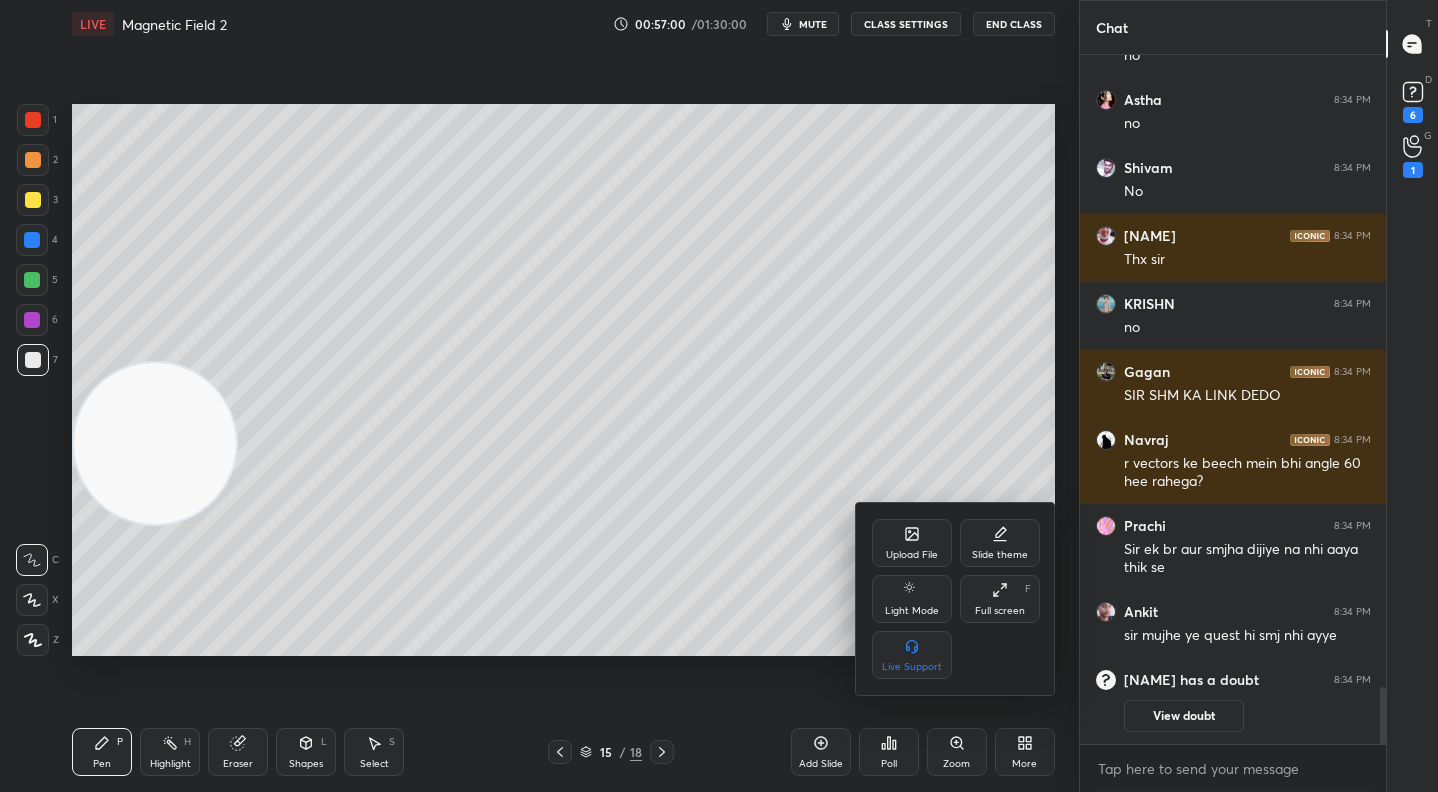 scroll, scrollTop: 7461, scrollLeft: 0, axis: vertical 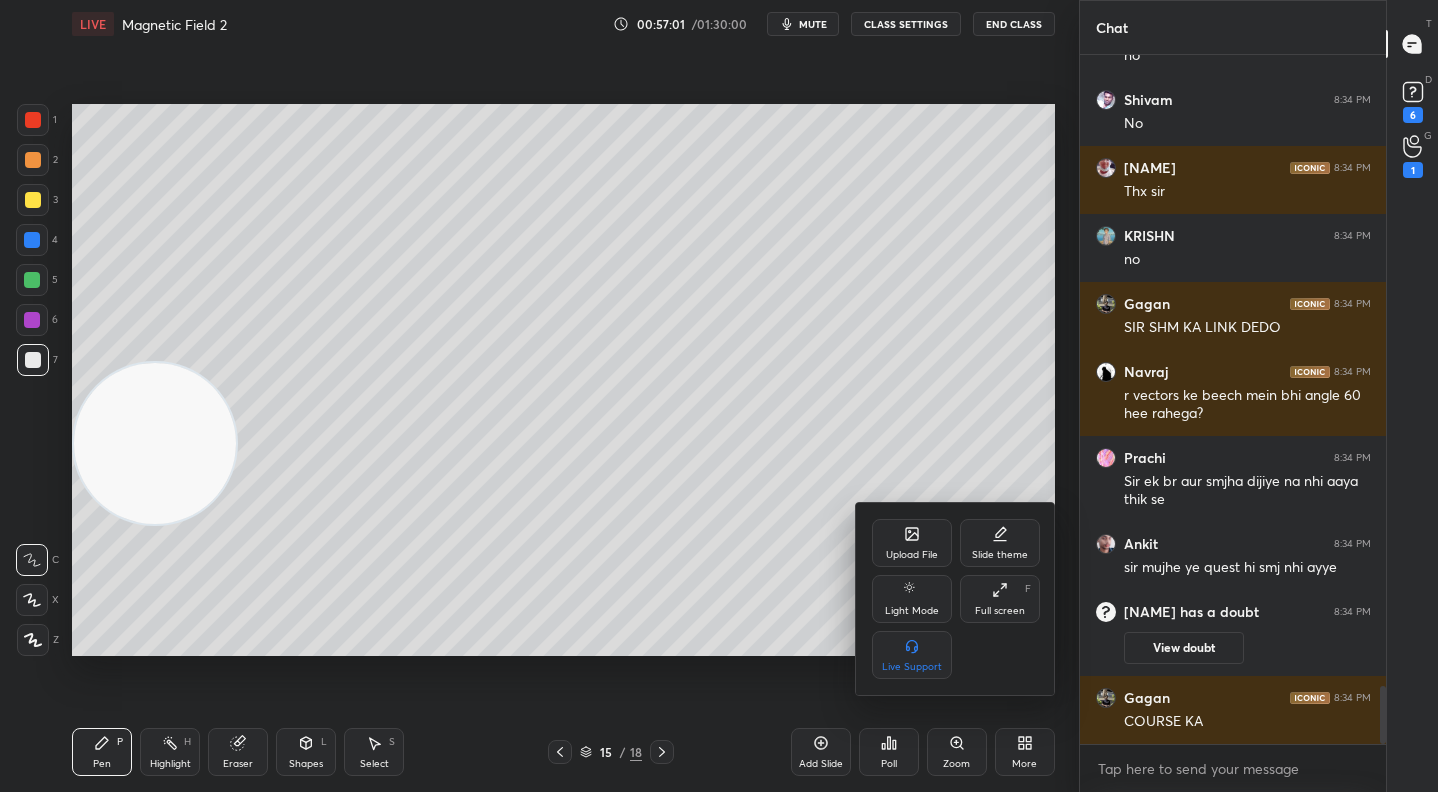 click 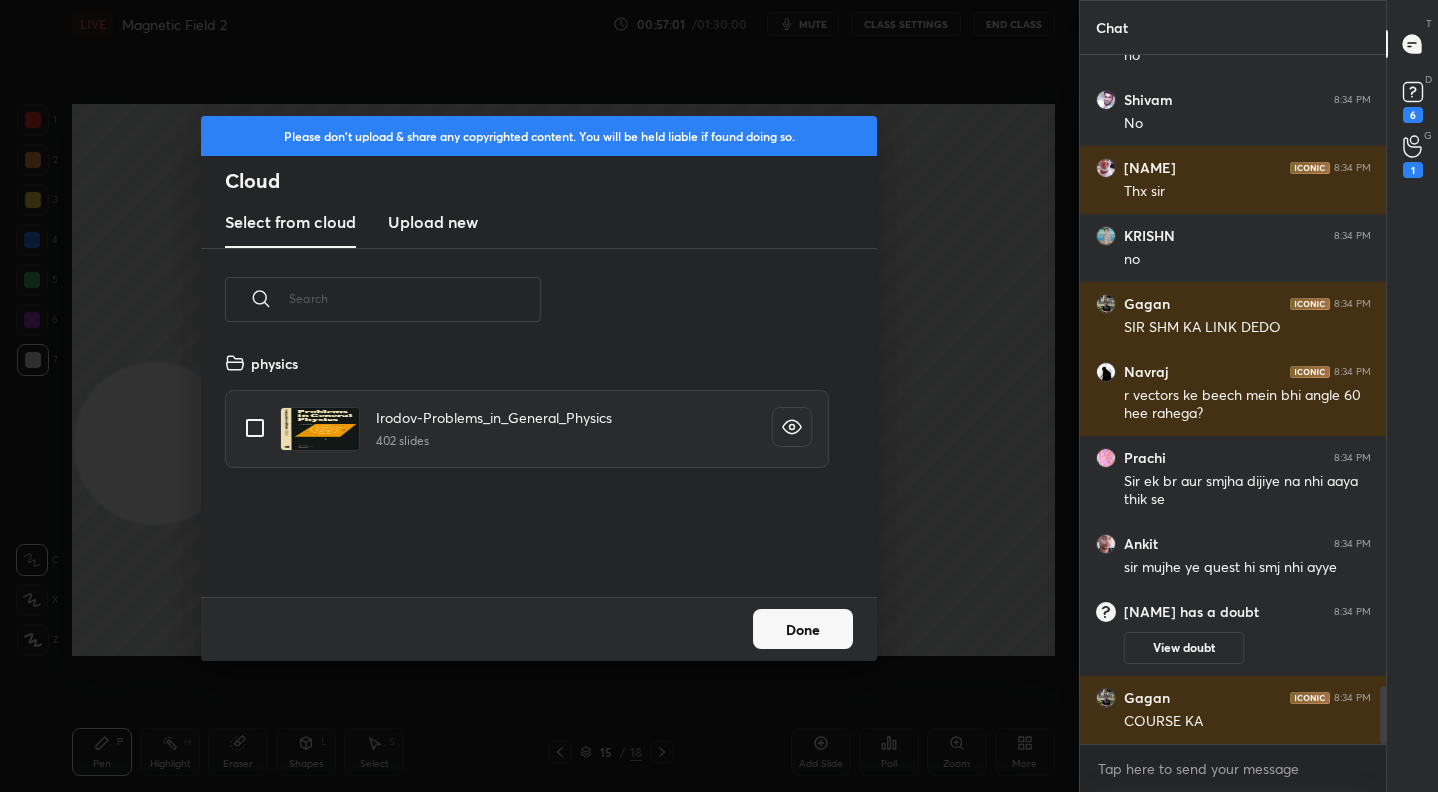 scroll, scrollTop: 7, scrollLeft: 11, axis: both 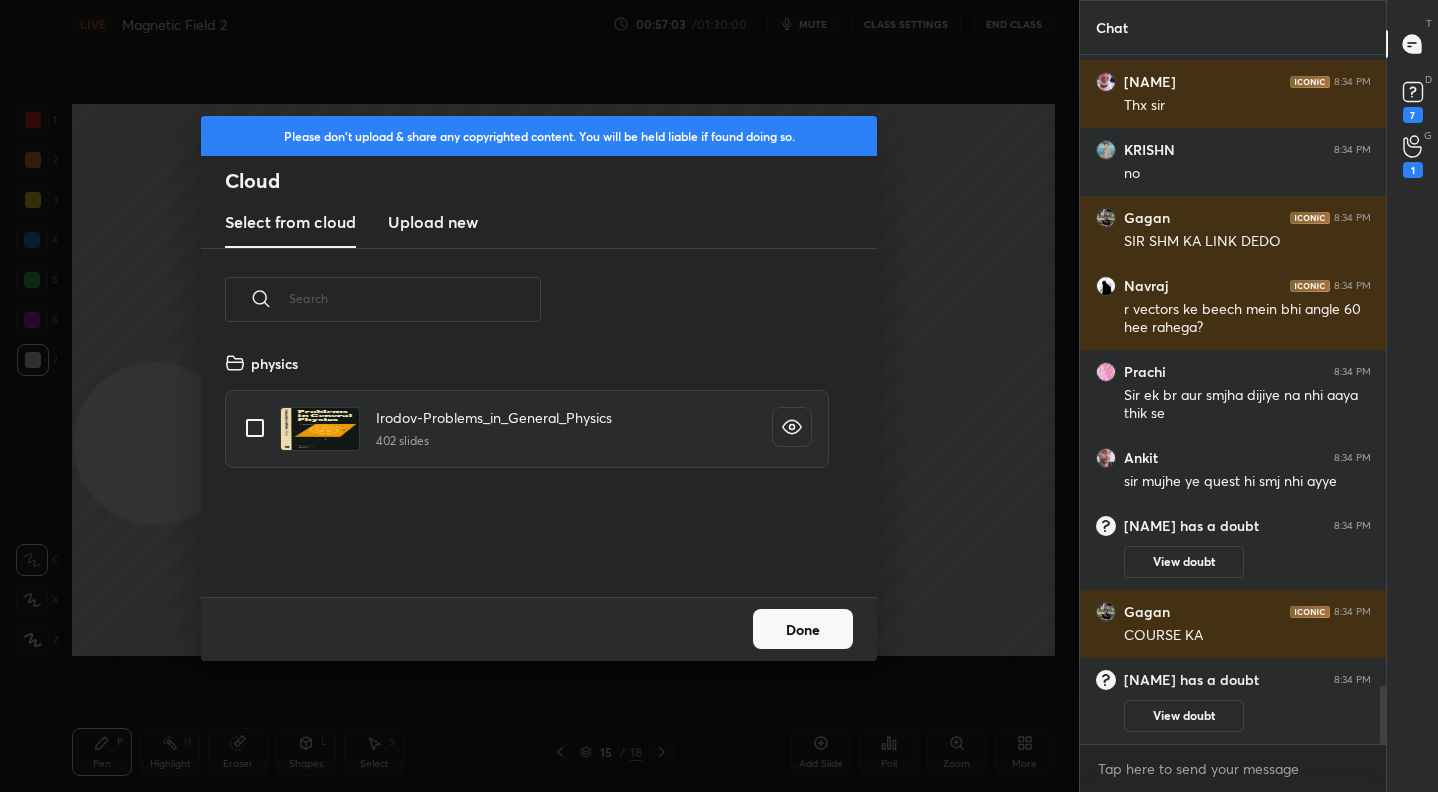 click on "Upload new" at bounding box center [433, 222] 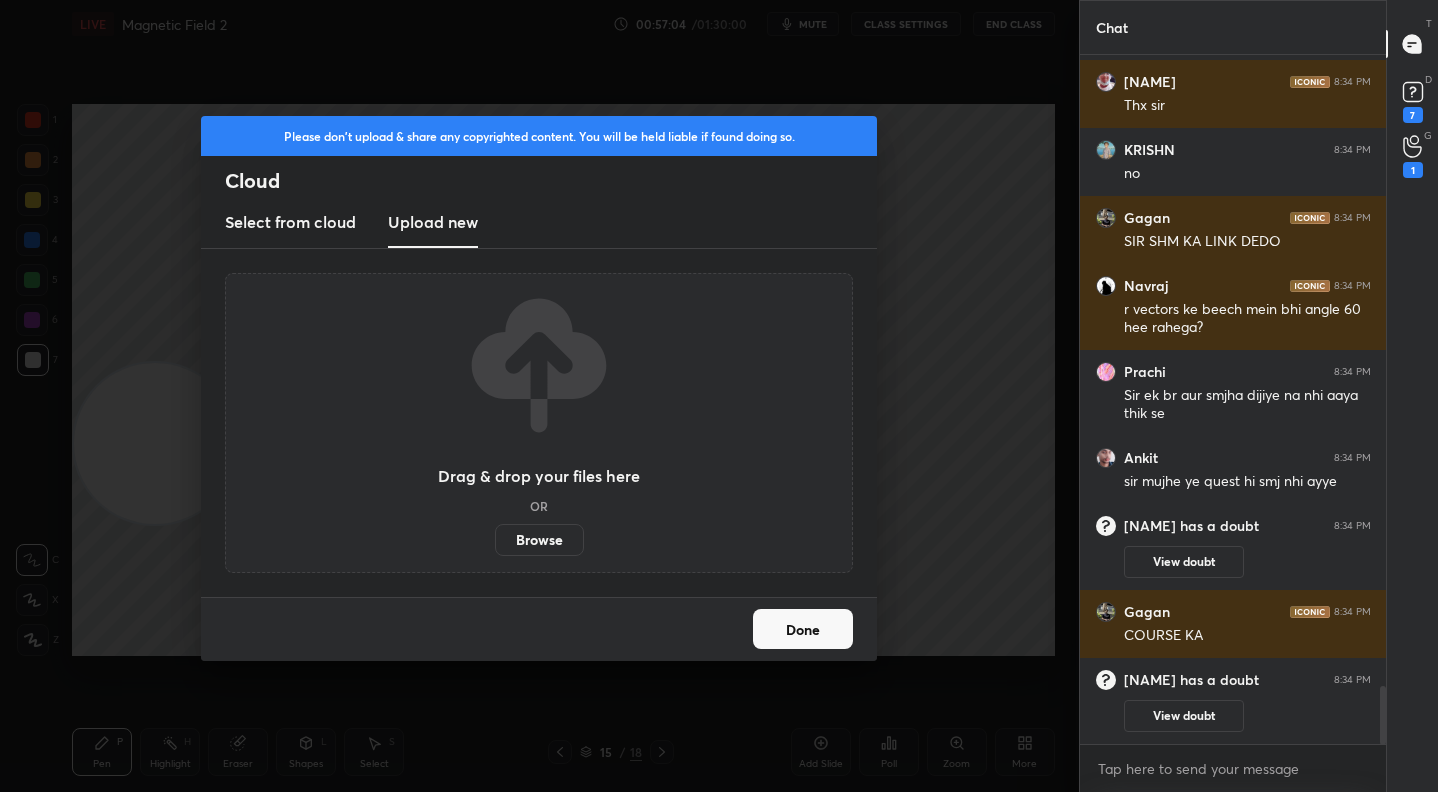 click on "Browse" at bounding box center (539, 540) 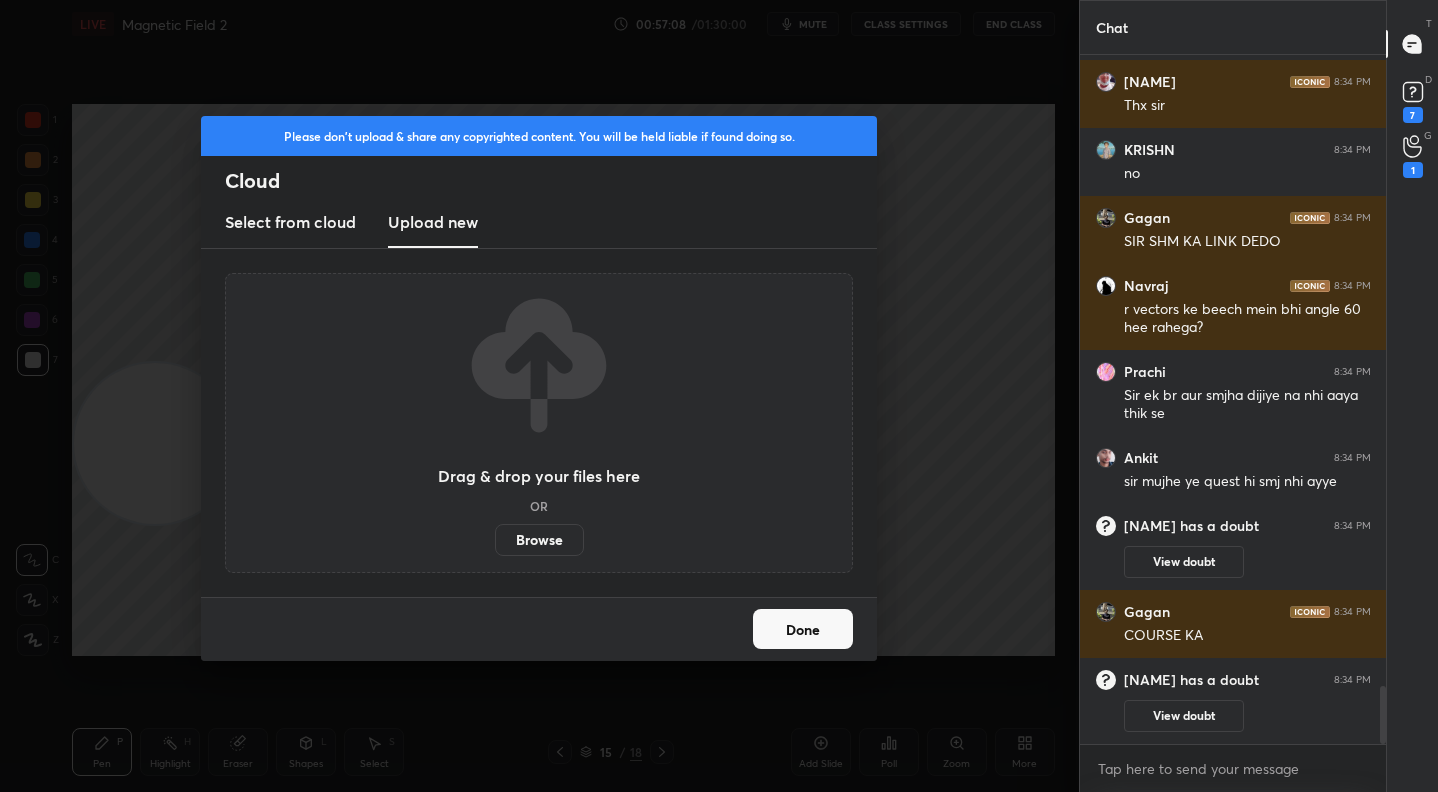 scroll, scrollTop: 7579, scrollLeft: 0, axis: vertical 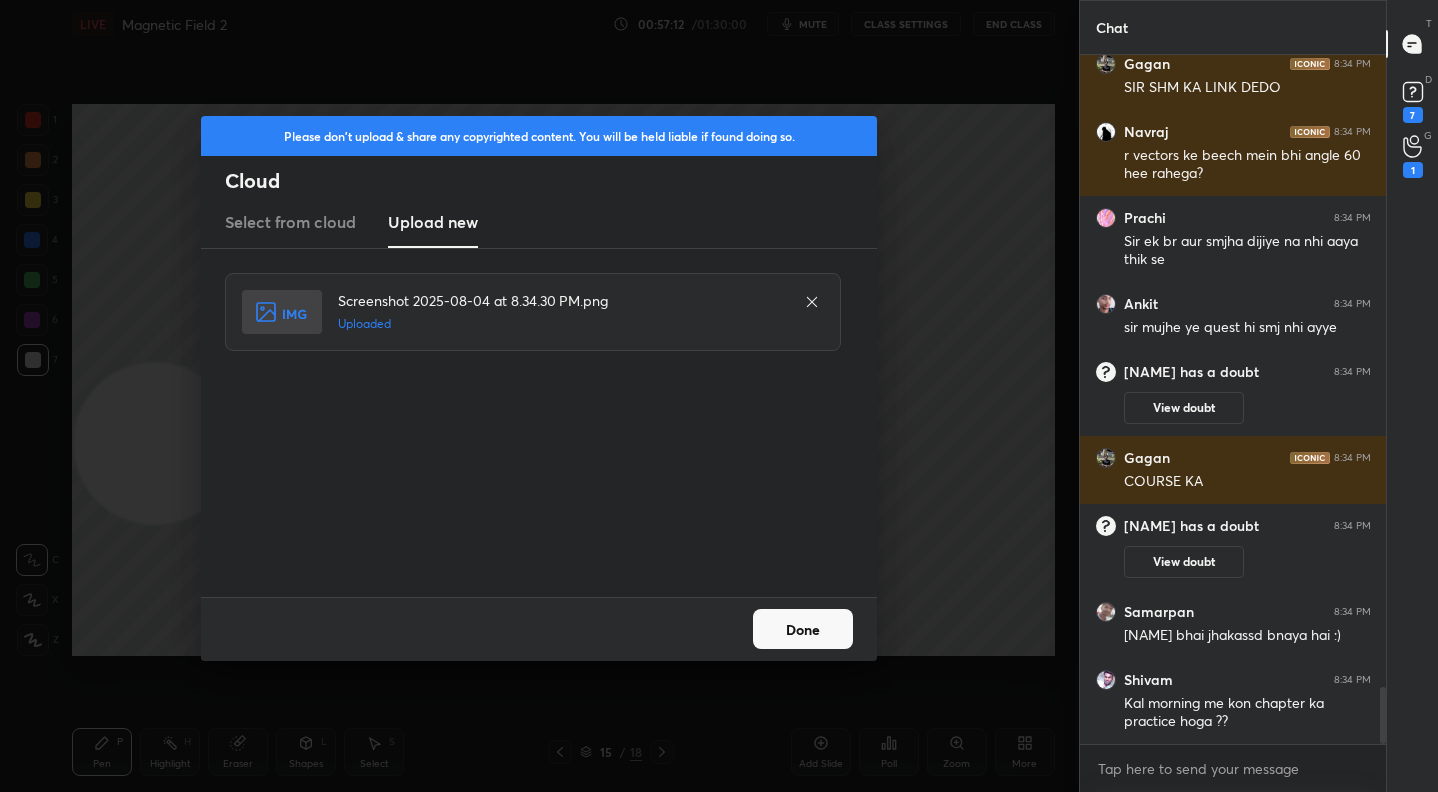 click on "Done" at bounding box center (803, 629) 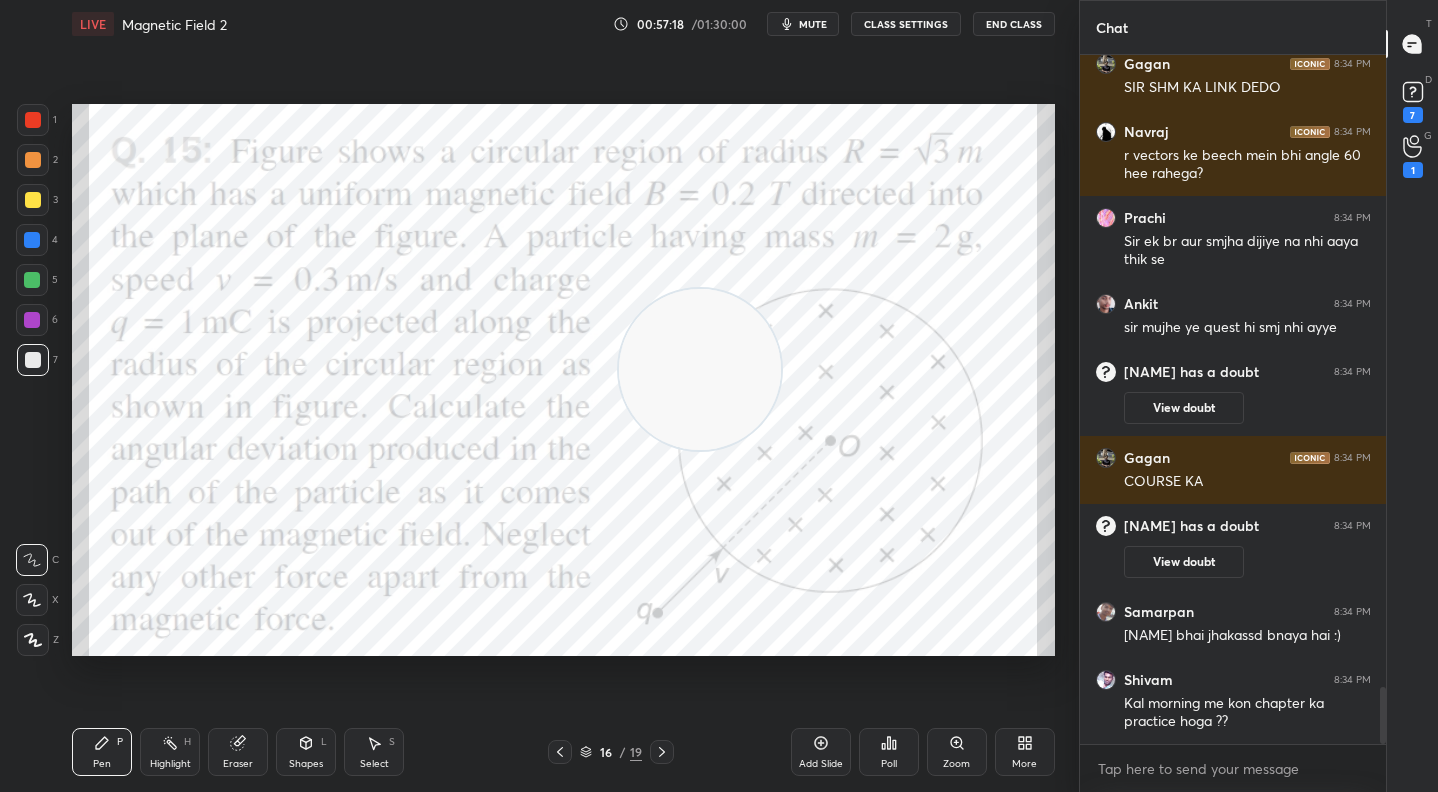 drag, startPoint x: 136, startPoint y: 467, endPoint x: 690, endPoint y: 389, distance: 559.46405 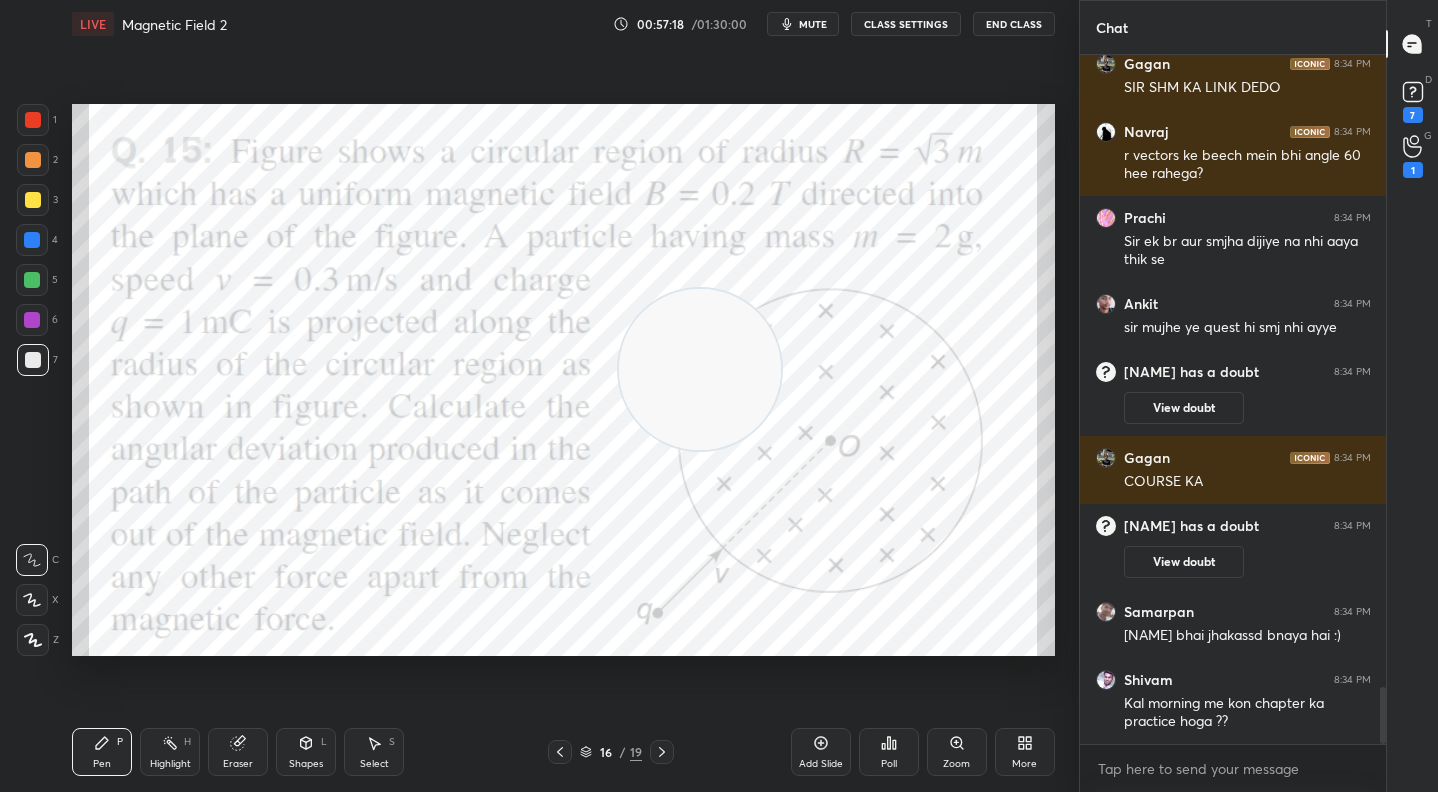 click at bounding box center (700, 370) 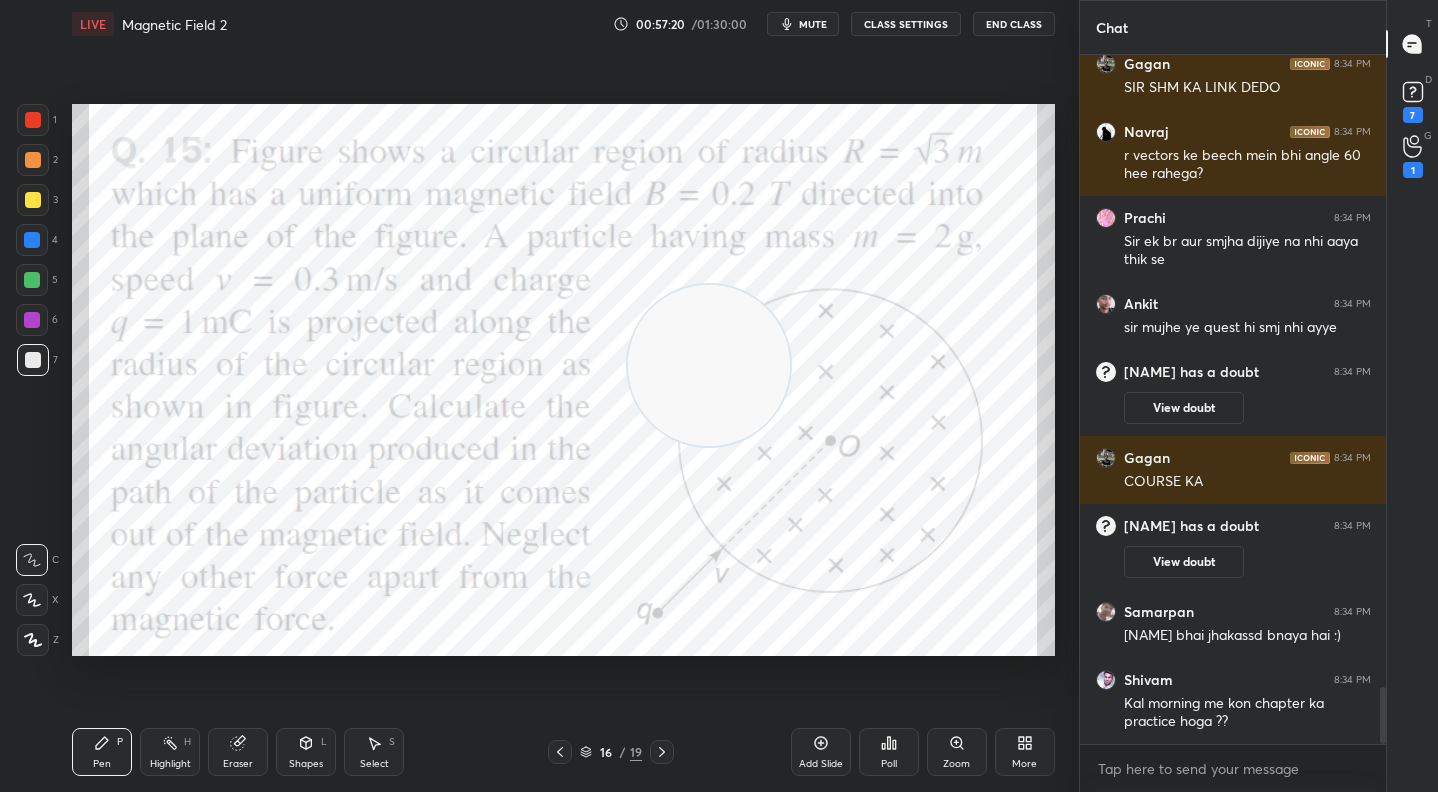 click at bounding box center [560, 752] 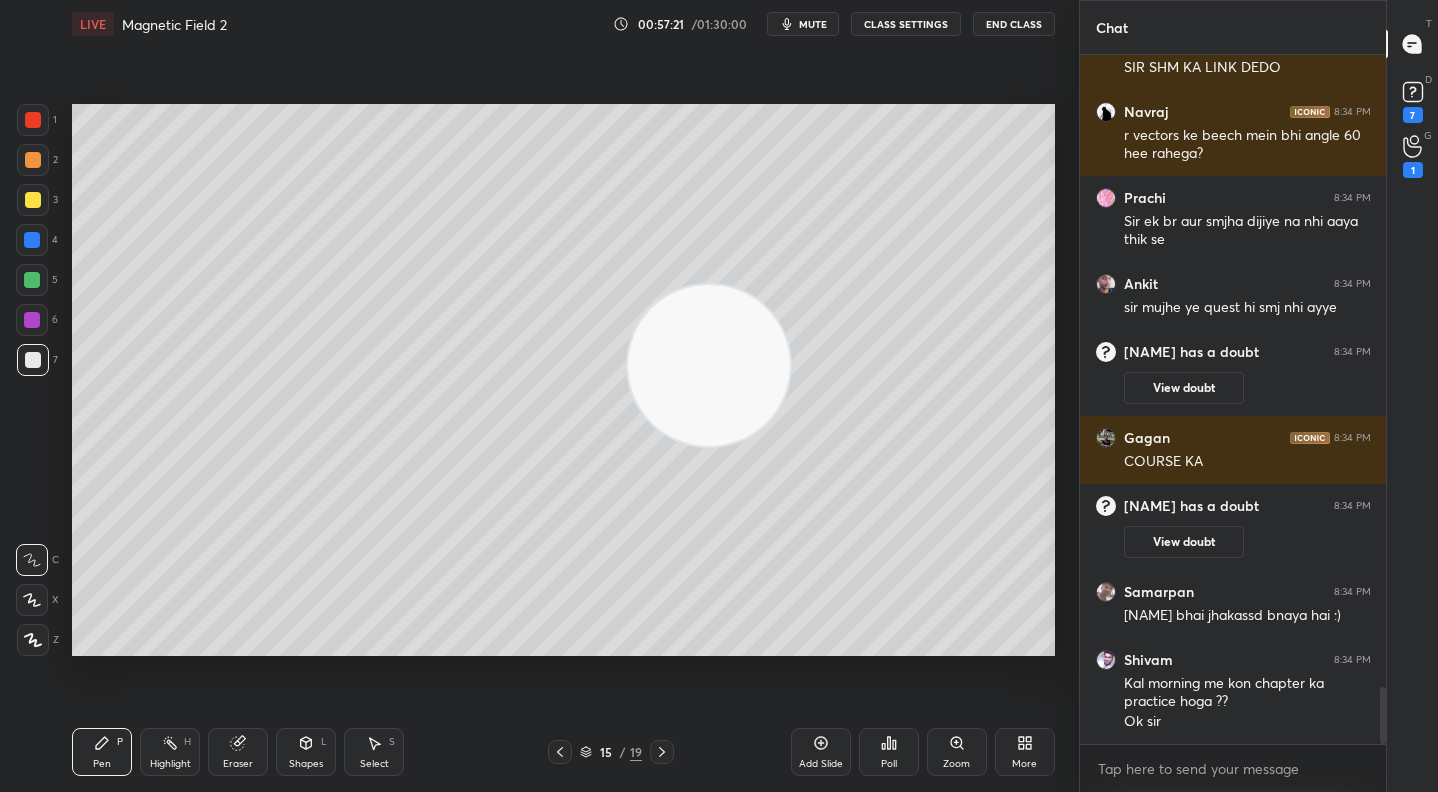 click 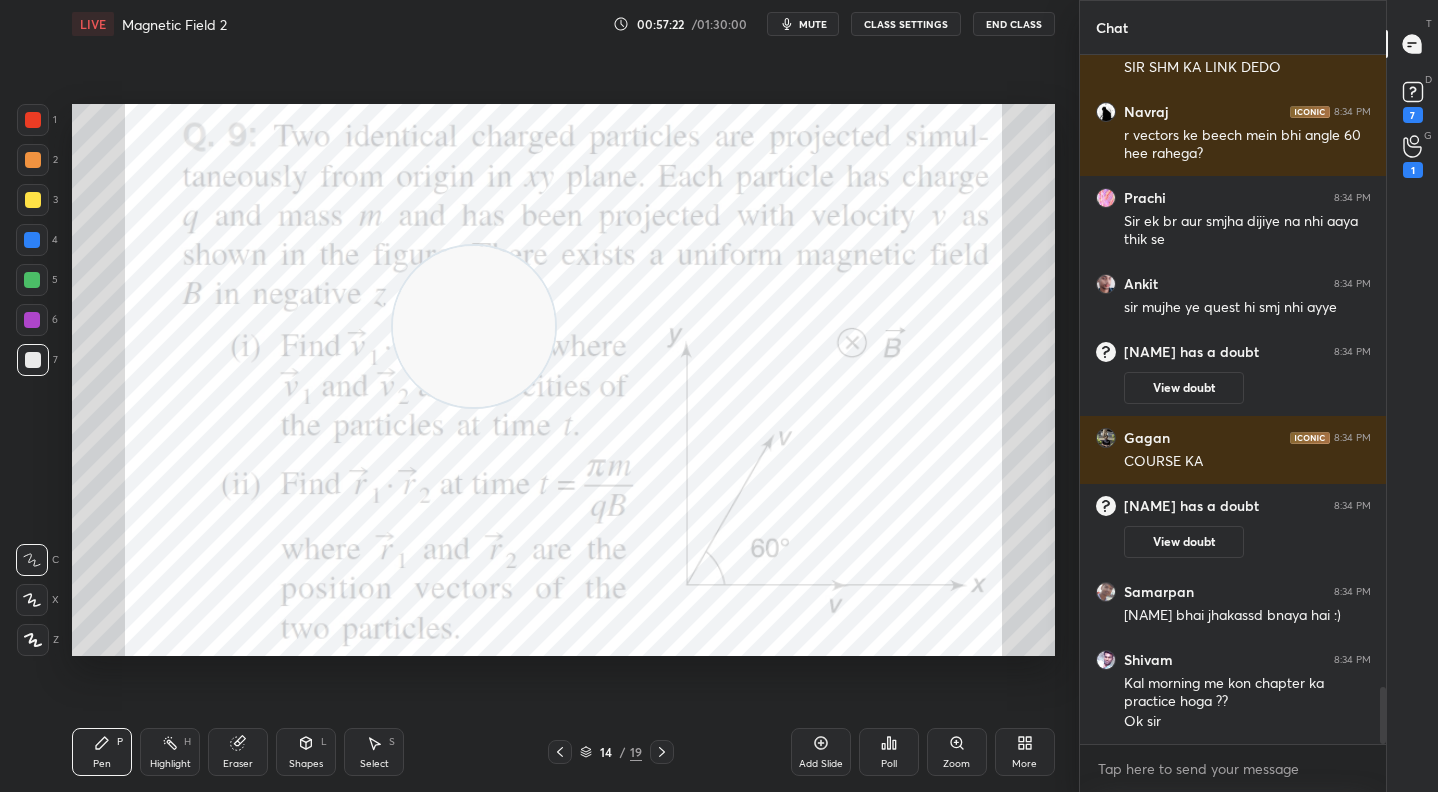 drag, startPoint x: 650, startPoint y: 355, endPoint x: 110, endPoint y: 304, distance: 542.403 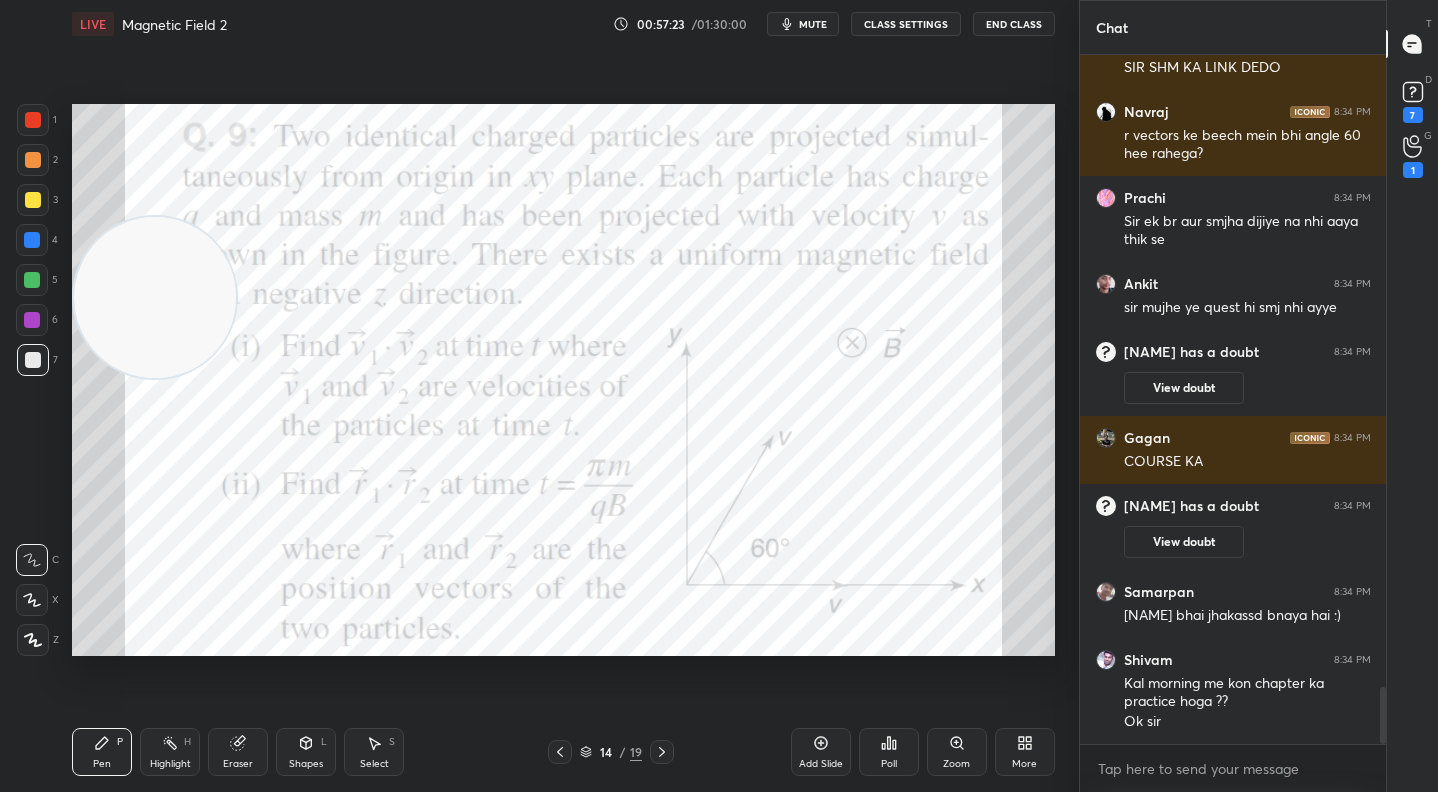 click at bounding box center [33, 120] 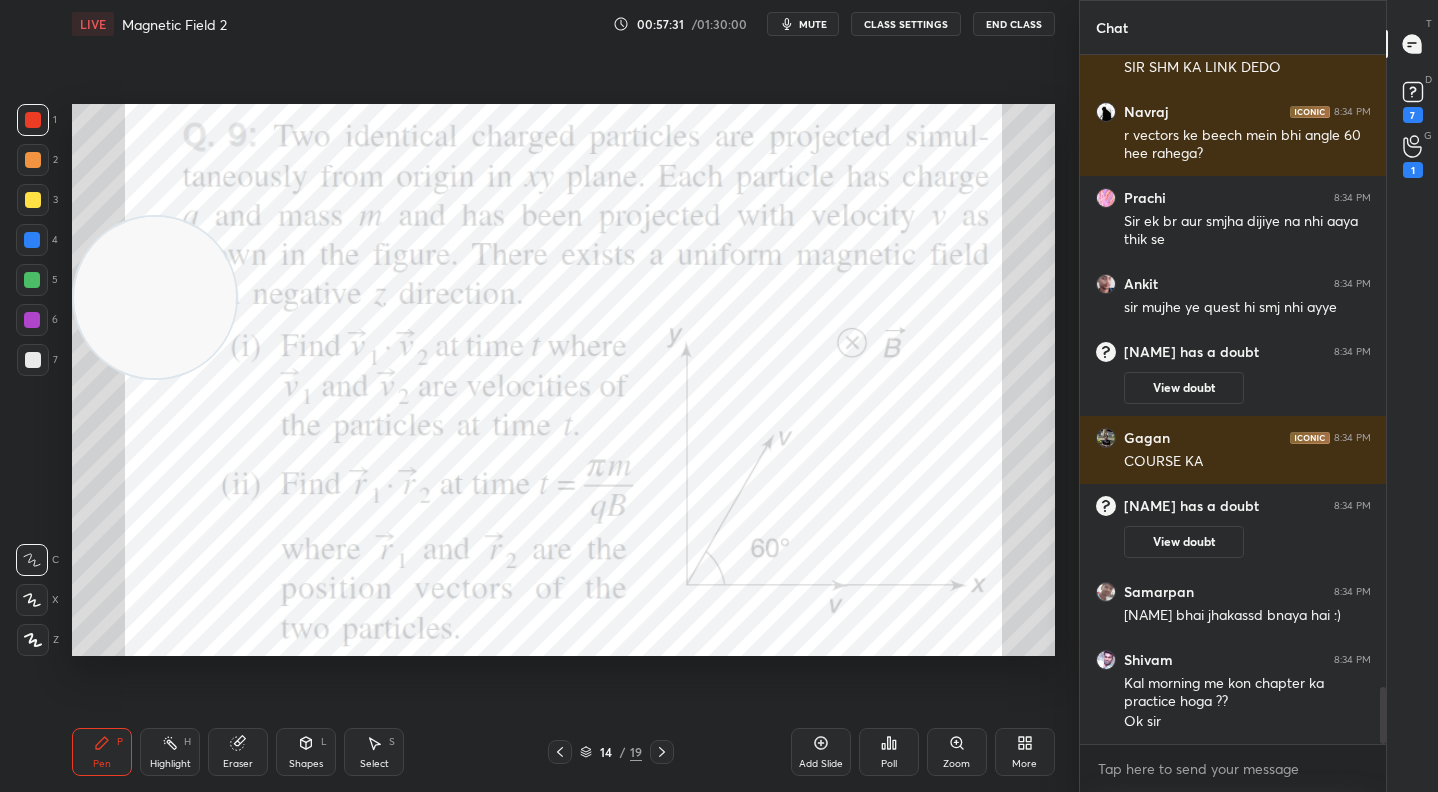 drag, startPoint x: 34, startPoint y: 273, endPoint x: 45, endPoint y: 280, distance: 13.038404 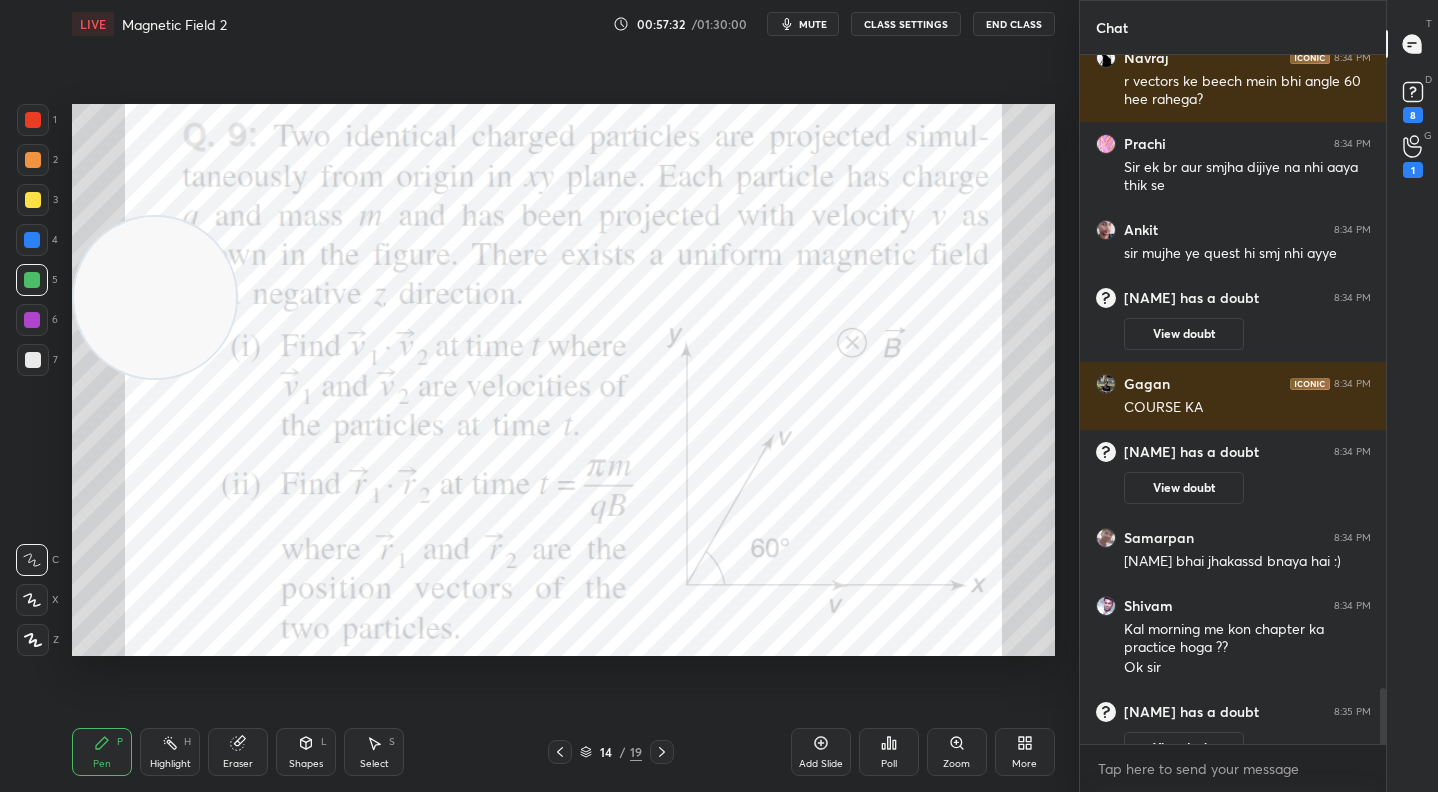 scroll, scrollTop: 7717, scrollLeft: 0, axis: vertical 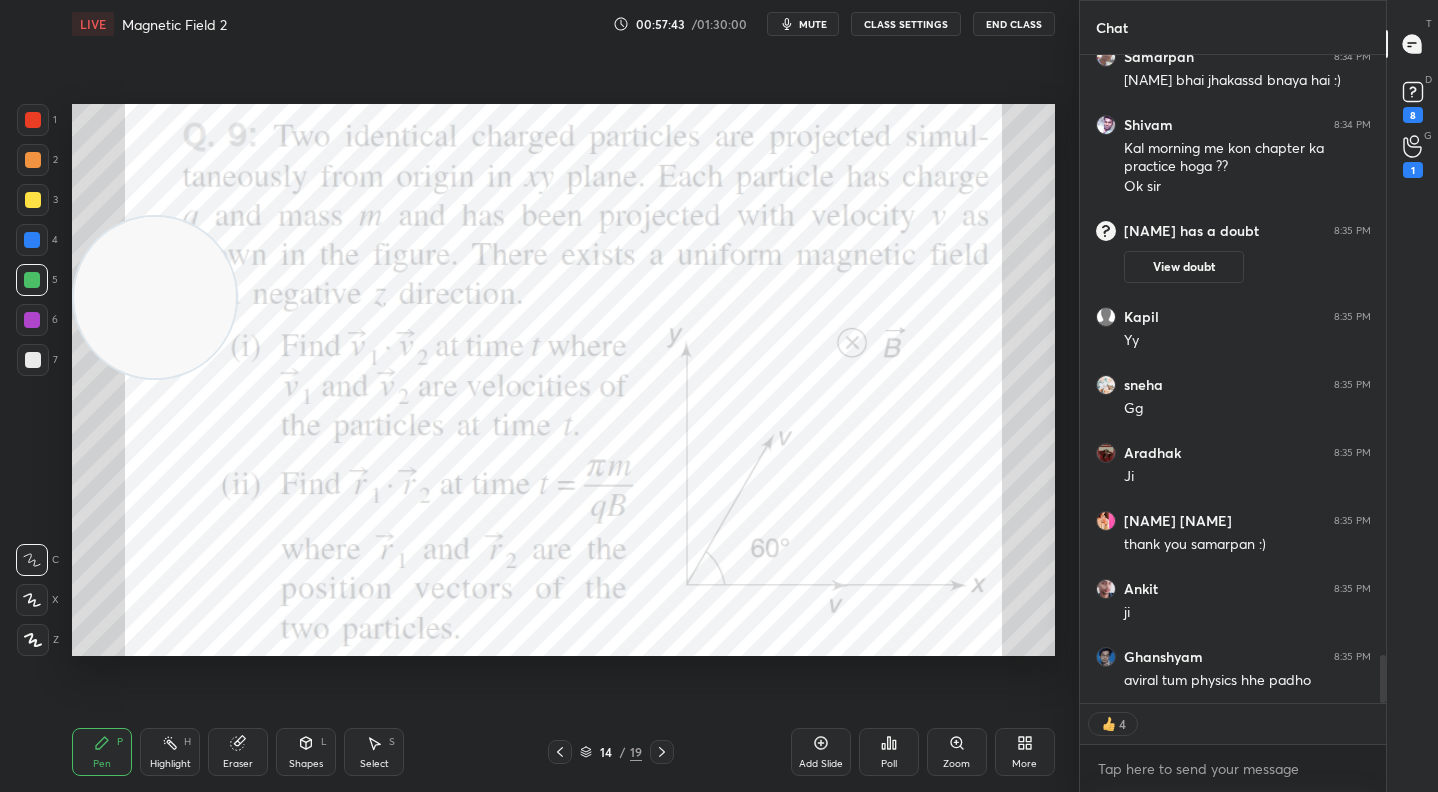 type on "x" 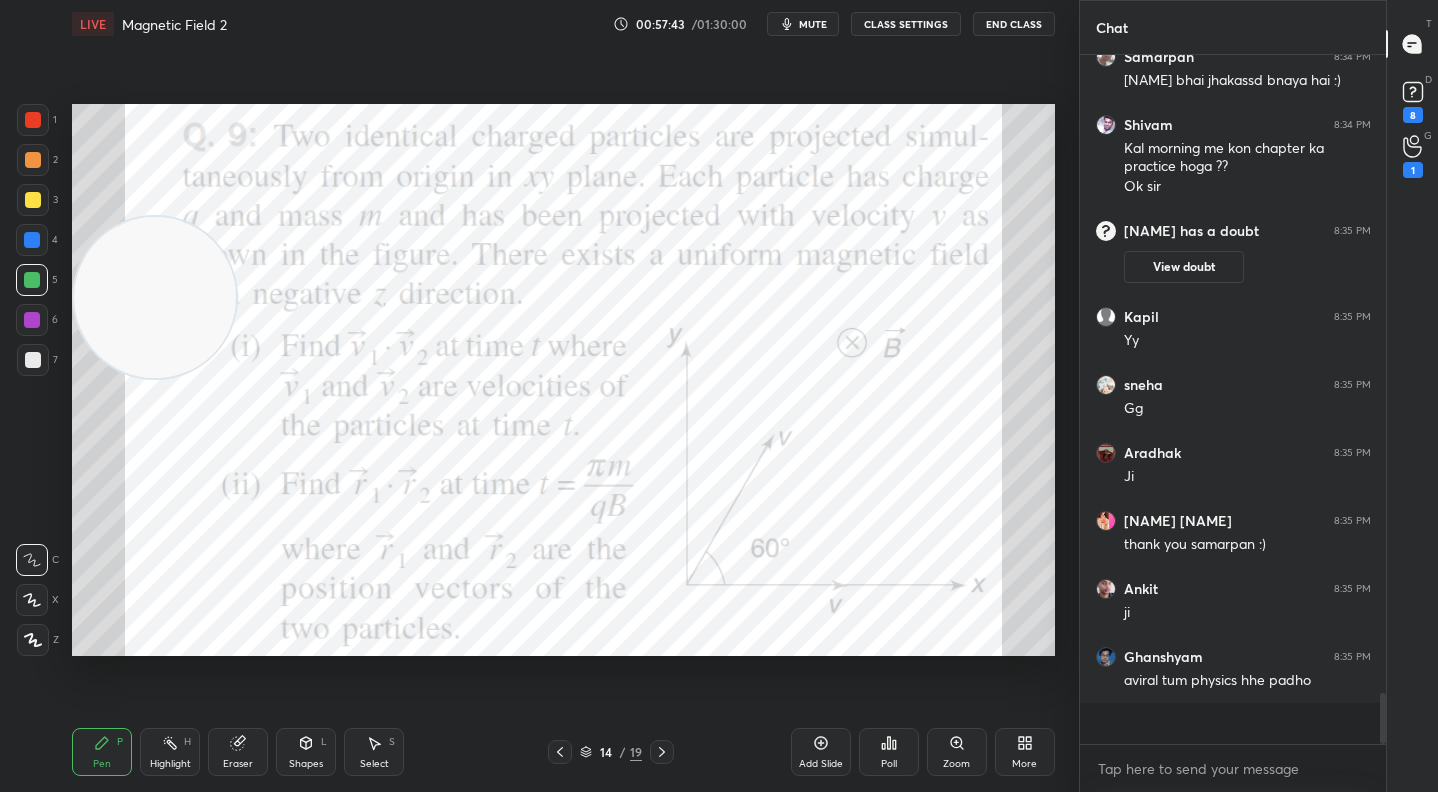 scroll, scrollTop: 7, scrollLeft: 7, axis: both 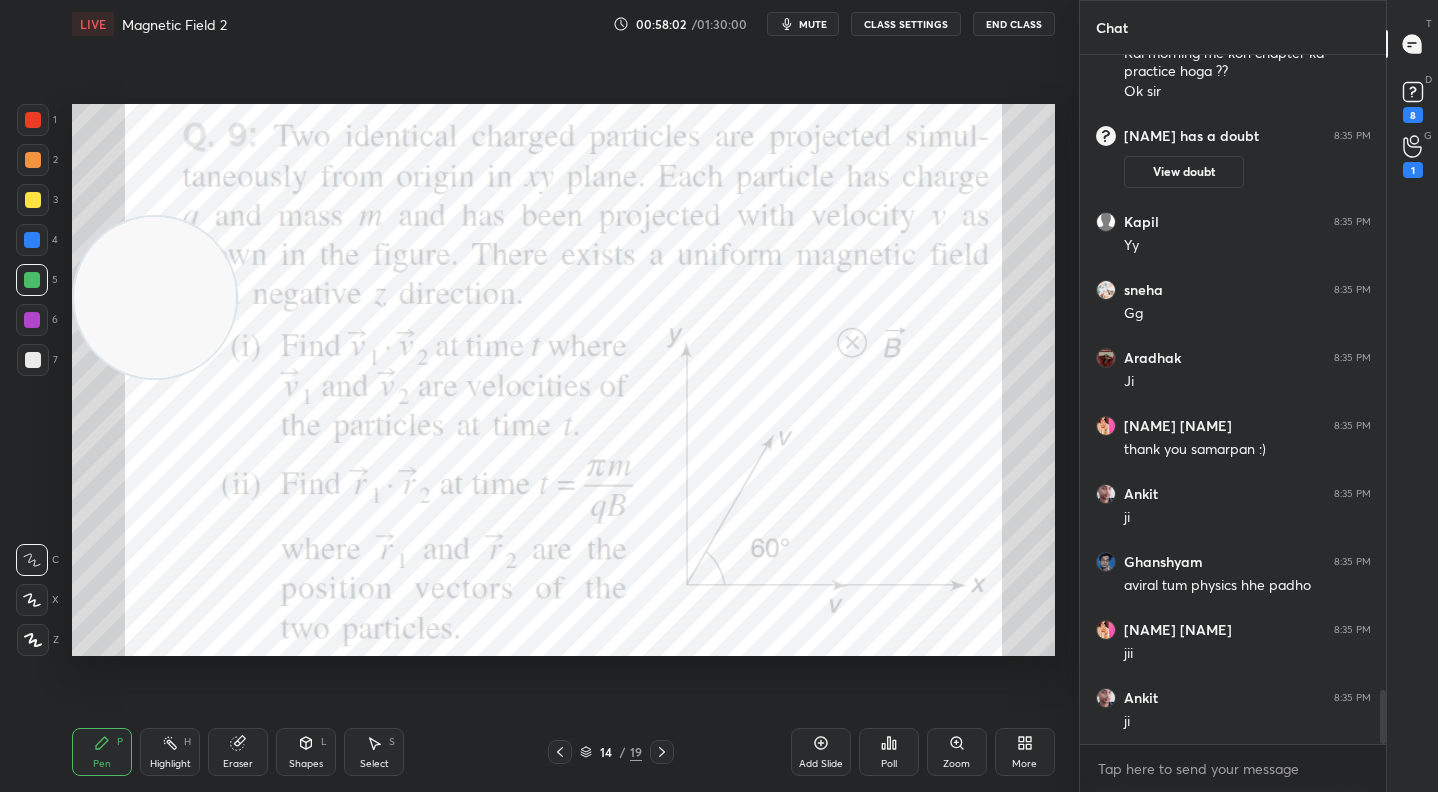 click 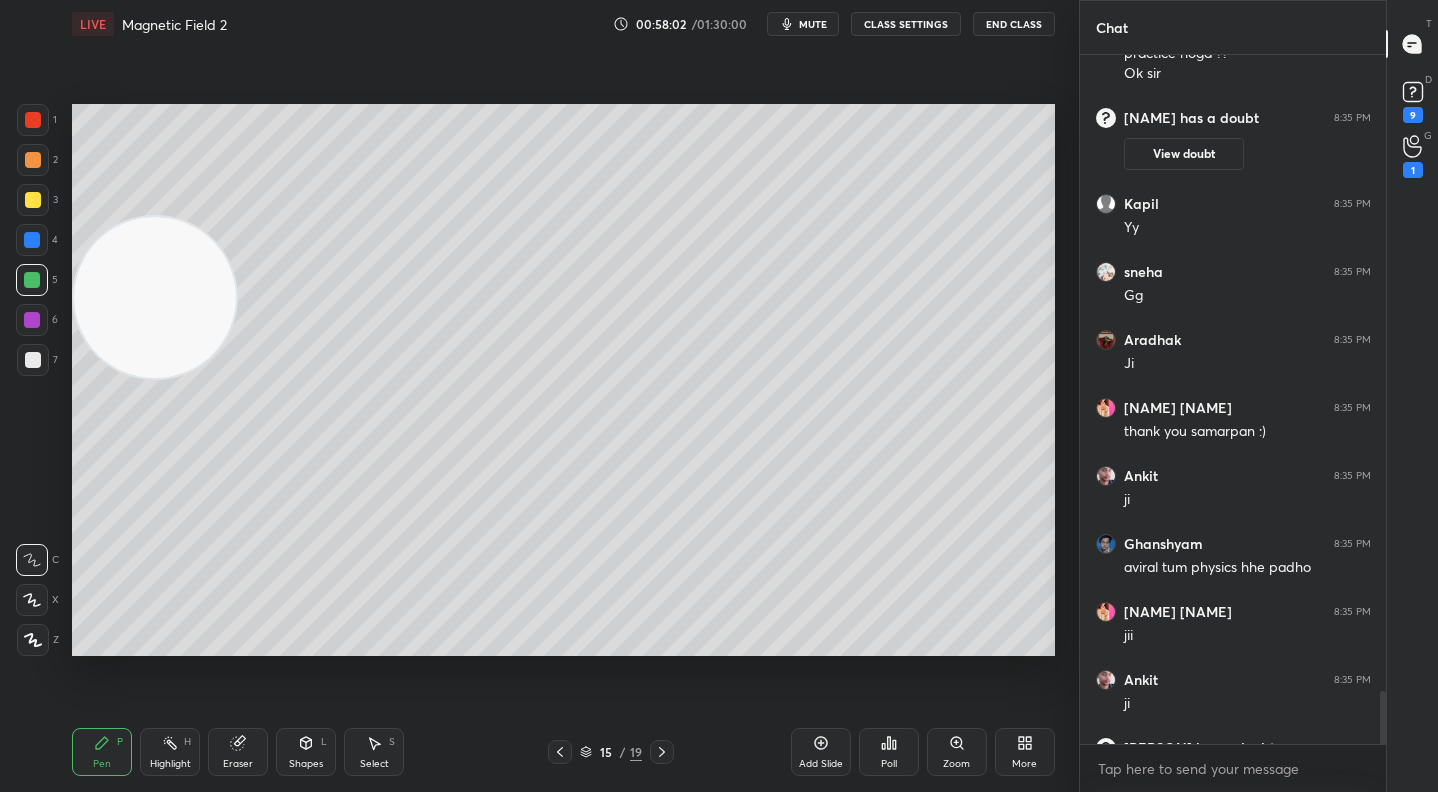 scroll, scrollTop: 8221, scrollLeft: 0, axis: vertical 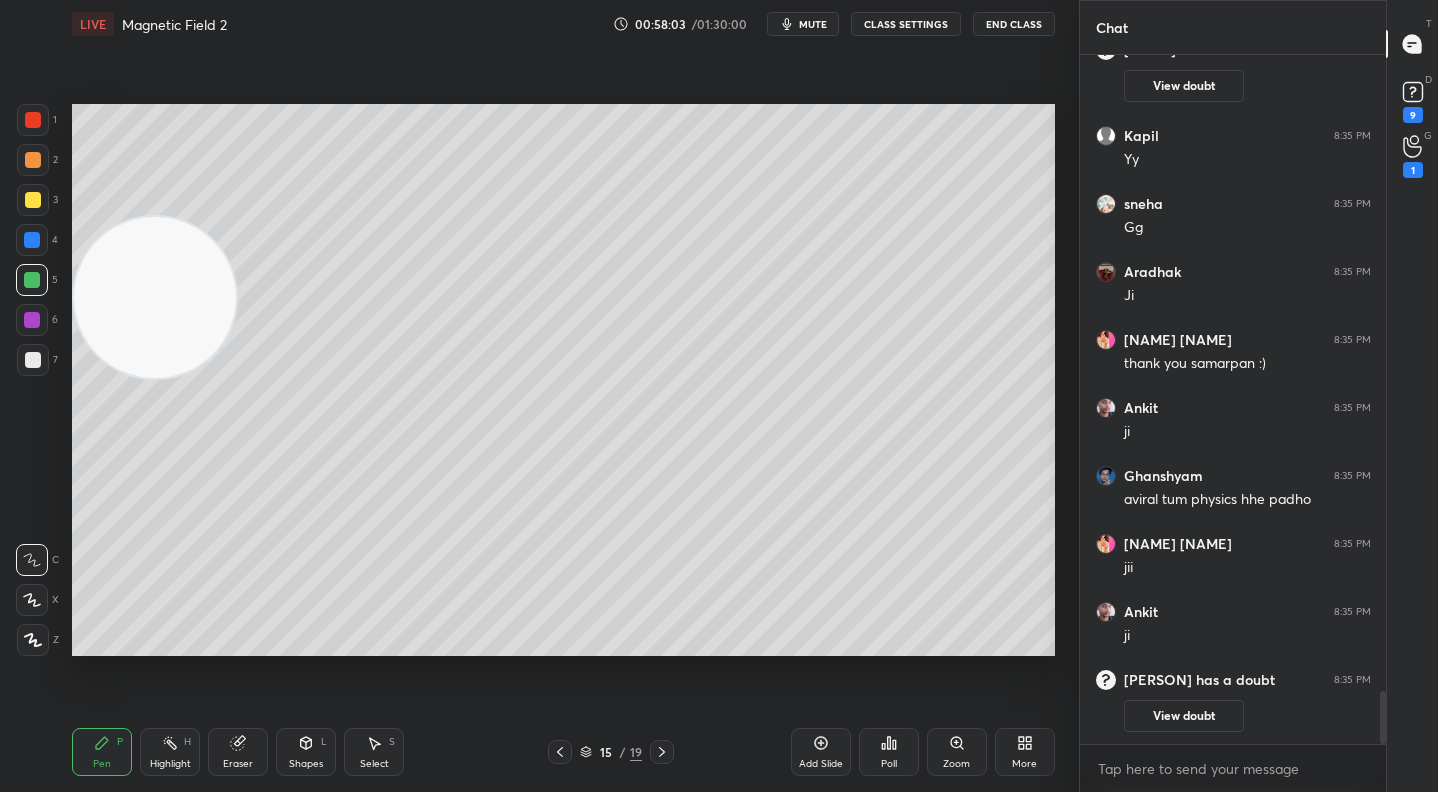 click 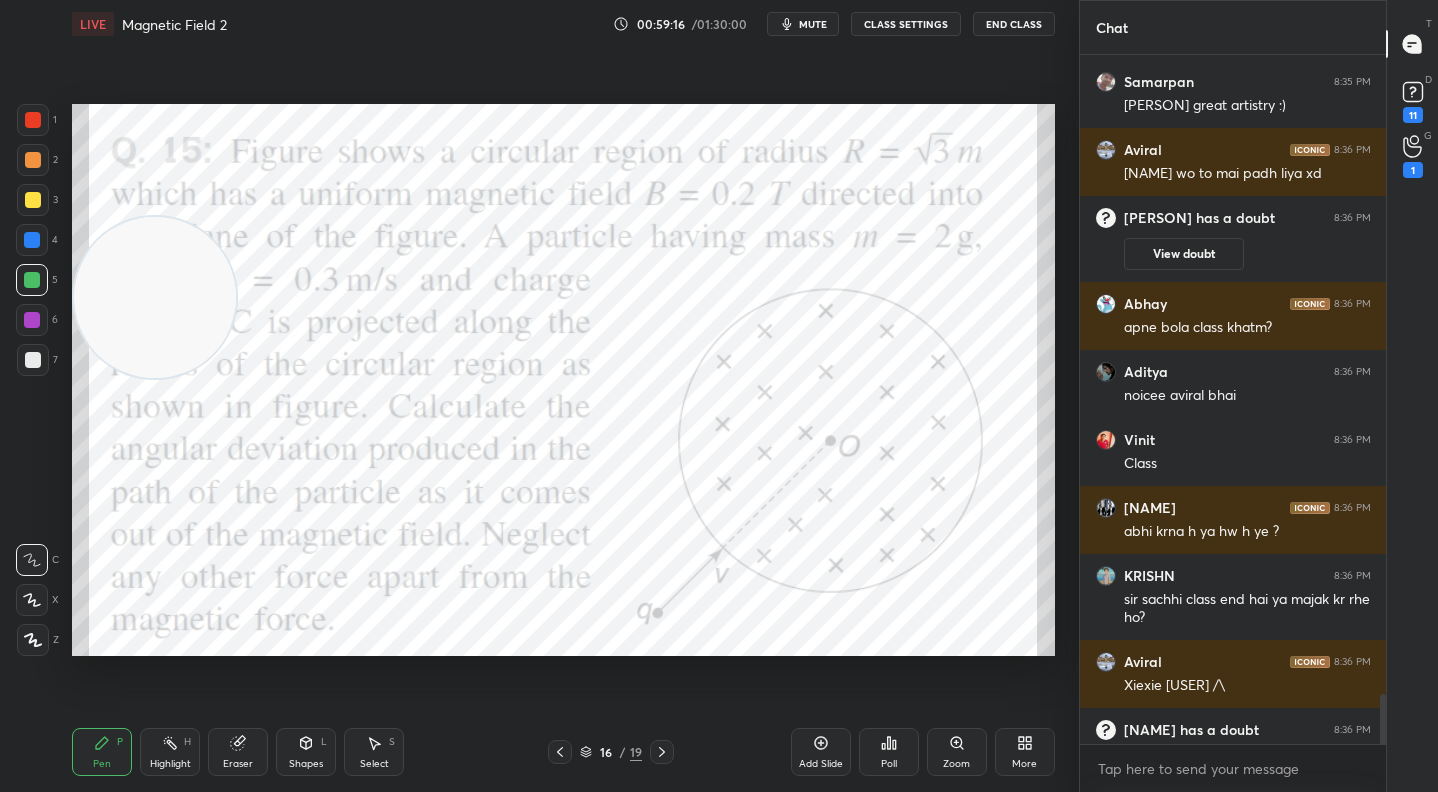 scroll, scrollTop: 8739, scrollLeft: 0, axis: vertical 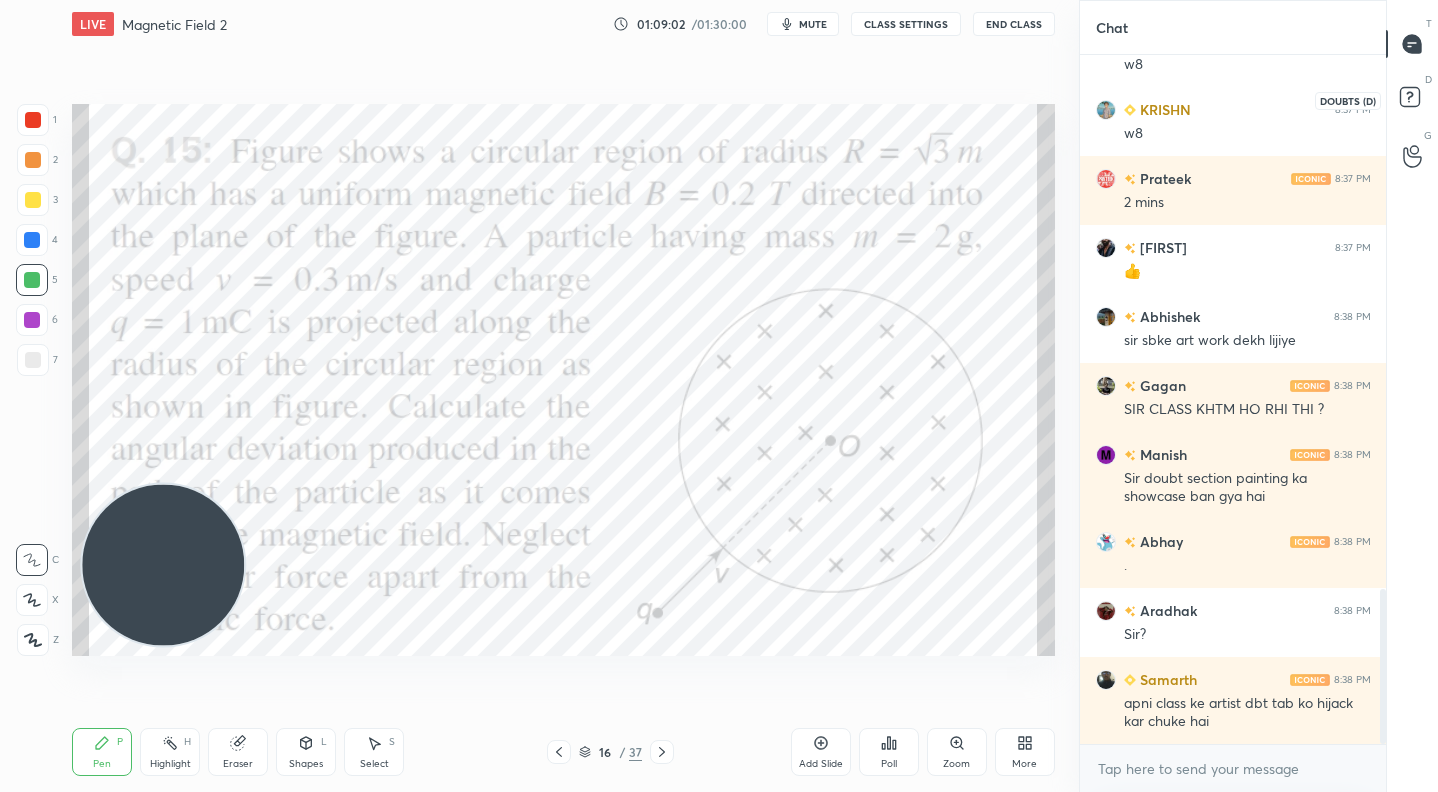 click 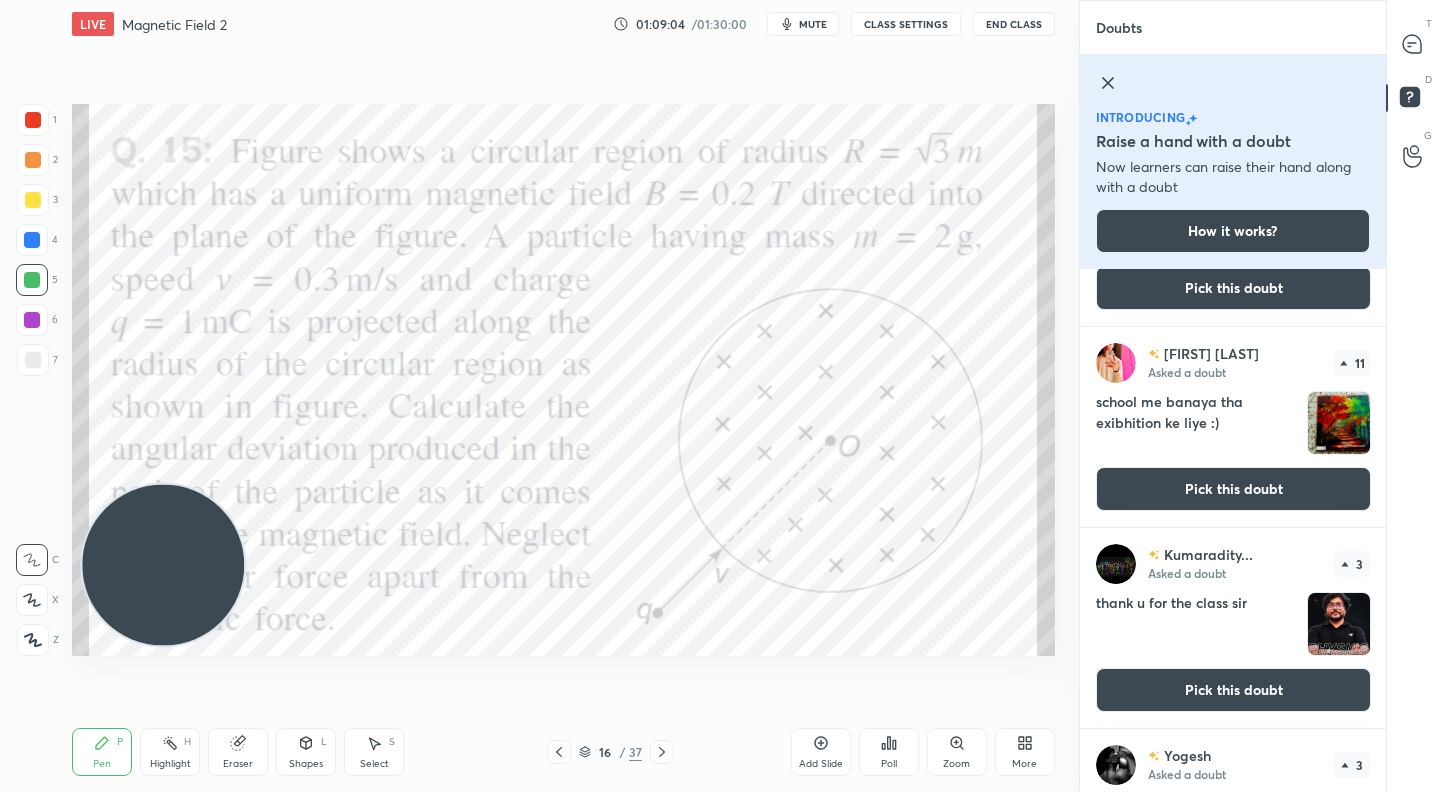scroll, scrollTop: 148, scrollLeft: 0, axis: vertical 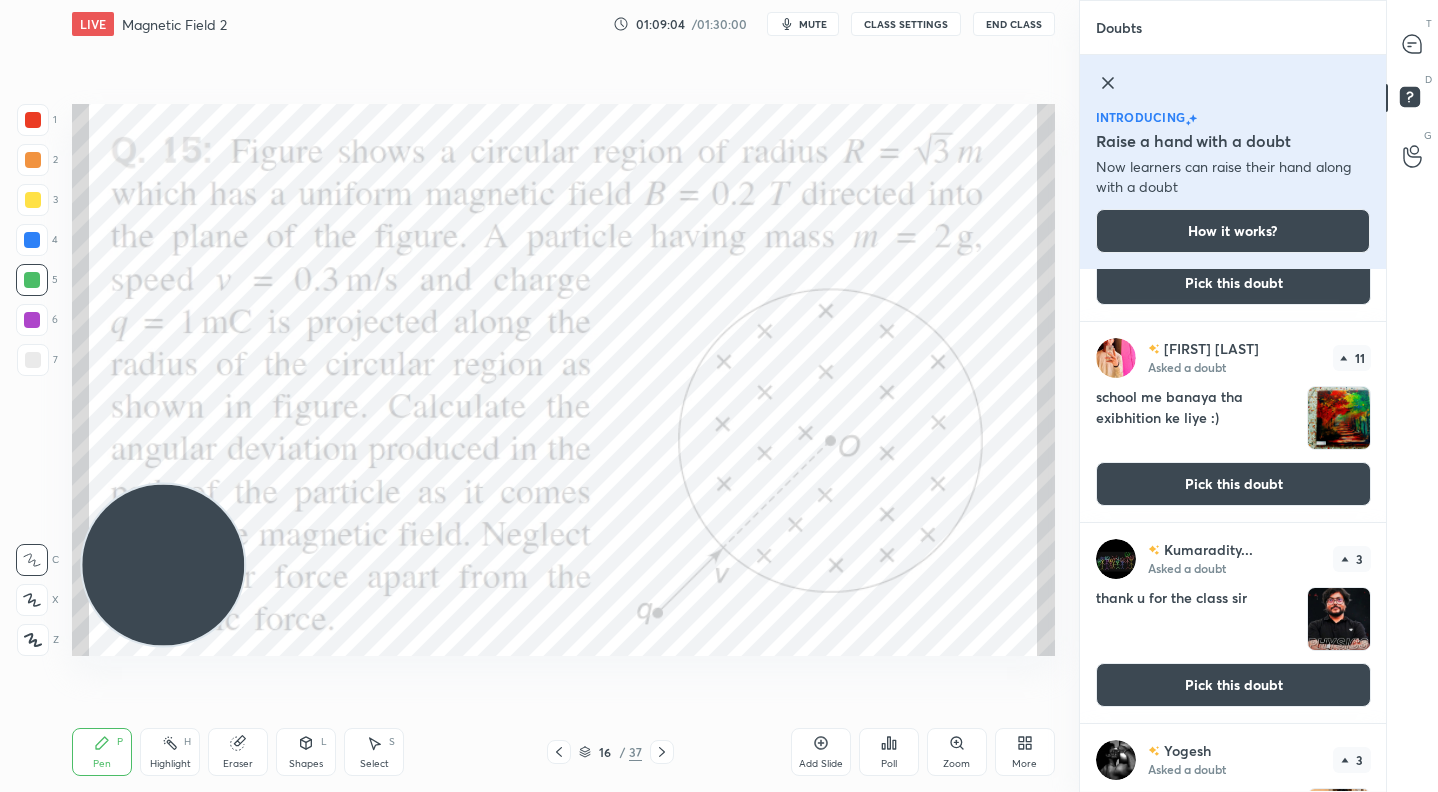 click on "Pick this doubt" at bounding box center [1233, 484] 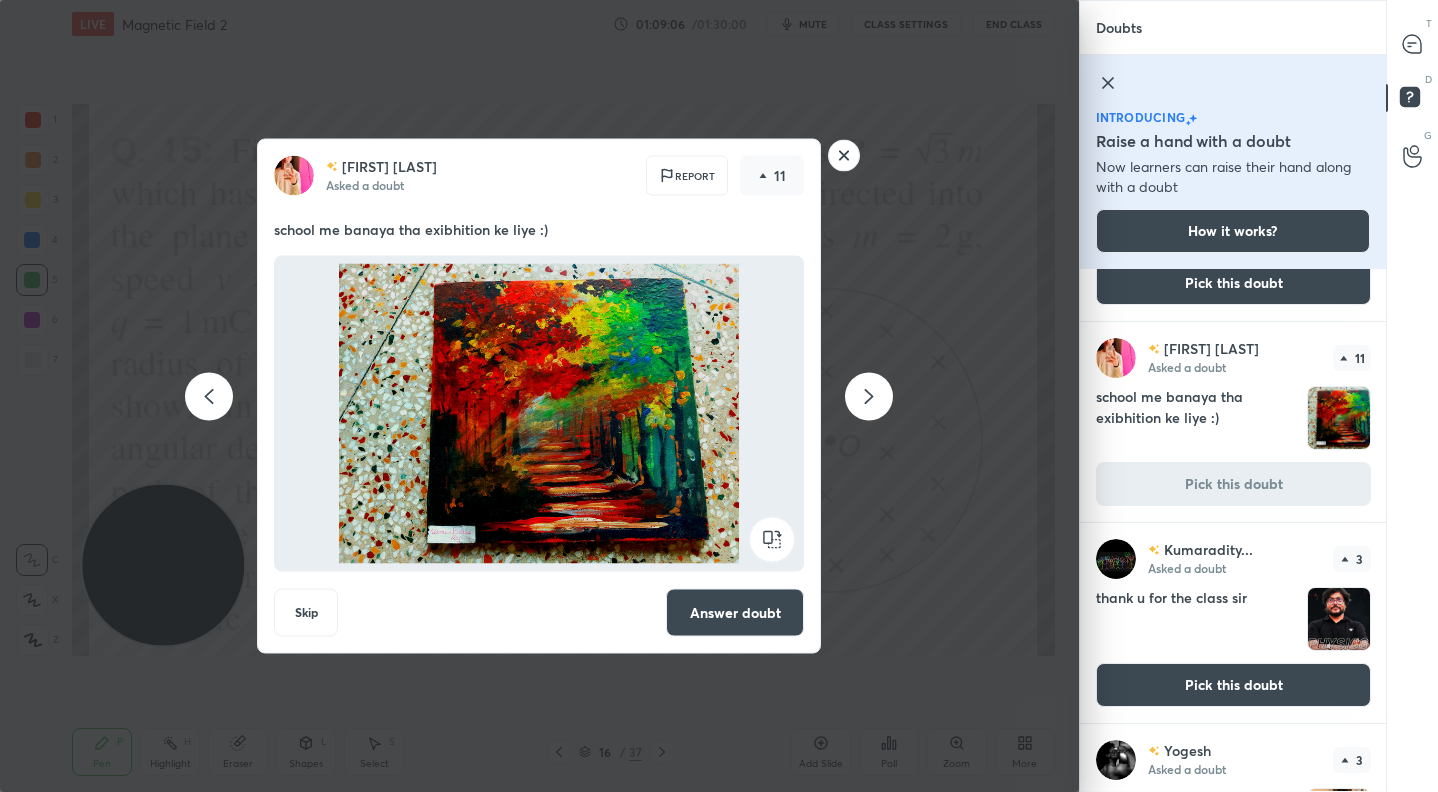 click on "Answer doubt" at bounding box center [735, 613] 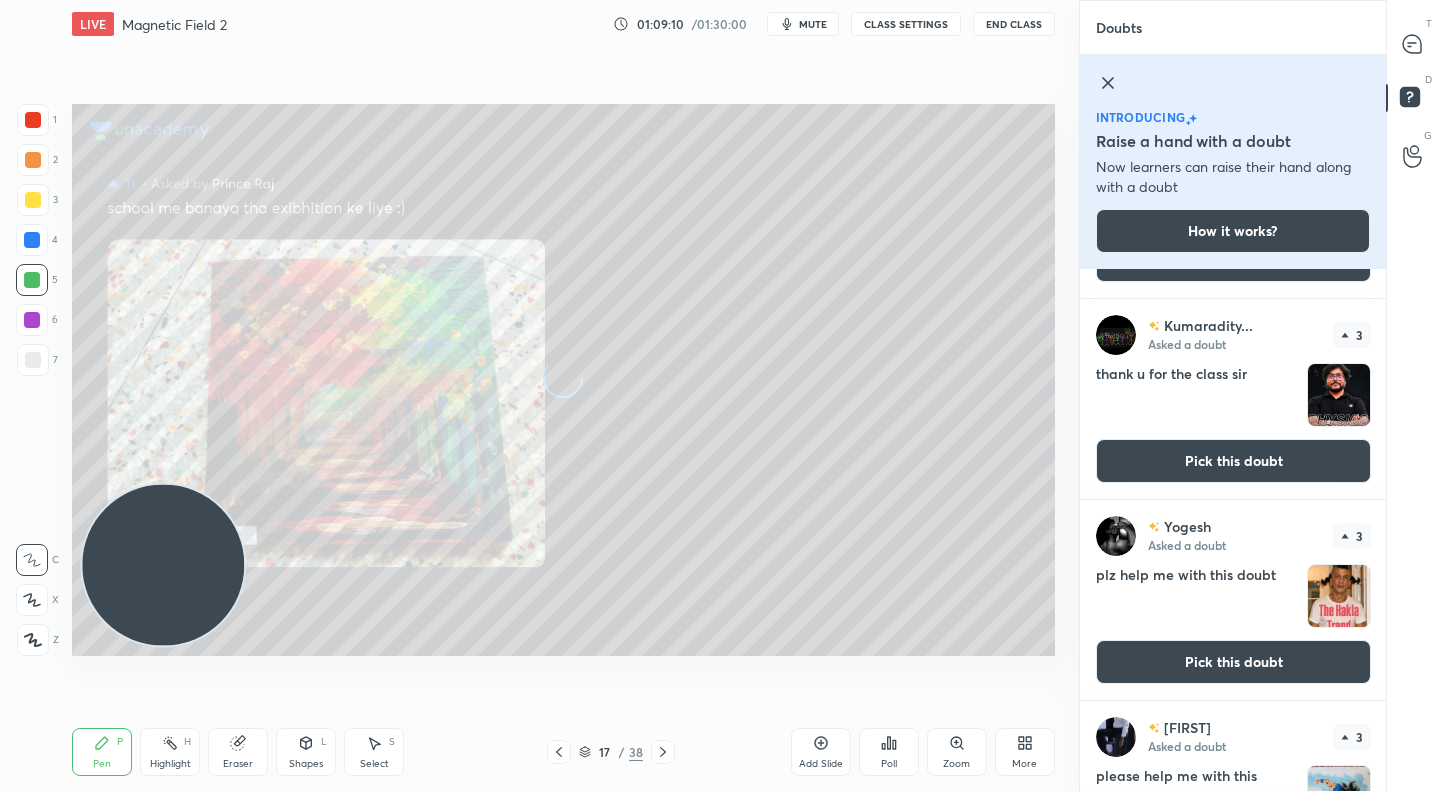 scroll, scrollTop: 178, scrollLeft: 0, axis: vertical 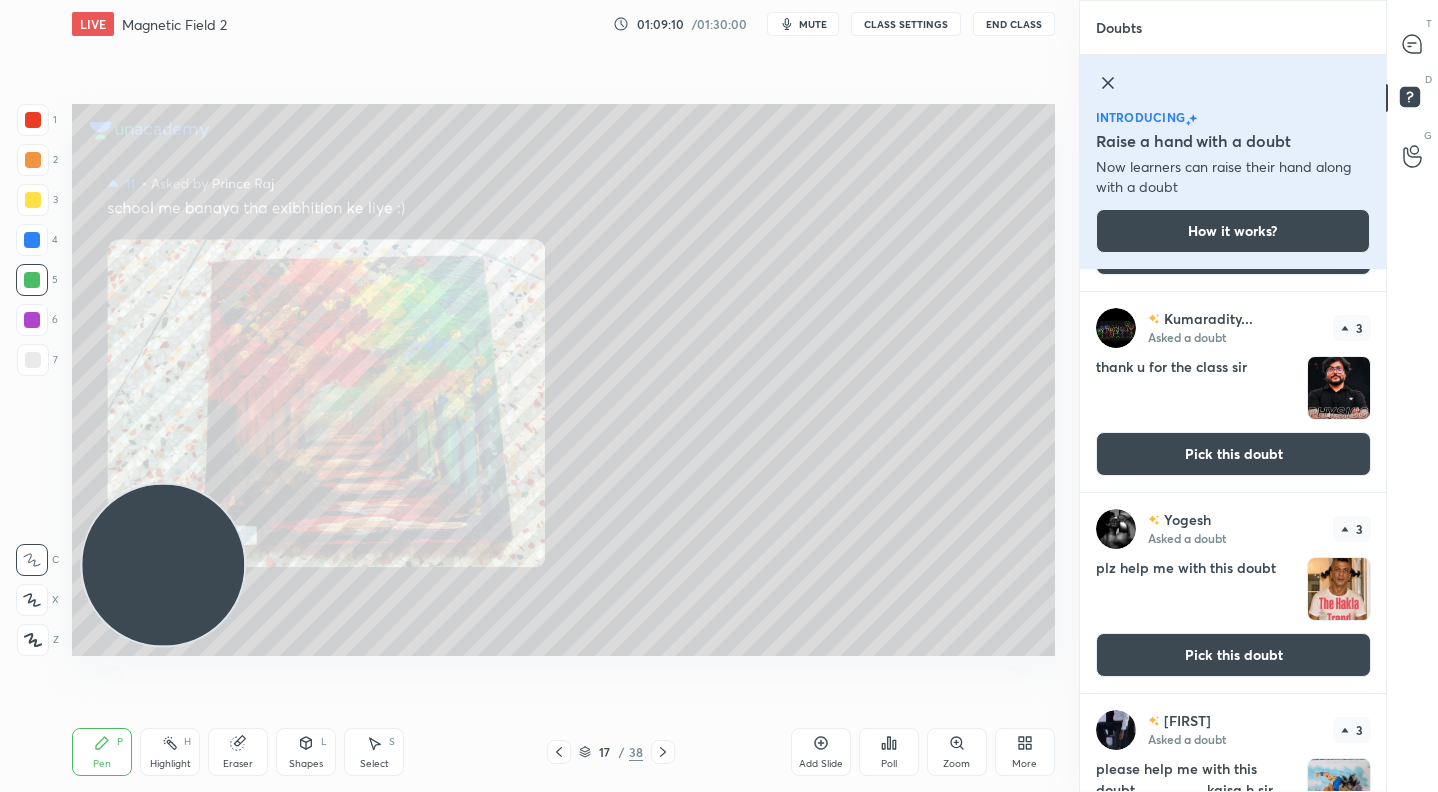 click on "Pick this doubt" at bounding box center [1233, 655] 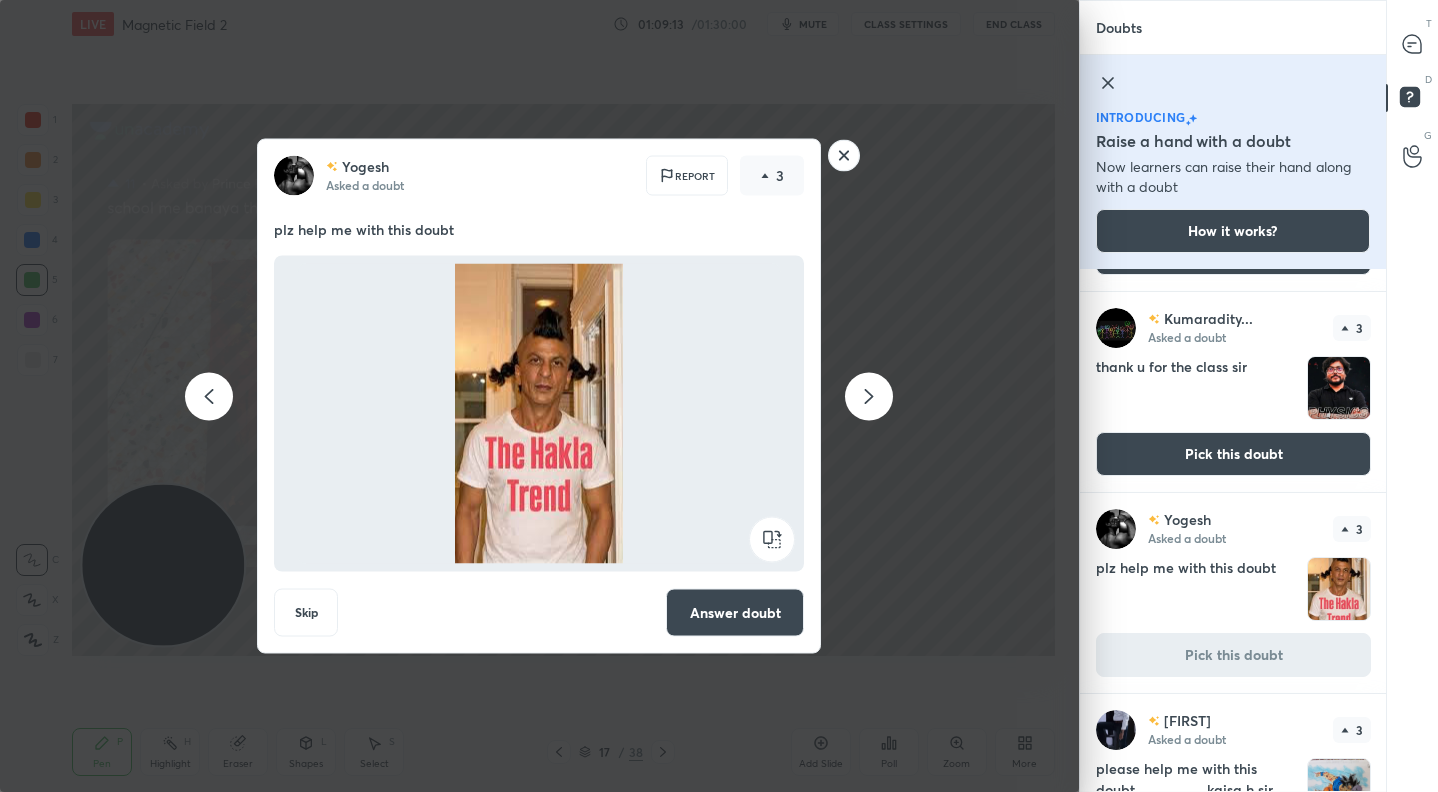 click 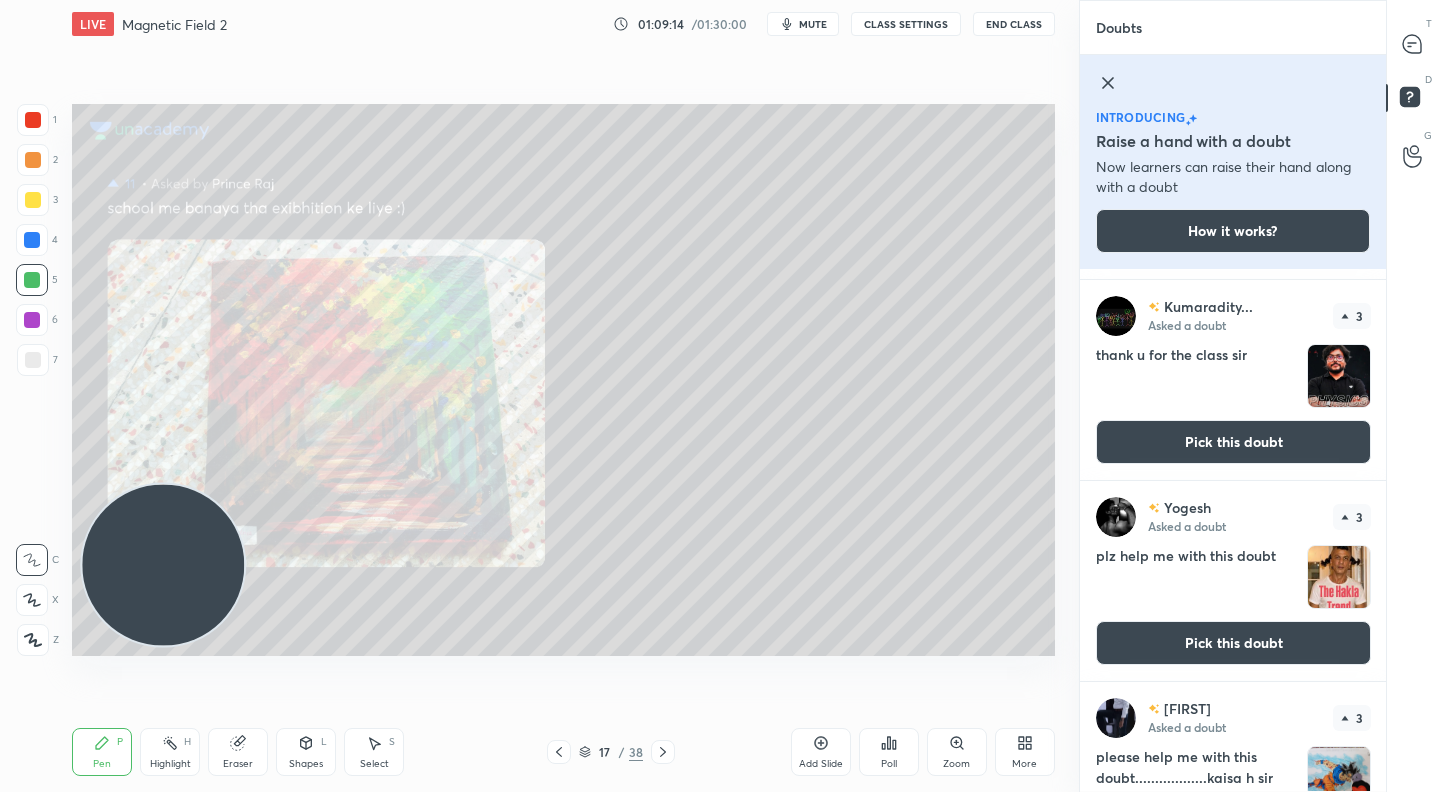 scroll, scrollTop: 191, scrollLeft: 0, axis: vertical 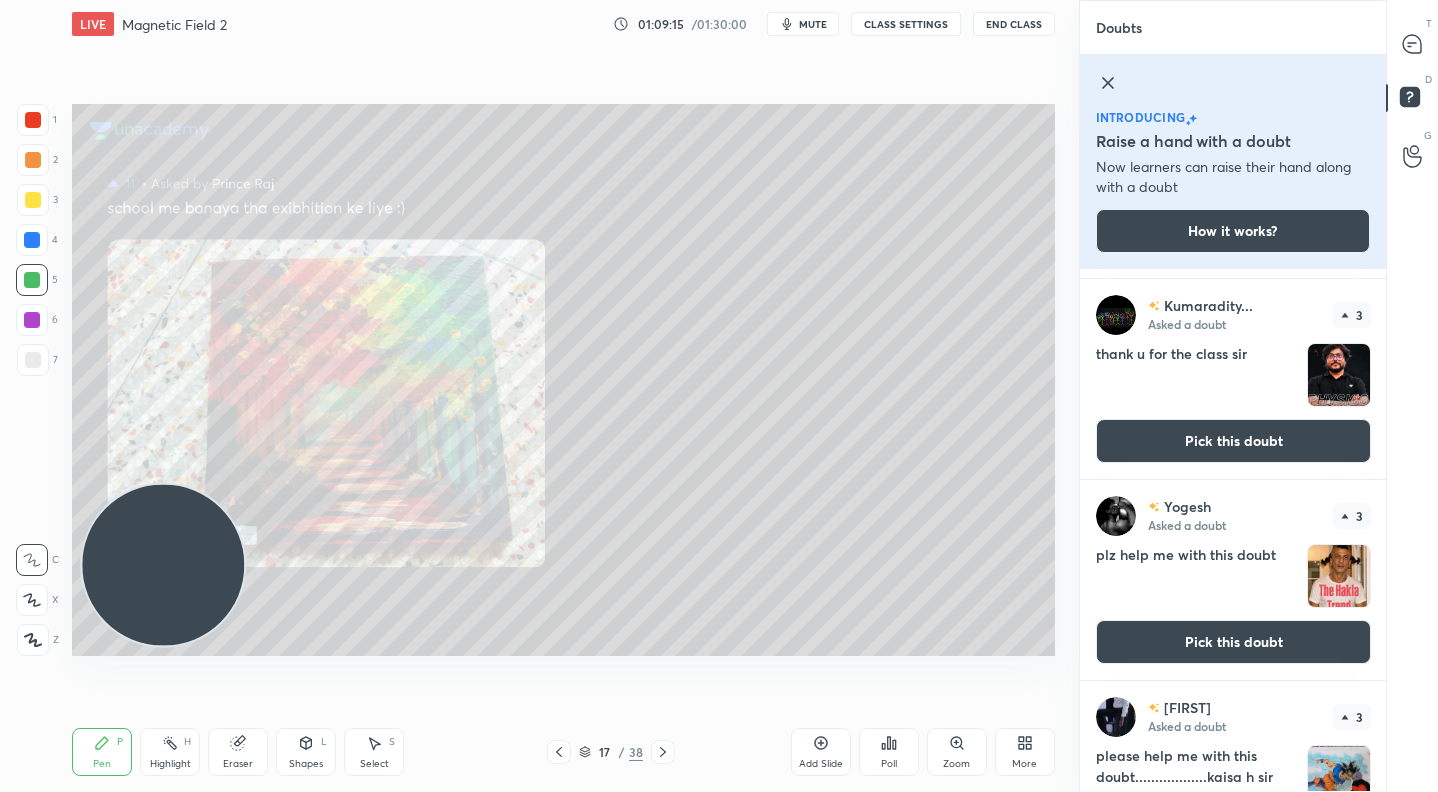click on "Pick this doubt" at bounding box center (1233, 441) 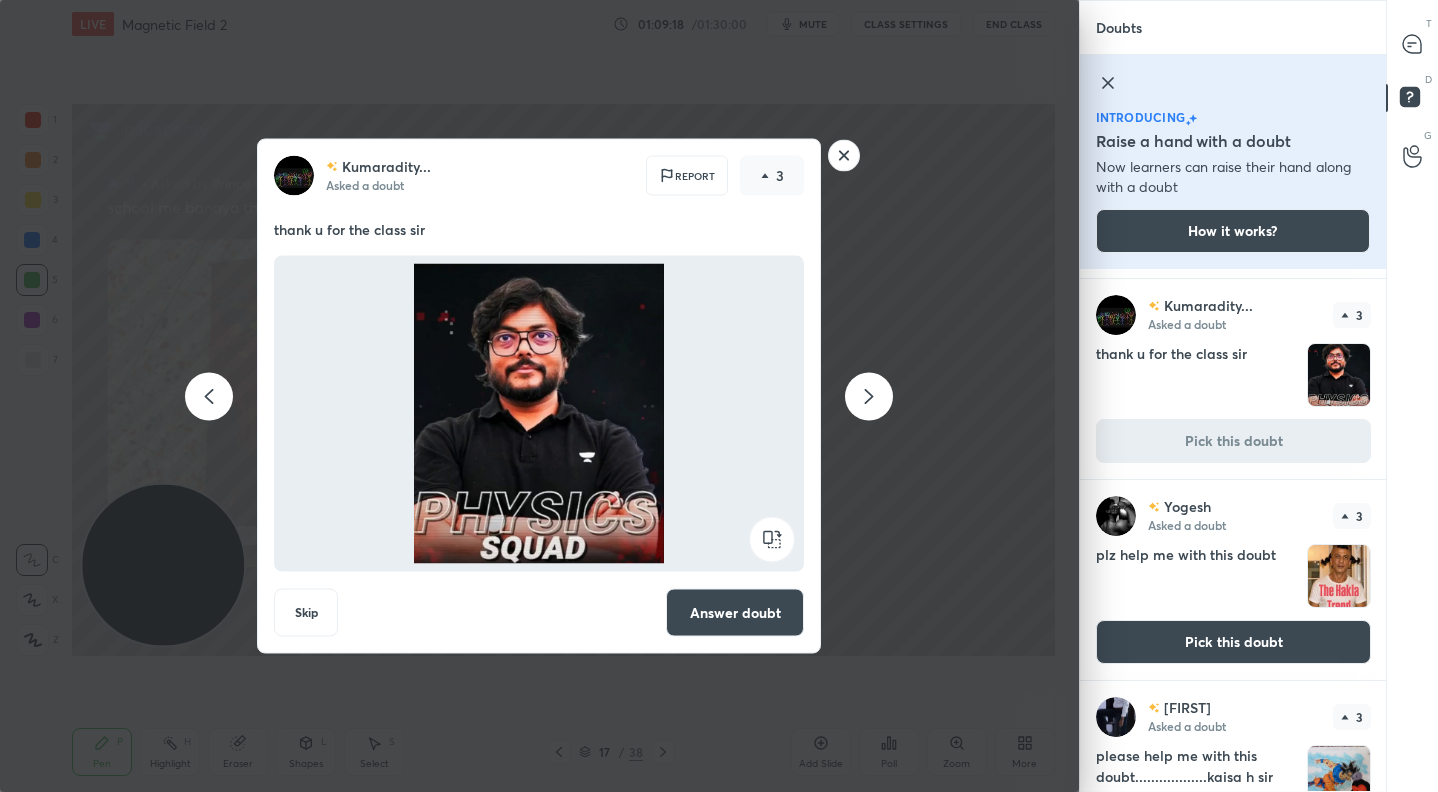 click 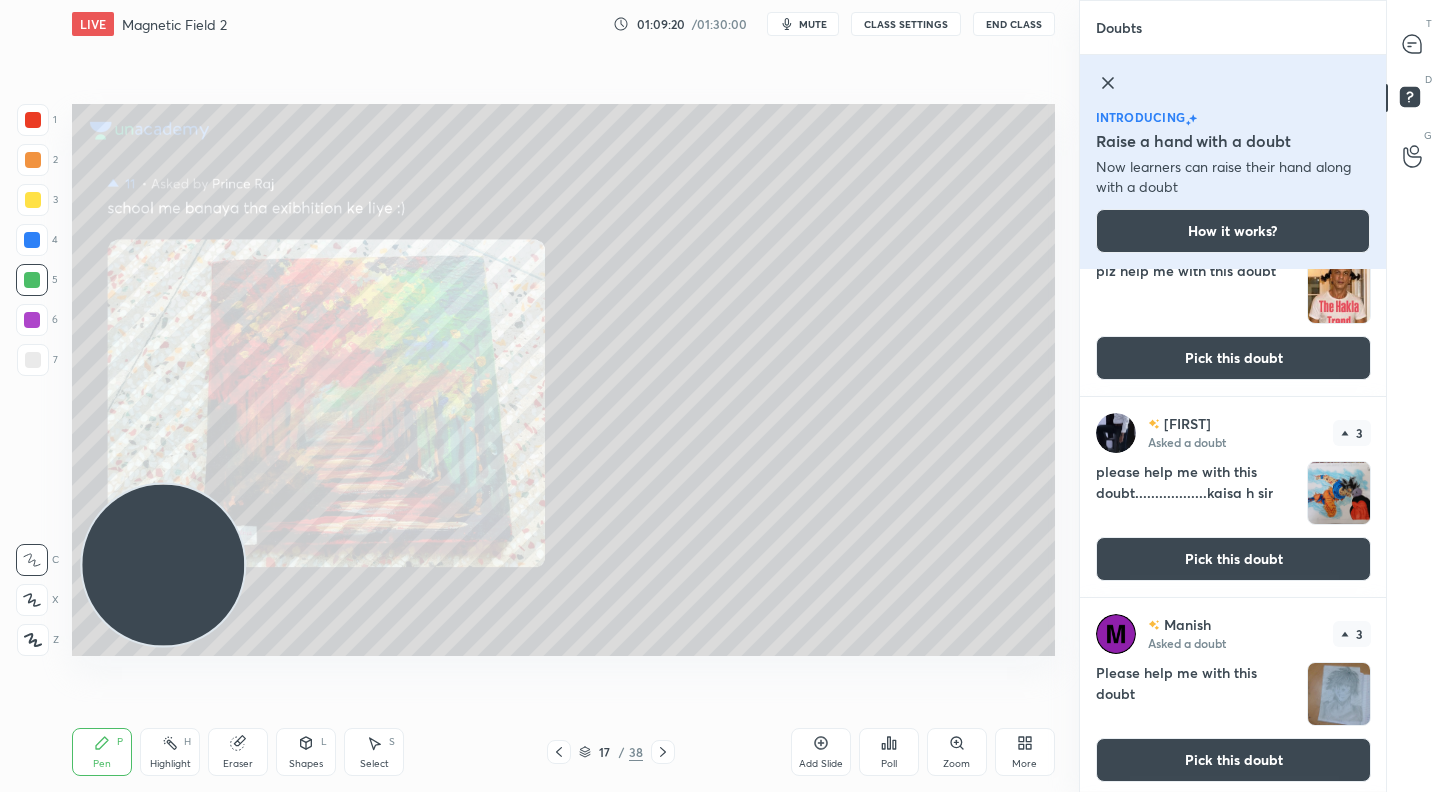 scroll, scrollTop: 484, scrollLeft: 0, axis: vertical 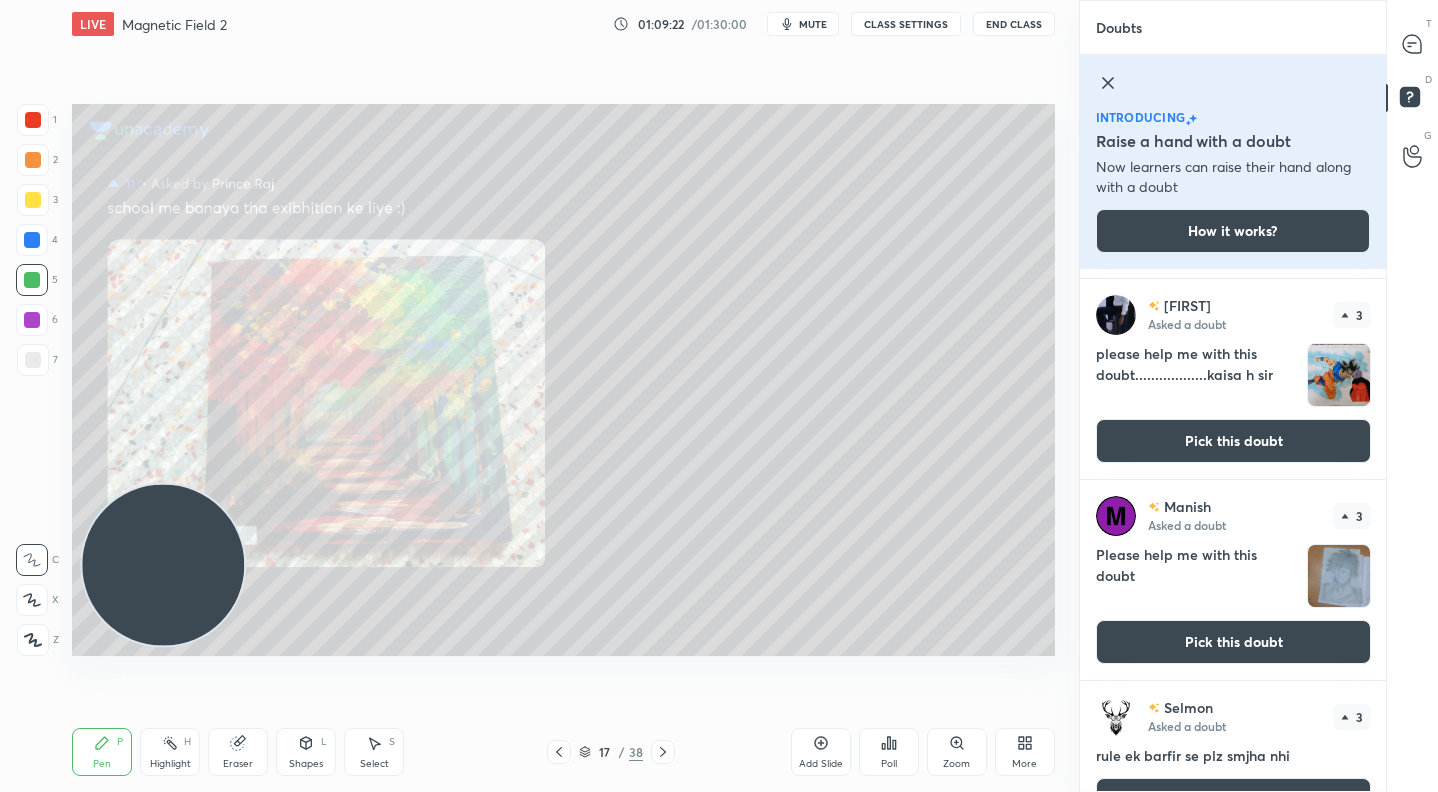 click on "Pick this doubt" at bounding box center [1233, 441] 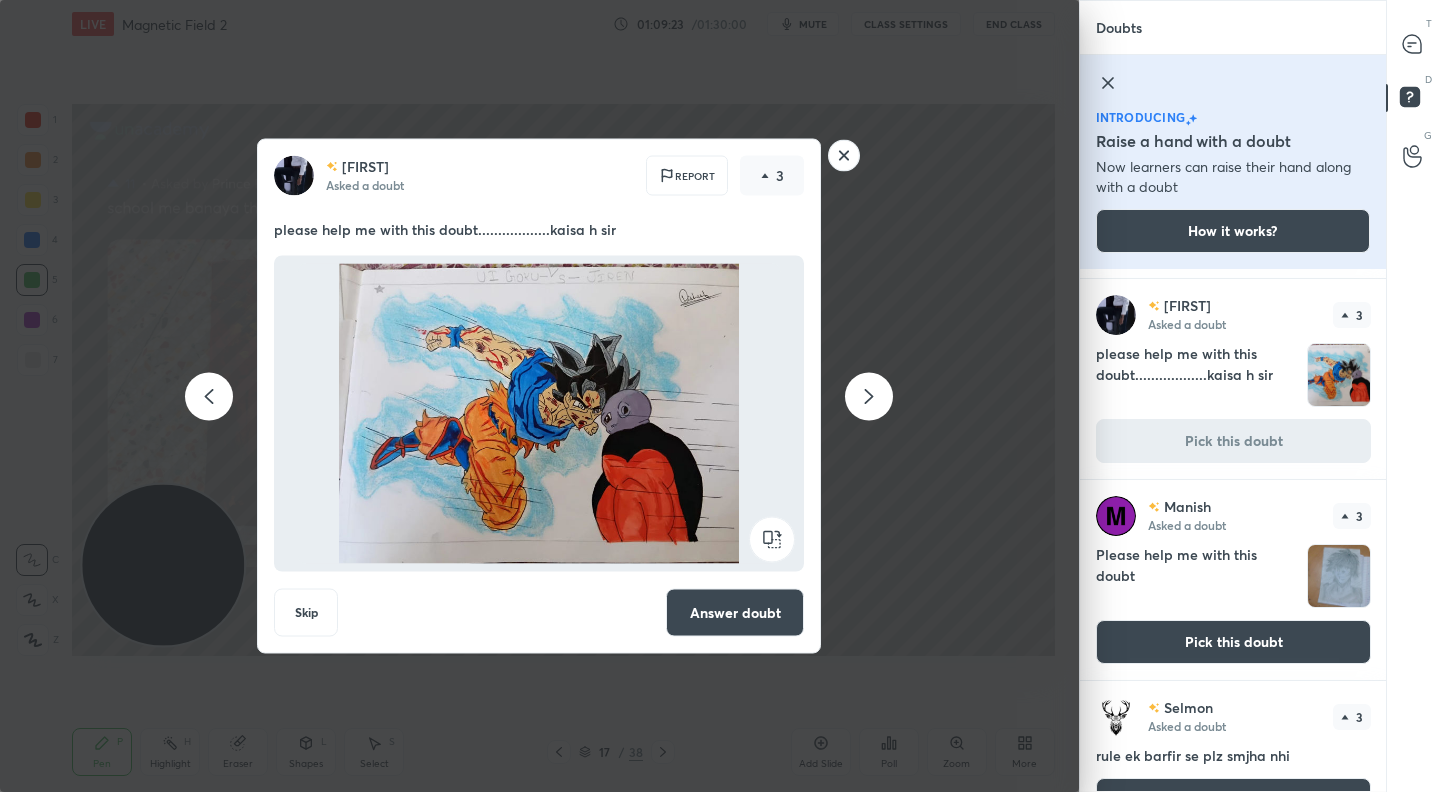 click on "Answer doubt" at bounding box center (735, 613) 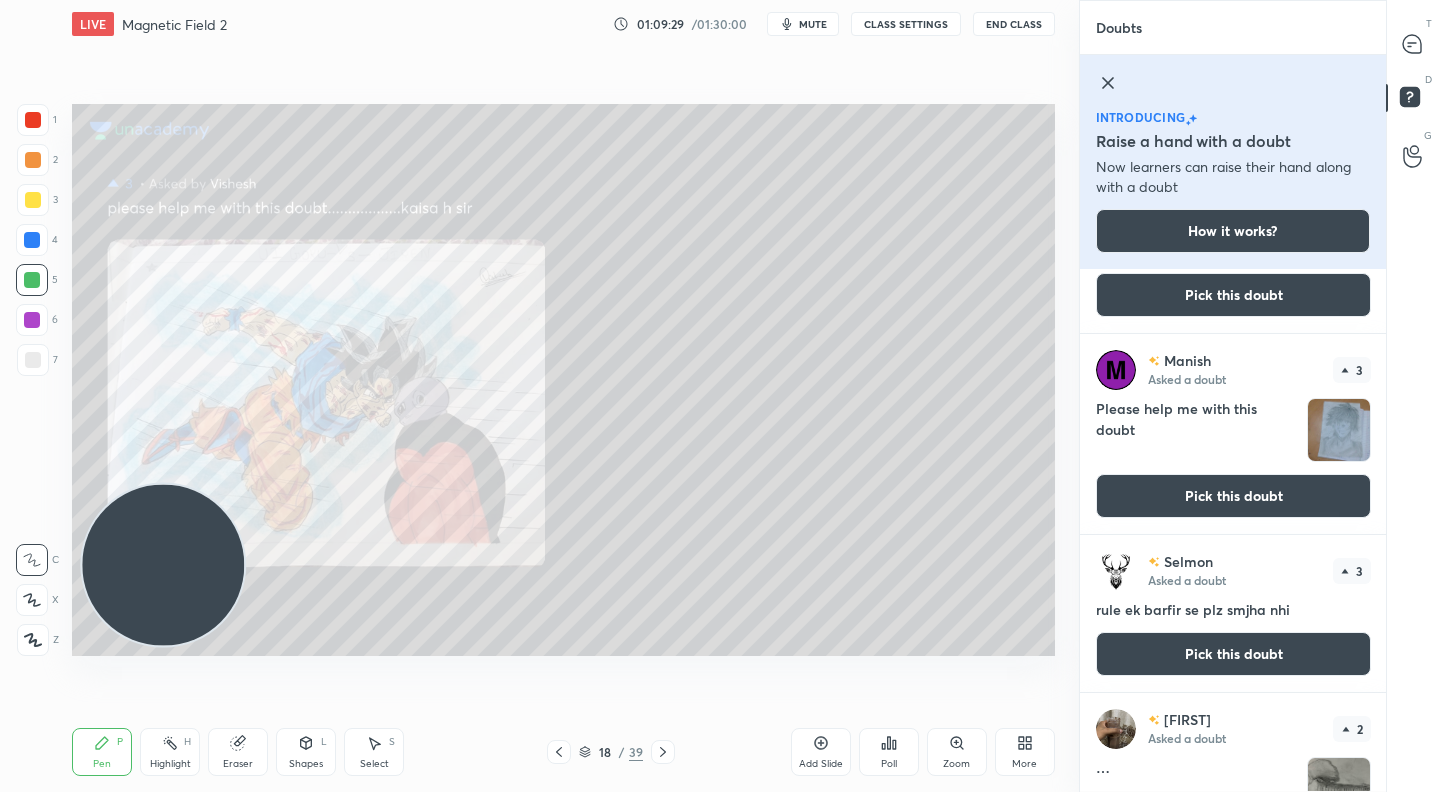 click on "Pick this doubt" at bounding box center (1233, 496) 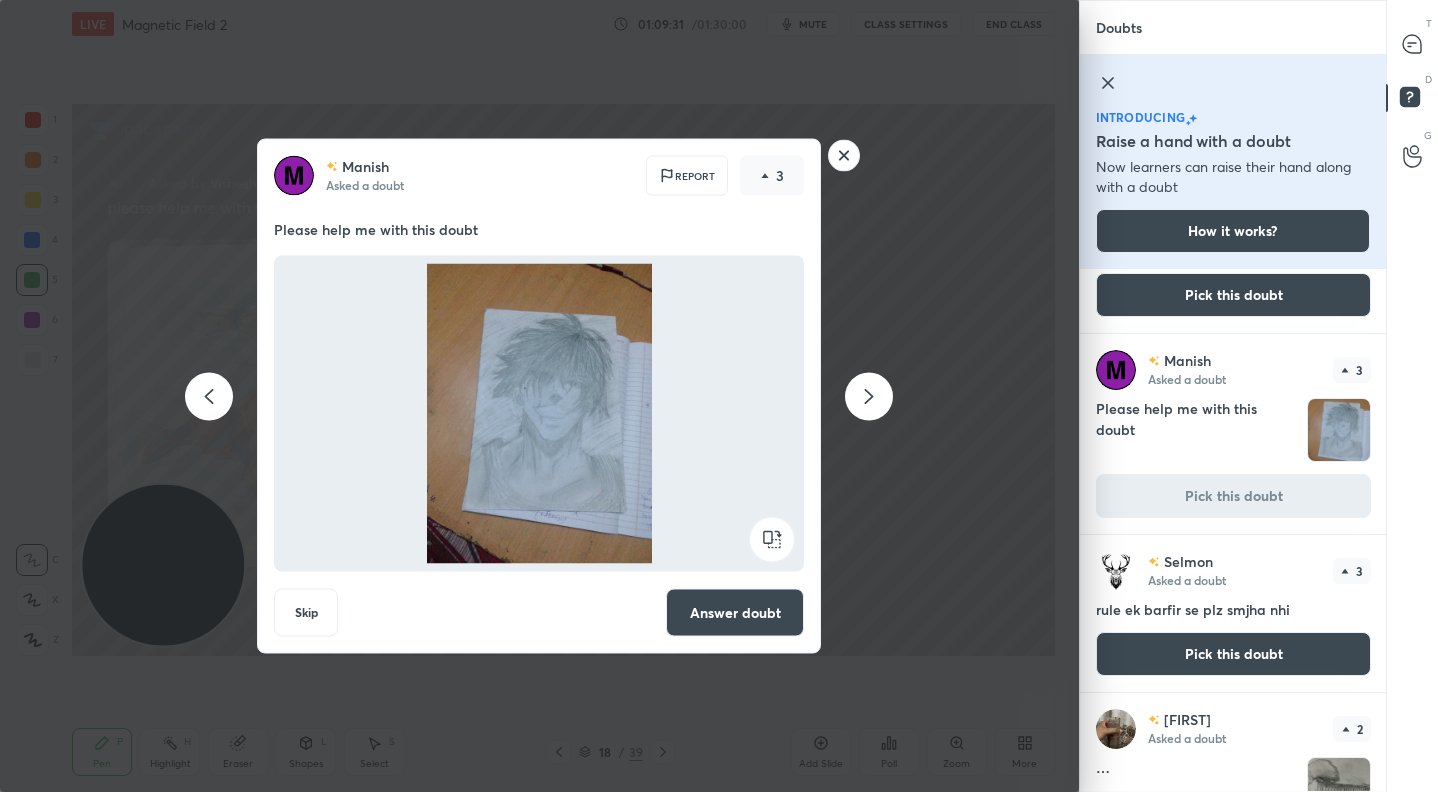 click on "Answer doubt" at bounding box center (735, 613) 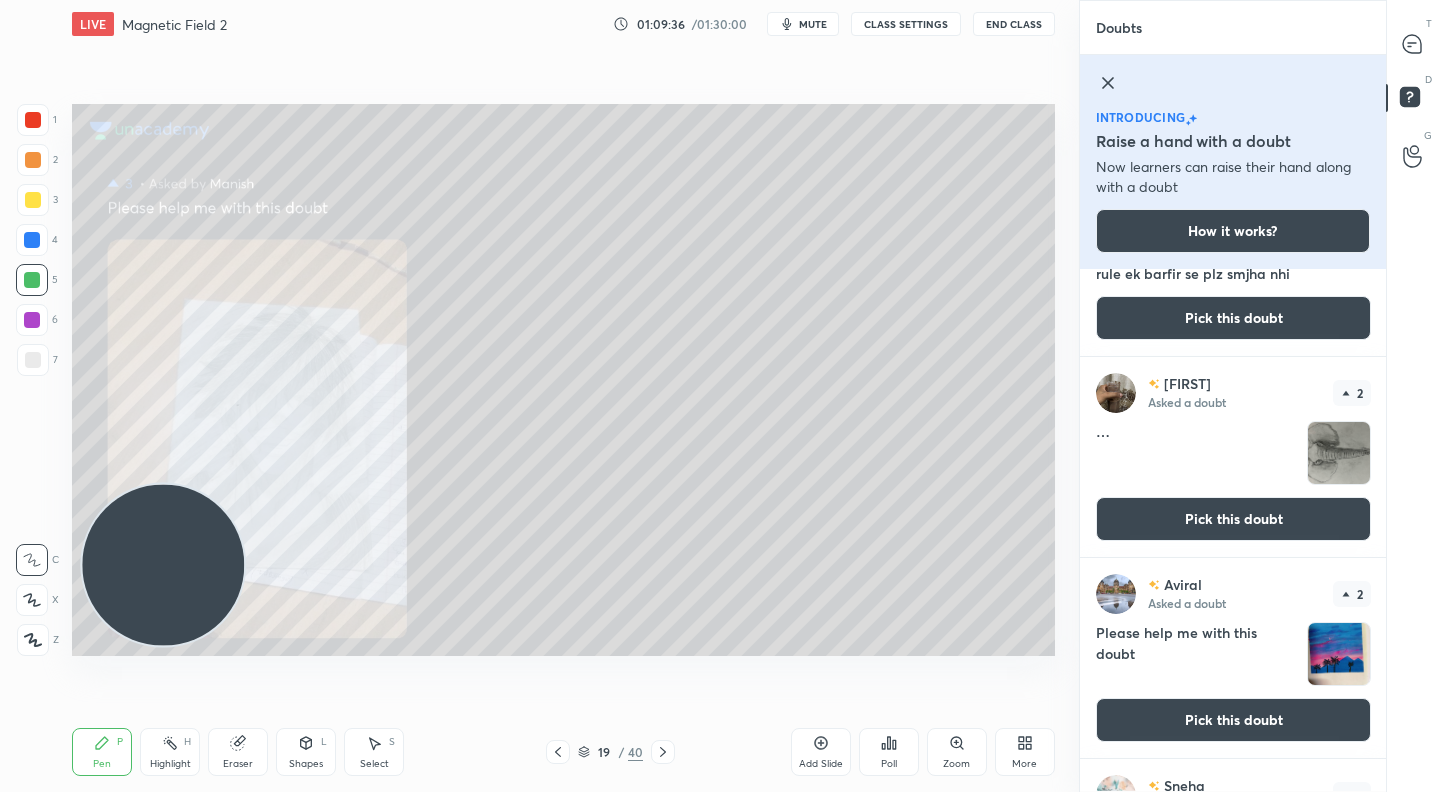 click on "Pick this doubt" at bounding box center (1233, 519) 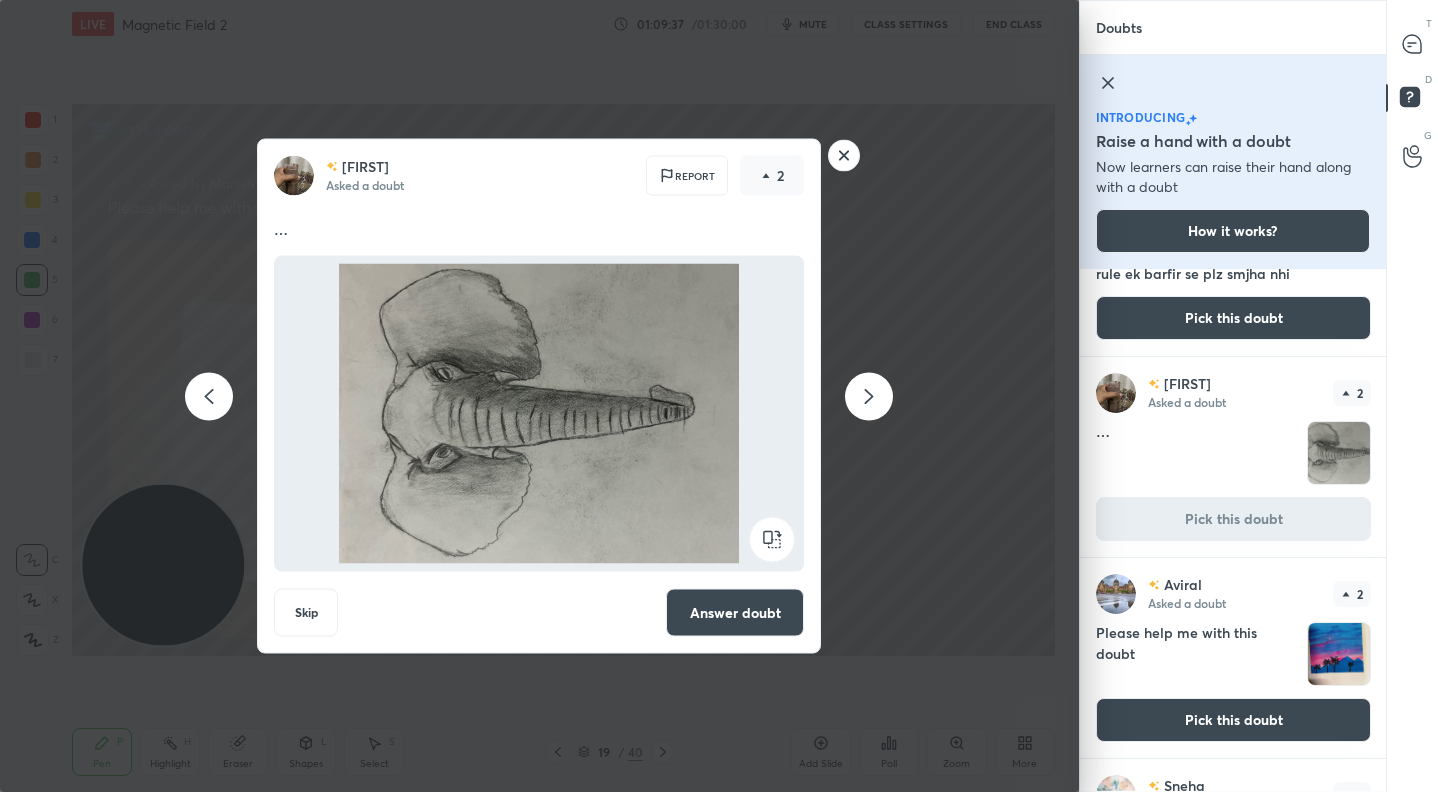 click on "Answer doubt" at bounding box center (735, 613) 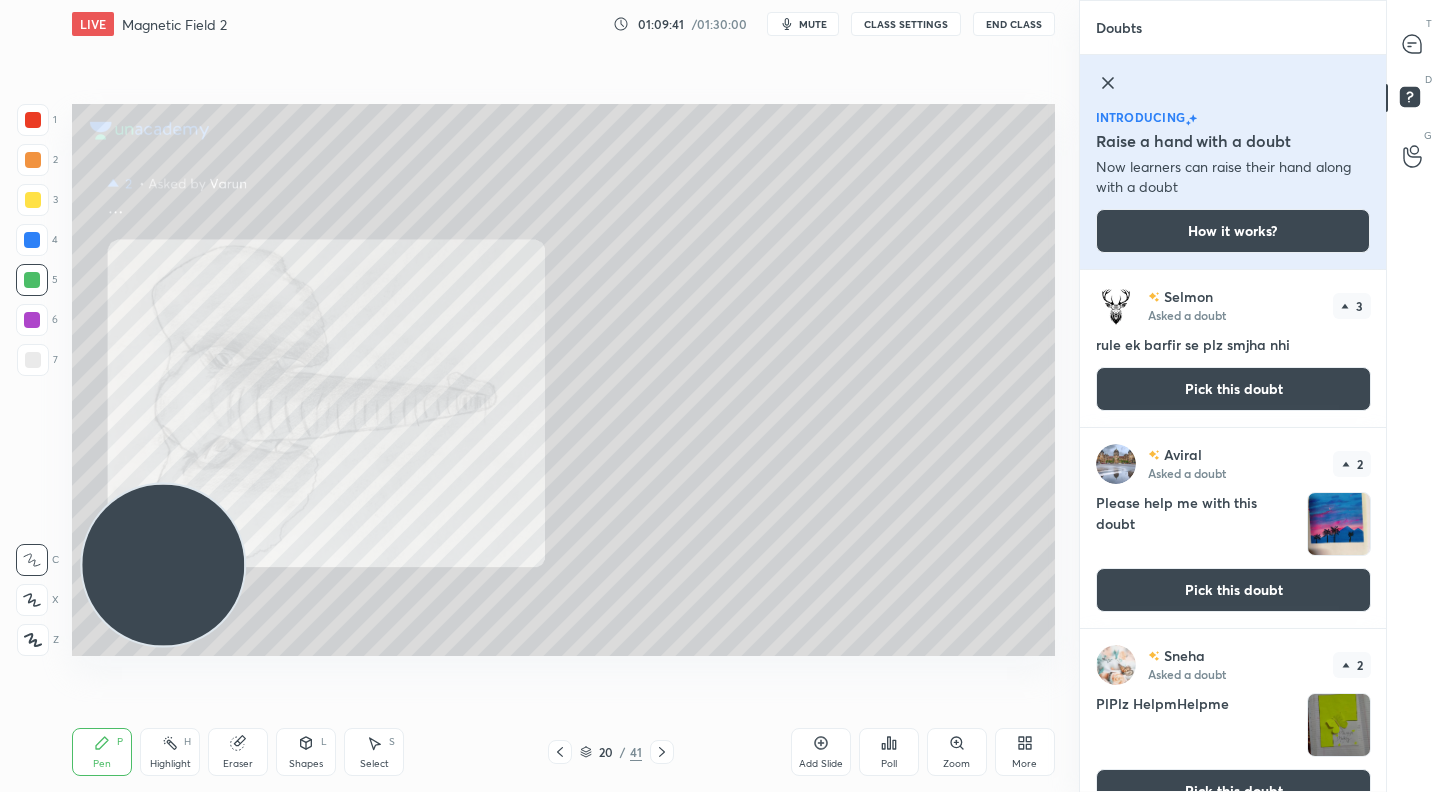 click on "Pick this doubt" at bounding box center (1233, 590) 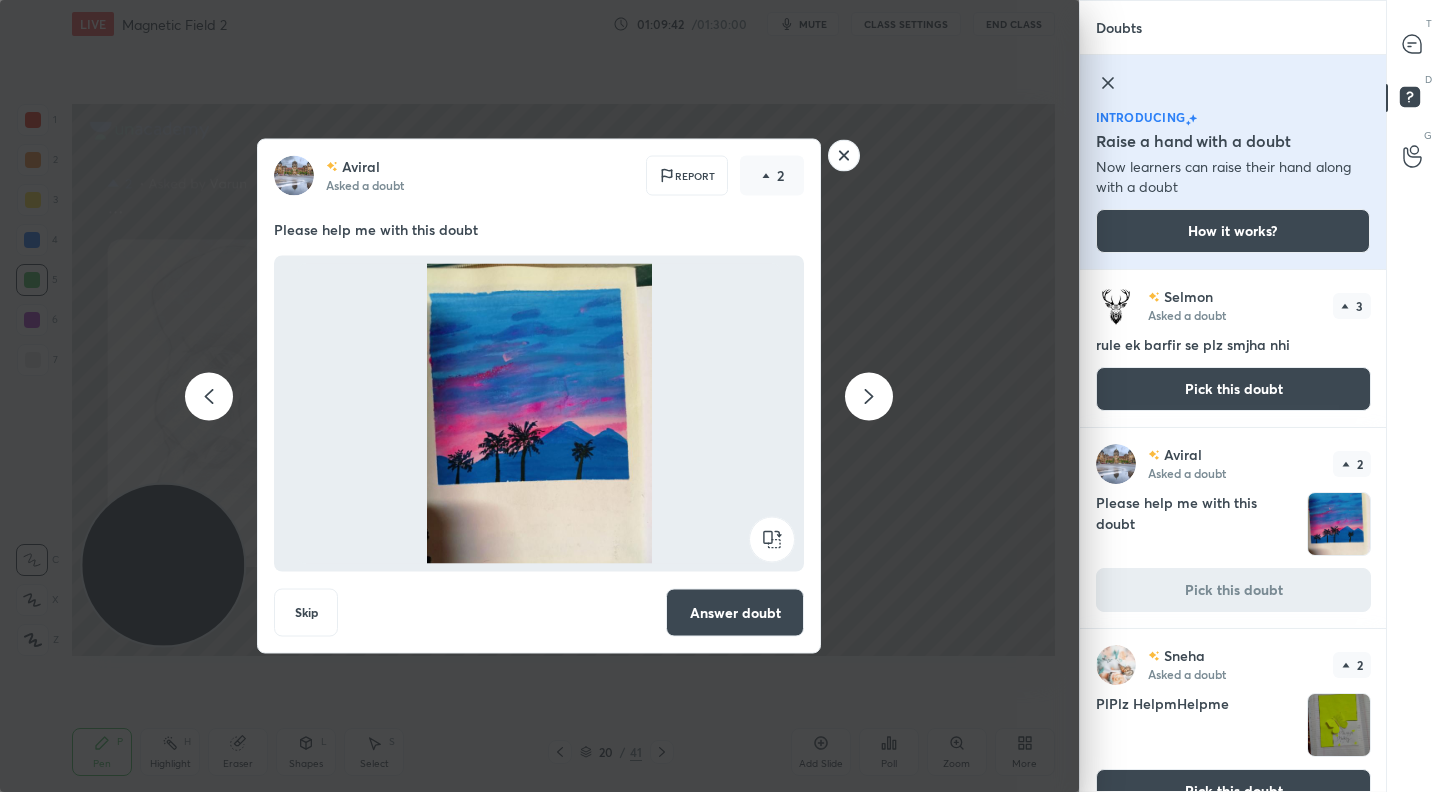 click on "Answer doubt" at bounding box center (735, 613) 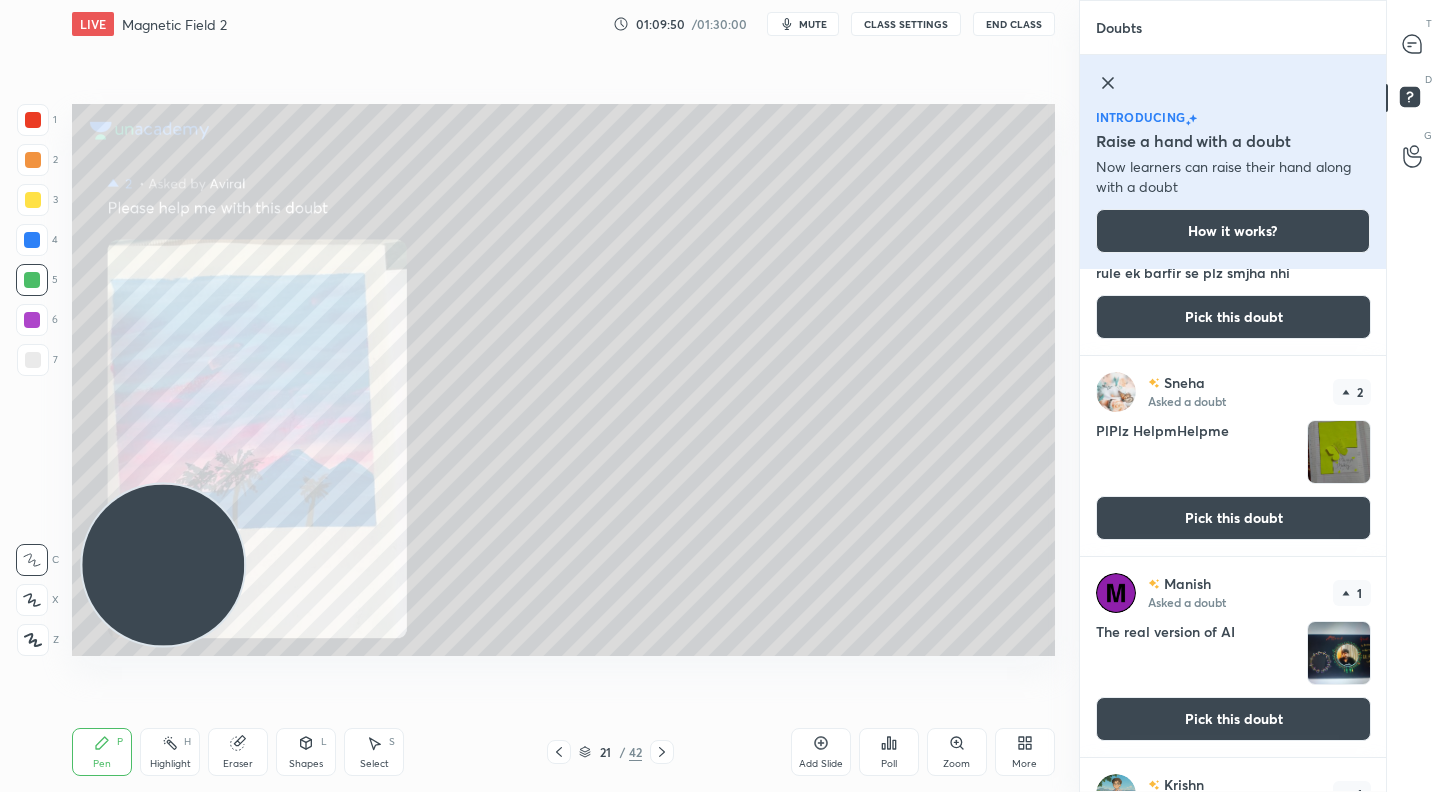 click on "Pick this doubt" at bounding box center [1233, 518] 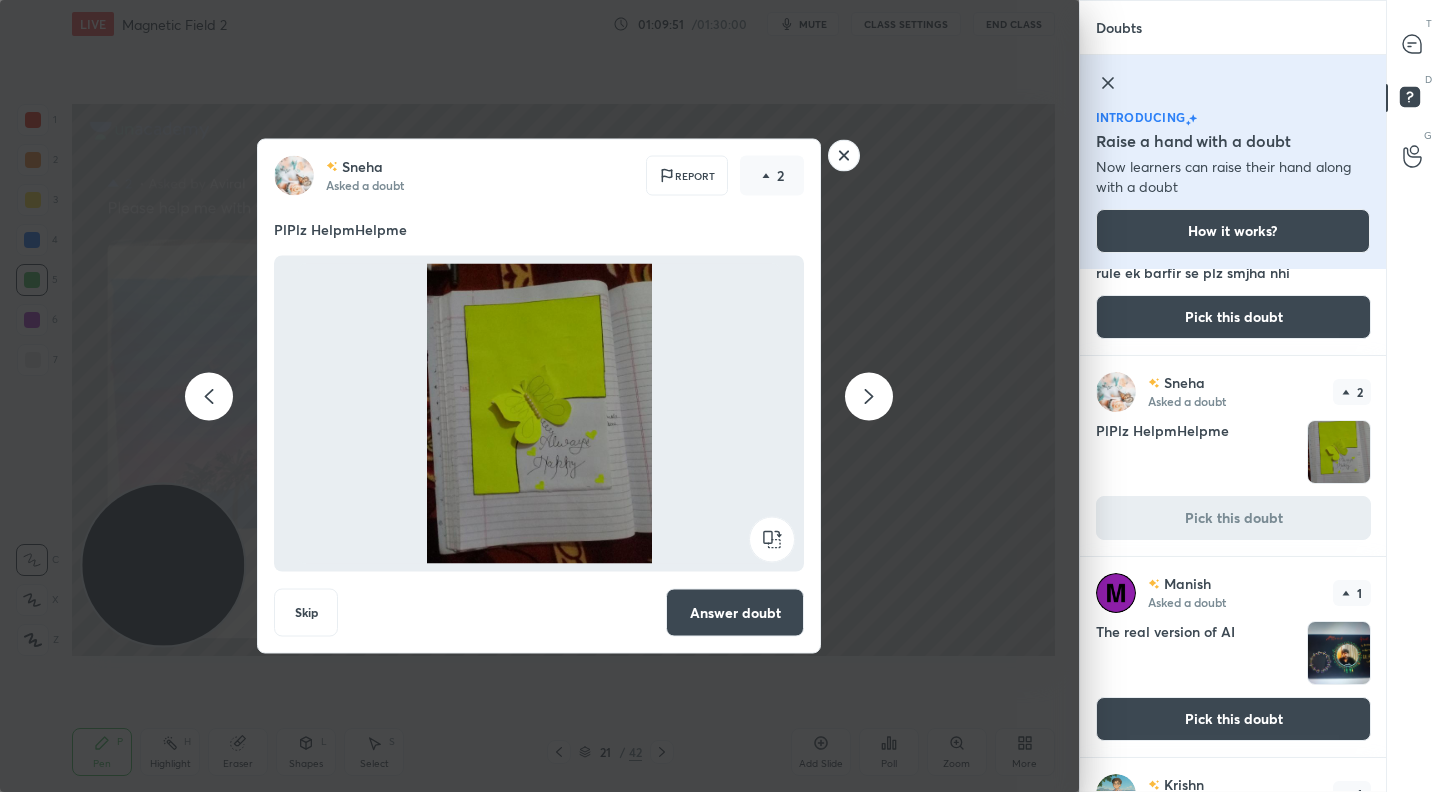 click on "Answer doubt" at bounding box center (735, 613) 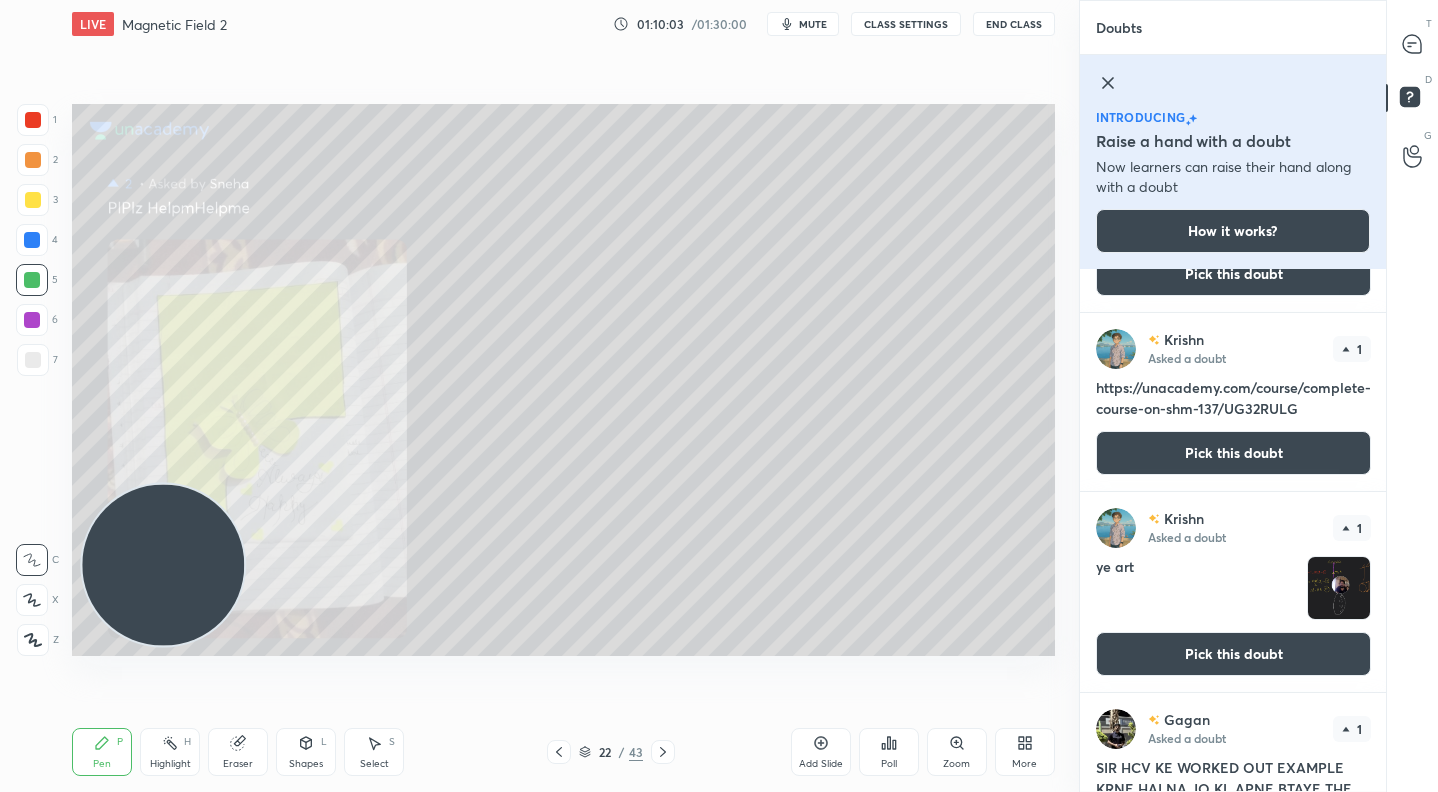 scroll, scrollTop: 999, scrollLeft: 0, axis: vertical 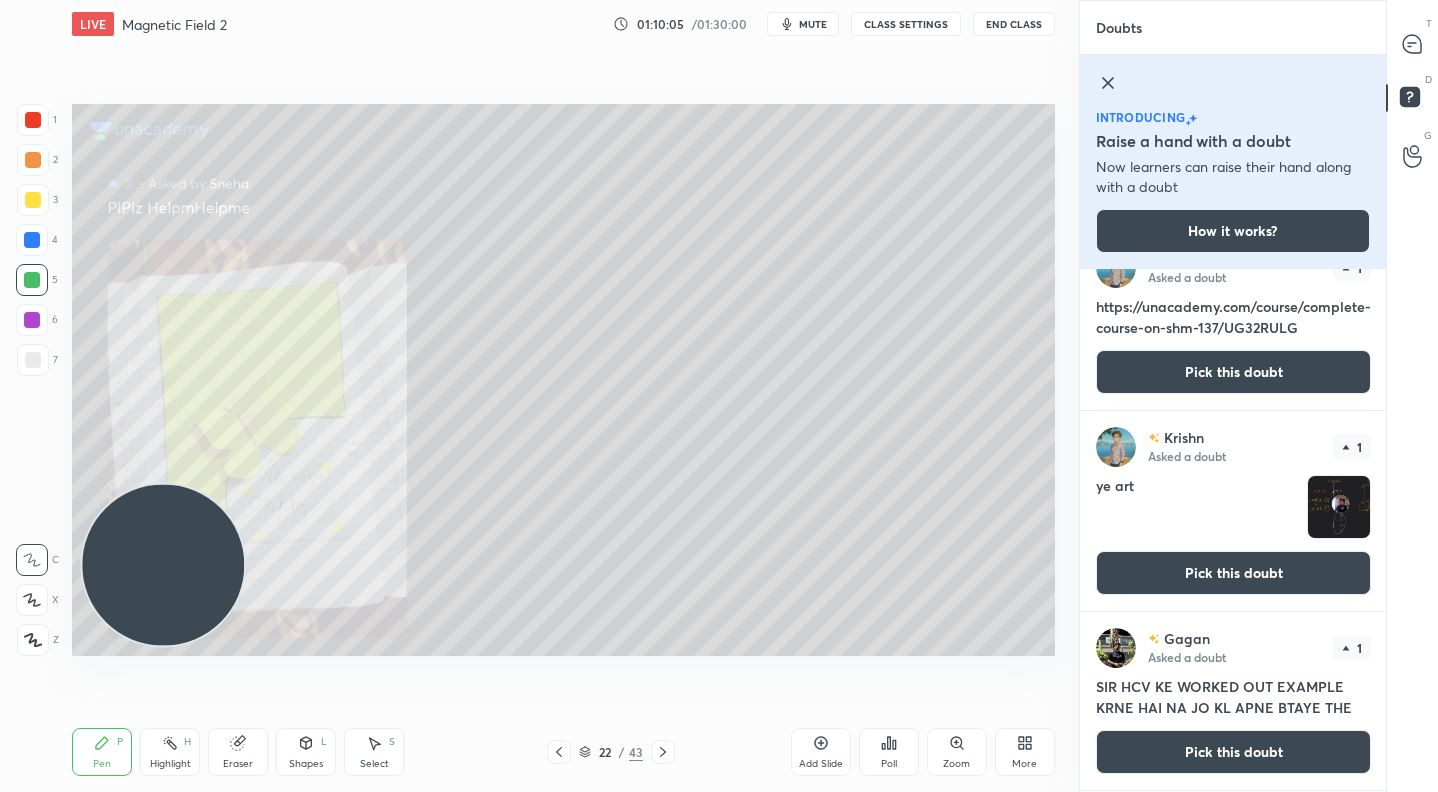 click 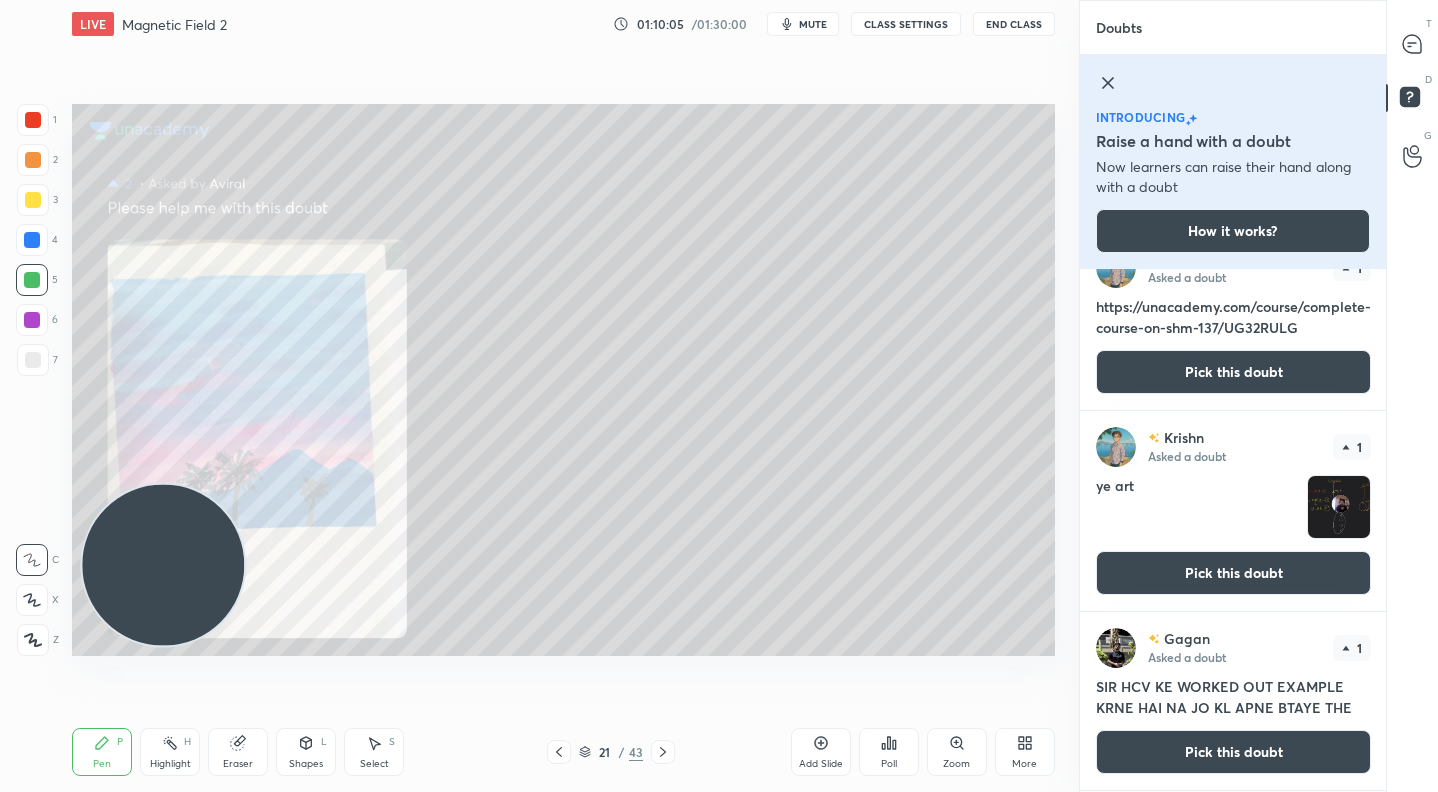 click 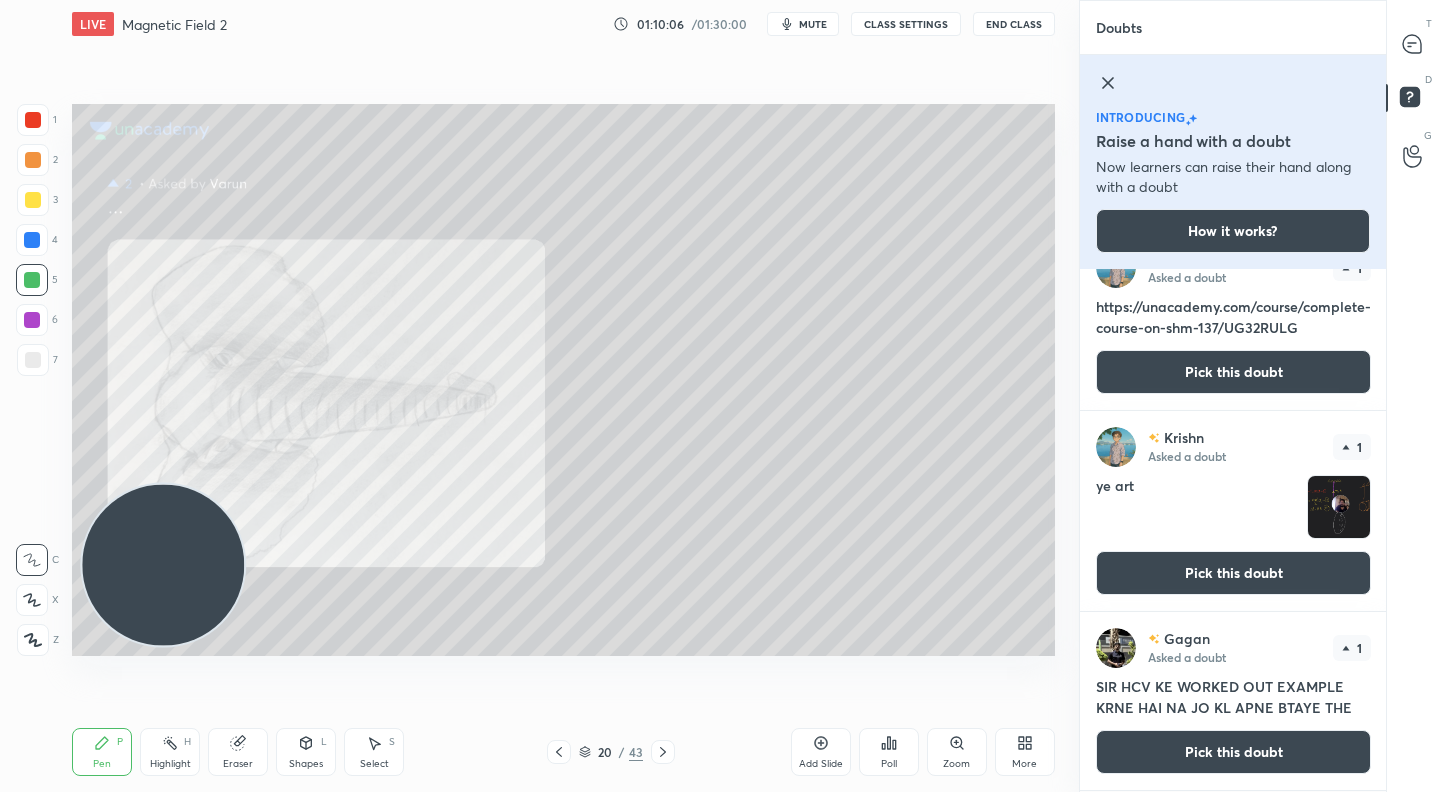 click 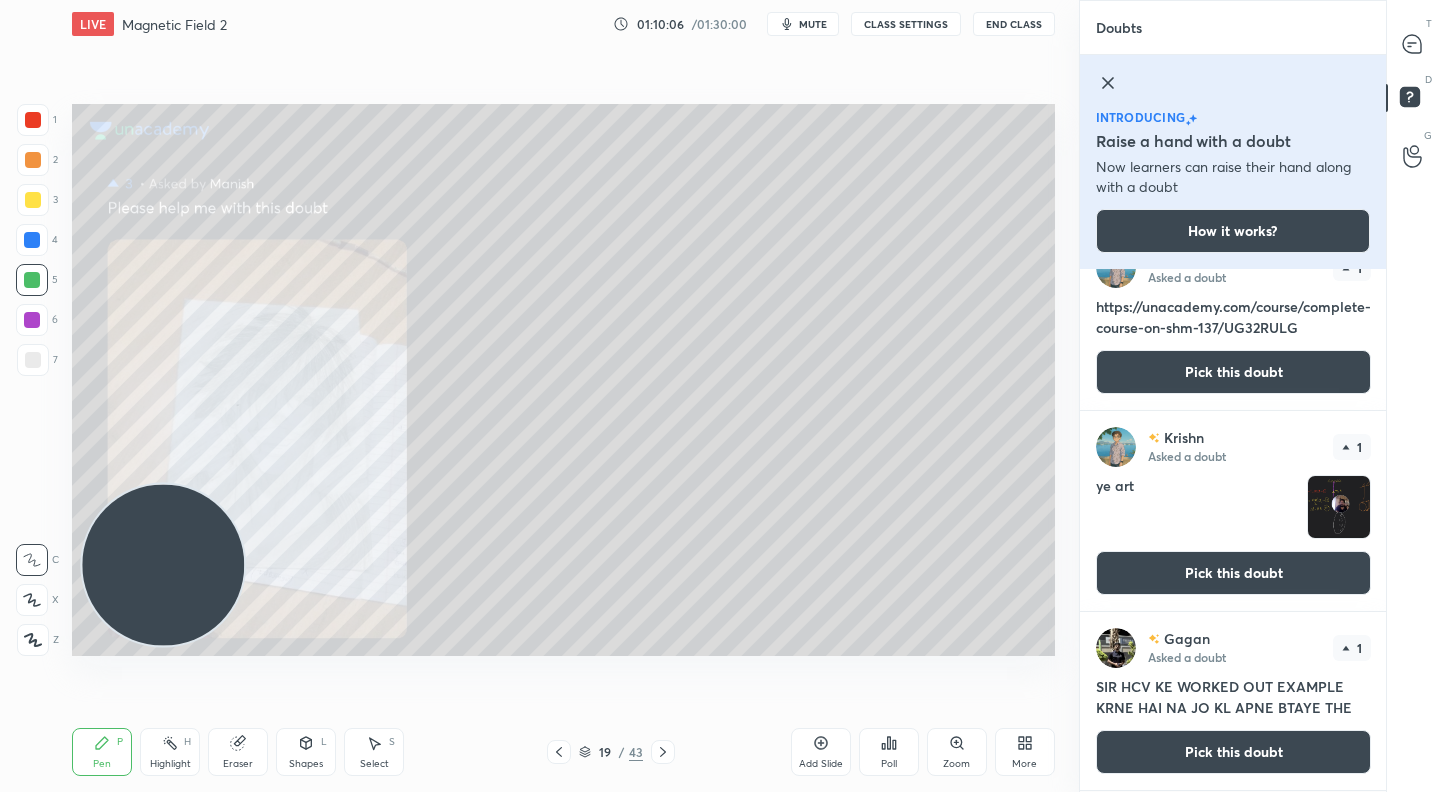 click 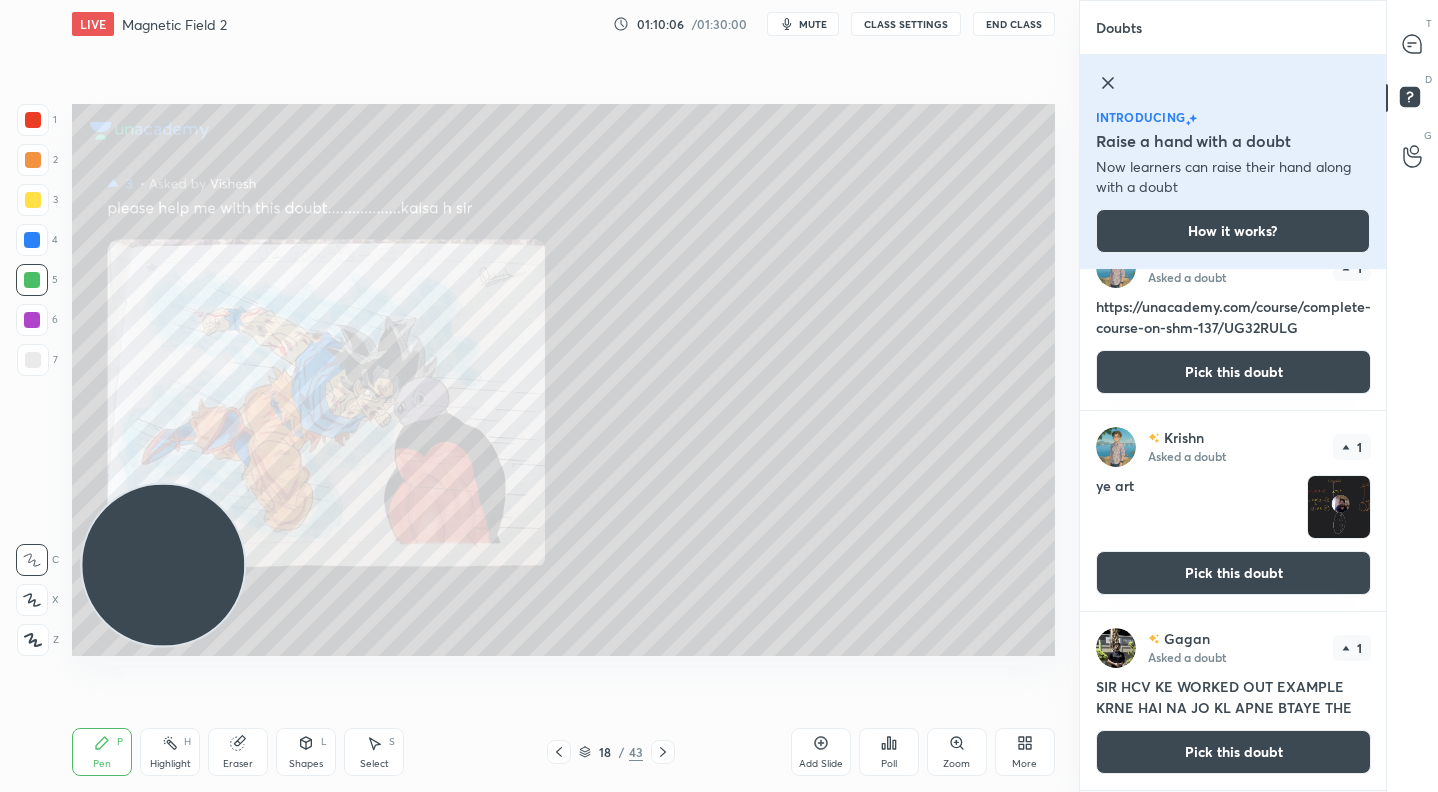 click 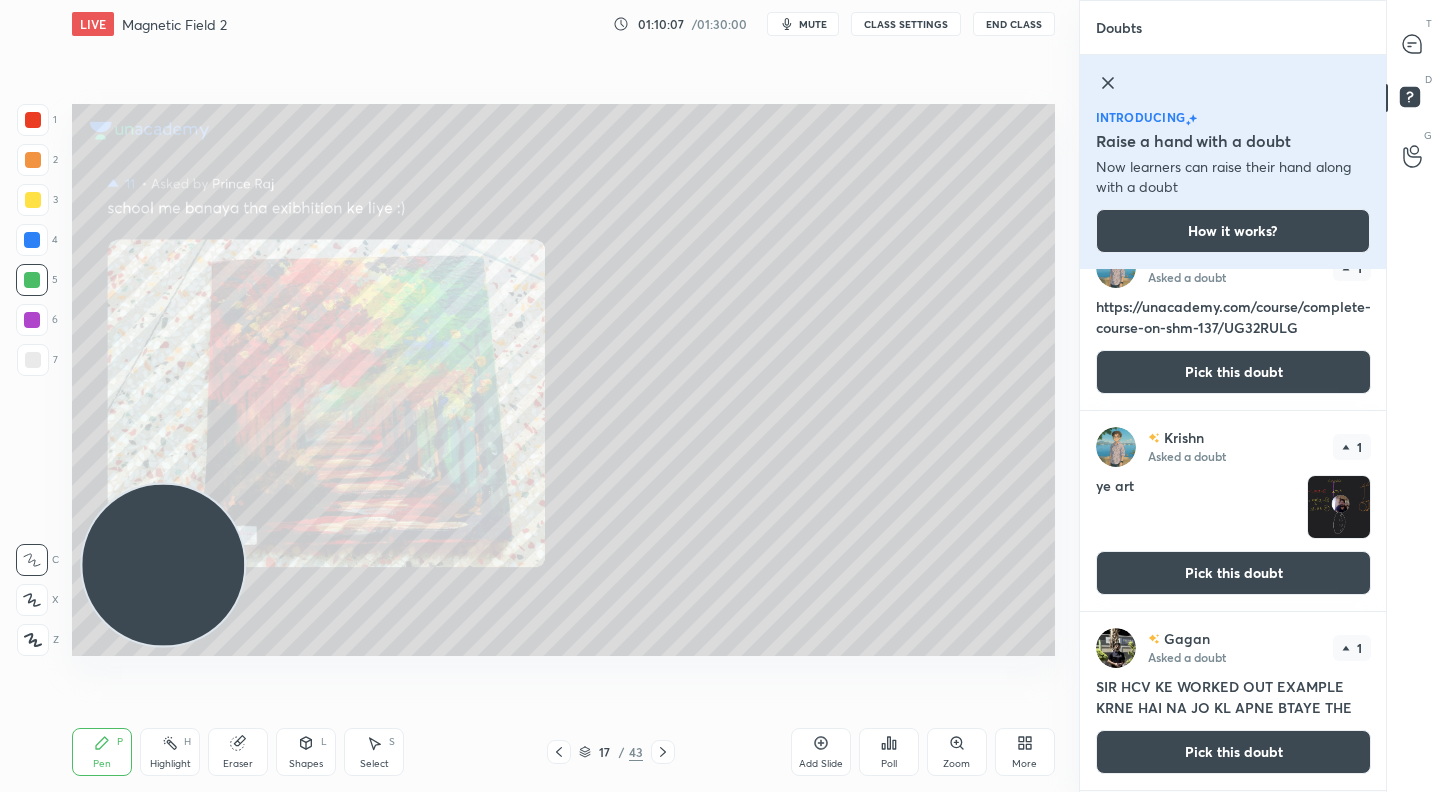 click 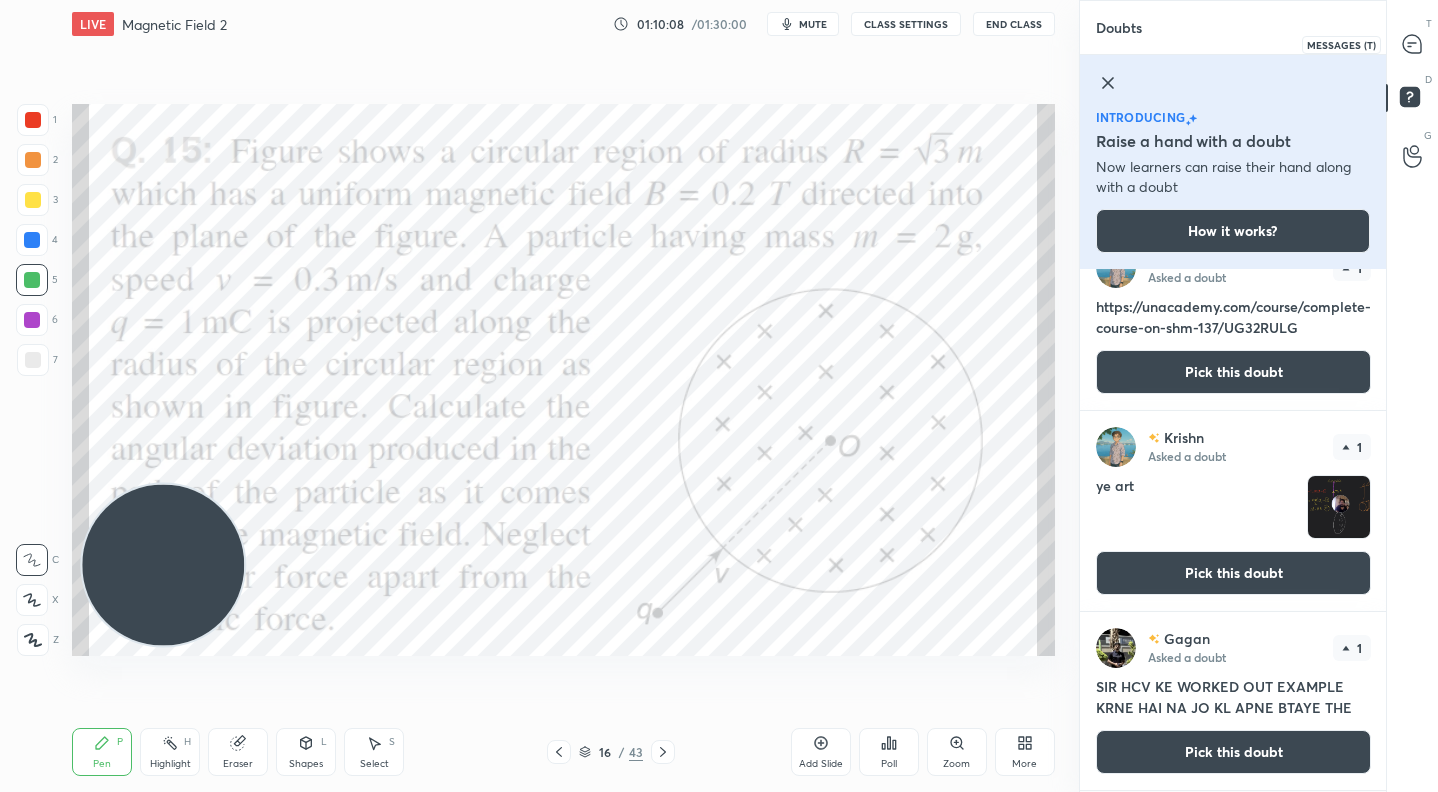 click 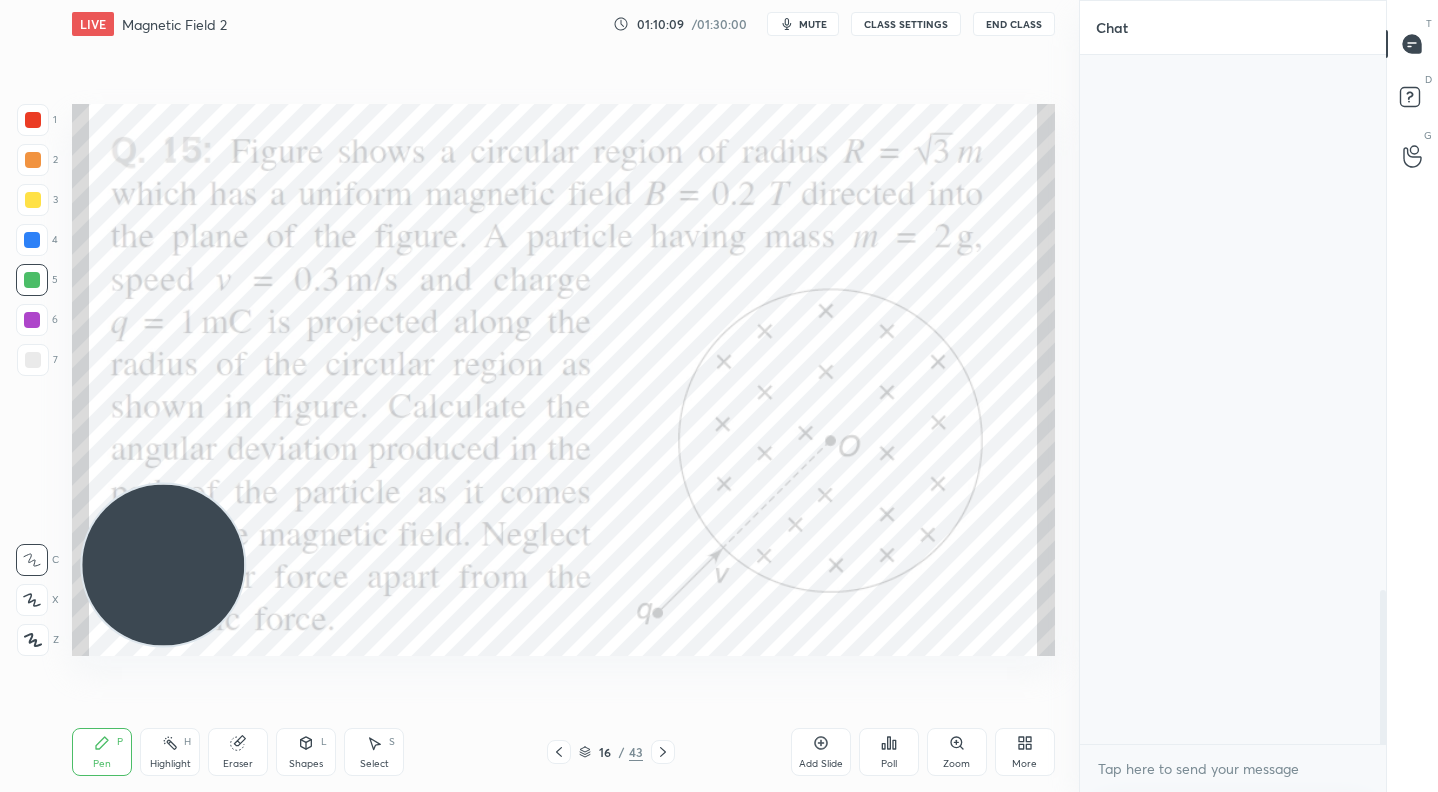 scroll, scrollTop: 3453, scrollLeft: 0, axis: vertical 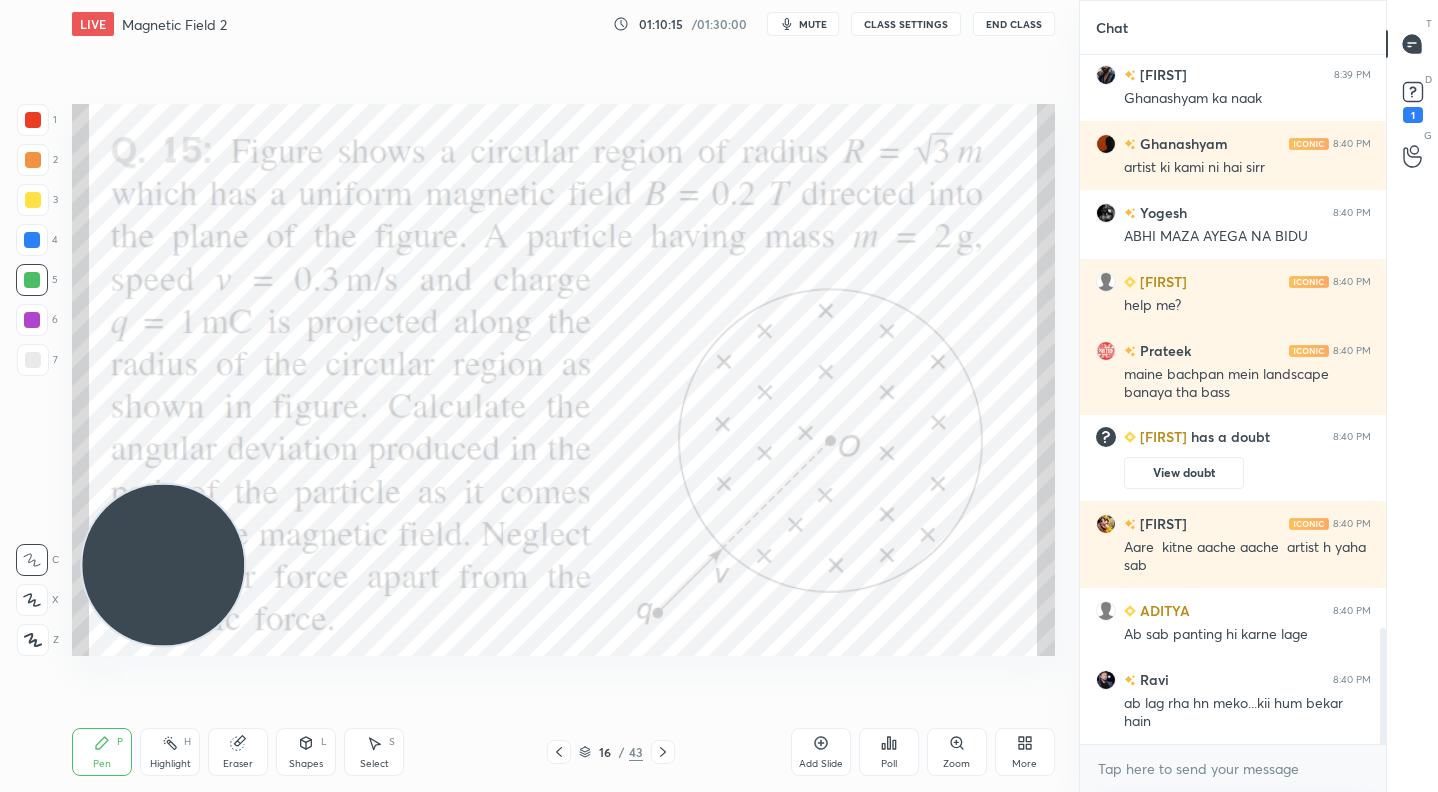 click 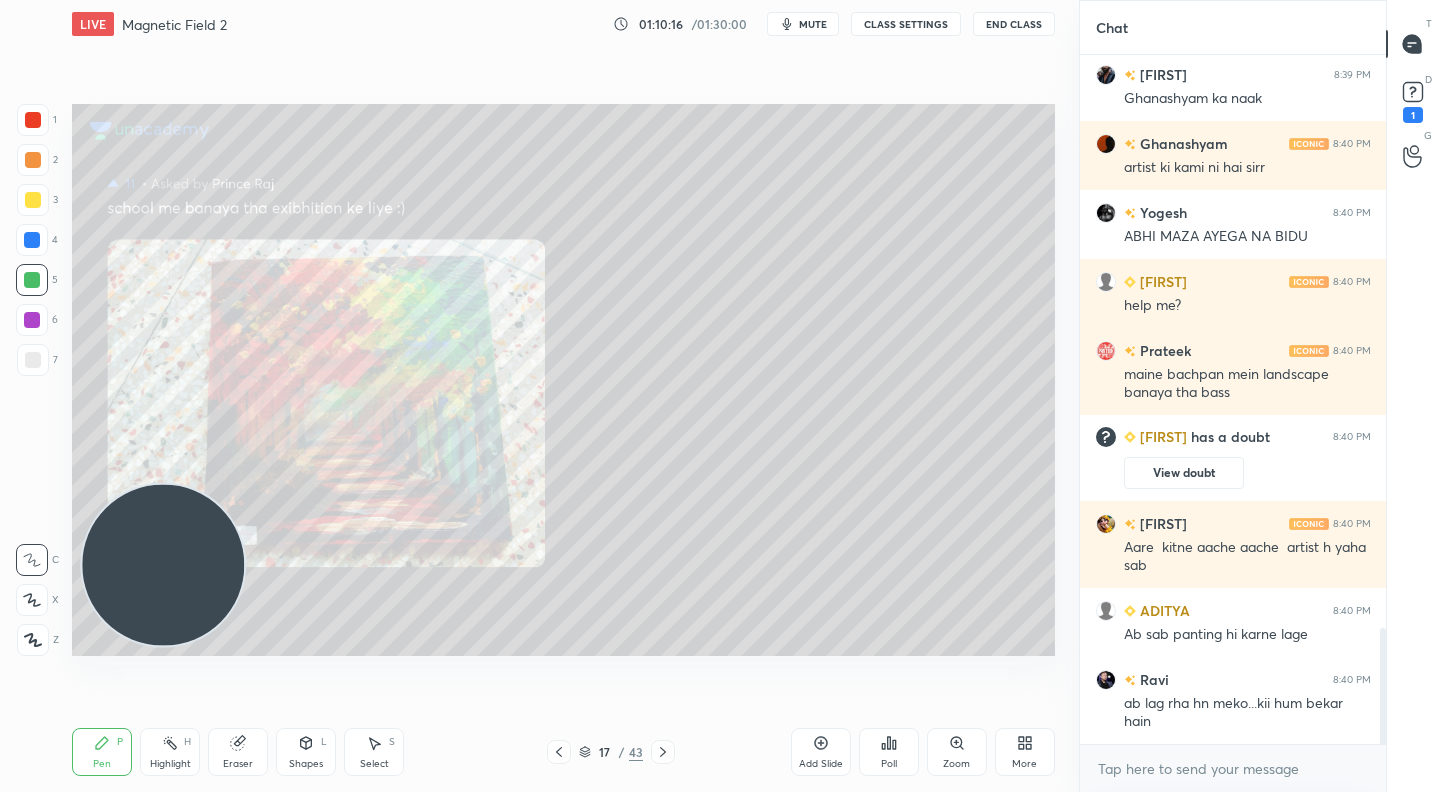 scroll, scrollTop: 3469, scrollLeft: 0, axis: vertical 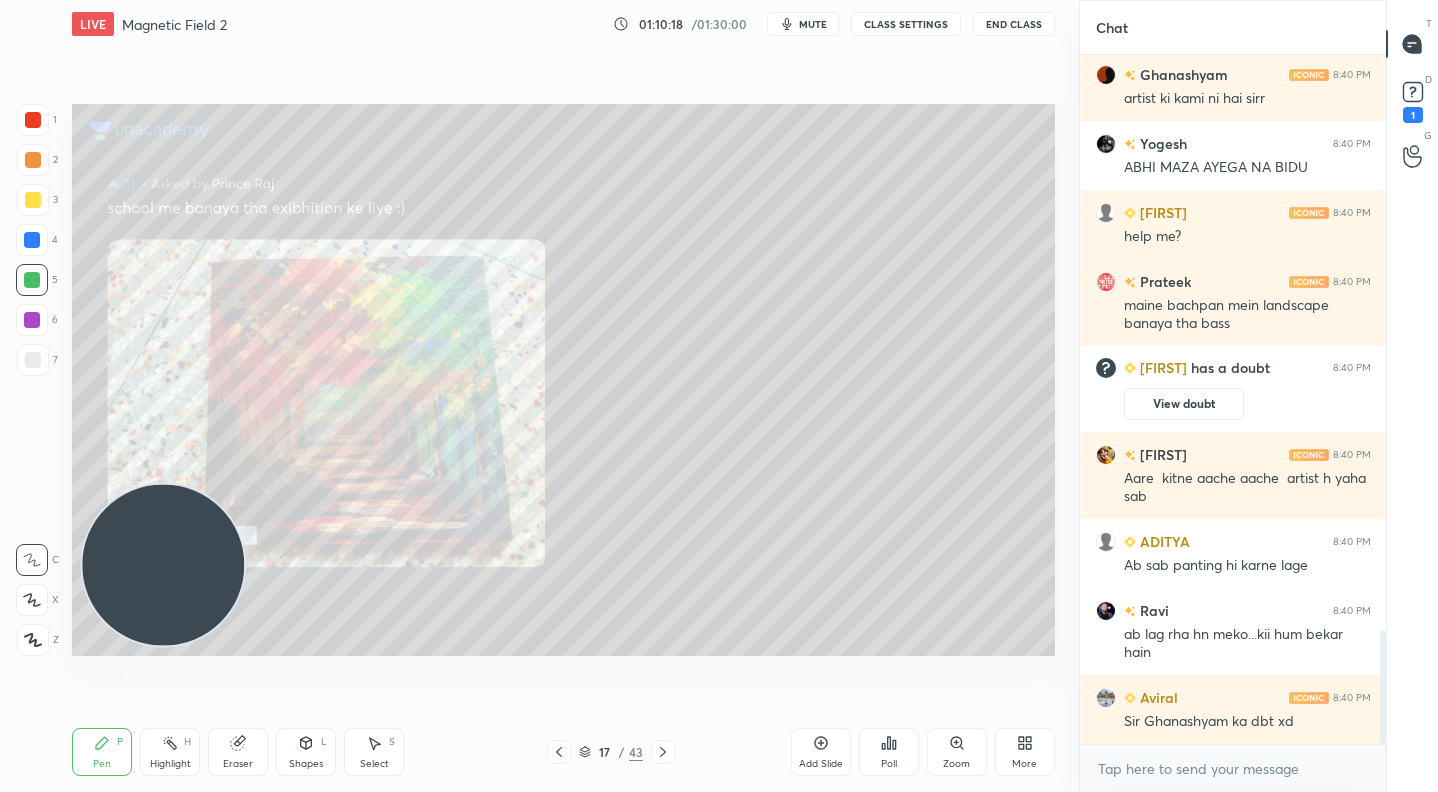click 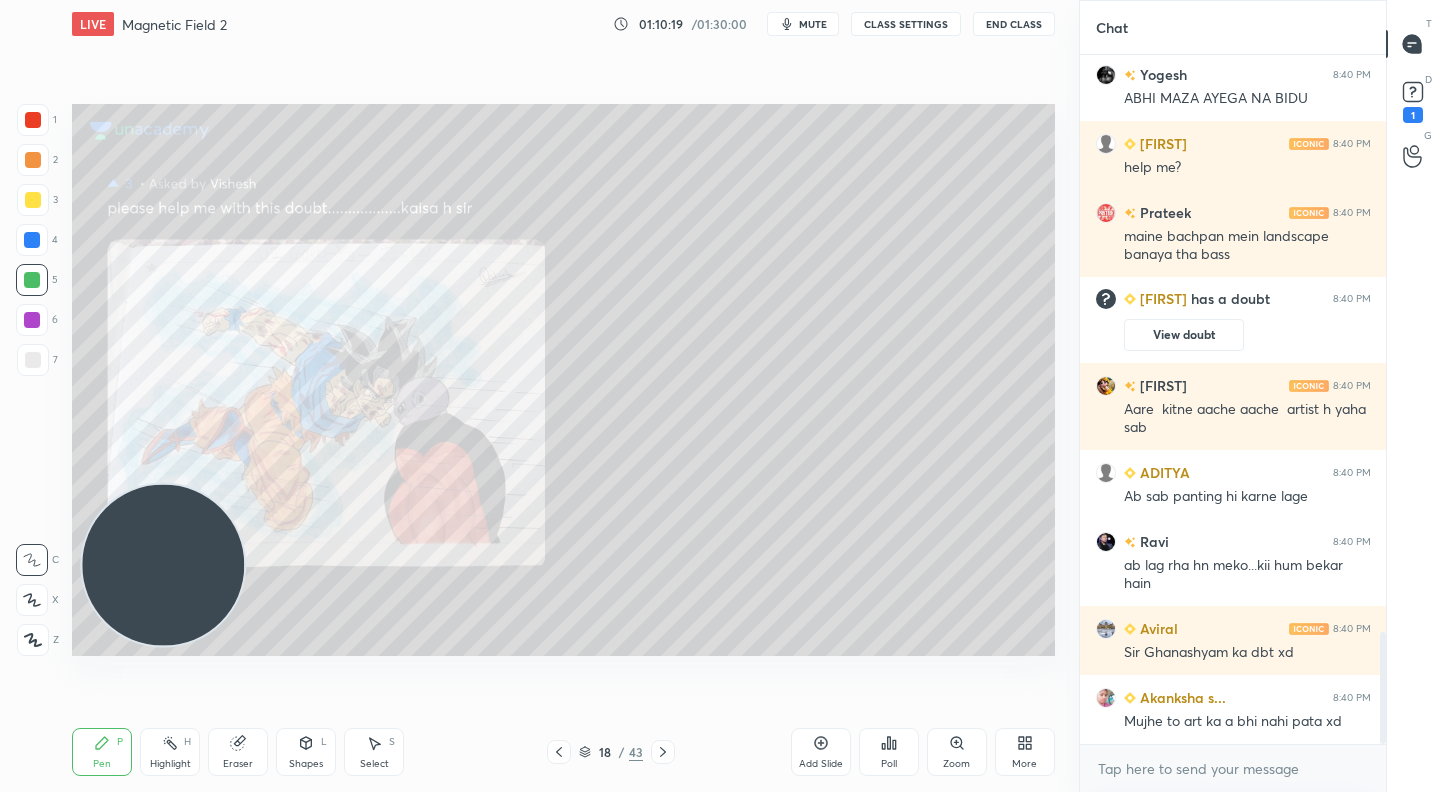 scroll, scrollTop: 3676, scrollLeft: 0, axis: vertical 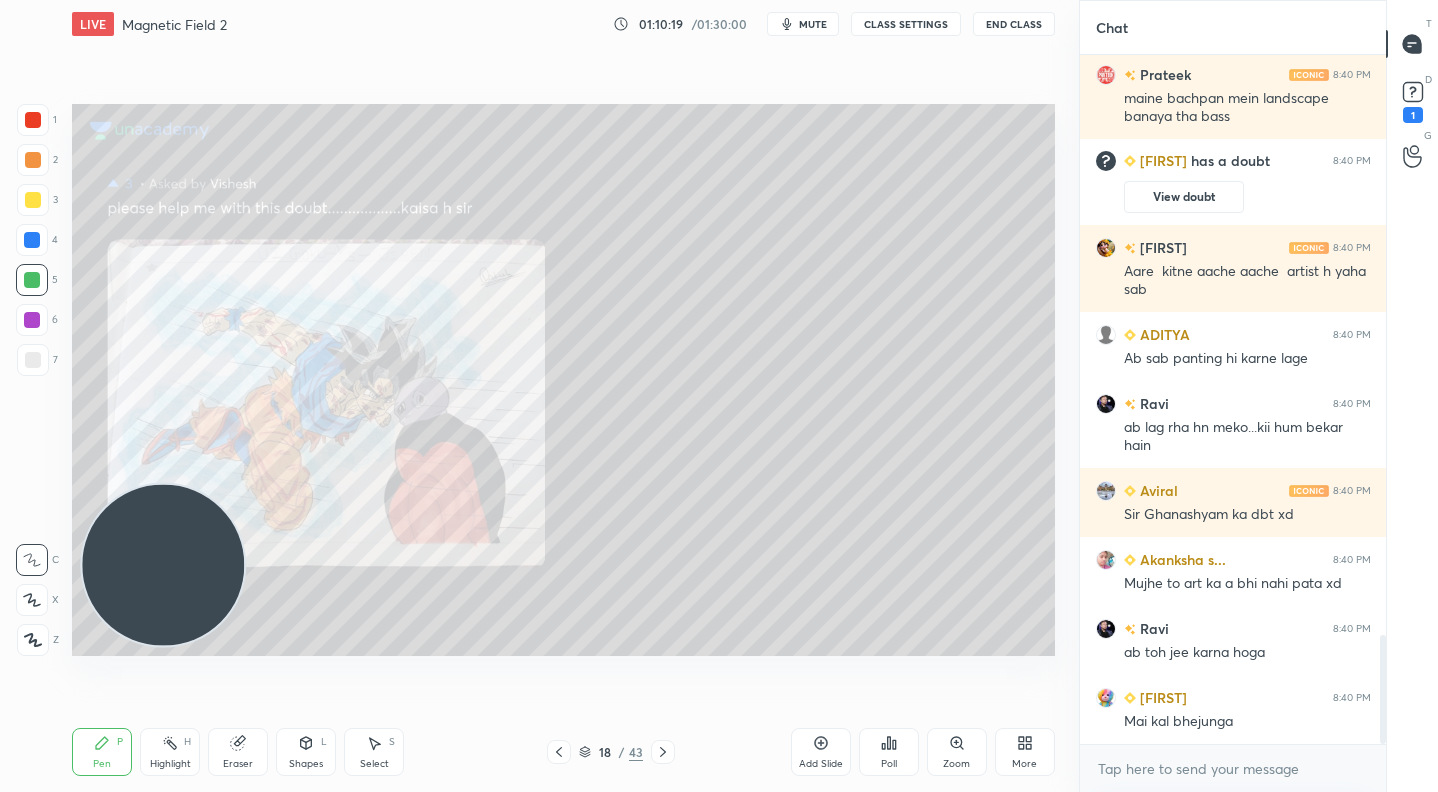 click 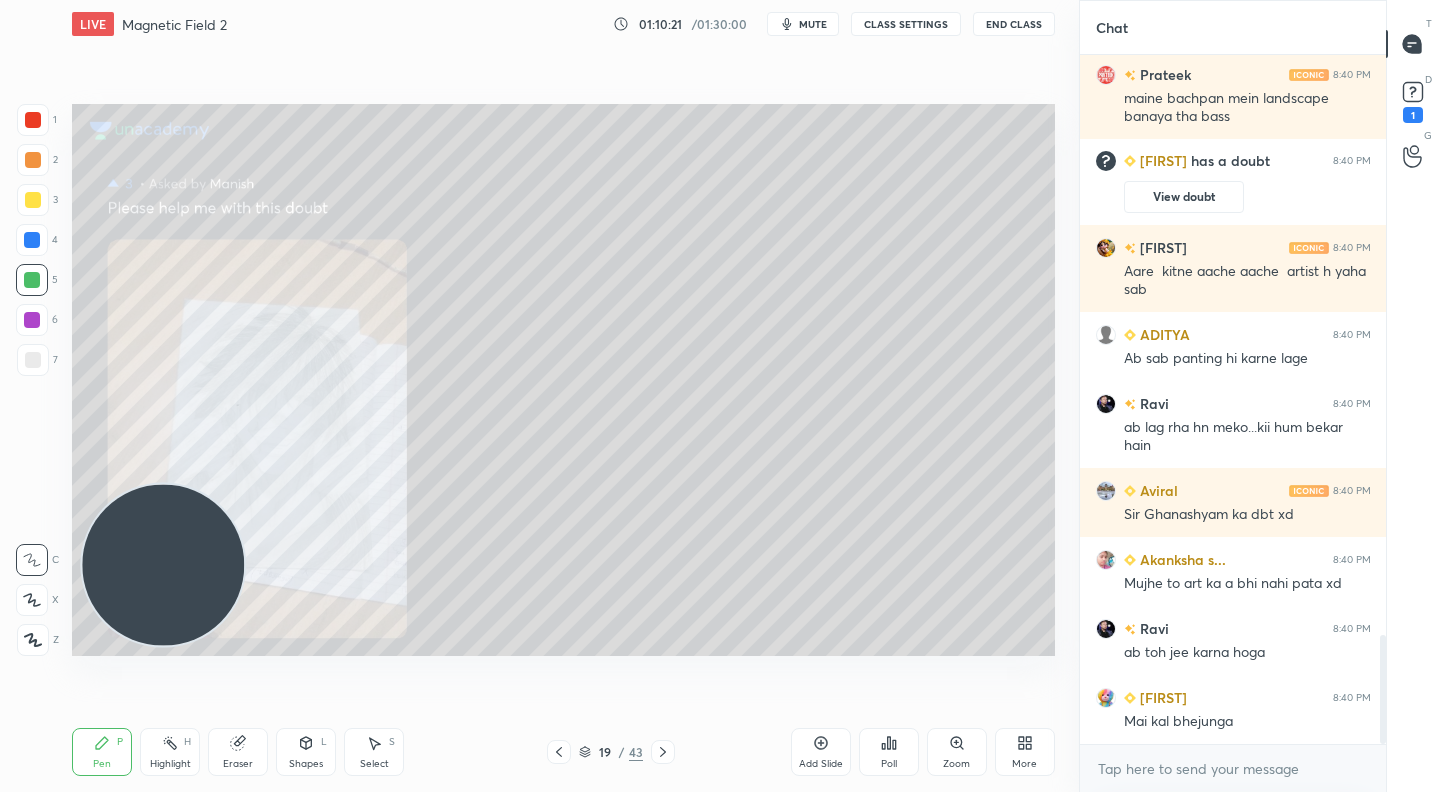 click 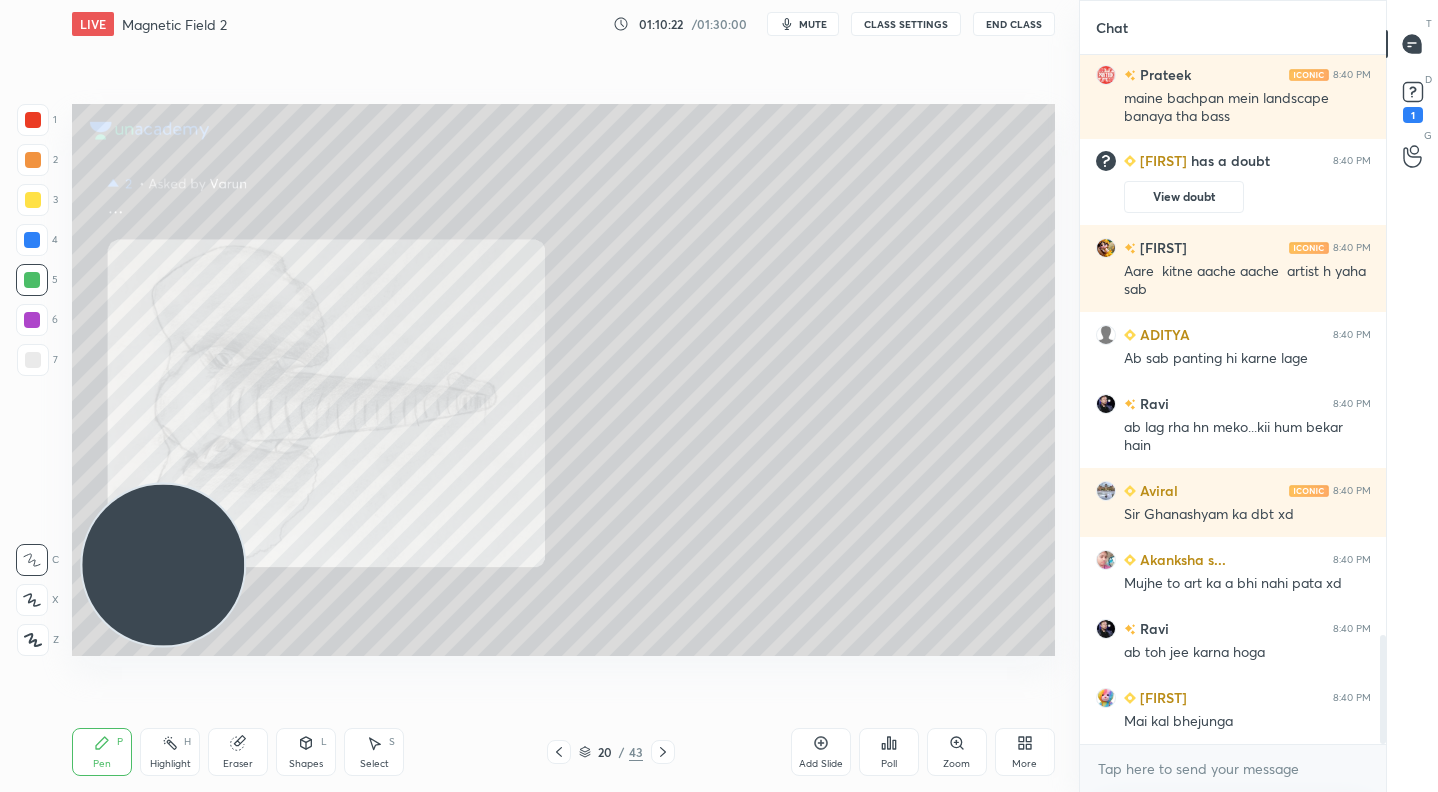 click 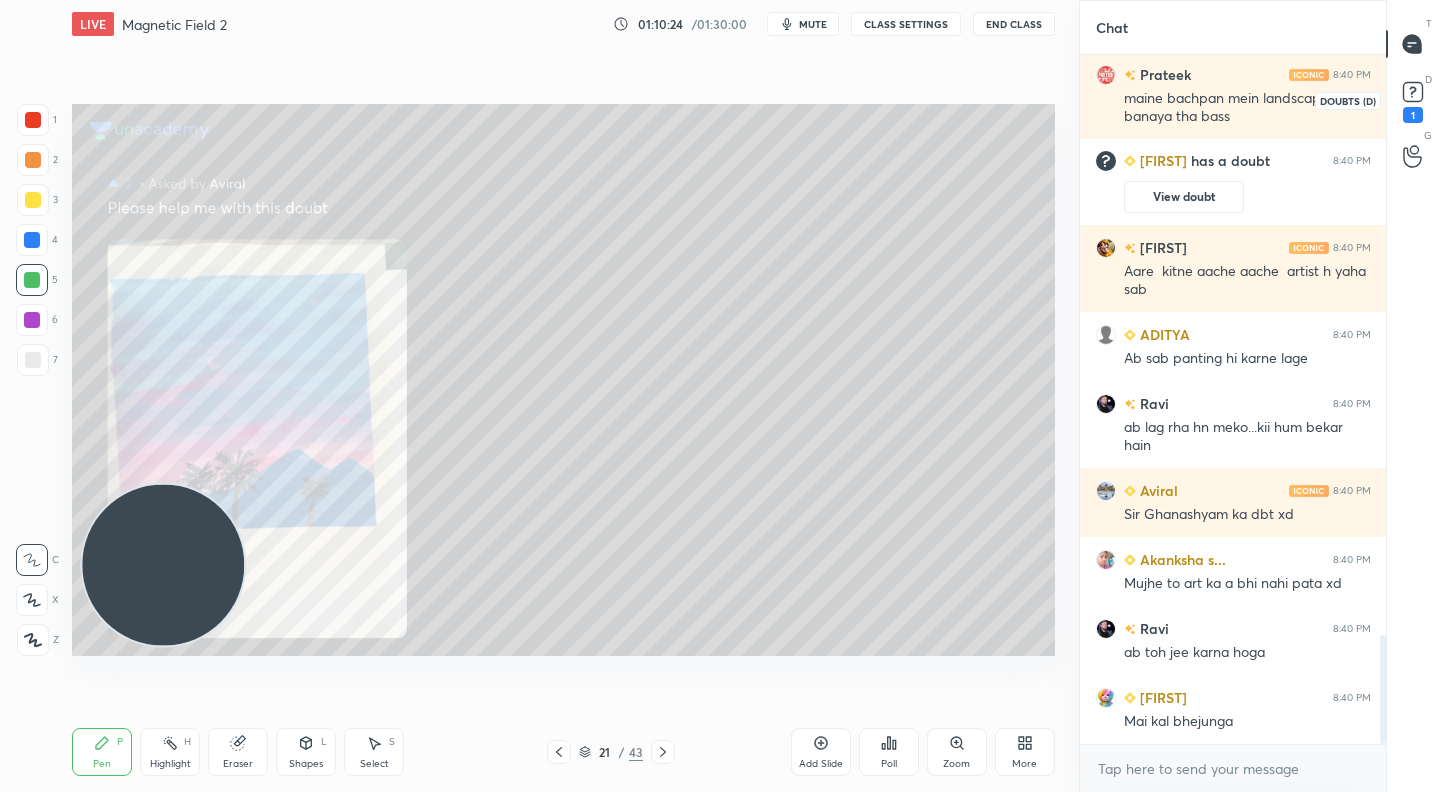 click 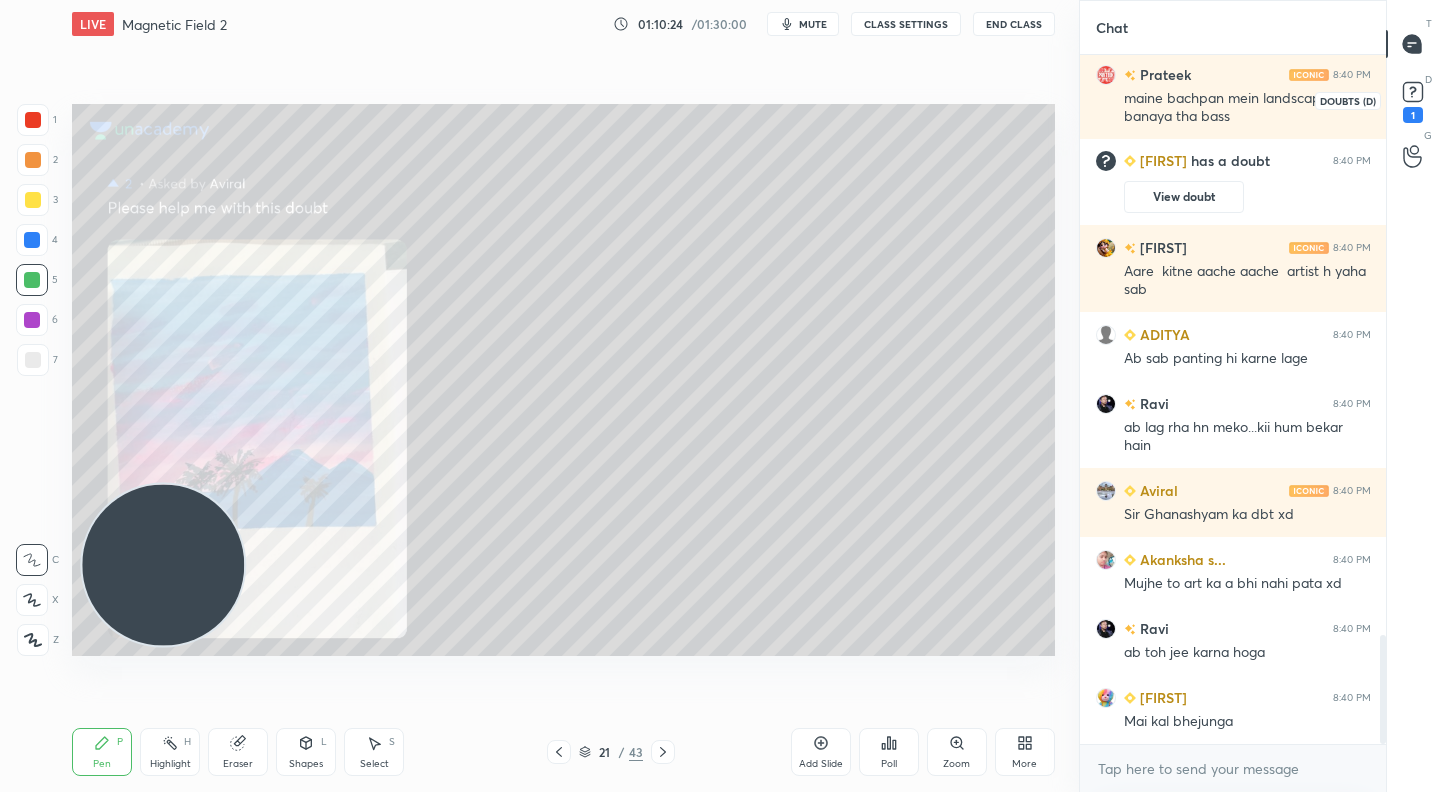 scroll, scrollTop: 0, scrollLeft: 0, axis: both 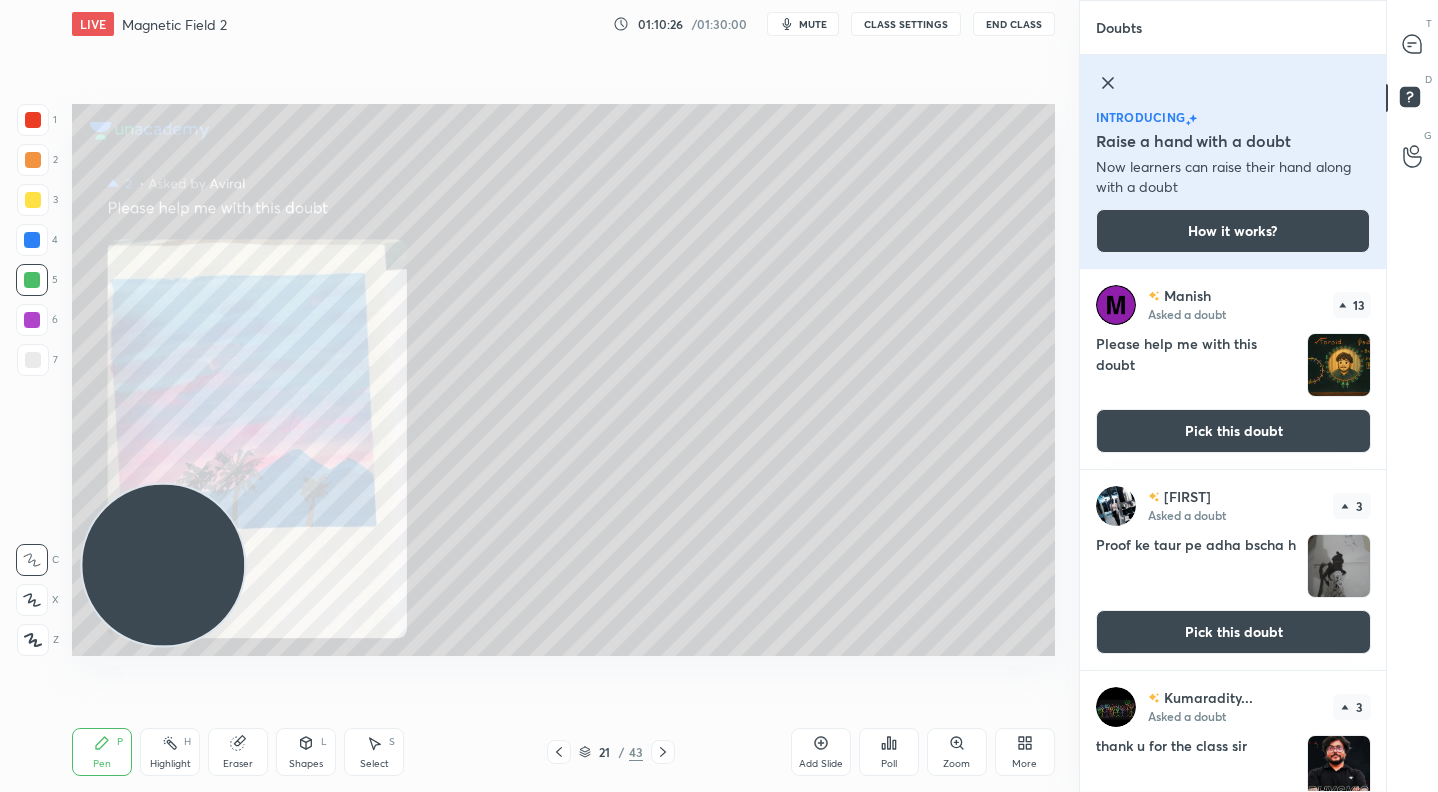 click on "Pick this doubt" at bounding box center (1233, 632) 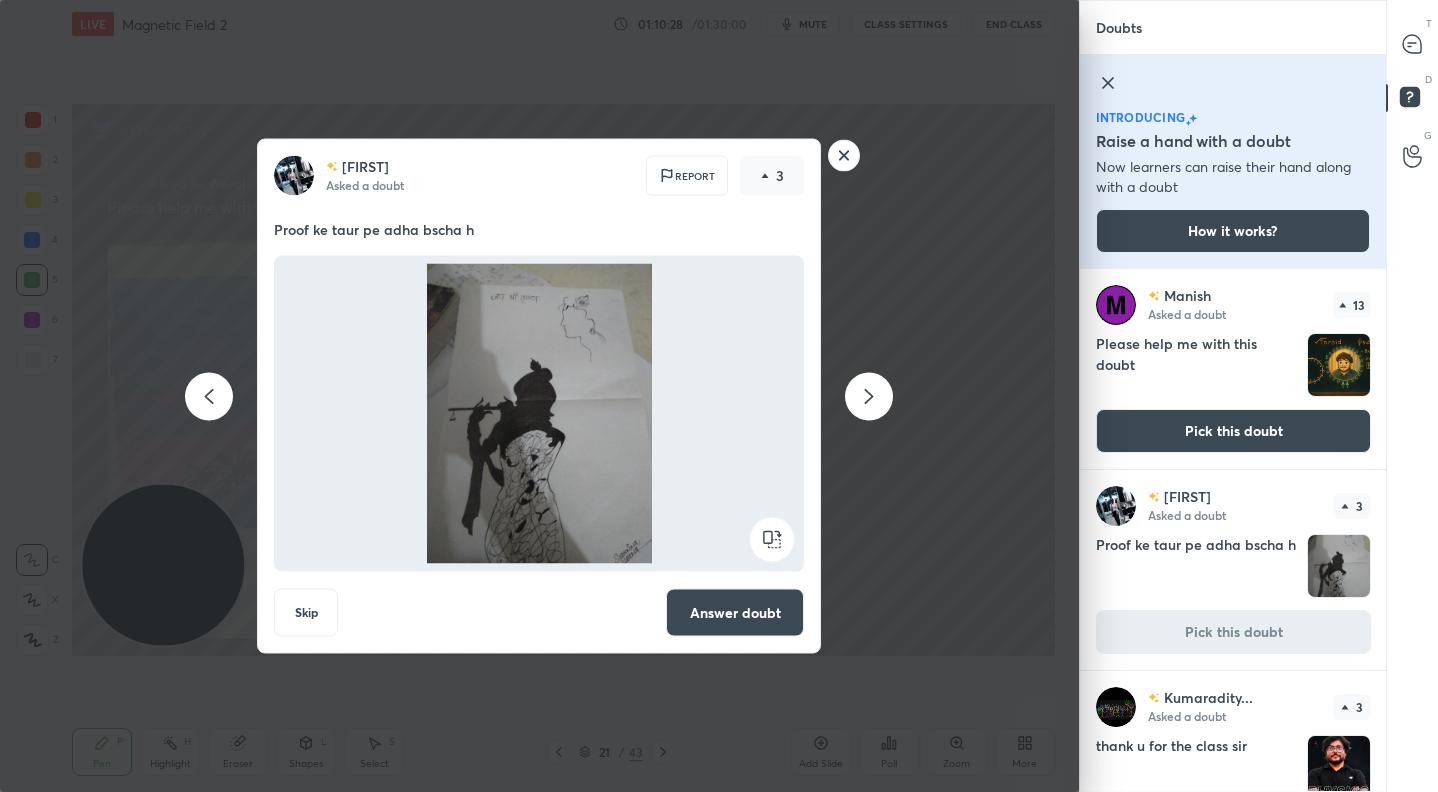 click on "Swarnima Asked a doubt Report 3 Proof ke taur pe adha bscha h Skip Answer doubt" at bounding box center (539, 396) 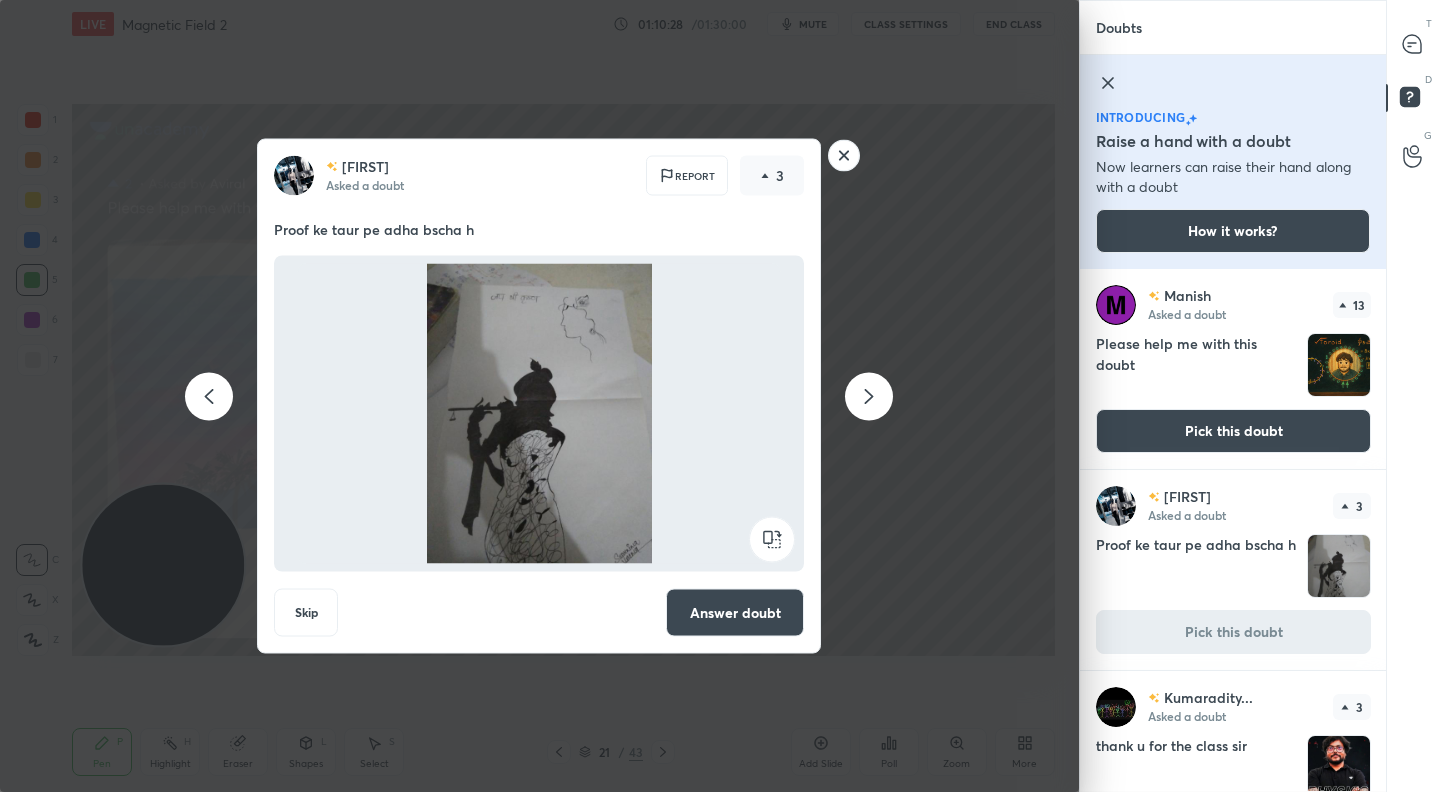 click on "Answer doubt" at bounding box center (735, 613) 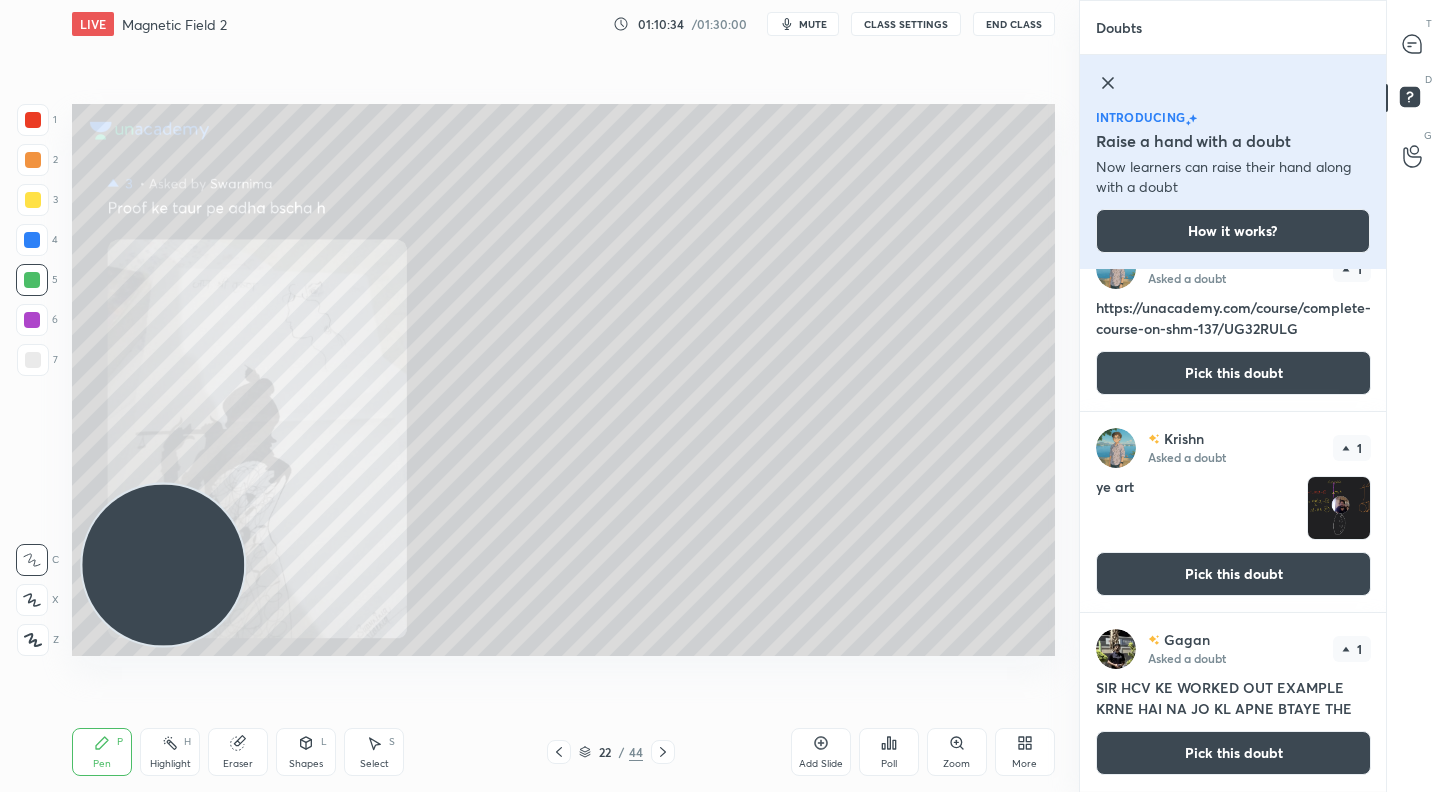 scroll, scrollTop: 999, scrollLeft: 0, axis: vertical 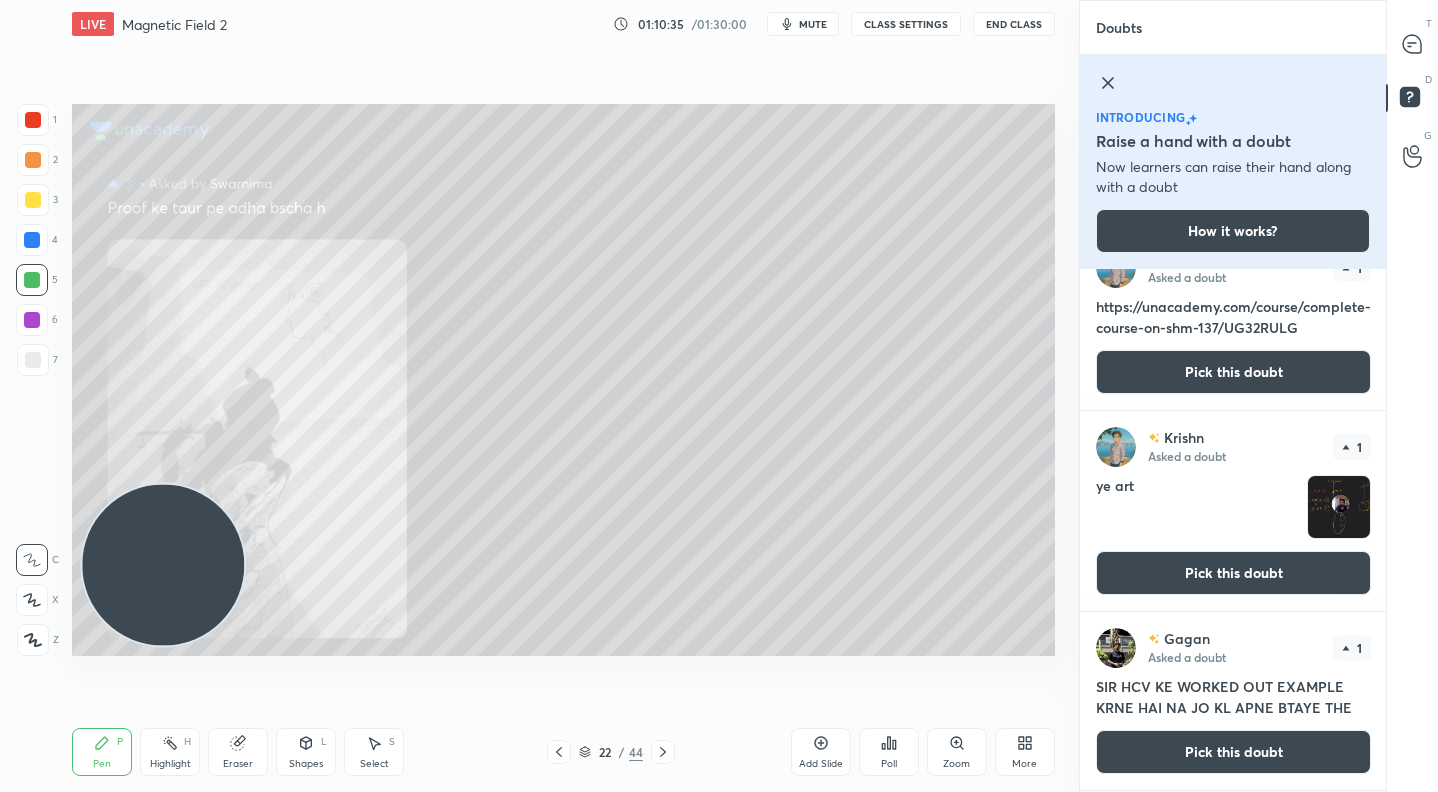 click on "Pick this doubt" at bounding box center [1233, 573] 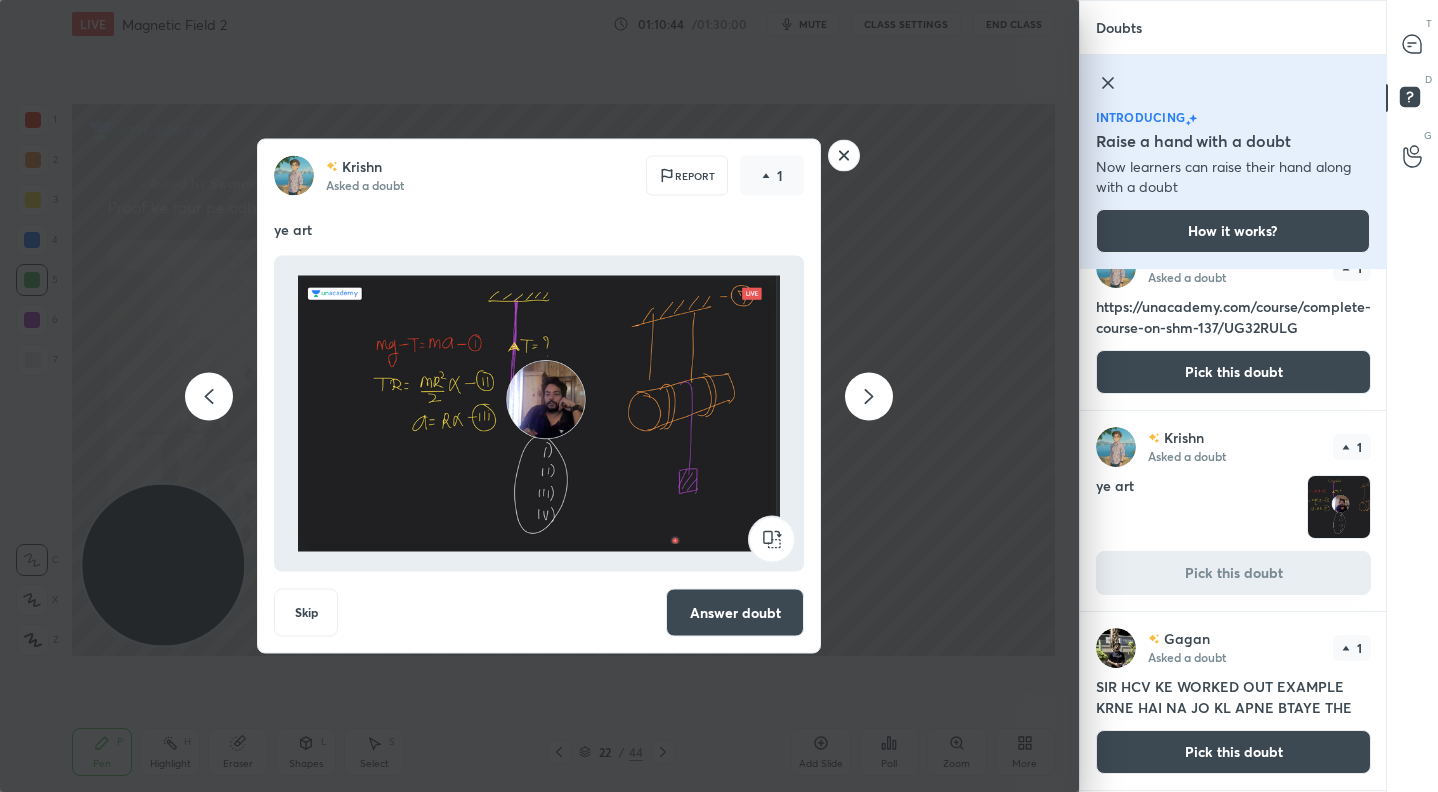 click 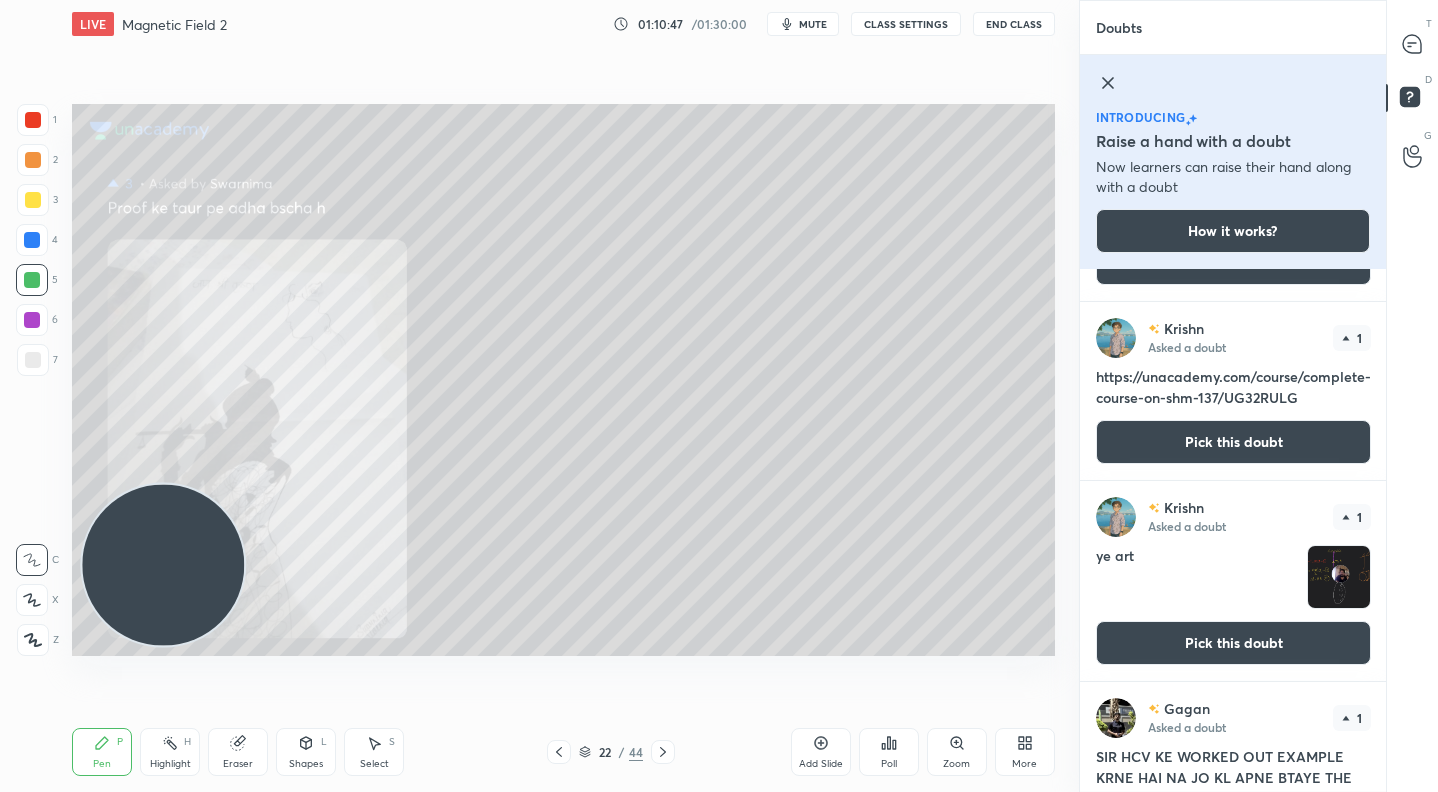 scroll, scrollTop: 999, scrollLeft: 0, axis: vertical 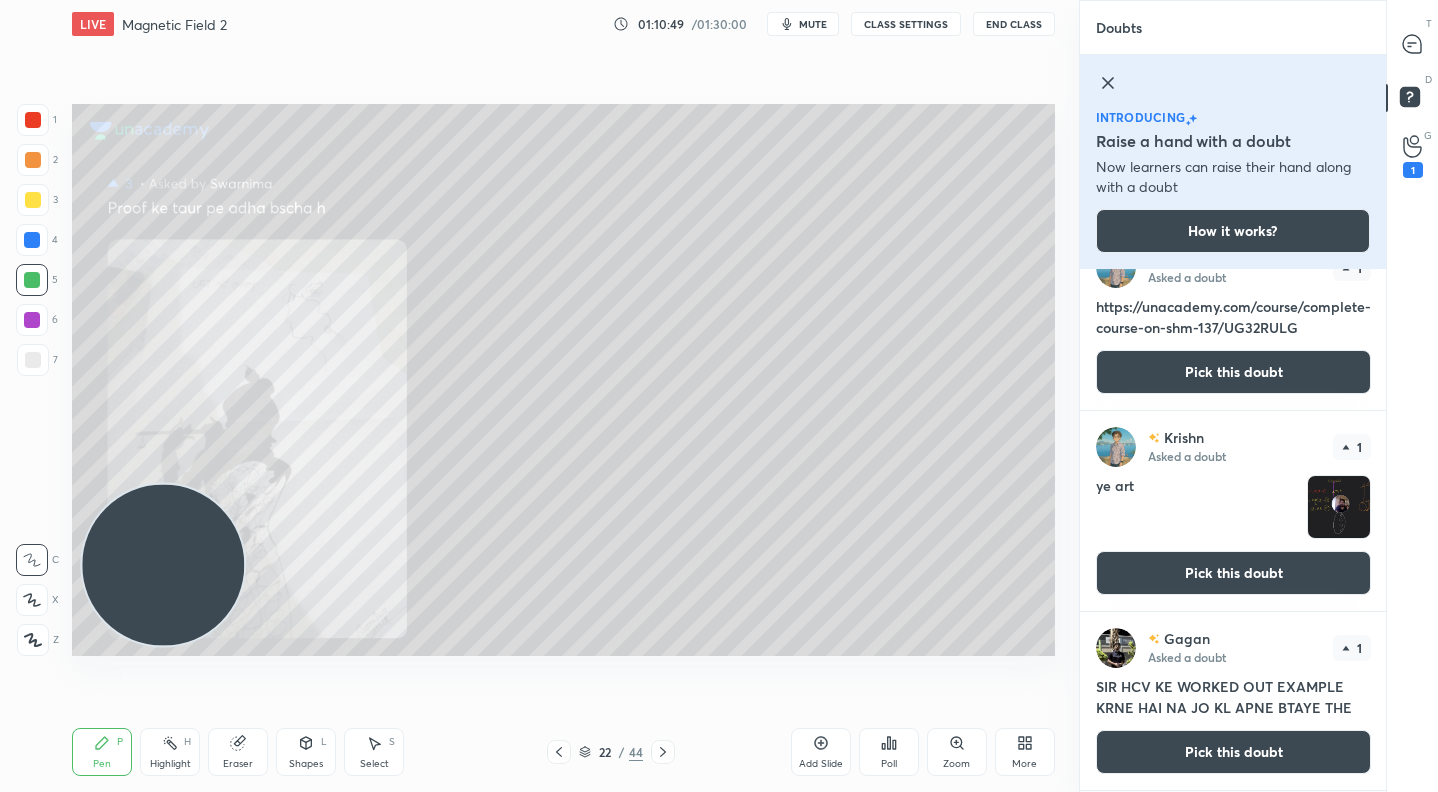 click on "Pick this doubt" at bounding box center [1233, 573] 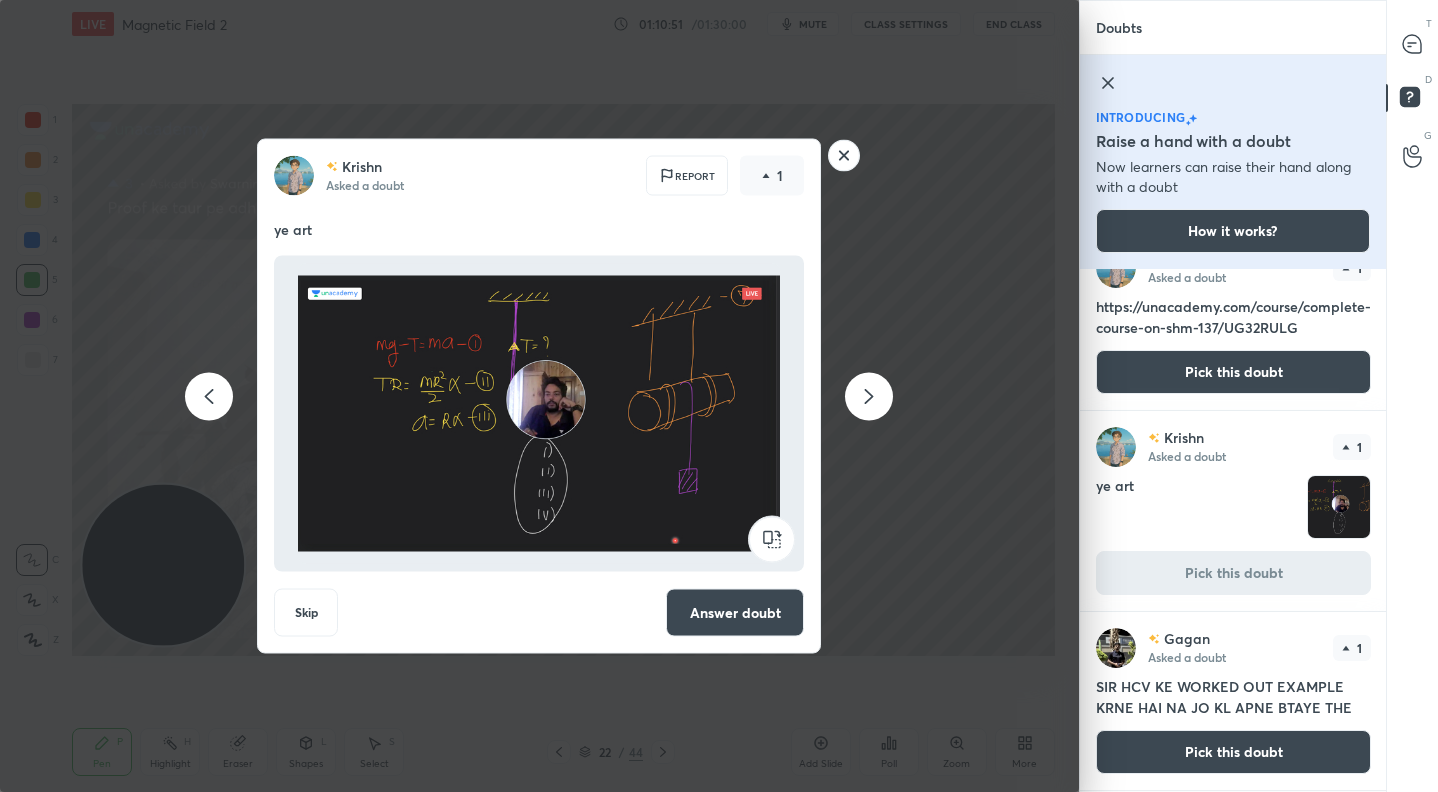 click 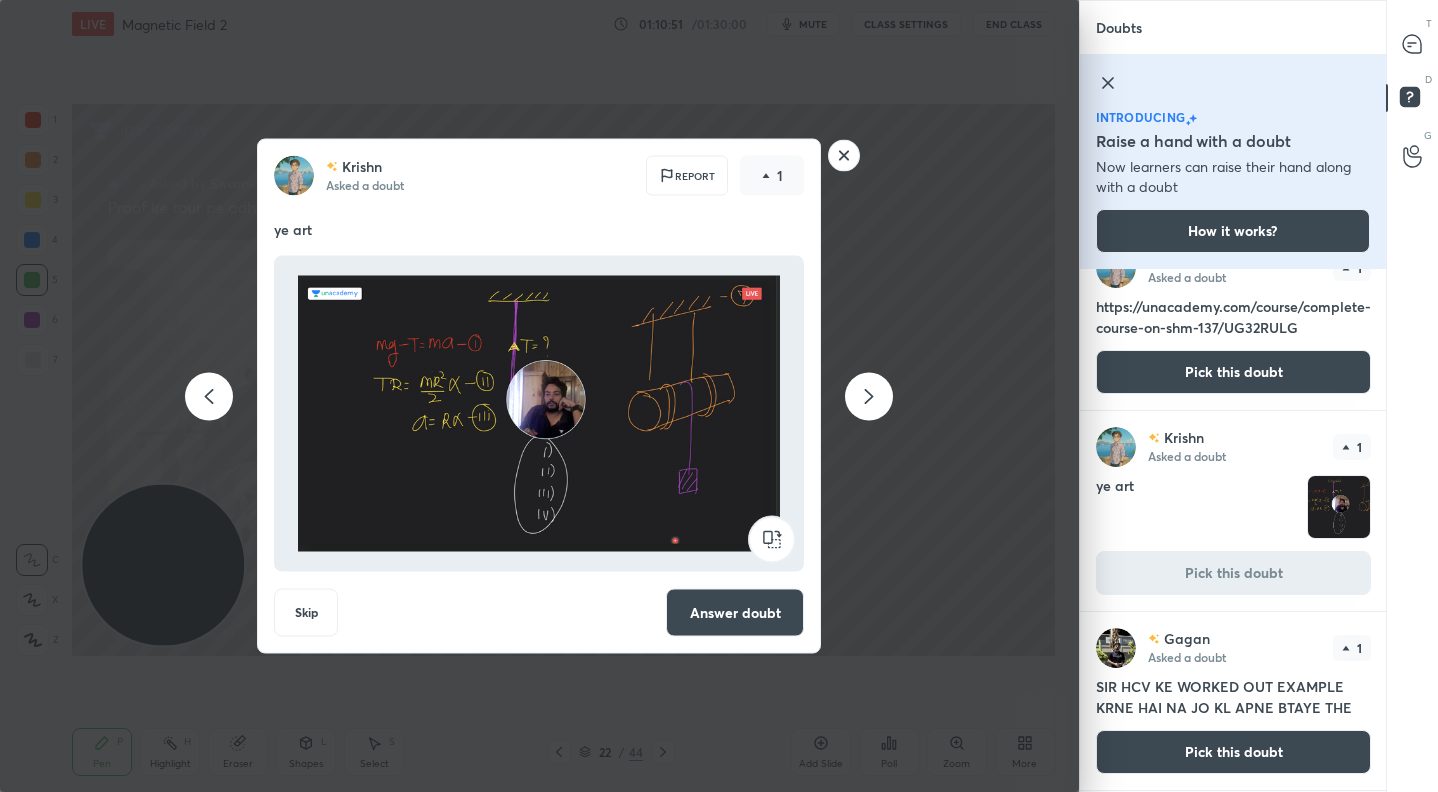 scroll, scrollTop: 0, scrollLeft: 0, axis: both 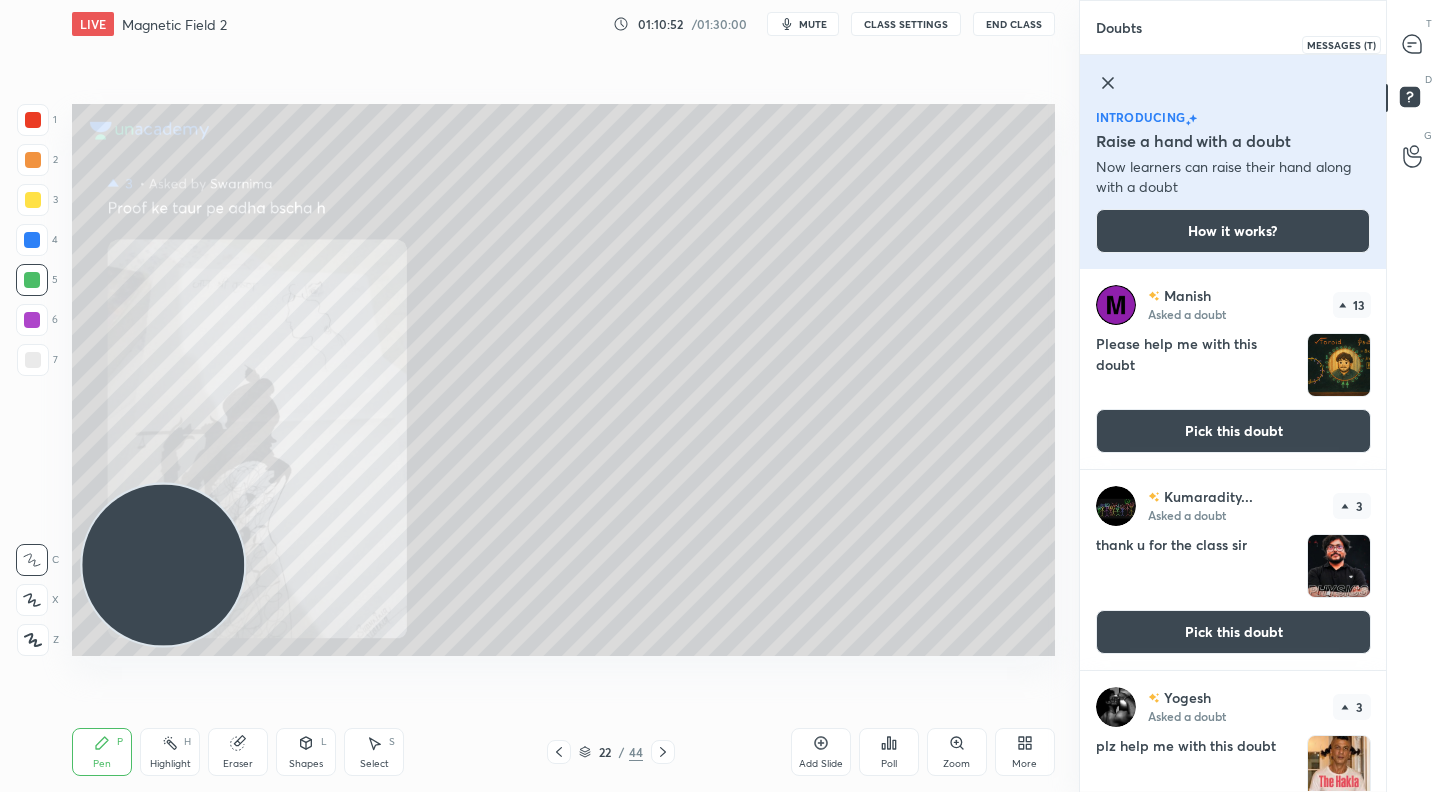 click 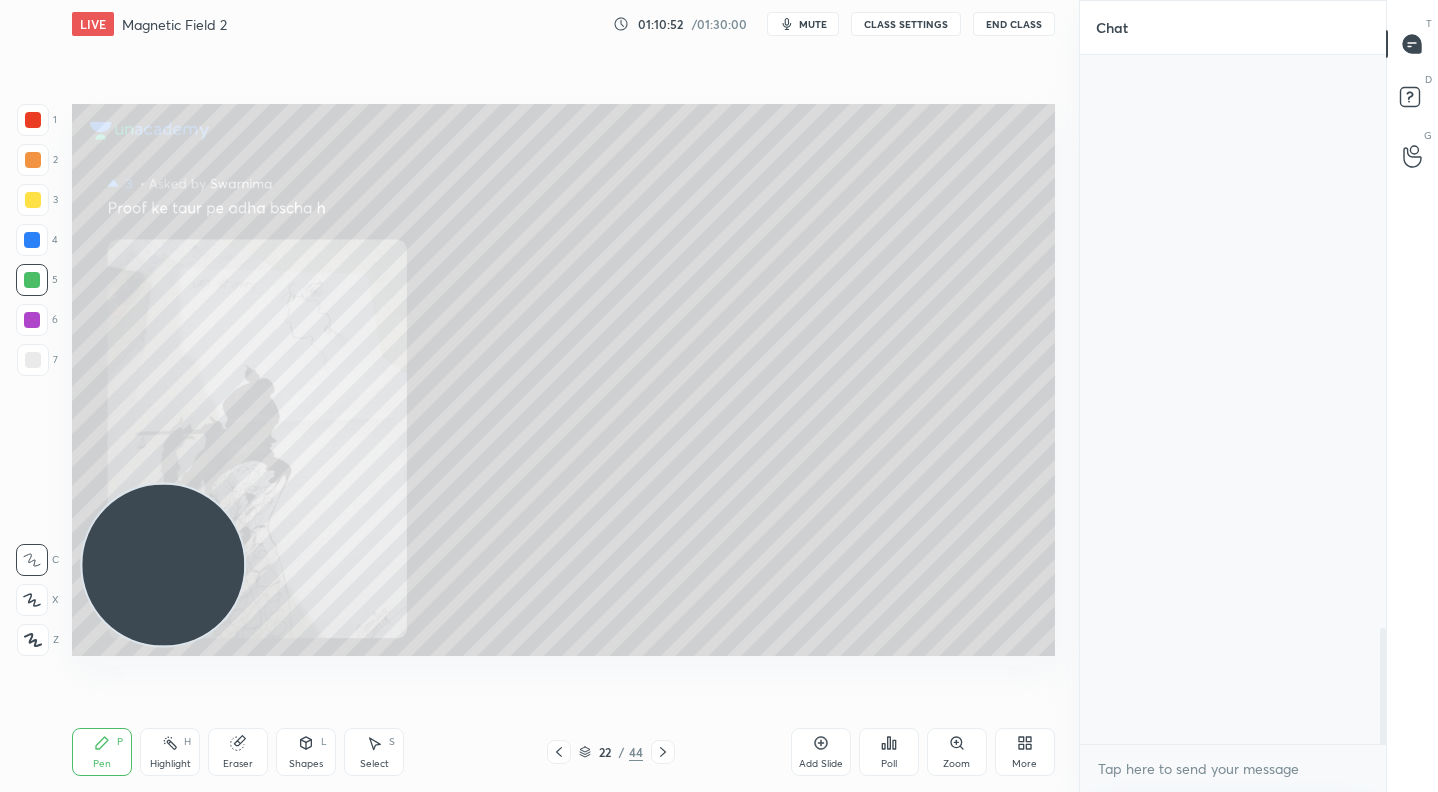 scroll, scrollTop: 4233, scrollLeft: 0, axis: vertical 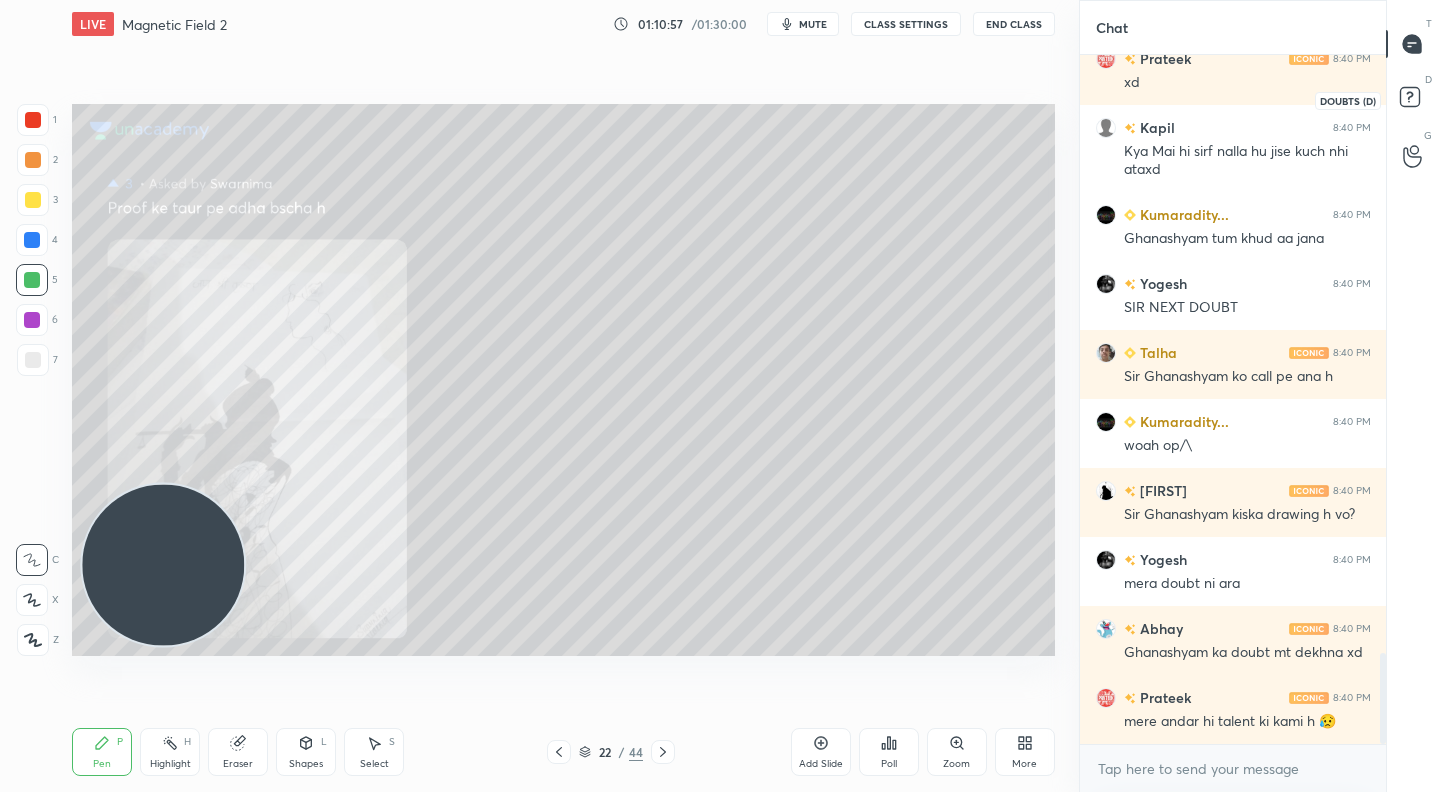 click 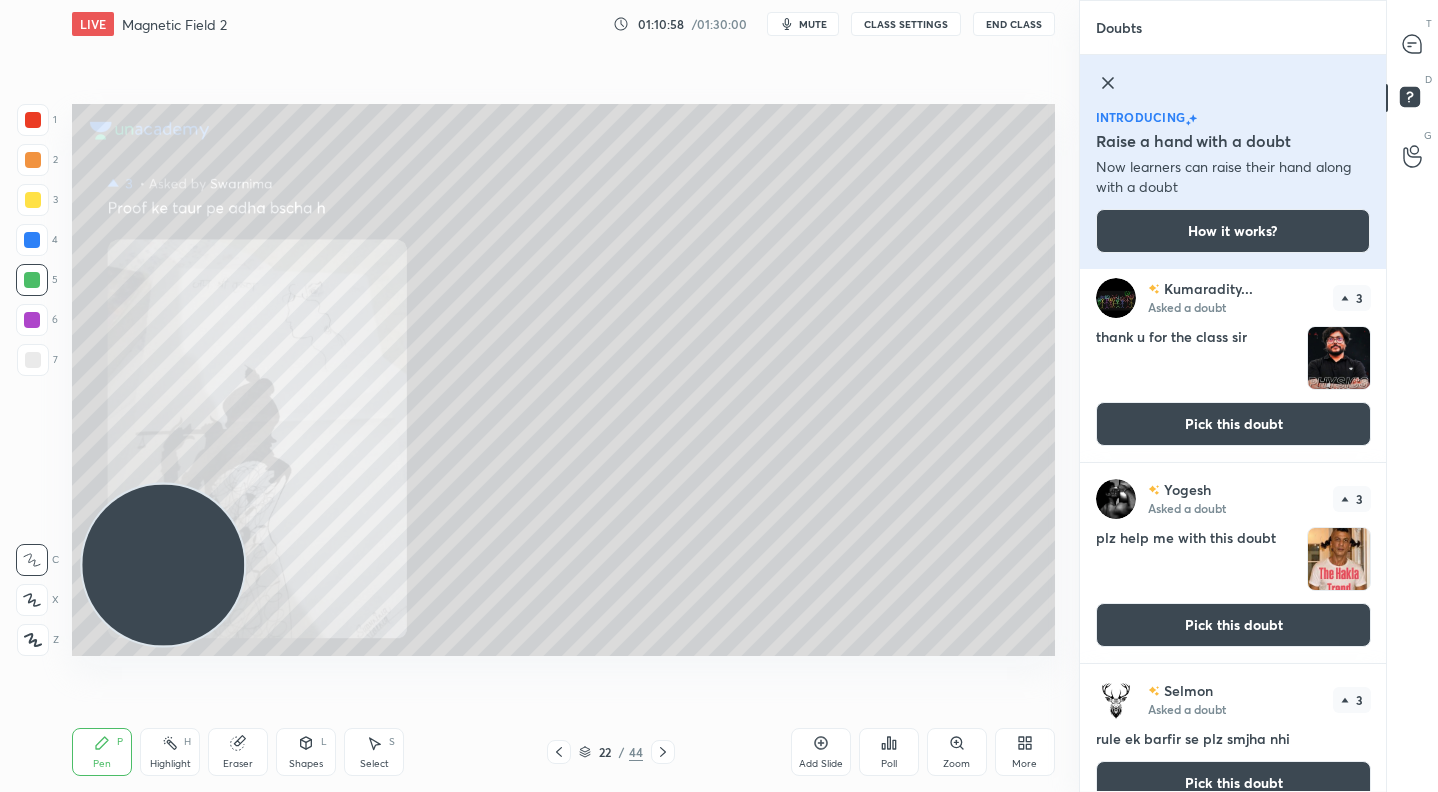 scroll, scrollTop: 209, scrollLeft: 0, axis: vertical 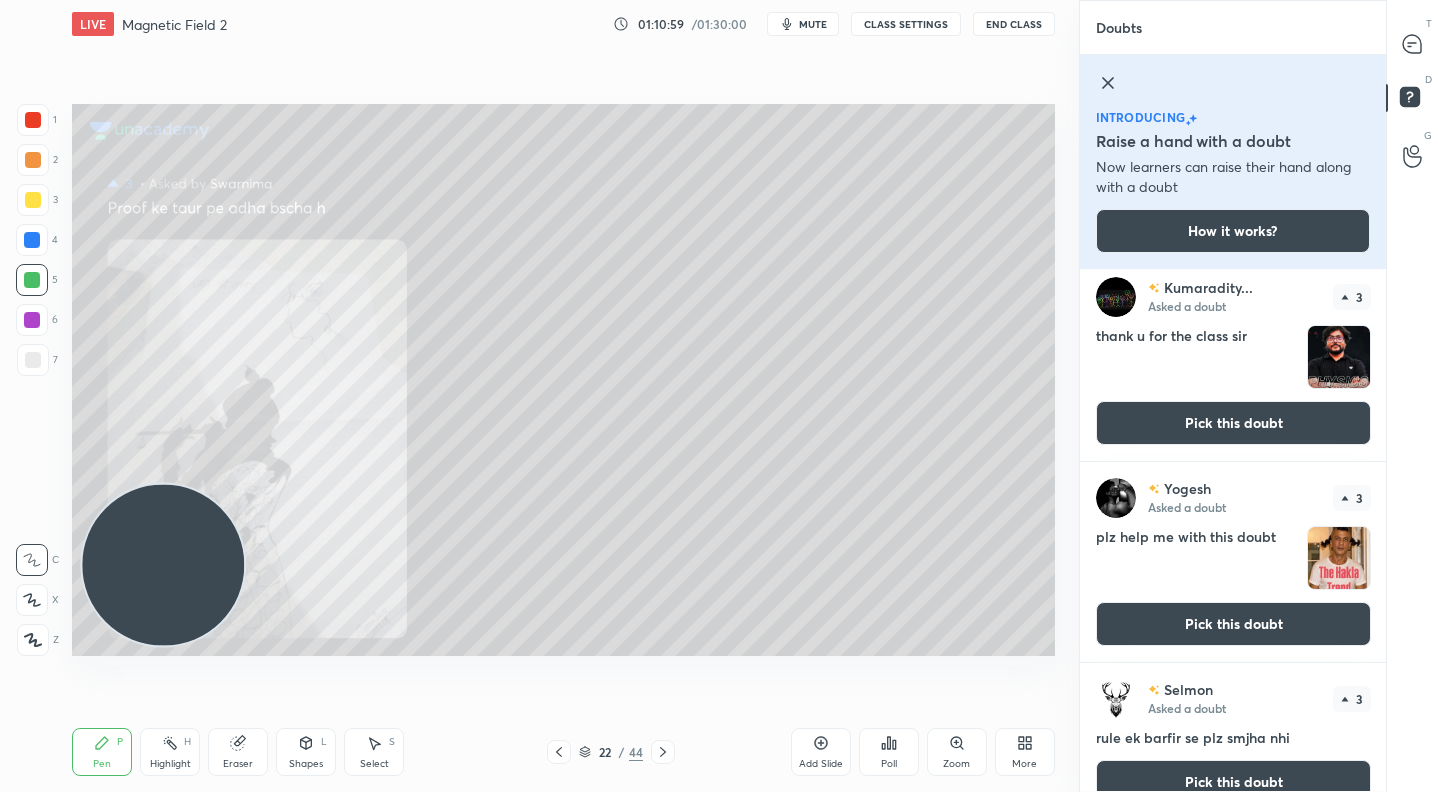 click on "Pick this doubt" at bounding box center [1233, 624] 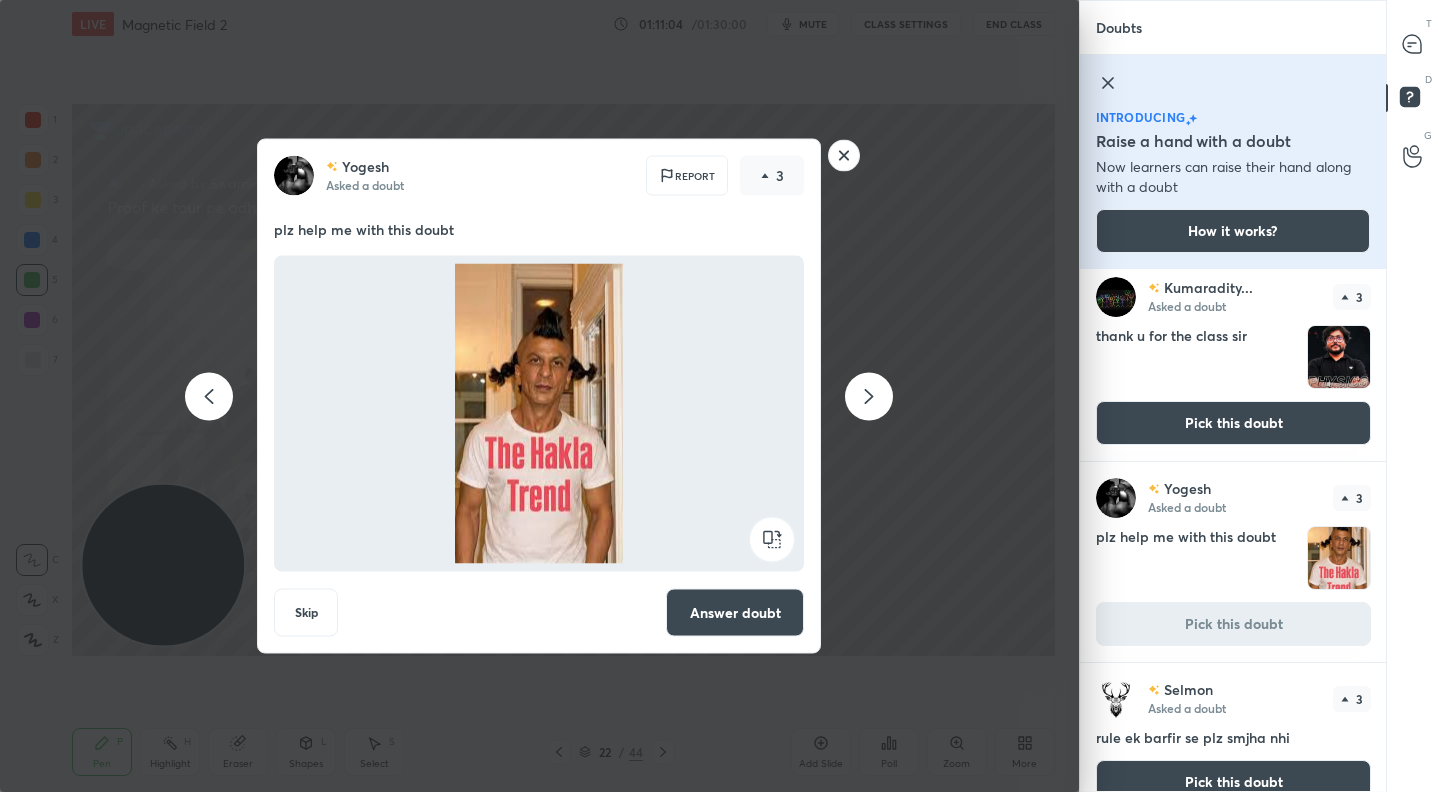 click 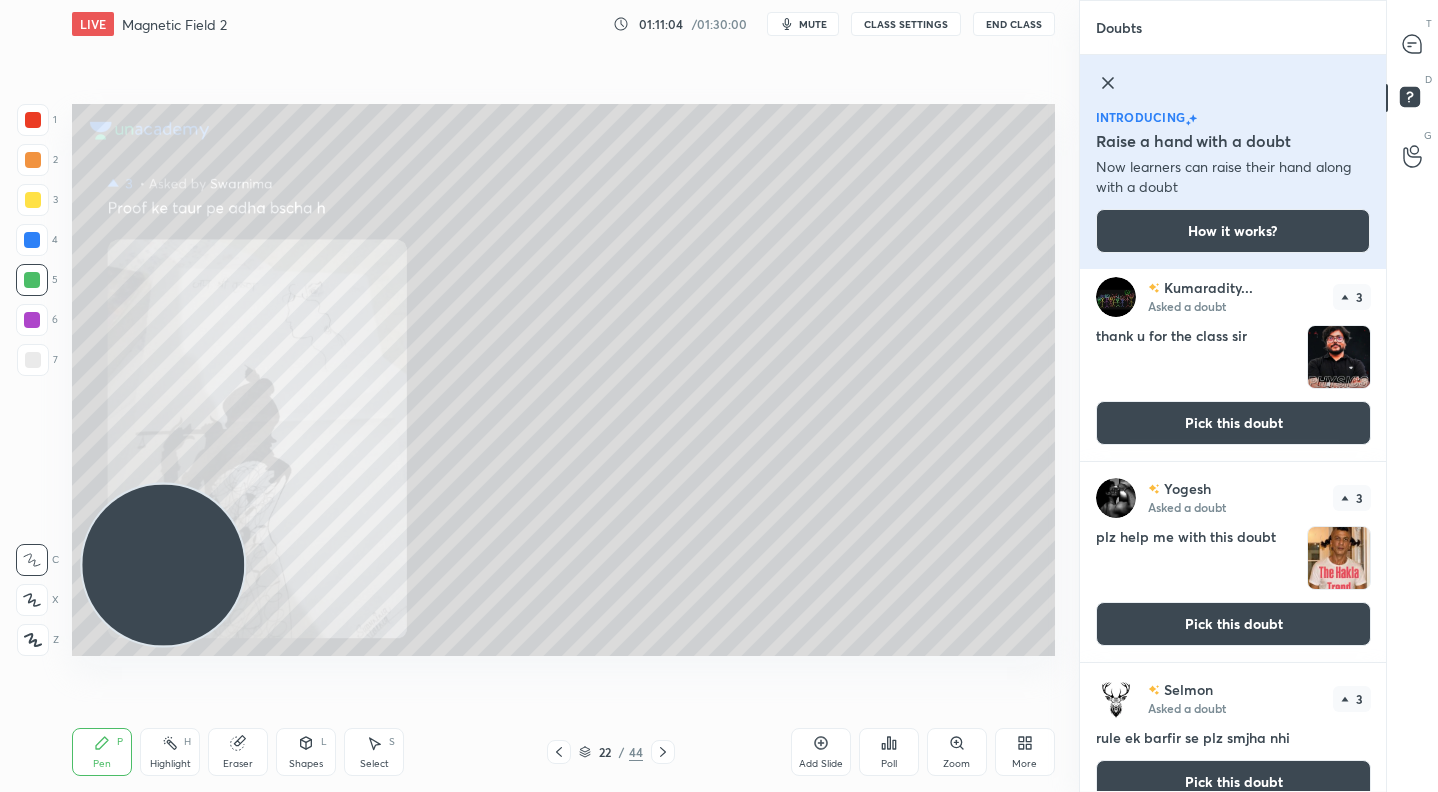 scroll, scrollTop: 0, scrollLeft: 0, axis: both 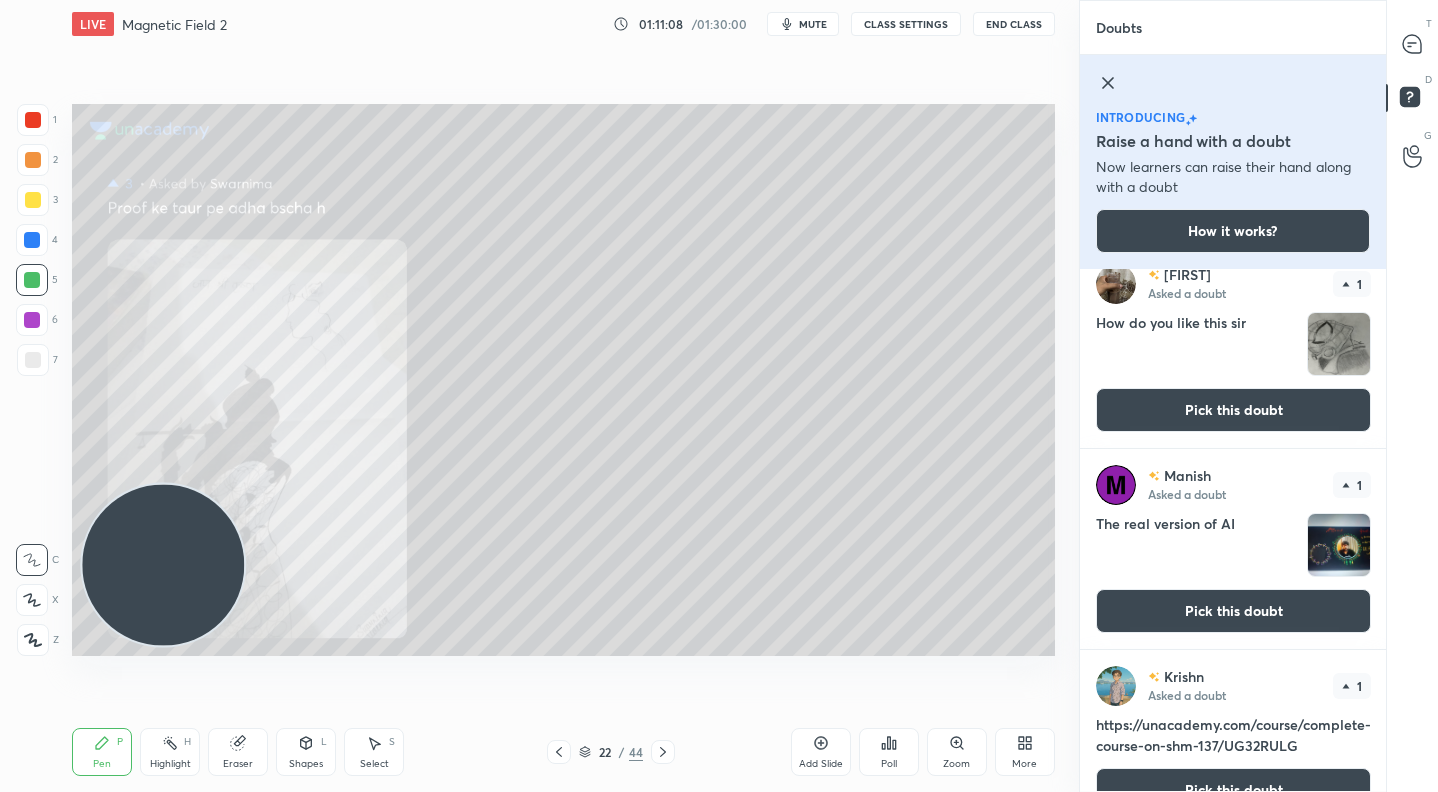 click on "Pick this doubt" at bounding box center [1233, 410] 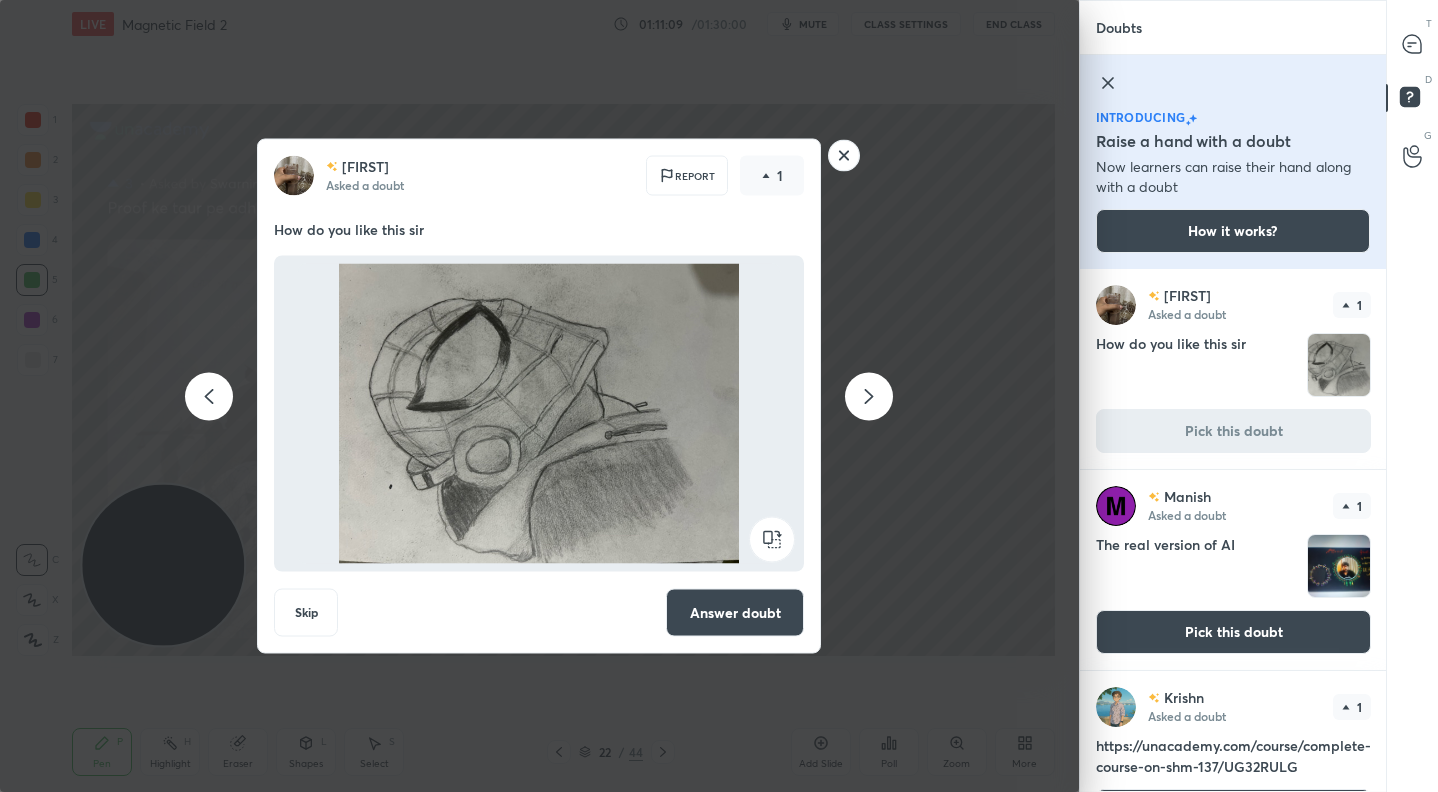 click on "Answer doubt" at bounding box center [735, 613] 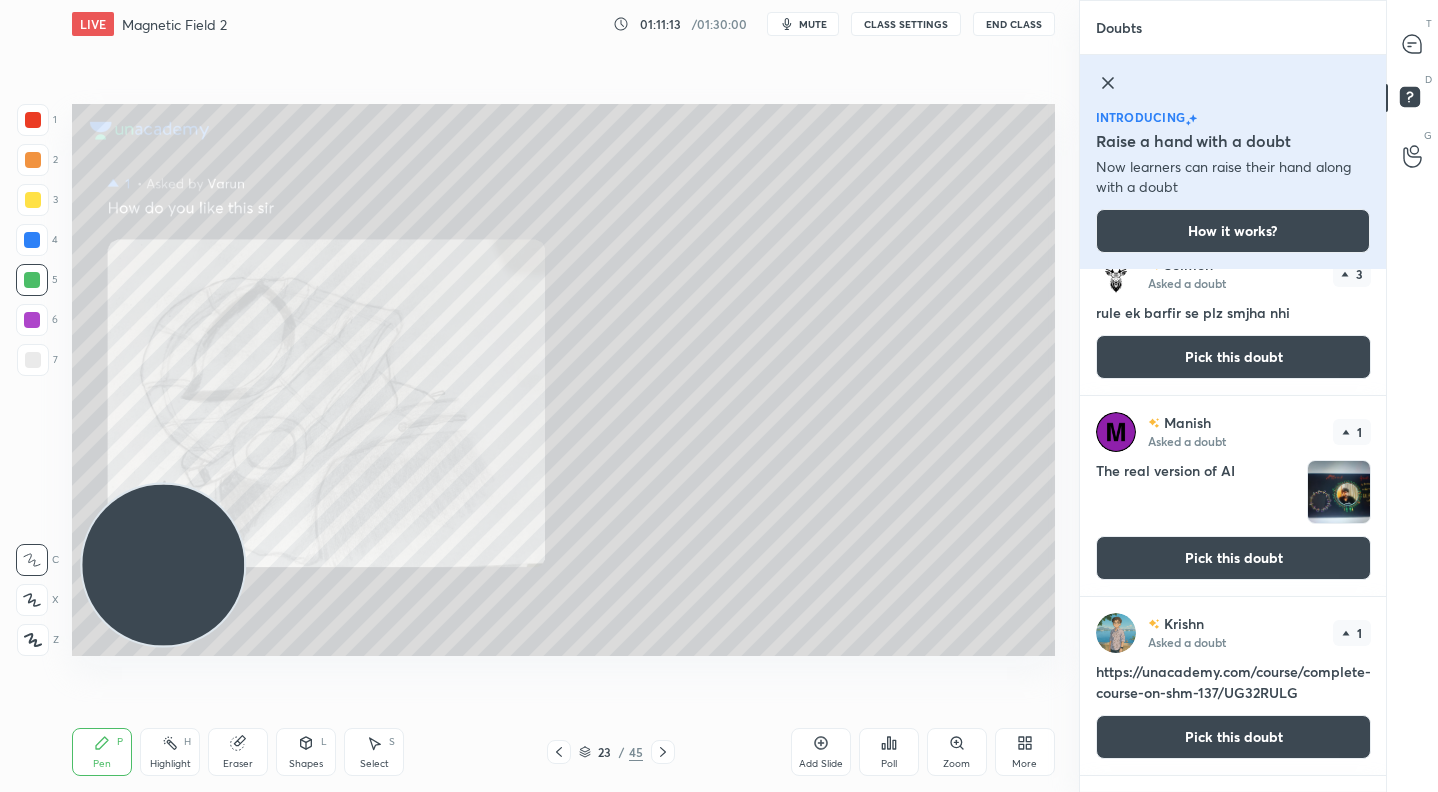 scroll, scrollTop: 999, scrollLeft: 0, axis: vertical 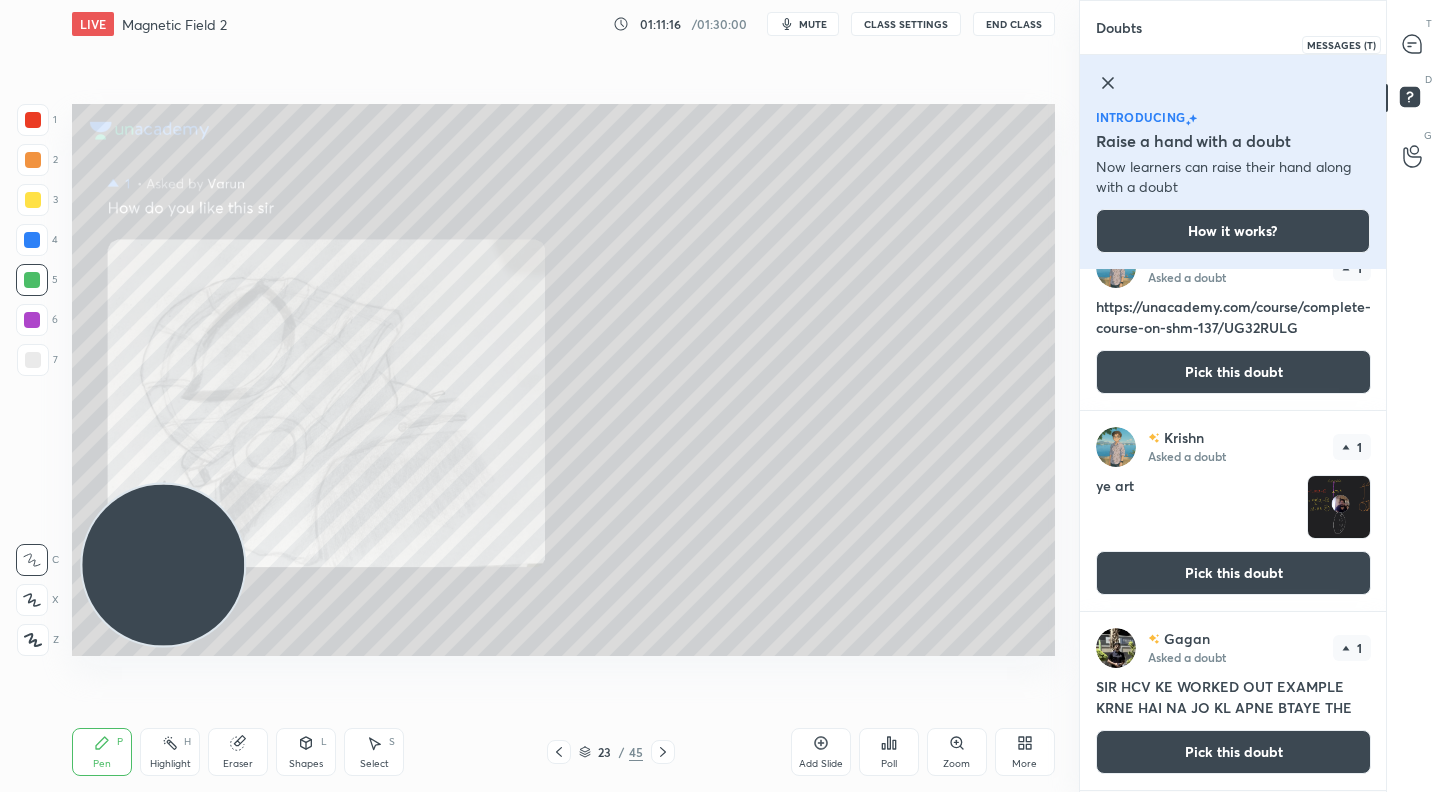 click 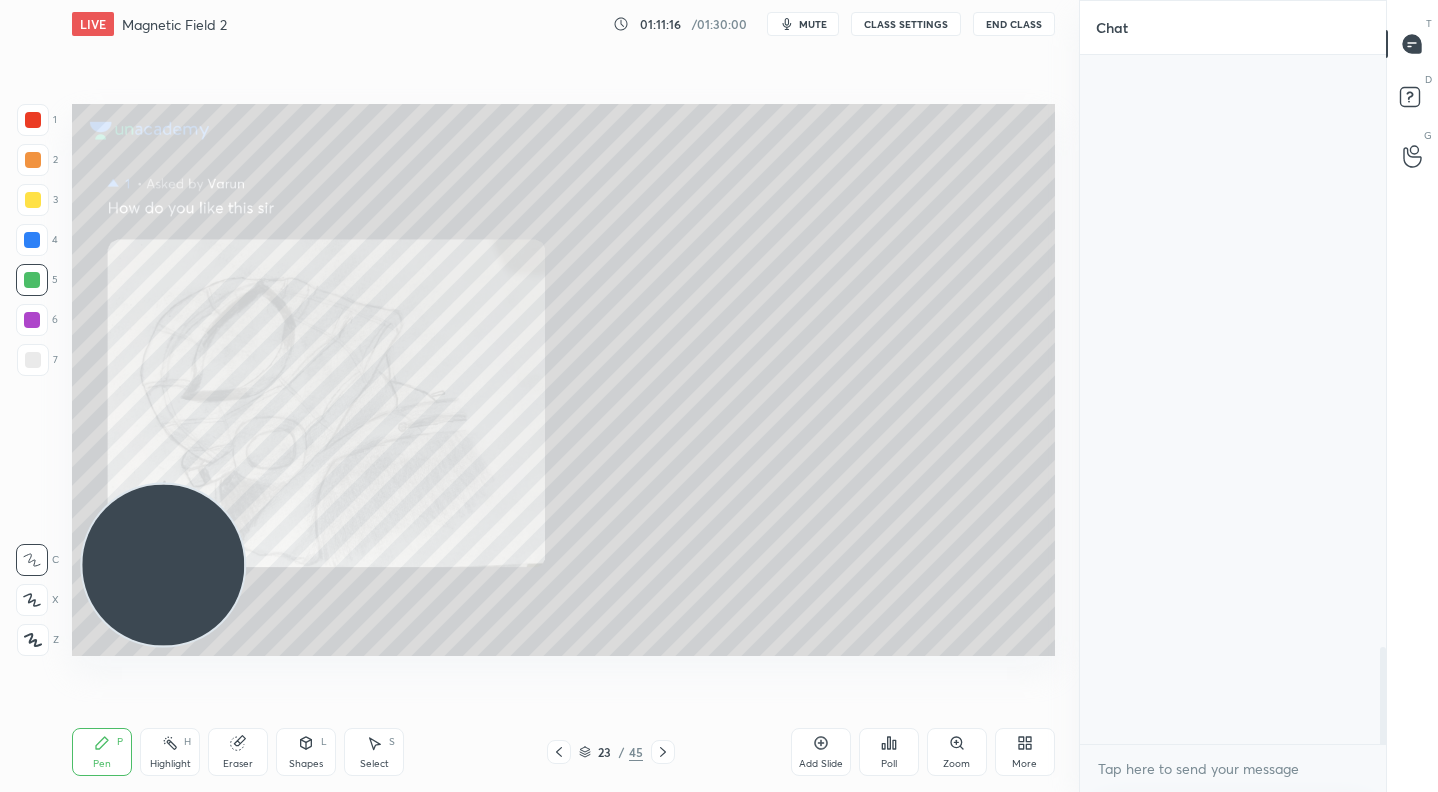 scroll, scrollTop: 4791, scrollLeft: 0, axis: vertical 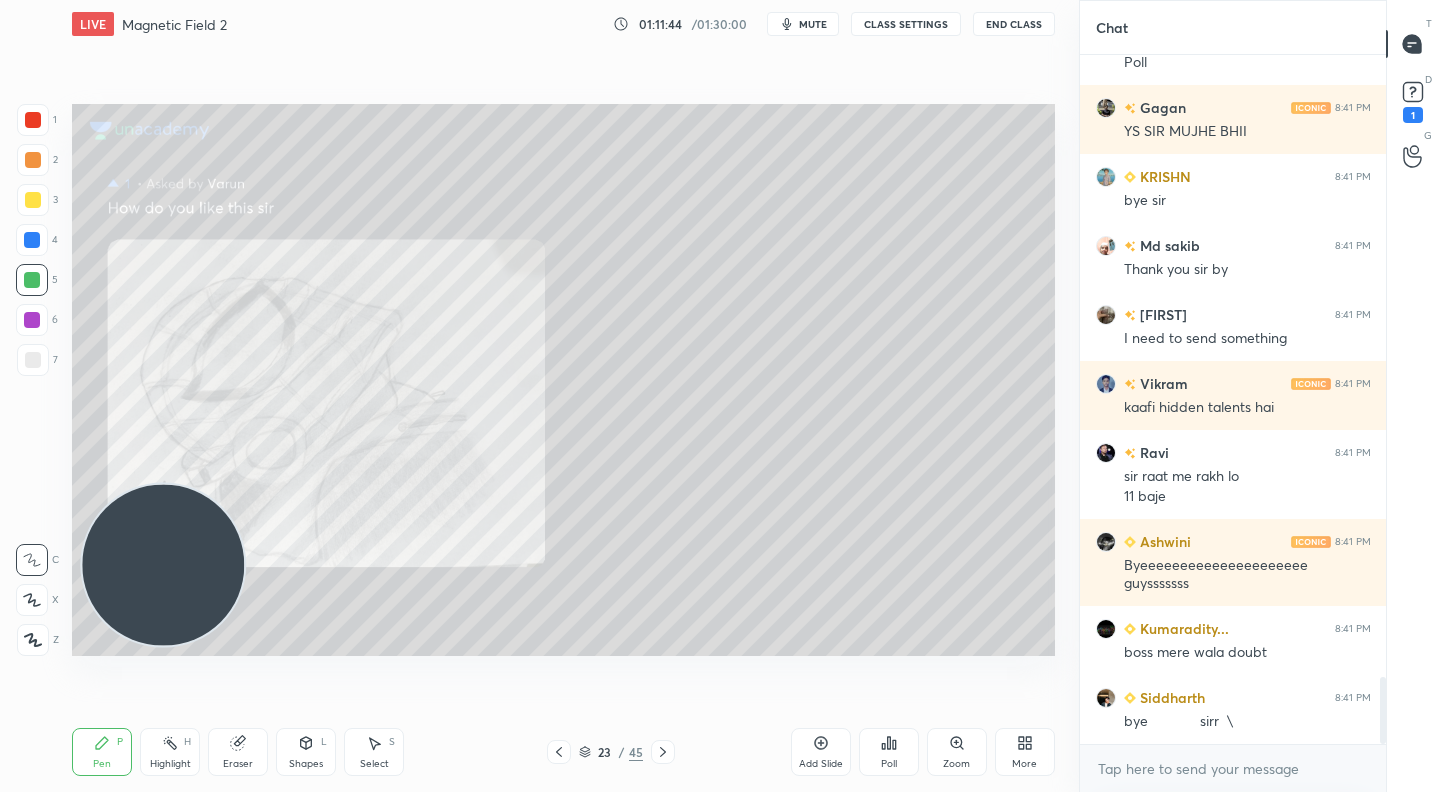 click on "End Class" at bounding box center [1014, 24] 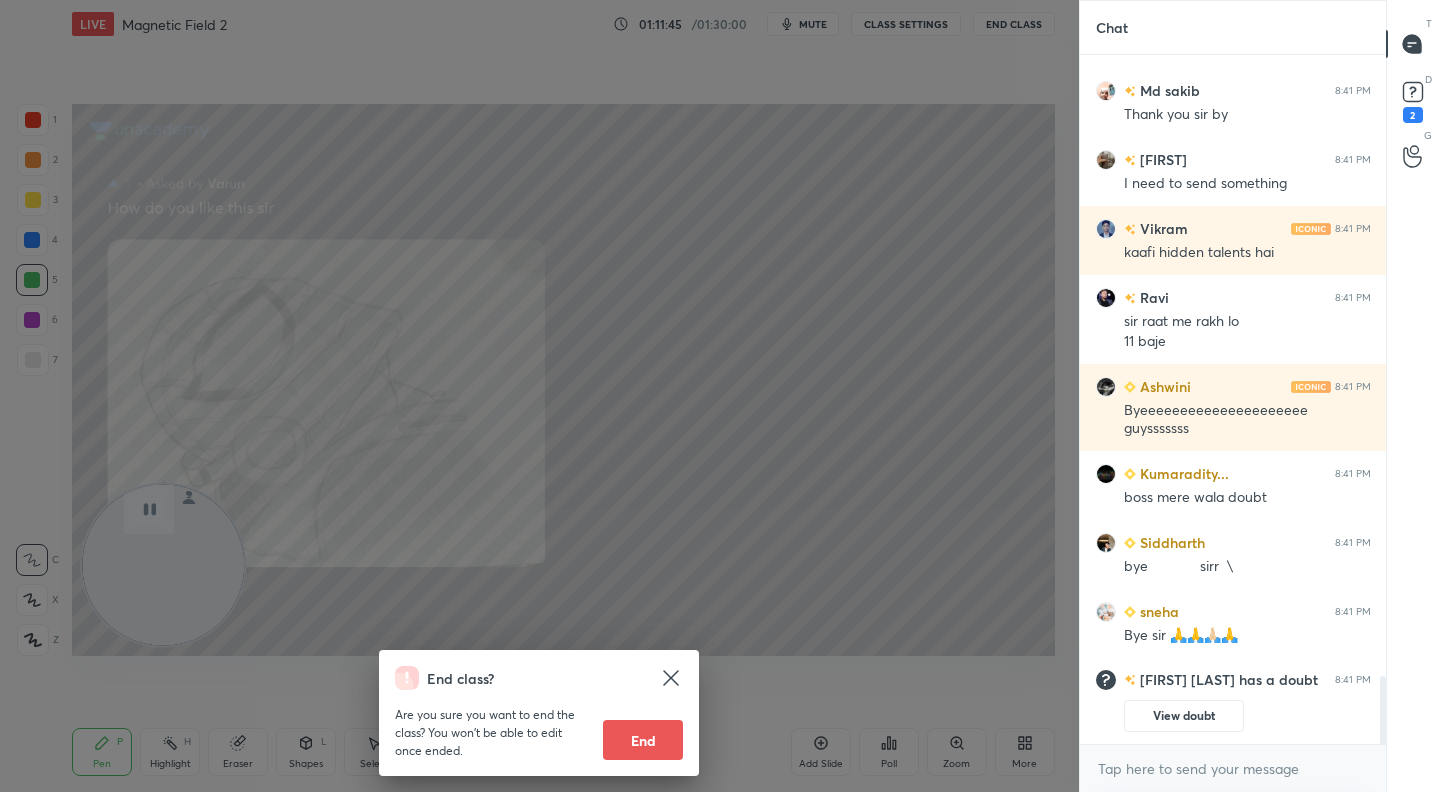 click on "End" at bounding box center [643, 740] 